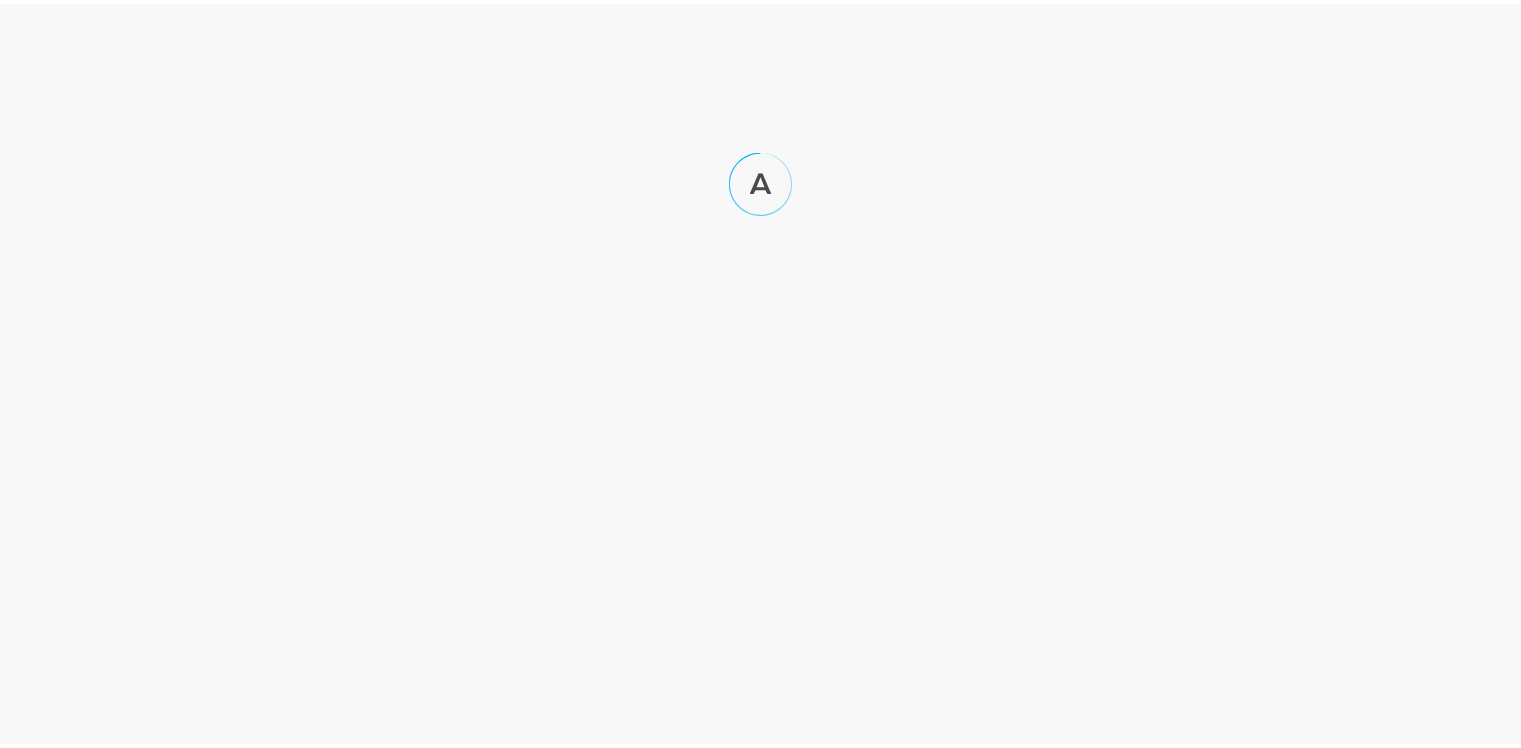scroll, scrollTop: 0, scrollLeft: 0, axis: both 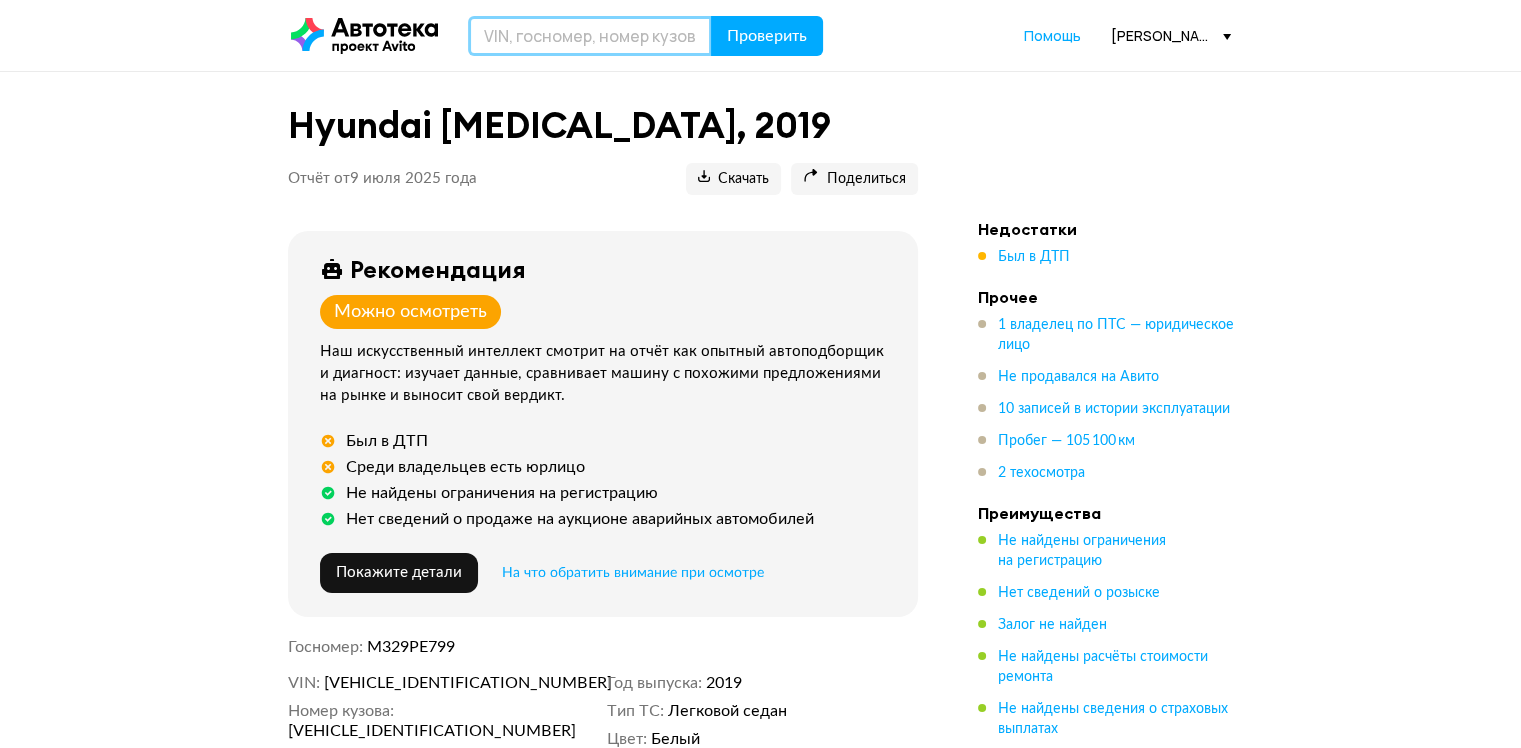 click at bounding box center (590, 36) 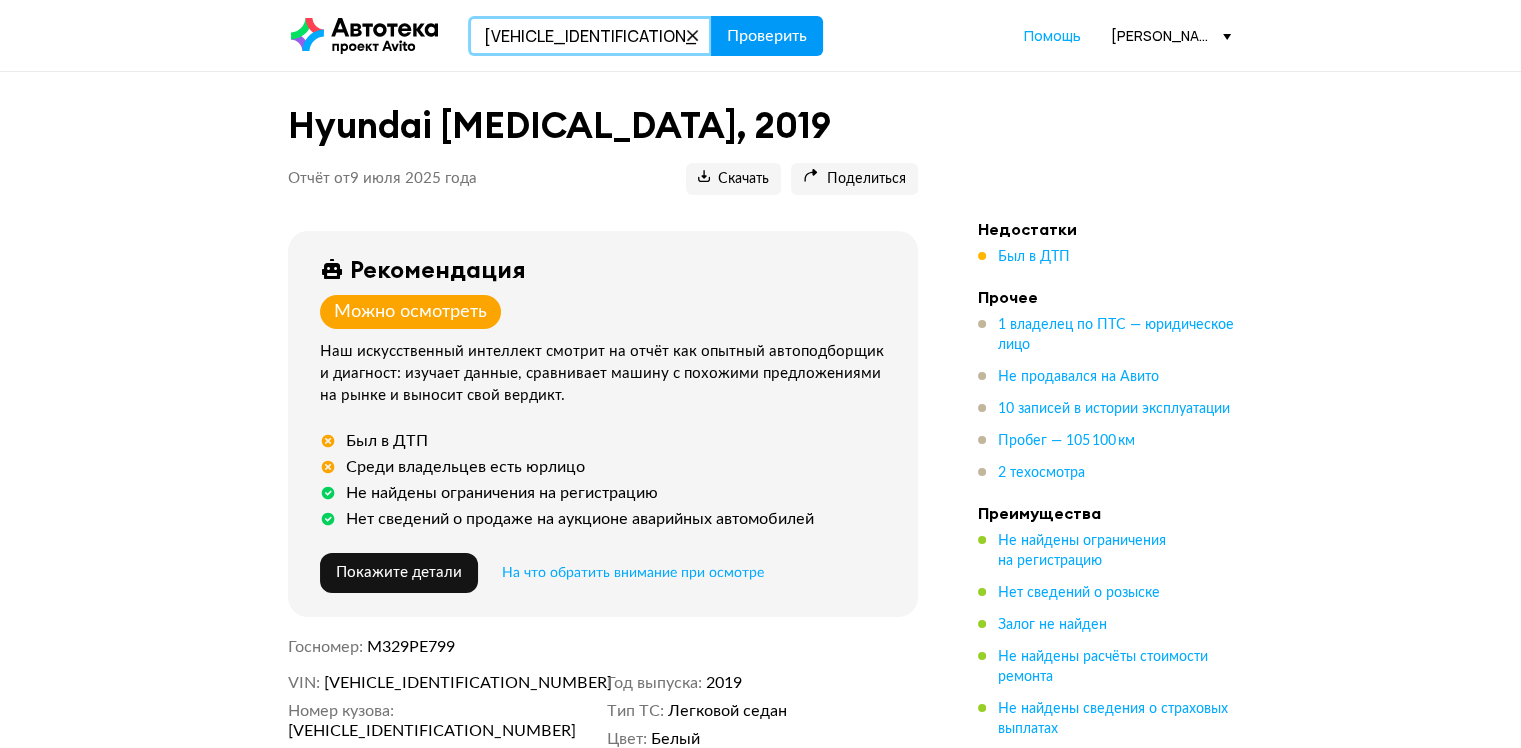 type on "XWEGT411BL0016295" 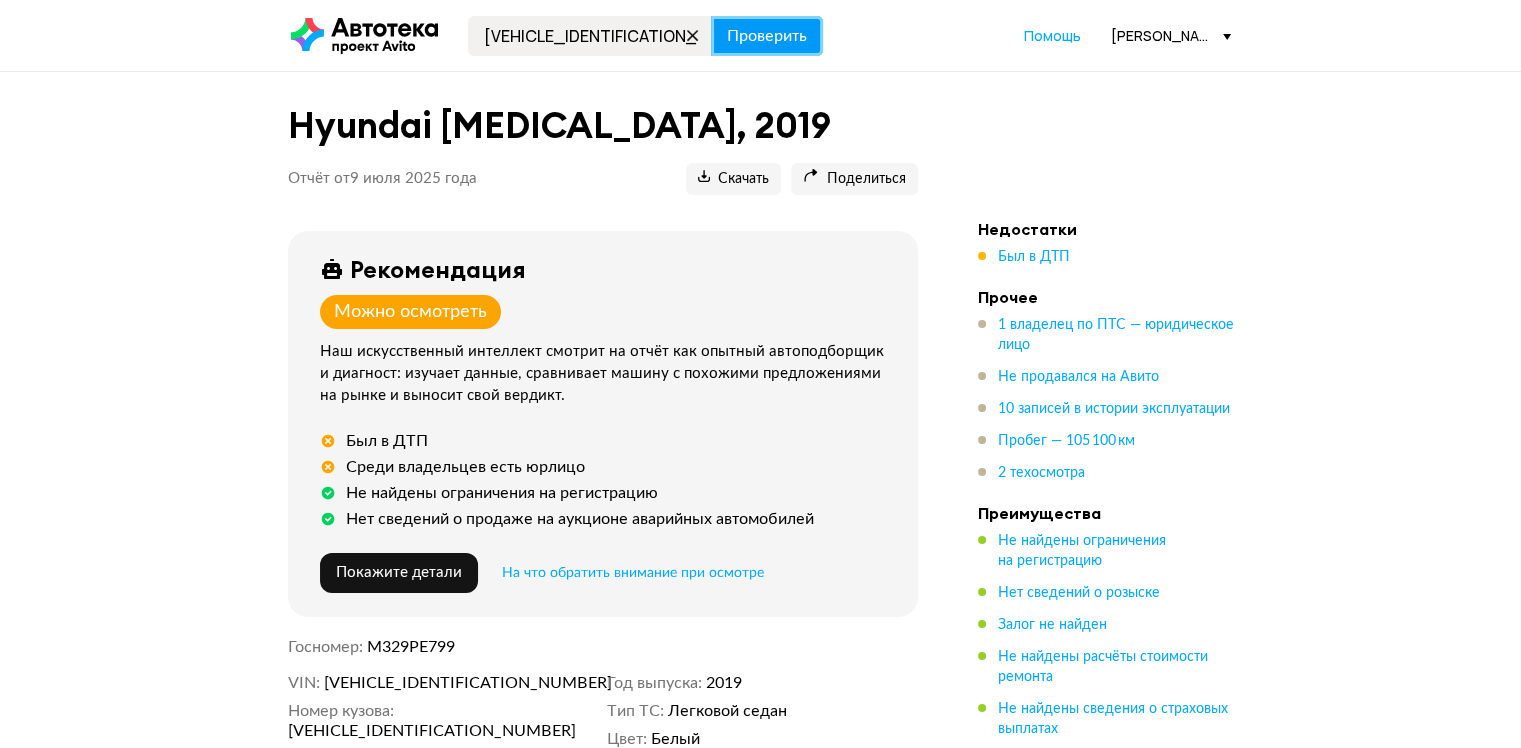 click on "Проверить" at bounding box center [767, 36] 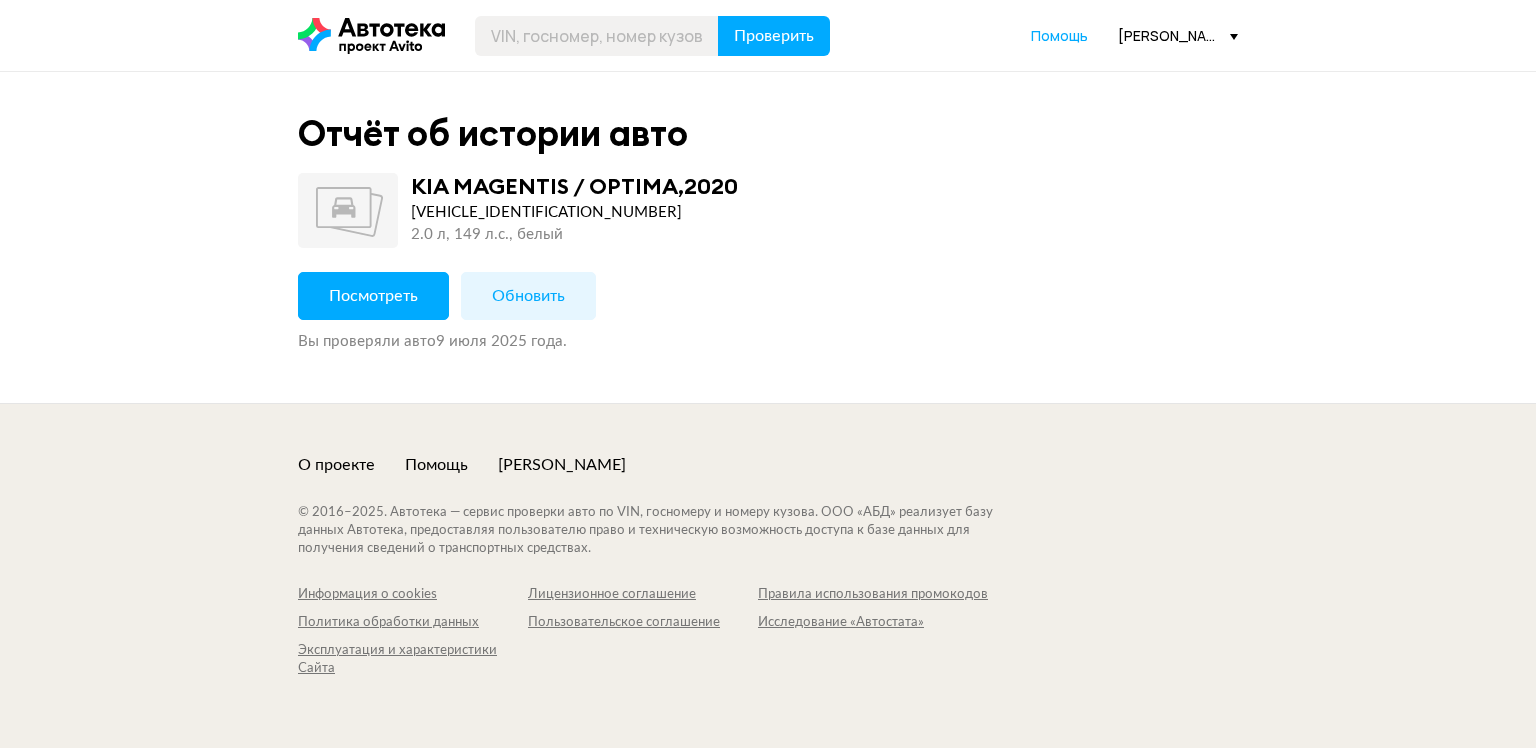 click on "Посмотреть" at bounding box center (373, 296) 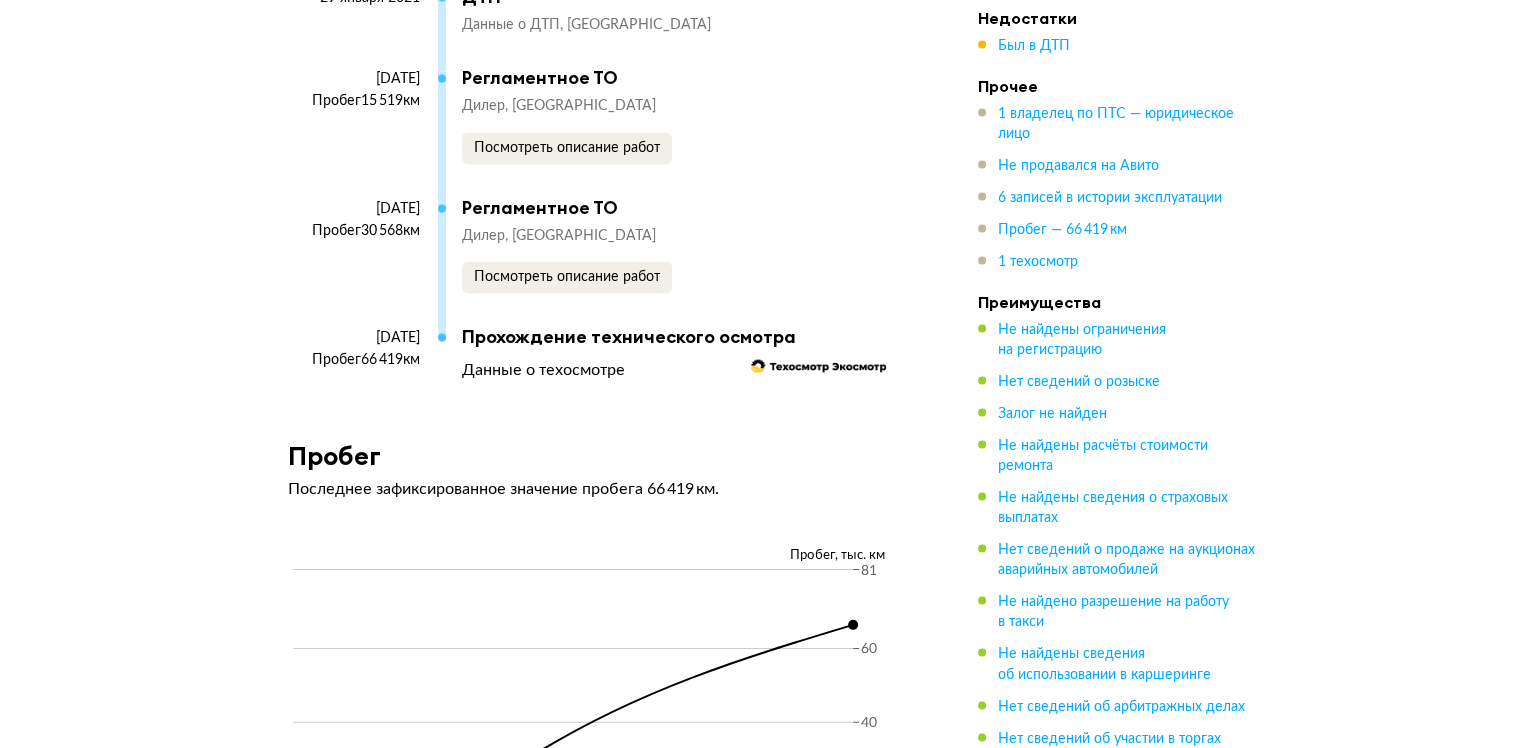 scroll, scrollTop: 3800, scrollLeft: 0, axis: vertical 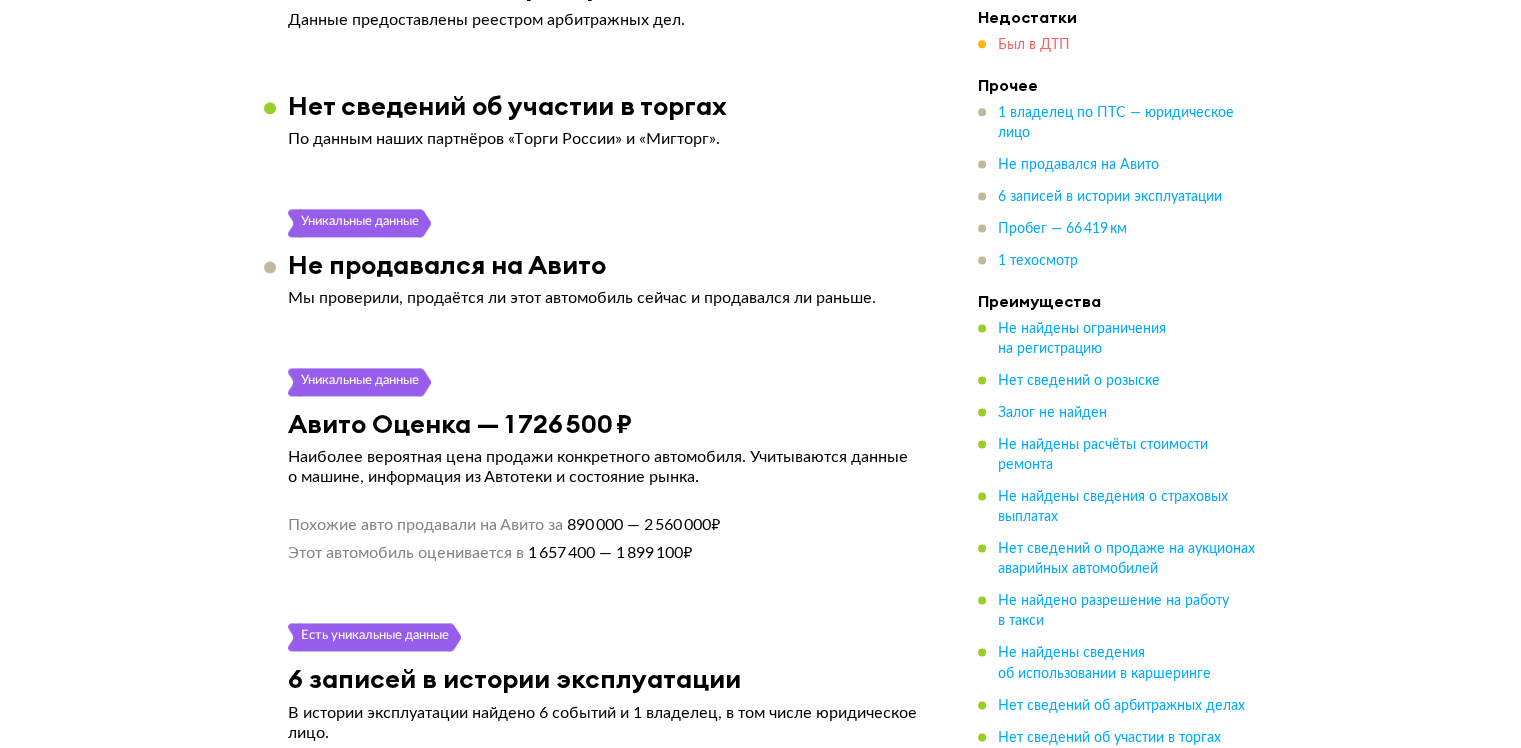 click on "Был в ДТП" at bounding box center (1034, 46) 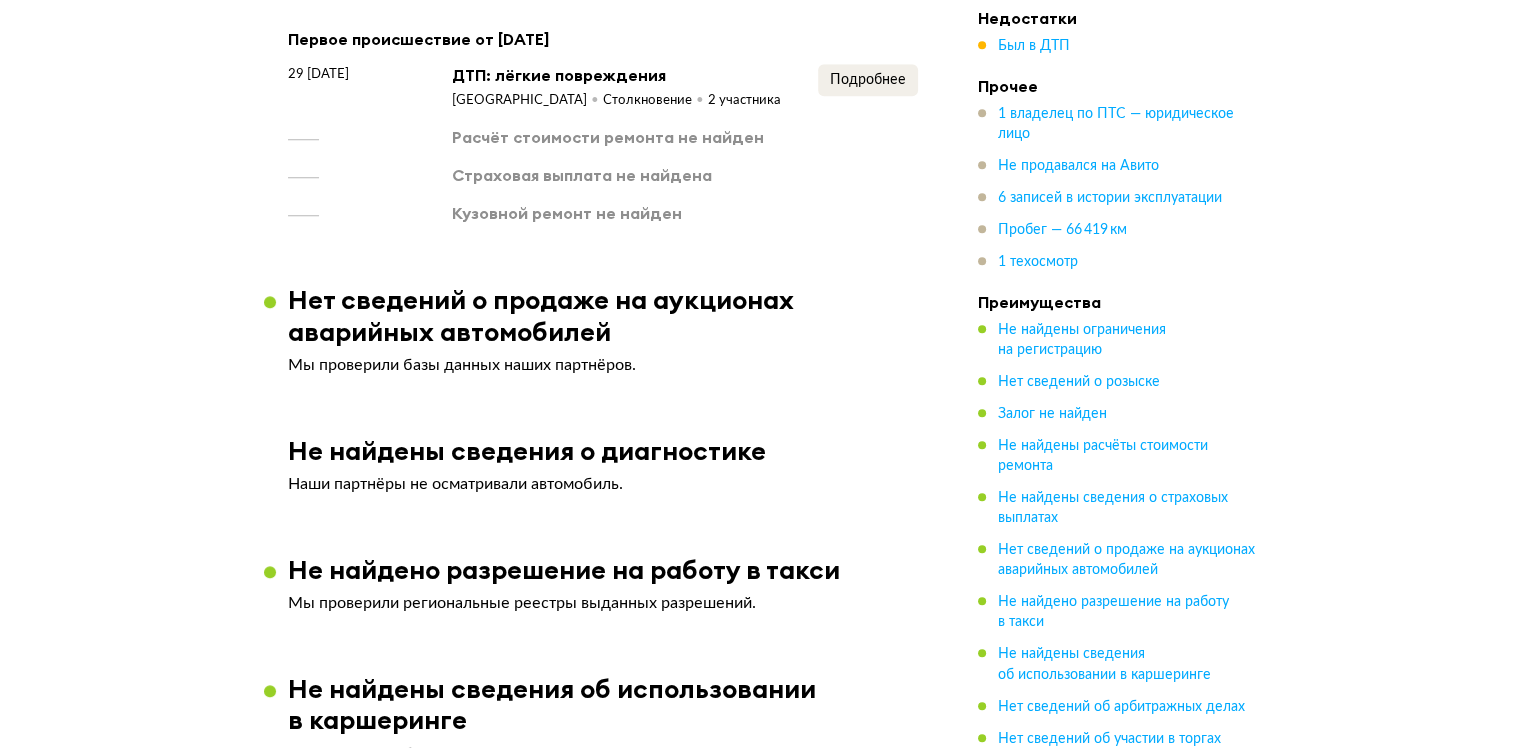 scroll, scrollTop: 1707, scrollLeft: 0, axis: vertical 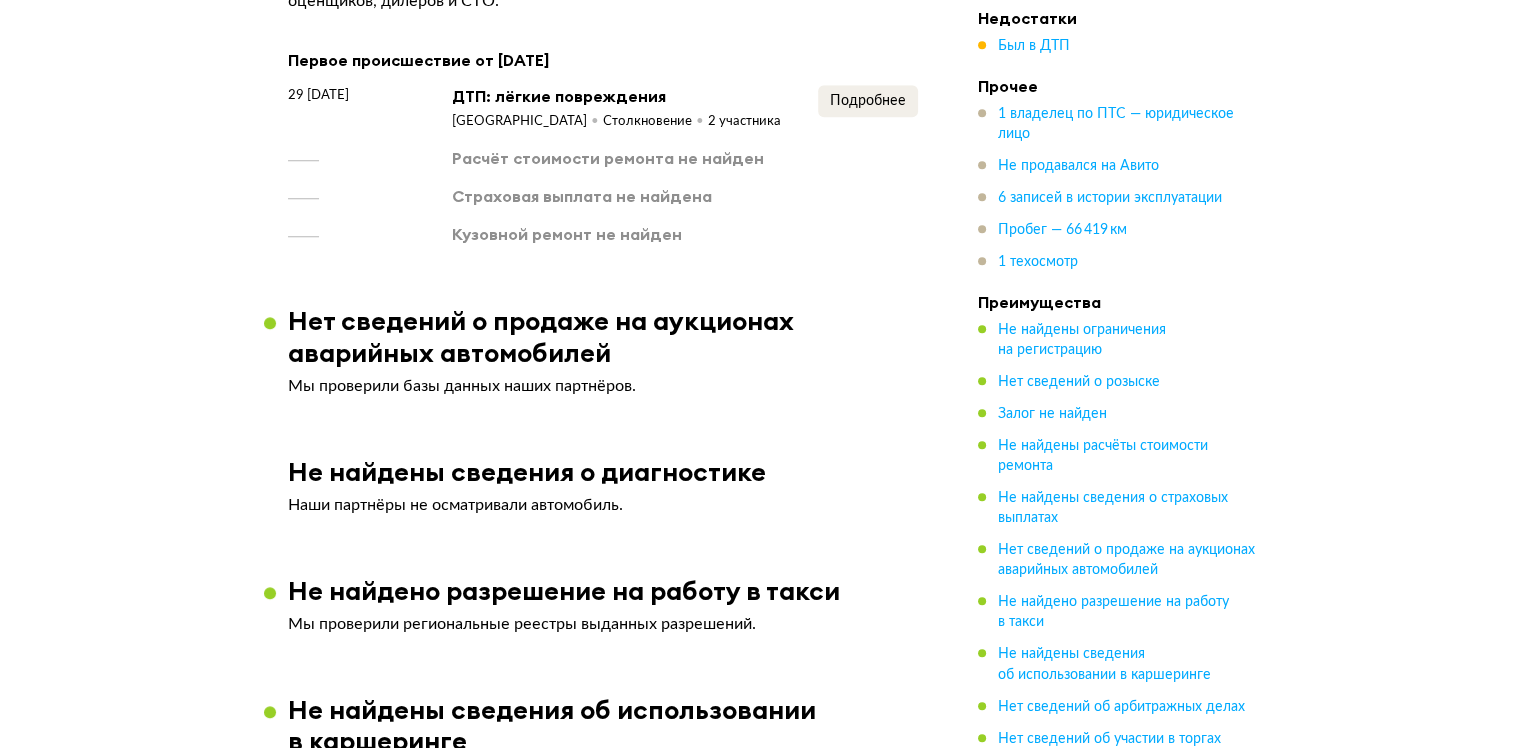 click on "Подробнее" at bounding box center (868, 108) 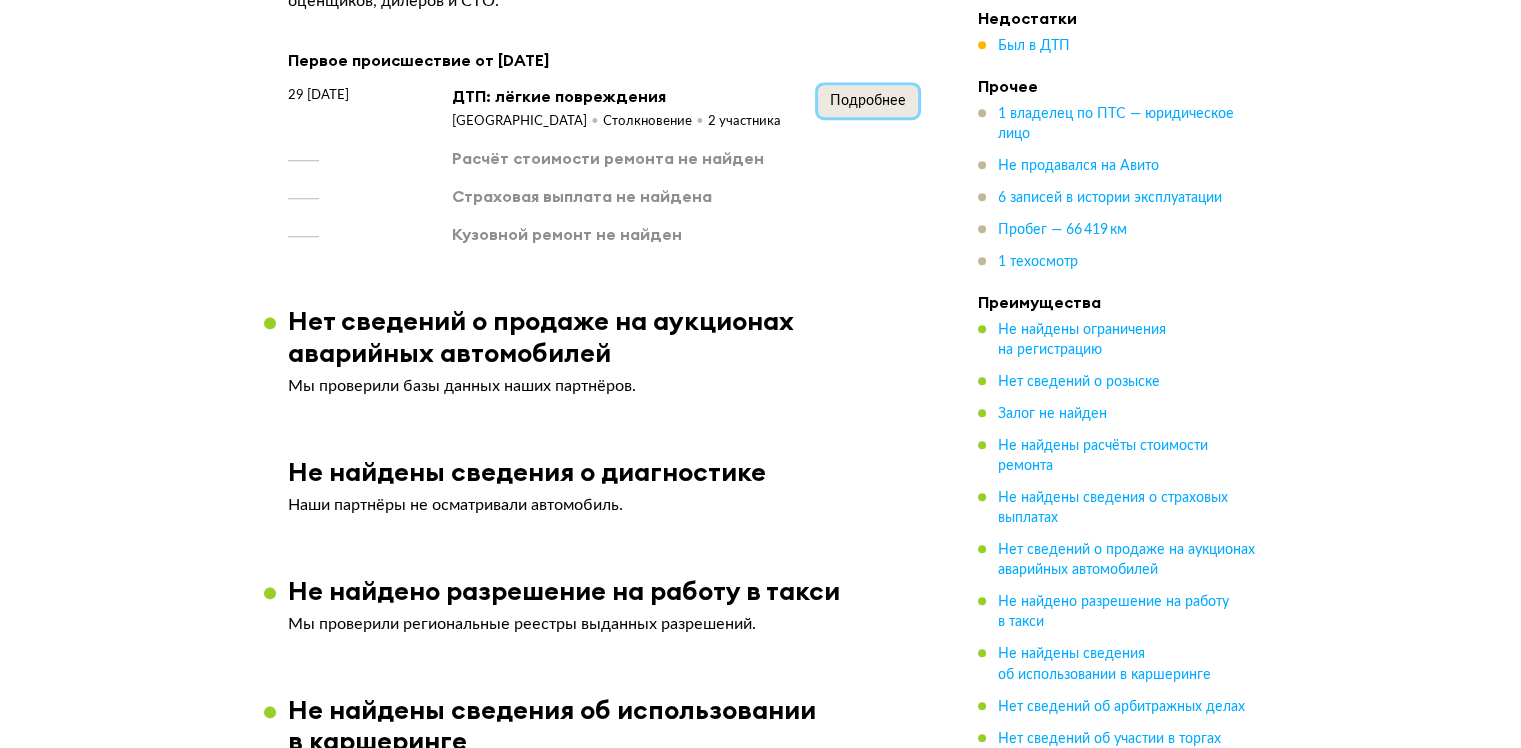 click on "Подробнее" at bounding box center (868, 101) 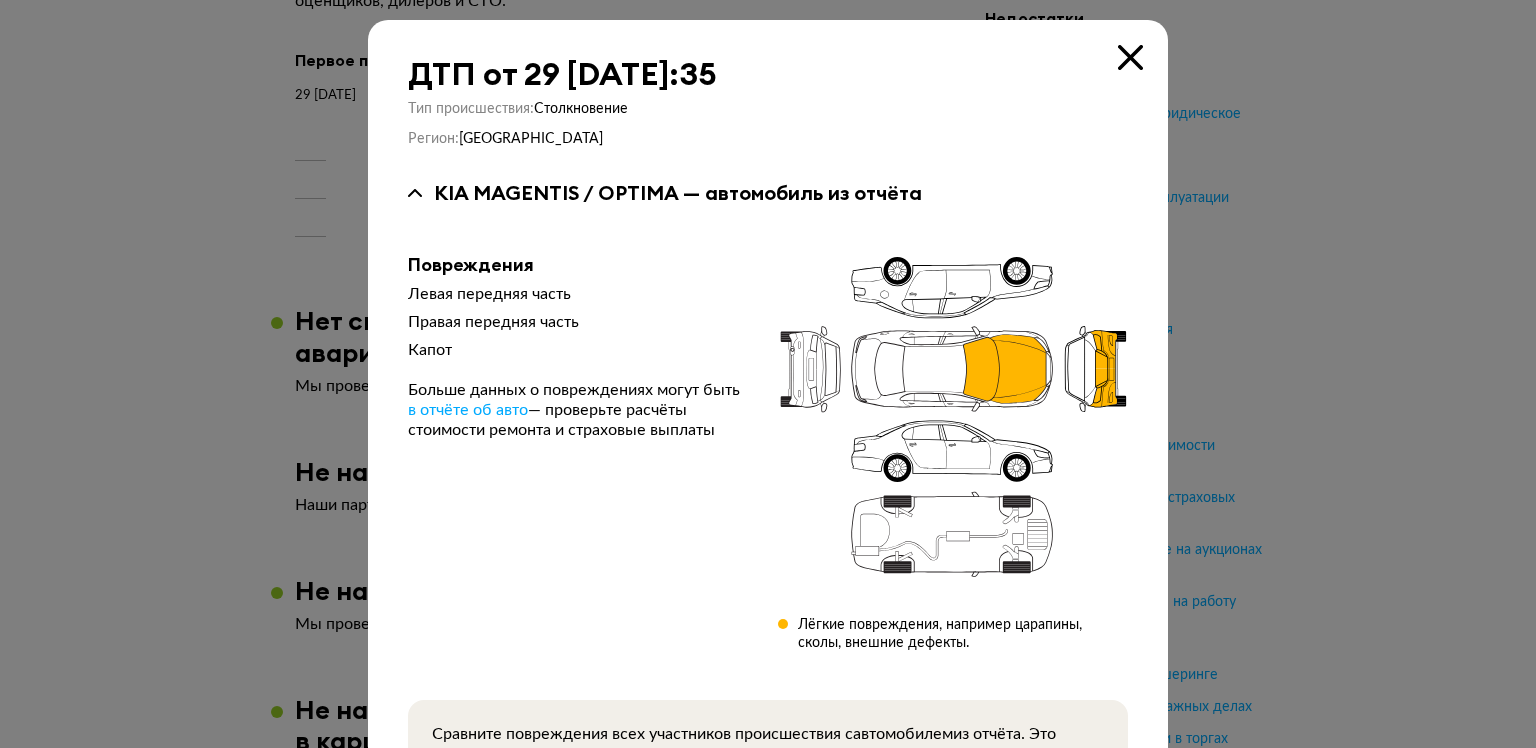 click at bounding box center [768, 374] 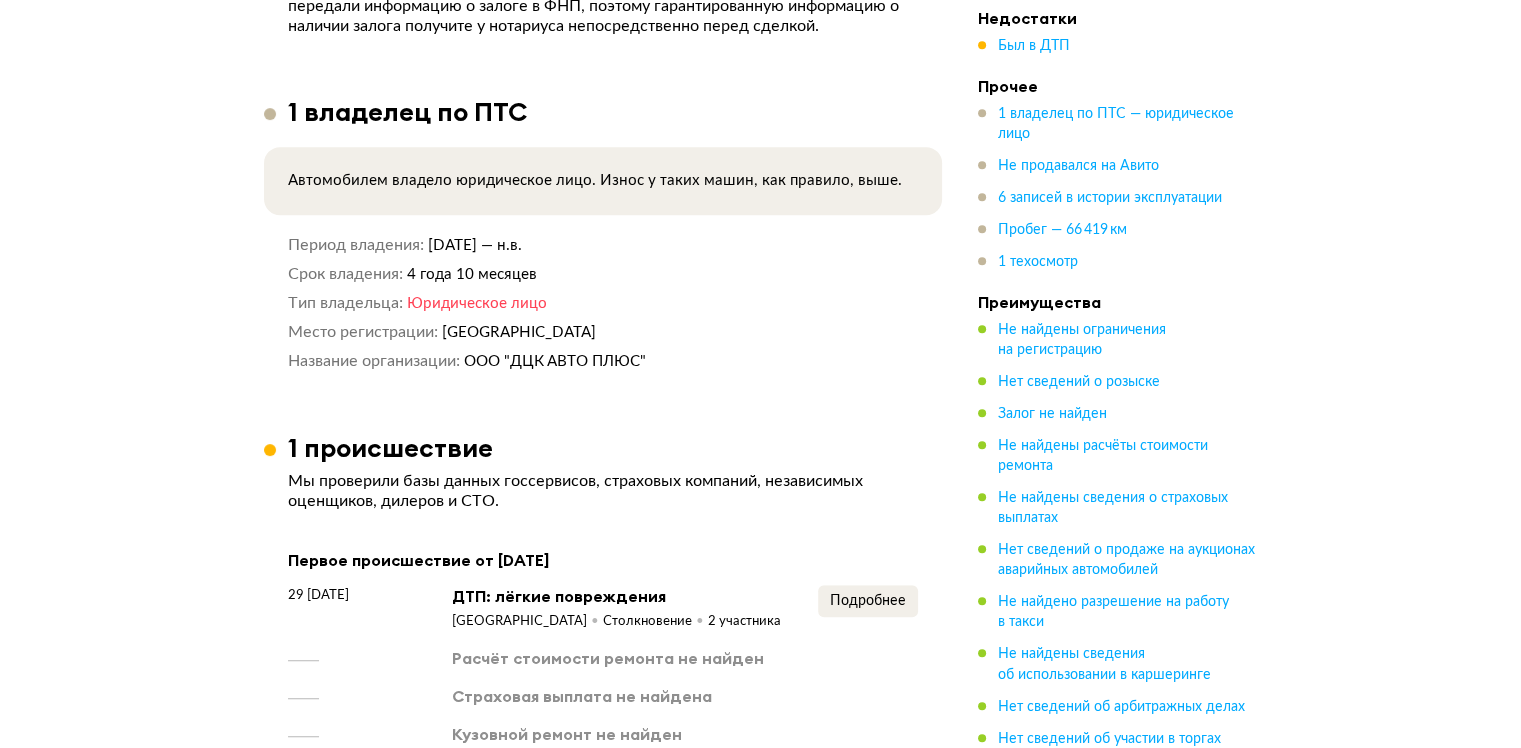 scroll, scrollTop: 1607, scrollLeft: 0, axis: vertical 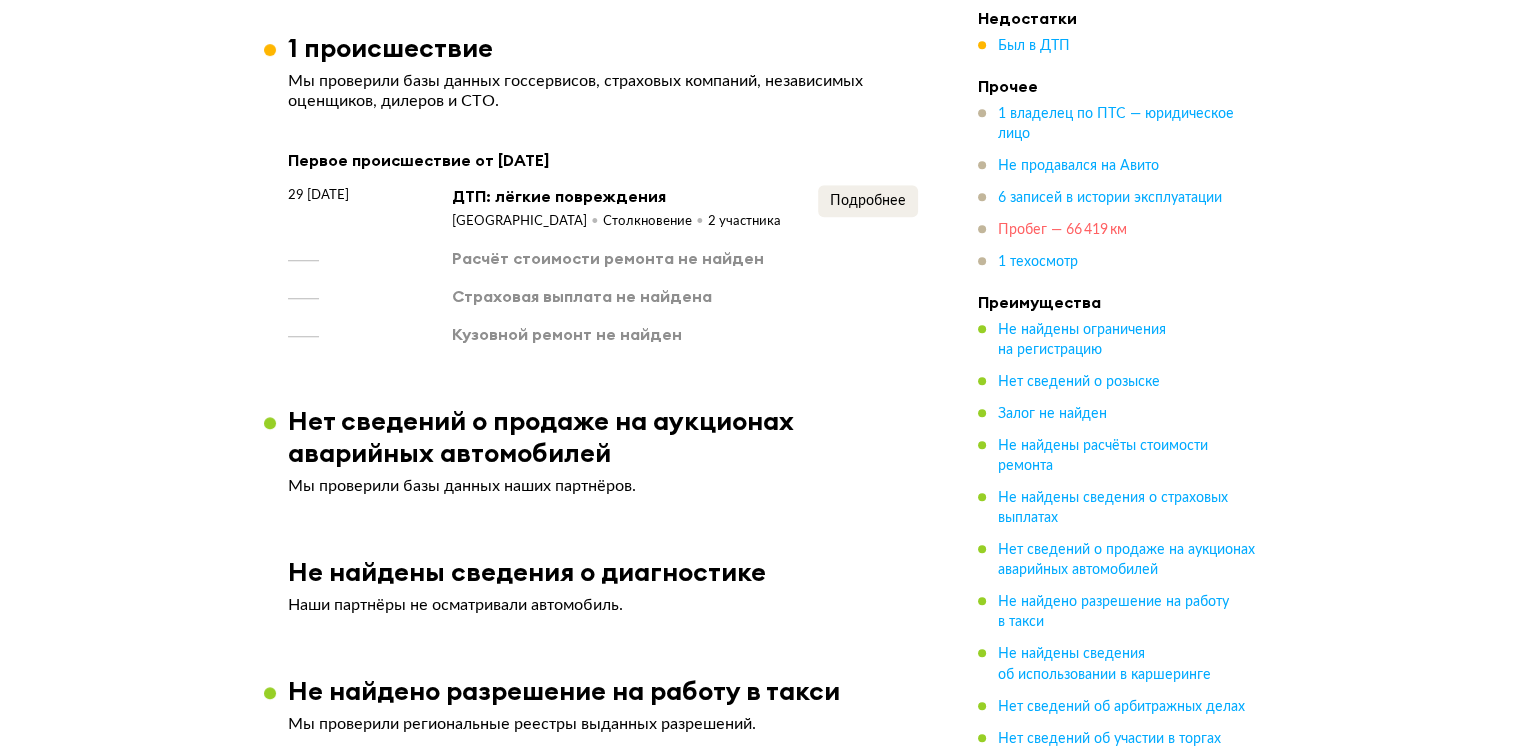 click on "Пробег —  66 419 км" at bounding box center (1062, 230) 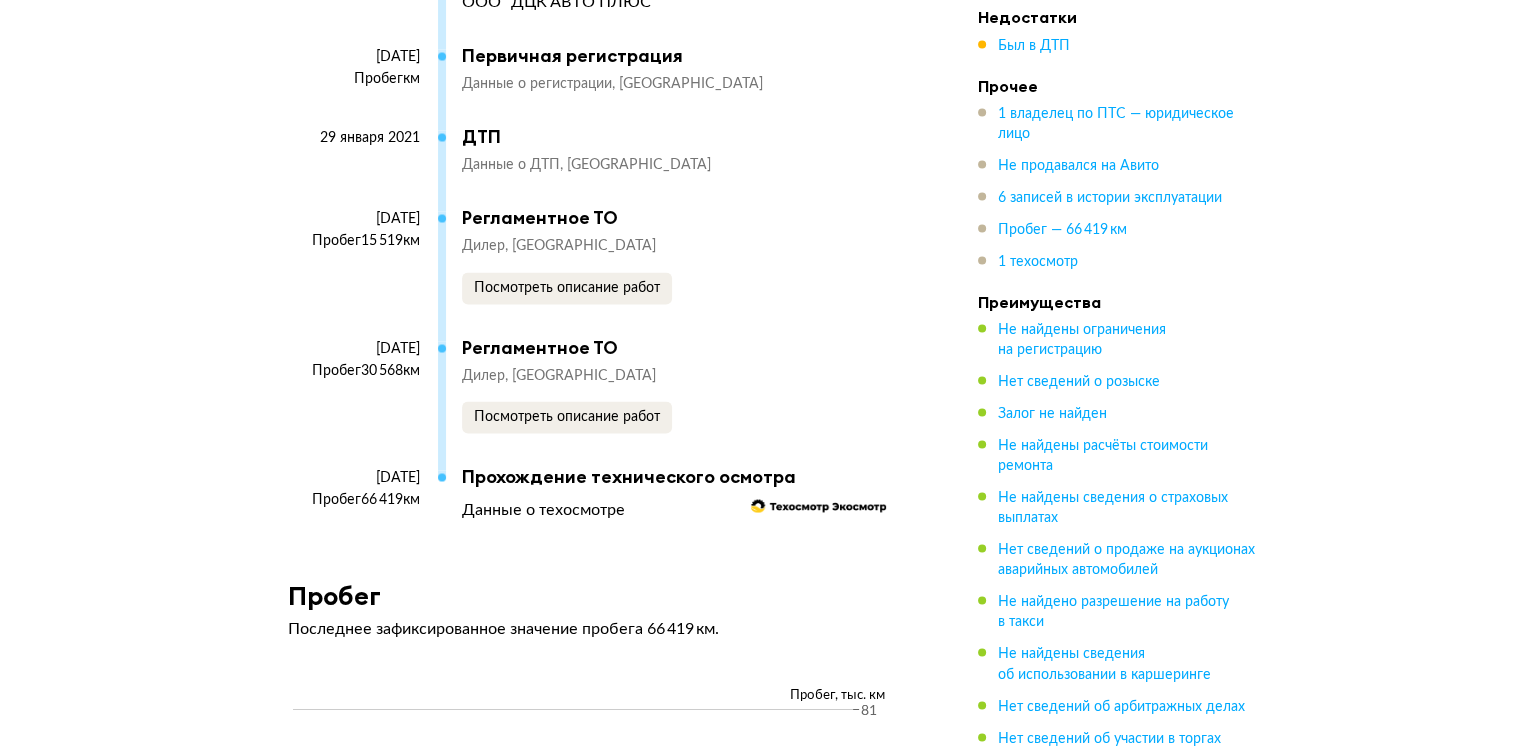 scroll, scrollTop: 3775, scrollLeft: 0, axis: vertical 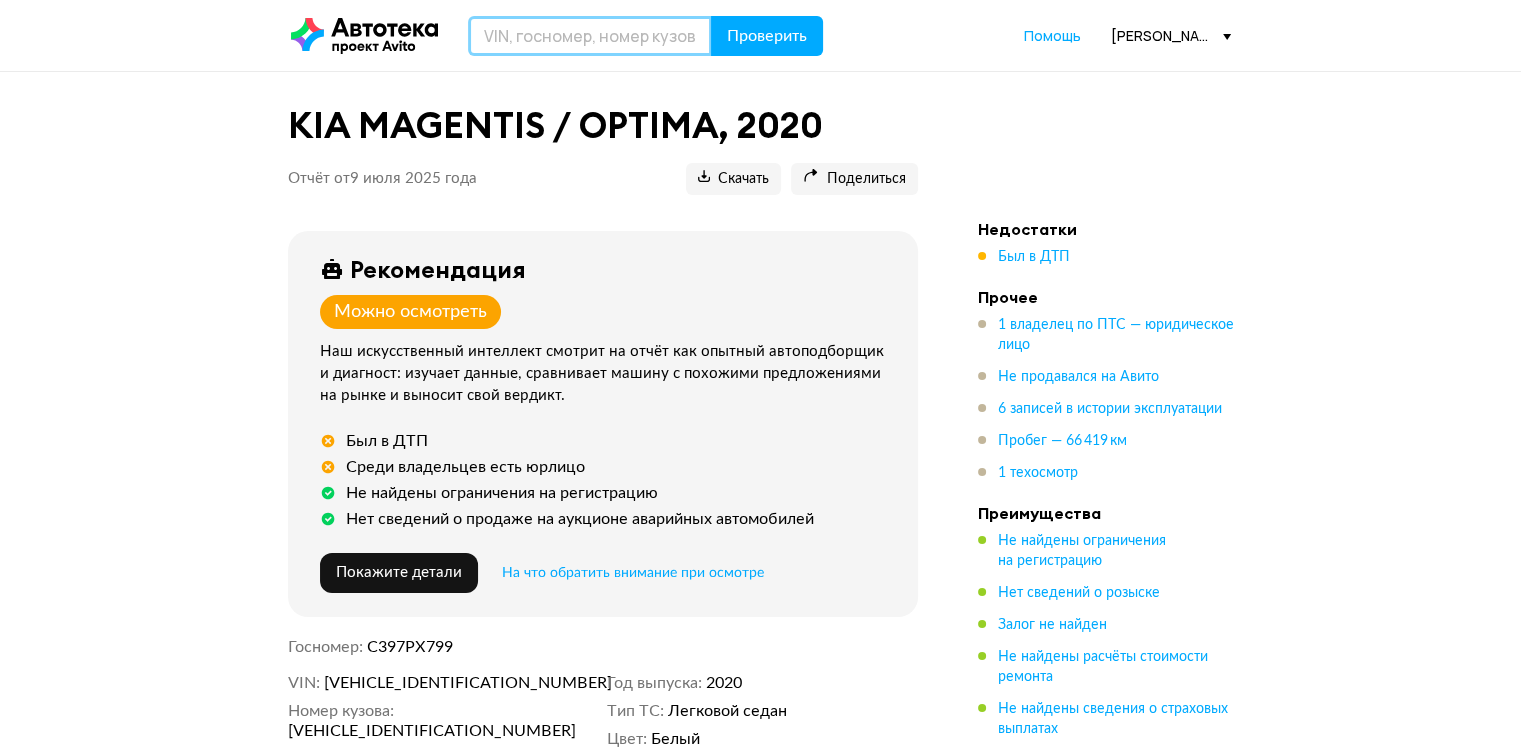 click at bounding box center (590, 36) 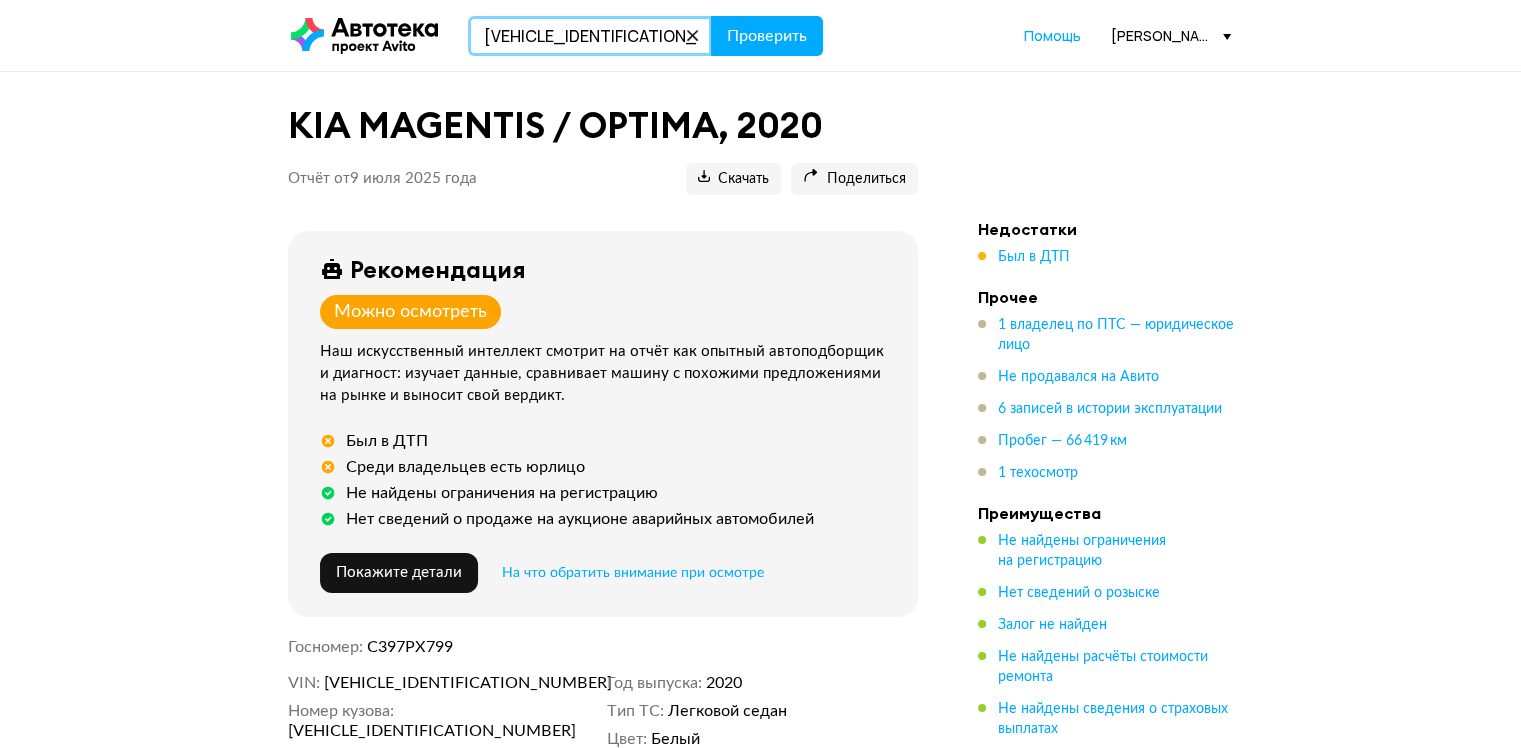 type on "XWEFB41CBKC000370" 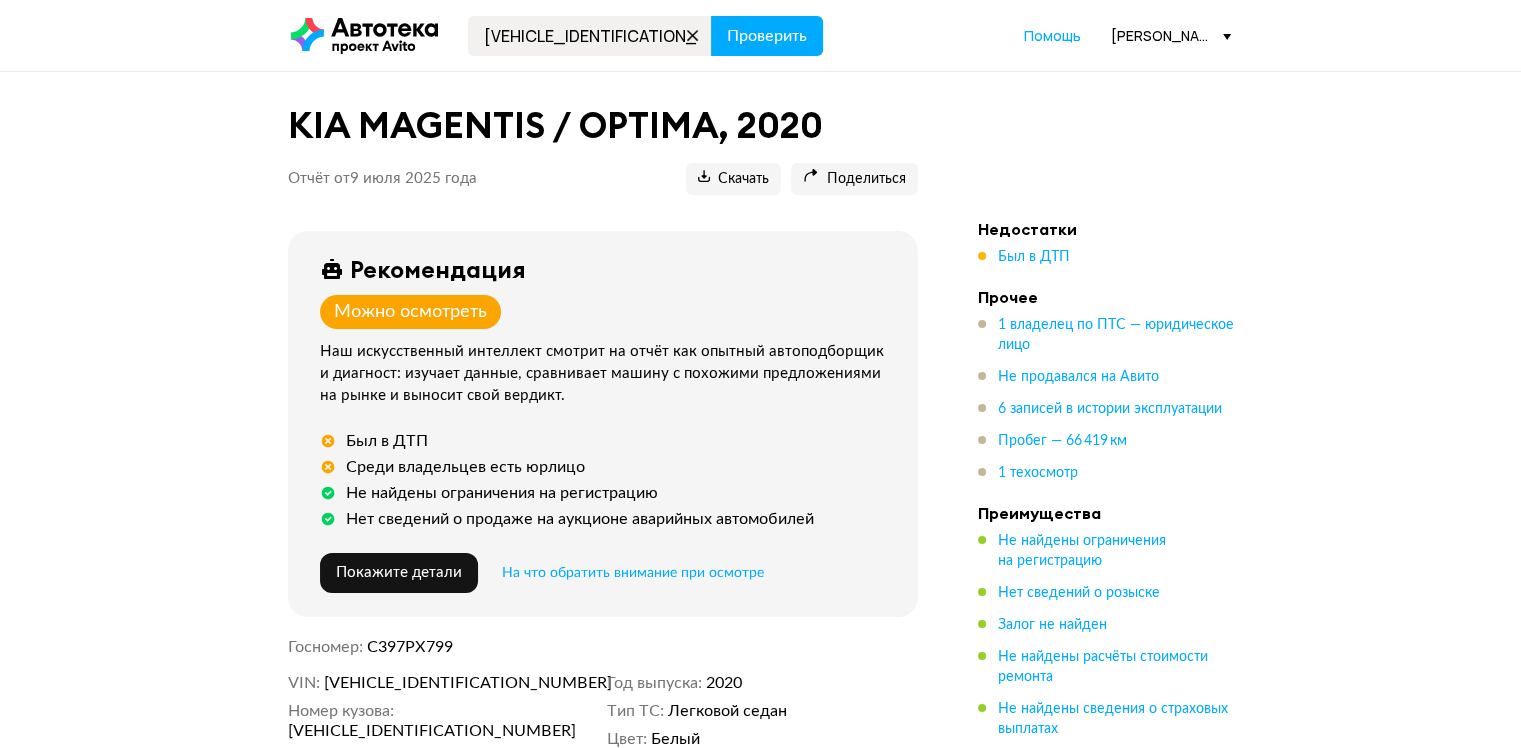click on "XWEFB41CBKC000370 Проверить Помощь dmitriy.iskandarov@hyundai-vnukovo.ru" at bounding box center [760, 35] 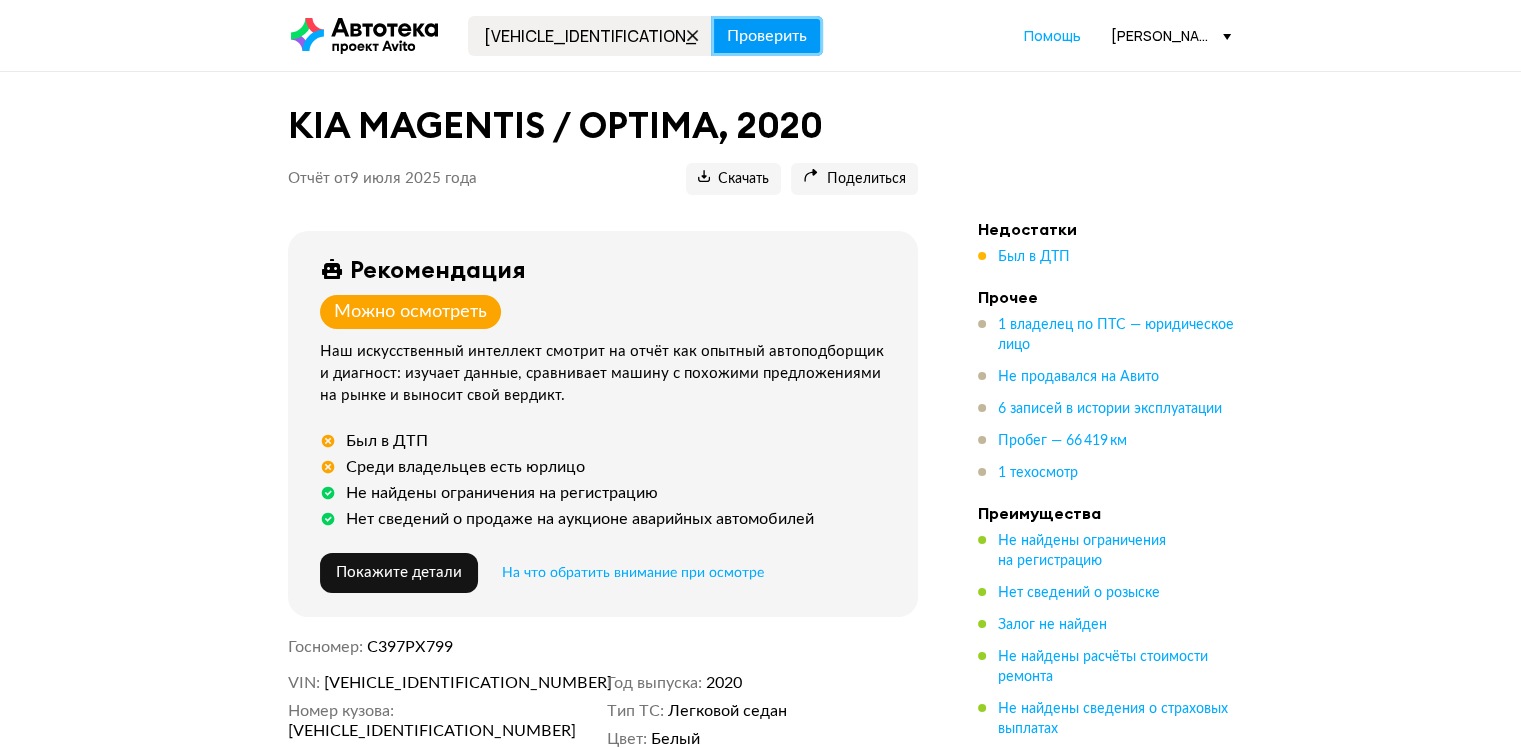 click on "Проверить" at bounding box center (767, 36) 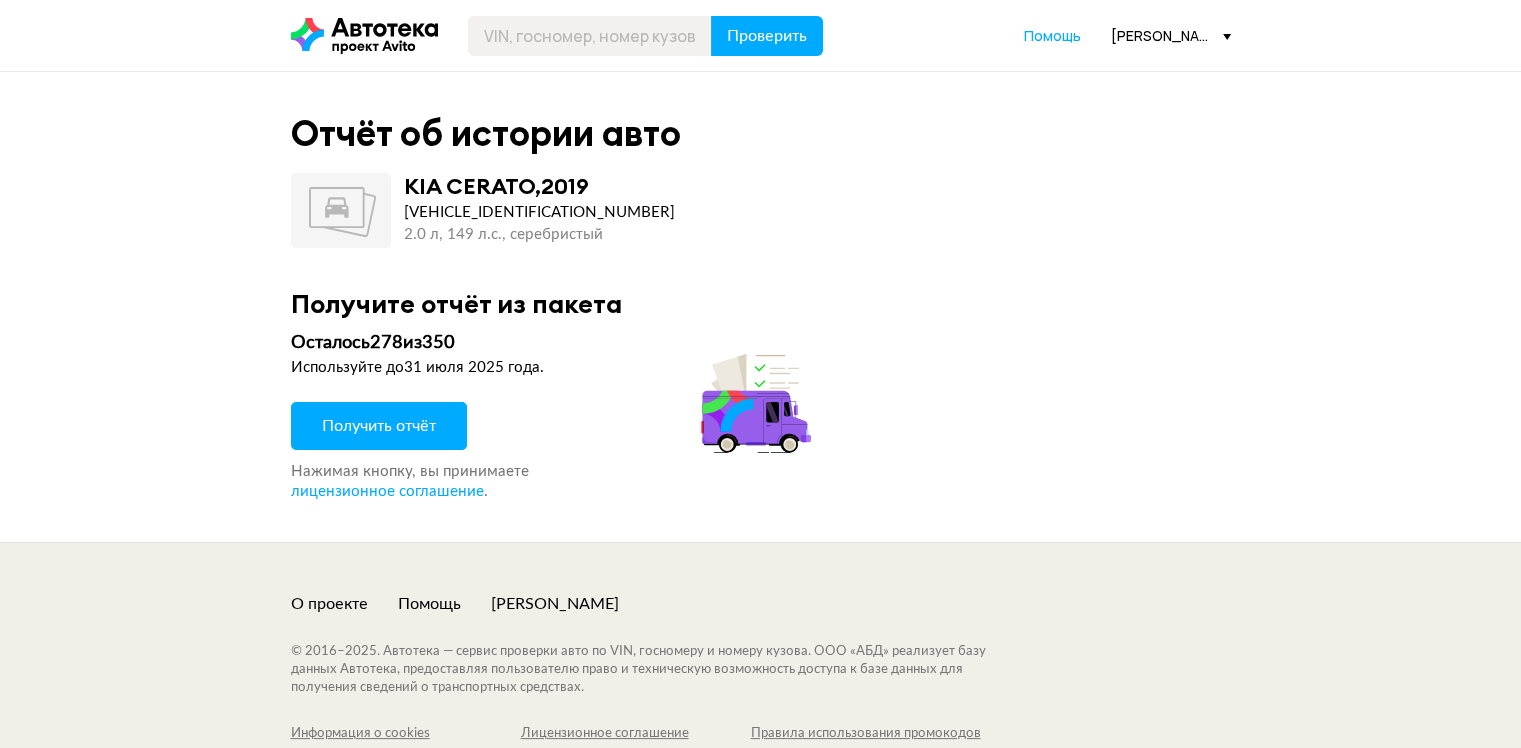 click on "Получить отчёт" at bounding box center (379, 432) 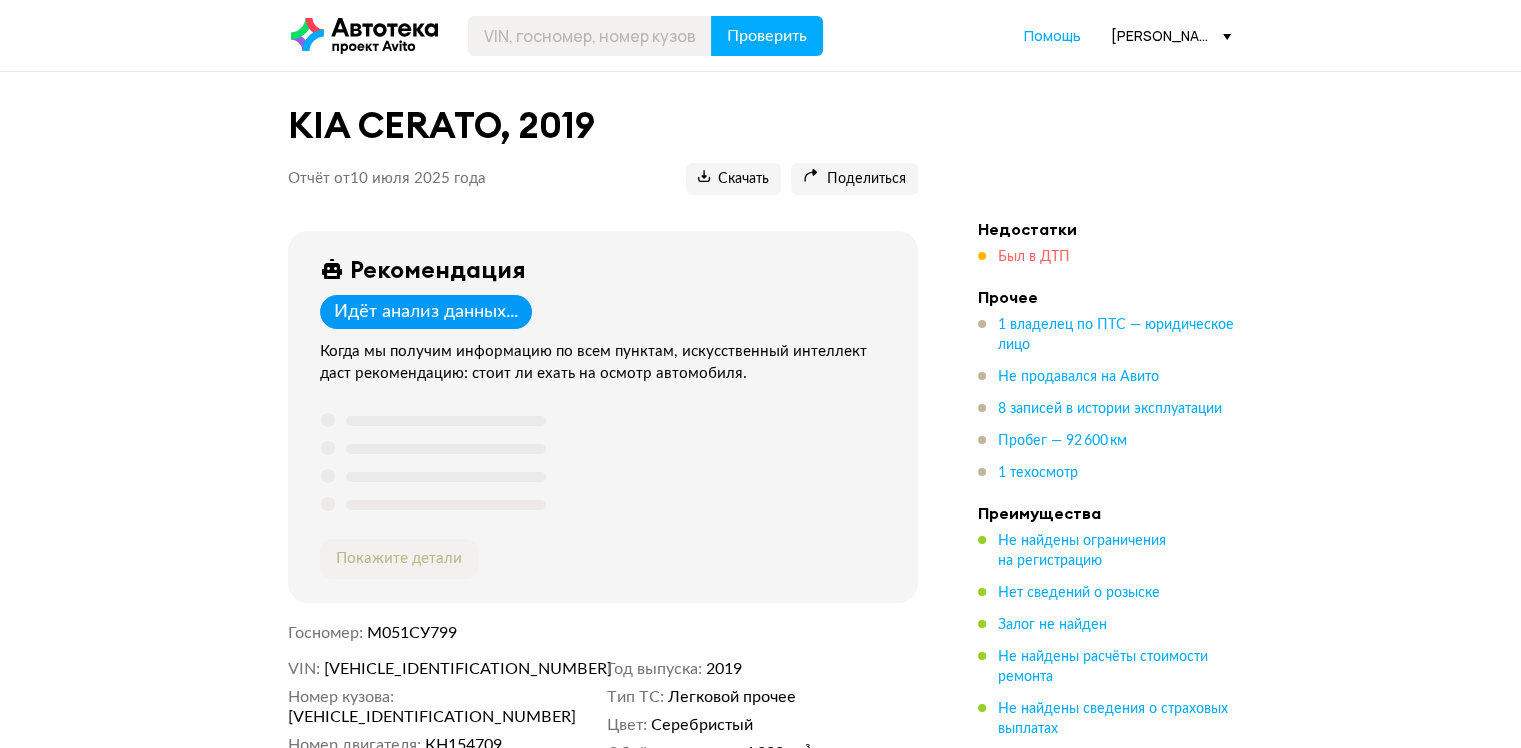 click on "Был в ДТП" at bounding box center (1034, 257) 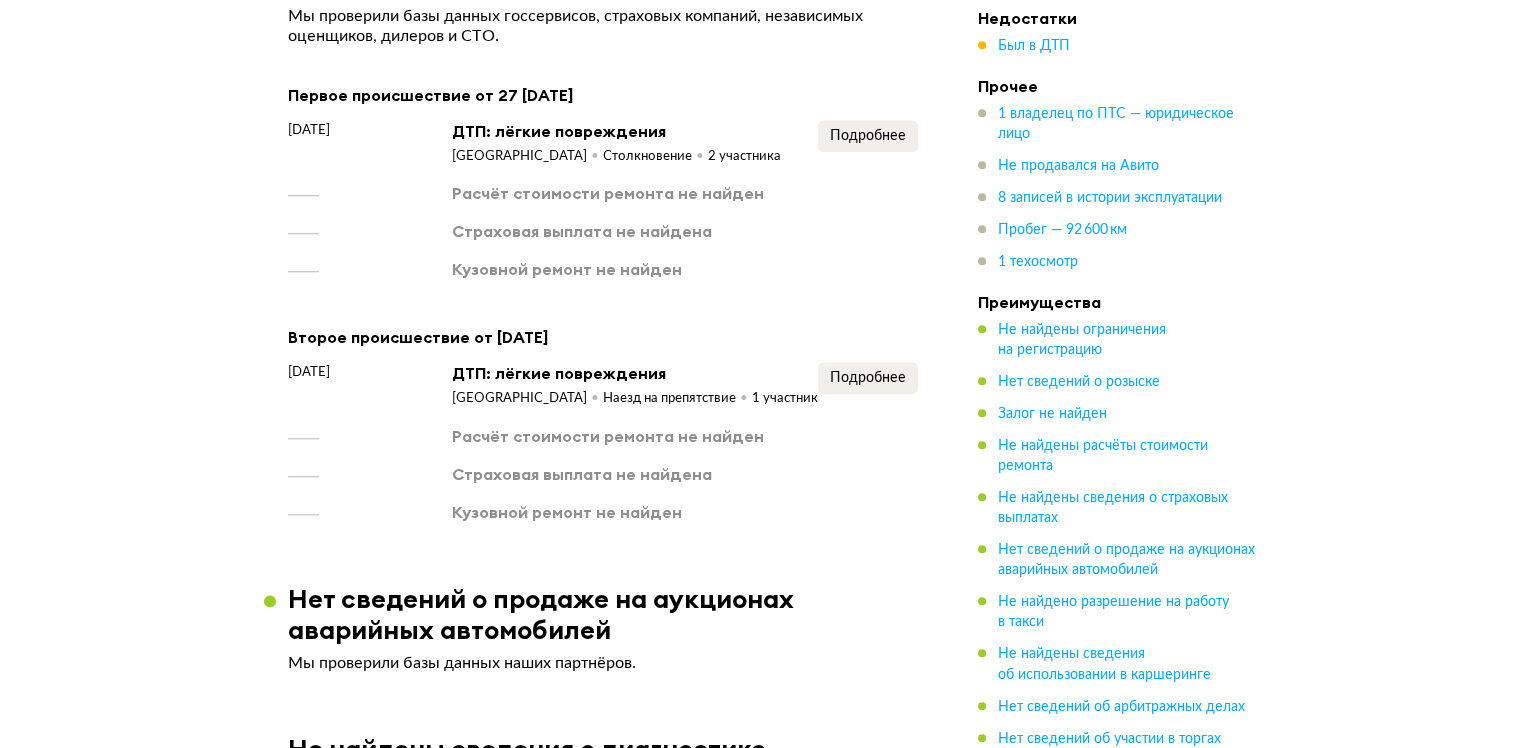 scroll, scrollTop: 1732, scrollLeft: 0, axis: vertical 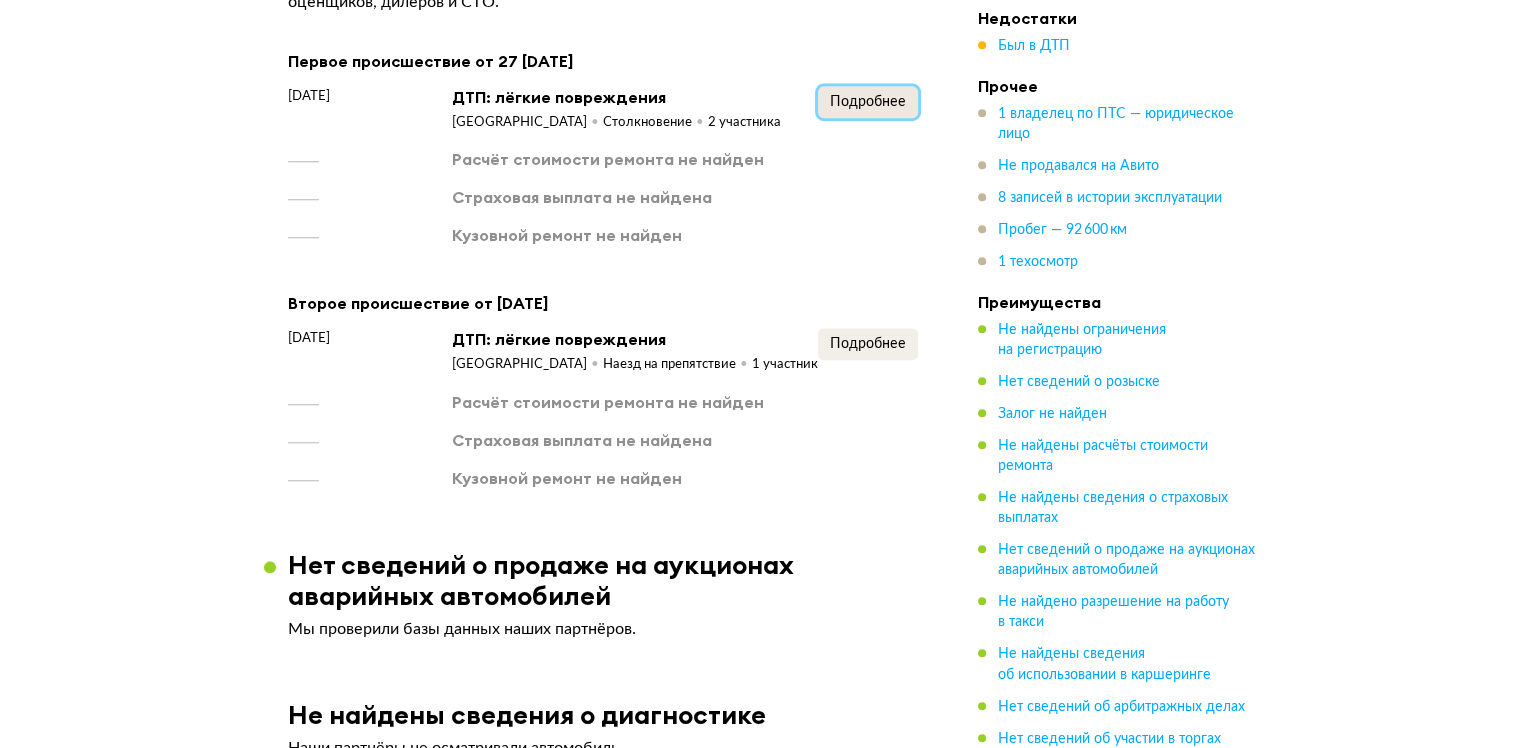 click on "Подробнее" at bounding box center [868, 102] 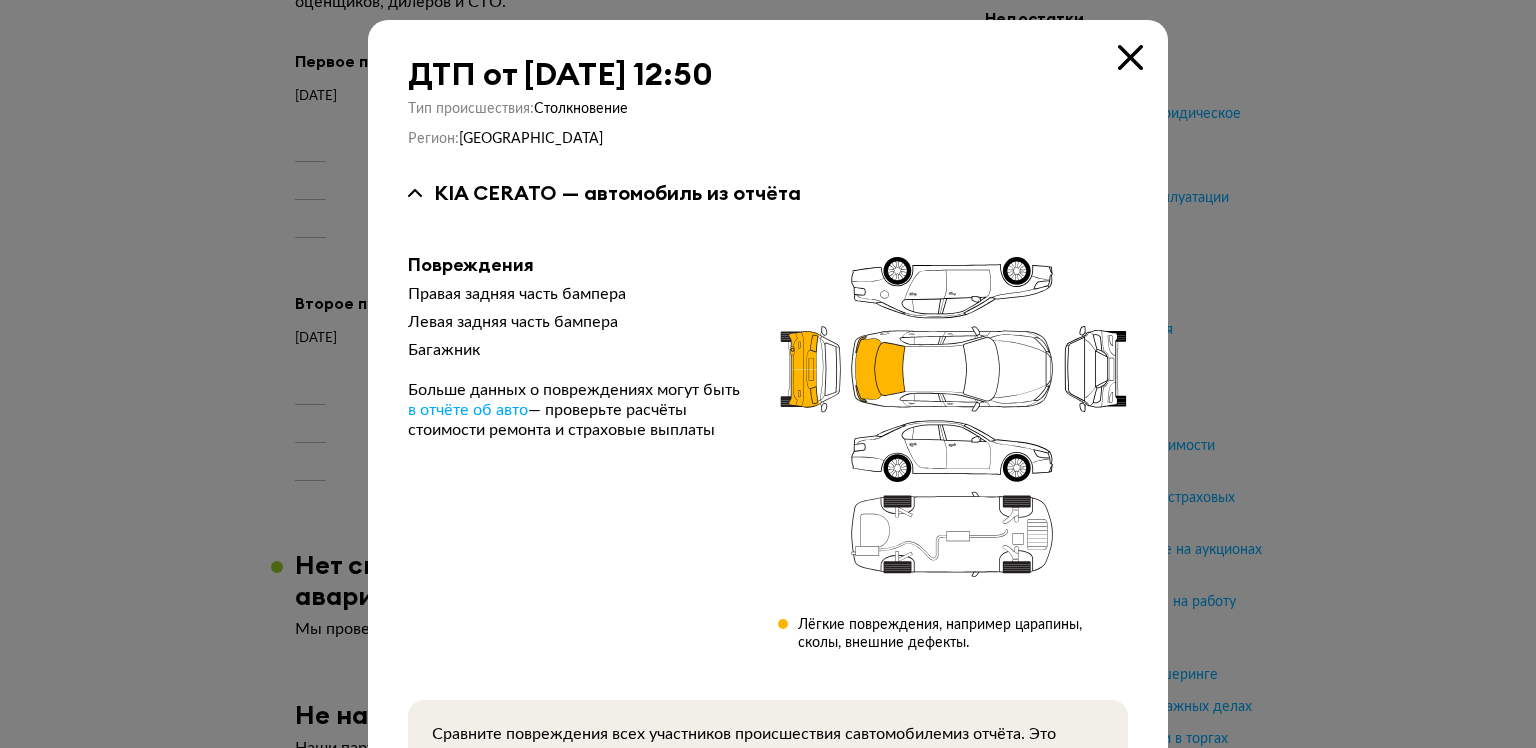 type 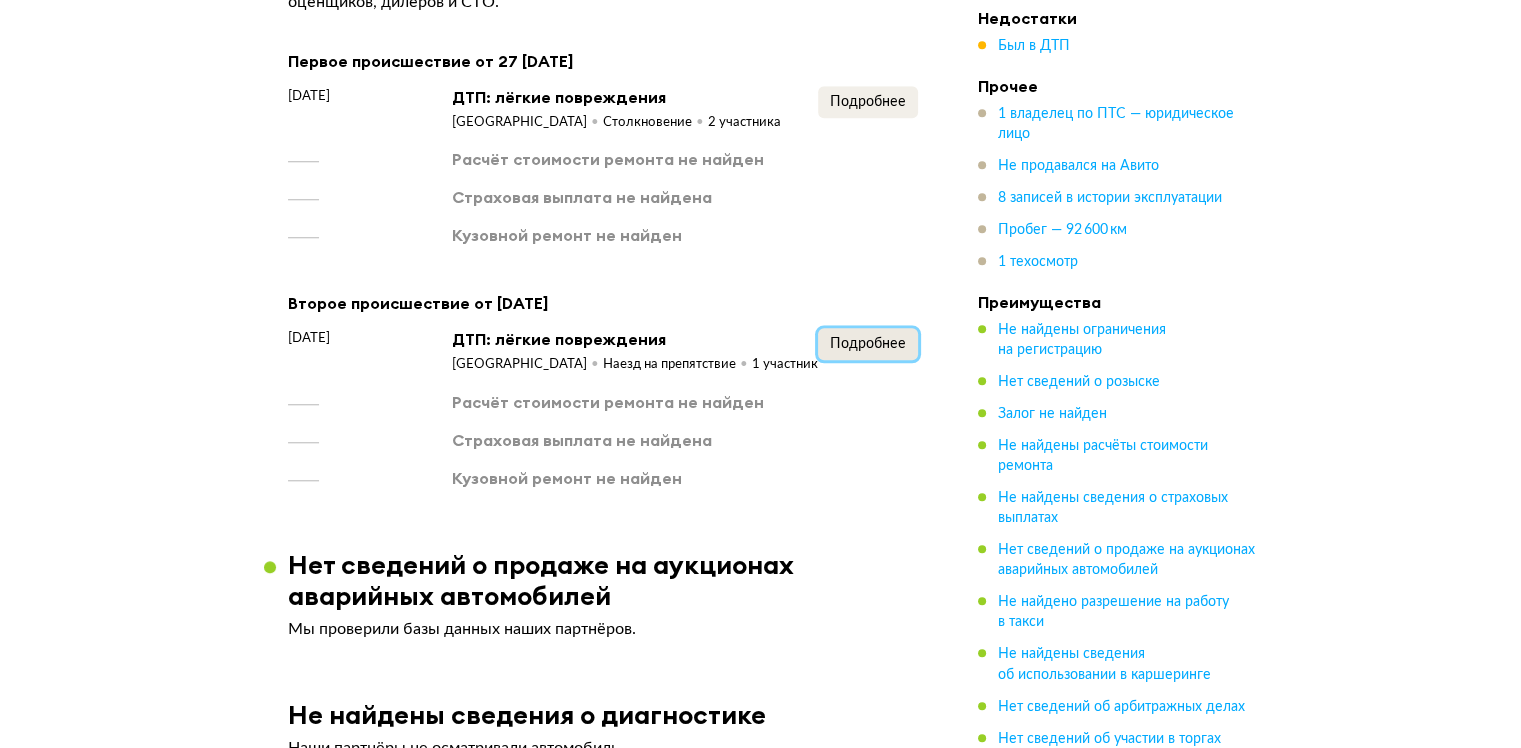 click on "Подробнее" at bounding box center (868, 344) 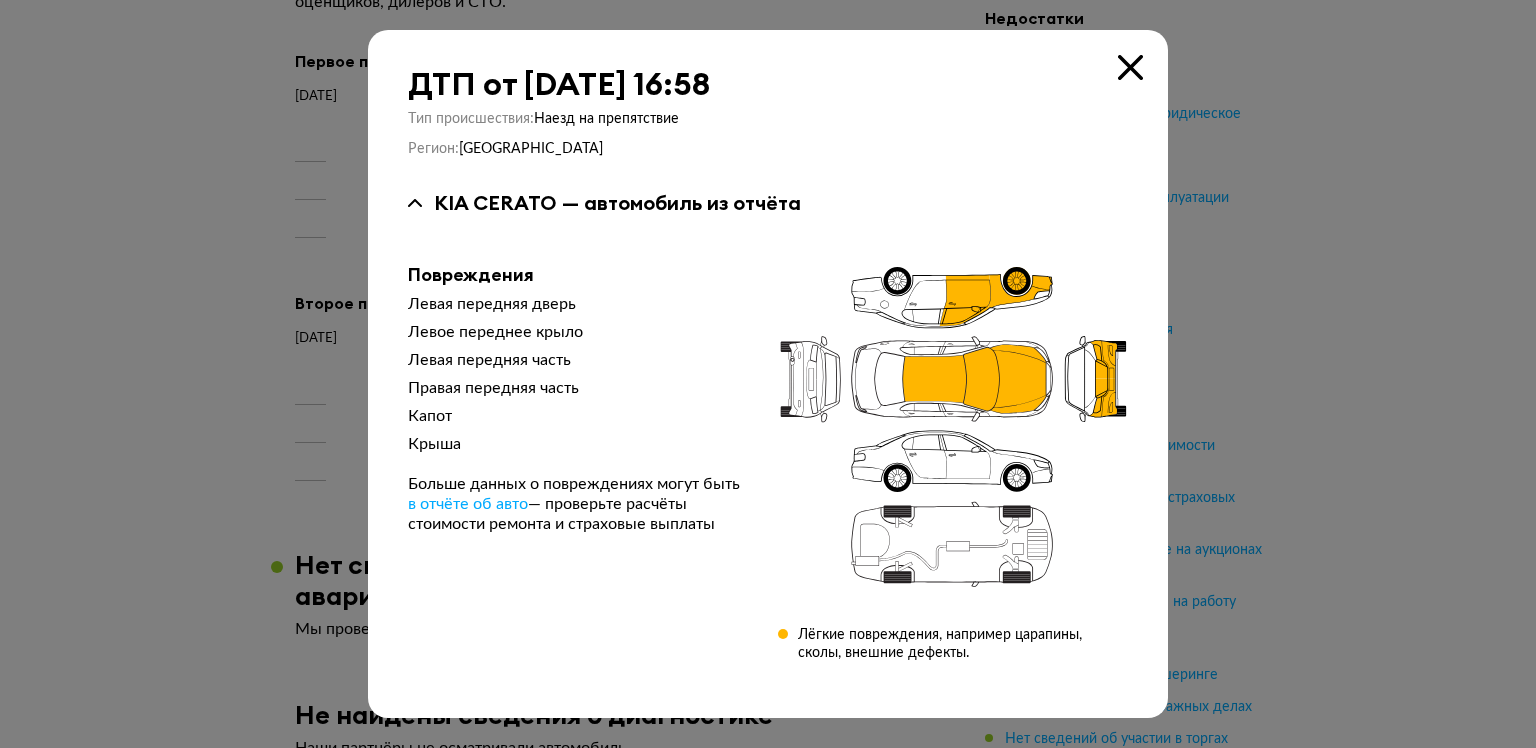 type 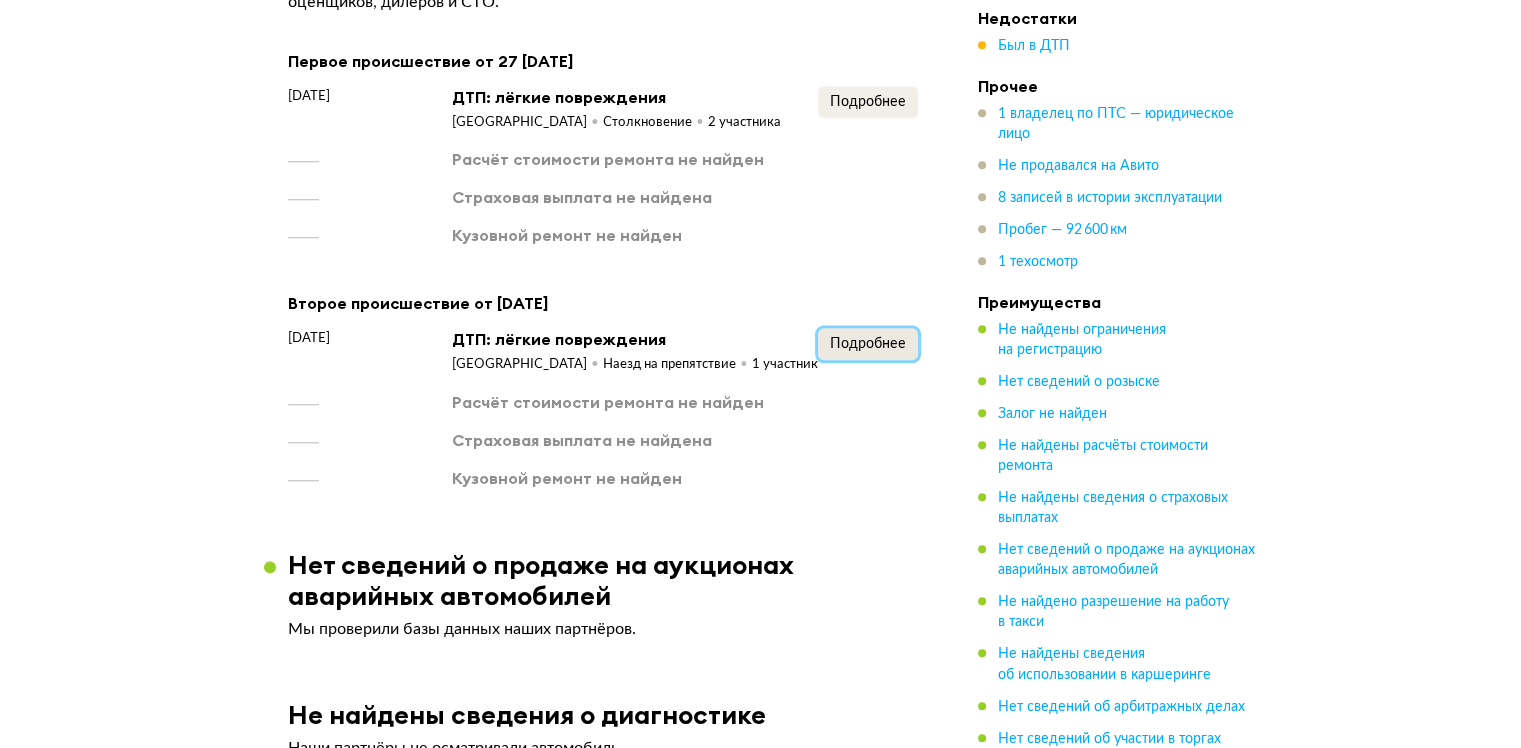 click on "Подробнее" at bounding box center (868, 344) 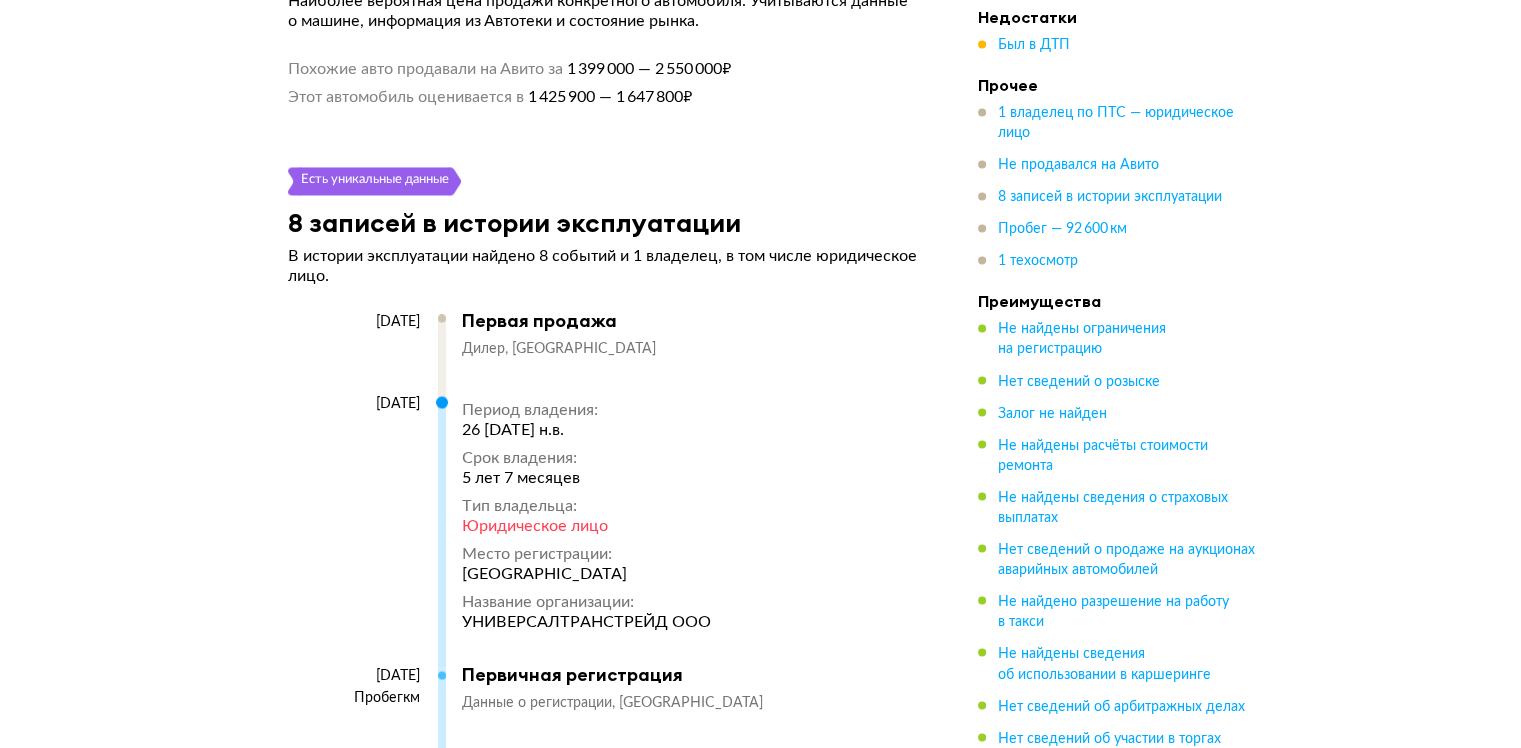 scroll, scrollTop: 3132, scrollLeft: 0, axis: vertical 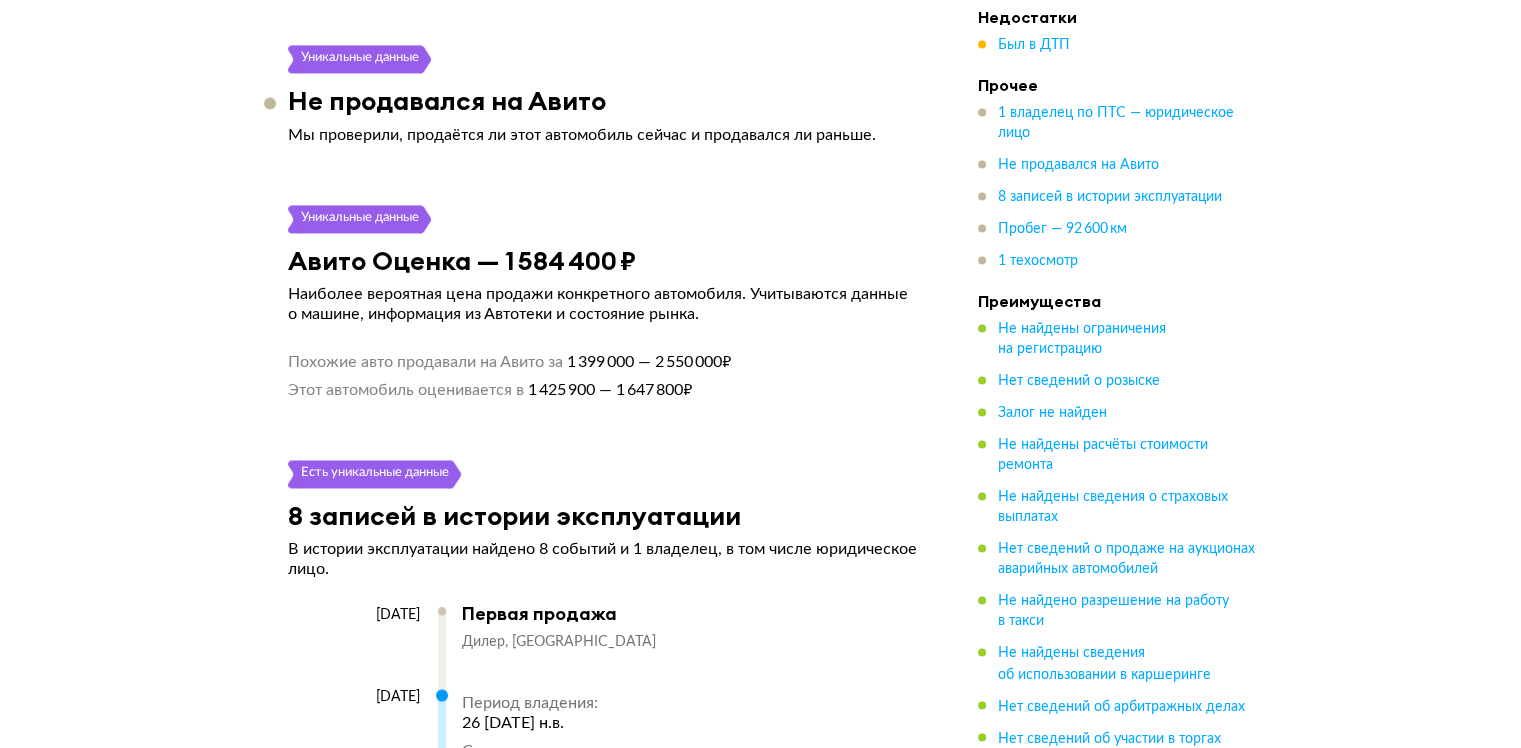 click on "Пробег —  92 600 км" at bounding box center (1118, 230) 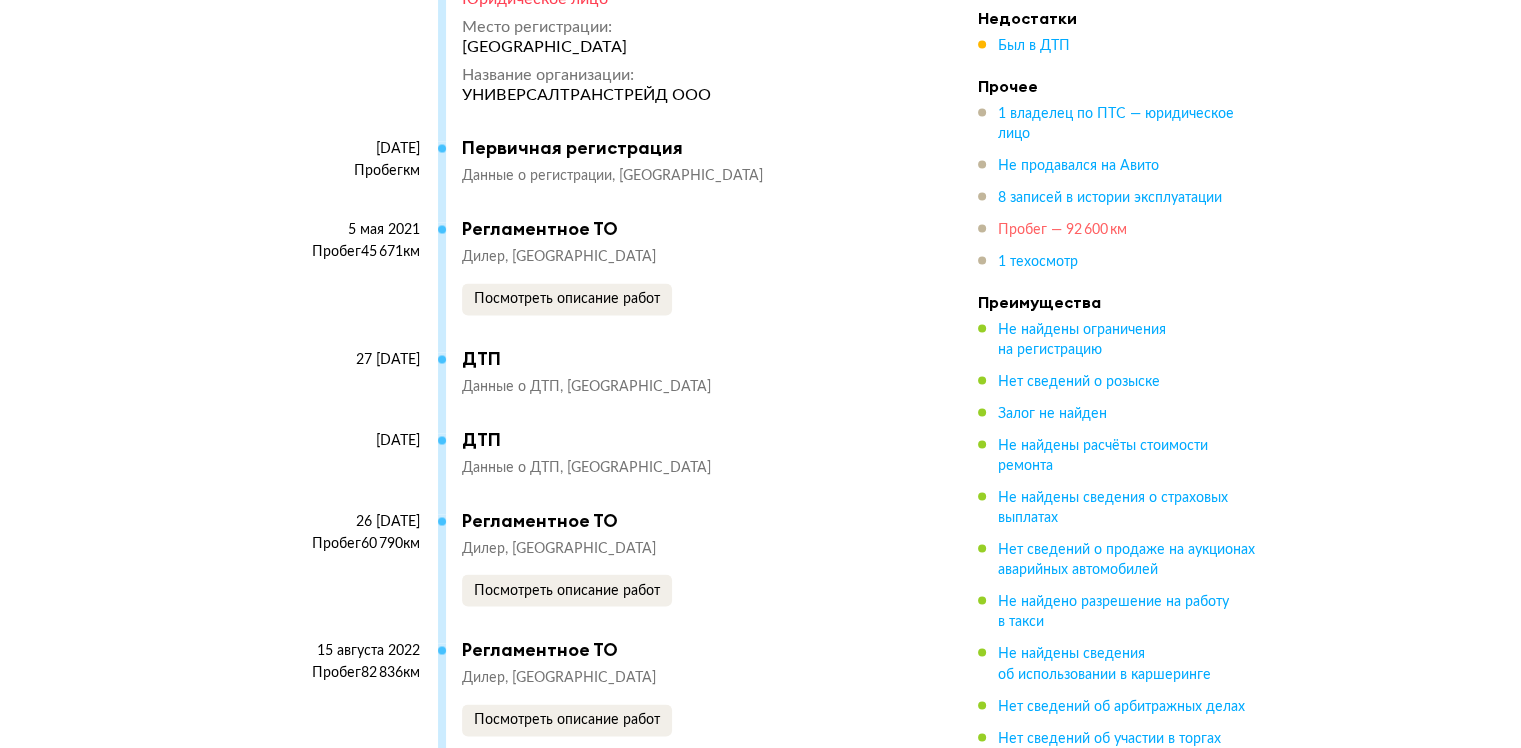 click on "Пробег —  92 600 км" at bounding box center [1062, 230] 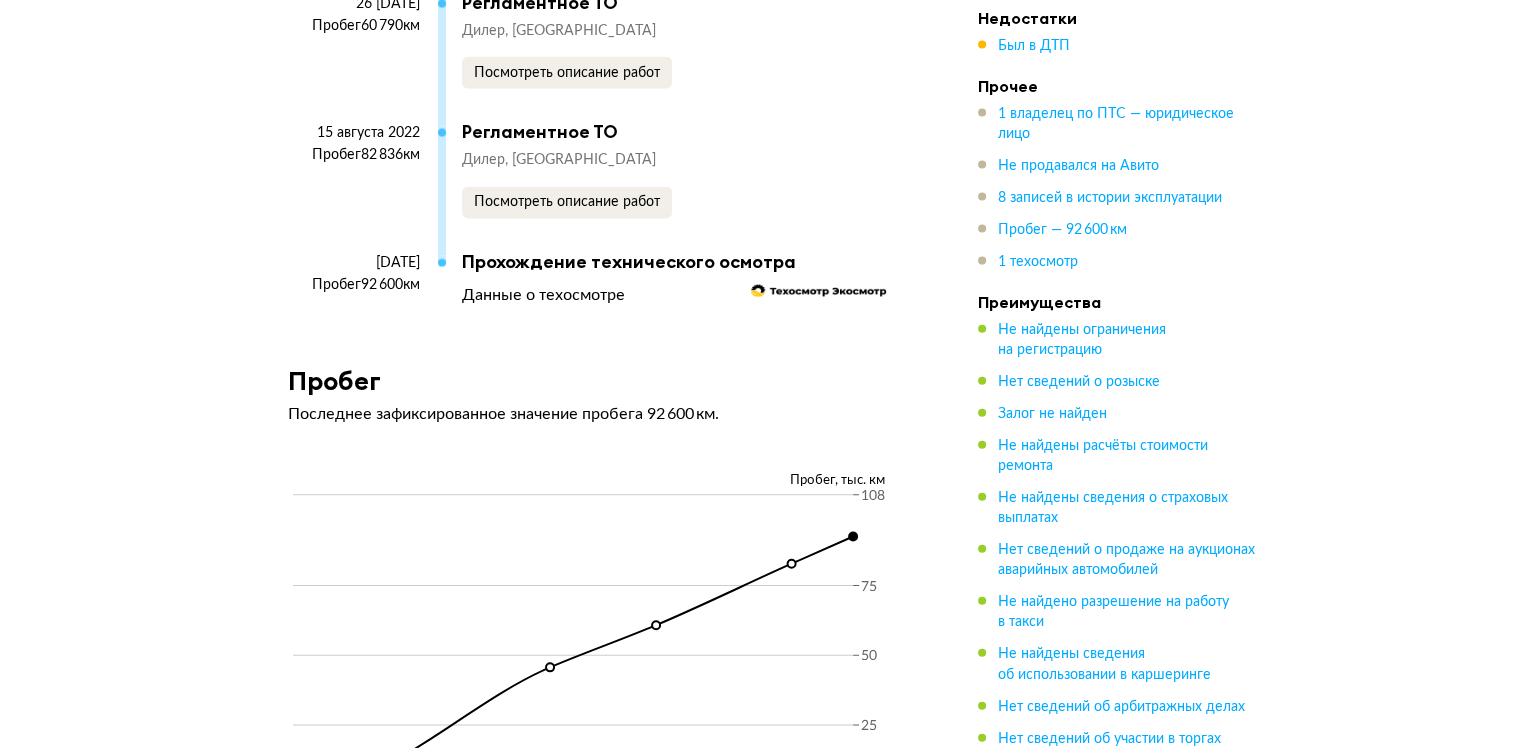 scroll, scrollTop: 4456, scrollLeft: 0, axis: vertical 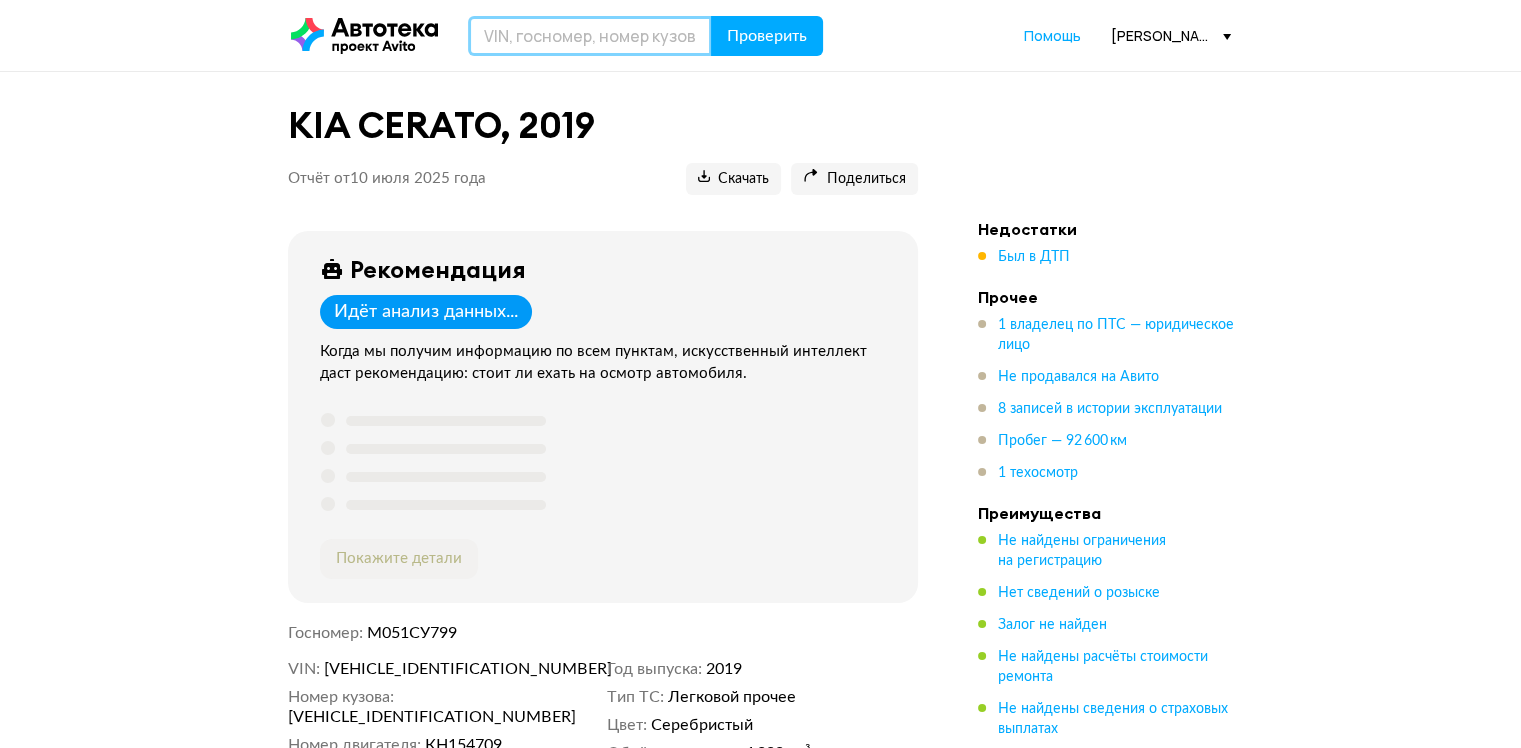 click at bounding box center [590, 36] 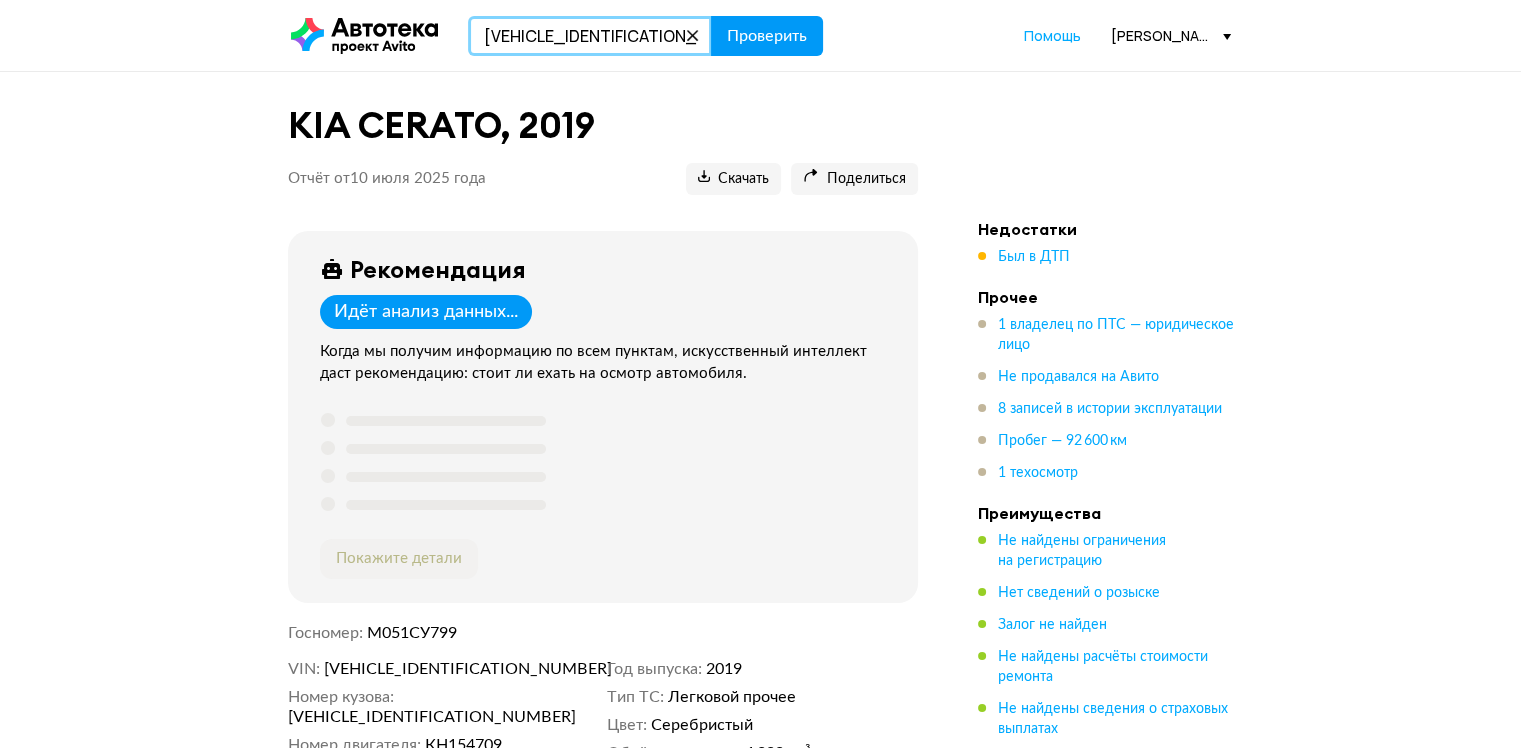 type on "XWEFB416BKC000383" 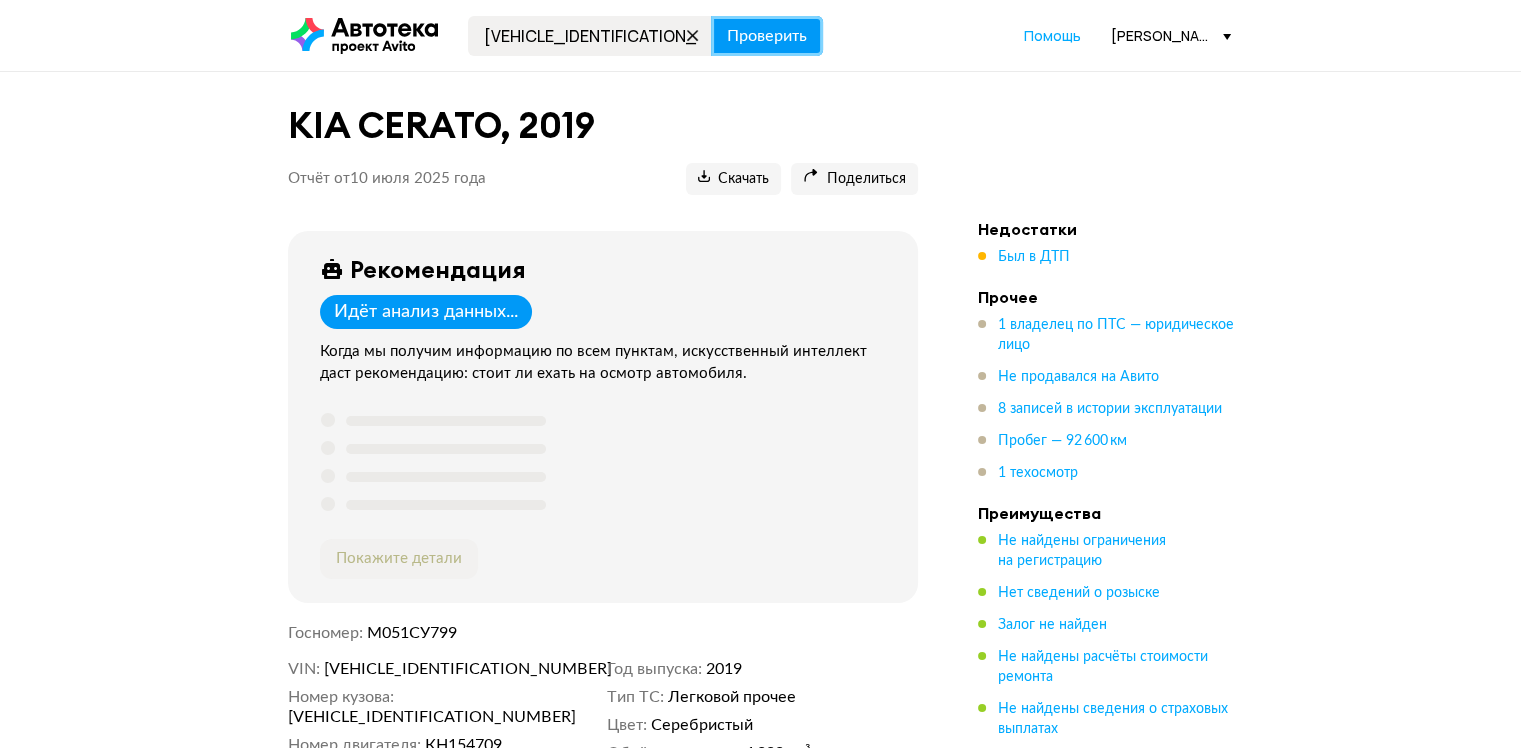 click on "Проверить" at bounding box center (767, 36) 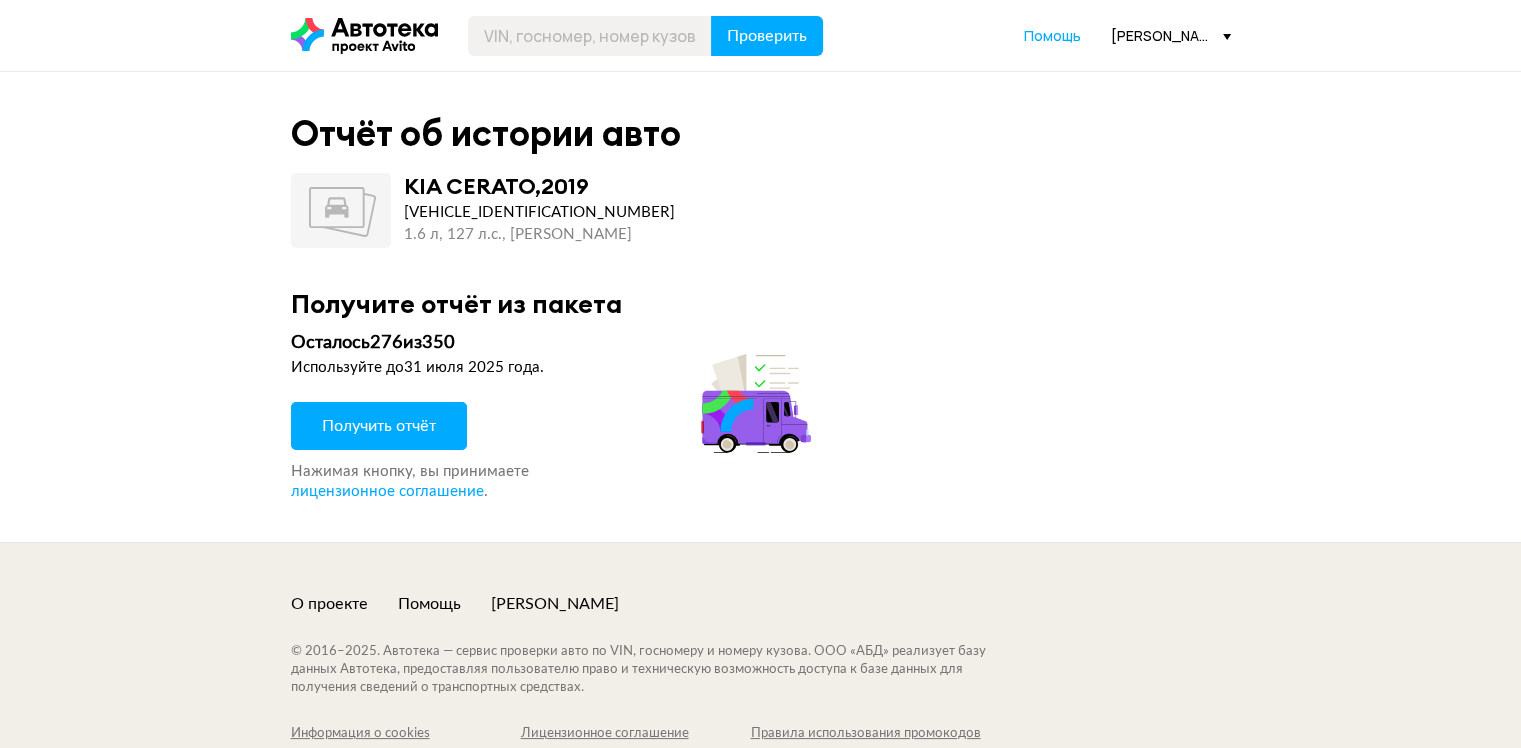 click on "Получить отчёт" at bounding box center (379, 426) 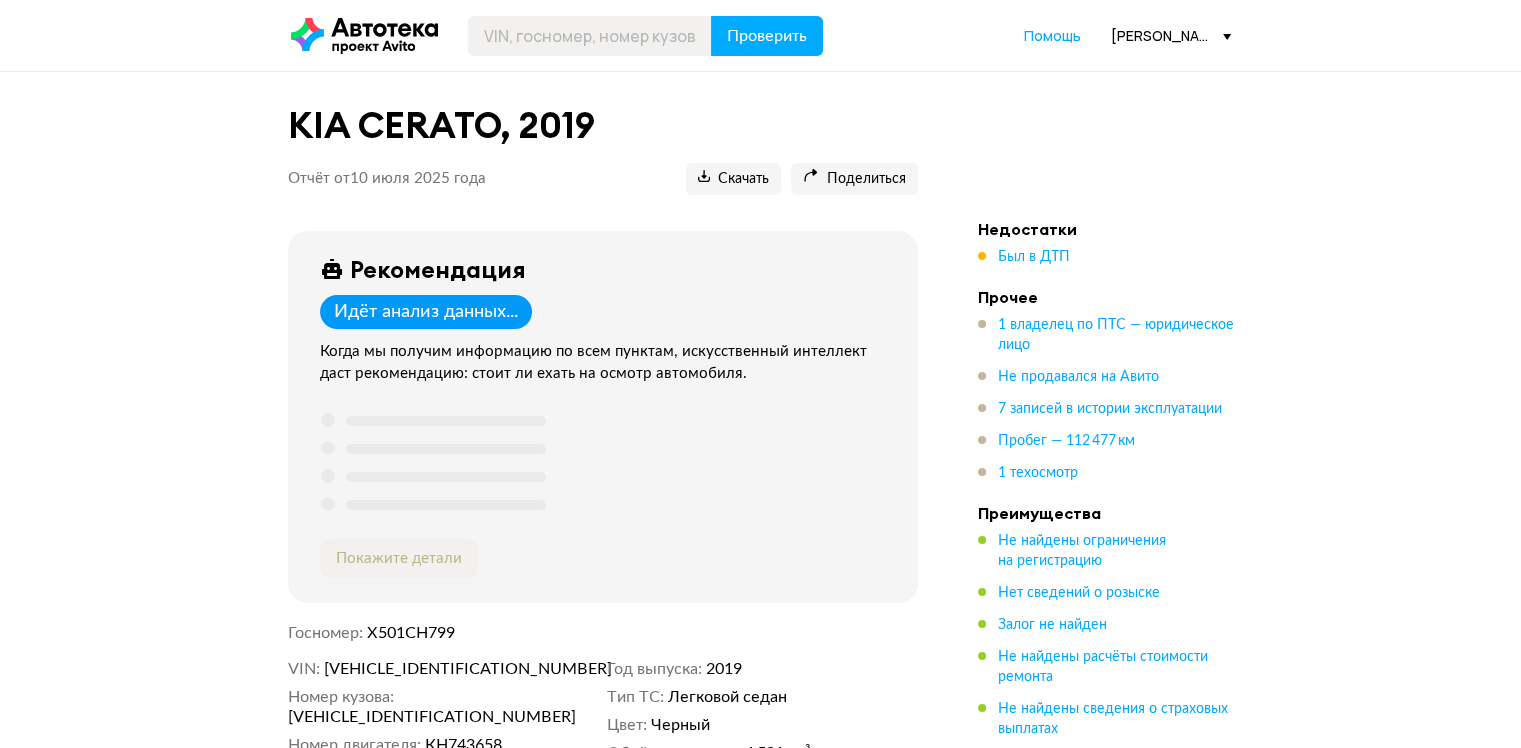 click on "Недостатки Был в ДТП" at bounding box center [1118, 243] 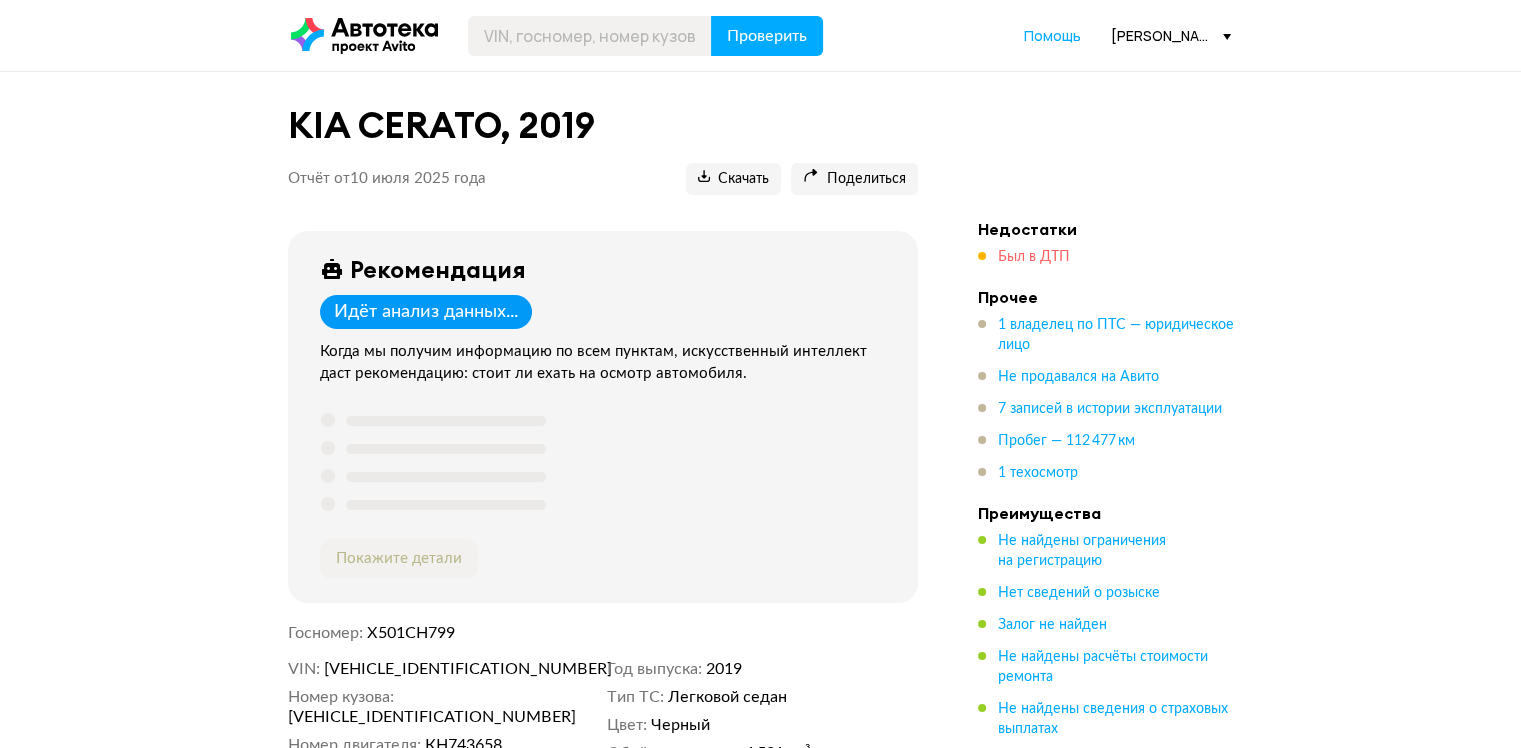 click on "Был в ДТП" at bounding box center (1034, 257) 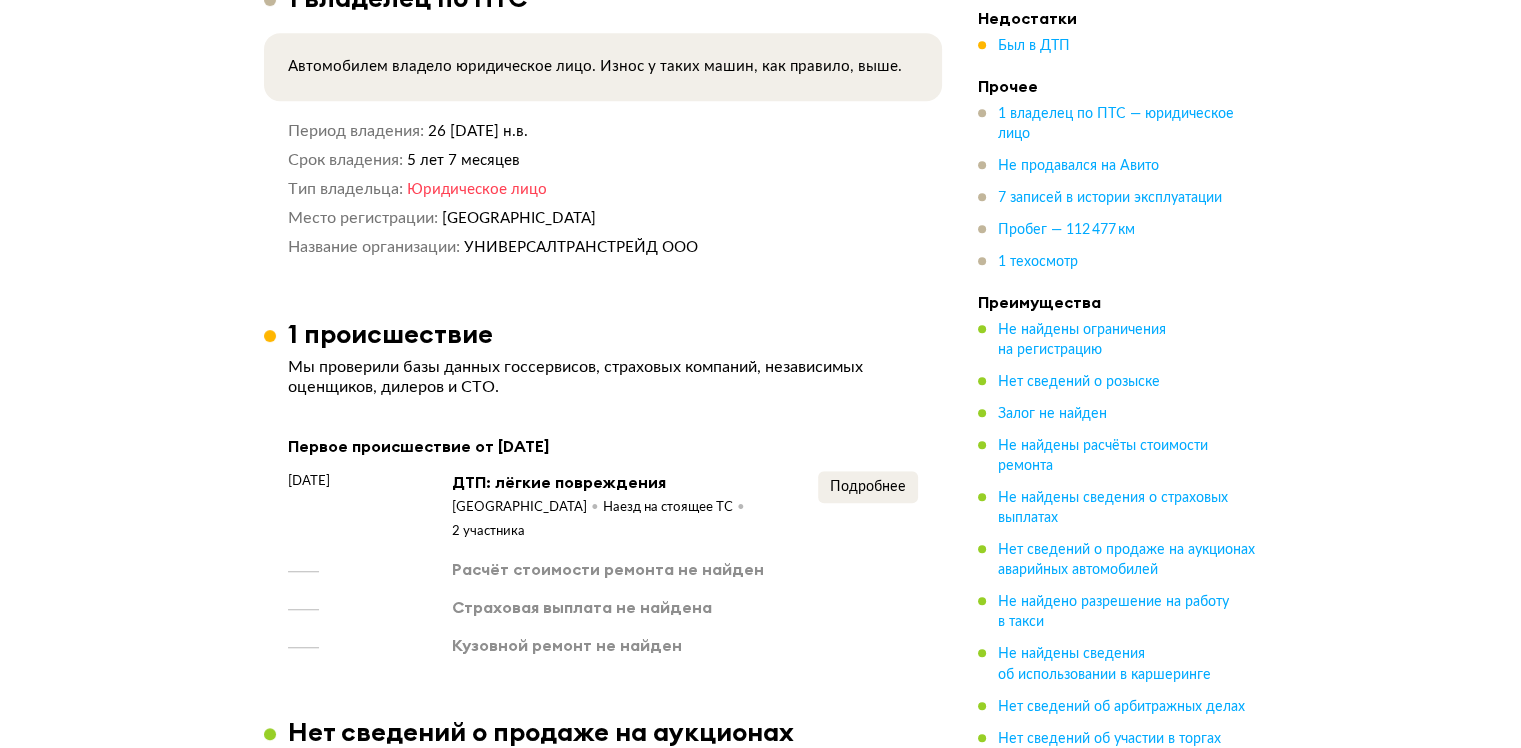 scroll, scrollTop: 1732, scrollLeft: 0, axis: vertical 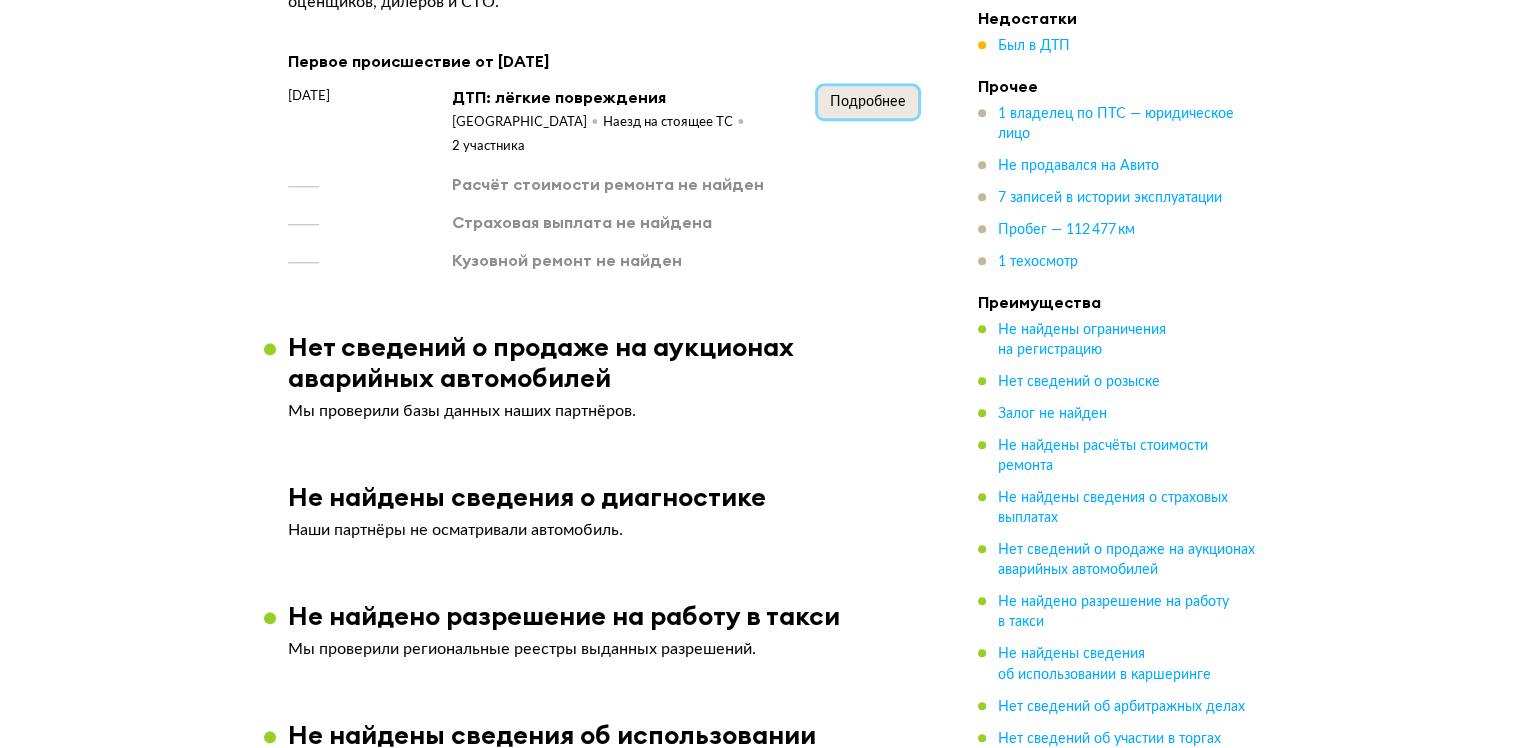 click on "Подробнее" at bounding box center [868, 102] 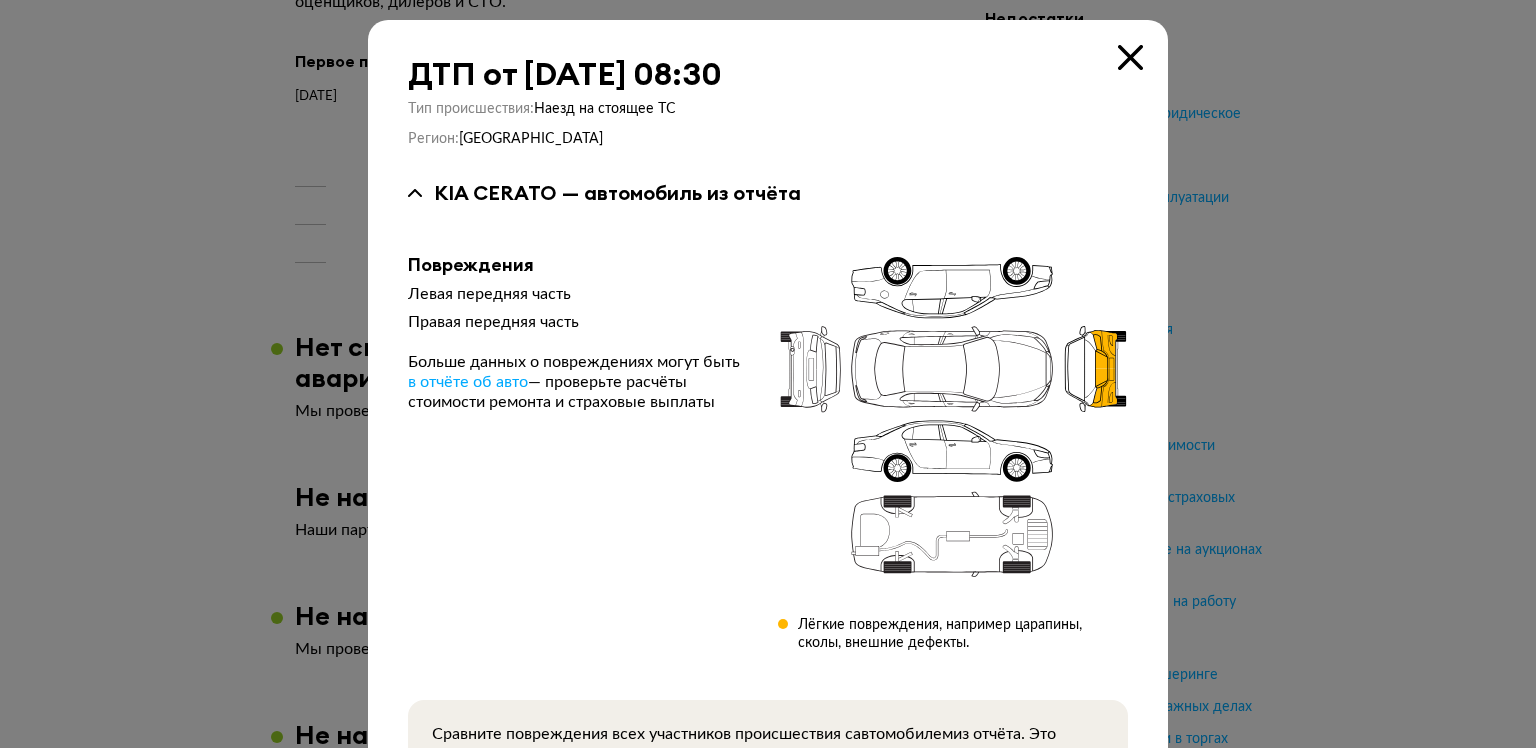 type 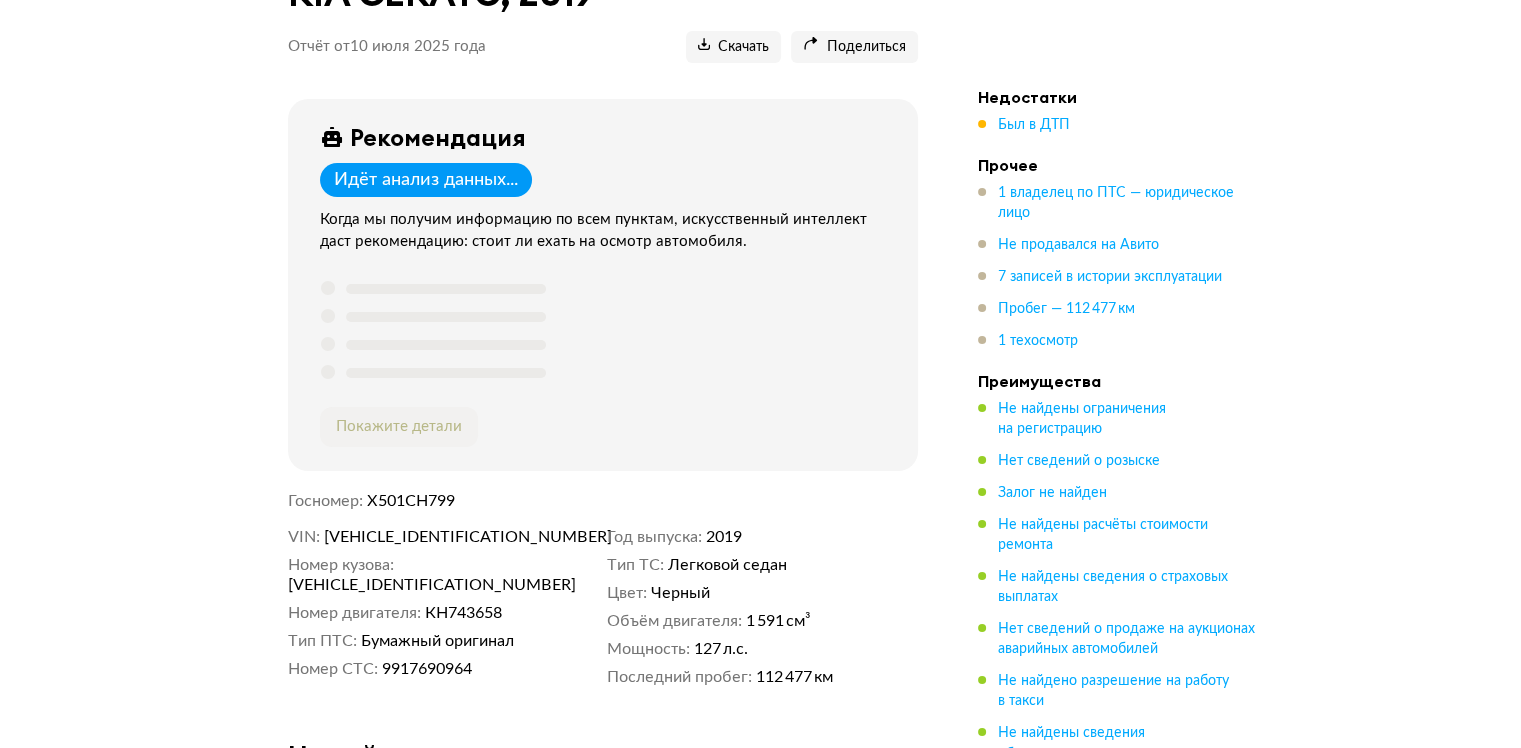 scroll, scrollTop: 0, scrollLeft: 0, axis: both 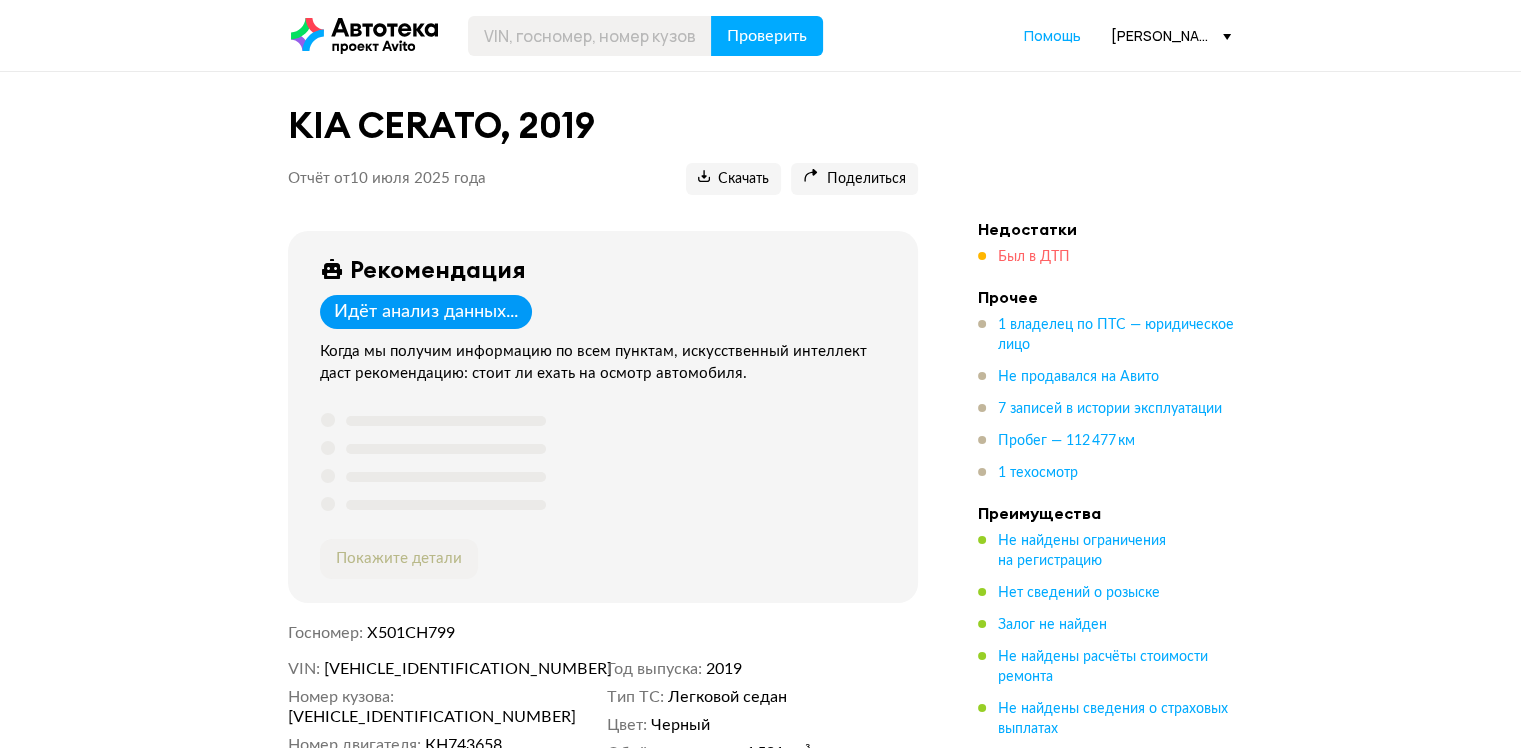 click on "Был в ДТП" at bounding box center (1034, 257) 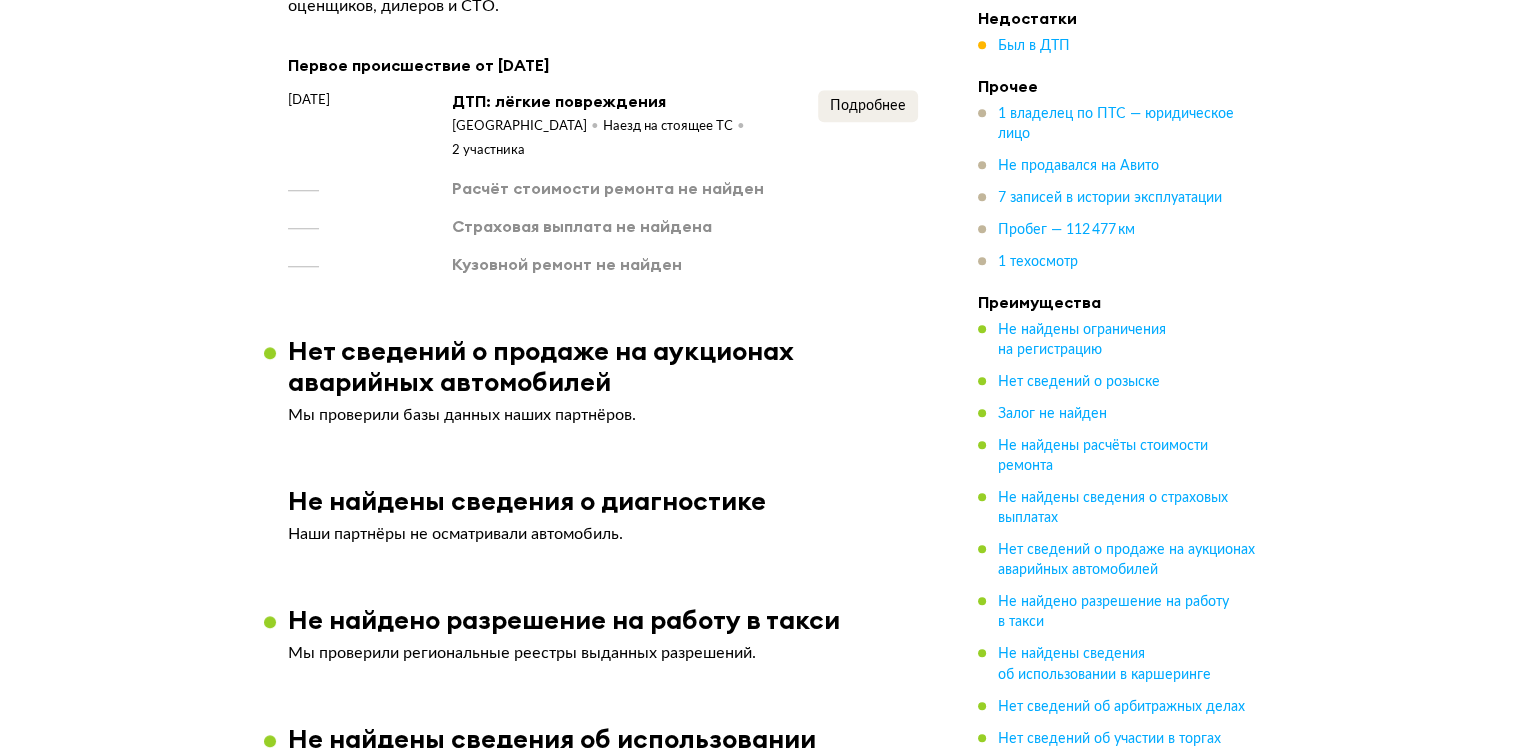 scroll, scrollTop: 1732, scrollLeft: 0, axis: vertical 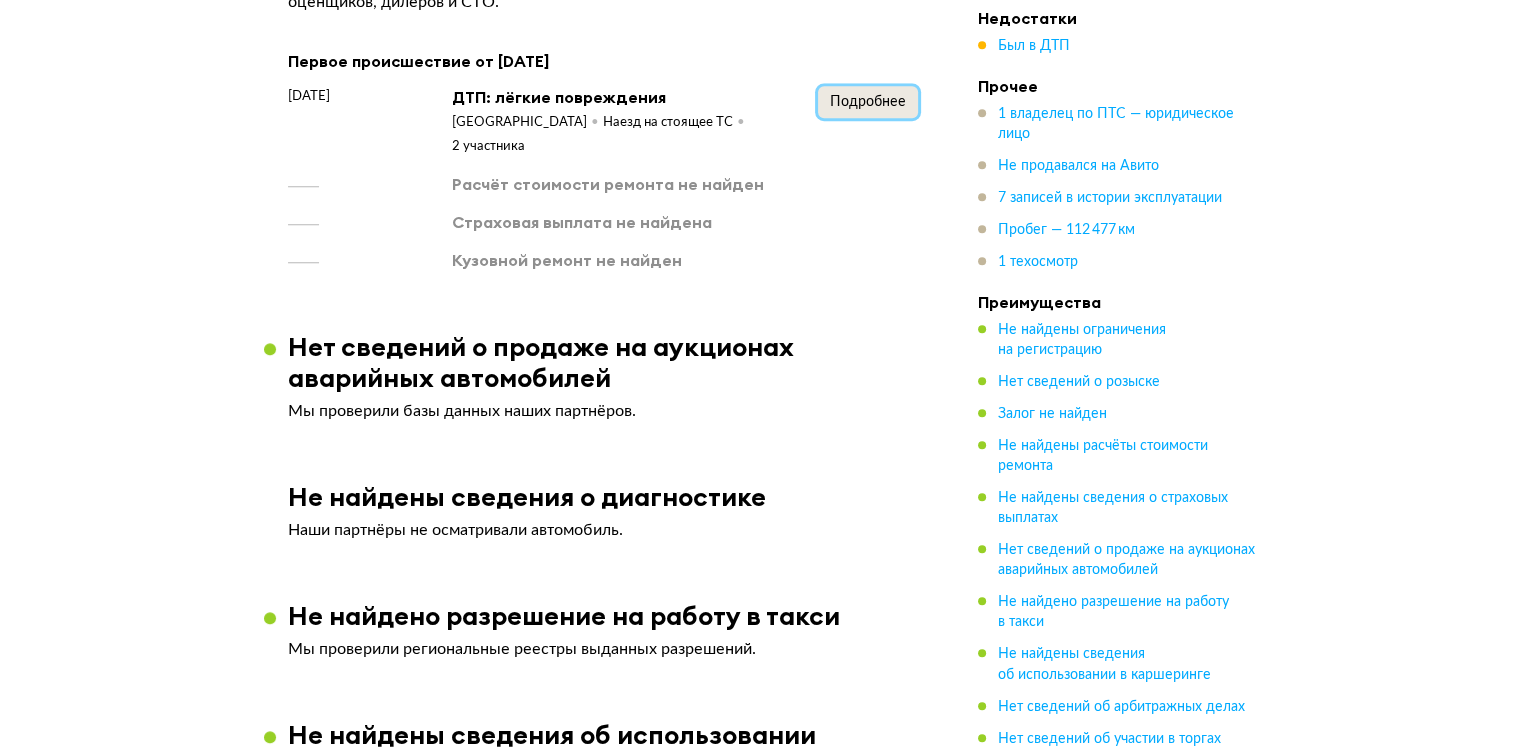 click on "Подробнее" at bounding box center (868, 102) 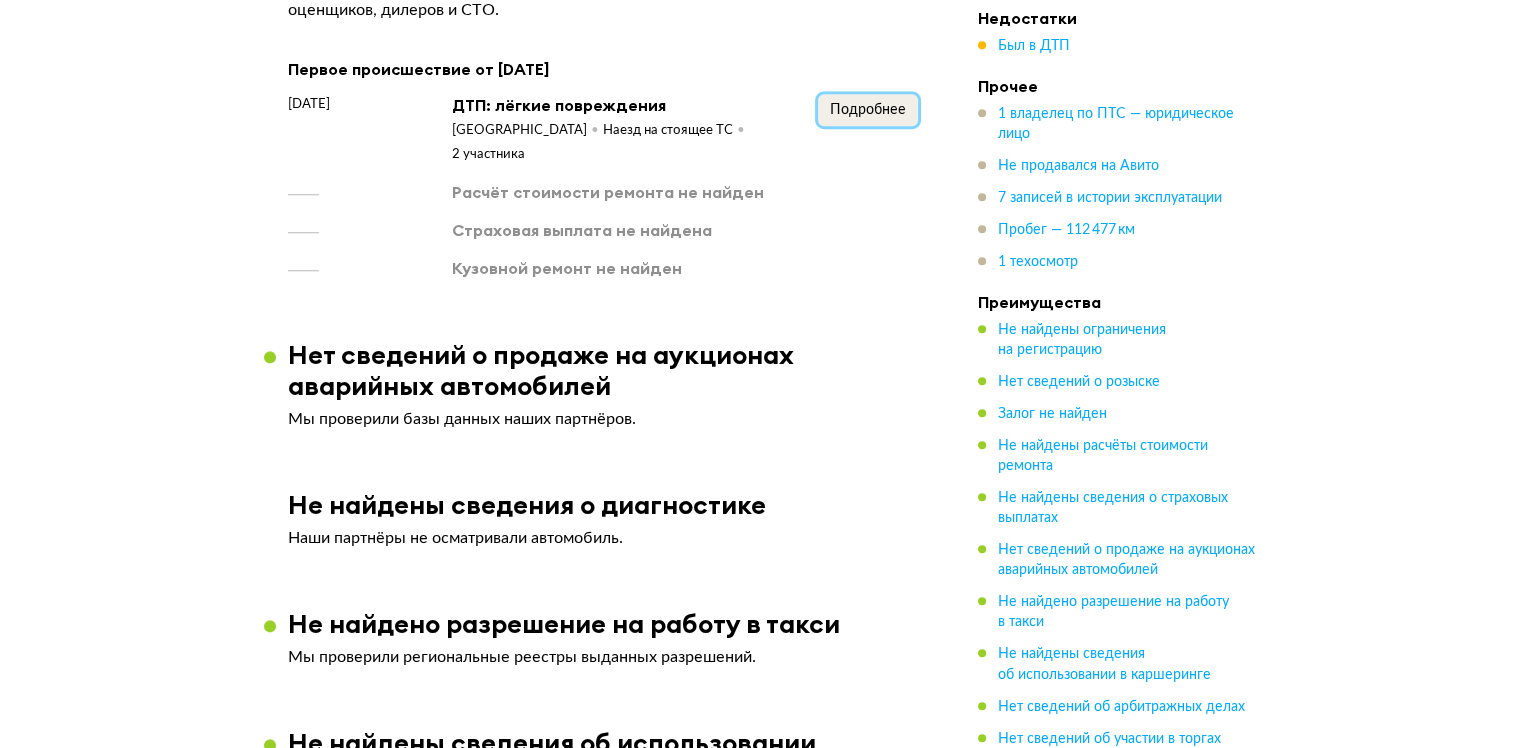 scroll, scrollTop: 1432, scrollLeft: 0, axis: vertical 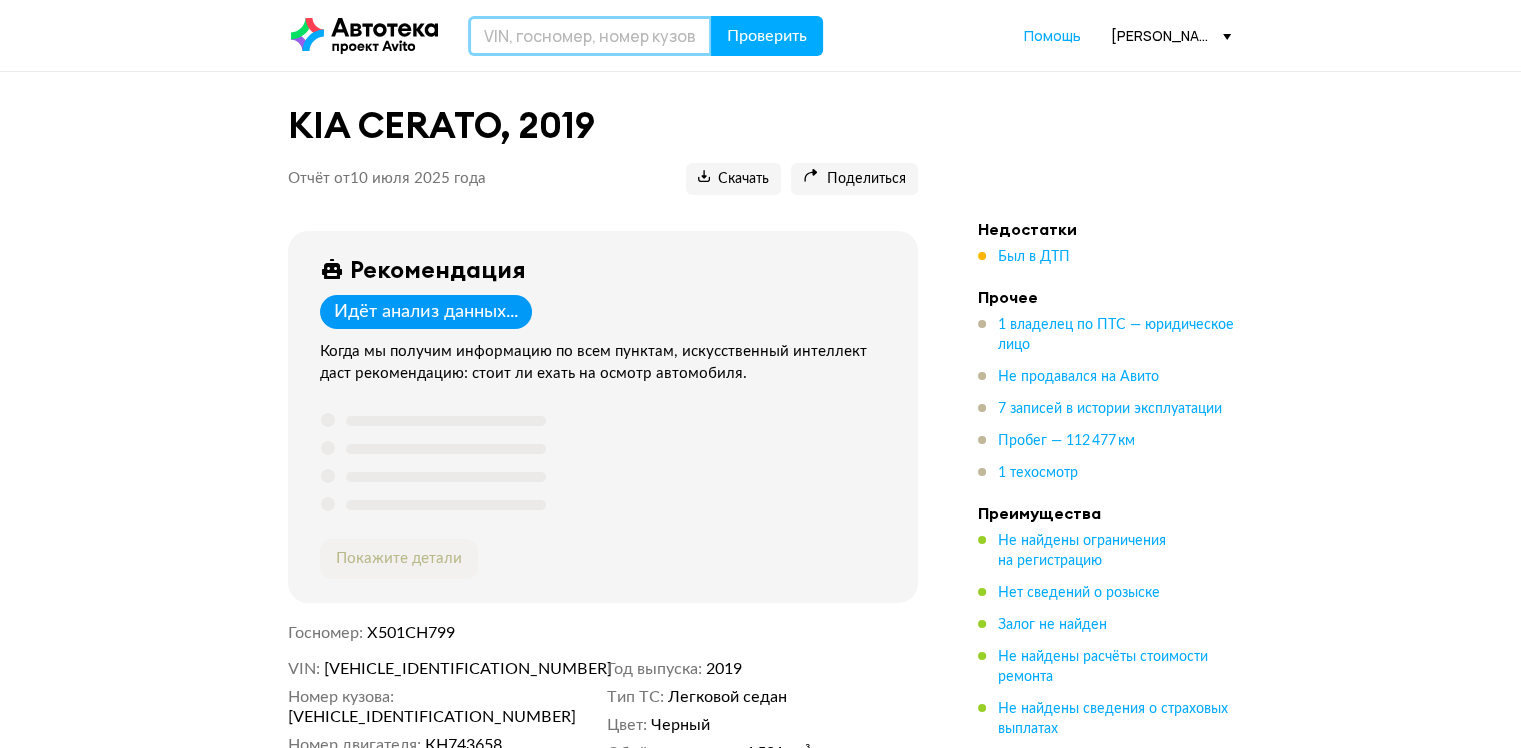 click at bounding box center [590, 36] 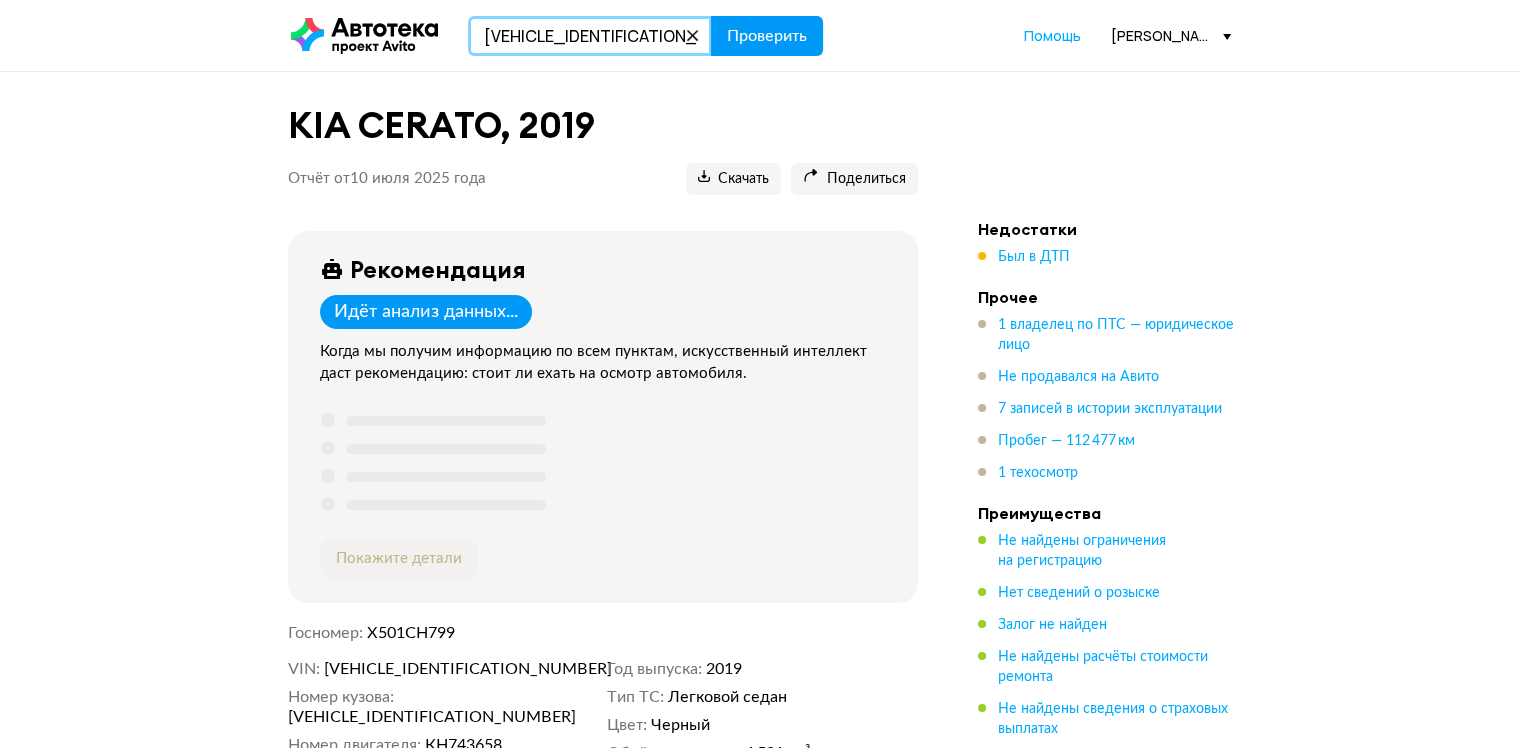 type on "XW8ZZZCKZMG020465" 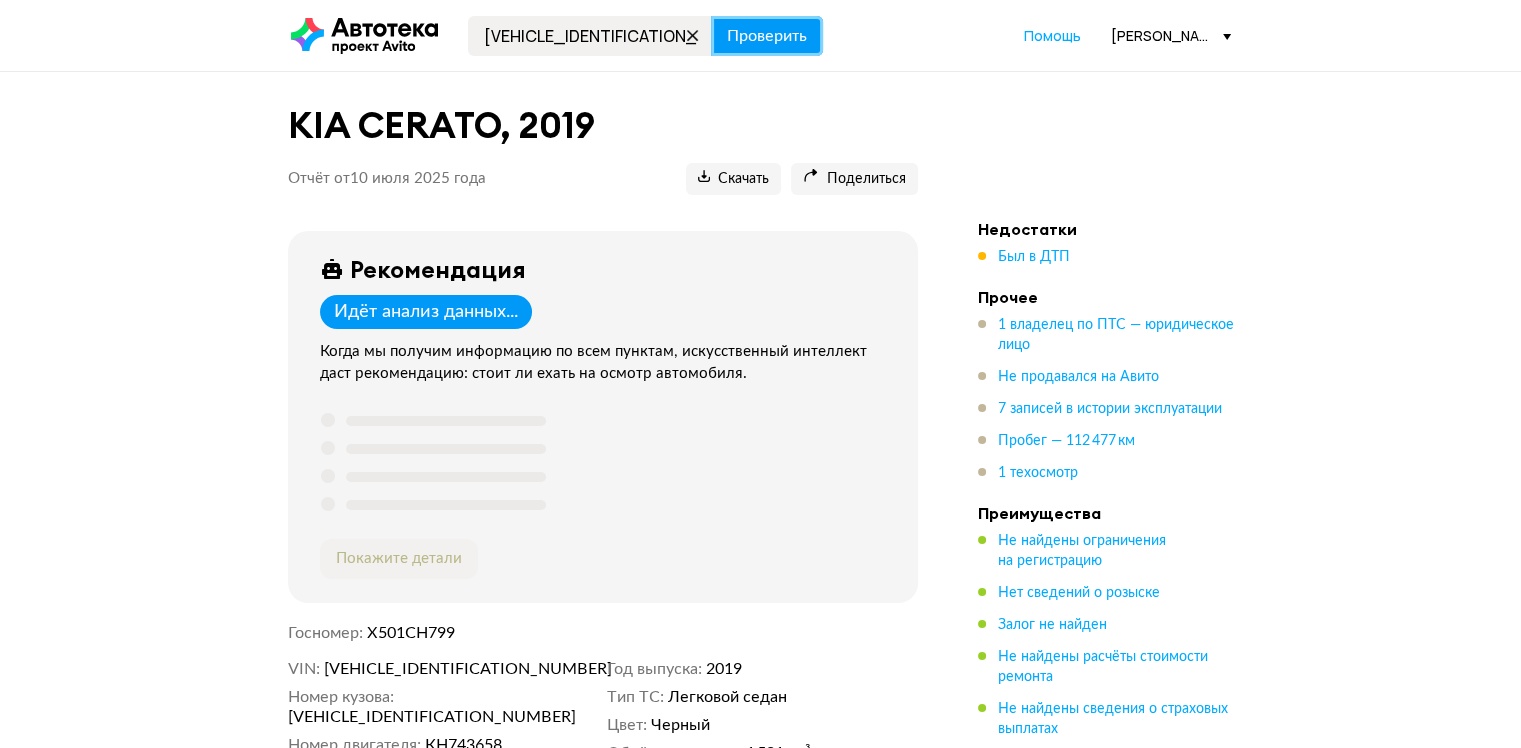 click on "Проверить" at bounding box center (767, 36) 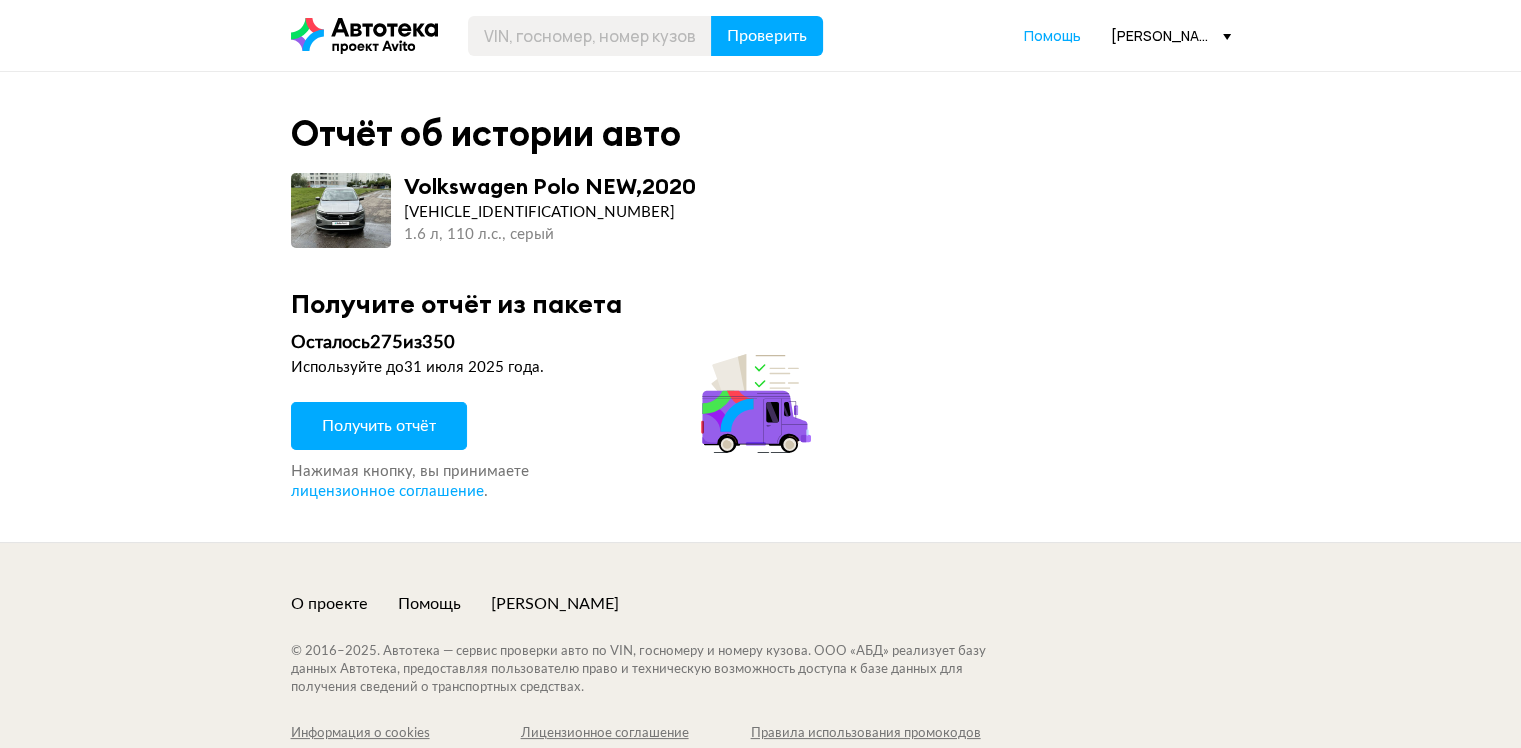 click on "Получить отчёт" at bounding box center (379, 426) 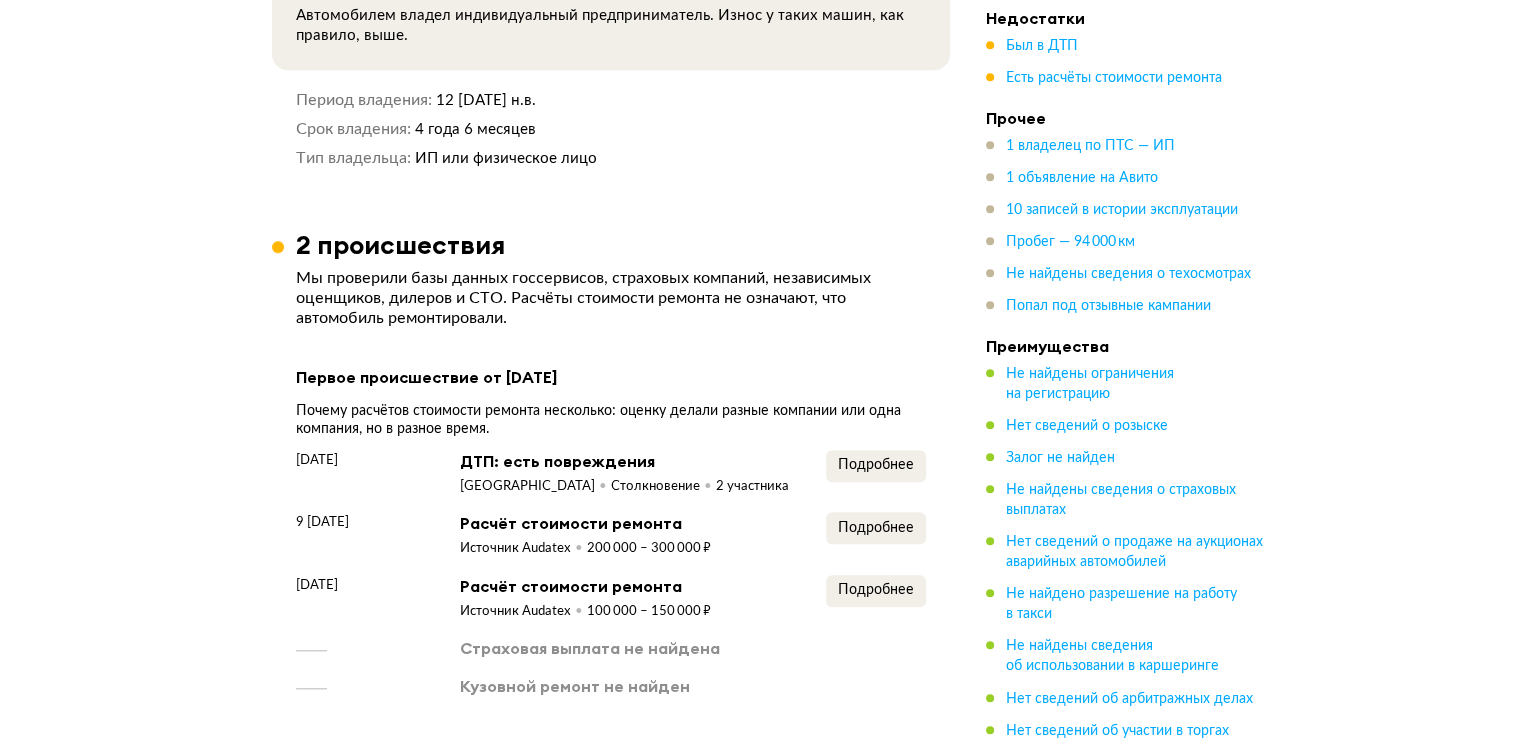 scroll, scrollTop: 1800, scrollLeft: 0, axis: vertical 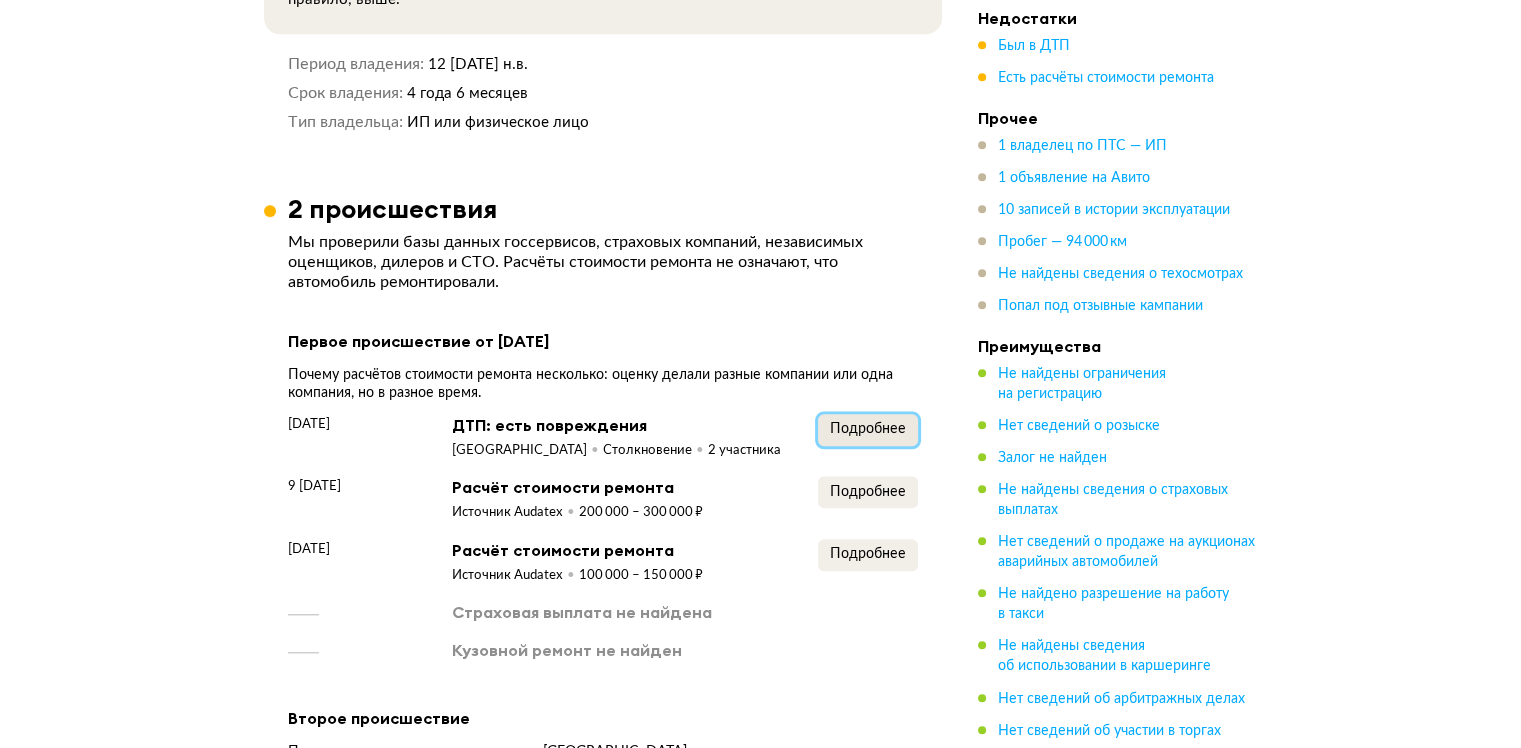 click on "Подробнее" at bounding box center (868, 429) 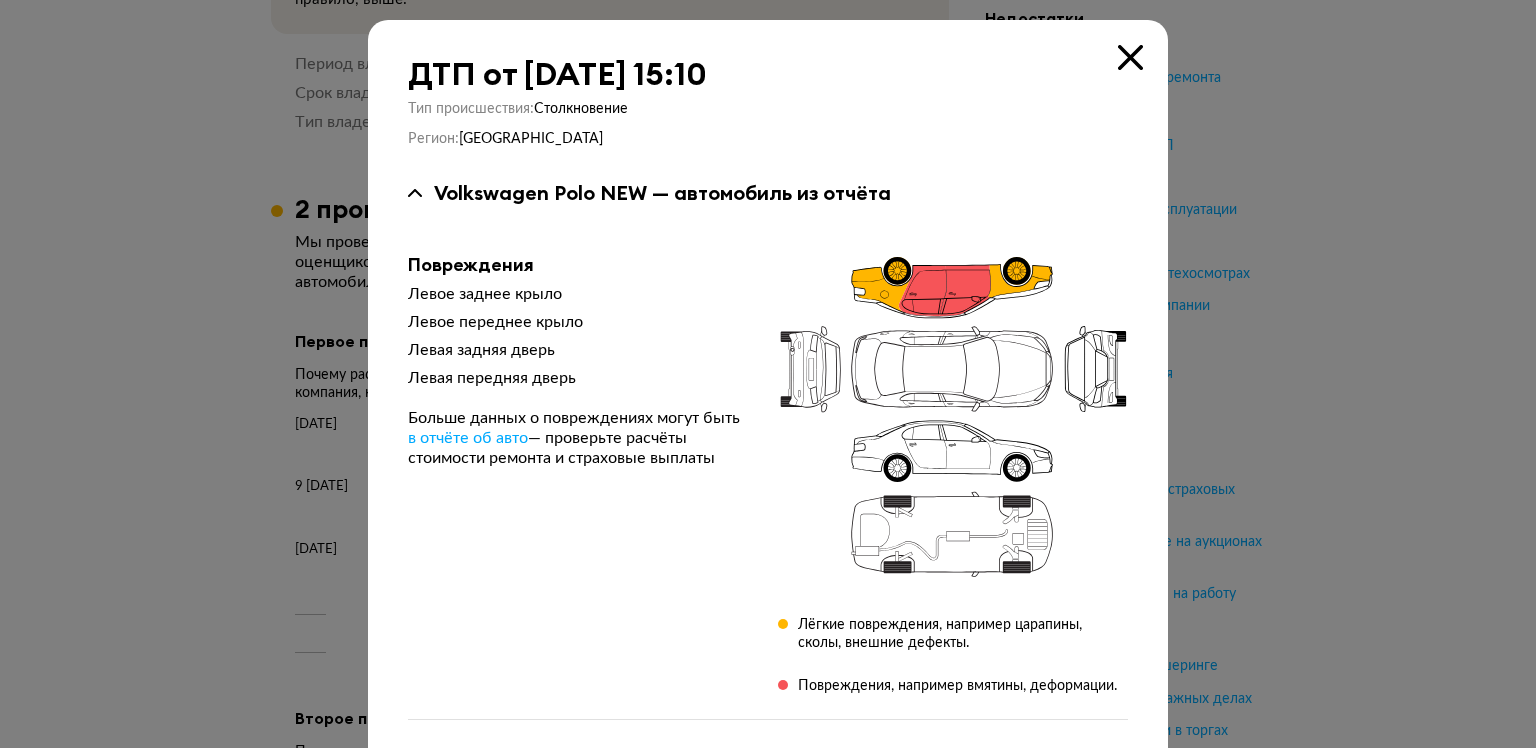 type 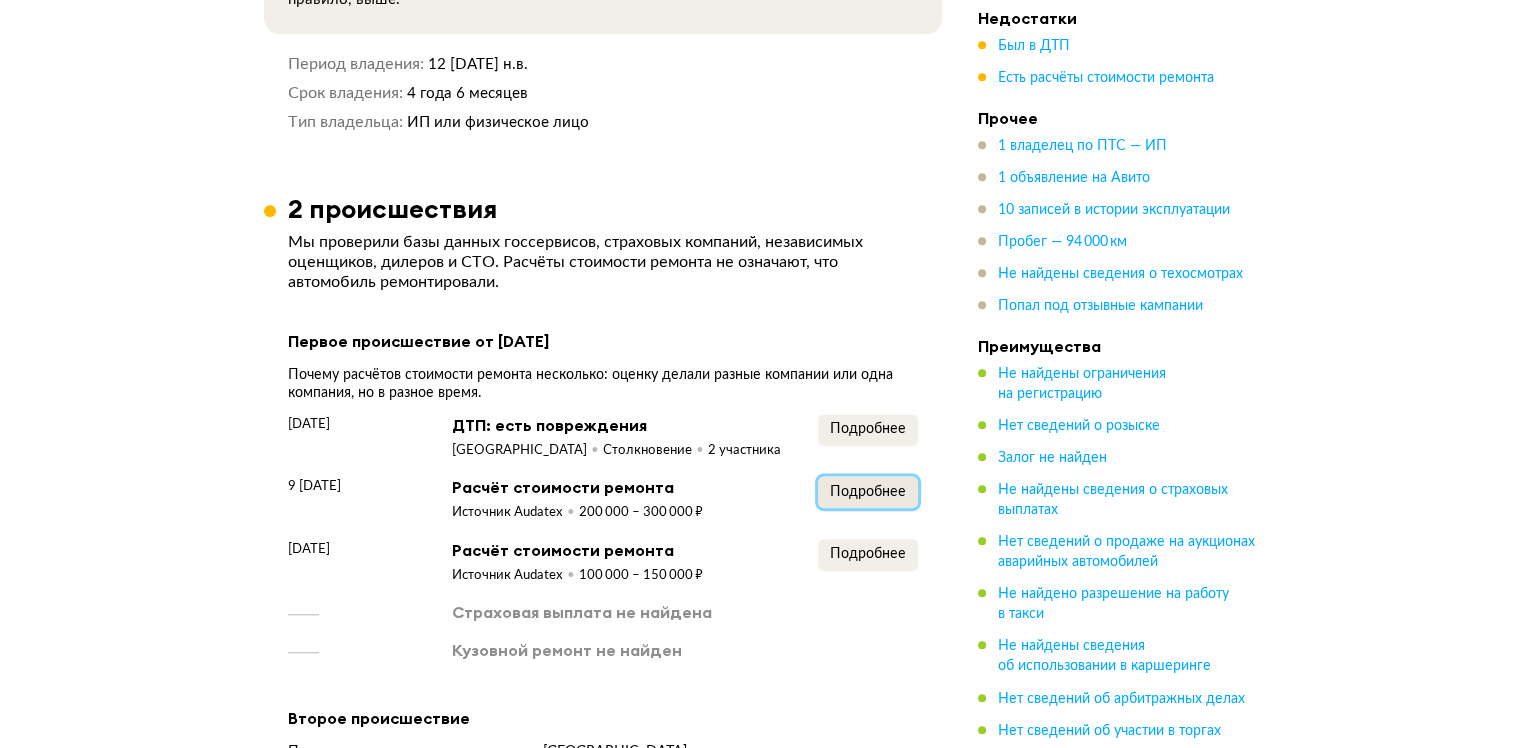 click on "Подробнее" at bounding box center [868, 492] 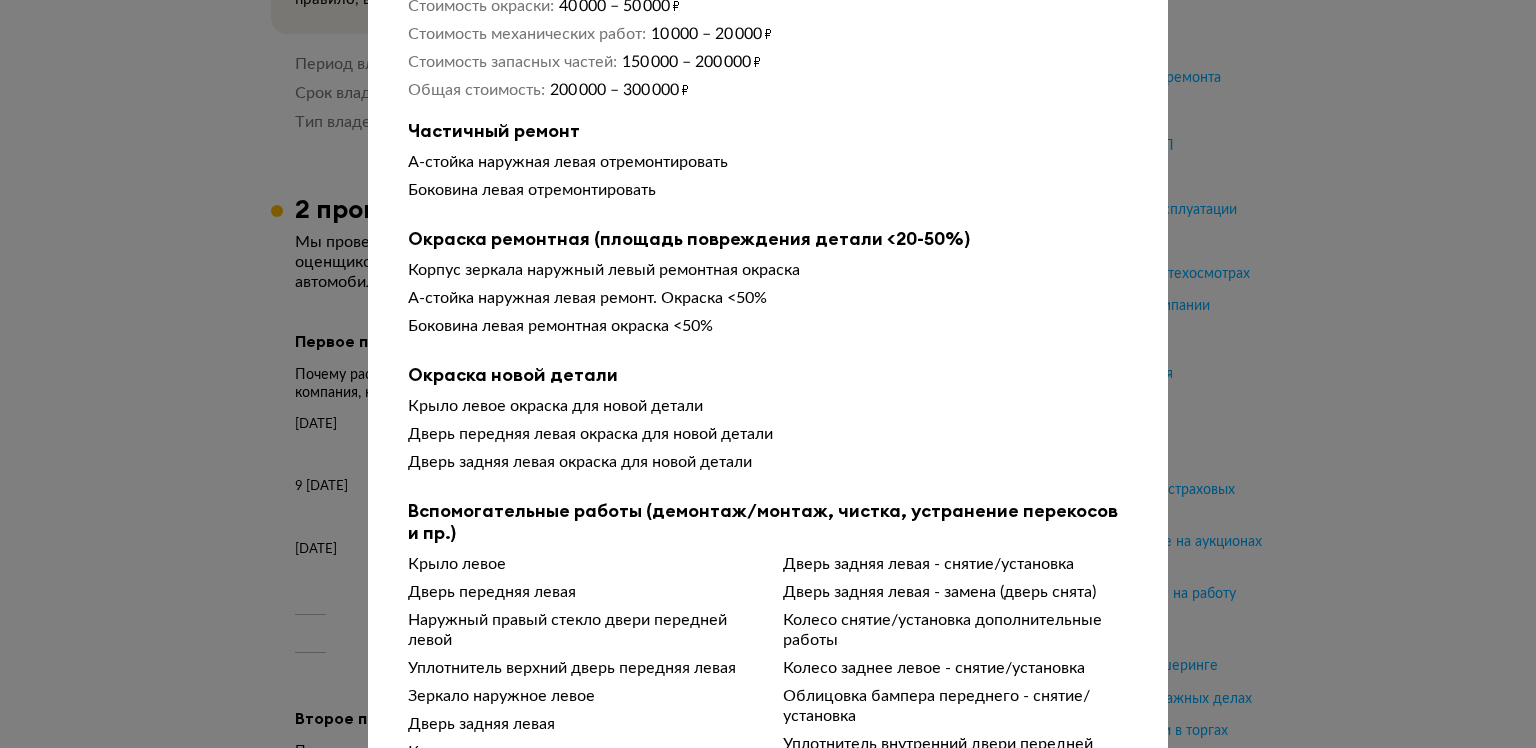 scroll, scrollTop: 397, scrollLeft: 0, axis: vertical 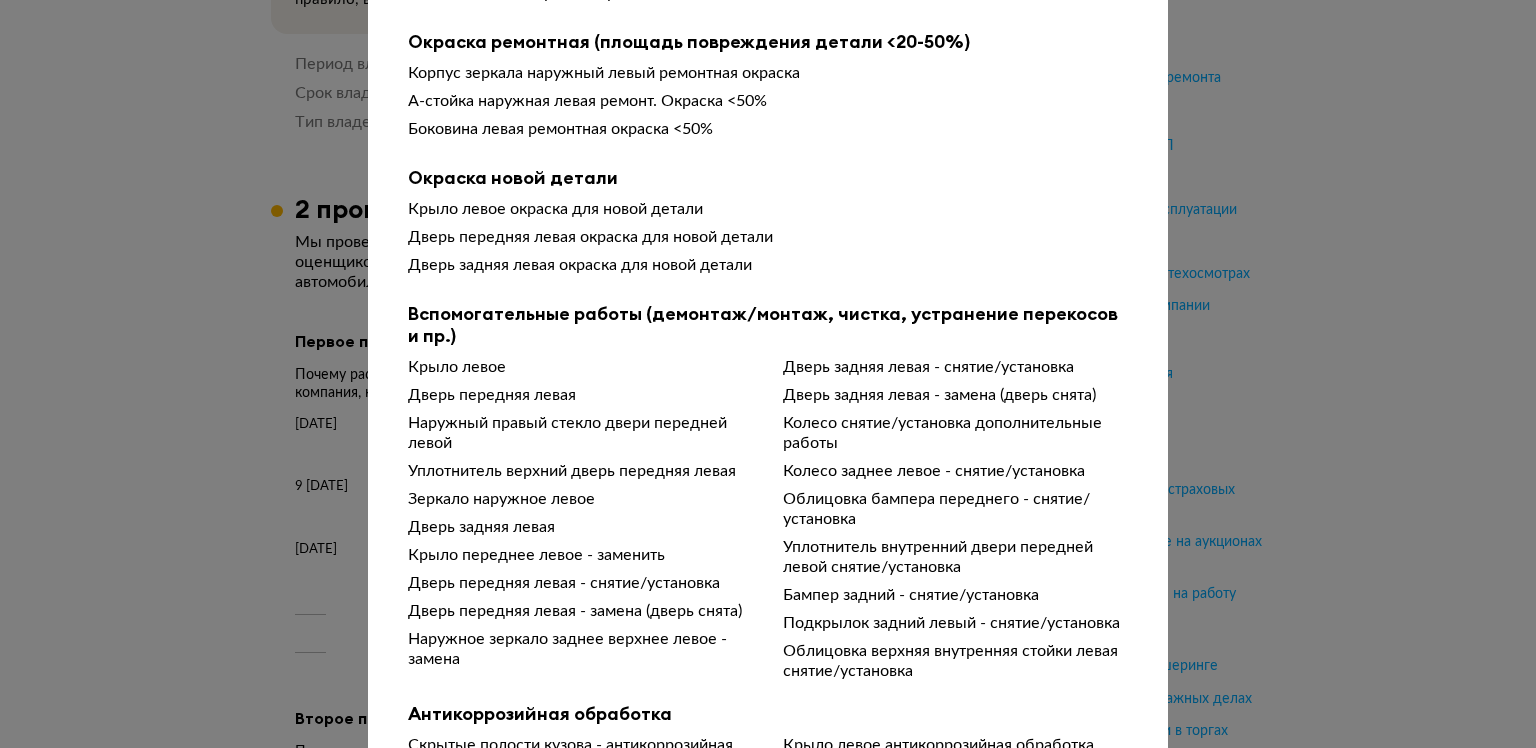 type 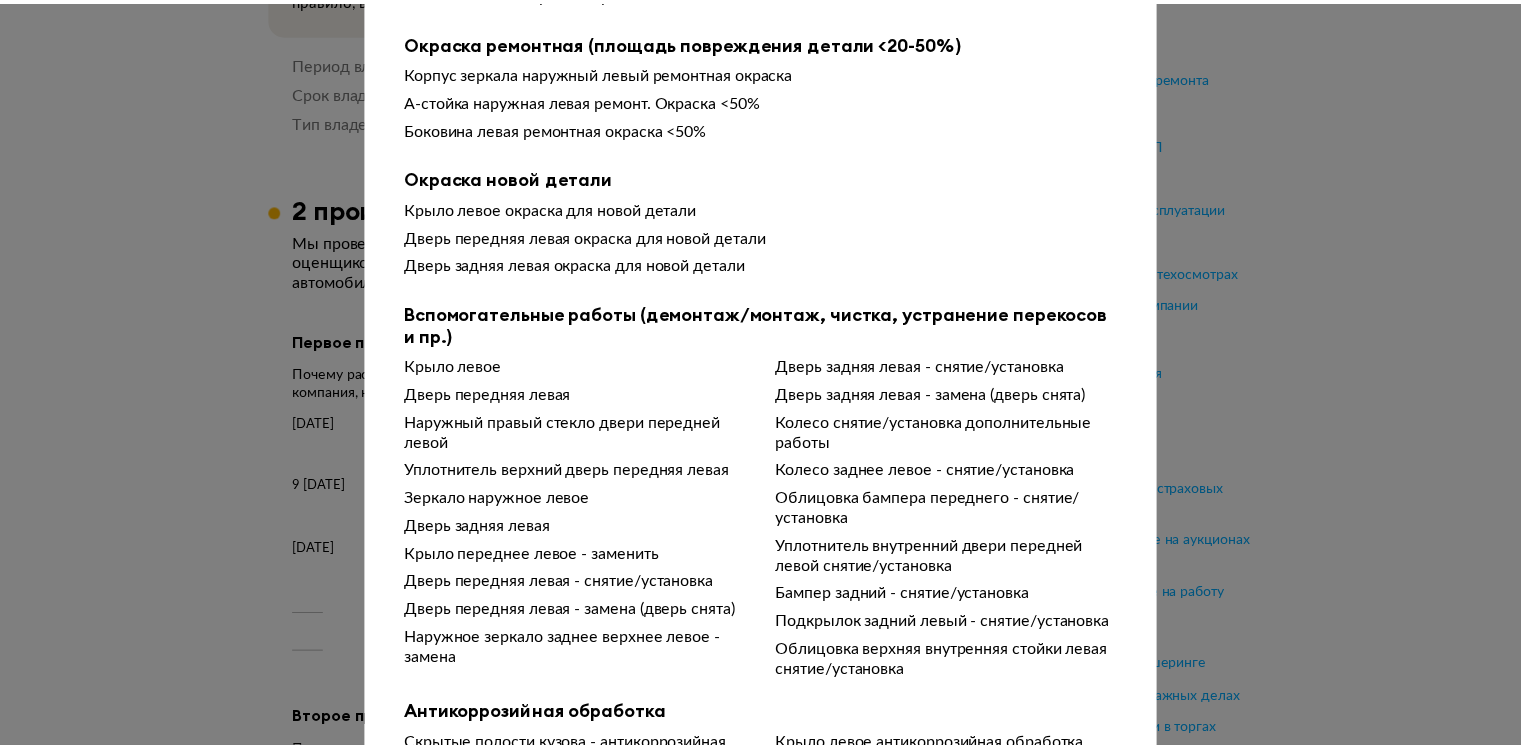 scroll, scrollTop: 0, scrollLeft: 0, axis: both 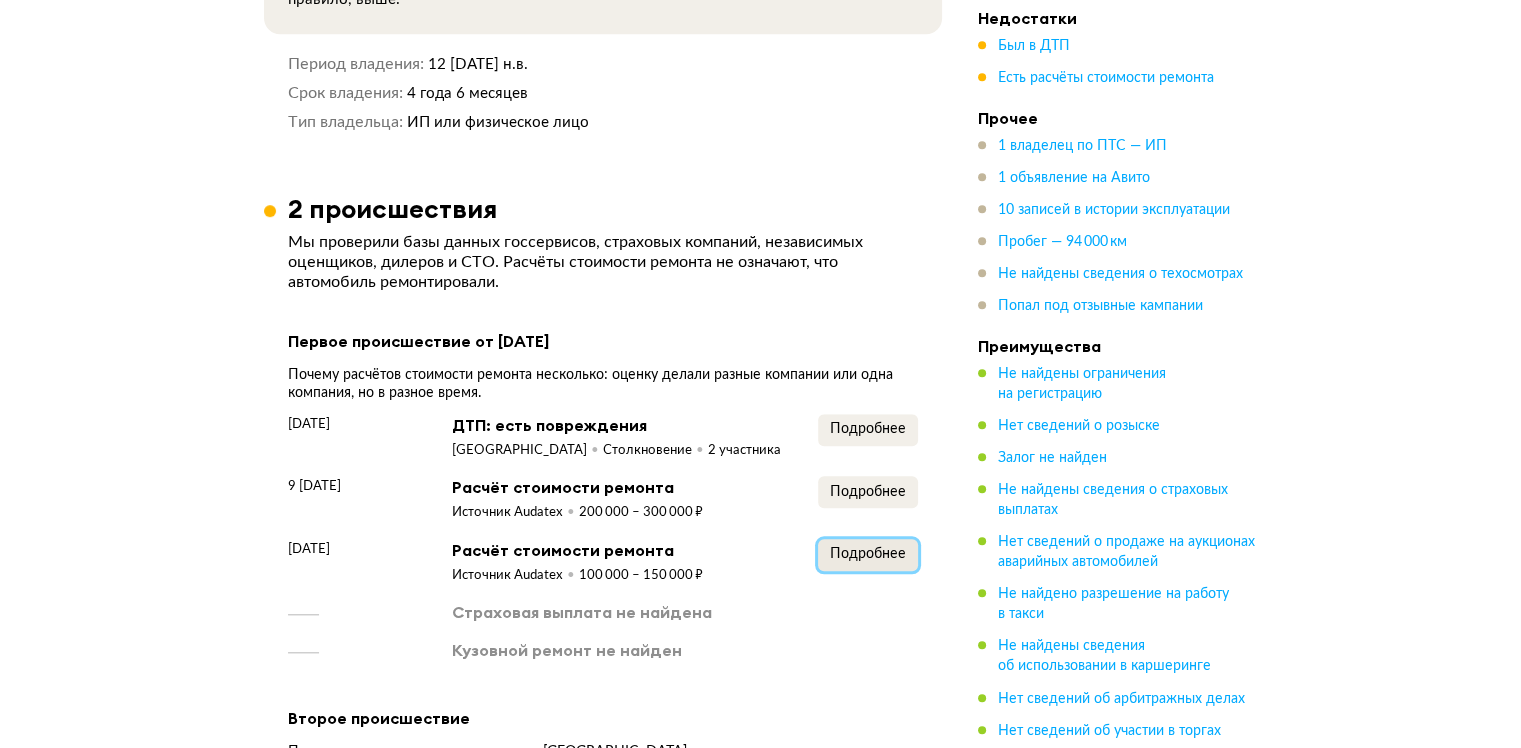 click on "Подробнее" at bounding box center (868, 555) 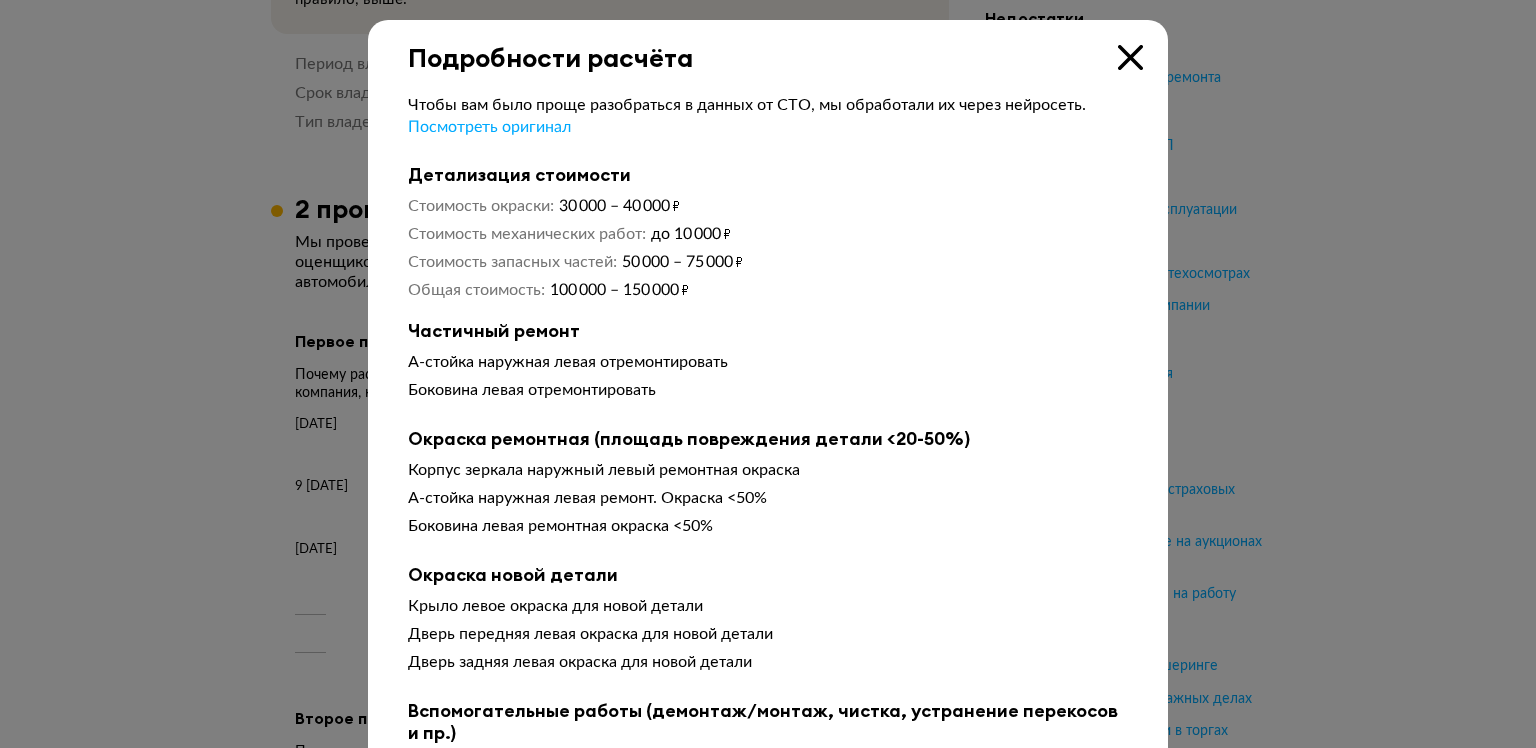 type 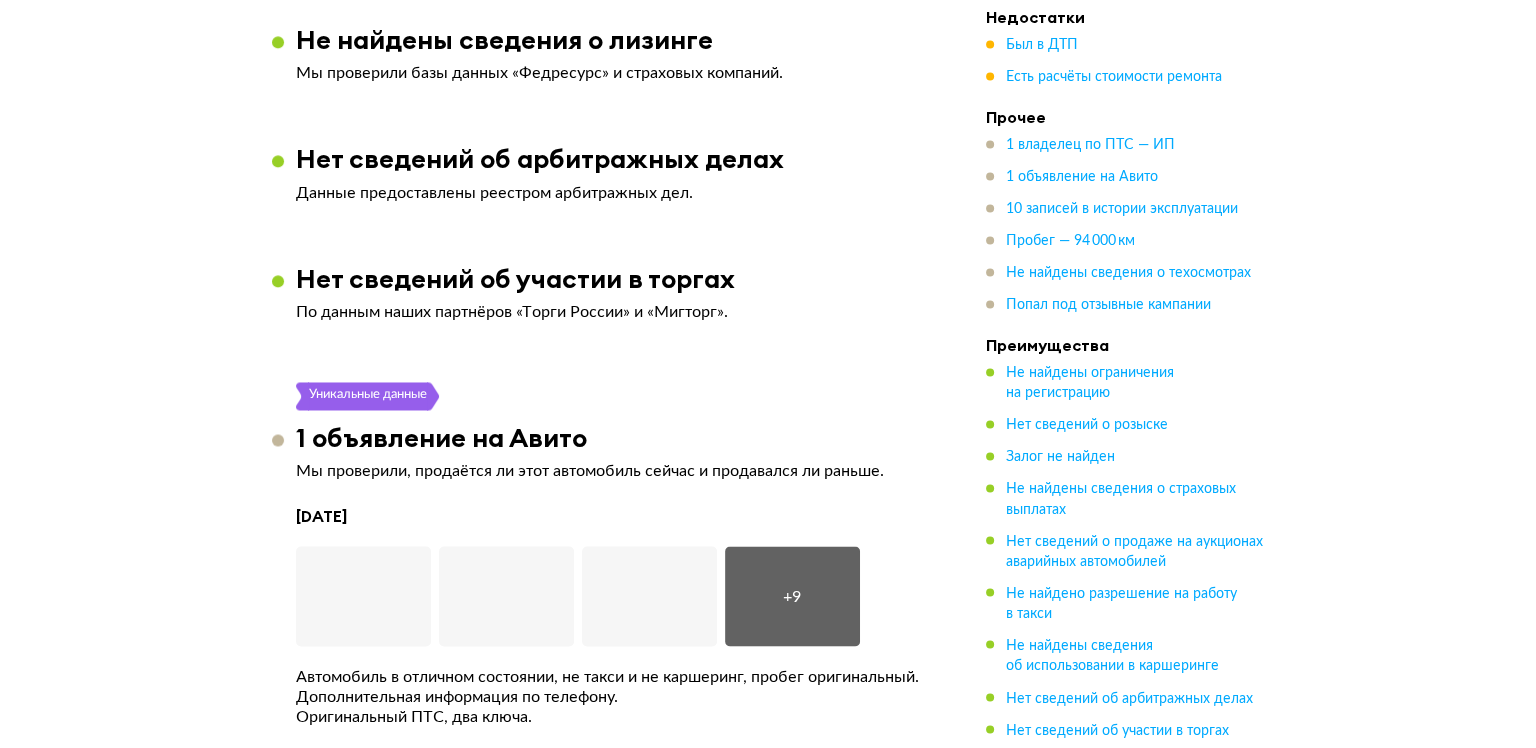 scroll, scrollTop: 3600, scrollLeft: 0, axis: vertical 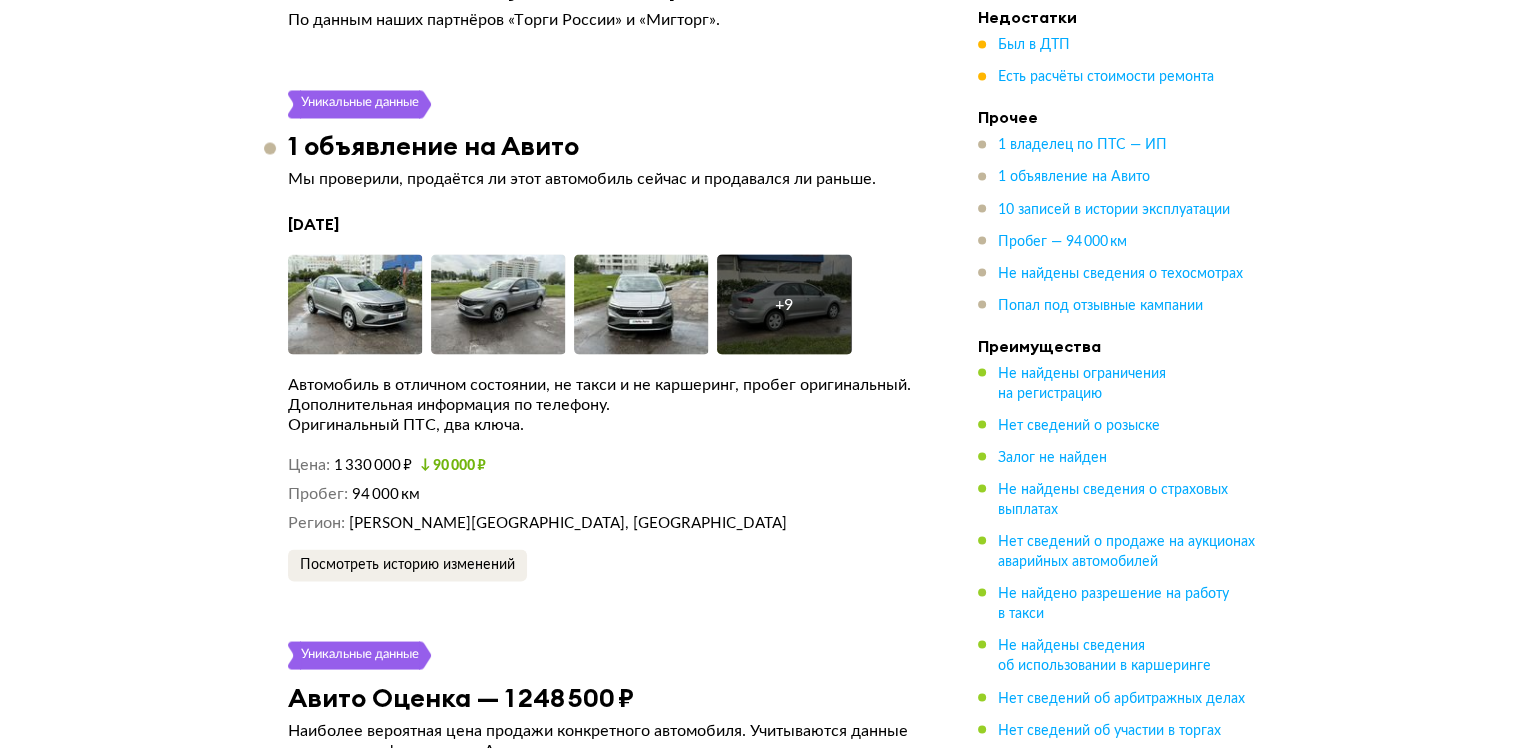 click on "+ 9" at bounding box center (784, 304) 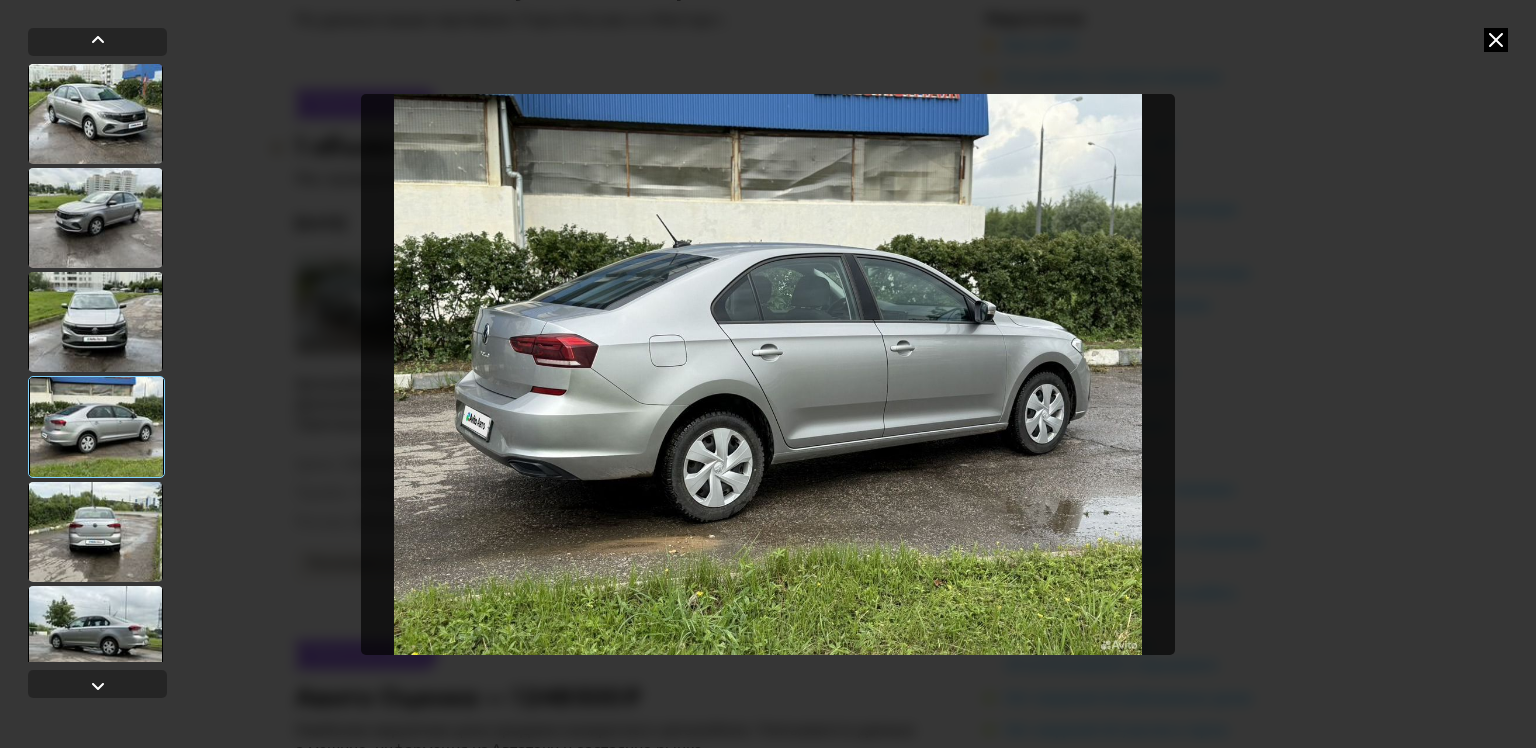 click at bounding box center (95, 636) 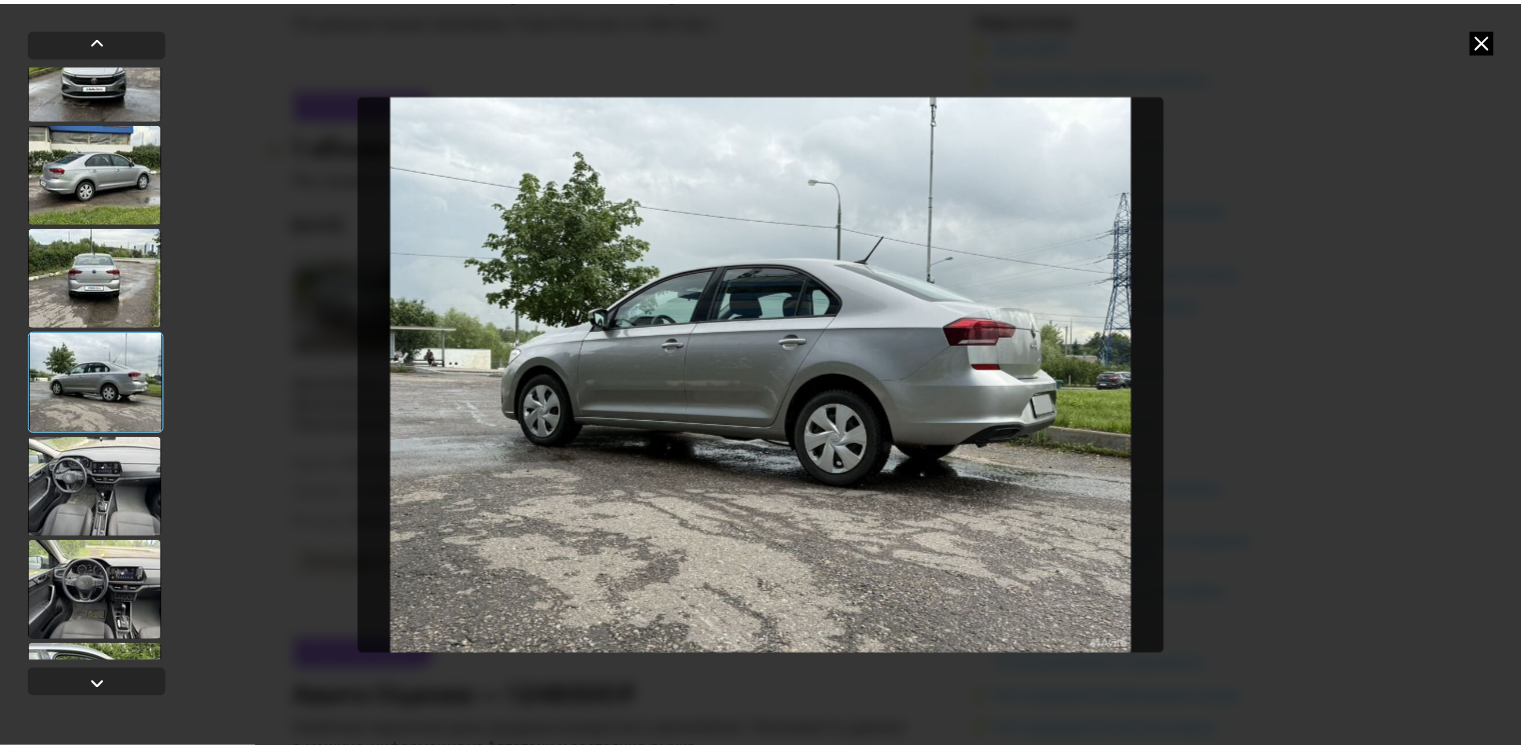 scroll, scrollTop: 400, scrollLeft: 0, axis: vertical 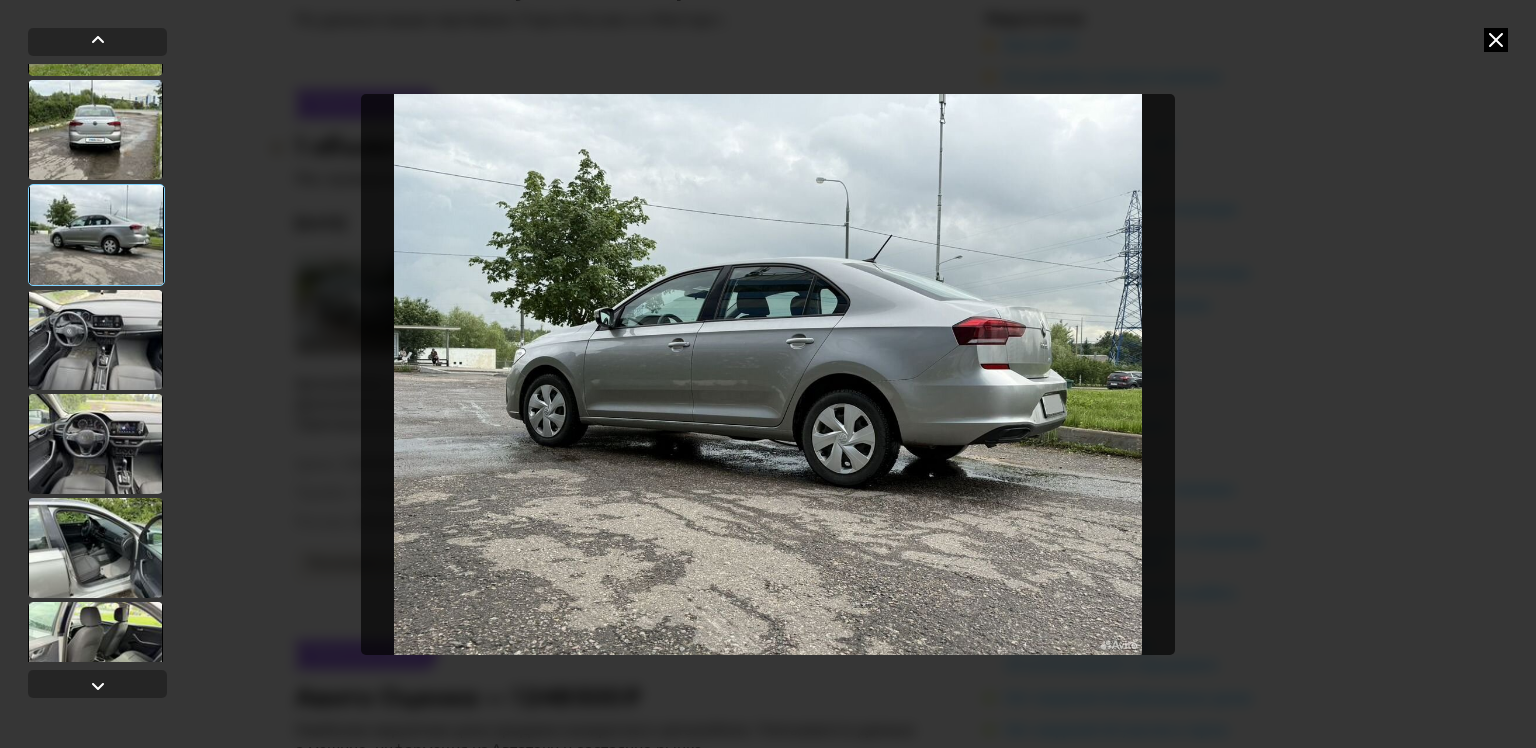 click at bounding box center (95, 340) 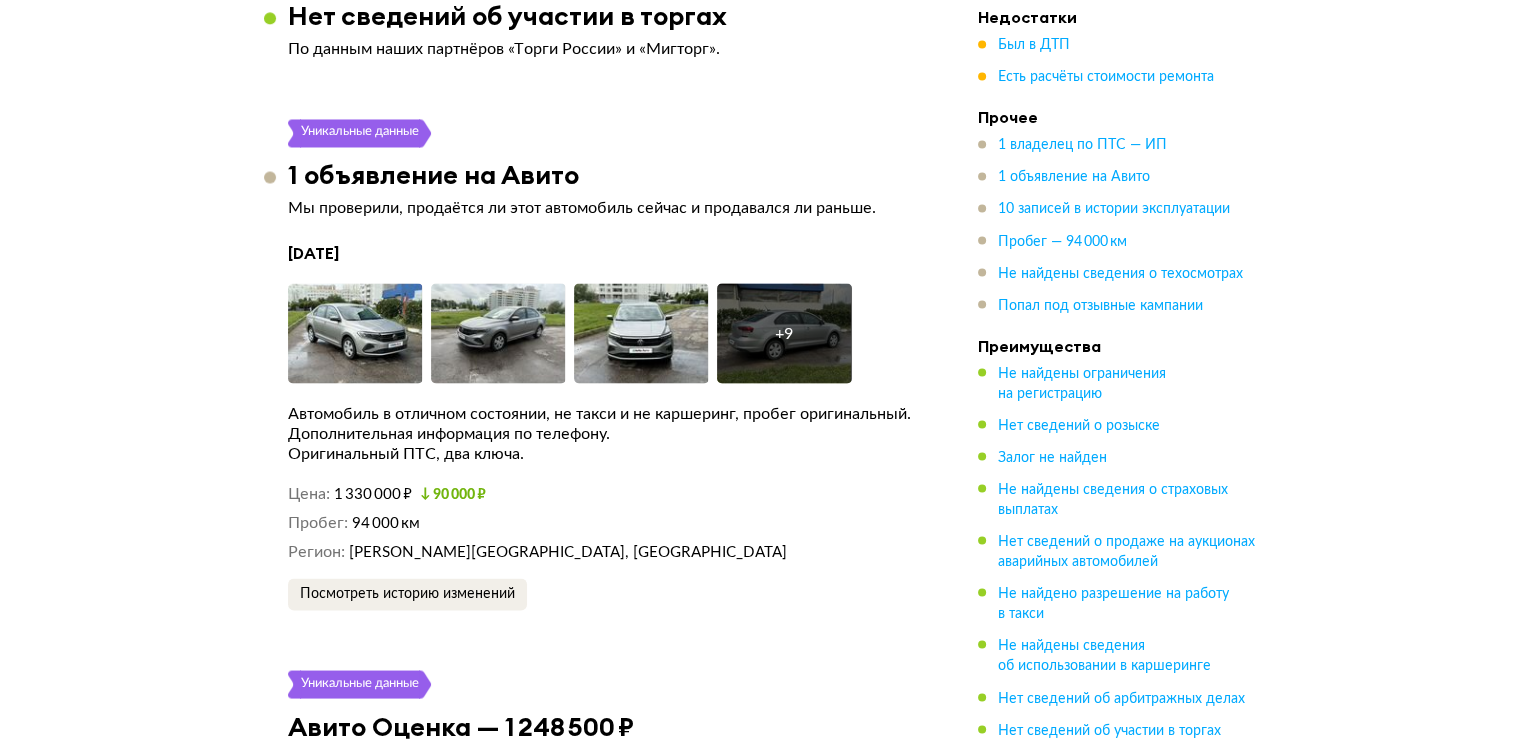 scroll, scrollTop: 3000, scrollLeft: 0, axis: vertical 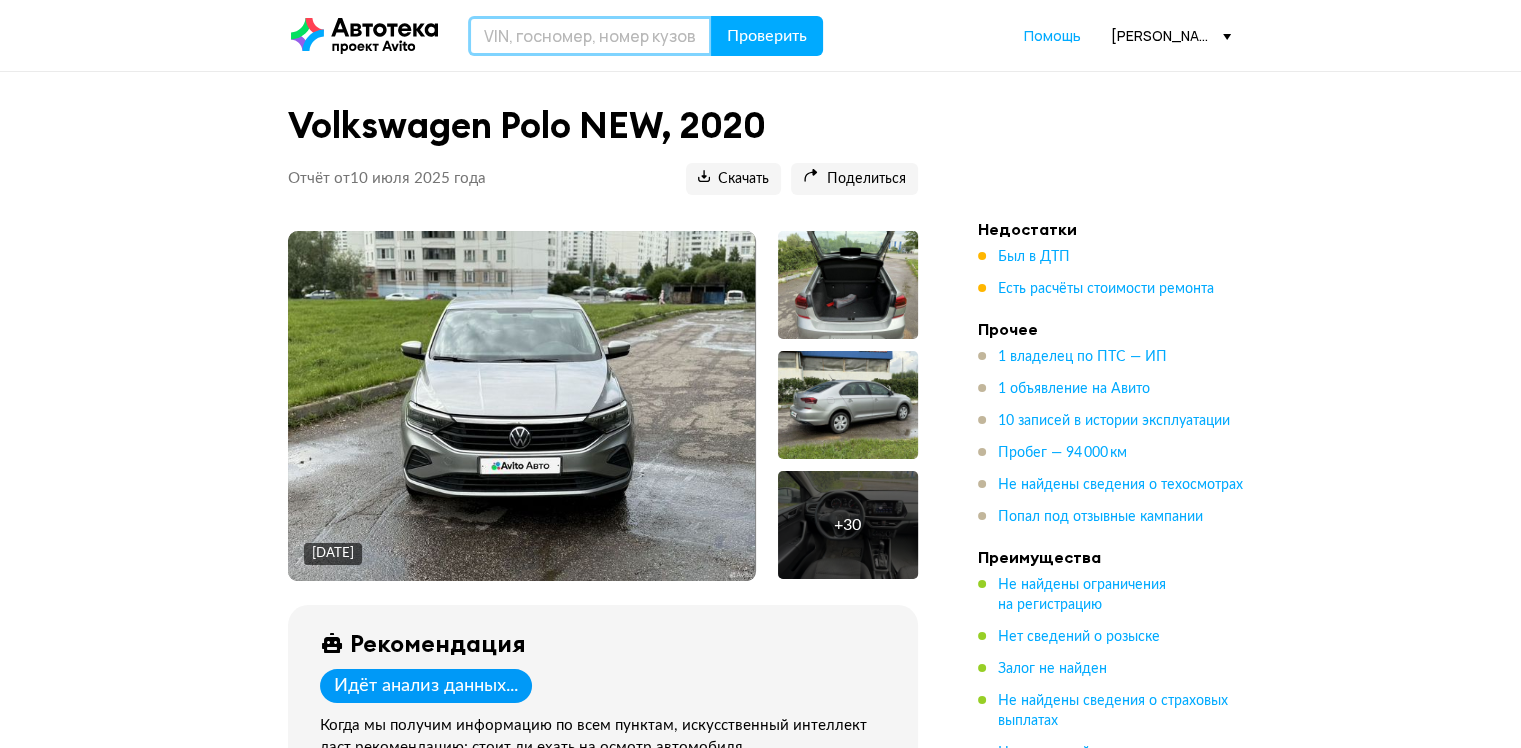 click at bounding box center (590, 36) 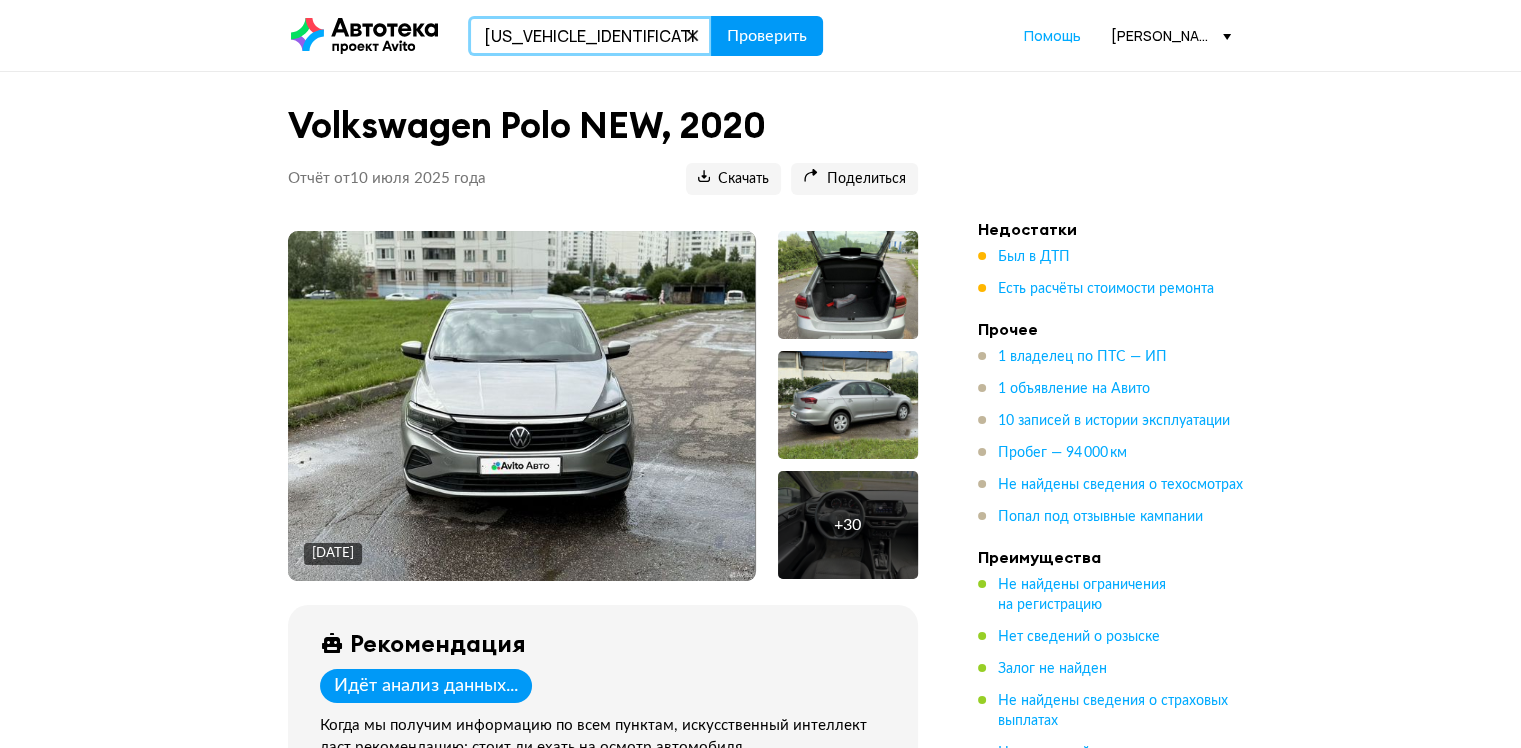 type on "XW7BN4HK10S110642" 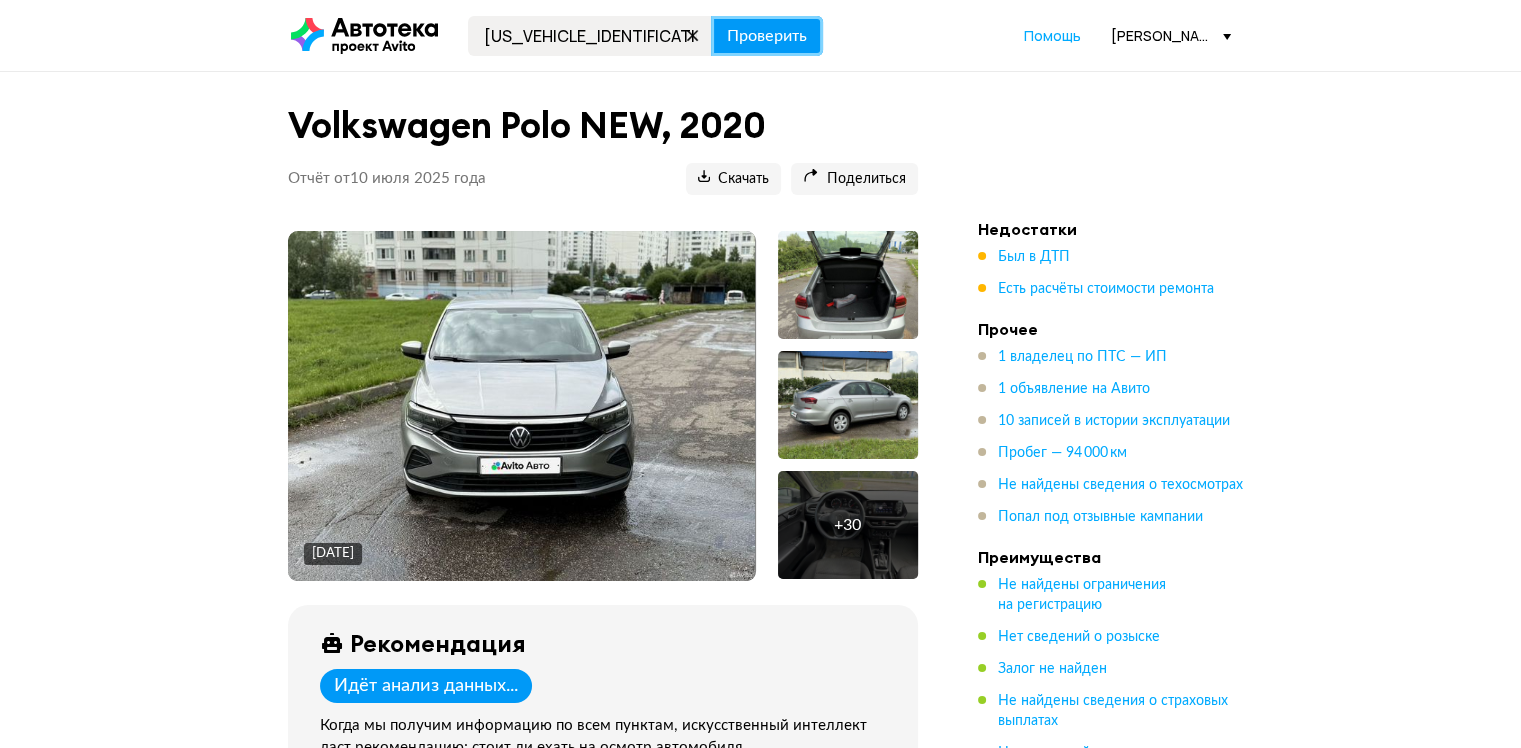 click on "Проверить" at bounding box center [767, 36] 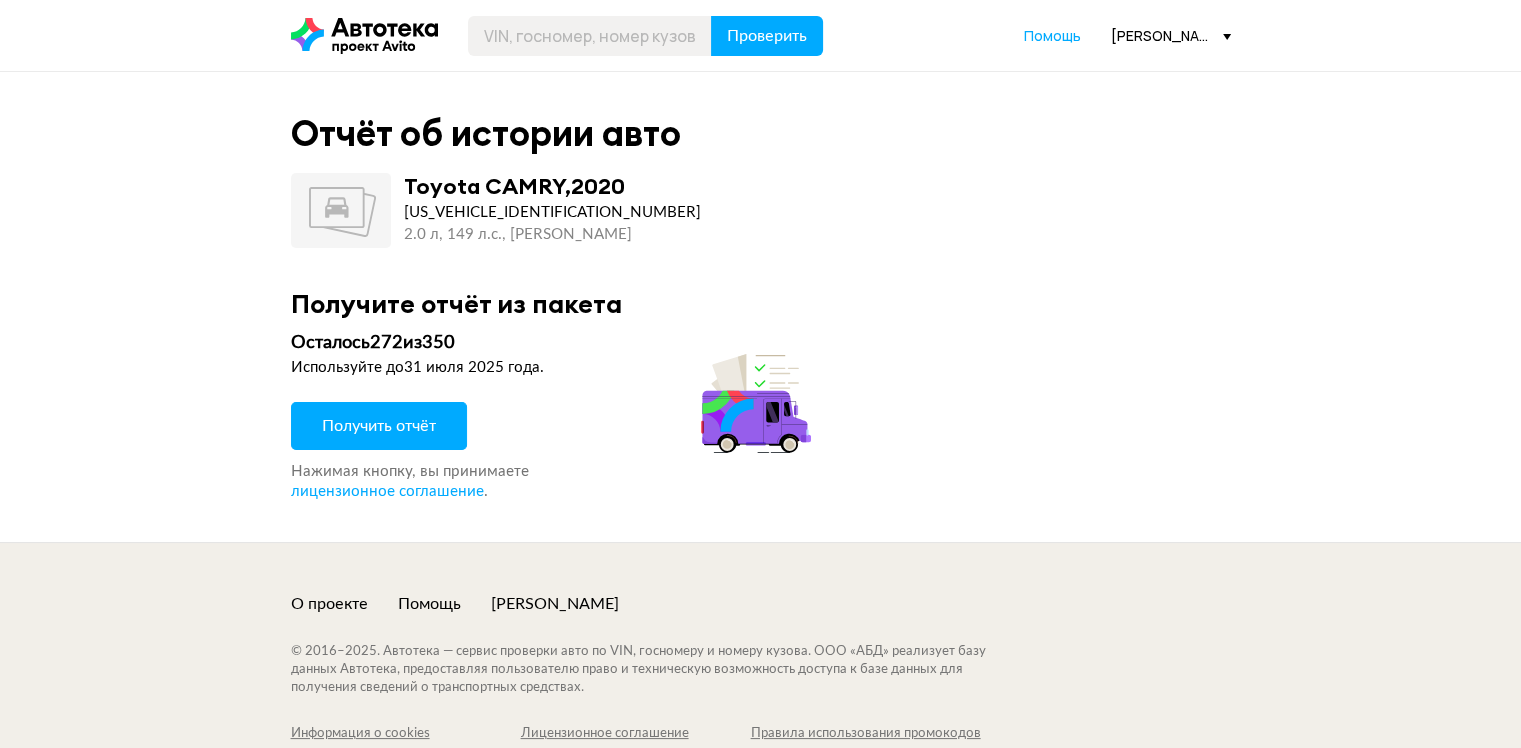 click on "Получить отчёт" at bounding box center (379, 426) 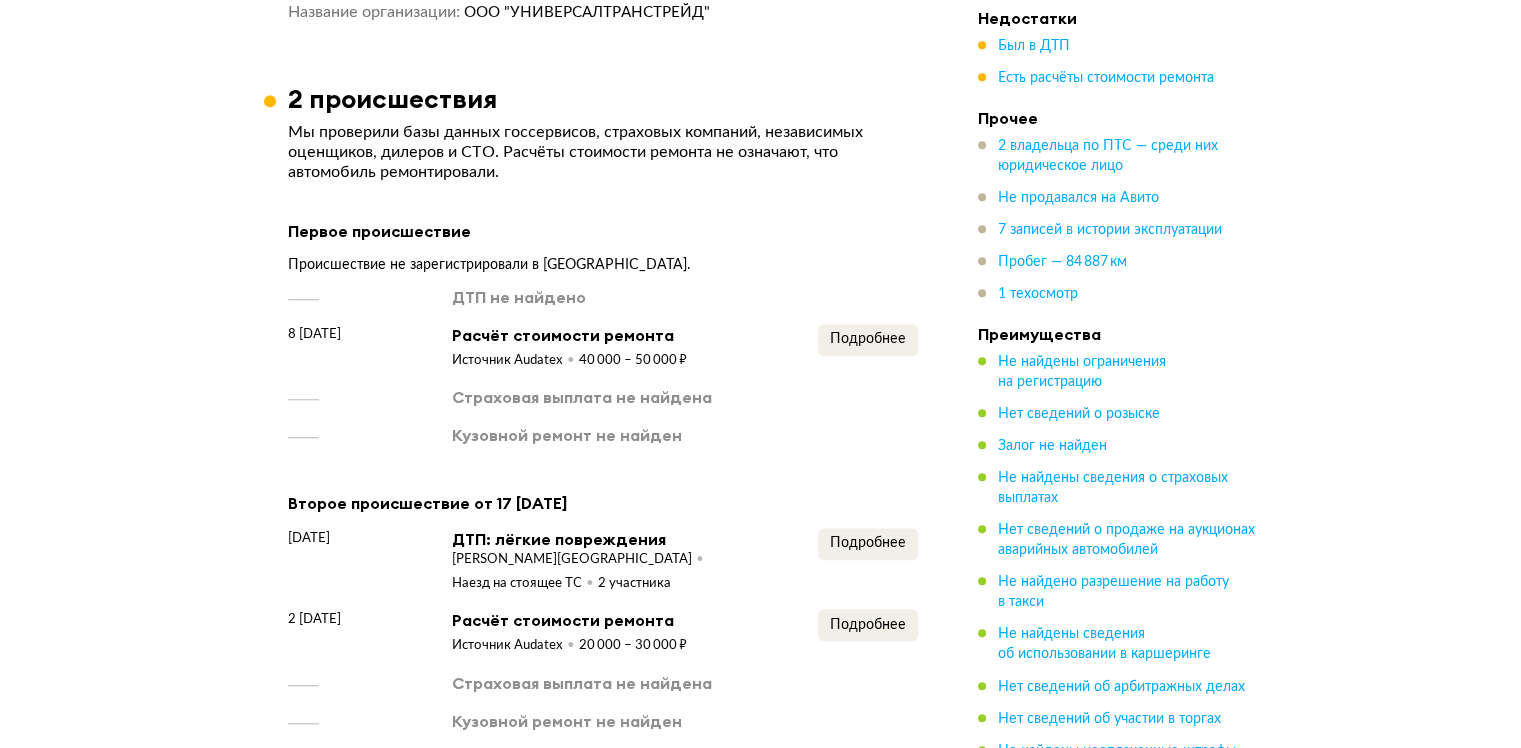 scroll, scrollTop: 2000, scrollLeft: 0, axis: vertical 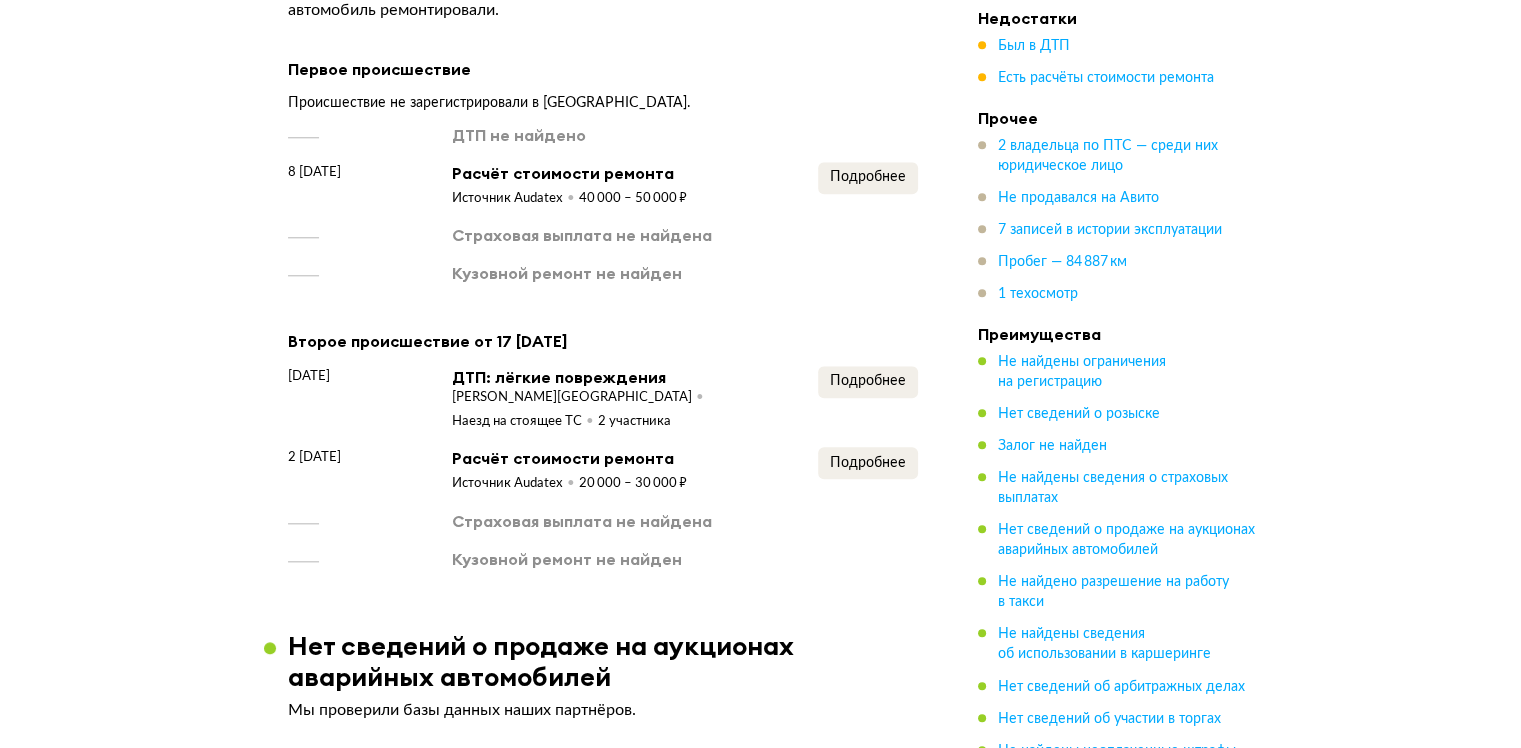 drag, startPoint x: 873, startPoint y: 211, endPoint x: 868, endPoint y: 199, distance: 13 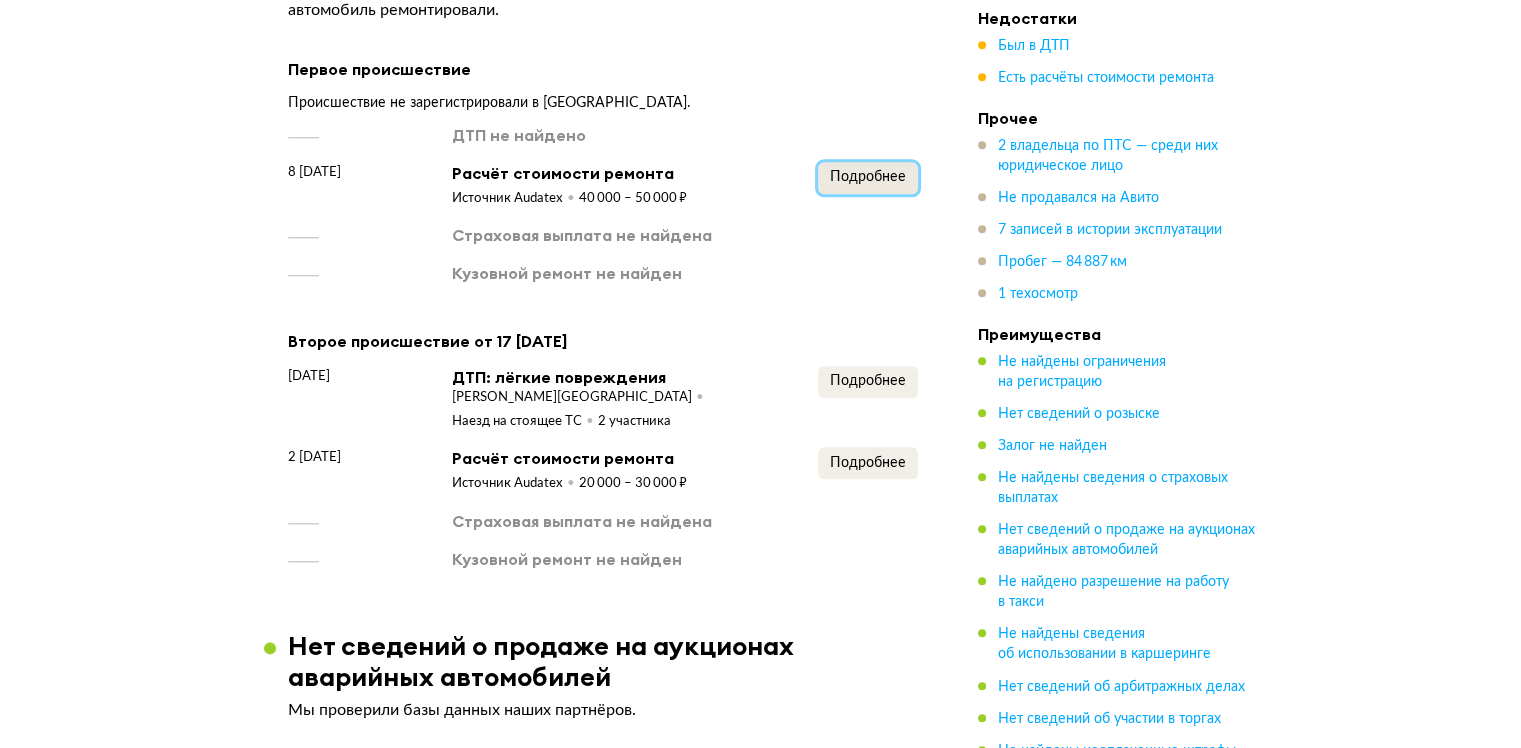 click on "Подробнее" at bounding box center (868, 177) 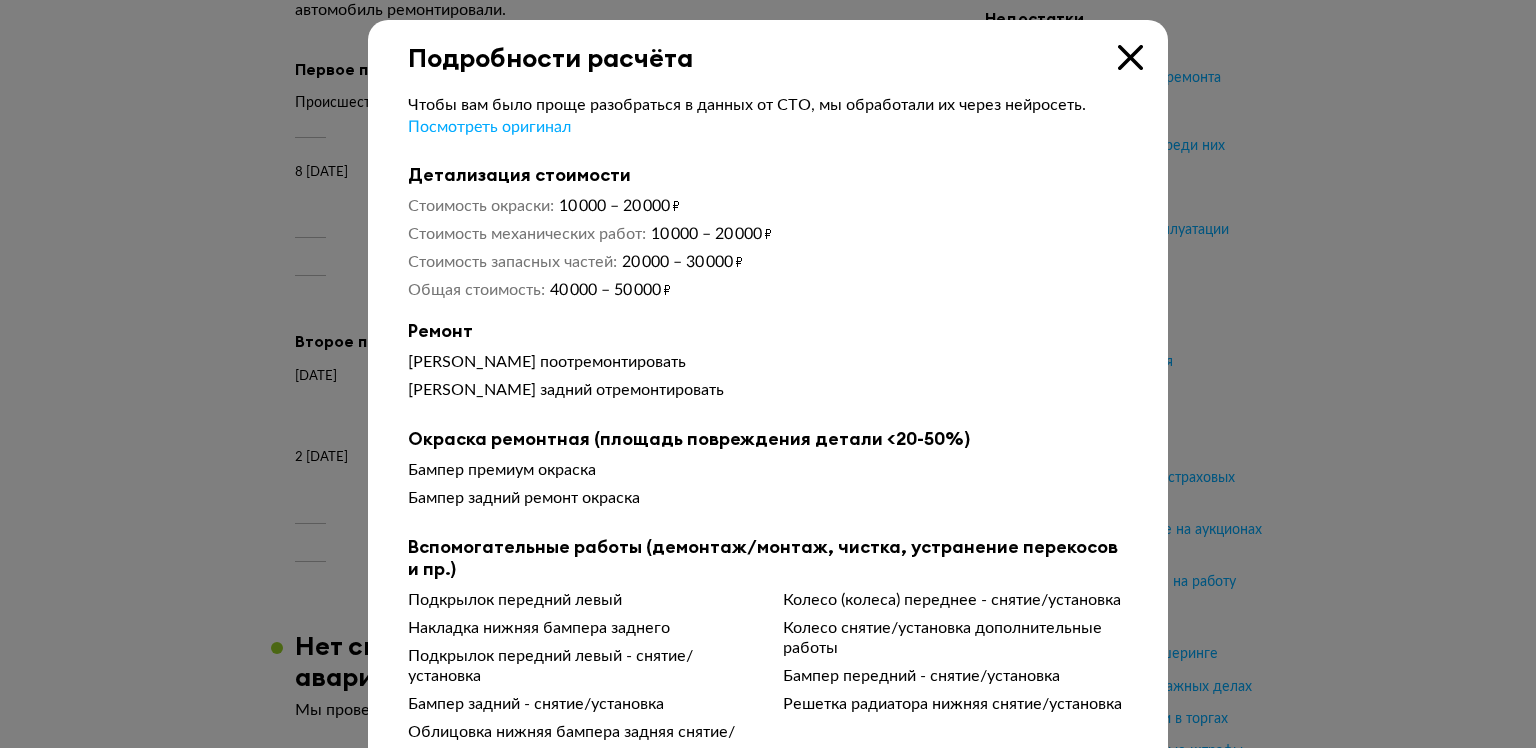 type 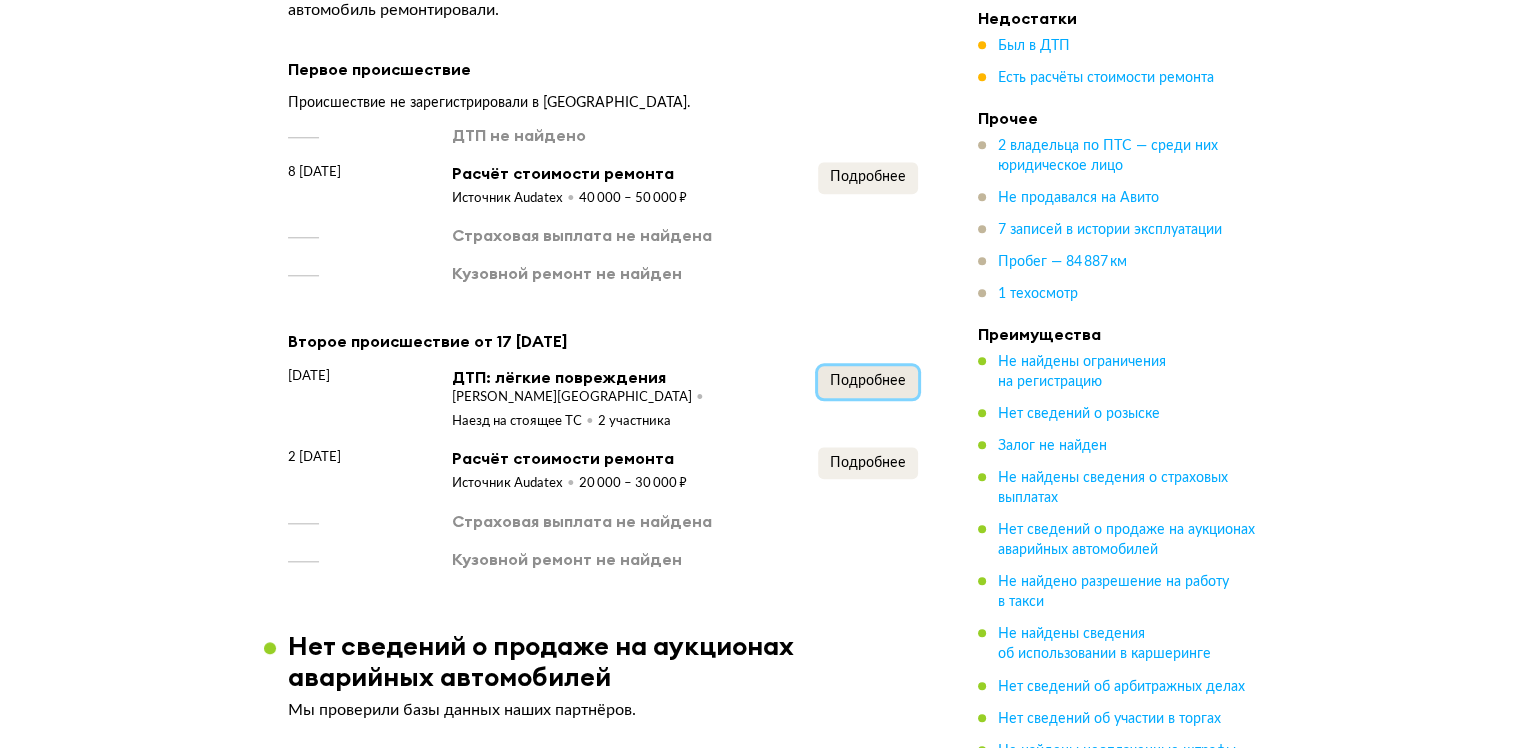 click on "Подробнее" at bounding box center (868, 381) 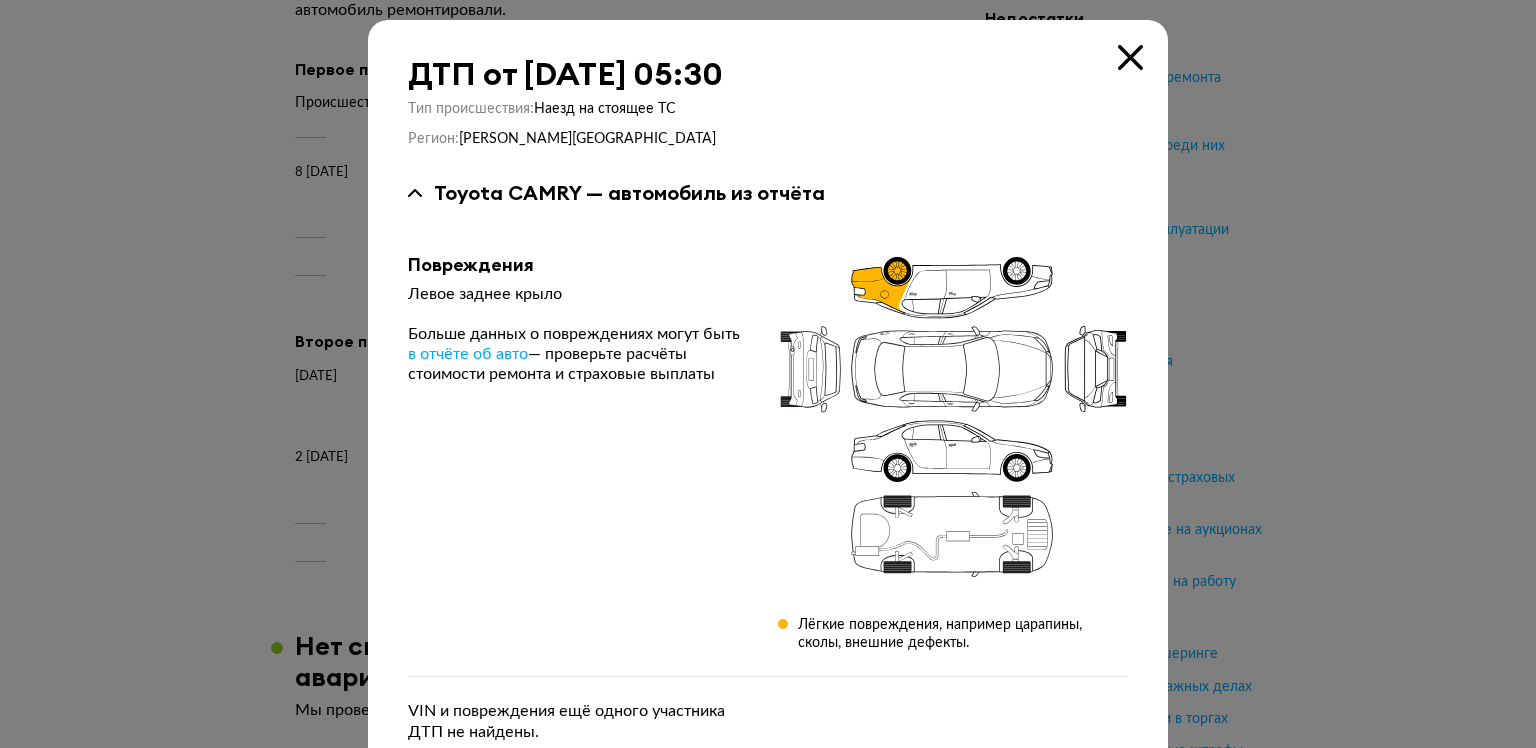 type 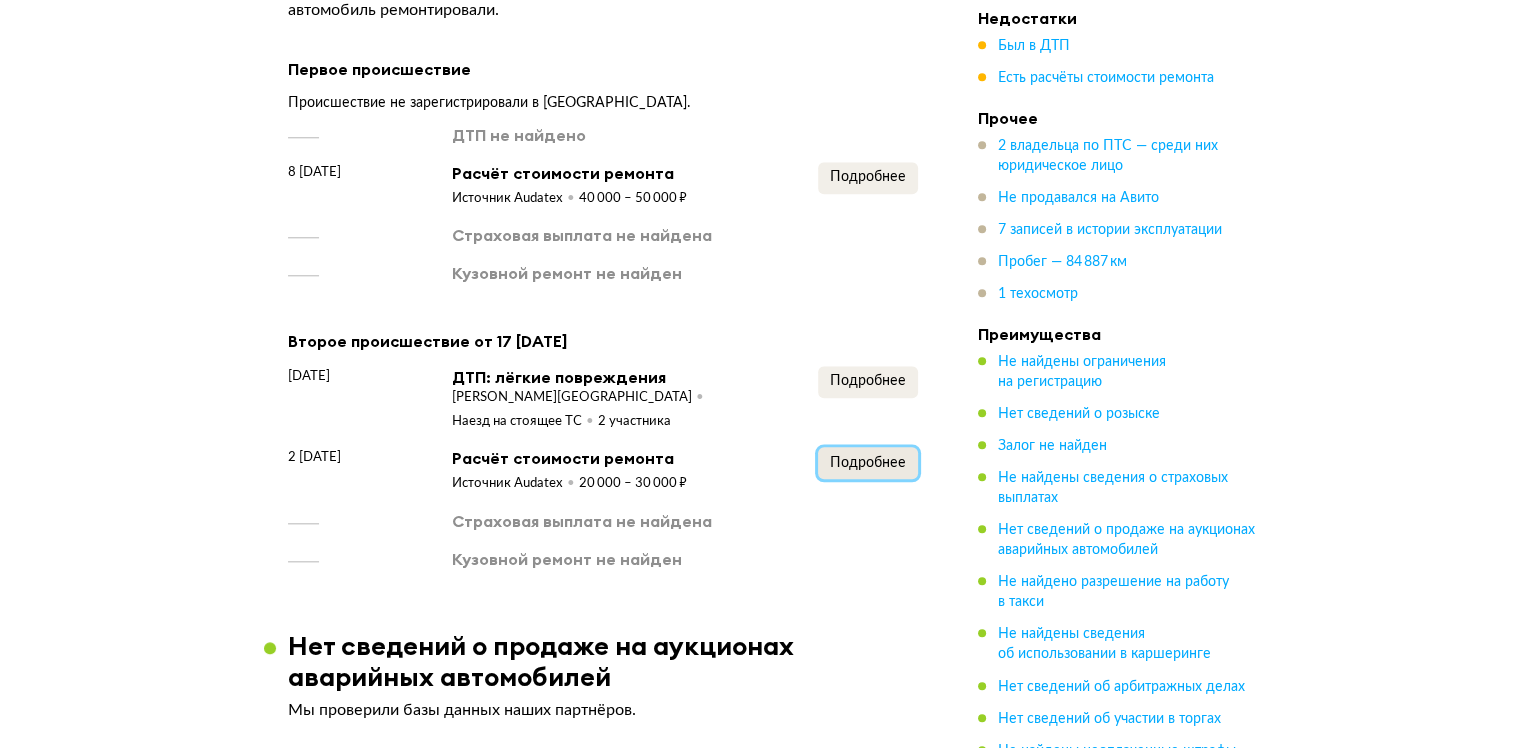 click on "Подробнее" at bounding box center (868, 463) 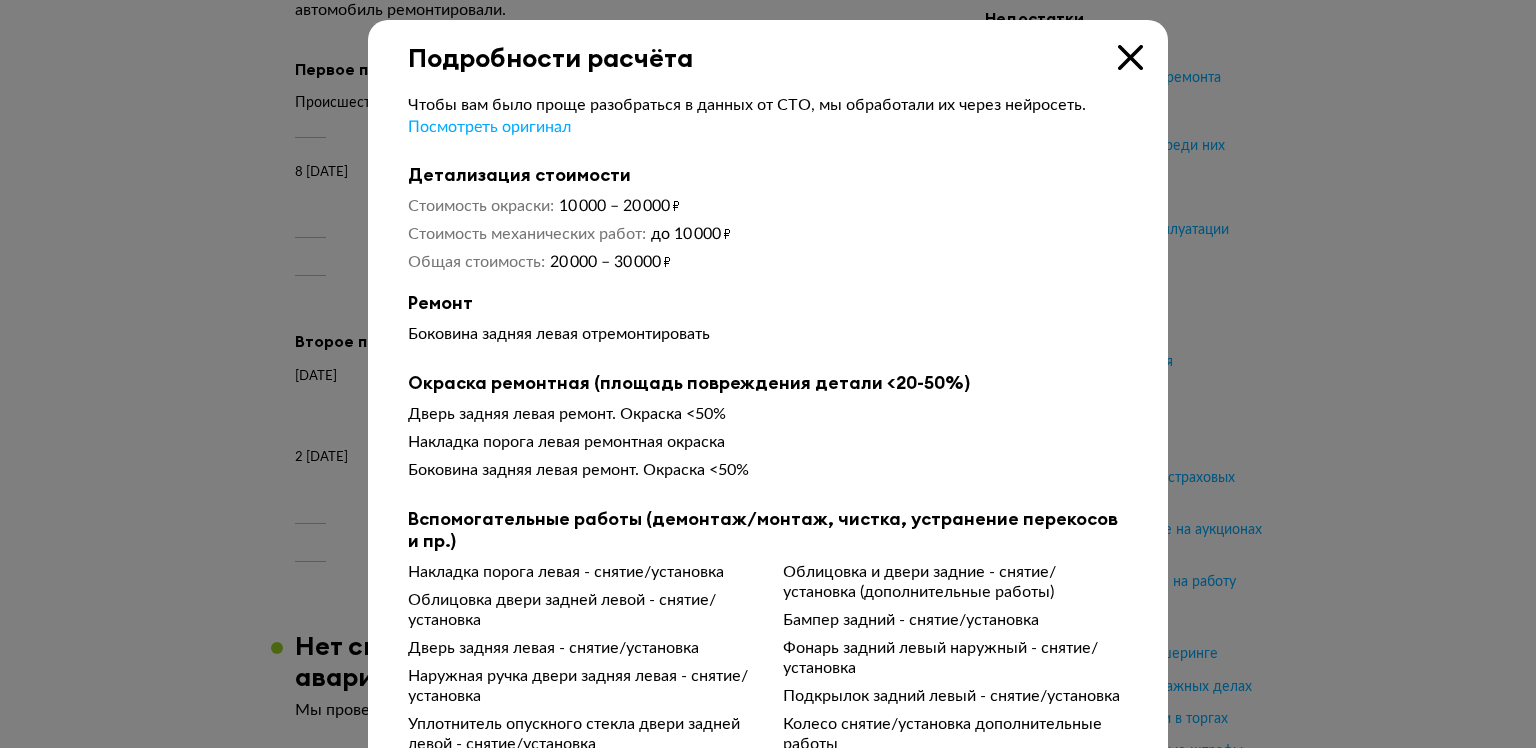 type 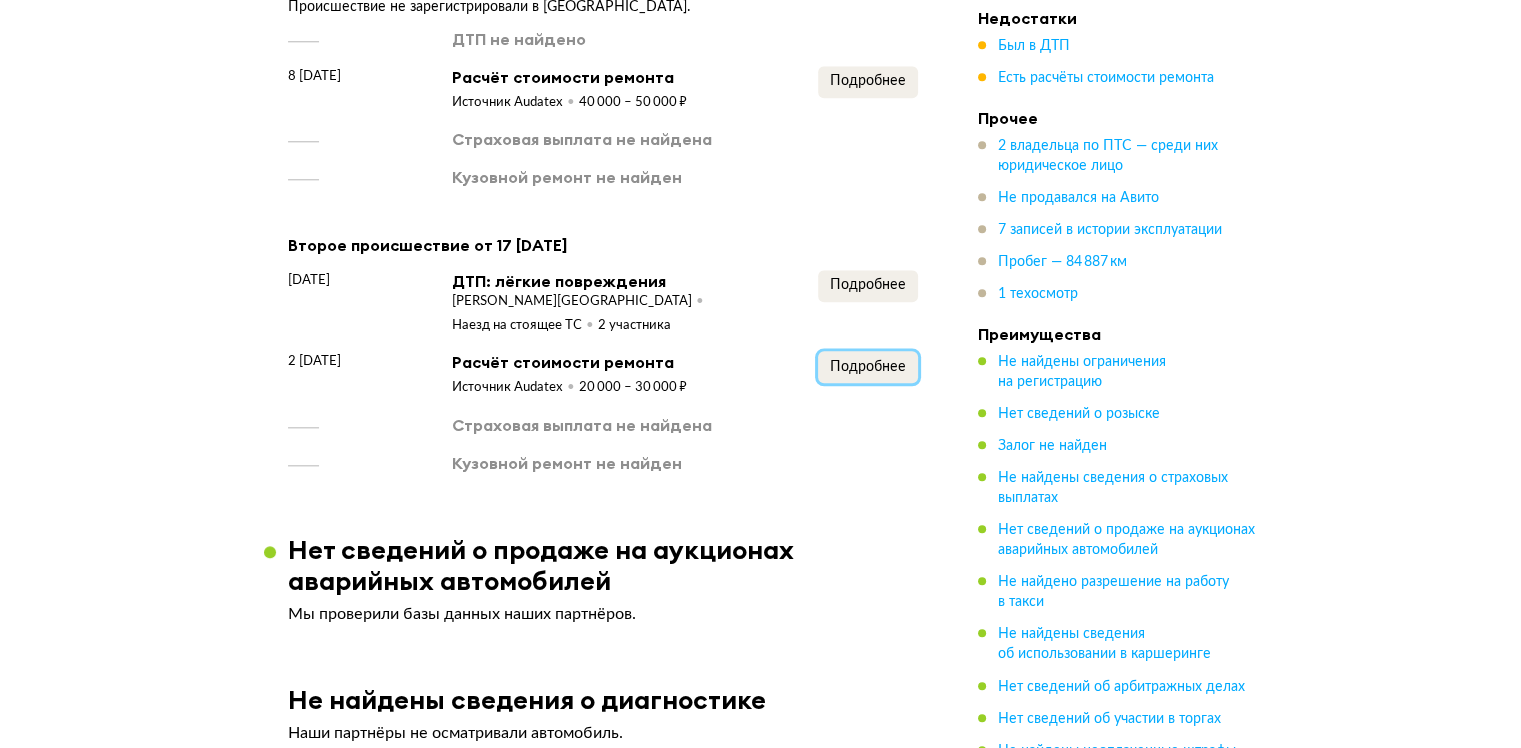 scroll, scrollTop: 2300, scrollLeft: 0, axis: vertical 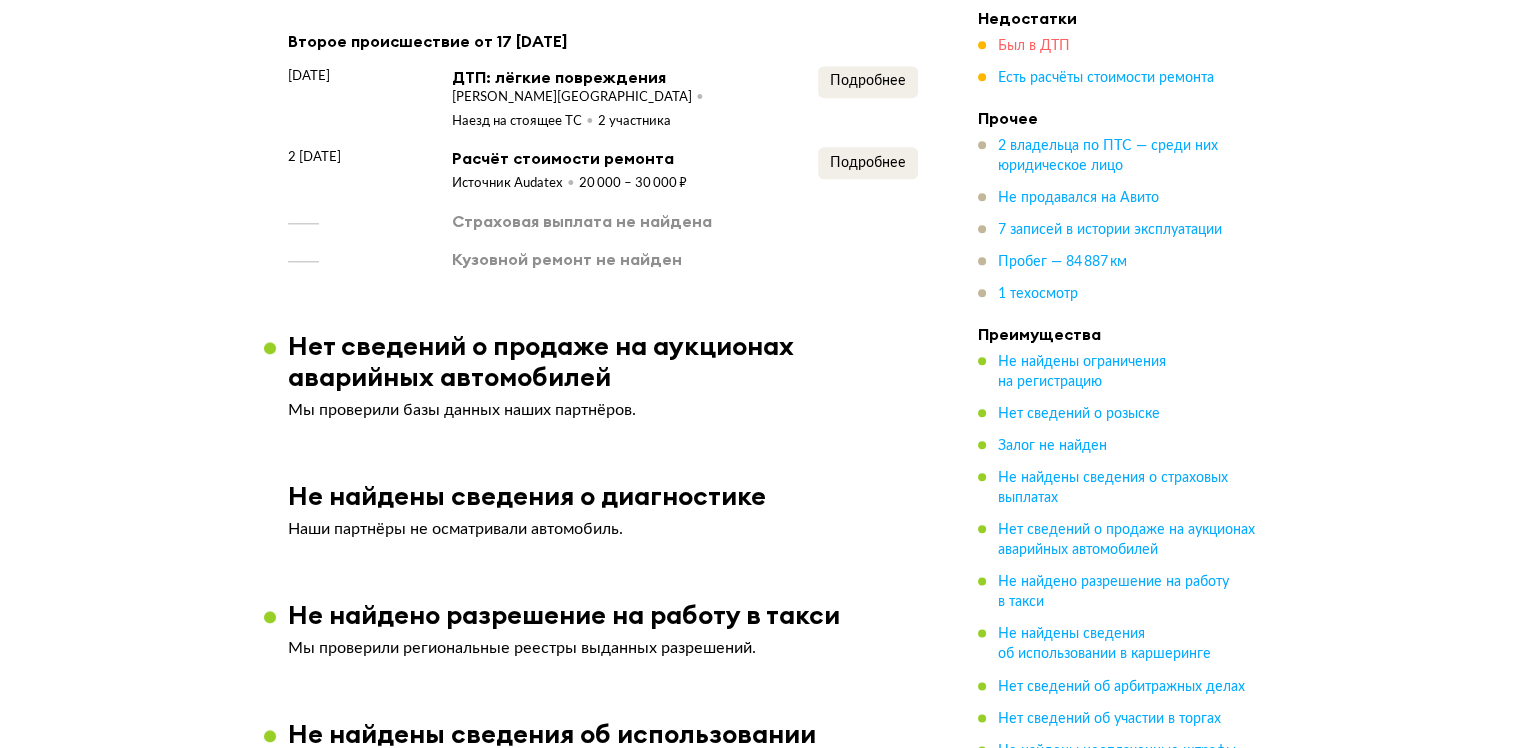click on "Был в ДТП" at bounding box center [1034, 46] 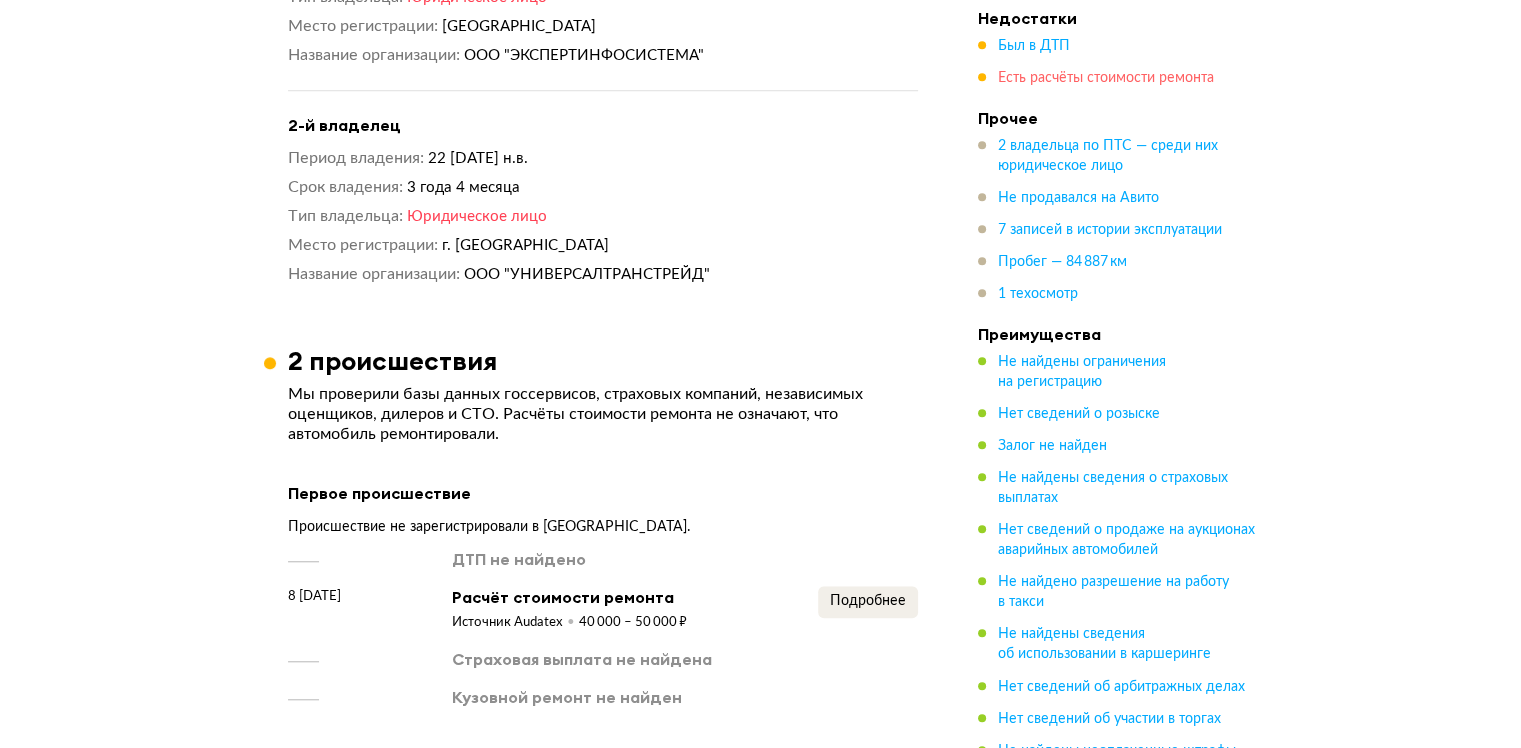 click on "Есть расчёты стоимости ремонта" at bounding box center [1106, 78] 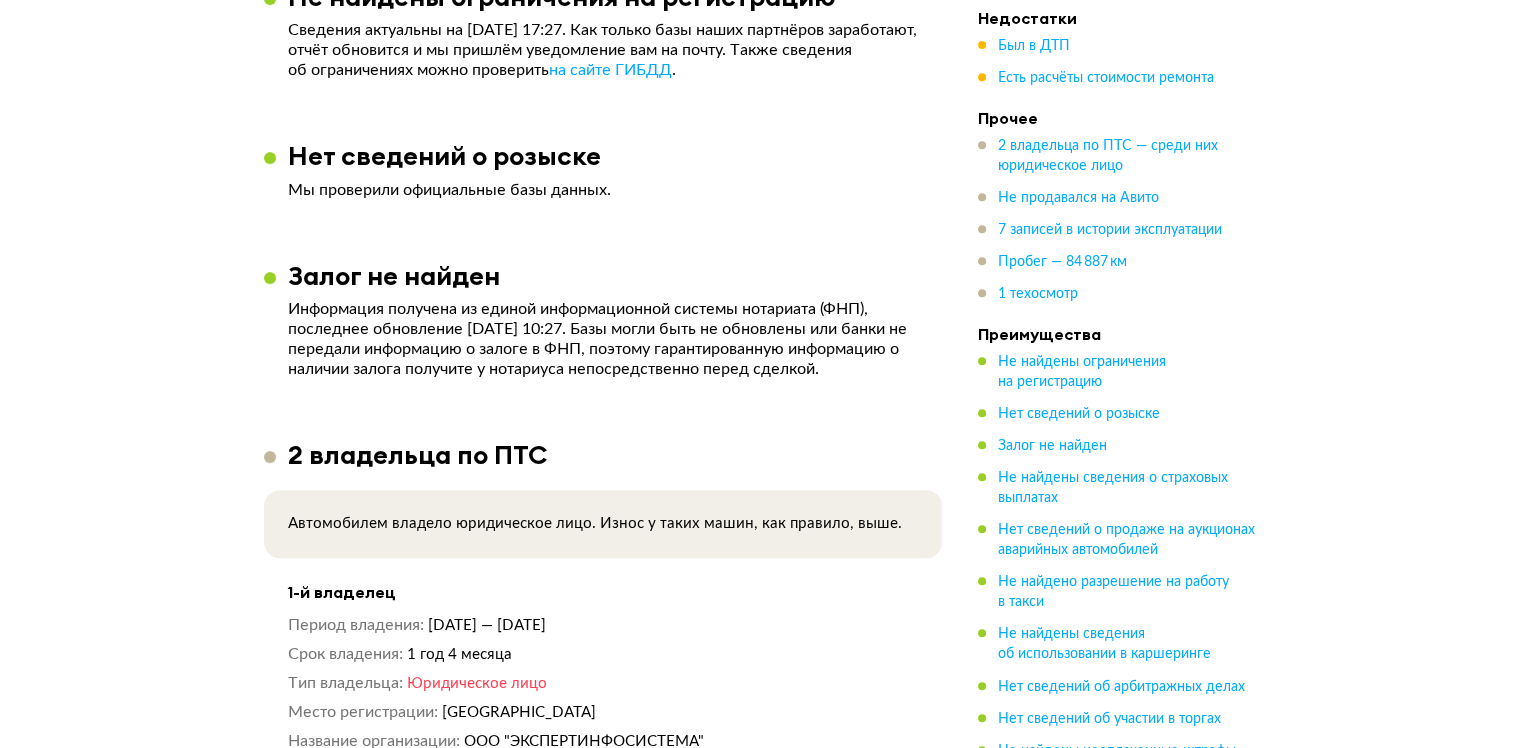 scroll, scrollTop: 1472, scrollLeft: 0, axis: vertical 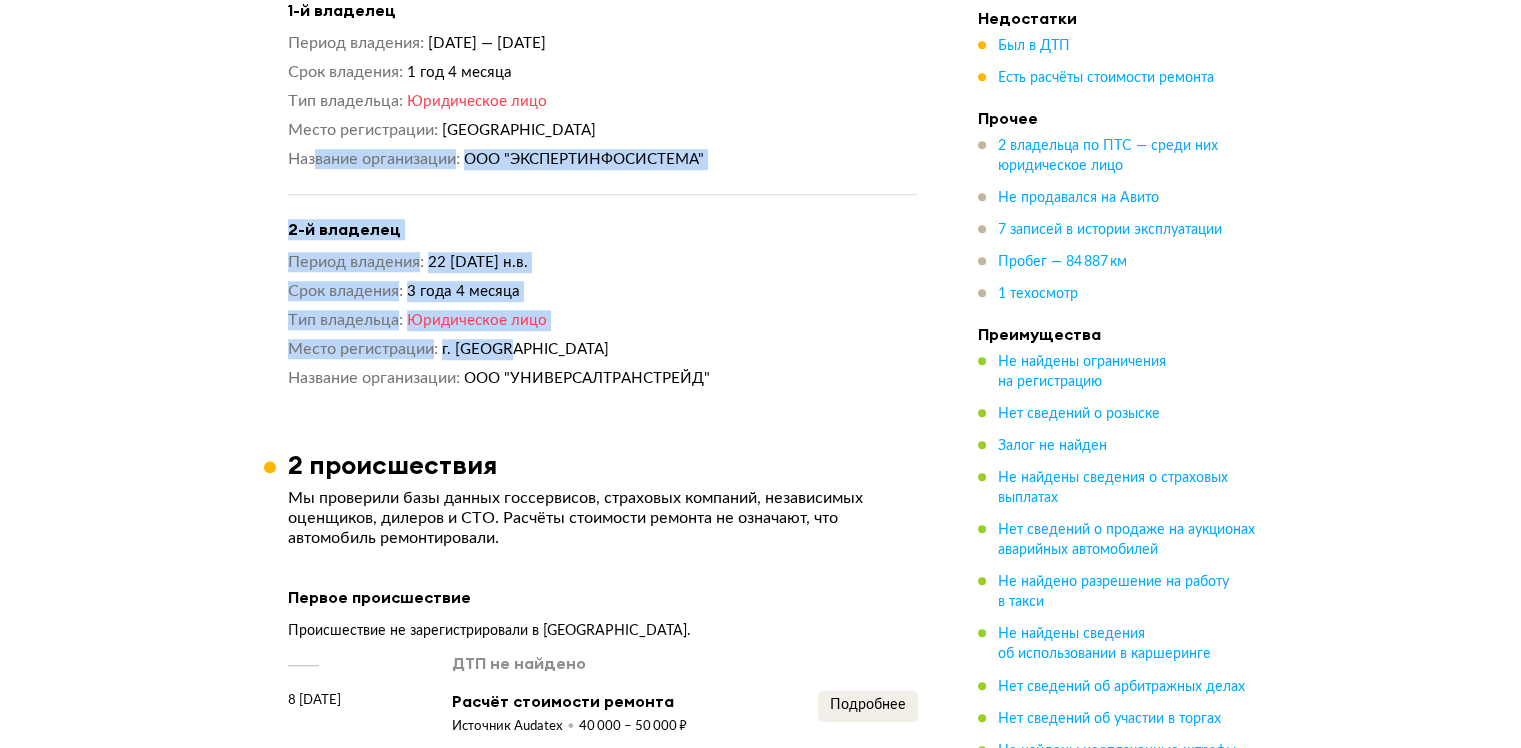 drag, startPoint x: 690, startPoint y: 335, endPoint x: 288, endPoint y: 181, distance: 430.4881 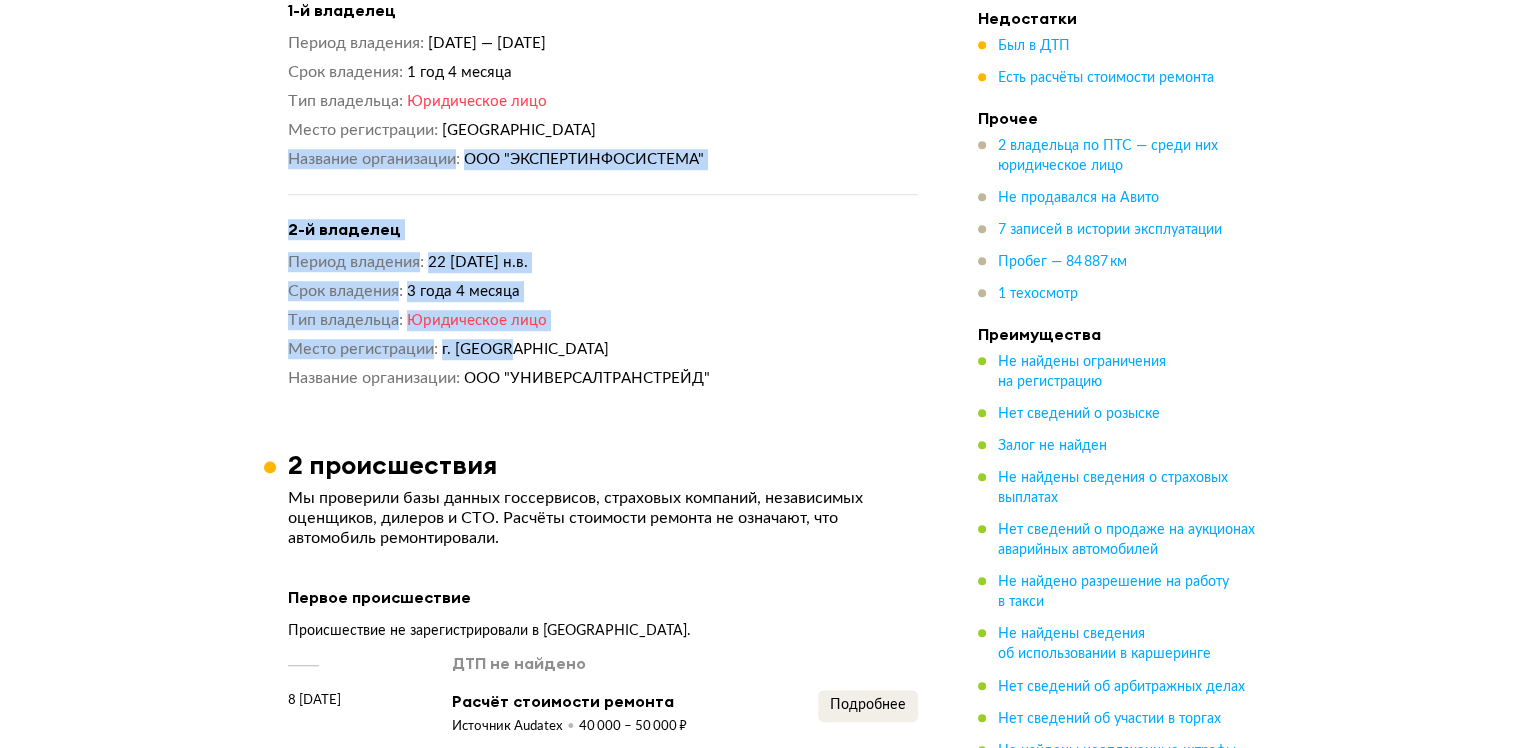 click on "2 владельца по ПТС Автомобилем владело юридическое лицо. Износ у таких машин, как правило, выше. 1-й владелец Период владения 10 декабря 2020 — 22 марта 2022 Срок владения 1 год 4 месяца Тип владельца Юридическое лицо Место регистрации Москва Название организации ООО "ЭКСПЕРТИНФОСИСТЕМА" 2-й владелец Период владения 22 марта 2022 — н.в. Срок владения 3 года 4 месяца Тип владельца Юридическое лицо Место регистрации г. Москва Название организации ООО "УНИВЕРСАЛТРАНСТРЕЙД"" at bounding box center [603, 123] 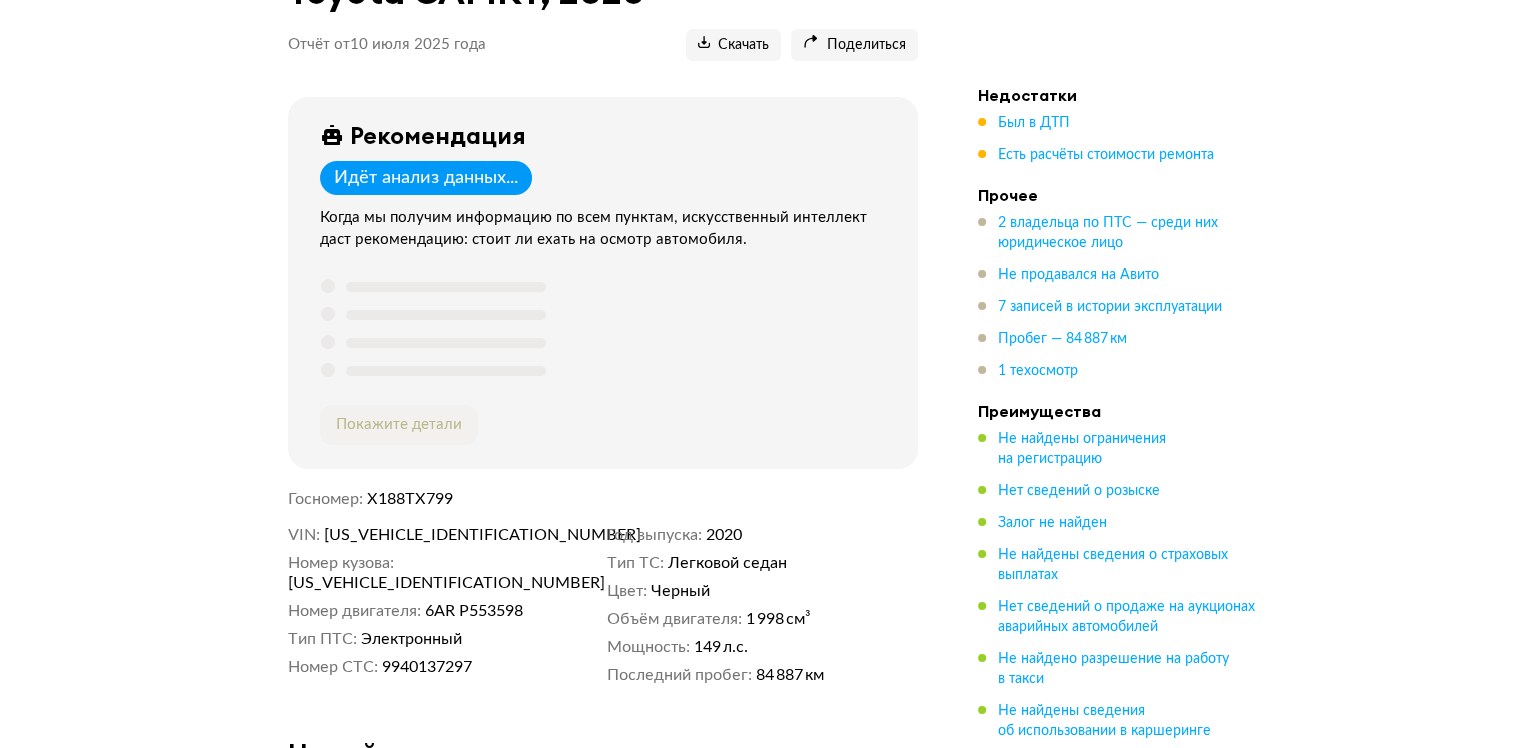 scroll, scrollTop: 0, scrollLeft: 0, axis: both 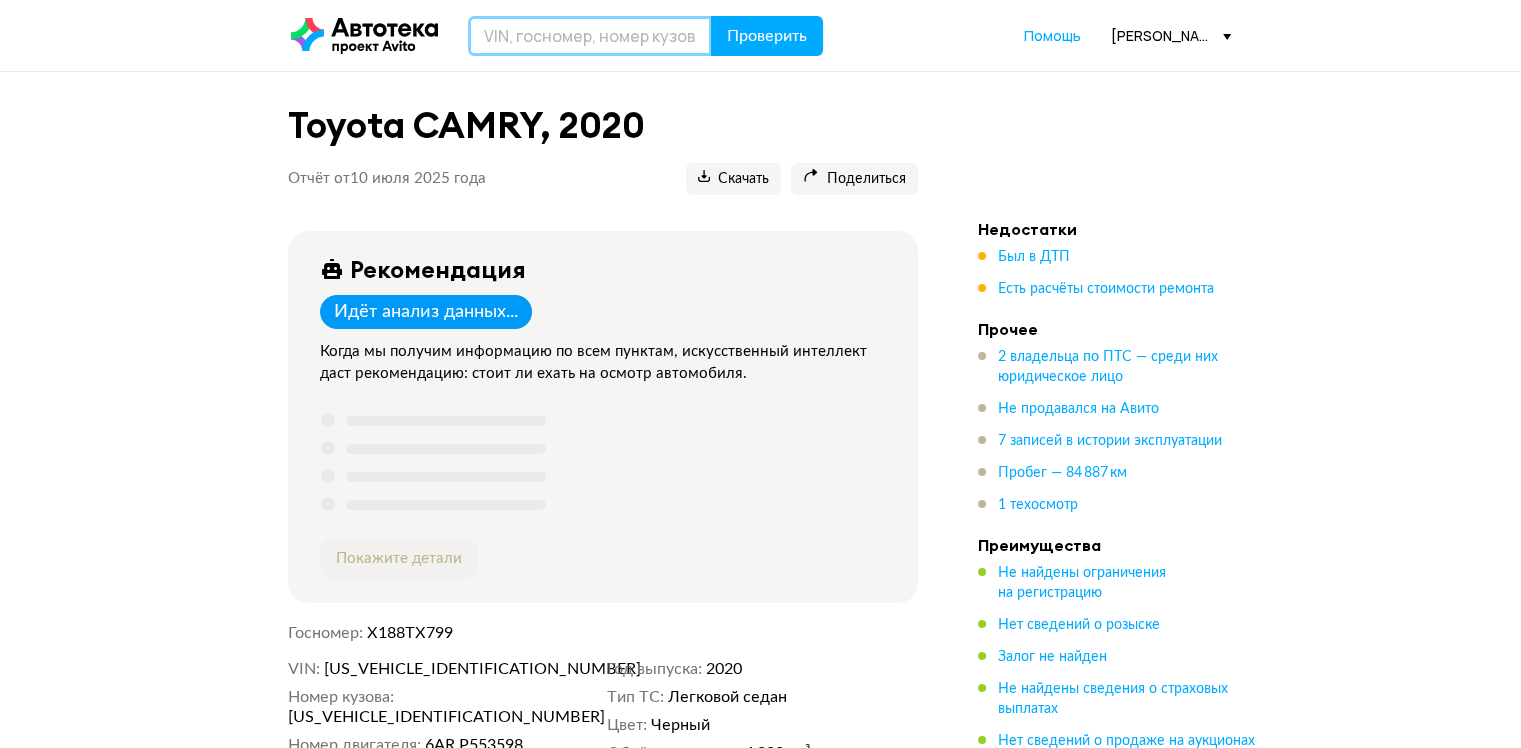 click at bounding box center [590, 36] 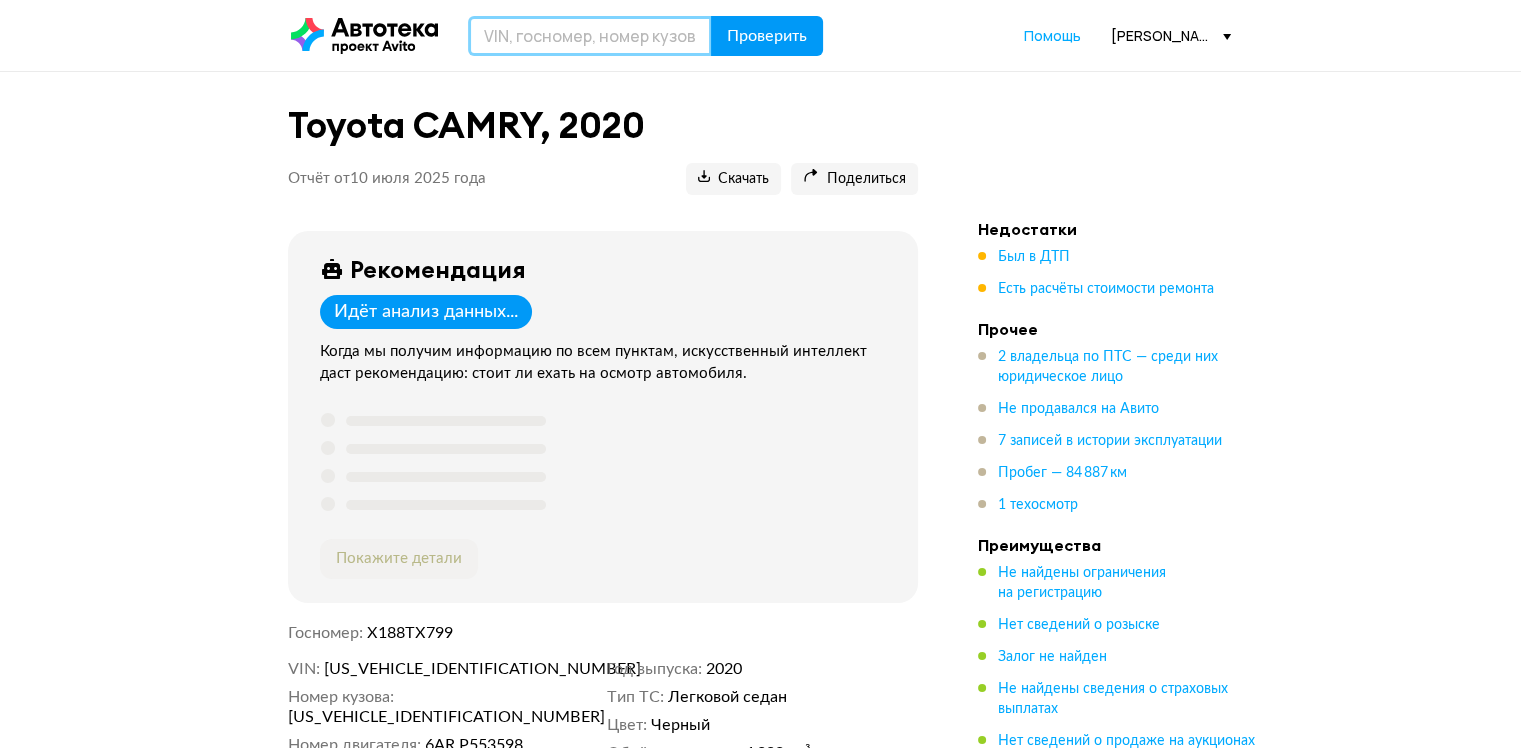 paste on "XW7BF4HK50S158710" 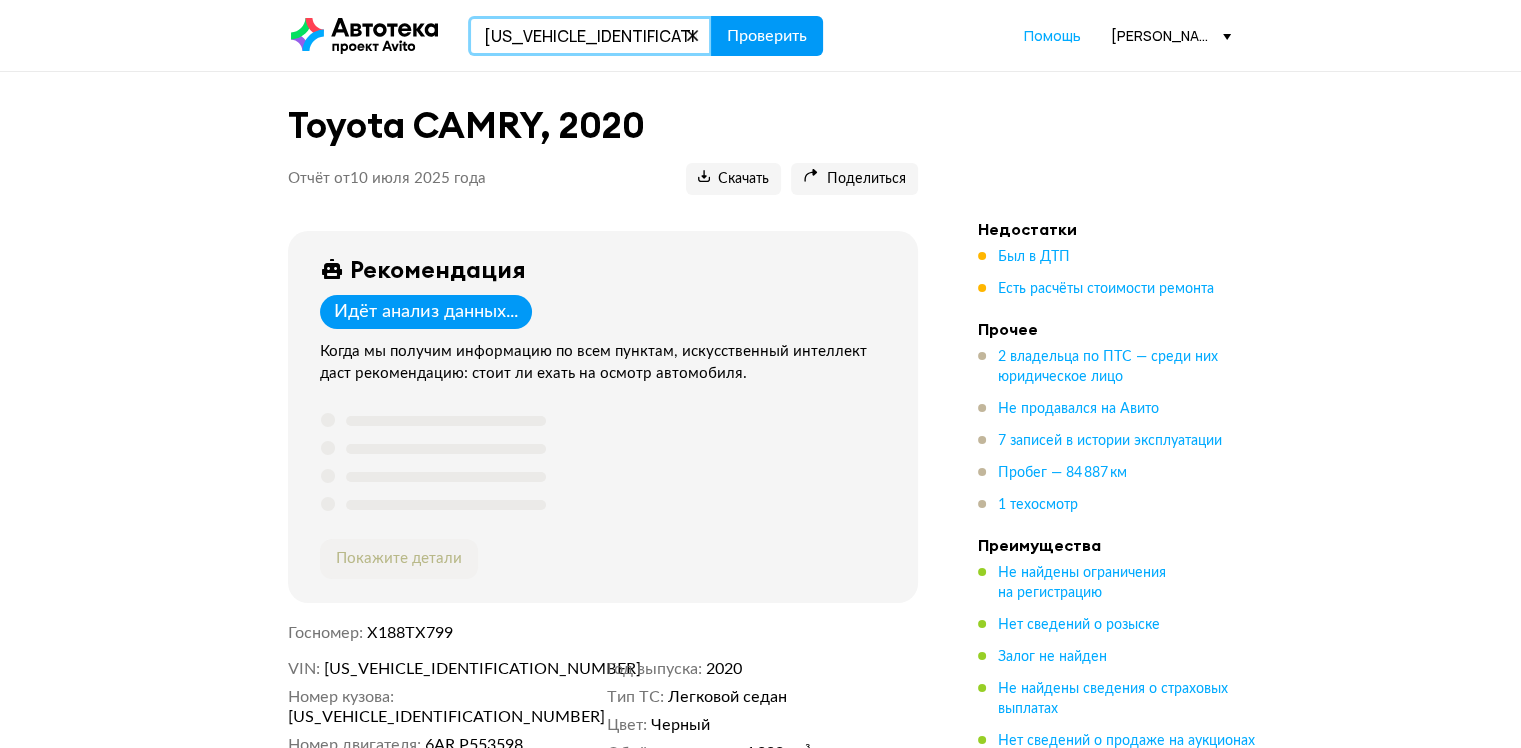 type on "XW7BF4HK50S158710" 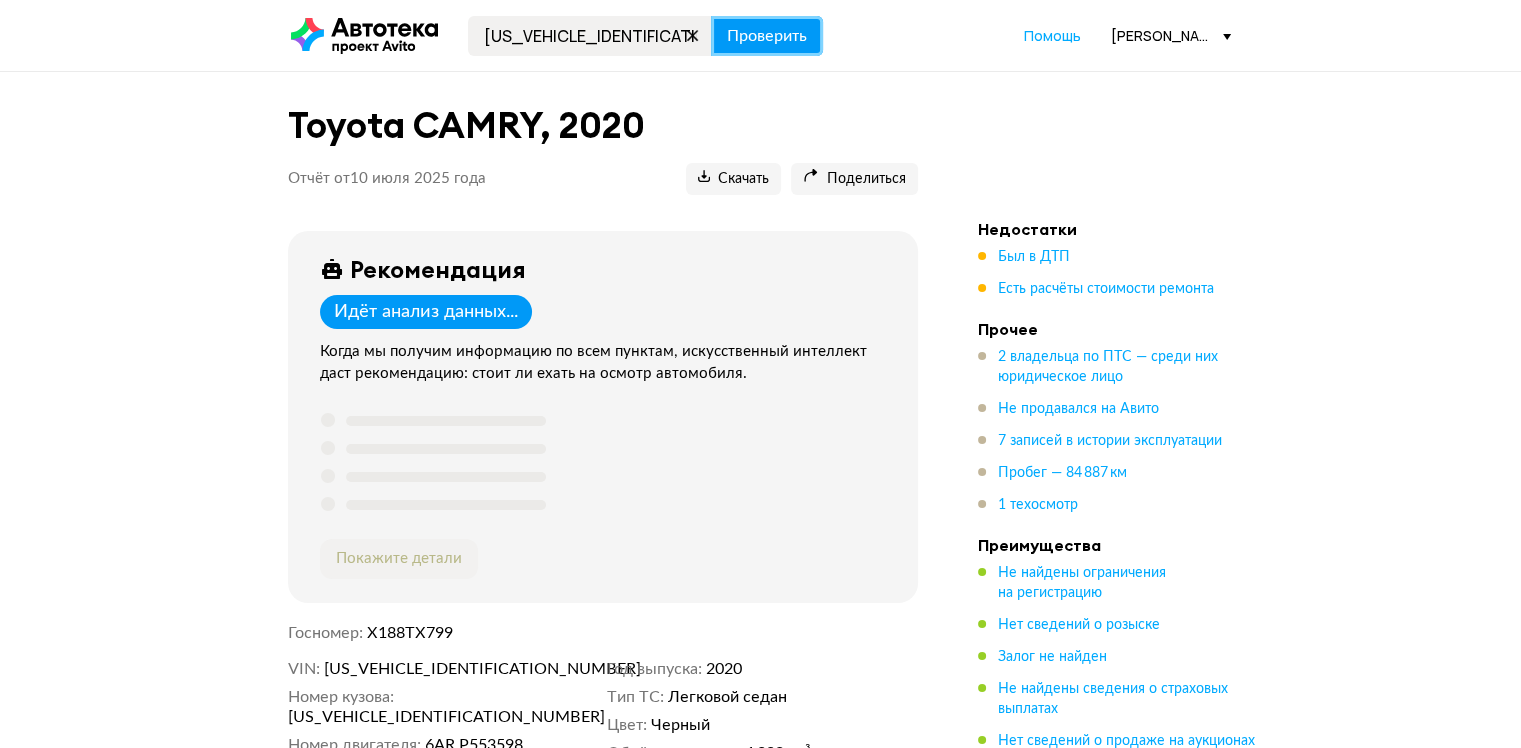 click on "Проверить" at bounding box center (767, 36) 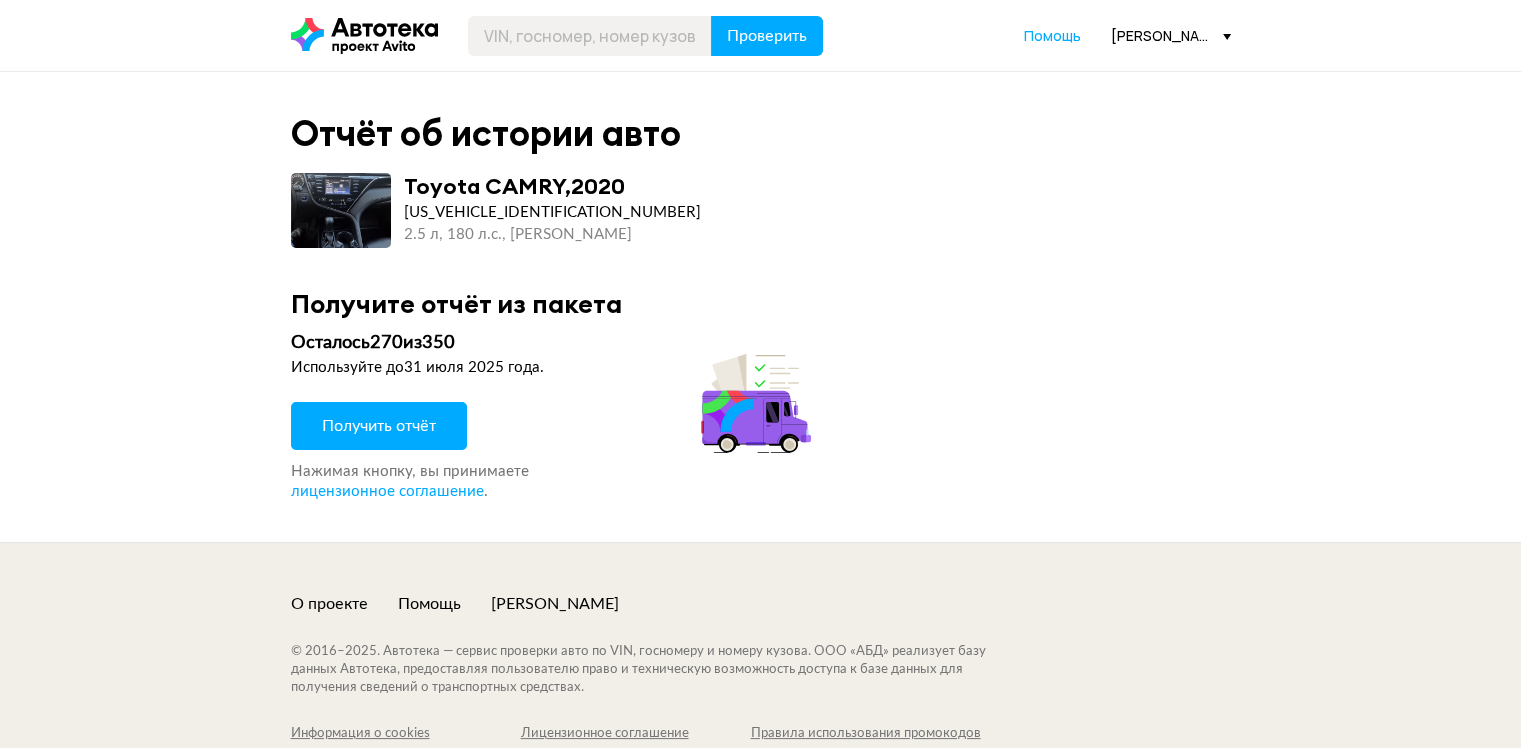 drag, startPoint x: 344, startPoint y: 414, endPoint x: 358, endPoint y: 409, distance: 14.866069 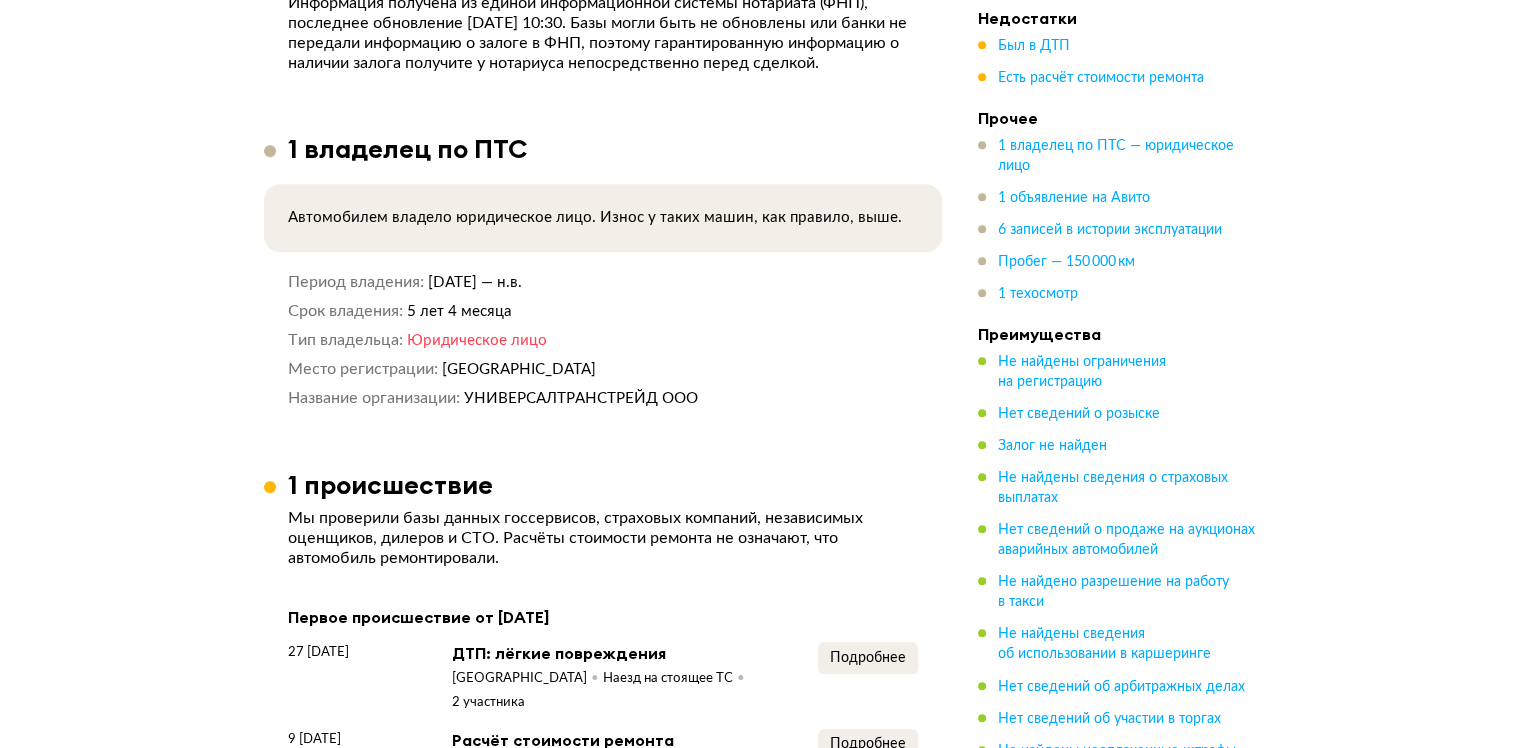 scroll, scrollTop: 1800, scrollLeft: 0, axis: vertical 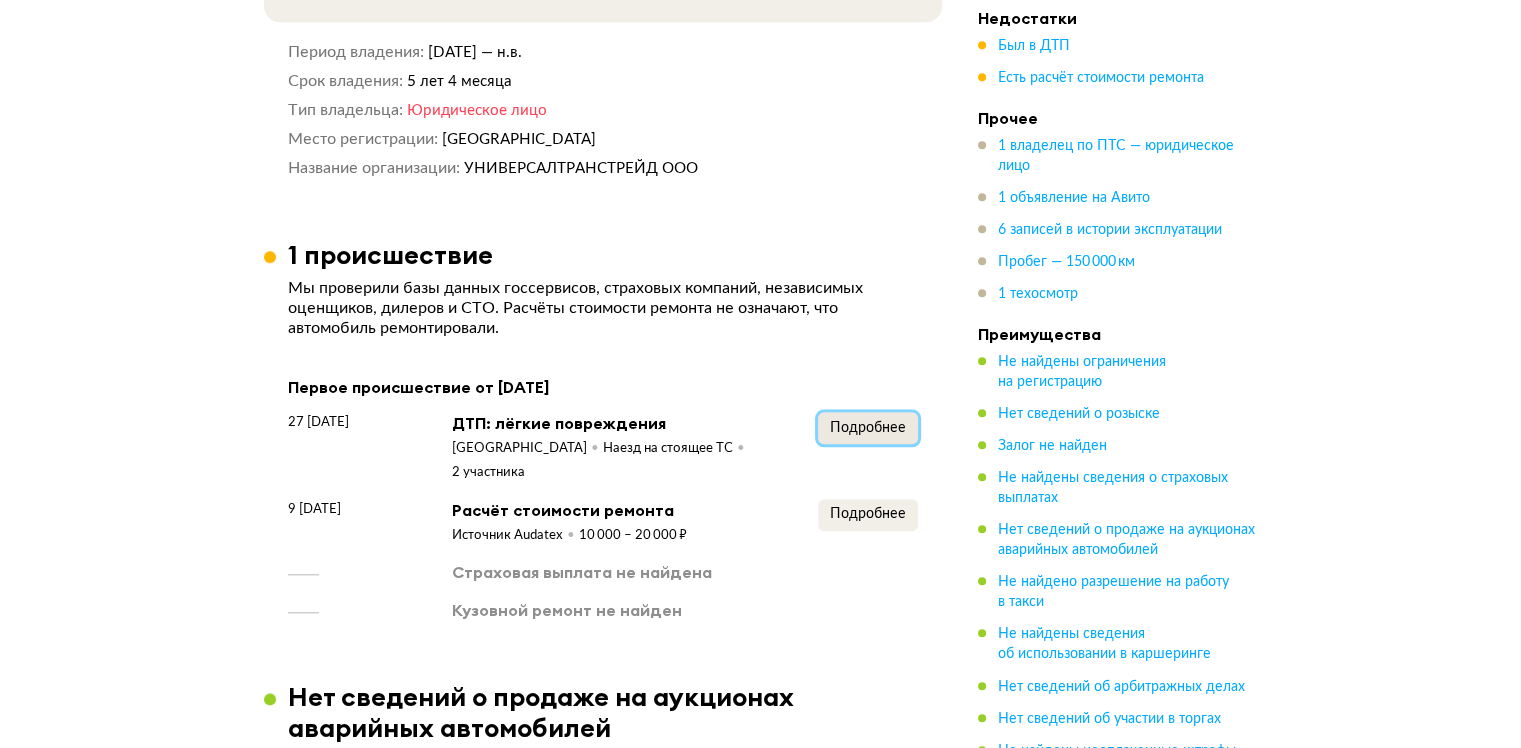 click on "Подробнее" at bounding box center [868, 428] 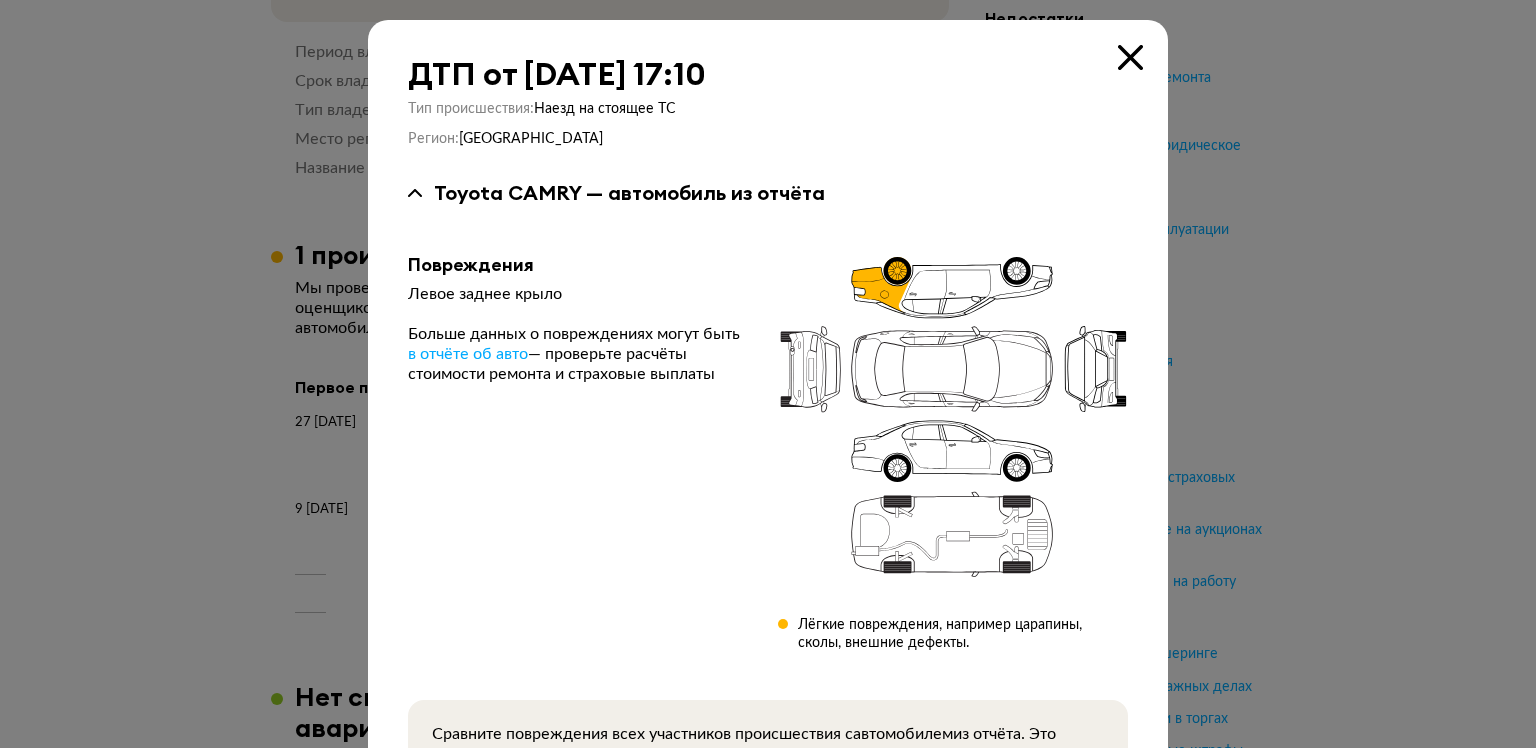 click at bounding box center [768, 374] 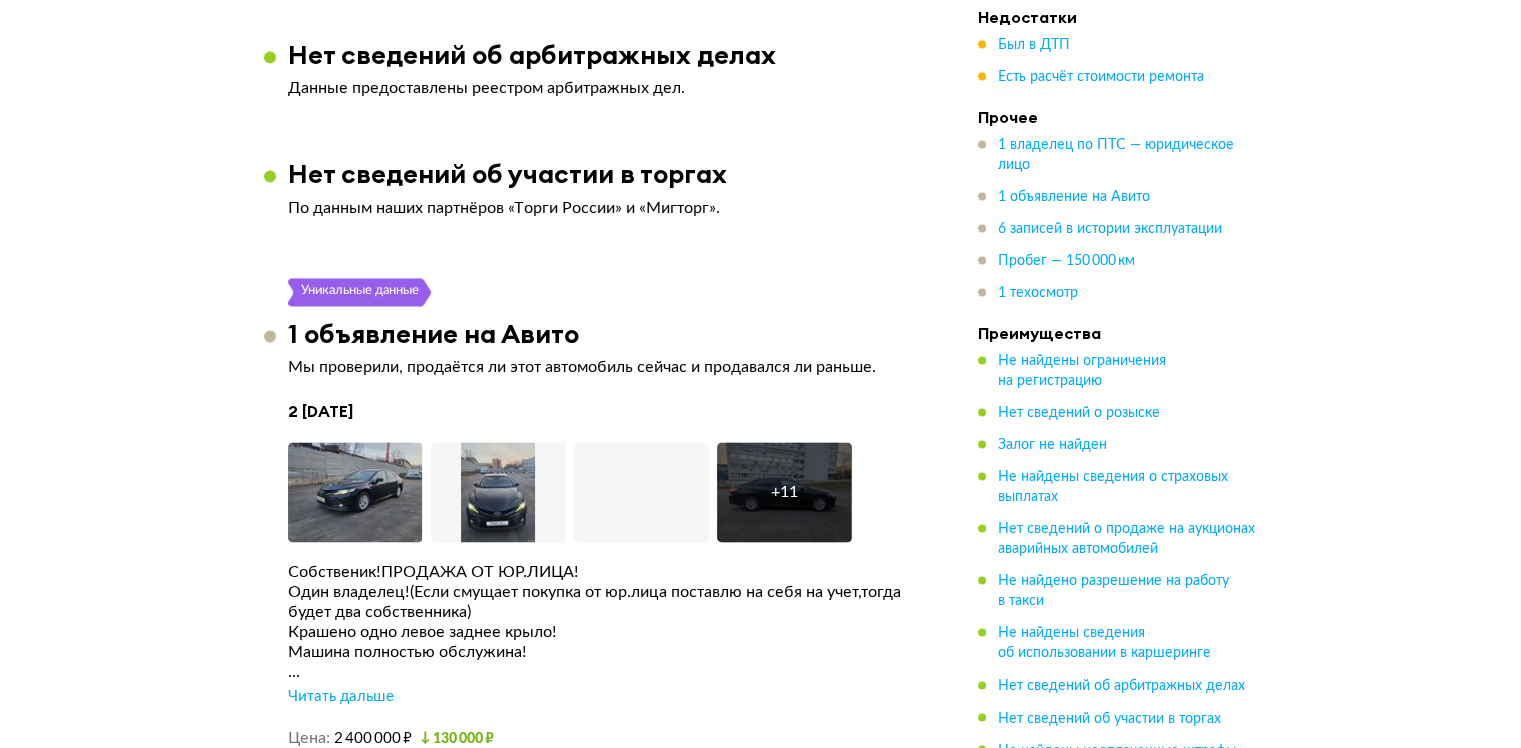 scroll, scrollTop: 3300, scrollLeft: 0, axis: vertical 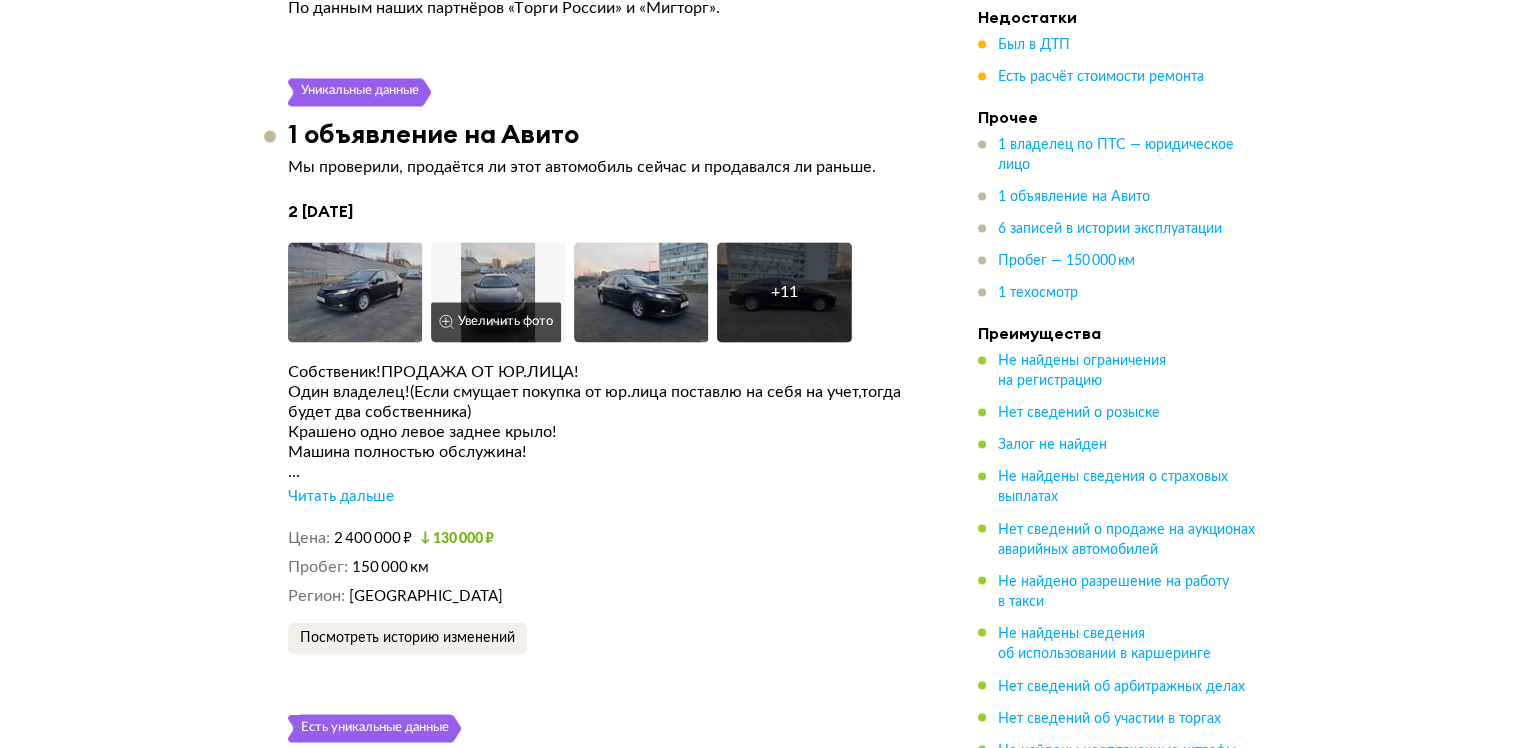 click at bounding box center [498, 292] 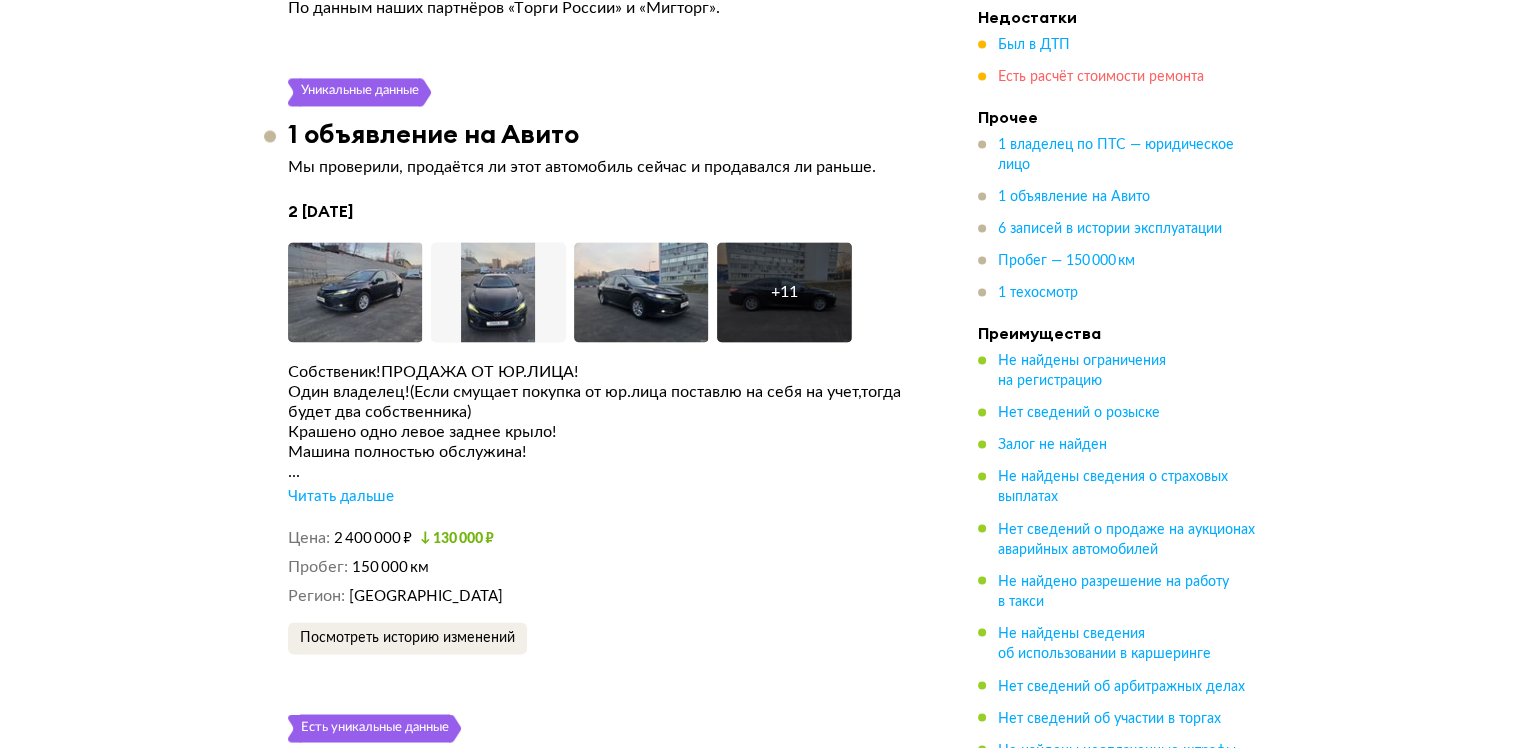 click on "Есть расчёт стоимости ремонта" at bounding box center (1101, 78) 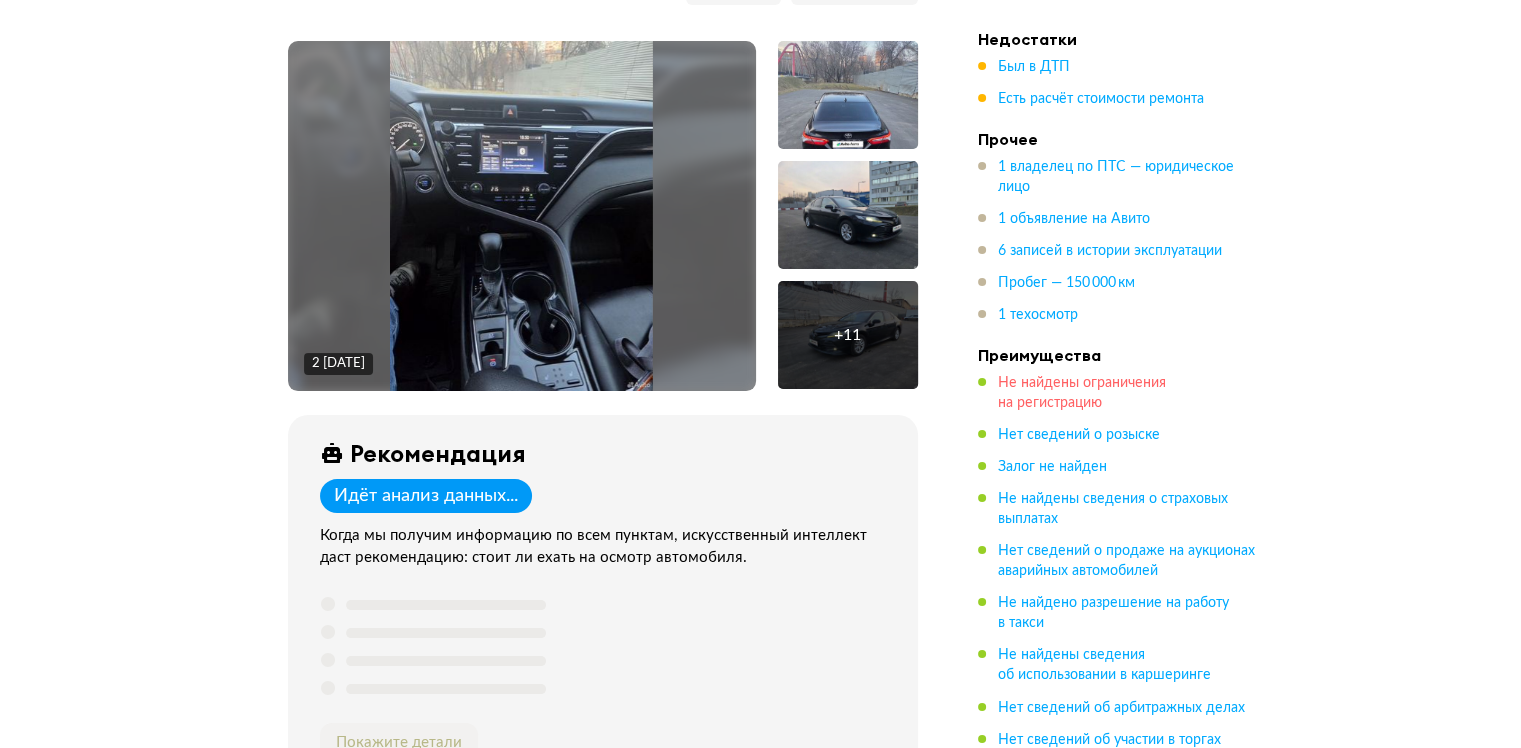 scroll, scrollTop: 0, scrollLeft: 0, axis: both 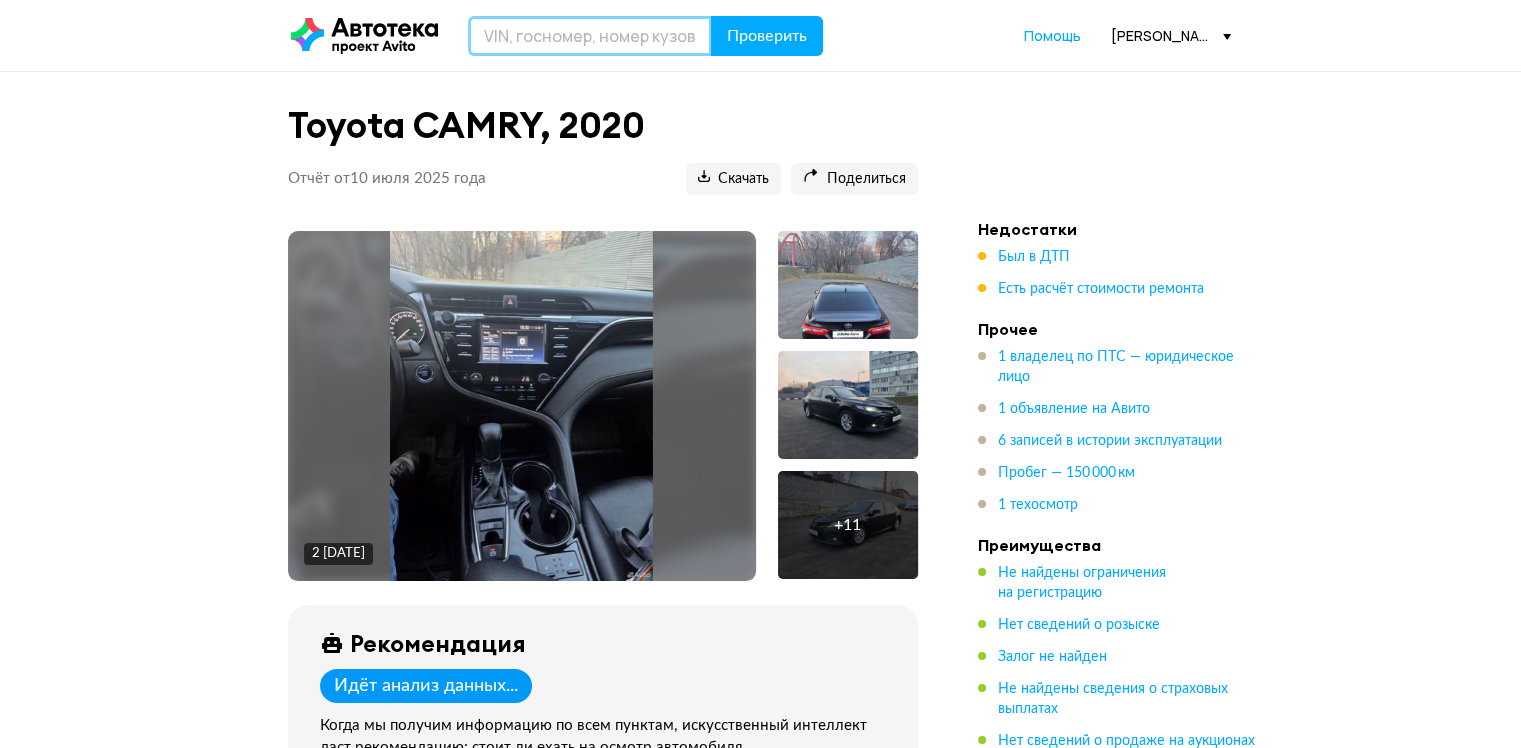 click at bounding box center (590, 36) 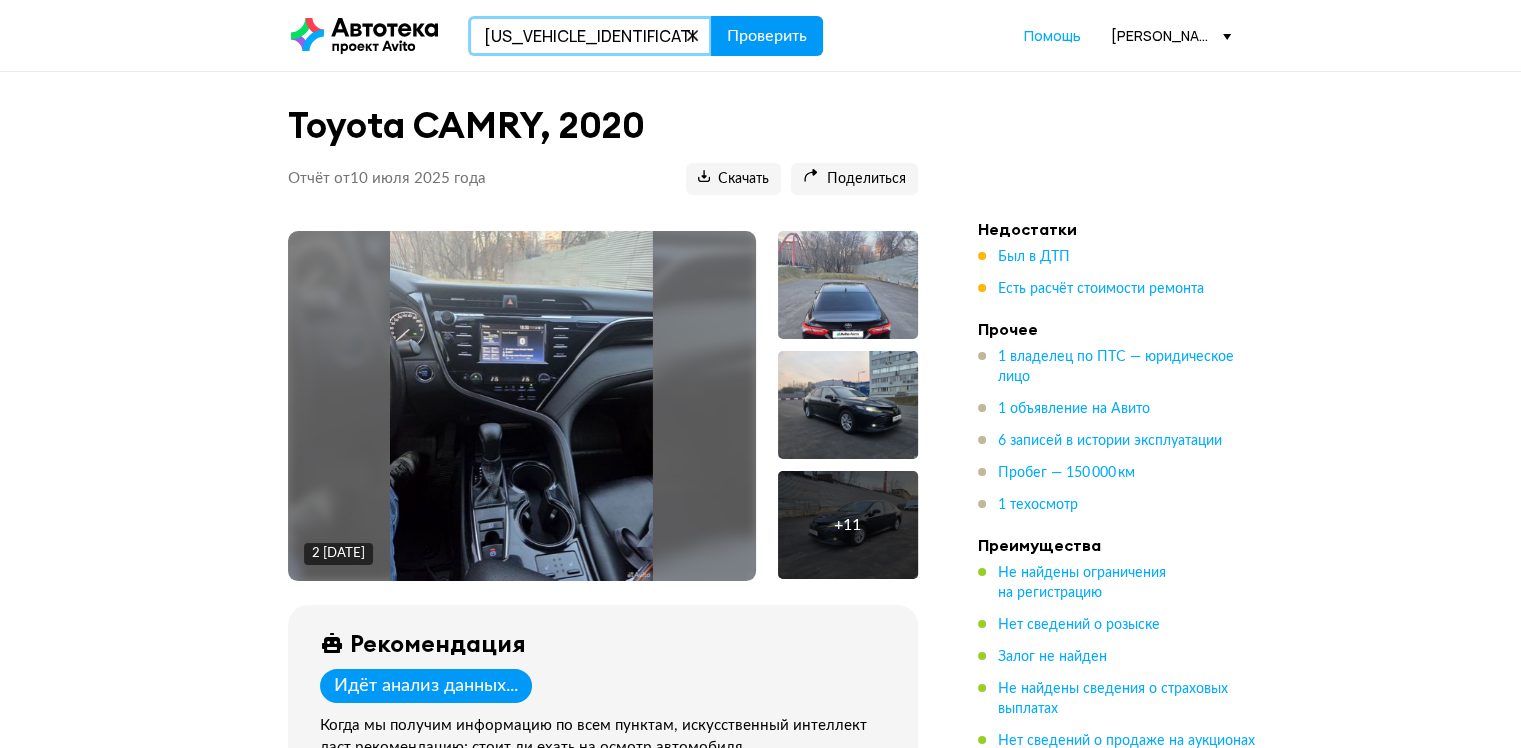 type on "XW7BF4HK70S150947" 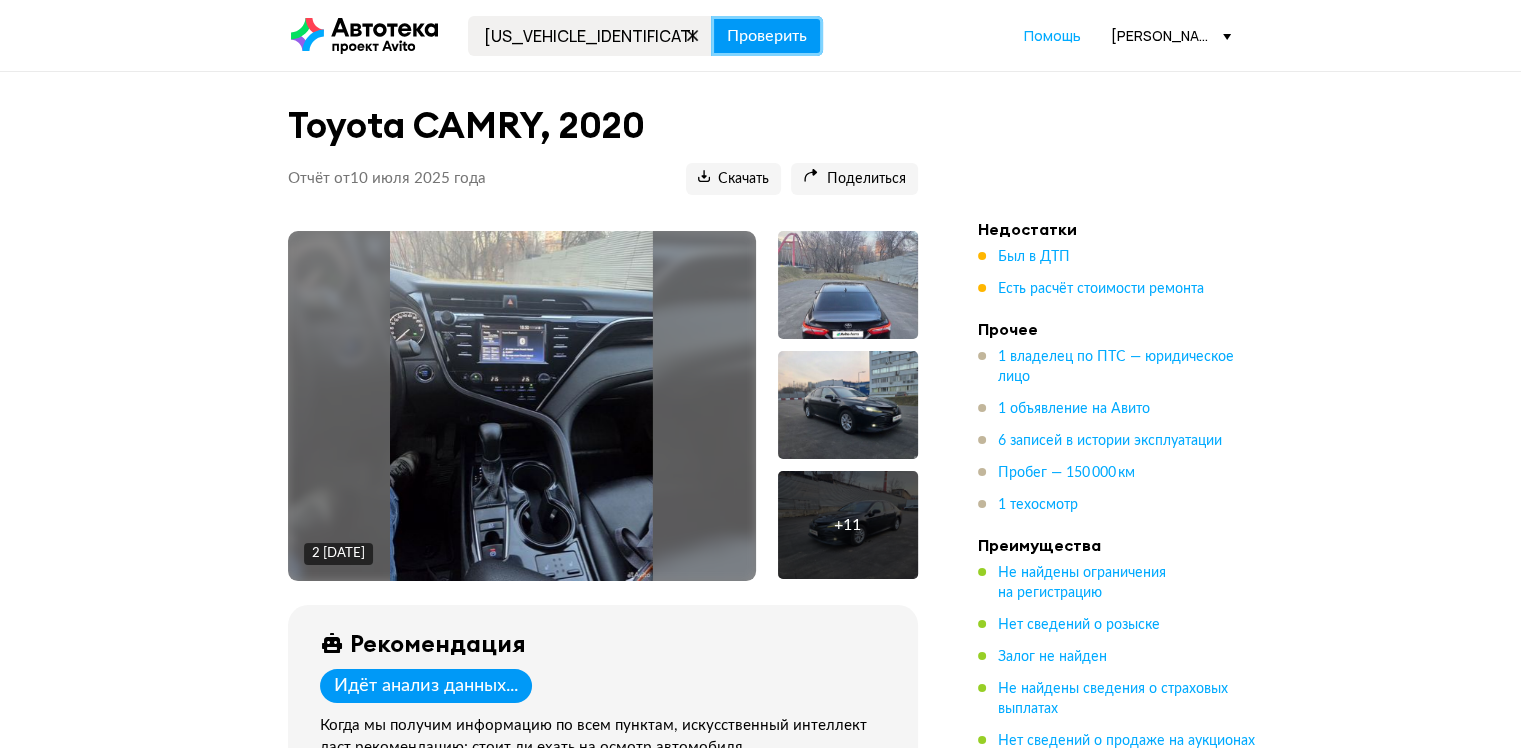 click on "Проверить" at bounding box center [767, 36] 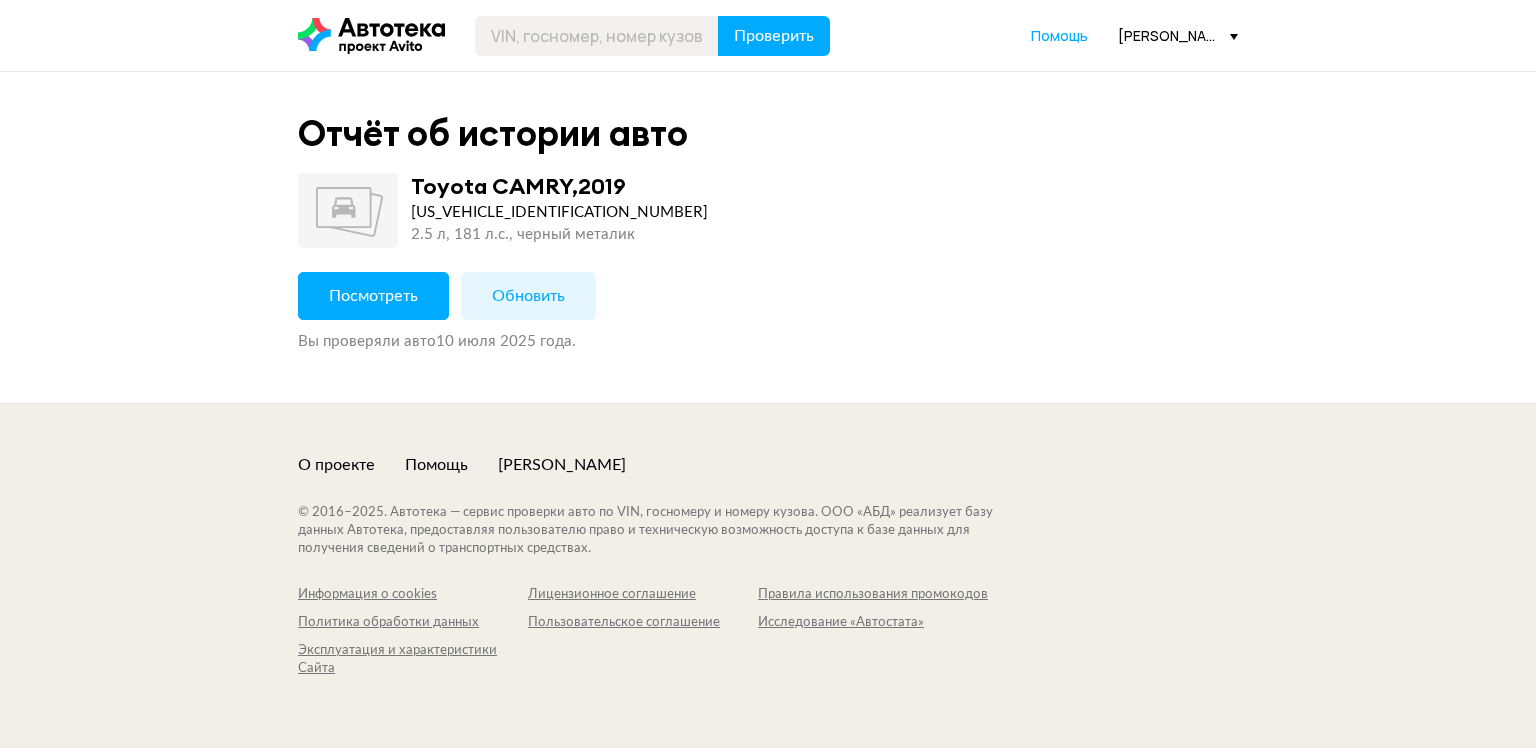 click on "Посмотреть" at bounding box center (373, 296) 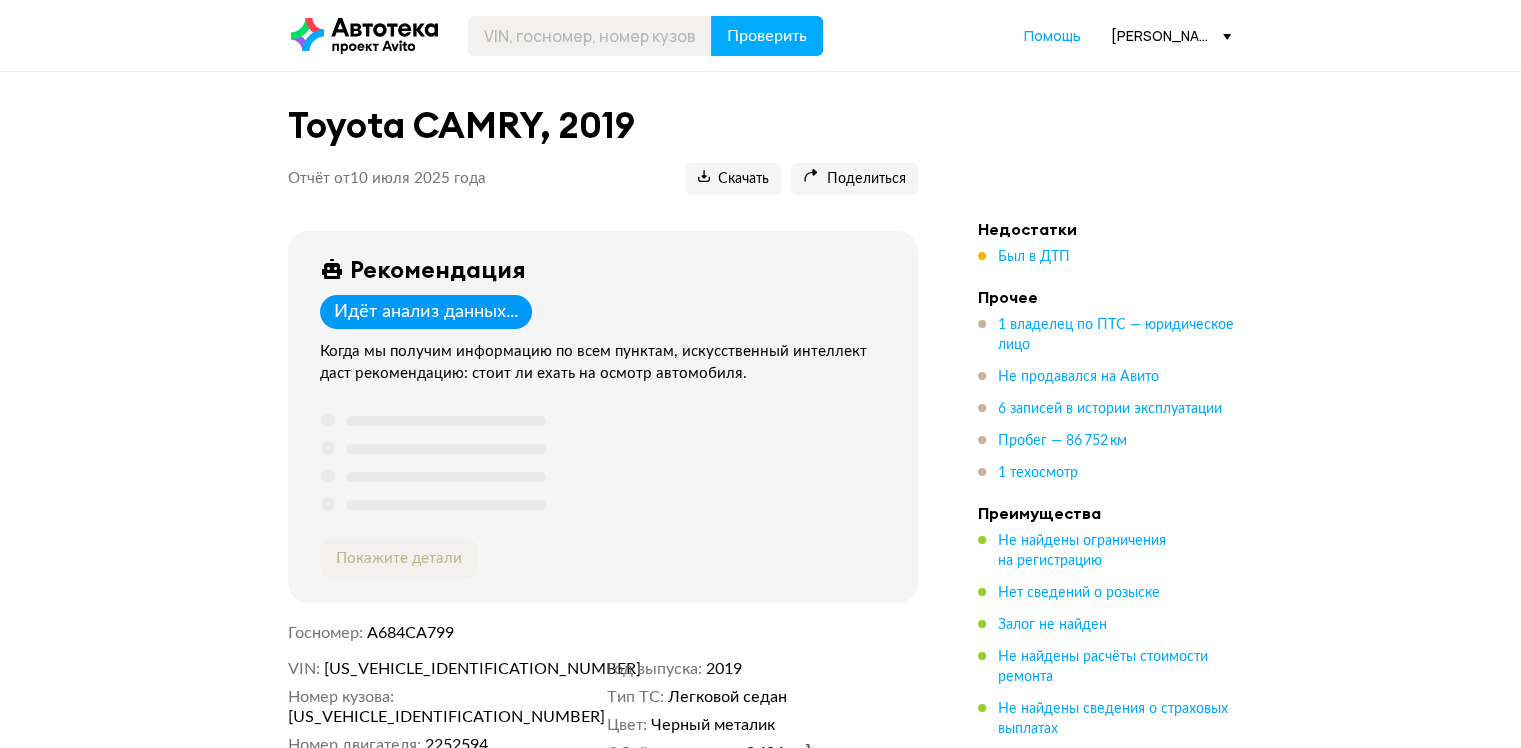 click on "Недостатки Был в ДТП Прочее 1 владелец по ПТС — юридическое лицо Не продавался на Авито 6 записей в истории эксплуатации Пробег —  86 752 км 1 техосмотр Преимущества Не найдены ограничения на регистрацию Нет сведений о розыске Залог не найден Не найдены расчёты стоимости ремонта Не найдены сведения о страховых выплатах Нет сведений о продаже на аукционах аварийных автомобилей Не найдено разрешение на работу в такси Не найдены сведения об использовании в каршеринге Нет сведений об арбитражных делах Нет сведений об участии в торгах" at bounding box center (1118, 647) 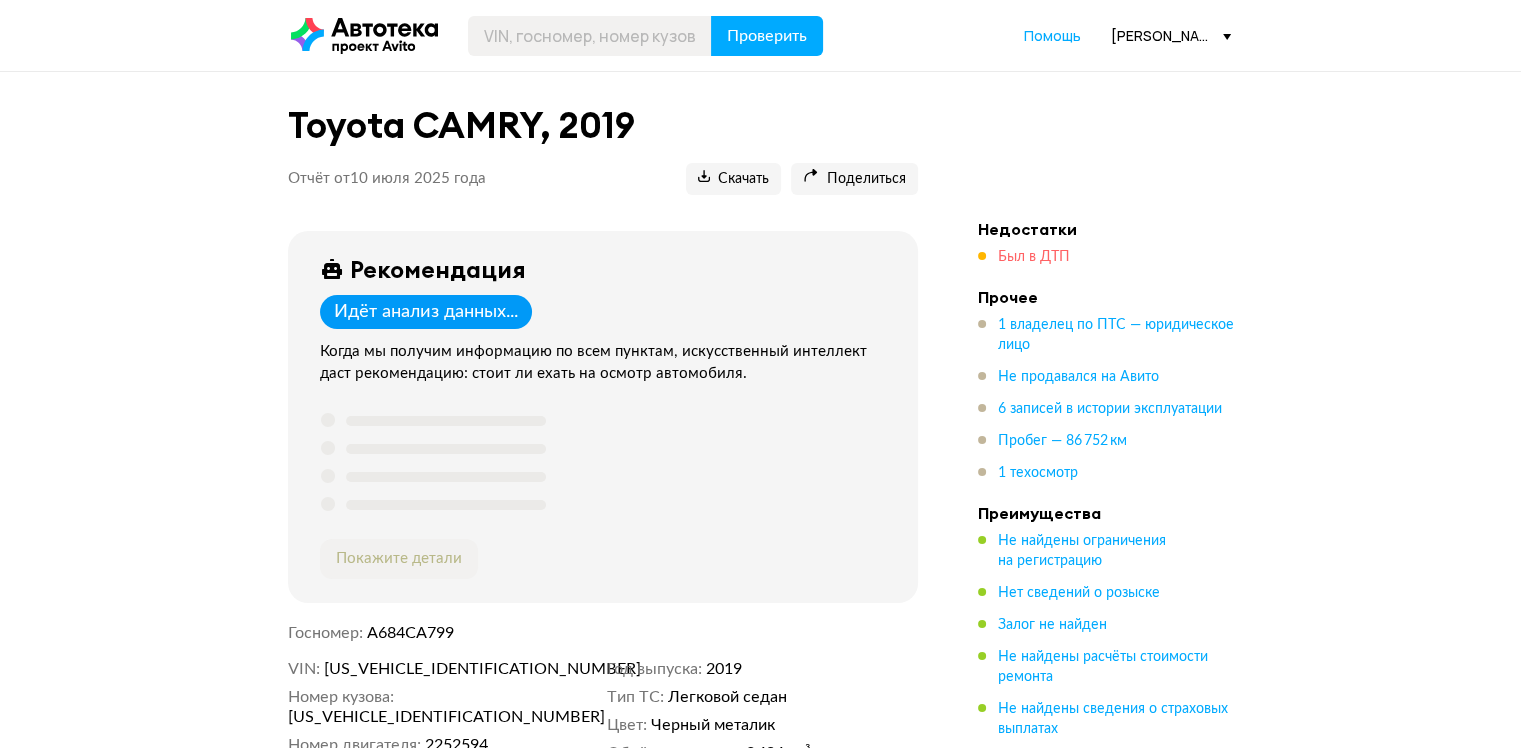 click on "Был в ДТП" at bounding box center [1034, 257] 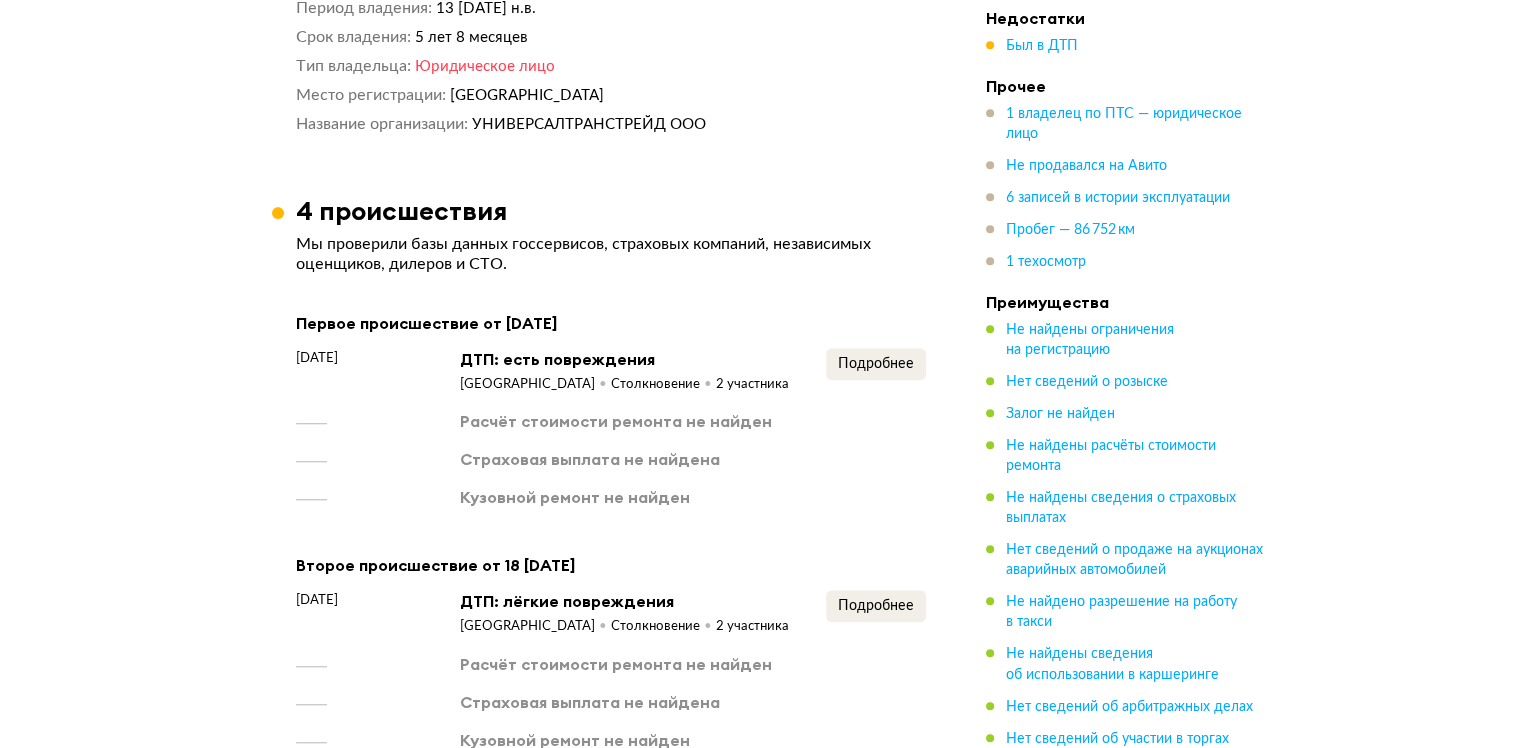 scroll, scrollTop: 1736, scrollLeft: 0, axis: vertical 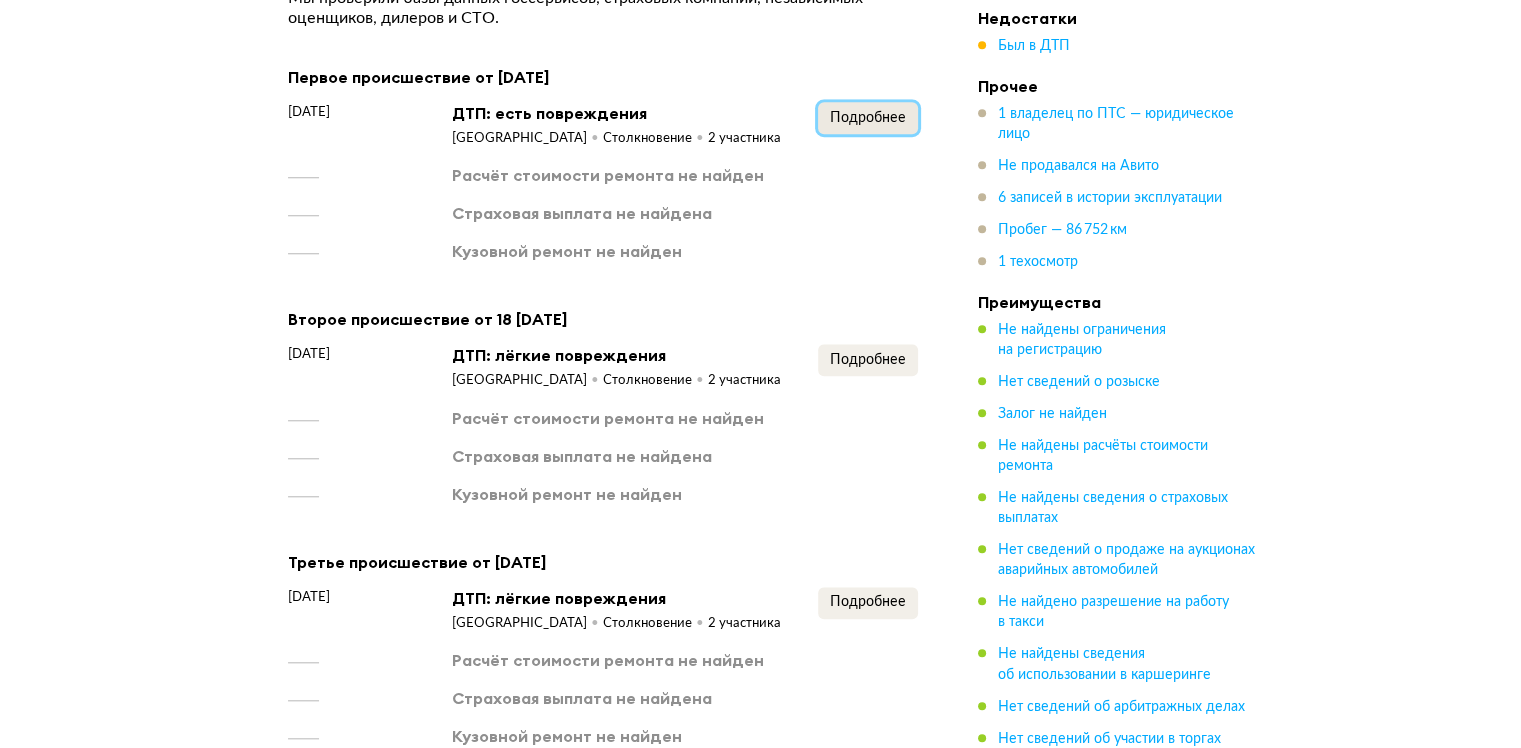 click on "Подробнее" at bounding box center (868, 118) 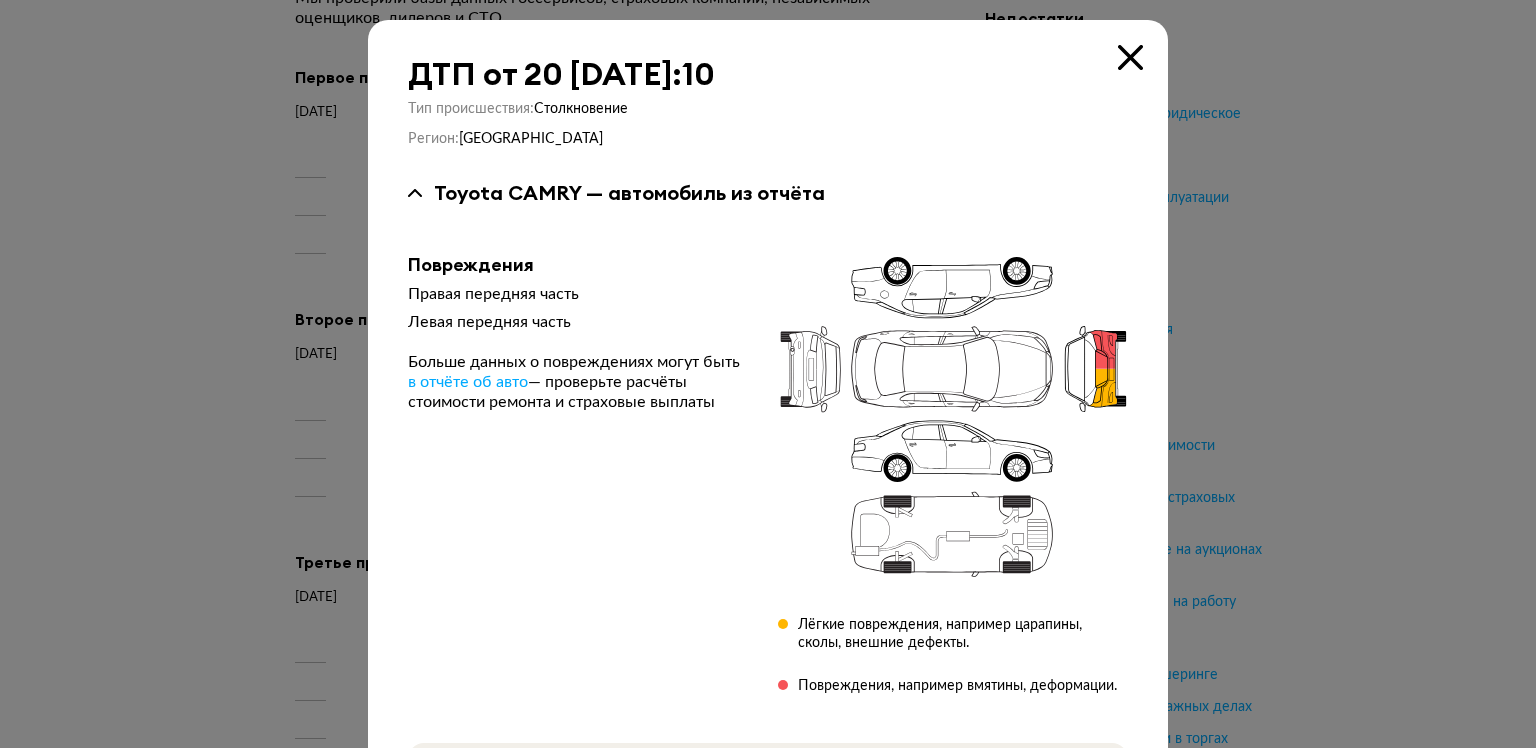 click at bounding box center [768, 374] 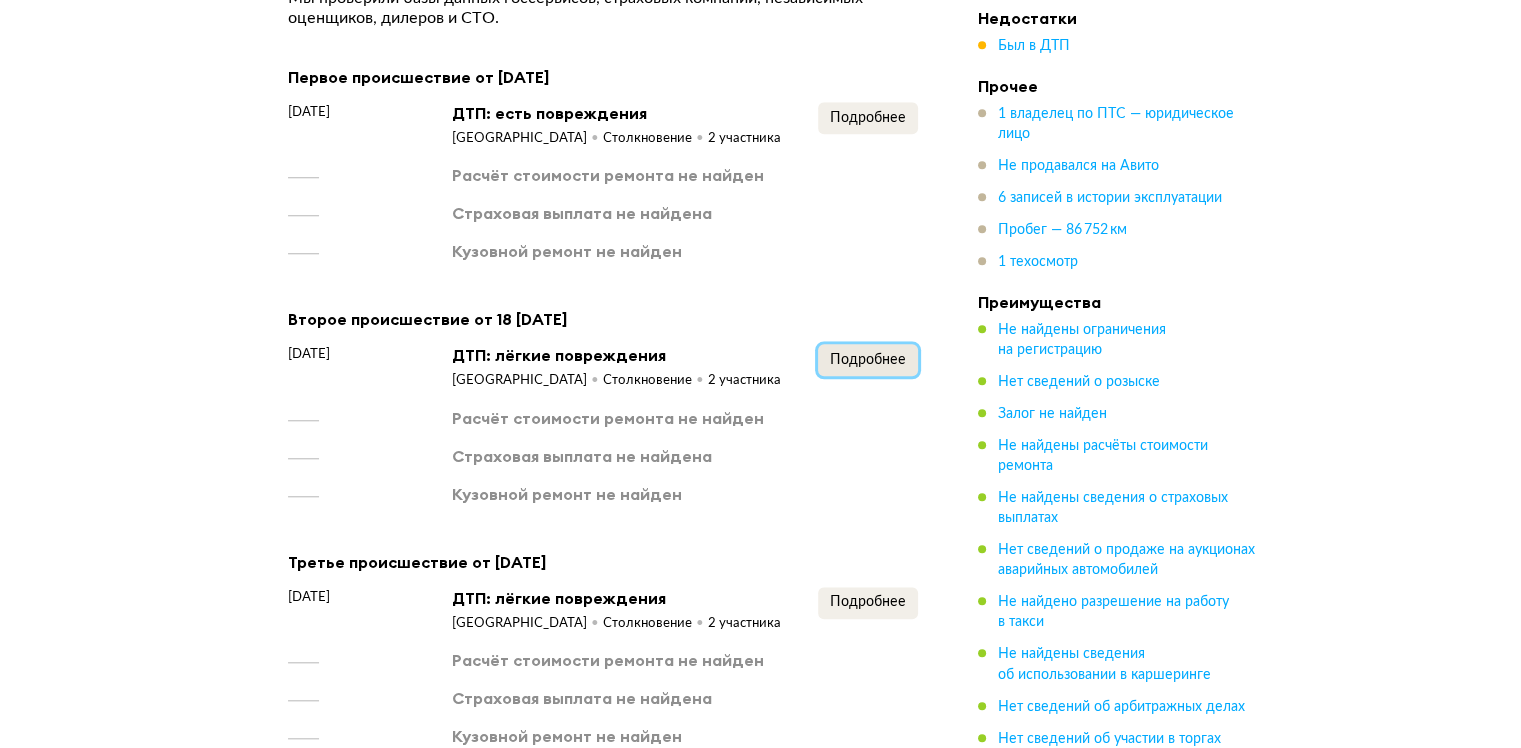 click on "Подробнее" at bounding box center (868, 360) 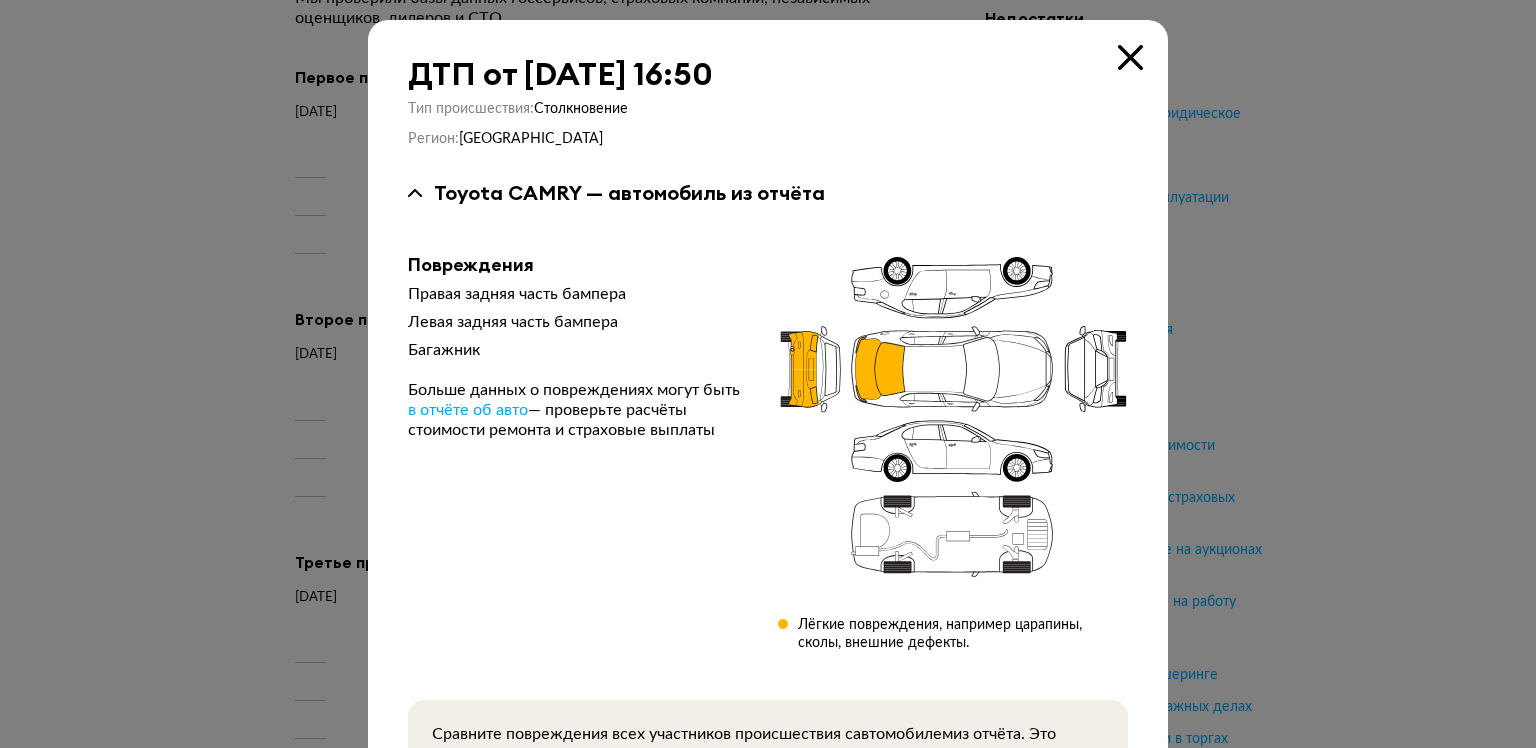 click at bounding box center (768, 374) 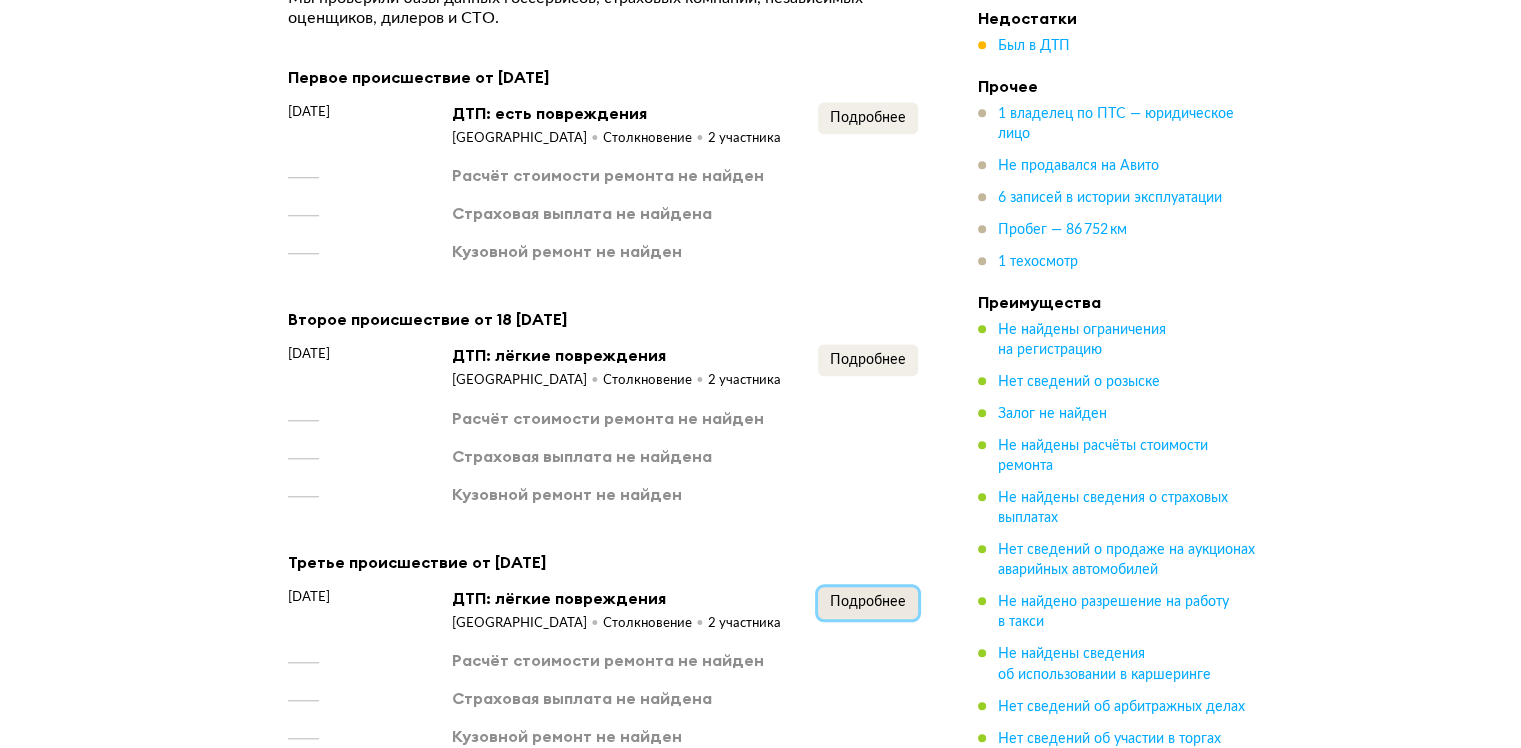 click on "Подробнее" at bounding box center [868, 602] 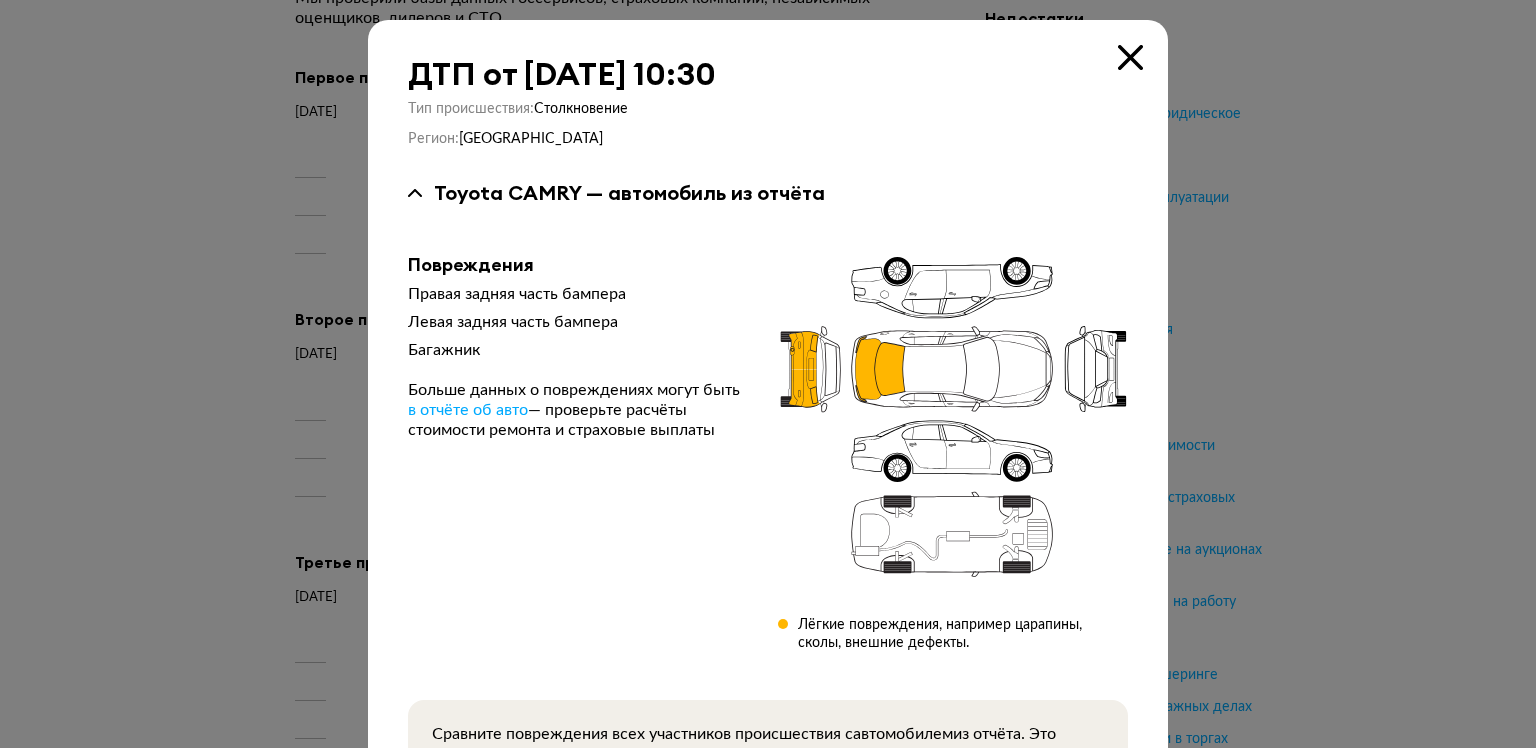 click on "ДТП от 13 сентября 2021 года в 10:30 Тип происшествия :  Столкновение Регион :  Москва Toyota   CAMRY   —   автомобиль из отчёта Повреждения Правая задняя часть бампера Левая задняя часть бампера Багажник Больше данных о повреждениях могут быть  в отчёте об авто   — проверьте расчёты стоимости ремонта и страховые выплаты Лёгкие повреждения, например царапины, сколы, внешние дефекты. Сравните повреждения всех участников происшествия с  автомобилем  из отчёта. Это поможет лучше понять, что именно произошло. Skoda     —   другой участник" at bounding box center (768, 469) 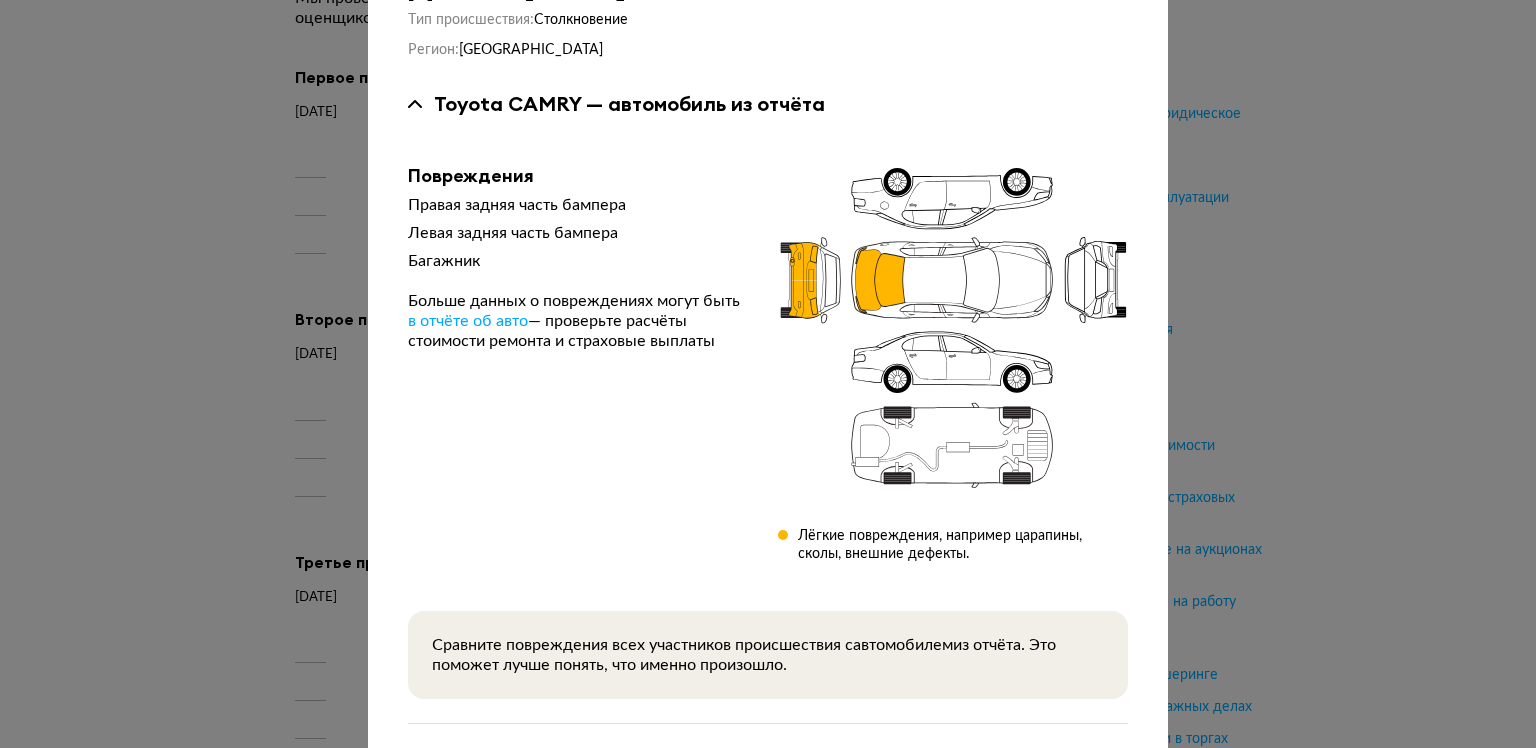 scroll, scrollTop: 190, scrollLeft: 0, axis: vertical 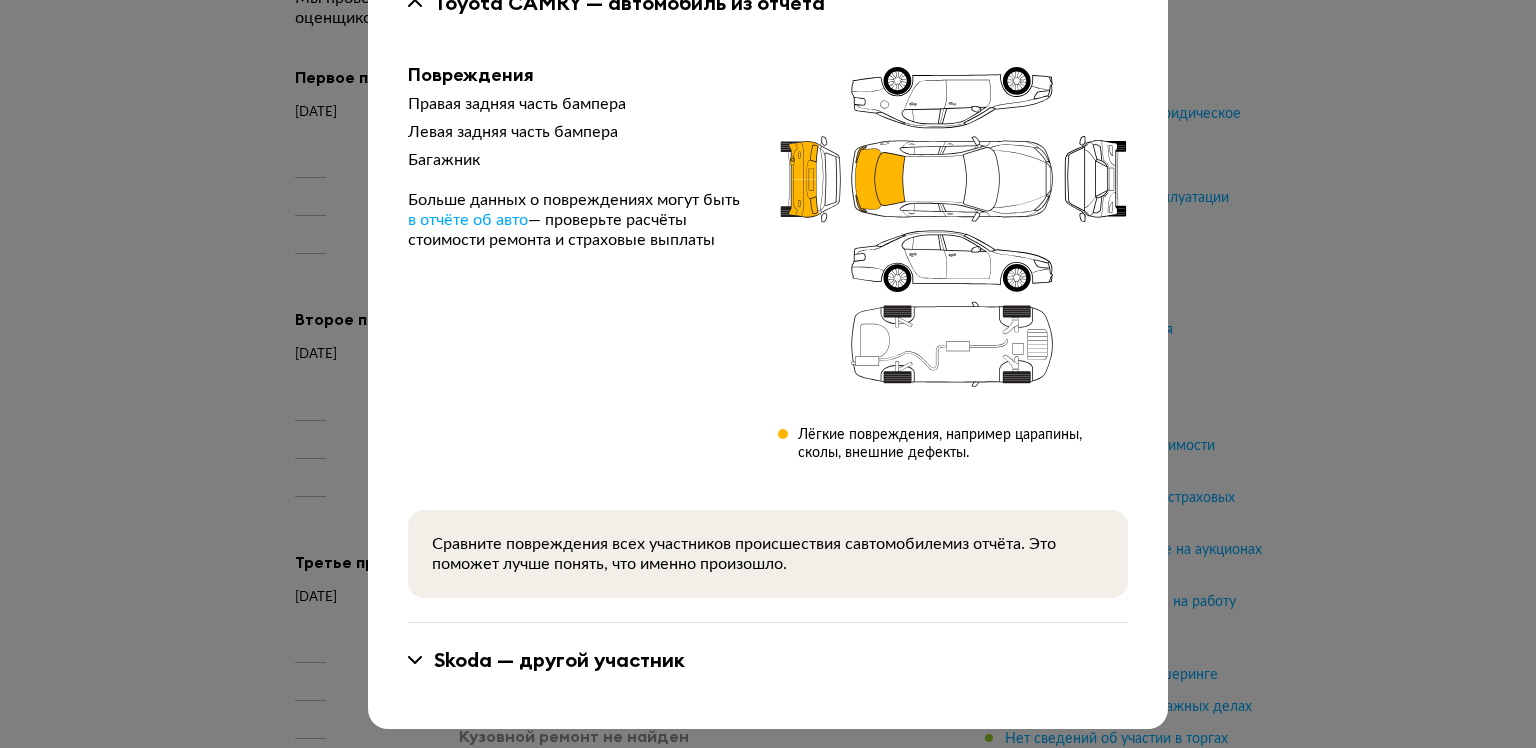 click at bounding box center [768, 184] 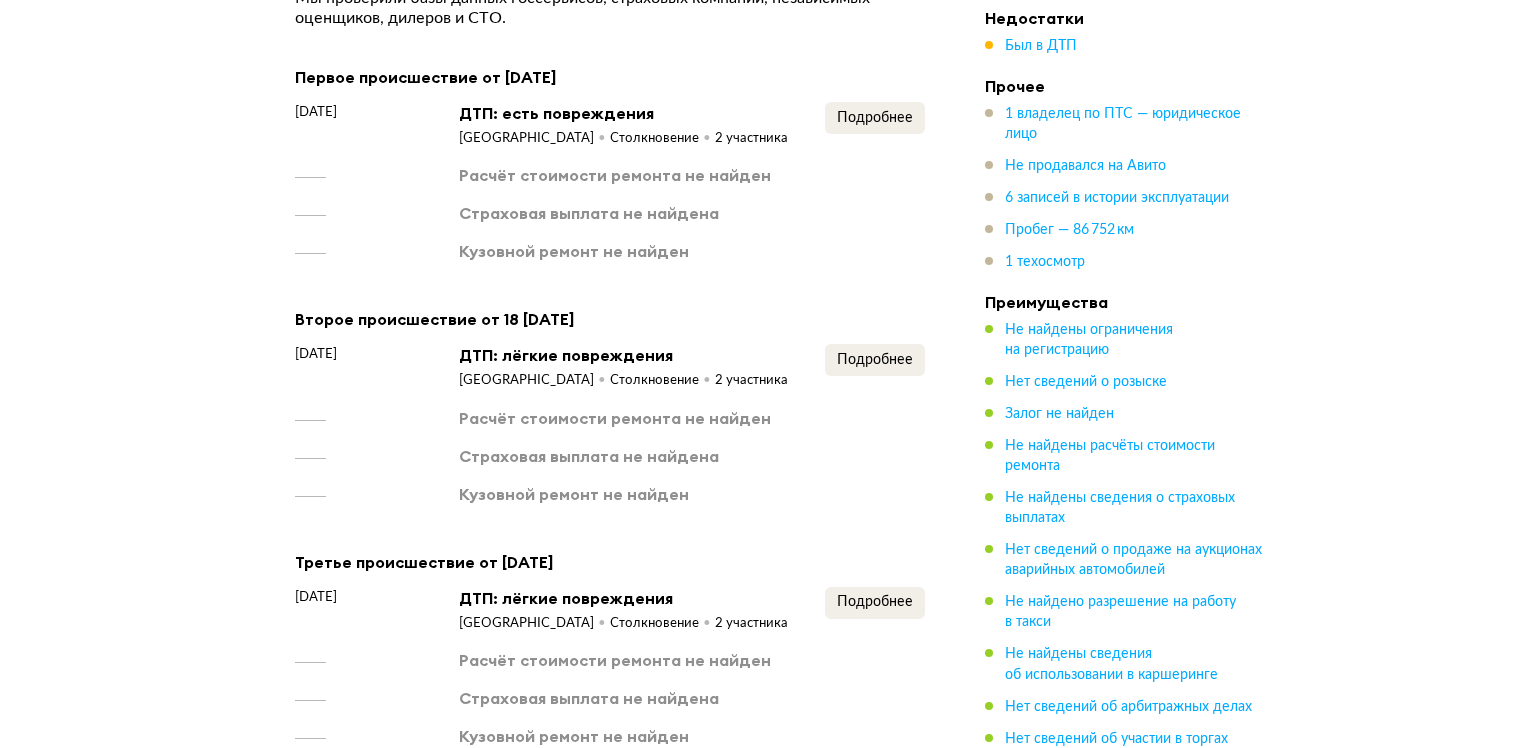 click on "4 происшествия Мы проверили базы данных госсервисов, страховых компаний, независимых оценщиков, дилеров и СТО. Первое происшествие от 20 апреля 2021 года 20 апреля 2021 года ДТП: есть повреждения Москва Столкновение 2 участника Подробнее Расчёт стоимости ремонта не найден Страховая выплата не найдена Кузовной ремонт не найден Второе происшествие от 18 июня 2021 года 18 июня 2021 года ДТП: лёгкие повреждения Москва Столкновение 2 участника Подробнее Расчёт стоимости ремонта не найден Страховая выплата не найдена Кузовной ремонт не найден 13 сентября 2021 года Москва" at bounding box center [610, 469] 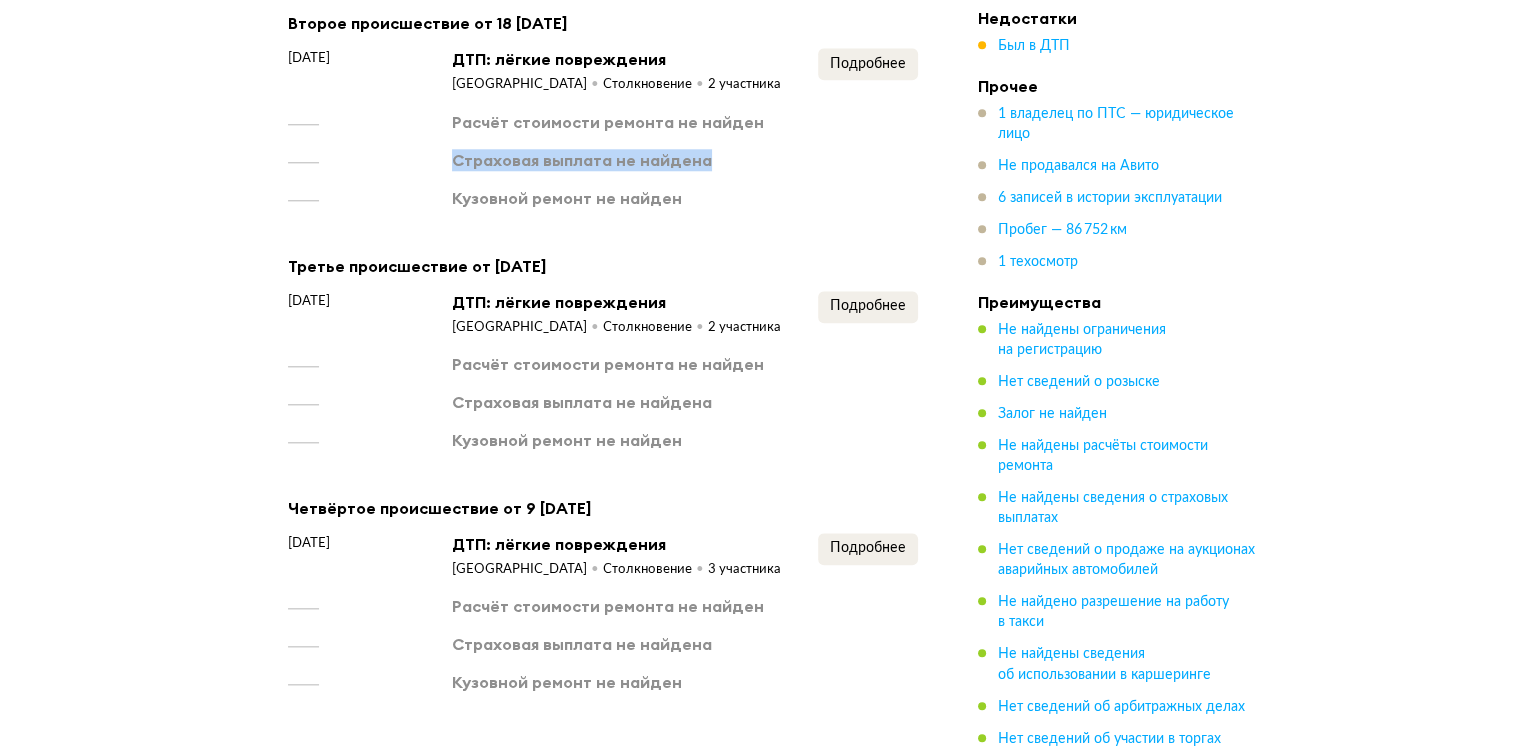 scroll, scrollTop: 2036, scrollLeft: 0, axis: vertical 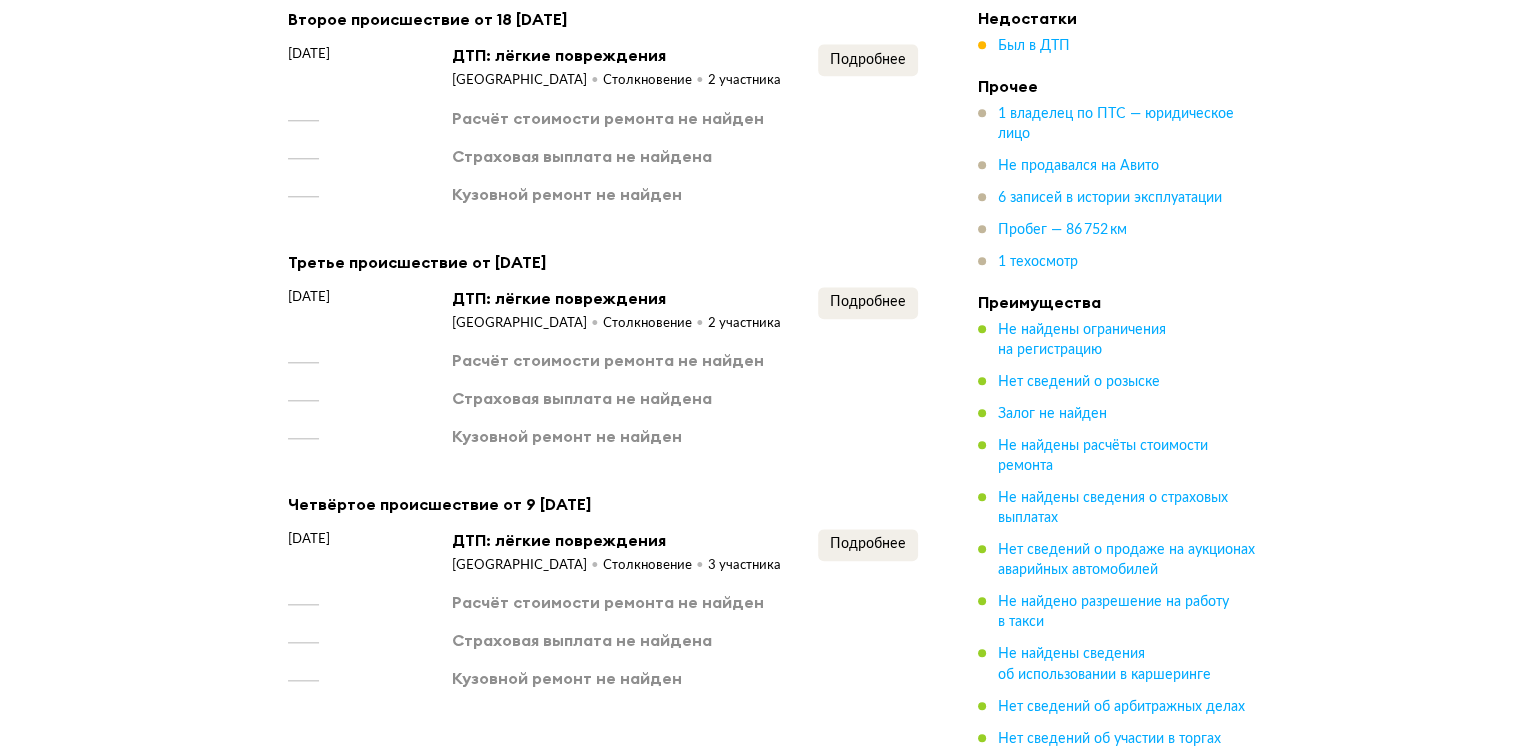 click on "Подробнее" at bounding box center (868, 310) 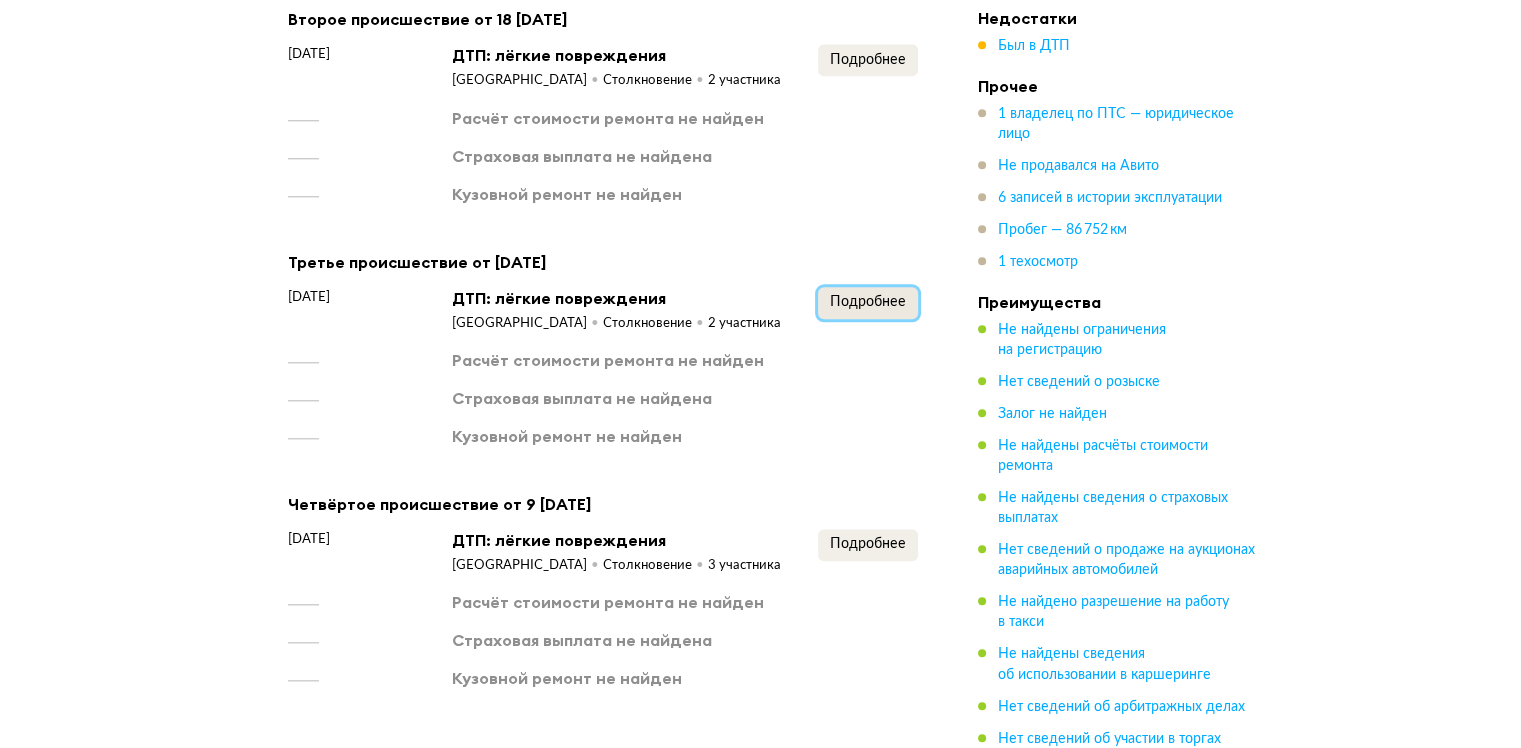 click on "Подробнее" at bounding box center [868, 302] 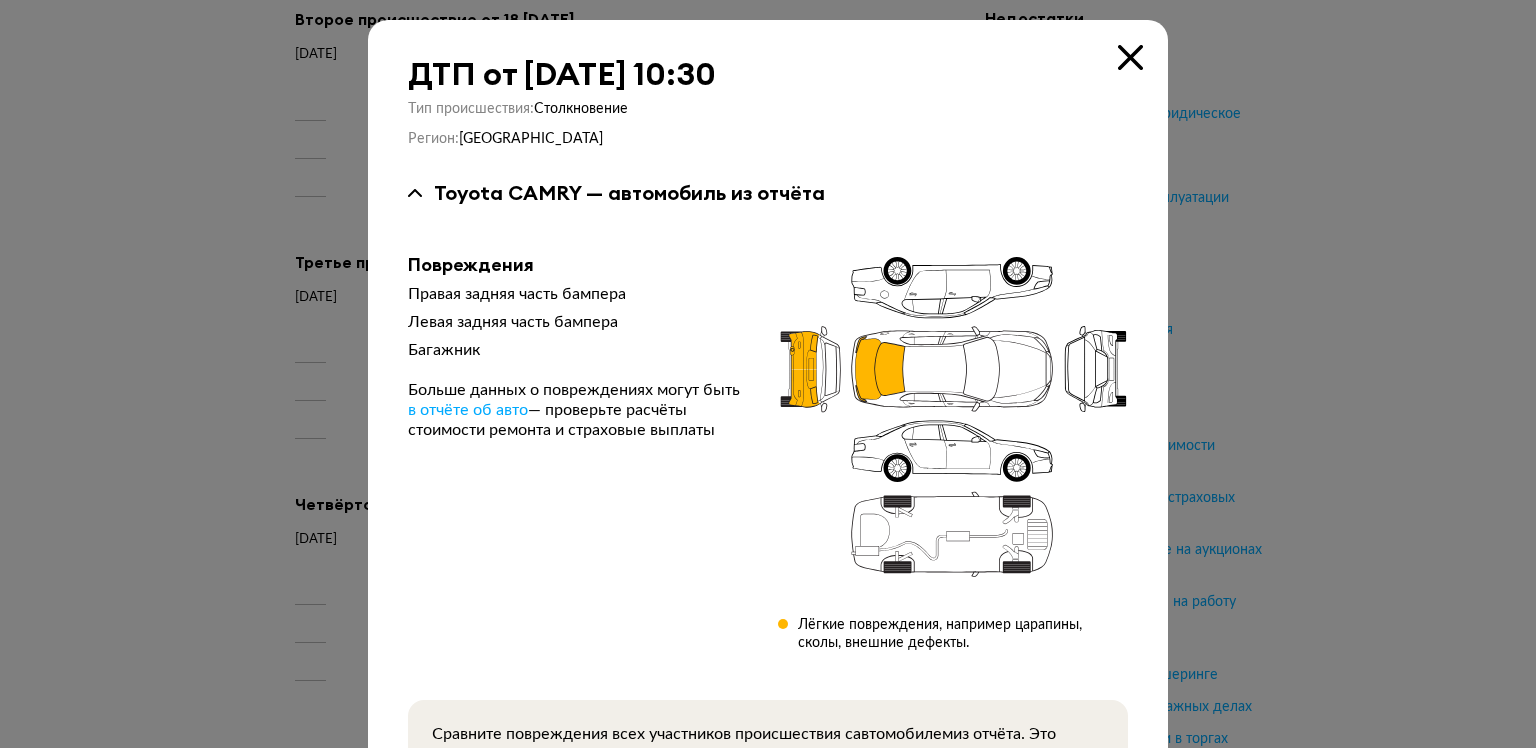 click at bounding box center [768, 374] 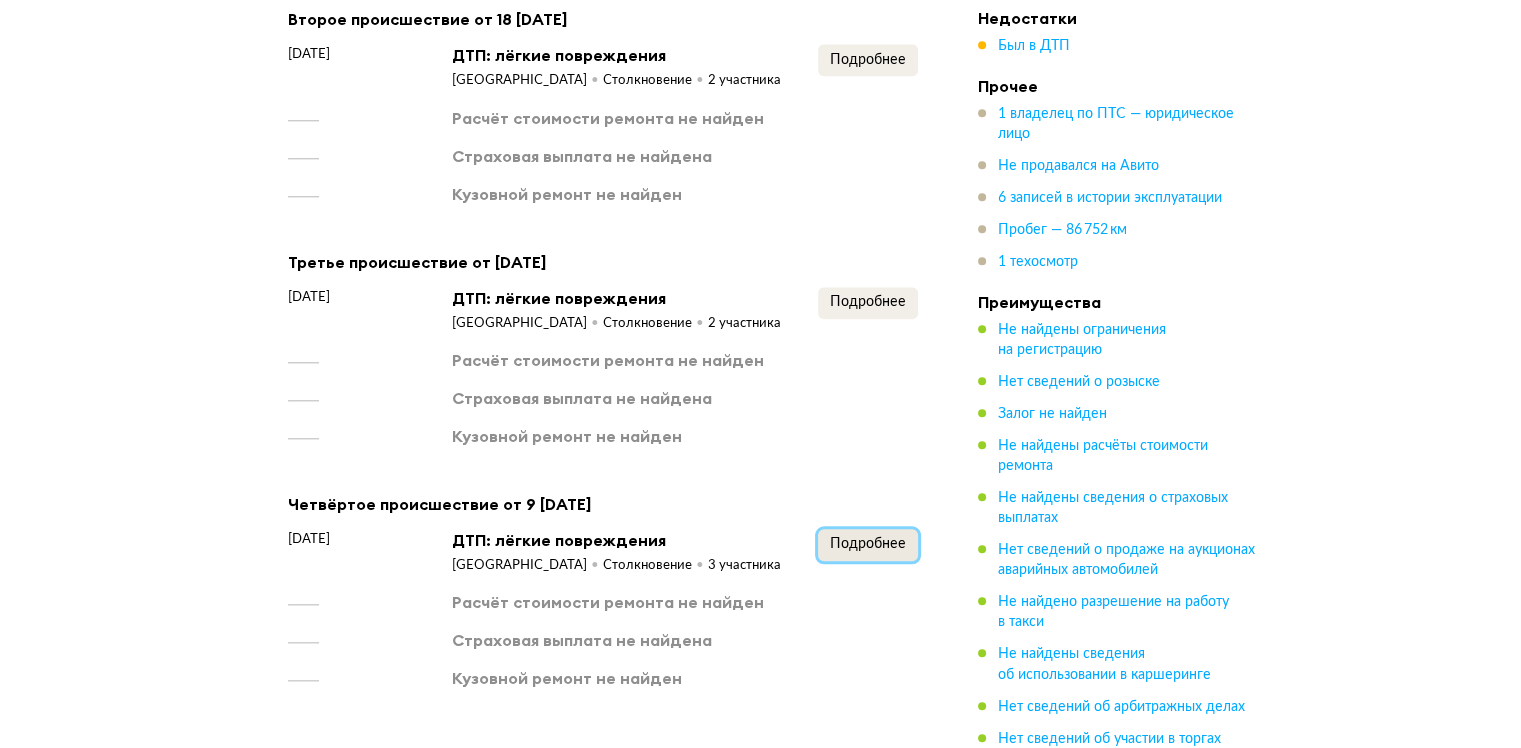 click on "Подробнее" at bounding box center (868, 544) 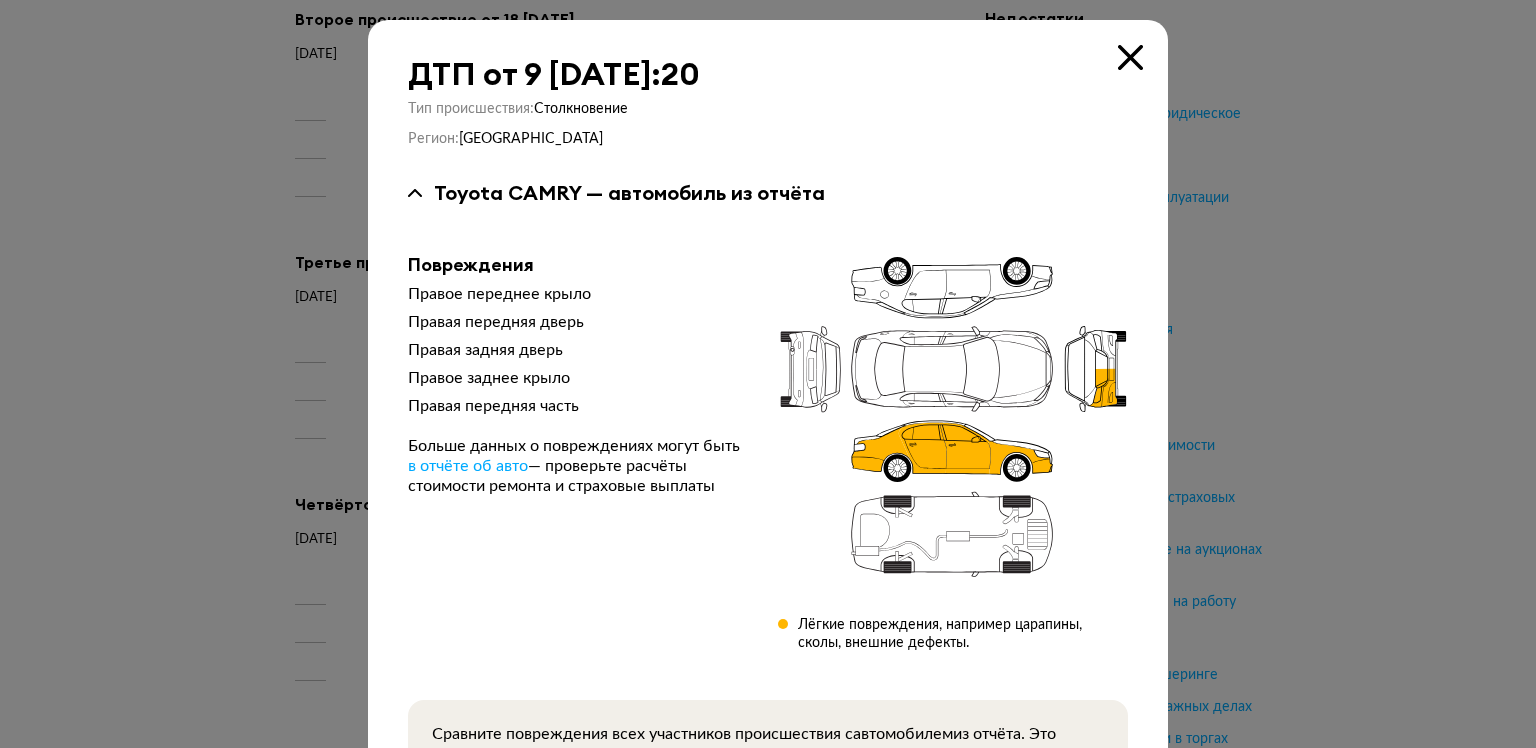 click at bounding box center [768, 374] 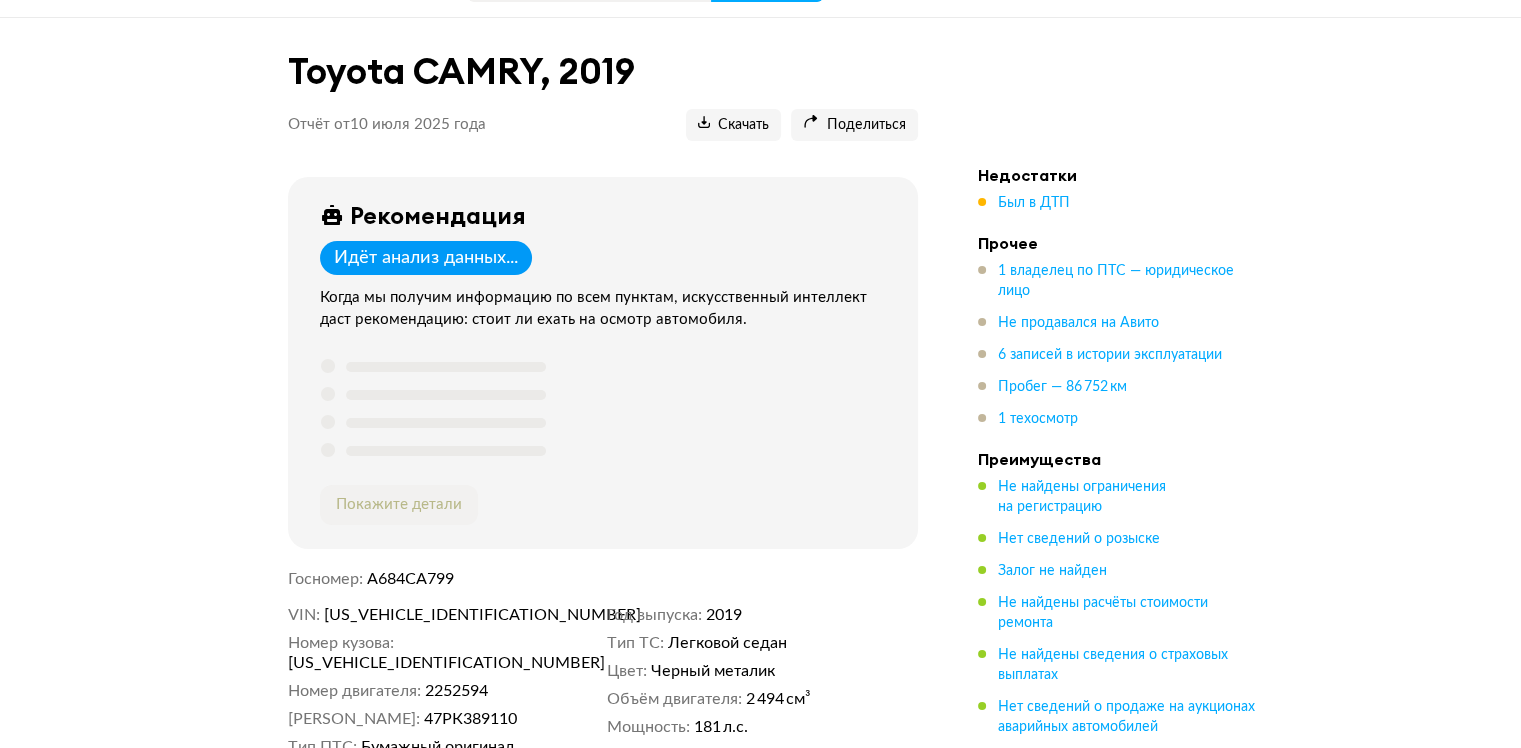 scroll, scrollTop: 0, scrollLeft: 0, axis: both 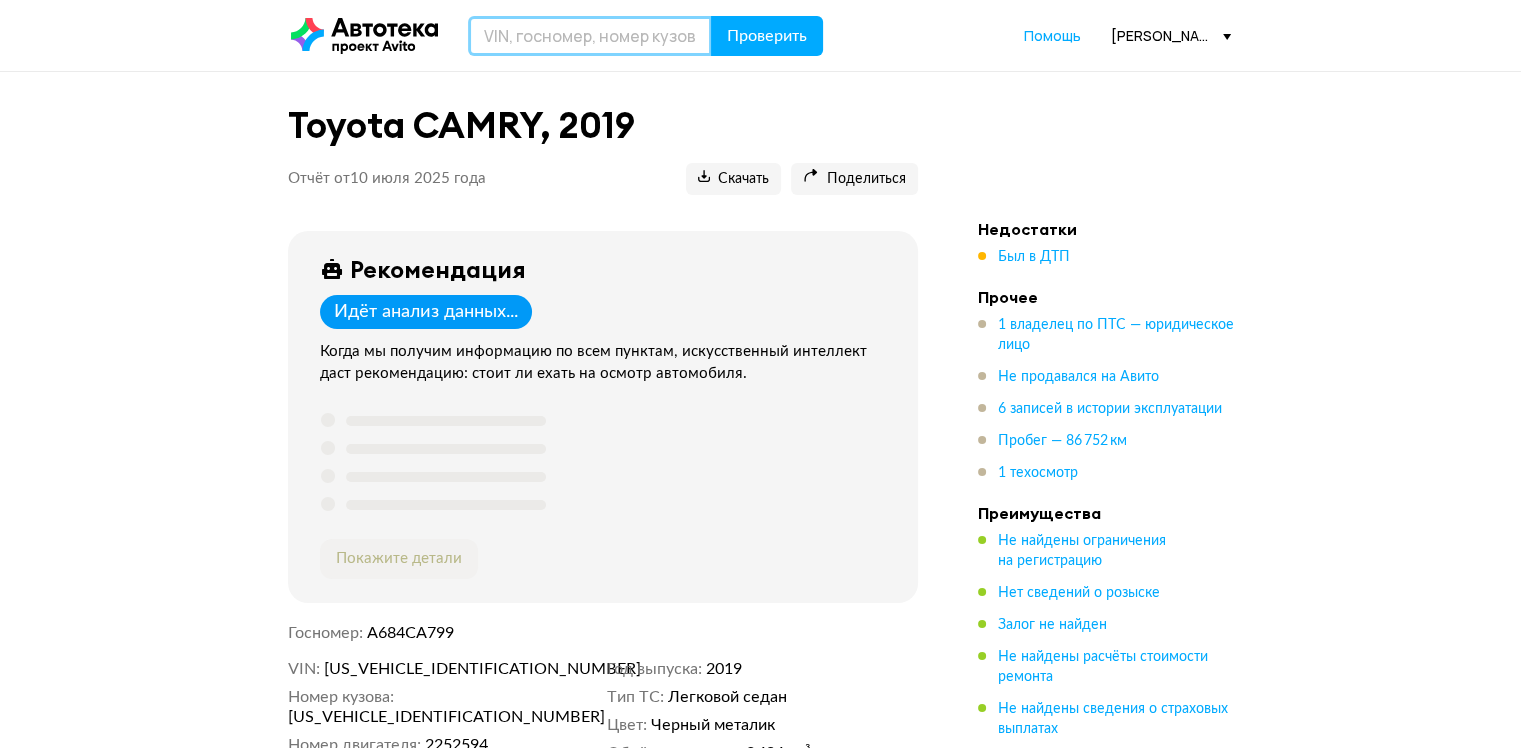 drag, startPoint x: 640, startPoint y: 52, endPoint x: 642, endPoint y: 41, distance: 11.18034 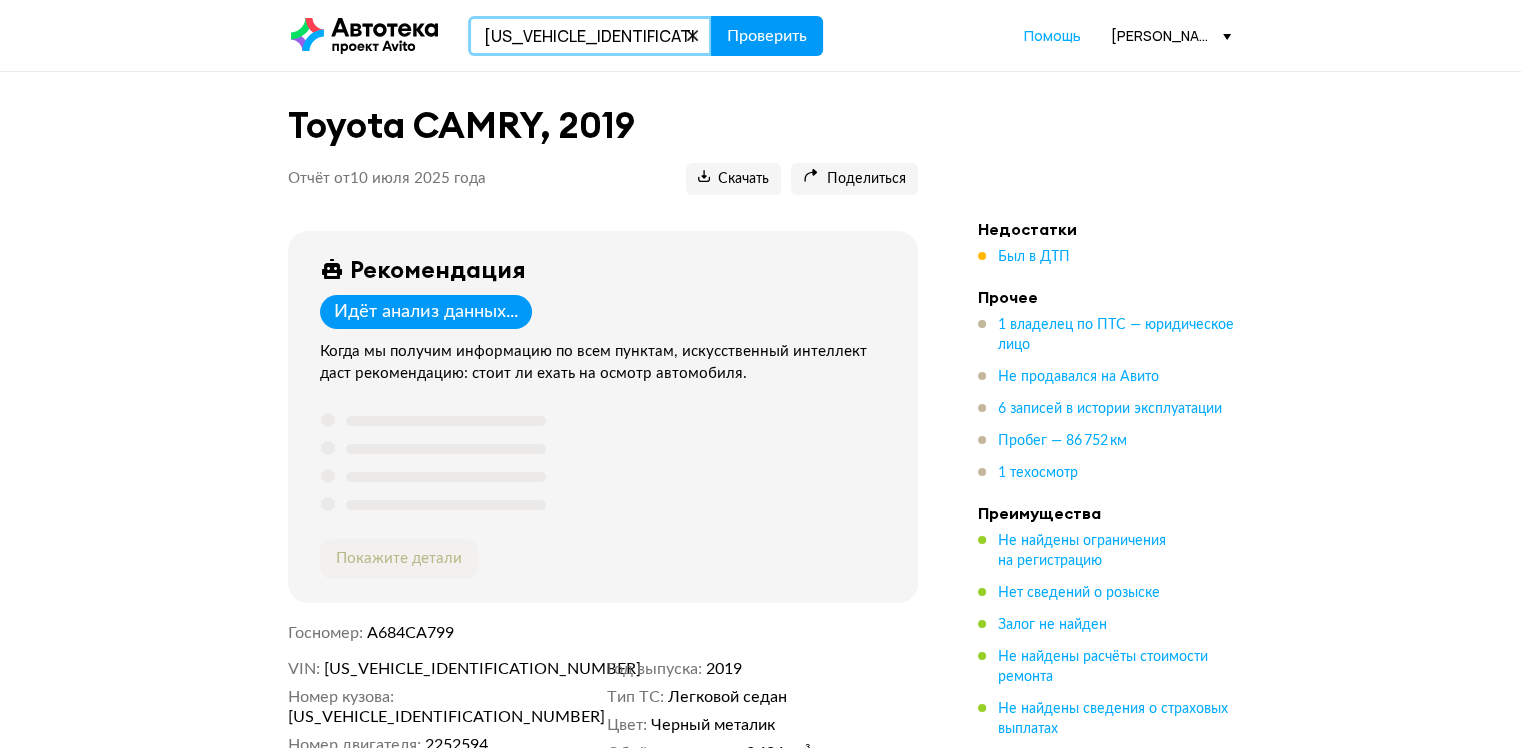 type on "XW7BF4HK70S134215" 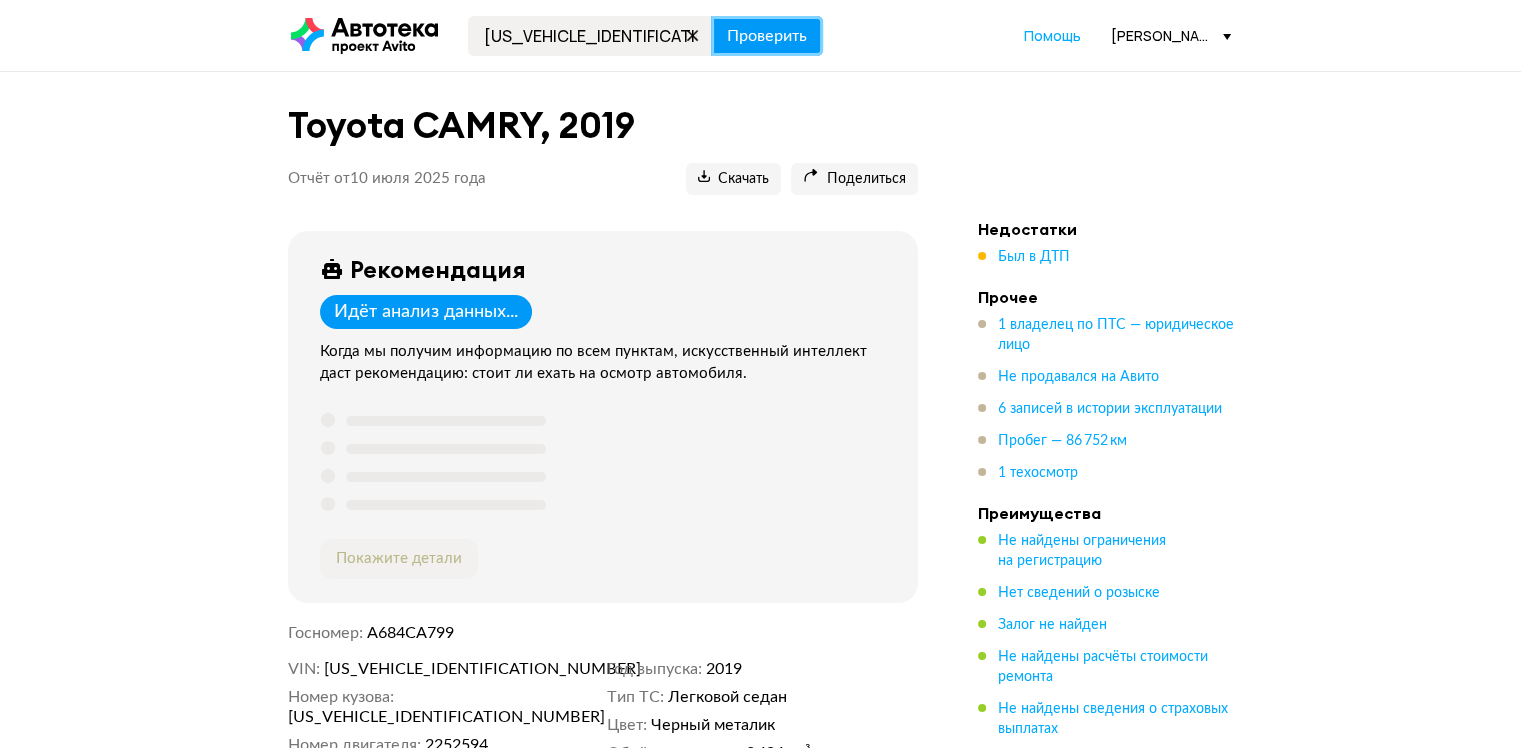 click on "Проверить" at bounding box center [767, 36] 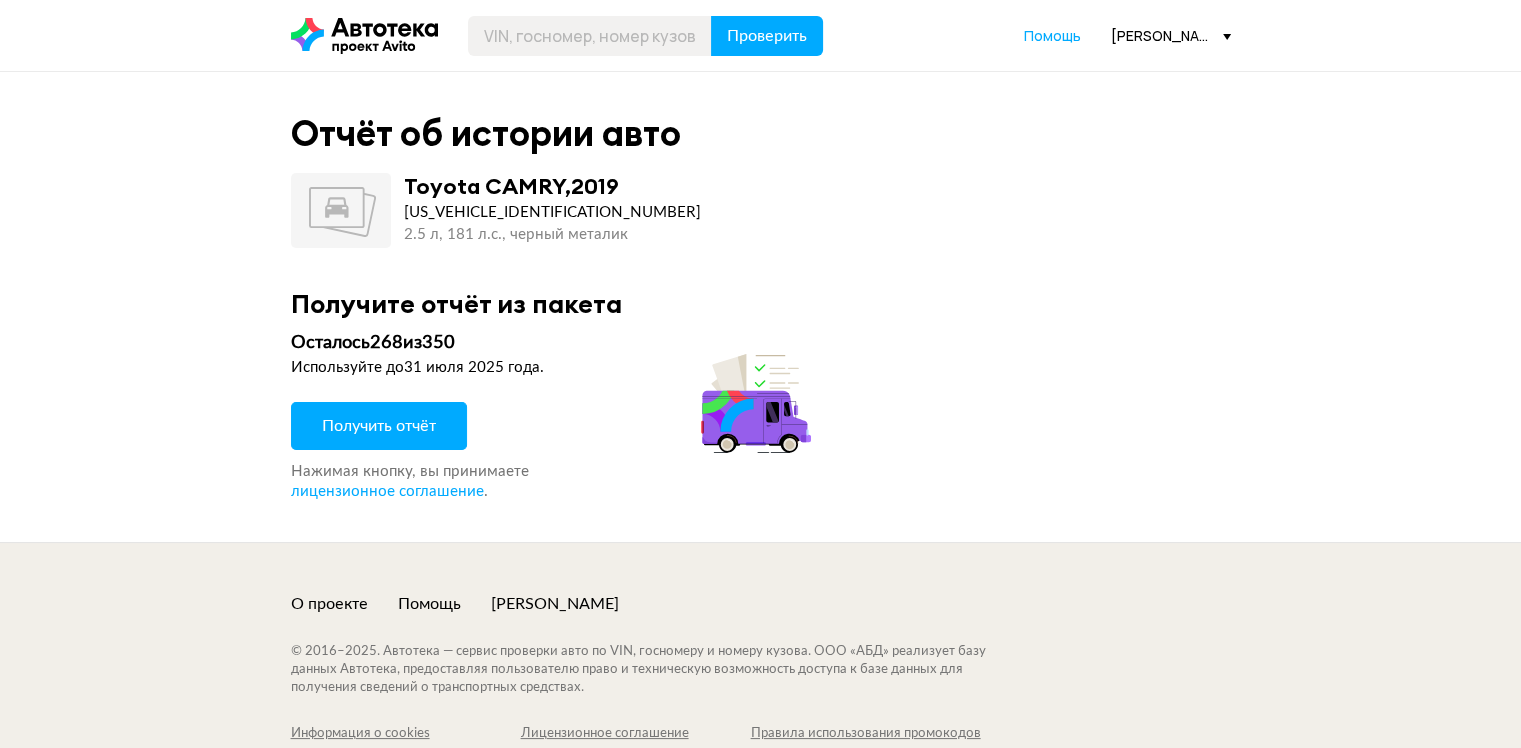 click on "Получить отчёт" at bounding box center [379, 426] 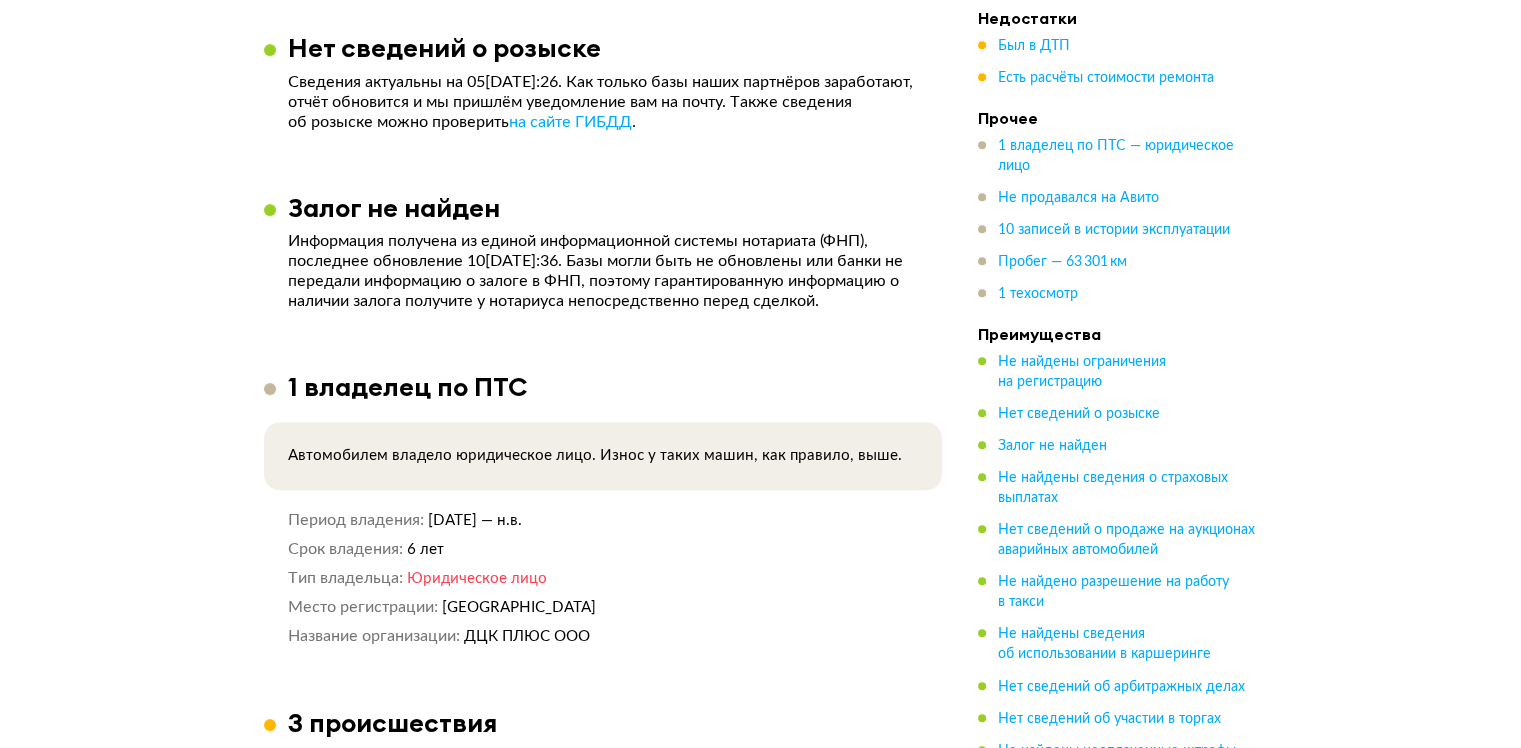 scroll, scrollTop: 1400, scrollLeft: 0, axis: vertical 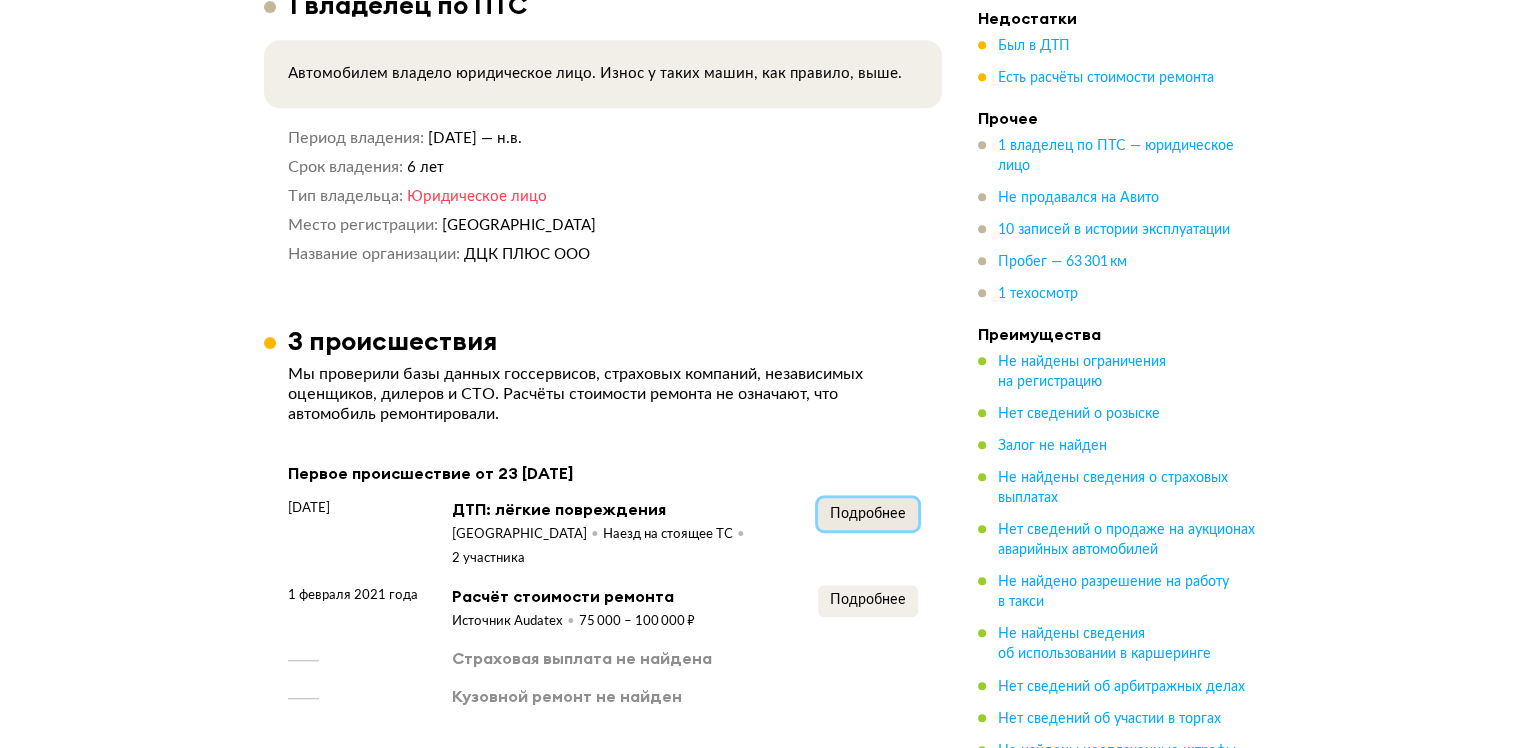 click on "Подробнее" at bounding box center [868, 514] 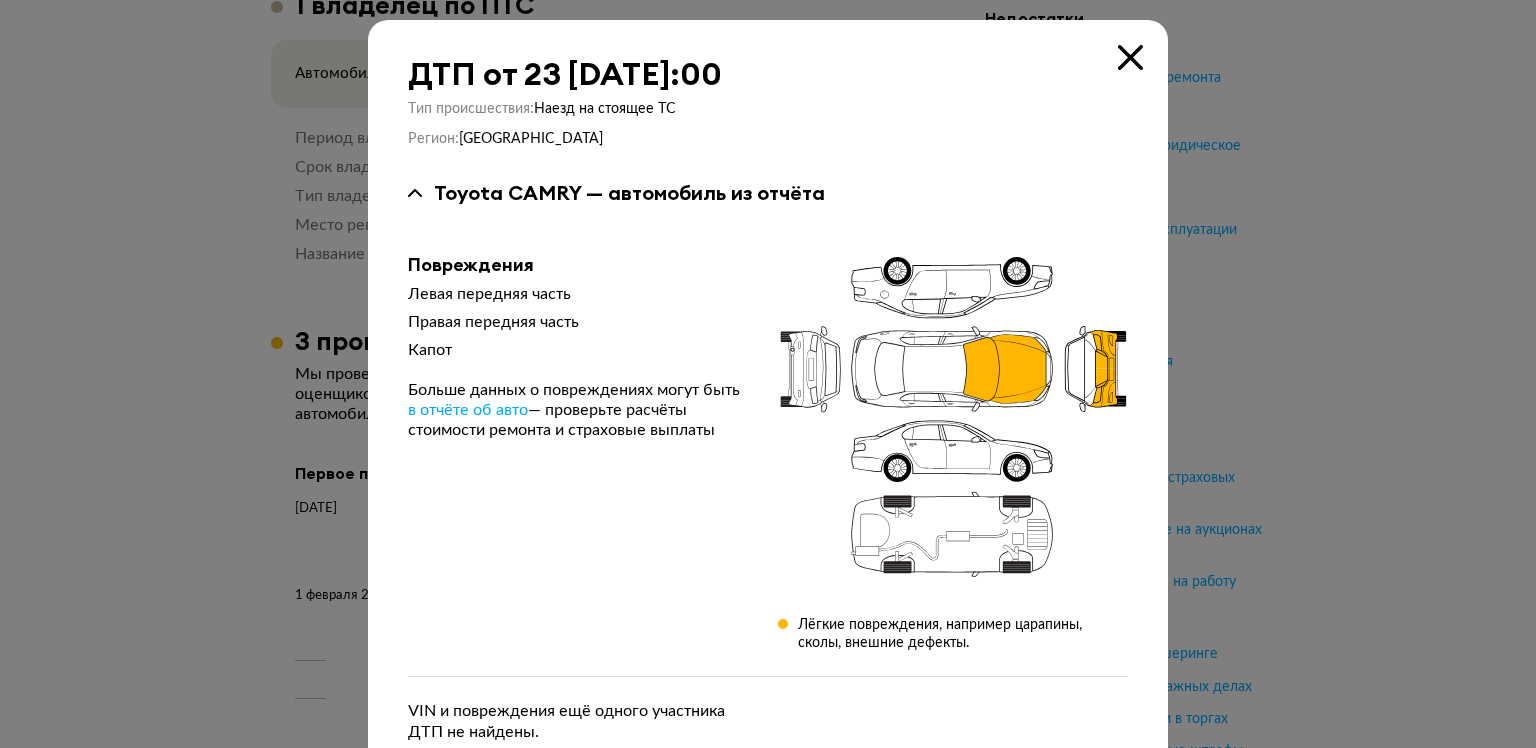 type 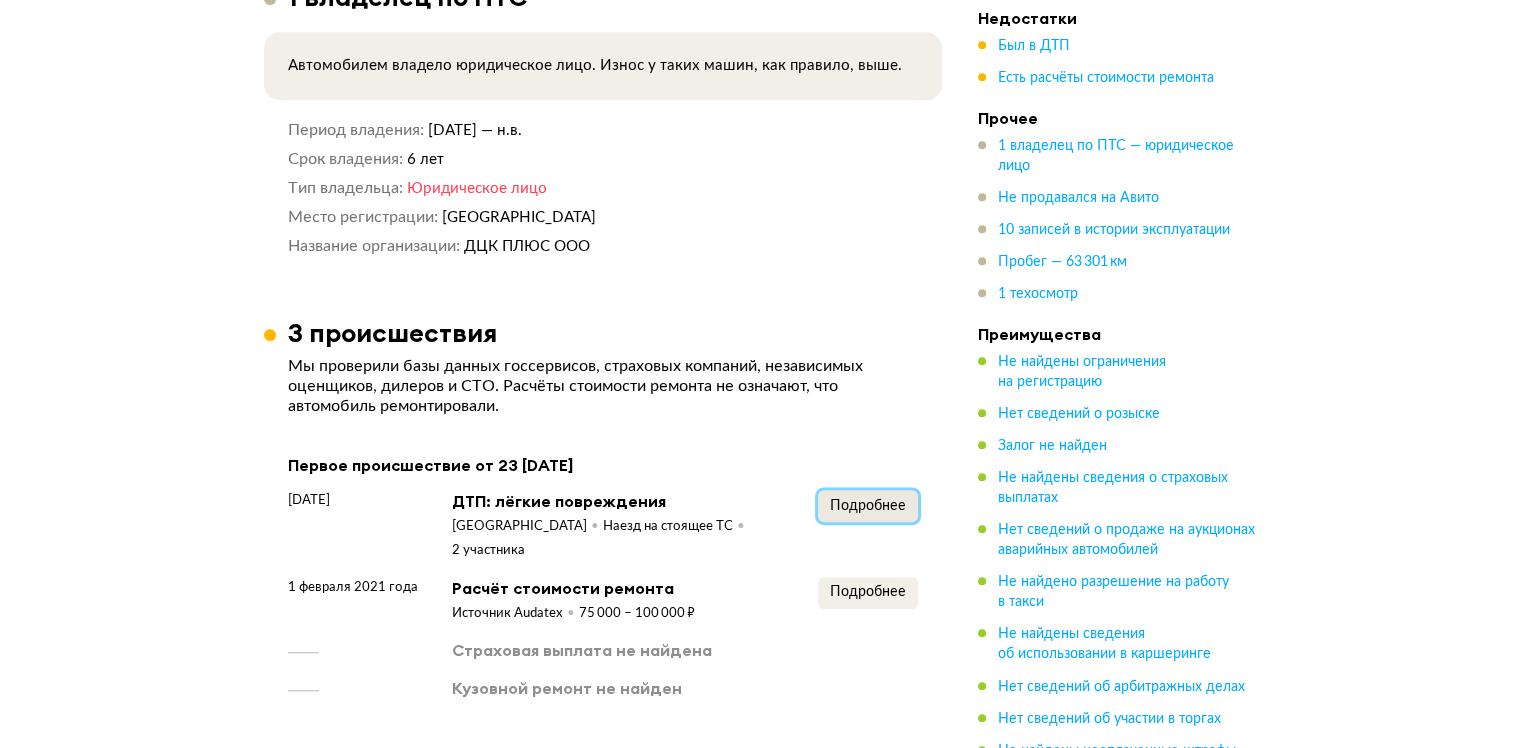 scroll, scrollTop: 1800, scrollLeft: 0, axis: vertical 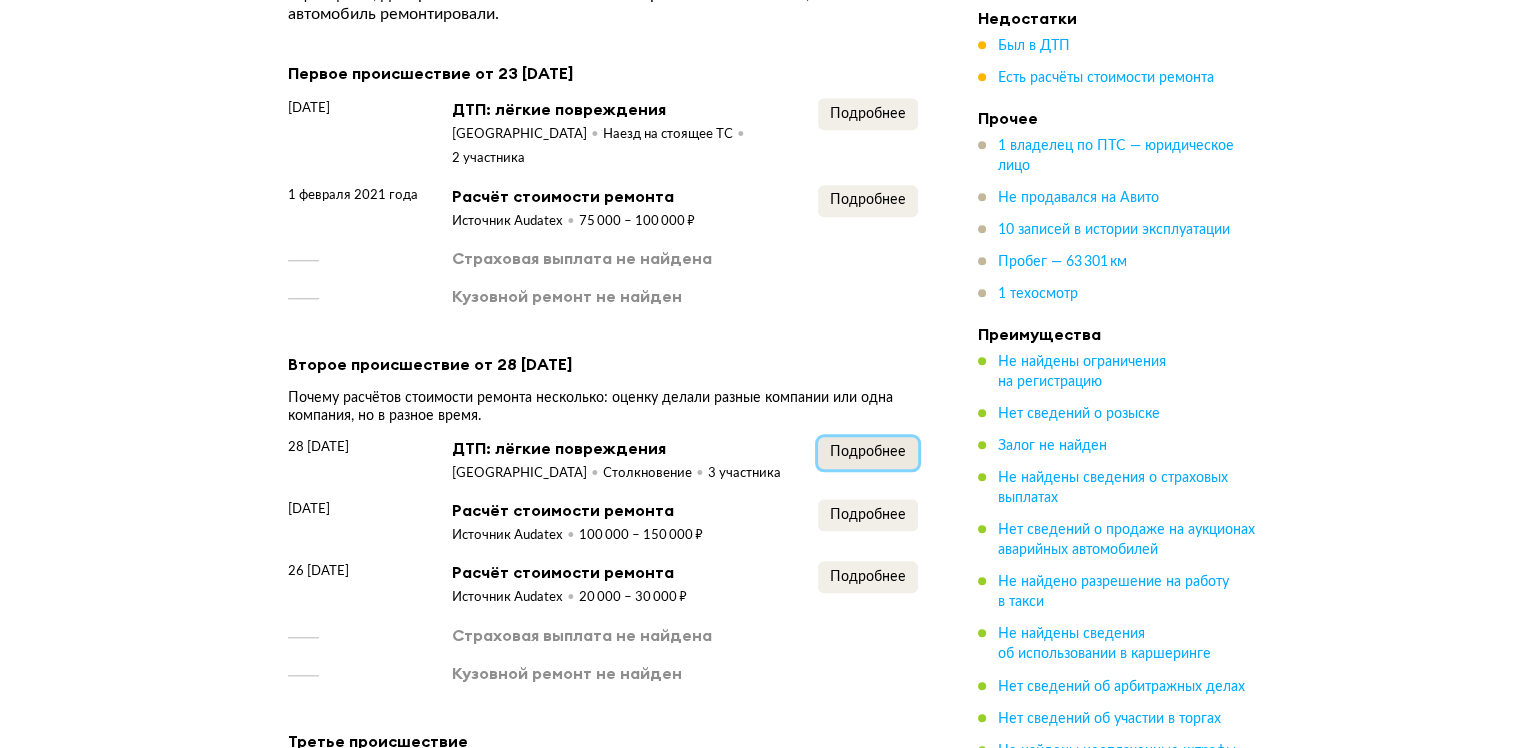 click on "Подробнее" at bounding box center (868, 452) 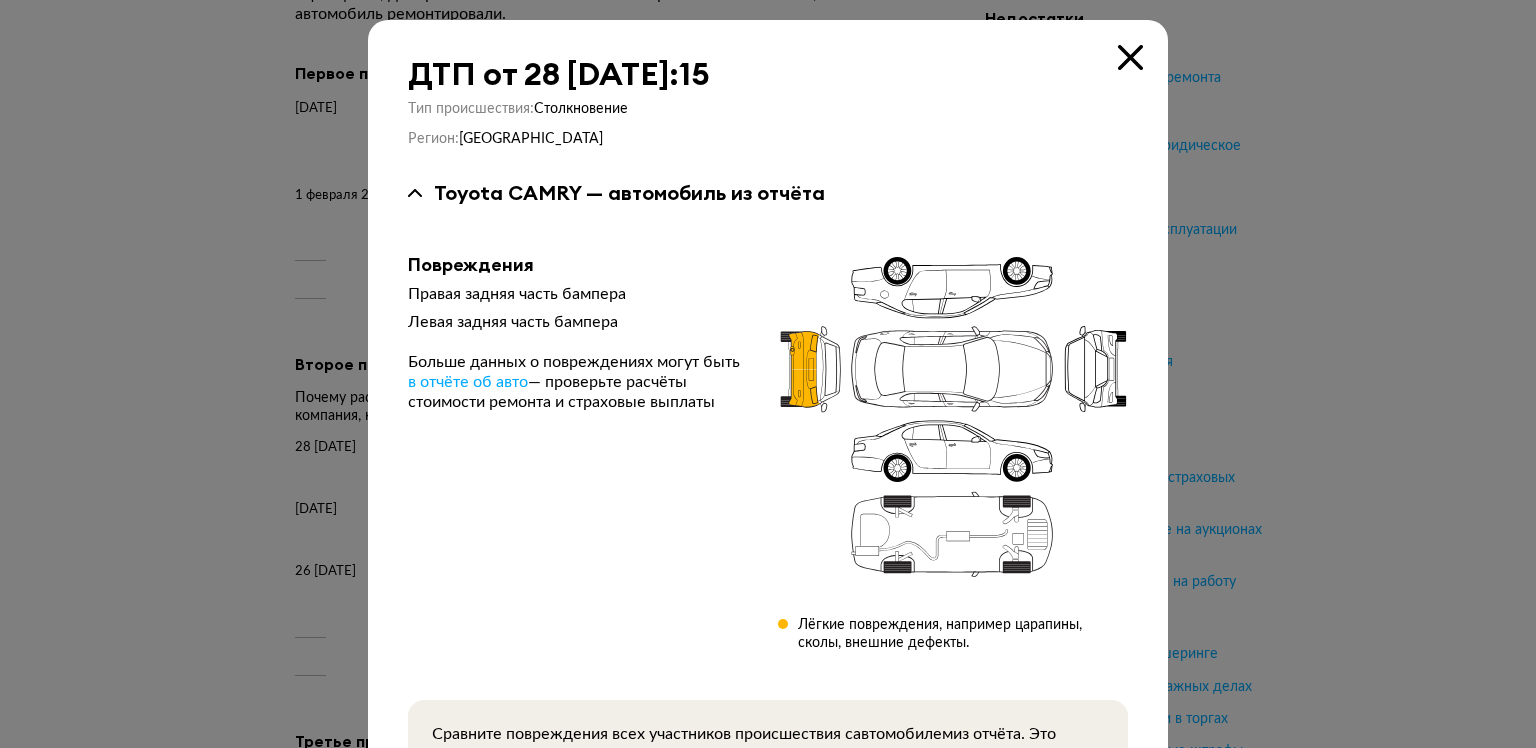 type 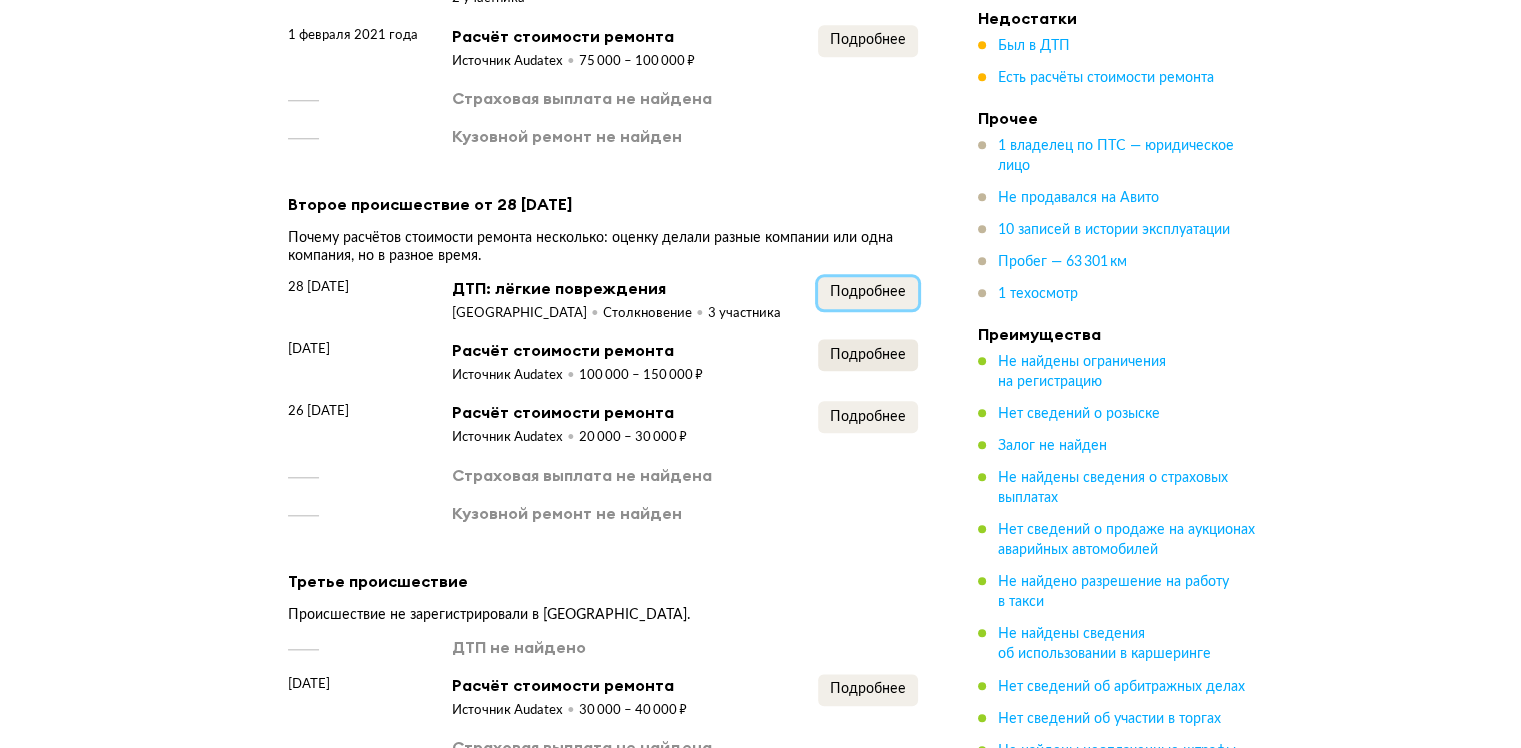 scroll, scrollTop: 2200, scrollLeft: 0, axis: vertical 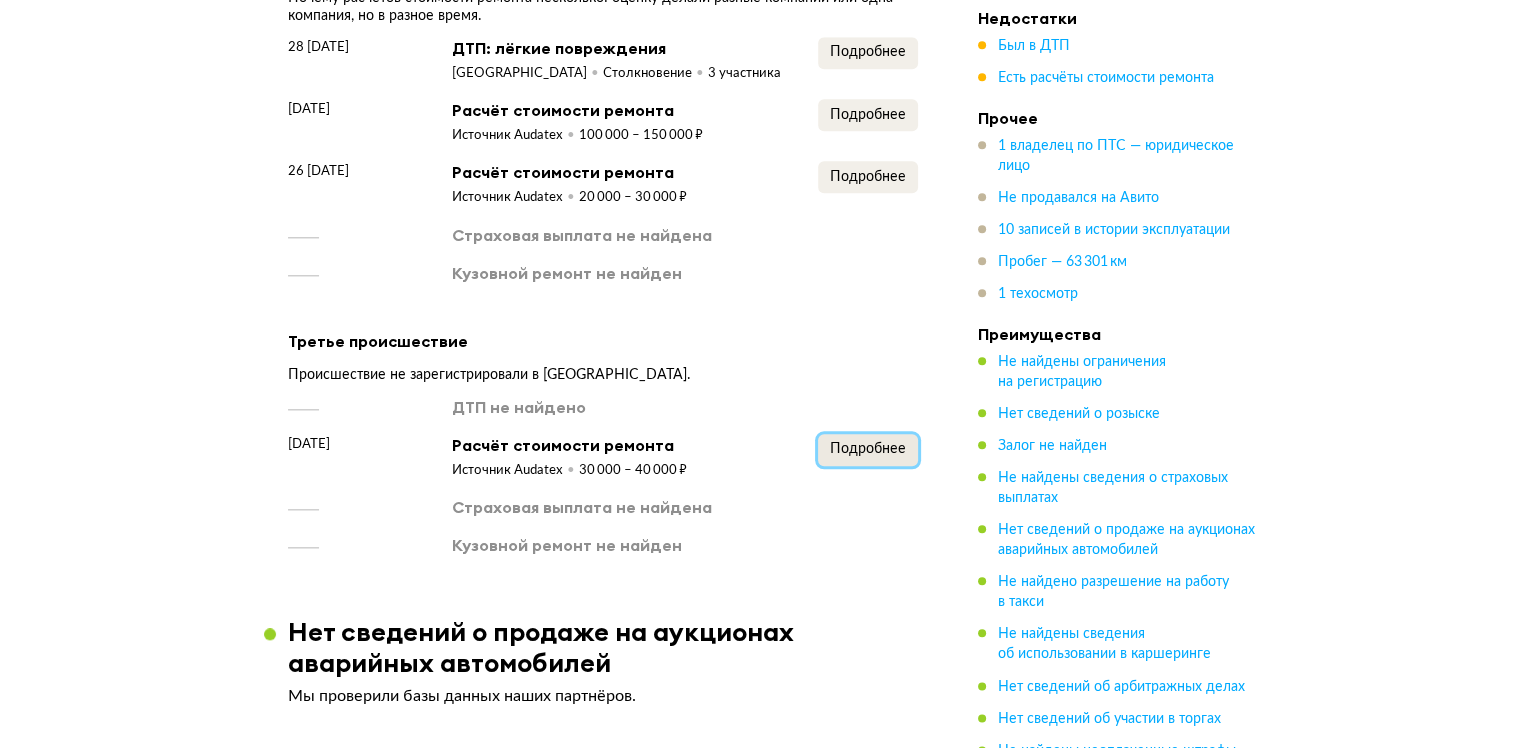 click on "Подробнее" at bounding box center [868, 449] 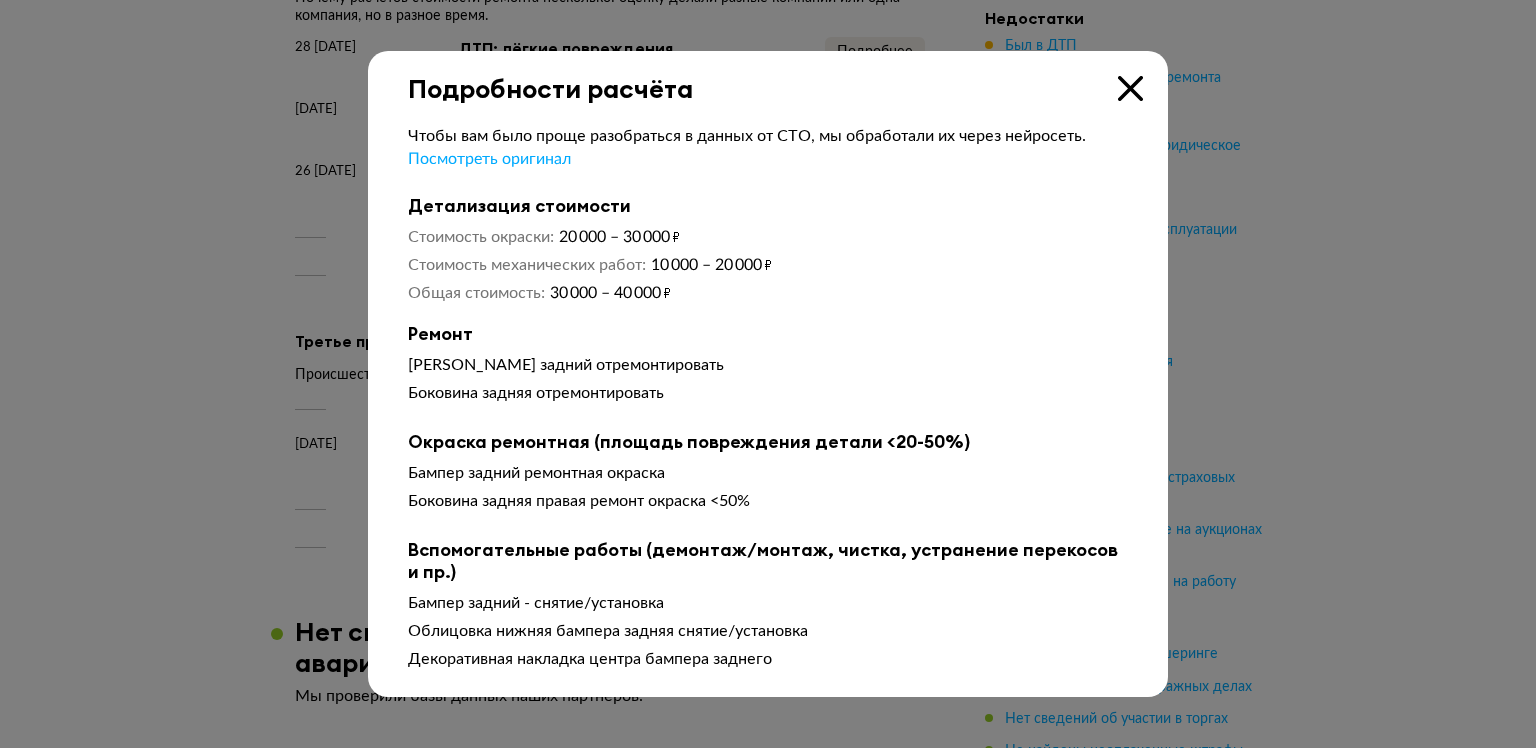 type 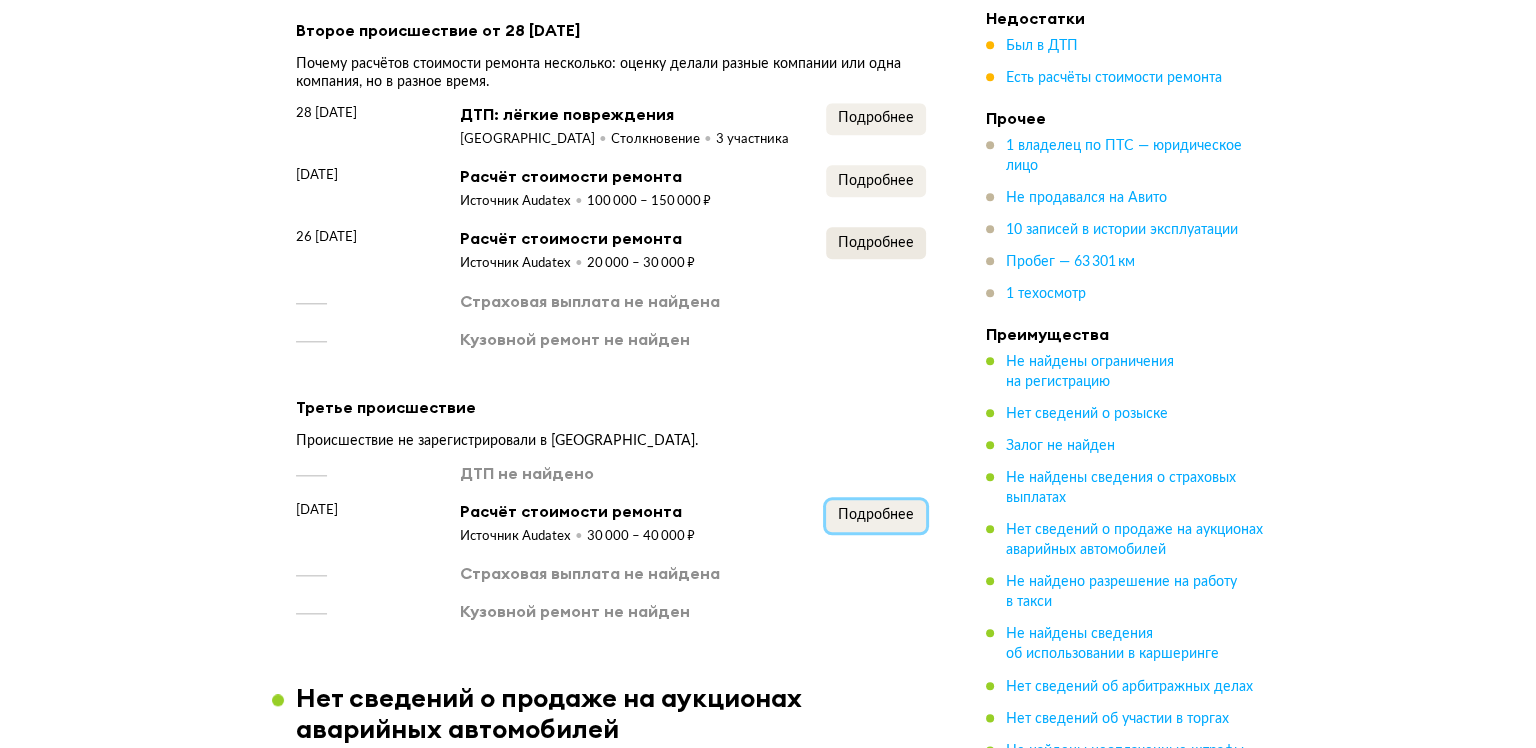 scroll, scrollTop: 2100, scrollLeft: 0, axis: vertical 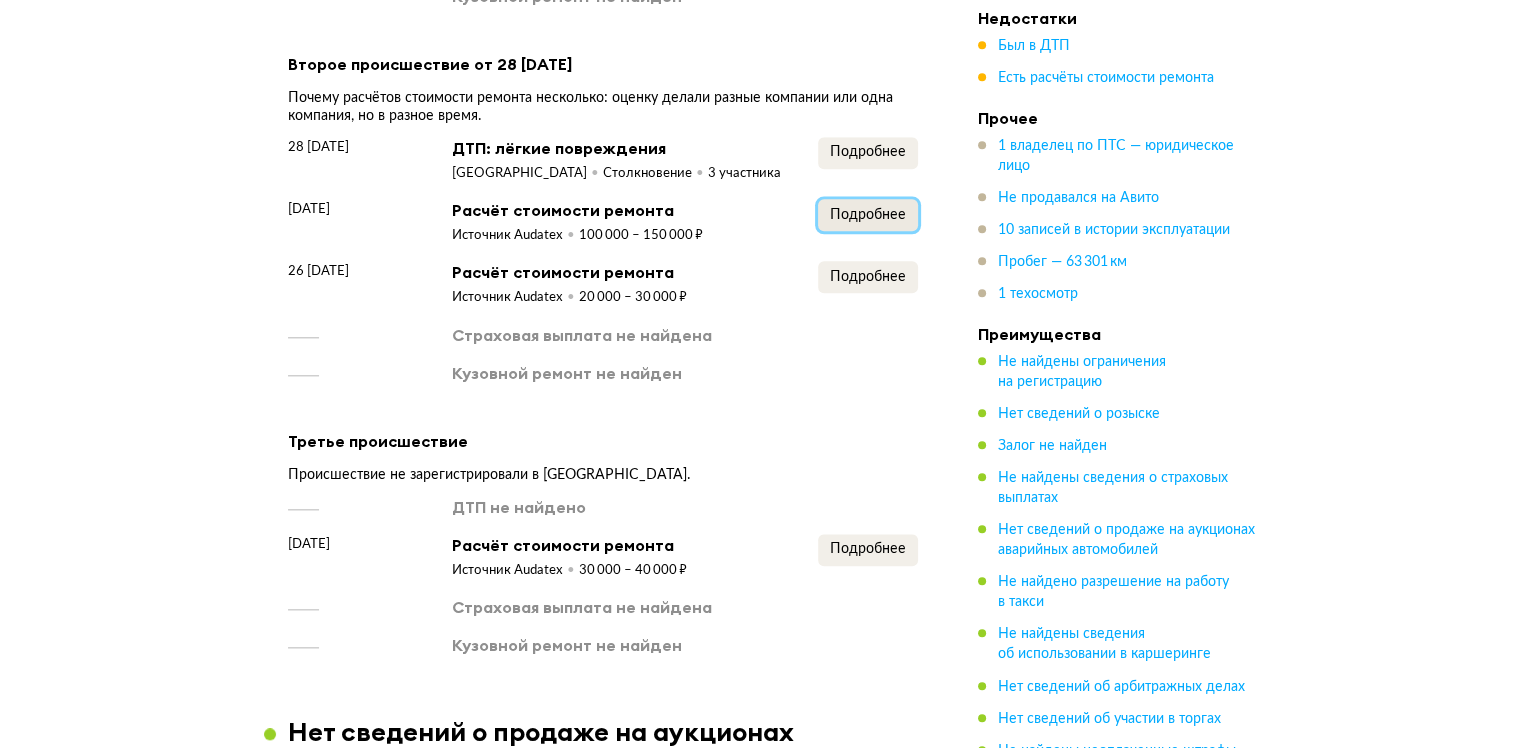click on "Подробнее" at bounding box center [868, 215] 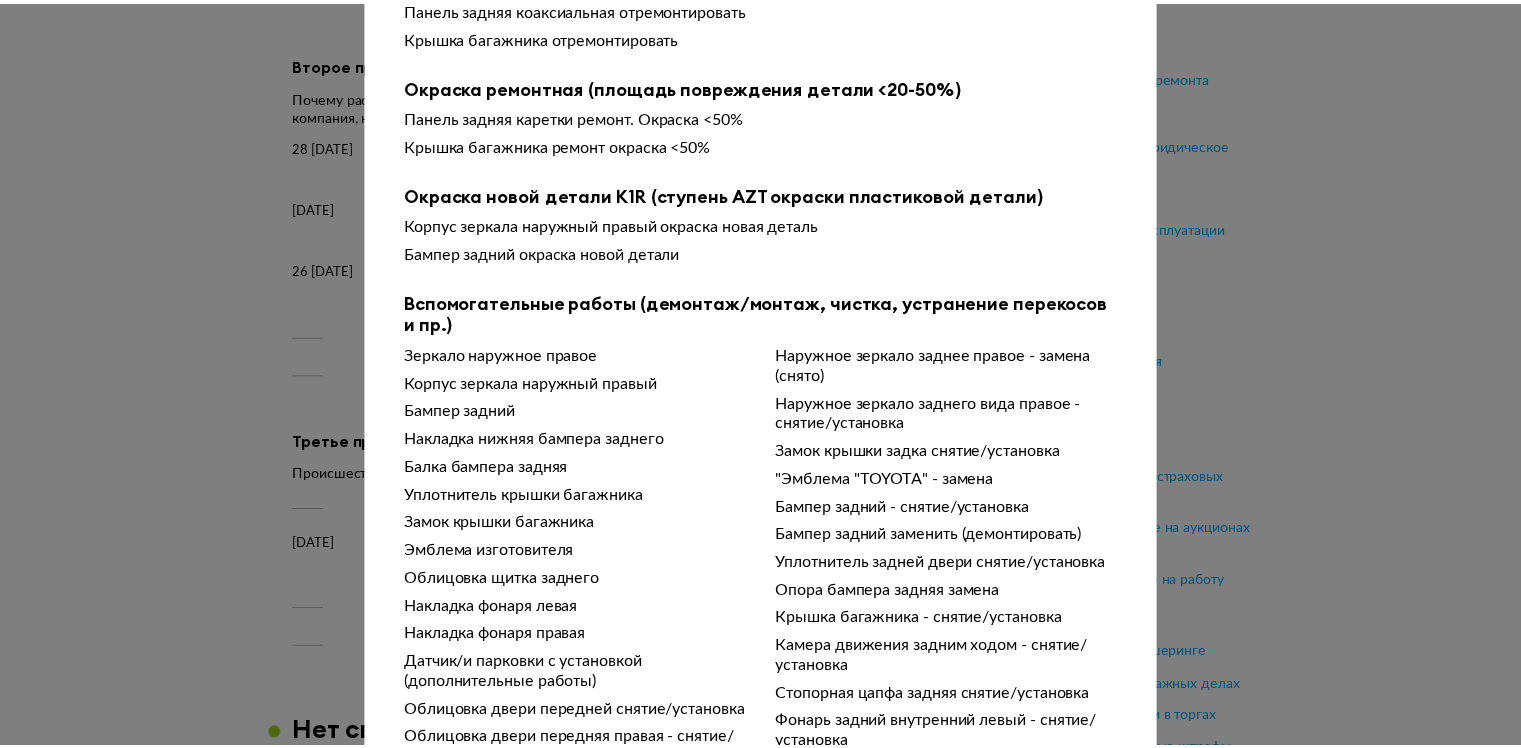 scroll, scrollTop: 454, scrollLeft: 0, axis: vertical 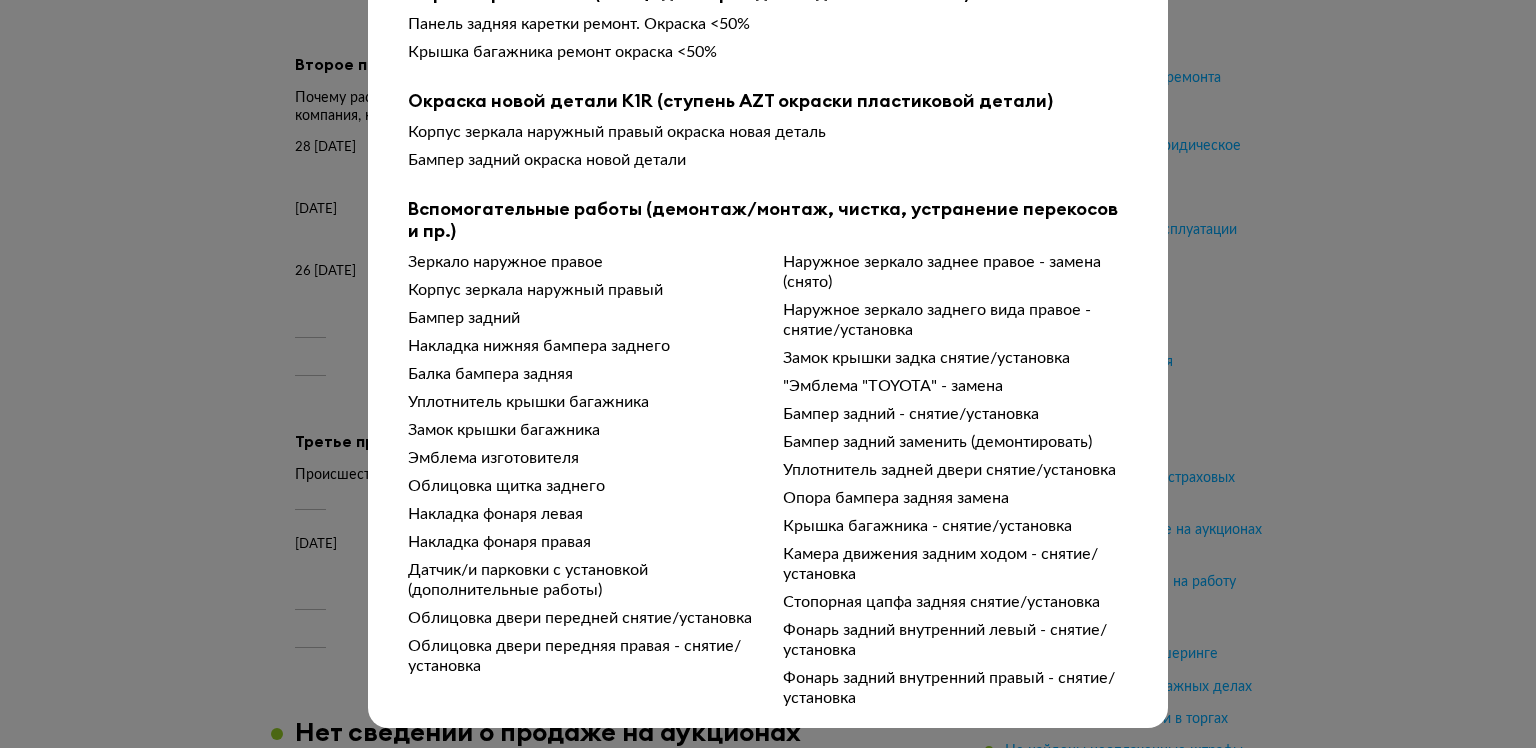 type 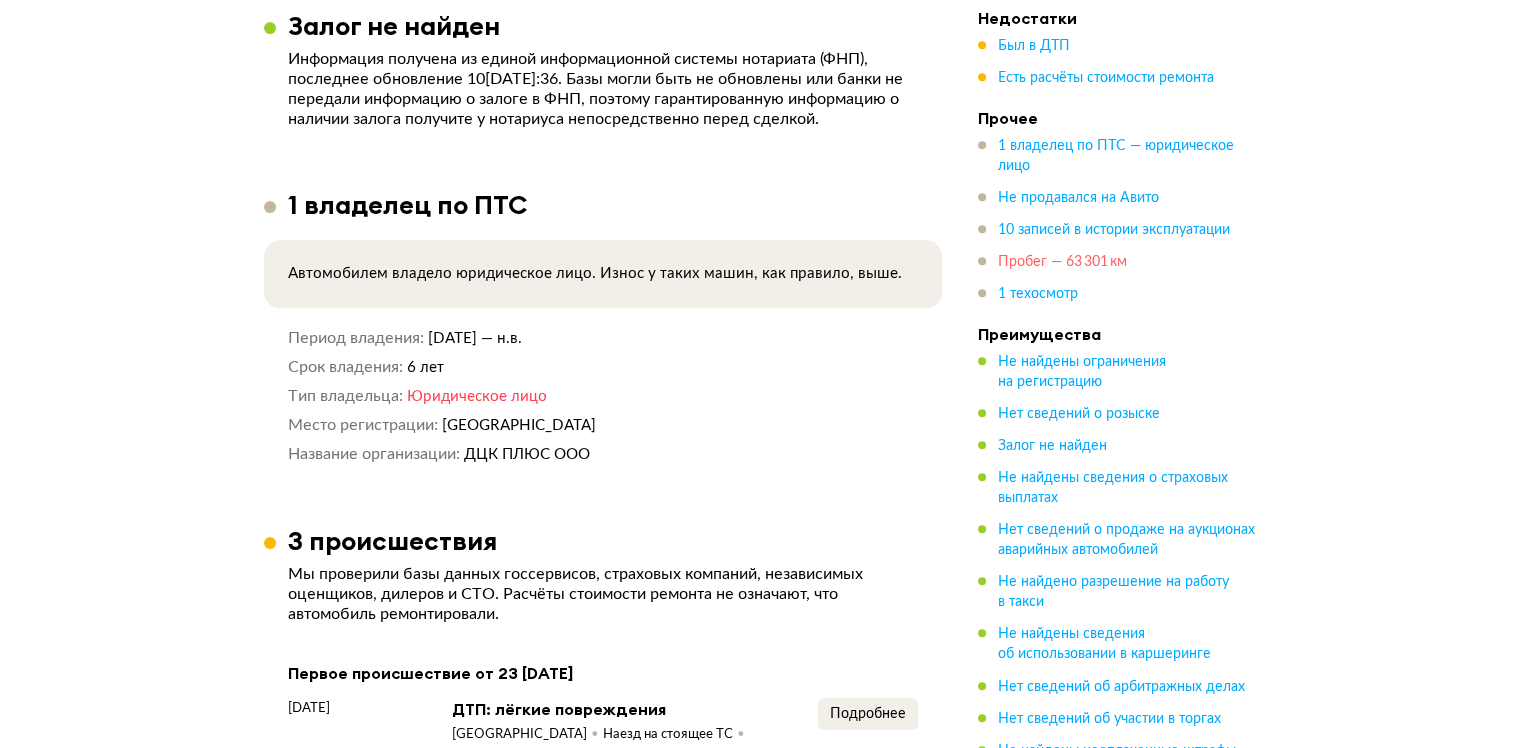 click on "Пробег —  63 301 км" at bounding box center (1062, 262) 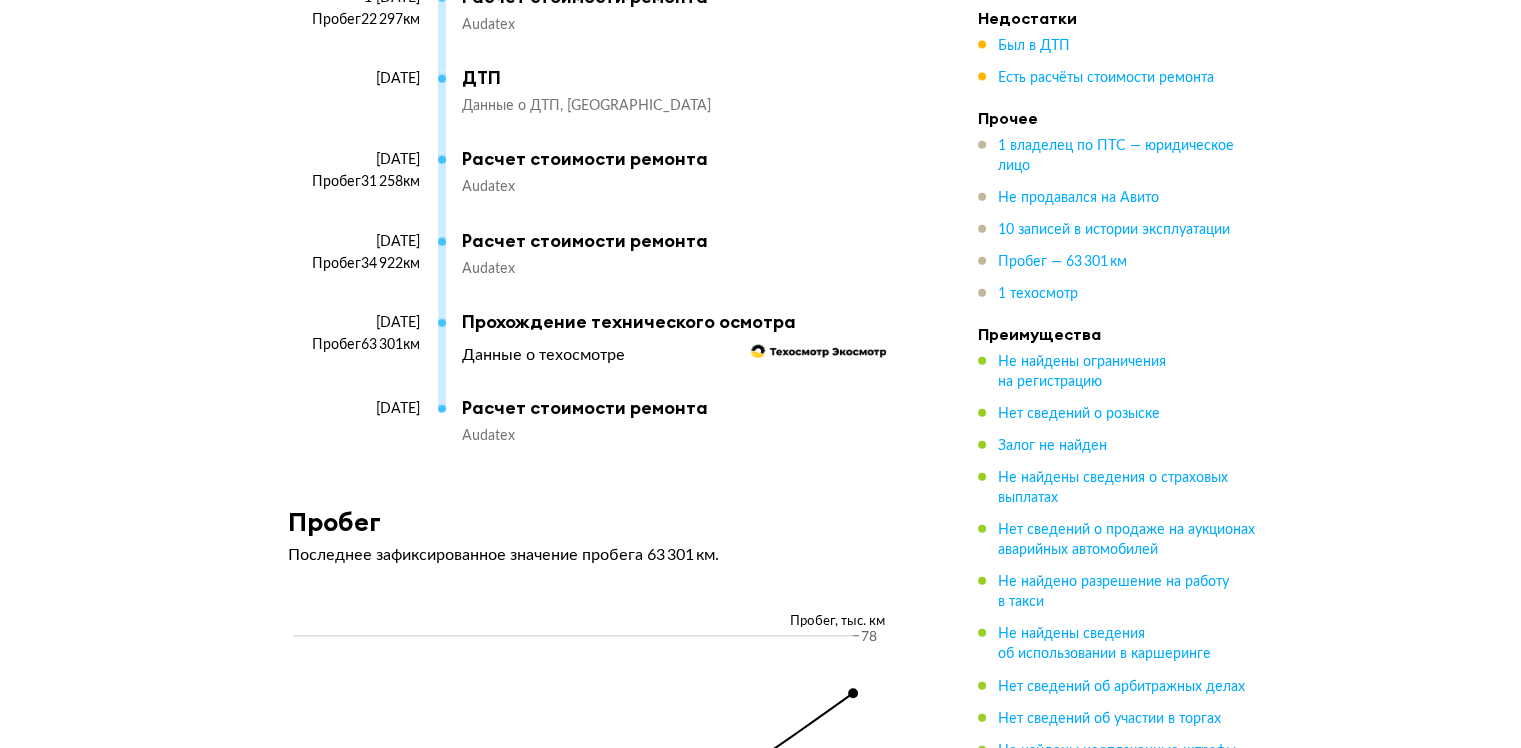 scroll, scrollTop: 4642, scrollLeft: 0, axis: vertical 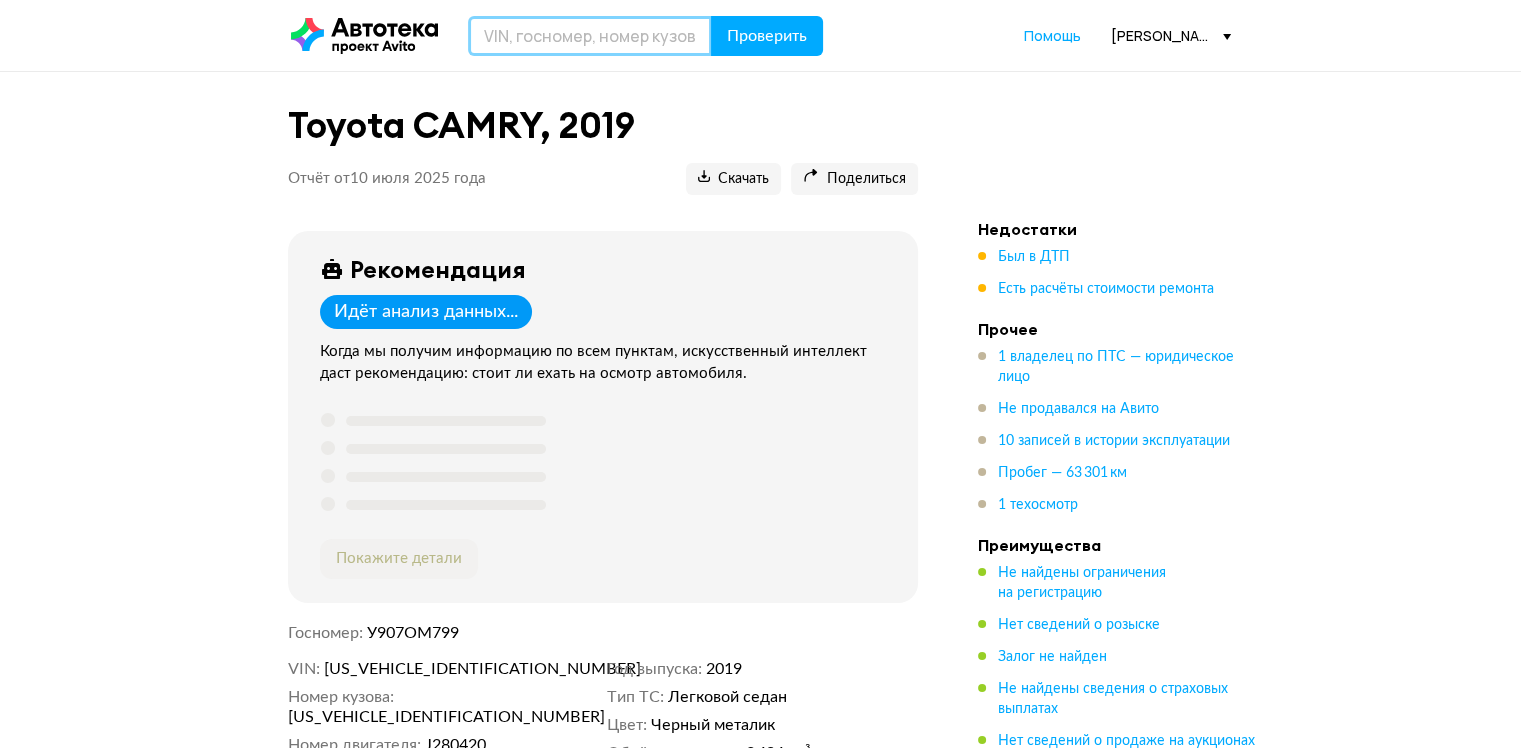 click at bounding box center (590, 36) 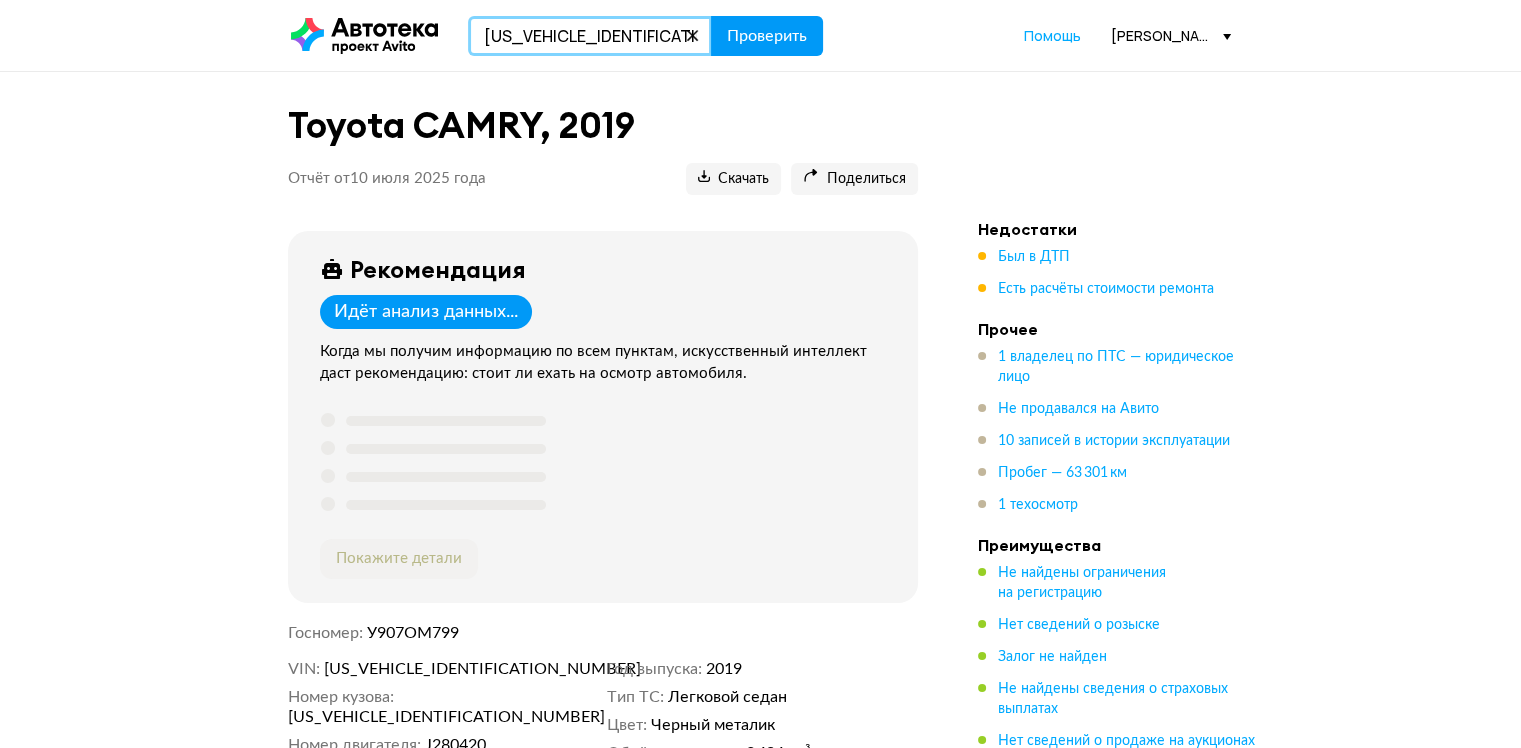 type on "XW7BF4HKX0S148982" 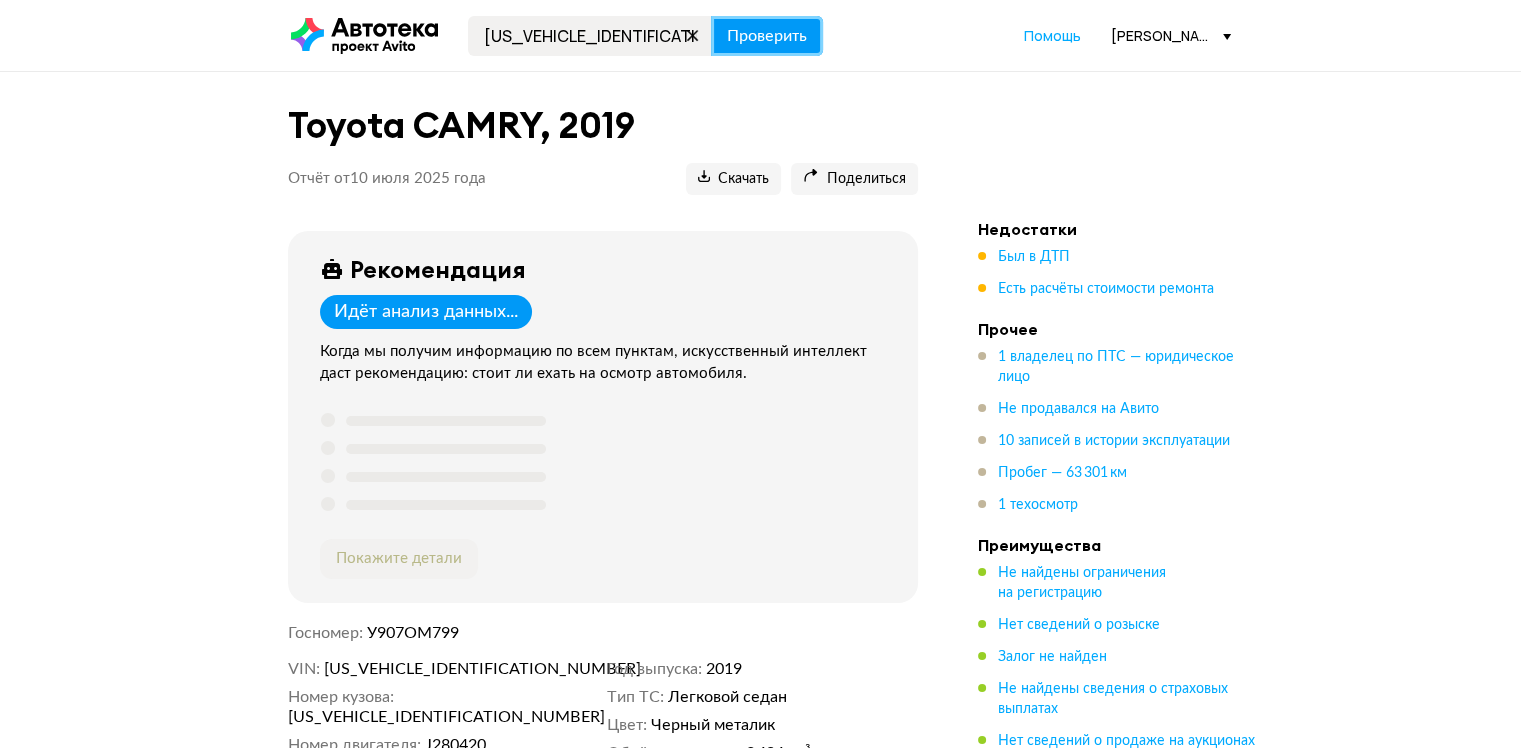click on "Проверить" at bounding box center (767, 36) 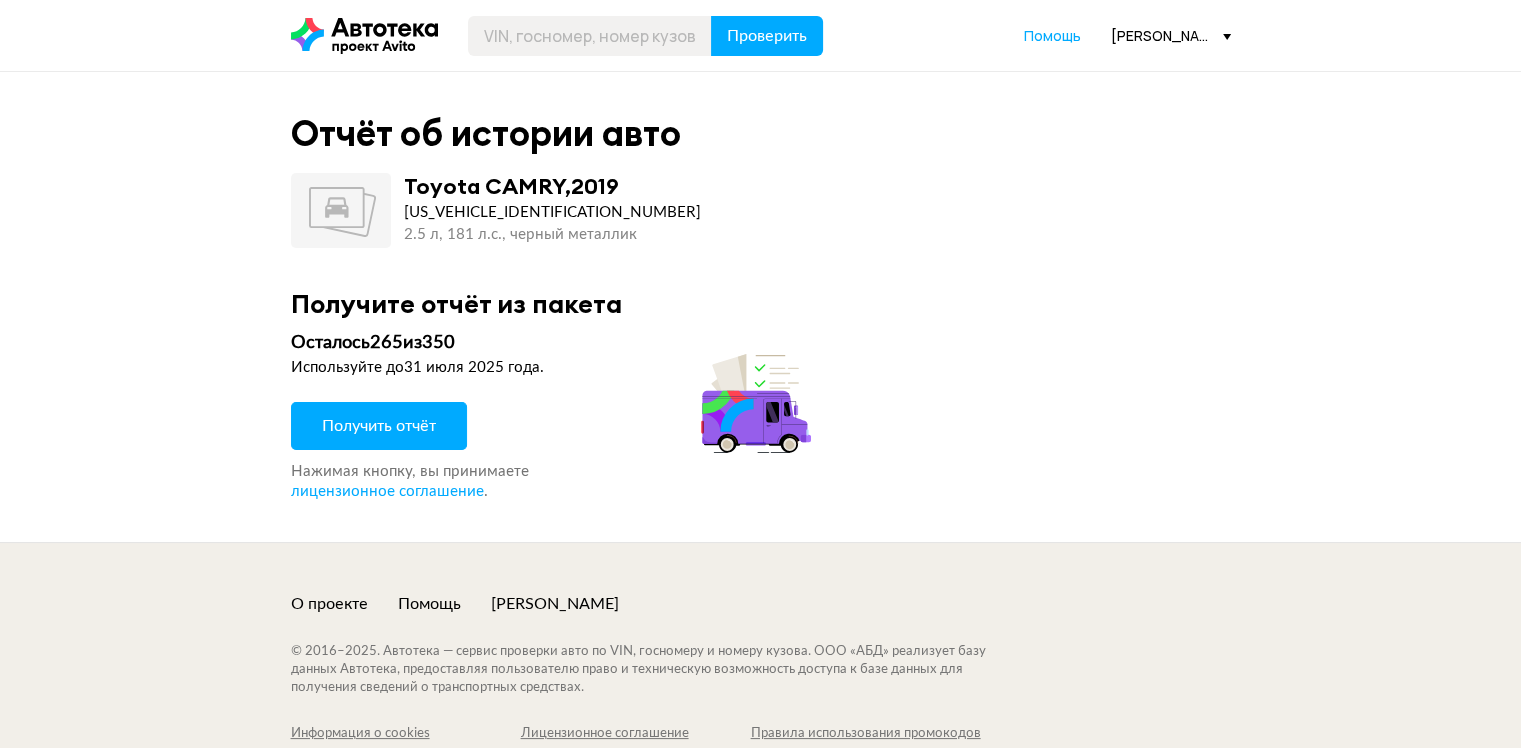 click on "Получить отчёт" at bounding box center [379, 426] 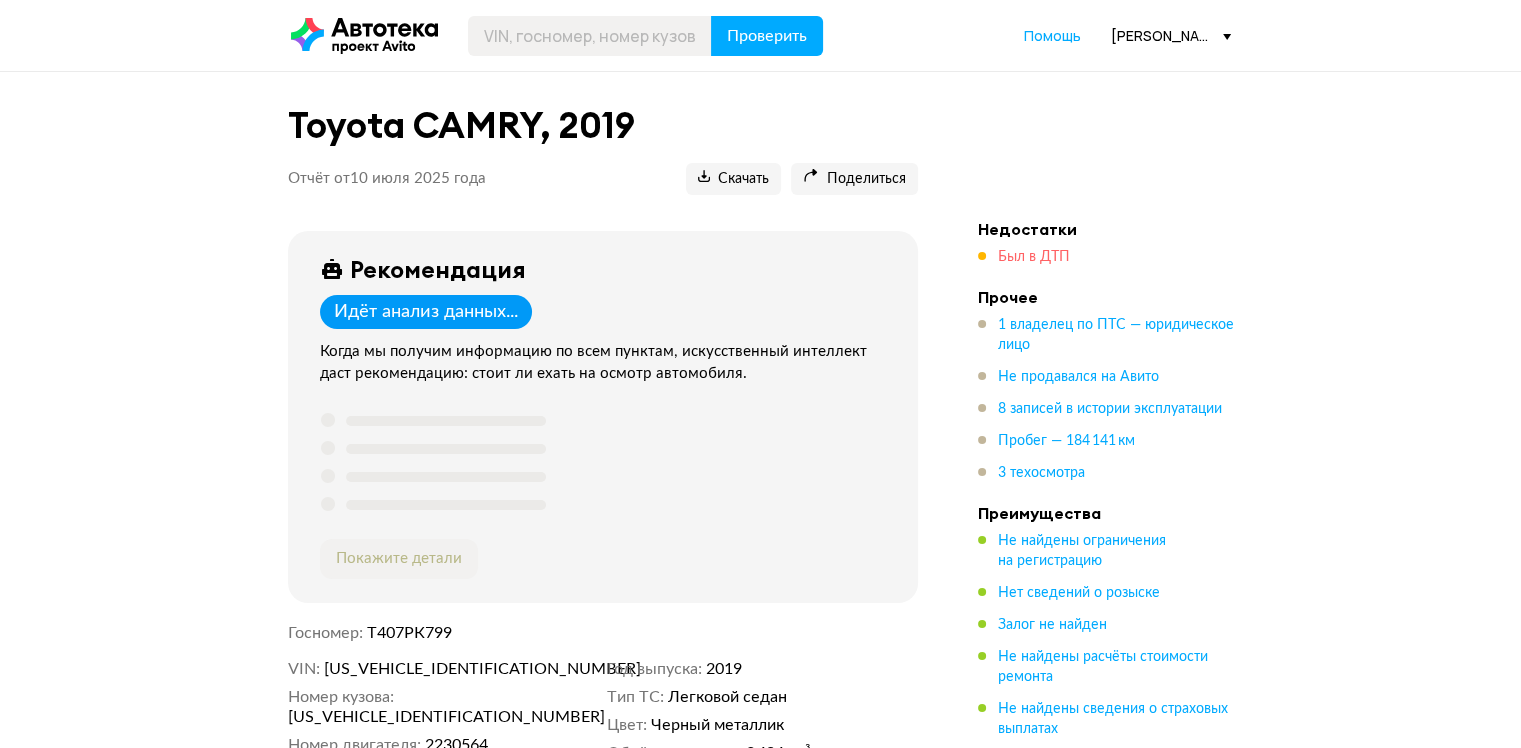 click on "Был в ДТП" at bounding box center (1034, 257) 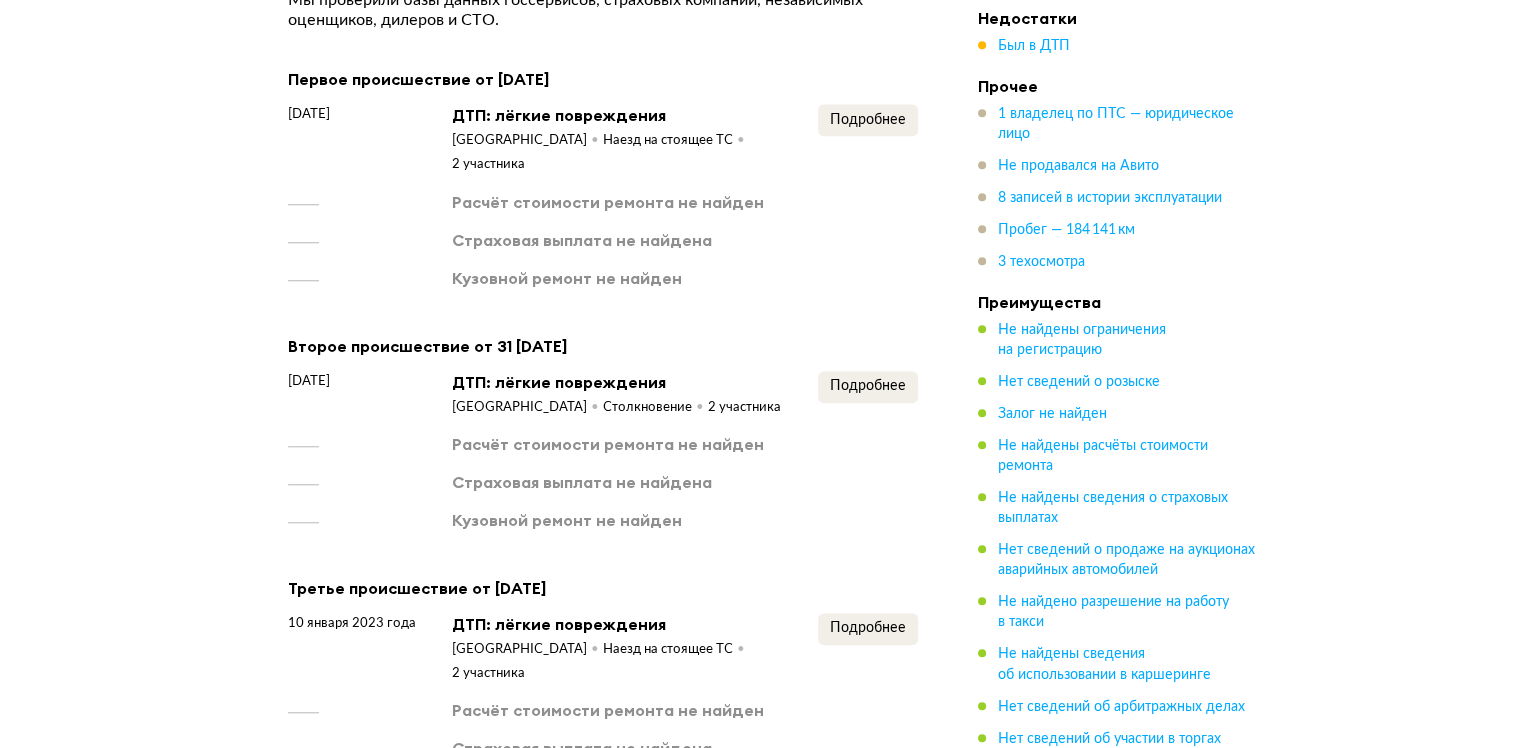 scroll, scrollTop: 1736, scrollLeft: 0, axis: vertical 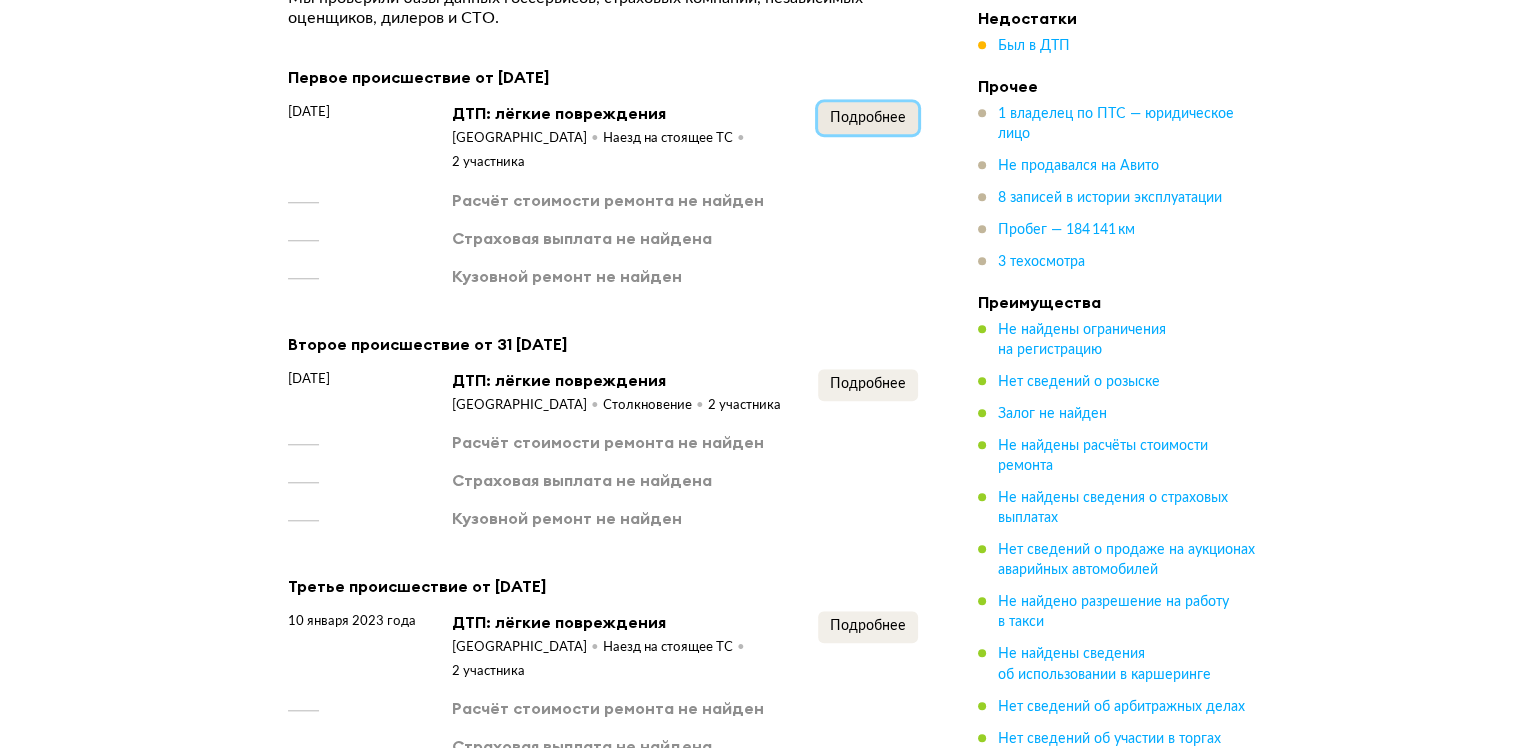 click on "Подробнее" at bounding box center [868, 118] 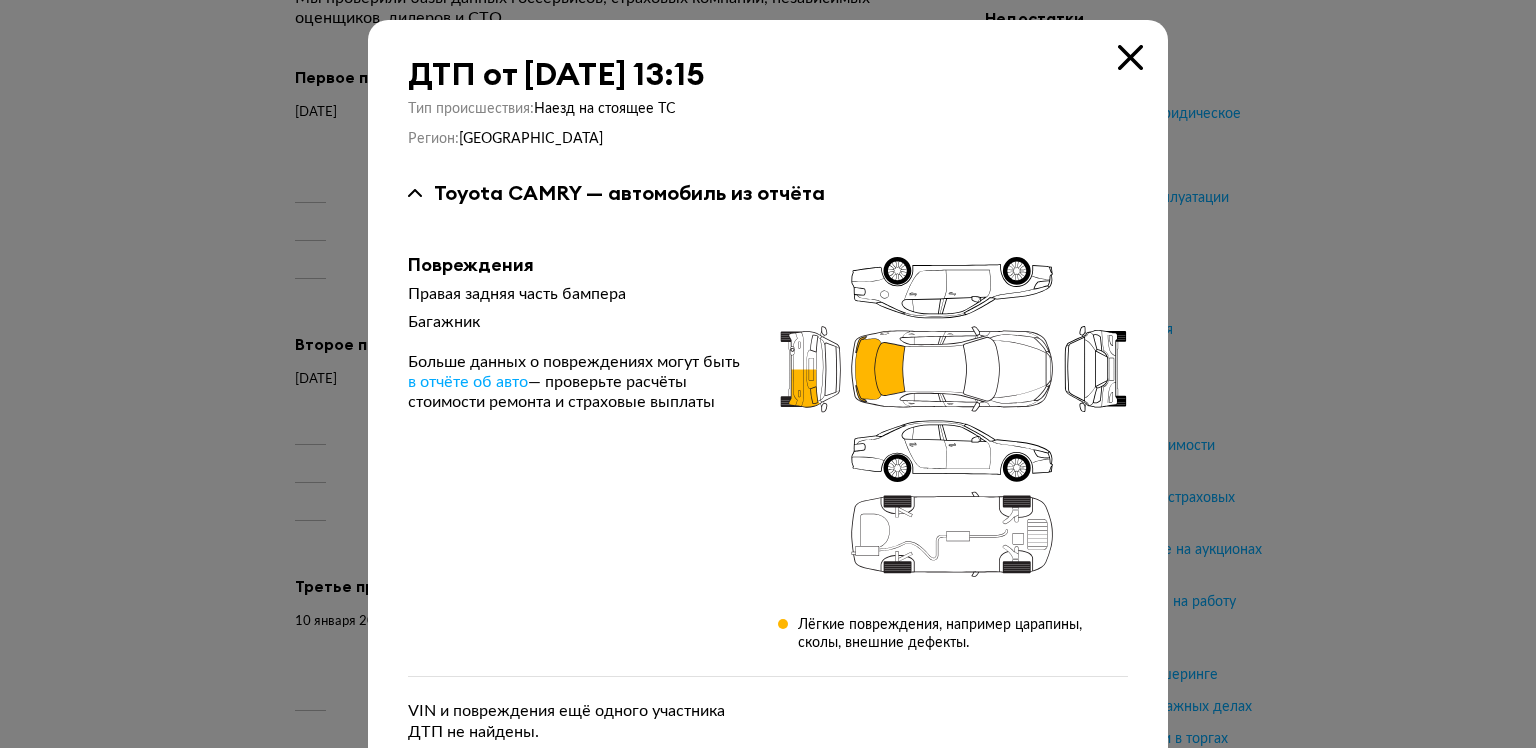 type 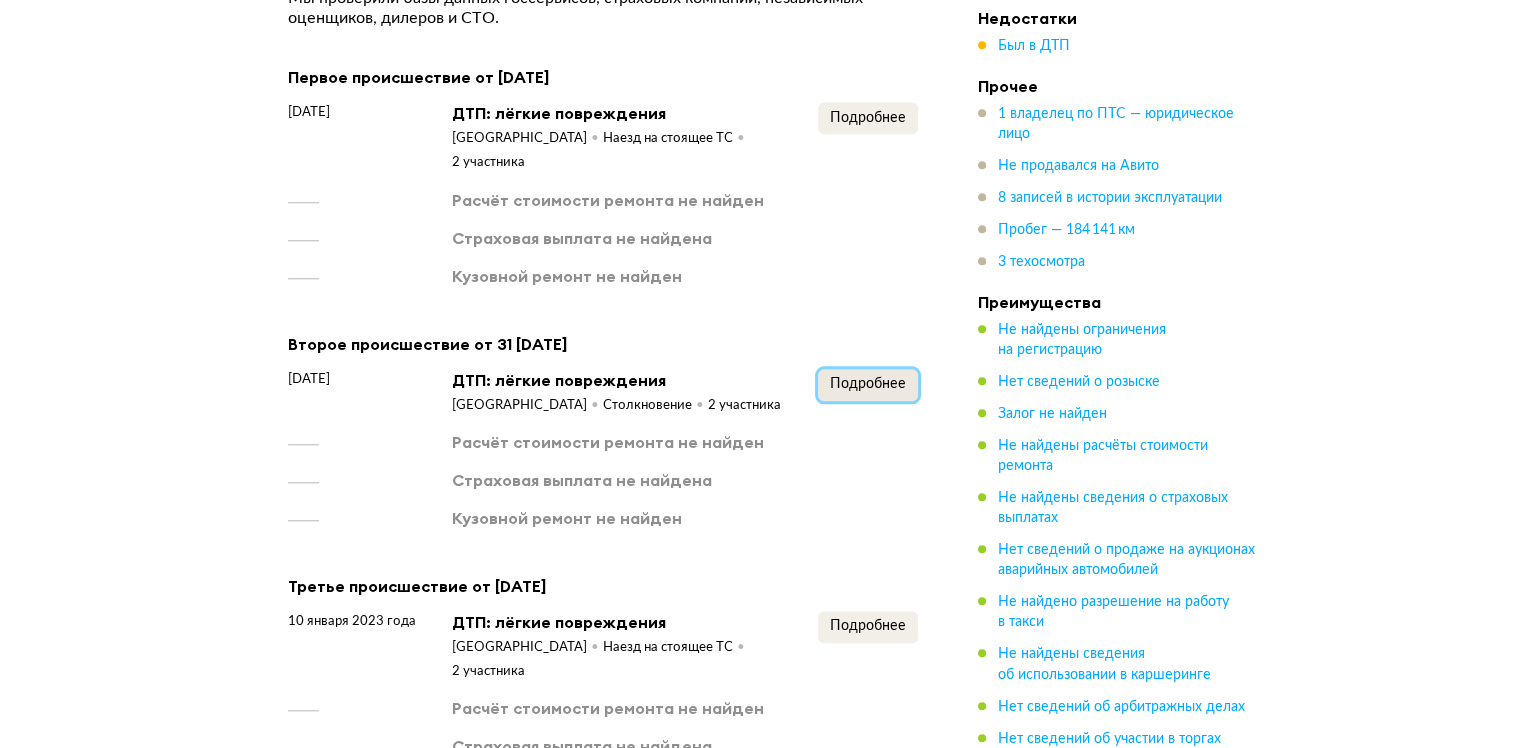 click on "Подробнее" at bounding box center [868, 385] 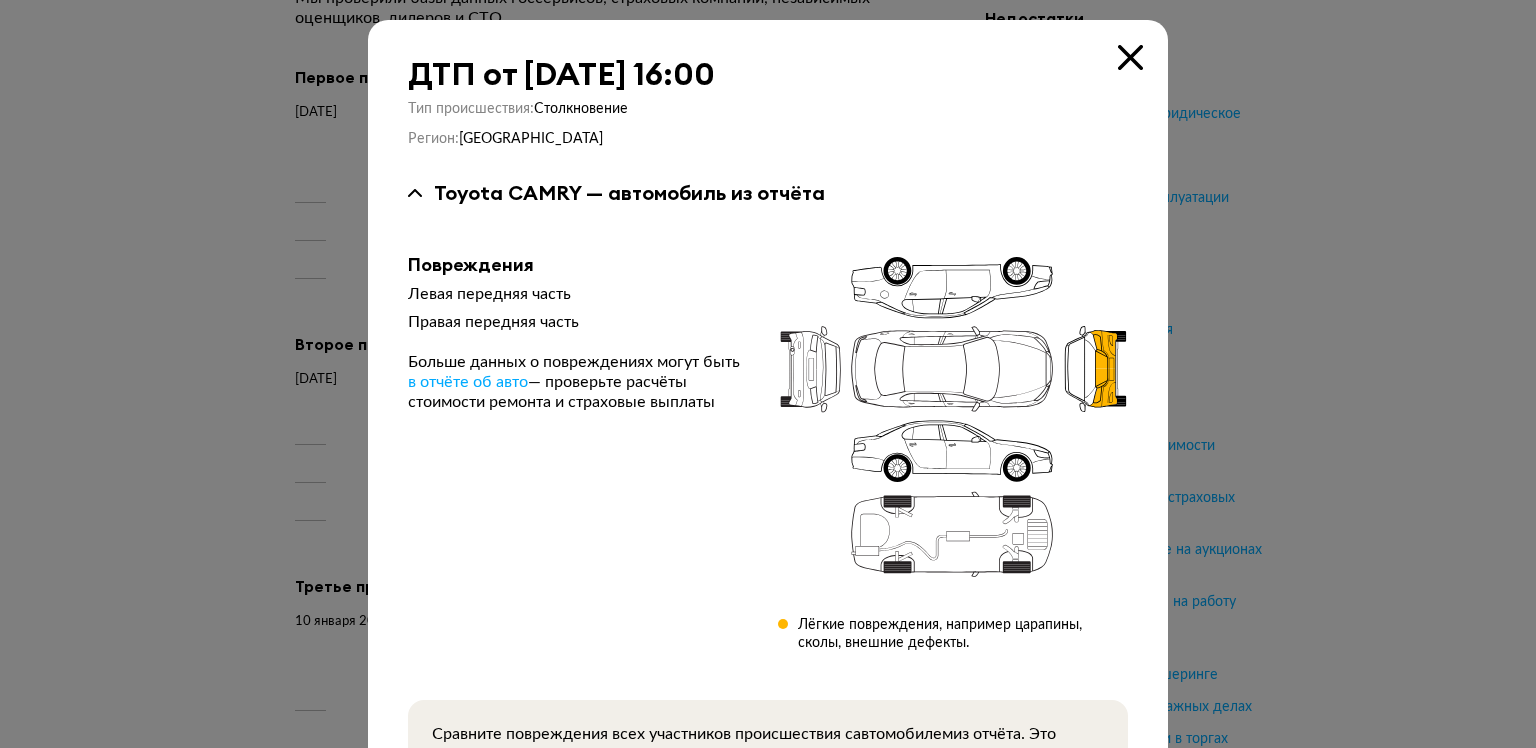 type 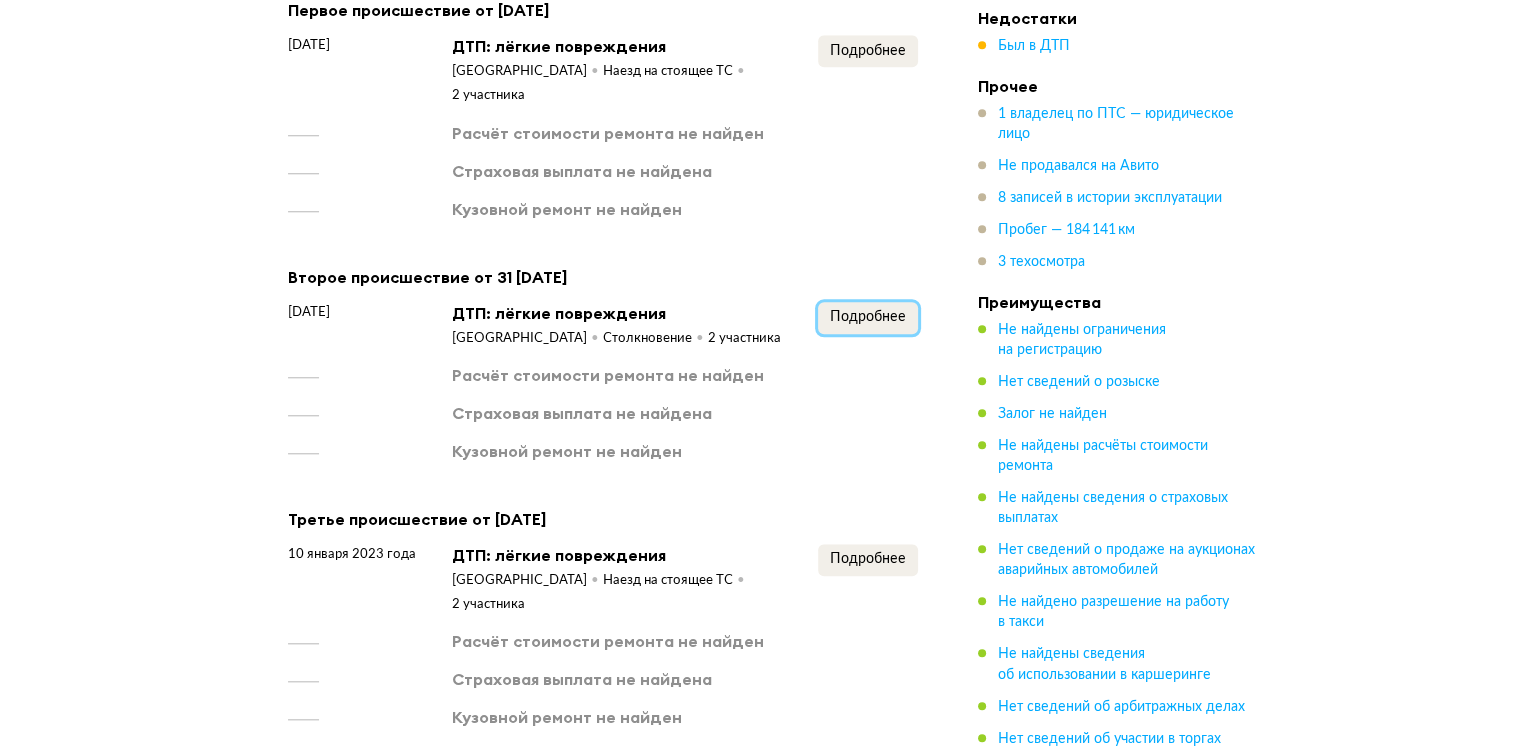 scroll, scrollTop: 1936, scrollLeft: 0, axis: vertical 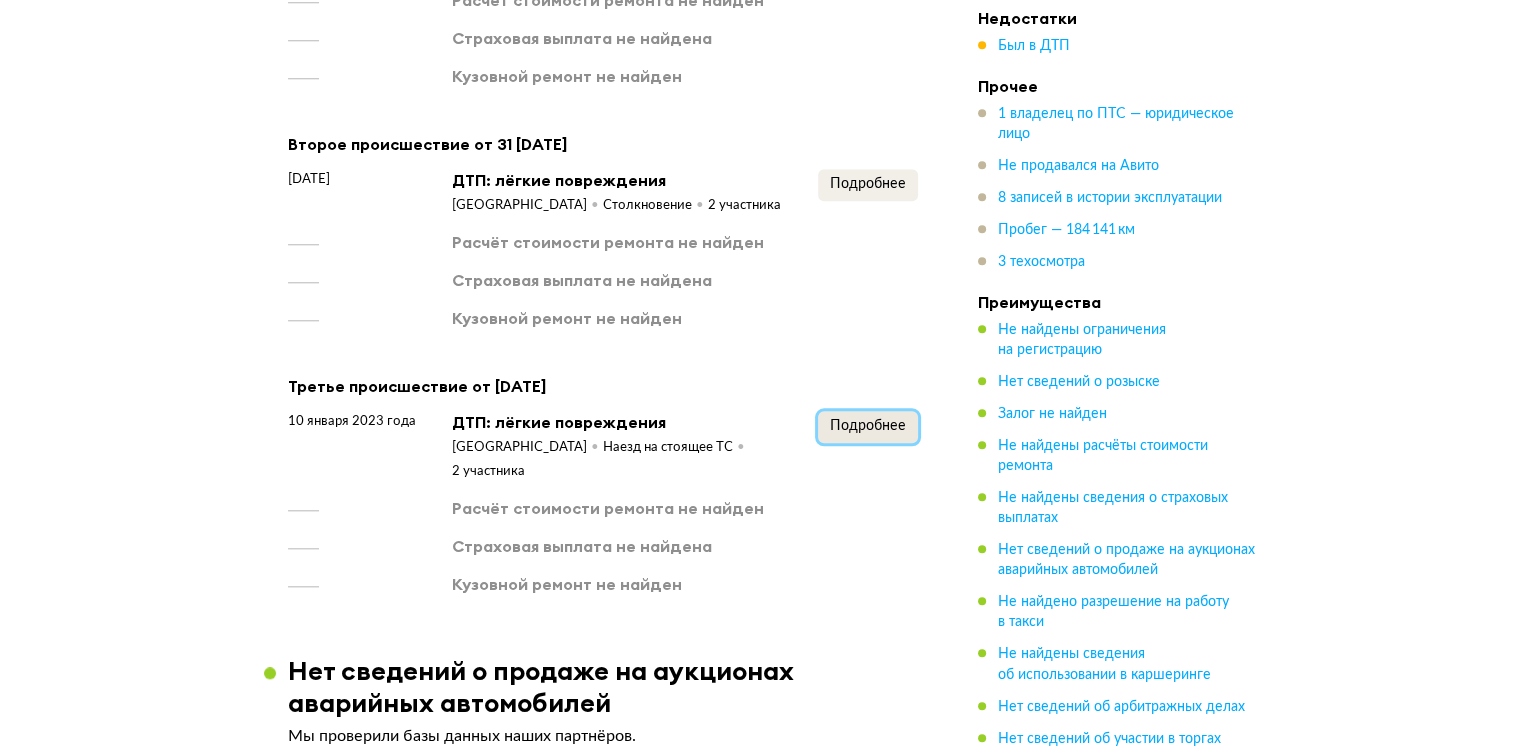click on "Подробнее" at bounding box center (868, 427) 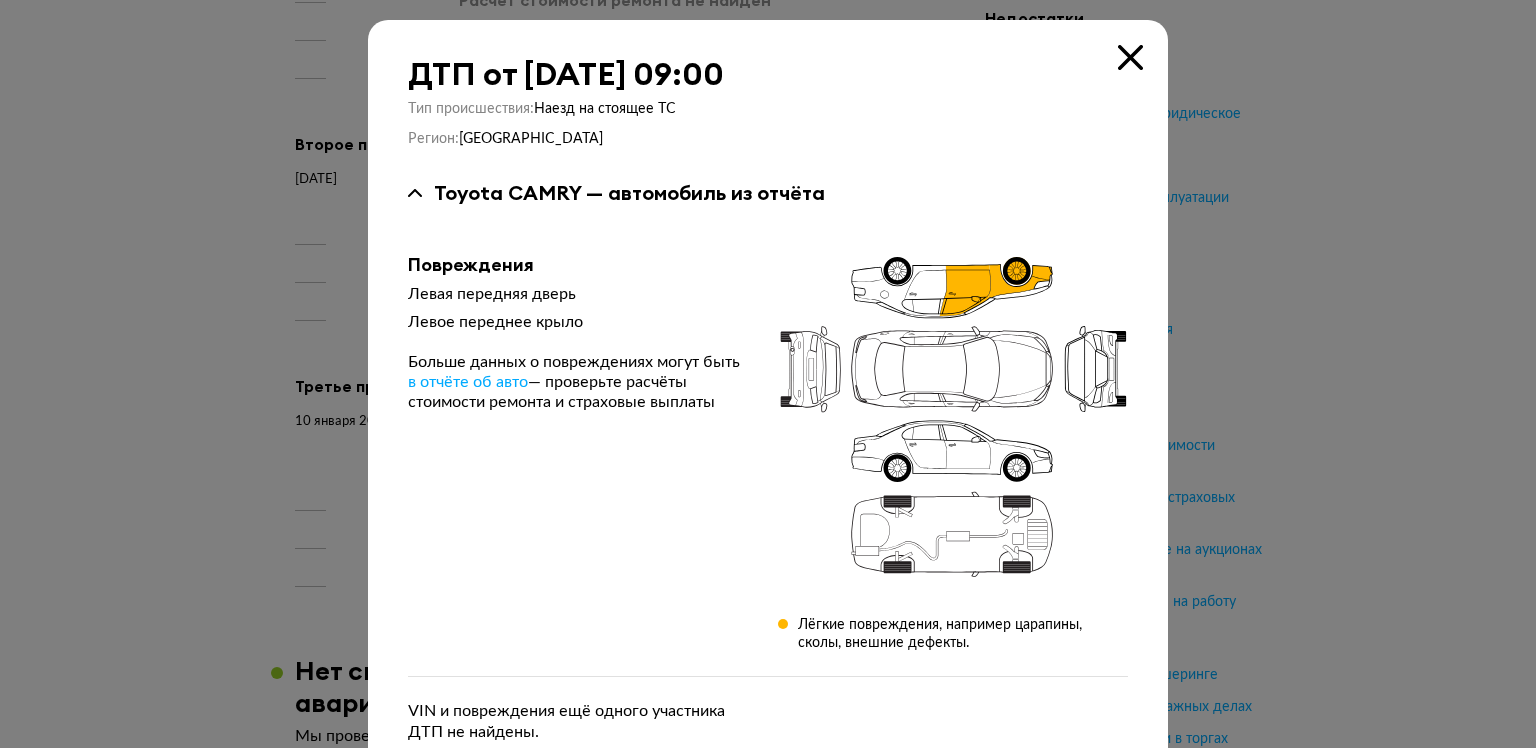 type 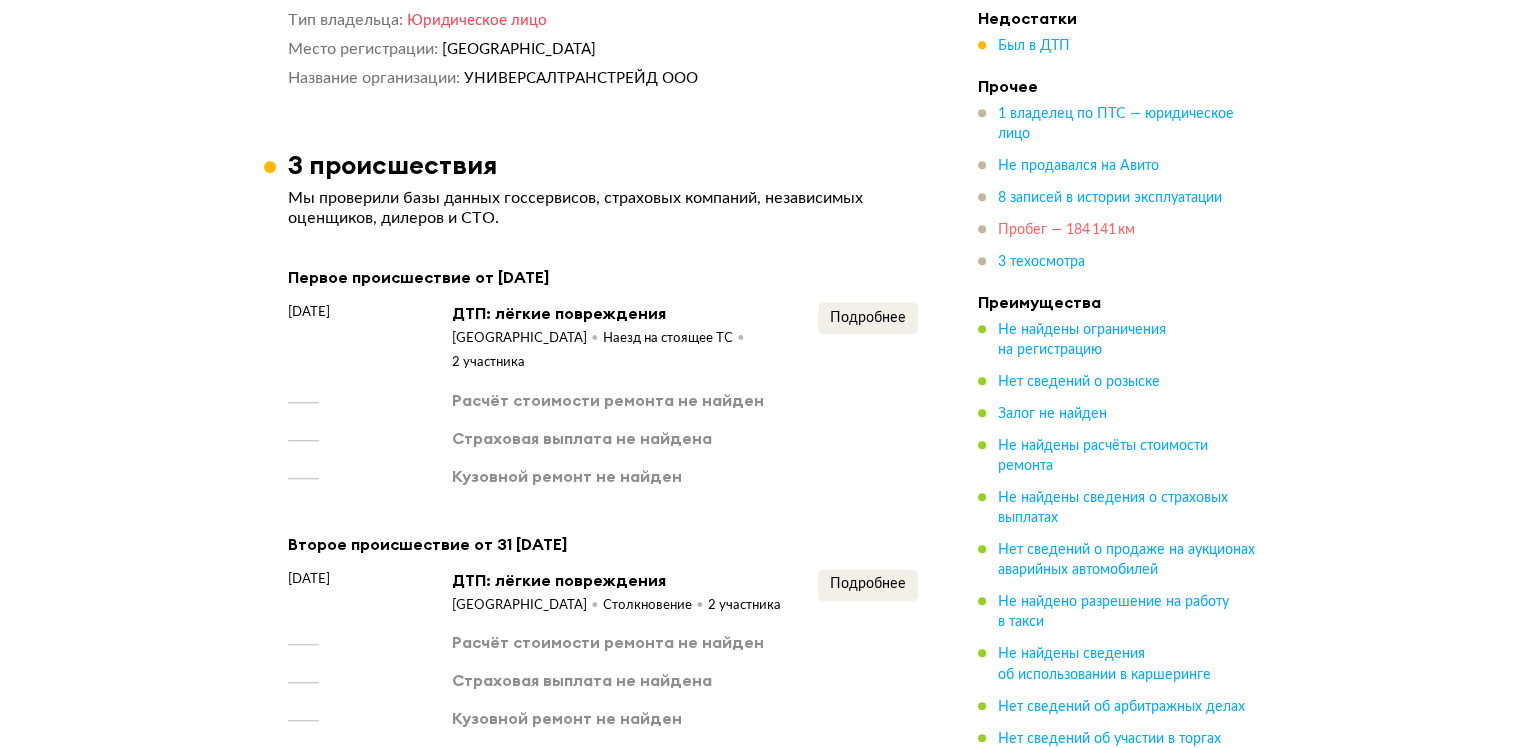 click on "Пробег —  184 141 км" at bounding box center (1066, 230) 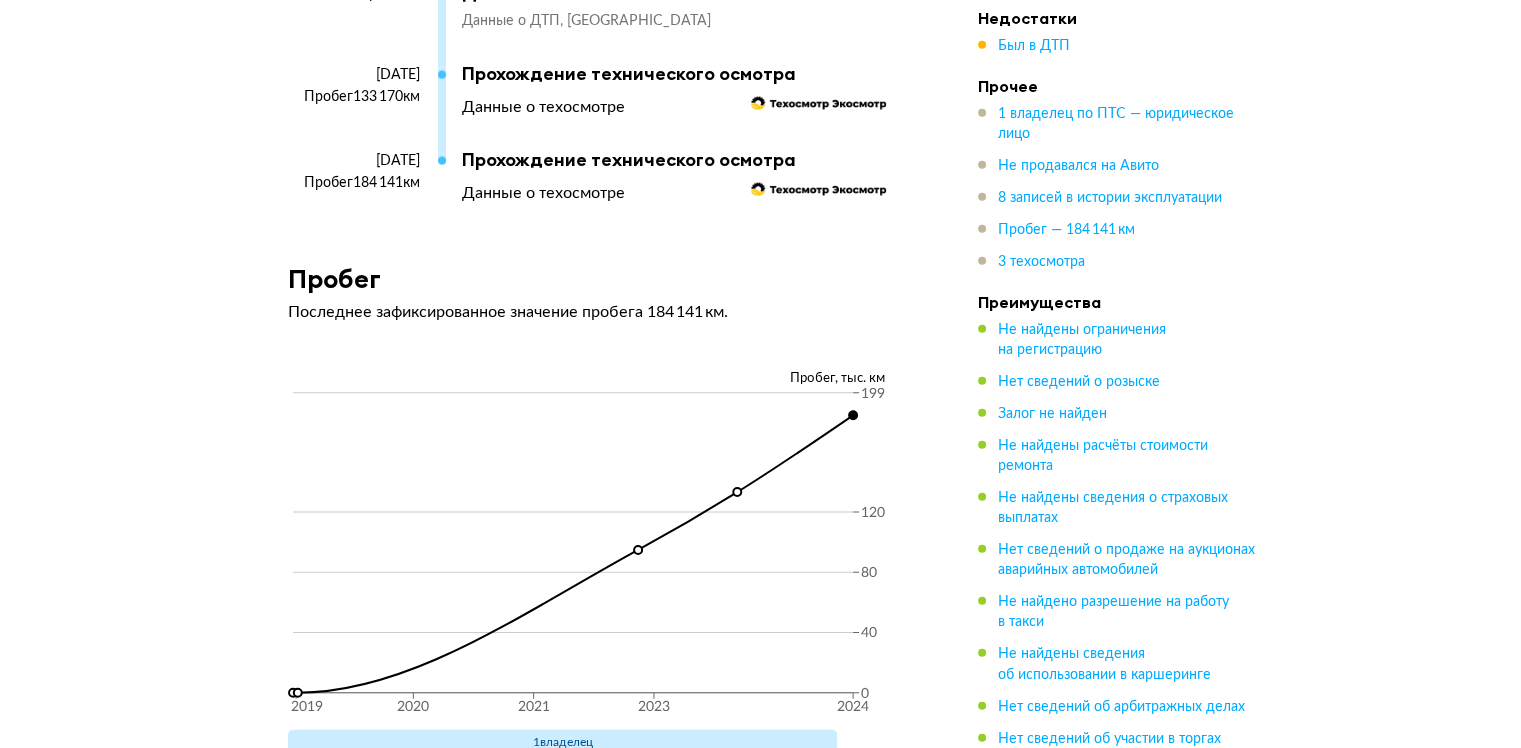 scroll, scrollTop: 4468, scrollLeft: 0, axis: vertical 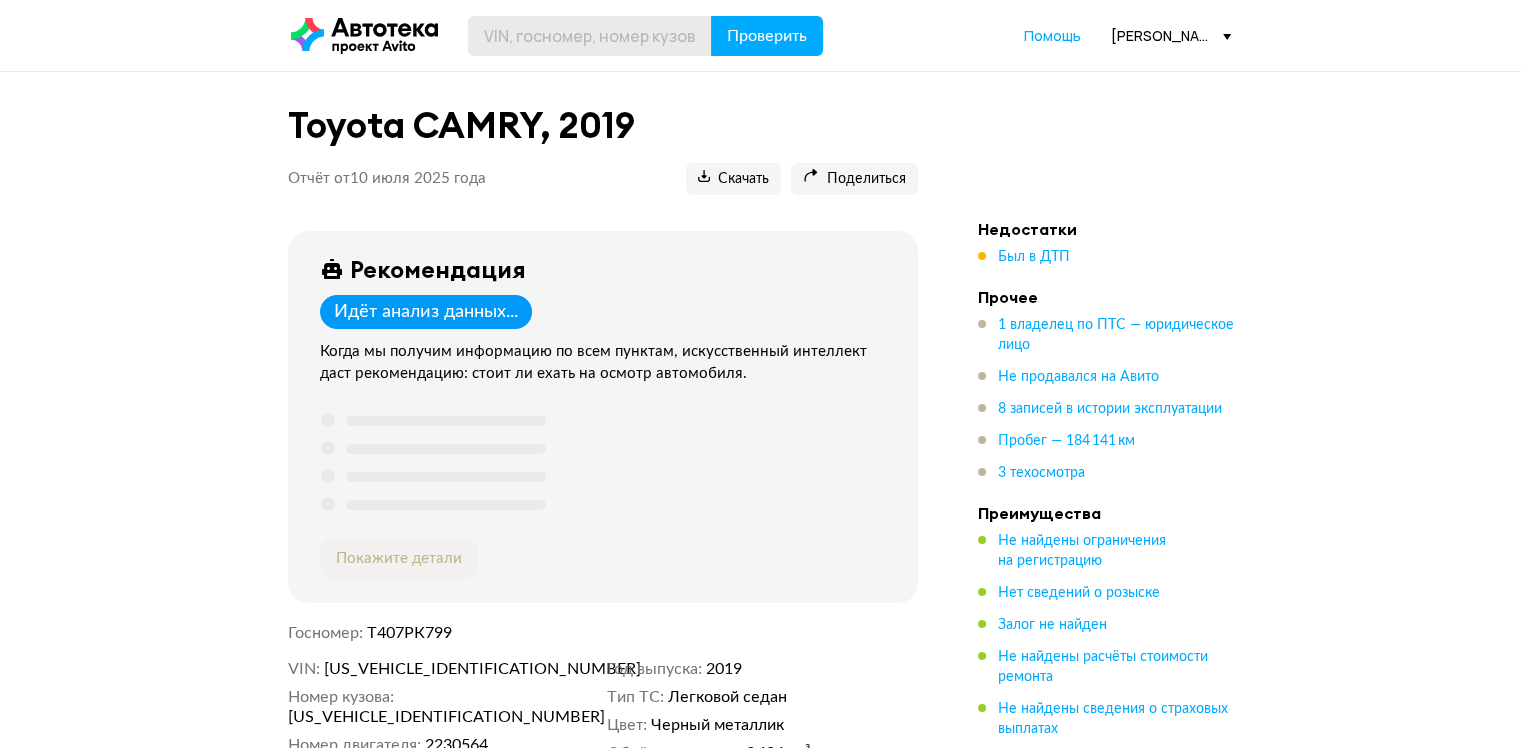 click on "Проверить Помощь dmitriy.iskandarov@hyundai-vnukovo.ru" at bounding box center [760, 35] 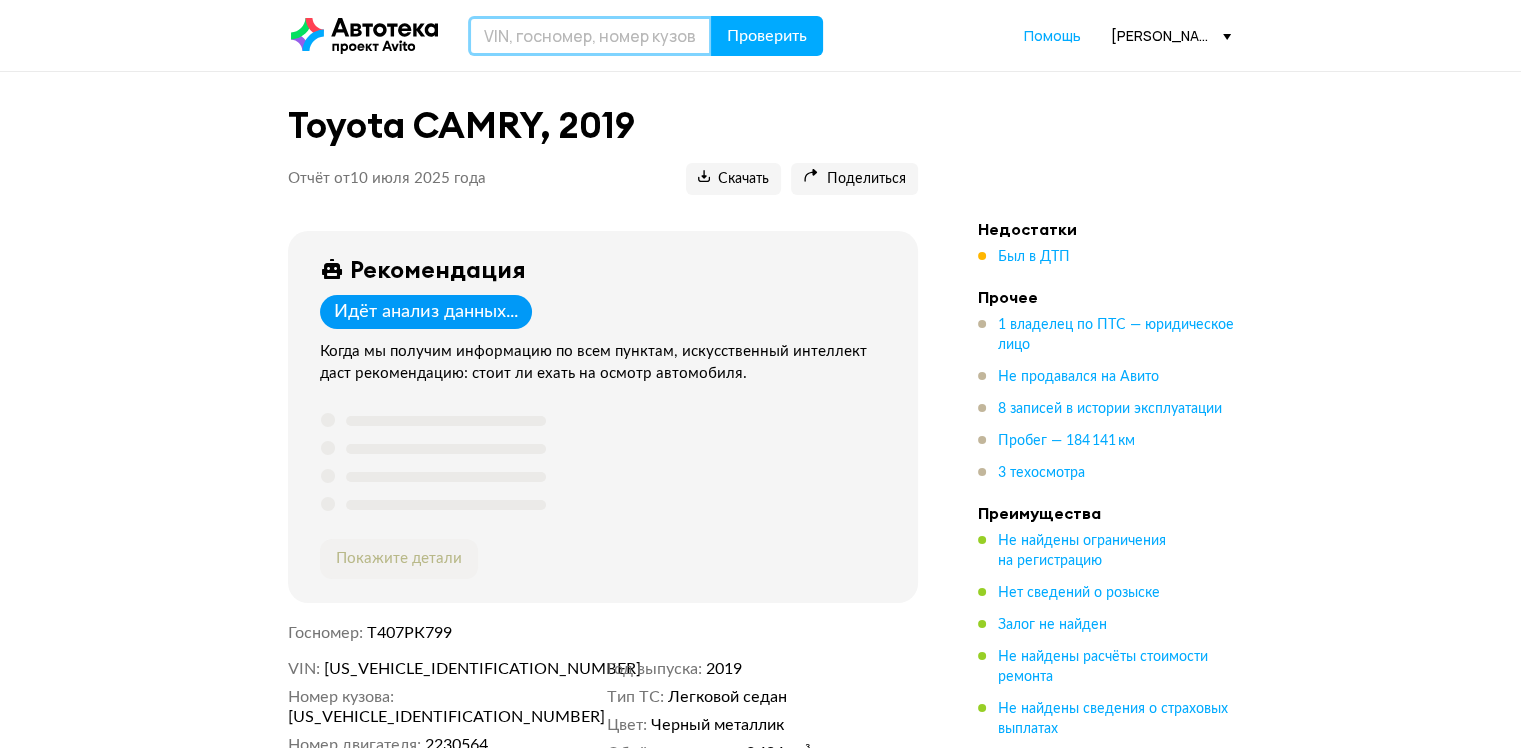 click at bounding box center (590, 36) 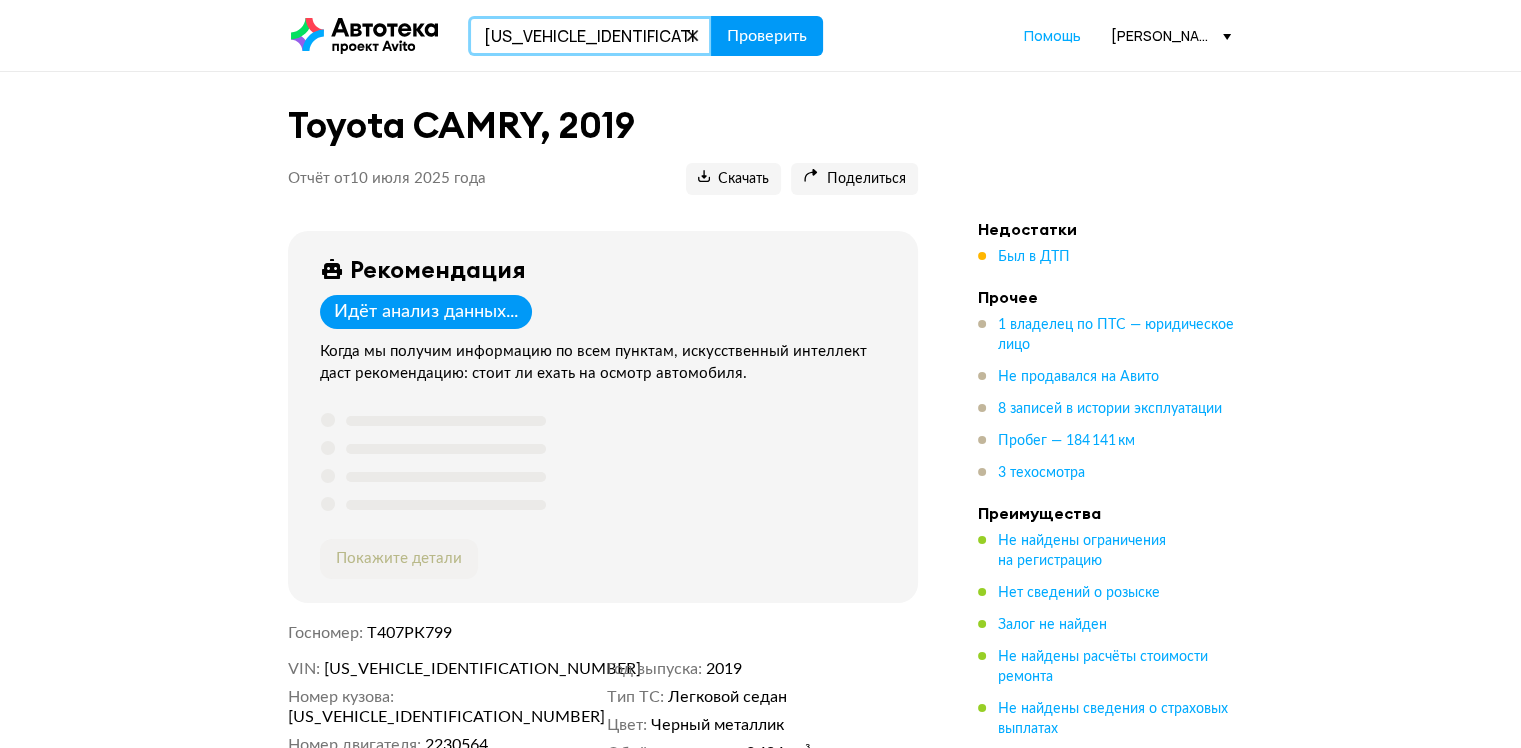 type on "XW7BF4HK50S160117" 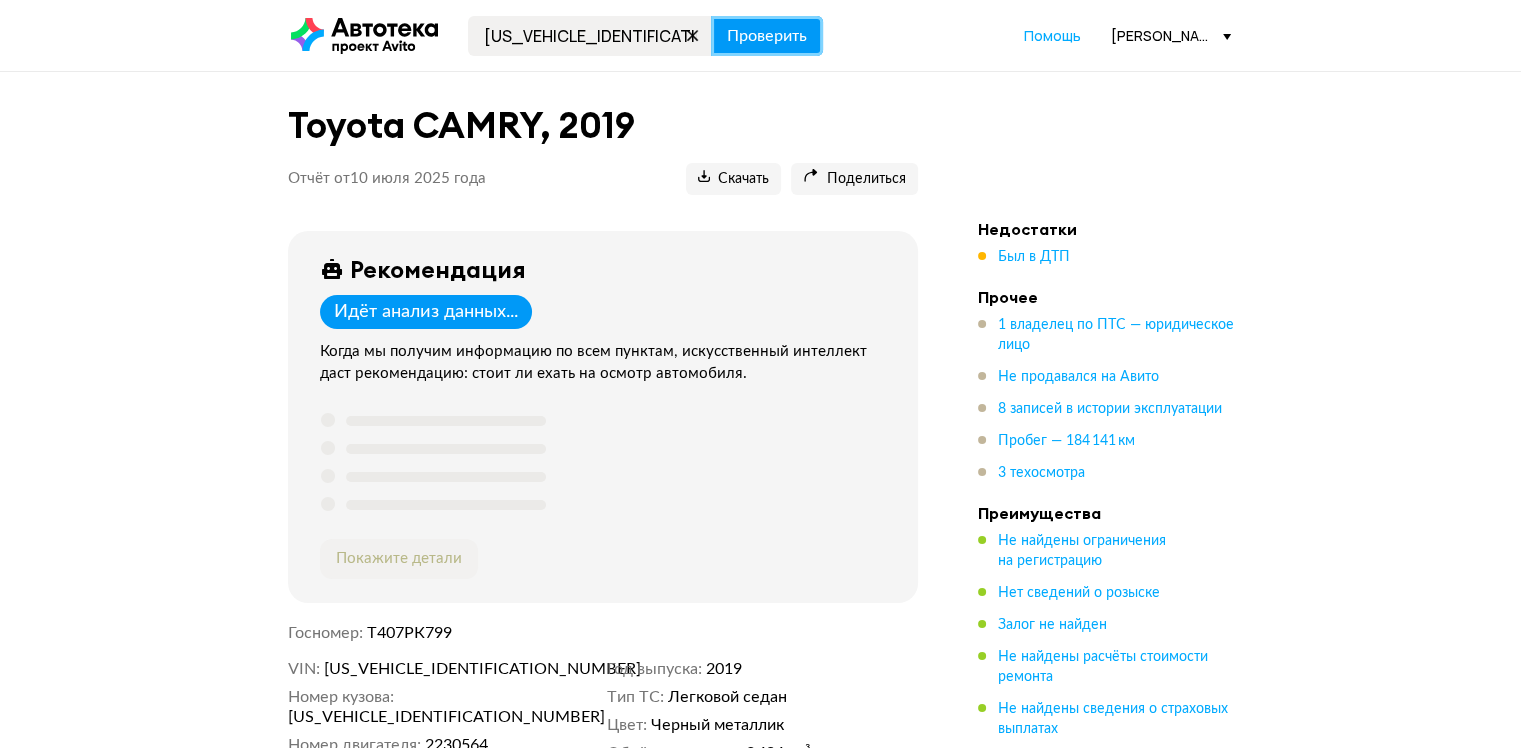 click on "Проверить" at bounding box center (767, 36) 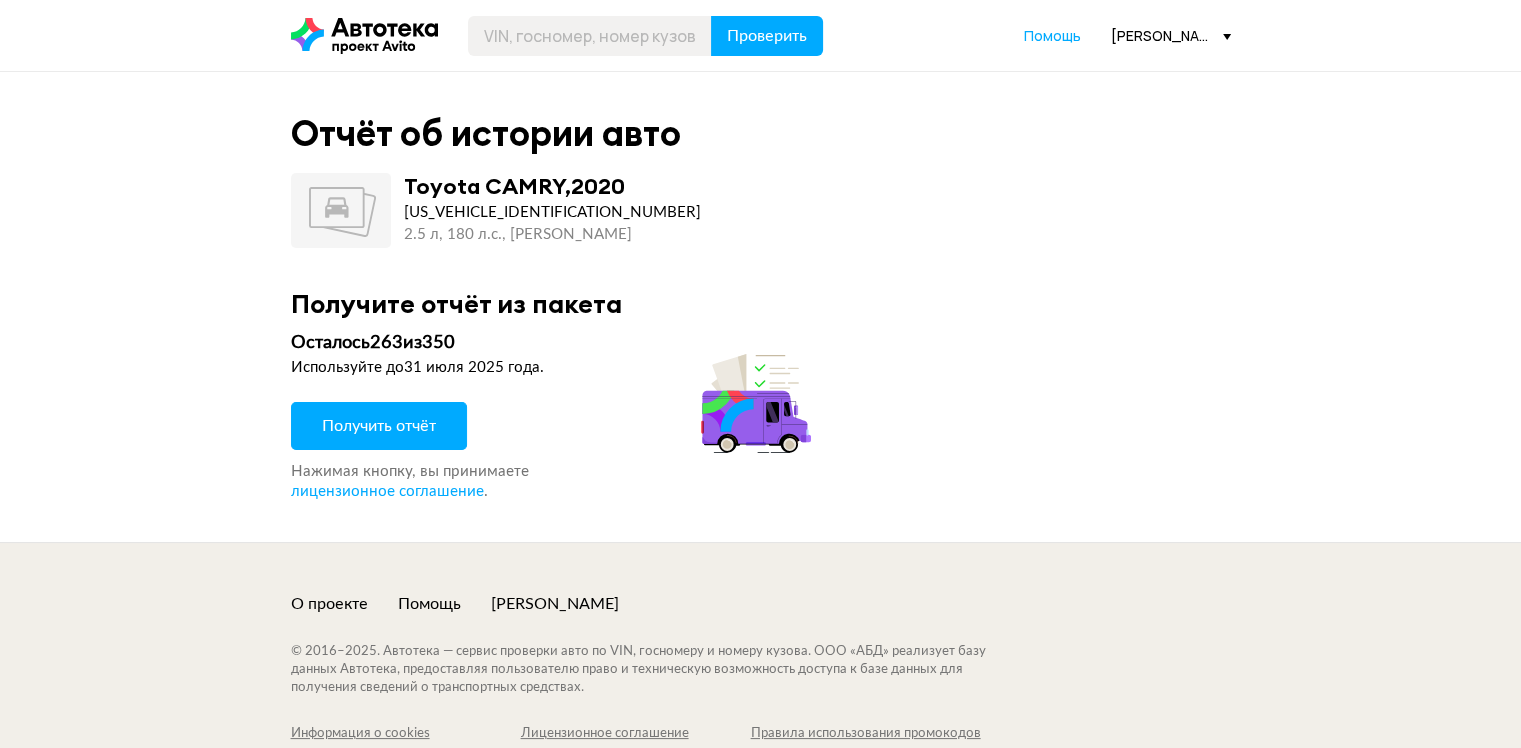 click on "Получить отчёт" at bounding box center (379, 426) 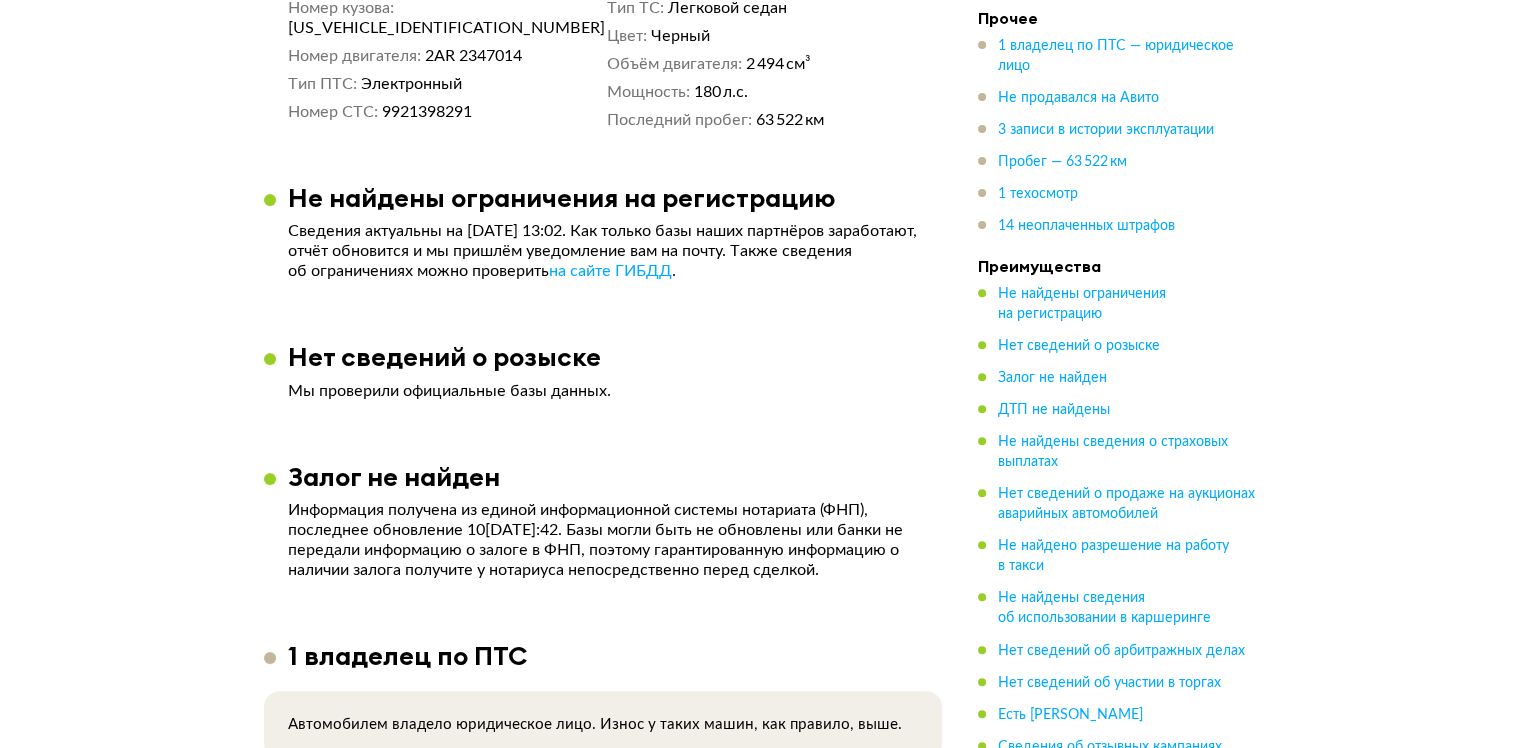 scroll, scrollTop: 700, scrollLeft: 0, axis: vertical 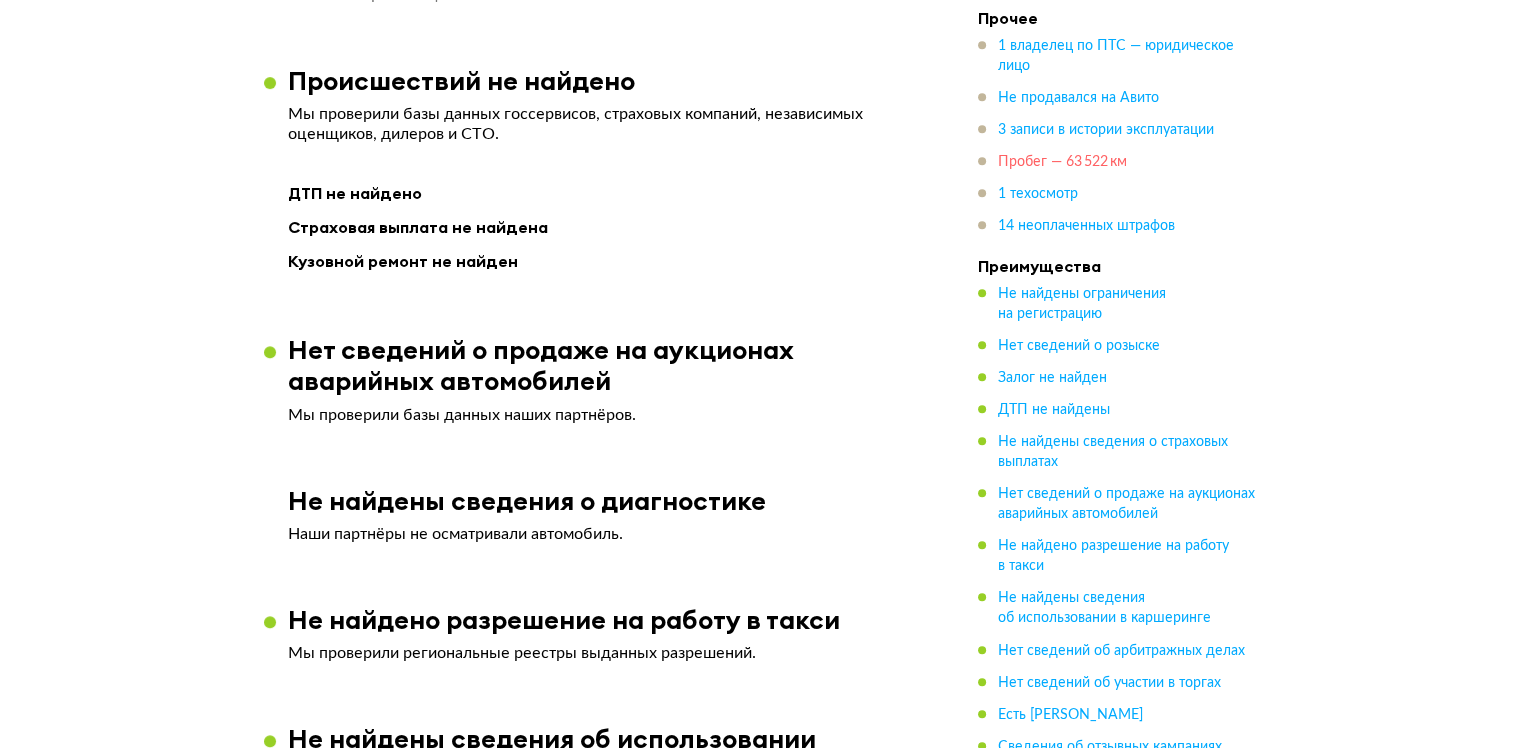 click on "Пробег —  63 522 км" at bounding box center [1062, 162] 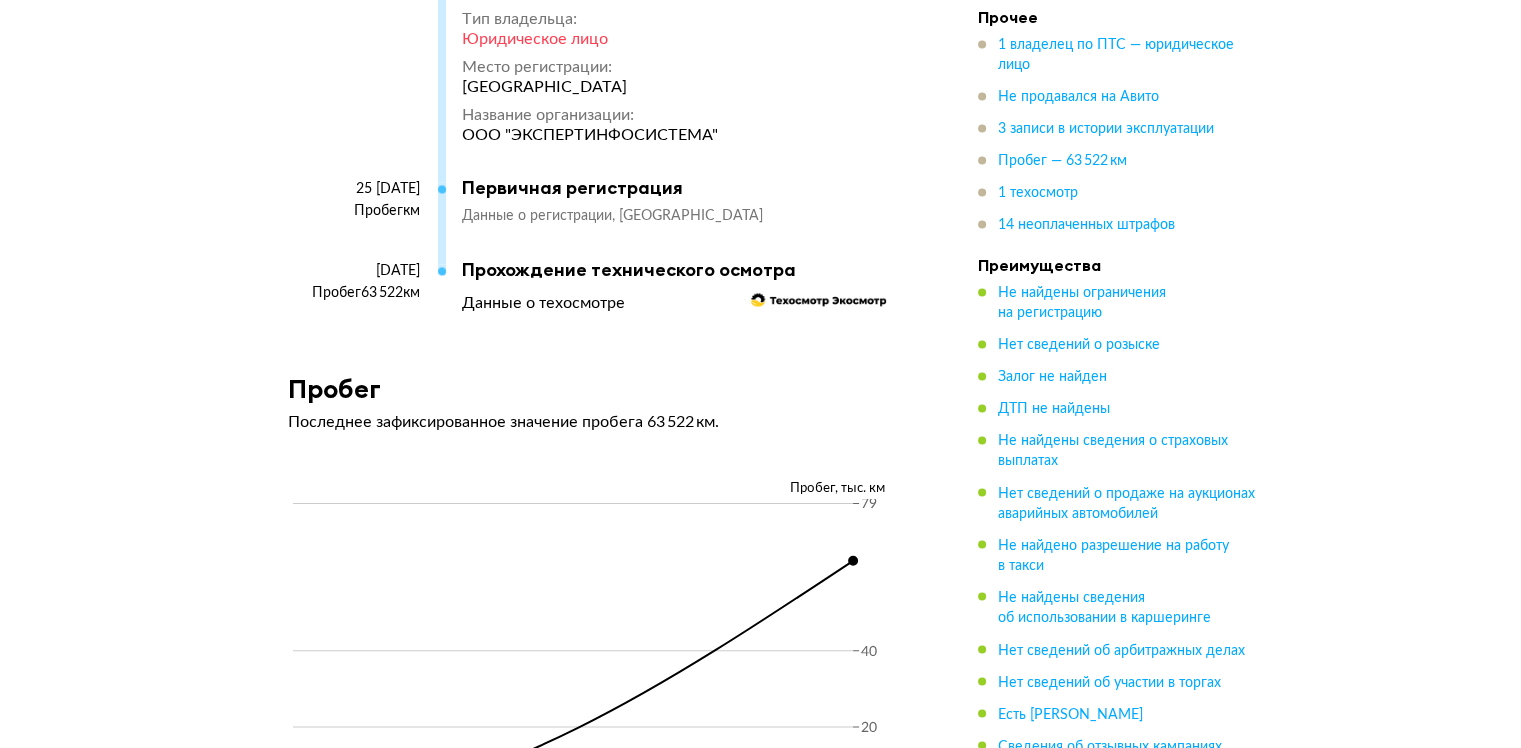 scroll, scrollTop: 3098, scrollLeft: 0, axis: vertical 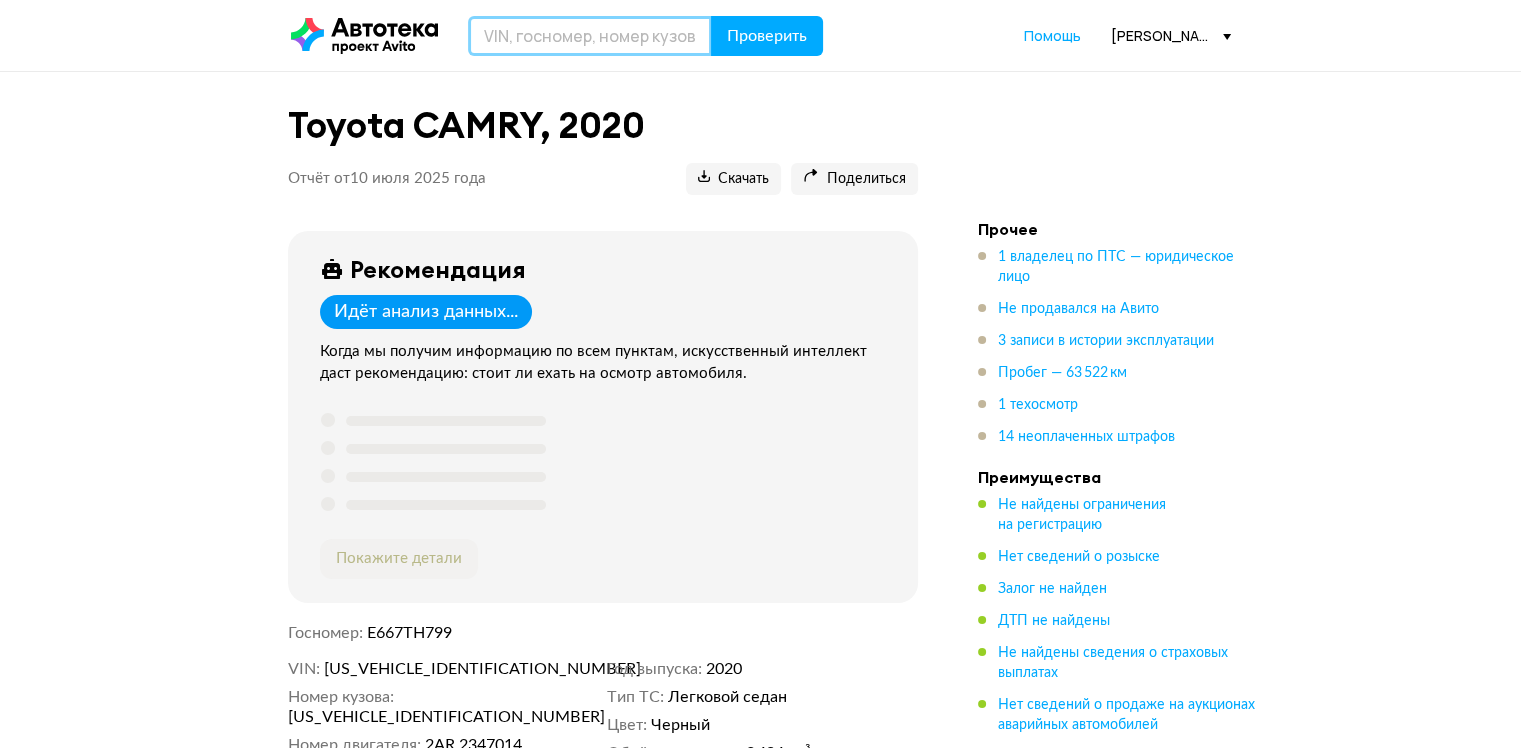 click at bounding box center [590, 36] 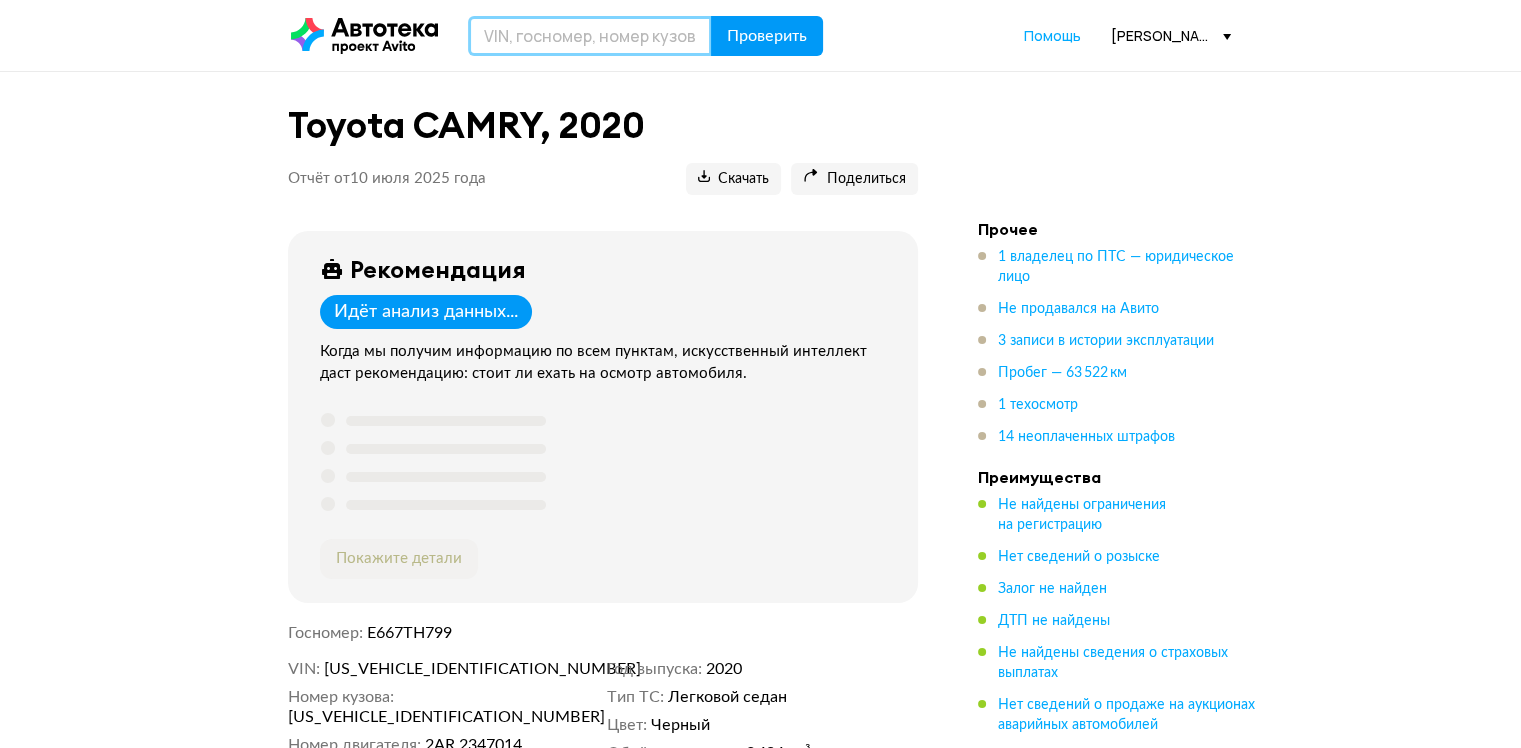 paste on "XW7BF4HK20S149804" 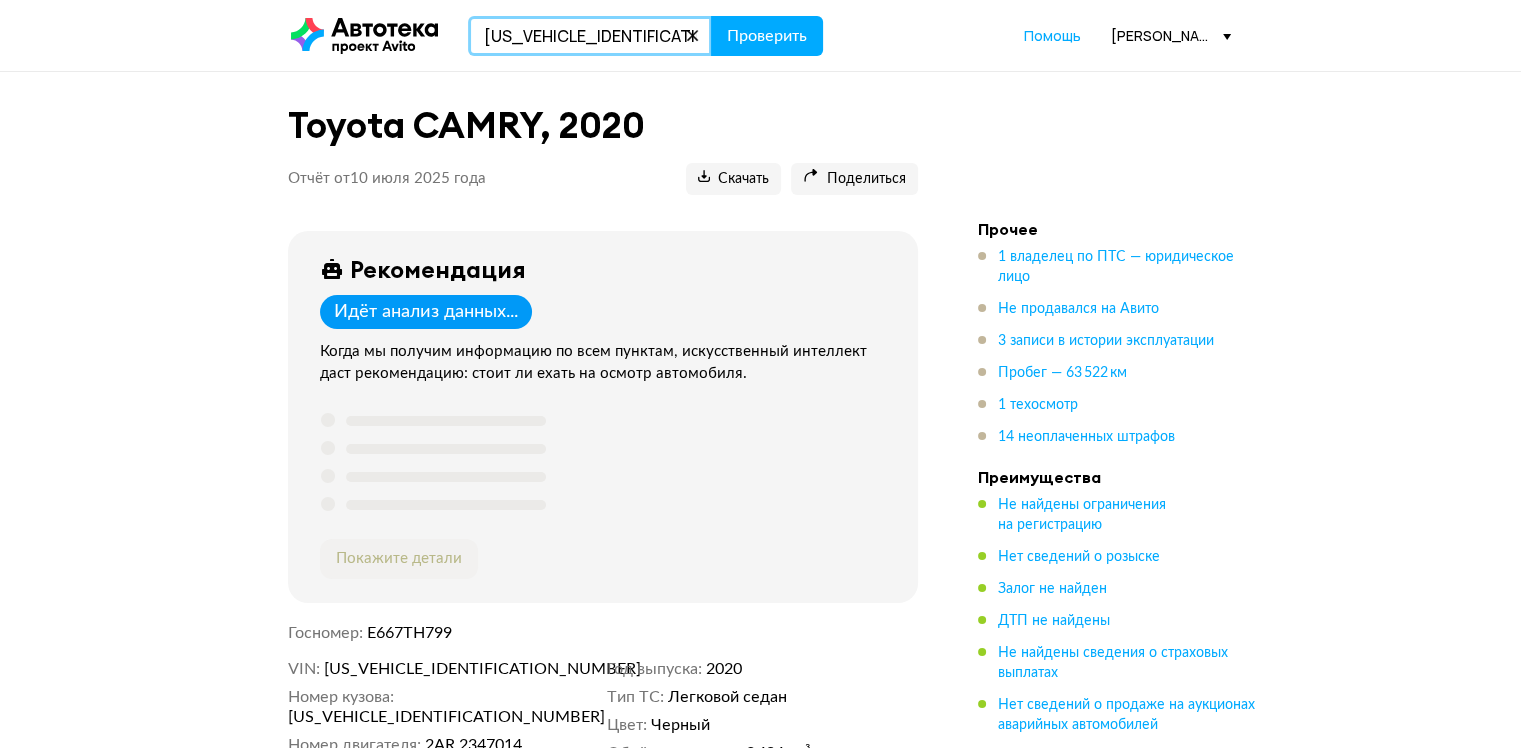 type on "XW7BF4HK20S149804" 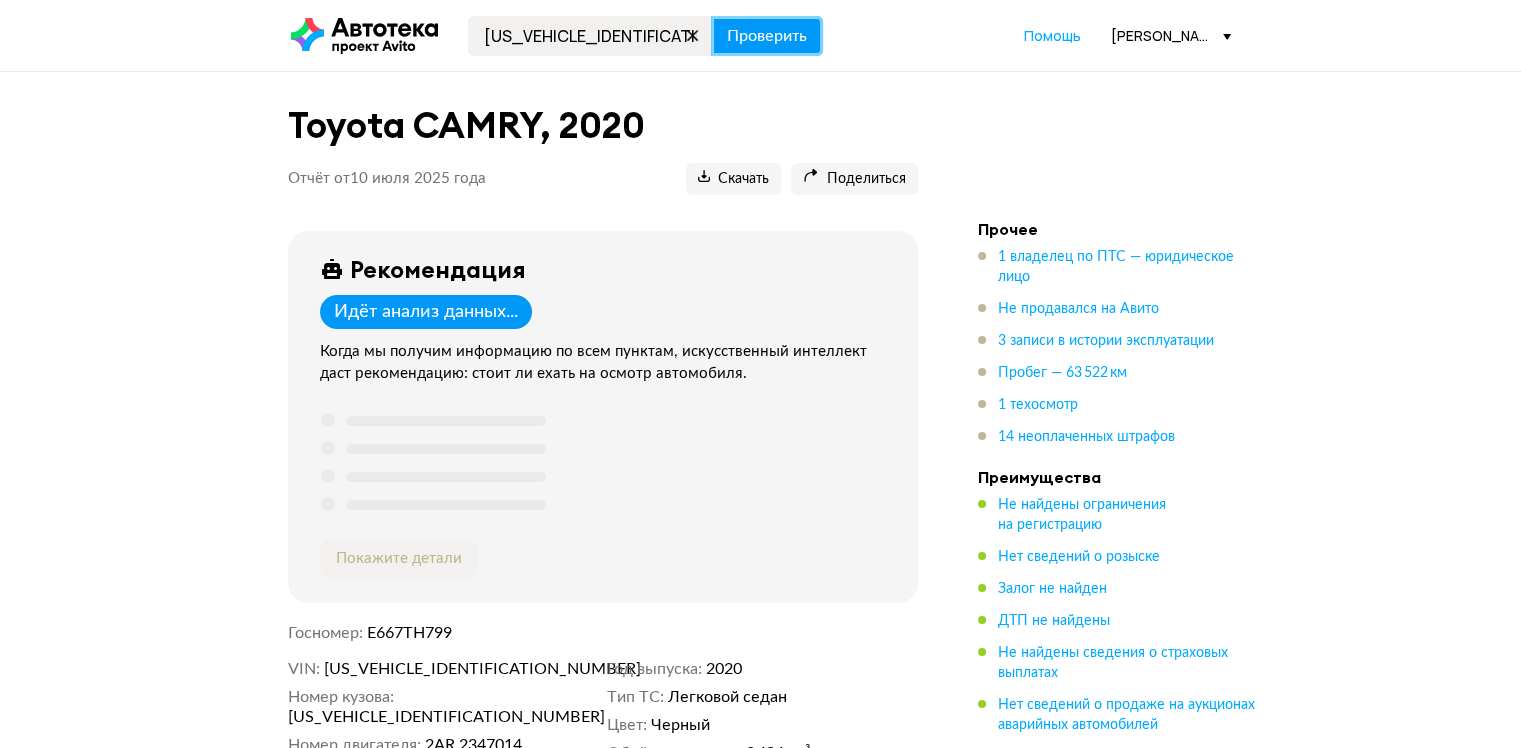 click on "Проверить" at bounding box center (767, 36) 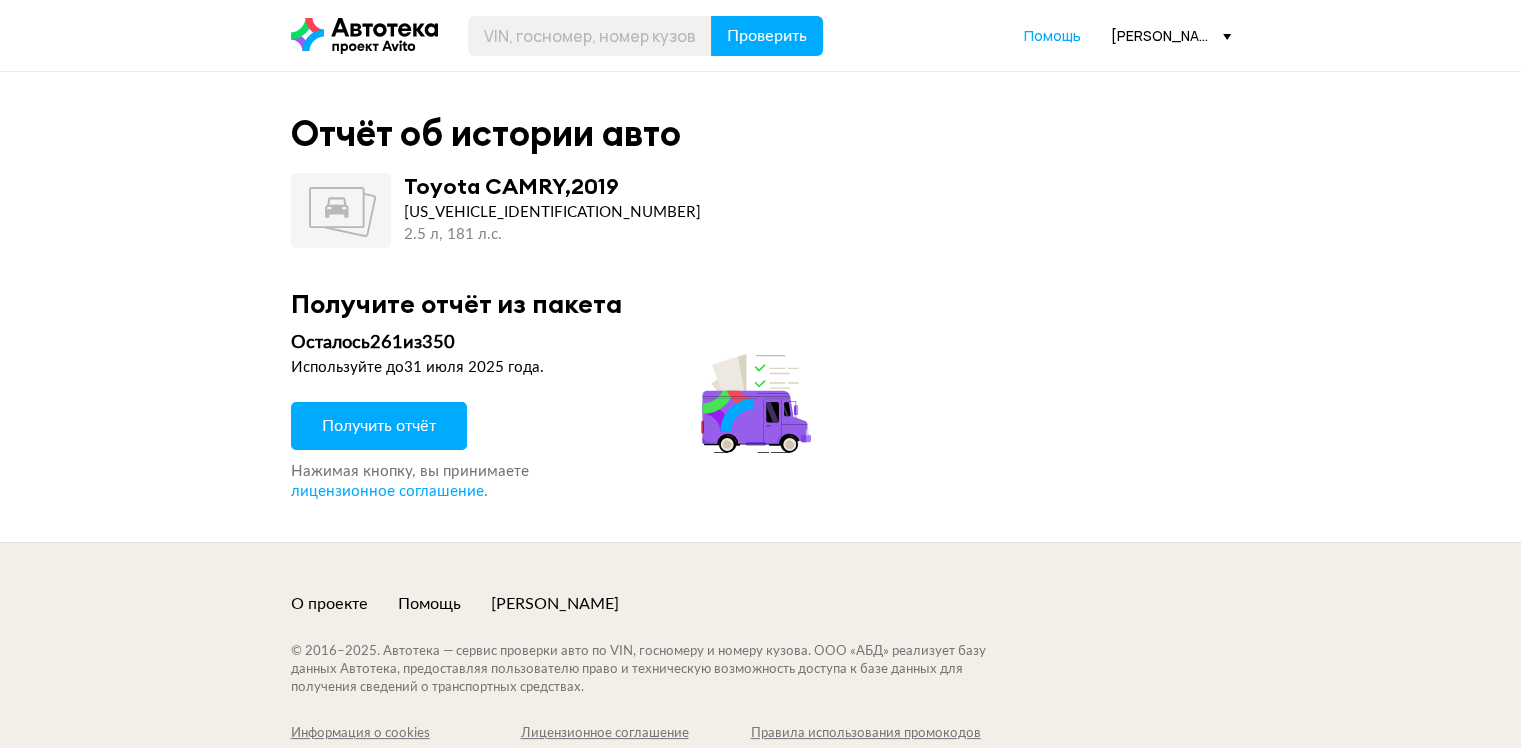 click on "Получить отчёт" at bounding box center [379, 426] 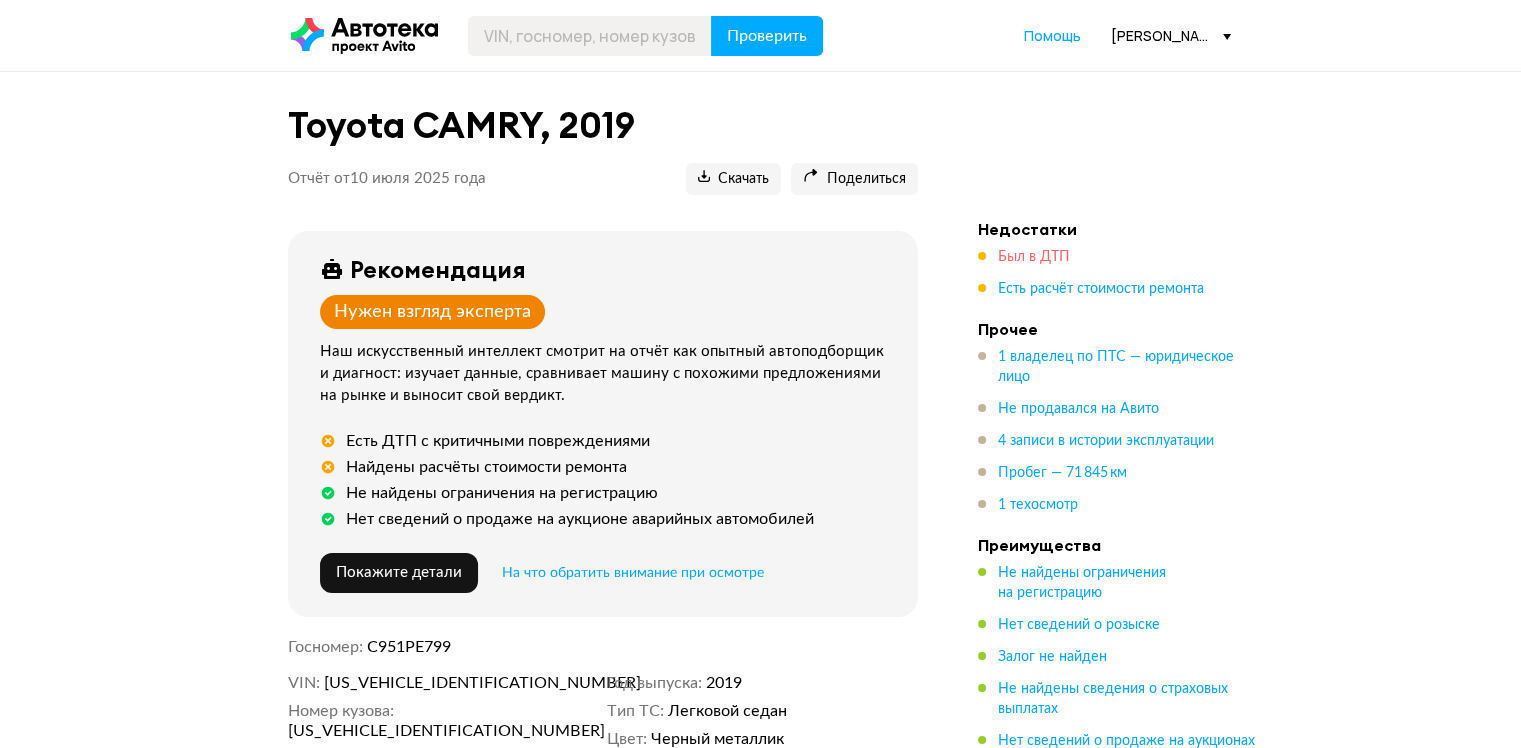click on "Был в ДТП" at bounding box center (1034, 257) 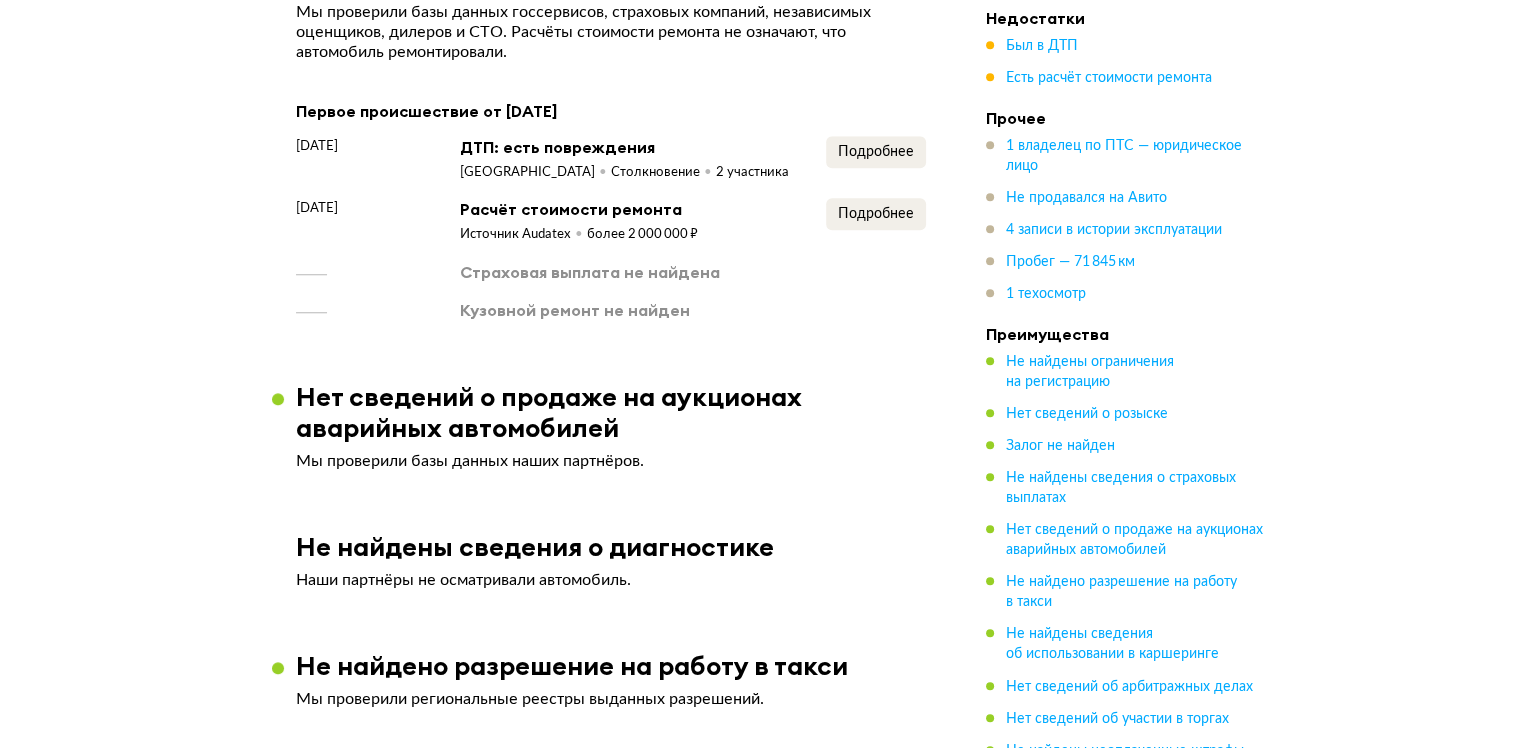 scroll, scrollTop: 1731, scrollLeft: 0, axis: vertical 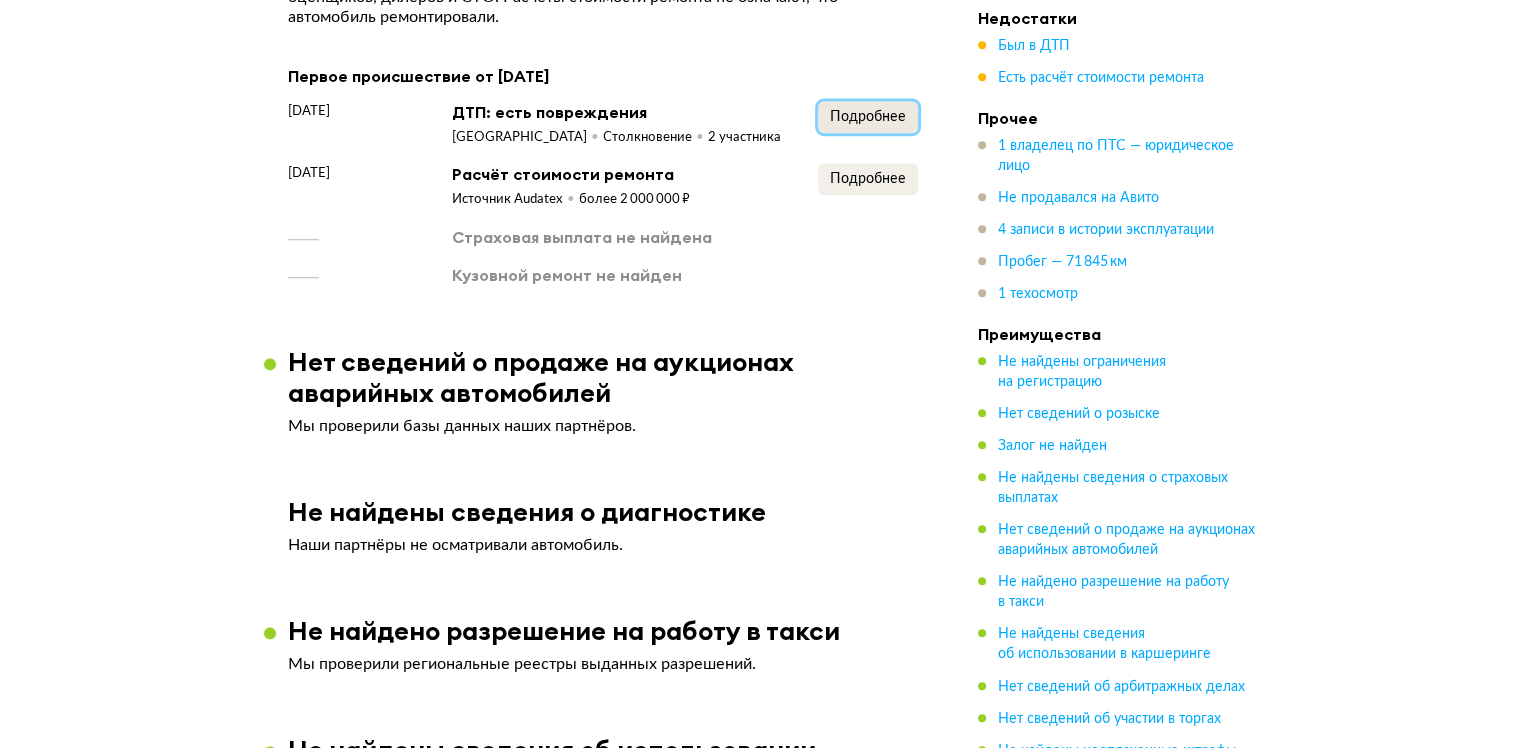 click on "Подробнее" at bounding box center [868, 117] 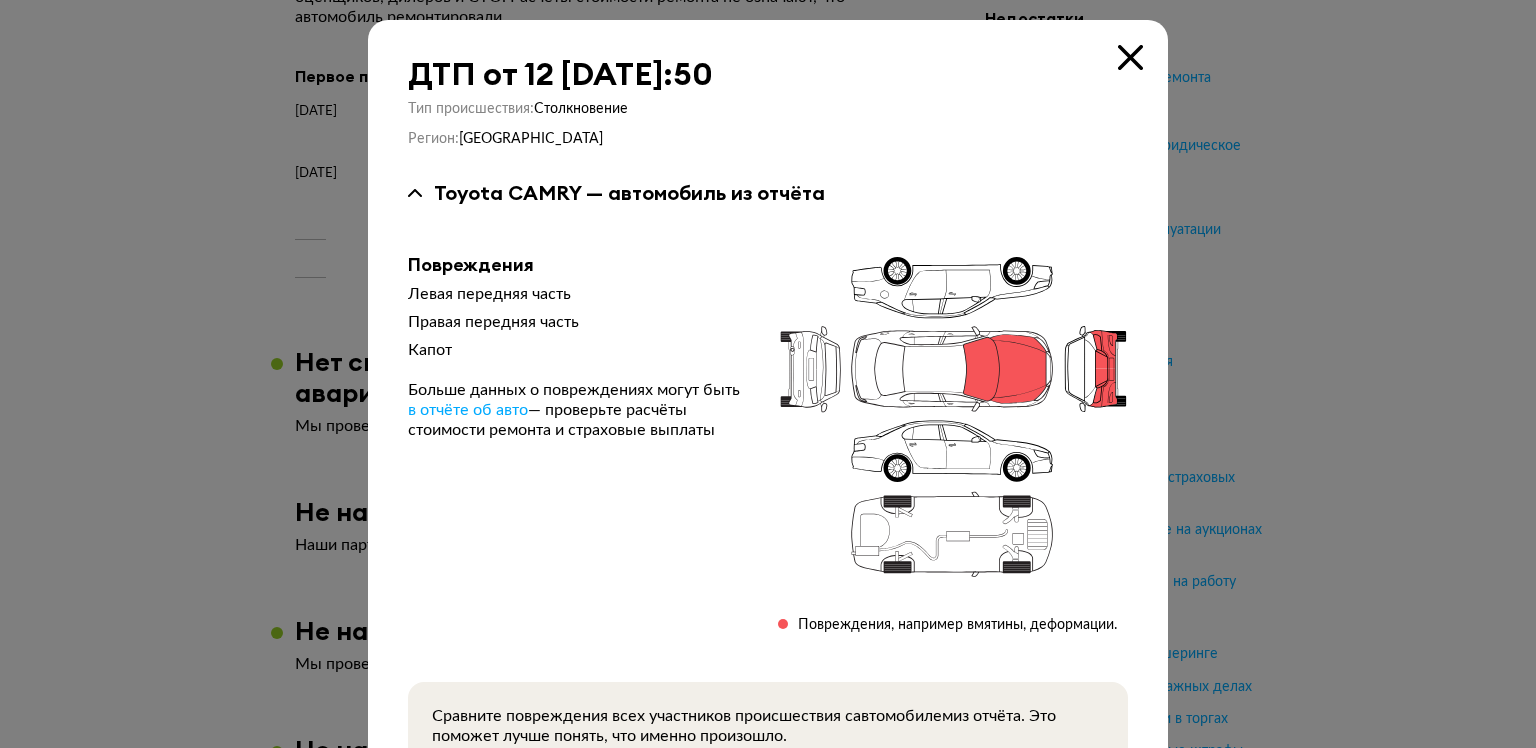 type 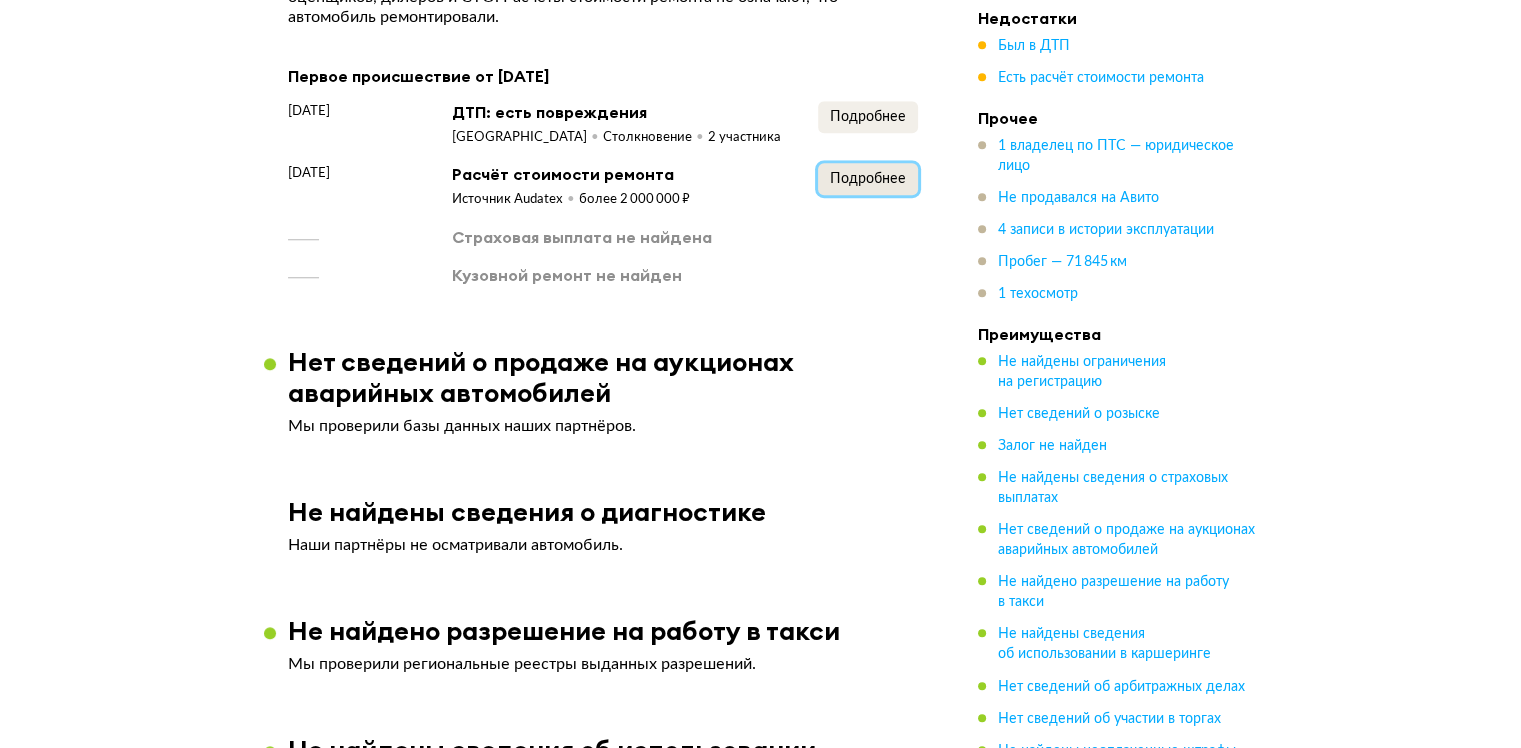 click on "Подробнее" at bounding box center (868, 179) 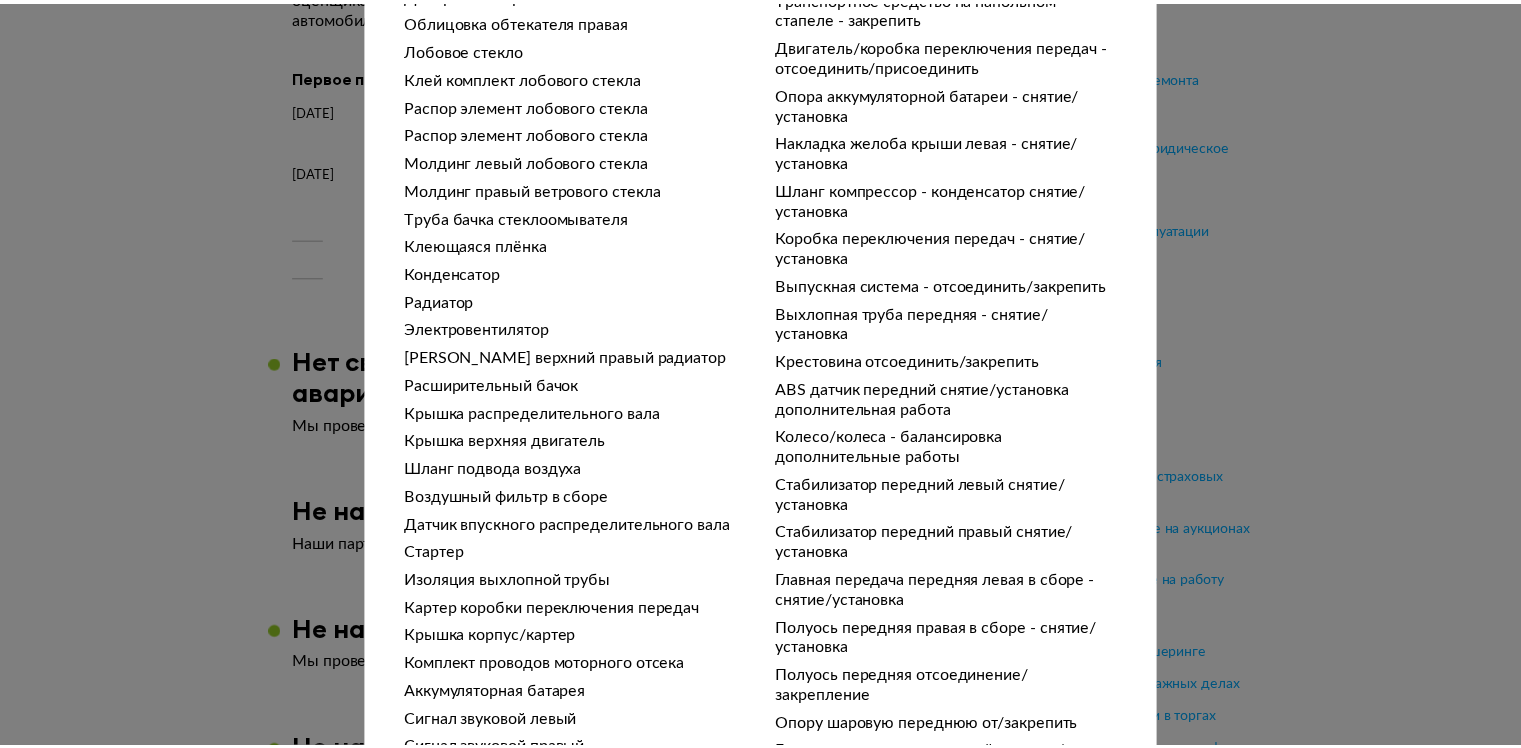 scroll, scrollTop: 2364, scrollLeft: 0, axis: vertical 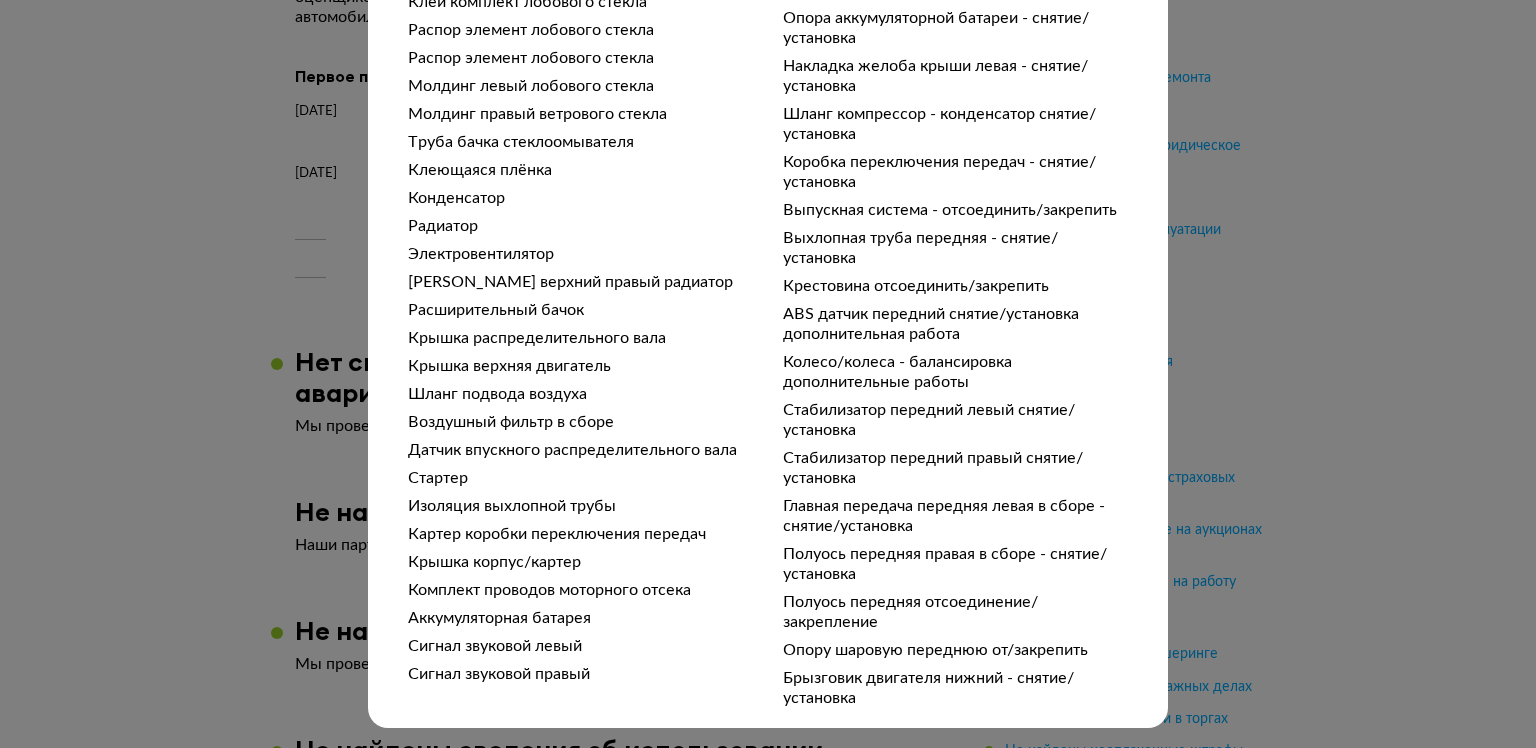 type 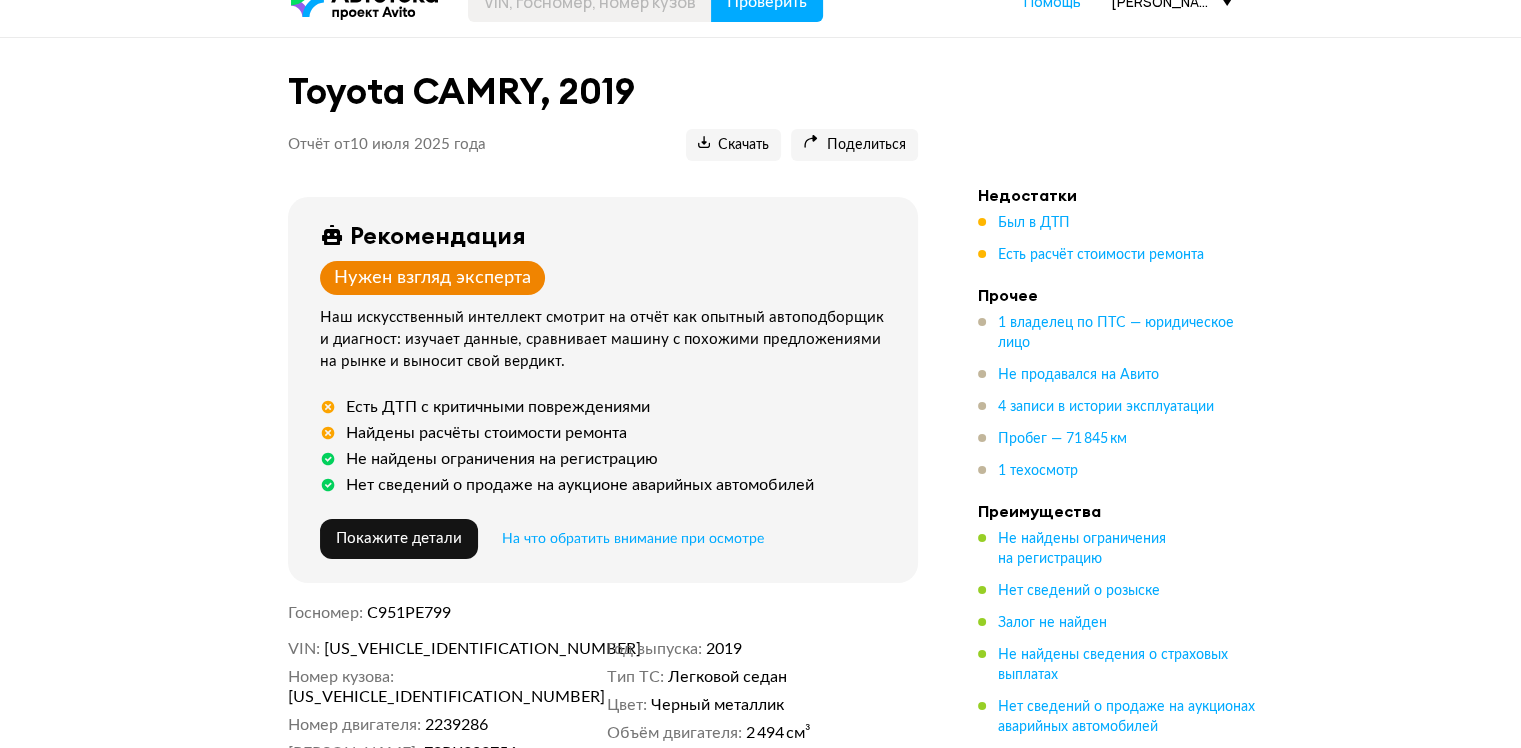 scroll, scrollTop: 0, scrollLeft: 0, axis: both 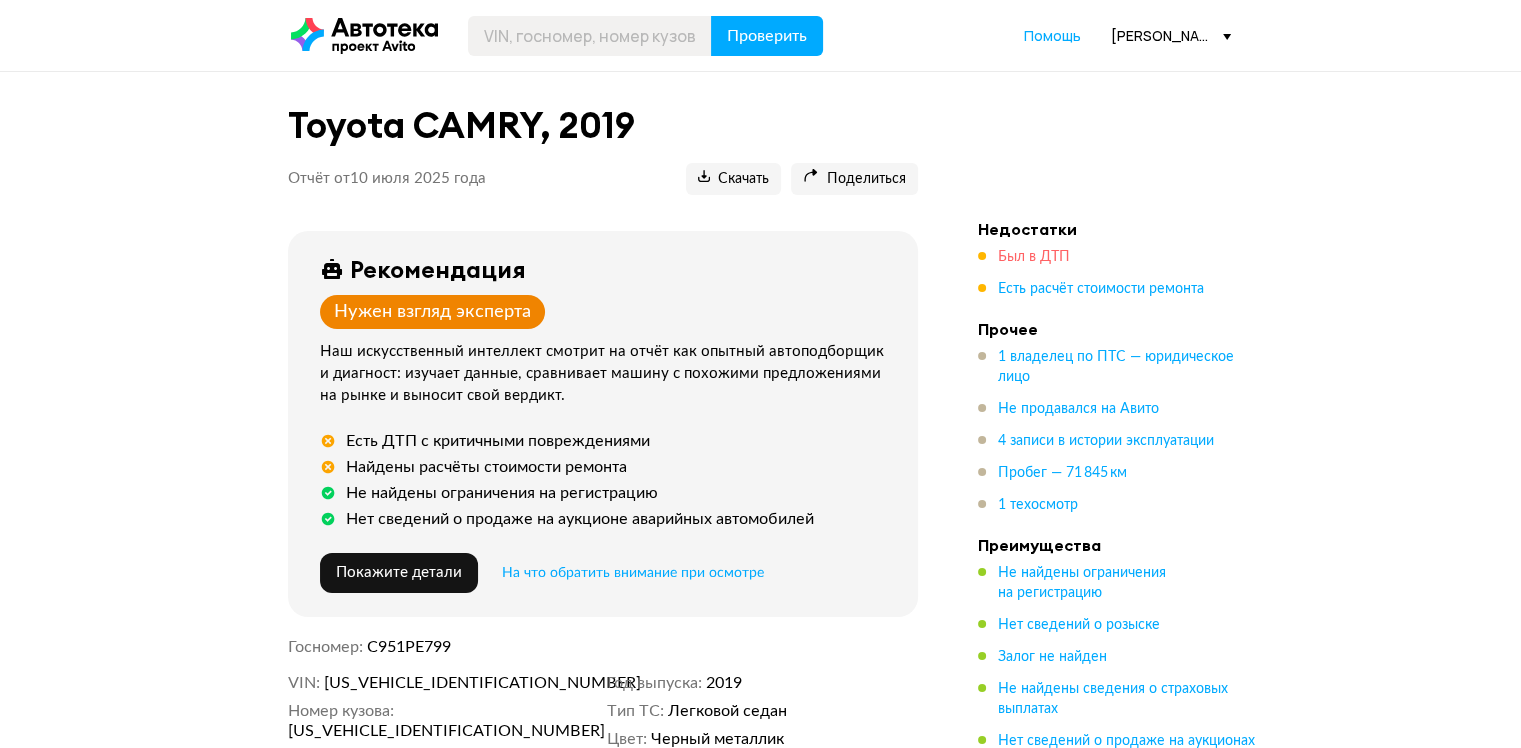 click on "Был в ДТП" at bounding box center (1034, 257) 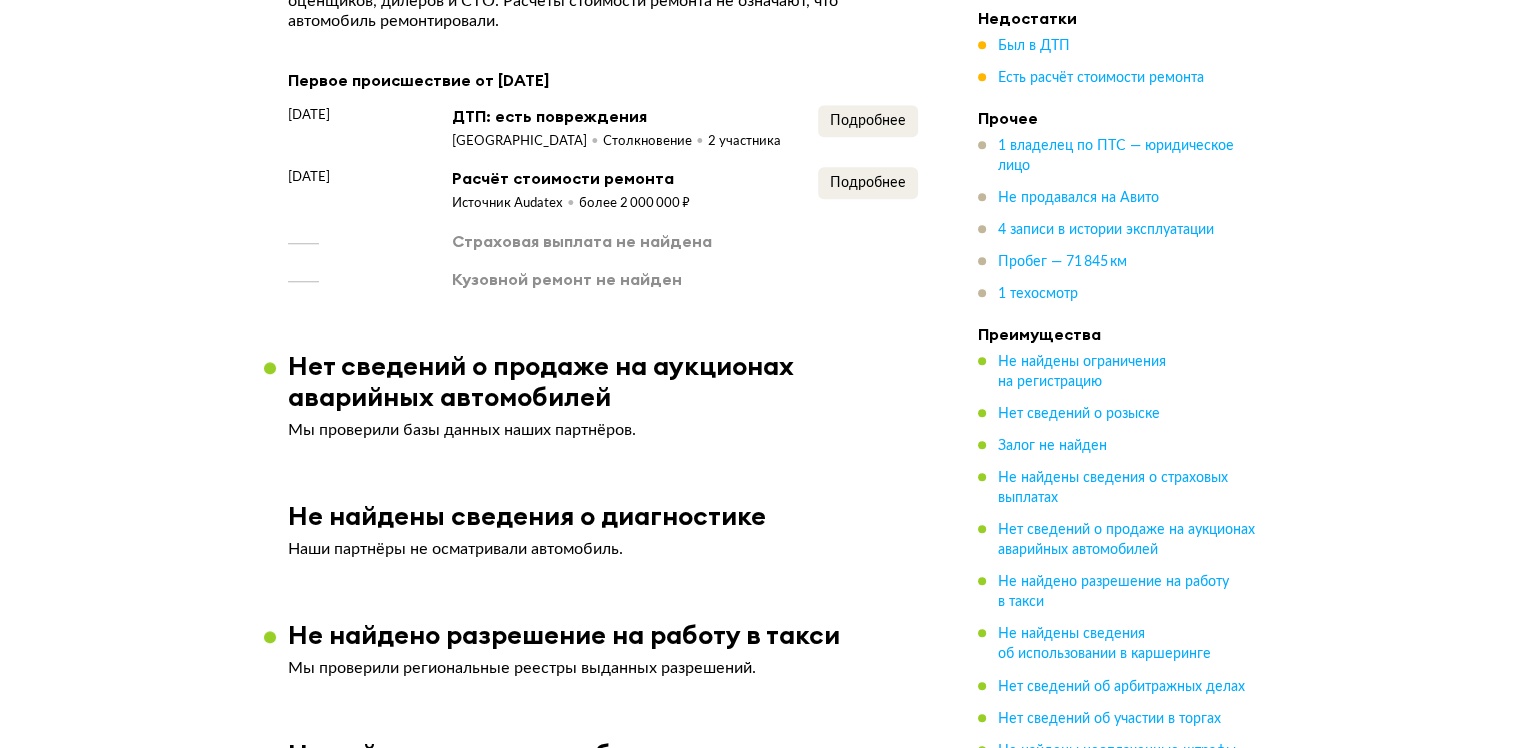 scroll, scrollTop: 1731, scrollLeft: 0, axis: vertical 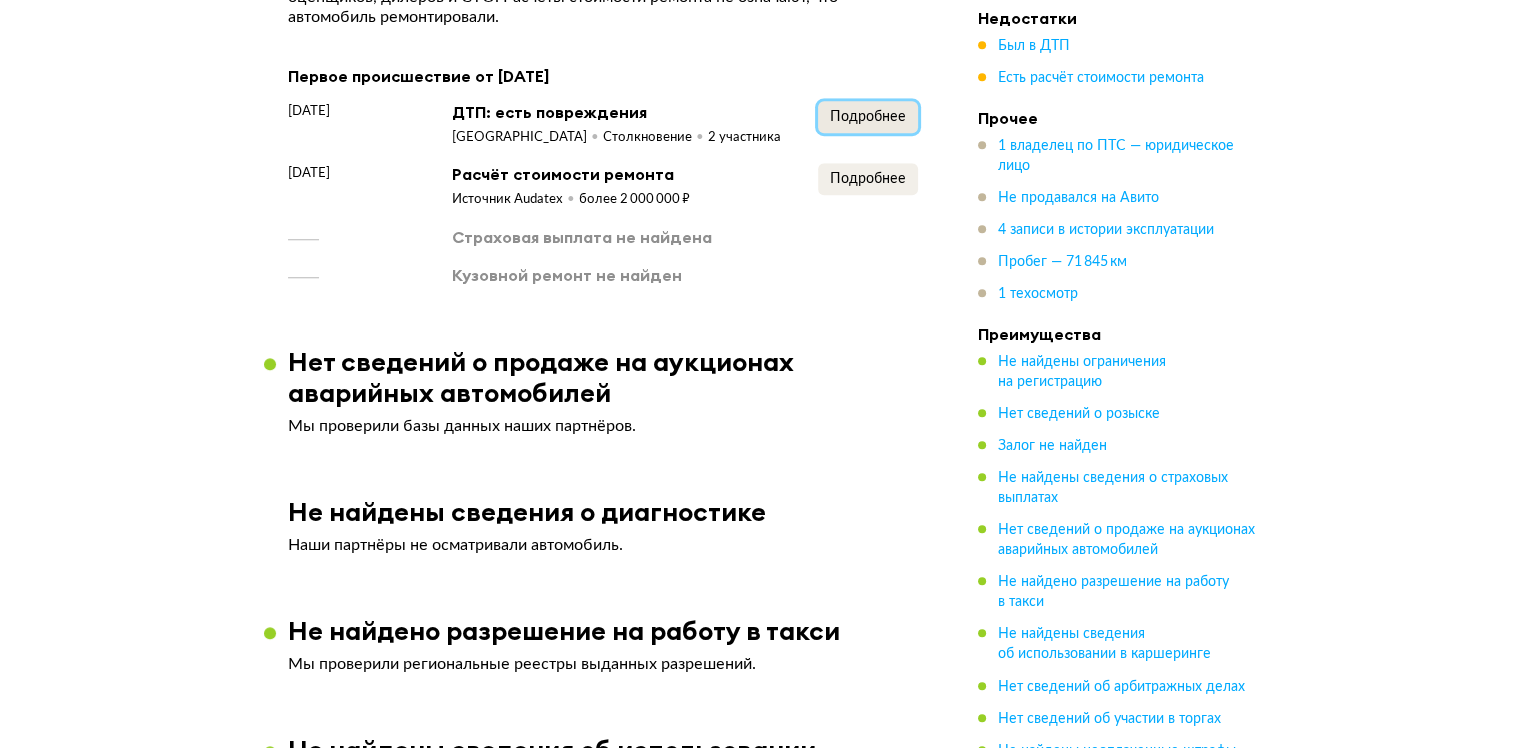 click on "Подробнее" at bounding box center (868, 117) 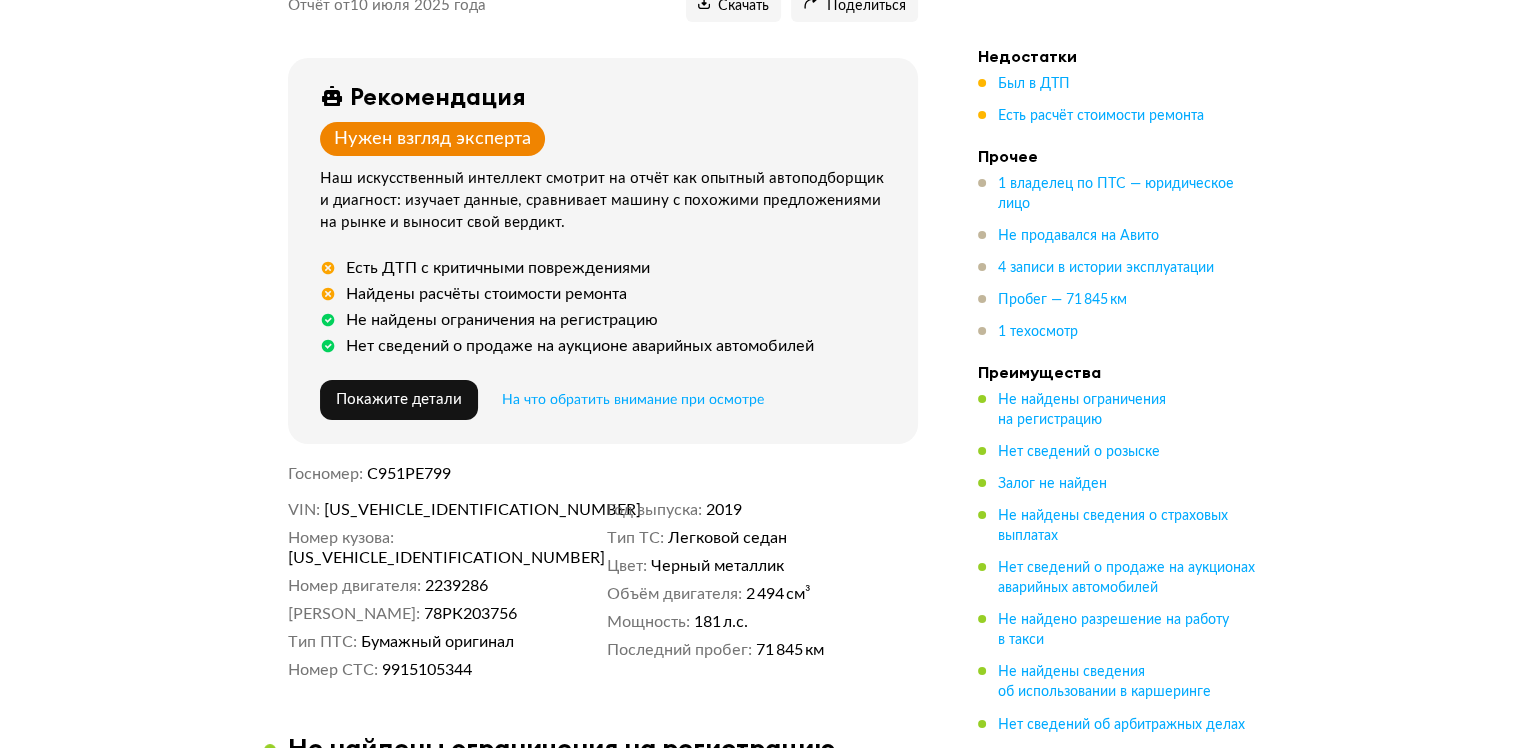 scroll, scrollTop: 300, scrollLeft: 0, axis: vertical 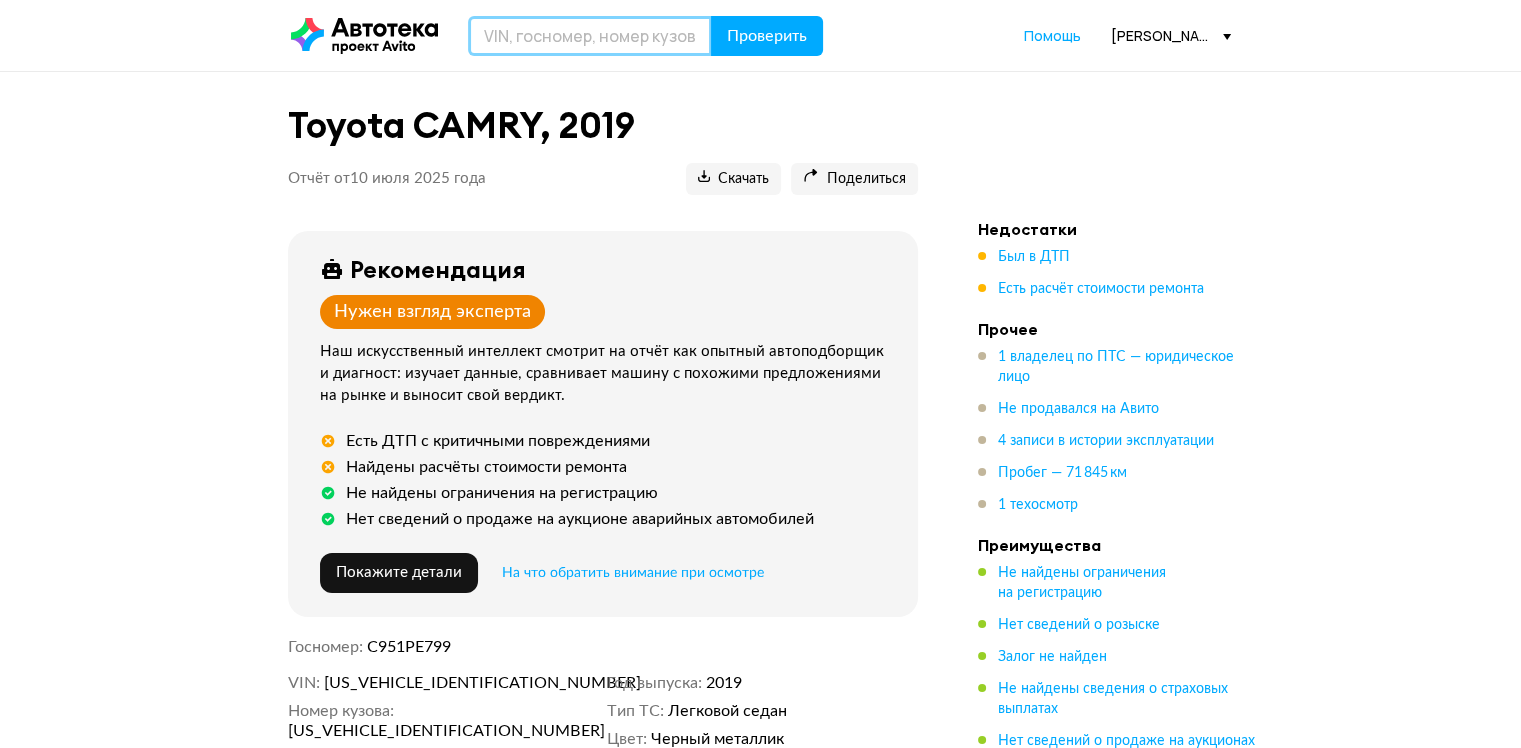 drag, startPoint x: 628, startPoint y: 40, endPoint x: 676, endPoint y: 47, distance: 48.507732 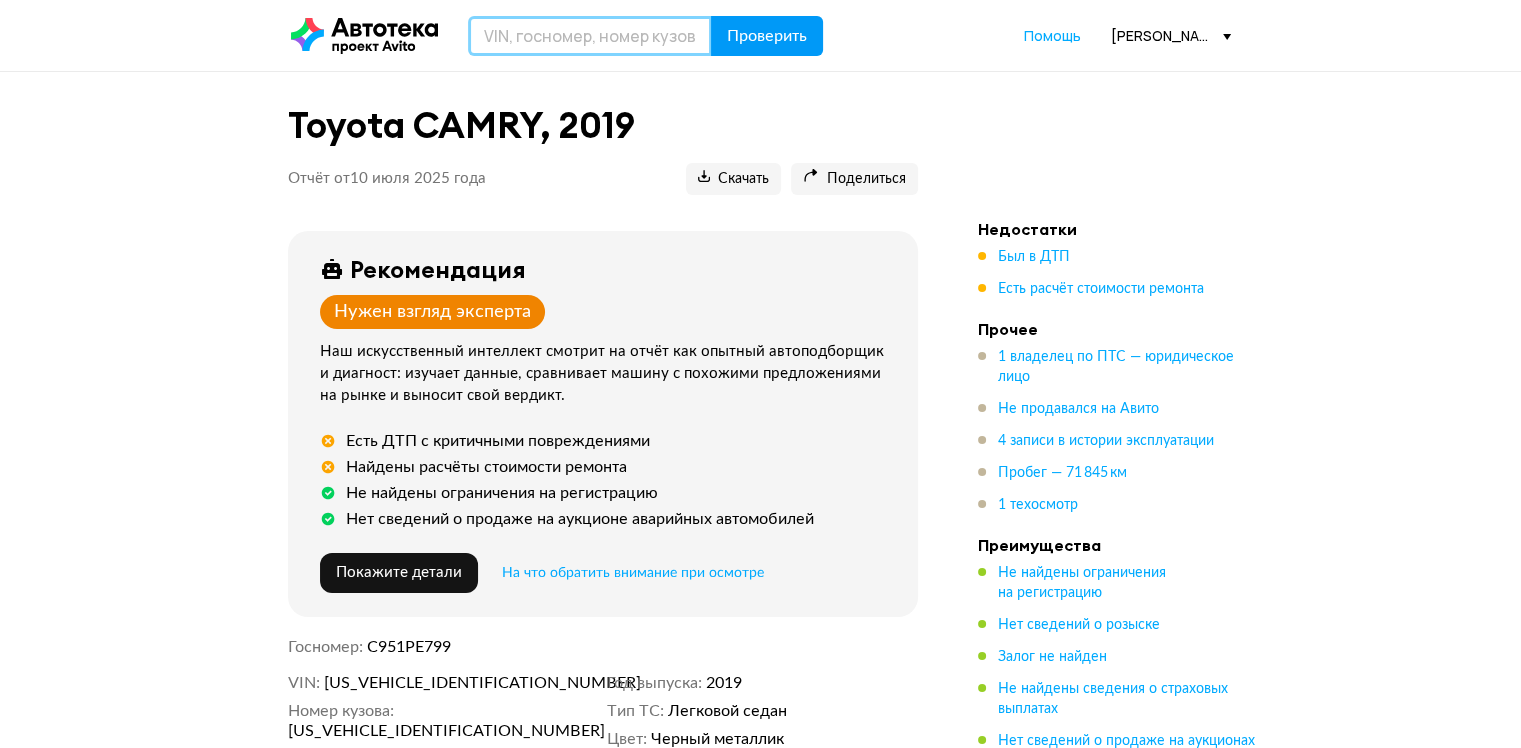 paste on "XW7BF4HK70S122341" 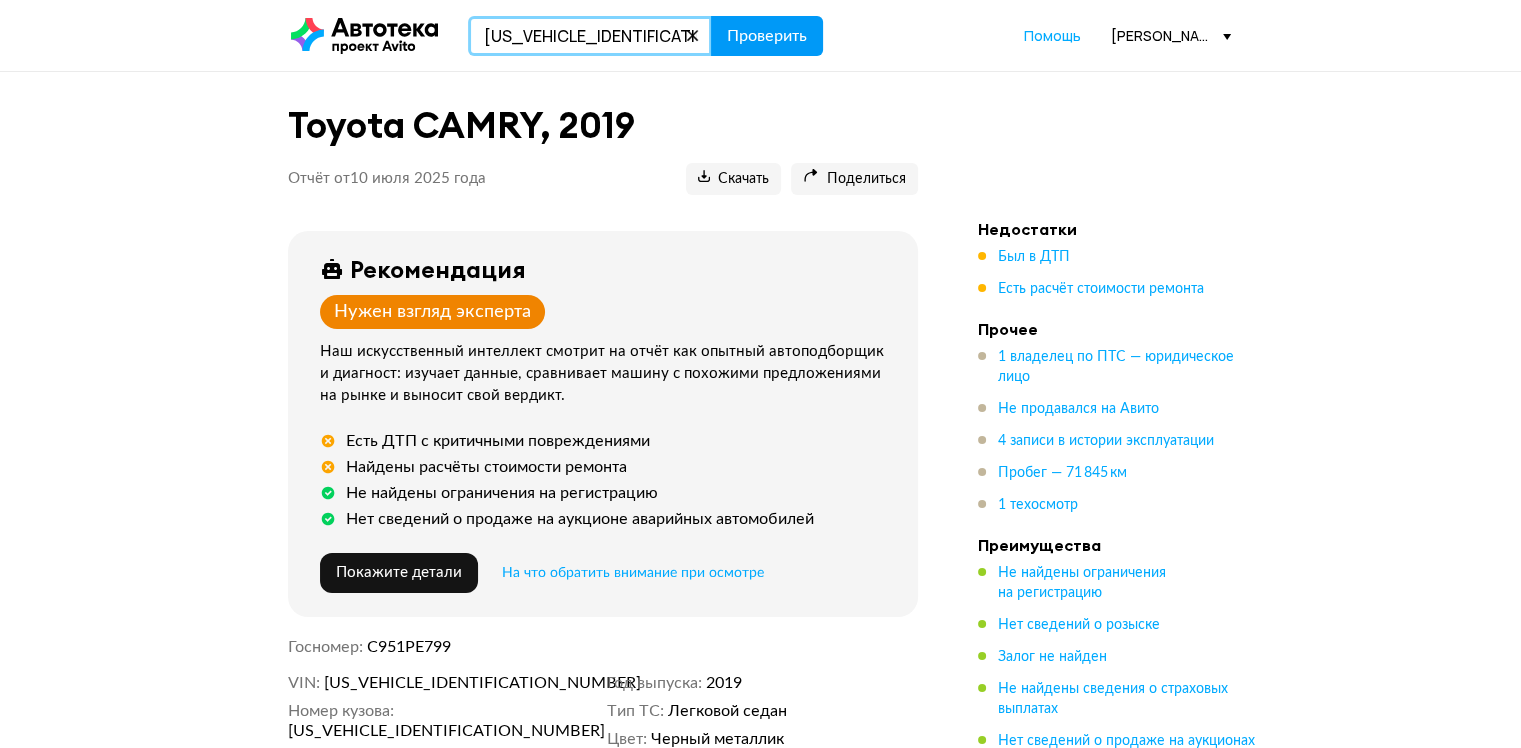 type on "XW7BF4HK70S122341" 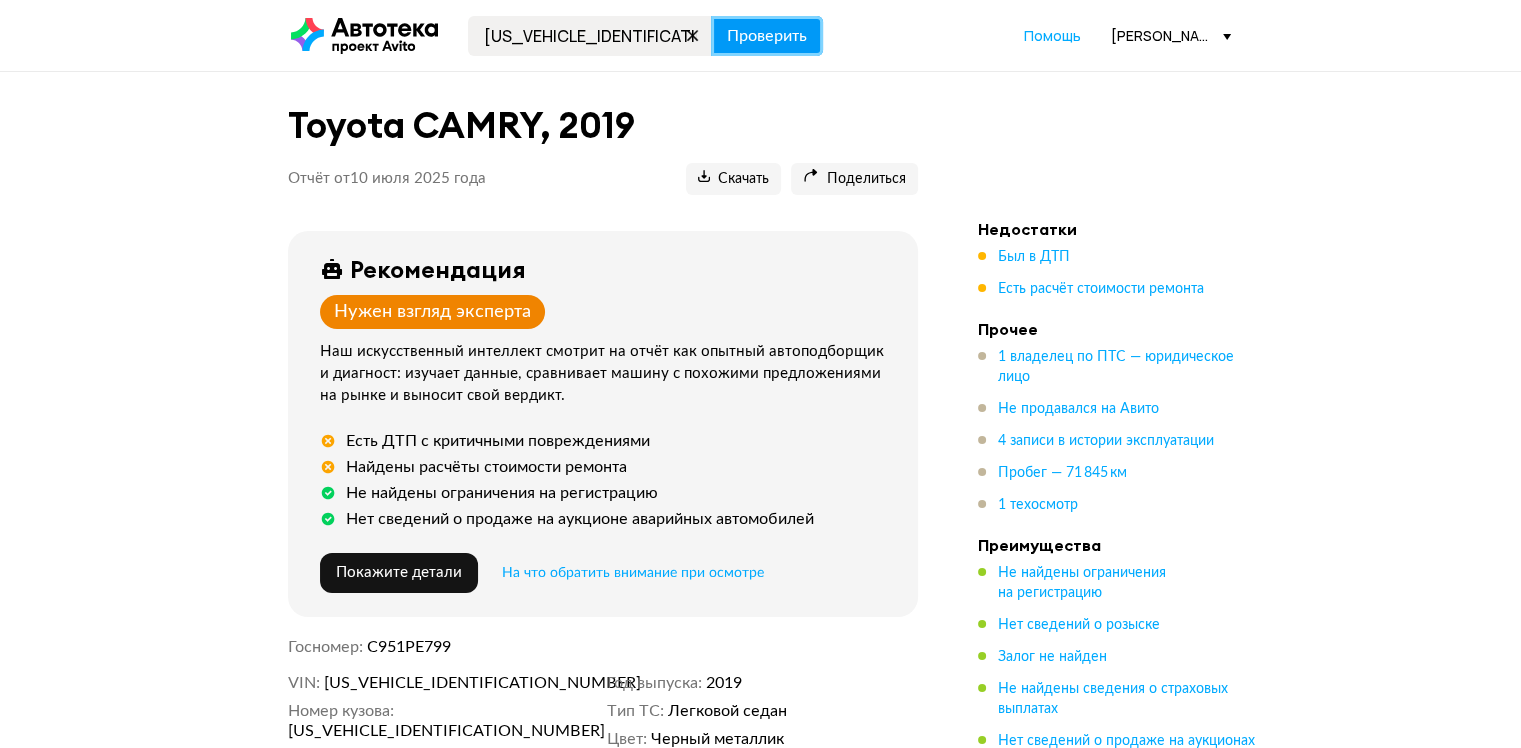 click on "Проверить" at bounding box center (767, 36) 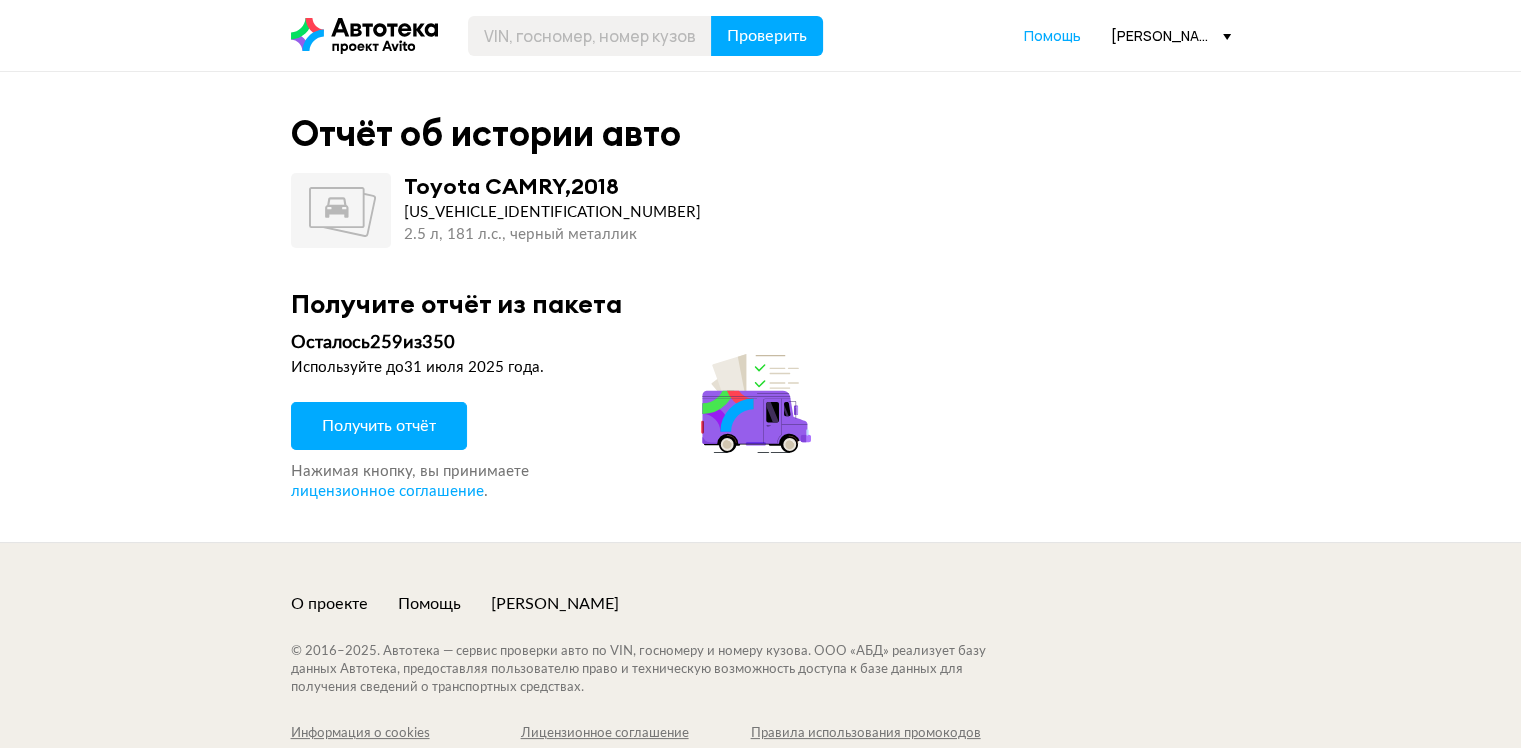 click on "Получить отчёт" at bounding box center (379, 426) 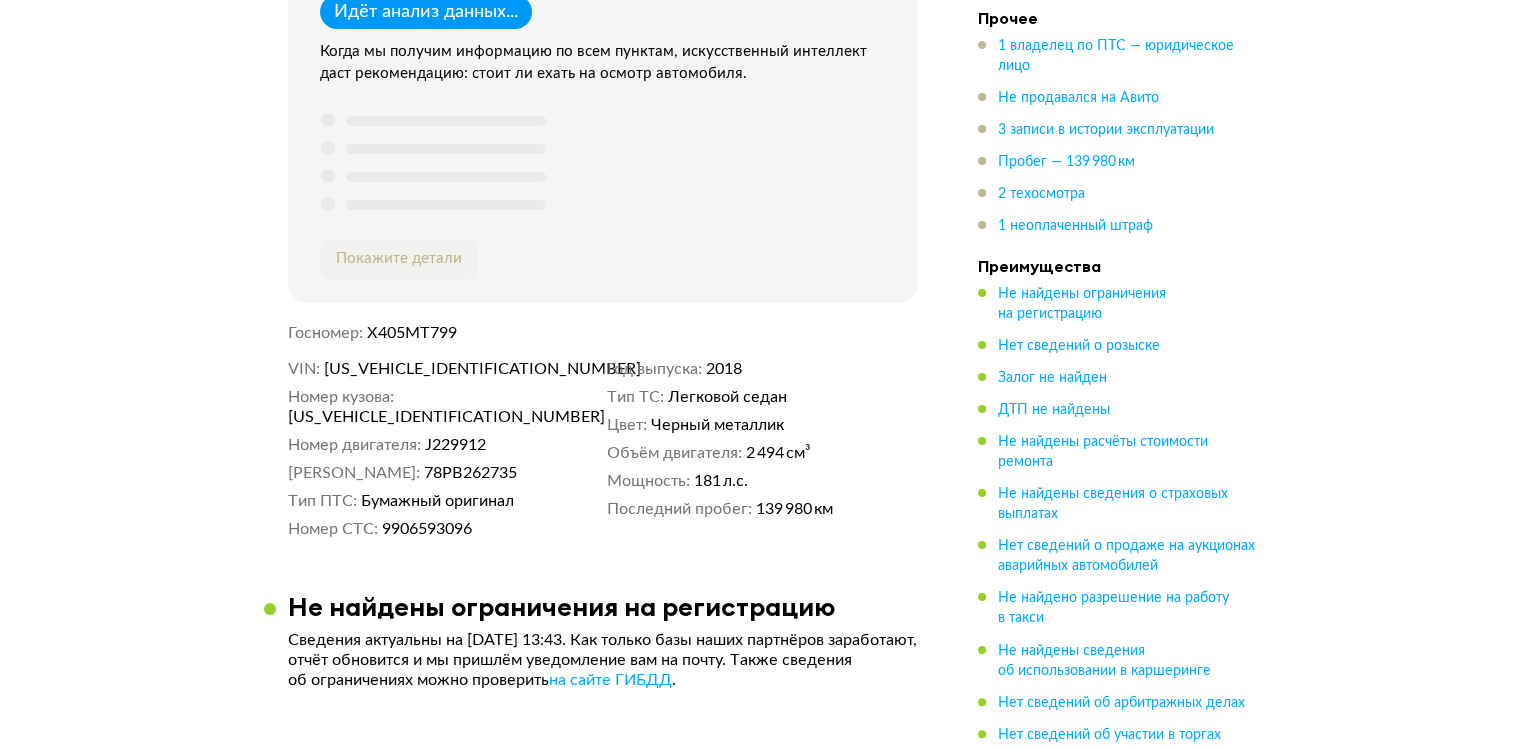 scroll, scrollTop: 0, scrollLeft: 0, axis: both 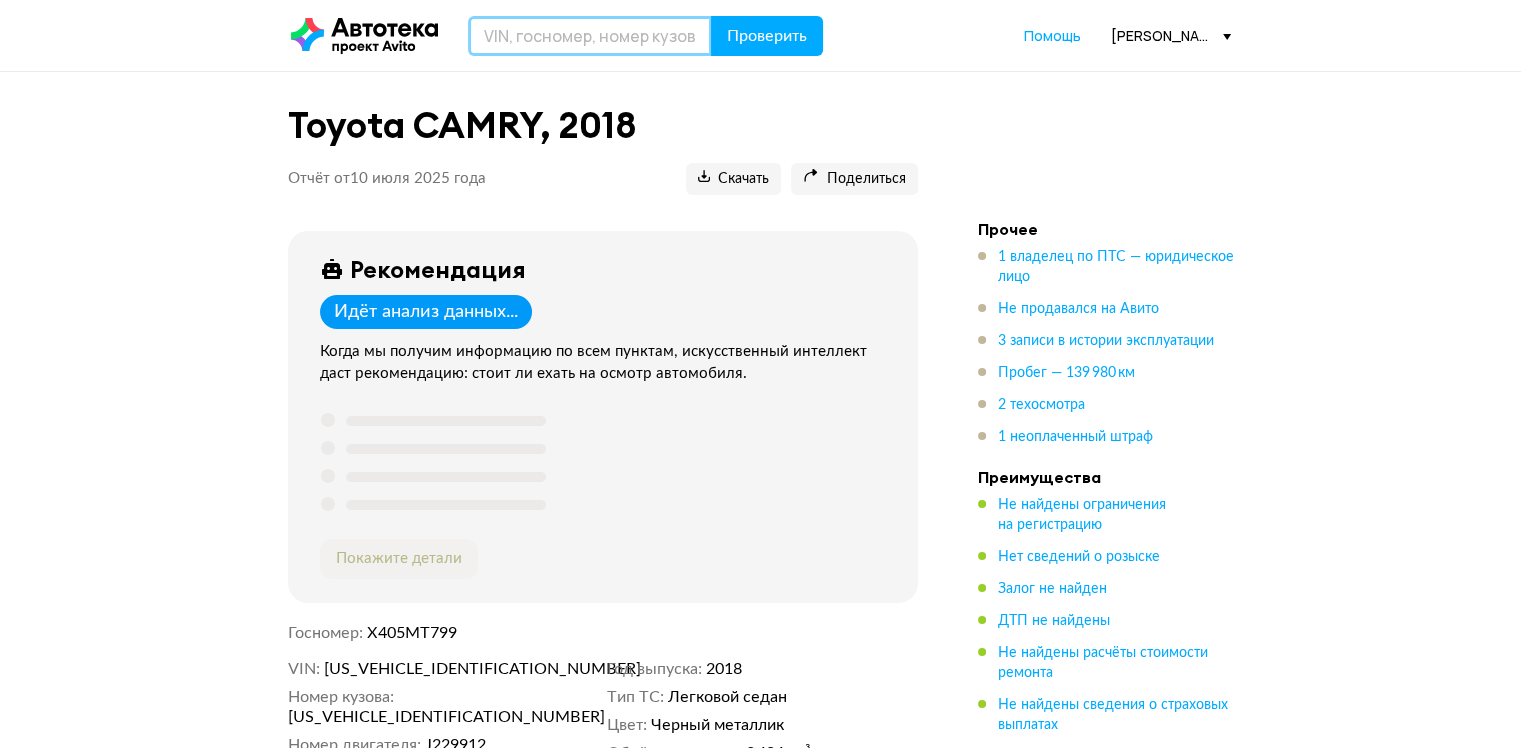drag, startPoint x: 580, startPoint y: 40, endPoint x: 598, endPoint y: 40, distance: 18 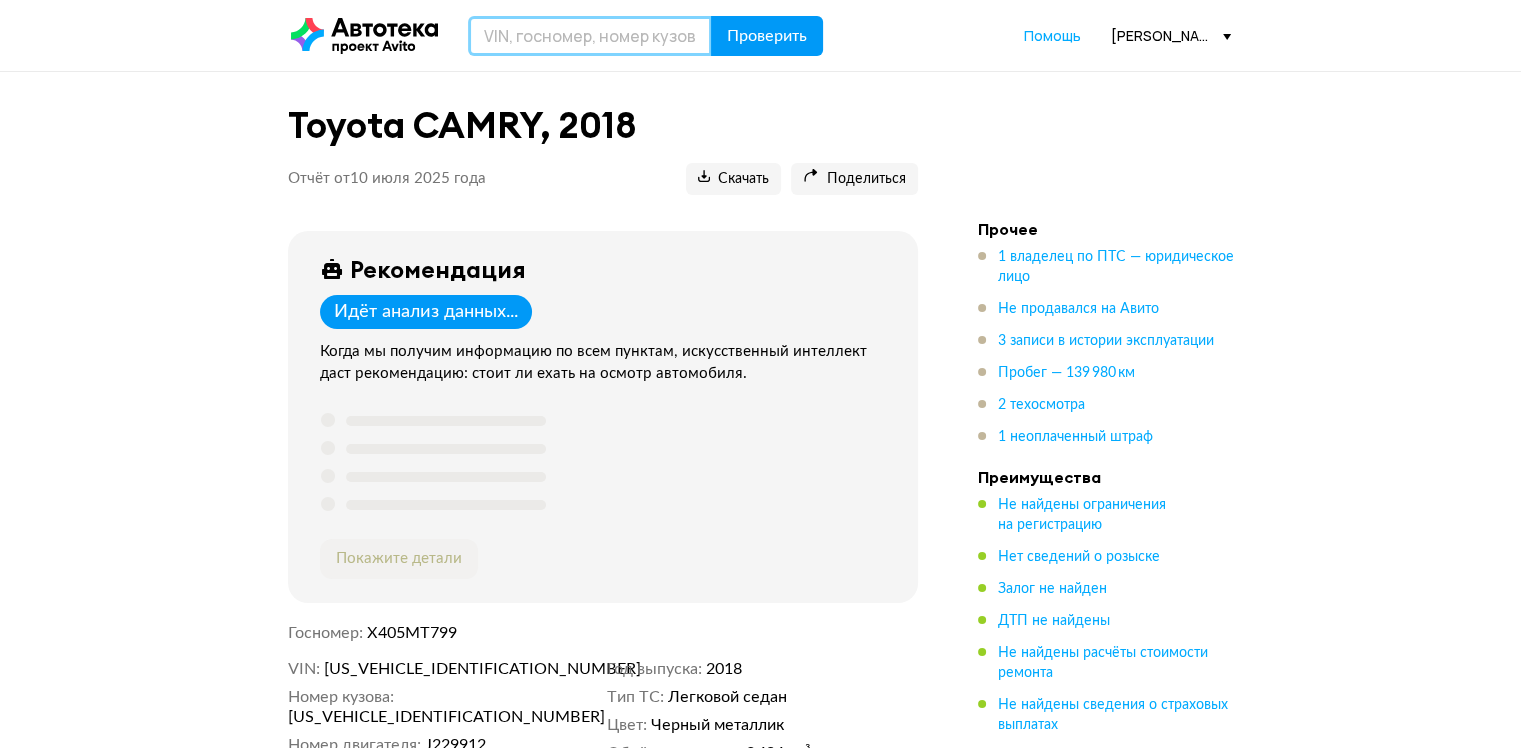paste on "XW8AC6NX7MH058056" 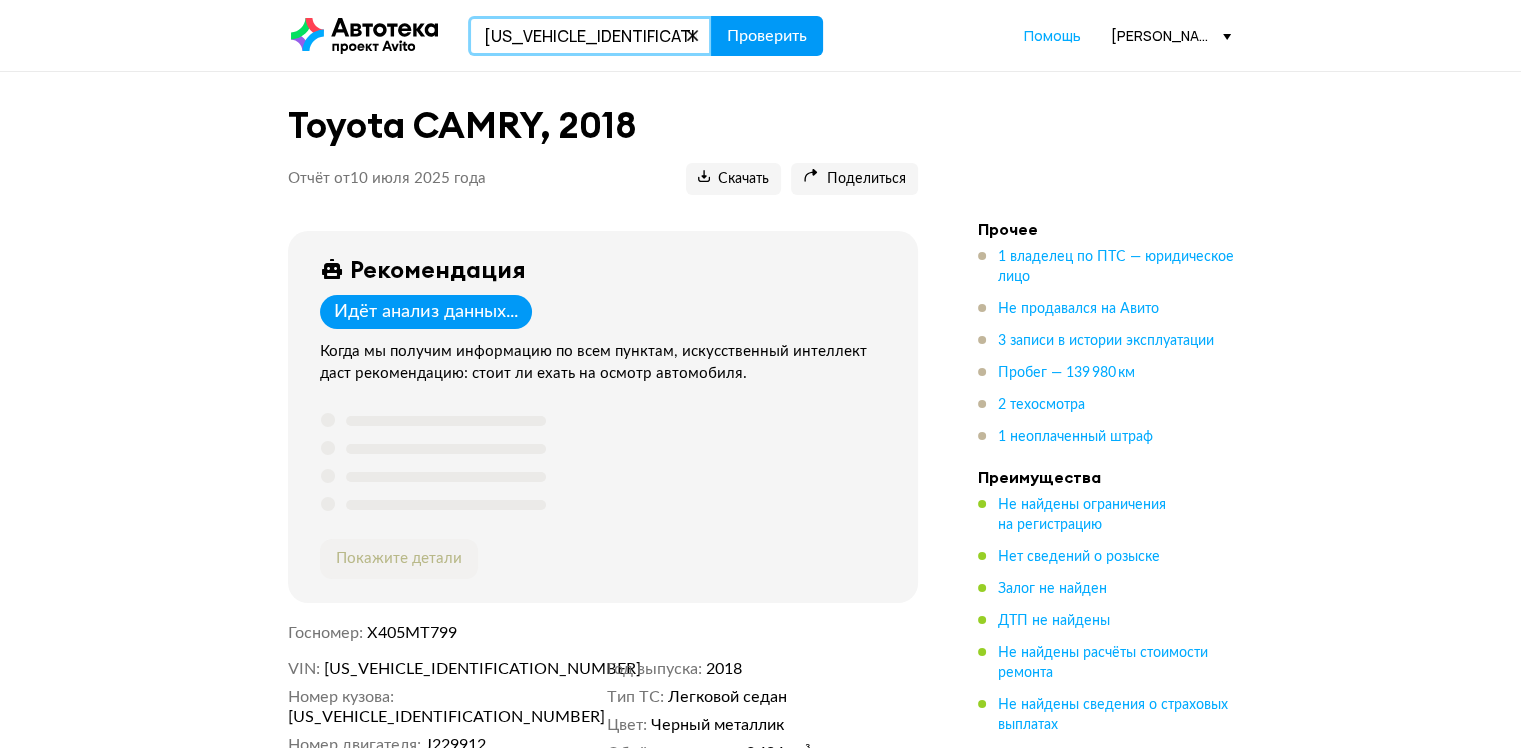 type on "XW8AC6NX7MH058056" 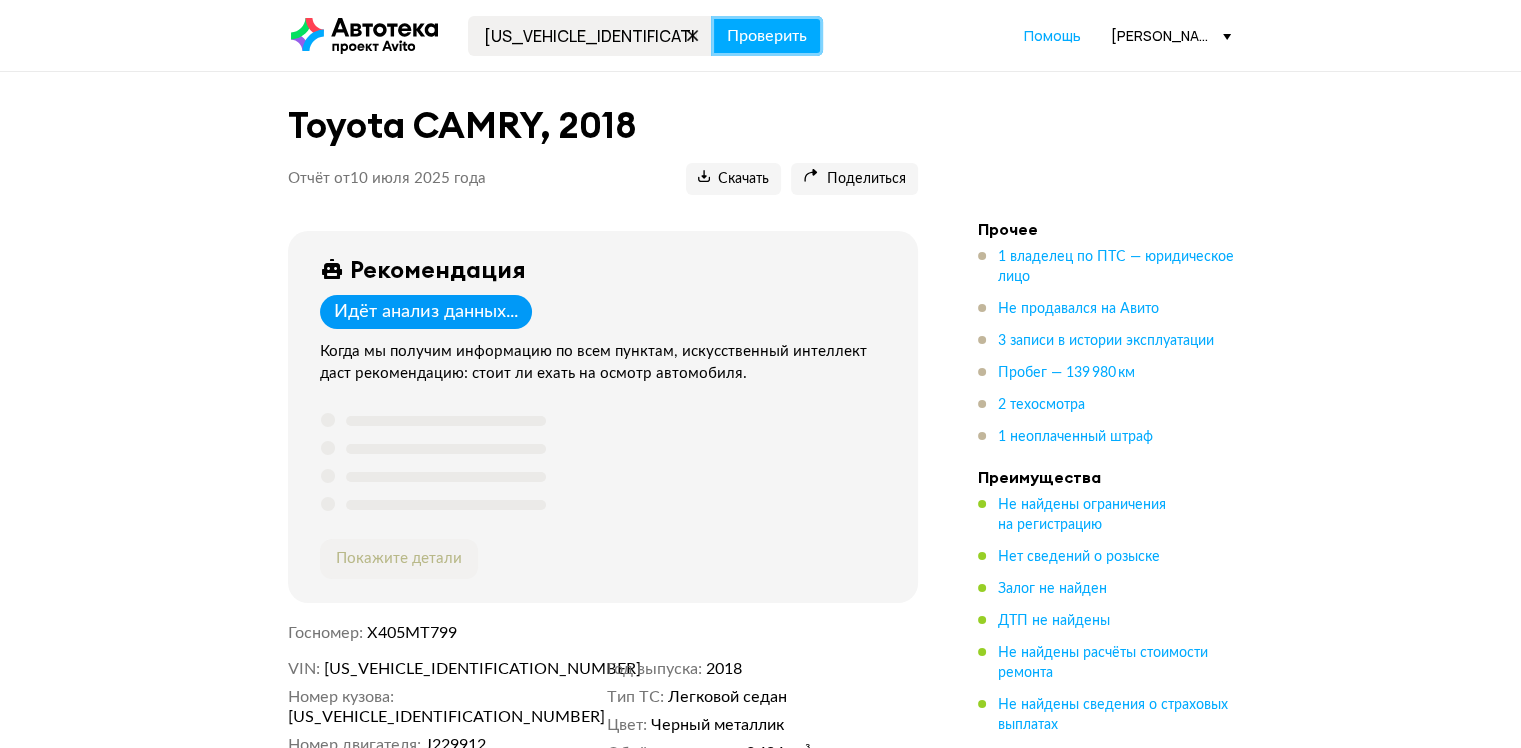 drag, startPoint x: 740, startPoint y: 28, endPoint x: 761, endPoint y: 9, distance: 28.319605 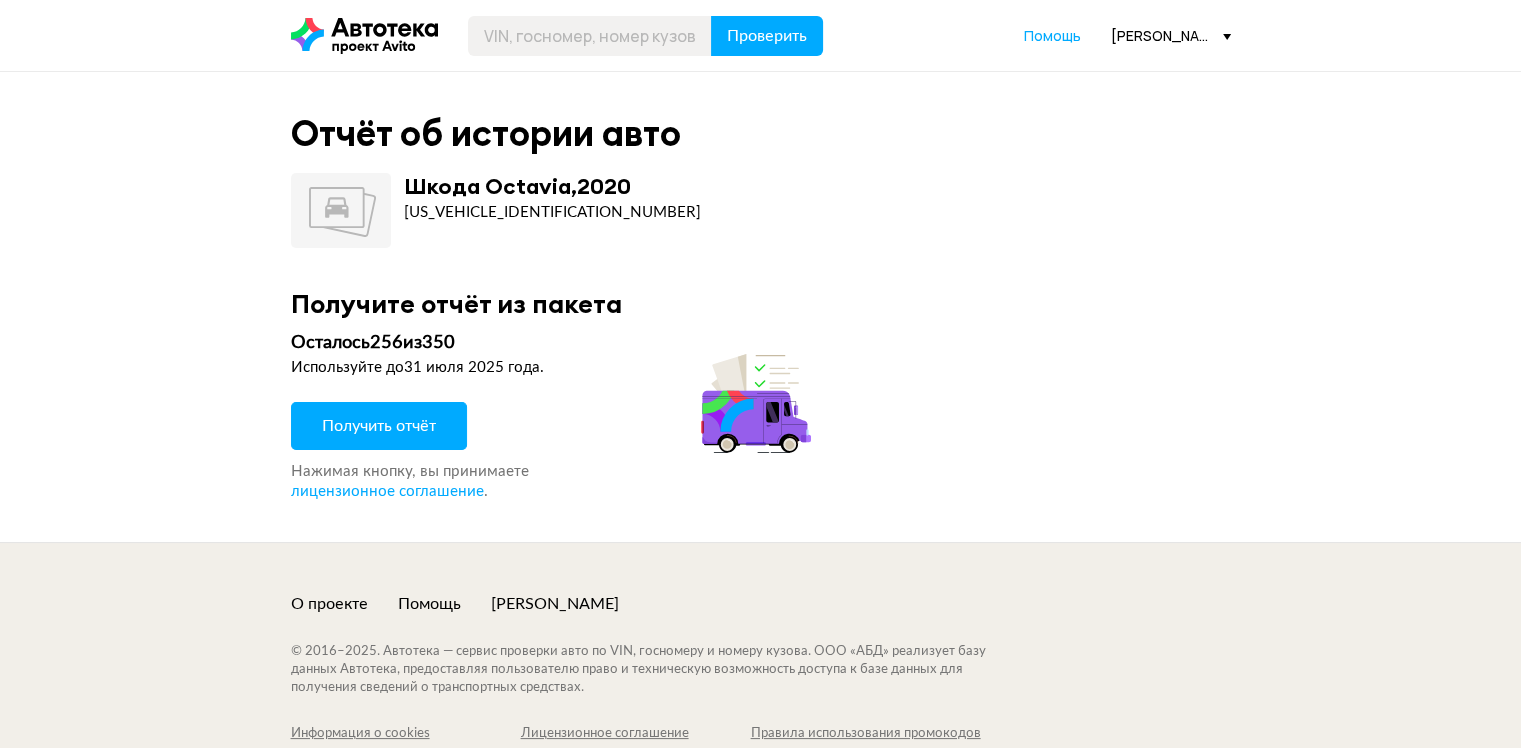 click on "Получить отчёт" at bounding box center (379, 426) 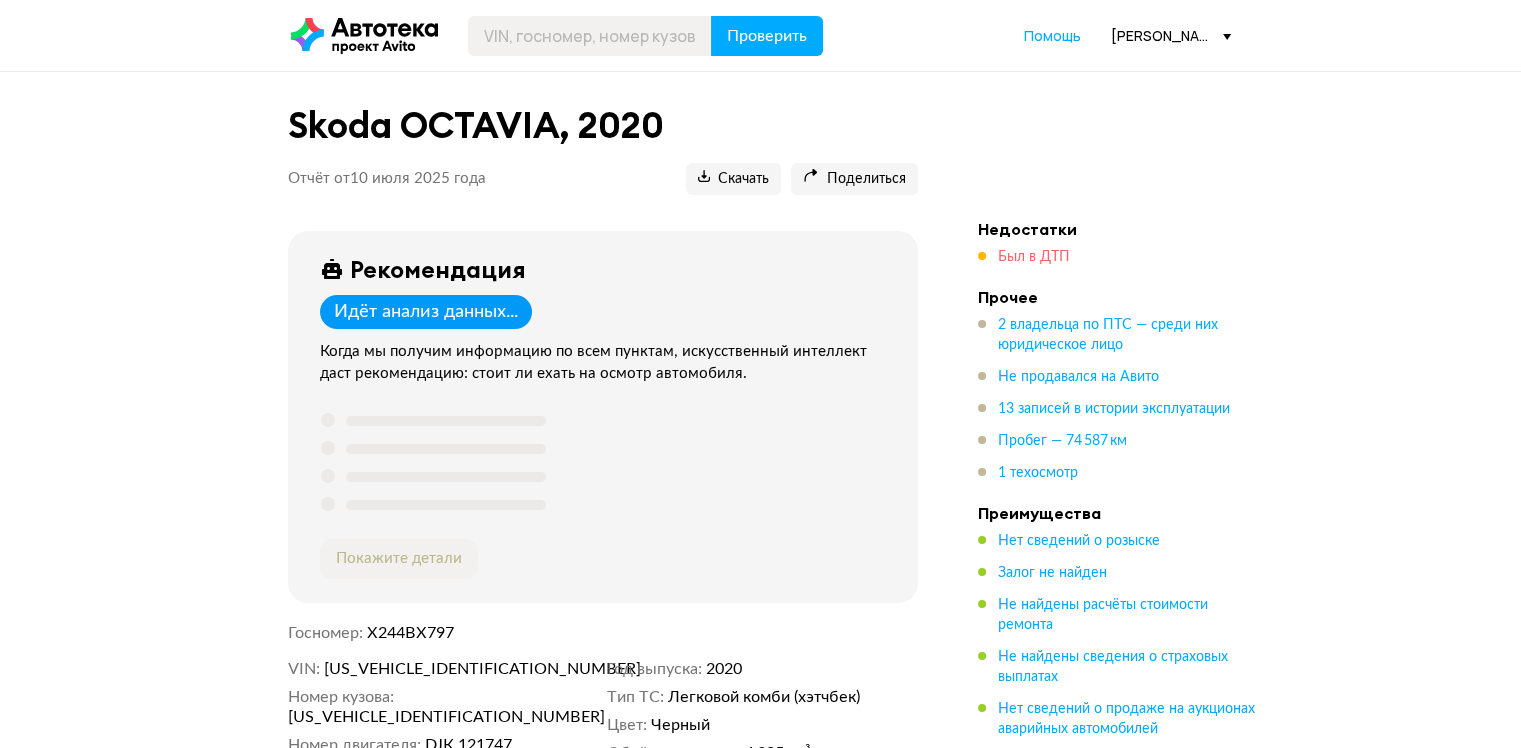 click on "Был в ДТП" at bounding box center [1034, 257] 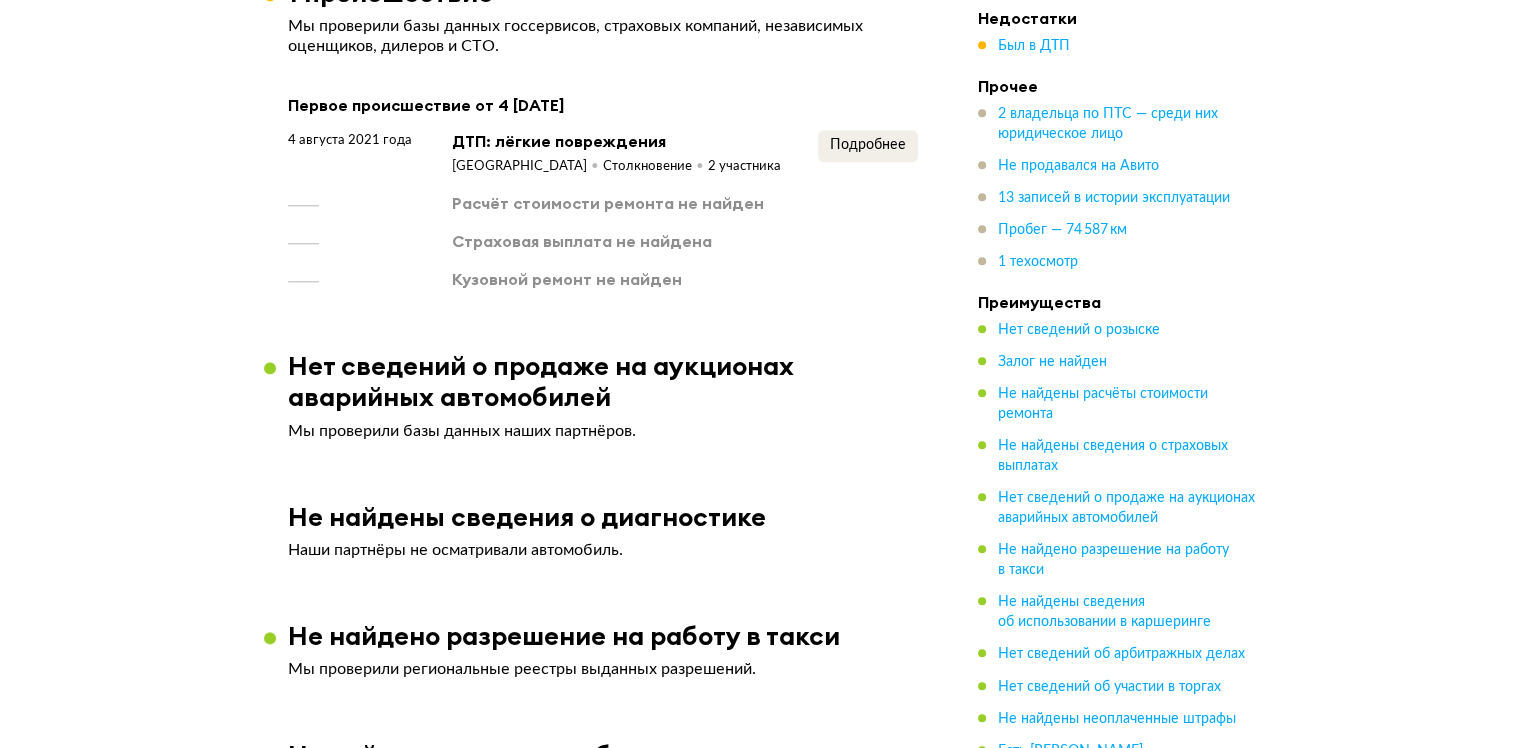 scroll, scrollTop: 2015, scrollLeft: 0, axis: vertical 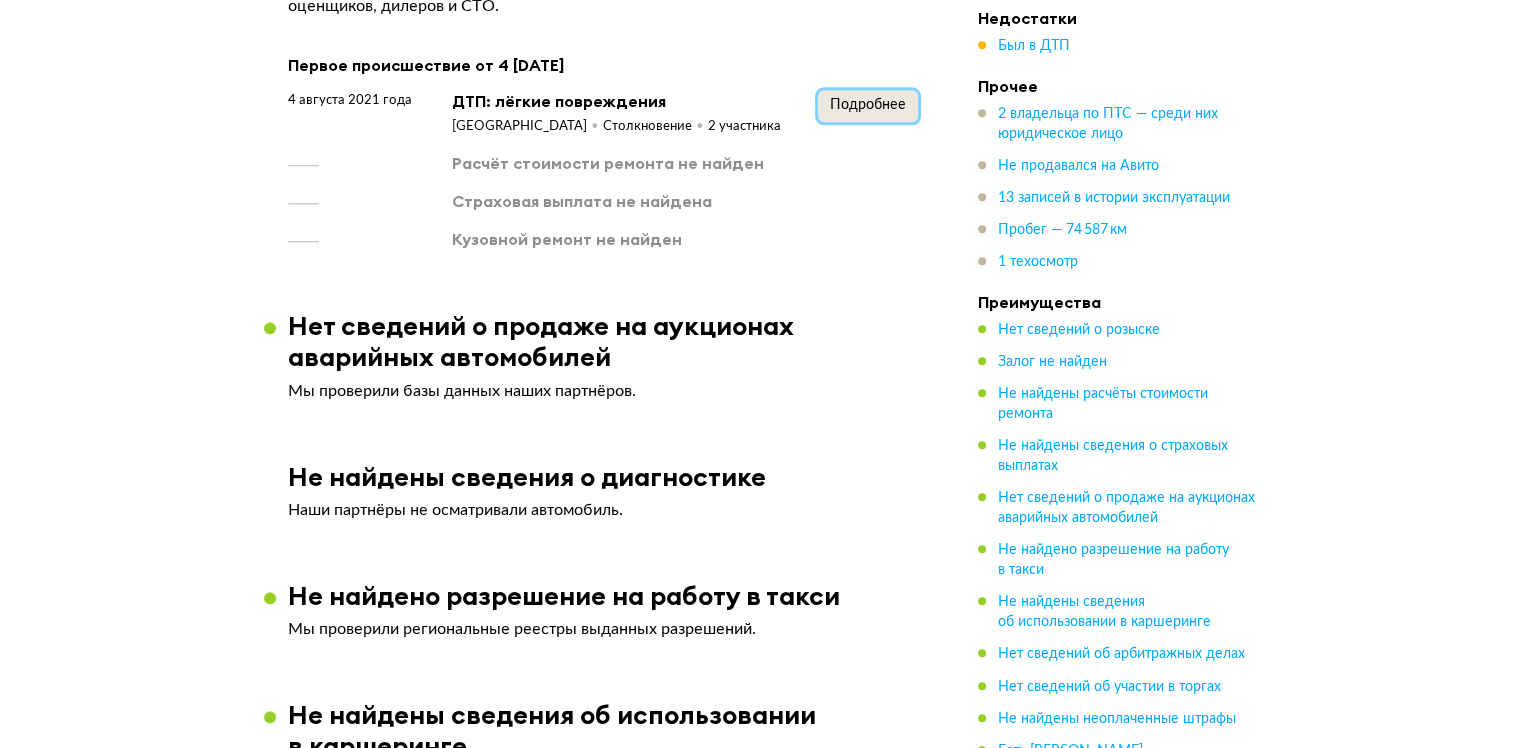click on "Подробнее" at bounding box center [868, 105] 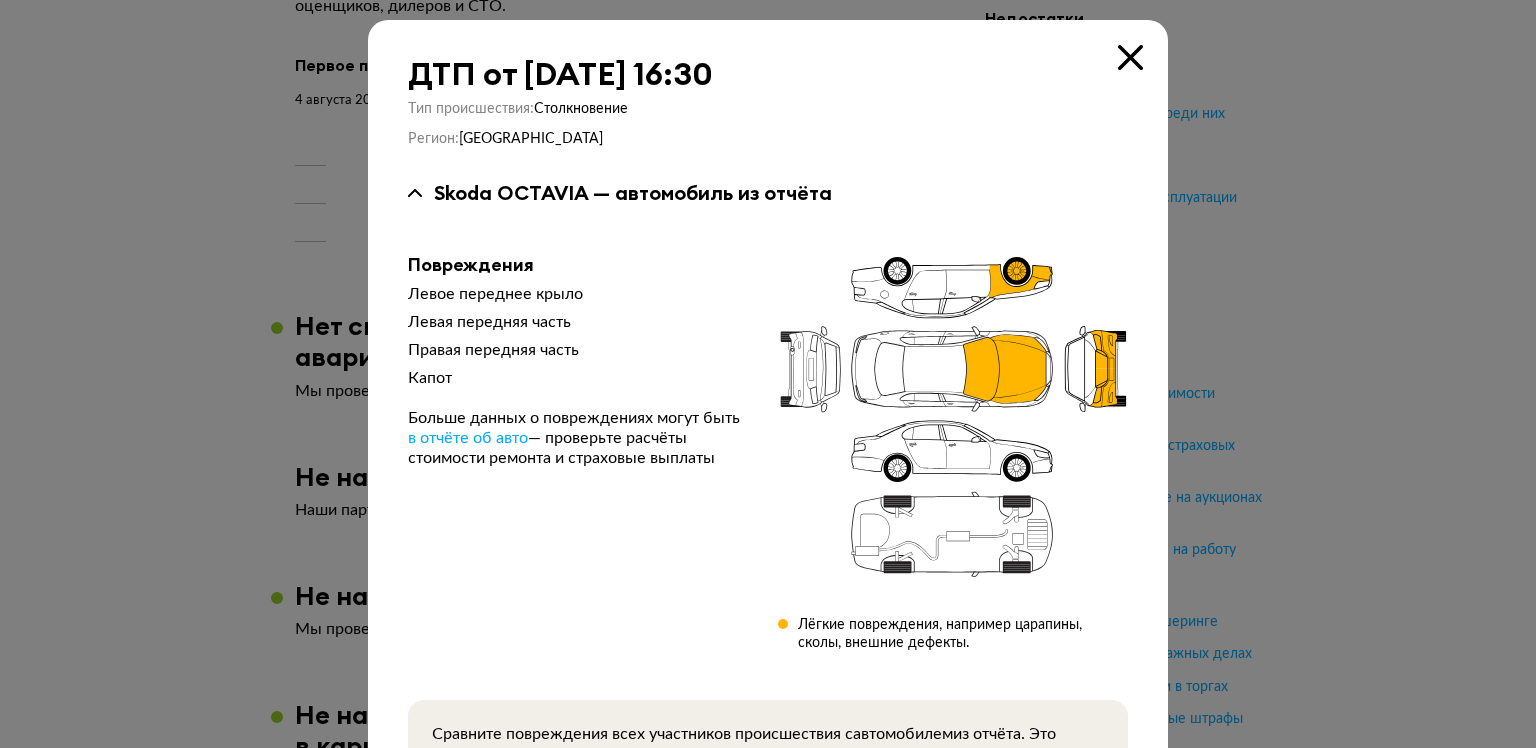 type 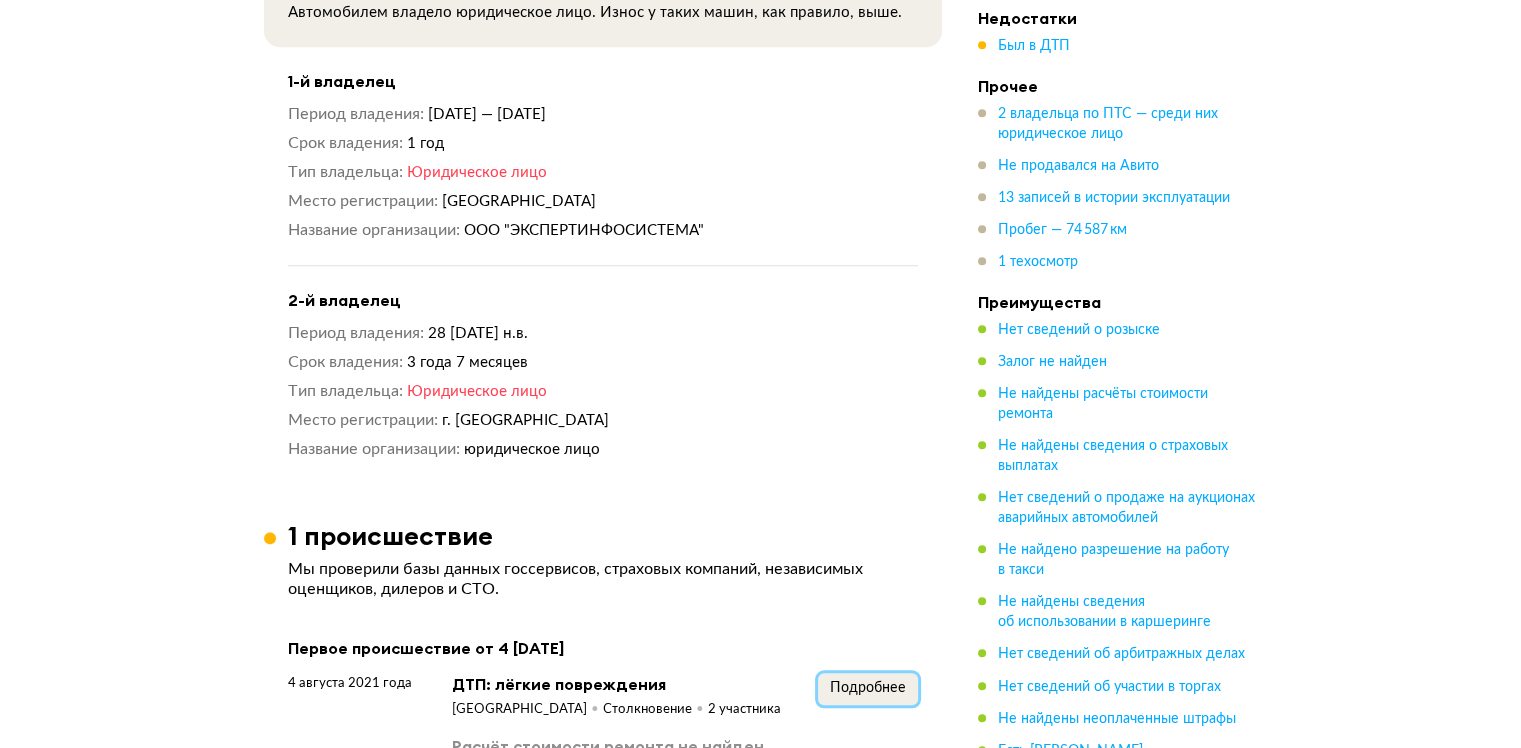 scroll, scrollTop: 1415, scrollLeft: 0, axis: vertical 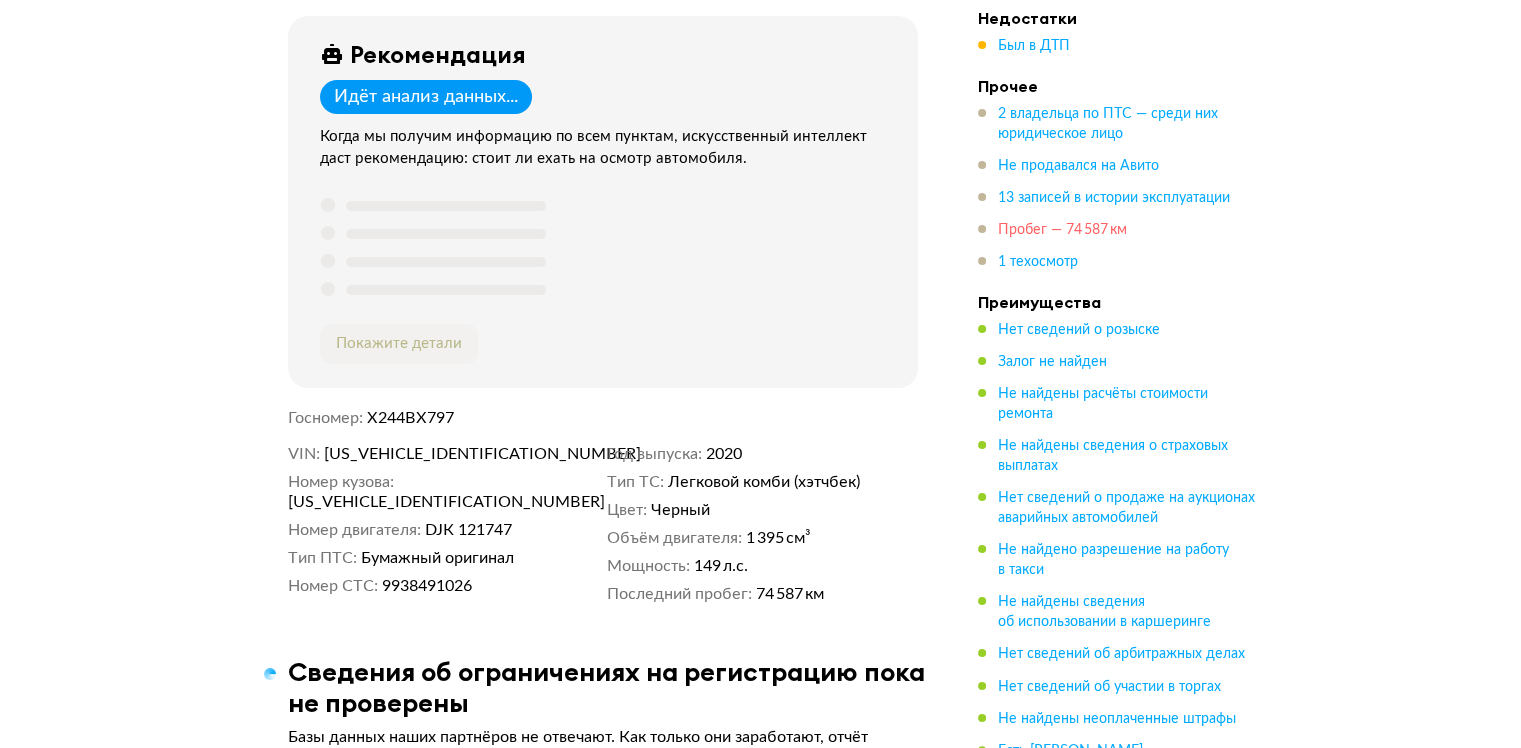 click on "Пробег —  74 587 км" at bounding box center [1062, 230] 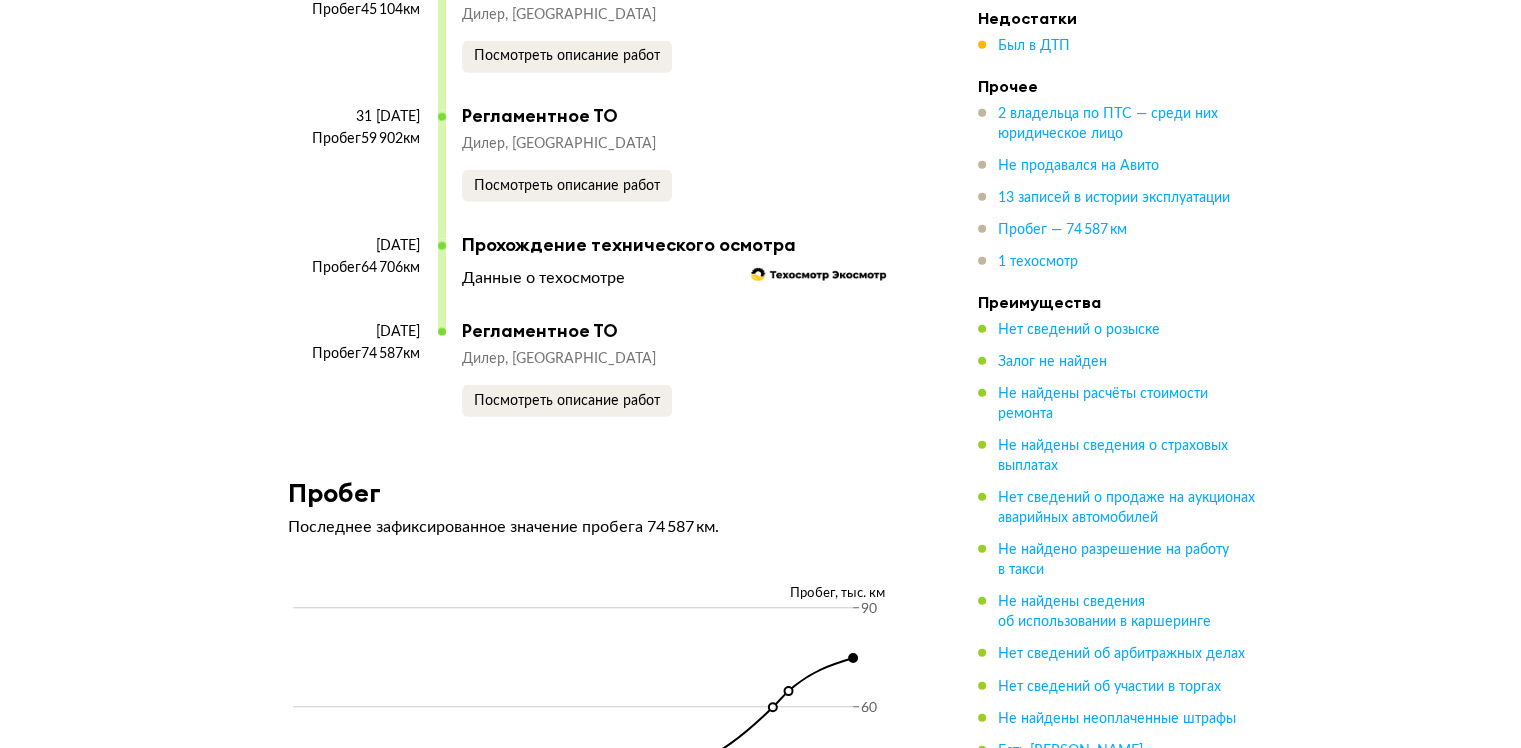 scroll, scrollTop: 5217, scrollLeft: 0, axis: vertical 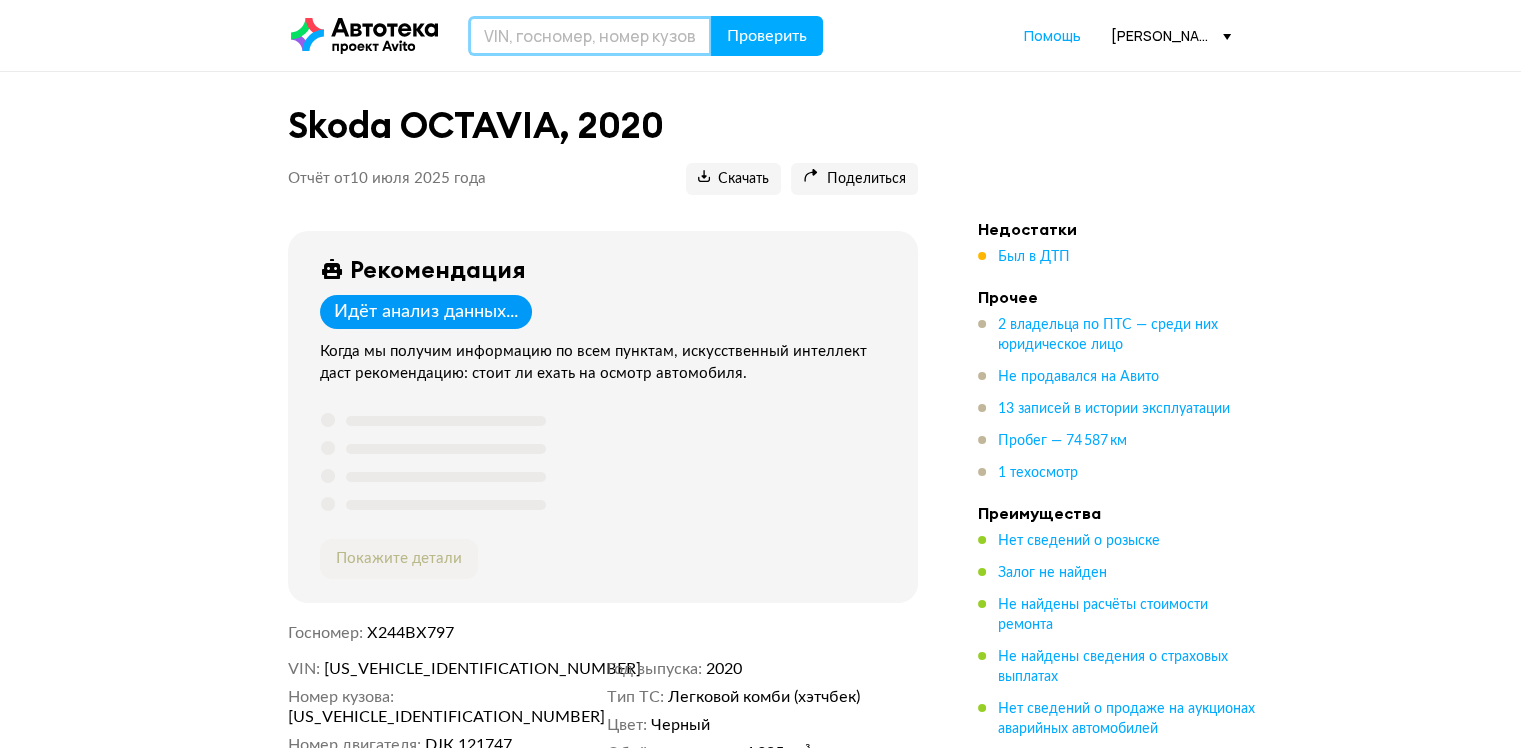 click at bounding box center [590, 36] 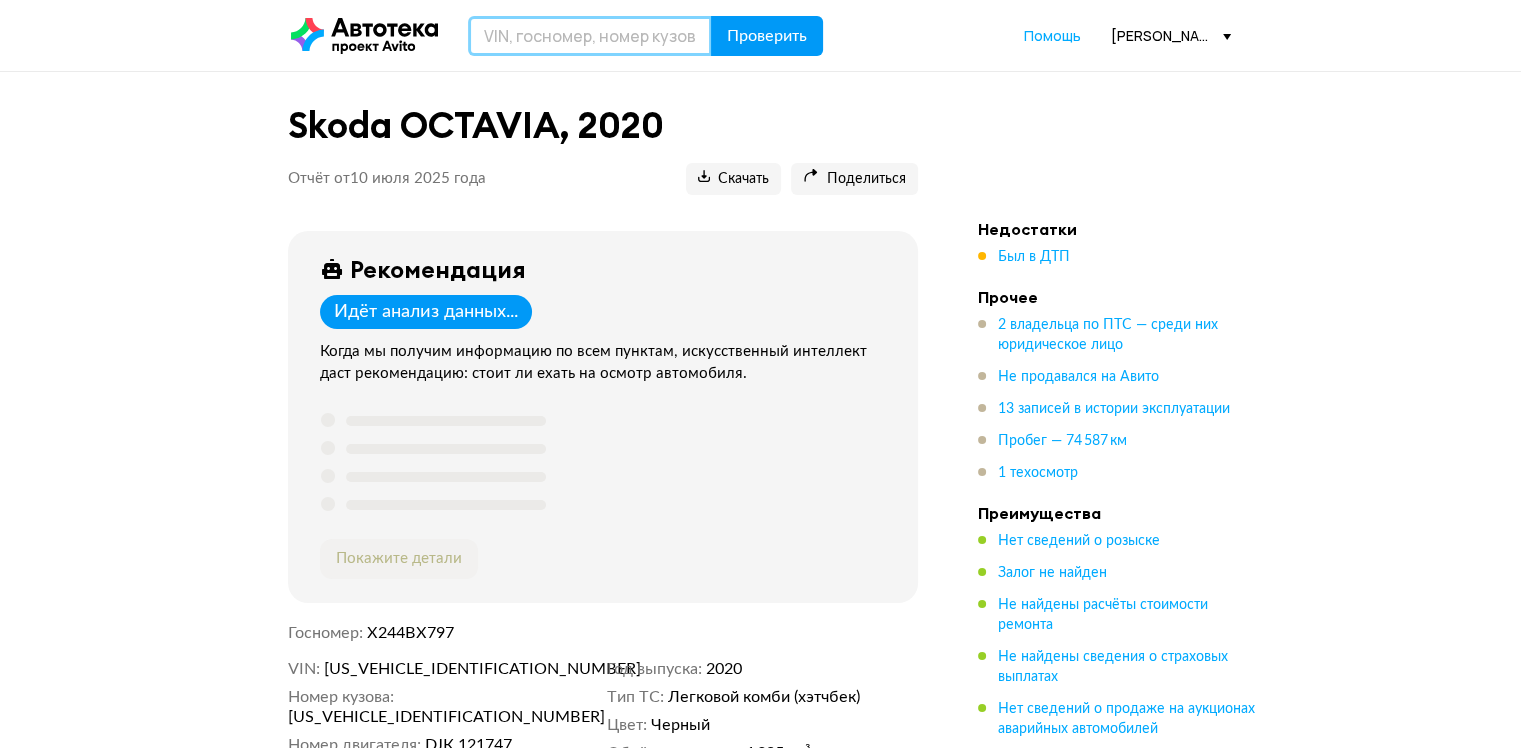paste on "WV2ZZZ7HZKX031852" 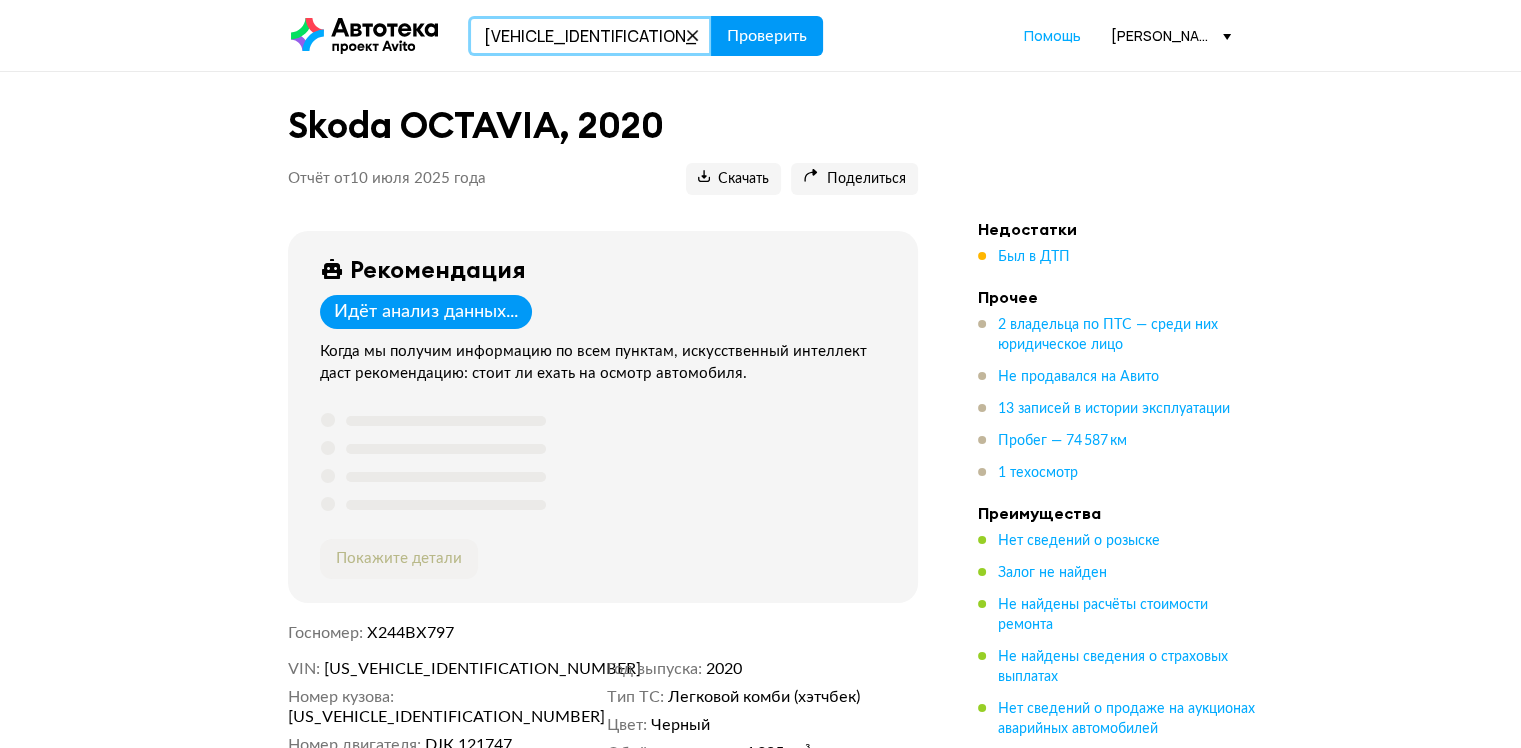 type on "WV2ZZZ7HZKX031852" 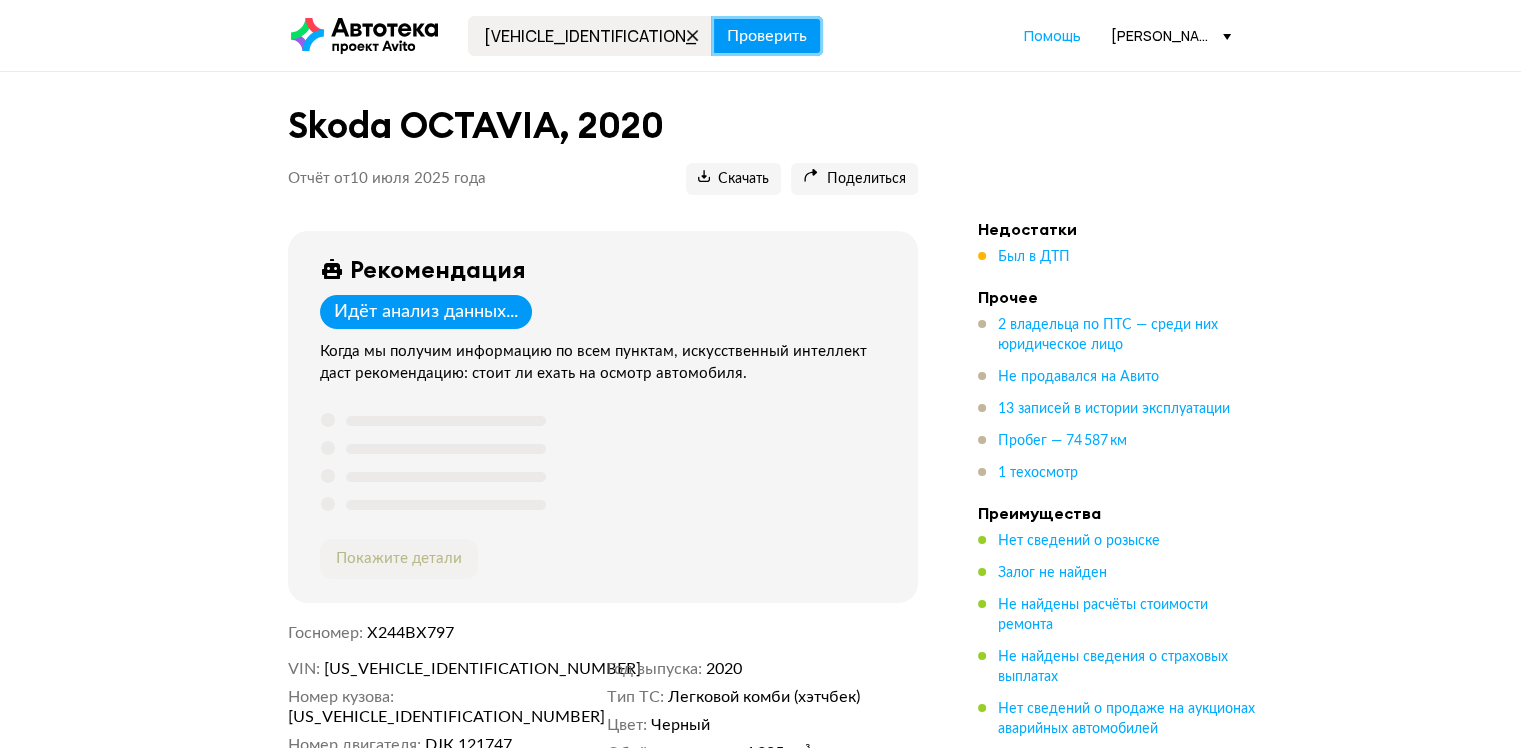 click on "Проверить" at bounding box center [767, 36] 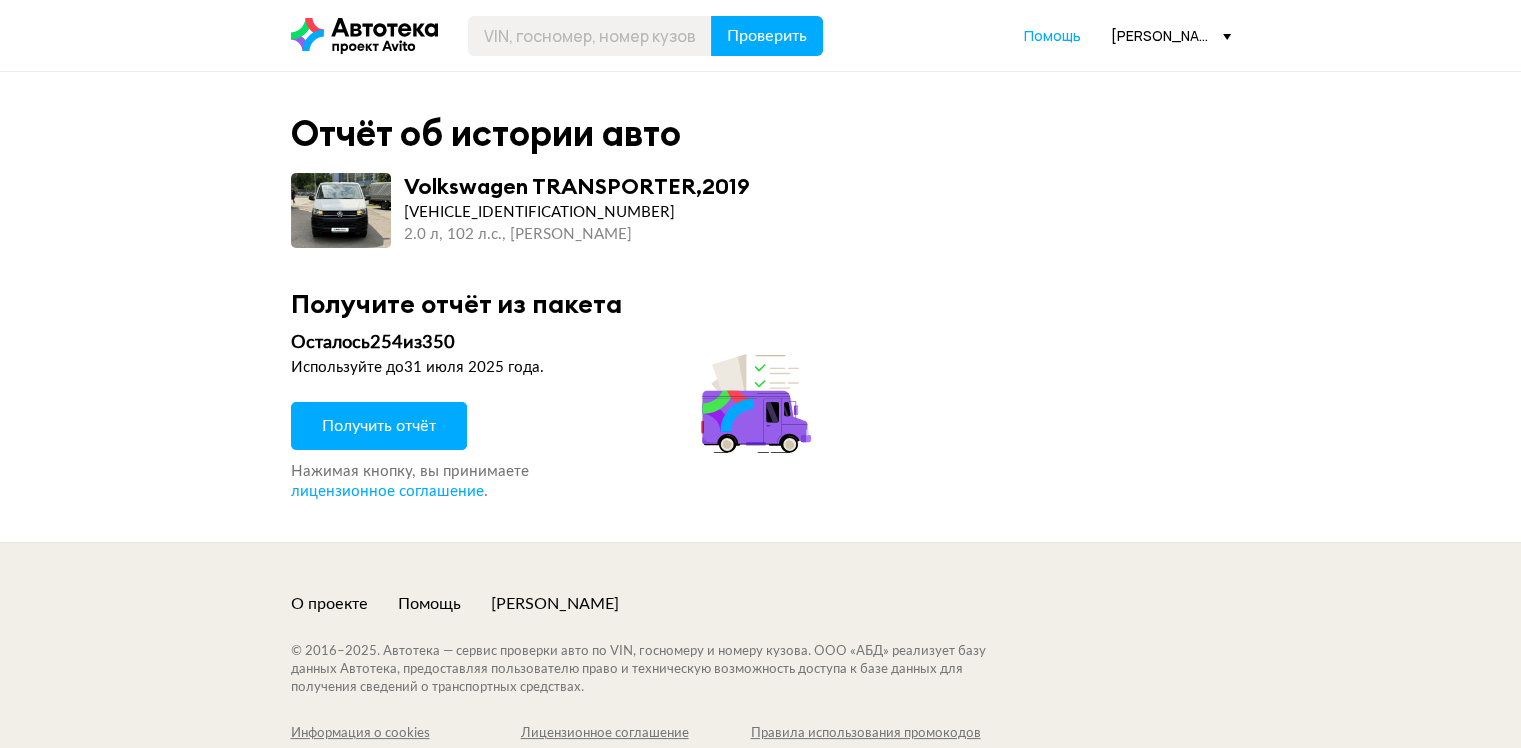 click on "Получить отчёт" at bounding box center [379, 426] 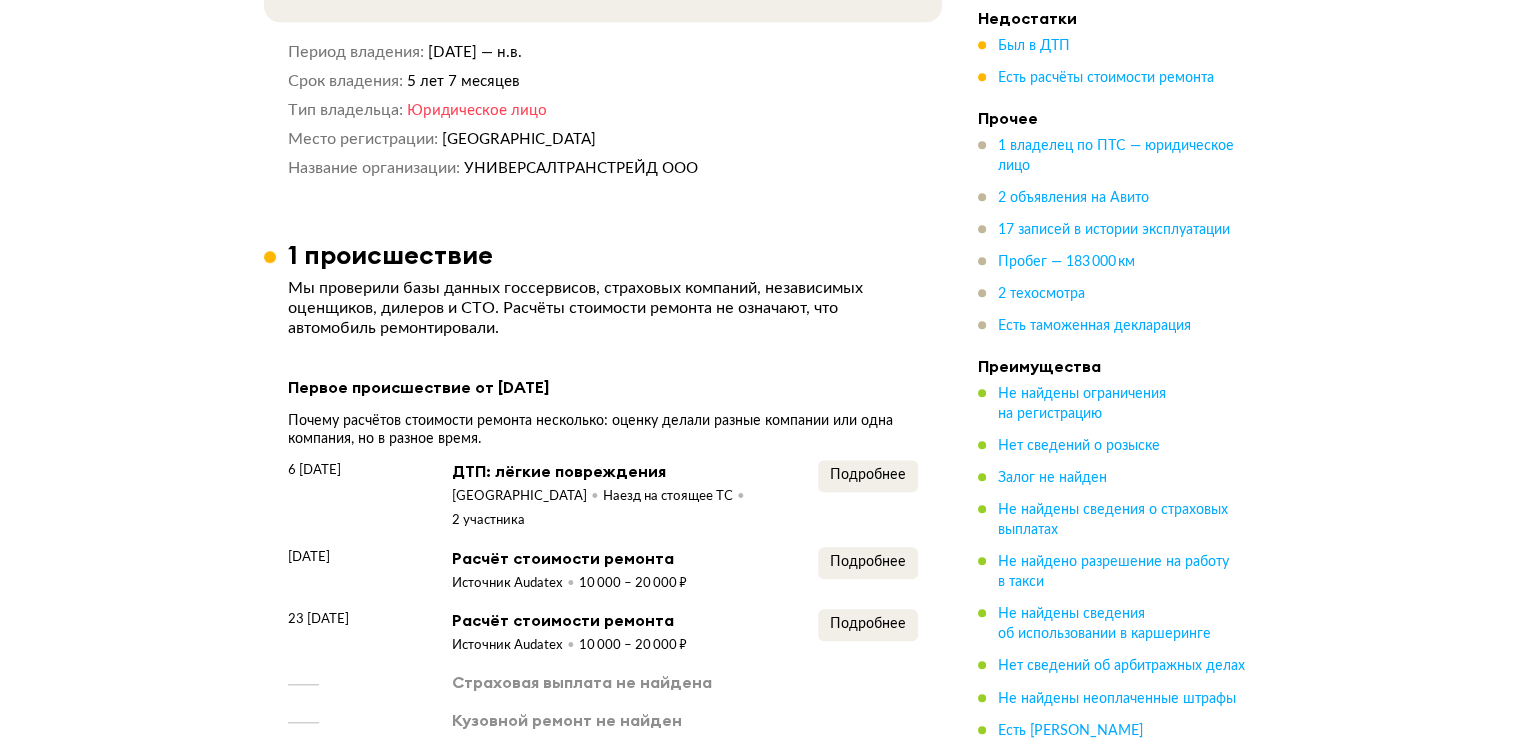 scroll, scrollTop: 2000, scrollLeft: 0, axis: vertical 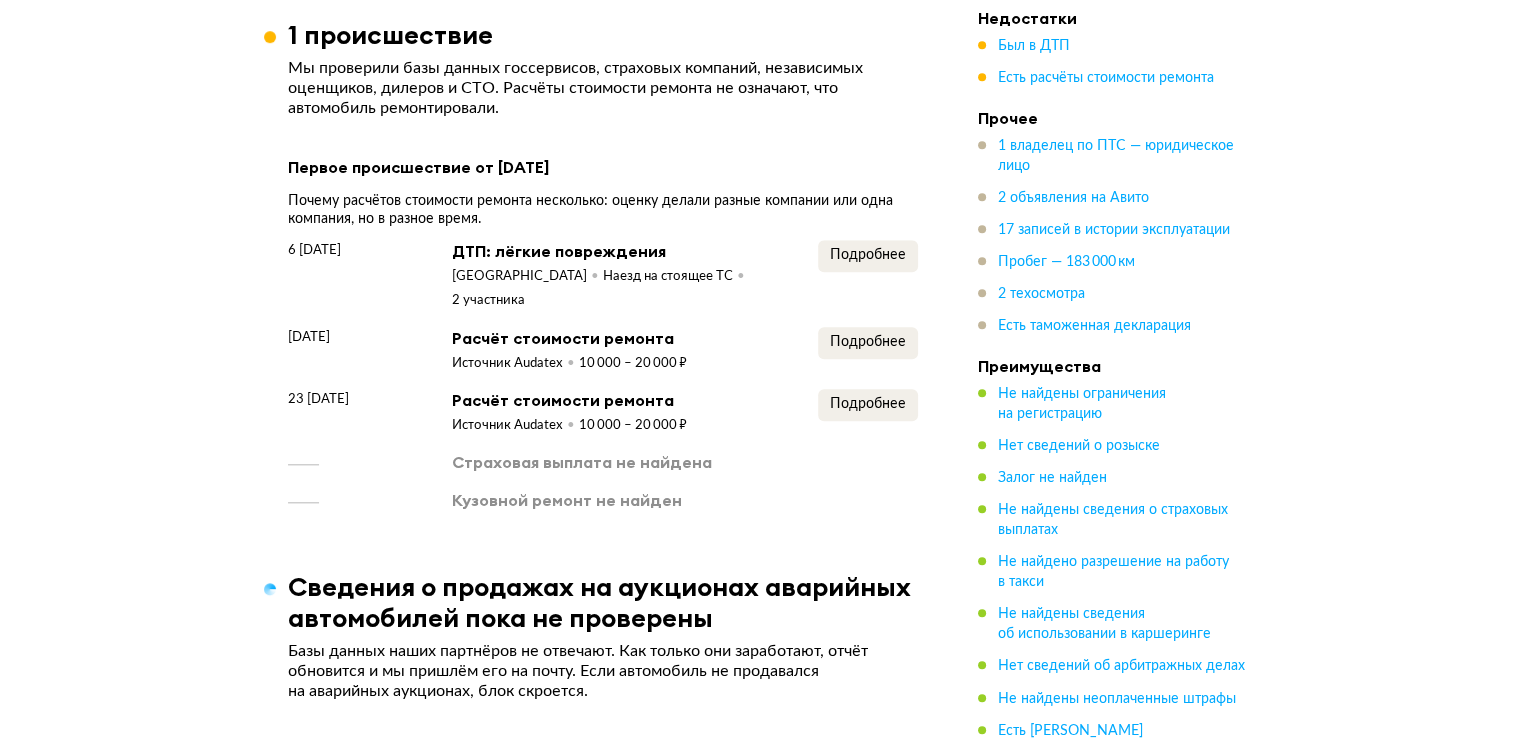 click on "Первое происшествие от 6 октября 2021 года Почему расчётов стоимости ремонта несколько: оценку делали разные компании или одна компания, но в разное время. 6 октября 2021 года ДТП: лёгкие повреждения Москва Наезд на стоящее ТС 2 участника Подробнее 12 октября 2021 года Расчёт стоимости ремонта Источник Audatex 10 000 – 20 000 ₽ Подробнее 23 марта 2022 года Расчёт стоимости ремонта Источник Audatex 10 000 – 20 000 ₽ Подробнее Страховая выплата не найдена Кузовной ремонт не найден" at bounding box center [603, 332] 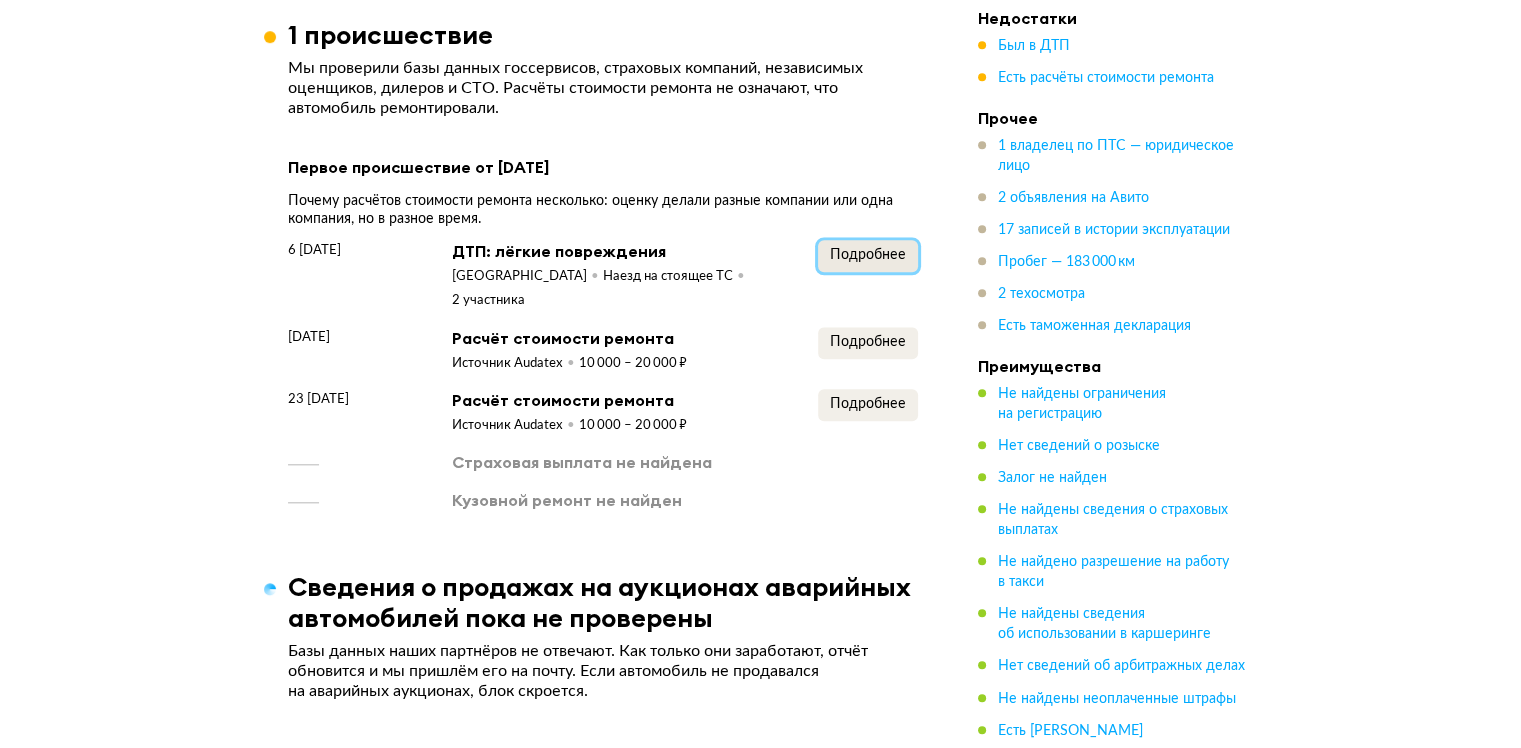 click on "Подробнее" at bounding box center (868, 255) 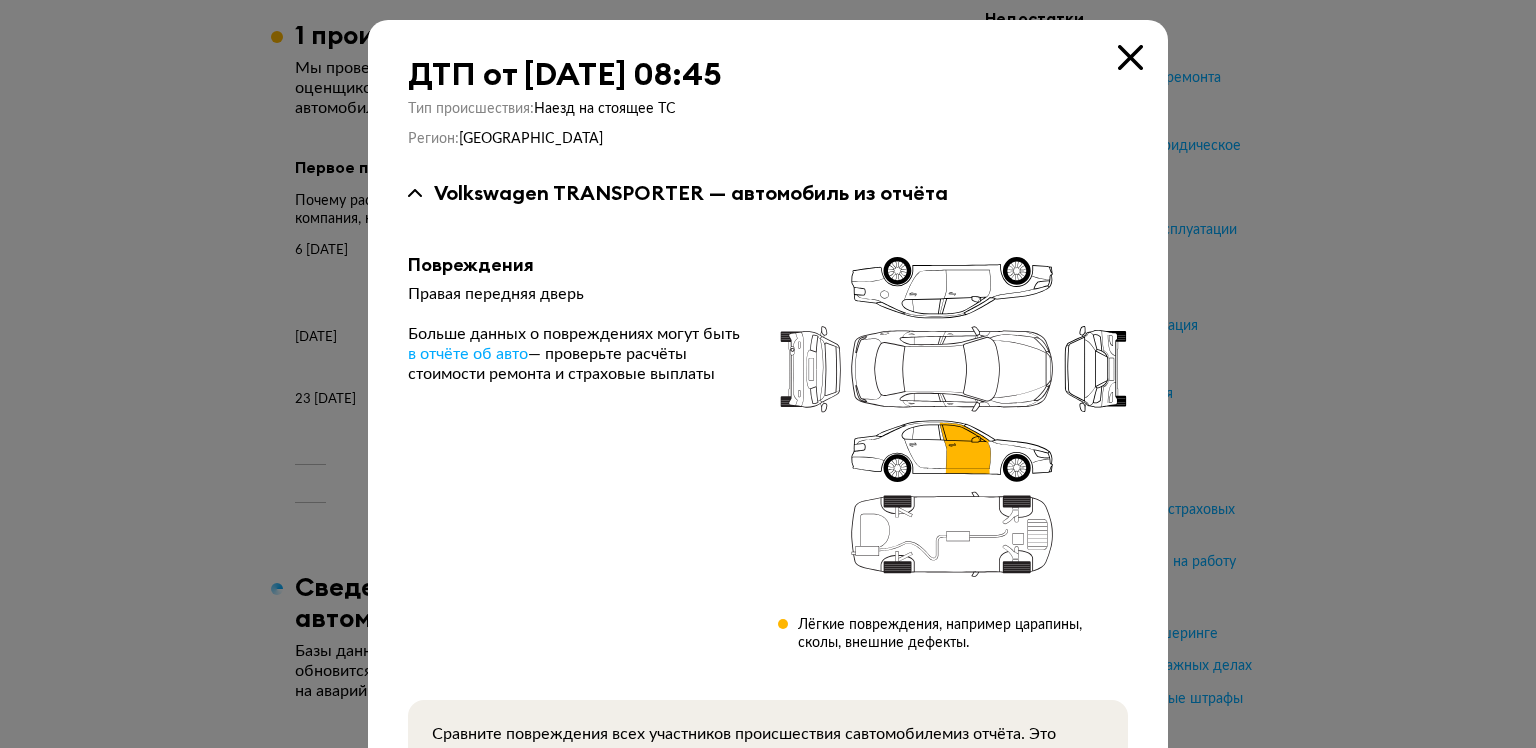 click at bounding box center (768, 374) 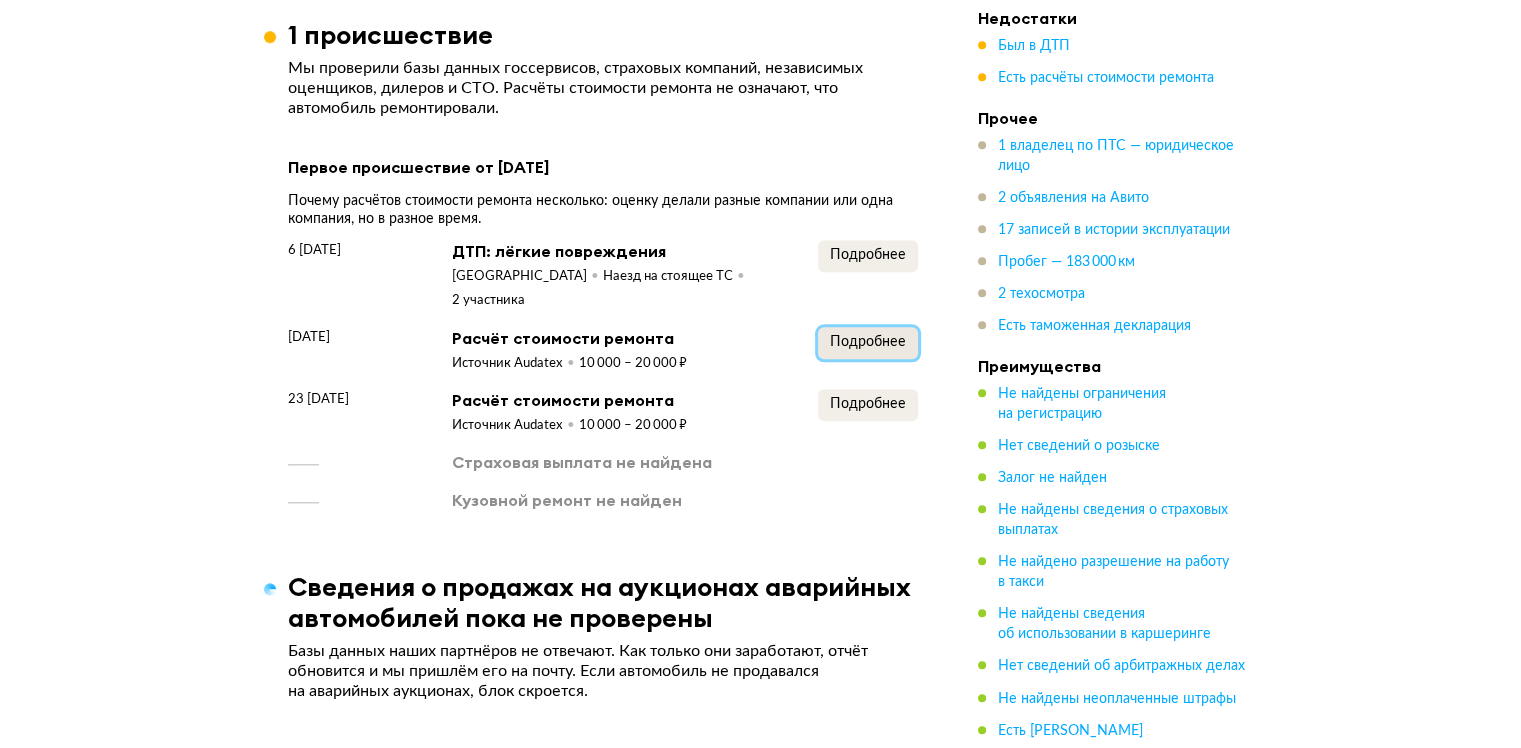 click on "Подробнее" at bounding box center [868, 342] 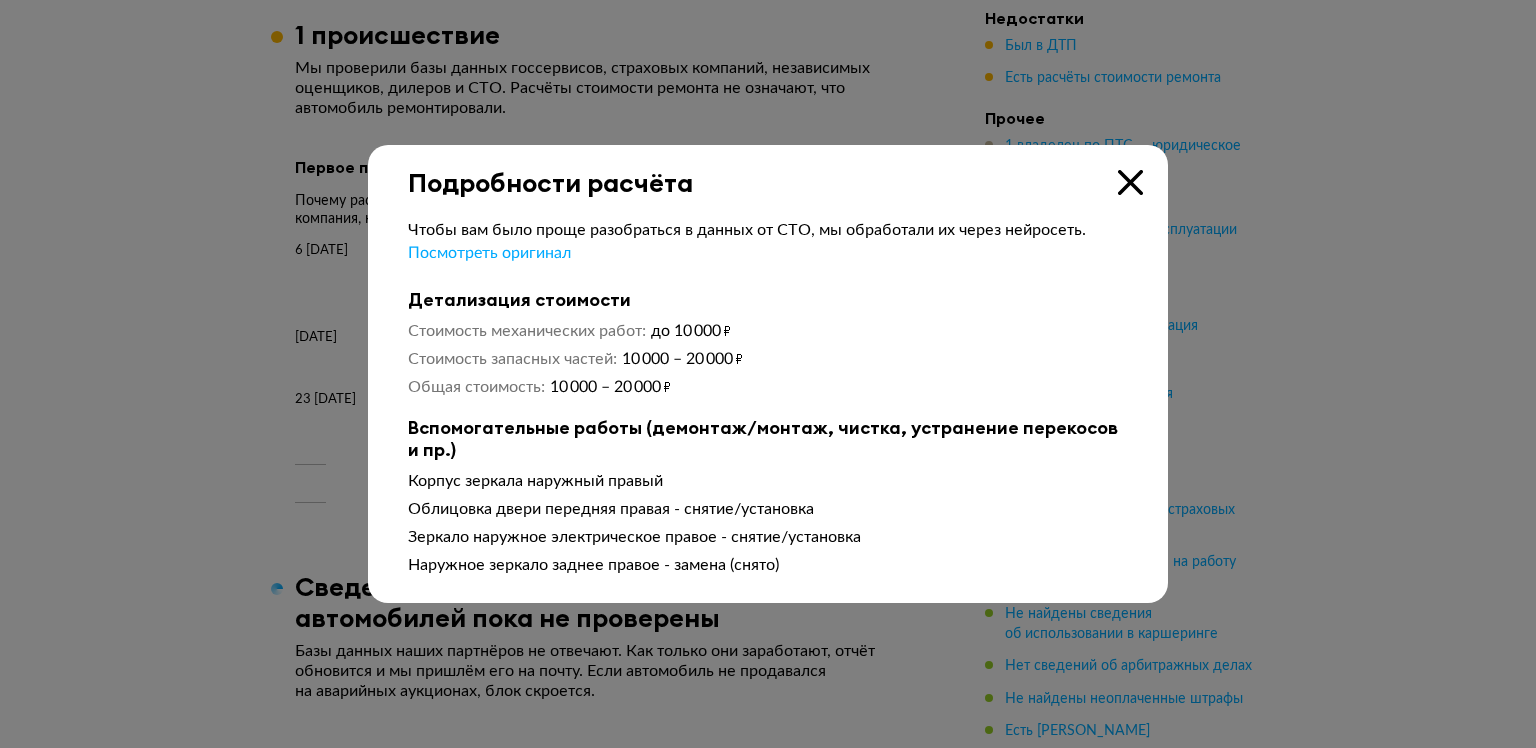 click at bounding box center [768, 374] 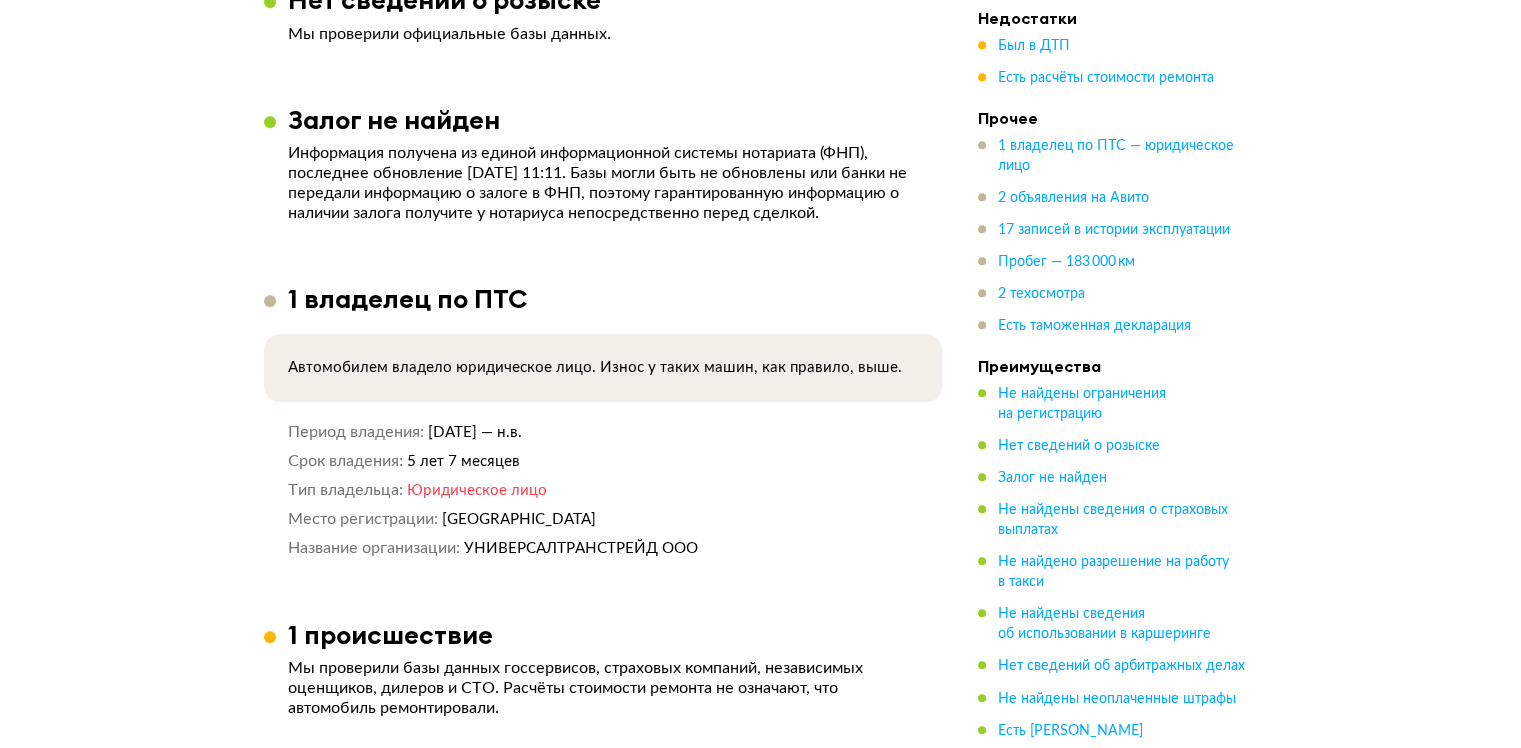 scroll, scrollTop: 800, scrollLeft: 0, axis: vertical 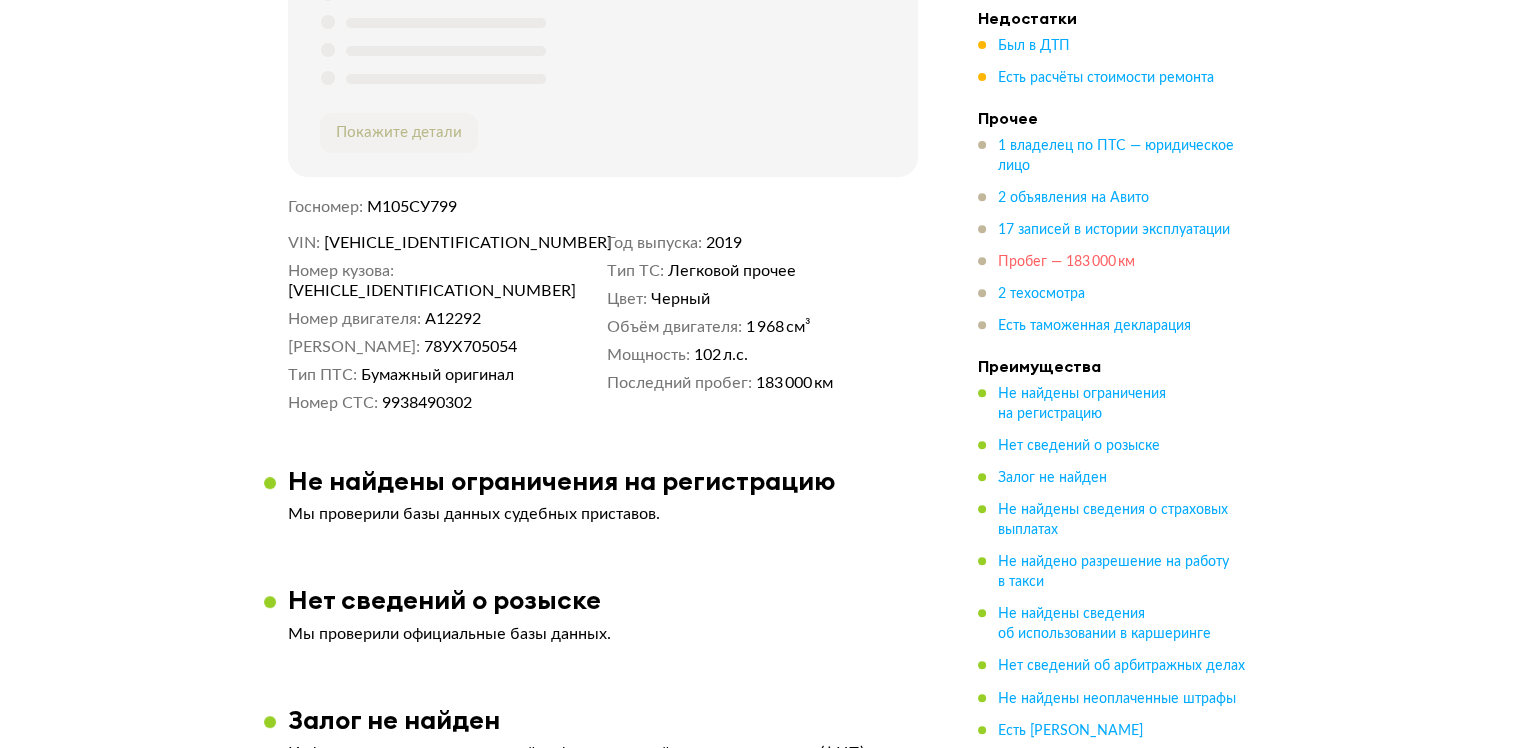 click on "Пробег —  183 000 км" at bounding box center [1066, 262] 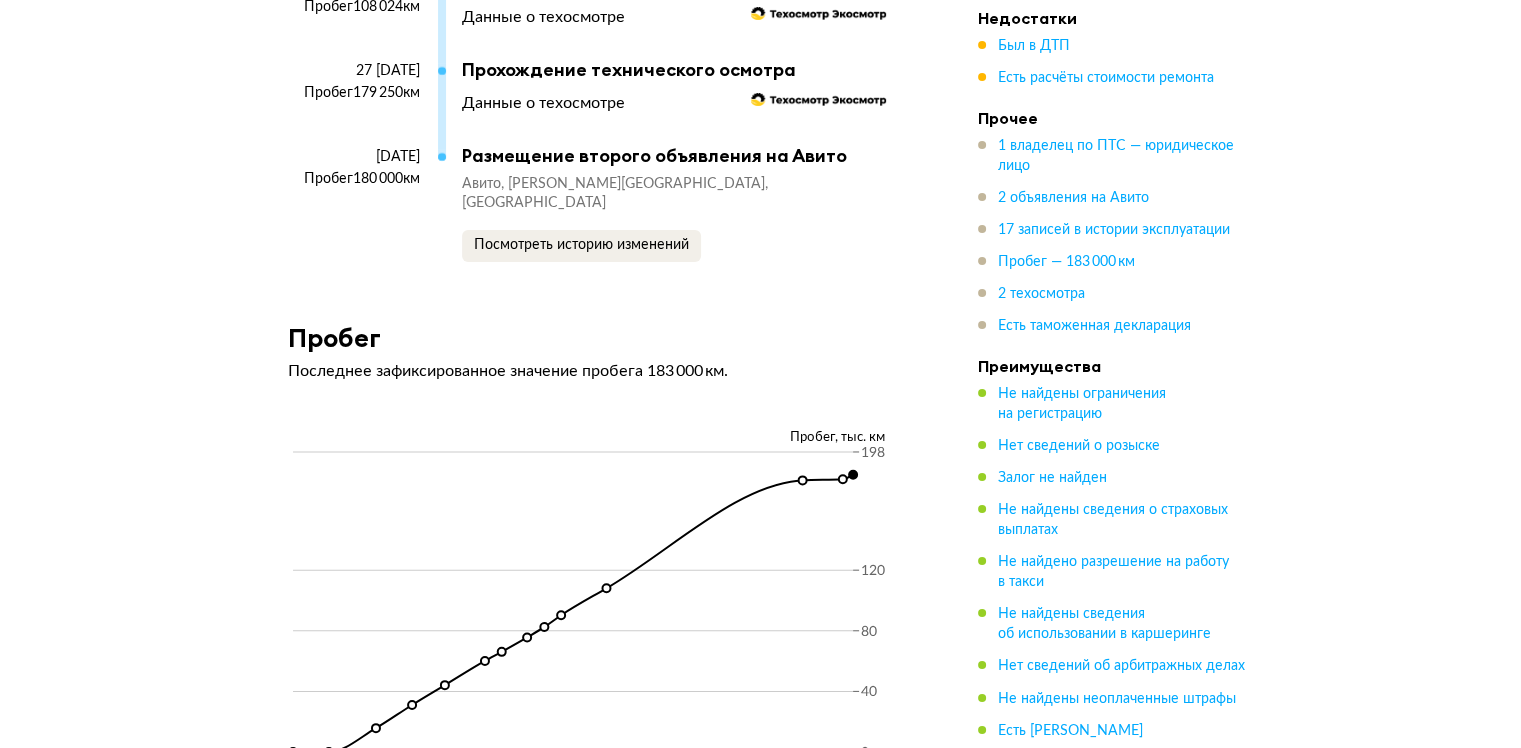 scroll, scrollTop: 6712, scrollLeft: 0, axis: vertical 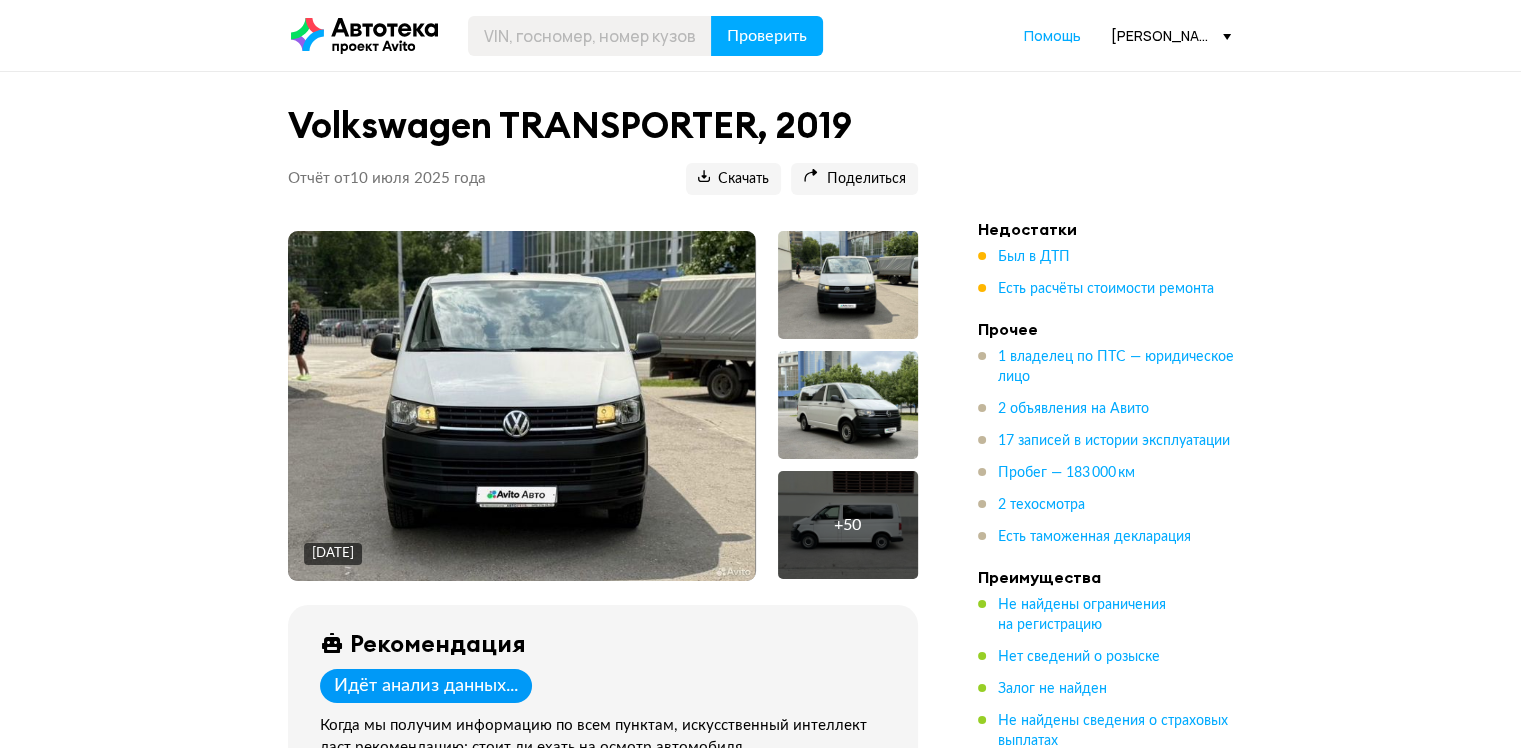 click at bounding box center (522, 406) 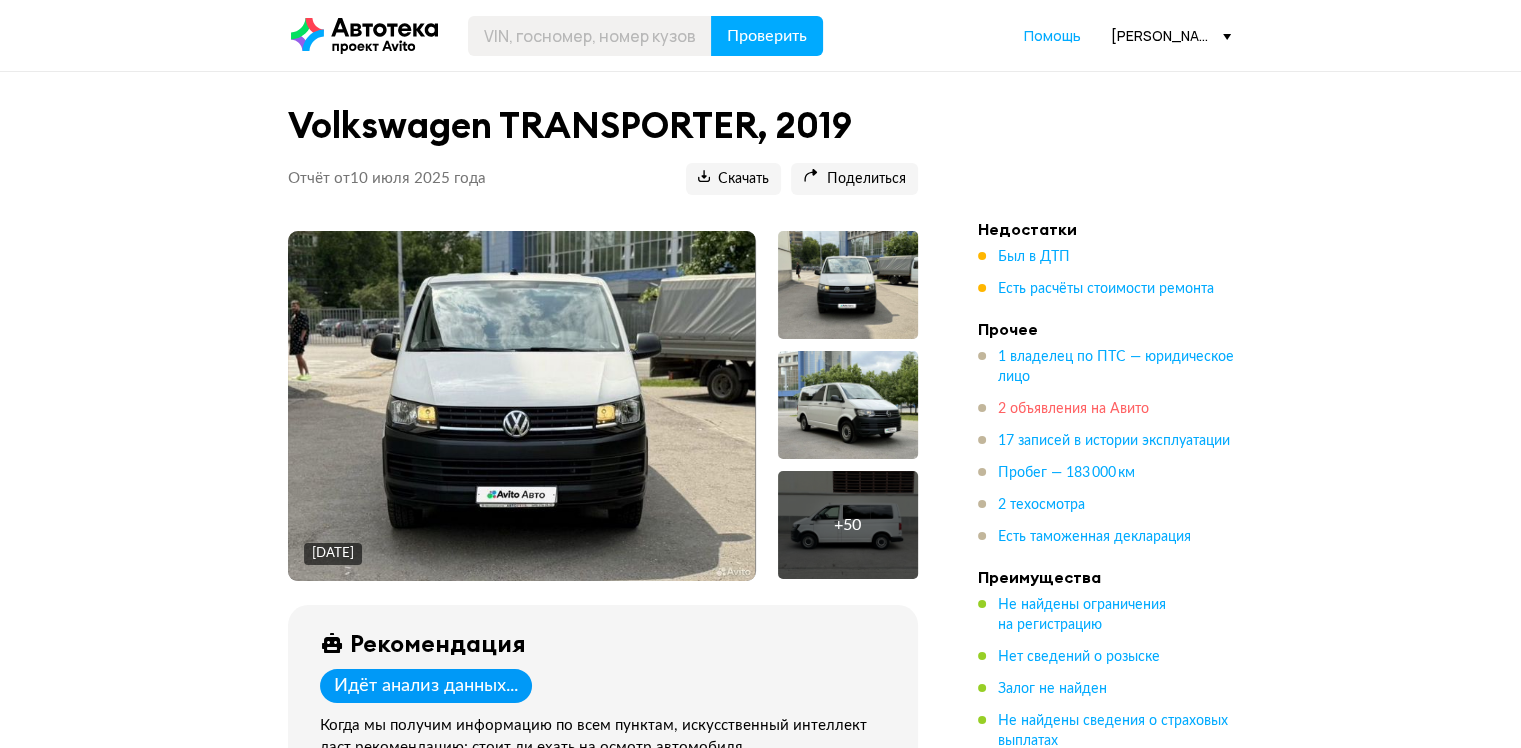click on "2 объявления на Авито" at bounding box center (1073, 409) 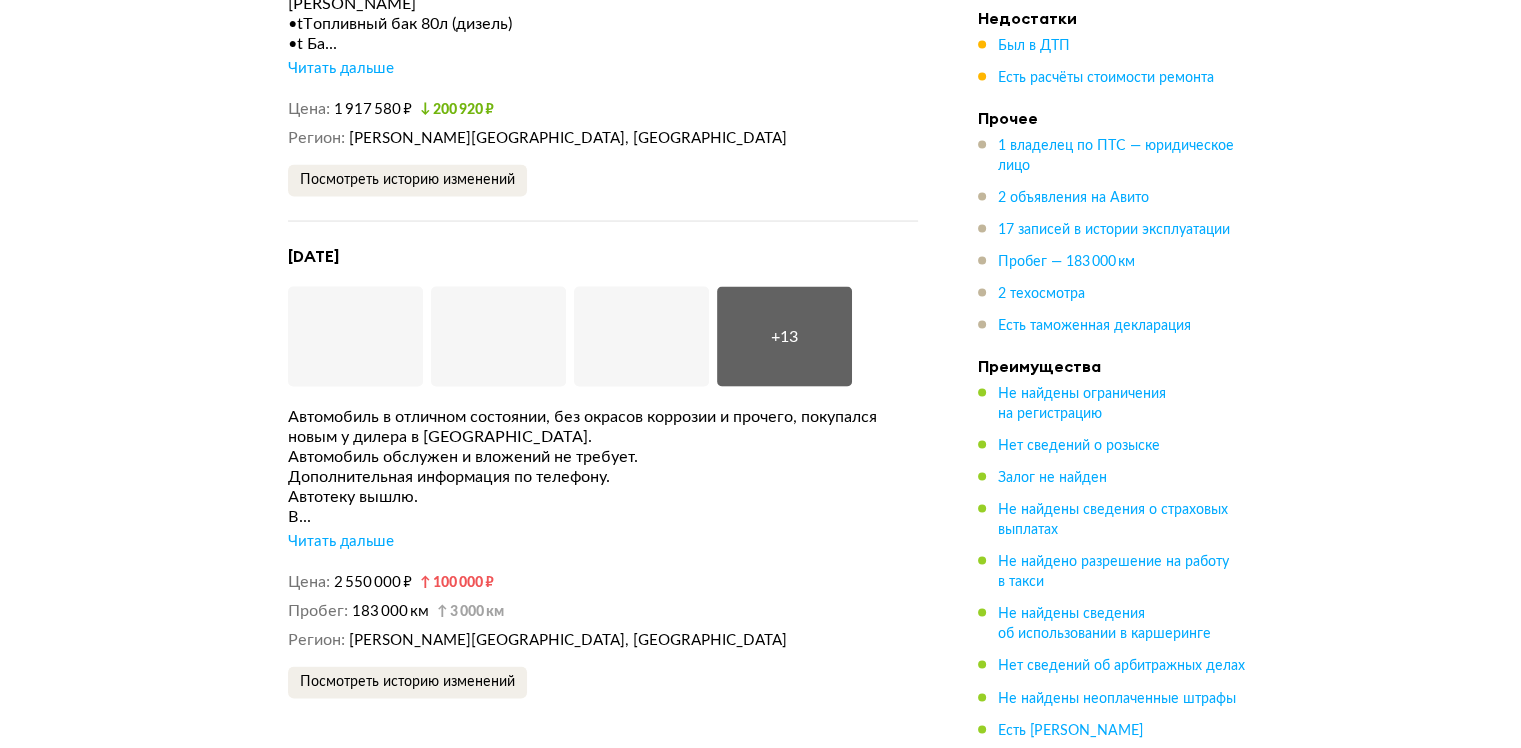 scroll, scrollTop: 3906, scrollLeft: 0, axis: vertical 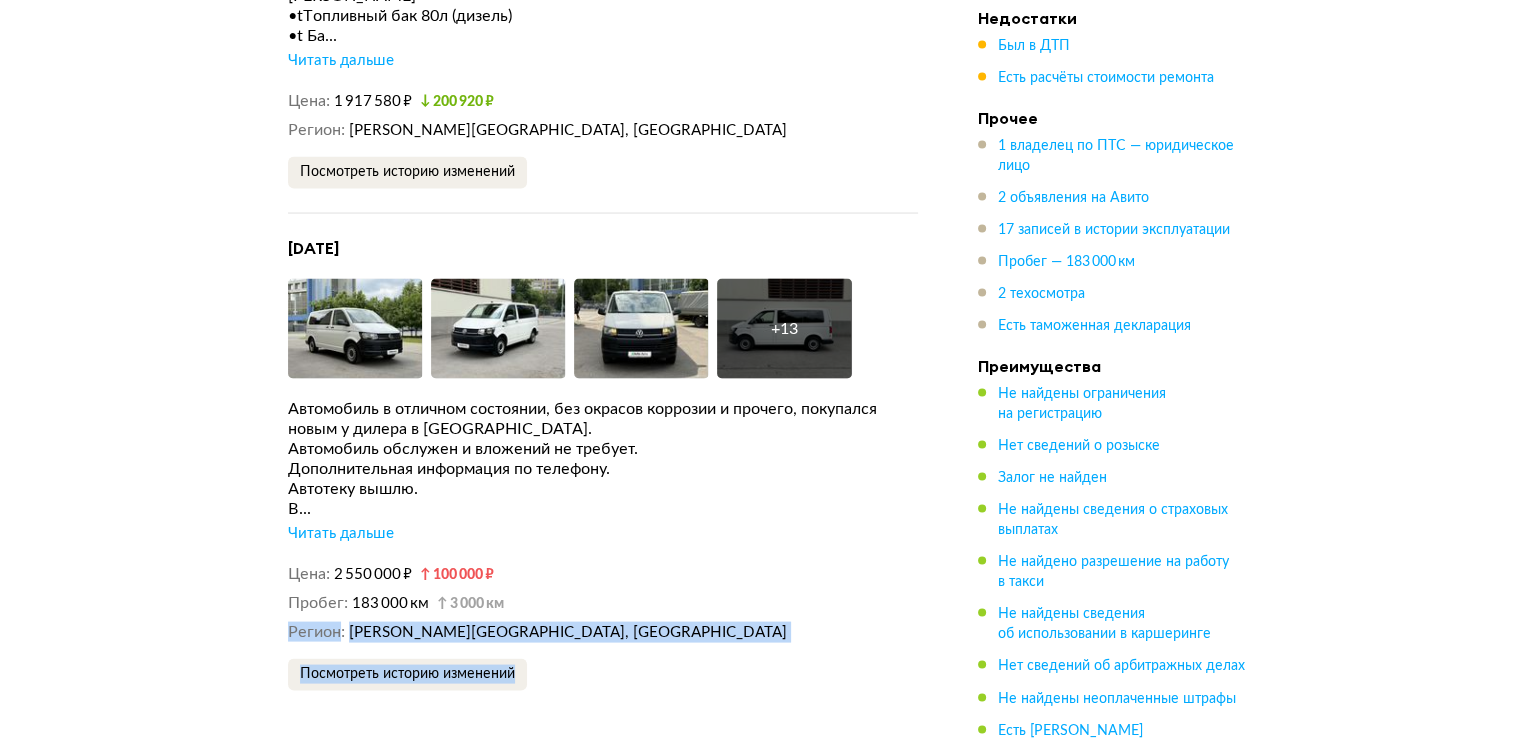 drag, startPoint x: 631, startPoint y: 619, endPoint x: 614, endPoint y: 576, distance: 46.238514 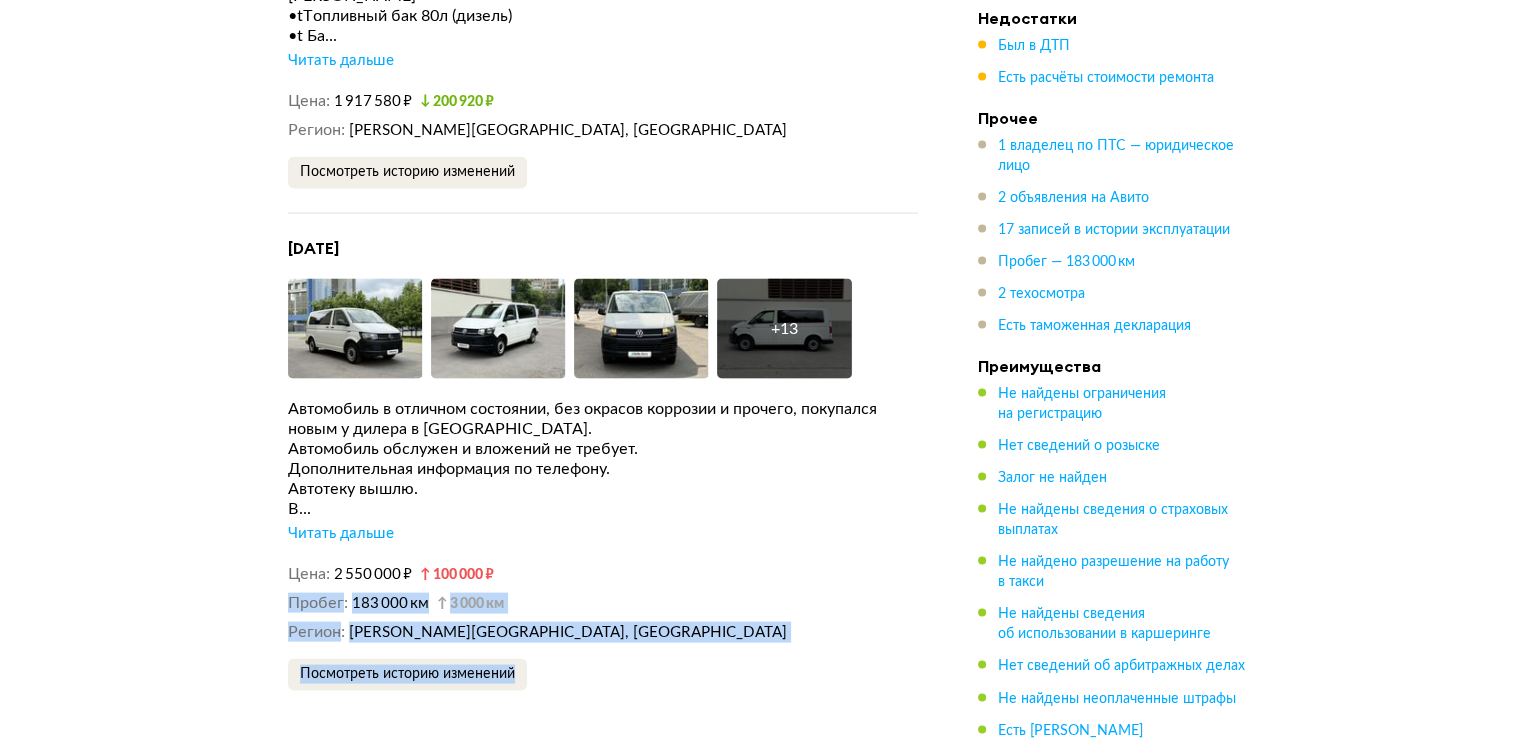 click on "183 000 км 3 000 км" at bounding box center [635, 603] 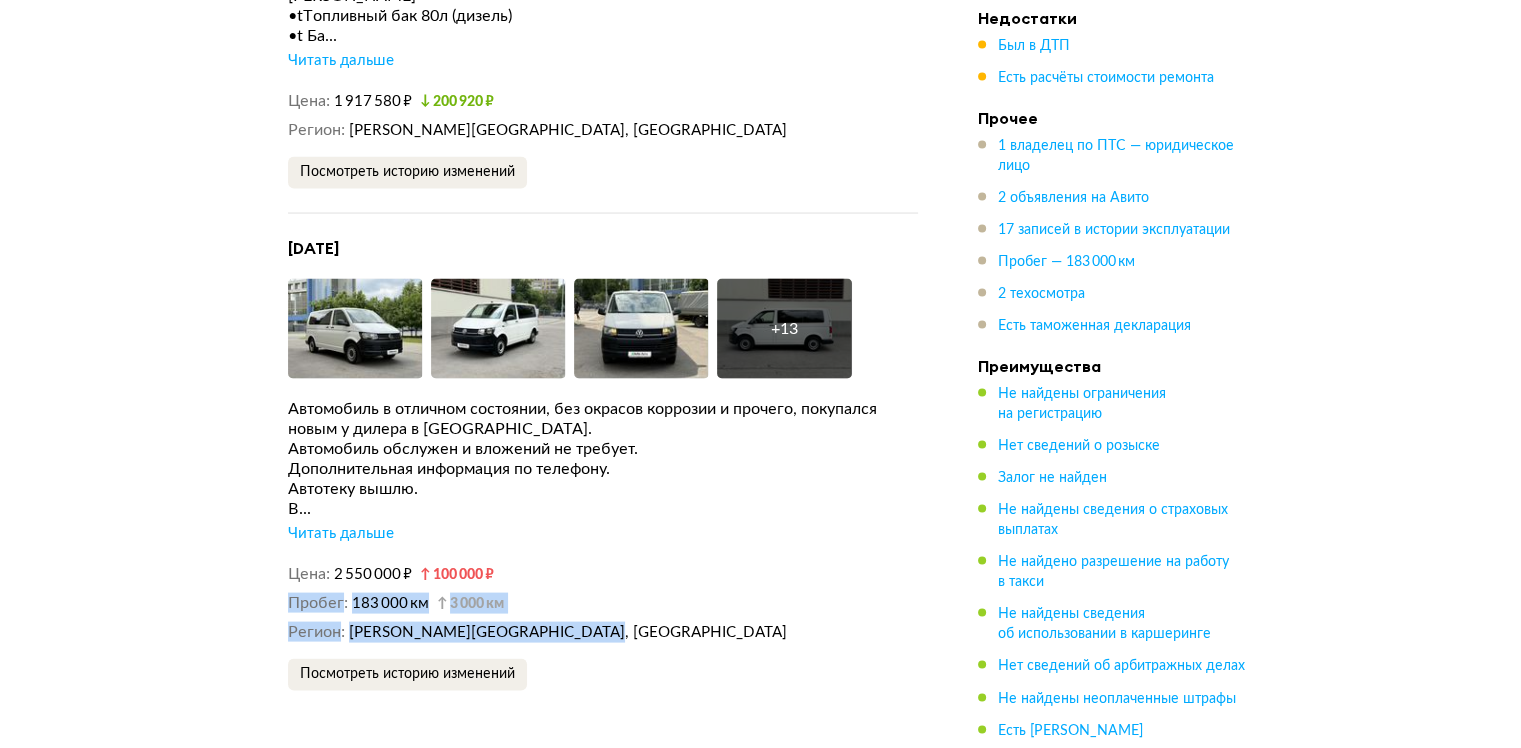 drag, startPoint x: 837, startPoint y: 595, endPoint x: 815, endPoint y: 513, distance: 84.89994 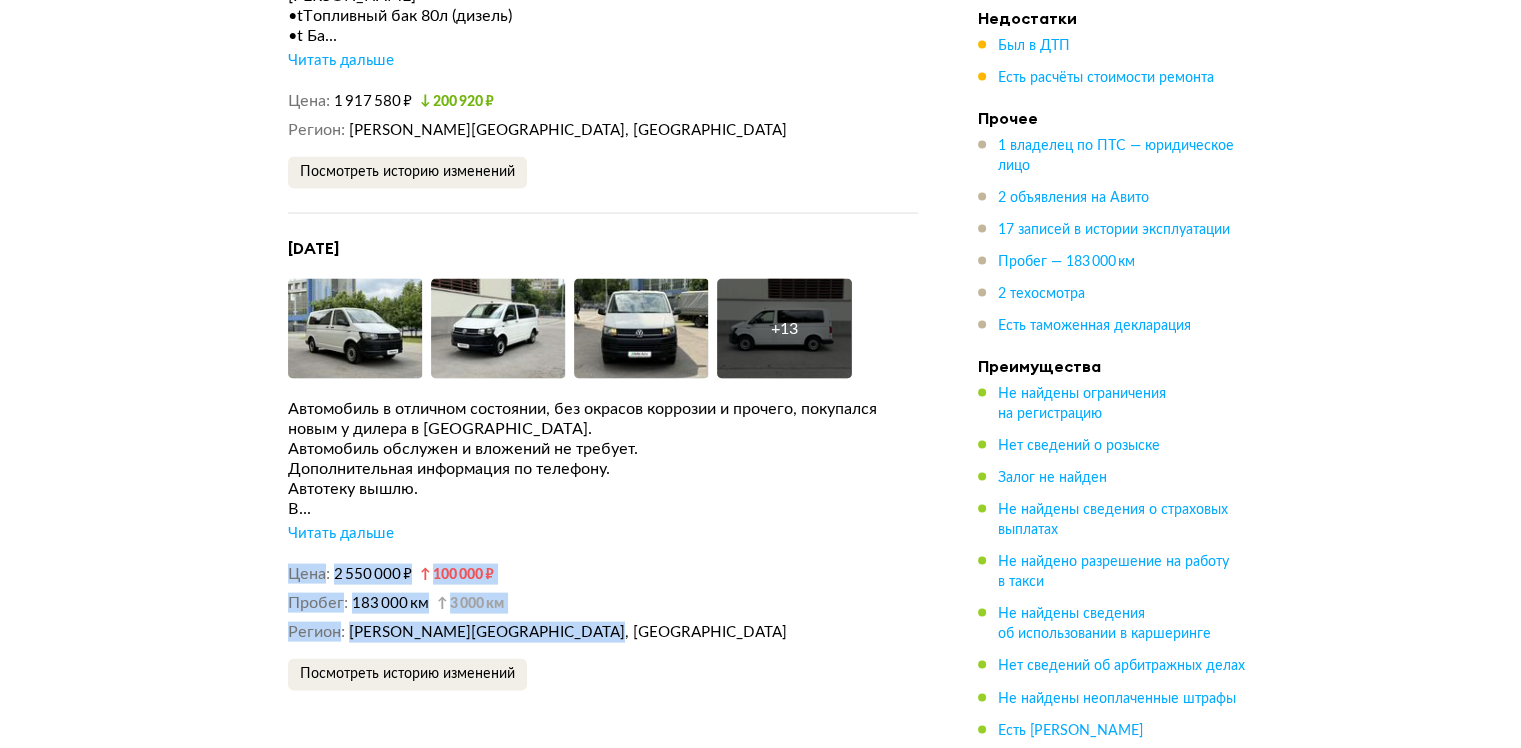 click on "Автомобиль в отличном состоянии, без окрасов коррозии и прочего, покупался новым у дилера в Мск. Автомобиль обслужен и вложений не требует. Дополнительная информация по телефону. Автотеку вышлю. В... Читать дальше" at bounding box center (603, 471) 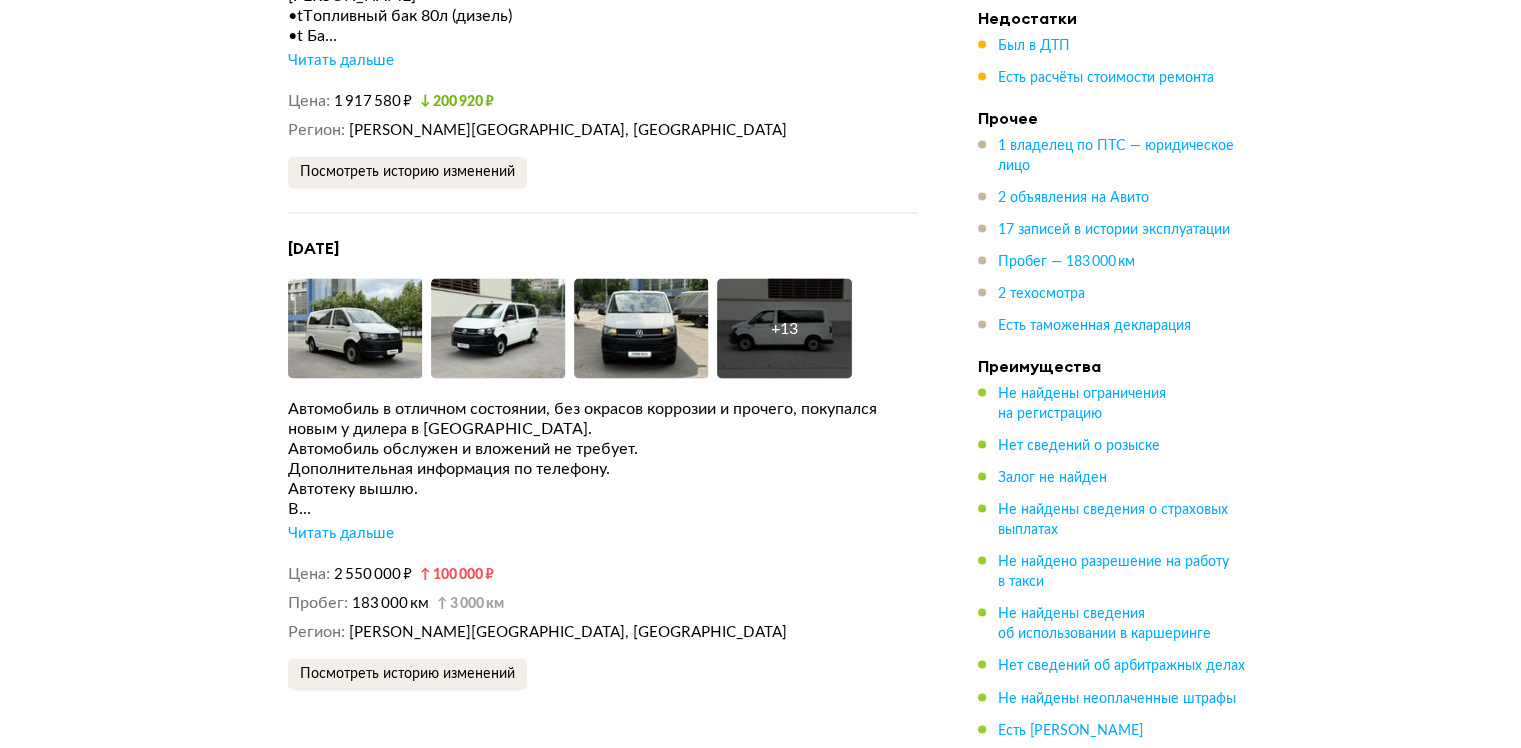 click on "Не найдены ограничения на регистрацию Мы проверили базы данных судебных приставов. Нет сведений о розыске Мы проверили официальные базы данных. Залог не найден Информация получена из единой информационной системы нотариата (ФНП), последнее обновление 10.07.2025 11:11. Базы могли быть не обновлены или банки не передали информацию о залоге в ФНП, поэтому гарантированную информацию о наличии залога получите у нотариуса непосредственно перед сделкой. 1 владелец по ПТС Автомобилем владело юридическое лицо. Износ у таких машин, как правило, выше. Срок владения +" at bounding box center [603, 1639] 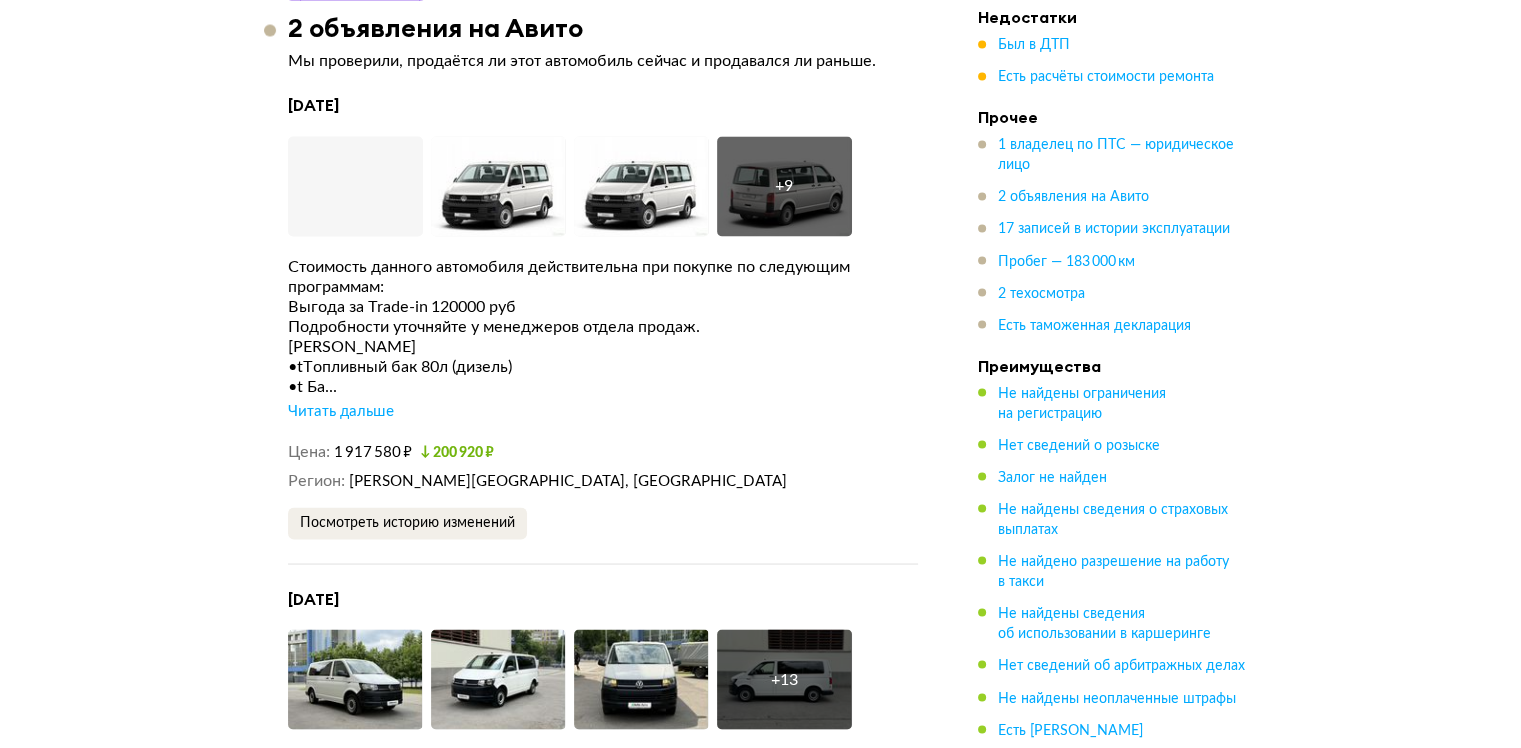 scroll, scrollTop: 3406, scrollLeft: 0, axis: vertical 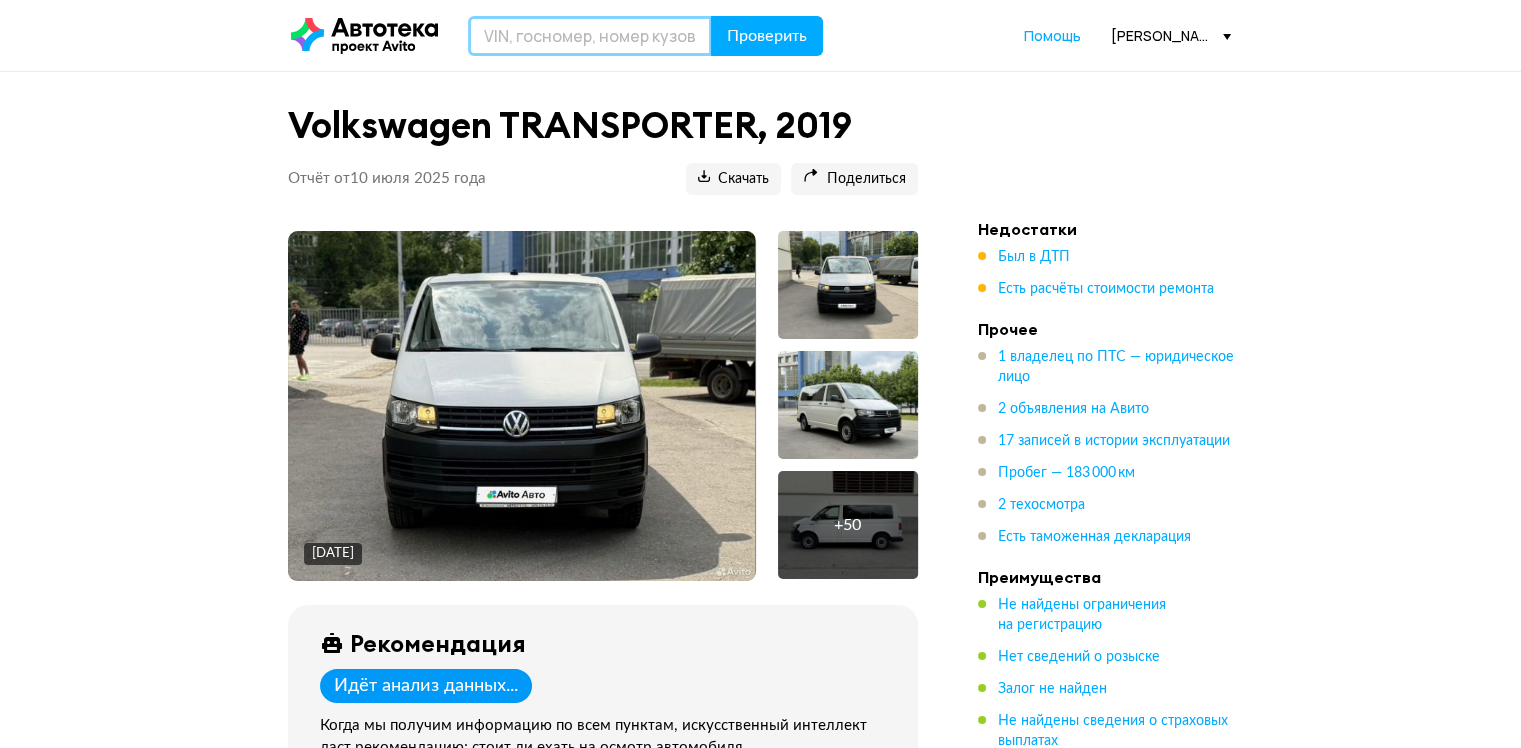 click at bounding box center (590, 36) 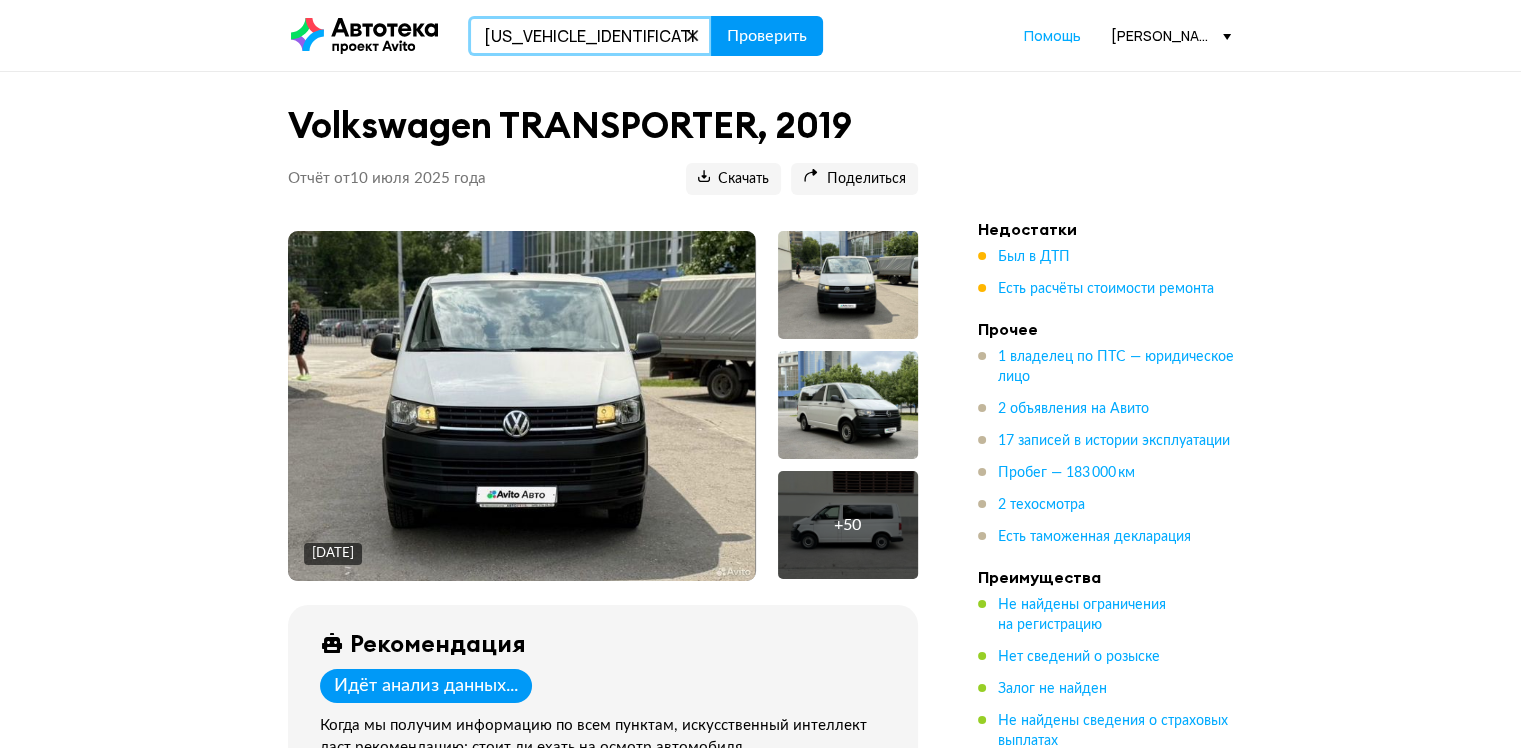 type on "XW8AC4NH3MK110055" 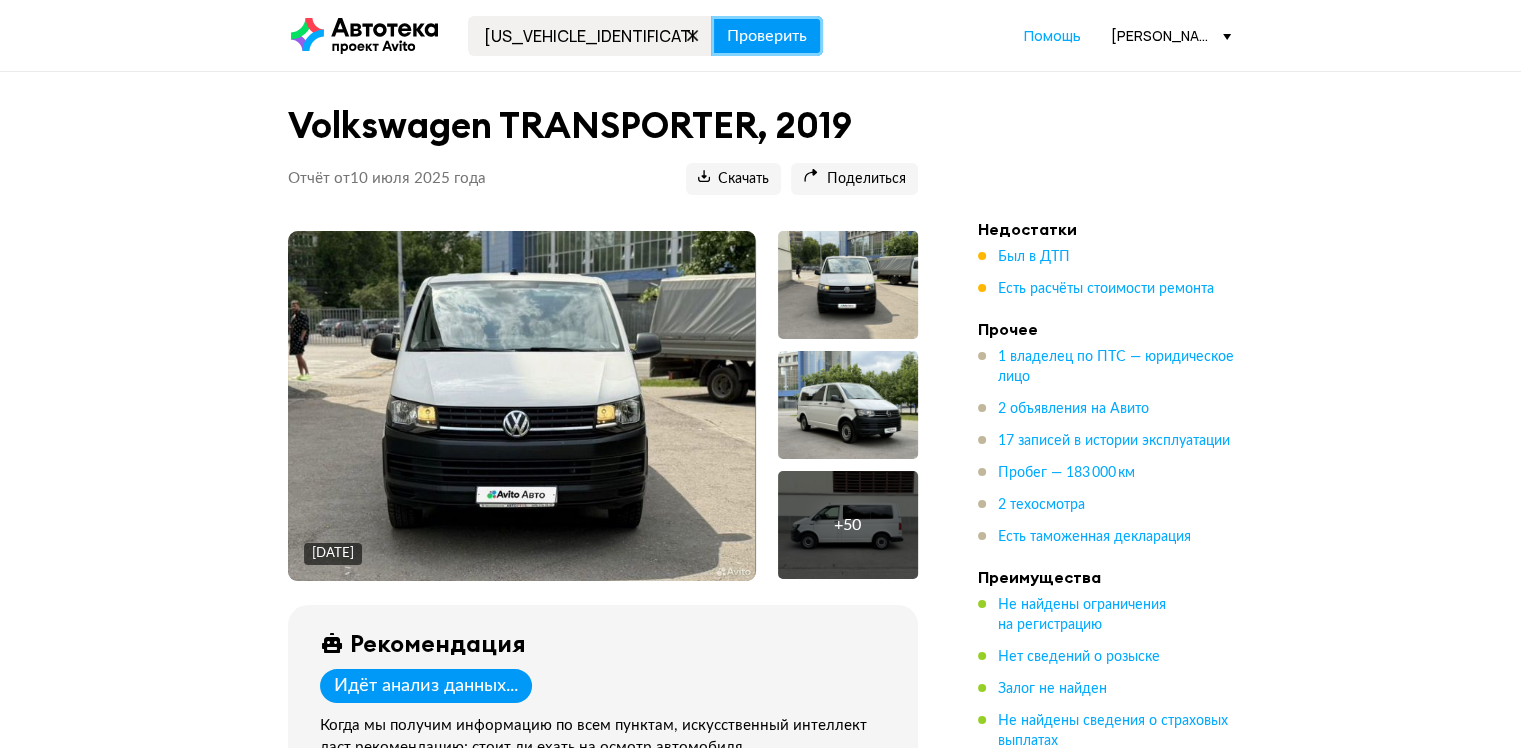 click on "Проверить" at bounding box center (767, 36) 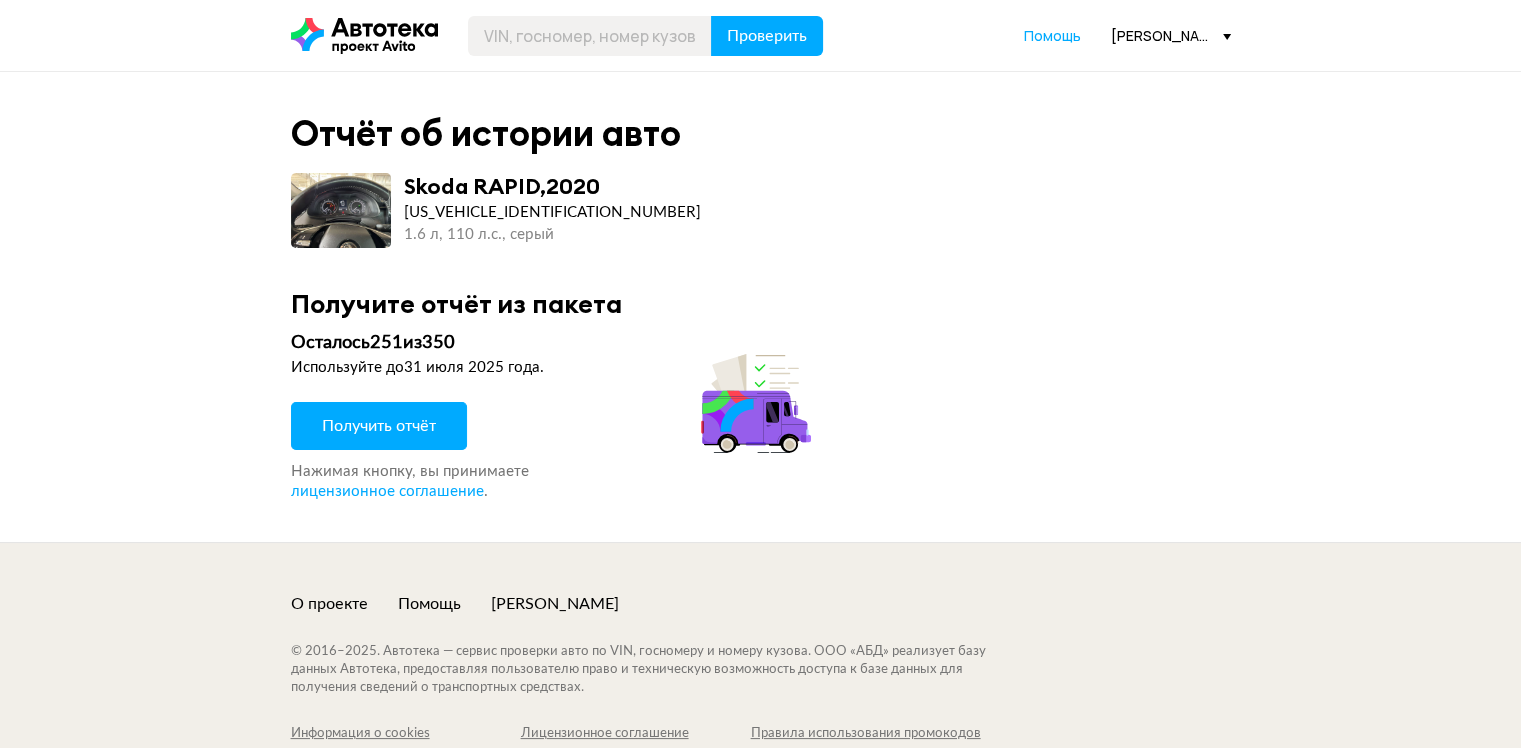 click on "Получить отчёт" at bounding box center [379, 426] 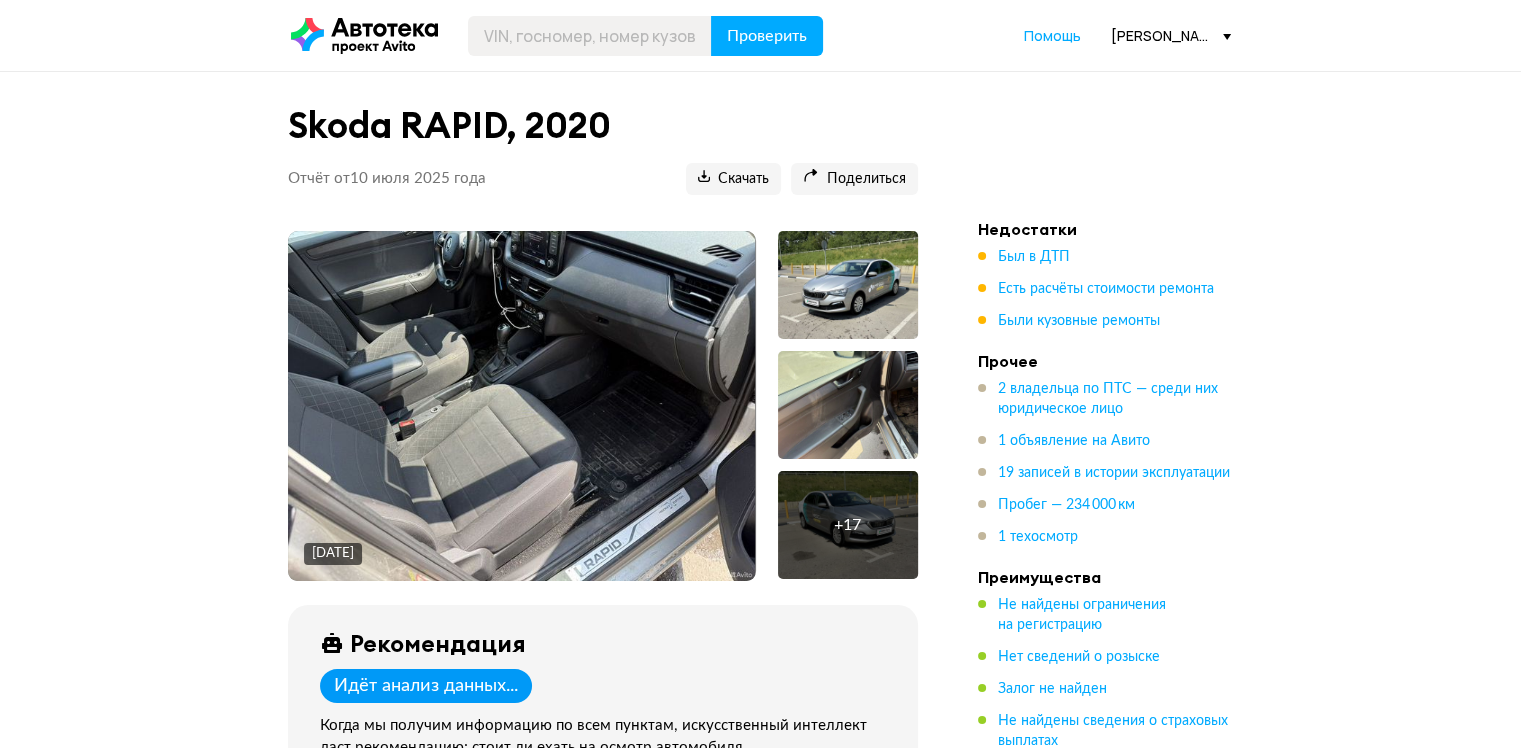 click at bounding box center [848, 285] 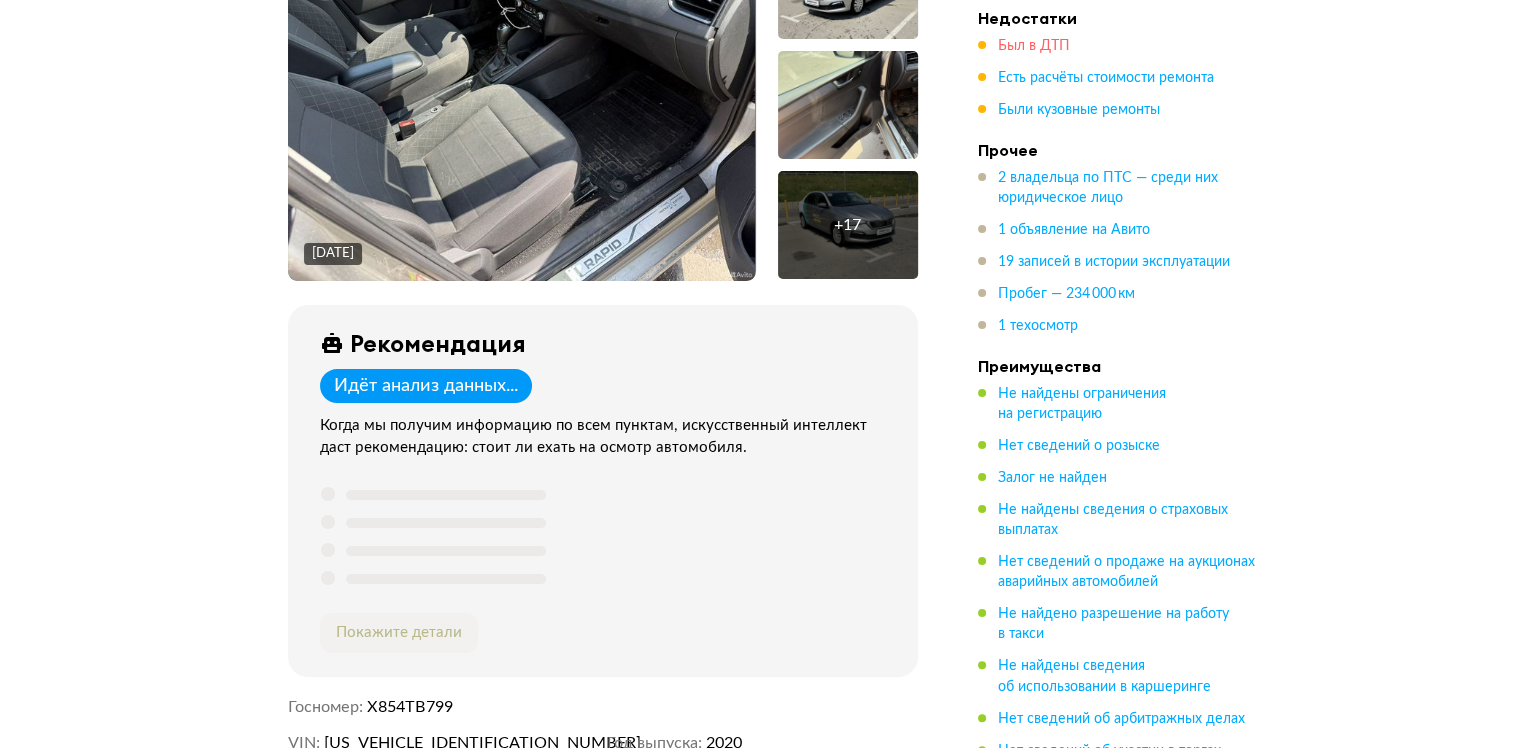click on "Был в ДТП" at bounding box center [1034, 46] 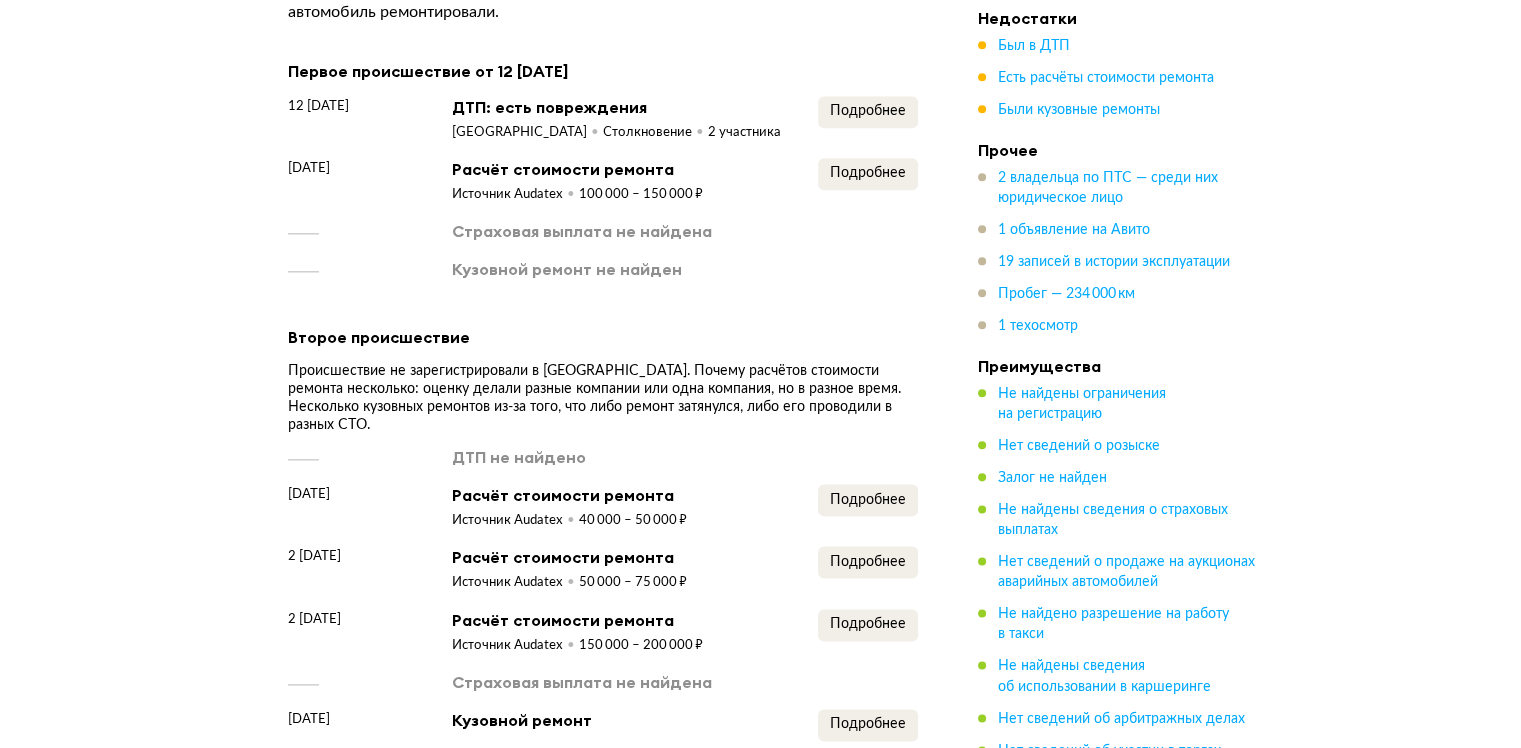 scroll, scrollTop: 2376, scrollLeft: 0, axis: vertical 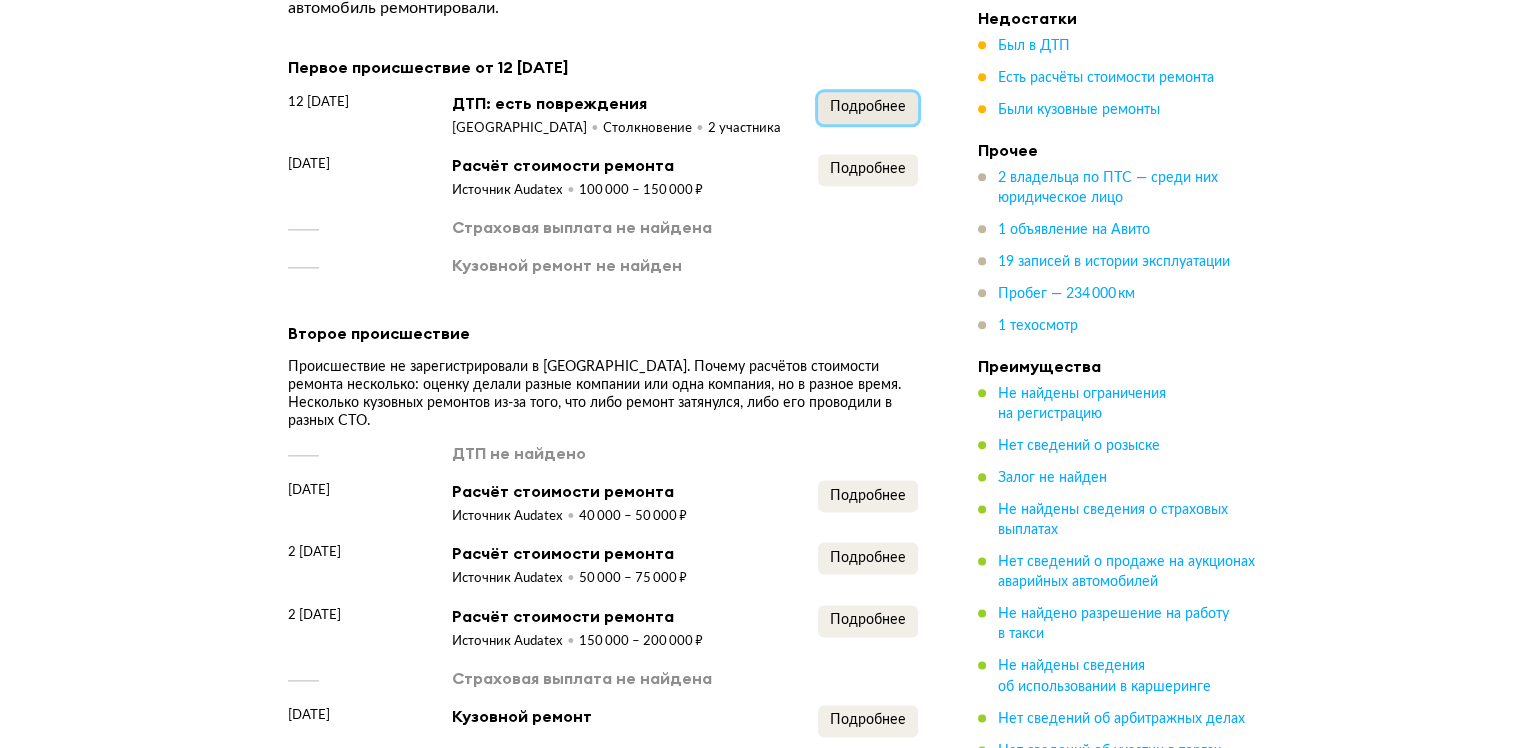 click on "Подробнее" at bounding box center [868, 107] 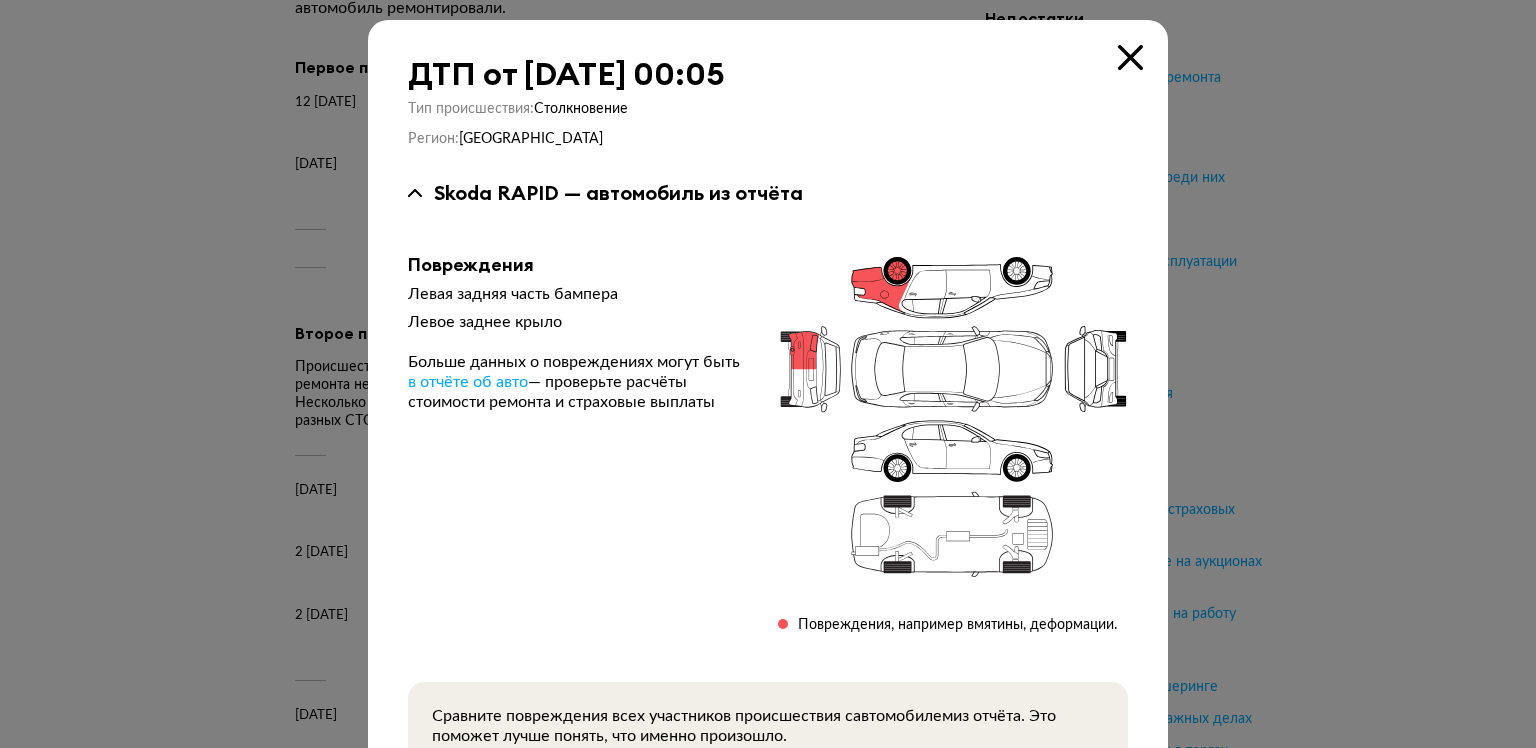 type 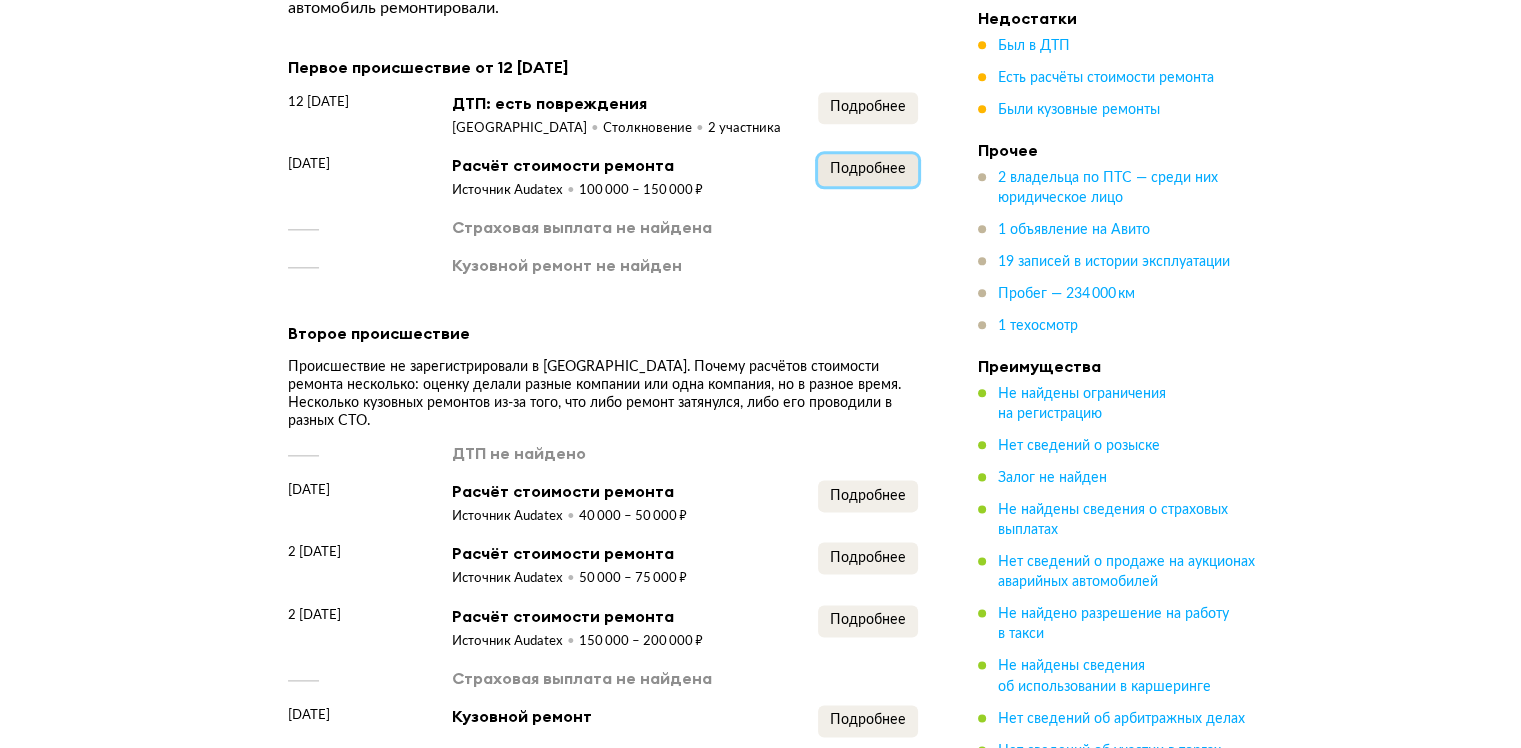 click on "Подробнее" at bounding box center [868, 169] 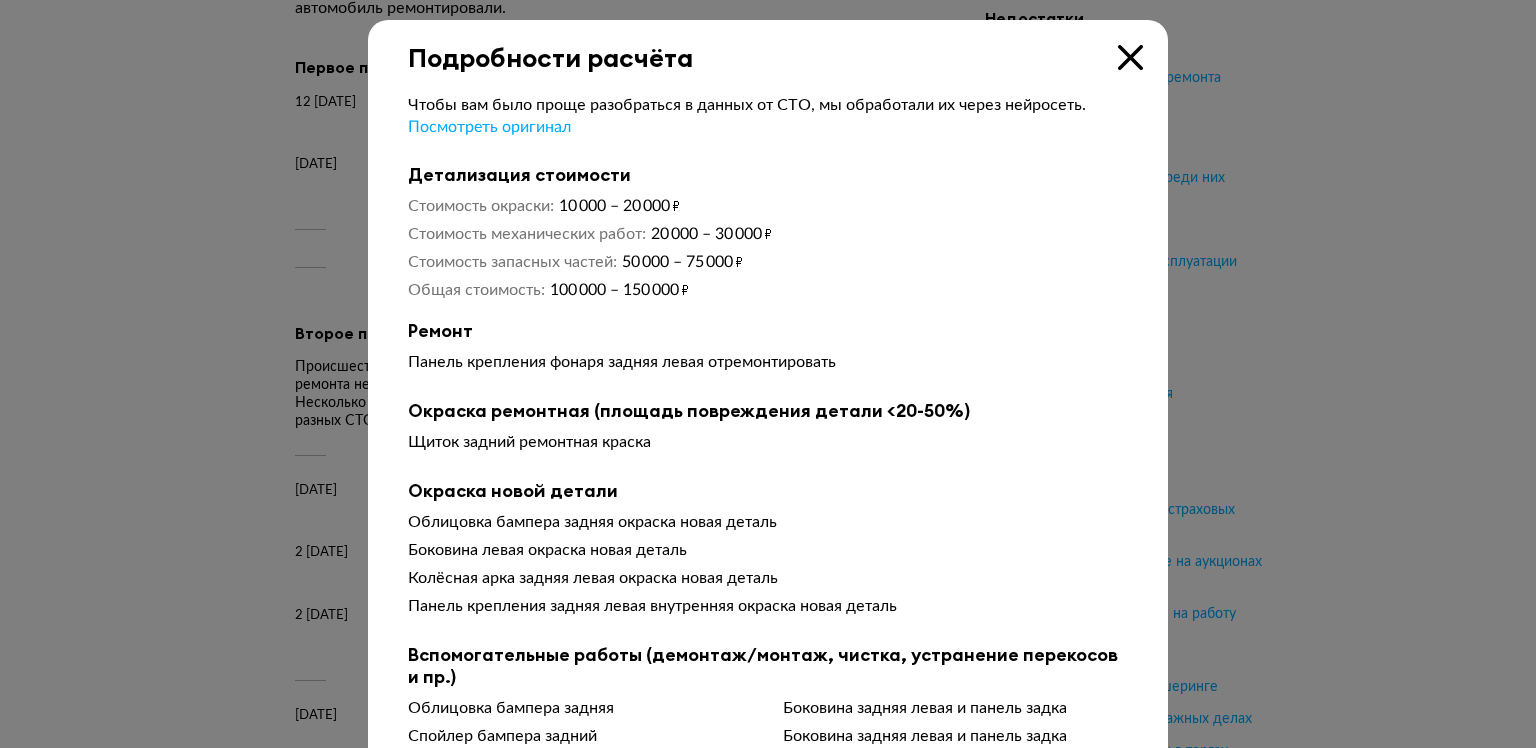 type 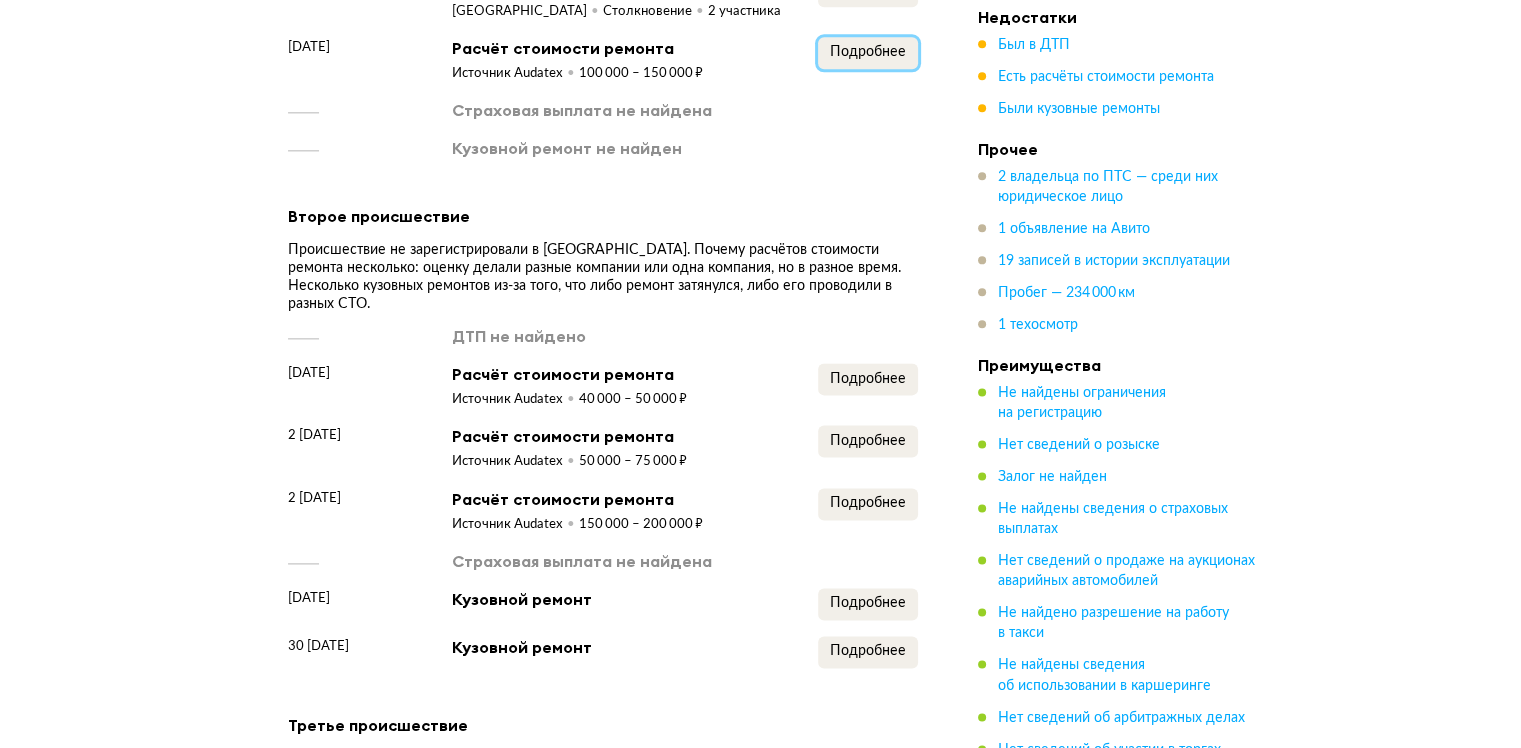 scroll, scrollTop: 2576, scrollLeft: 0, axis: vertical 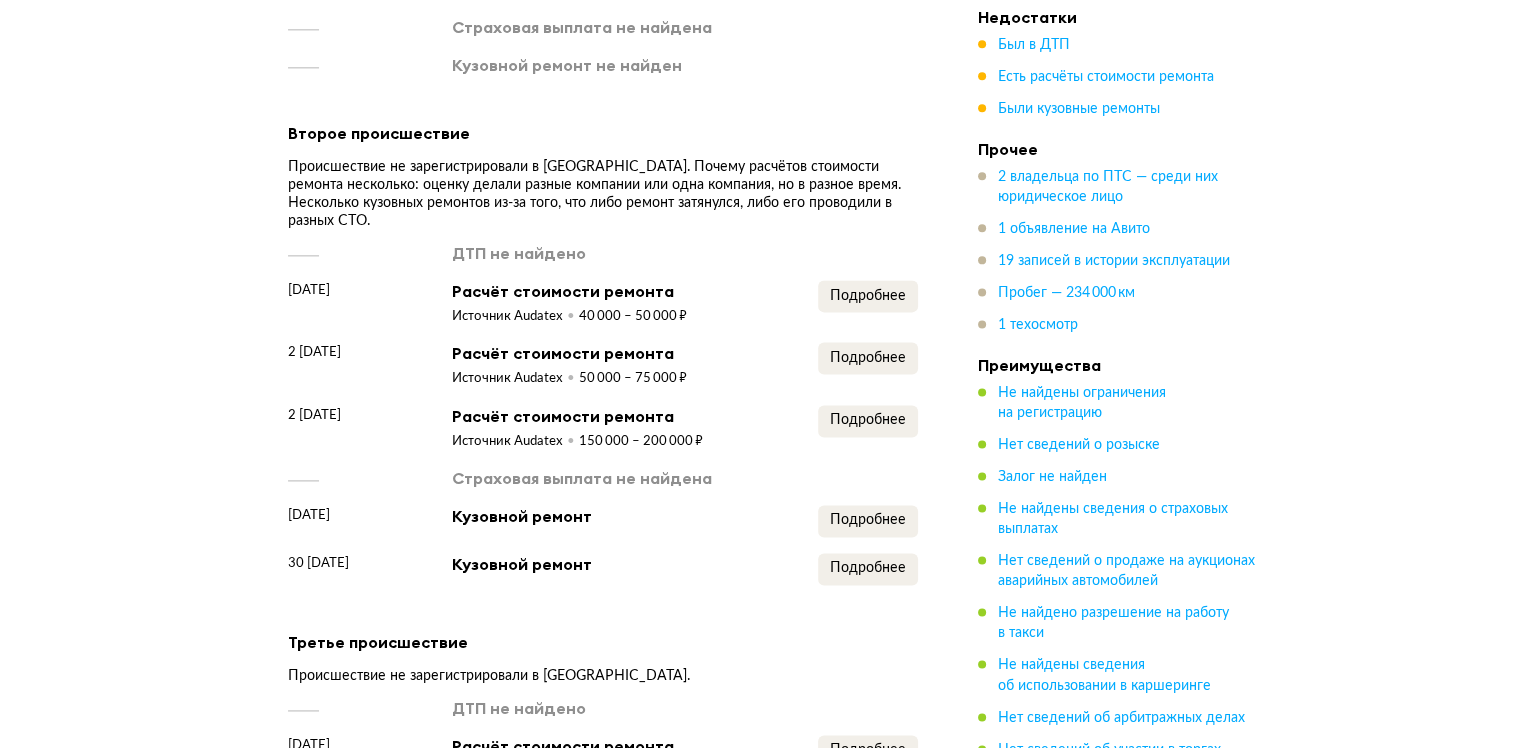 click on "Подробнее" at bounding box center (868, 303) 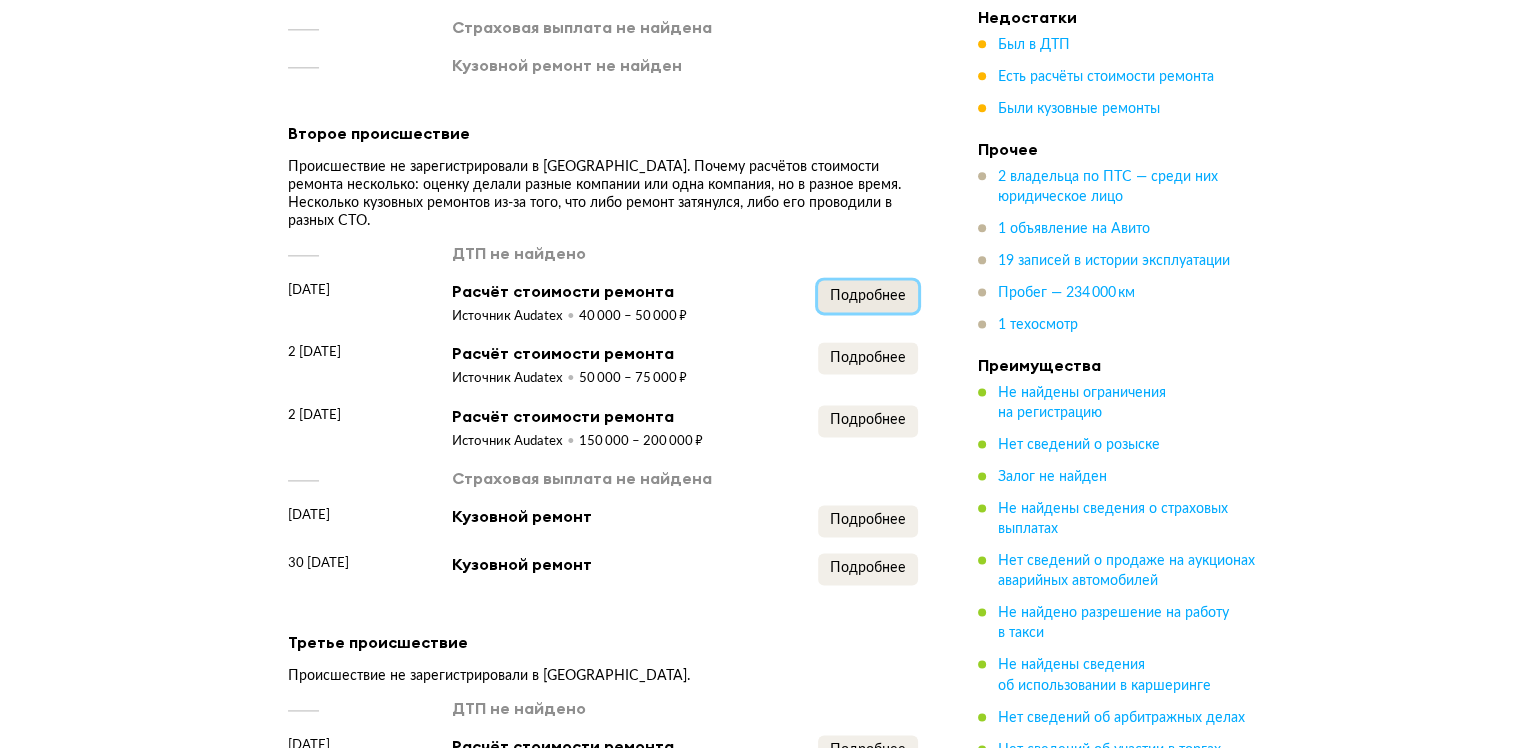 click on "Подробнее" at bounding box center (868, 296) 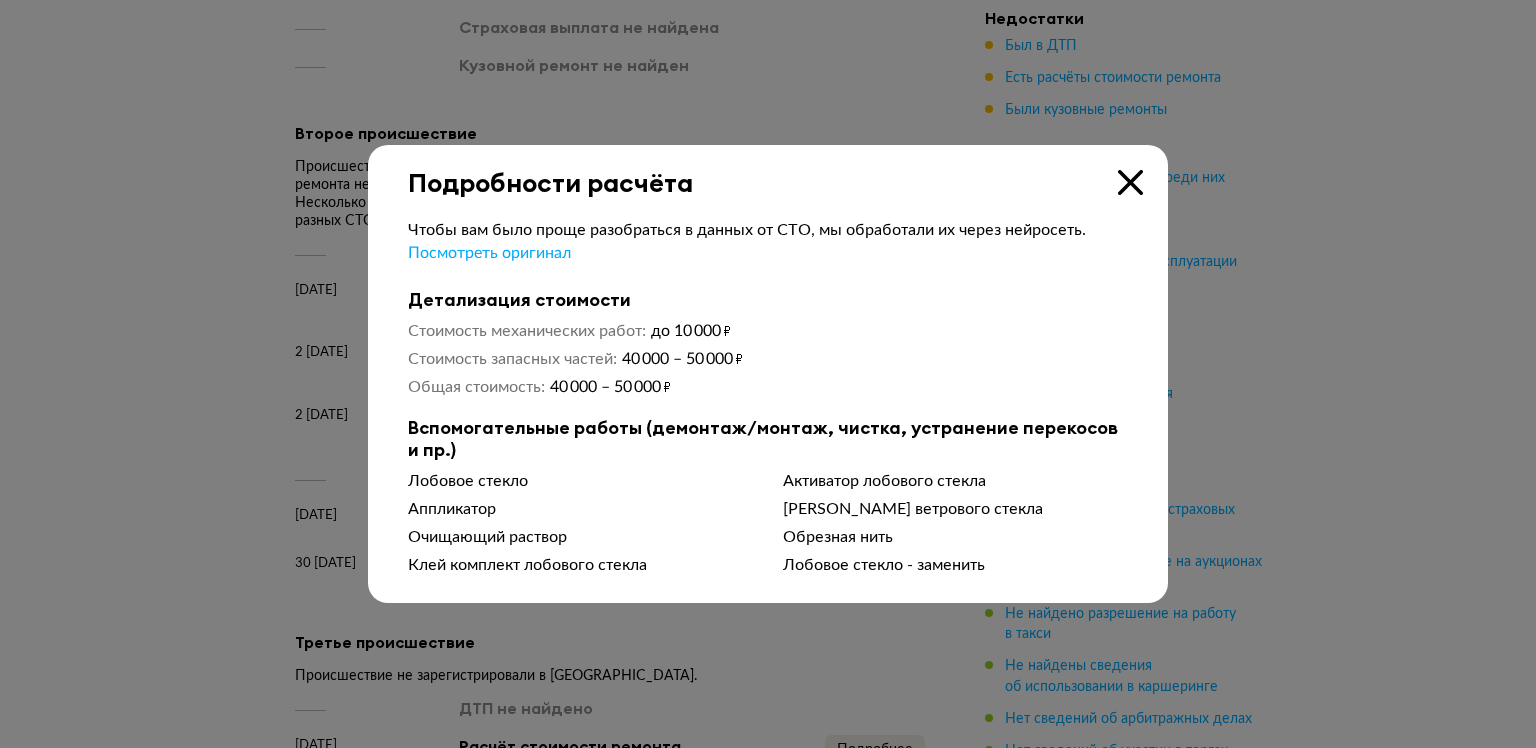 type 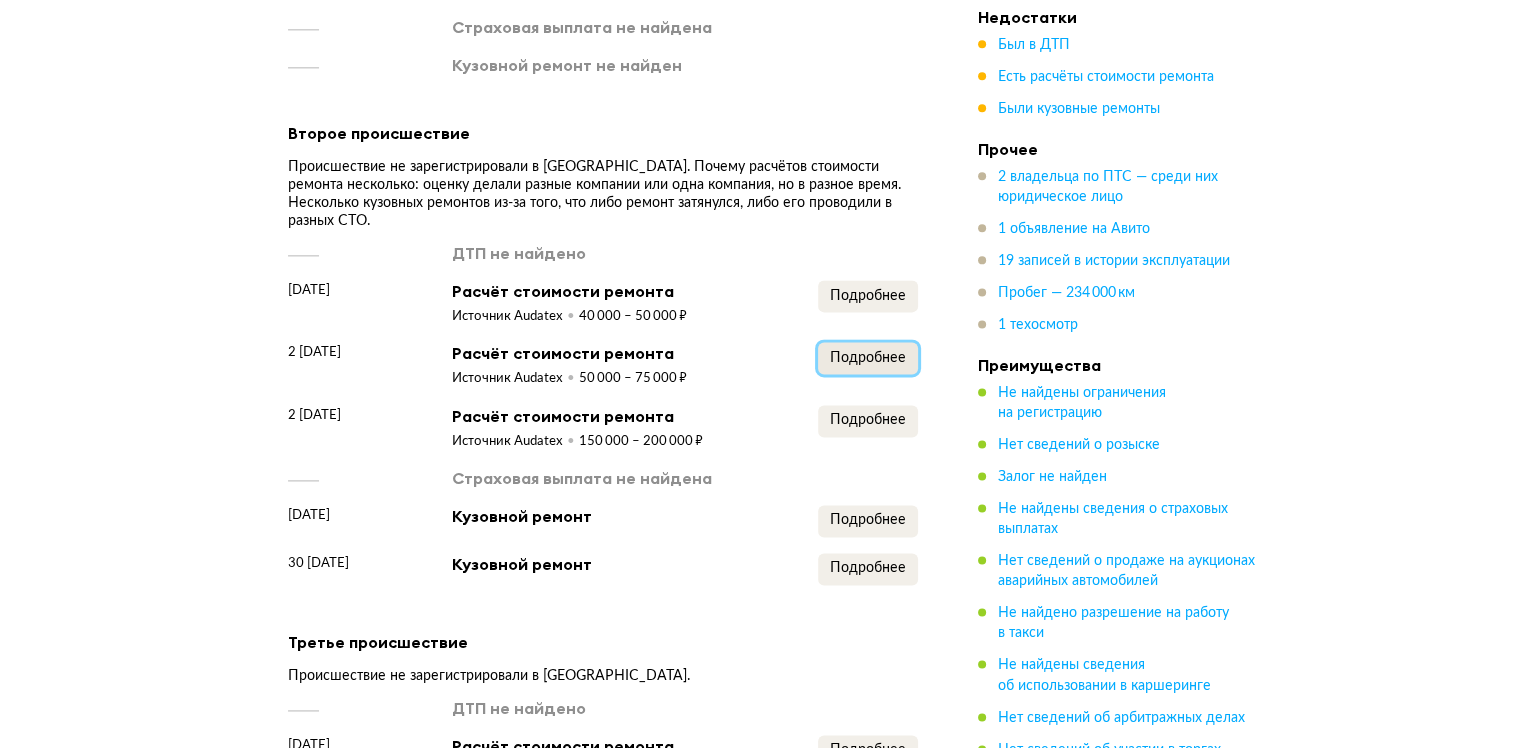 click on "Подробнее" at bounding box center (868, 358) 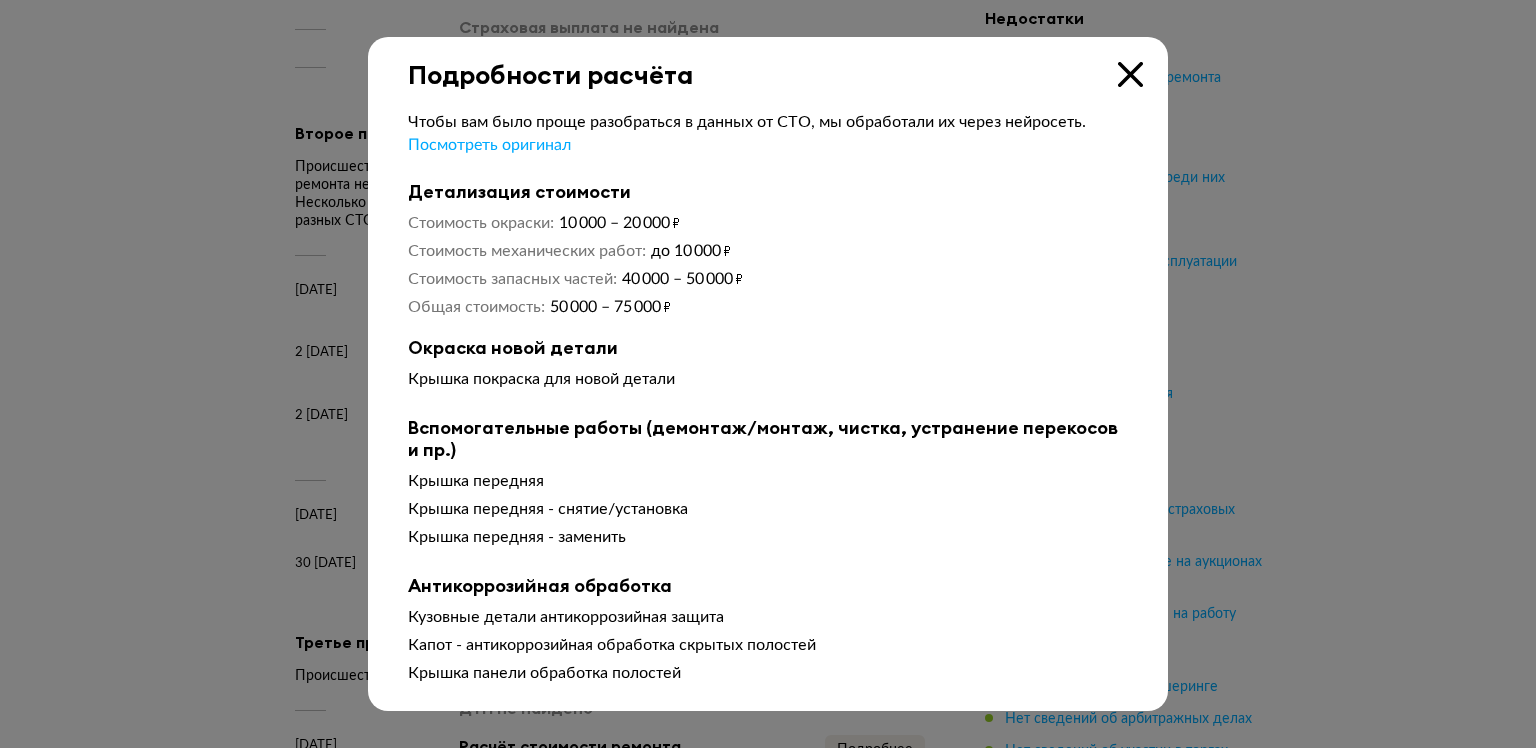 type 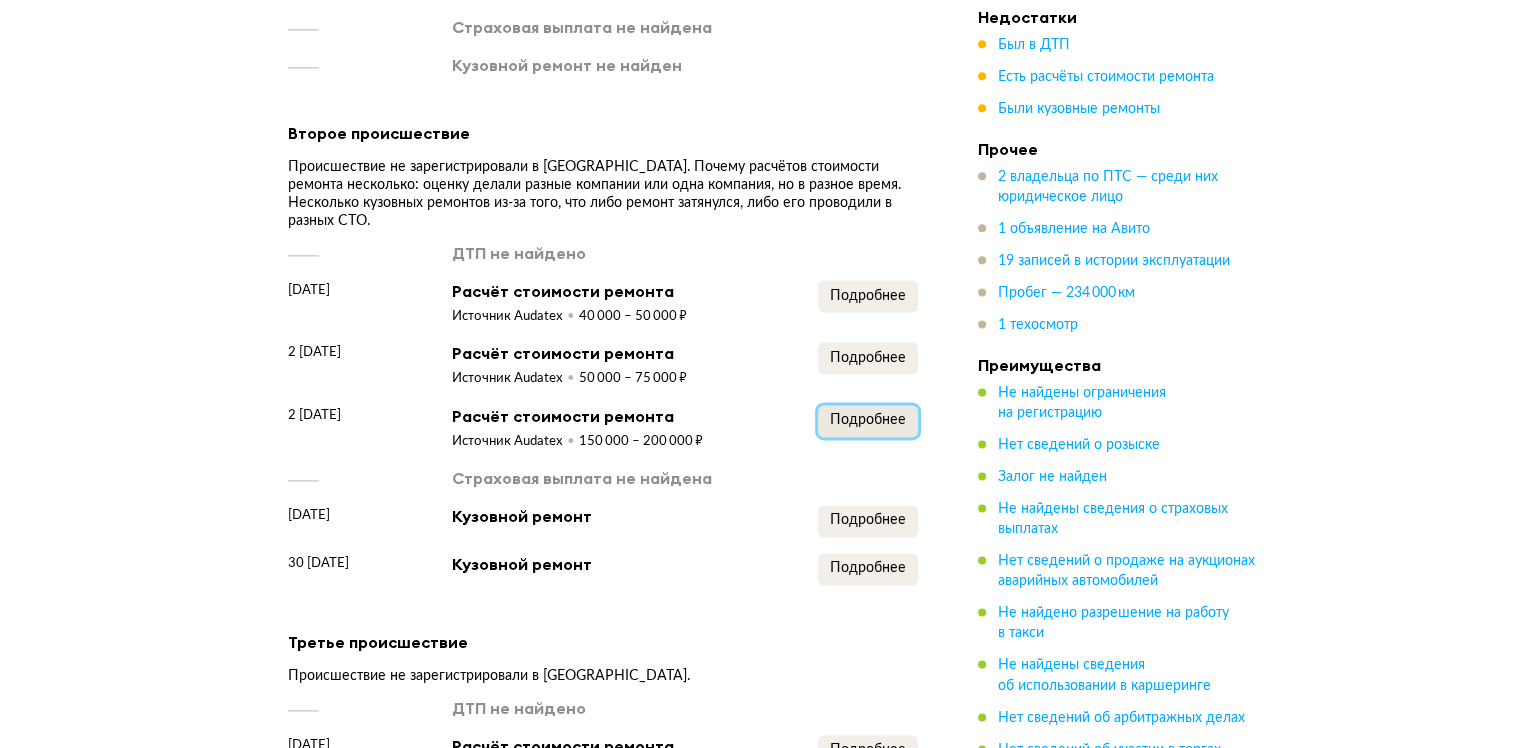 click on "Подробнее" at bounding box center (868, 421) 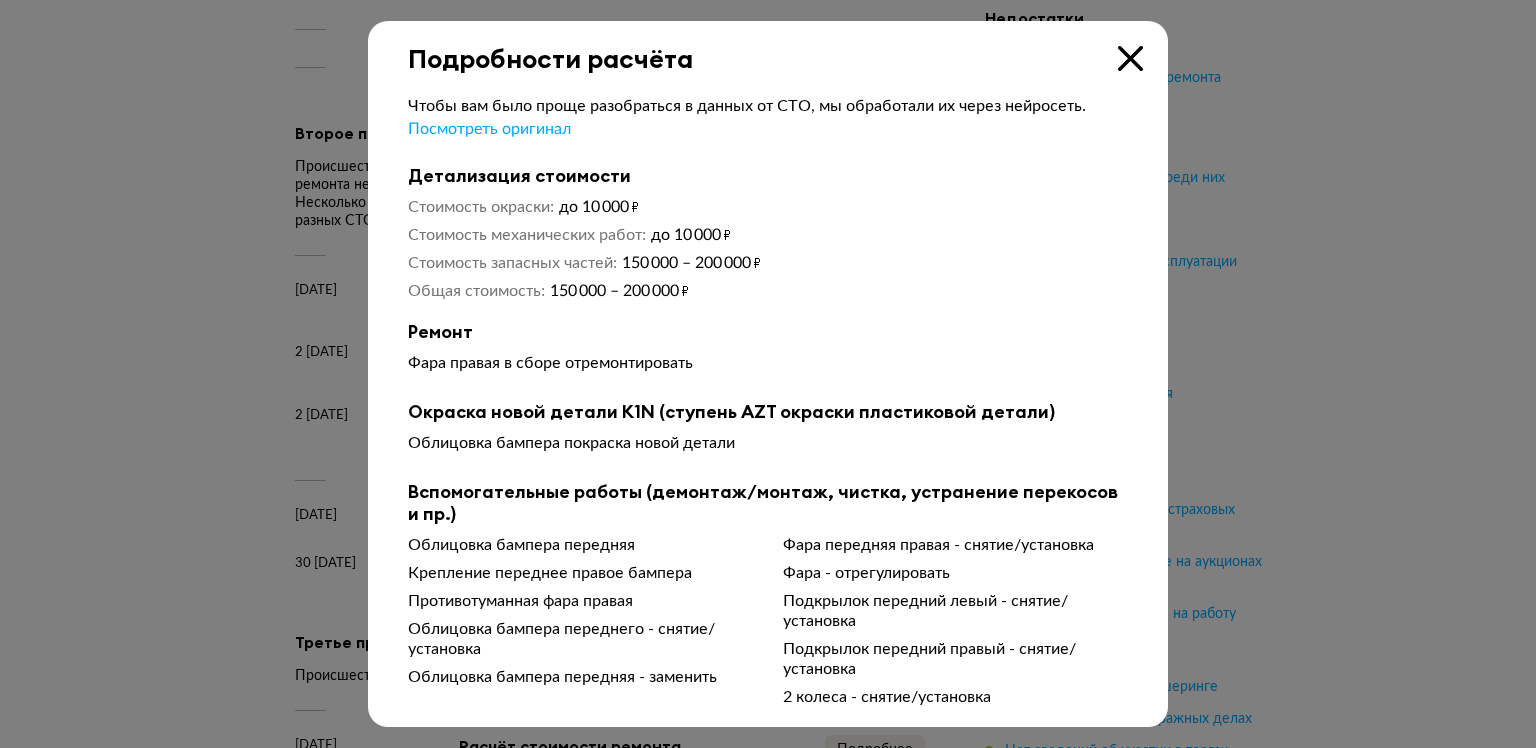 type 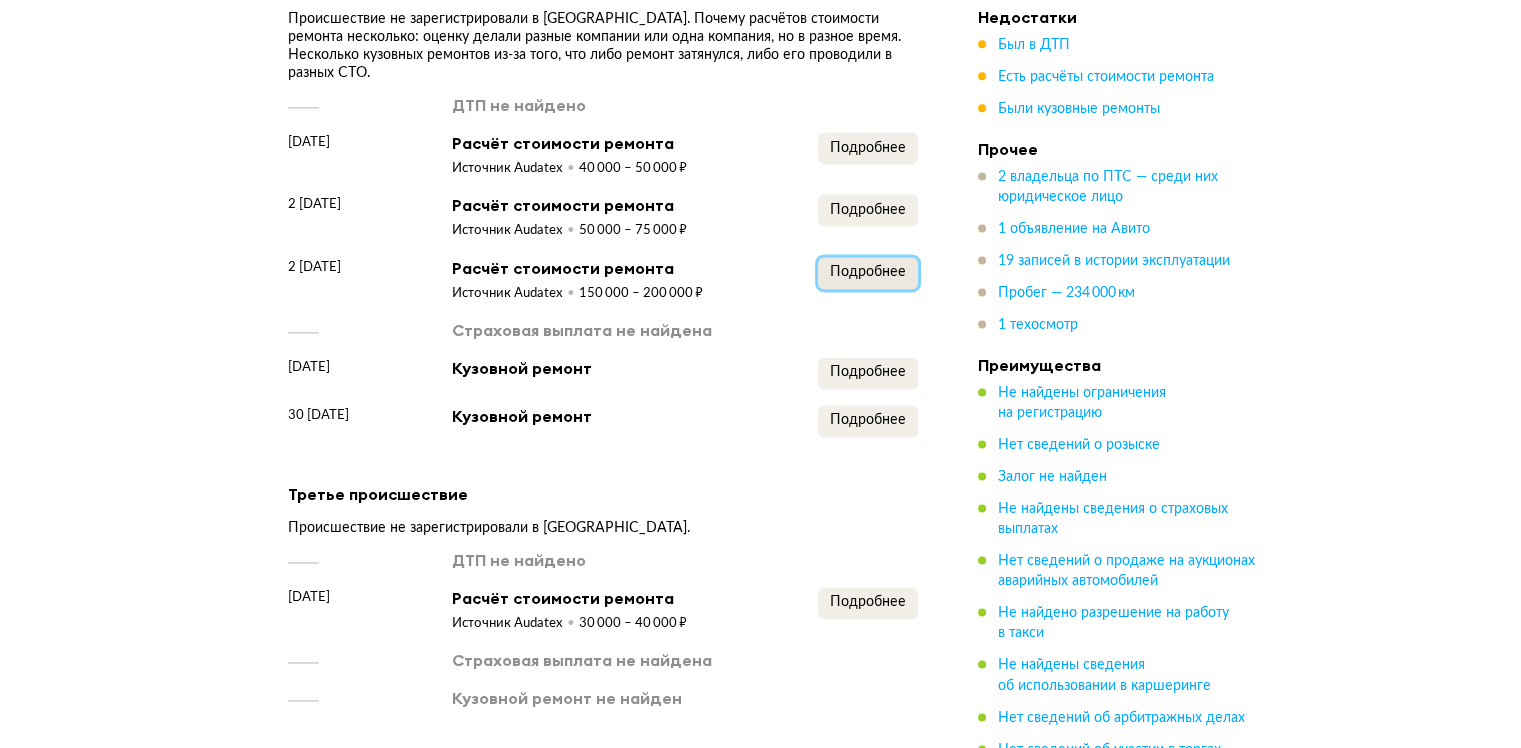 scroll, scrollTop: 2876, scrollLeft: 0, axis: vertical 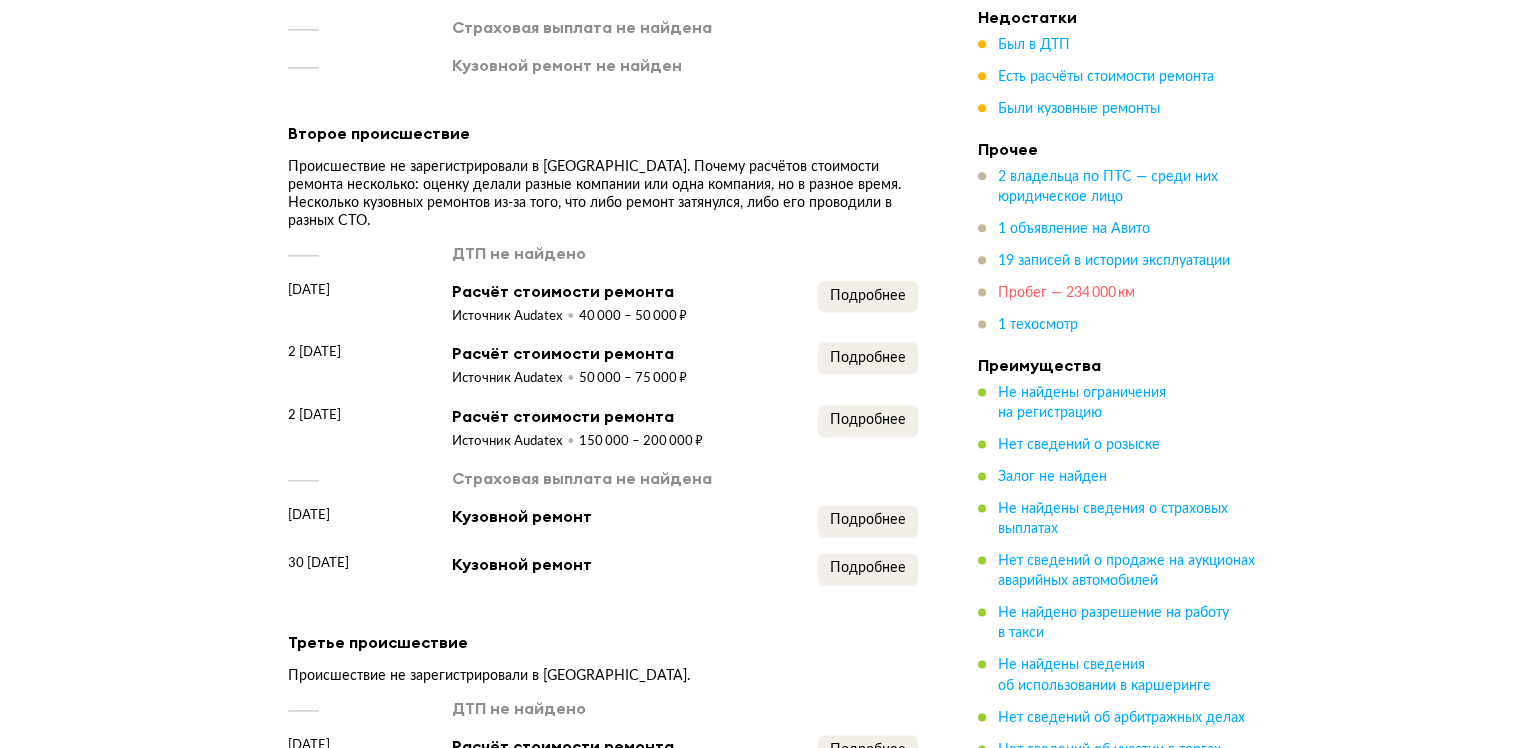 click on "Пробег —  234 000 км" at bounding box center (1066, 294) 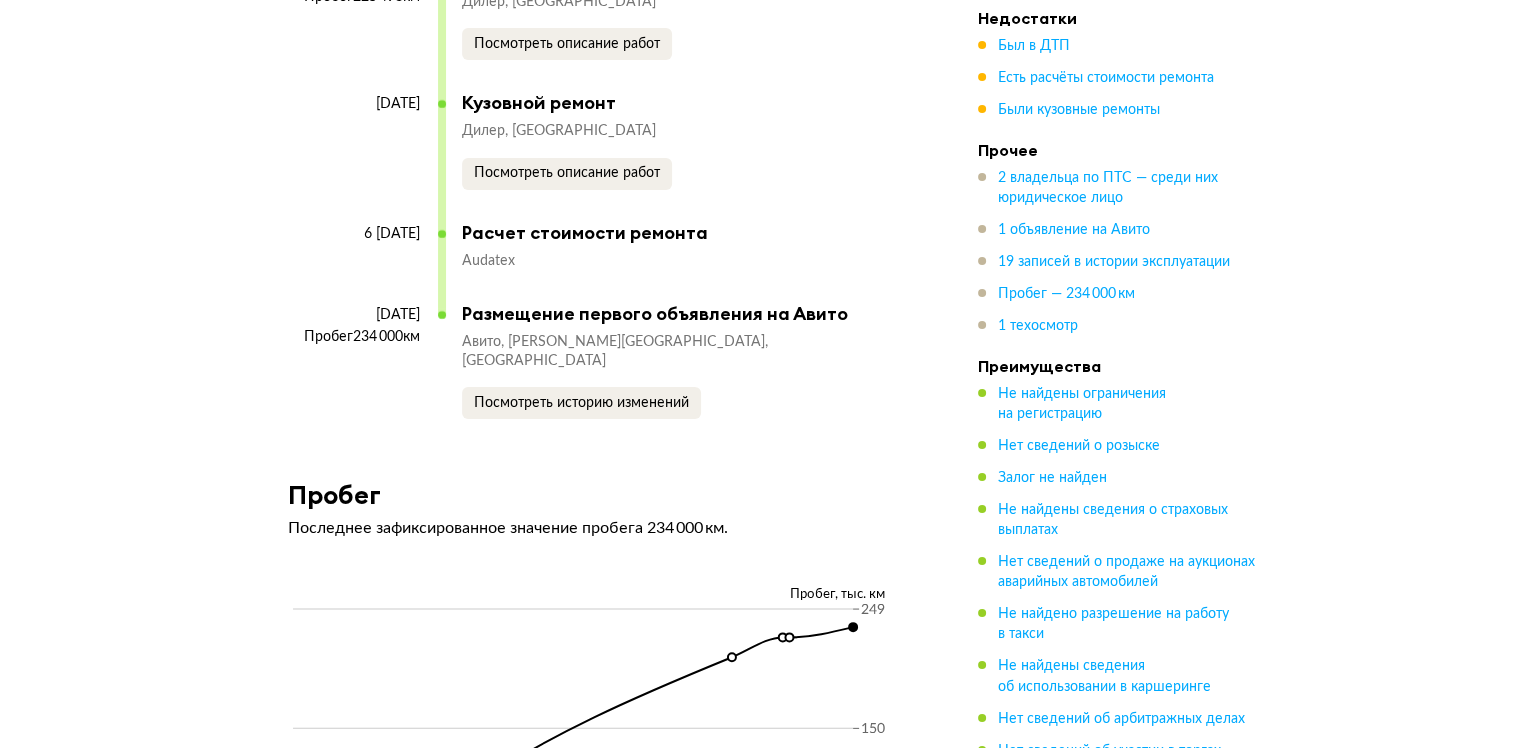 scroll, scrollTop: 7512, scrollLeft: 0, axis: vertical 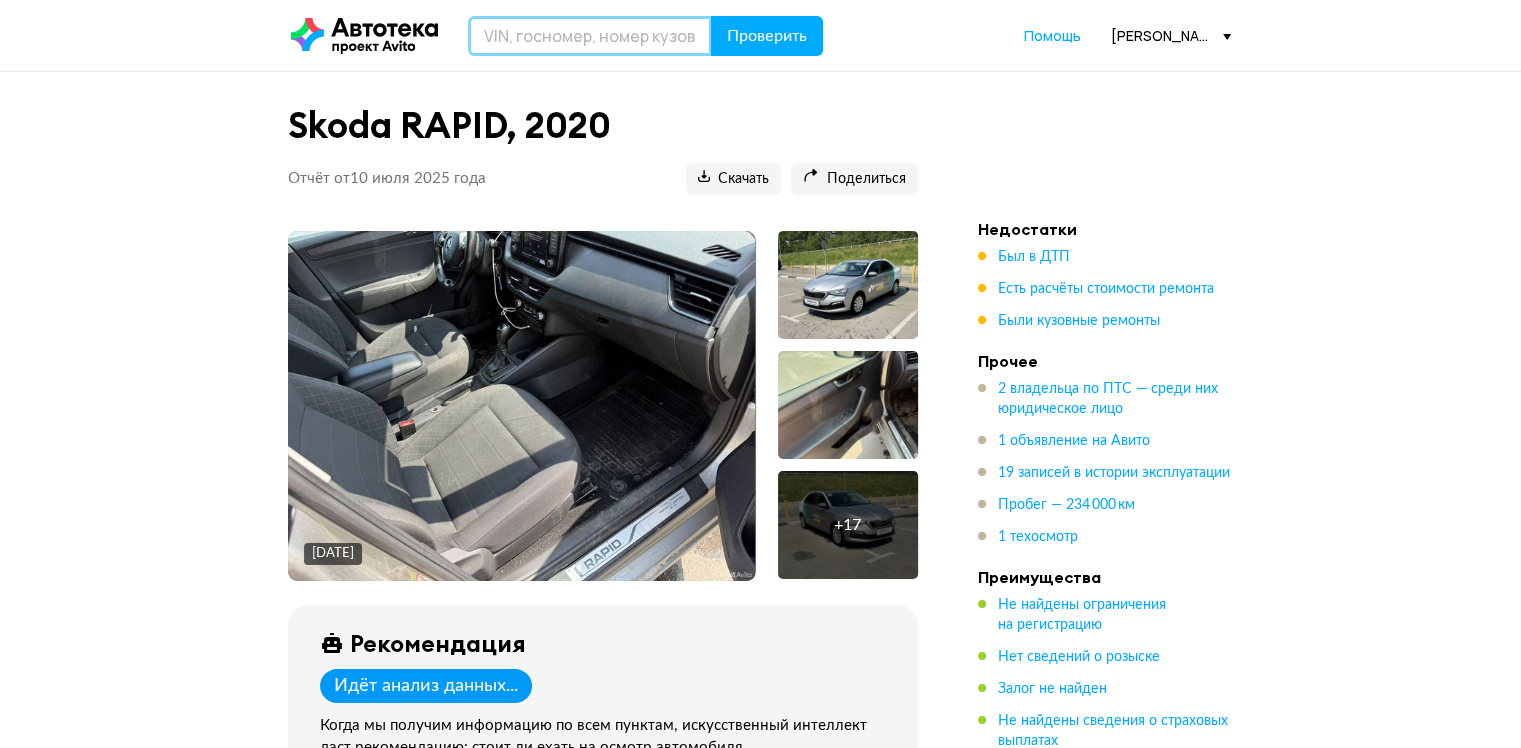 click at bounding box center [590, 36] 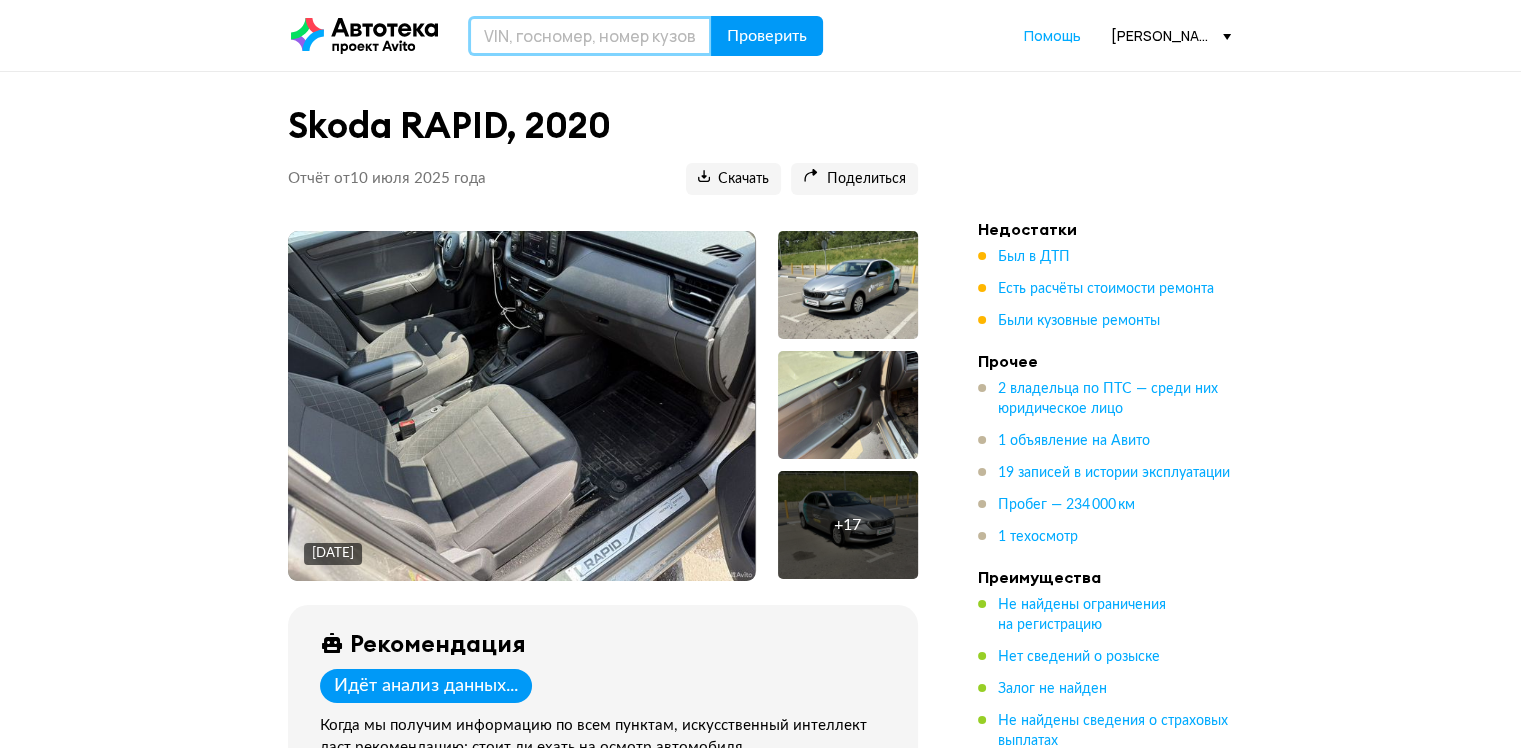 paste on "XWEL2416BM0001007" 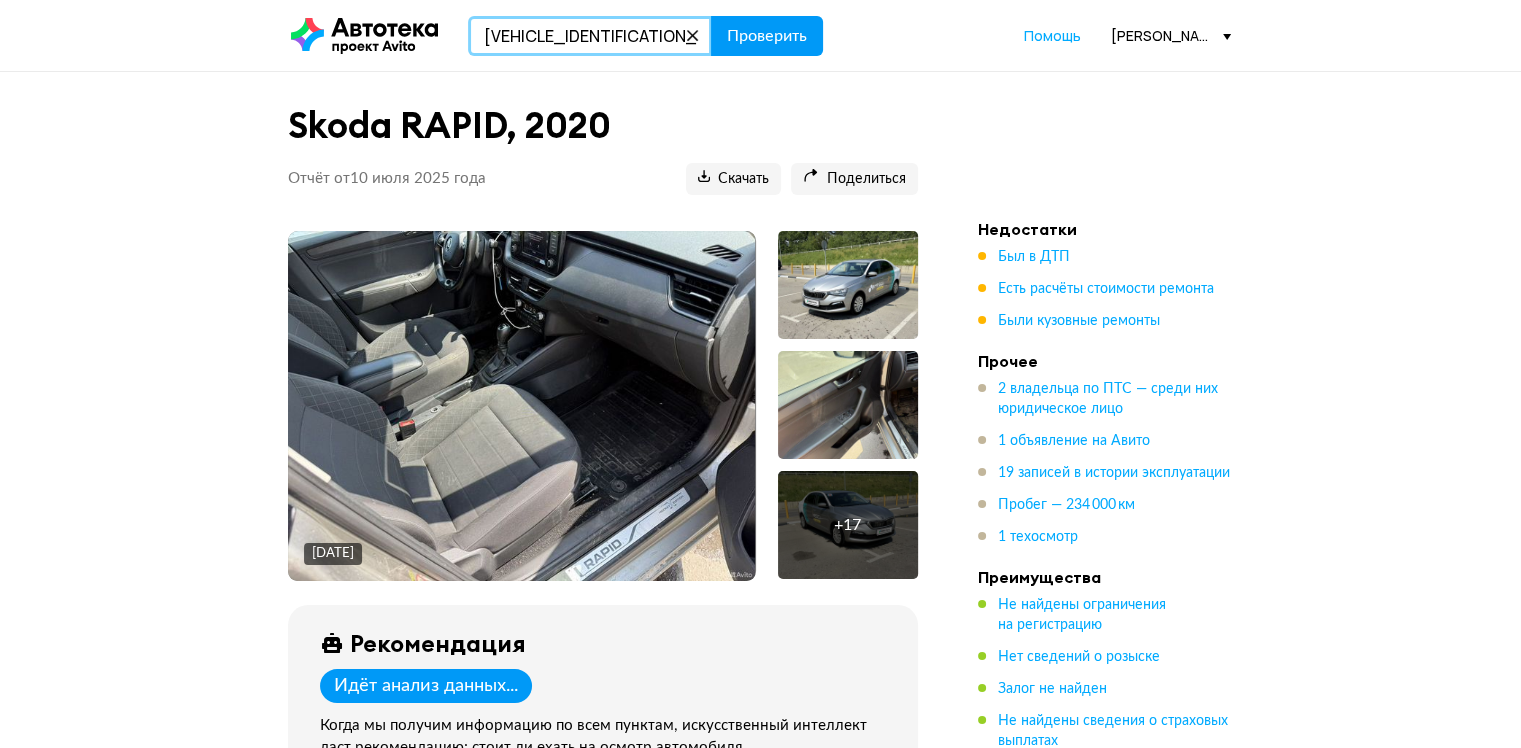 type on "XWEL2416BM0001007" 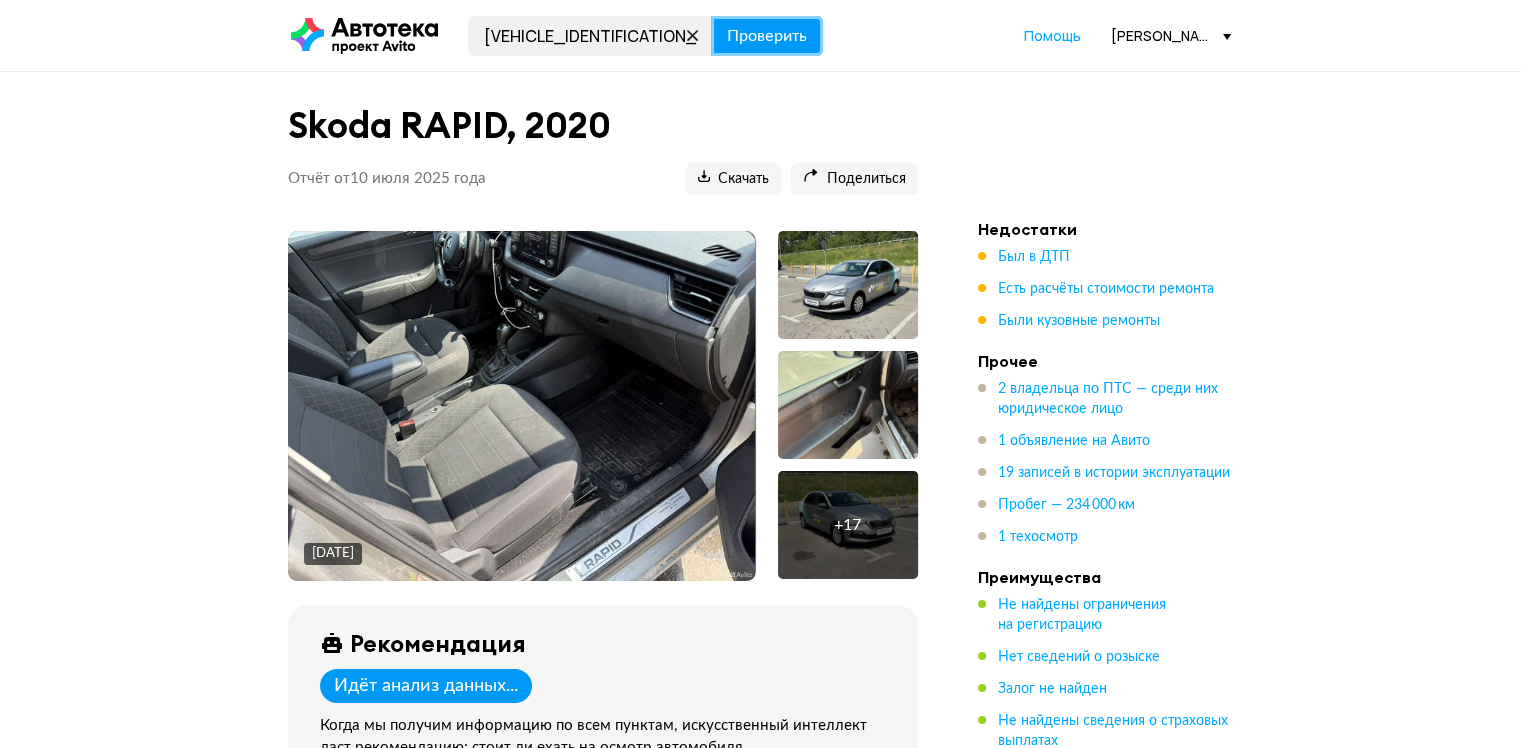 click on "Проверить" at bounding box center [767, 36] 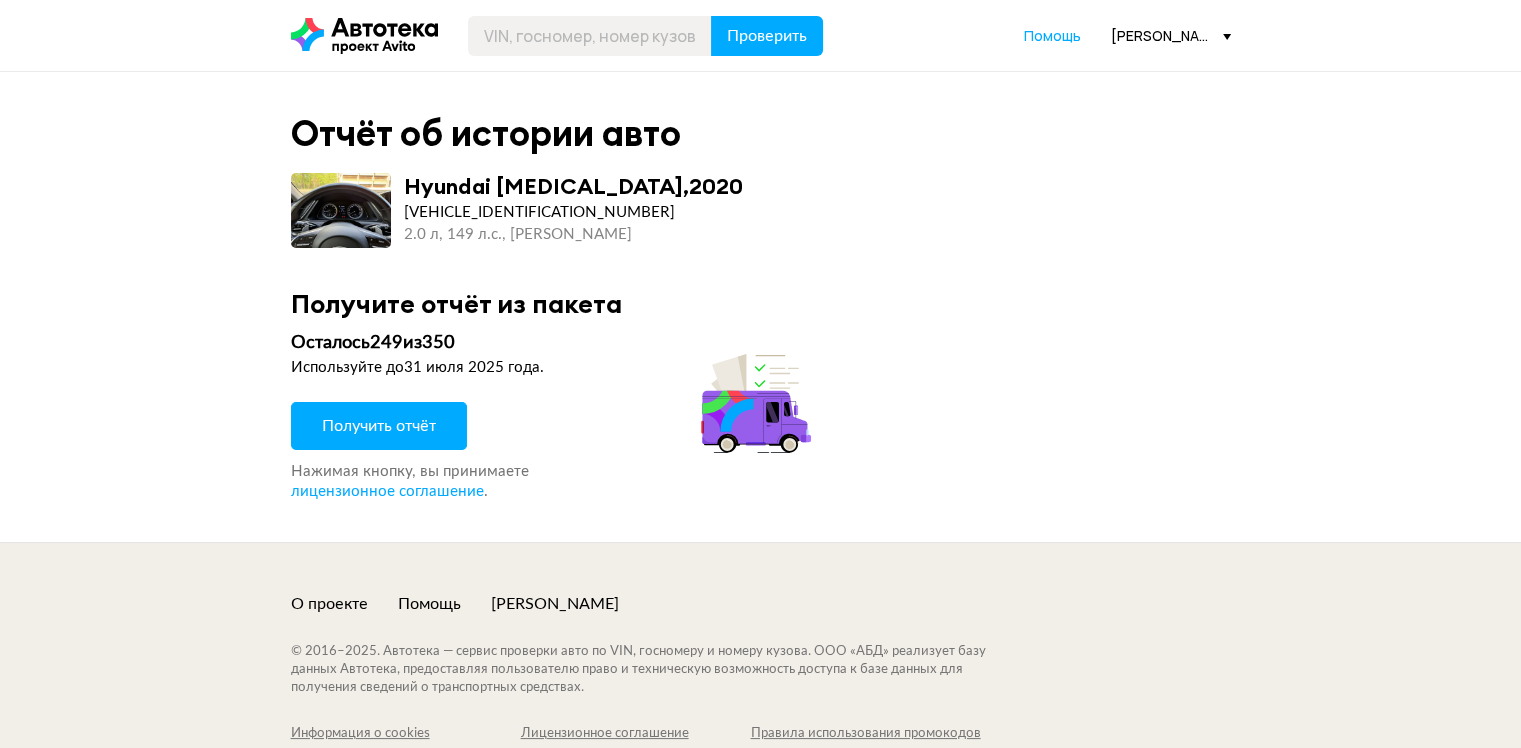 click on "Получить отчёт" at bounding box center (379, 426) 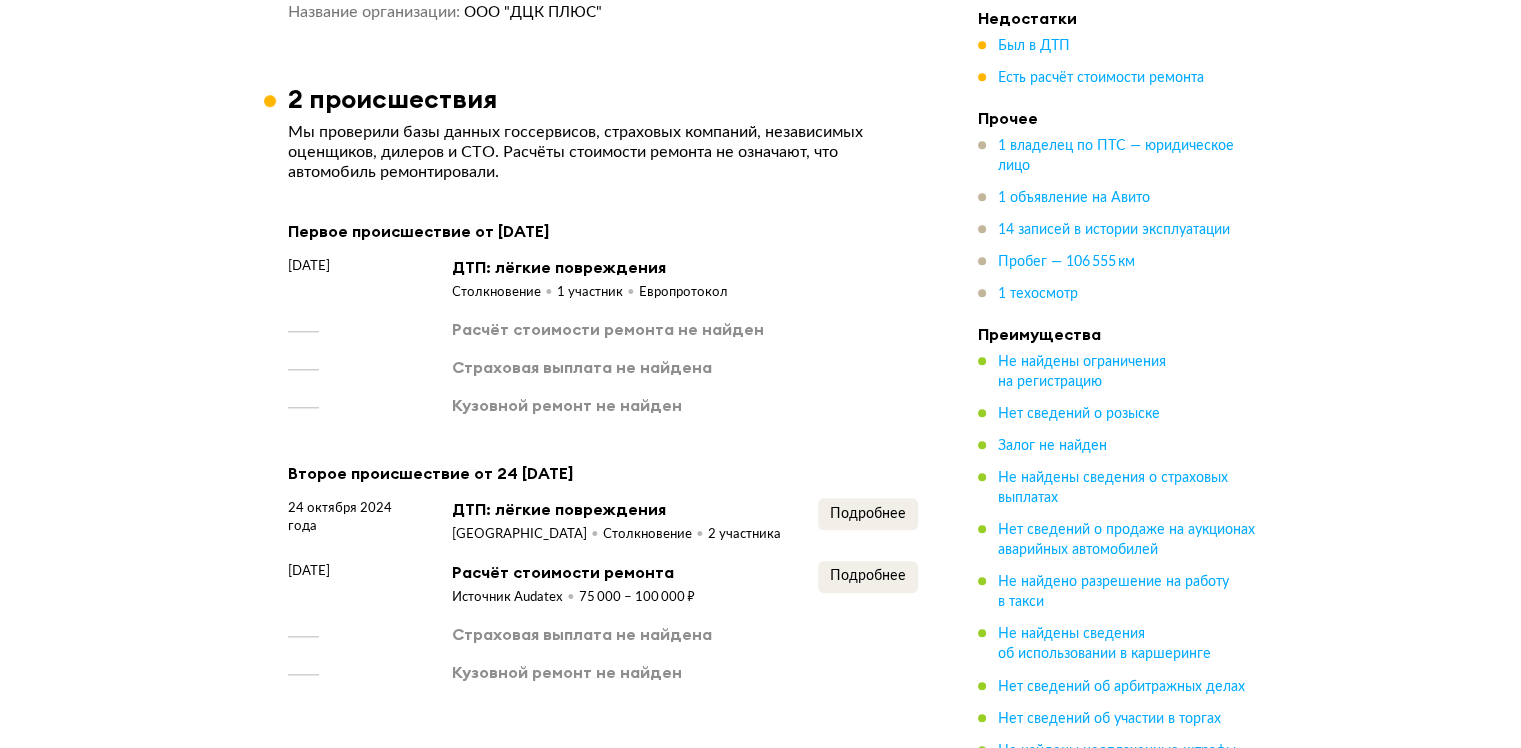 scroll, scrollTop: 2200, scrollLeft: 0, axis: vertical 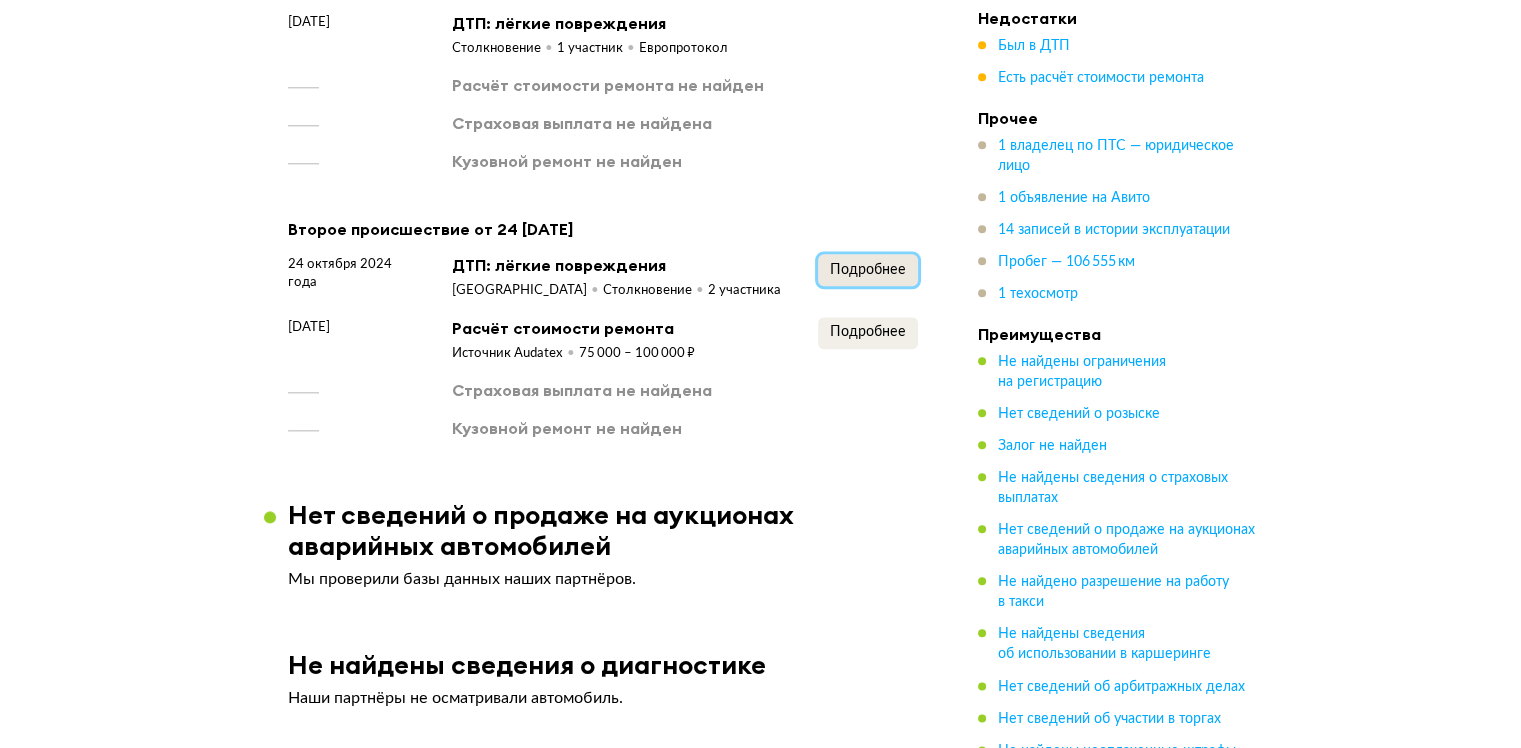 click on "Подробнее" at bounding box center [868, 270] 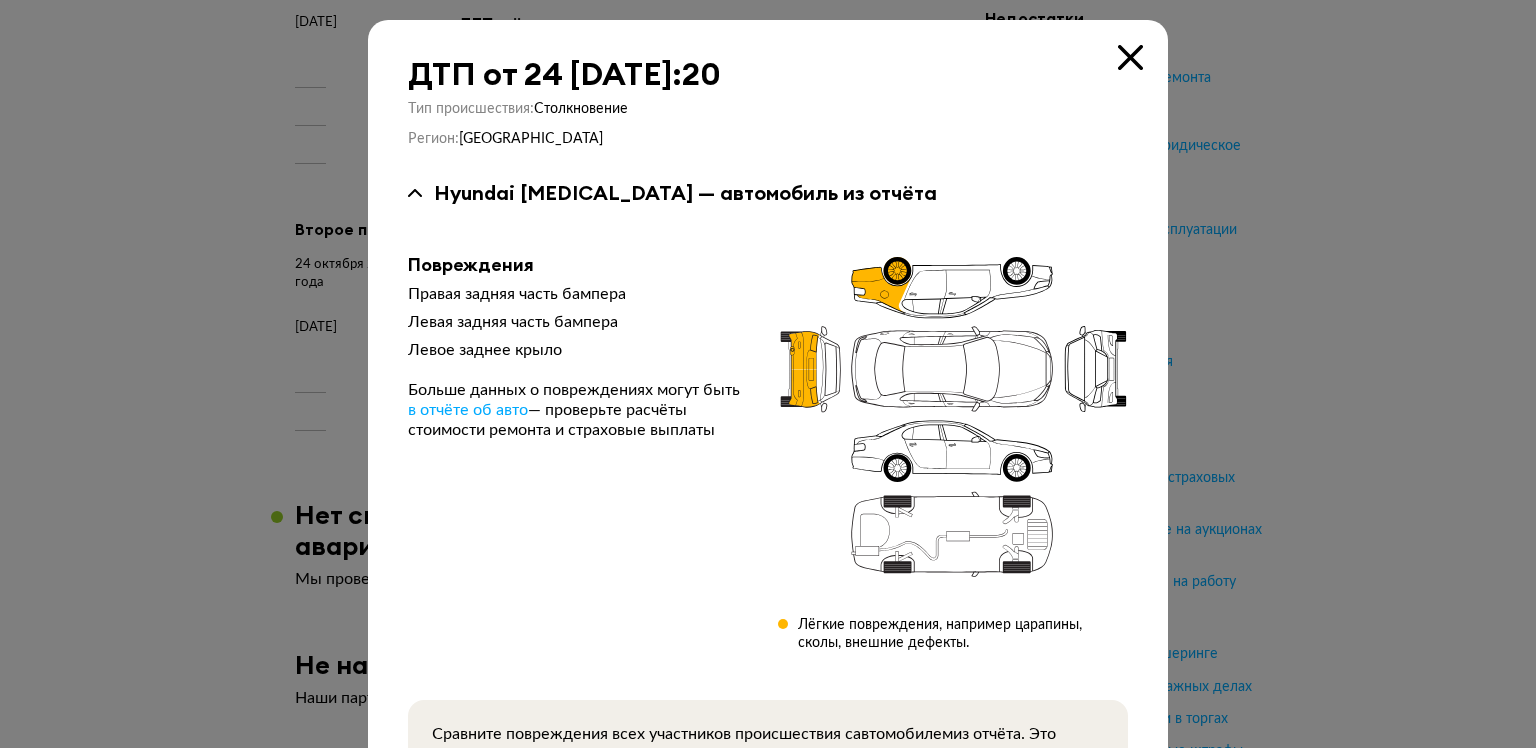 type 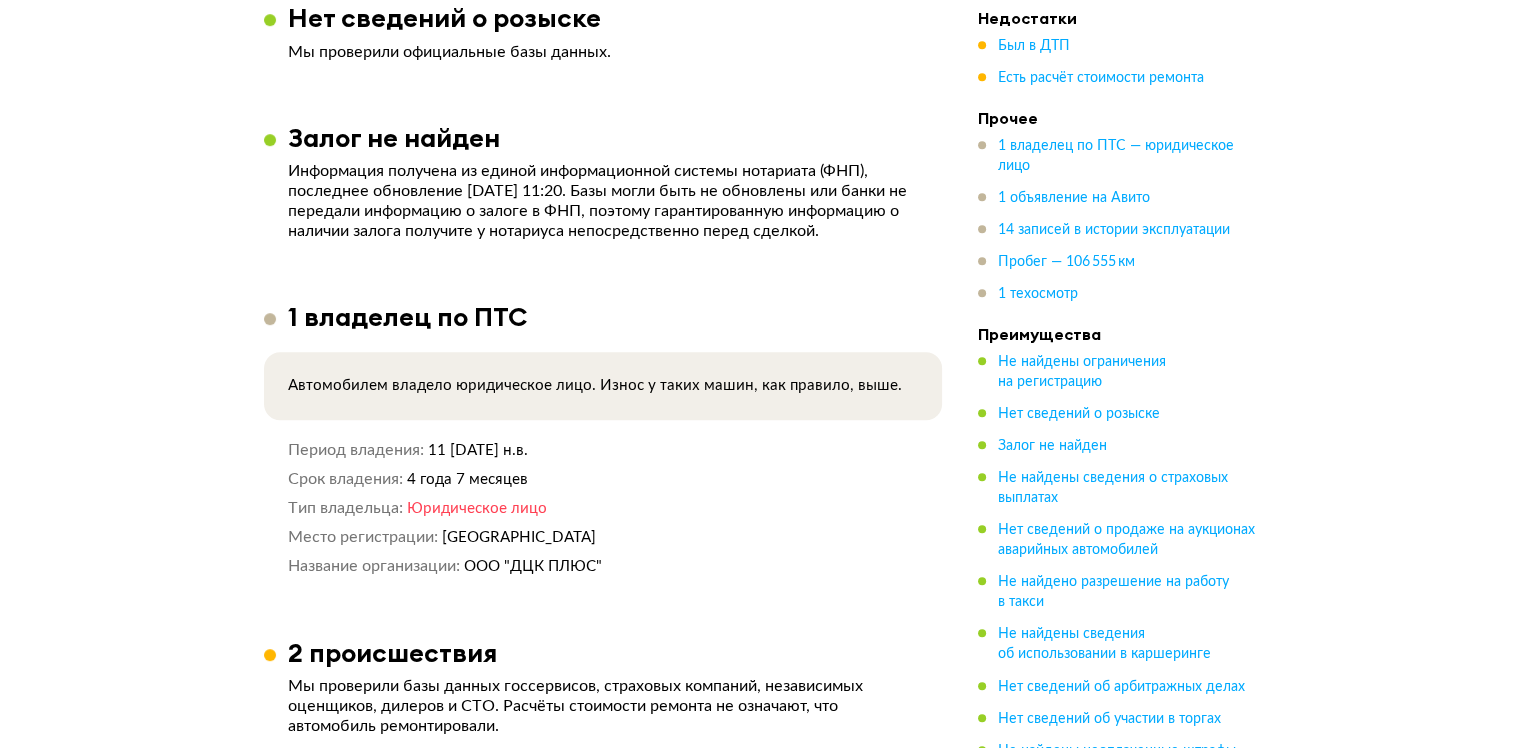 scroll, scrollTop: 1400, scrollLeft: 0, axis: vertical 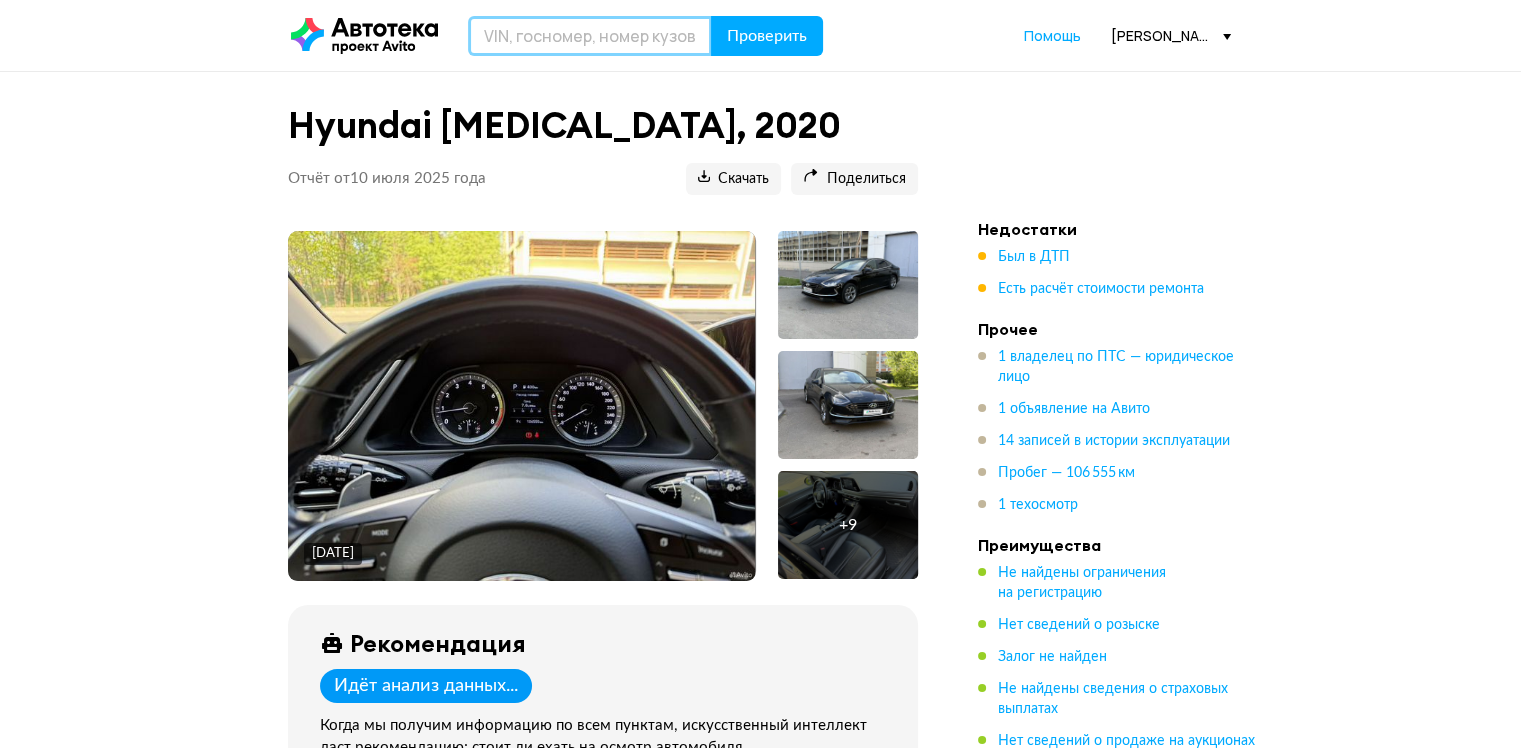 click at bounding box center [590, 36] 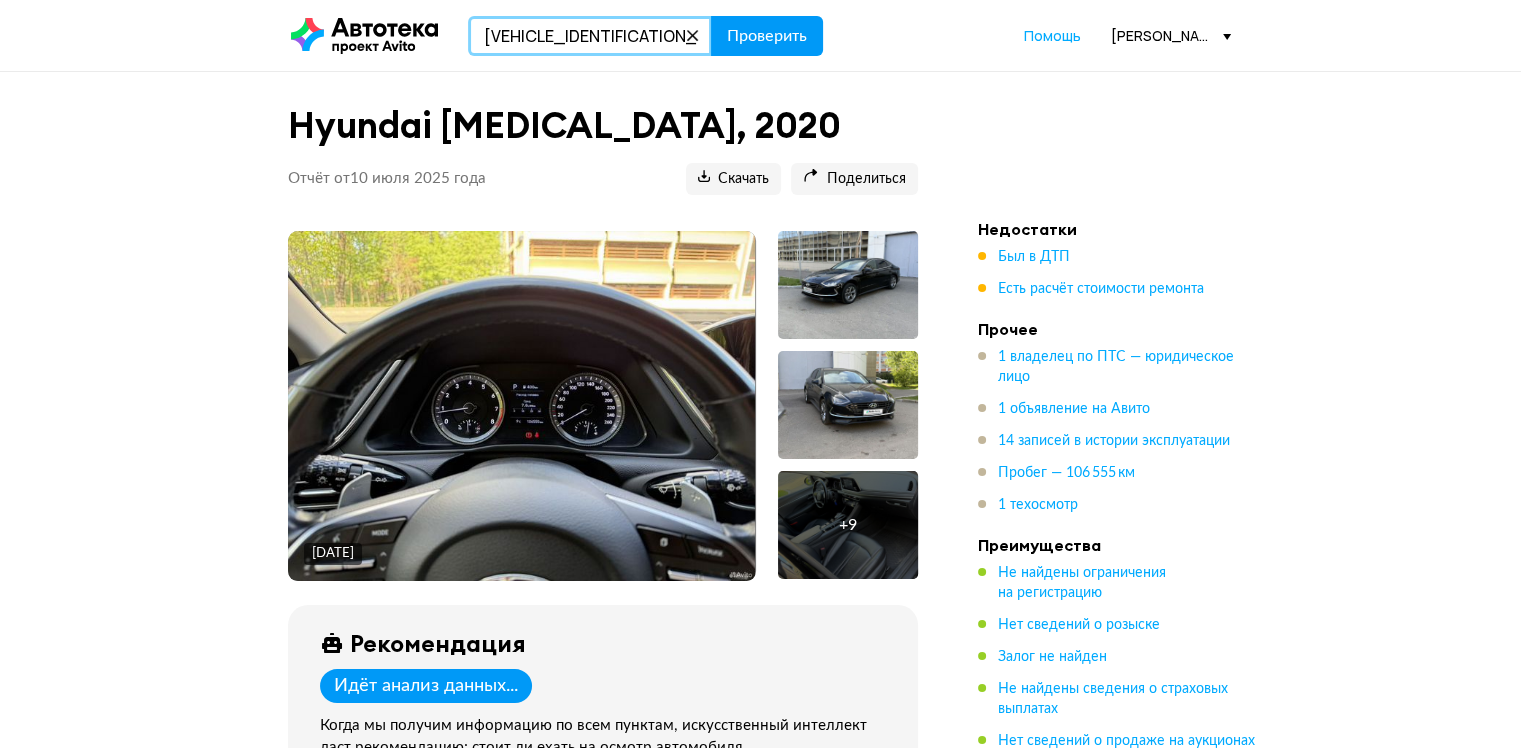 type on "Z94K241CBNR317428" 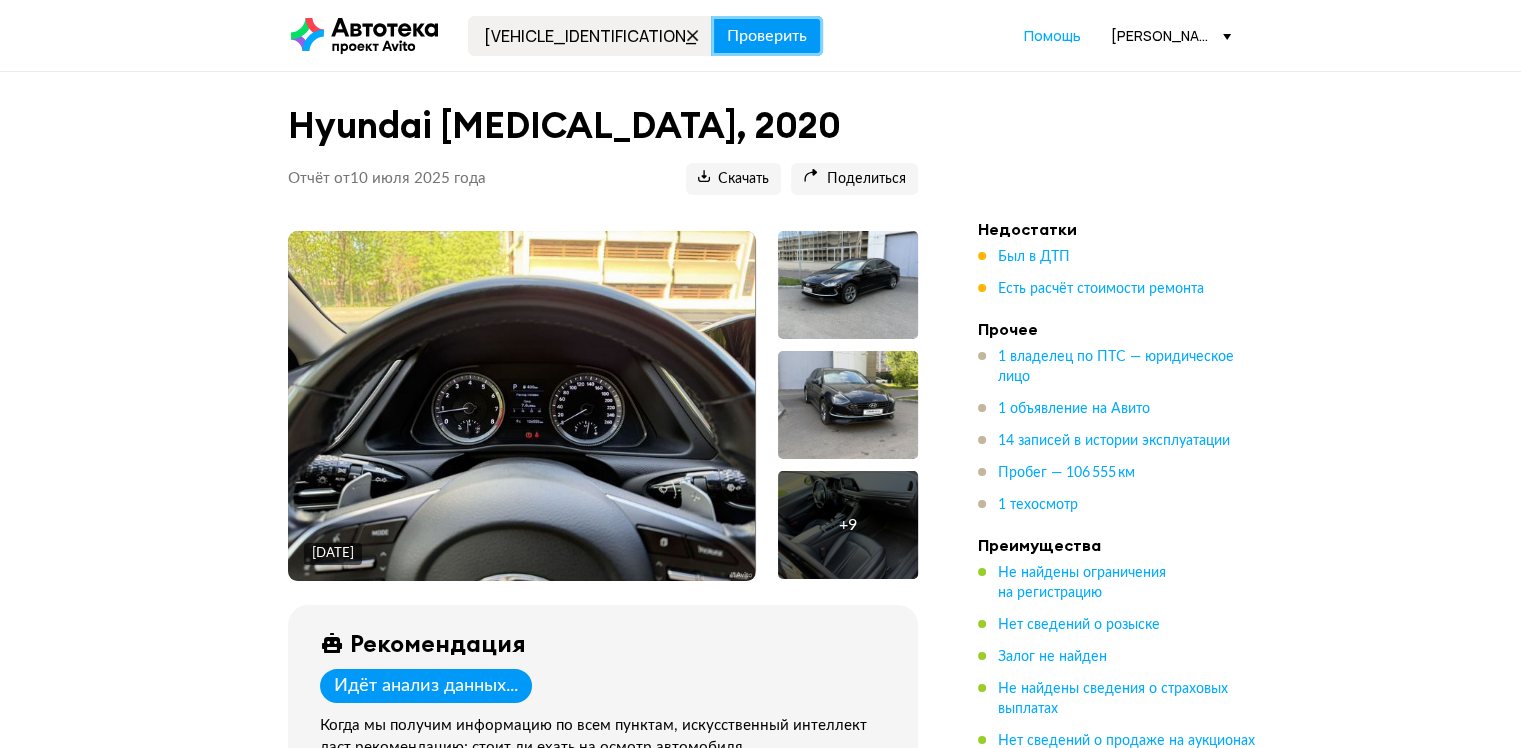 click on "Проверить" at bounding box center [767, 36] 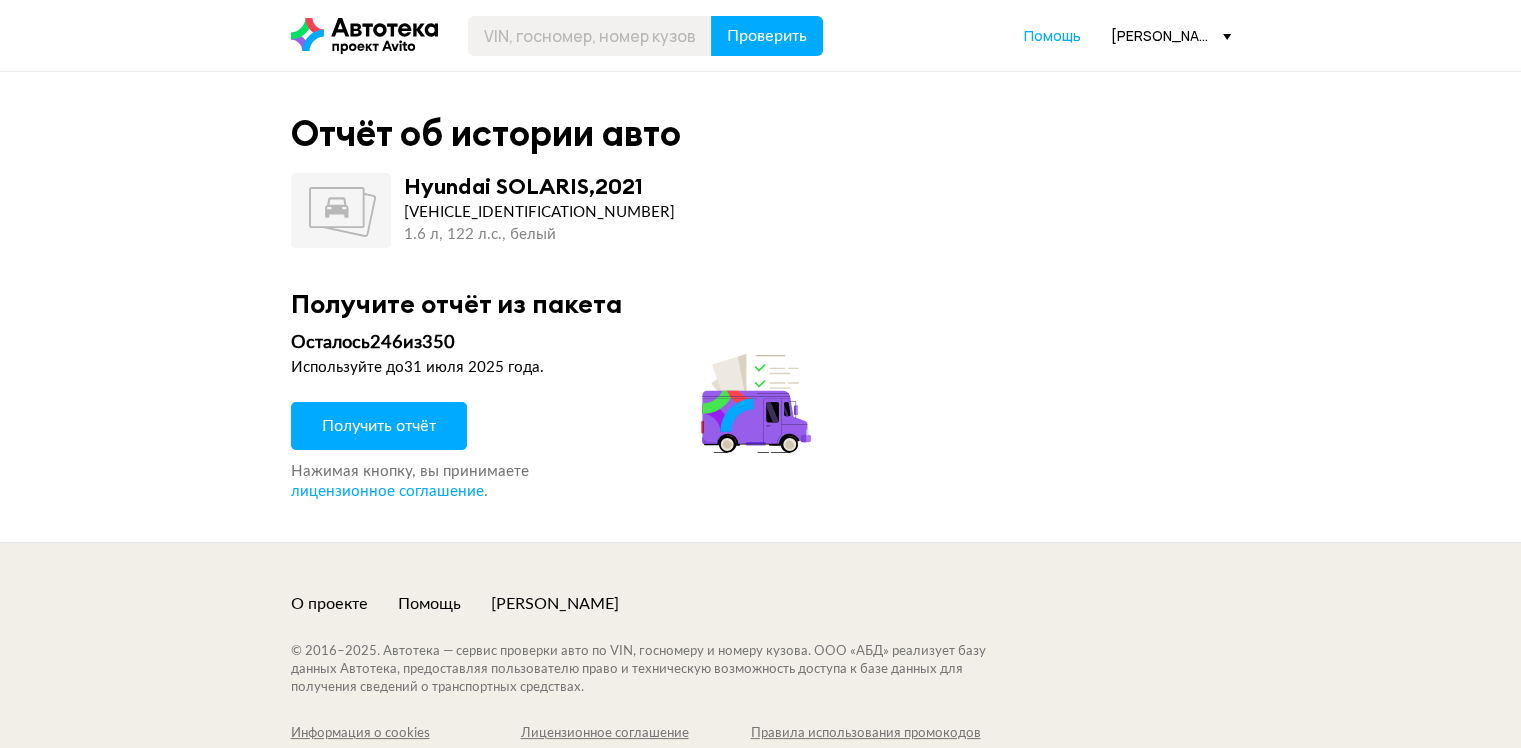click on "Получить отчёт" at bounding box center (379, 426) 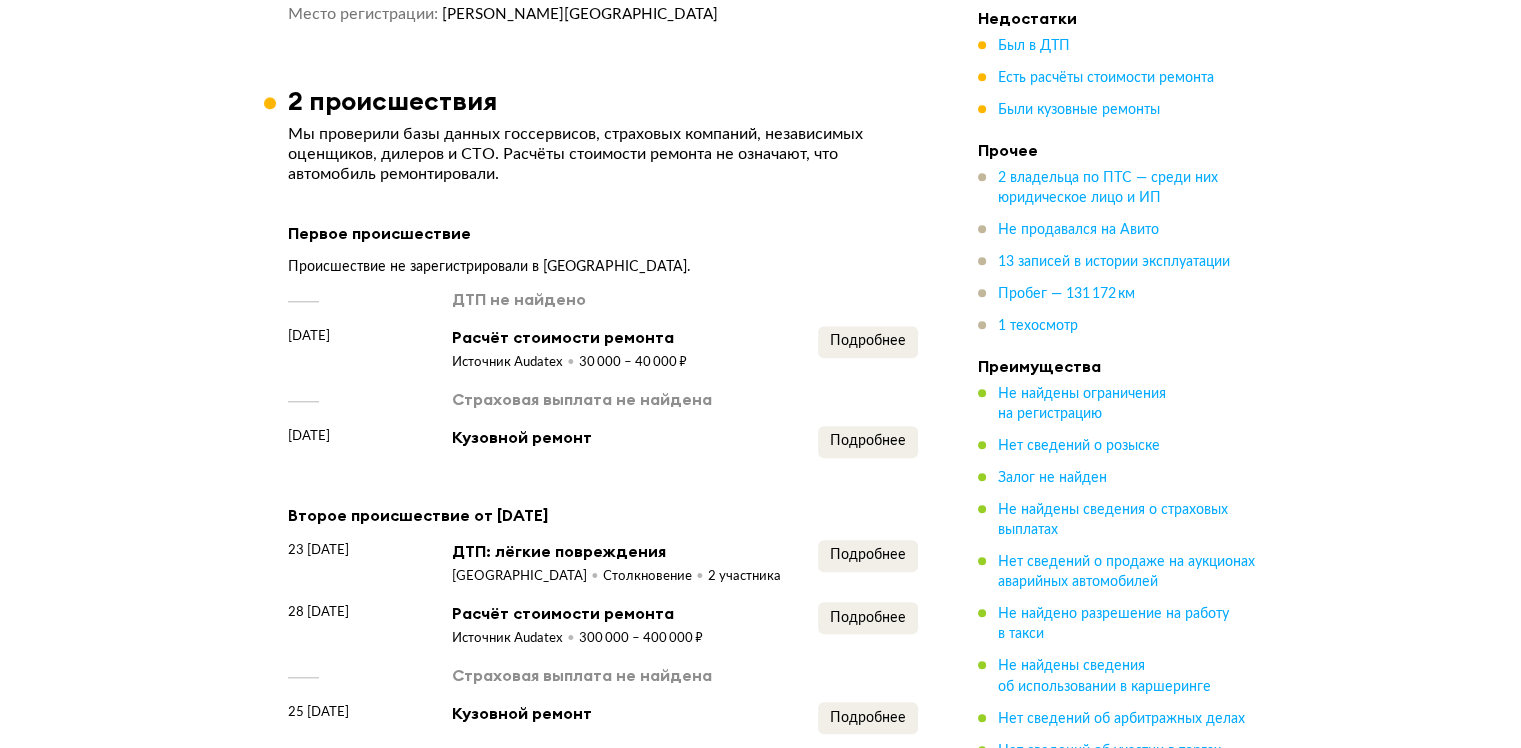 scroll, scrollTop: 2000, scrollLeft: 0, axis: vertical 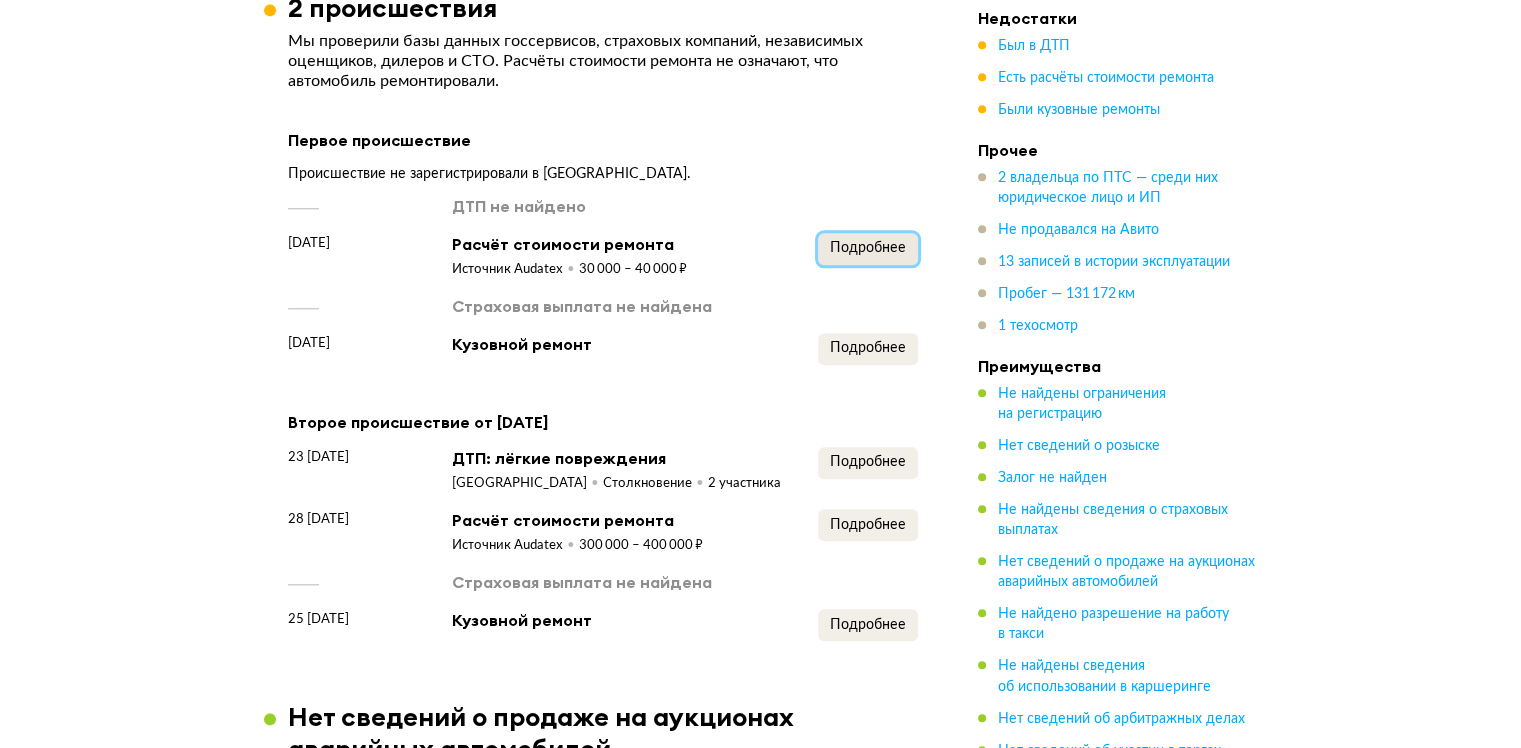 click on "Подробнее" at bounding box center [868, 248] 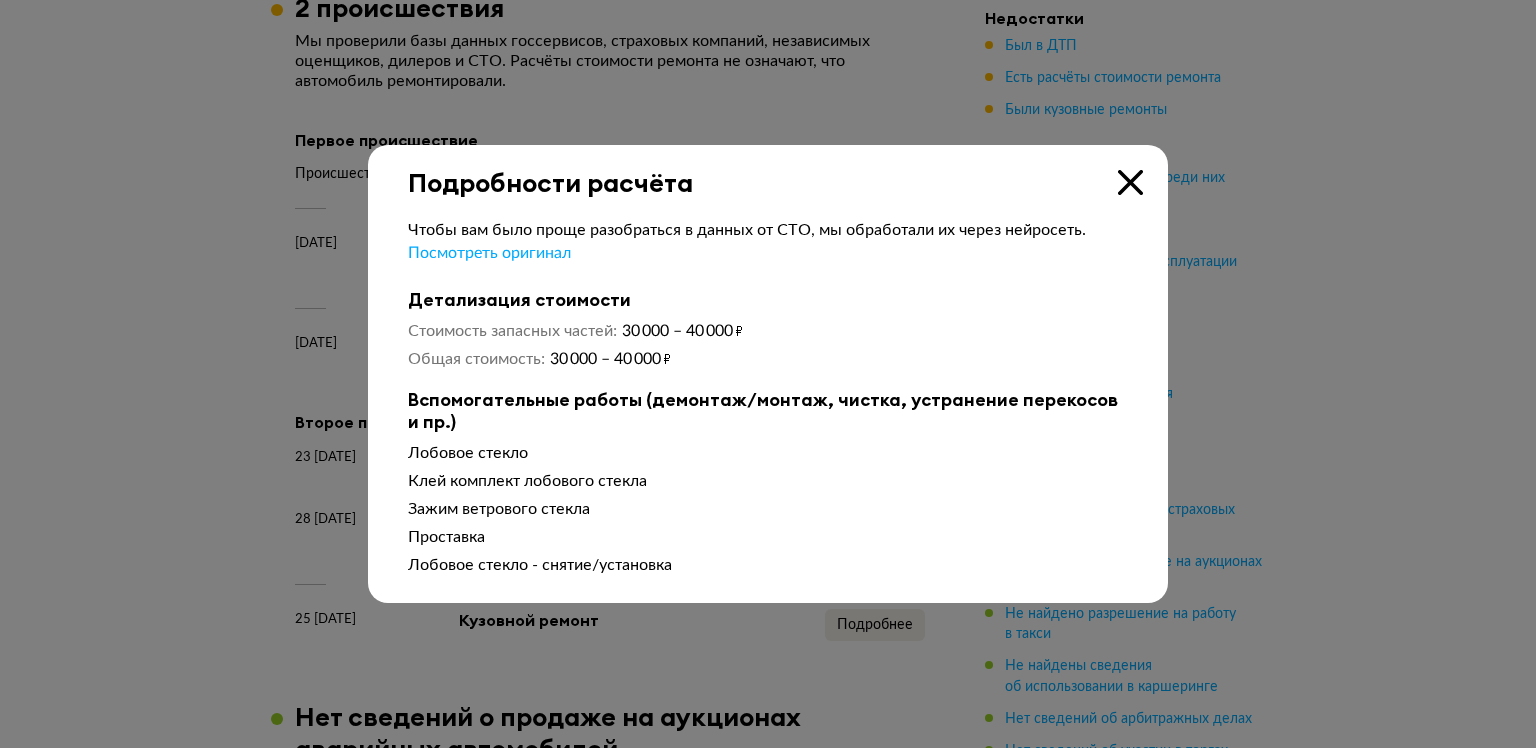 type 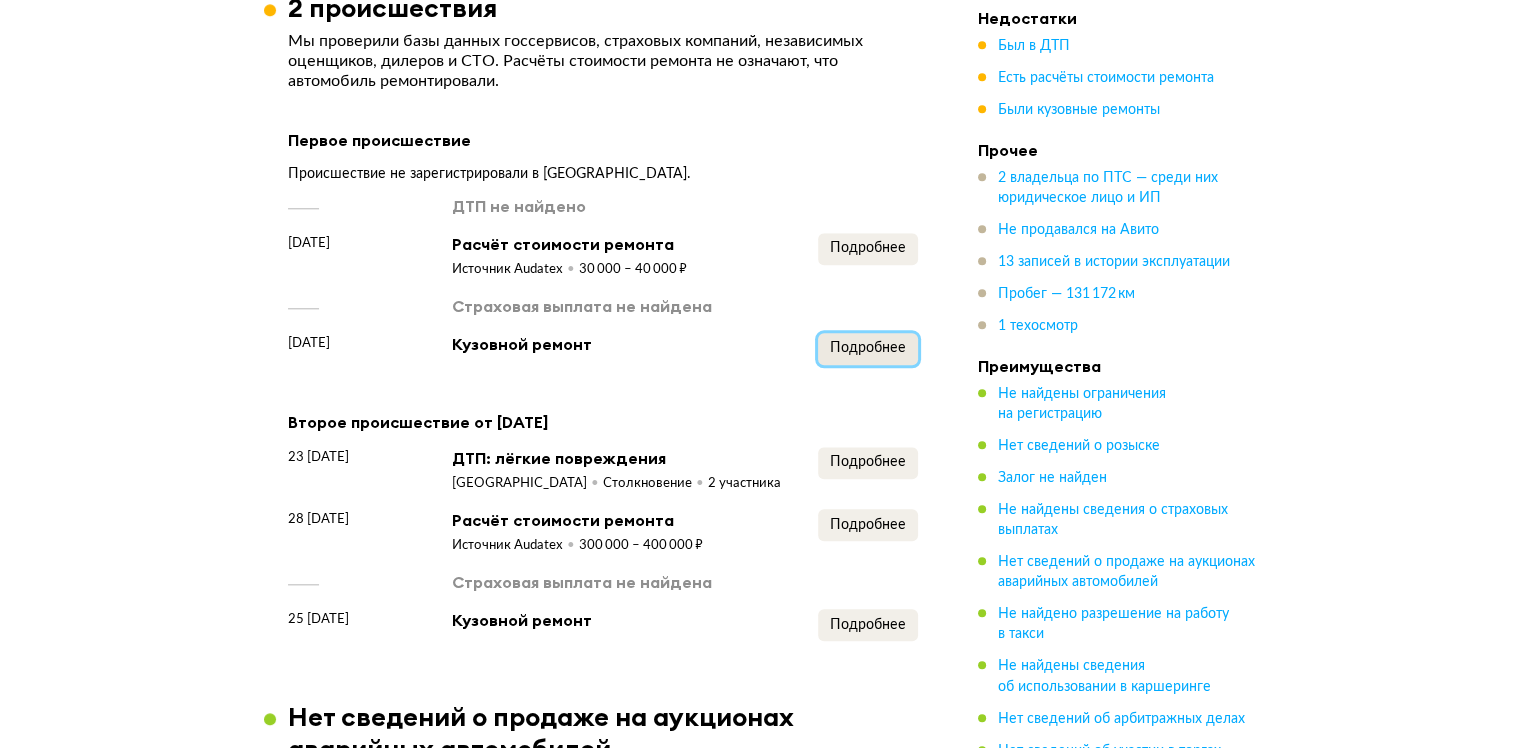 click on "Подробнее" at bounding box center [868, 348] 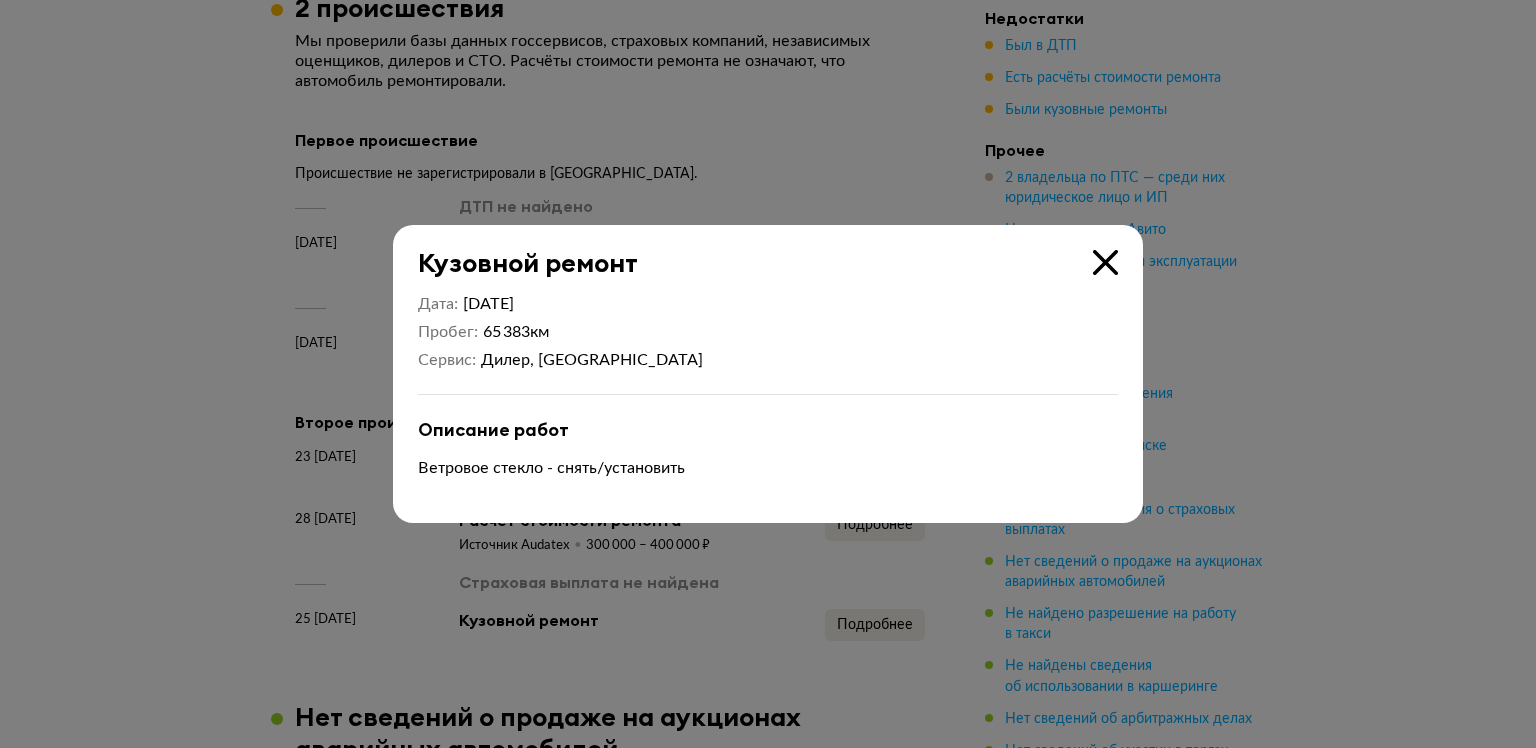 type 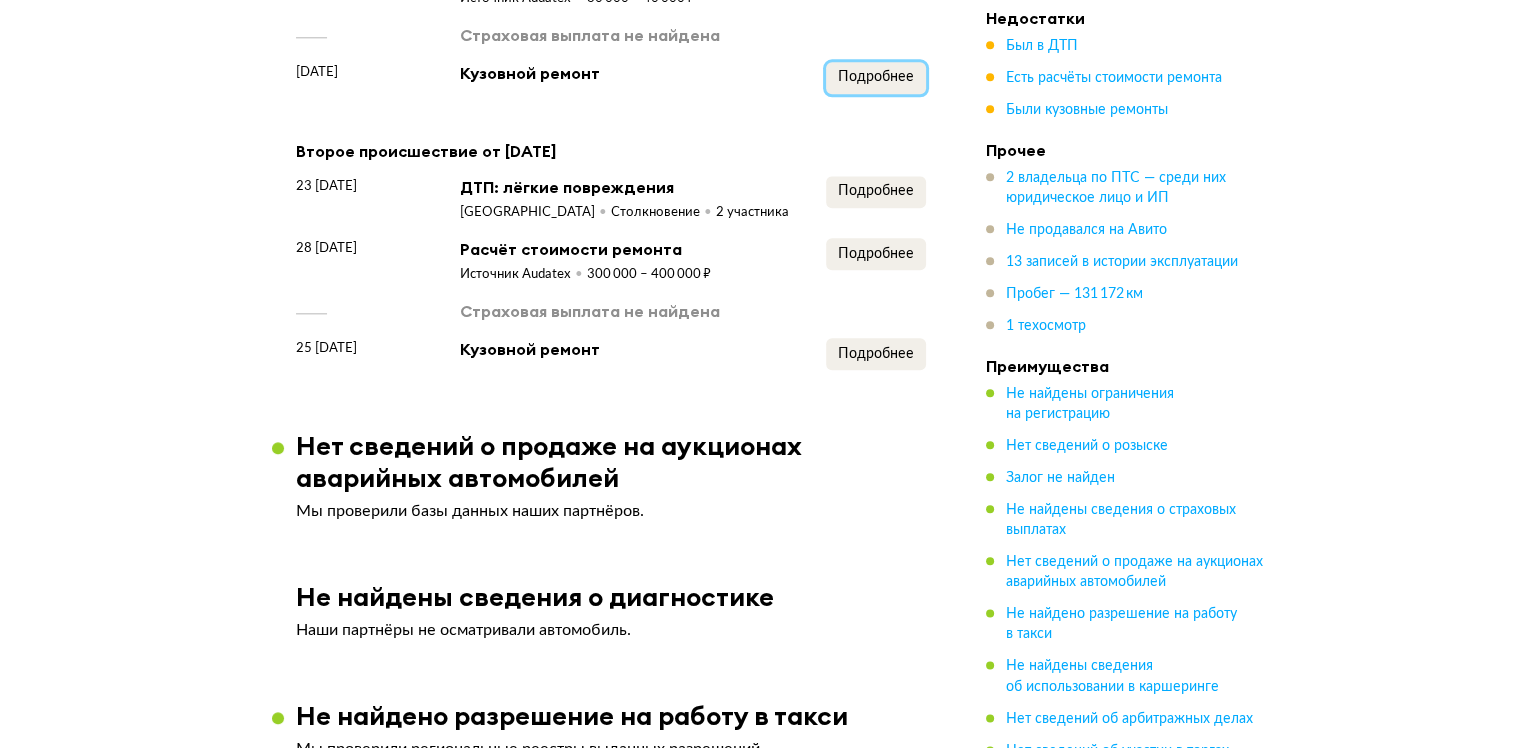 scroll, scrollTop: 2300, scrollLeft: 0, axis: vertical 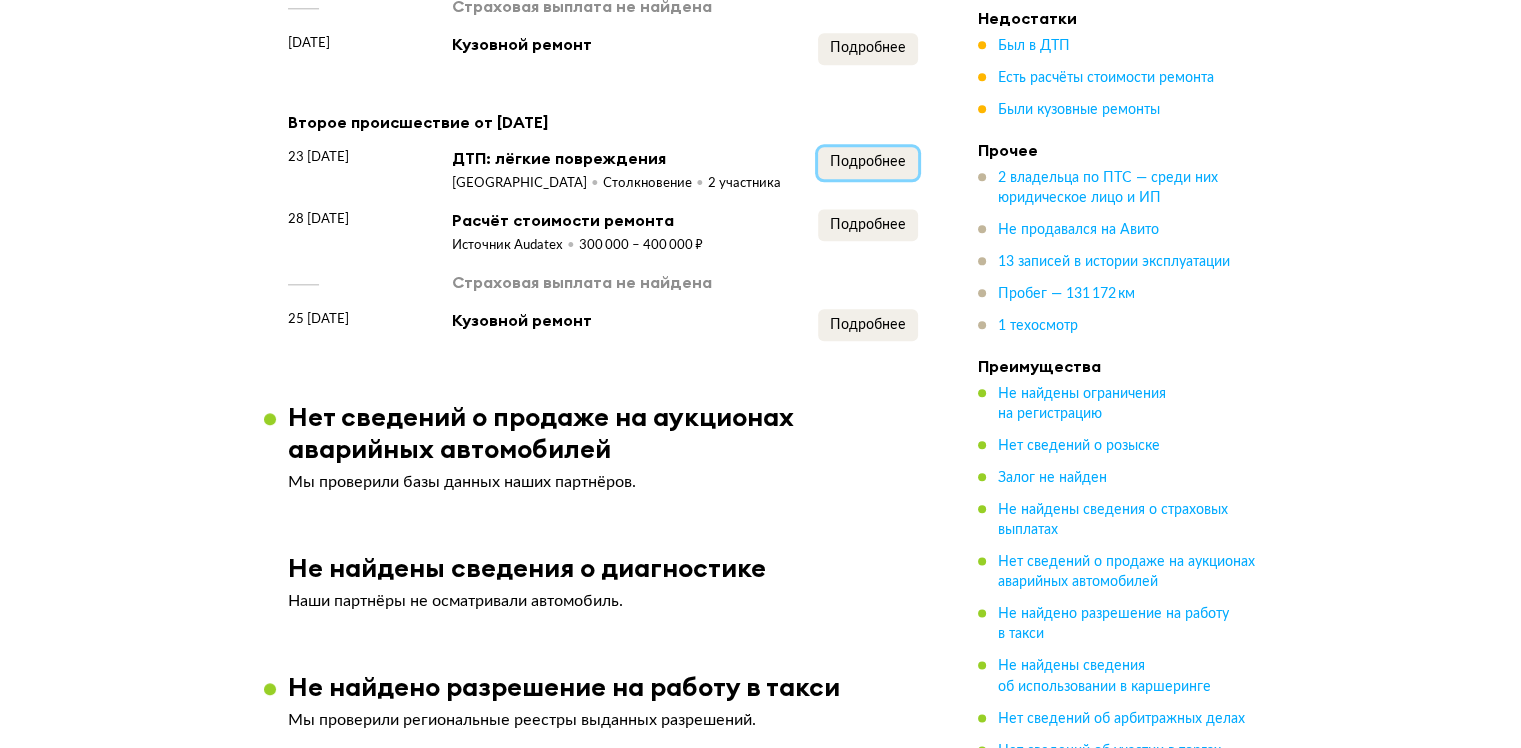 click on "Подробнее" at bounding box center [868, 163] 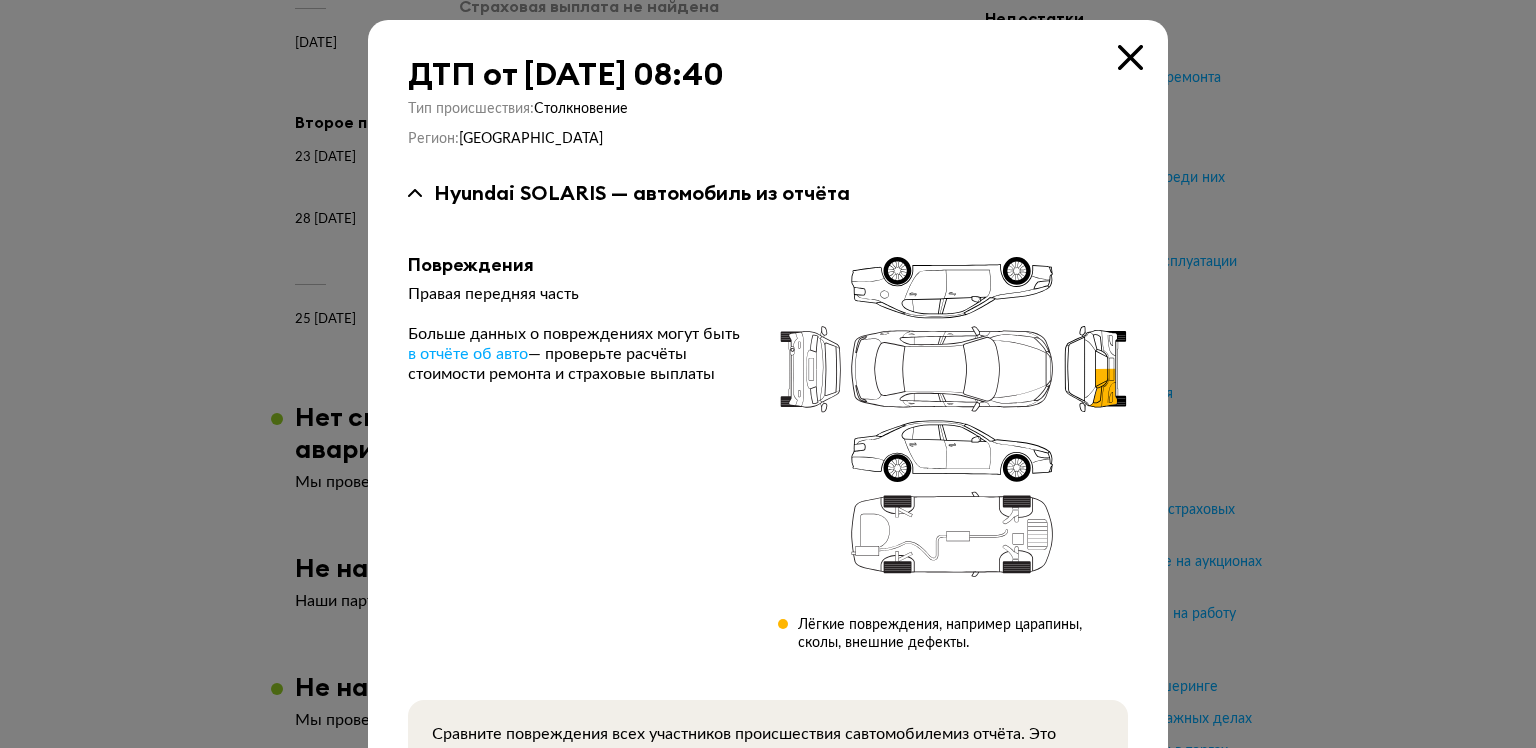 type 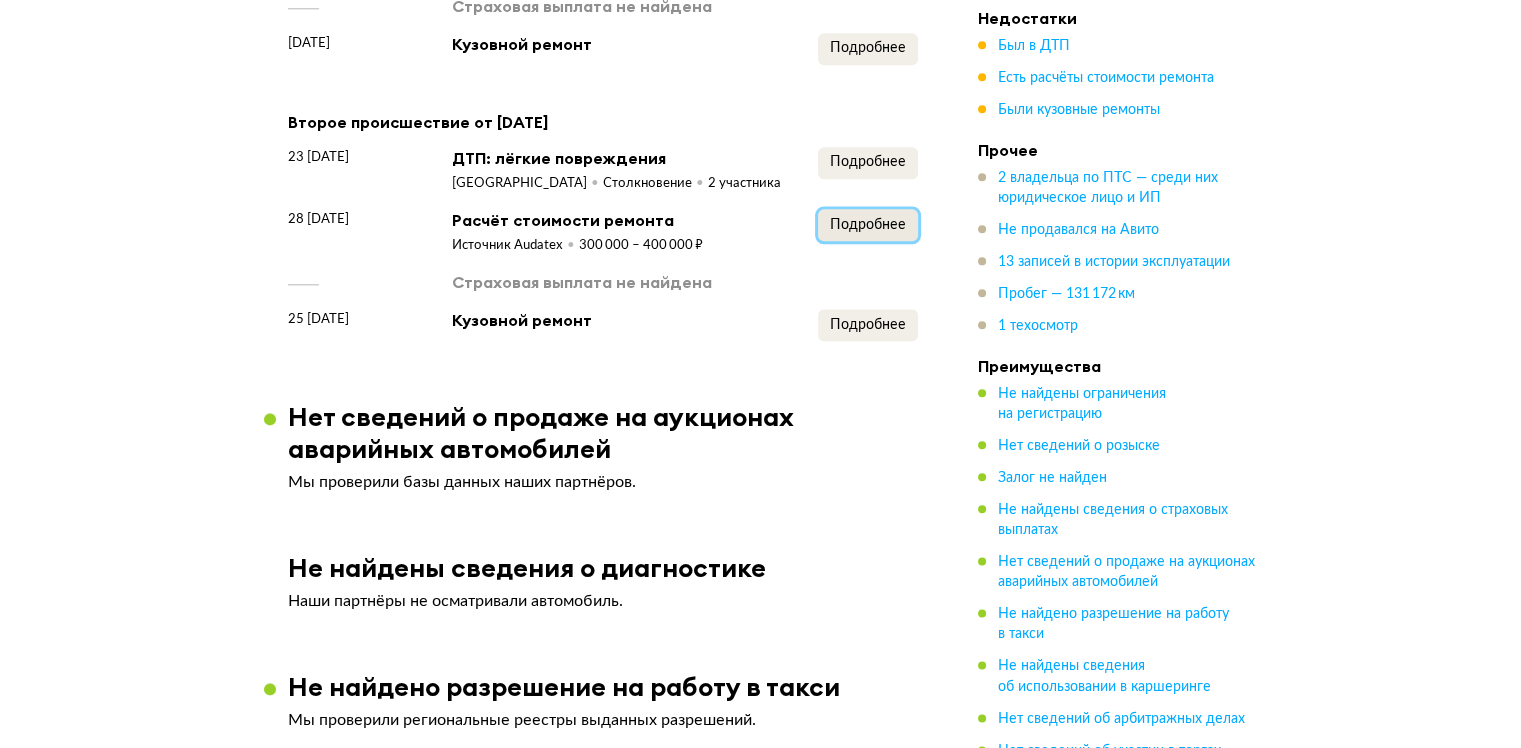 click on "Подробнее" at bounding box center [868, 225] 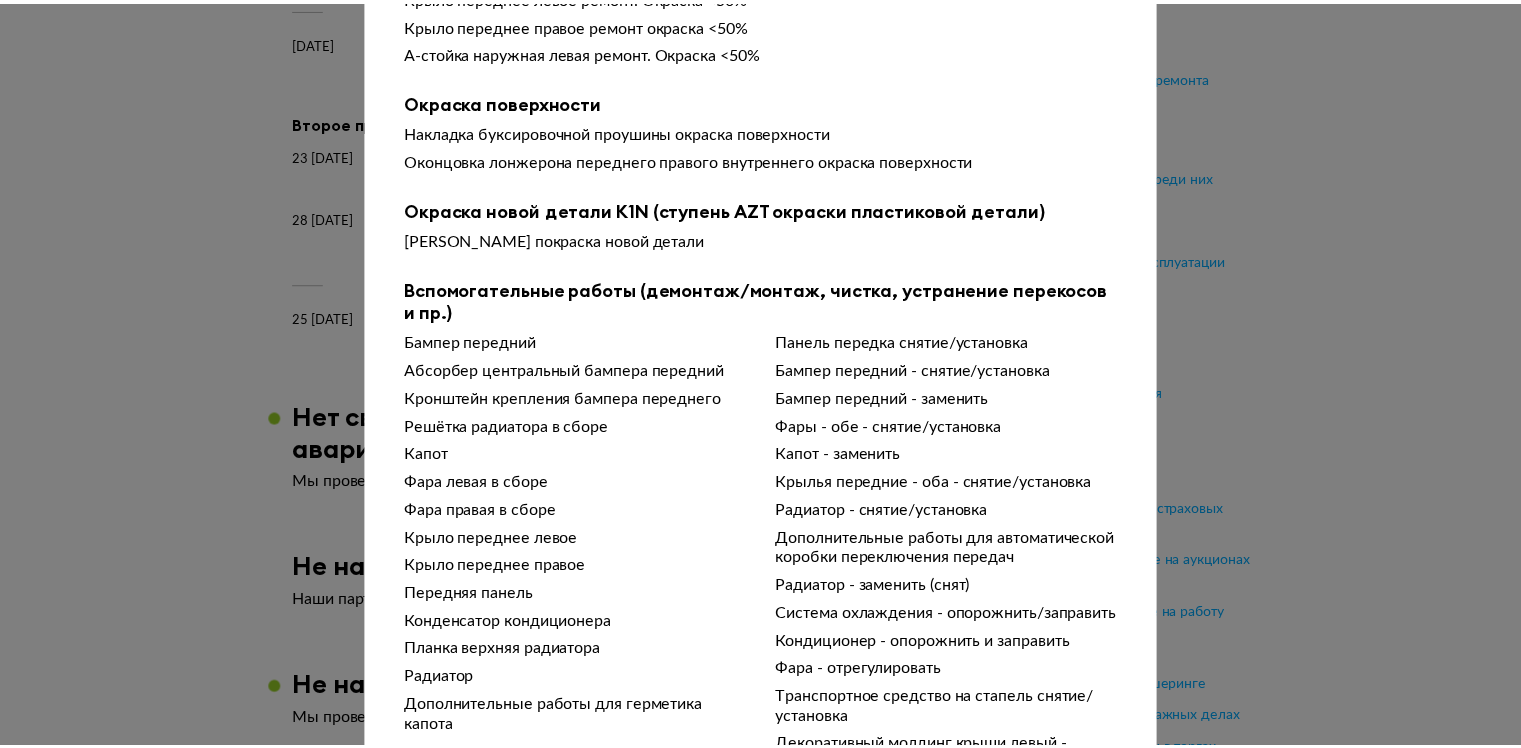 scroll, scrollTop: 626, scrollLeft: 0, axis: vertical 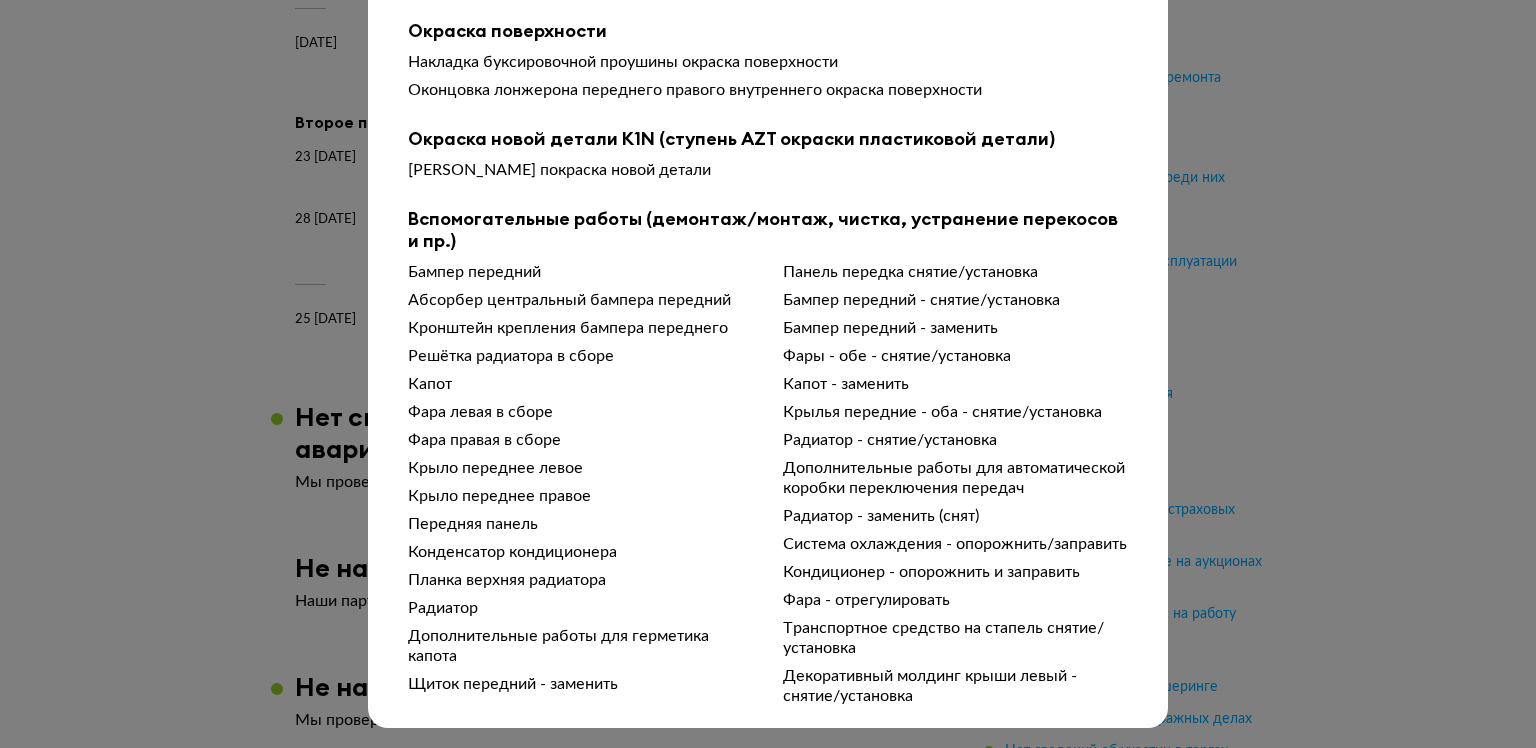 type 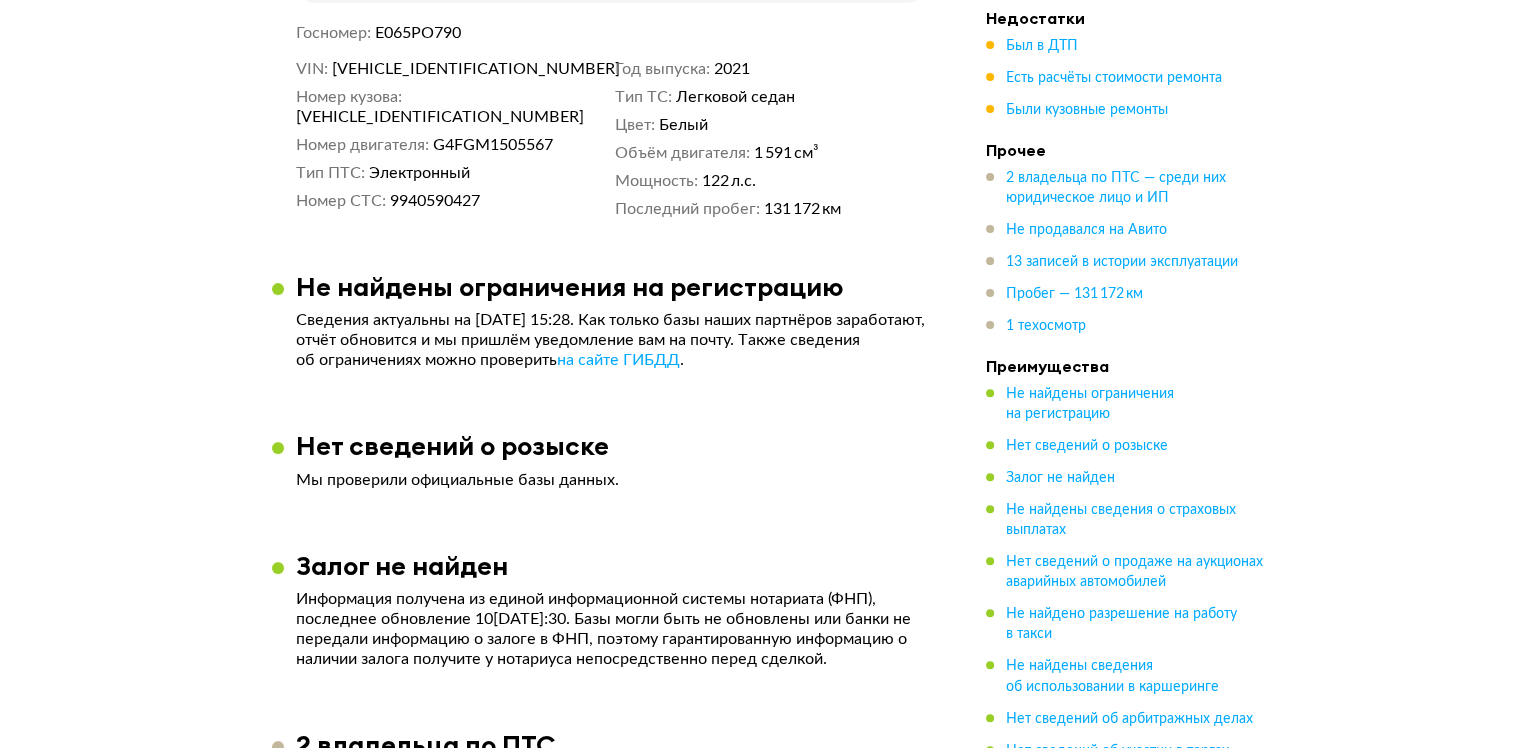 scroll, scrollTop: 0, scrollLeft: 0, axis: both 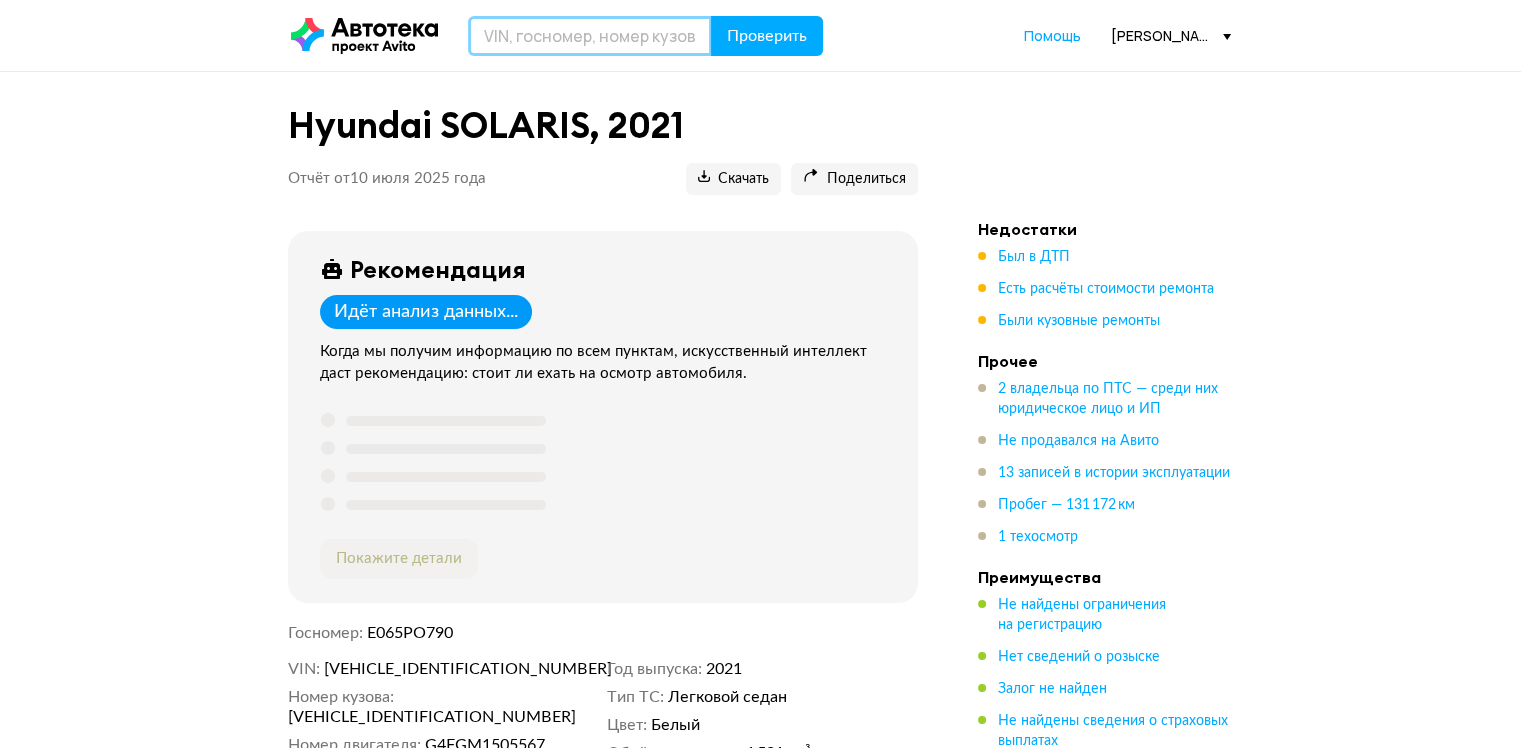 click at bounding box center (590, 36) 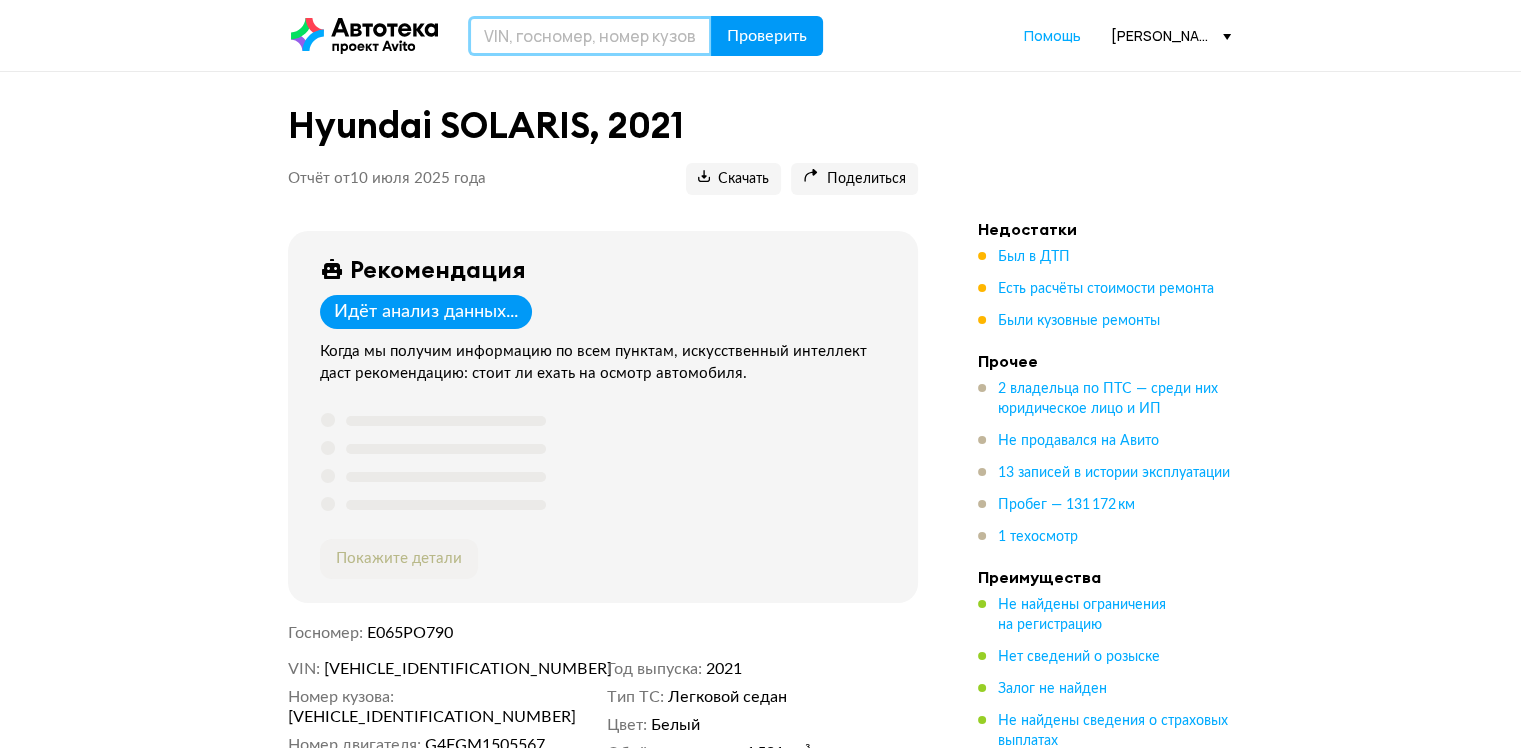 paste on "LFV2A20M0N4836534" 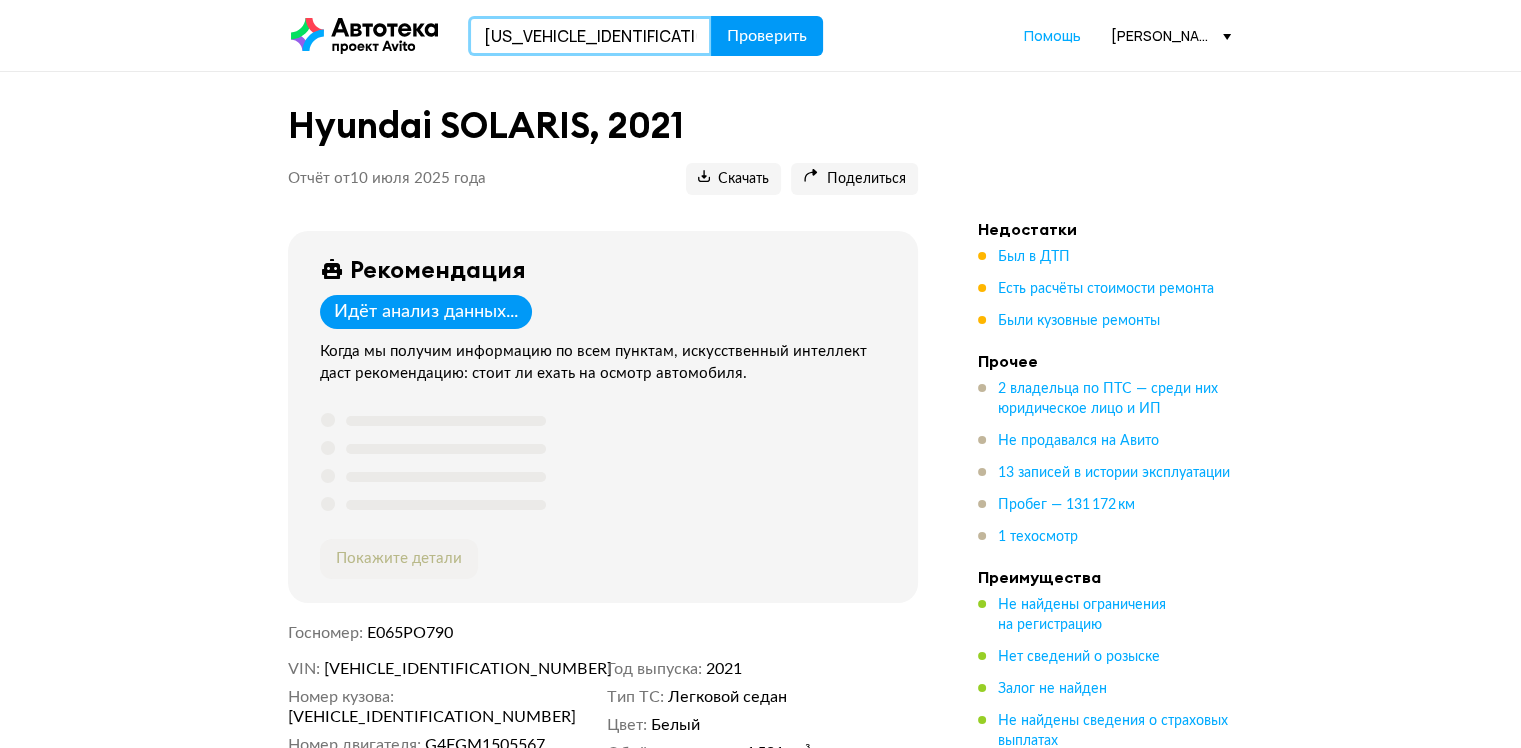 type on "LFV2A20M0N4836534" 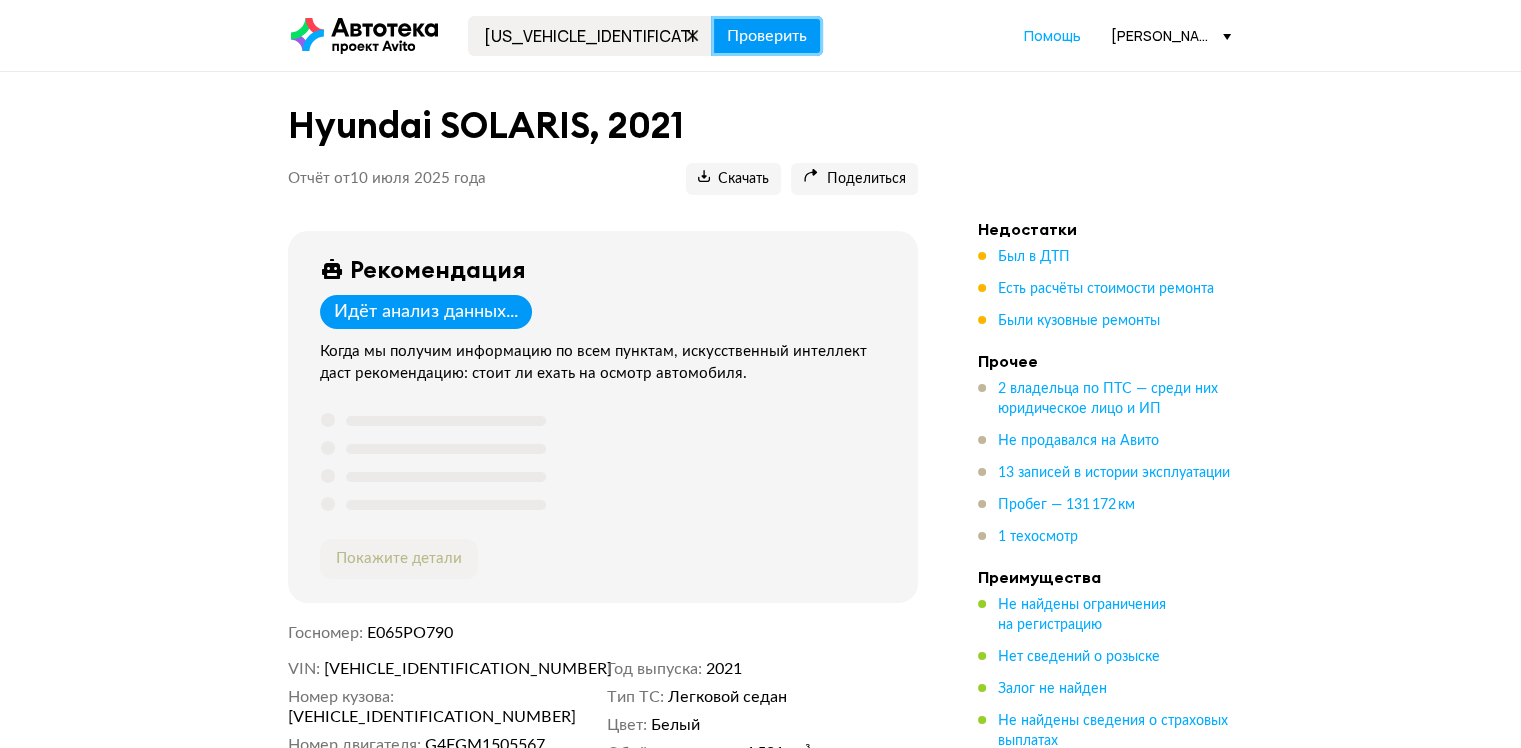 click on "Проверить" at bounding box center [767, 36] 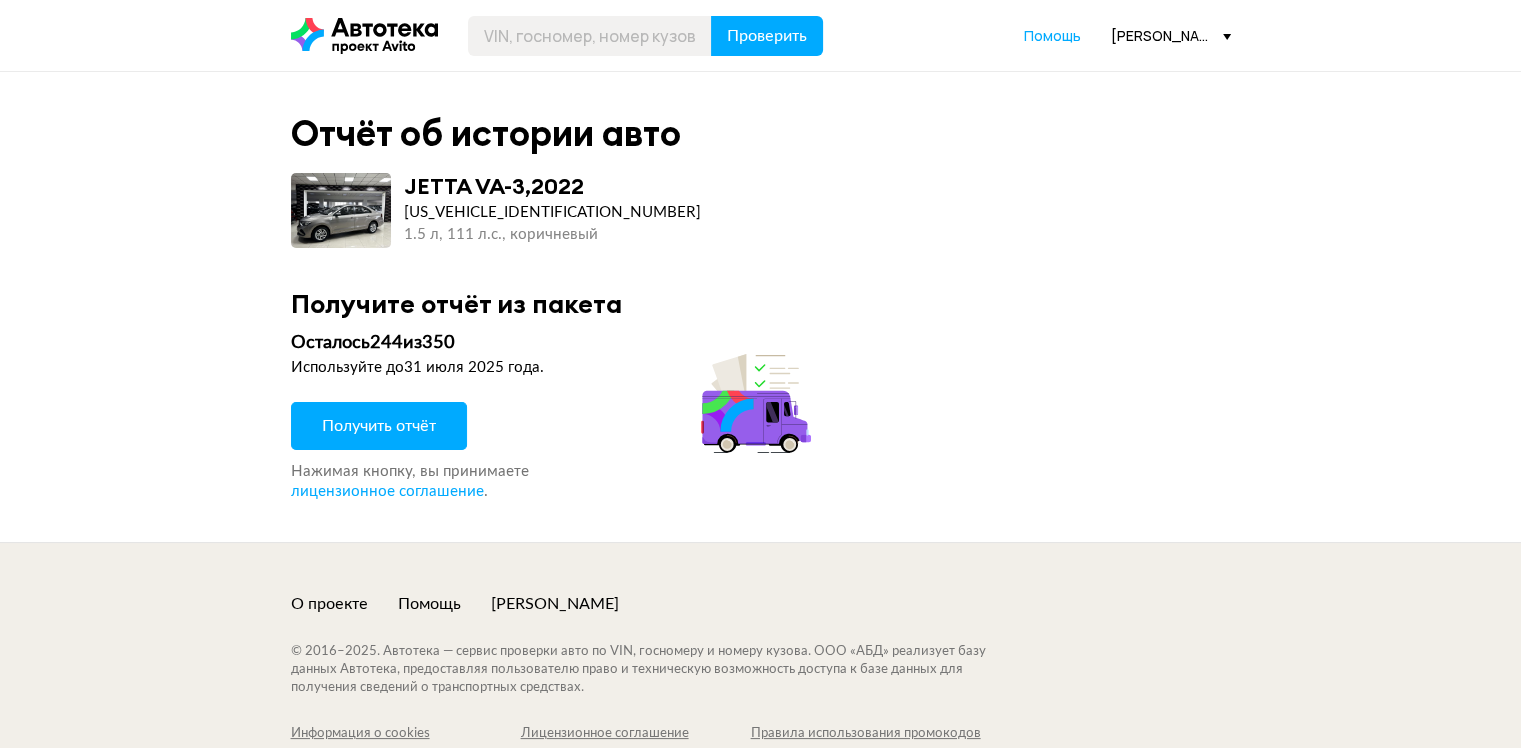 click on "Получить отчёт" at bounding box center (379, 426) 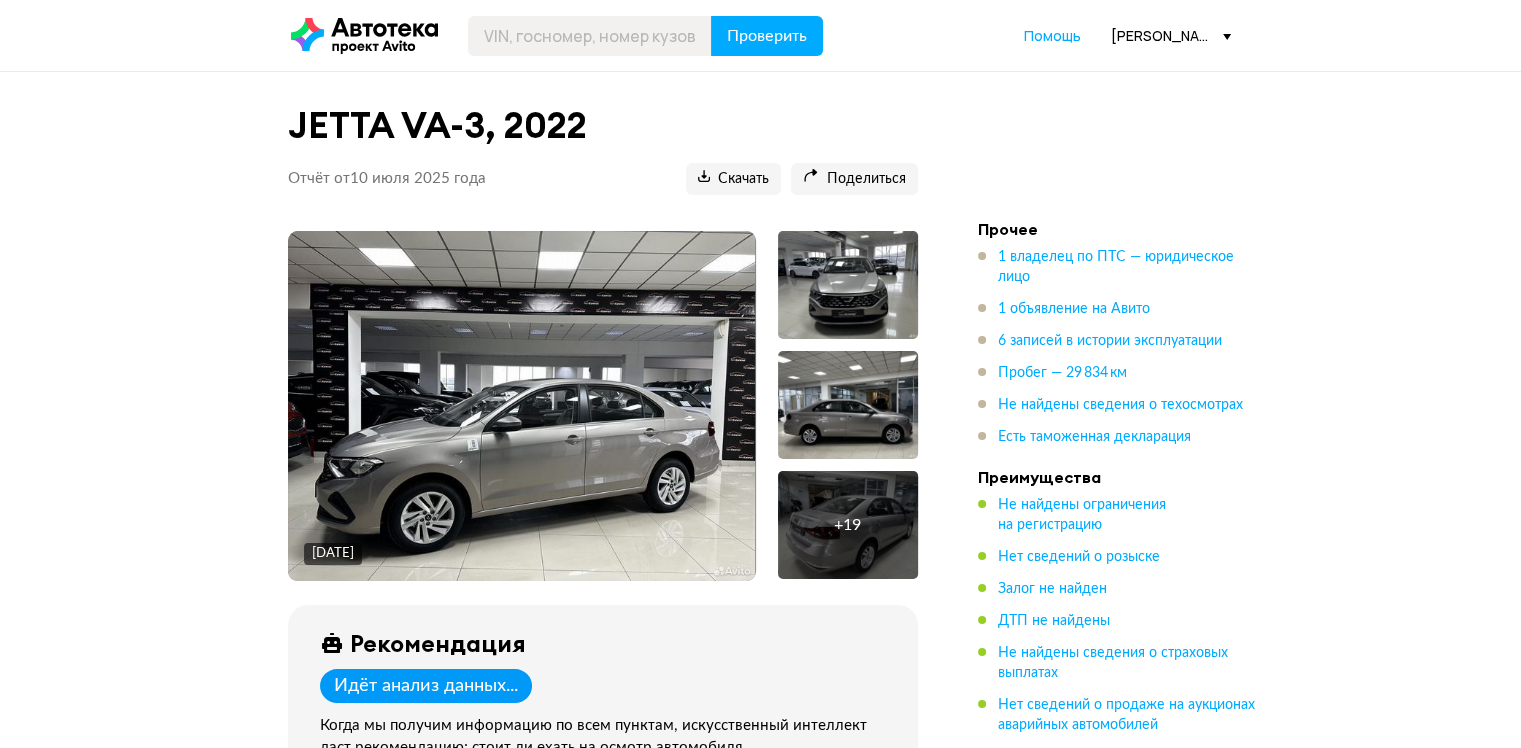 click at bounding box center (848, 285) 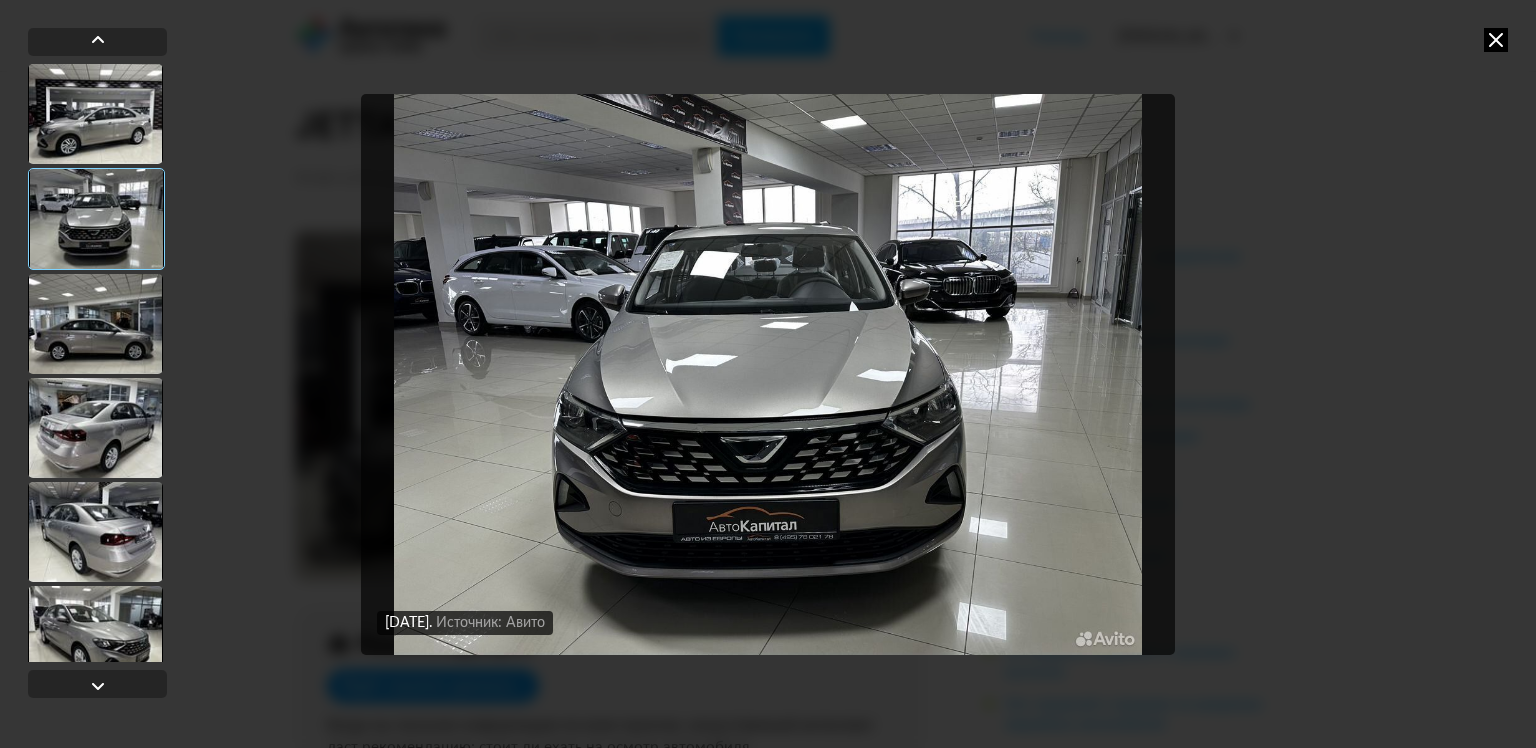 click at bounding box center (95, 636) 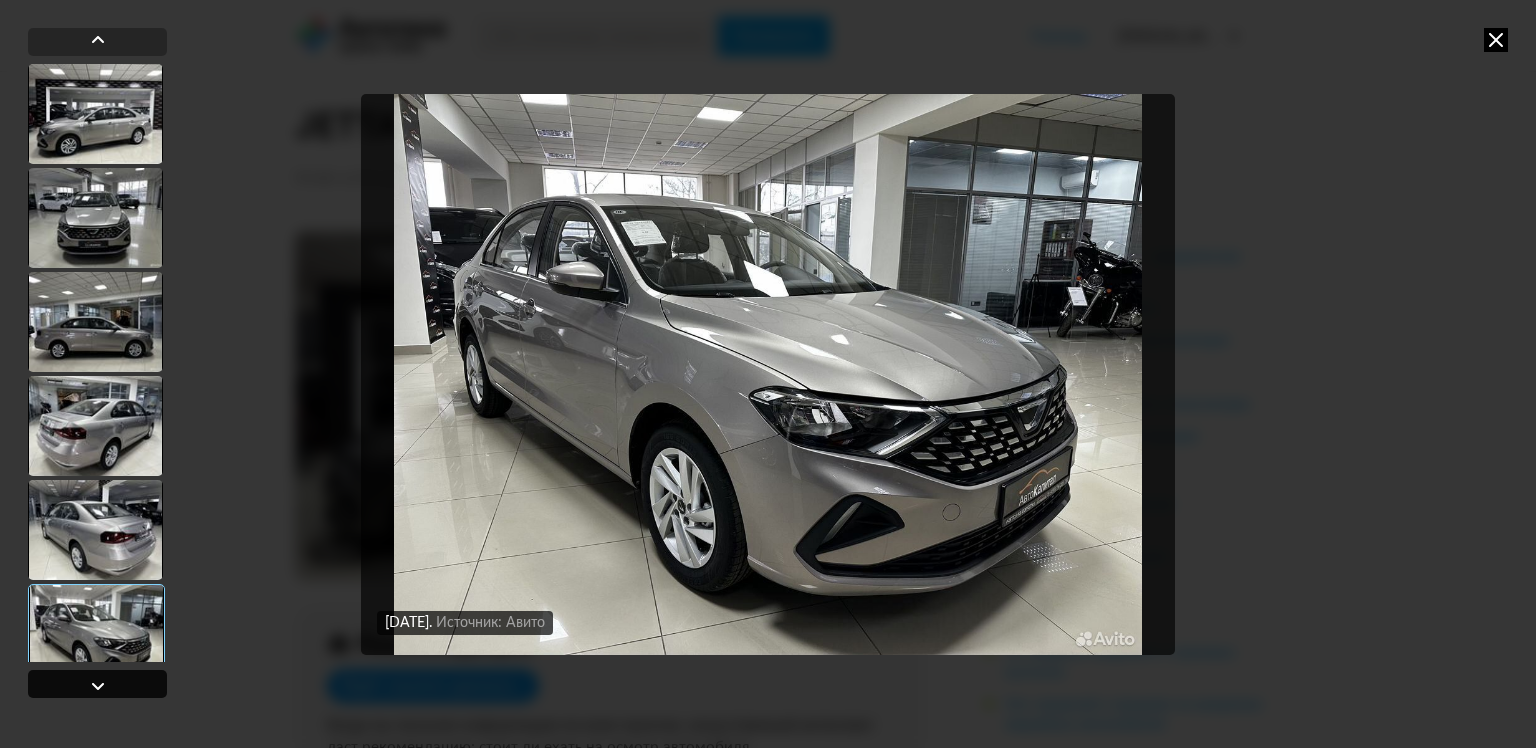 click at bounding box center [97, 684] 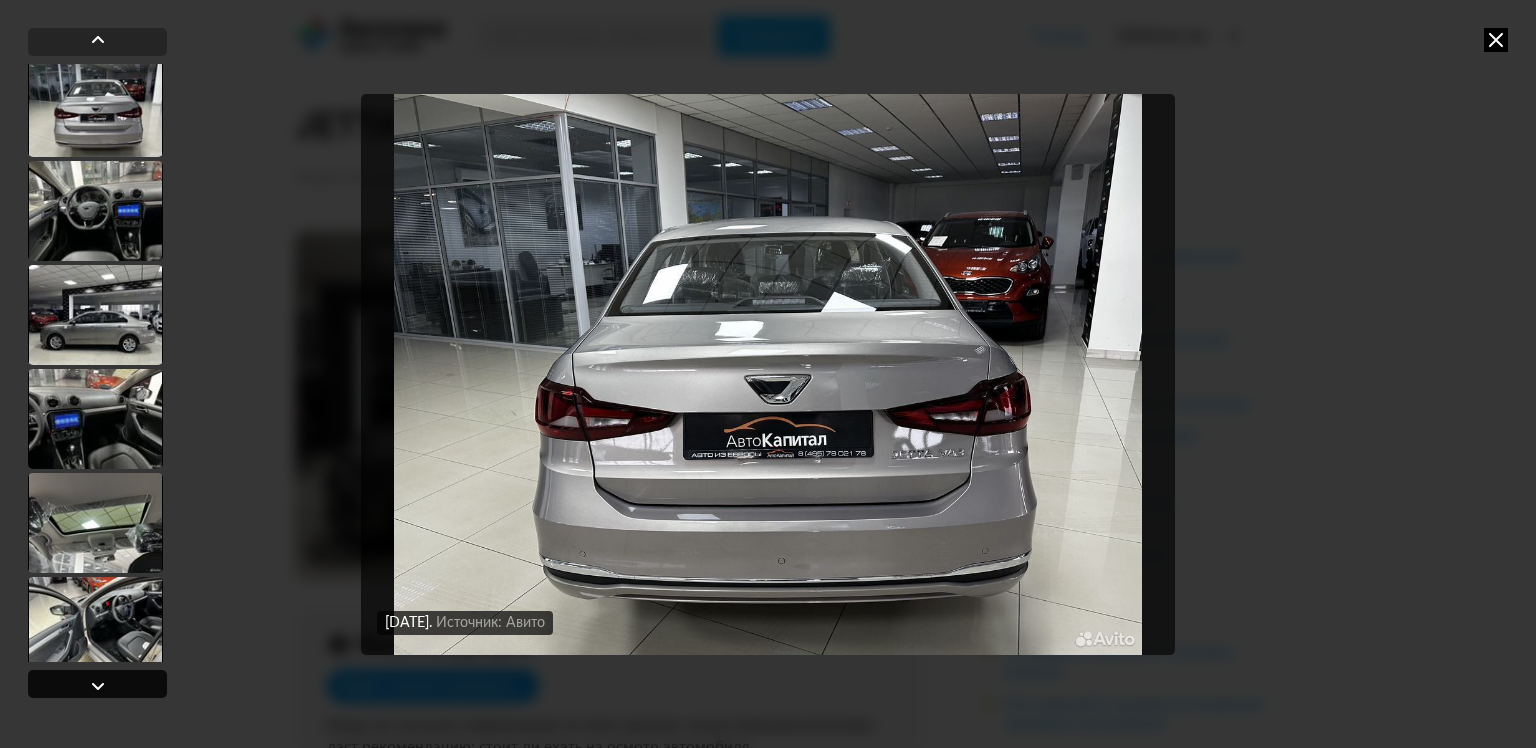 click at bounding box center [97, 684] 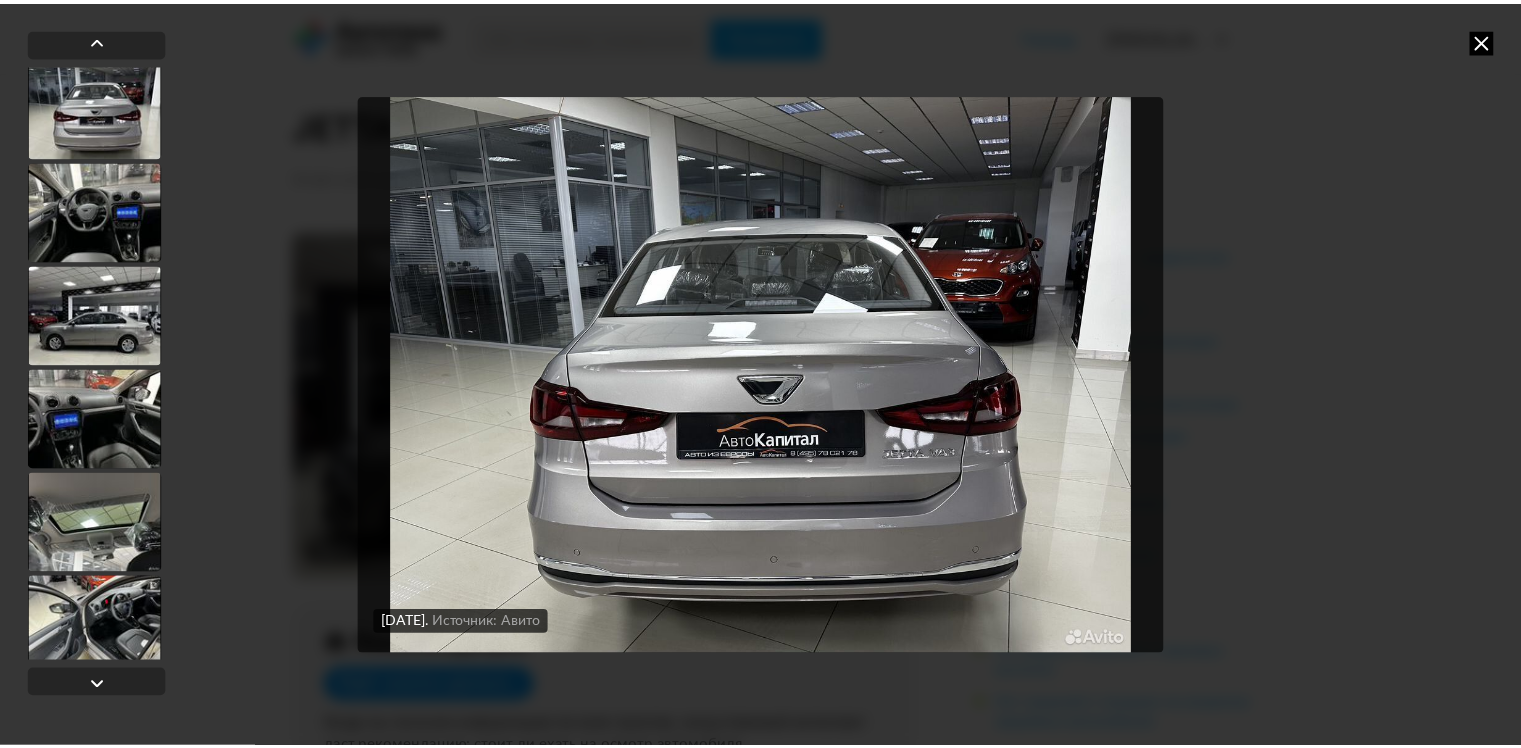 scroll, scrollTop: 632, scrollLeft: 0, axis: vertical 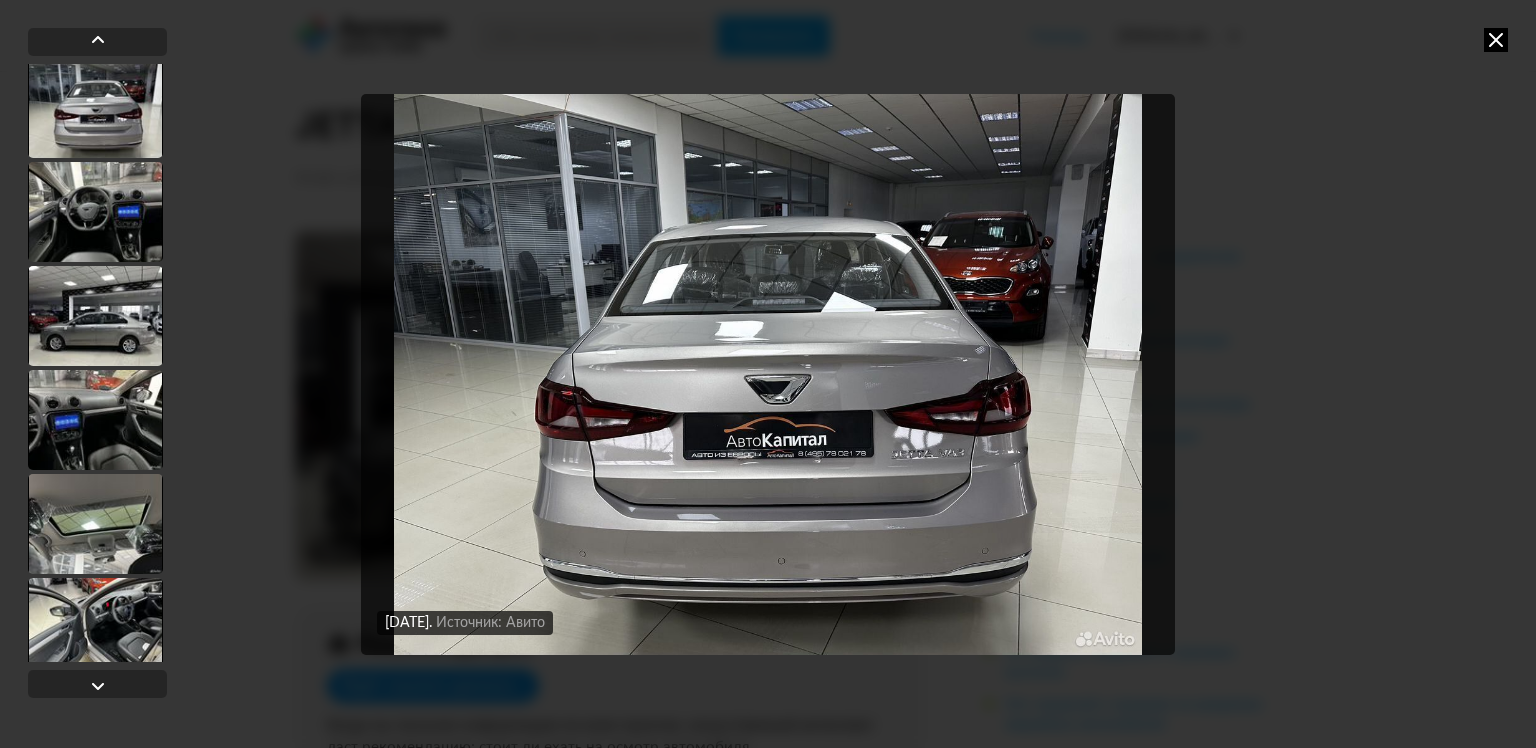 click on "3 мая 2023 года Источник: Авито 3 мая 2023 года Источник: Авито 3 мая 2023 года Источник: Авито 3 мая 2023 года Источник: Авито 3 мая 2023 года Источник: Авито 3 мая 2023 года Источник: Авито 3 мая 2023 года Источник: Авито" at bounding box center [768, 374] 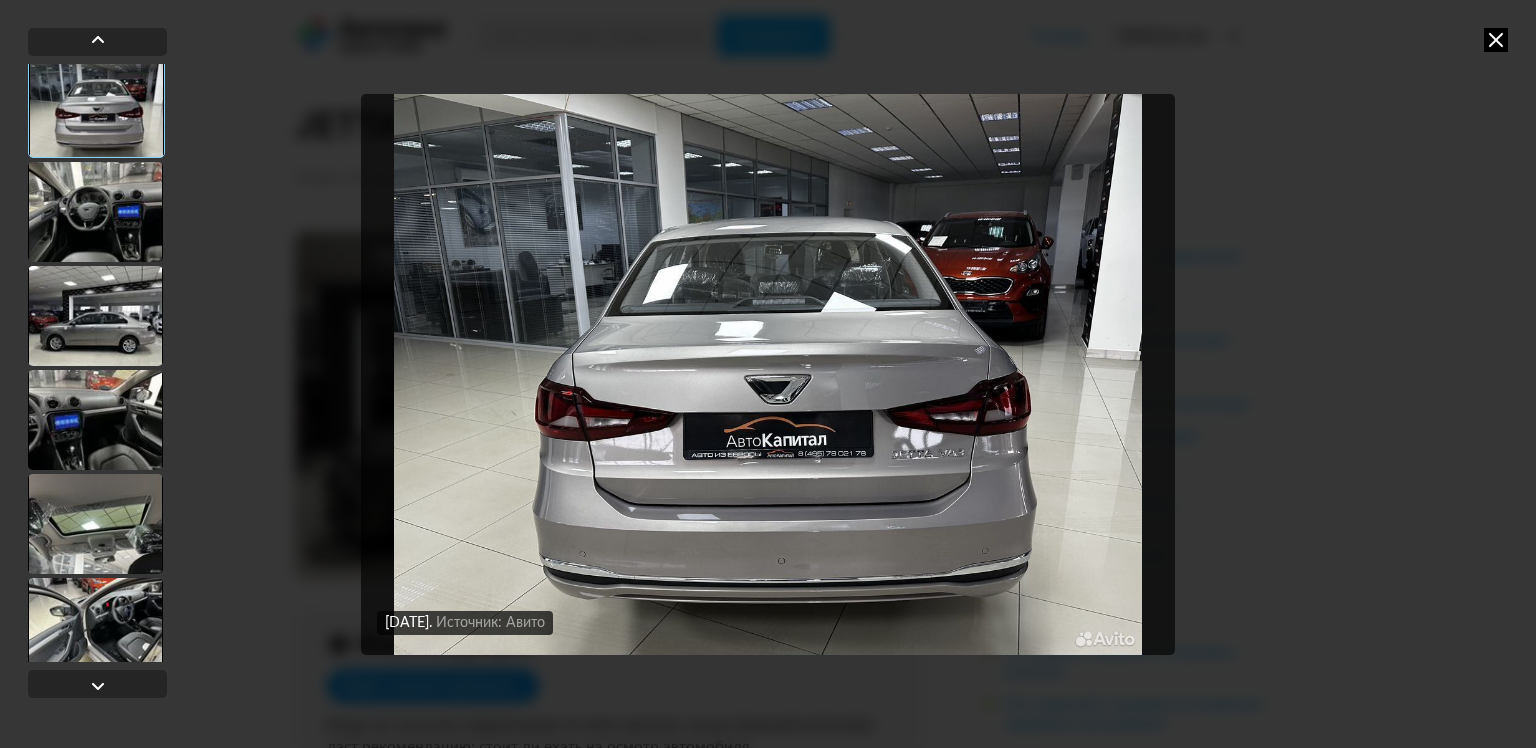 click at bounding box center (95, 628) 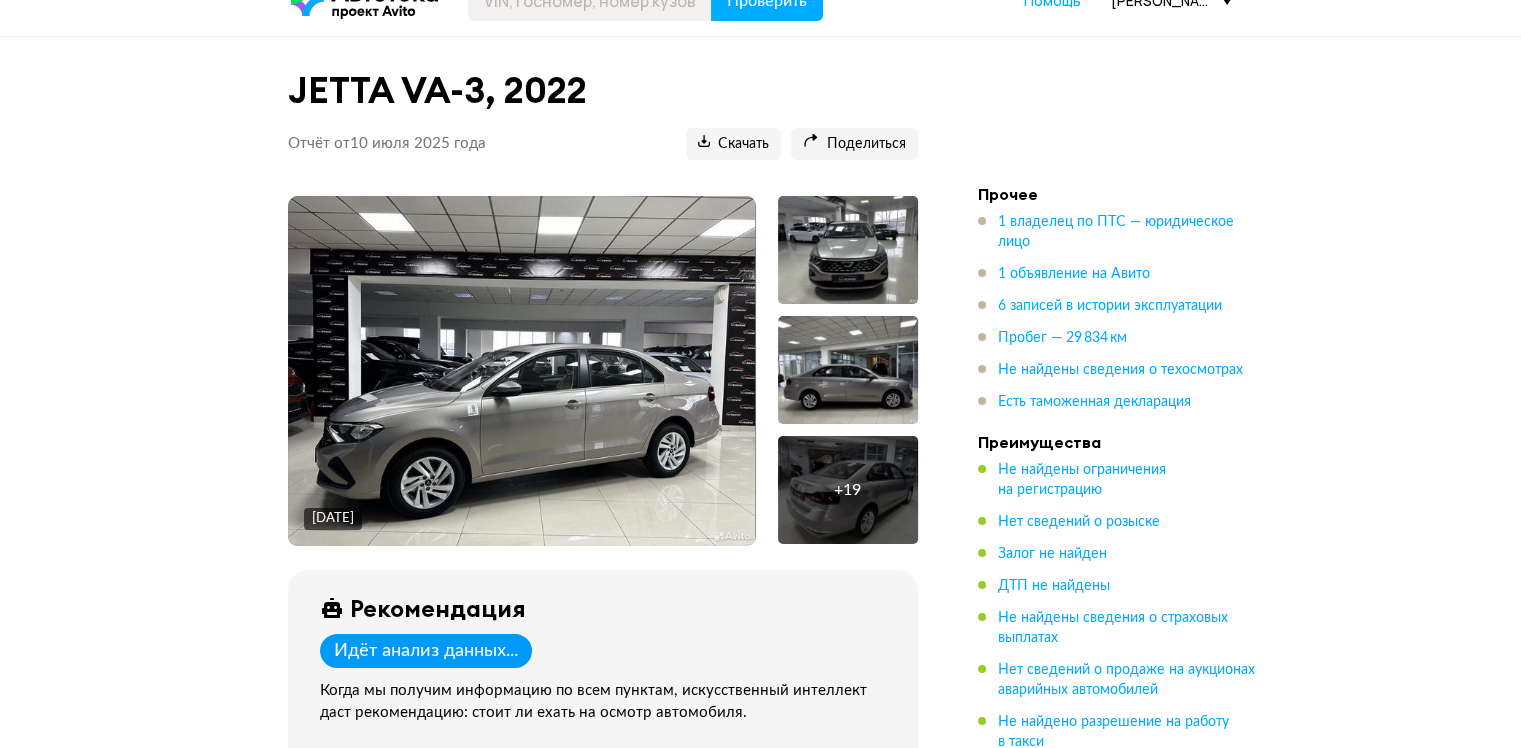 scroll, scrollTop: 0, scrollLeft: 0, axis: both 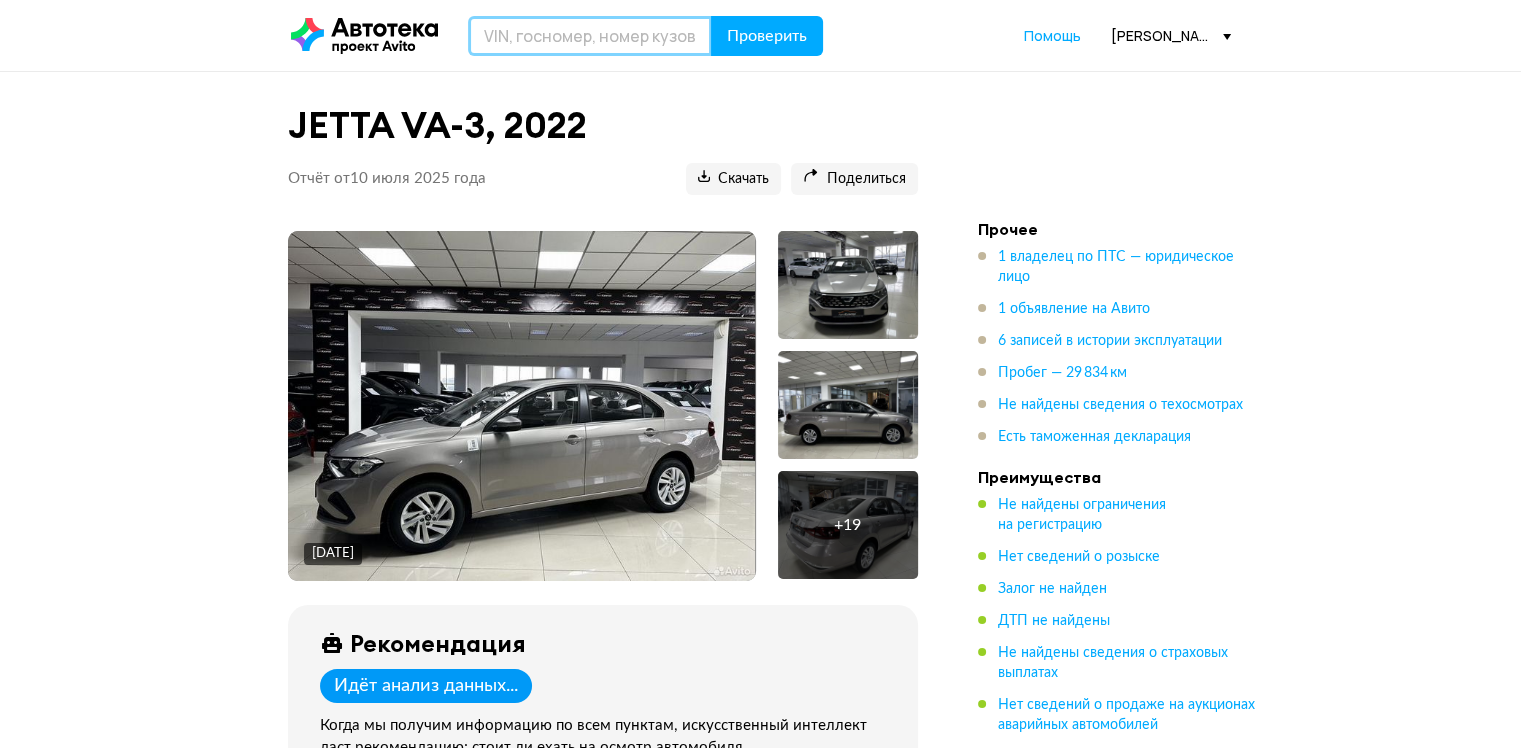 click at bounding box center [590, 36] 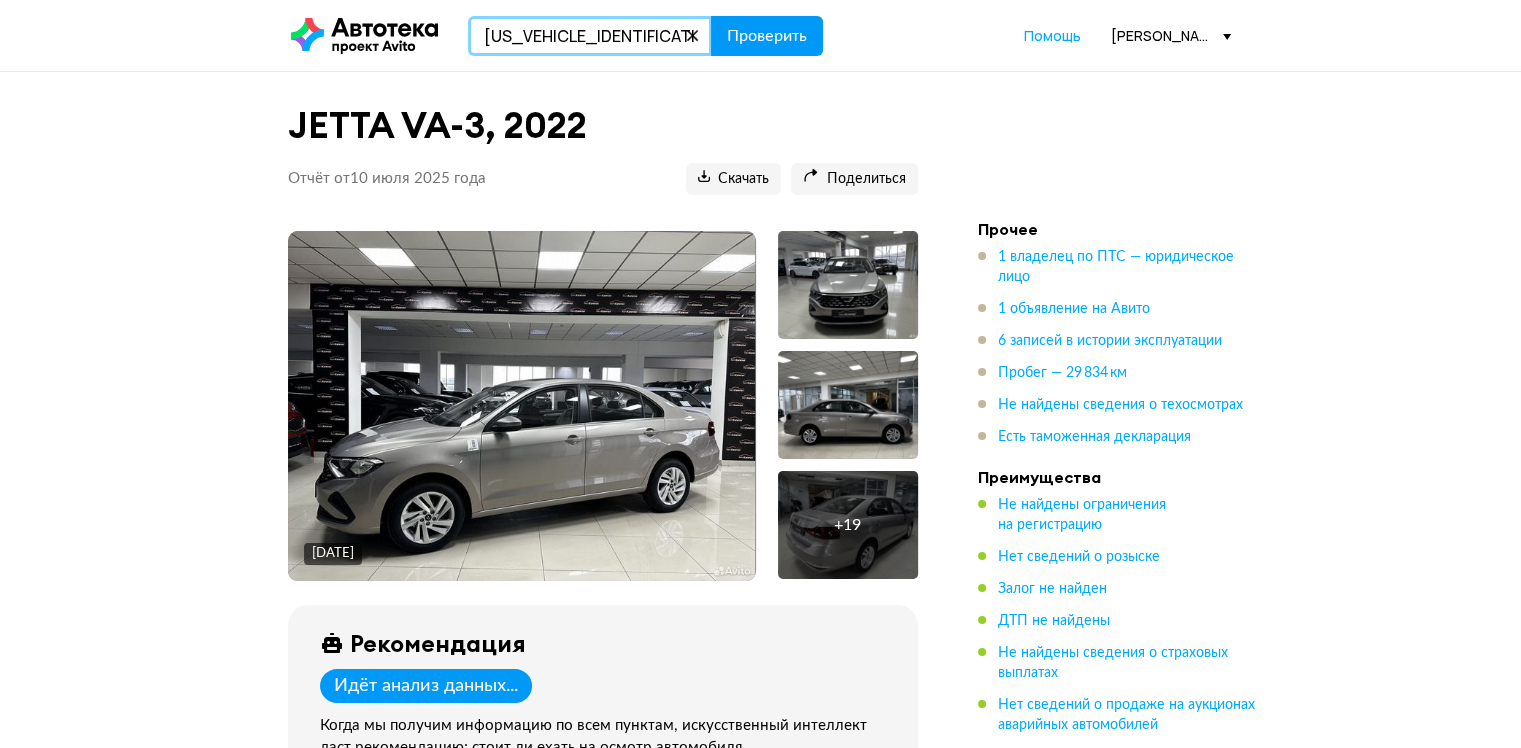 type on "LFV2A20M8N4835261" 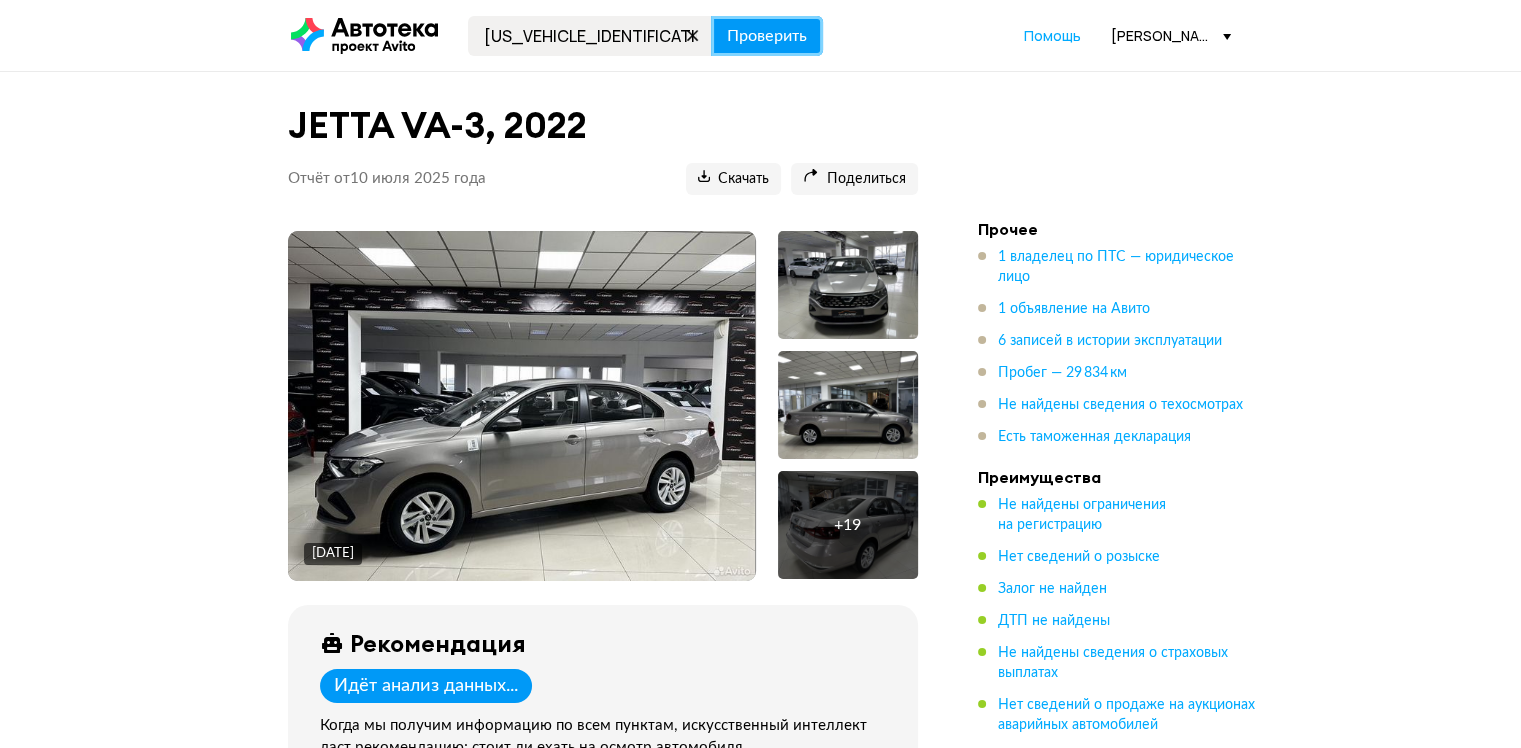 click on "Проверить" at bounding box center (767, 36) 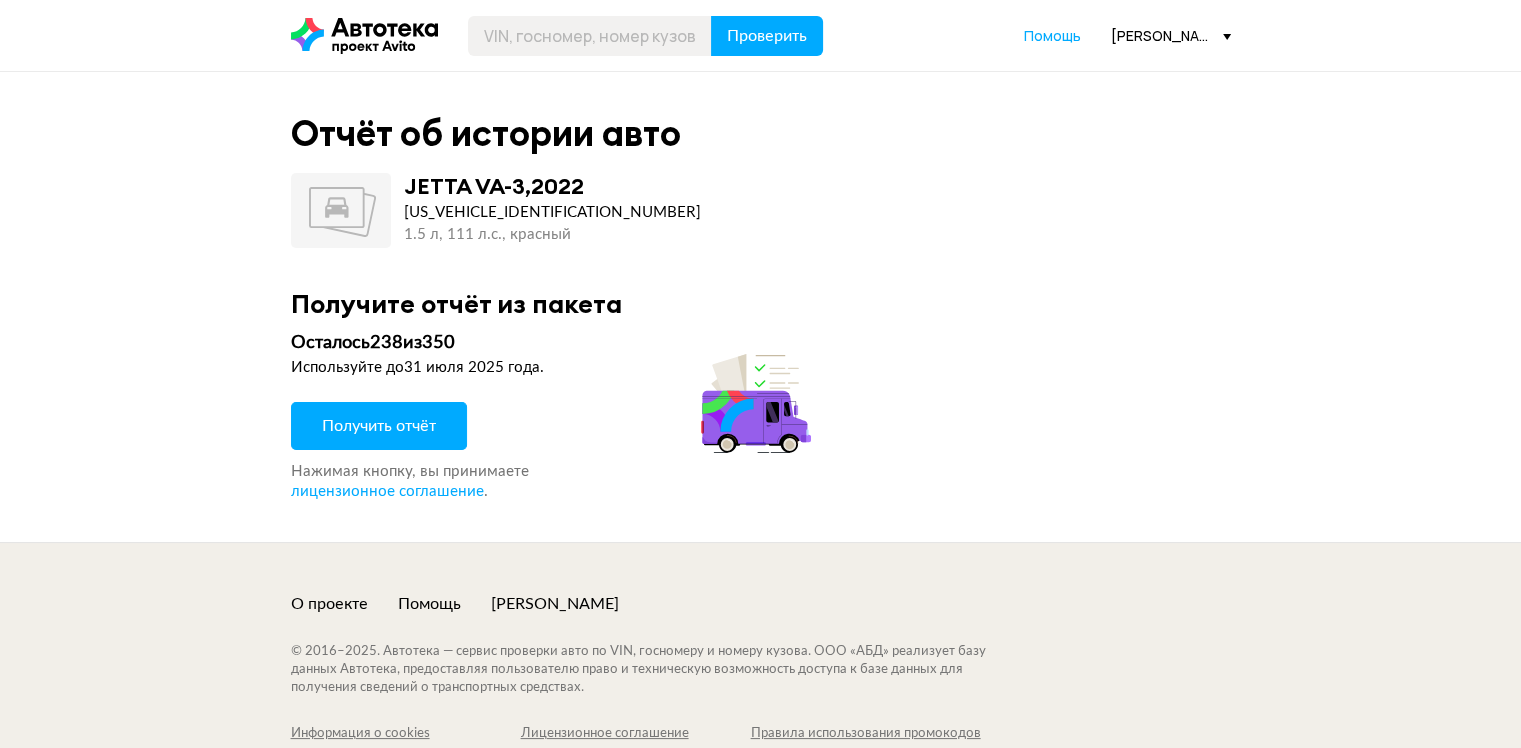 click on "Получить отчёт" at bounding box center (379, 426) 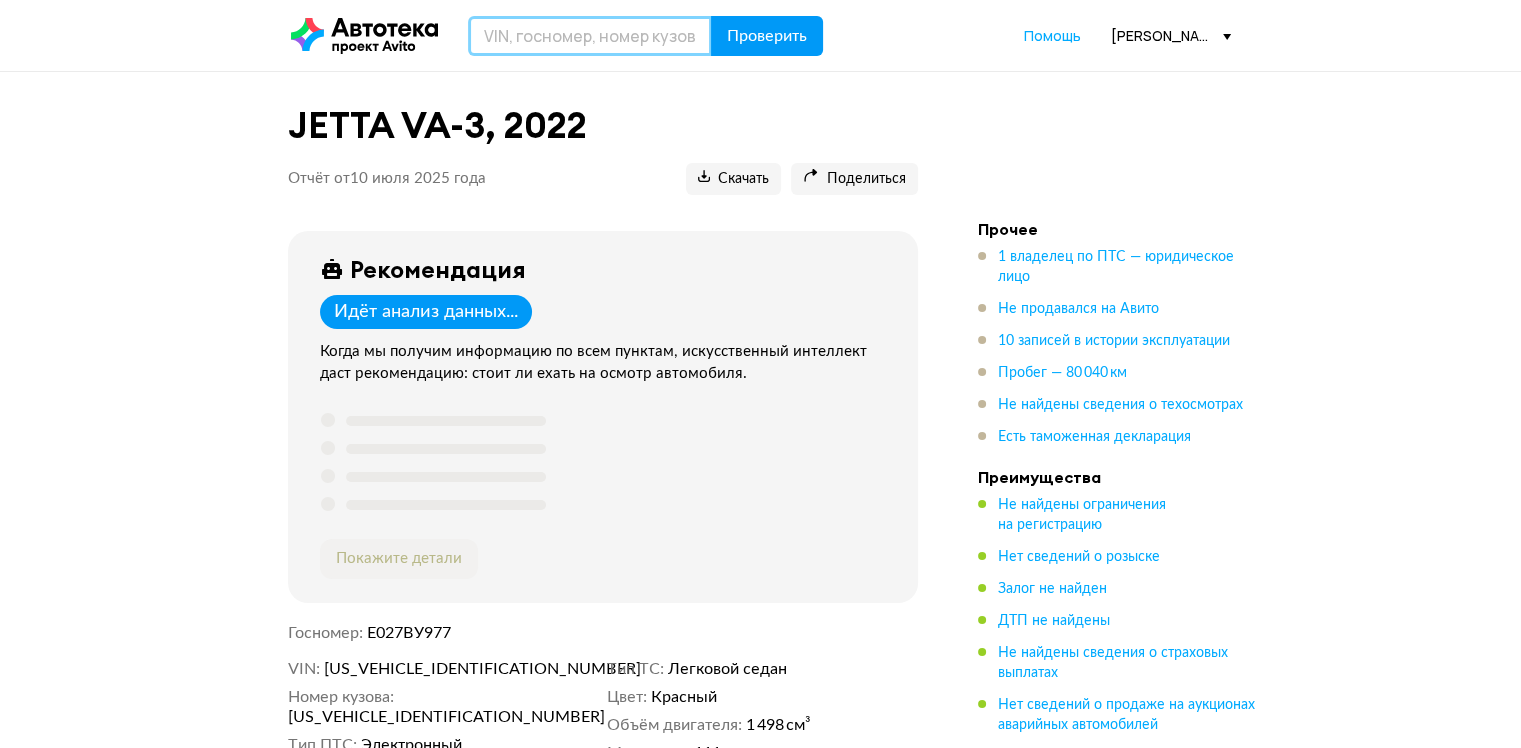 drag, startPoint x: 637, startPoint y: 41, endPoint x: 735, endPoint y: 44, distance: 98.045906 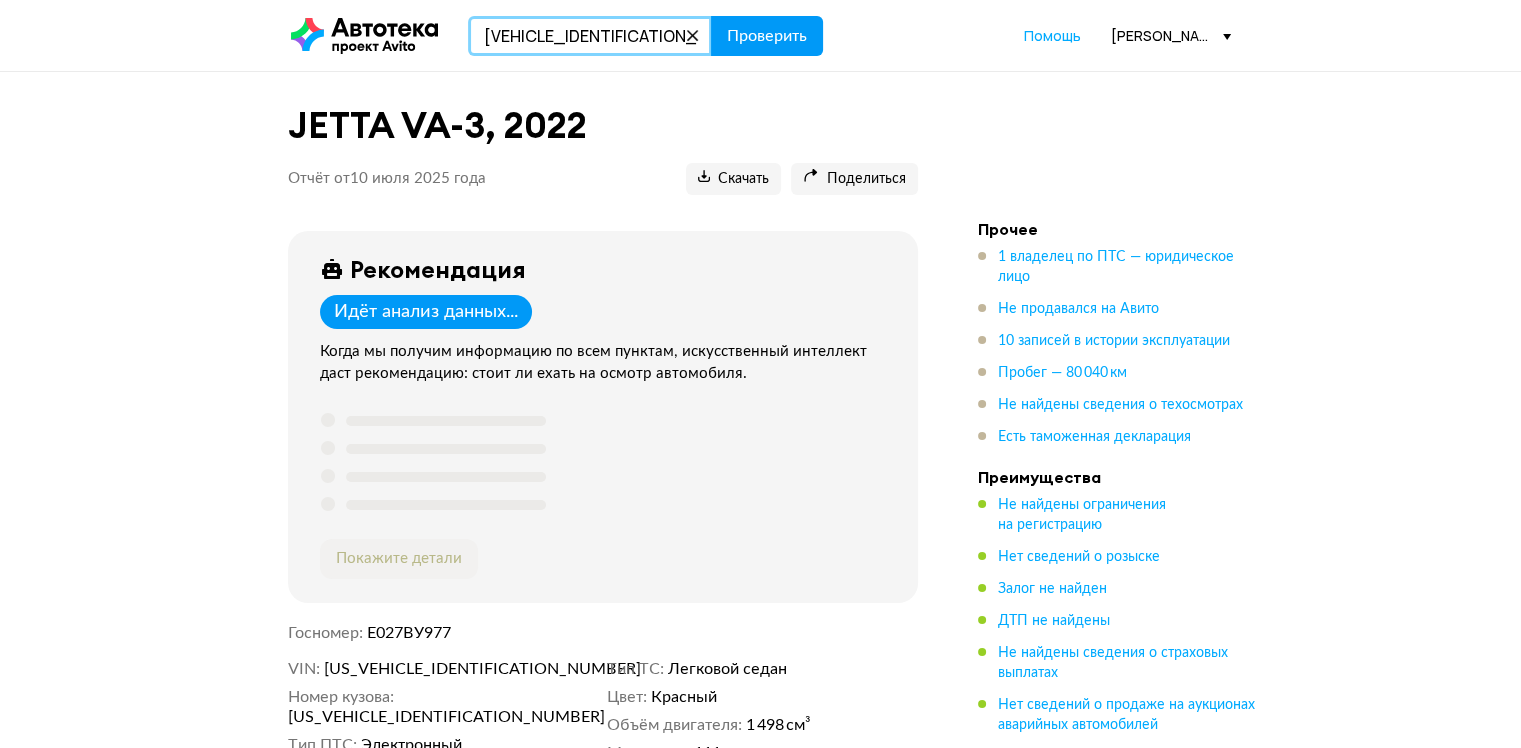 type on "XTAFS045LM1385484" 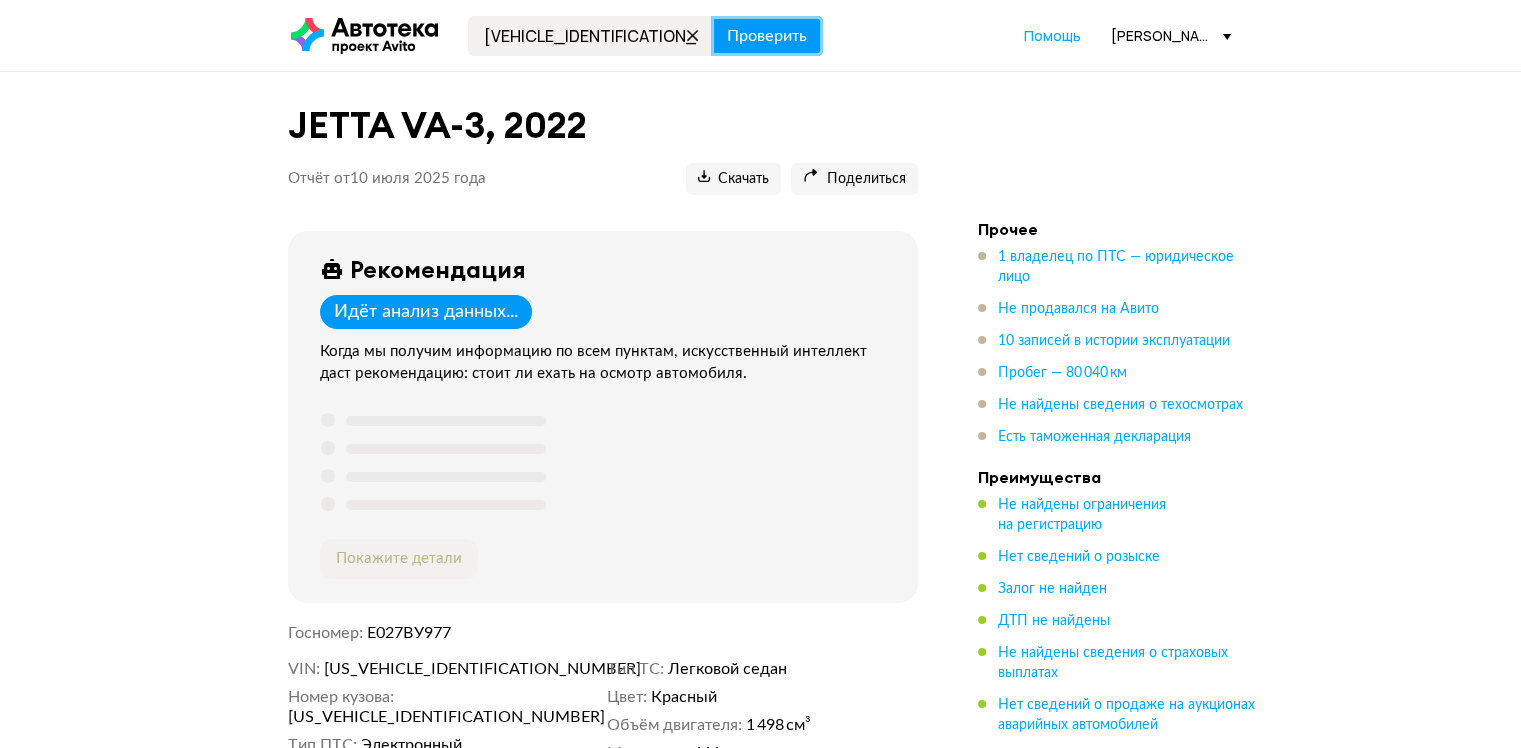 click on "Проверить" at bounding box center [767, 36] 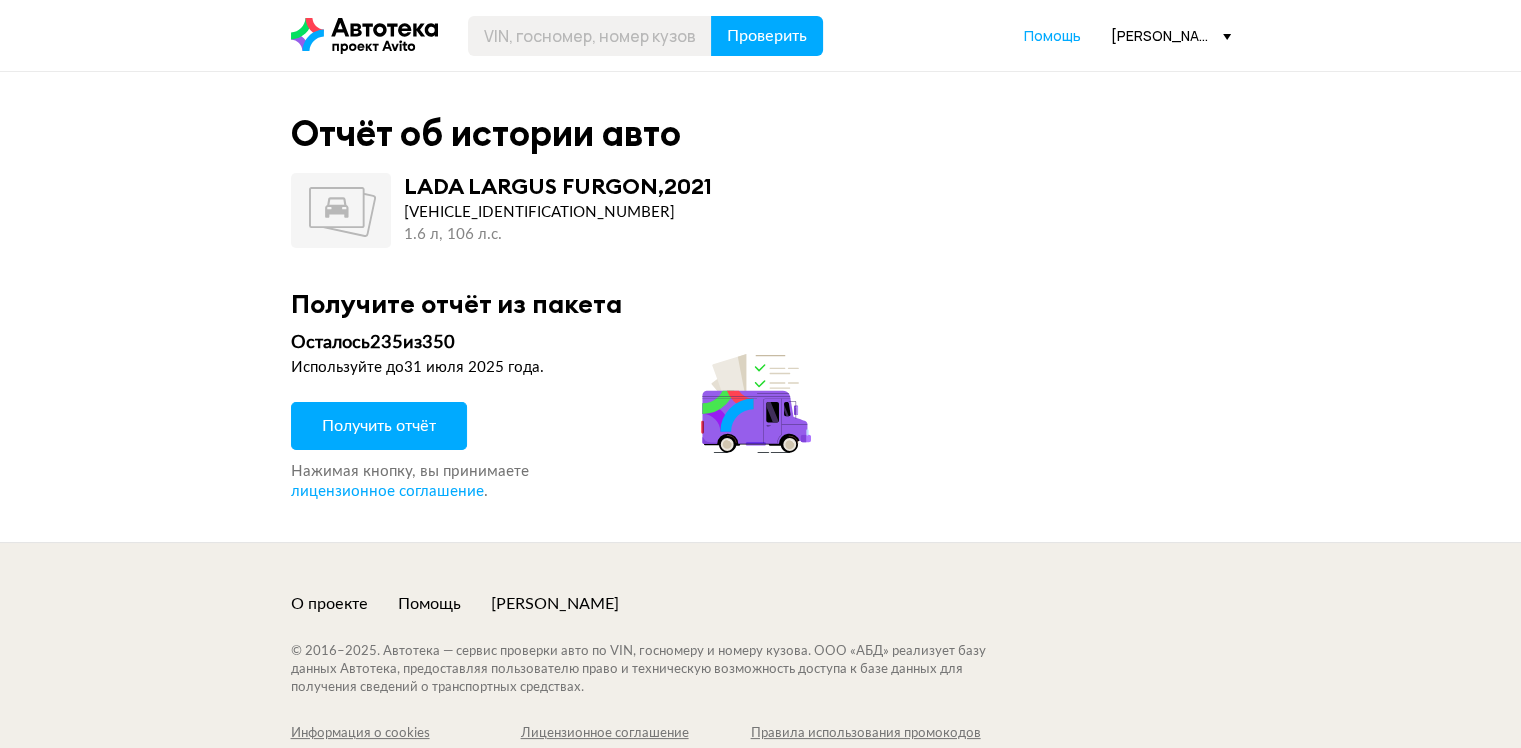 click on "Получить отчёт" at bounding box center [379, 426] 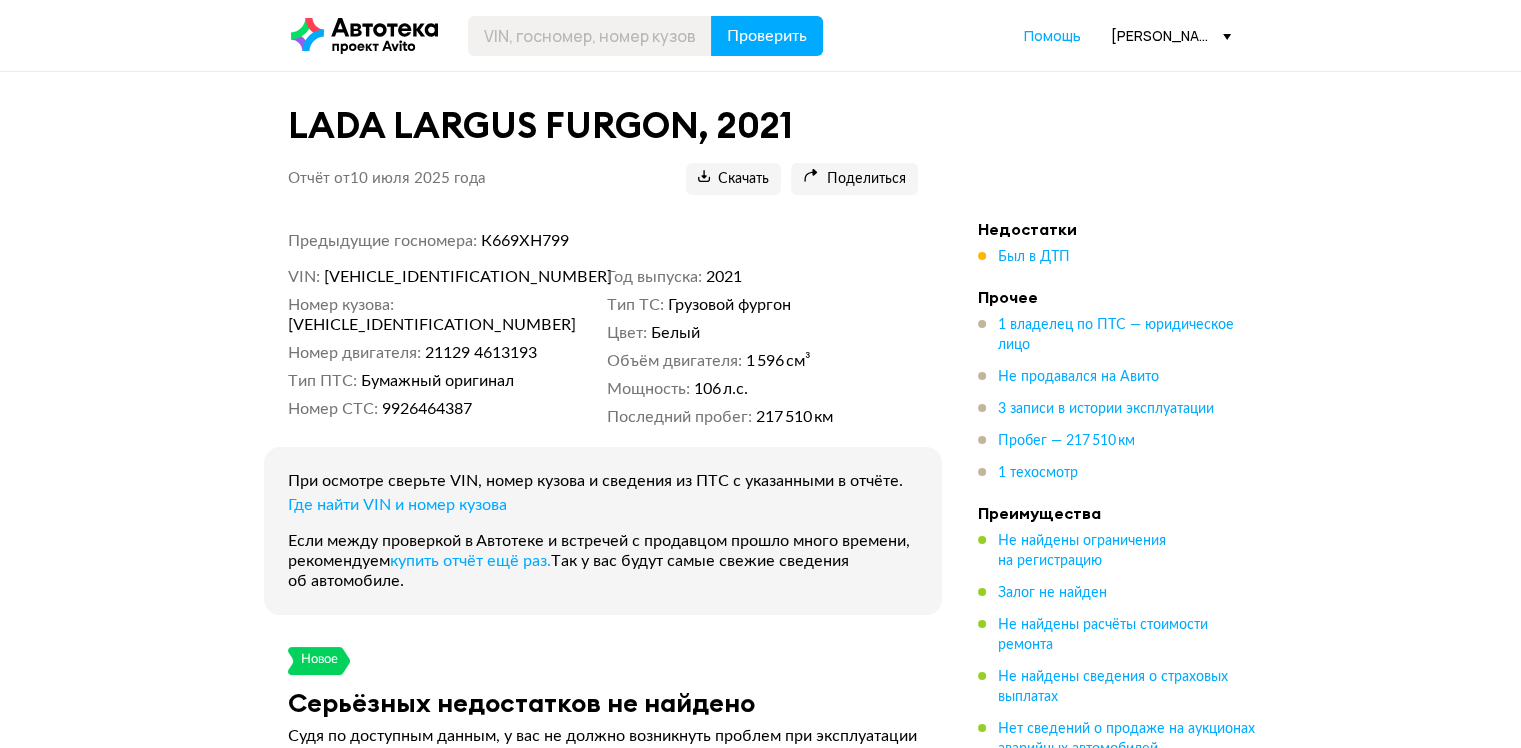 click on "Недостатки Был в ДТП Прочее 1 владелец по ПТС — юридическое лицо Не продавался на Авито 3 записи в истории эксплуатации Пробег —  217 510 км 1 техосмотр Преимущества Не найдены ограничения на регистрацию Залог не найден Не найдены расчёты стоимости ремонта Не найдены сведения о страховых выплатах Нет сведений о продаже на аукционах аварийных автомобилей Не найдено разрешение на работу в такси Не найдены сведения об использовании в каршеринге Нет сведений об арбитражных делах Нет сведений об участии в торгах Не найдены неоплаченные штрафы" at bounding box center [1118, 659] 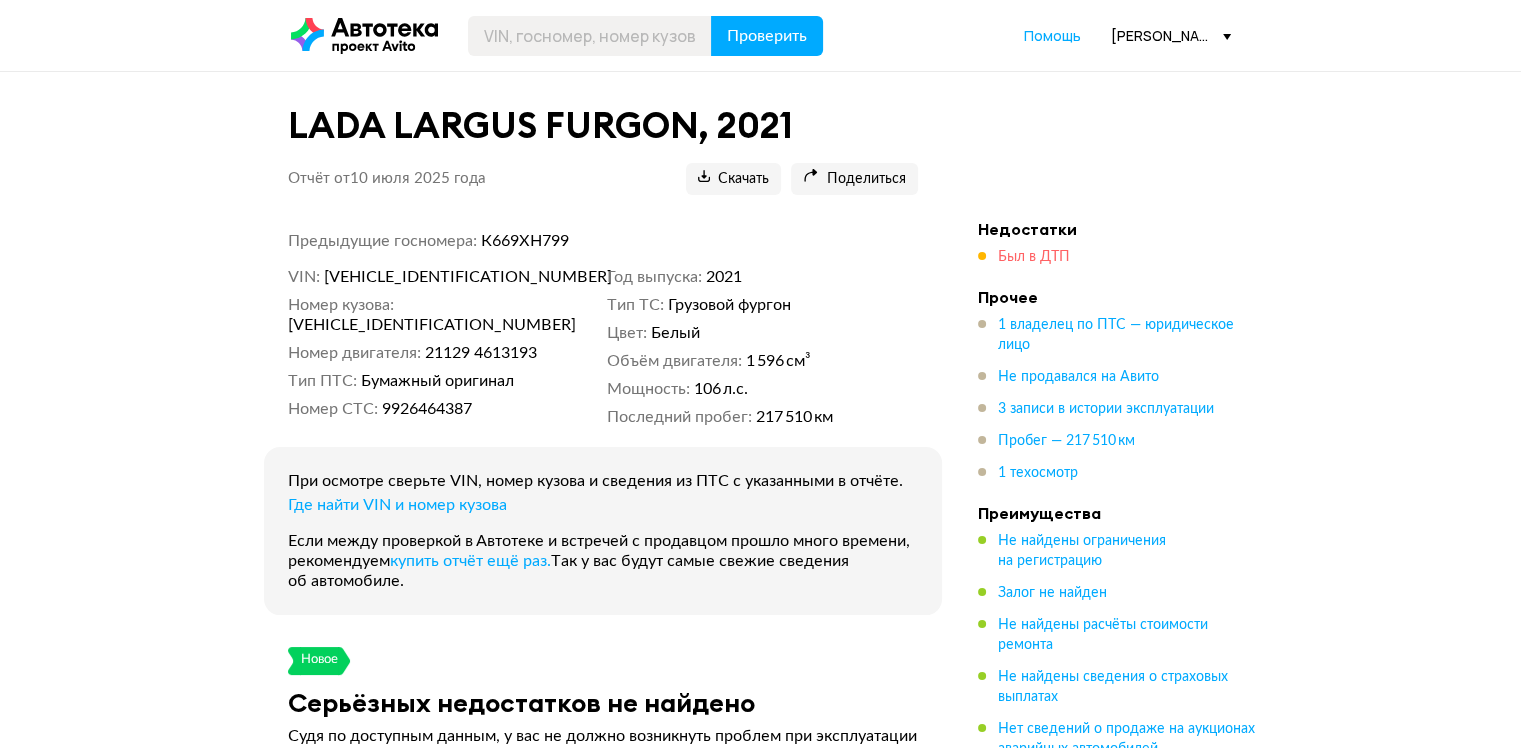 click on "Был в ДТП" at bounding box center (1034, 257) 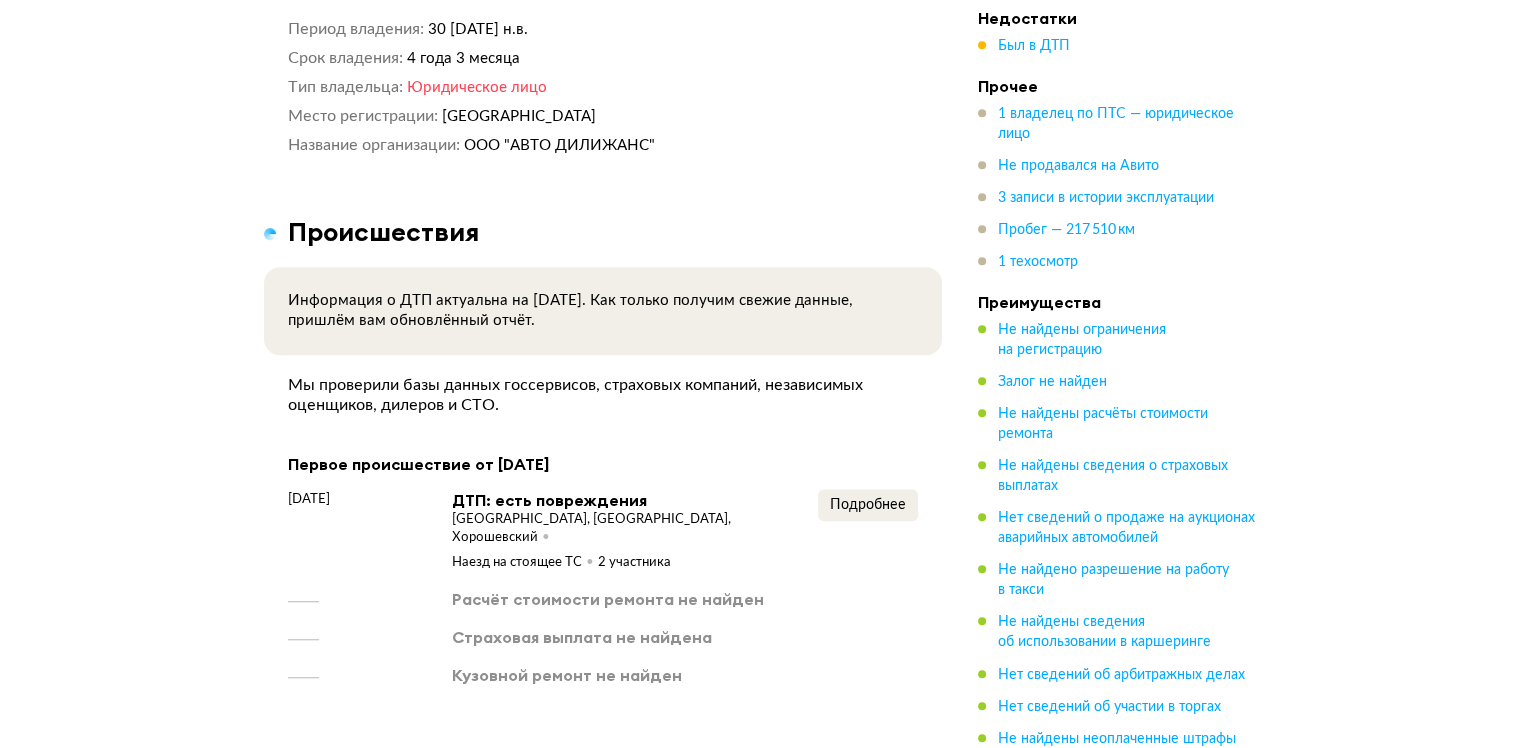 scroll, scrollTop: 1808, scrollLeft: 0, axis: vertical 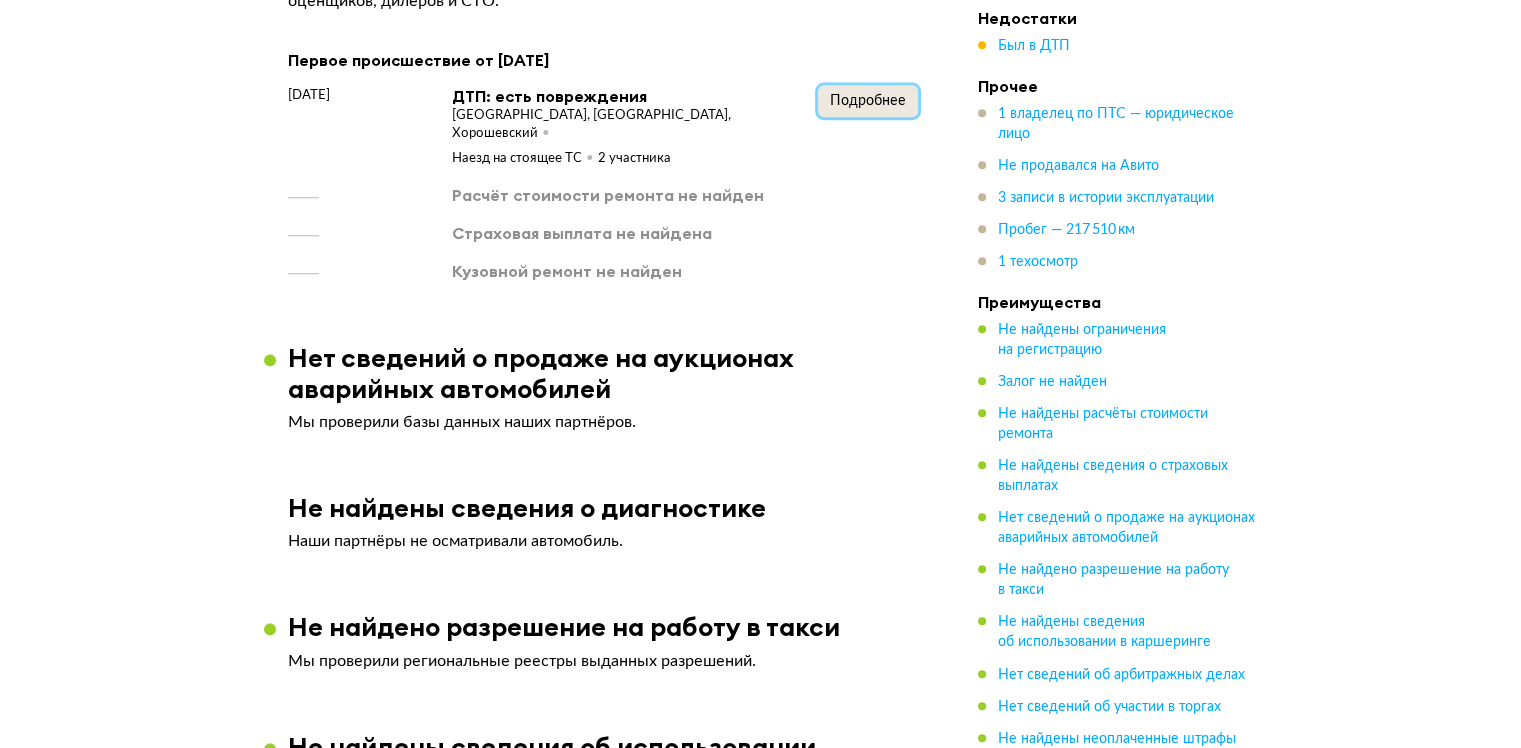 click on "Подробнее" at bounding box center (868, 101) 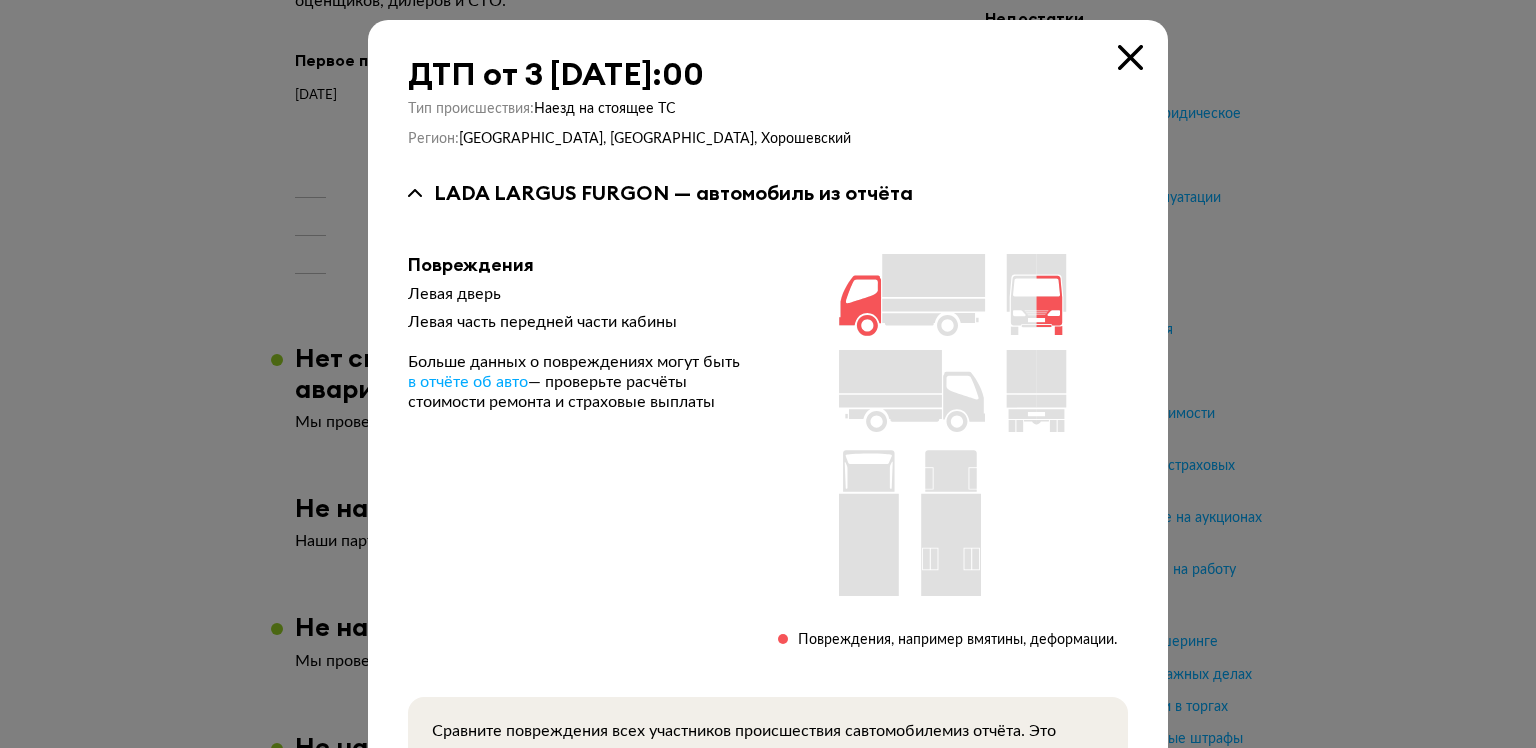 type 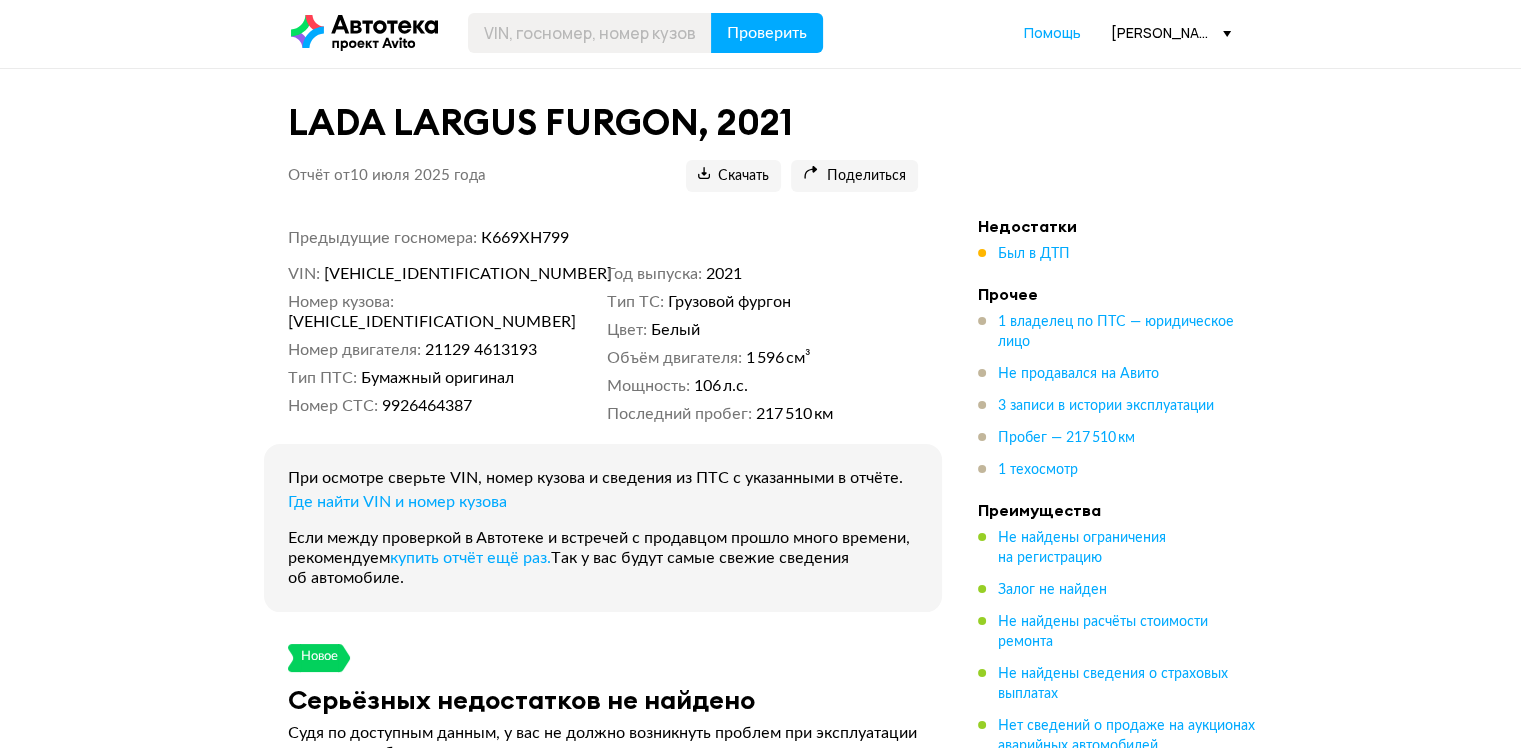 scroll, scrollTop: 0, scrollLeft: 0, axis: both 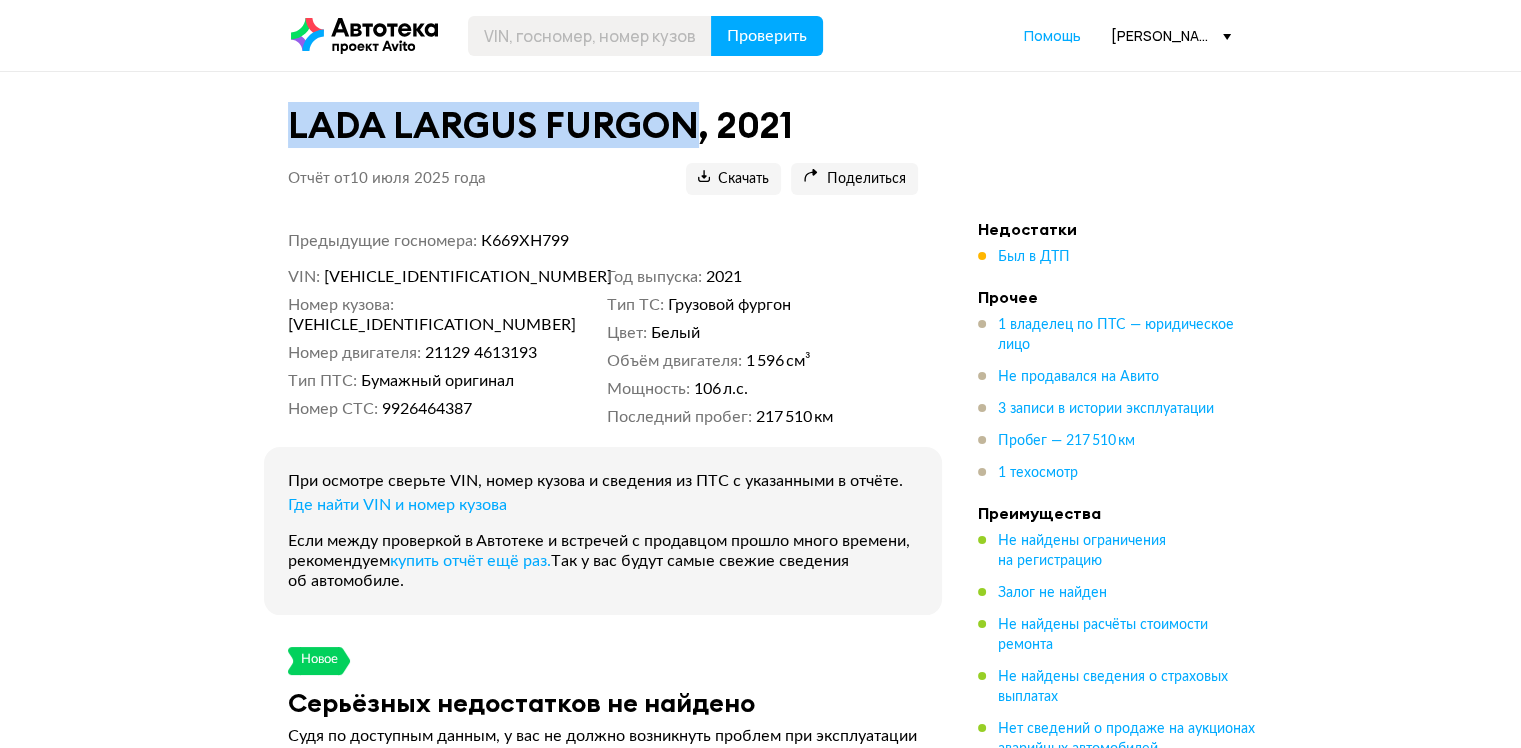drag, startPoint x: 292, startPoint y: 127, endPoint x: 692, endPoint y: 138, distance: 400.1512 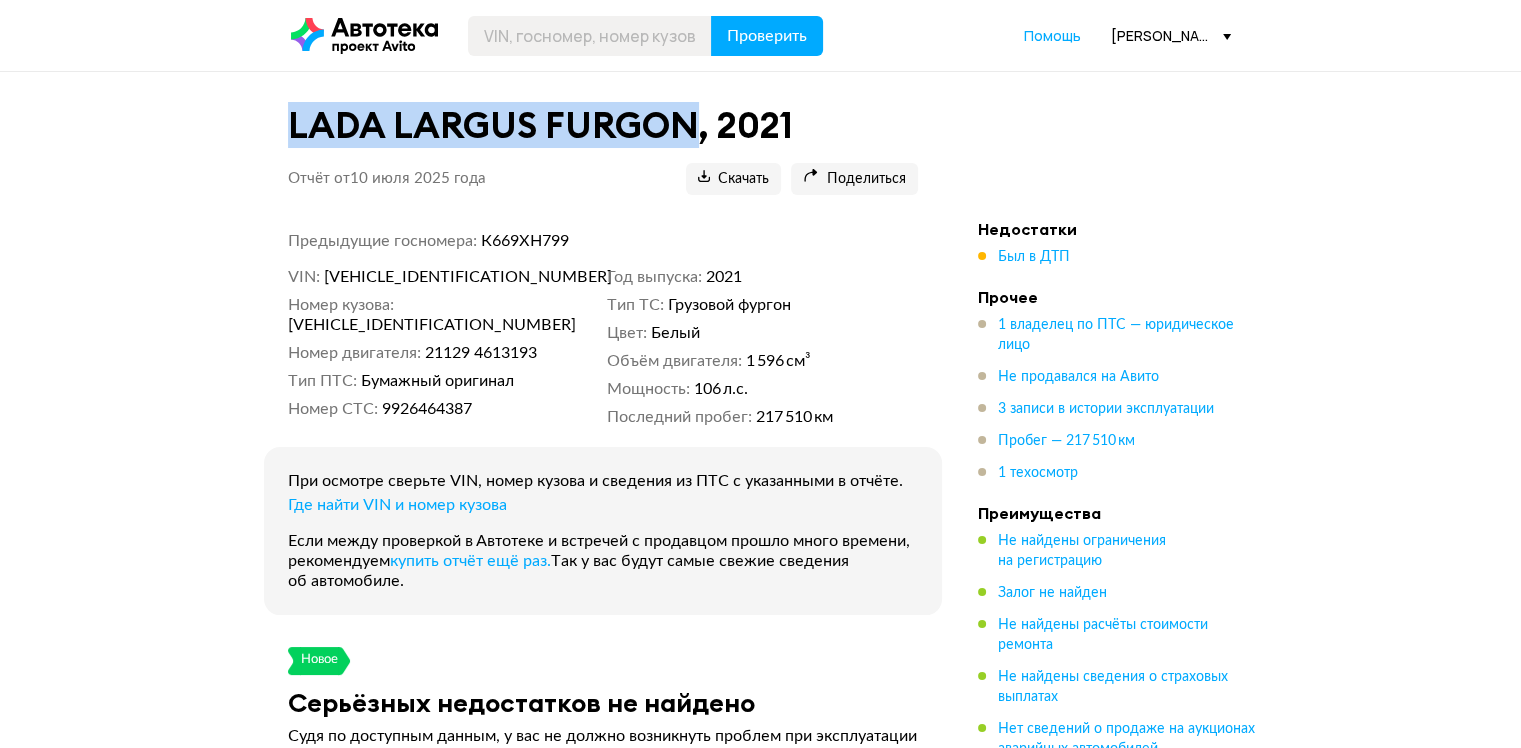 copy on "LADA LARGUS FURGON" 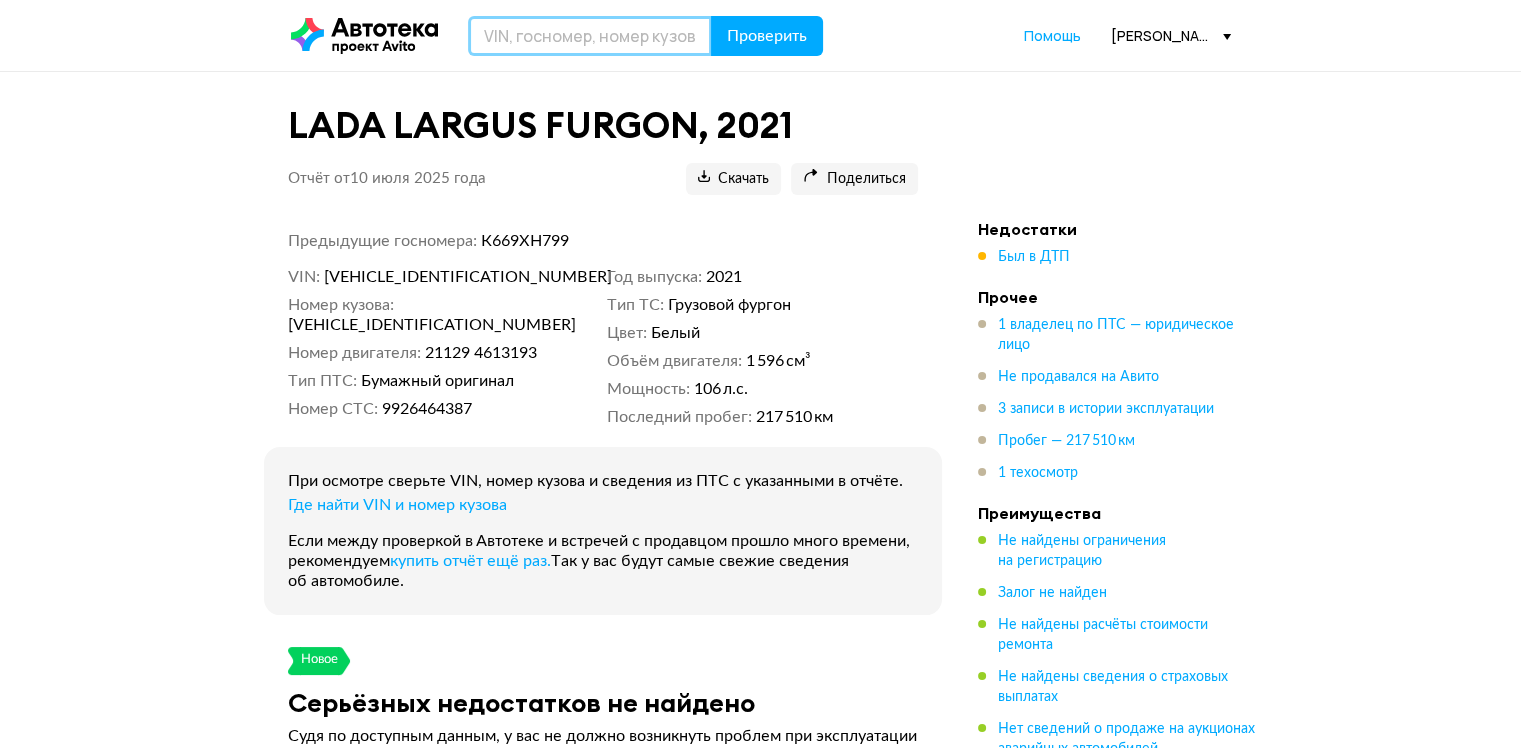 click at bounding box center (590, 36) 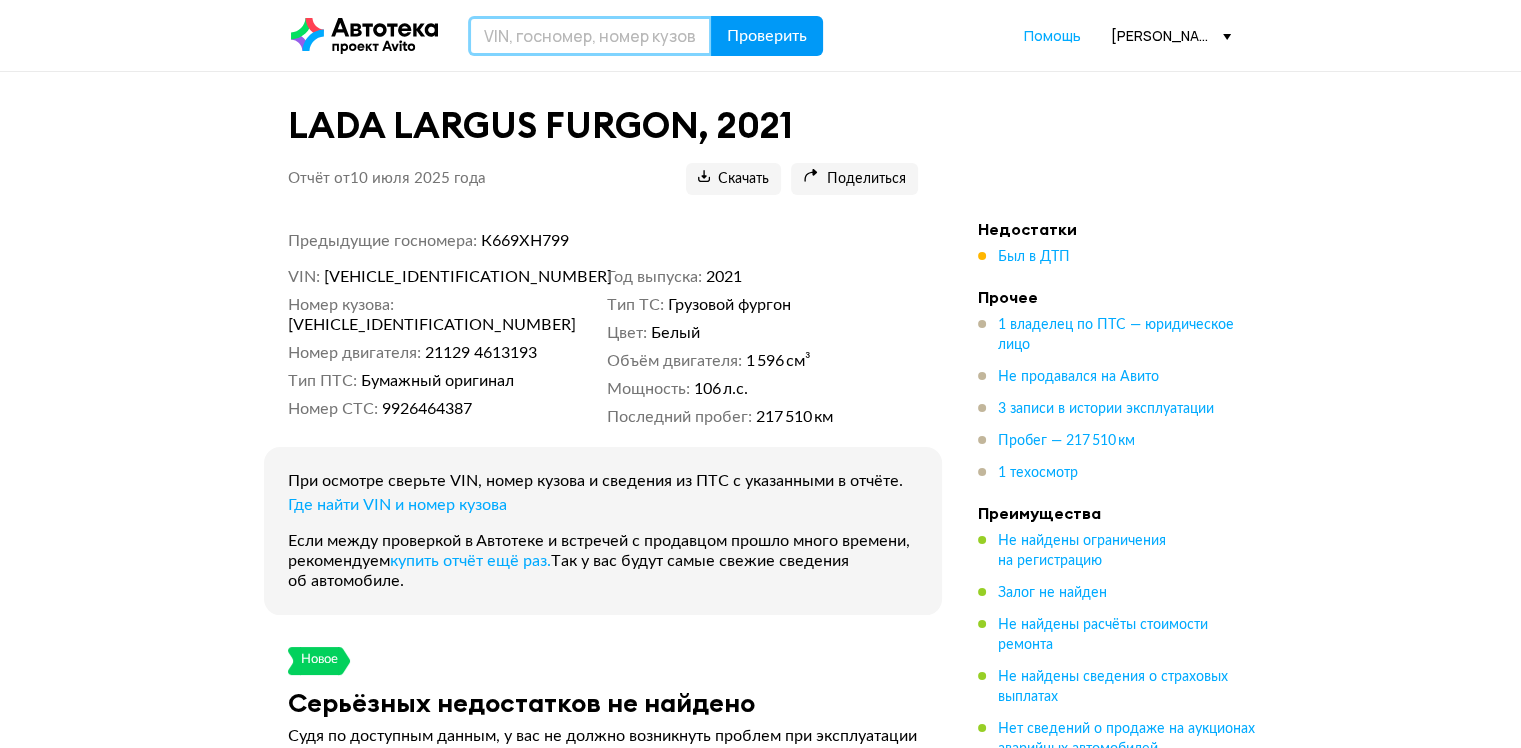 paste on "XW8ZZZ7HZHG002969" 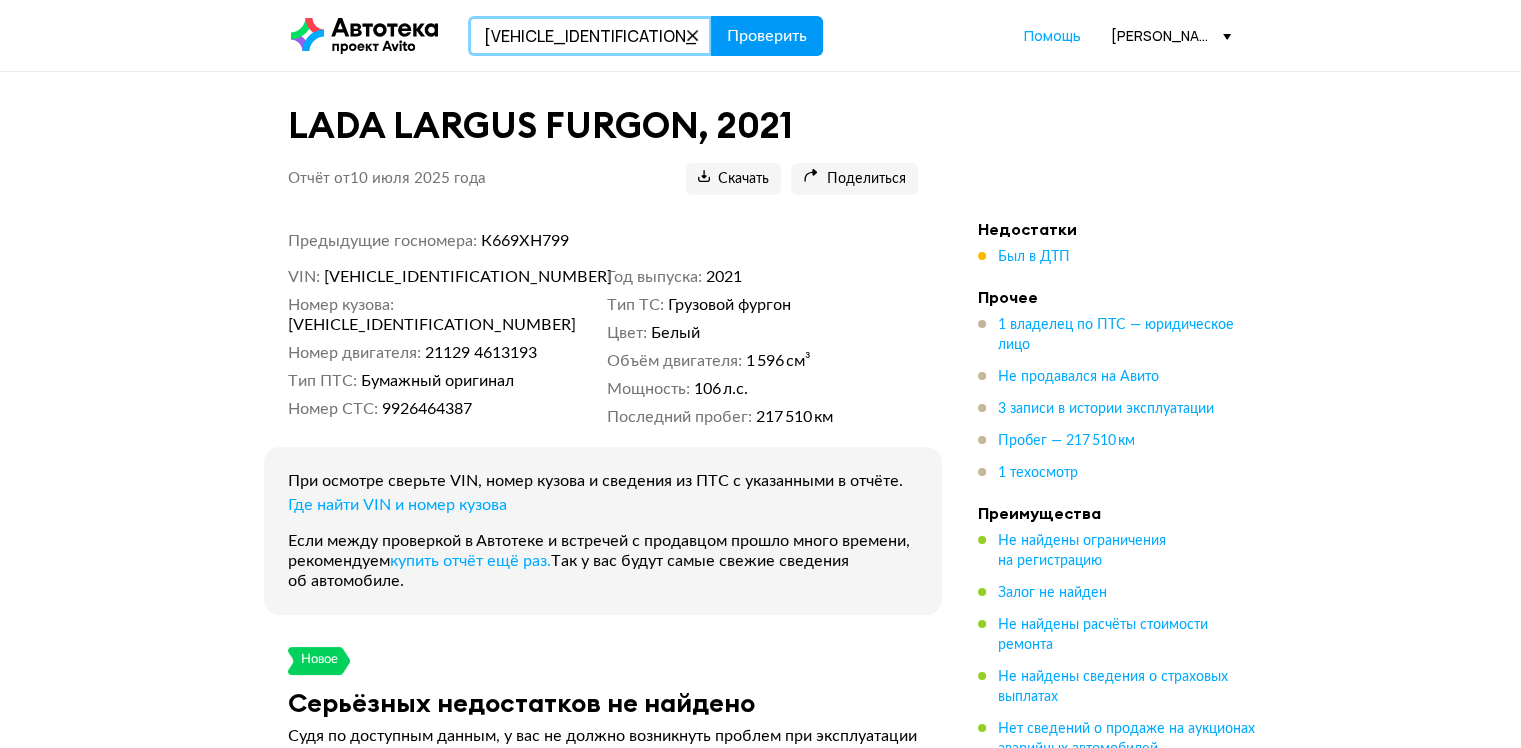 type on "XW8ZZZ7HZHG002969" 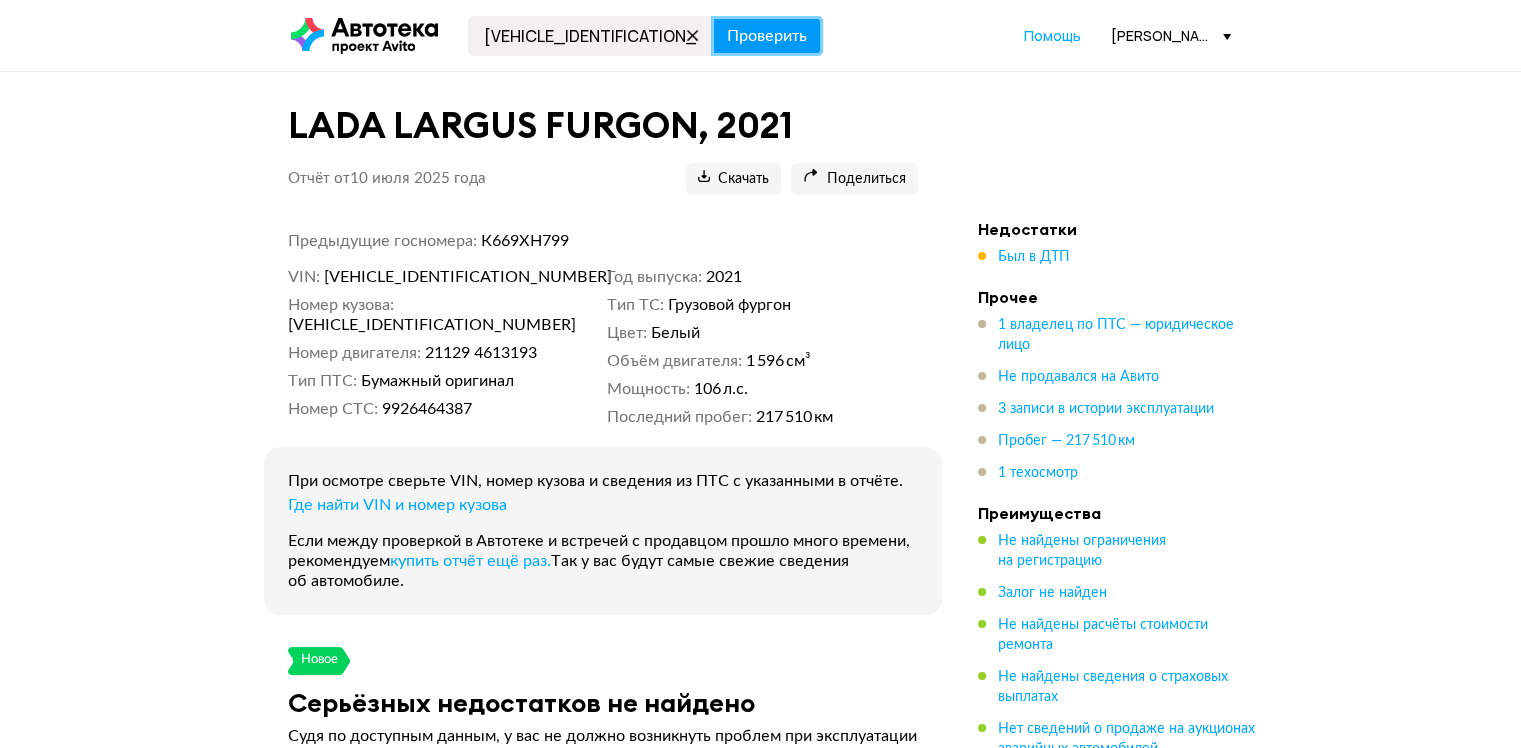 click on "Проверить" at bounding box center [767, 36] 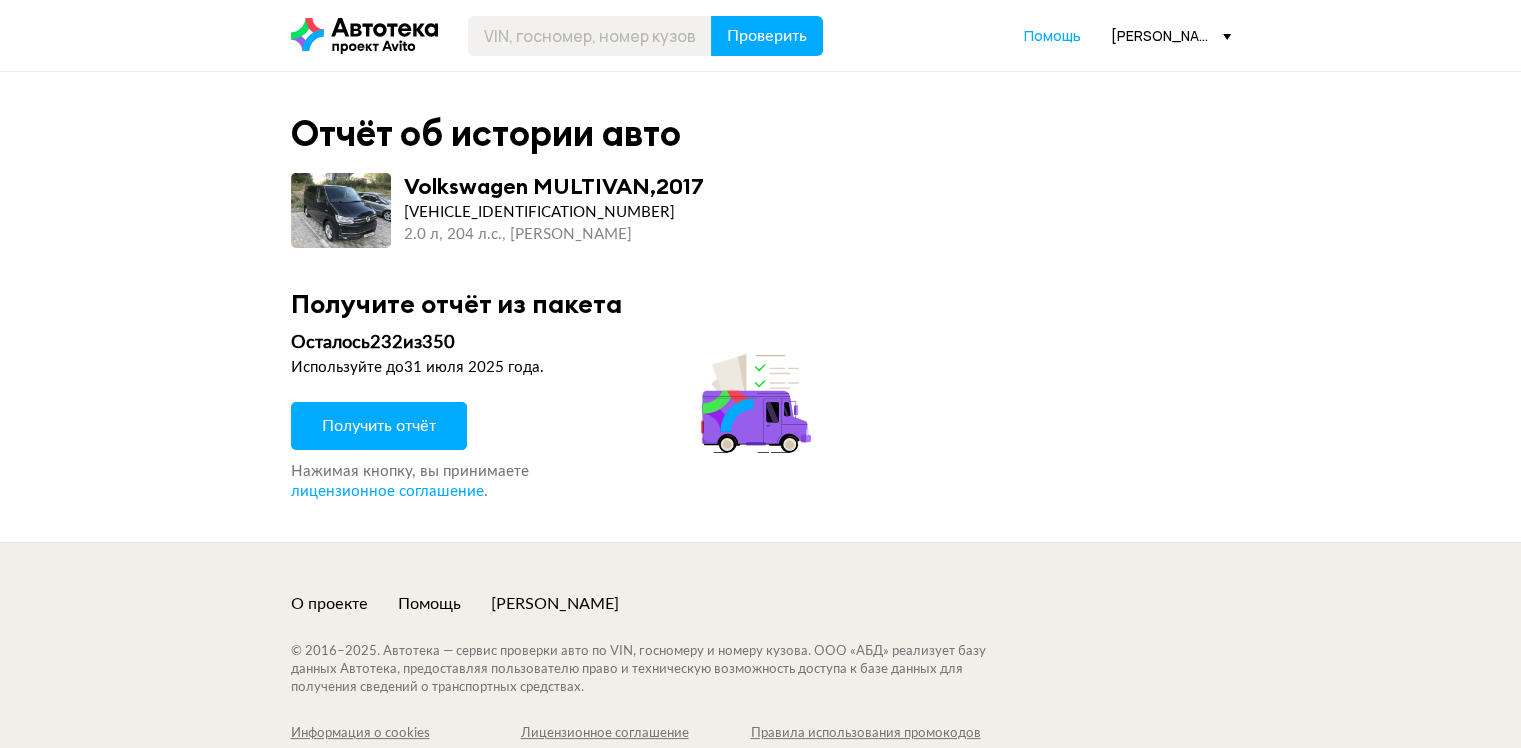 click on "Получить отчёт" at bounding box center (379, 426) 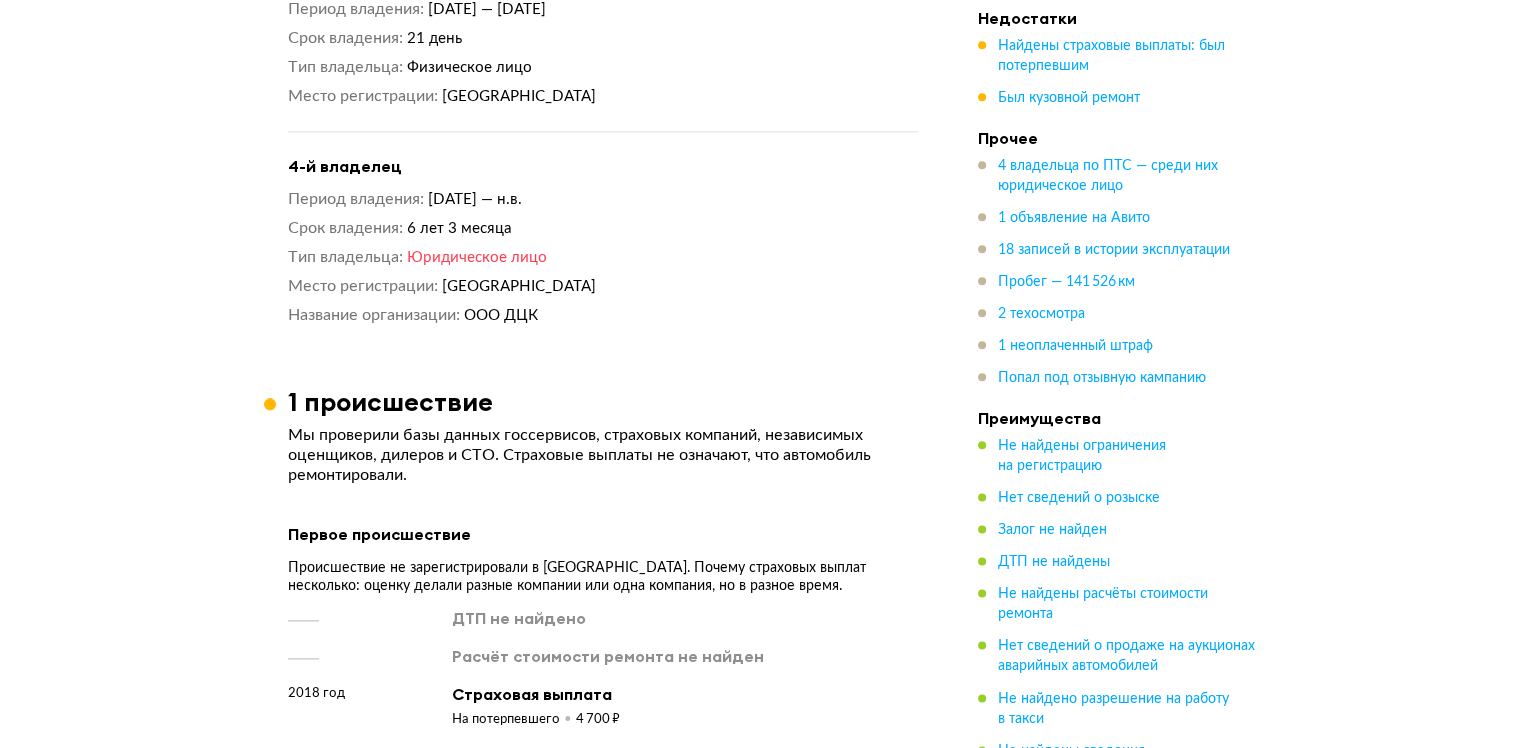 scroll, scrollTop: 2600, scrollLeft: 0, axis: vertical 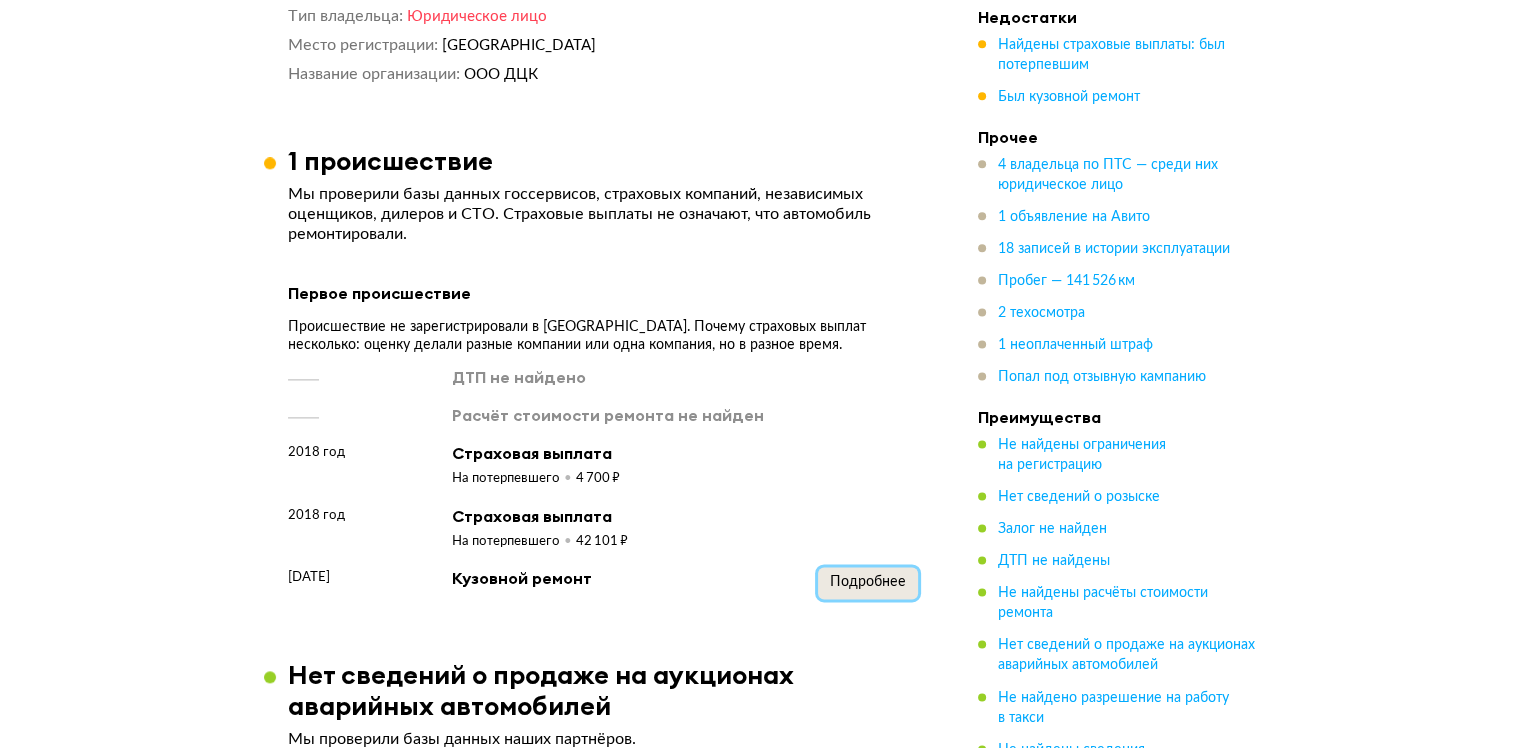 click on "Подробнее" at bounding box center (868, 583) 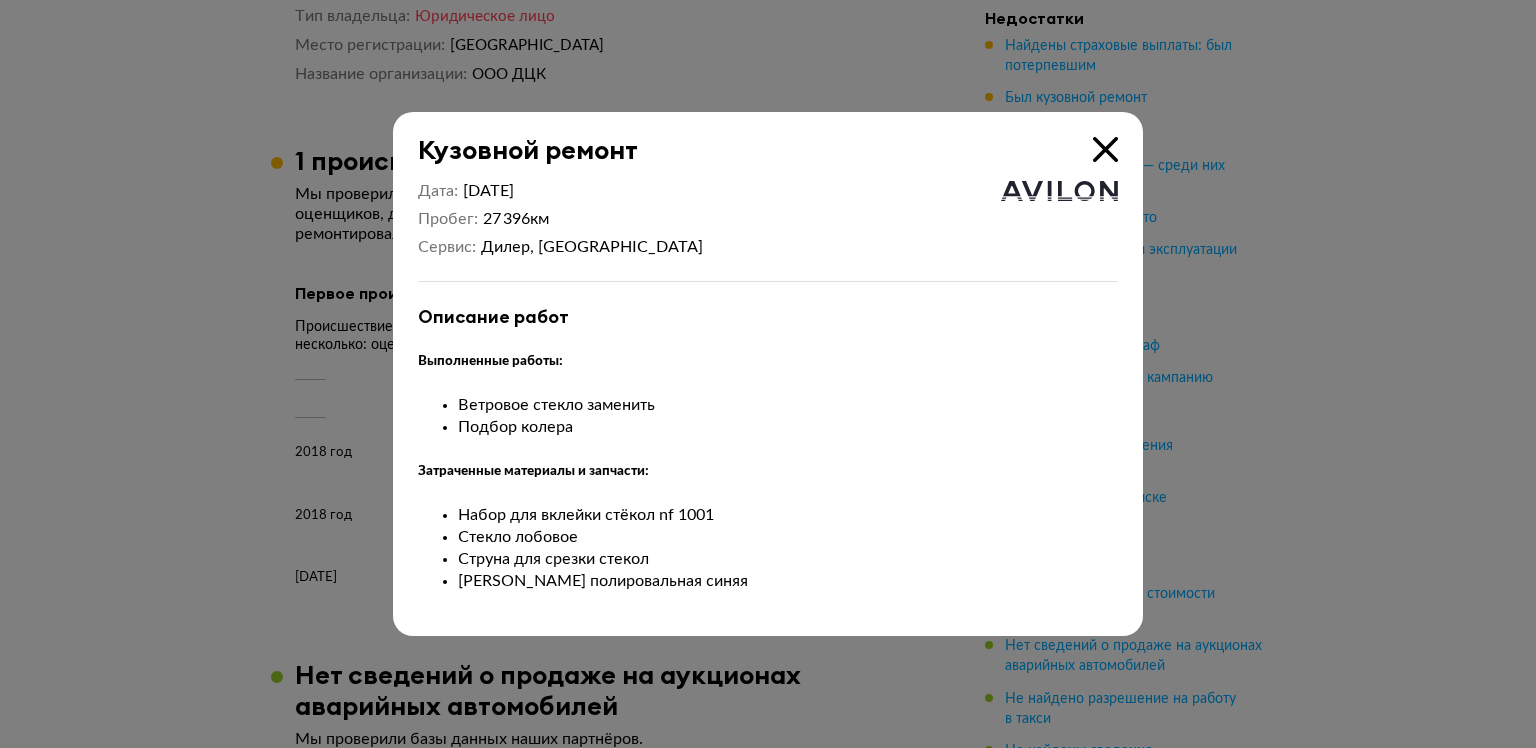 type 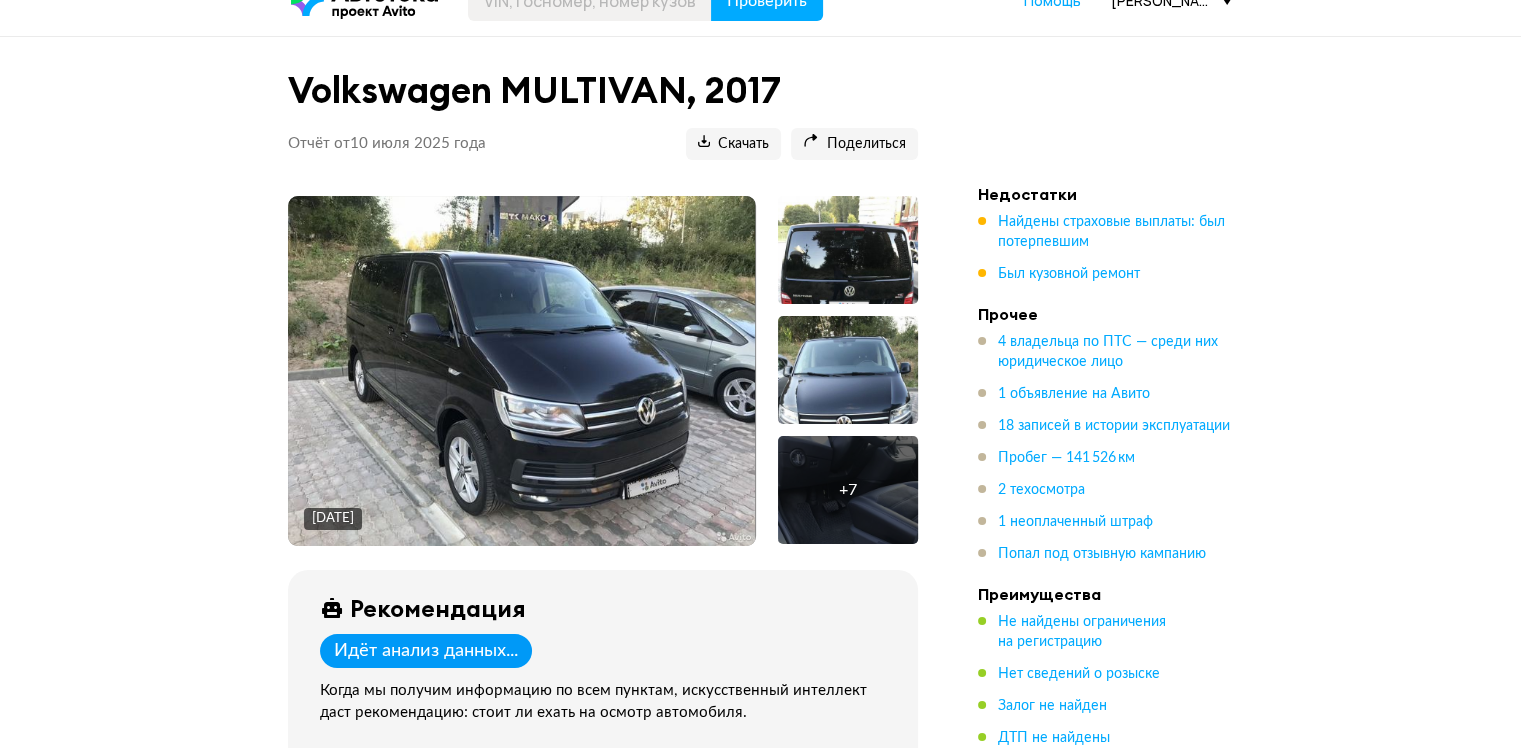 scroll, scrollTop: 0, scrollLeft: 0, axis: both 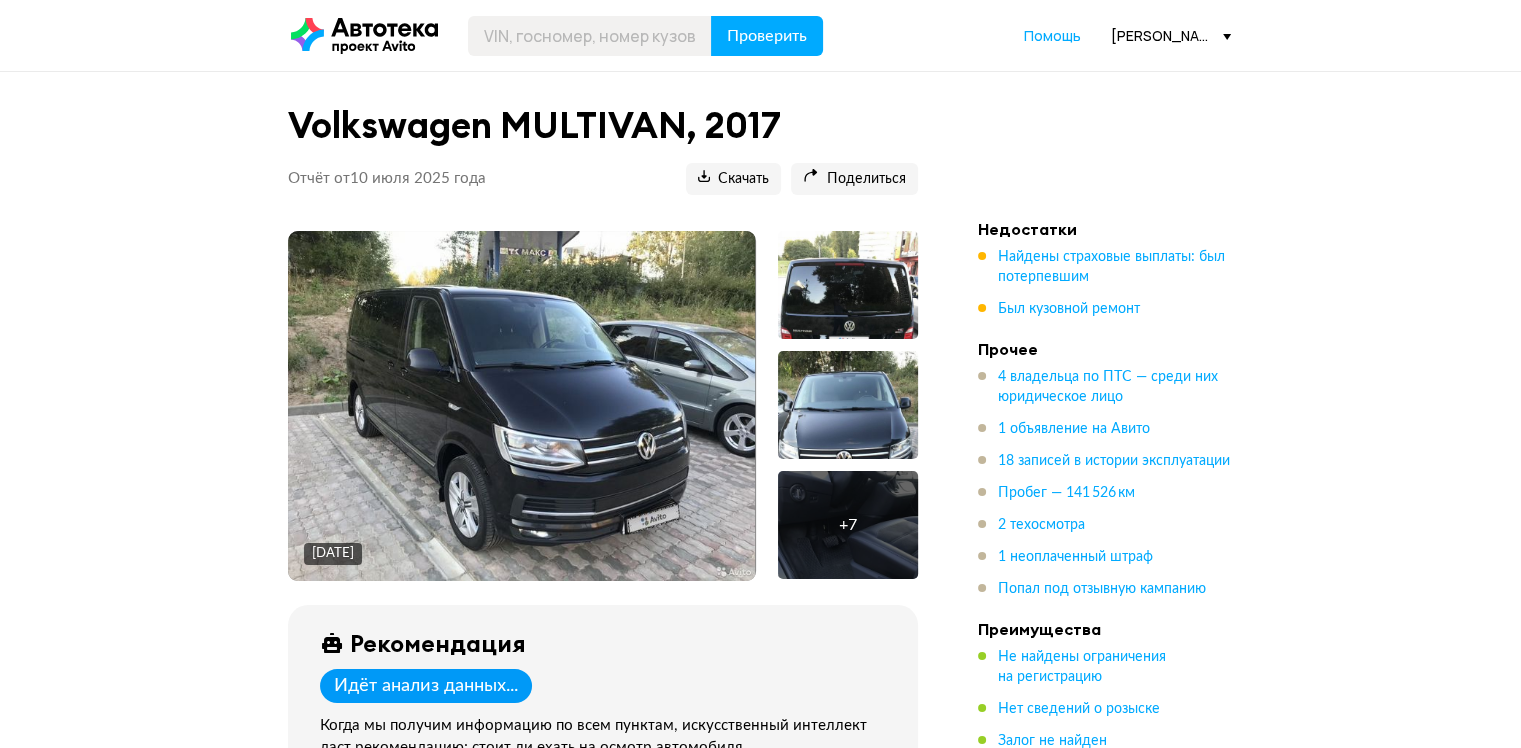 click at bounding box center (521, 406) 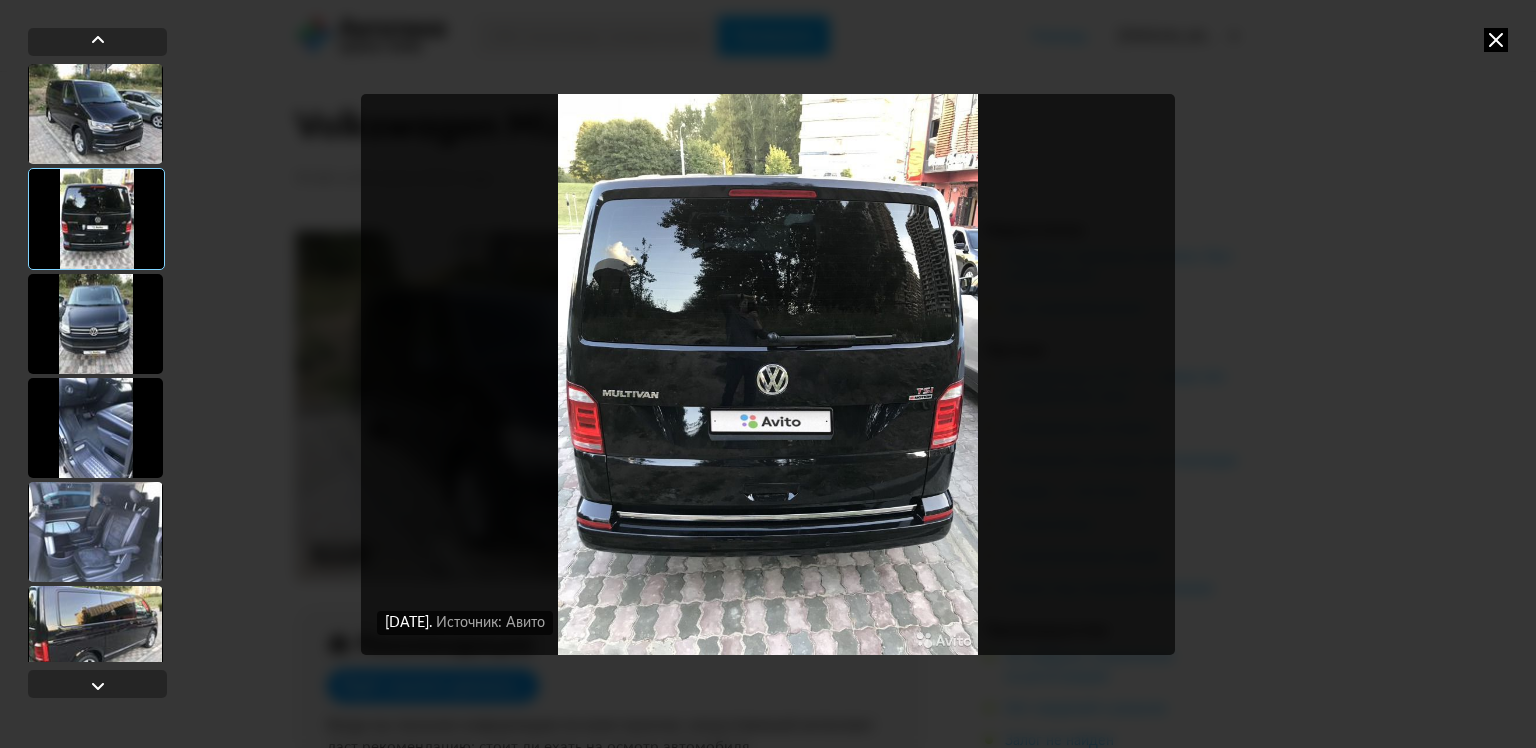 click at bounding box center [1496, 40] 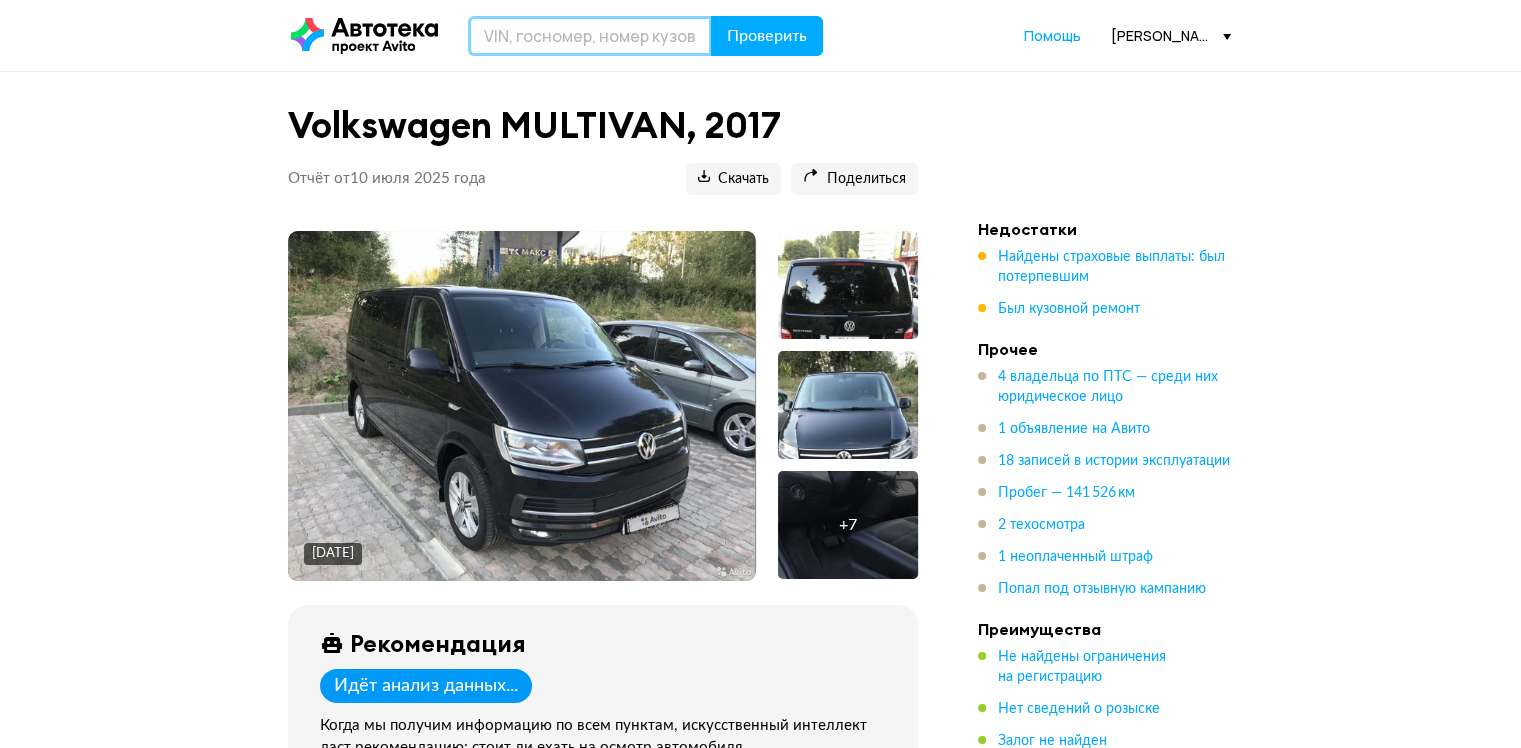 click at bounding box center (590, 36) 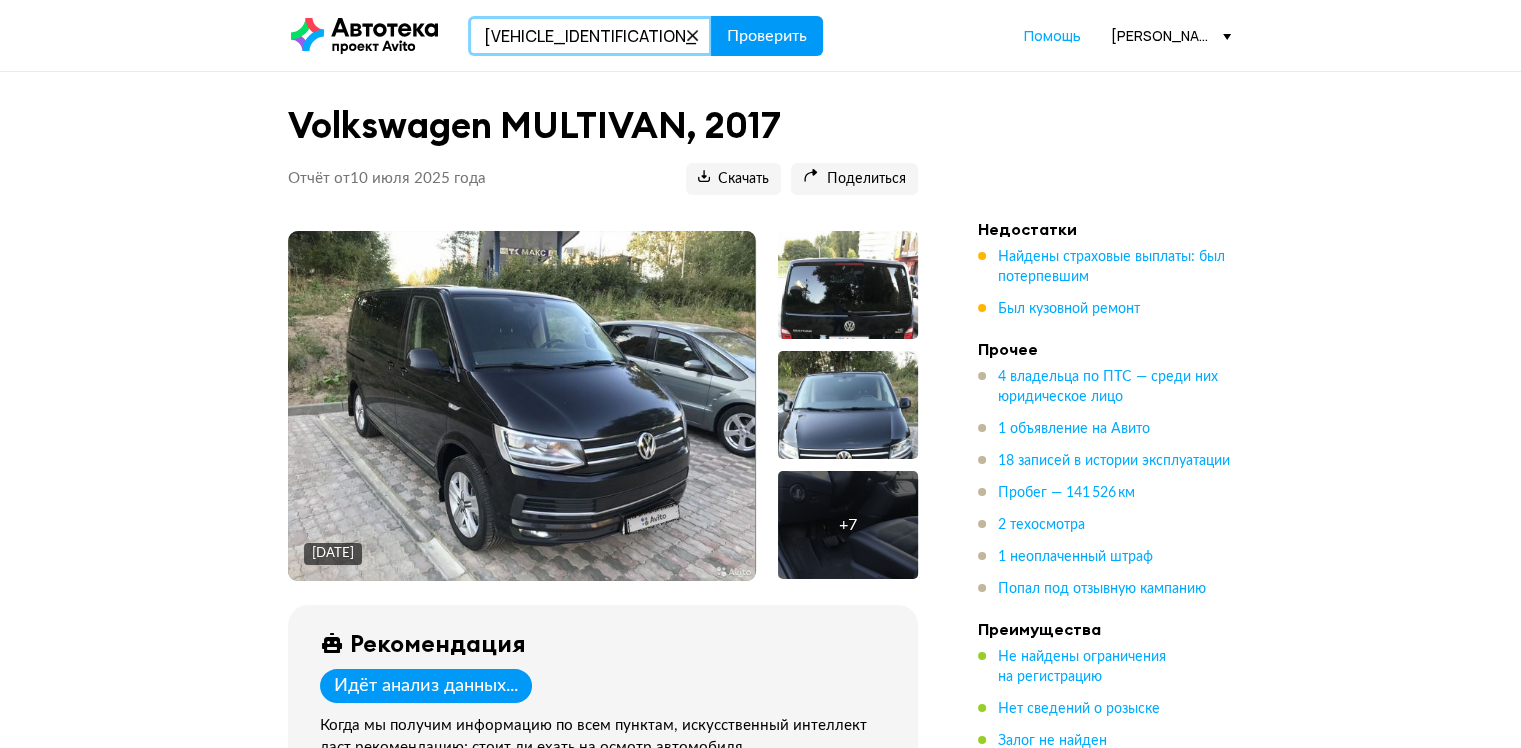 type on "WV2ZZZ7HZKX024571" 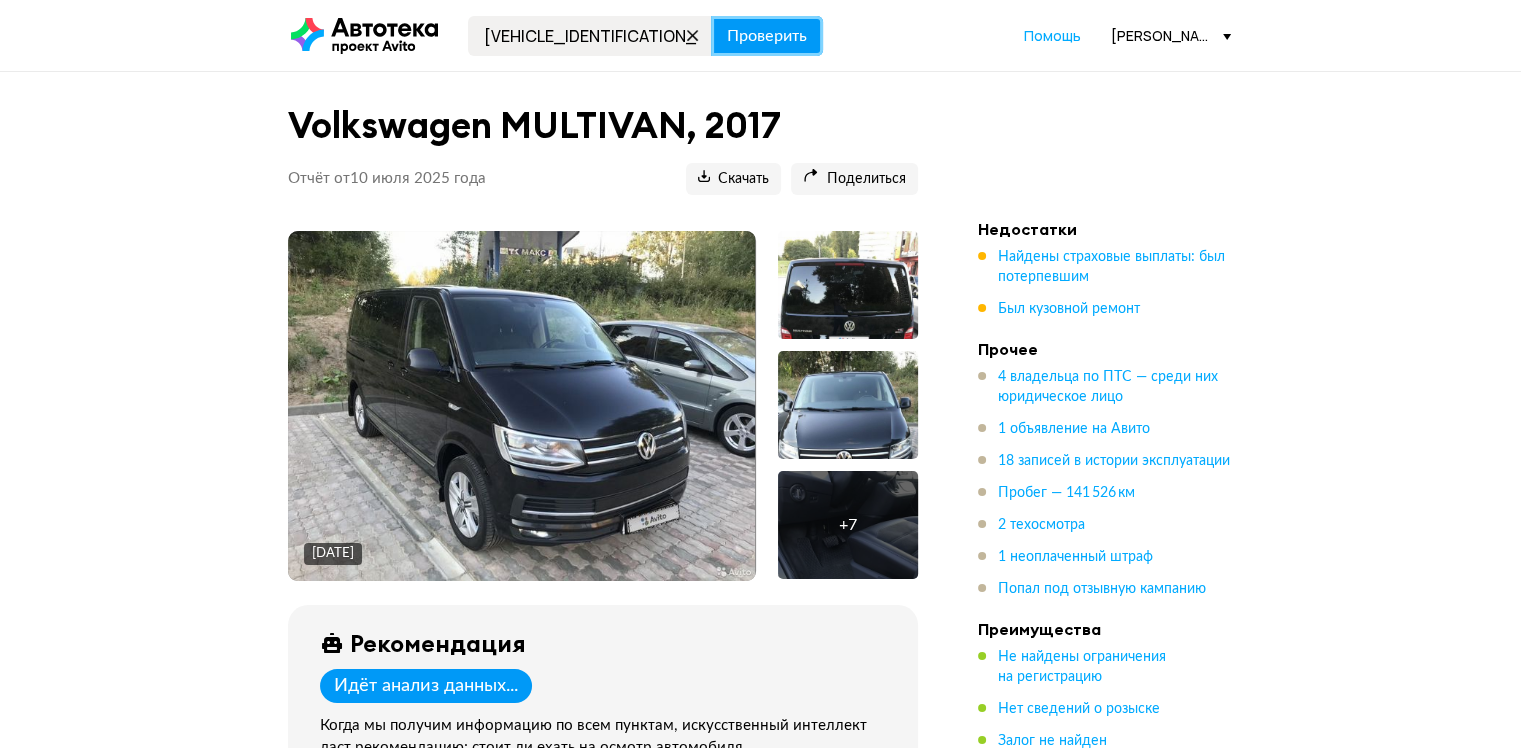 click on "Проверить" at bounding box center [767, 36] 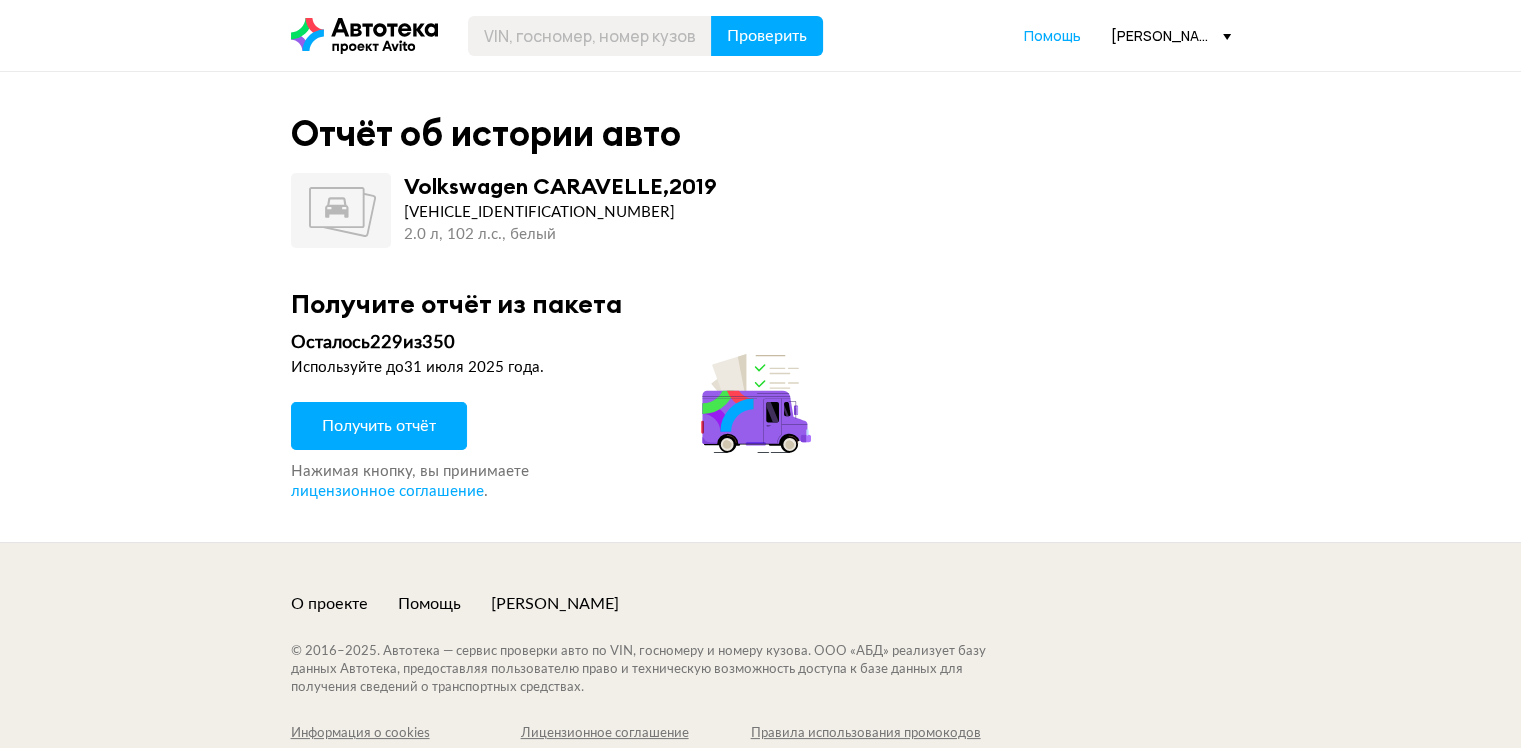 click on "Получить отчёт" at bounding box center [379, 426] 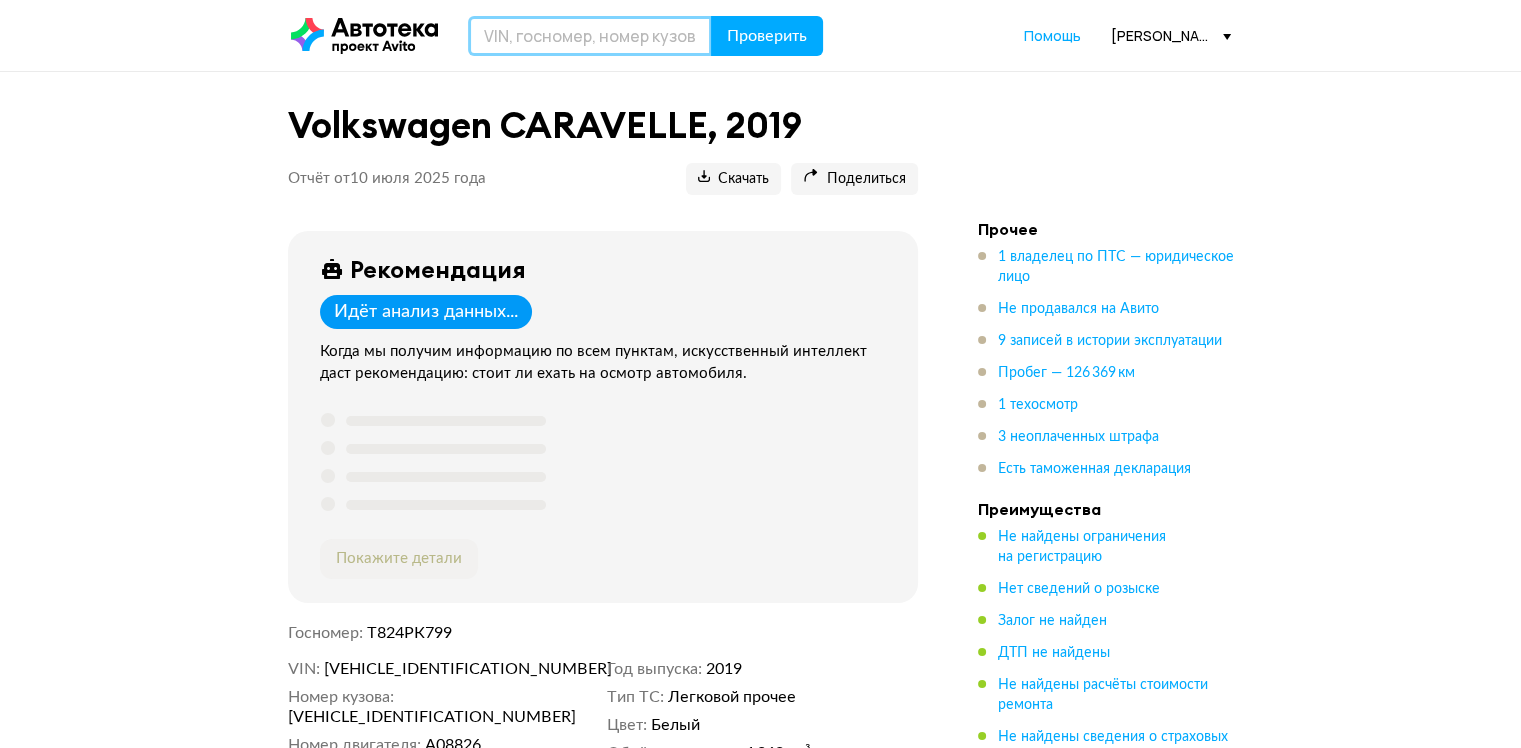 click at bounding box center [590, 36] 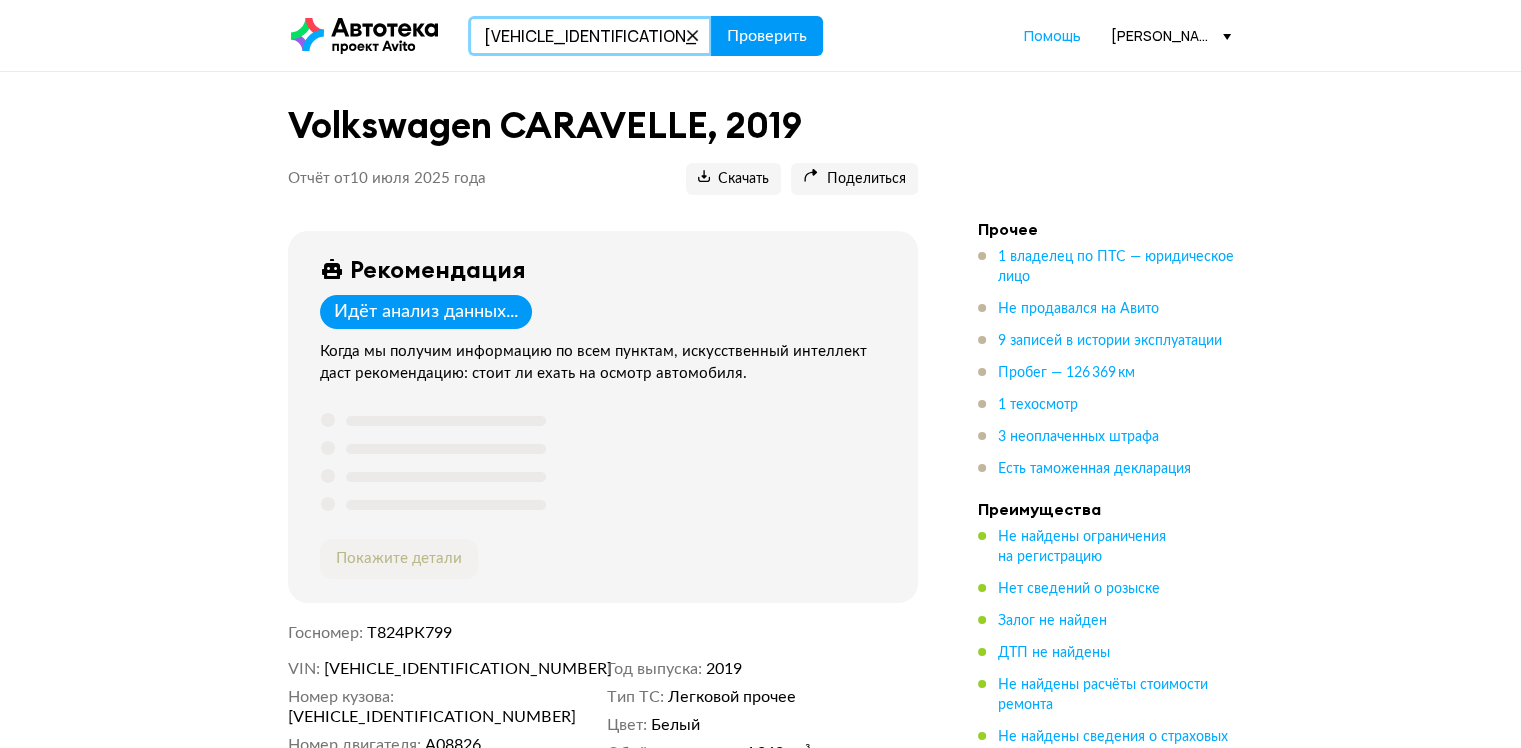 type on "XWEL2416BM0000993" 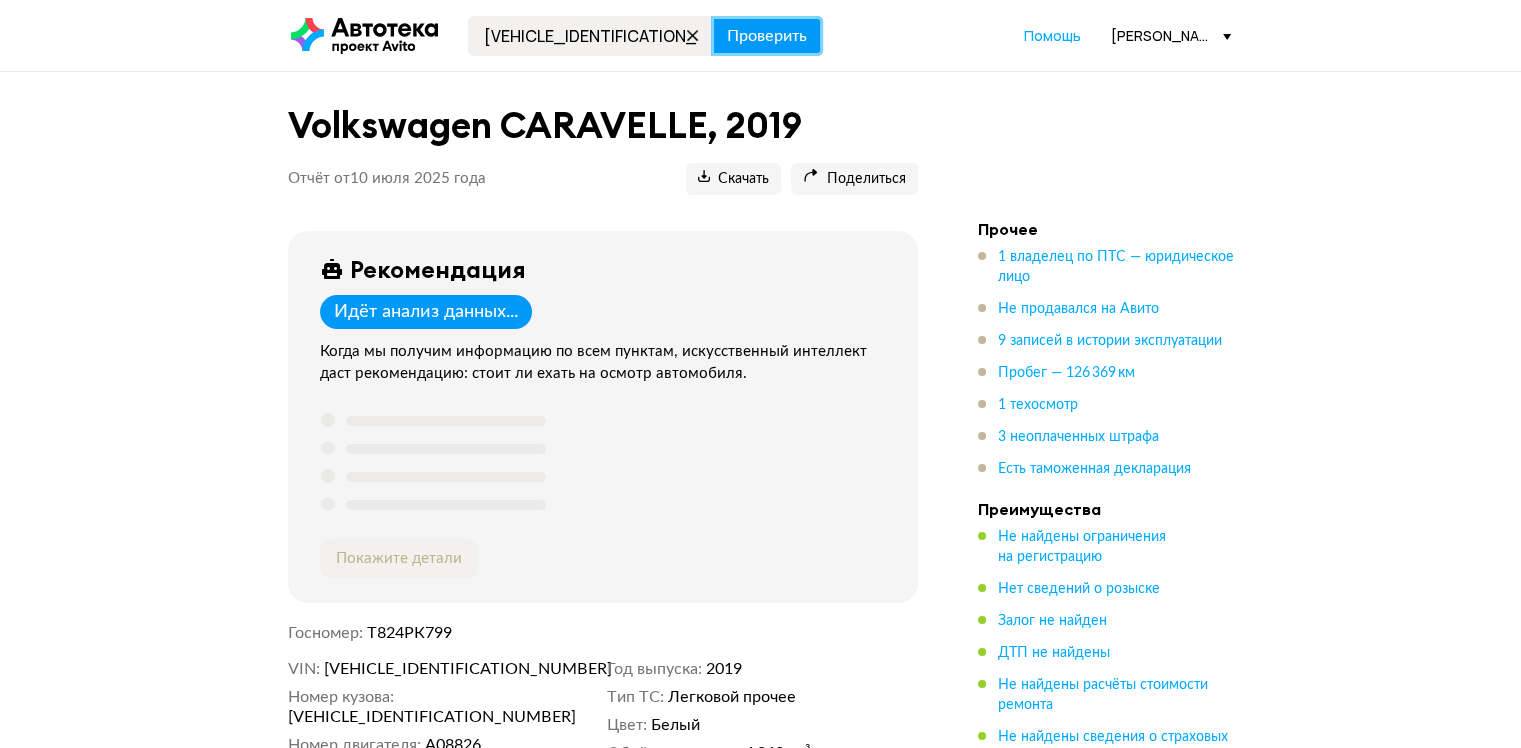 click on "Проверить" at bounding box center (767, 36) 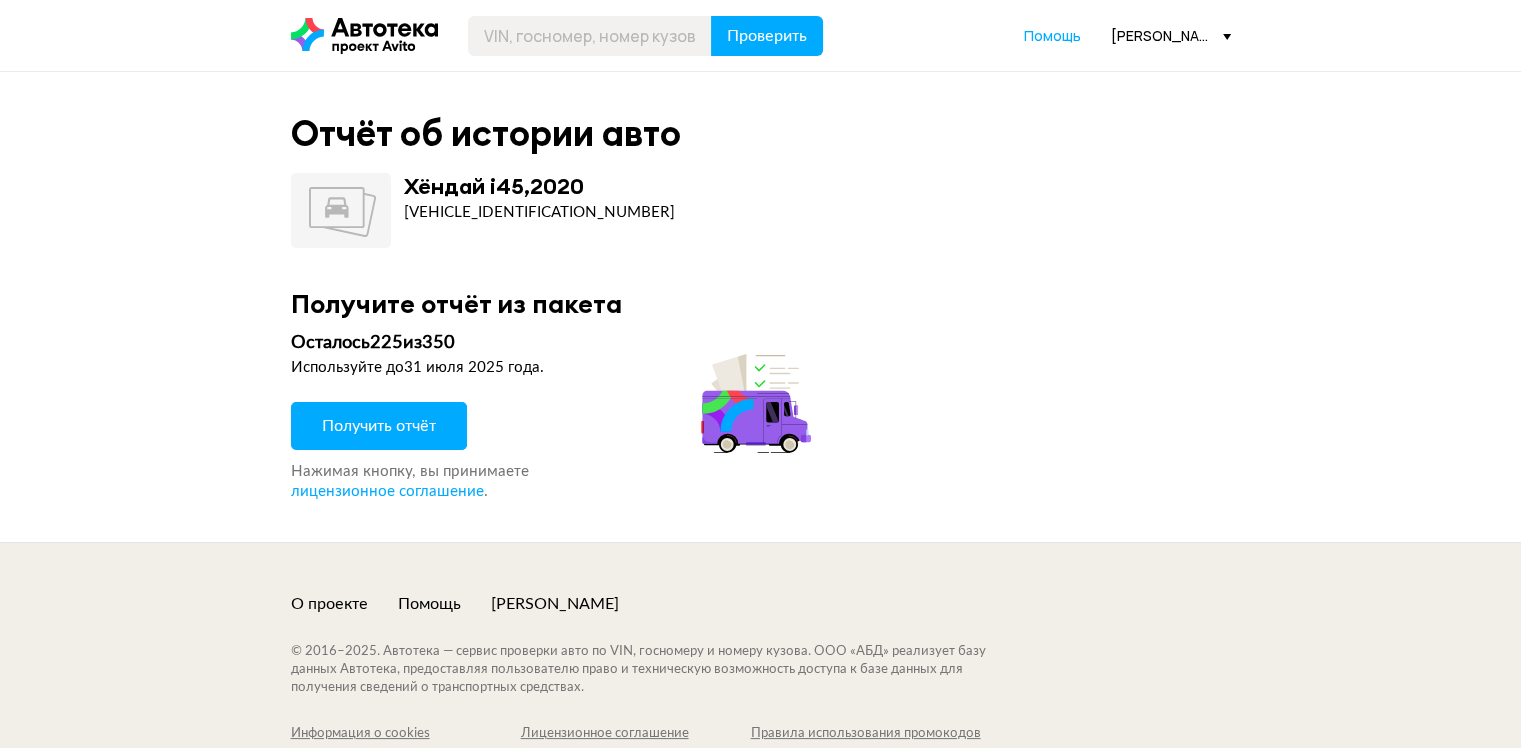 click on "Получить отчёт" at bounding box center [379, 426] 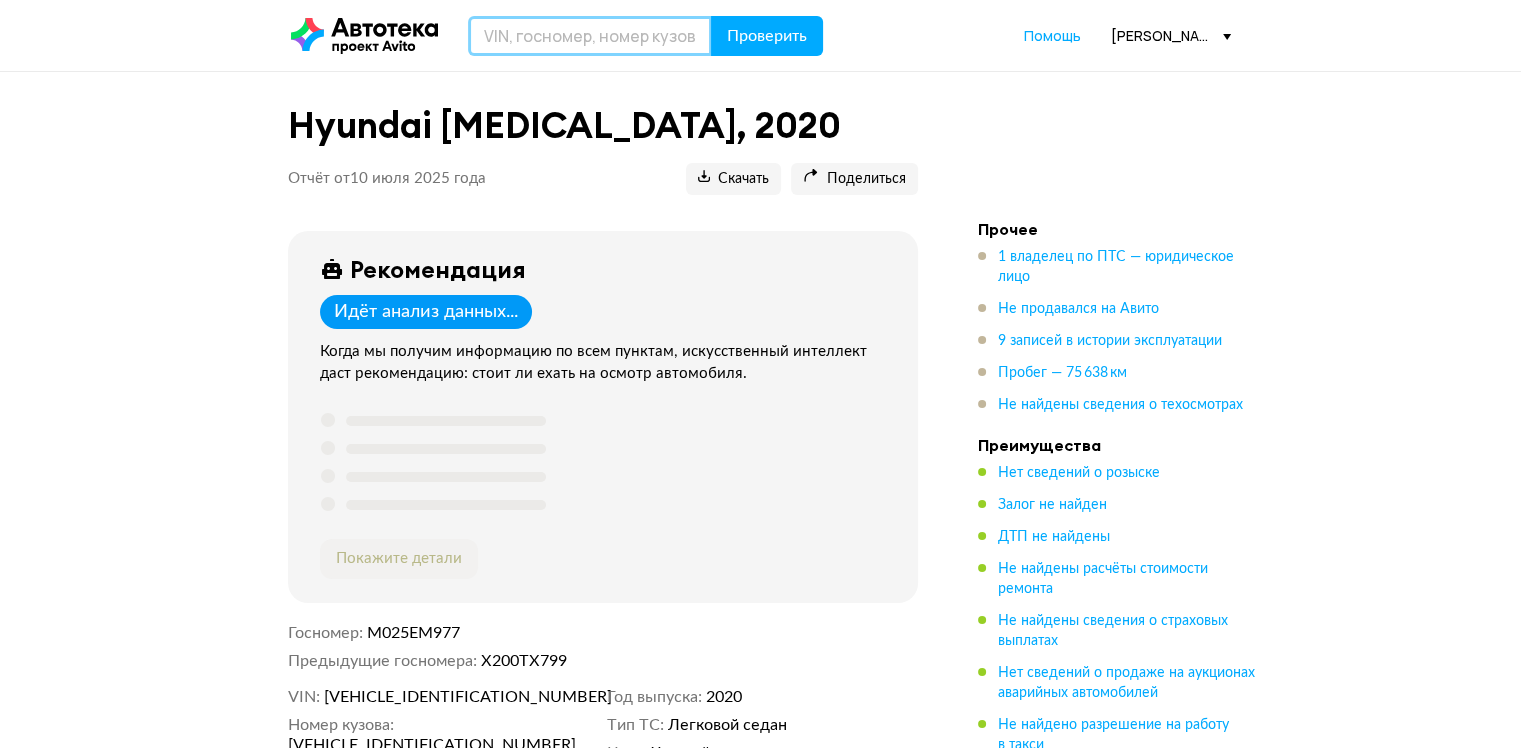 click at bounding box center [590, 36] 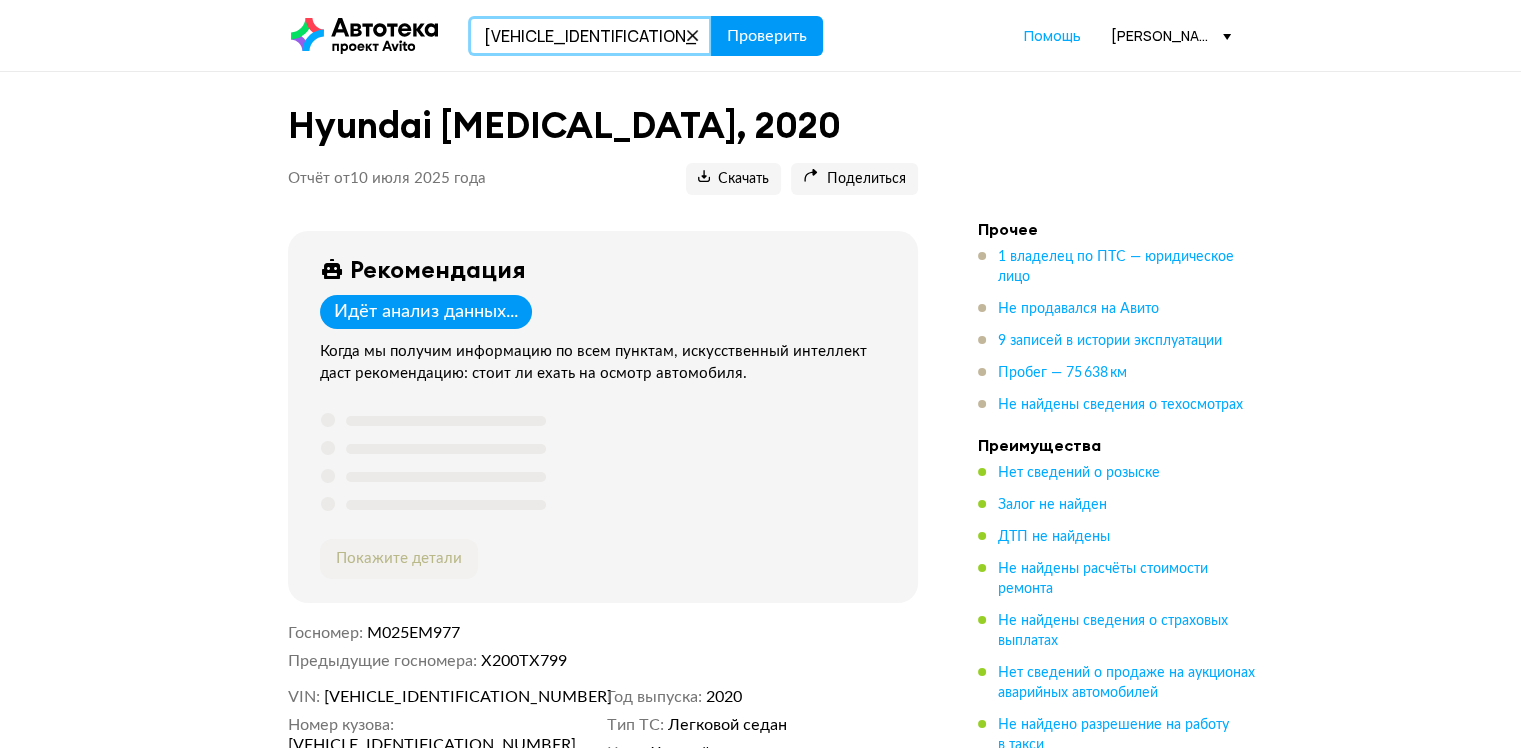 type on "XWEL2416BM0000993" 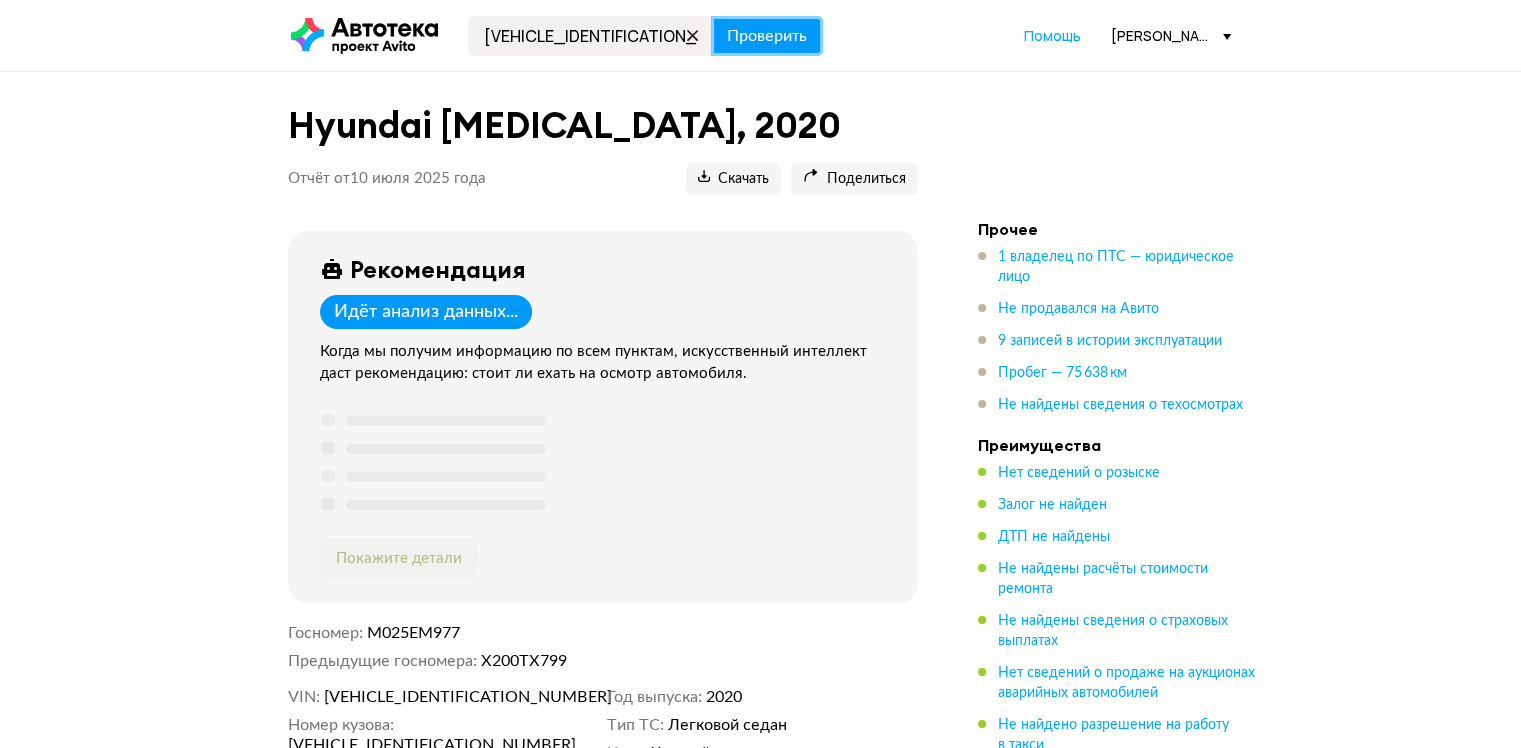 click on "Проверить" at bounding box center (767, 36) 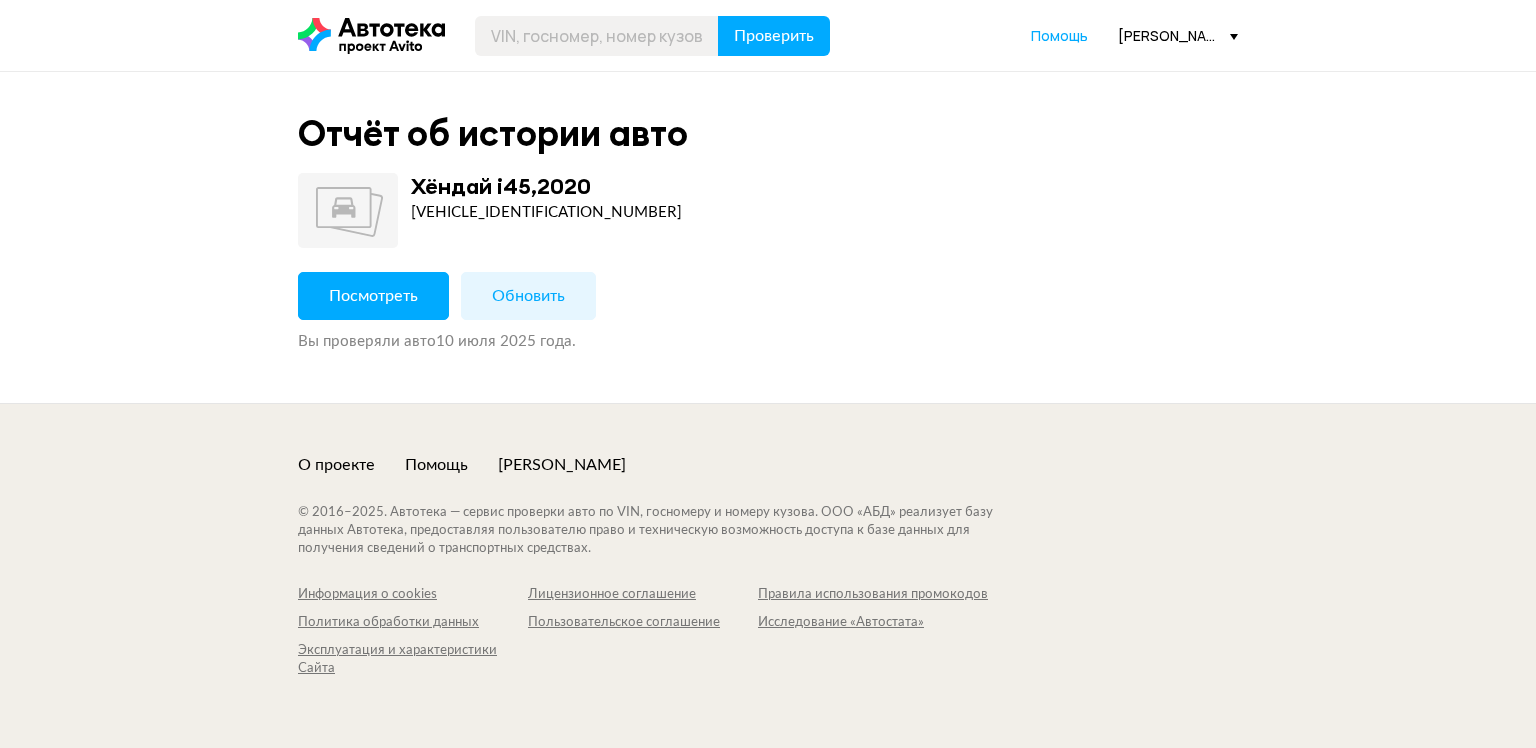 click on "Посмотреть" at bounding box center (373, 296) 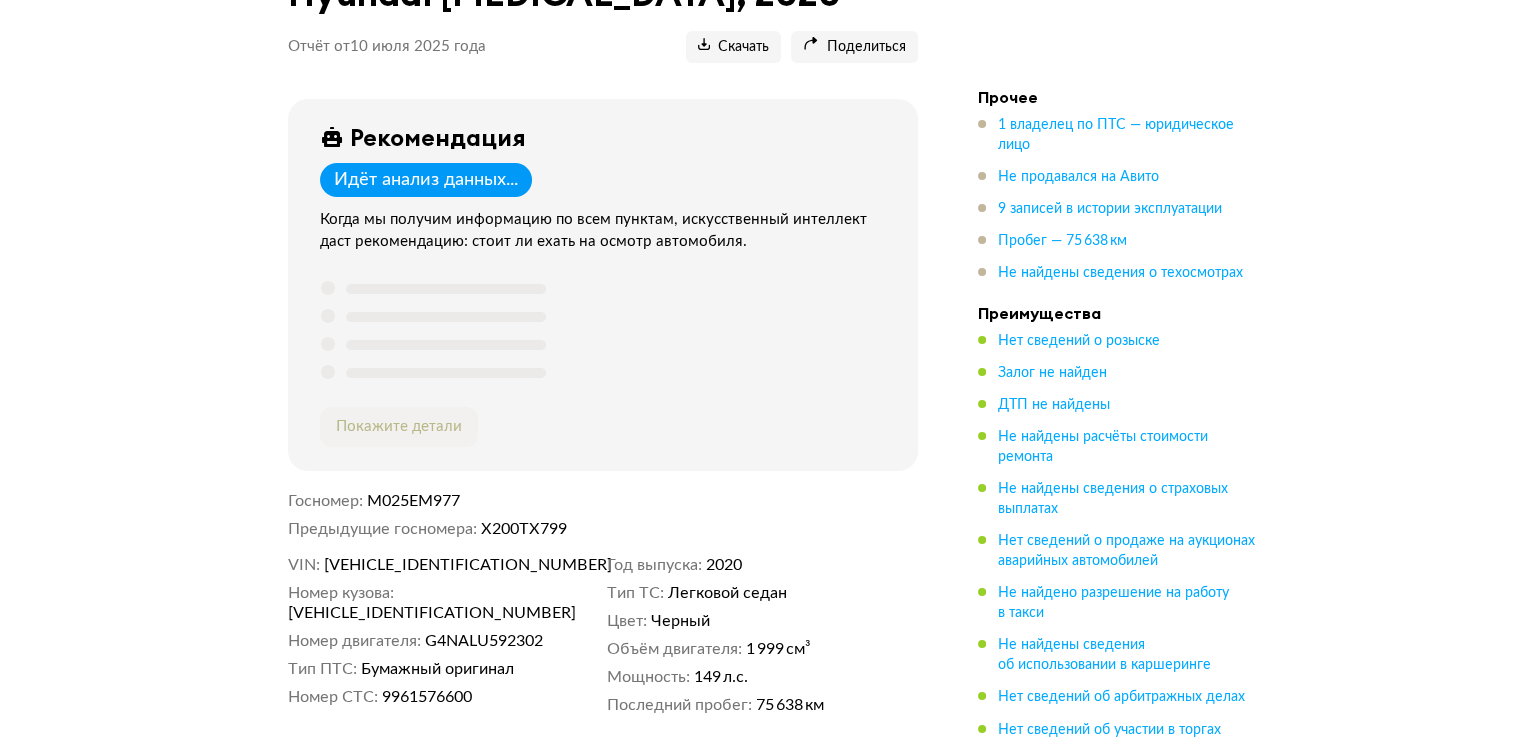 scroll, scrollTop: 0, scrollLeft: 0, axis: both 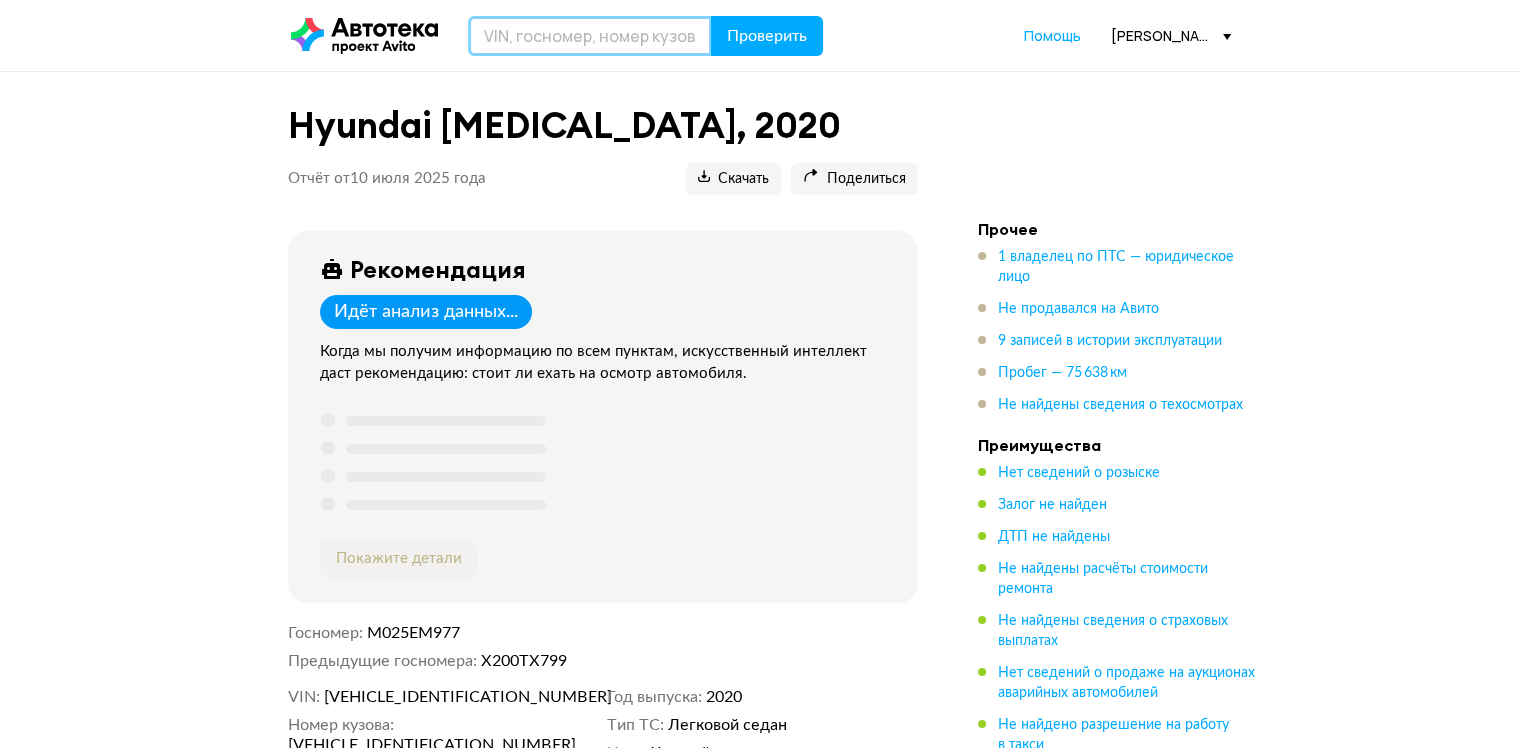 click at bounding box center (590, 36) 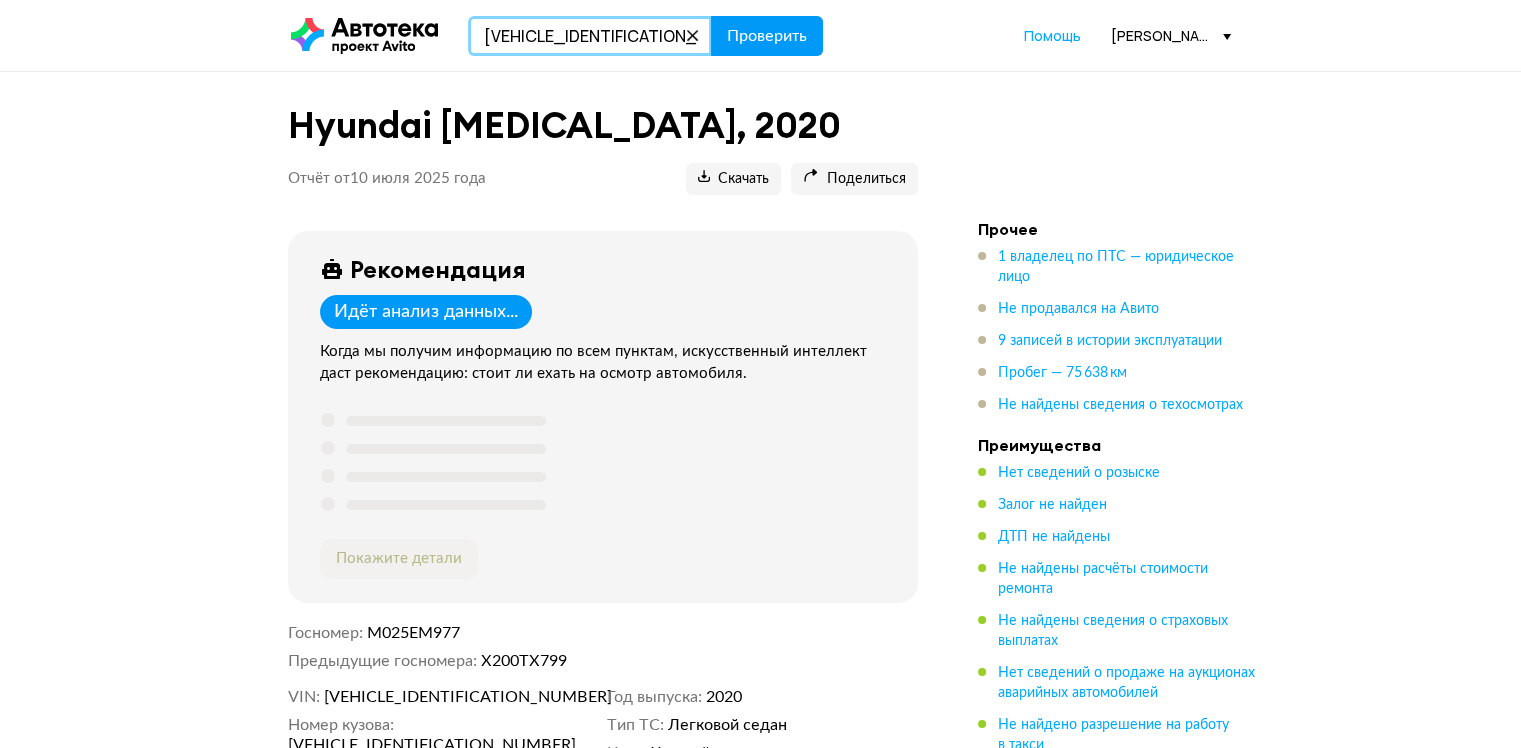 type on "XWEG3414BM0000854" 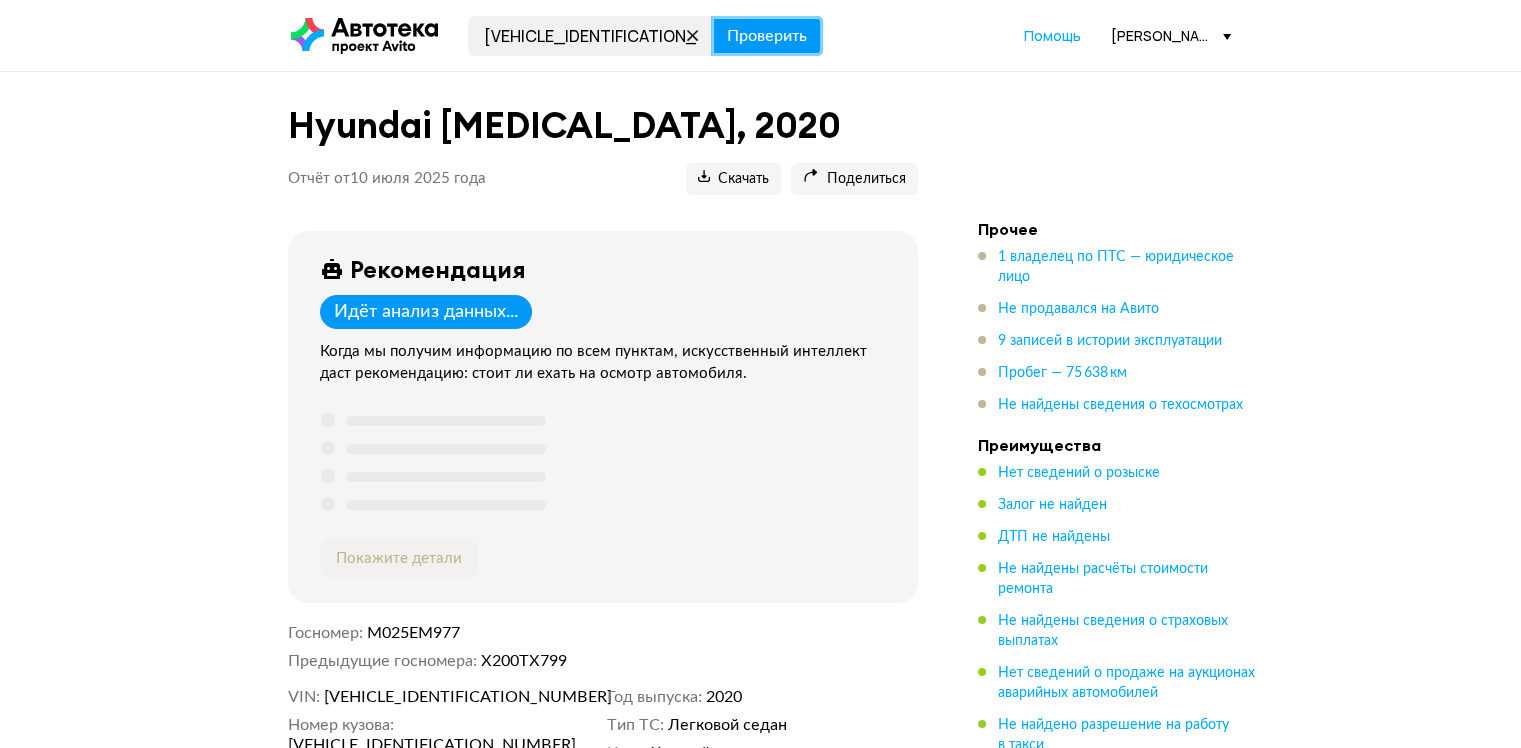 click on "Проверить" at bounding box center [767, 36] 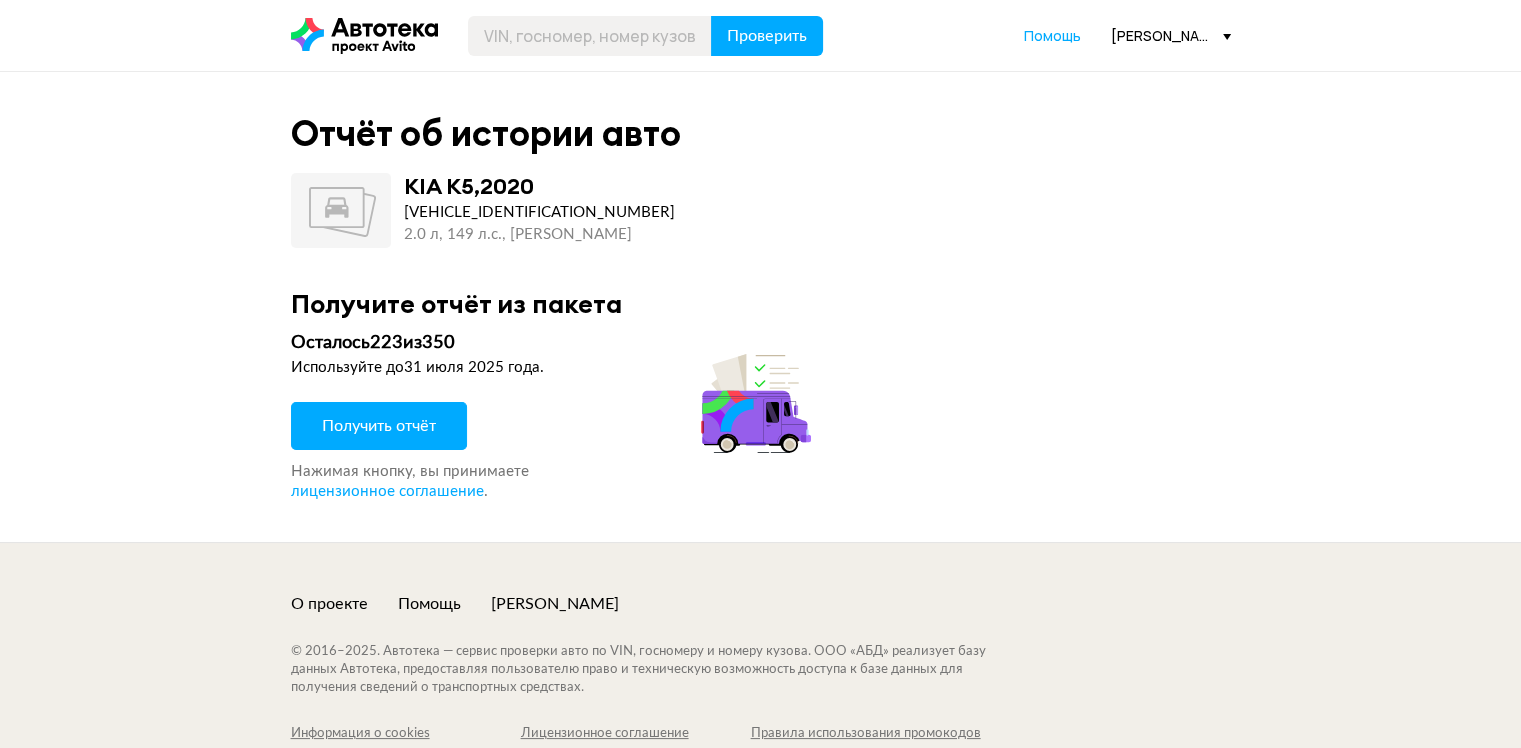 click on "Получить отчёт" at bounding box center [379, 426] 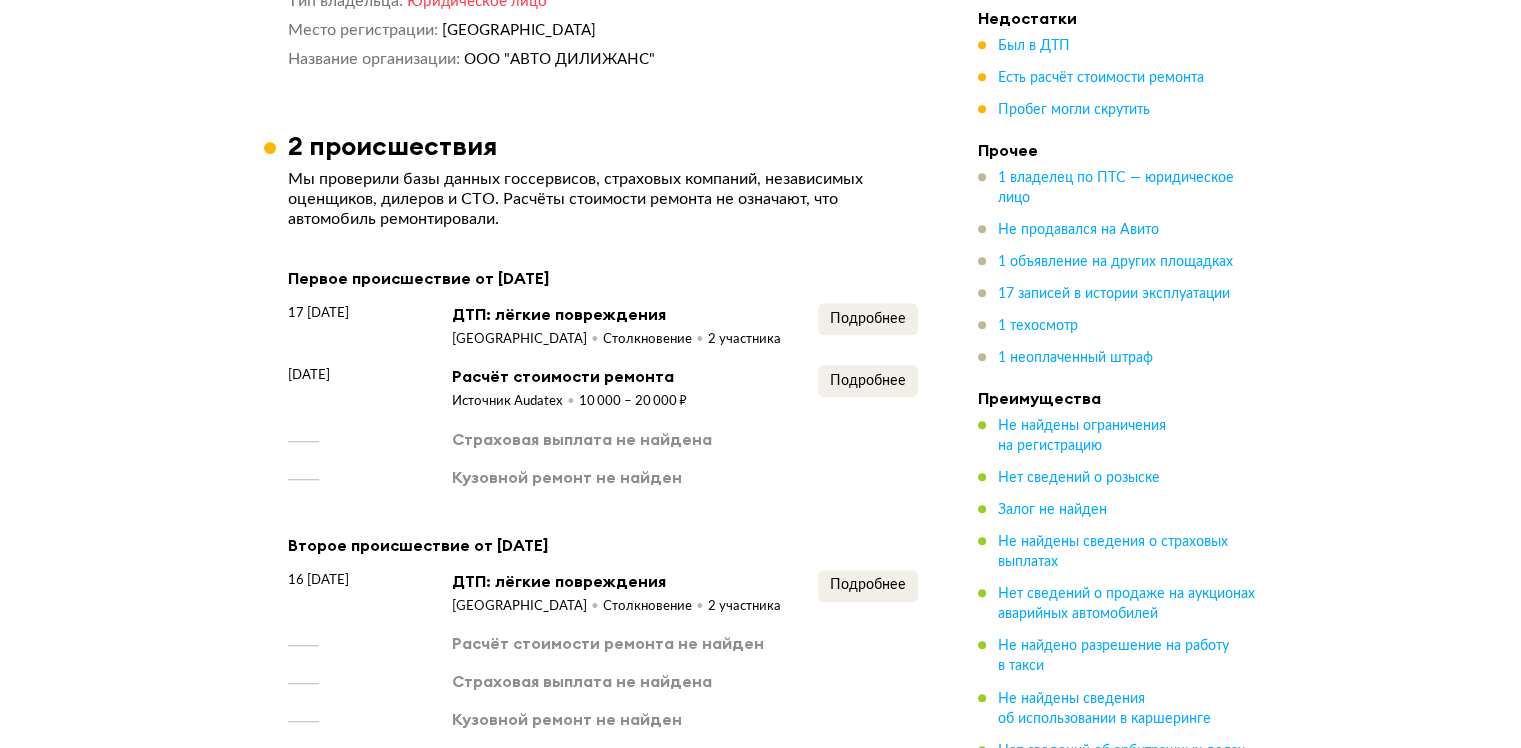 scroll, scrollTop: 1600, scrollLeft: 0, axis: vertical 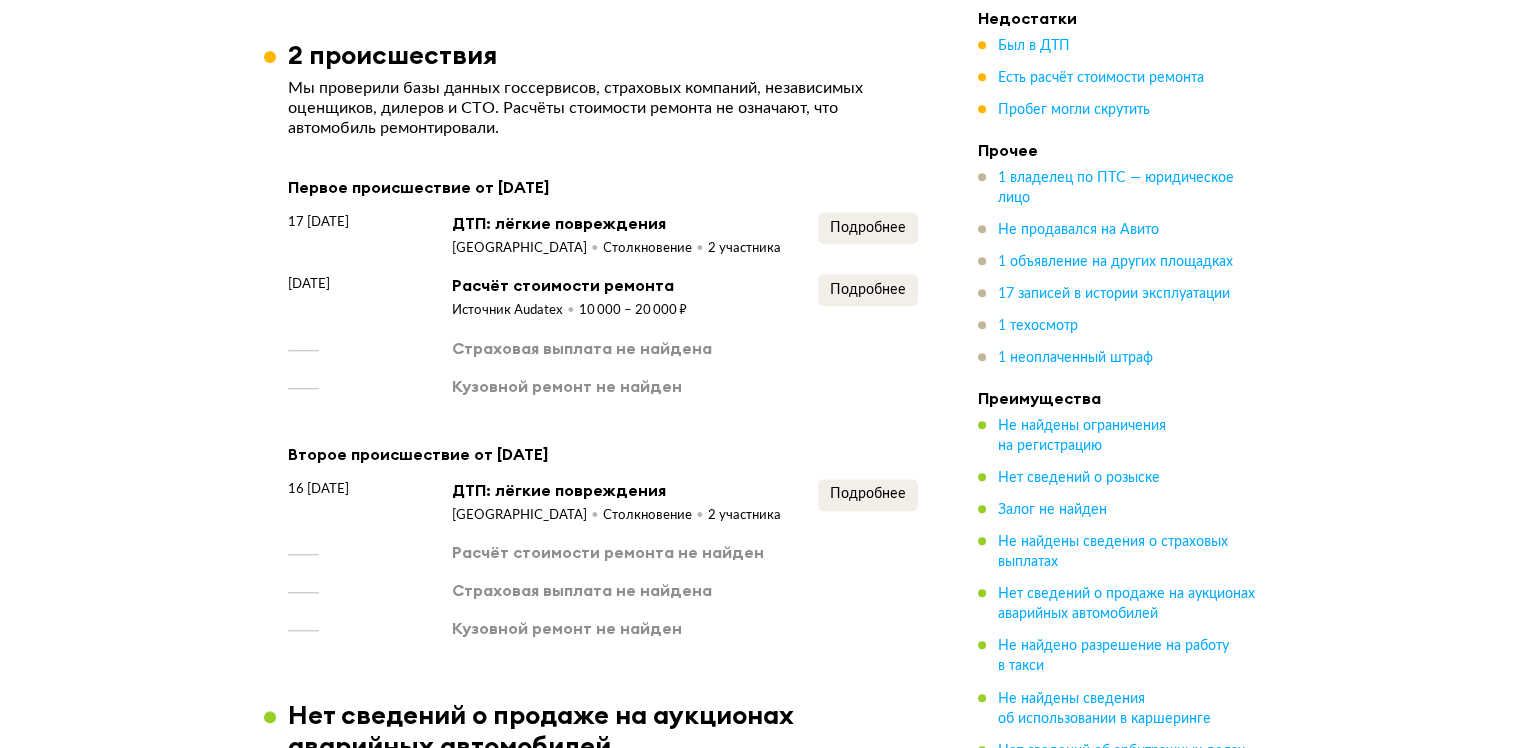 click on "Первое происшествие от 17 марта 2023 года" at bounding box center (603, 187) 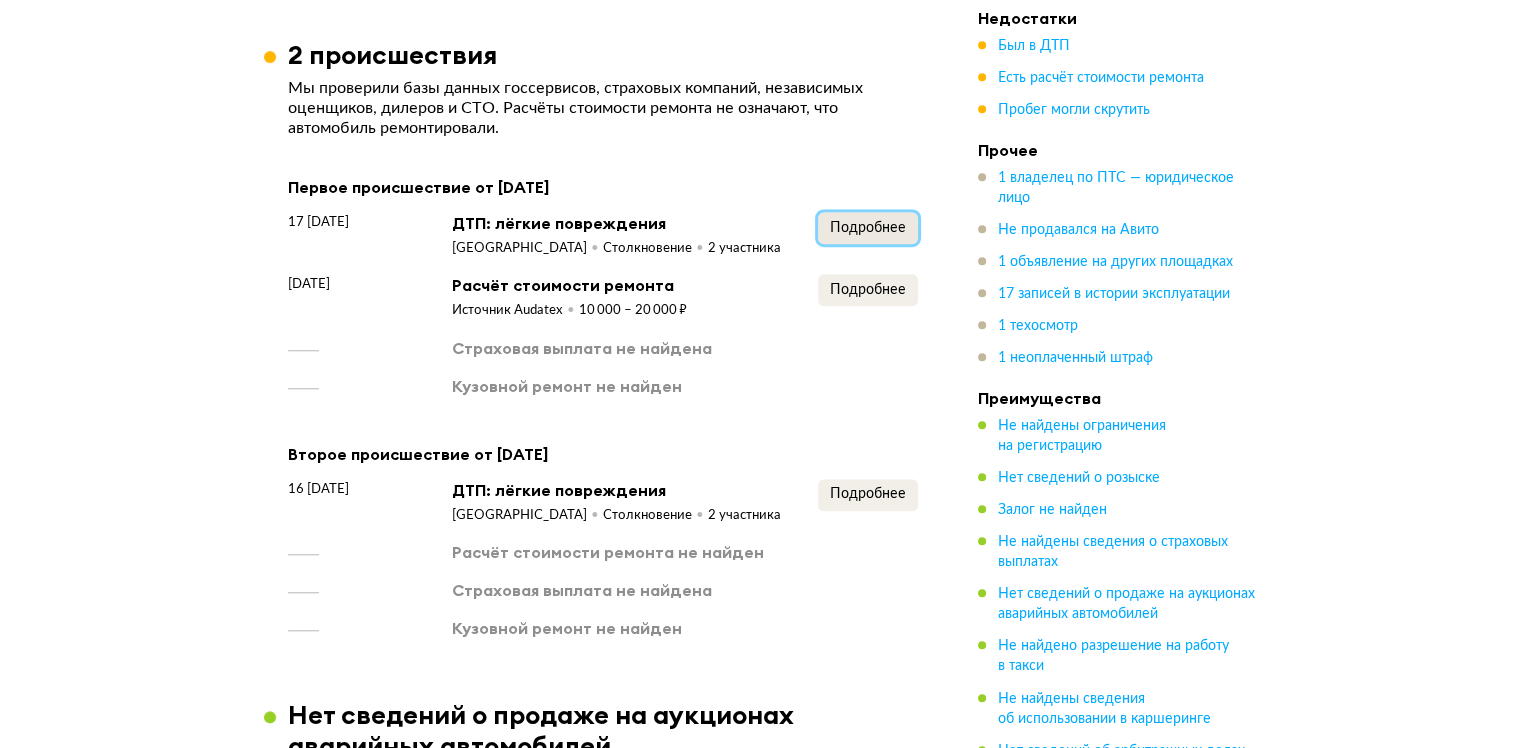 click on "Подробнее" at bounding box center [868, 228] 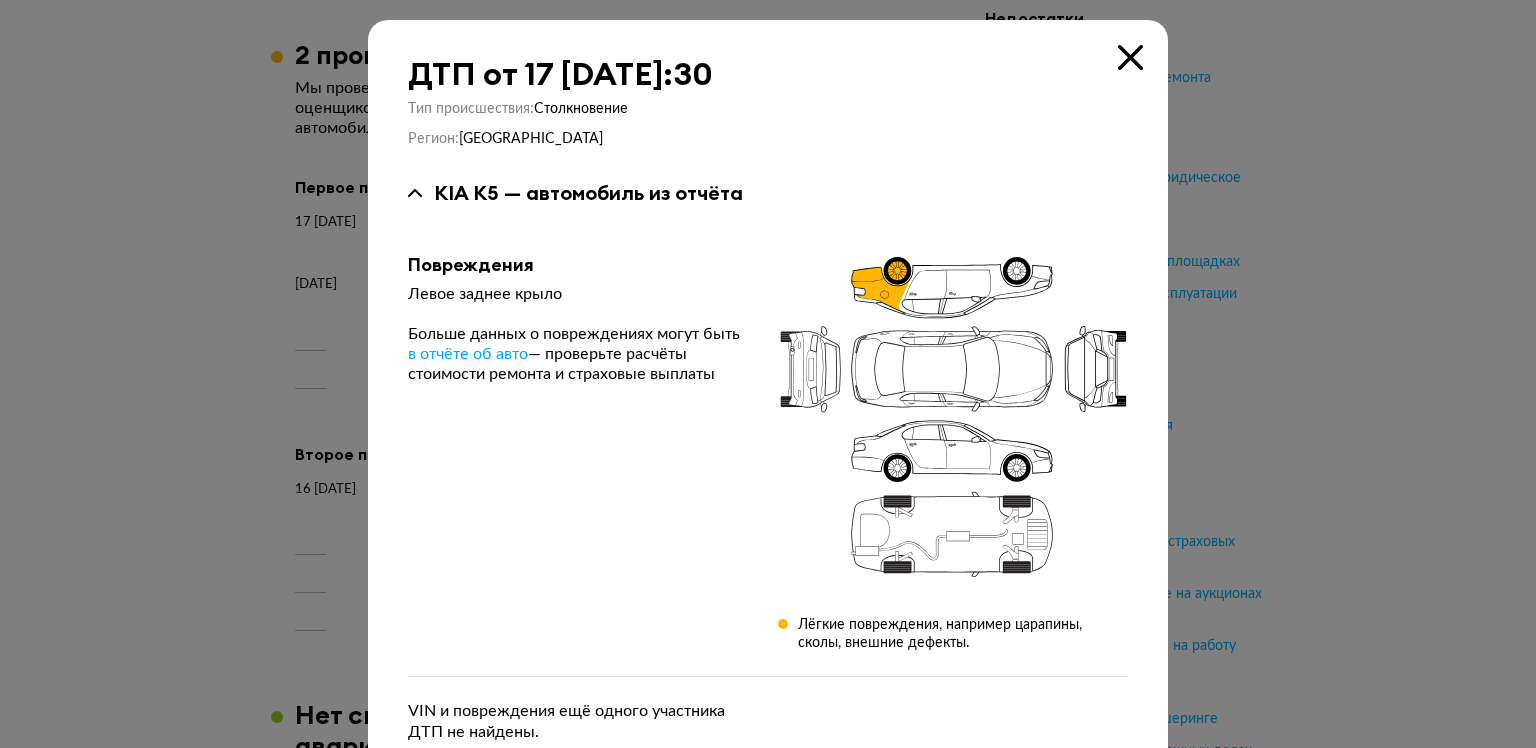 type 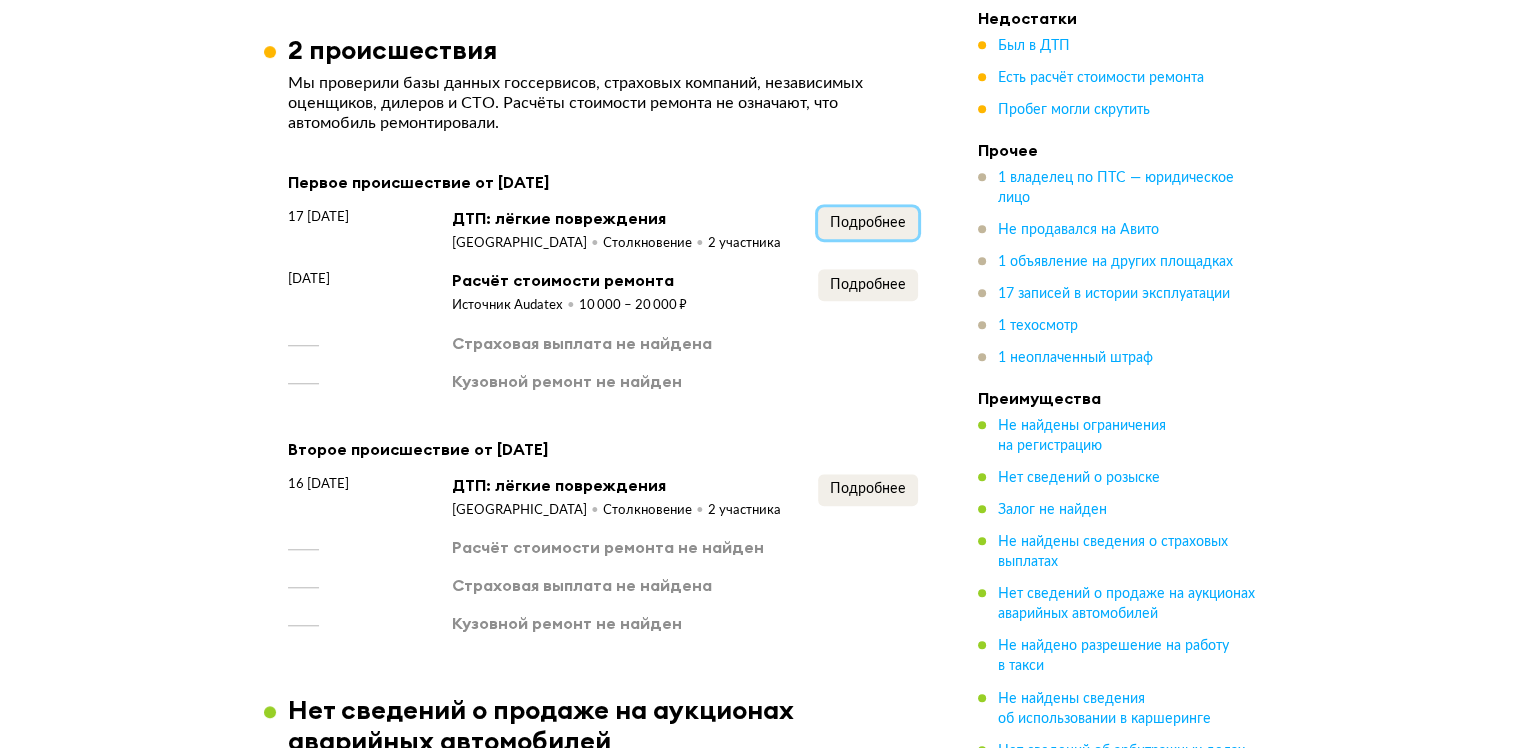 scroll, scrollTop: 2100, scrollLeft: 0, axis: vertical 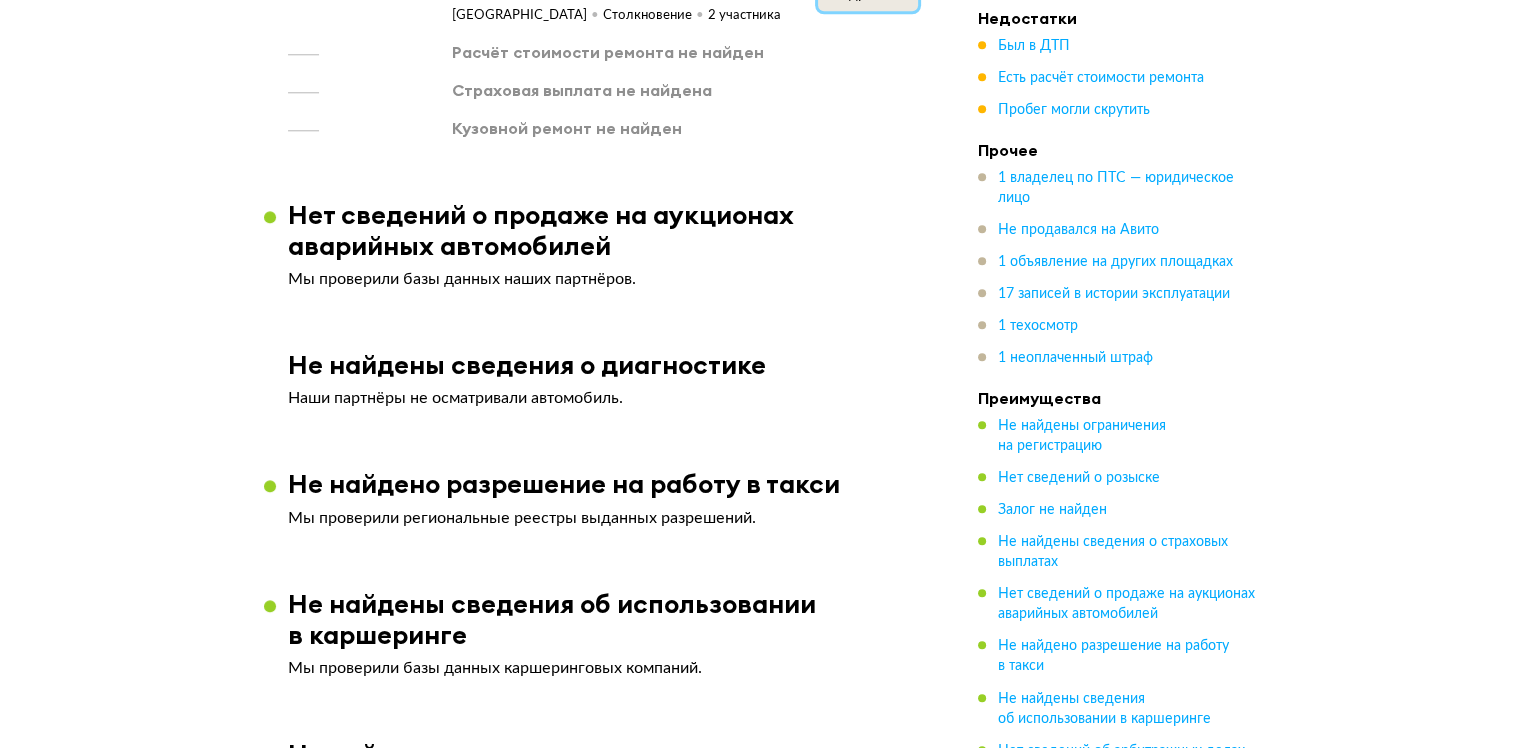 click on "Подробнее" at bounding box center (868, -6) 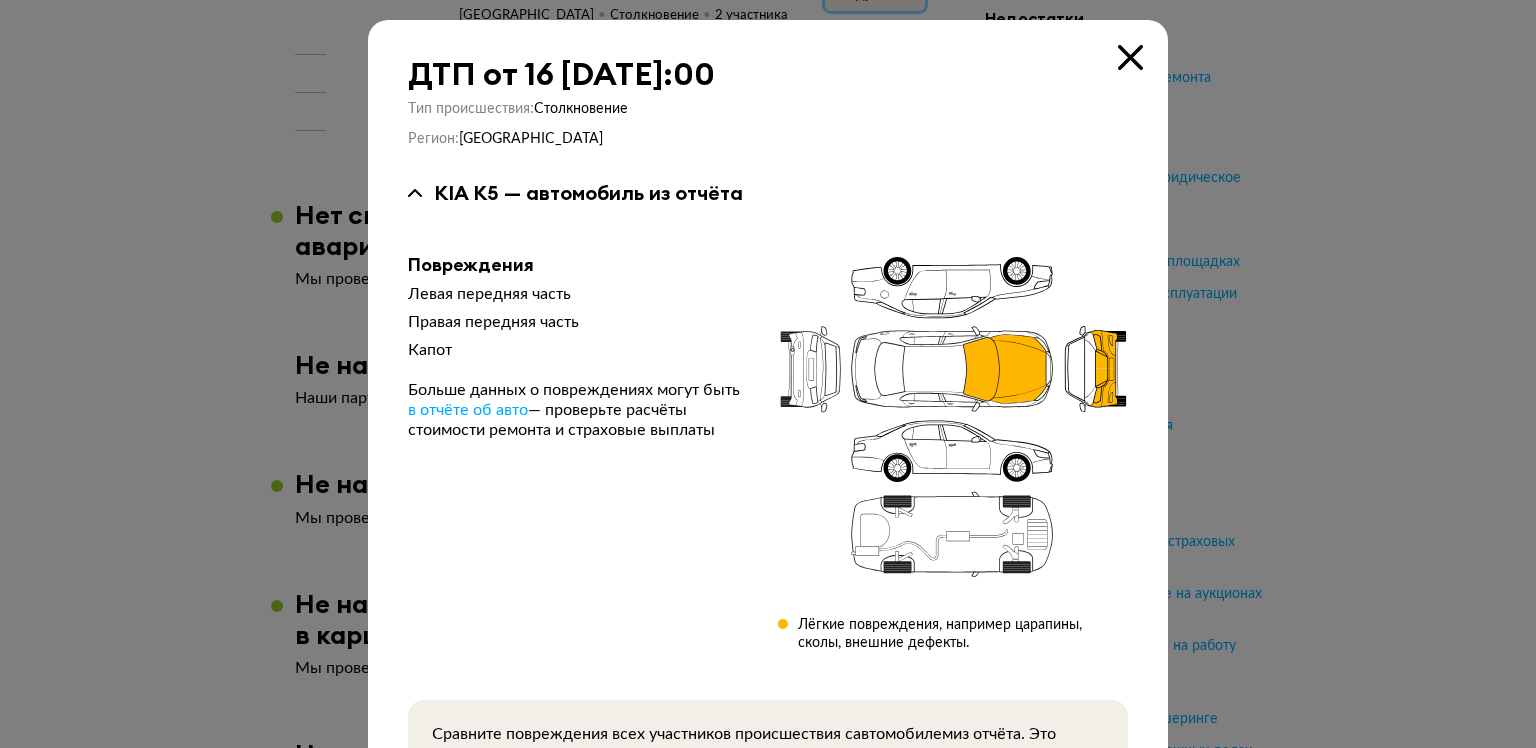 type 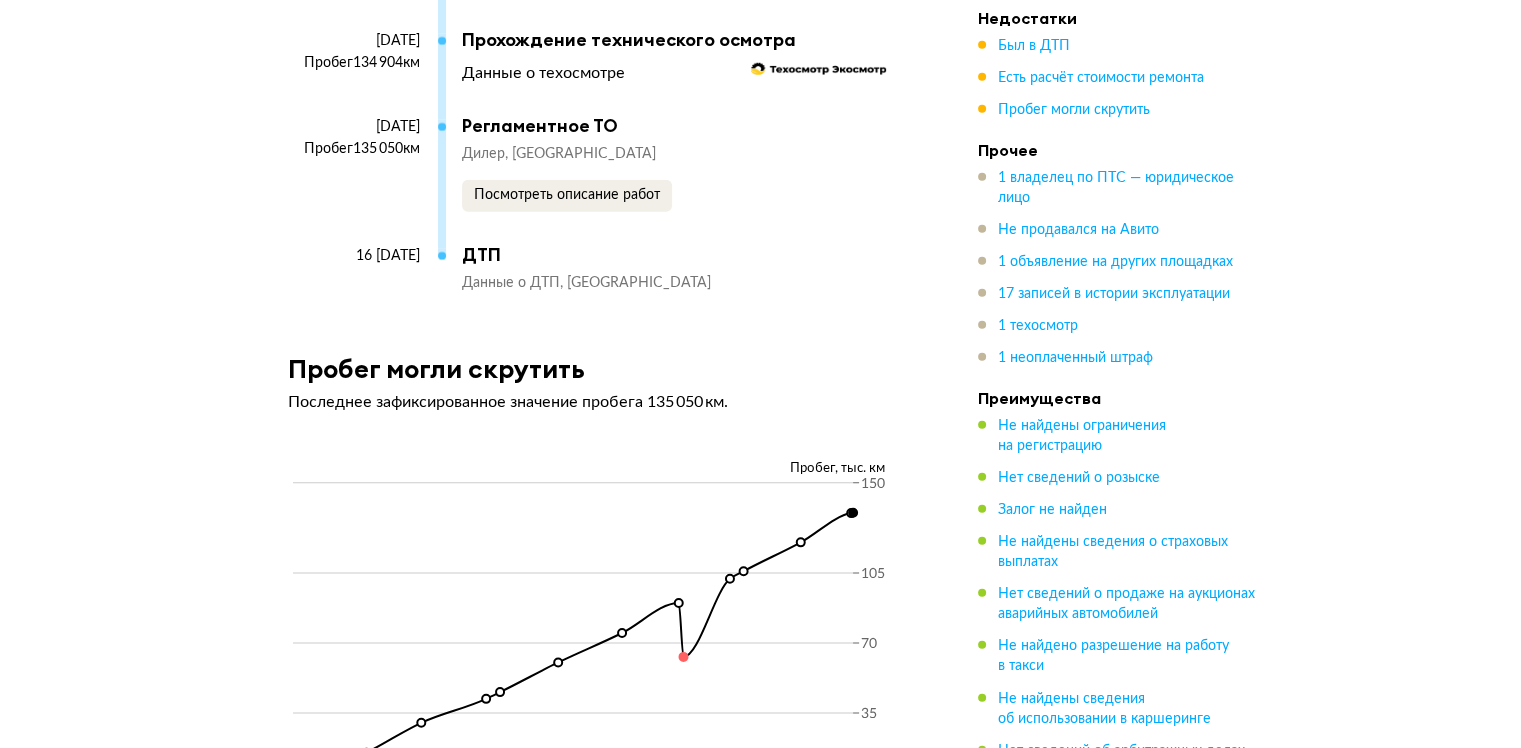 scroll, scrollTop: 6100, scrollLeft: 0, axis: vertical 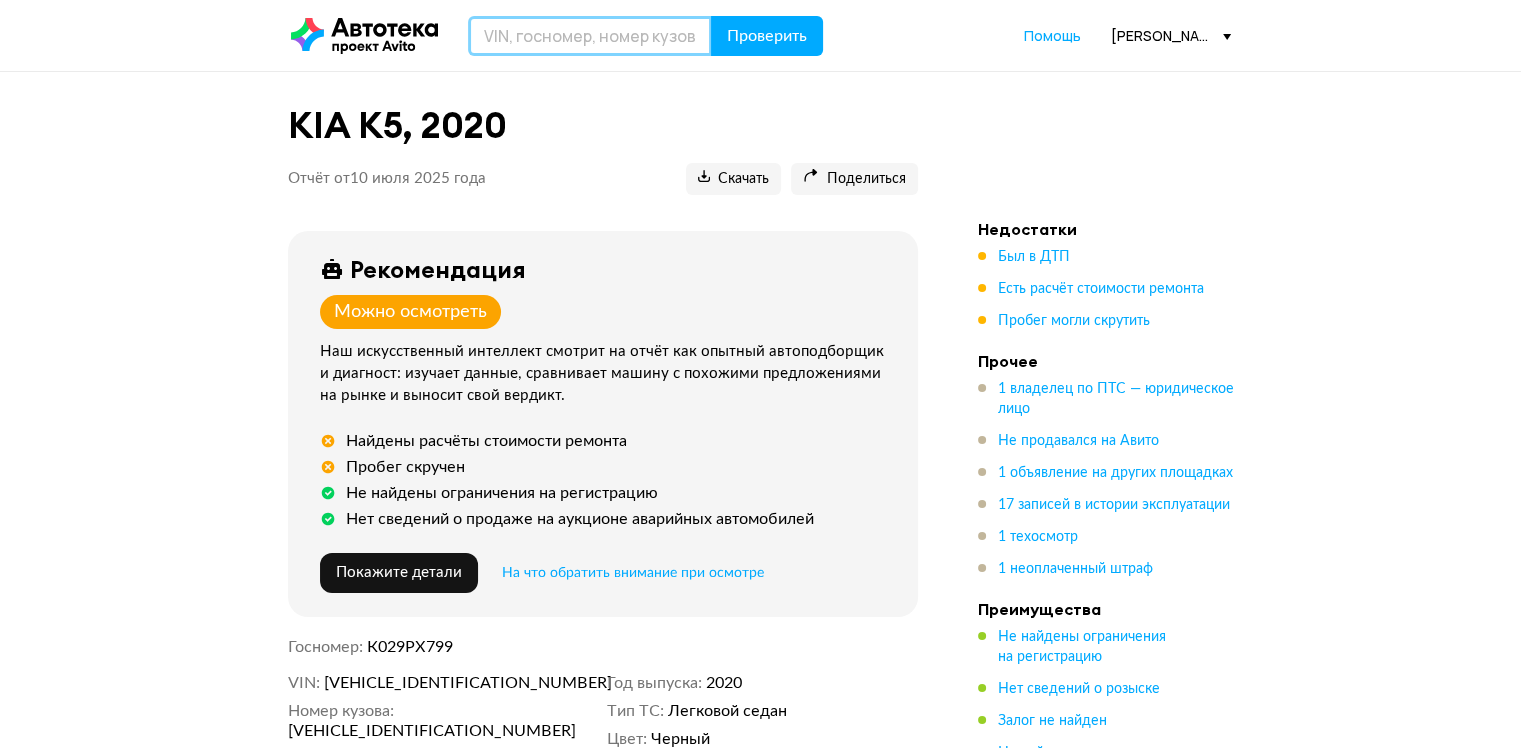 click at bounding box center [590, 36] 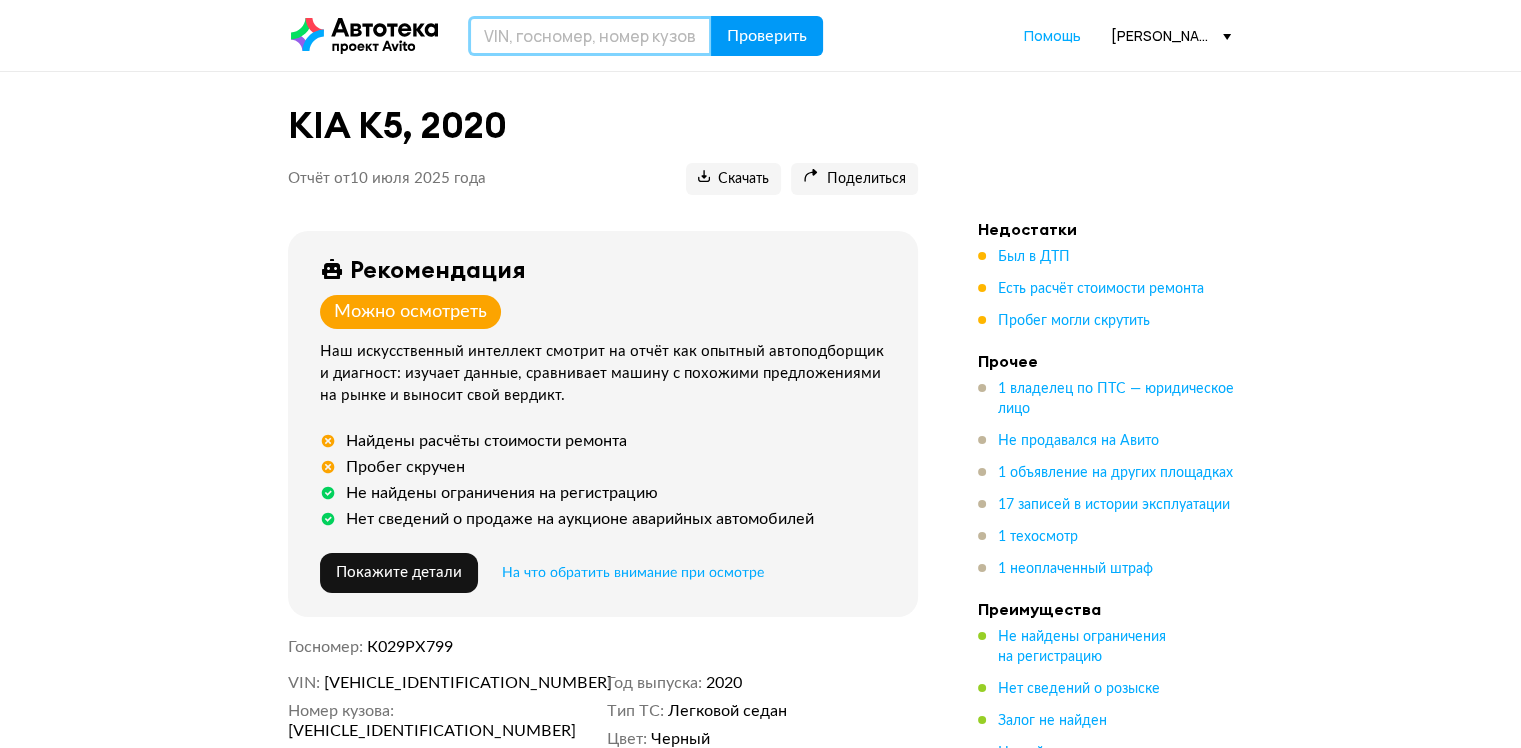 paste on "XWEFB416BKC000466" 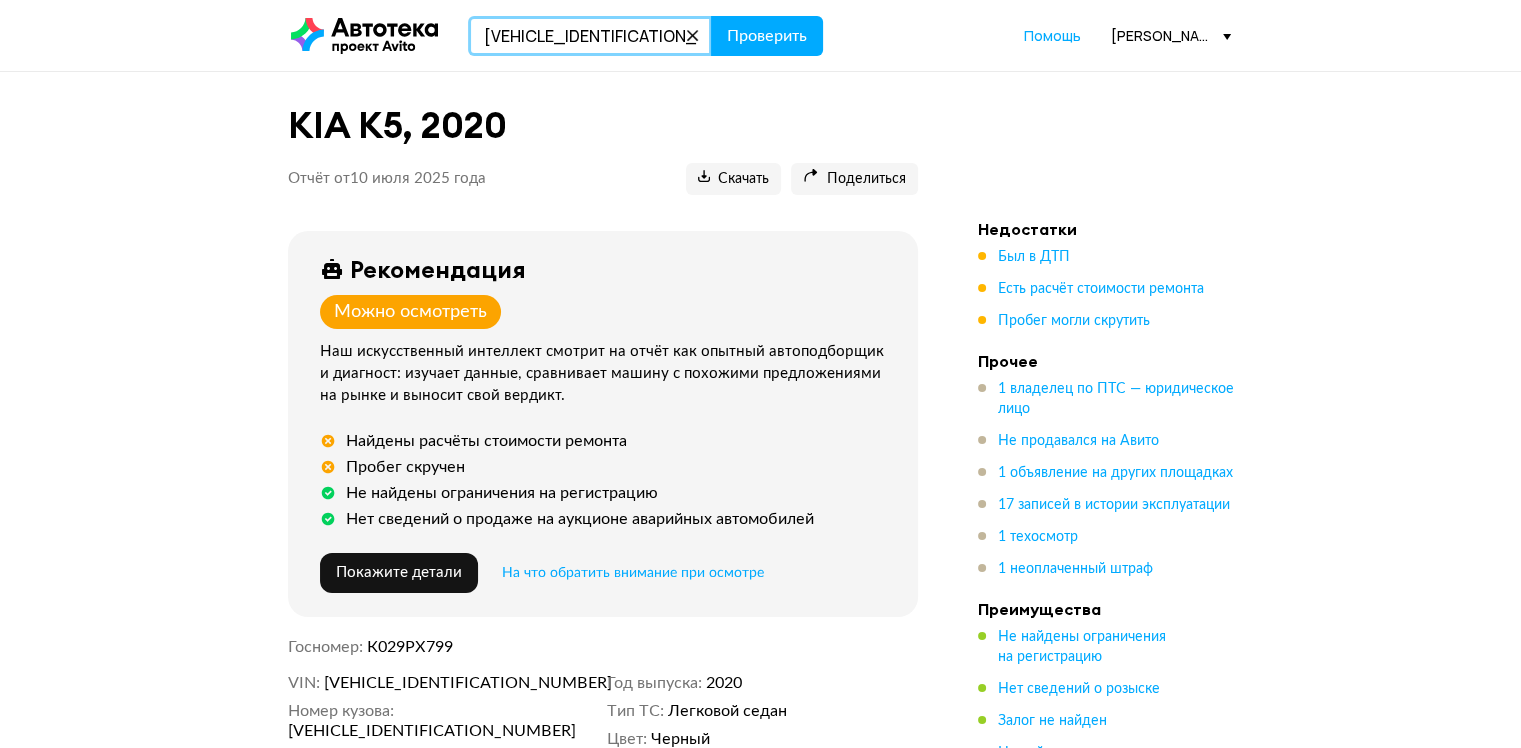 type on "XWEFB416BKC000466" 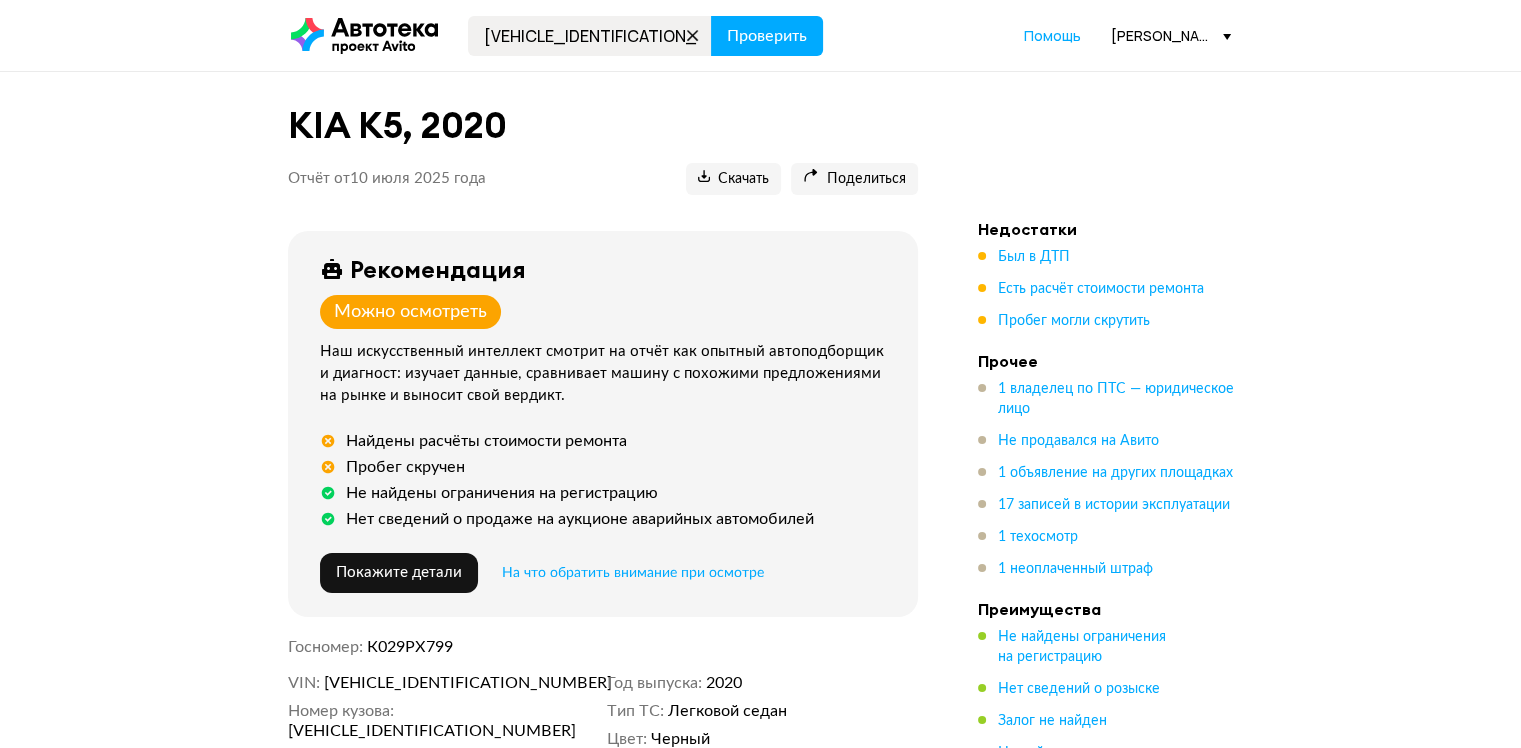 click on "XWEFB416BKC000466 Проверить Помощь dmitriy.iskandarov@hyundai-vnukovo.ru" at bounding box center [761, 36] 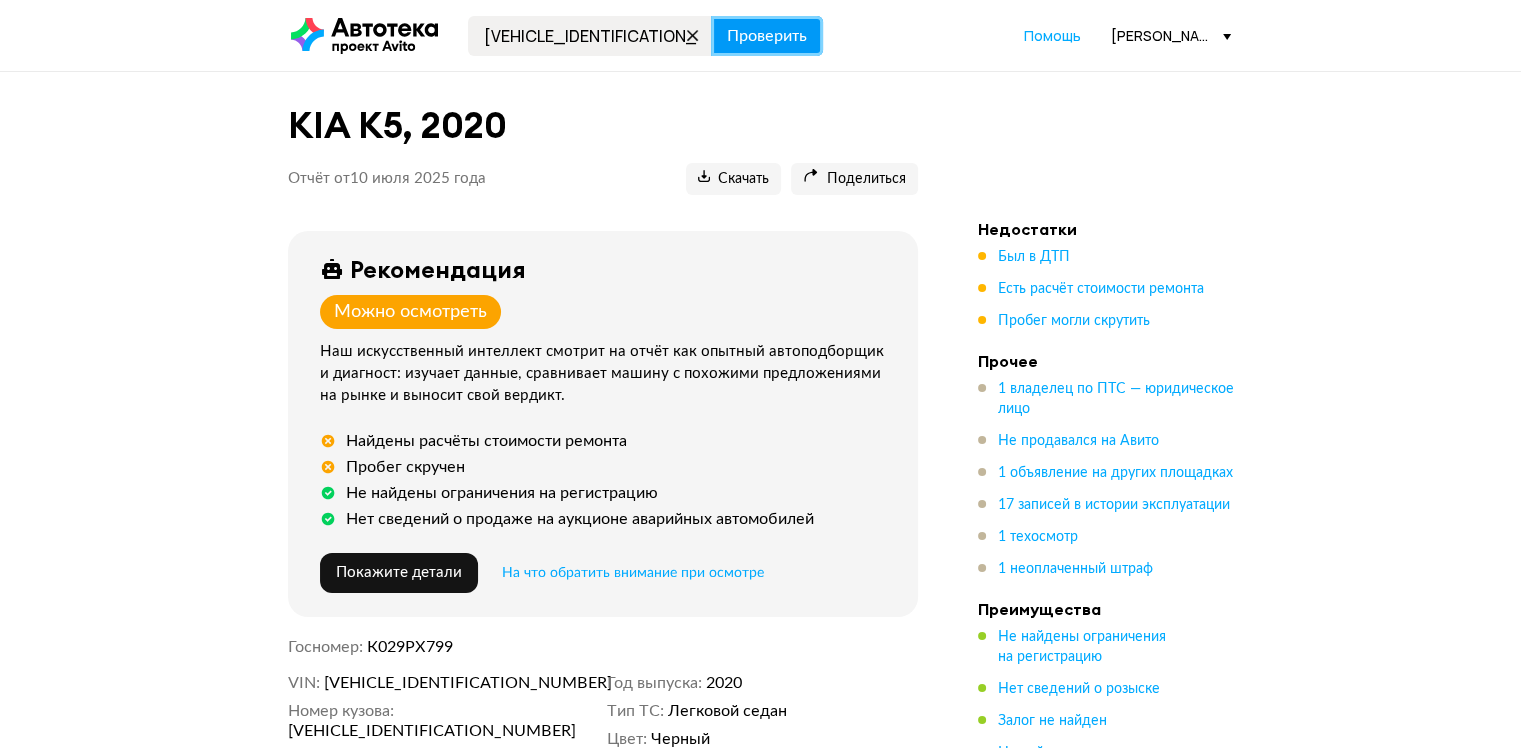 click on "Проверить" at bounding box center [767, 36] 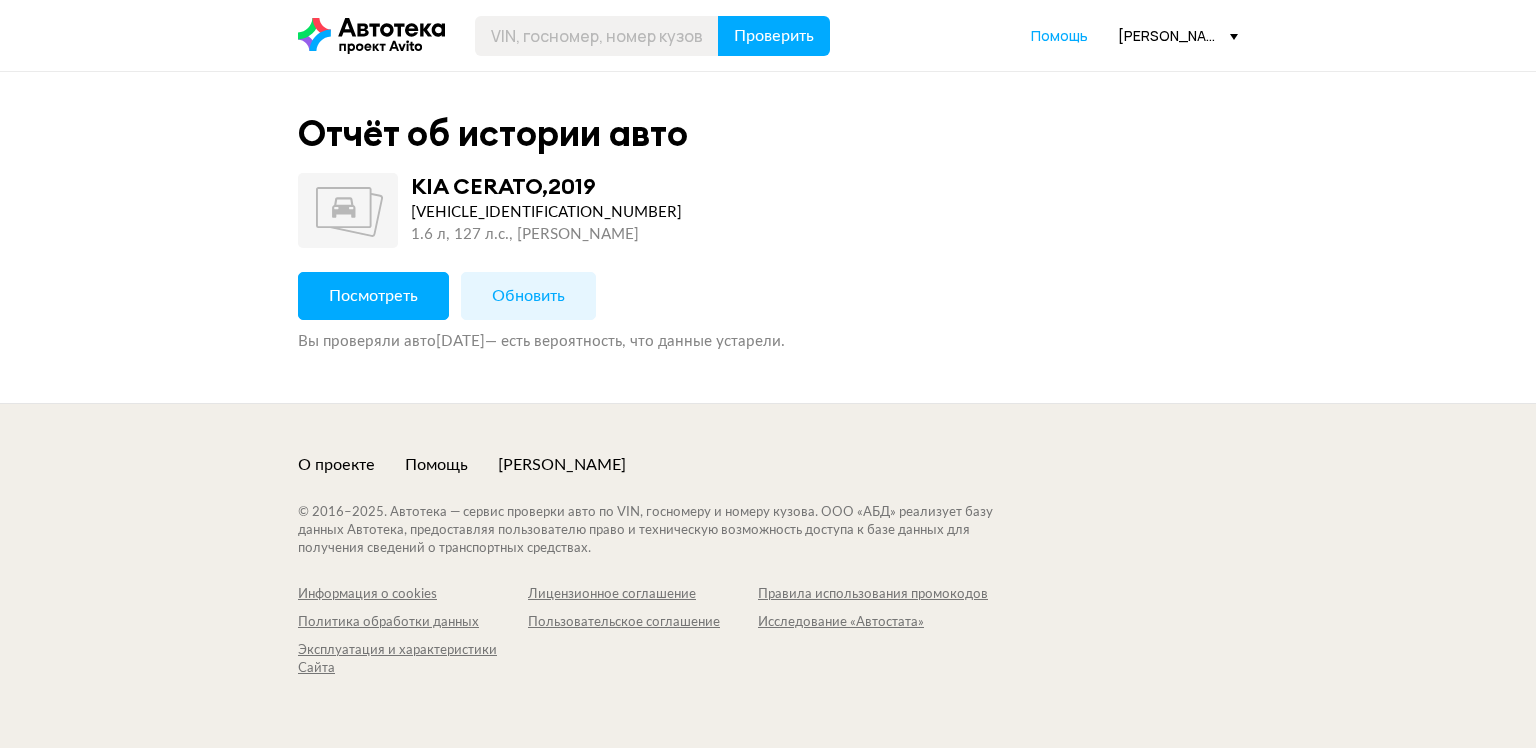 click on "Посмотреть" at bounding box center [373, 296] 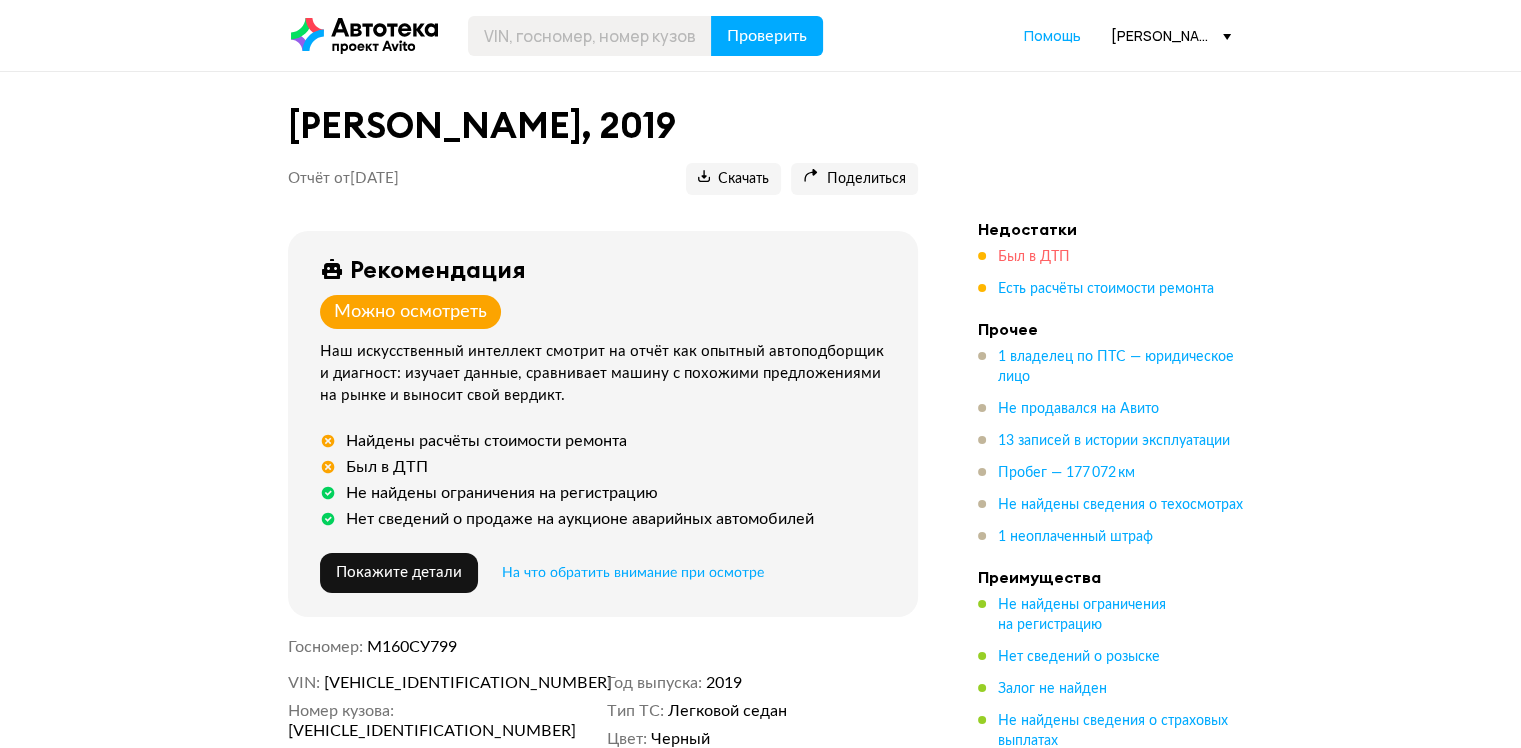 click on "Был в ДТП" at bounding box center (1034, 257) 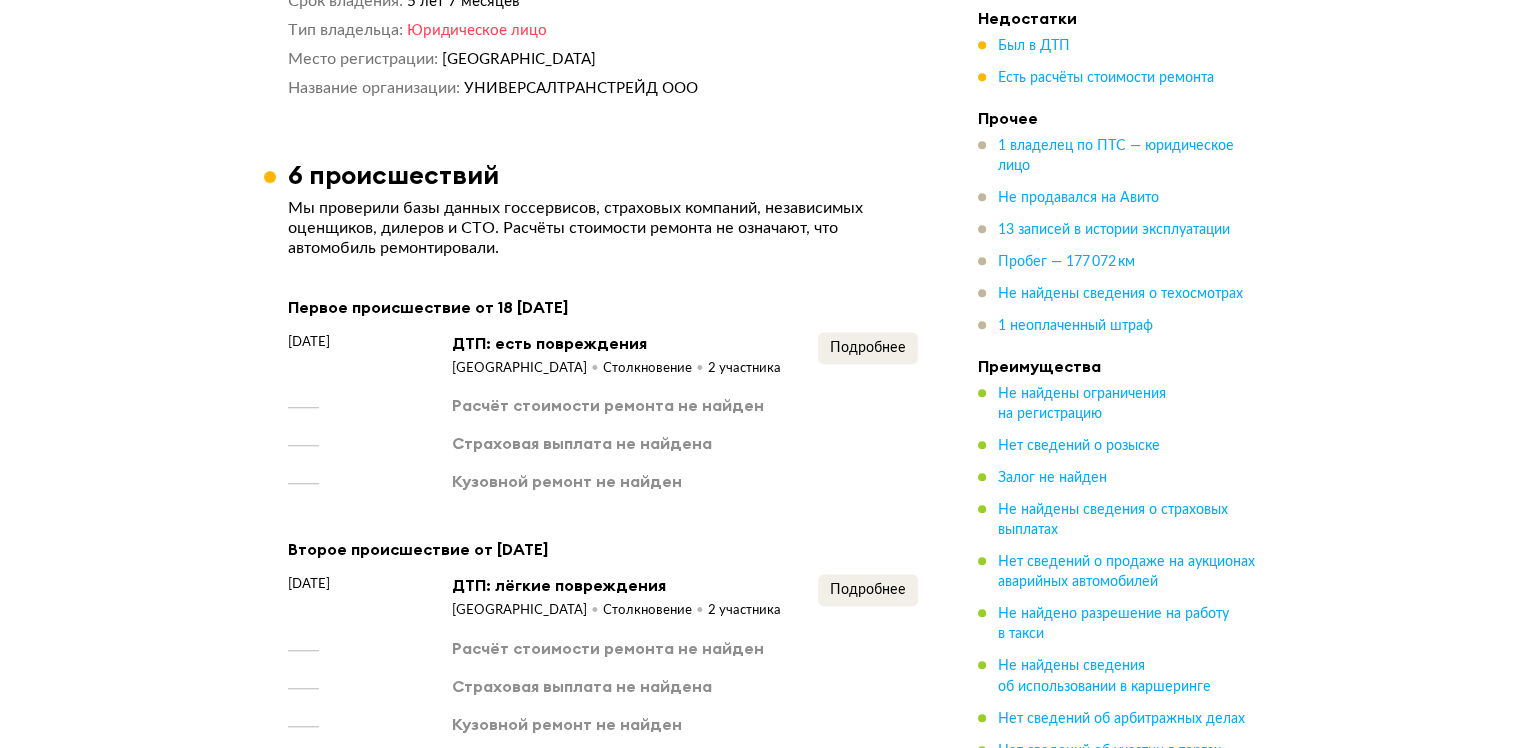 scroll, scrollTop: 1727, scrollLeft: 0, axis: vertical 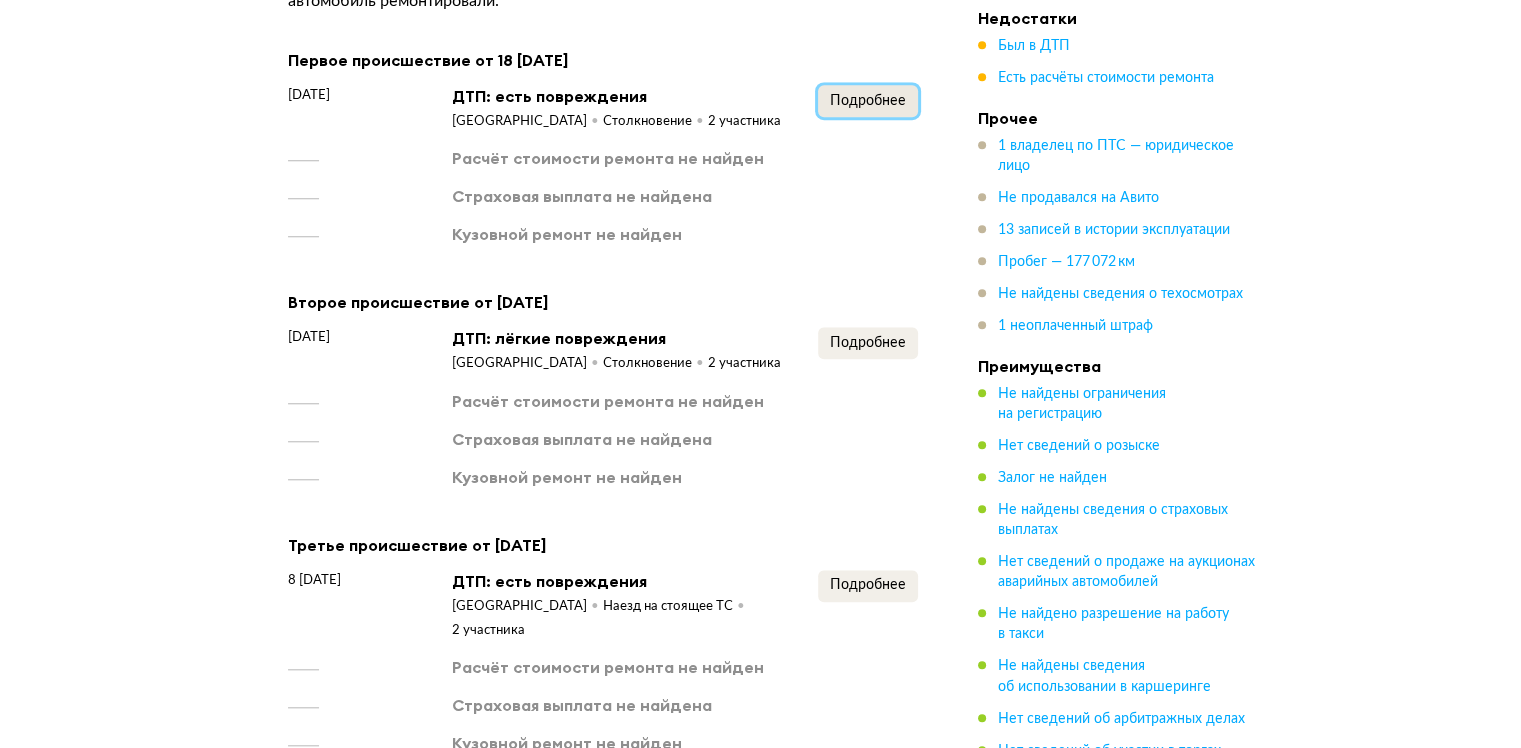 click on "Подробнее" at bounding box center [868, 101] 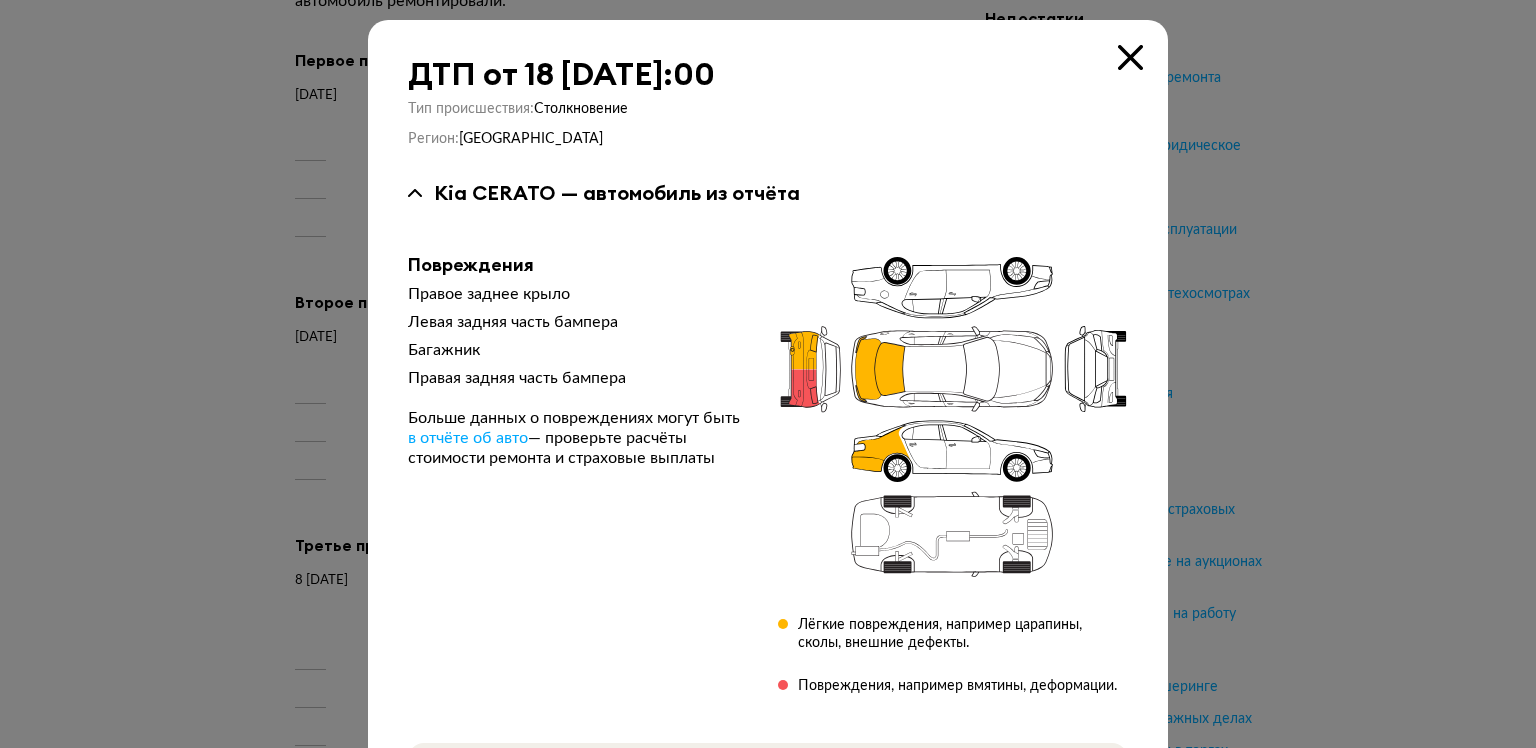type 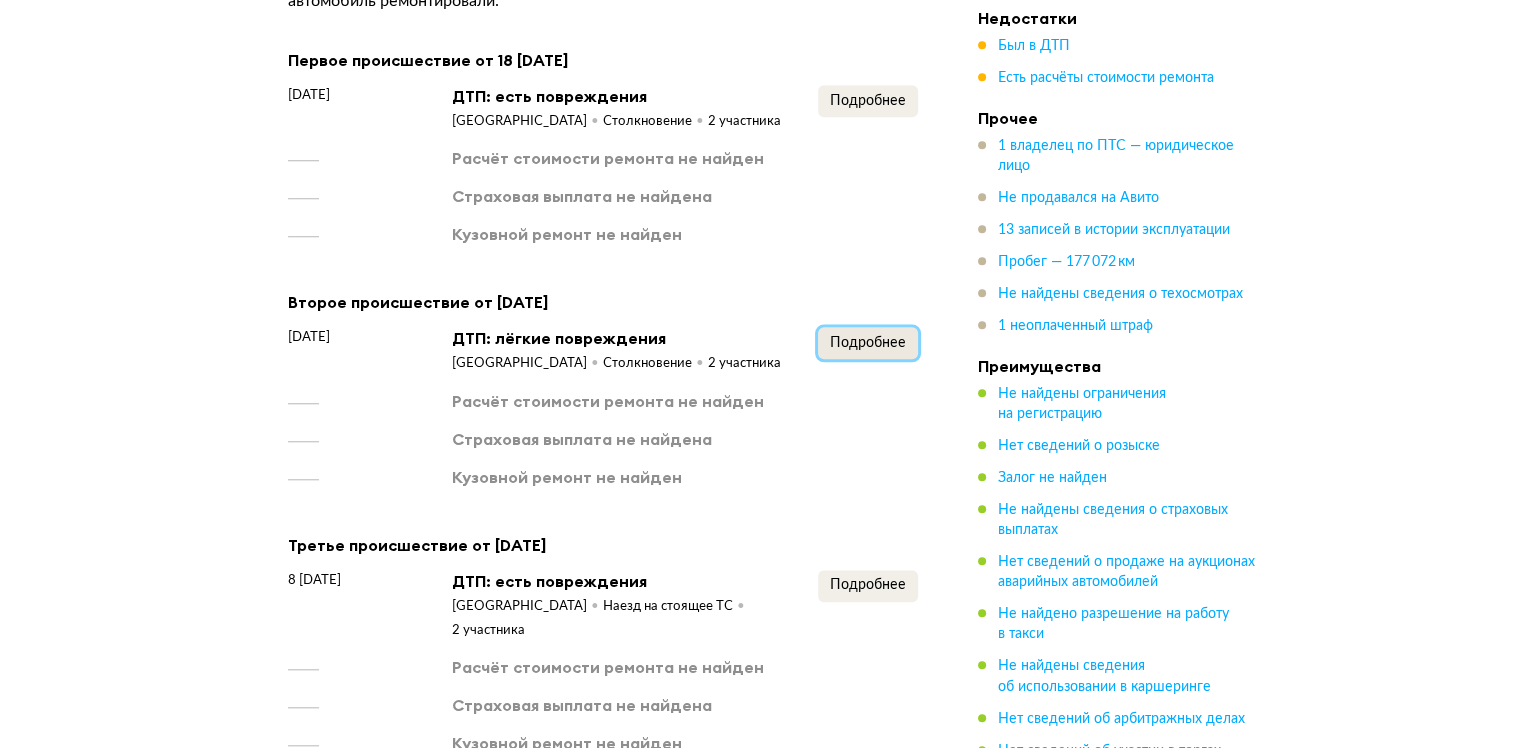 click on "Подробнее" at bounding box center (868, 343) 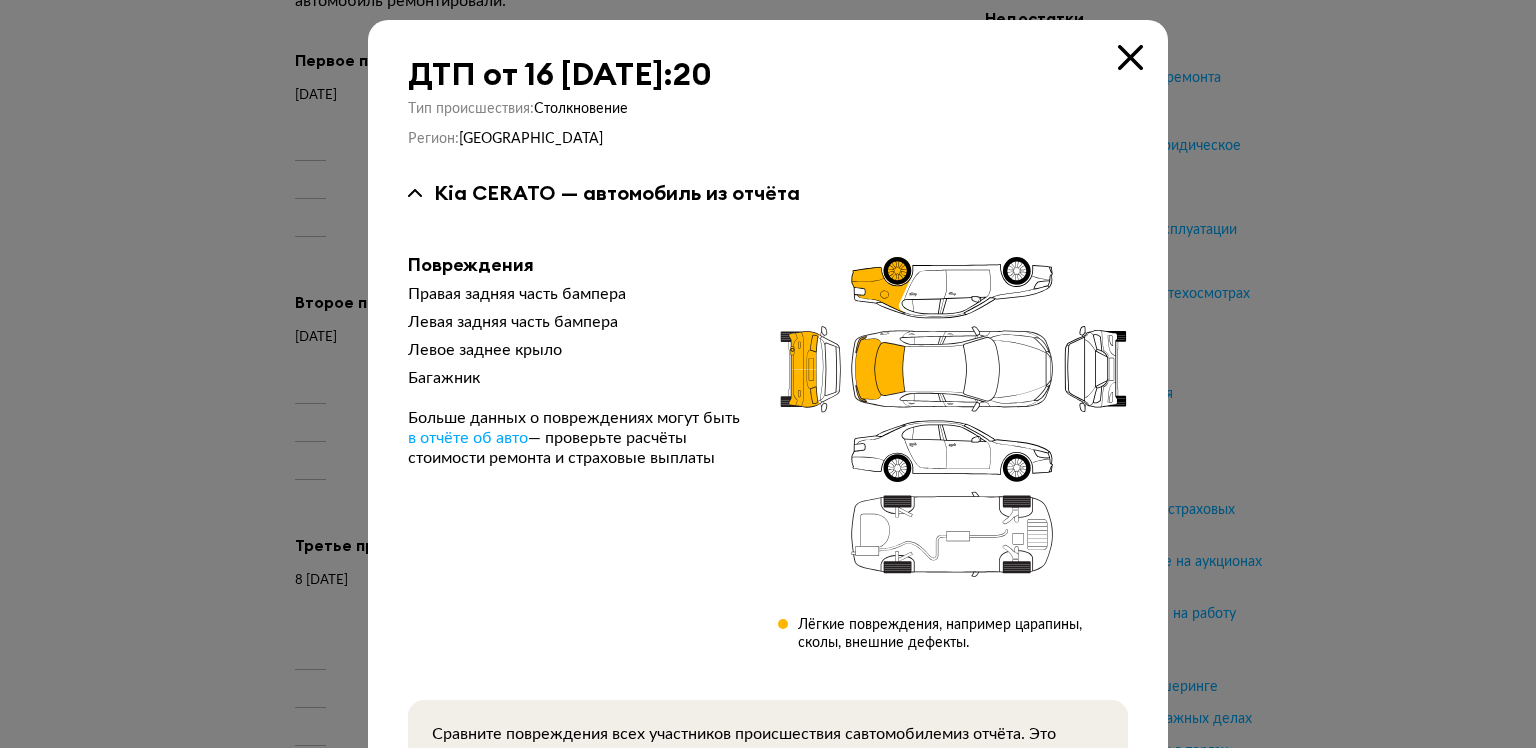 type 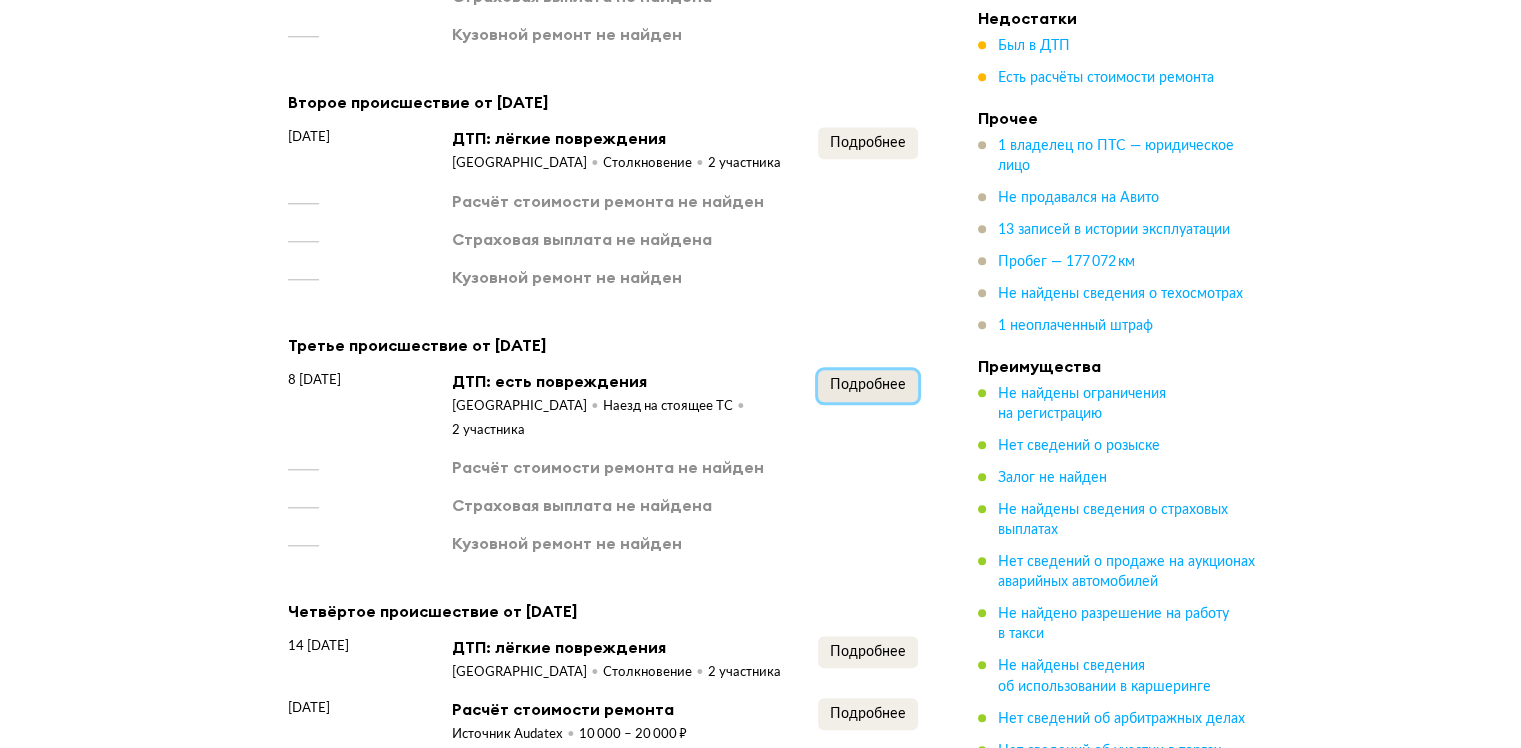 click on "Подробнее" at bounding box center [868, 386] 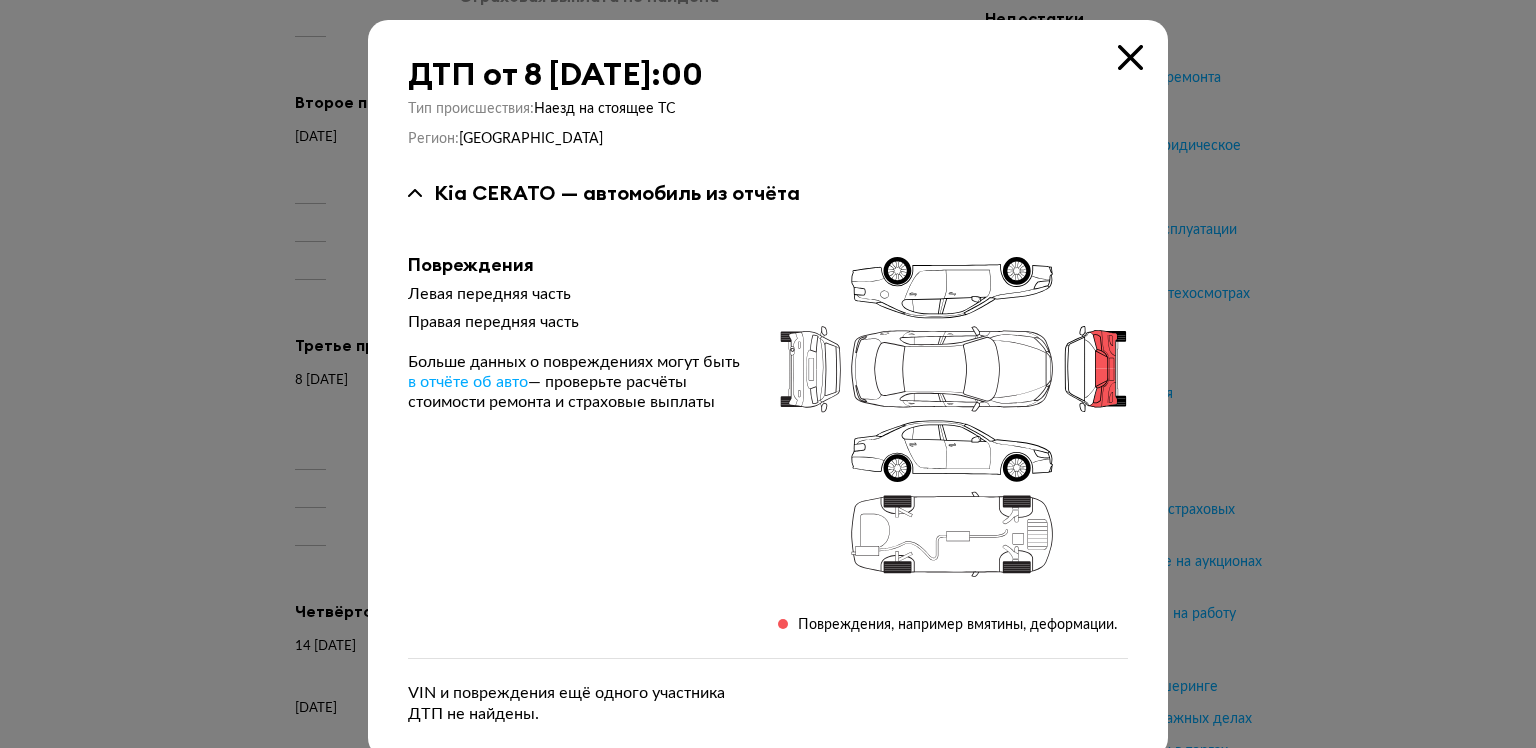 type 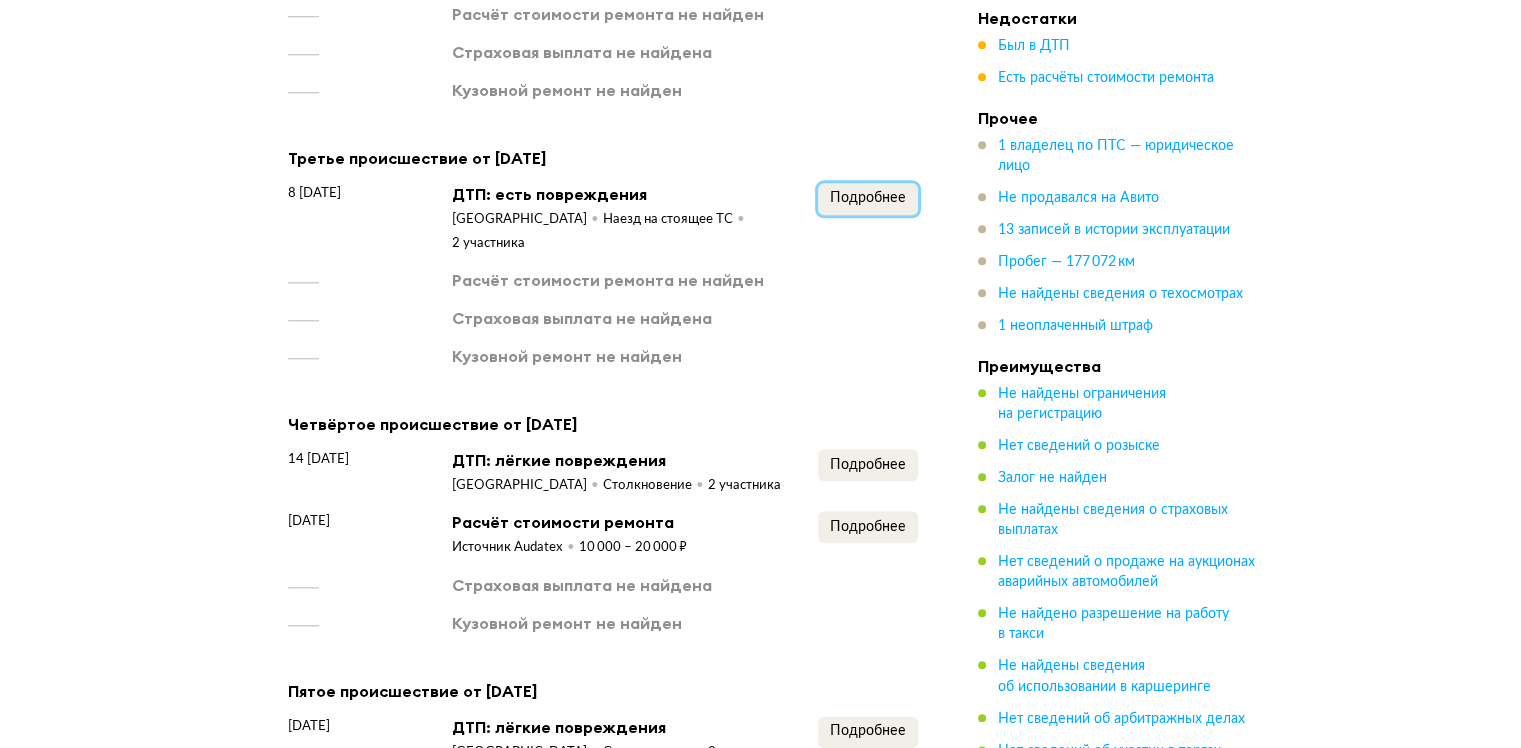 scroll, scrollTop: 2127, scrollLeft: 0, axis: vertical 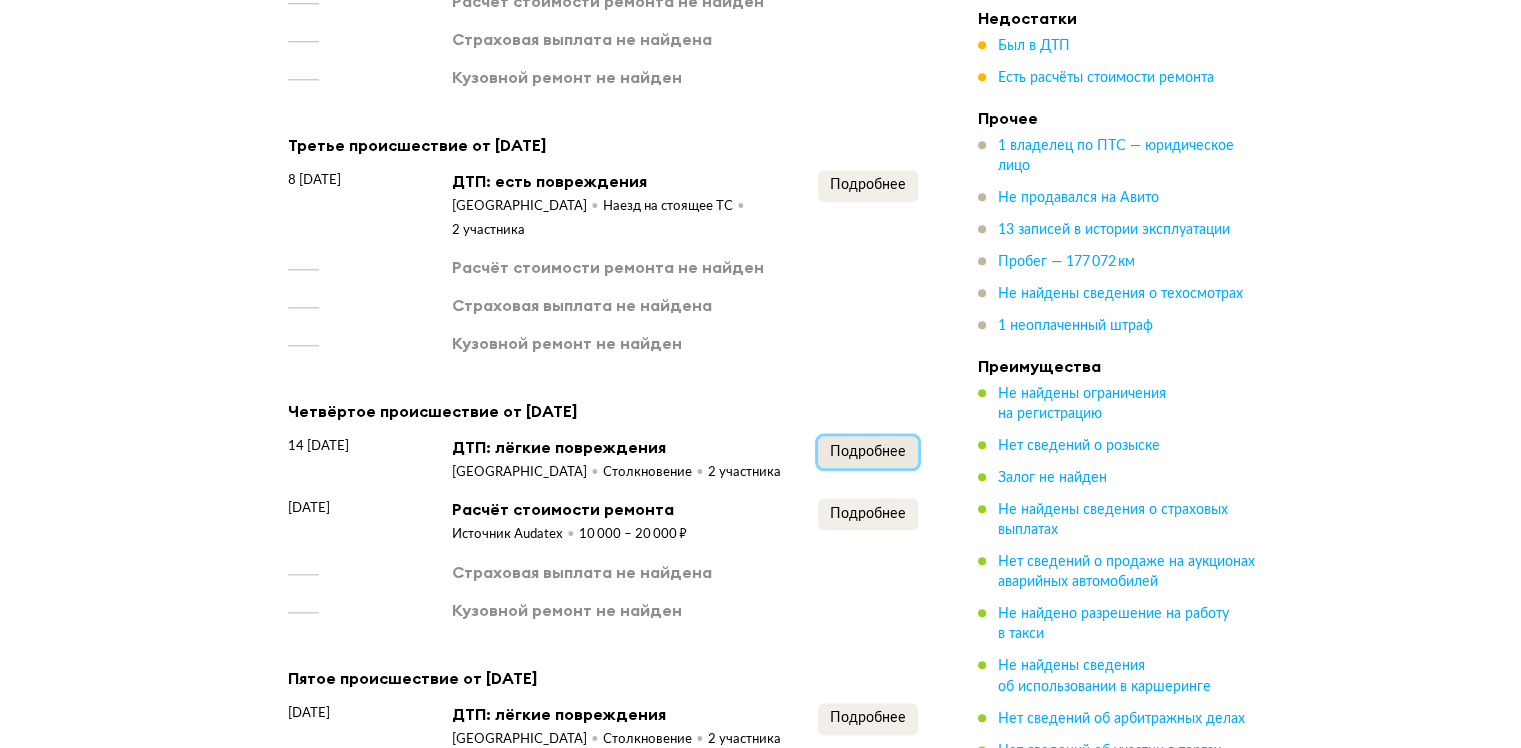 click on "Подробнее" at bounding box center [868, 452] 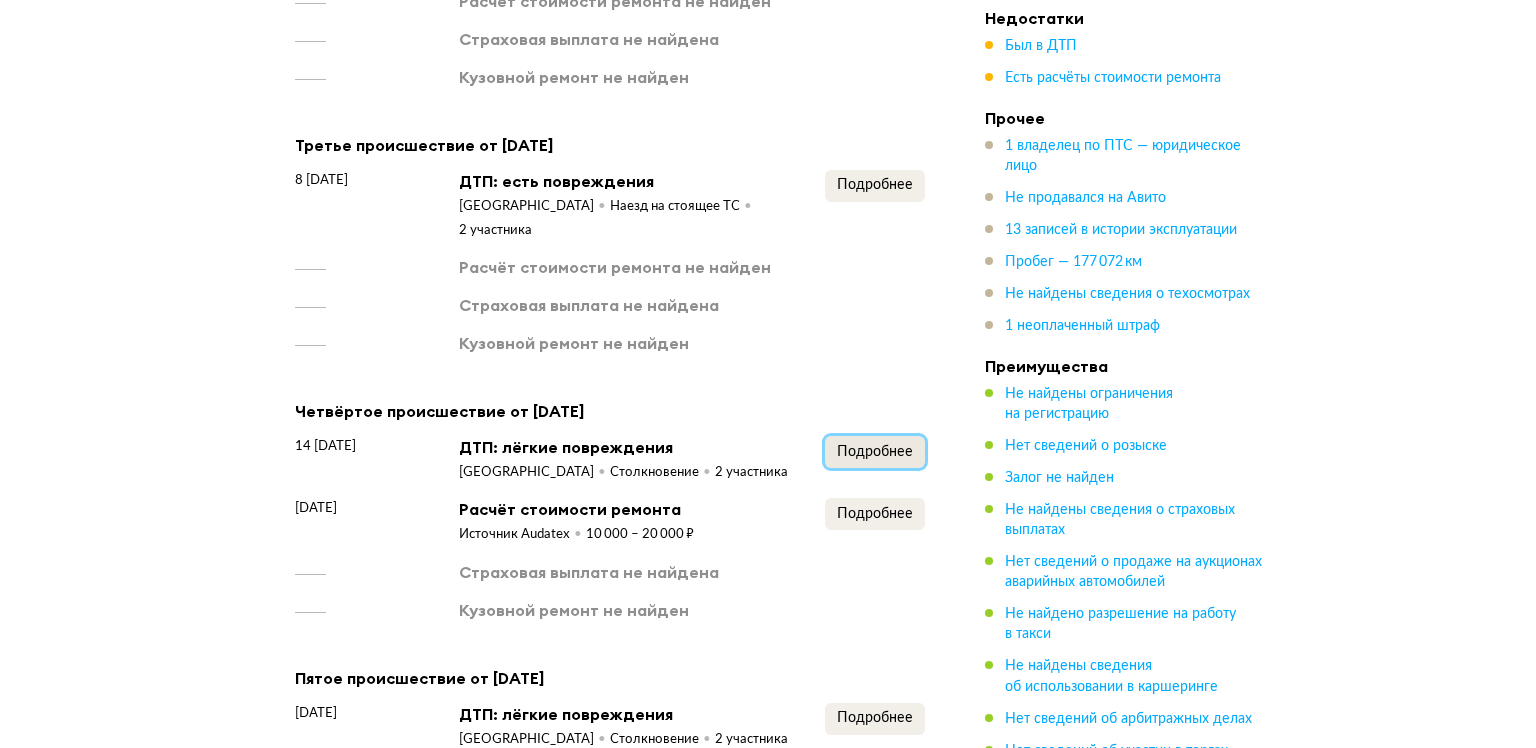 type 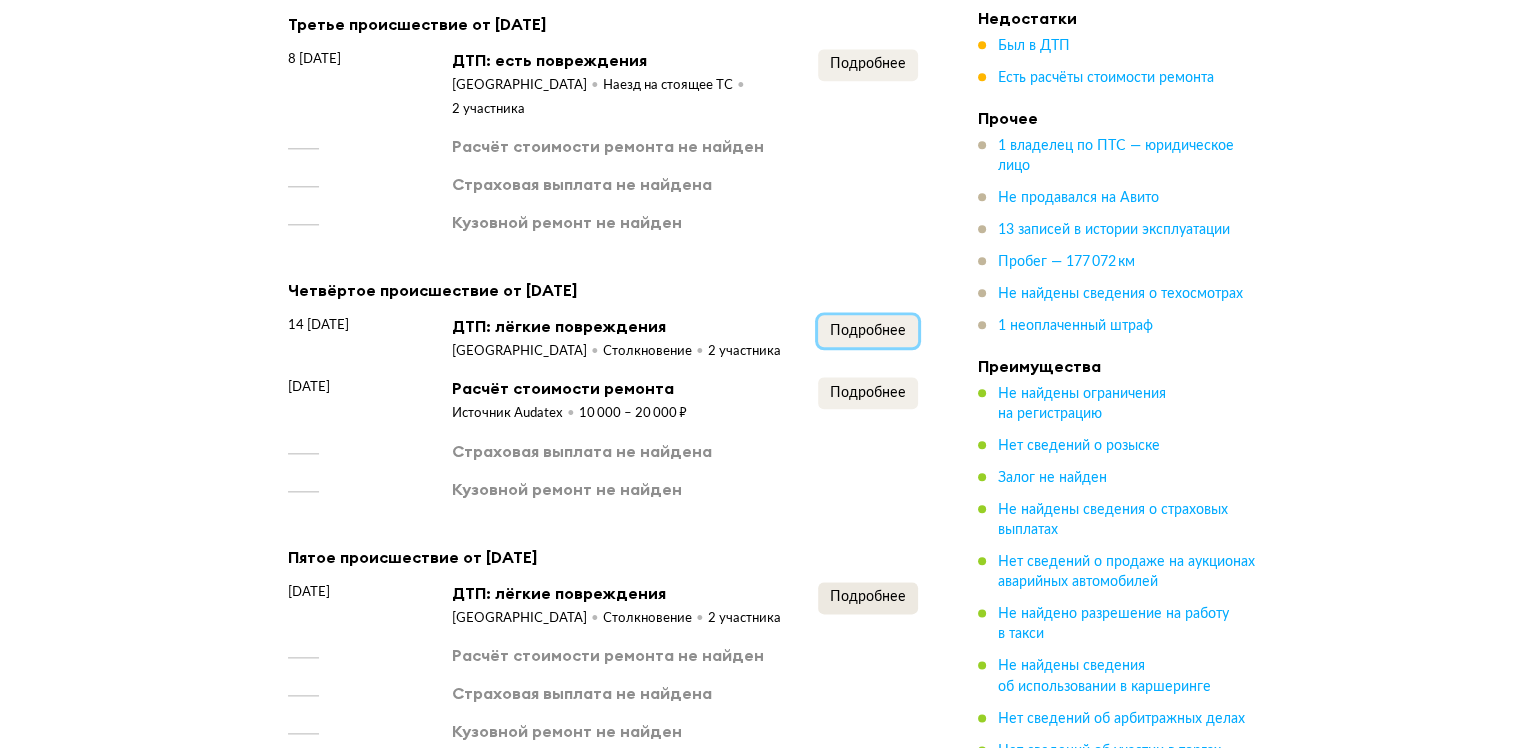 scroll, scrollTop: 2327, scrollLeft: 0, axis: vertical 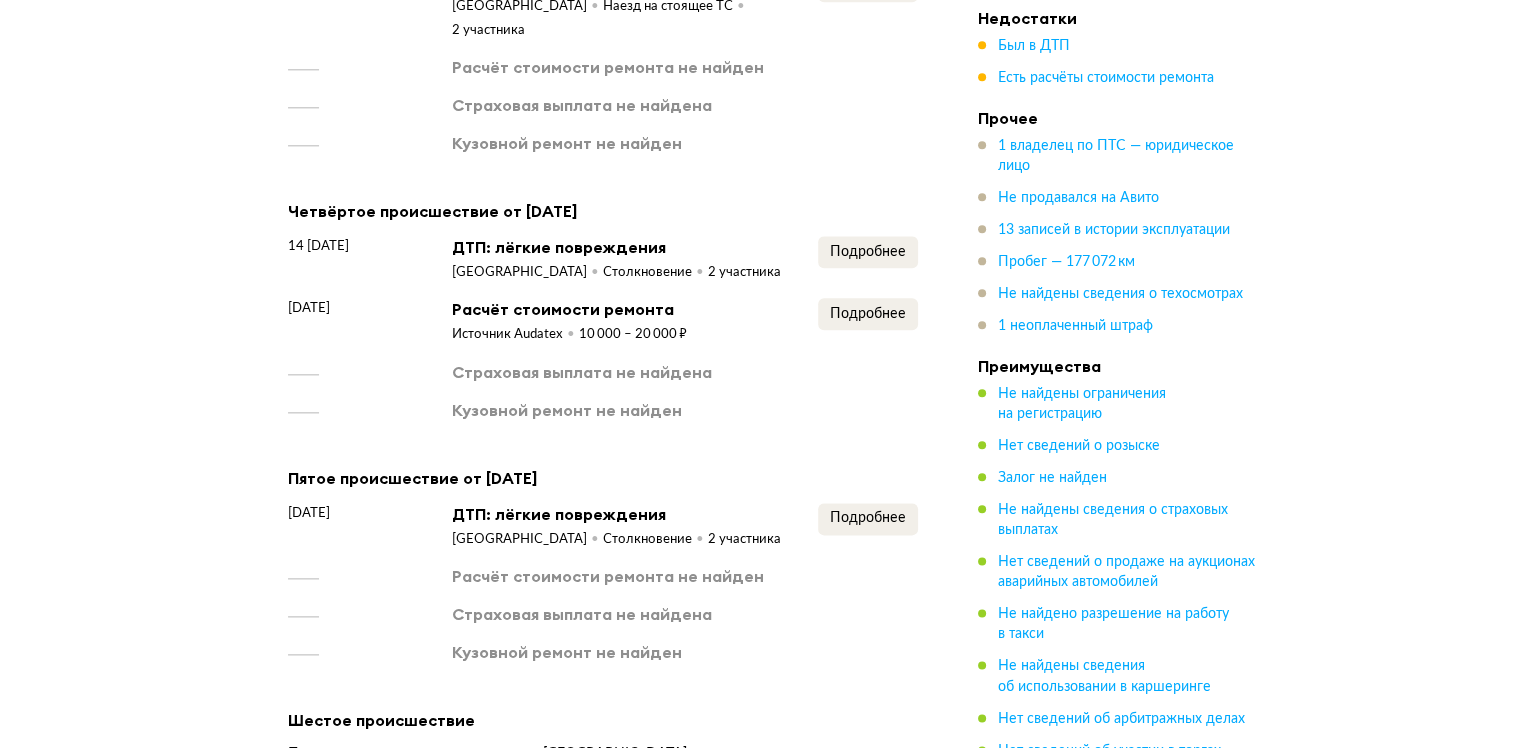 click on "Пятое происшествие от 15 ноября 2023 года" at bounding box center (603, 478) 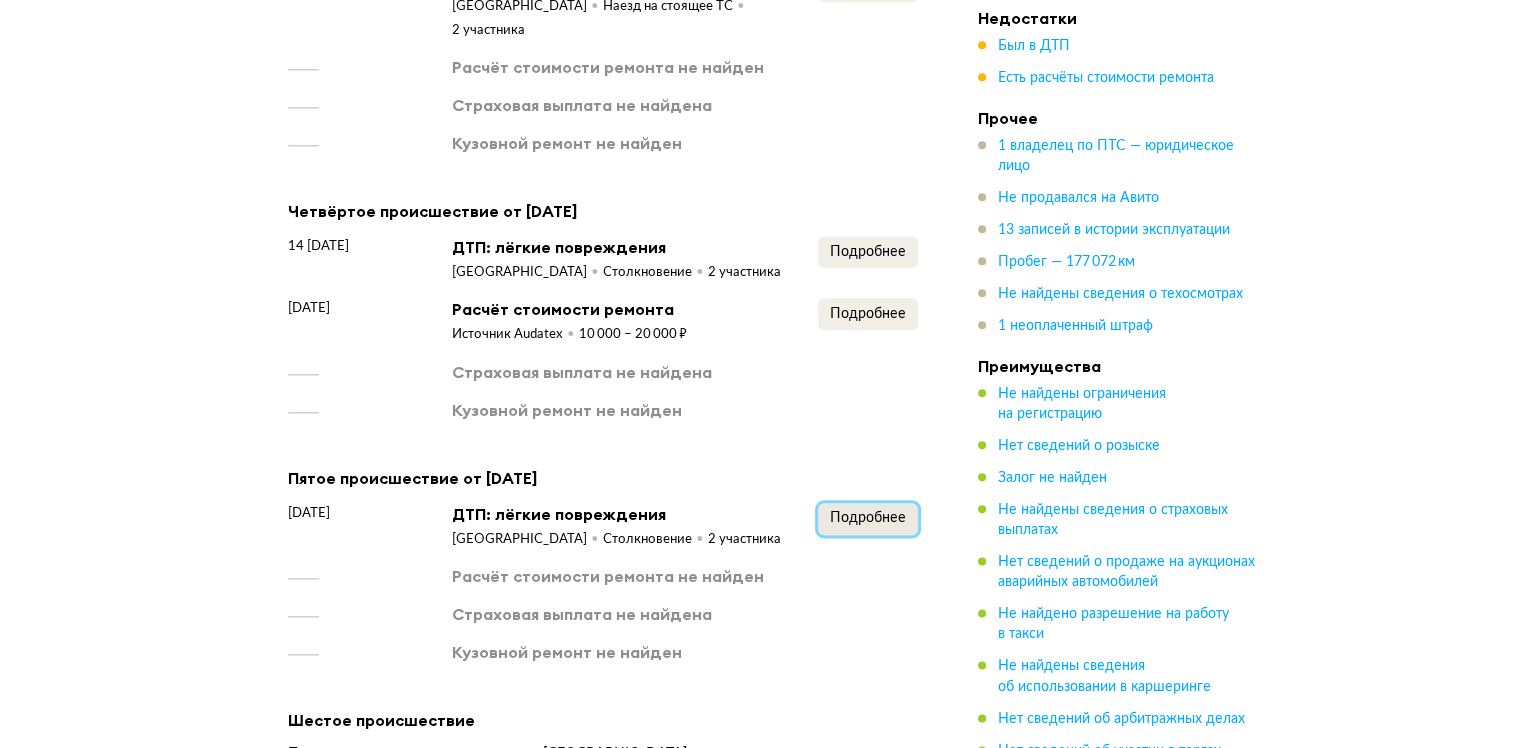 click on "Подробнее" at bounding box center [868, 518] 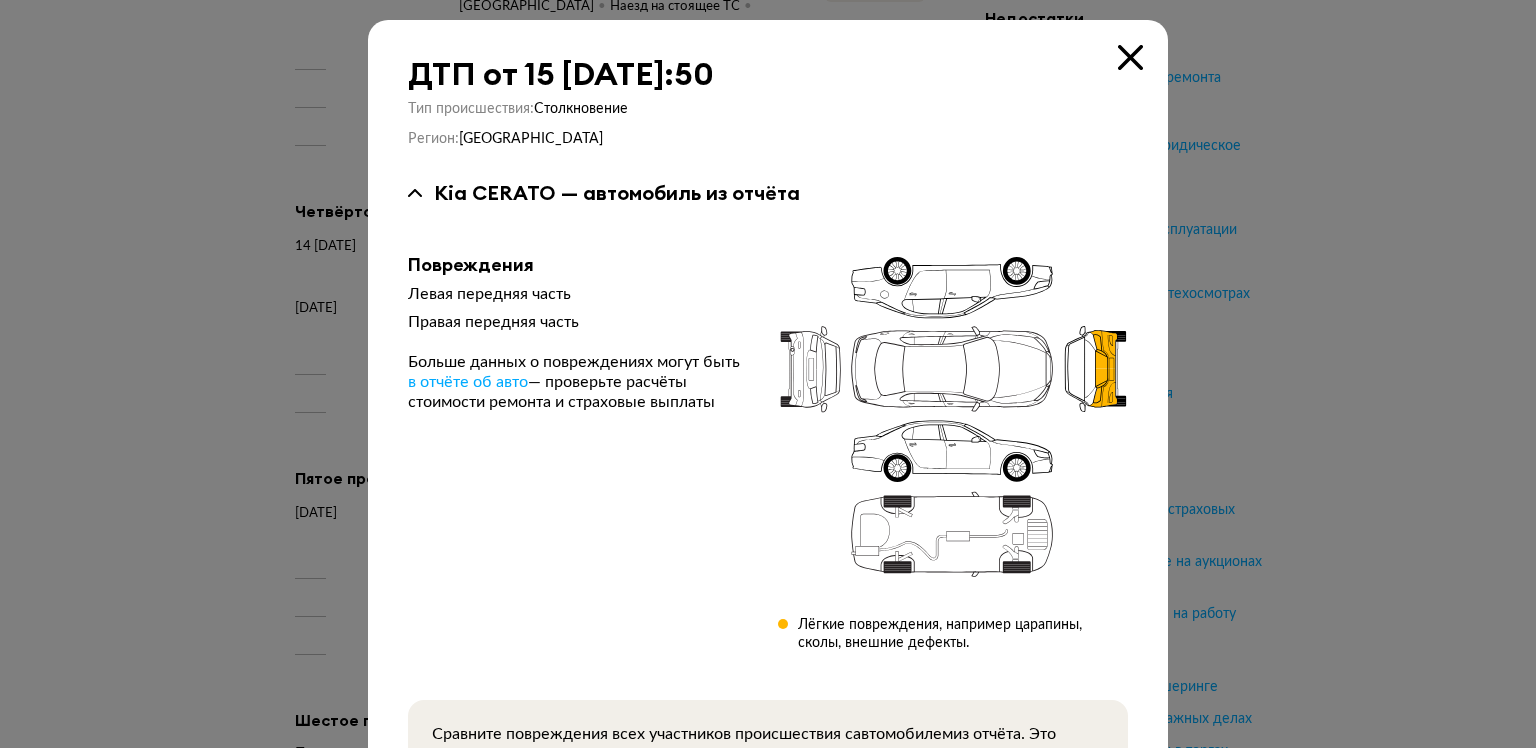 type 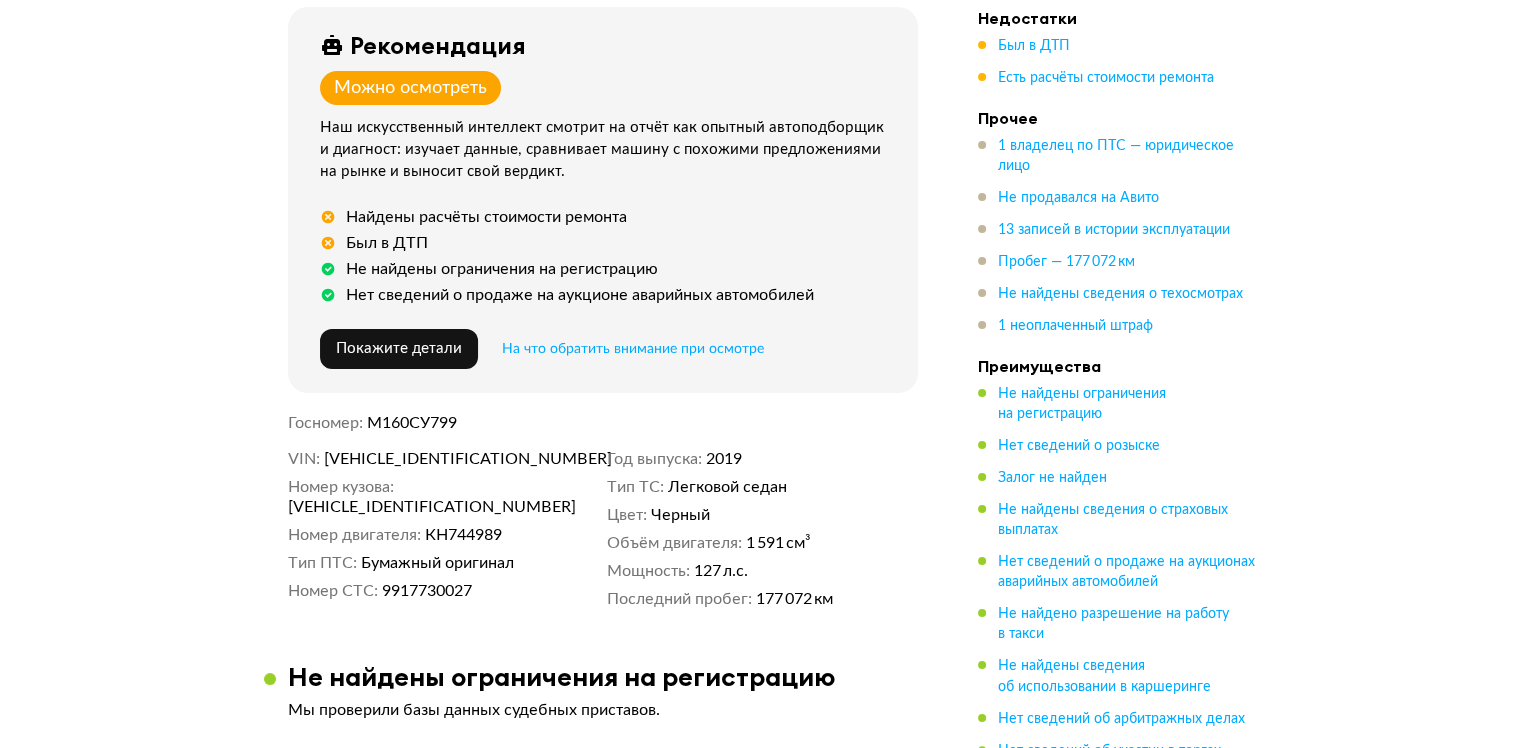 scroll, scrollTop: 127, scrollLeft: 0, axis: vertical 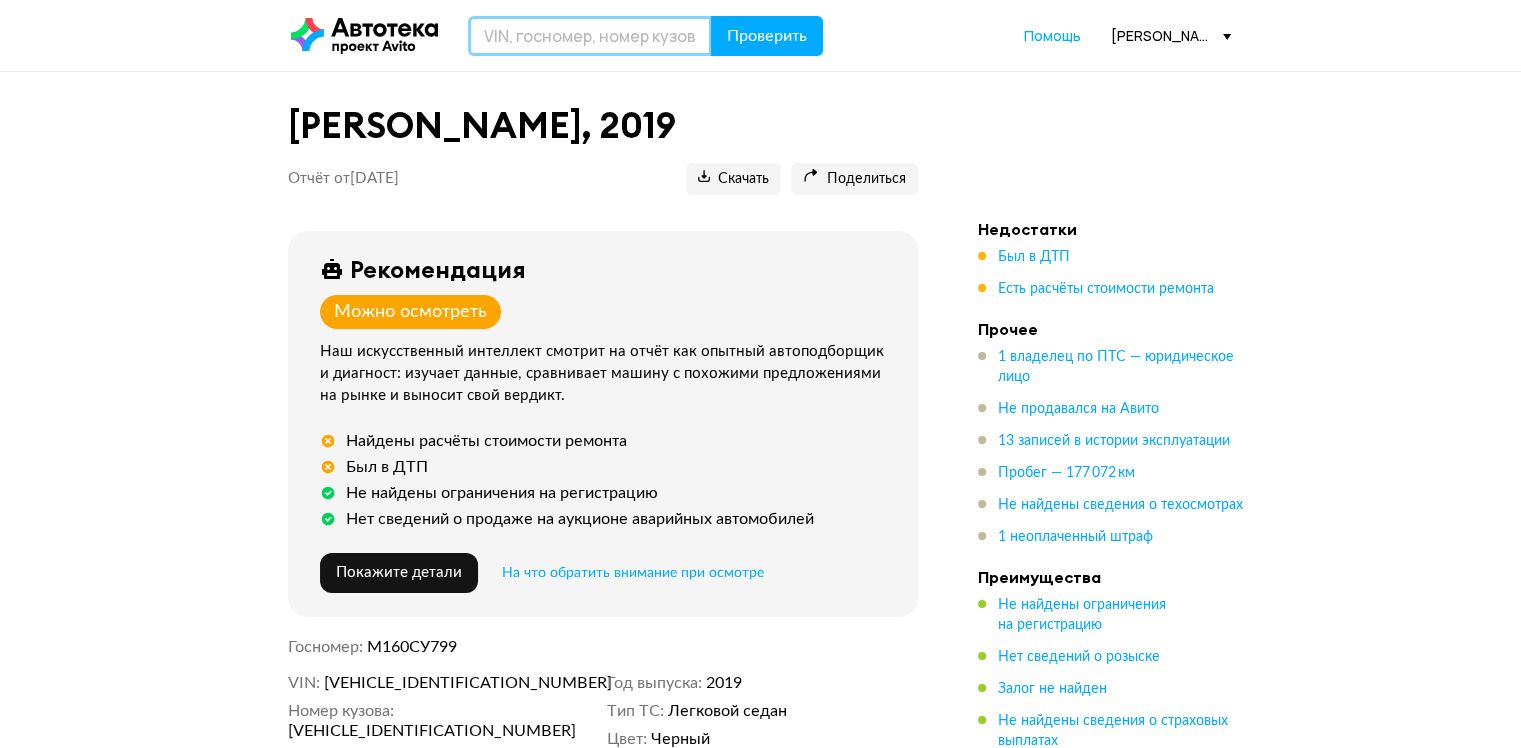 drag, startPoint x: 612, startPoint y: 45, endPoint x: 628, endPoint y: 43, distance: 16.124516 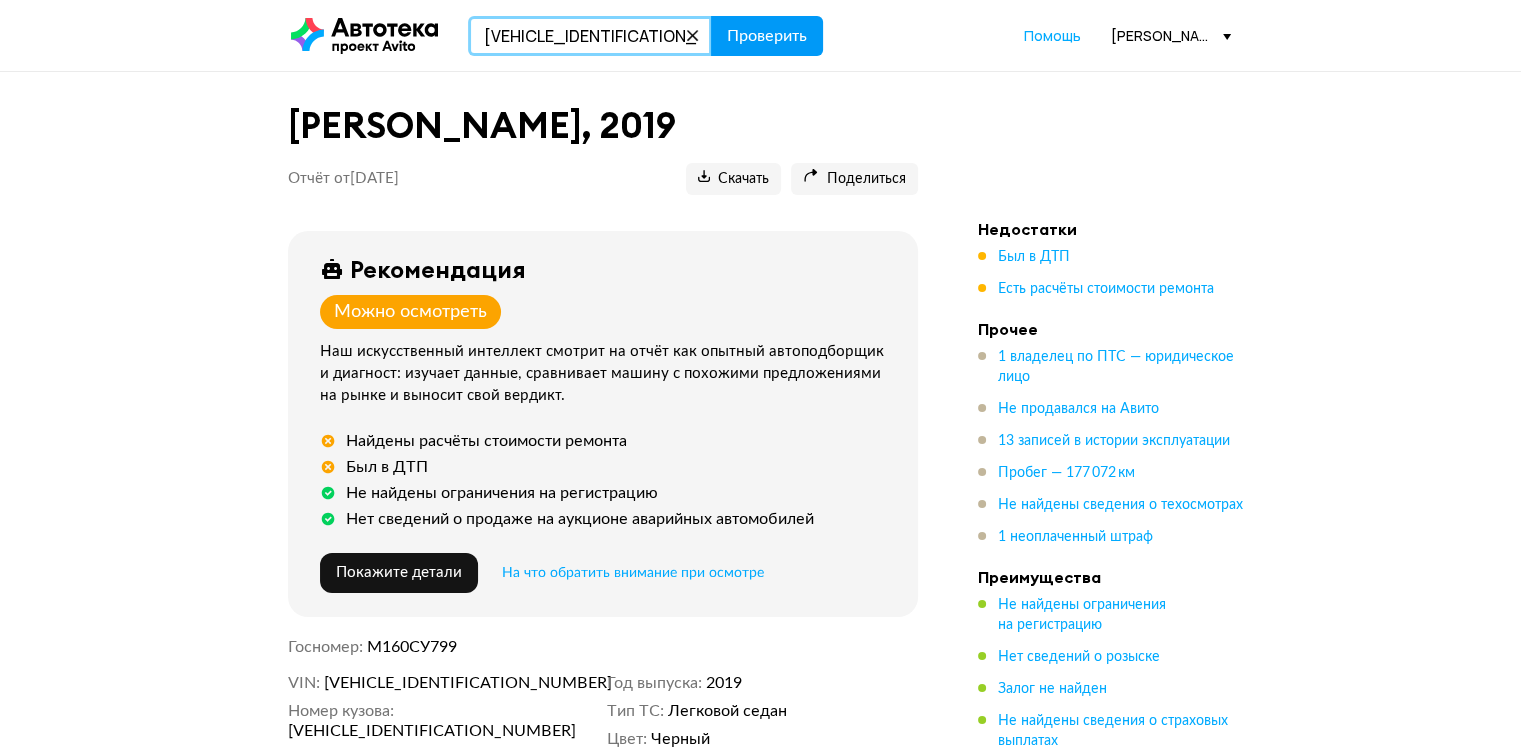 type on "XWEFB416BKC000377" 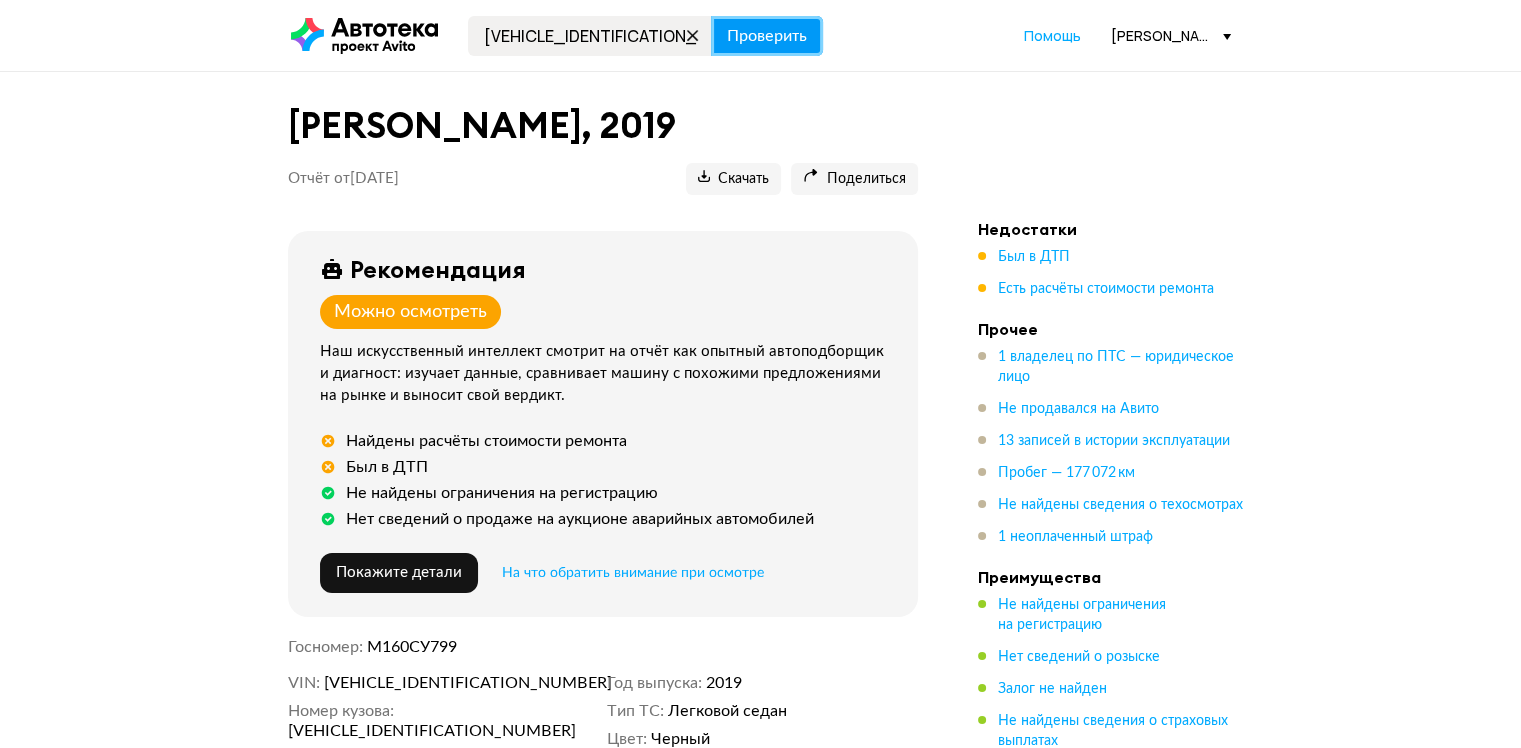 click on "Проверить" at bounding box center [767, 36] 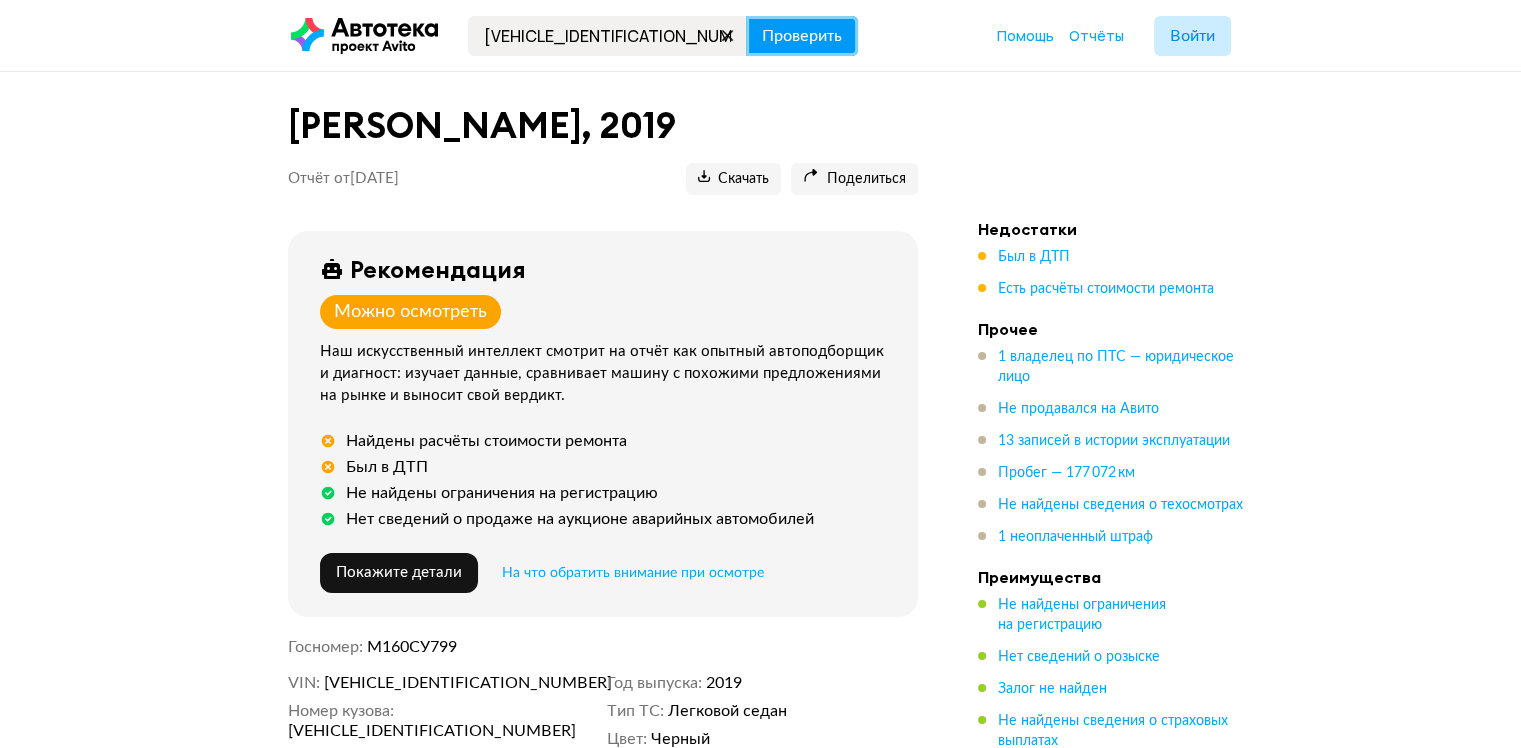 click on "Проверить" at bounding box center (802, 36) 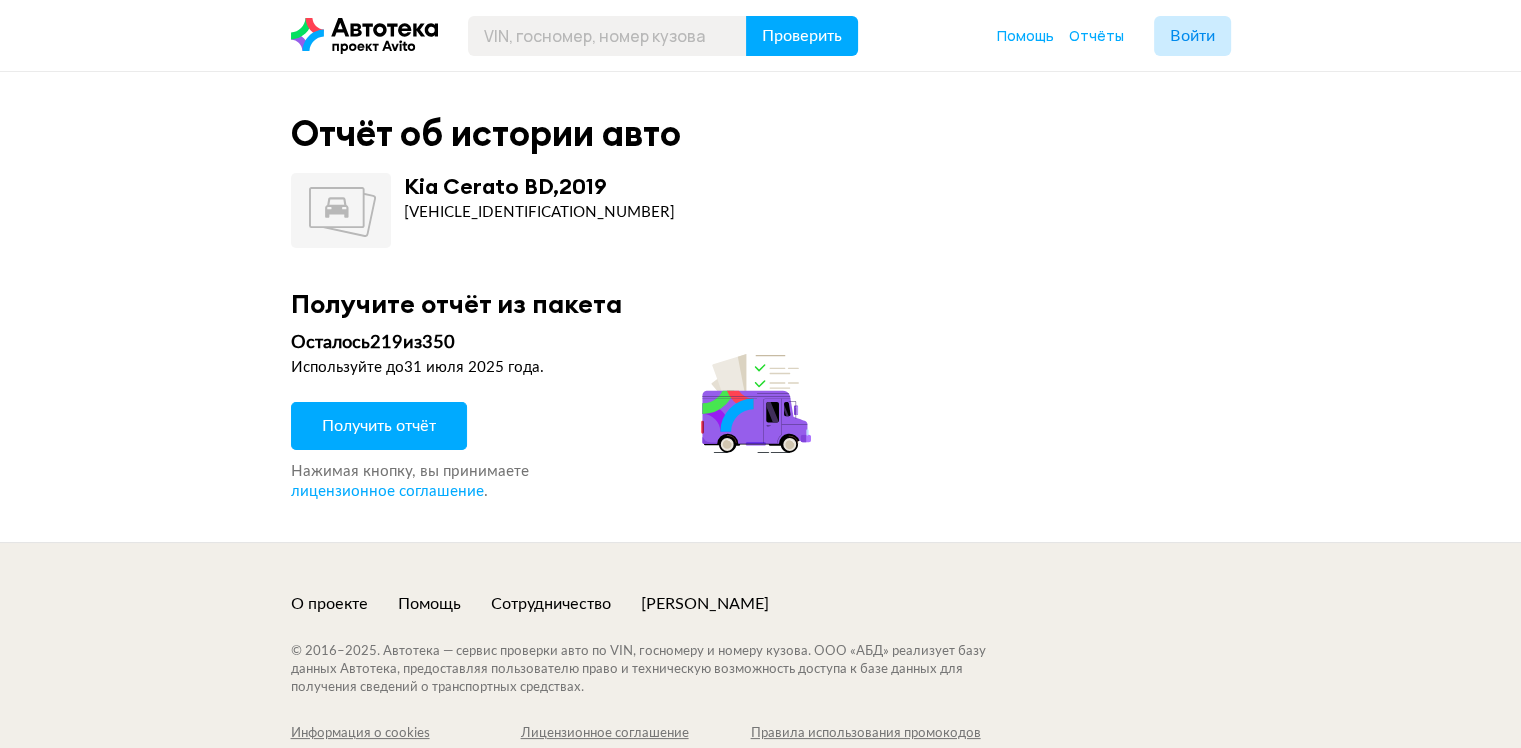 click on "Получить отчёт" at bounding box center (379, 426) 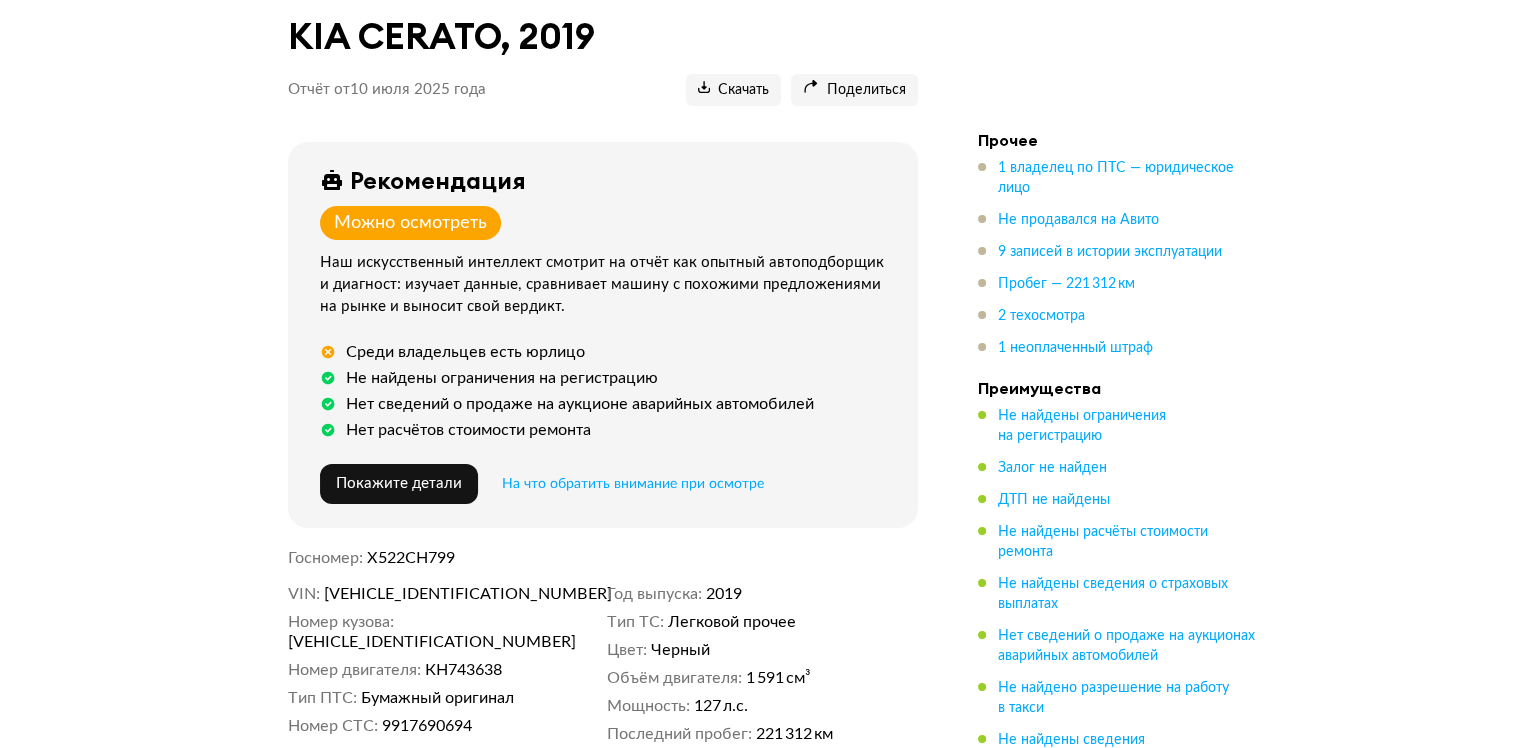 scroll, scrollTop: 0, scrollLeft: 0, axis: both 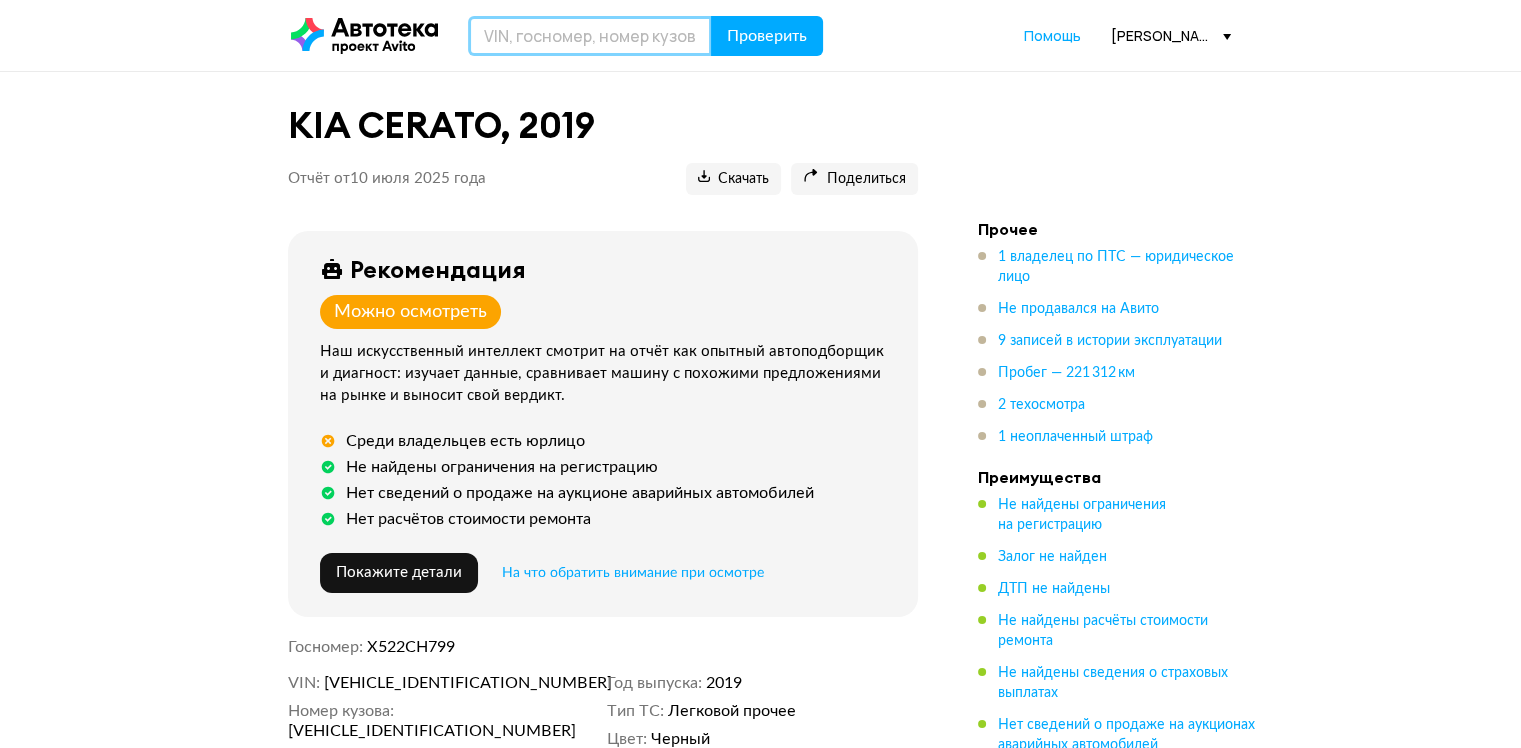 click at bounding box center (590, 36) 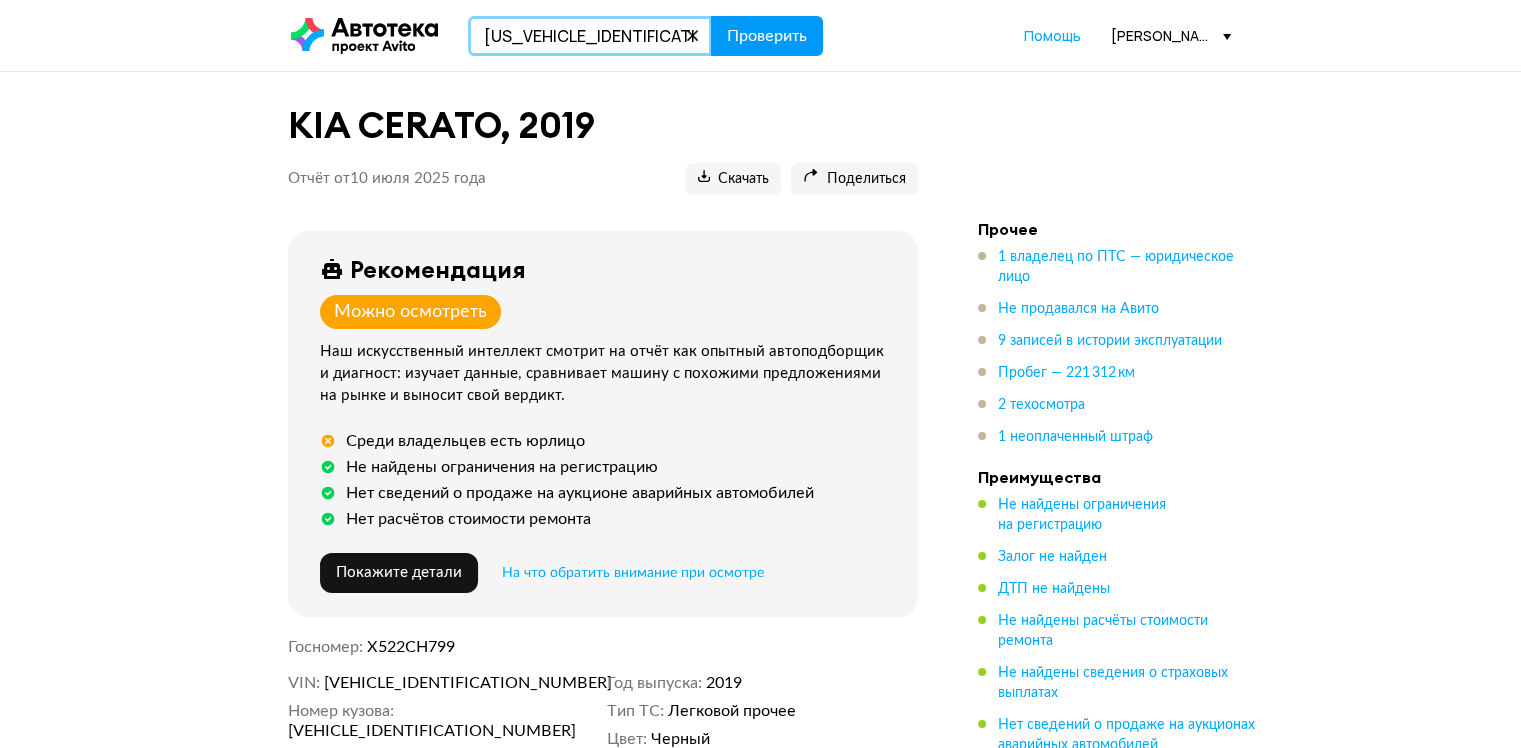type on "WAUZZZF30M1132238" 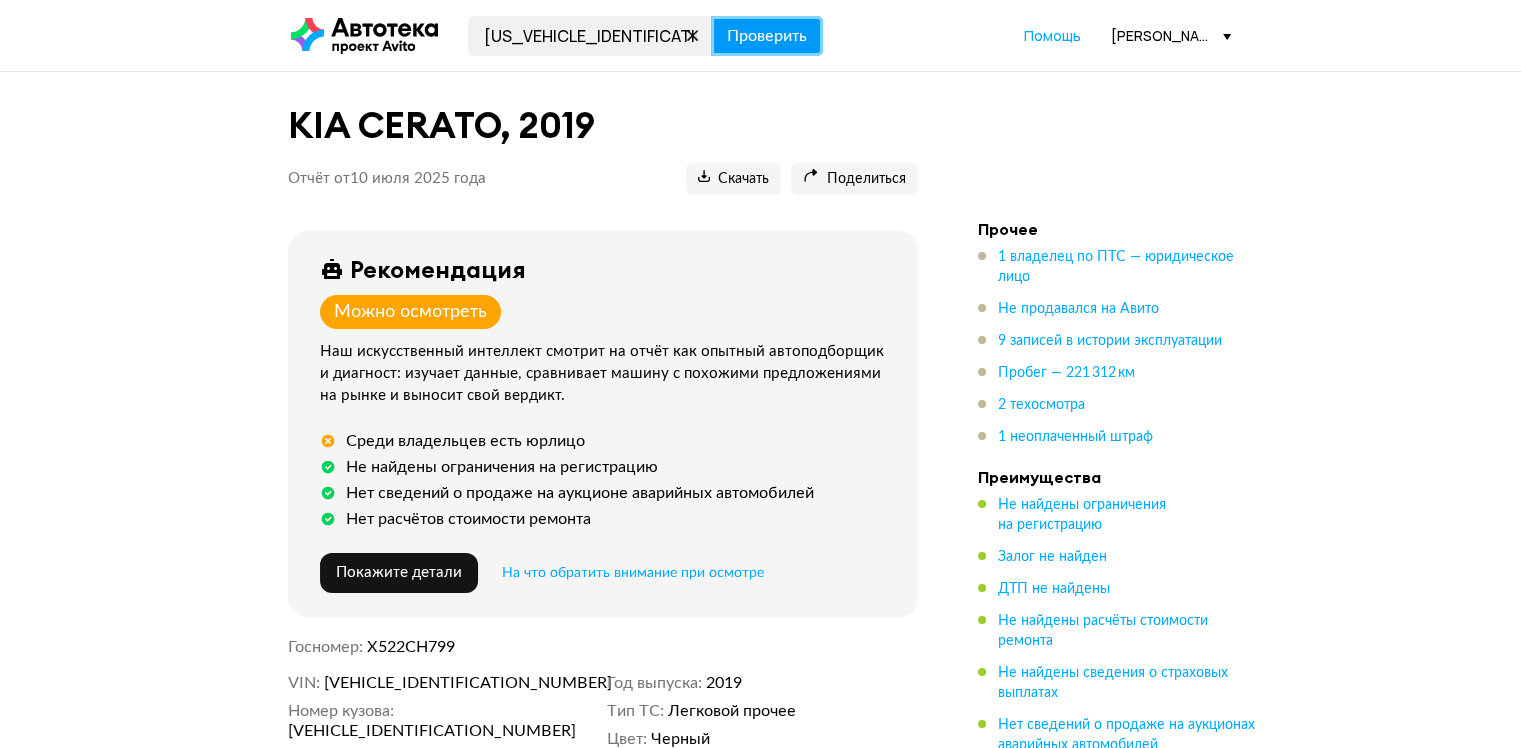click on "Проверить" at bounding box center [767, 36] 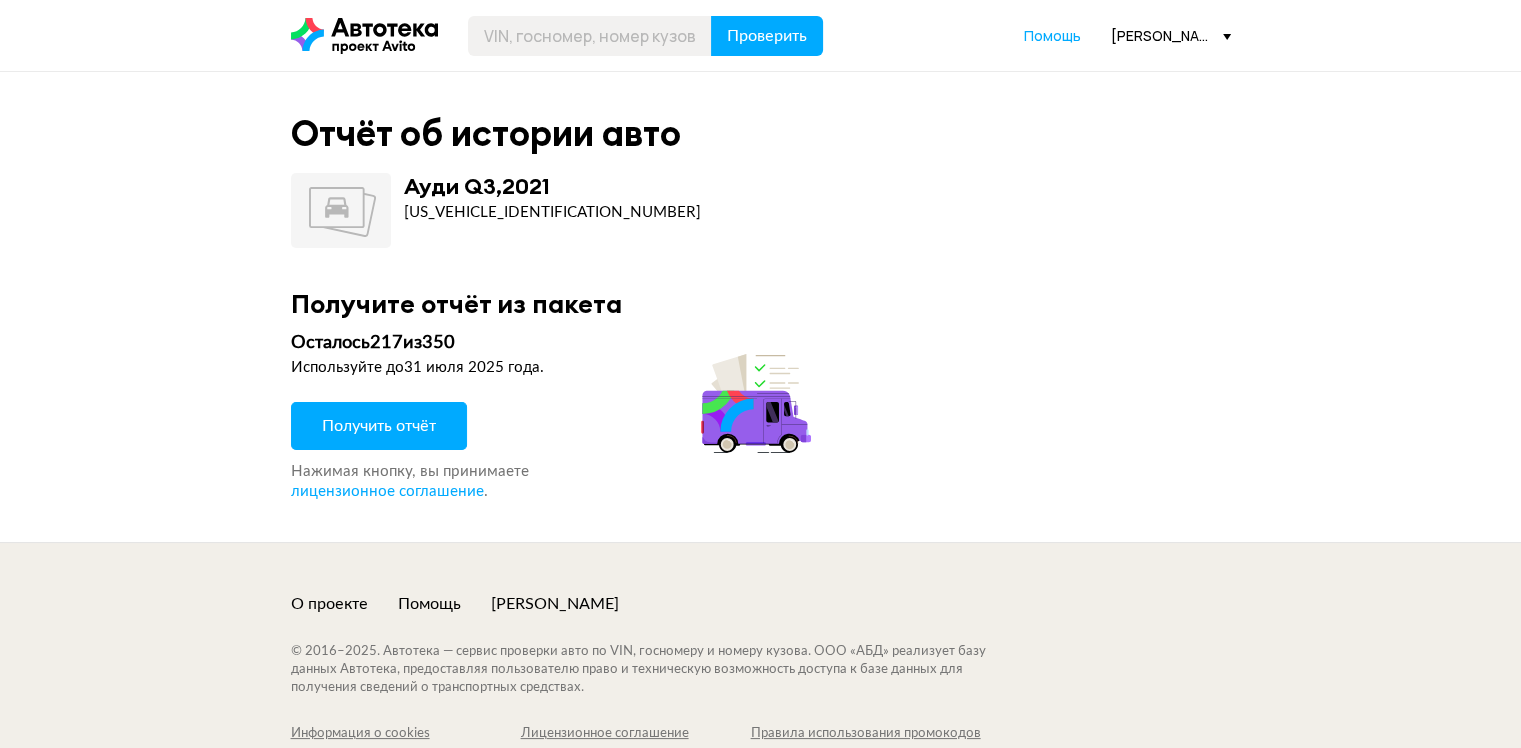 click on "Получить отчёт" at bounding box center [379, 426] 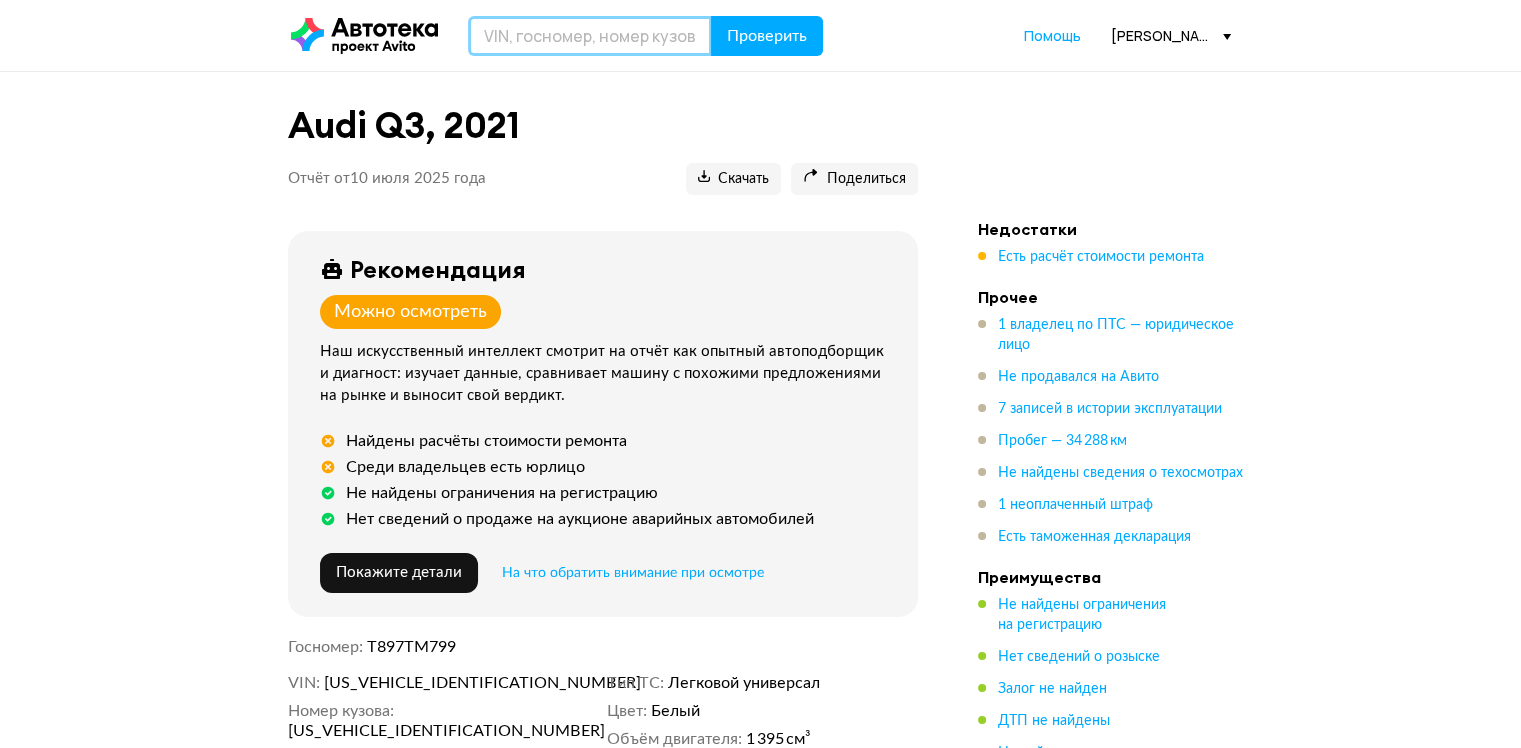 click at bounding box center [590, 36] 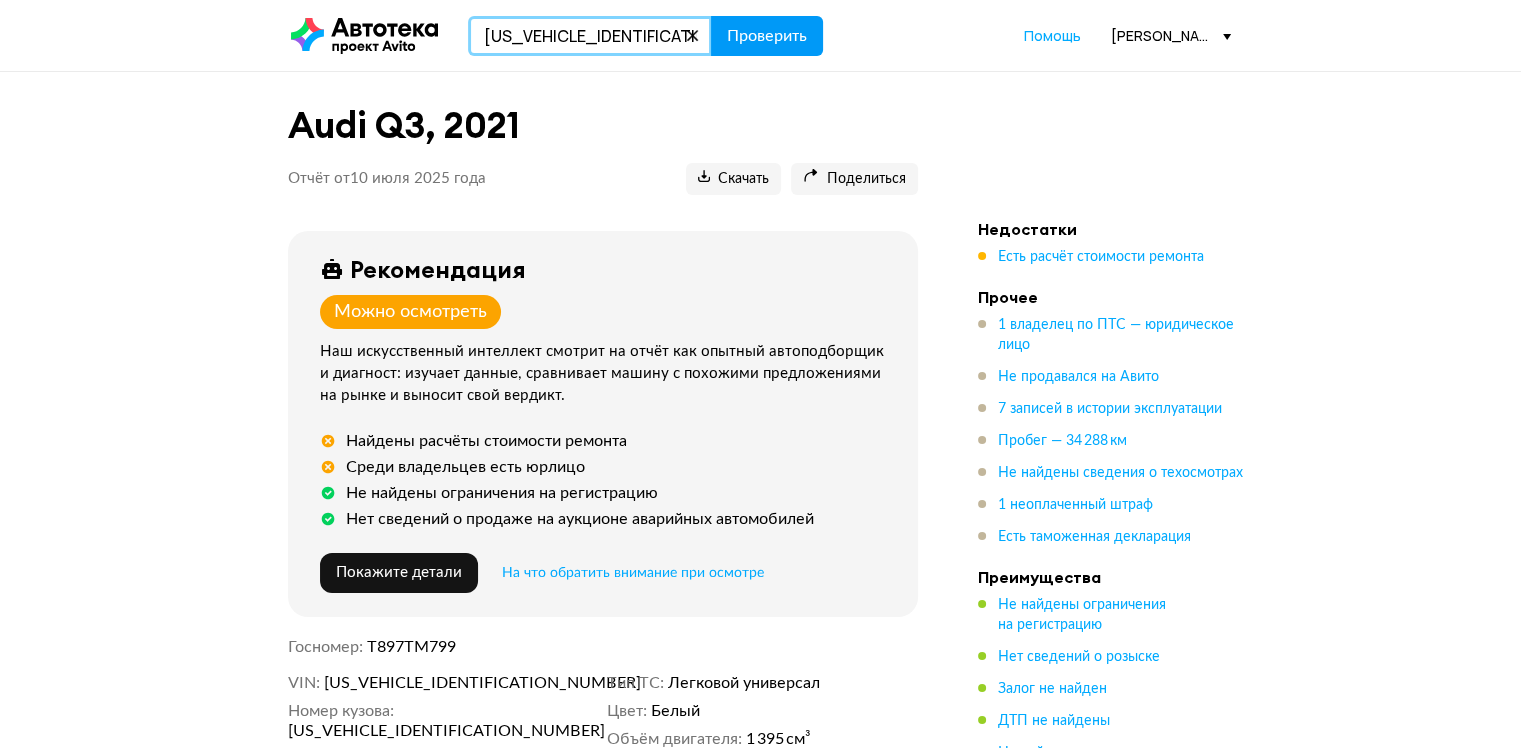 type on "X4XKJ39430LN89625" 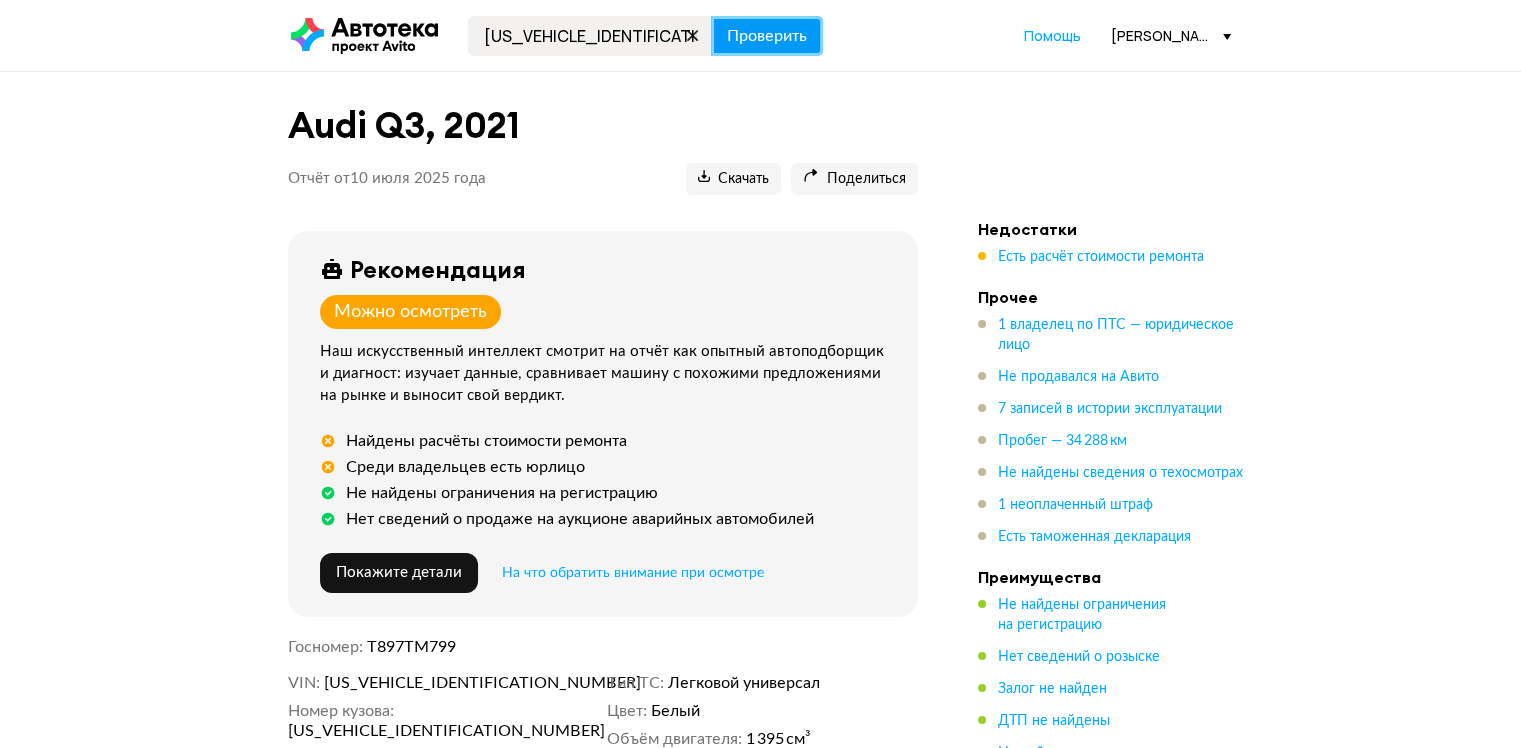 click on "Проверить" at bounding box center (767, 36) 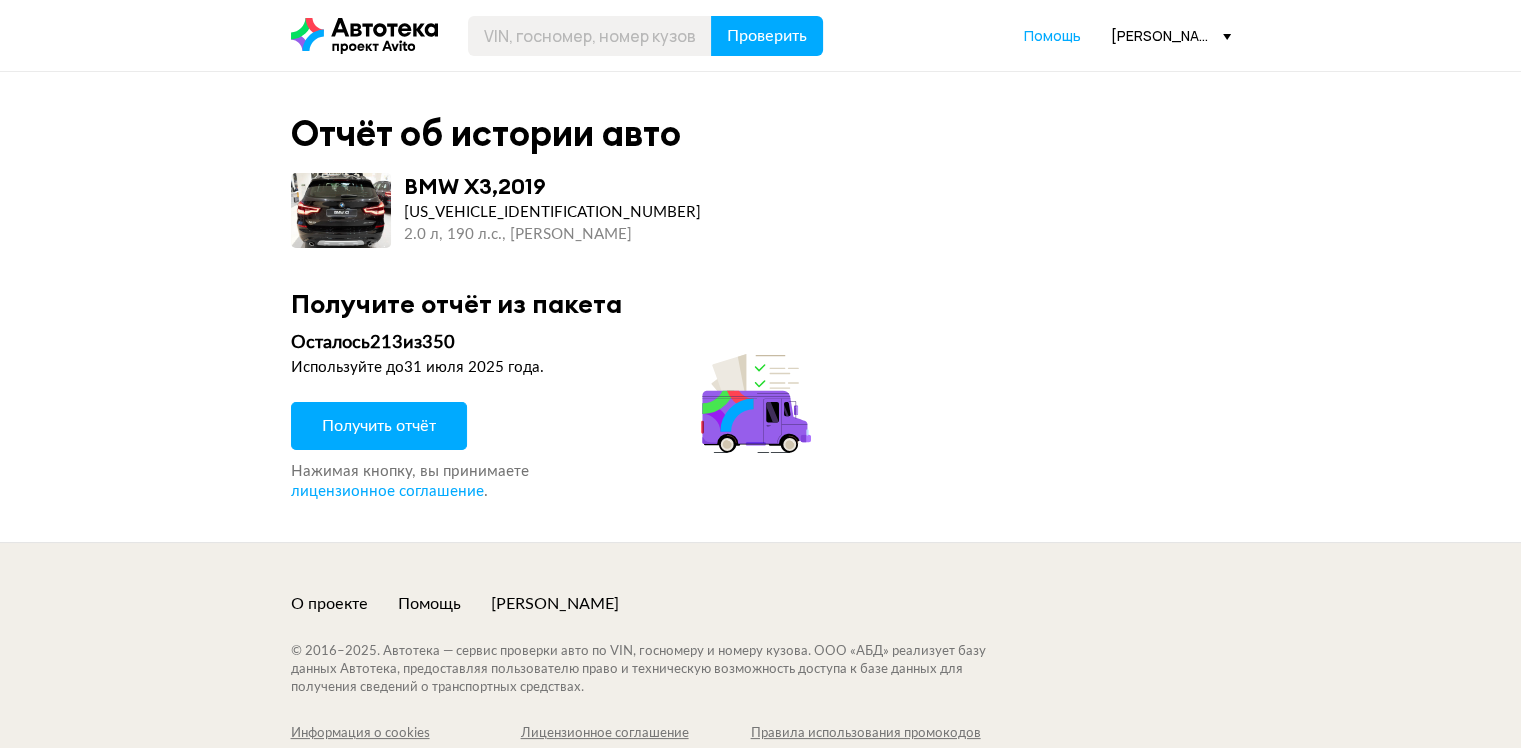 click on "Получить отчёт" at bounding box center (379, 426) 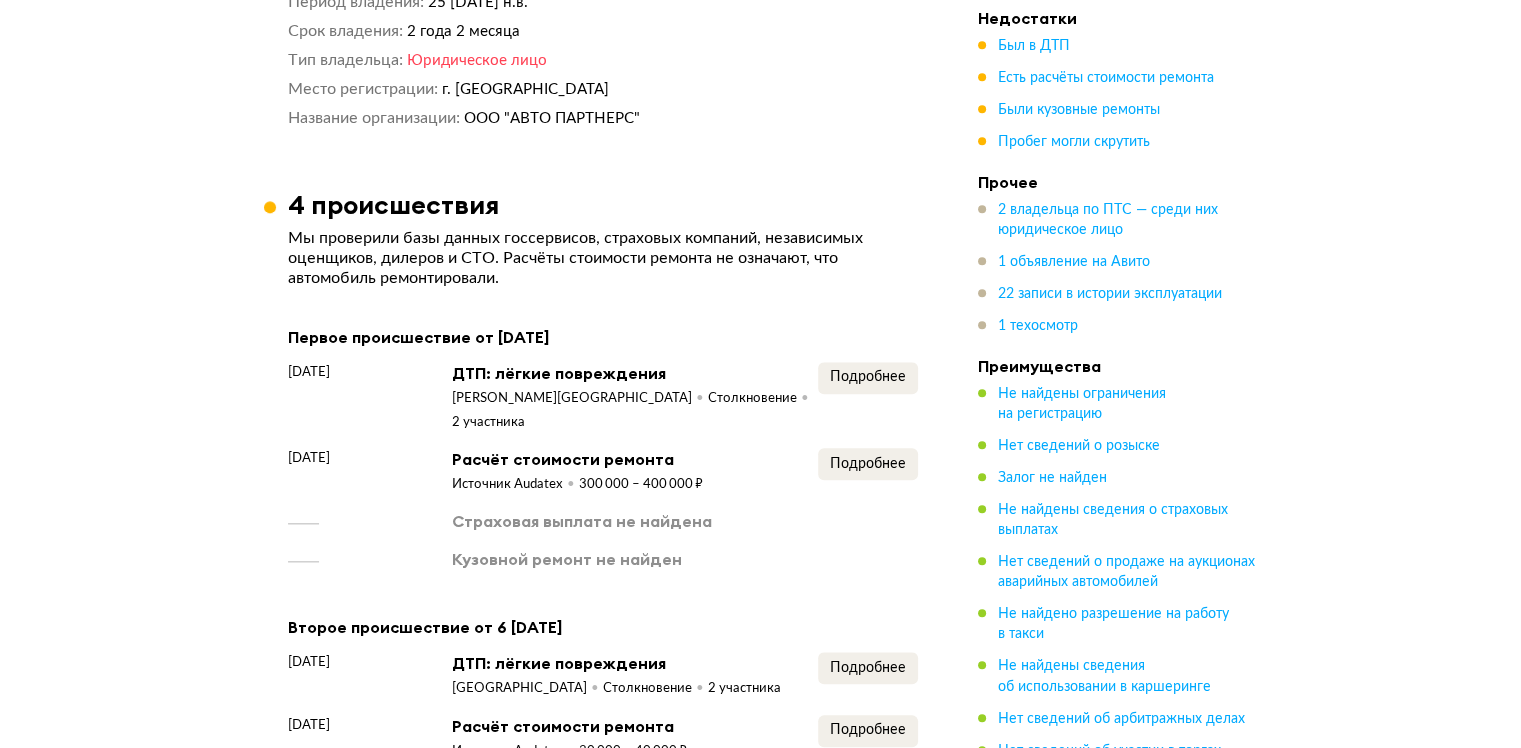 scroll, scrollTop: 2200, scrollLeft: 0, axis: vertical 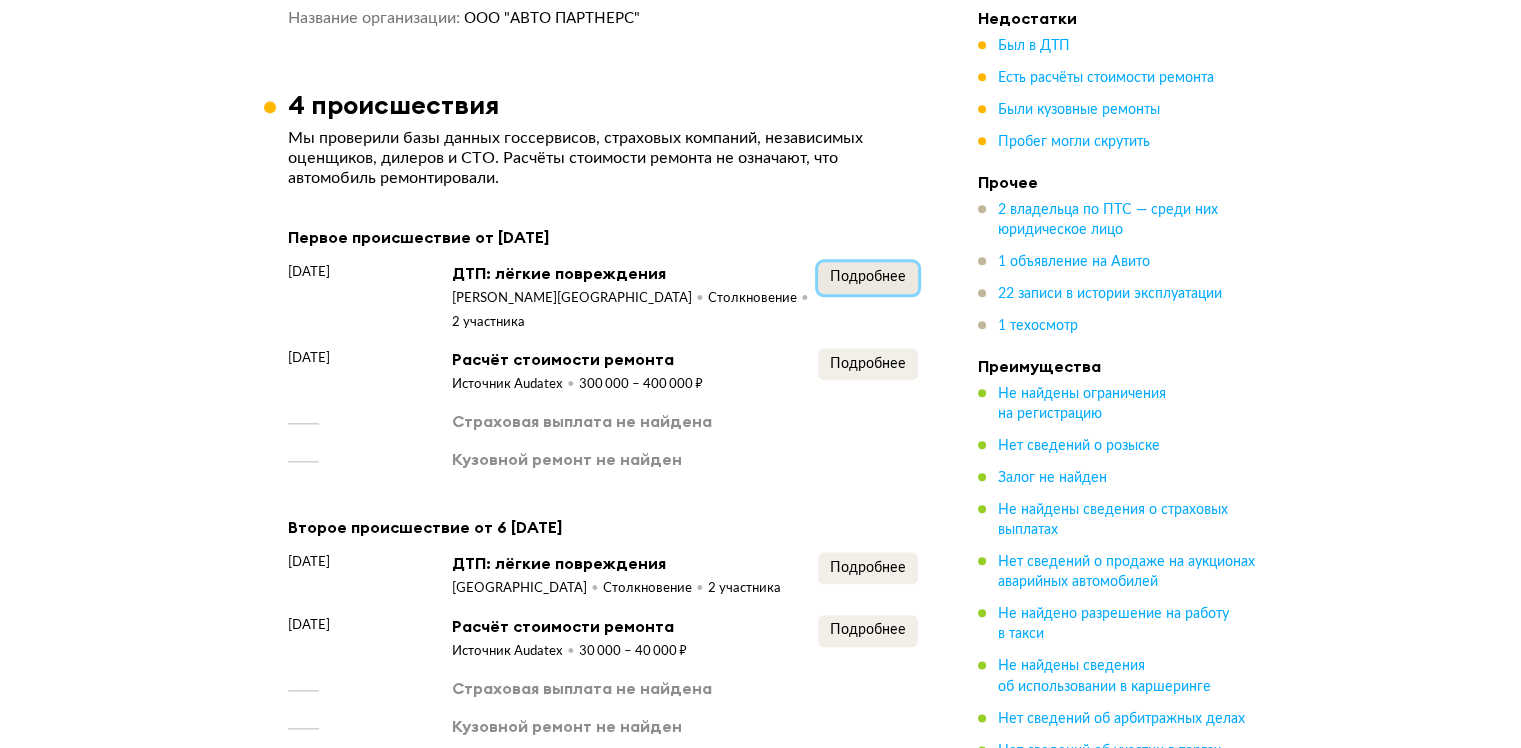 click on "Подробнее" at bounding box center [868, 277] 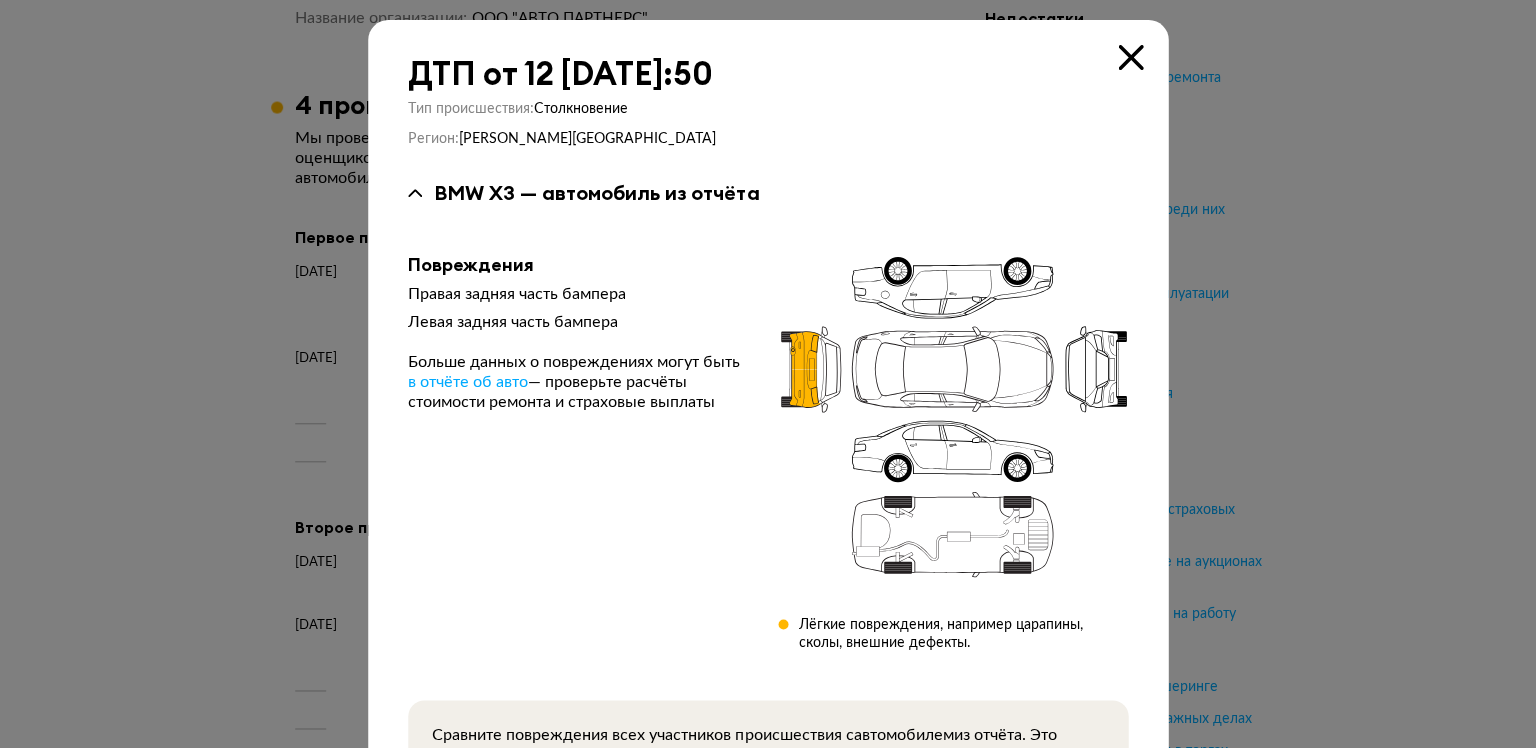 type 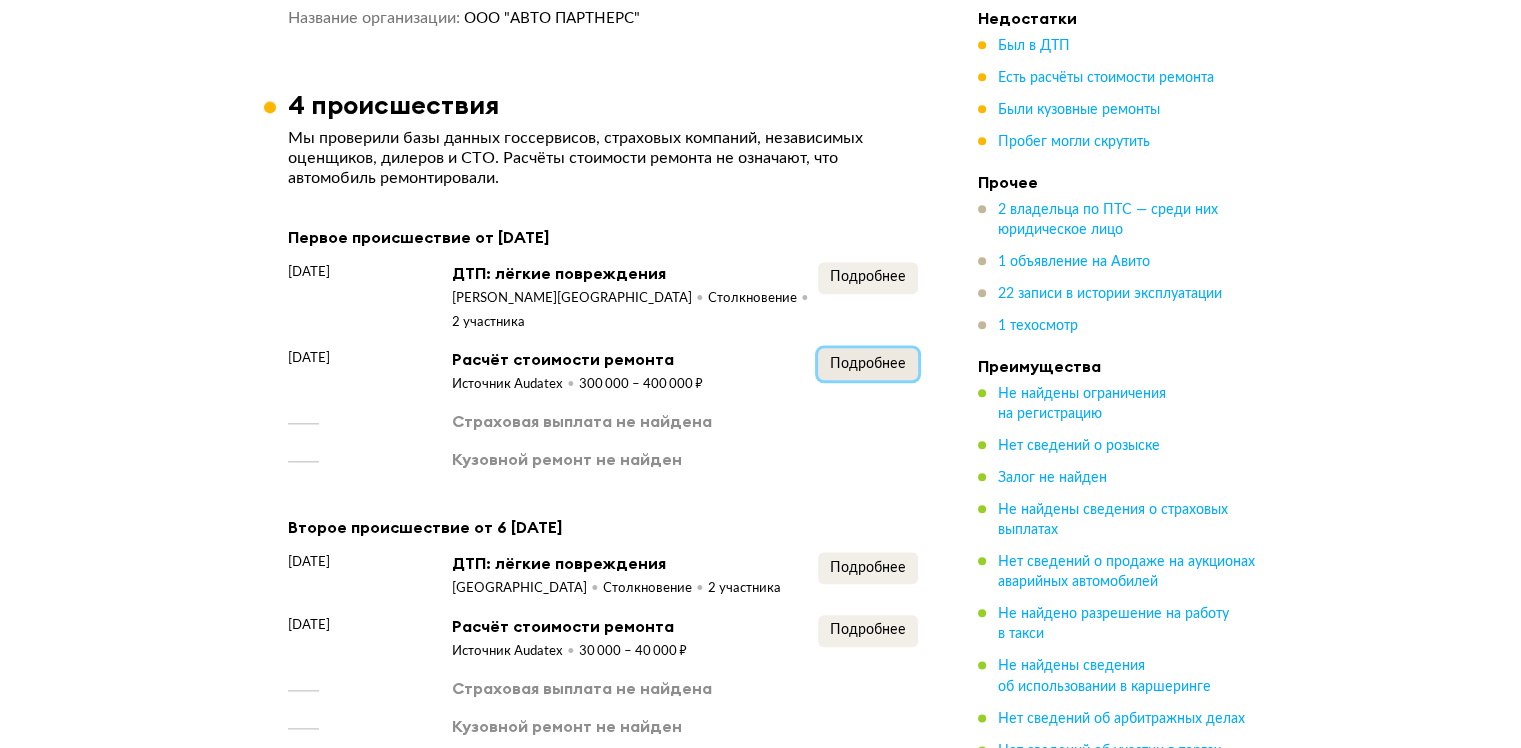 click on "Подробнее" at bounding box center (868, 364) 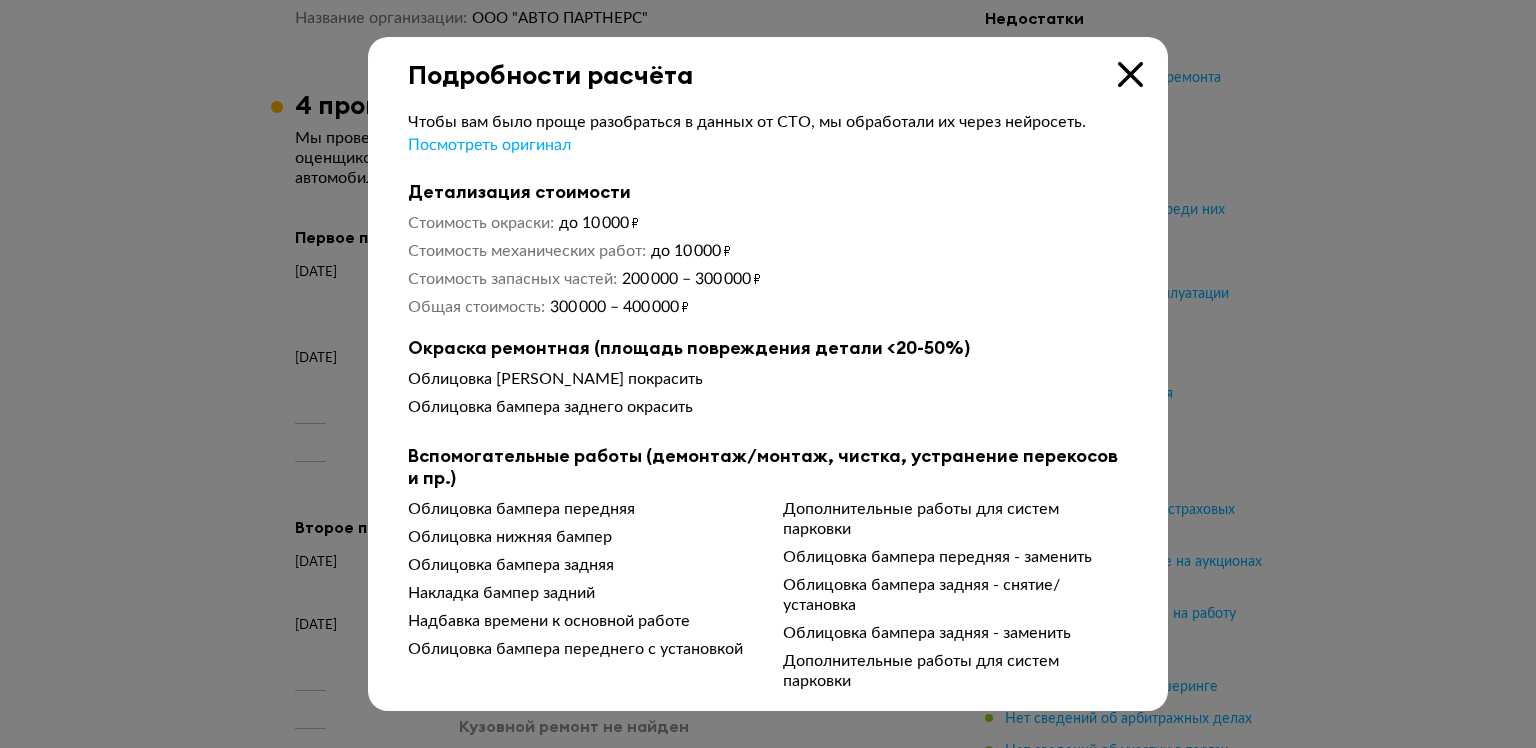 type 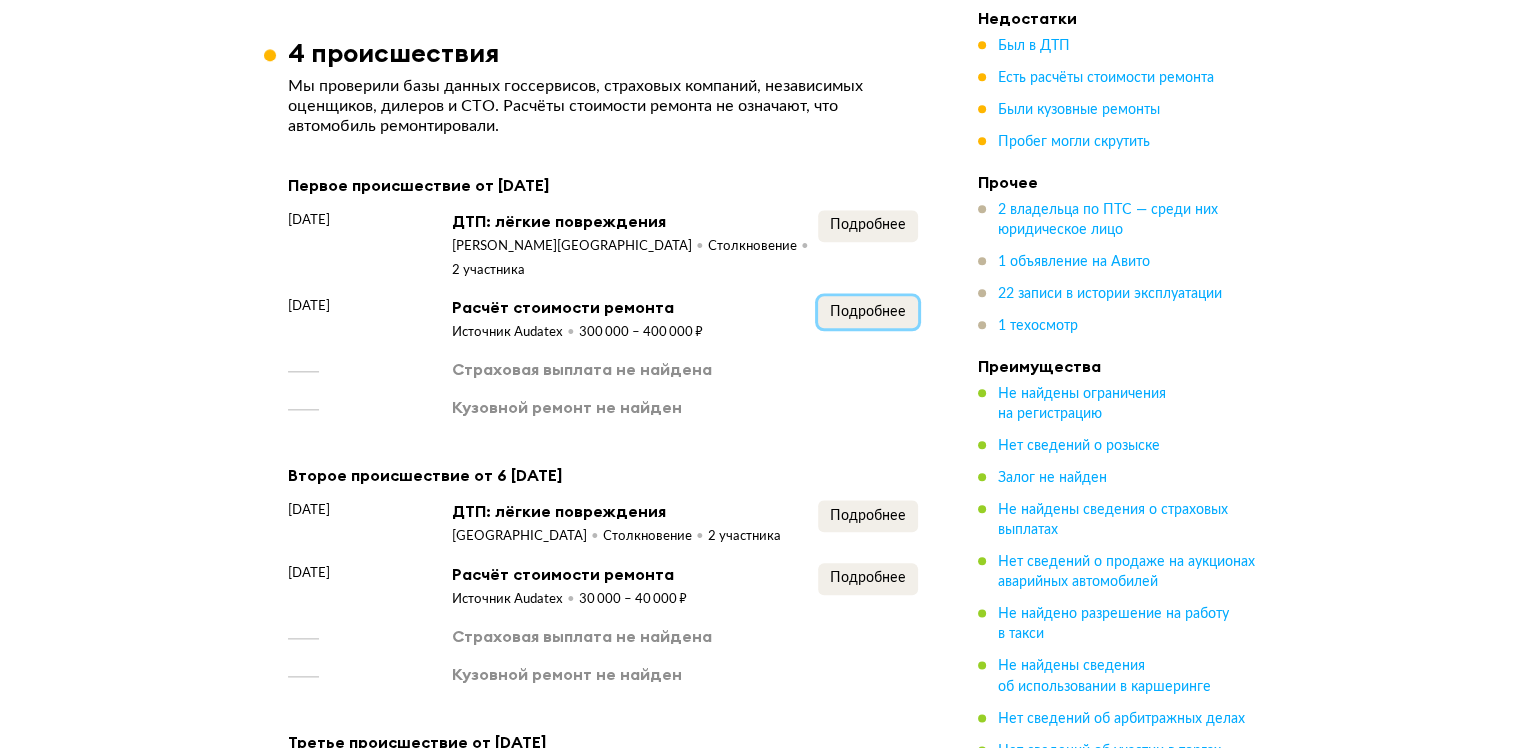 scroll, scrollTop: 2400, scrollLeft: 0, axis: vertical 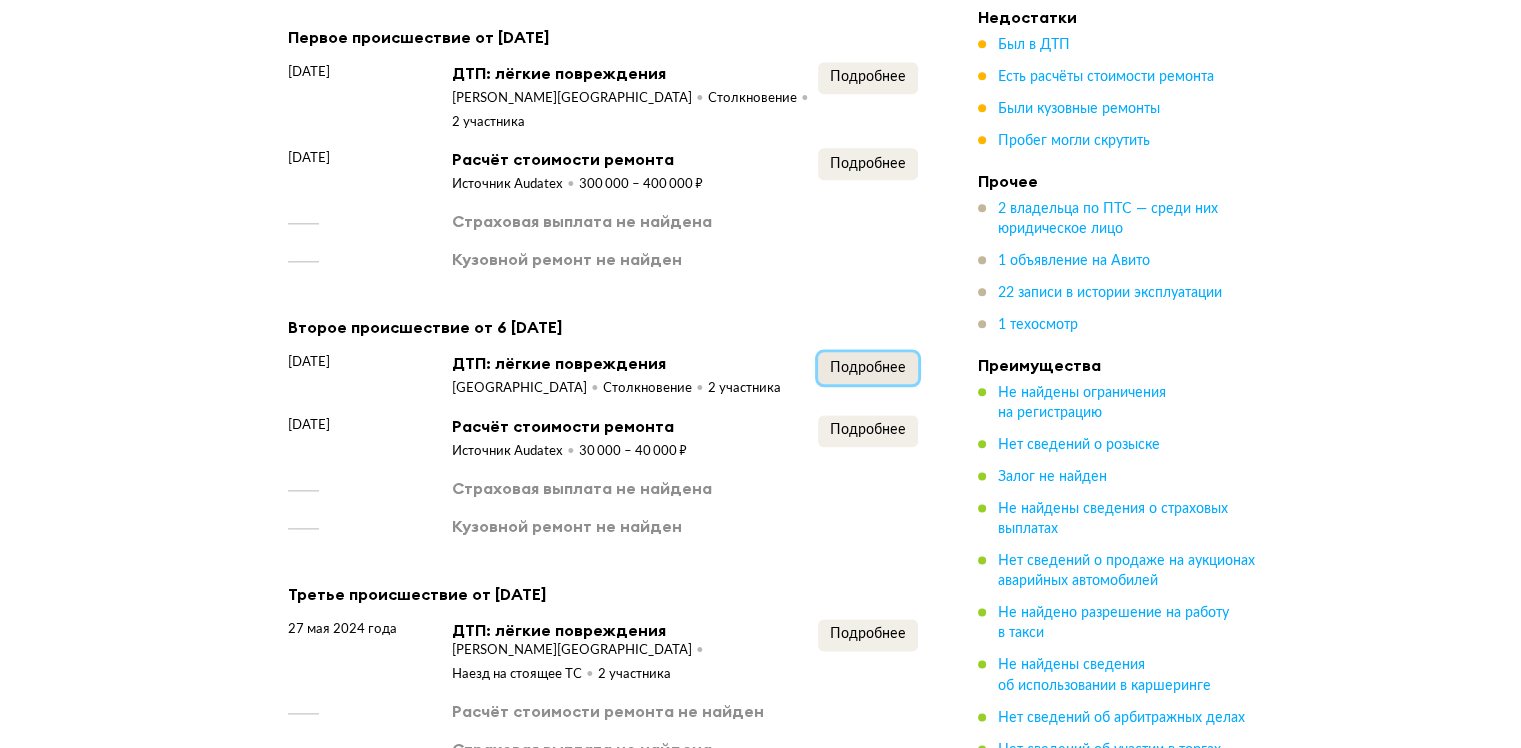 click on "Подробнее" at bounding box center (868, 368) 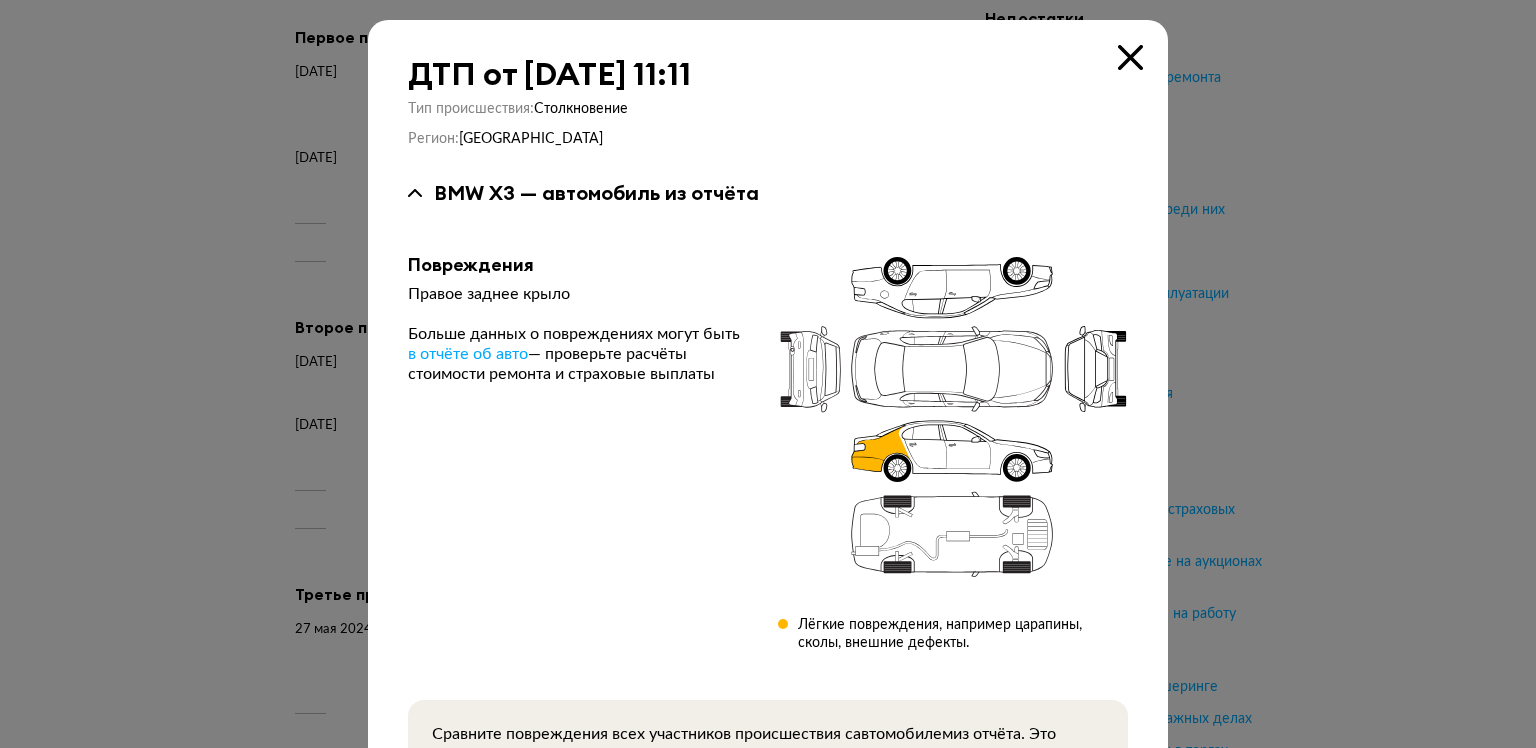 type 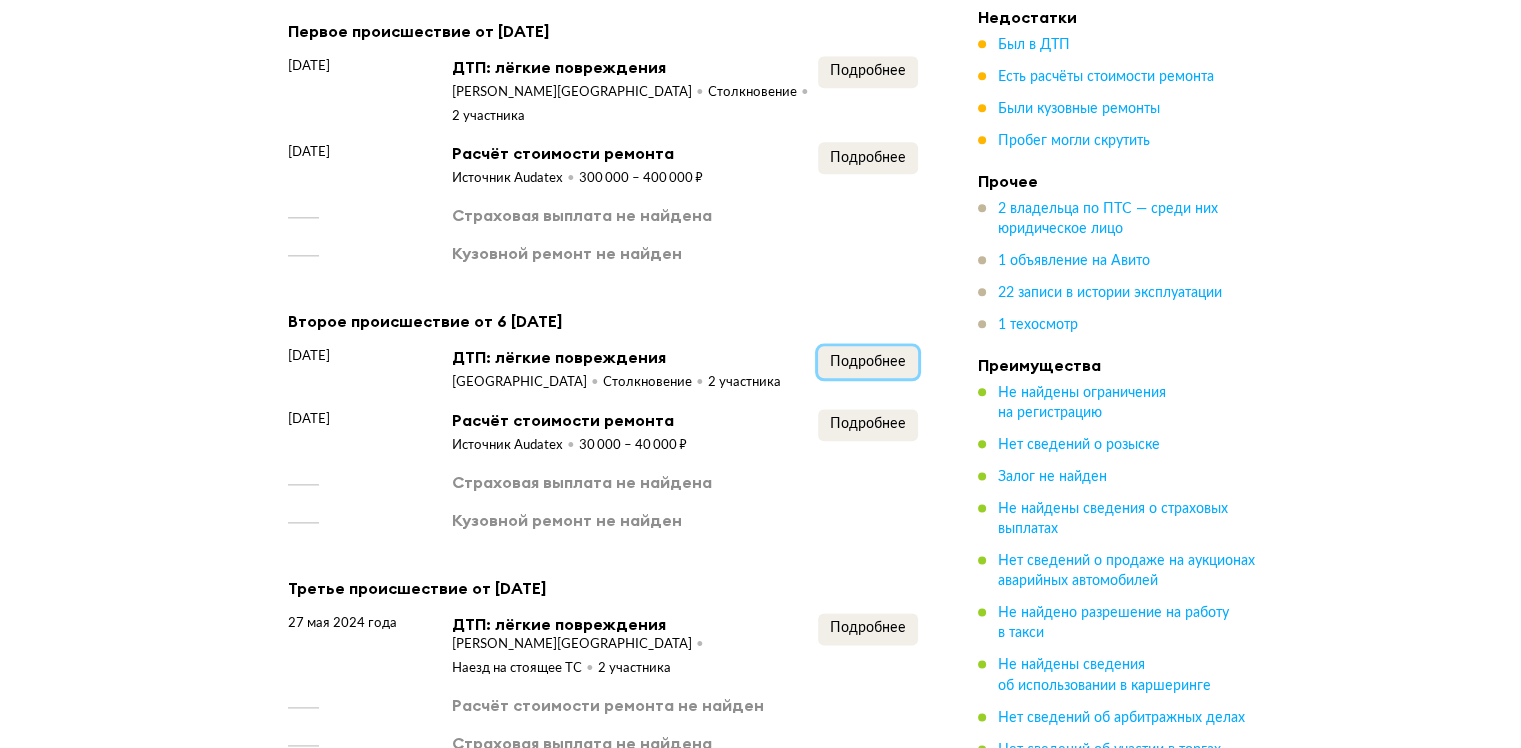 scroll, scrollTop: 2600, scrollLeft: 0, axis: vertical 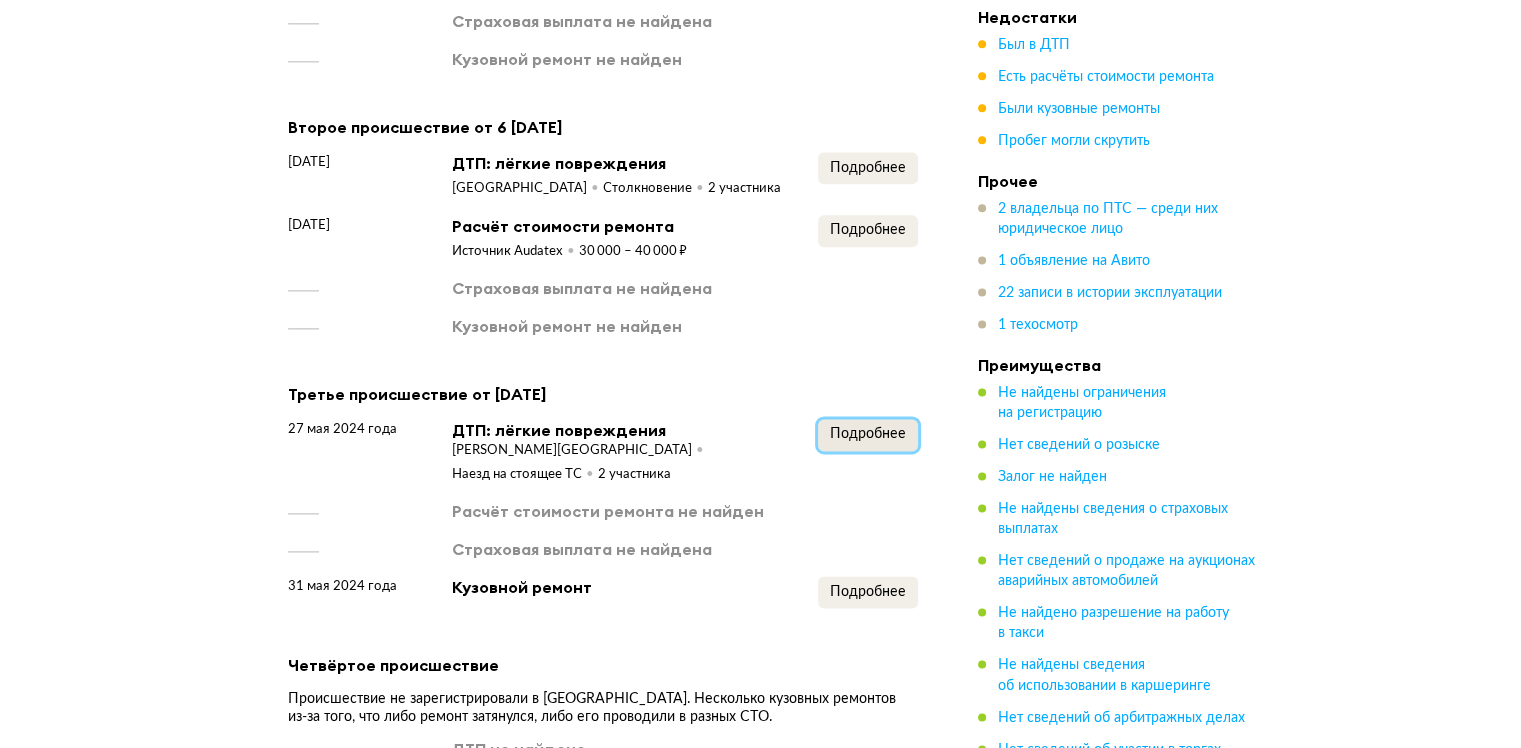 click on "Подробнее" at bounding box center [868, 435] 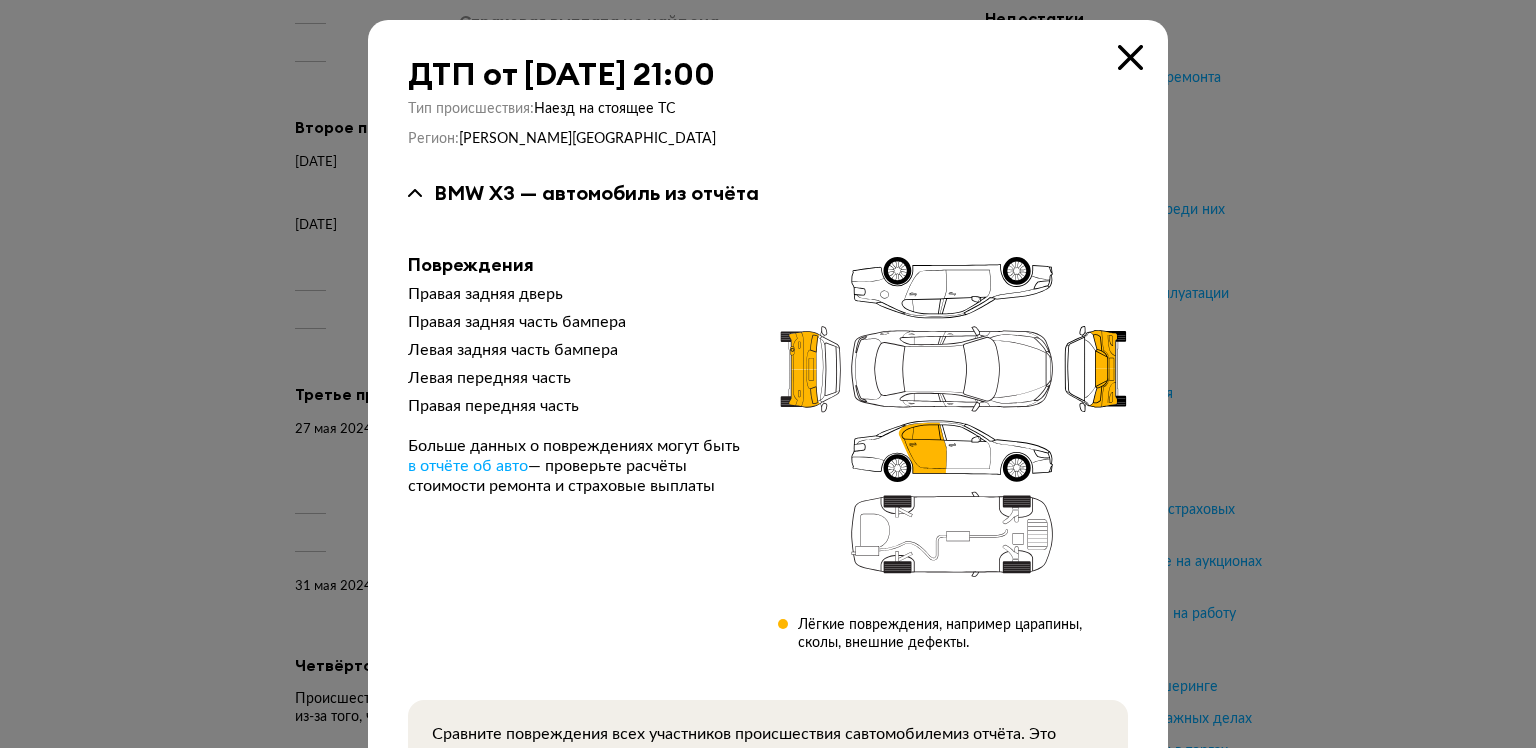 type 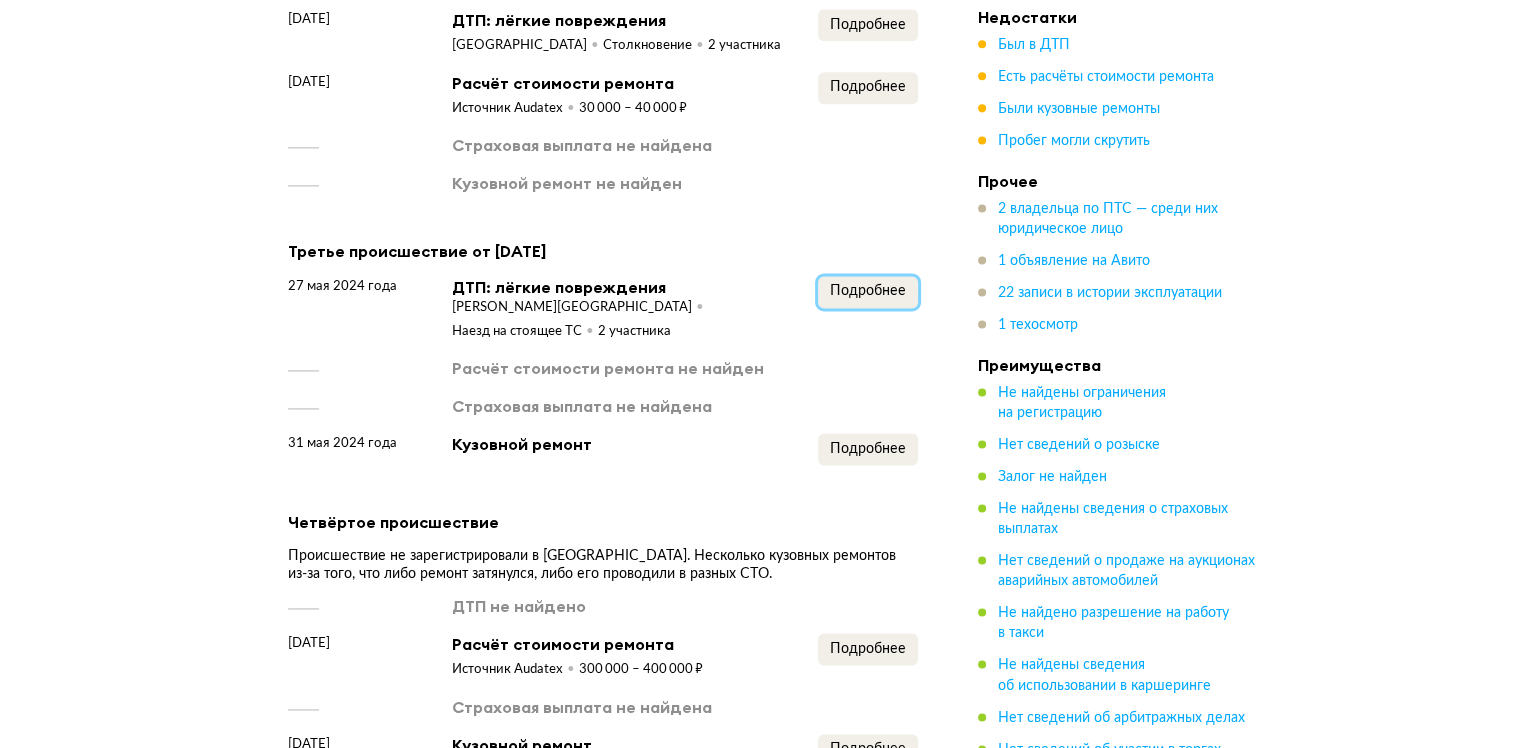 scroll, scrollTop: 2900, scrollLeft: 0, axis: vertical 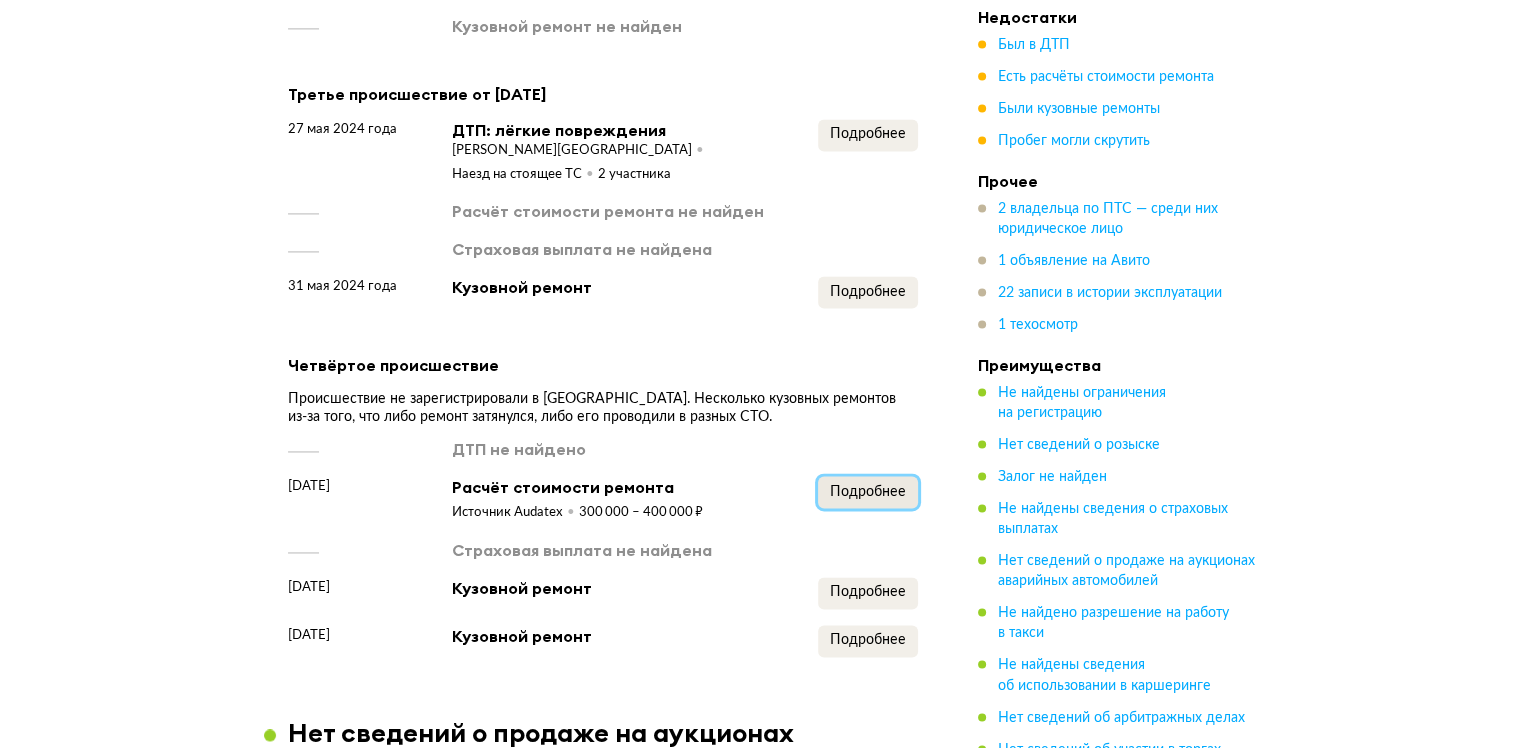 click on "Подробнее" at bounding box center (868, 492) 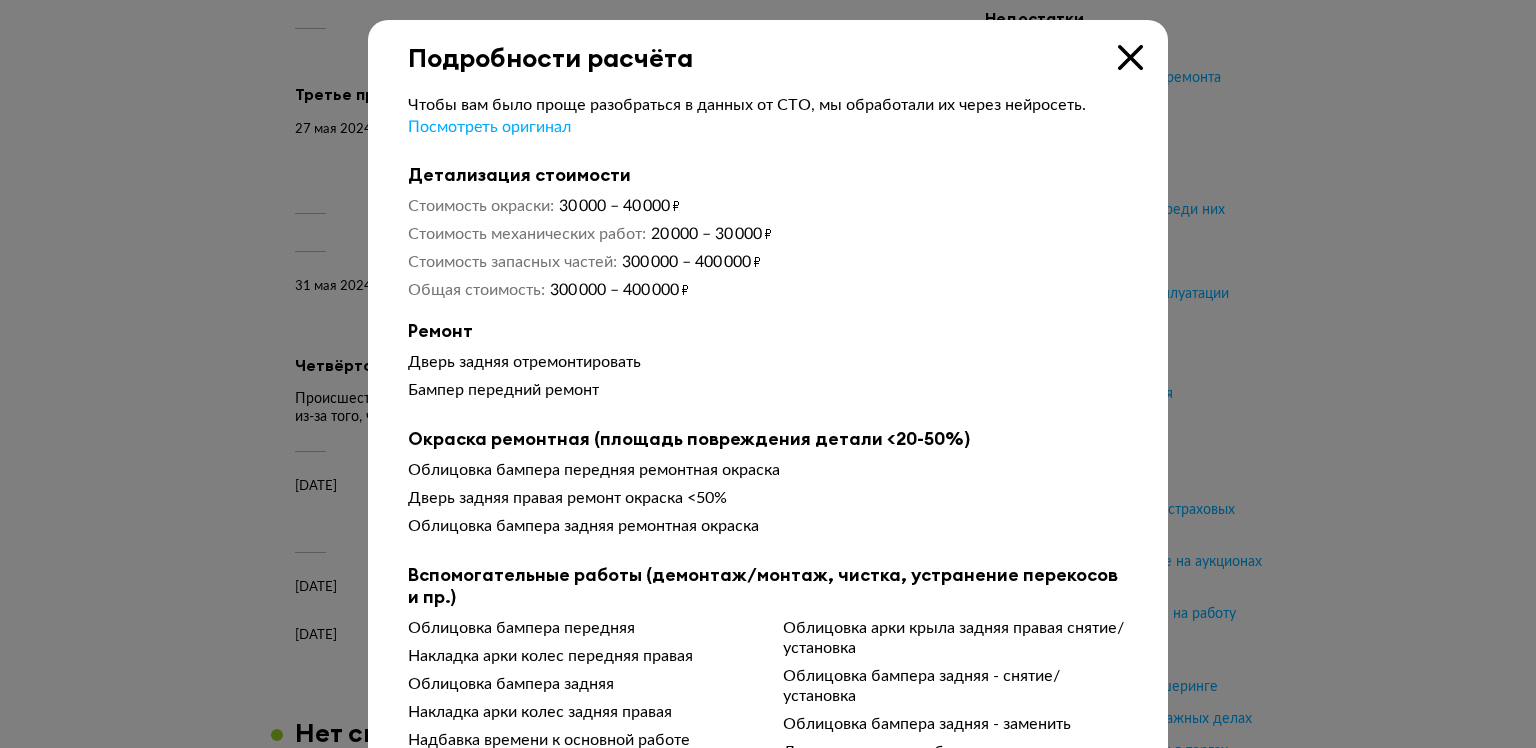 type 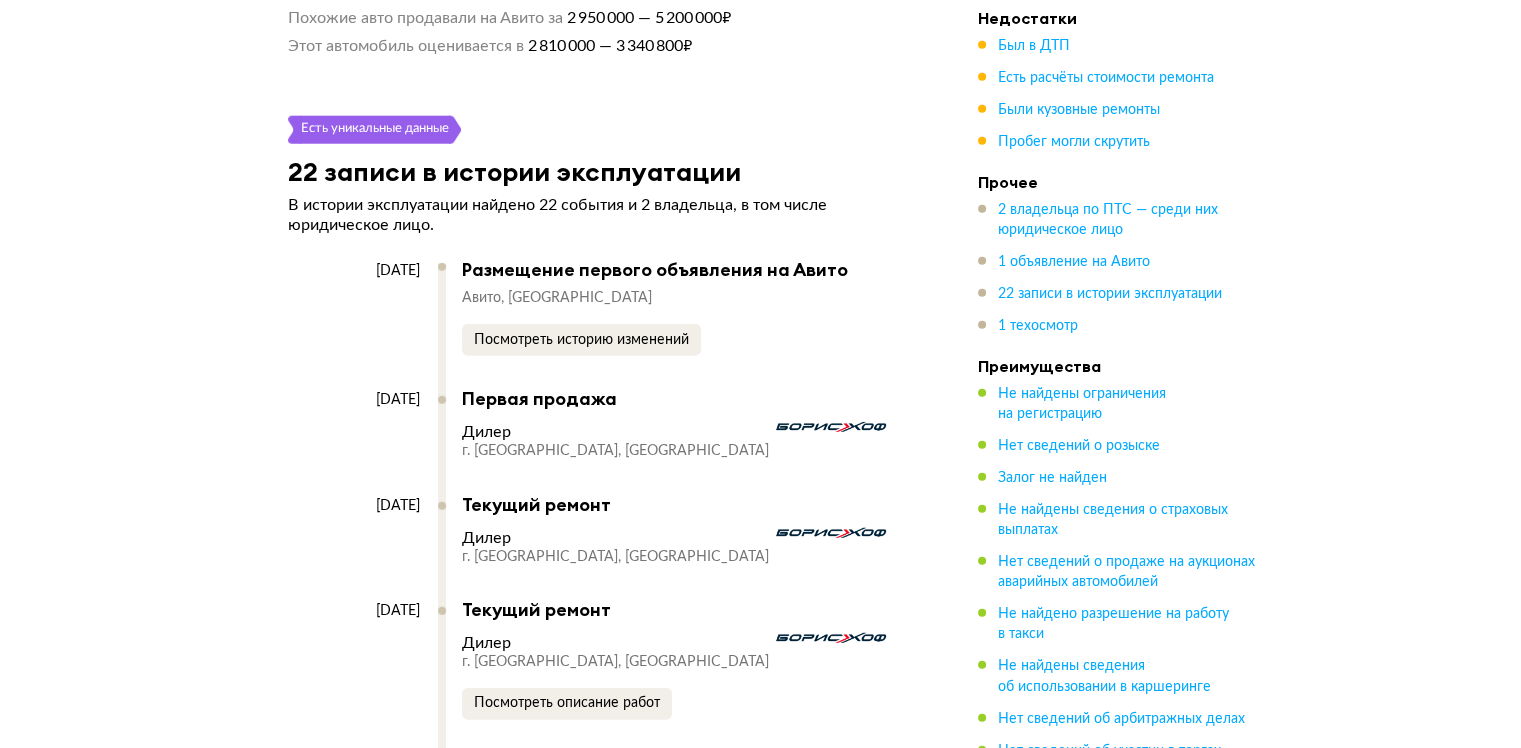 click on "Пробег могли скрутить" at bounding box center (1074, 142) 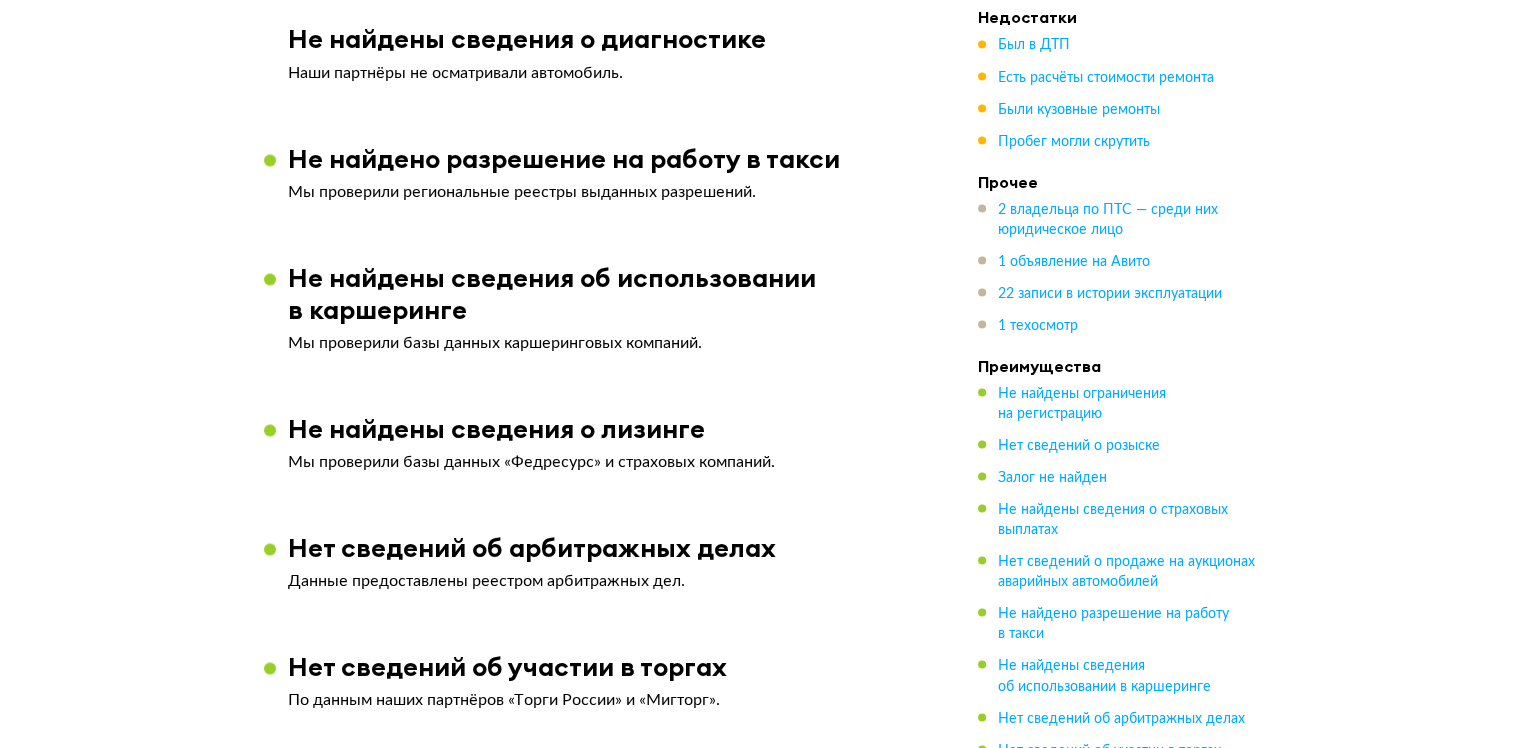 scroll, scrollTop: 3344, scrollLeft: 0, axis: vertical 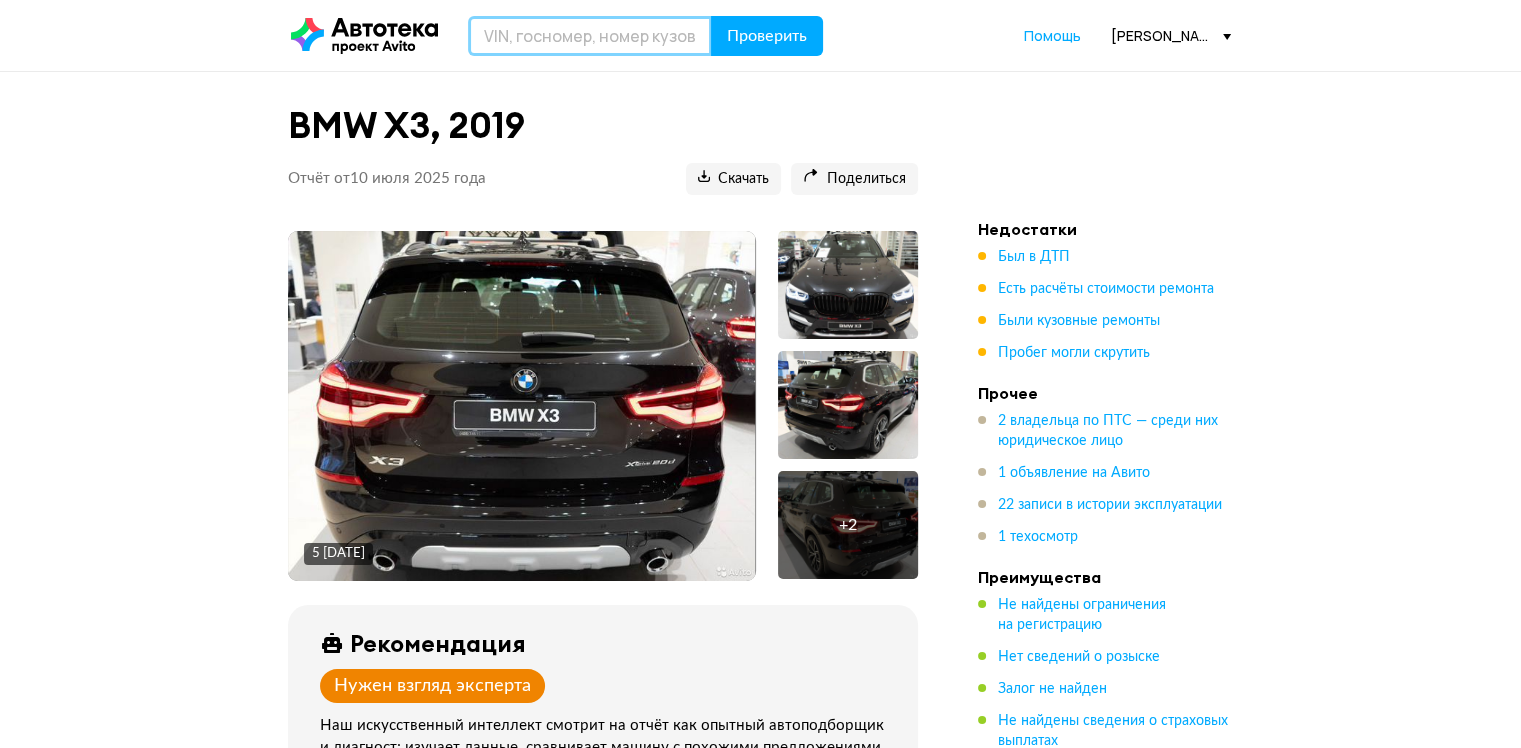 click at bounding box center (590, 36) 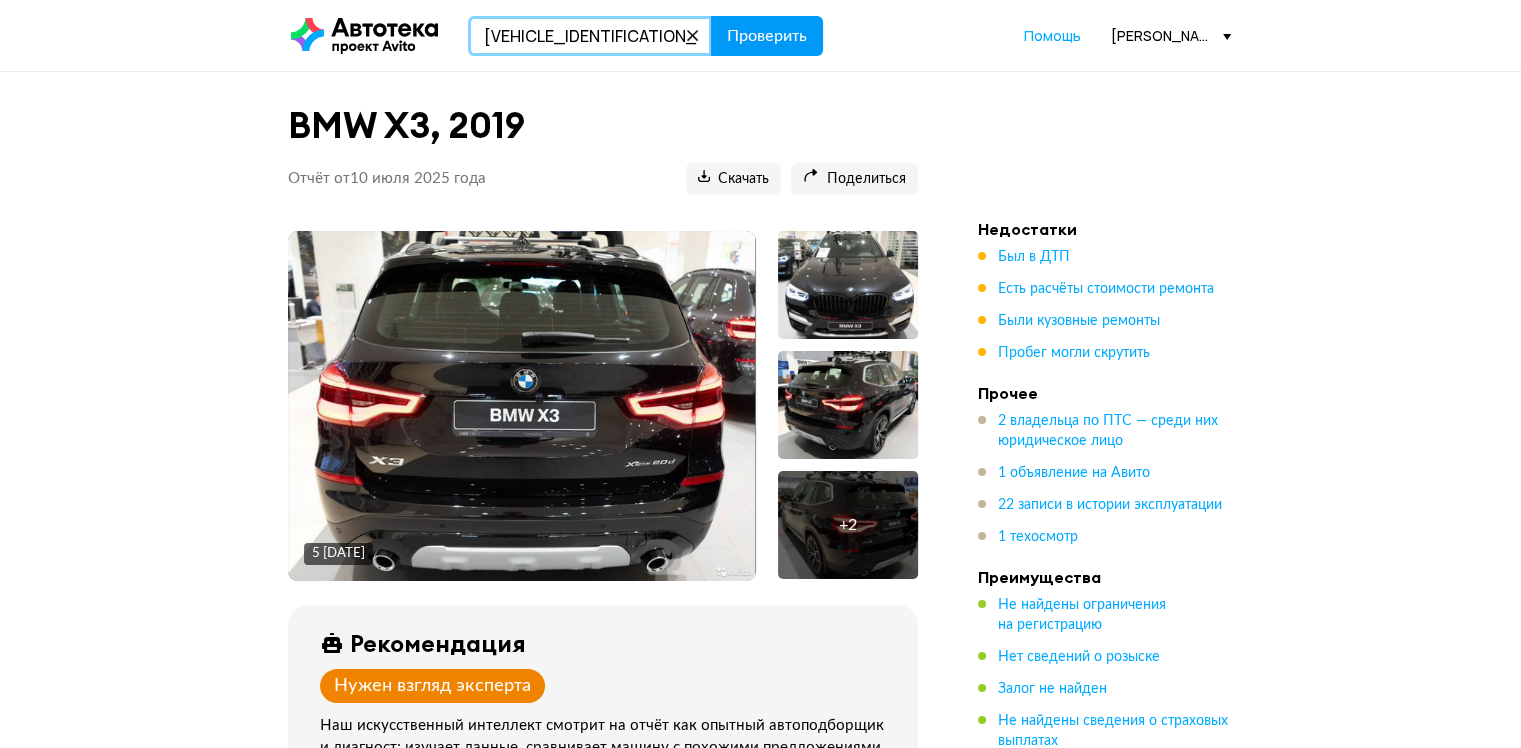type on "XW8ZZZCKZMG045046" 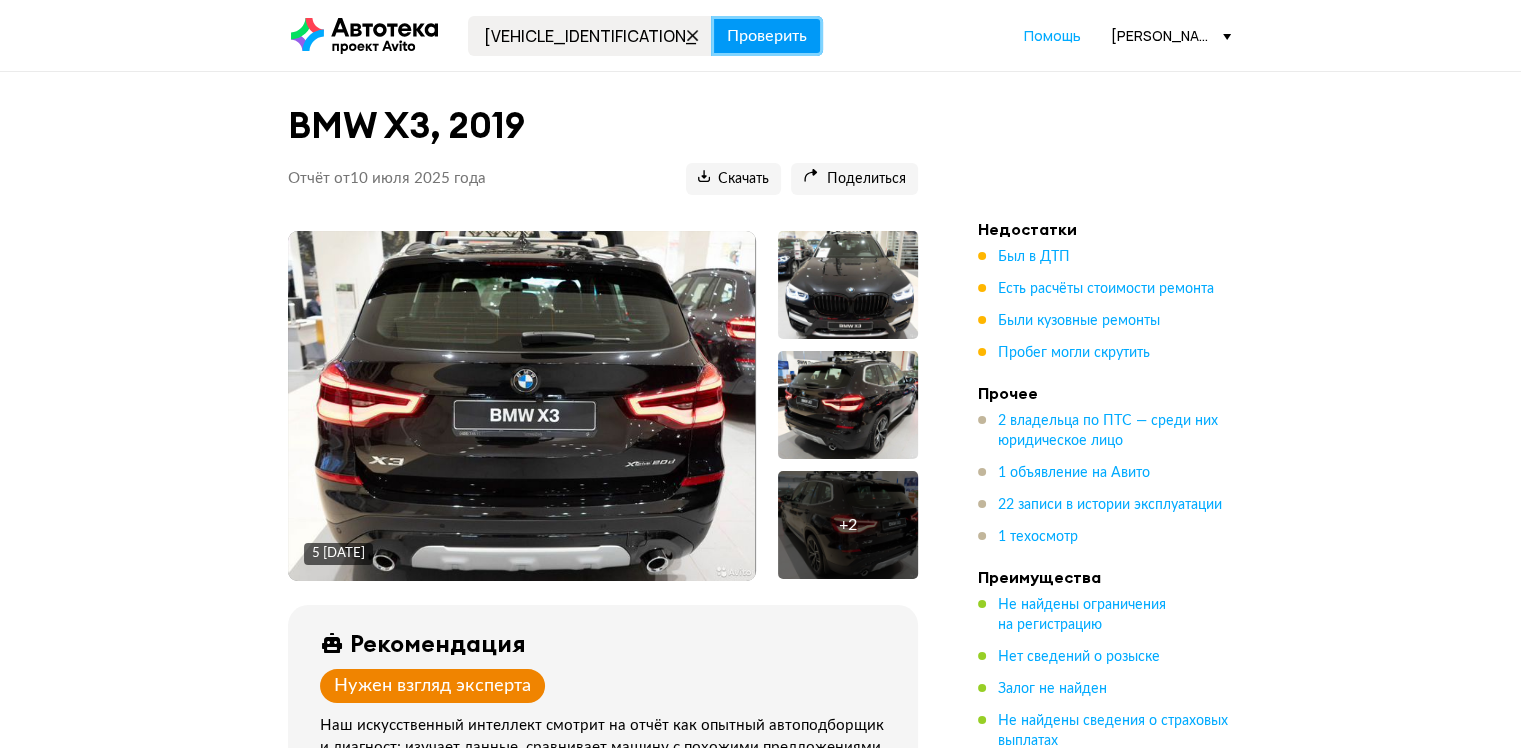 click on "Проверить" at bounding box center [767, 36] 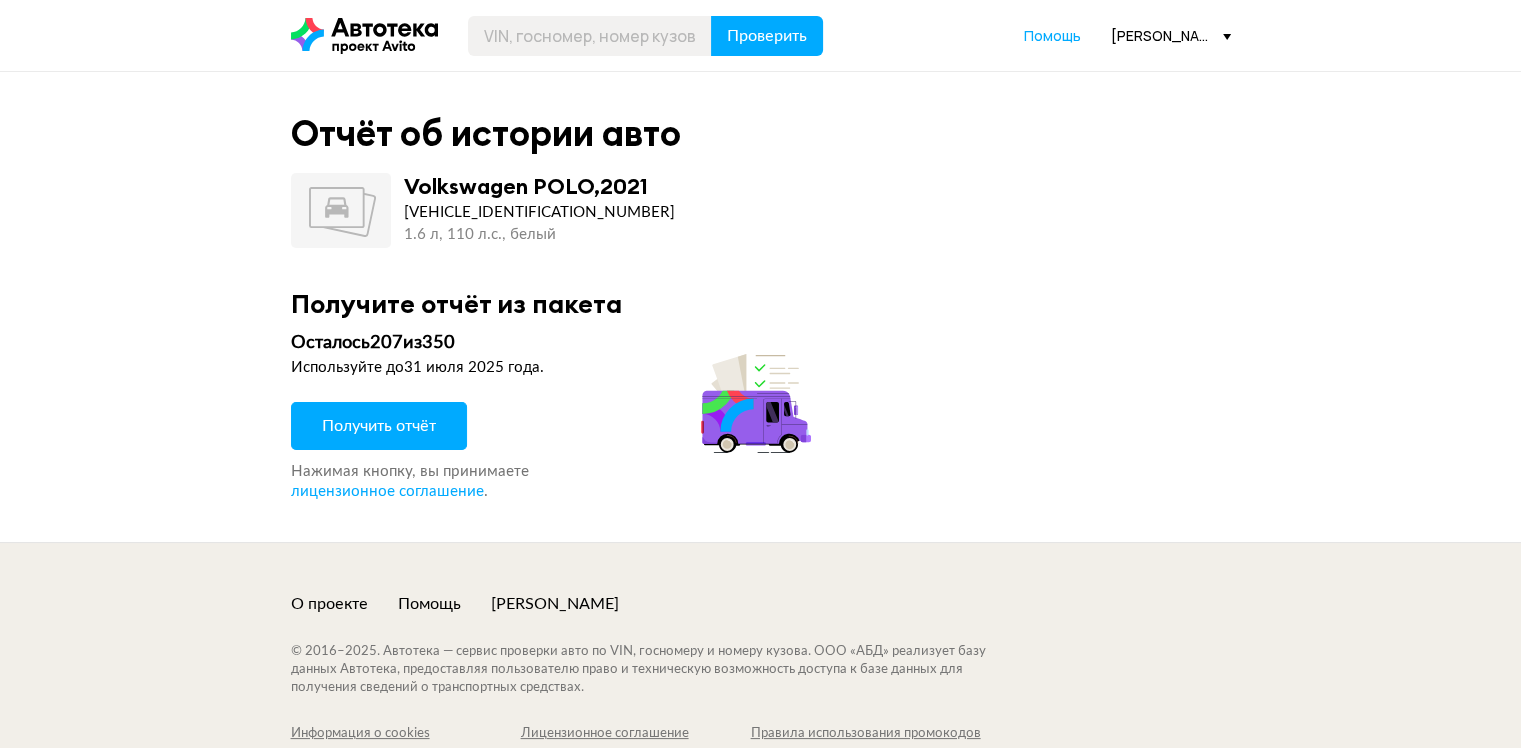 click on "Получить отчёт" at bounding box center [379, 426] 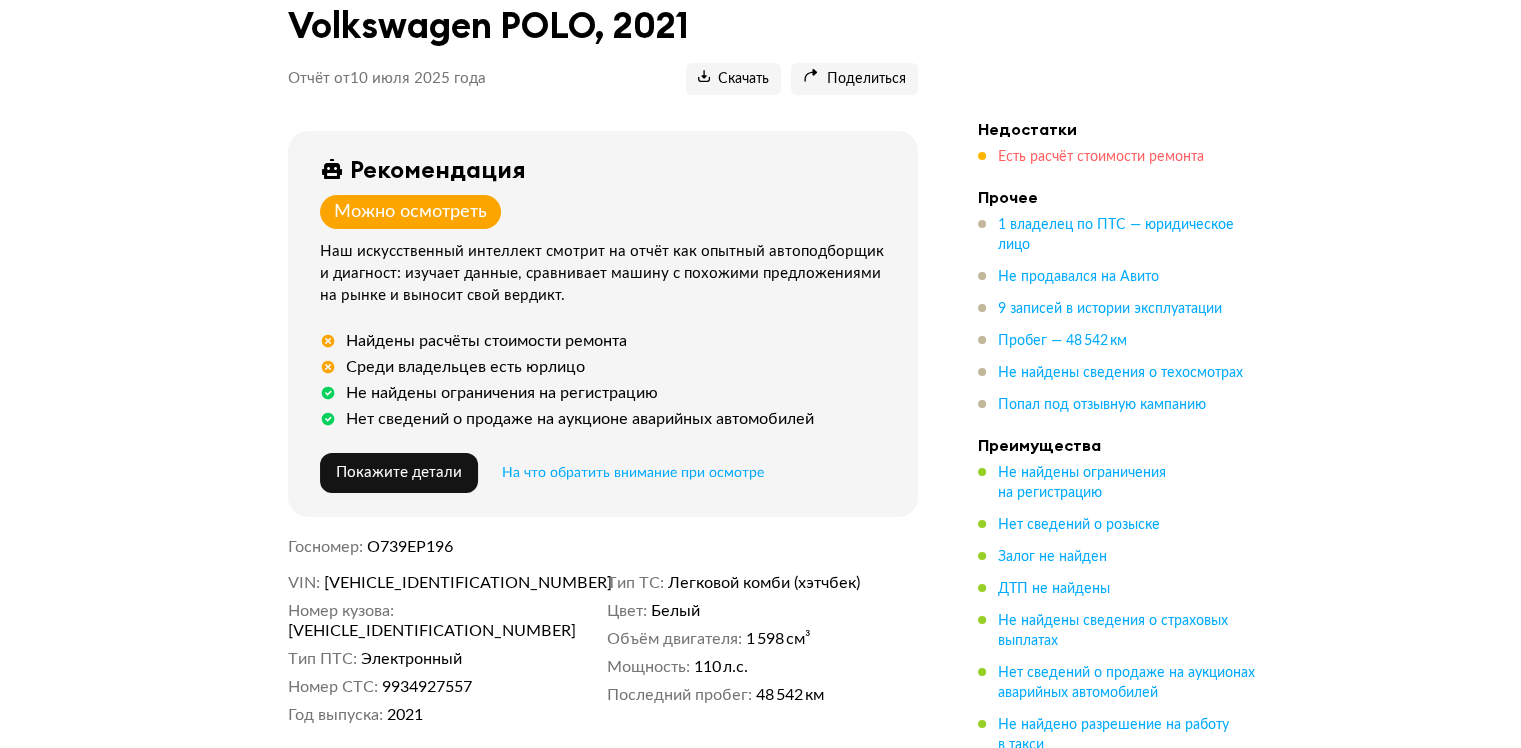 click on "Есть расчёт стоимости ремонта" at bounding box center (1101, 157) 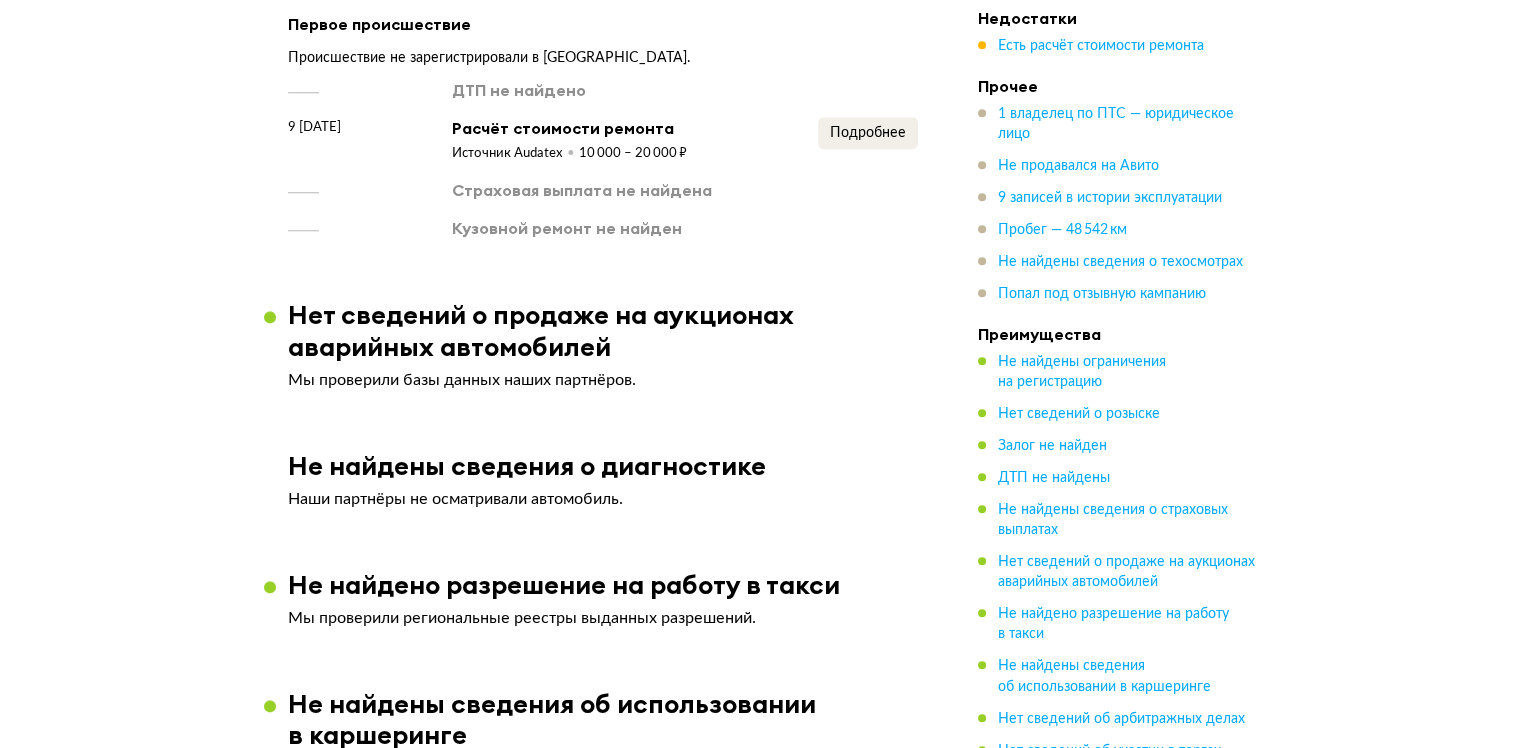 scroll, scrollTop: 1471, scrollLeft: 0, axis: vertical 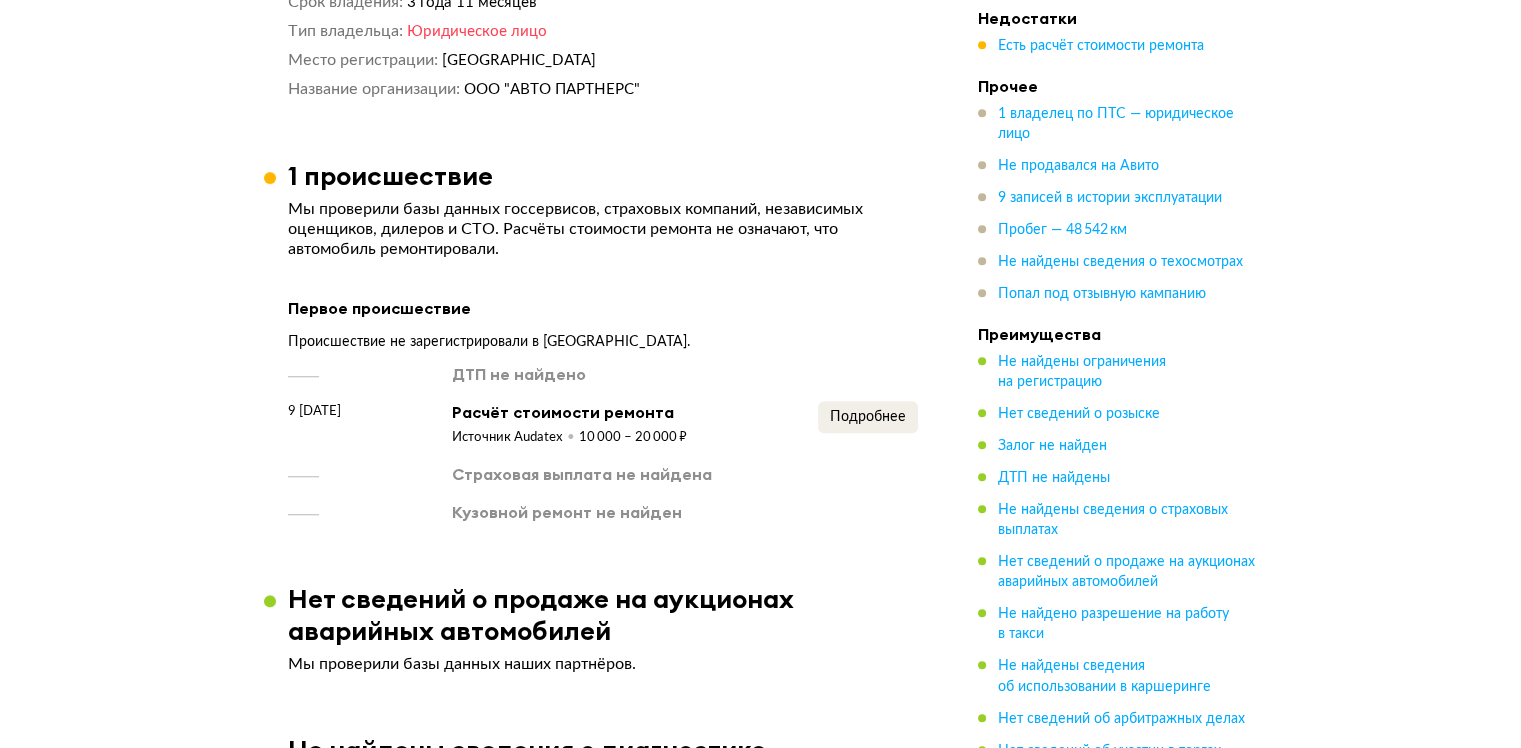 click on "Подробнее" at bounding box center [868, 424] 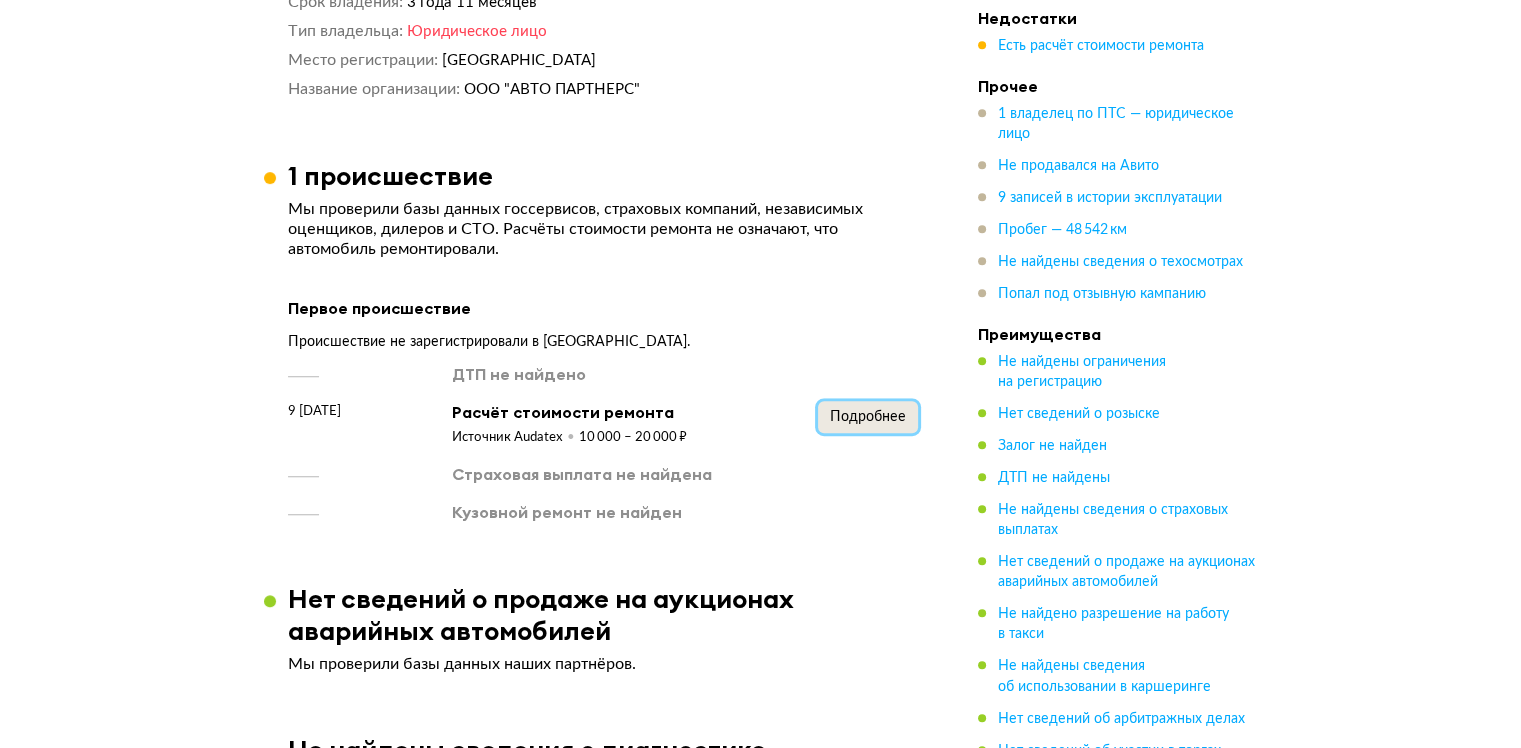 click on "Подробнее" at bounding box center (868, 417) 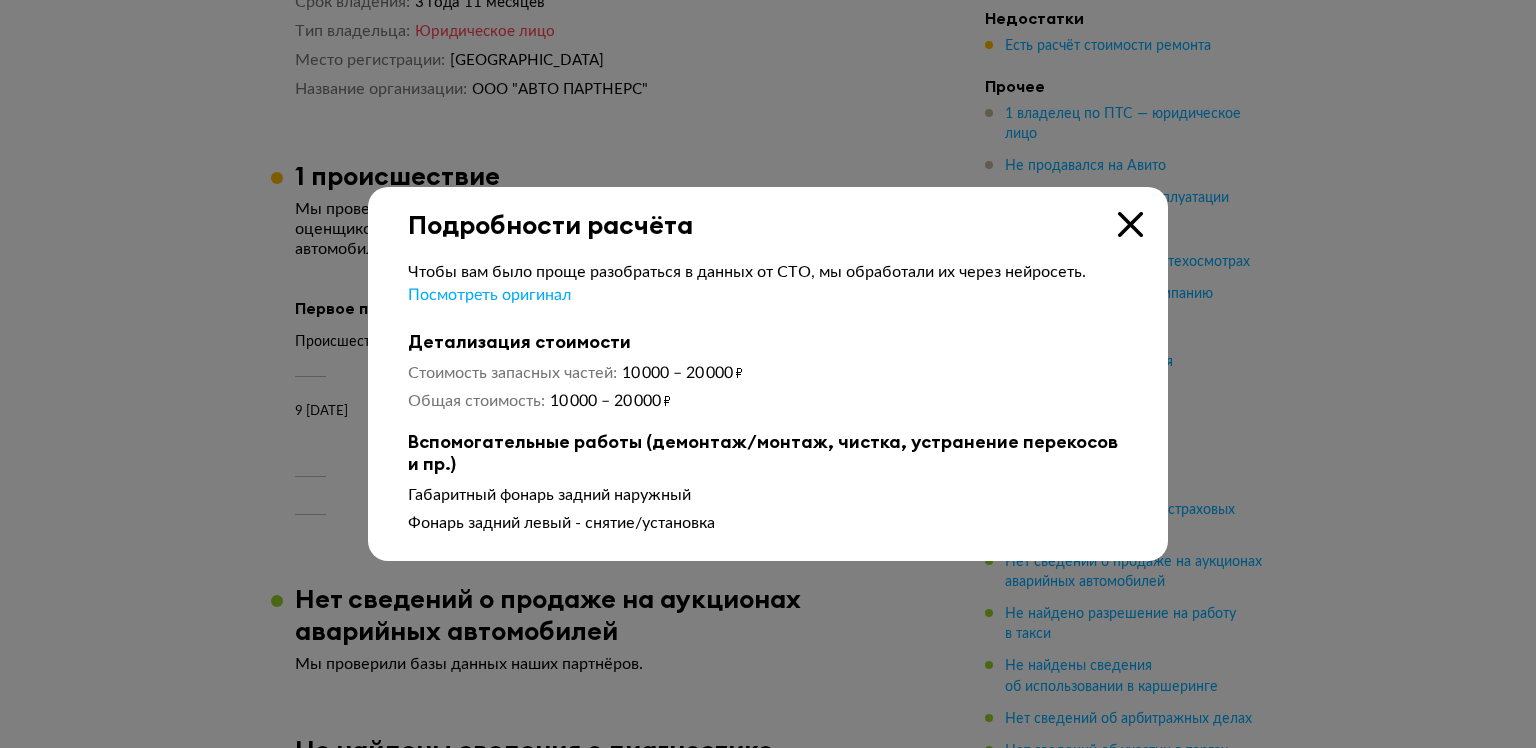 click on "Подробности расчёта" at bounding box center (768, 213) 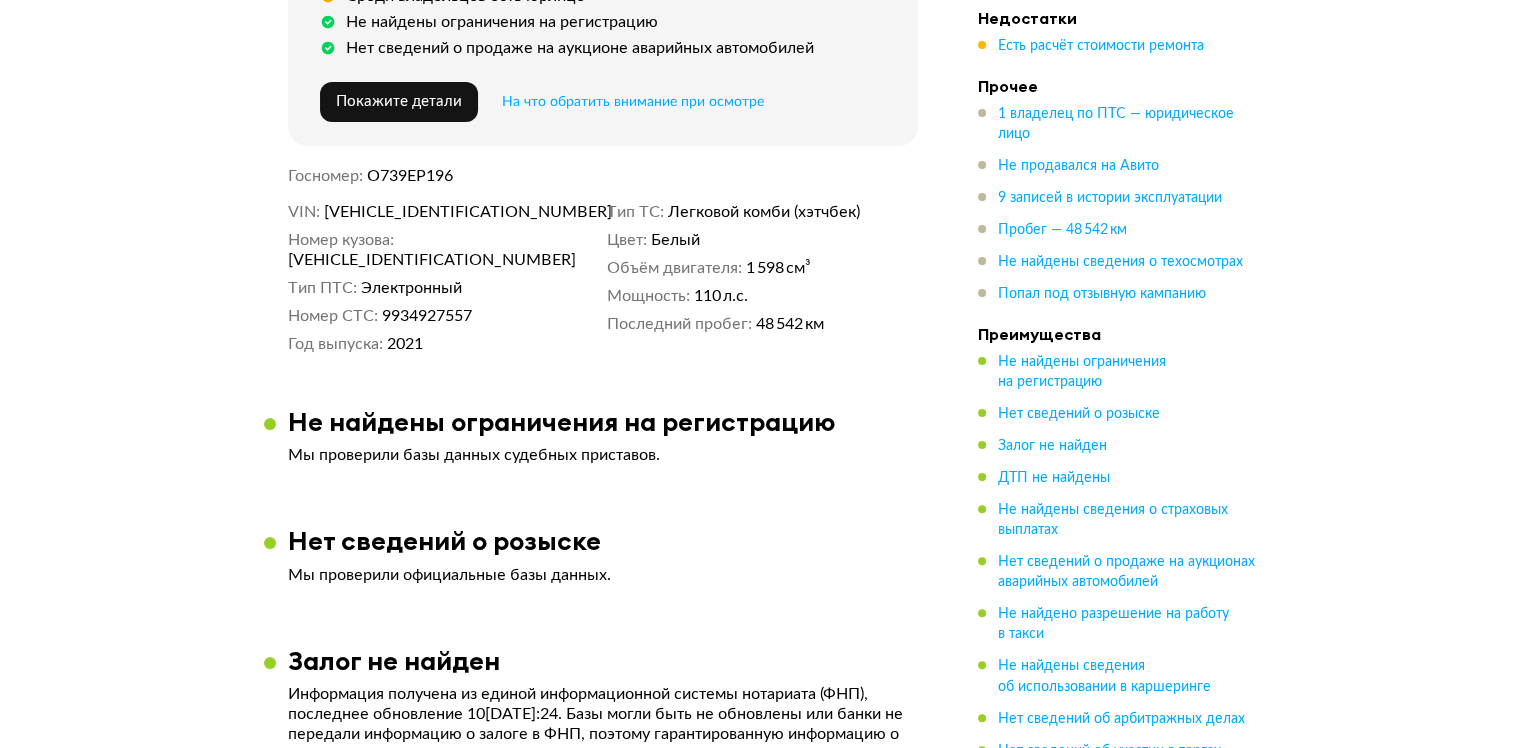 scroll, scrollTop: 0, scrollLeft: 0, axis: both 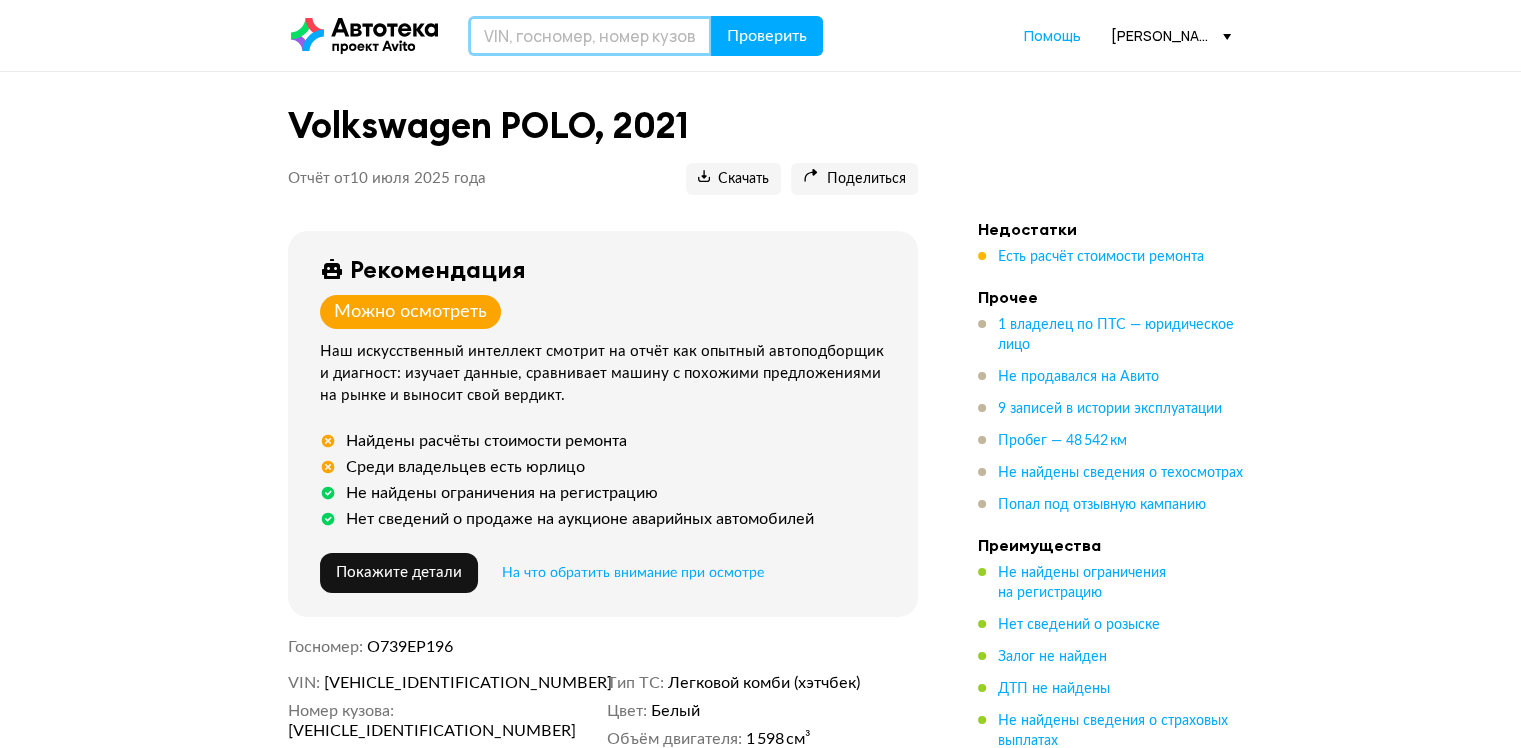 click at bounding box center [590, 36] 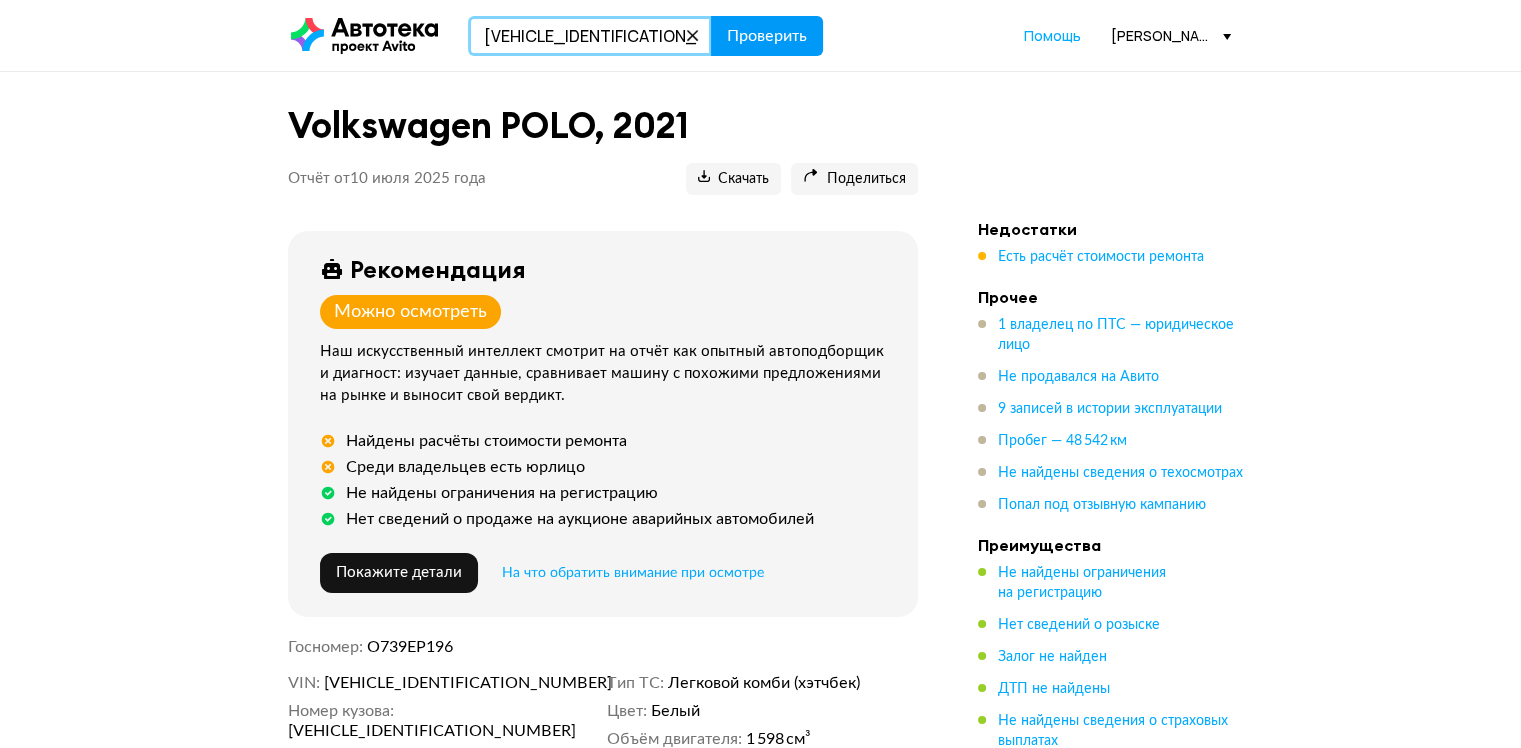 type on "X7L4SRLTB65671503" 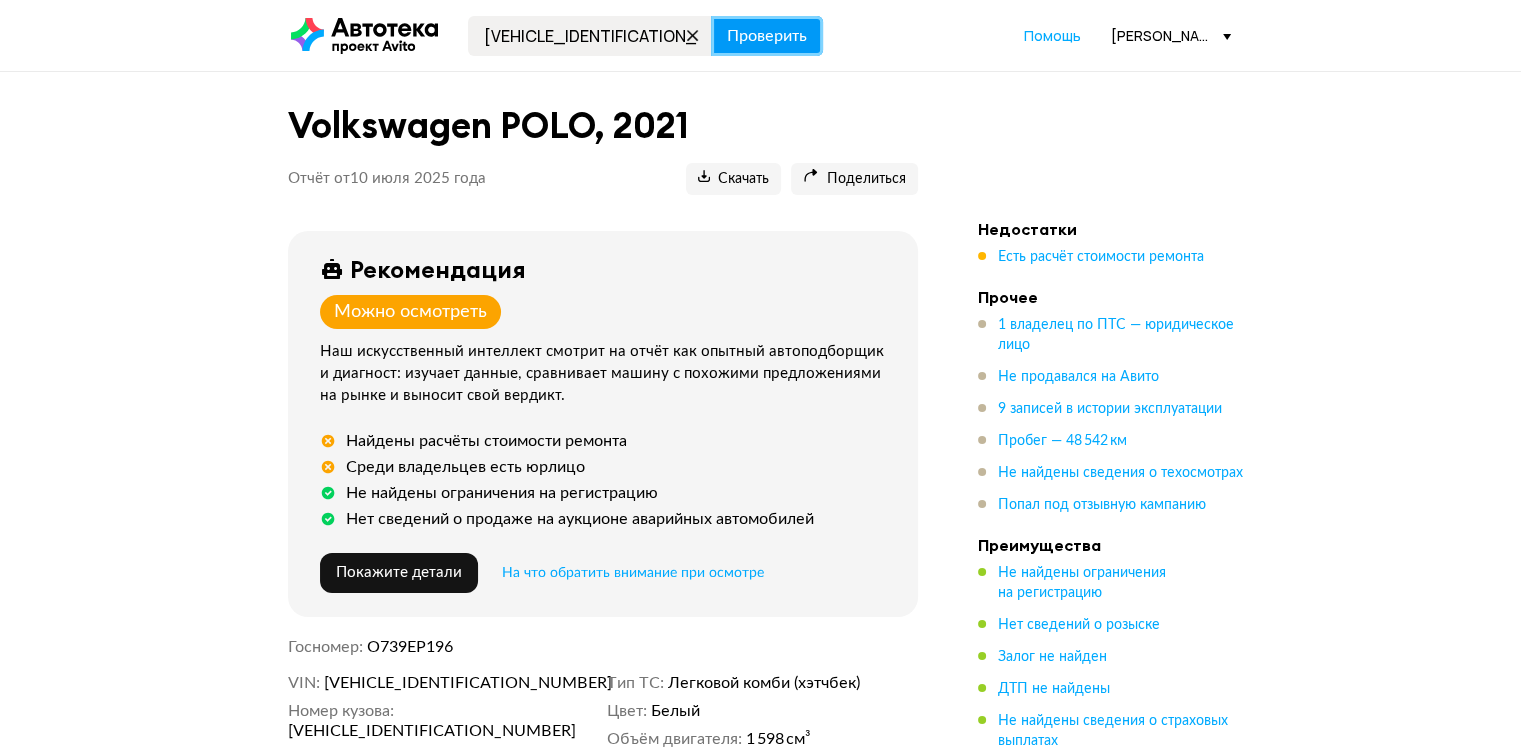 click on "Проверить" at bounding box center (767, 36) 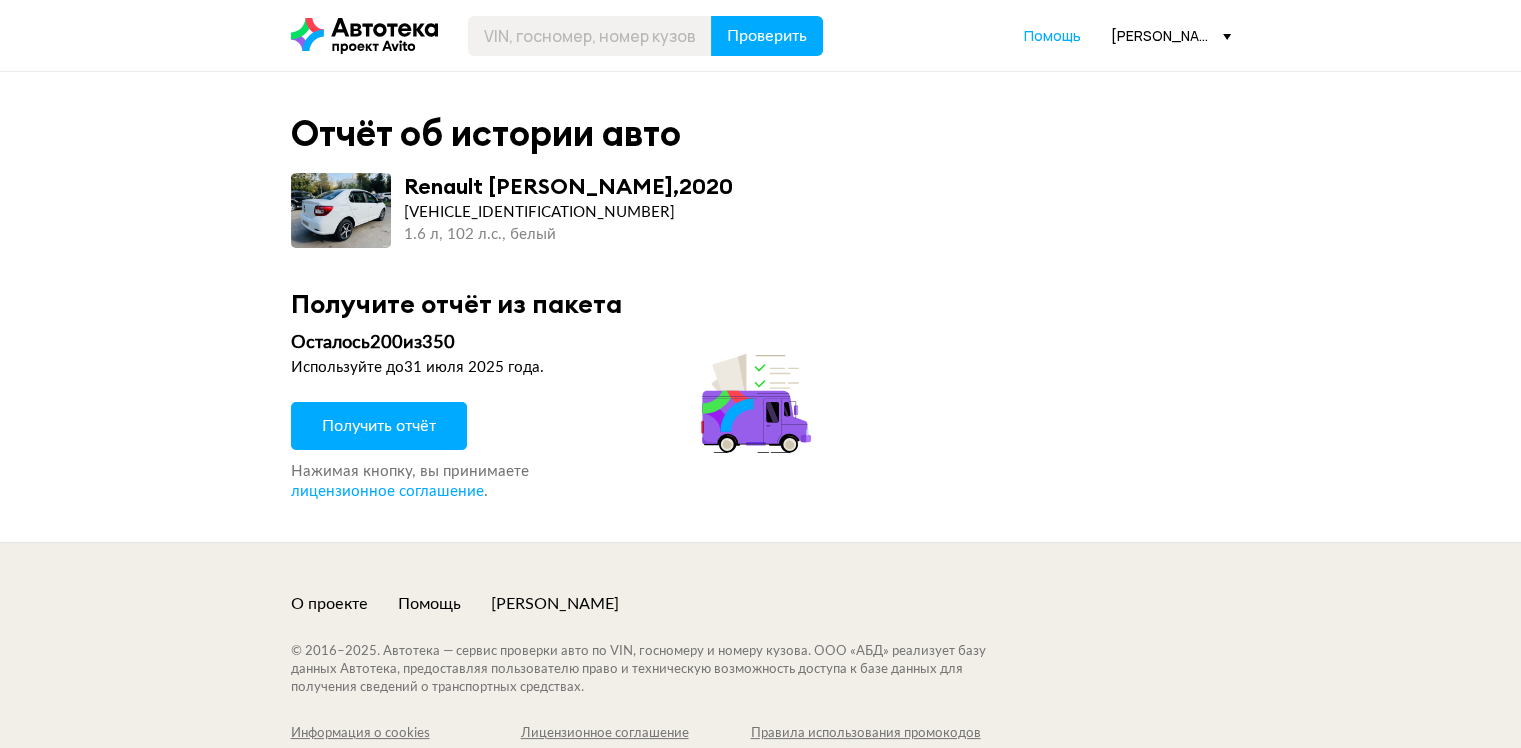 click on "Получить отчёт" at bounding box center (379, 426) 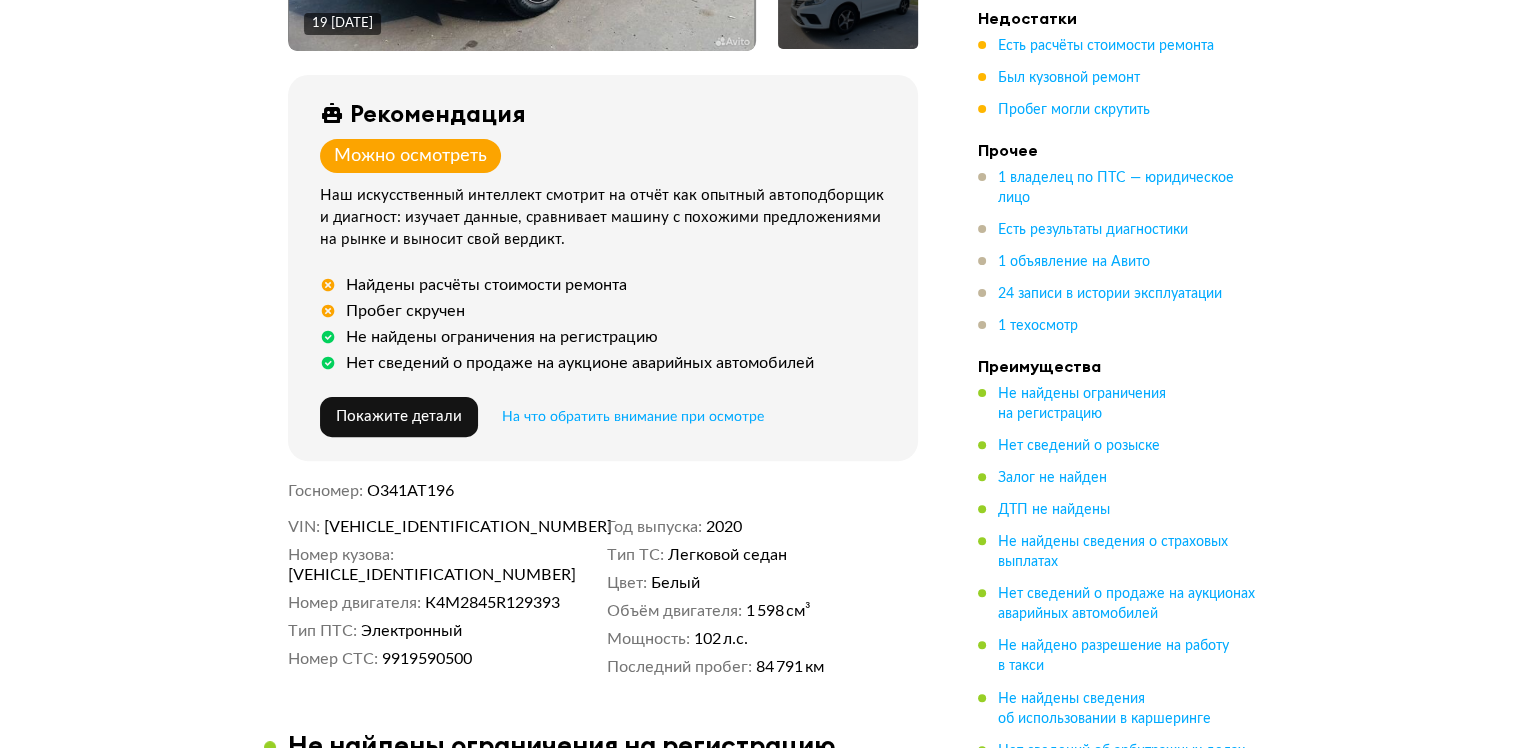scroll, scrollTop: 700, scrollLeft: 0, axis: vertical 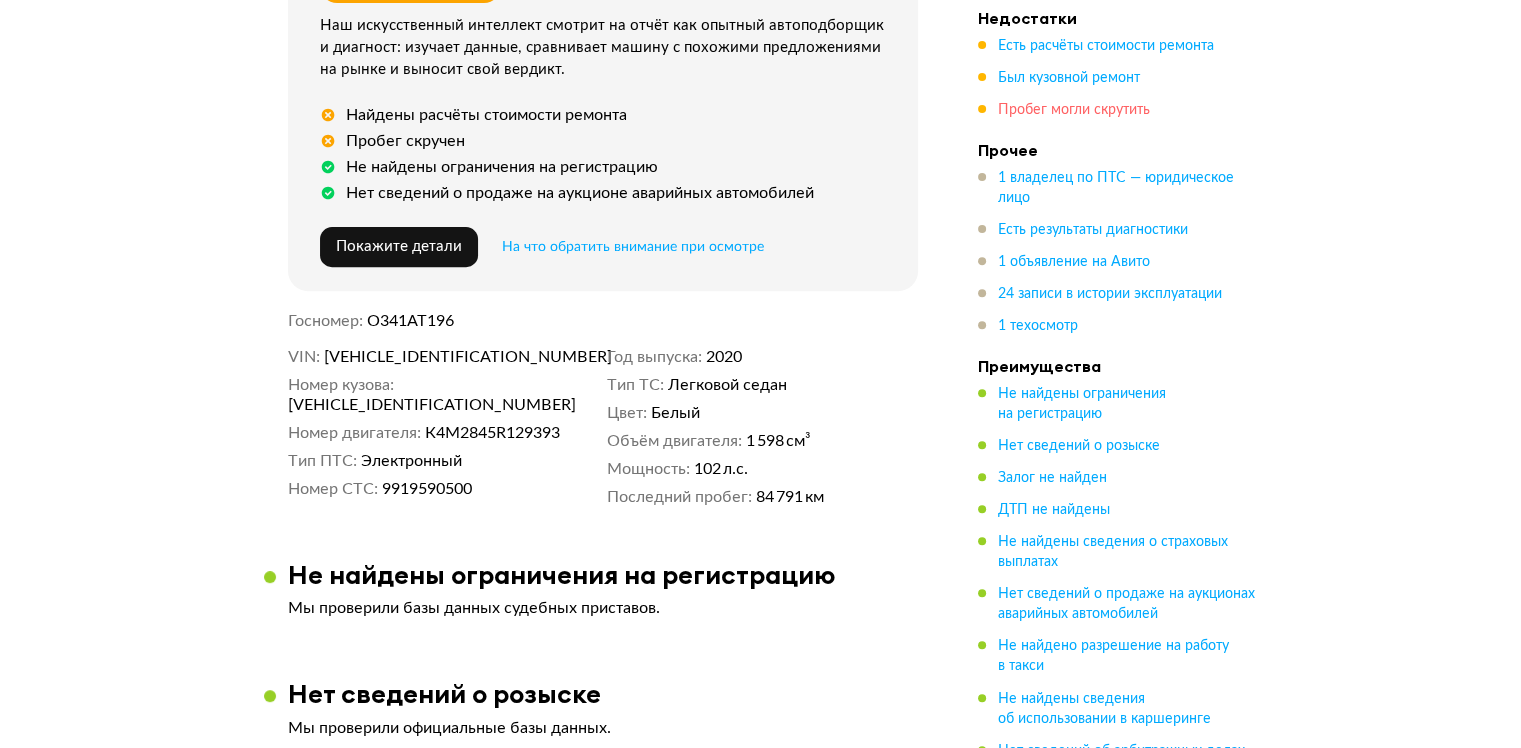 click on "Пробег могли скрутить" at bounding box center (1074, 110) 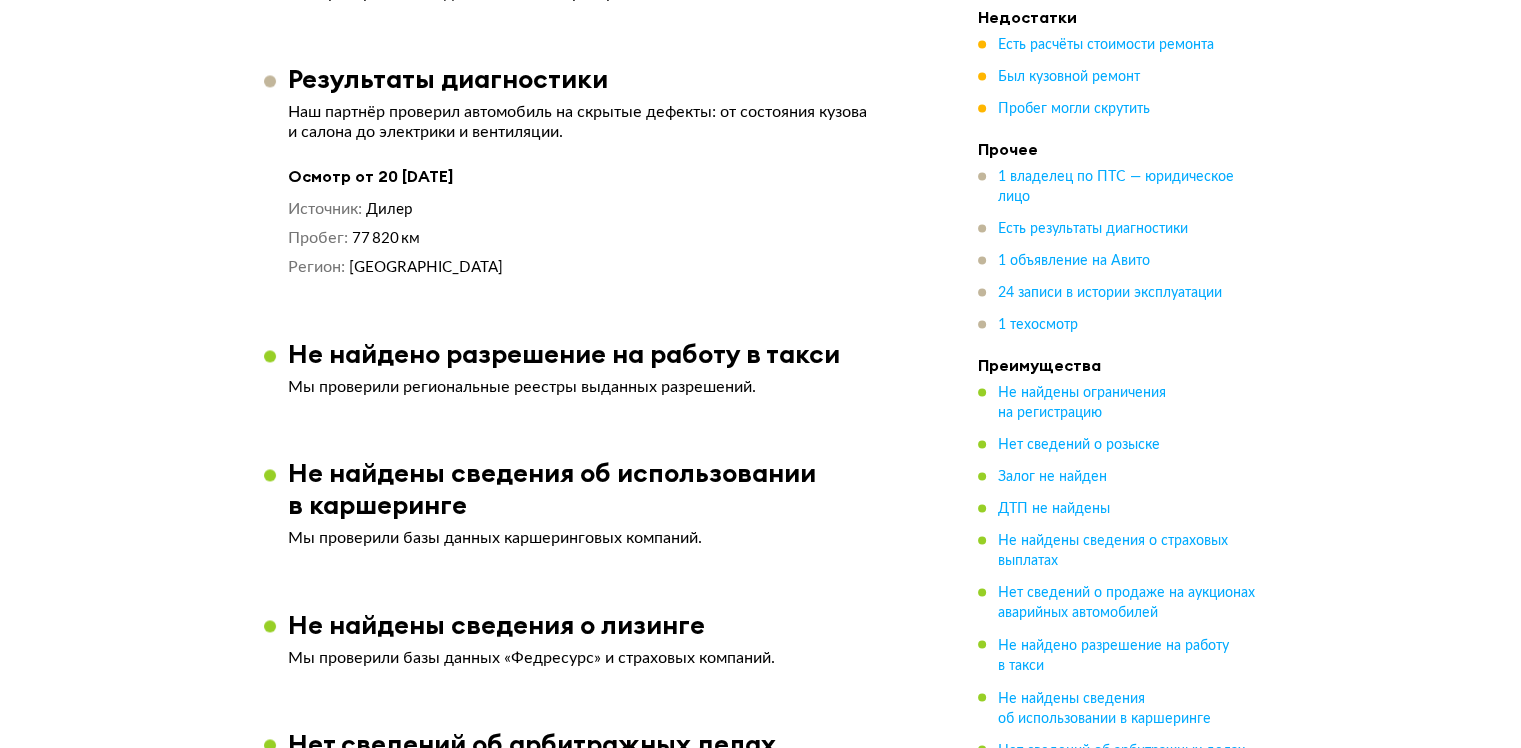 scroll, scrollTop: 3064, scrollLeft: 0, axis: vertical 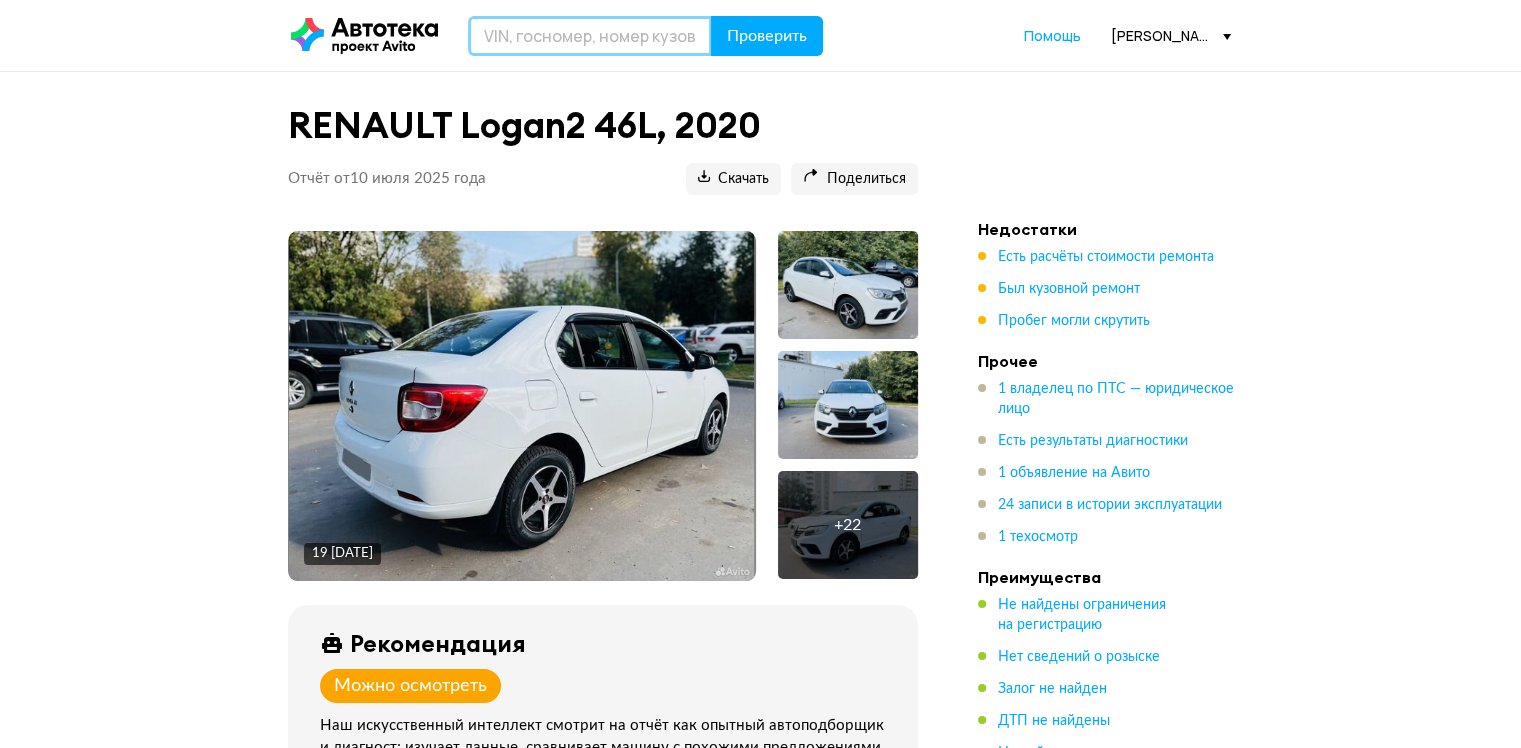 click at bounding box center (590, 36) 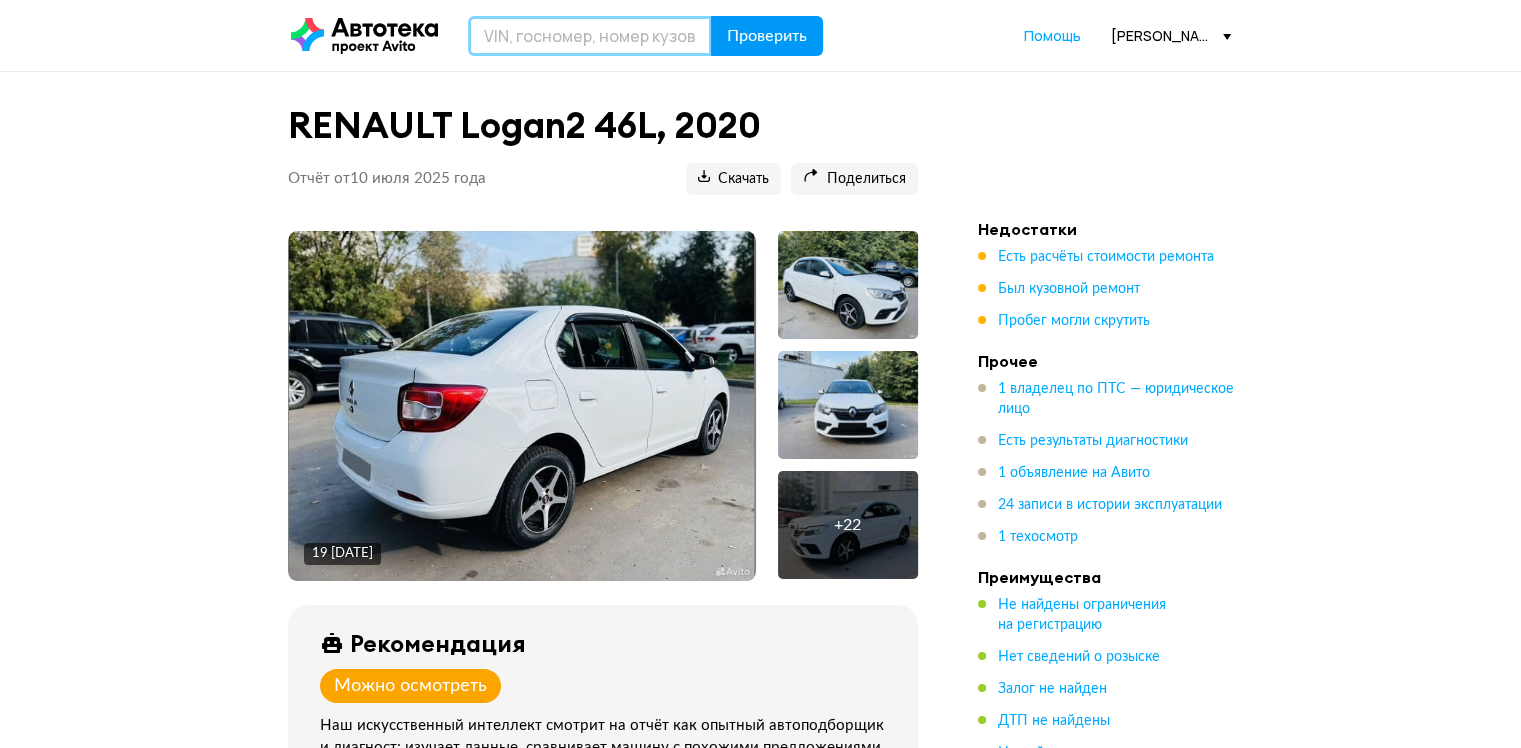 paste on "X7L4SRLTB65671667" 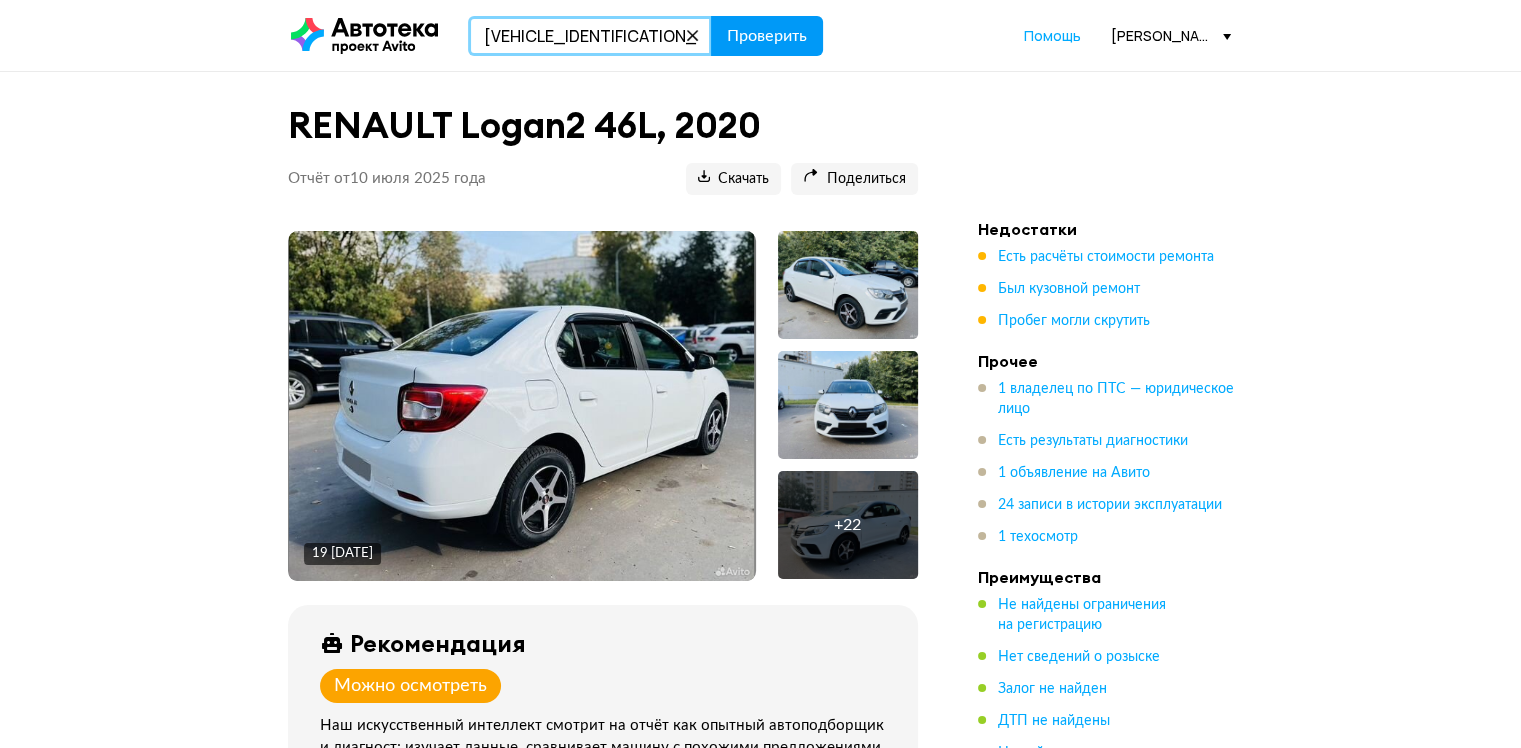 type on "X7L4SRLTB65671667" 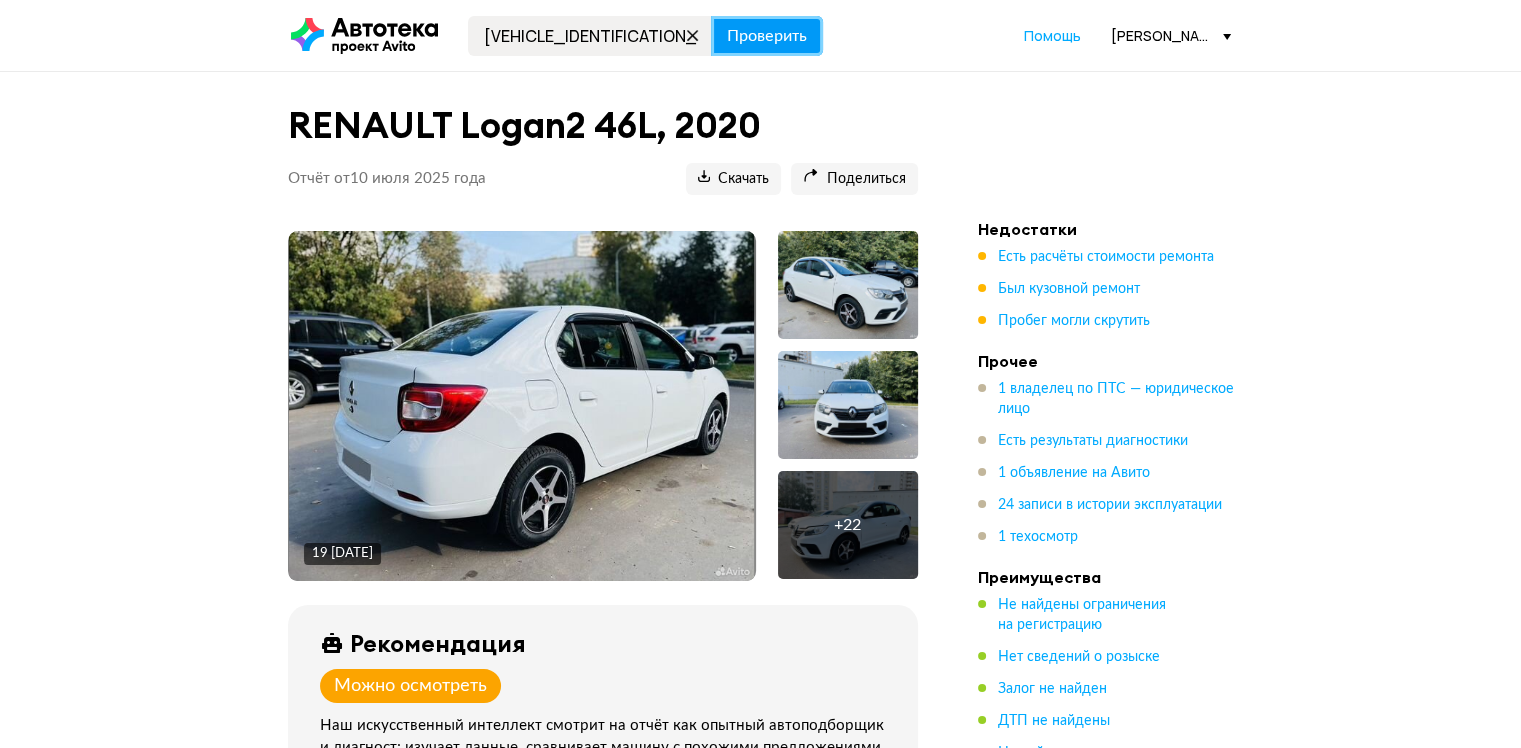 click on "Проверить" at bounding box center [767, 36] 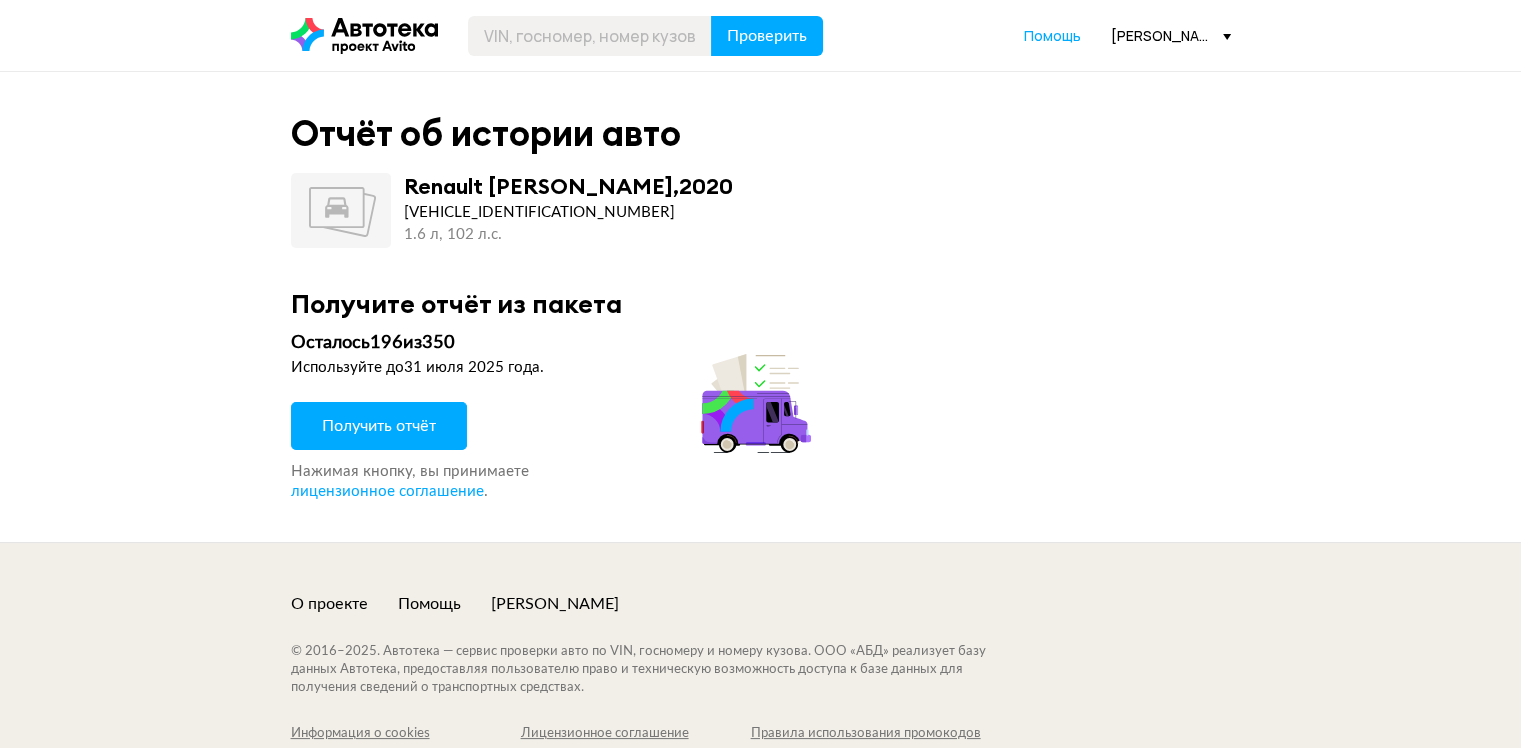 click on "Получить отчёт" at bounding box center (379, 426) 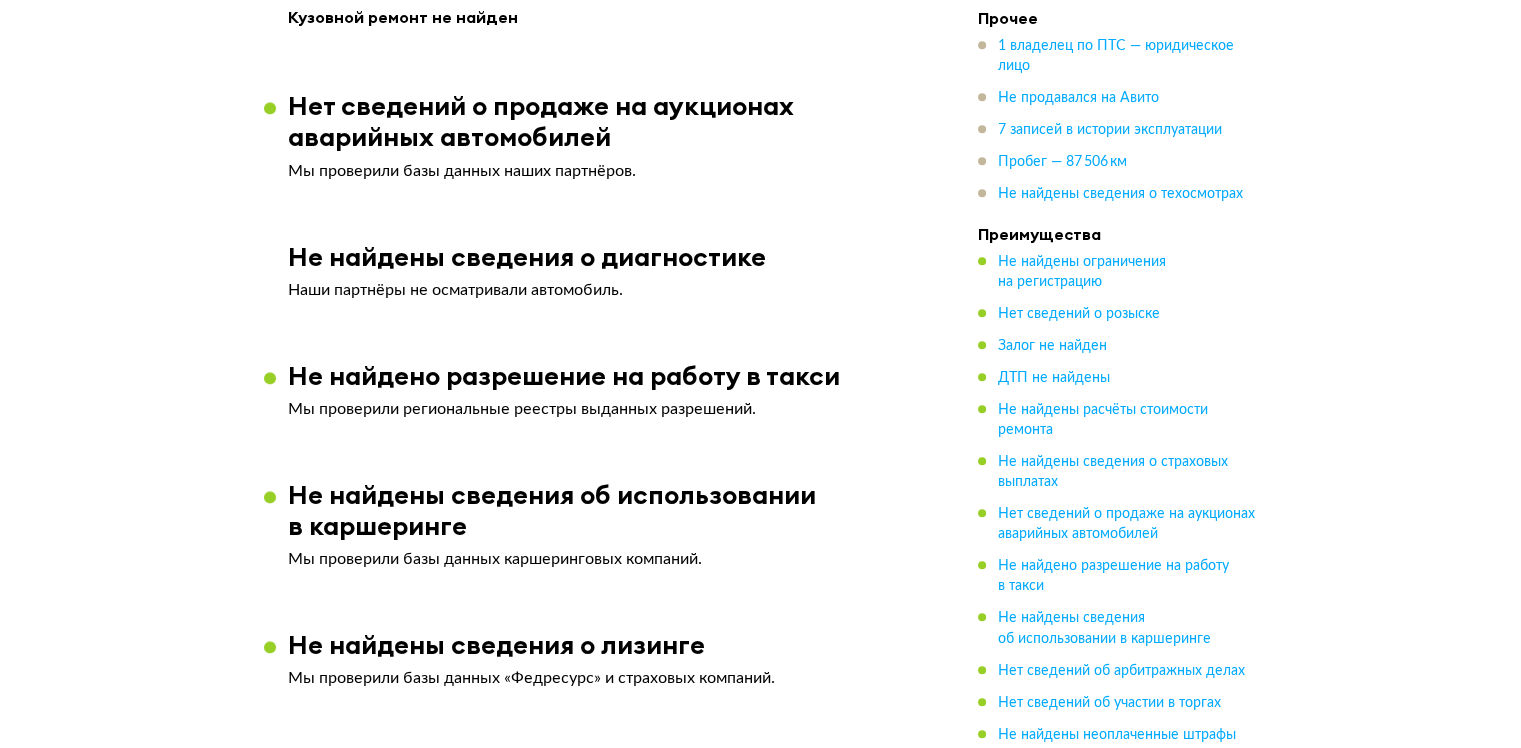 scroll, scrollTop: 2000, scrollLeft: 0, axis: vertical 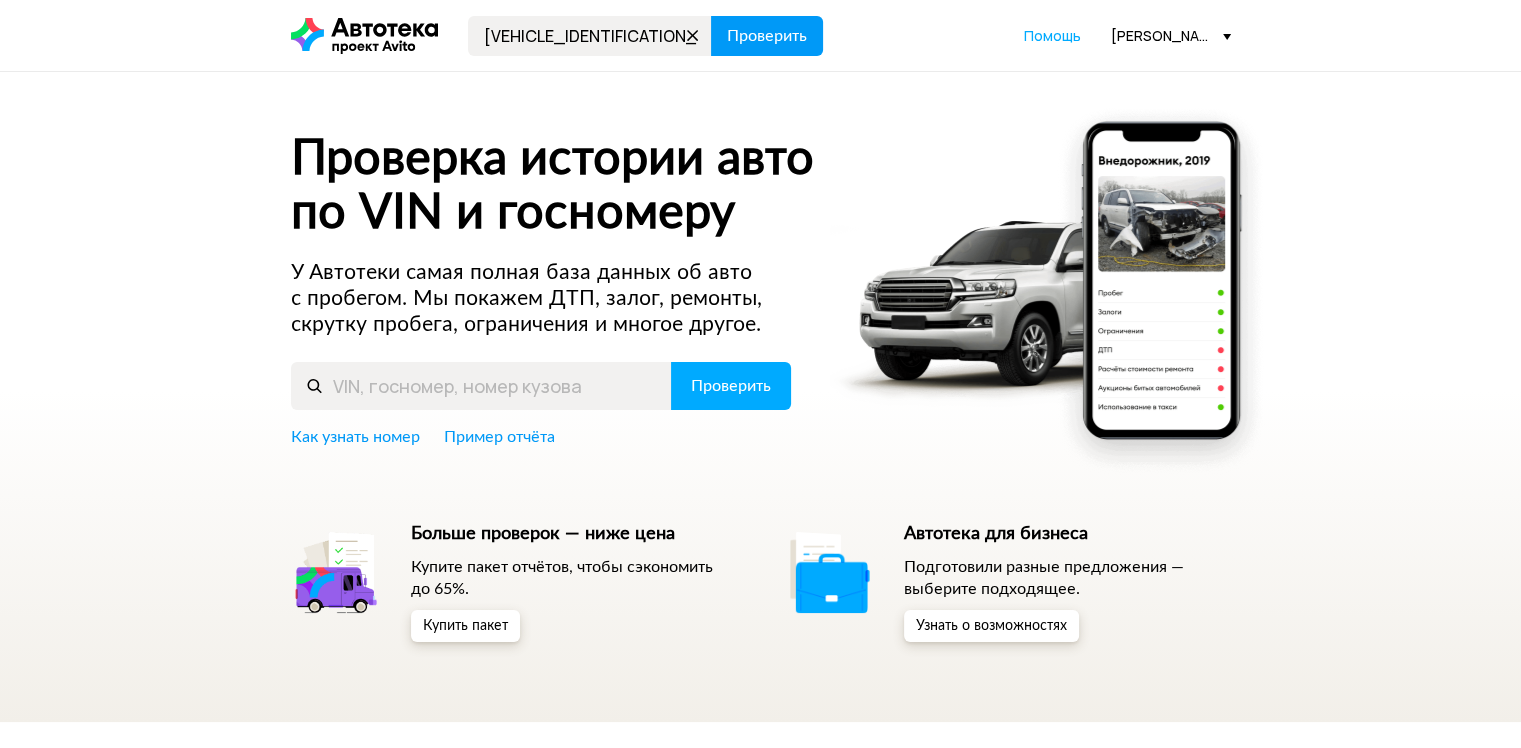 type on "[VEHICLE_IDENTIFICATION_NUMBER]" 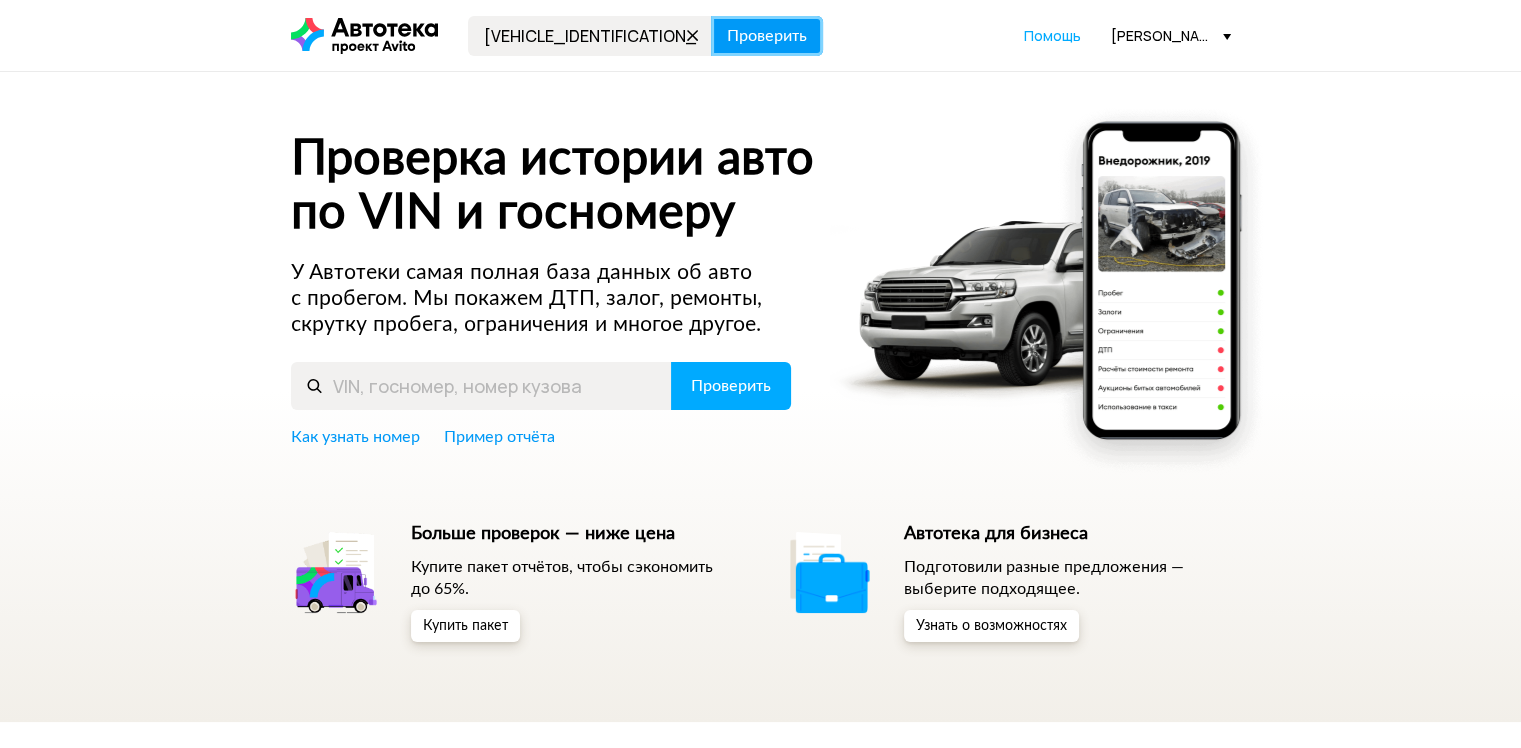 click on "Проверить" at bounding box center [767, 36] 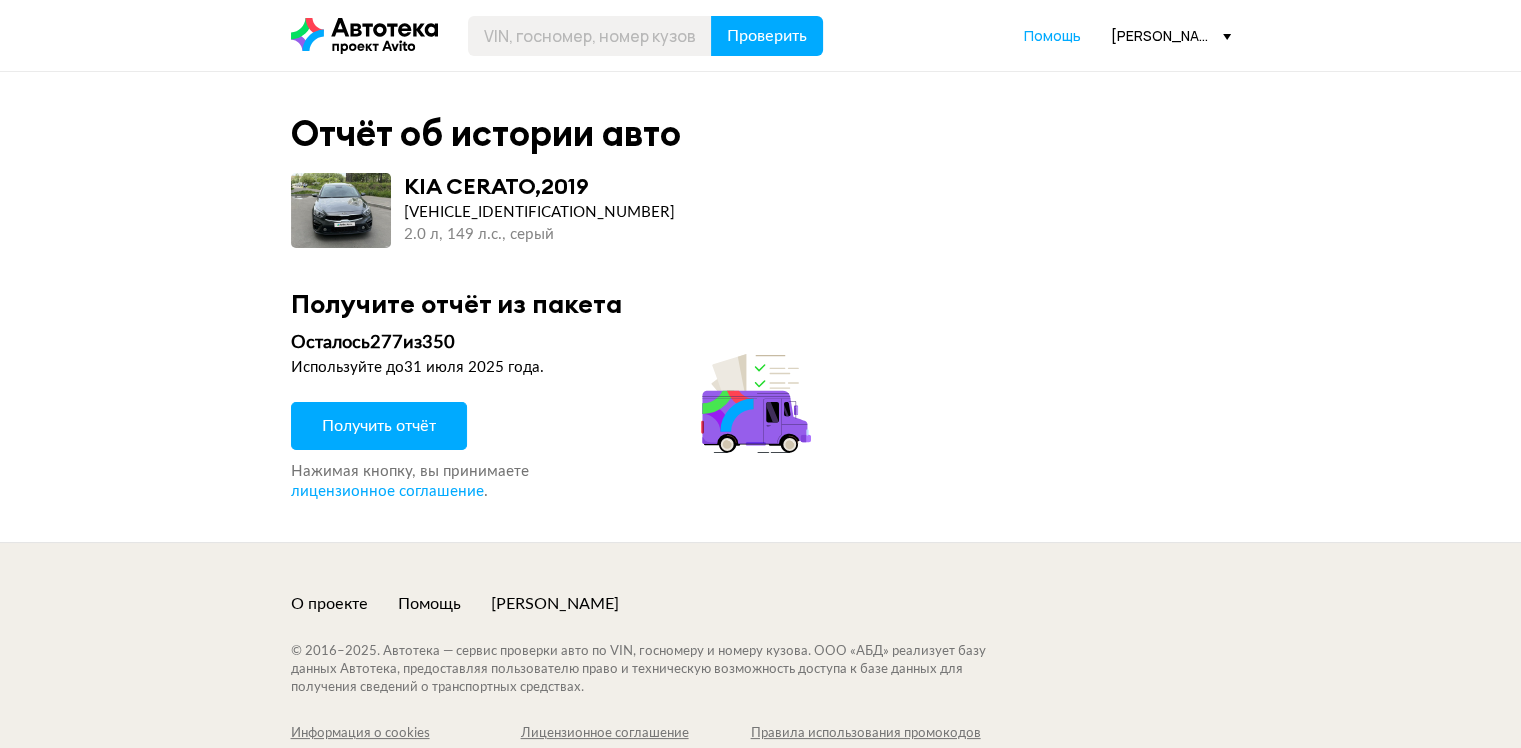 click on "Получить отчёт" at bounding box center (379, 426) 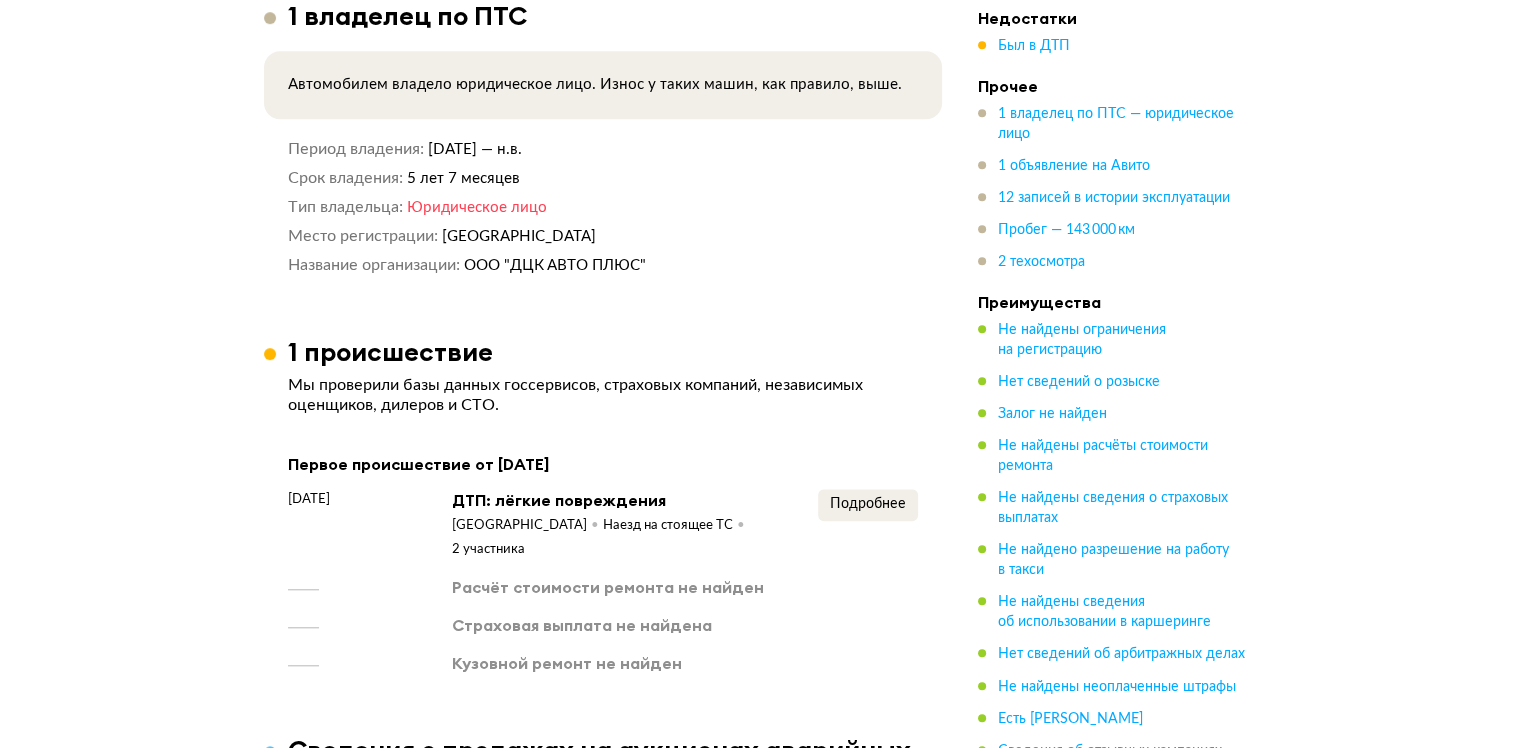 scroll, scrollTop: 1800, scrollLeft: 0, axis: vertical 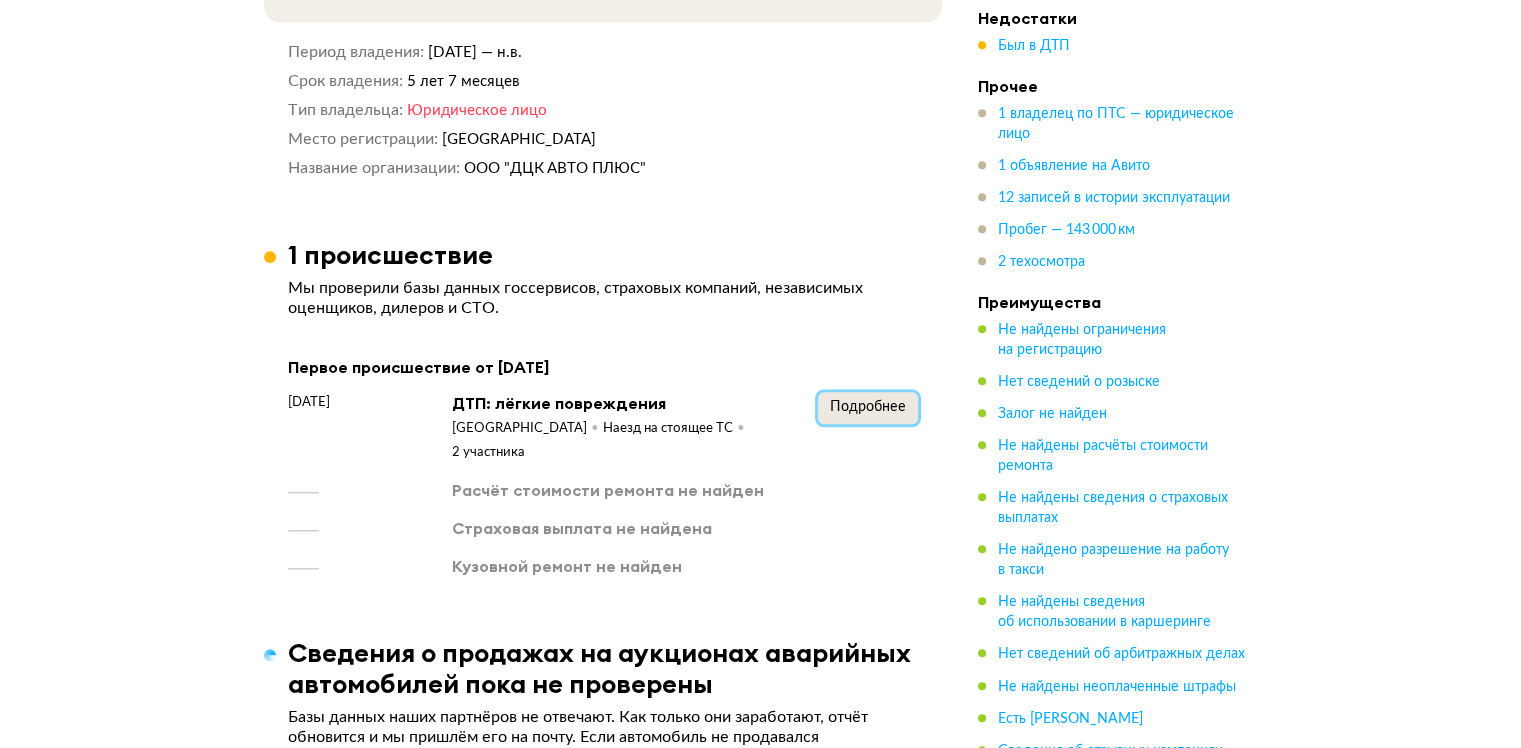 click on "Подробнее" at bounding box center [868, 407] 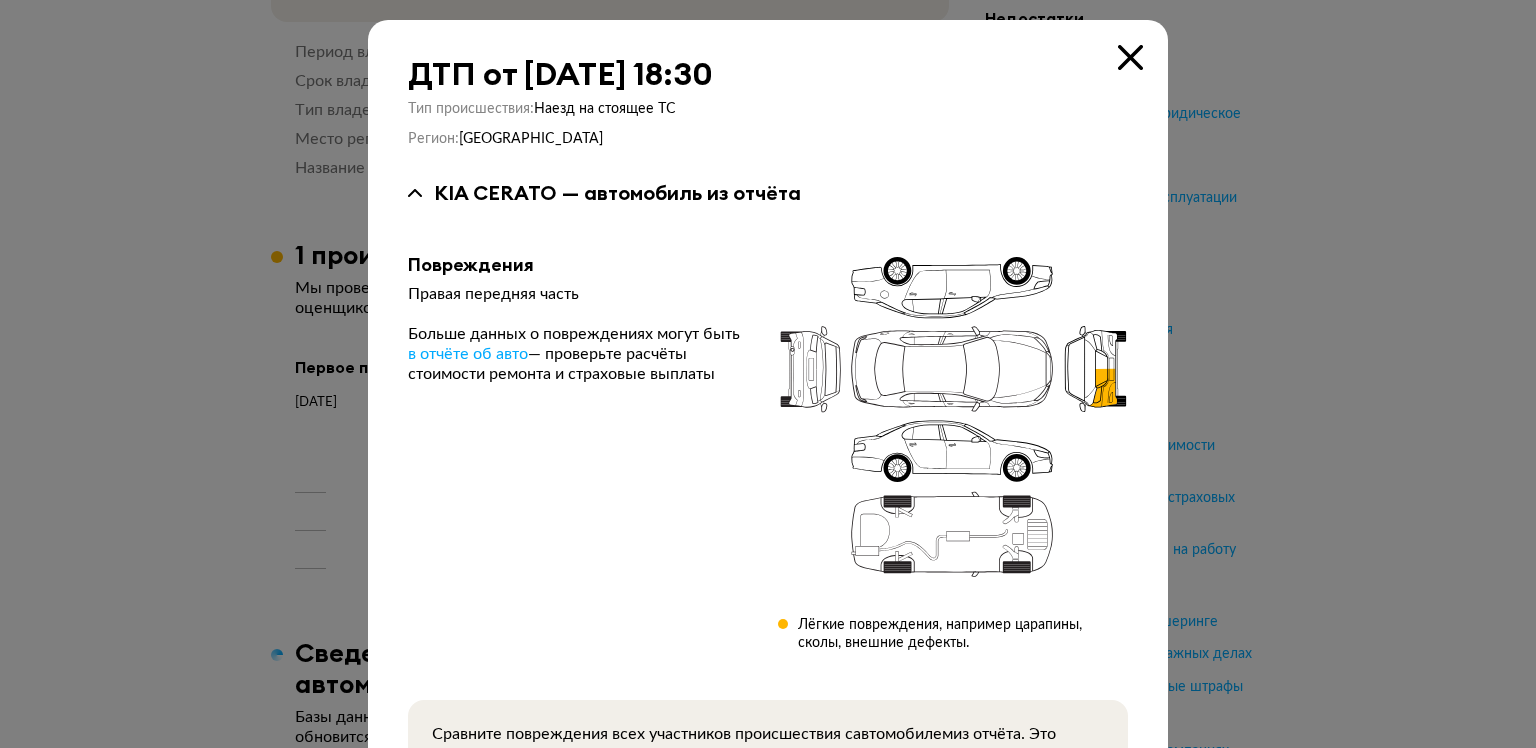 type 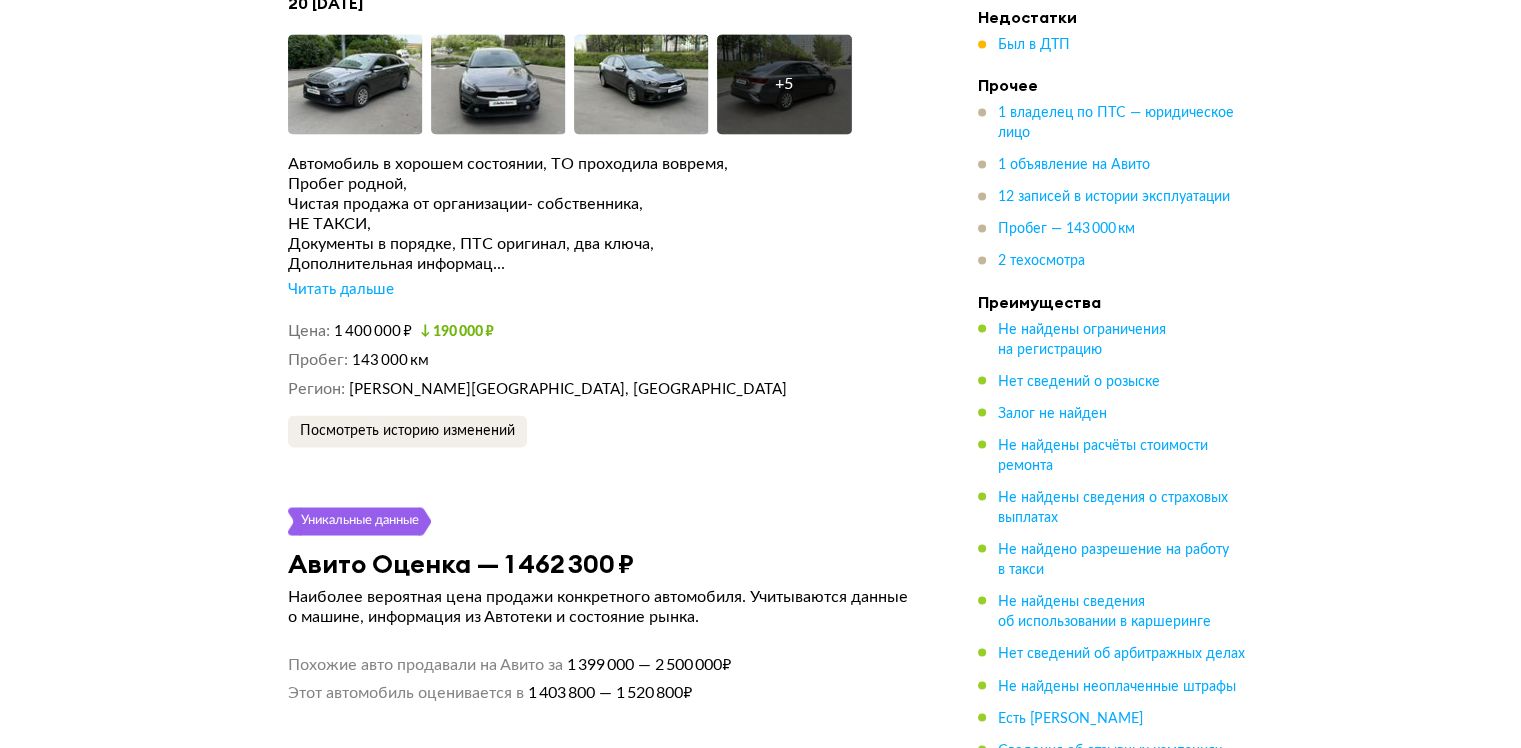 scroll, scrollTop: 3400, scrollLeft: 0, axis: vertical 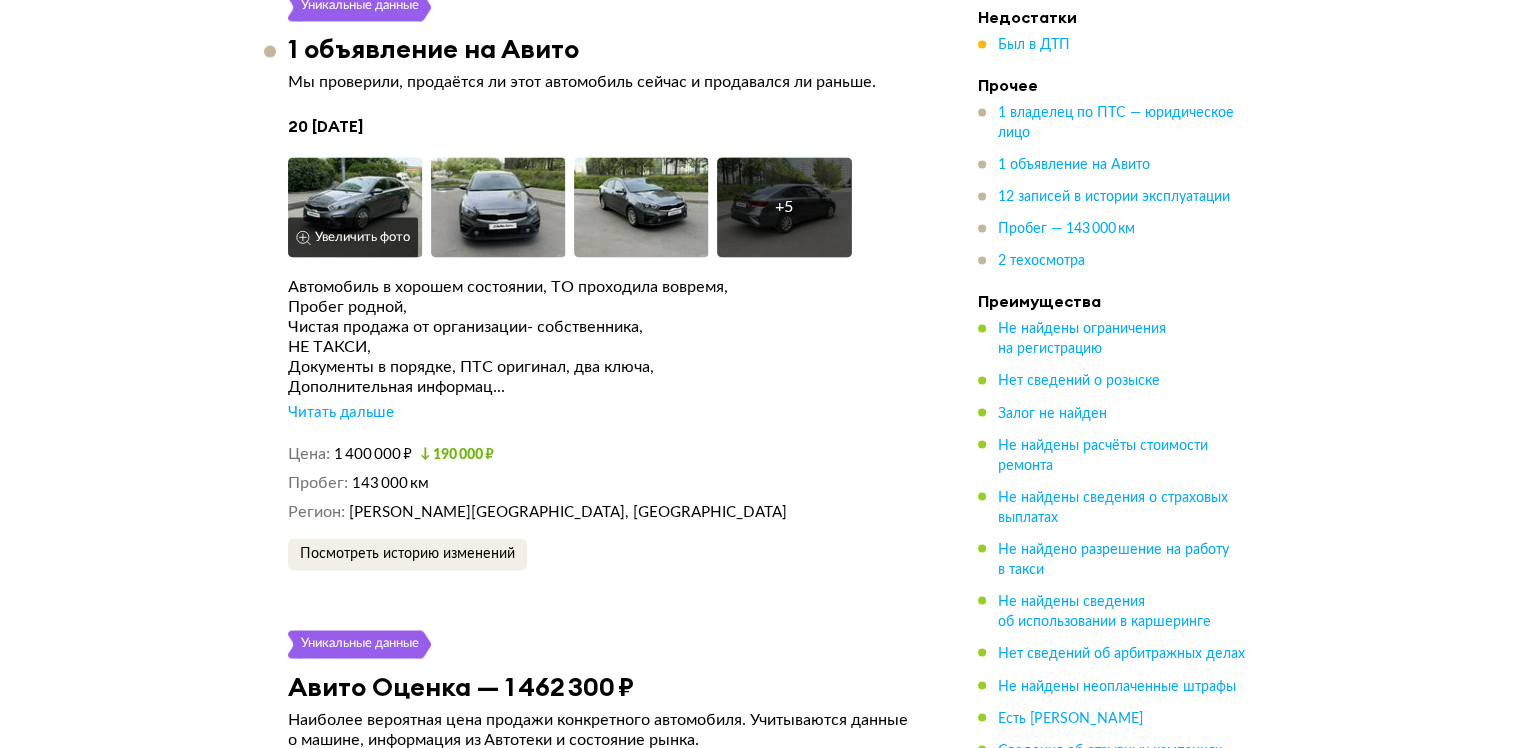 click on "Увеличить фото" at bounding box center [353, 237] 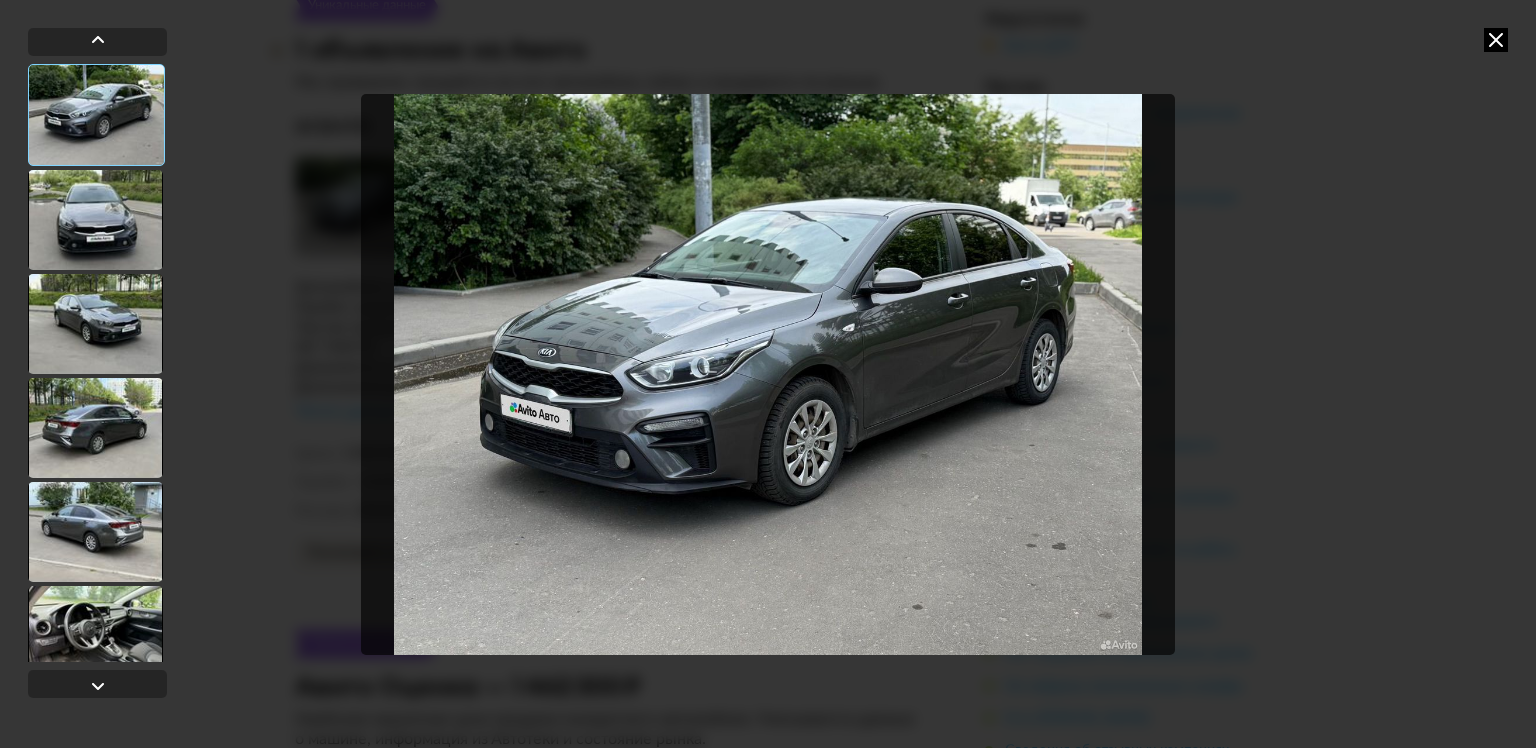 click at bounding box center [95, 532] 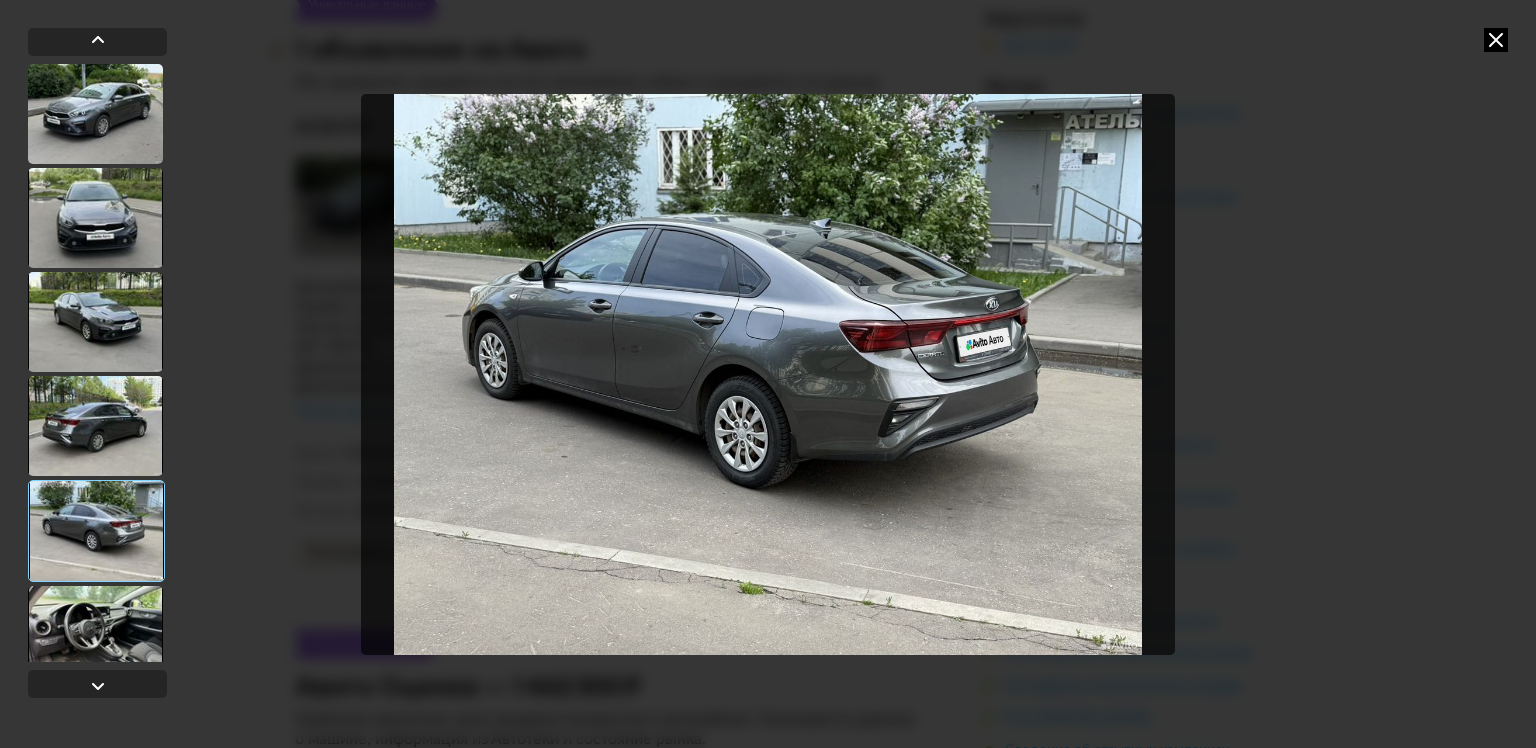 click at bounding box center (95, 636) 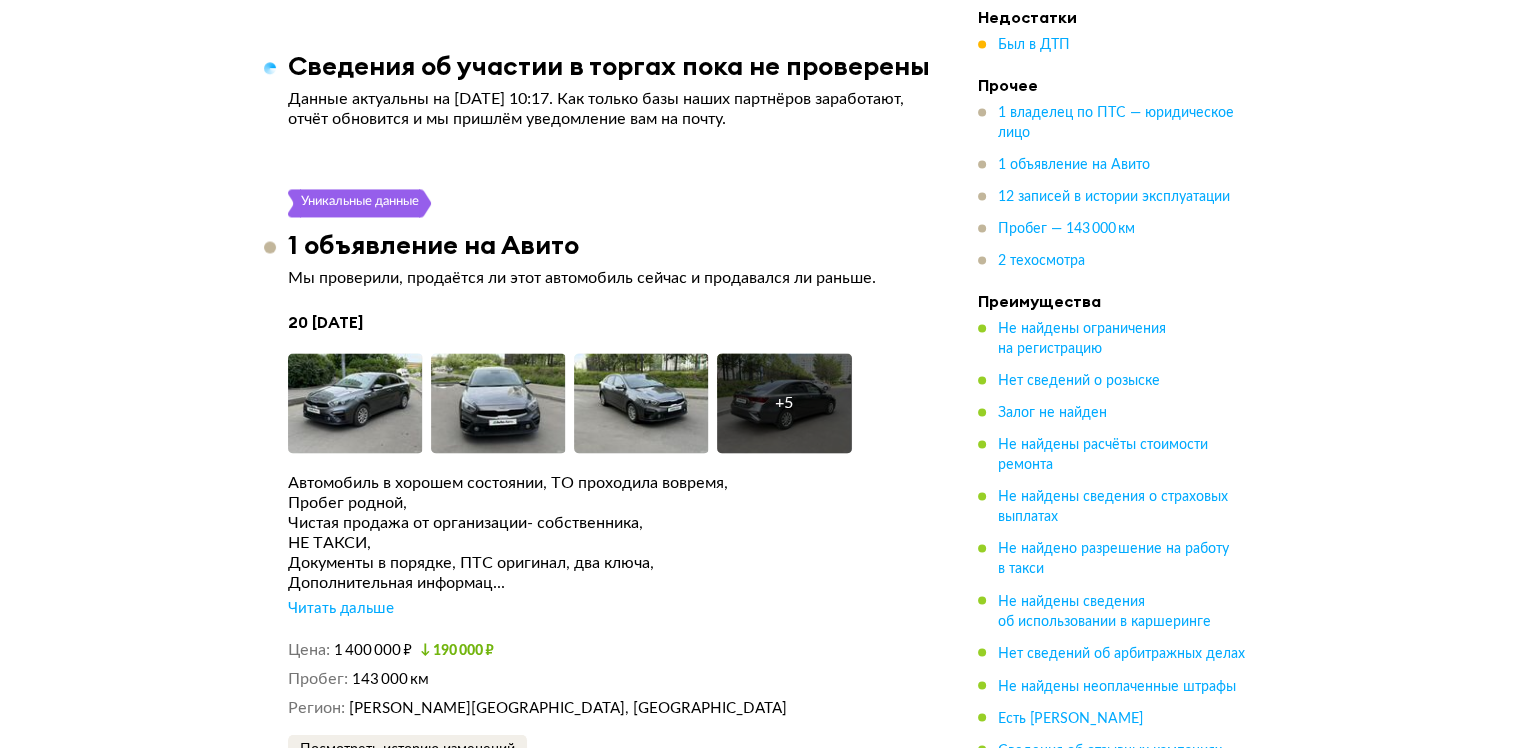 scroll, scrollTop: 3200, scrollLeft: 0, axis: vertical 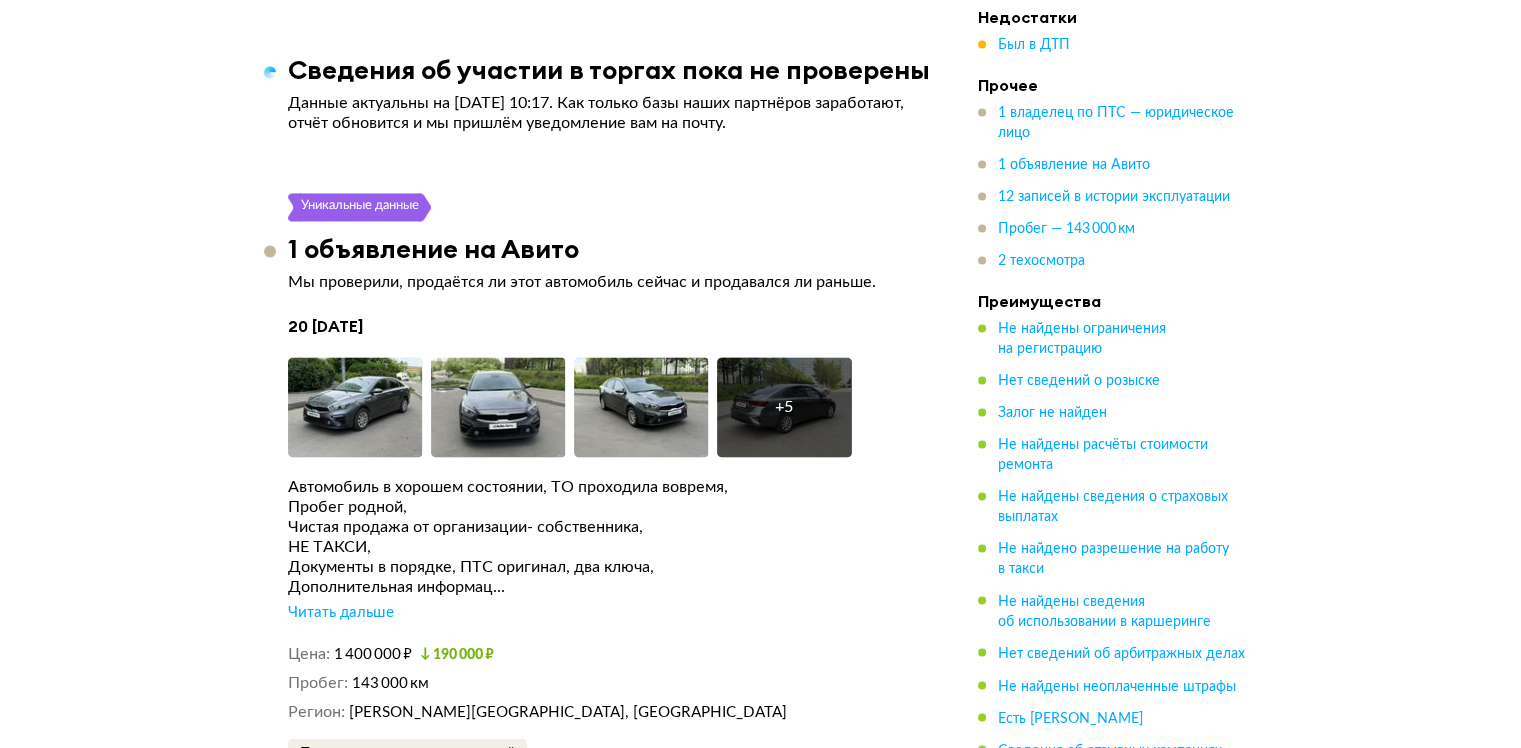 click on "Был в ДТП" at bounding box center (1118, 46) 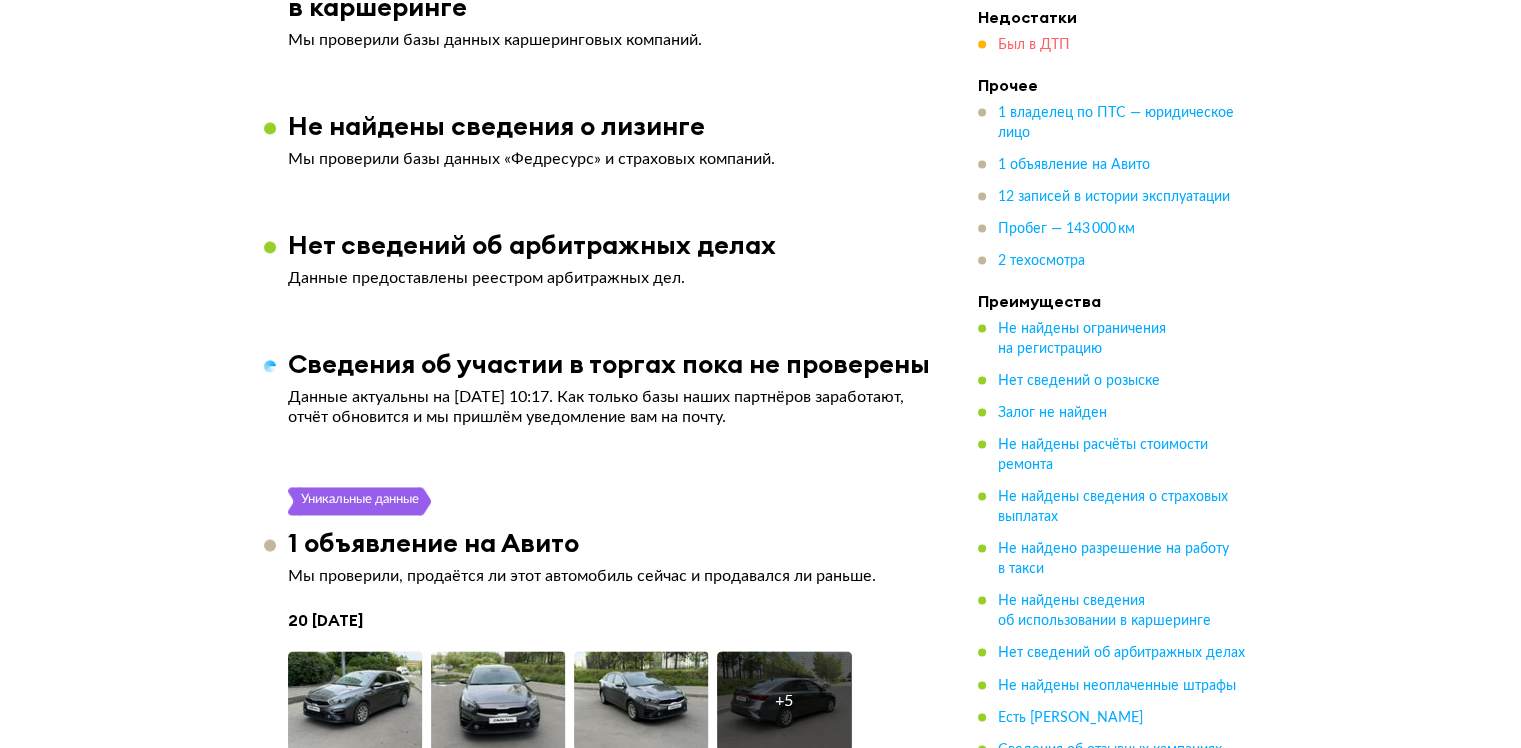 click on "Был в ДТП" at bounding box center (1034, 46) 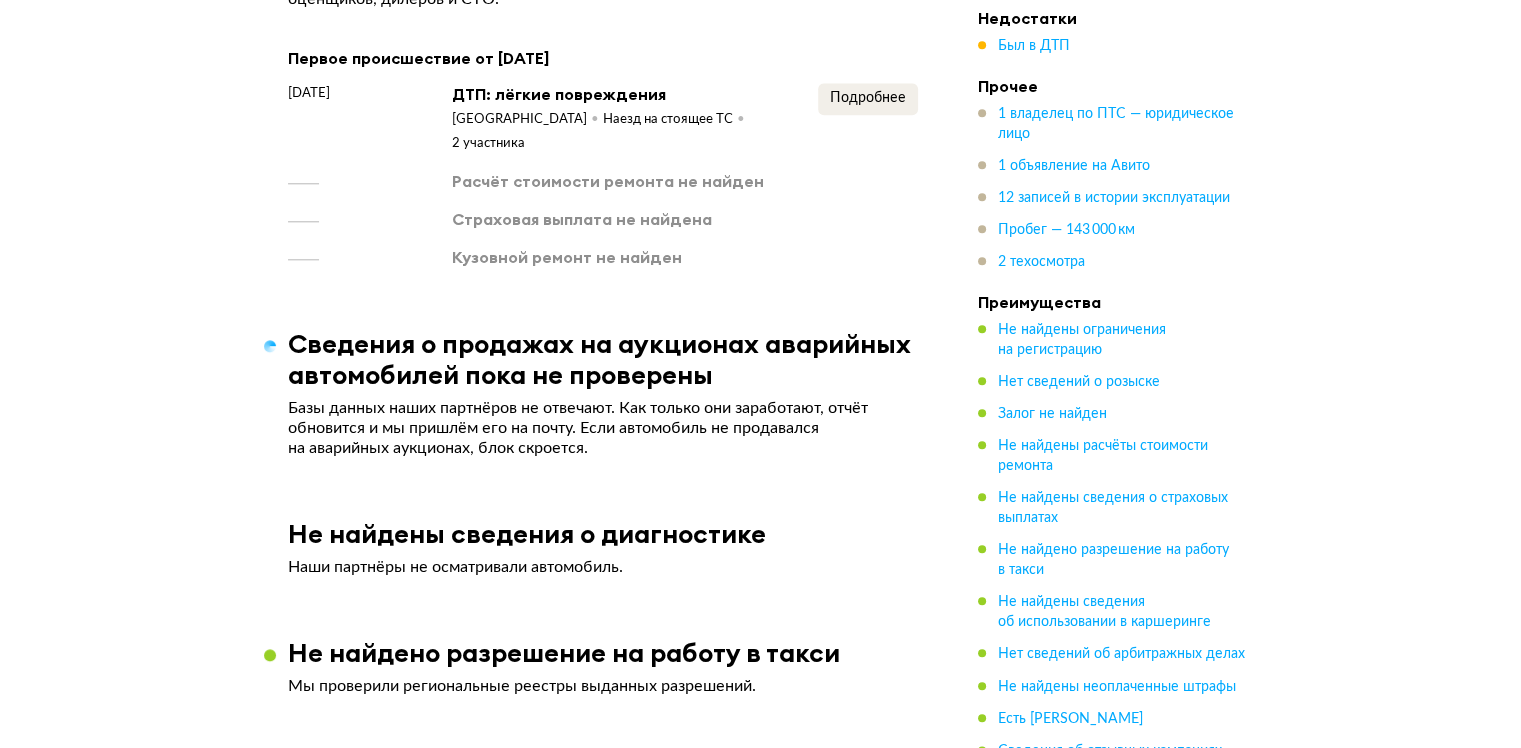 scroll, scrollTop: 2107, scrollLeft: 0, axis: vertical 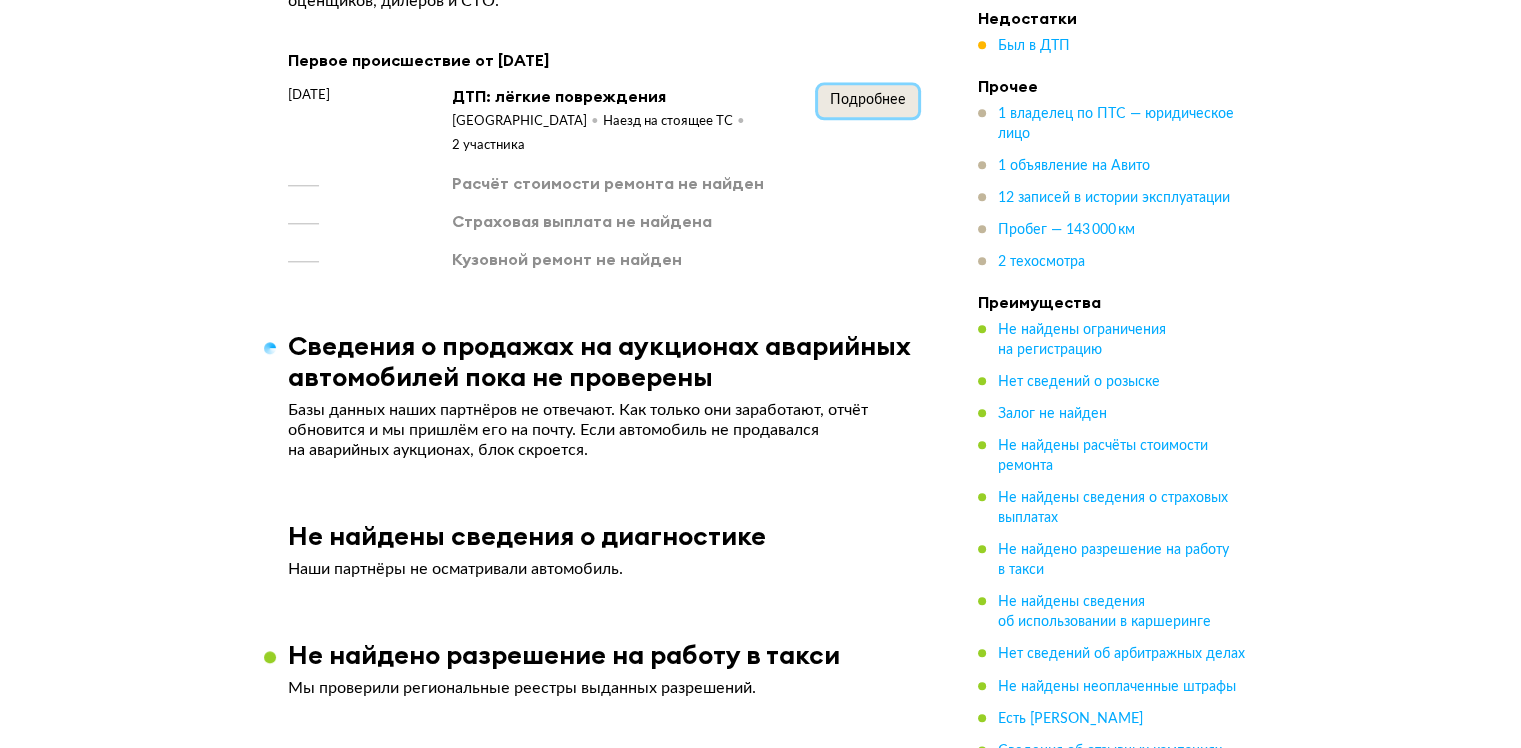 click on "Подробнее" at bounding box center [868, 100] 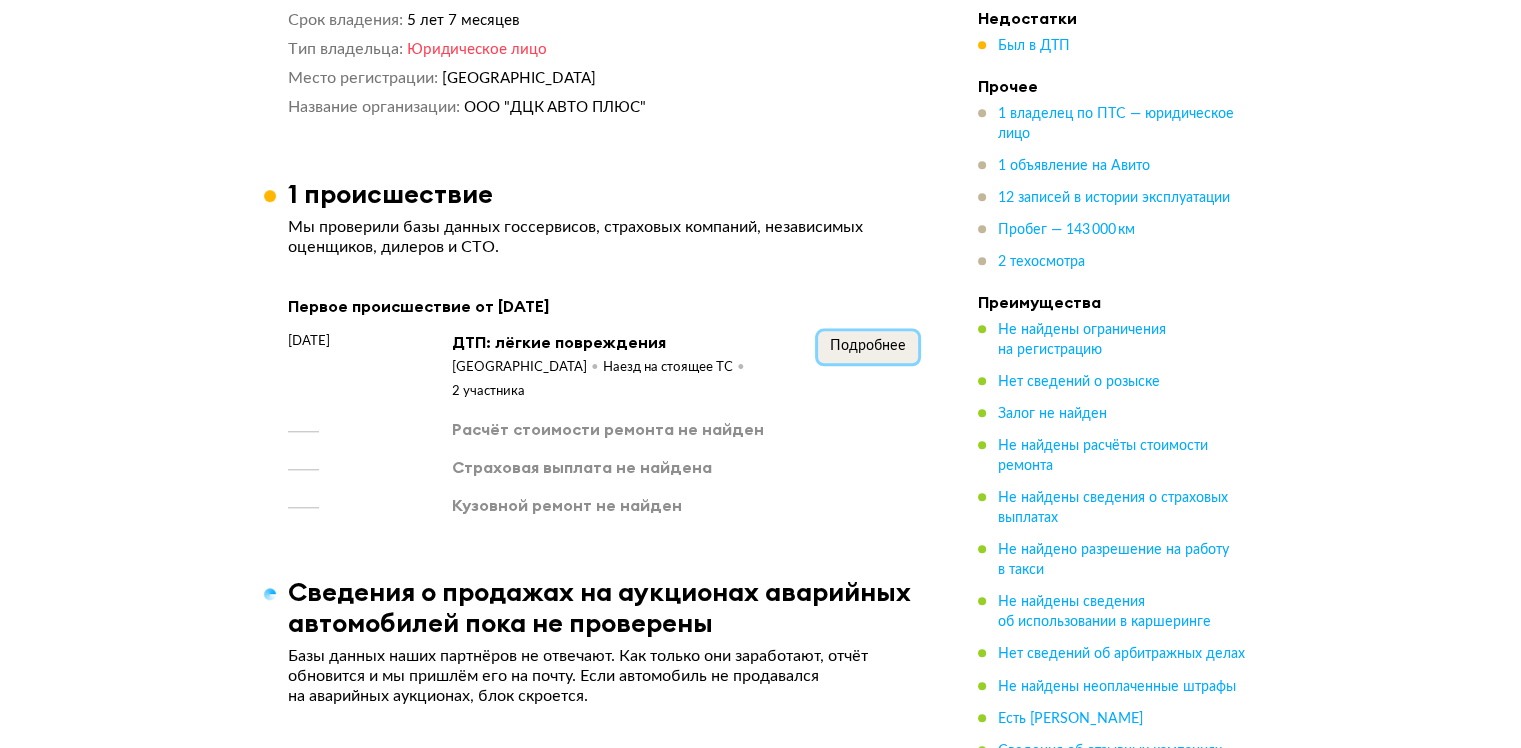 scroll, scrollTop: 1707, scrollLeft: 0, axis: vertical 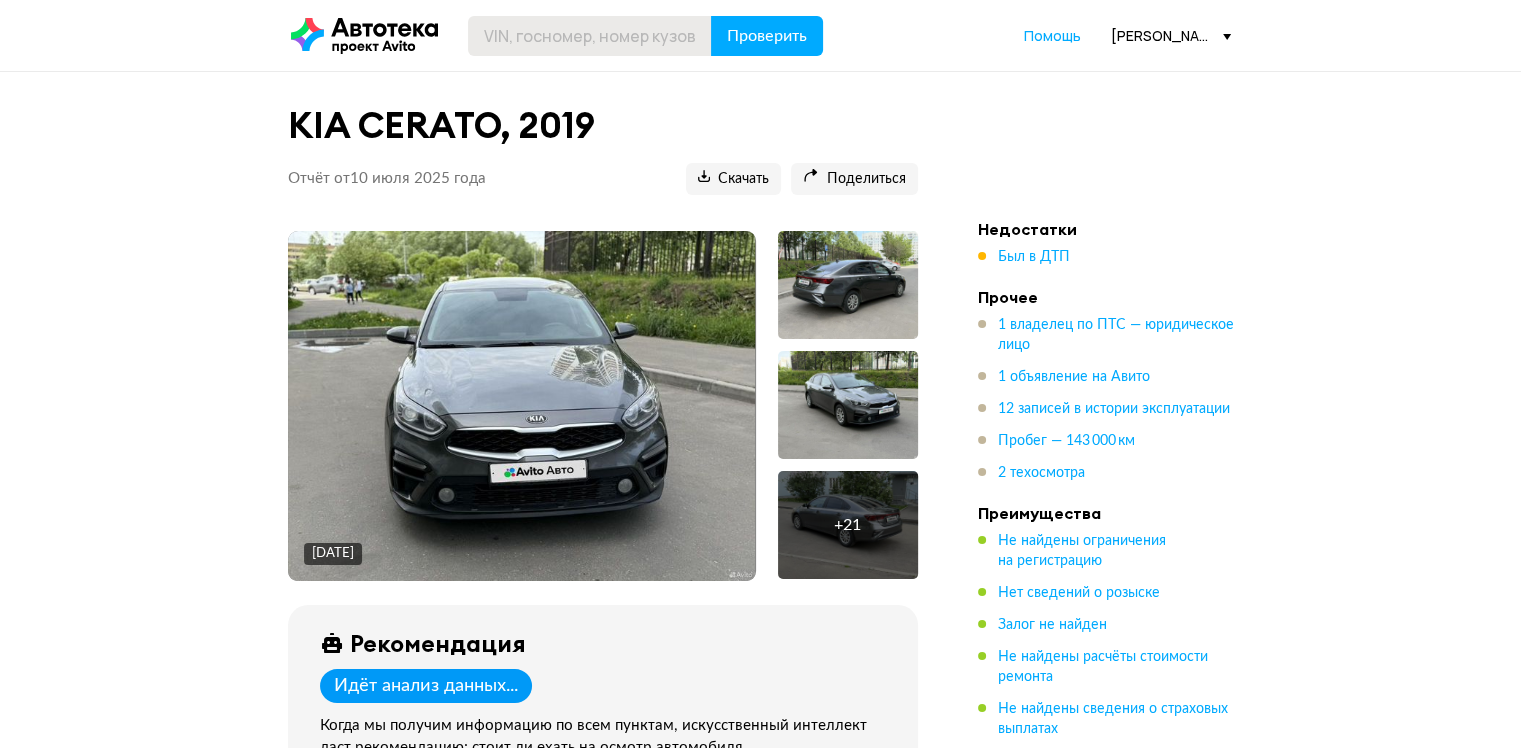 click on "Проверить Помощь dmitriy.iskandarov@hyundai-vnukovo.ru" at bounding box center [760, 35] 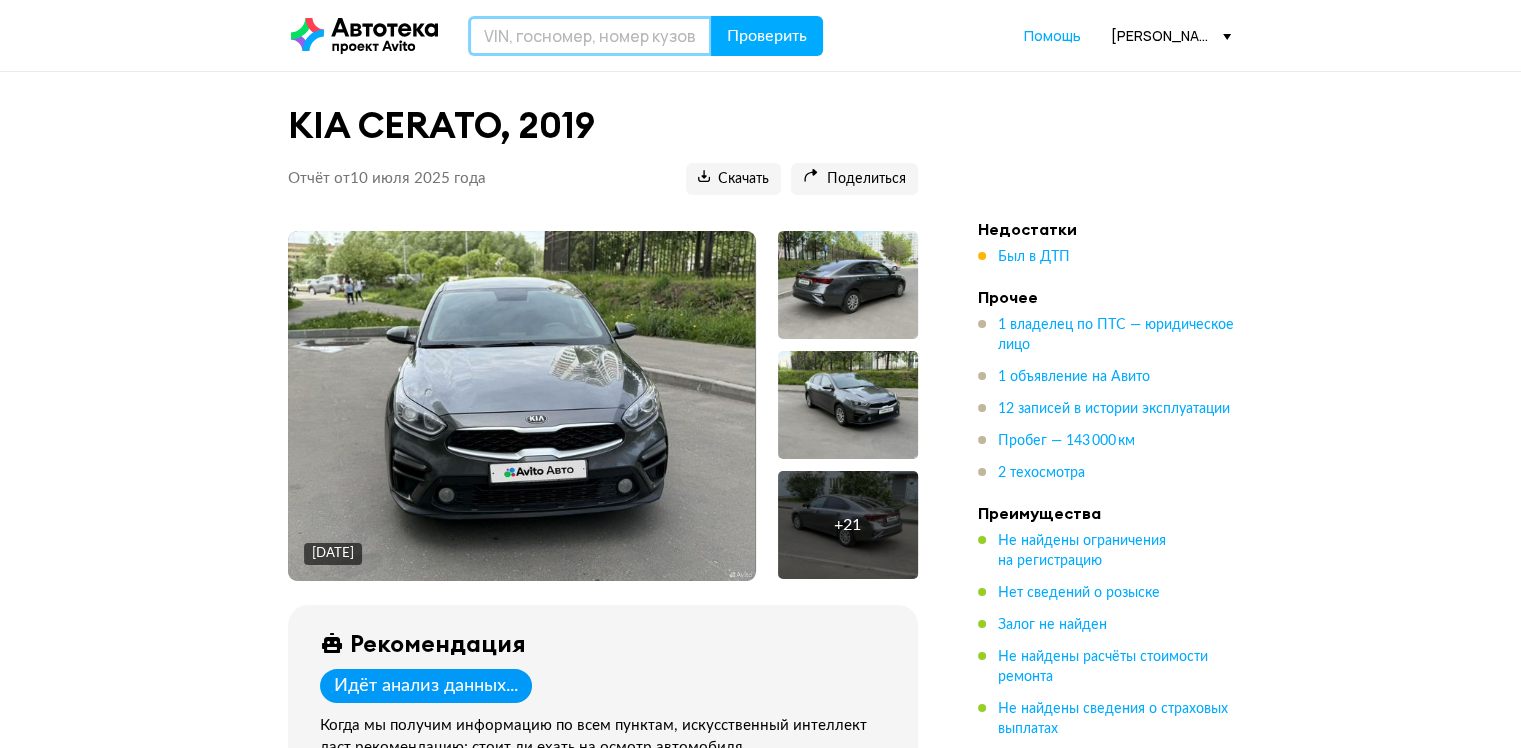 click at bounding box center [590, 36] 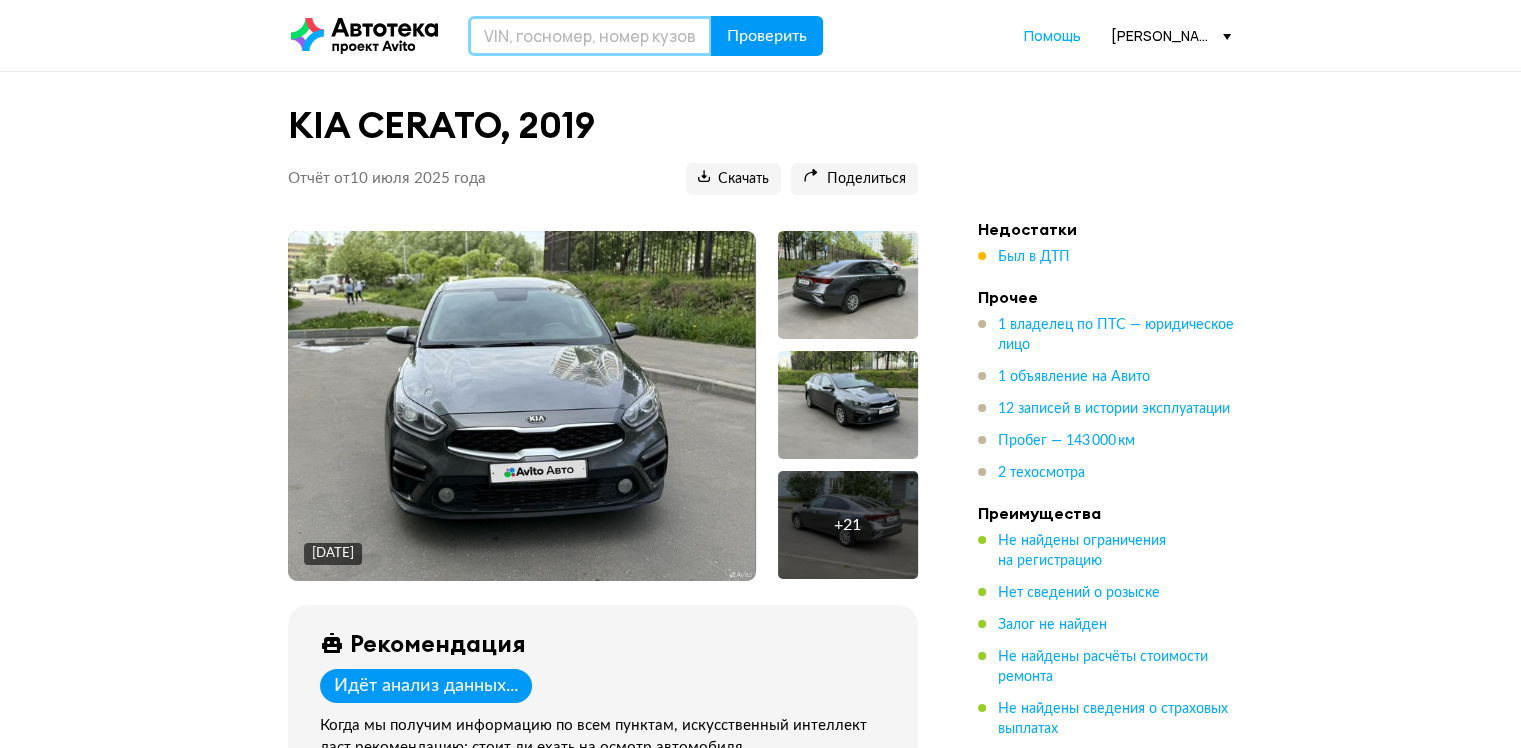 paste on "XWEFB41CBLC000683" 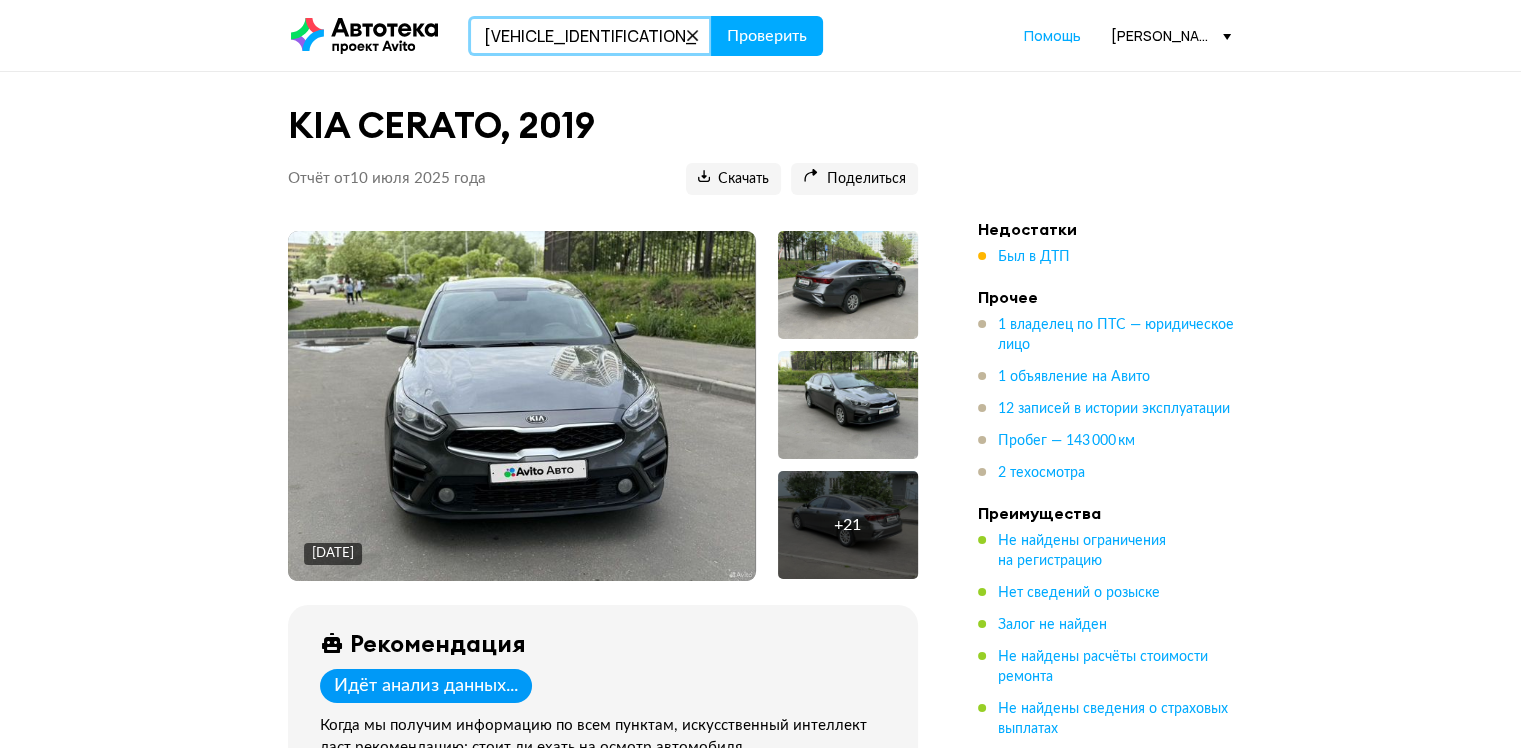 type on "XWEFB41CBLC000683" 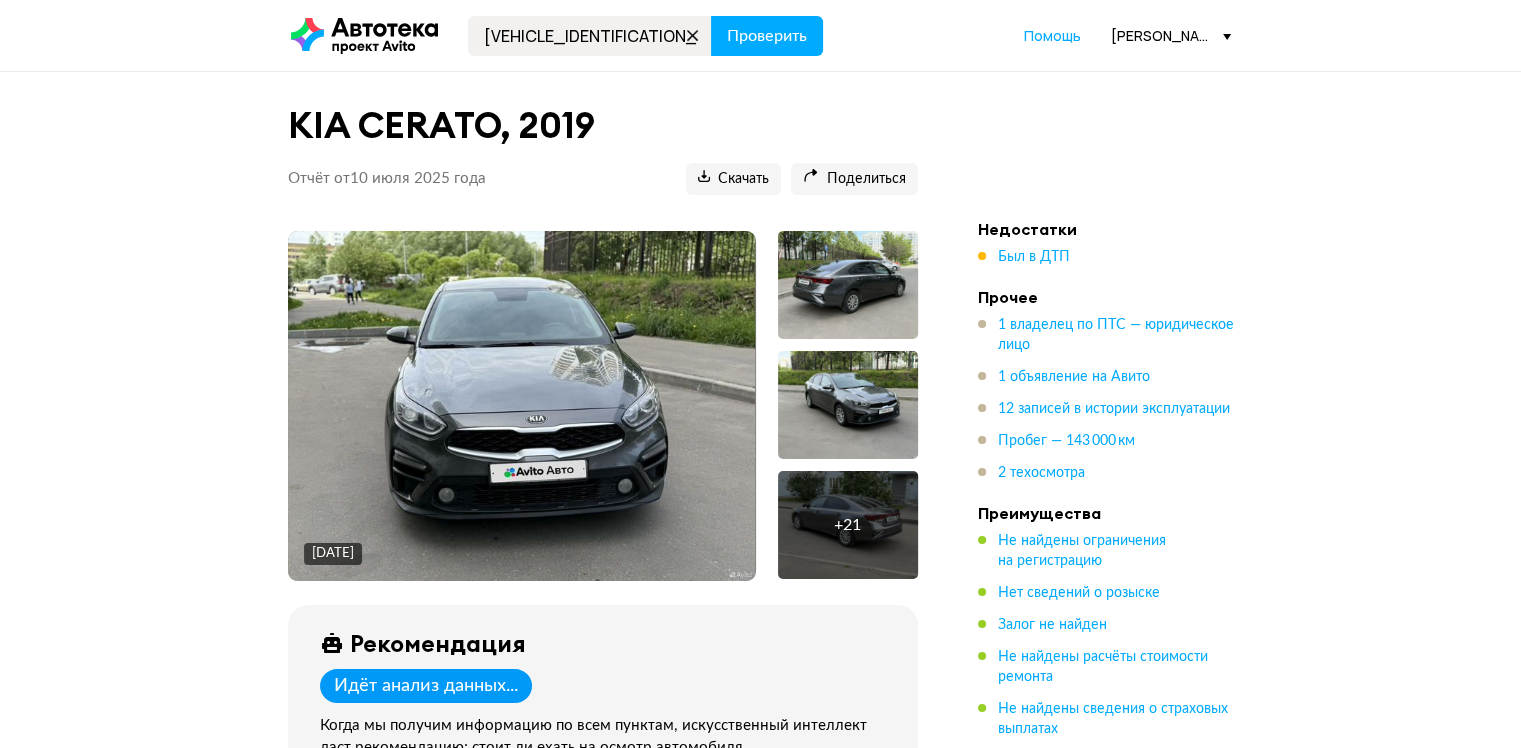 click on "XWEFB41CBLC000683 Проверить Помощь dmitriy.iskandarov@hyundai-vnukovo.ru" at bounding box center [761, 36] 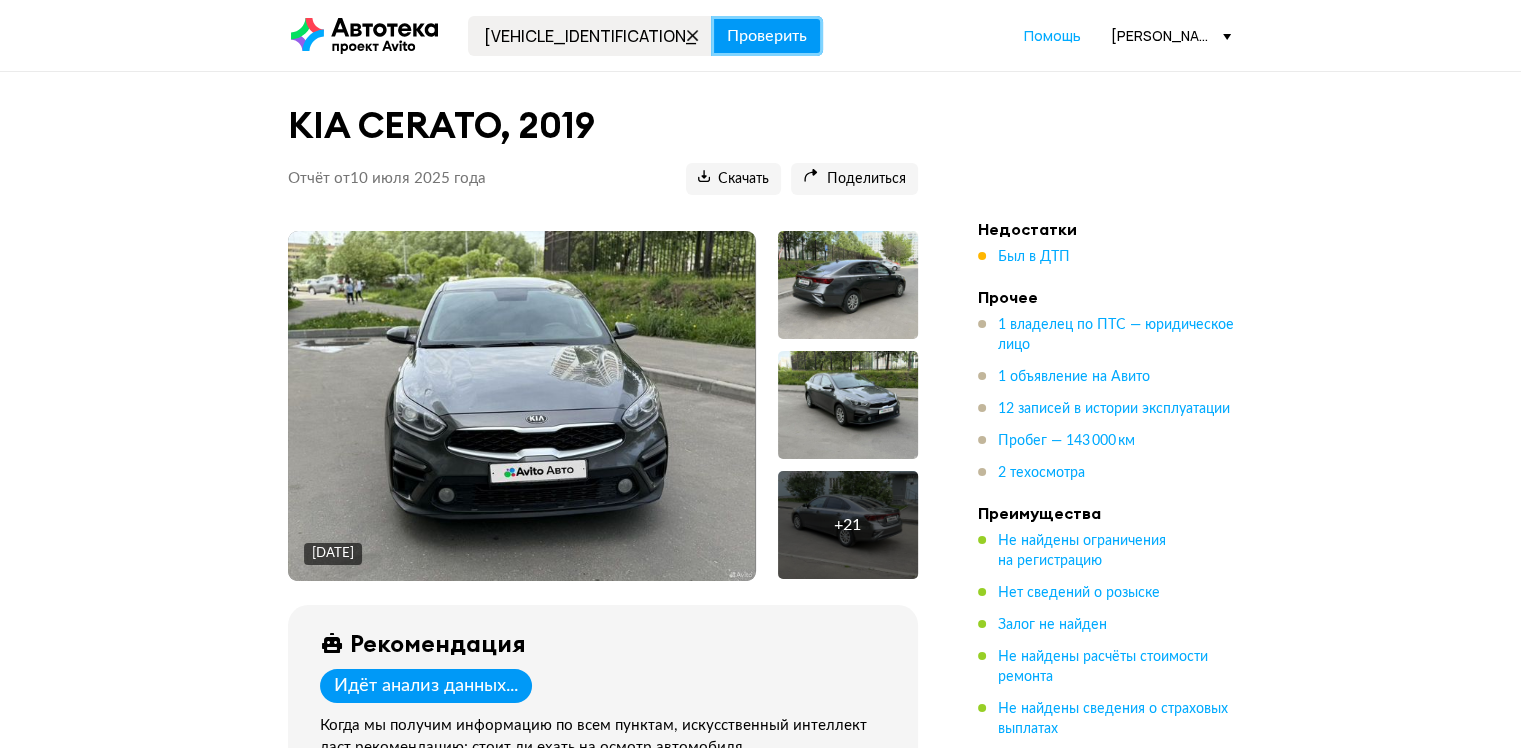 click on "Проверить" at bounding box center (767, 36) 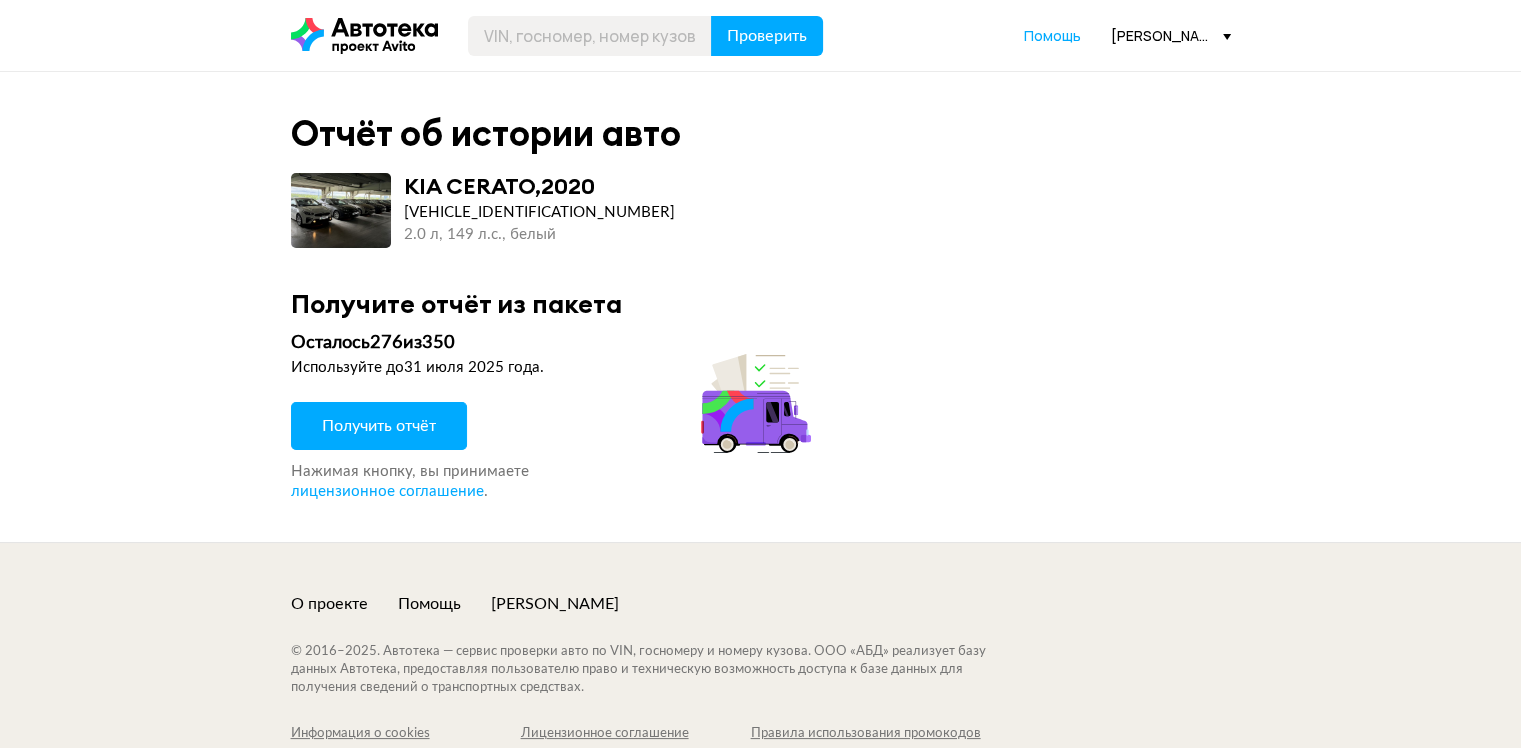click on "Получить отчёт" at bounding box center [379, 426] 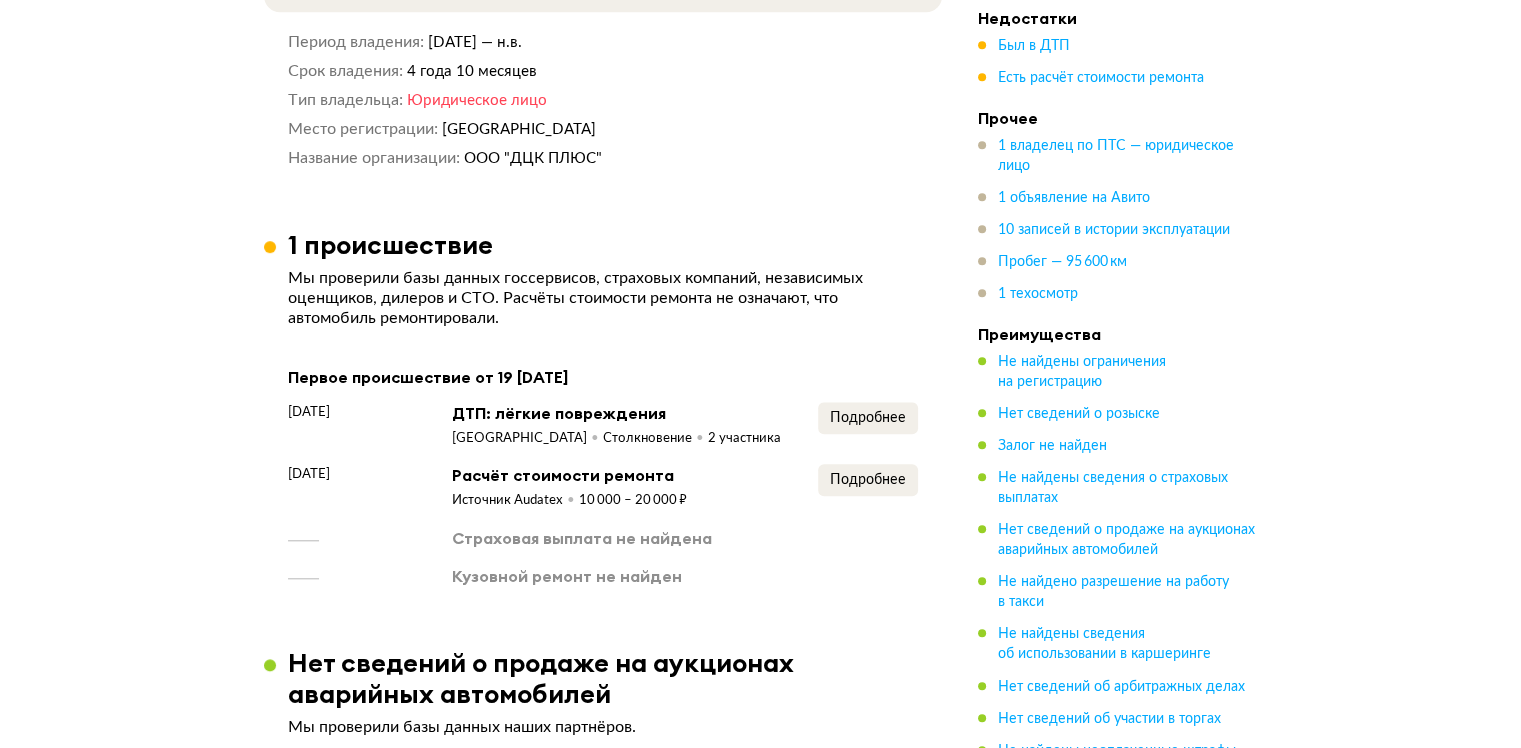 scroll, scrollTop: 2000, scrollLeft: 0, axis: vertical 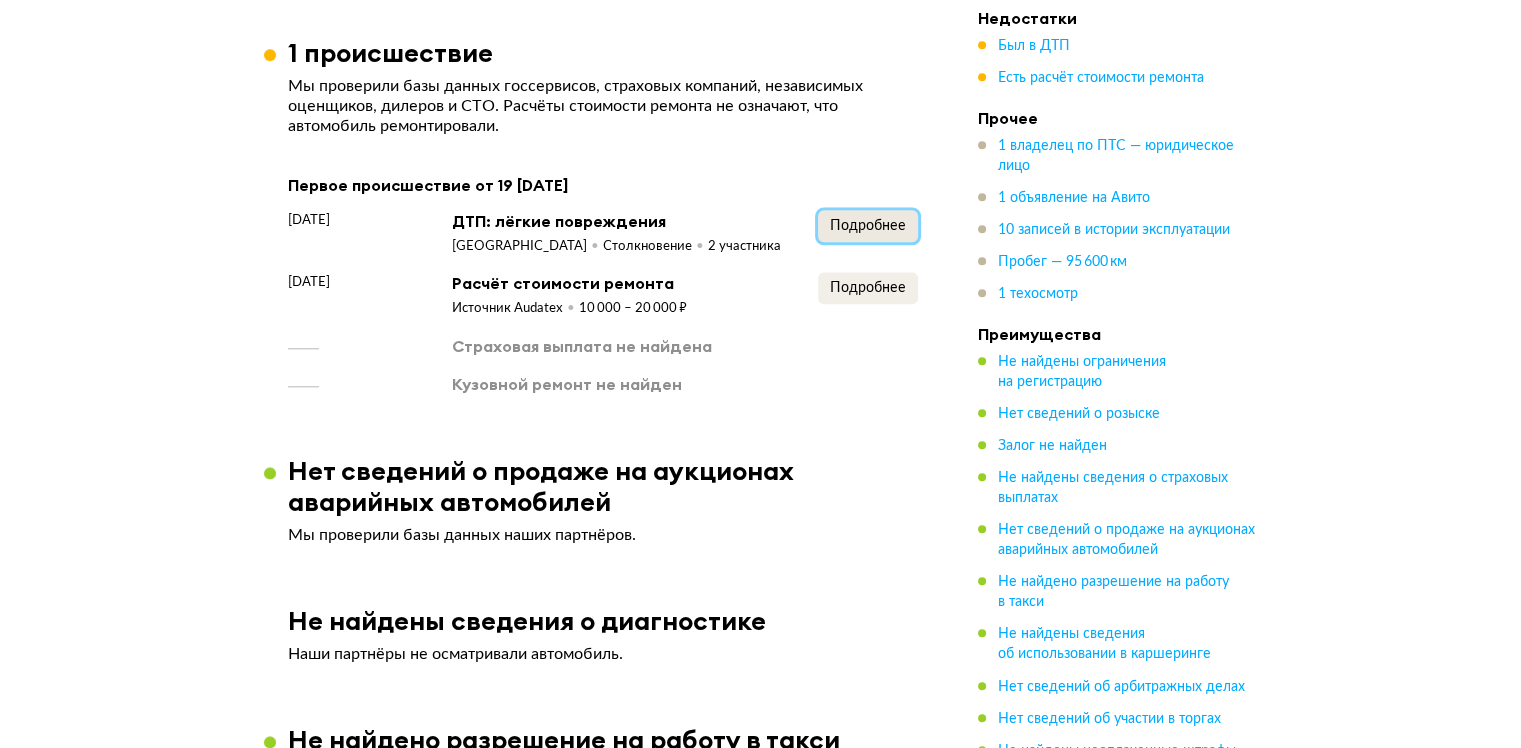 click on "Подробнее" at bounding box center (868, 226) 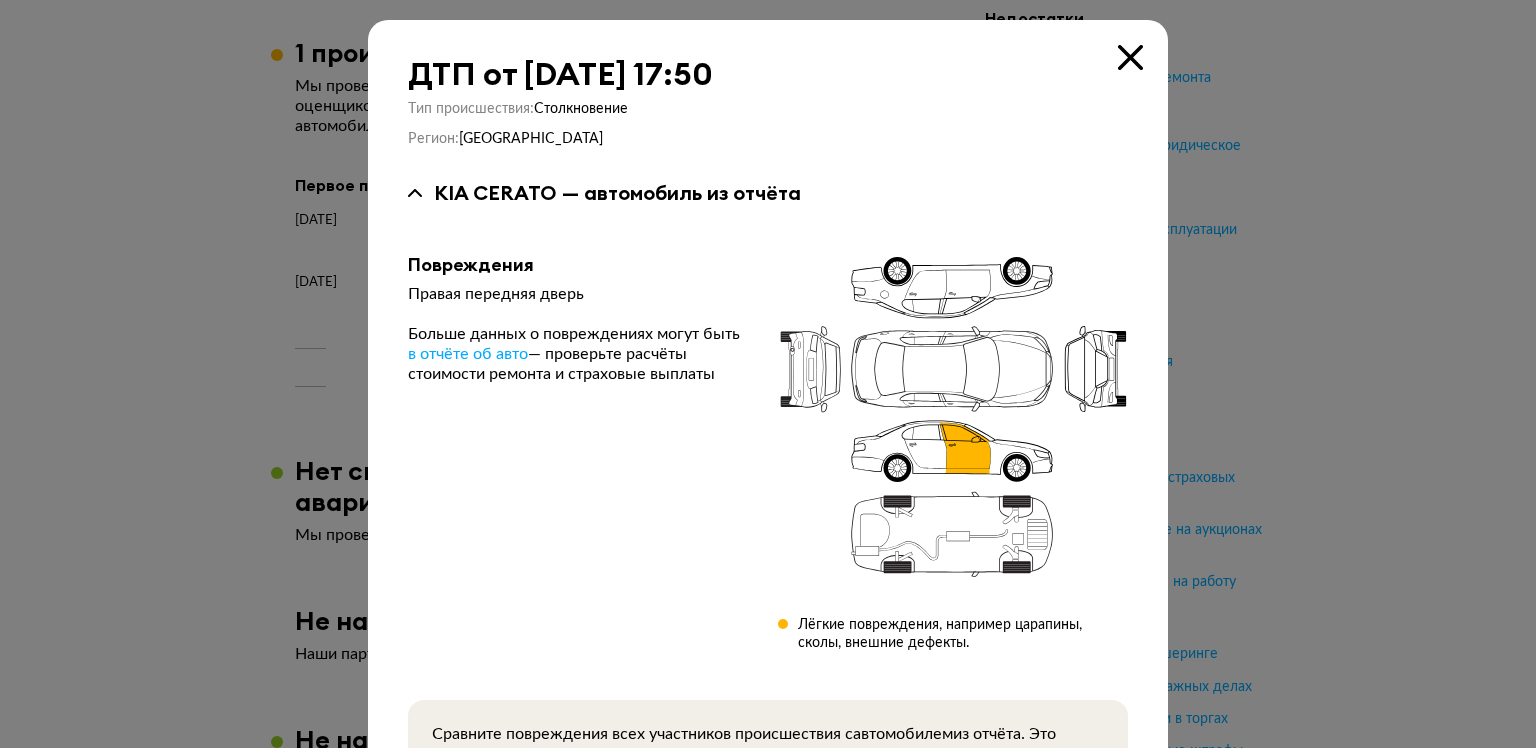 type 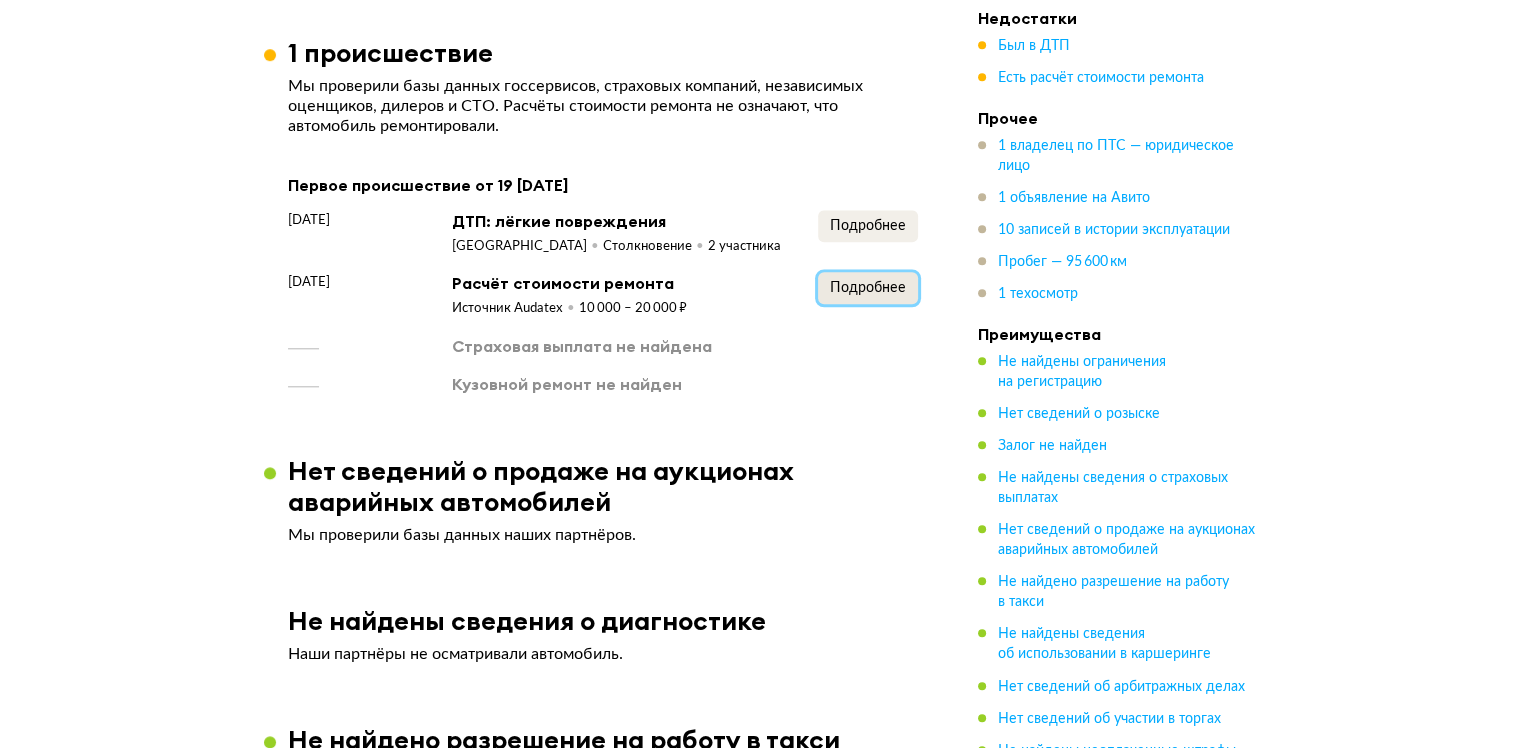 click on "Подробнее" at bounding box center (868, 288) 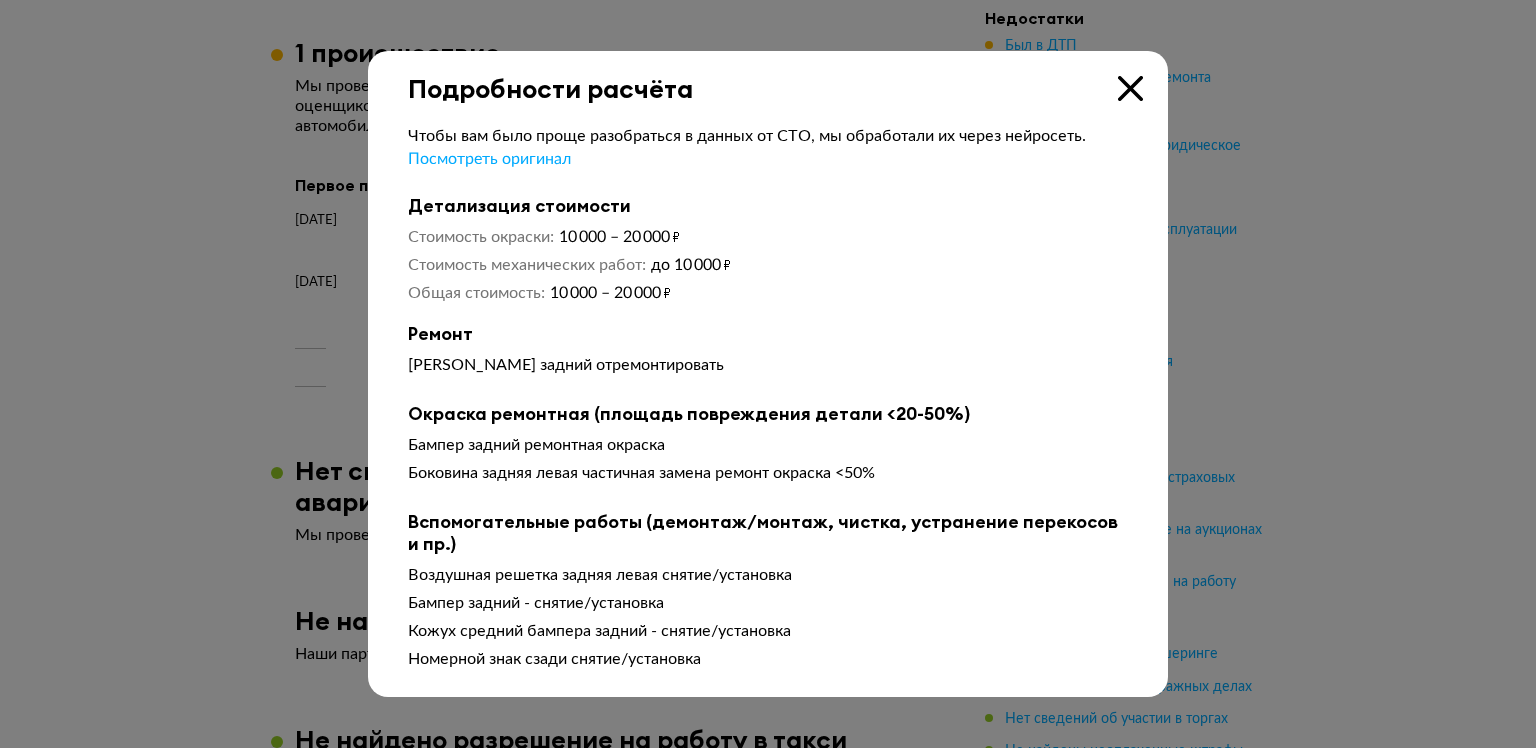 type 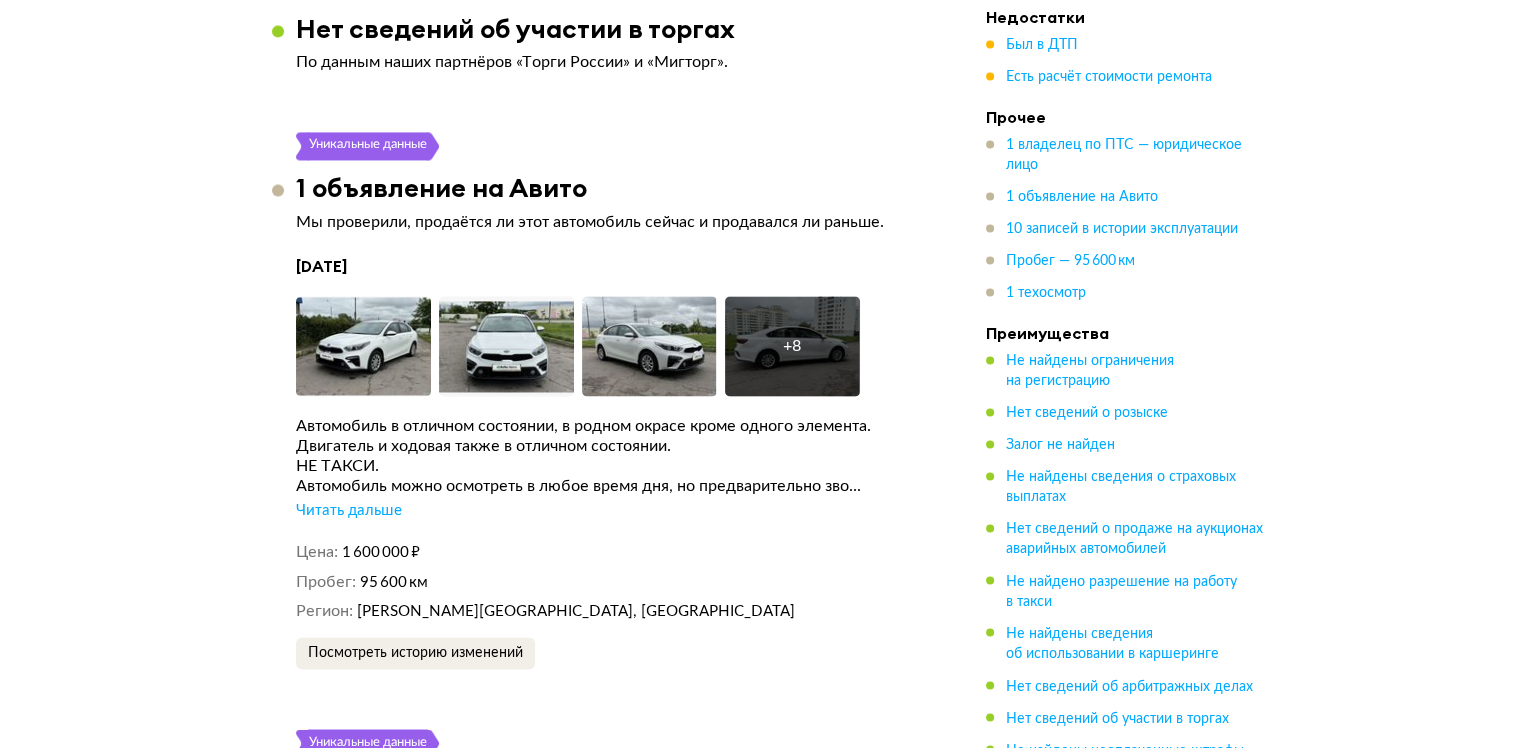 scroll, scrollTop: 3400, scrollLeft: 0, axis: vertical 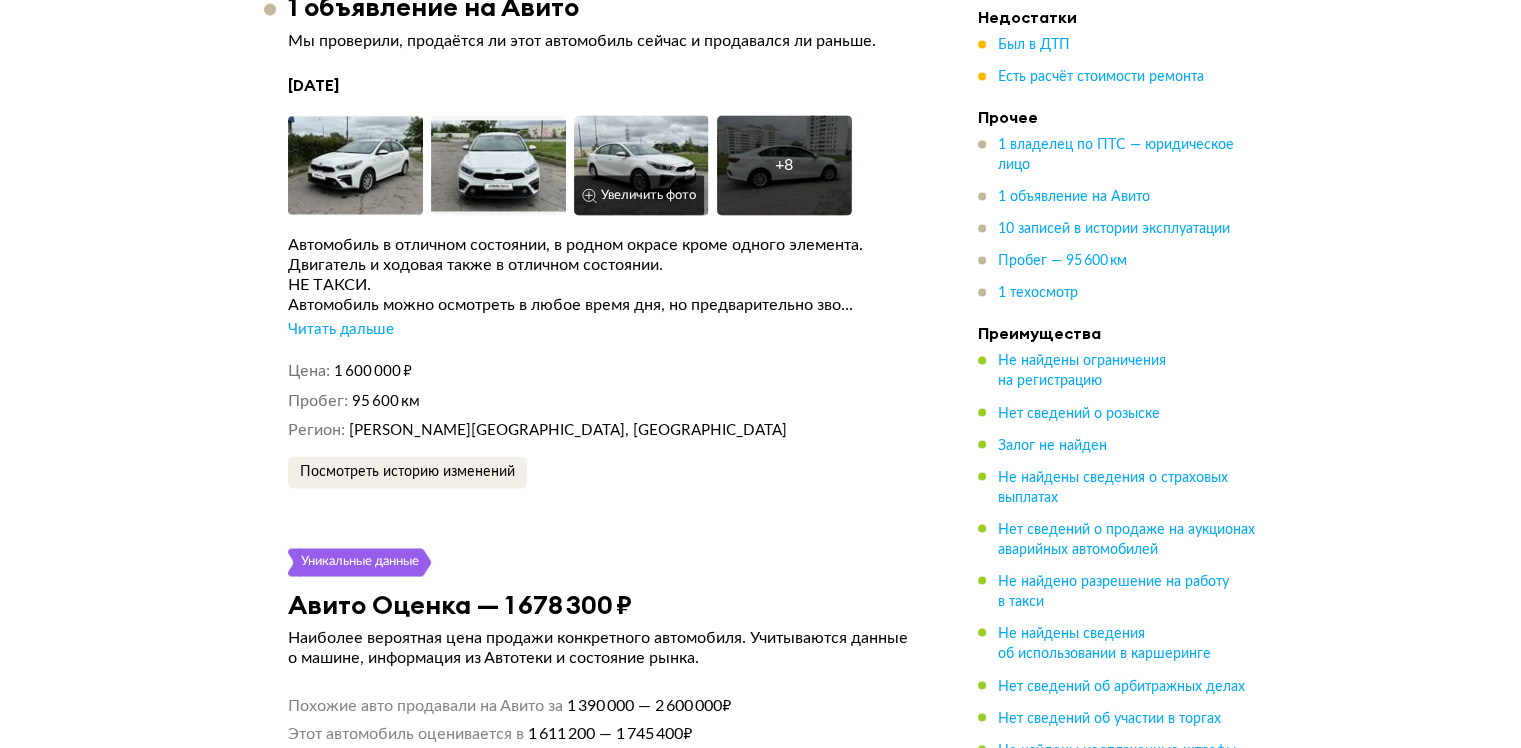 click at bounding box center [641, 165] 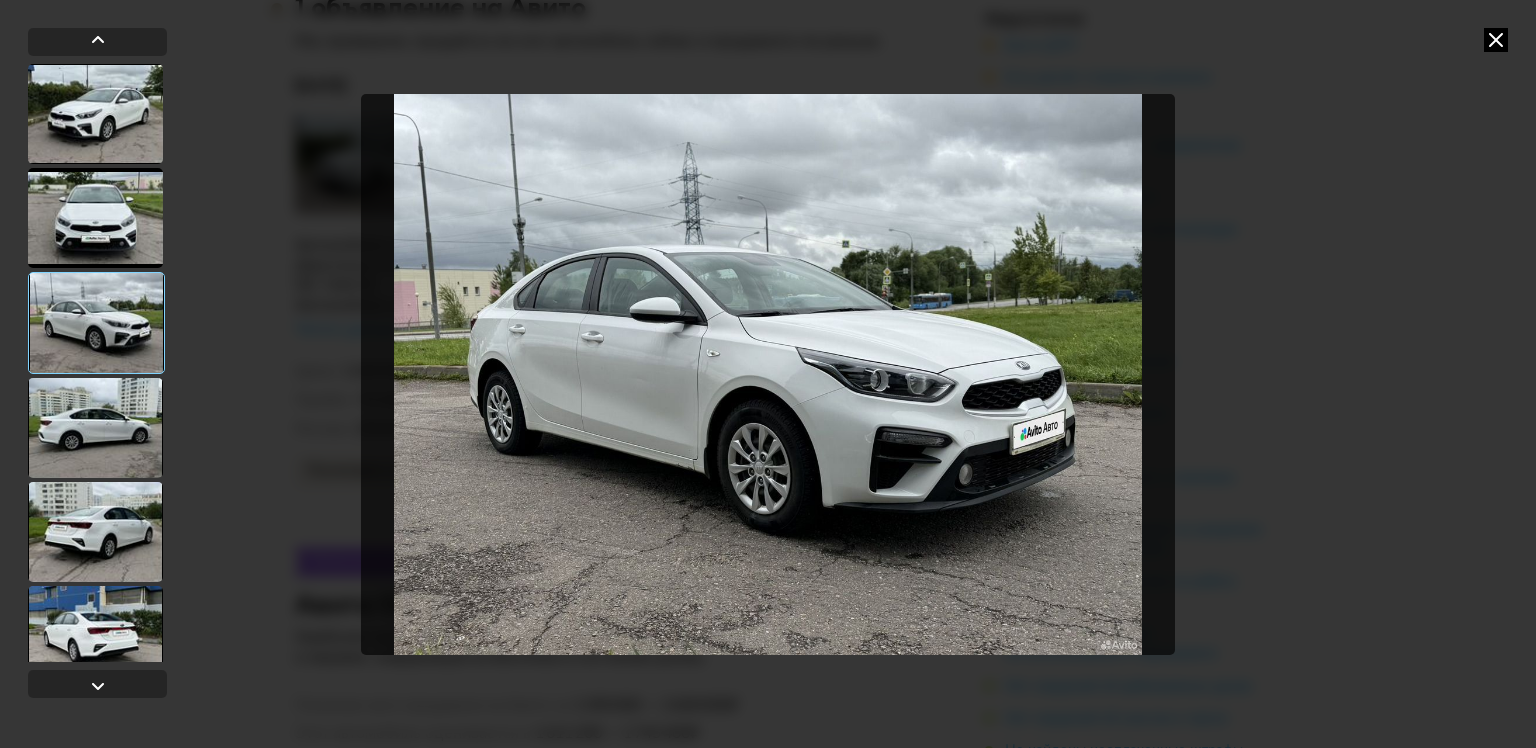 click at bounding box center (95, 636) 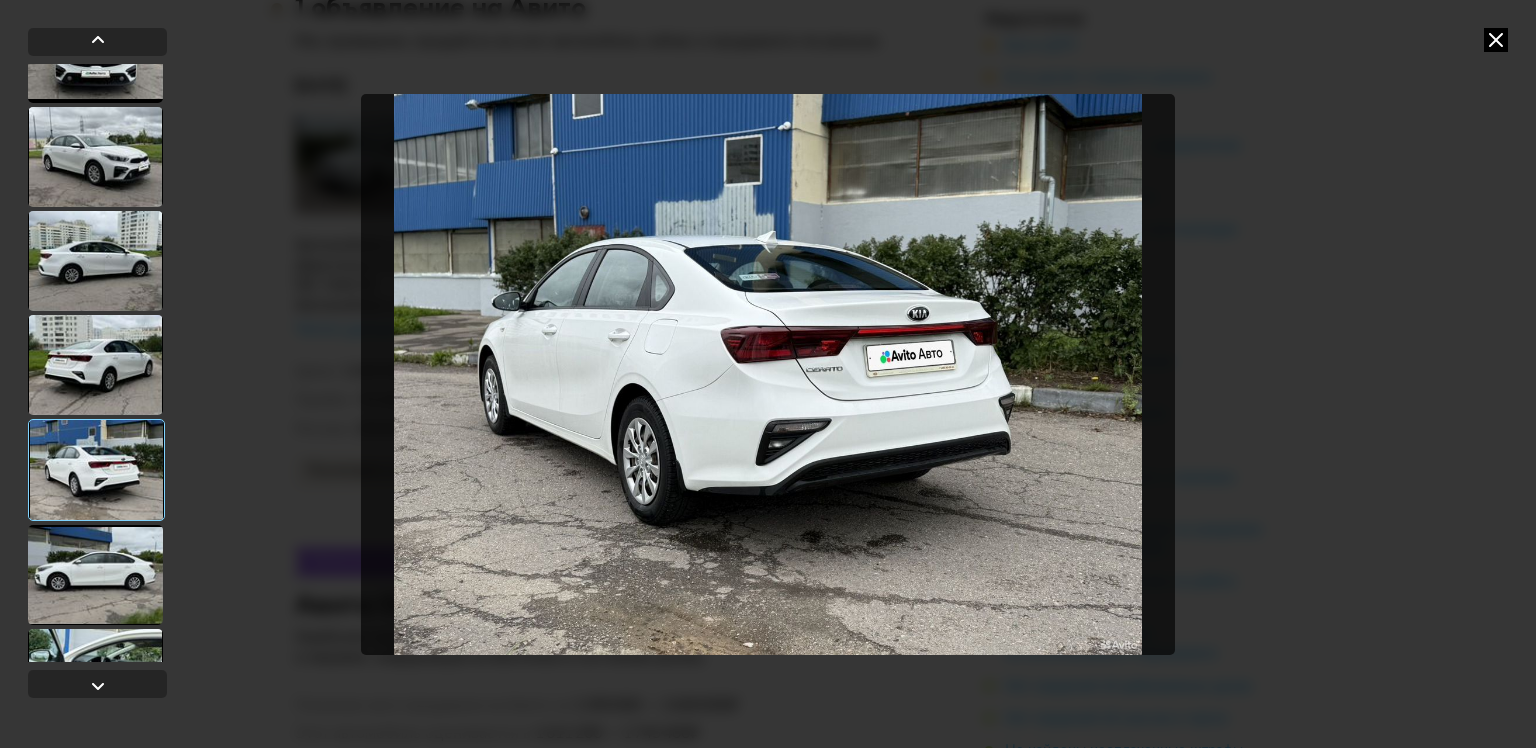 scroll, scrollTop: 300, scrollLeft: 0, axis: vertical 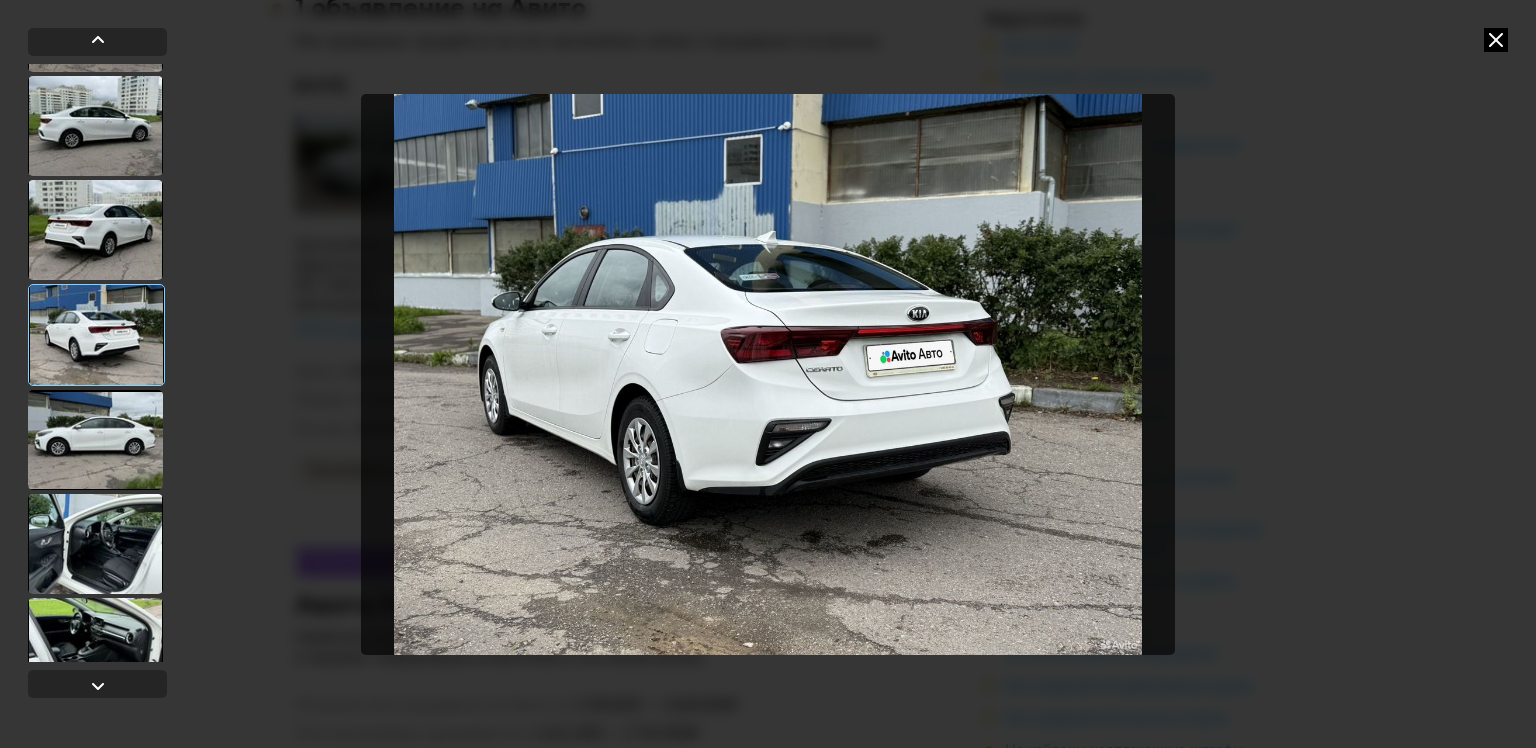 click at bounding box center (95, 544) 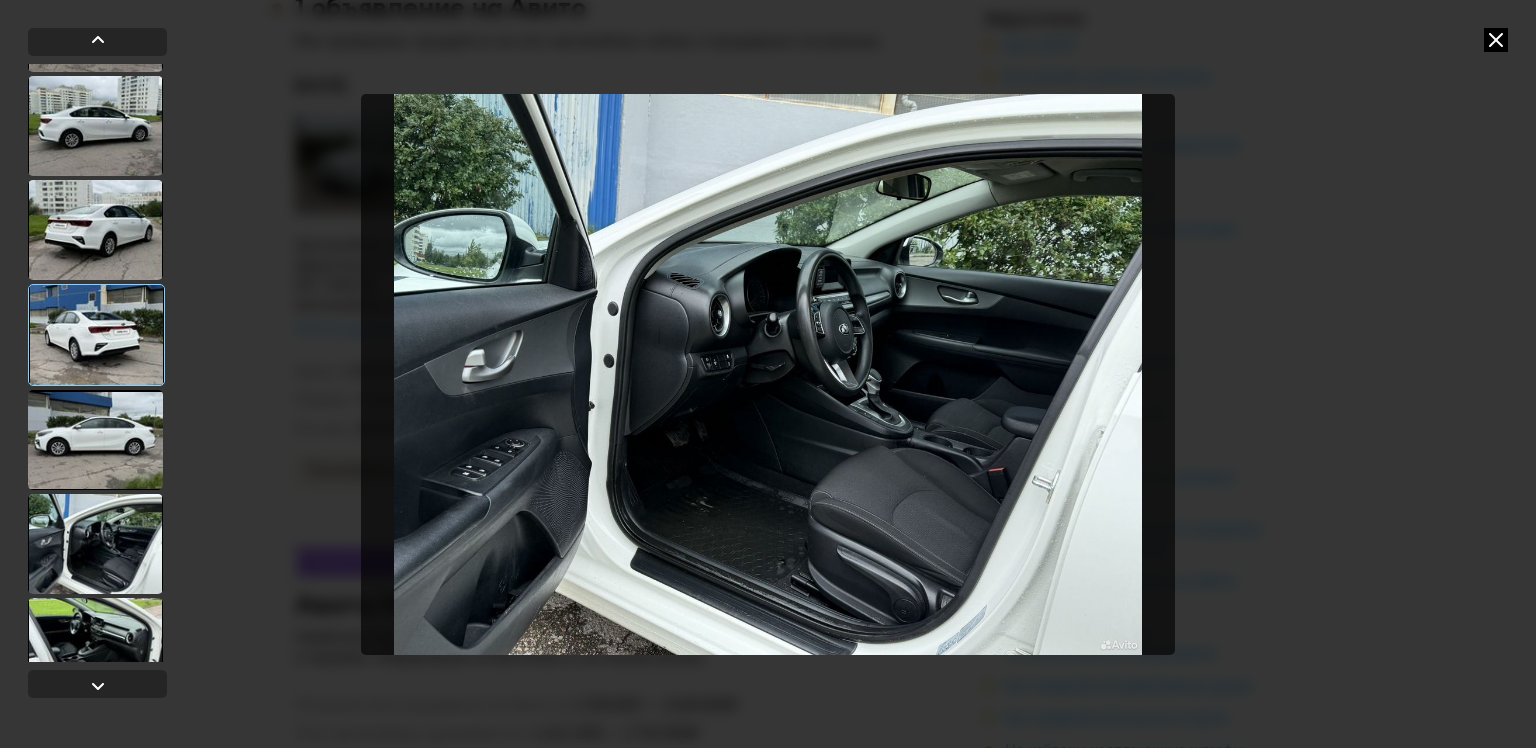click at bounding box center (95, 544) 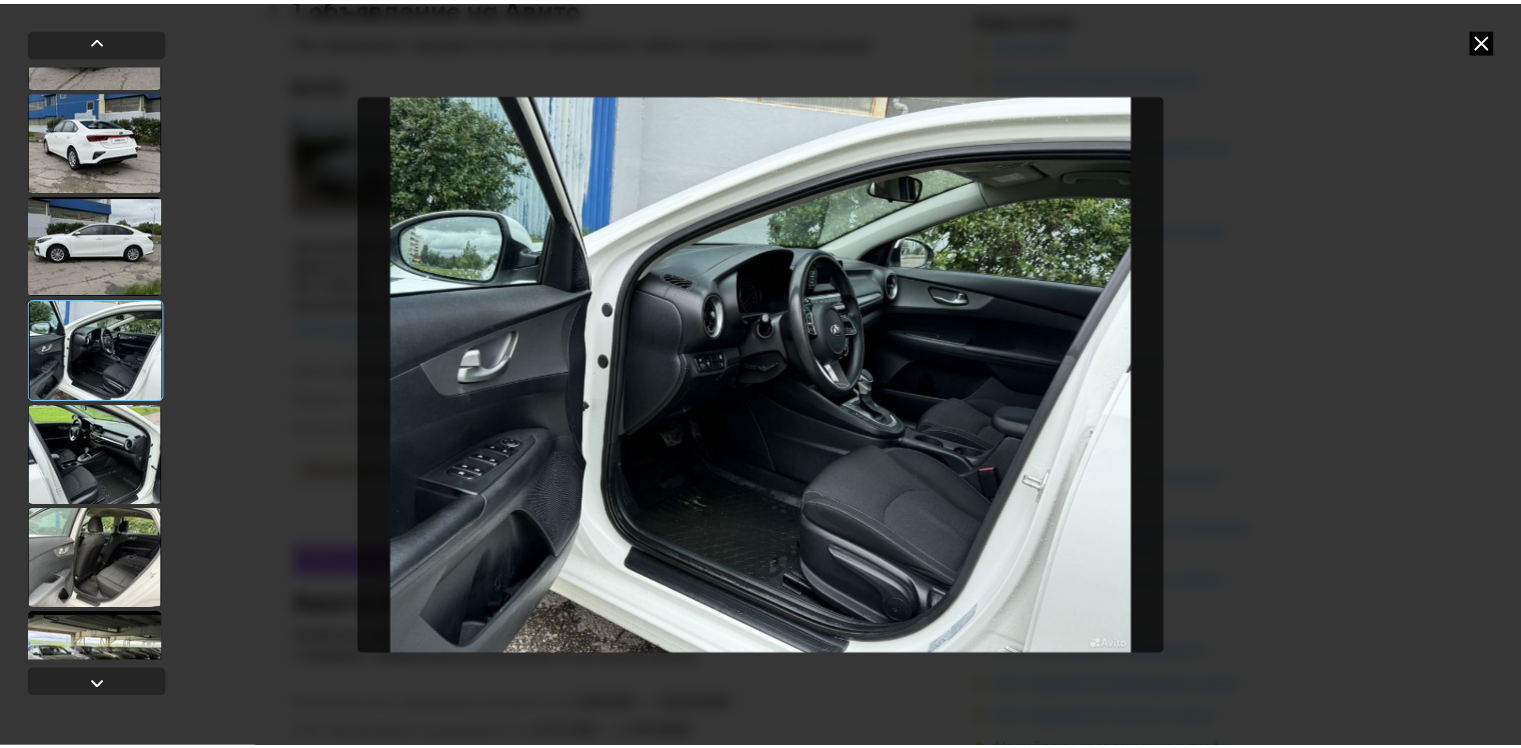 scroll, scrollTop: 500, scrollLeft: 0, axis: vertical 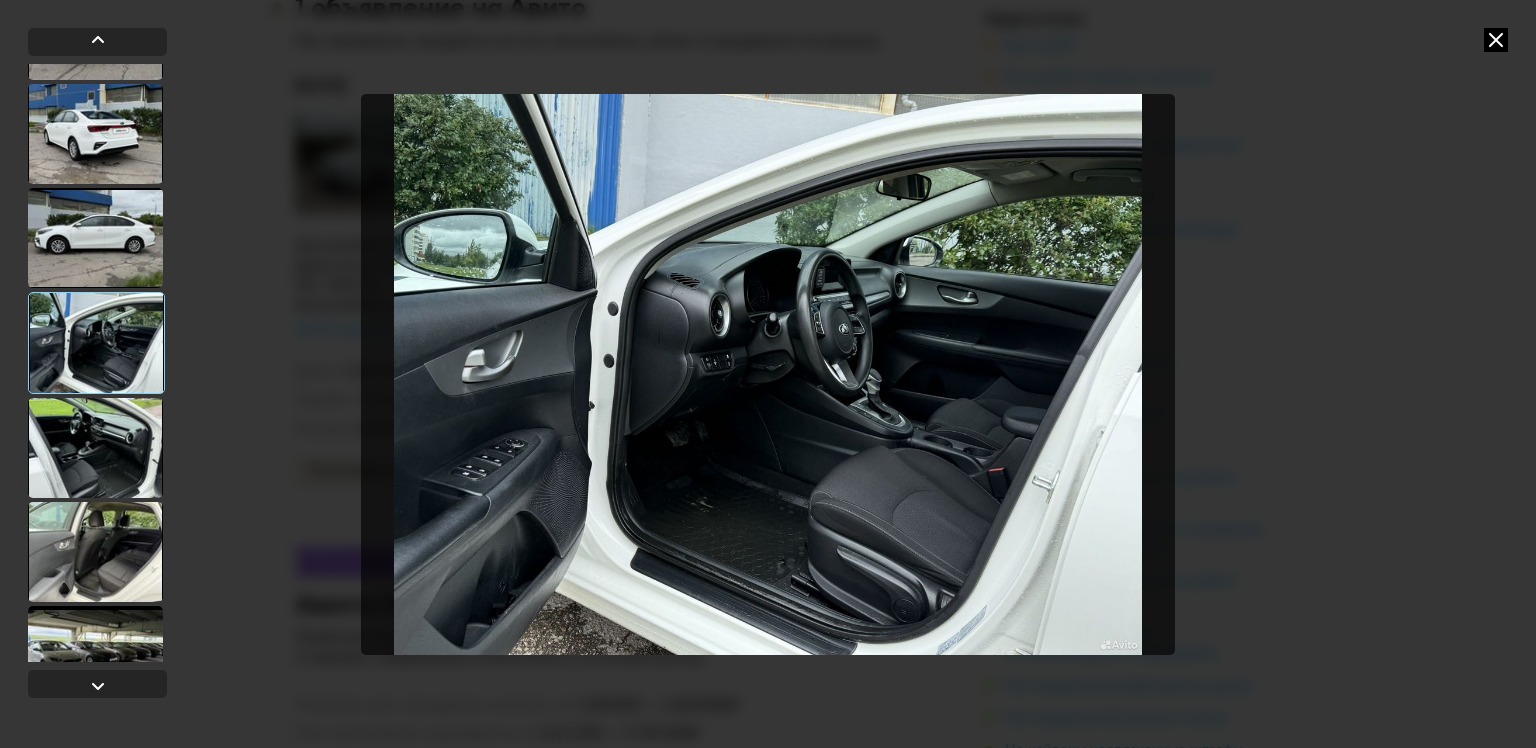 click at bounding box center [95, 552] 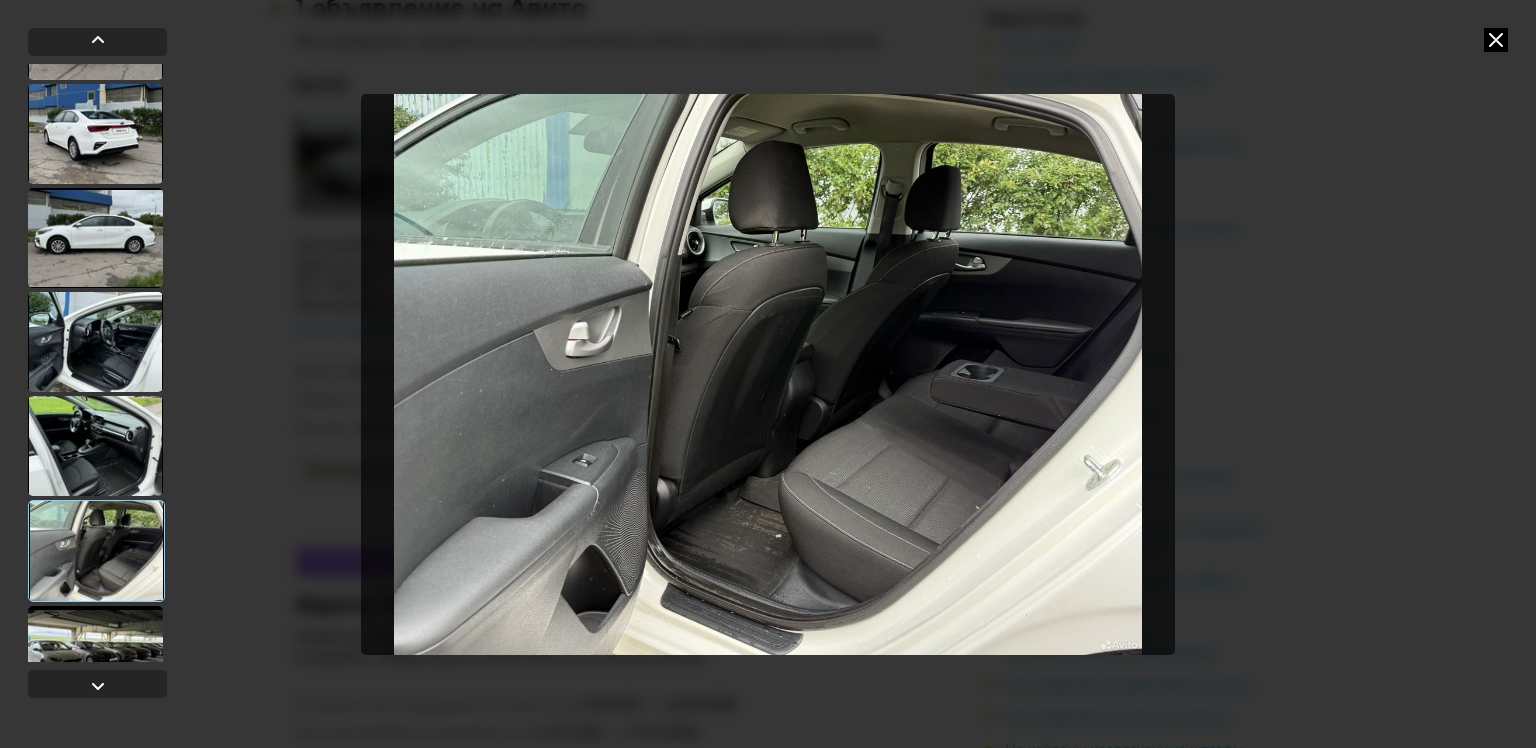 click at bounding box center (95, 446) 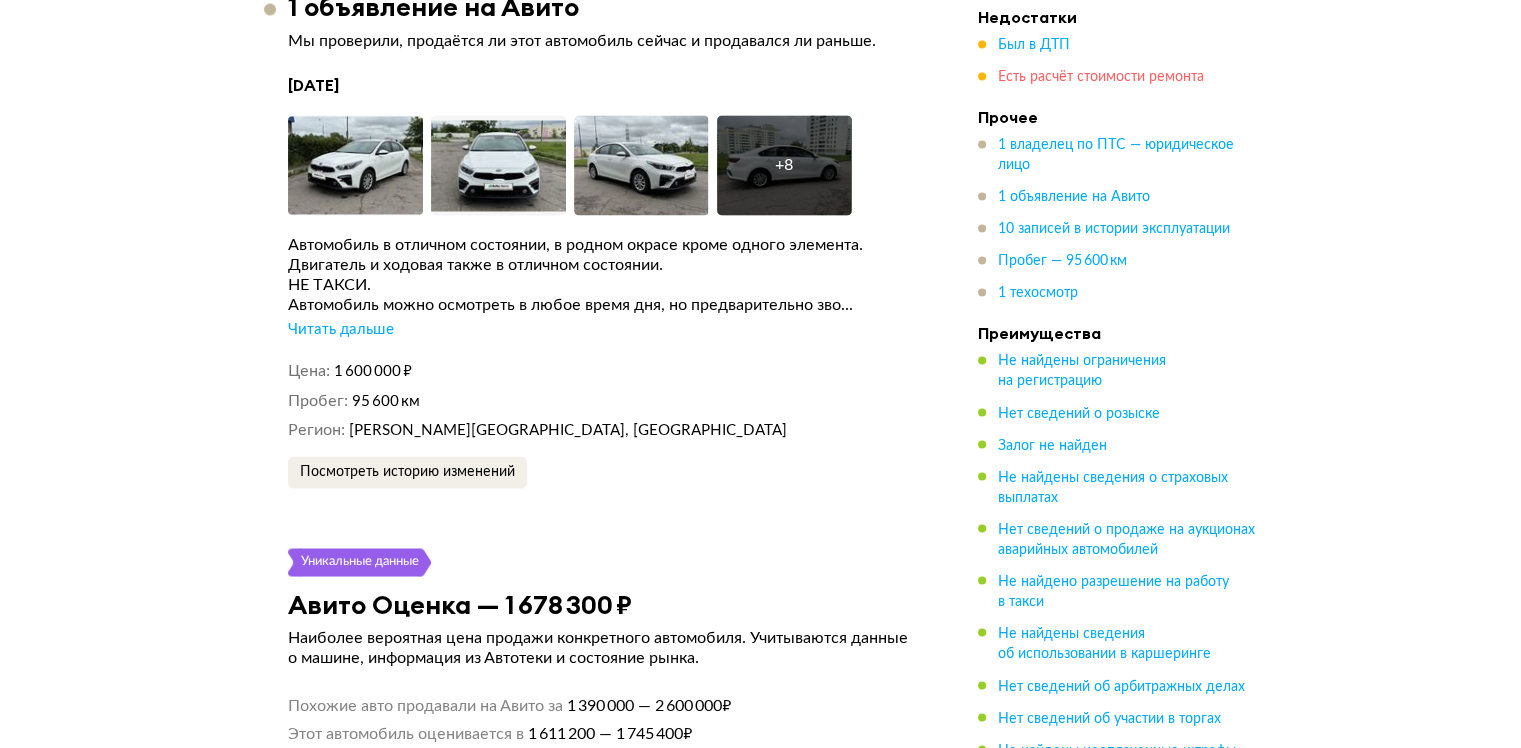 click on "Есть расчёт стоимости ремонта" at bounding box center [1101, 78] 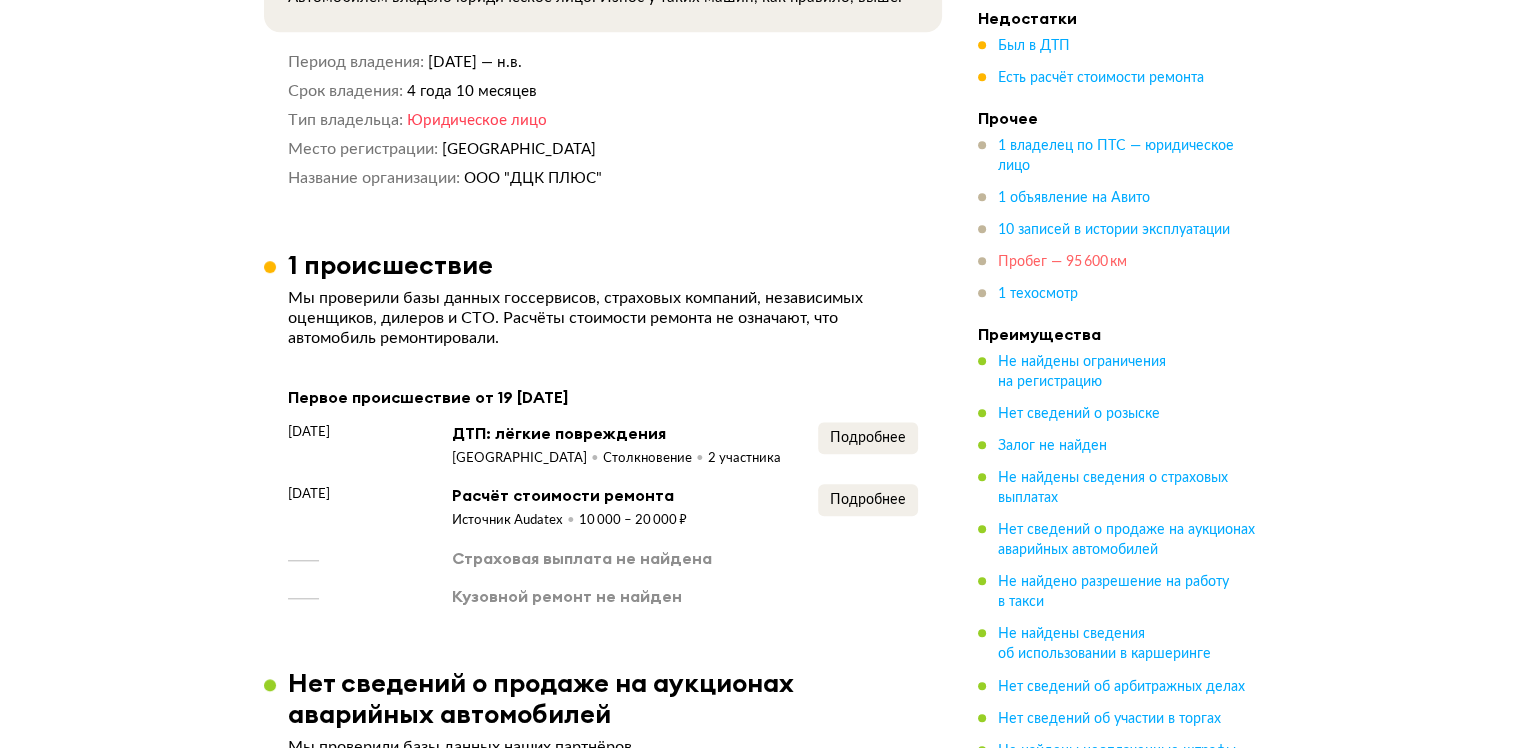click on "Пробег —  95 600 км" at bounding box center [1062, 262] 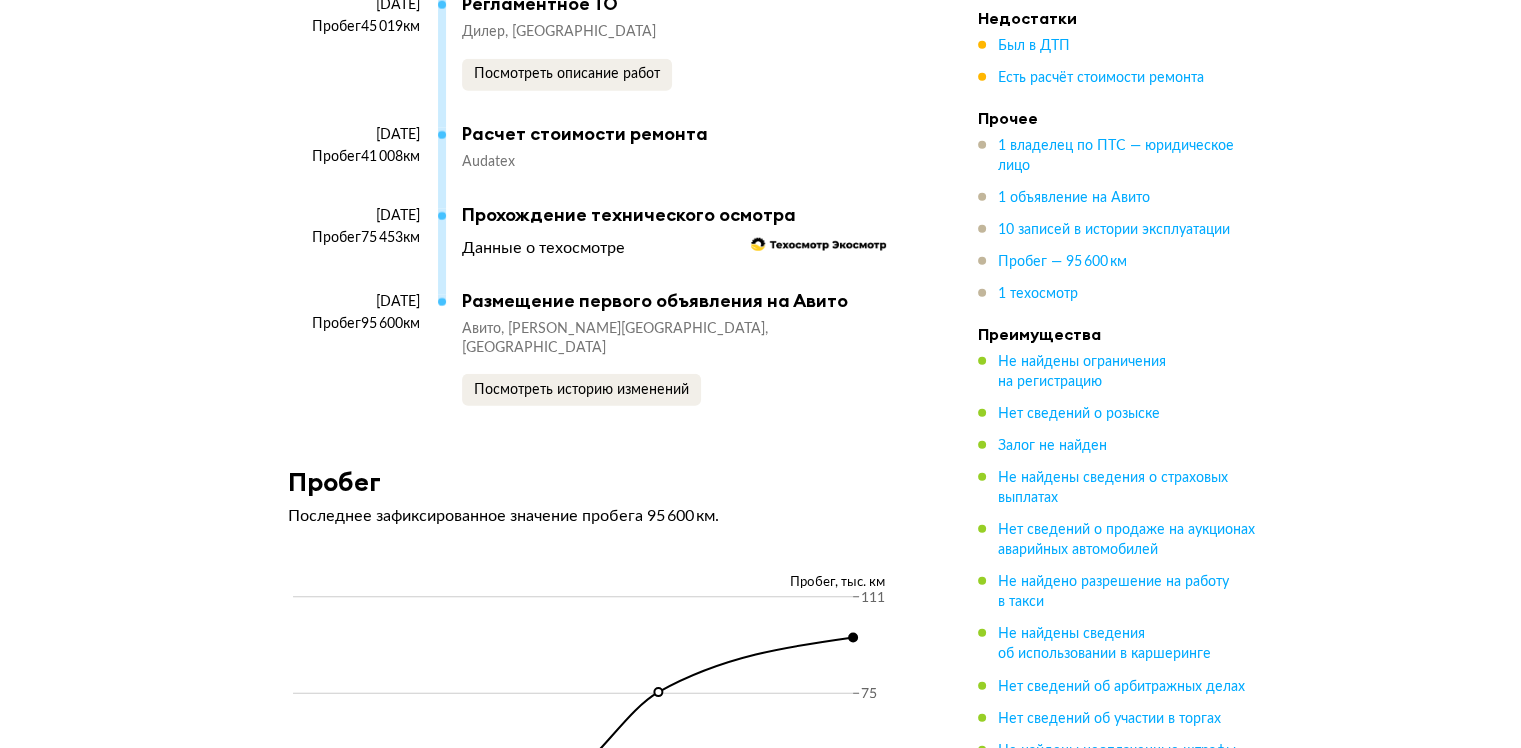 scroll, scrollTop: 5226, scrollLeft: 0, axis: vertical 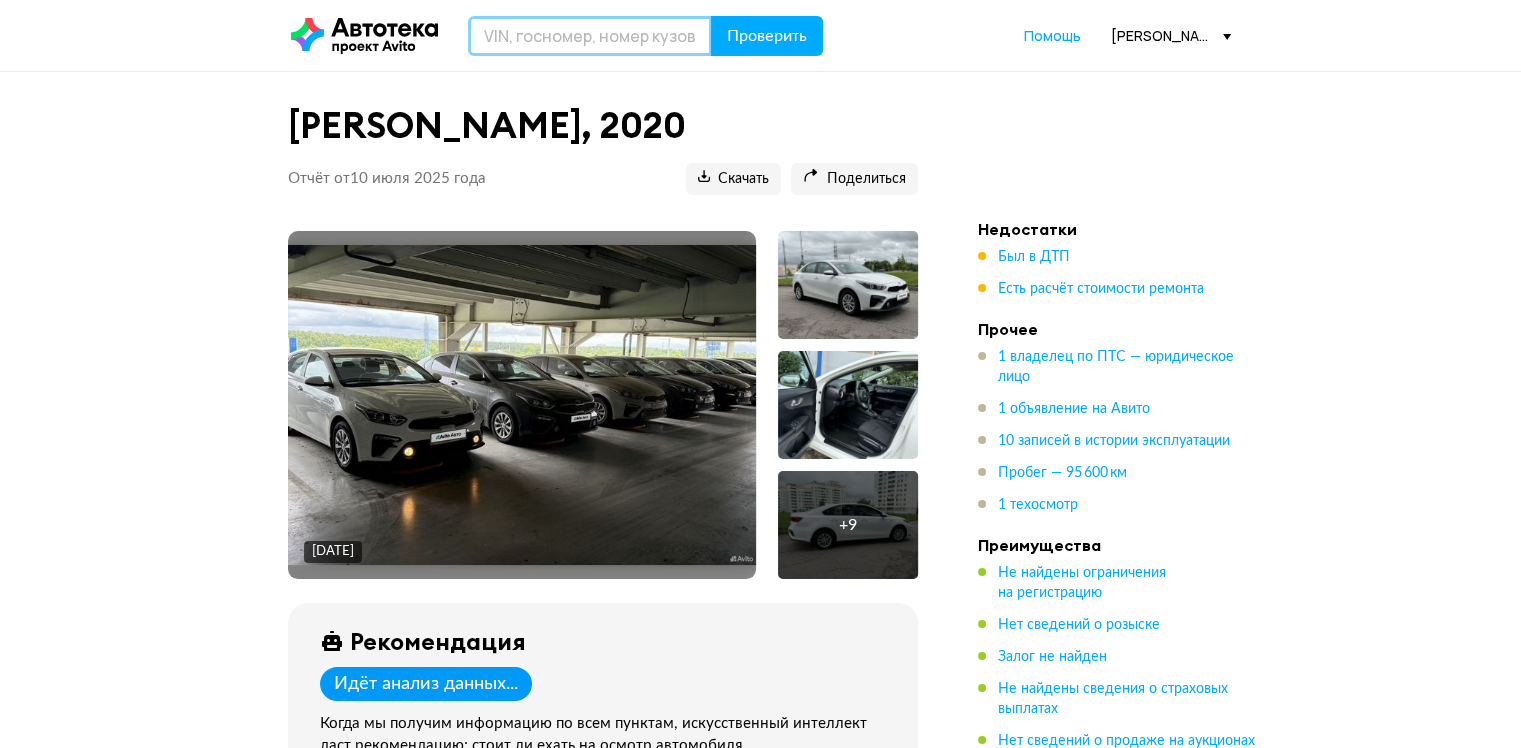 click at bounding box center [590, 36] 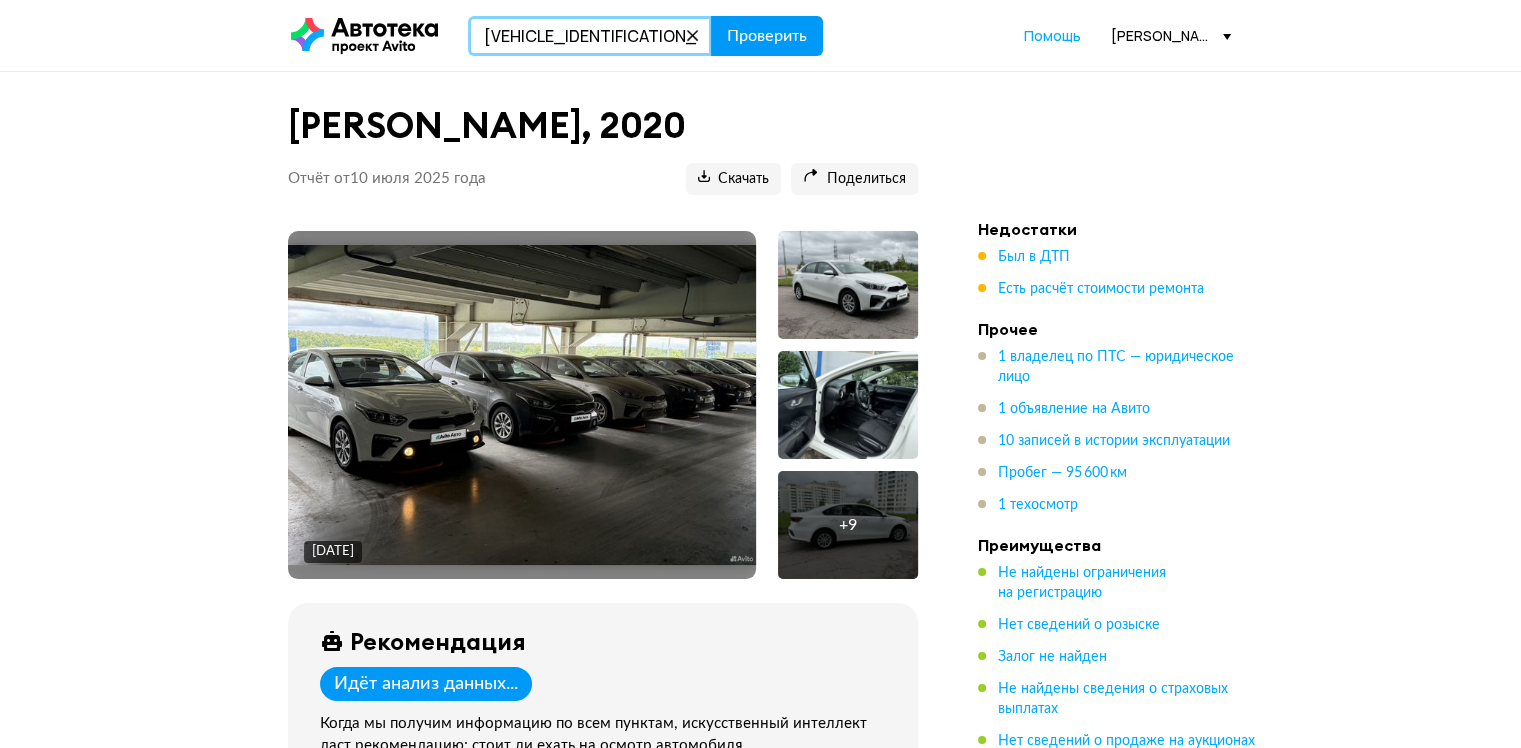 type on "XW8ZZZCKZMG020102" 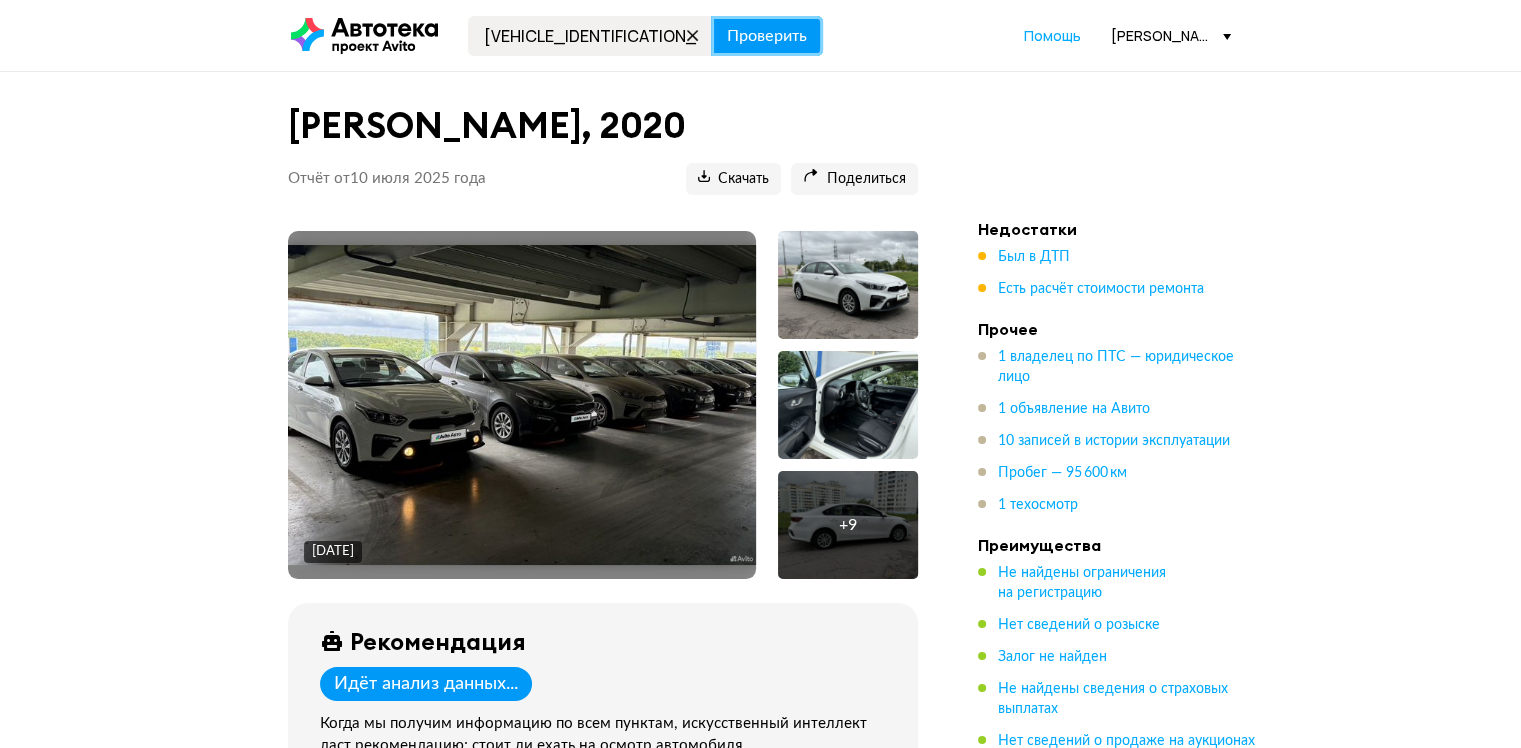 click on "Проверить" at bounding box center (767, 36) 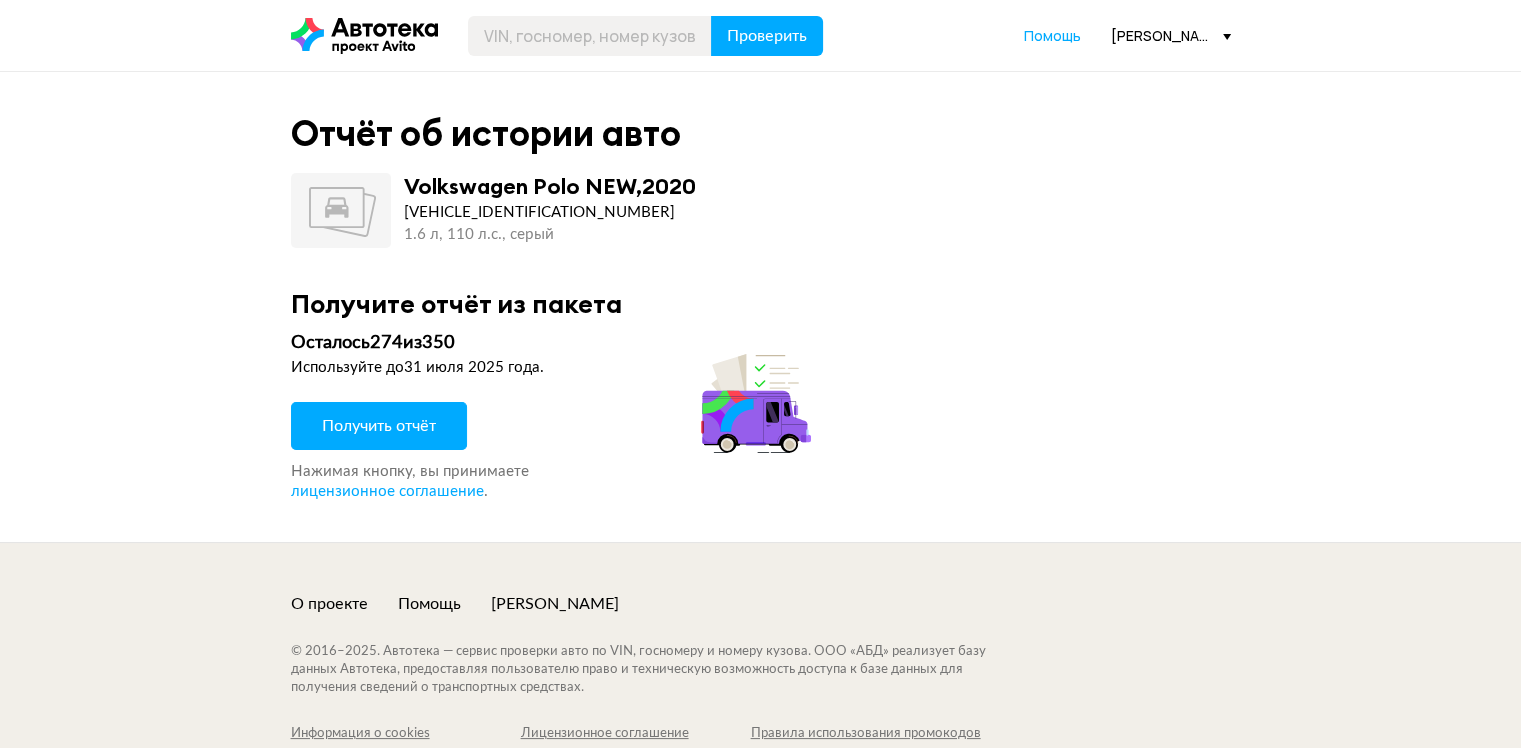 drag, startPoint x: 456, startPoint y: 428, endPoint x: 462, endPoint y: 404, distance: 24.738634 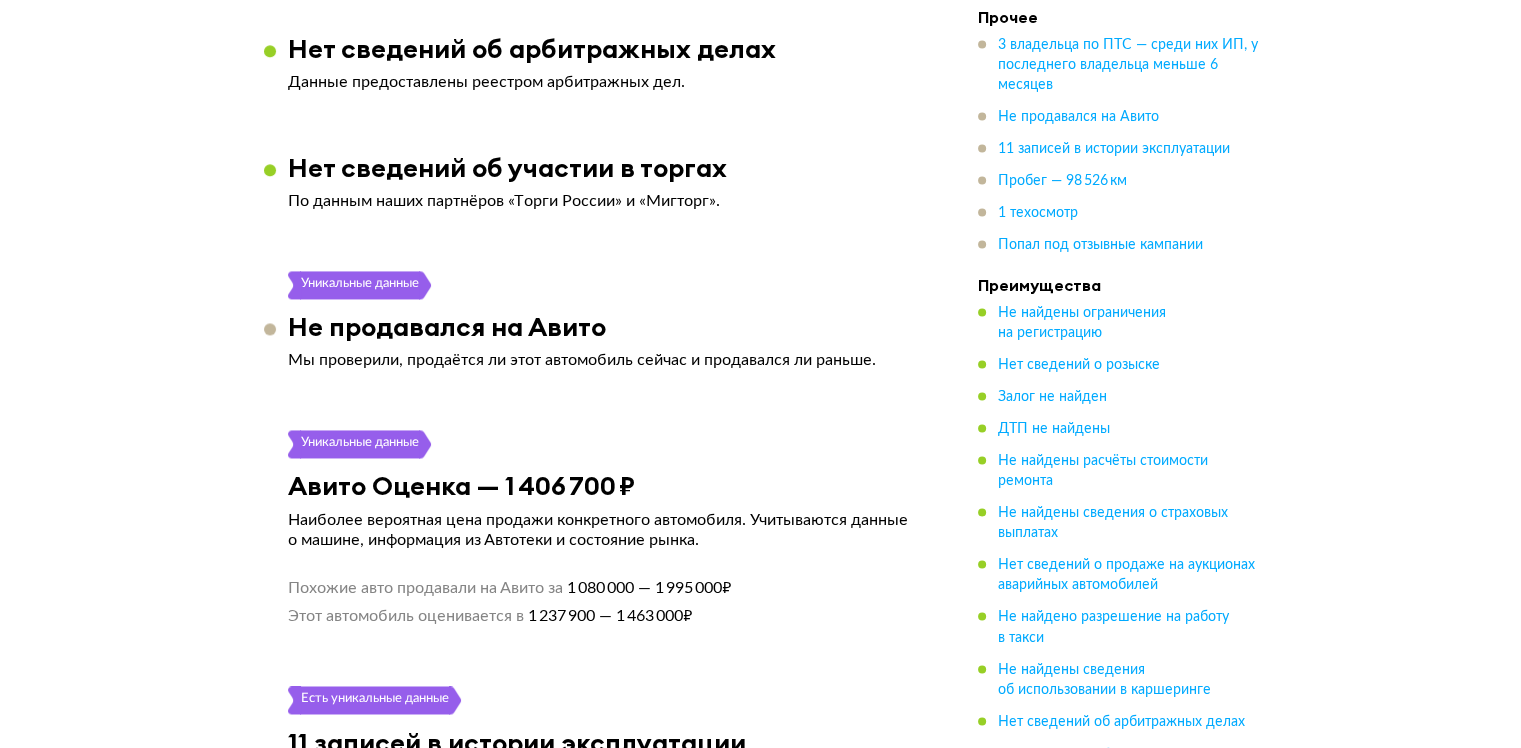 scroll, scrollTop: 3500, scrollLeft: 0, axis: vertical 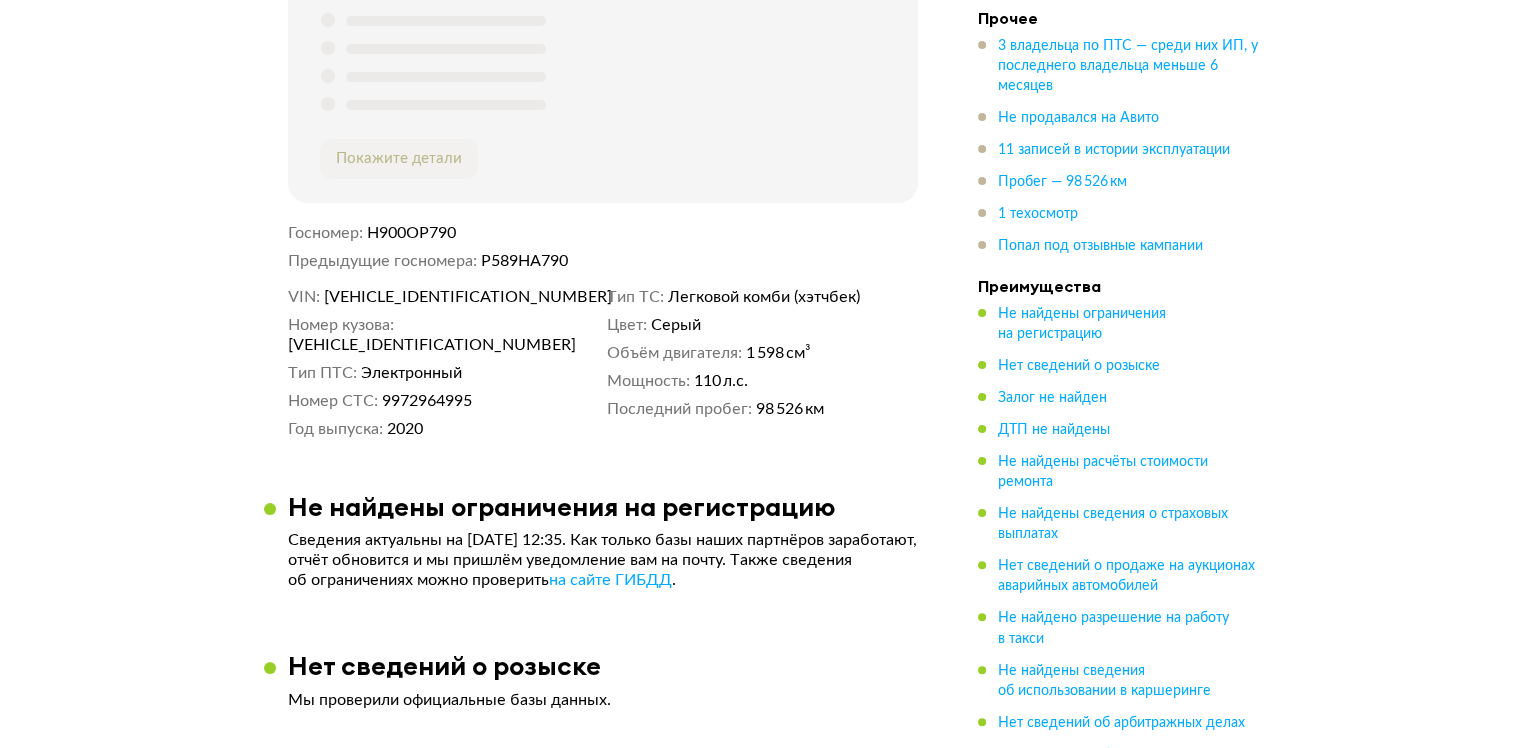 drag, startPoint x: 742, startPoint y: 386, endPoint x: 611, endPoint y: 388, distance: 131.01526 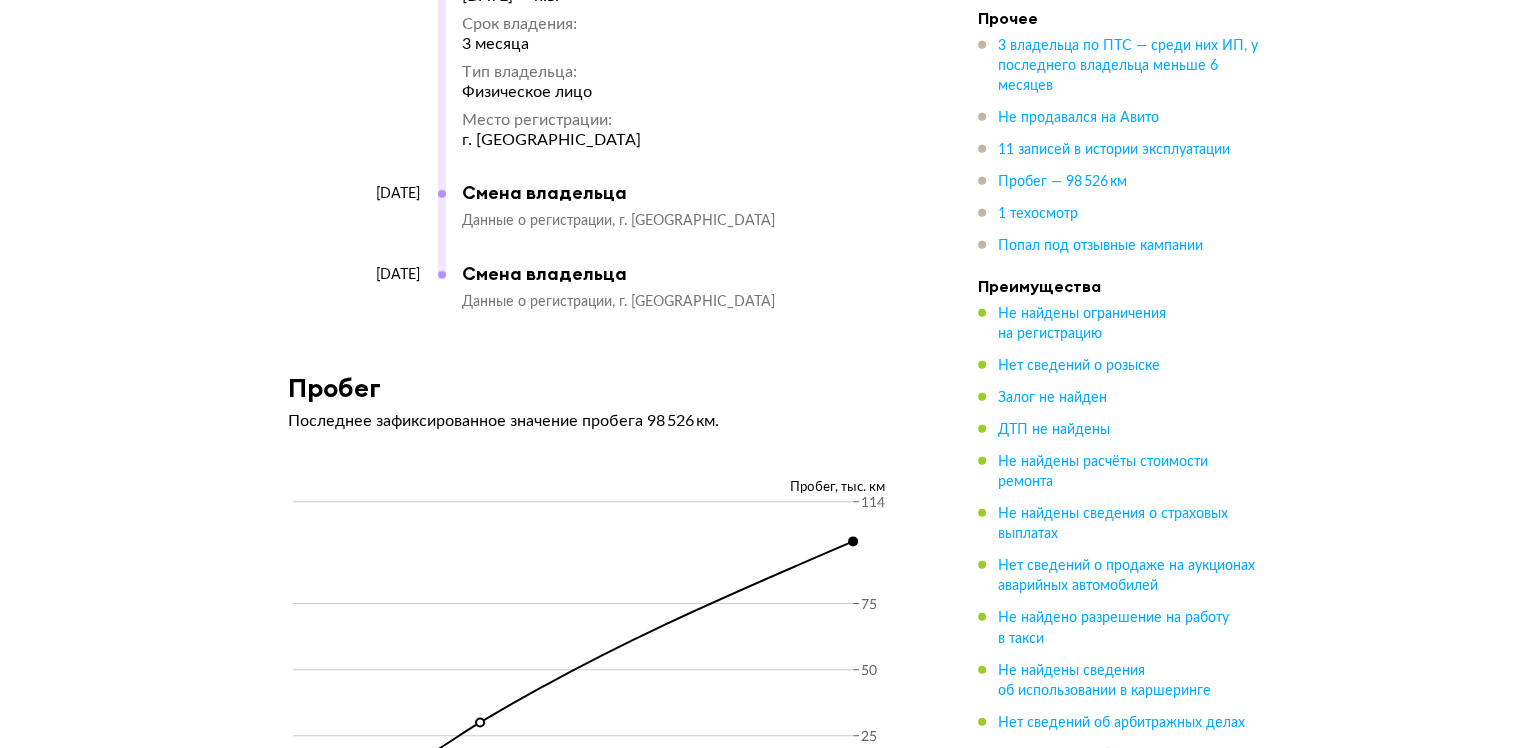 scroll, scrollTop: 5203, scrollLeft: 0, axis: vertical 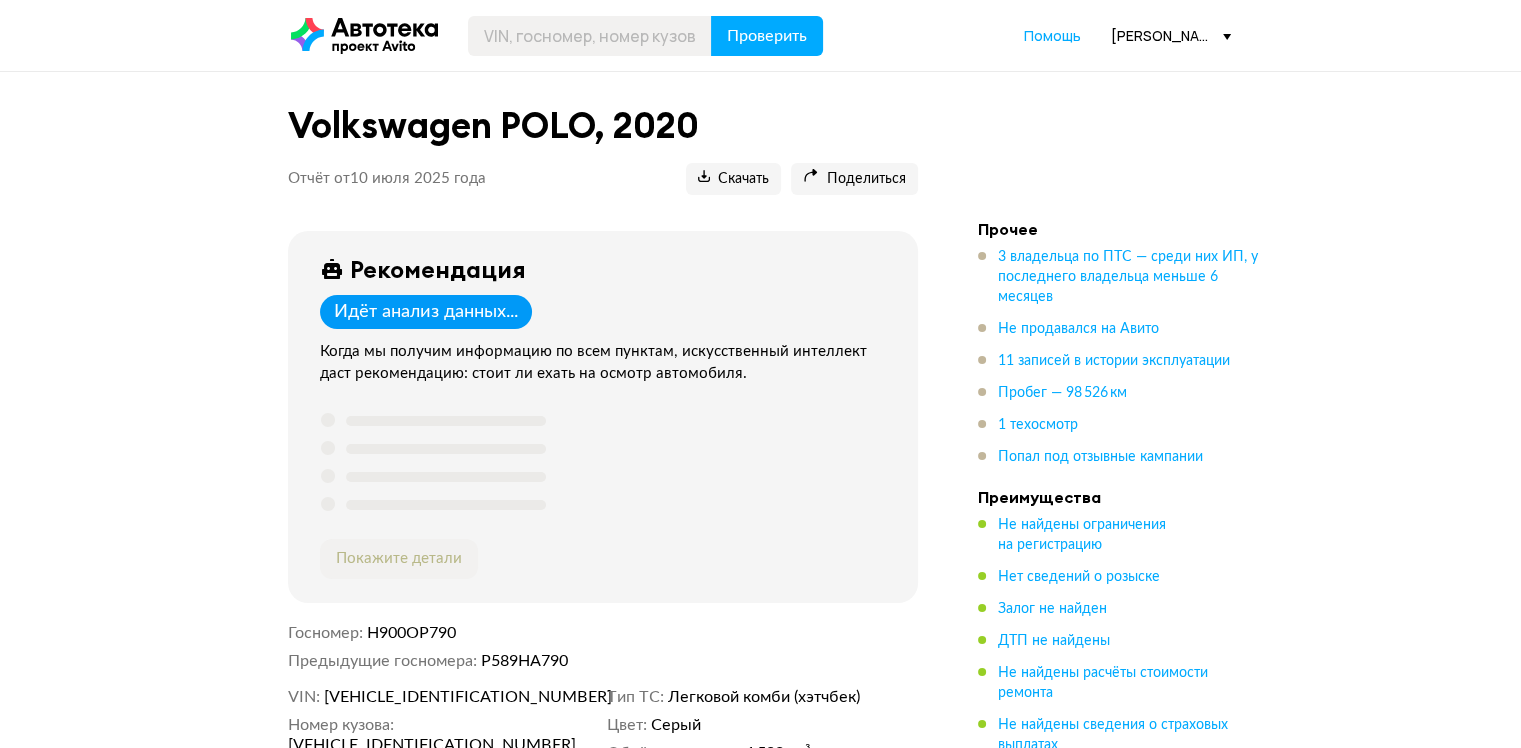 click on "Проверить Помощь dmitriy.iskandarov@hyundai-vnukovo.ru" at bounding box center [760, 35] 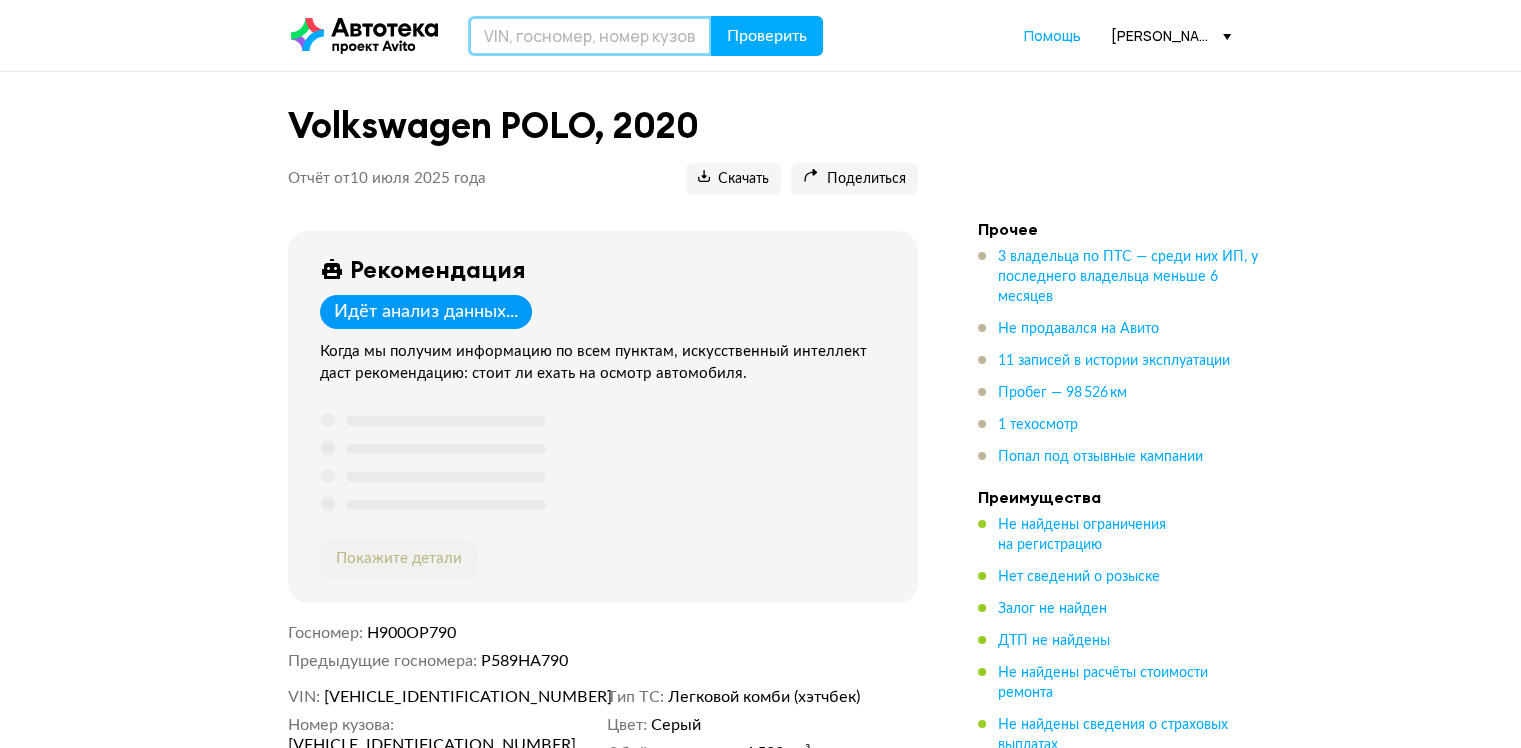 click at bounding box center (590, 36) 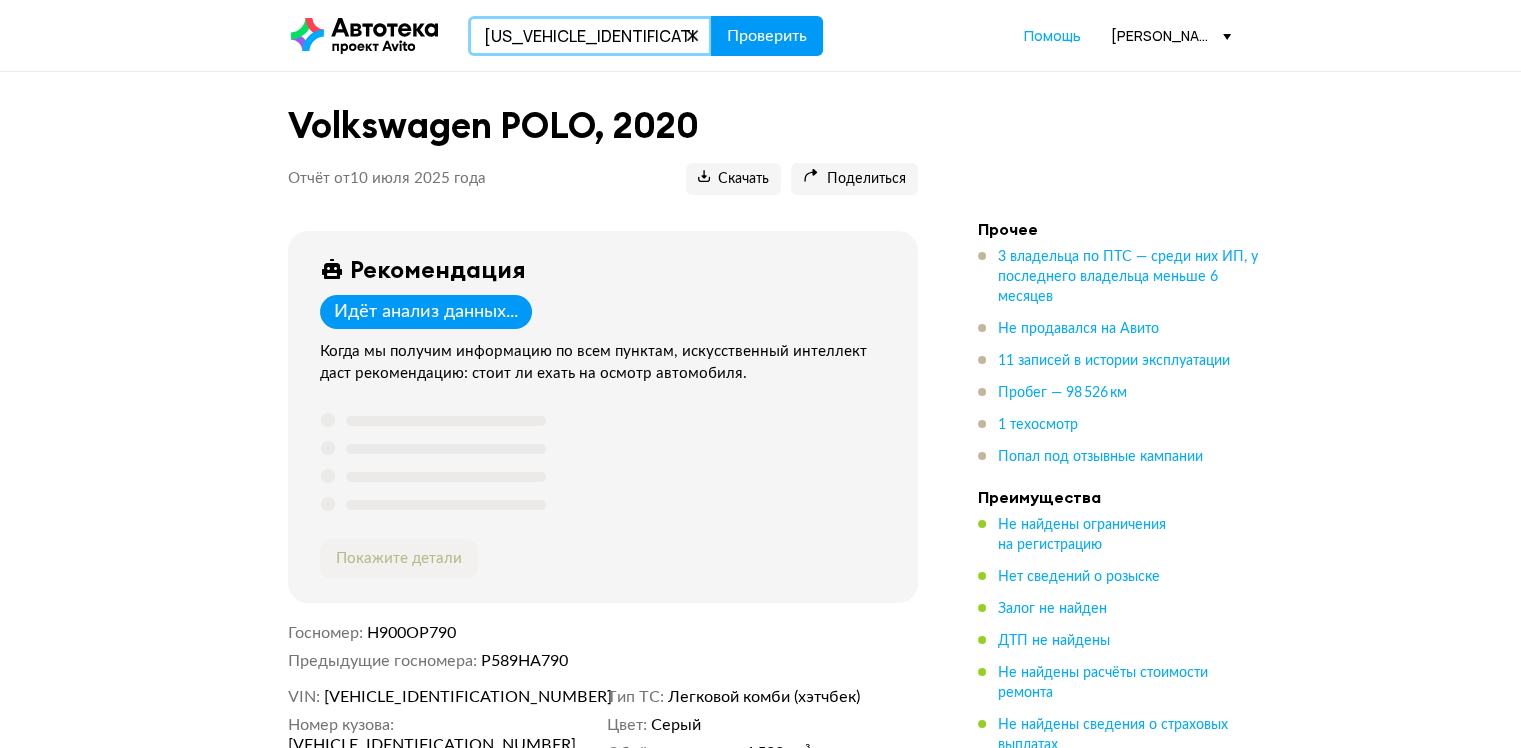 type on "XW7BN4HK60S110443" 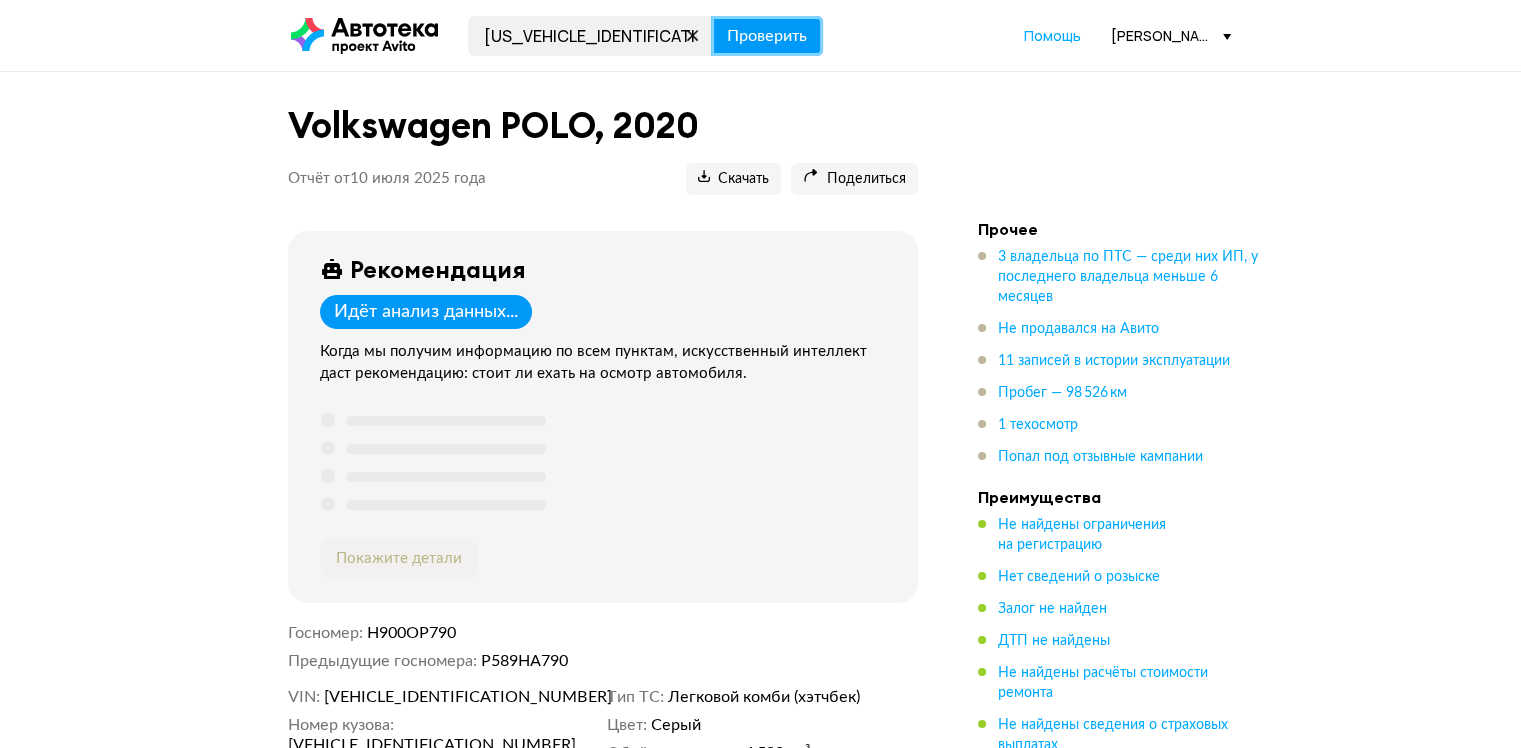 click on "Проверить" at bounding box center (767, 36) 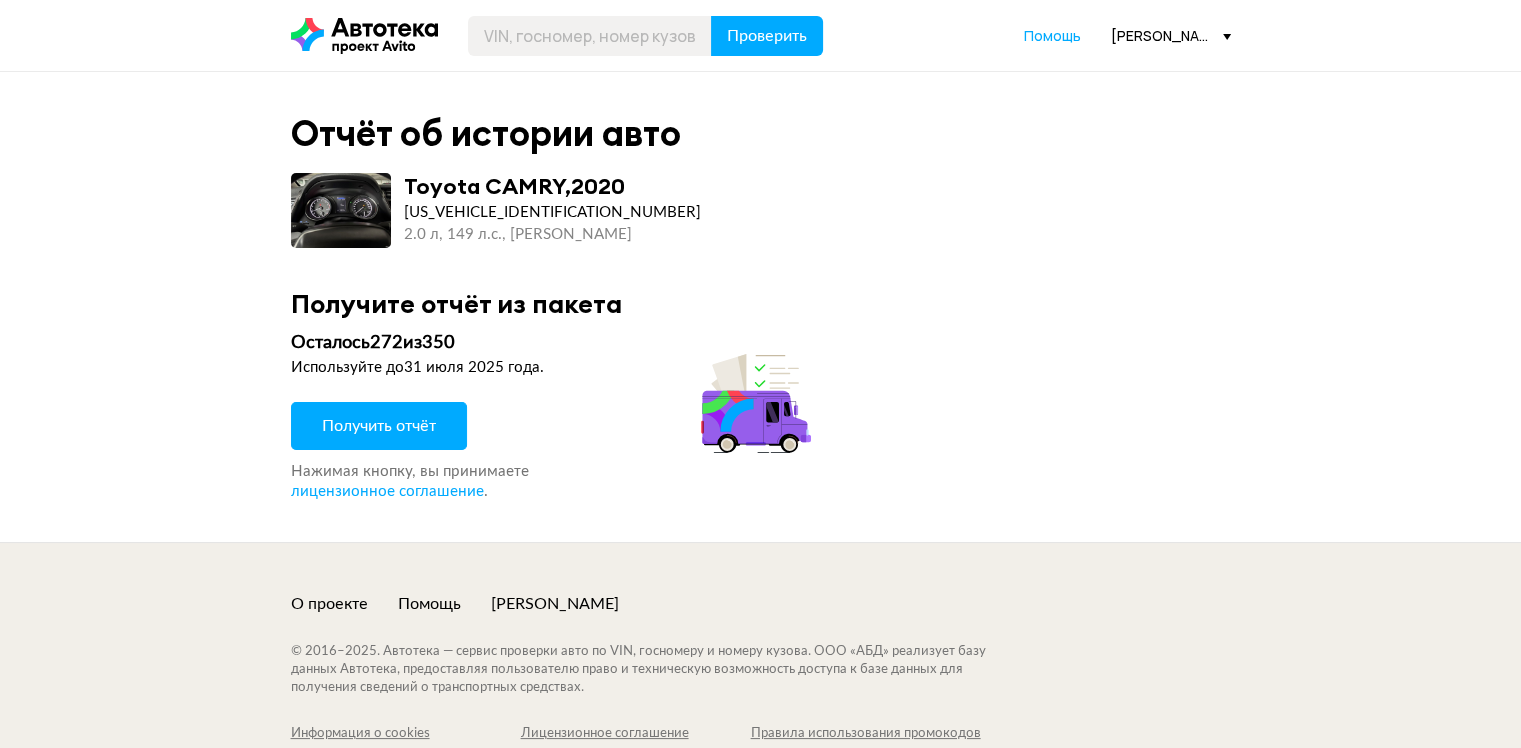 click on "Получить отчёт" at bounding box center (379, 426) 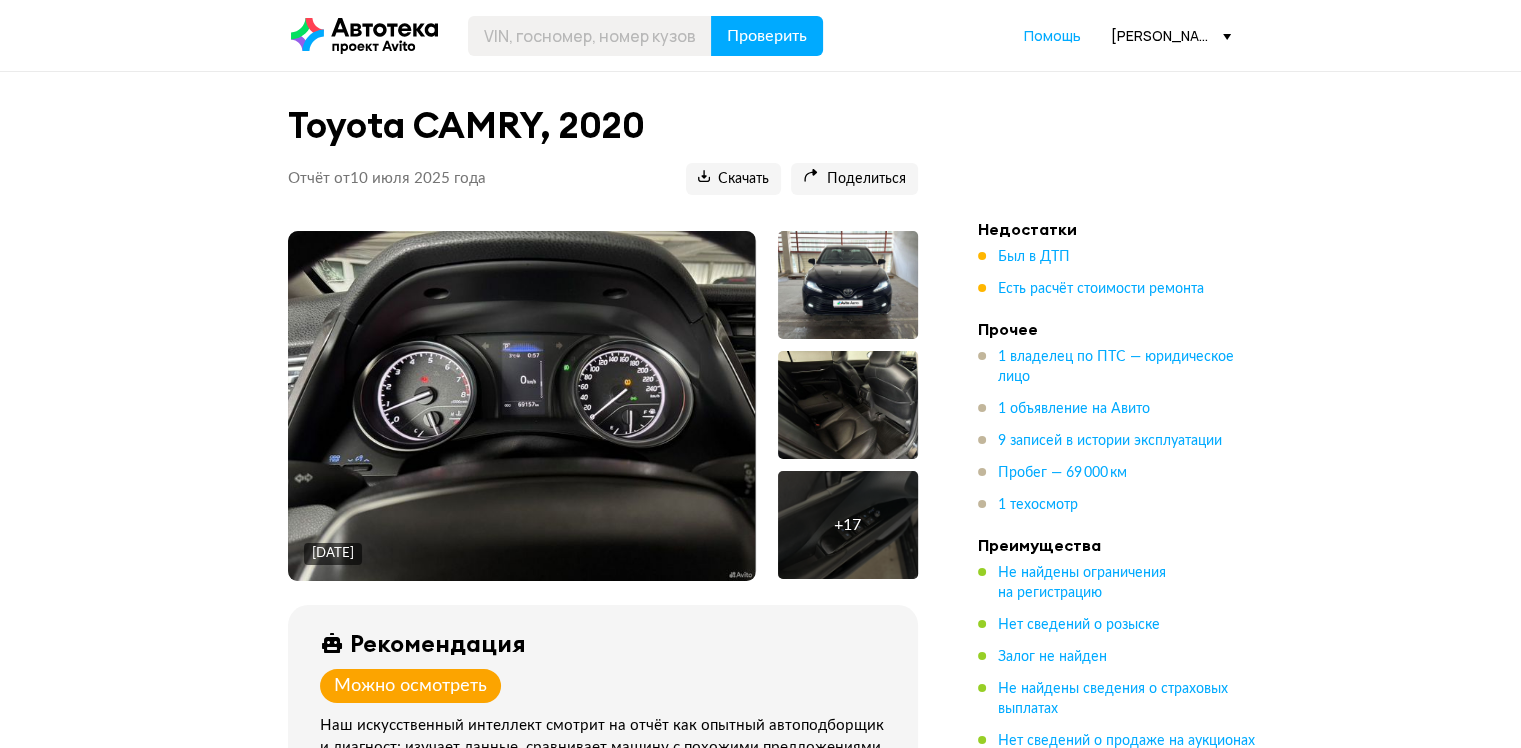 click at bounding box center [848, 405] 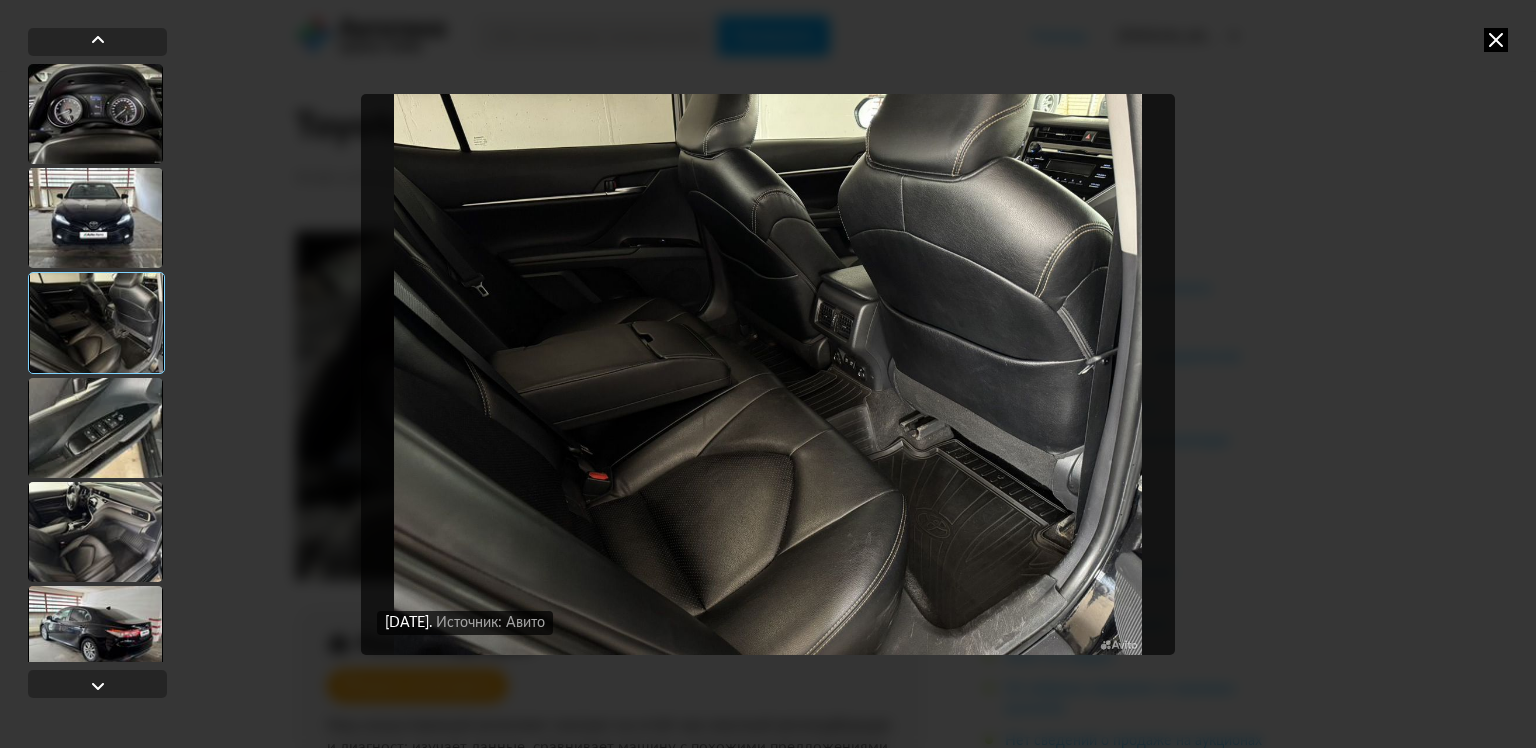 click at bounding box center (95, 428) 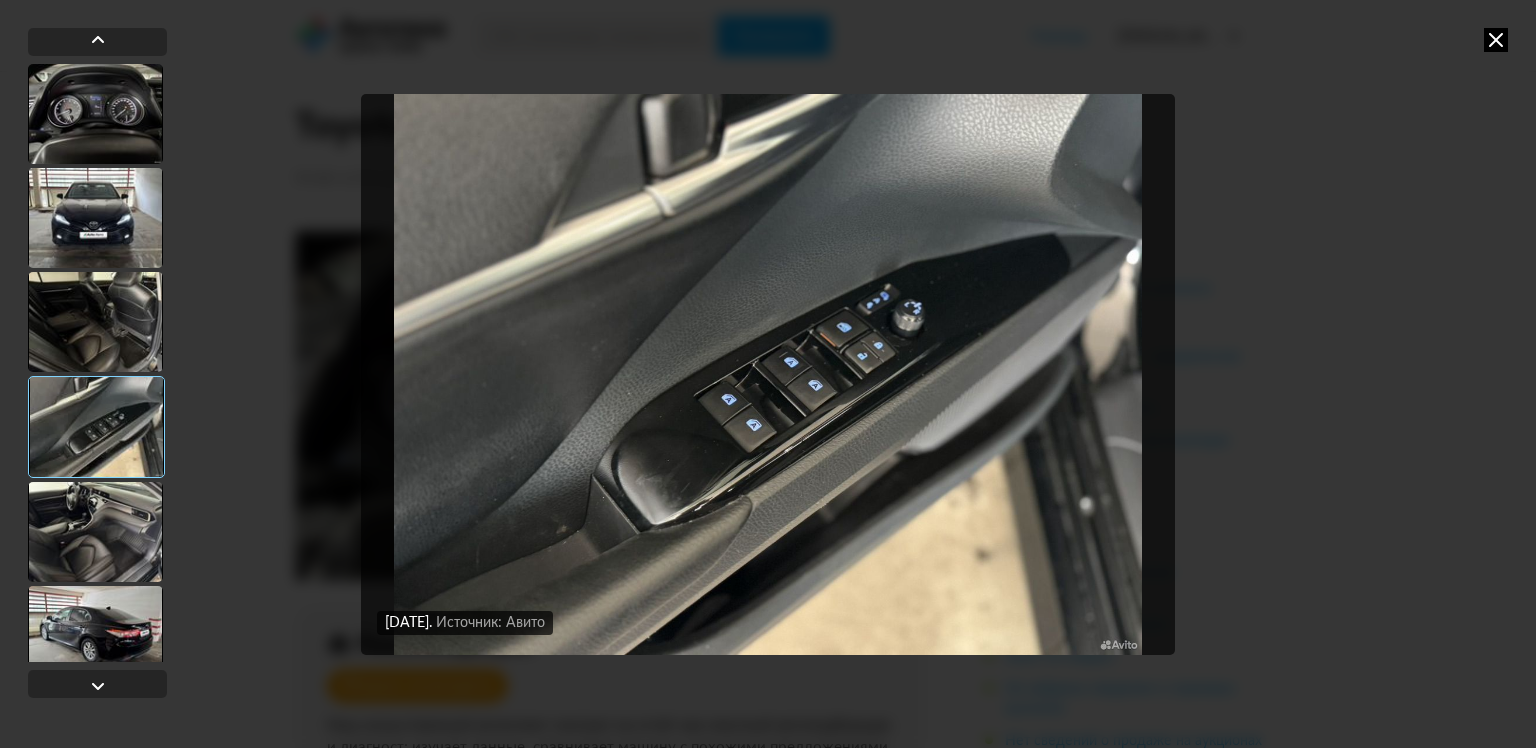 click at bounding box center (95, 532) 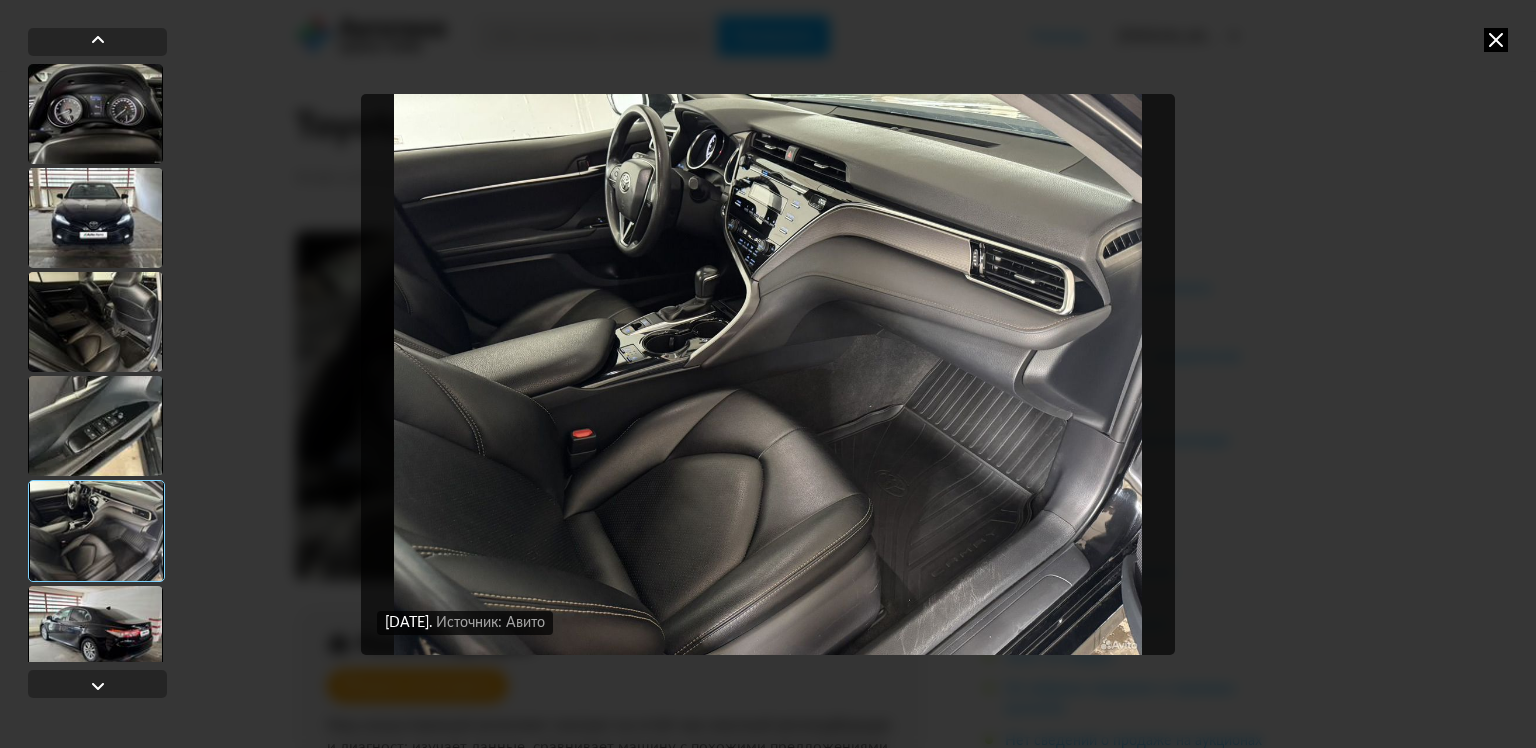 click at bounding box center [95, 636] 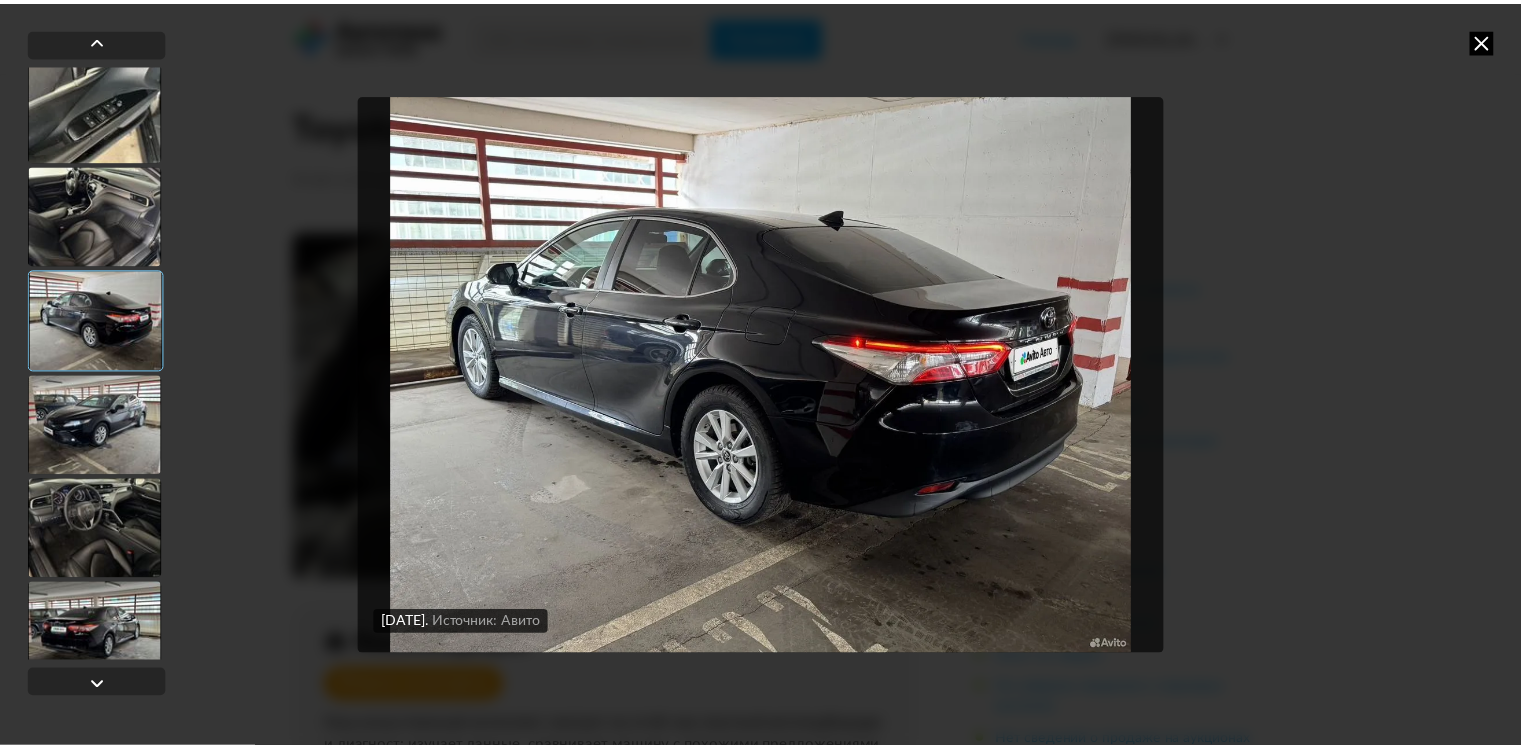 scroll, scrollTop: 500, scrollLeft: 0, axis: vertical 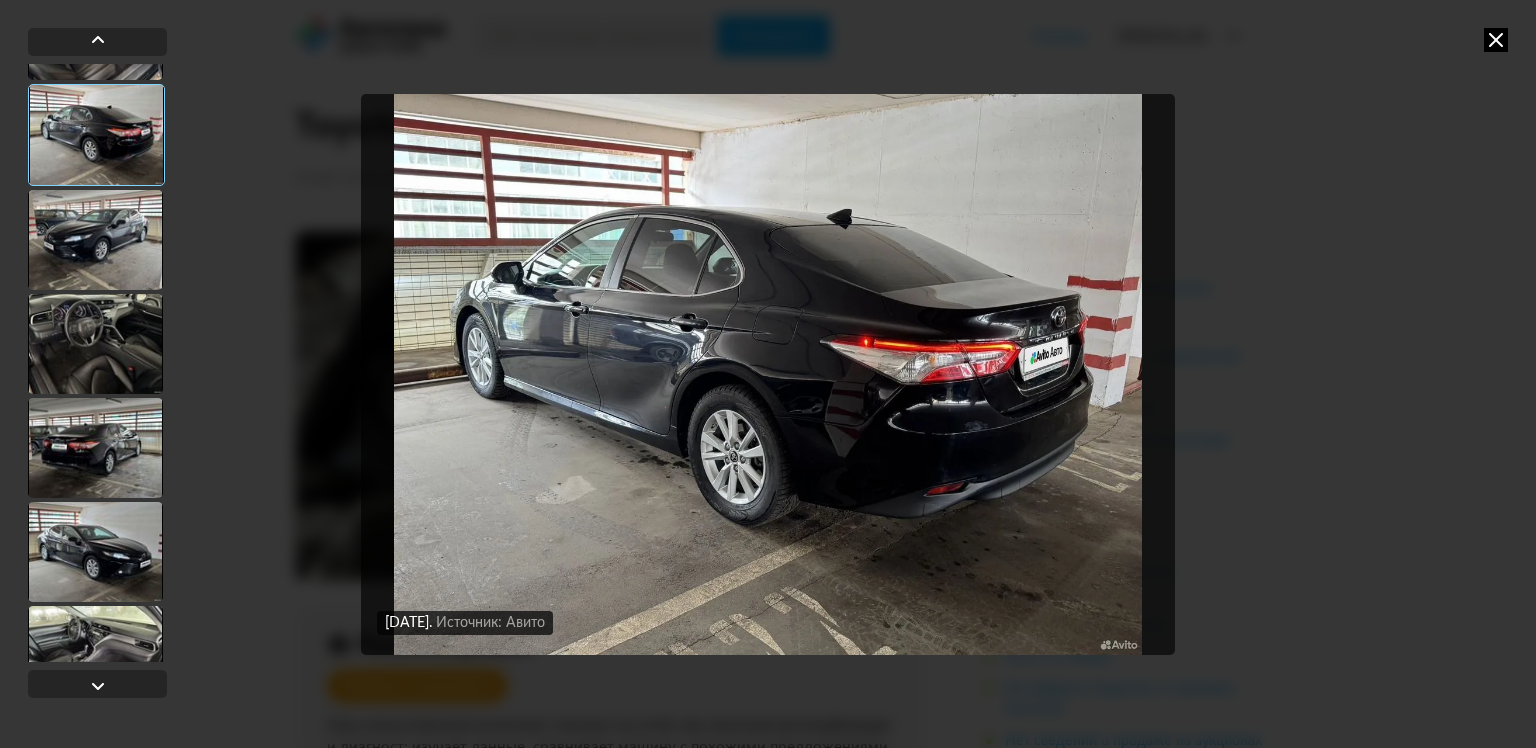 click at bounding box center (95, 344) 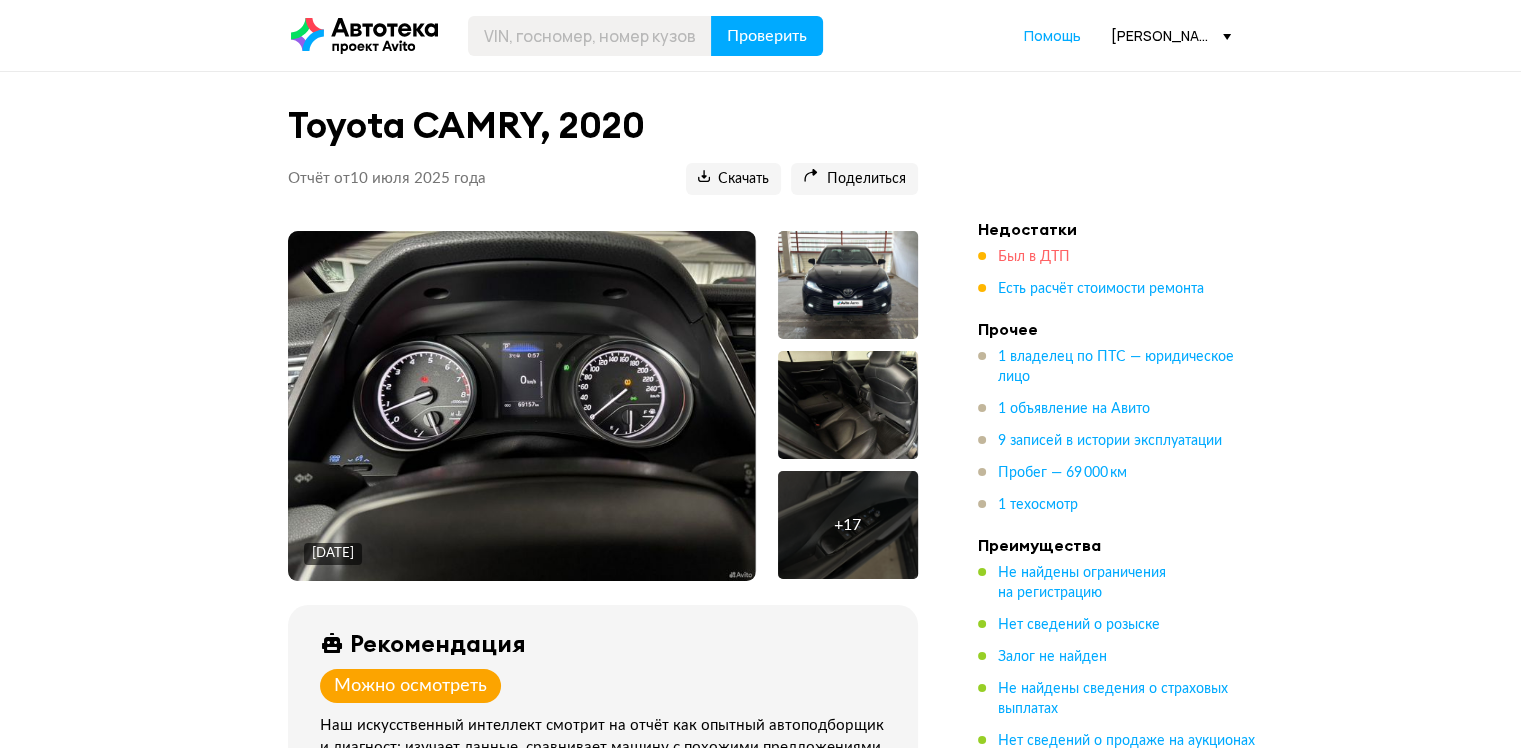 click on "Был в ДТП" at bounding box center [1034, 257] 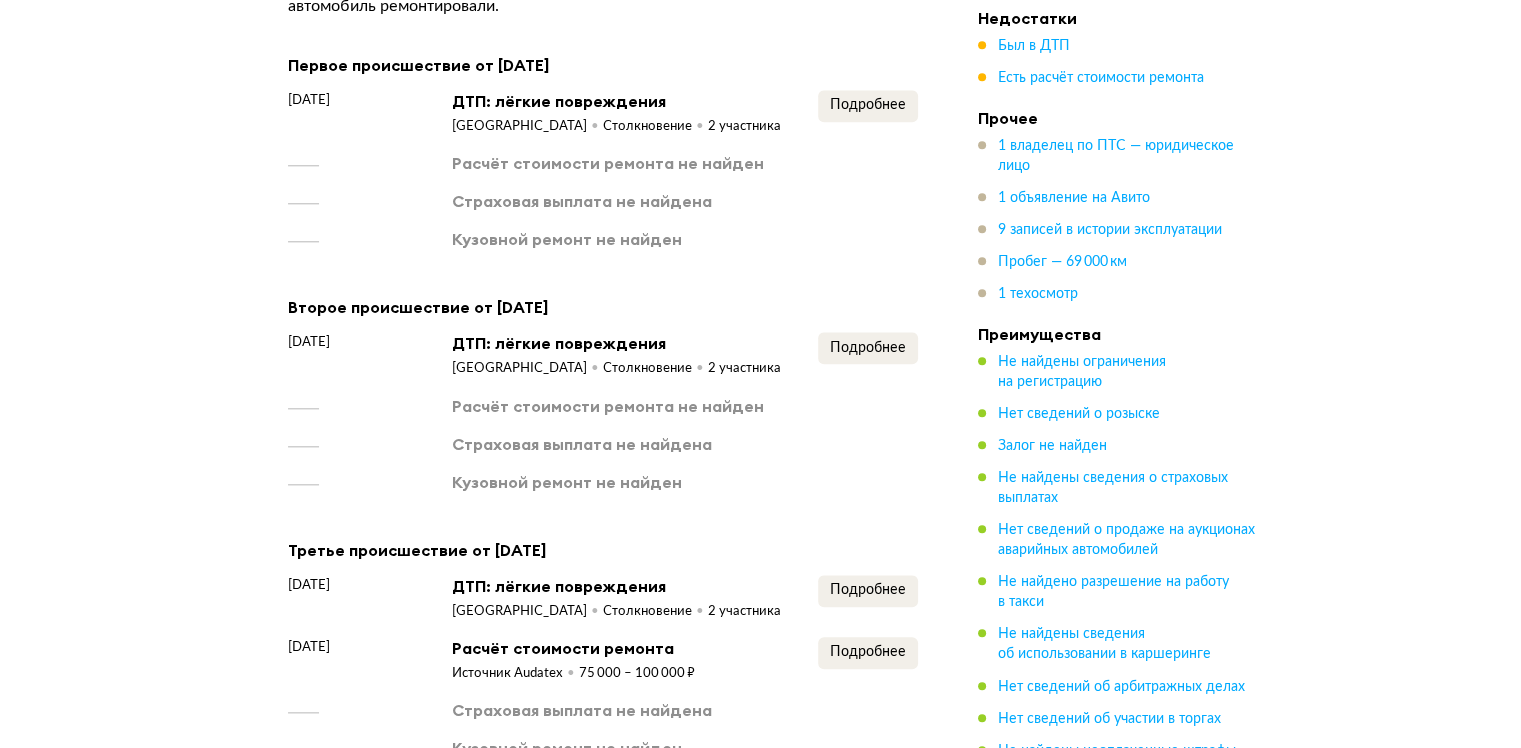 scroll, scrollTop: 2100, scrollLeft: 0, axis: vertical 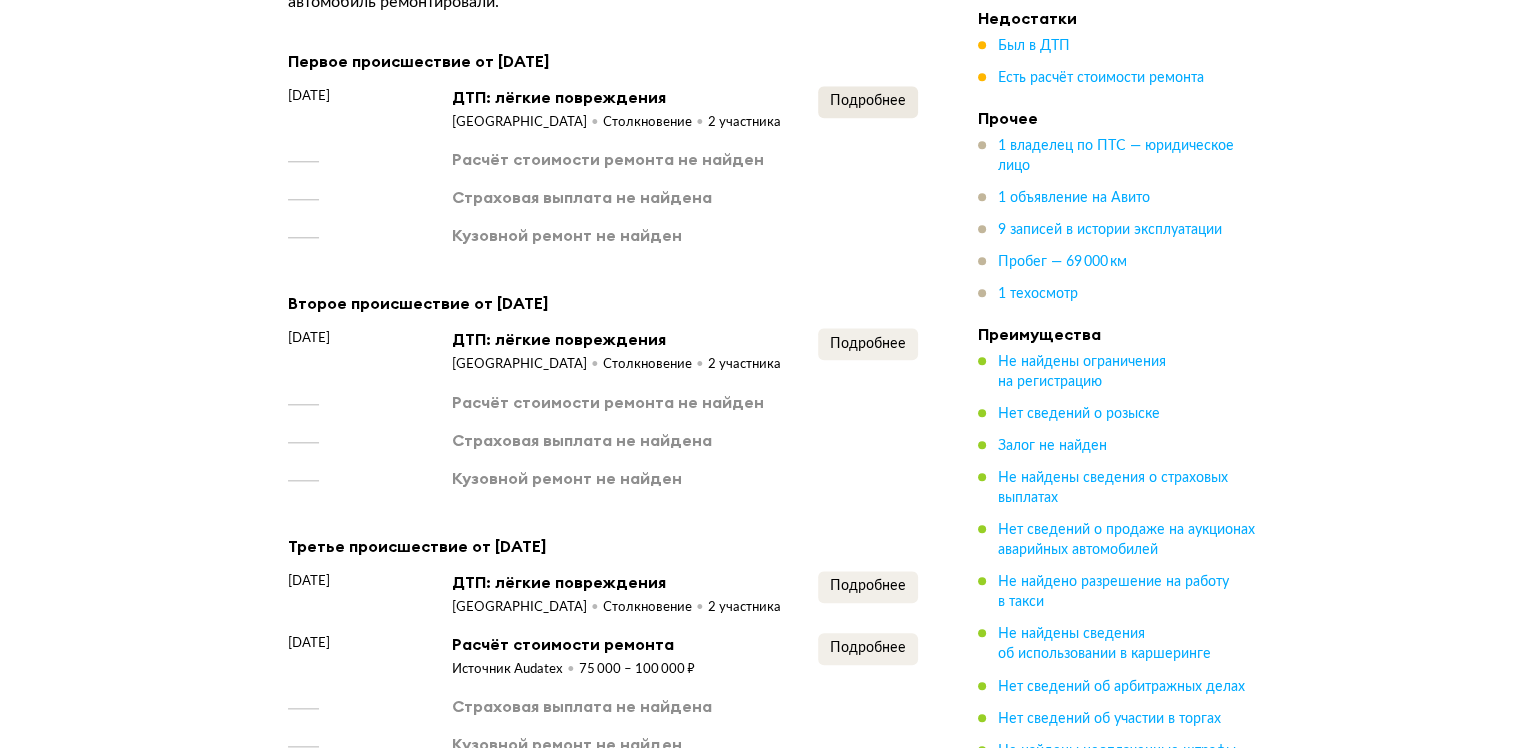 click on "Первое происшествие от 10 марта 2021 года 10 марта 2021 года ДТП: лёгкие повреждения Москва Столкновение 2 участника Подробнее Расчёт стоимости ремонта не найден Страховая выплата не найдена Кузовной ремонт не найден" at bounding box center [603, 147] 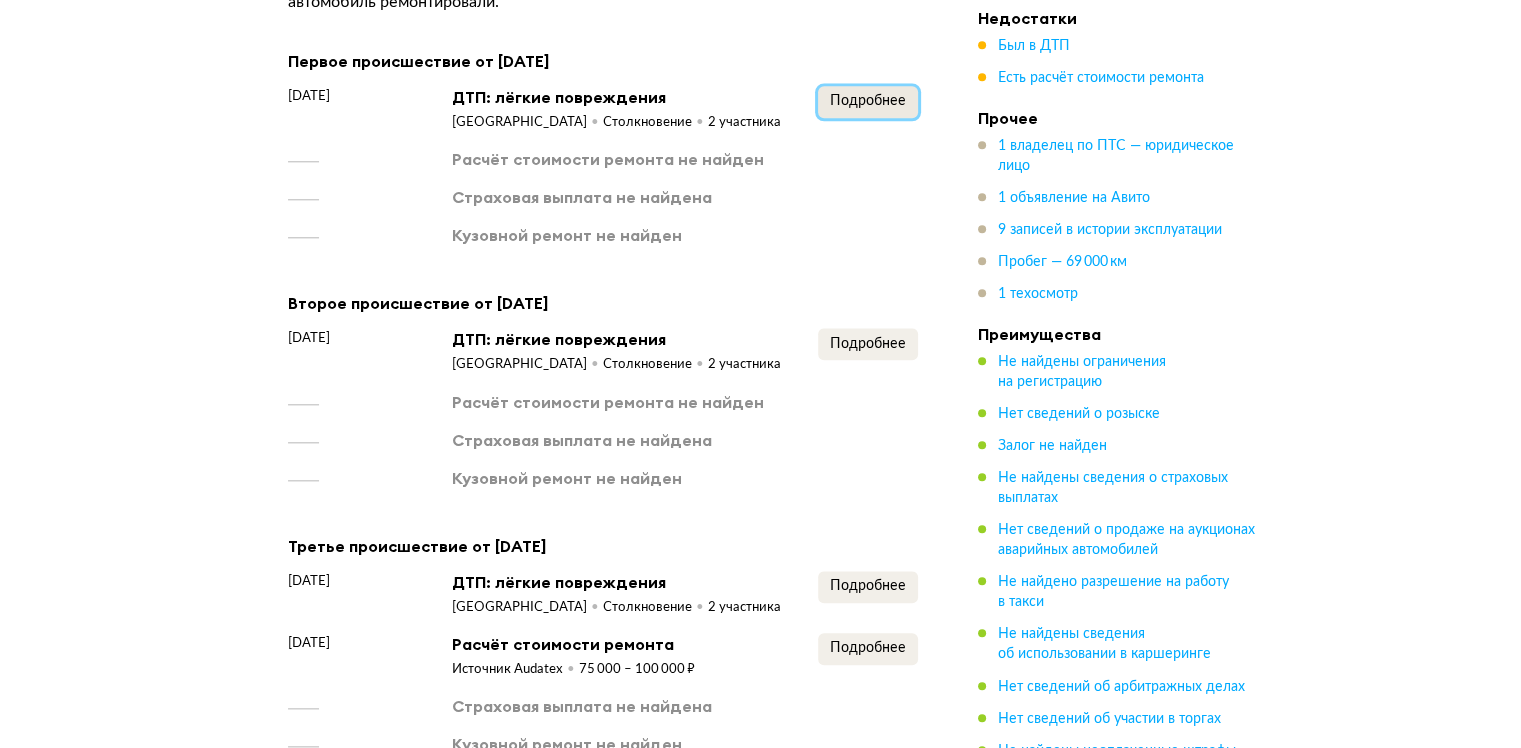 click on "Подробнее" at bounding box center [868, 101] 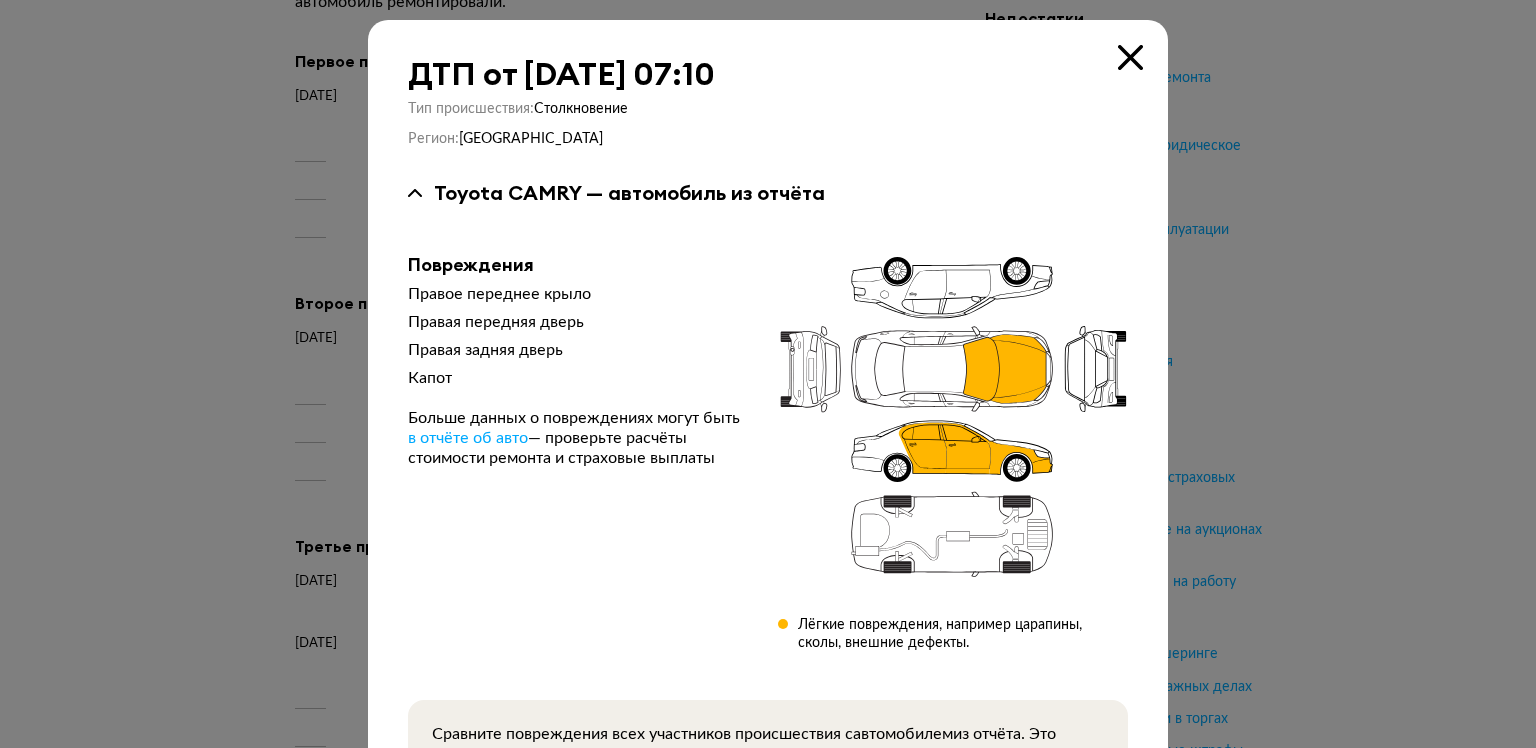 type 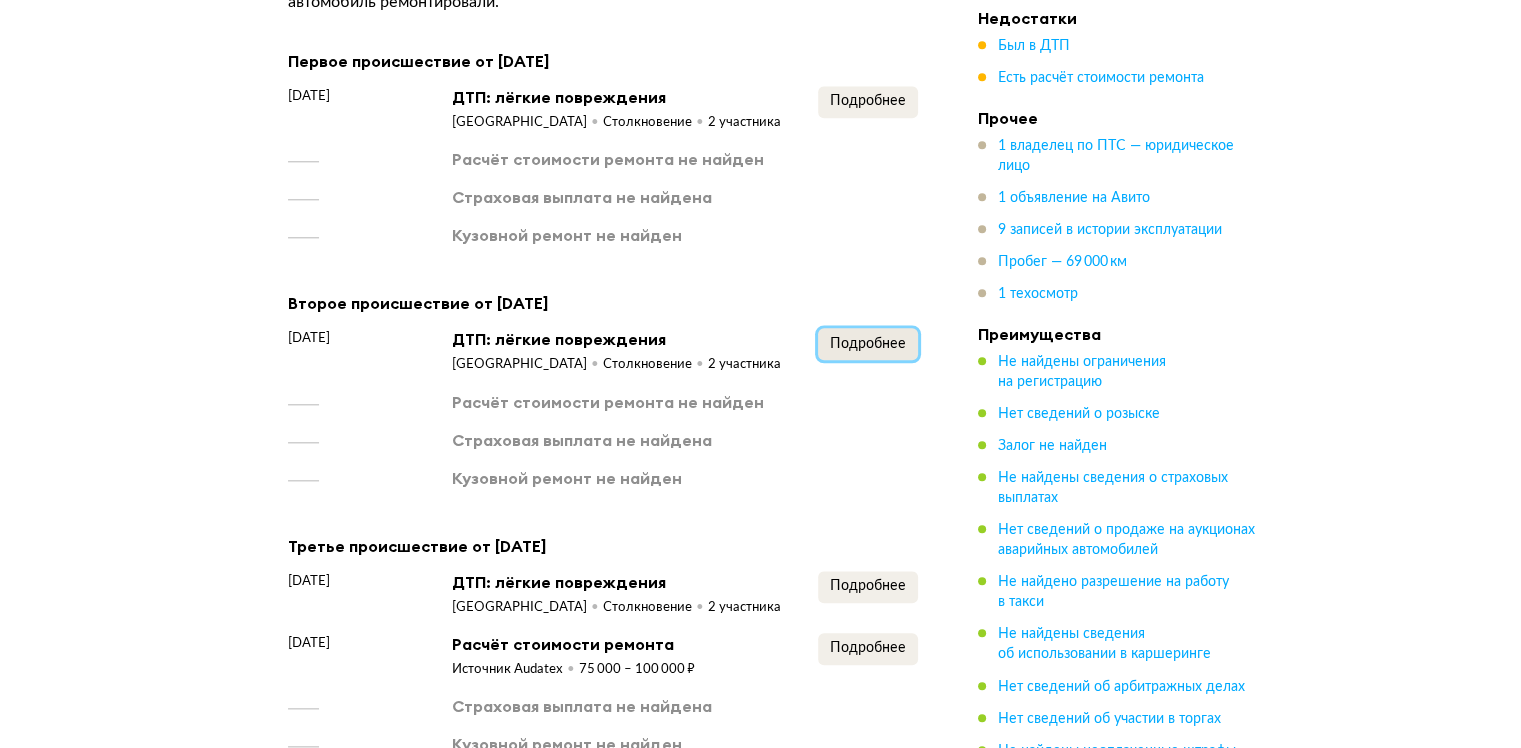 click on "Подробнее" at bounding box center (868, 344) 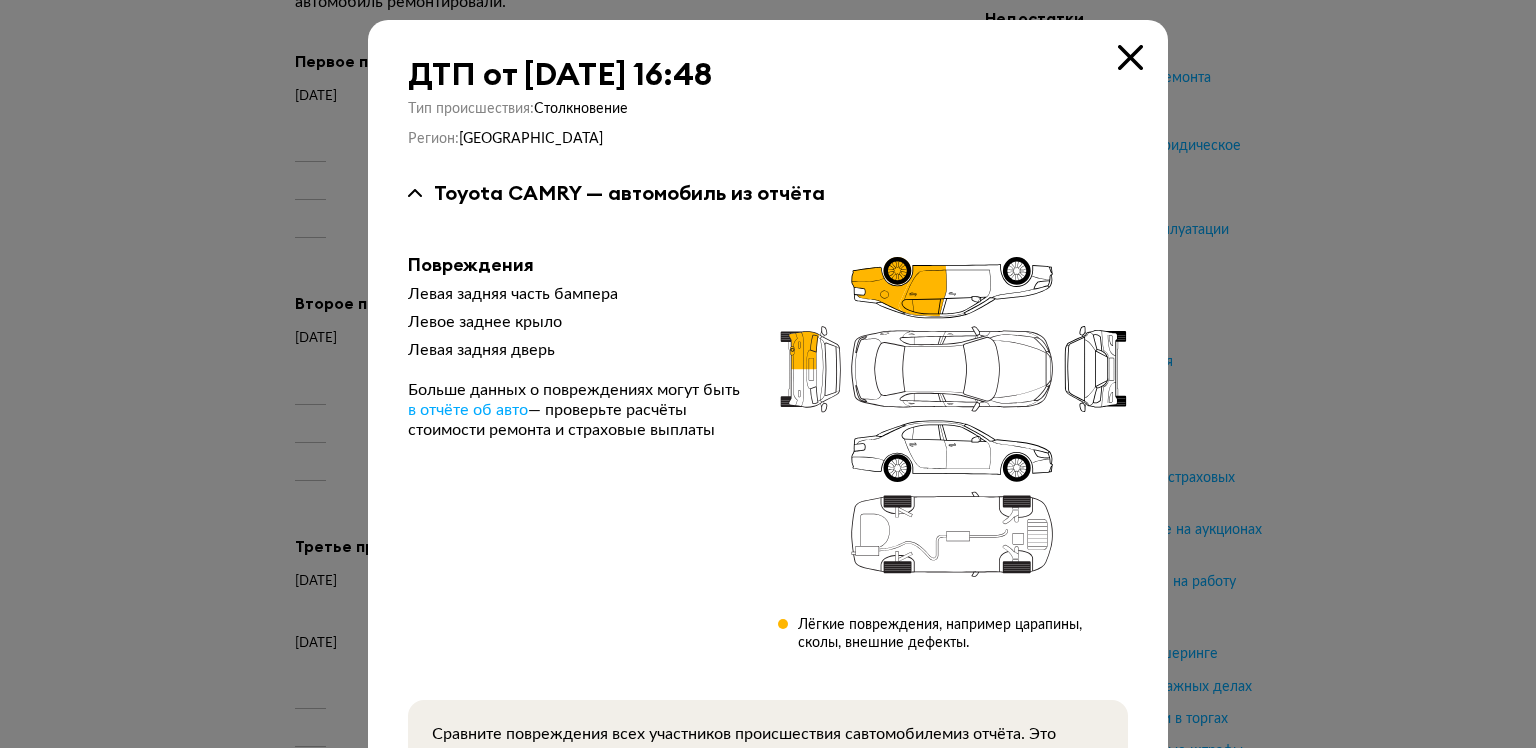 type 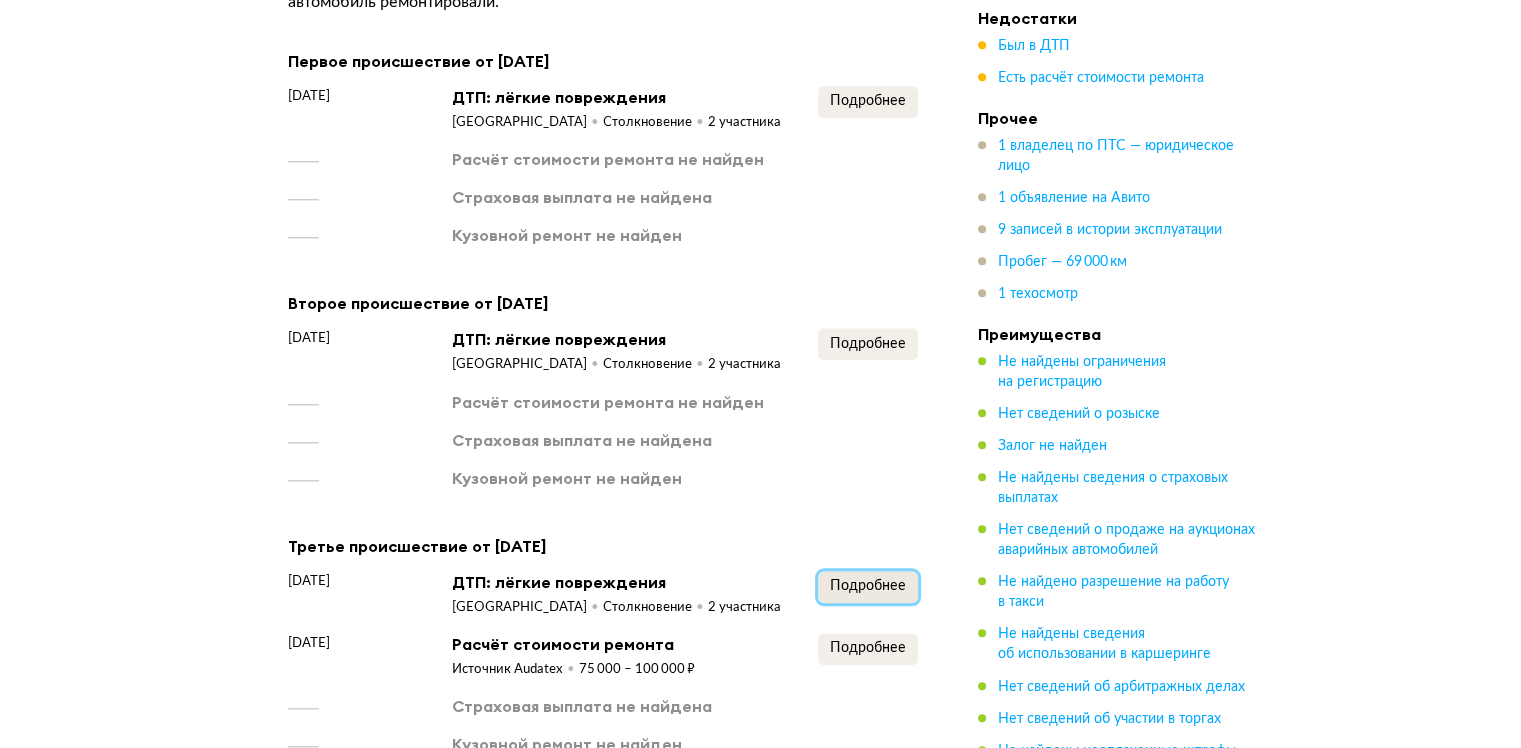 click on "Подробнее" at bounding box center [868, 586] 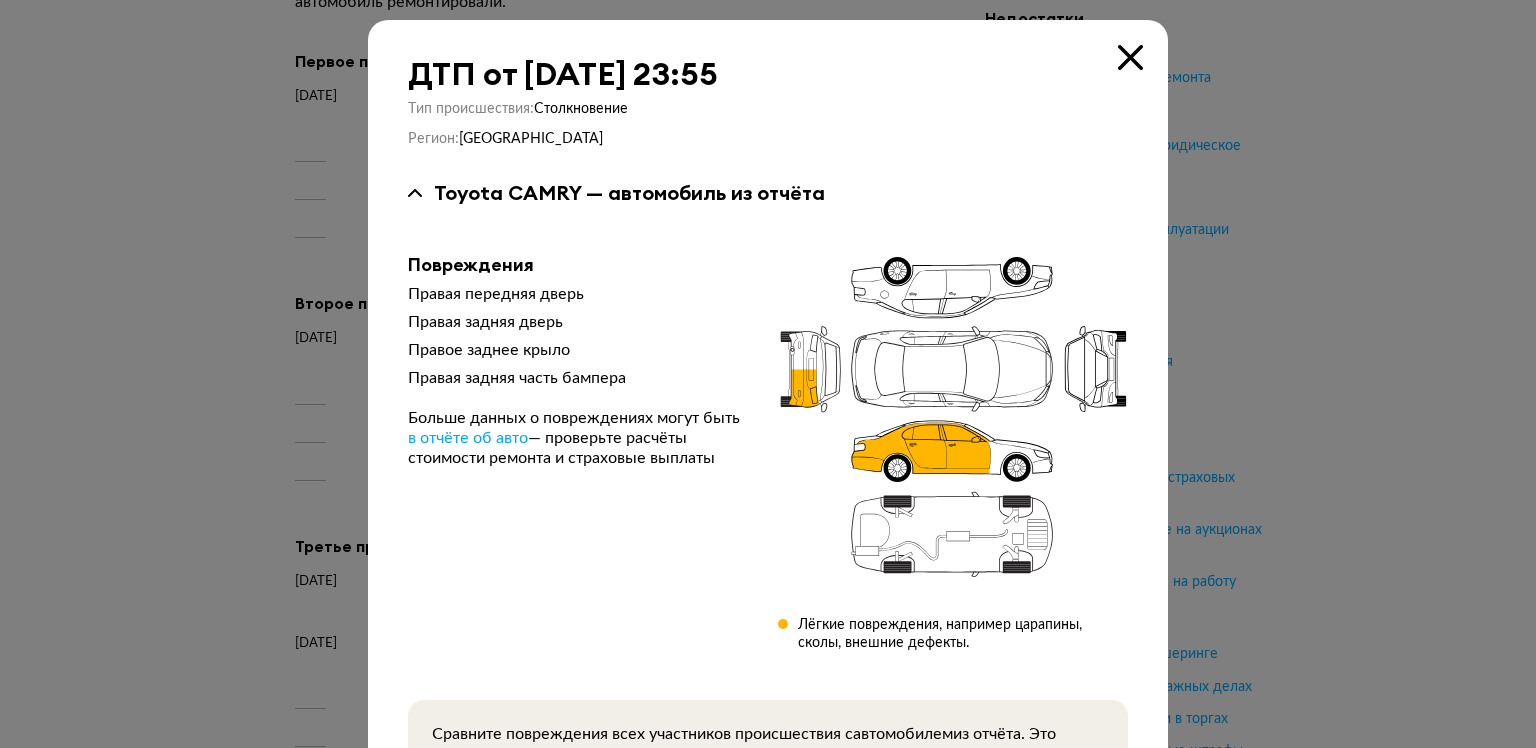 type 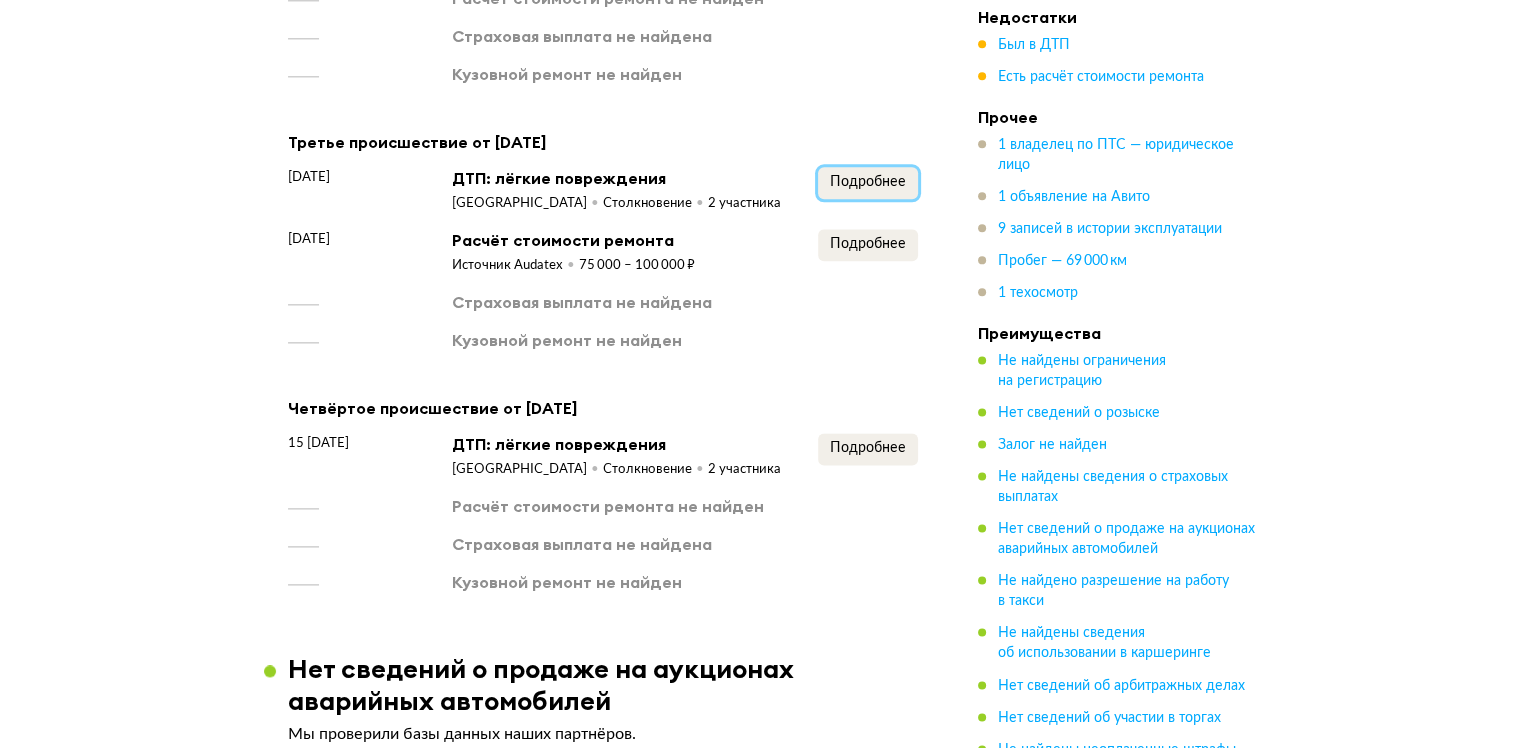 scroll, scrollTop: 2600, scrollLeft: 0, axis: vertical 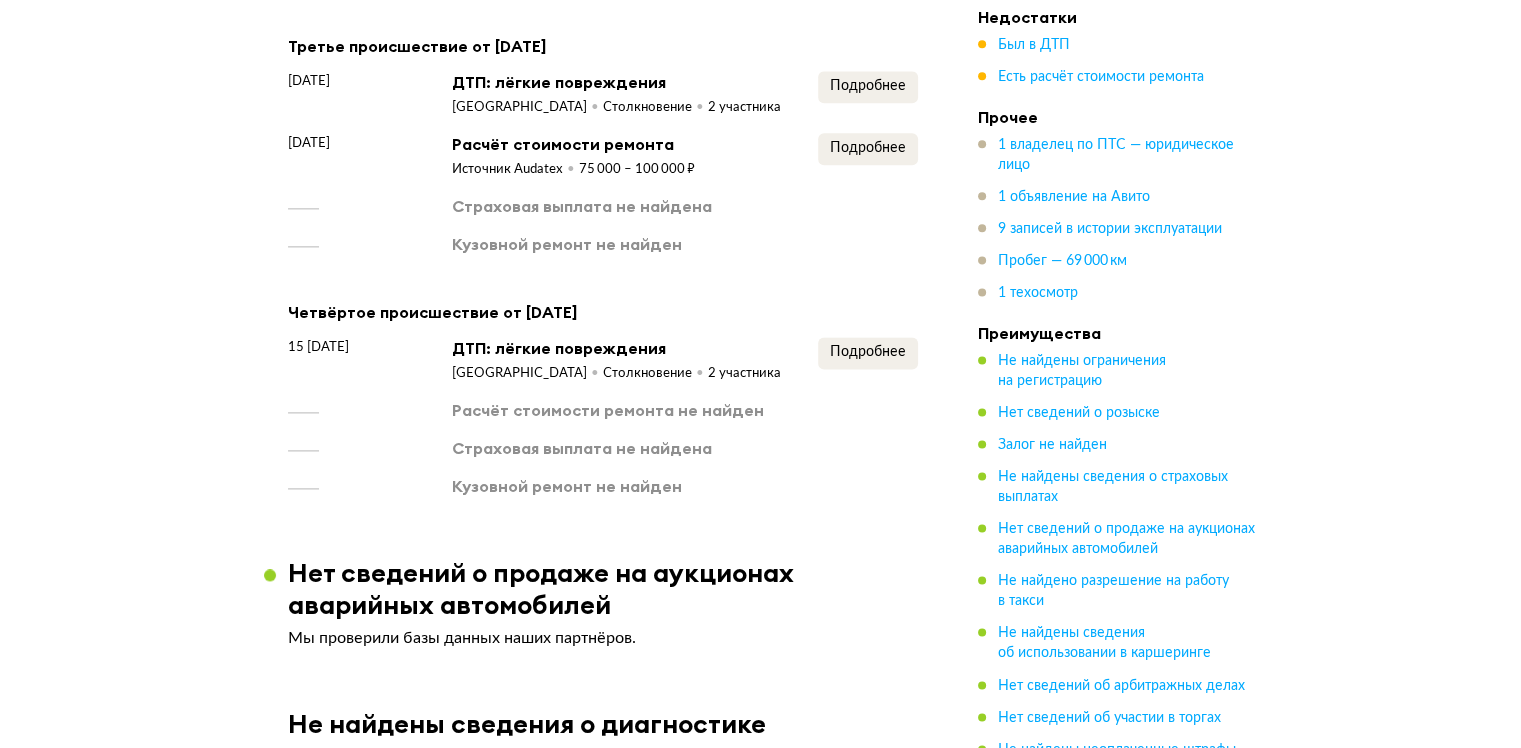 click on "Четвёртое происшествие от 15 ноября 2024 года 15 ноября 2024 года ДТП: лёгкие повреждения Москва Столкновение 2 участника Подробнее Расчёт стоимости ремонта не найден Страховая выплата не найдена Кузовной ремонт не найден" at bounding box center [603, 398] 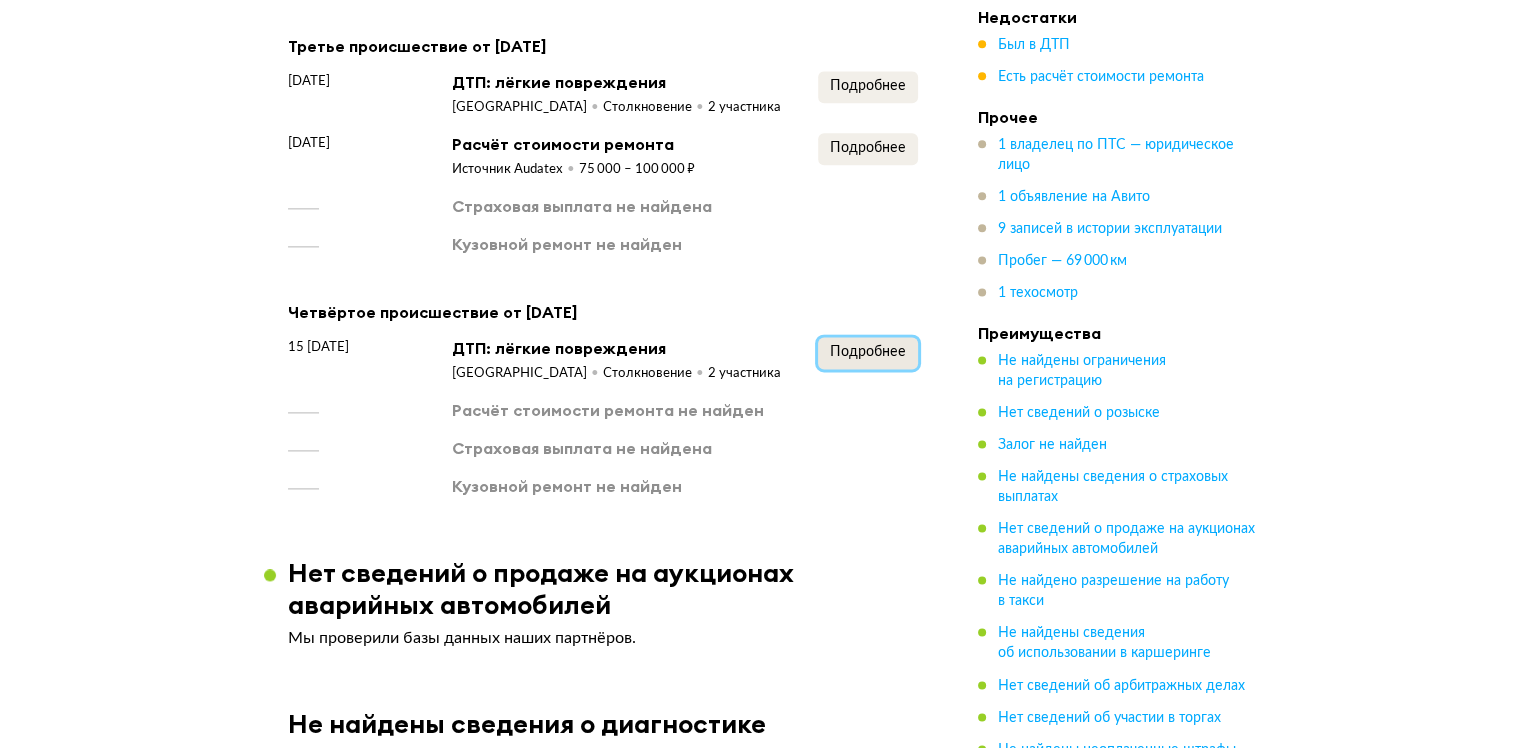 click on "Подробнее" at bounding box center (868, 352) 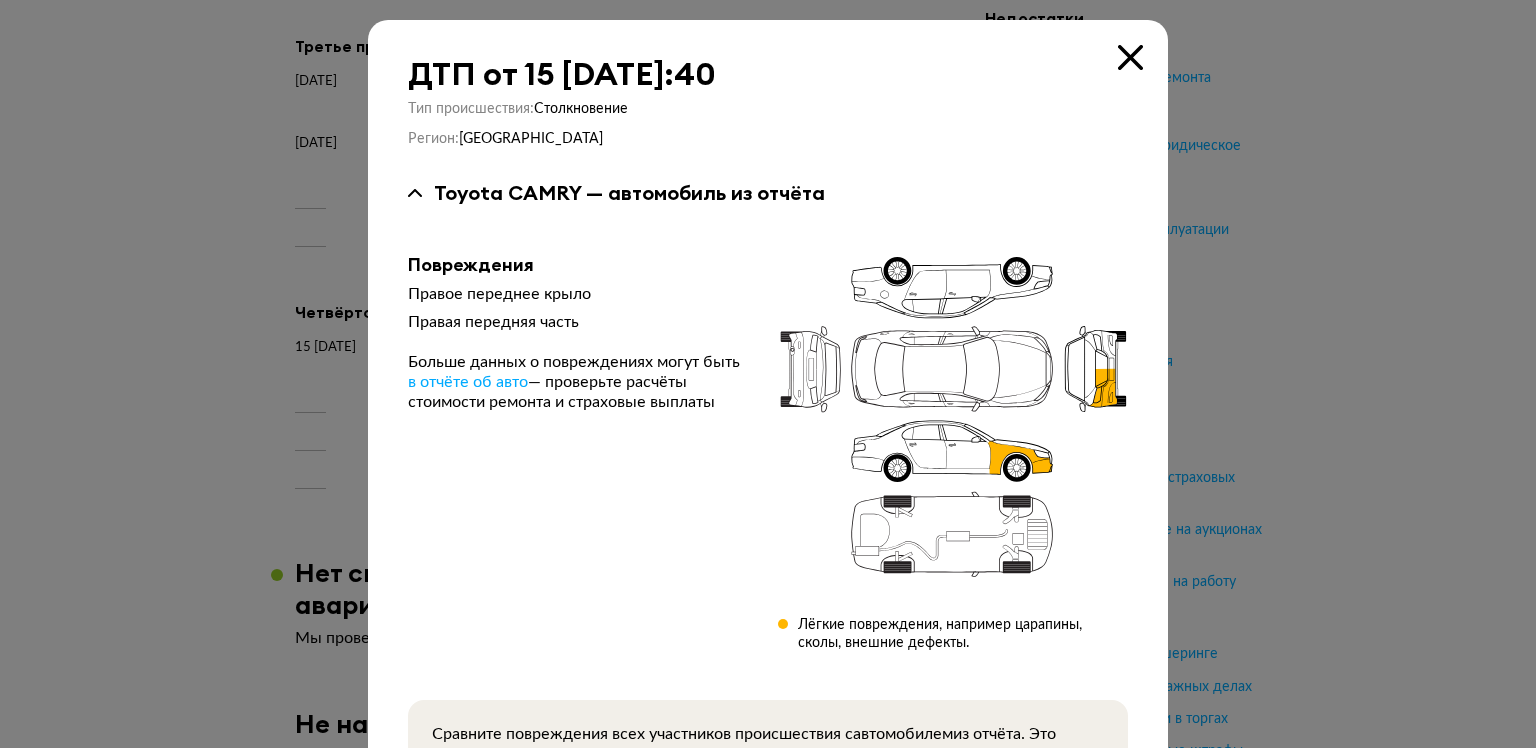 type 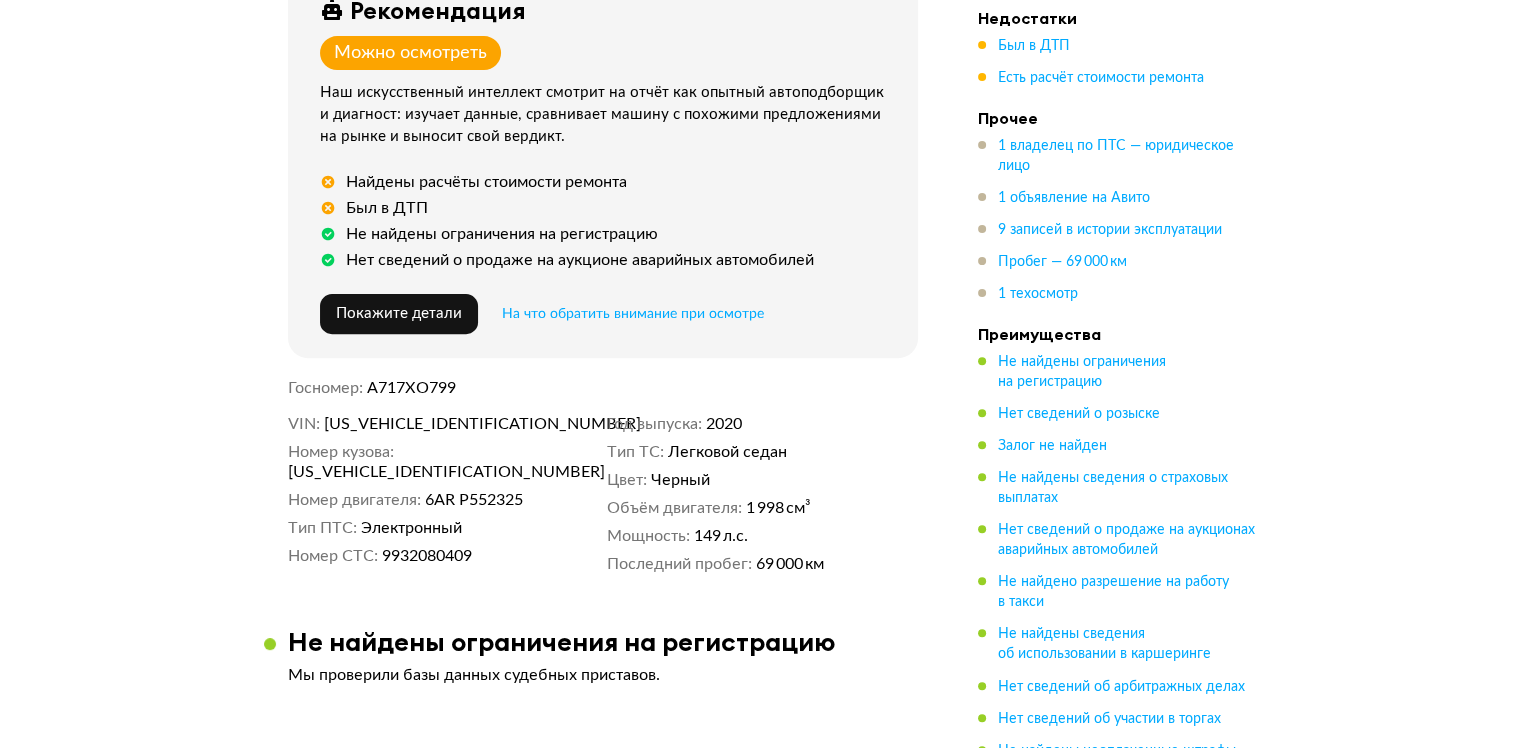 scroll, scrollTop: 800, scrollLeft: 0, axis: vertical 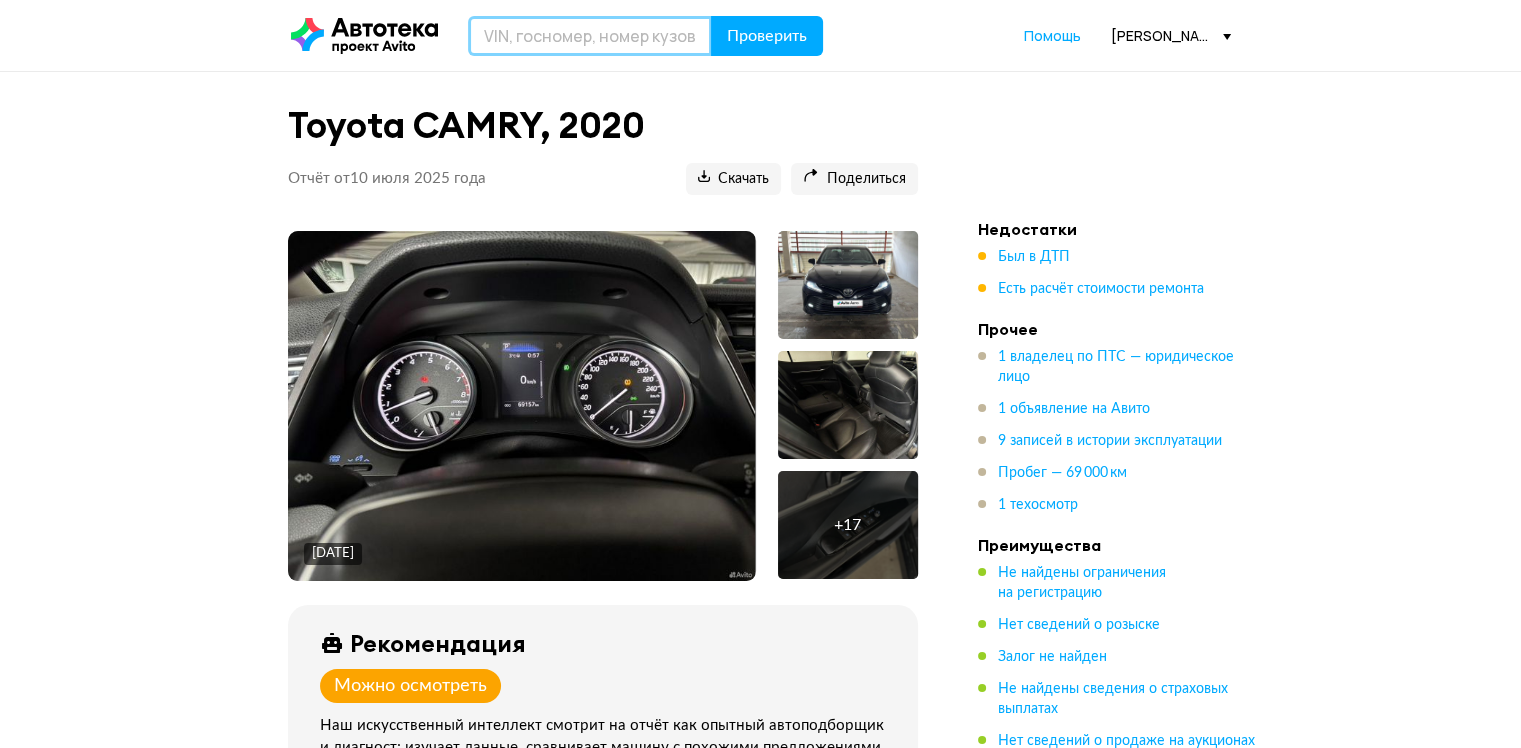 click at bounding box center [590, 36] 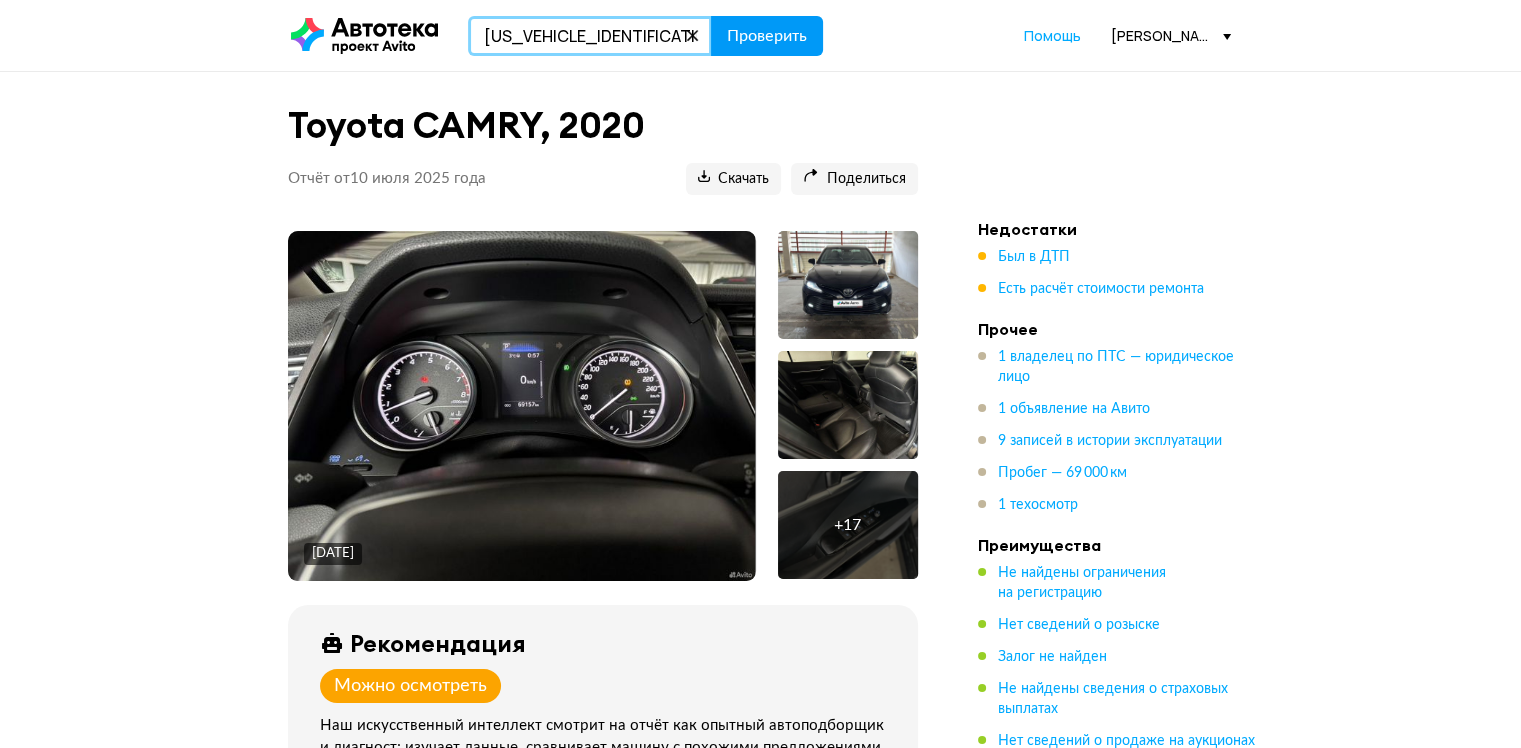 type on "XW7BF4HK70S150947" 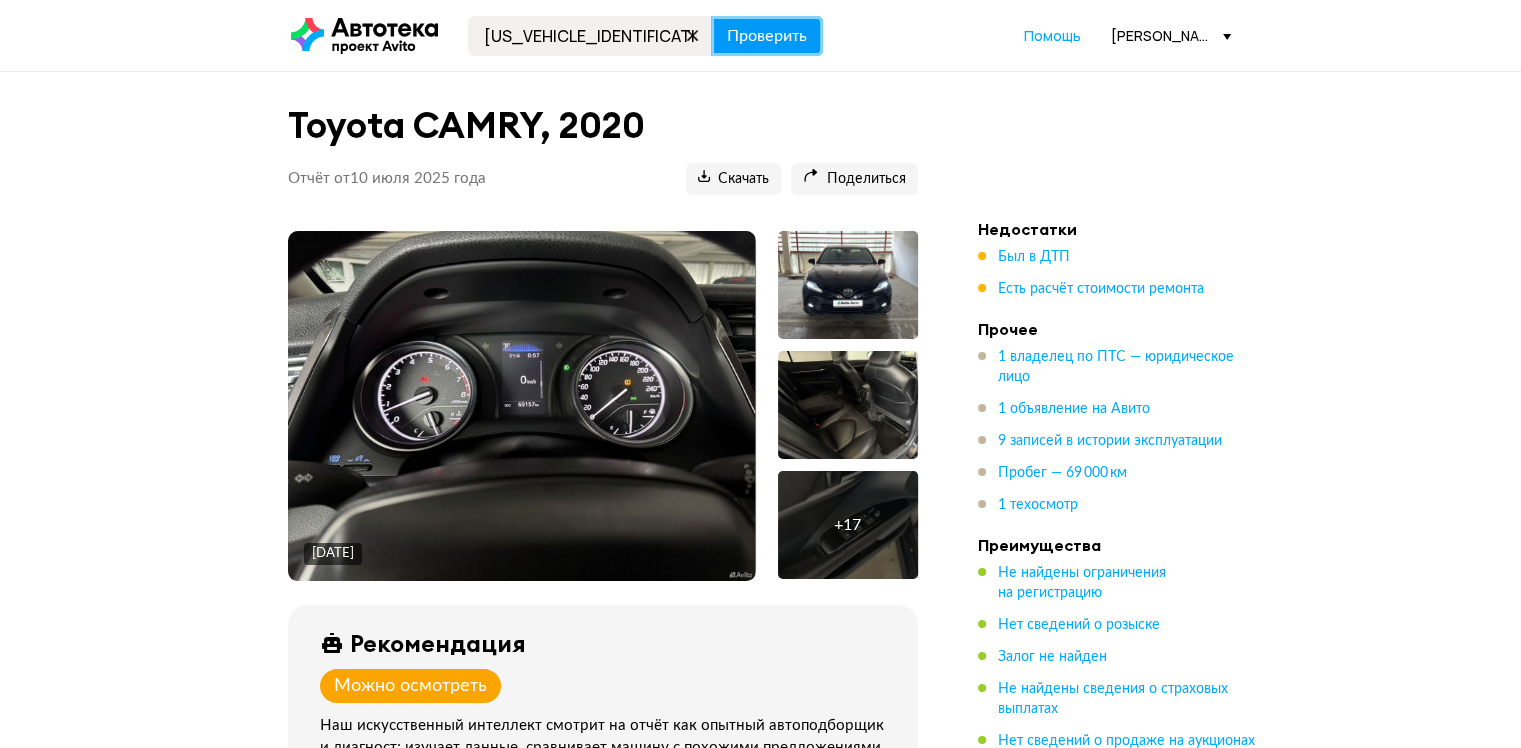 click on "Проверить" at bounding box center [767, 36] 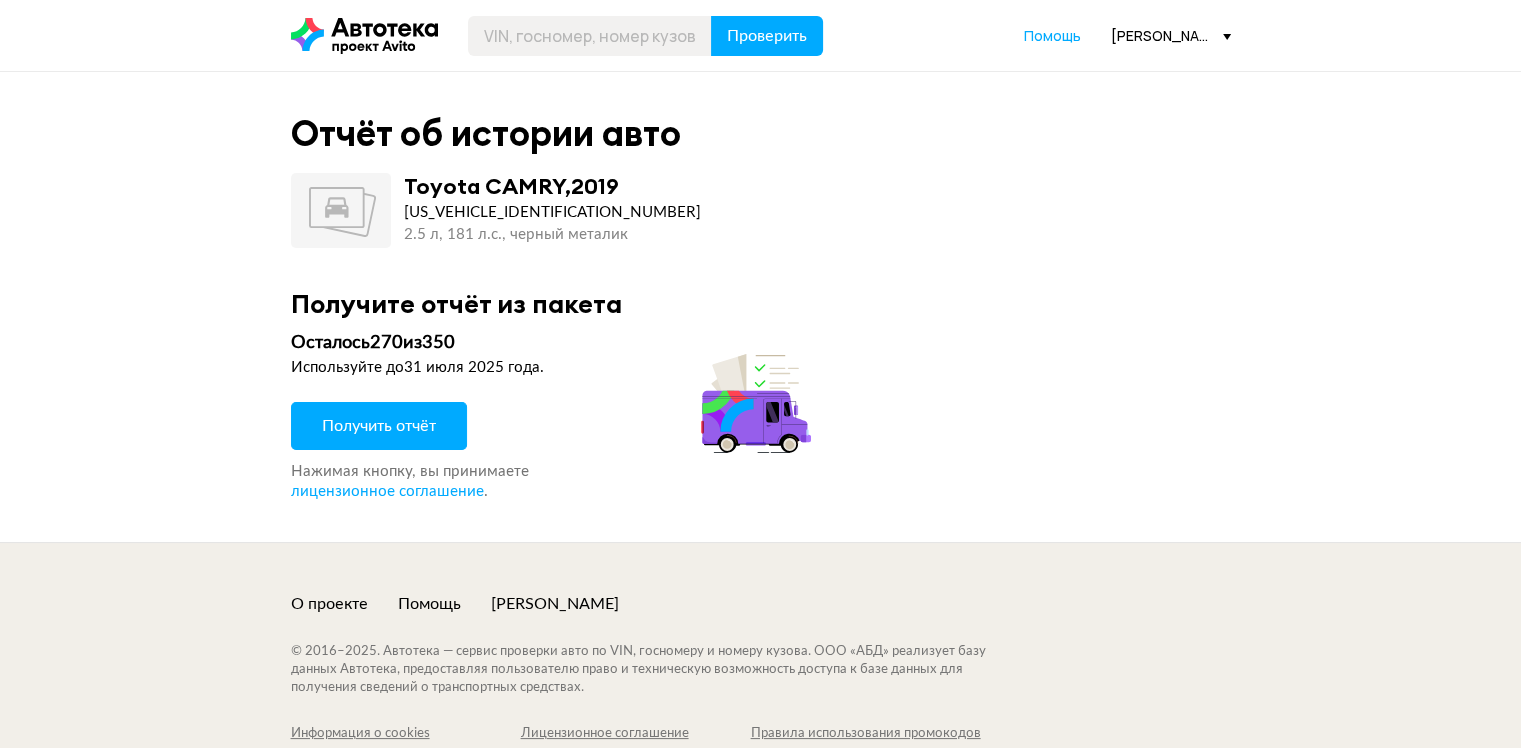 click on "Получить отчёт" at bounding box center [379, 426] 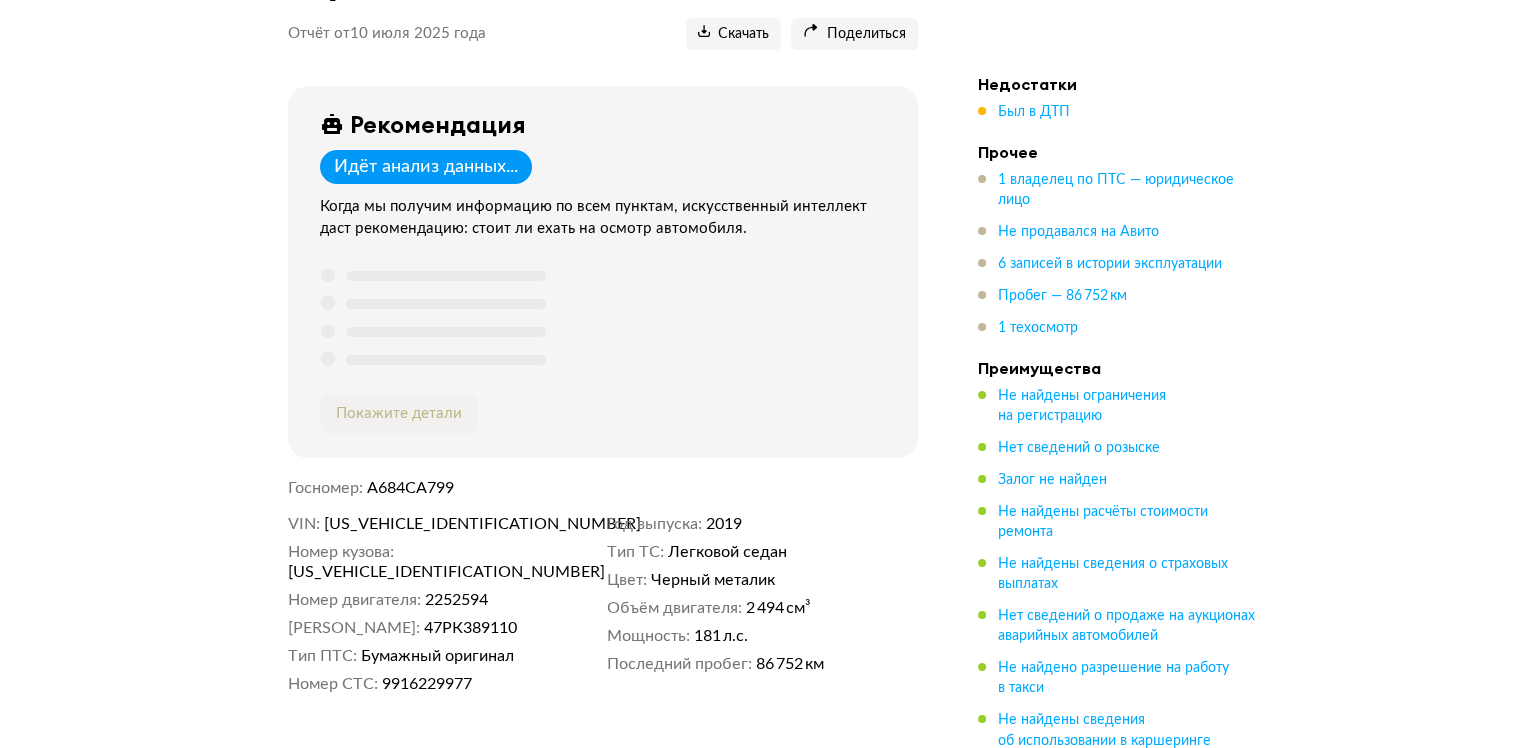 scroll, scrollTop: 0, scrollLeft: 0, axis: both 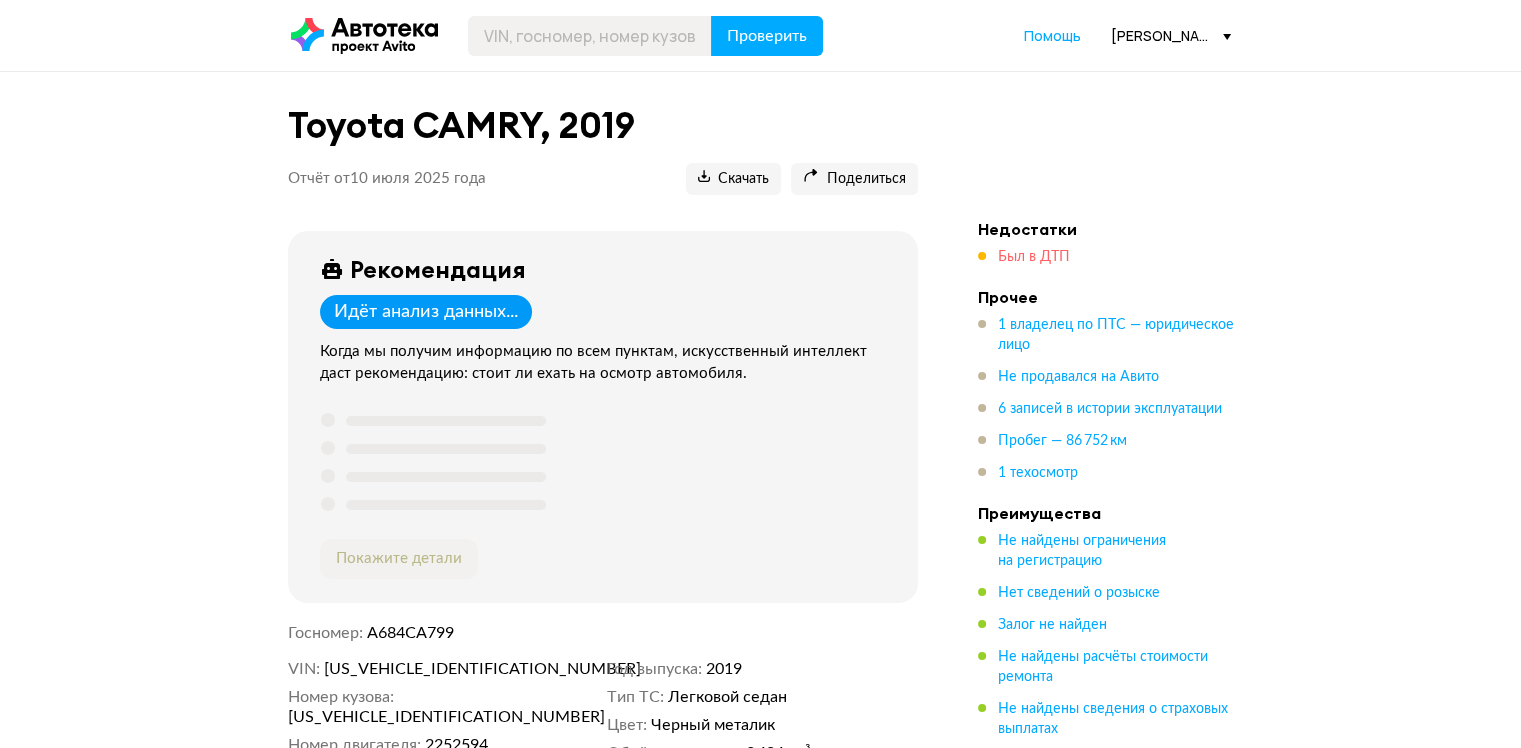 click on "Был в ДТП" at bounding box center (1034, 257) 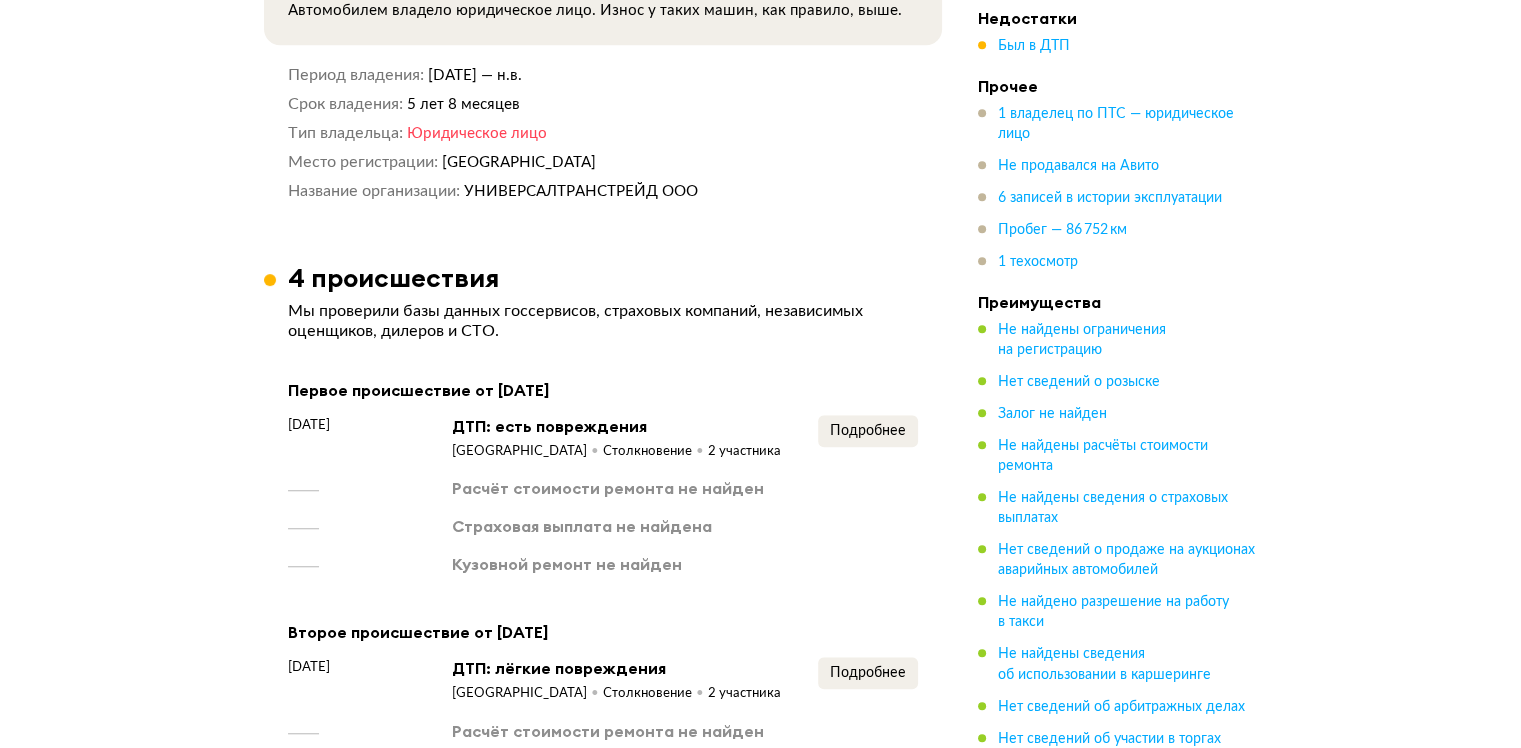 scroll, scrollTop: 1736, scrollLeft: 0, axis: vertical 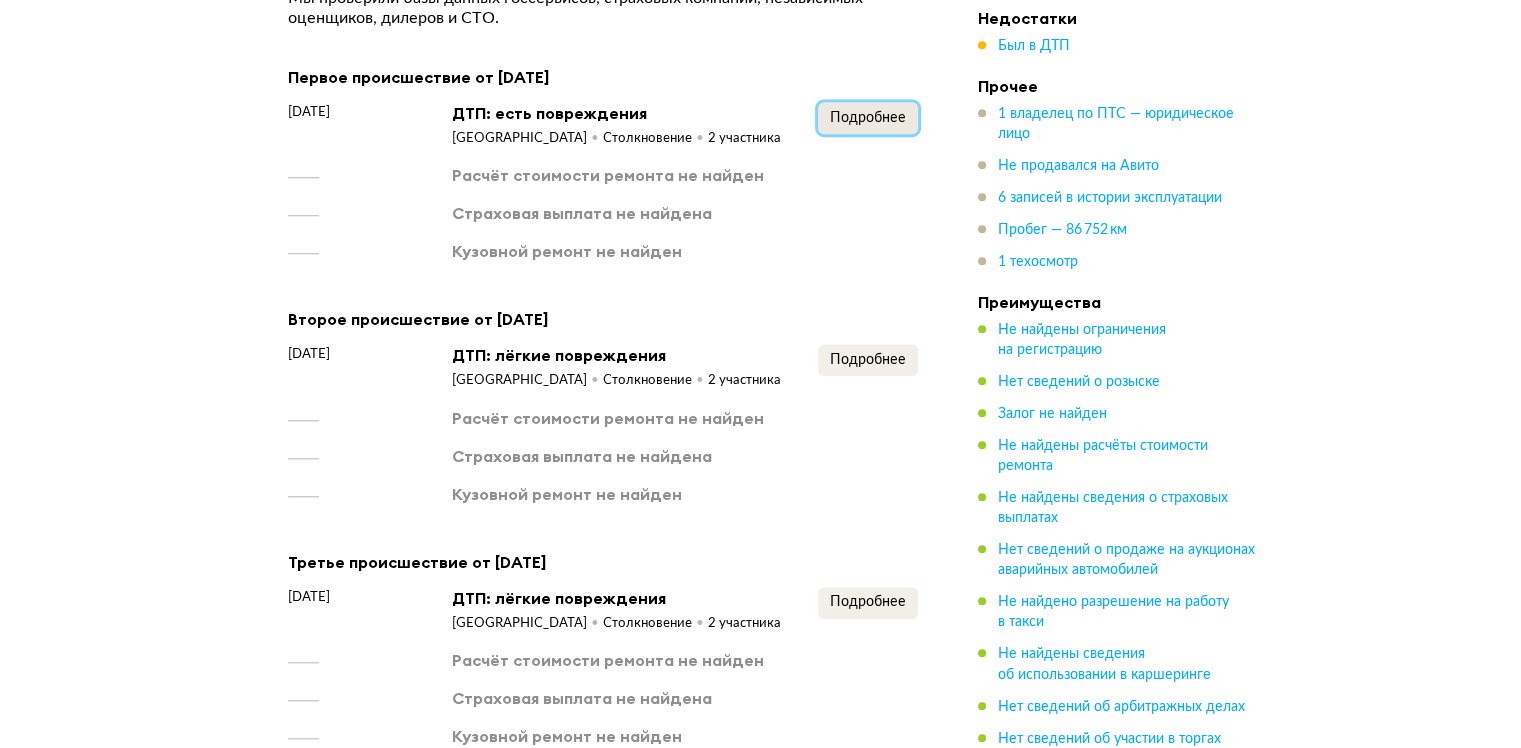 click on "Подробнее" at bounding box center (868, 118) 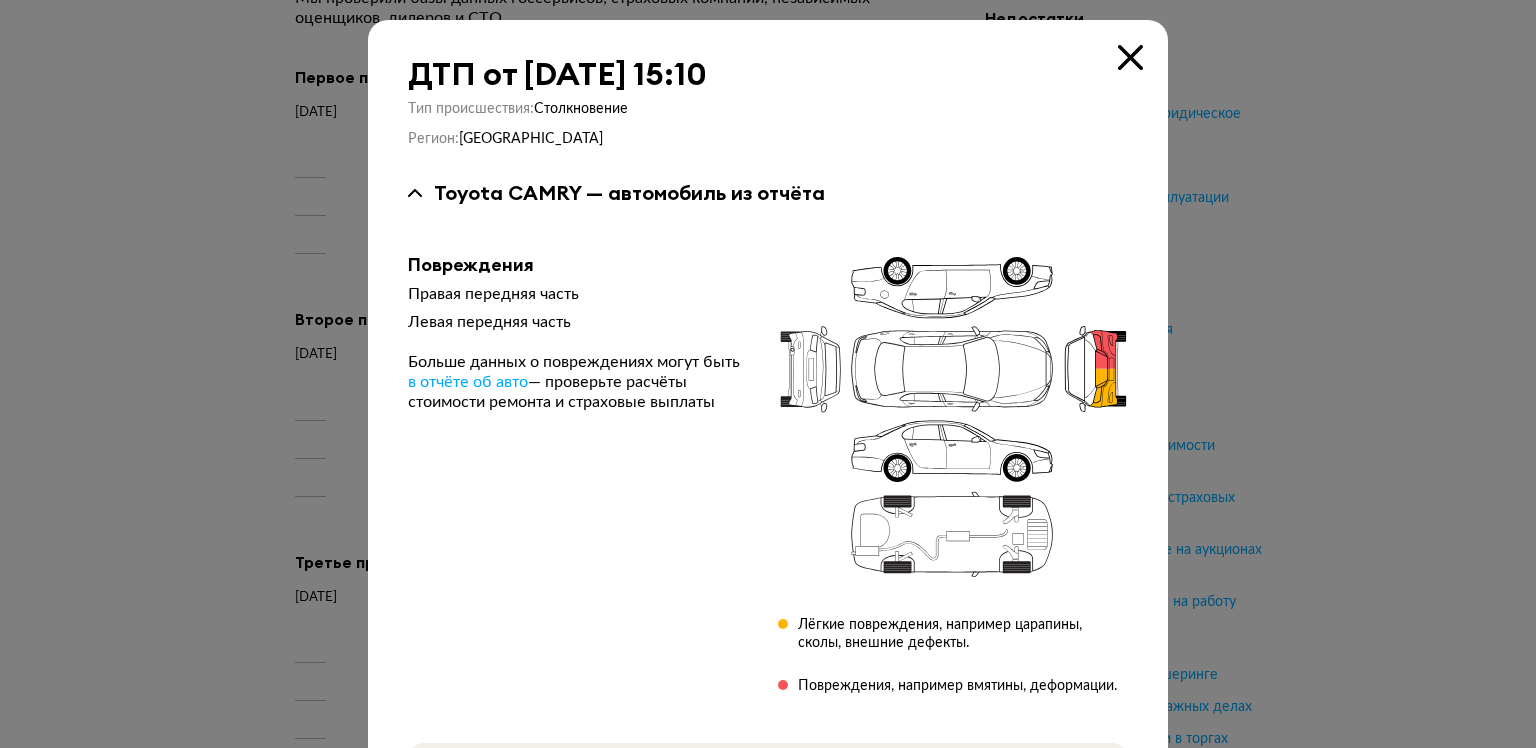 type 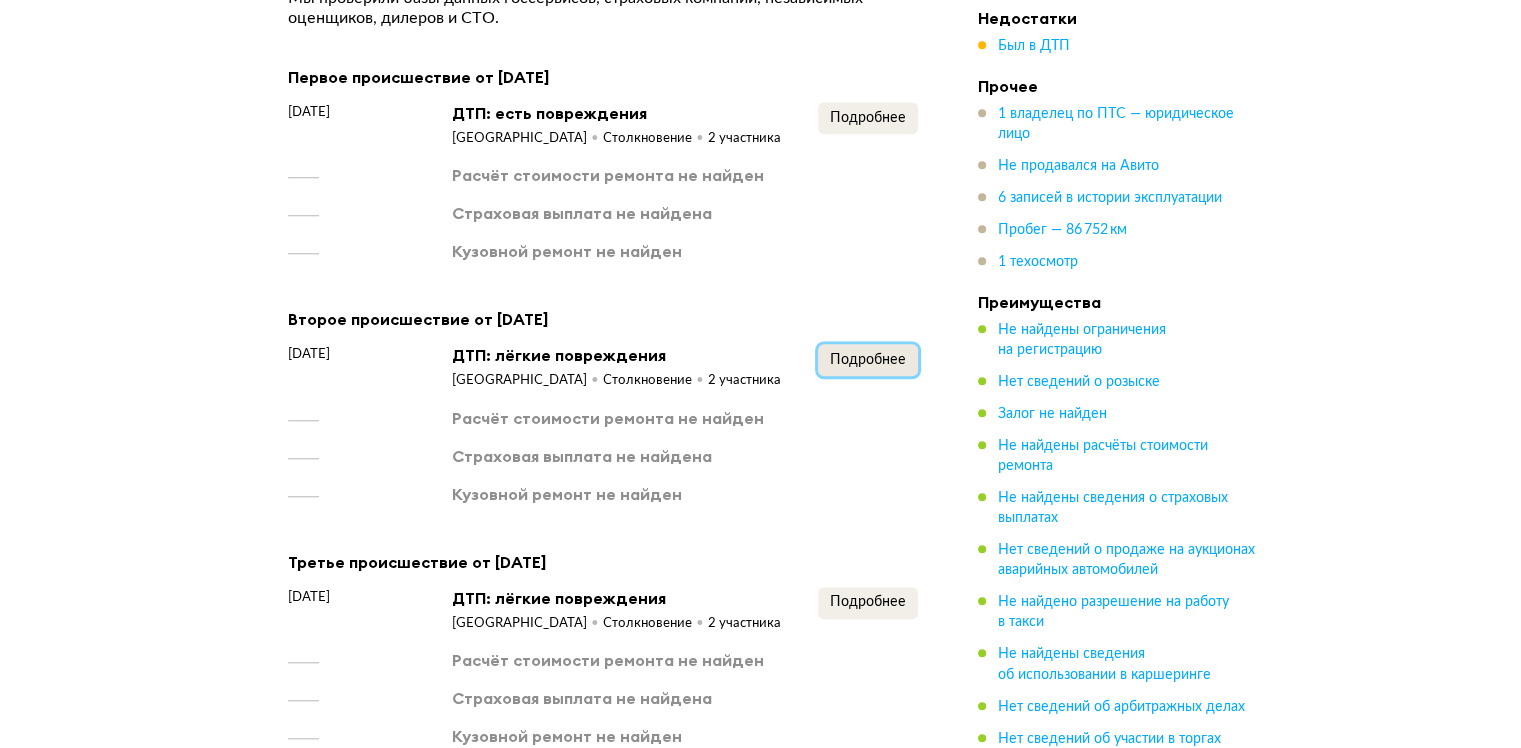click on "Подробнее" at bounding box center (868, 360) 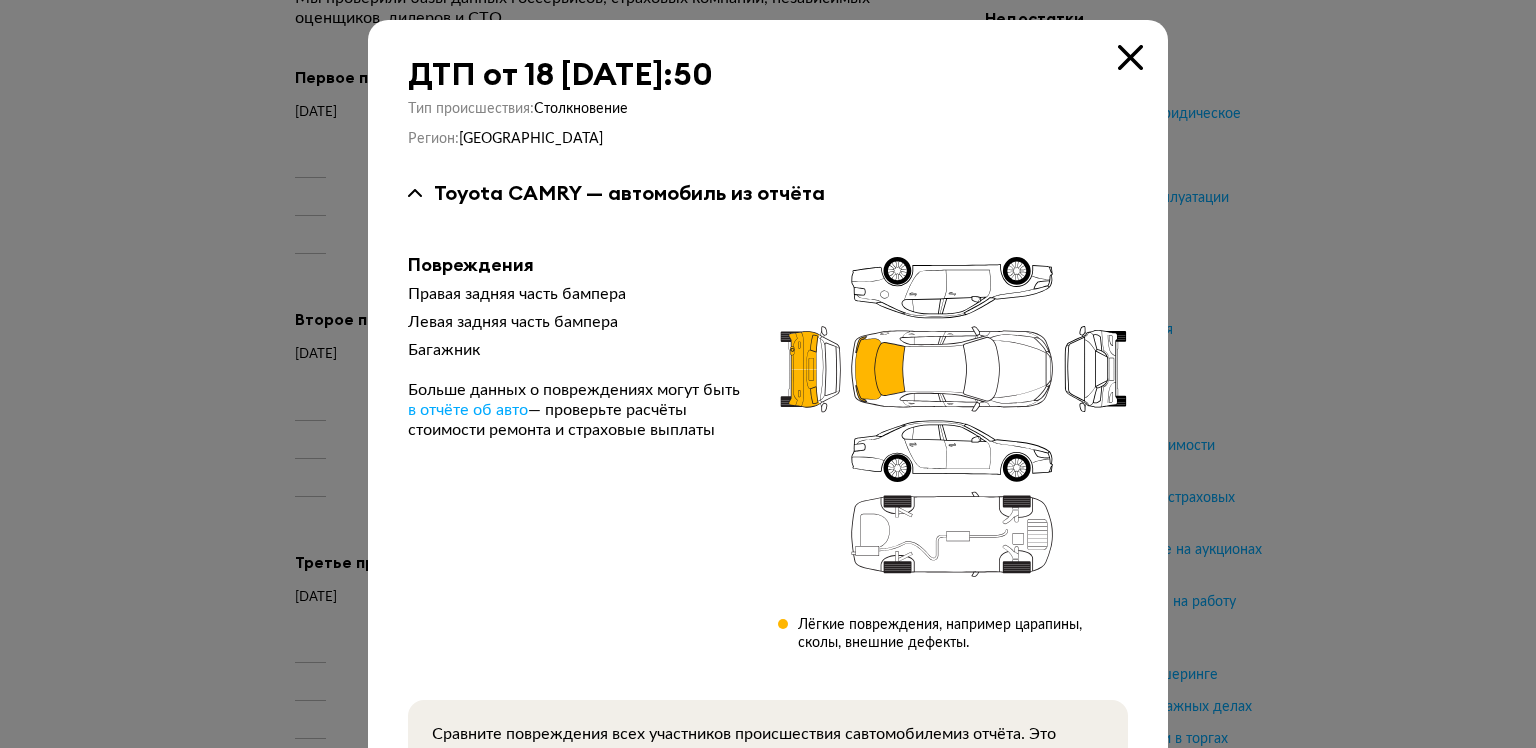 type 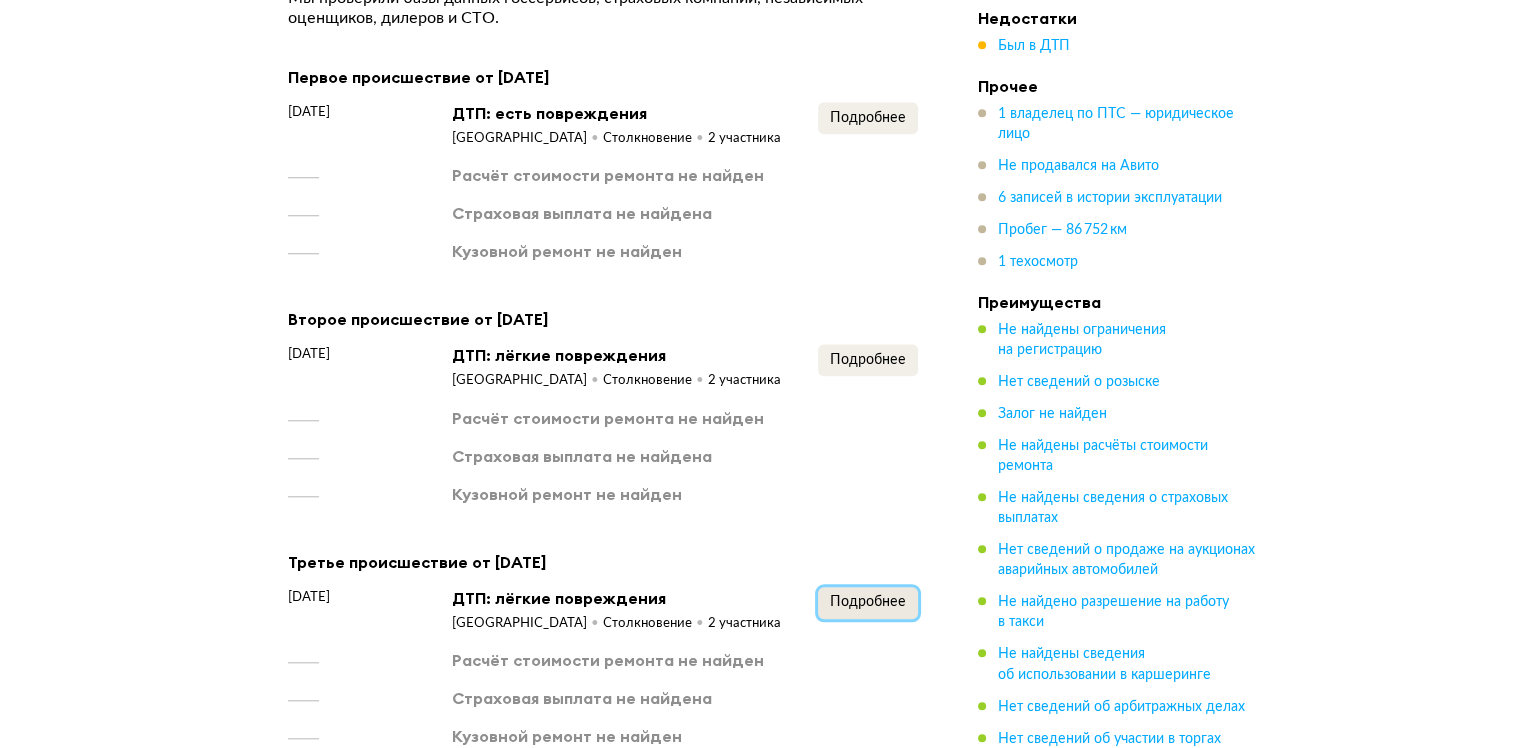 click on "Подробнее" at bounding box center (868, 602) 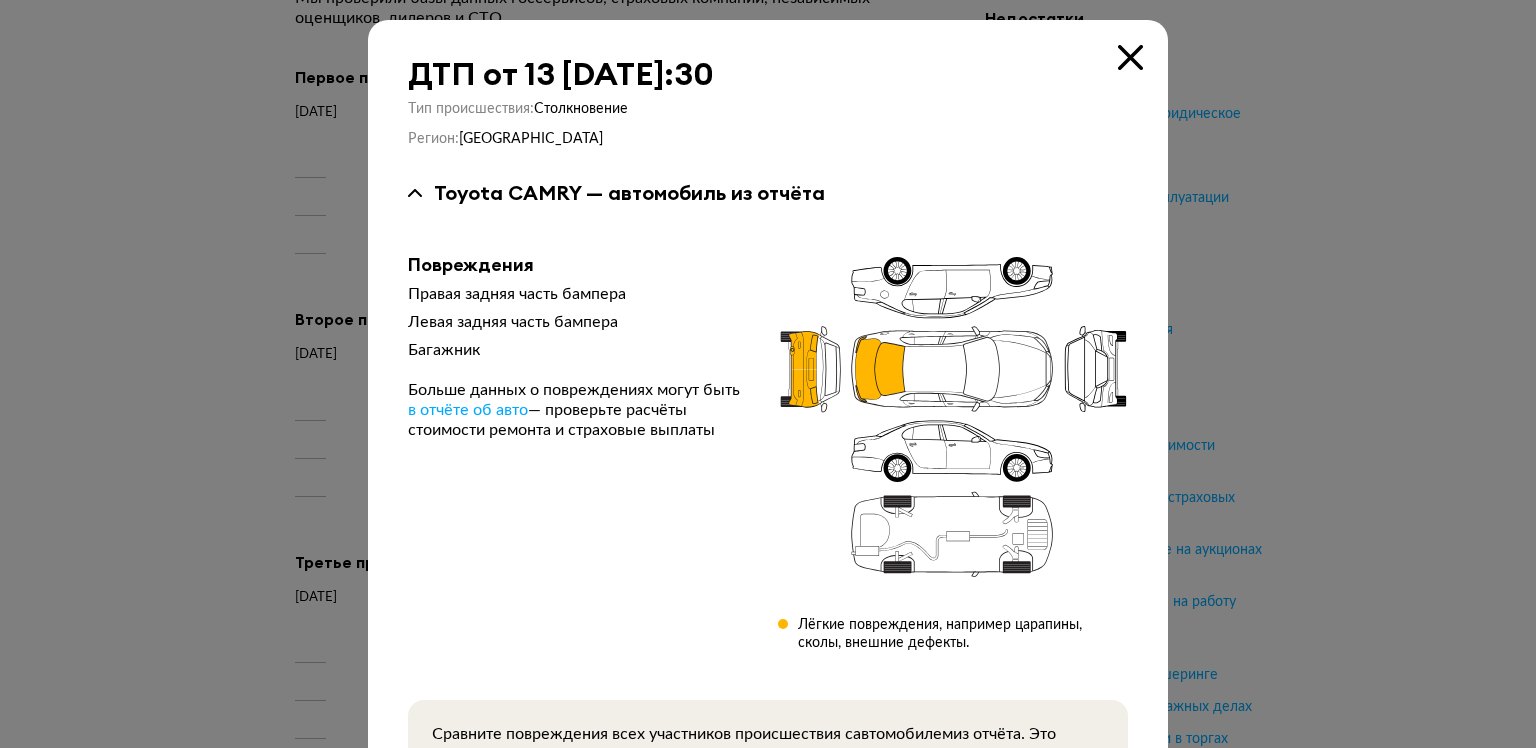 type 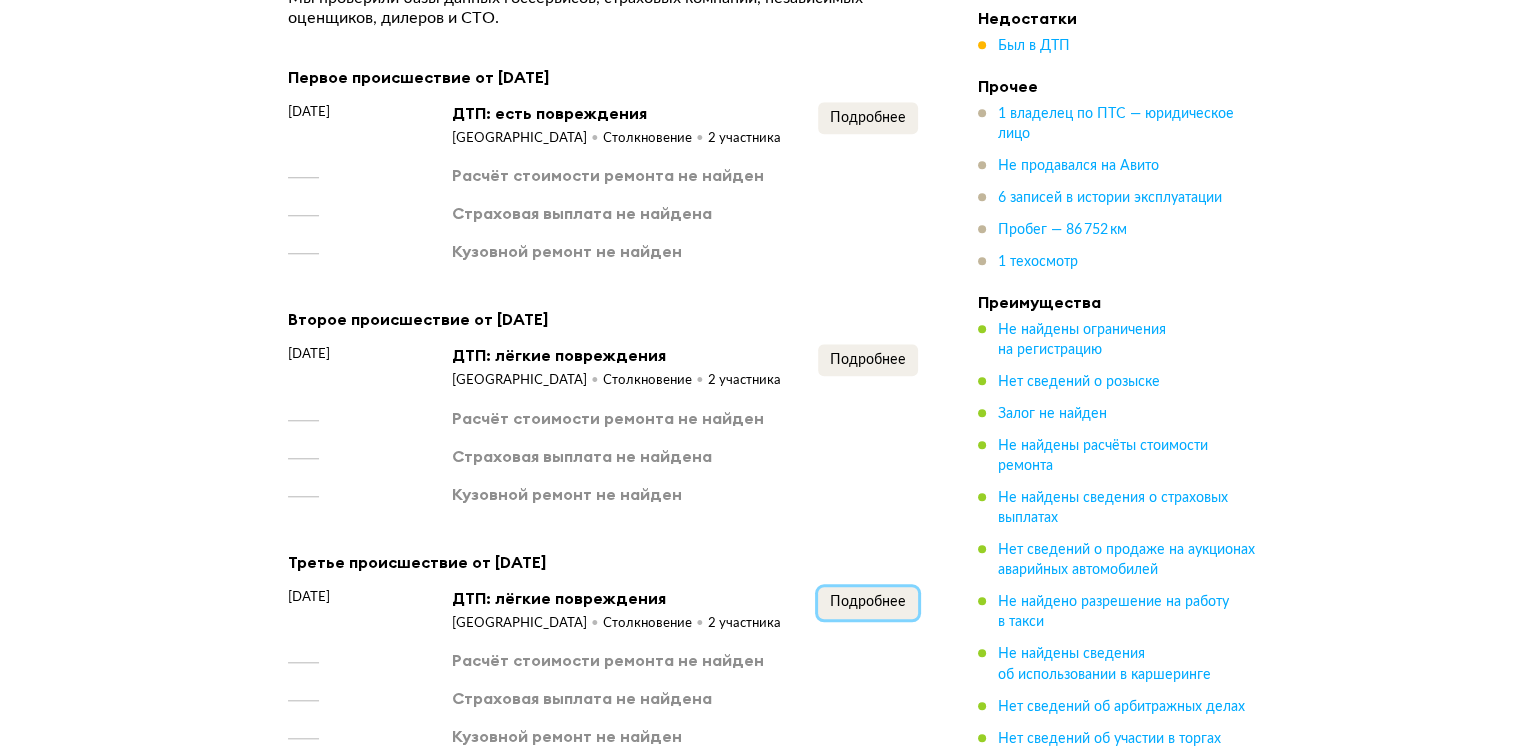 scroll, scrollTop: 2036, scrollLeft: 0, axis: vertical 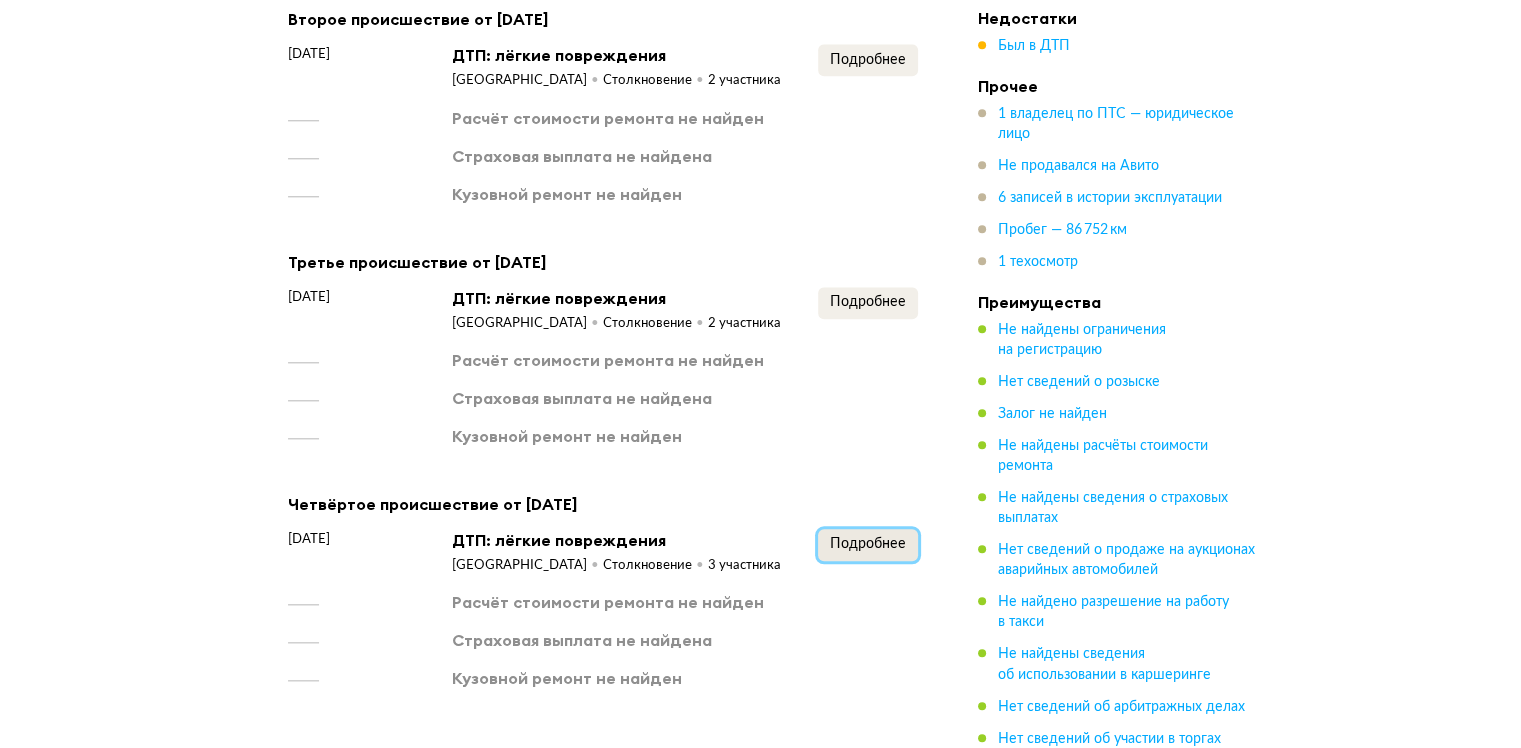 click on "Подробнее" at bounding box center [868, 544] 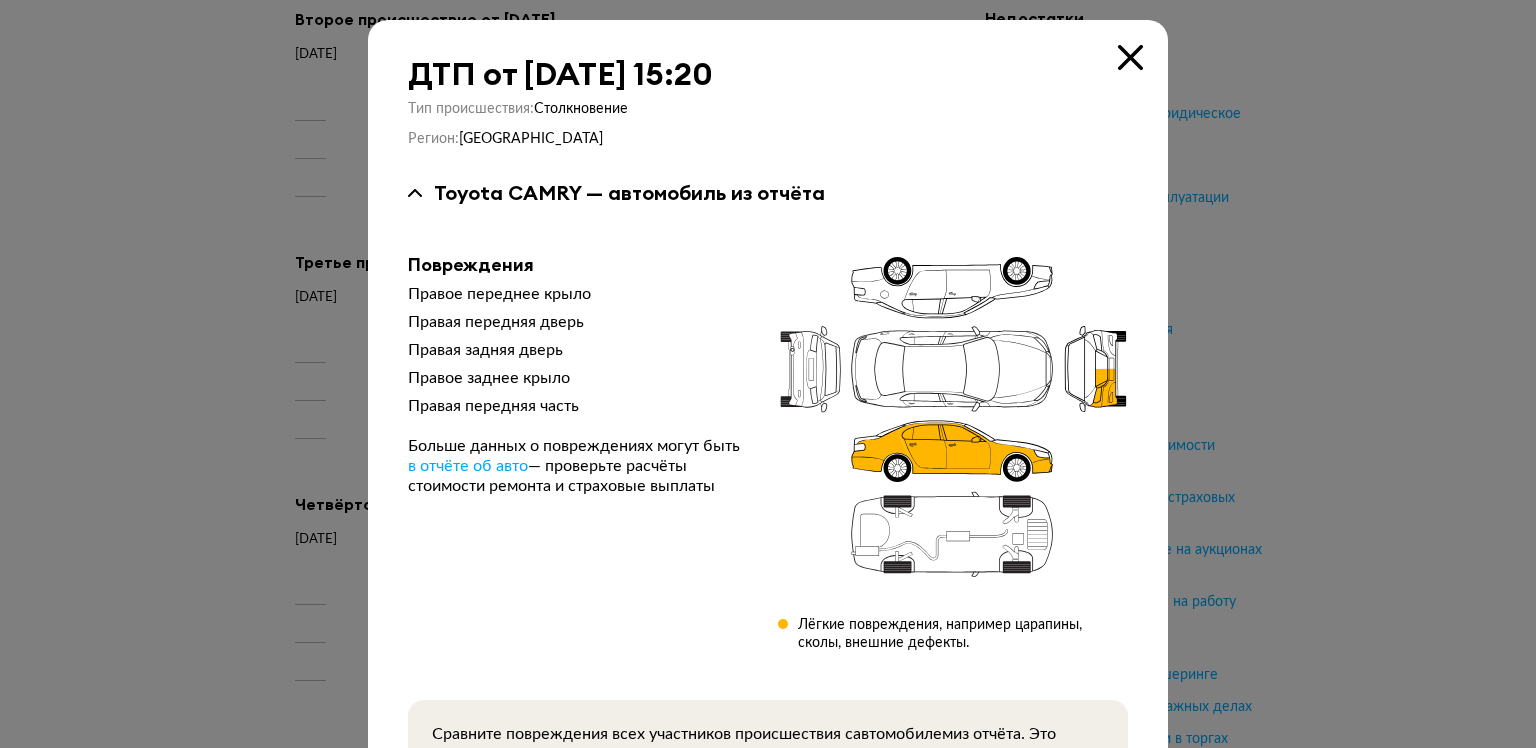 type 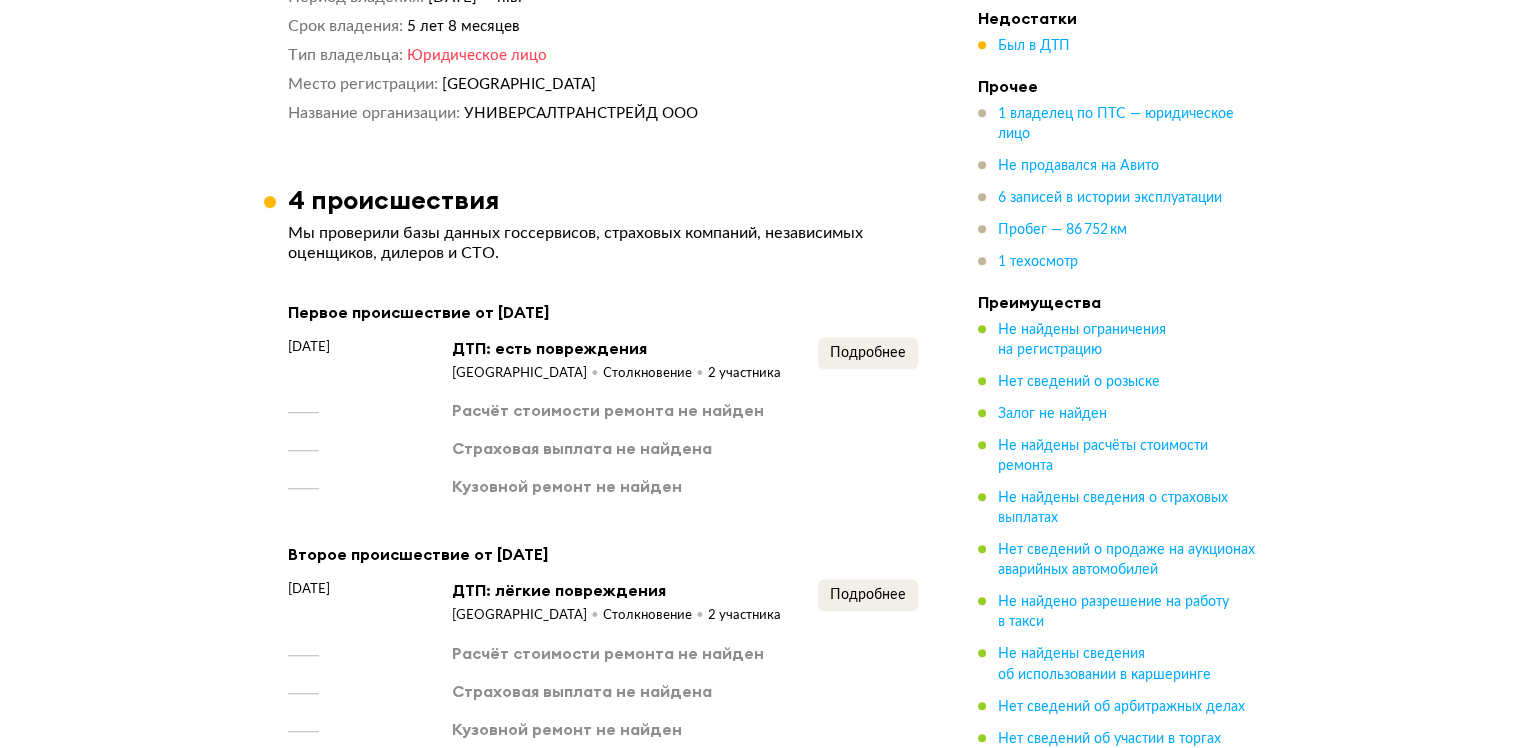 scroll, scrollTop: 1236, scrollLeft: 0, axis: vertical 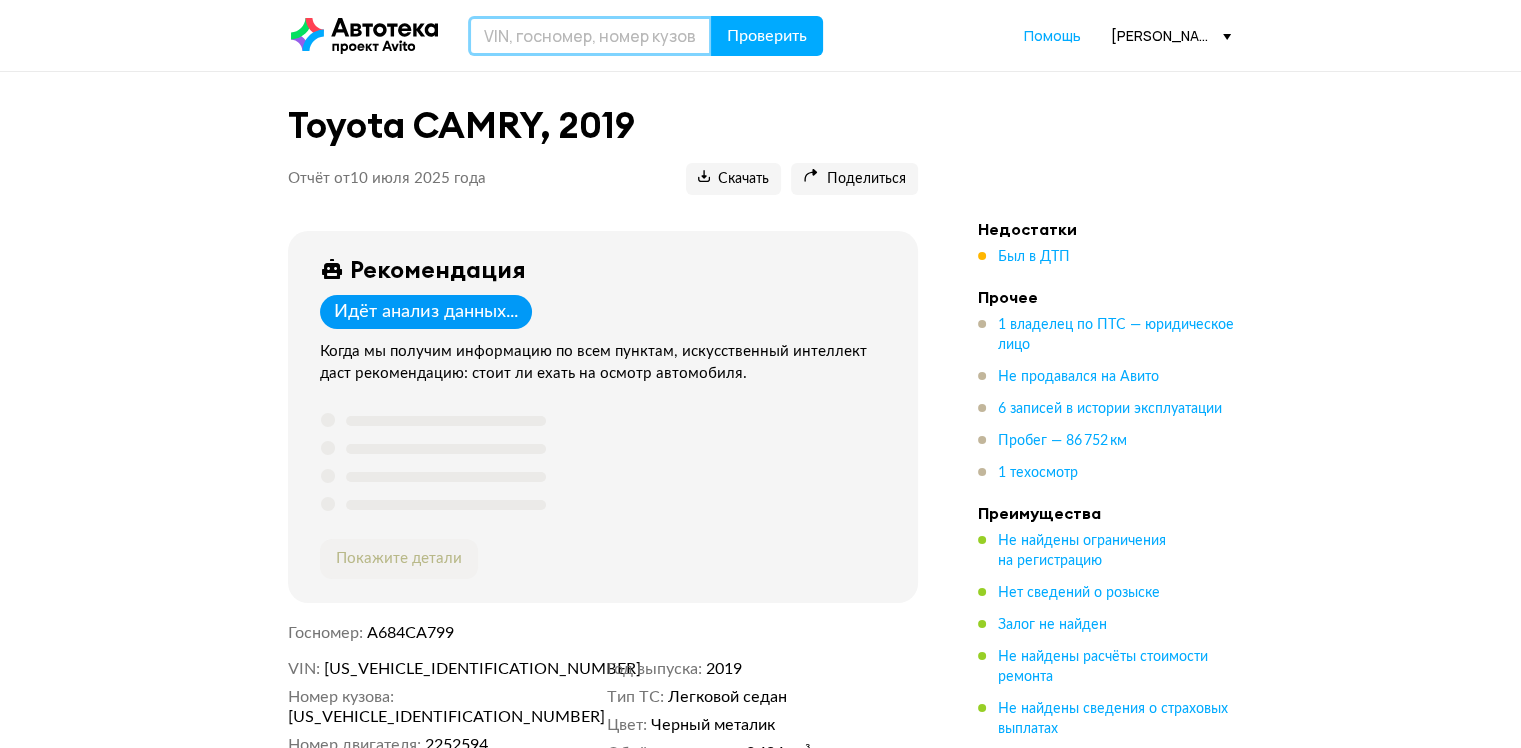 drag, startPoint x: 625, startPoint y: 39, endPoint x: 656, endPoint y: 31, distance: 32.01562 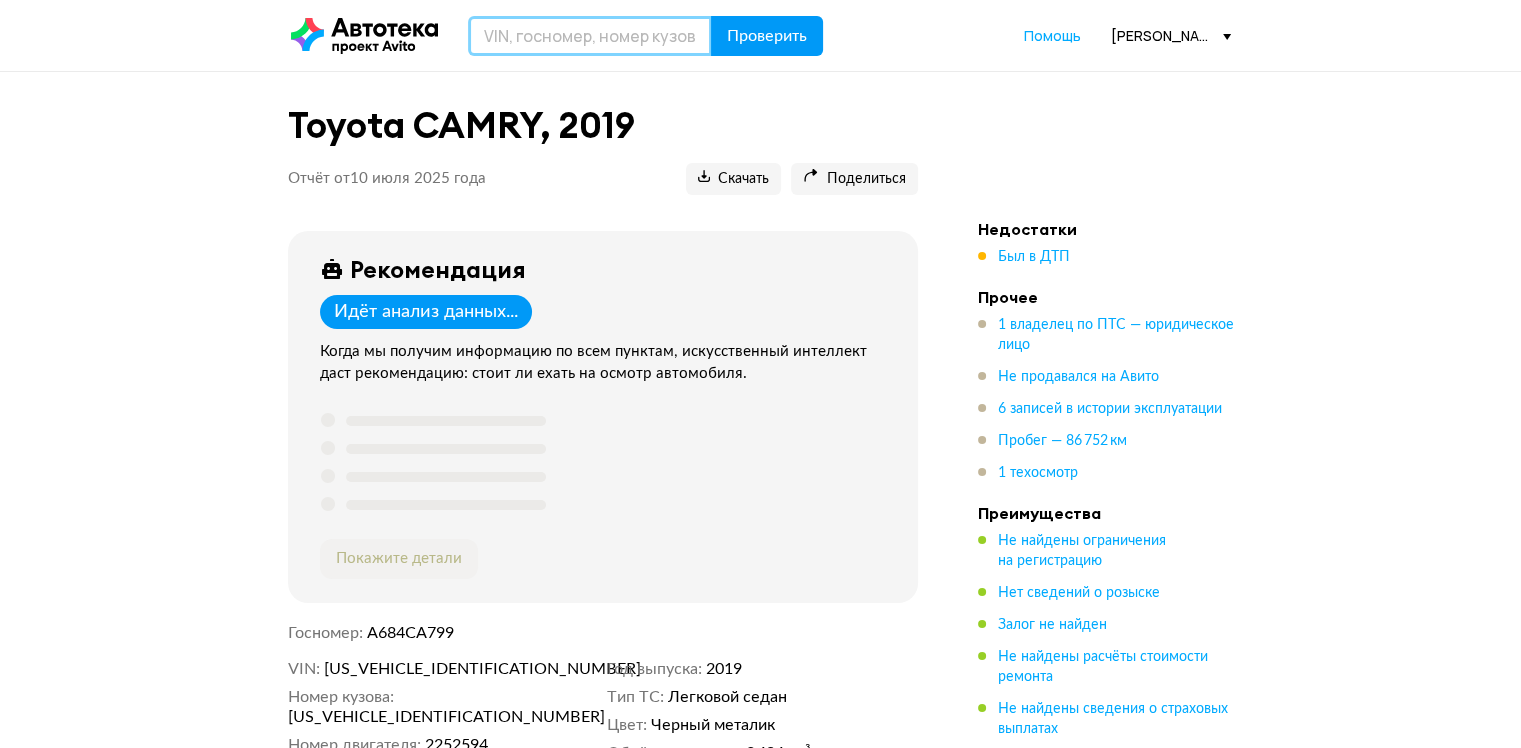 paste on "XW7BN4HK80S103901" 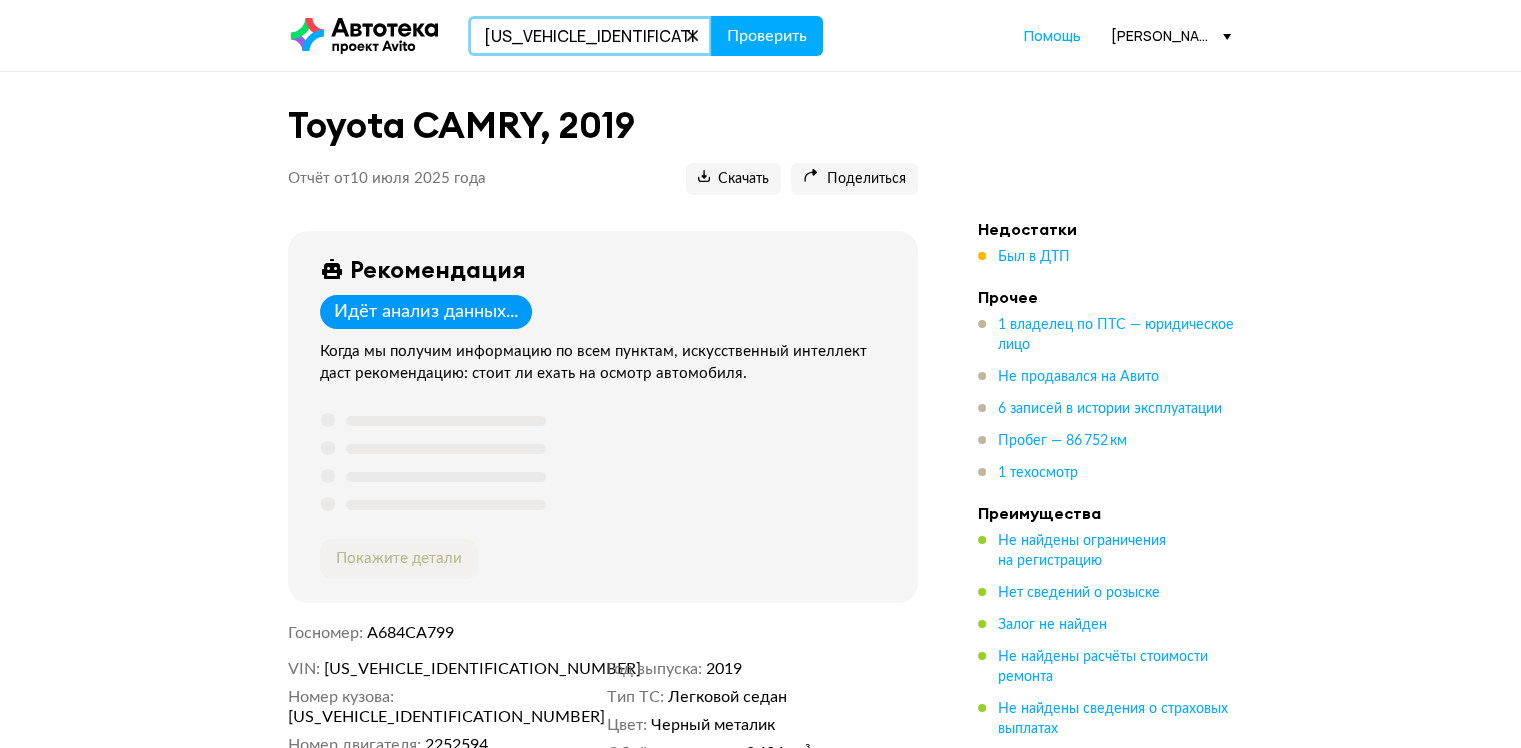 type on "XW7BN4HK80S103901" 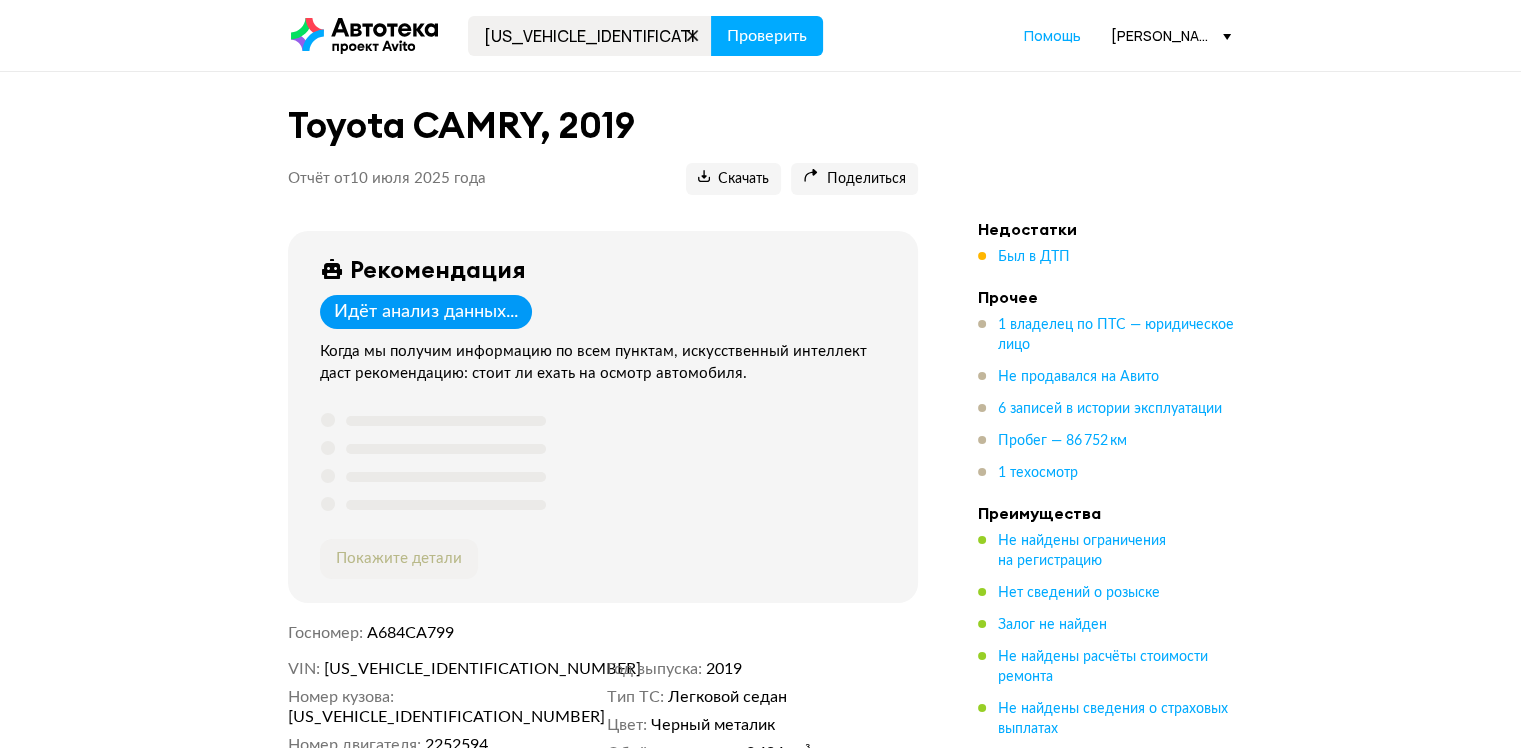 click on "XW7BN4HK80S103901 Проверить Помощь dmitriy.iskandarov@hyundai-vnukovo.ru" at bounding box center (760, 35) 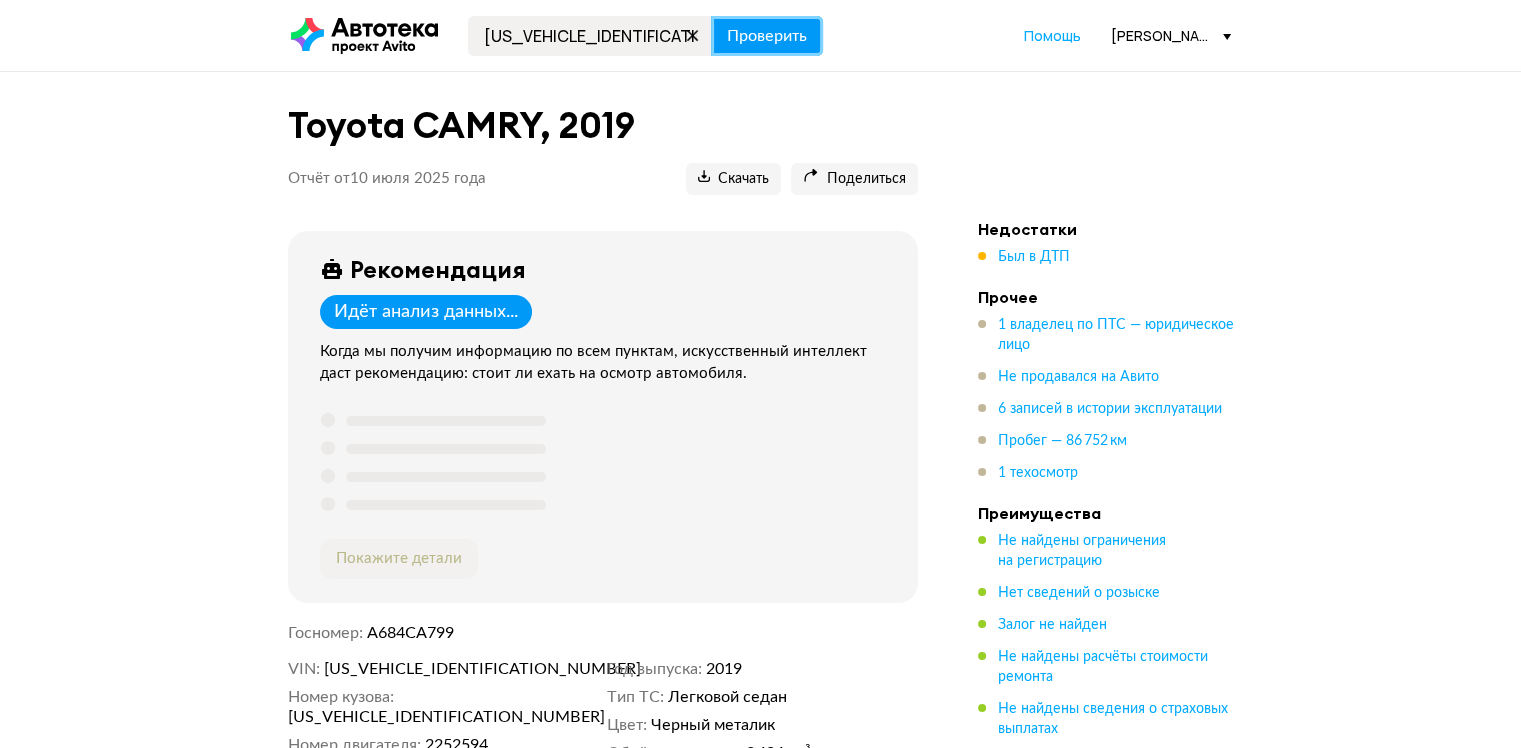 click on "Проверить" at bounding box center [767, 36] 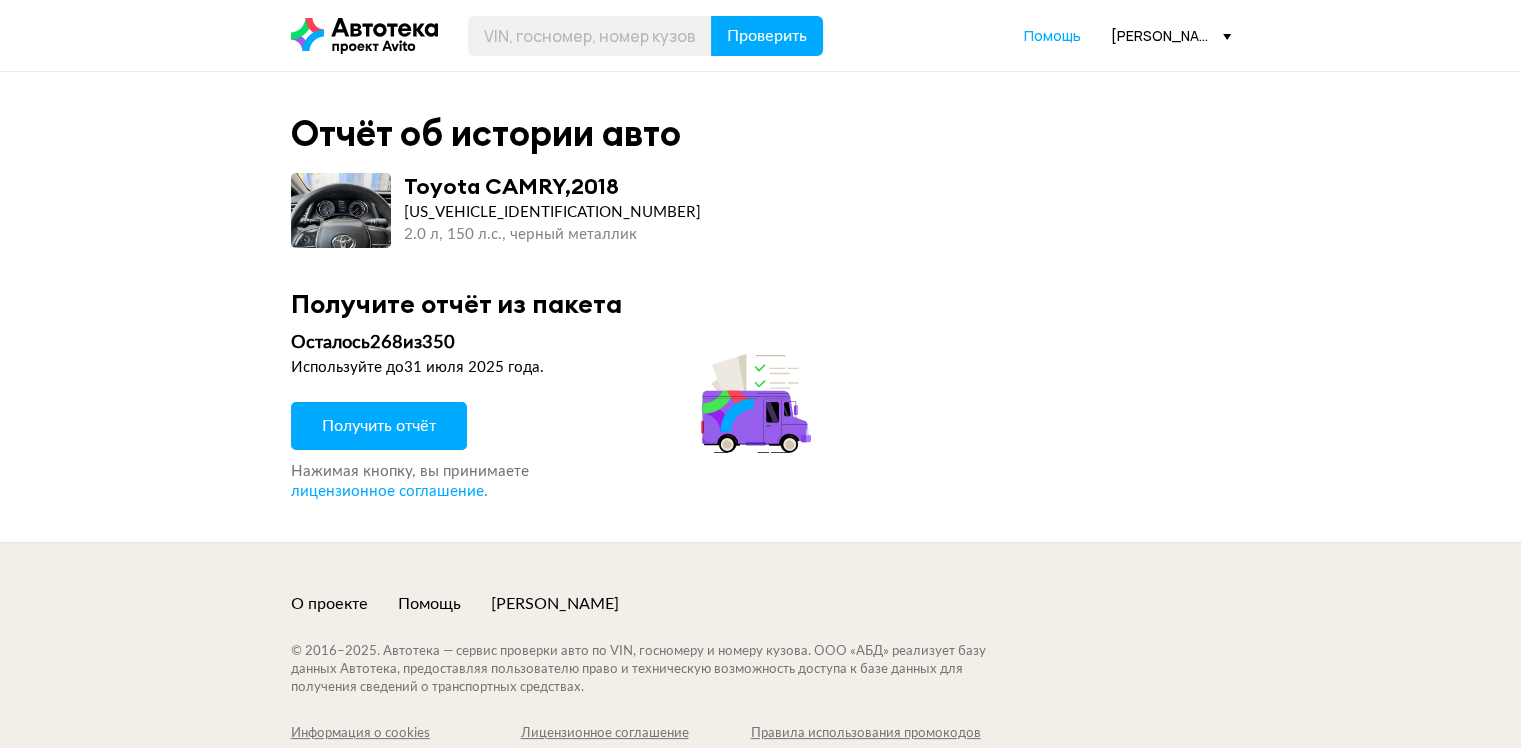 click on "Получить отчёт" at bounding box center (379, 426) 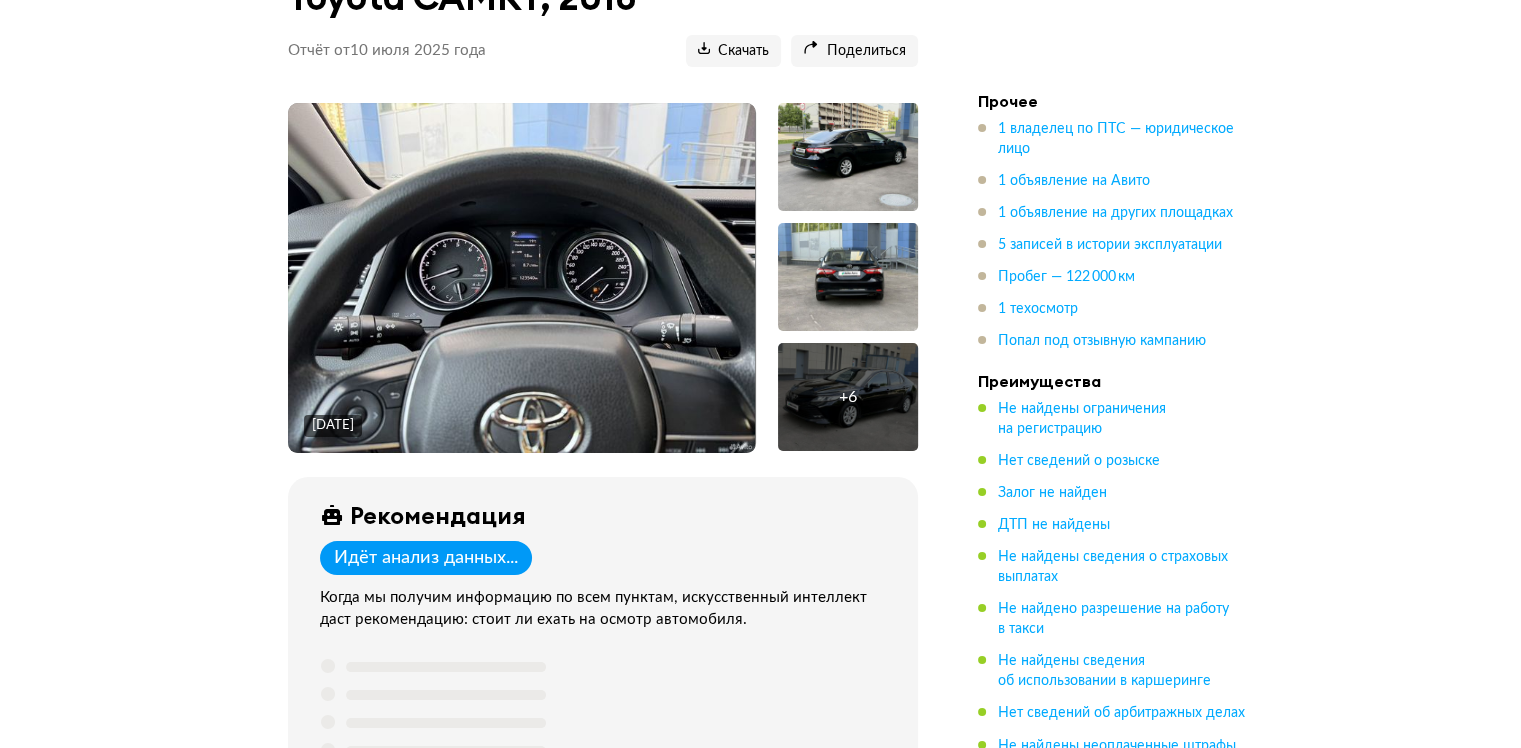 scroll, scrollTop: 0, scrollLeft: 0, axis: both 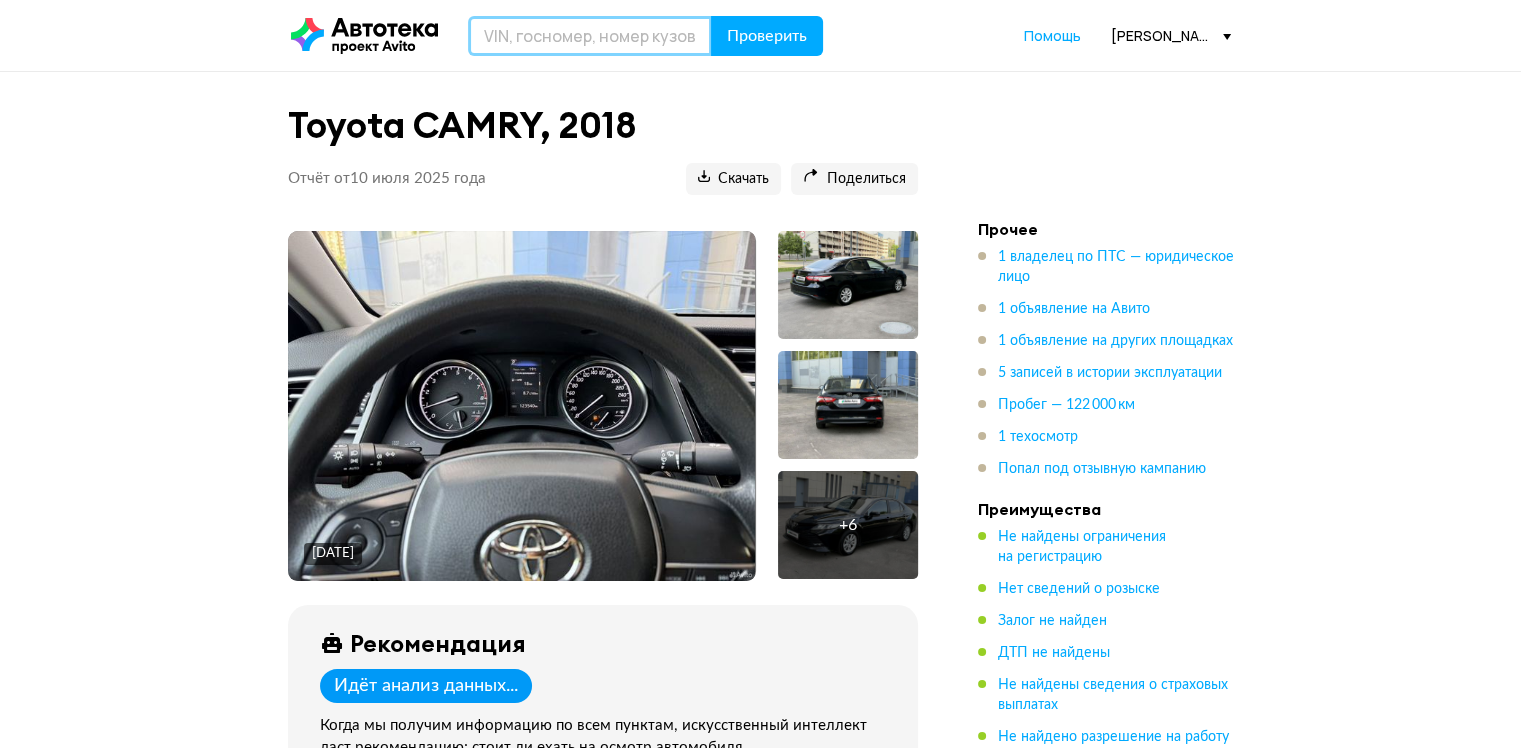 click at bounding box center (590, 36) 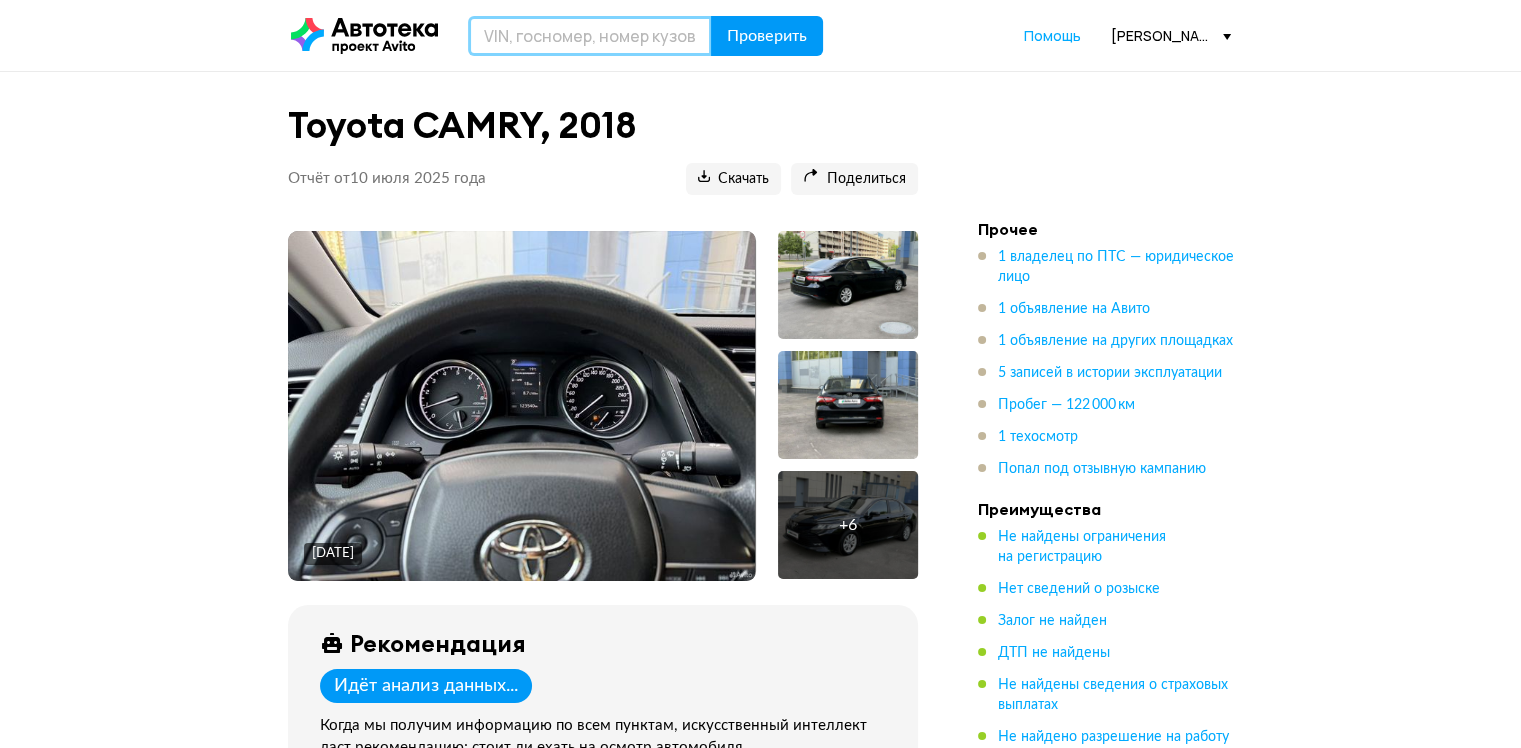 paste on "XW7BF4HK10S148918" 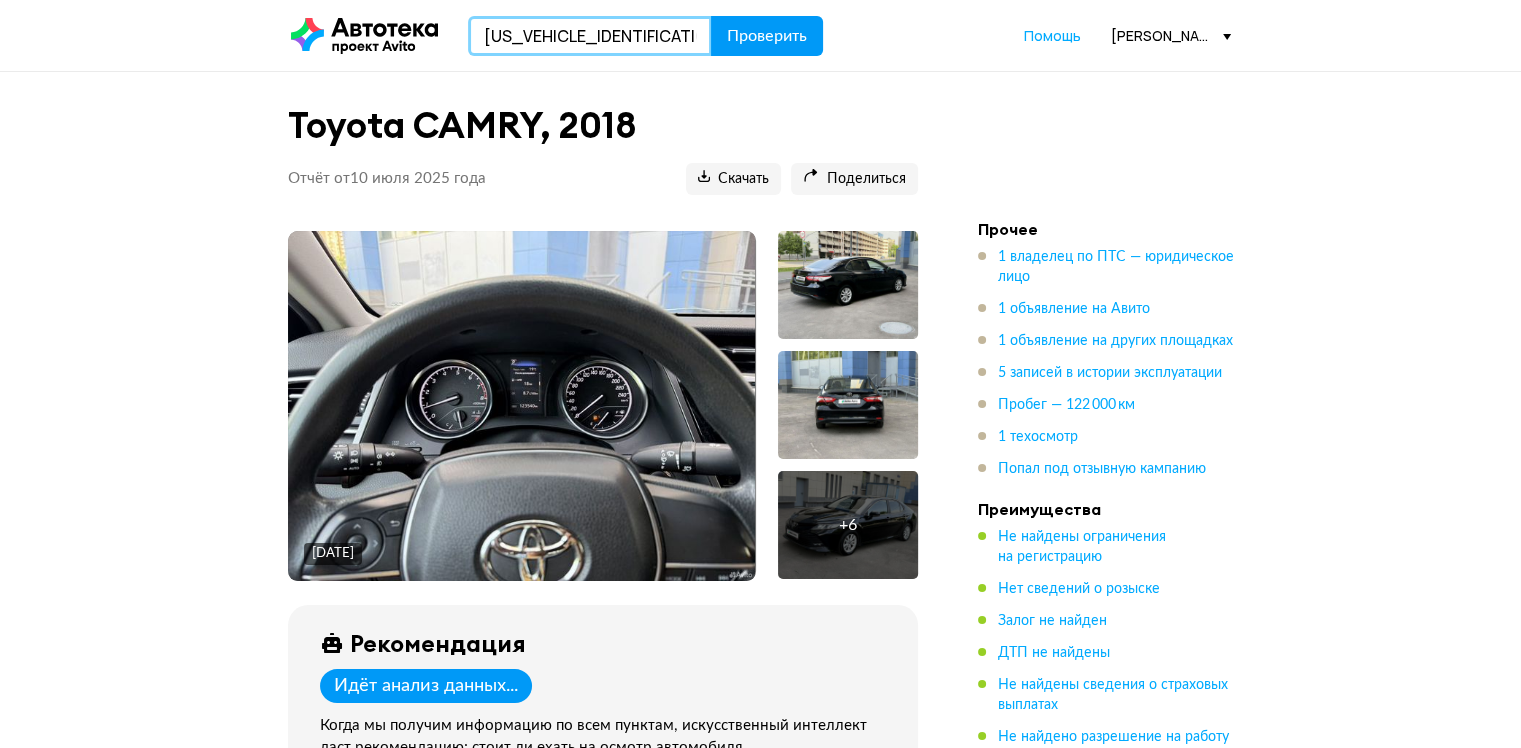 type on "XW7BF4HK10S148918" 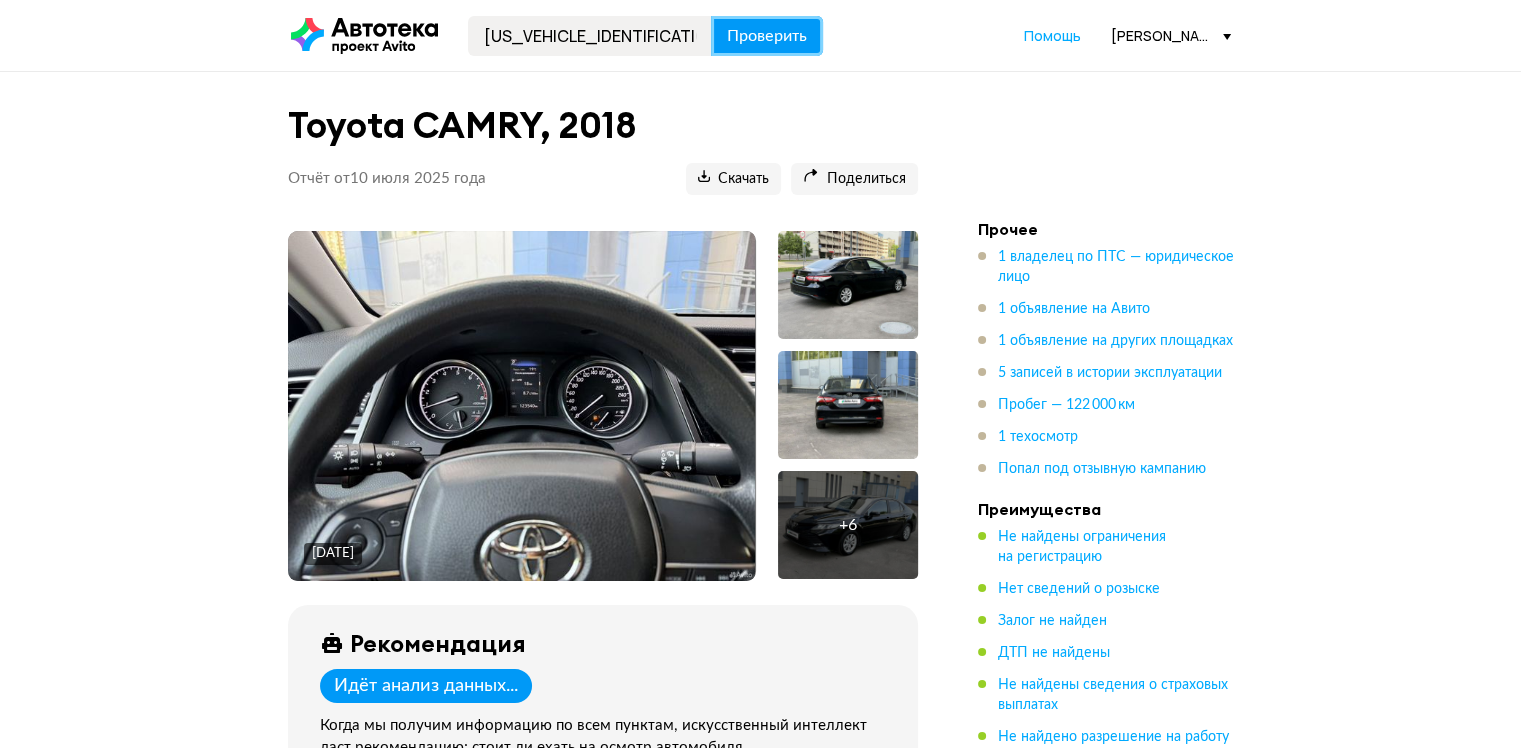 click on "Проверить" at bounding box center [767, 36] 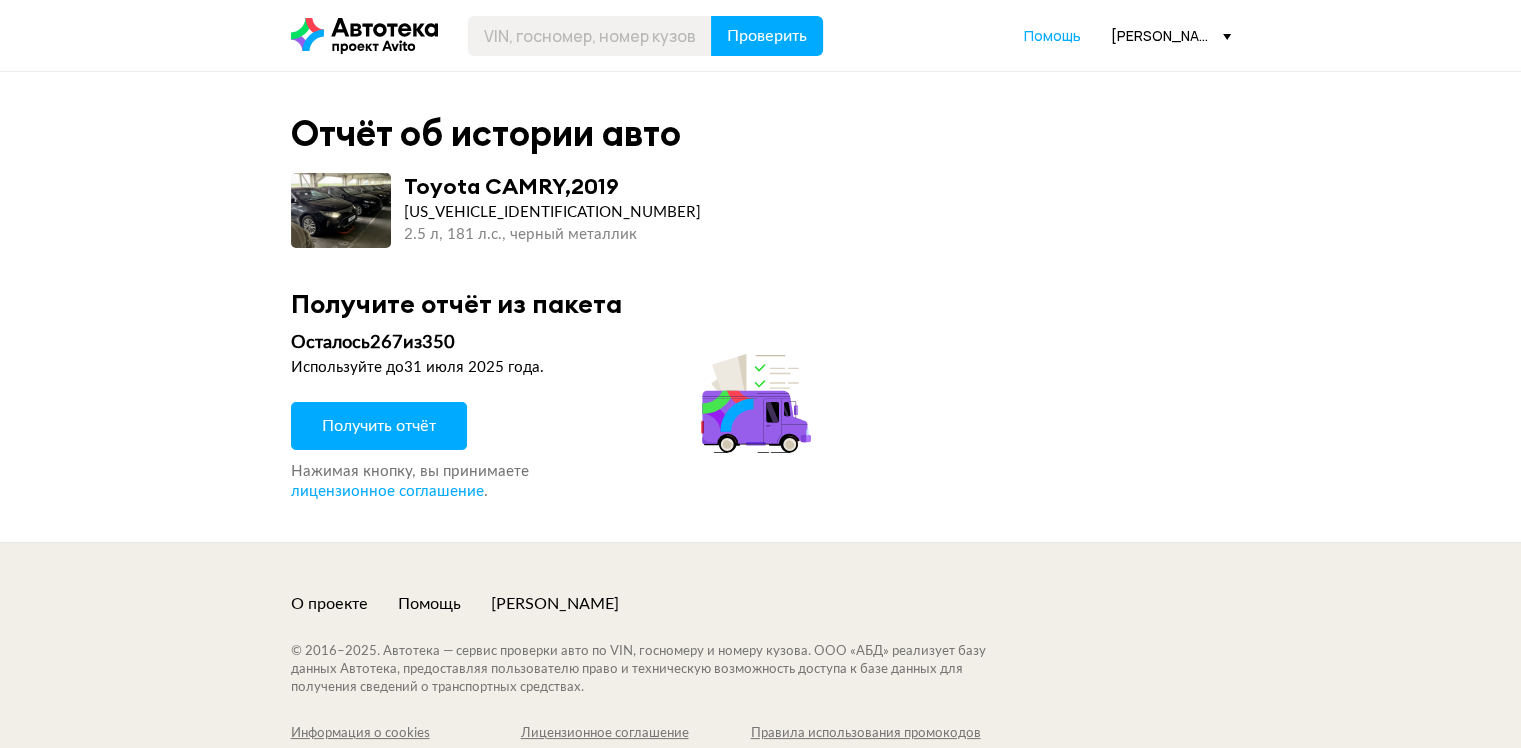 click on "Получить отчёт" at bounding box center (379, 426) 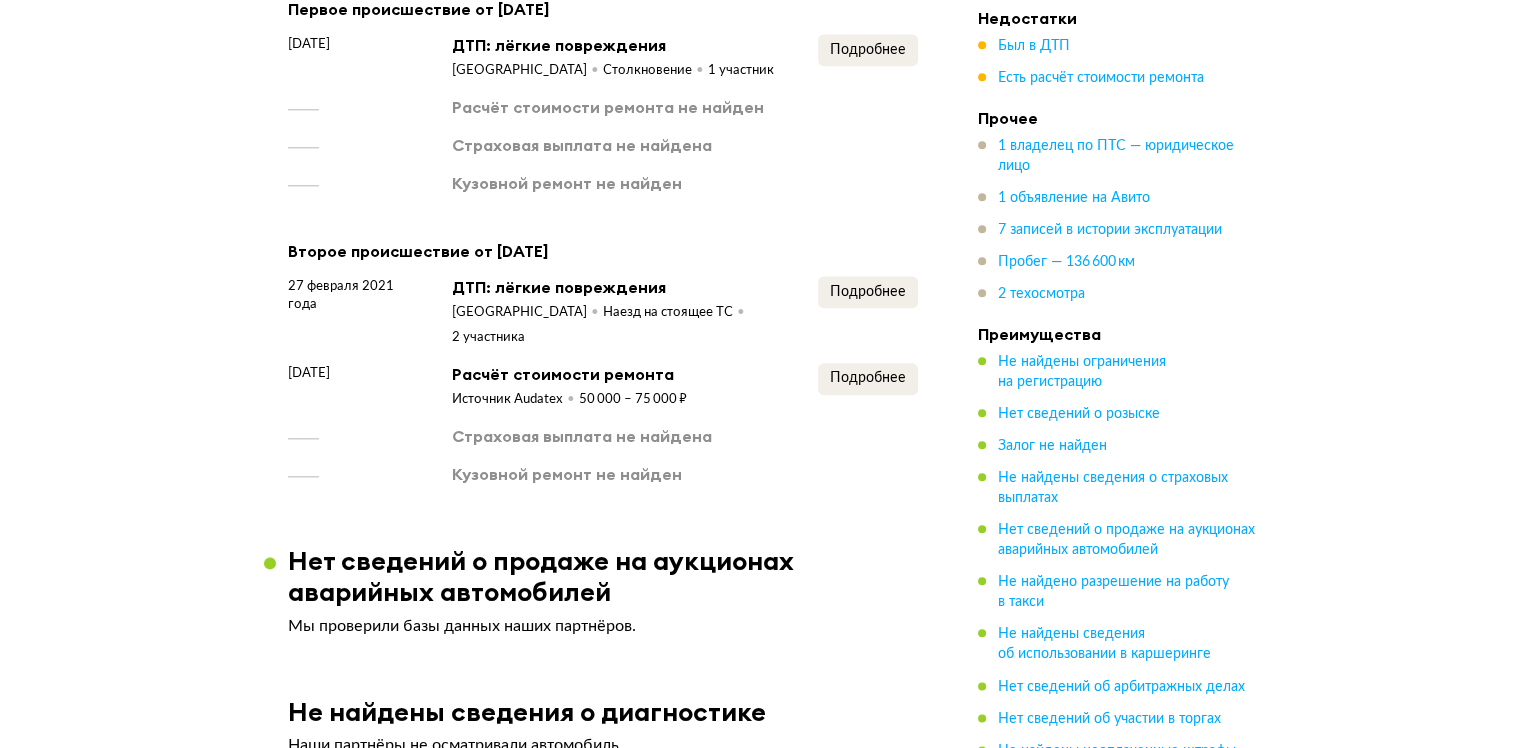 scroll, scrollTop: 2000, scrollLeft: 0, axis: vertical 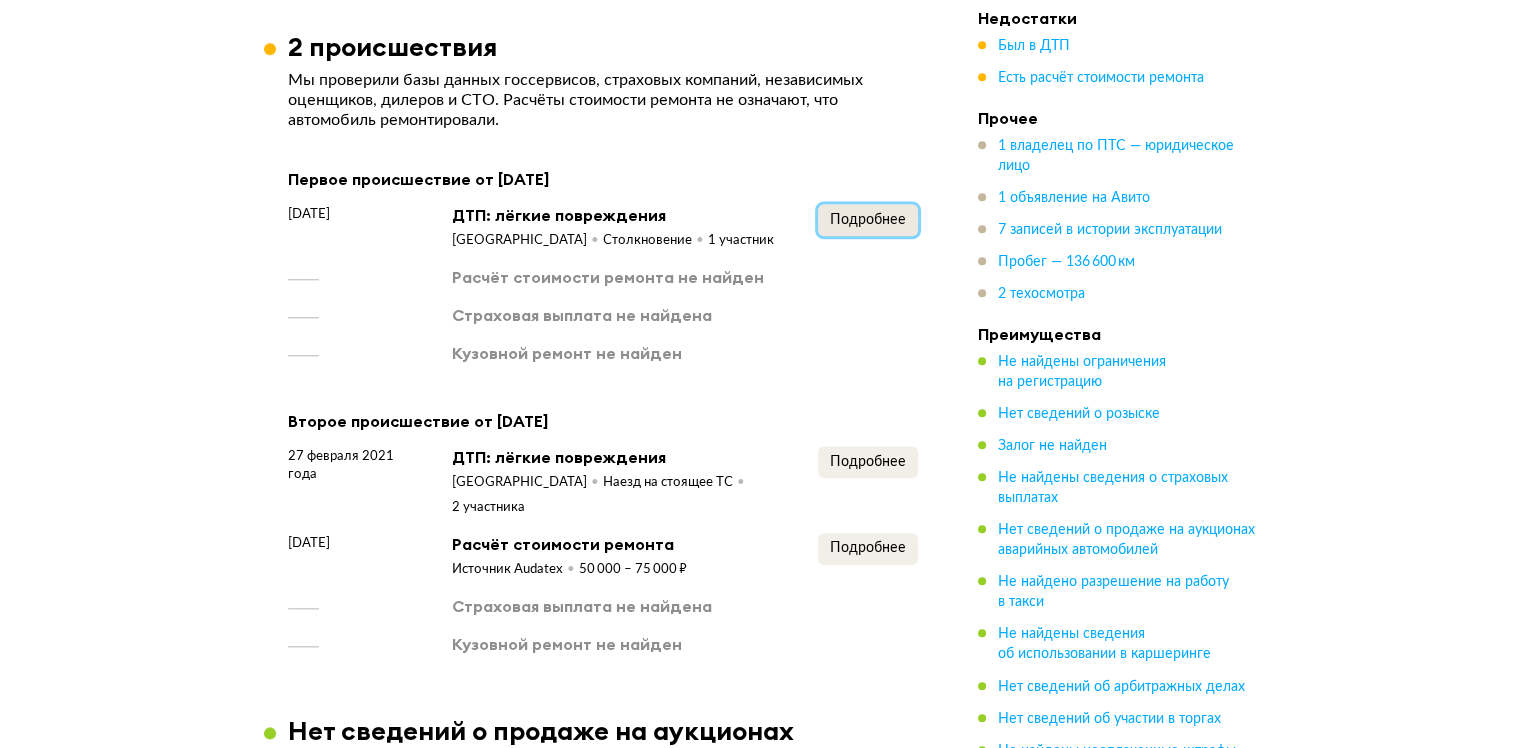 click on "Подробнее" at bounding box center (868, 220) 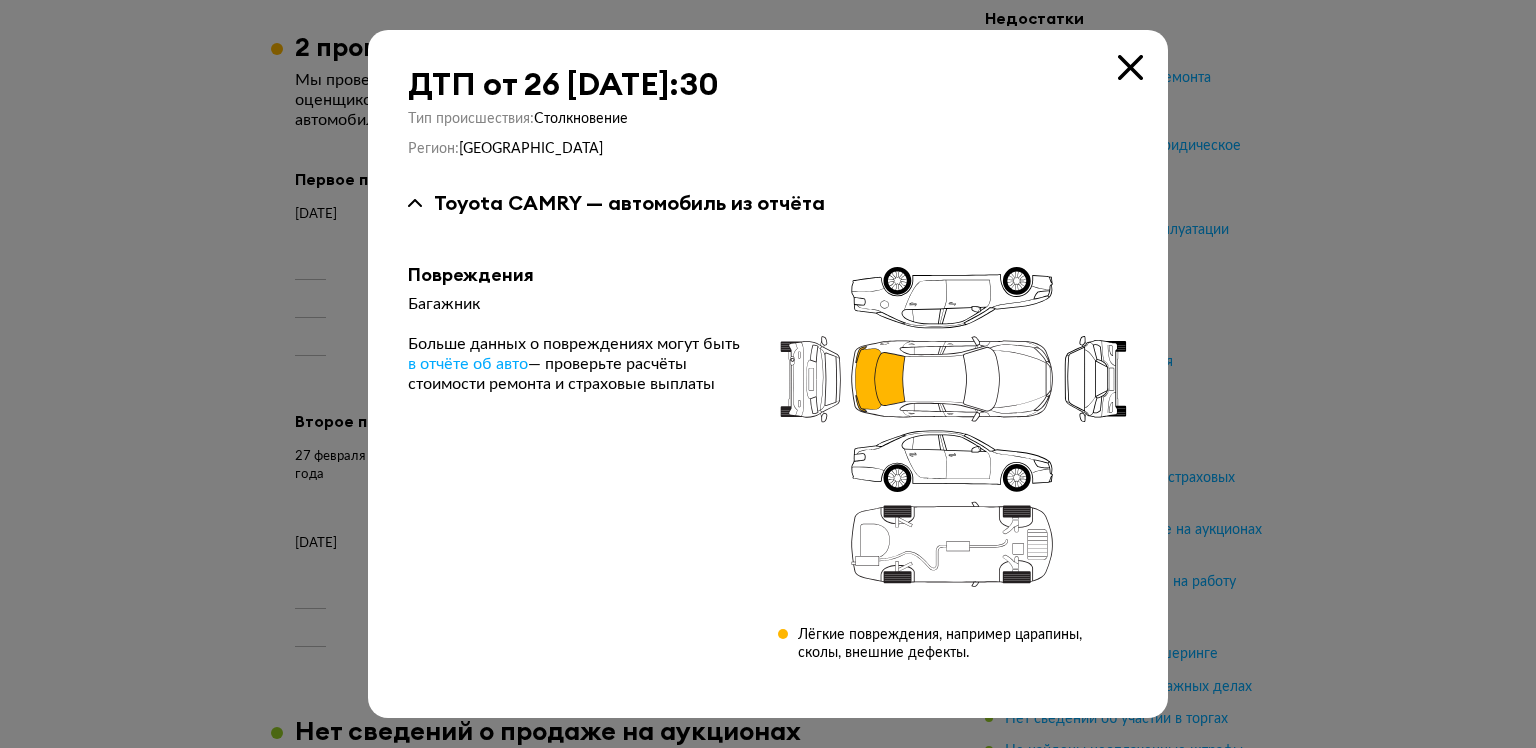 type 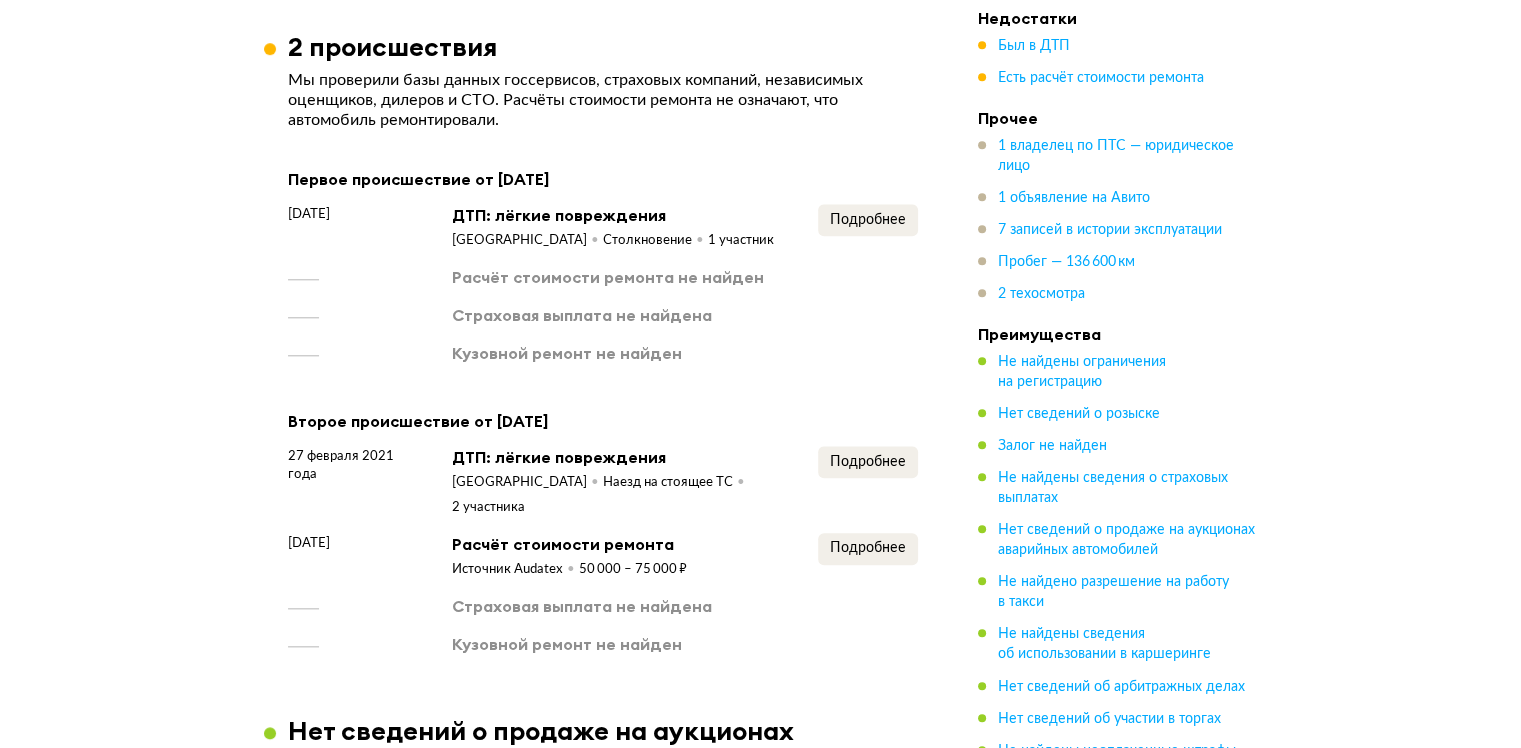 click on "Подробнее" at bounding box center [868, 481] 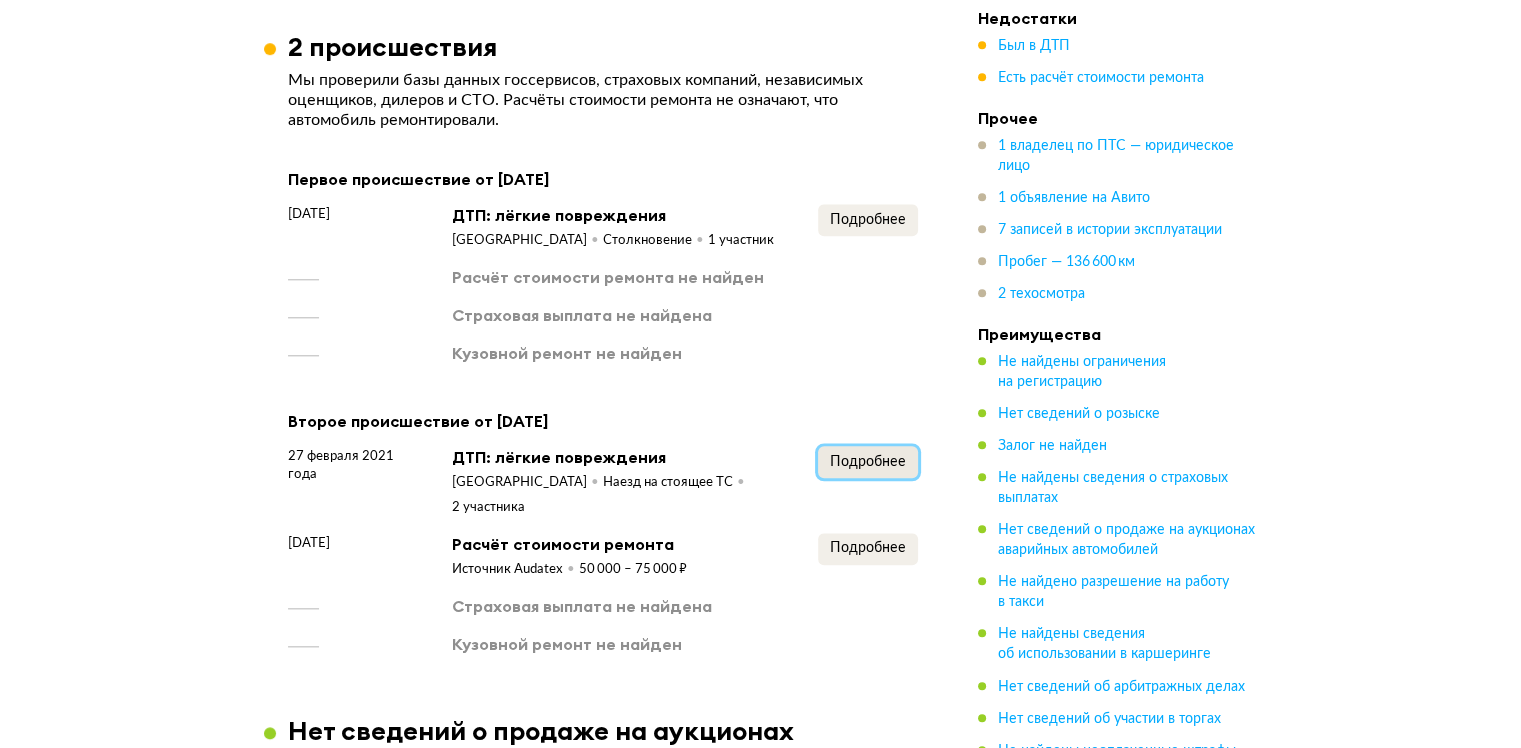 click on "Подробнее" at bounding box center (868, 462) 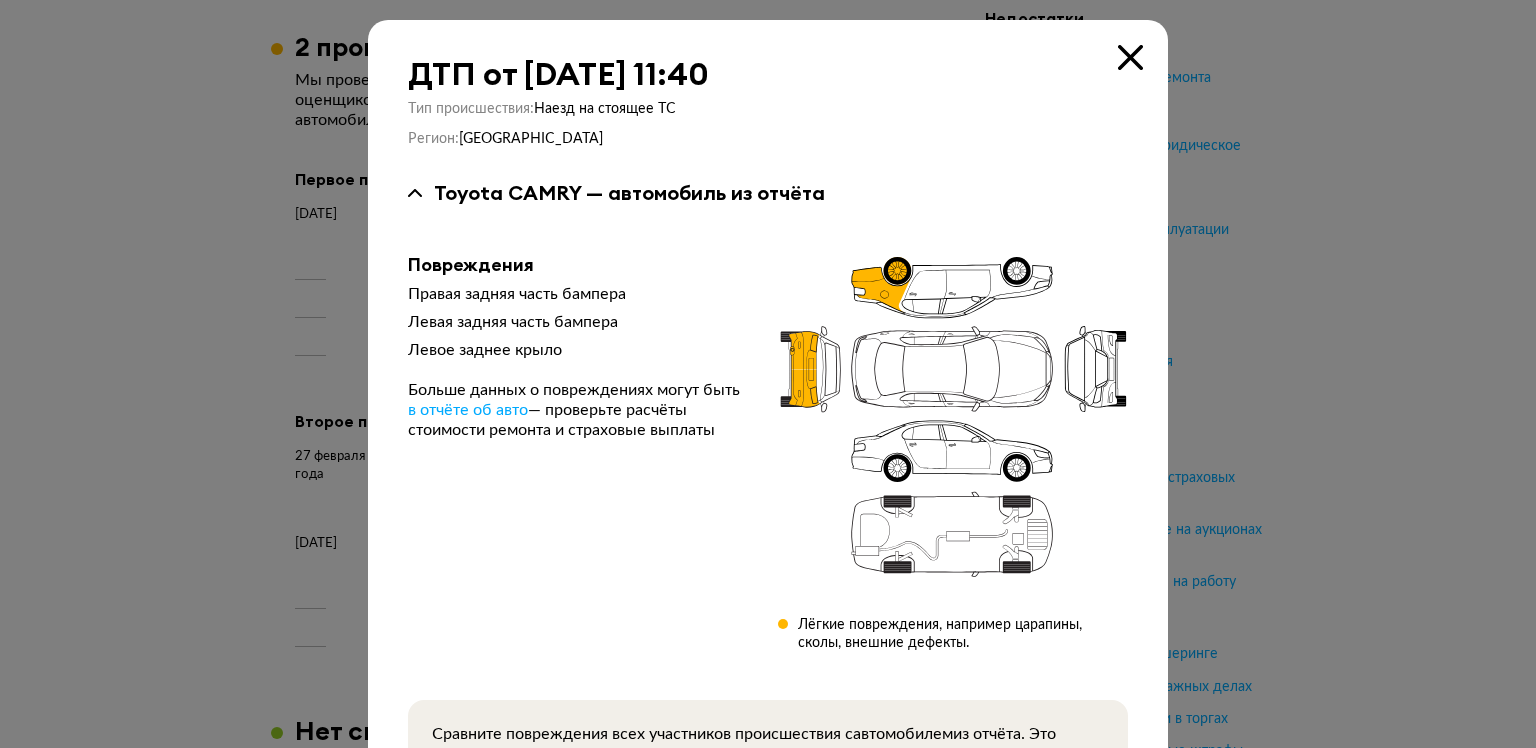 type 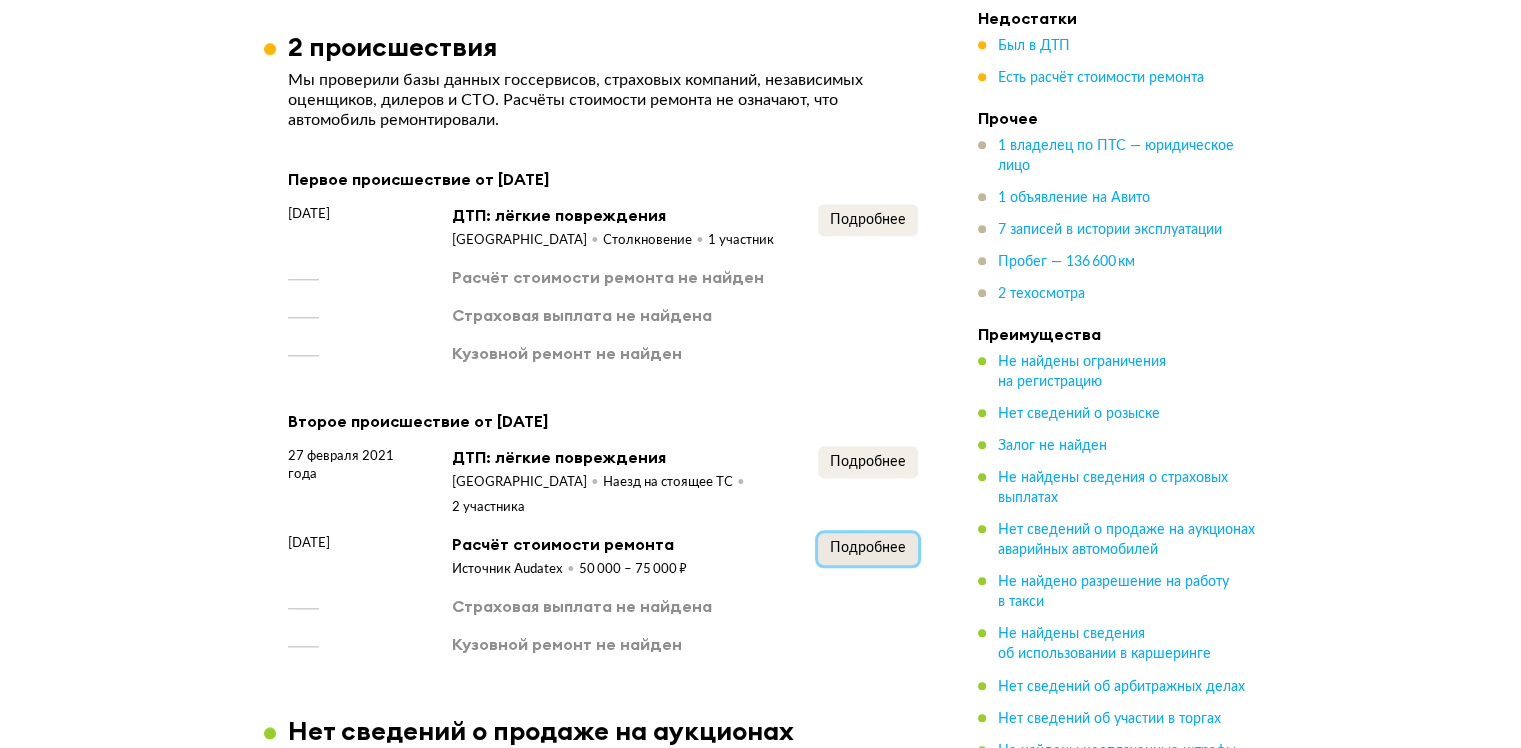 click on "Подробнее" at bounding box center [868, 549] 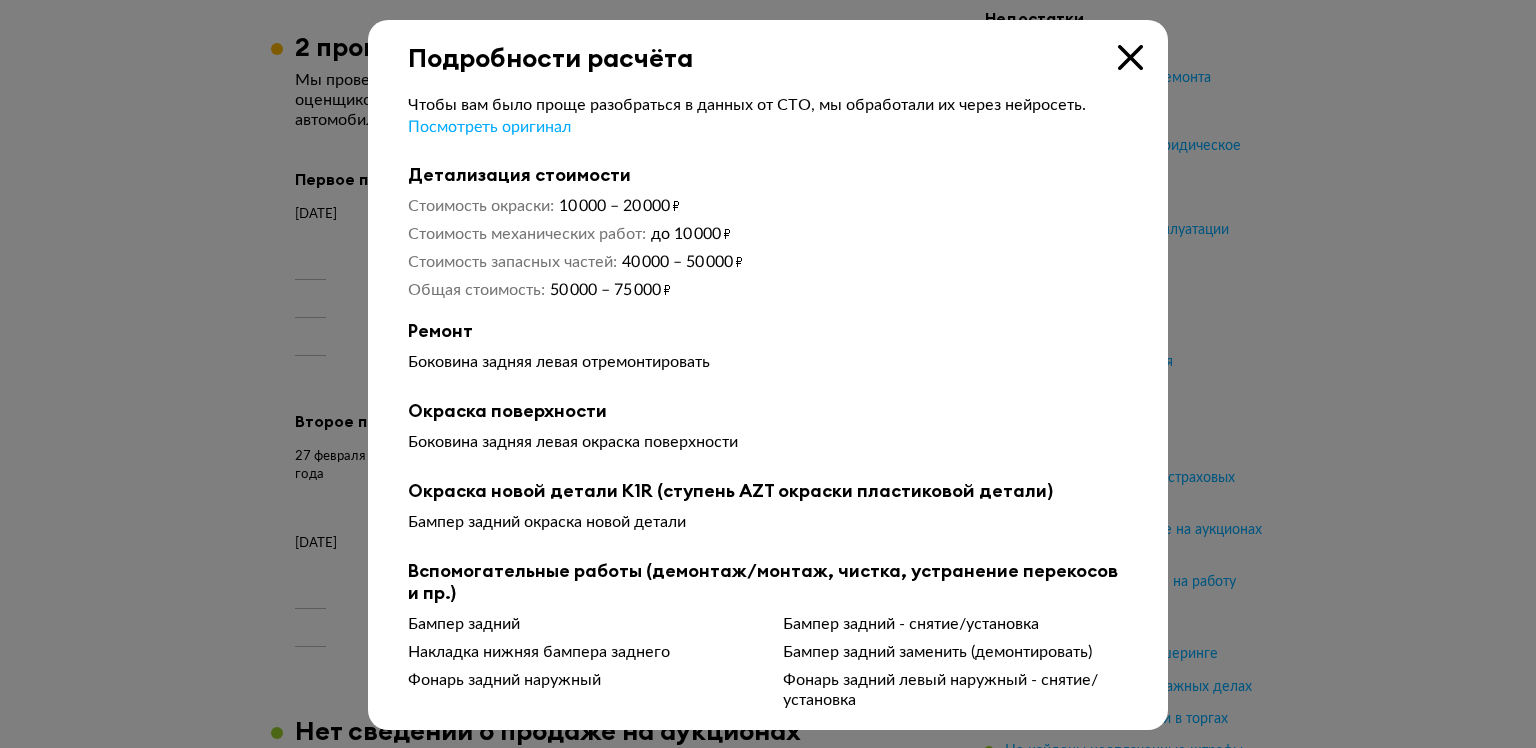 type 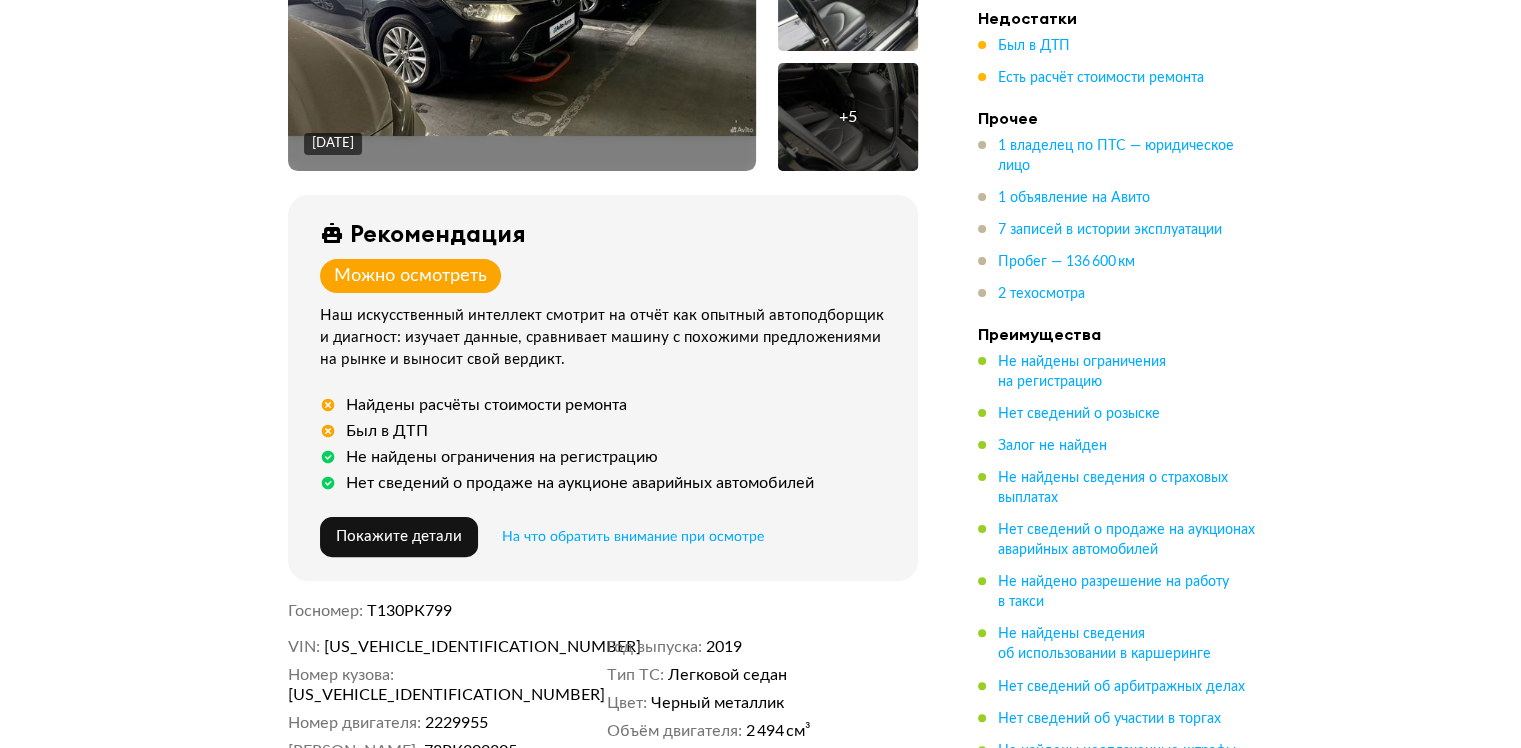 scroll, scrollTop: 200, scrollLeft: 0, axis: vertical 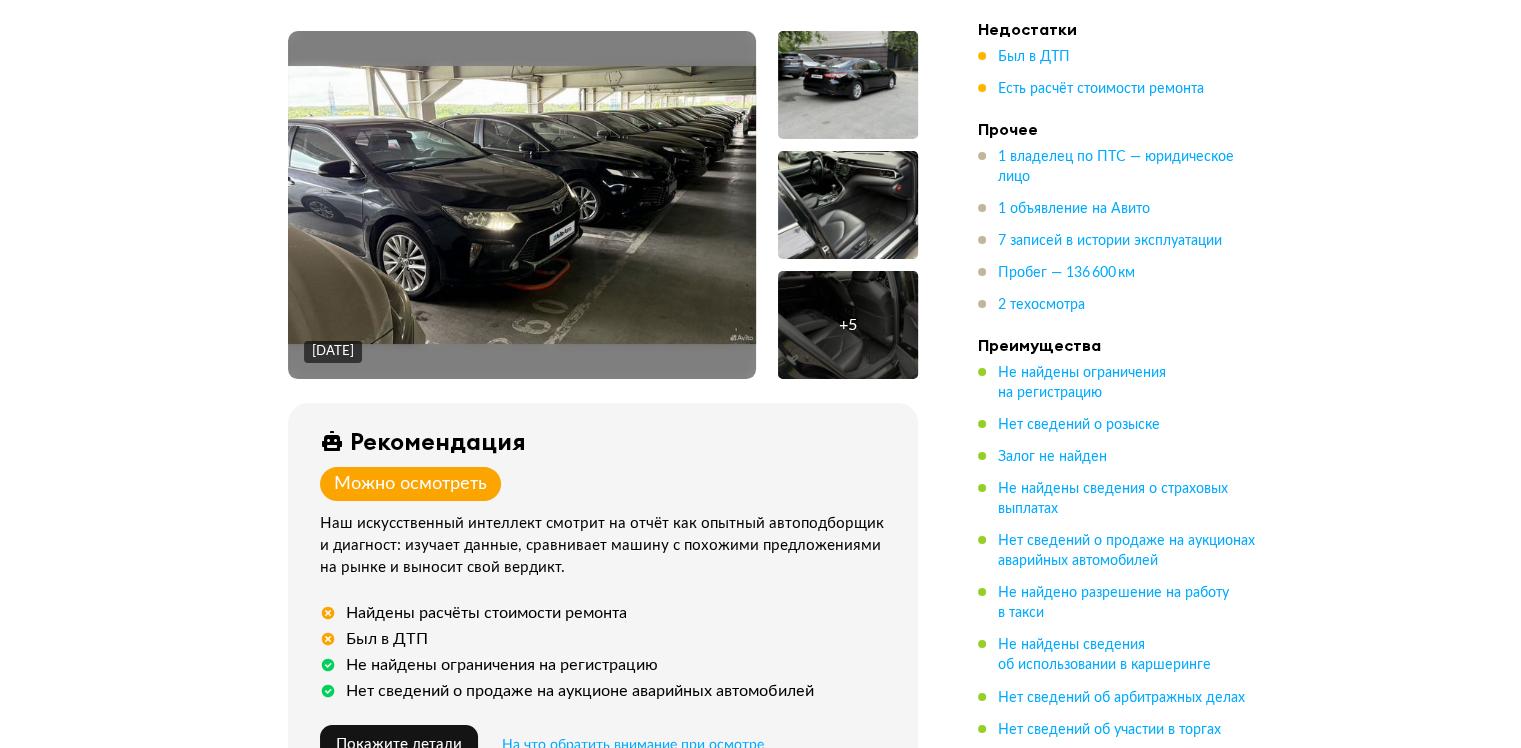 click at bounding box center (848, 205) 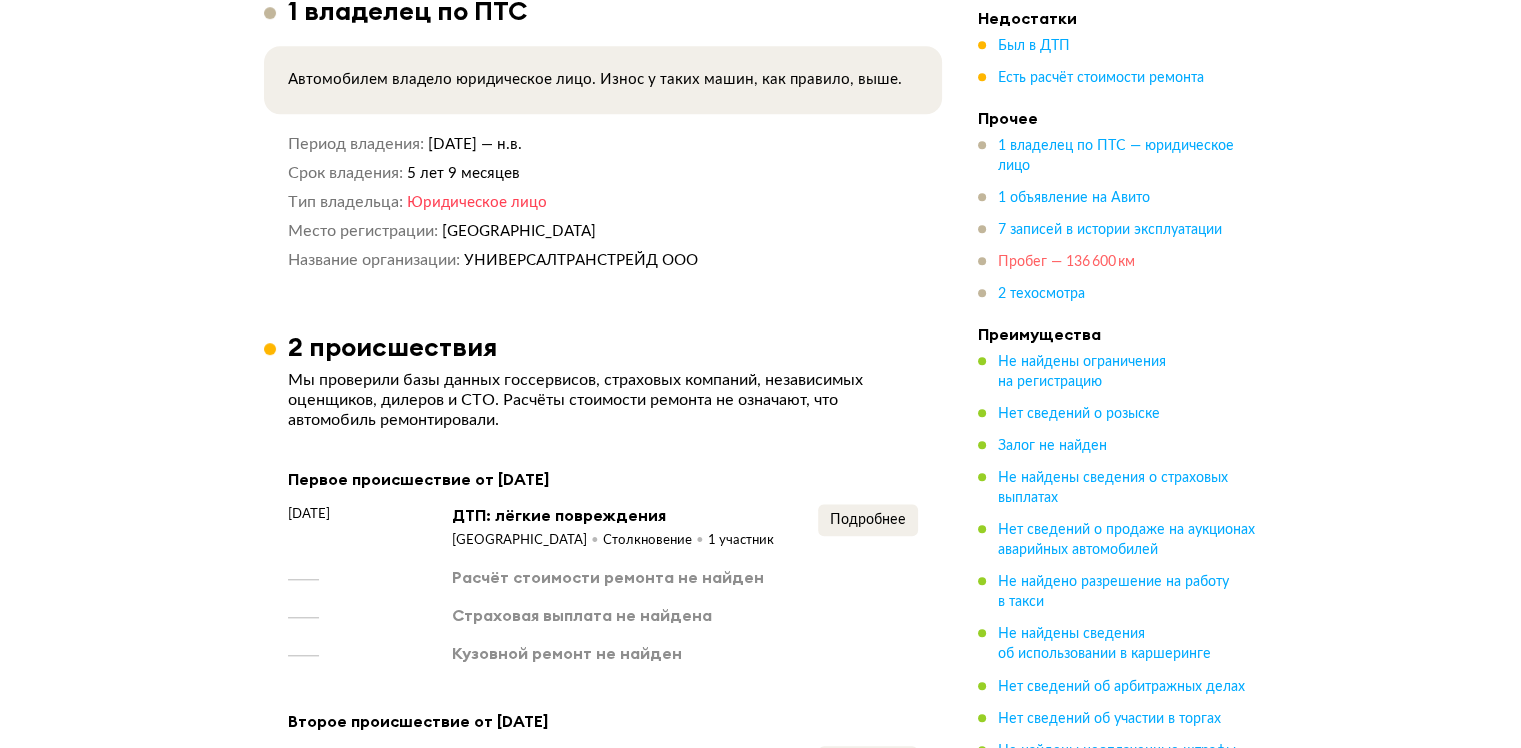 click on "Пробег —  136 600 км" at bounding box center [1066, 262] 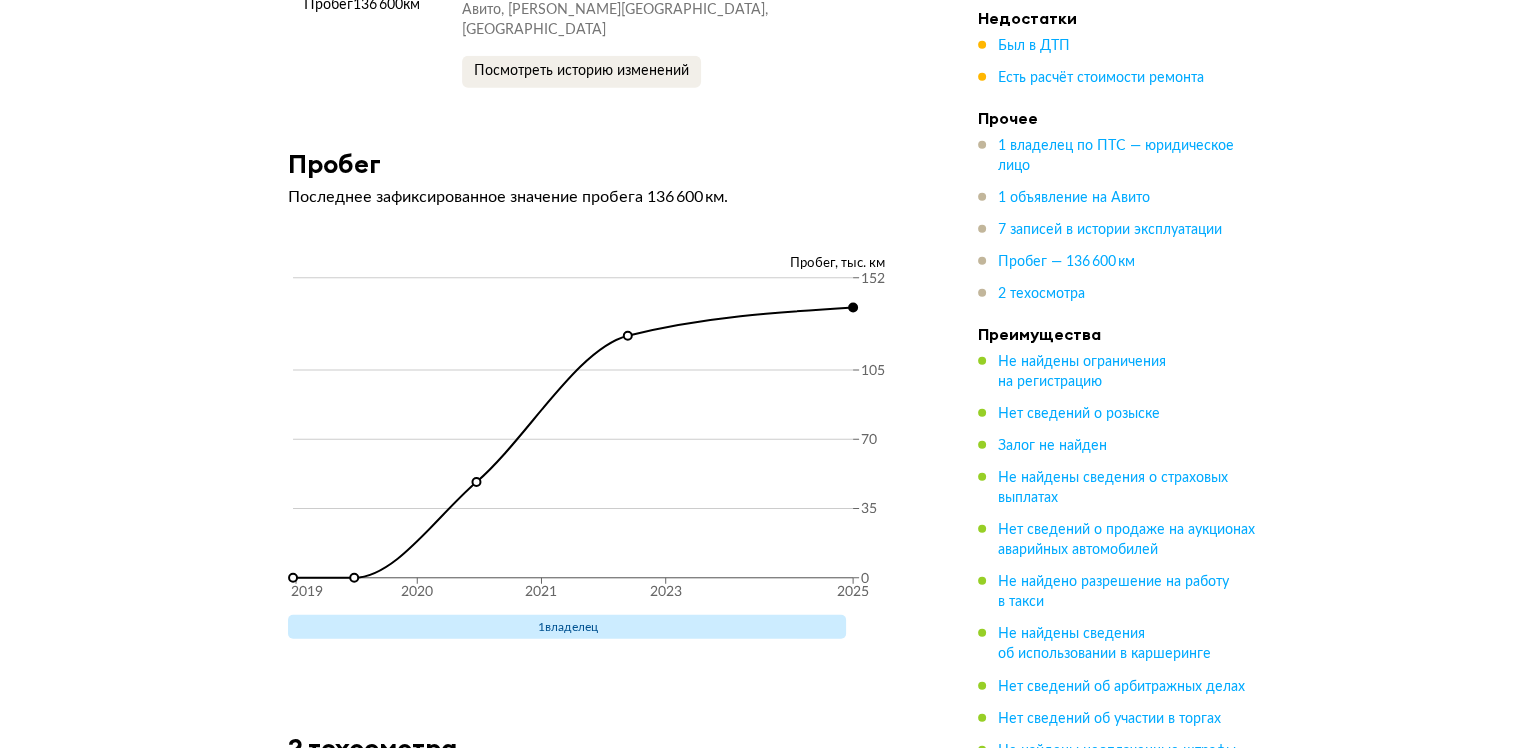scroll, scrollTop: 5372, scrollLeft: 0, axis: vertical 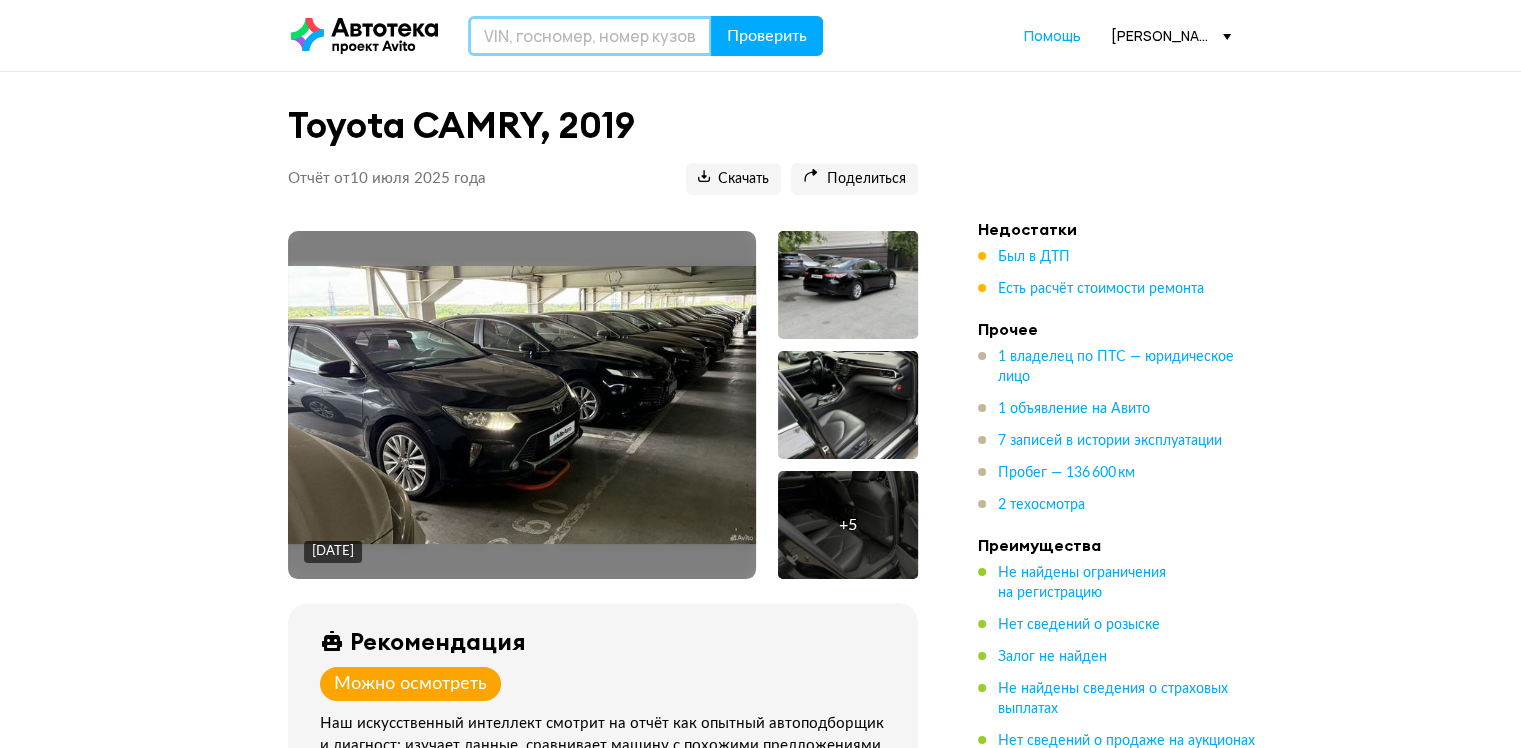 click at bounding box center [590, 36] 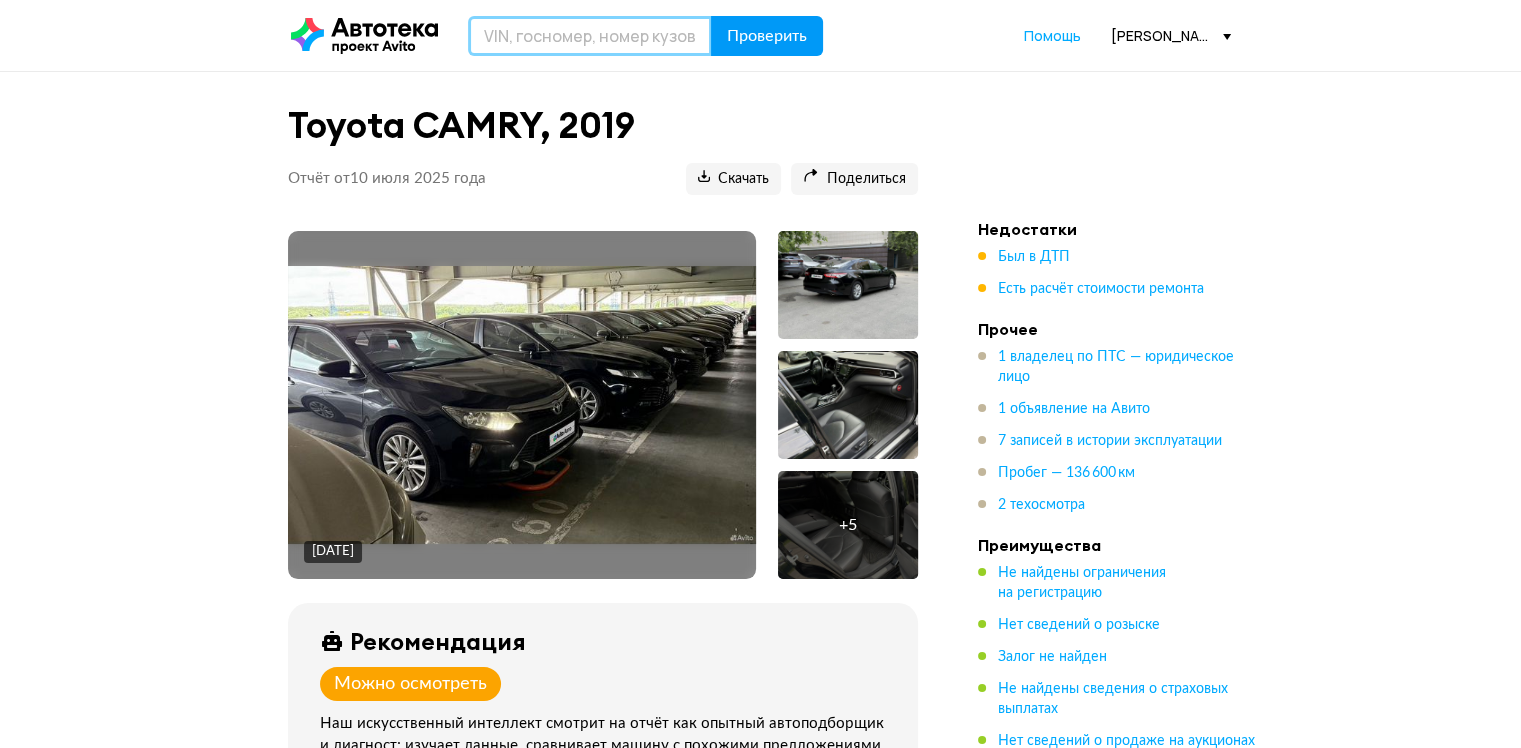 paste on "XW7BF4HK50S153197" 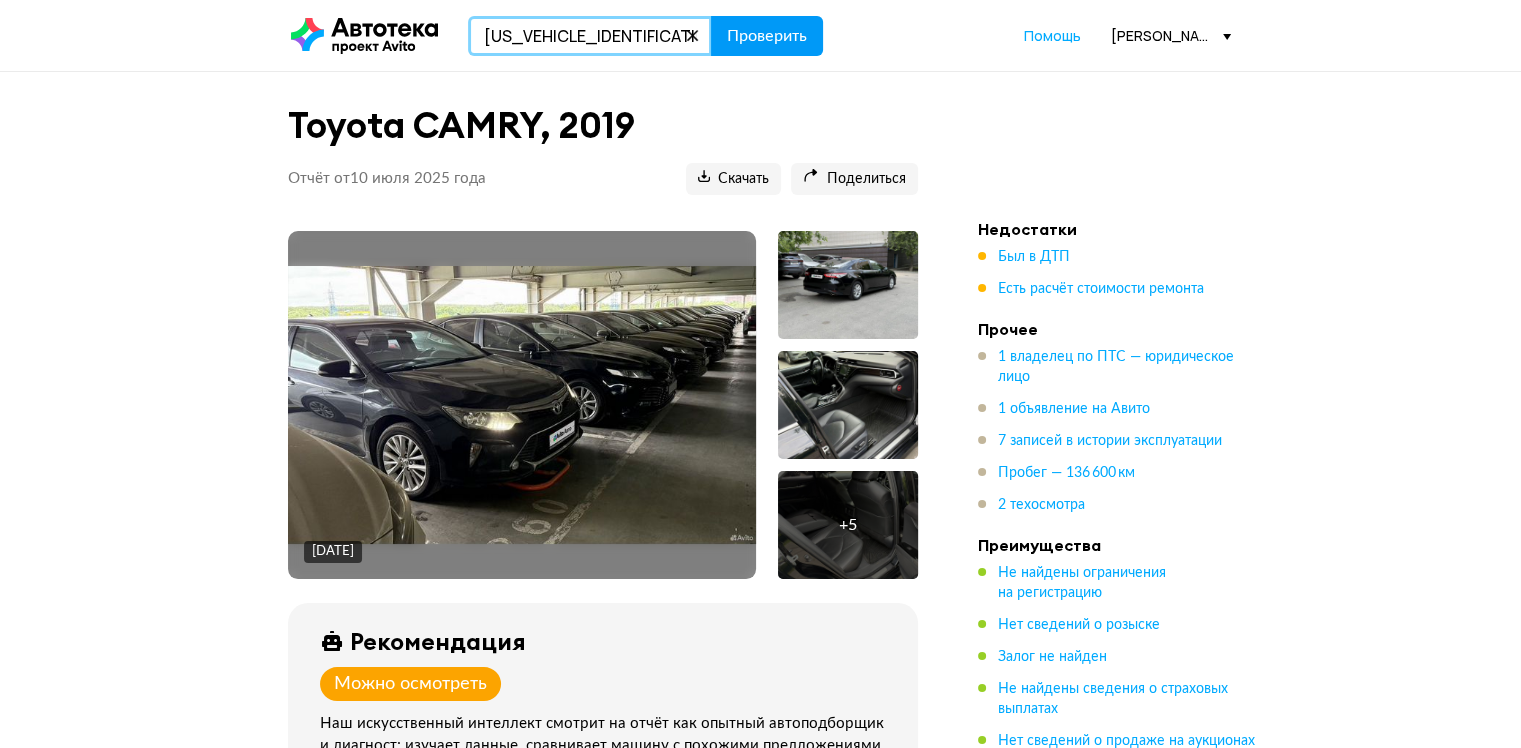 type on "XW7BF4HK50S153197" 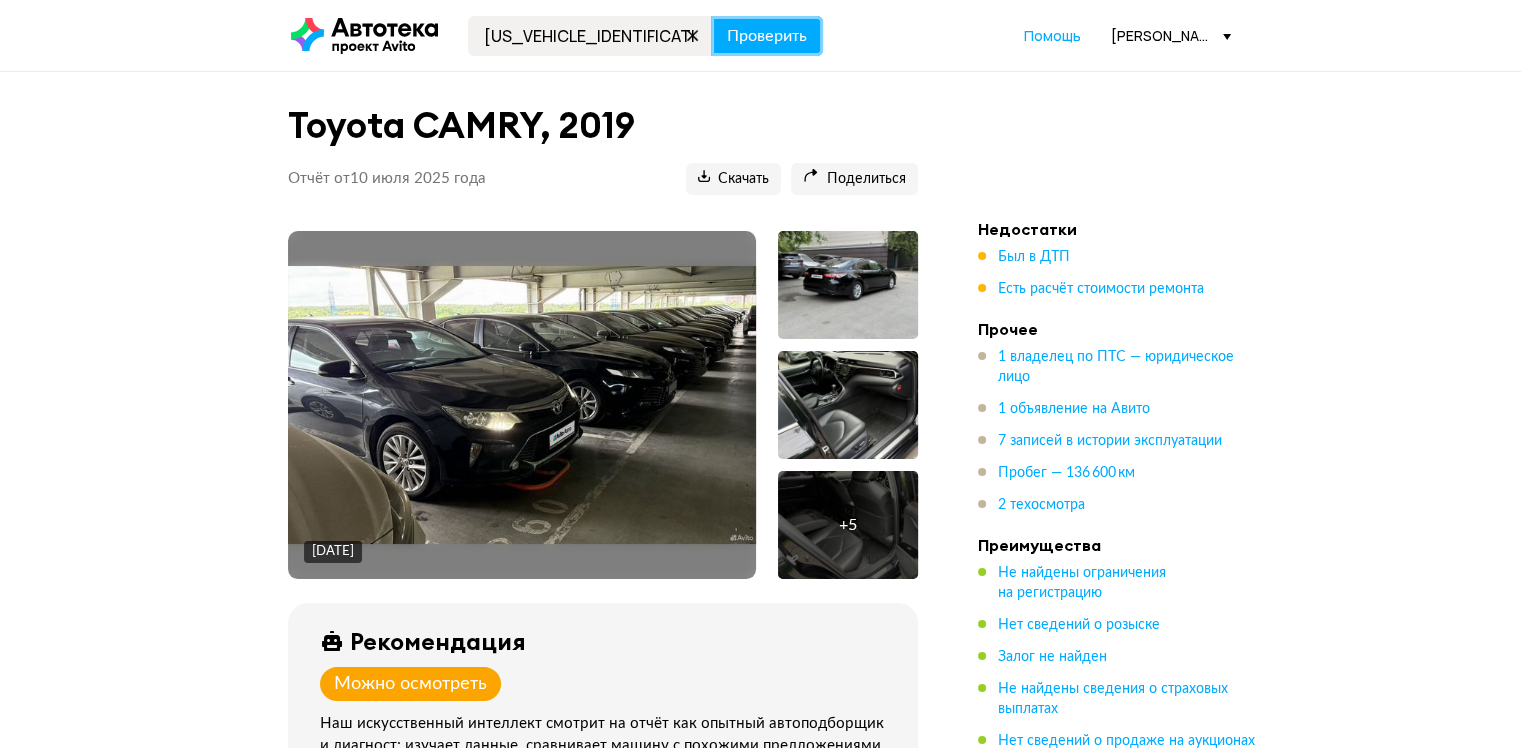 drag, startPoint x: 794, startPoint y: 17, endPoint x: 770, endPoint y: 66, distance: 54.56189 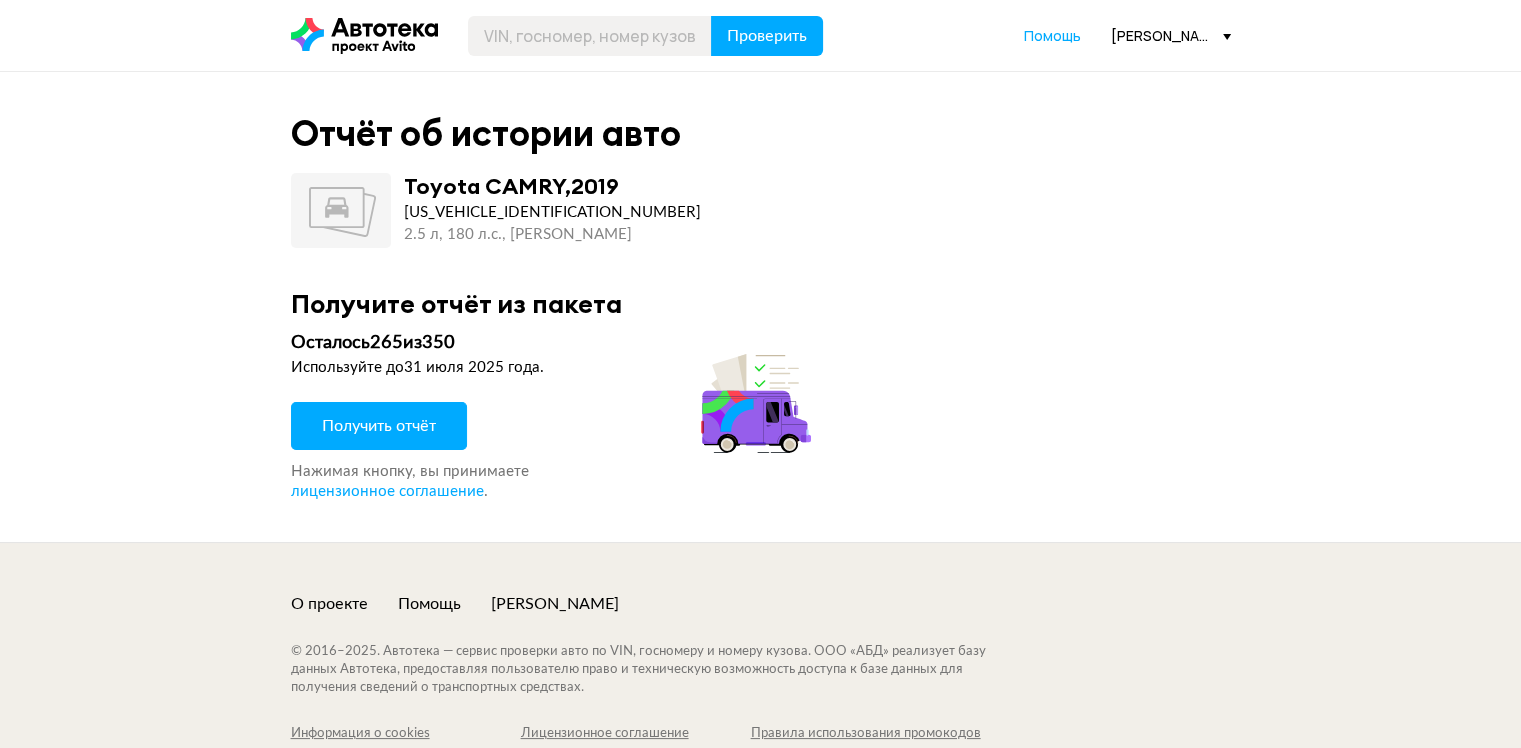 drag, startPoint x: 379, startPoint y: 426, endPoint x: 429, endPoint y: 508, distance: 96.04166 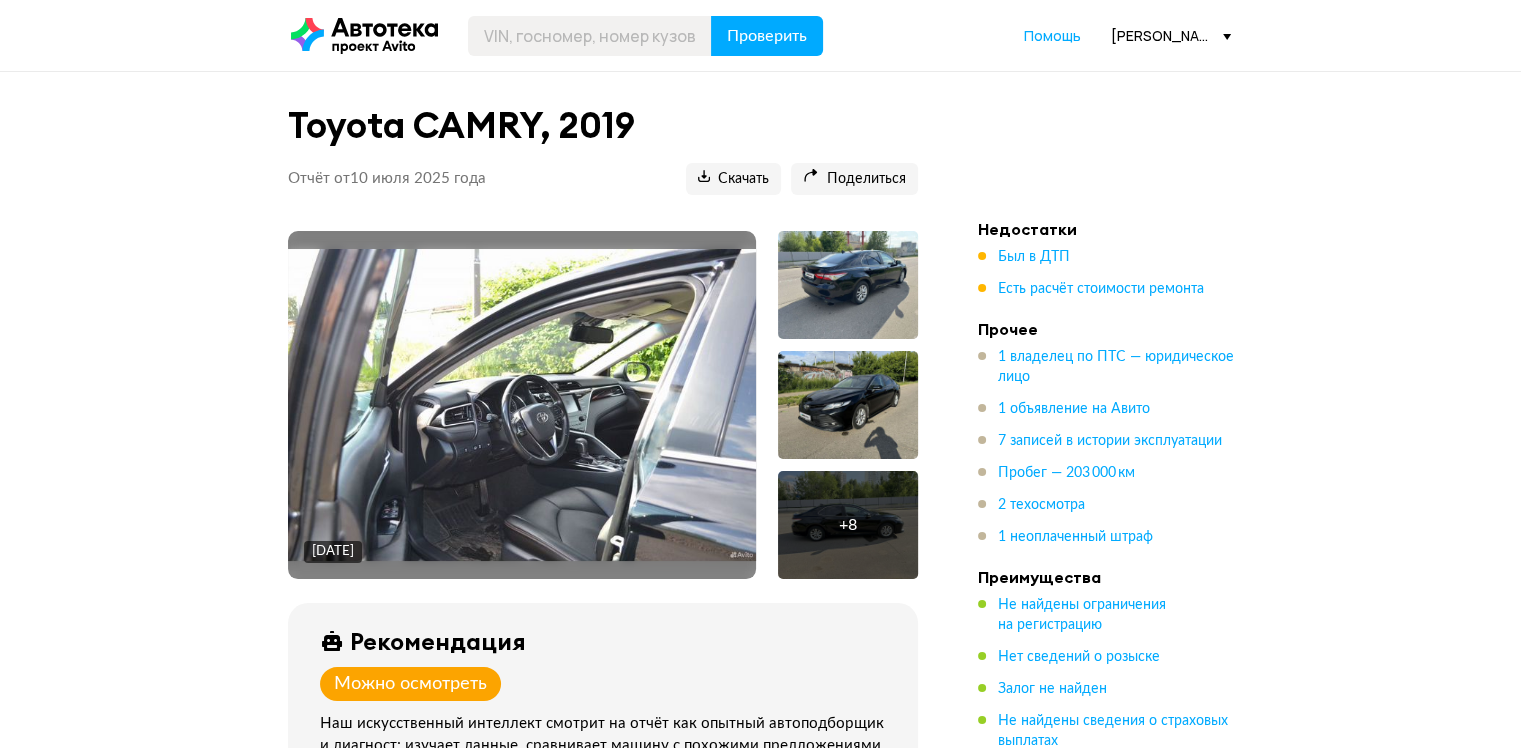 click on "Был в ДТП" at bounding box center [1034, 257] 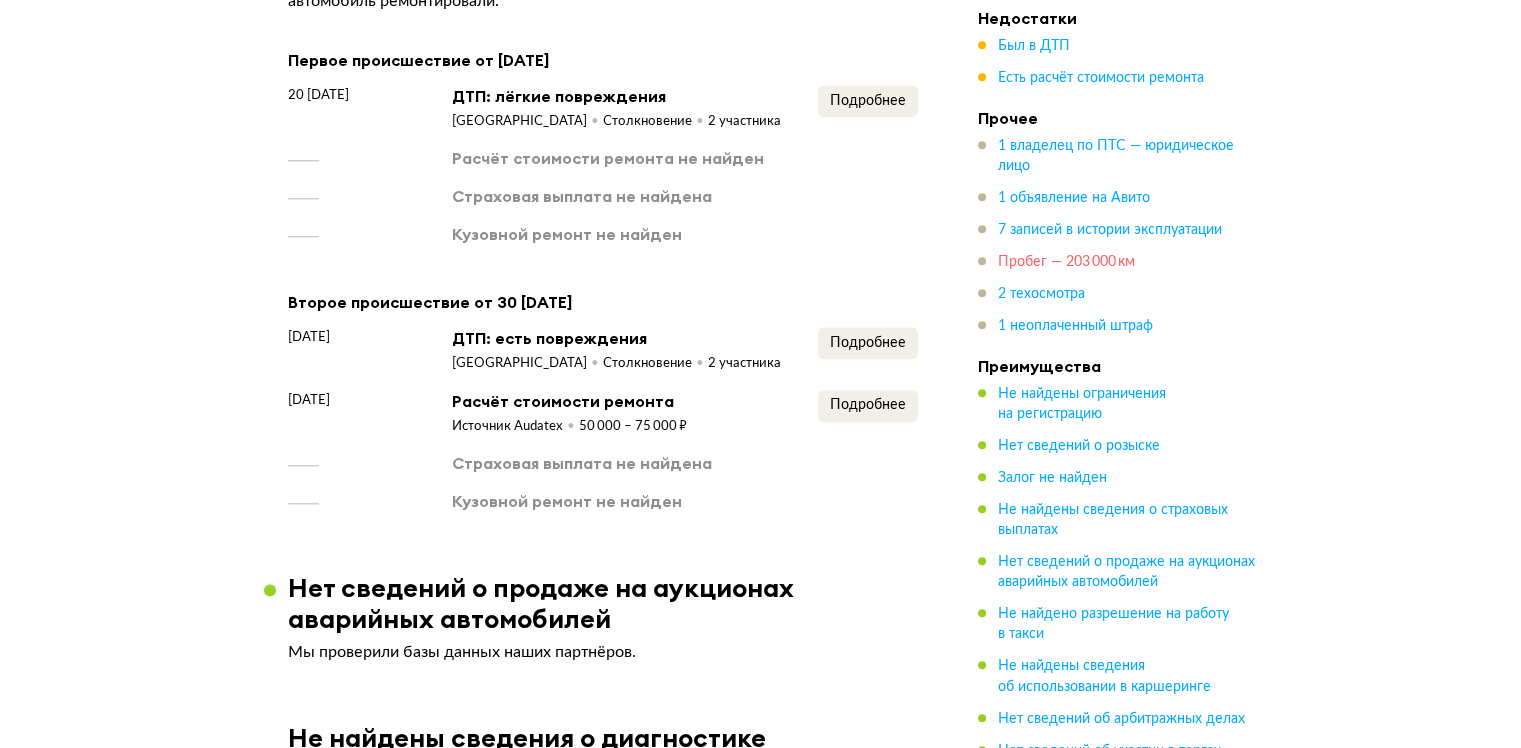 click on "Пробег —  203 000 км" at bounding box center (1066, 262) 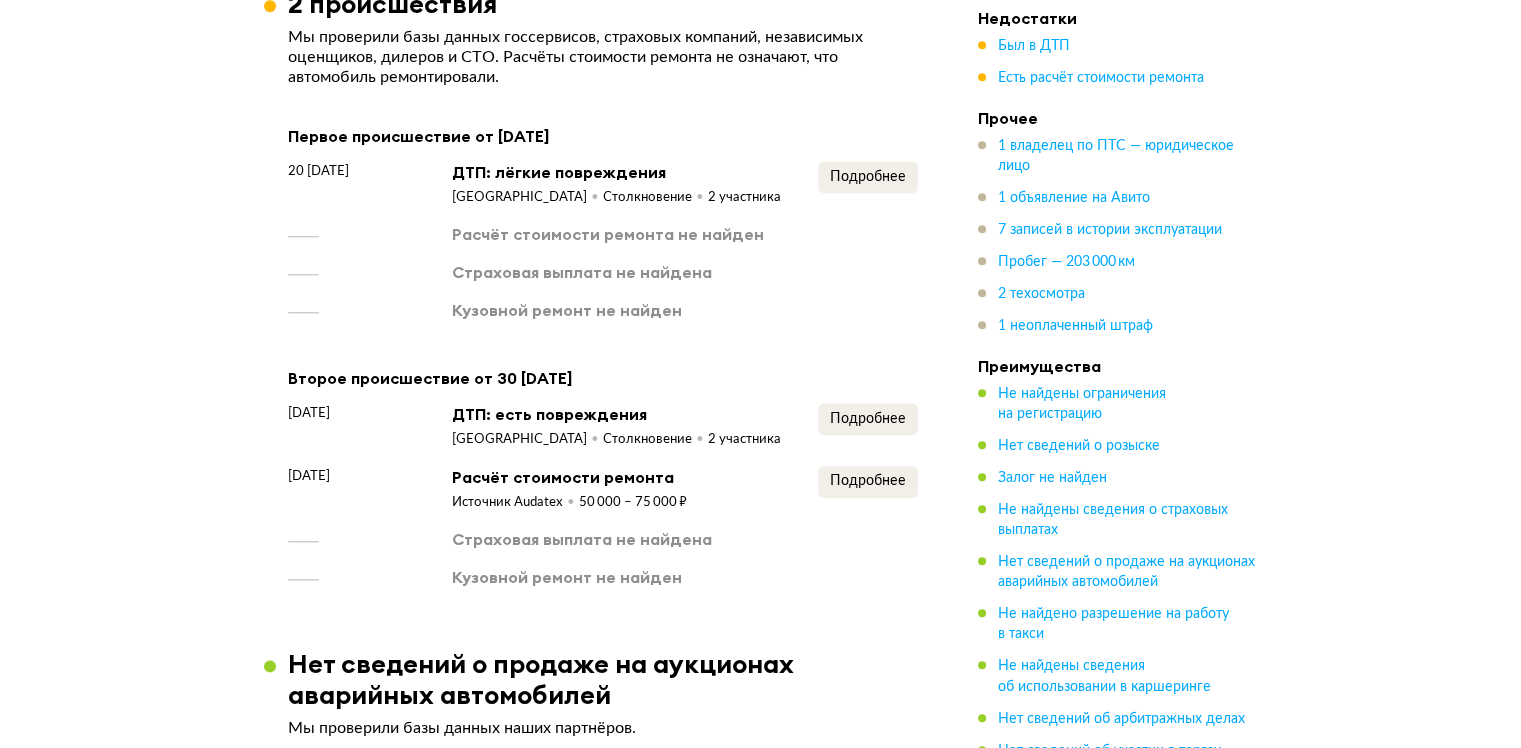 scroll, scrollTop: 2022, scrollLeft: 0, axis: vertical 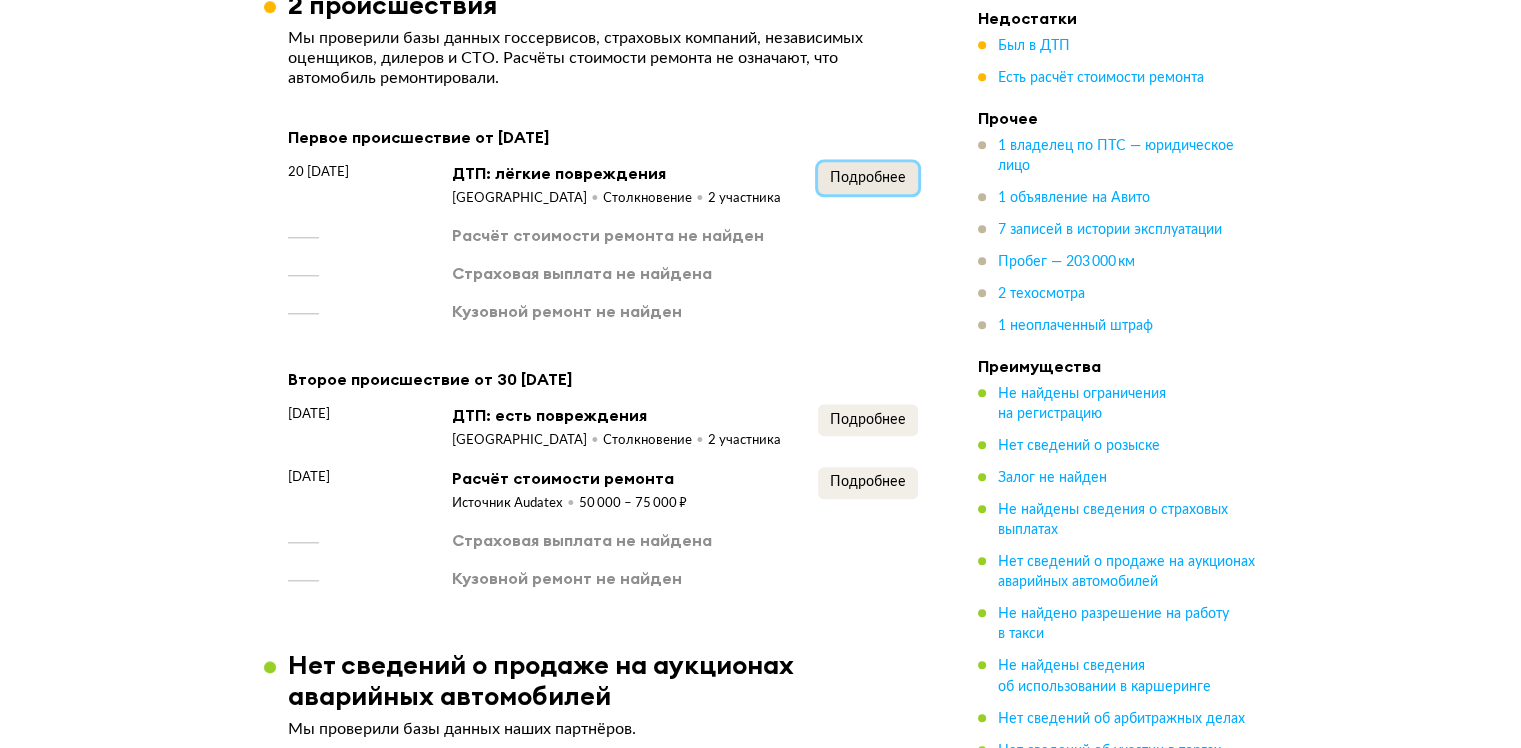 click on "Подробнее" at bounding box center (868, 178) 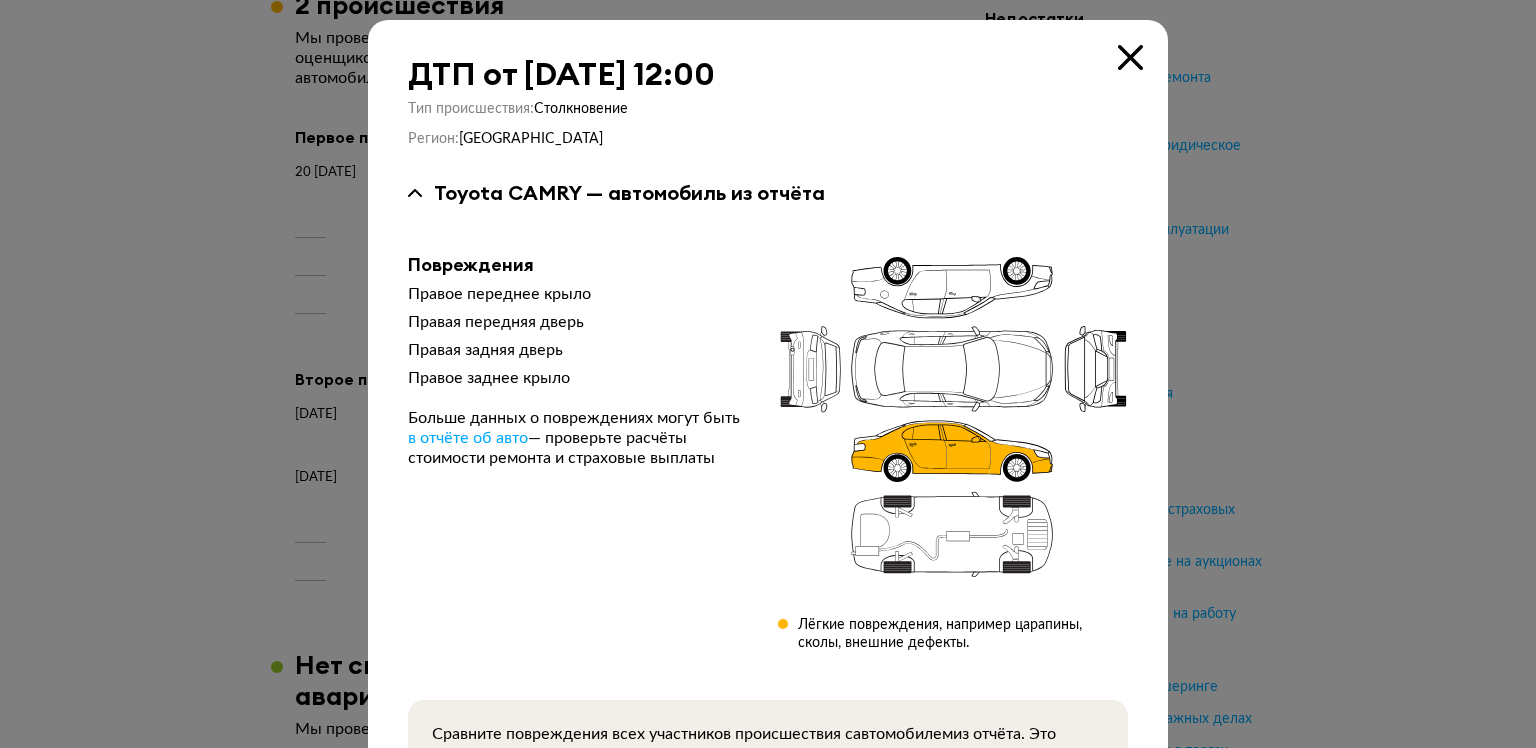 type 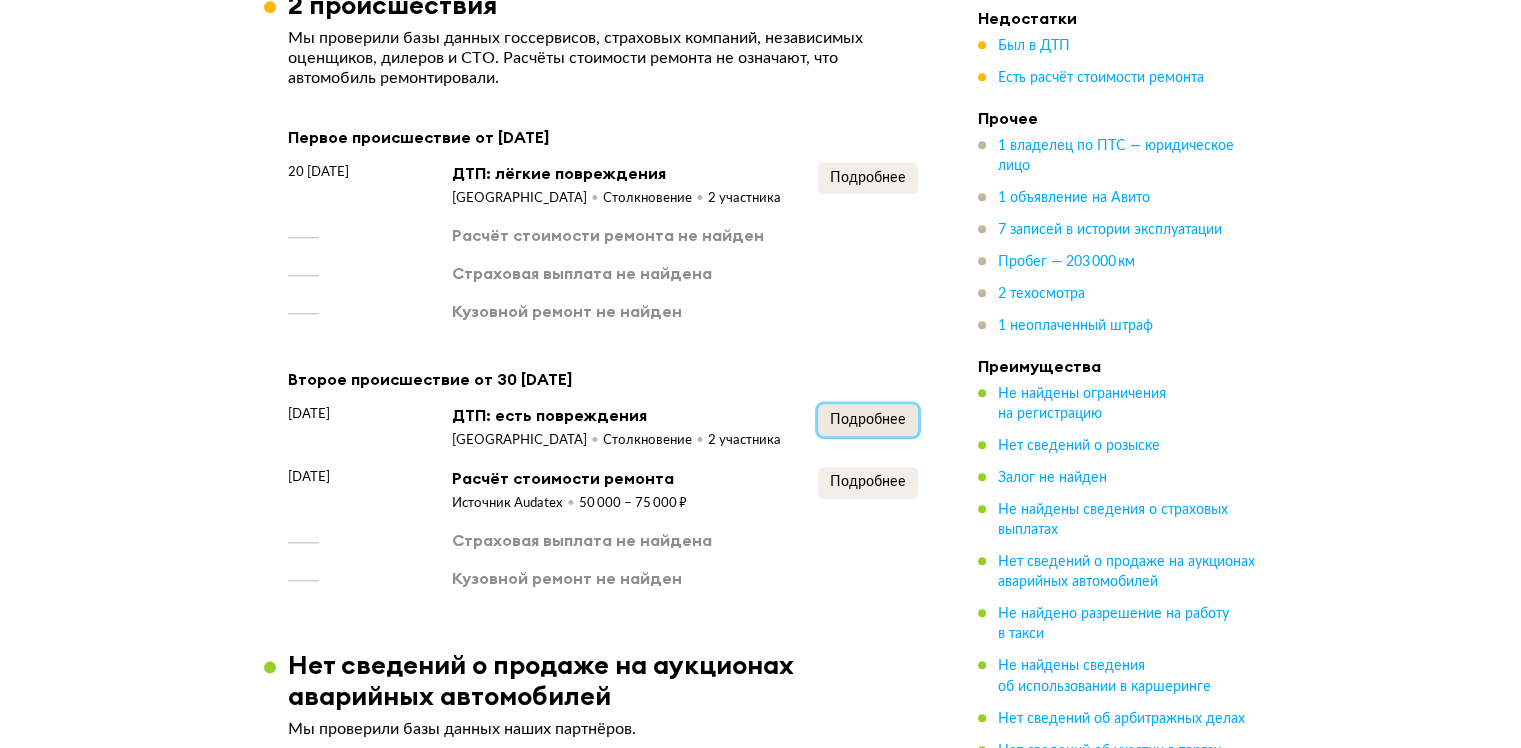 click on "Подробнее" at bounding box center [868, 420] 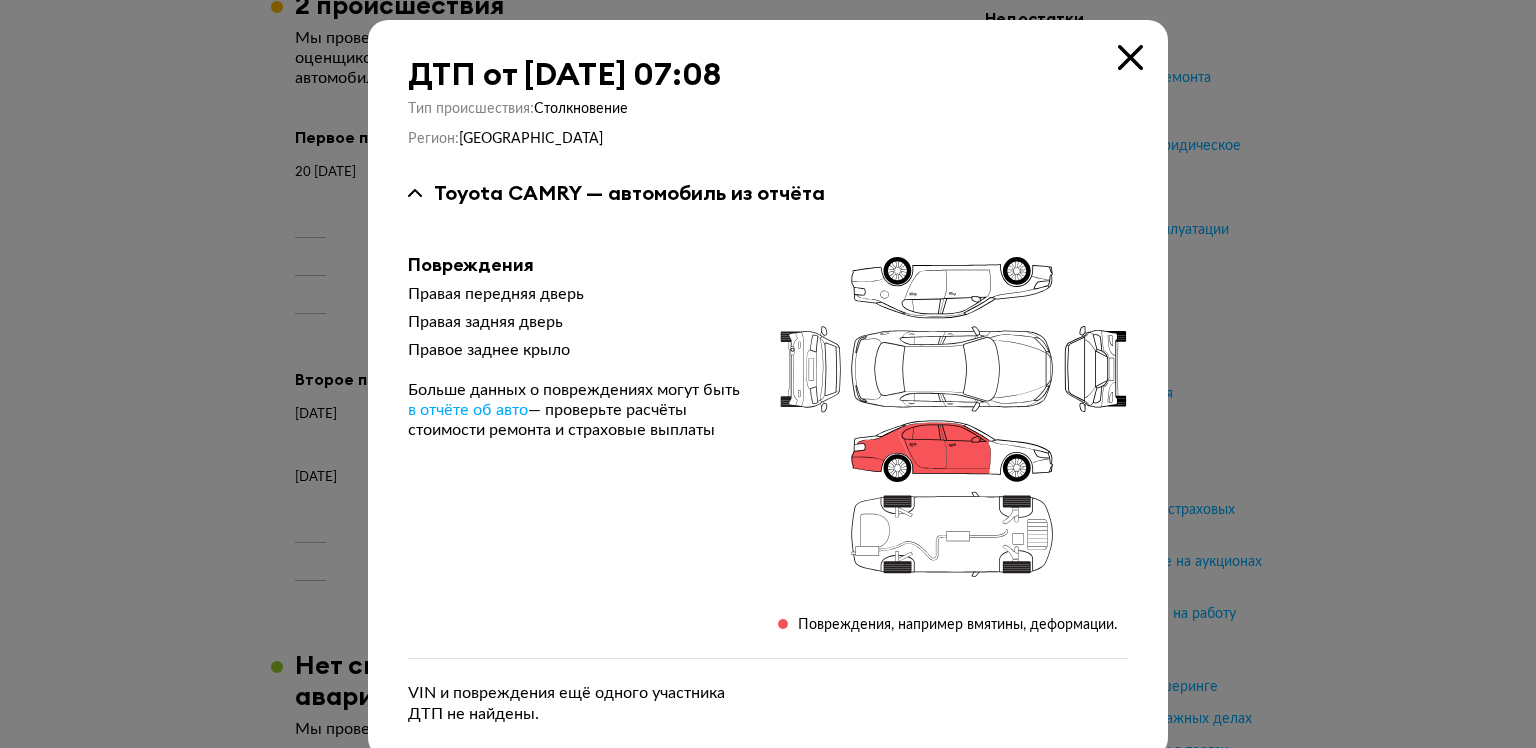 type 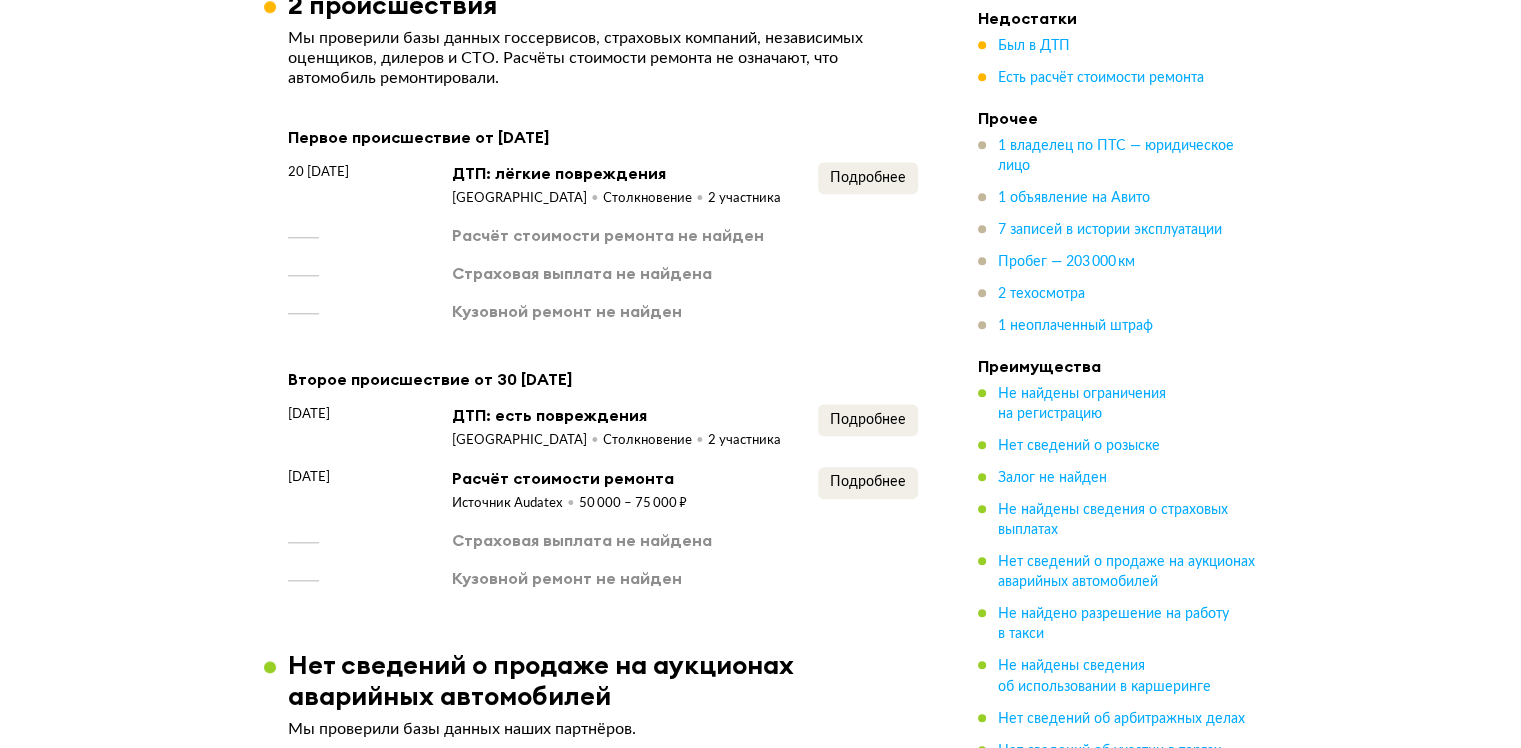 click on "Подробнее" at bounding box center [868, 490] 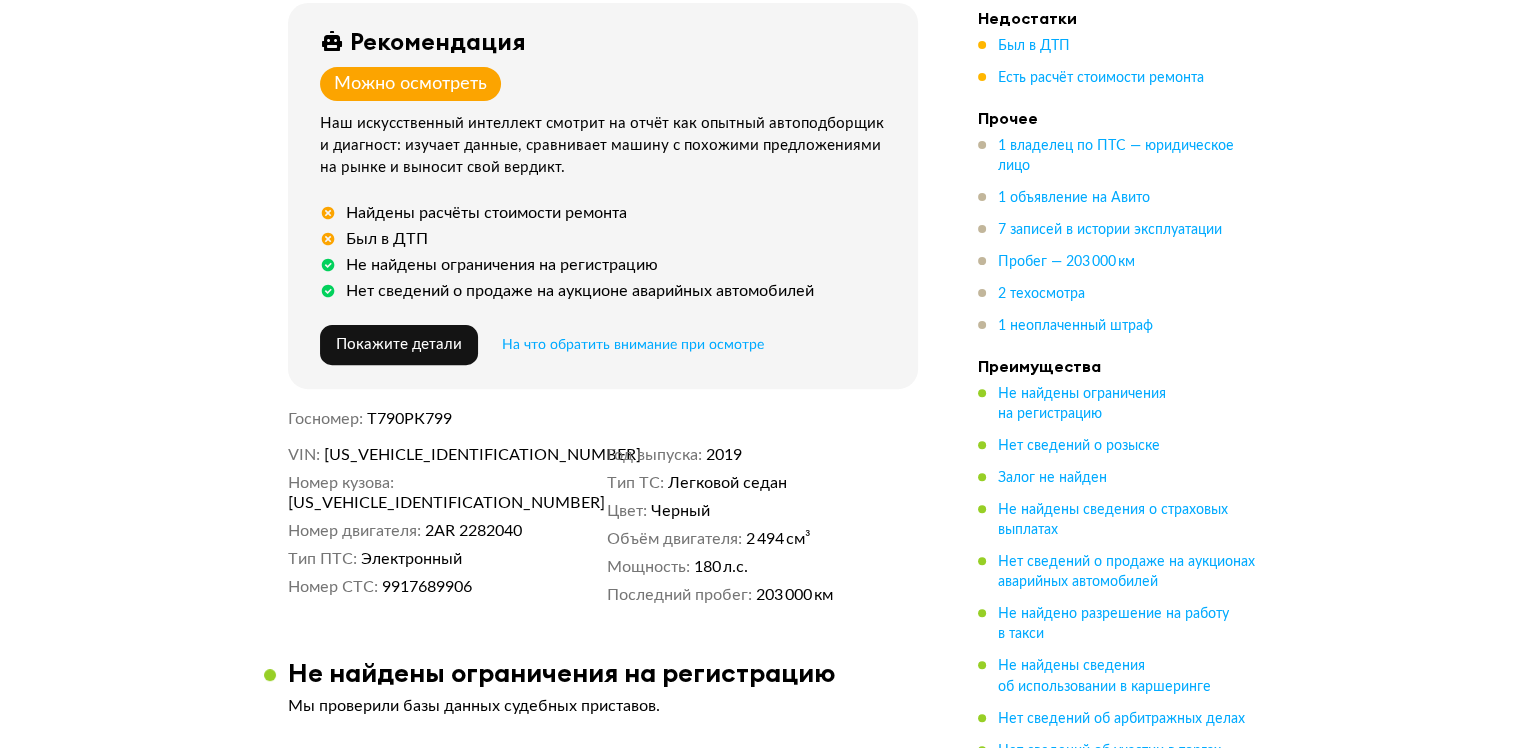 scroll, scrollTop: 0, scrollLeft: 0, axis: both 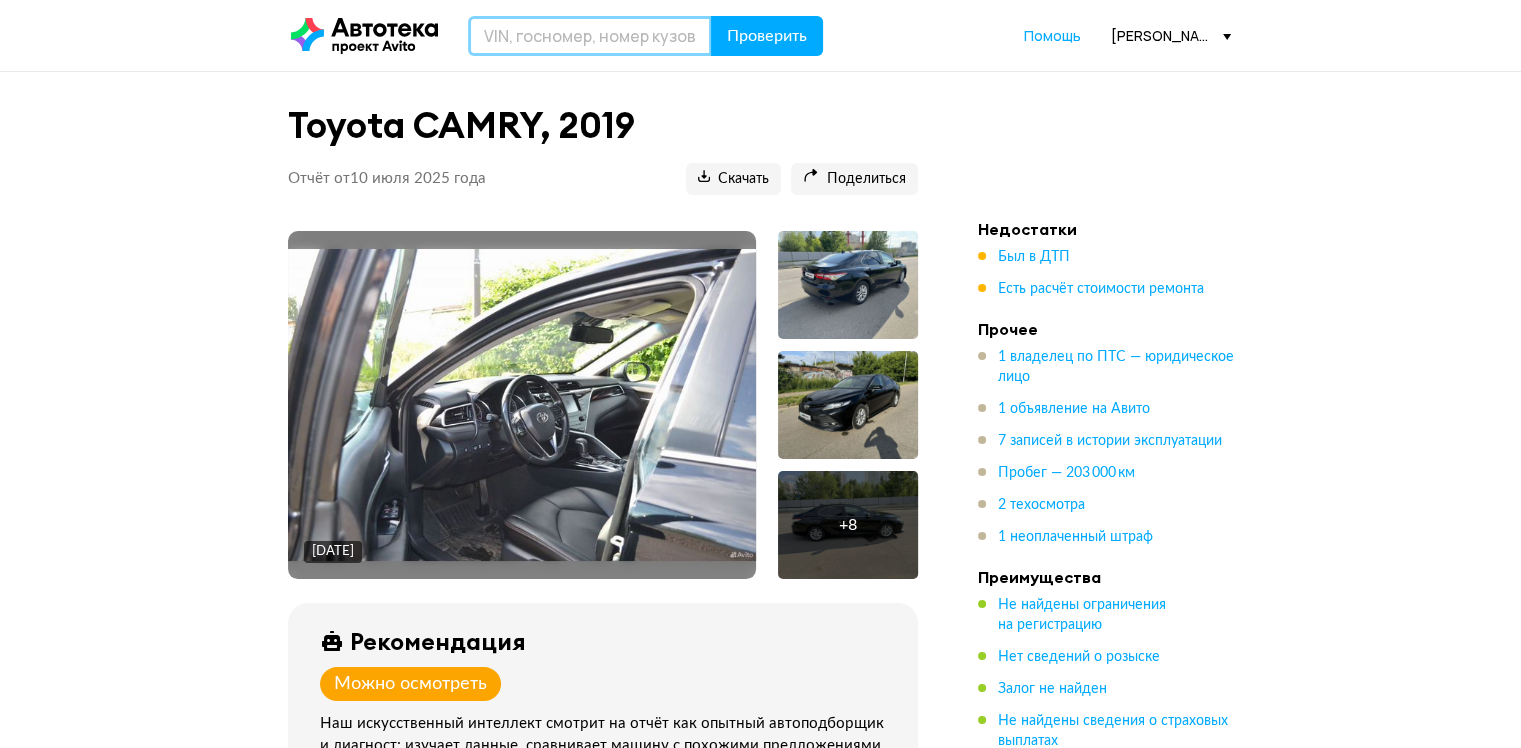 click at bounding box center [590, 36] 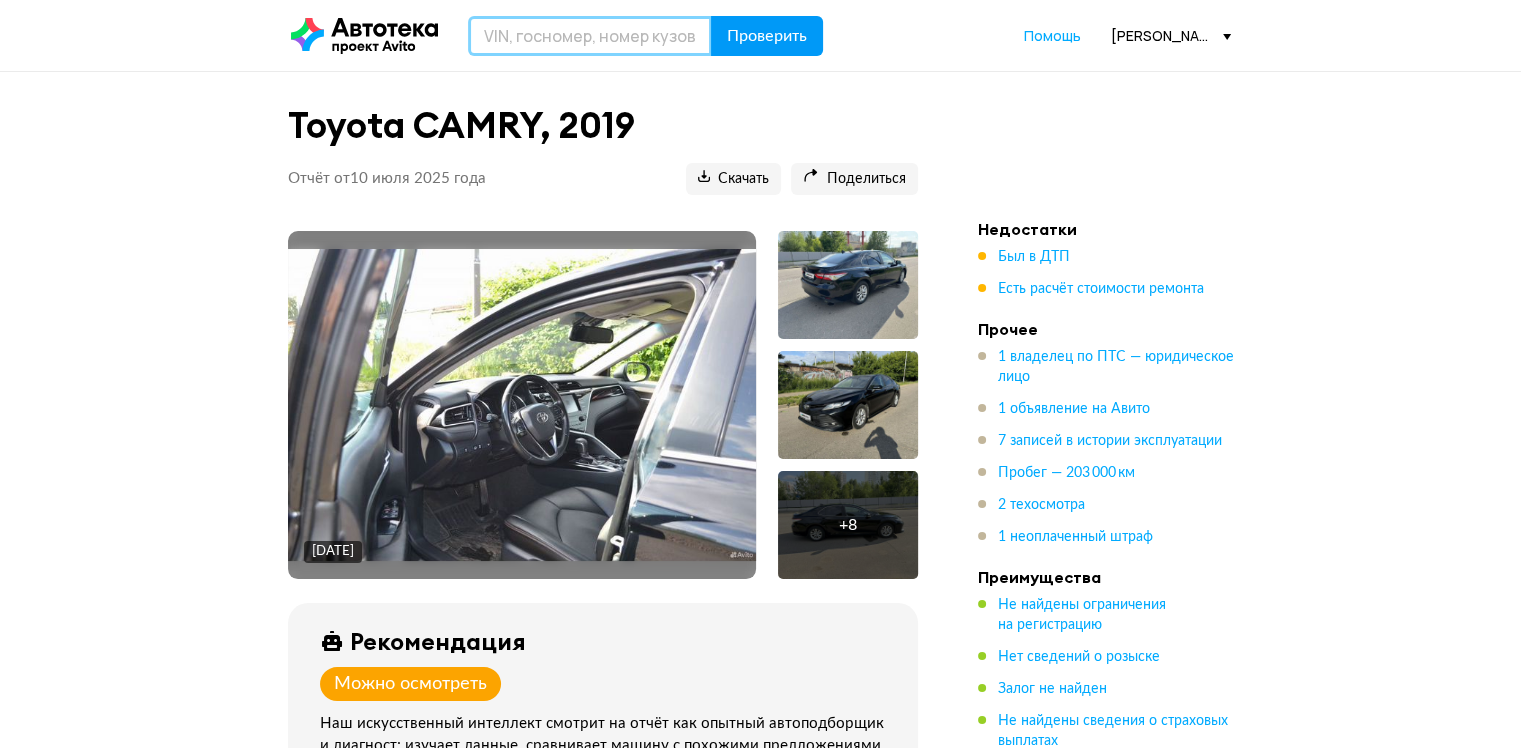 paste on "XW7BF4HK40S160755" 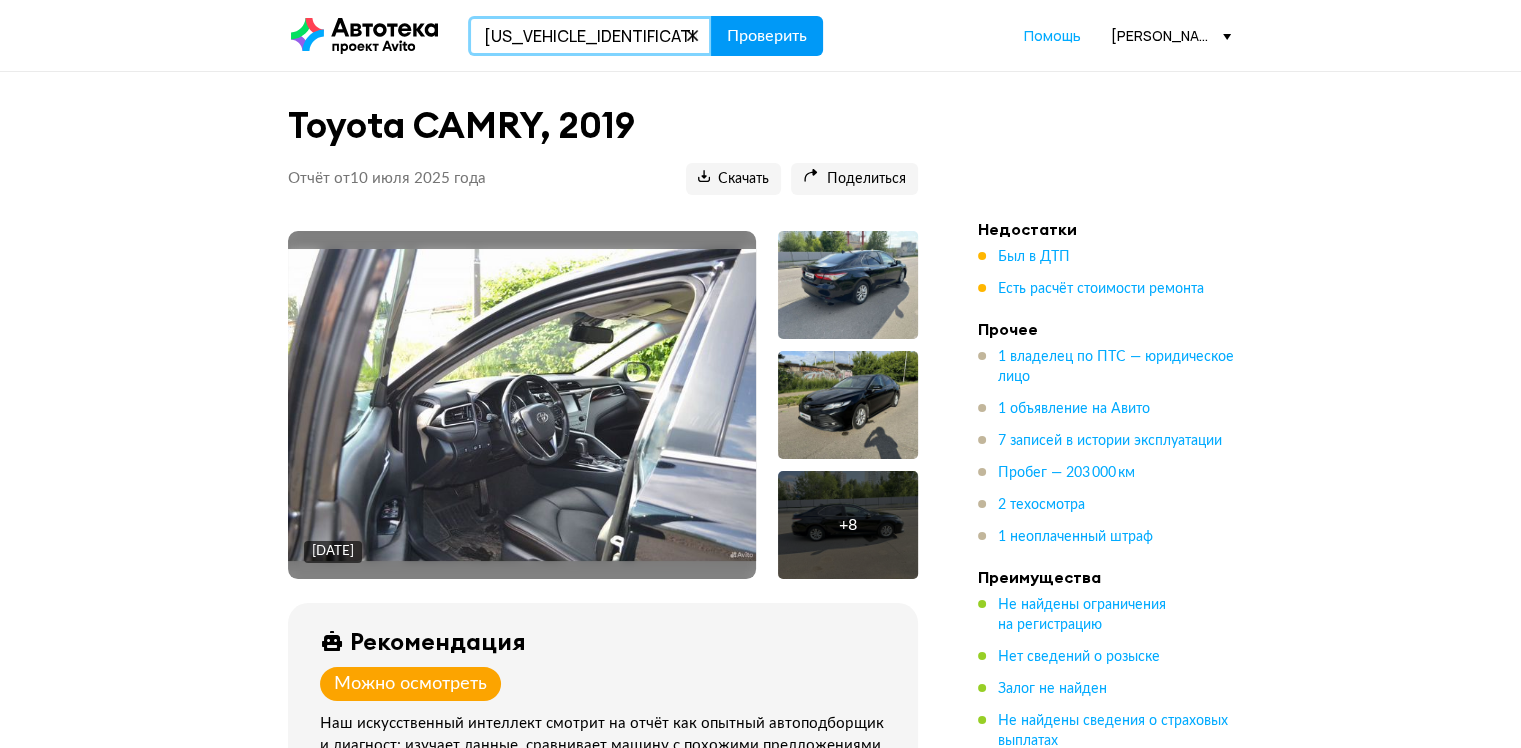 type on "XW7BF4HK40S160755" 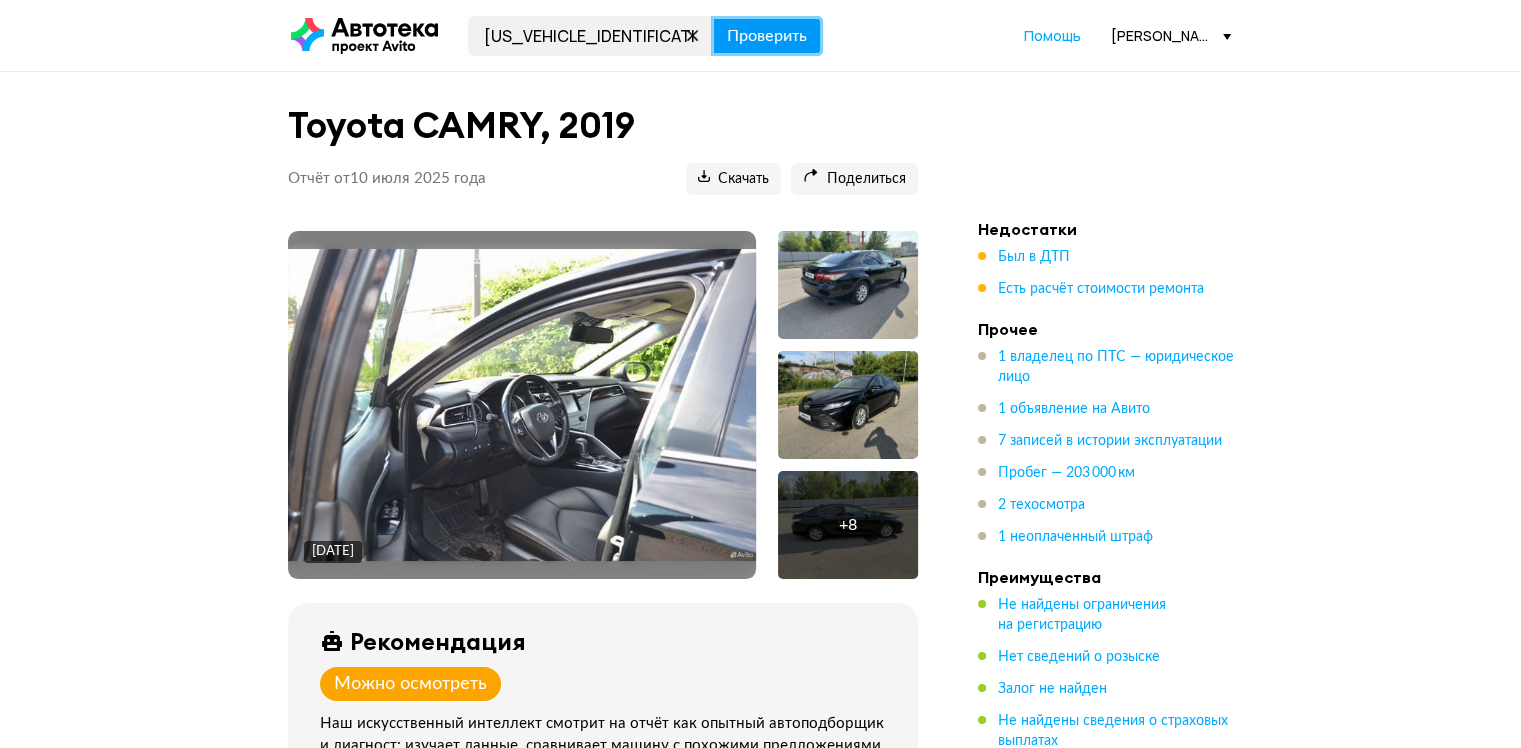 click on "Проверить" at bounding box center (767, 36) 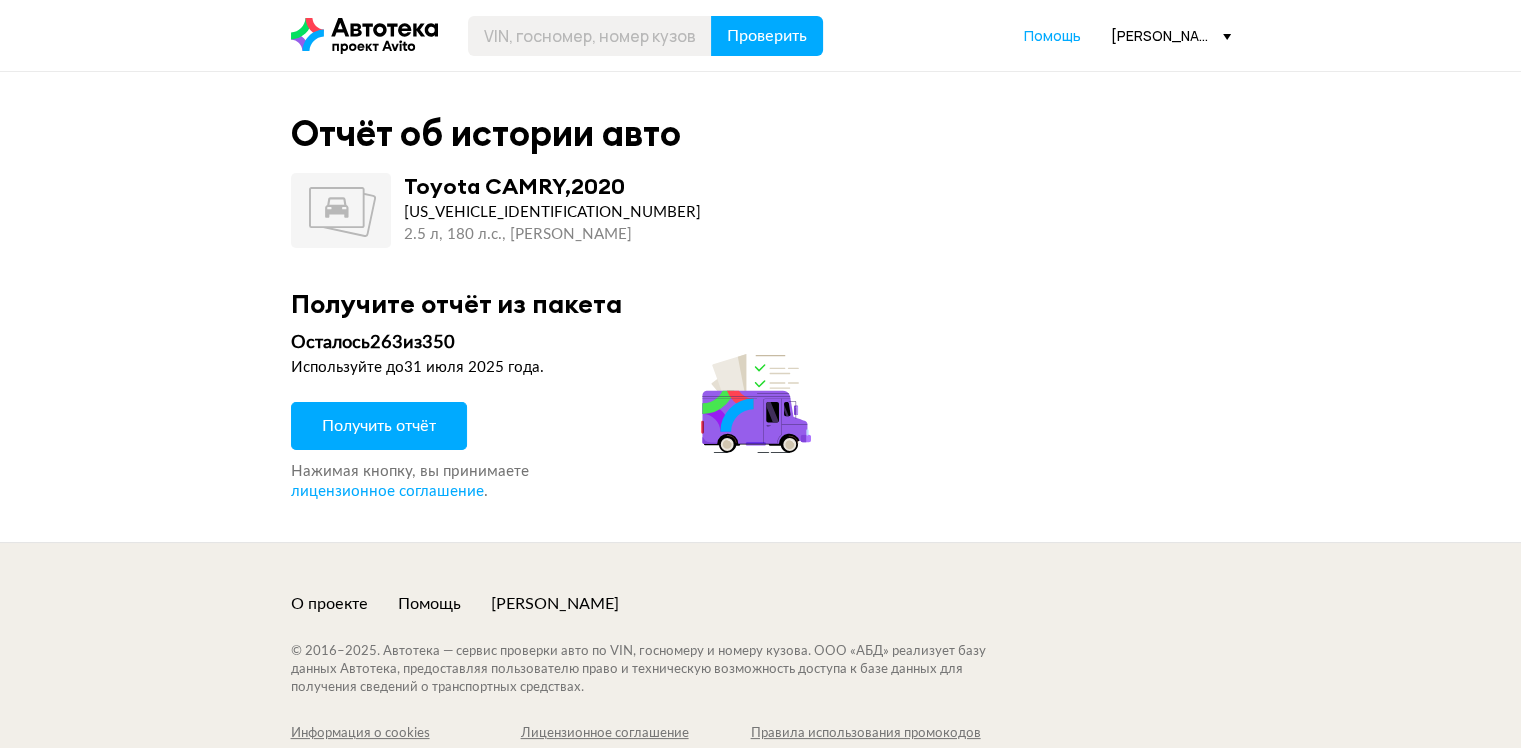 click on "Получить отчёт" at bounding box center [379, 426] 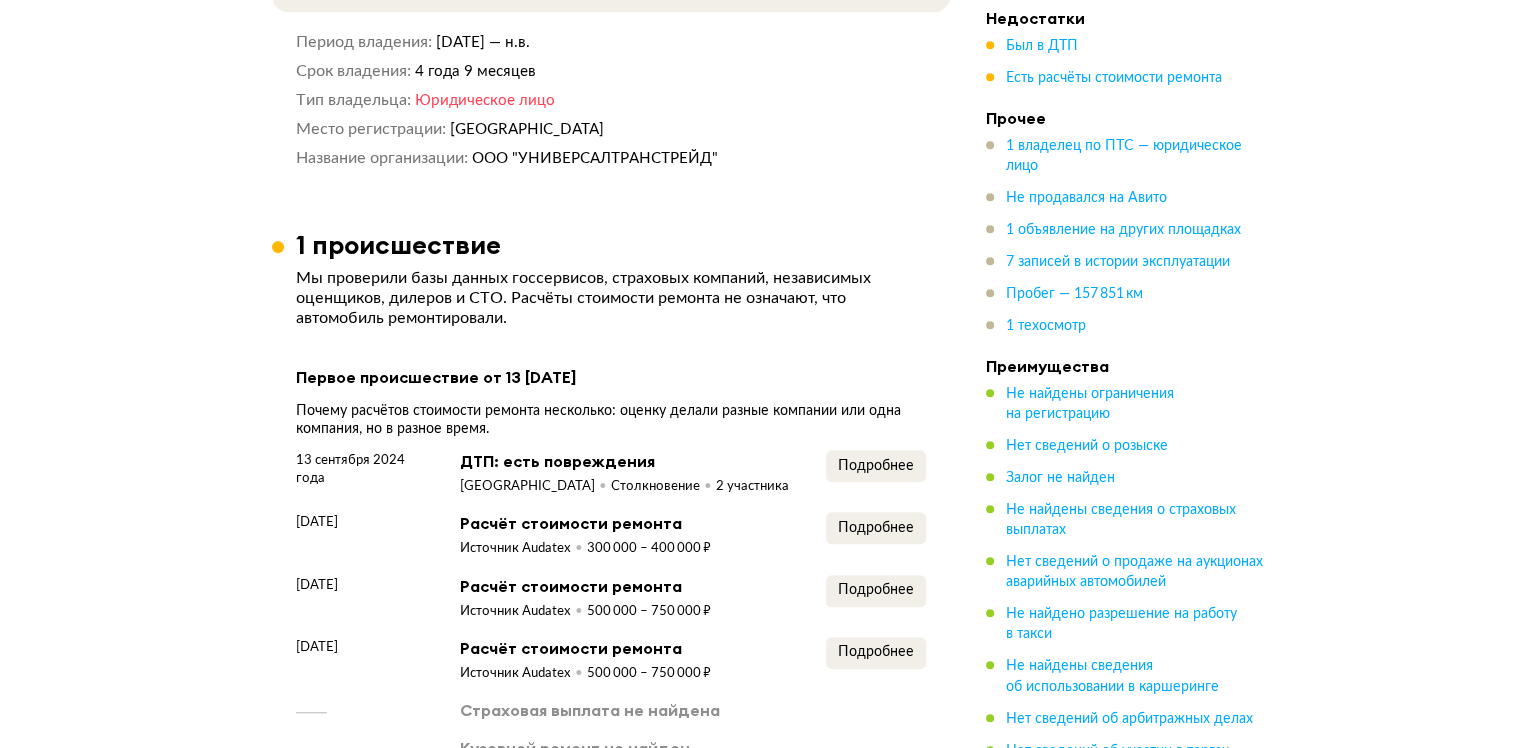 scroll, scrollTop: 1600, scrollLeft: 0, axis: vertical 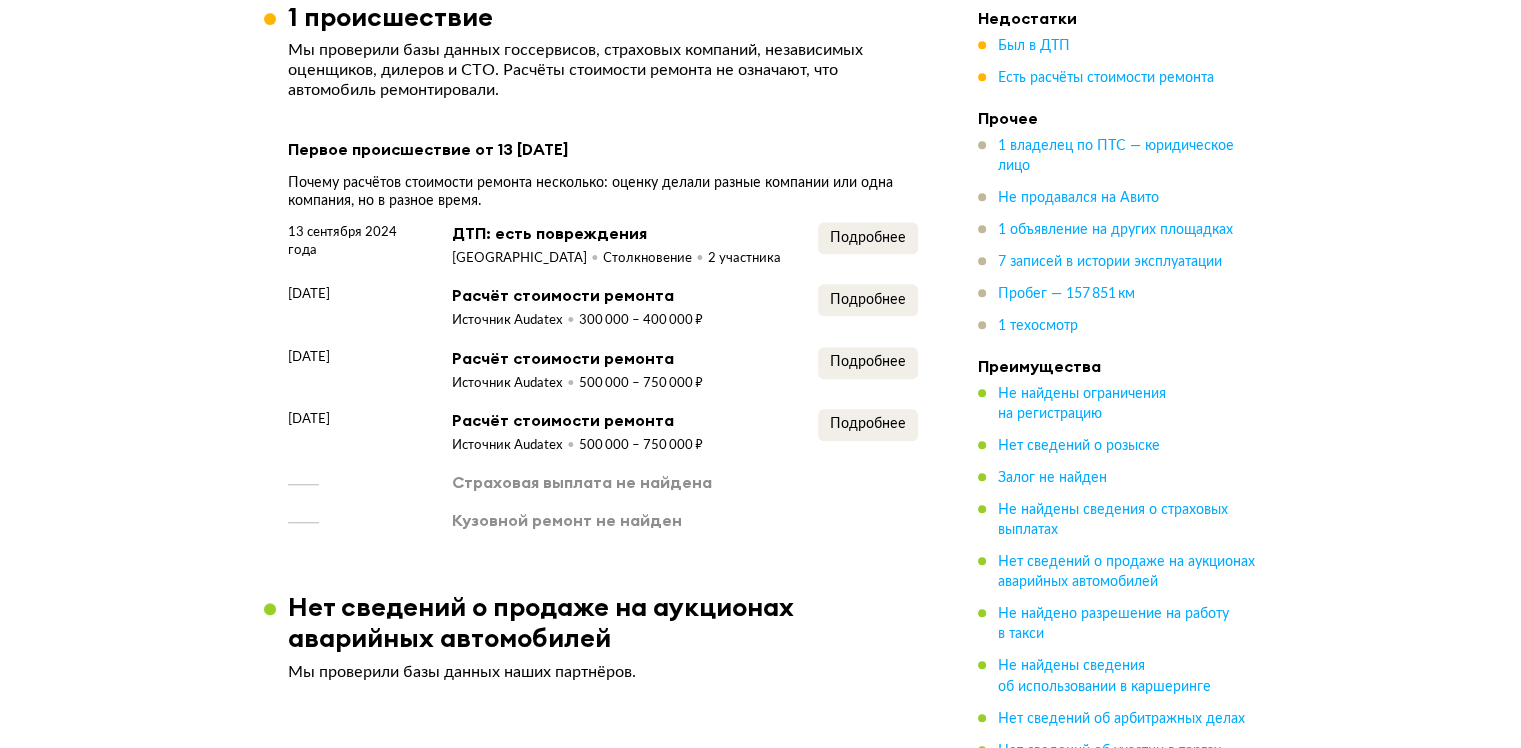 click on "Первое происшествие от 13 сентября 2024 года Почему расчётов стоимости ремонта несколько: оценку делали разные компании или одна компания, но в разное время. 13 сентября 2024 года ДТП: есть повреждения Москва Столкновение 2 участника Подробнее 8 октября 2024 года Расчёт стоимости ремонта Источник Audatex 300 000 – 400 000 ₽ Подробнее 15 октября 2024 года Расчёт стоимости ремонта Источник Audatex 500 000 – 750 000 ₽ Подробнее 2 ноября 2024 года Расчёт стоимости ремонта Источник Audatex 500 000 – 750 000 ₽ Подробнее Страховая выплата не найдена Кузовной ремонт не найден" at bounding box center (603, 333) 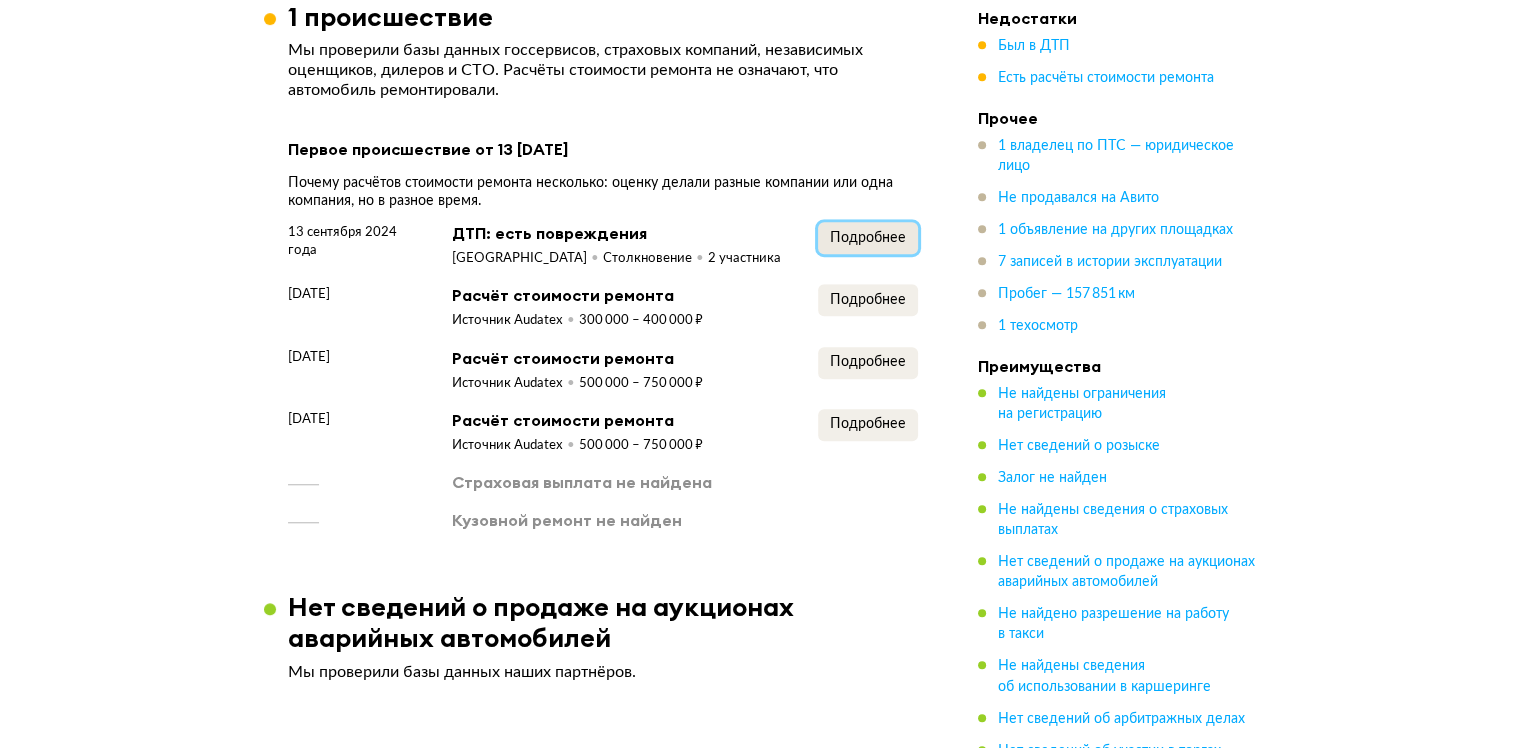 click on "Подробнее" at bounding box center [868, 238] 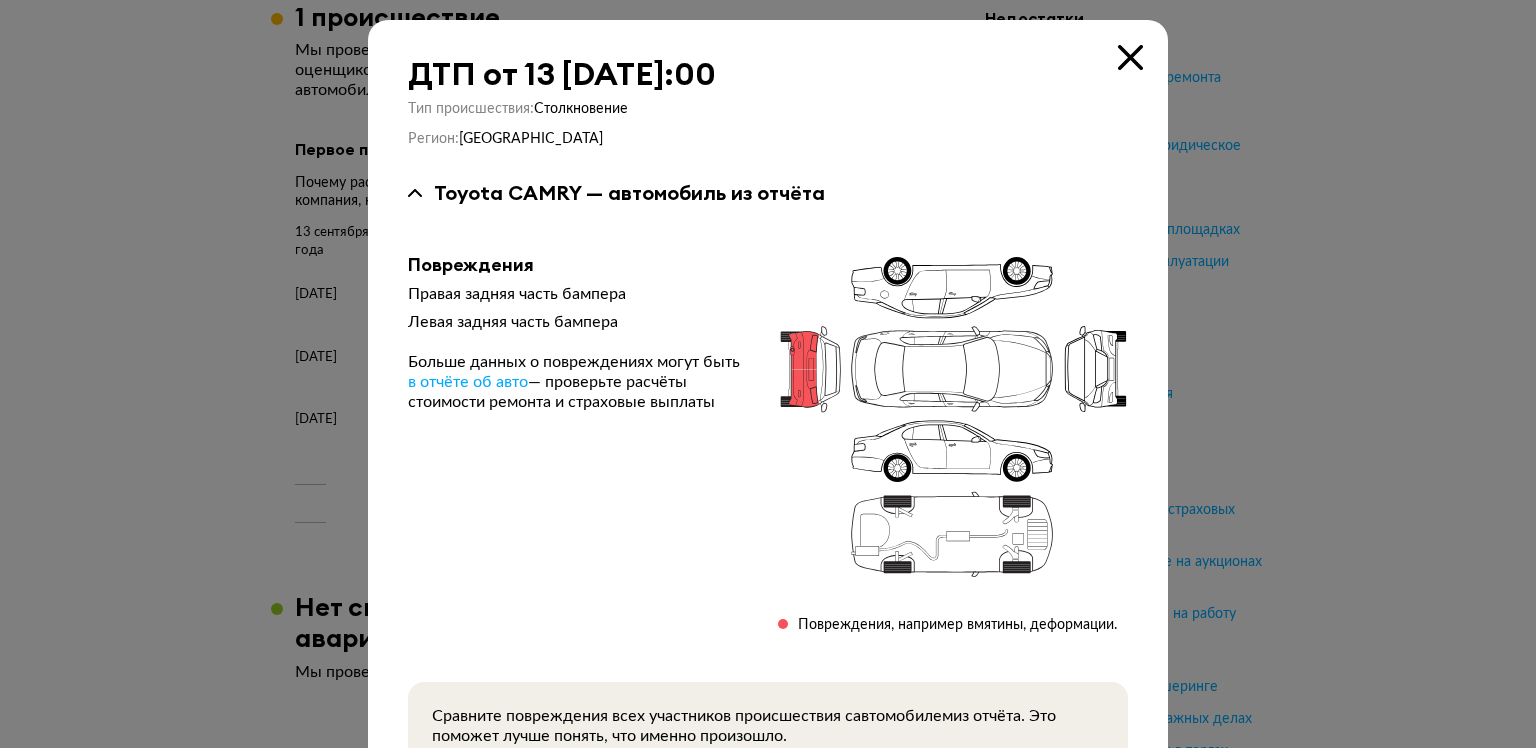 type 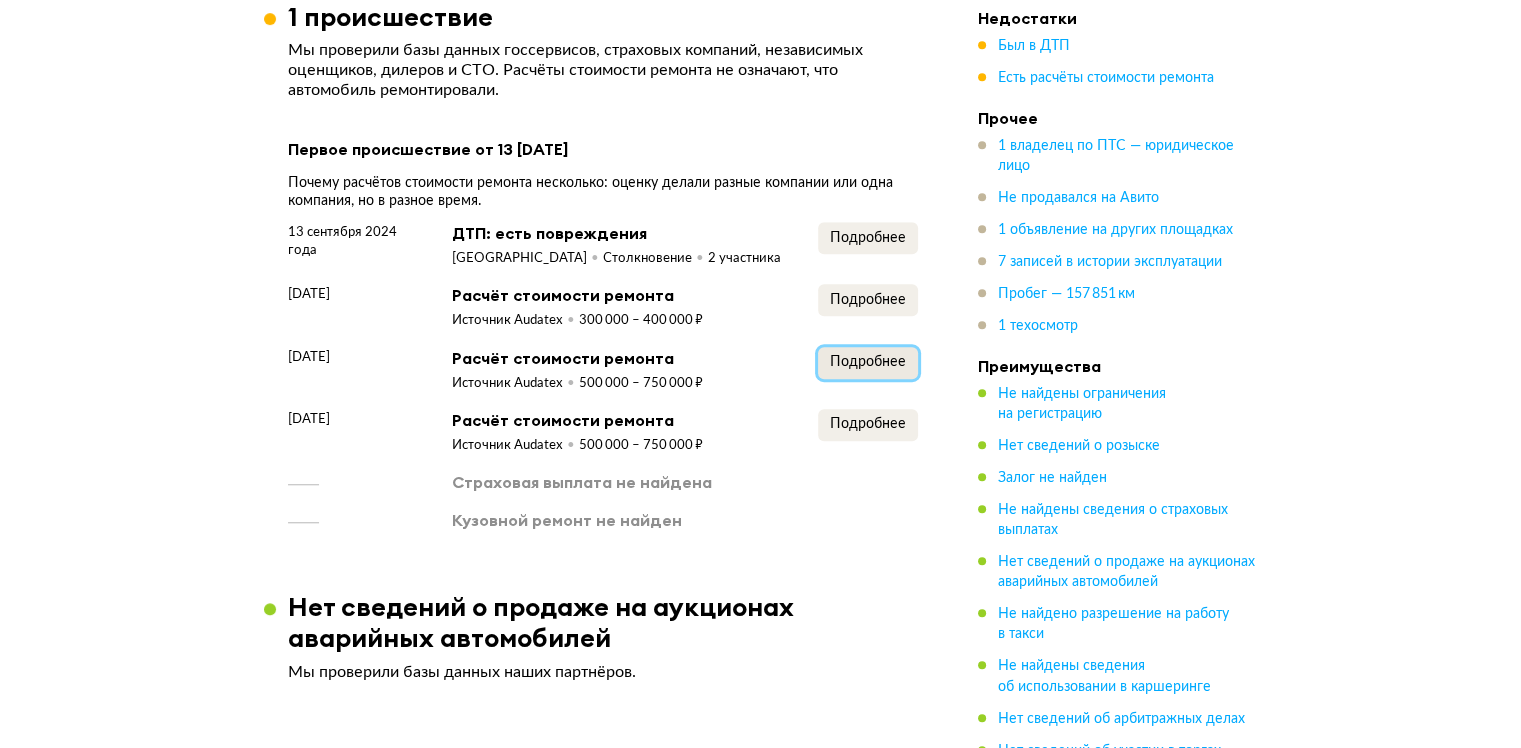 click on "Подробнее" at bounding box center [868, 362] 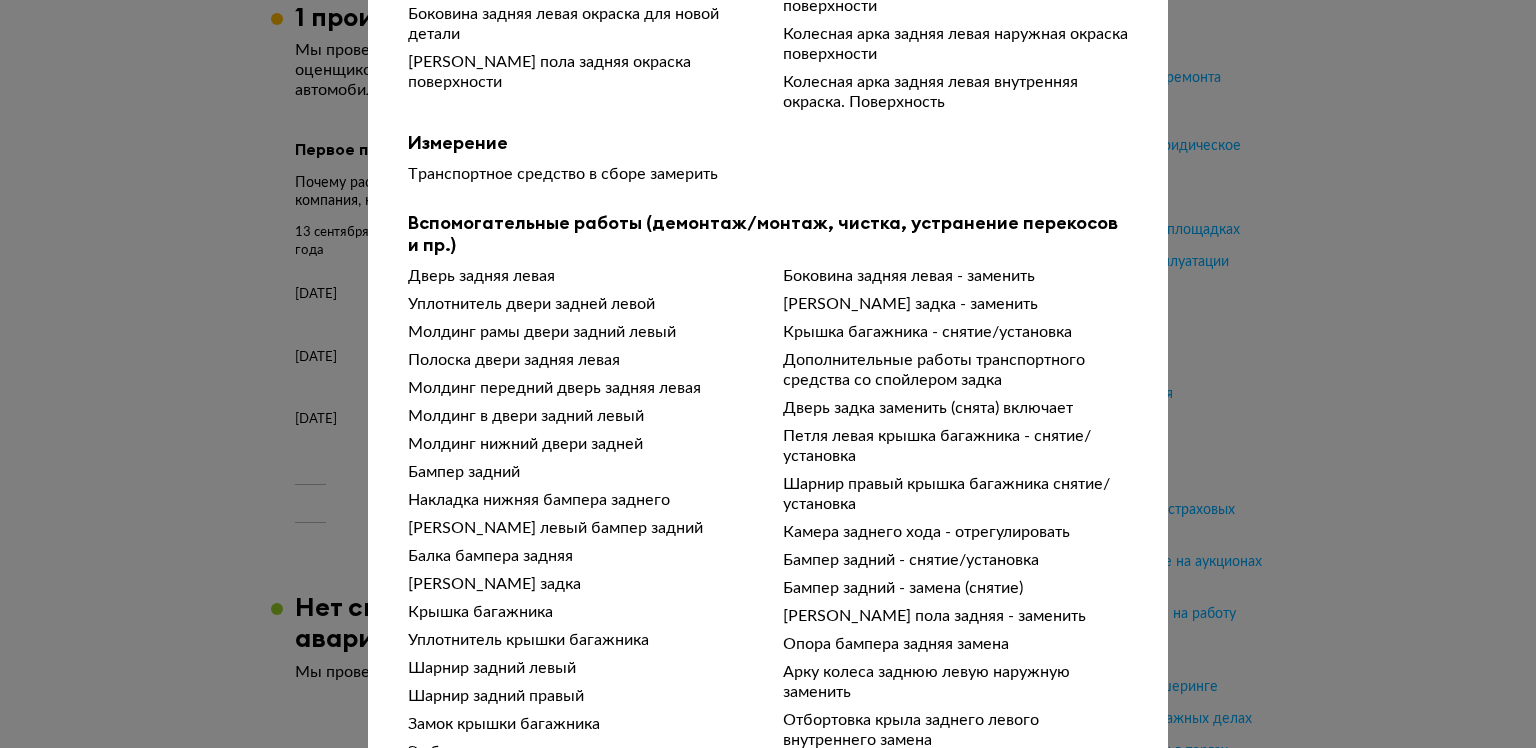 scroll, scrollTop: 1400, scrollLeft: 0, axis: vertical 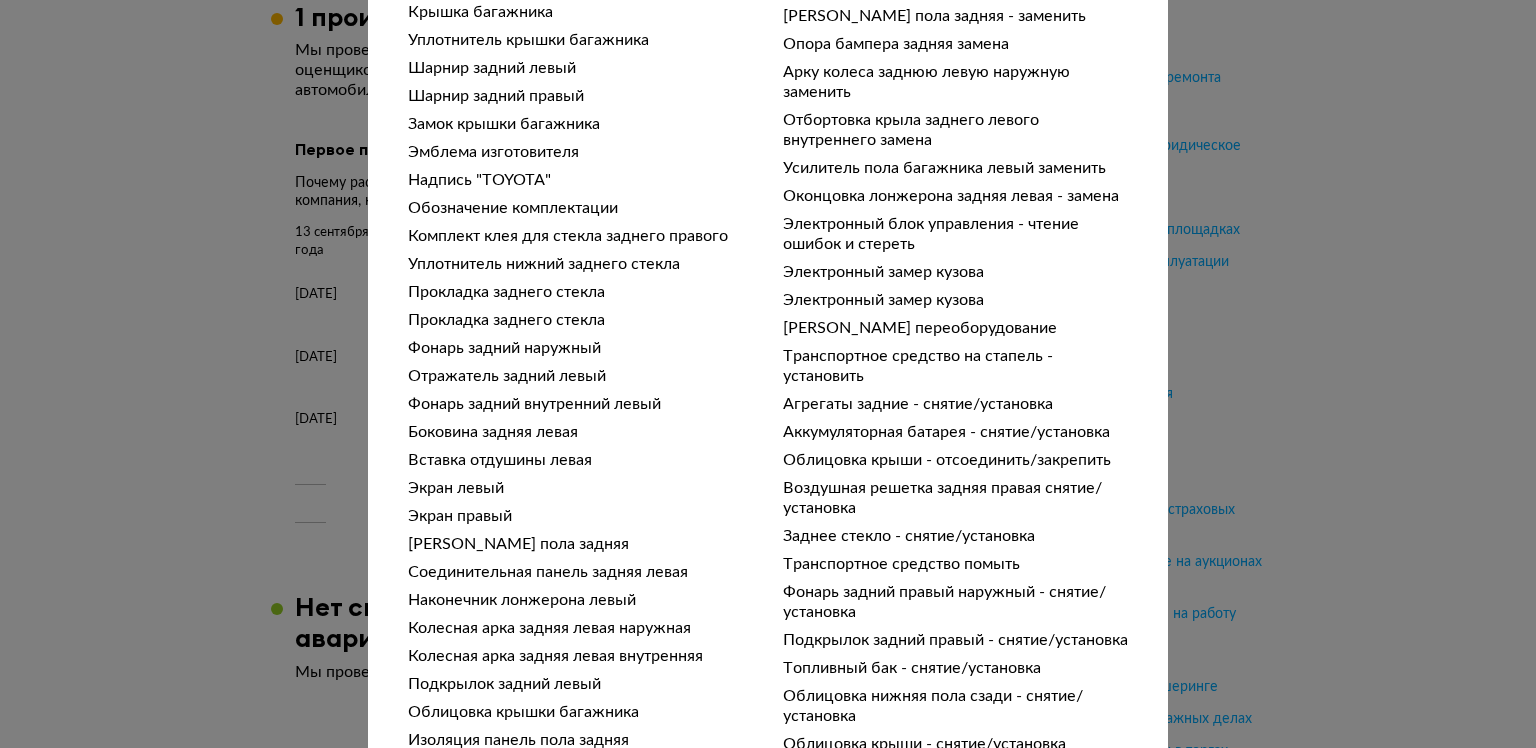 type 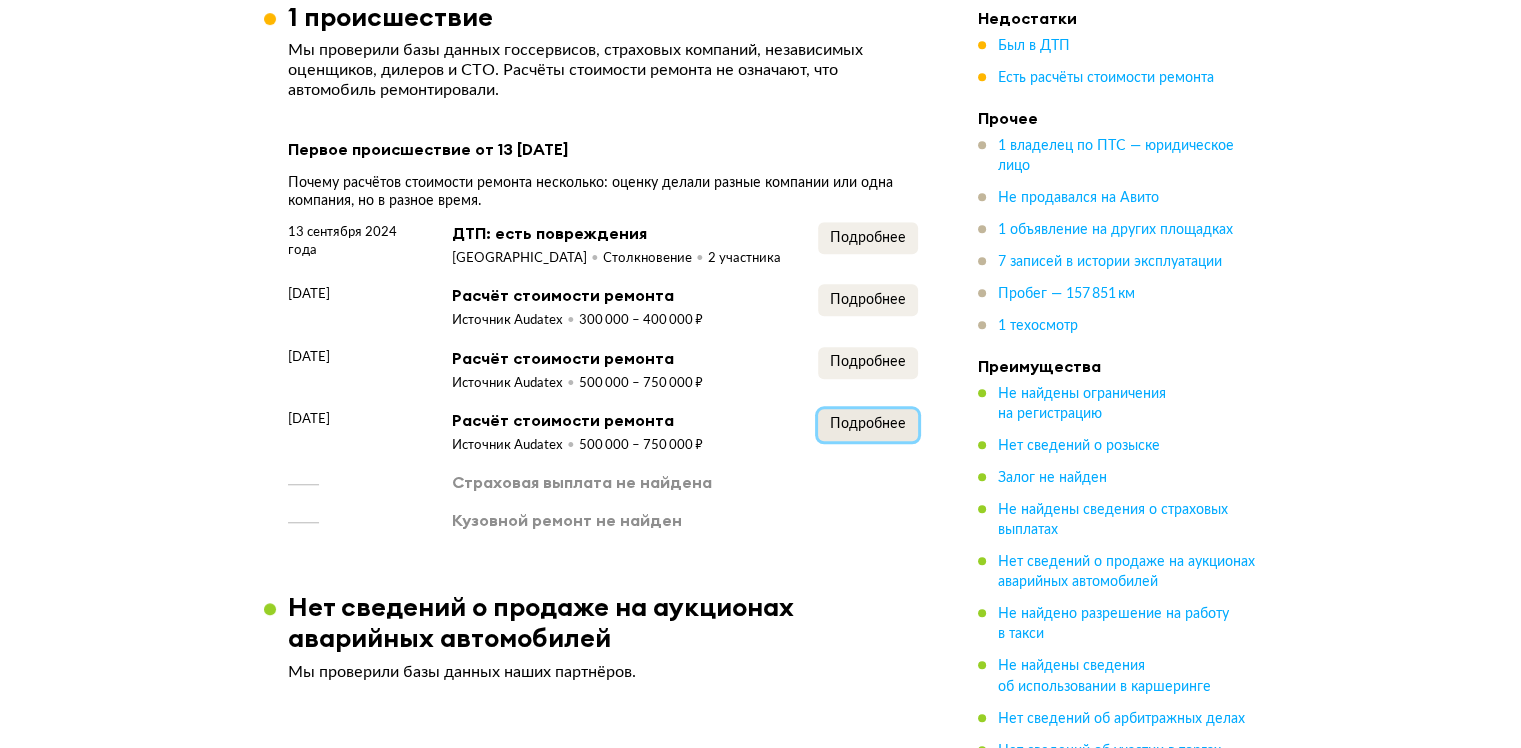 click on "Подробнее" at bounding box center (868, 424) 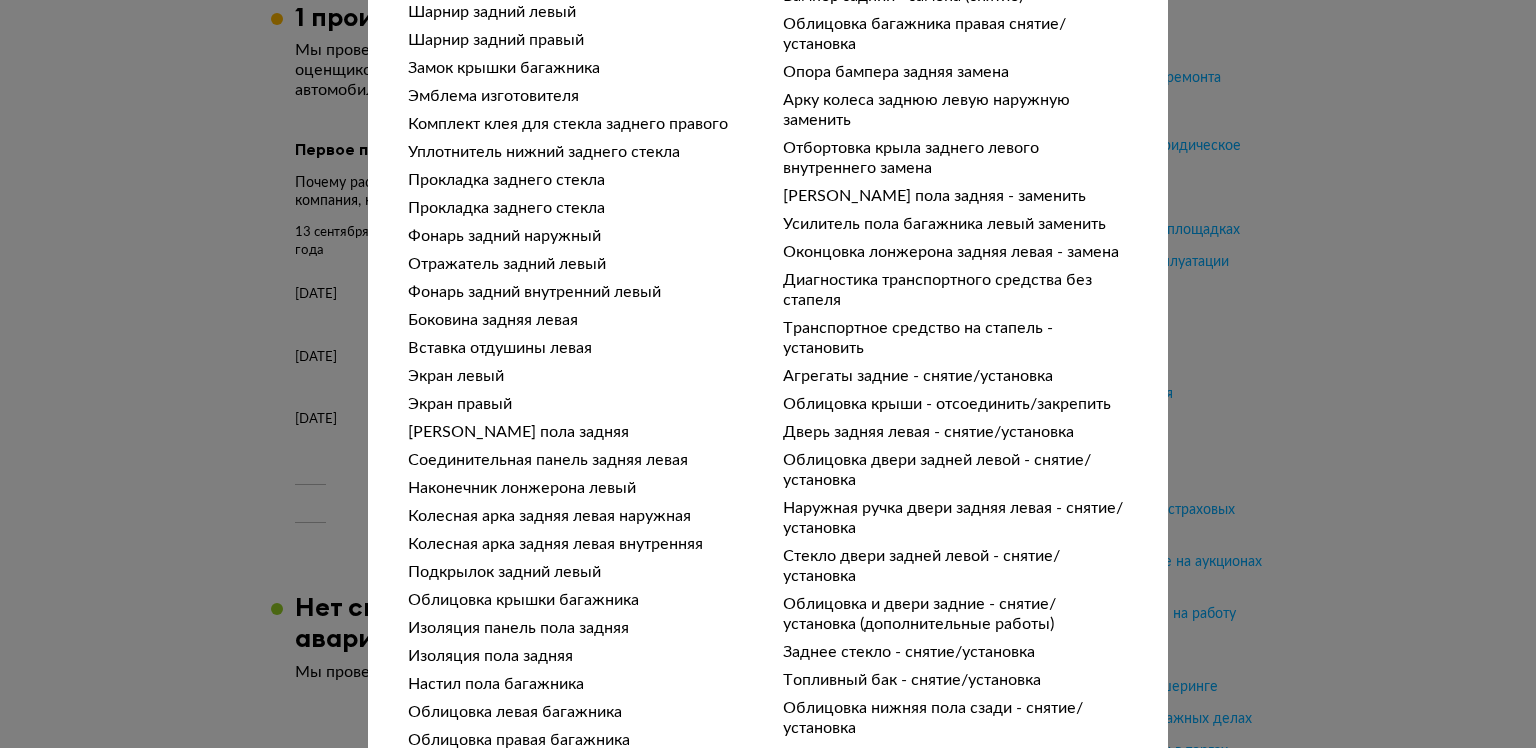 scroll, scrollTop: 1768, scrollLeft: 0, axis: vertical 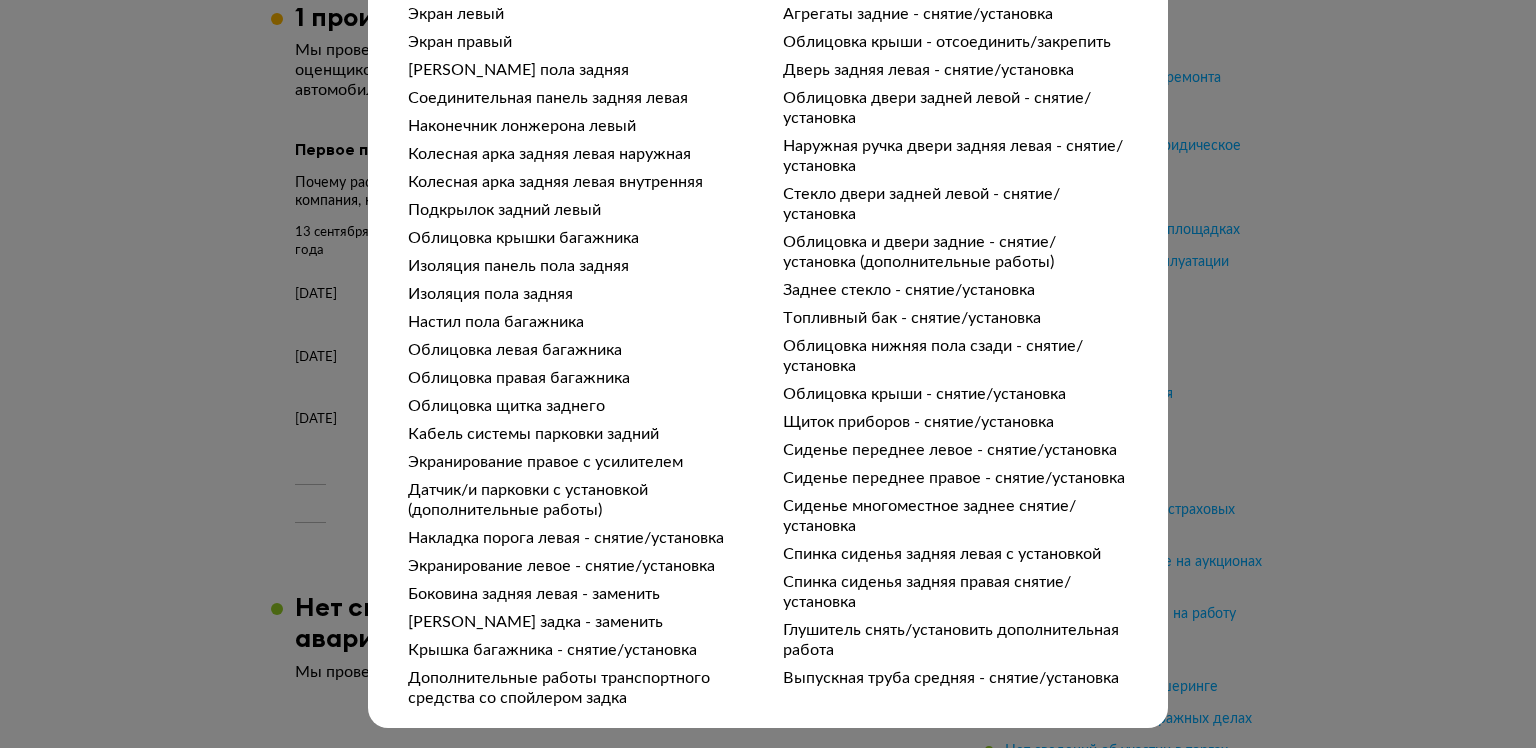 type 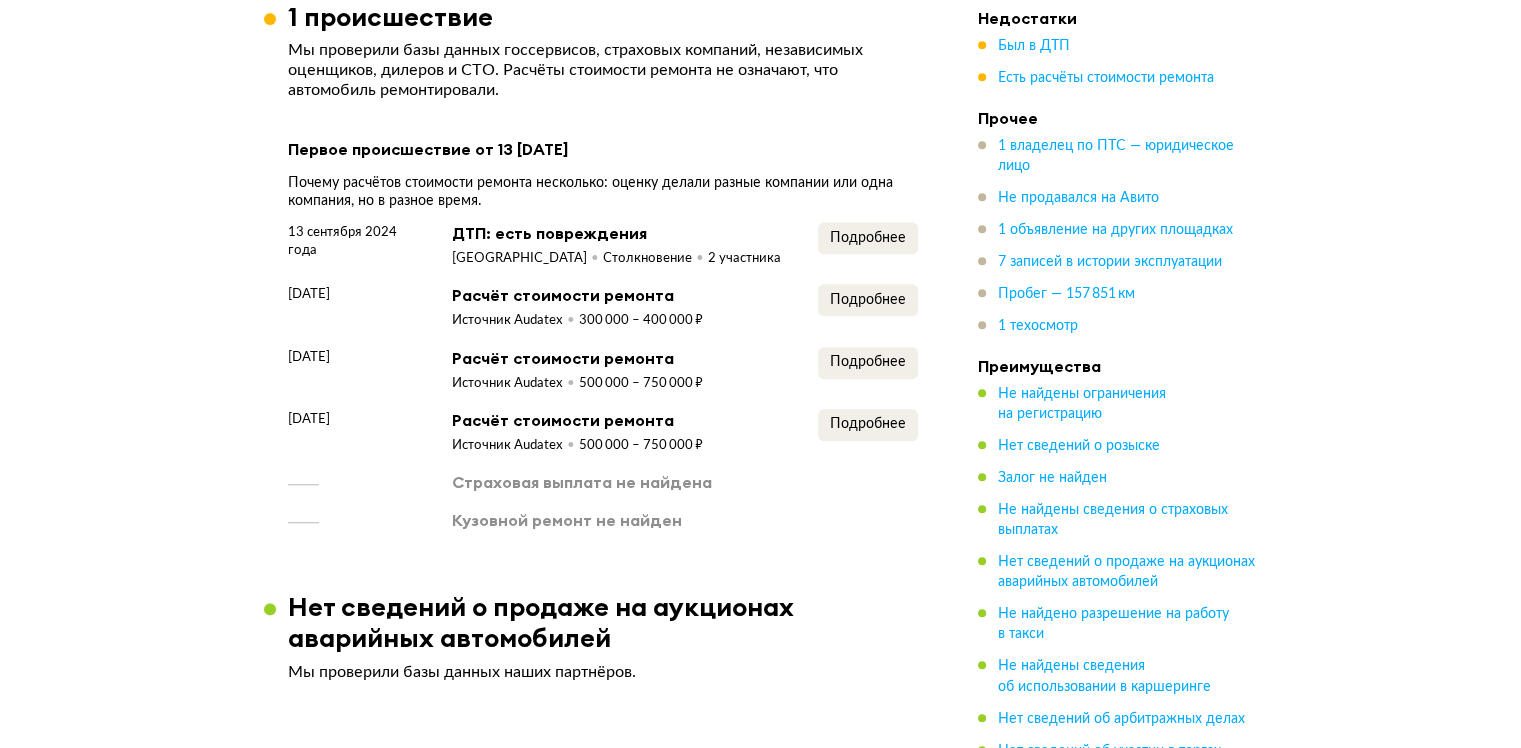 click on "13 сентября 2024 года ДТП: есть повреждения Москва Столкновение 2 участника Подробнее 8 октября 2024 года Расчёт стоимости ремонта Источник Audatex 300 000 – 400 000 ₽ Подробнее 15 октября 2024 года Расчёт стоимости ремонта Источник Audatex 500 000 – 750 000 ₽ Подробнее 2 ноября 2024 года Расчёт стоимости ремонта Источник Audatex 500 000 – 750 000 ₽ Подробнее Страховая выплата не найдена Кузовной ремонт не найден" at bounding box center (603, 376) 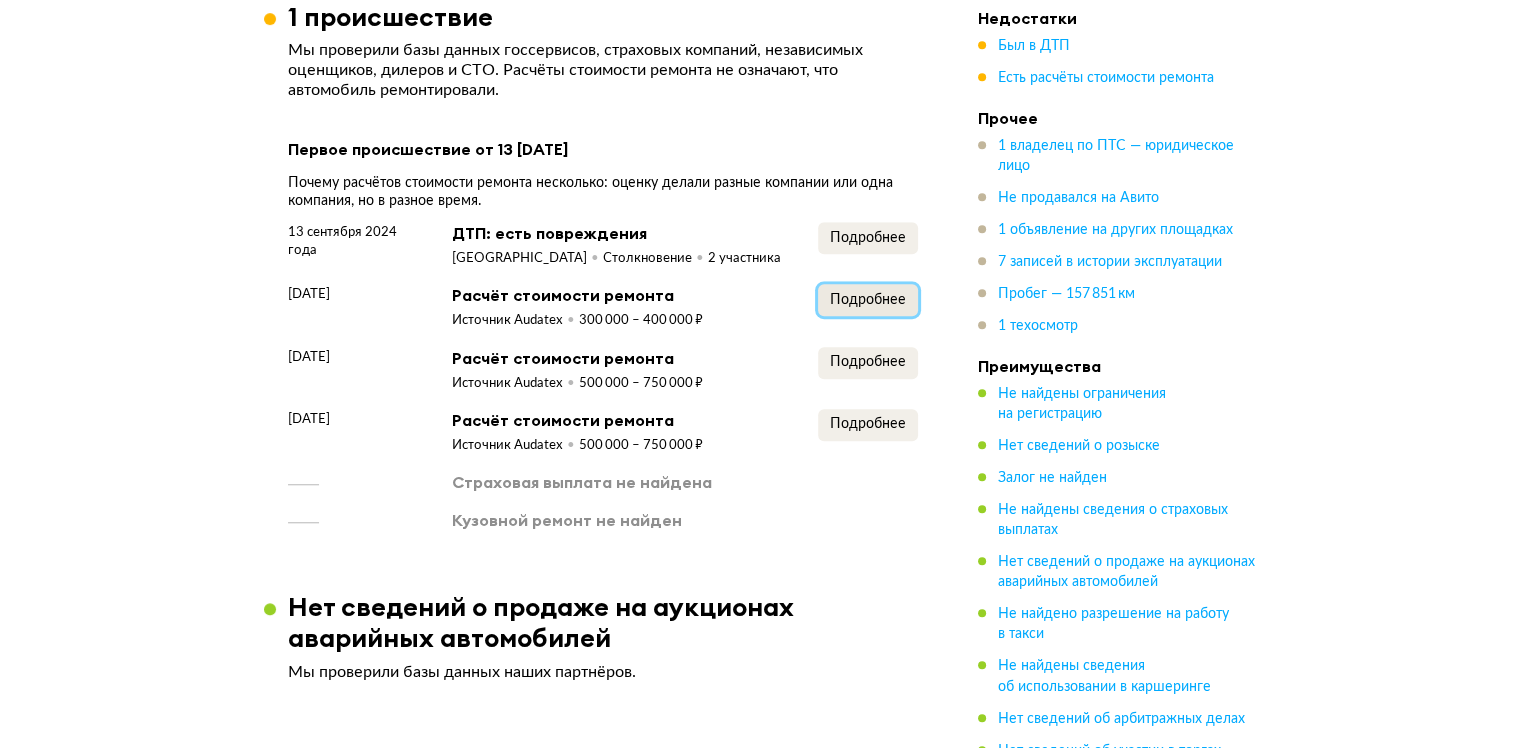 click on "Подробнее" at bounding box center (868, 300) 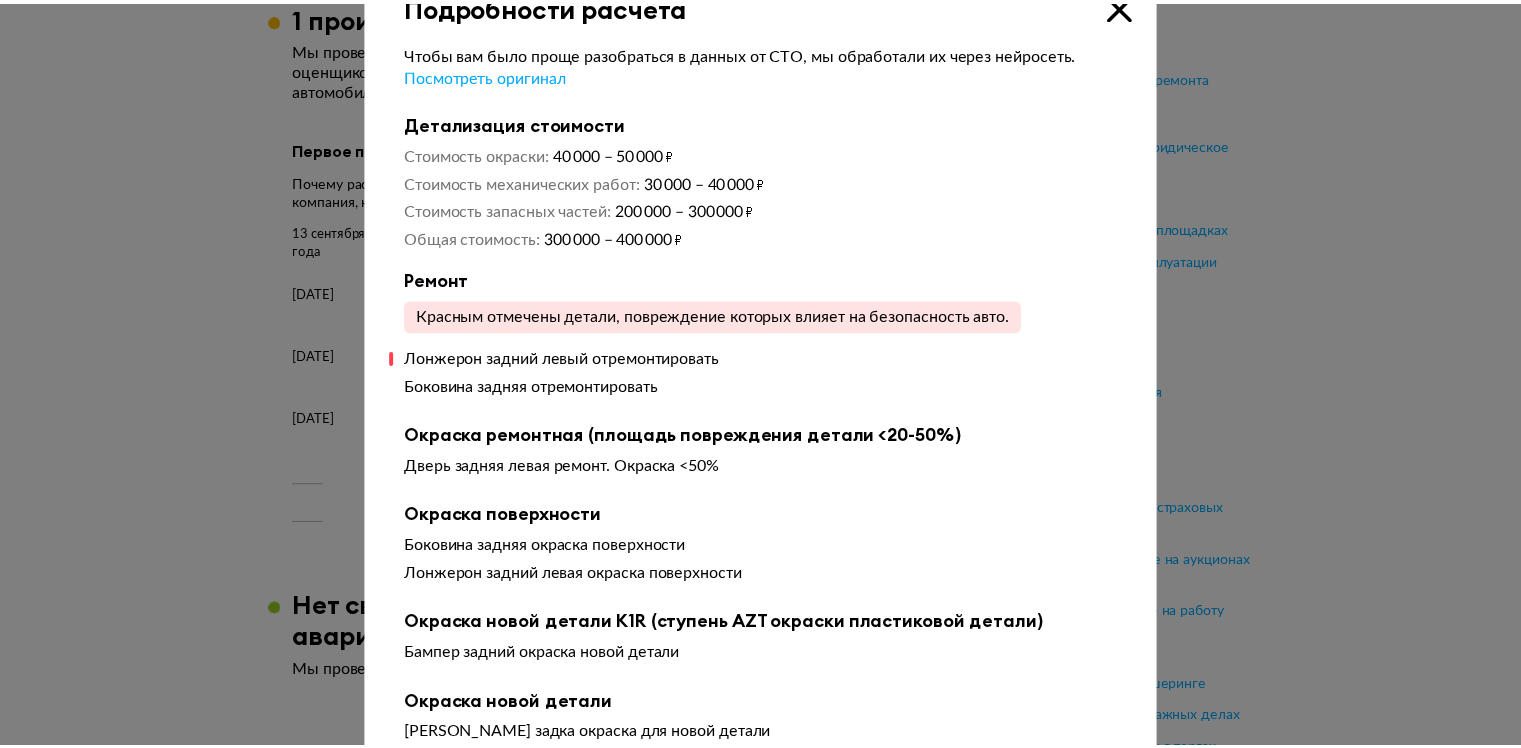 scroll, scrollTop: 100, scrollLeft: 0, axis: vertical 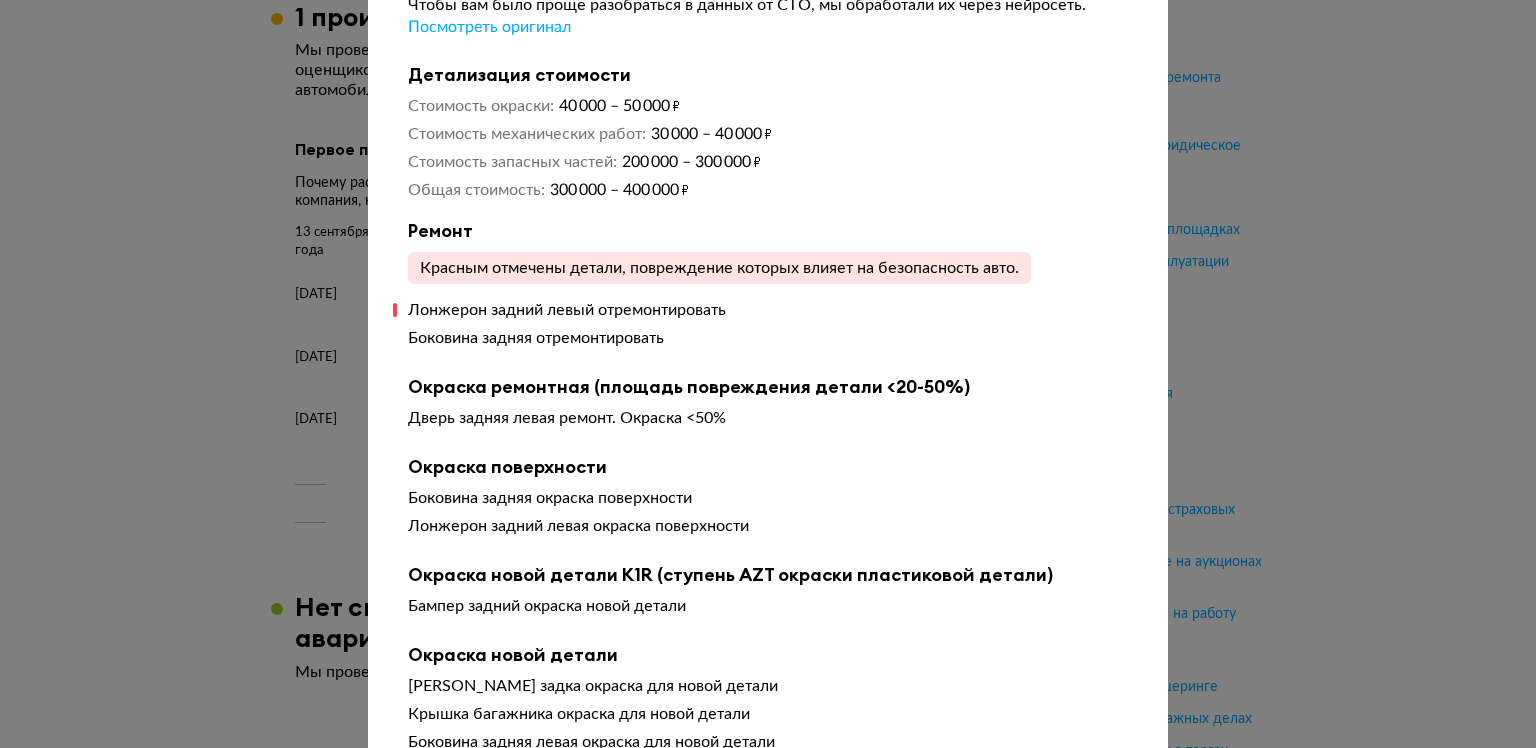 type 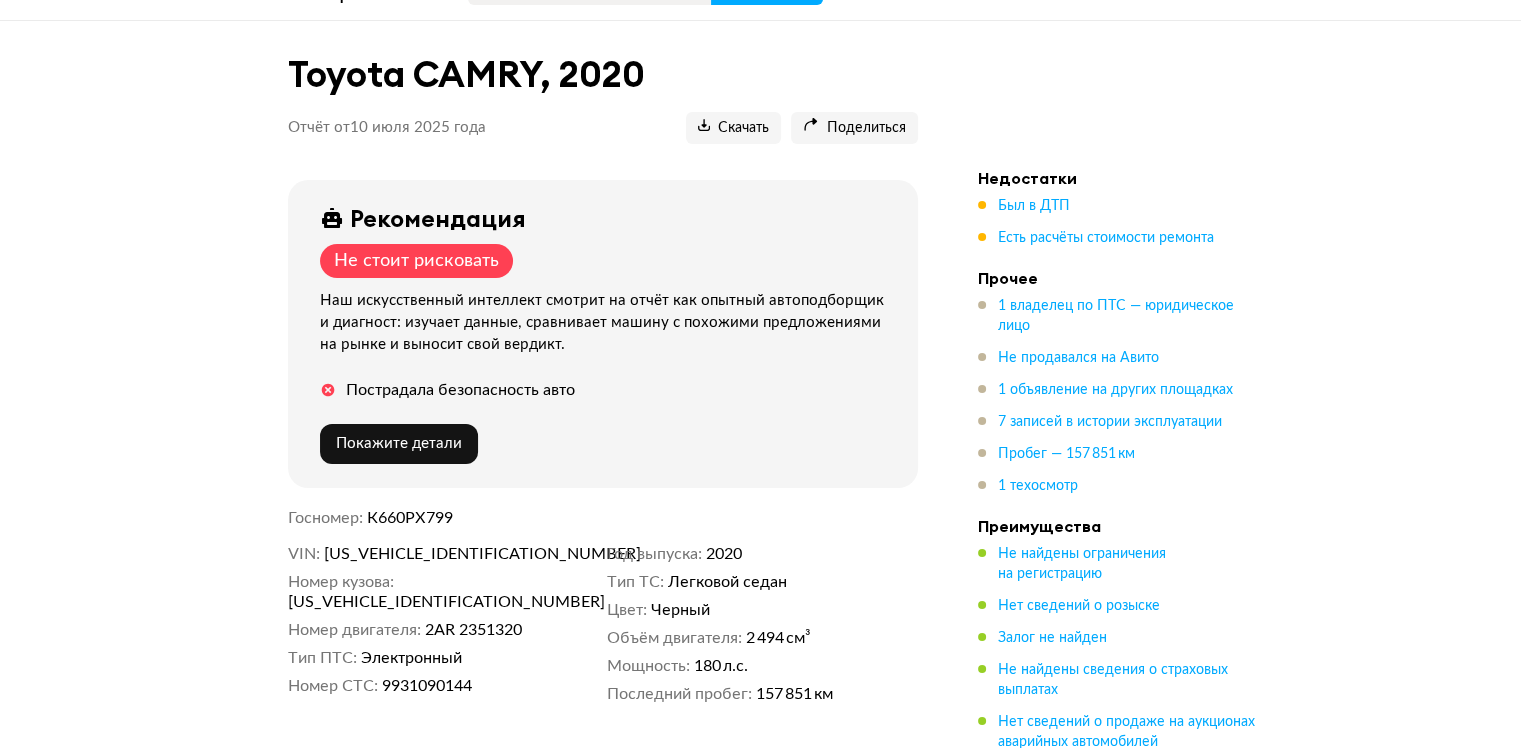 scroll, scrollTop: 0, scrollLeft: 0, axis: both 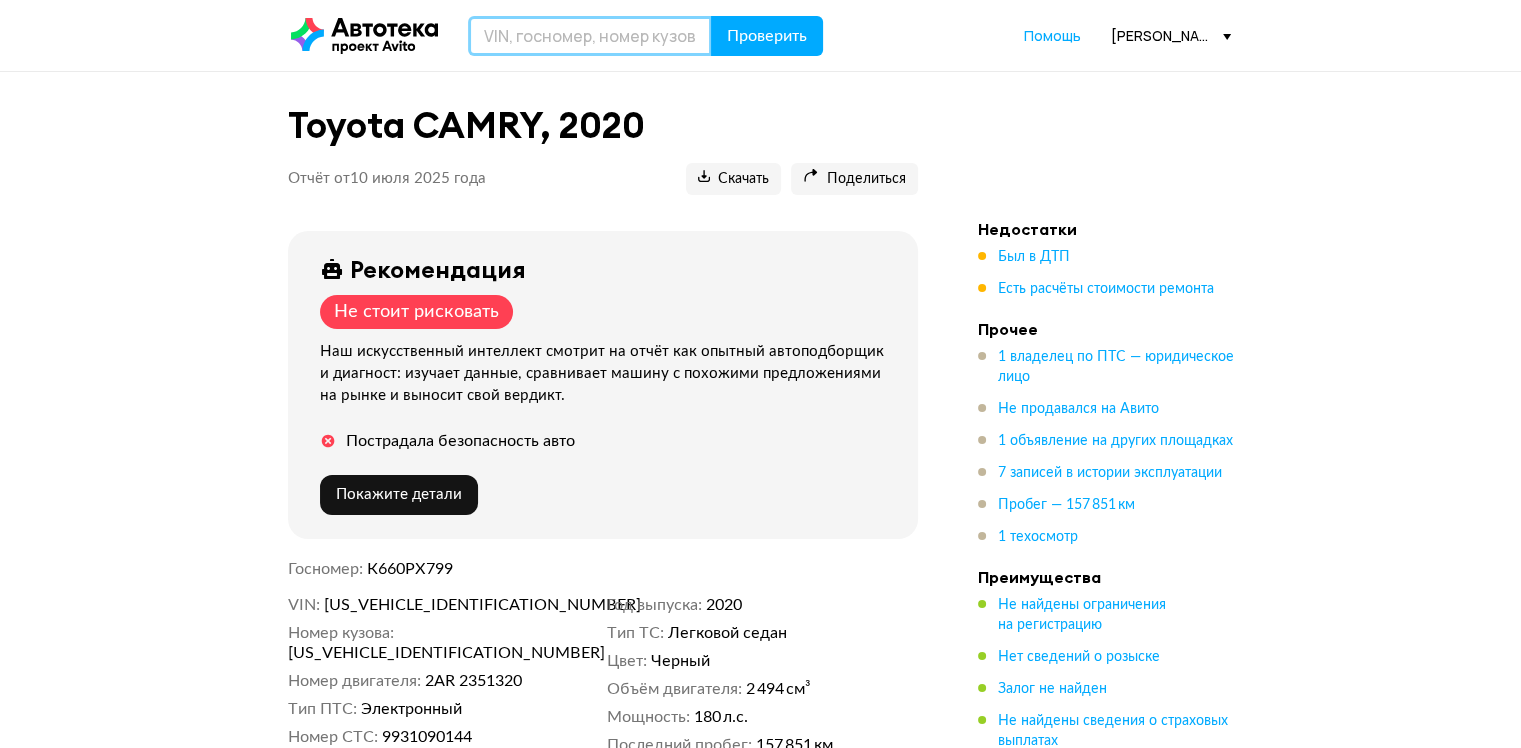 click at bounding box center (590, 36) 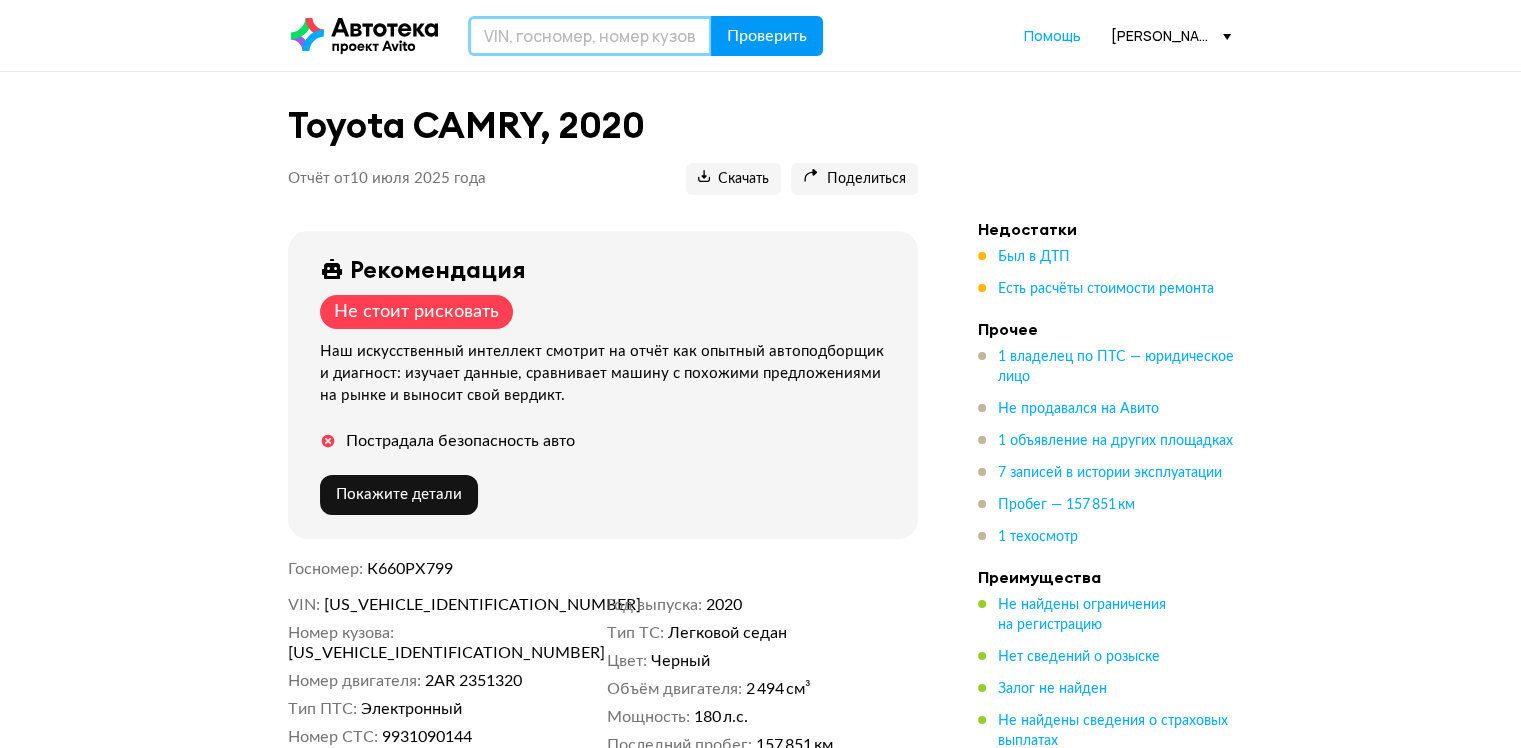 paste on "XW7BF4HK30S159807" 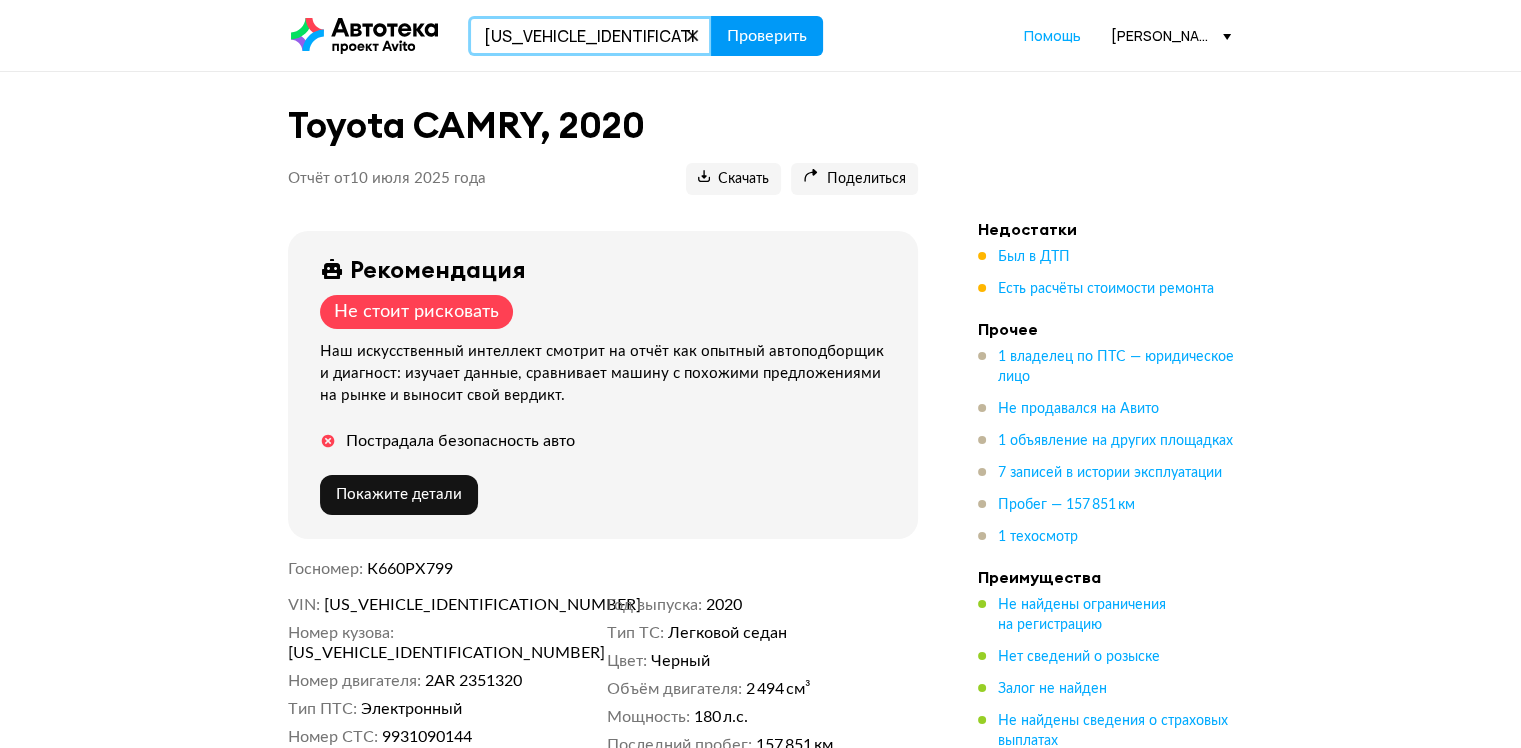 type on "XW7BF4HK30S159807" 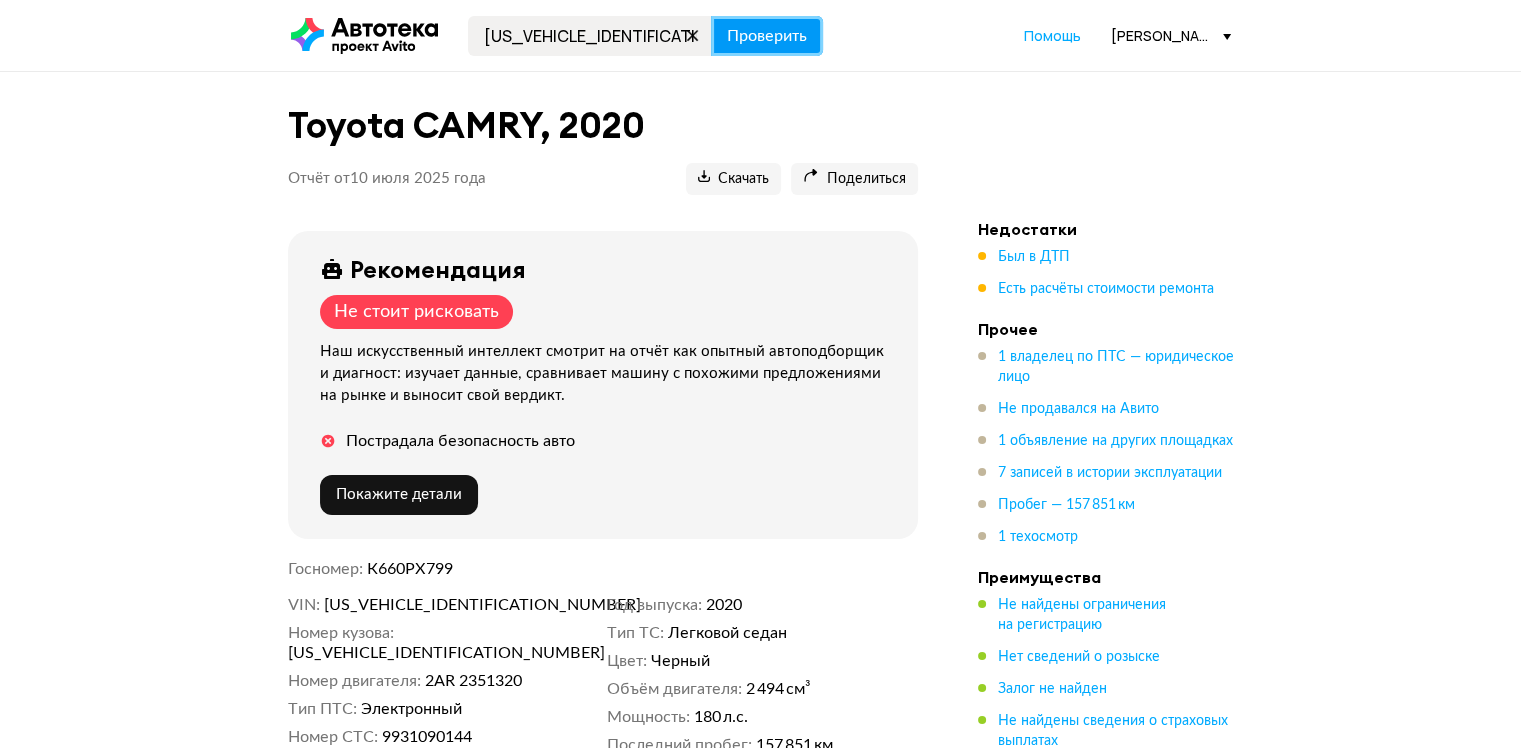 click on "Проверить" at bounding box center (767, 36) 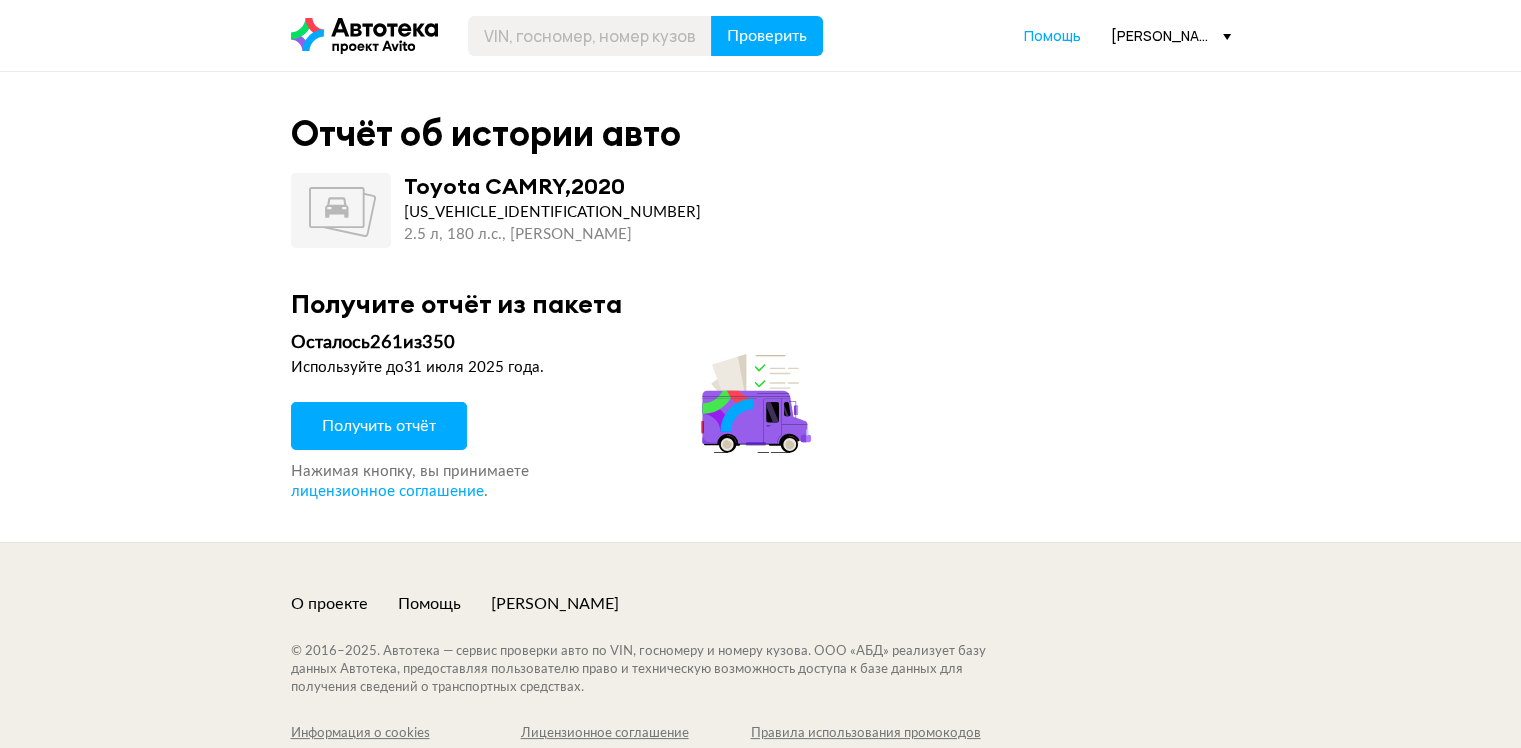 click on "Получить отчёт" at bounding box center (379, 426) 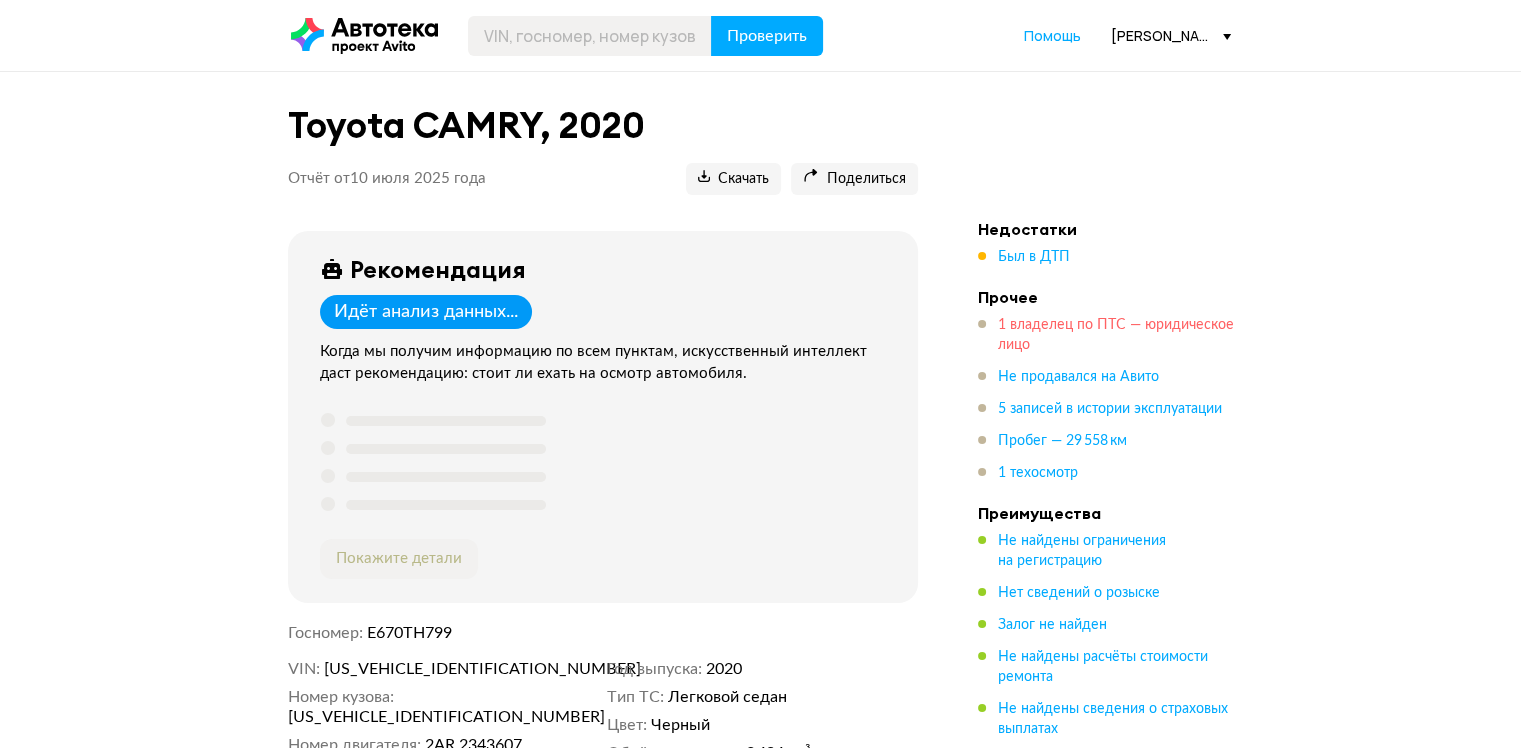 click on "Был в ДТП" at bounding box center [1034, 257] 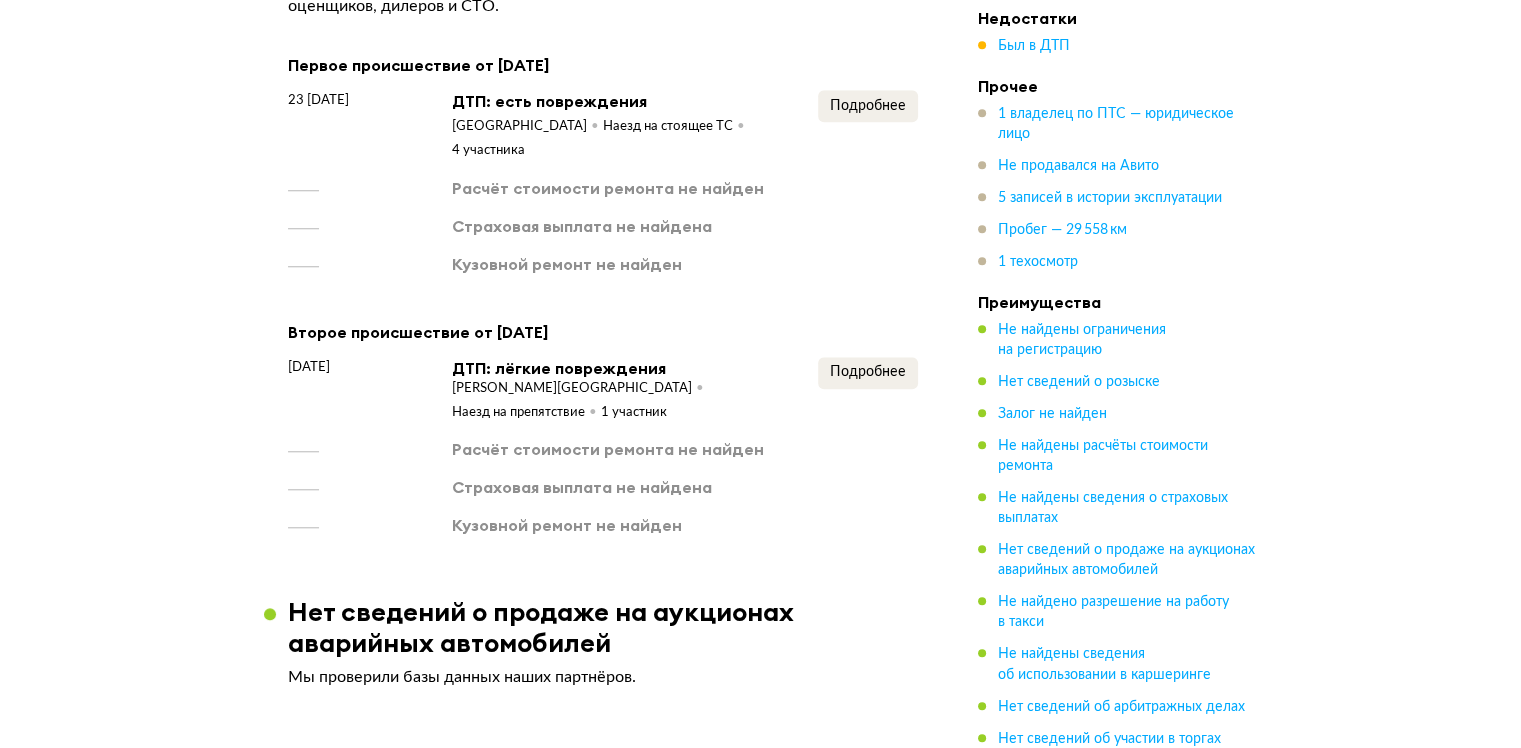 scroll, scrollTop: 1732, scrollLeft: 0, axis: vertical 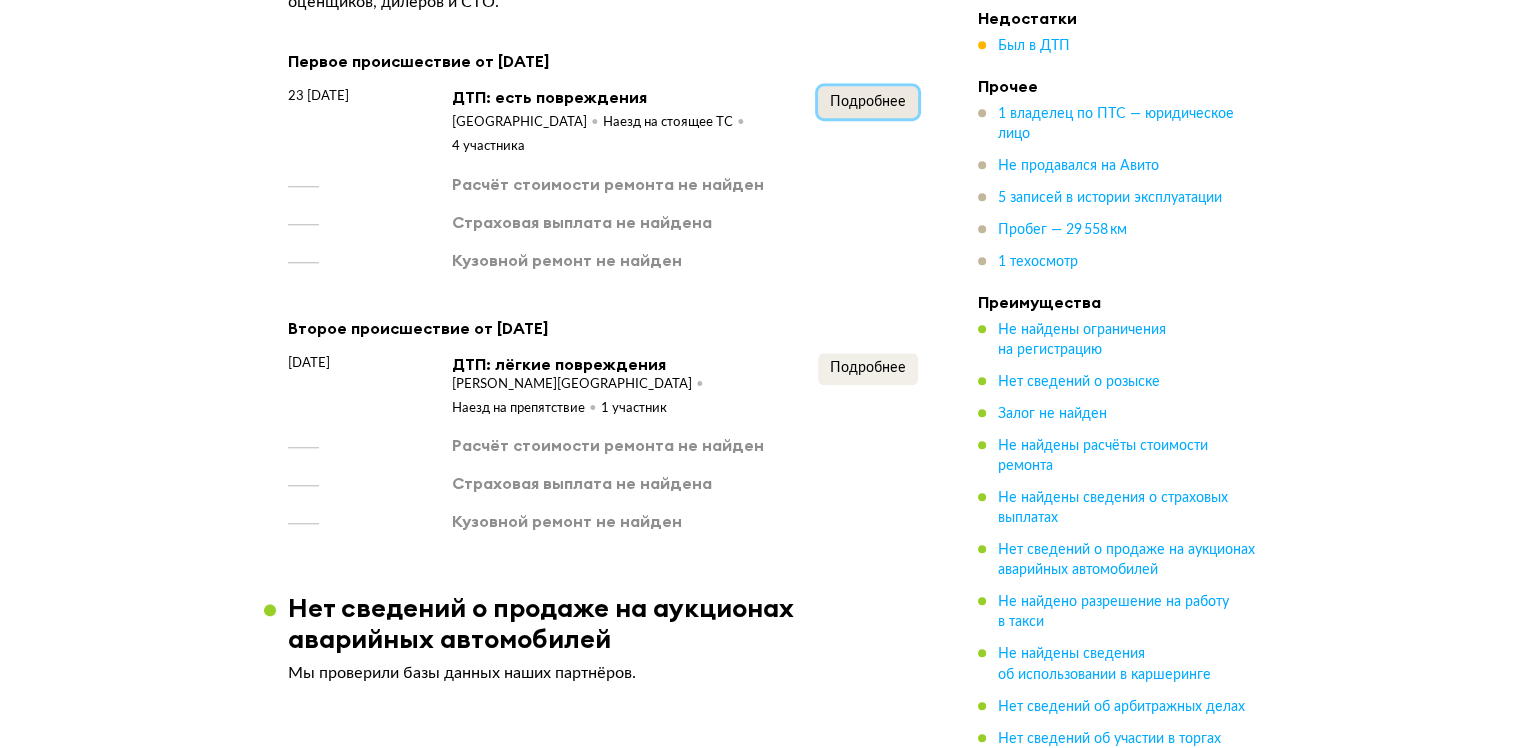 click on "Подробнее" at bounding box center [868, 102] 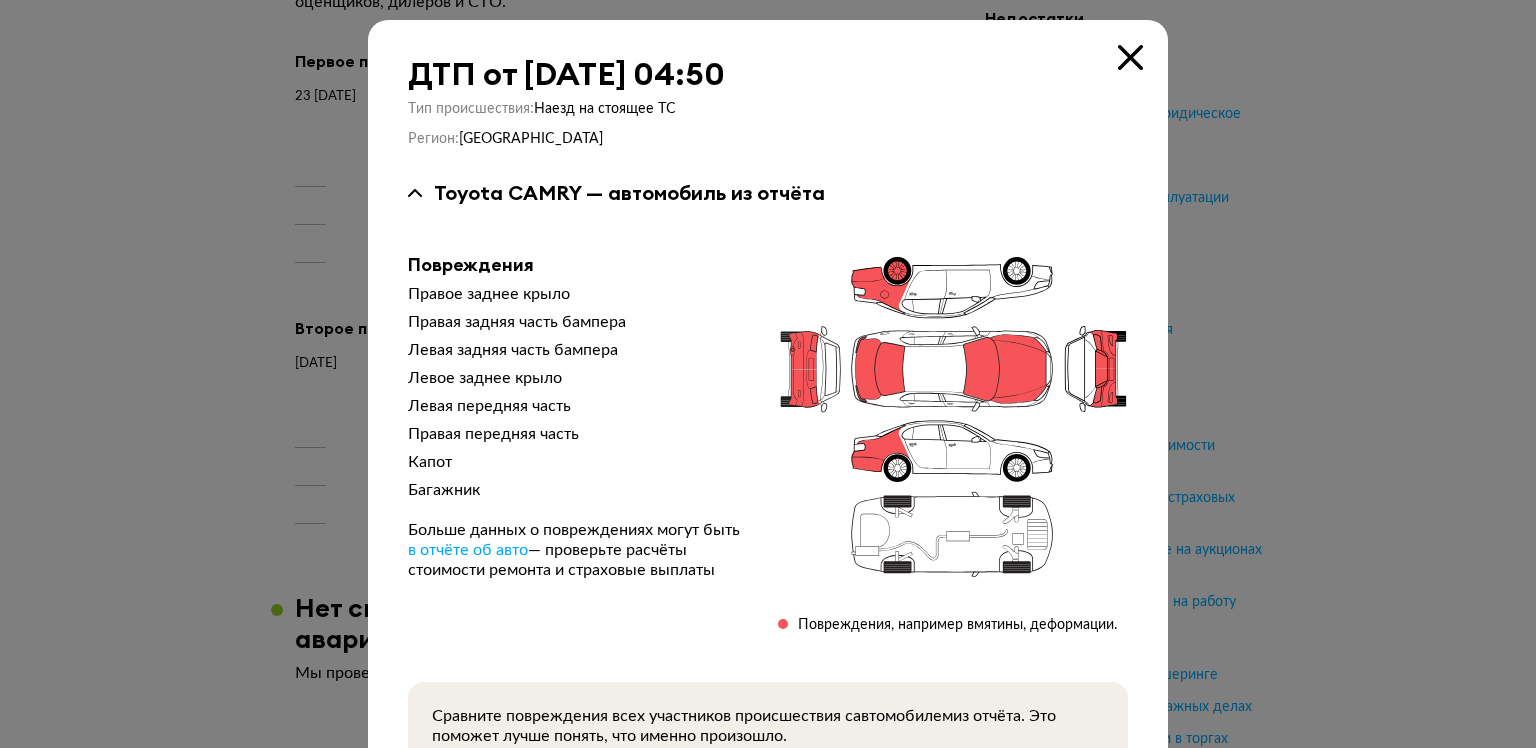 type 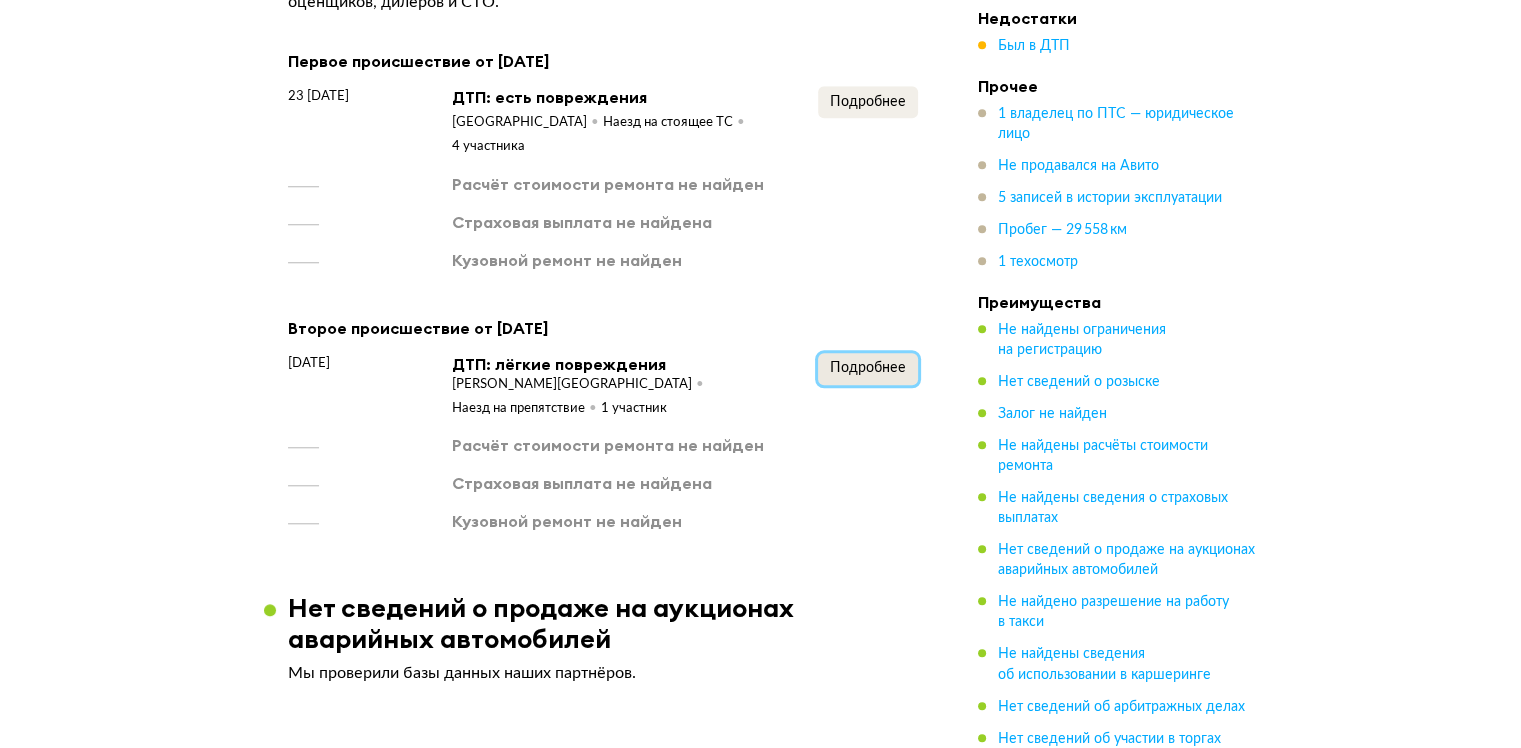 click on "Подробнее" at bounding box center (868, 368) 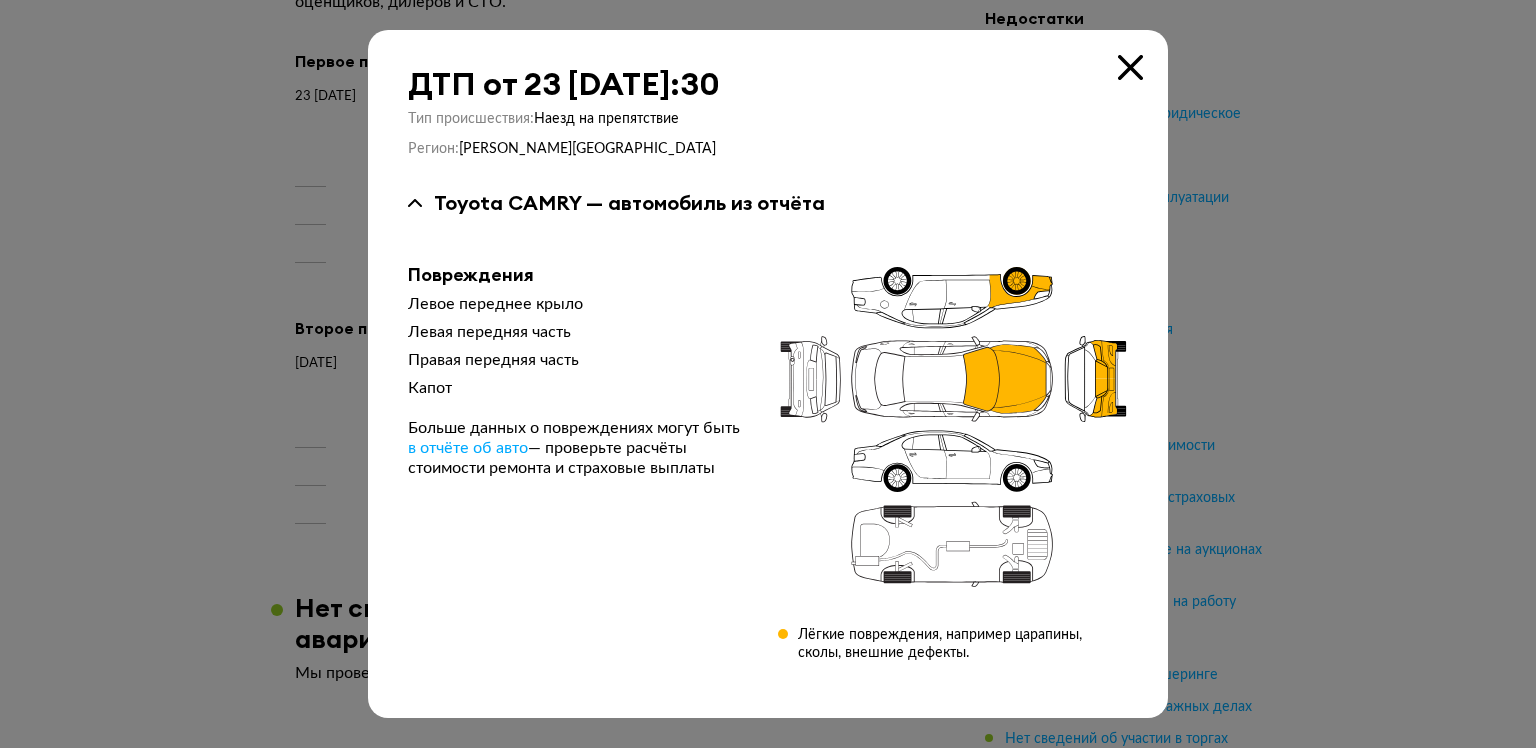 type 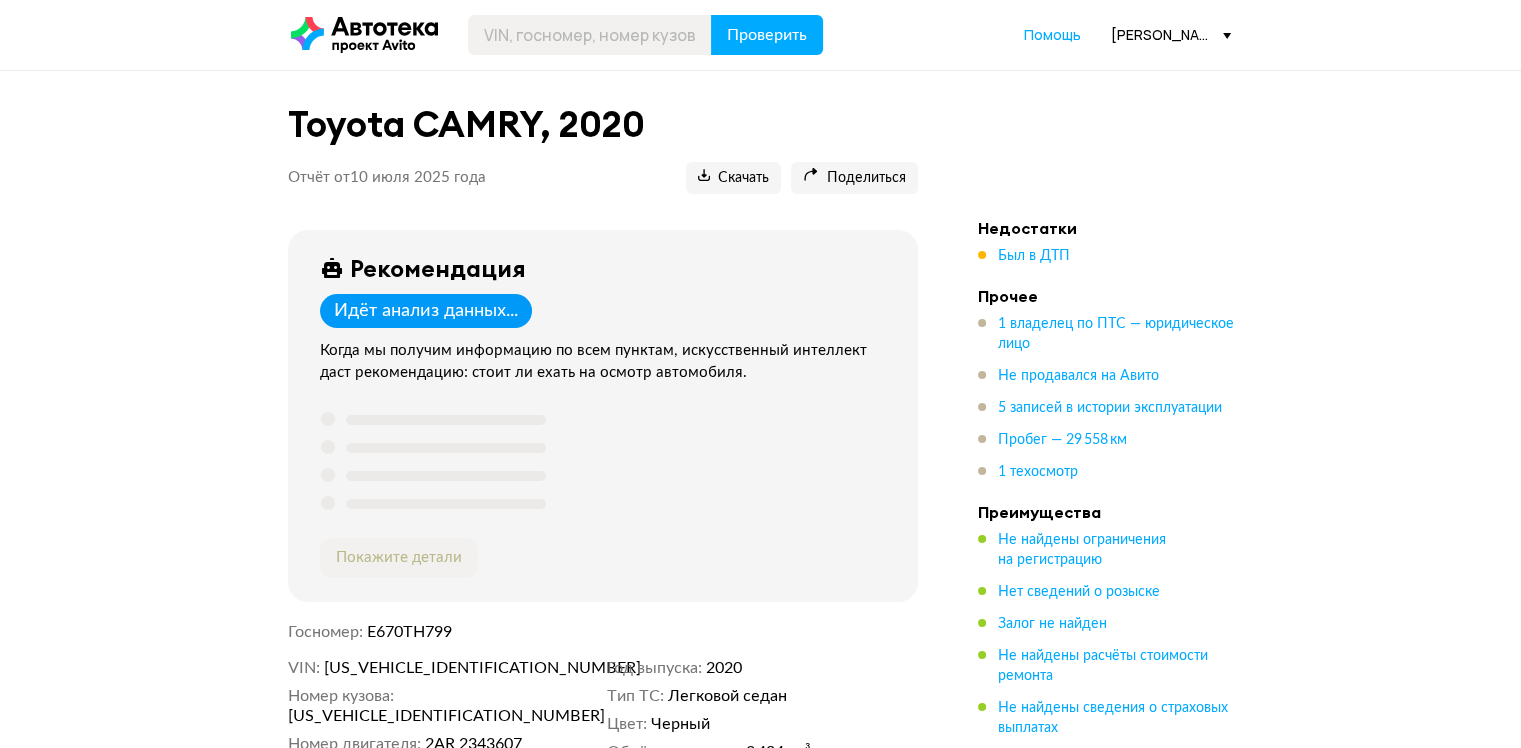 scroll, scrollTop: 0, scrollLeft: 0, axis: both 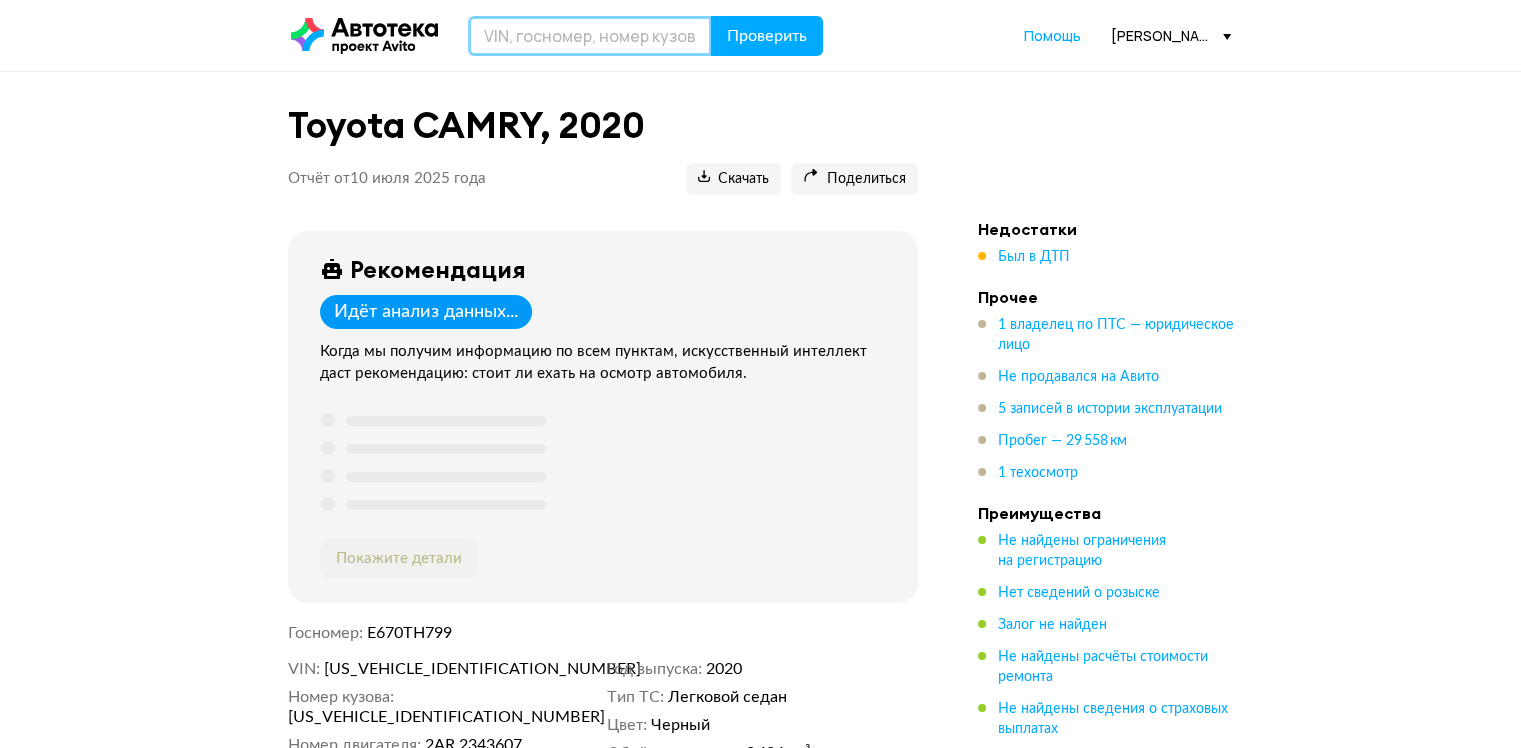 click at bounding box center (590, 36) 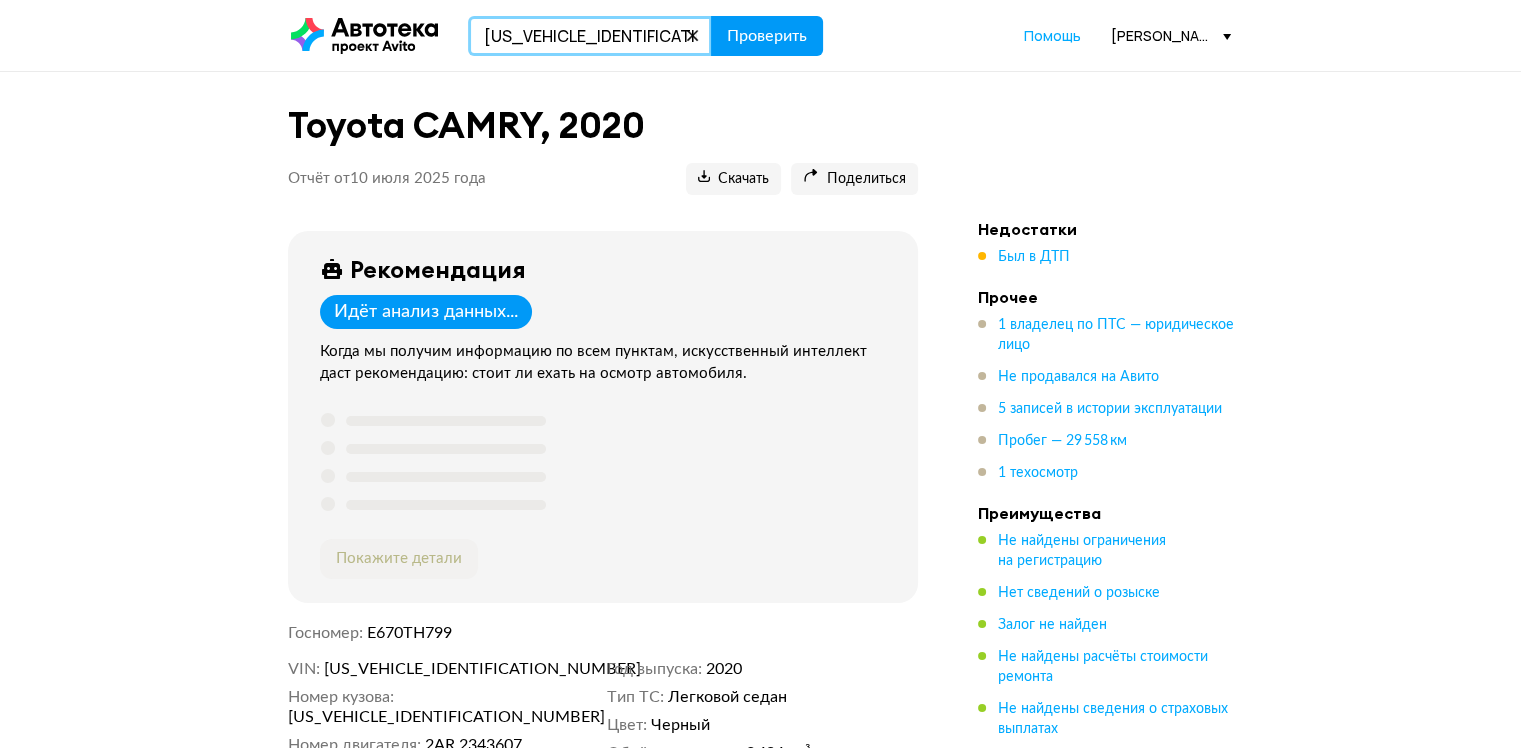 type on "XW7BF4HK10S129818" 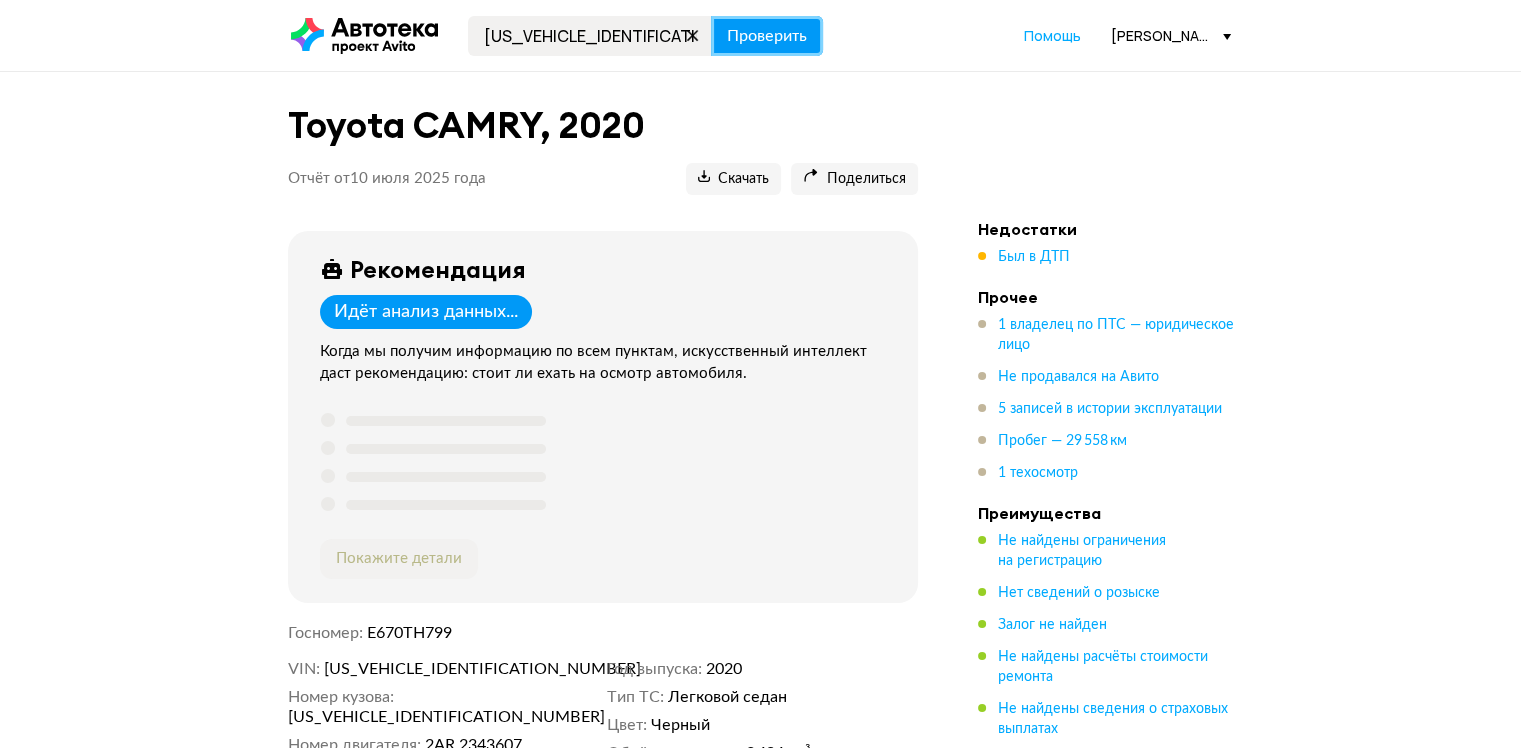 click on "Проверить" at bounding box center [767, 36] 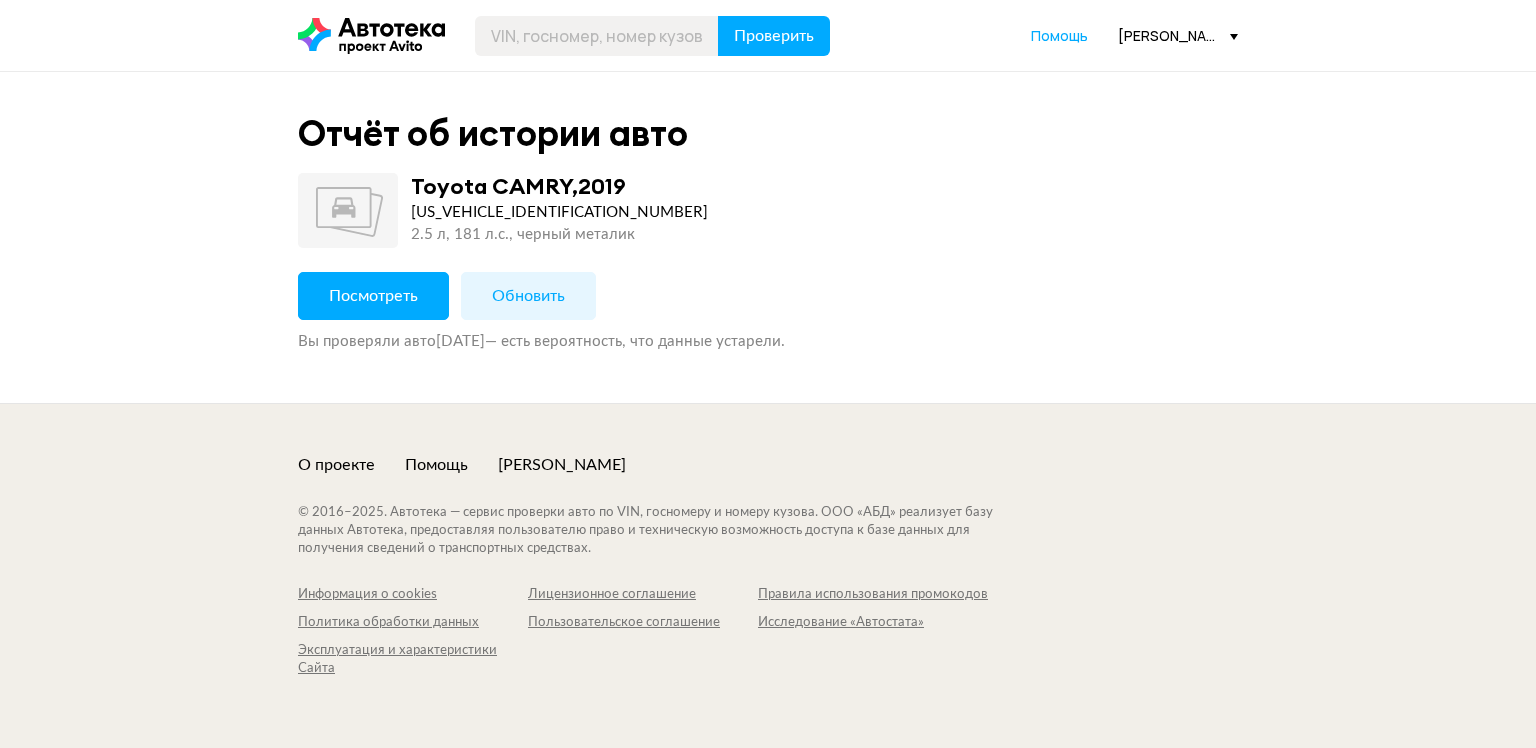 click on "Посмотреть" at bounding box center (373, 296) 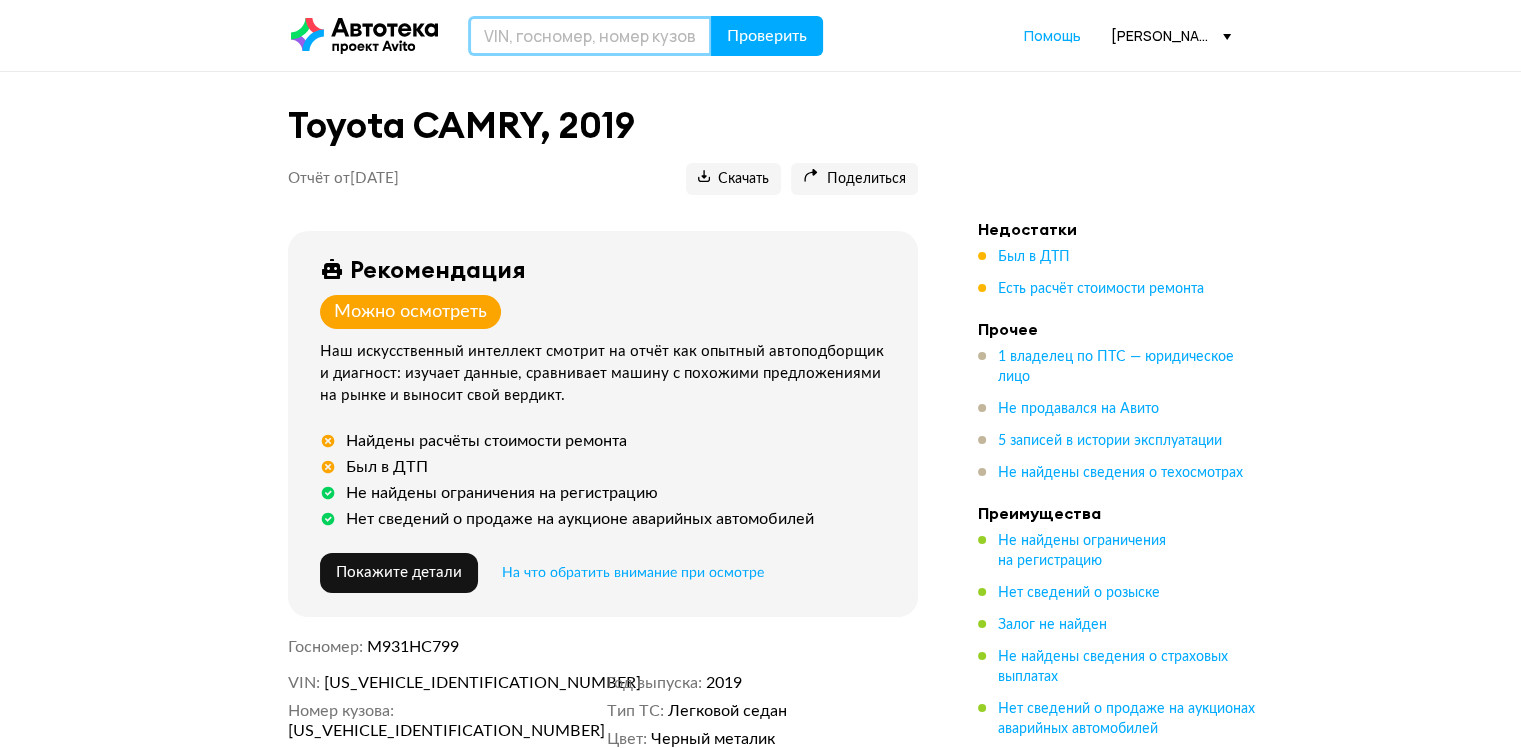 click at bounding box center (590, 36) 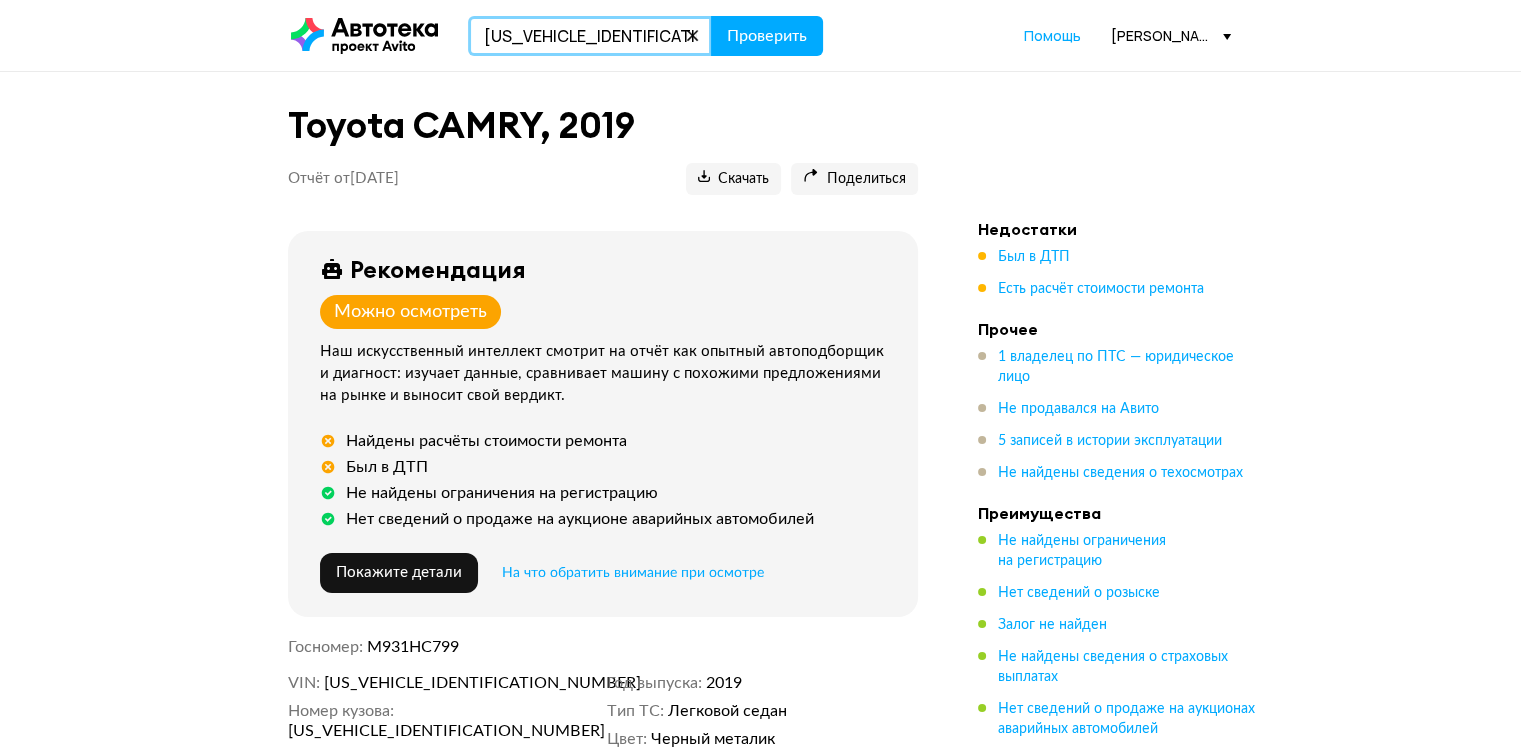 type on "XW7BF4HK10S129818" 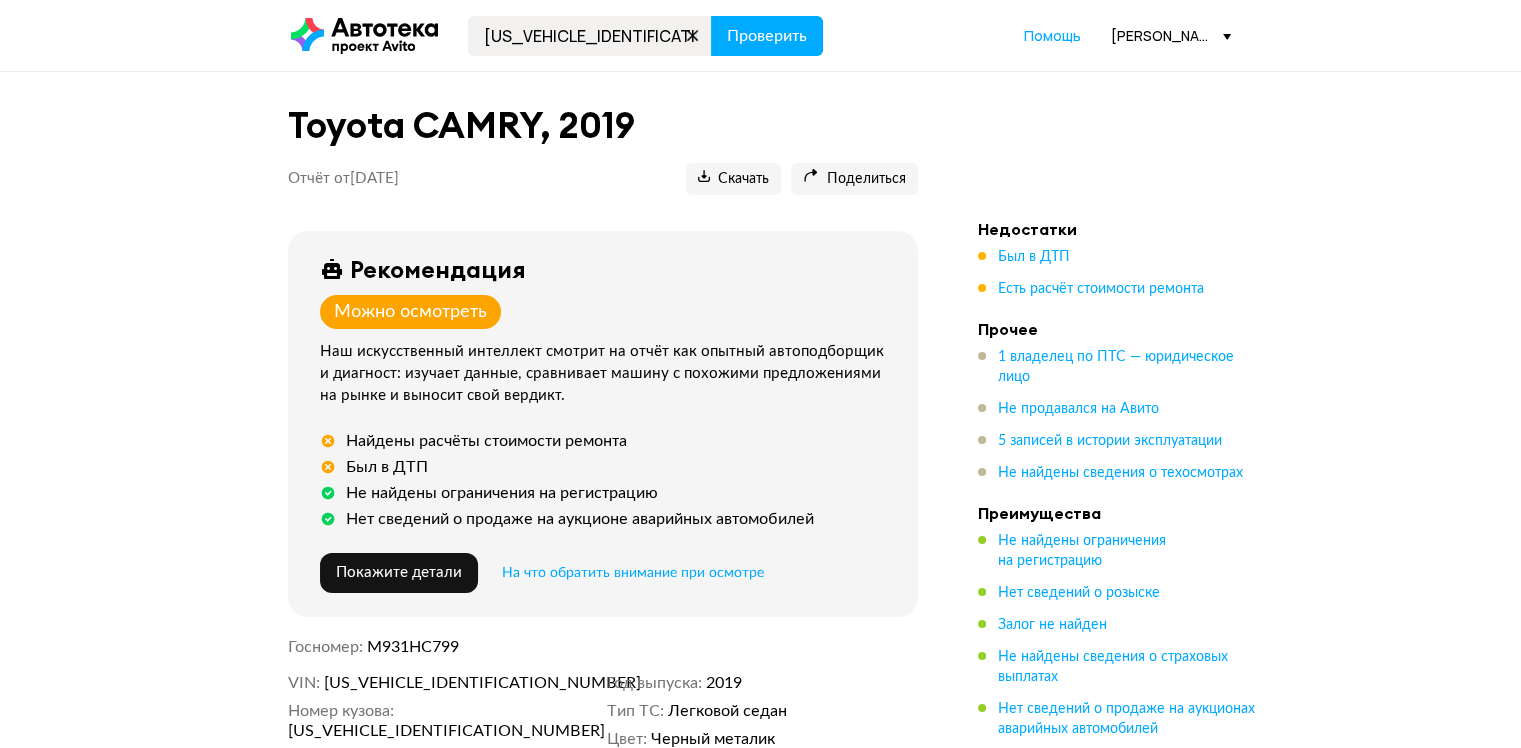 click on "XW7BF4HK10S129818 Проверить Помощь dmitriy.iskandarov@hyundai-vnukovo.ru" at bounding box center (761, 36) 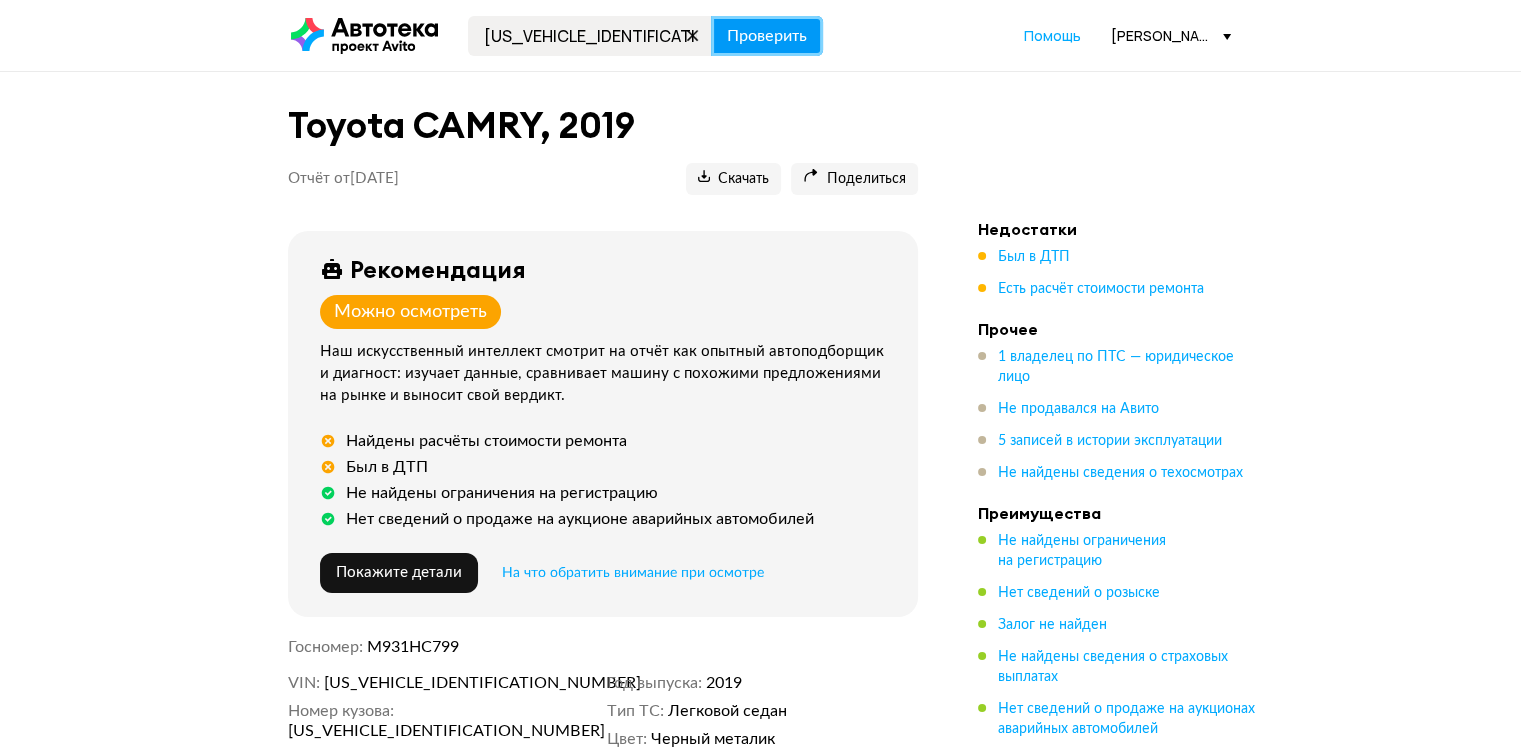 drag, startPoint x: 804, startPoint y: 33, endPoint x: 790, endPoint y: 46, distance: 19.104973 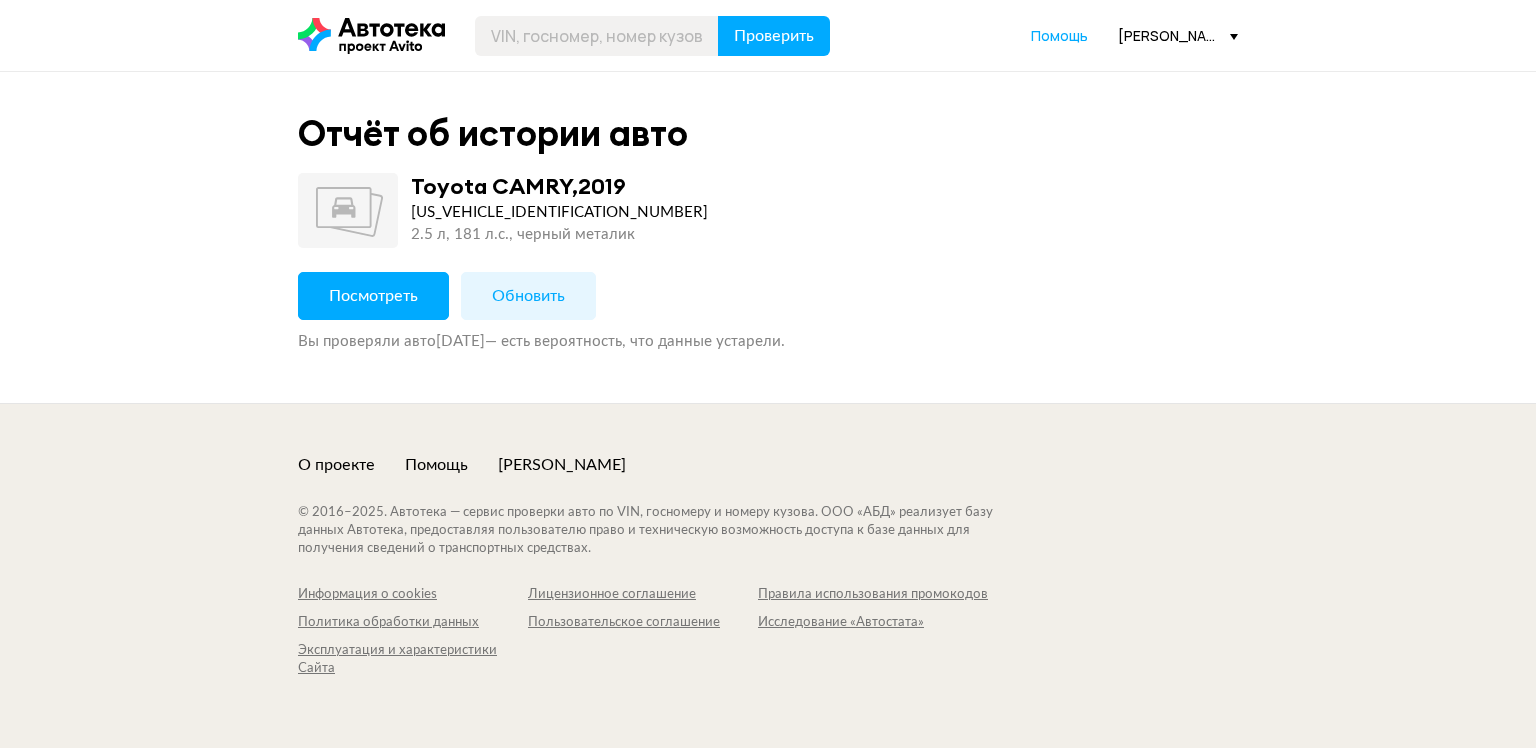 click on "Посмотреть Обновить Вы проверяли авто  6 февраля 2025 года  — есть вероятность, что данные устарели." at bounding box center [768, 312] 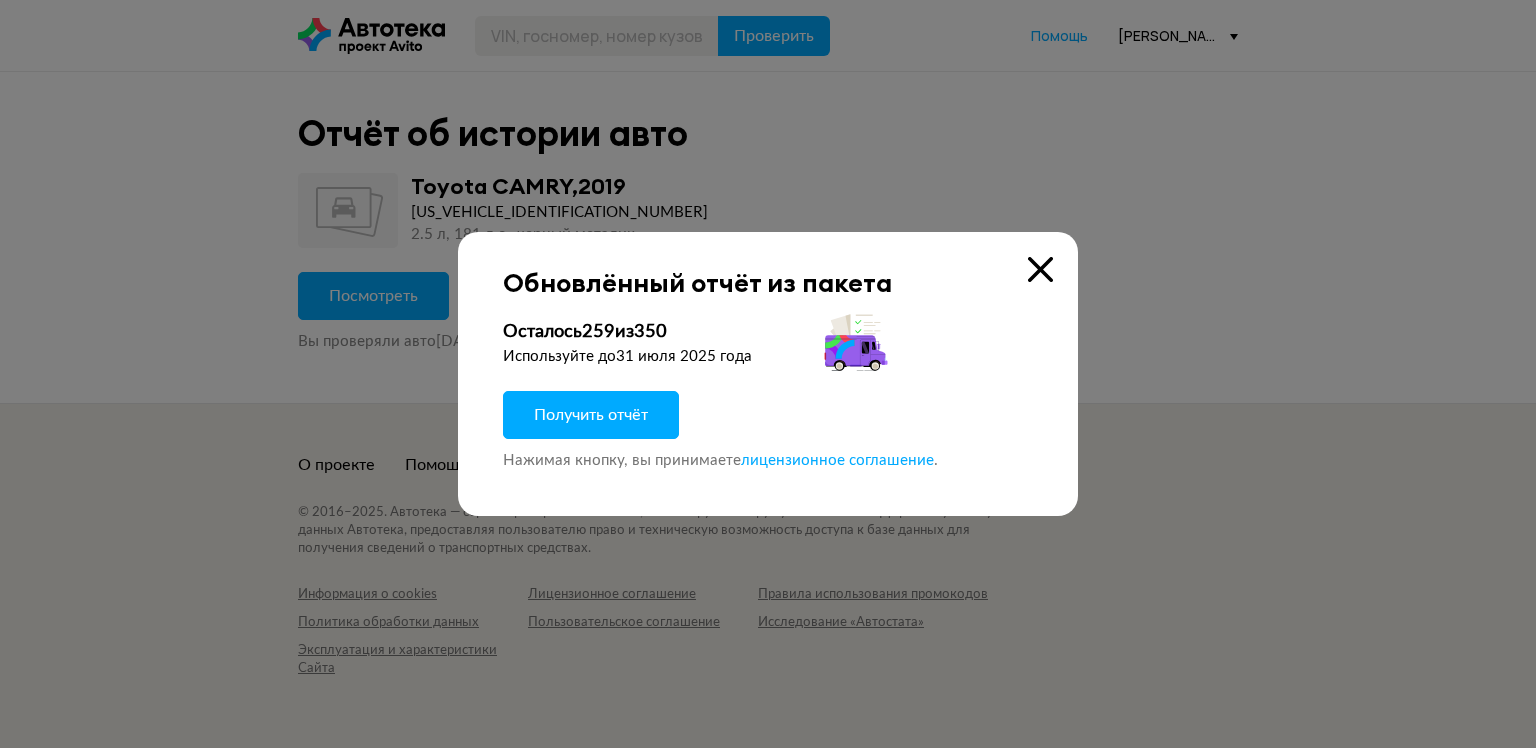 click on "Получить отчёт" at bounding box center [591, 415] 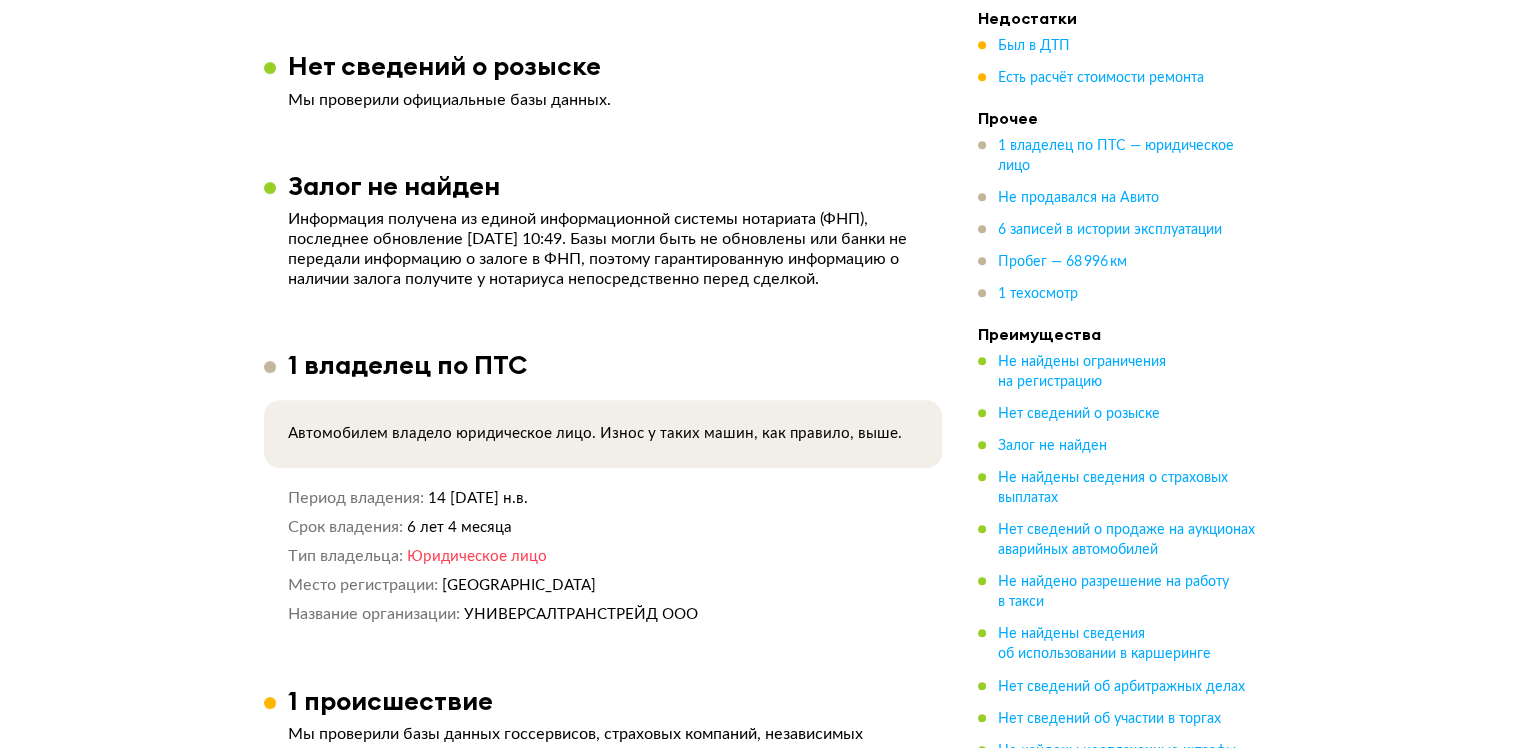 scroll, scrollTop: 1600, scrollLeft: 0, axis: vertical 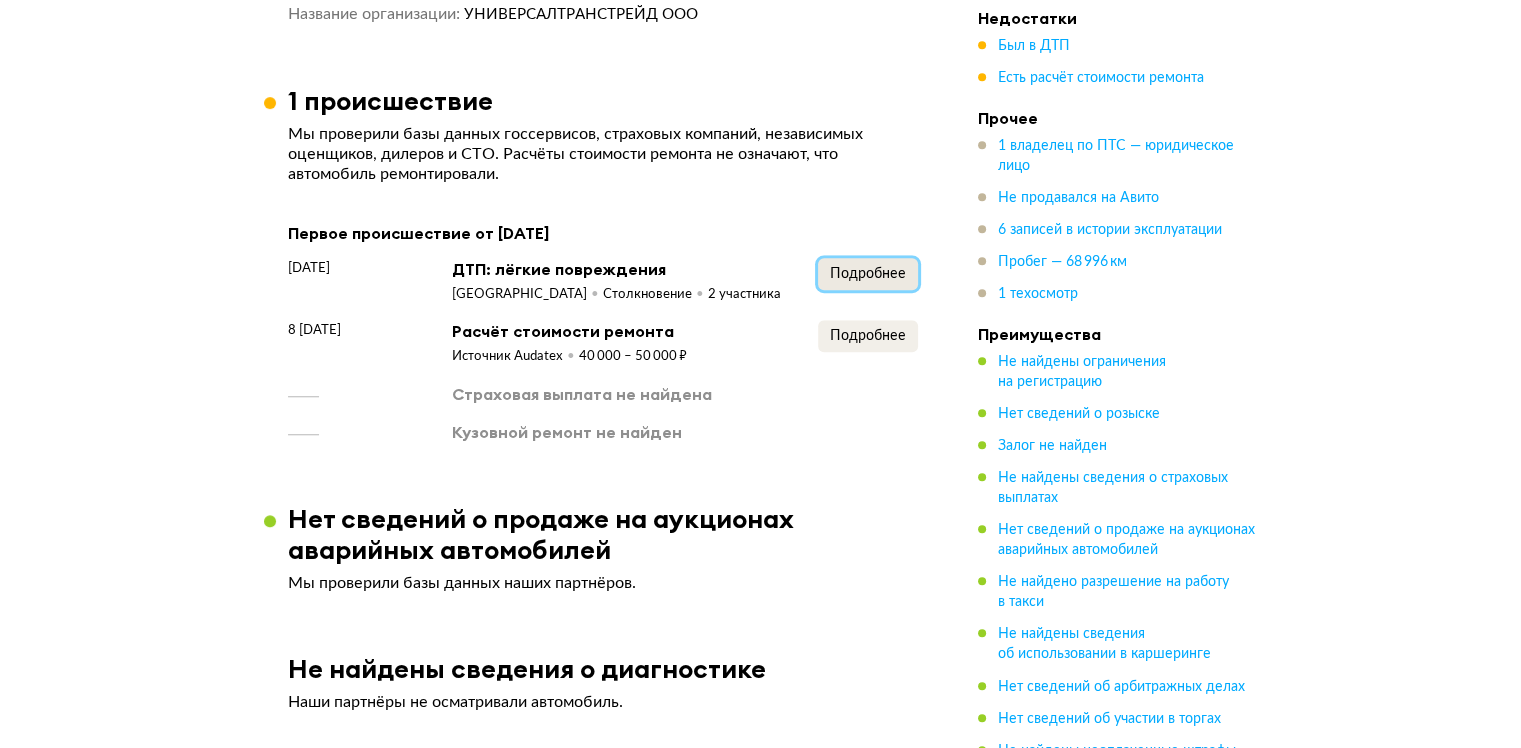click on "Подробнее" at bounding box center (868, 274) 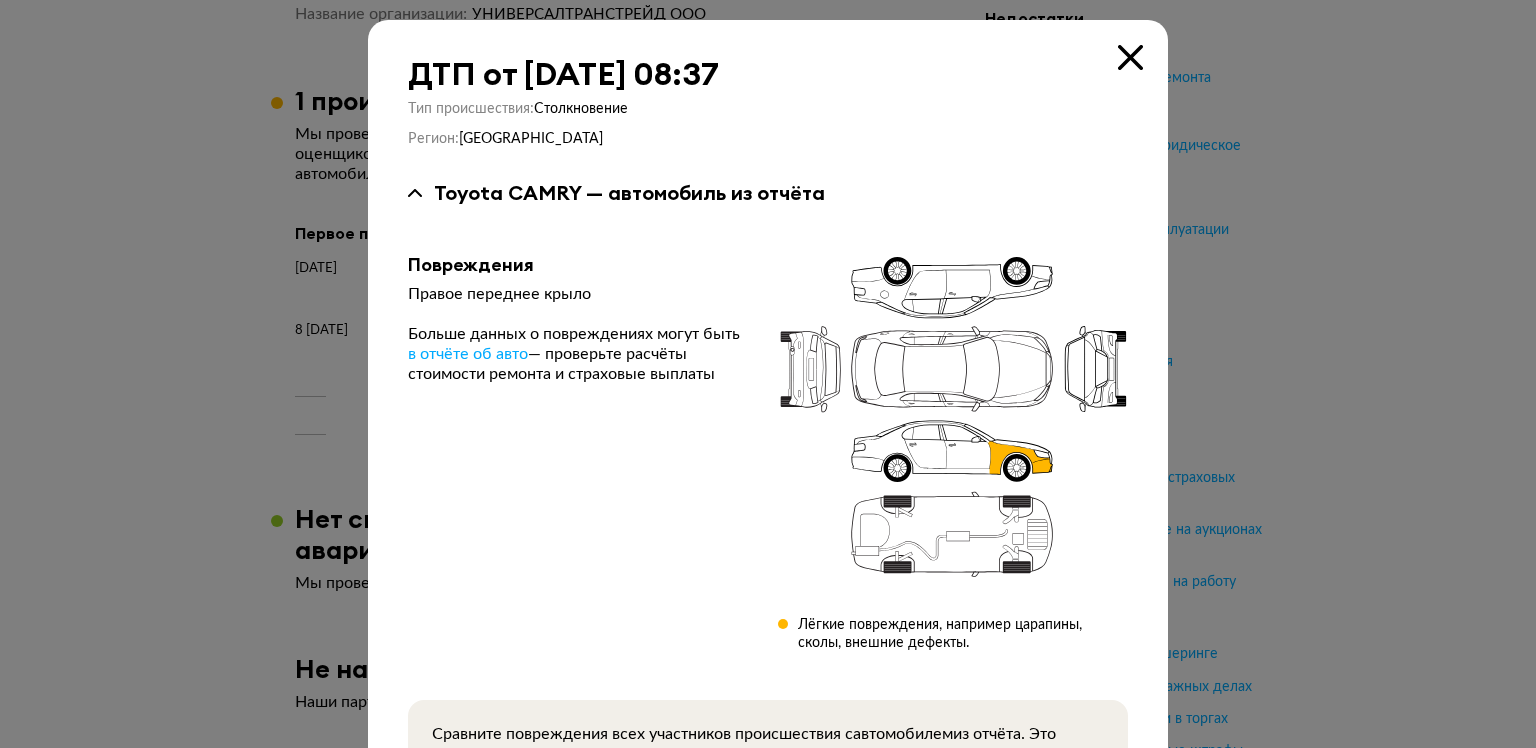 type 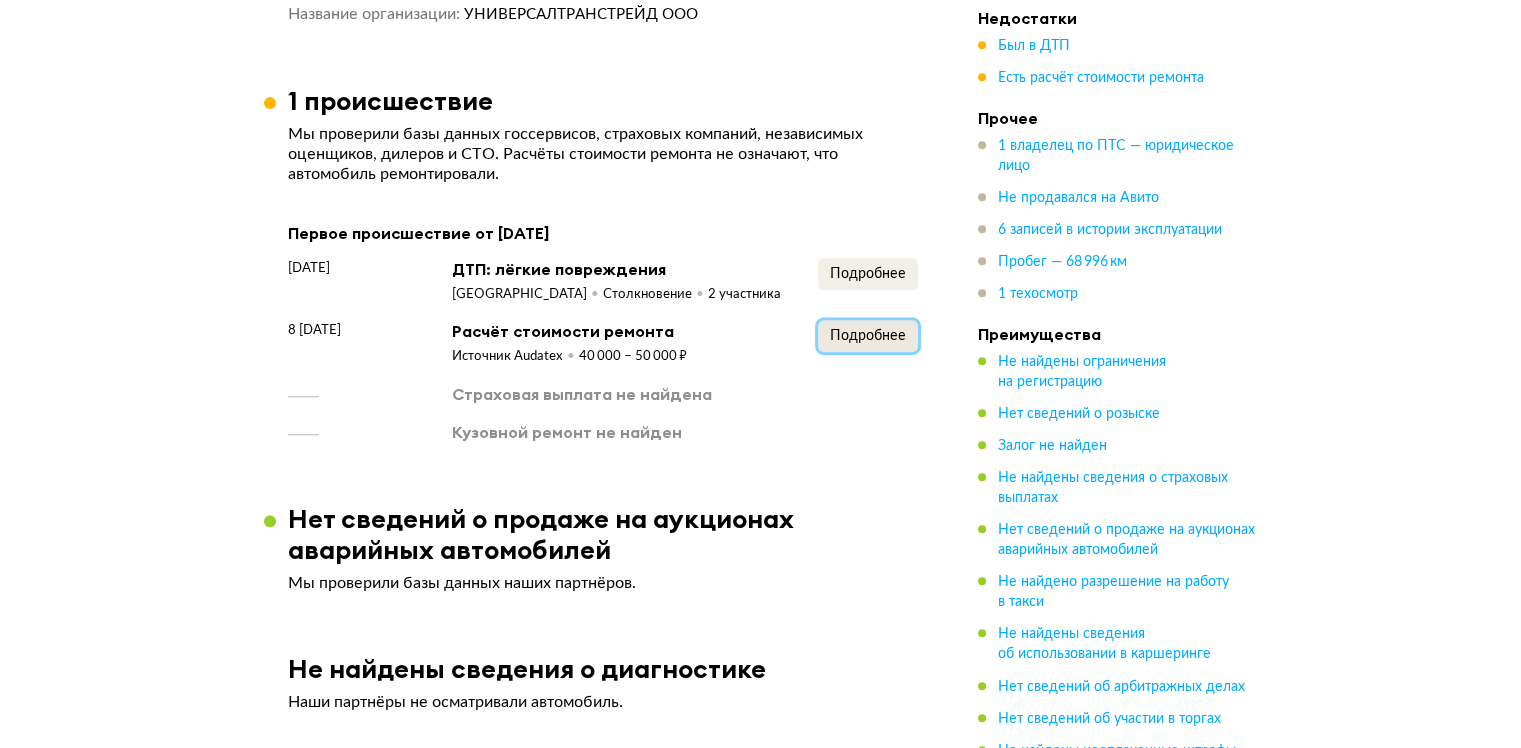 click on "Подробнее" at bounding box center [868, 336] 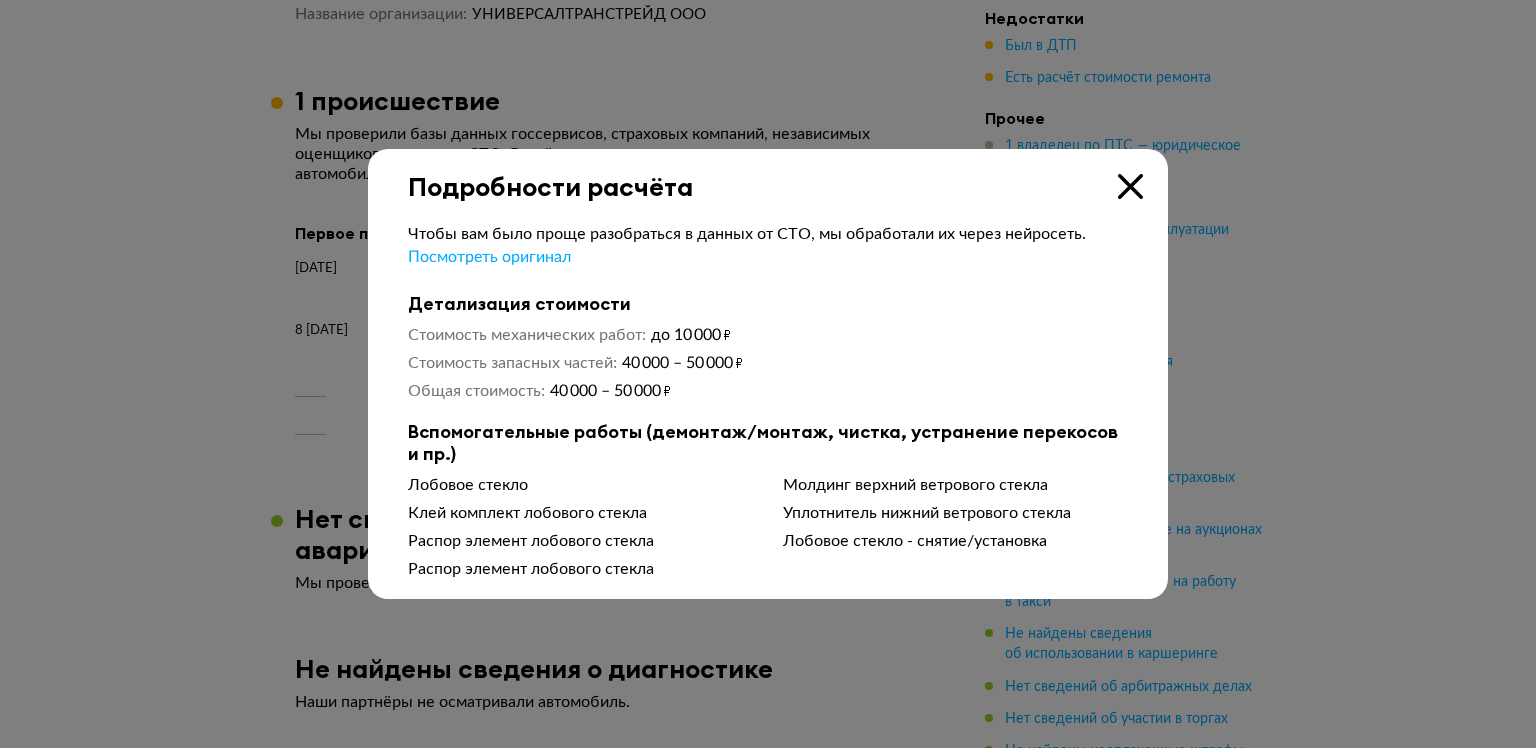 type 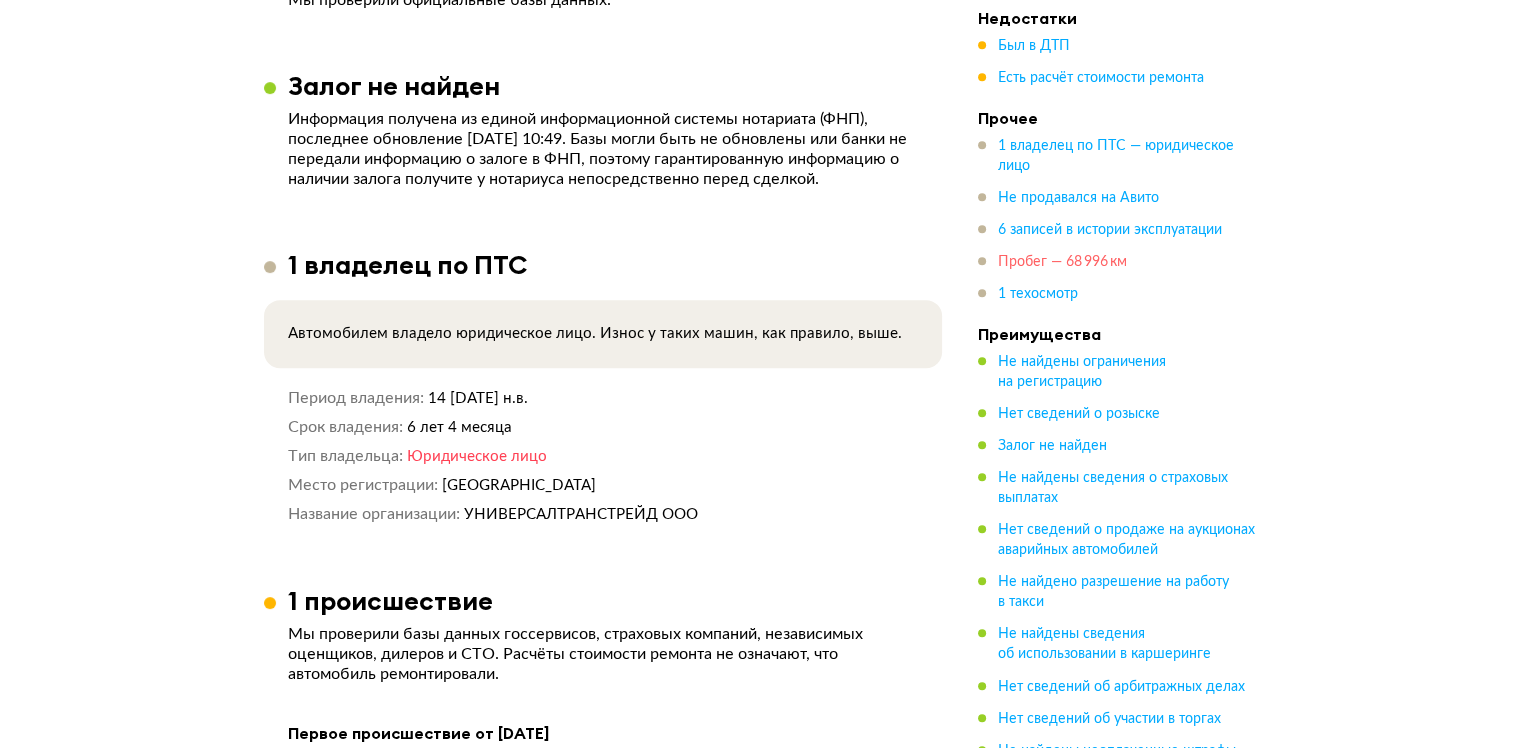 click on "Пробег —  68 996 км" at bounding box center [1062, 262] 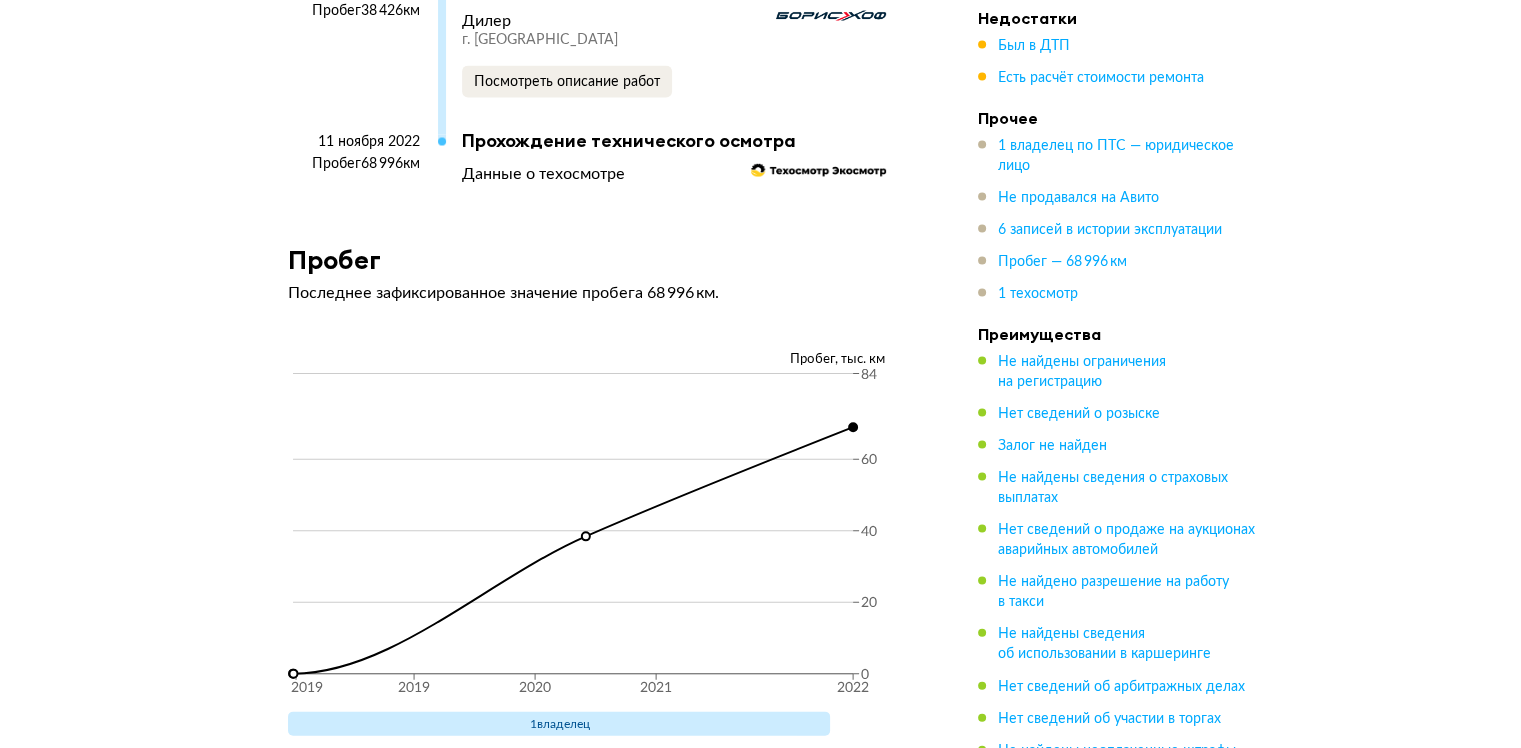 scroll, scrollTop: 3986, scrollLeft: 0, axis: vertical 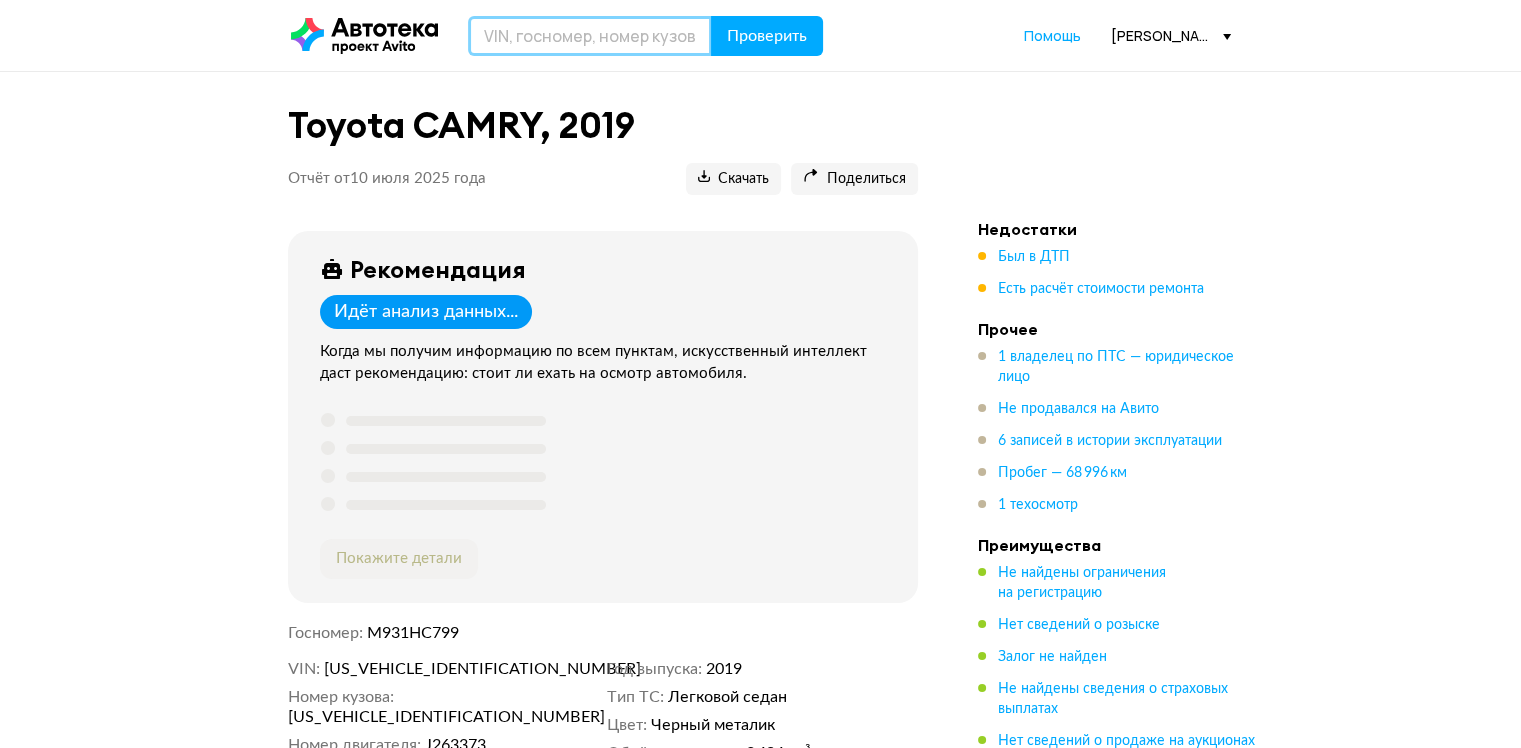 click at bounding box center [590, 36] 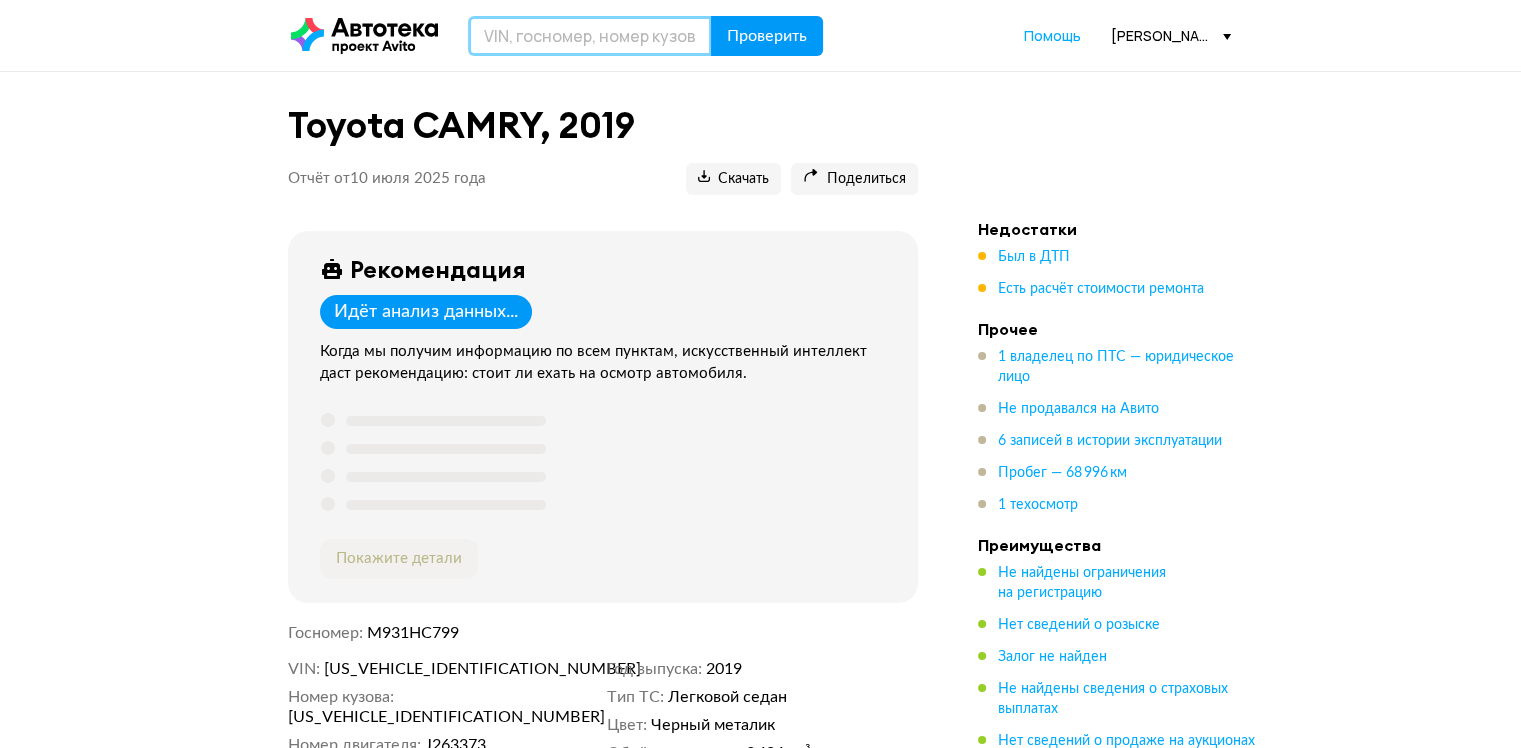 paste on "XW7BN4HK10S110379" 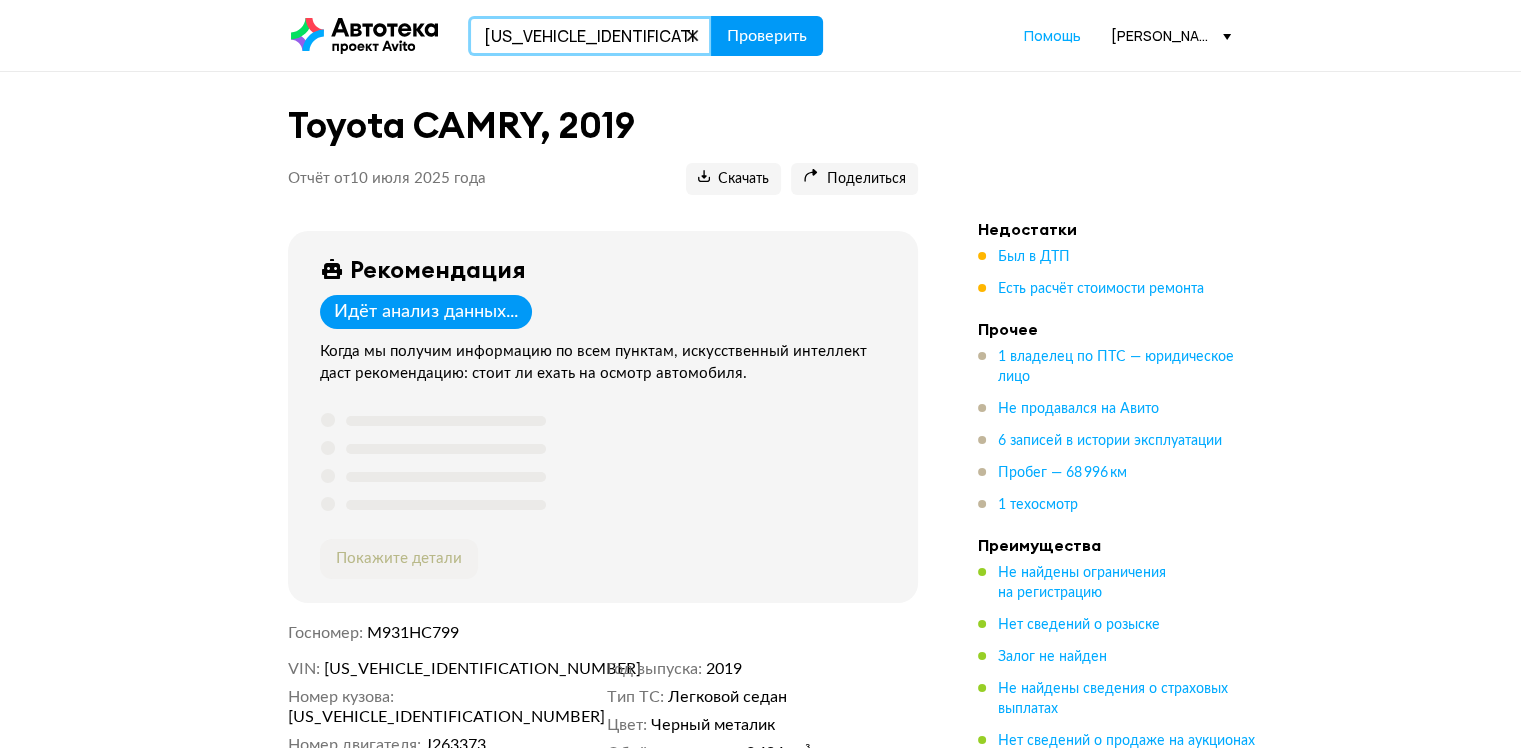 type on "XW7BN4HK10S110379" 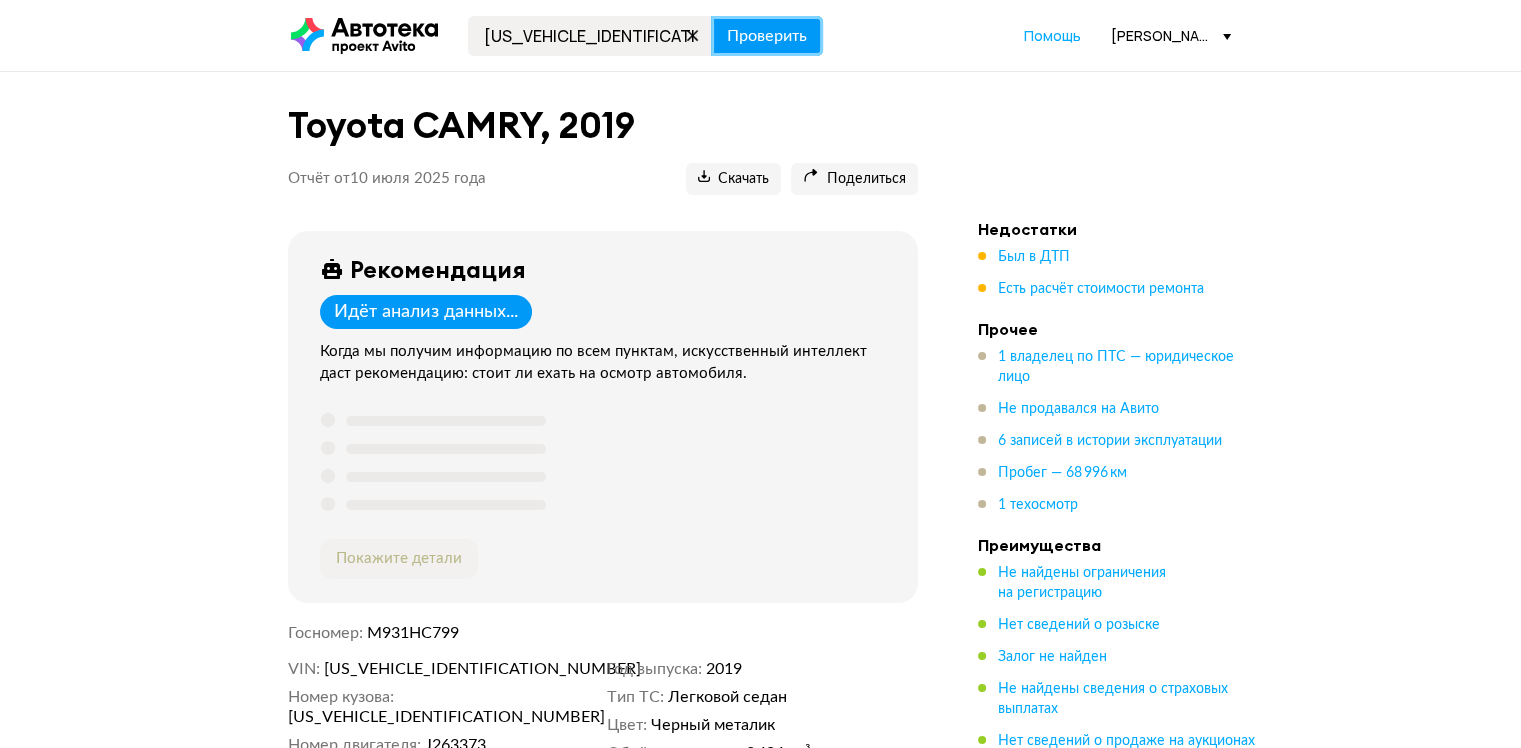 click on "Проверить" at bounding box center [767, 36] 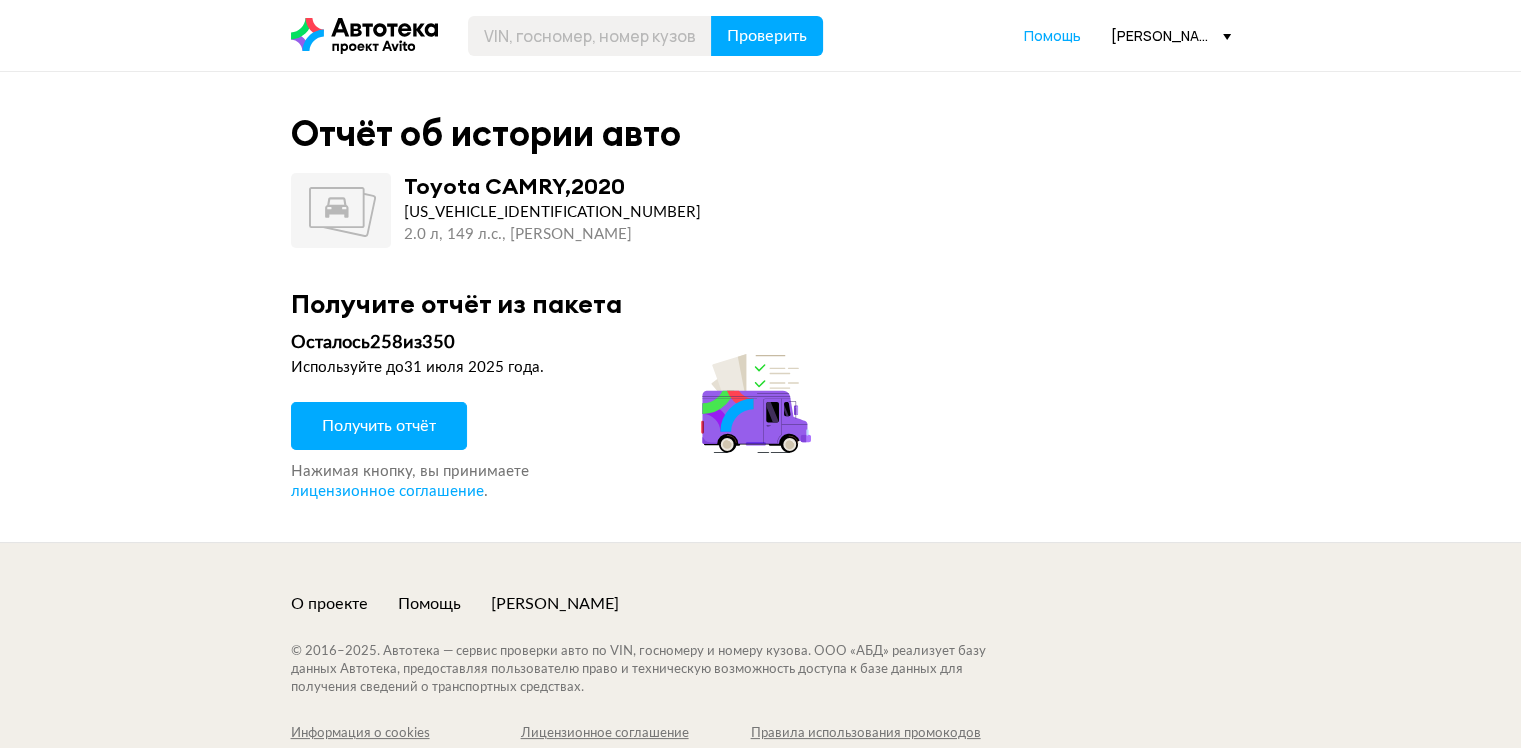 click on "Получить отчёт" at bounding box center [379, 426] 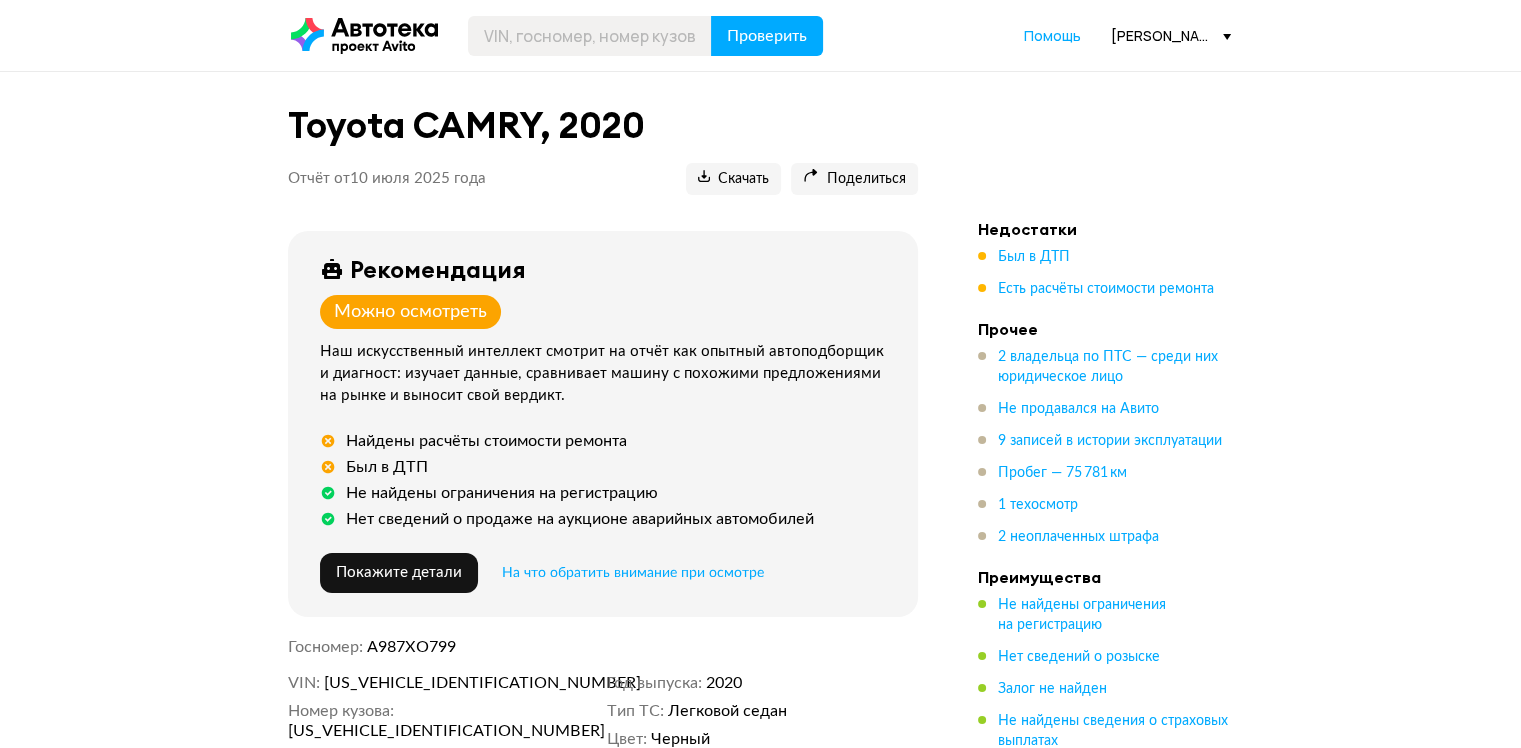 scroll, scrollTop: 100, scrollLeft: 0, axis: vertical 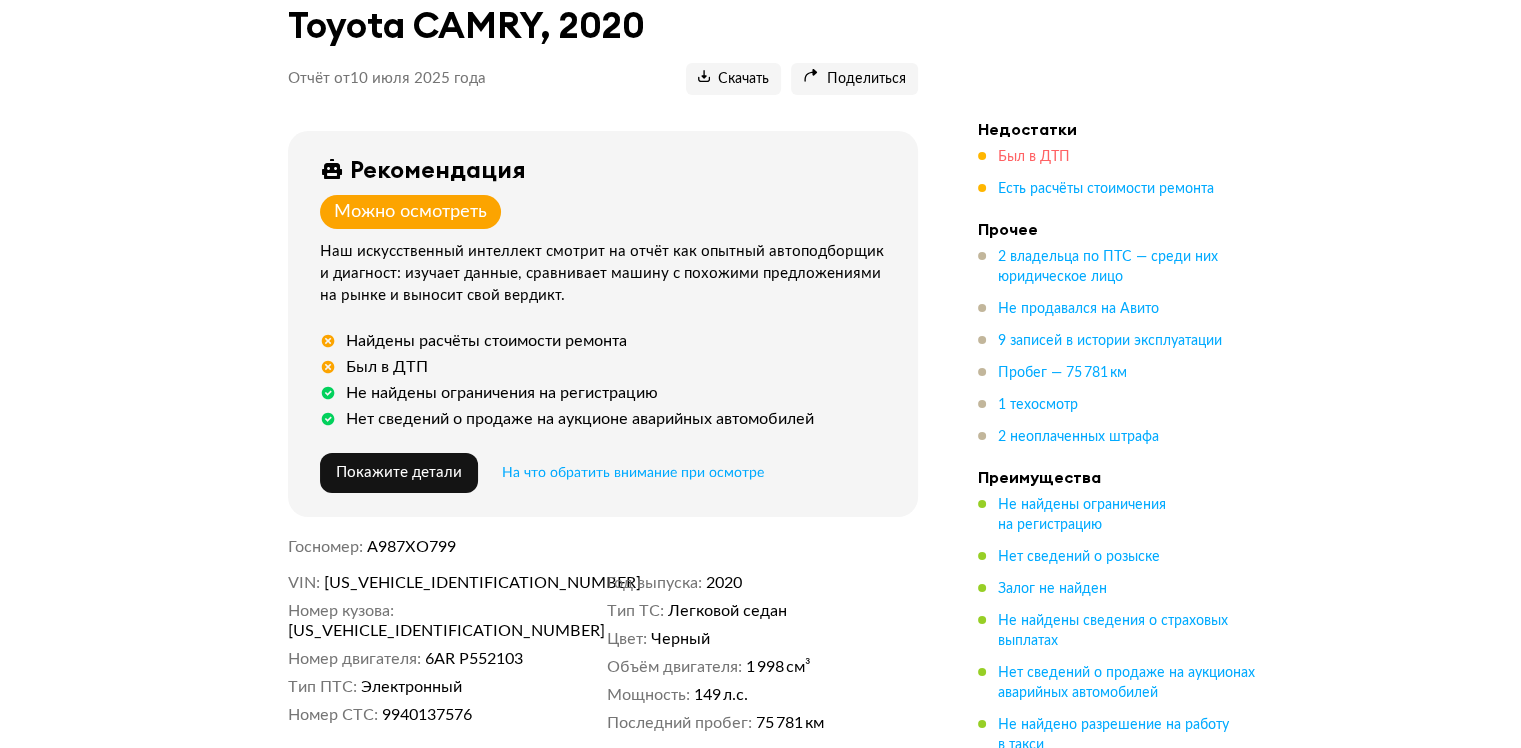 click on "Был в ДТП" at bounding box center (1034, 157) 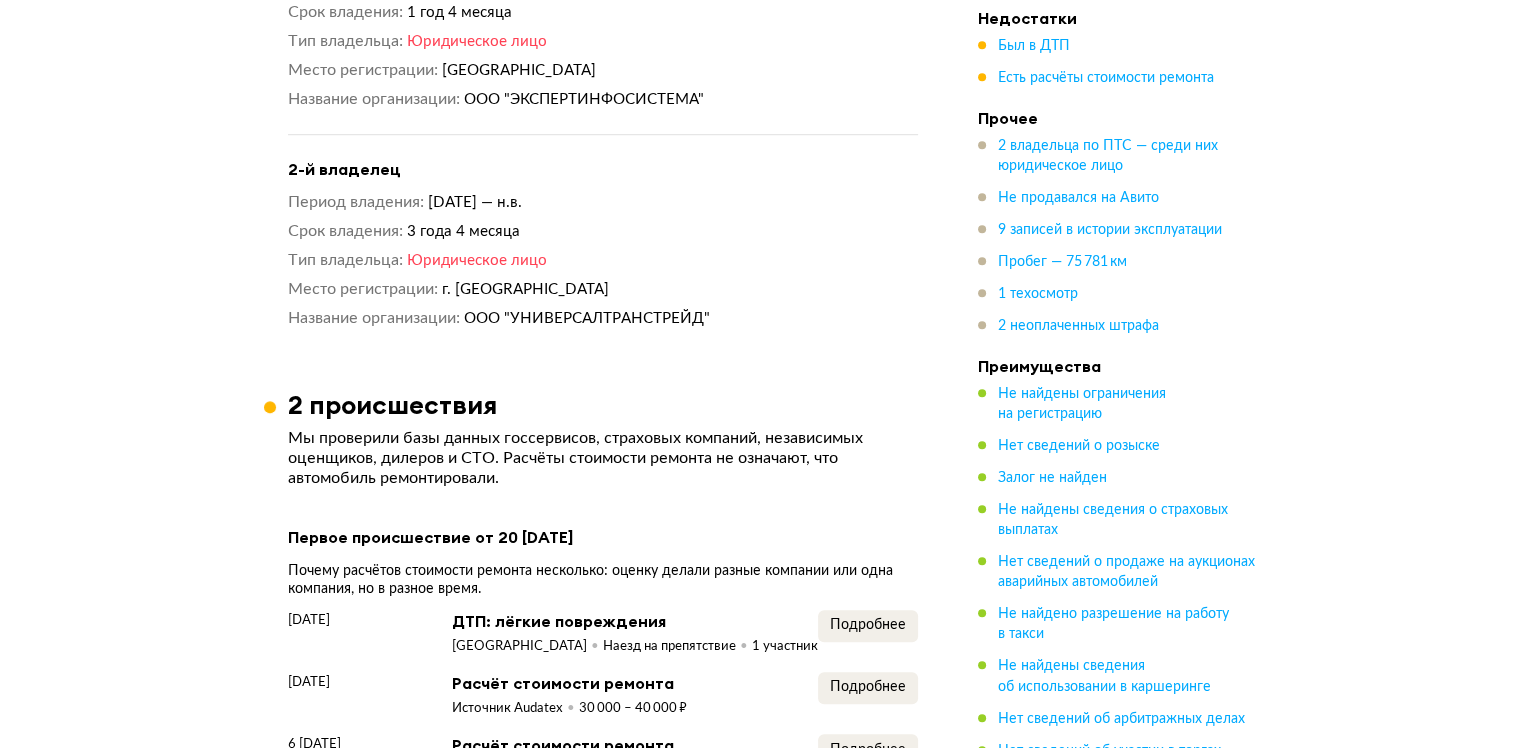 scroll, scrollTop: 2024, scrollLeft: 0, axis: vertical 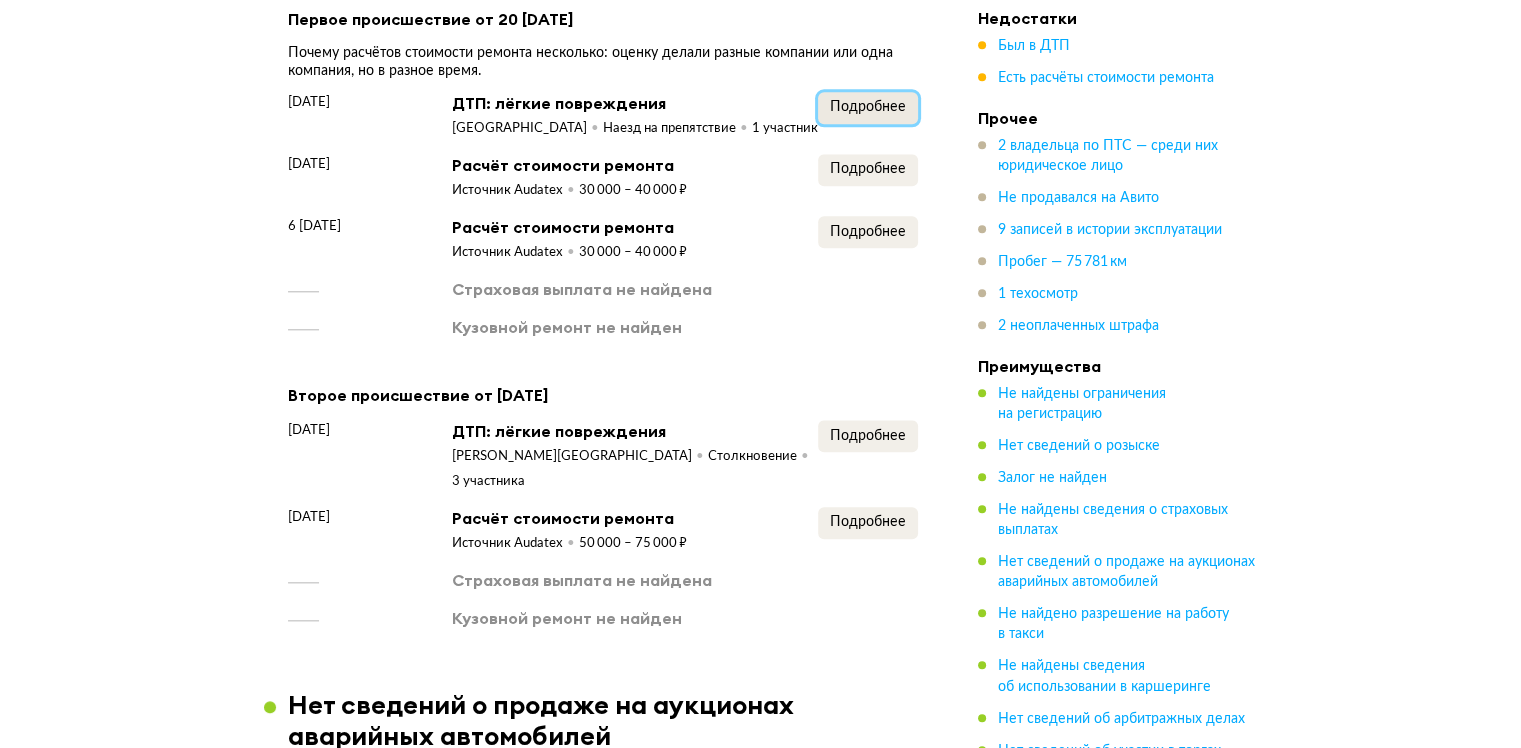 click on "Подробнее" at bounding box center (868, 107) 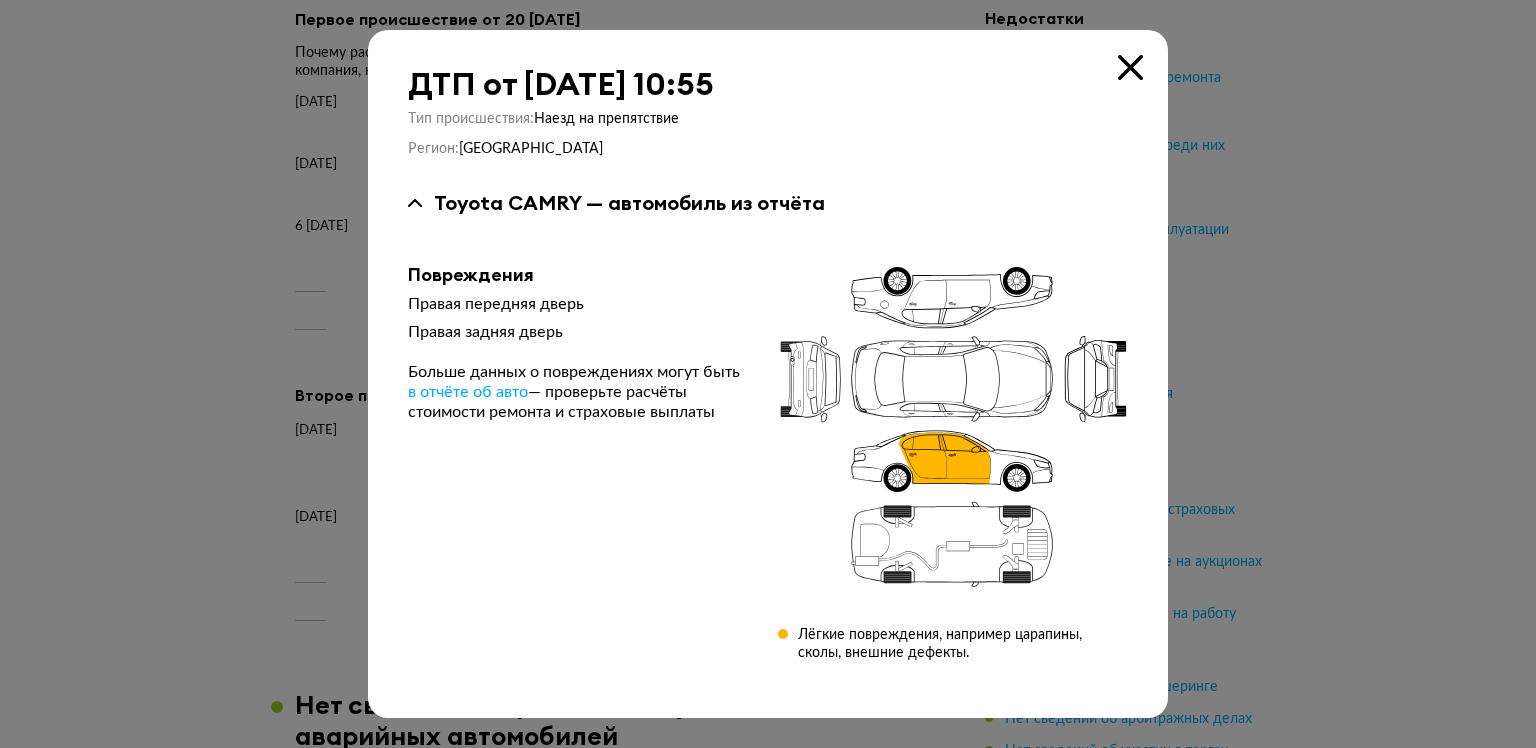 type 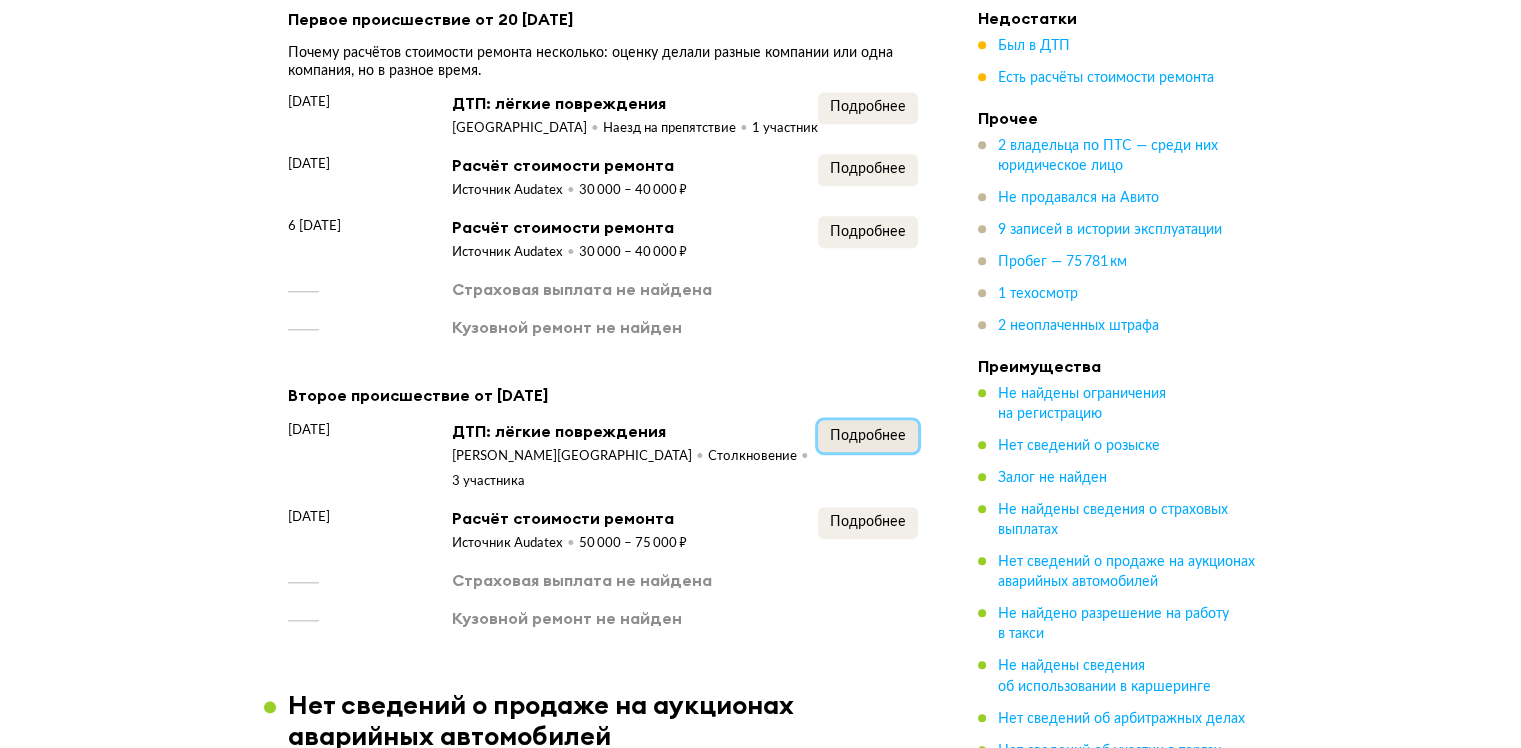 click on "Подробнее" at bounding box center (868, 436) 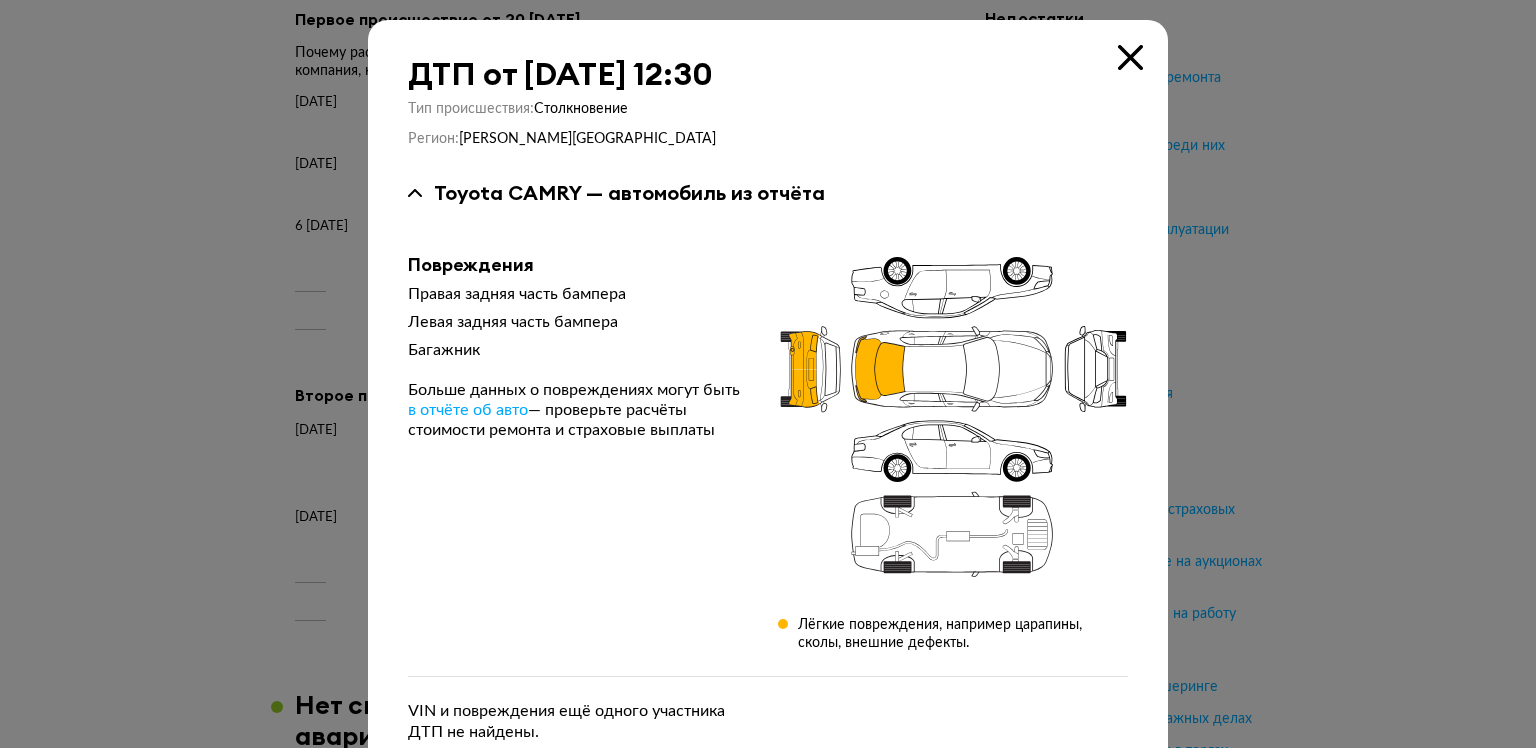 type 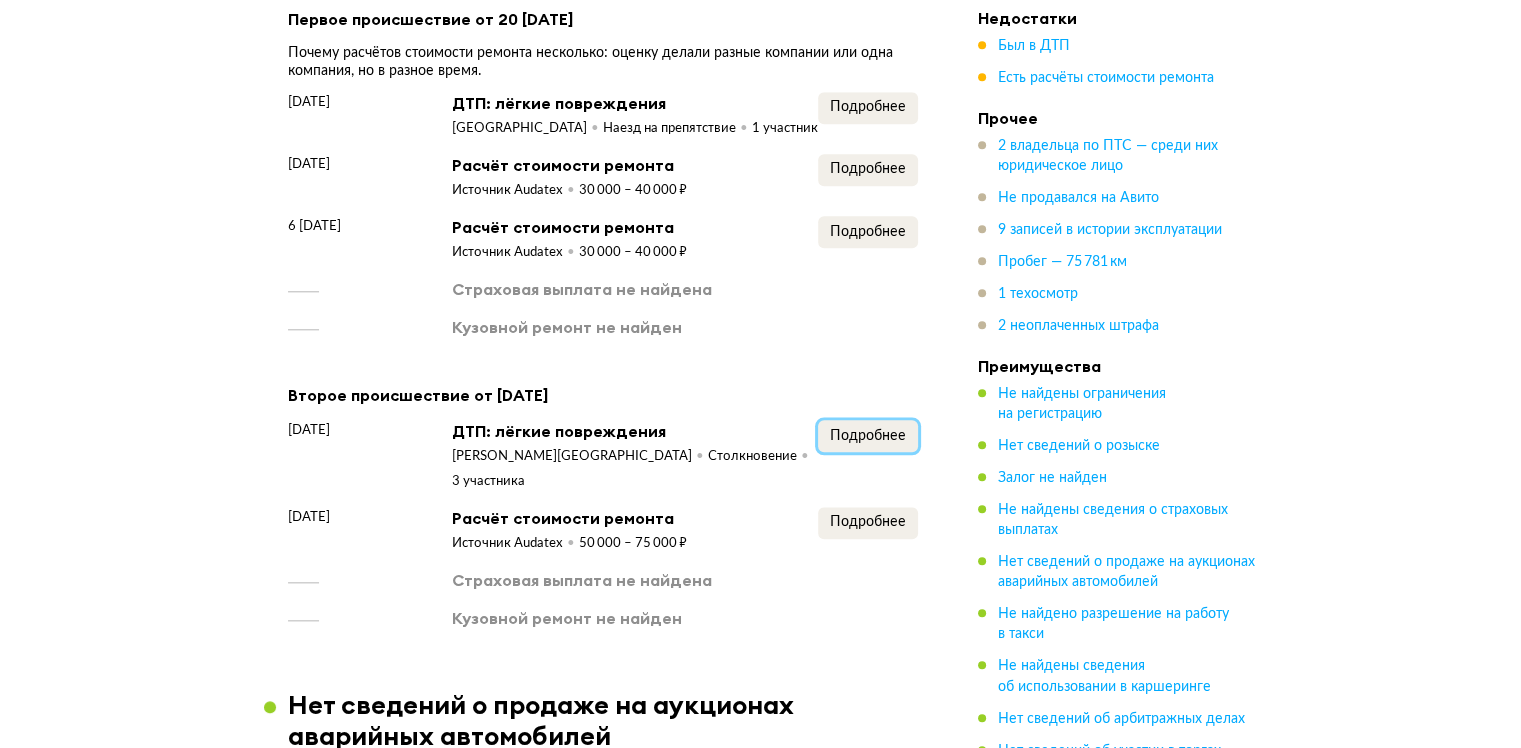 scroll, scrollTop: 0, scrollLeft: 0, axis: both 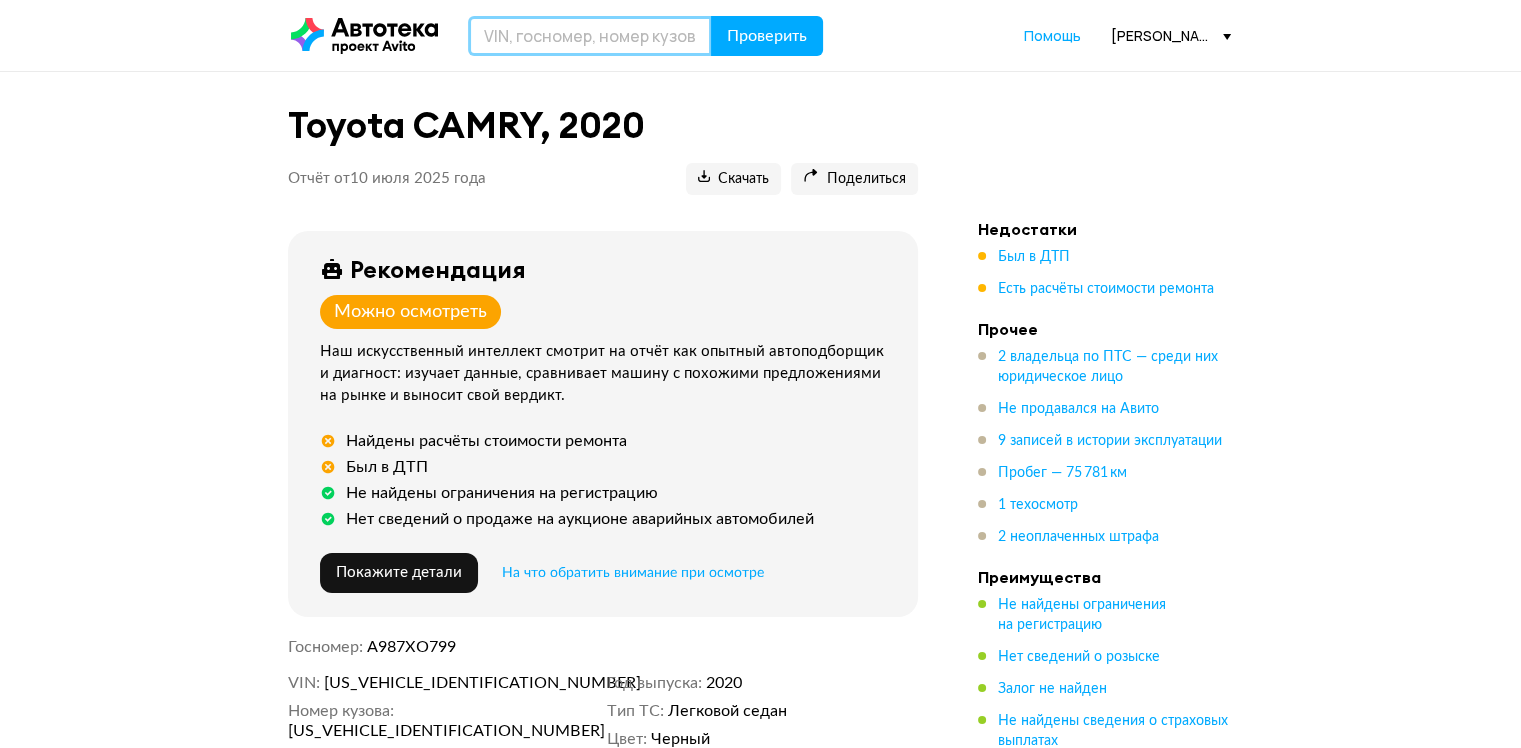 click at bounding box center (590, 36) 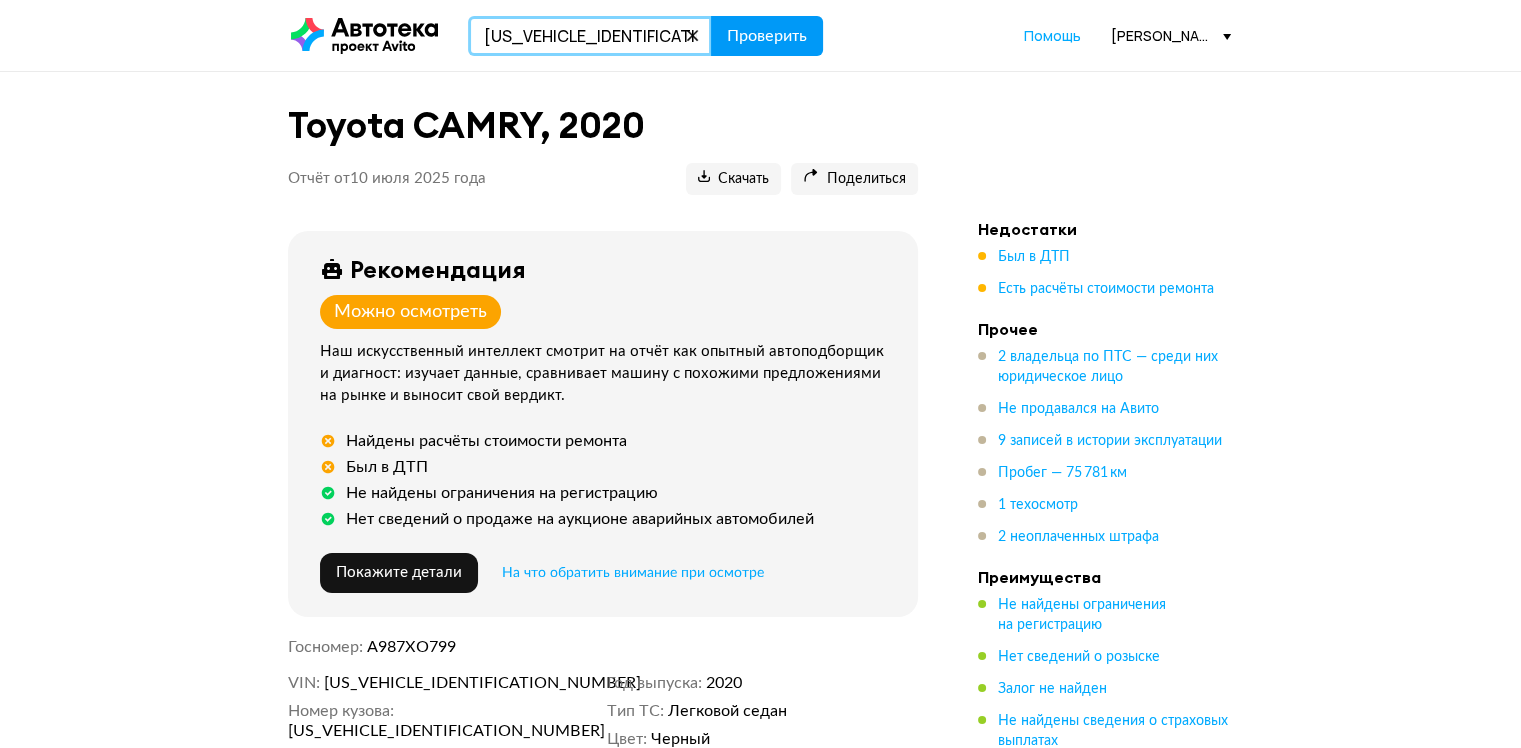 type on "XW7BN4HKX0S110350" 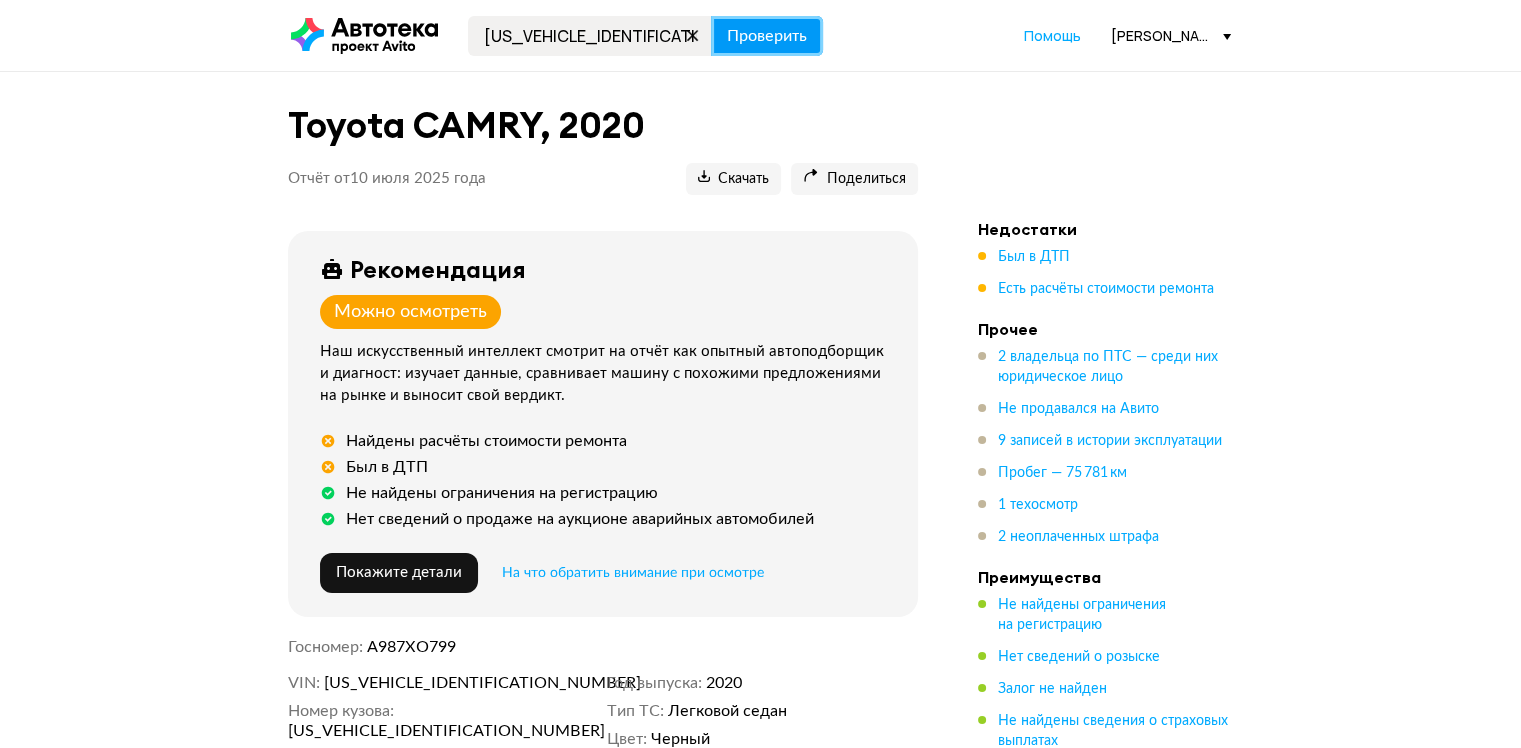 click on "Проверить" at bounding box center [767, 36] 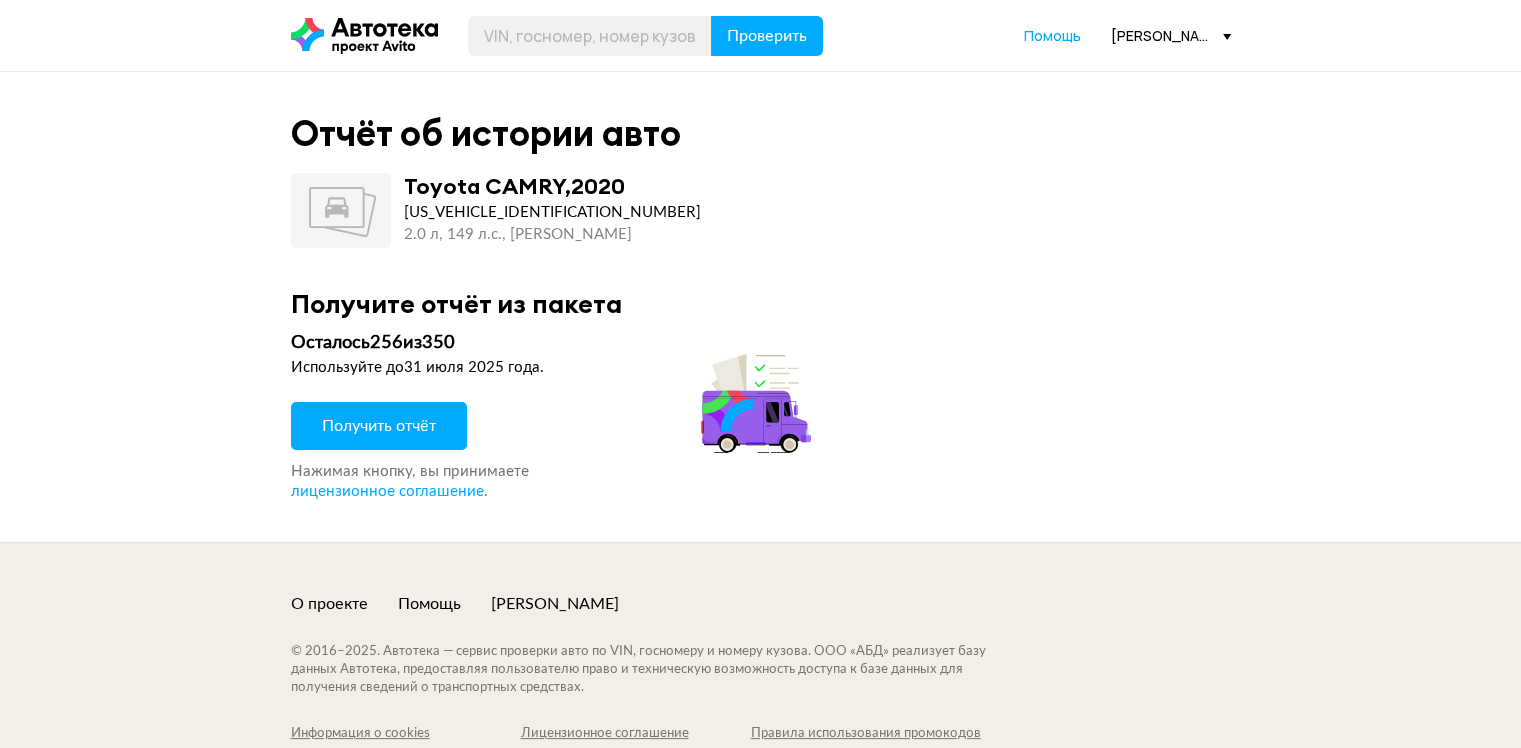 click on "Получить отчёт" at bounding box center (379, 426) 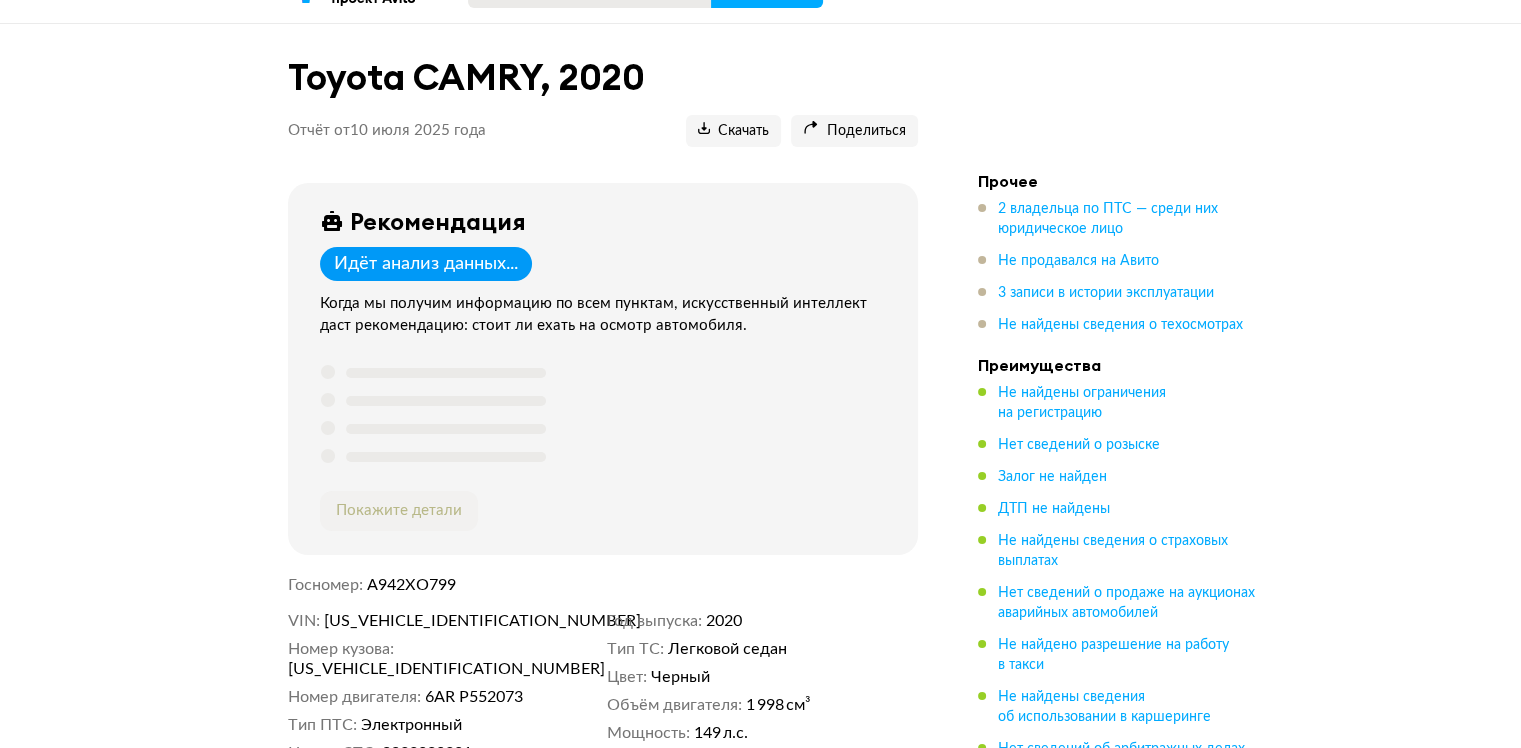 scroll, scrollTop: 0, scrollLeft: 0, axis: both 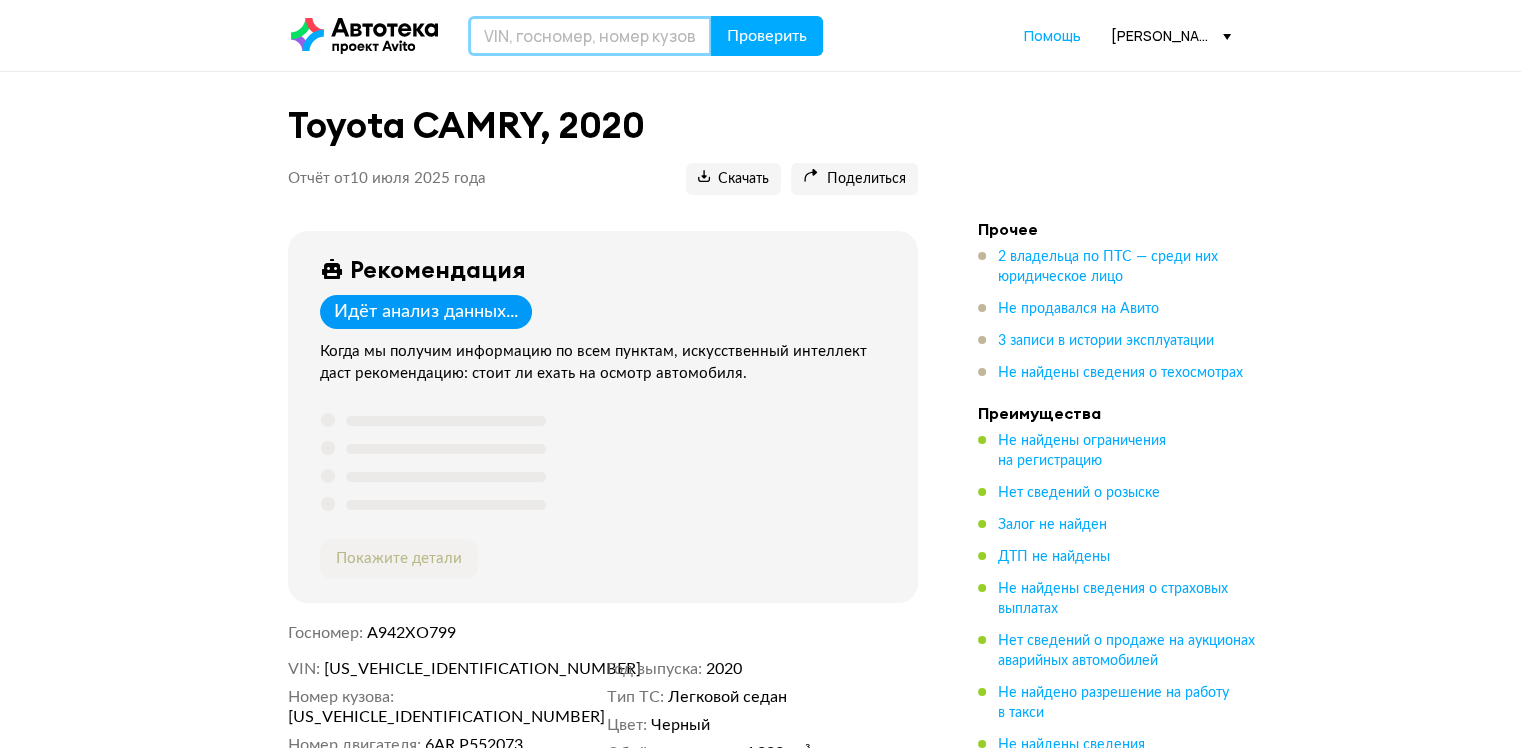 click at bounding box center (590, 36) 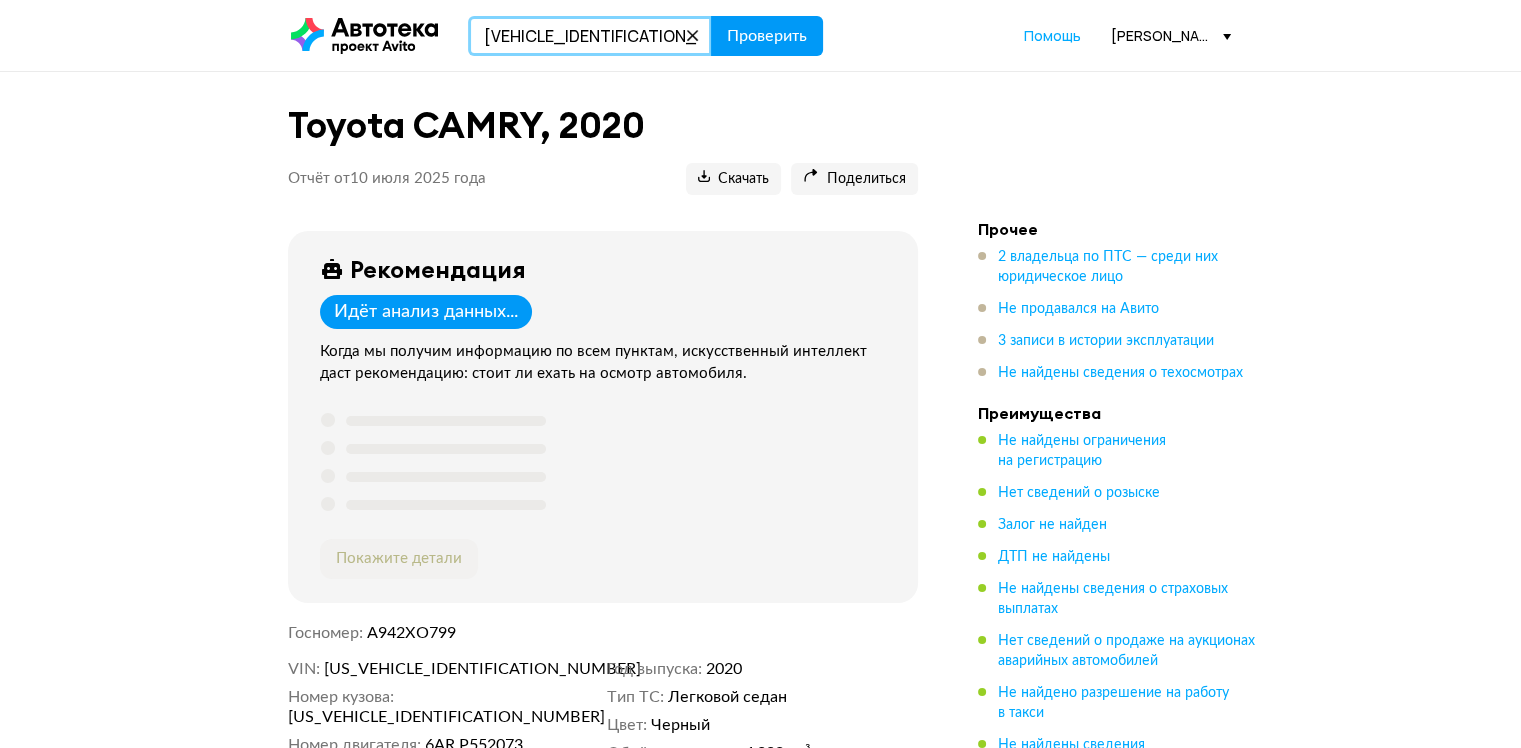 type on "MXHL341ABPK338114" 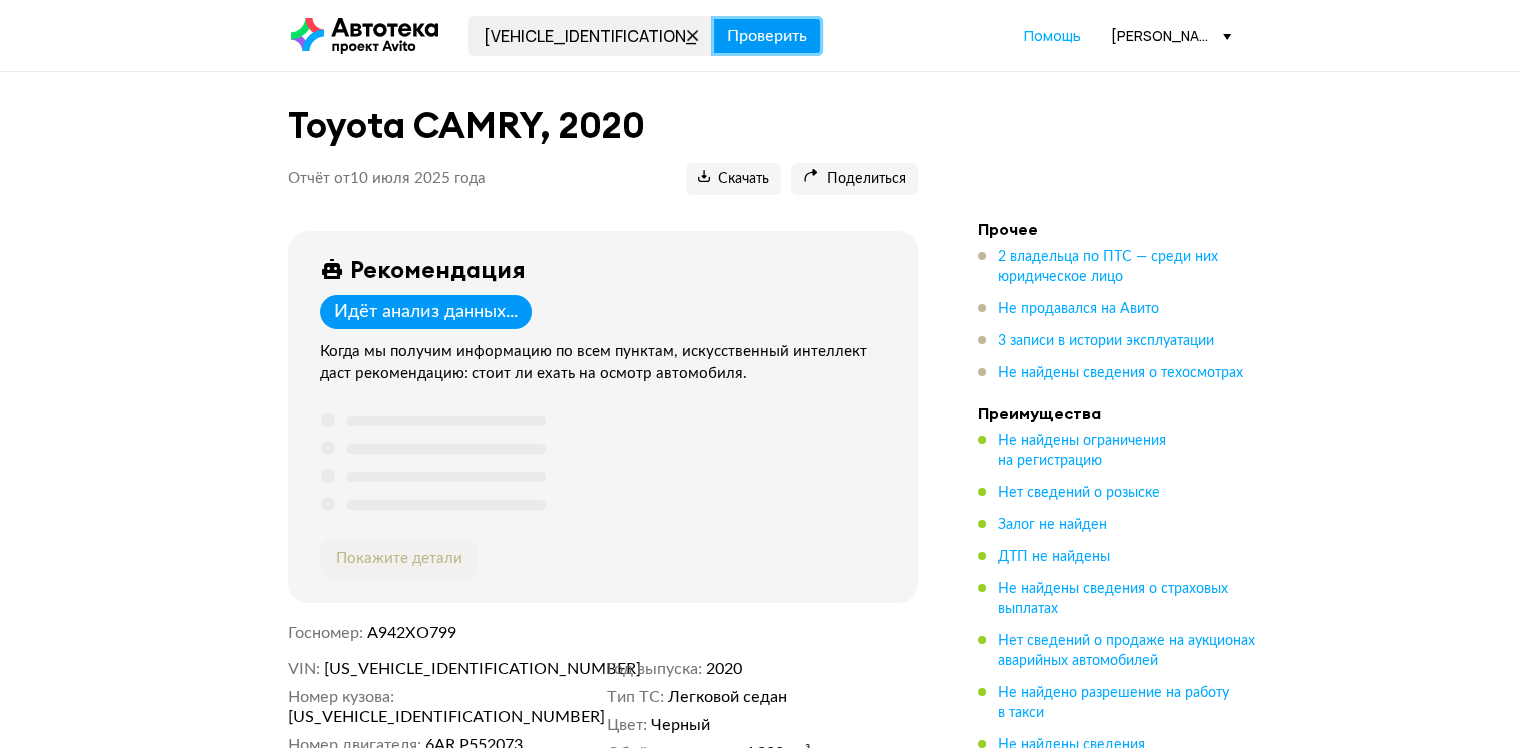 click on "Проверить" at bounding box center (767, 36) 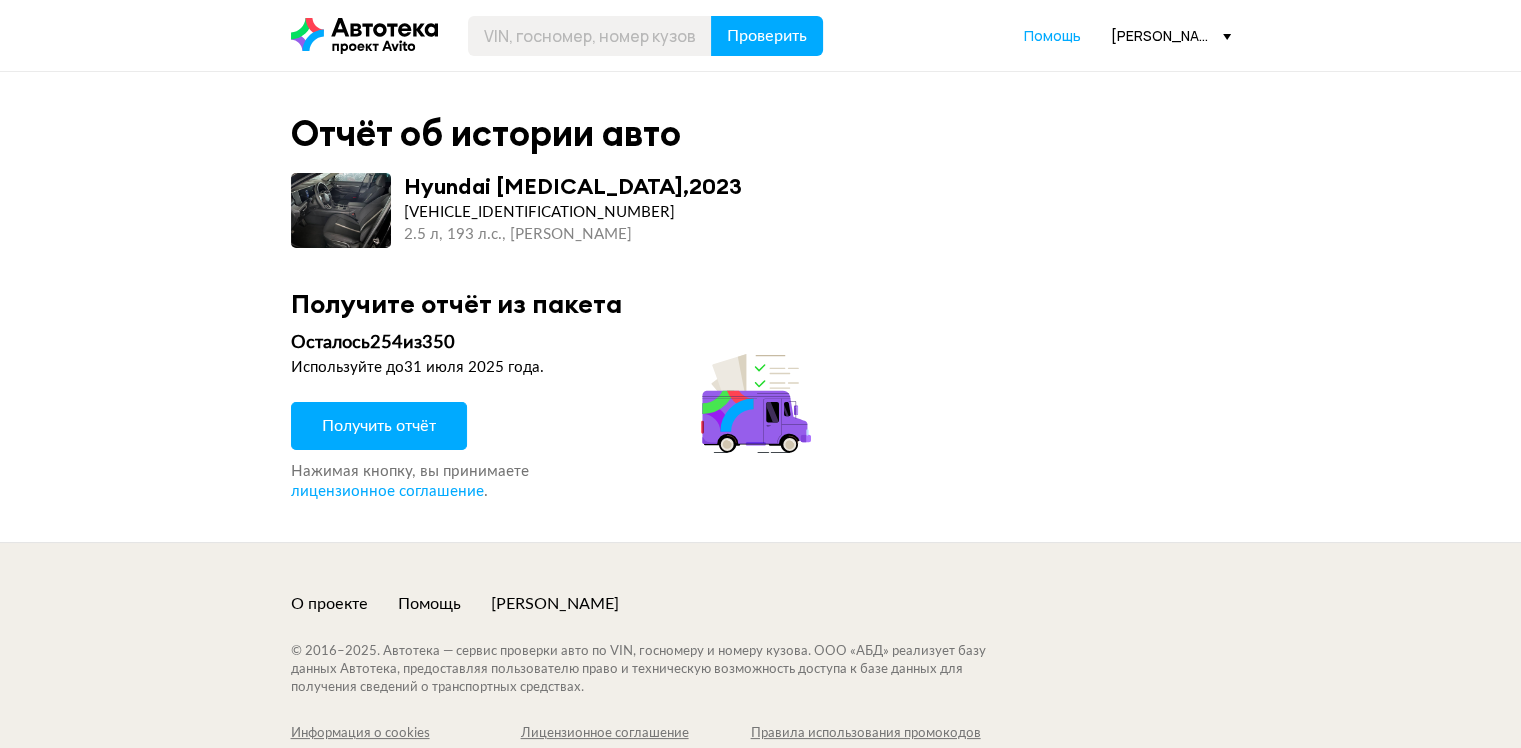 click on "Получить отчёт" at bounding box center [379, 426] 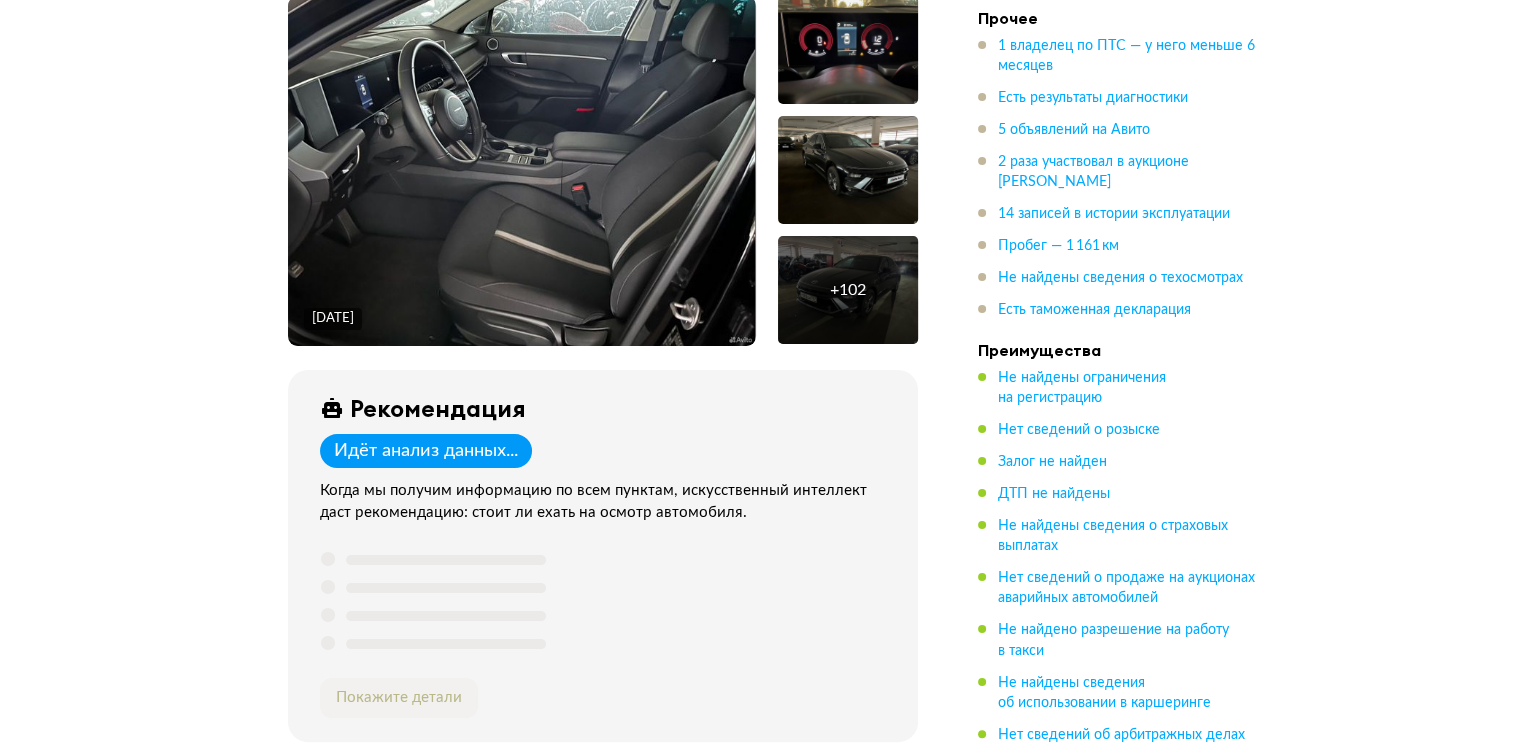 scroll, scrollTop: 200, scrollLeft: 0, axis: vertical 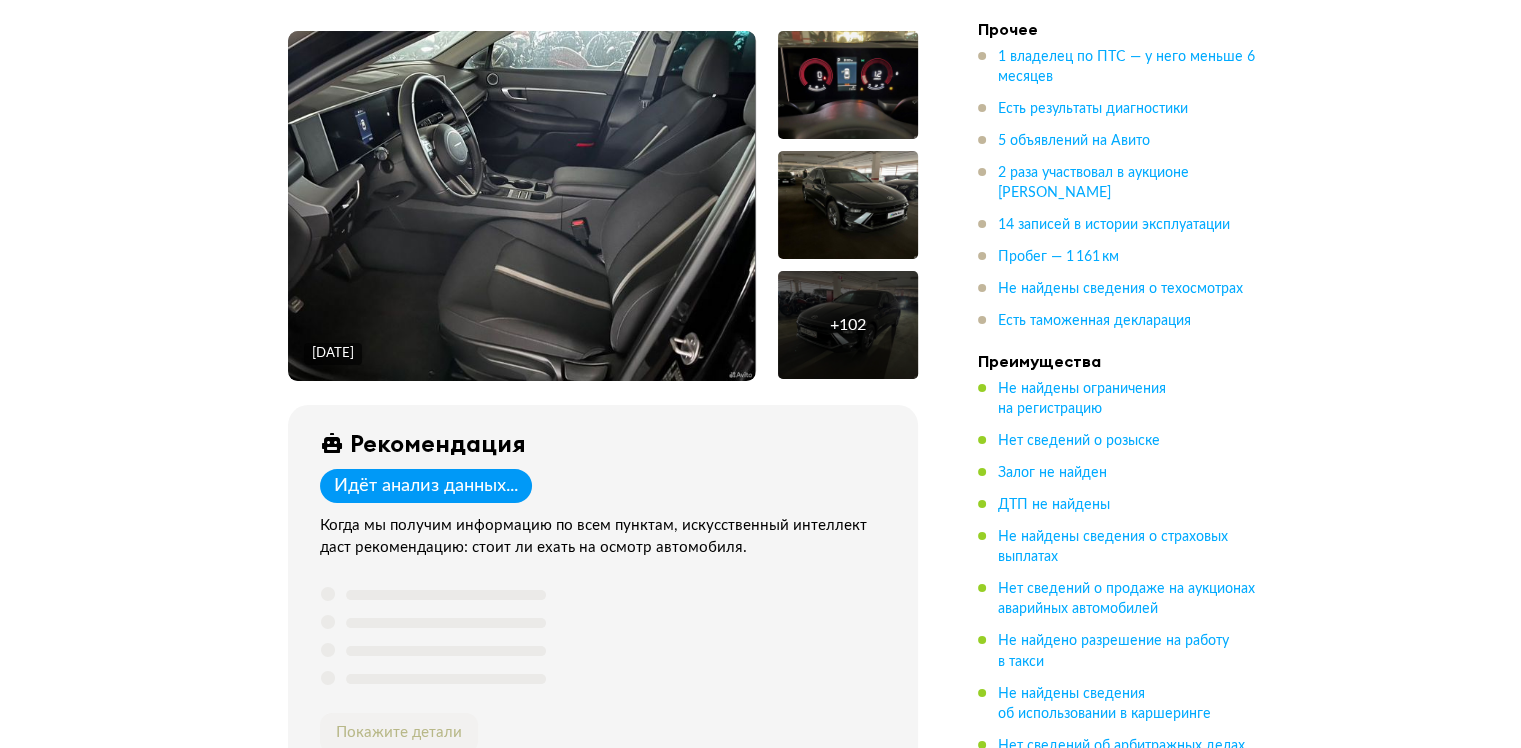 click at bounding box center [848, 205] 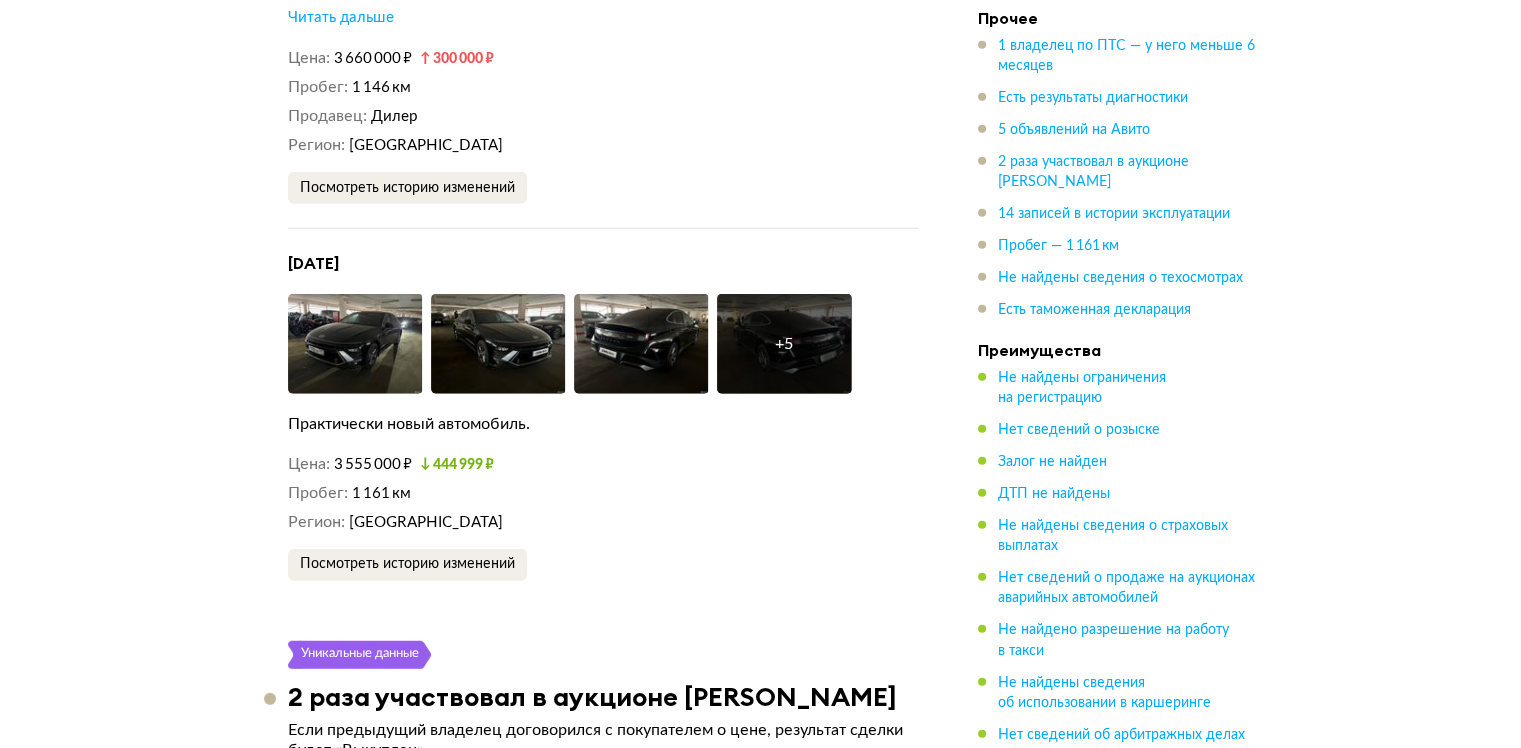 scroll, scrollTop: 5000, scrollLeft: 0, axis: vertical 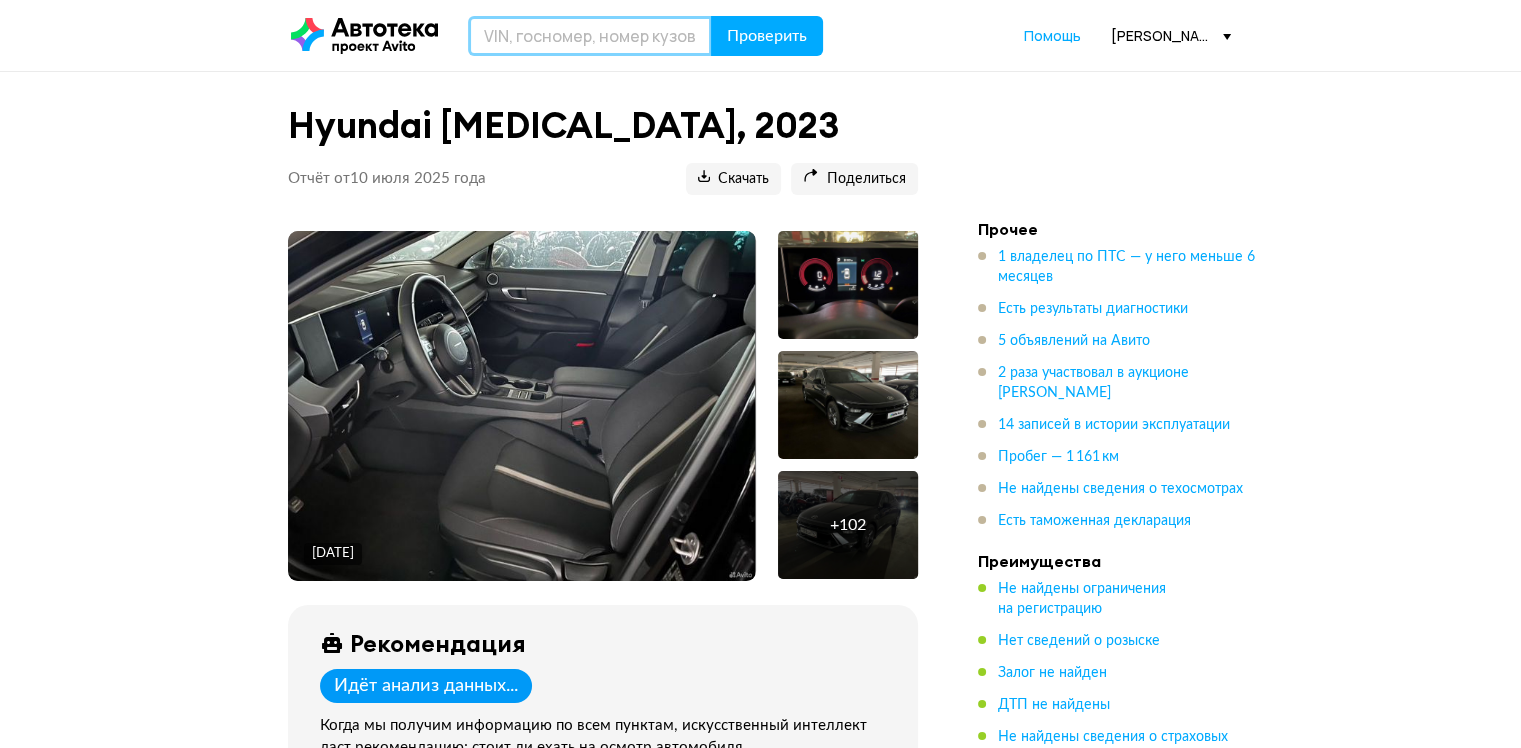 click at bounding box center [590, 36] 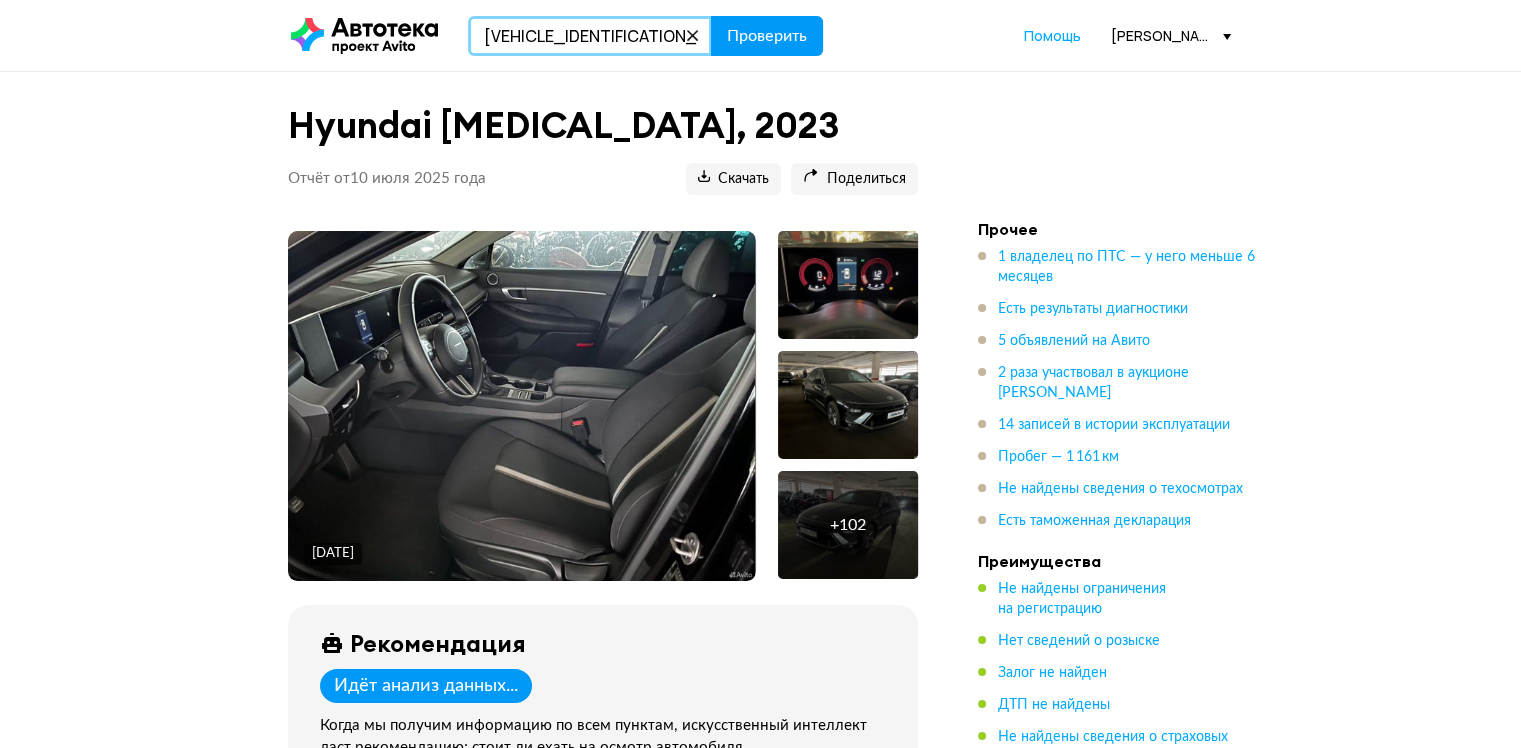 type on "XWEFC416BLC003966" 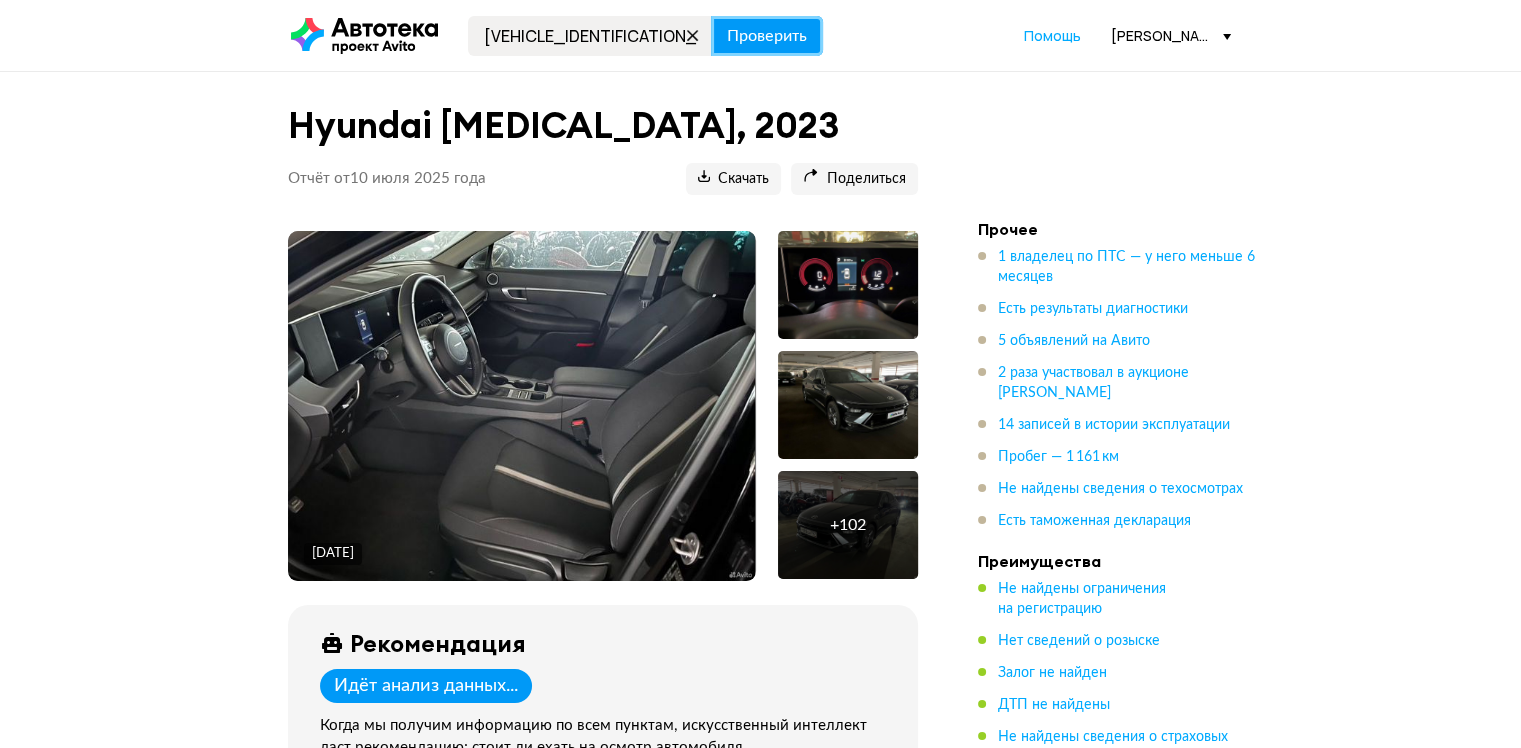 click on "Проверить" at bounding box center [767, 36] 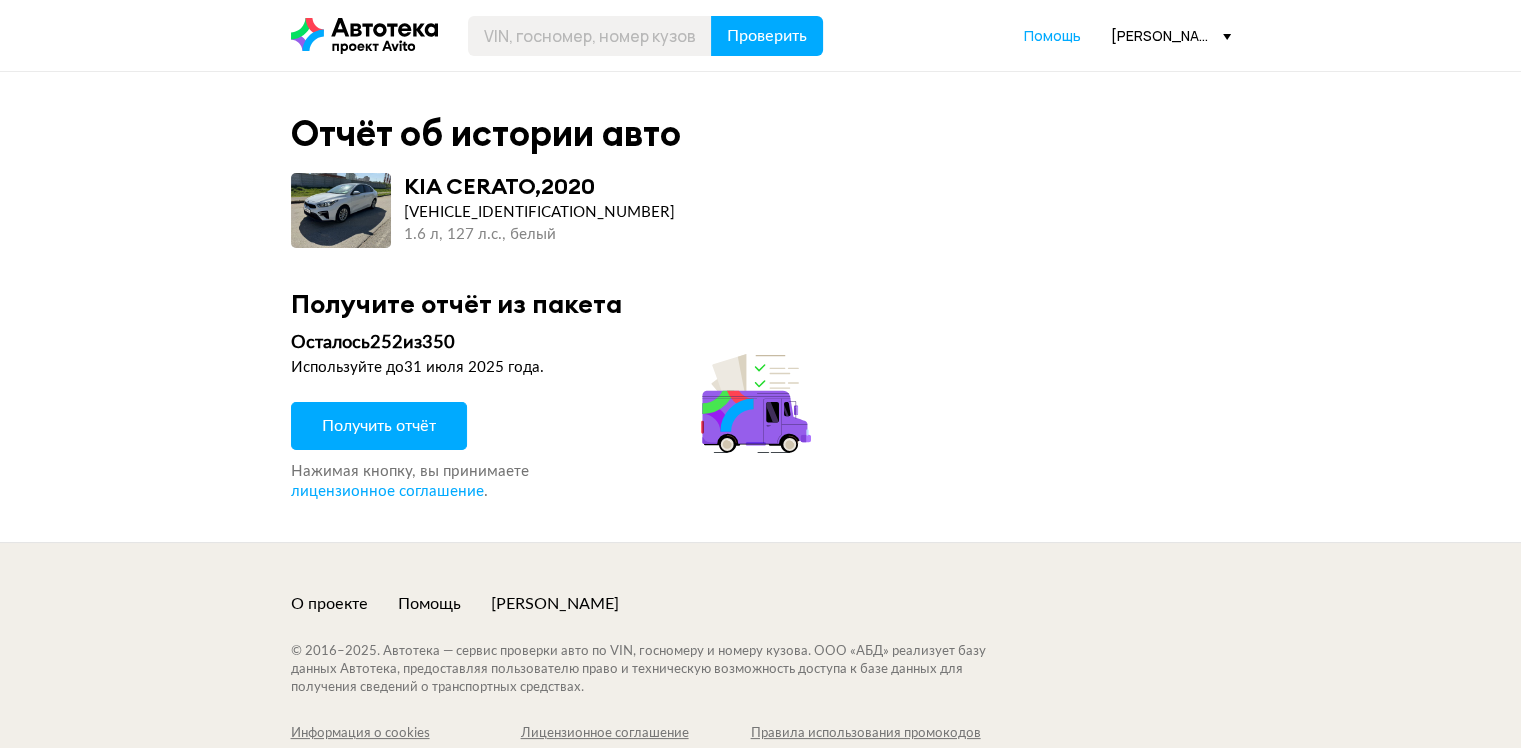 click on "Получить отчёт" at bounding box center [379, 426] 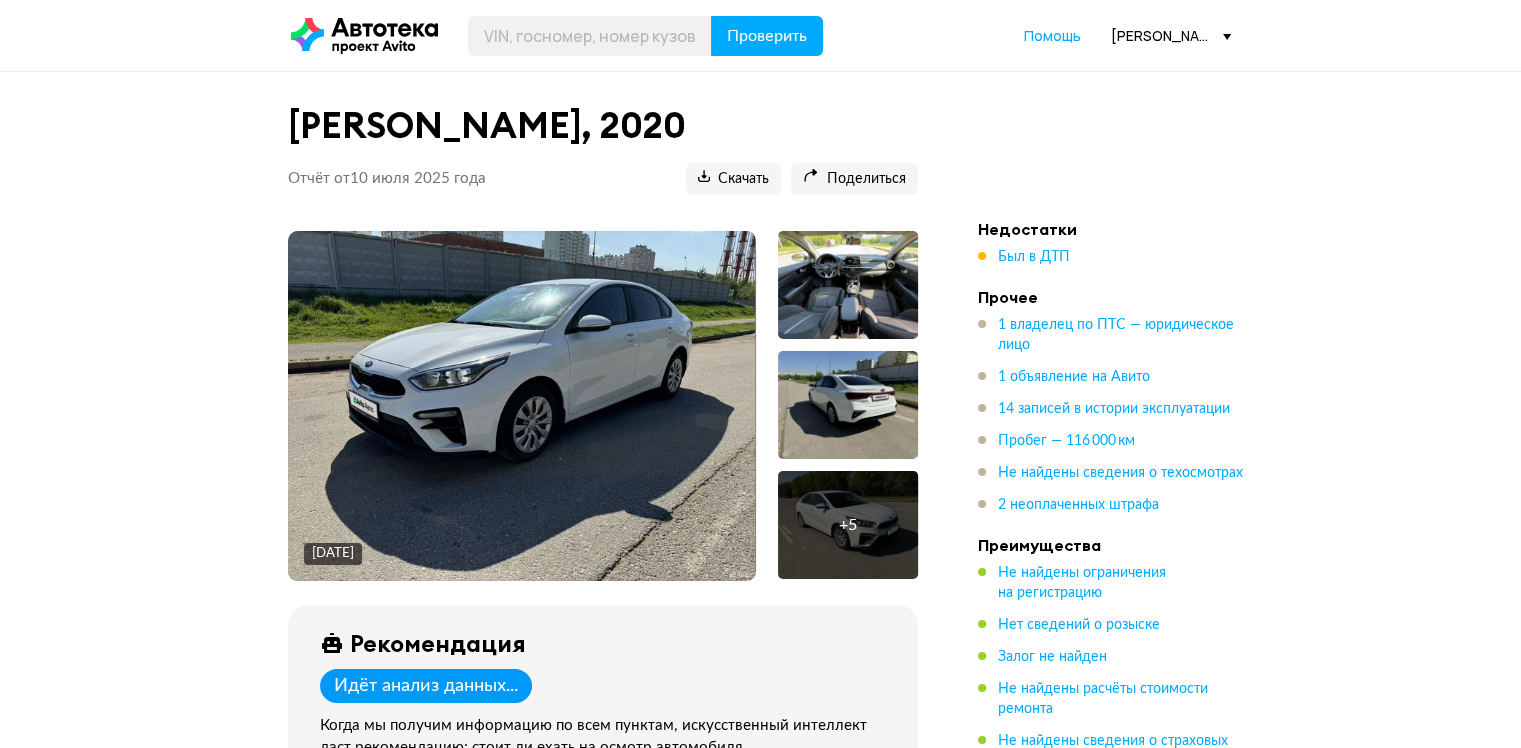 click at bounding box center [848, 285] 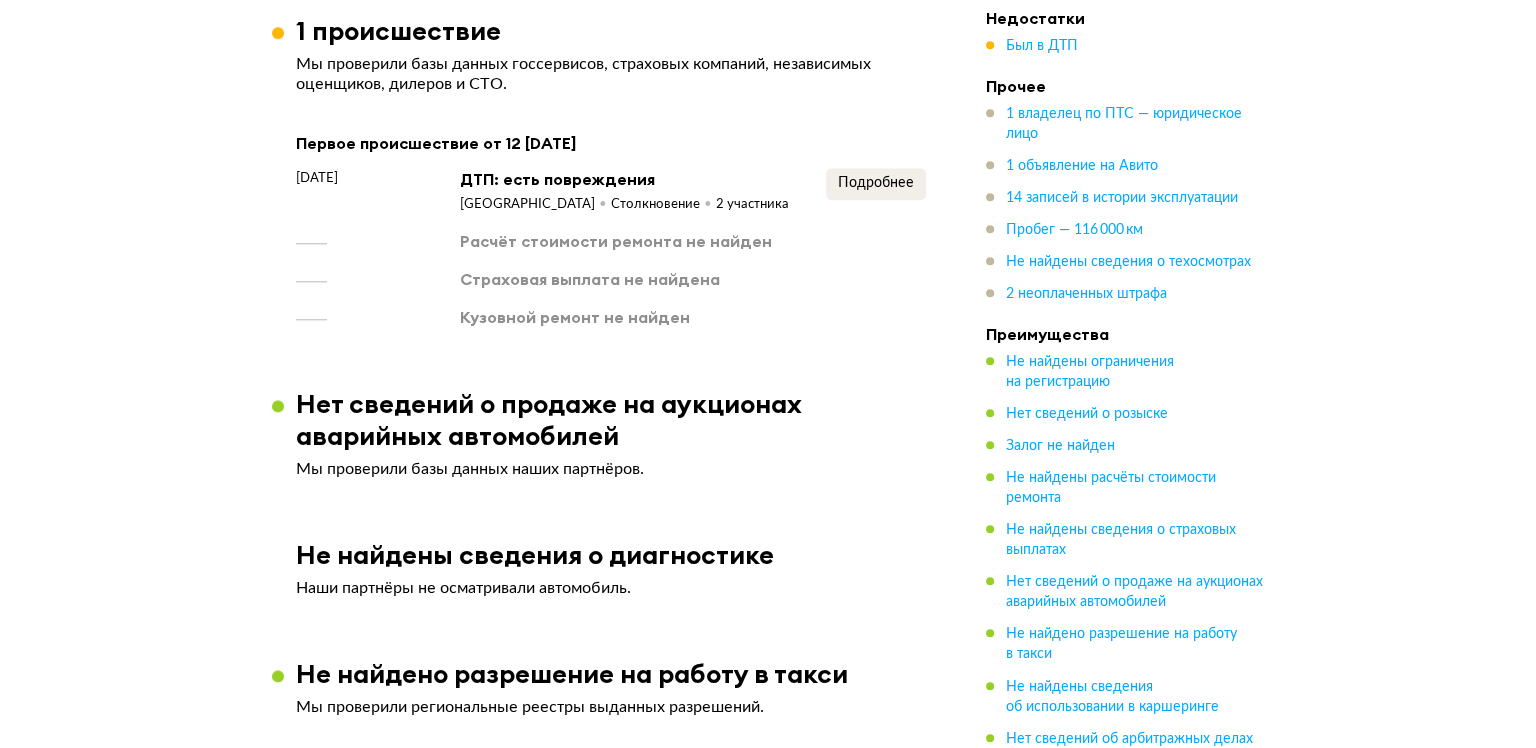 scroll, scrollTop: 1907, scrollLeft: 0, axis: vertical 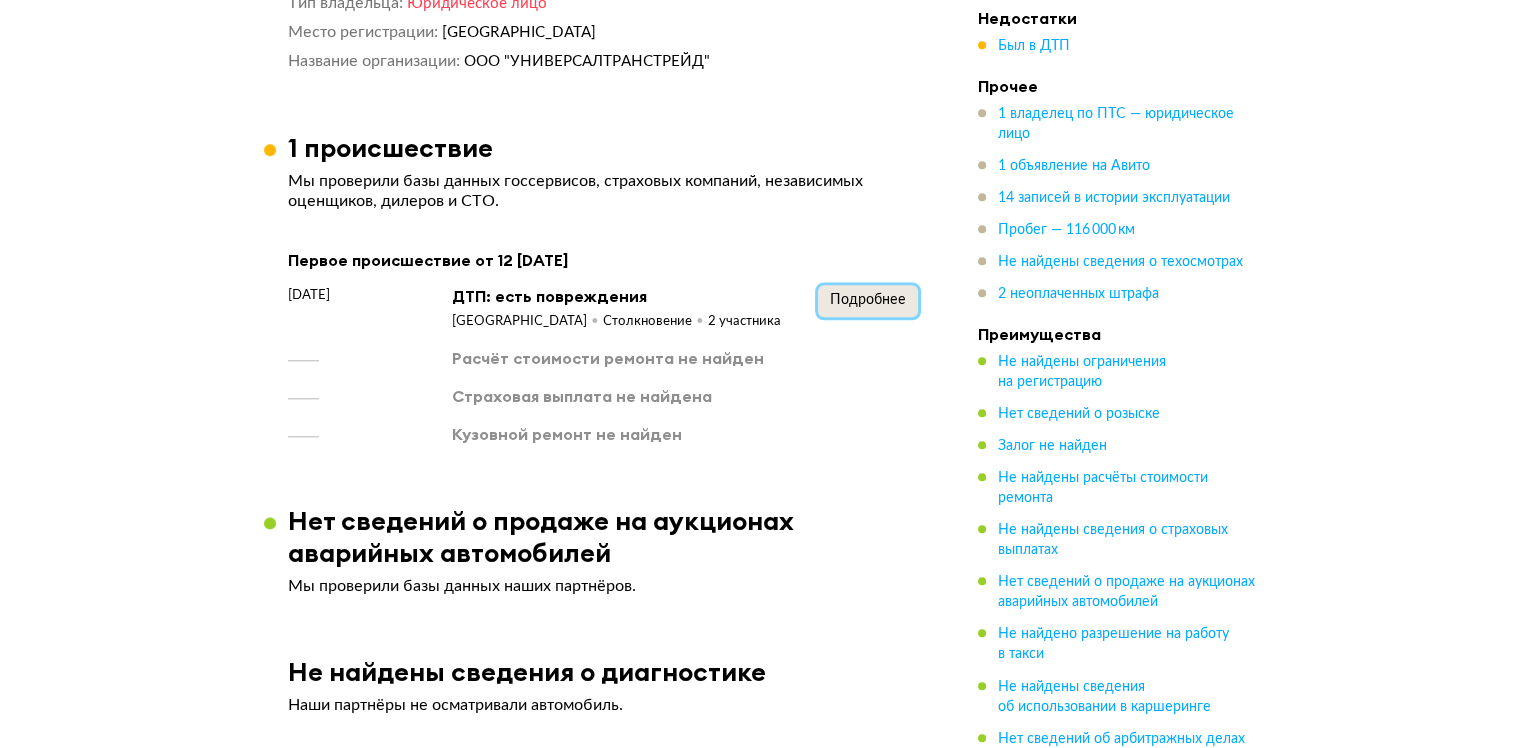 click on "Подробнее" at bounding box center [868, 300] 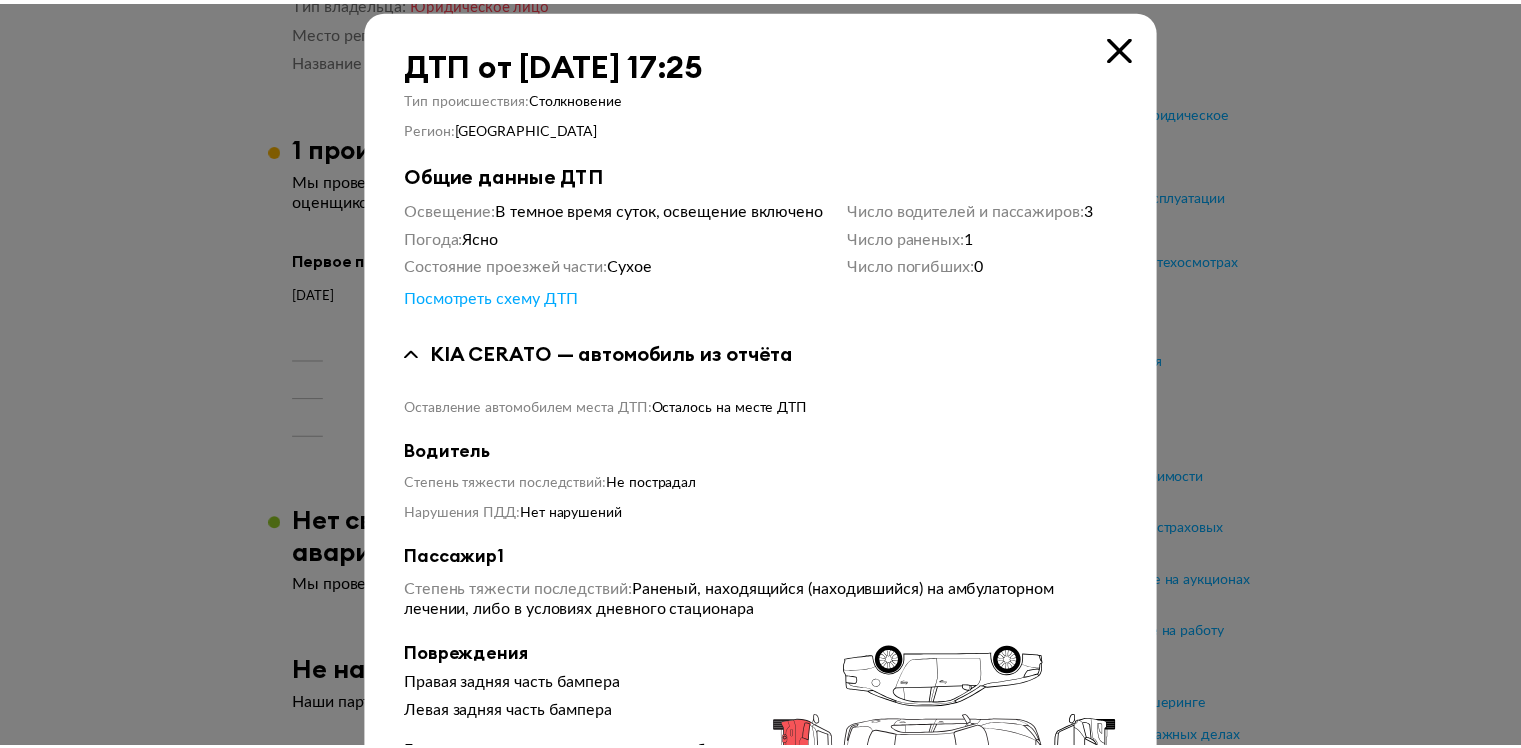 scroll, scrollTop: 0, scrollLeft: 0, axis: both 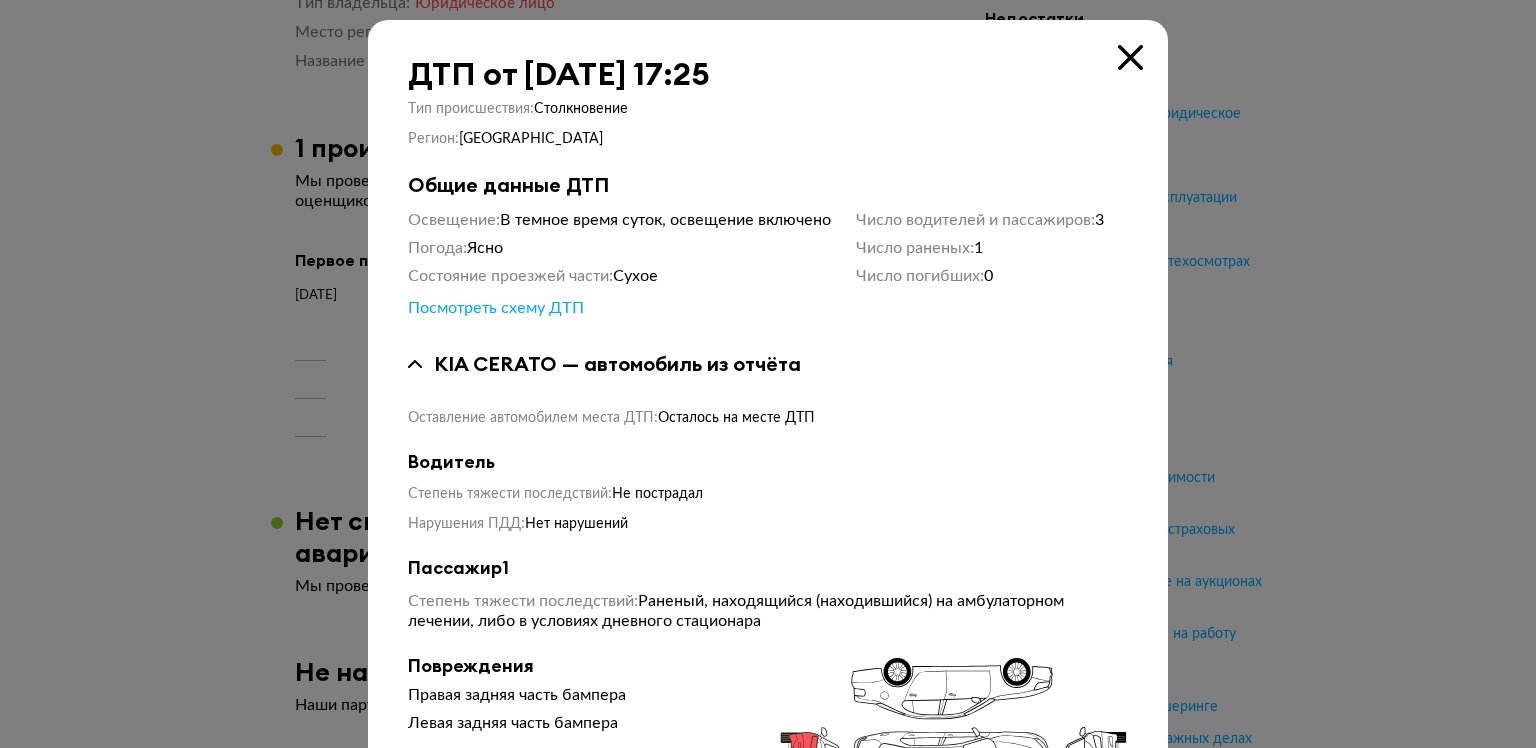 type 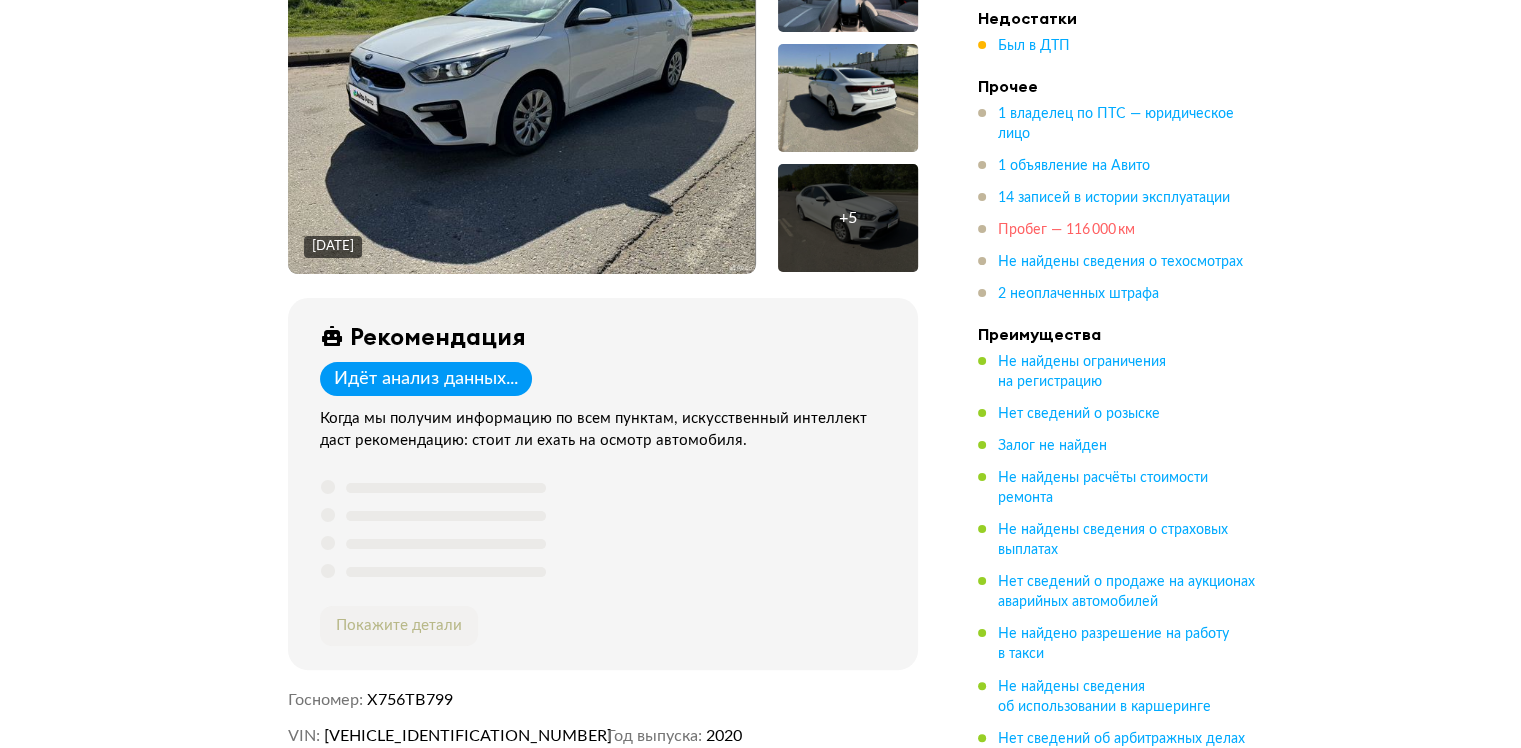 click on "Пробег —  116 000 км" at bounding box center (1066, 230) 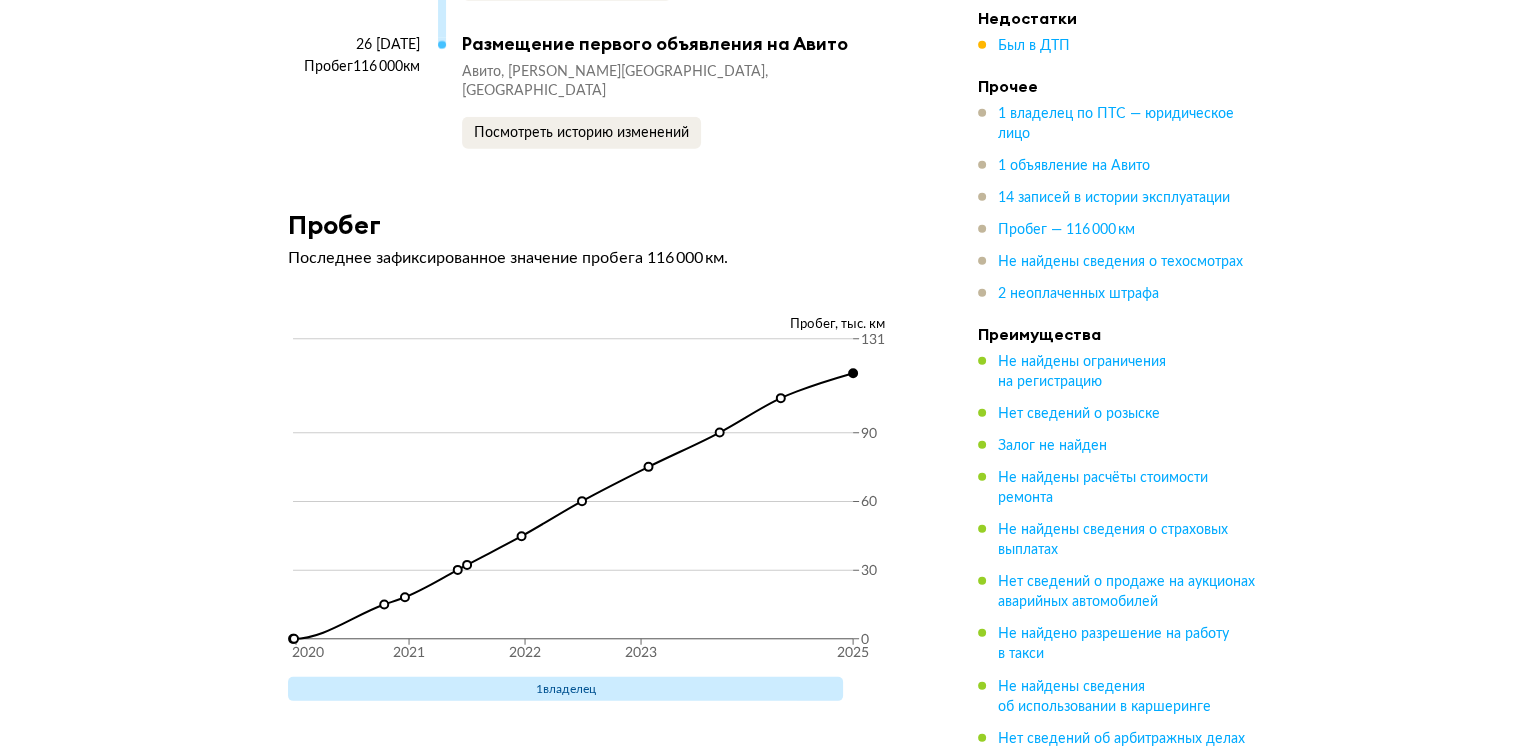 scroll, scrollTop: 6004, scrollLeft: 0, axis: vertical 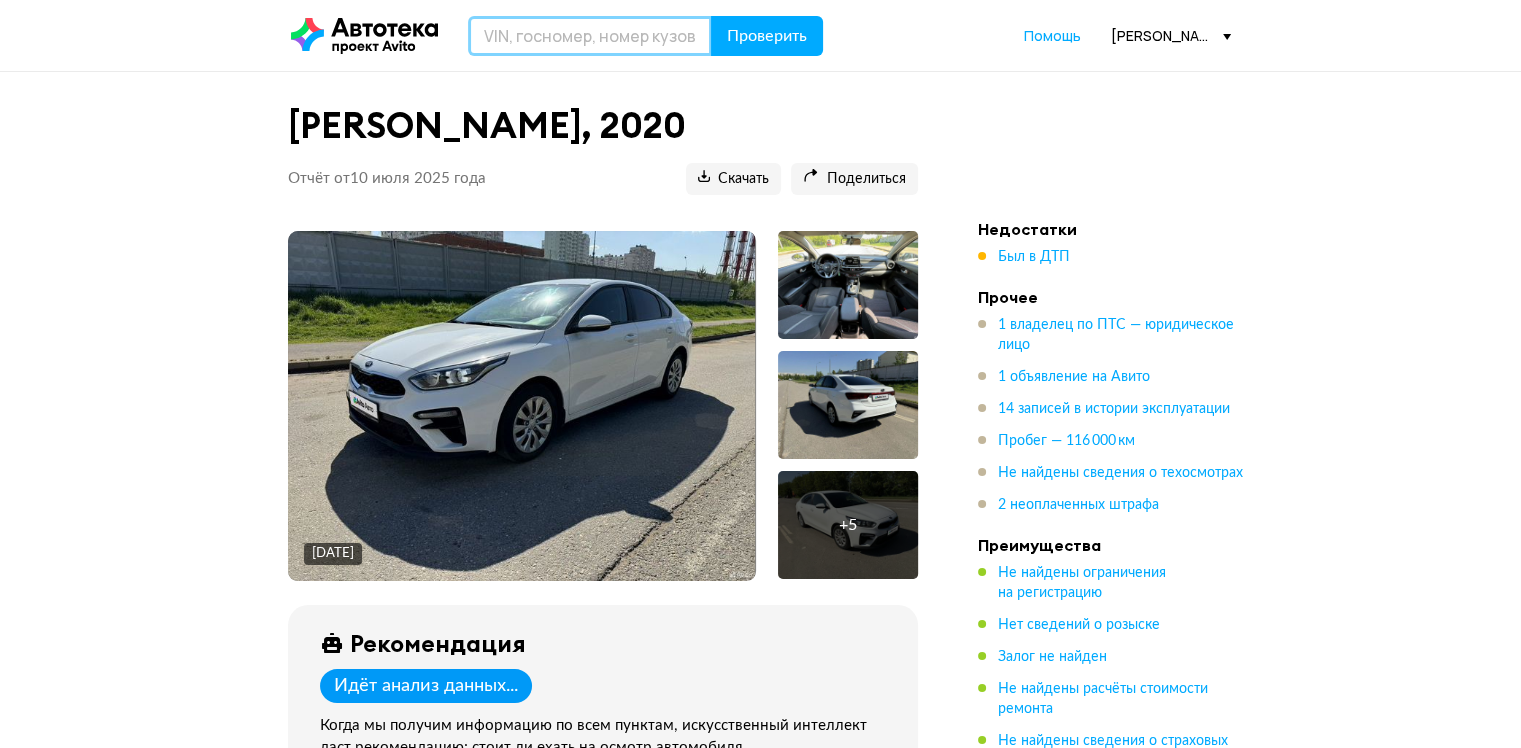 click at bounding box center (590, 36) 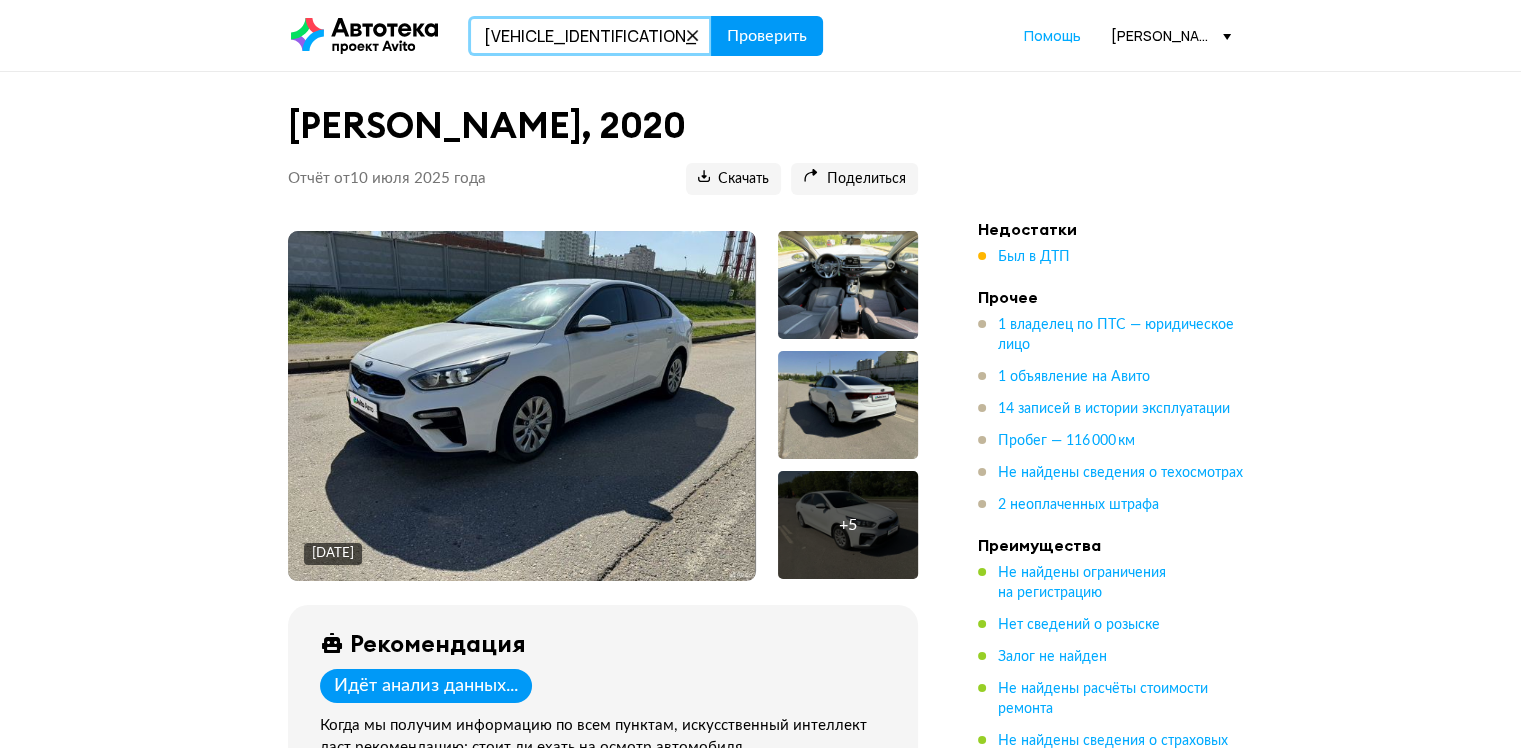 type on "XWEFB41CBKC000536" 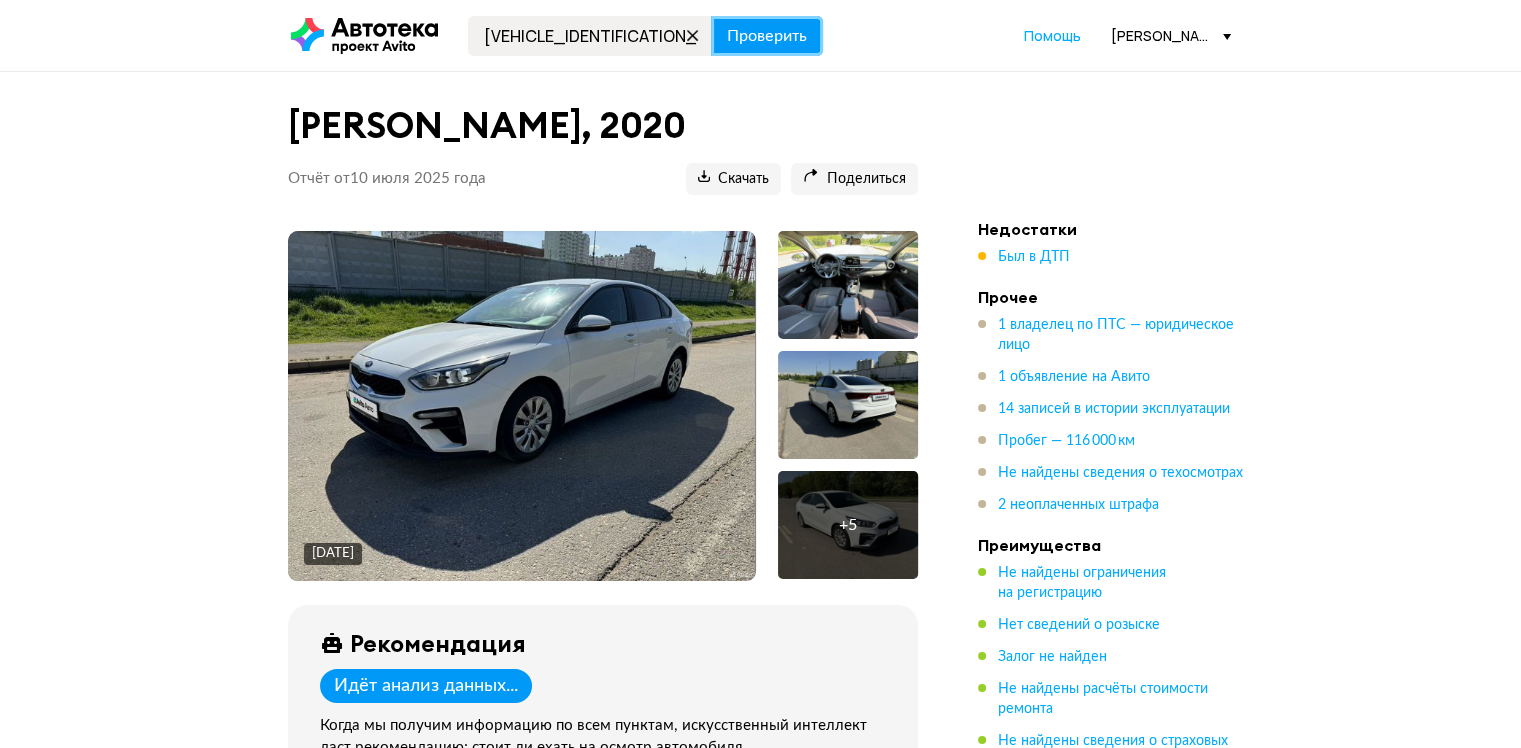click on "Проверить" at bounding box center [767, 36] 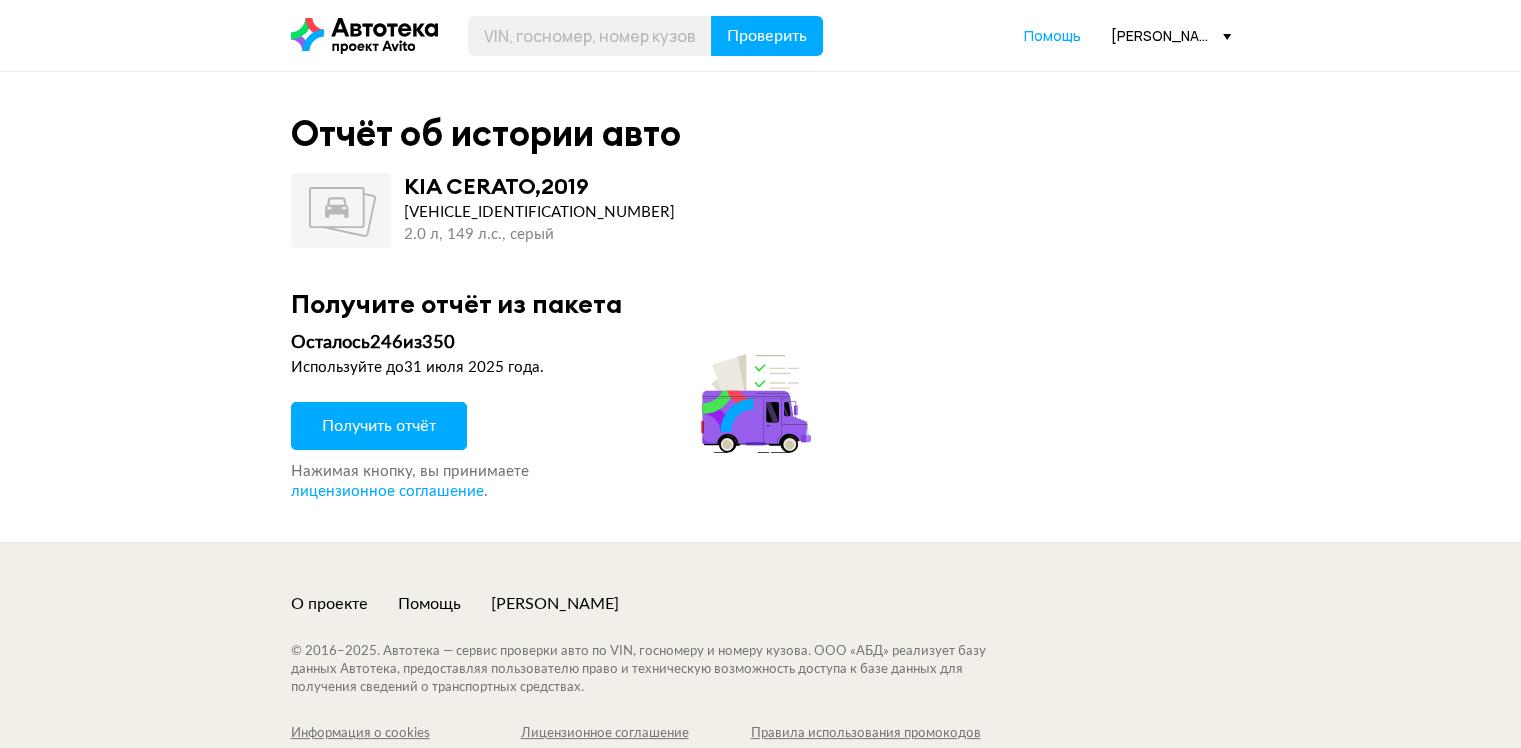 click on "Получить отчёт" at bounding box center (379, 426) 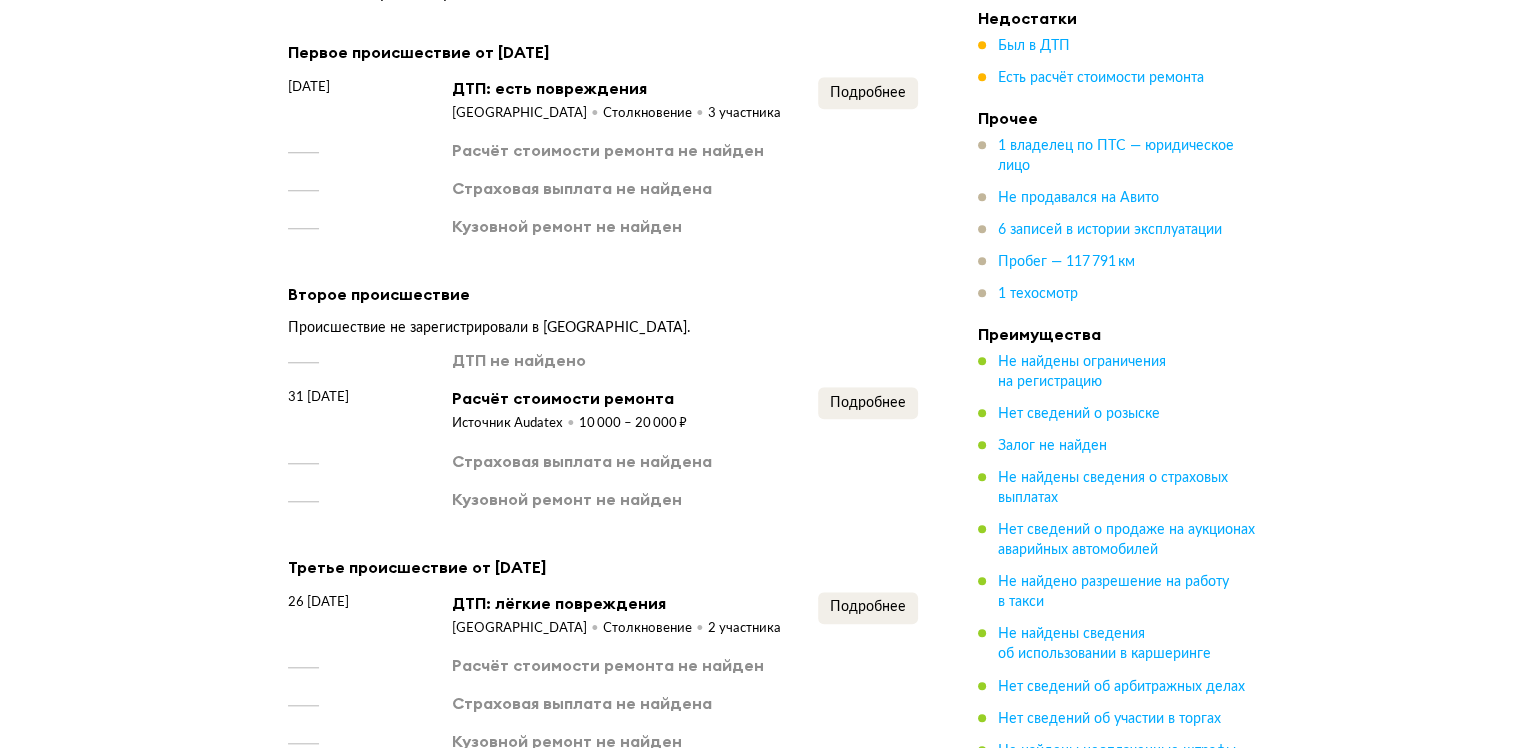 scroll, scrollTop: 1700, scrollLeft: 0, axis: vertical 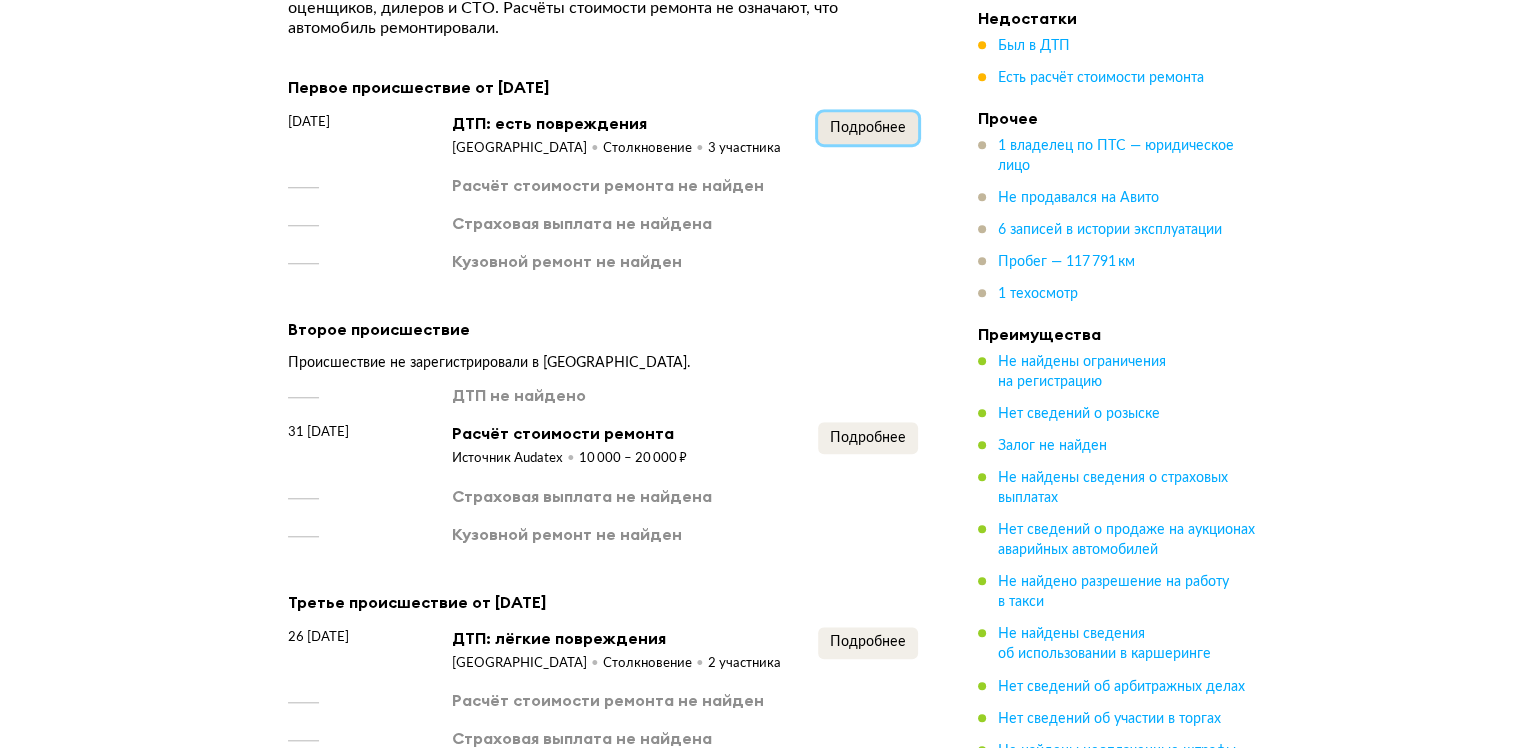 click on "Подробнее" at bounding box center [868, 128] 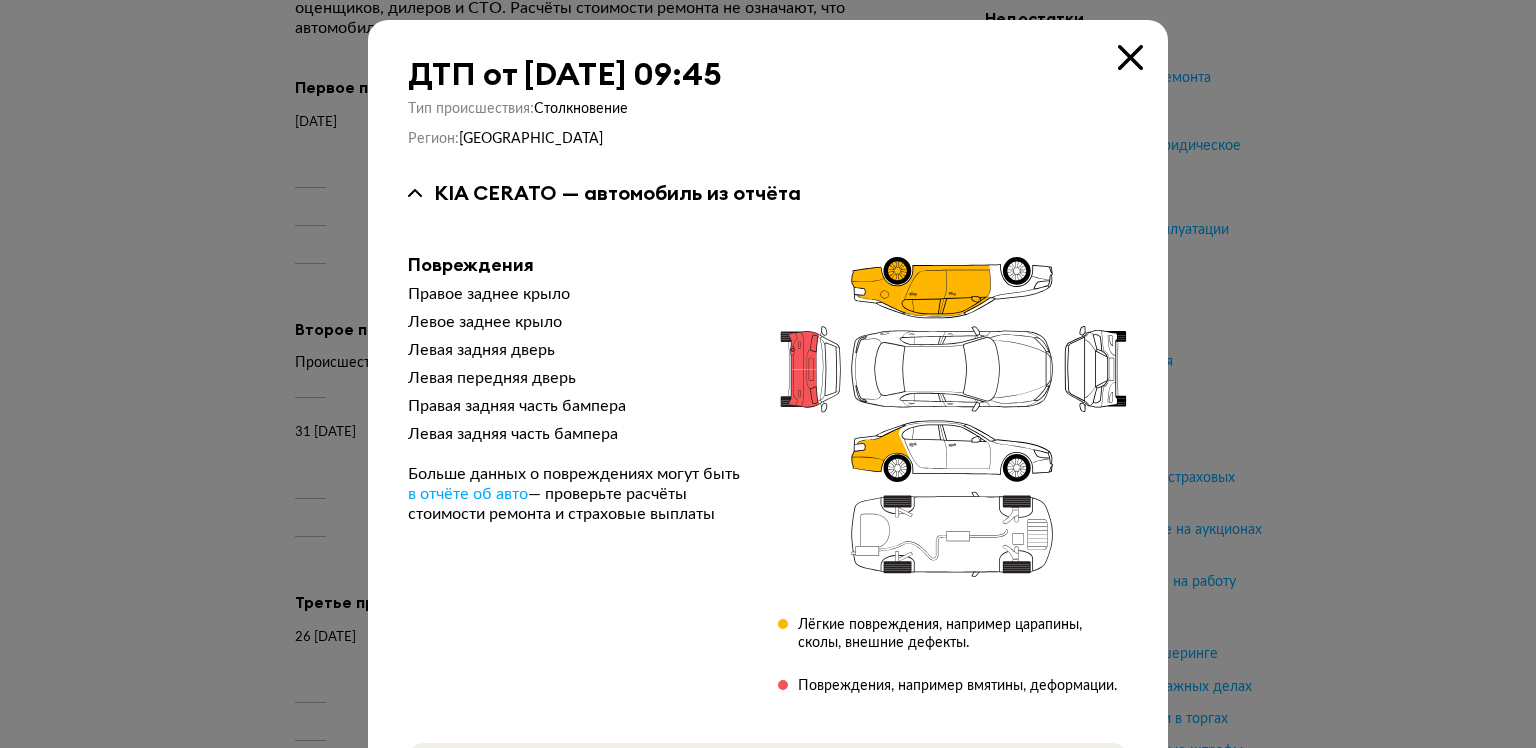 type 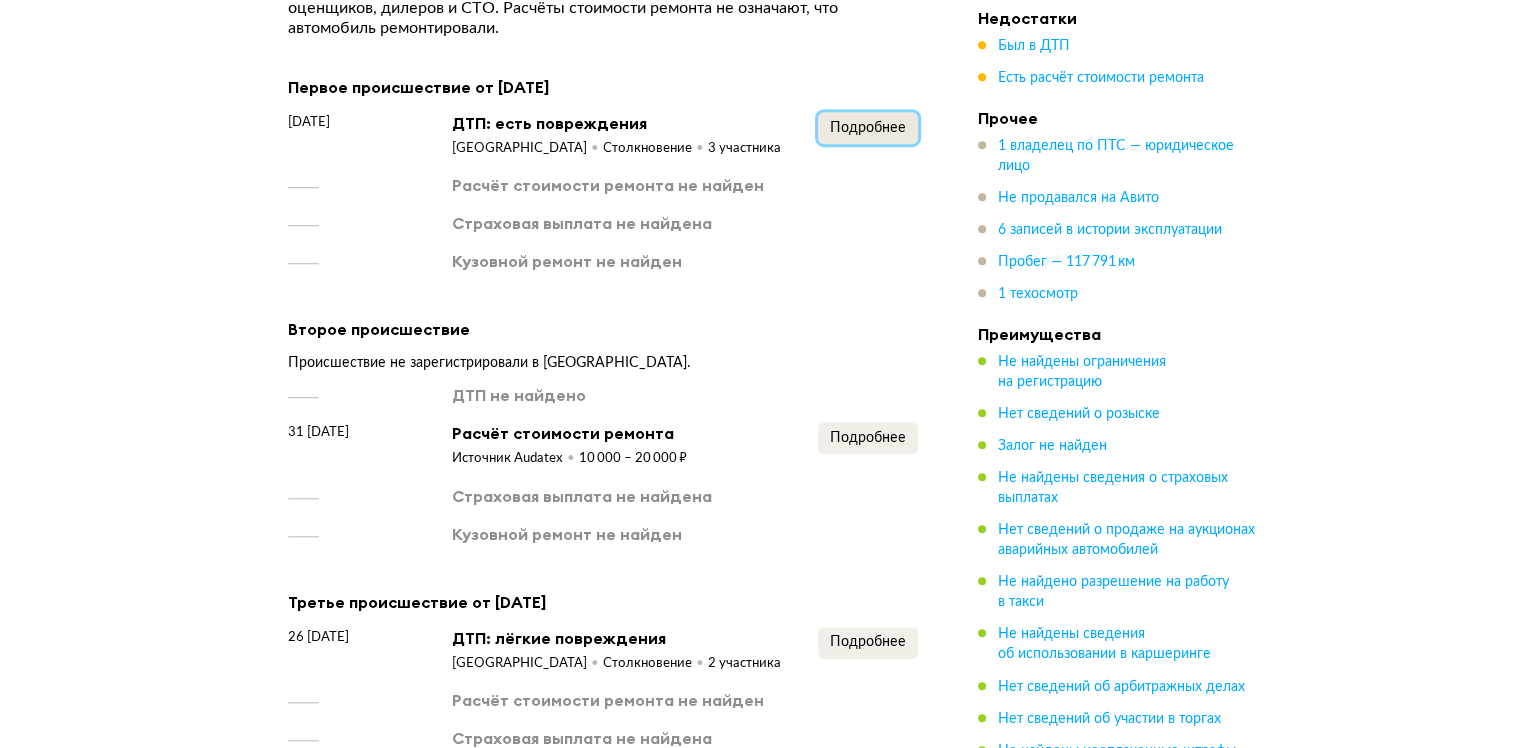 click on "Подробнее" at bounding box center (868, 128) 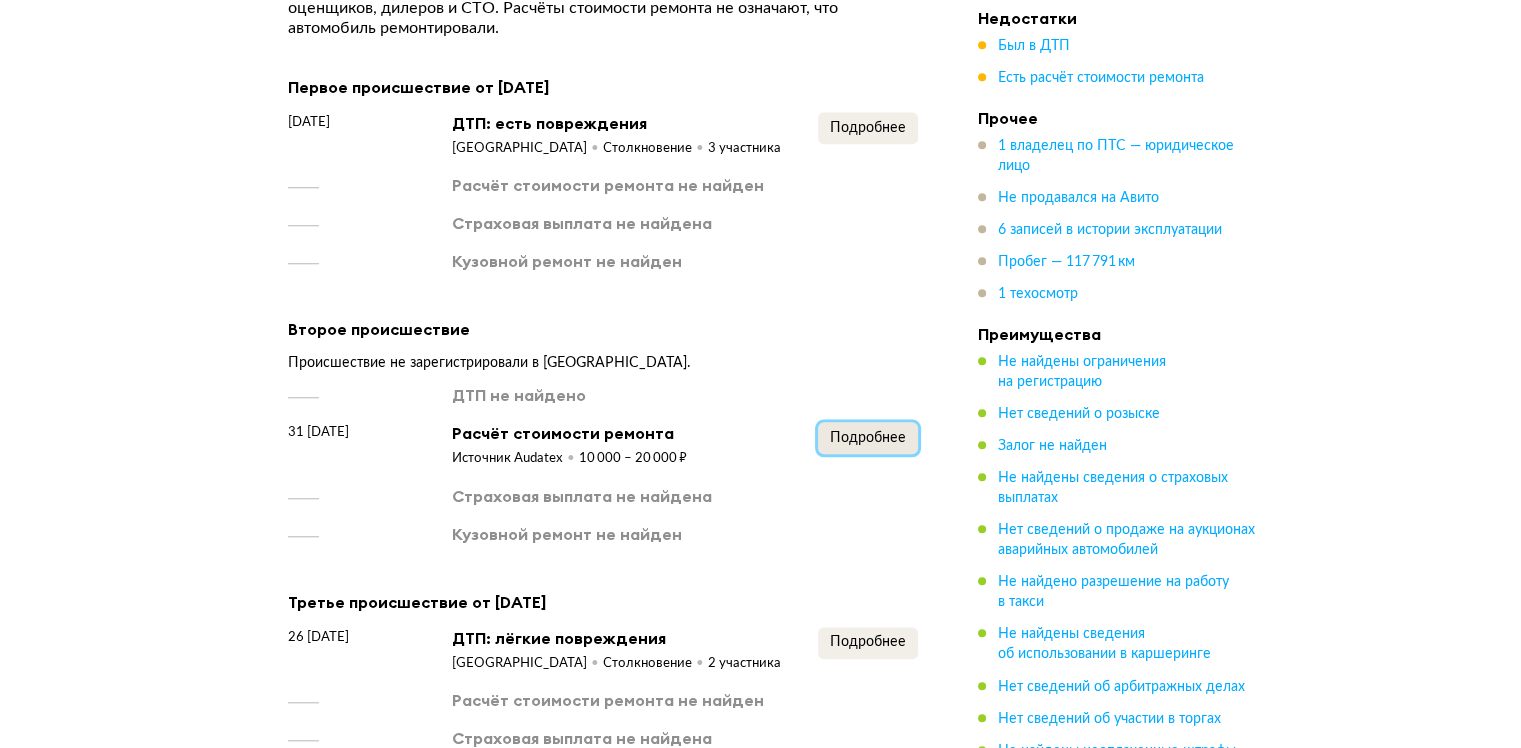 click on "Подробнее" at bounding box center (868, 438) 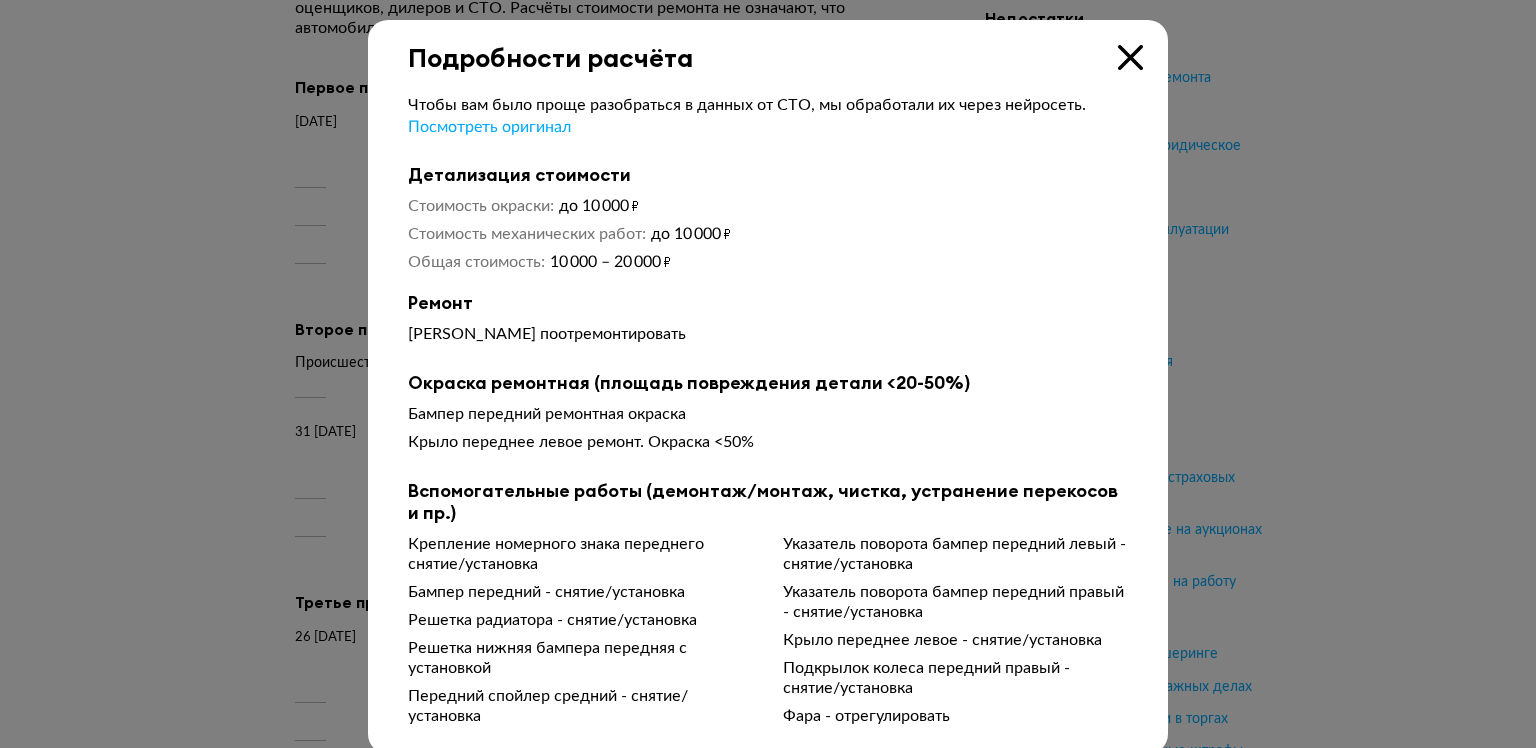 type 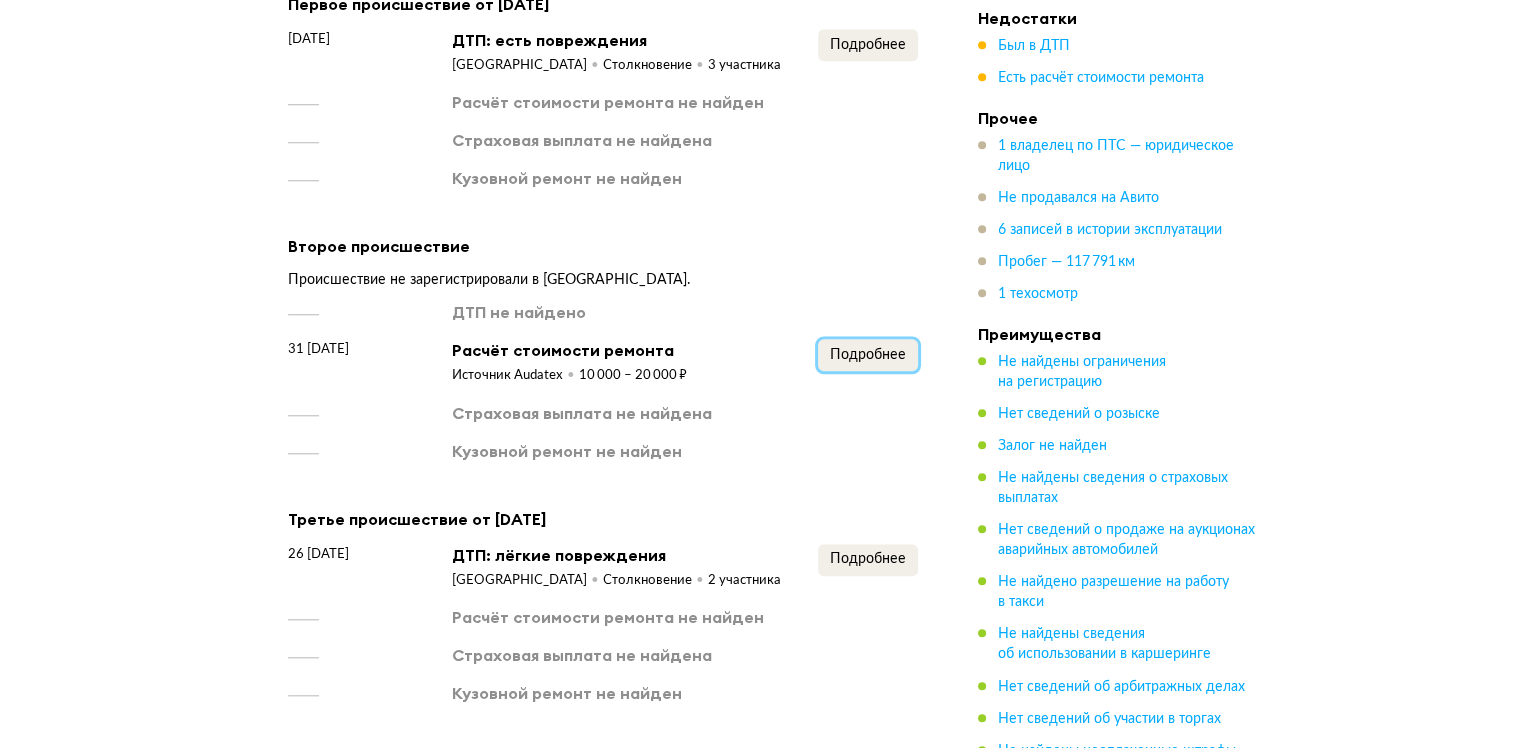 scroll, scrollTop: 1900, scrollLeft: 0, axis: vertical 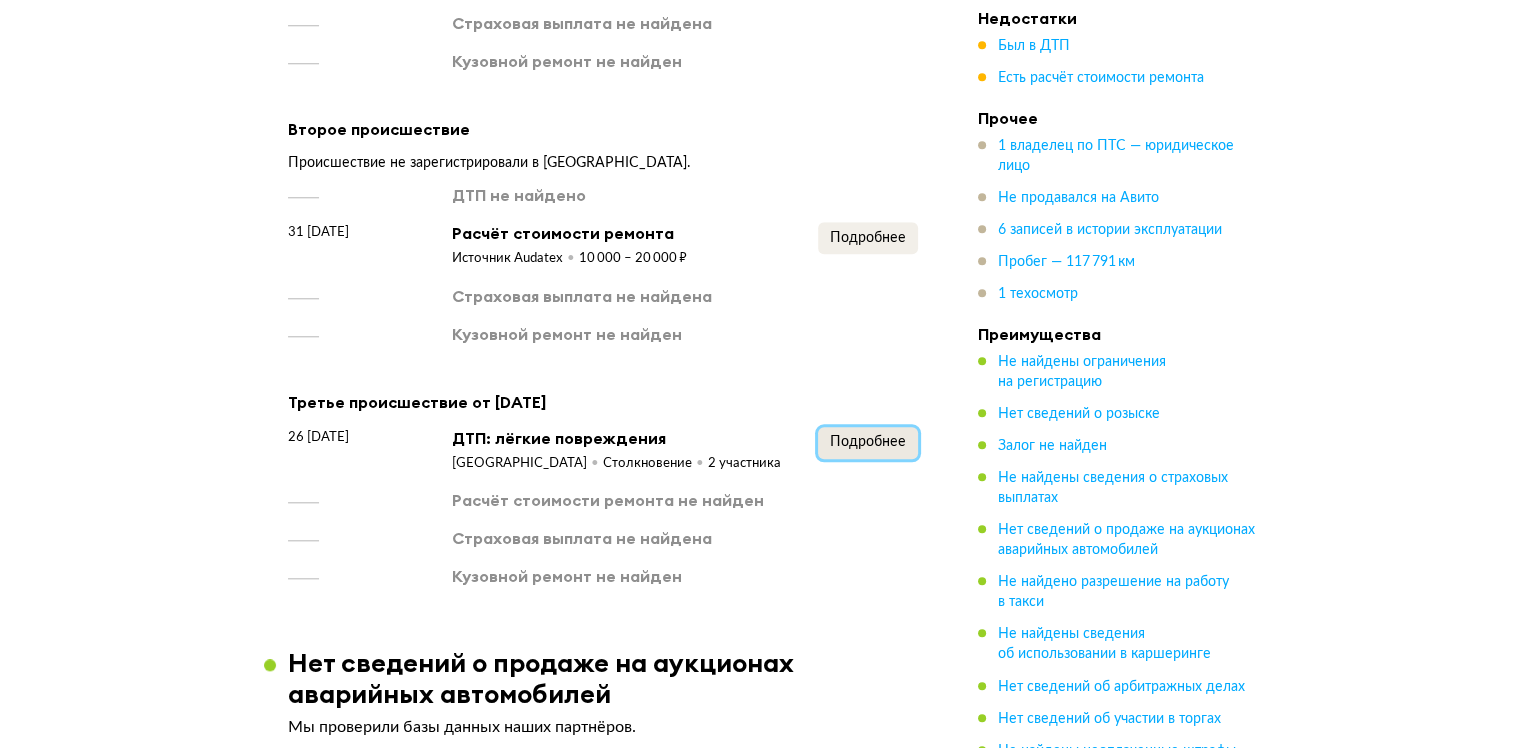 click on "Подробнее" at bounding box center [868, 443] 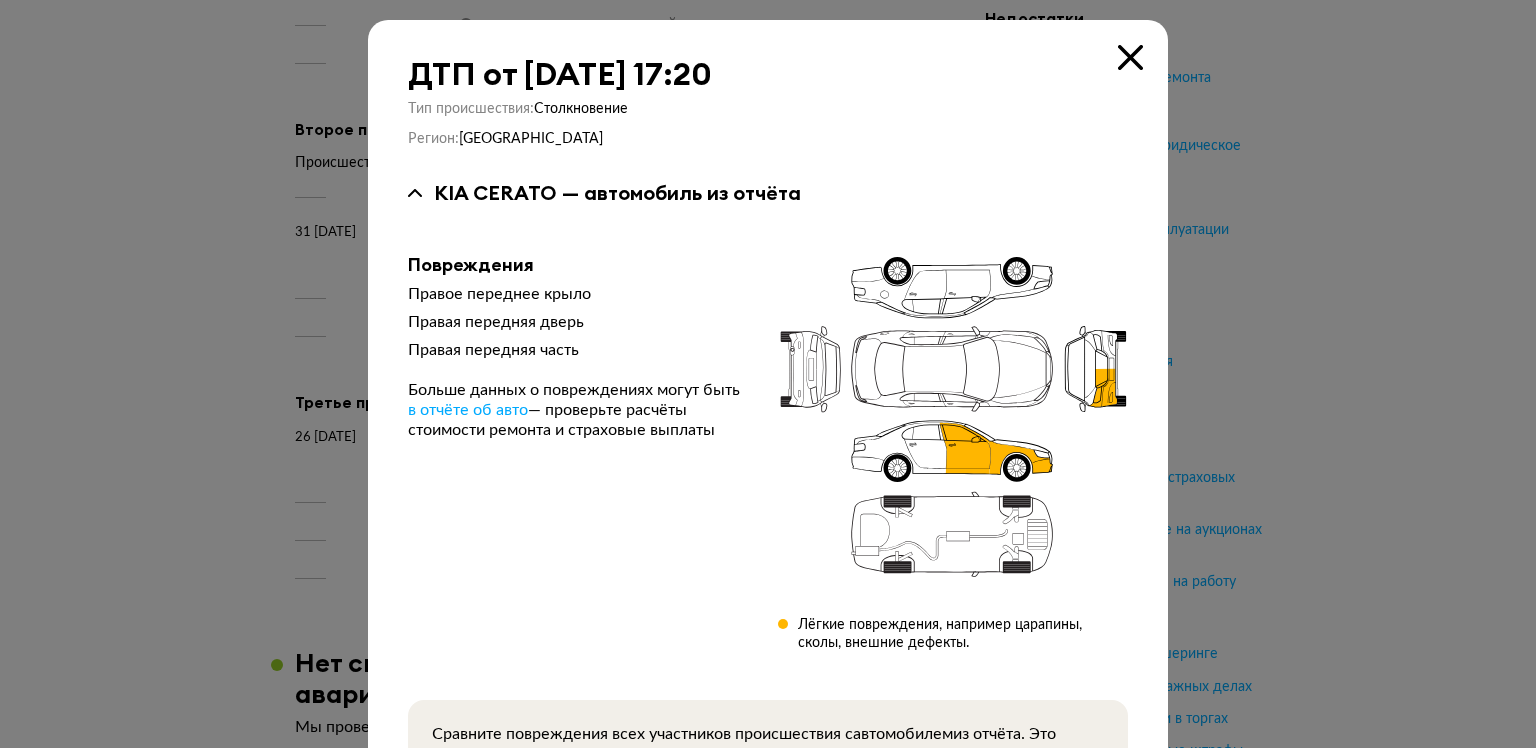 type 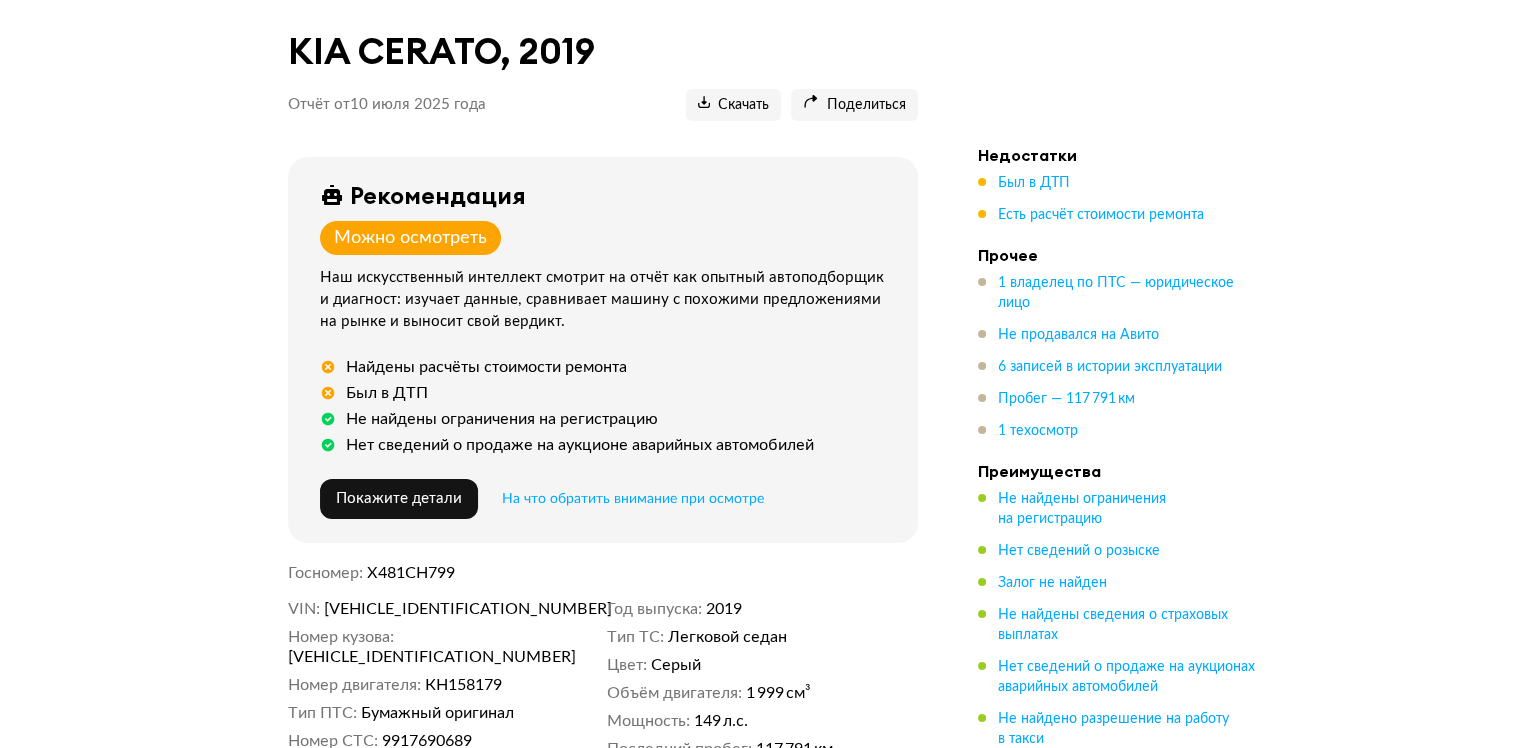scroll, scrollTop: 0, scrollLeft: 0, axis: both 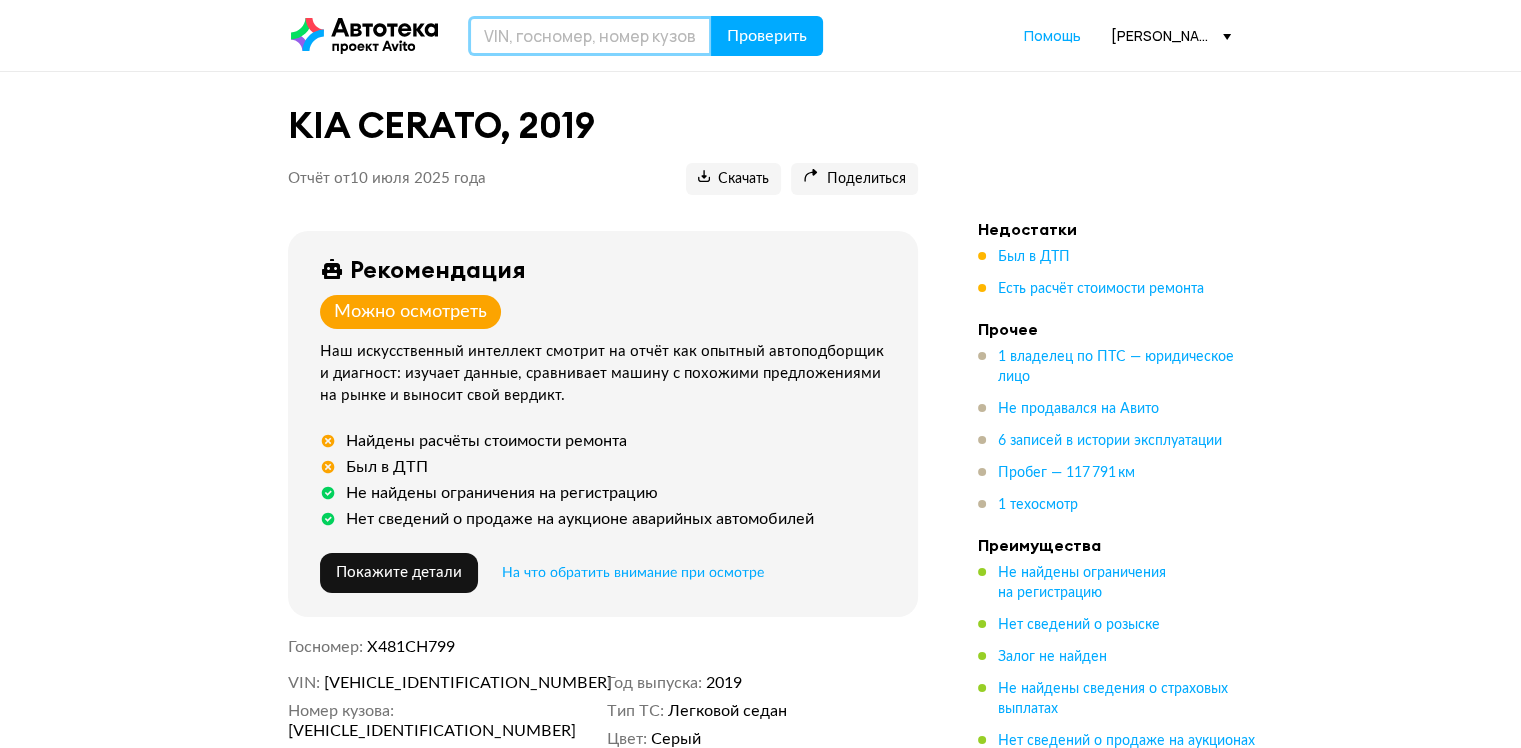 click at bounding box center (590, 36) 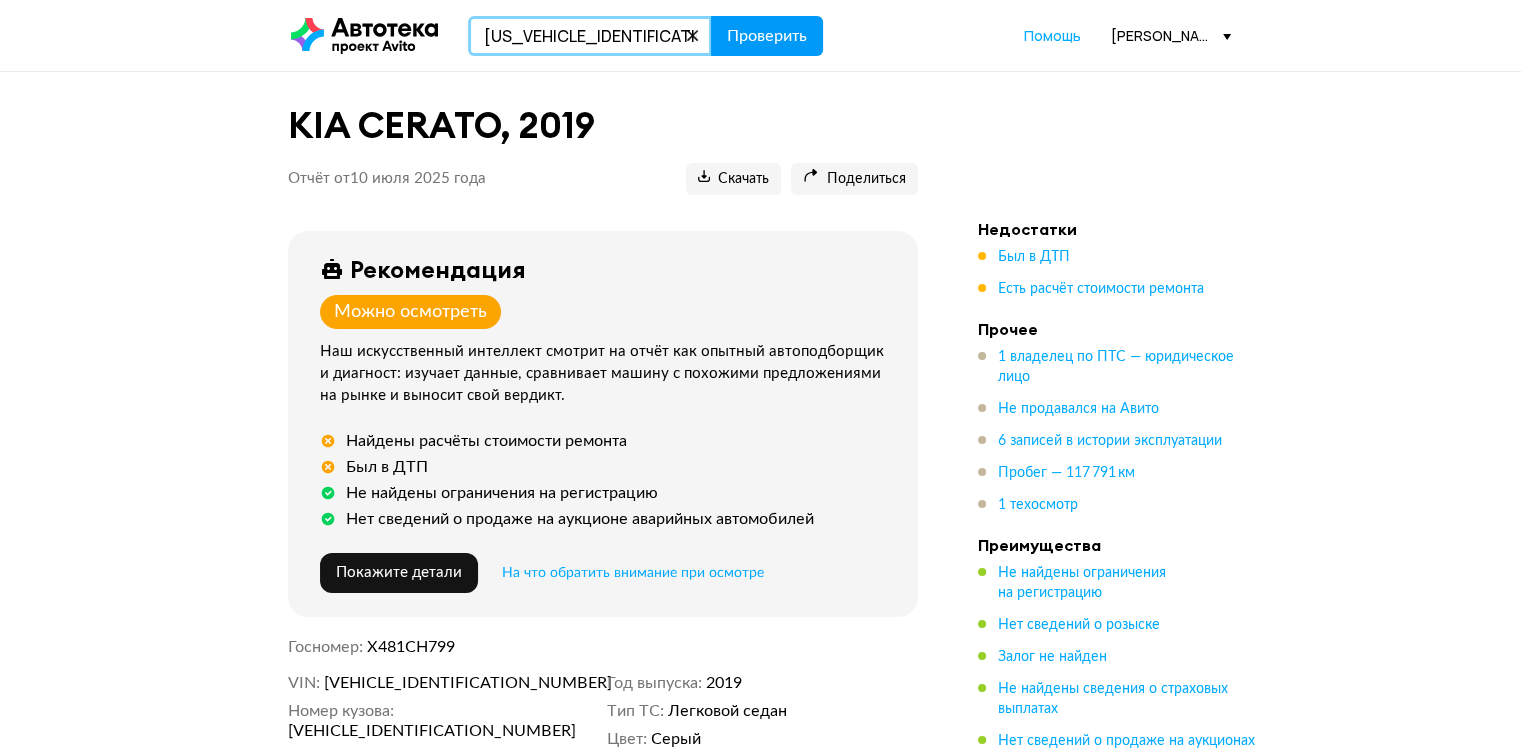 type on "Z7C223203F0005245" 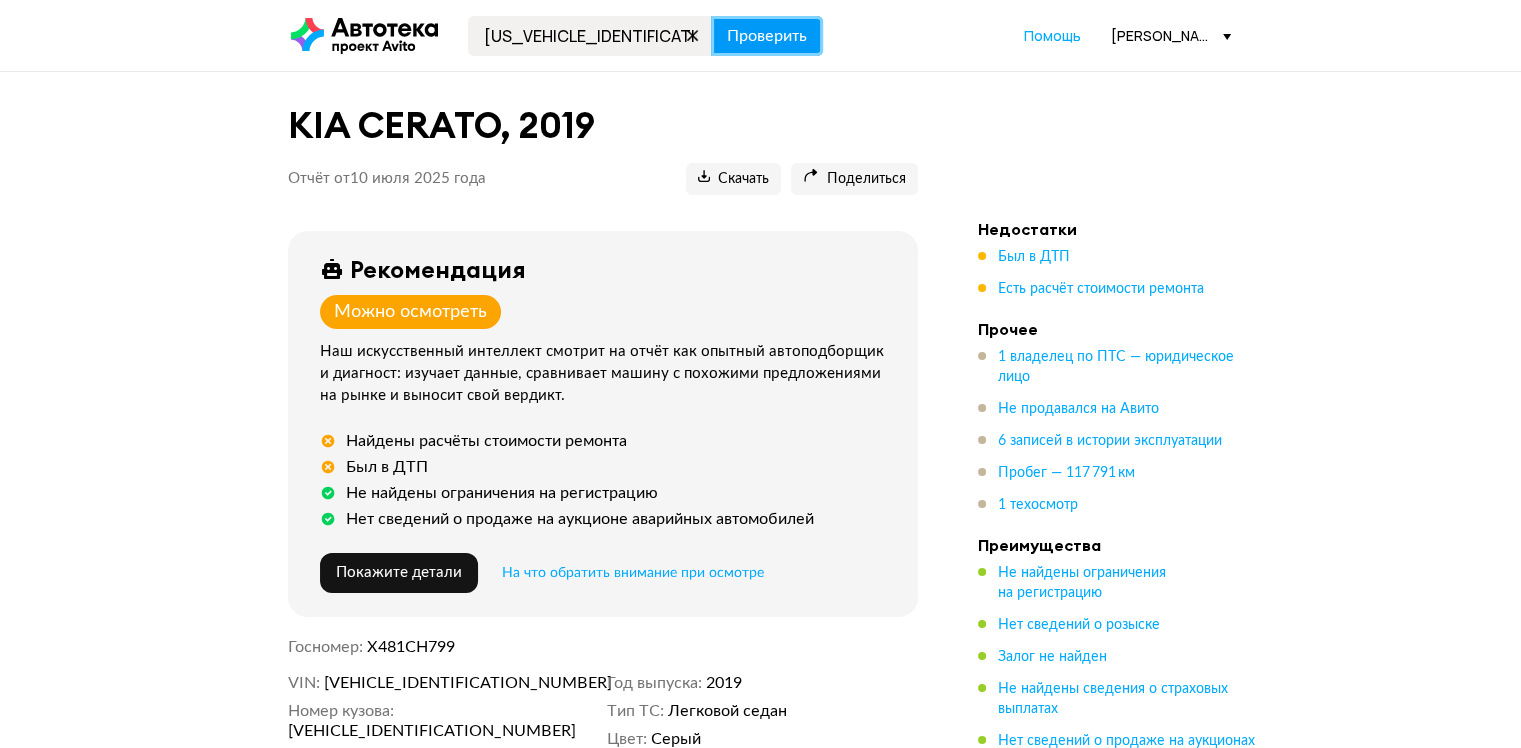 click on "Проверить" at bounding box center (767, 36) 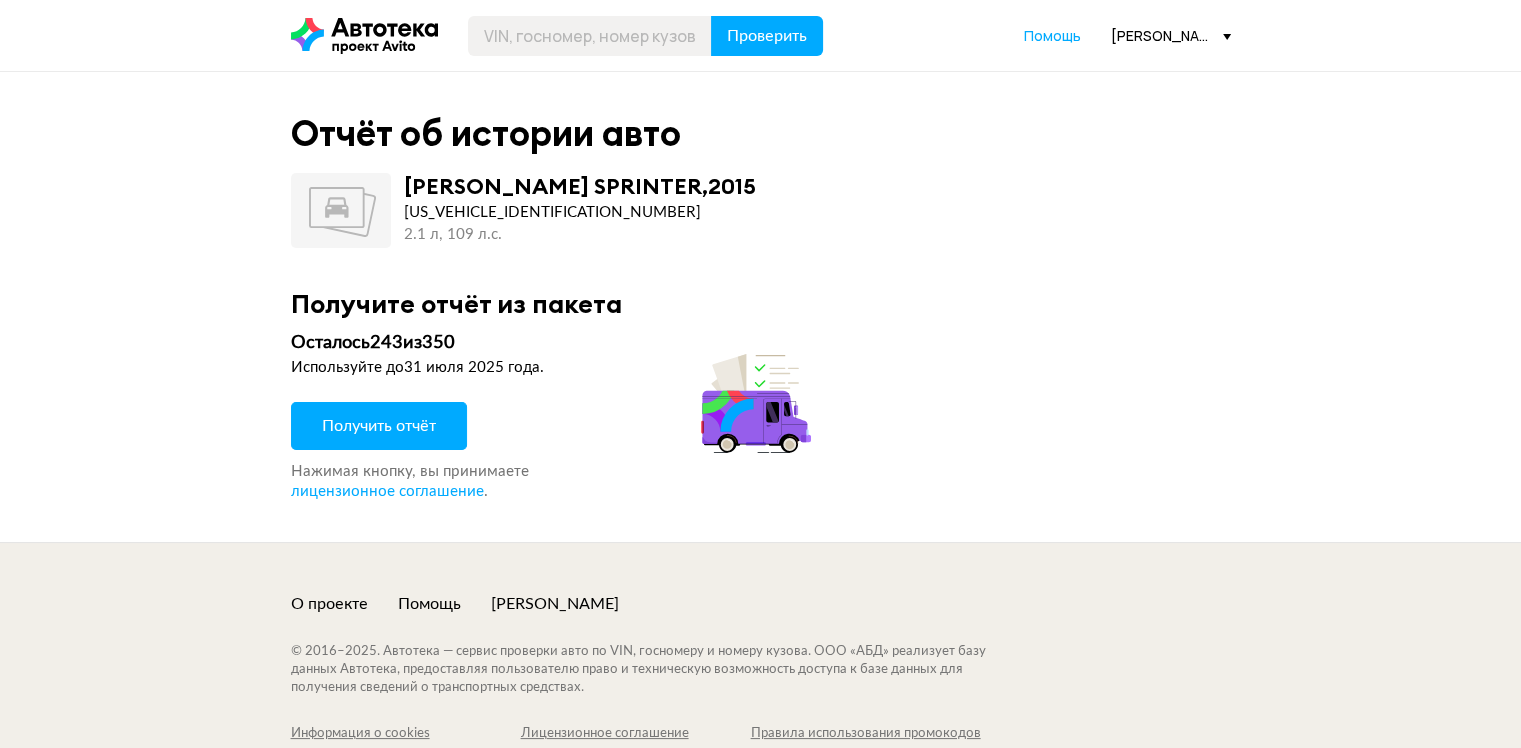 click on "Получить отчёт" at bounding box center (379, 426) 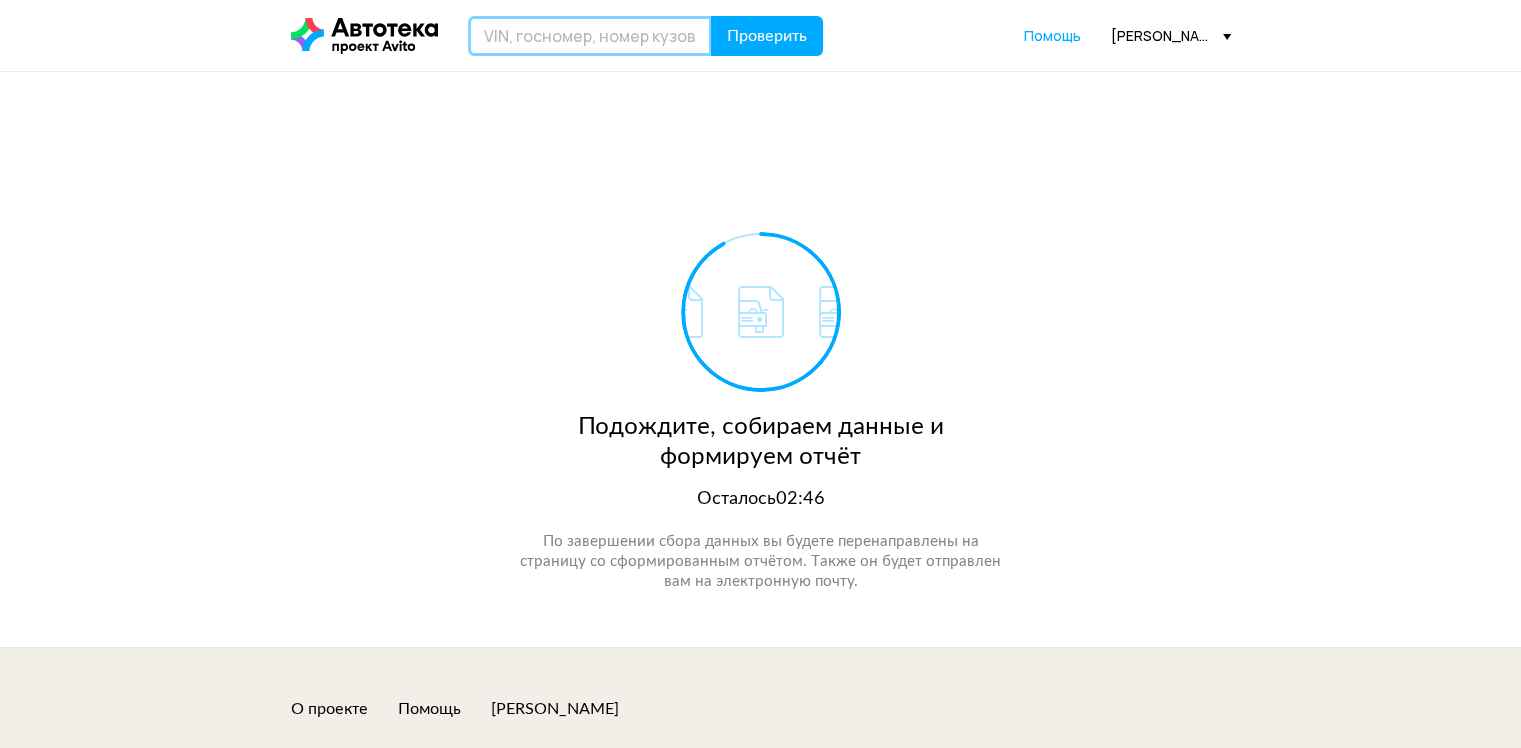 click at bounding box center (590, 36) 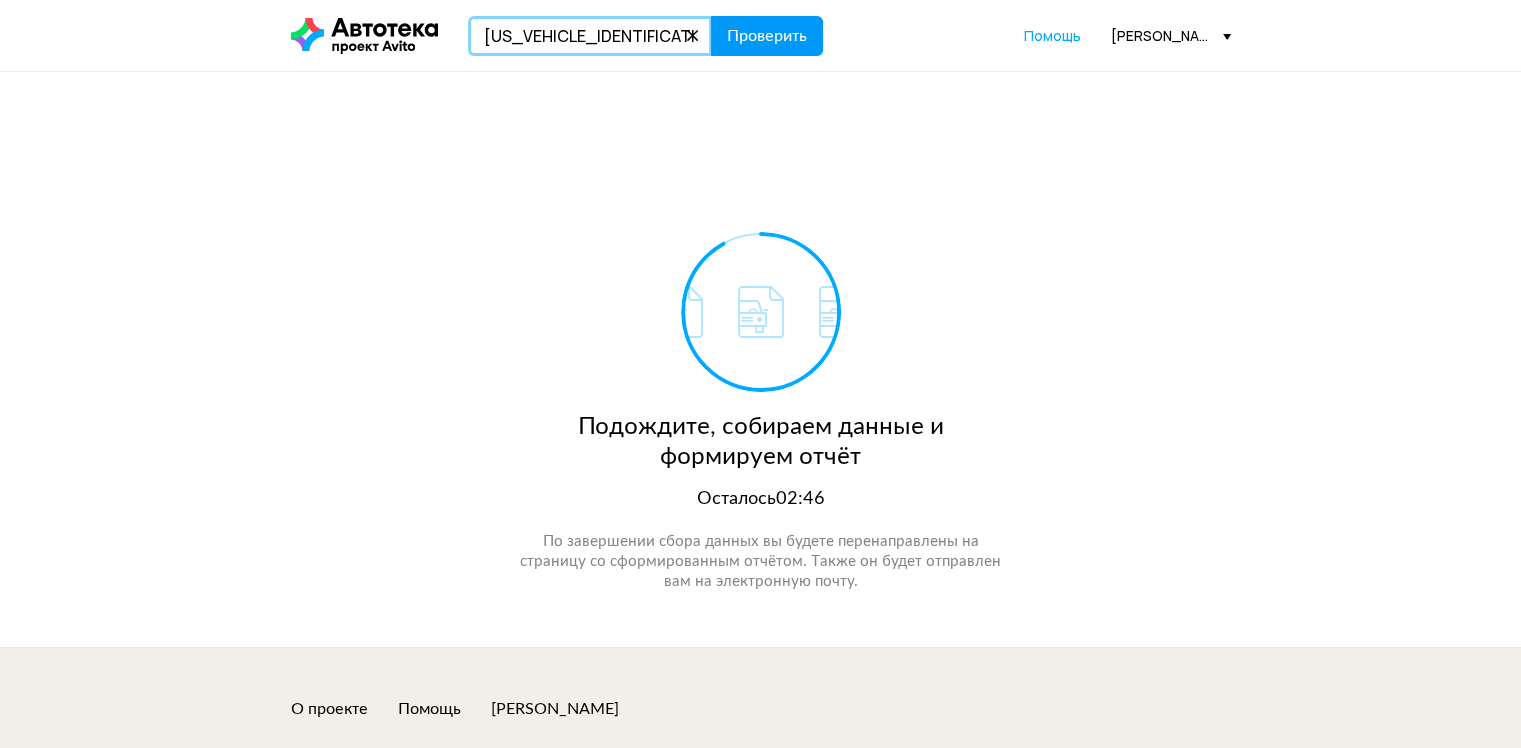 type on "LFV2A20M3N4835409" 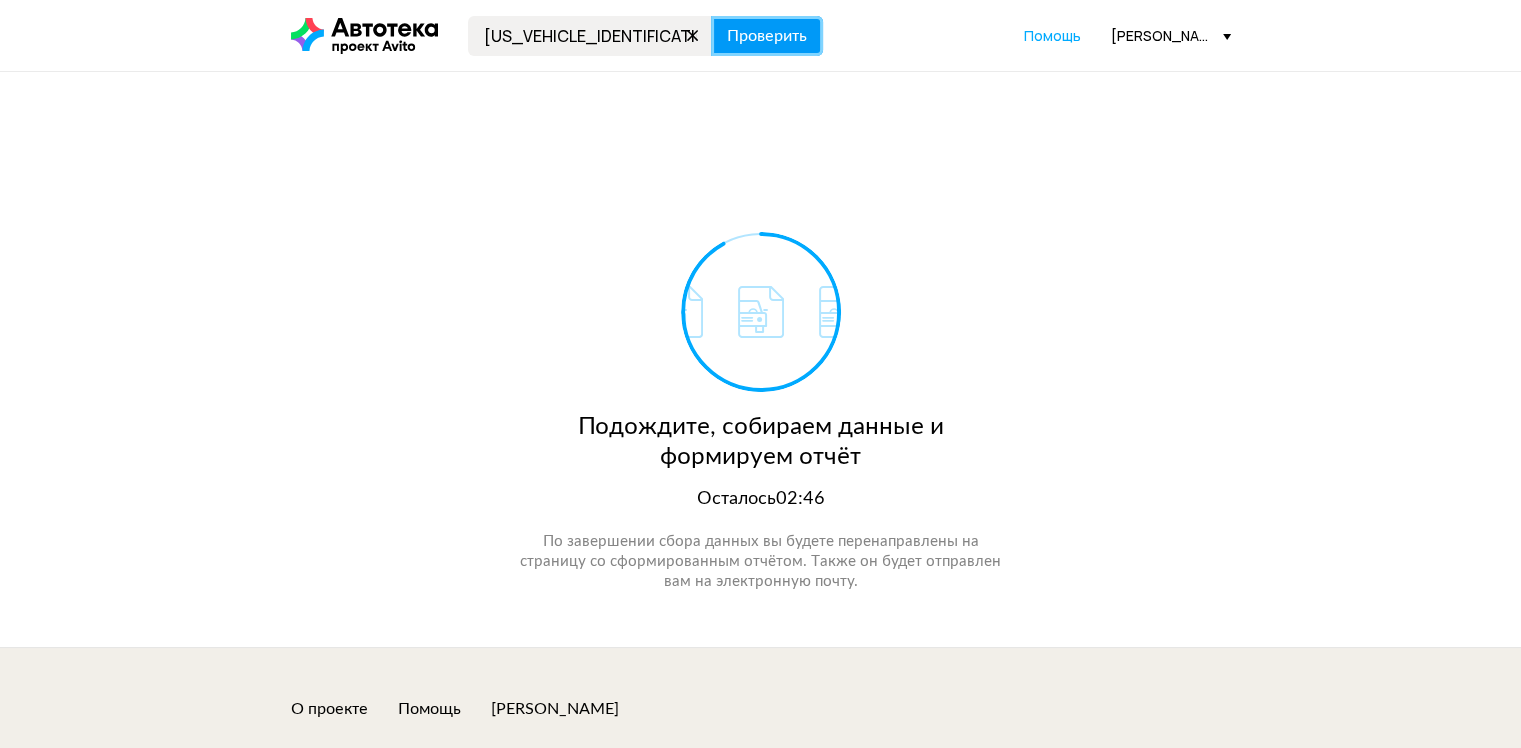 click on "Проверить" at bounding box center [767, 36] 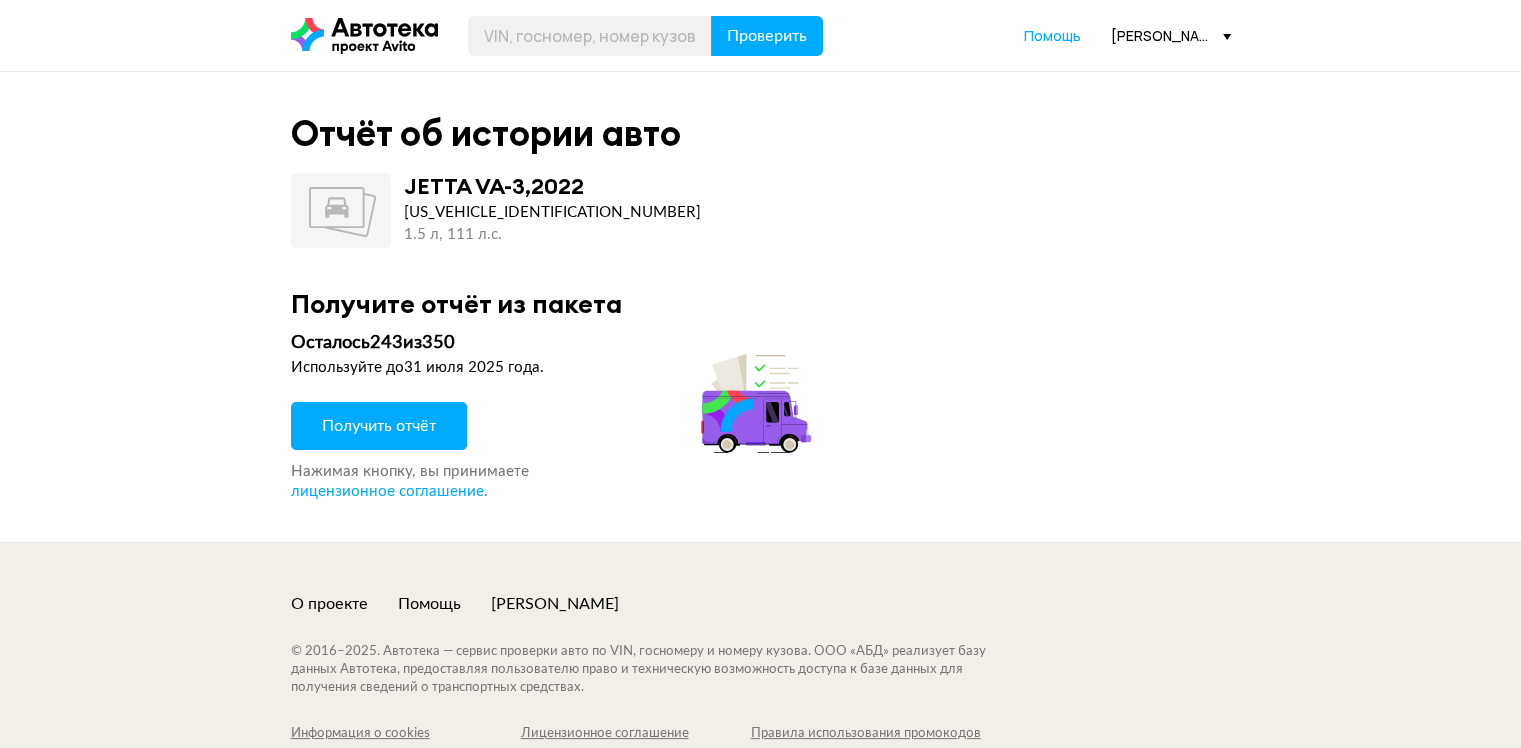 click on "Получить отчёт" at bounding box center (379, 426) 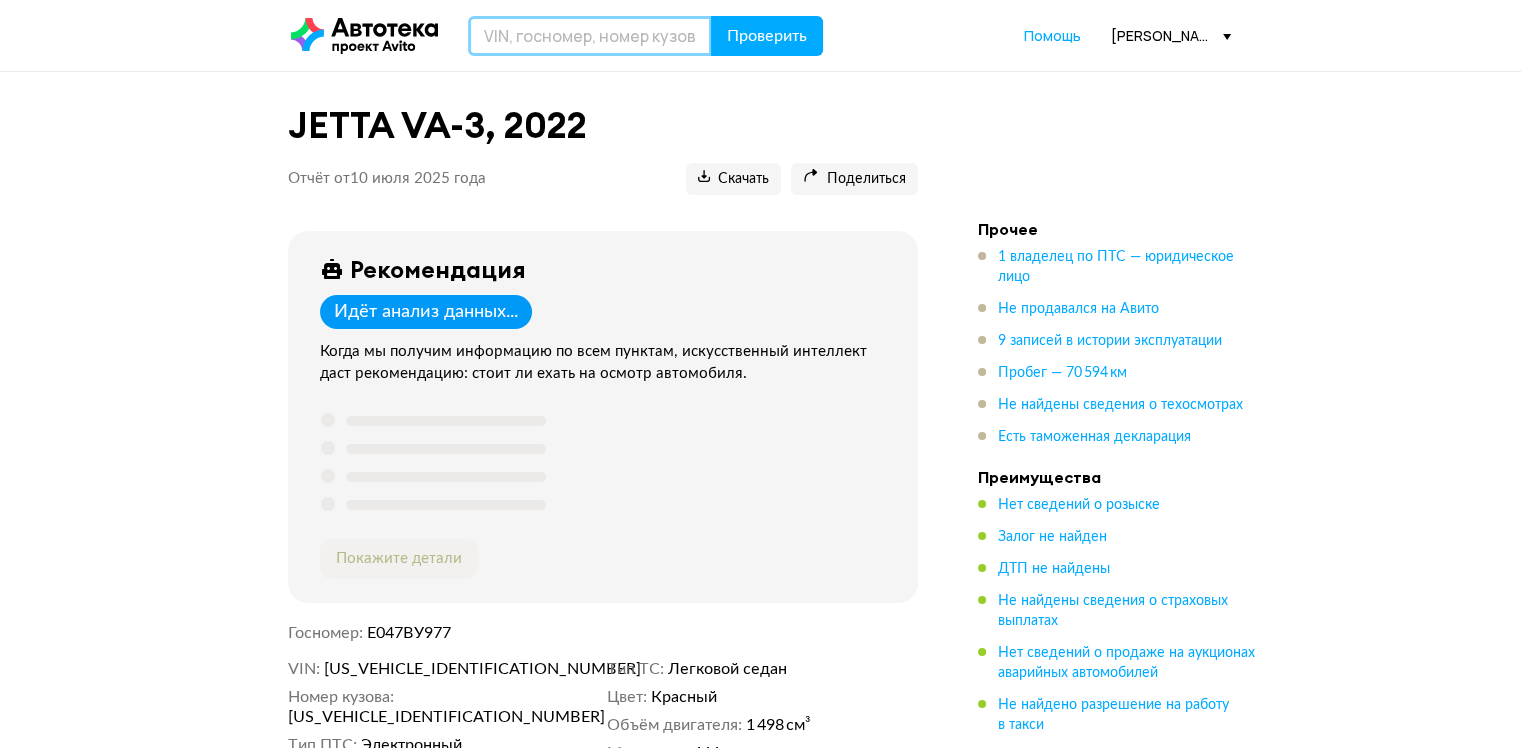 drag, startPoint x: 569, startPoint y: 34, endPoint x: 650, endPoint y: 34, distance: 81 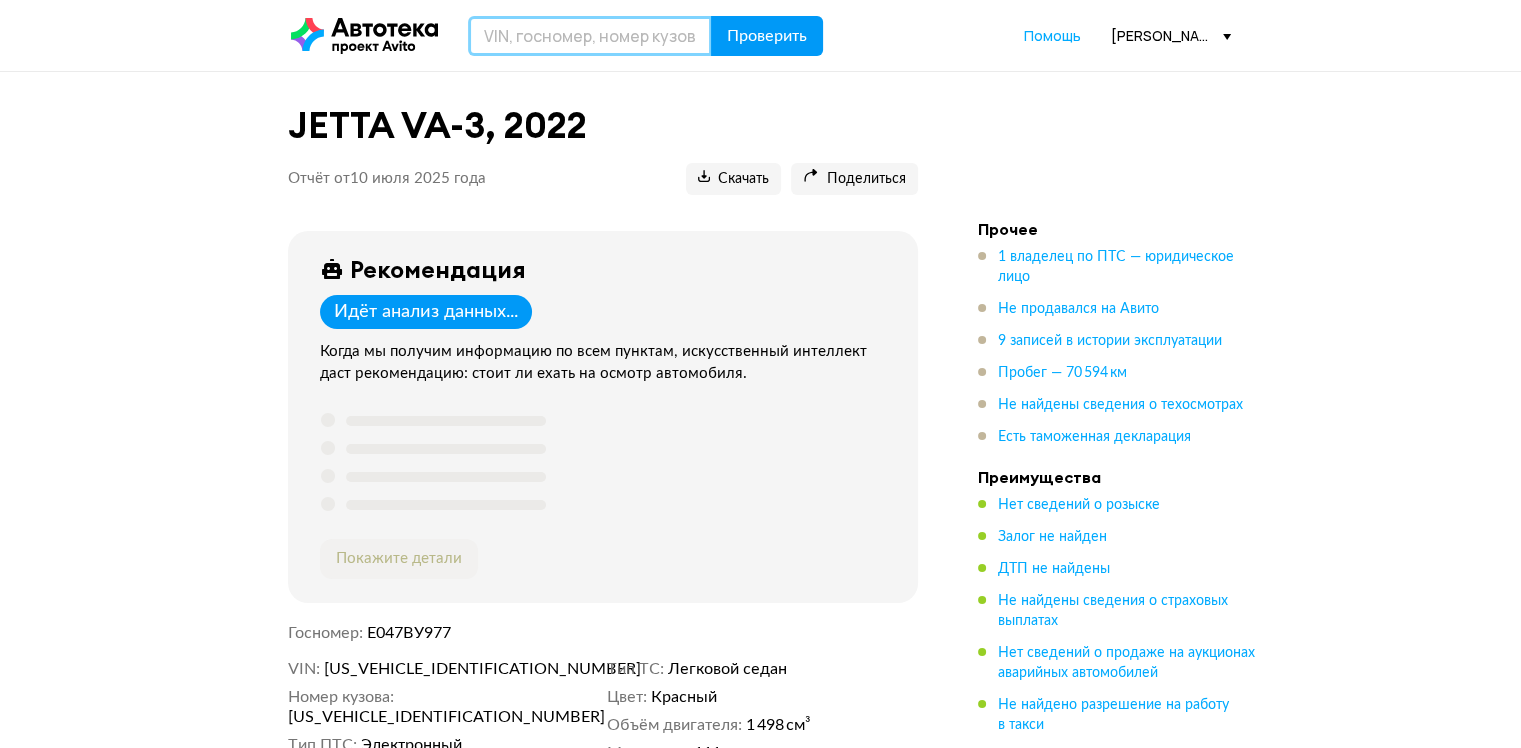paste on "LFV2A20M3N4836527" 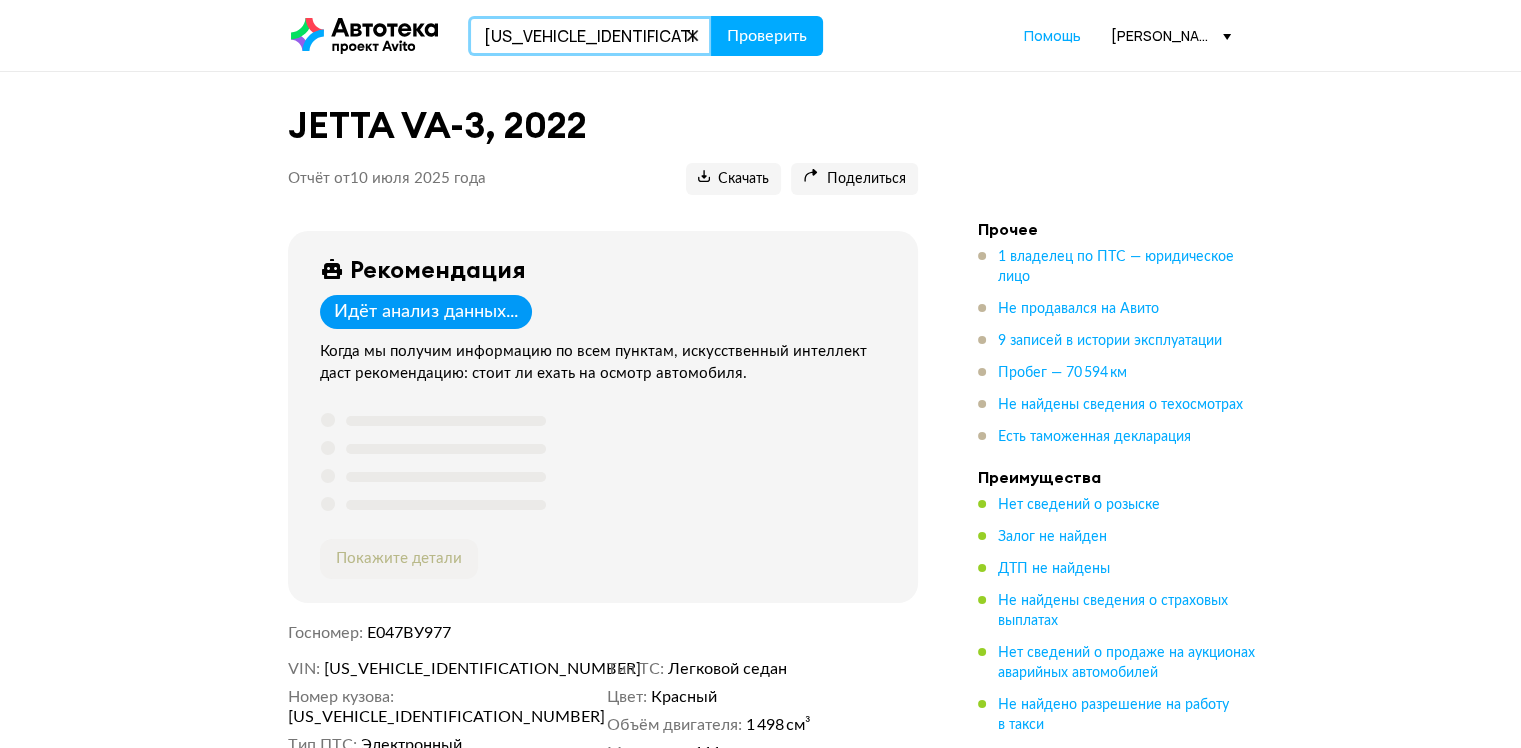 type on "LFV2A20M3N4836527" 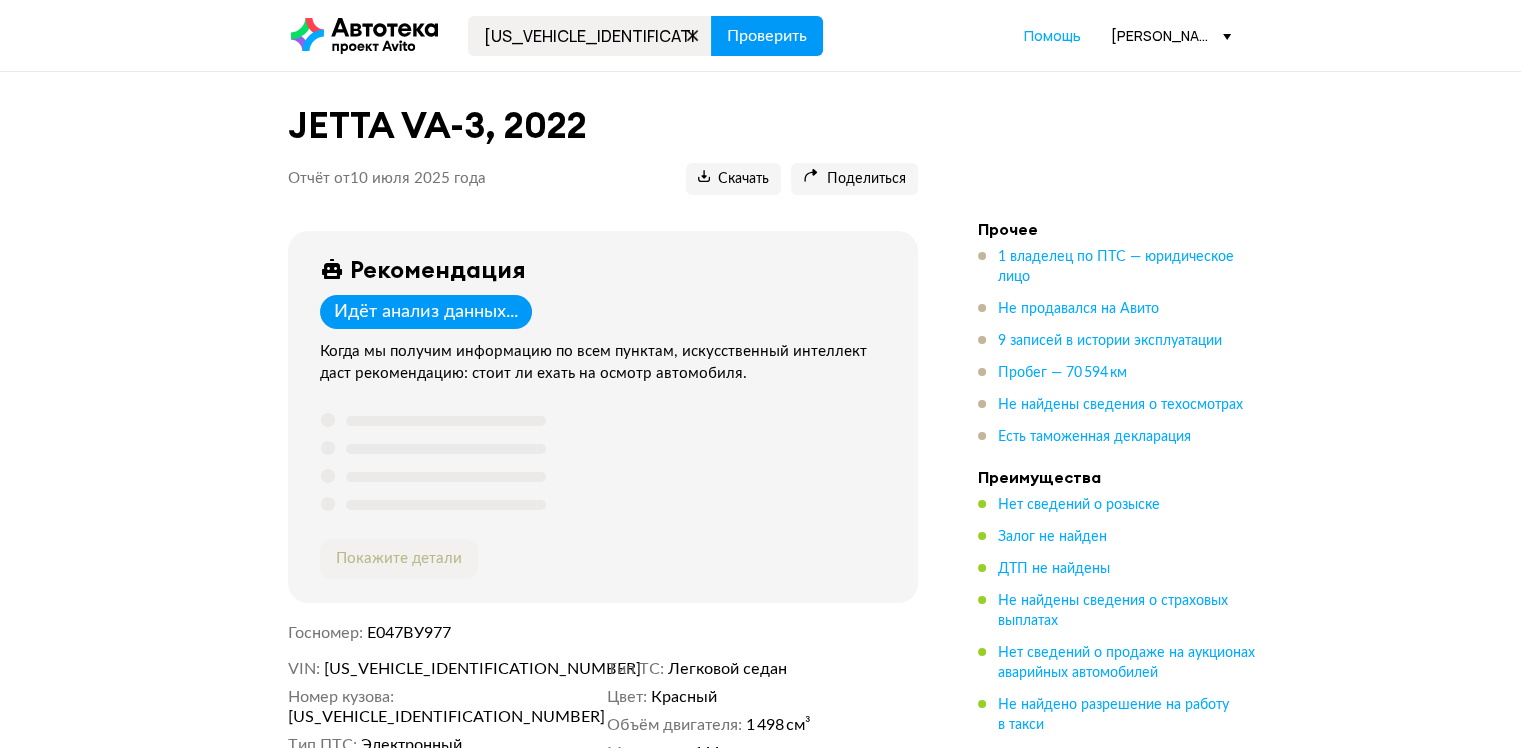 click on "LFV2A20M3N4836527 Проверить Помощь dmitriy.iskandarov@hyundai-vnukovo.ru" at bounding box center [760, 35] 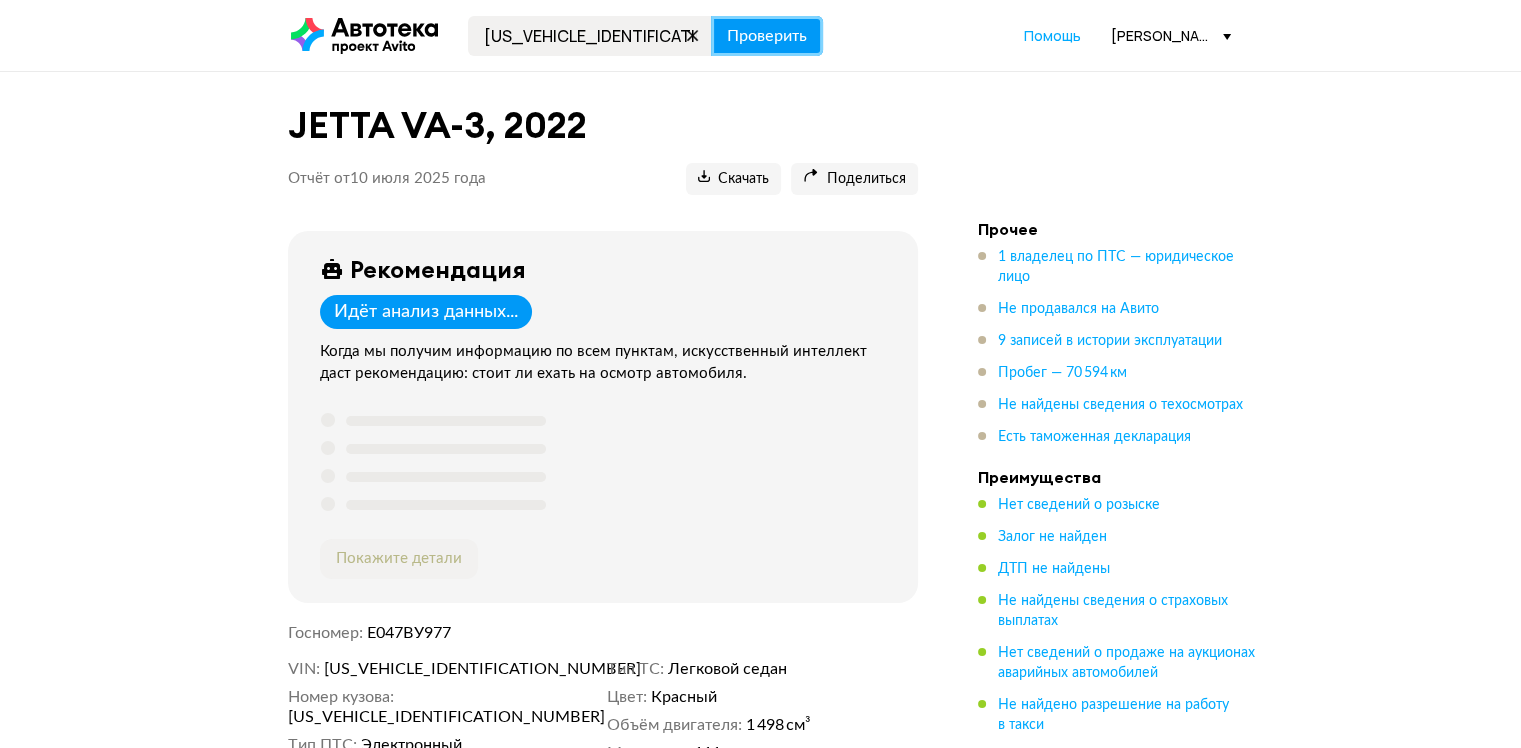click on "Проверить" at bounding box center [767, 36] 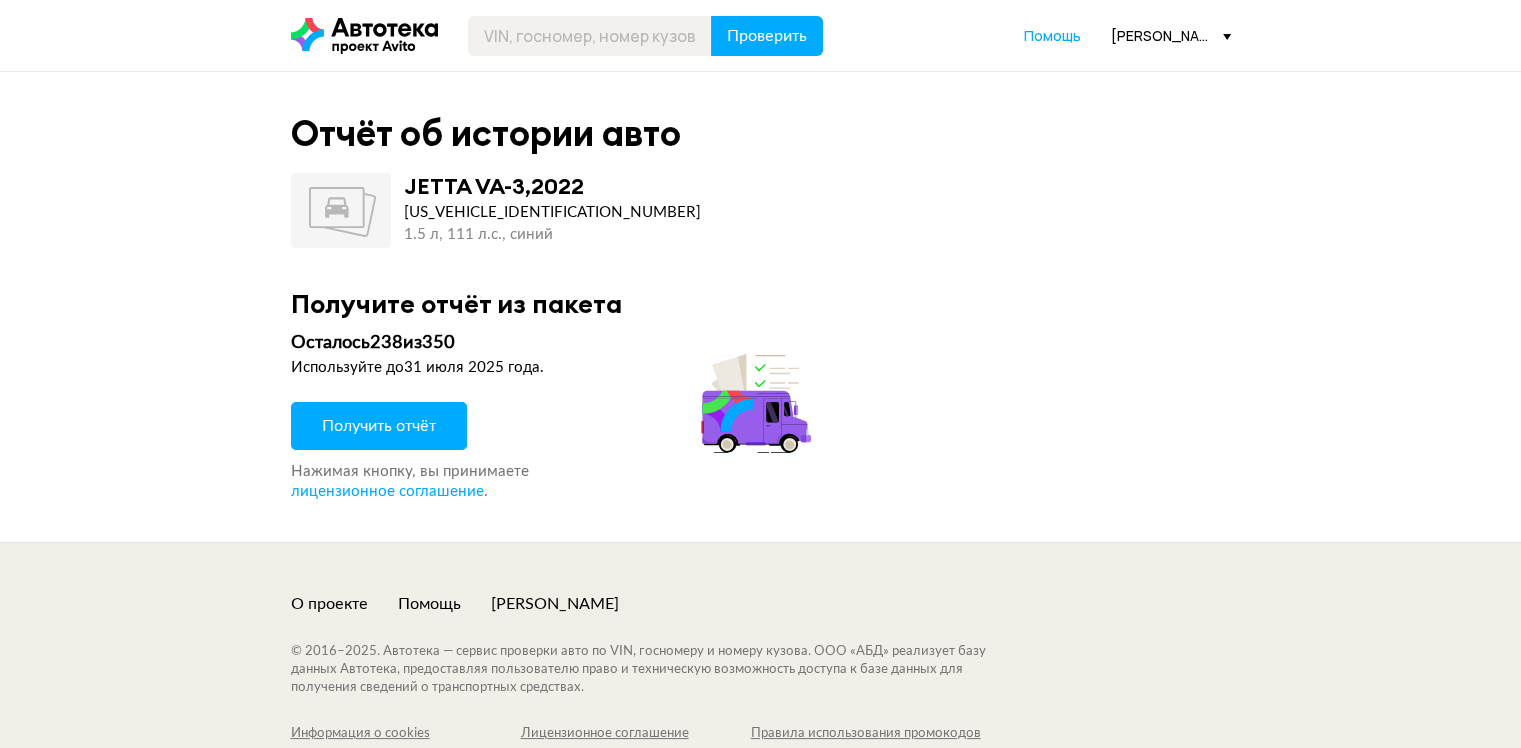 click on "Получить отчёт" at bounding box center (379, 426) 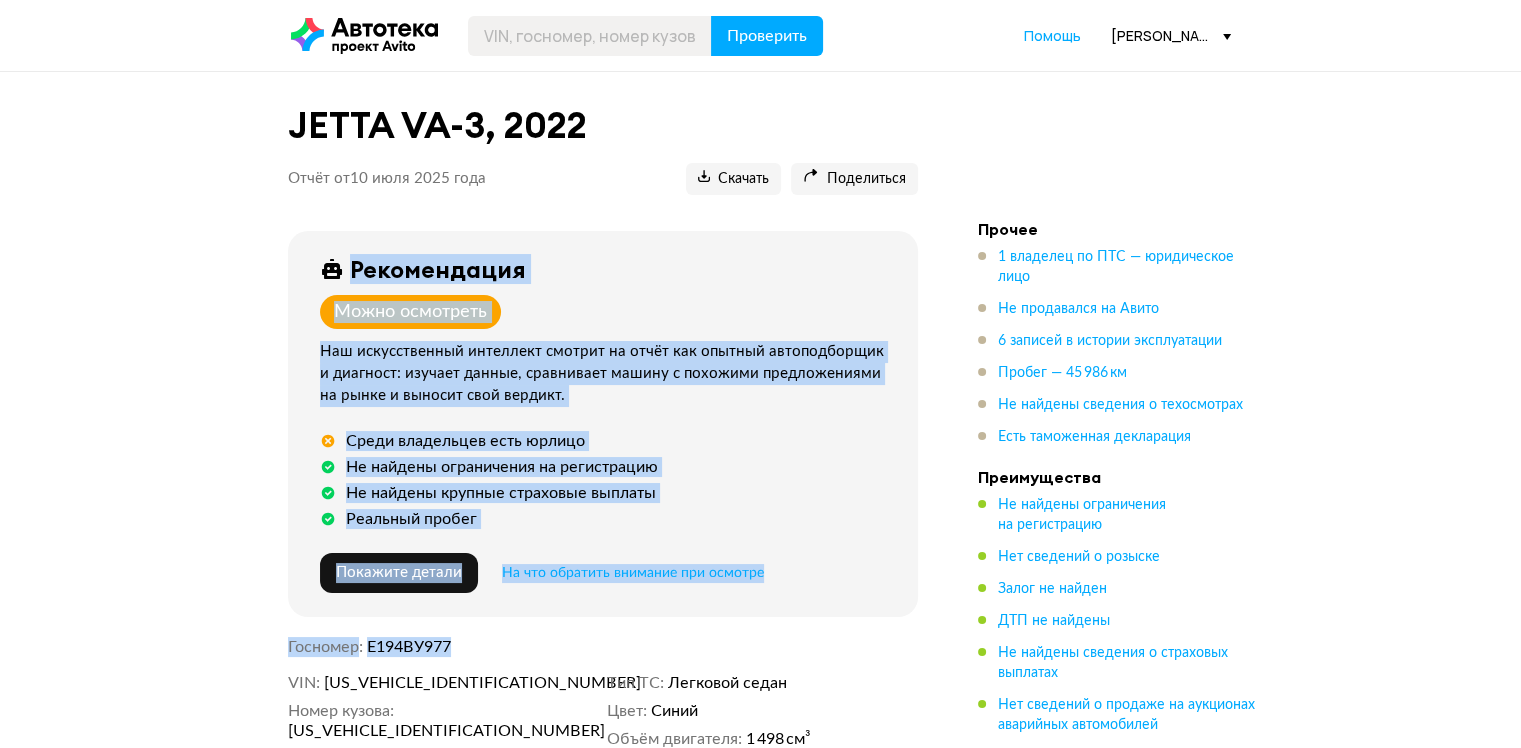 drag, startPoint x: 306, startPoint y: 247, endPoint x: 840, endPoint y: 647, distance: 667.20013 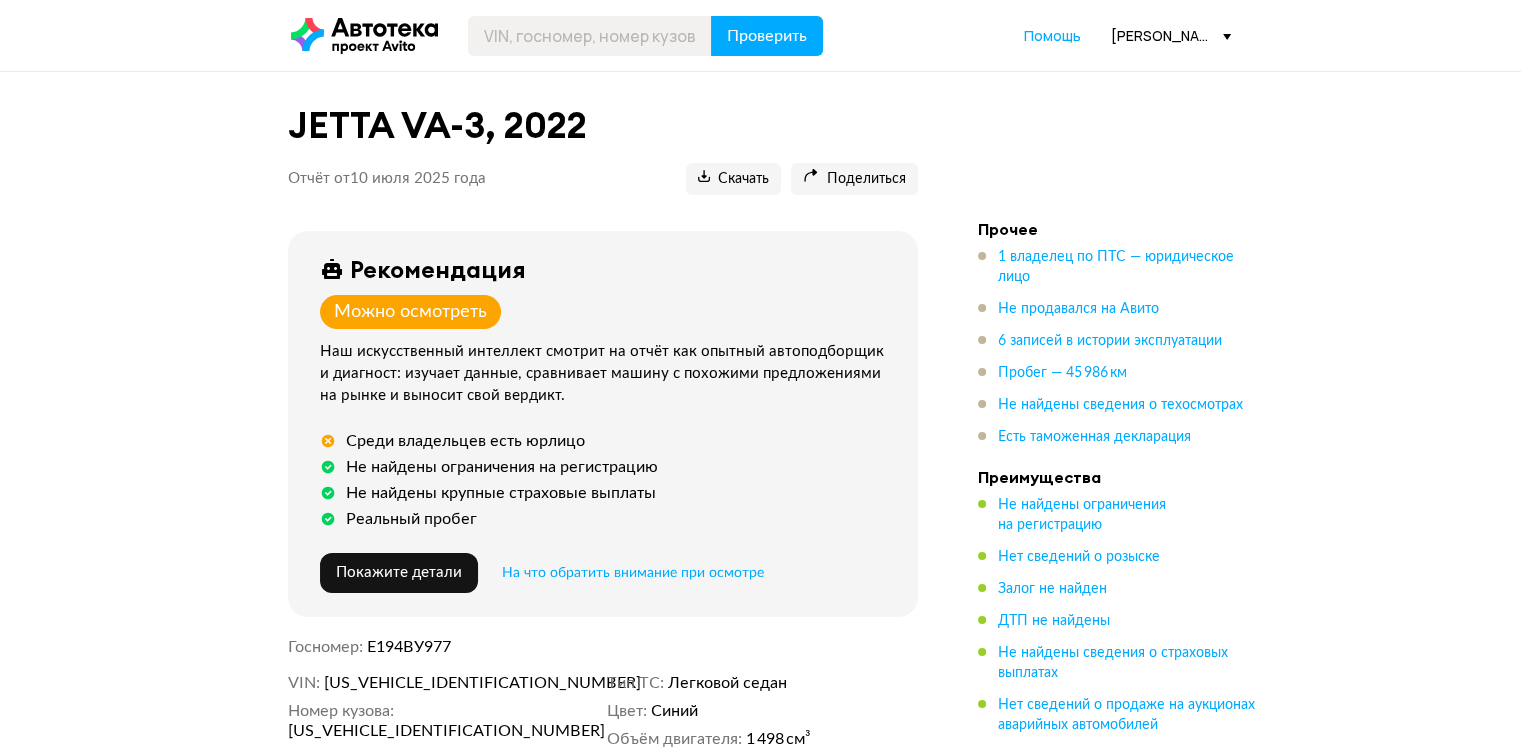 click on "Рекомендация Можно осмотреть Наш искусственный интеллект смотрит на отчёт как опытный автоподборщик и диагност: изучает данные, сравнивает машину с похожими предложениями на рынке и выносит свой вердикт. Среди владельцев есть юрлицо Не найдены ограничения на регистрацию Не найдены крупные страховые выплаты Реальный пробег Покажите детали На что обратить внимание при осмотре Узнайте как При осмотре сверьте VIN, номер кузова и сведения из ПТС с указанными в отчёте. Где найти VIN и номер кузова купить отчёт ещё раз . автомобиле . Госномер Е194ВУ977 VIN 2022" at bounding box center [603, 538] 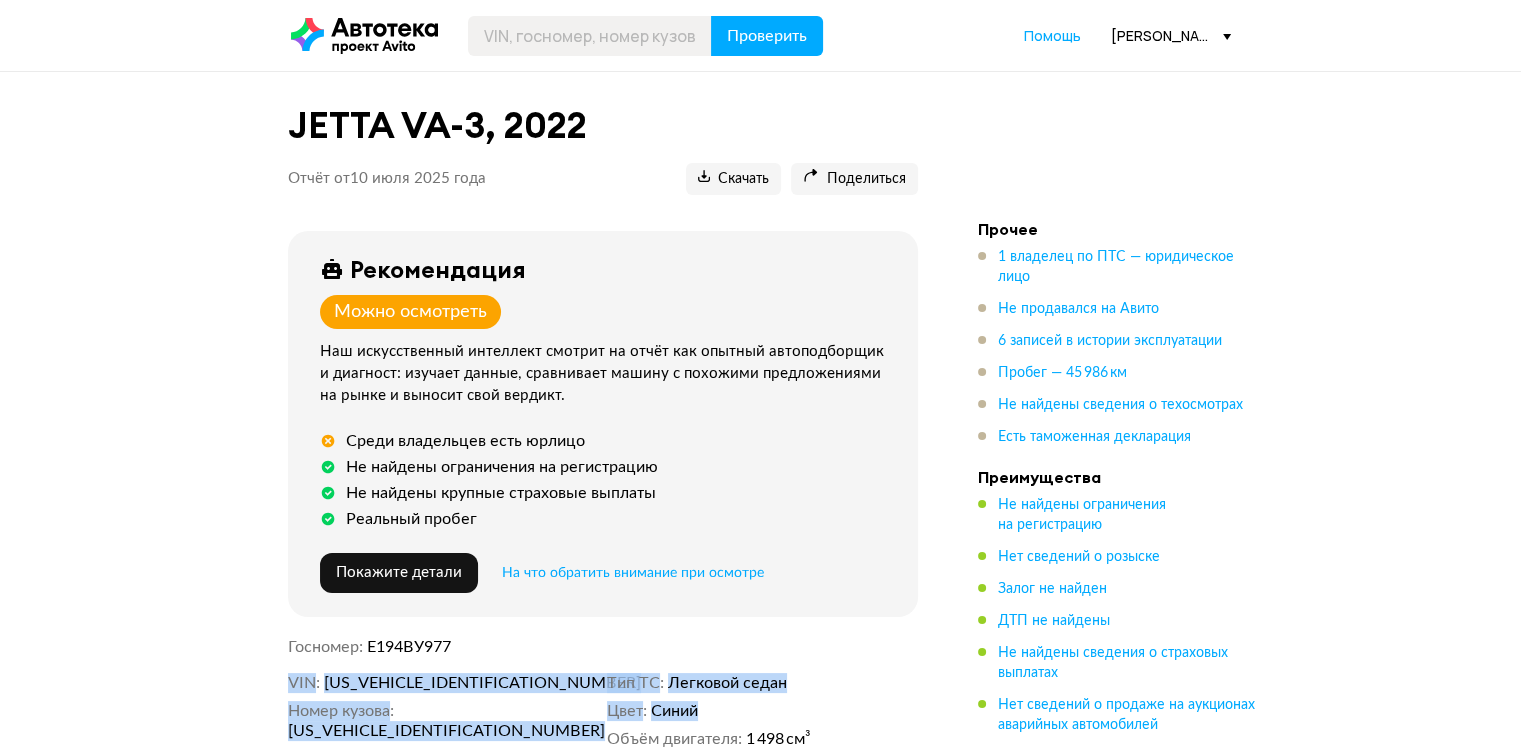drag, startPoint x: 884, startPoint y: 672, endPoint x: 843, endPoint y: 640, distance: 52.009613 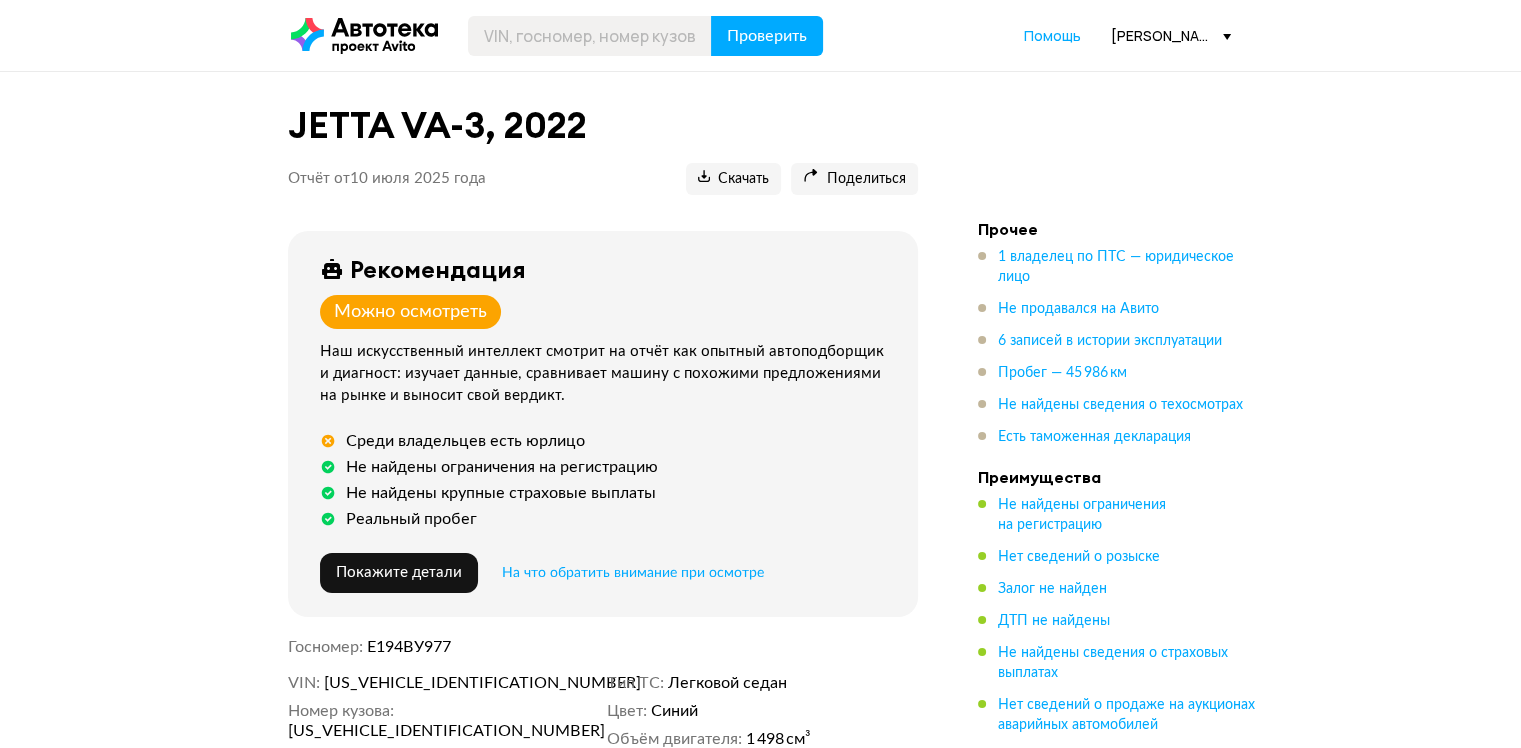 drag, startPoint x: 264, startPoint y: 79, endPoint x: 487, endPoint y: 229, distance: 268.75455 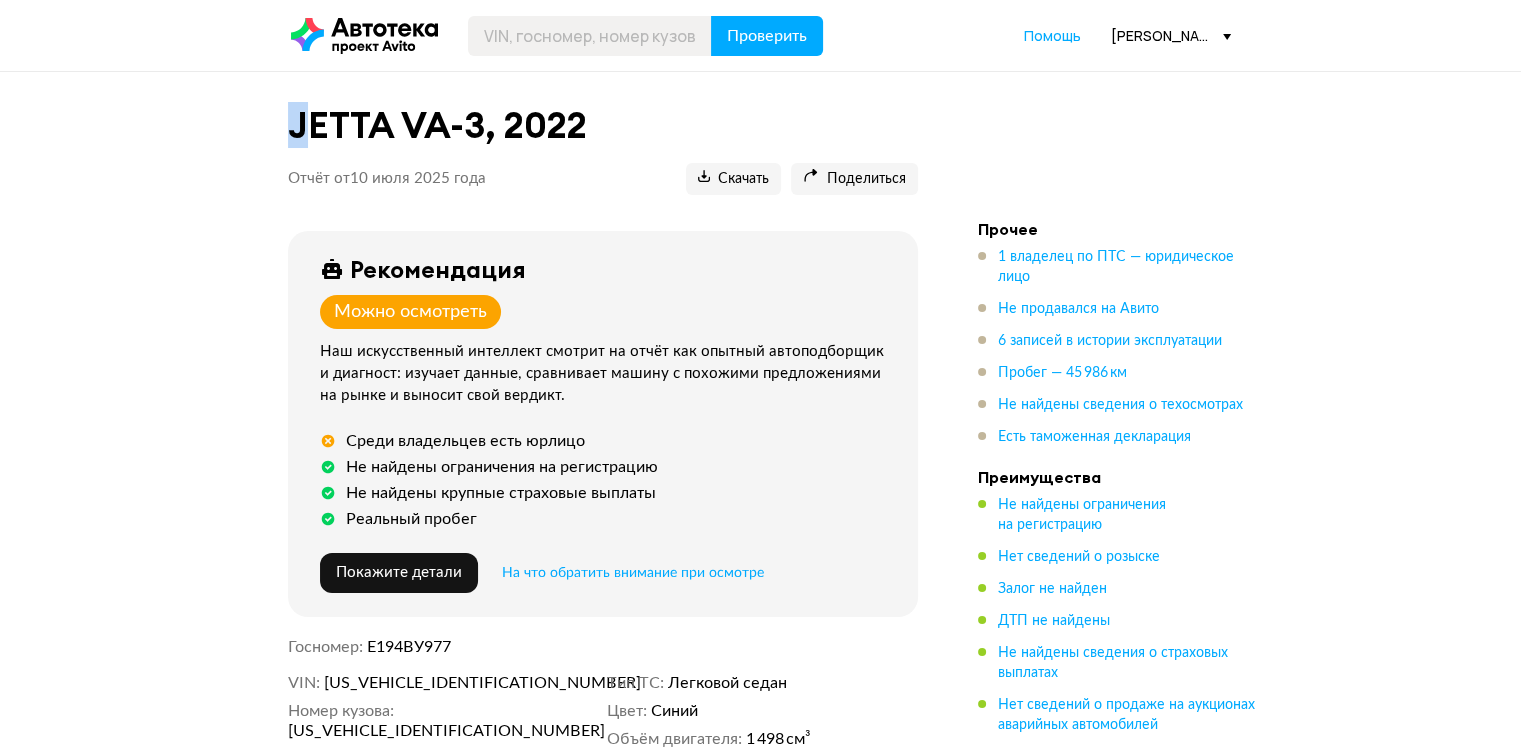 click on "JETTA VA-3, 2022 Отчёт от  10 июля 2025 года Ccылка на отчёт скопирована Скачать Поделиться Ccылка на отчёт скопирована Рекомендация Можно осмотреть Наш искусственный интеллект смотрит на отчёт как опытный автоподборщик и диагност: изучает данные, сравнивает машину с похожими предложениями на рынке и выносит свой вердикт. Среди владельцев есть юрлицо Не найдены ограничения на регистрацию Не найдены крупные страховые выплаты Реальный пробег Покажите детали На что обратить внимание при осмотре Узнайте как Где найти VIN и номер кузова купить отчёт ещё раз . . VIN 2022" at bounding box center [760, 3197] 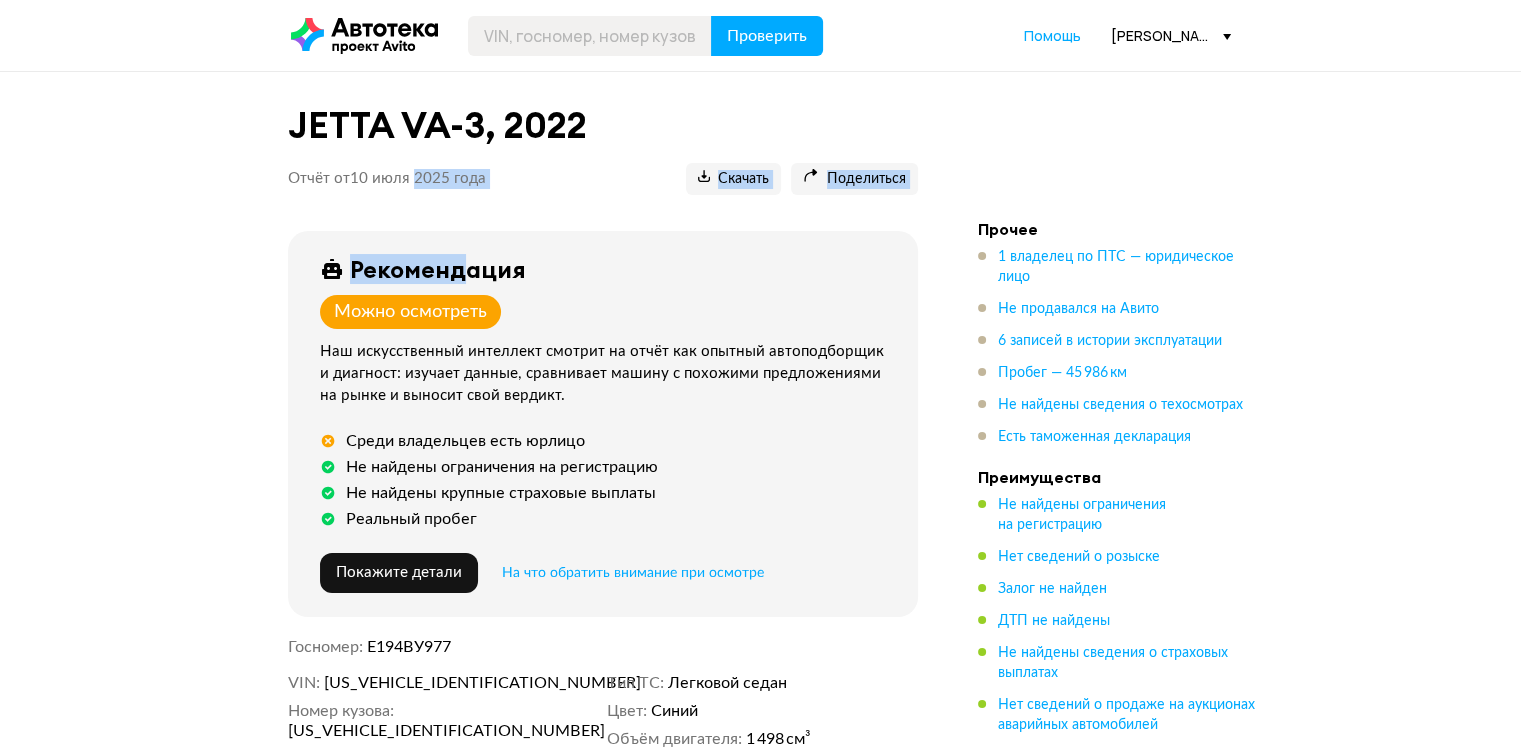drag, startPoint x: 549, startPoint y: 254, endPoint x: 801, endPoint y: 362, distance: 274.16785 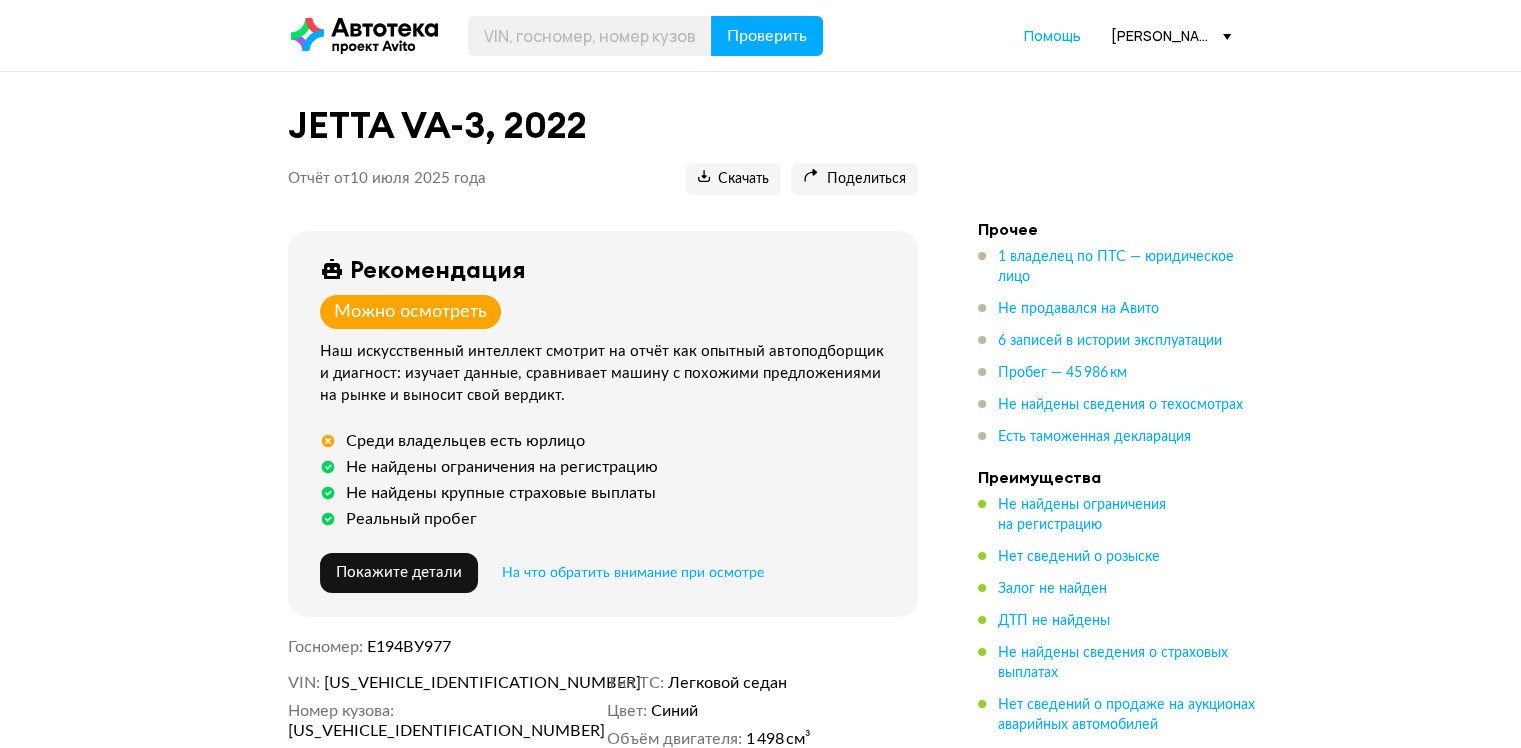 click on "Рекомендация Можно осмотреть Наш искусственный интеллект смотрит на отчёт как опытный автоподборщик и диагност: изучает данные, сравнивает машину с похожими предложениями на рынке и выносит свой вердикт. Среди владельцев есть юрлицо Не найдены ограничения на регистрацию Не найдены крупные страховые выплаты Реальный пробег Покажите детали На что обратить внимание при осмотре Узнайте как При осмотре сверьте VIN, номер кузова и сведения из ПТС с указанными в отчёте. Где найти VIN и номер кузова купить отчёт ещё раз . автомобиле ." at bounding box center (603, 424) 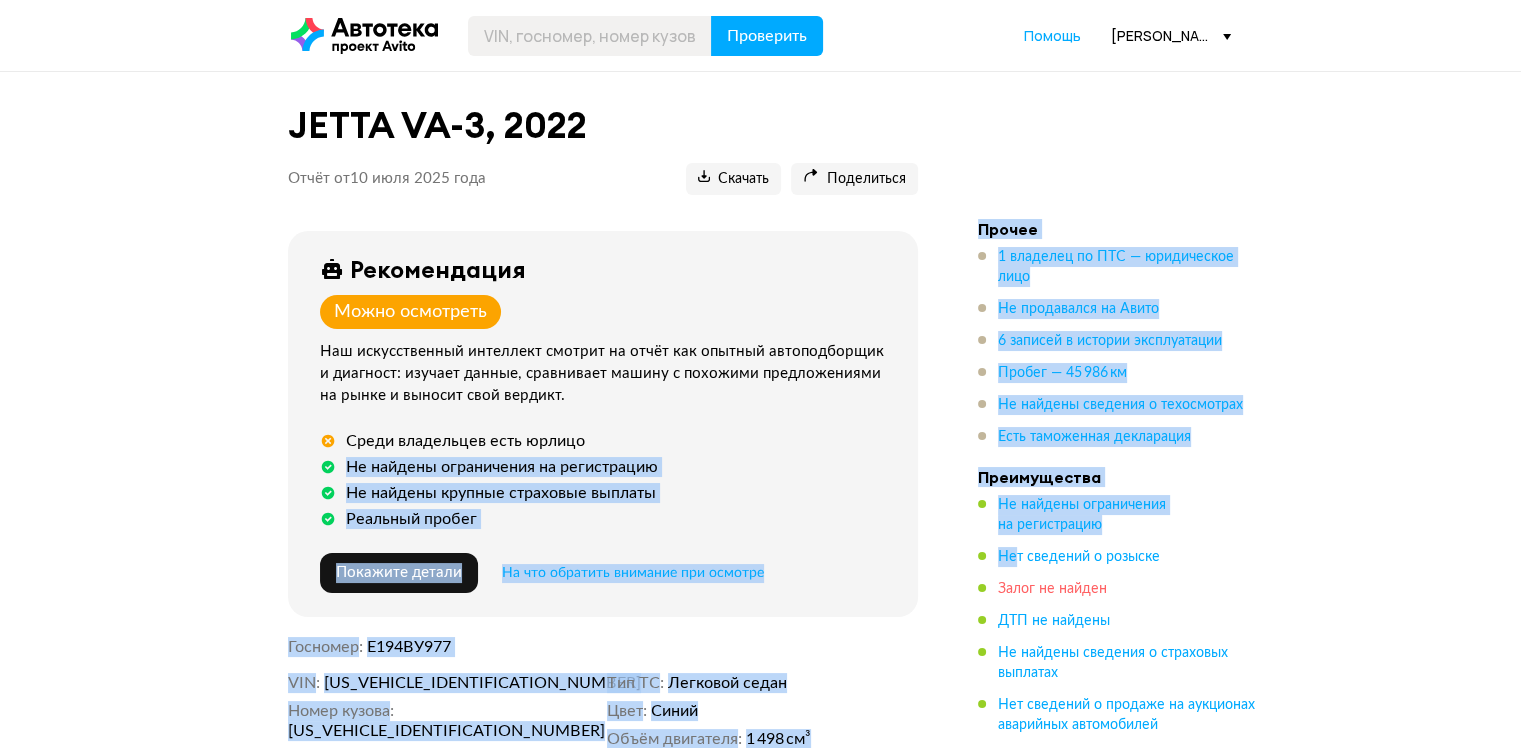 drag, startPoint x: 937, startPoint y: 470, endPoint x: 1051, endPoint y: 592, distance: 166.97305 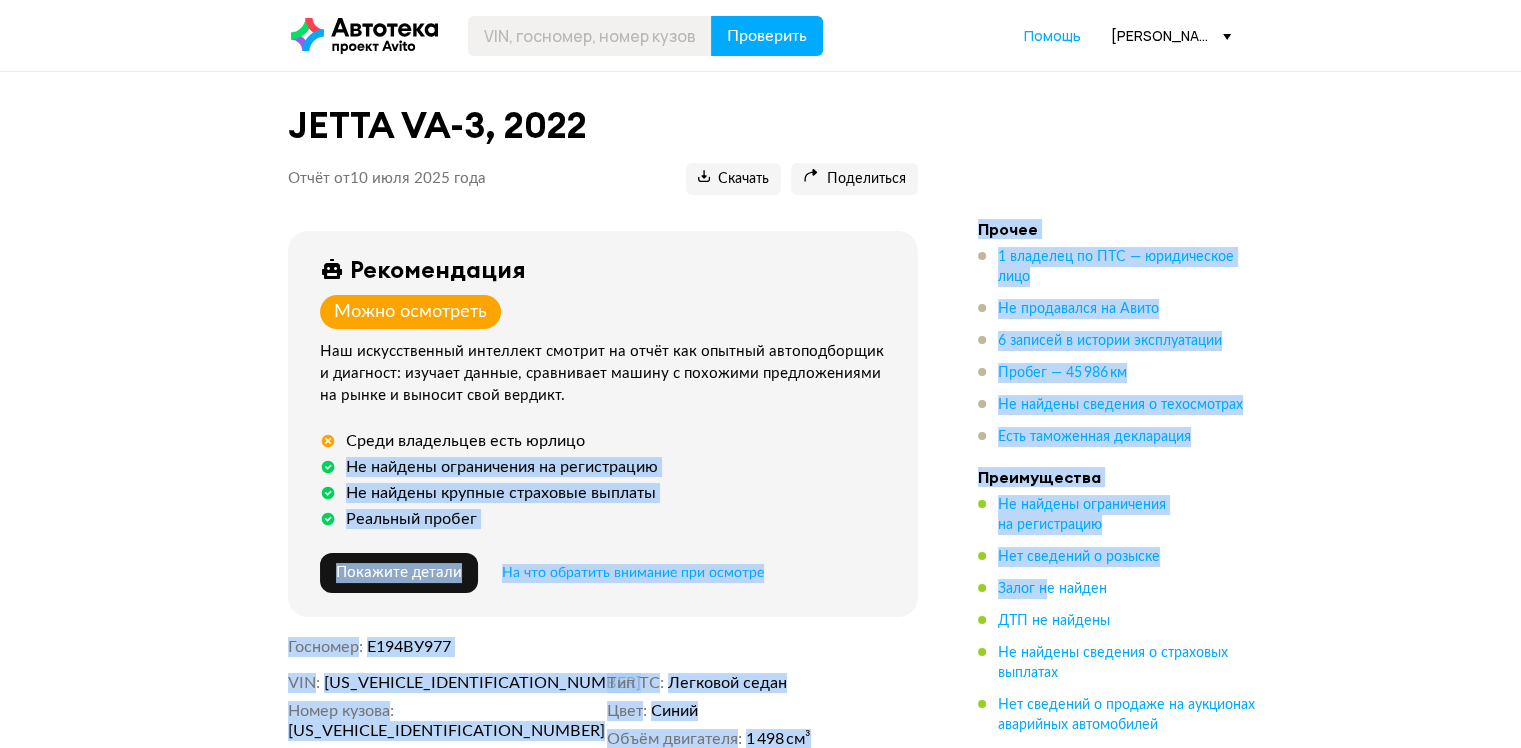 click on "JETTA VA-3, 2022 Отчёт от  10 июля 2025 года Ccылка на отчёт скопирована Скачать Поделиться Ccылка на отчёт скопирована Рекомендация Можно осмотреть Наш искусственный интеллект смотрит на отчёт как опытный автоподборщик и диагност: изучает данные, сравнивает машину с похожими предложениями на рынке и выносит свой вердикт. Среди владельцев есть юрлицо Не найдены ограничения на регистрацию Не найдены крупные страховые выплаты Реальный пробег Покажите детали На что обратить внимание при осмотре Узнайте как Где найти VIN и номер кузова купить отчёт ещё раз . . VIN 2022" at bounding box center [760, 3209] 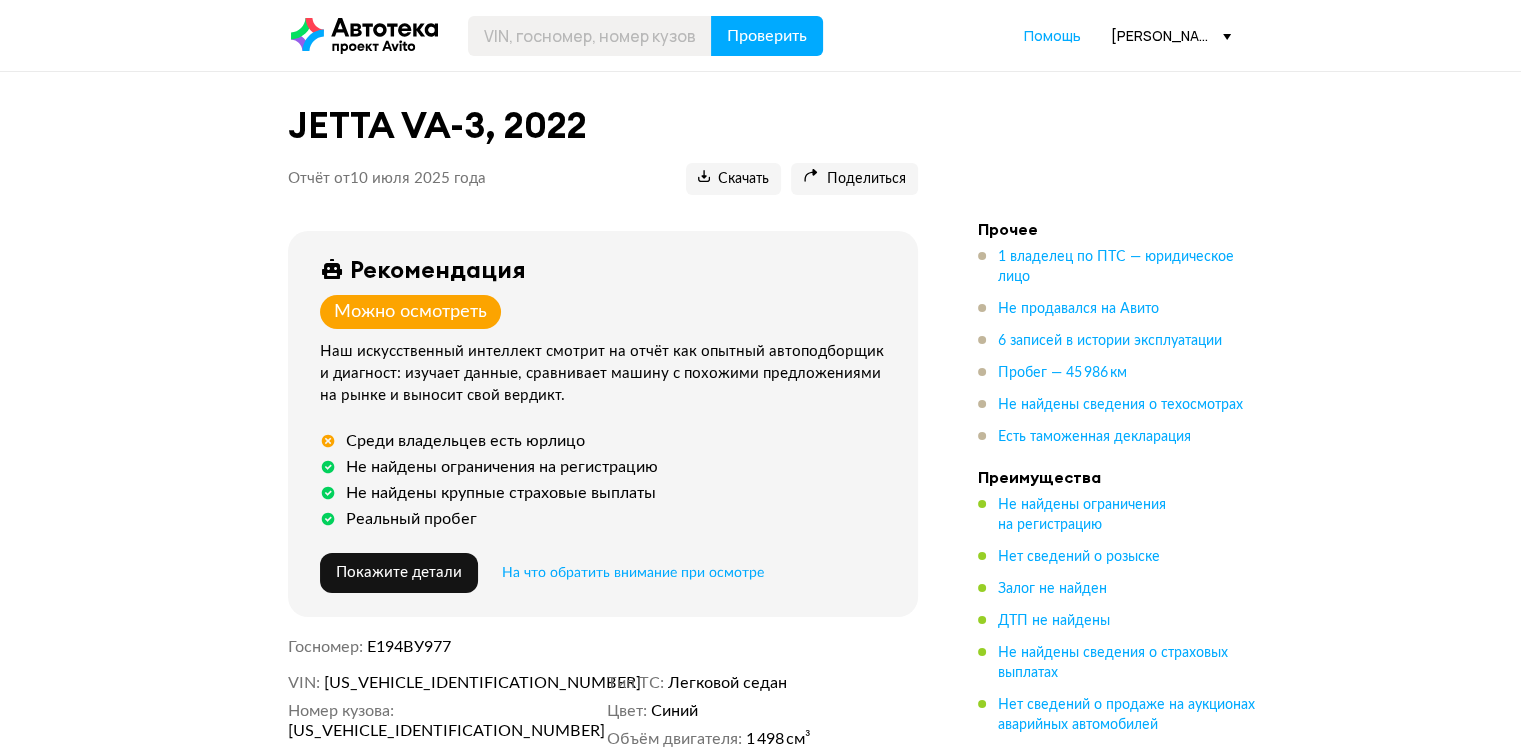 click on "JETTA VA-3, 2022 Отчёт от  10 июля 2025 года Ccылка на отчёт скопирована Скачать Поделиться Ccылка на отчёт скопирована Рекомендация Можно осмотреть Наш искусственный интеллект смотрит на отчёт как опытный автоподборщик и диагност: изучает данные, сравнивает машину с похожими предложениями на рынке и выносит свой вердикт. Среди владельцев есть юрлицо Не найдены ограничения на регистрацию Не найдены крупные страховые выплаты Реальный пробег Покажите детали На что обратить внимание при осмотре Узнайте как Где найти VIN и номер кузова купить отчёт ещё раз . . VIN 2022" at bounding box center (760, 3209) 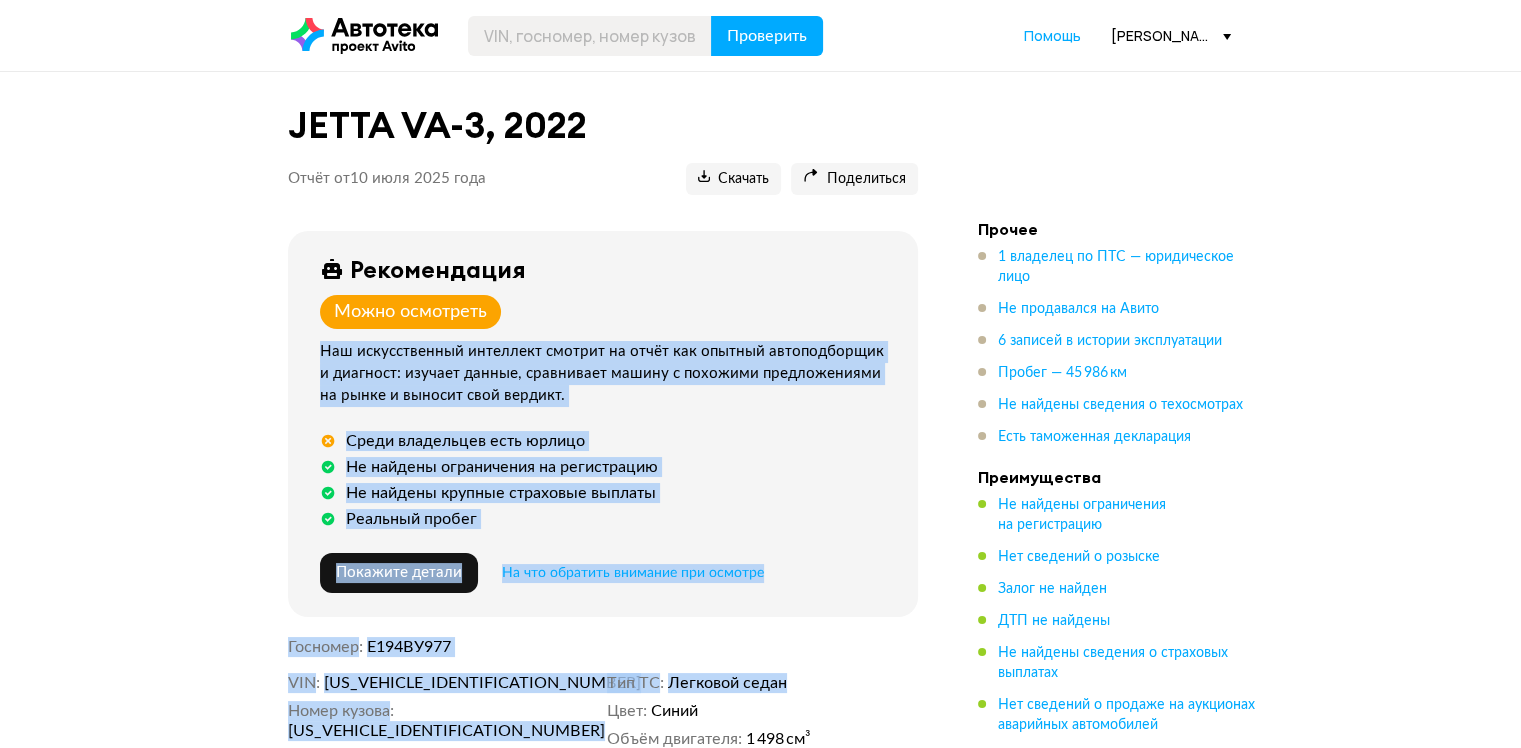 drag, startPoint x: 1151, startPoint y: 520, endPoint x: 636, endPoint y: 280, distance: 568.1769 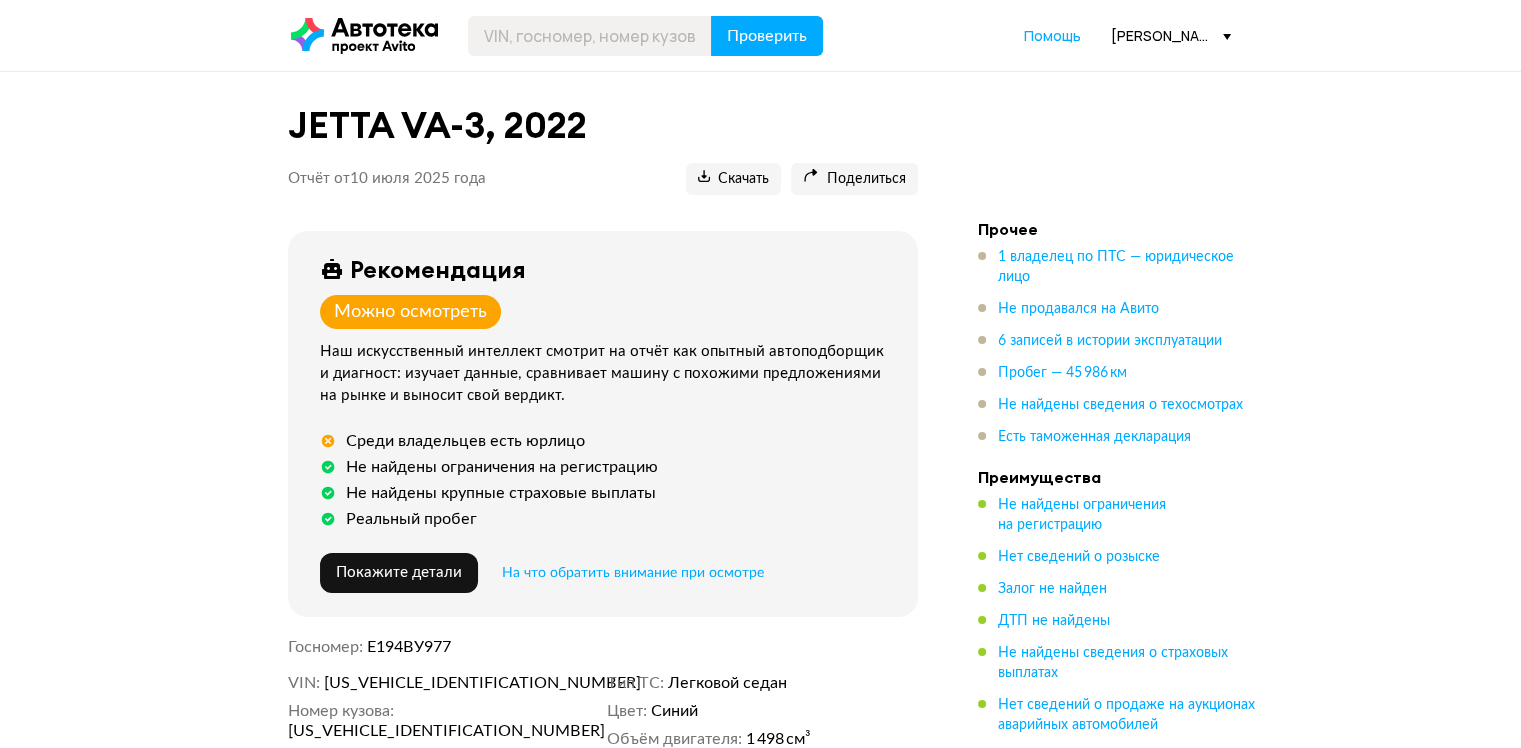 click on "JETTA VA-3, 2022 Отчёт от  10 июля 2025 года Ccылка на отчёт скопирована Скачать Поделиться Ccылка на отчёт скопирована Рекомендация Можно осмотреть Наш искусственный интеллект смотрит на отчёт как опытный автоподборщик и диагност: изучает данные, сравнивает машину с похожими предложениями на рынке и выносит свой вердикт. Среди владельцев есть юрлицо Не найдены ограничения на регистрацию Не найдены крупные страховые выплаты Реальный пробег Покажите детали На что обратить внимание при осмотре Узнайте как Где найти VIN и номер кузова купить отчёт ещё раз . . VIN 2022" at bounding box center (760, 3209) 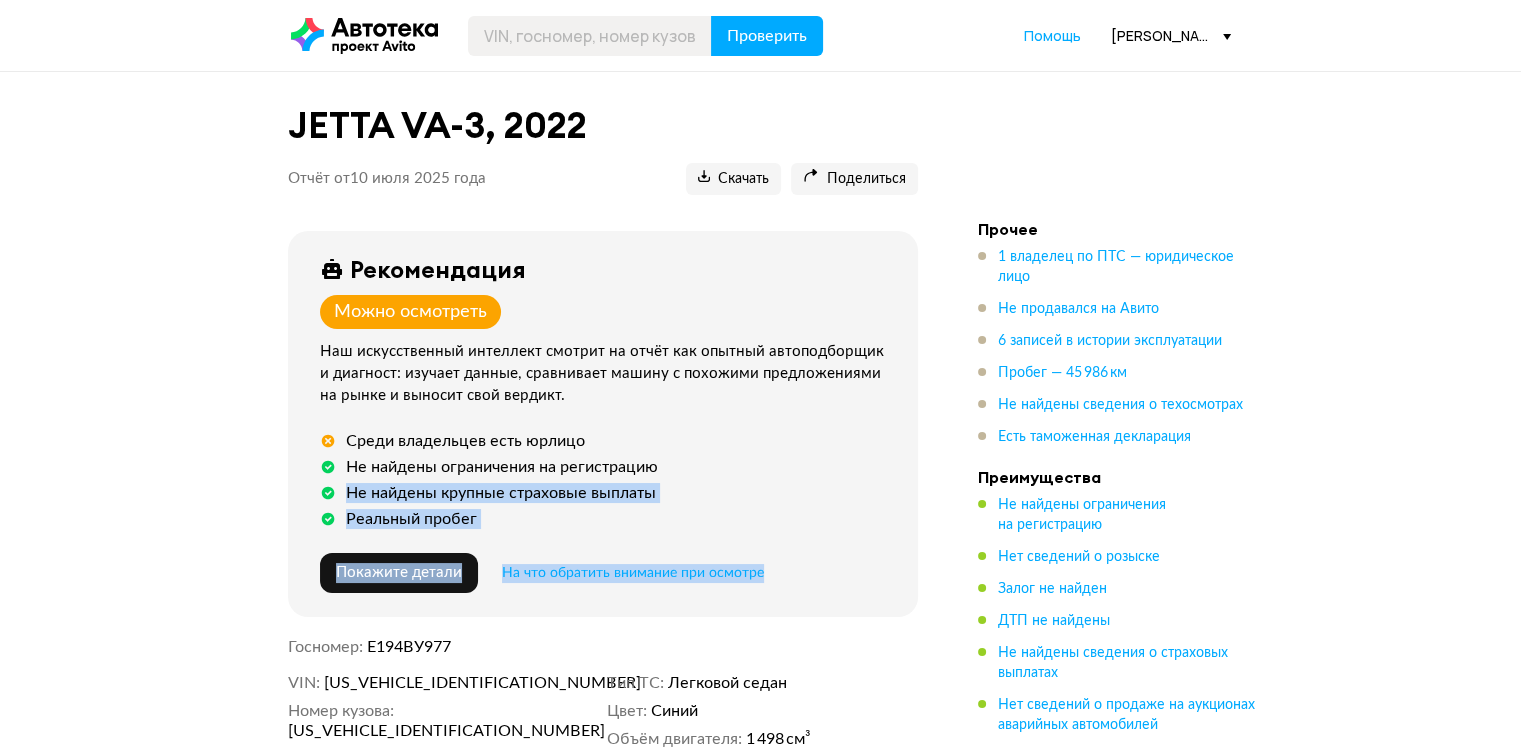 drag, startPoint x: 904, startPoint y: 500, endPoint x: 941, endPoint y: 627, distance: 132.28 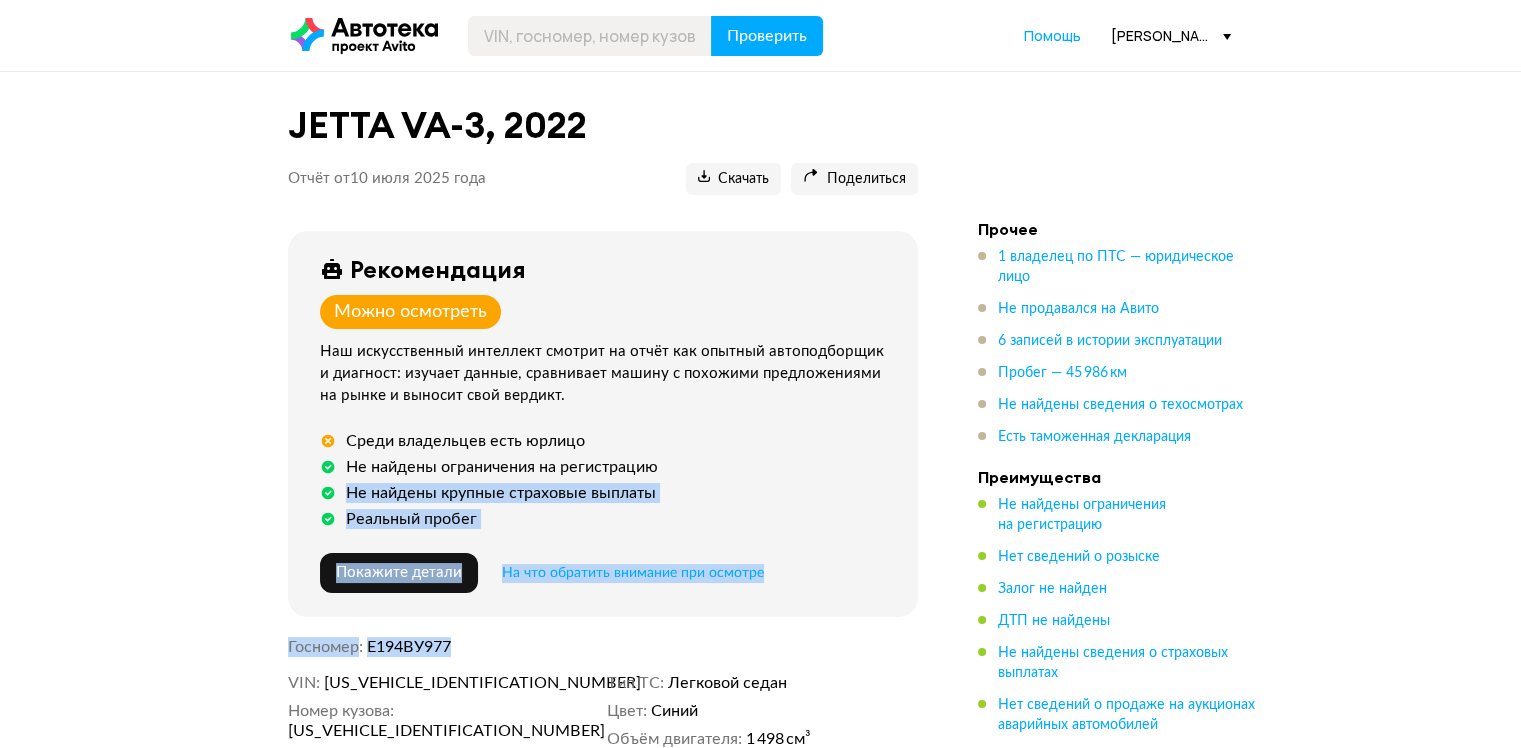 click on "JETTA VA-3, 2022 Отчёт от  10 июля 2025 года Ccылка на отчёт скопирована Скачать Поделиться Ccылка на отчёт скопирована Рекомендация Можно осмотреть Наш искусственный интеллект смотрит на отчёт как опытный автоподборщик и диагност: изучает данные, сравнивает машину с похожими предложениями на рынке и выносит свой вердикт. Среди владельцев есть юрлицо Не найдены ограничения на регистрацию Не найдены крупные страховые выплаты Реальный пробег Покажите детали На что обратить внимание при осмотре Узнайте как Где найти VIN и номер кузова купить отчёт ещё раз . . VIN 2022" at bounding box center [760, 3209] 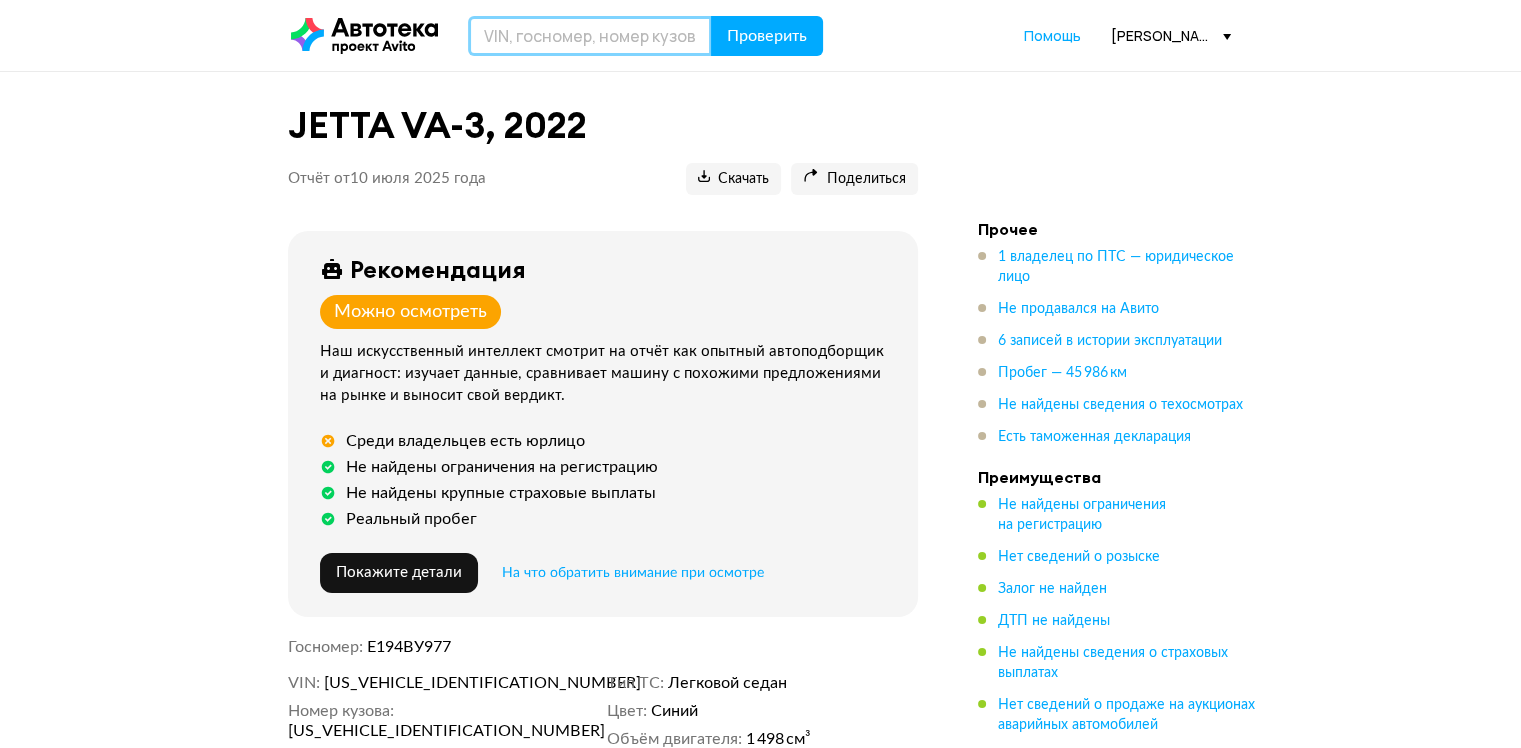 drag, startPoint x: 574, startPoint y: 48, endPoint x: 604, endPoint y: 48, distance: 30 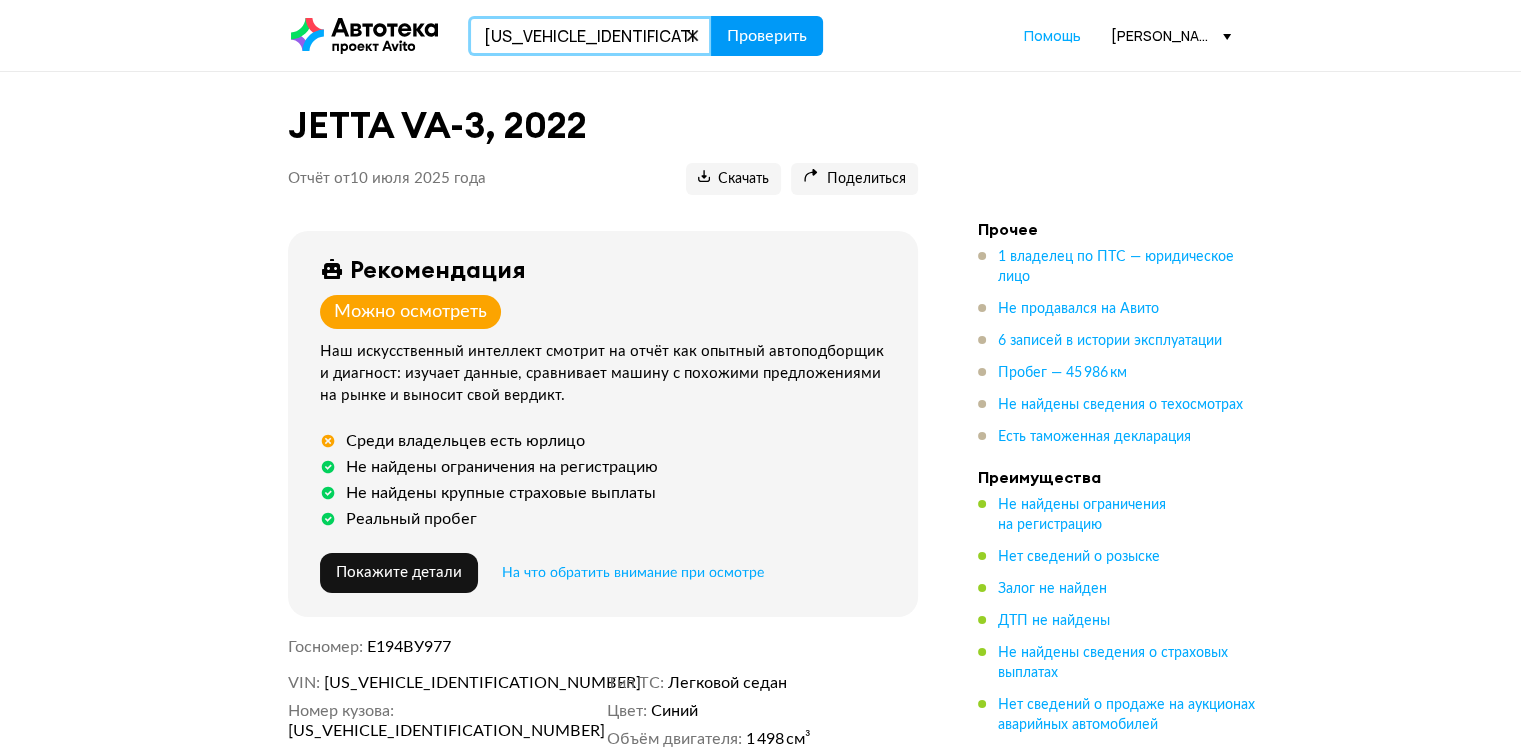 type on "X4X7G69460BF90525" 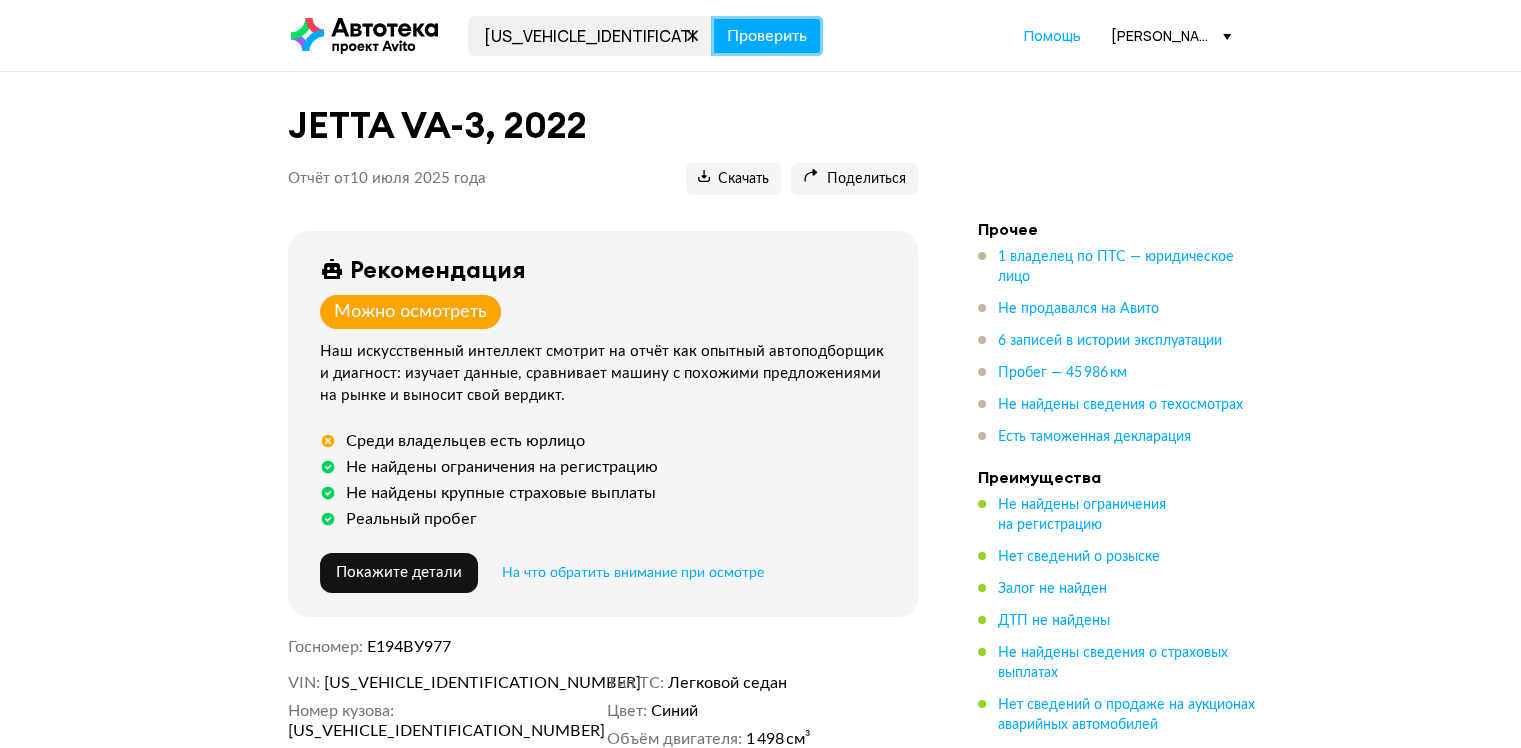 click on "Проверить" at bounding box center (767, 36) 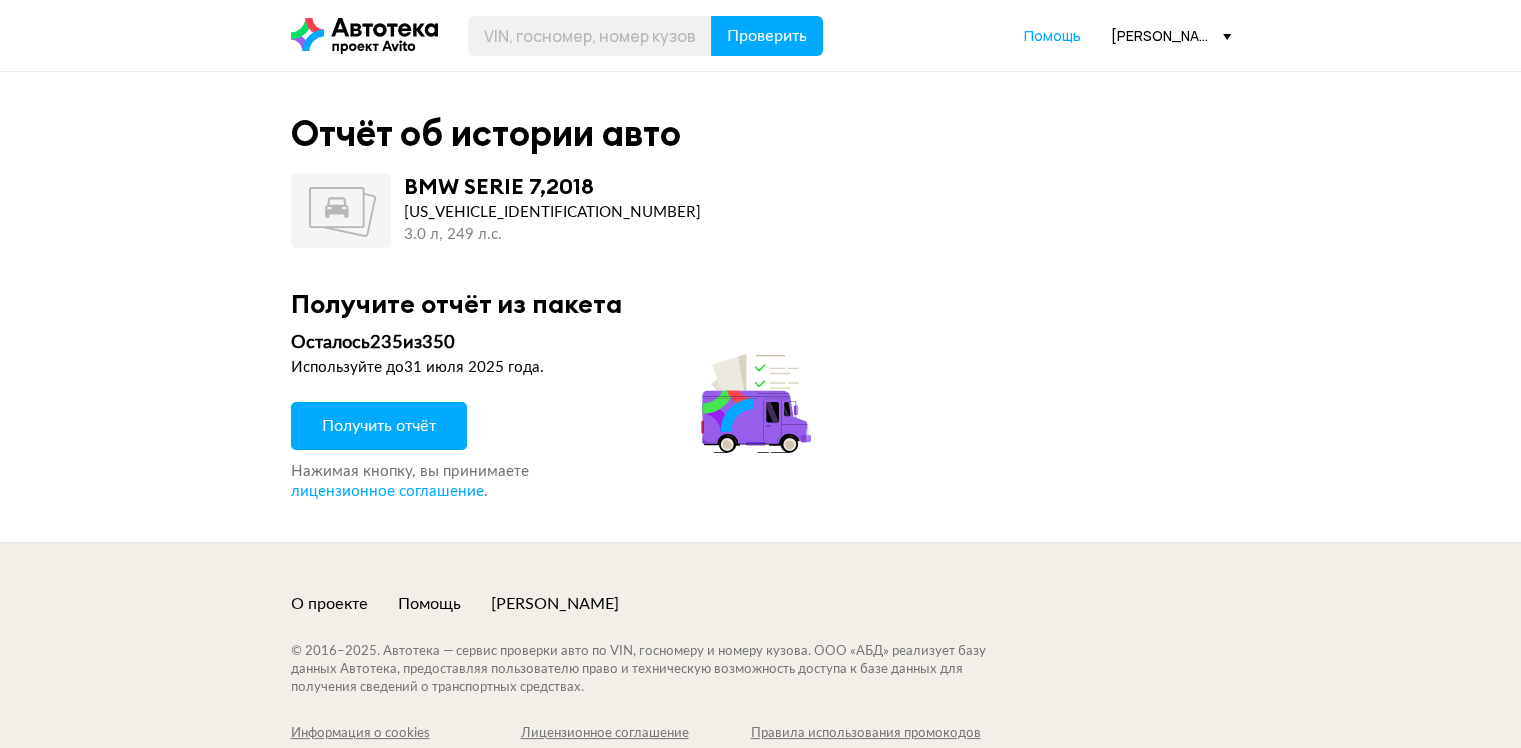 drag, startPoint x: 400, startPoint y: 416, endPoint x: 417, endPoint y: 394, distance: 27.802877 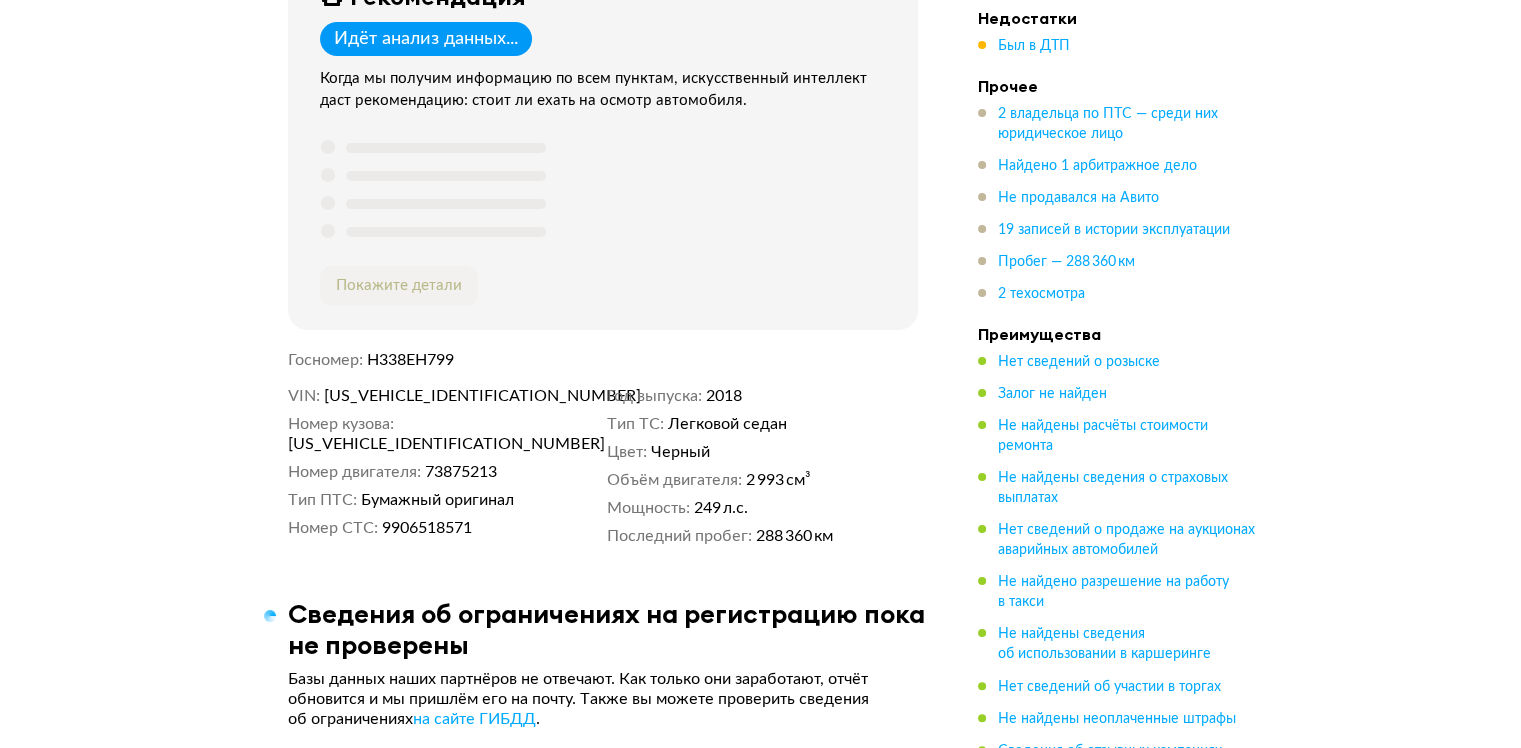 scroll, scrollTop: 500, scrollLeft: 0, axis: vertical 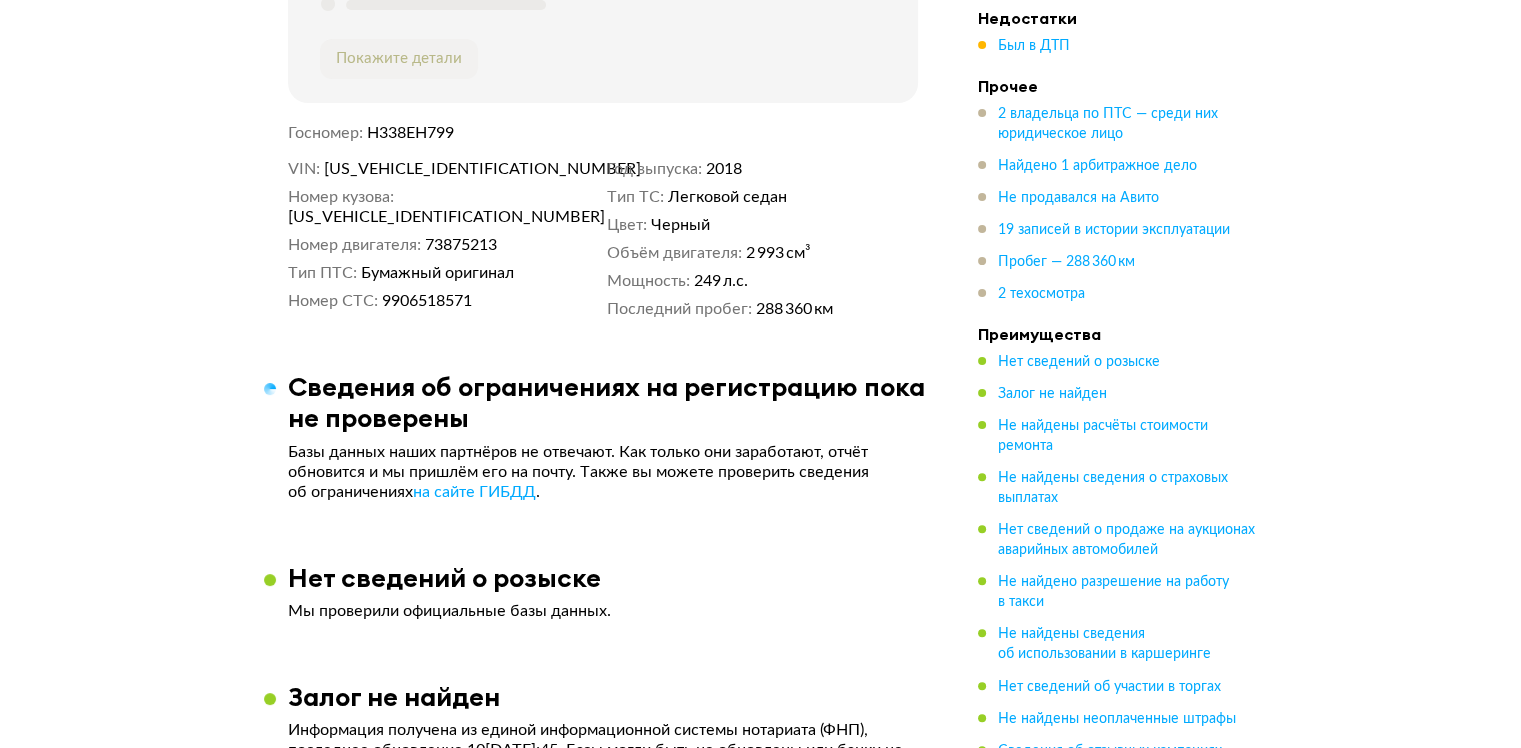 click on "Недостатки Был в ДТП" at bounding box center (1118, 32) 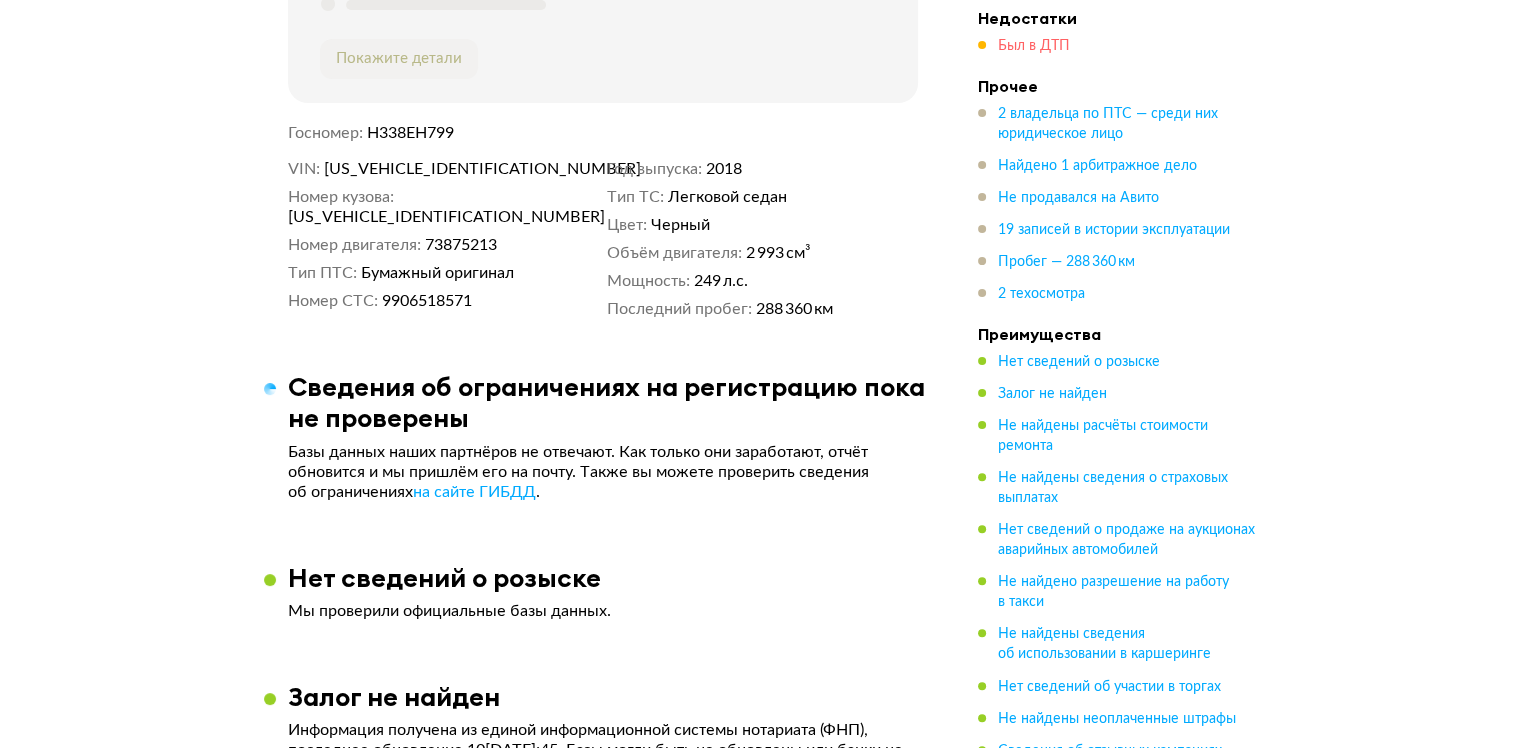 click on "Был в ДТП" at bounding box center [1034, 46] 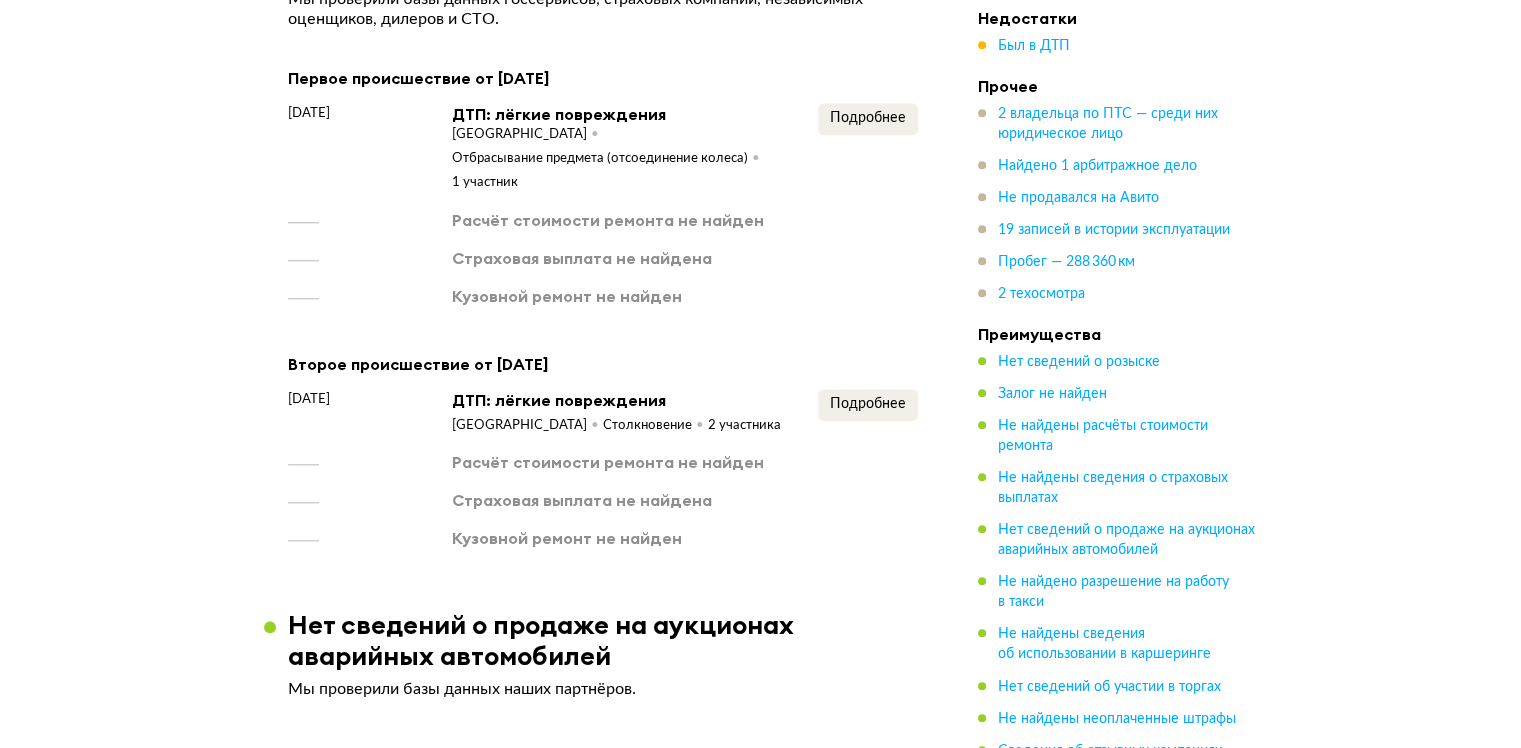 scroll, scrollTop: 2015, scrollLeft: 0, axis: vertical 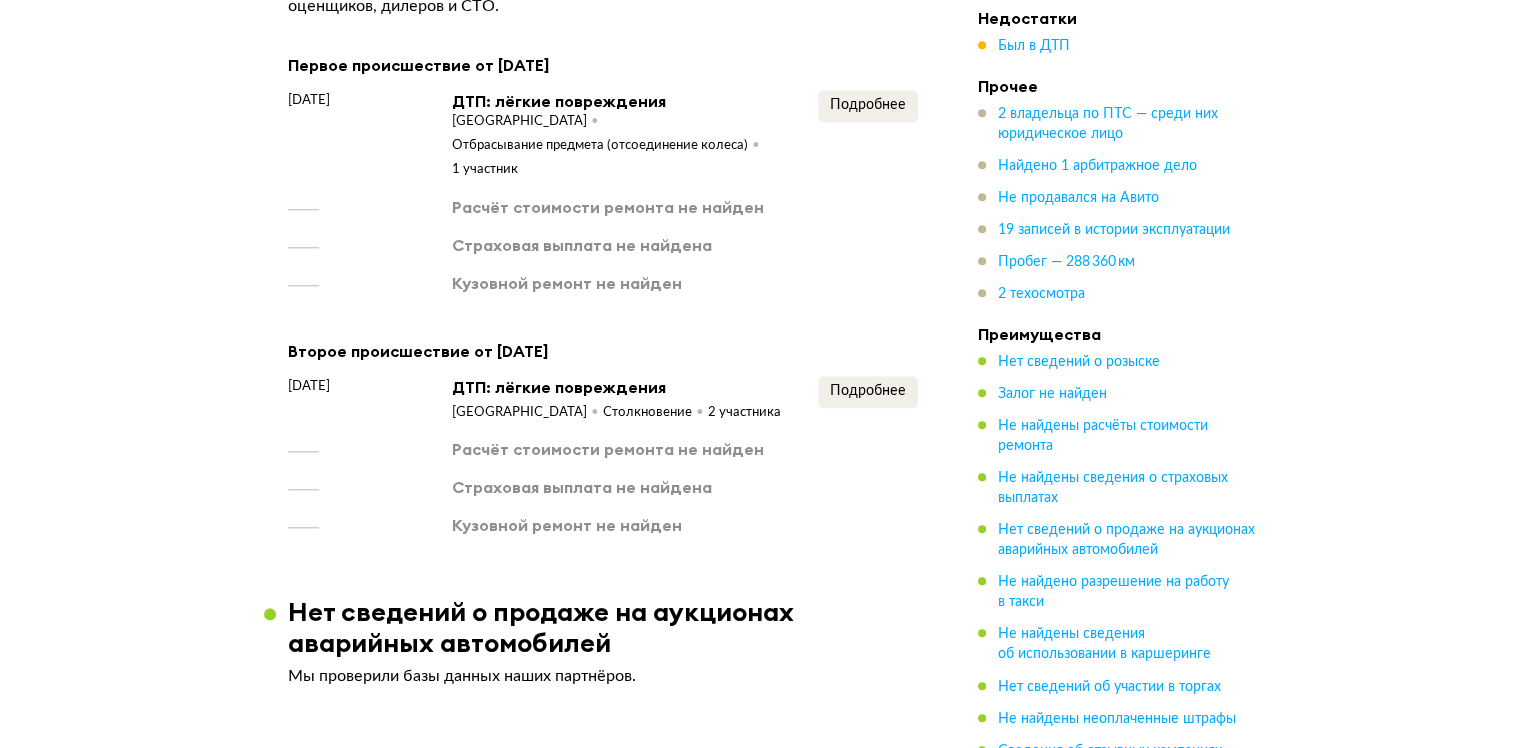 click on "Первое происшествие от 7 августа 2022 года 7 августа 2022 года ДТП: лёгкие повреждения Москва Отбрасывание предмета (отсоединение колеса) 1 участник Подробнее Расчёт стоимости ремонта не найден Страховая выплата не найдена Кузовной ремонт не найден" at bounding box center [603, 173] 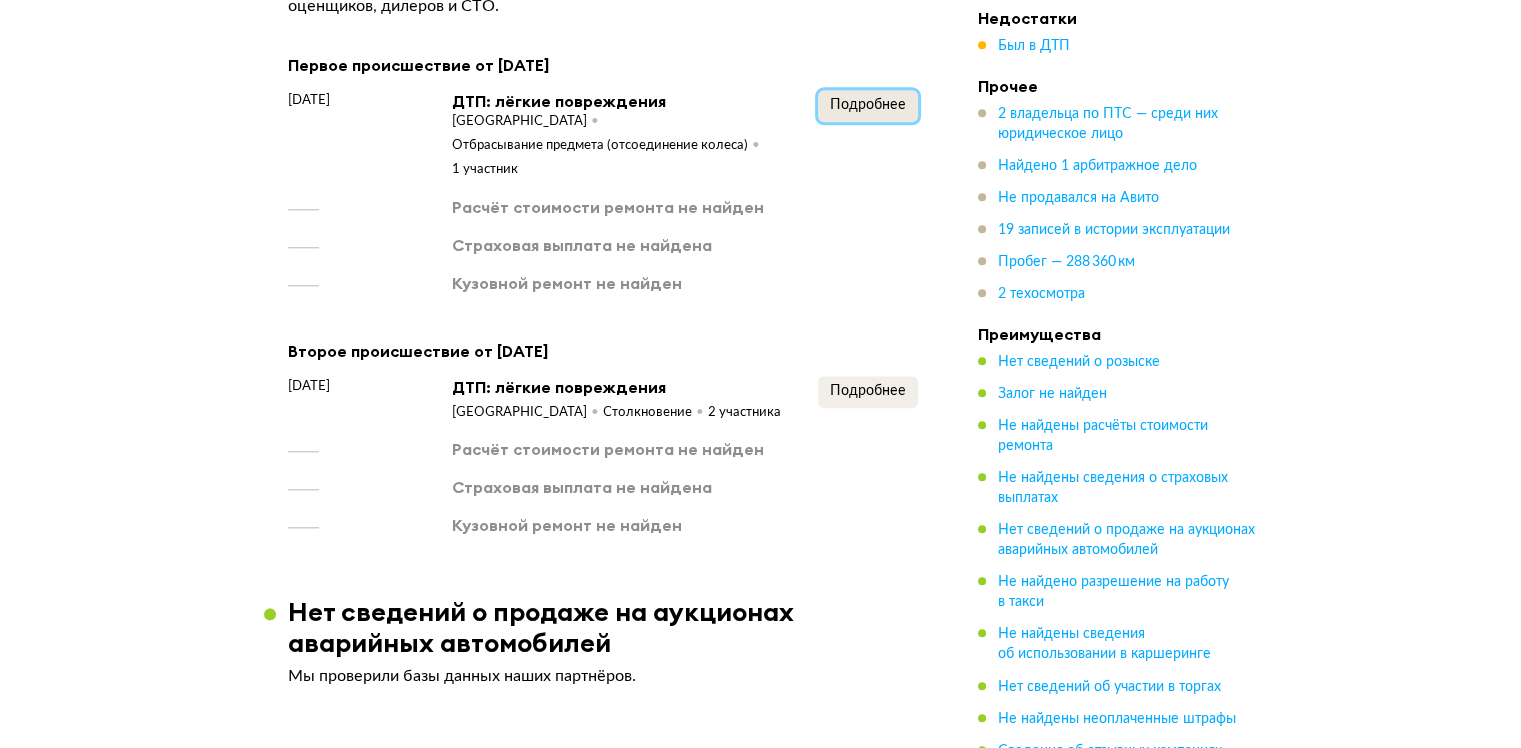 click on "Подробнее" at bounding box center [868, 106] 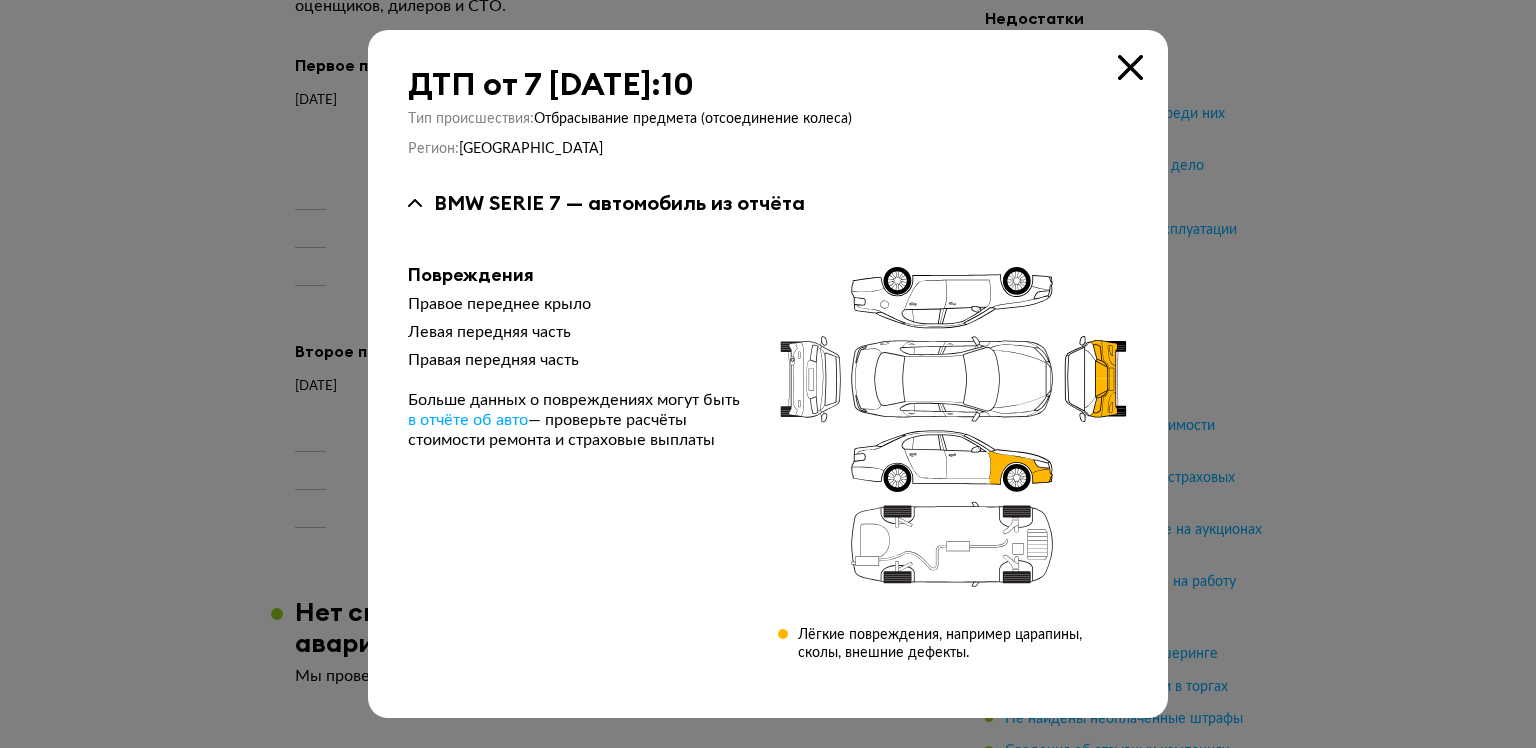 type 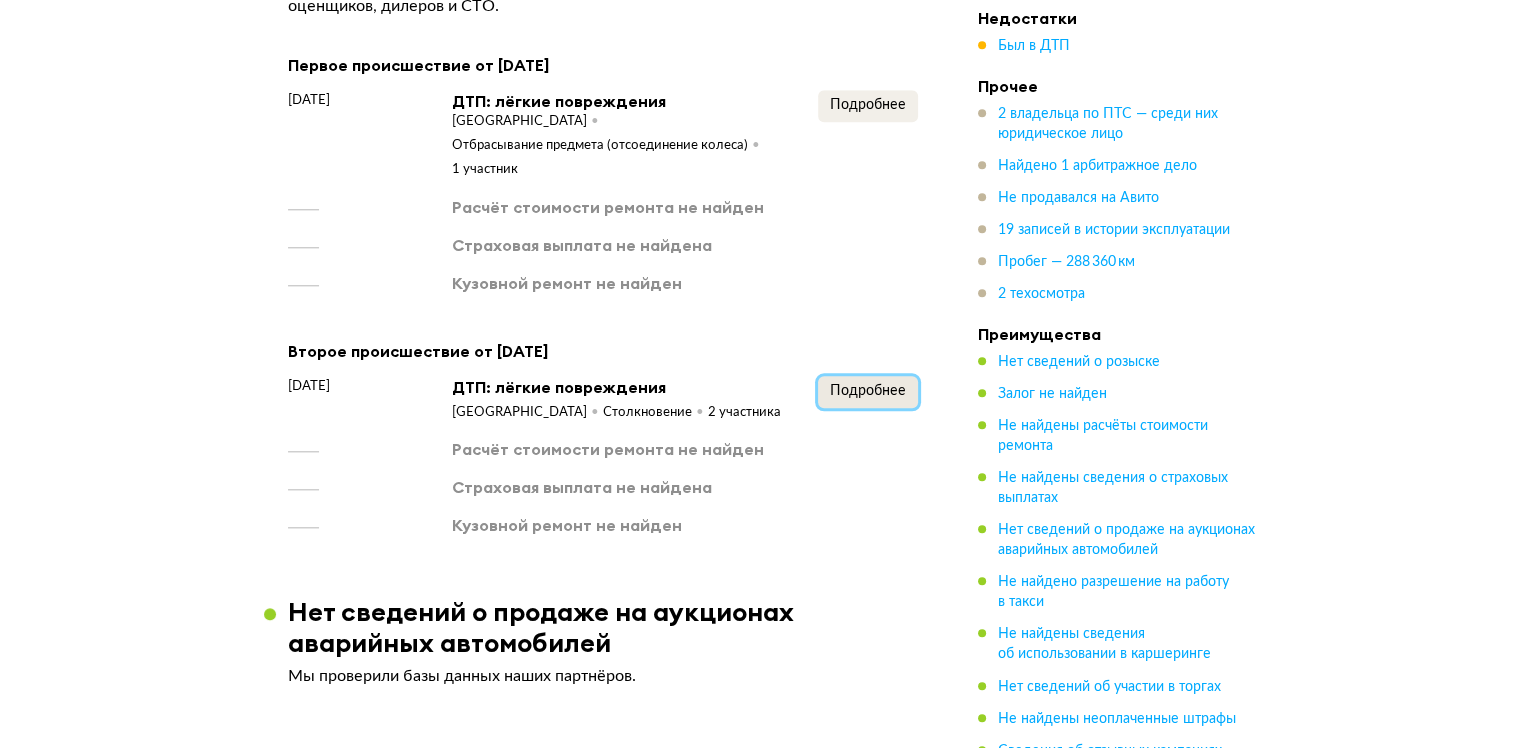 click on "Подробнее" at bounding box center (868, 391) 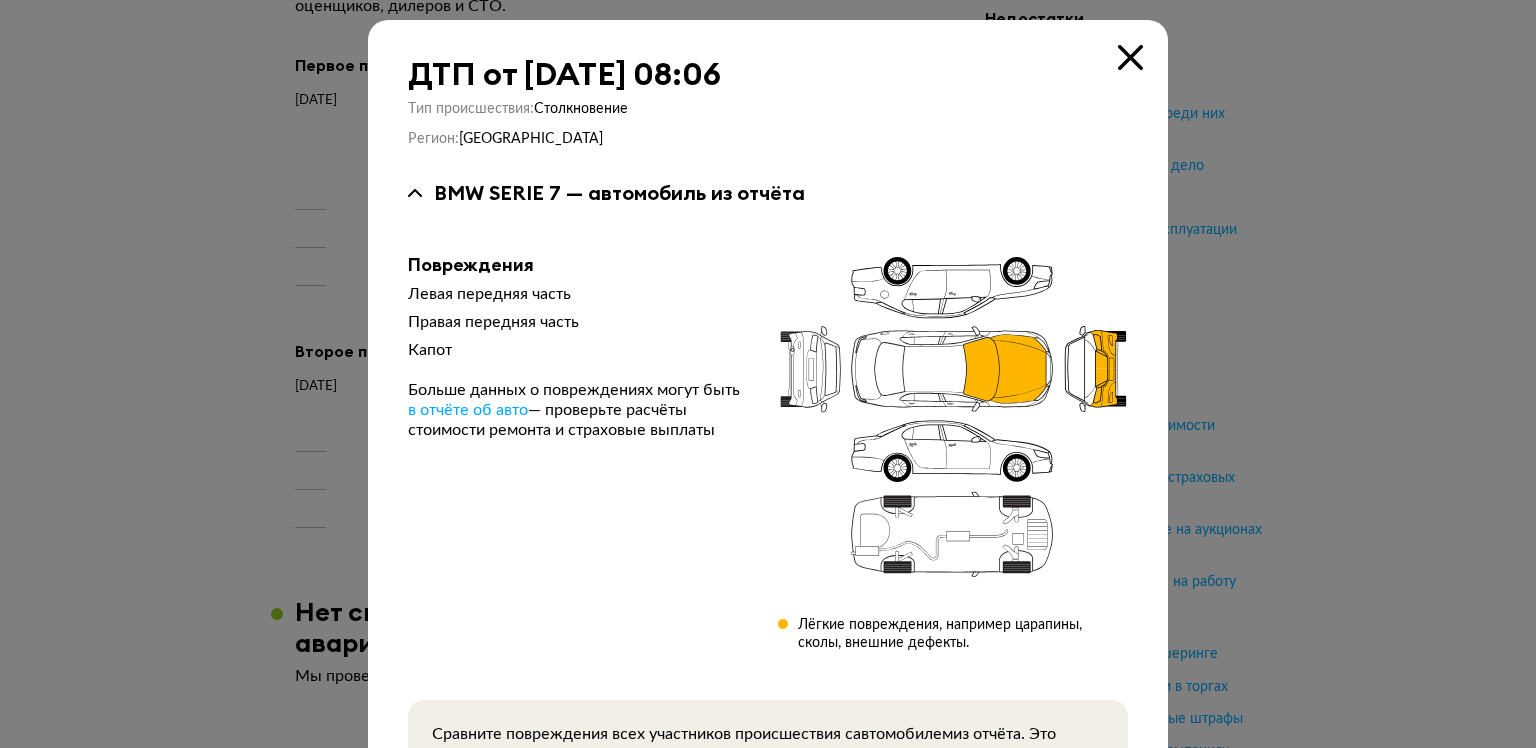 type 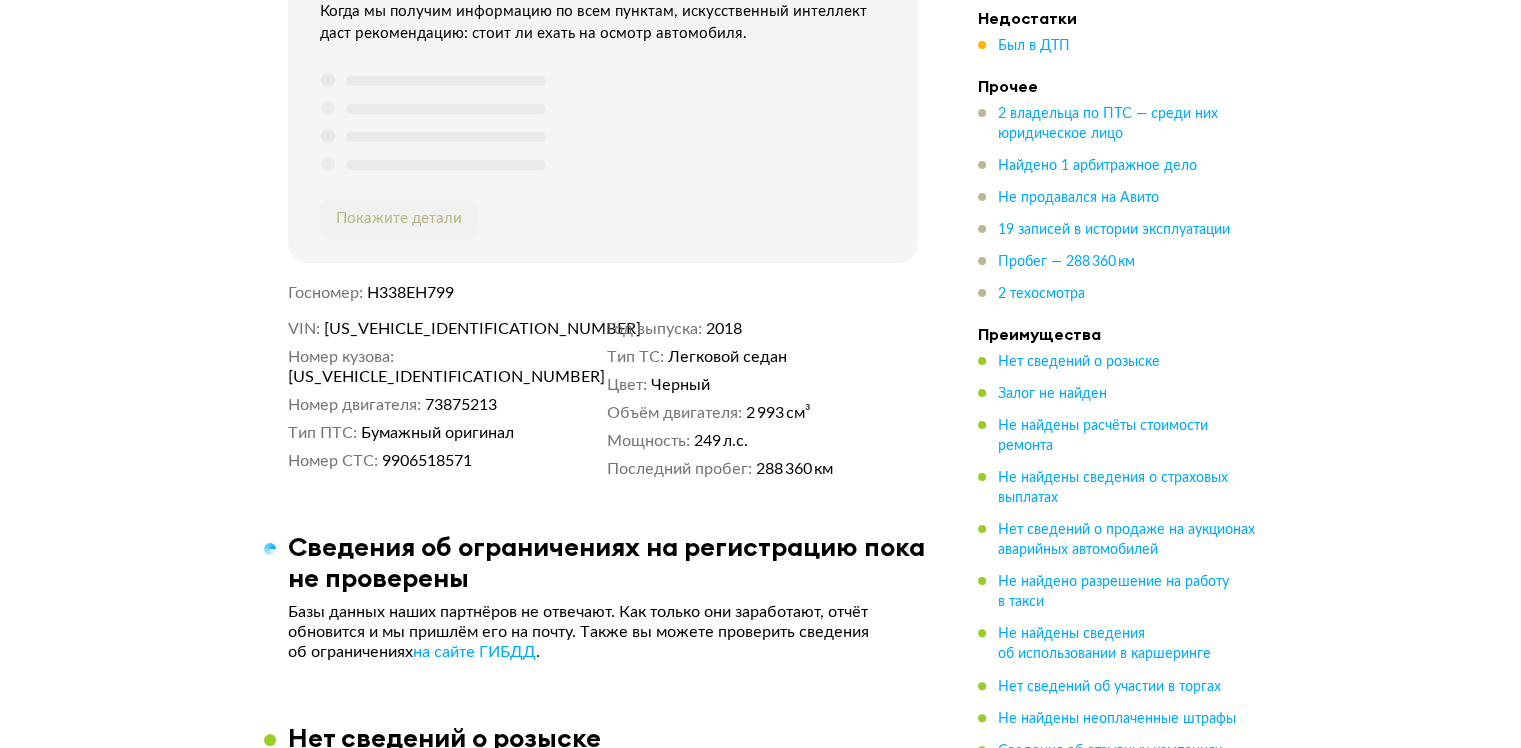 scroll, scrollTop: 315, scrollLeft: 0, axis: vertical 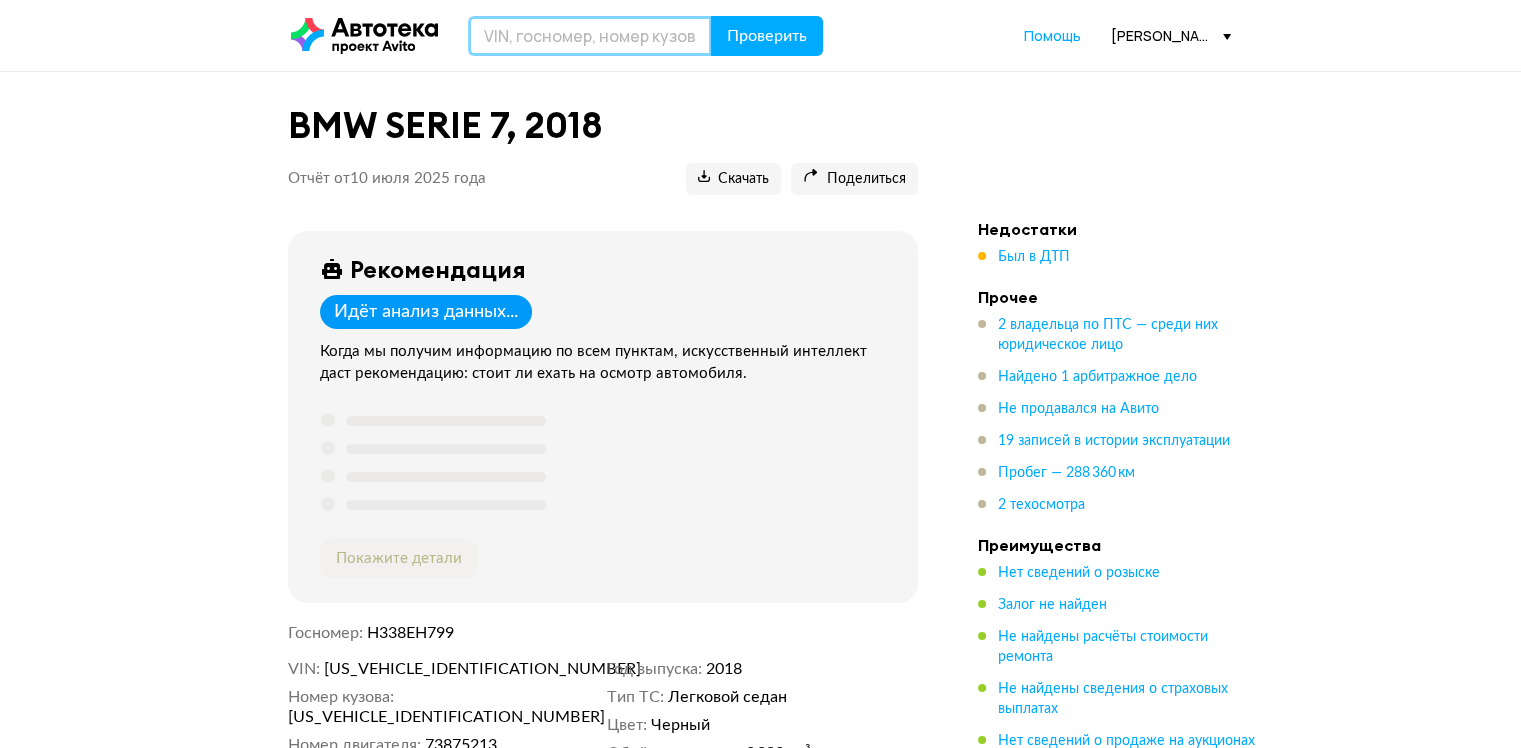 click at bounding box center [590, 36] 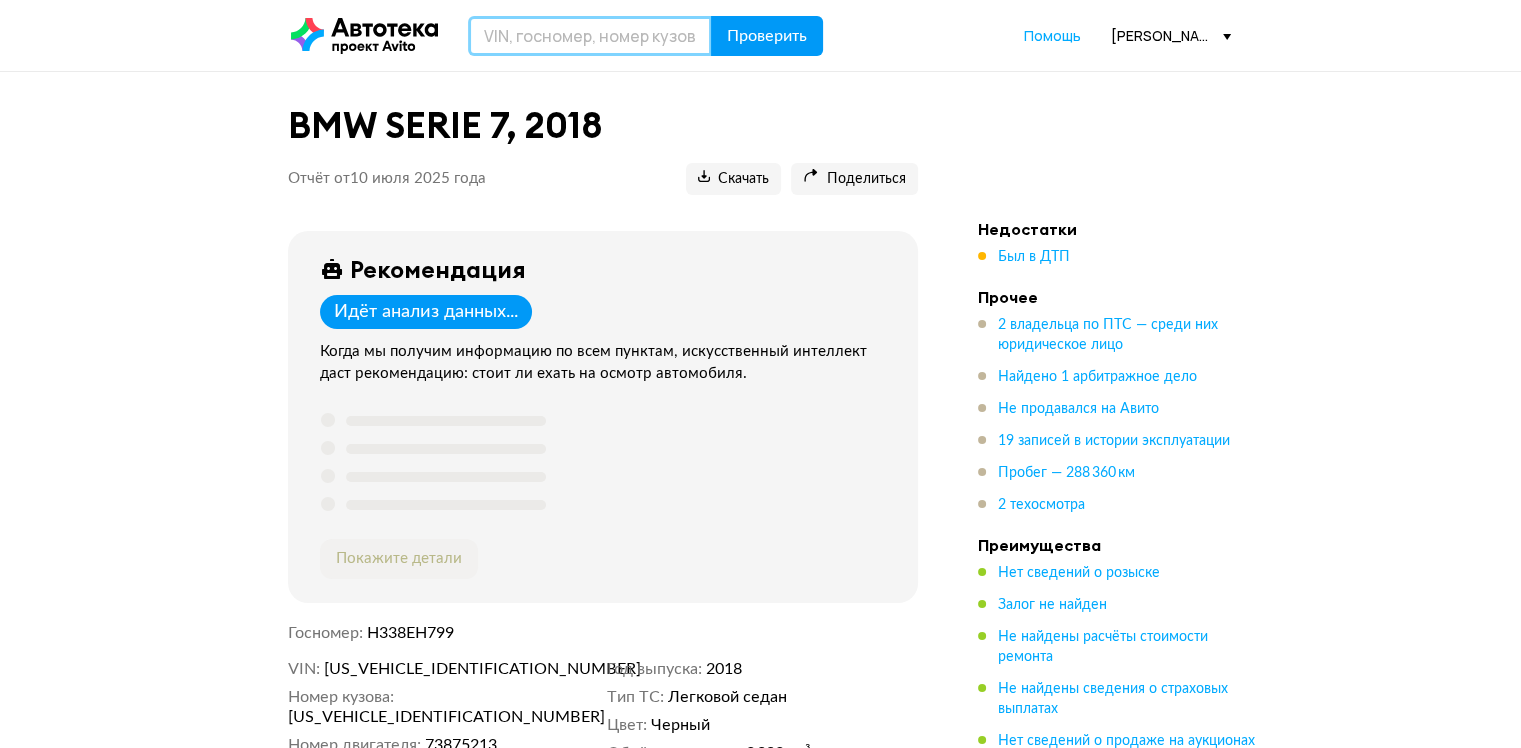 paste on "X4X7G69420BF90411" 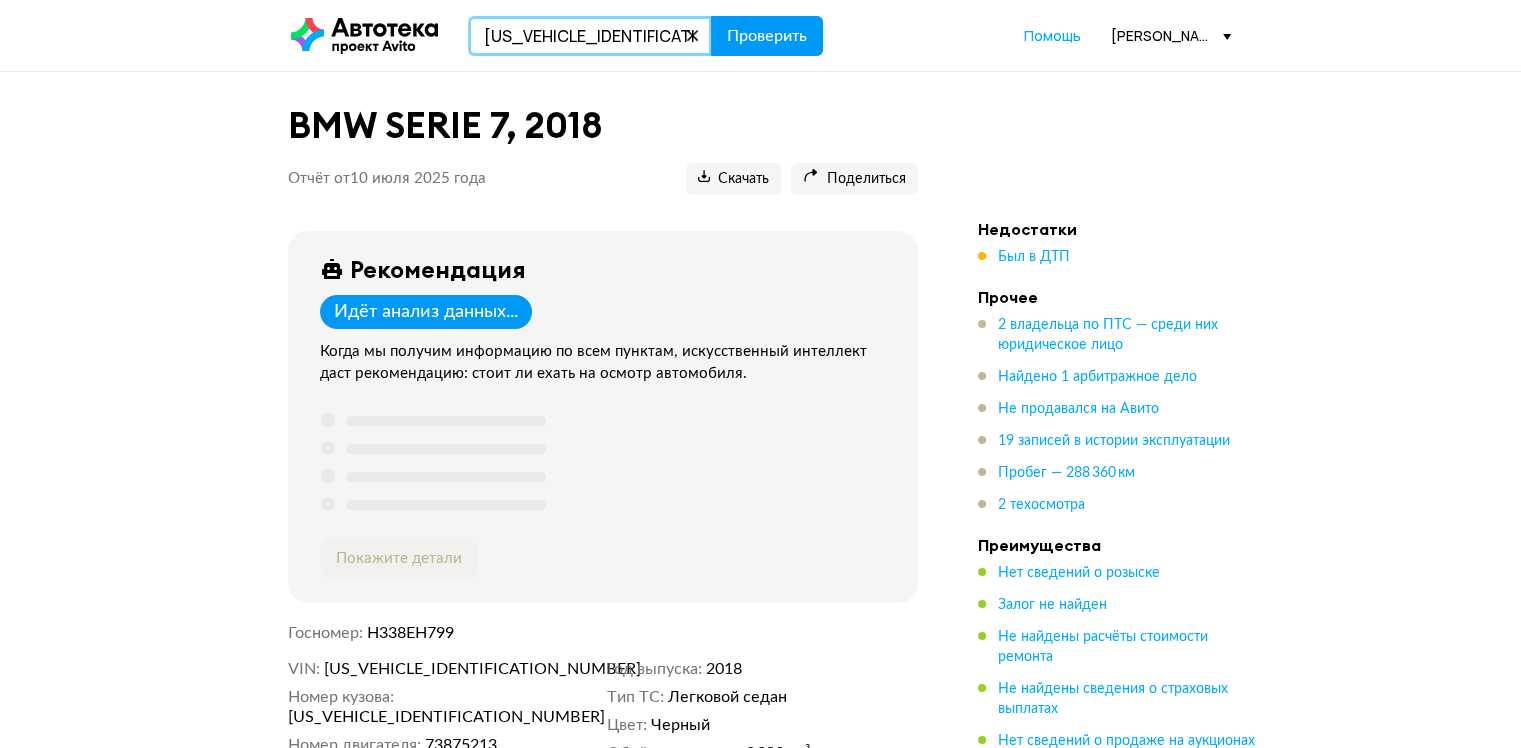 type on "X4X7G69420BF90411" 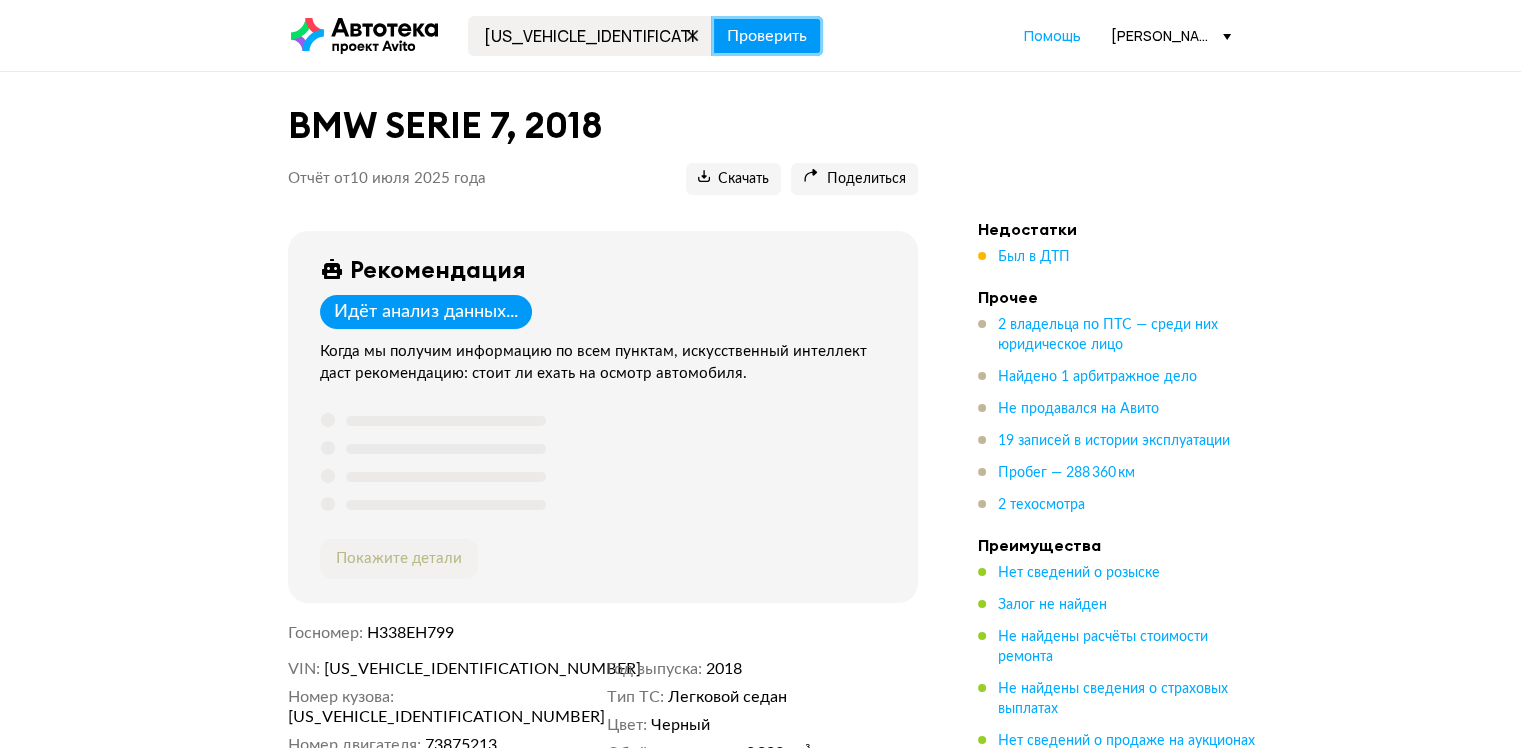 click on "Проверить" at bounding box center (767, 36) 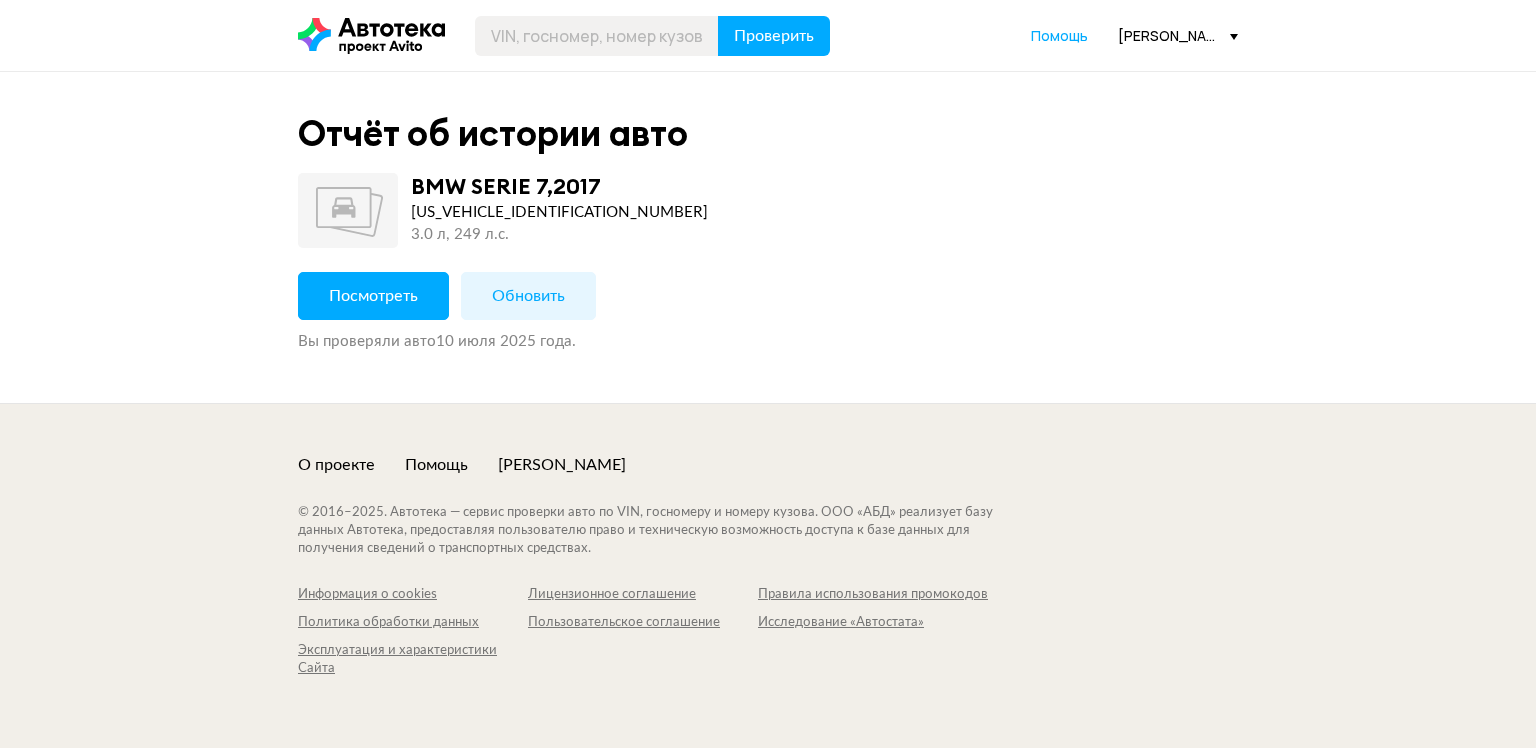 click on "Посмотреть" at bounding box center (373, 296) 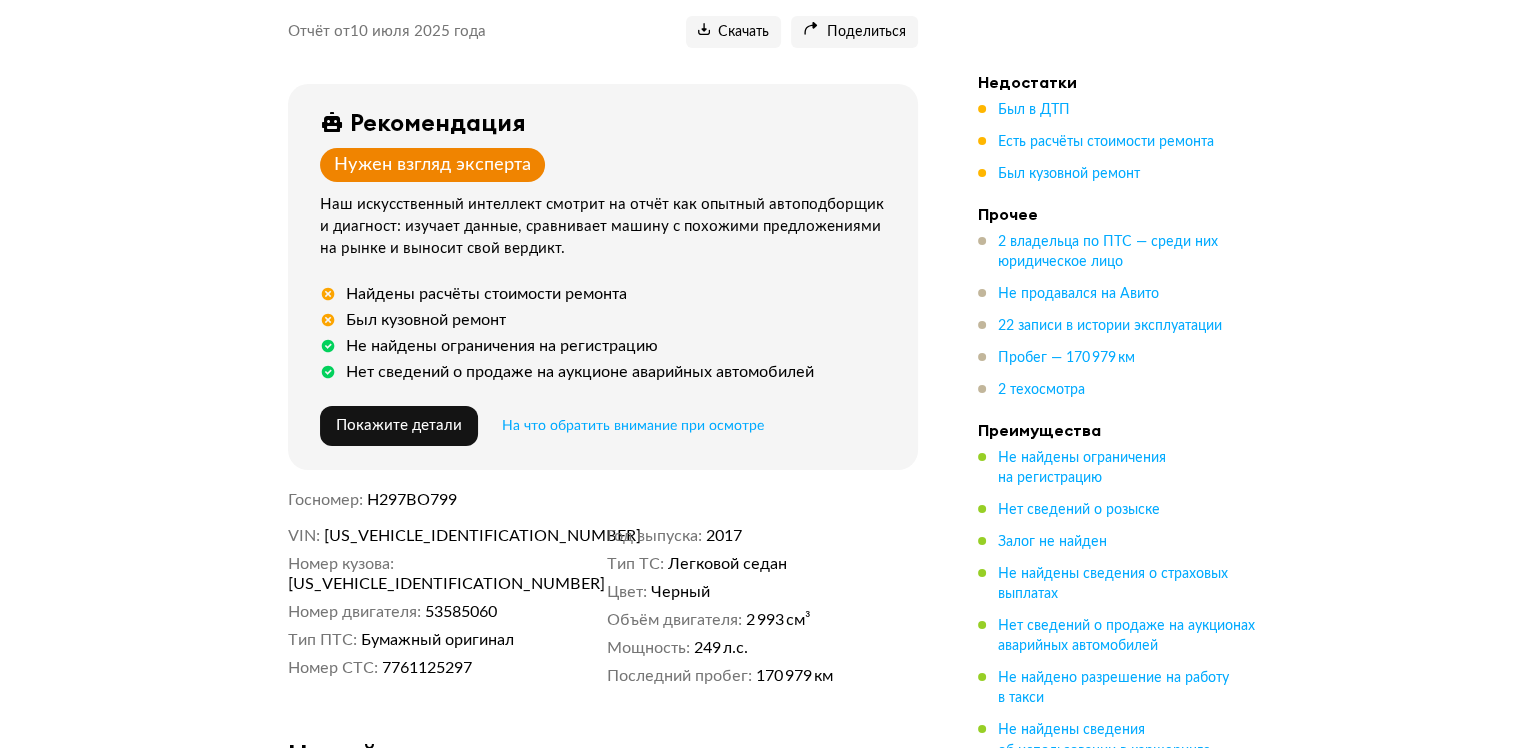 scroll, scrollTop: 0, scrollLeft: 0, axis: both 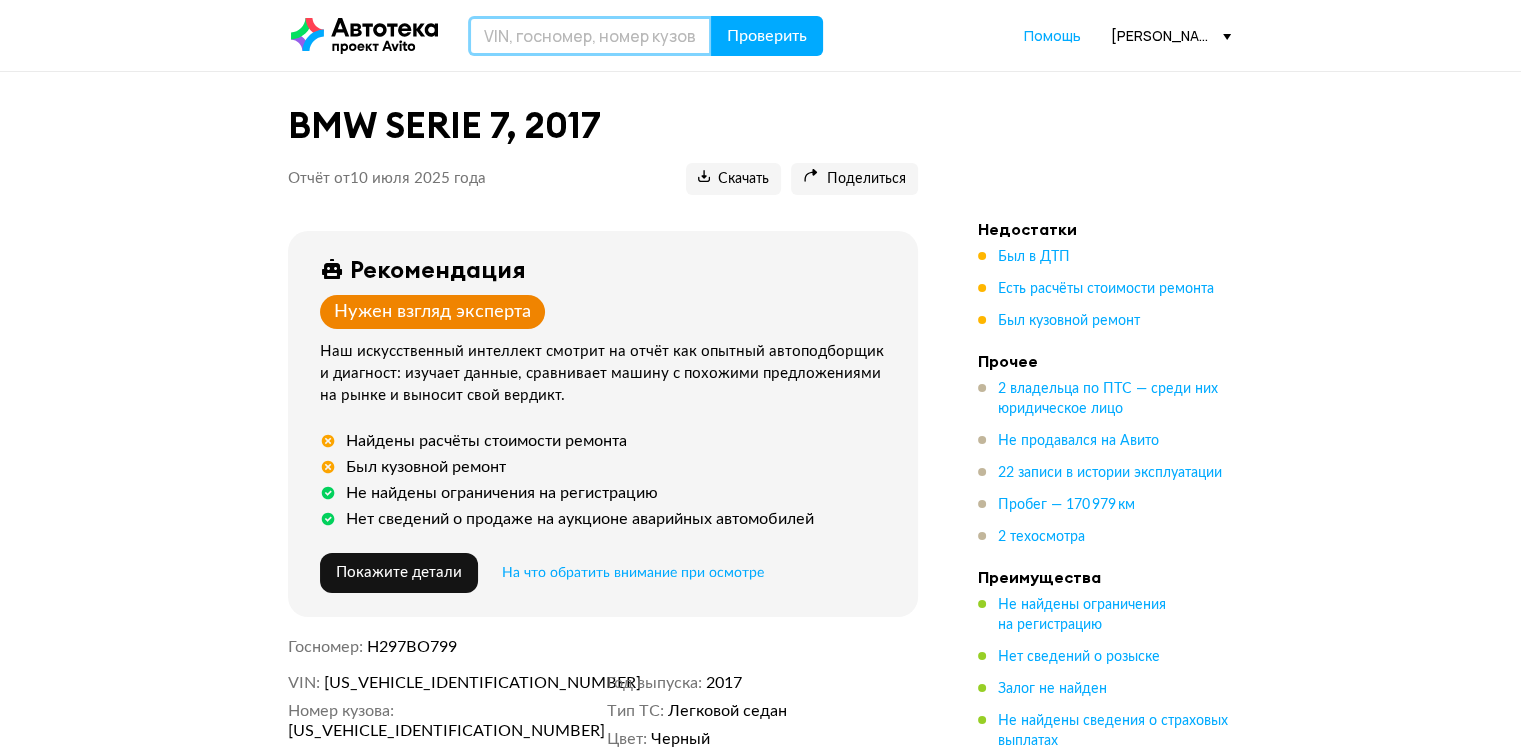 click at bounding box center [590, 36] 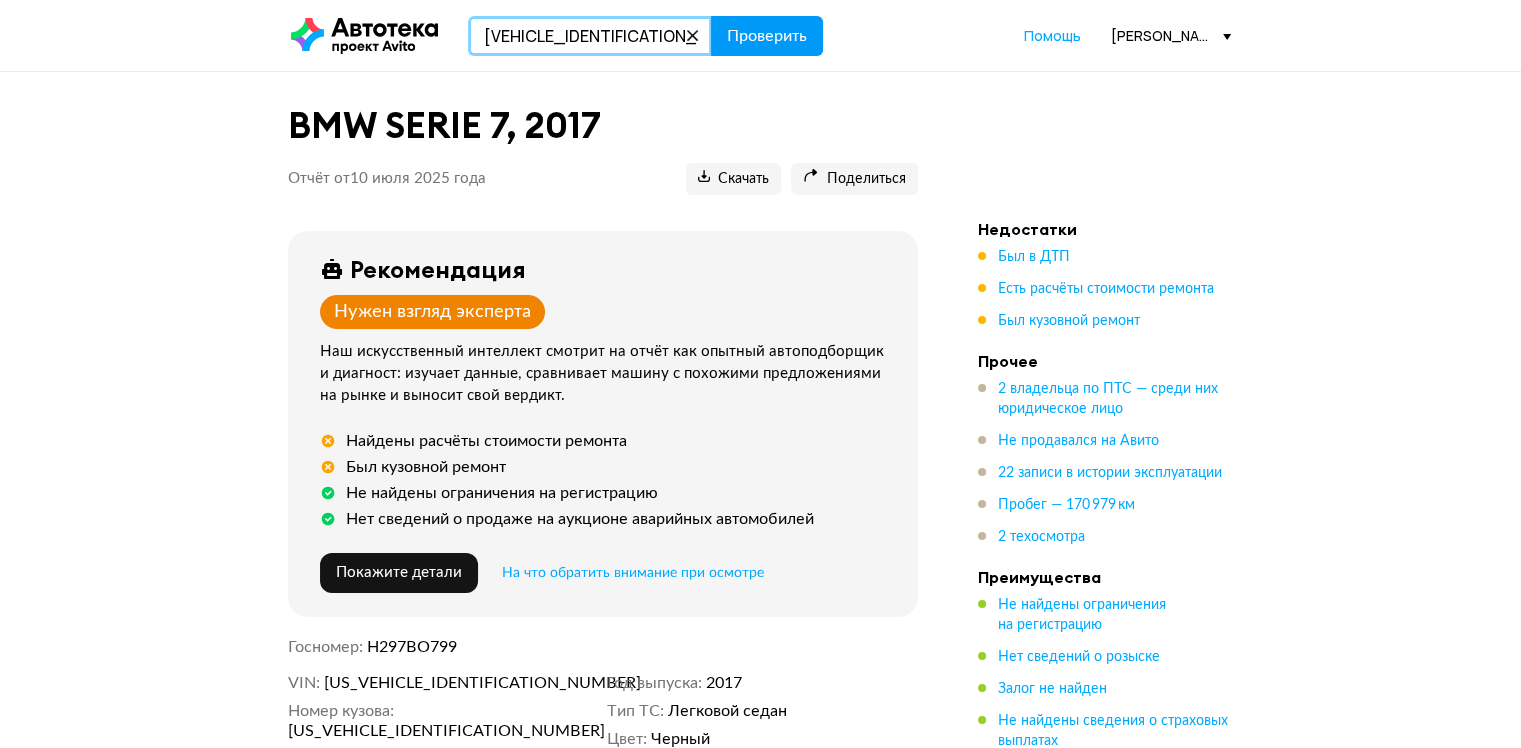 type on "Z8TVEAHXVKM028798" 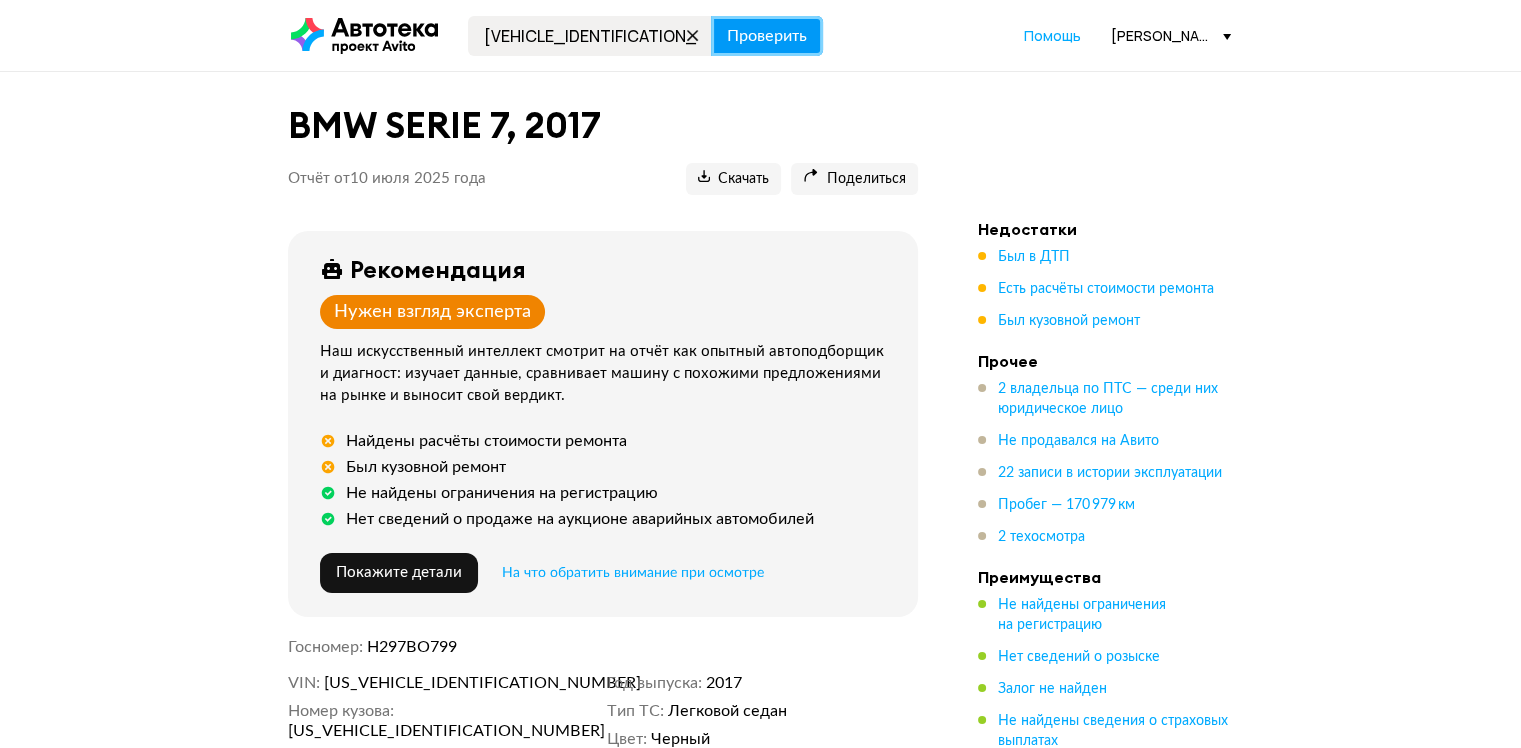 click on "Проверить" at bounding box center (767, 36) 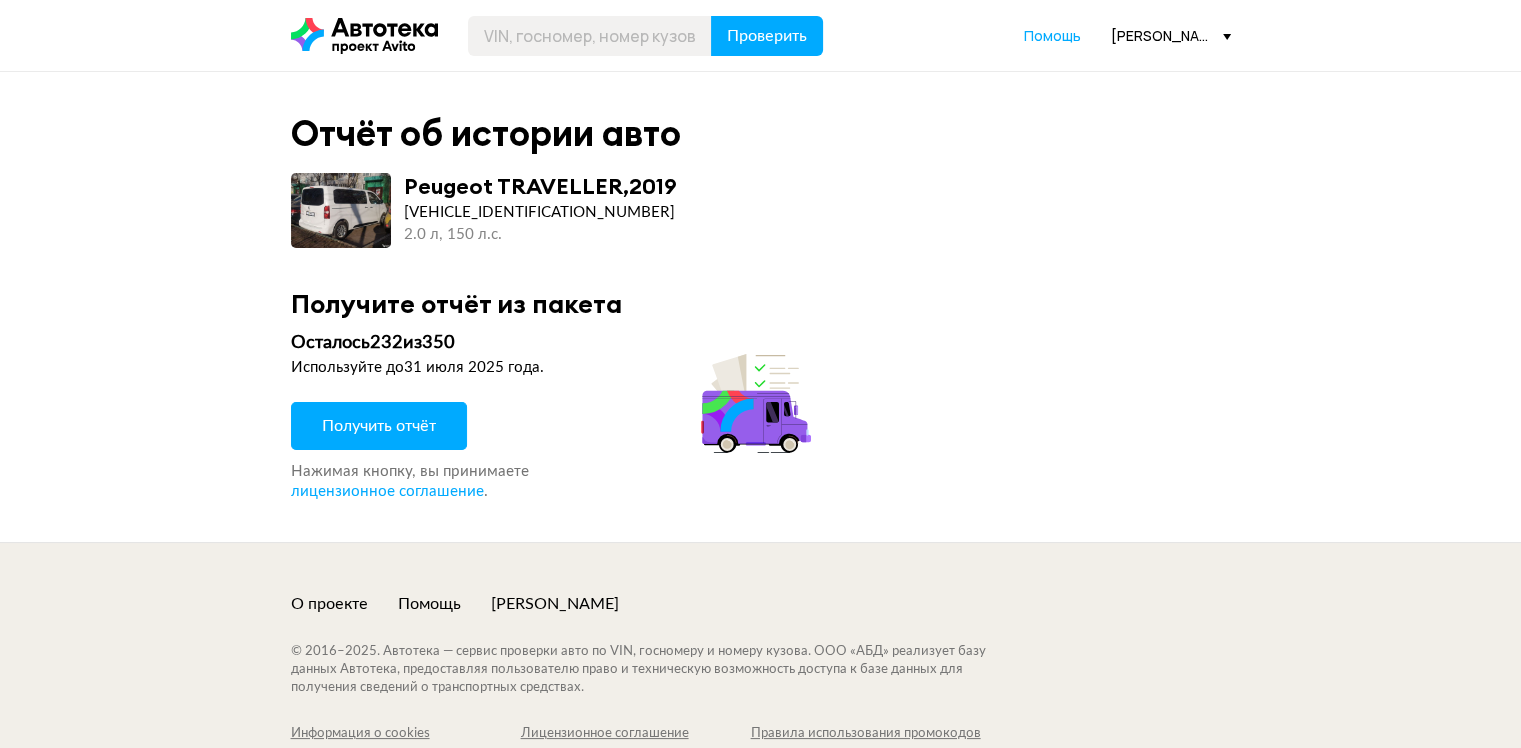 drag, startPoint x: 448, startPoint y: 414, endPoint x: 489, endPoint y: 394, distance: 45.617977 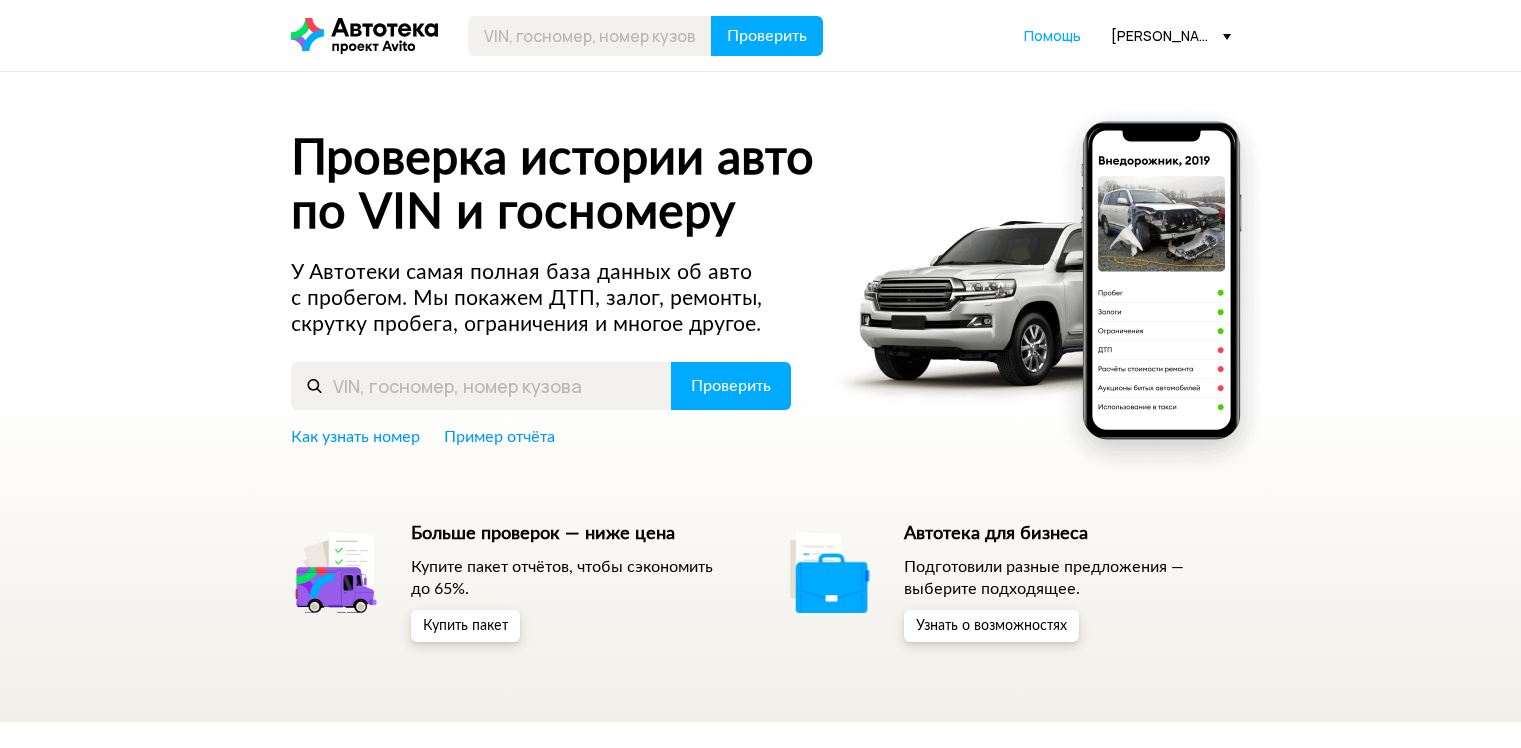 scroll, scrollTop: 0, scrollLeft: 0, axis: both 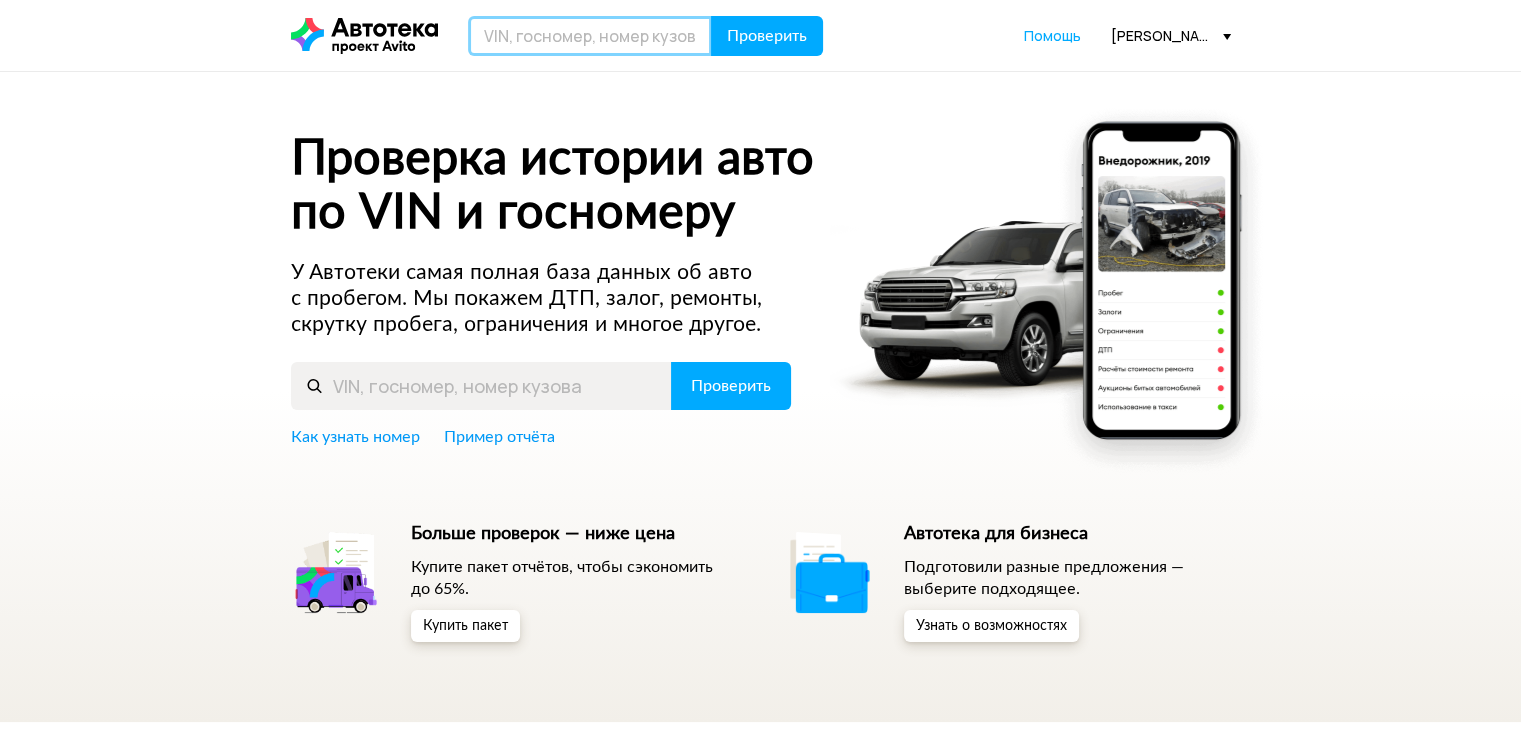 drag, startPoint x: 602, startPoint y: 40, endPoint x: 615, endPoint y: 40, distance: 13 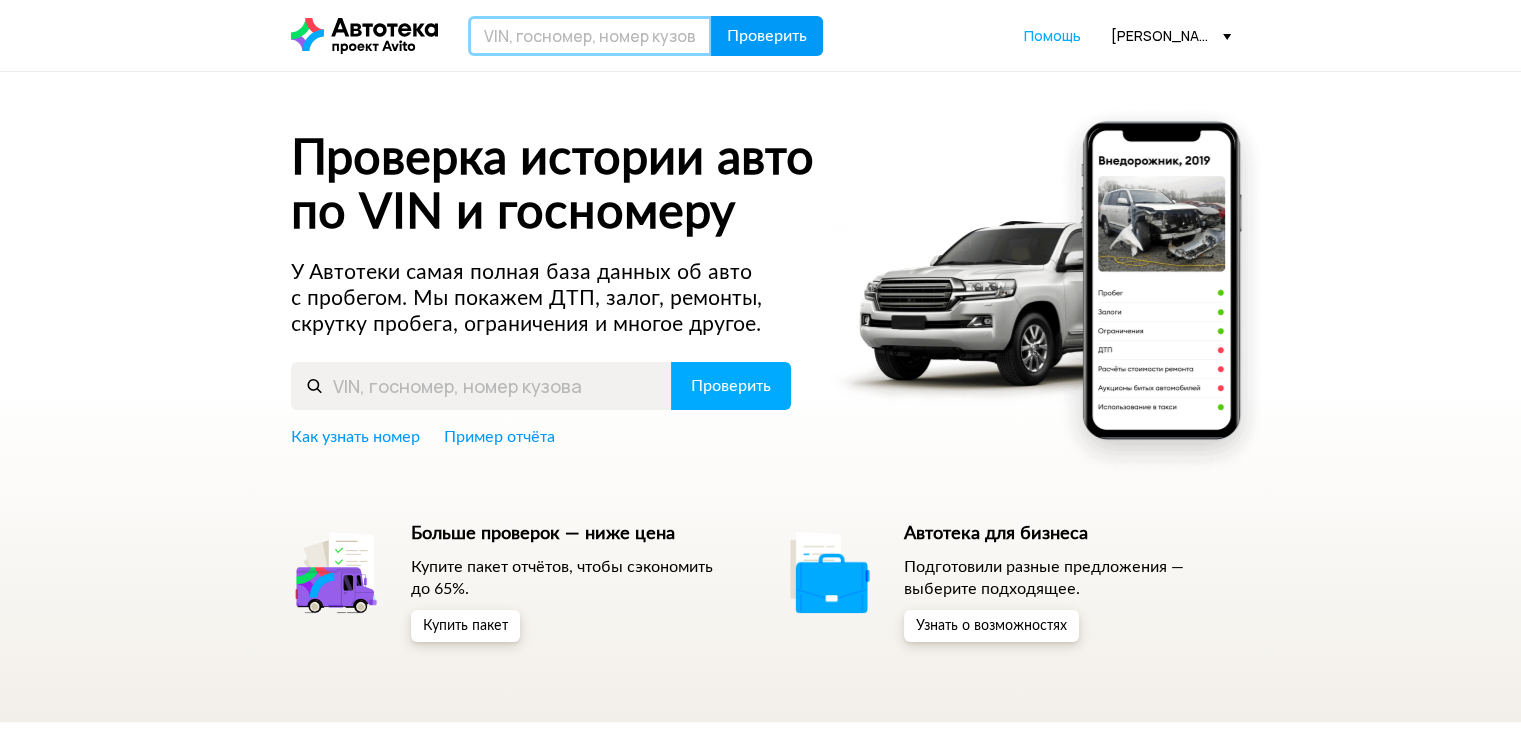 paste on "[US_VEHICLE_IDENTIFICATION_NUMBER]" 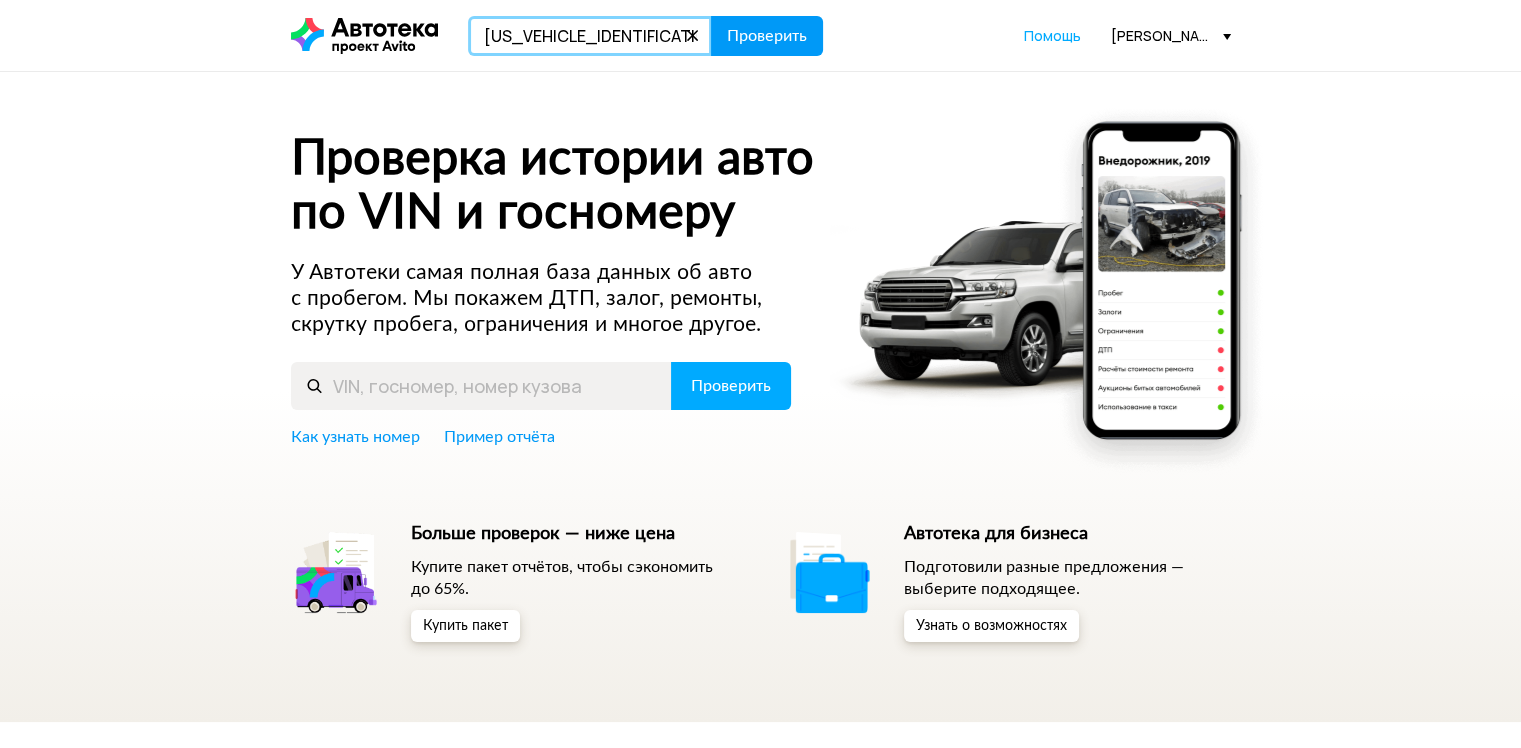 type on "[US_VEHICLE_IDENTIFICATION_NUMBER]" 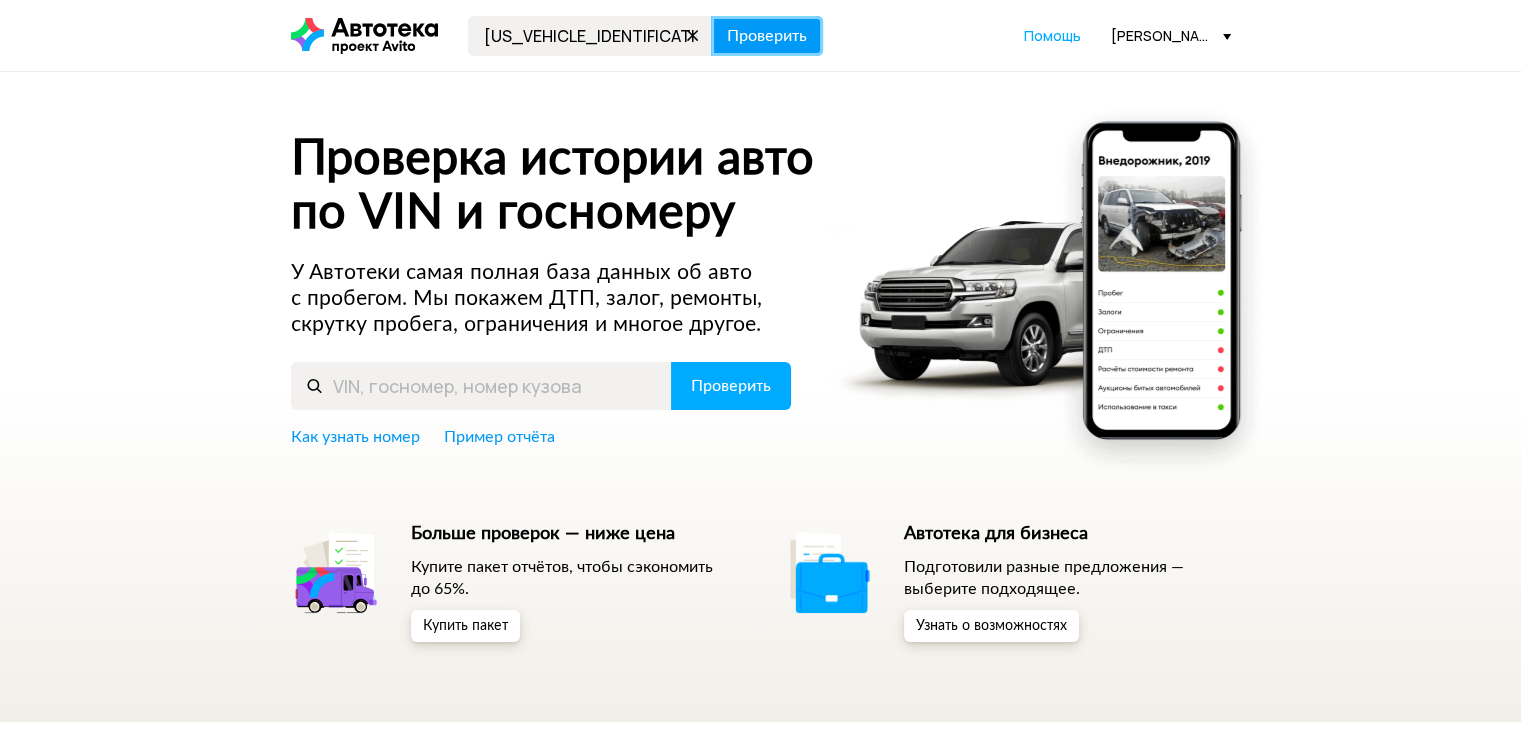 click on "Проверить" at bounding box center (767, 36) 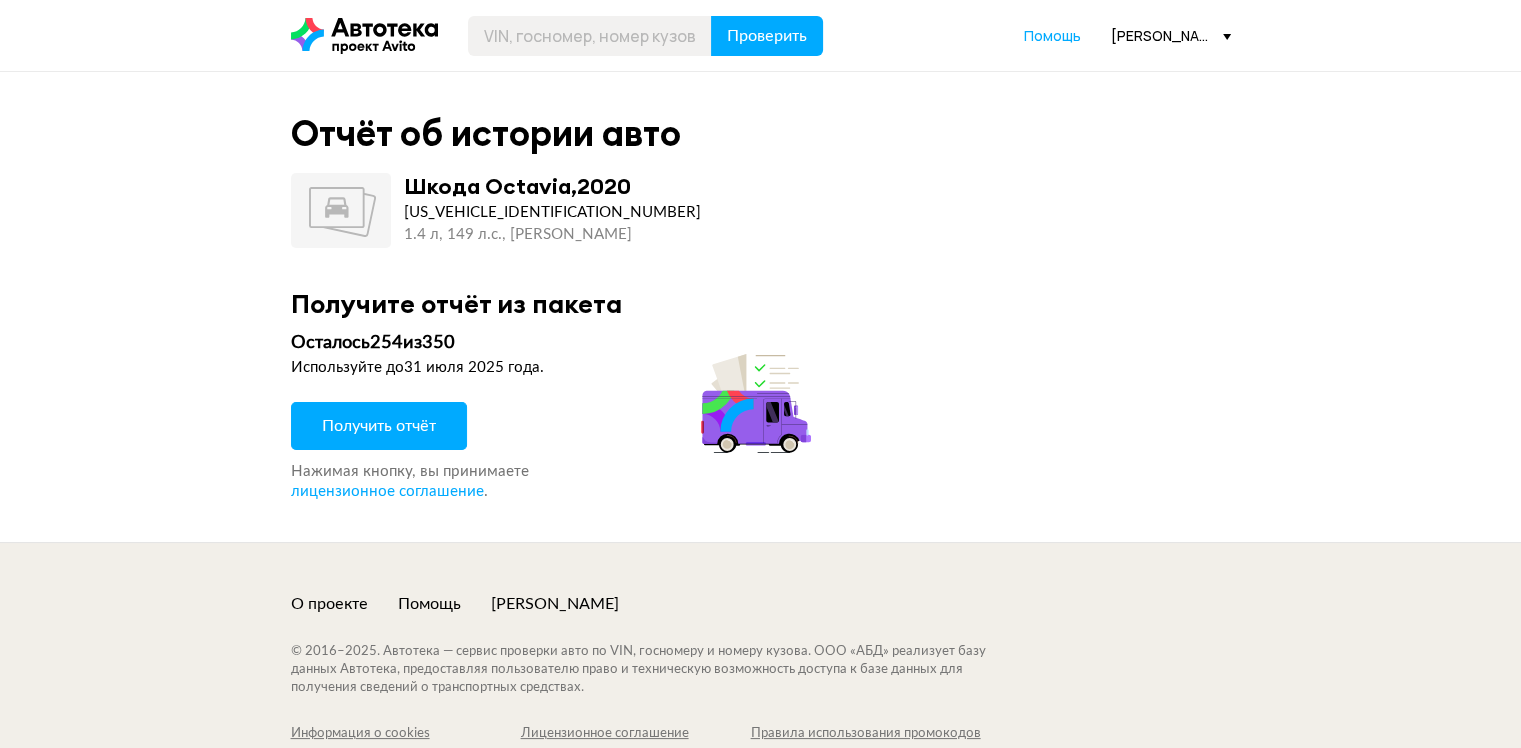 click on "Получить отчёт" at bounding box center [379, 426] 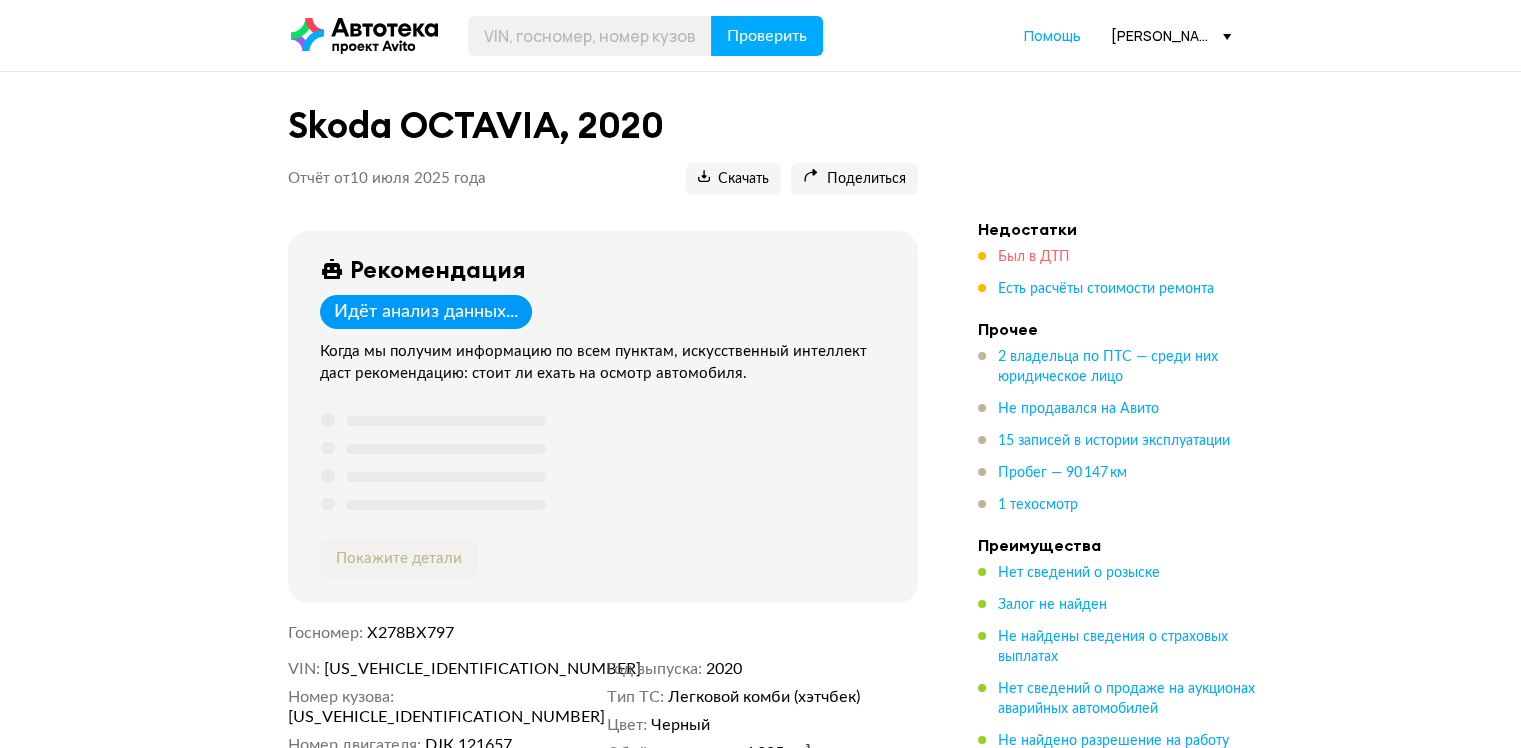 click on "Был в ДТП" at bounding box center (1034, 257) 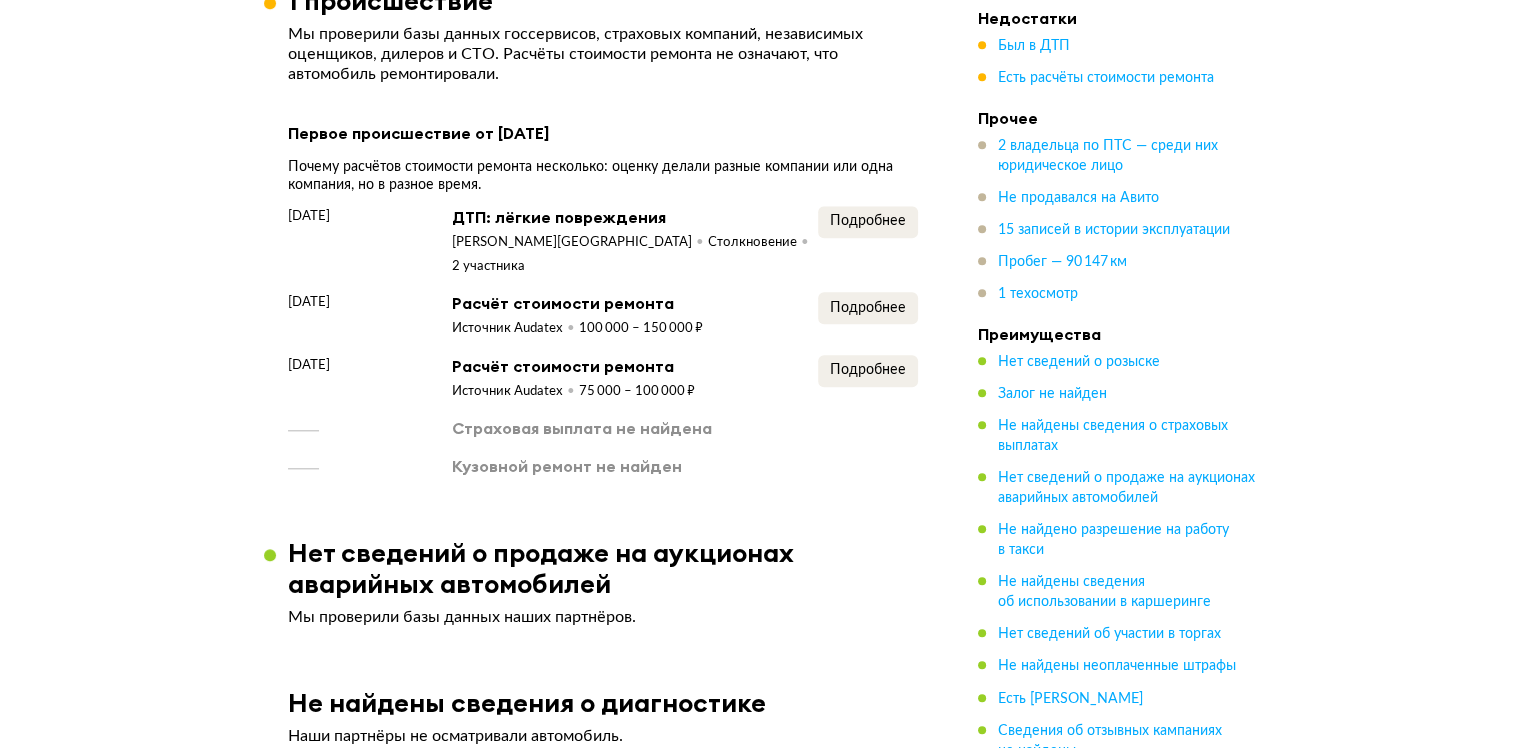 scroll, scrollTop: 2083, scrollLeft: 0, axis: vertical 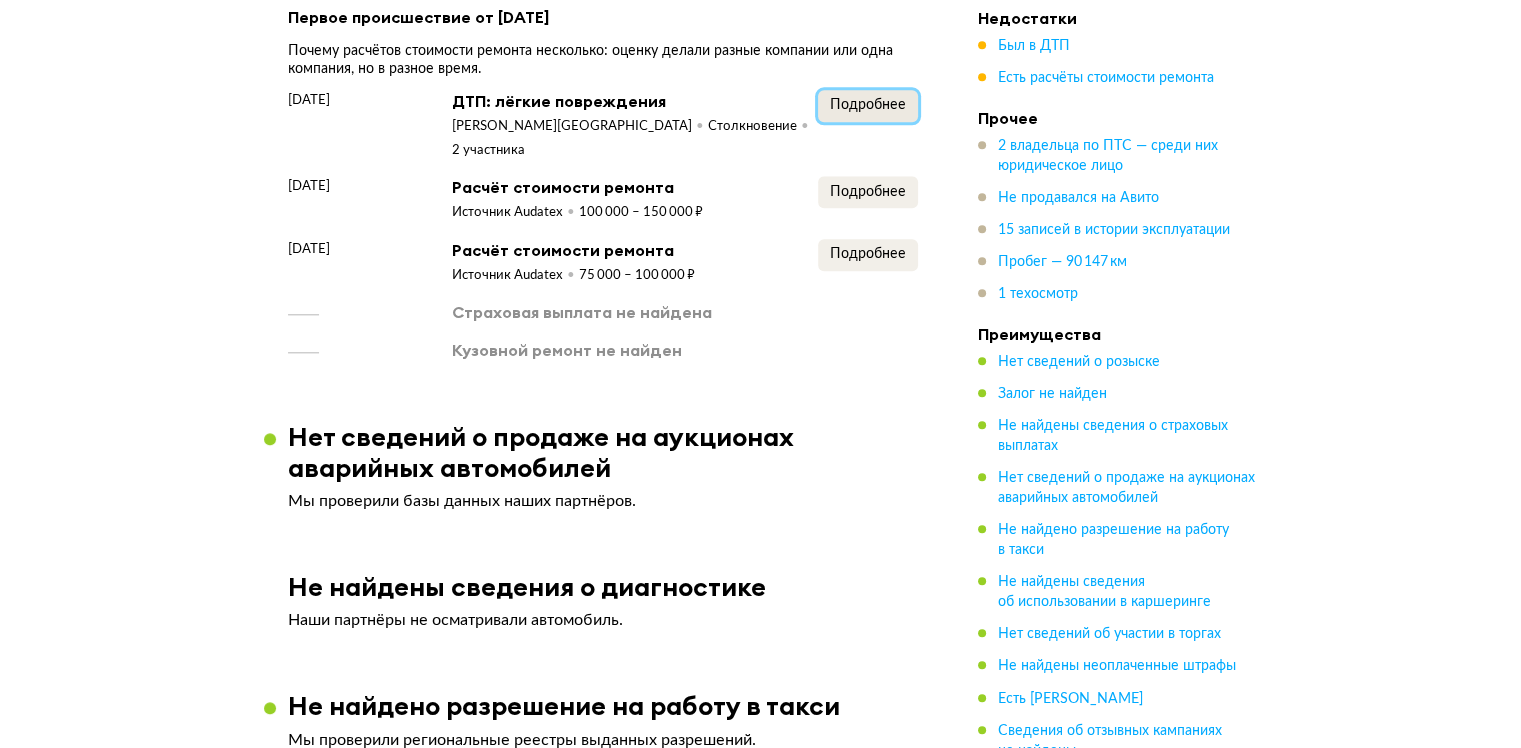 click on "Подробнее" at bounding box center [868, 105] 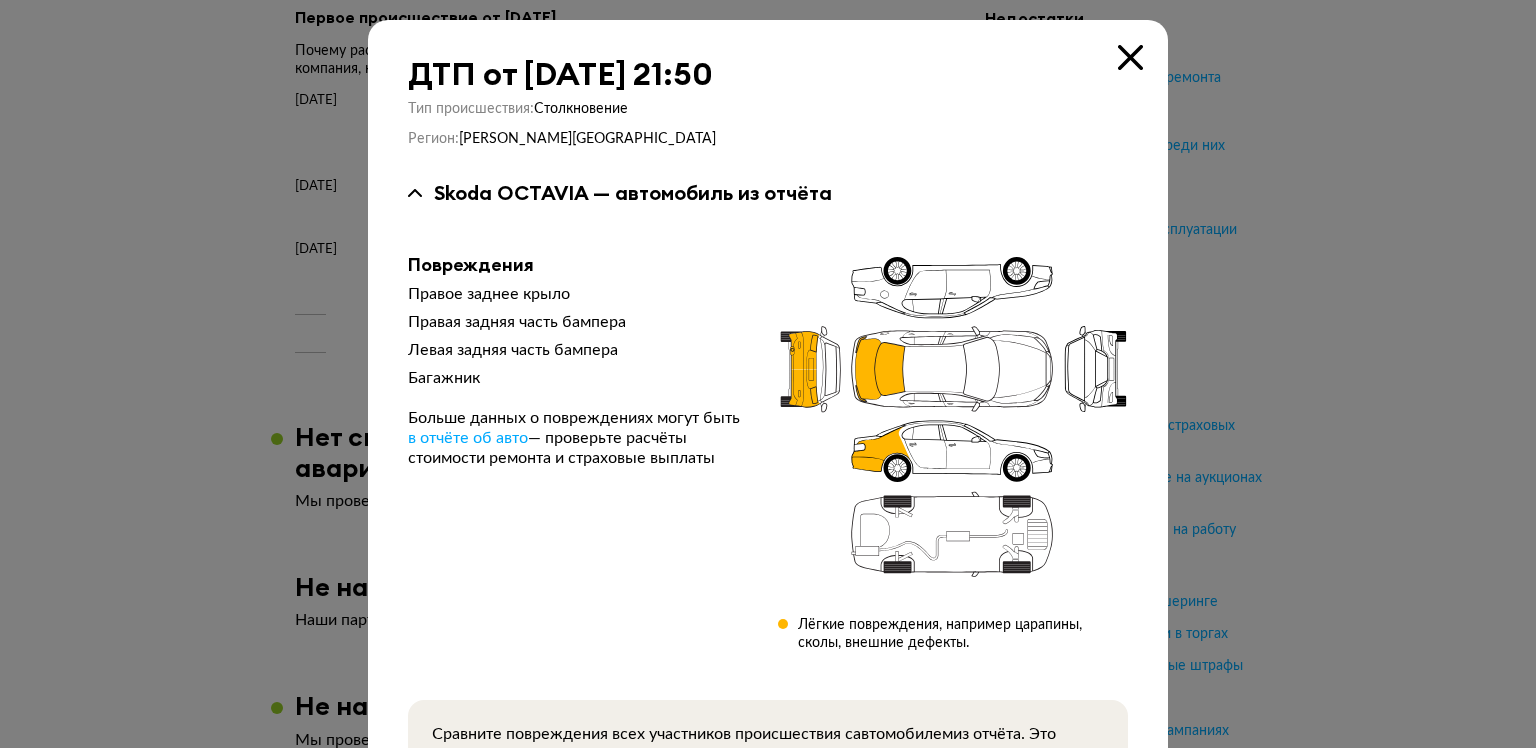 click on "Тип происшествия :  Столкновение" at bounding box center [768, 109] 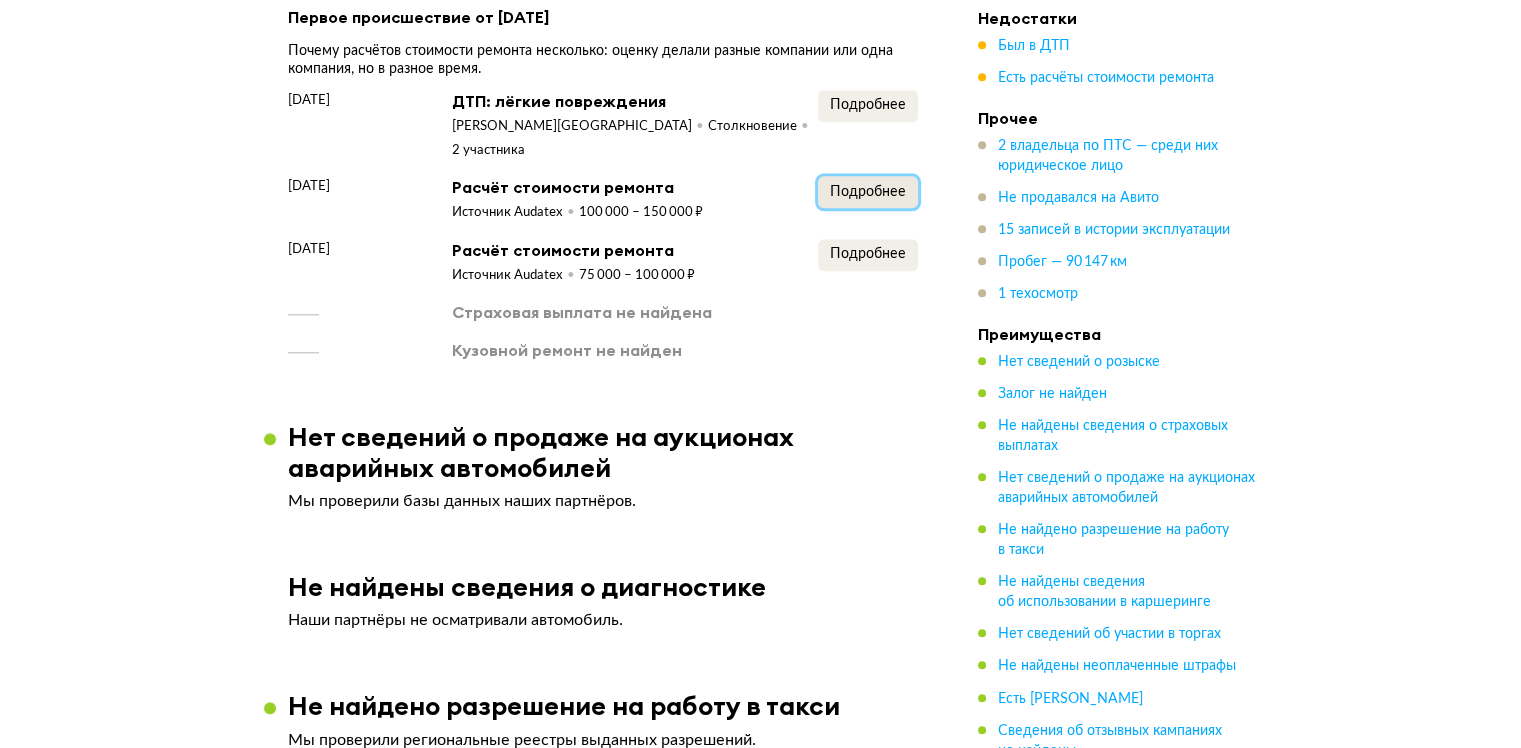 click on "Подробнее" at bounding box center (868, 192) 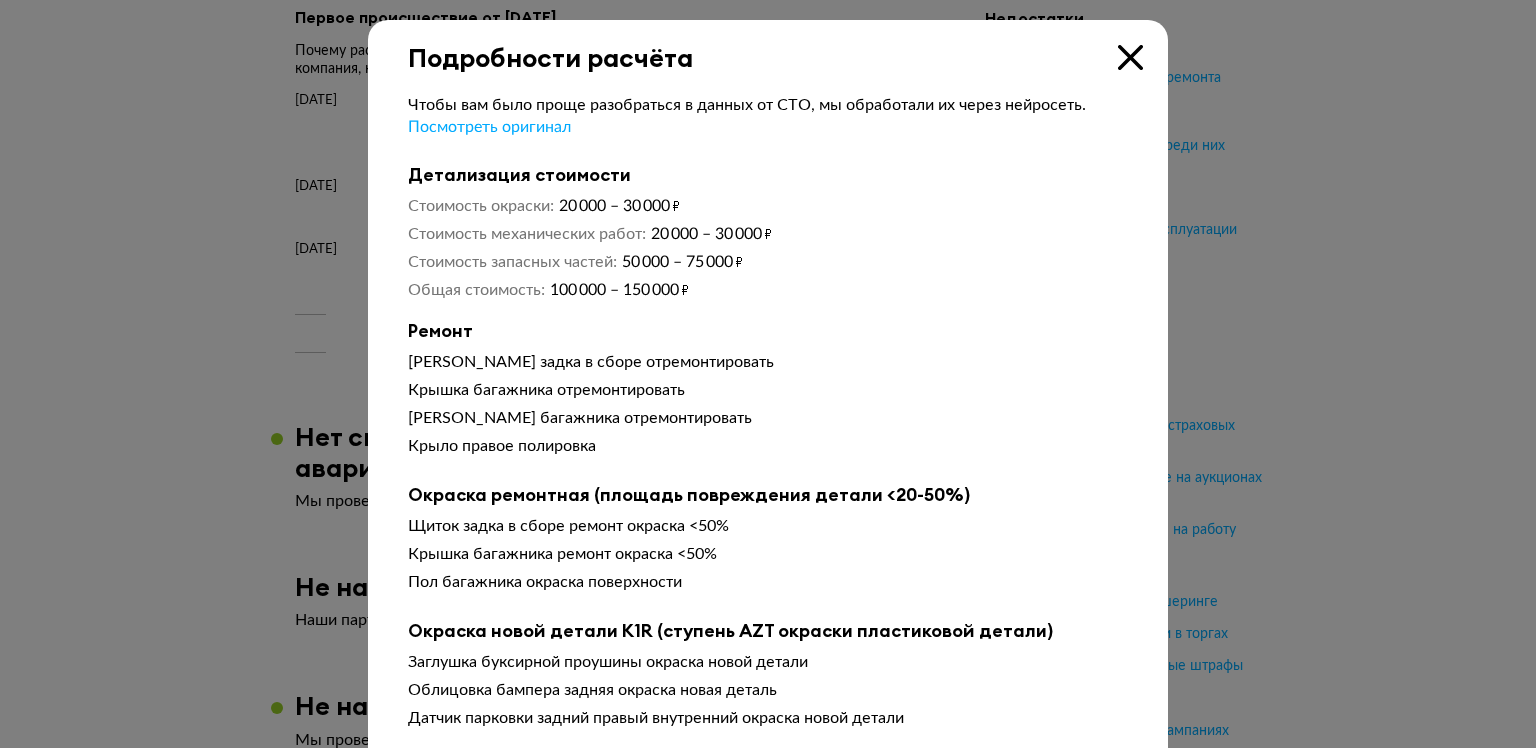 type 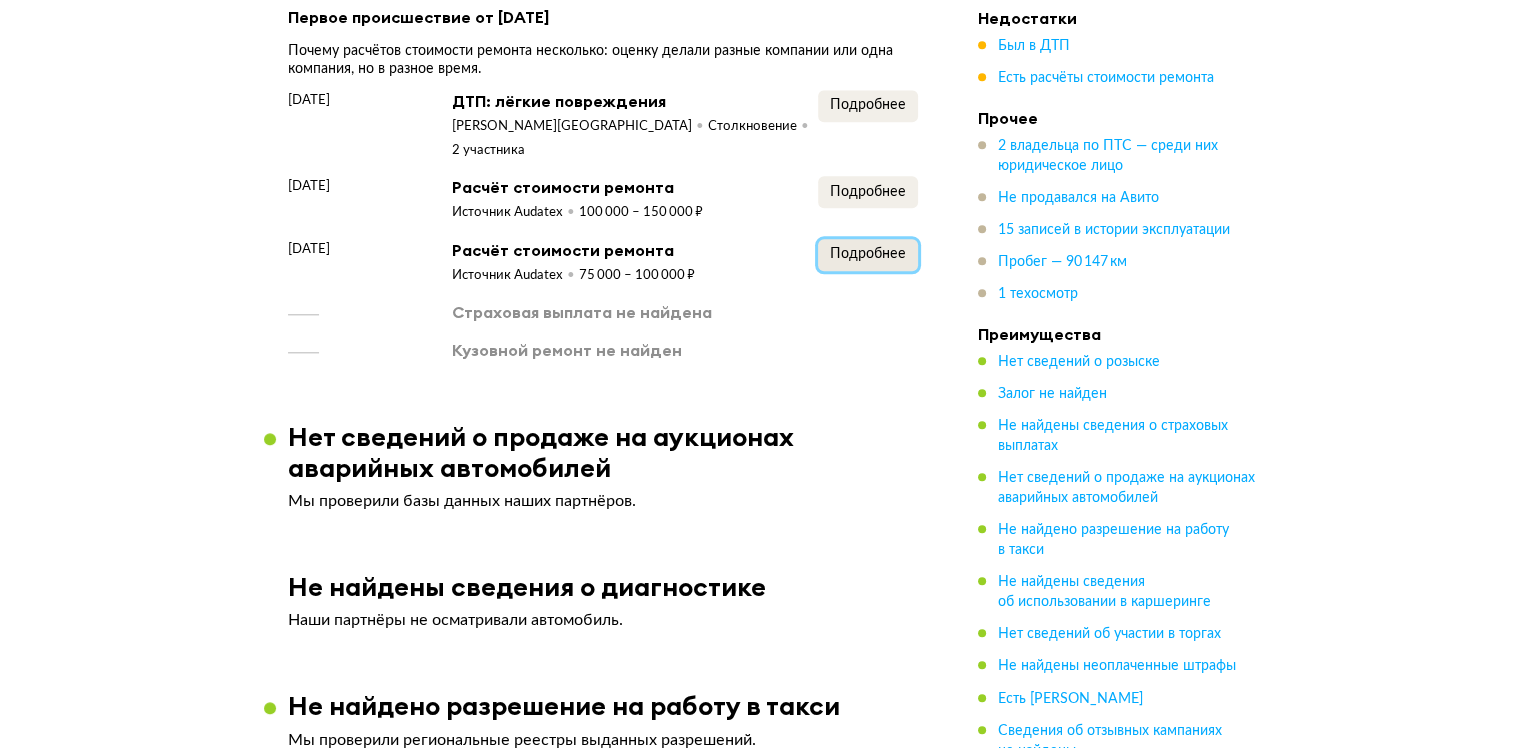 click on "Подробнее" at bounding box center [868, 255] 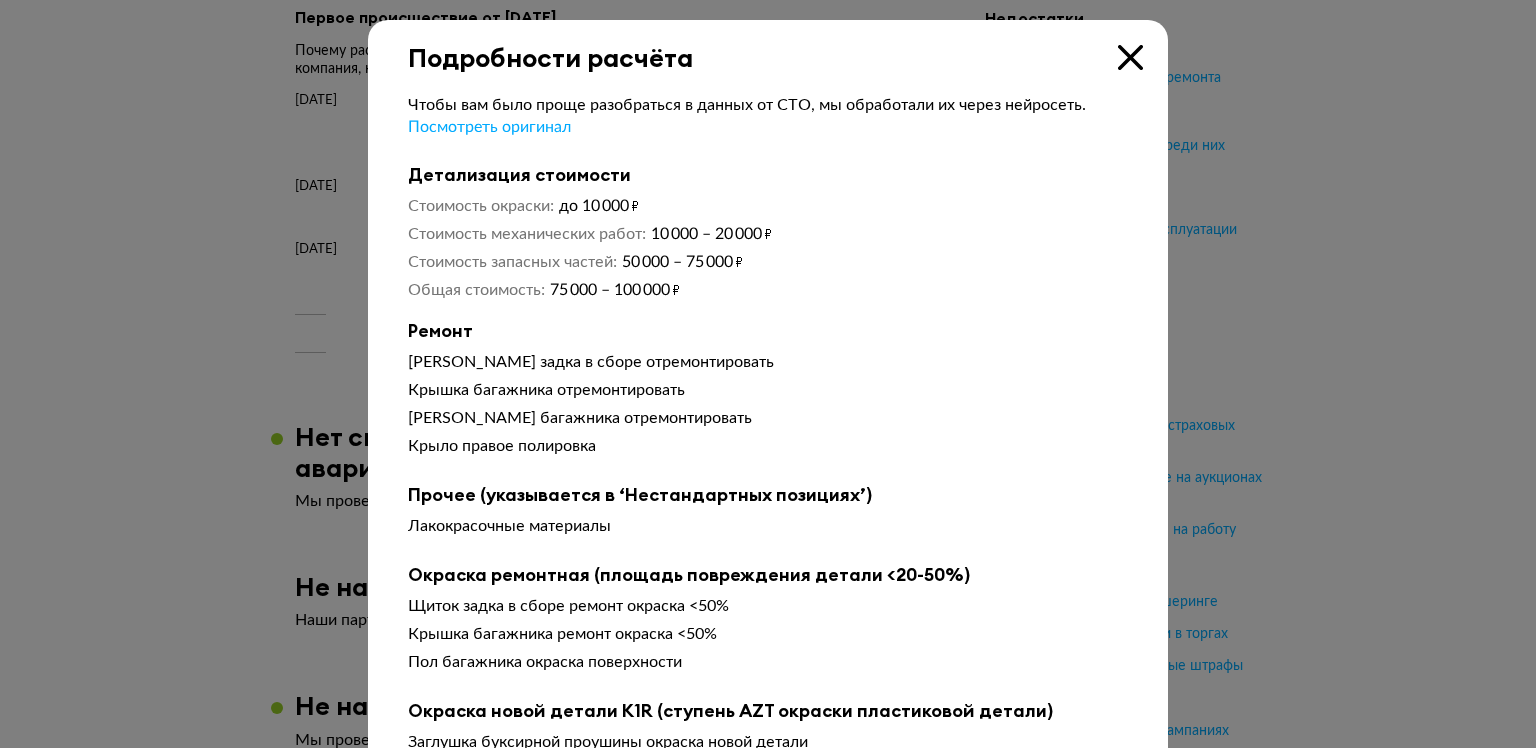 type 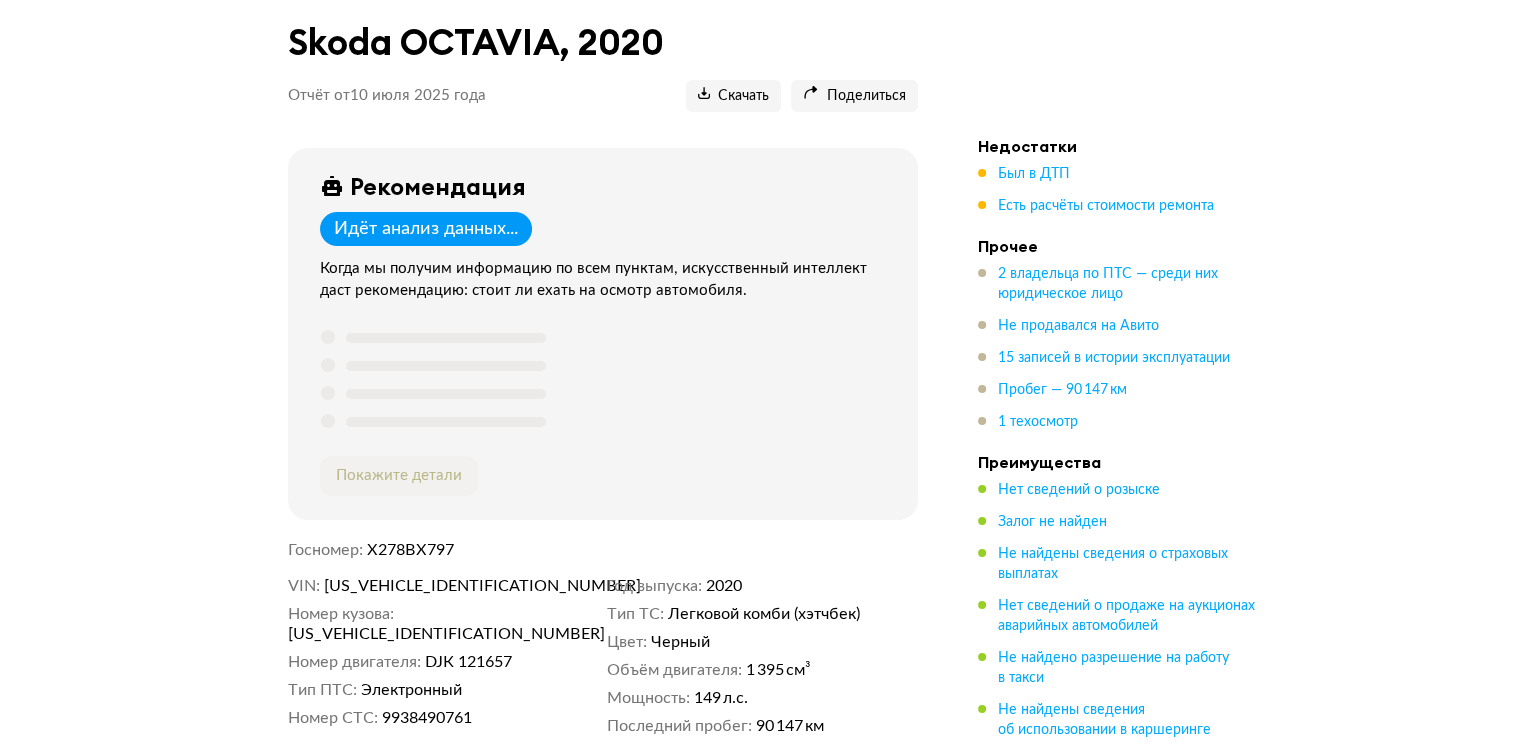 scroll, scrollTop: 0, scrollLeft: 0, axis: both 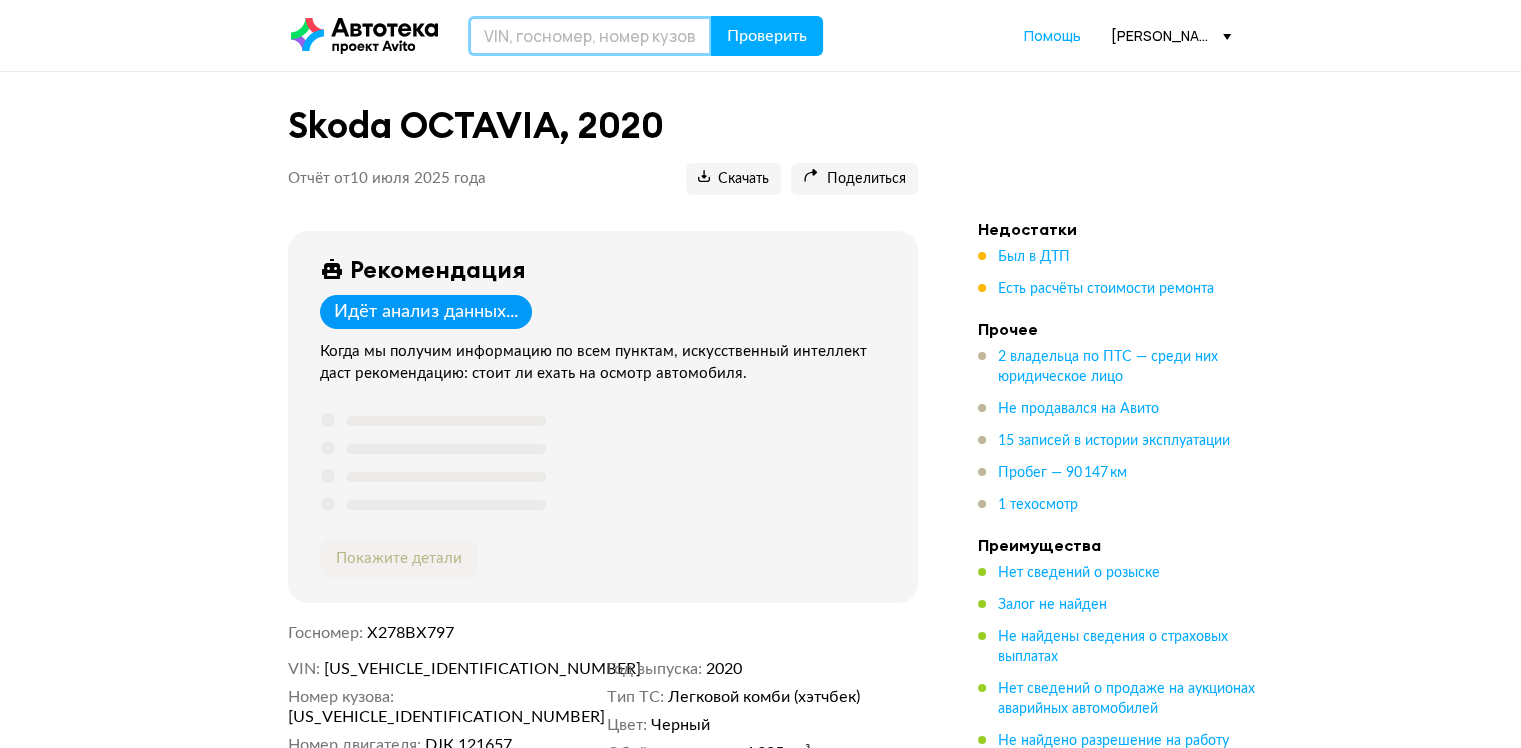 click at bounding box center [590, 36] 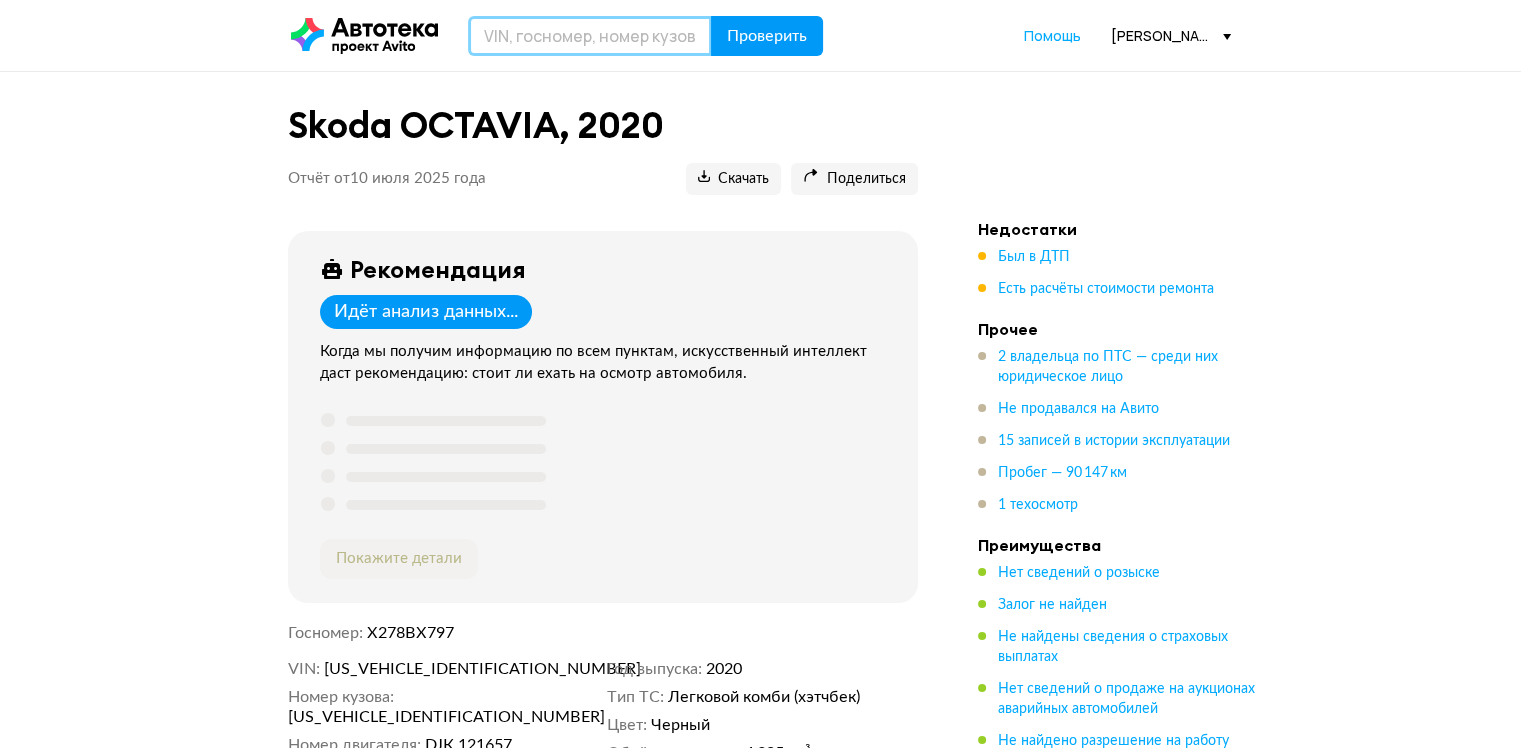 paste on "WBAJC51020CD59730" 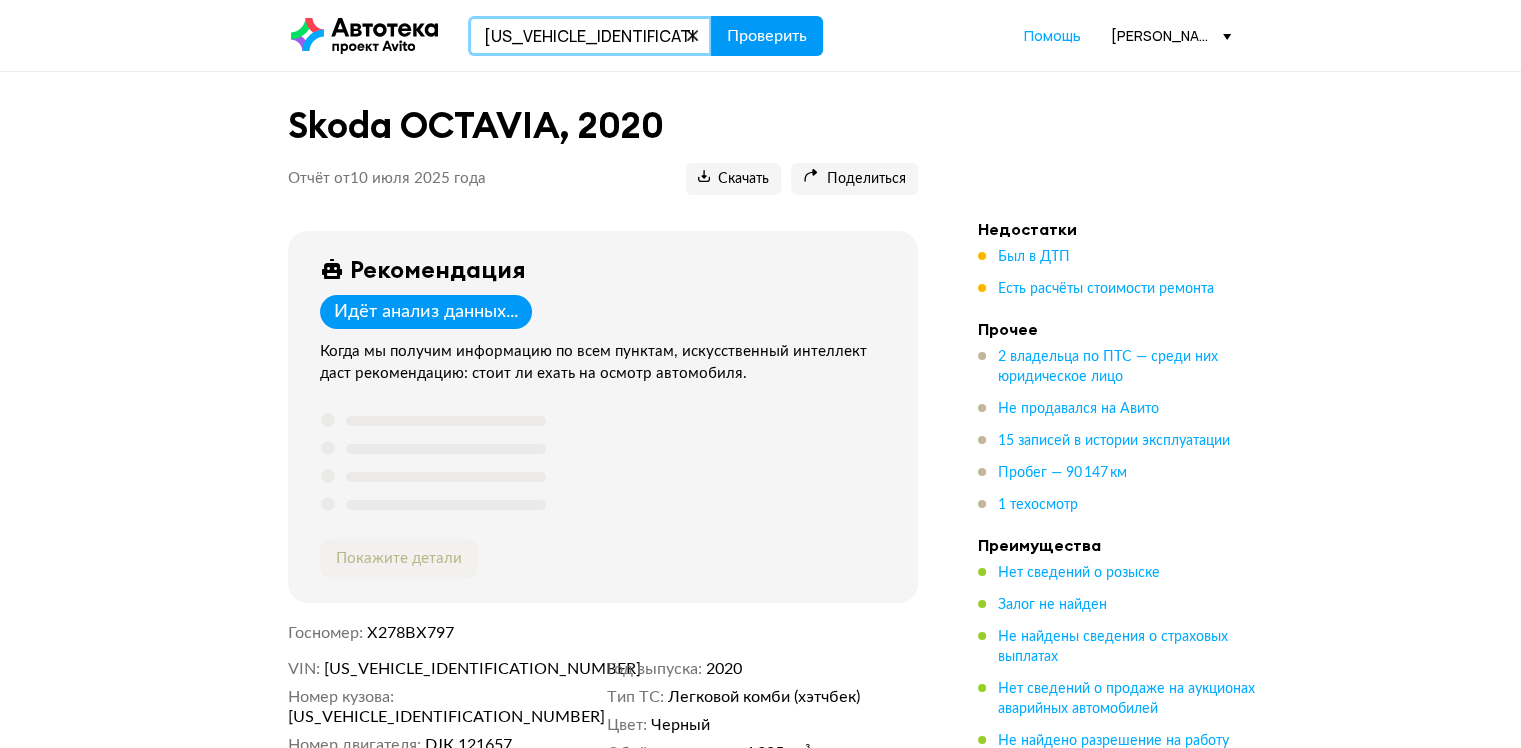 type on "WBAJC51020CD59730" 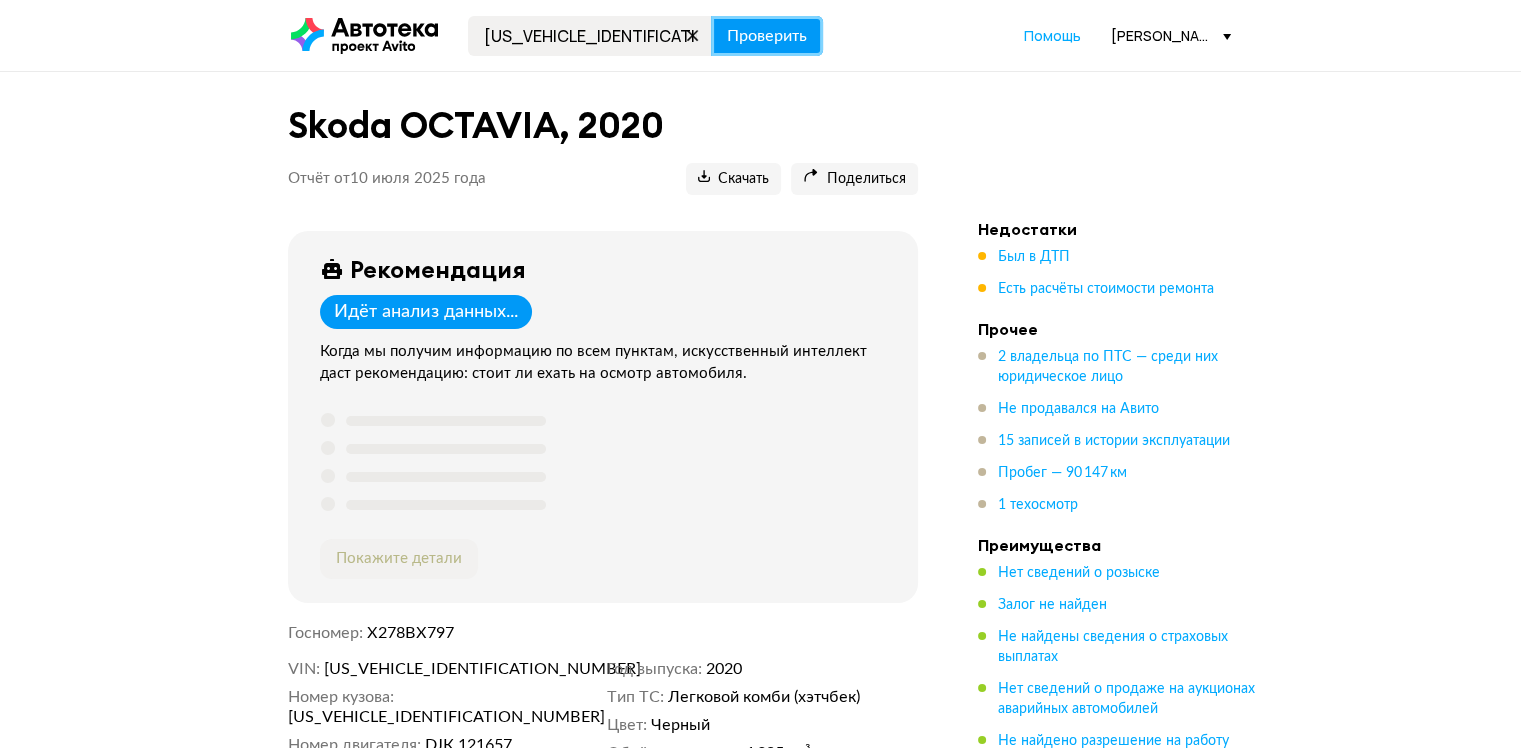 click on "Проверить" at bounding box center [767, 36] 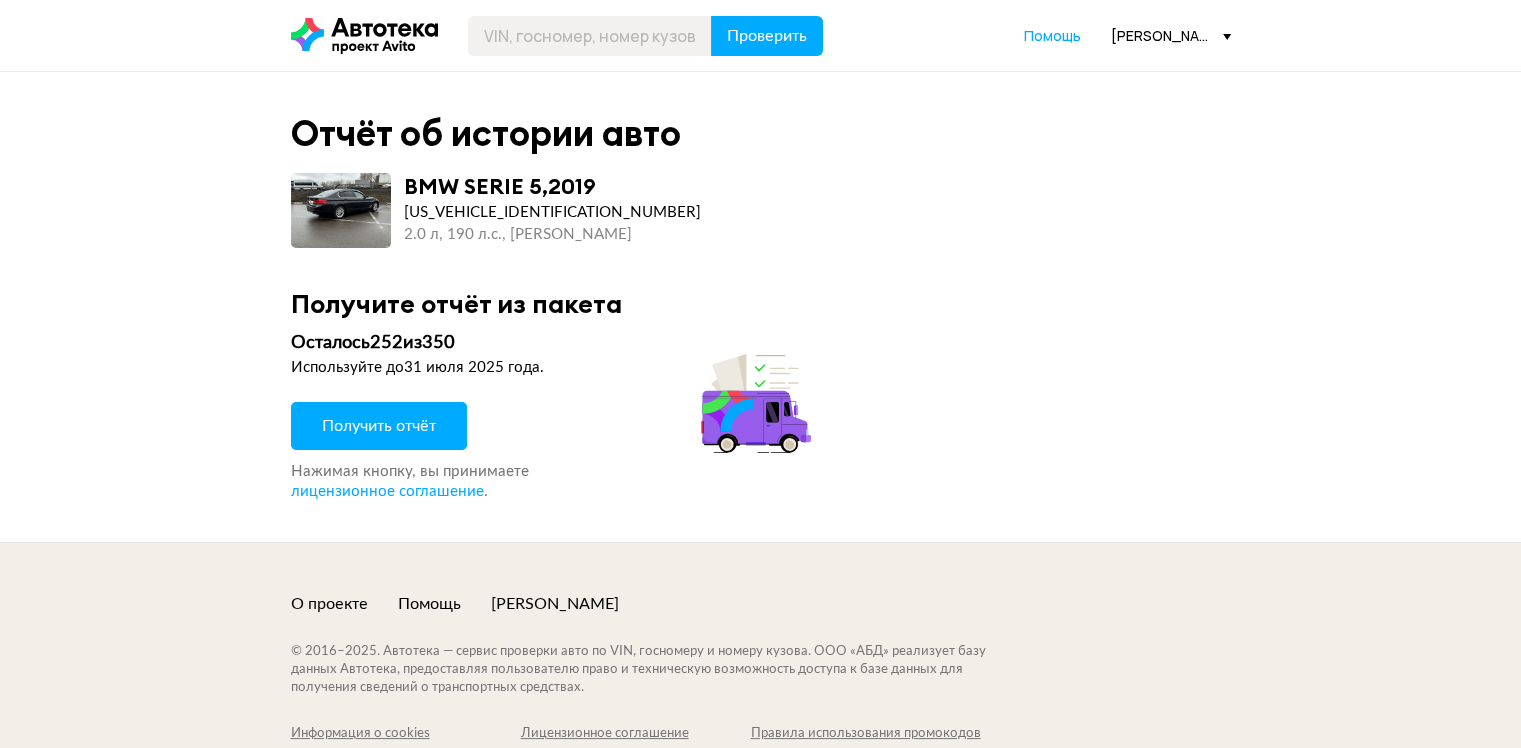 click on "Получить отчёт" at bounding box center (379, 426) 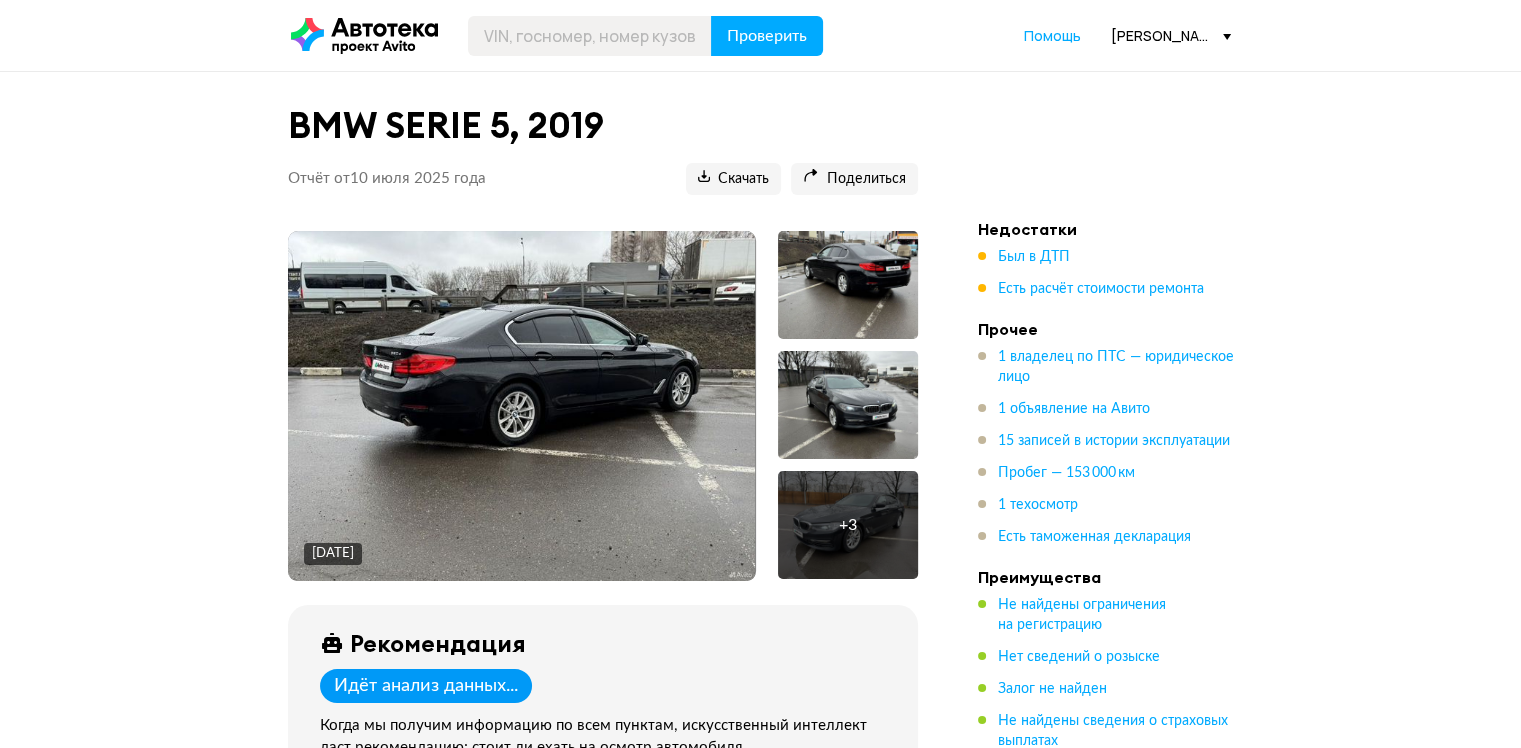 click at bounding box center [521, 406] 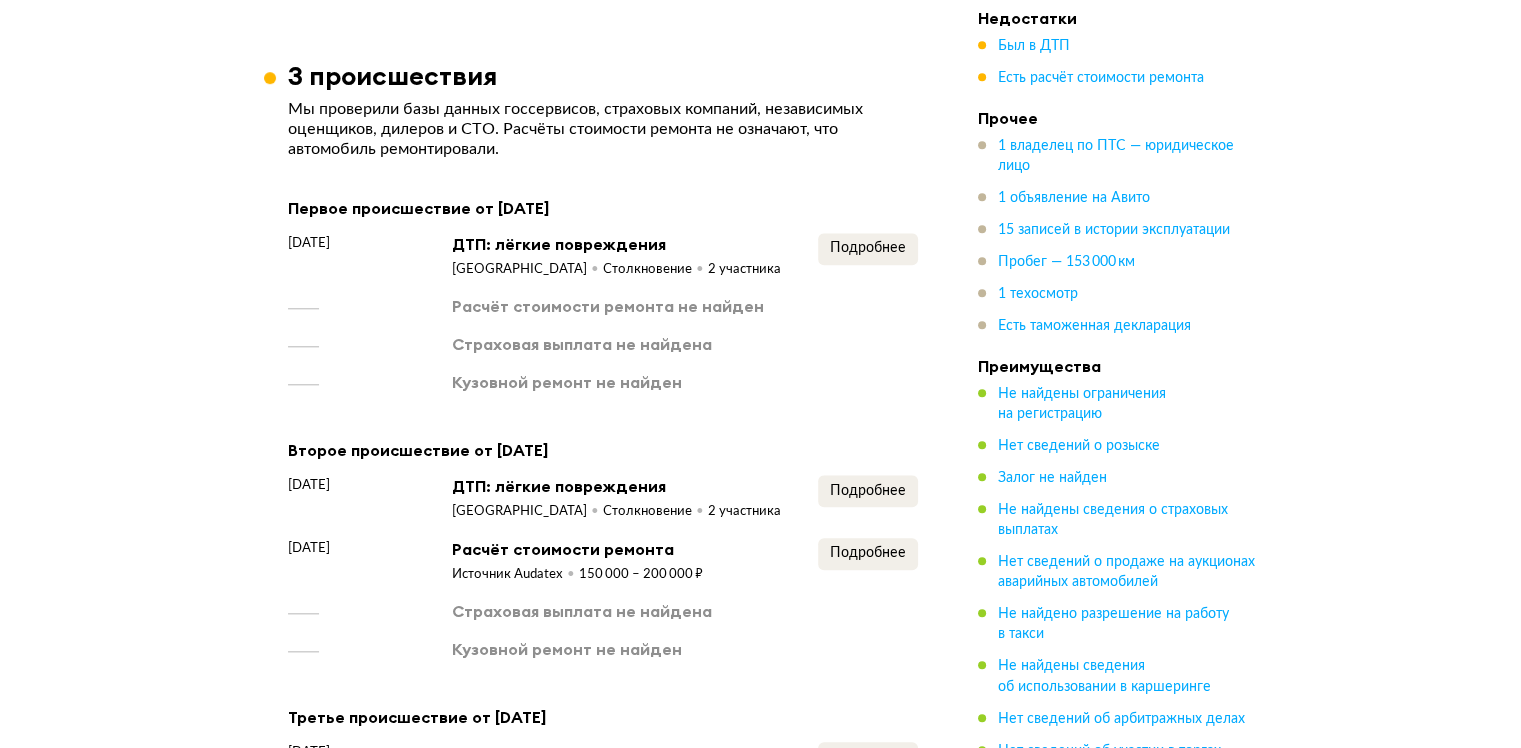 scroll, scrollTop: 2100, scrollLeft: 0, axis: vertical 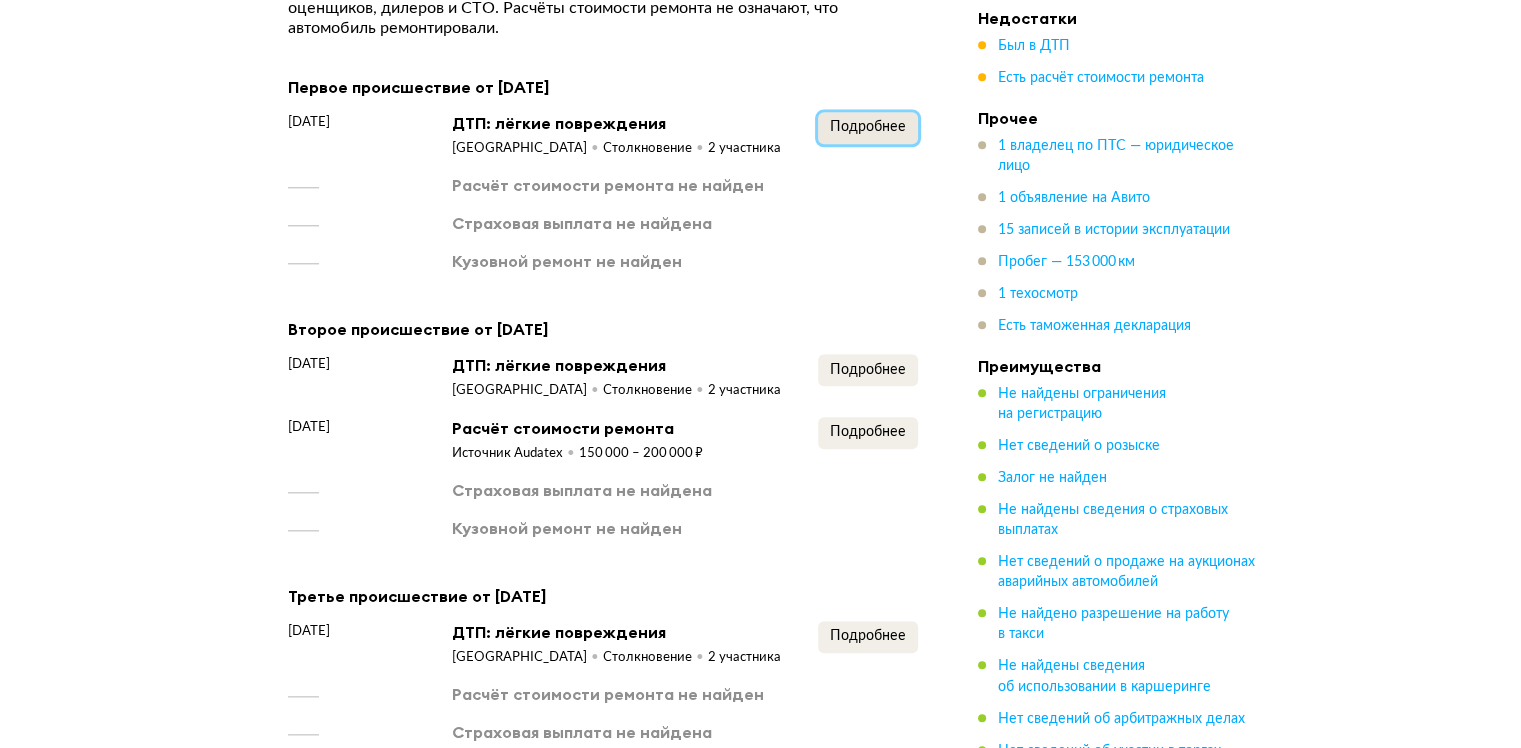 click on "Подробнее" at bounding box center (868, 127) 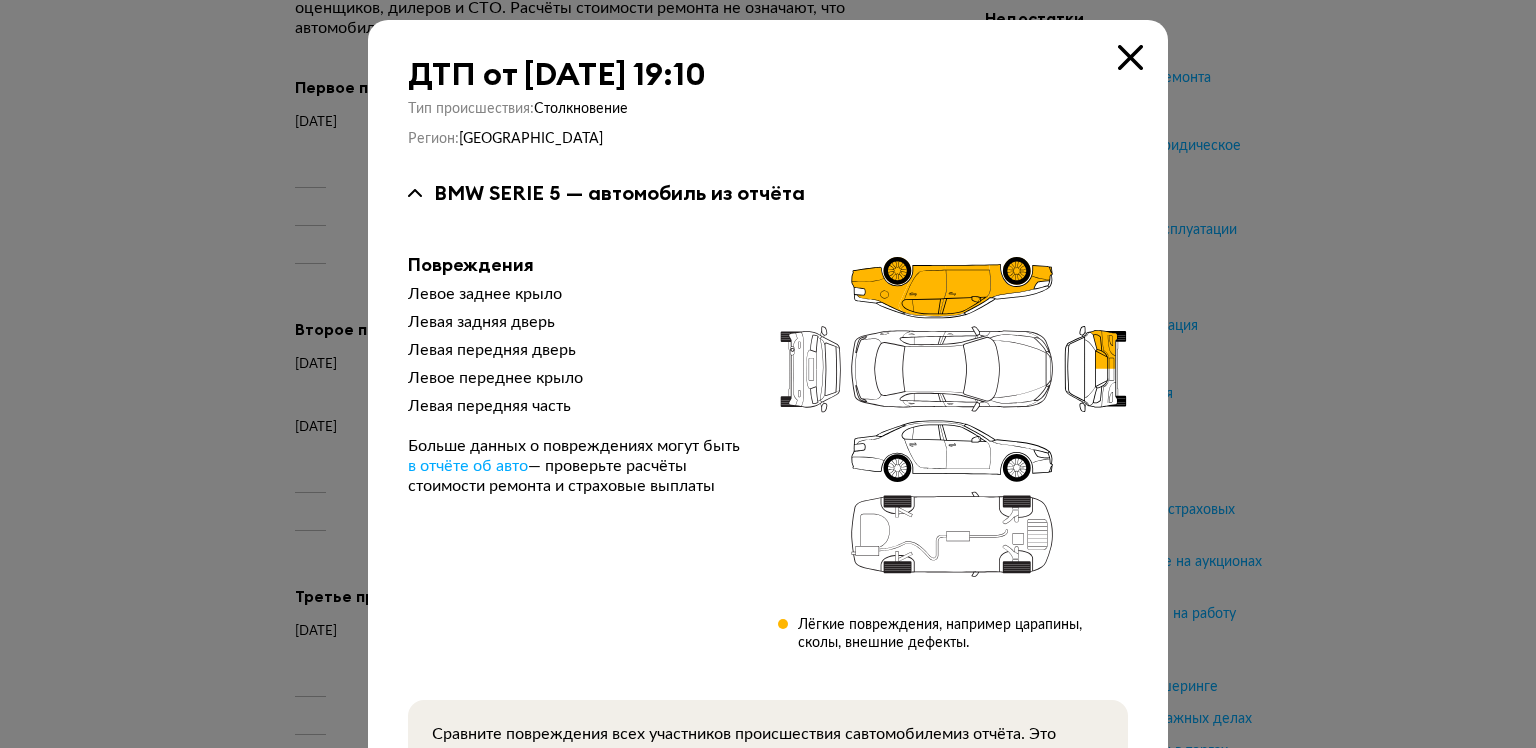 type 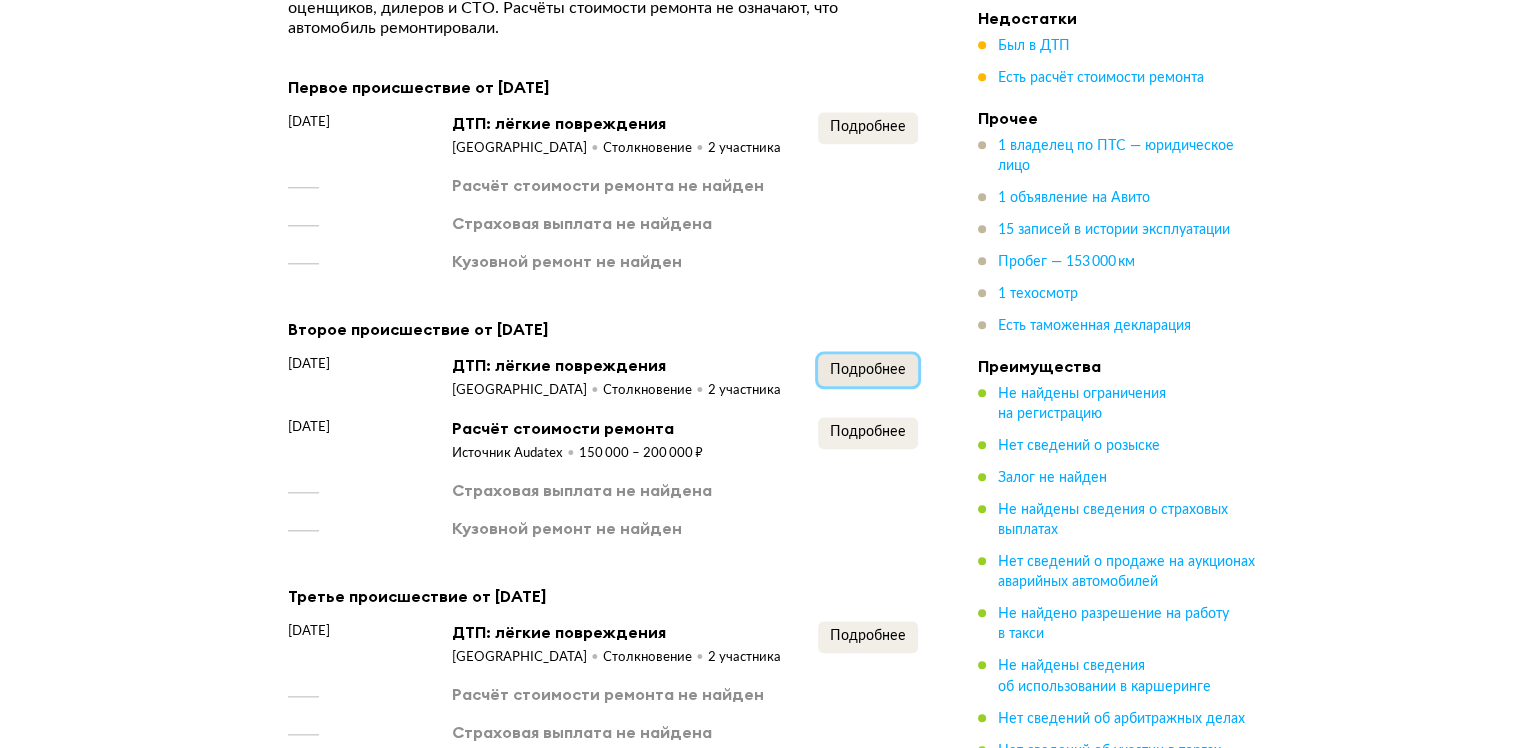 click on "Подробнее" at bounding box center [868, 370] 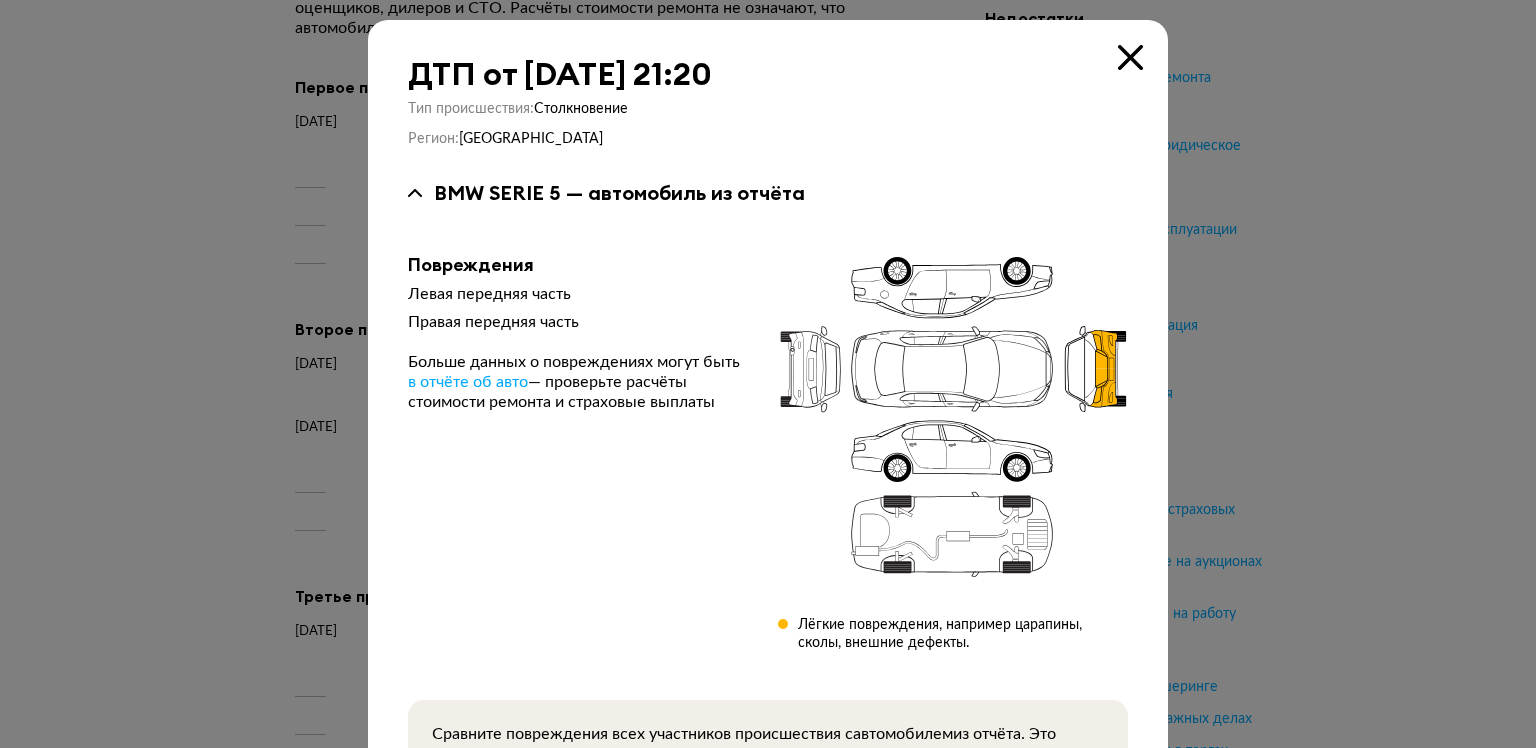 type 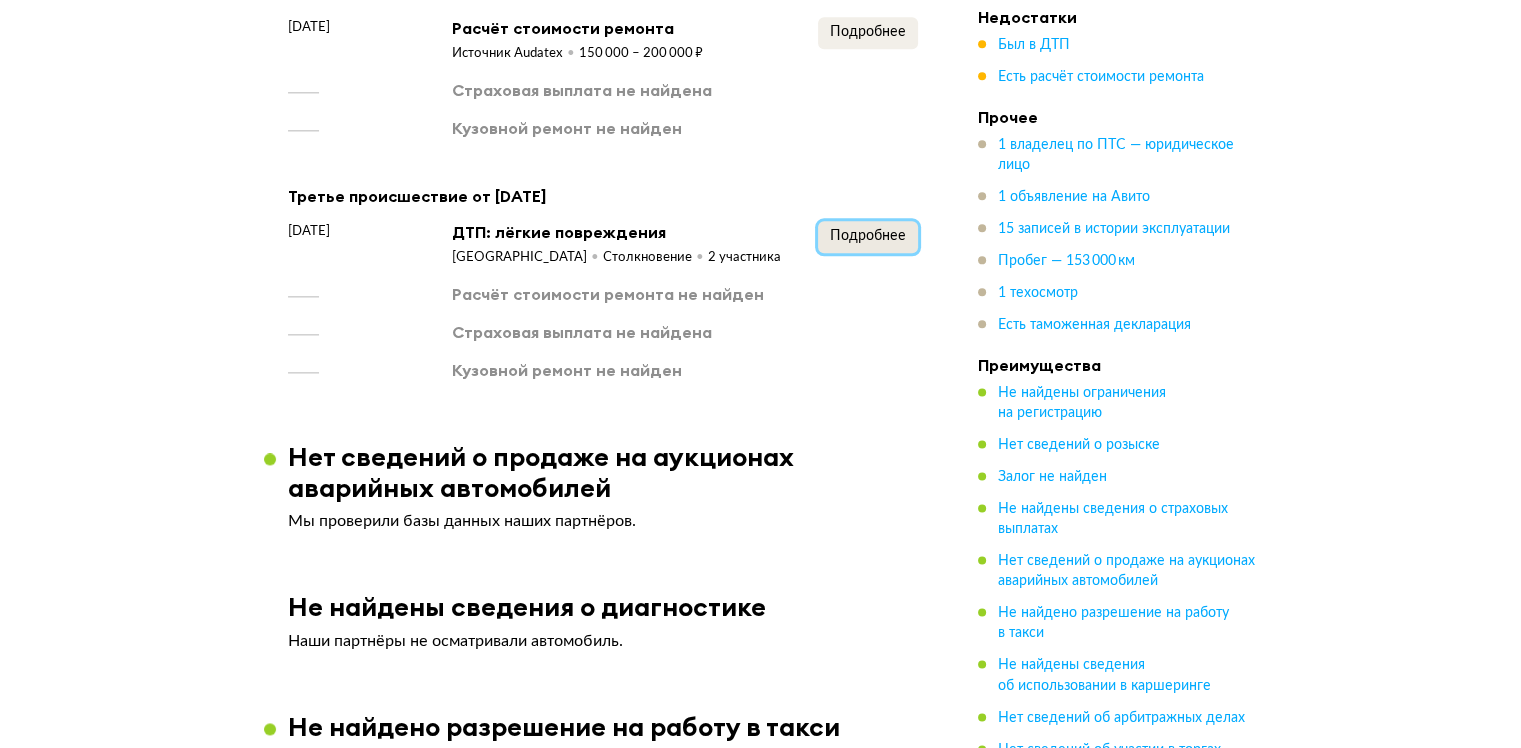 click on "Подробнее" at bounding box center (868, 236) 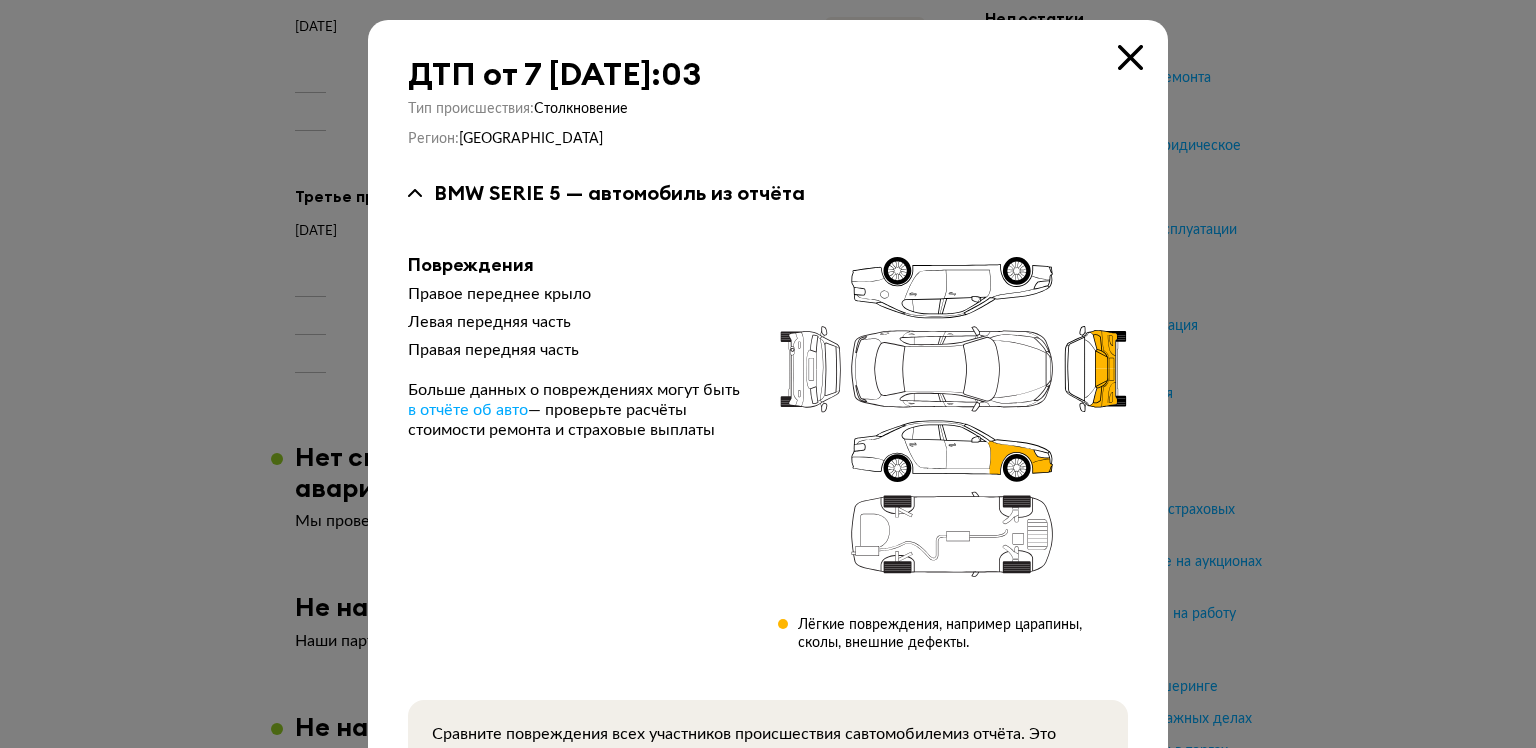type 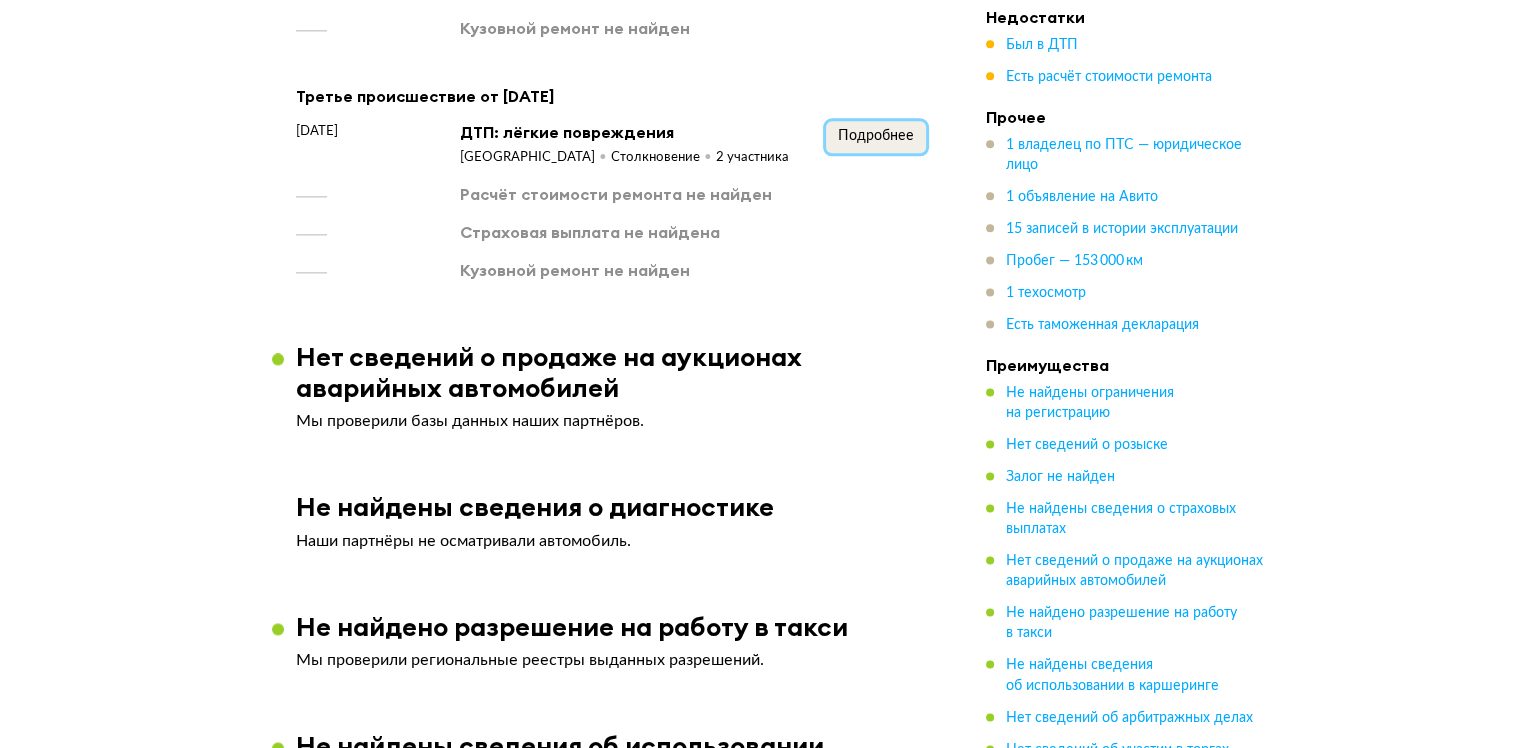 scroll, scrollTop: 2300, scrollLeft: 0, axis: vertical 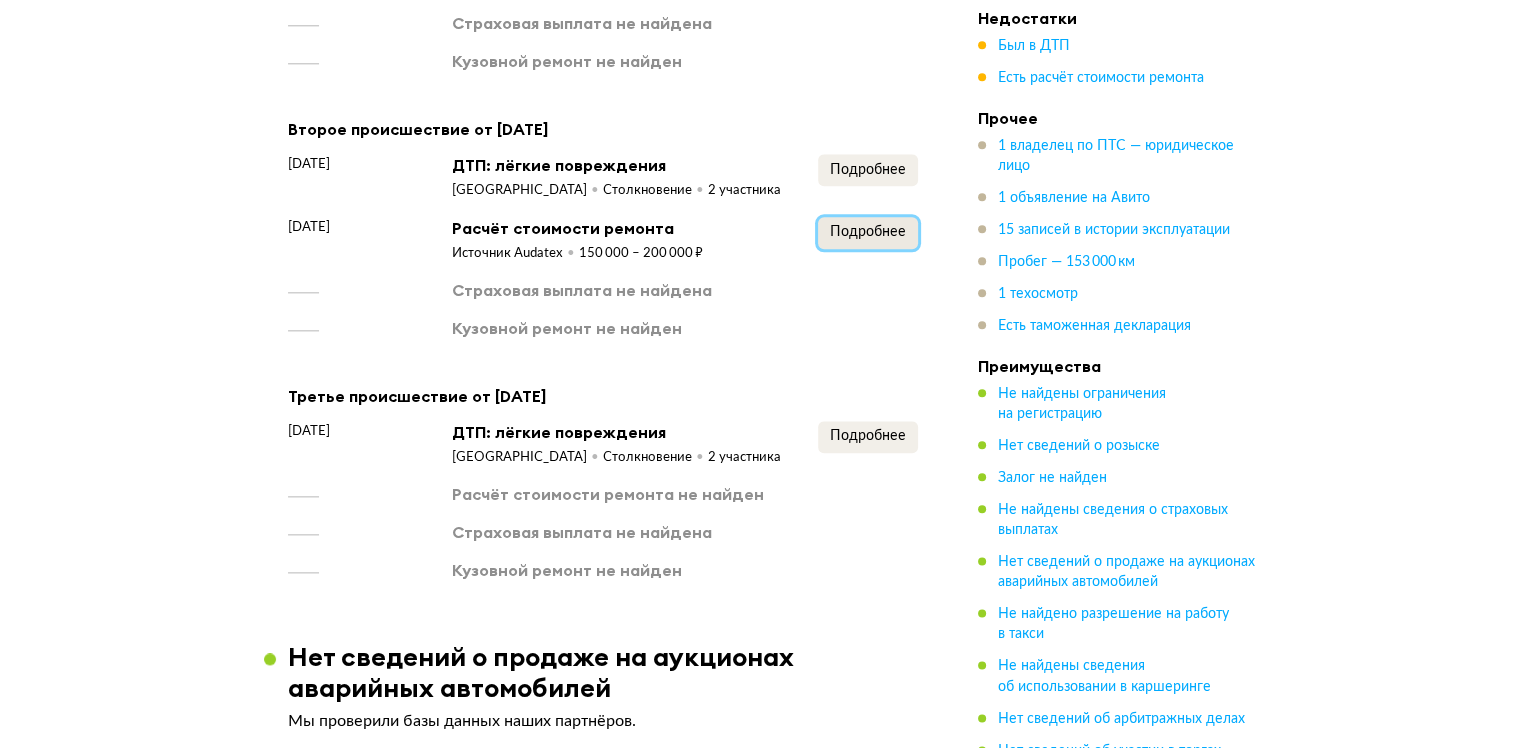 click on "Подробнее" at bounding box center [868, 233] 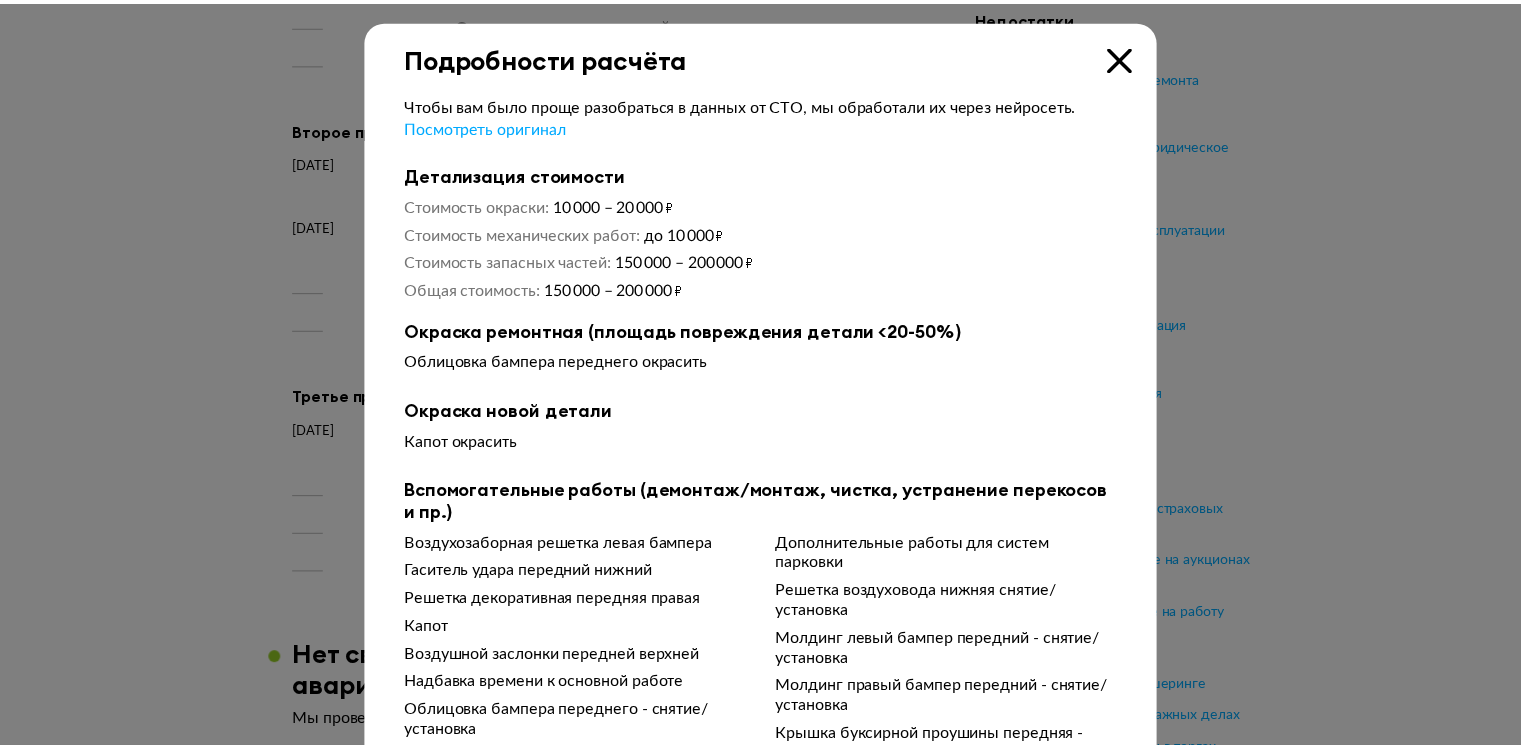 scroll, scrollTop: 160, scrollLeft: 0, axis: vertical 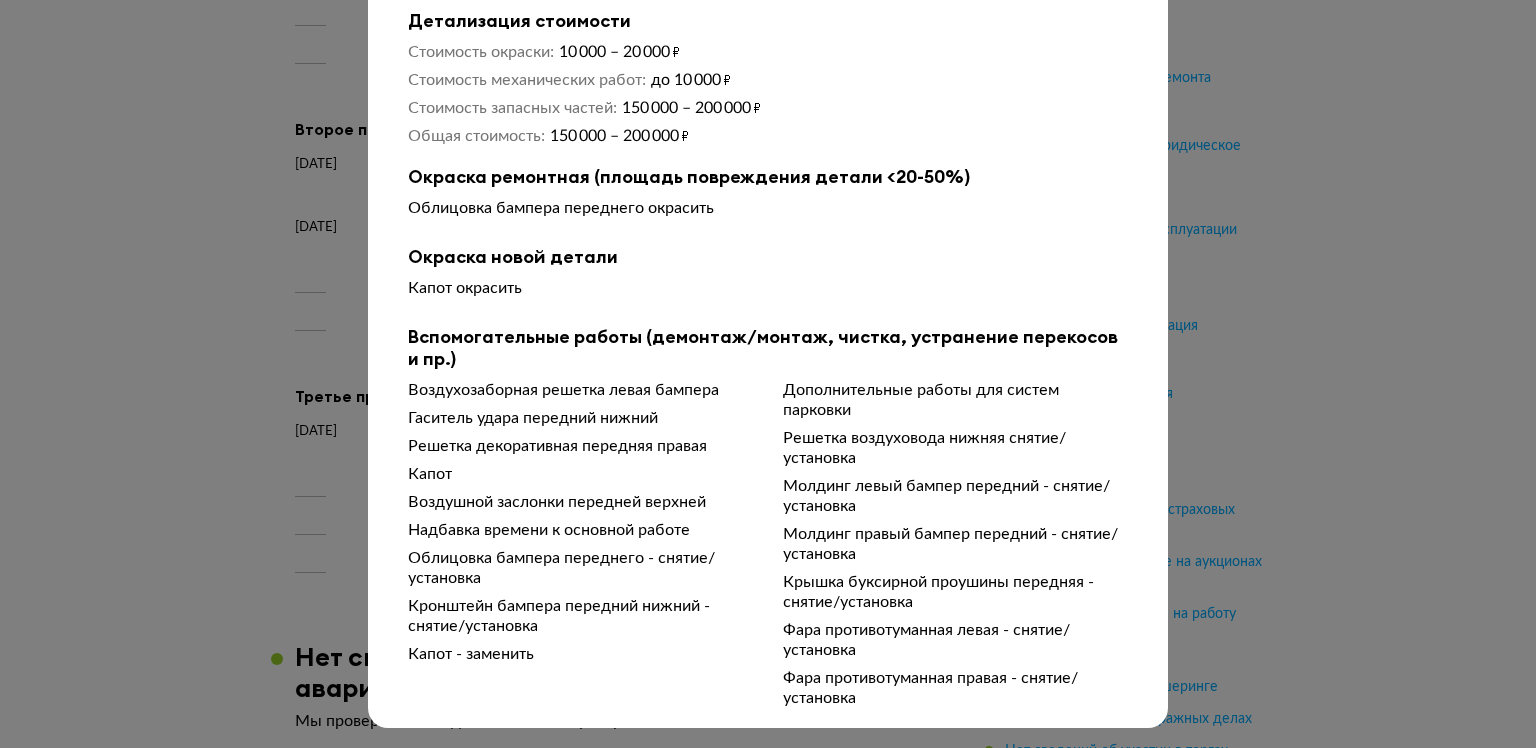 type 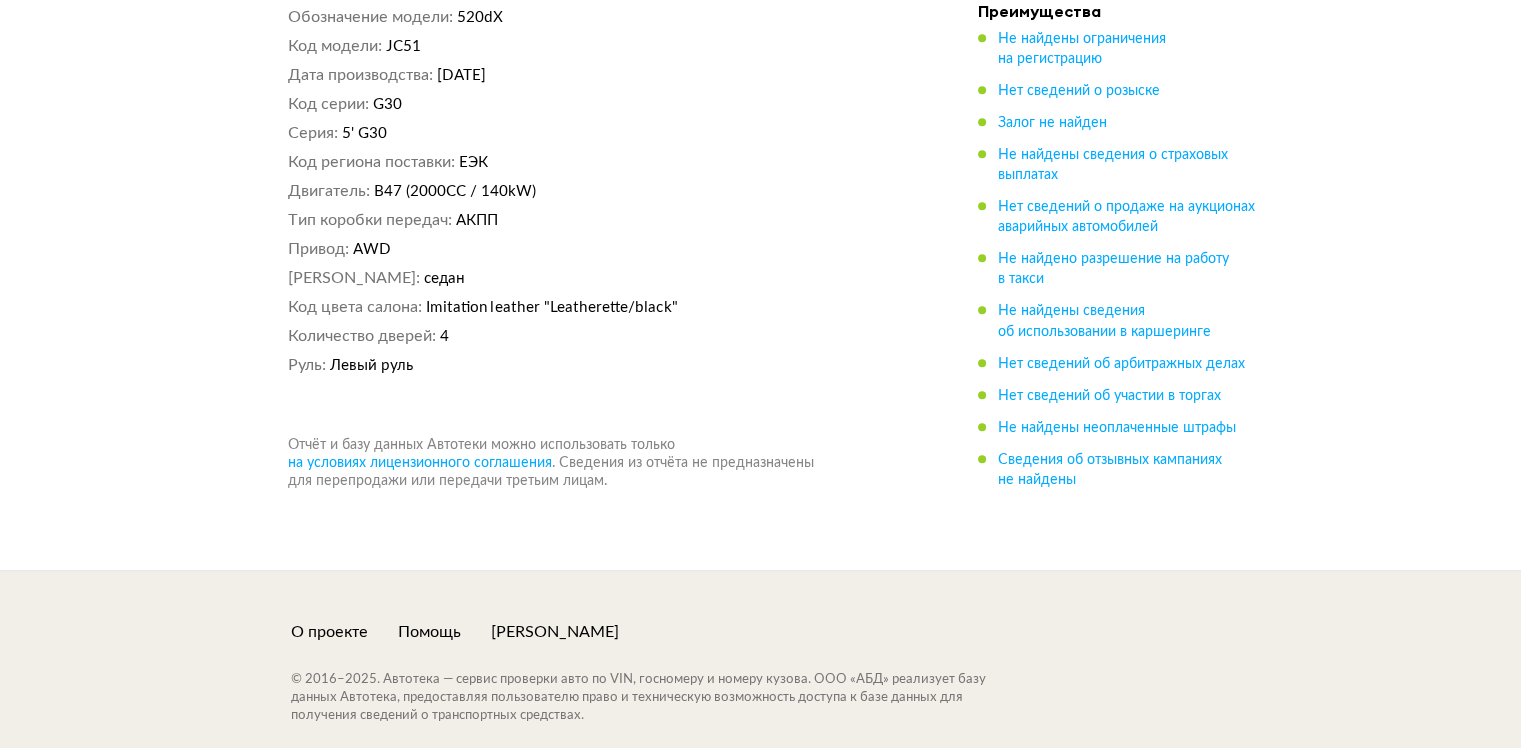 scroll, scrollTop: 8600, scrollLeft: 0, axis: vertical 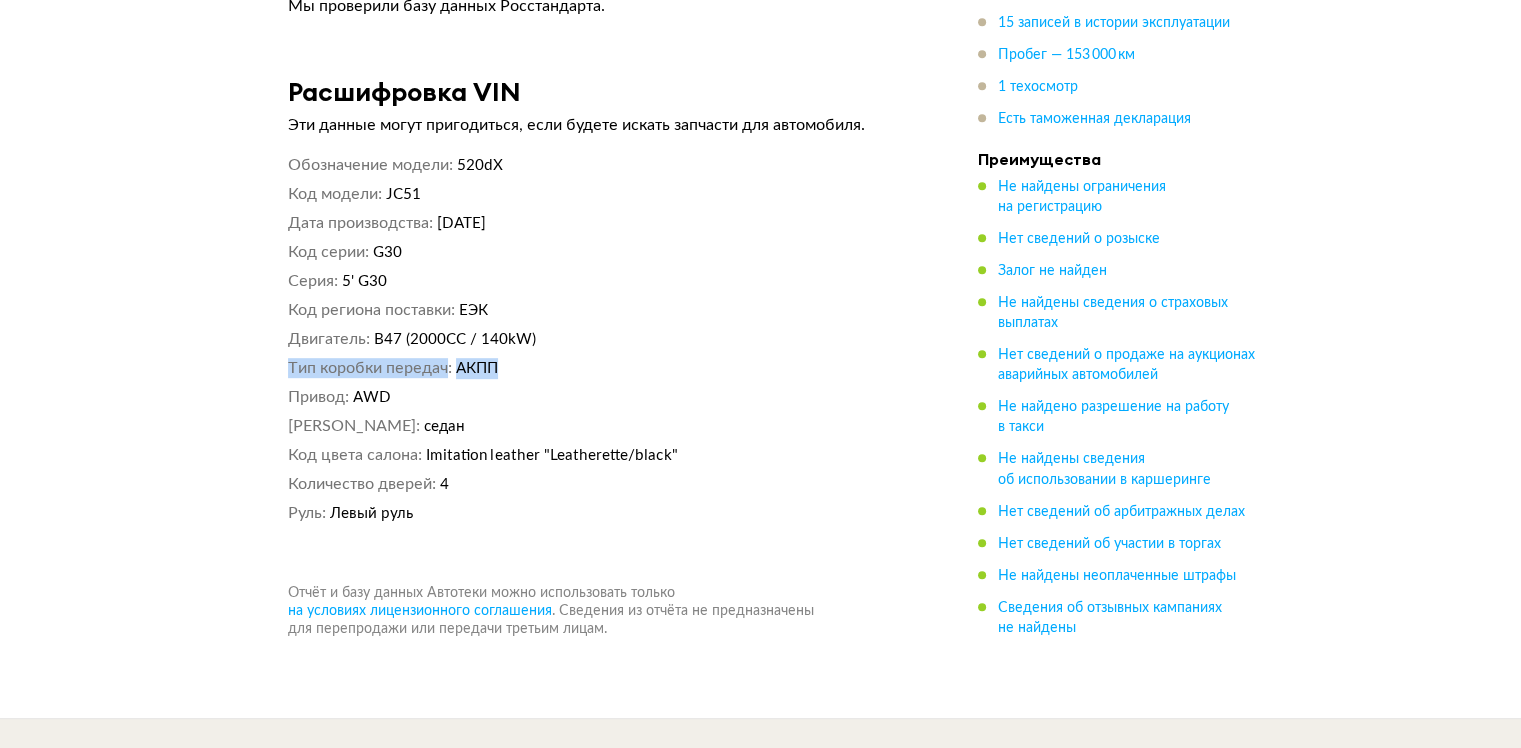 drag, startPoint x: 767, startPoint y: 345, endPoint x: 761, endPoint y: 419, distance: 74.24284 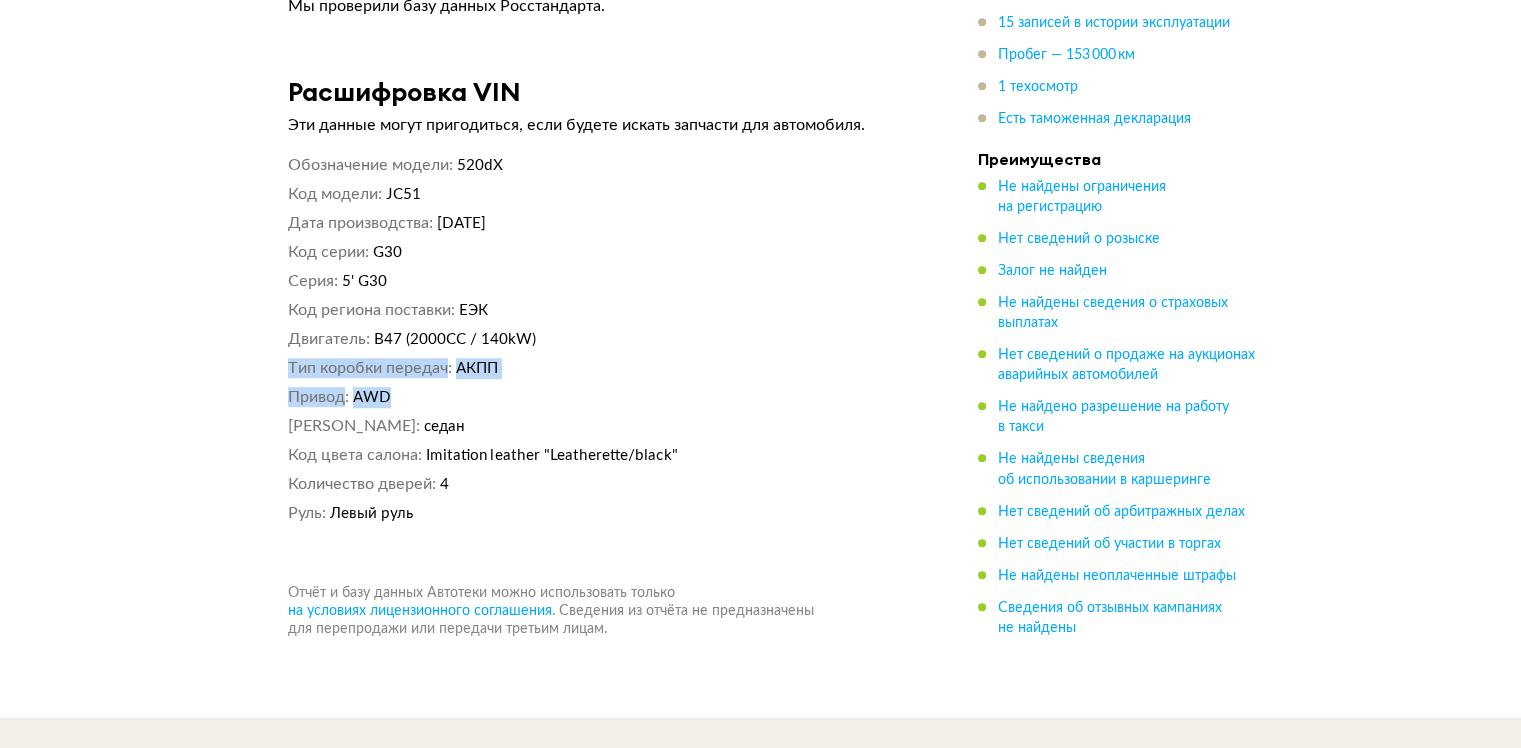 click on "Не найдены ограничения на регистрацию Сведения актуальны на 01.04.2025 21:42. Как только базы наших партнёров заработают, отчёт обновится и мы пришлём уведомление вам на почту. Также сведения об ограничениях можно проверить  на сайте ГИБДД . Нет сведений о розыске Мы проверили официальные базы данных. Залог не найден 1 владелец по ПТС Автомобилем владело юридическое лицо. Износ у таких машин, как правило, выше. Период владения 31 декабря 2019 — н.в. Срок владения 5 лет 7 месяцев Тип владельца Юридическое лицо Место регистрации Москва Название организации + 3  ₽" at bounding box center (603, -3359) 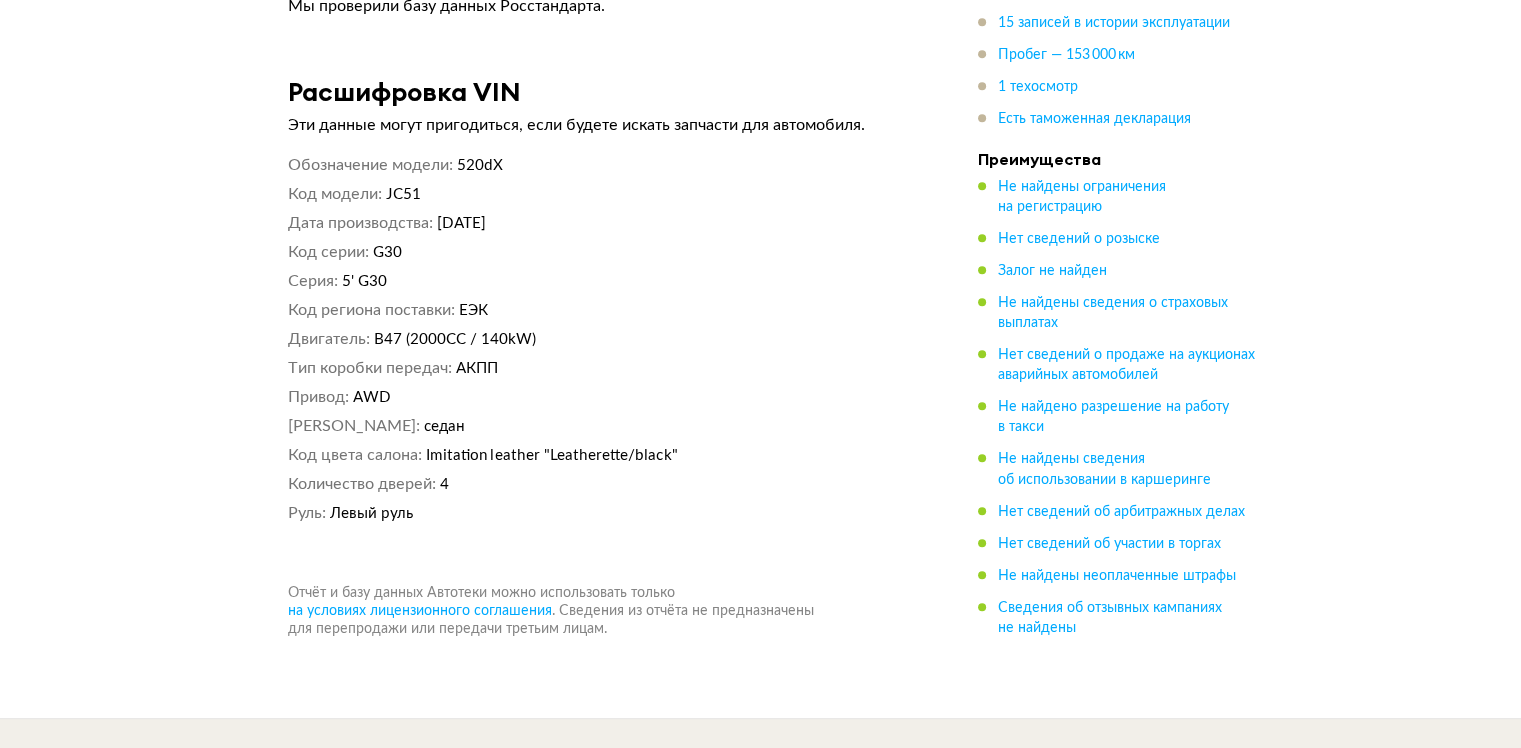 click on "Не найдены ограничения на регистрацию Сведения актуальны на 01.04.2025 21:42. Как только базы наших партнёров заработают, отчёт обновится и мы пришлём уведомление вам на почту. Также сведения об ограничениях можно проверить  на сайте ГИБДД . Нет сведений о розыске Мы проверили официальные базы данных. Залог не найден 1 владелец по ПТС Автомобилем владело юридическое лицо. Износ у таких машин, как правило, выше. Период владения 31 декабря 2019 — н.в. Срок владения 5 лет 7 месяцев Тип владельца Юридическое лицо Место регистрации Москва Название организации + 3  ₽" at bounding box center (603, -3359) 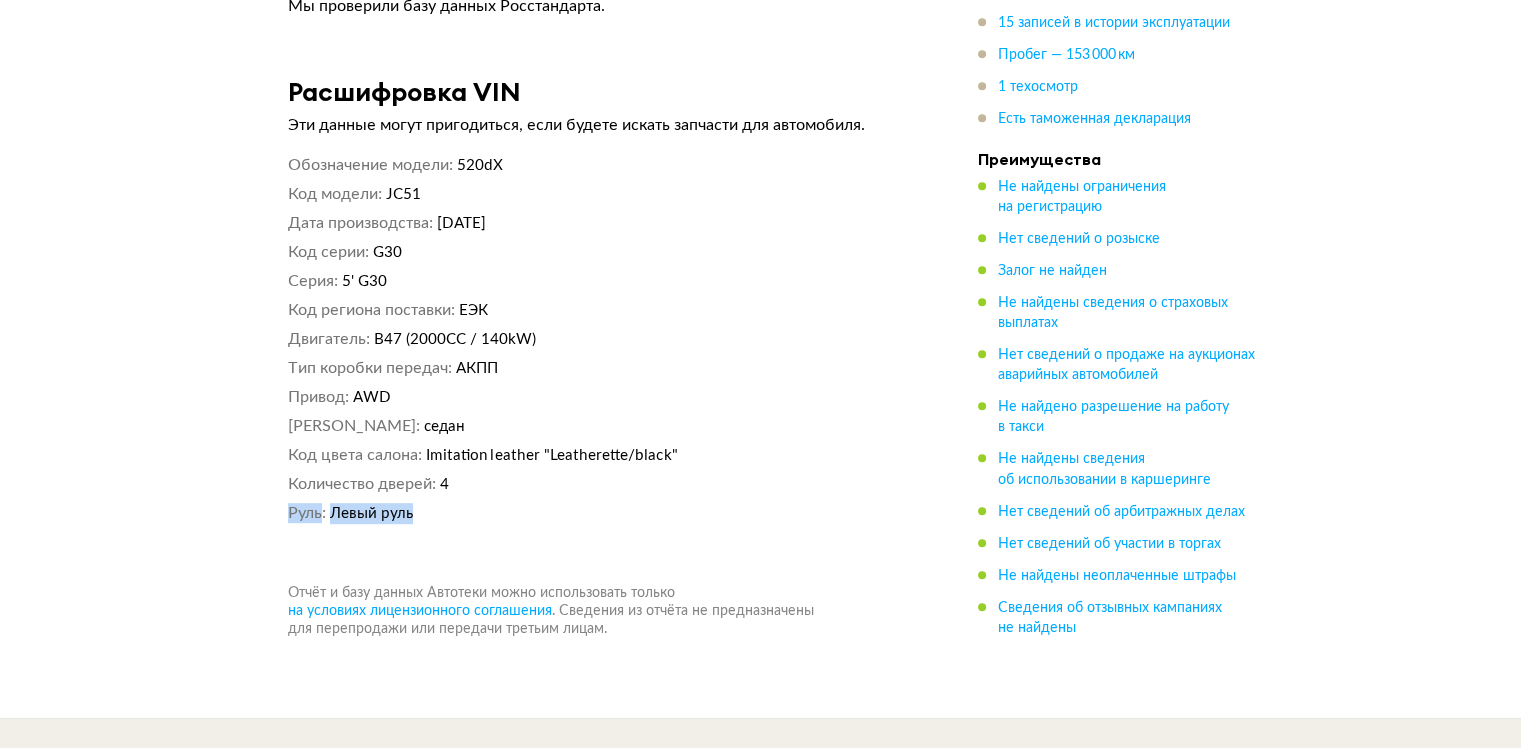 drag, startPoint x: 813, startPoint y: 414, endPoint x: 816, endPoint y: 331, distance: 83.0542 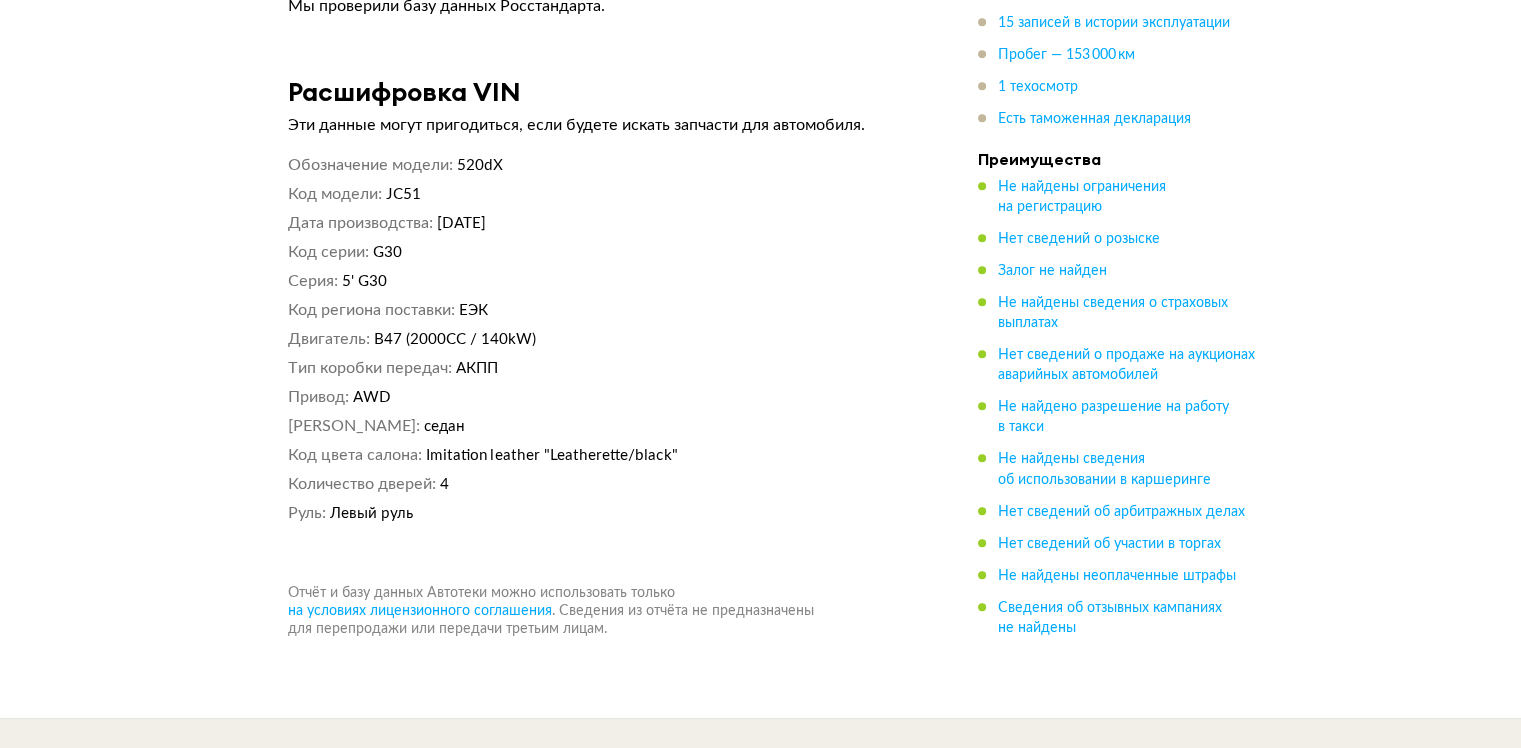 click on "B47 (2000CC / 140kW)" at bounding box center (646, 339) 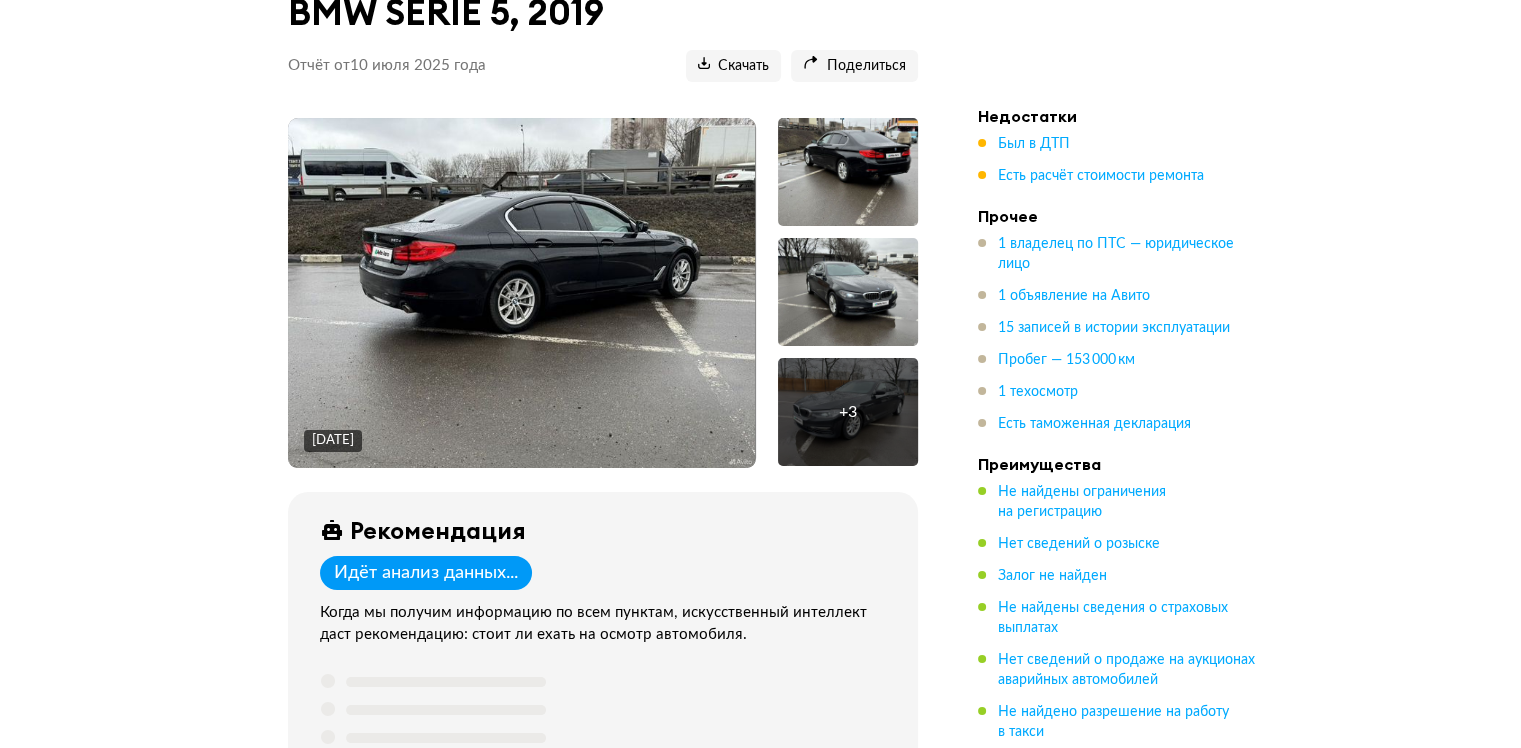 scroll, scrollTop: 0, scrollLeft: 0, axis: both 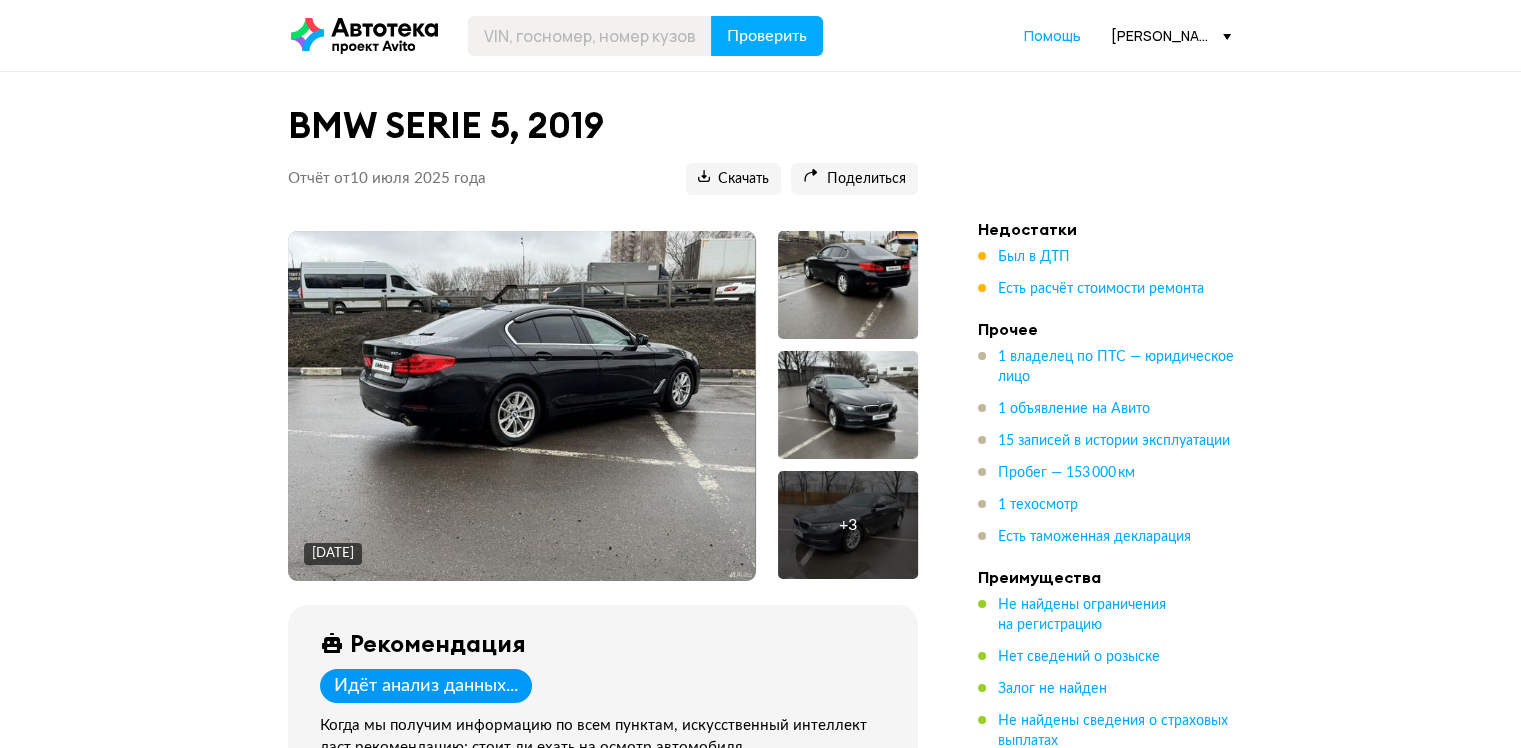 click at bounding box center (521, 406) 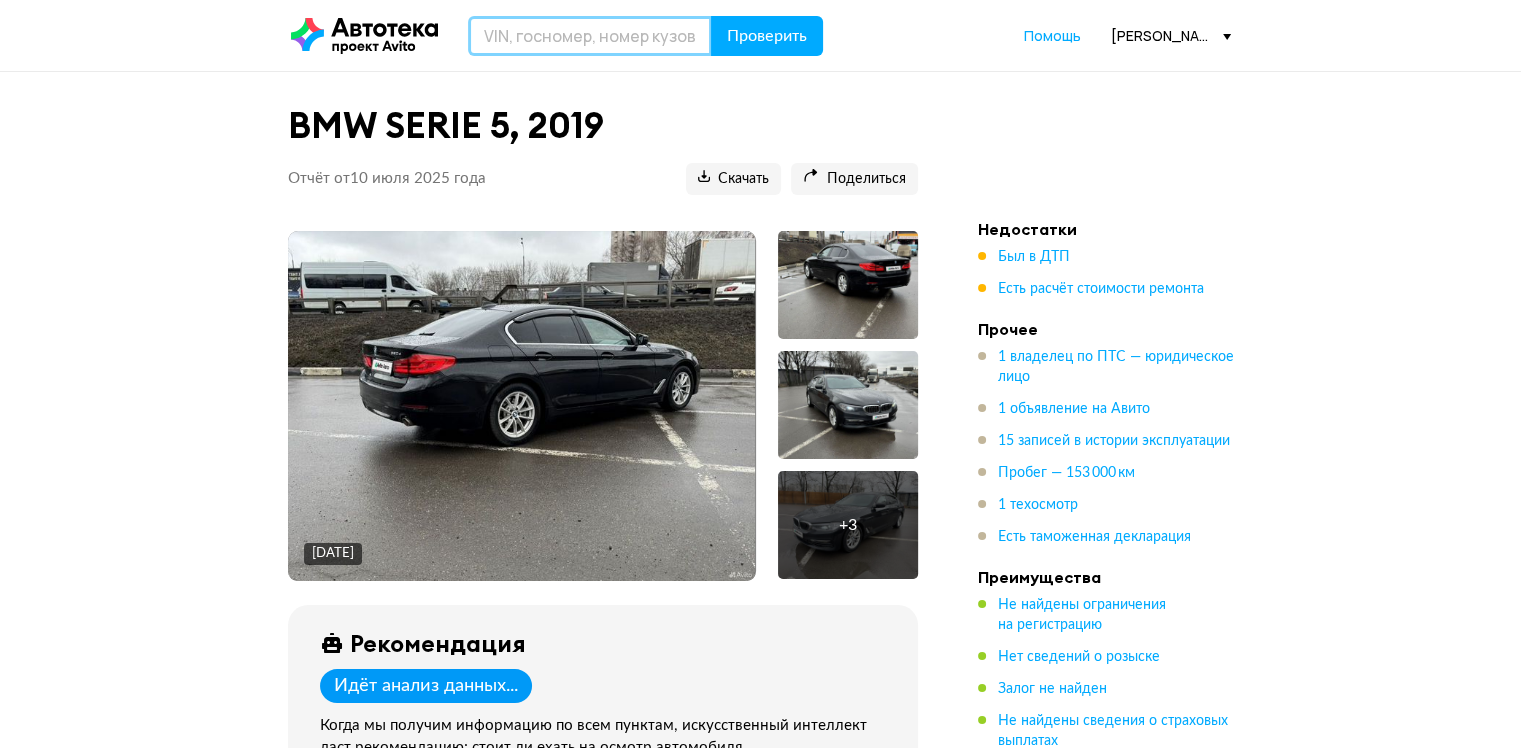 click at bounding box center [590, 36] 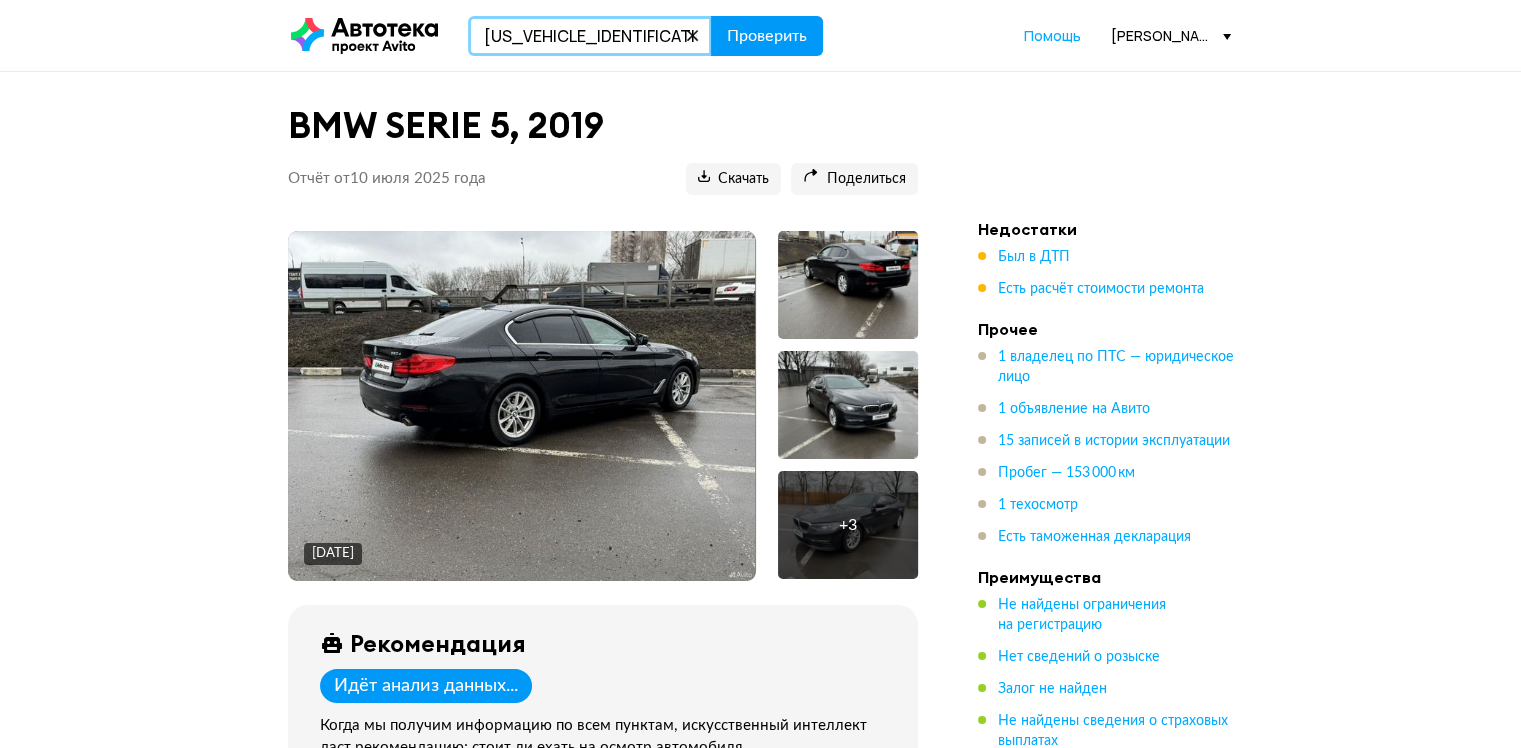 type on "X4X7G69420BF90411" 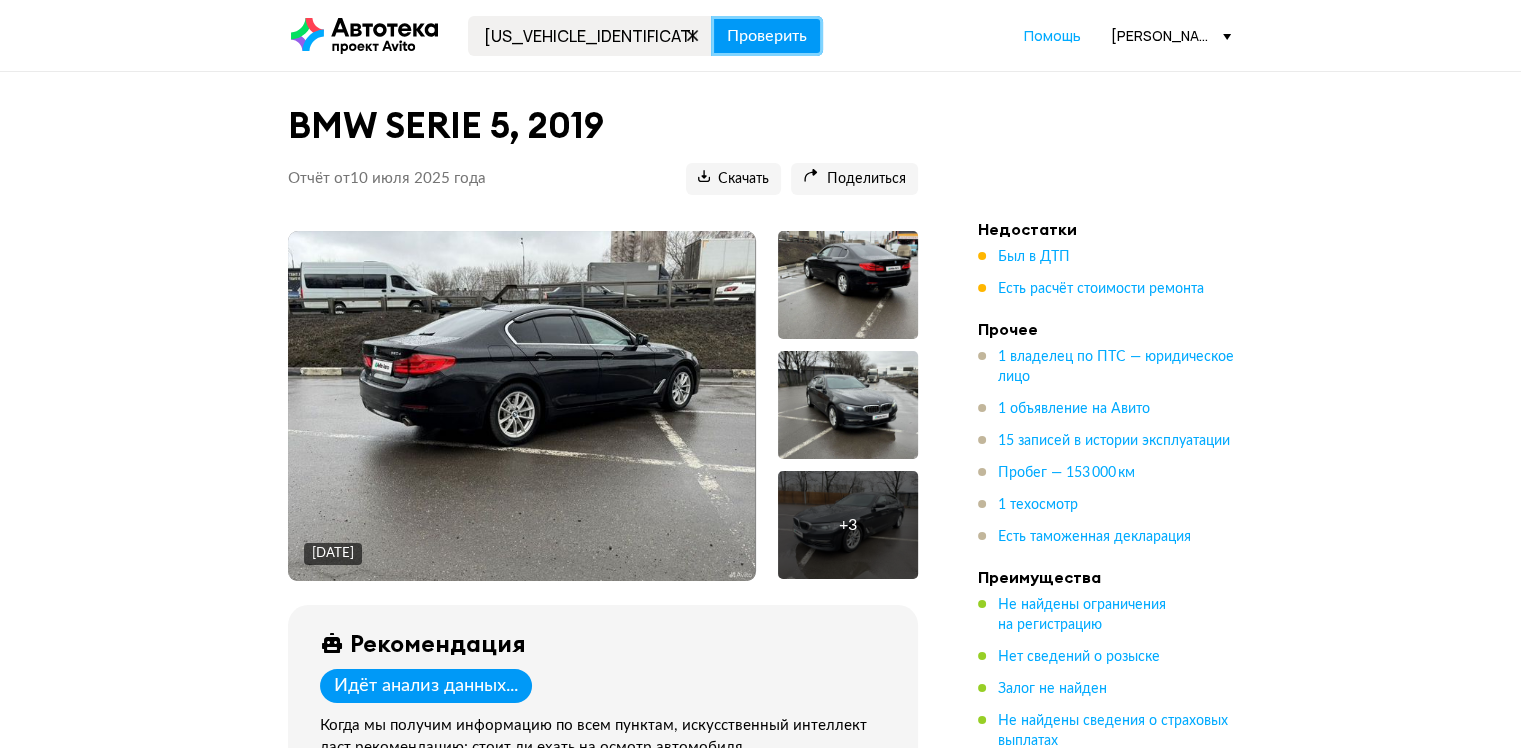 click on "Проверить" at bounding box center (767, 36) 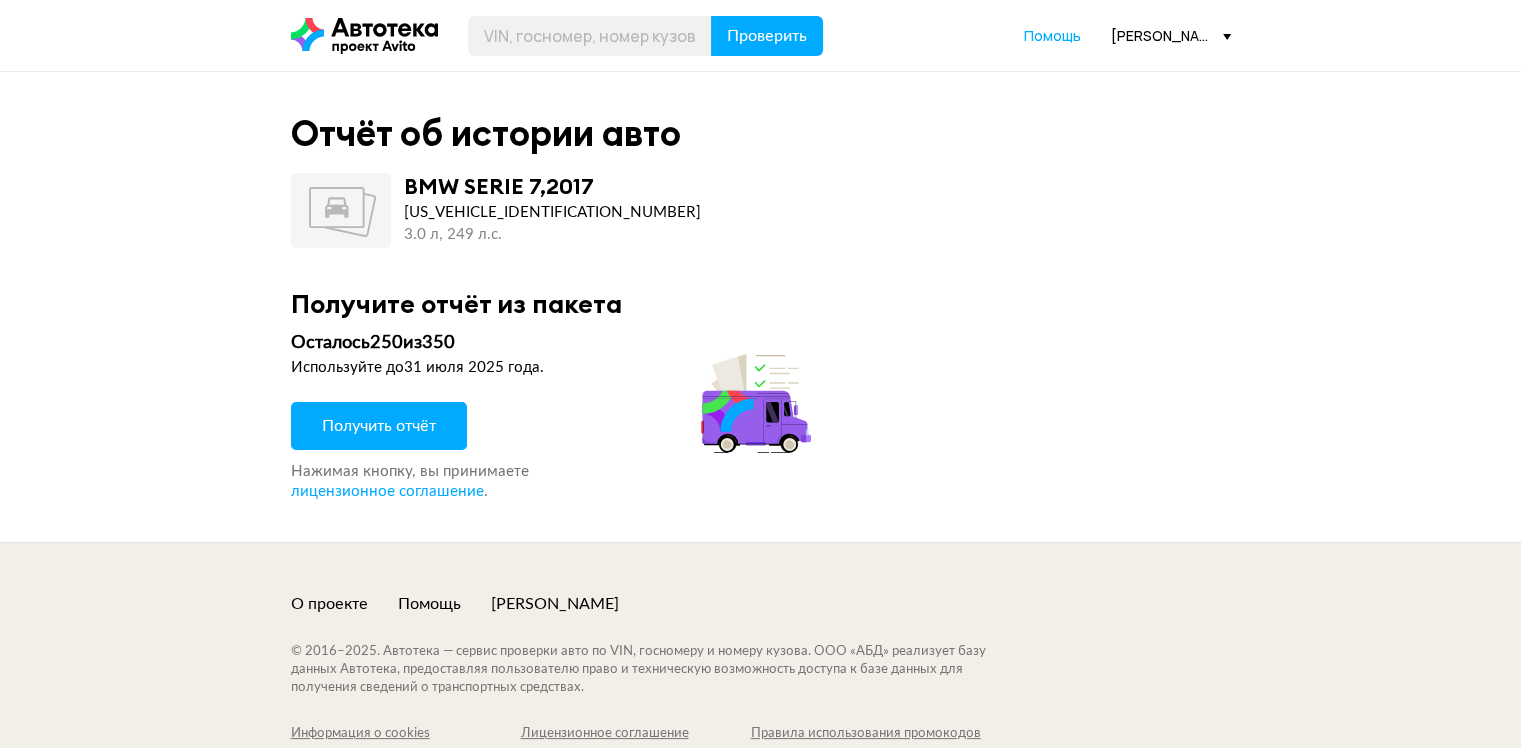 click on "Получить отчёт" at bounding box center (379, 426) 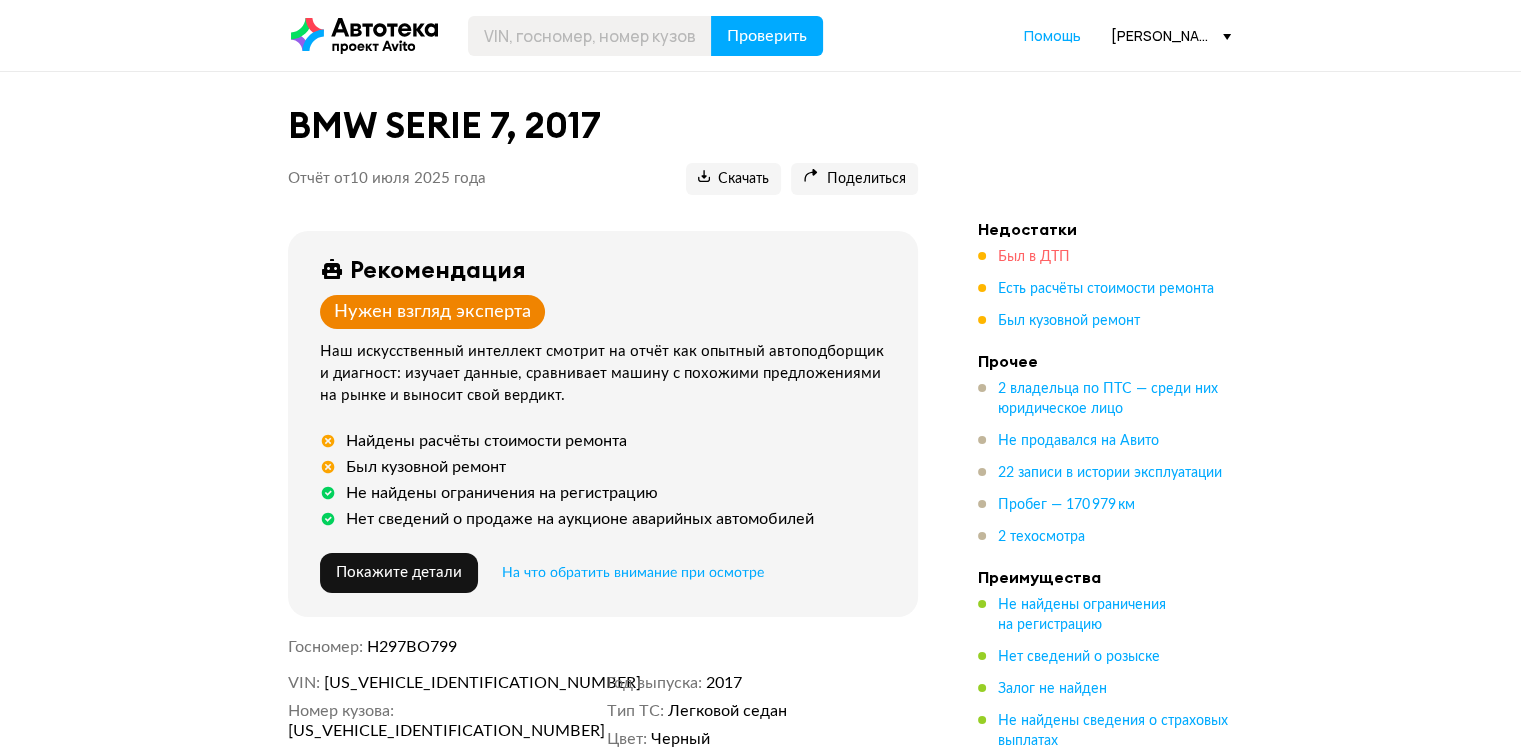 click on "Был в ДТП" at bounding box center [1034, 257] 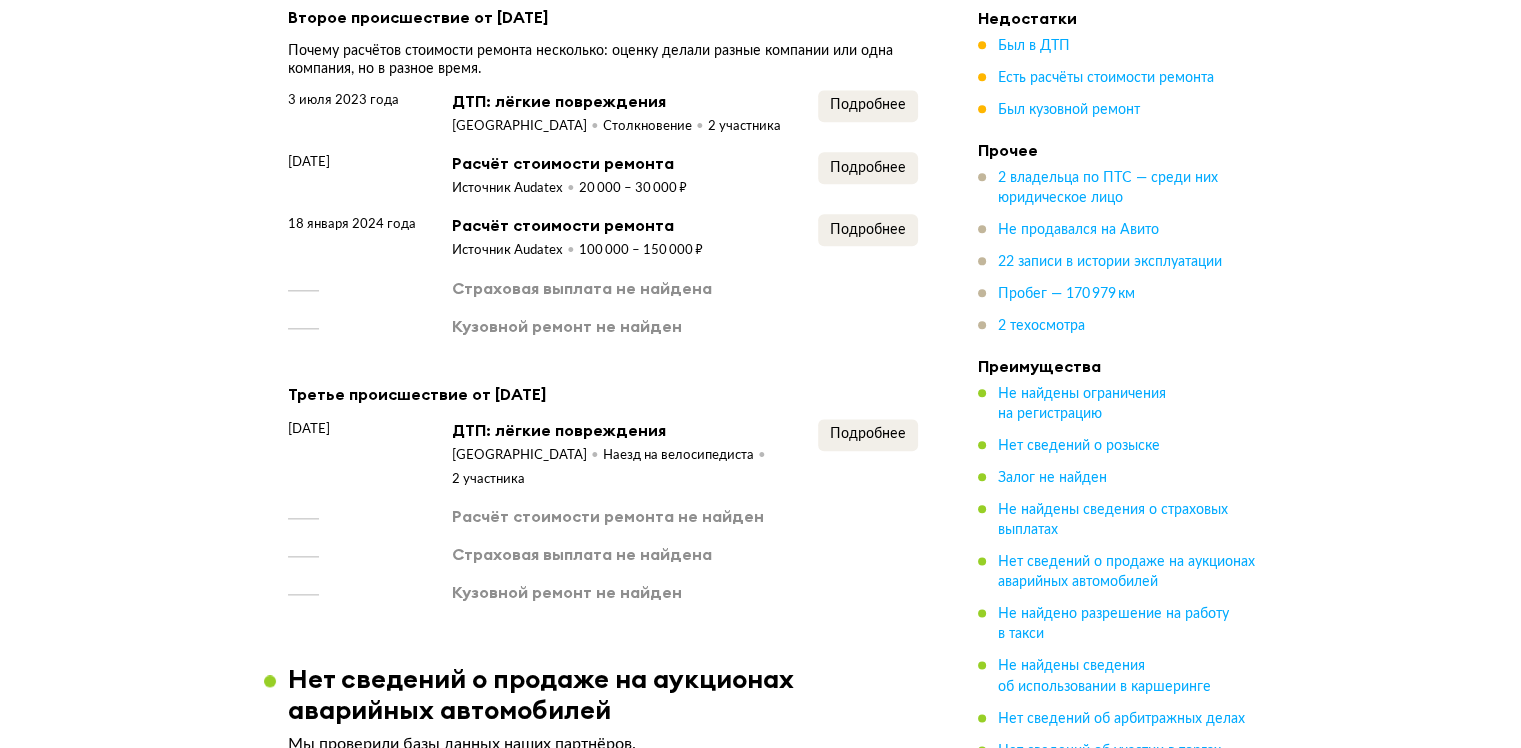 scroll, scrollTop: 1908, scrollLeft: 0, axis: vertical 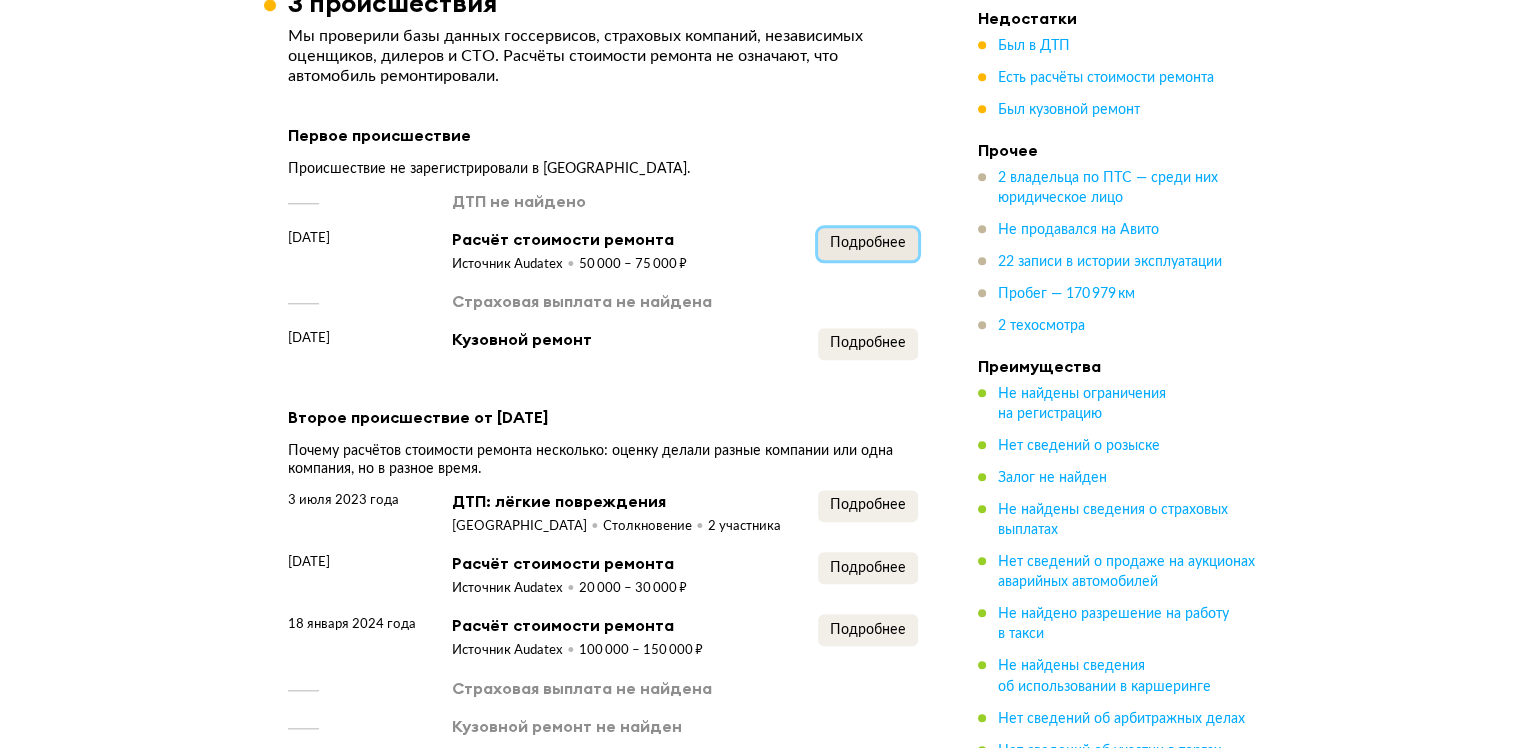 click on "Подробнее" at bounding box center (868, 243) 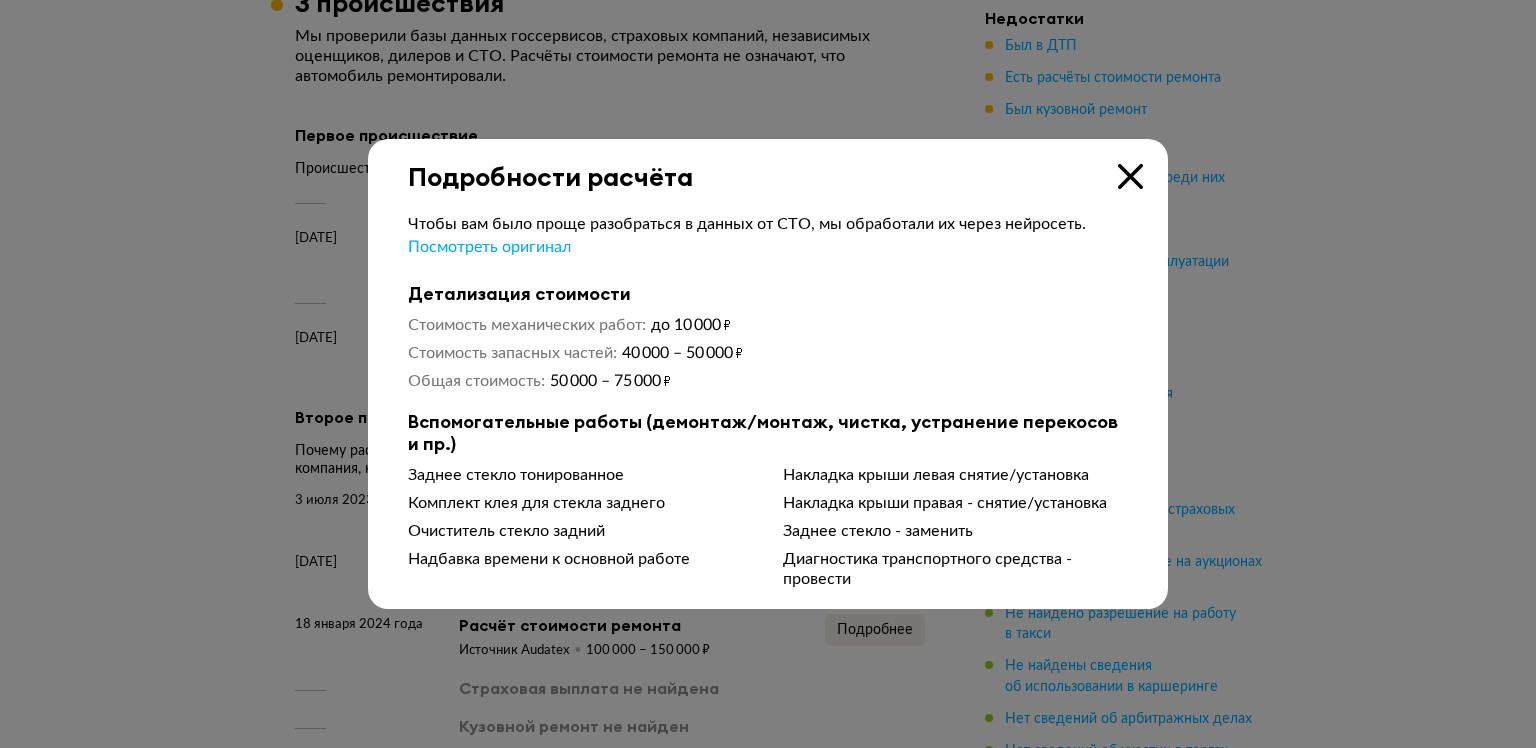 type 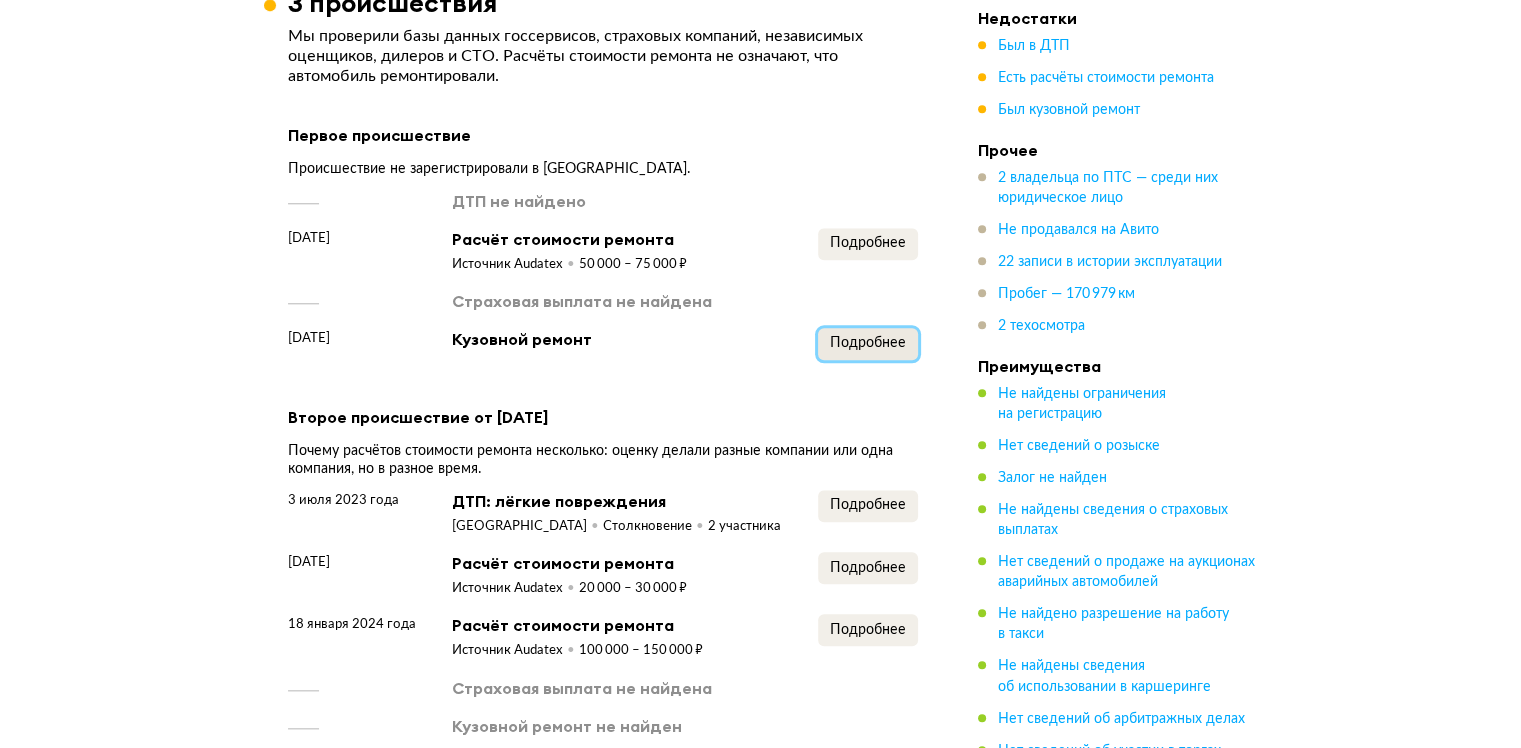 click on "Подробнее" at bounding box center [868, 344] 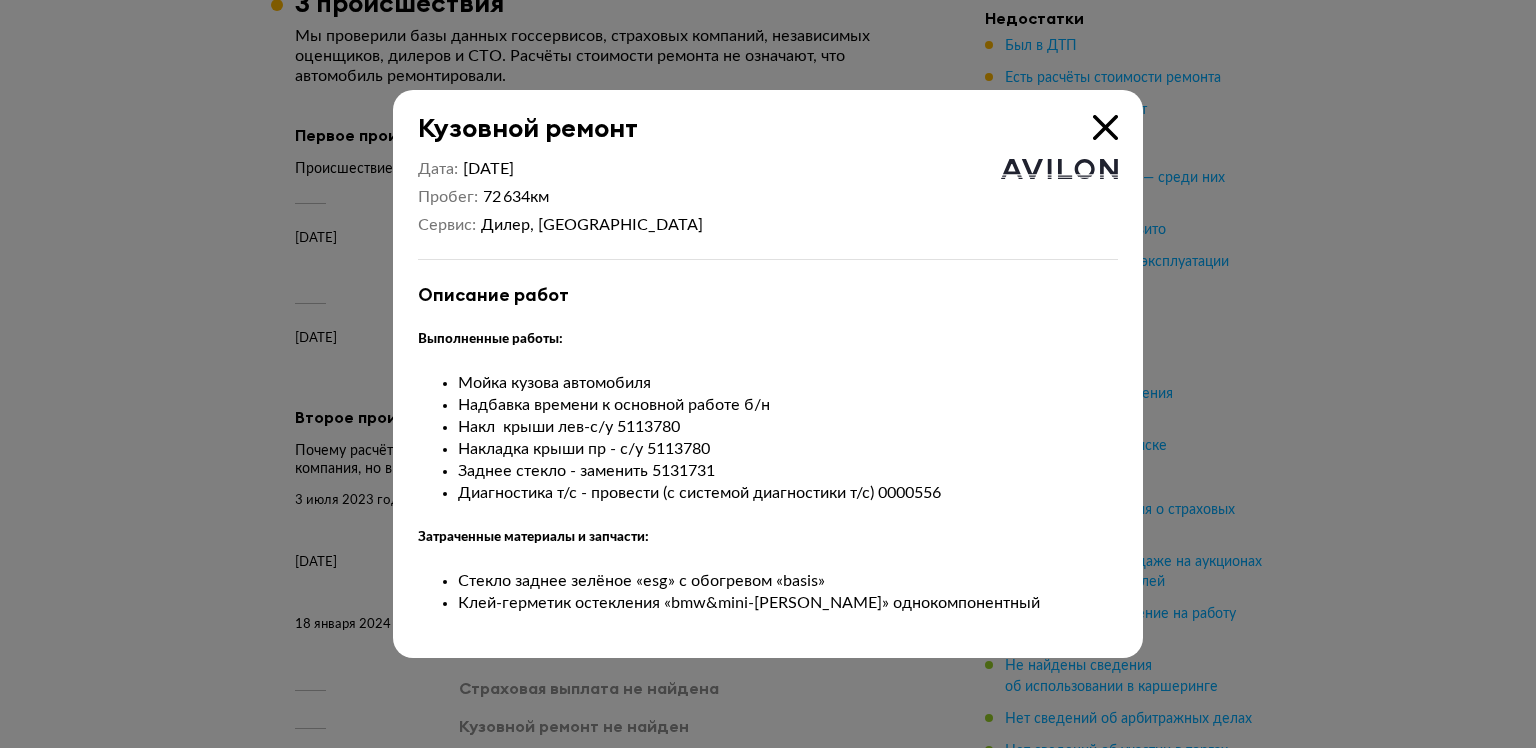 type 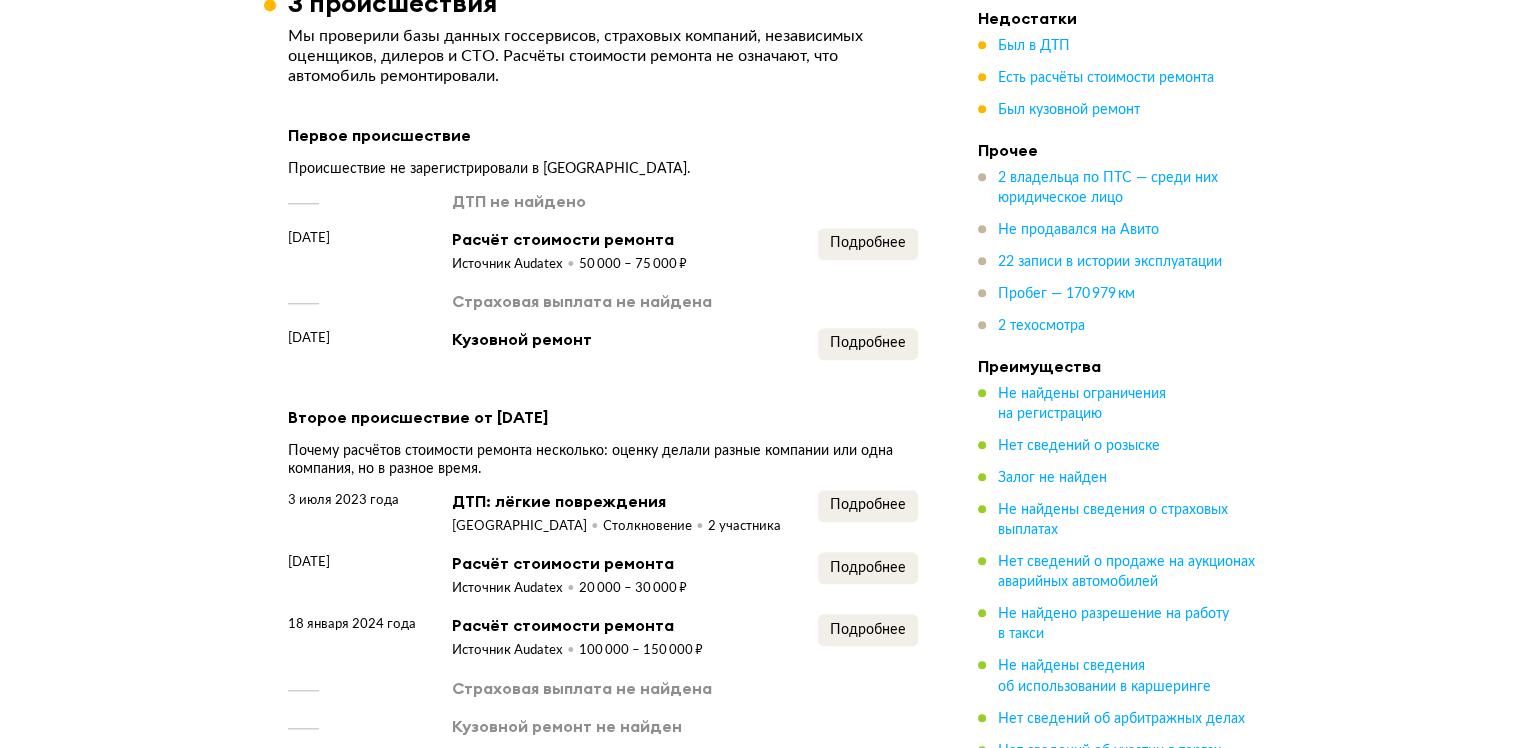 click on "ДТП не найдено 28 октября 2020 года Расчёт стоимости ремонта Источник Audatex 50 000 – 75 000 ₽ Подробнее Страховая выплата не найдена 10 ноября 2020 года Кузовной ремонт Подробнее" at bounding box center (603, 275) 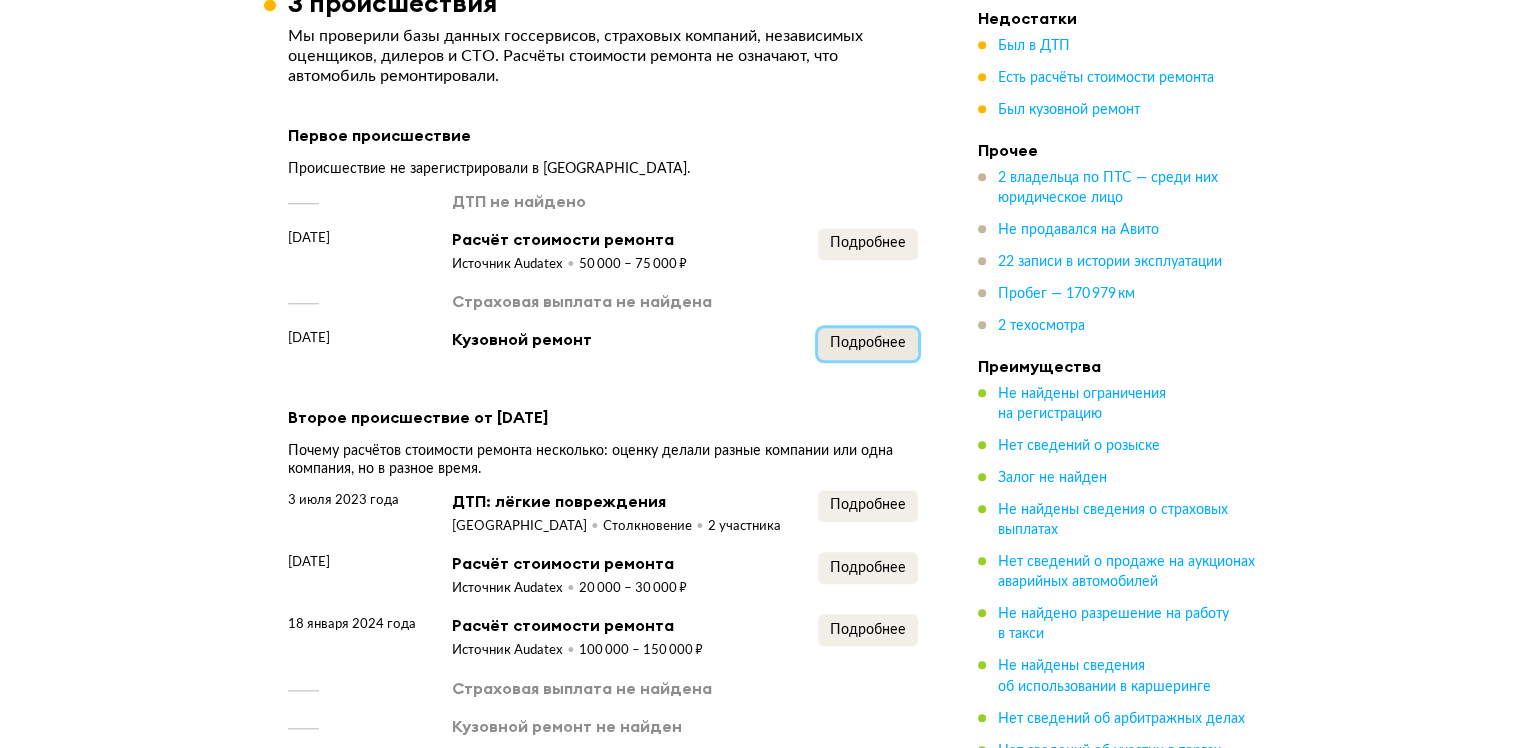 click on "Подробнее" at bounding box center [868, 343] 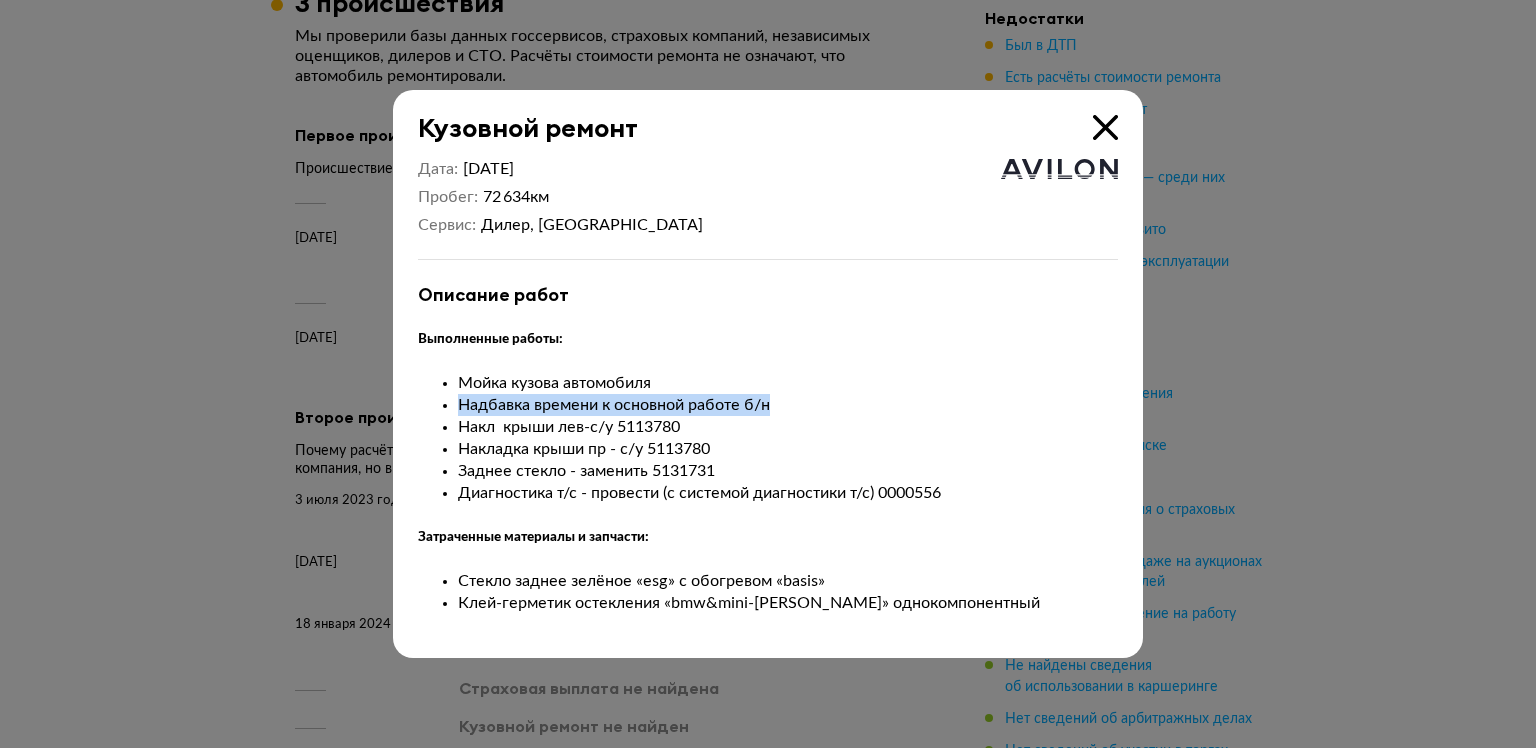 drag, startPoint x: 852, startPoint y: 373, endPoint x: 830, endPoint y: 418, distance: 50.08992 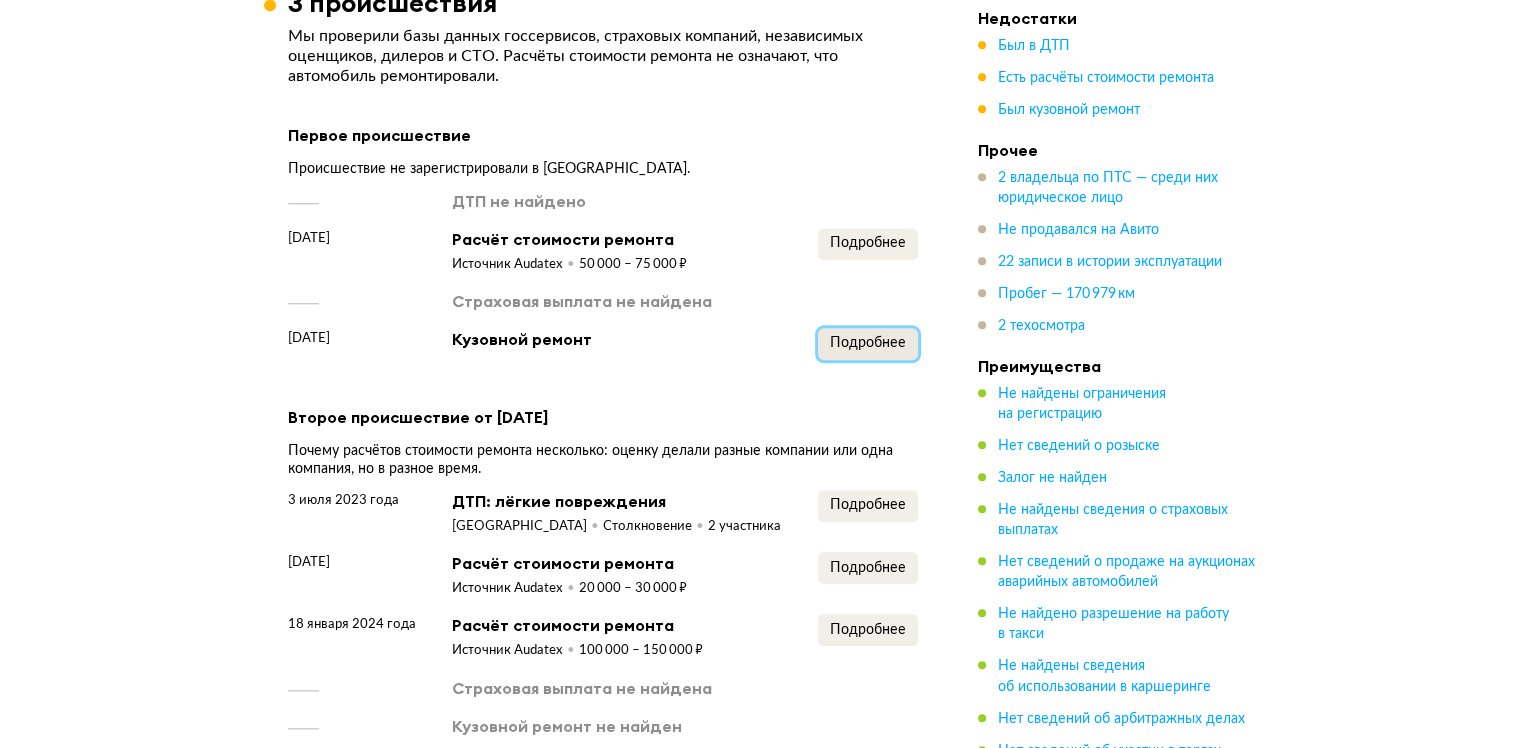 click on "Подробнее" at bounding box center [868, 343] 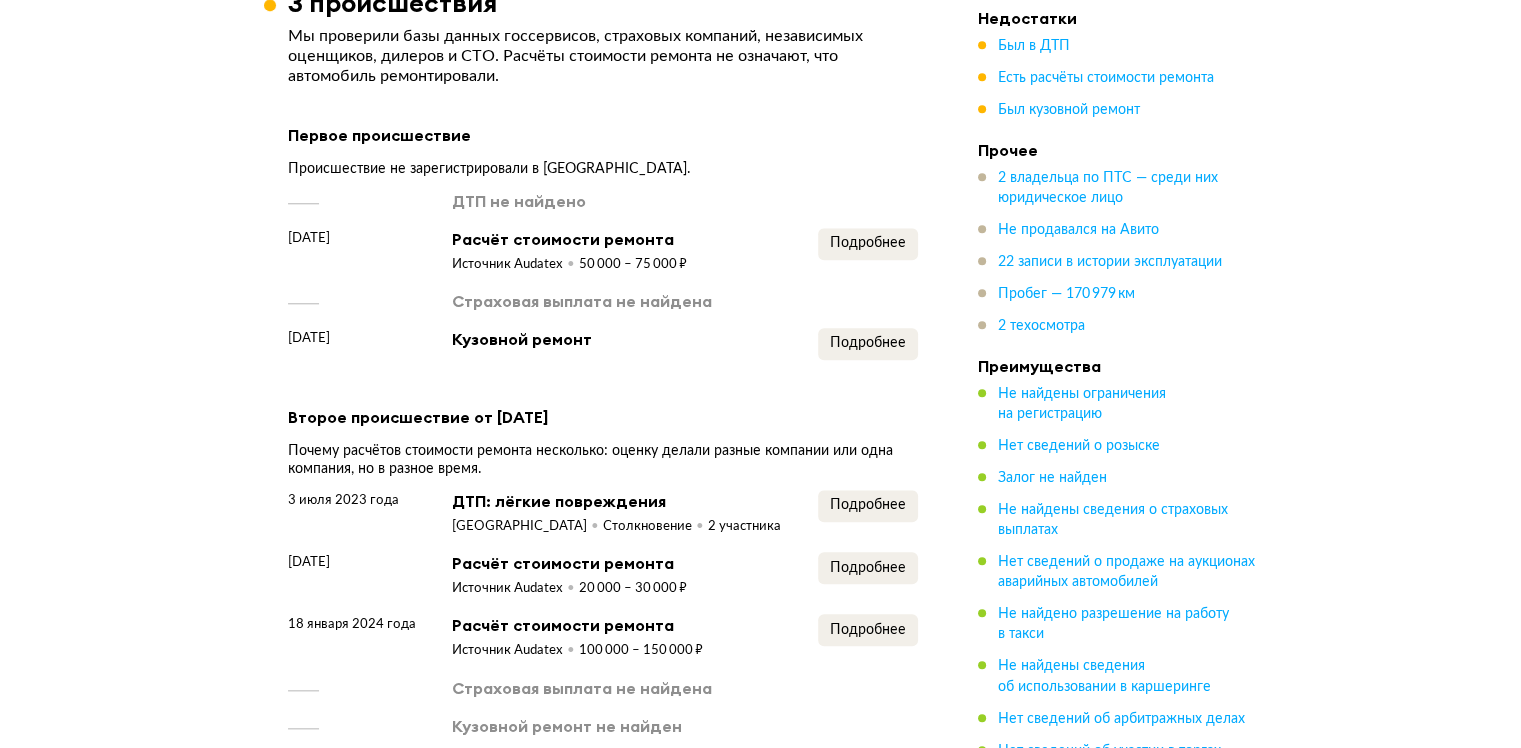click on "Второе происшествие от 3 июля 2023 года Почему расчётов стоимости ремонта несколько: оценку делали разные компании или одна компания, но в разное время. 3 июля 2023 года ДТП: лёгкие повреждения Москва Столкновение 2 участника Подробнее 17 июля 2023 года Расчёт стоимости ремонта Источник Audatex 20 000 – 30 000 ₽ Подробнее 18 января 2024 года Расчёт стоимости ремонта Источник Audatex 100 000 – 150 000 ₽ Подробнее Страховая выплата не найдена Кузовной ремонт не найден" at bounding box center [603, 570] 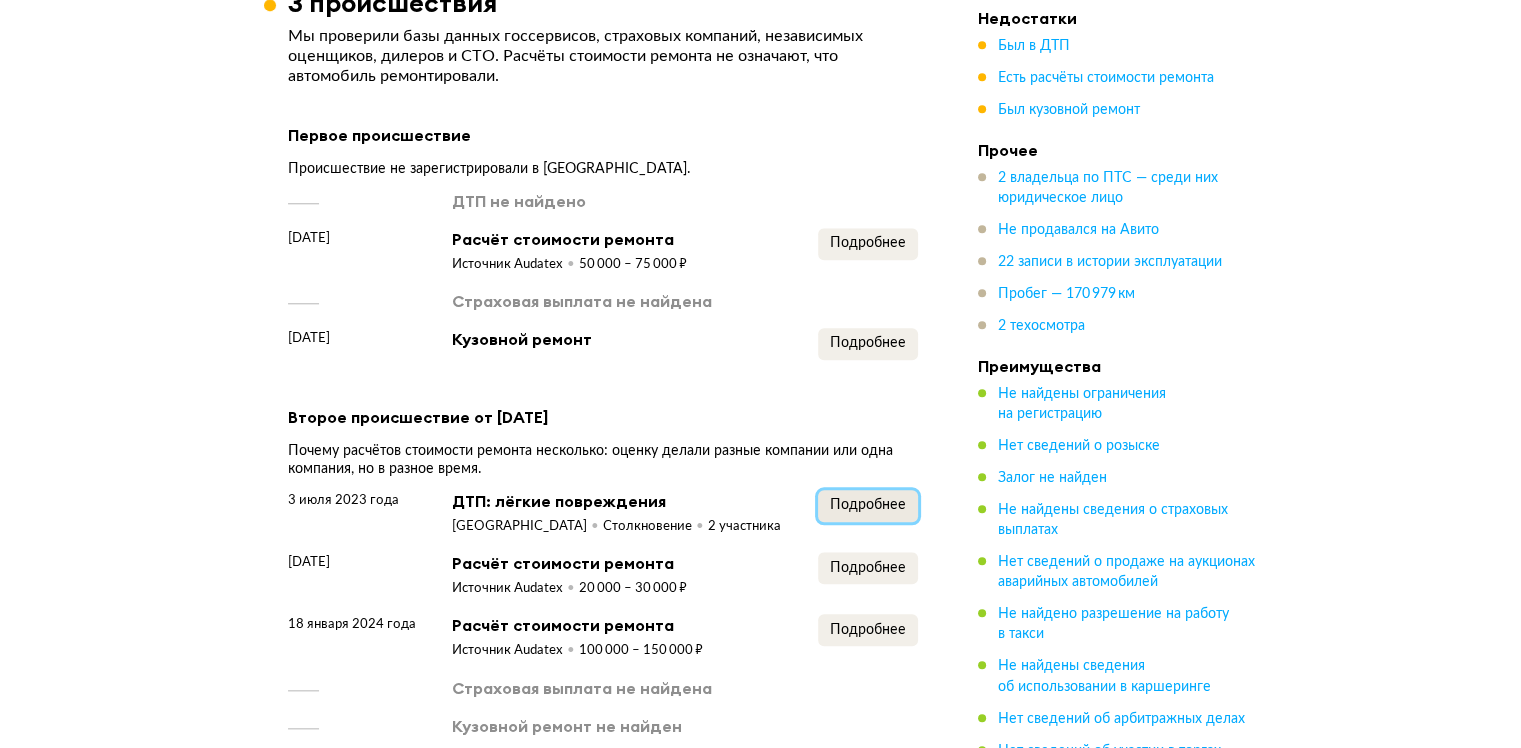 click on "Подробнее" at bounding box center [868, 506] 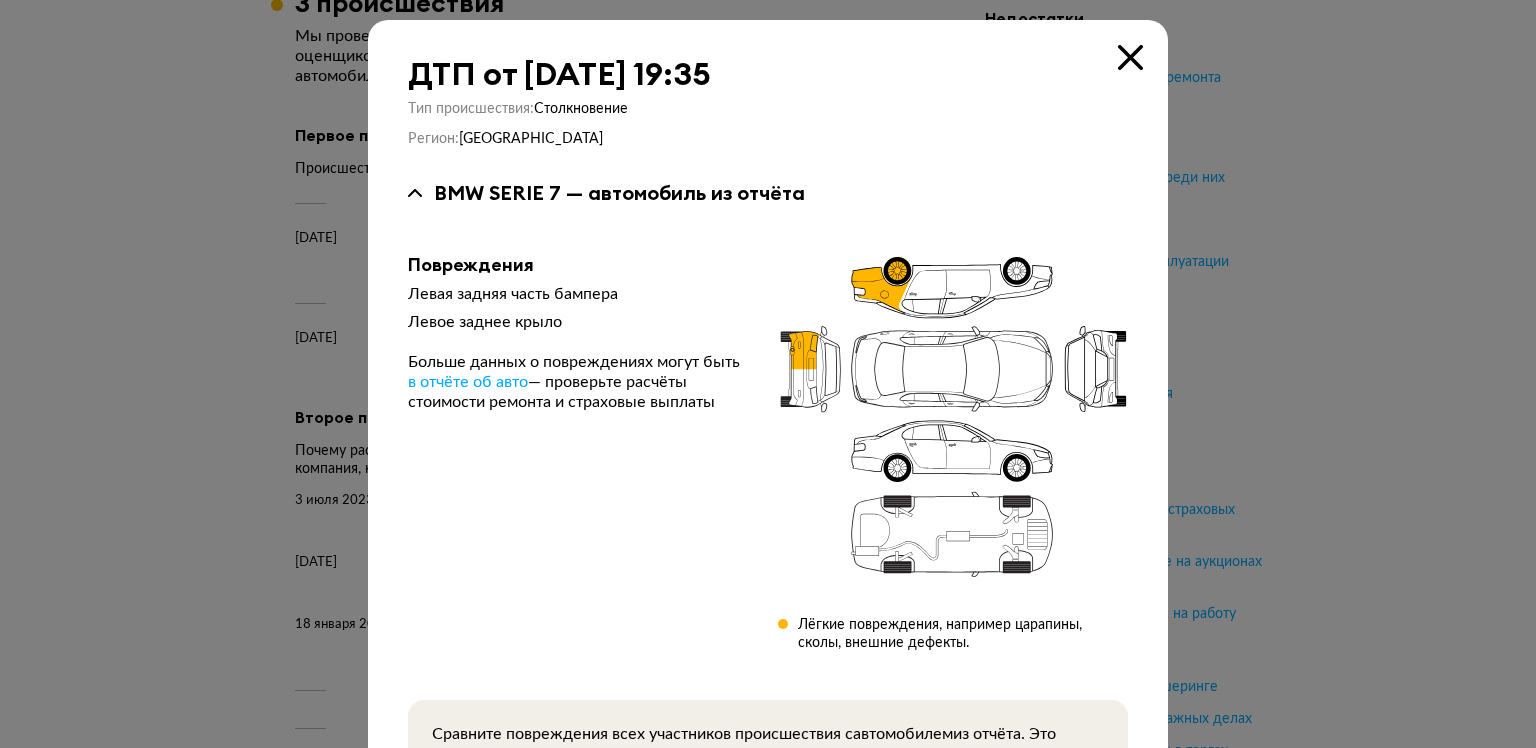 type 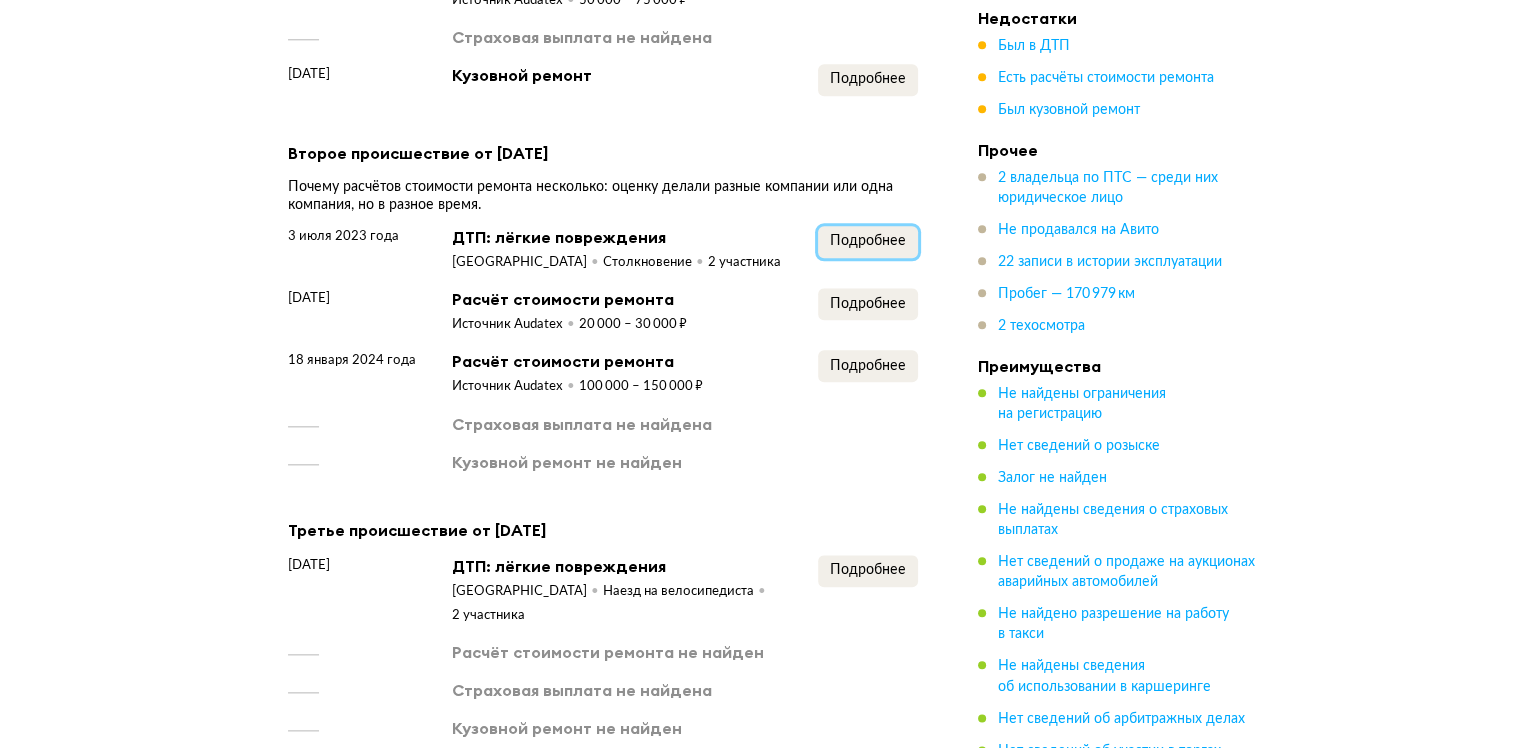 scroll, scrollTop: 2208, scrollLeft: 0, axis: vertical 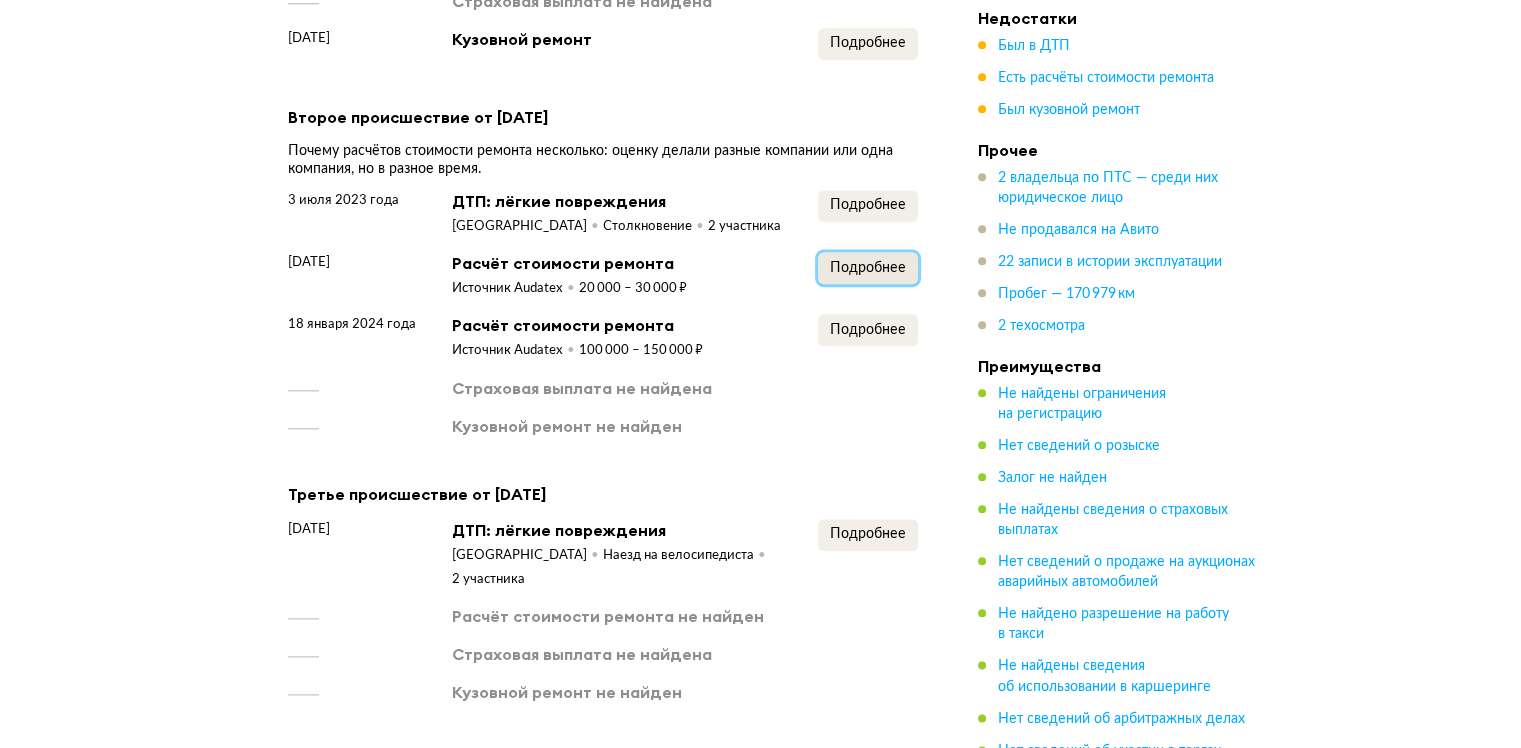 click on "Подробнее" at bounding box center [868, 268] 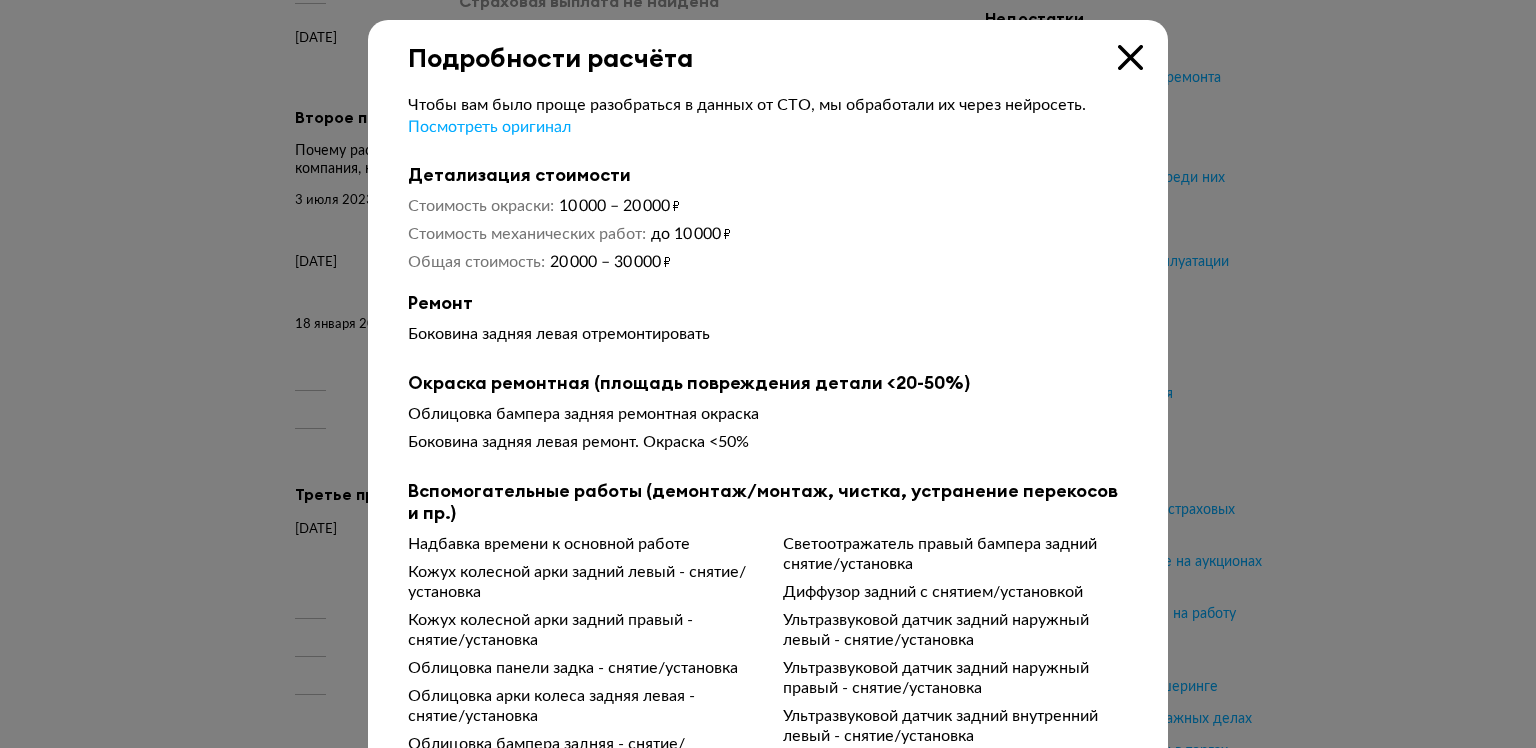 type 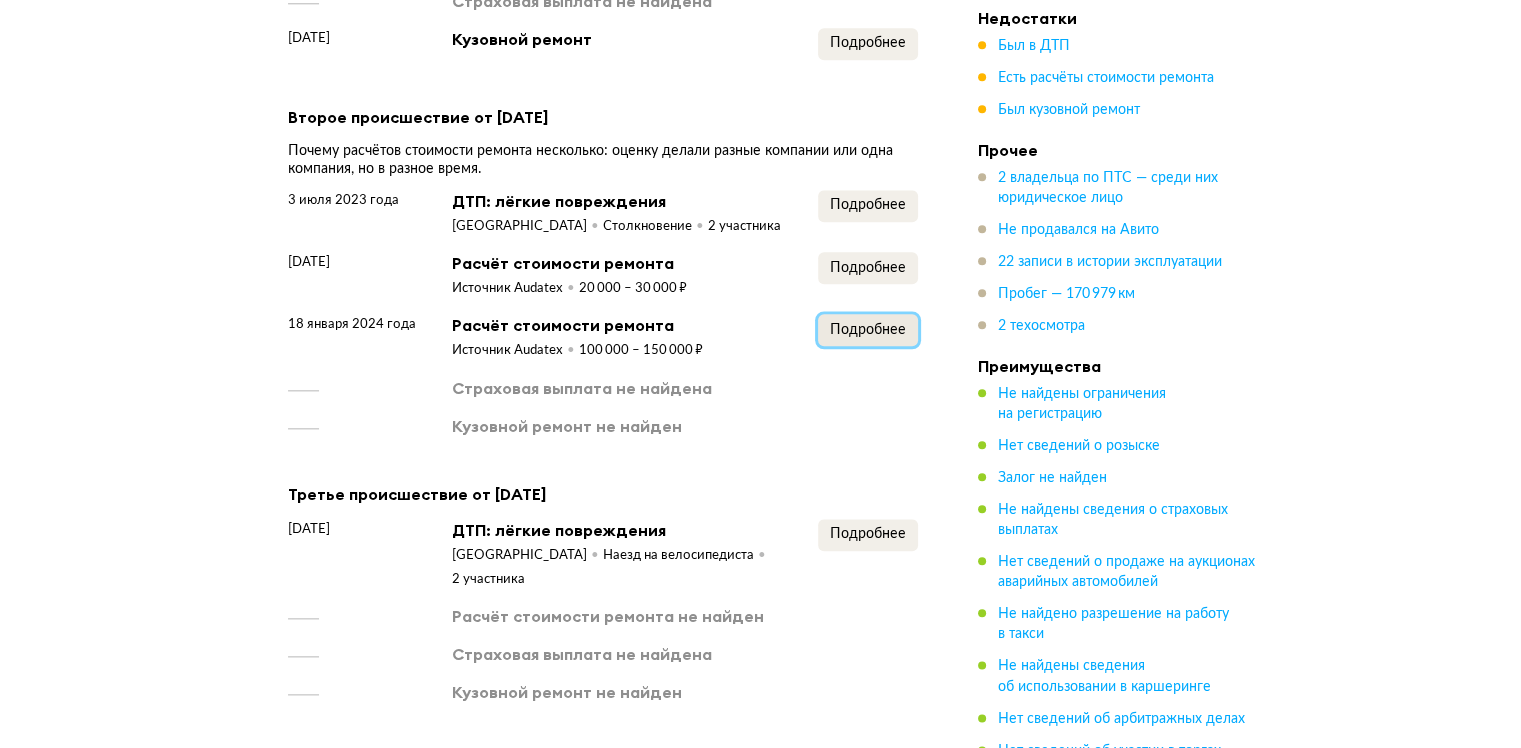 click on "Подробнее" at bounding box center [868, 330] 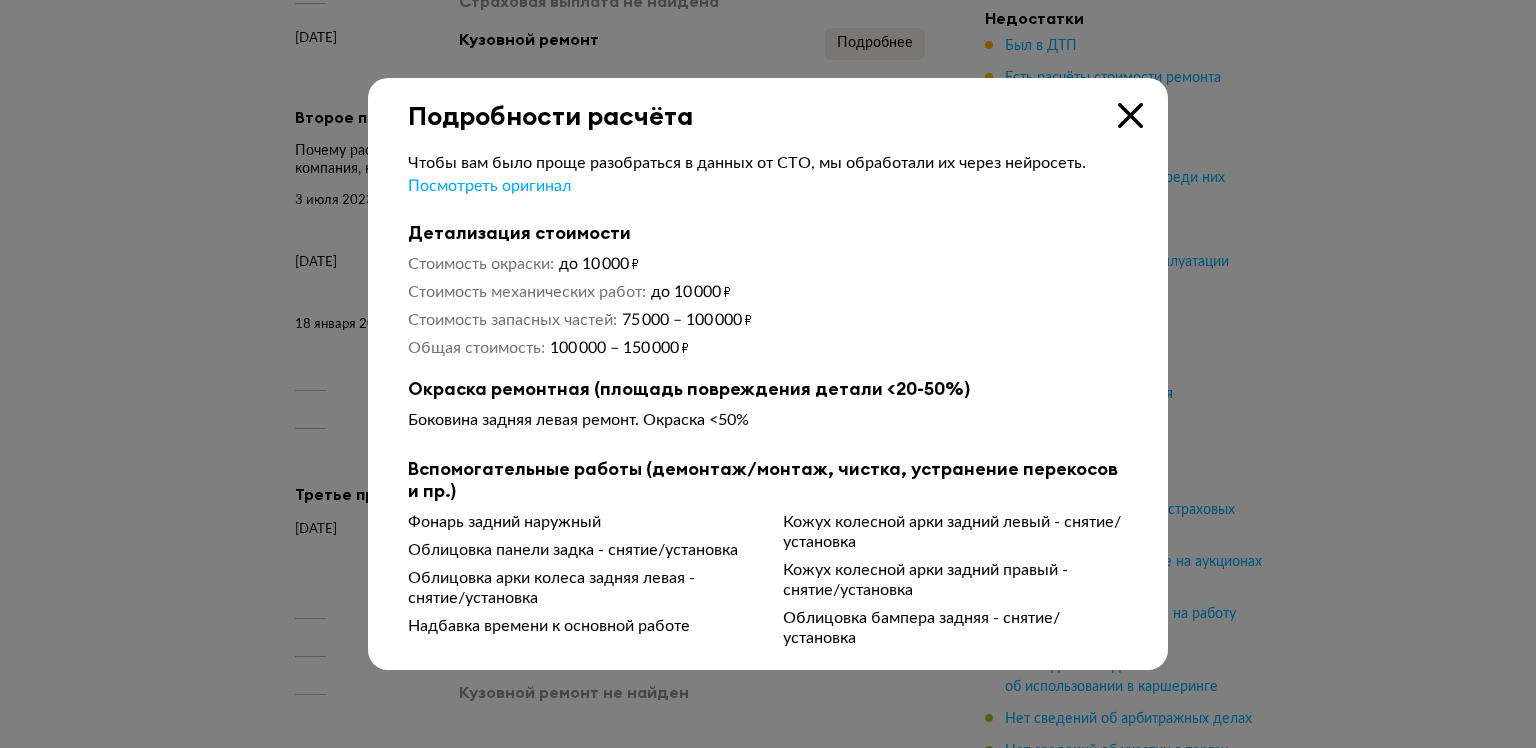 type 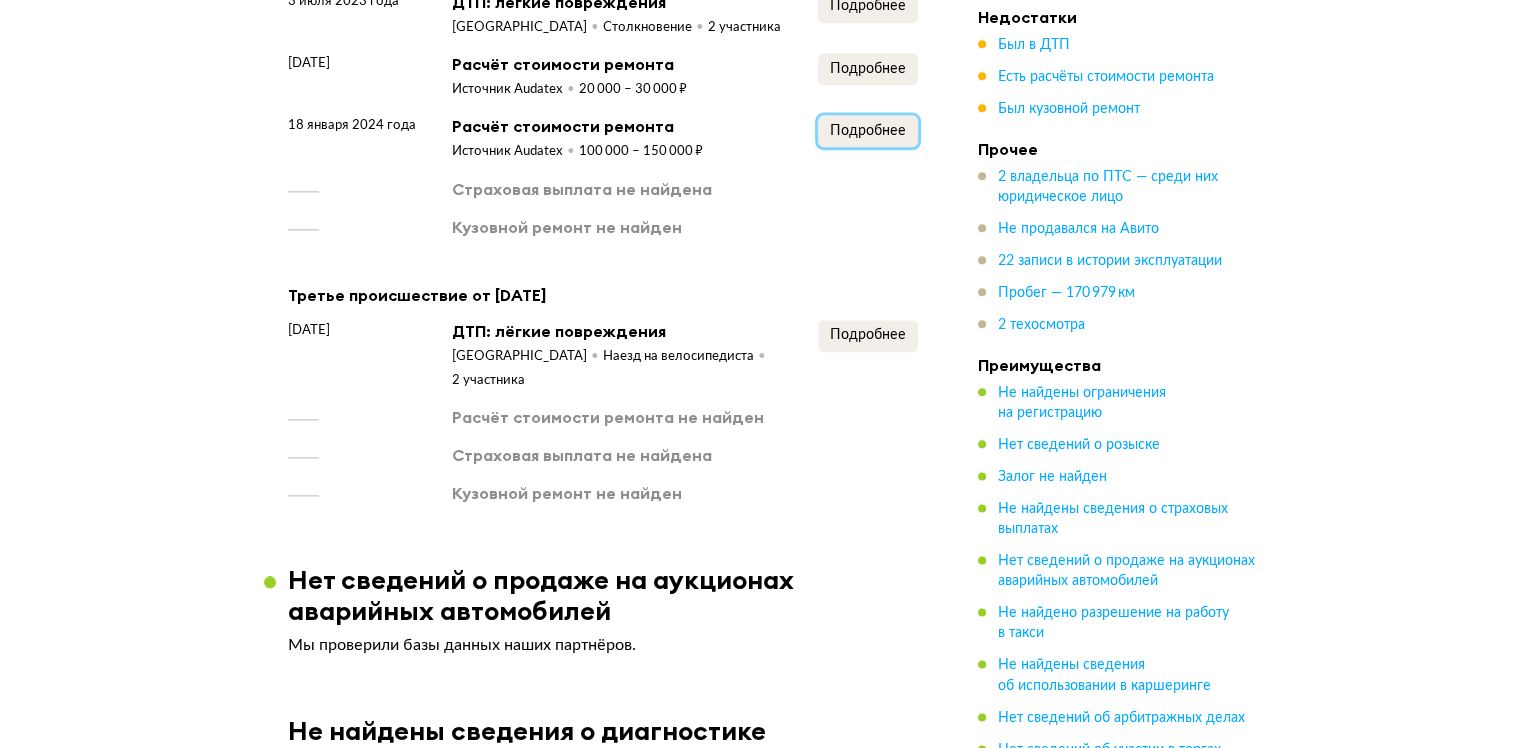 scroll, scrollTop: 2408, scrollLeft: 0, axis: vertical 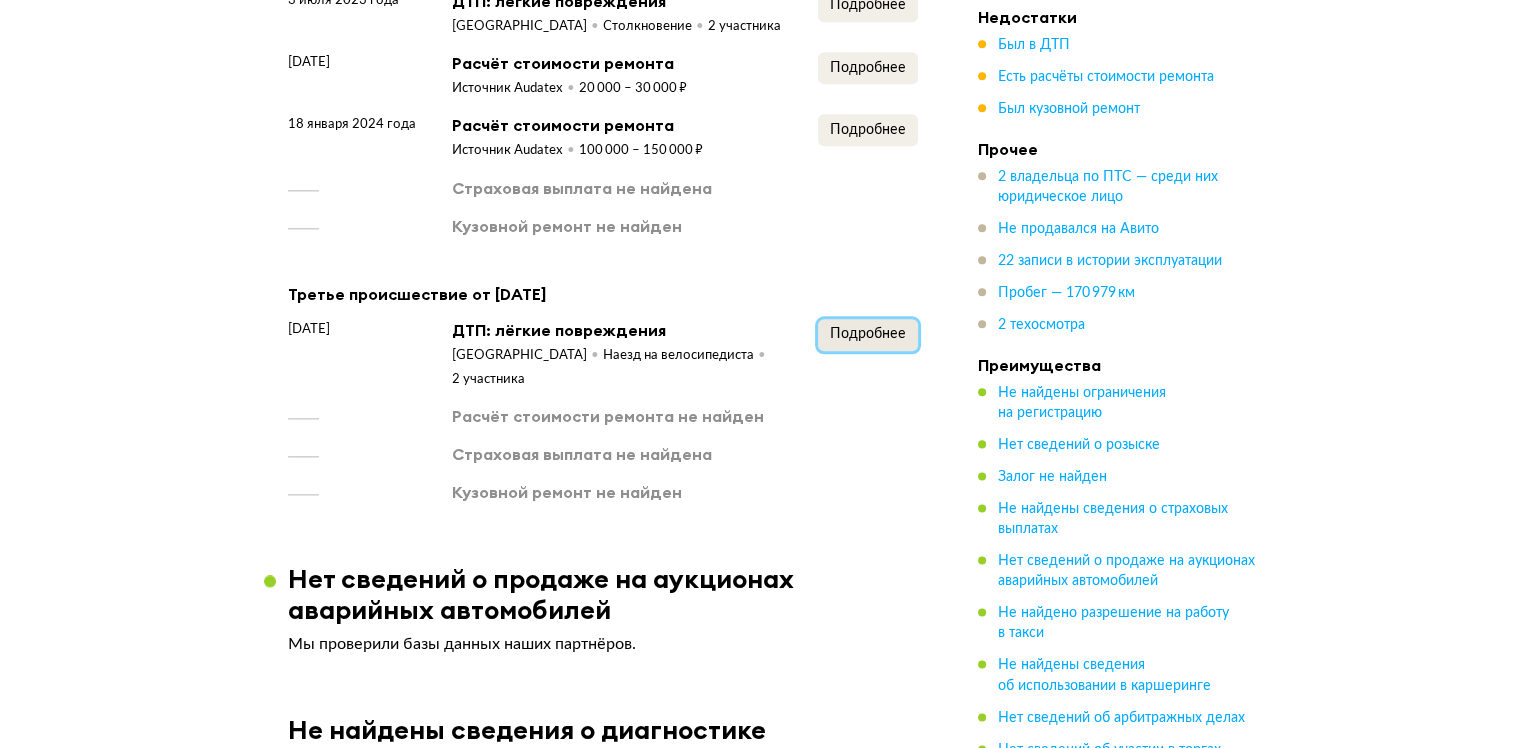 click on "Подробнее" at bounding box center [868, 334] 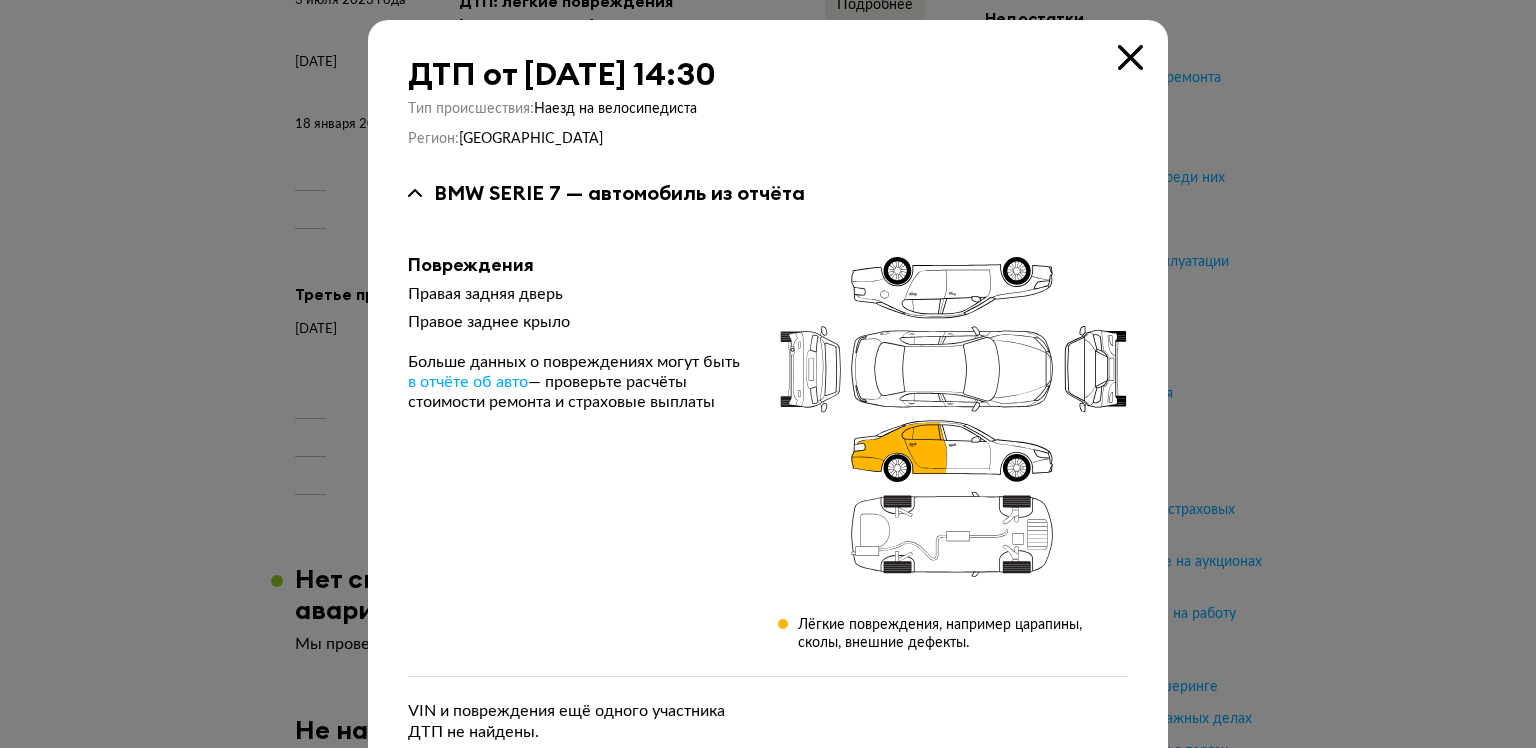 type 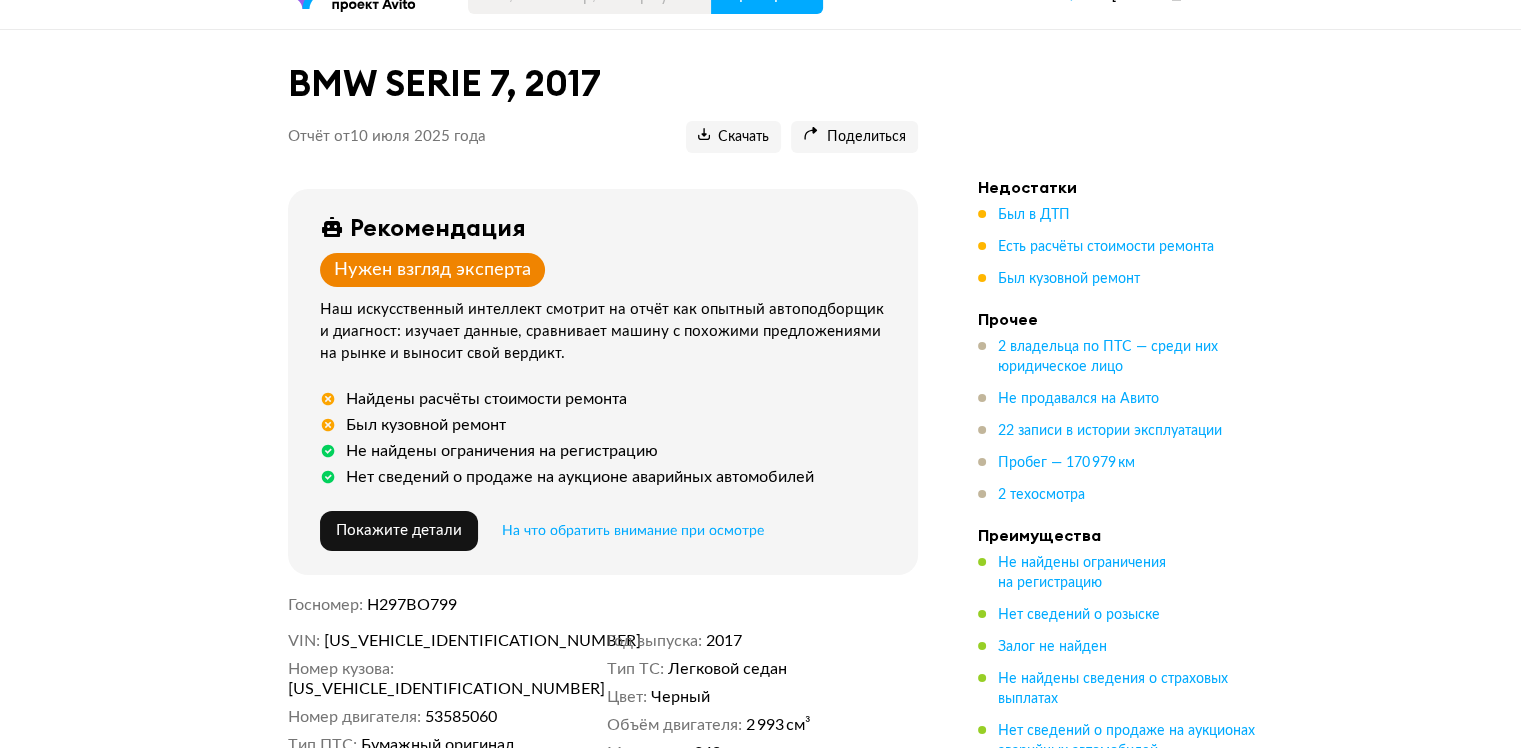 scroll, scrollTop: 508, scrollLeft: 0, axis: vertical 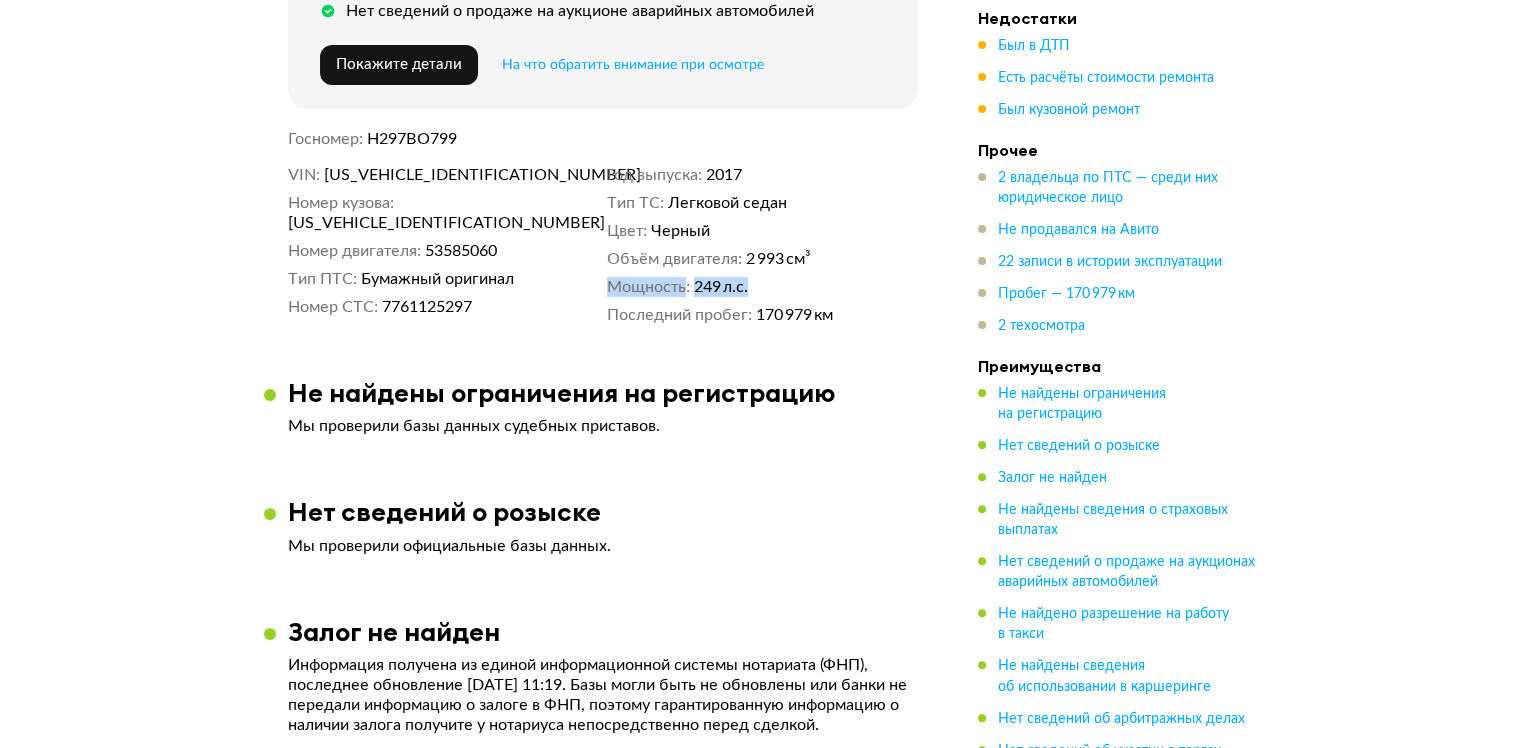 drag, startPoint x: 884, startPoint y: 243, endPoint x: 786, endPoint y: 232, distance: 98.61542 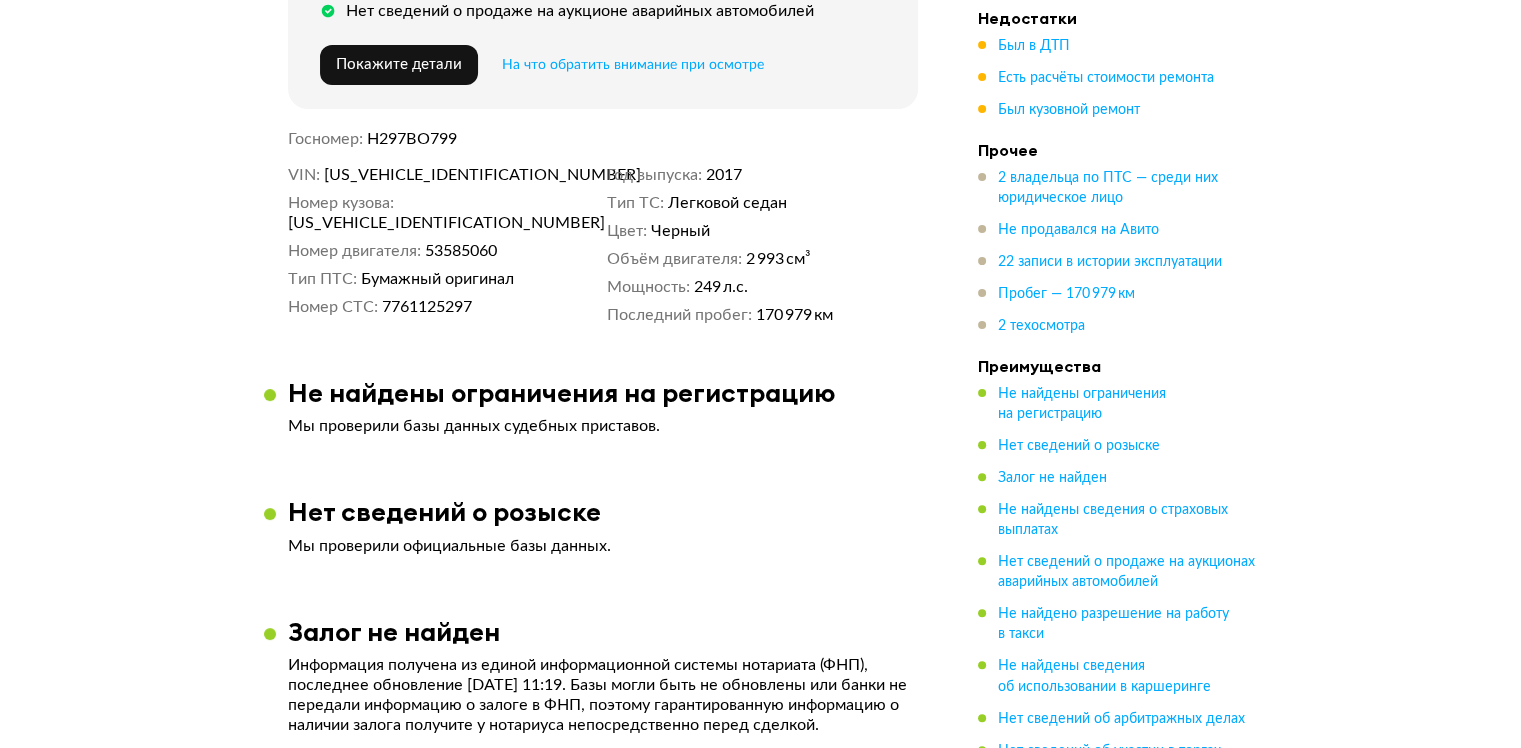 click on "Рекомендация Нужен взгляд эксперта Наш искусственный интеллект смотрит на отчёт как опытный автоподборщик и диагност: изучает данные, сравнивает машину с похожими предложениями на рынке и выносит свой вердикт. Найдены расчёты стоимости ремонта Был кузовной ремонт Не найдены ограничения на регистрацию Нет сведений о продаже на аукционе аварийных автомобилей Покажите детали На что обратить внимание при осмотре Узнайте как При осмотре сверьте VIN, номер кузова и сведения из ПТС с указанными в отчёте. Где найти VIN и номер кузова купить отчёт ещё раз" at bounding box center (603, 44) 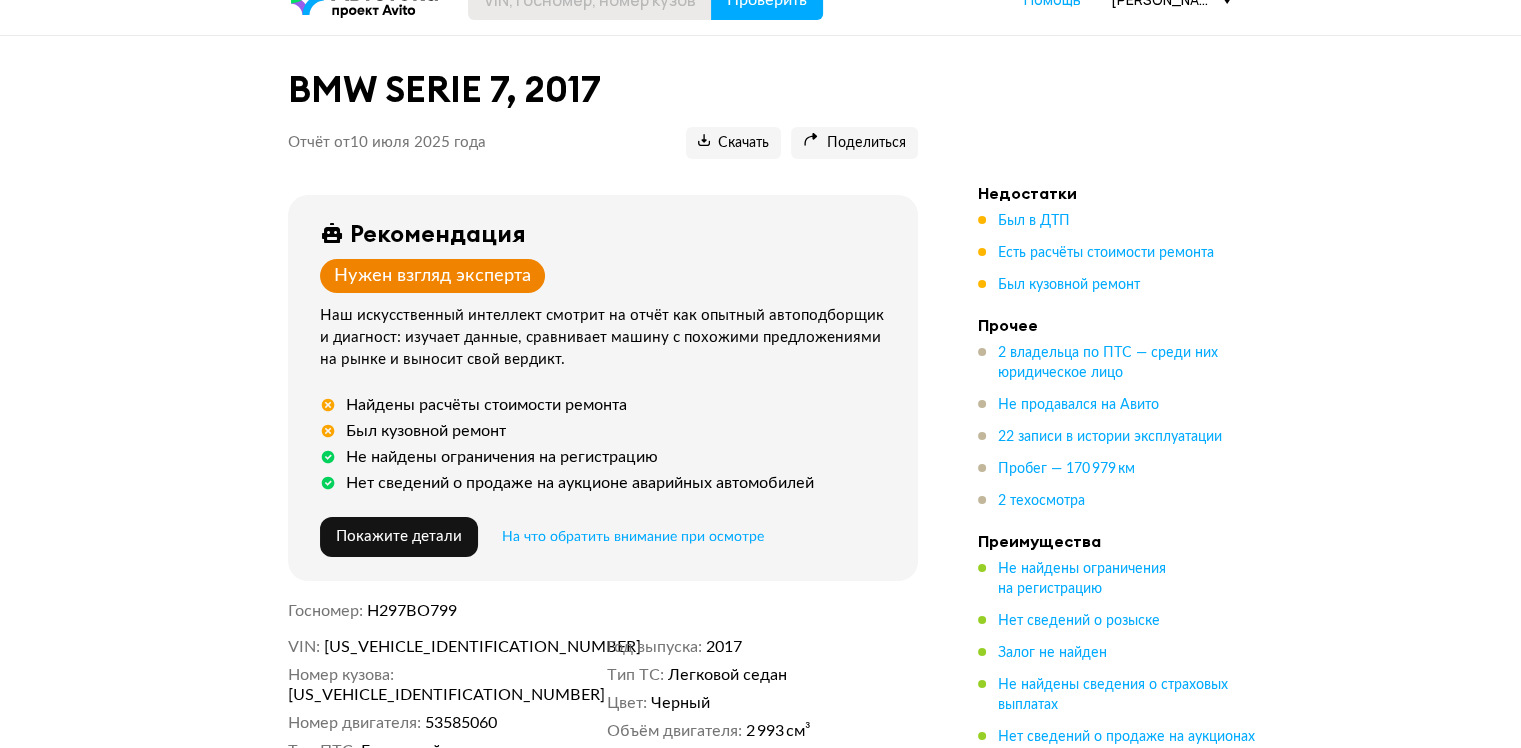 scroll, scrollTop: 0, scrollLeft: 0, axis: both 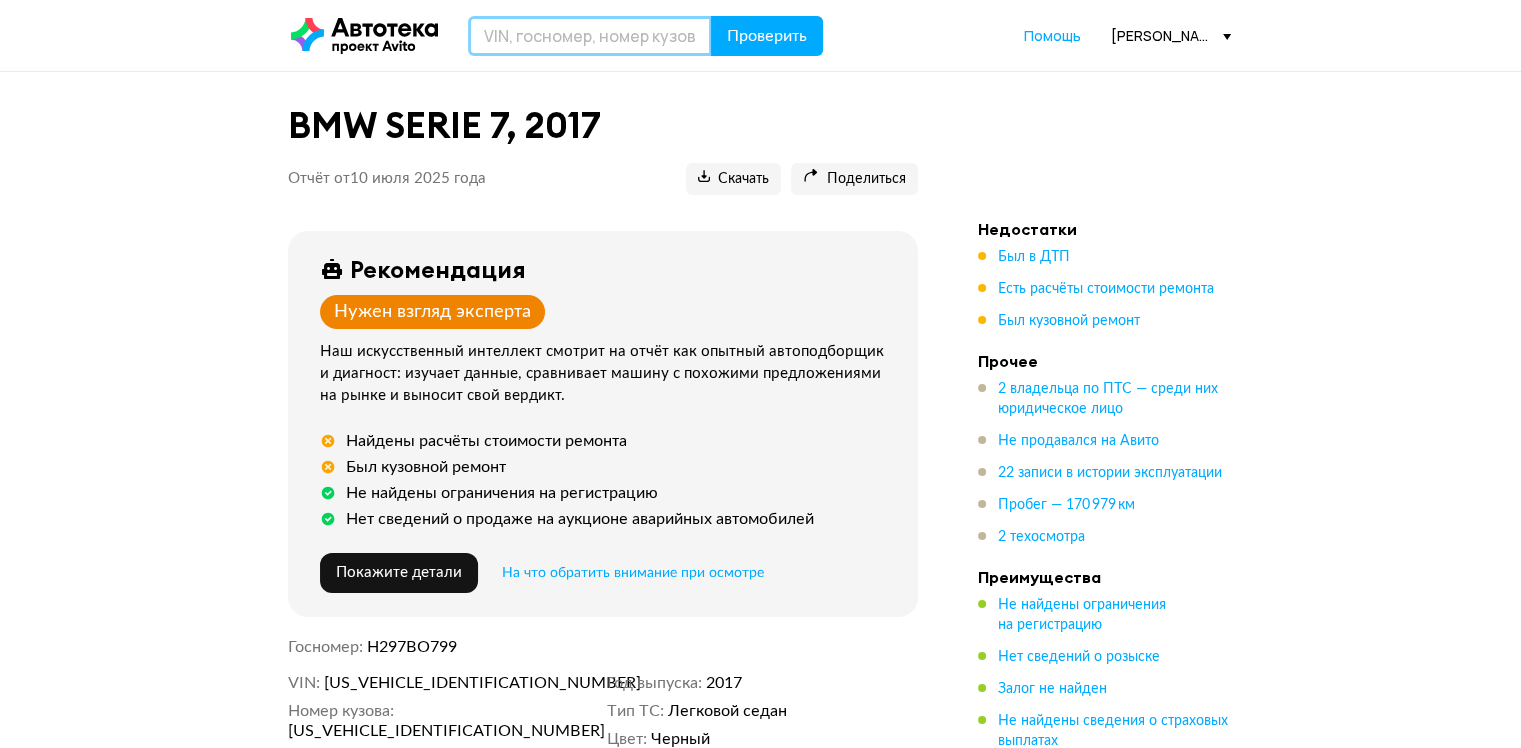 click at bounding box center (590, 36) 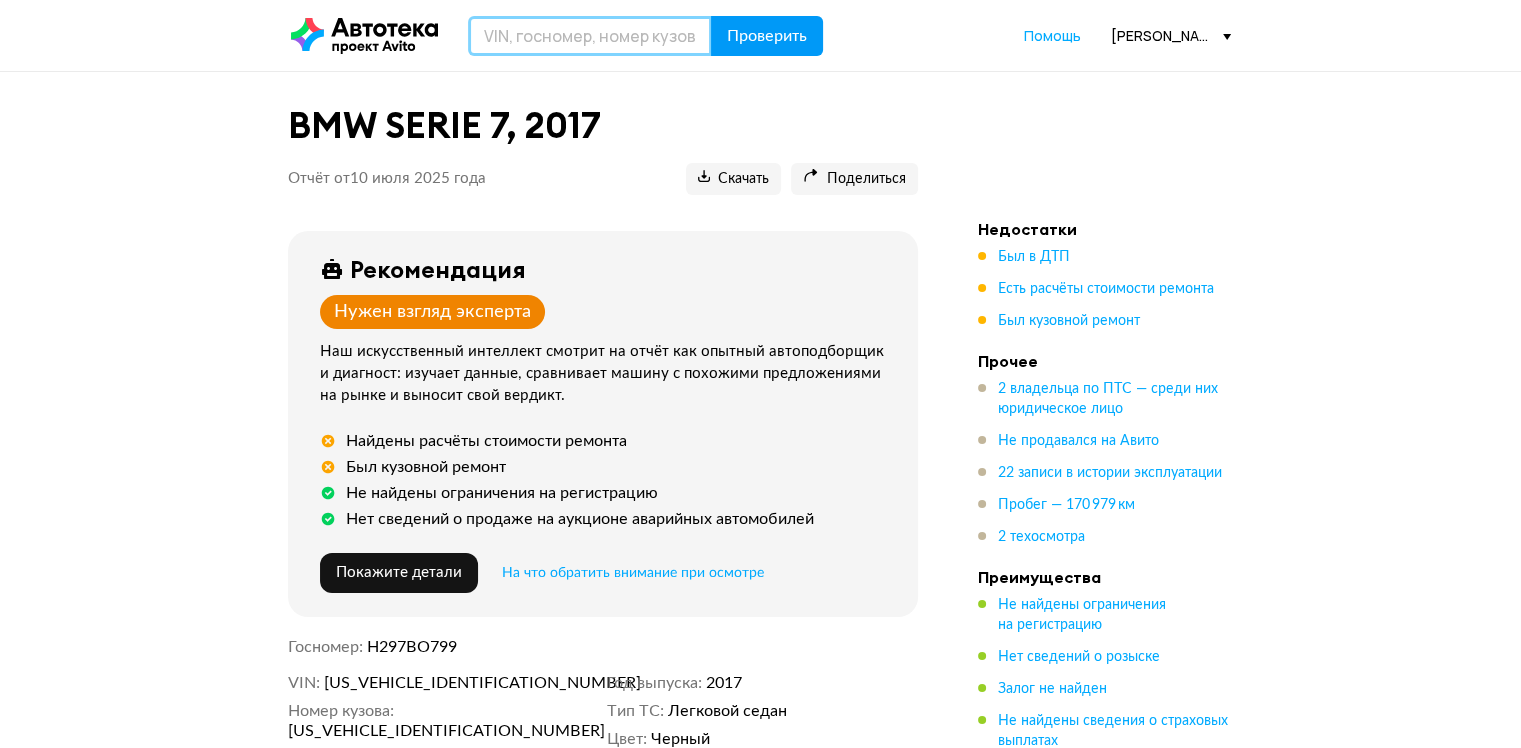 paste on "XW8ZZZCKZMG020475" 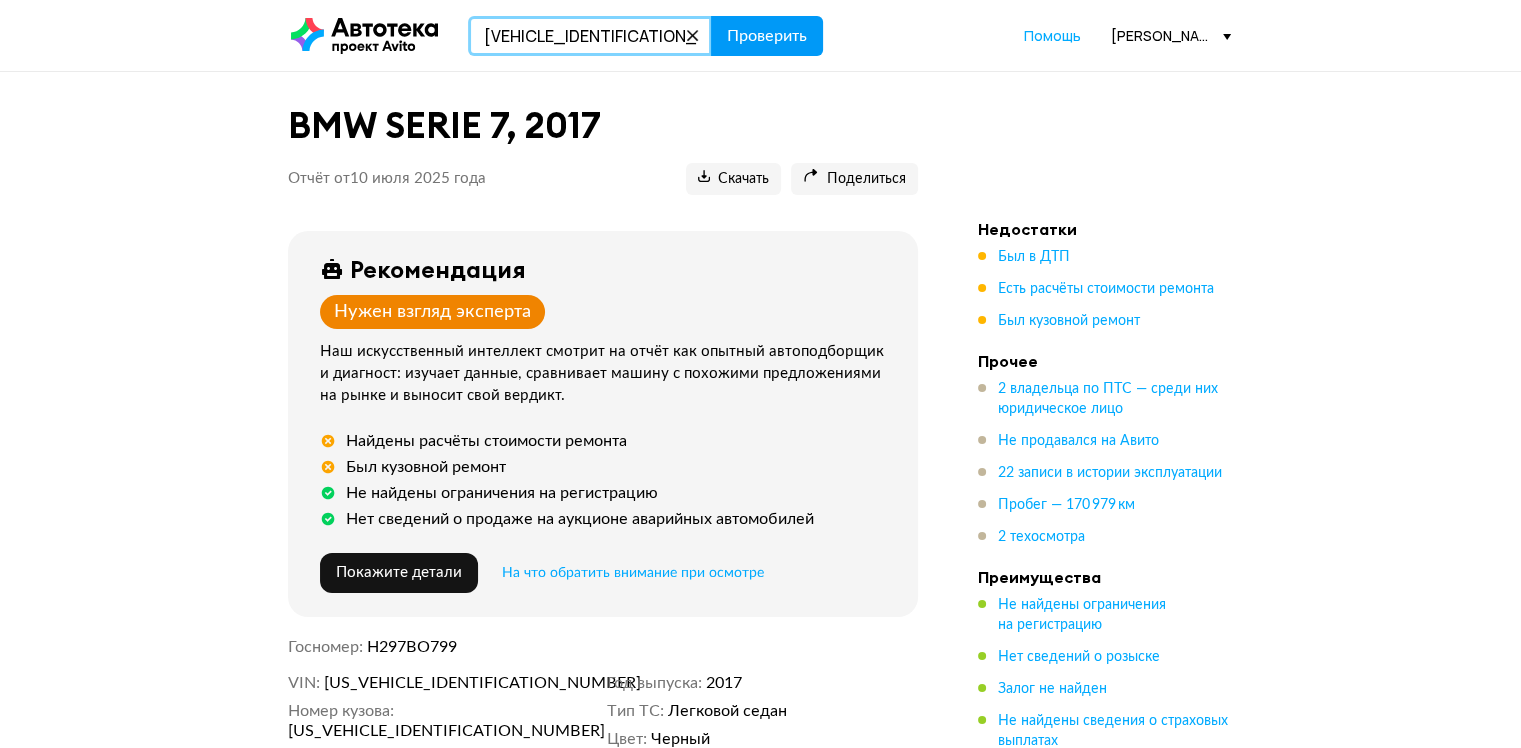 type on "XW8ZZZCKZMG020475" 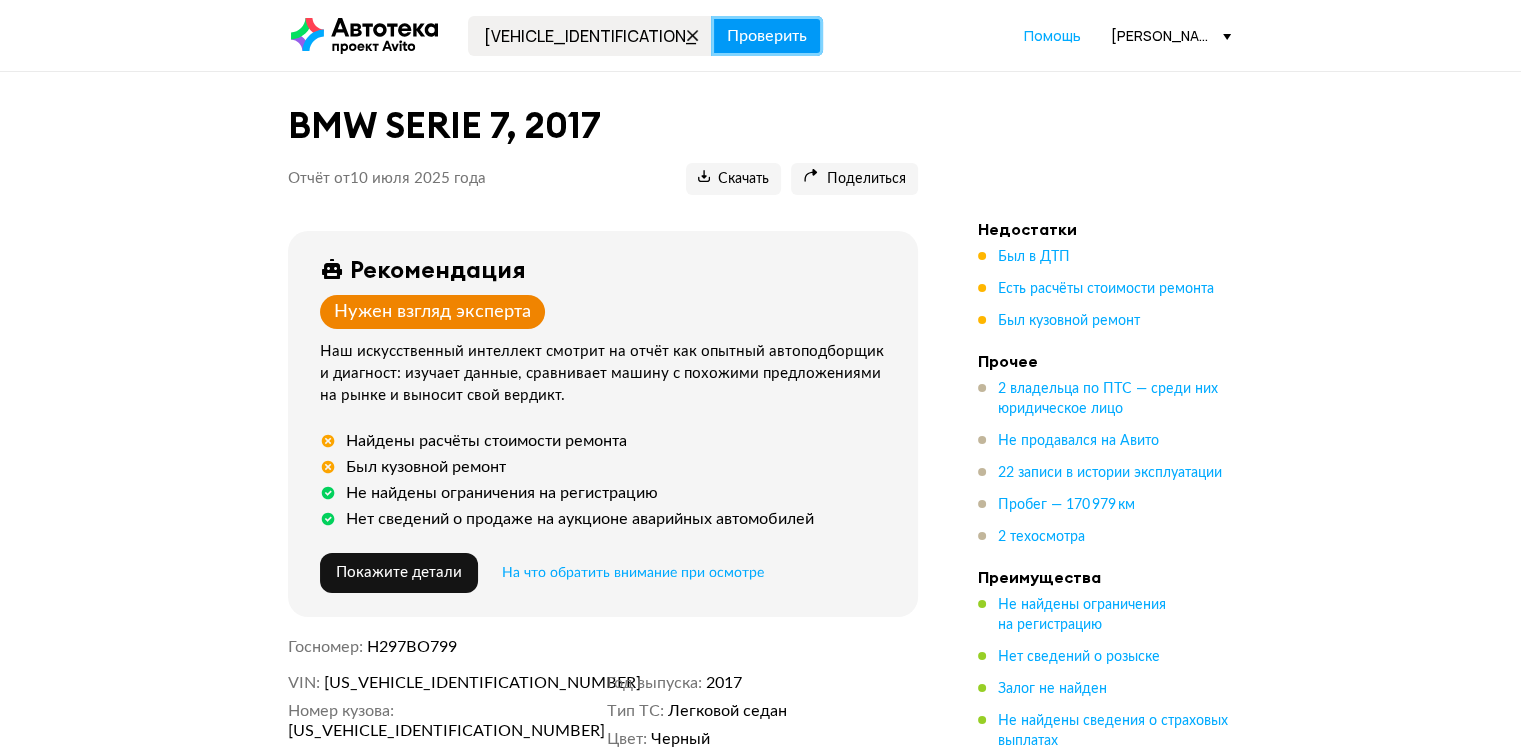 click on "Проверить" at bounding box center [767, 36] 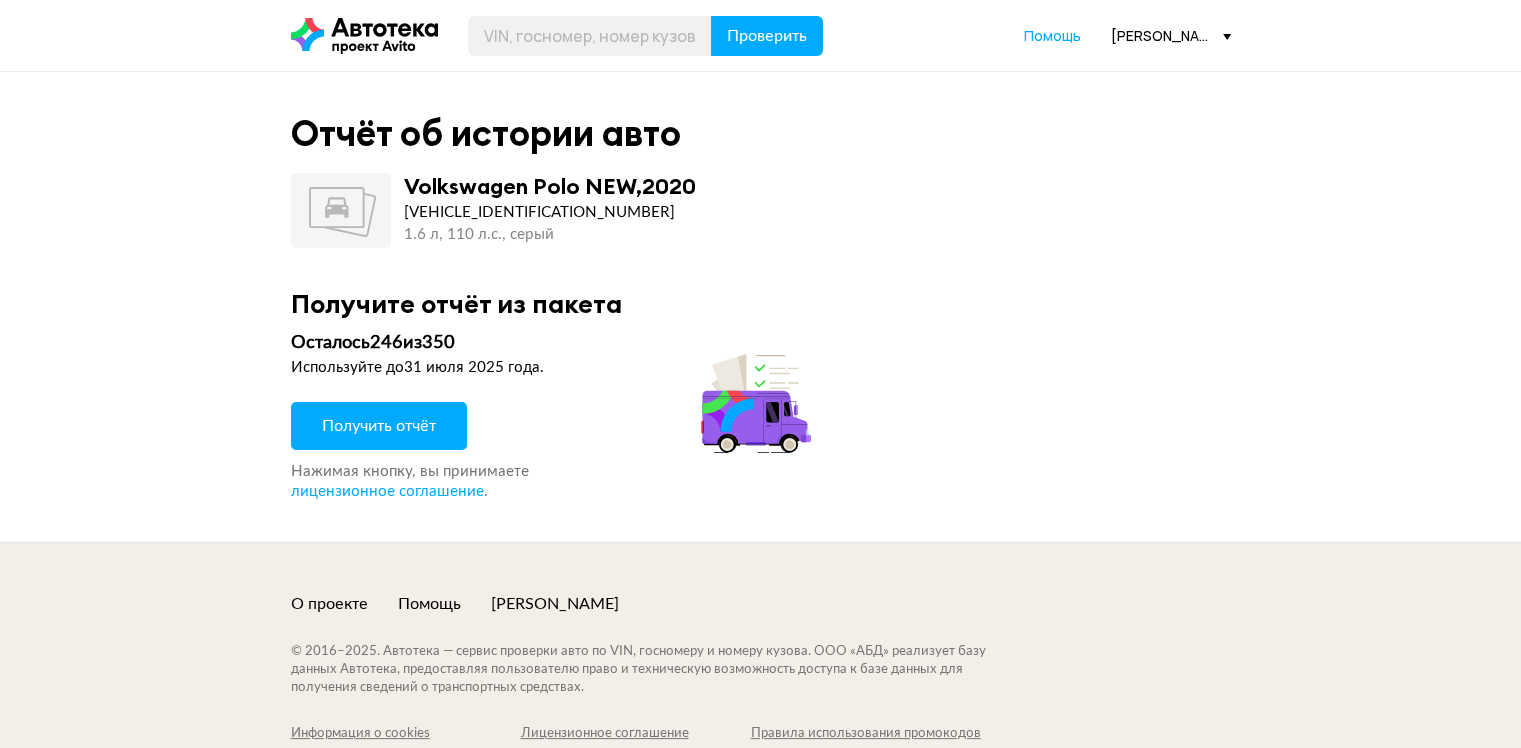 click on "Получить отчёт" at bounding box center (379, 426) 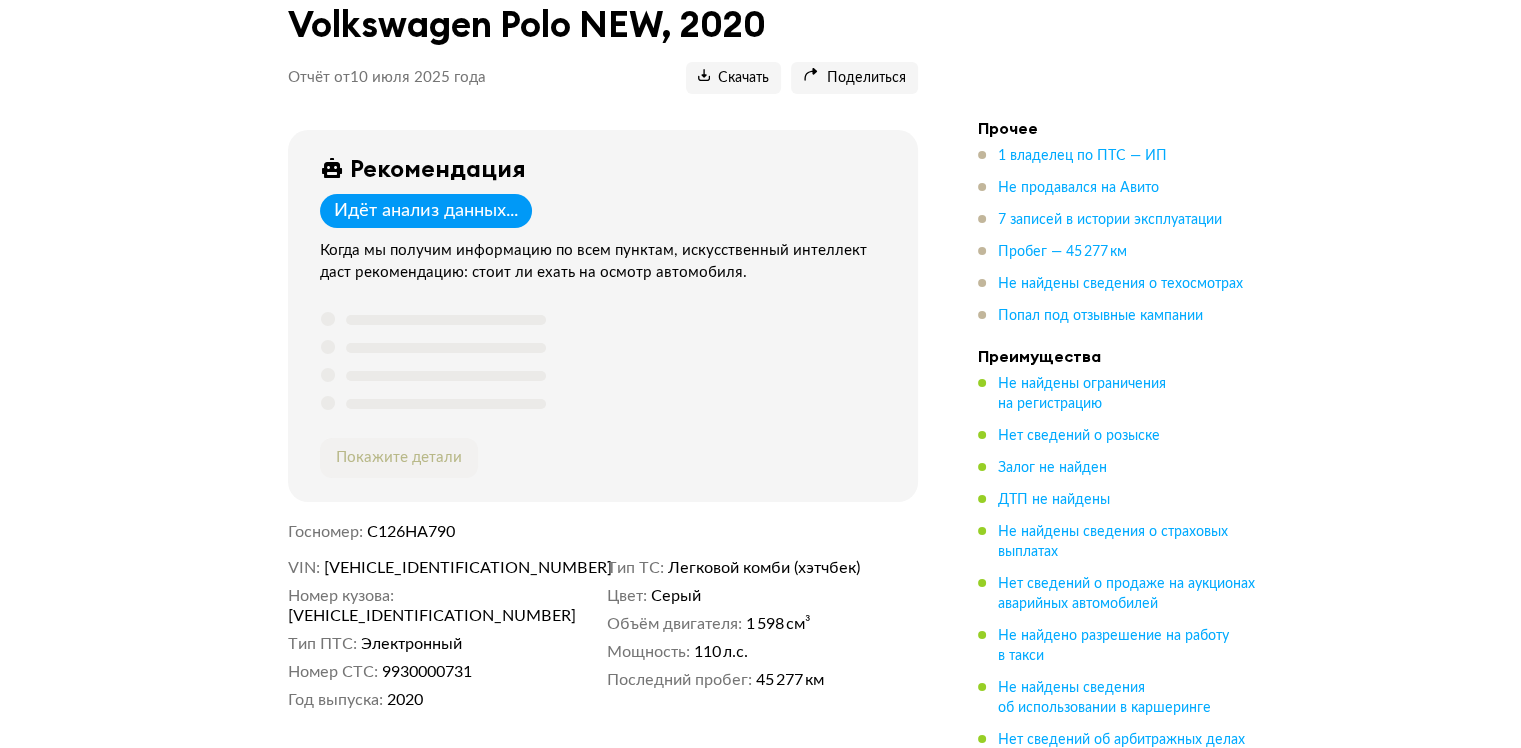 scroll, scrollTop: 0, scrollLeft: 0, axis: both 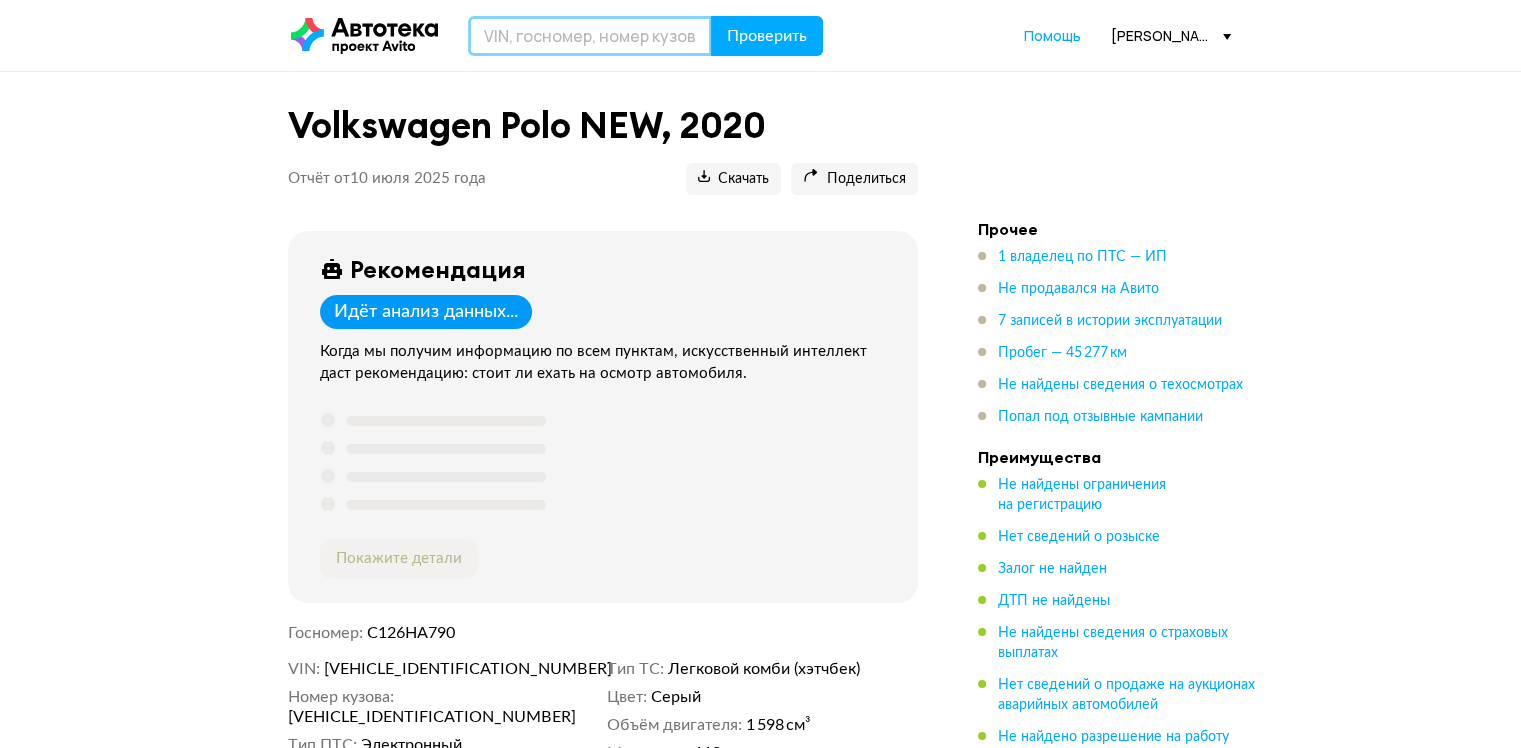 click at bounding box center [590, 36] 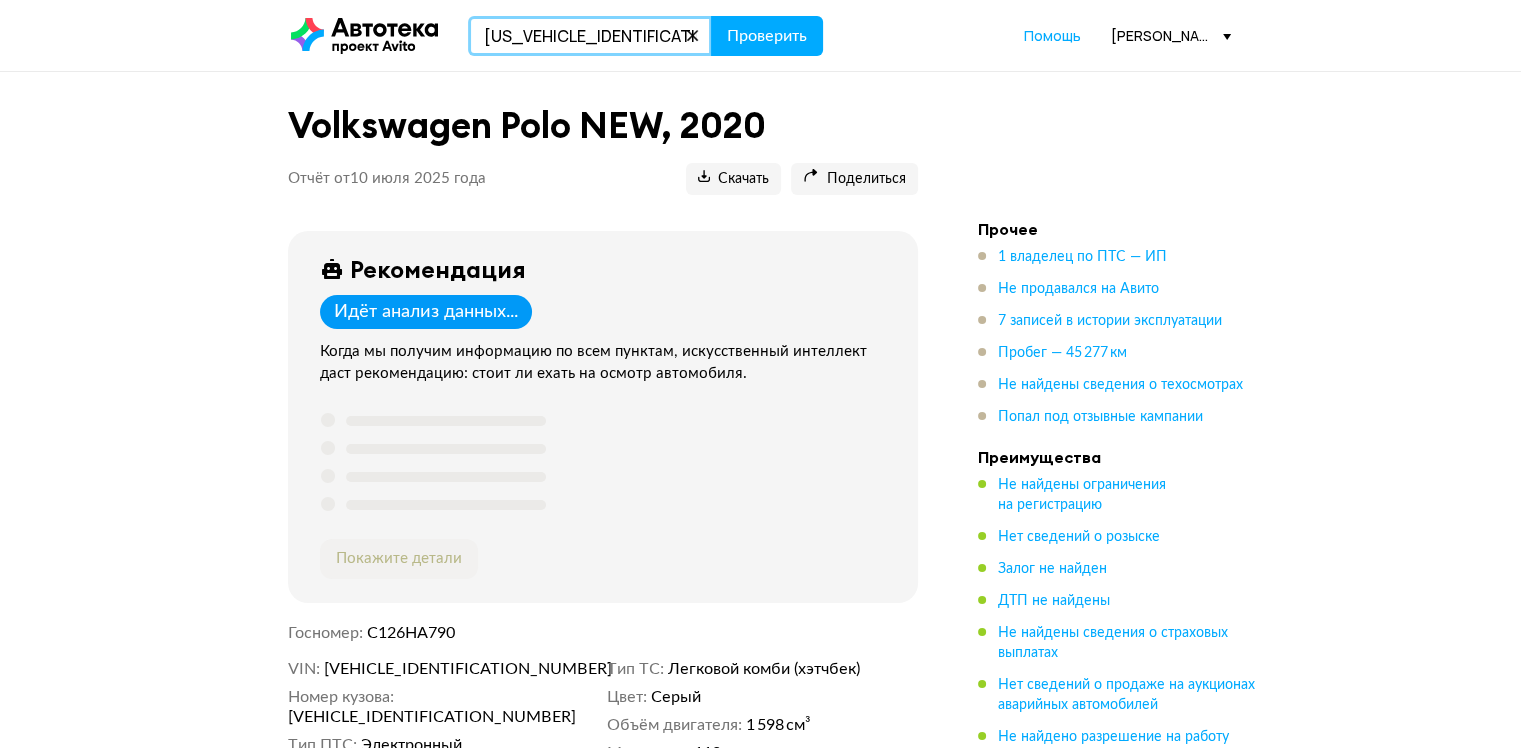 type on "Z7C223203F0005256" 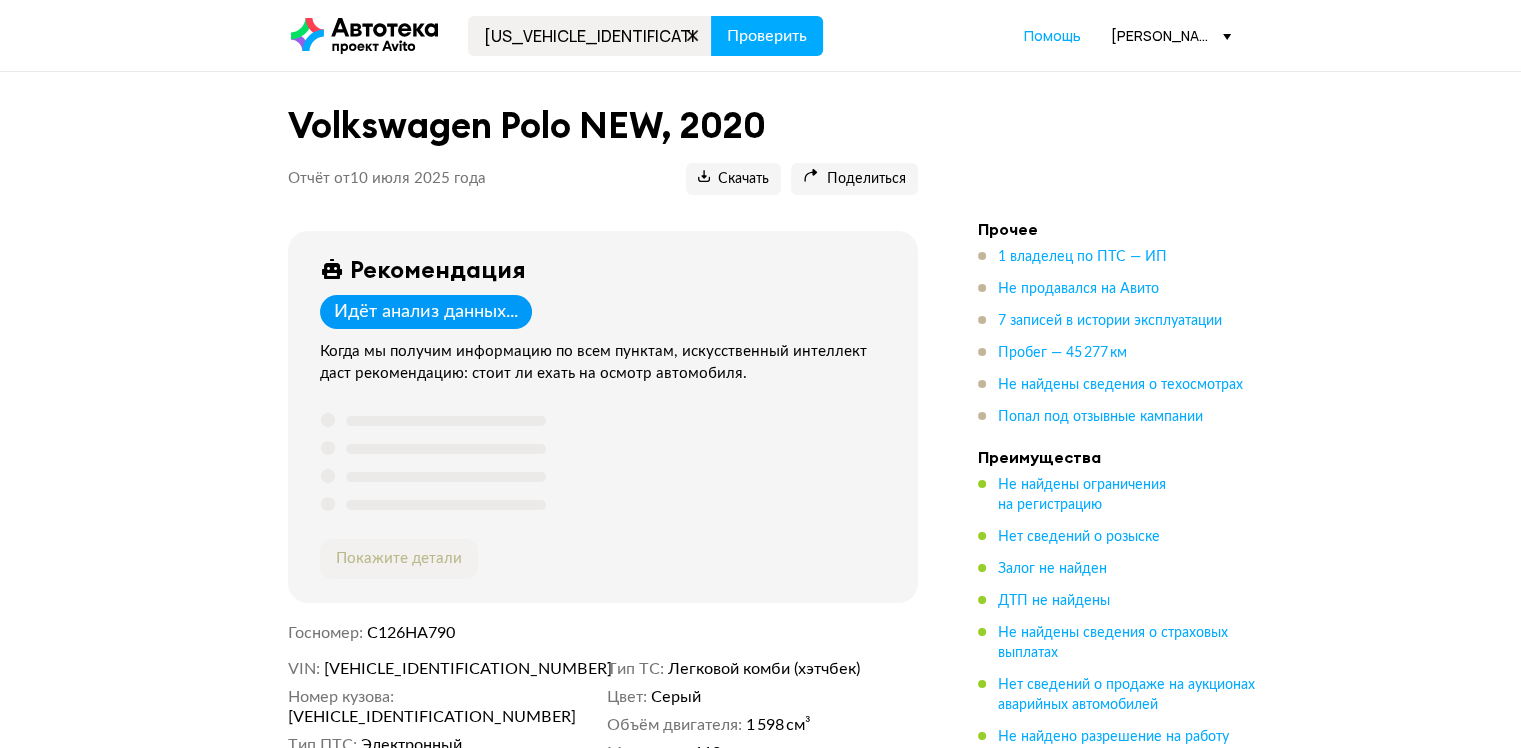 click on "Z7C223203F0005256 Проверить Помощь dmitriy.iskandarov@hyundai-vnukovo.ru" at bounding box center [760, 35] 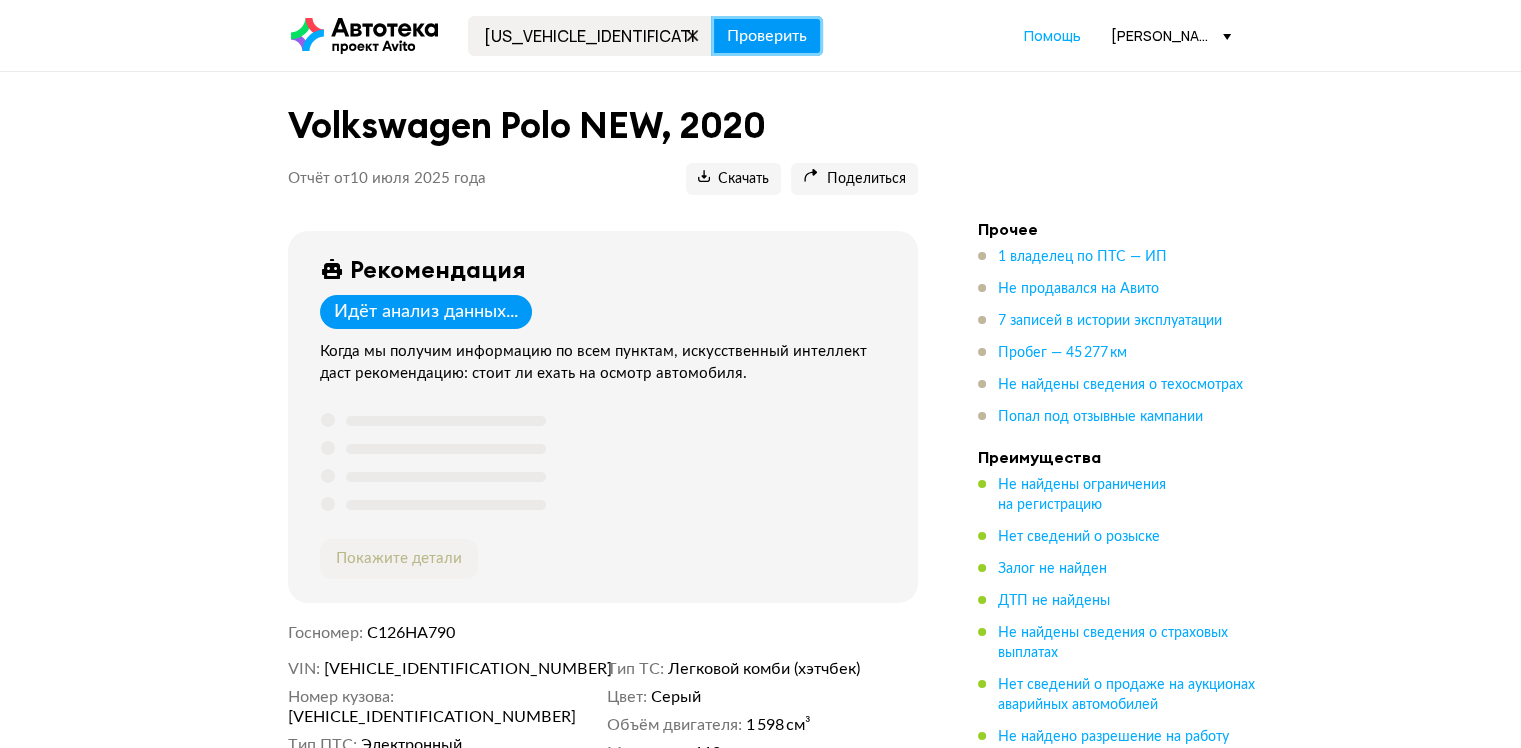 click on "Проверить" at bounding box center (767, 36) 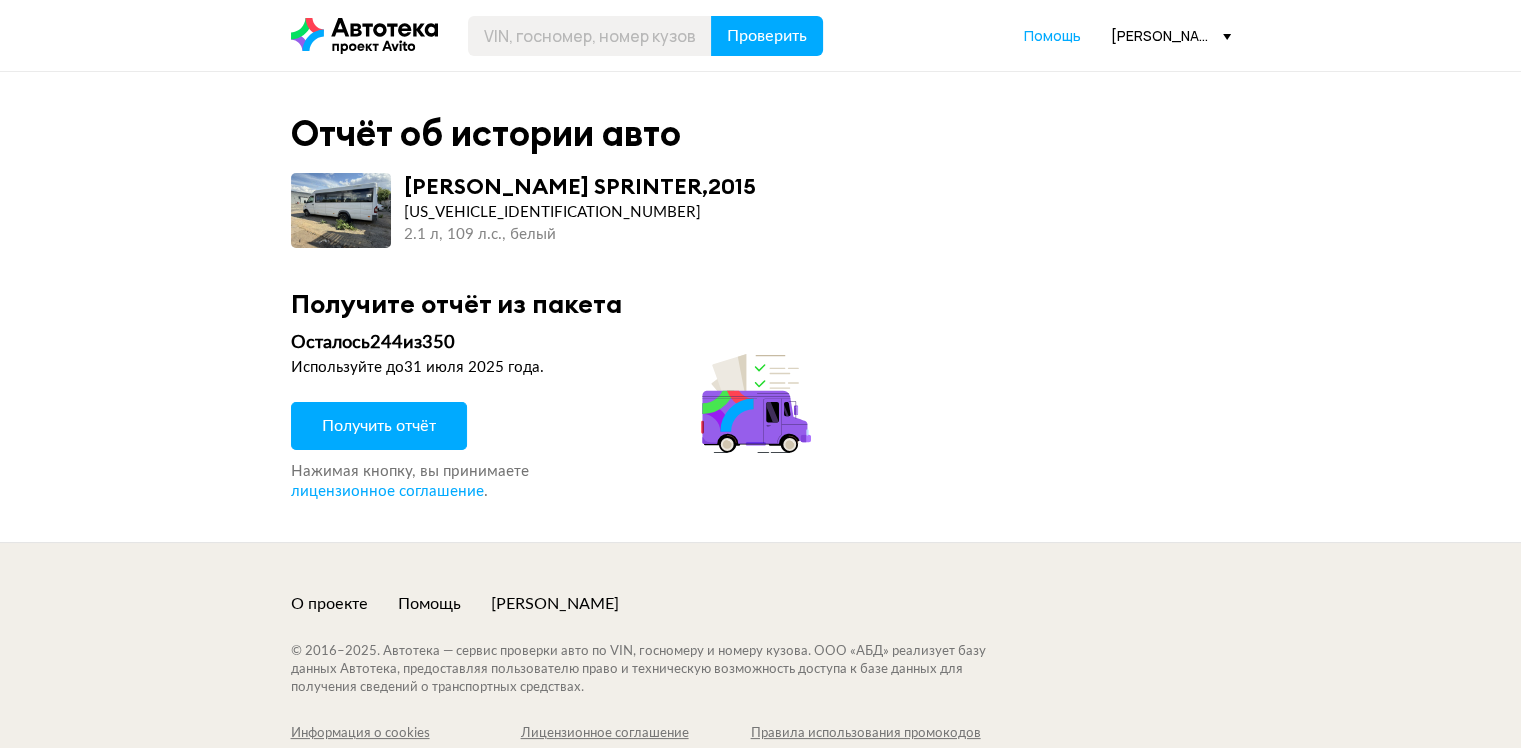 click on "Получить отчёт" at bounding box center [379, 426] 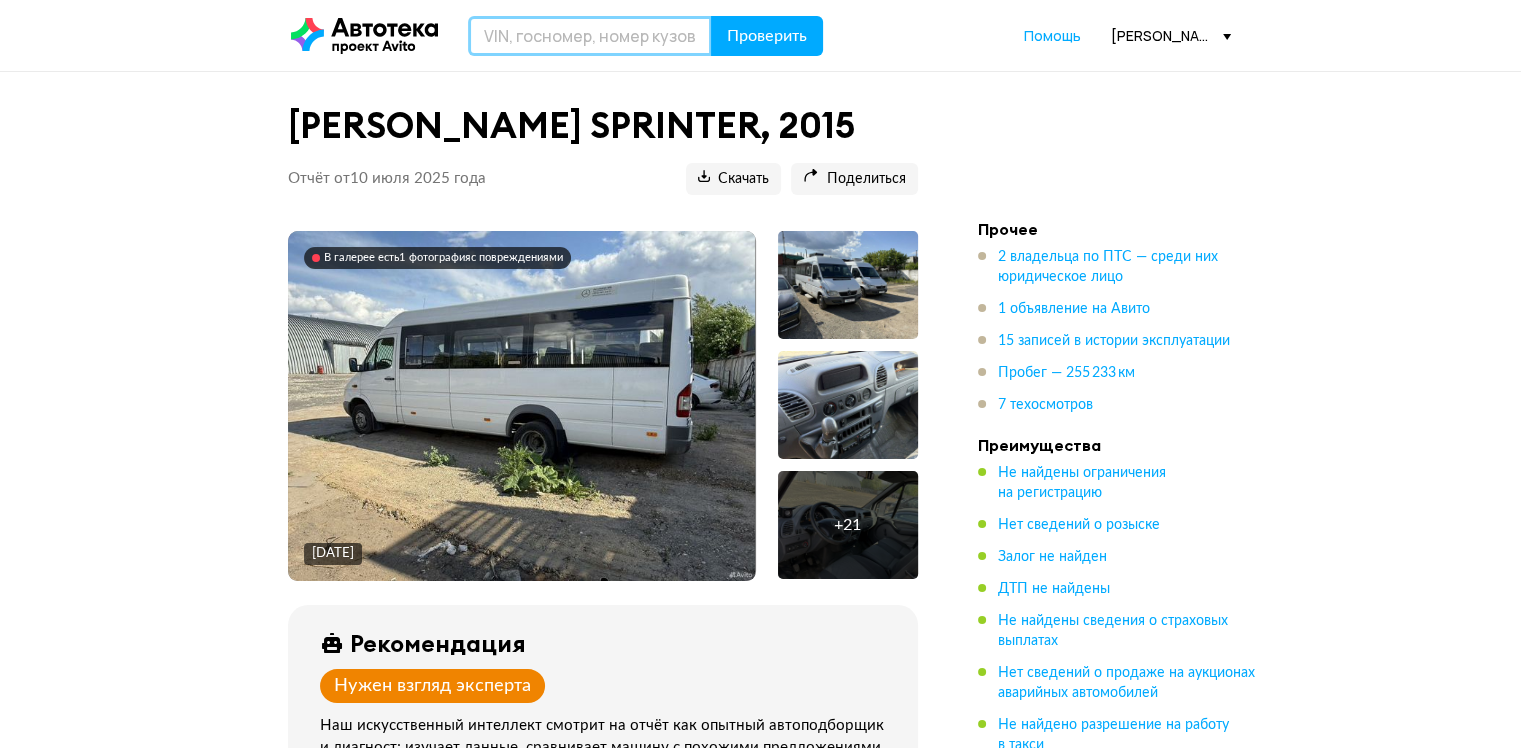 click at bounding box center (590, 36) 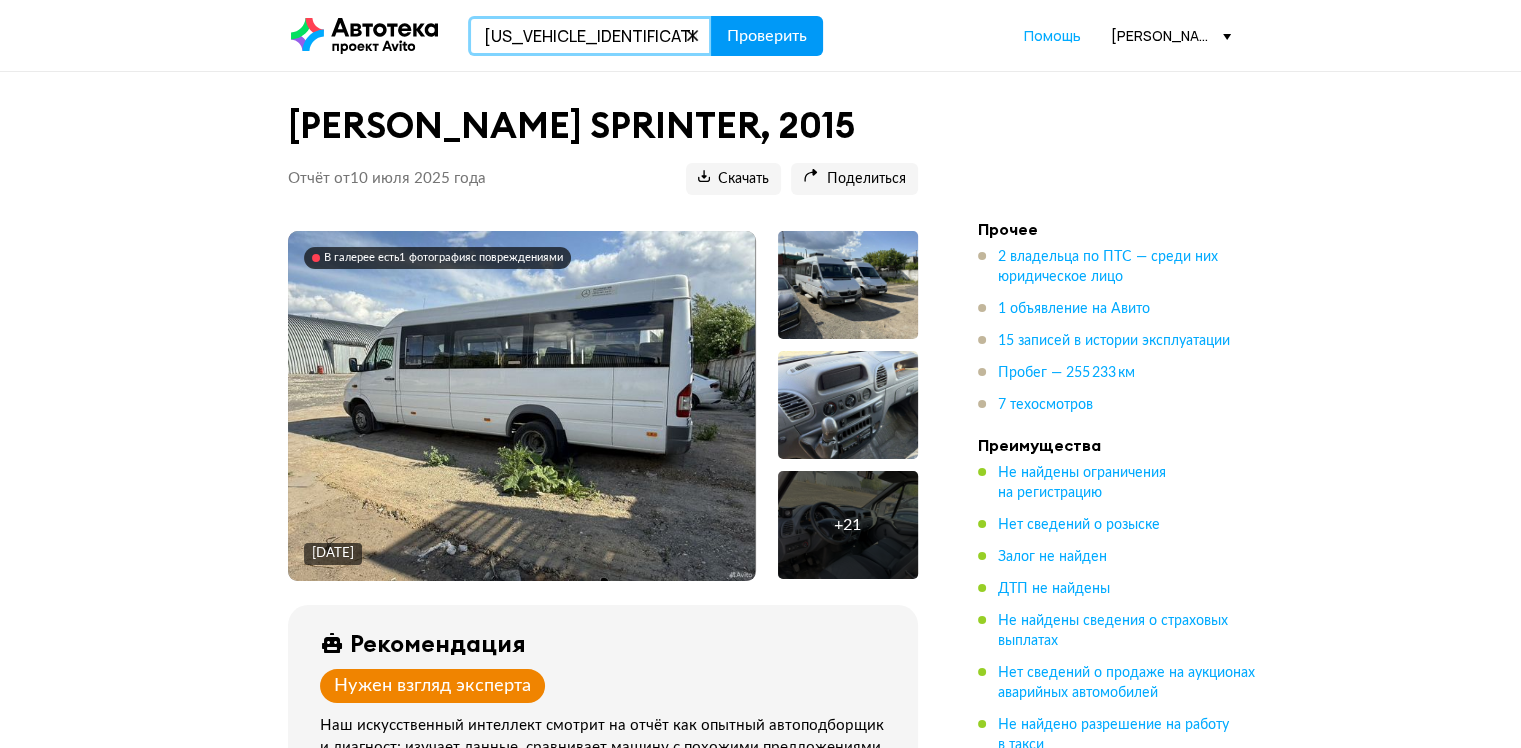 type on "LFV2A20M4N4836553" 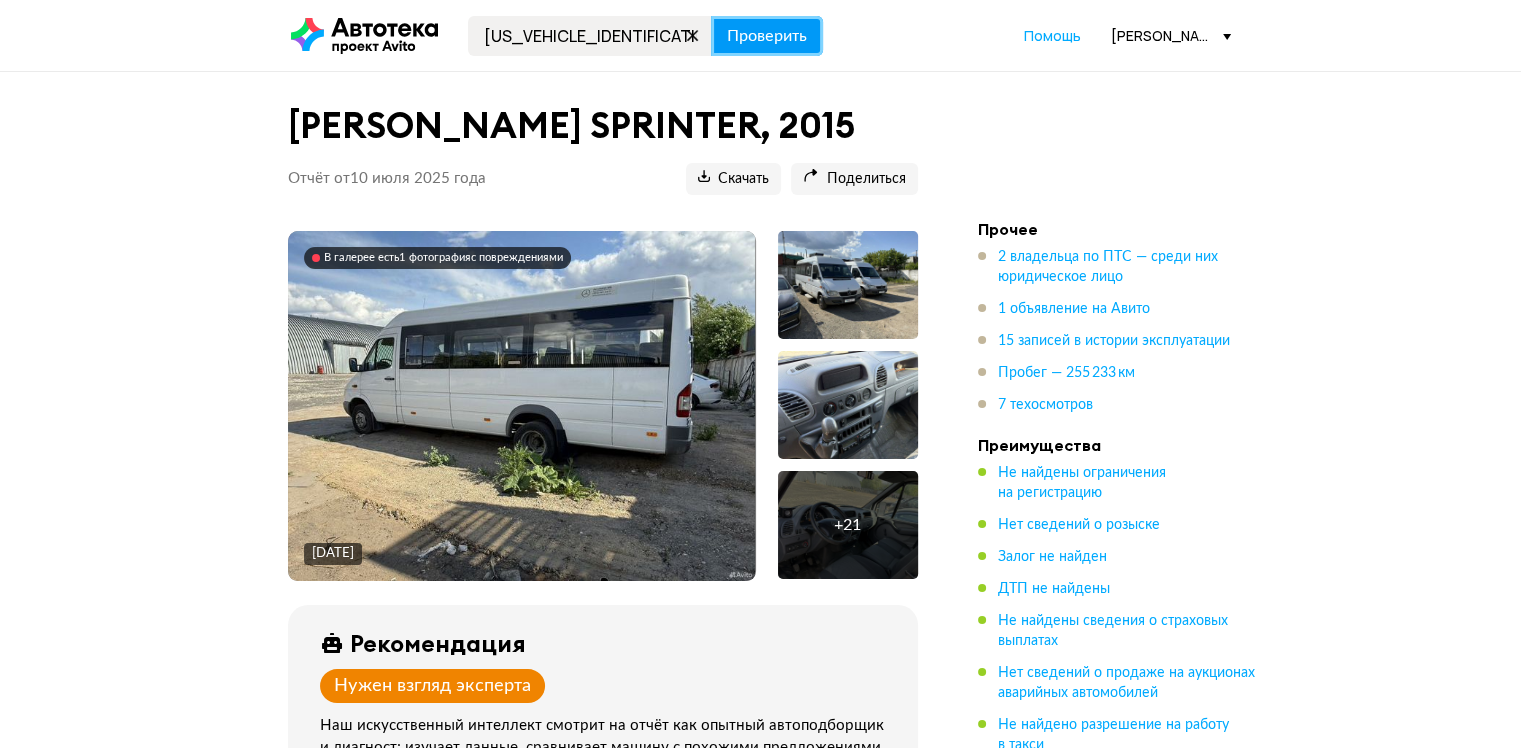 click on "Проверить" at bounding box center (767, 36) 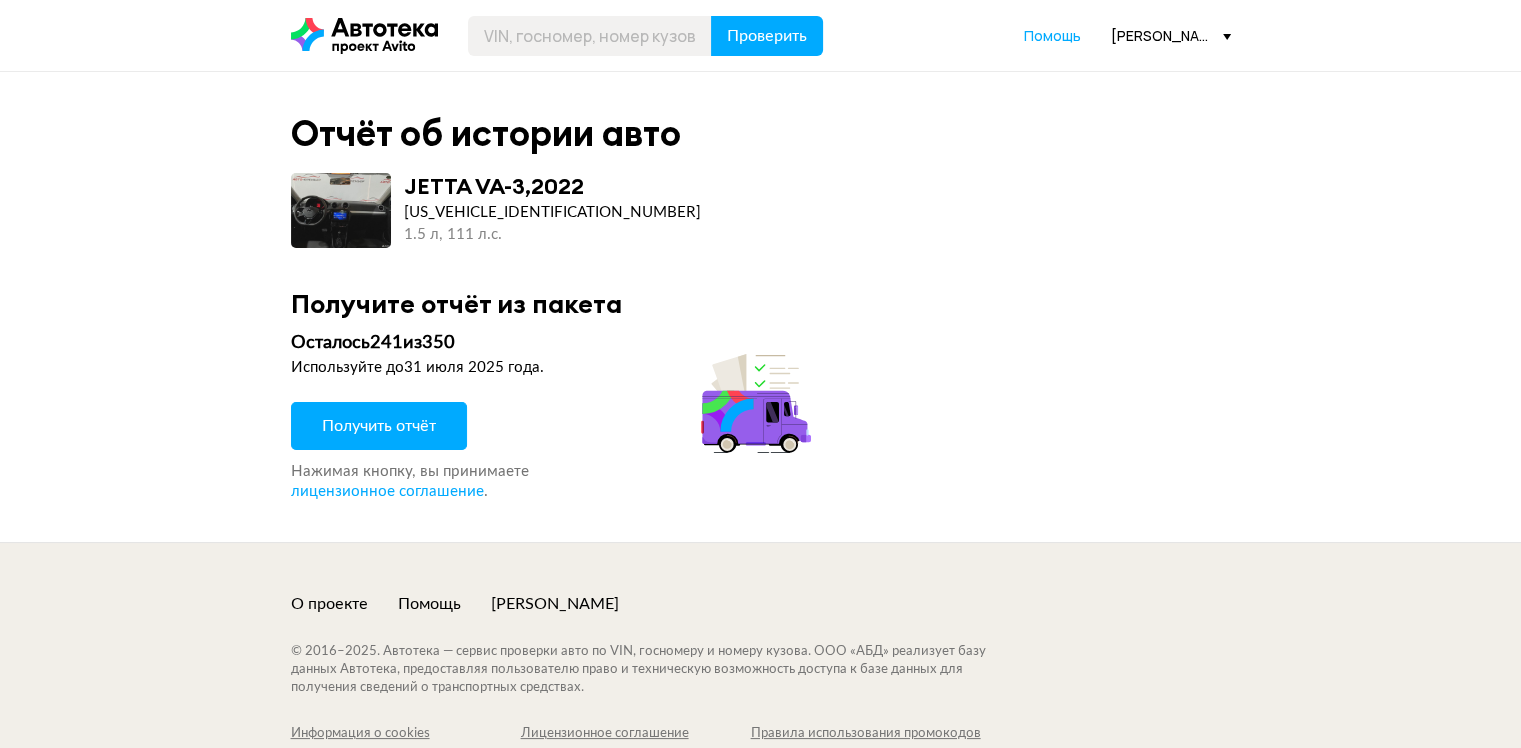 click on "Получить отчёт" at bounding box center (379, 426) 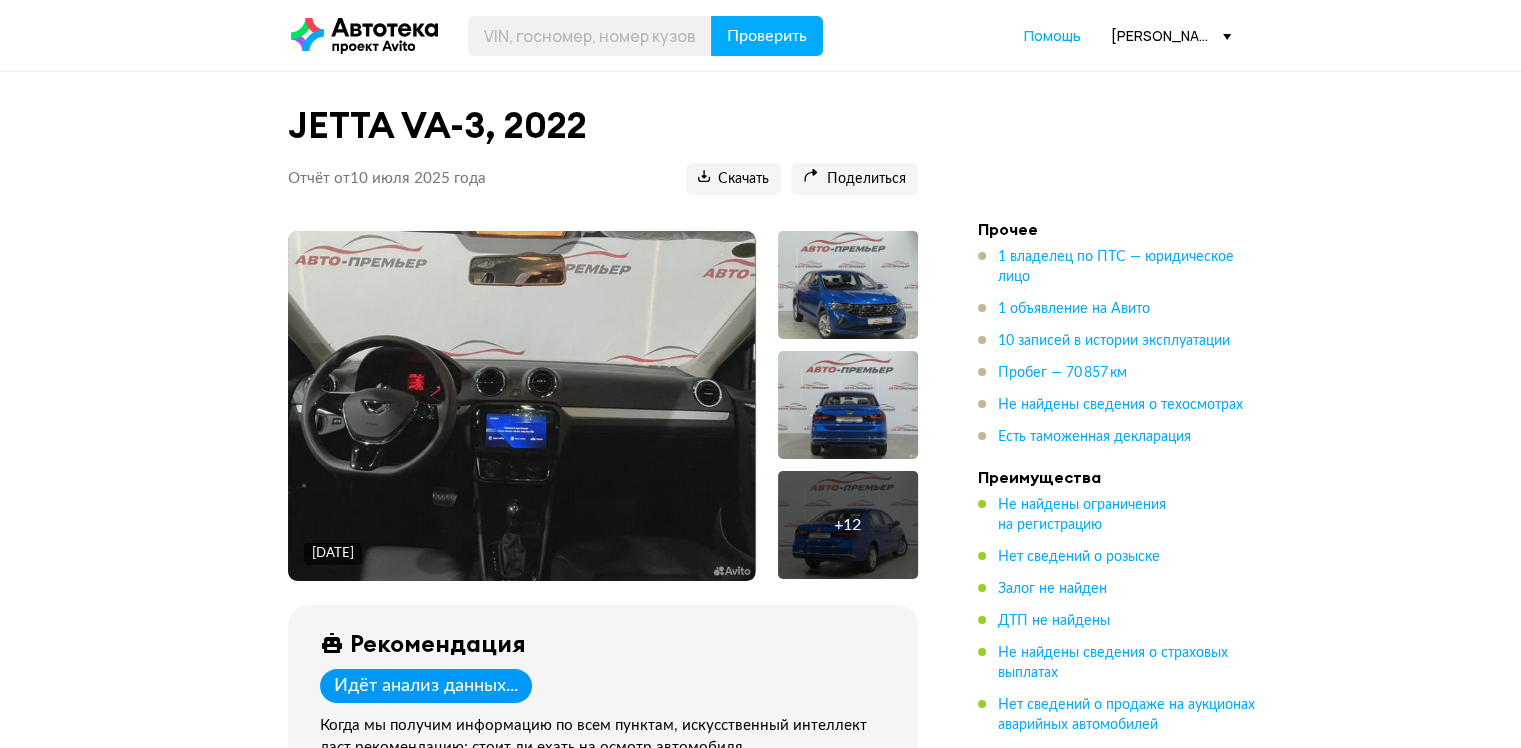 click at bounding box center (848, 285) 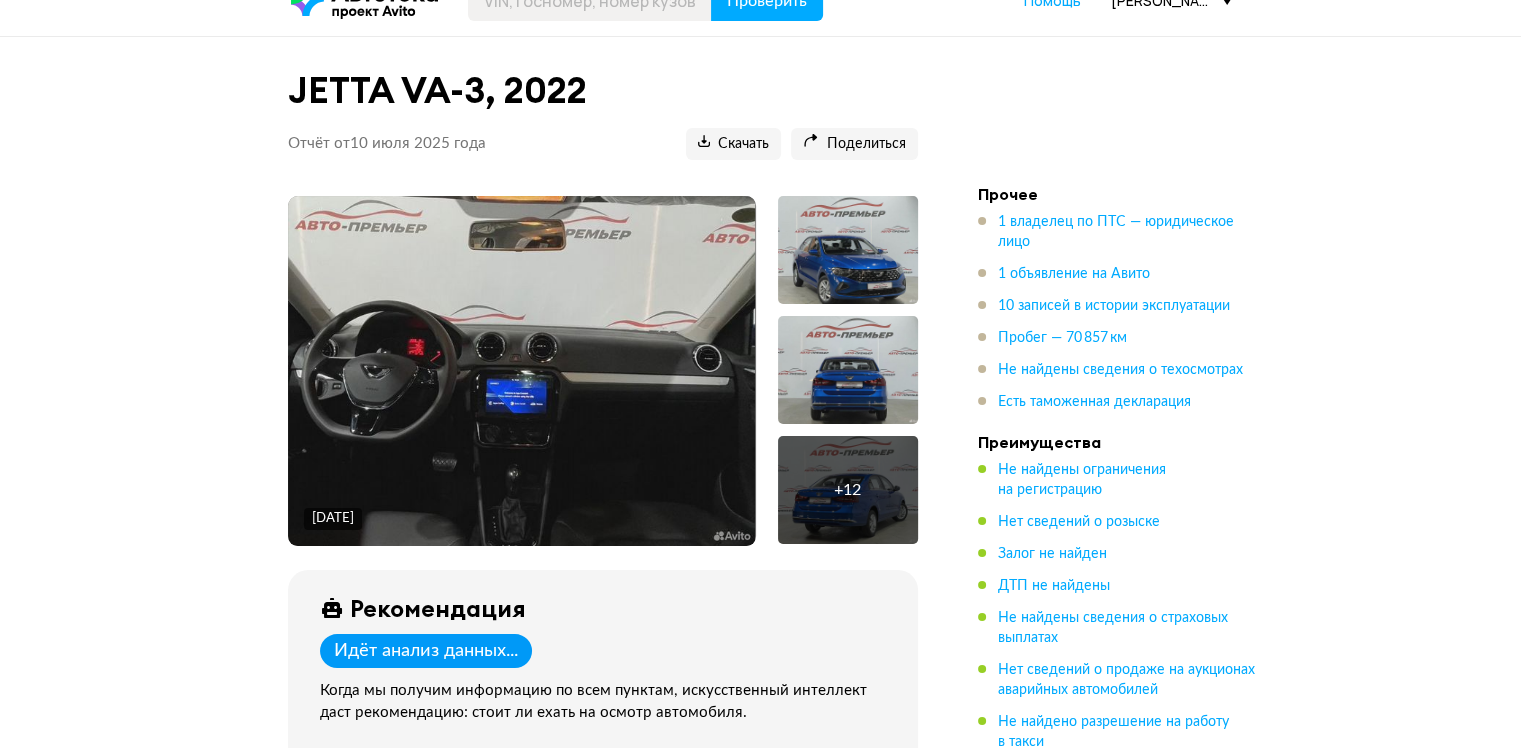 scroll, scrollTop: 0, scrollLeft: 0, axis: both 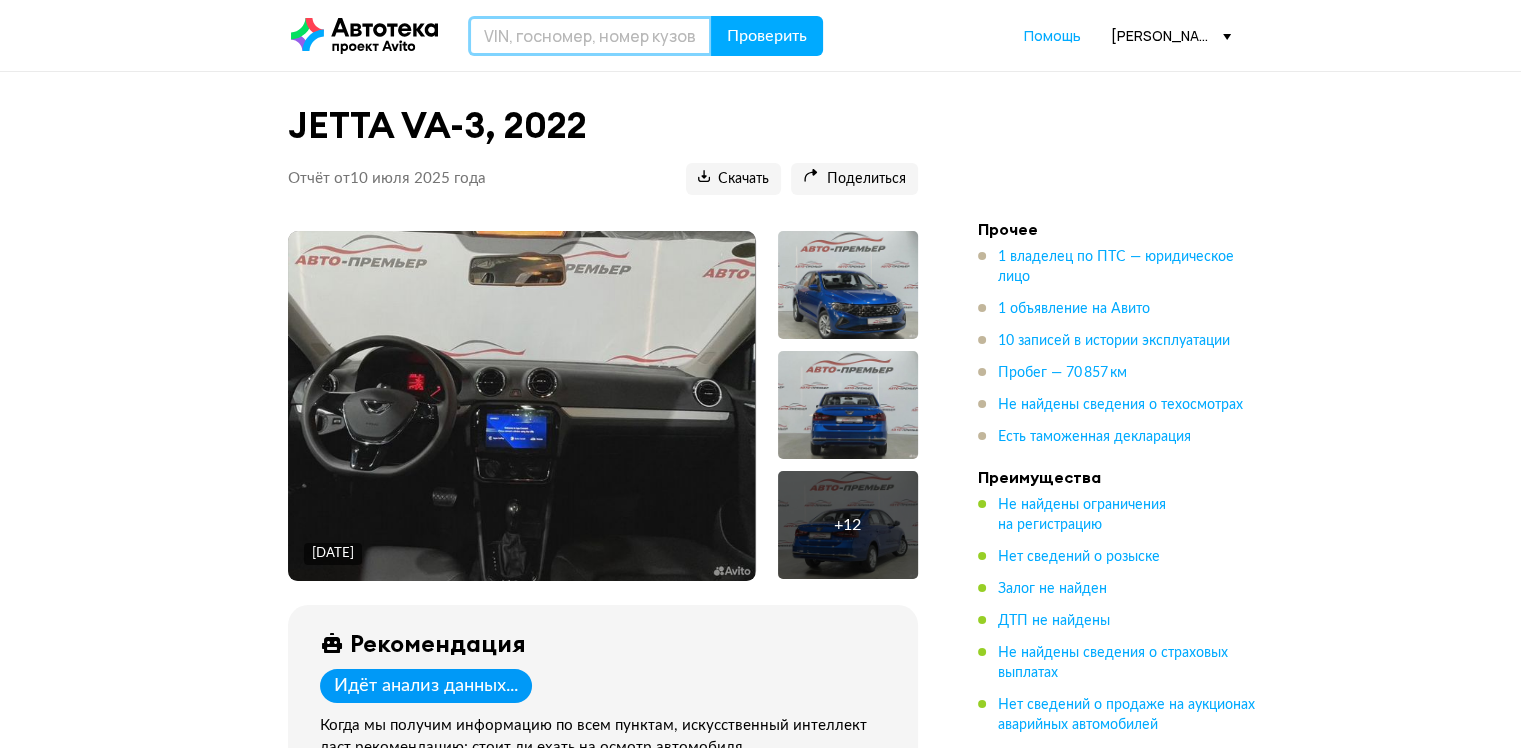 click at bounding box center (590, 36) 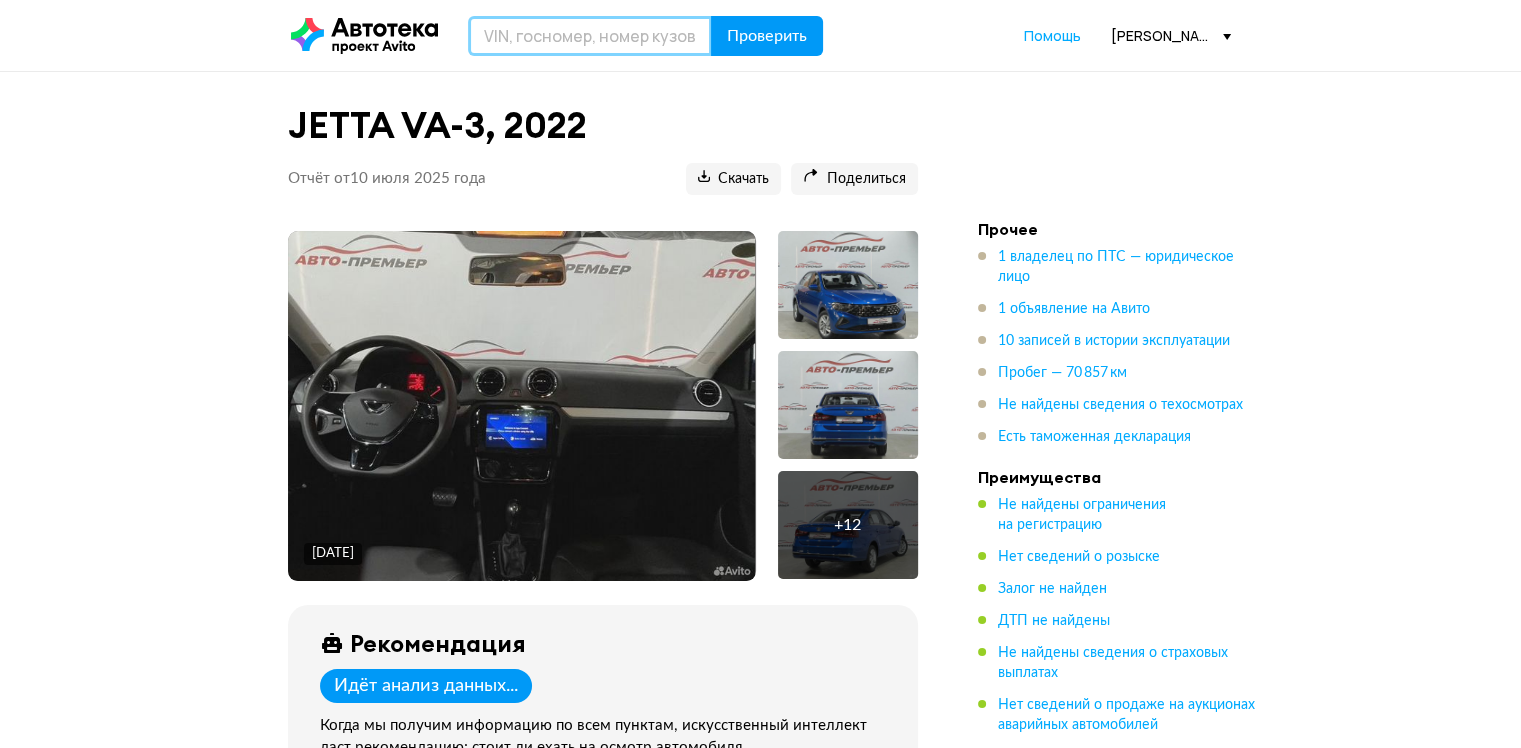 paste on "LFV2A20M1N4835263" 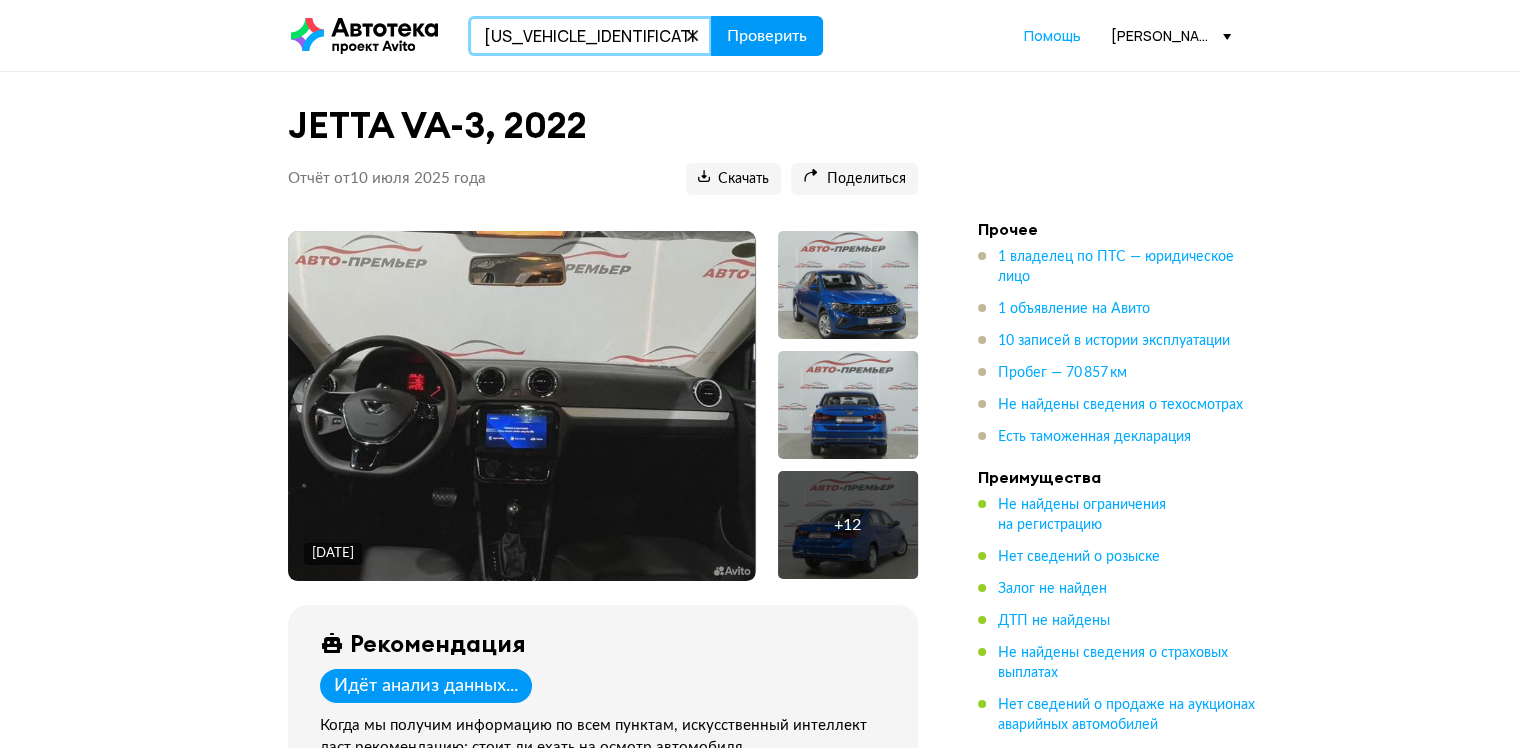 type on "LFV2A20M1N4835263" 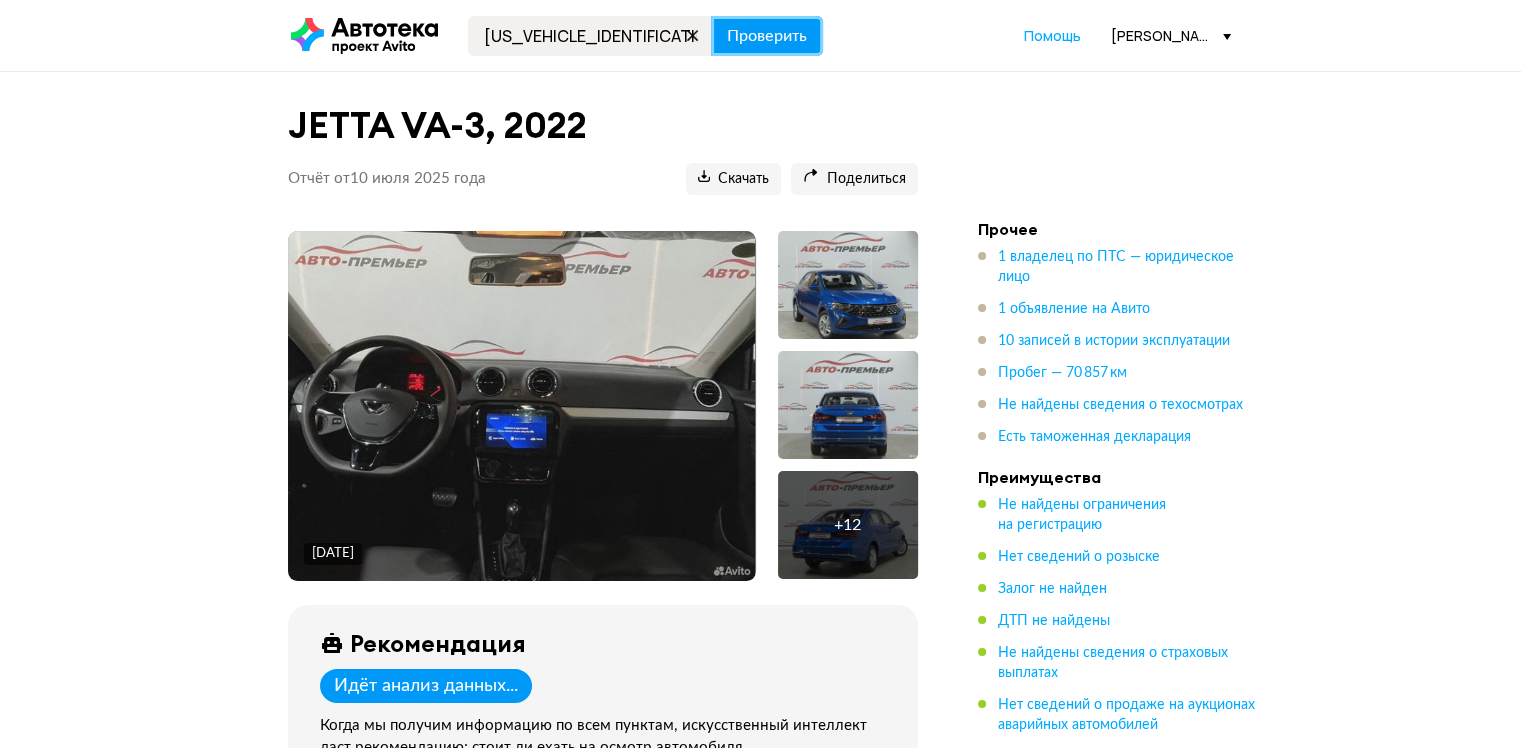 click on "Проверить" at bounding box center [767, 36] 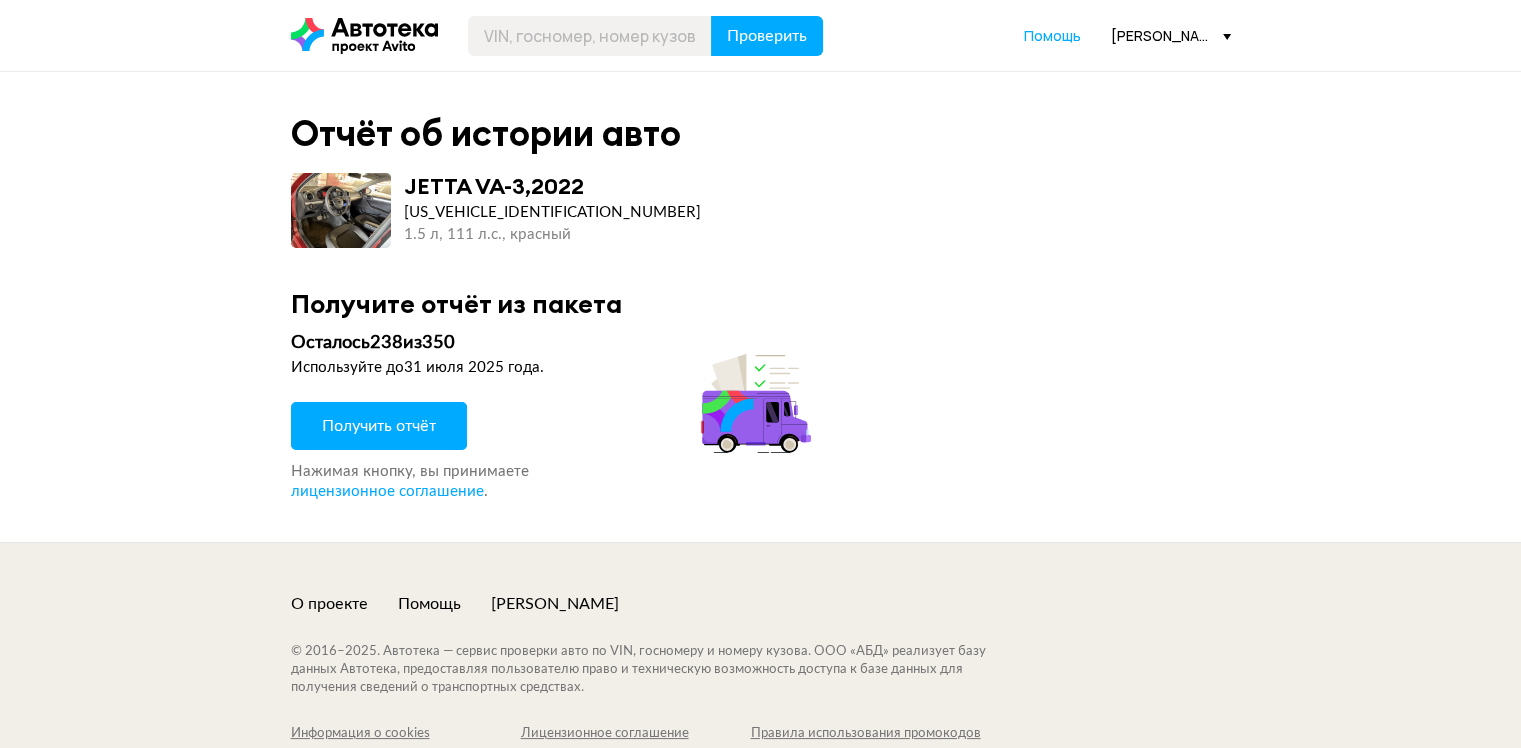click on "Получить отчёт" at bounding box center [379, 426] 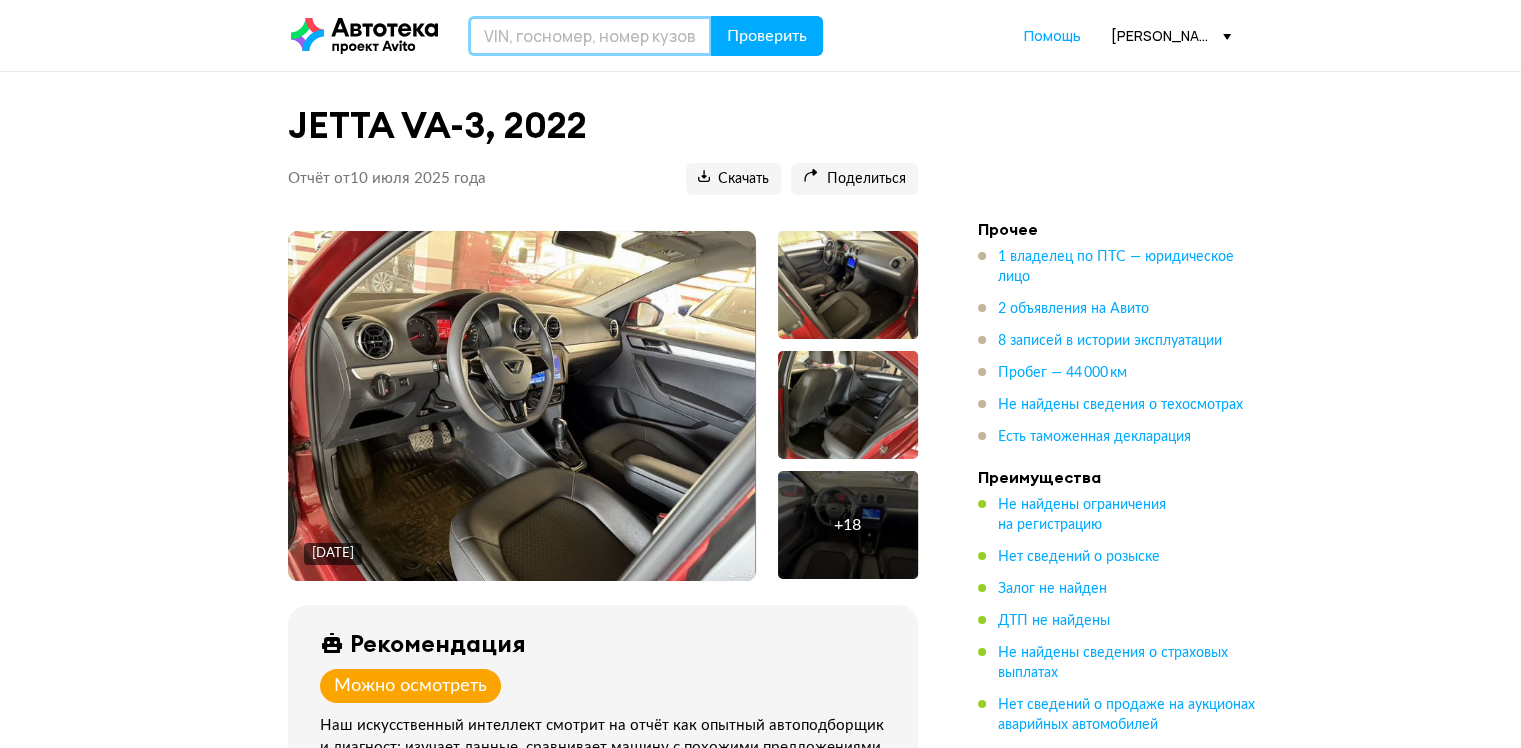 click at bounding box center [590, 36] 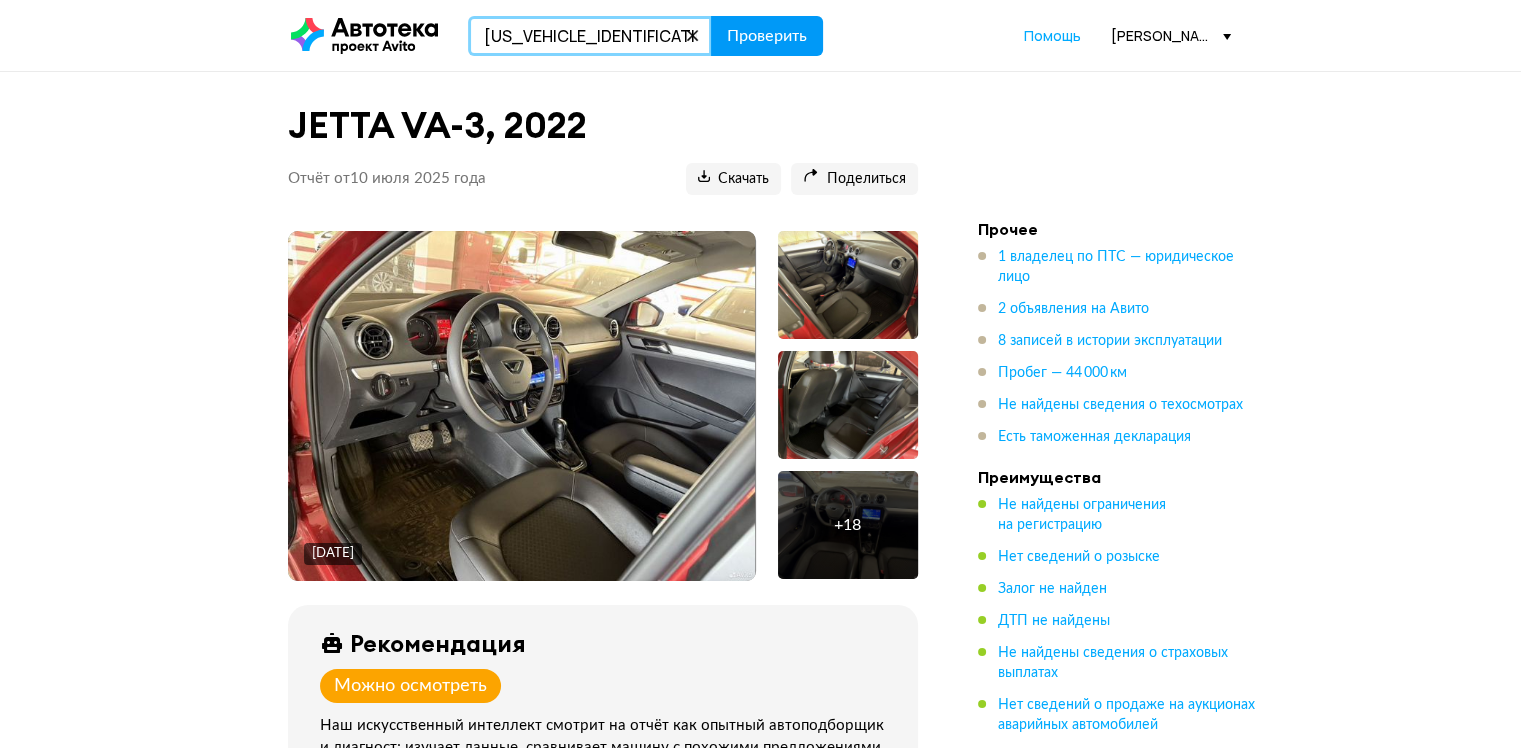 type on "X4X7G69420BF90442" 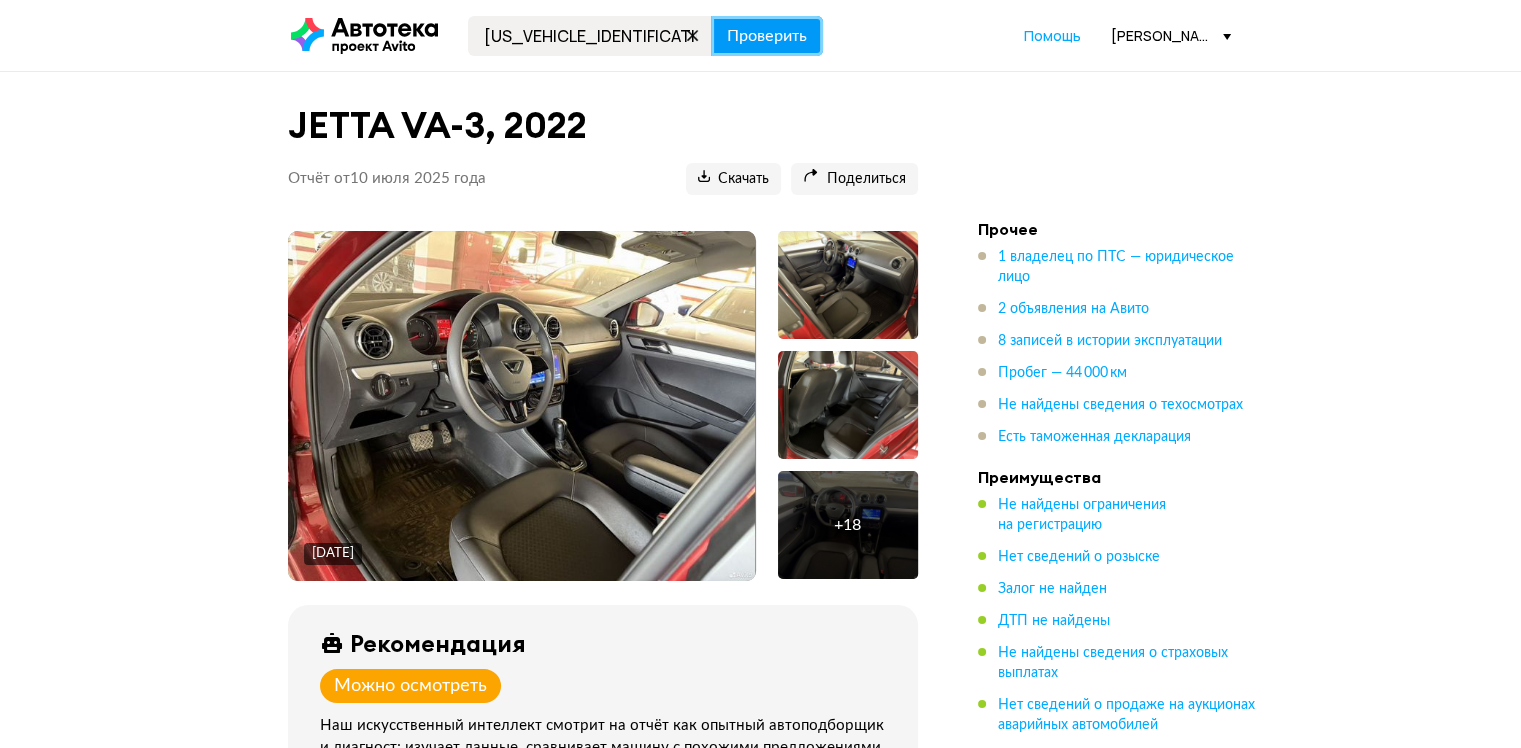 click on "Проверить" at bounding box center (767, 36) 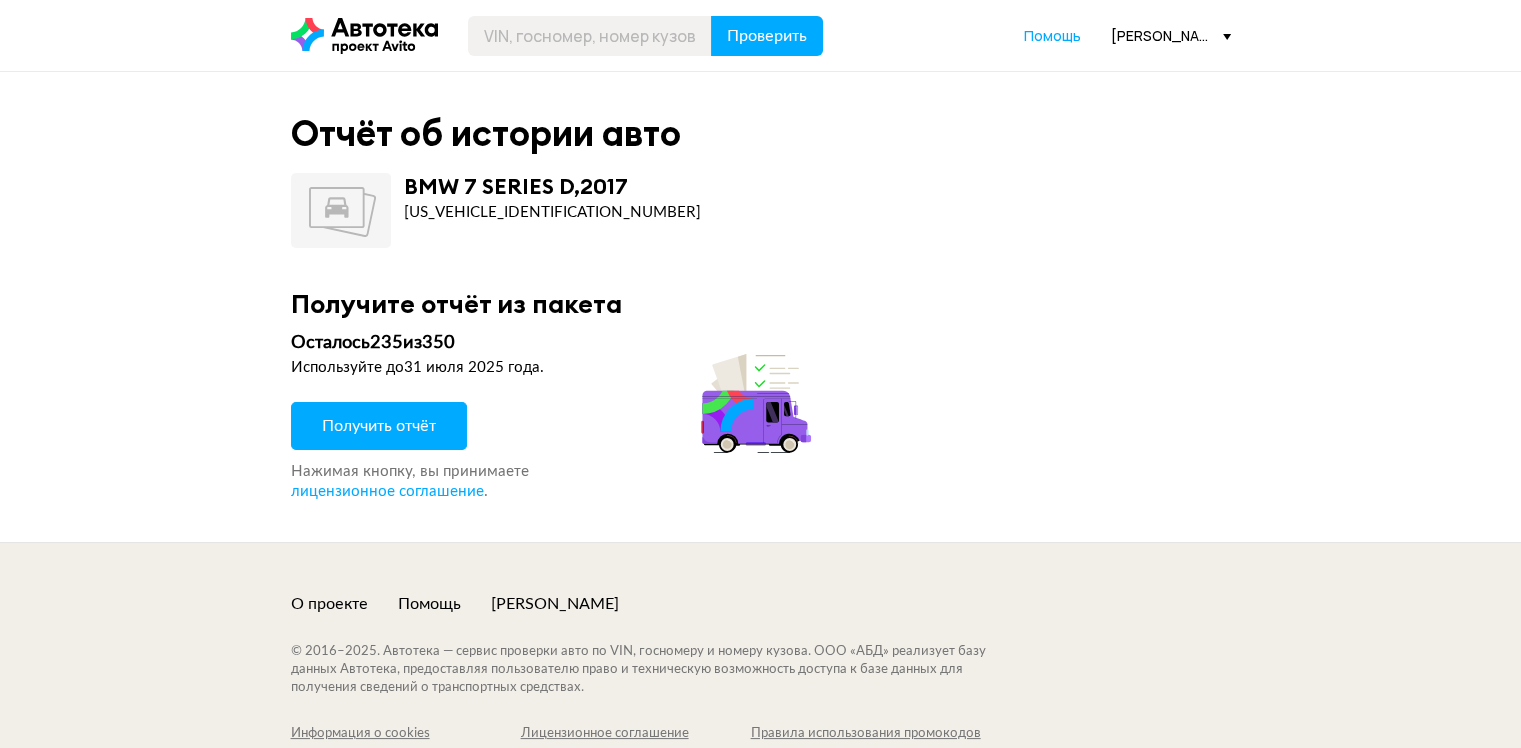 click on "Получить отчёт" at bounding box center (379, 426) 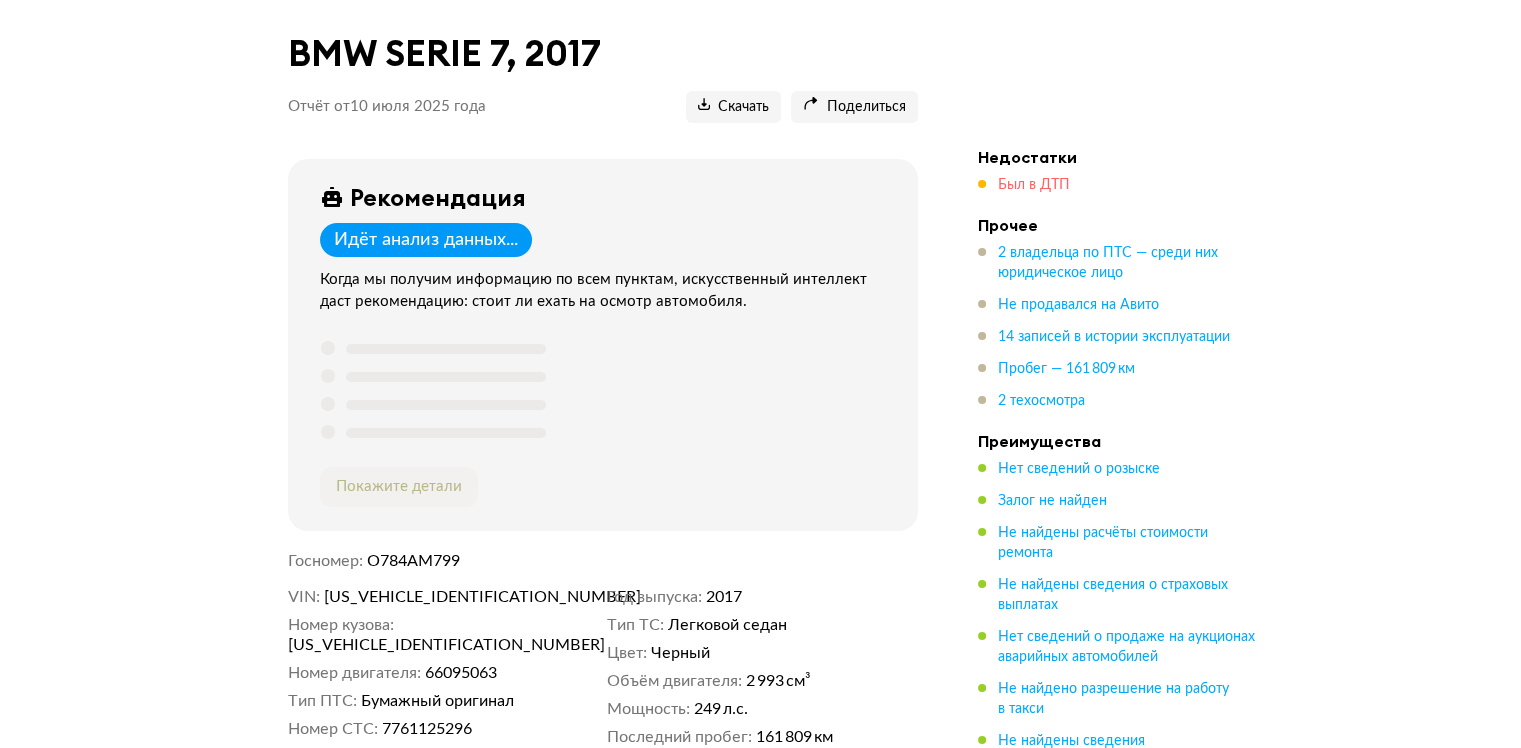 scroll, scrollTop: 0, scrollLeft: 0, axis: both 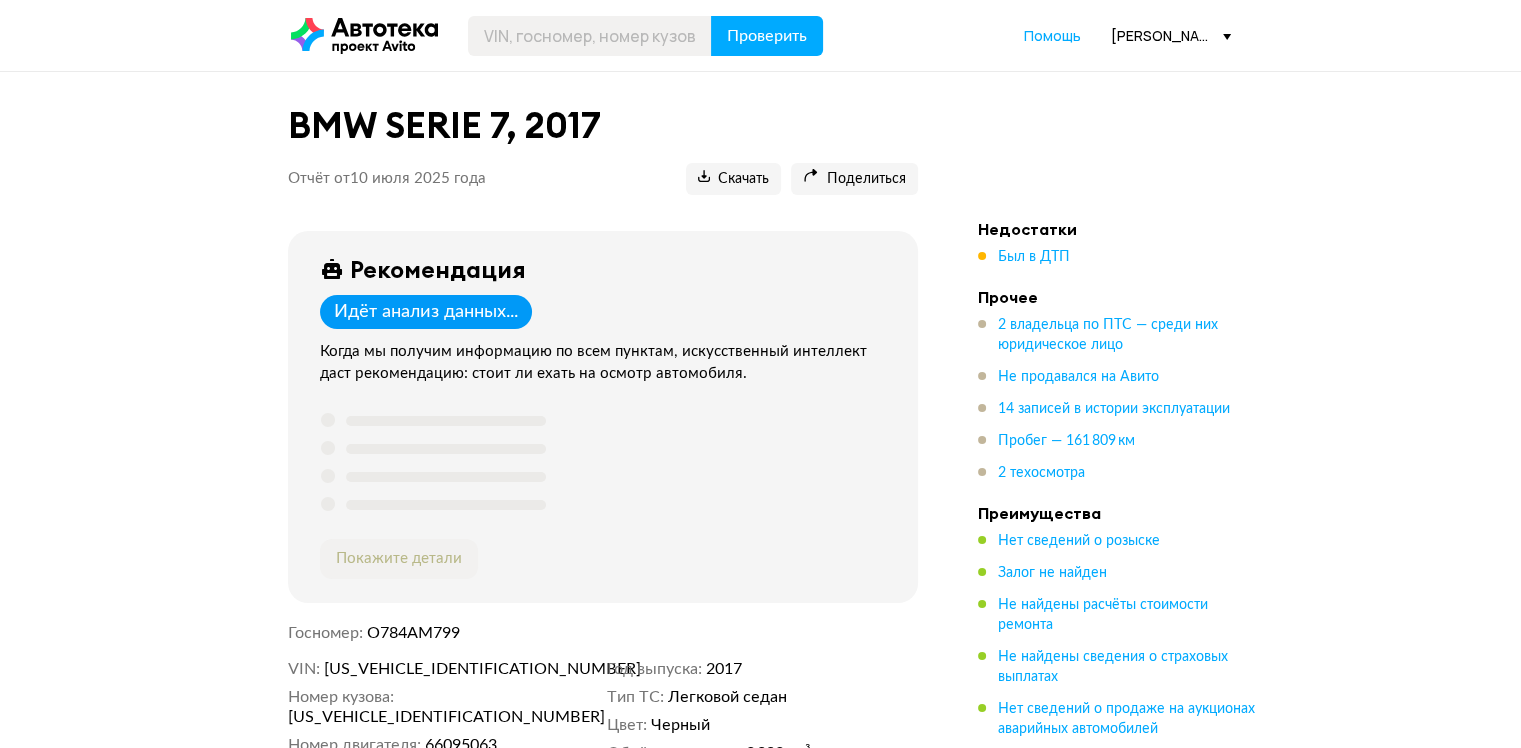 click on "Недостатки Был в ДТП Прочее 2 владельца по ПТС — среди них юридическое лицо Не продавался на Авито 14 записей в истории эксплуатации Пробег —  161 809 км 2 техосмотра Преимущества Нет сведений о розыске Залог не найден Не найдены расчёты стоимости ремонта Не найдены сведения о страховых выплатах Нет сведений о продаже на аукционах аварийных автомобилей Не найдено разрешение на работу в такси Не найдены сведения об использовании в каршеринге Нет сведений об участии в торгах Не найдены неоплаченные штрафы Есть полис ОСАГО Данные загружаются" at bounding box center (1118, 675) 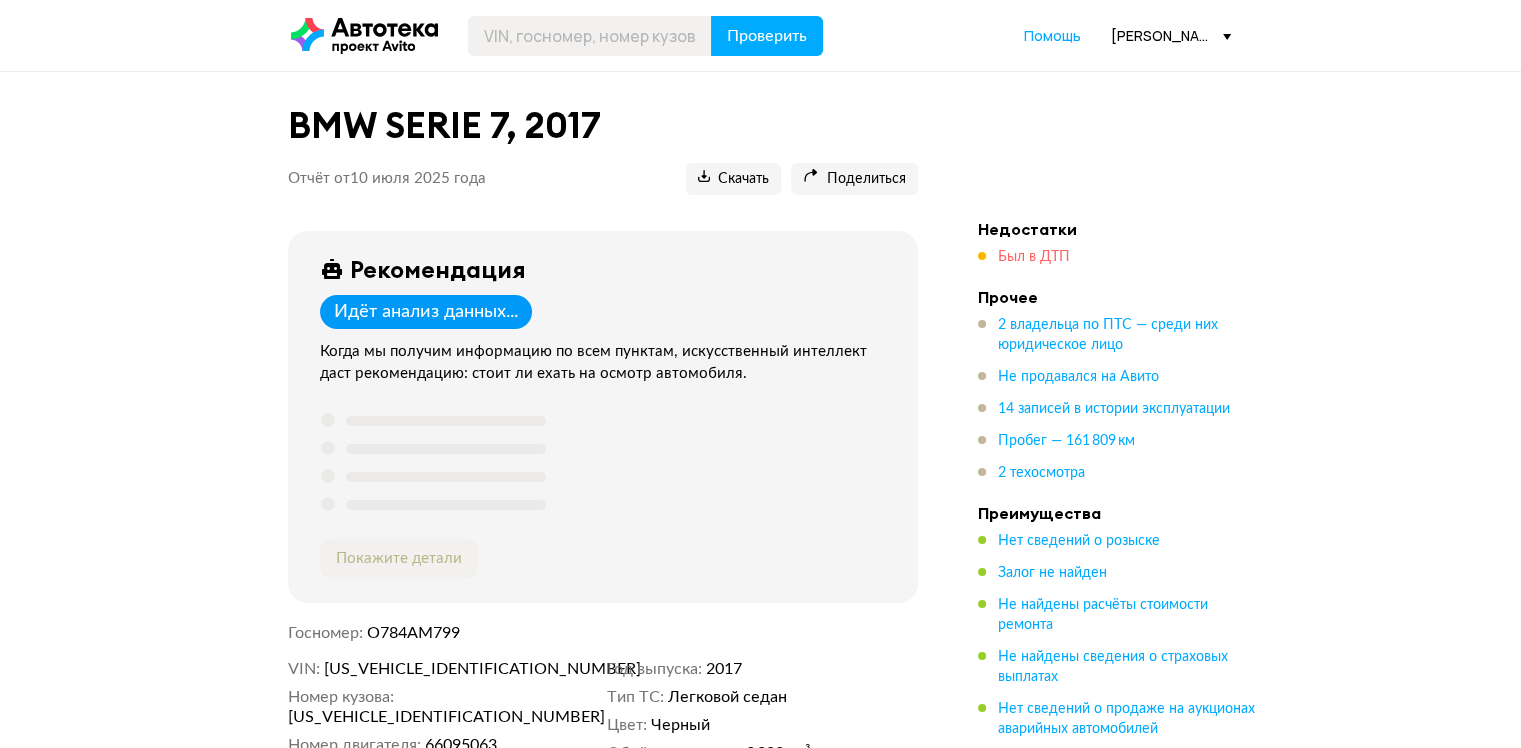 click on "Был в ДТП" at bounding box center (1034, 257) 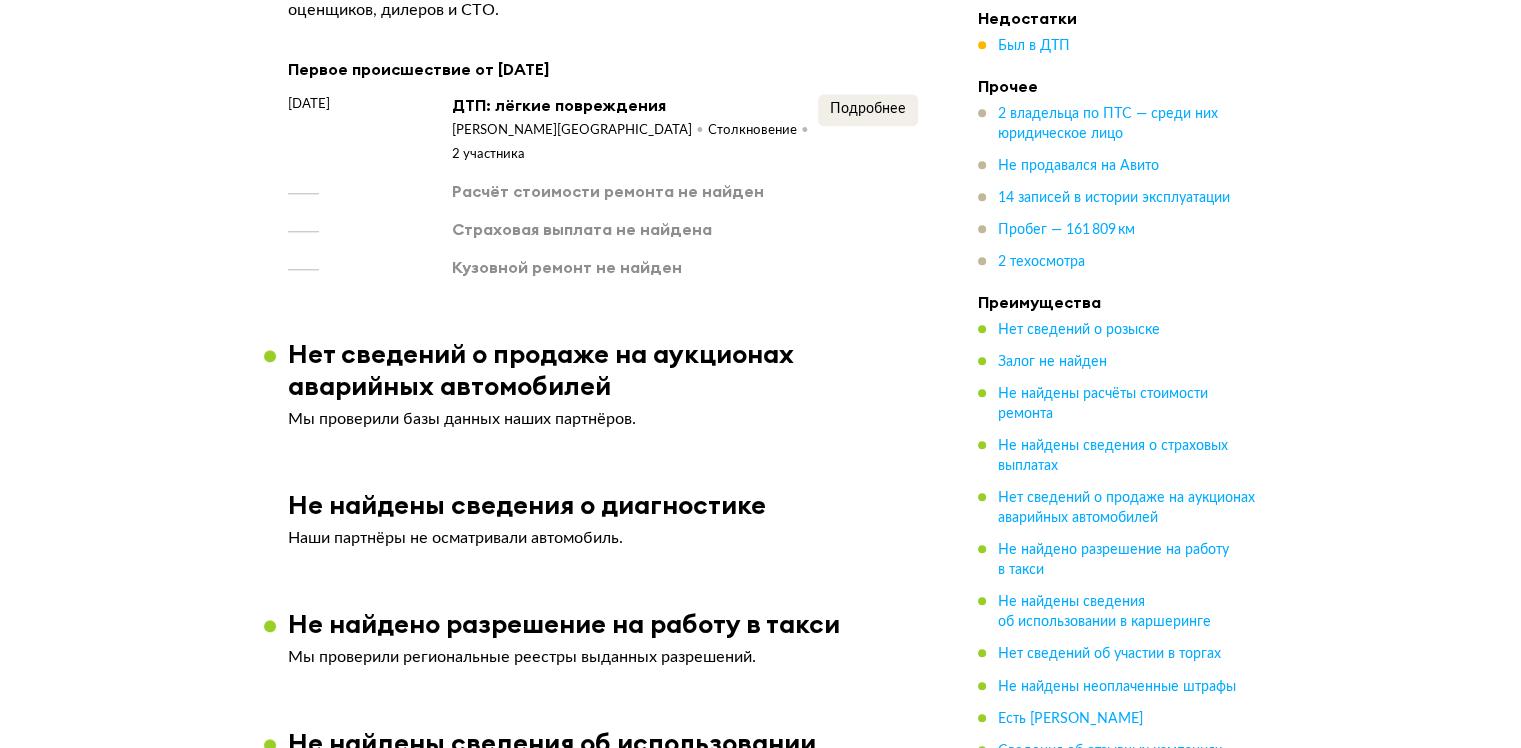 scroll, scrollTop: 2015, scrollLeft: 0, axis: vertical 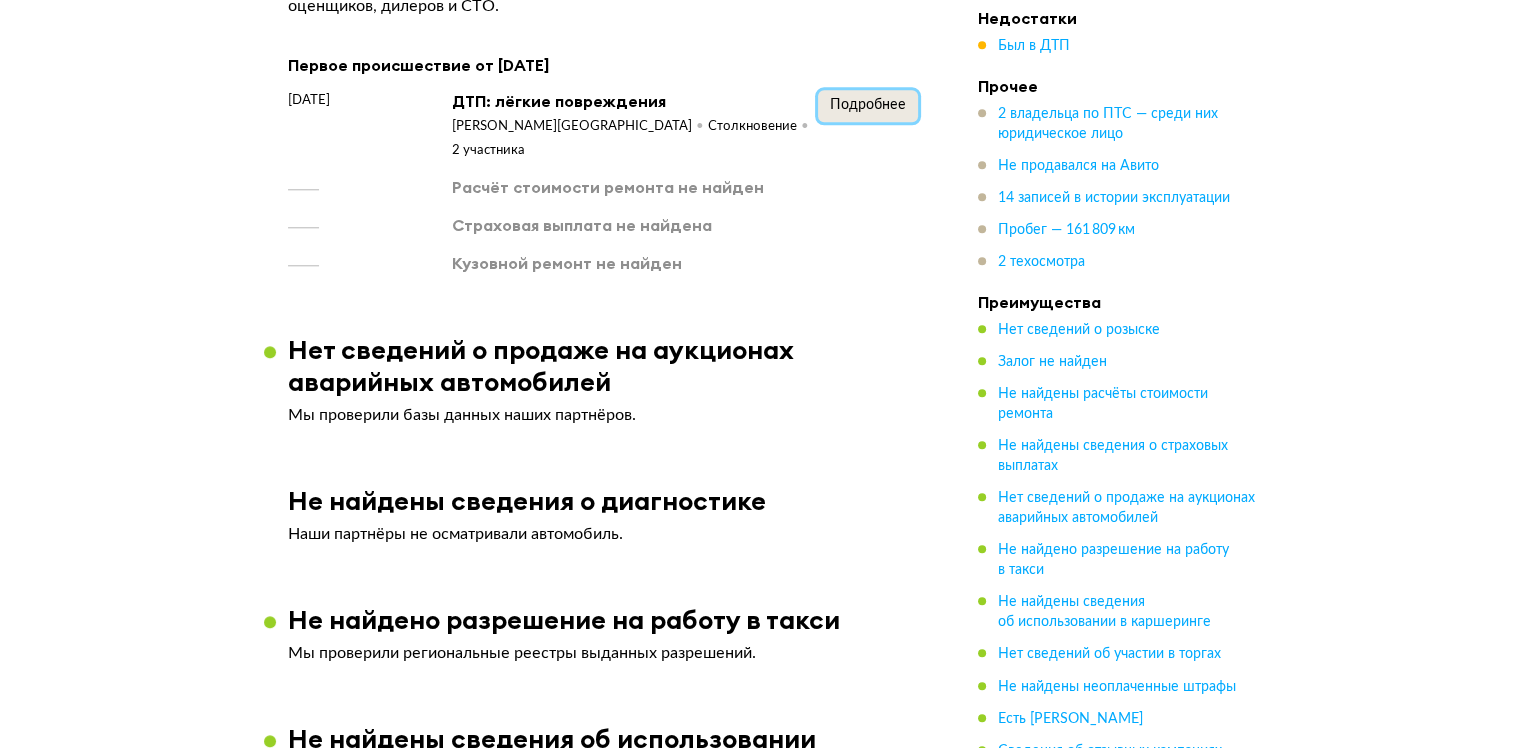 click on "Подробнее" at bounding box center [868, 105] 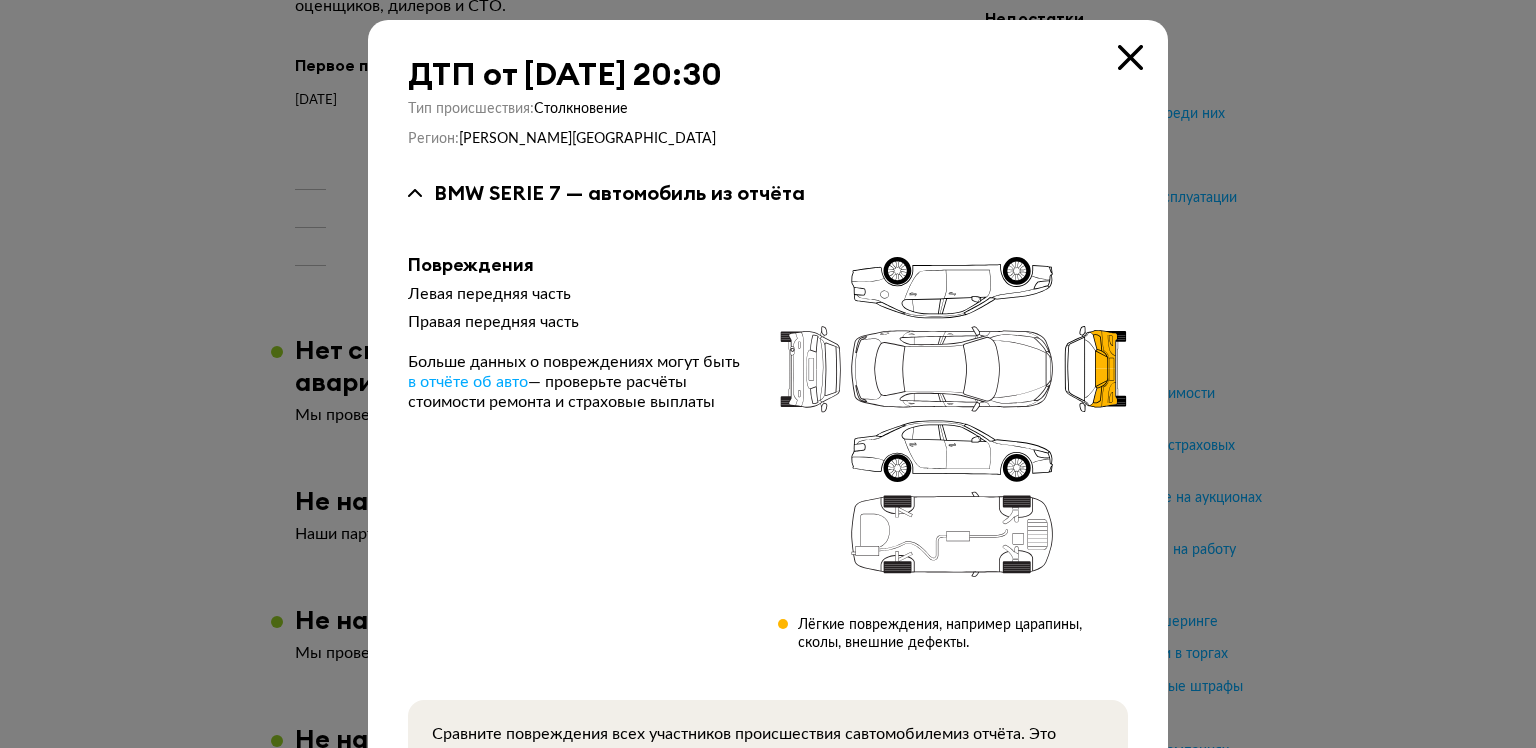 type 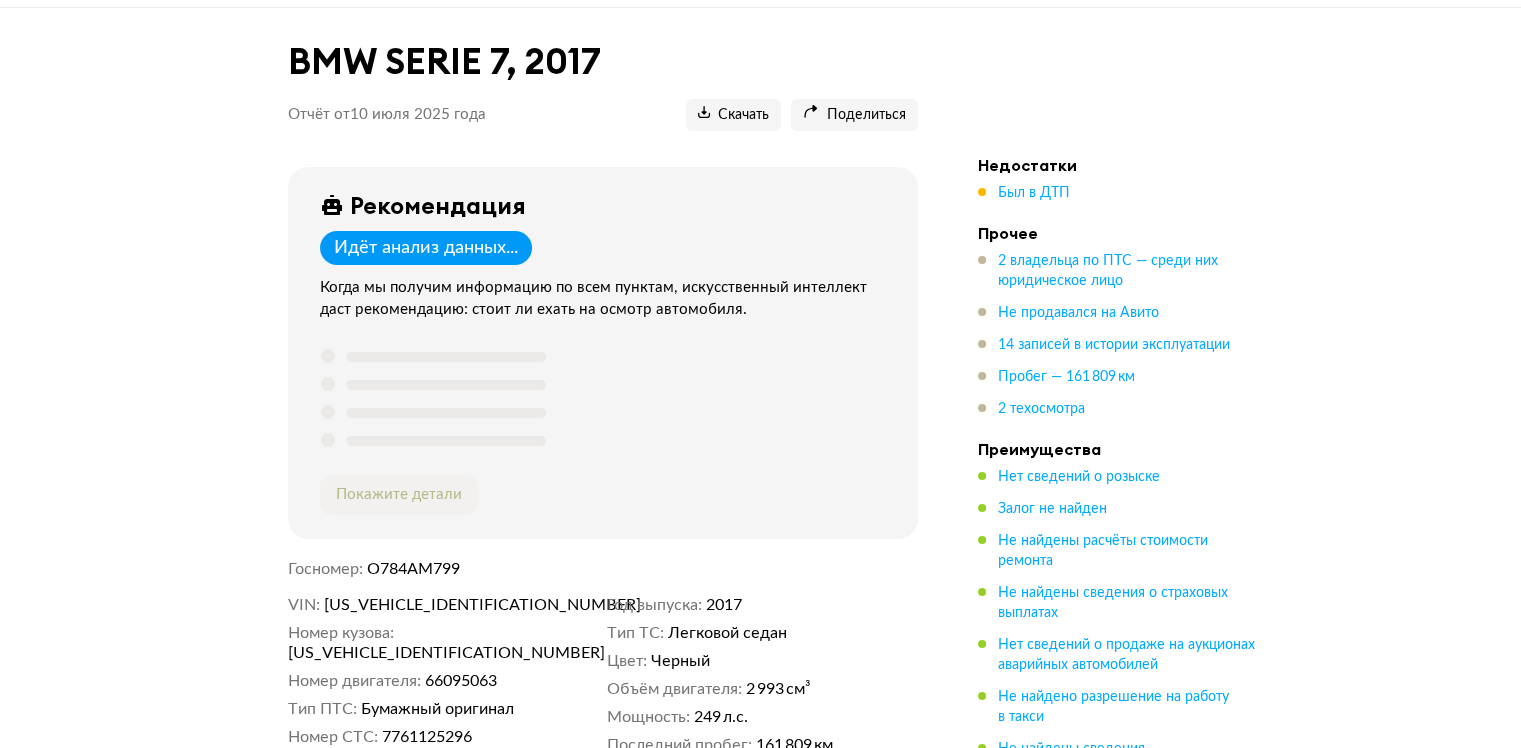 scroll, scrollTop: 0, scrollLeft: 0, axis: both 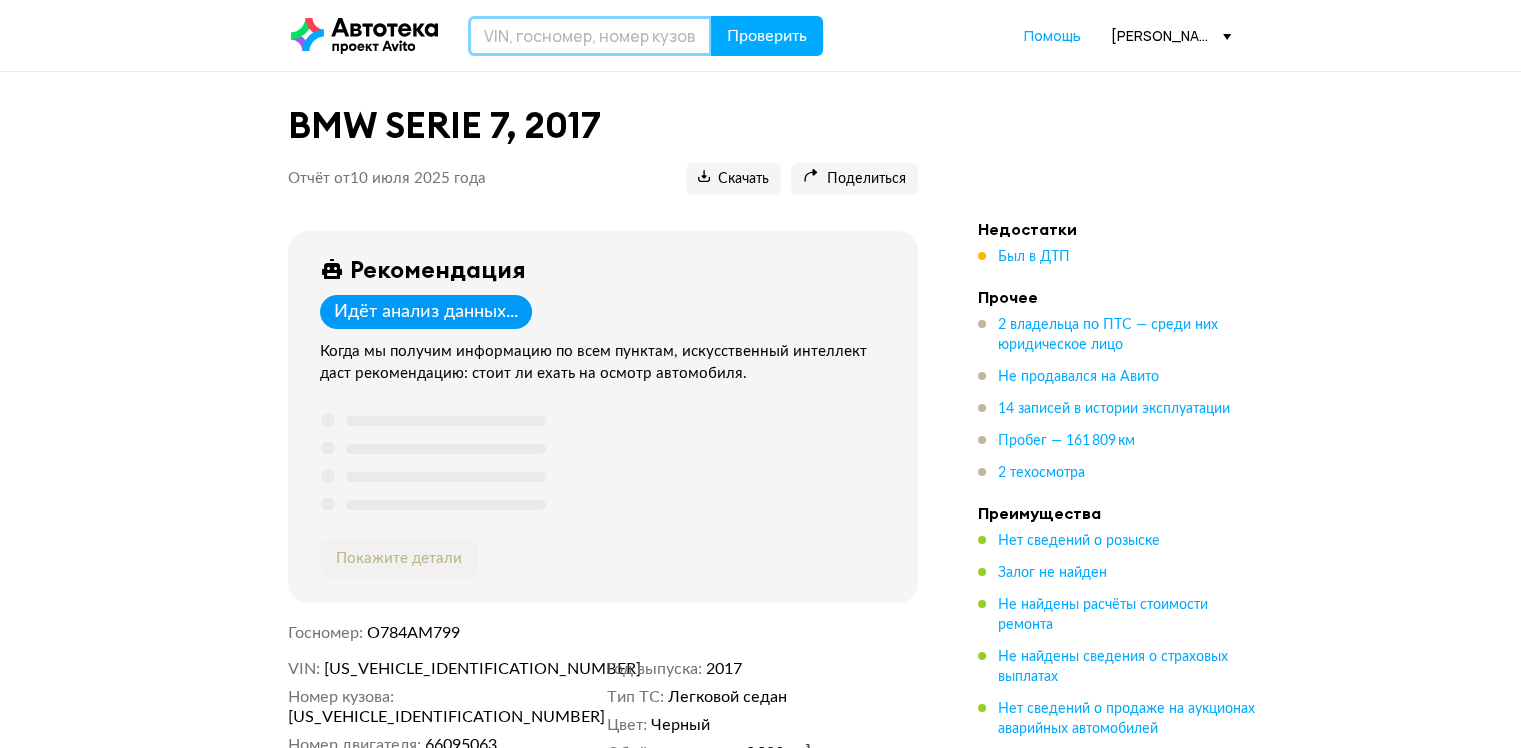 click at bounding box center [590, 36] 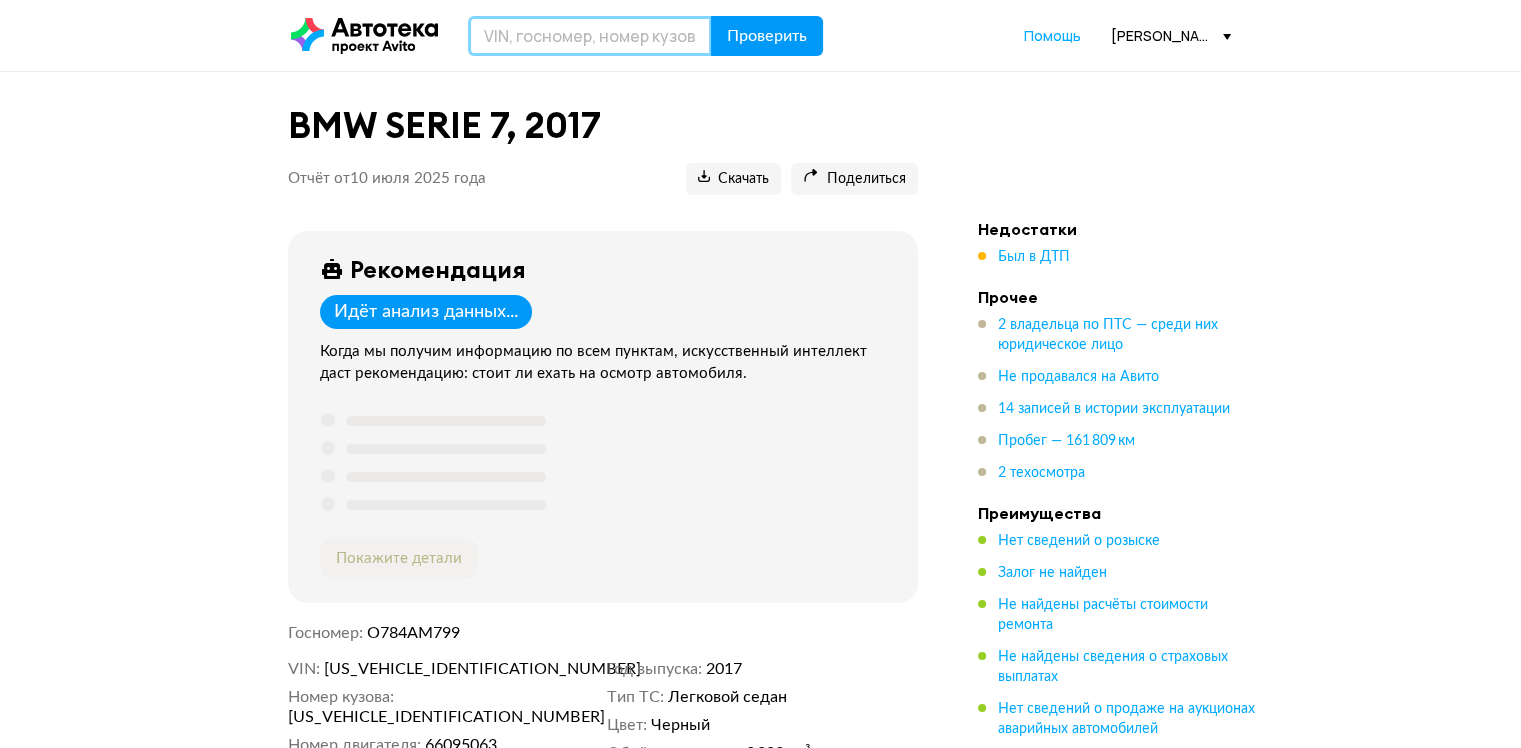 paste on "WBAJC51050CD88249" 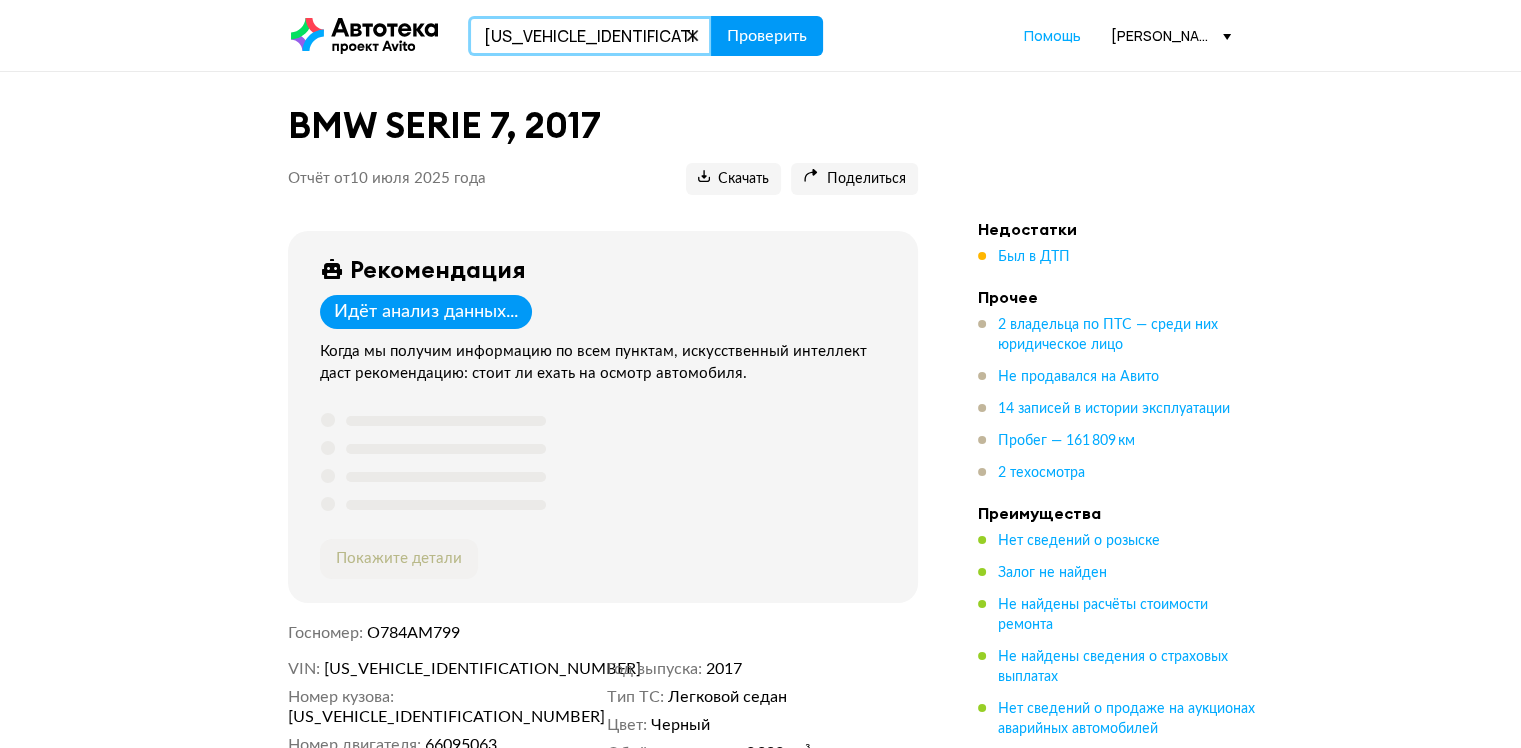 type on "WBAJC51050CD88249" 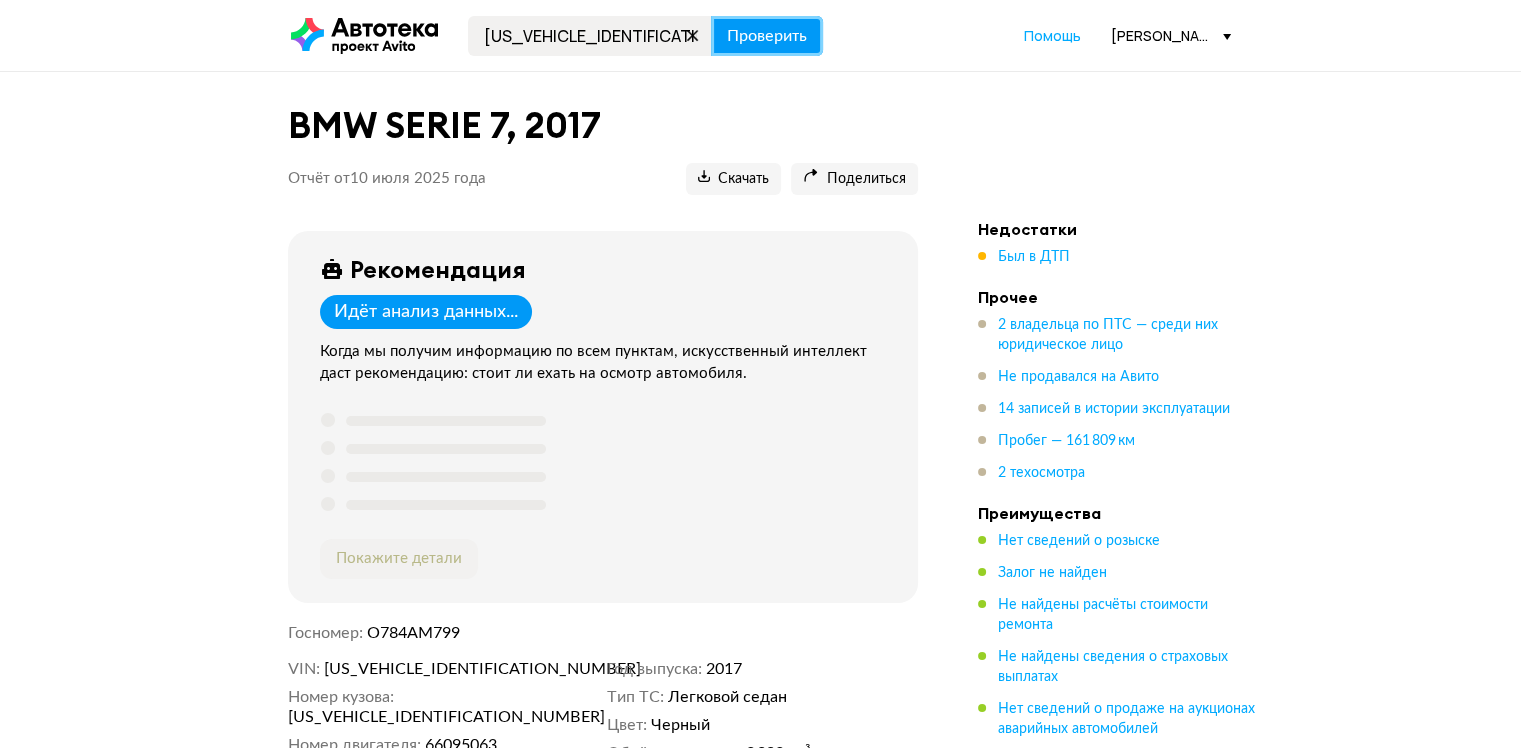 click on "Проверить" at bounding box center [767, 36] 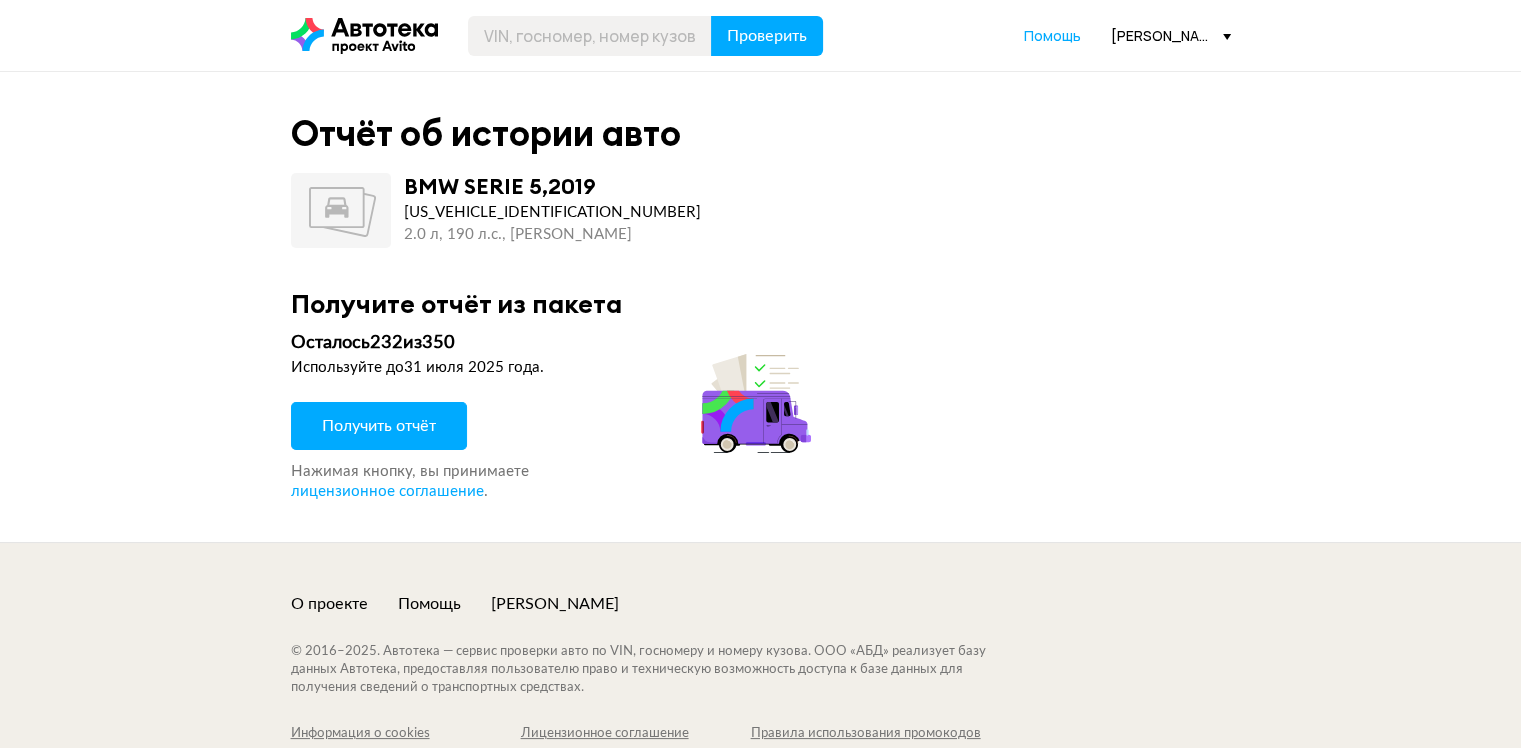 click on "Получить отчёт" at bounding box center (379, 426) 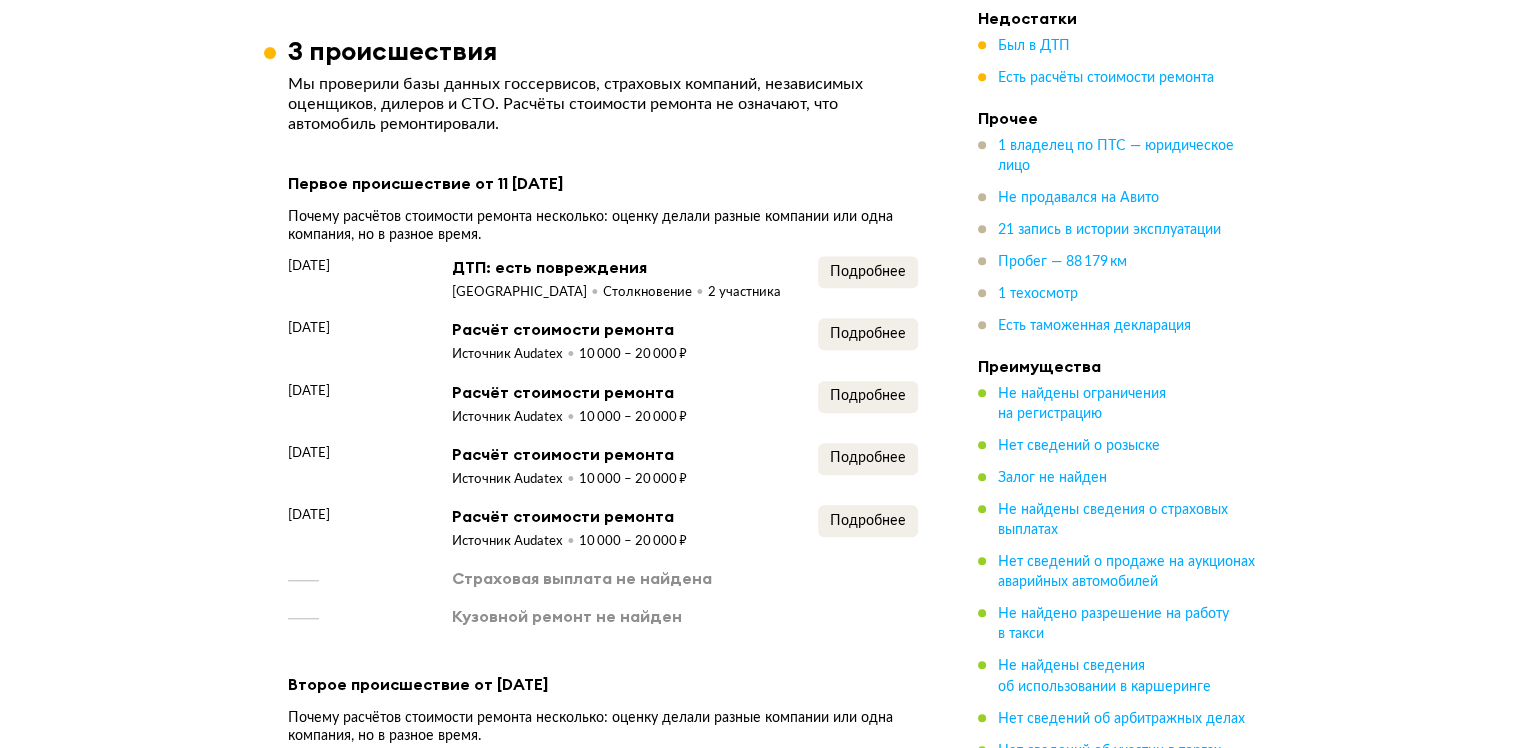 scroll, scrollTop: 1700, scrollLeft: 0, axis: vertical 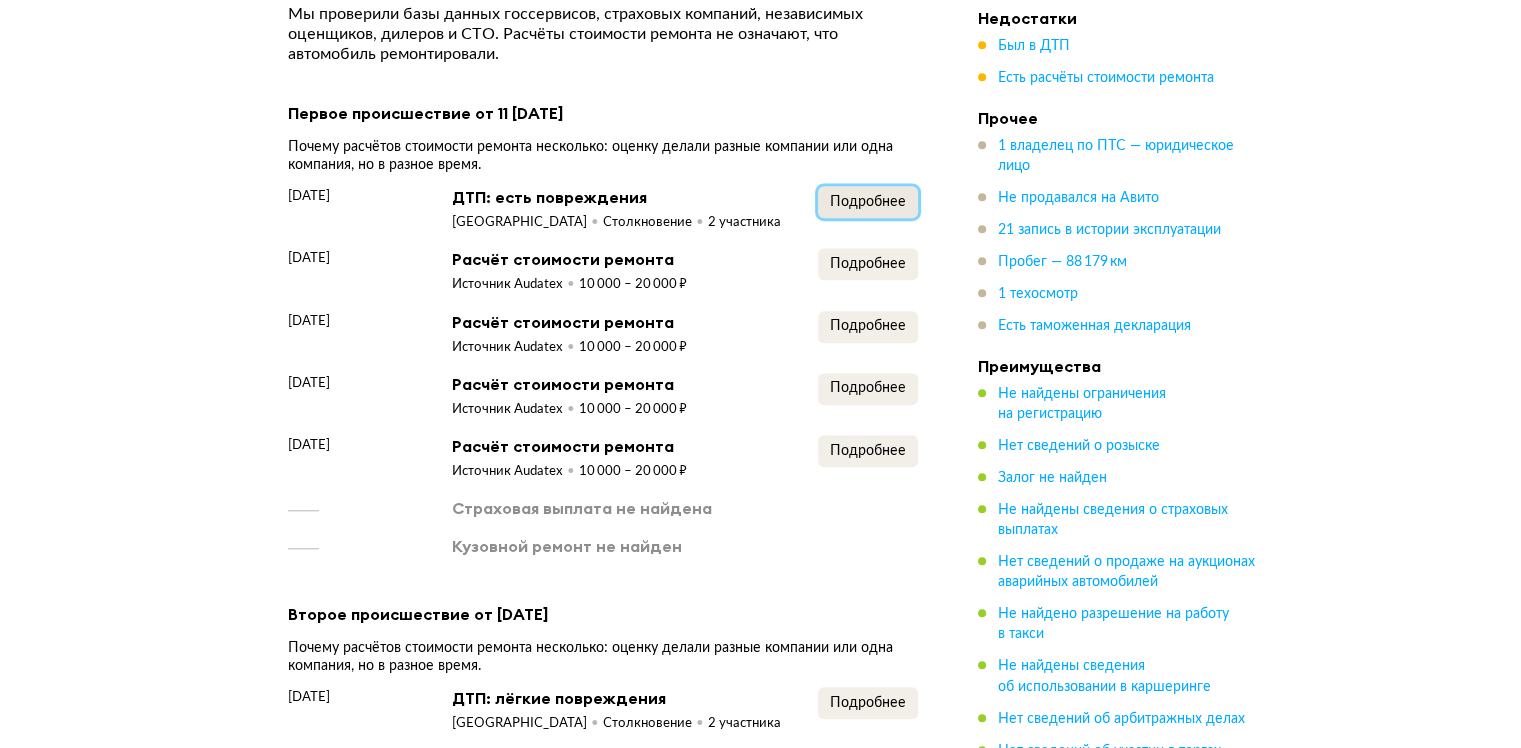 click on "Подробнее" at bounding box center [868, 202] 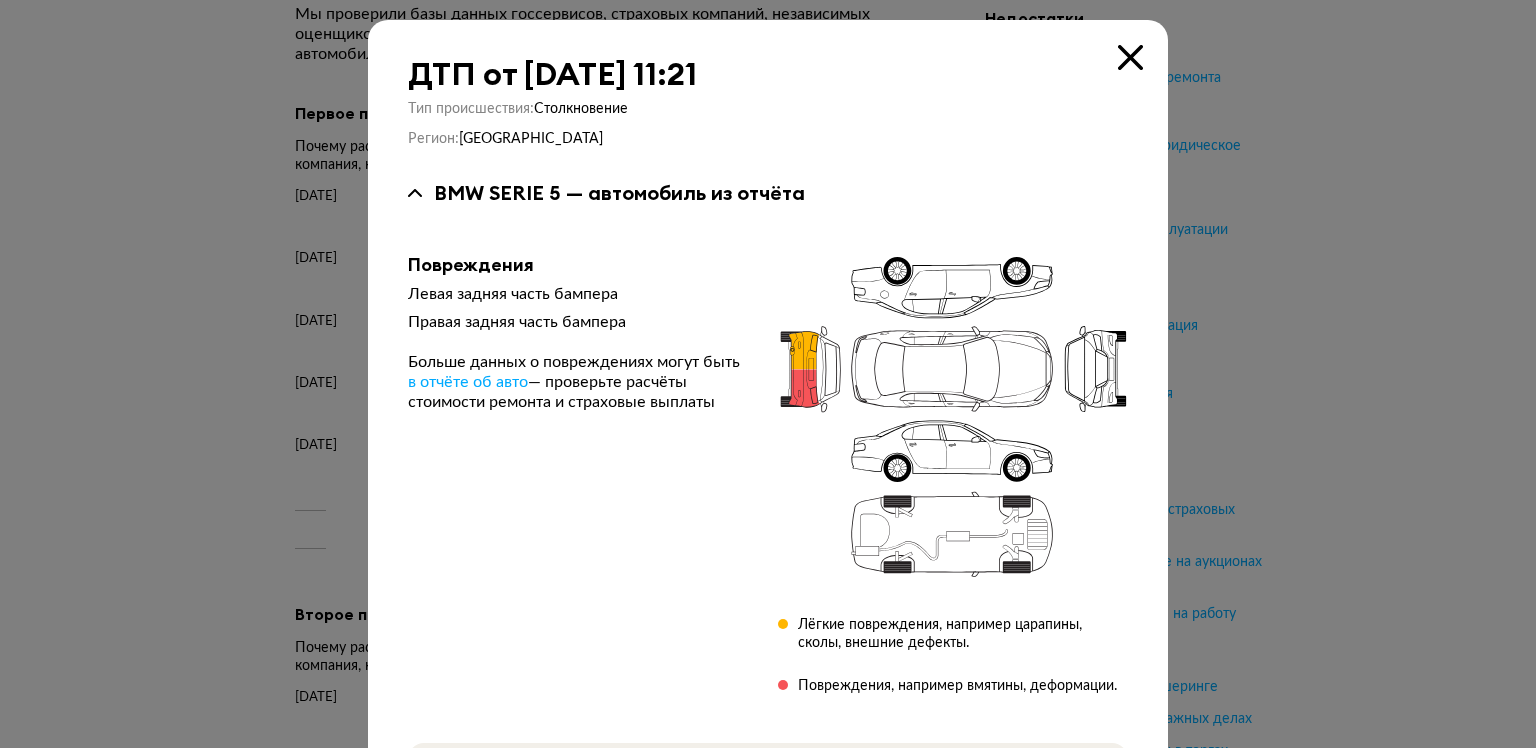click at bounding box center (768, 374) 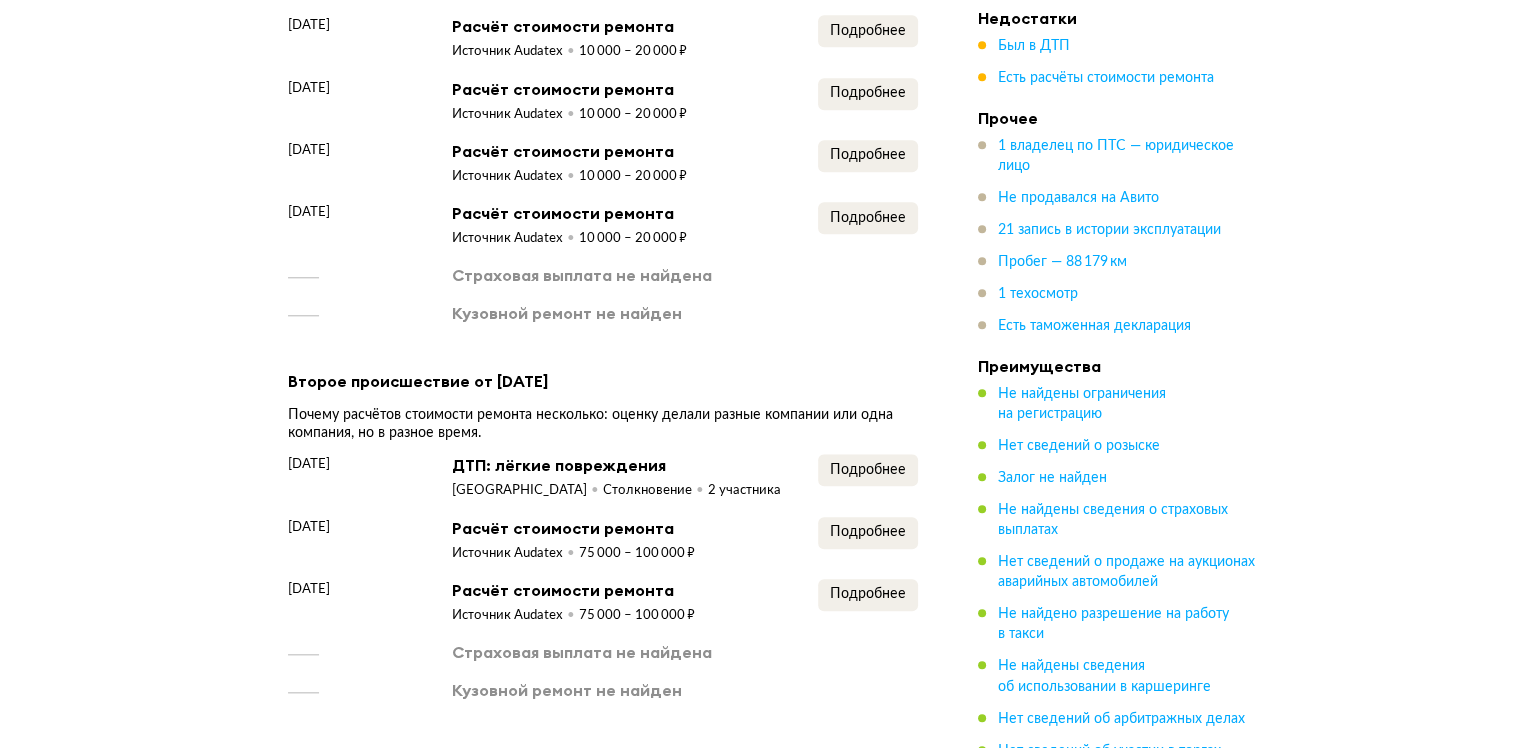 scroll, scrollTop: 2000, scrollLeft: 0, axis: vertical 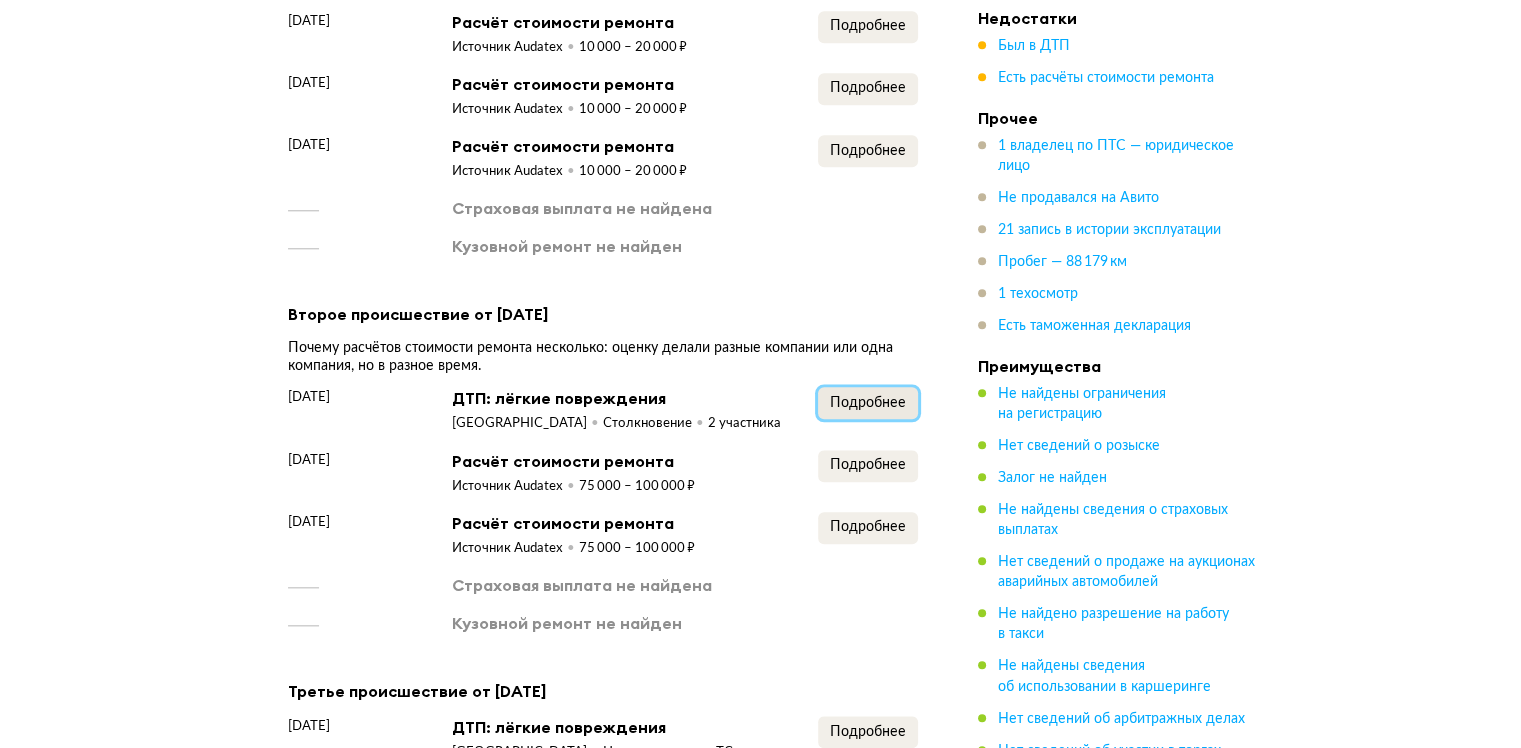click on "Подробнее" at bounding box center [868, 403] 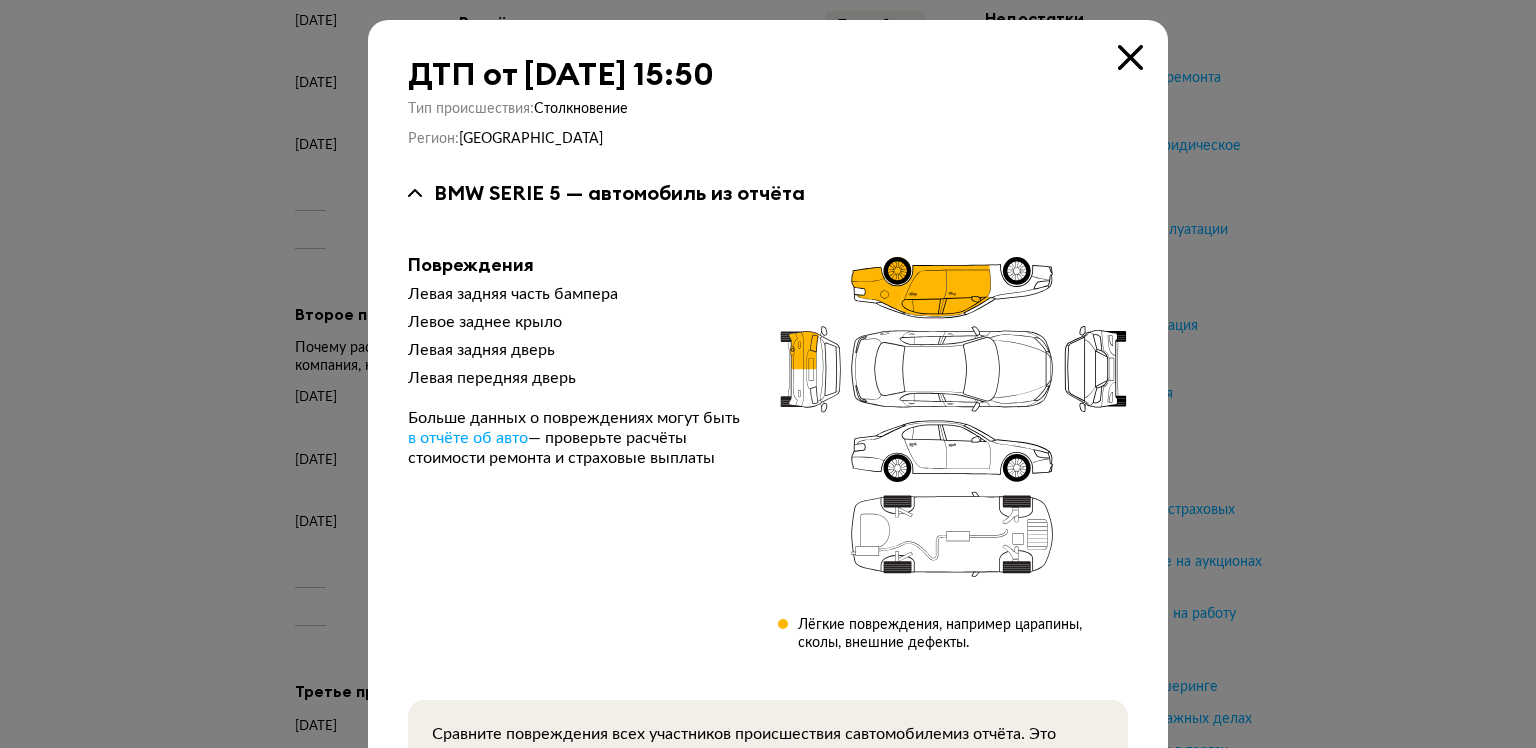 click at bounding box center (768, 374) 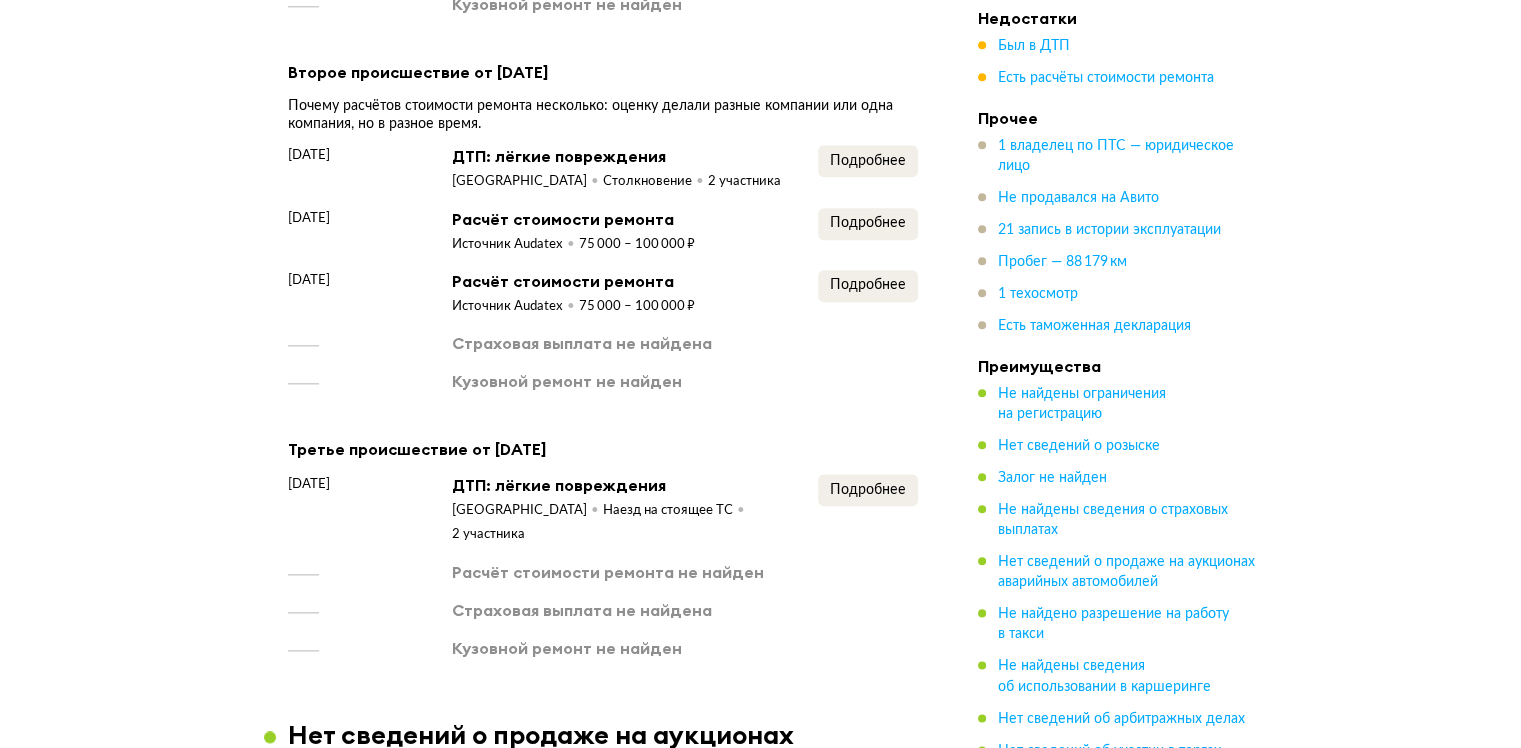scroll, scrollTop: 2400, scrollLeft: 0, axis: vertical 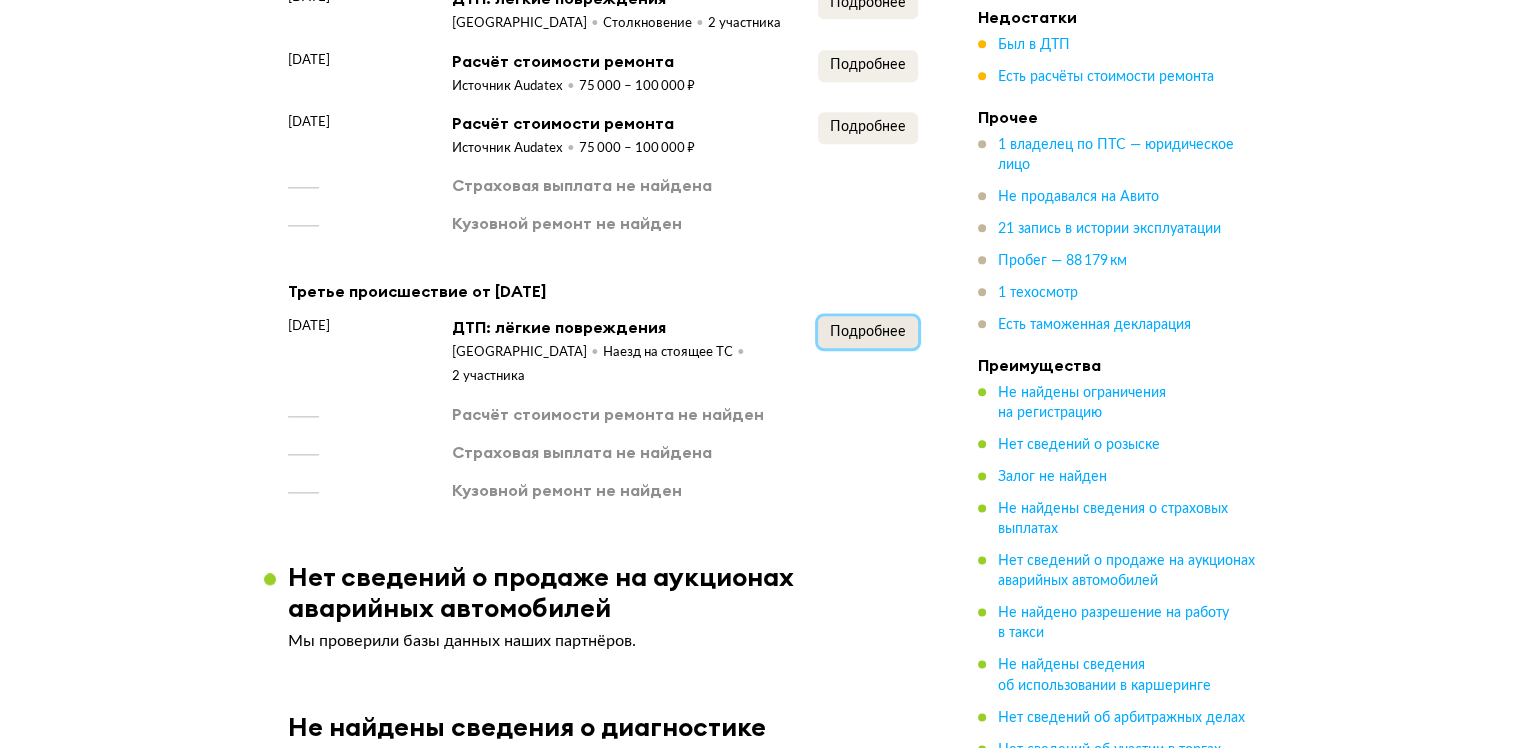 click on "Подробнее" at bounding box center (868, 332) 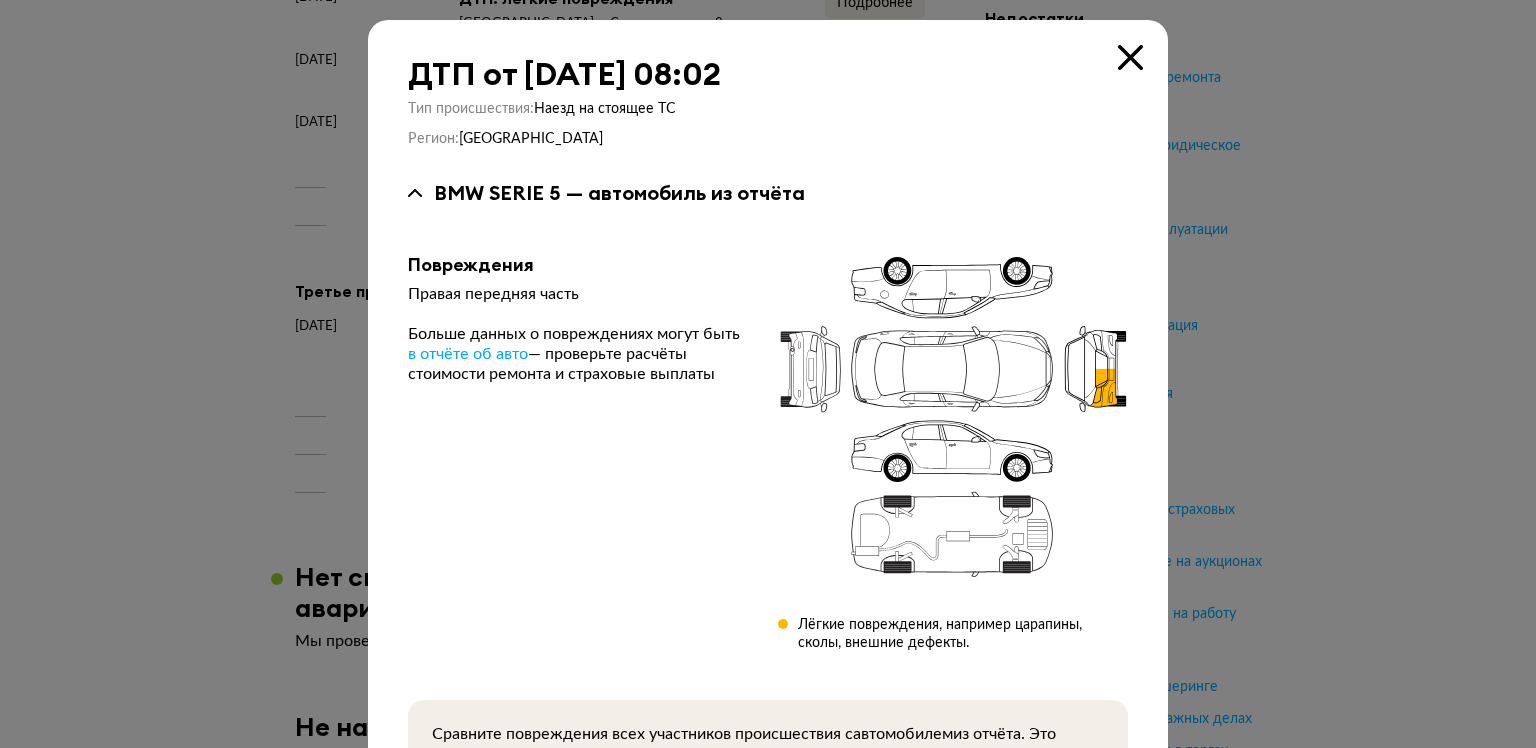click at bounding box center (768, 374) 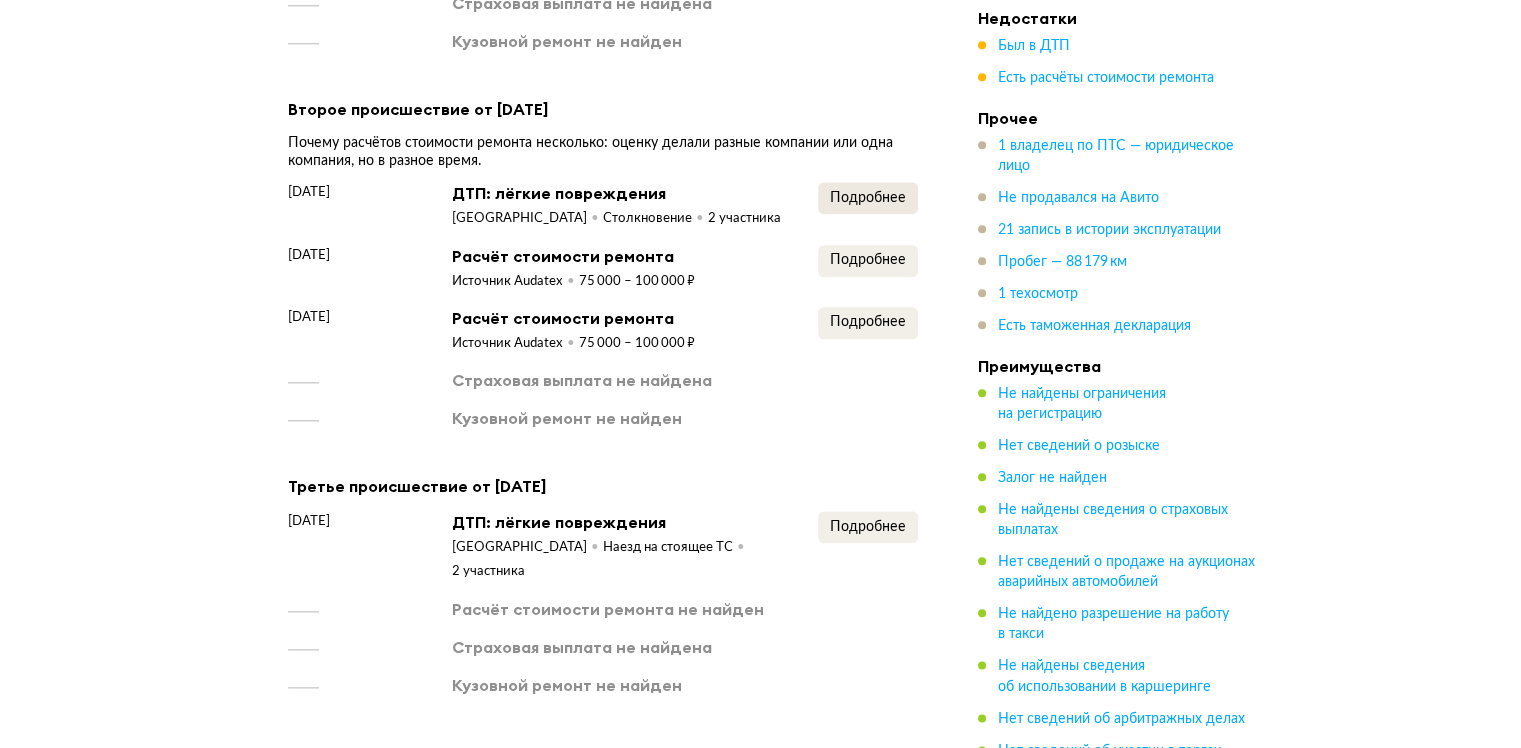 scroll, scrollTop: 2100, scrollLeft: 0, axis: vertical 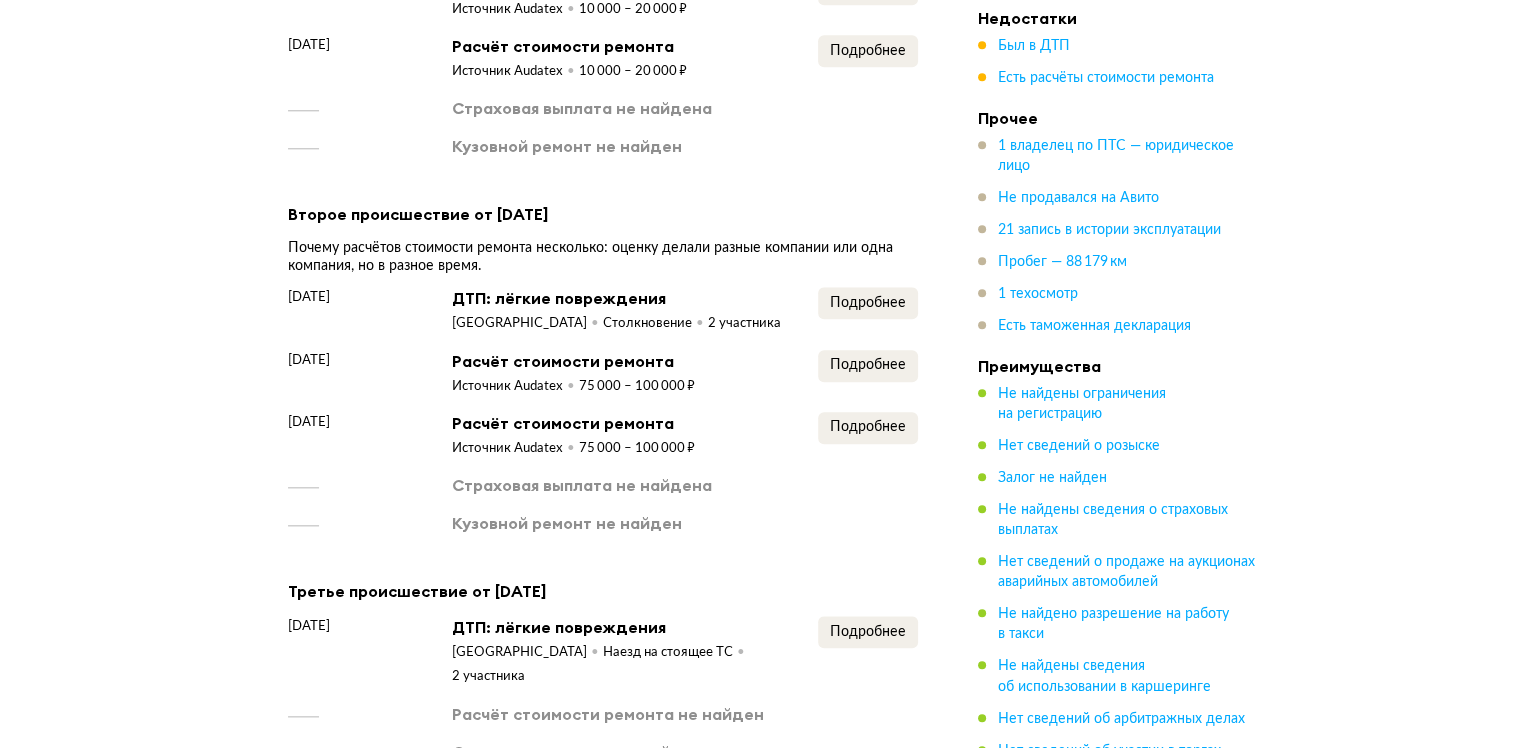 click on "20 октября 2022 года ДТП: лёгкие повреждения Москва Столкновение 2 участника Подробнее 28 октября 2022 года Расчёт стоимости ремонта Источник Audatex 75 000 – 100 000 ₽ Подробнее 10 ноября 2022 года Расчёт стоимости ремонта Источник Audatex 75 000 – 100 000 ₽ Подробнее Страховая выплата не найдена Кузовной ремонт не найден" at bounding box center [603, 410] 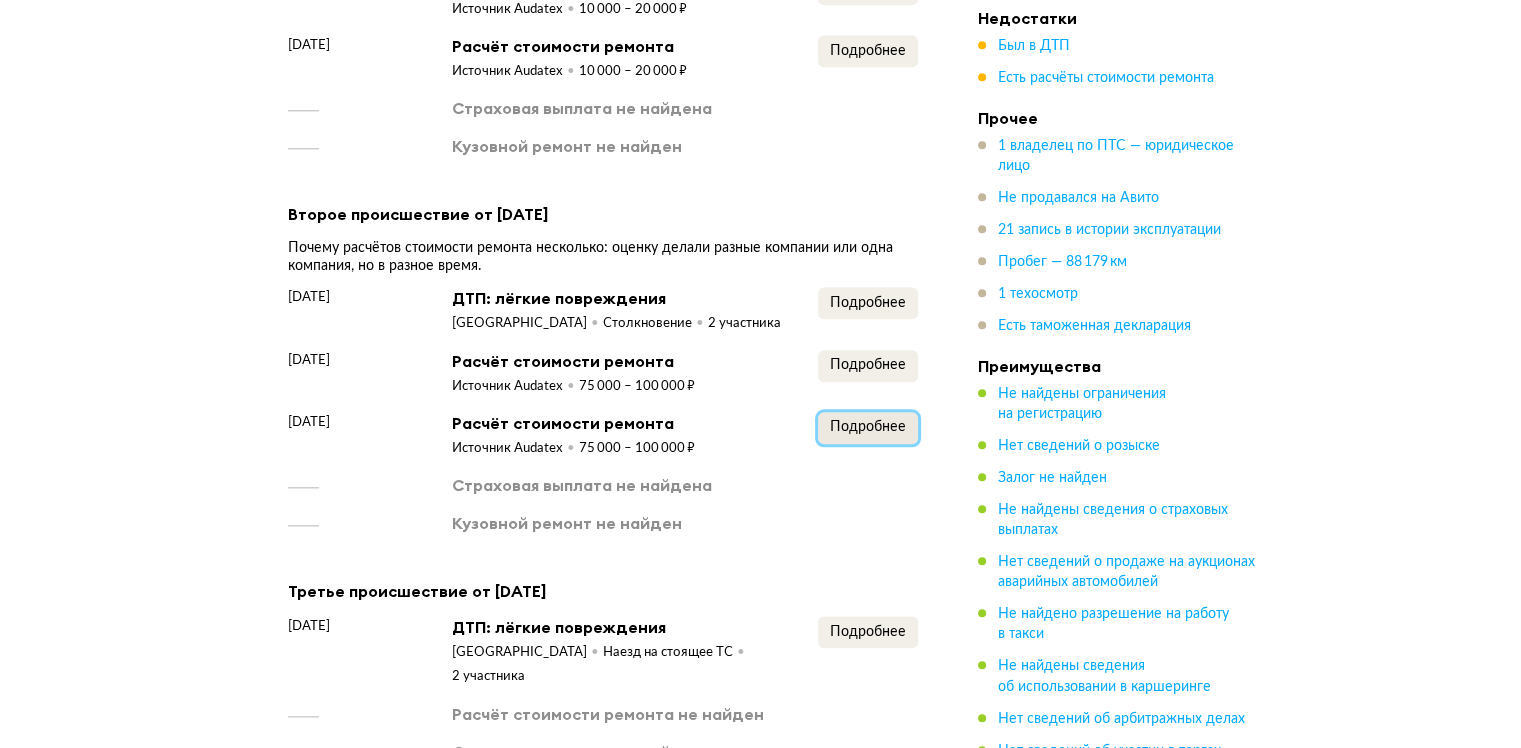 click on "Подробнее" at bounding box center [868, 428] 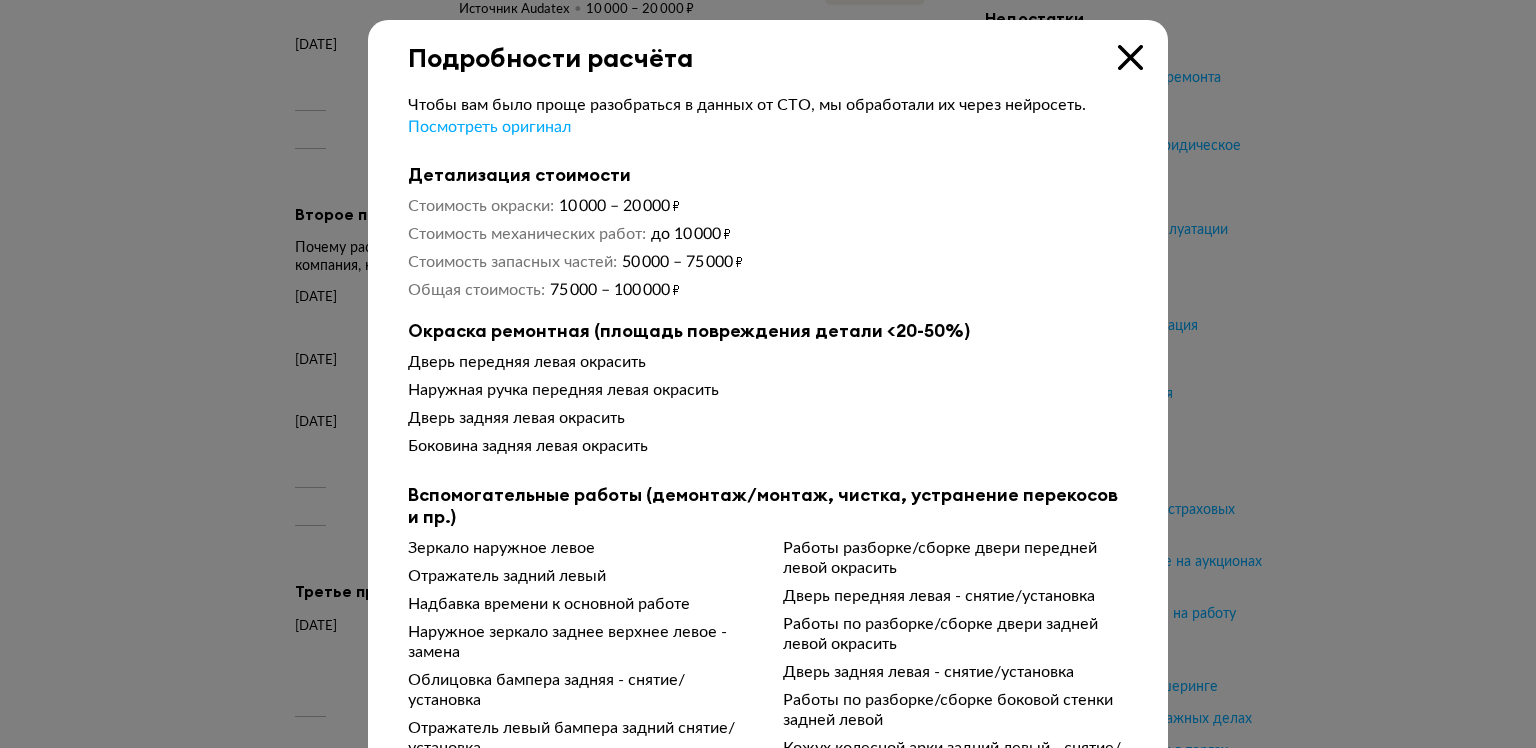 type 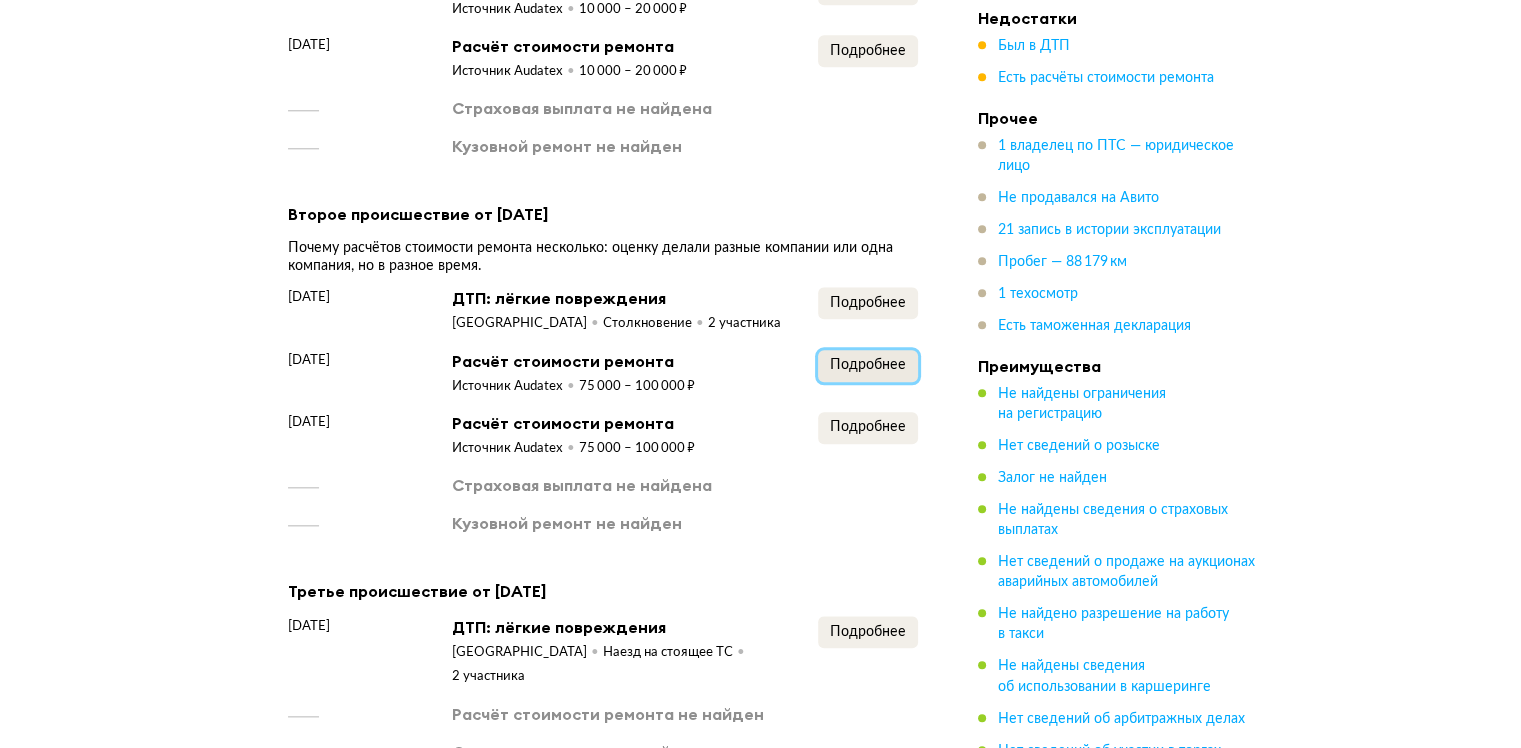 click on "Подробнее" at bounding box center (868, 365) 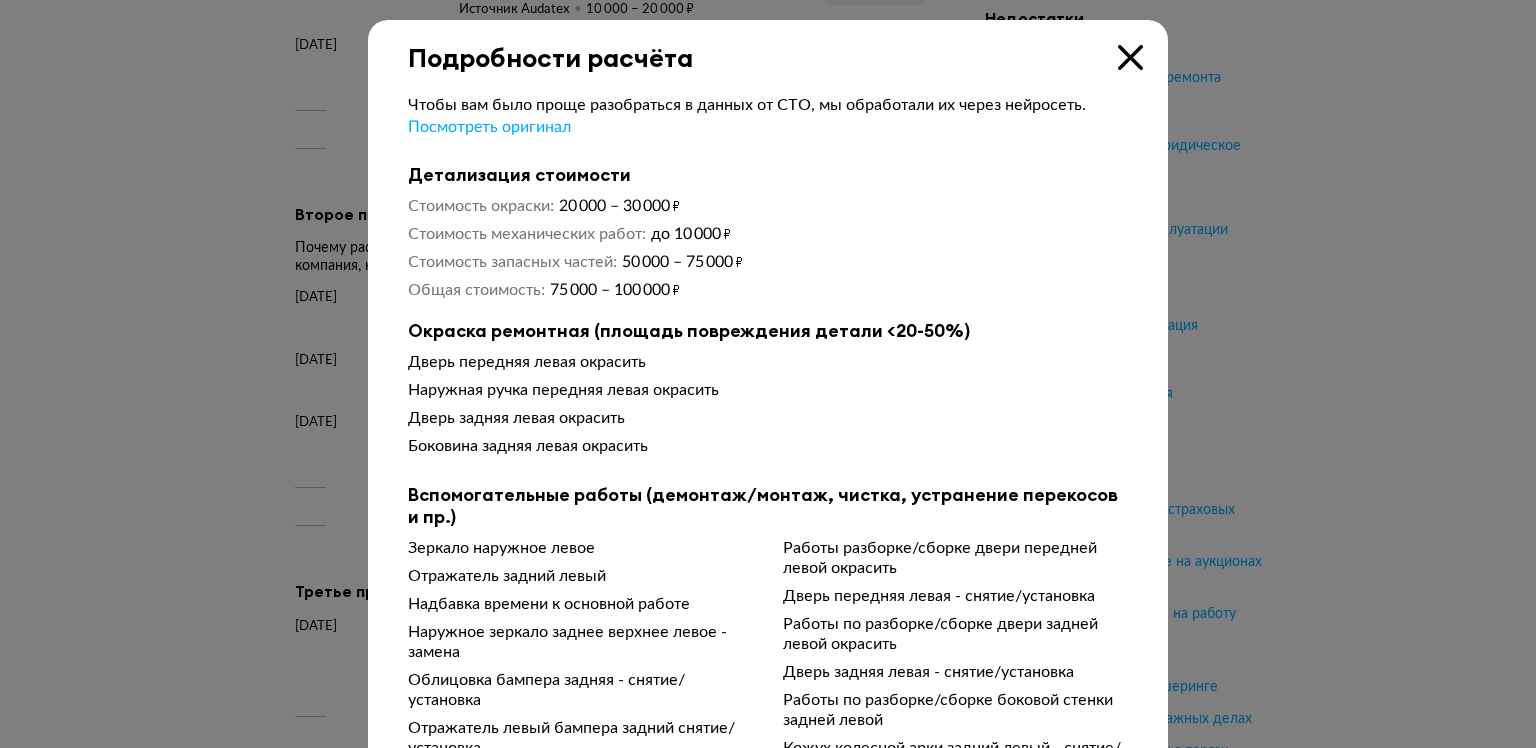 type 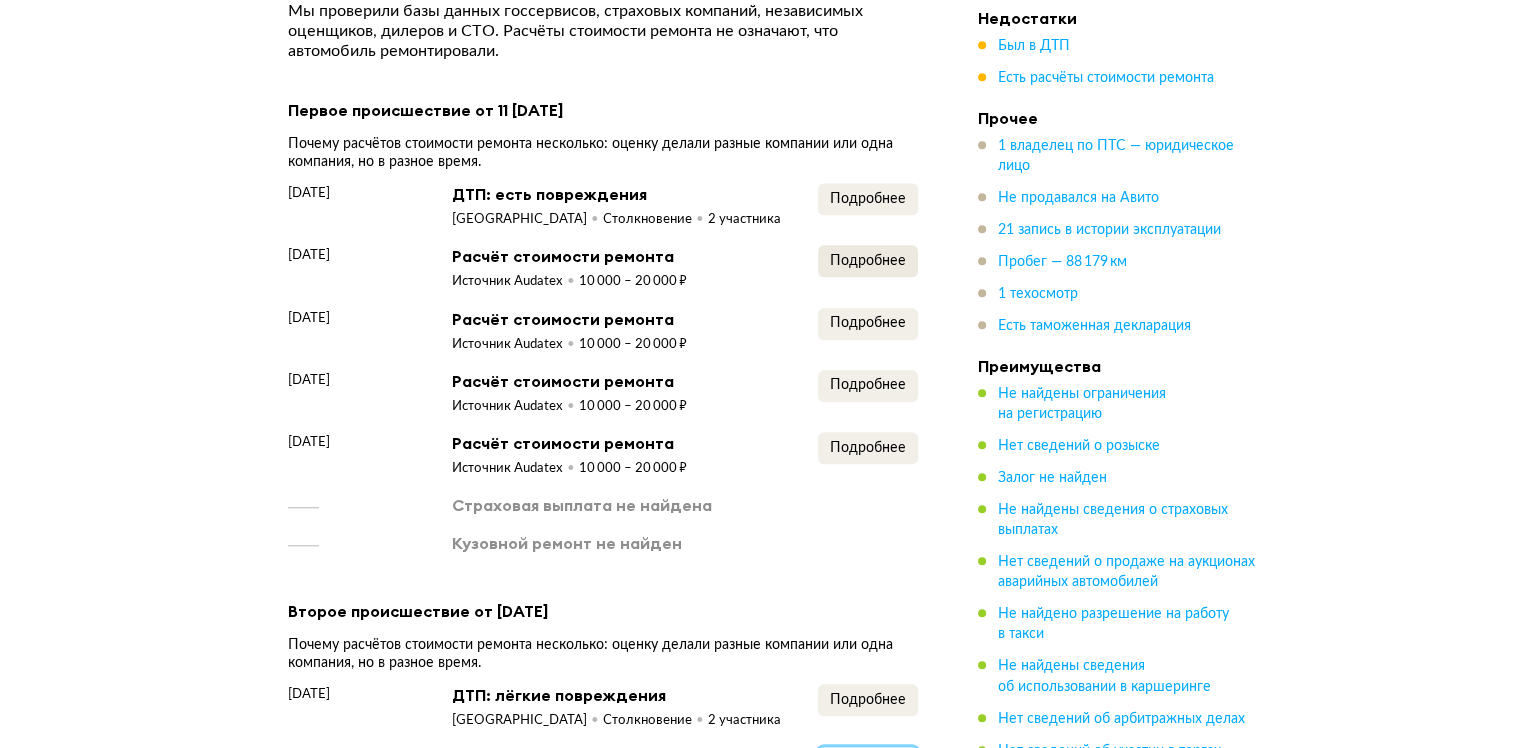 scroll, scrollTop: 1700, scrollLeft: 0, axis: vertical 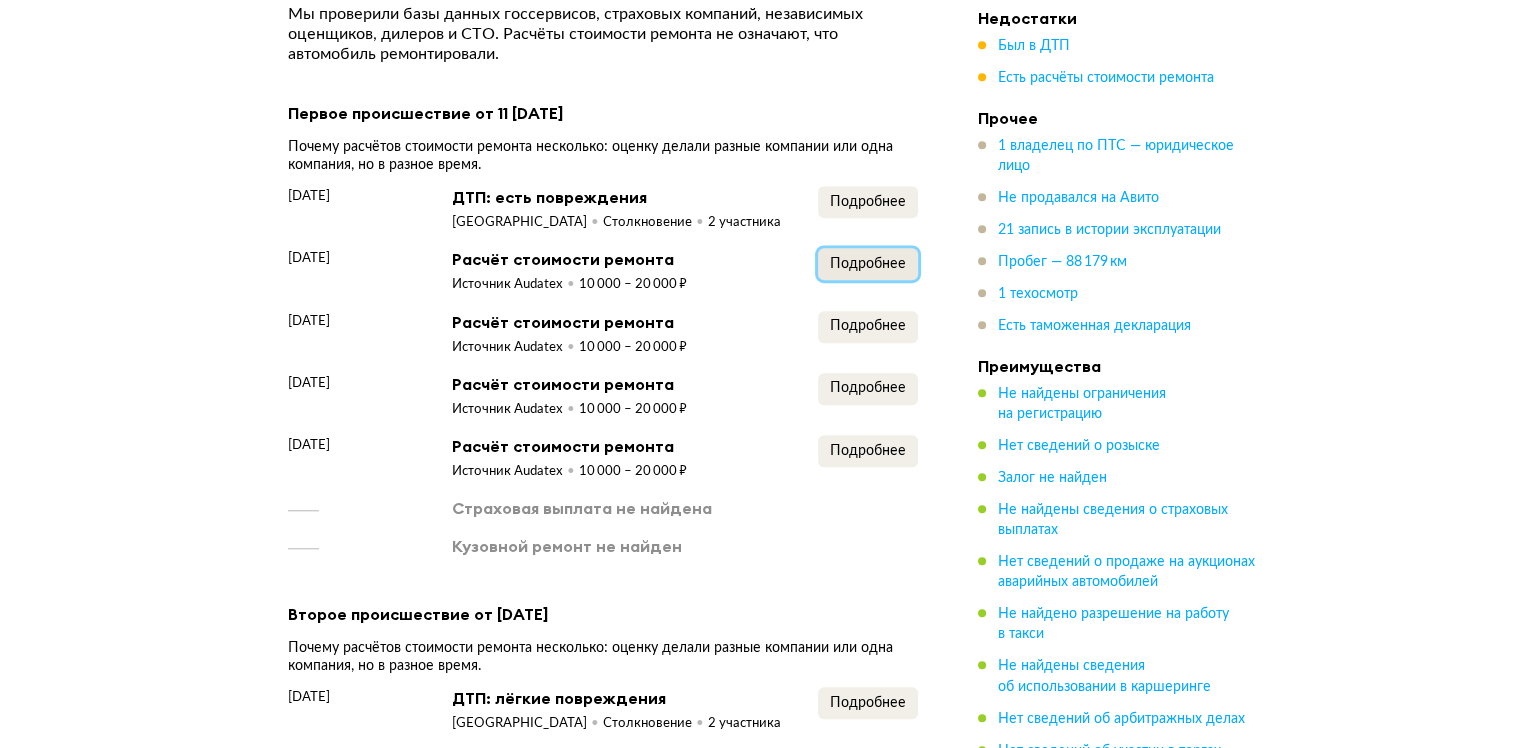 click on "Подробнее" at bounding box center (868, 264) 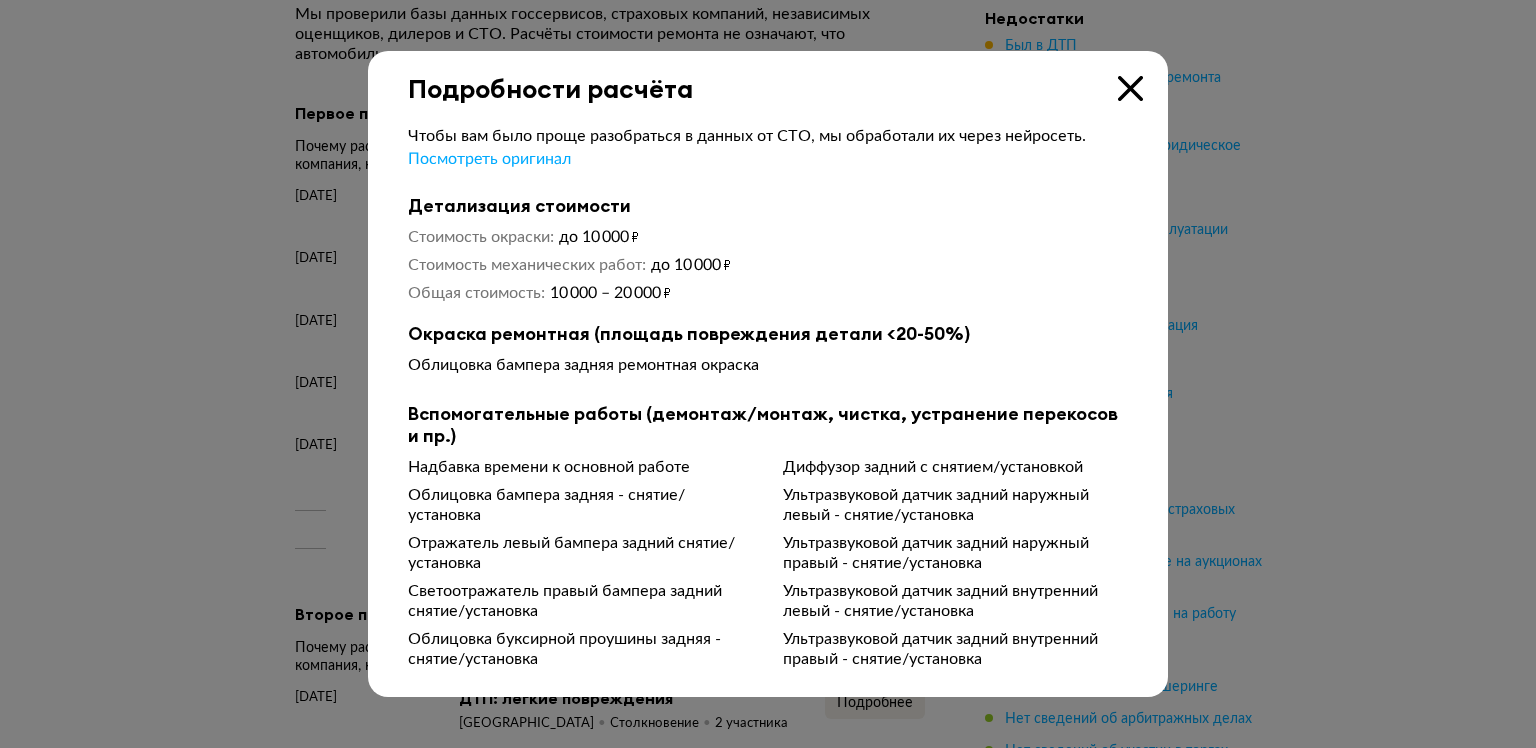 type 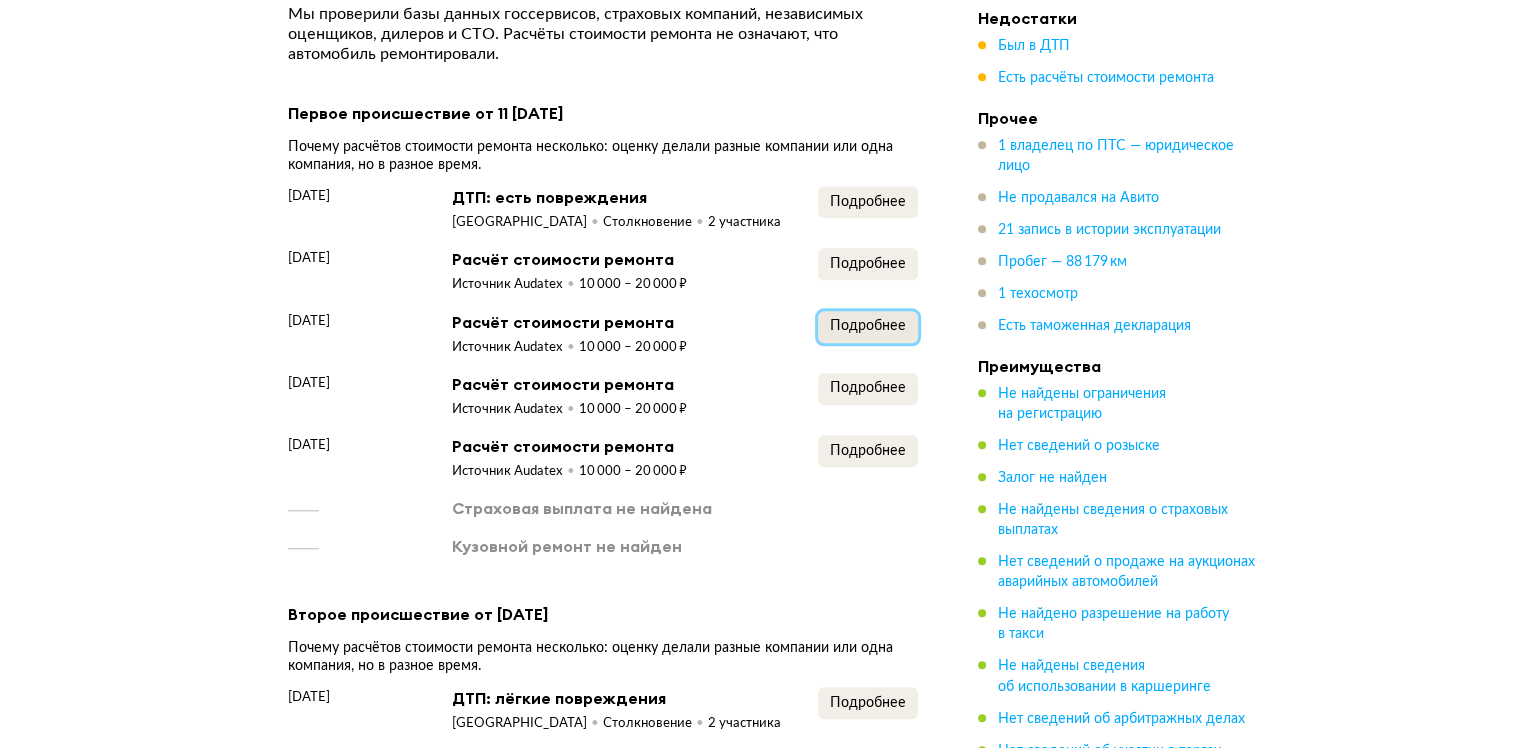 click on "Подробнее" at bounding box center (868, 327) 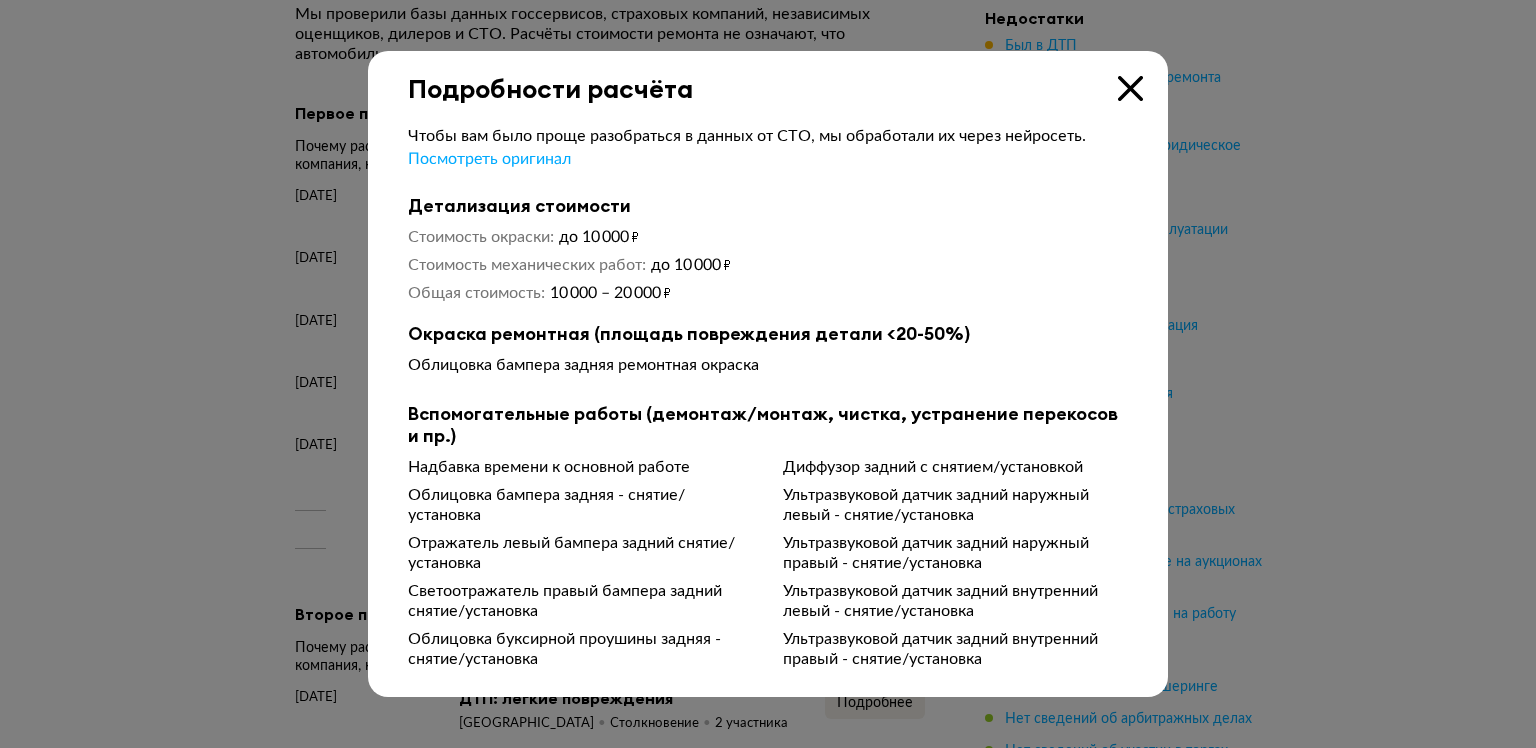 type 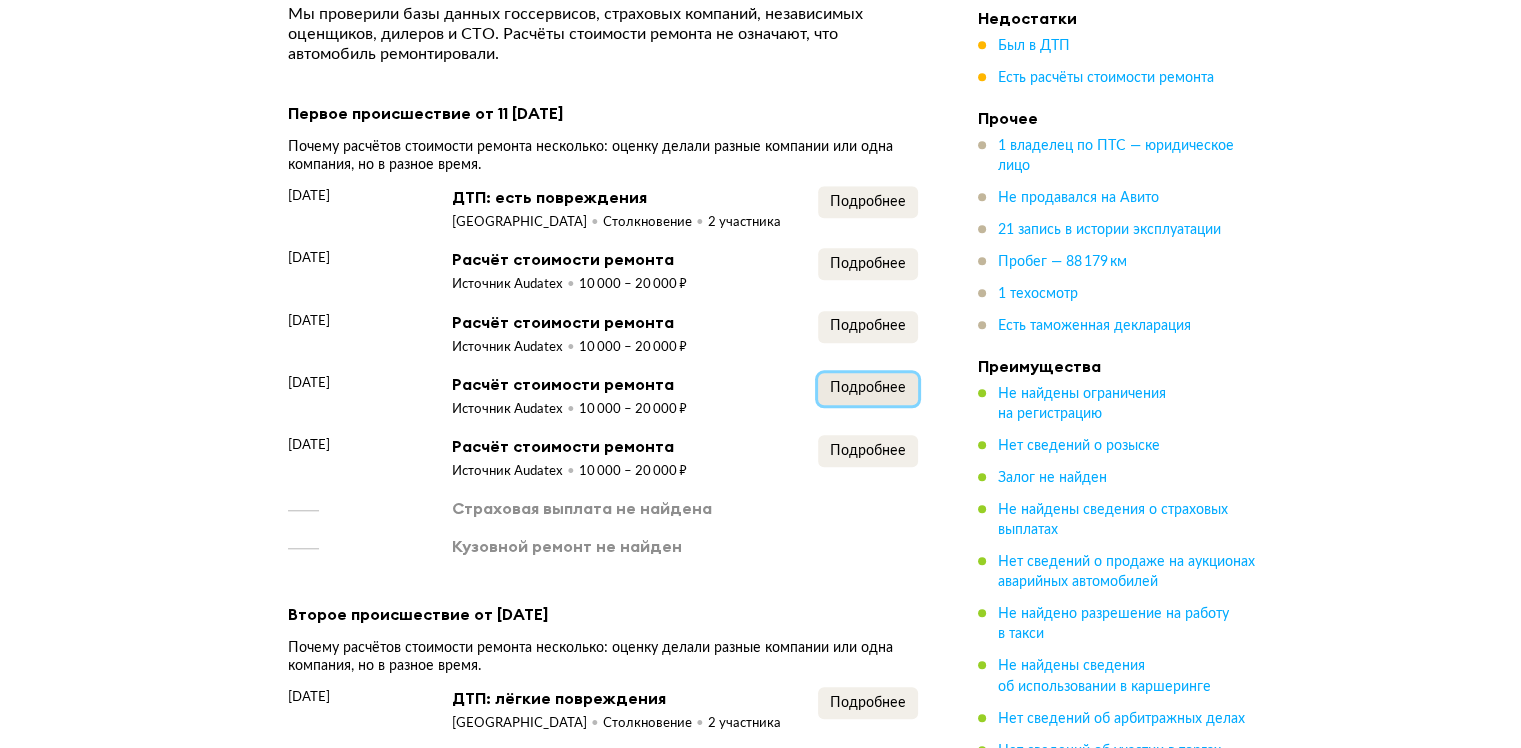 click on "Подробнее" at bounding box center [868, 389] 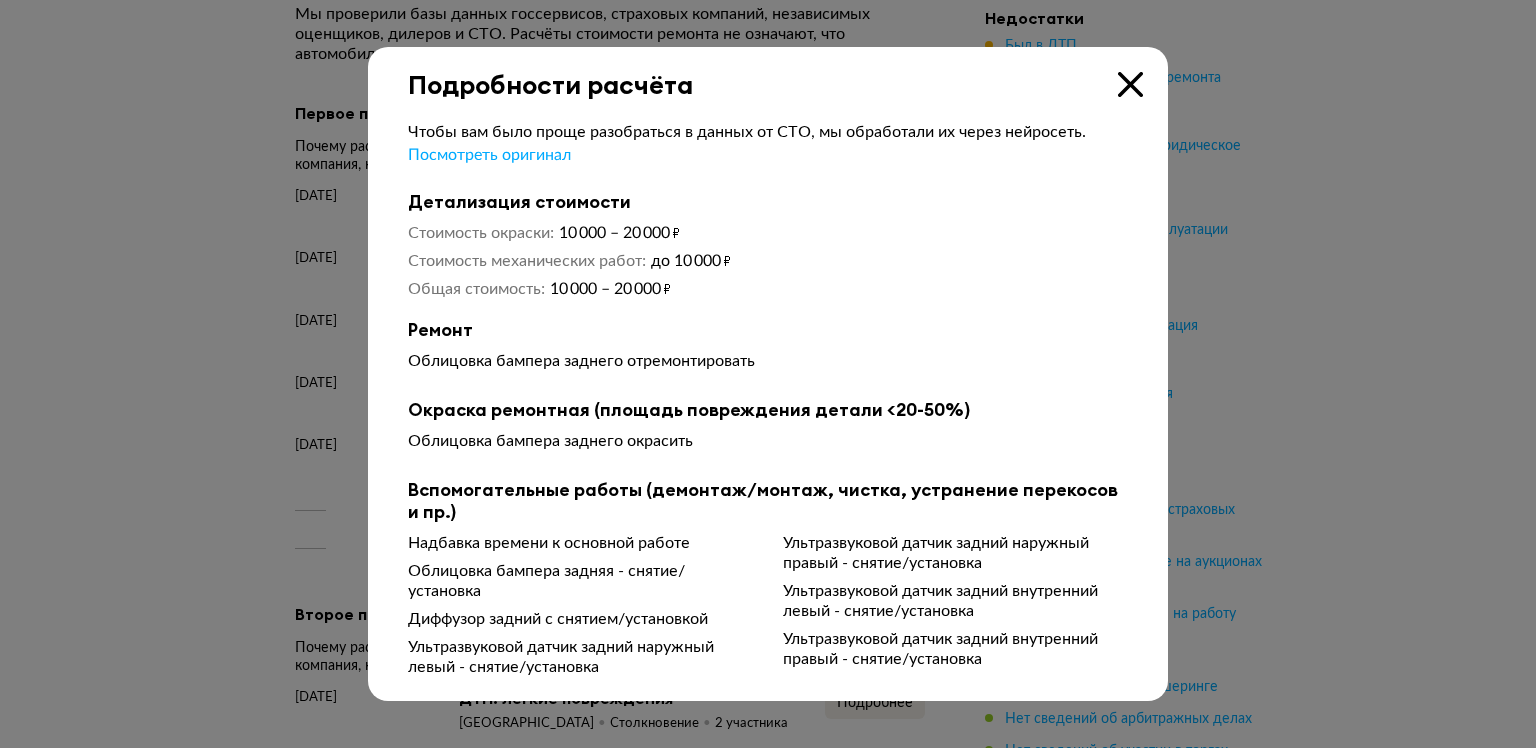 type 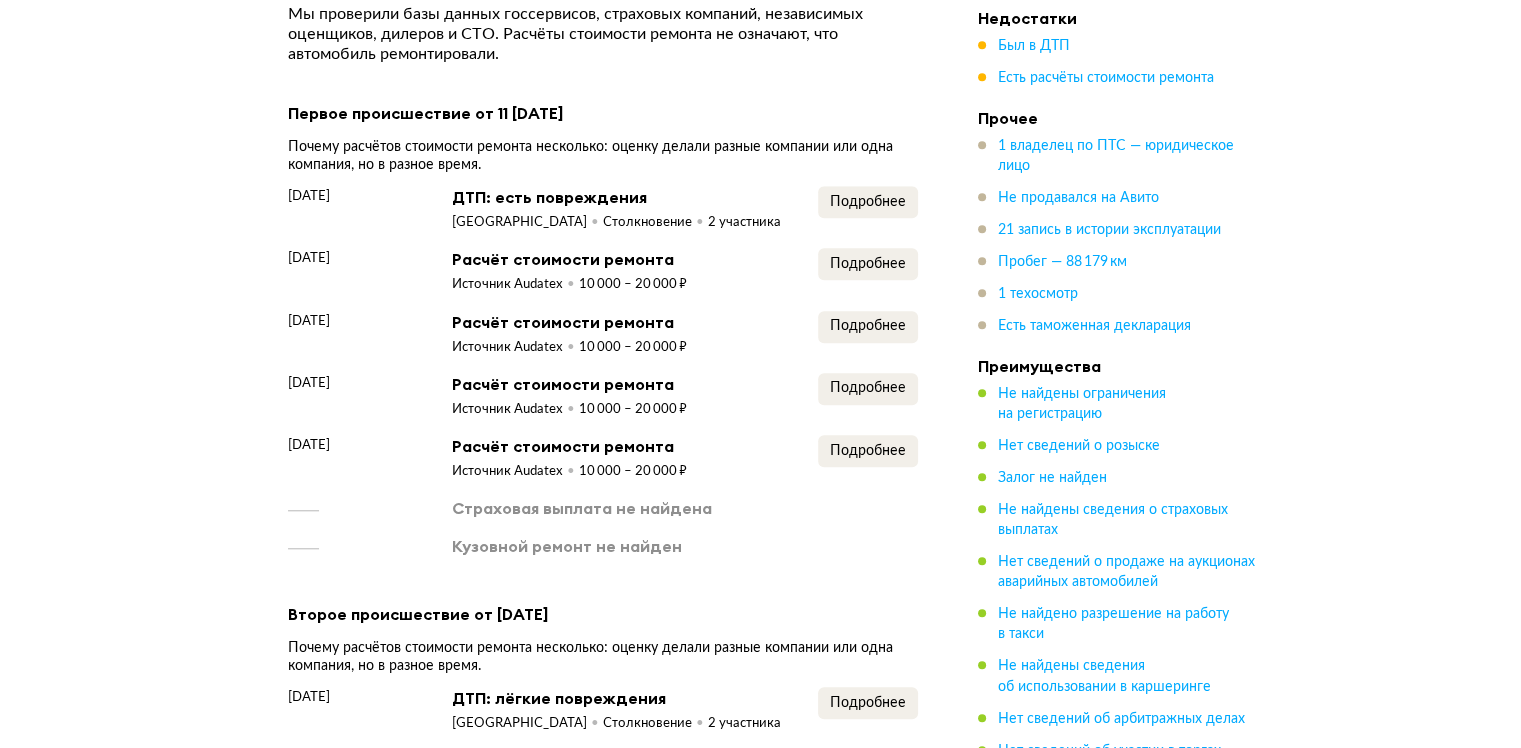 click on "Подробнее" at bounding box center (868, 458) 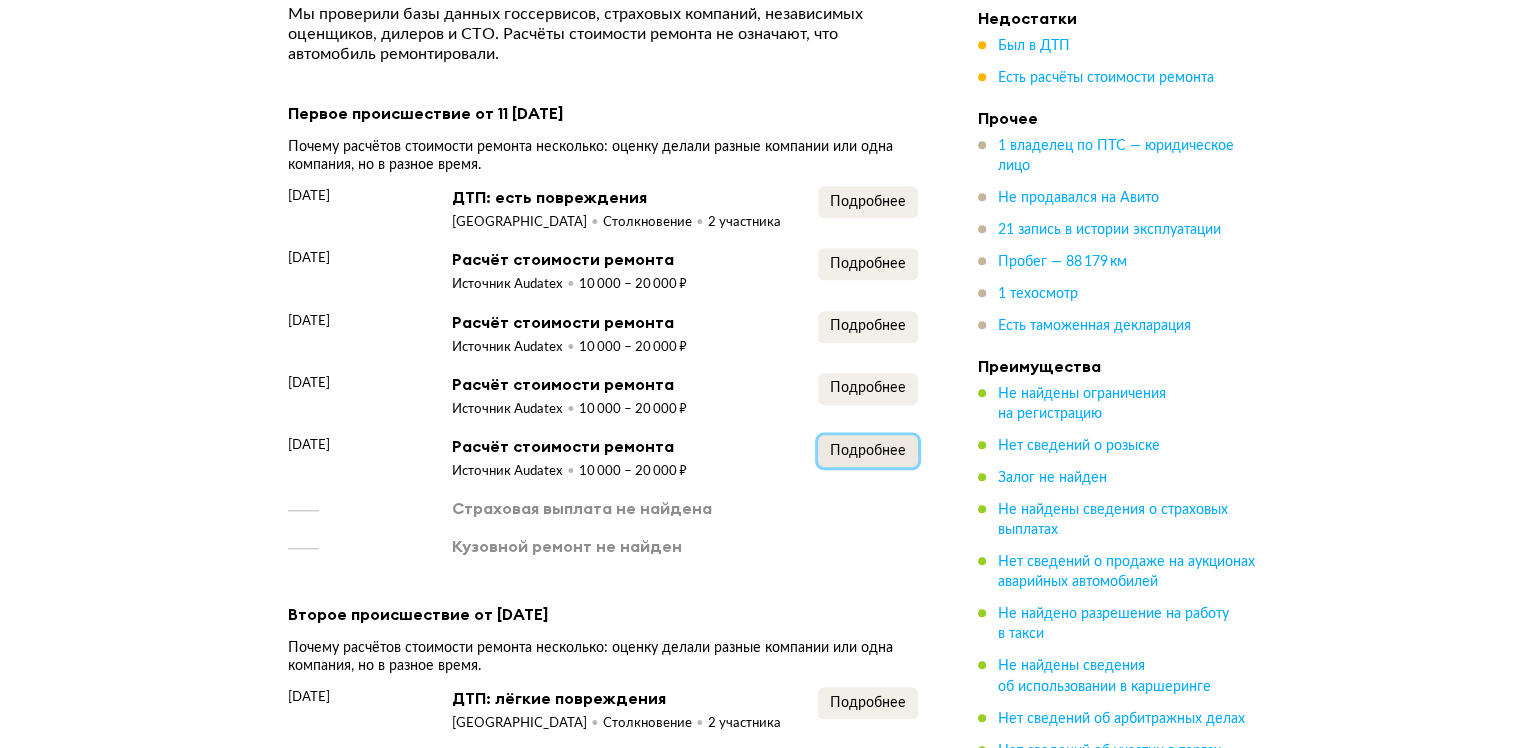 click on "Подробнее" at bounding box center [868, 451] 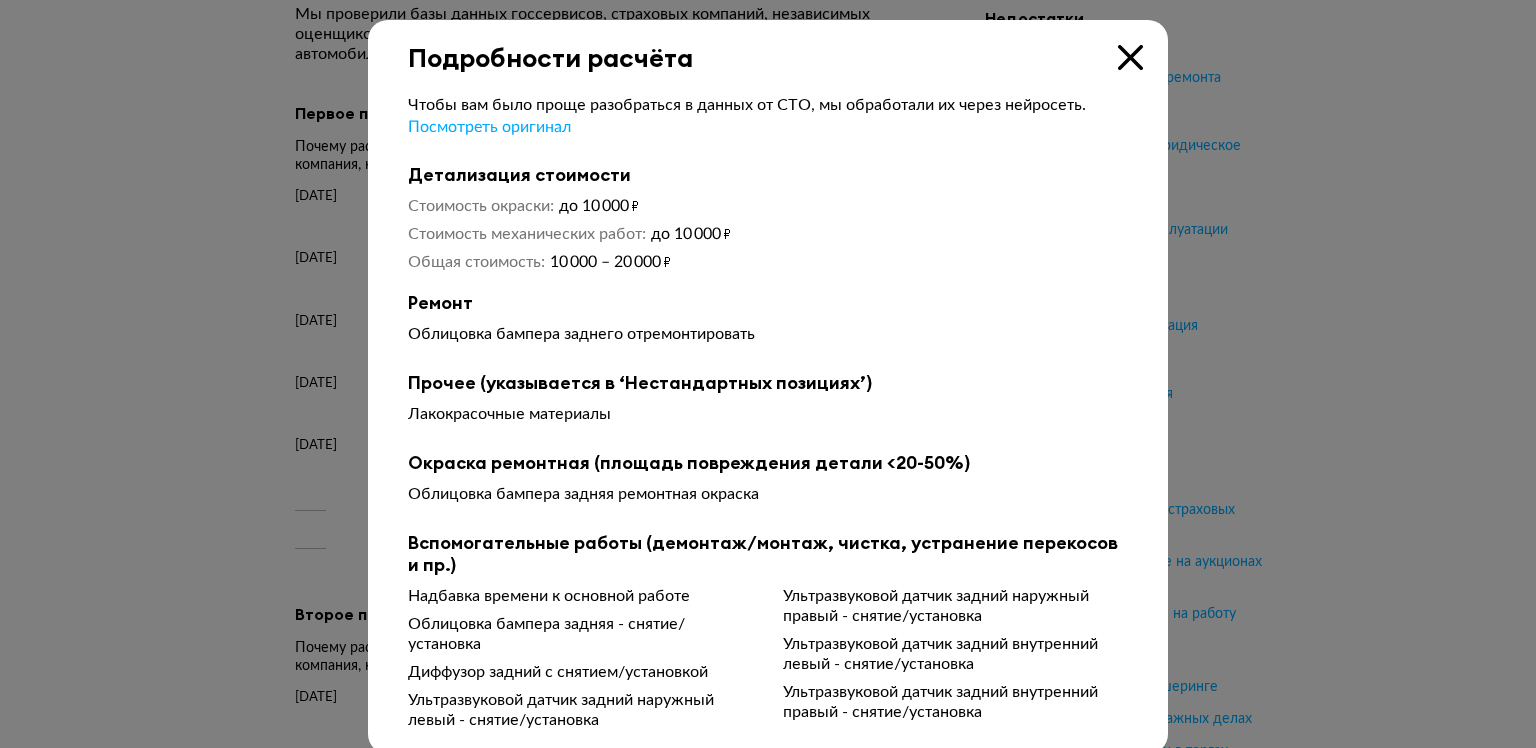 type 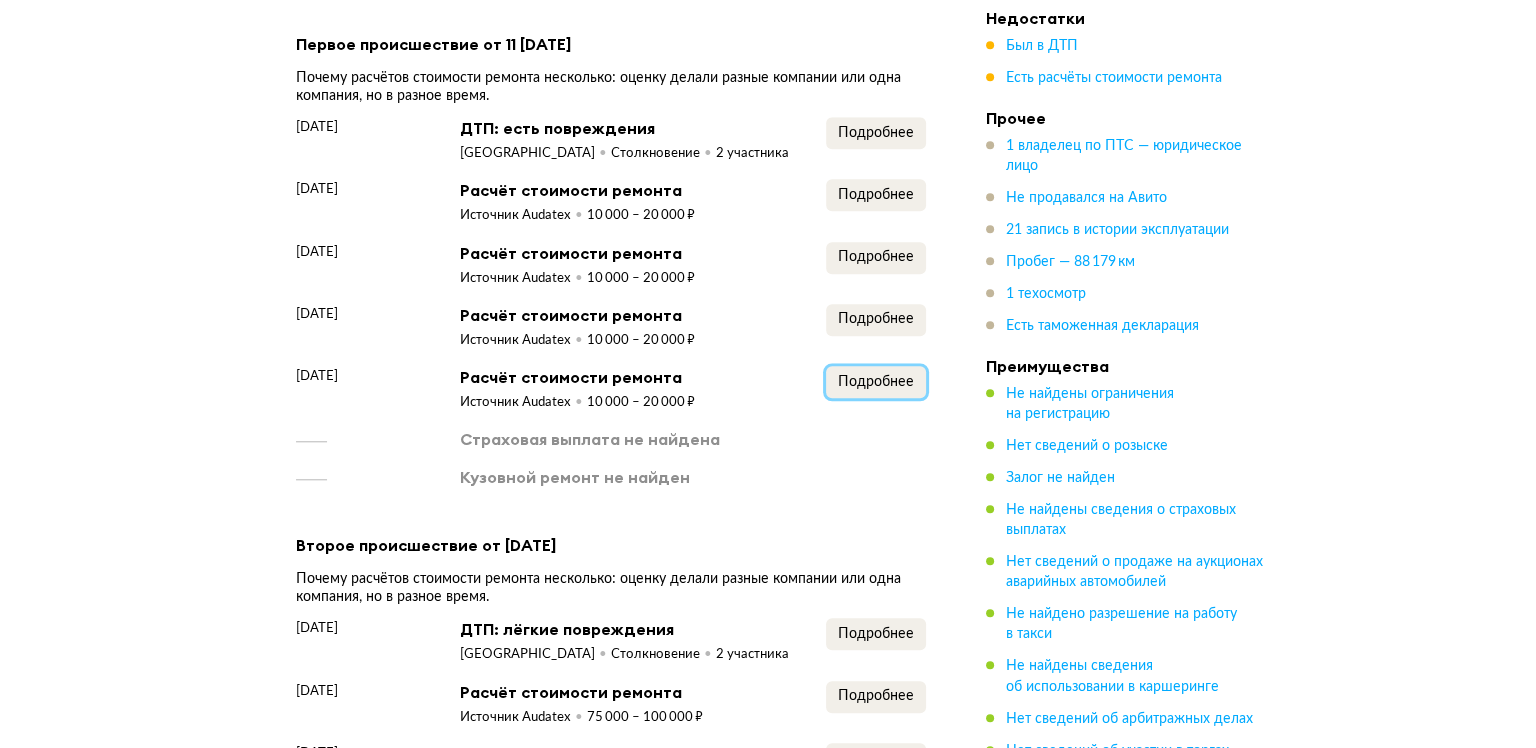 scroll, scrollTop: 2000, scrollLeft: 0, axis: vertical 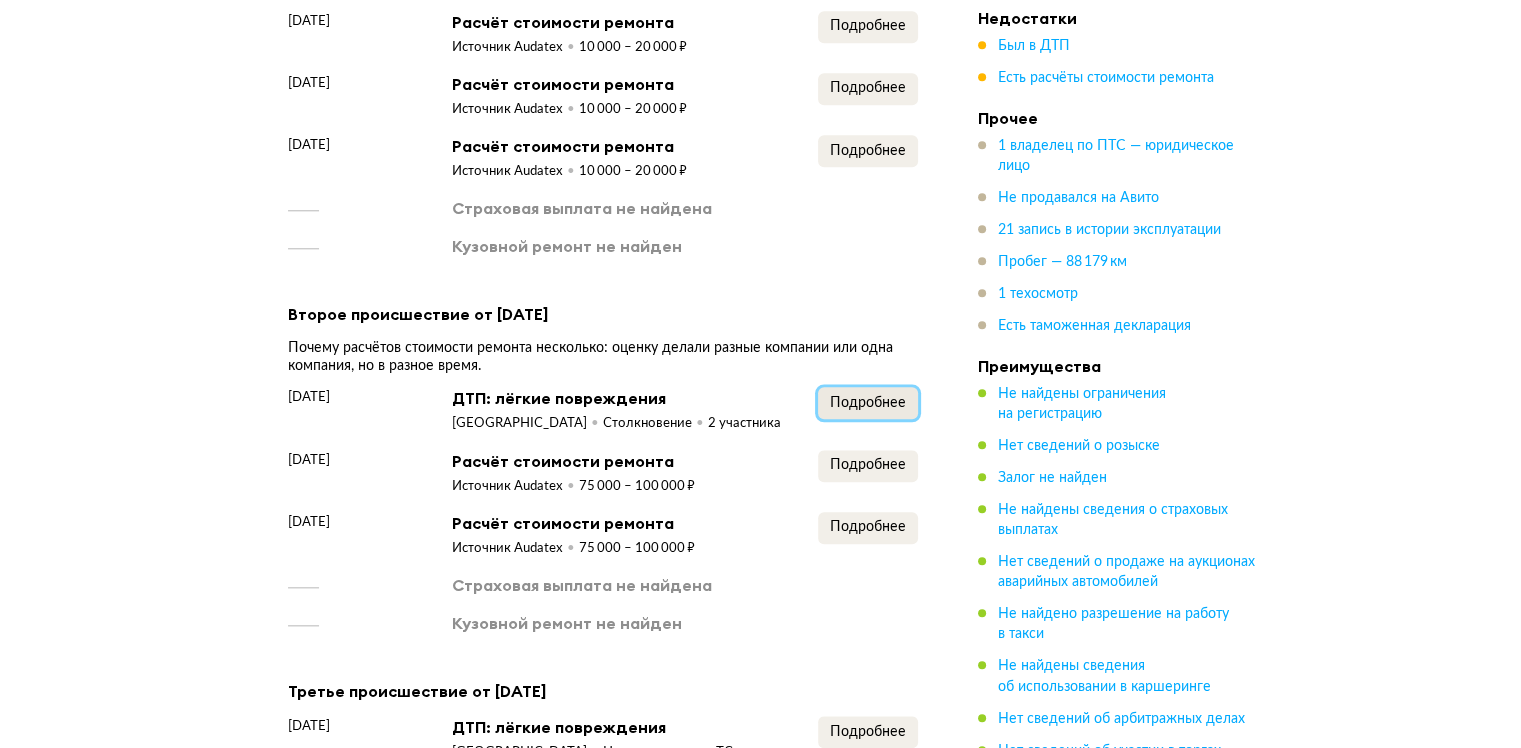 click on "Подробнее" at bounding box center [868, 403] 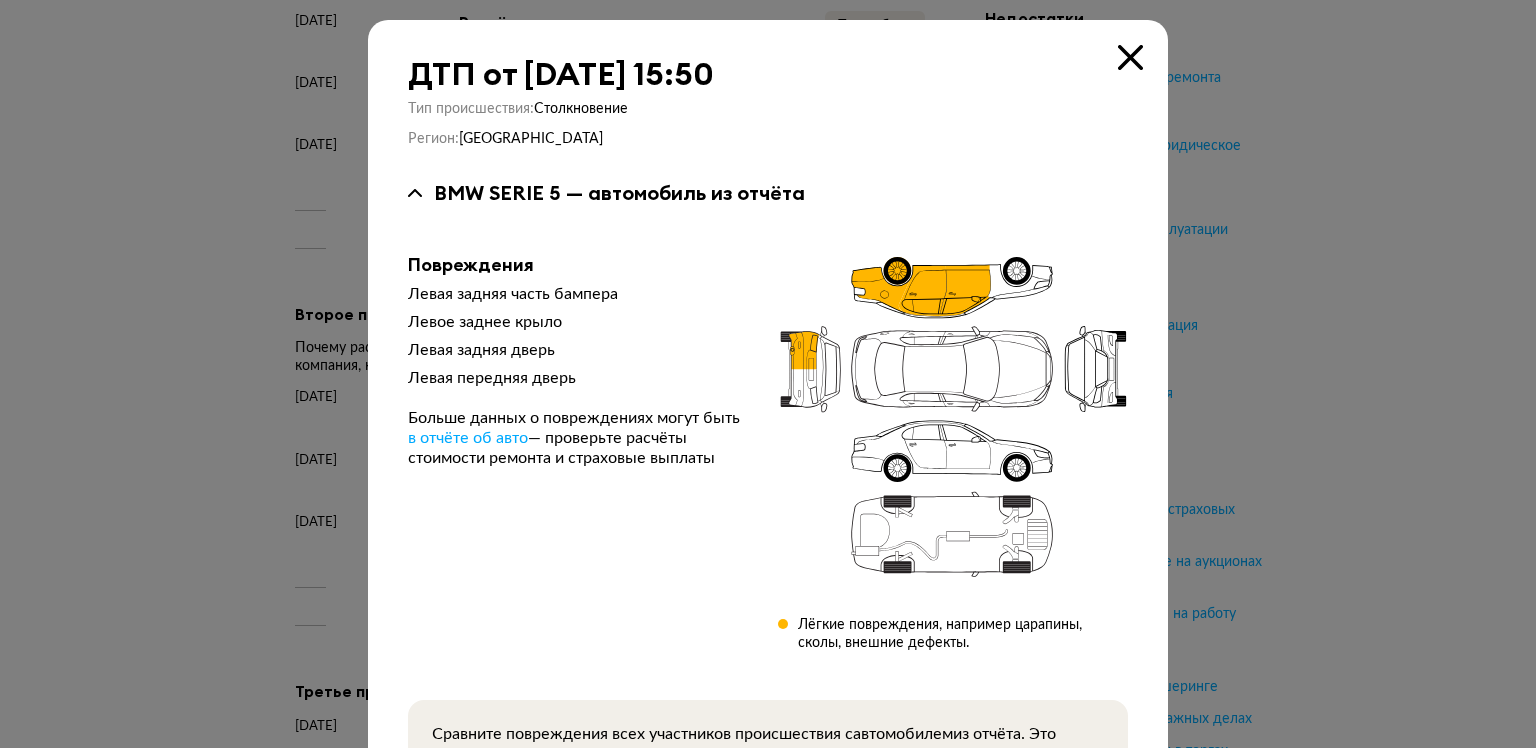 type 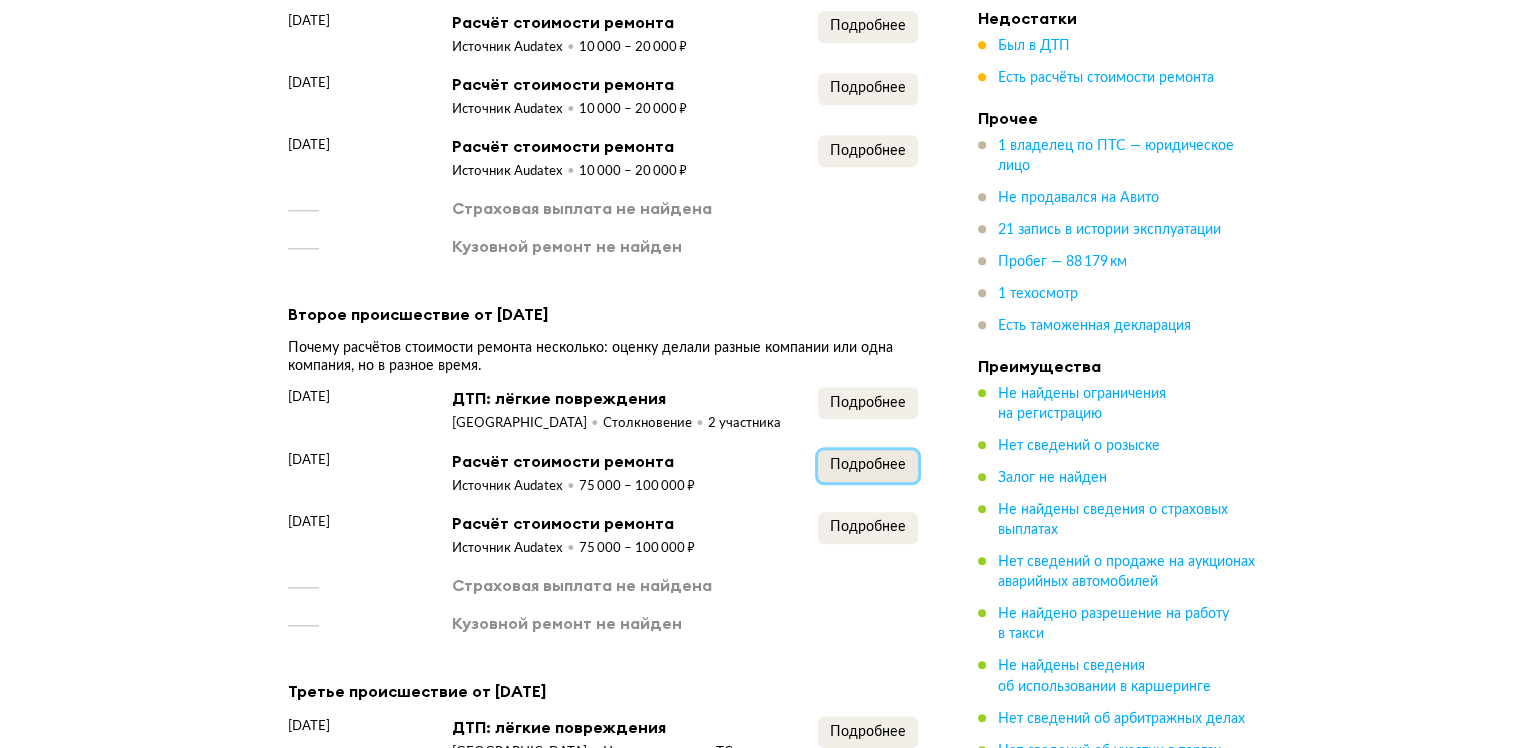 click on "Подробнее" at bounding box center [868, 465] 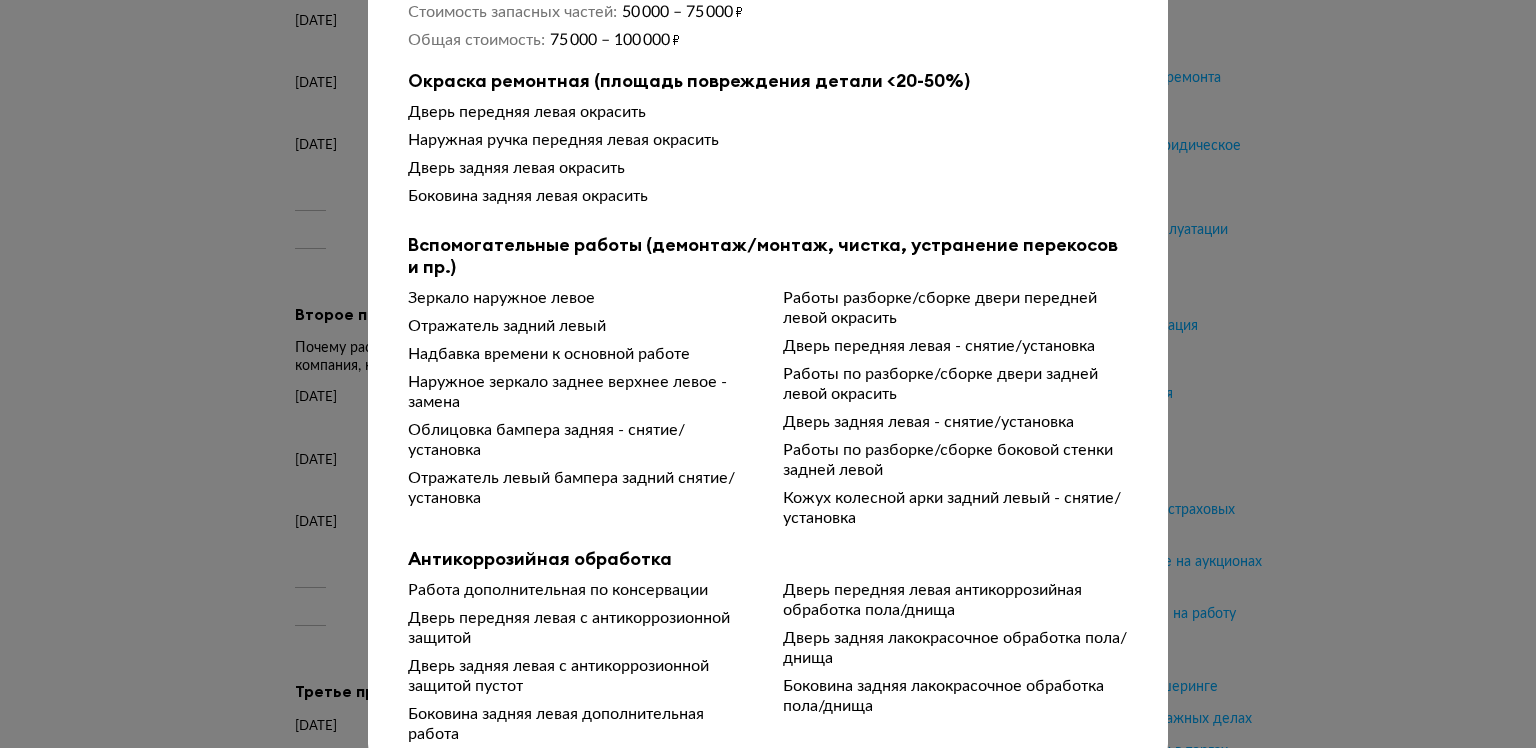 scroll, scrollTop: 292, scrollLeft: 0, axis: vertical 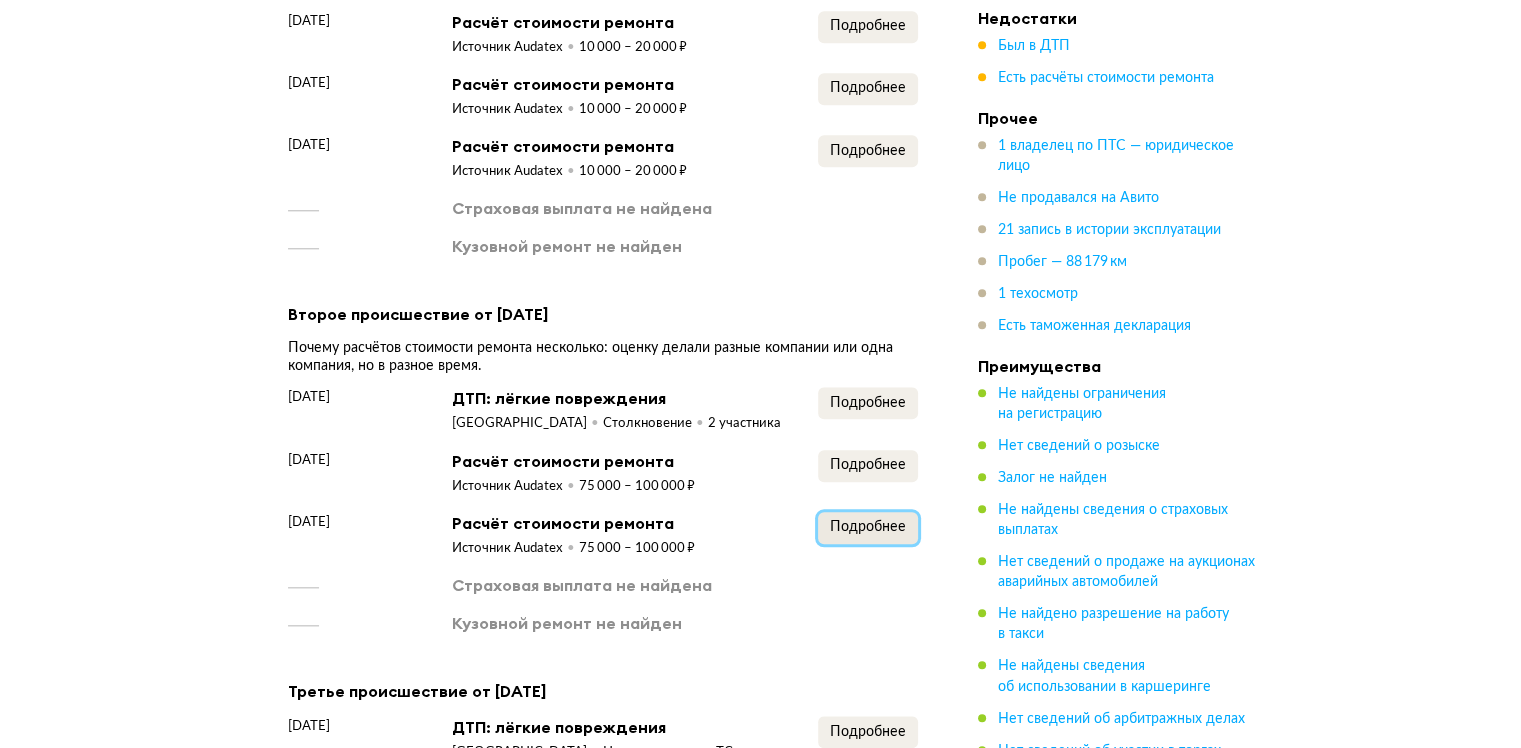 click on "Подробнее" at bounding box center (868, 528) 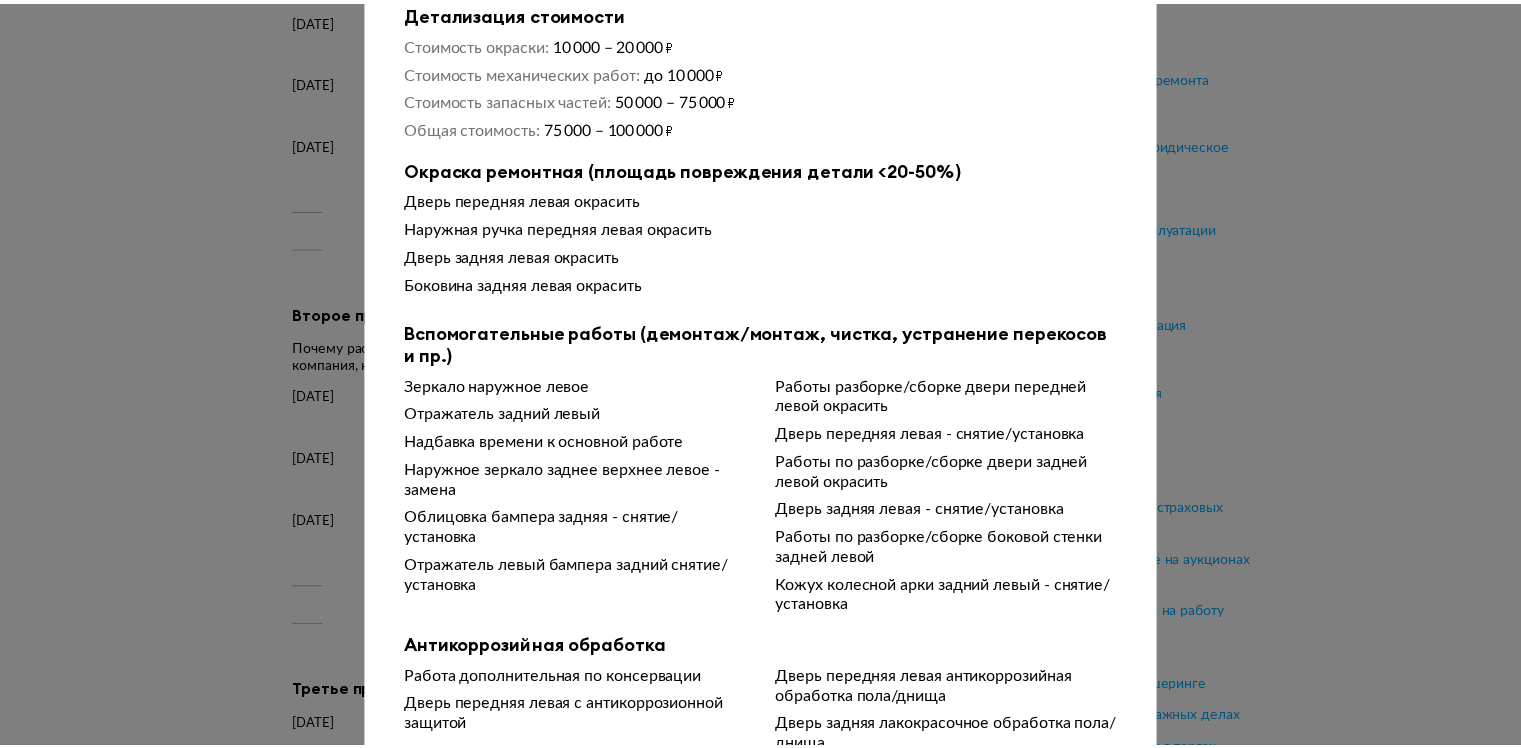 scroll, scrollTop: 292, scrollLeft: 0, axis: vertical 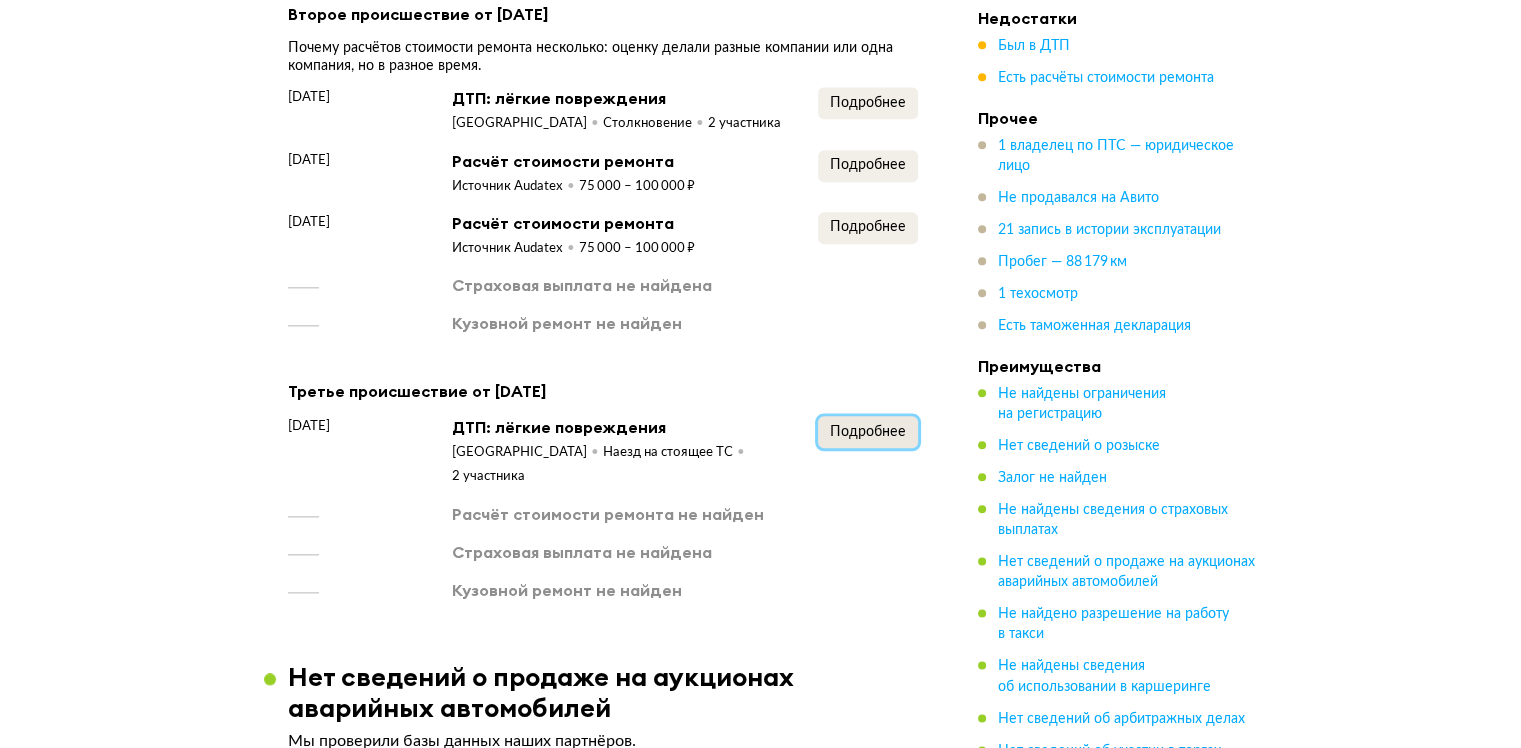 click on "Подробнее" at bounding box center (868, 432) 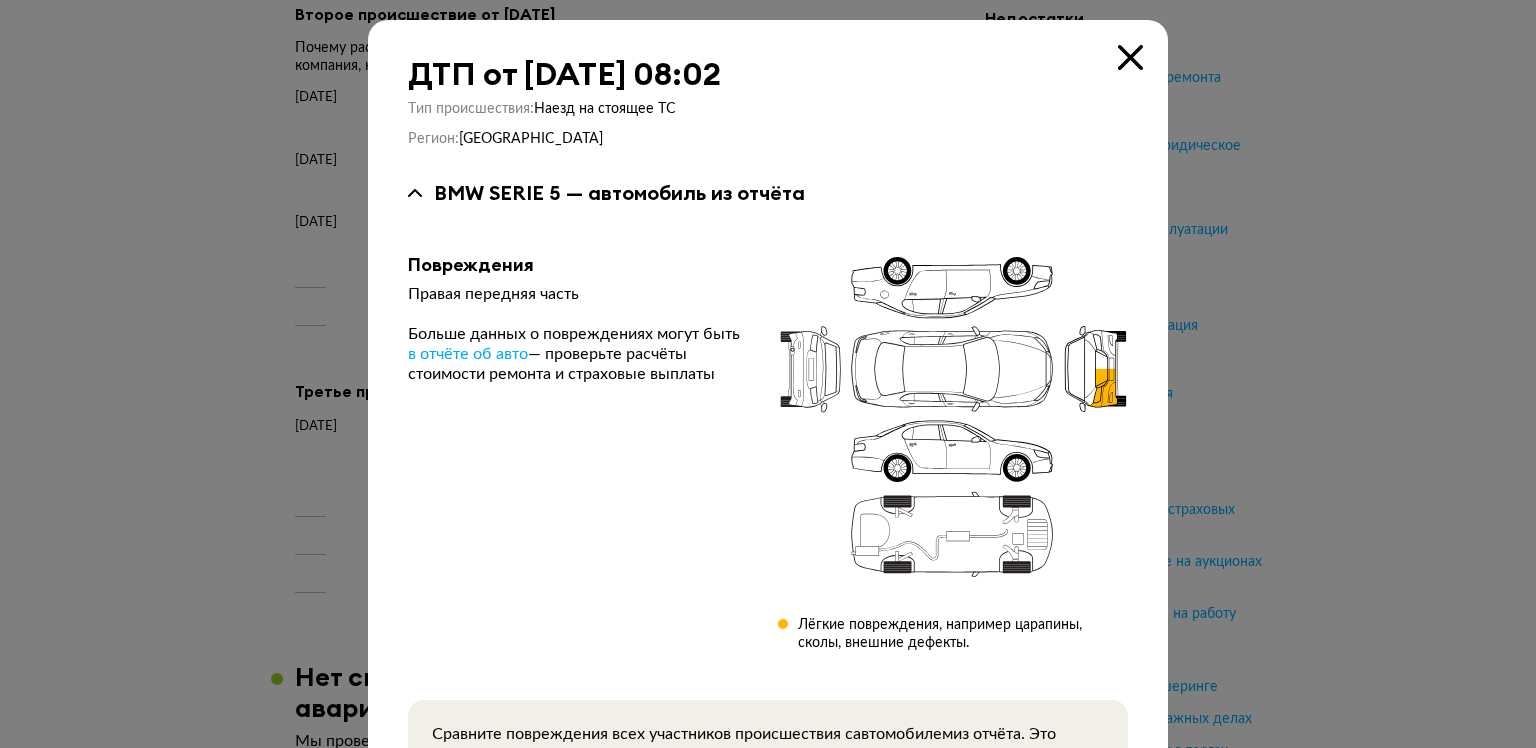 type 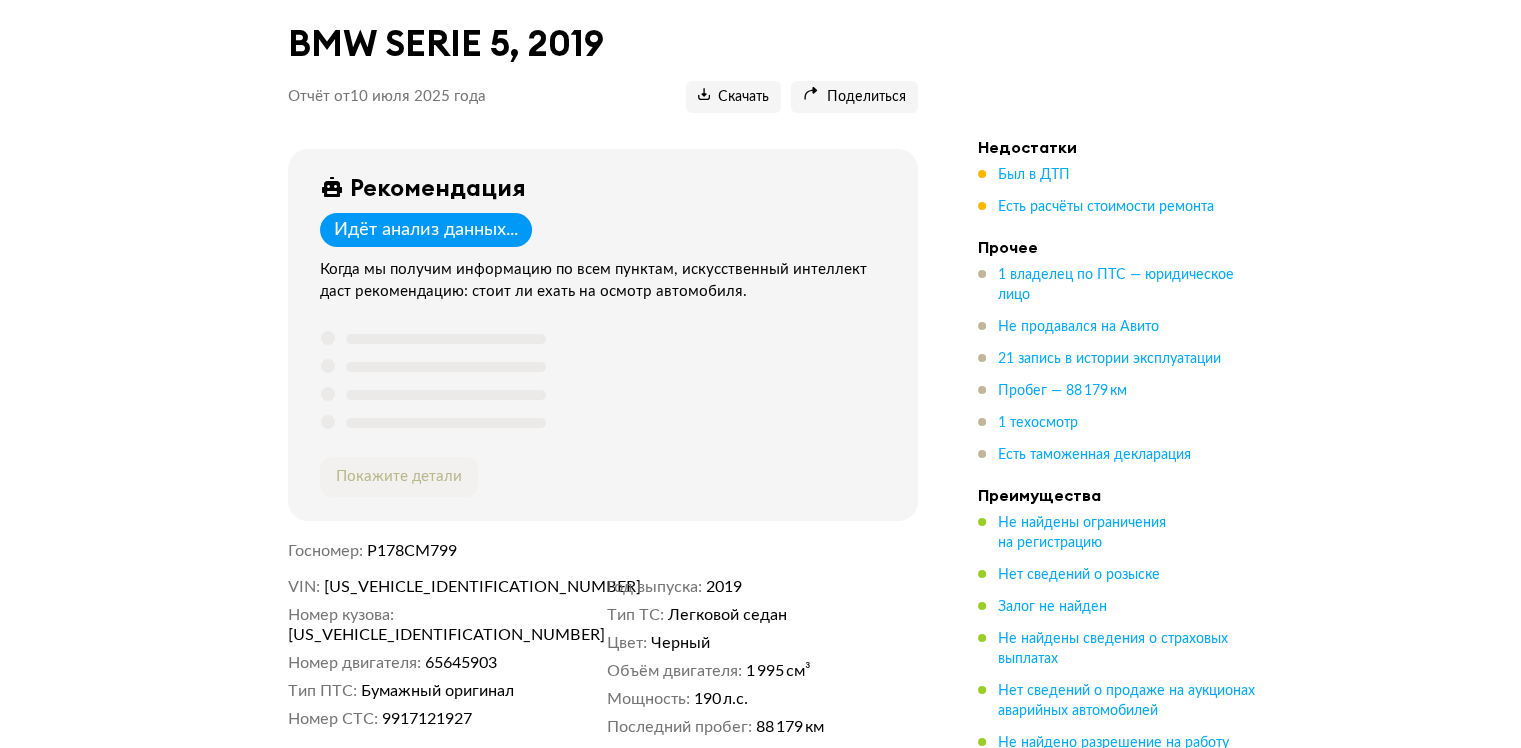 scroll, scrollTop: 0, scrollLeft: 0, axis: both 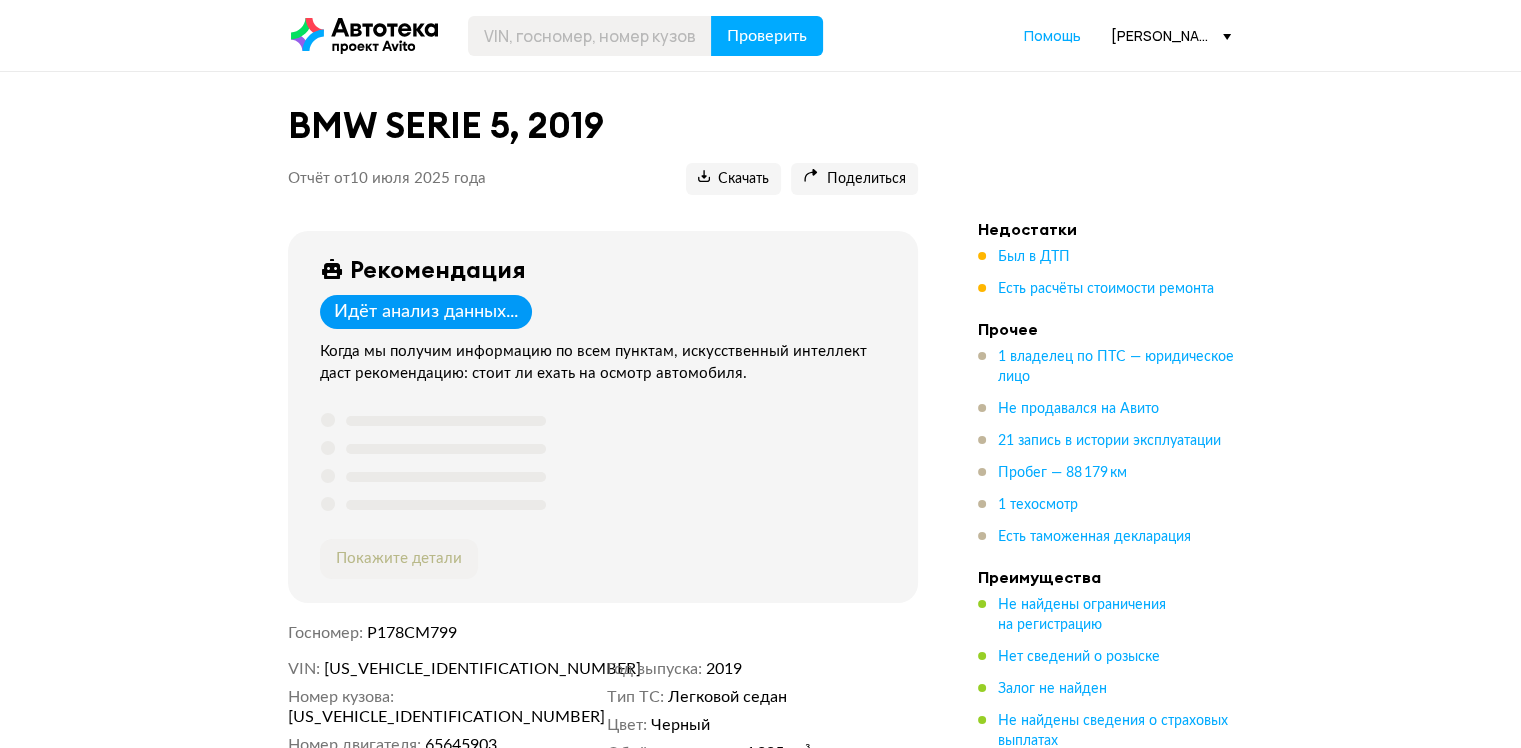 click on "1 владелец по ПТС — юридическое лицо Не продавался на Авито 21 запись в истории эксплуатации Пробег —  88 179 км 1 техосмотр Есть таможенная декларация" at bounding box center [1118, 447] 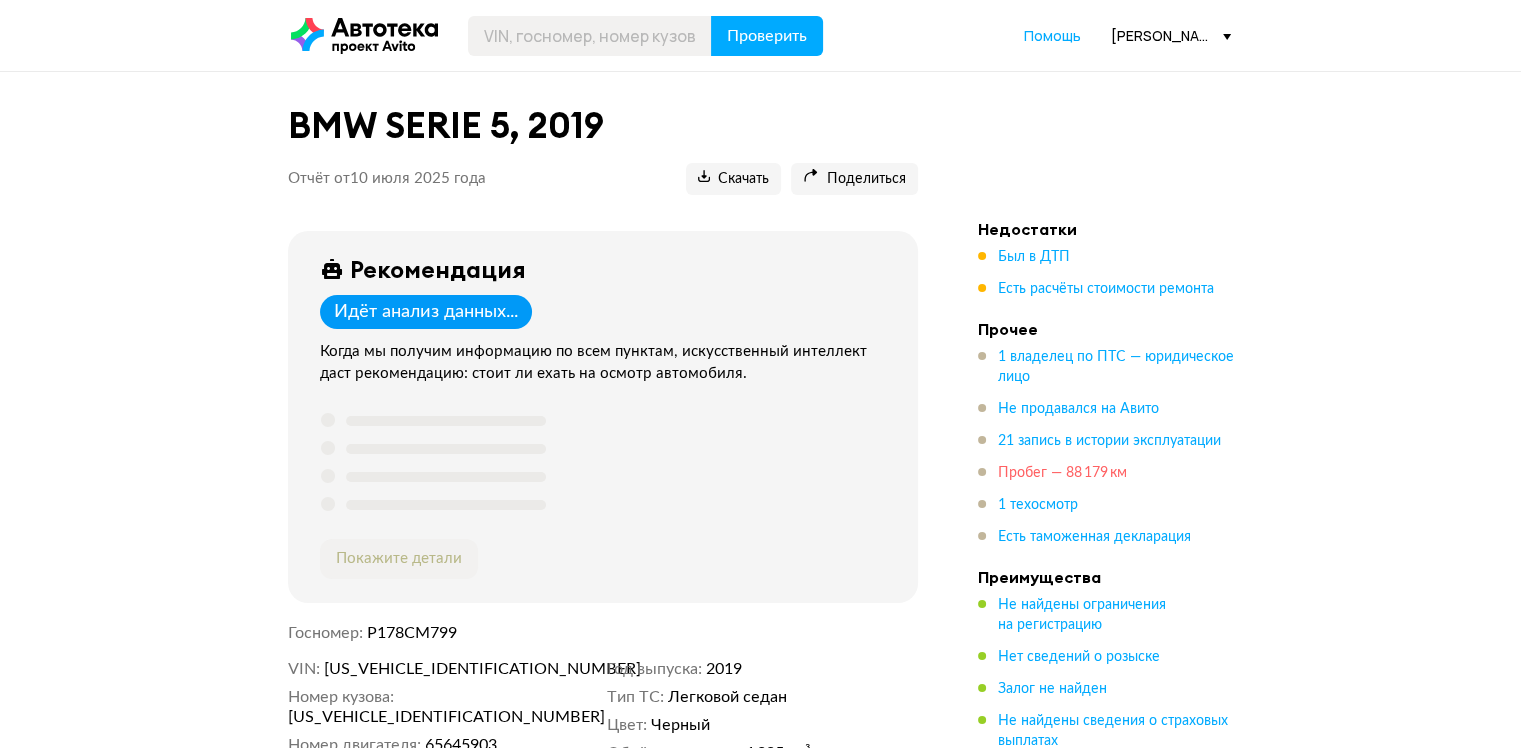 click on "Пробег —  88 179 км" at bounding box center (1062, 473) 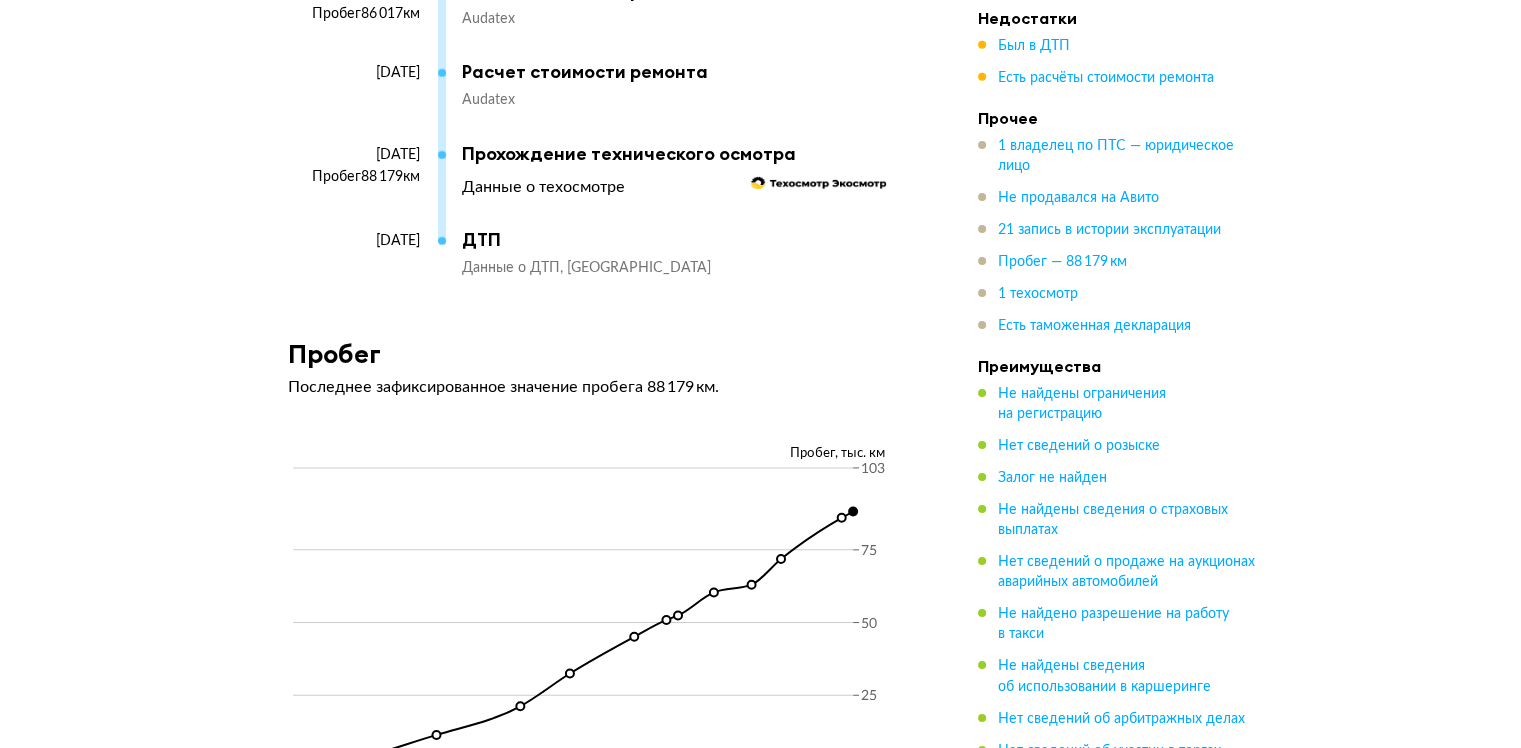 scroll, scrollTop: 6498, scrollLeft: 0, axis: vertical 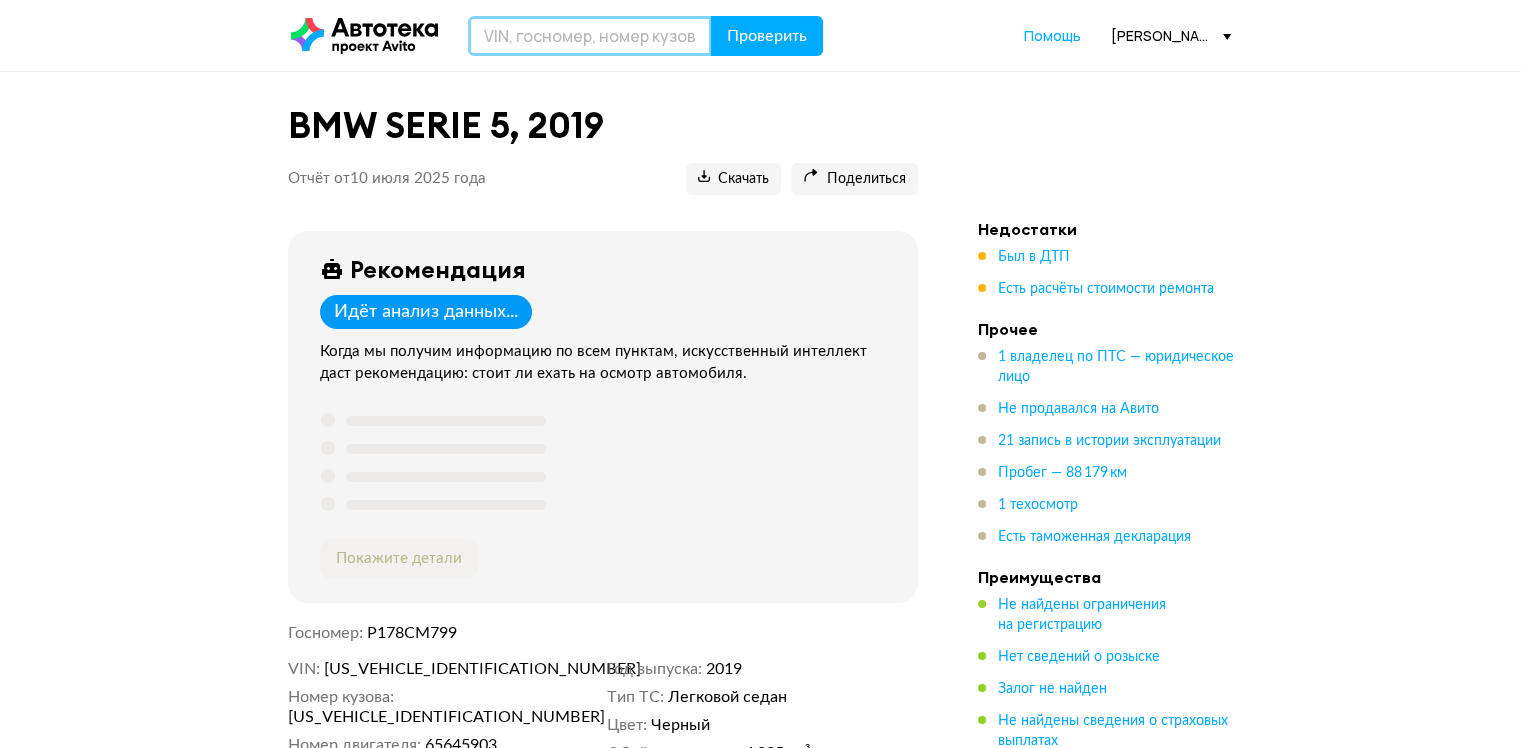click at bounding box center (590, 36) 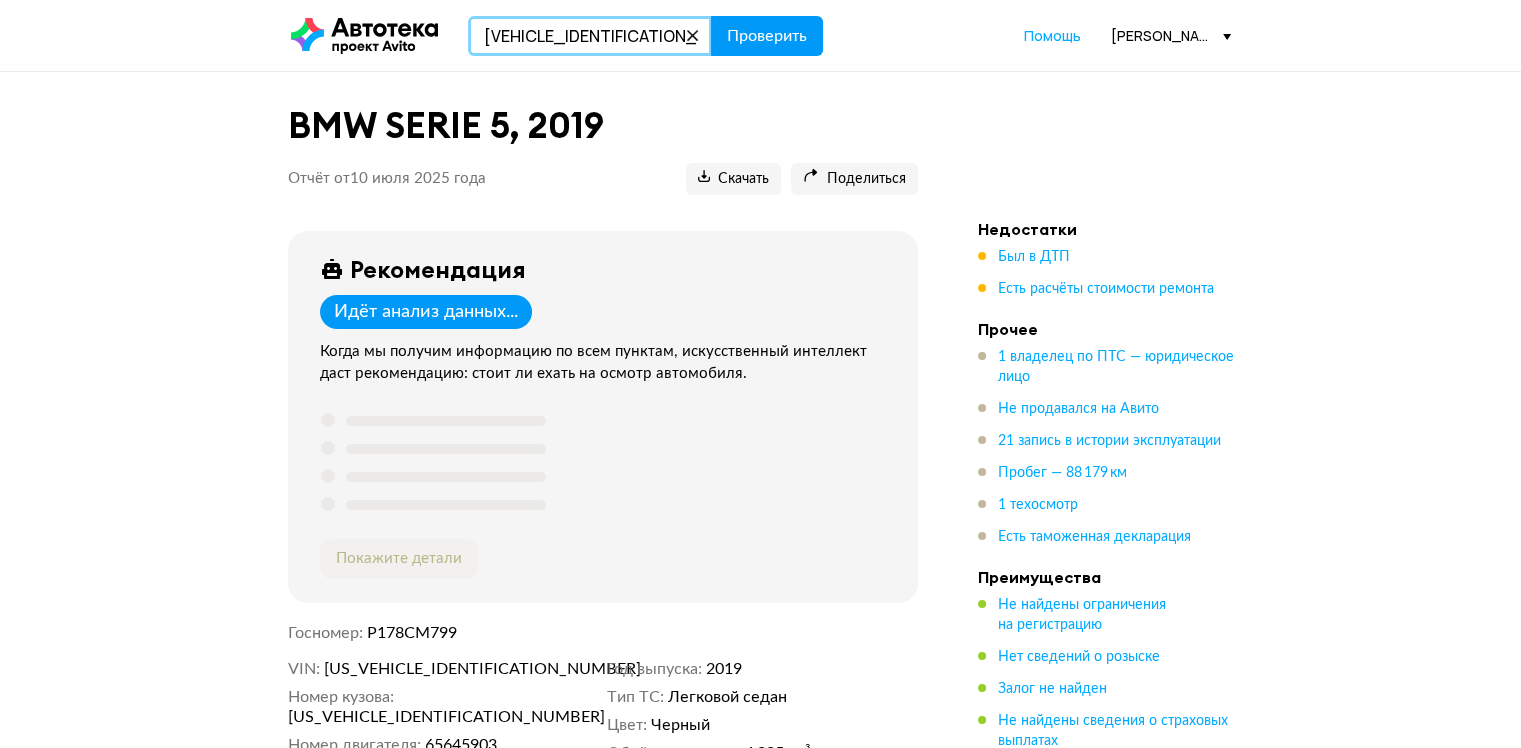 type on "XWEL2416BM0001017" 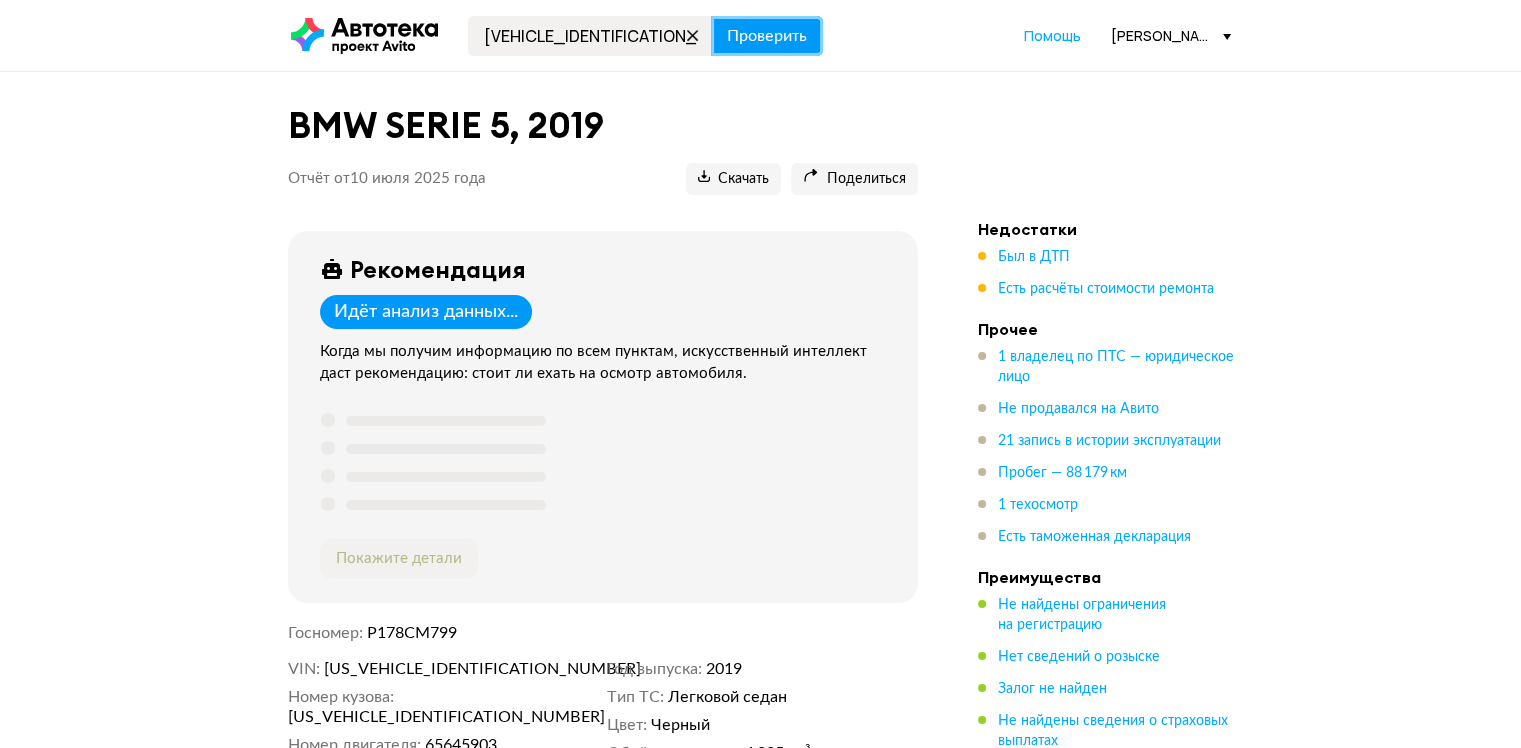click on "Проверить" at bounding box center (767, 36) 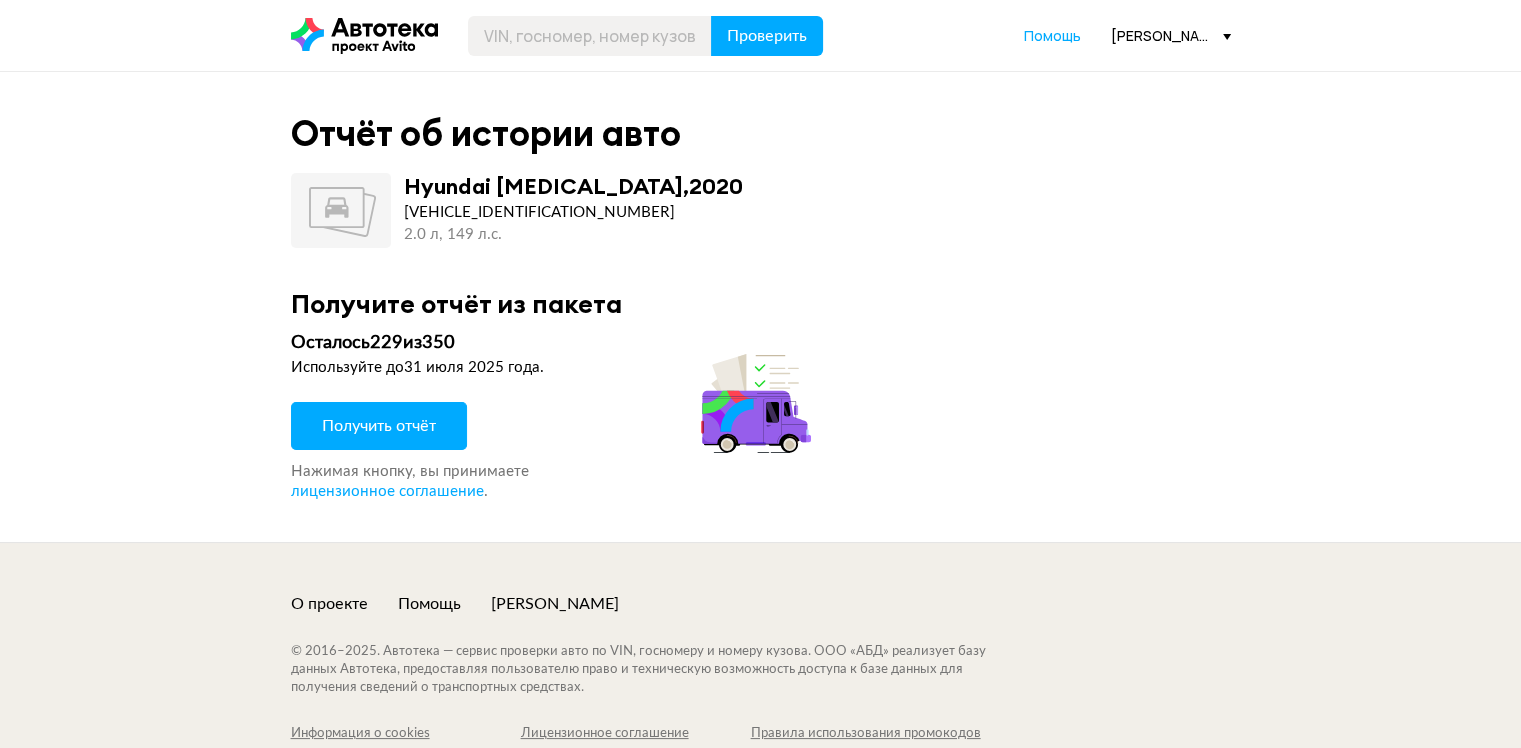 click on "Получить отчёт" at bounding box center (379, 426) 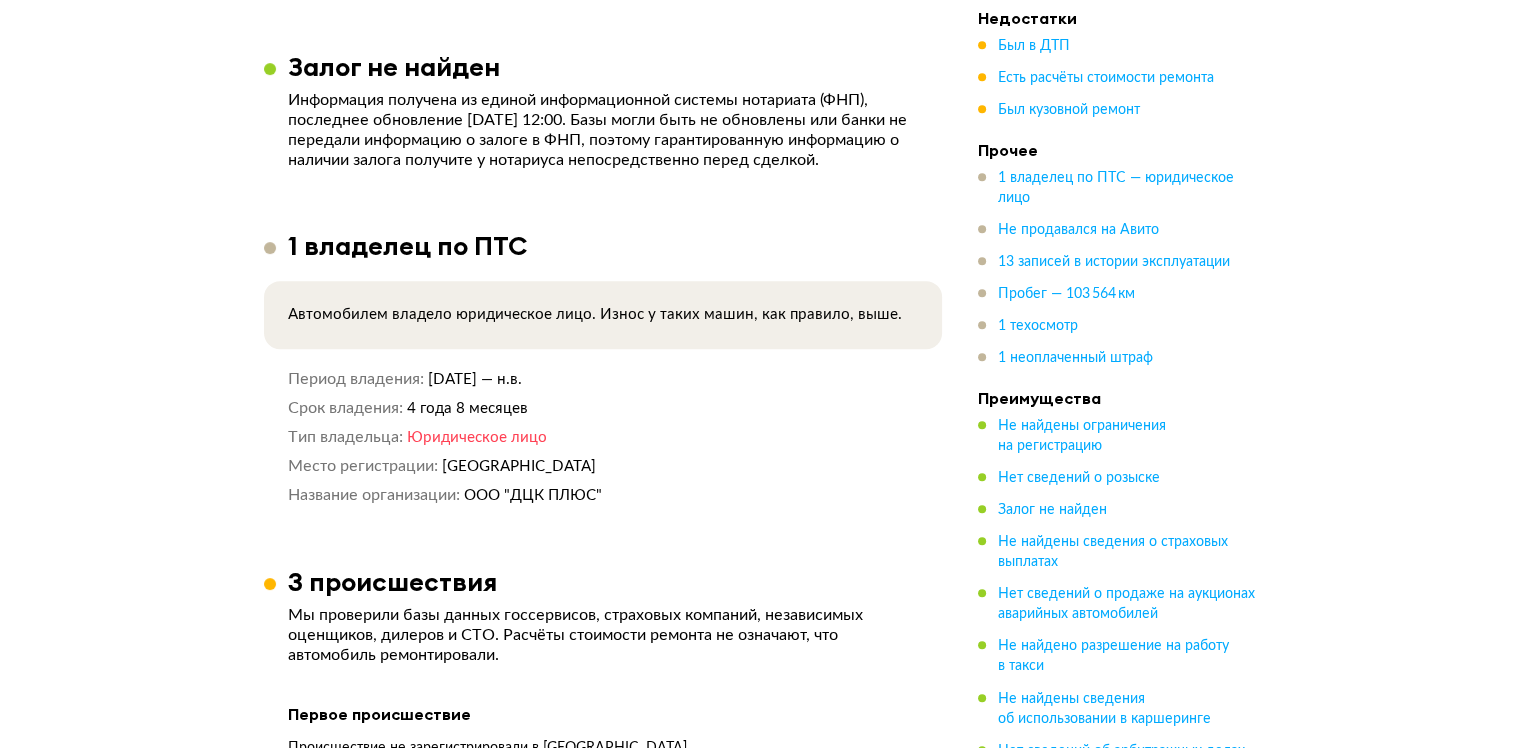 scroll, scrollTop: 1300, scrollLeft: 0, axis: vertical 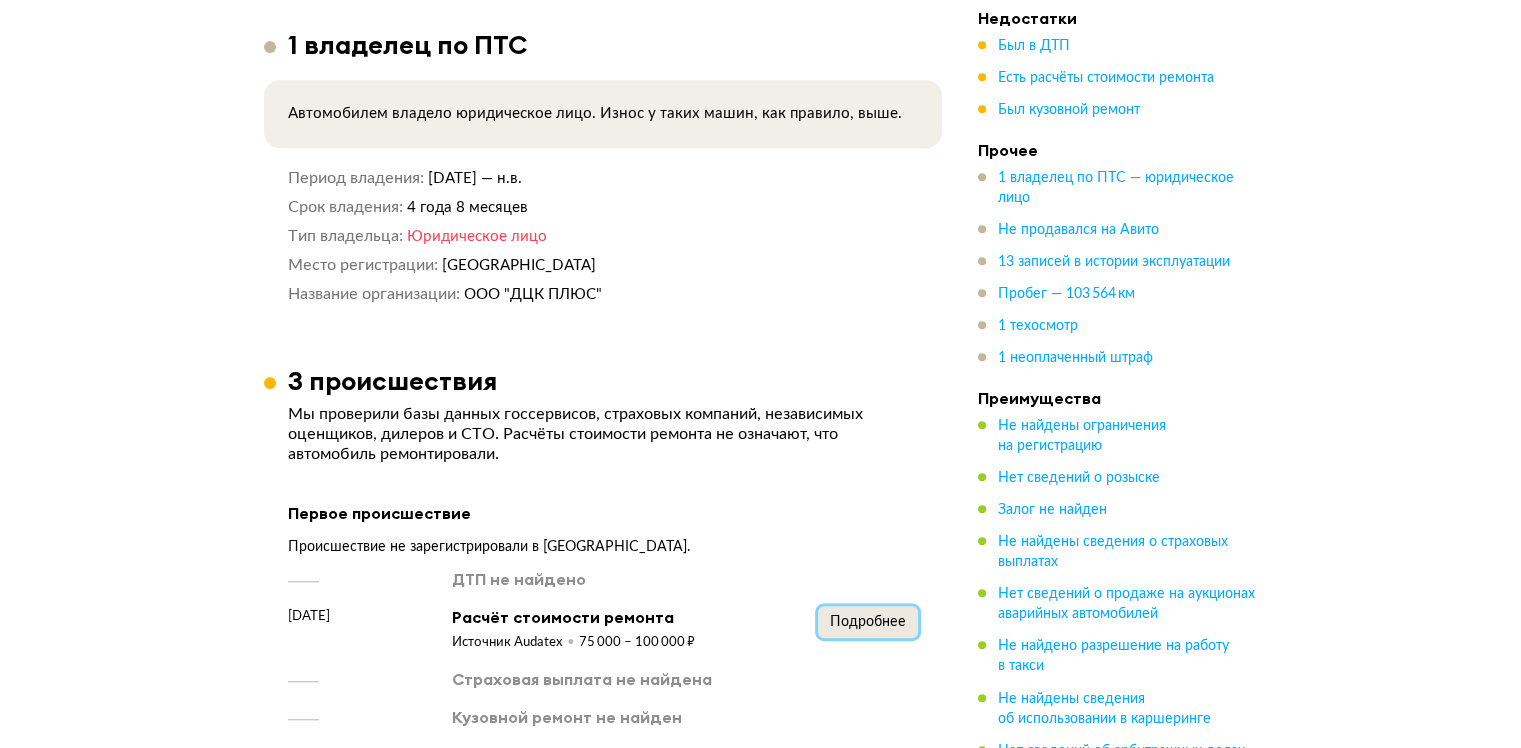click on "Подробнее" at bounding box center [868, 622] 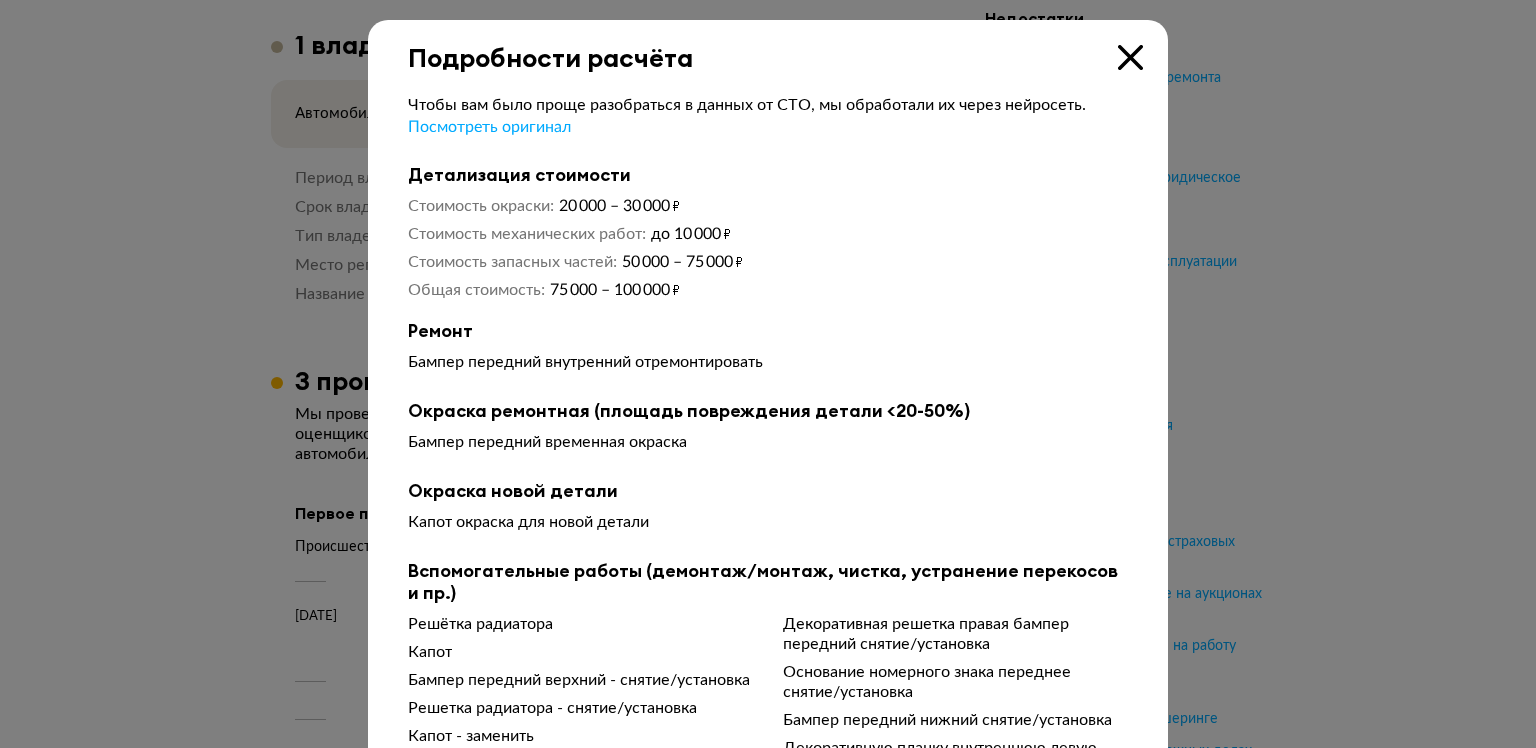 type 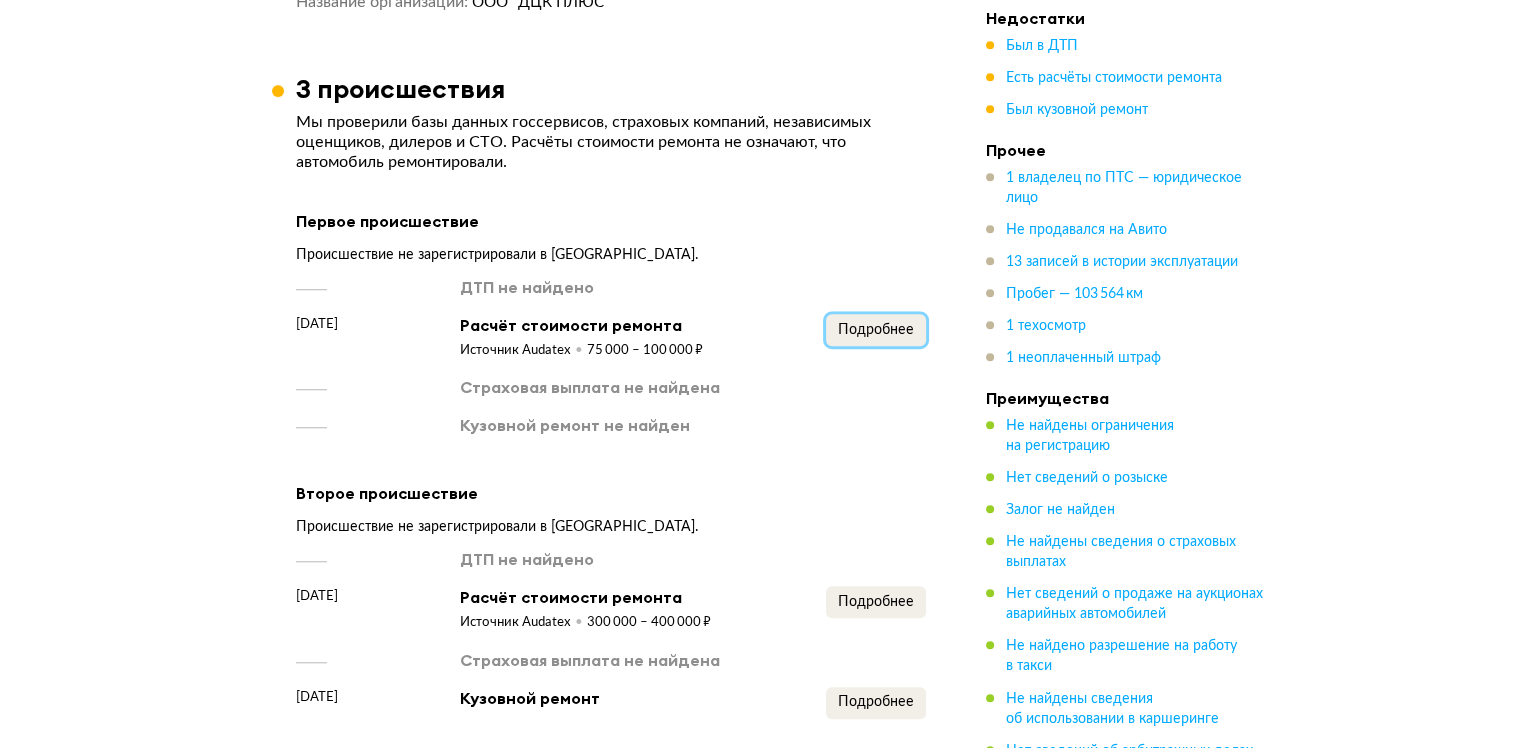 scroll, scrollTop: 1600, scrollLeft: 0, axis: vertical 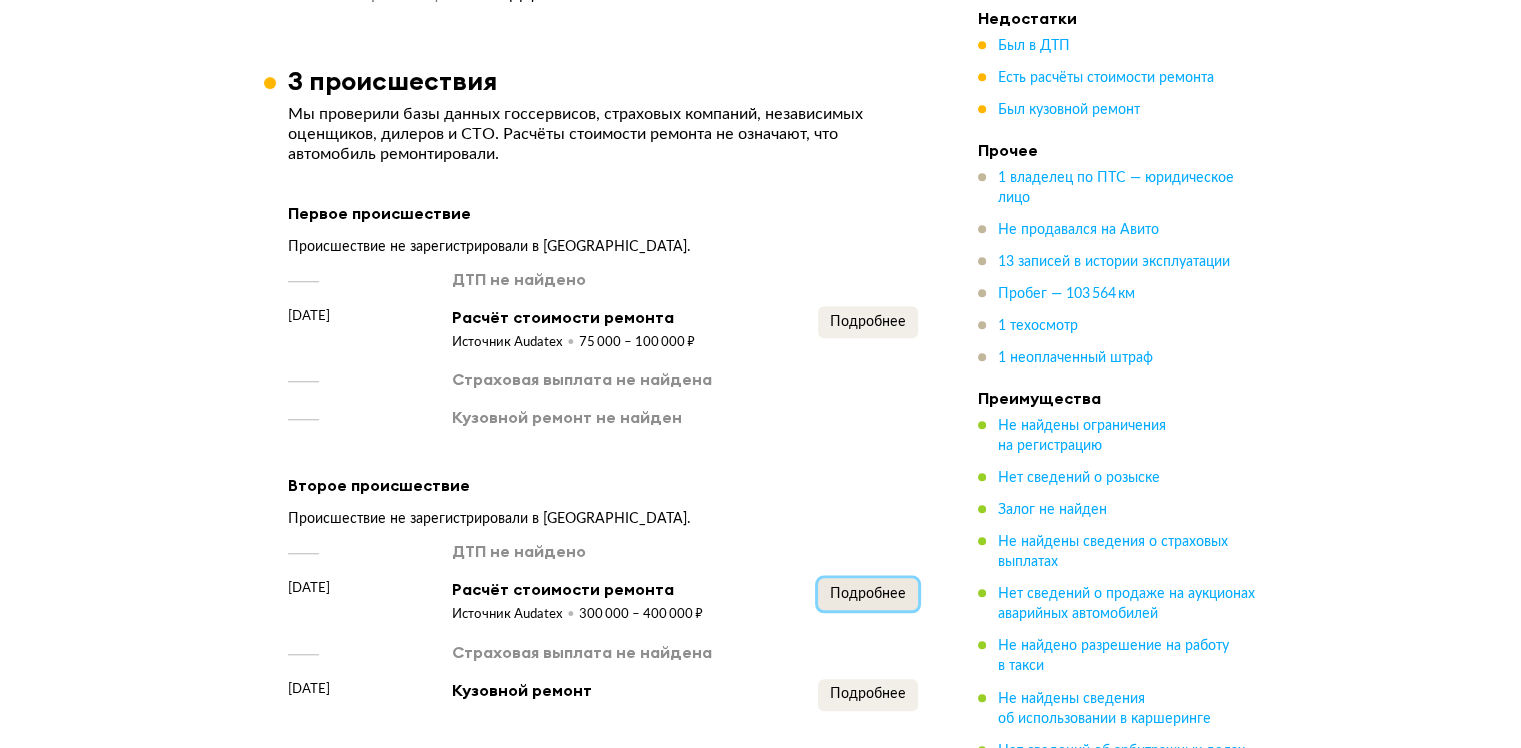 click on "Подробнее" at bounding box center [868, 594] 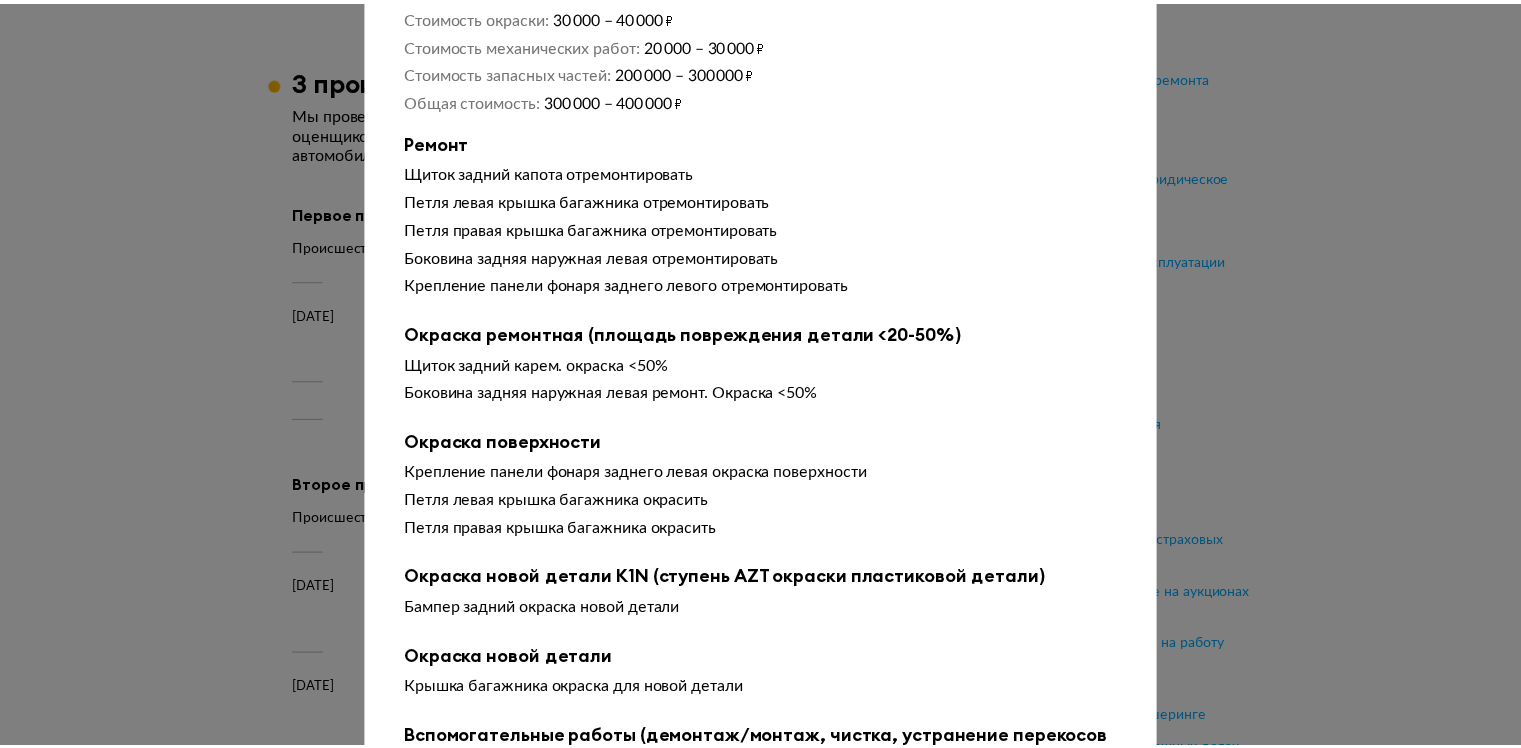 scroll, scrollTop: 400, scrollLeft: 0, axis: vertical 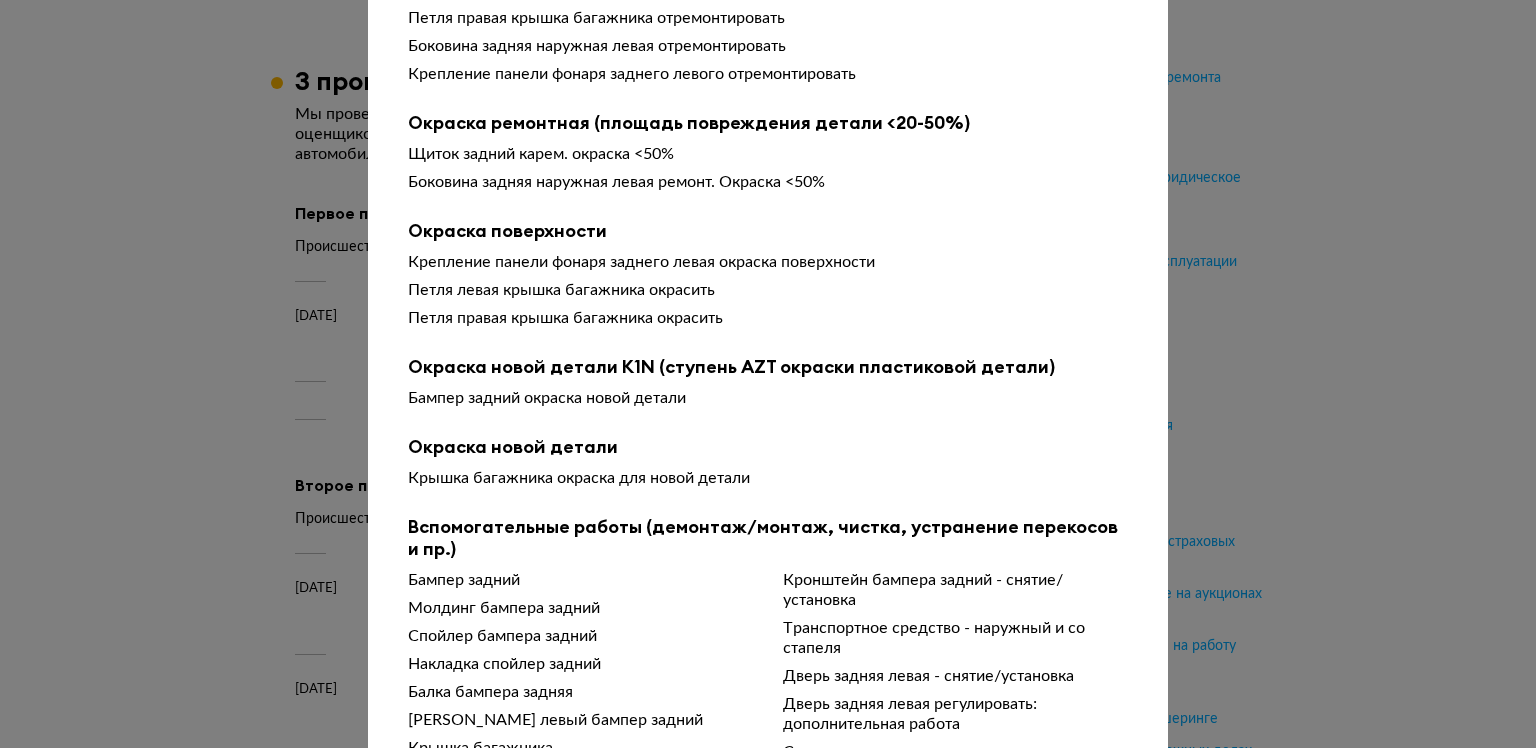 type 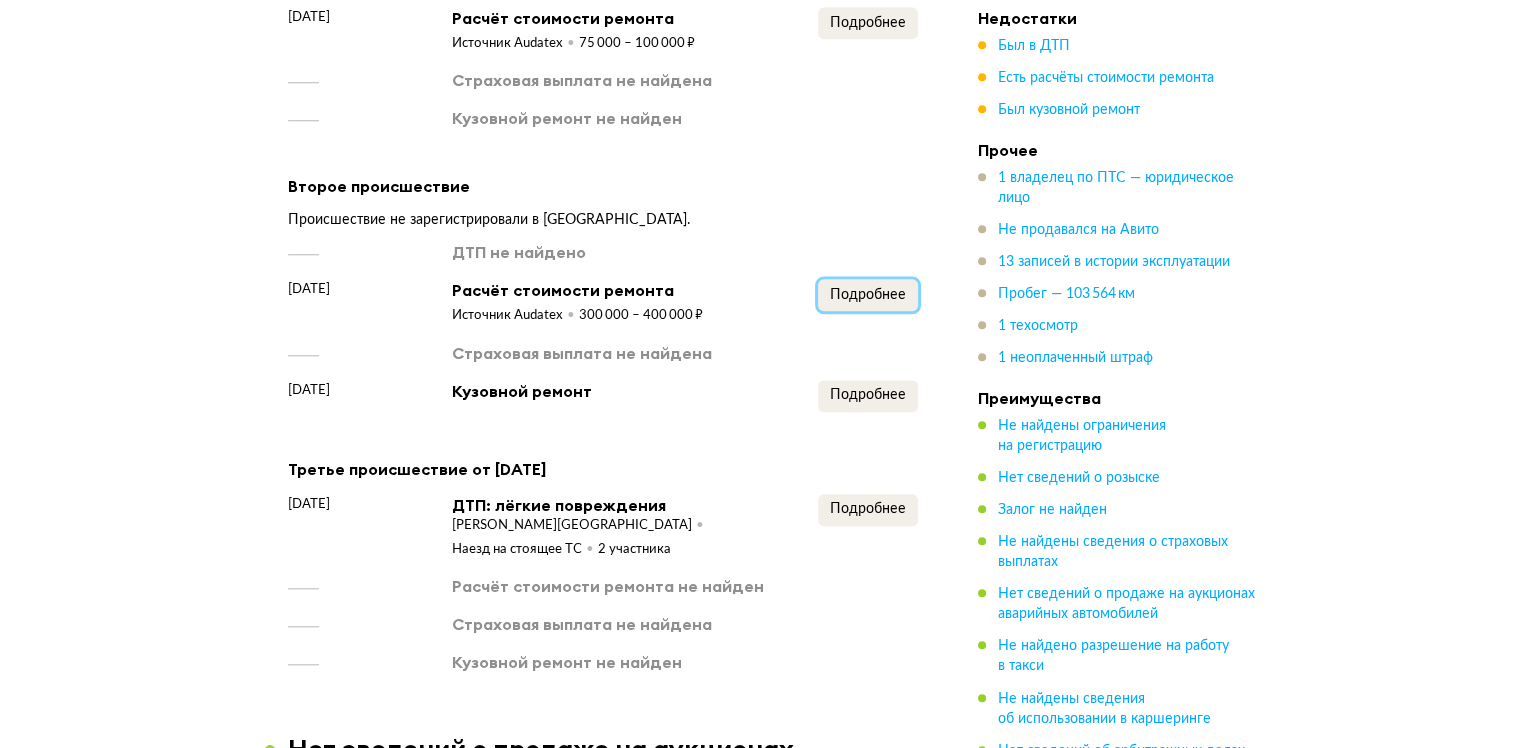 scroll, scrollTop: 1900, scrollLeft: 0, axis: vertical 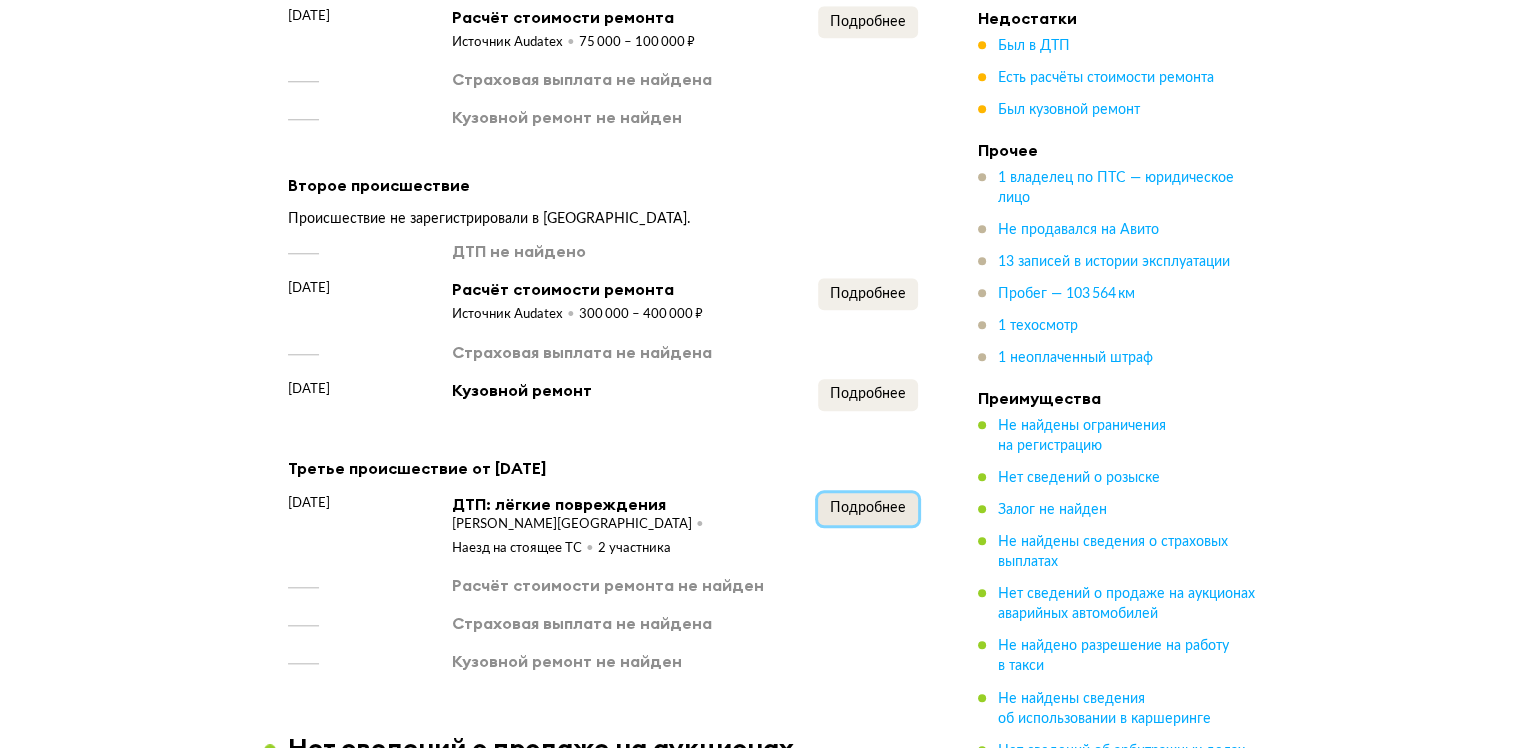 click on "Подробнее" at bounding box center (868, 508) 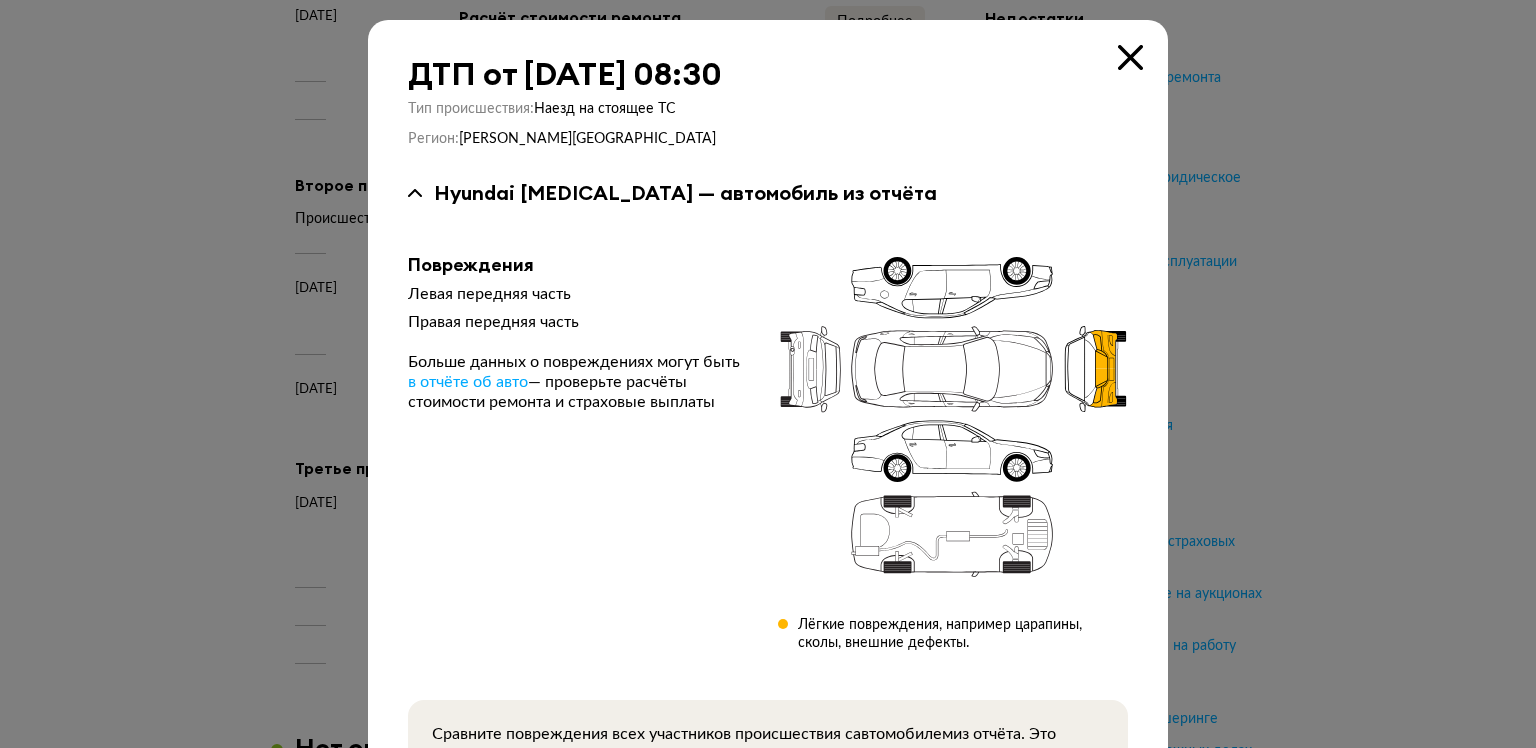 type 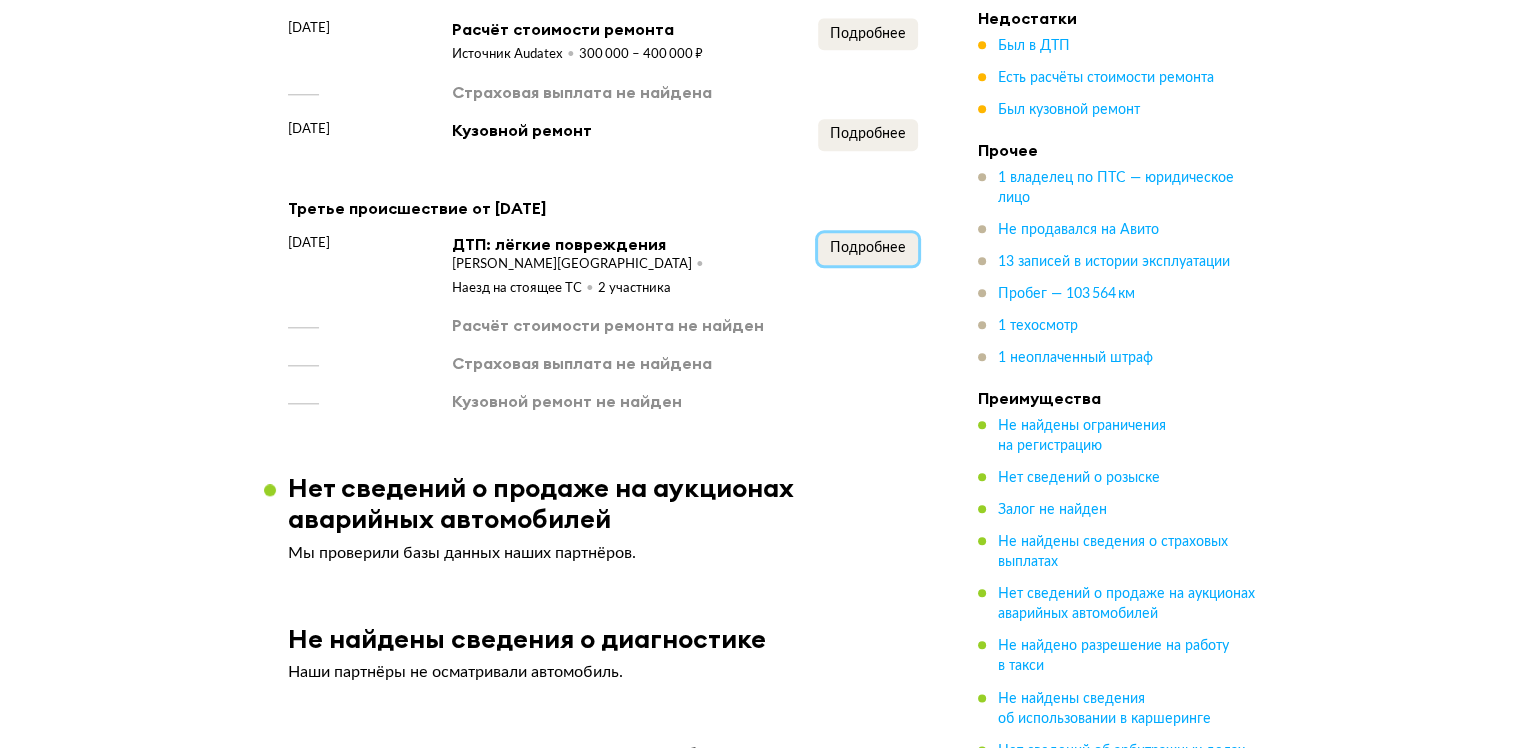 scroll, scrollTop: 2000, scrollLeft: 0, axis: vertical 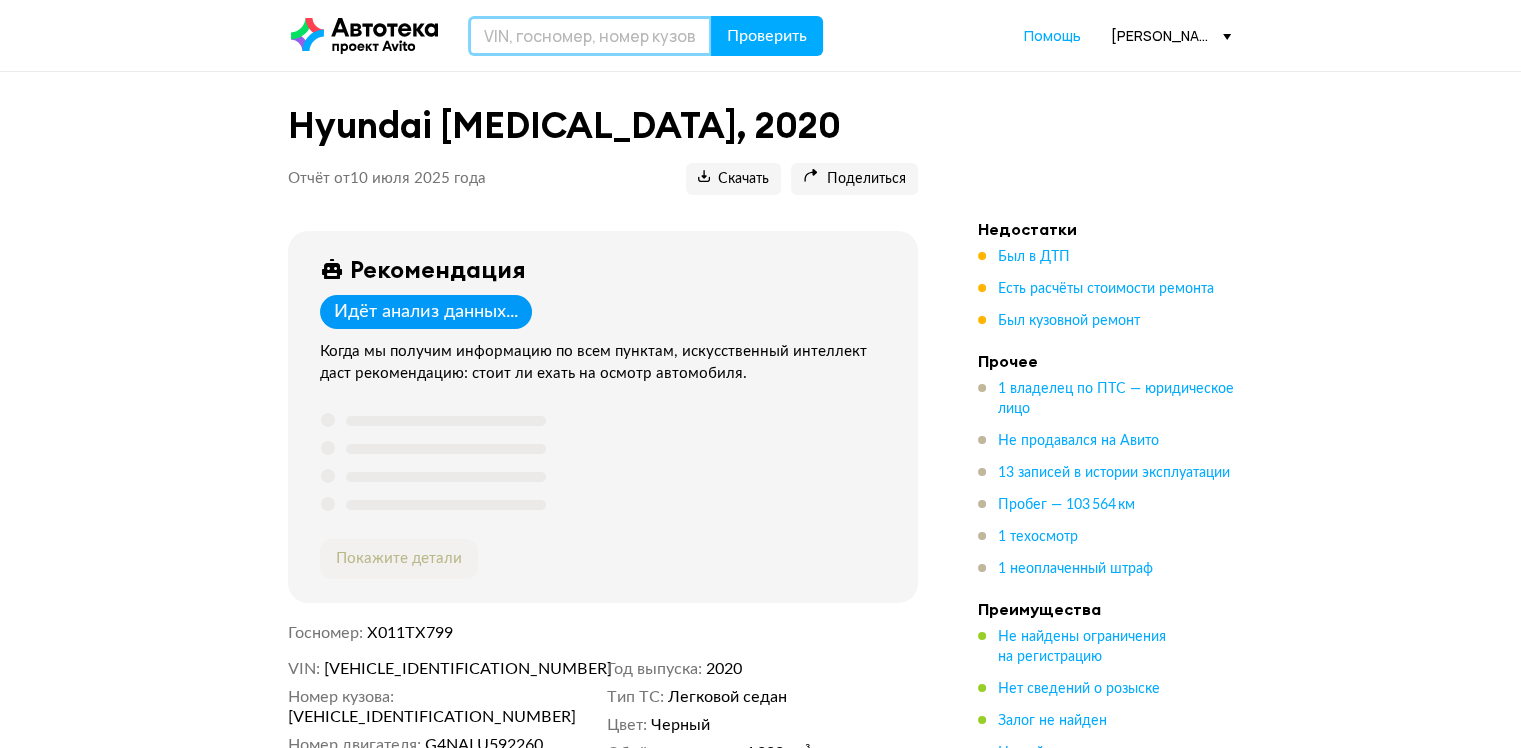 click at bounding box center [590, 36] 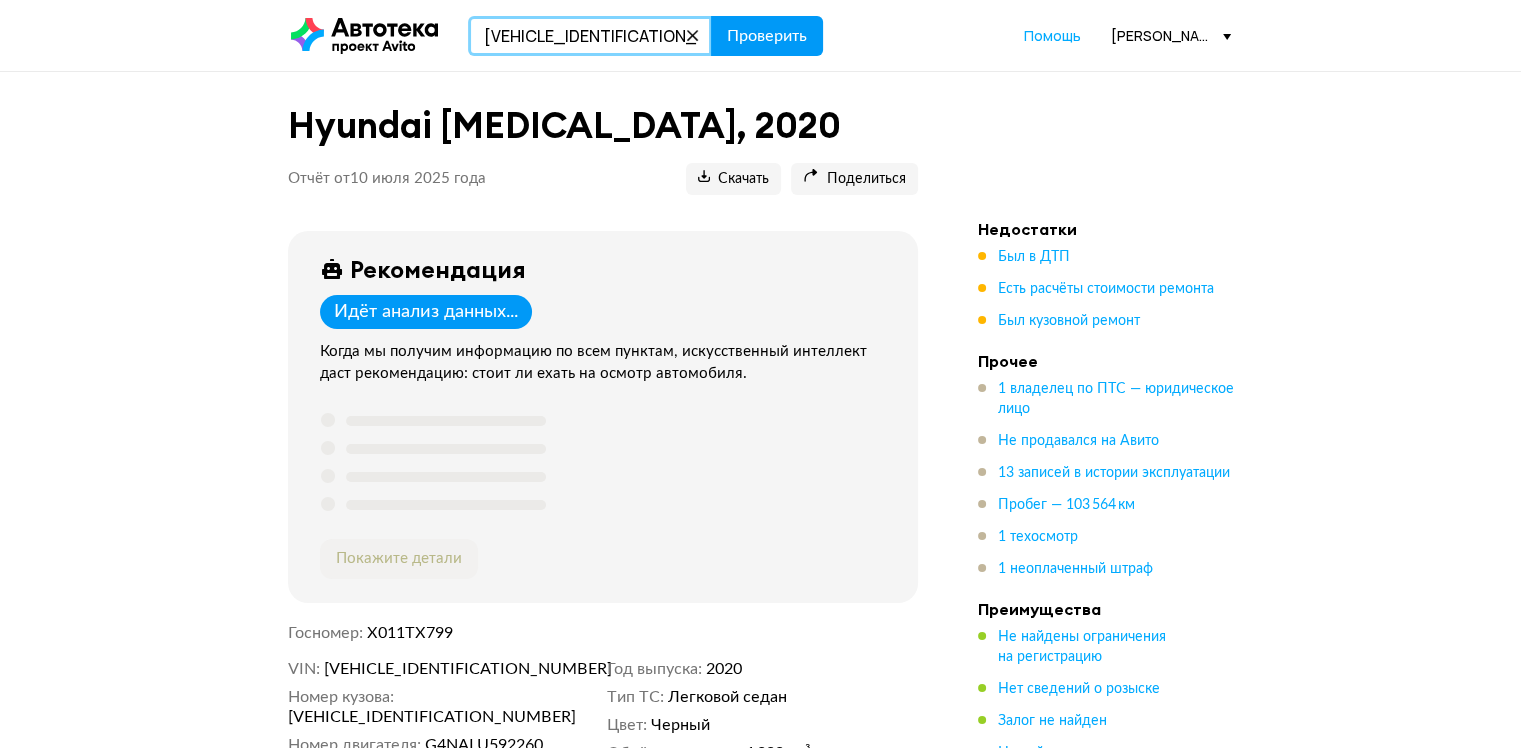 type on "XWEFC416BLC003729" 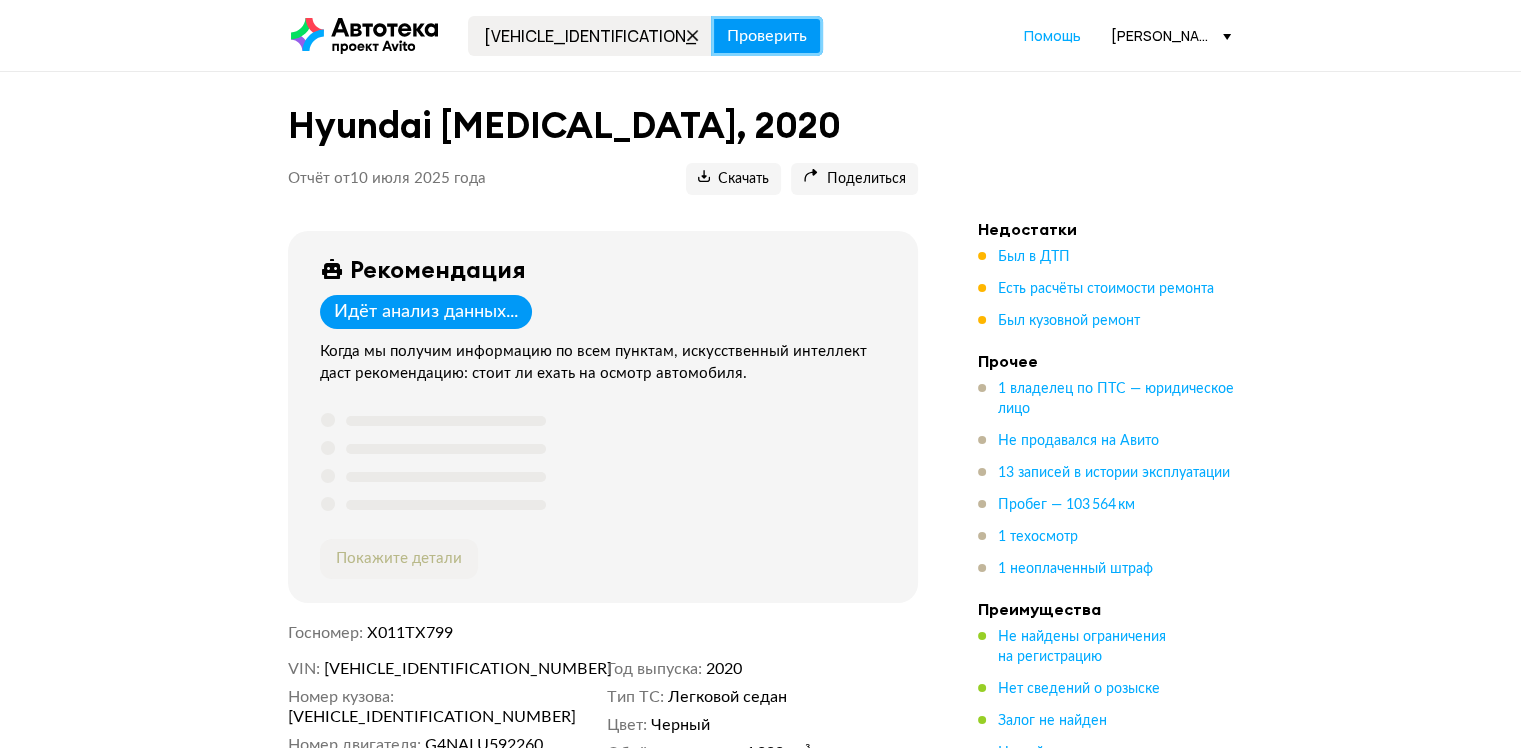 click on "Проверить" at bounding box center [767, 36] 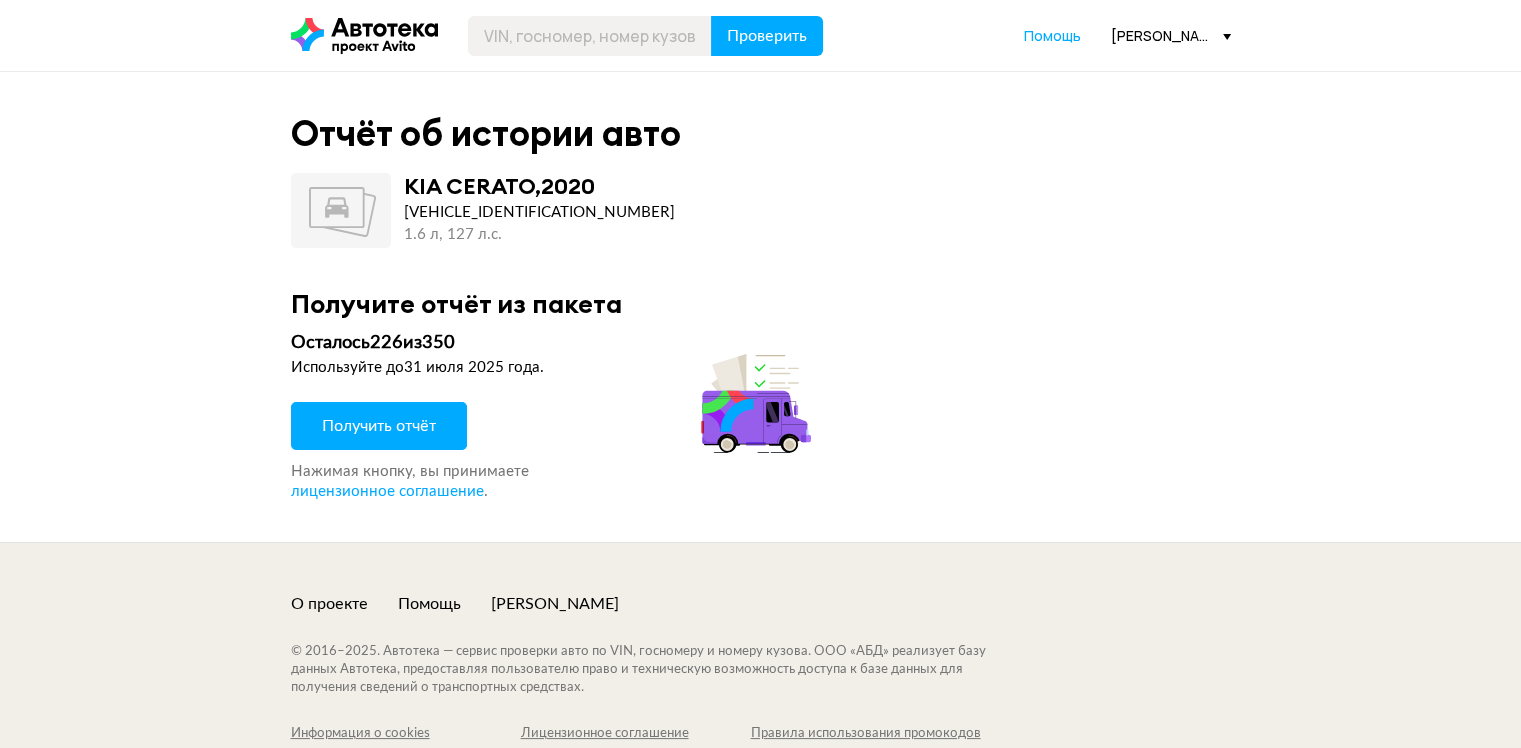 click on "Получить отчёт" at bounding box center (379, 426) 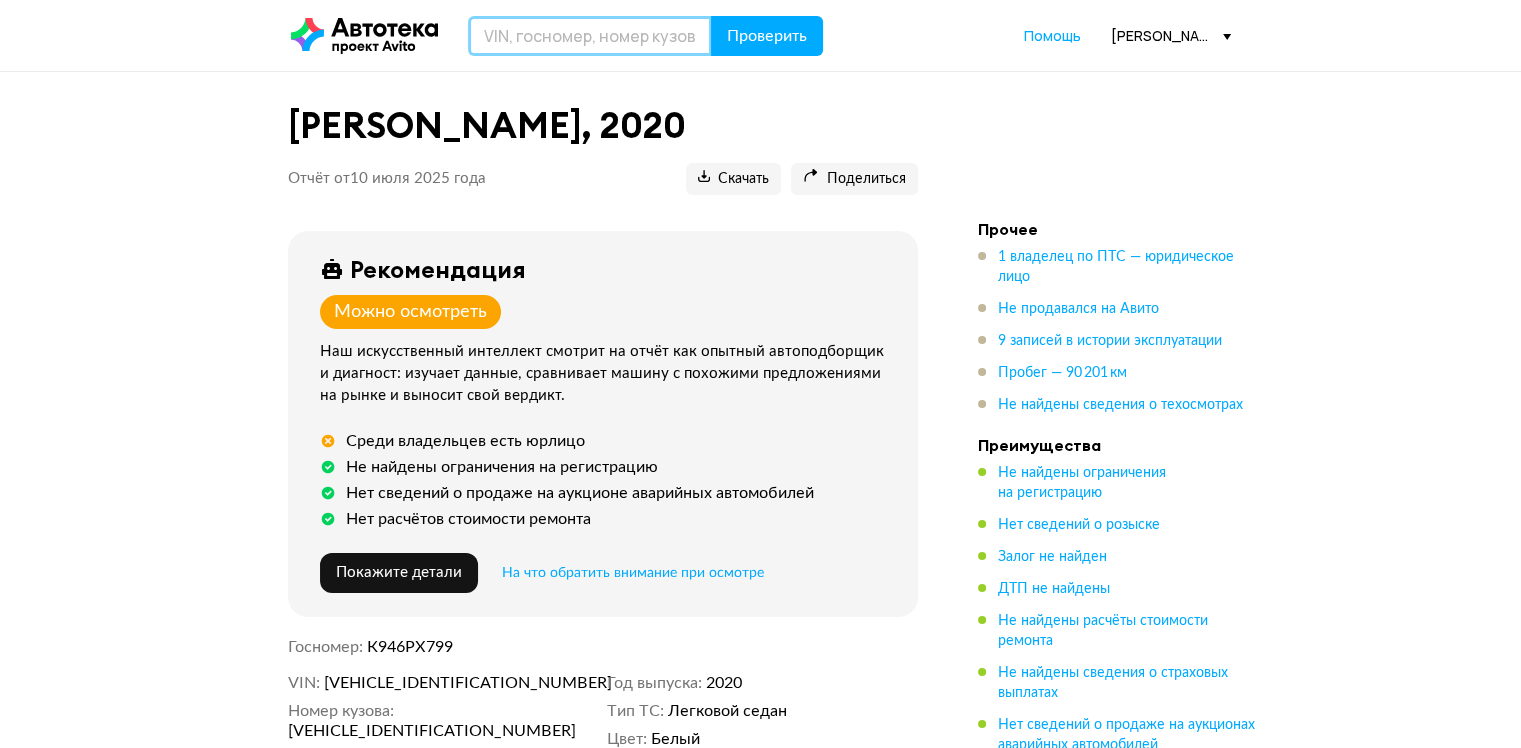drag, startPoint x: 621, startPoint y: 32, endPoint x: 634, endPoint y: 32, distance: 13 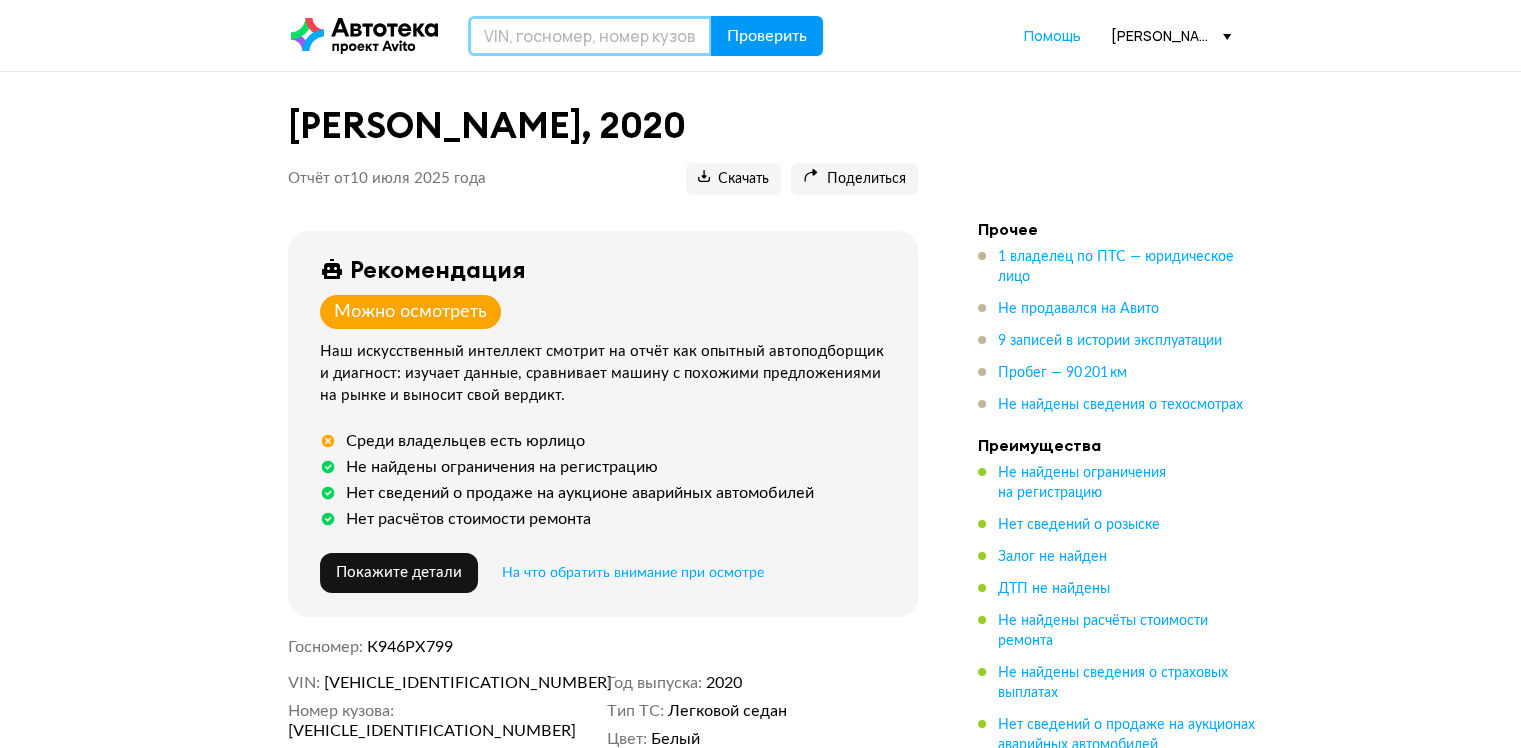 paste on "Z7C223203F0005245" 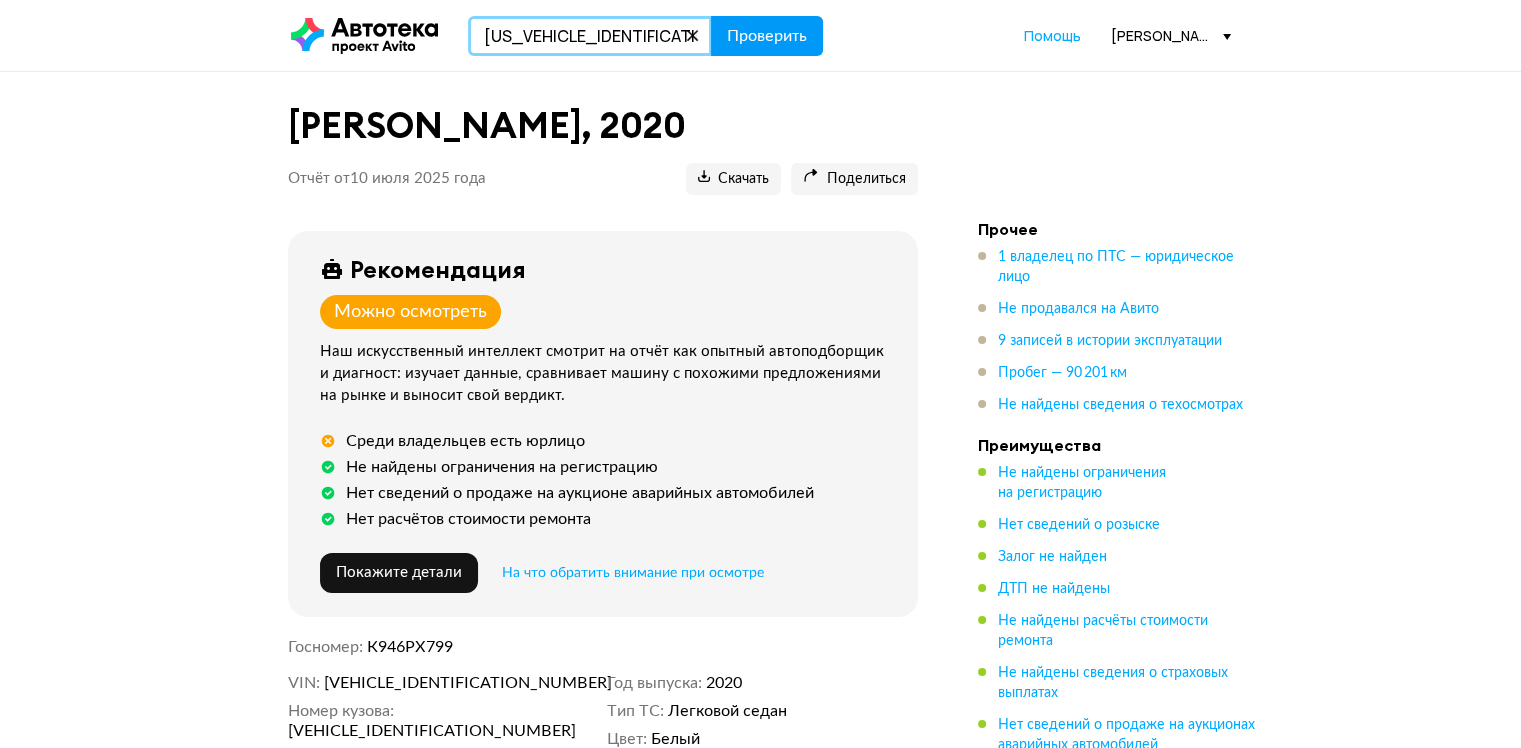 type on "Z7C223203F0005245" 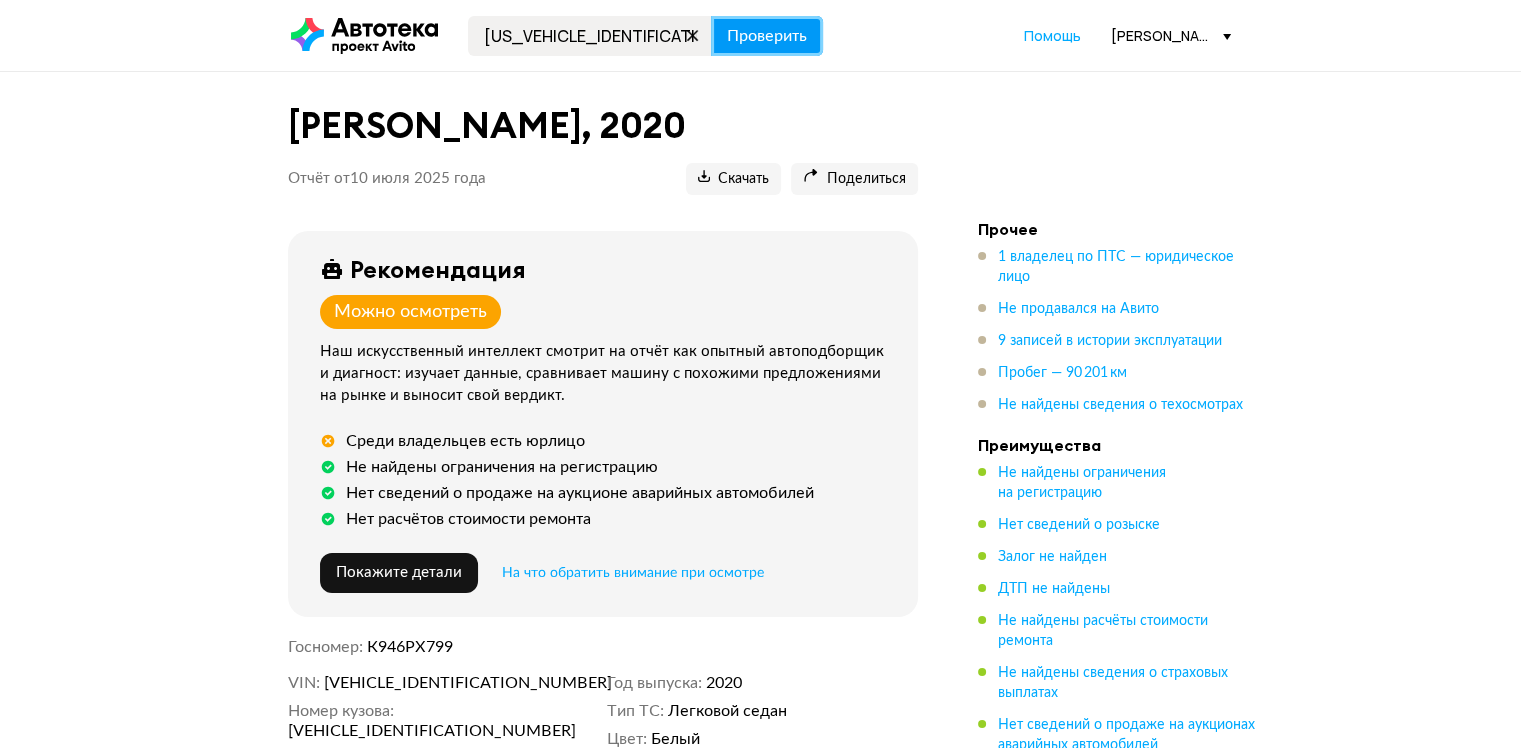 click on "Проверить" at bounding box center [767, 36] 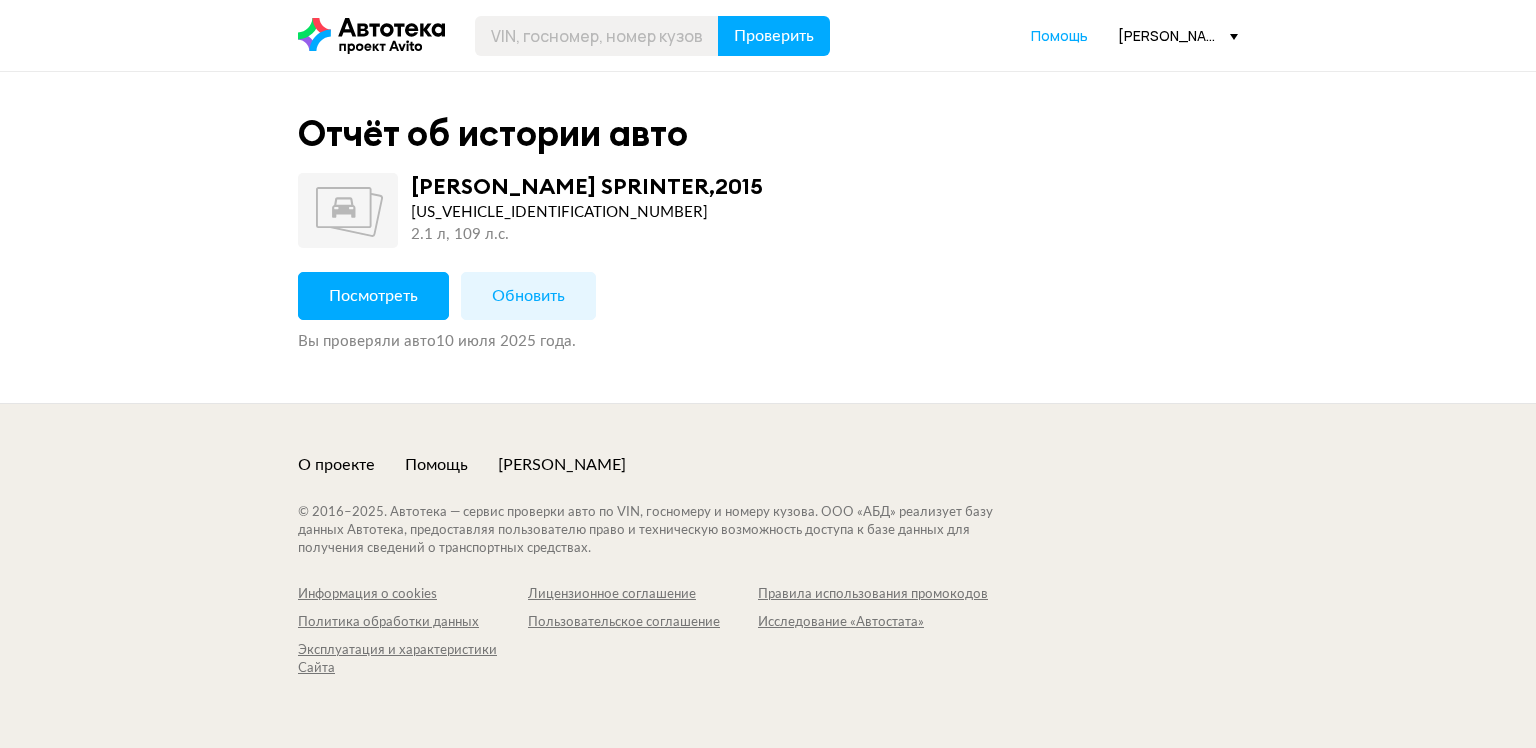 click on "Посмотреть" at bounding box center (373, 296) 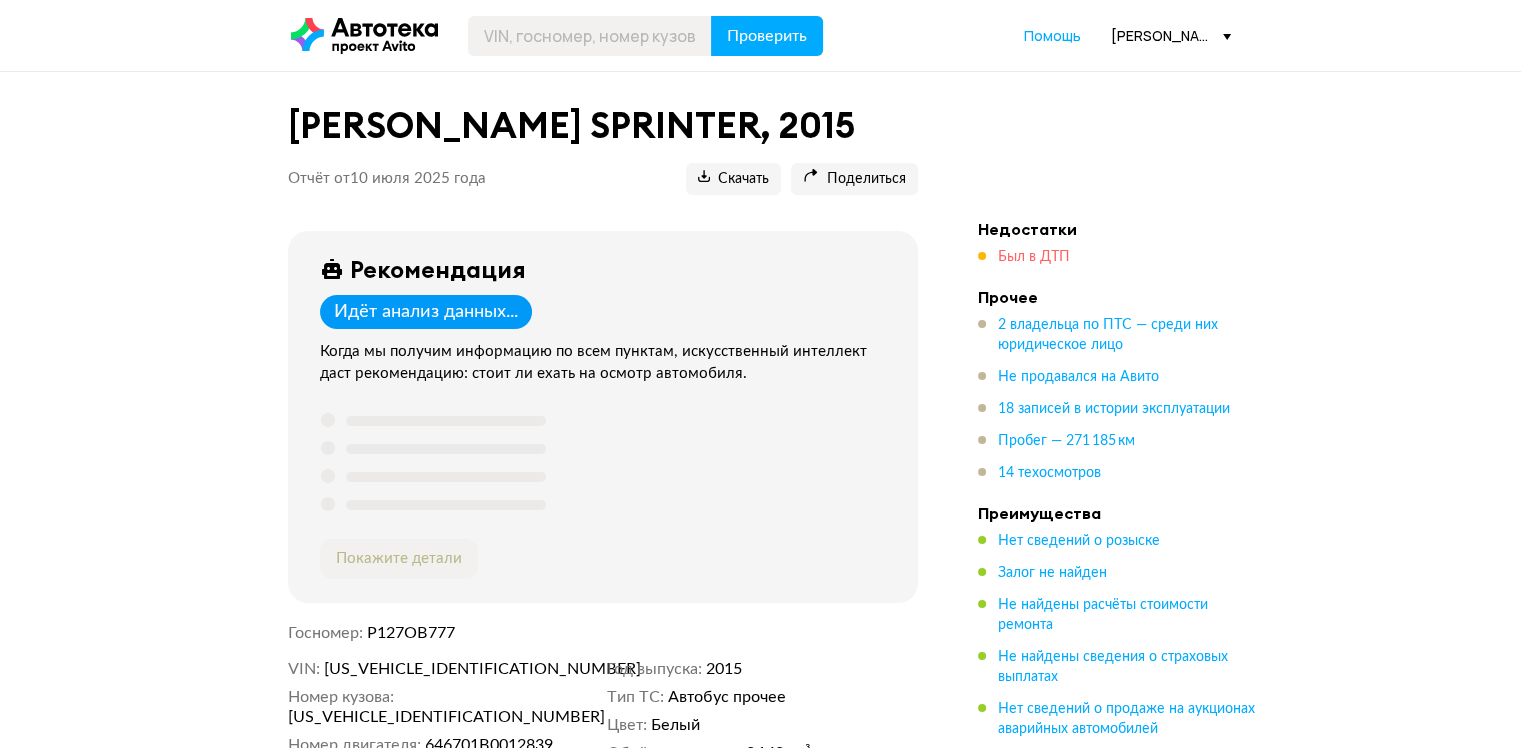 click on "Был в ДТП" at bounding box center [1034, 257] 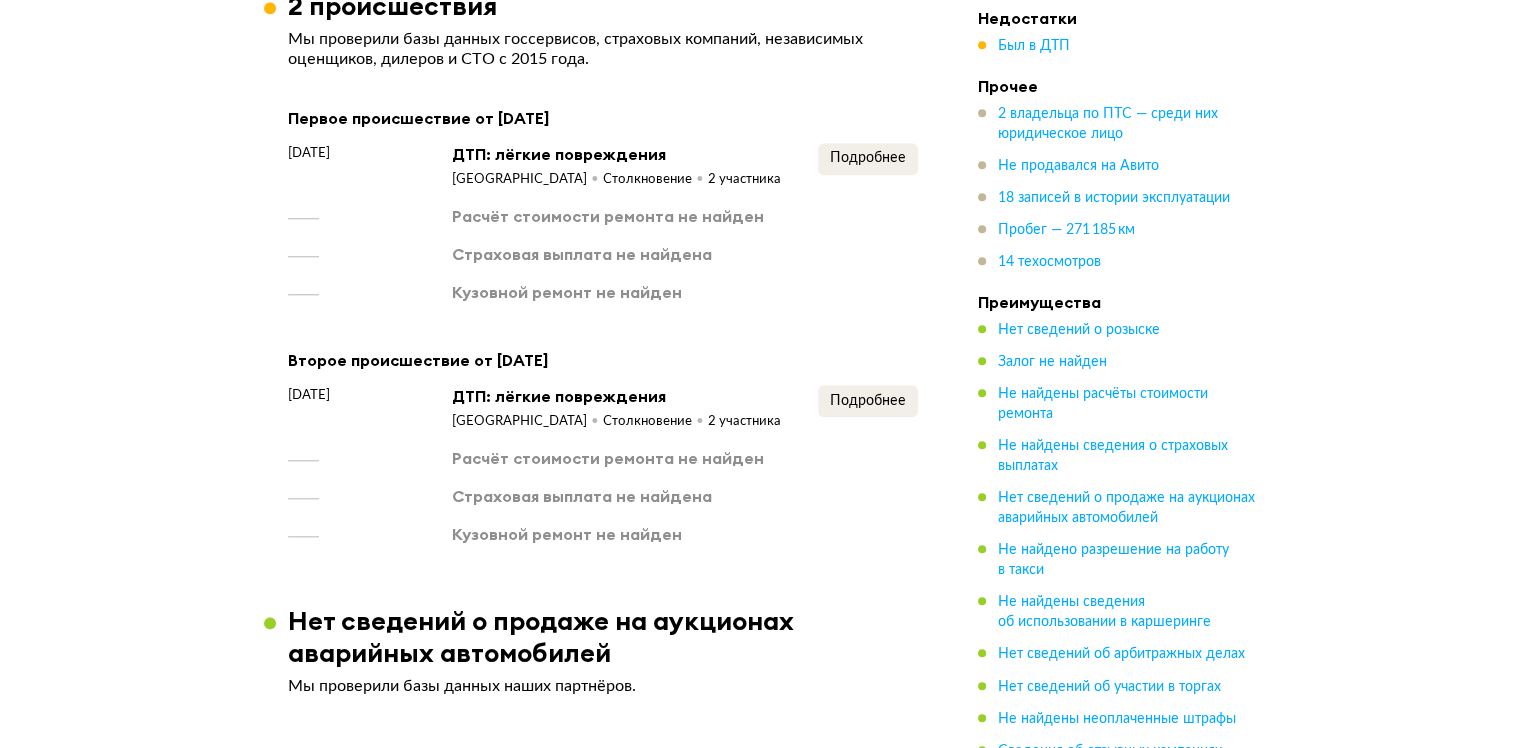 scroll, scrollTop: 1963, scrollLeft: 0, axis: vertical 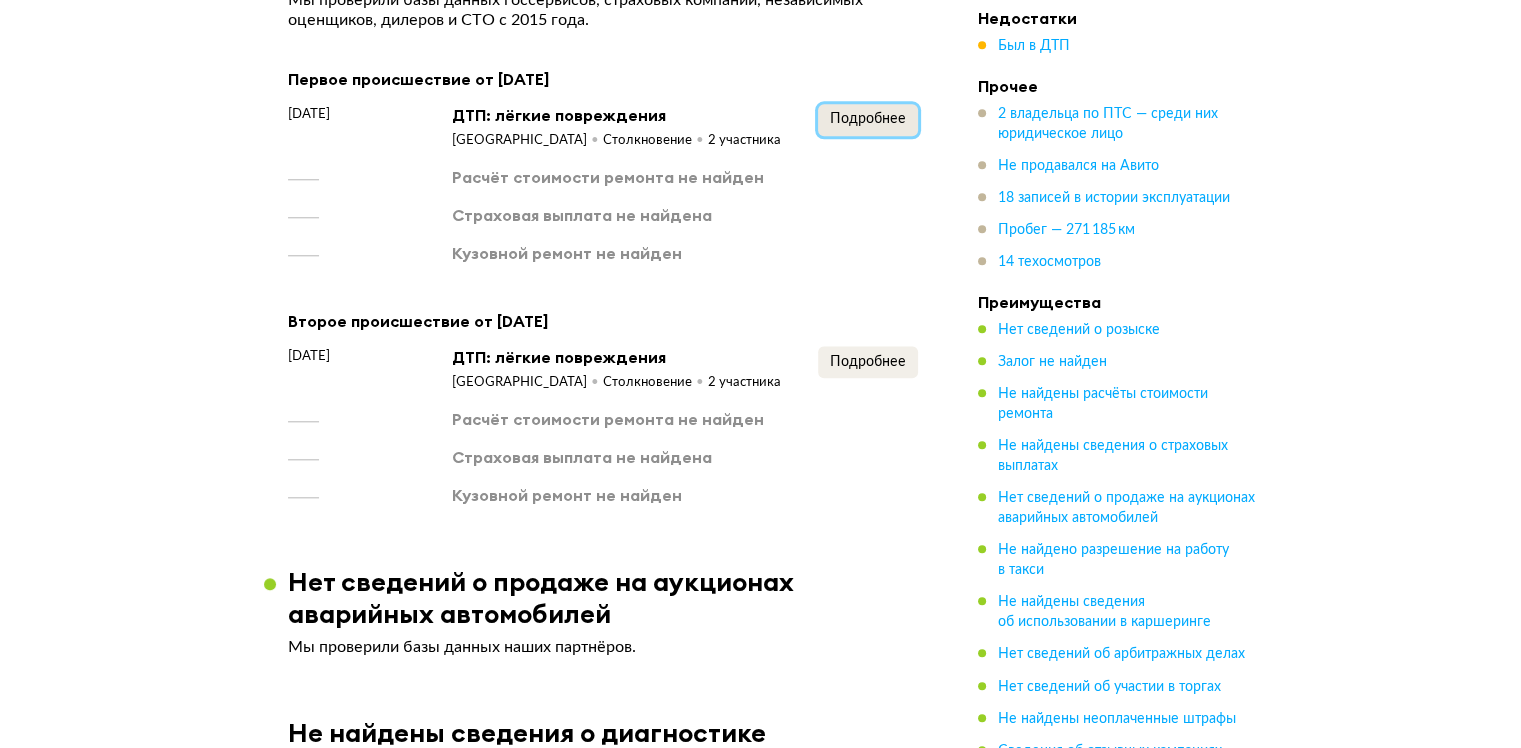 click on "Подробнее" at bounding box center (868, 120) 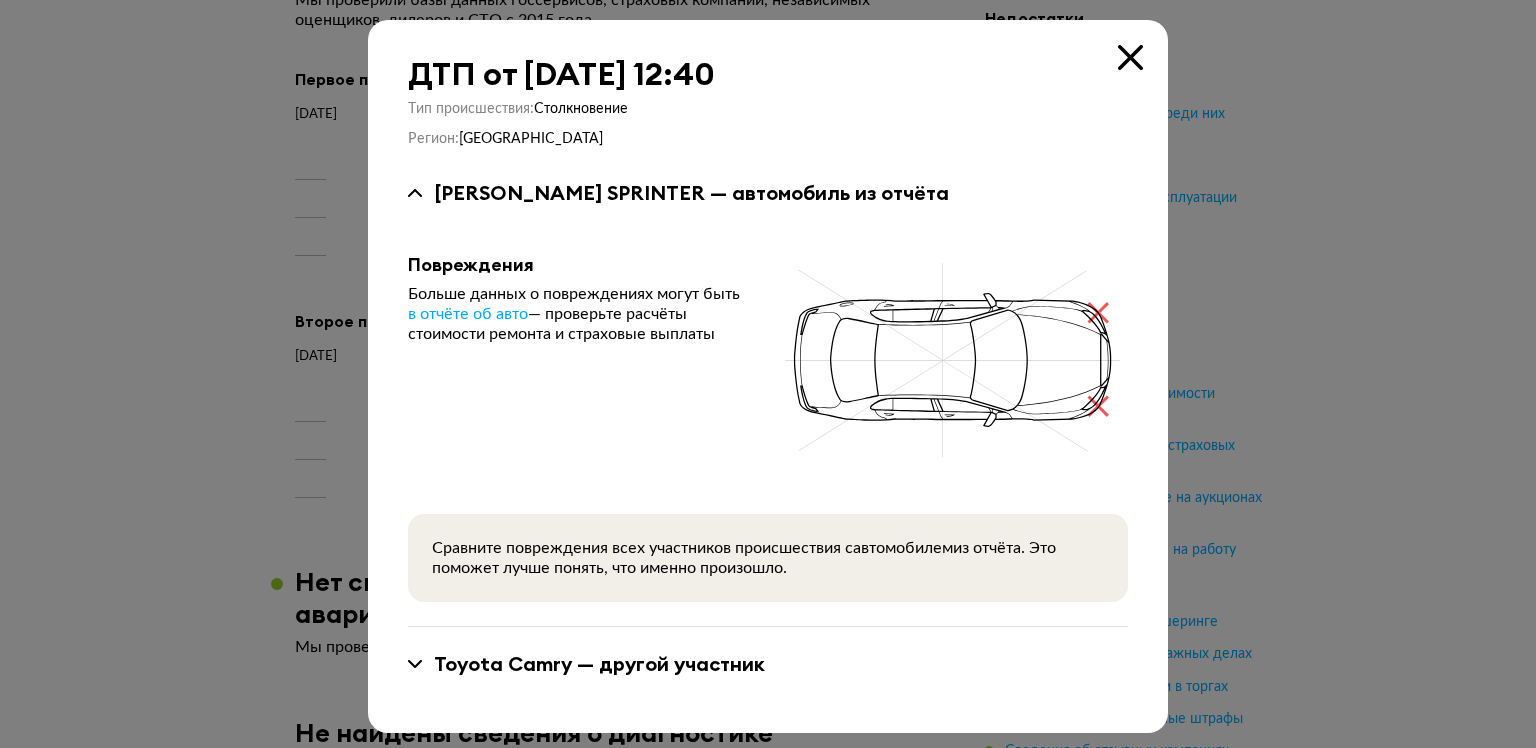 type 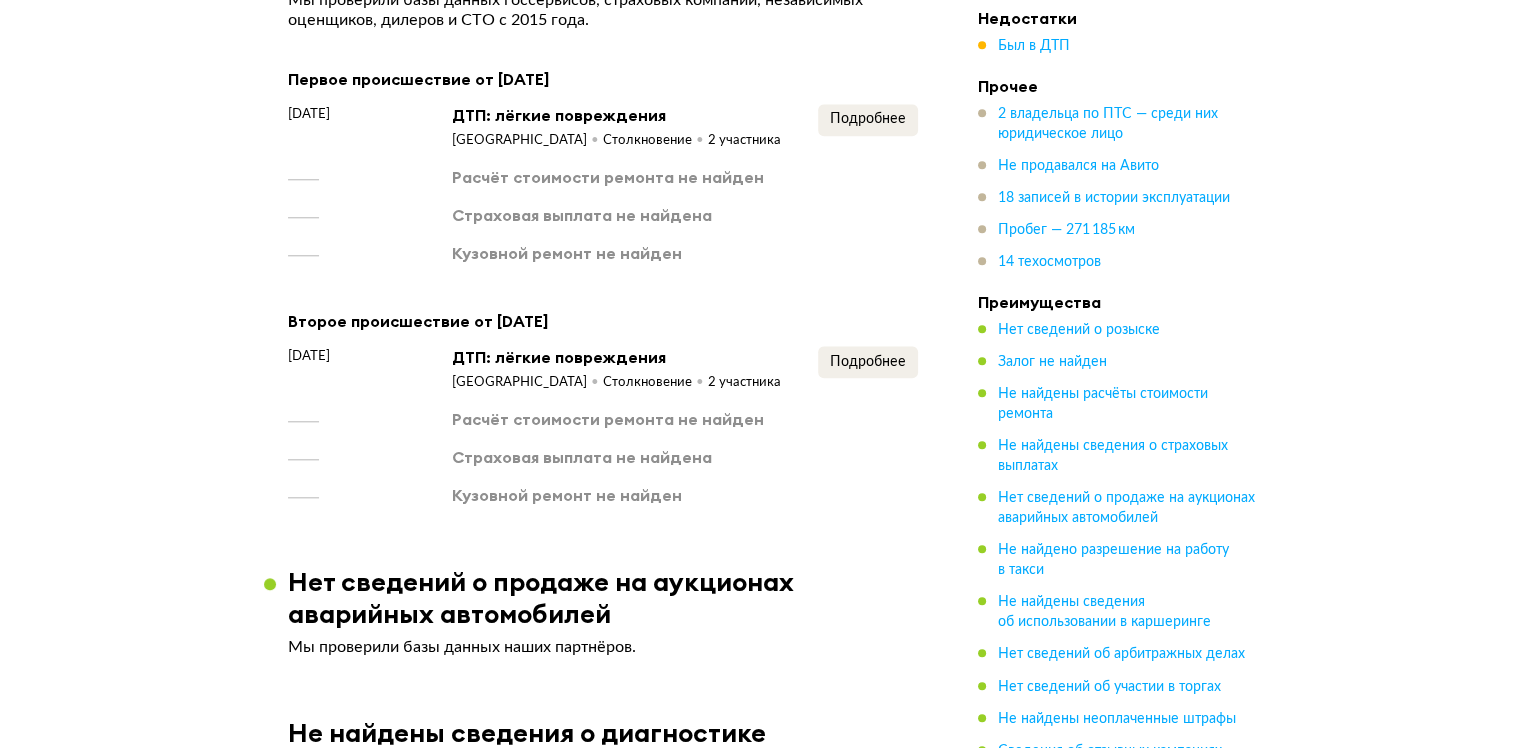 click on "Второе происшествие от 28 февраля 2018 года" at bounding box center (603, 321) 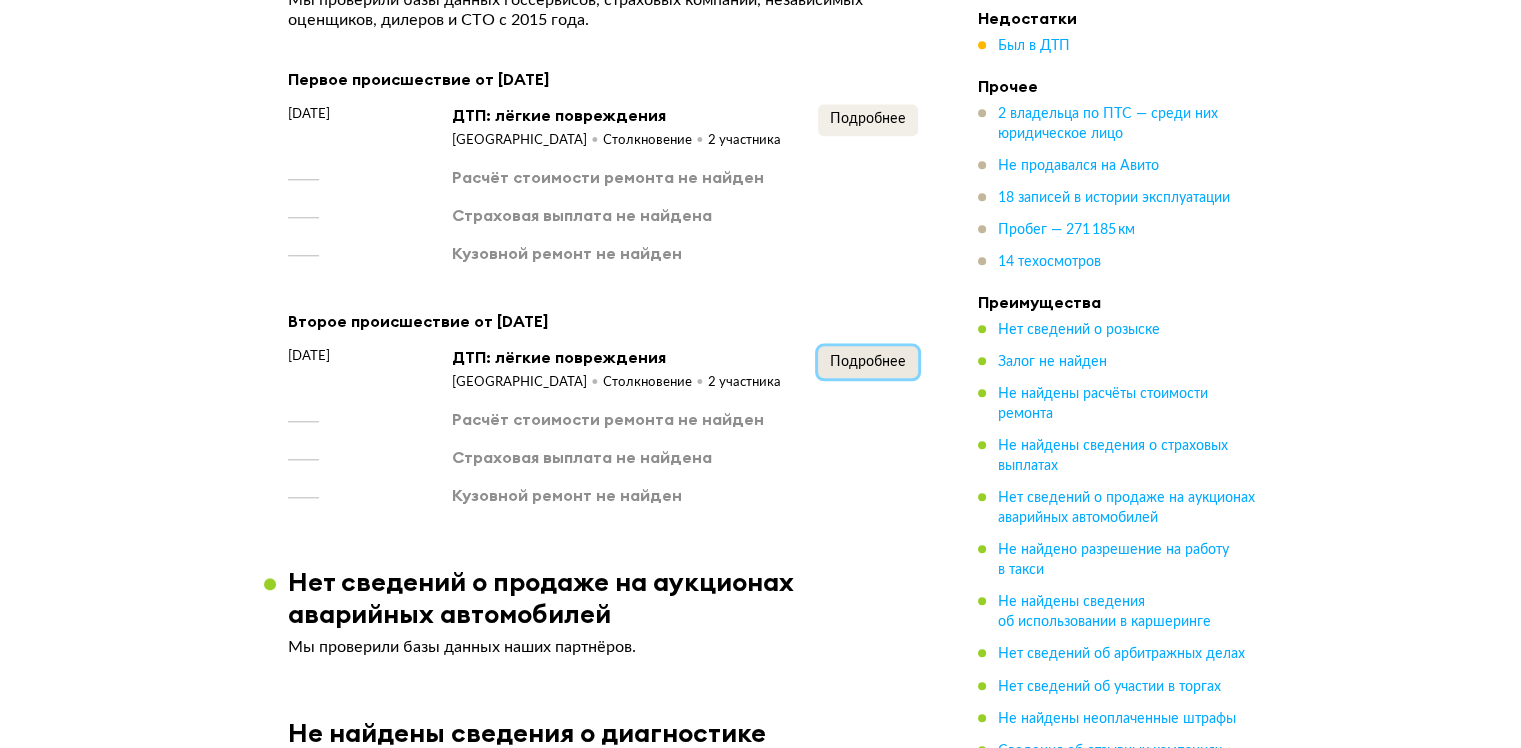 click on "Подробнее" at bounding box center [868, 362] 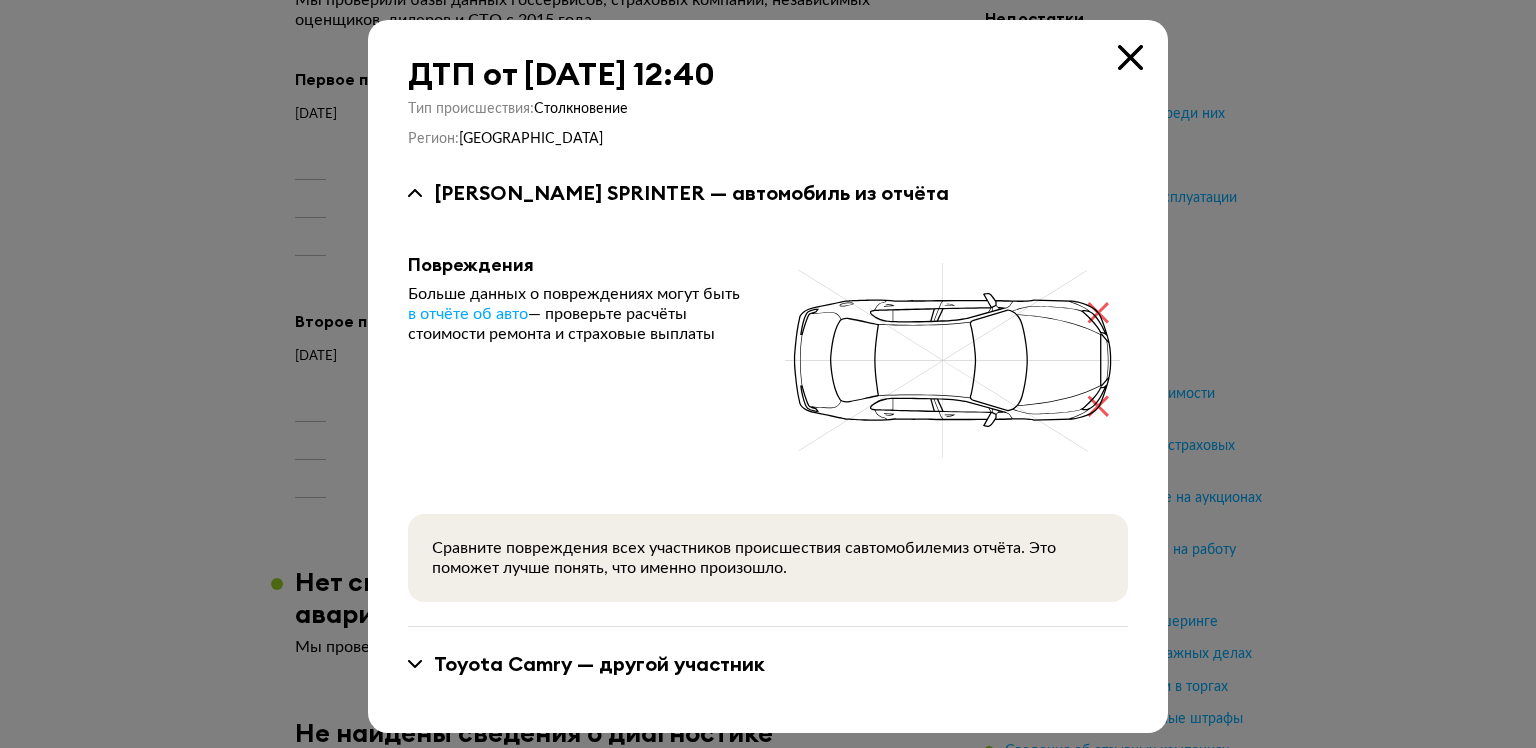 type 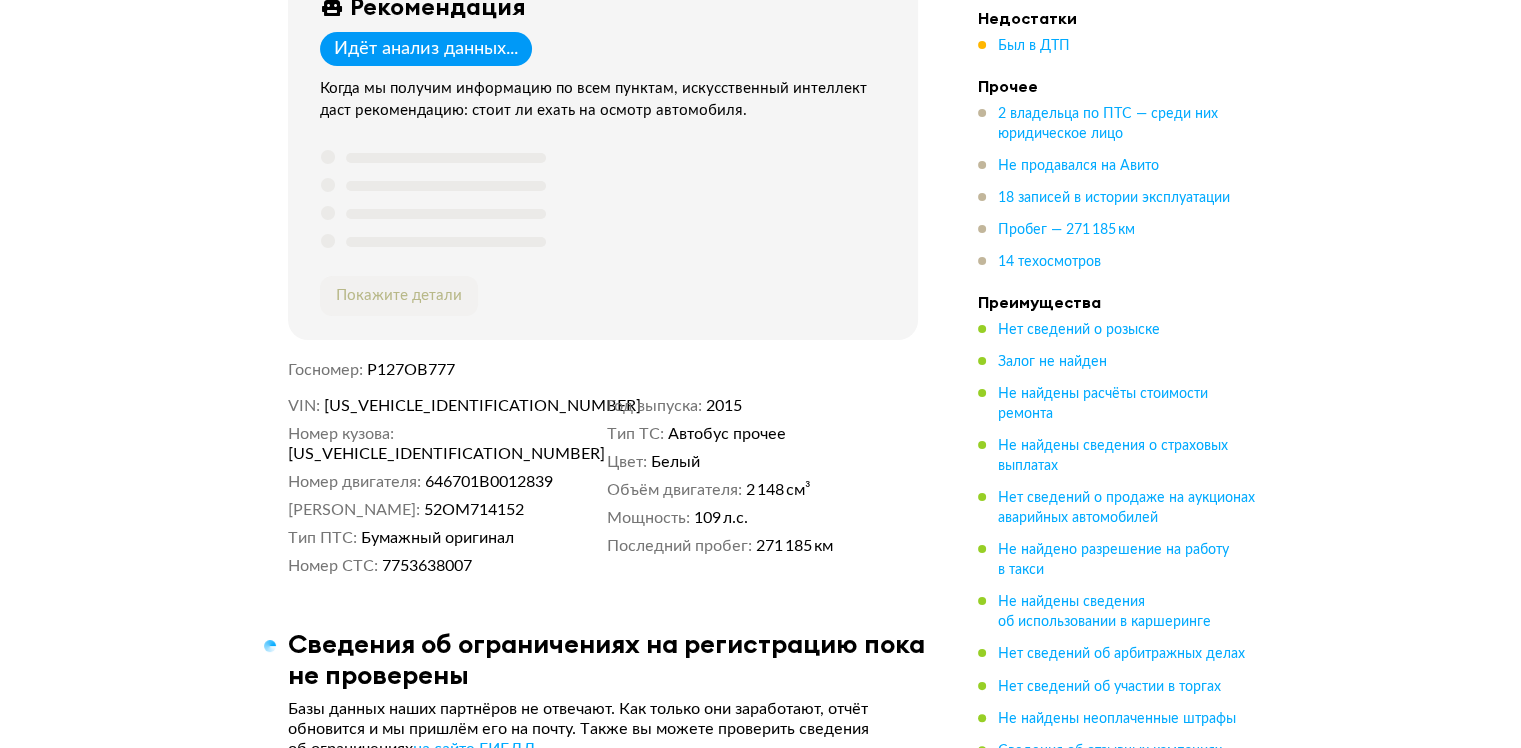 scroll, scrollTop: 0, scrollLeft: 0, axis: both 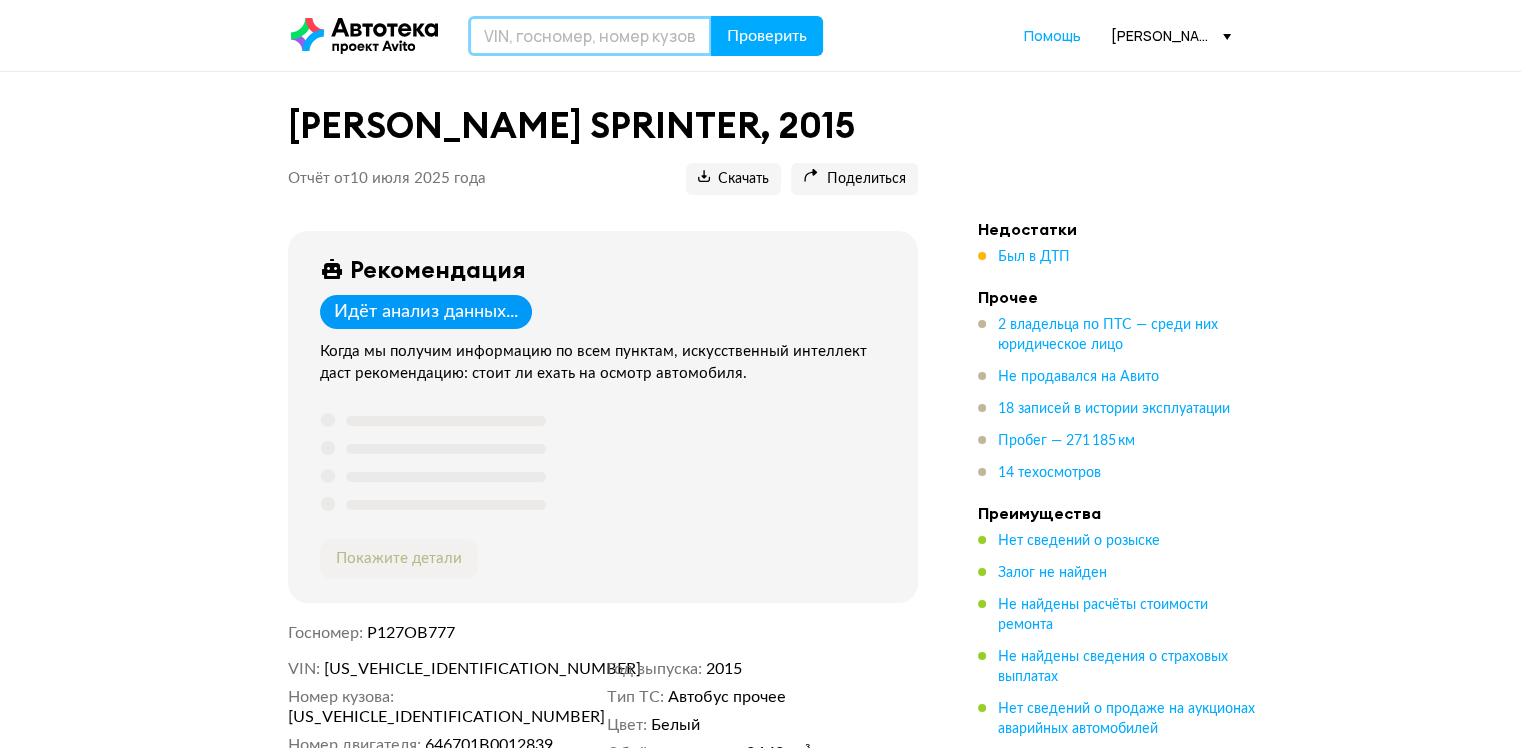 click at bounding box center [590, 36] 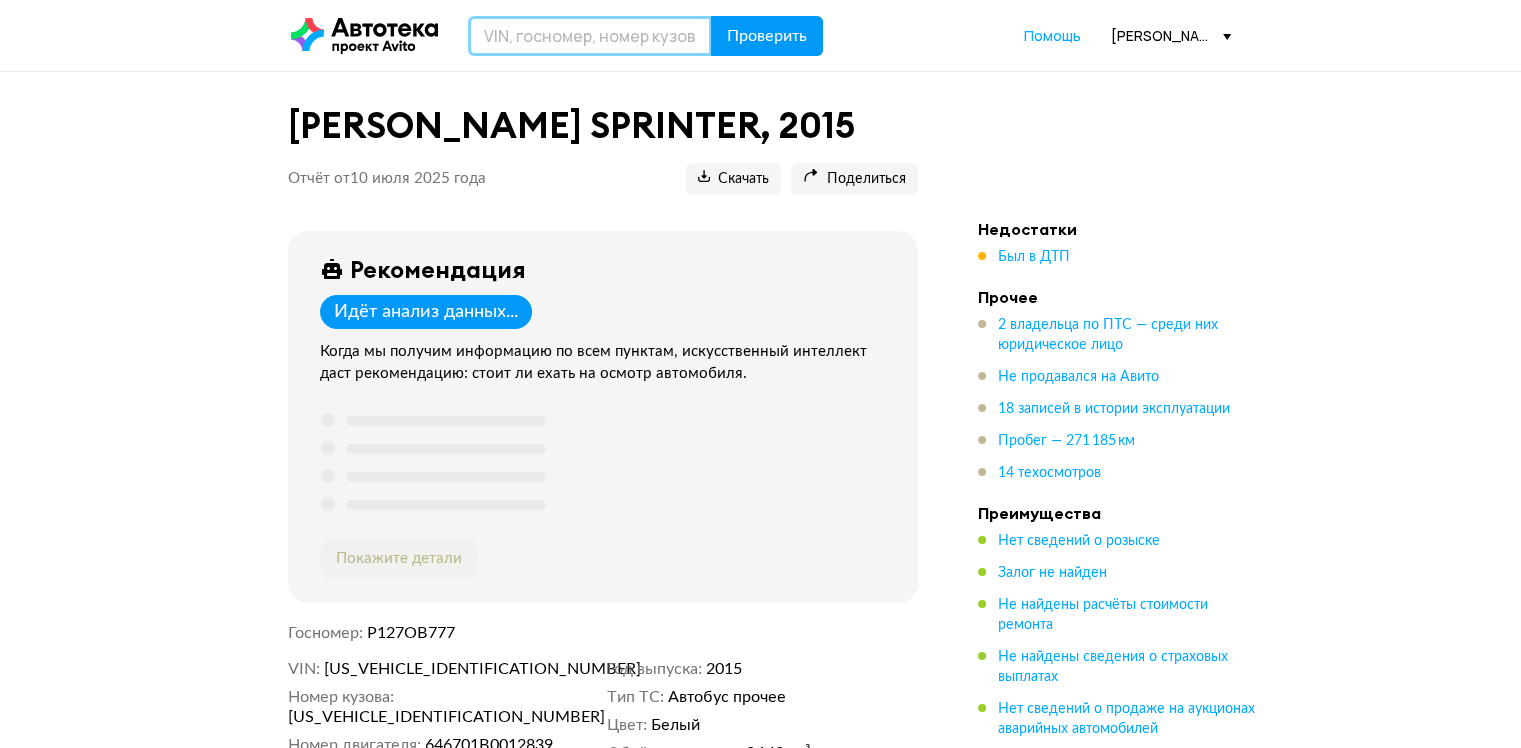 paste on "WDC1668241B151177" 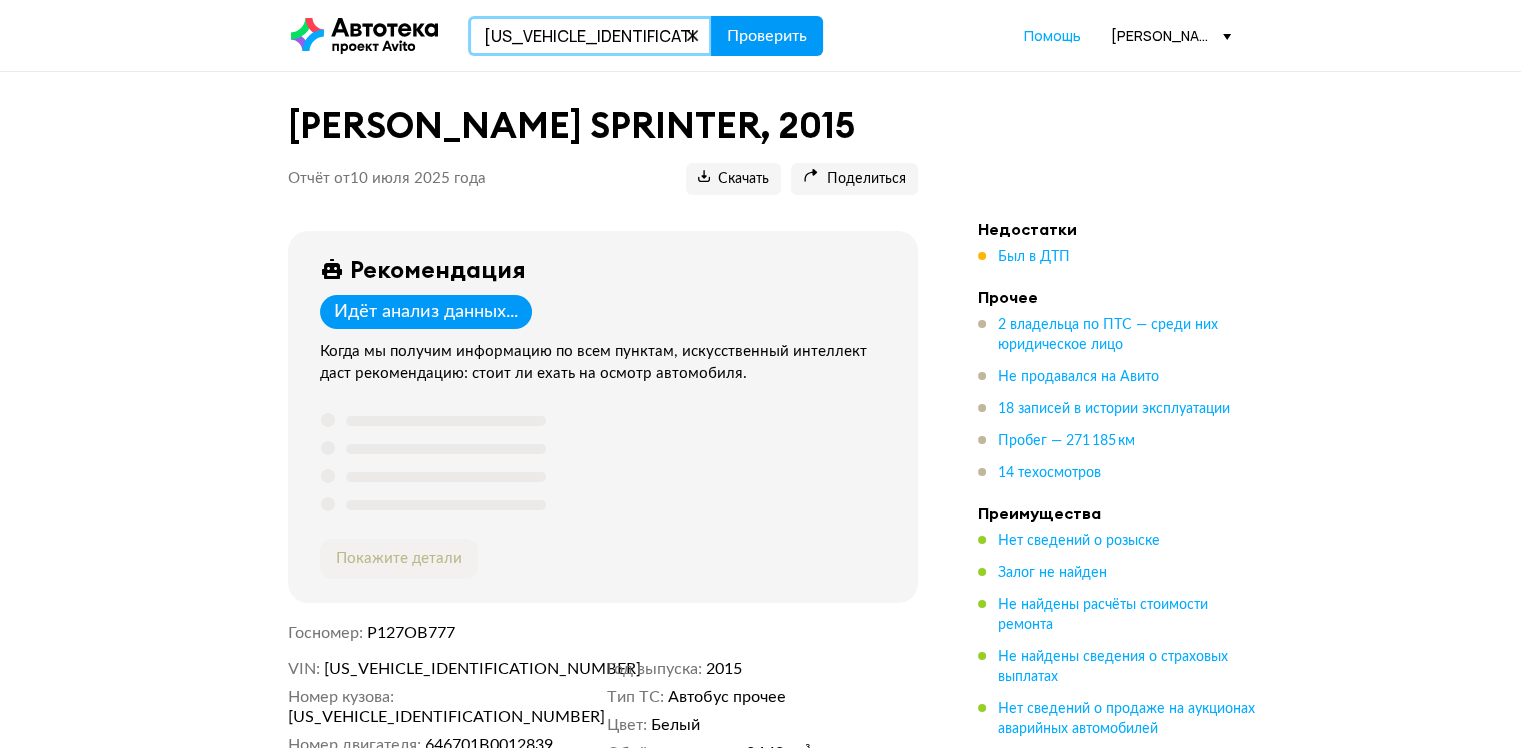 type on "WDC1668241B151177" 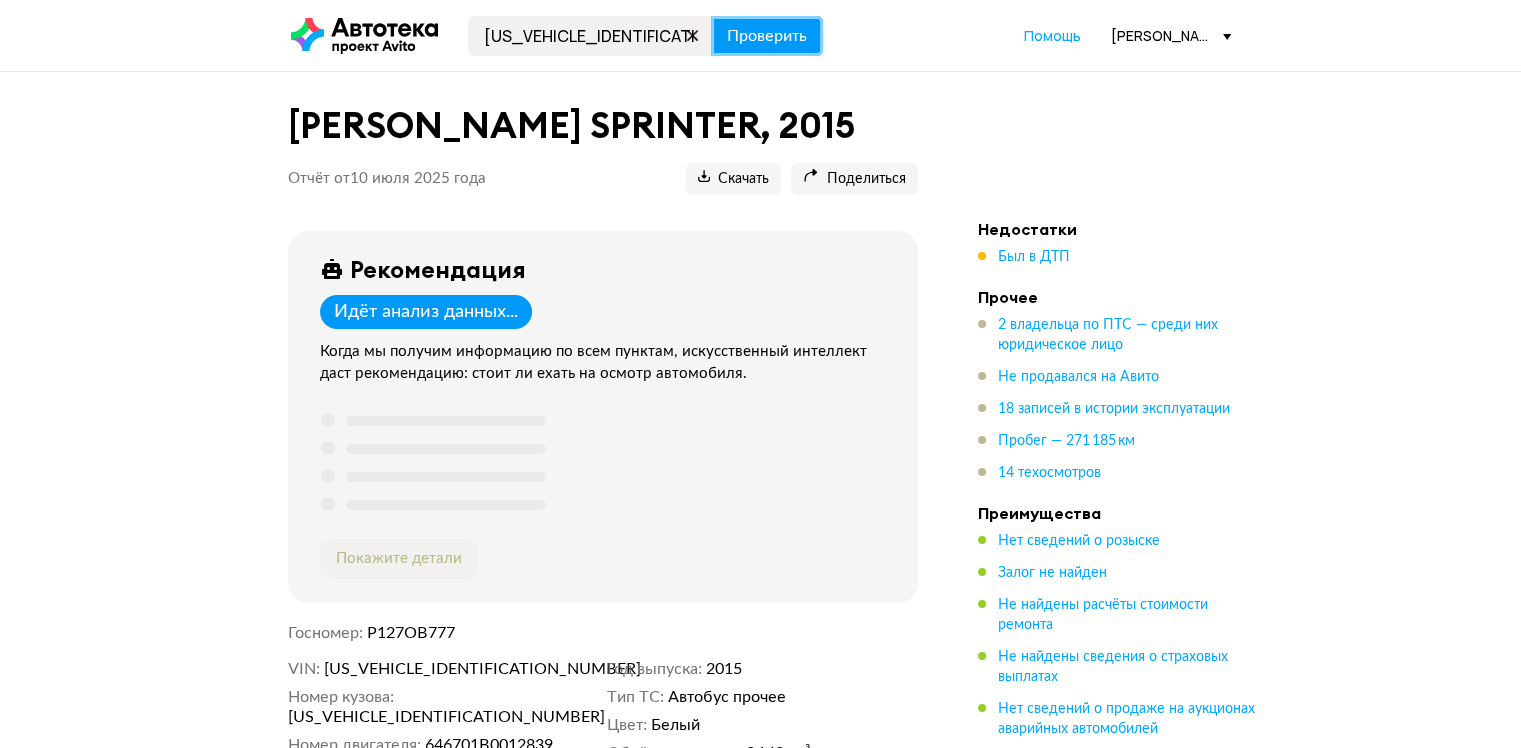 click on "Проверить" at bounding box center (767, 36) 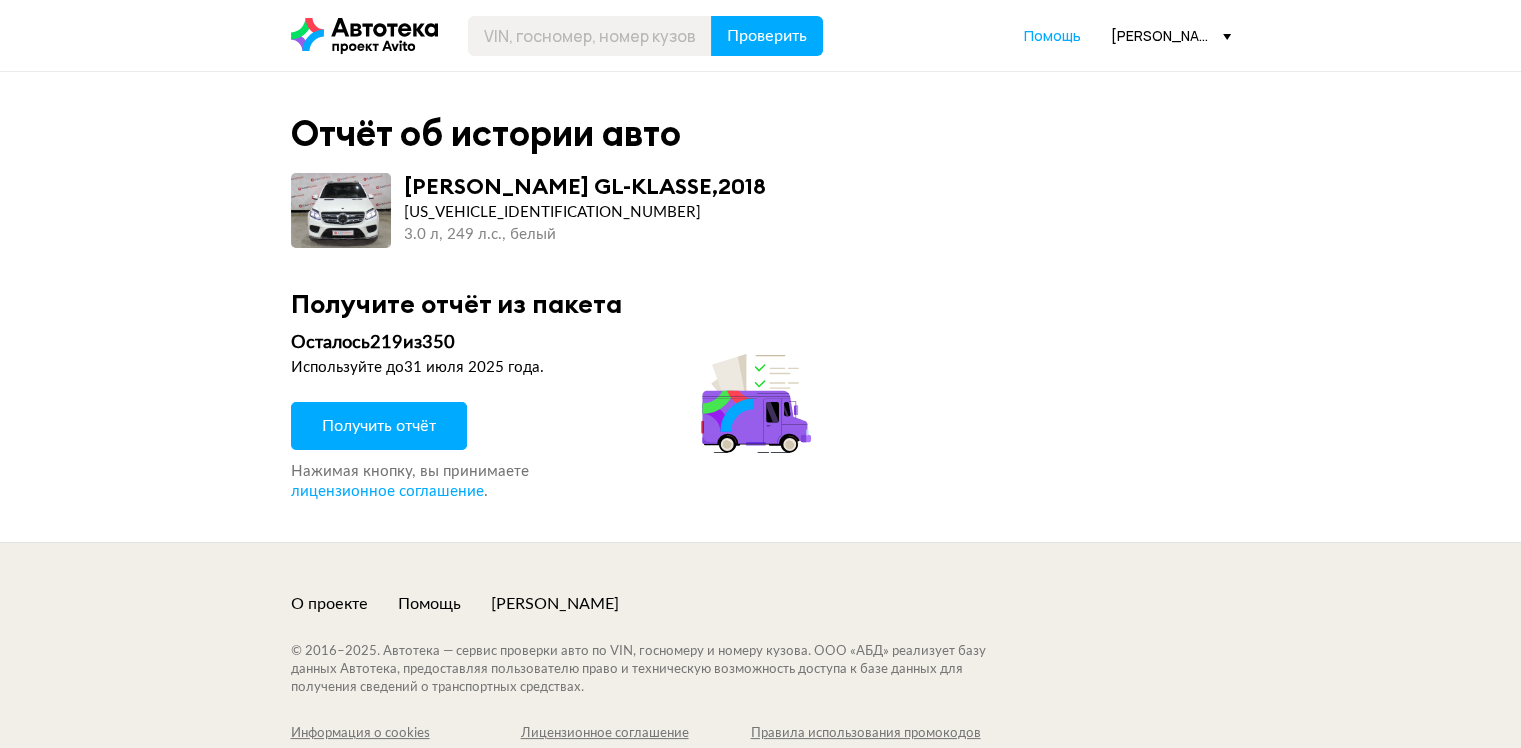click on "Получить отчёт" at bounding box center (379, 426) 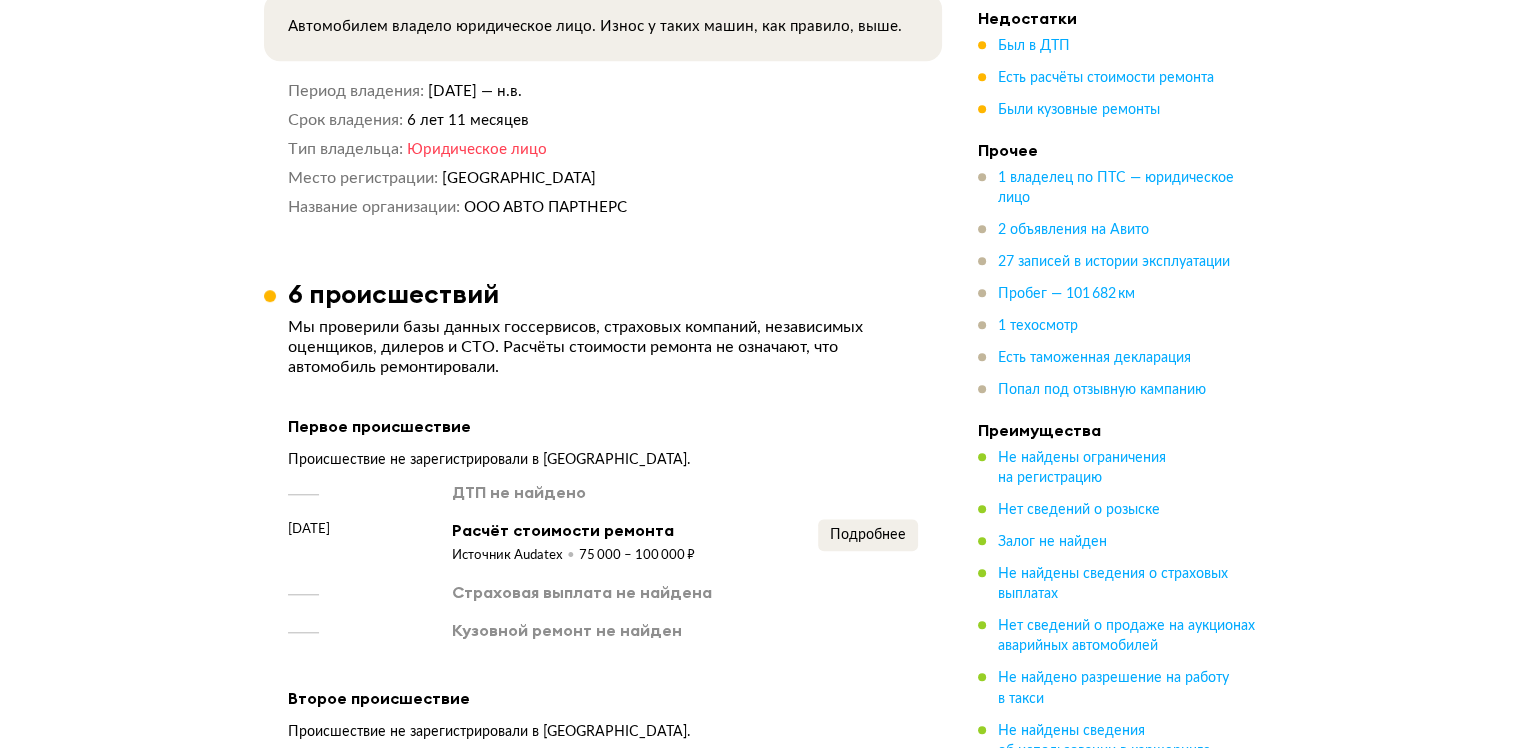 scroll, scrollTop: 1900, scrollLeft: 0, axis: vertical 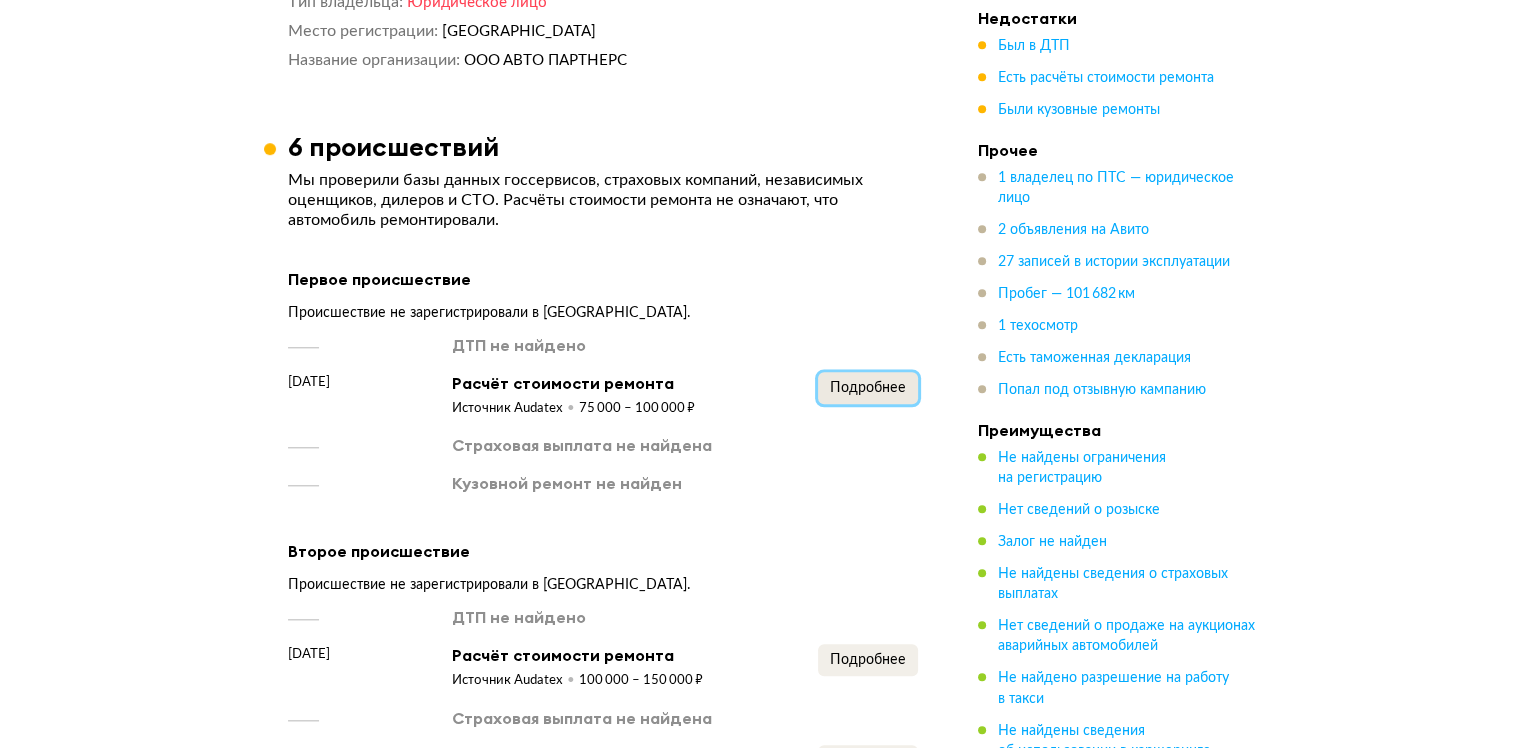 click on "Подробнее" at bounding box center (868, 388) 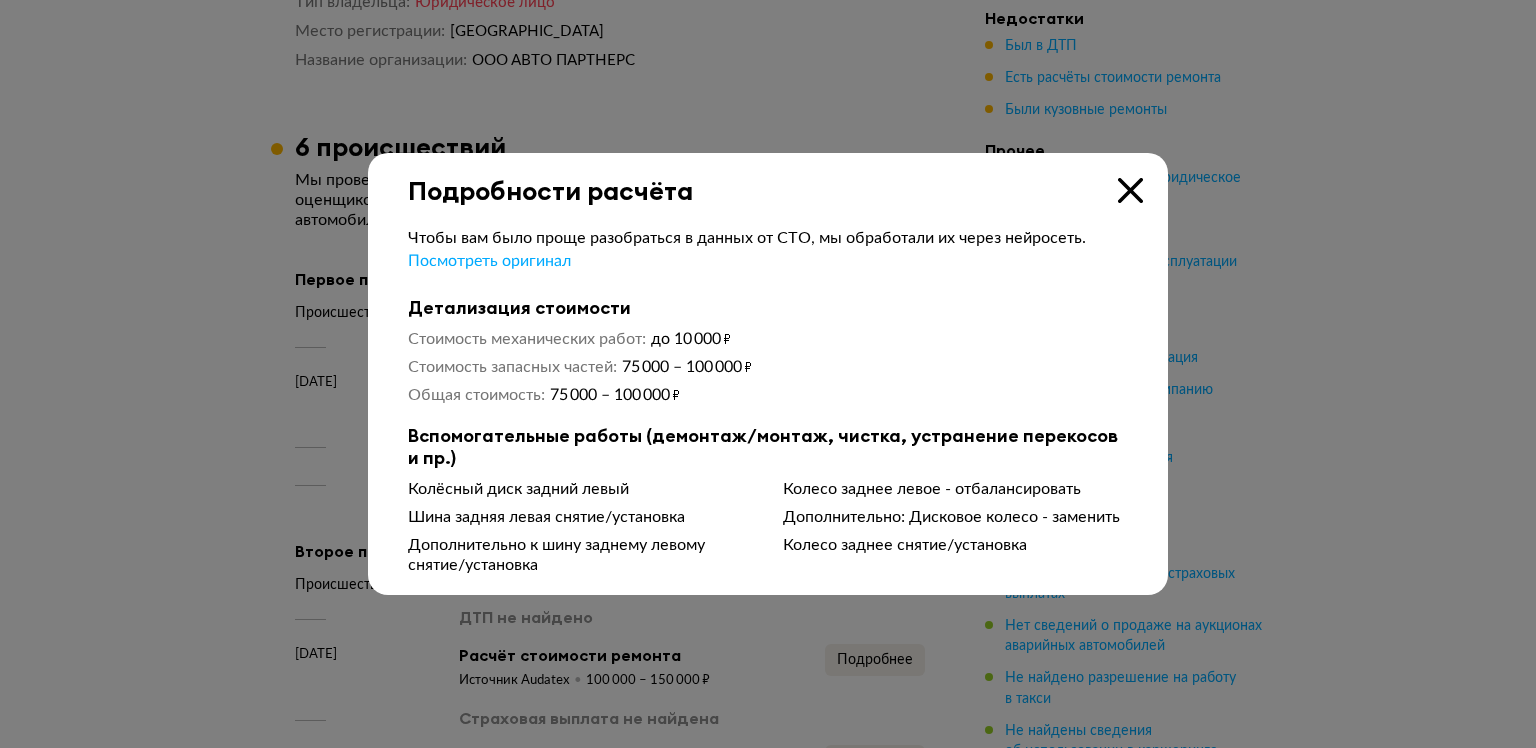 type 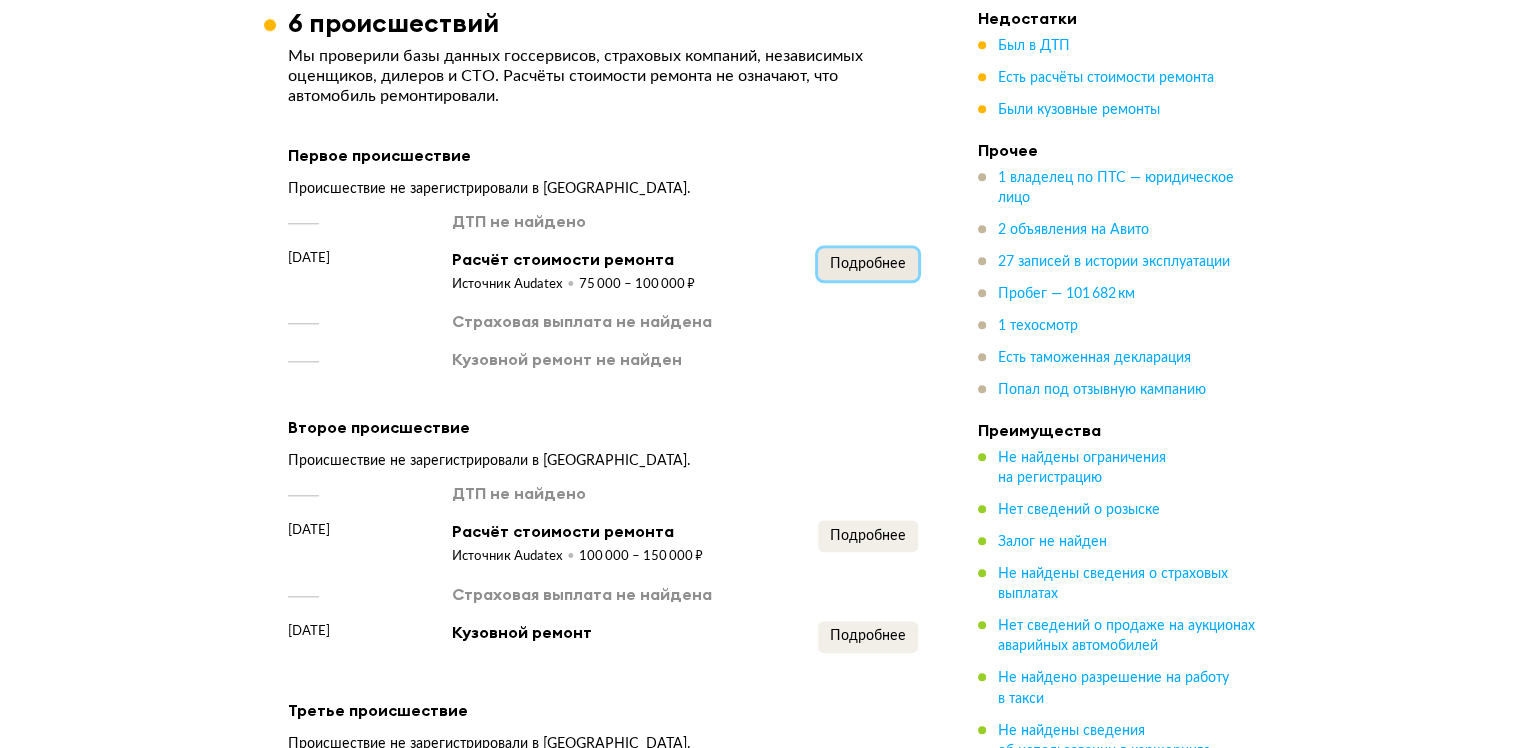 scroll, scrollTop: 2100, scrollLeft: 0, axis: vertical 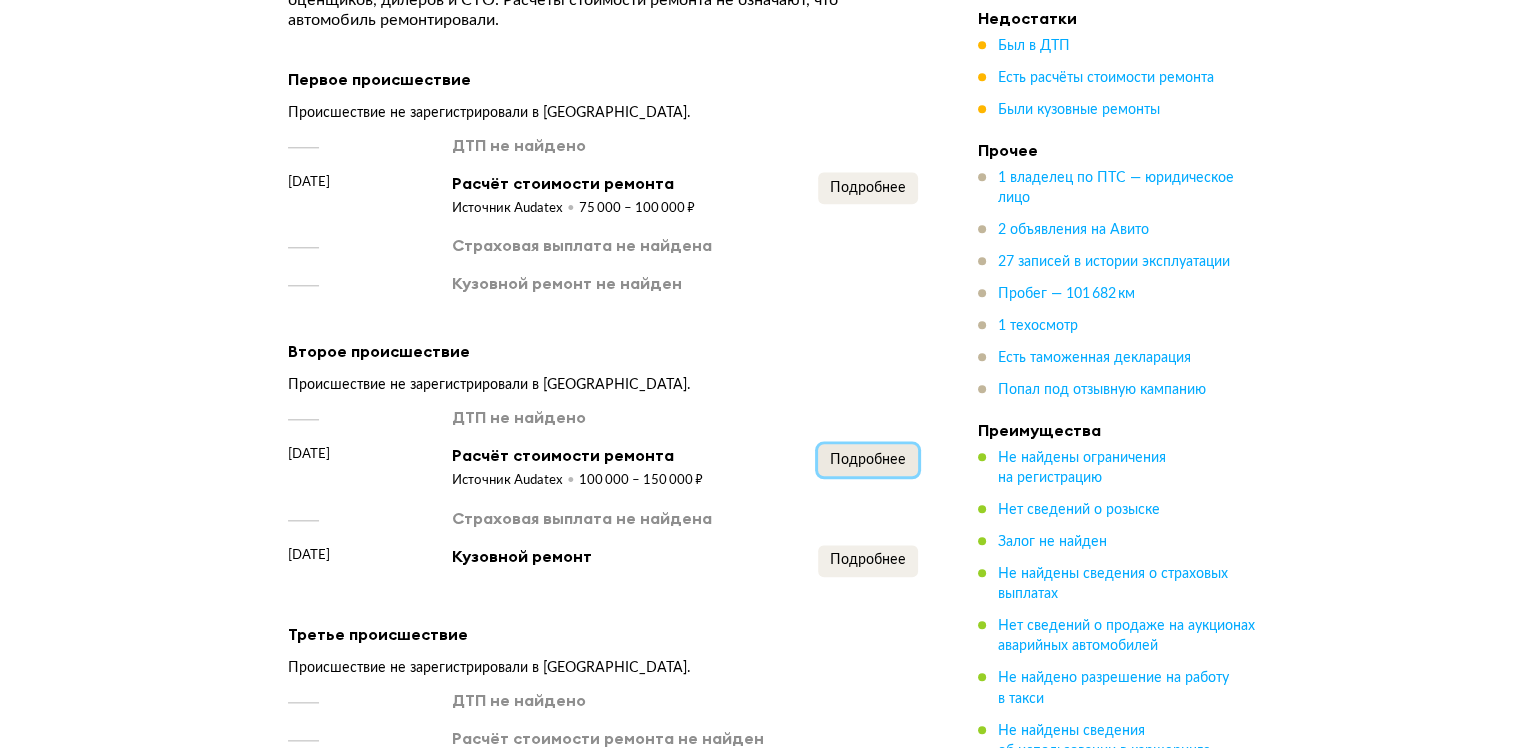 click on "Подробнее" at bounding box center [868, 460] 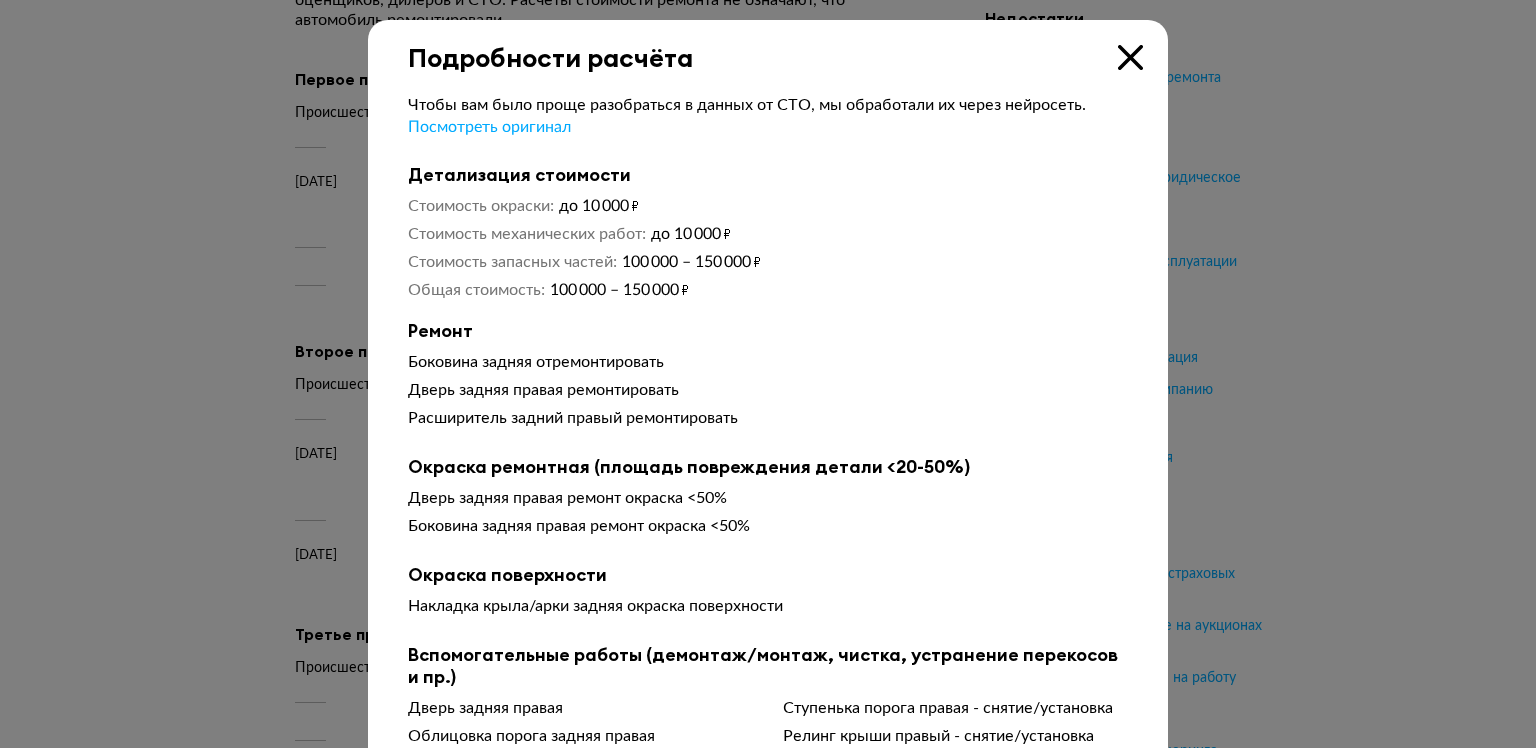 type 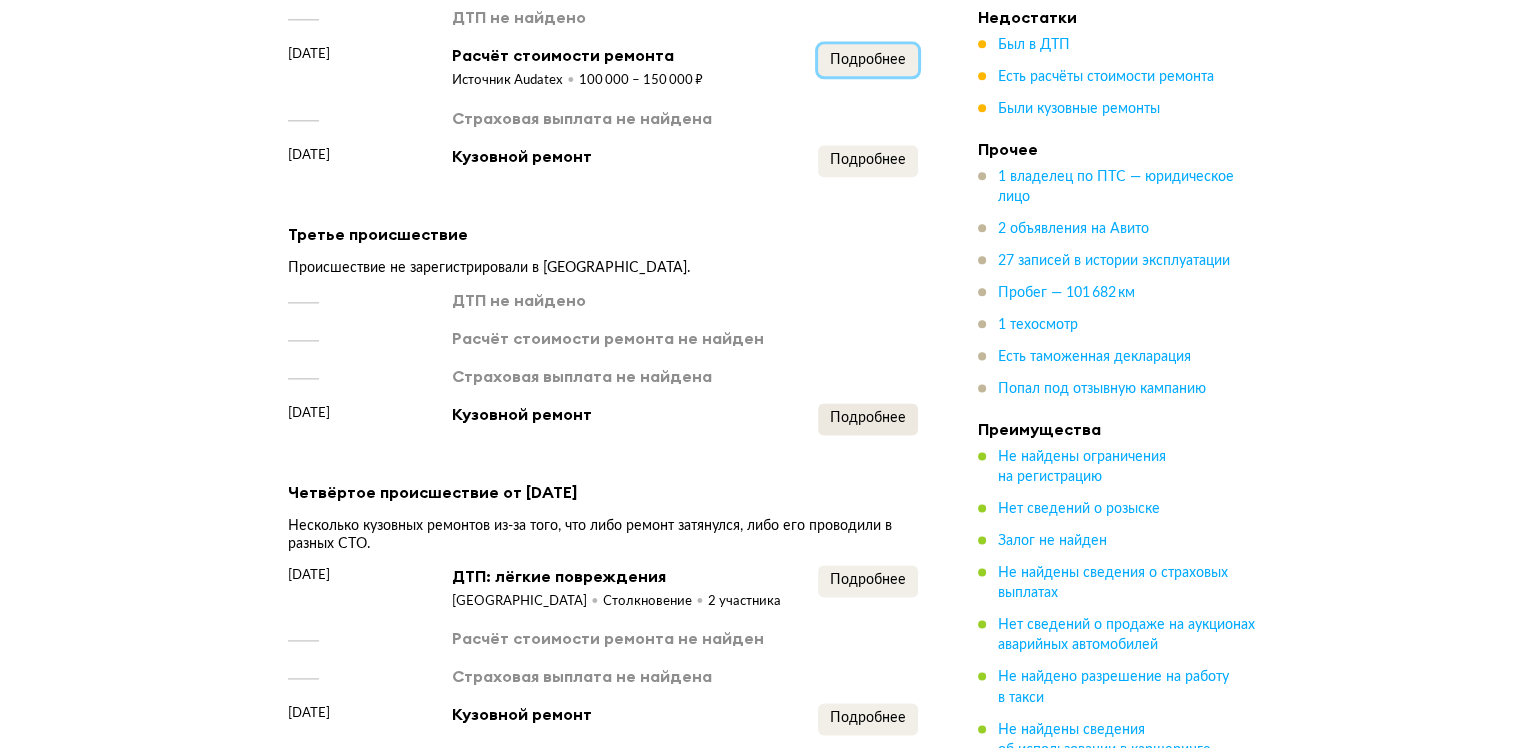 scroll, scrollTop: 2700, scrollLeft: 0, axis: vertical 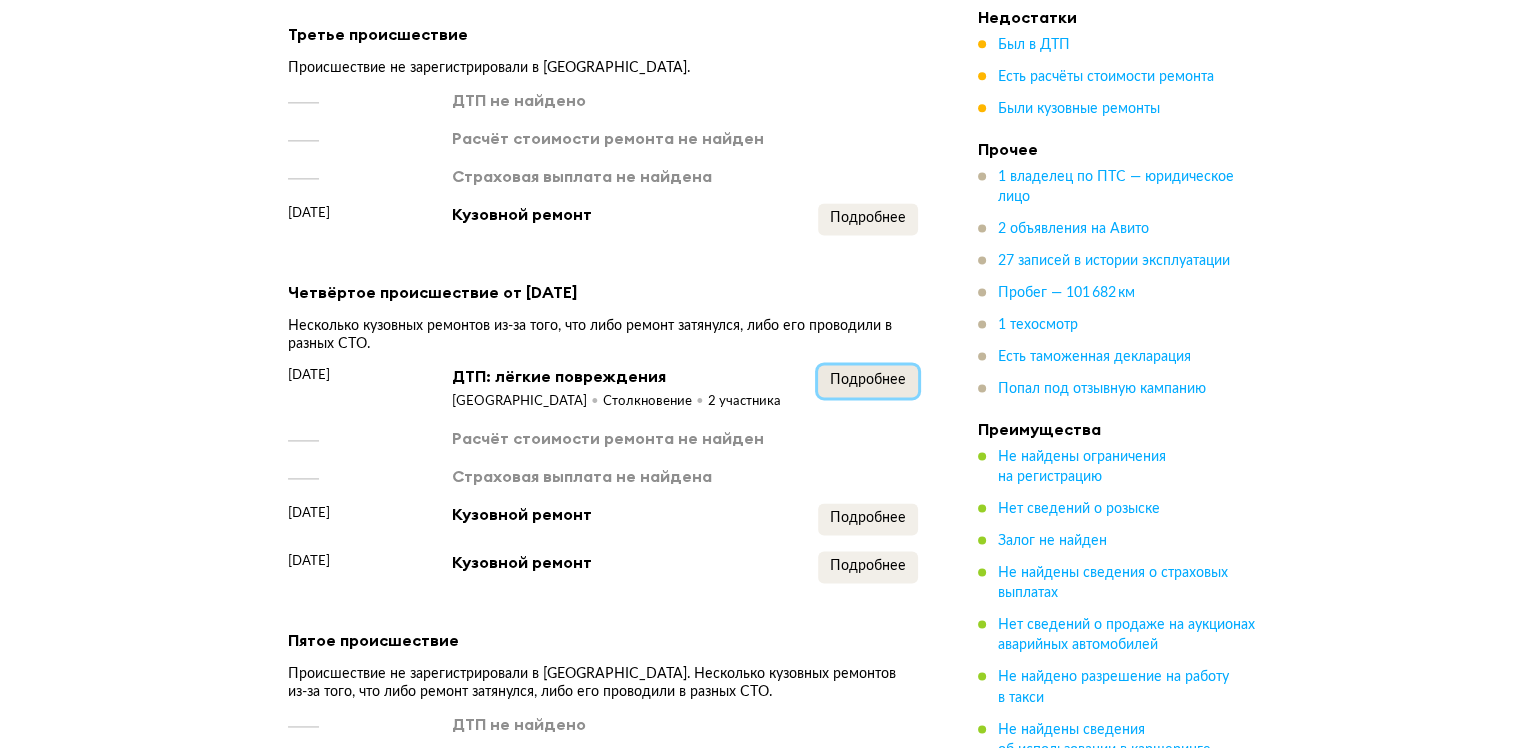 click on "Подробнее" at bounding box center [868, 380] 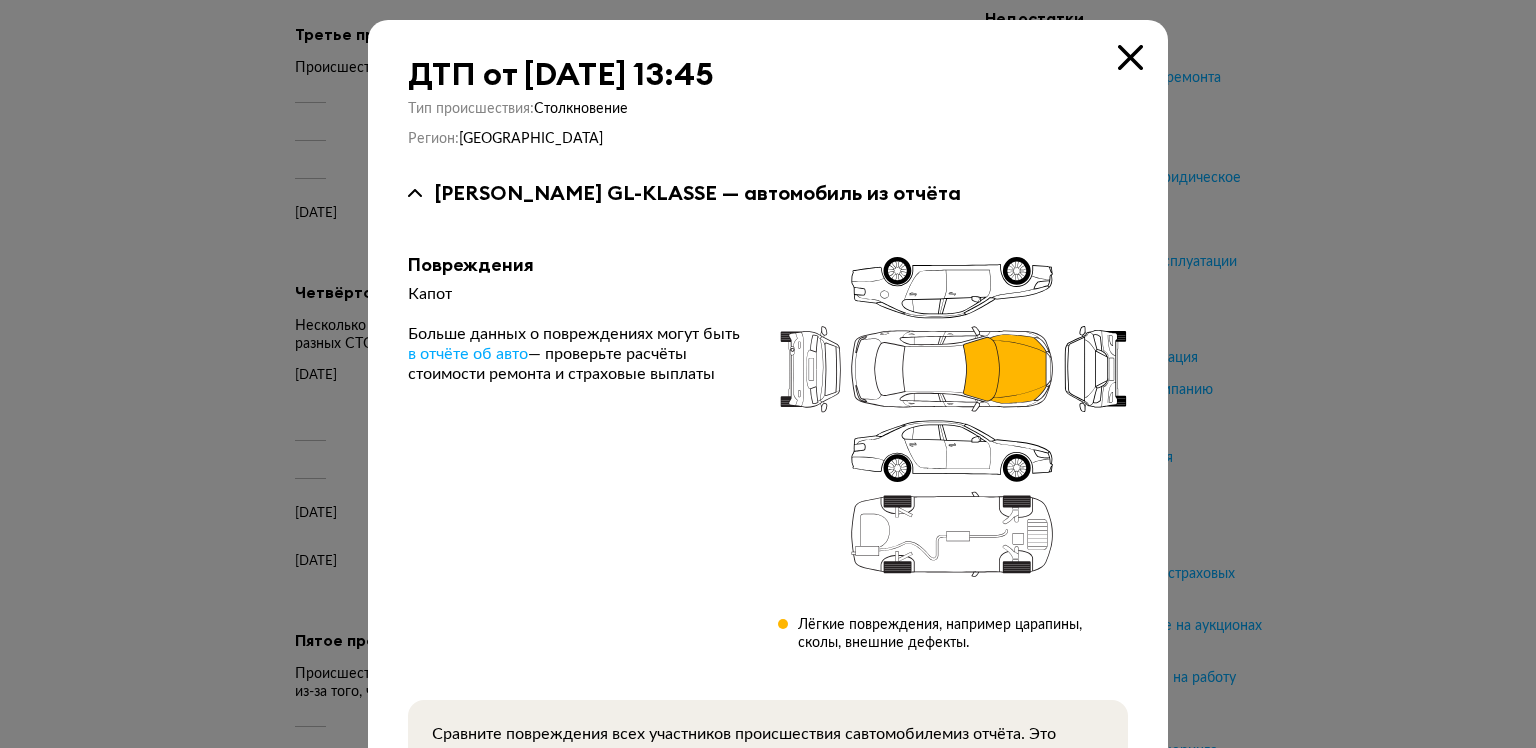 type 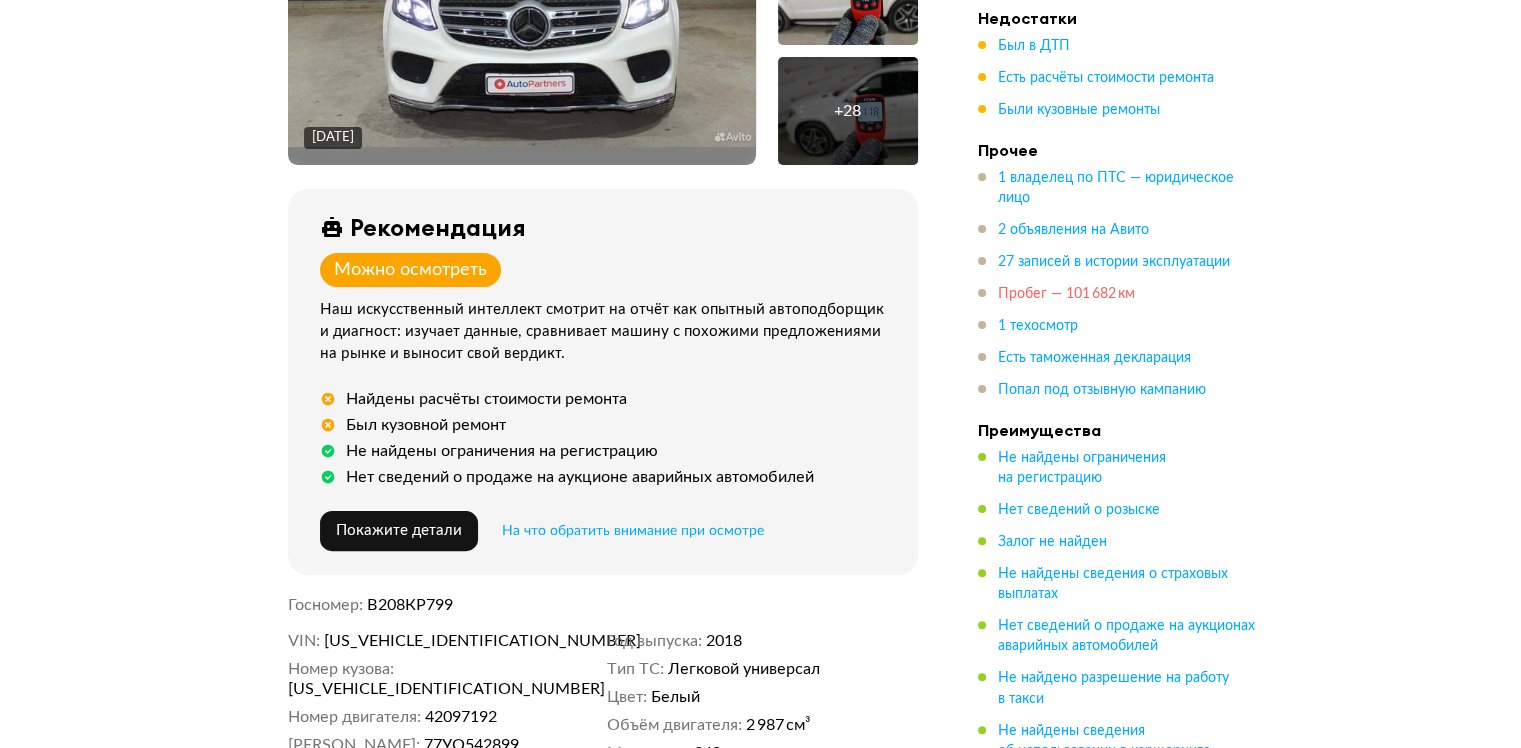 scroll, scrollTop: 0, scrollLeft: 0, axis: both 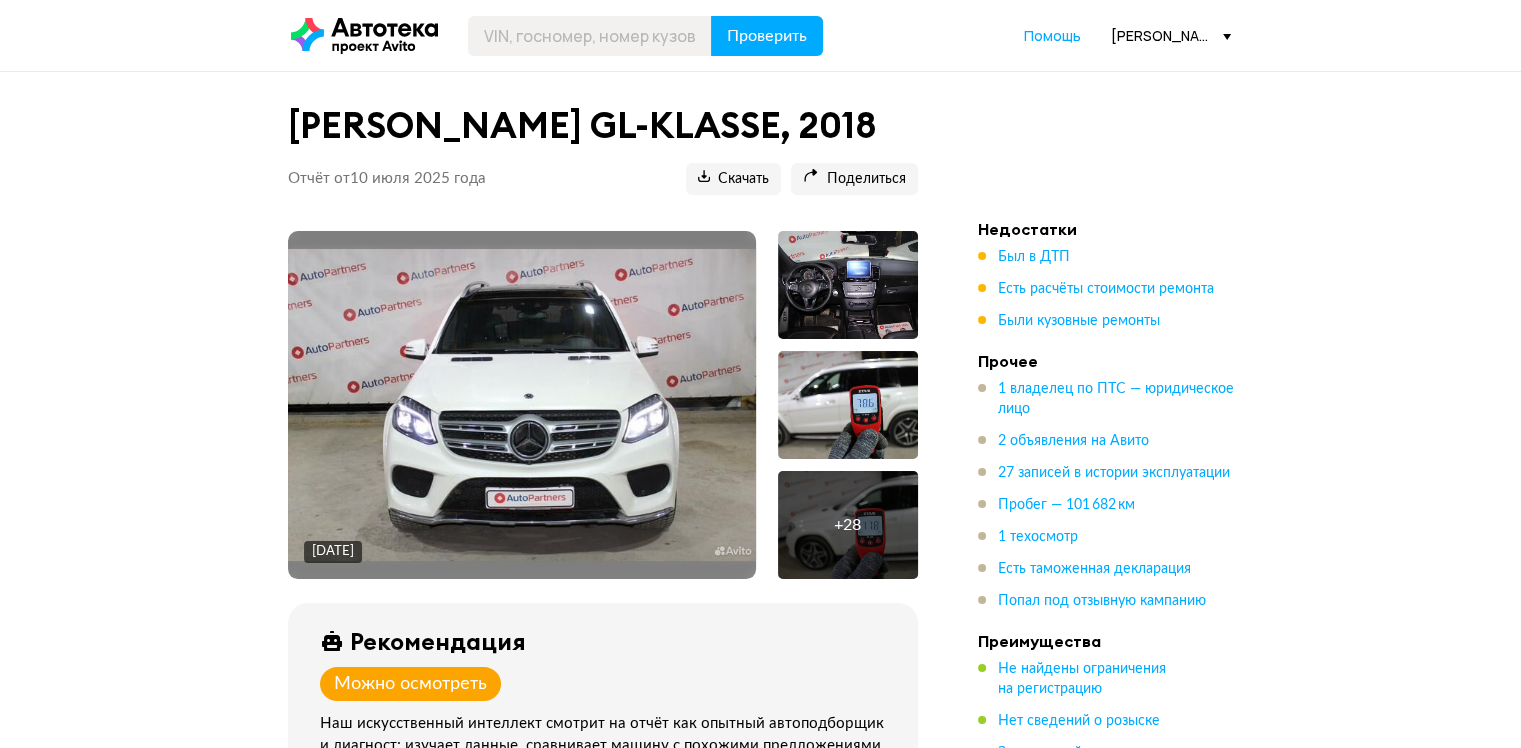 click at bounding box center [848, 285] 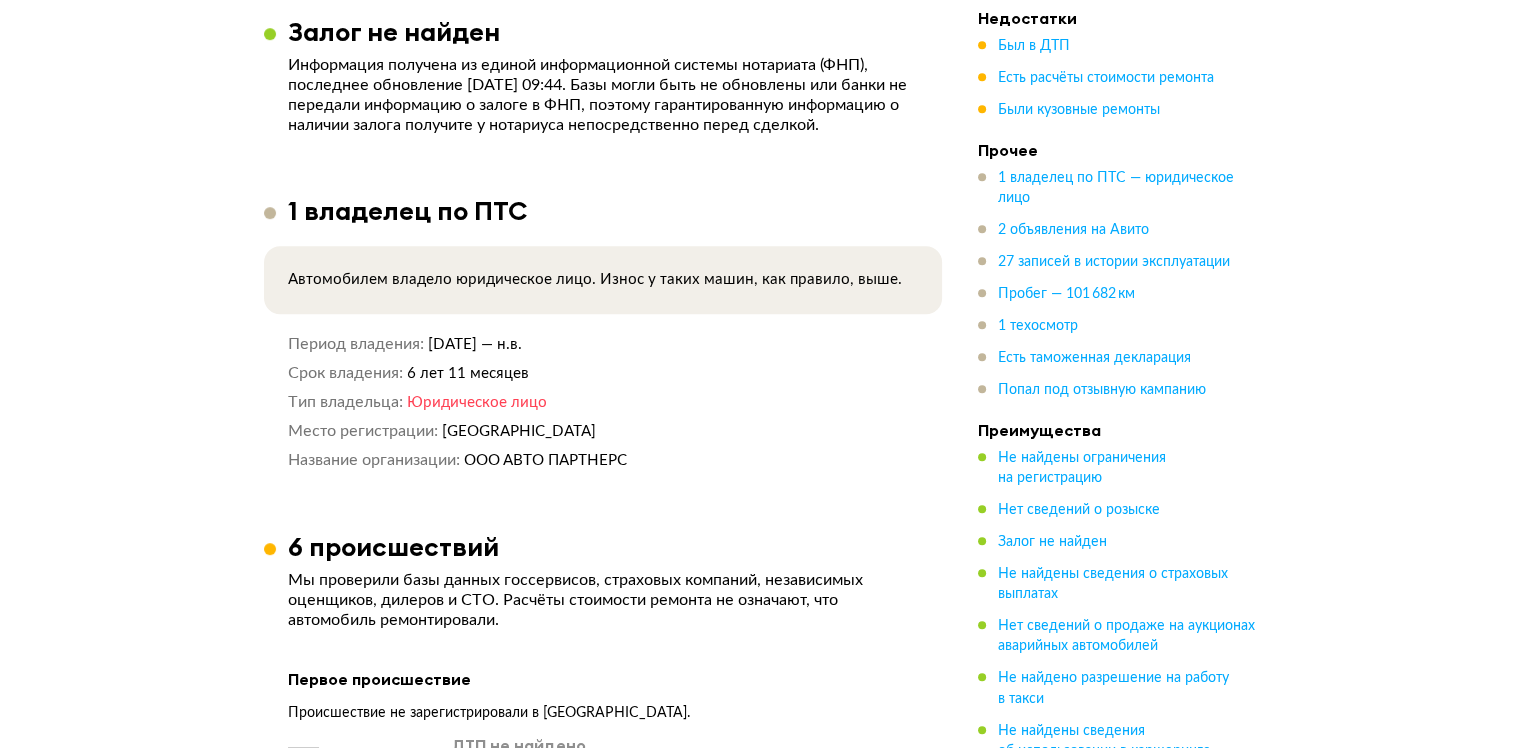 scroll, scrollTop: 2000, scrollLeft: 0, axis: vertical 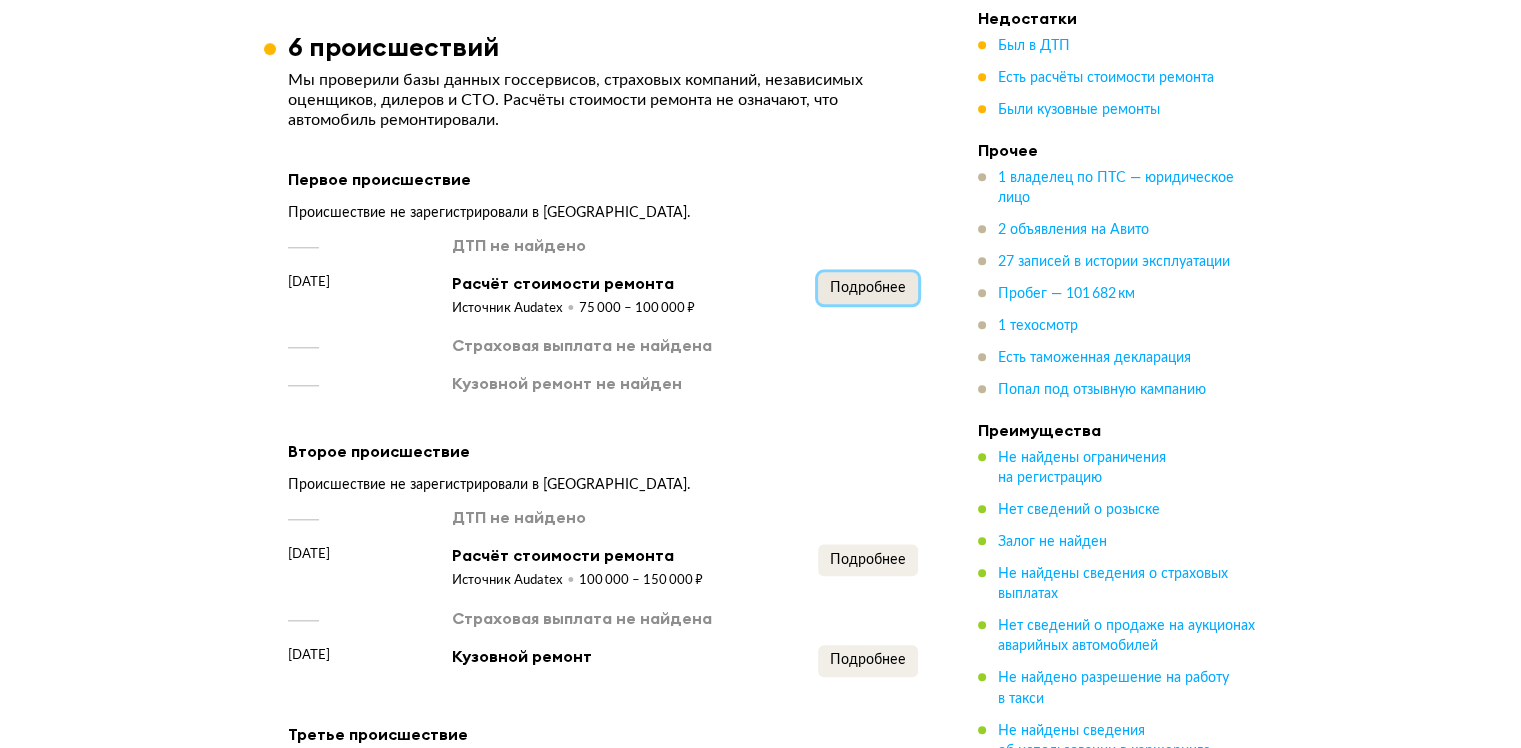 click on "Подробнее" at bounding box center [868, 288] 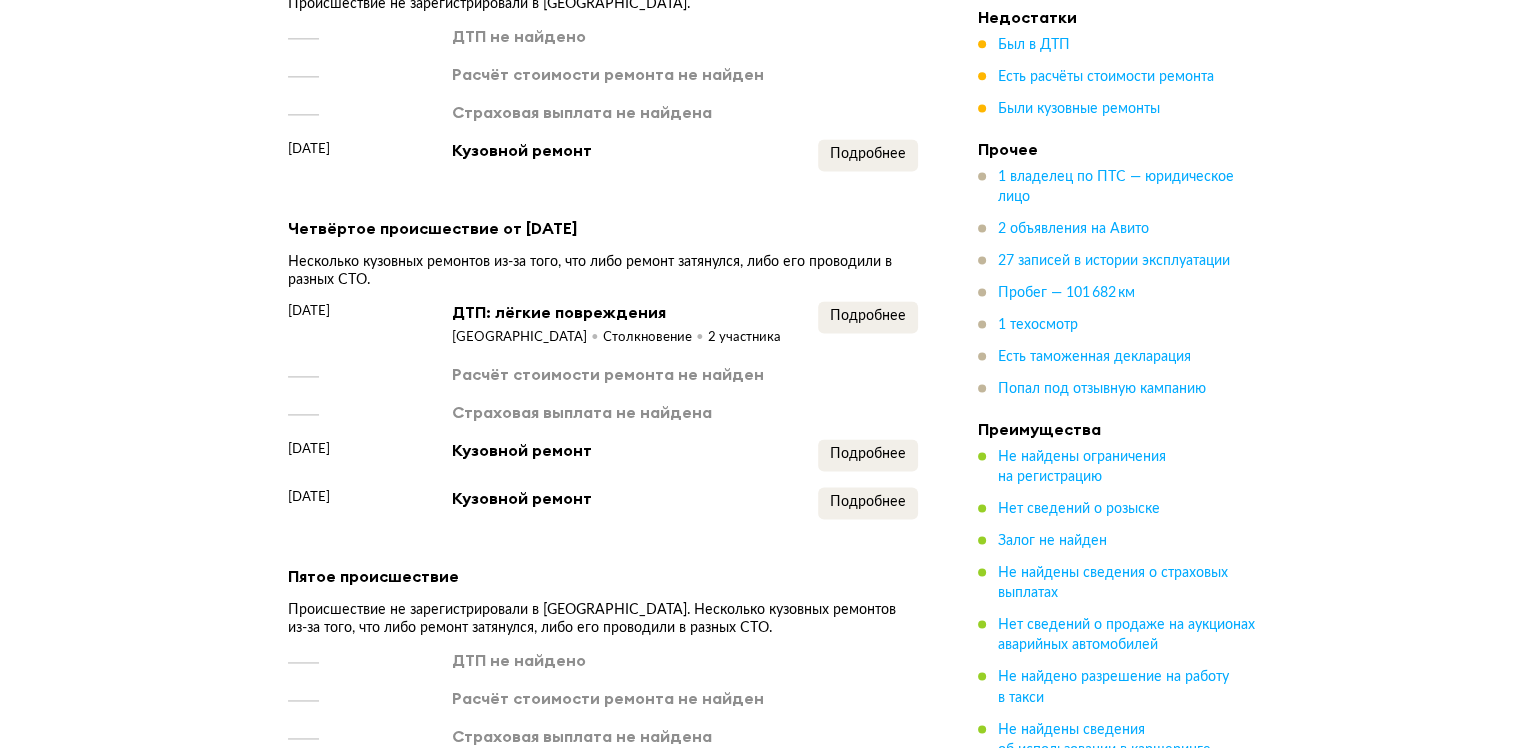 scroll, scrollTop: 2900, scrollLeft: 0, axis: vertical 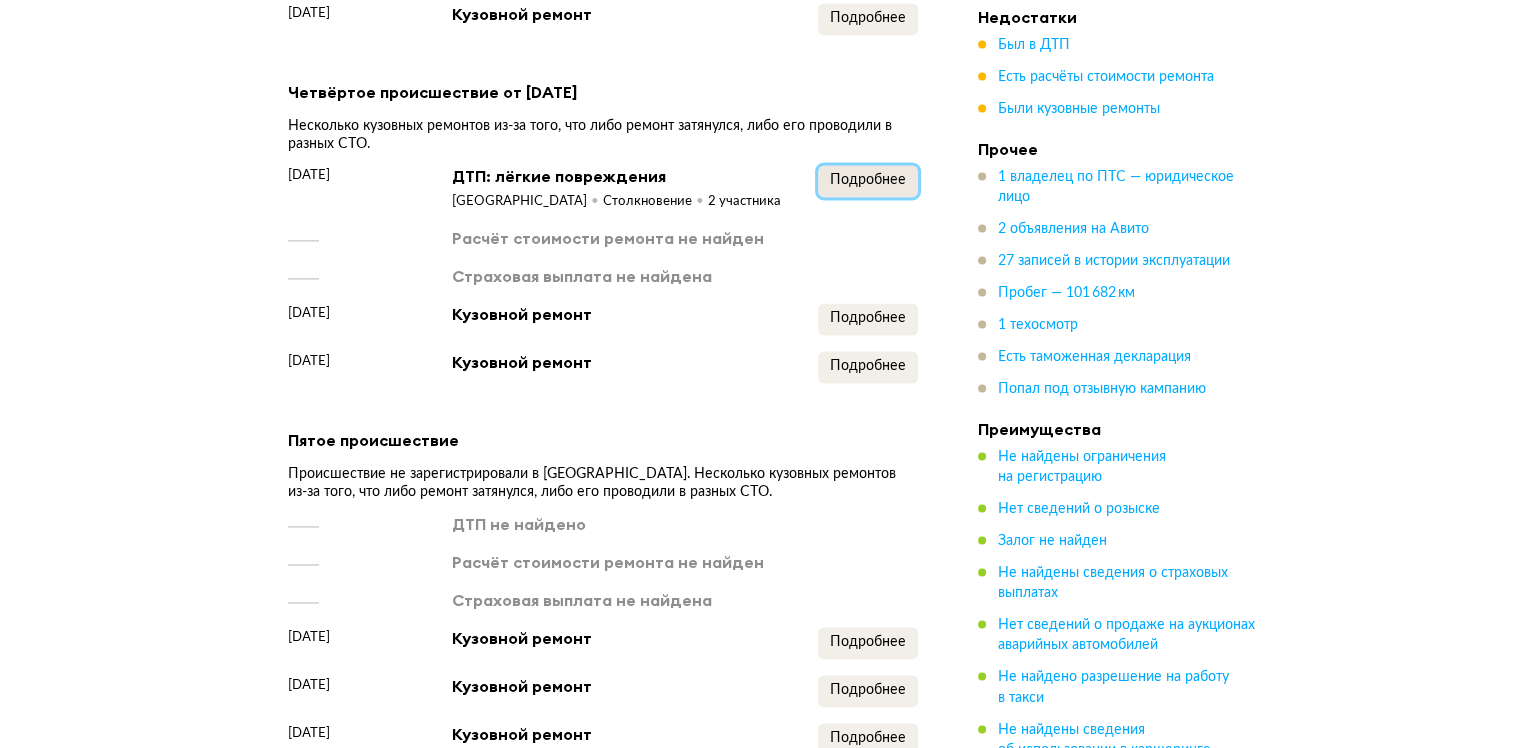 click on "Подробнее" at bounding box center [868, 181] 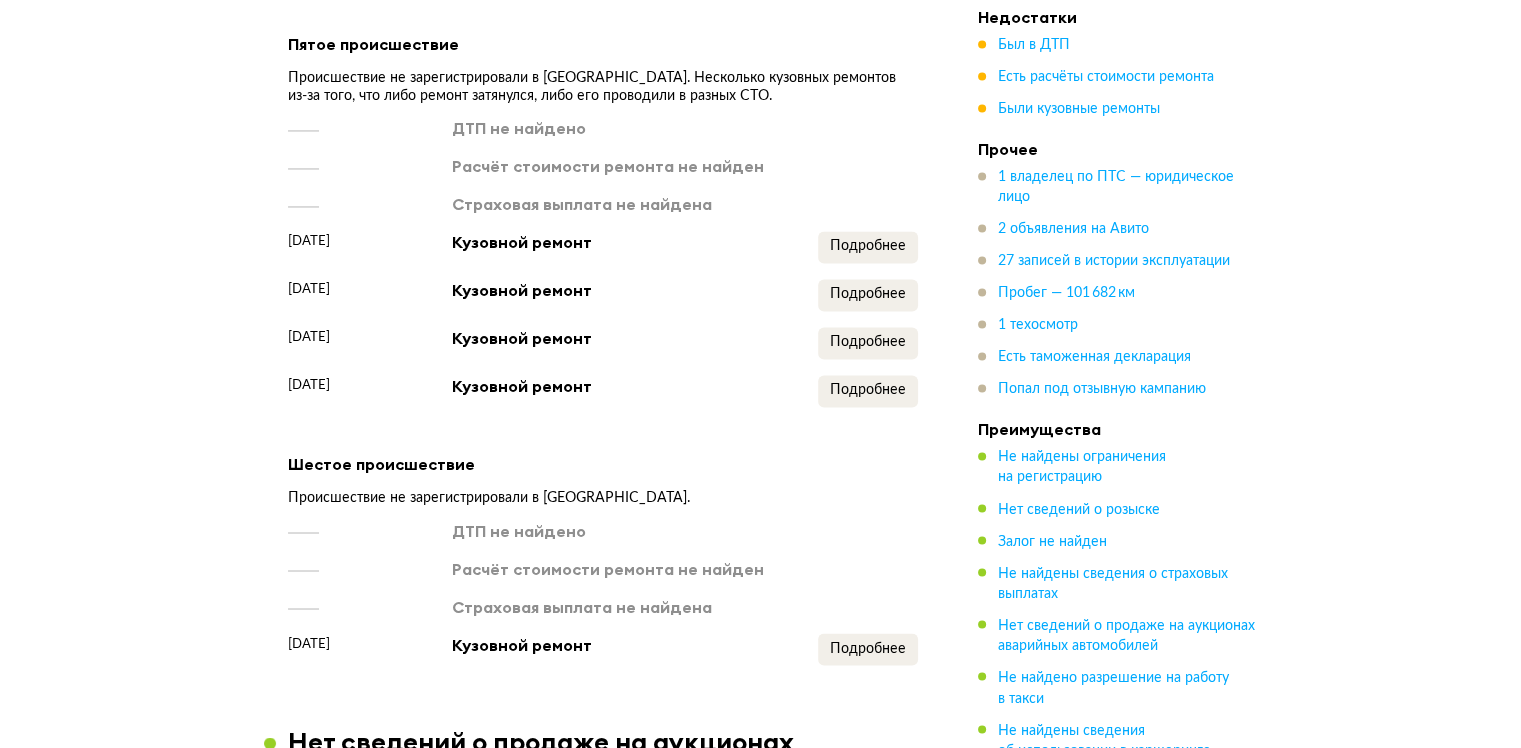 scroll, scrollTop: 3300, scrollLeft: 0, axis: vertical 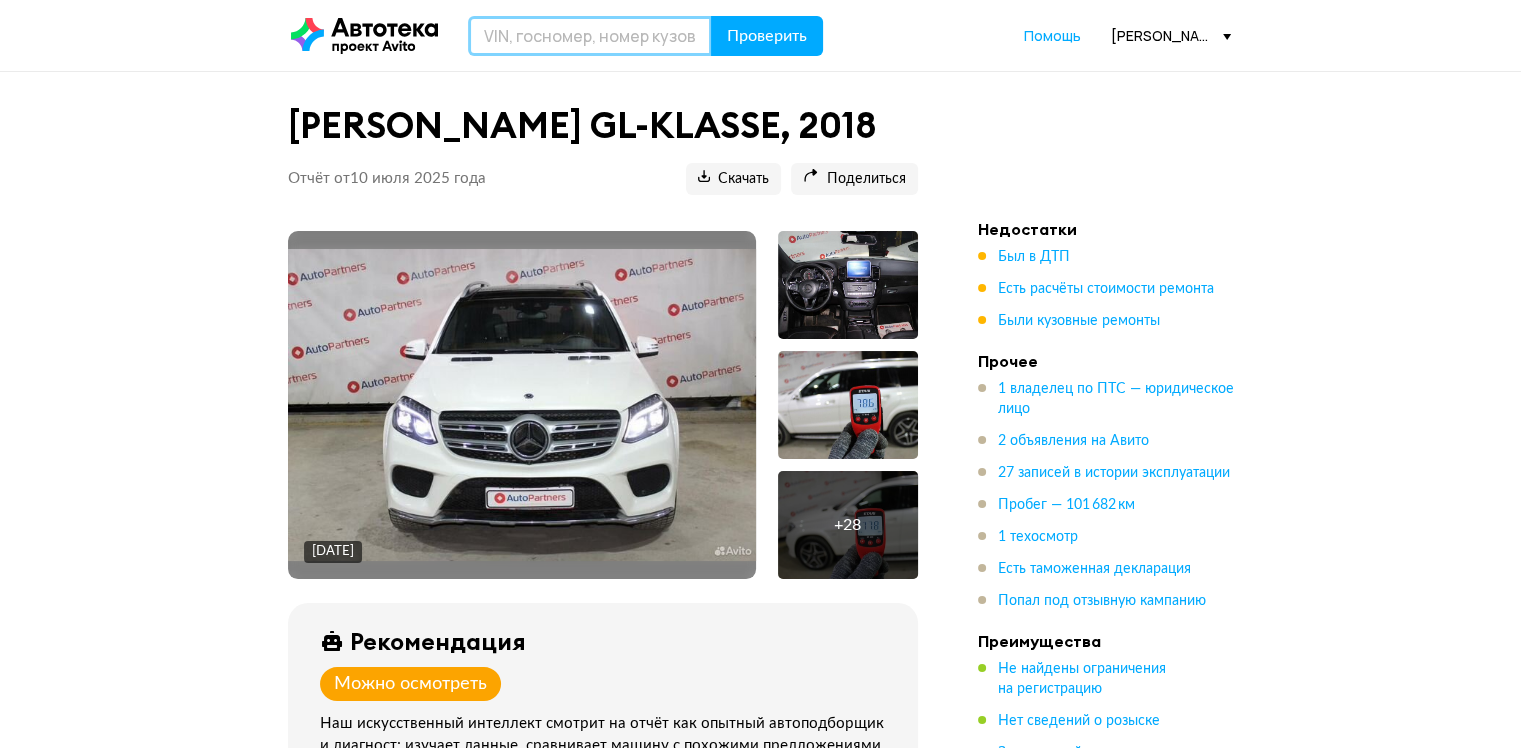 click at bounding box center (590, 36) 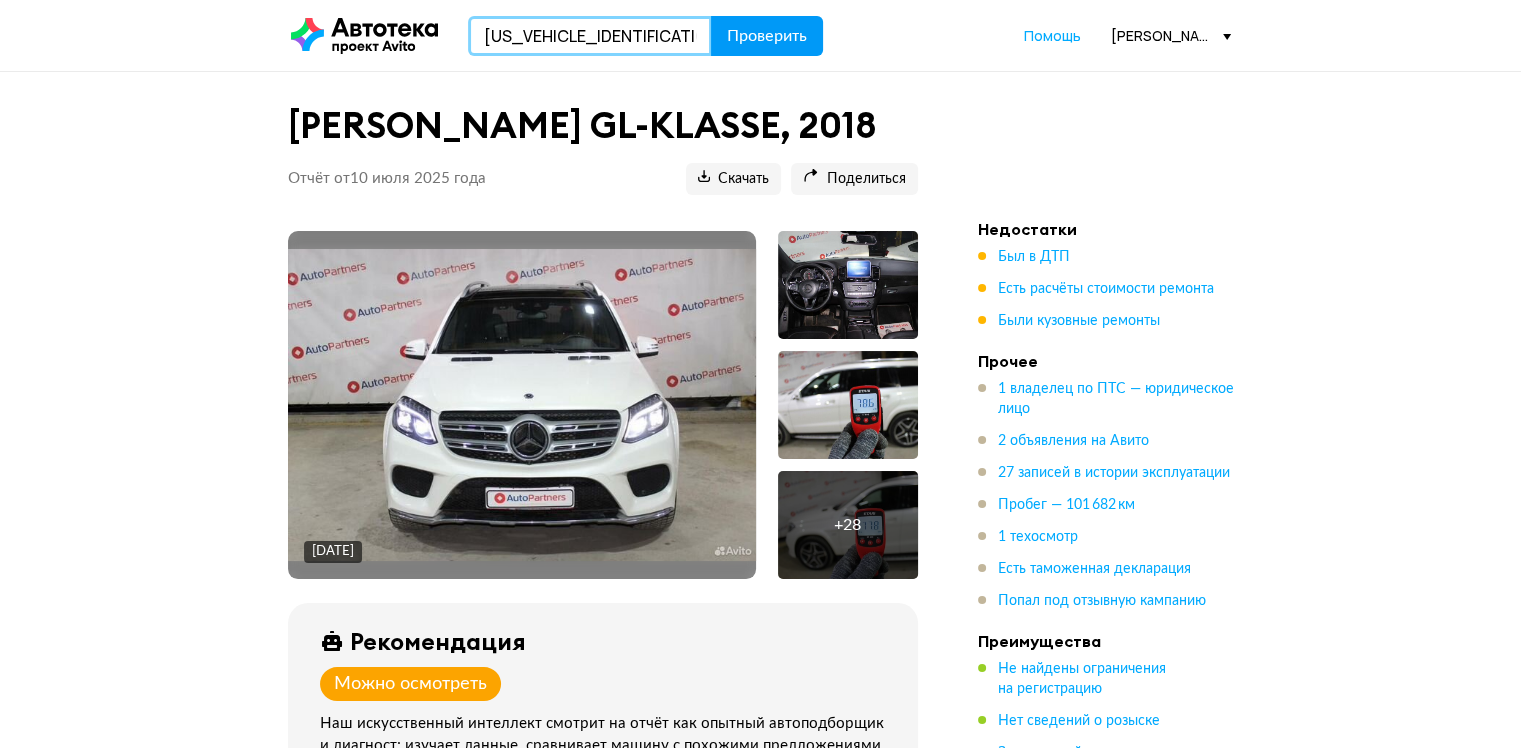 type on "WAUZZZF24LN015034" 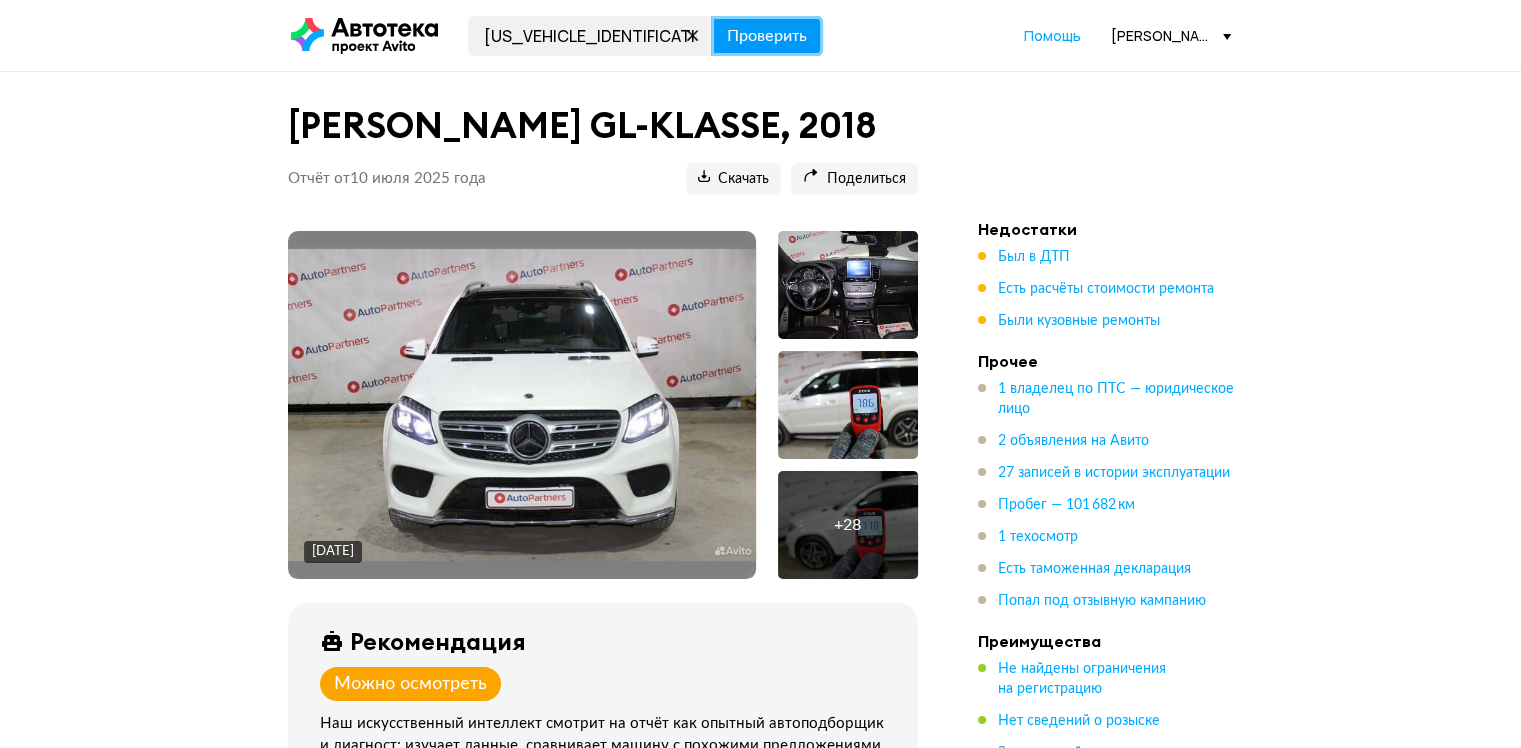 click on "Проверить" at bounding box center [767, 36] 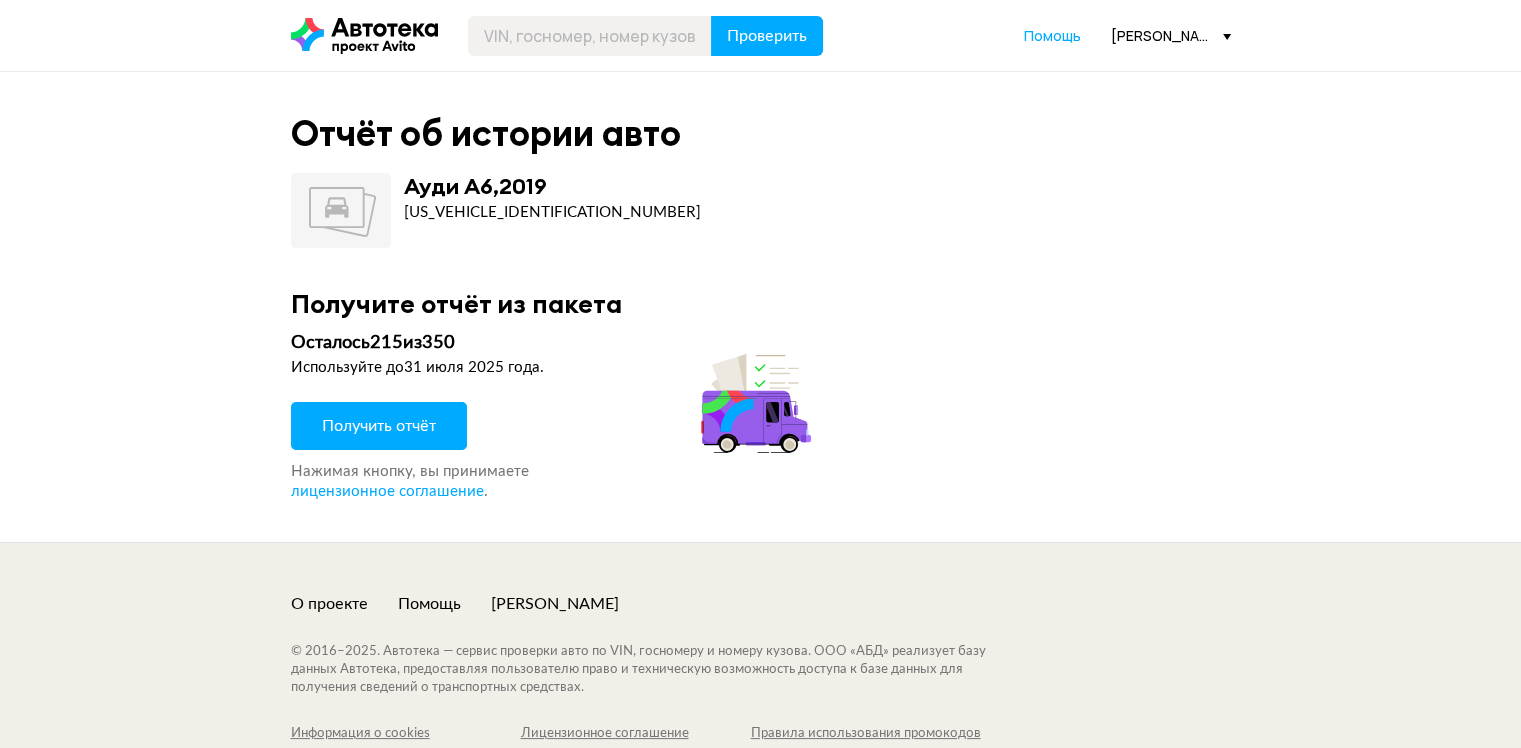 click on "Получить отчёт" at bounding box center [379, 426] 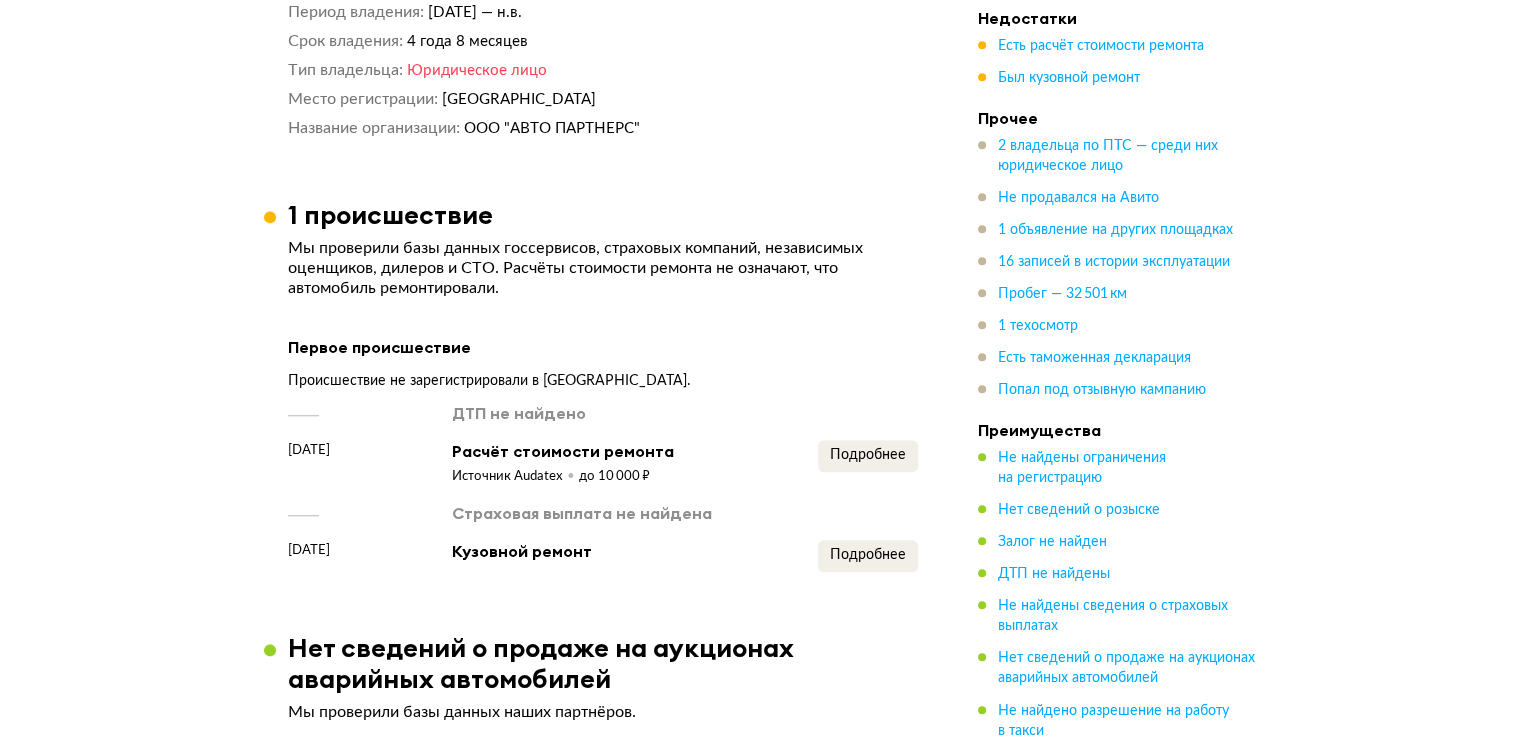 scroll, scrollTop: 2000, scrollLeft: 0, axis: vertical 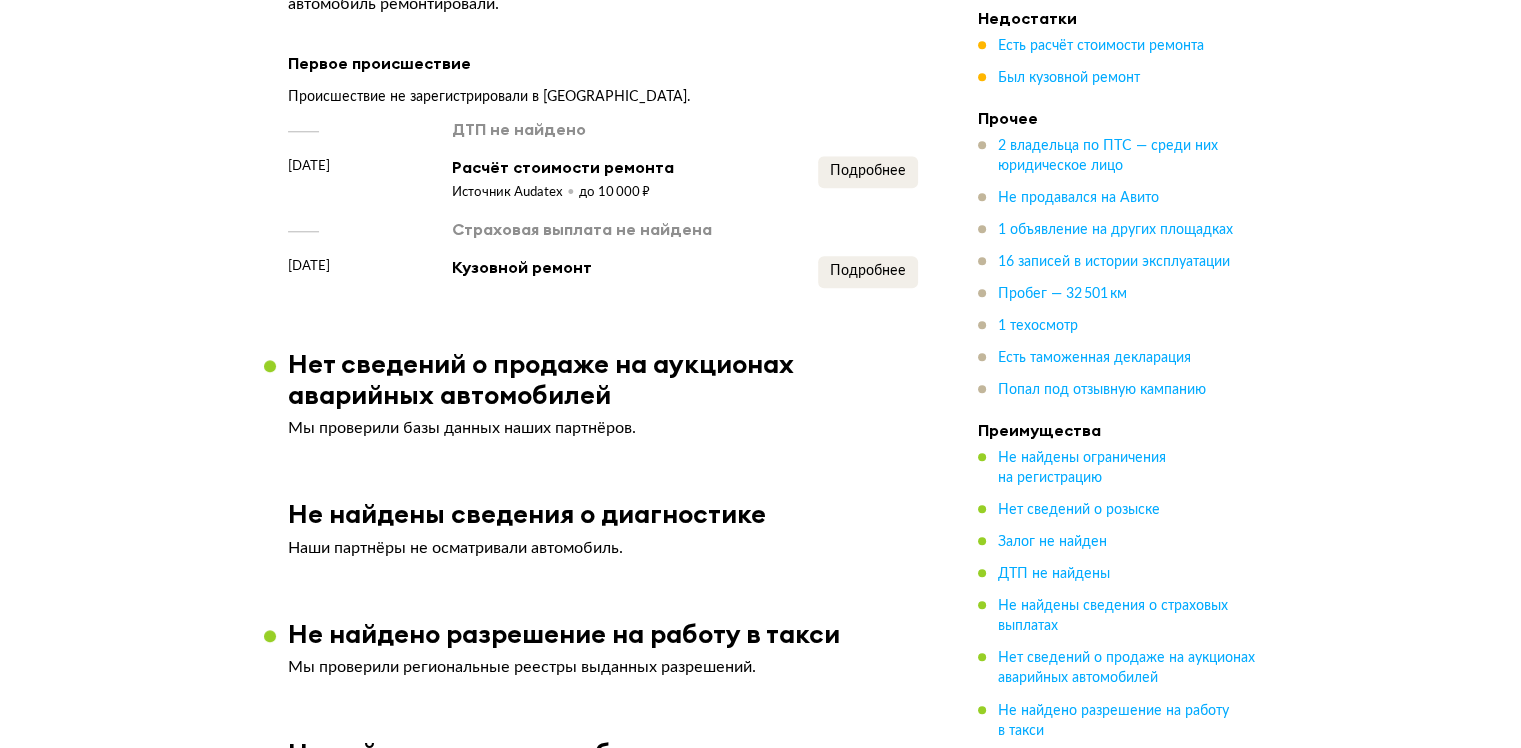 click on "ДТП не найдено 29 июля 2024 года Расчёт стоимости ремонта Источник Audatex до 10 000 ₽ Подробнее Страховая выплата не найдена 29 августа 2024 года Кузовной ремонт Подробнее" at bounding box center (603, 203) 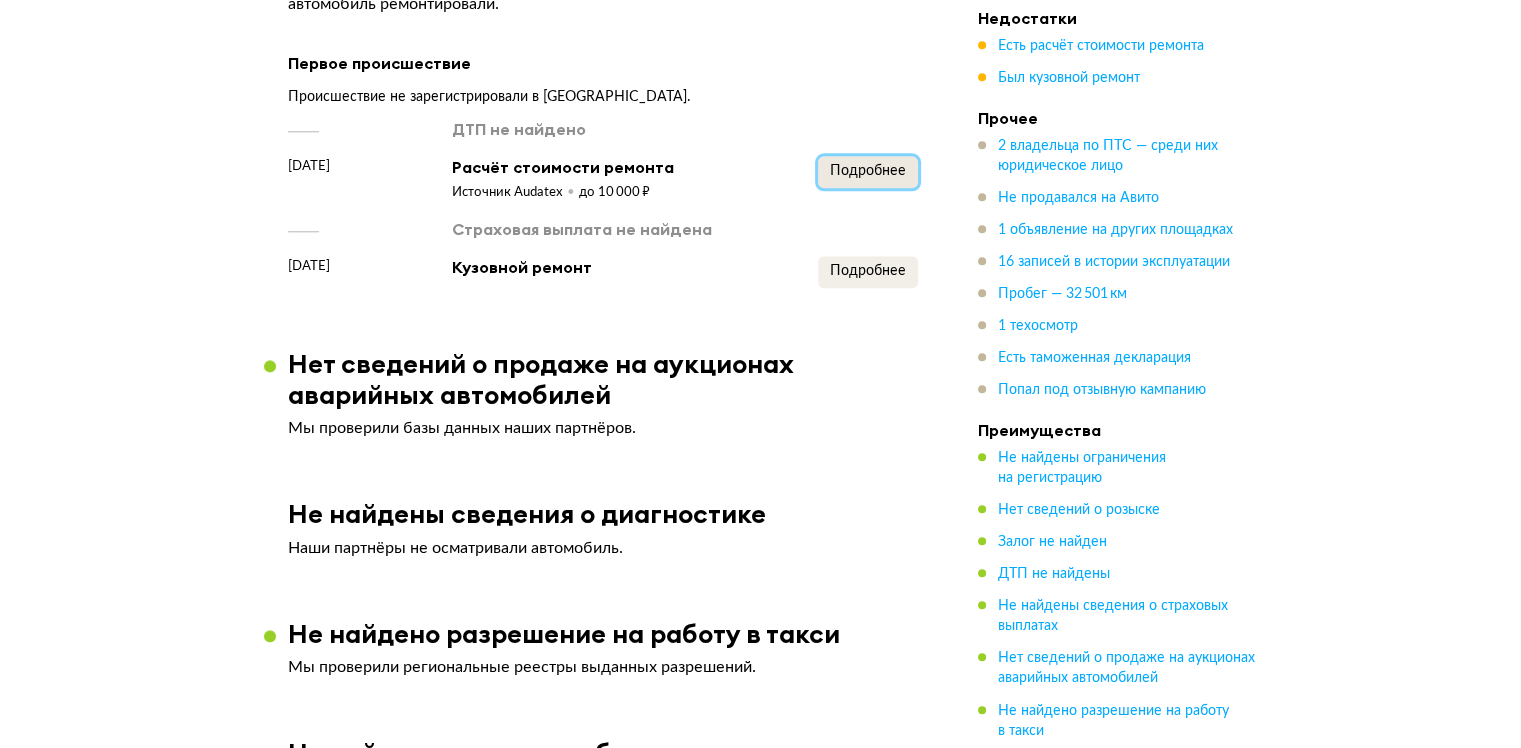 click on "Подробнее" at bounding box center (868, 171) 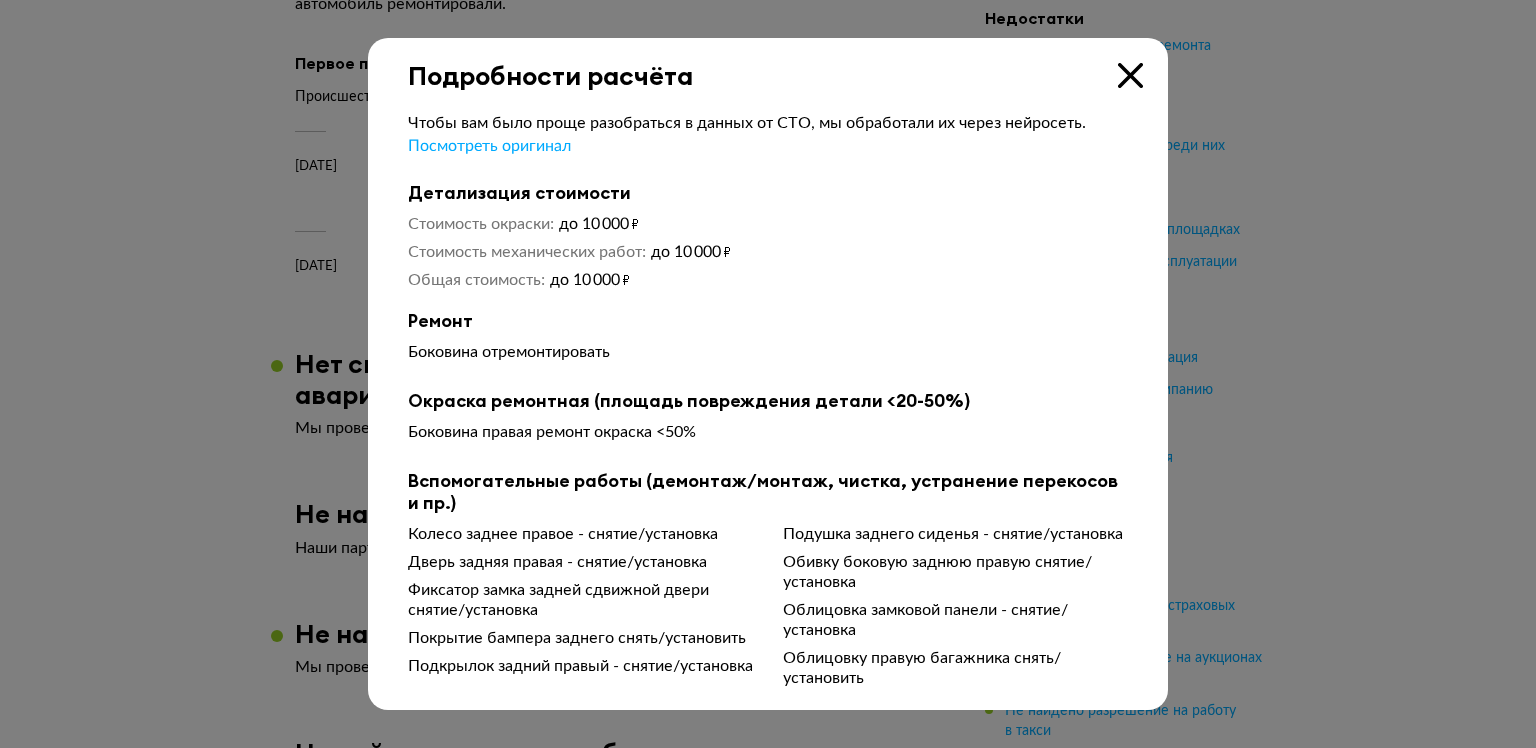 type 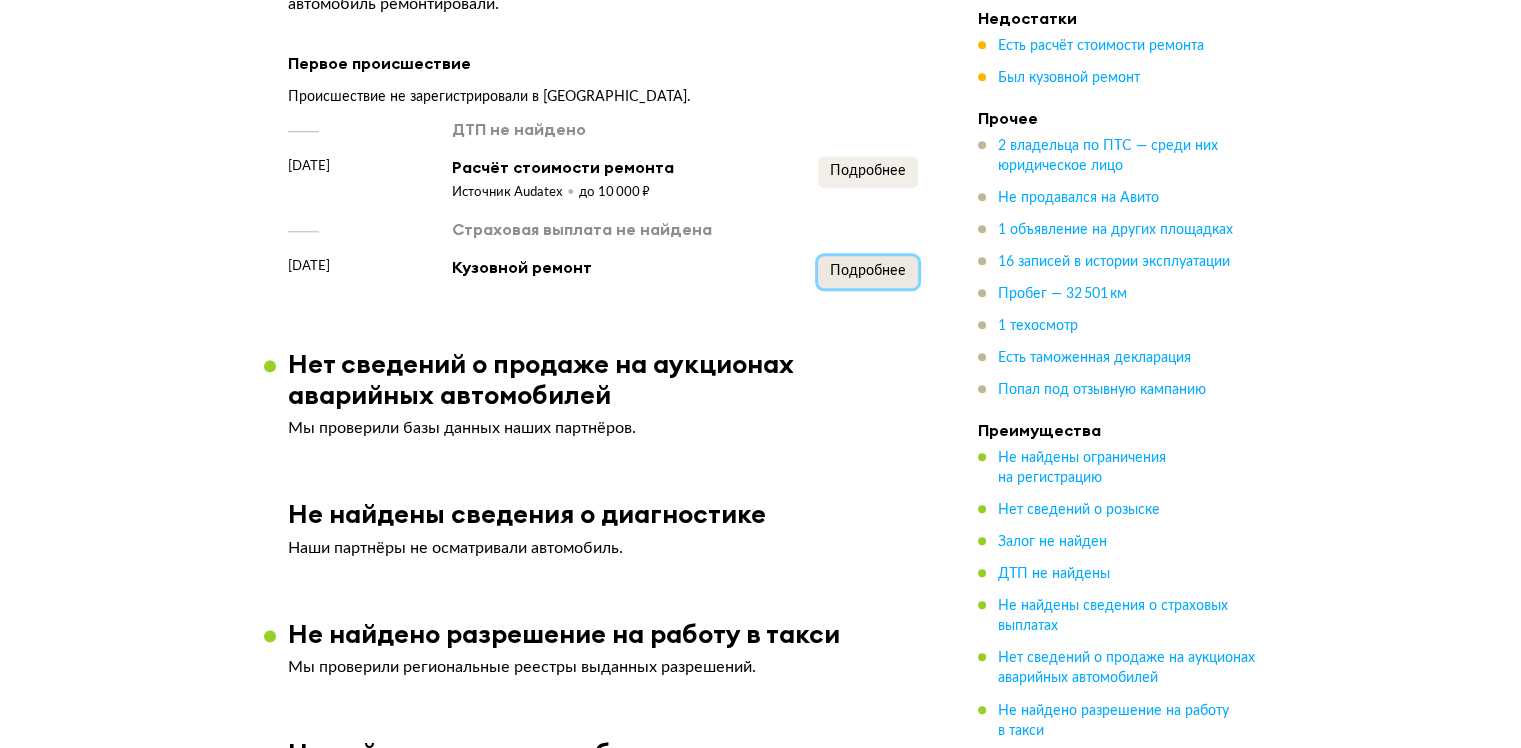 click on "Подробнее" at bounding box center (868, 271) 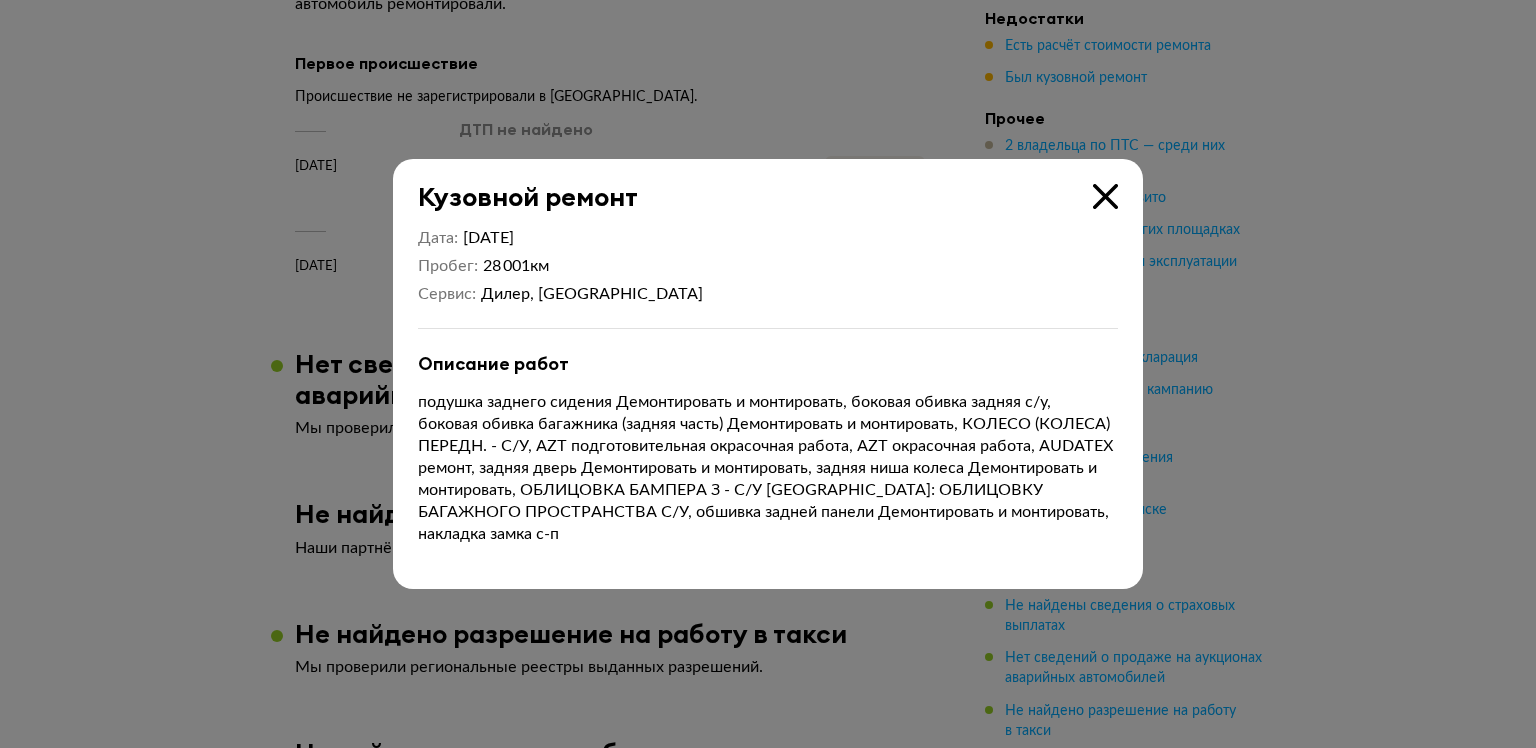 type 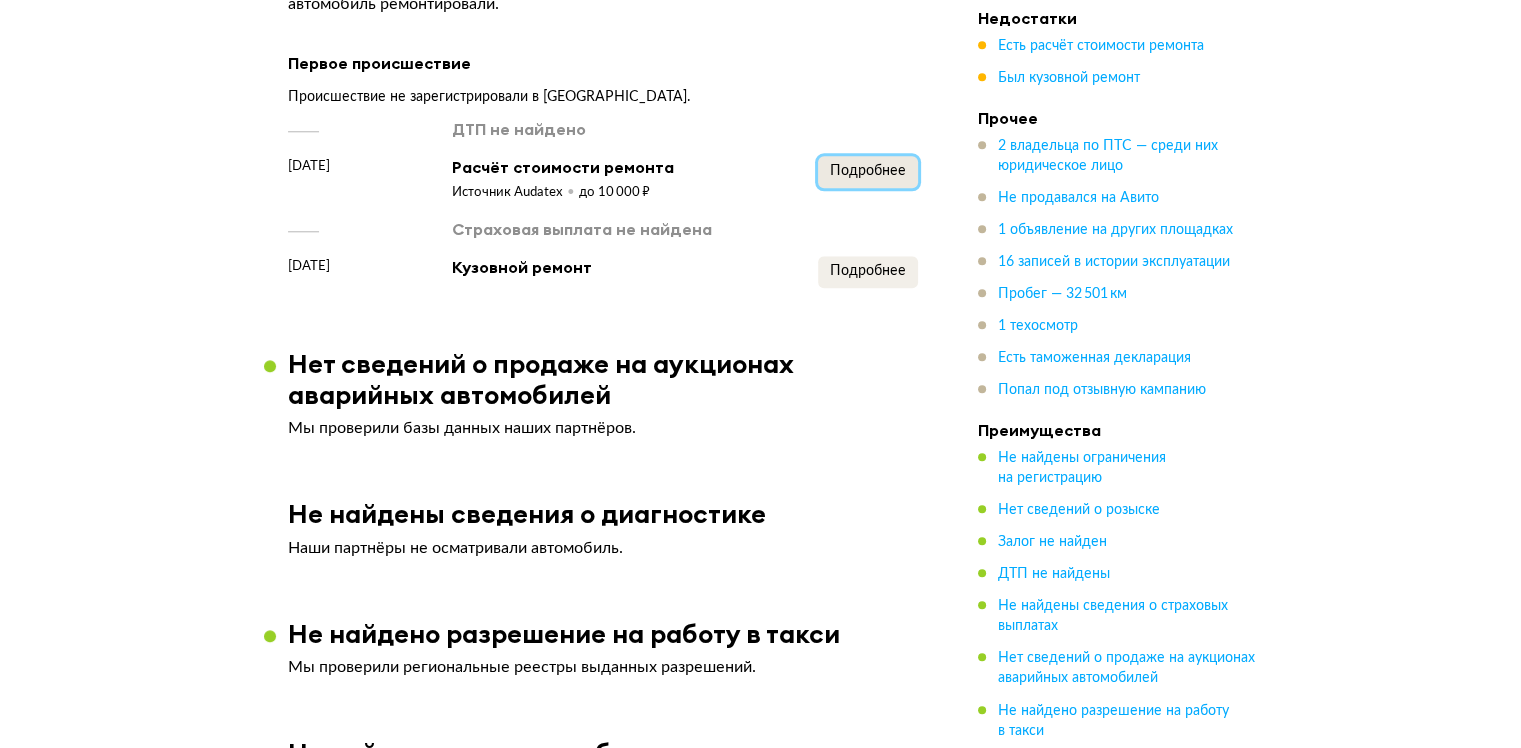 click on "Подробнее" at bounding box center (868, 171) 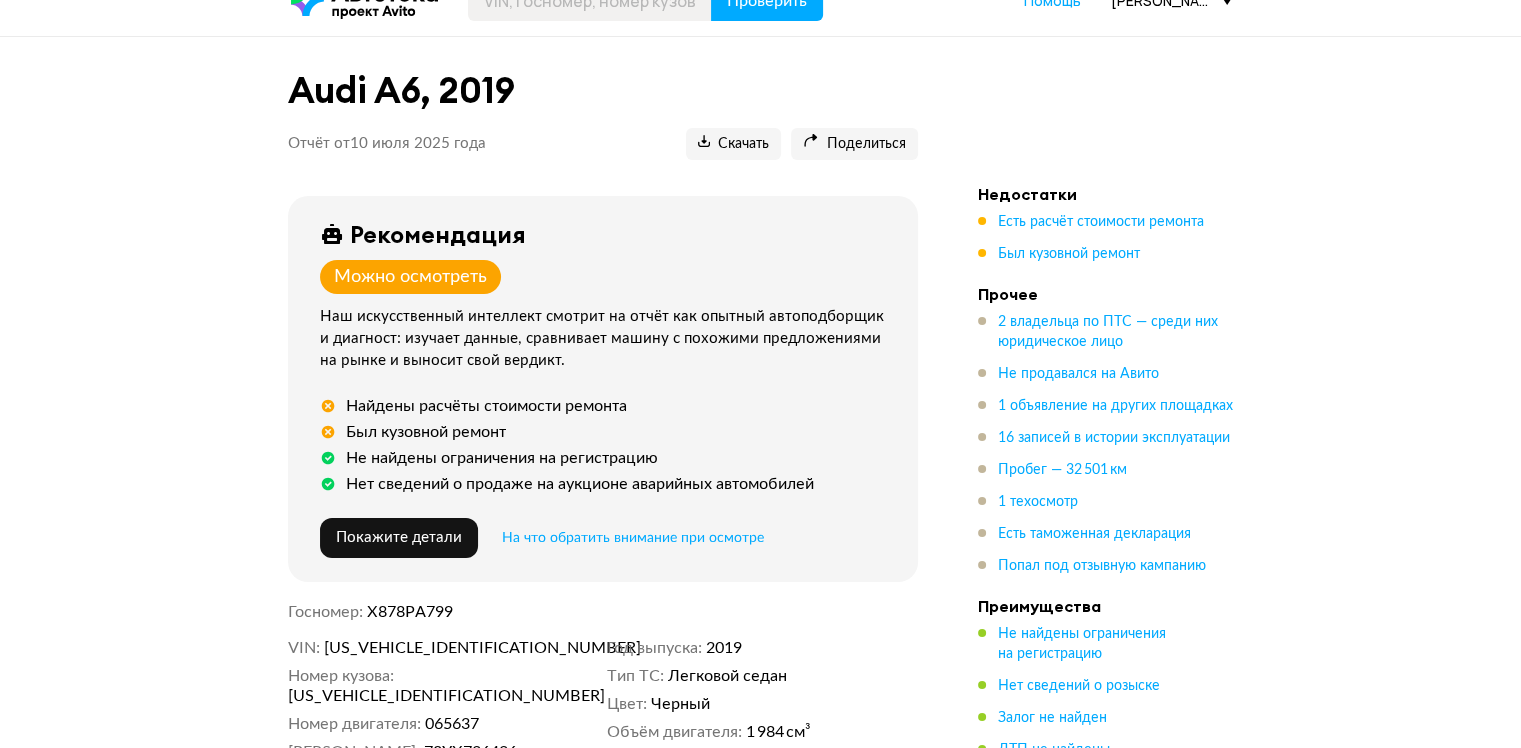 scroll, scrollTop: 0, scrollLeft: 0, axis: both 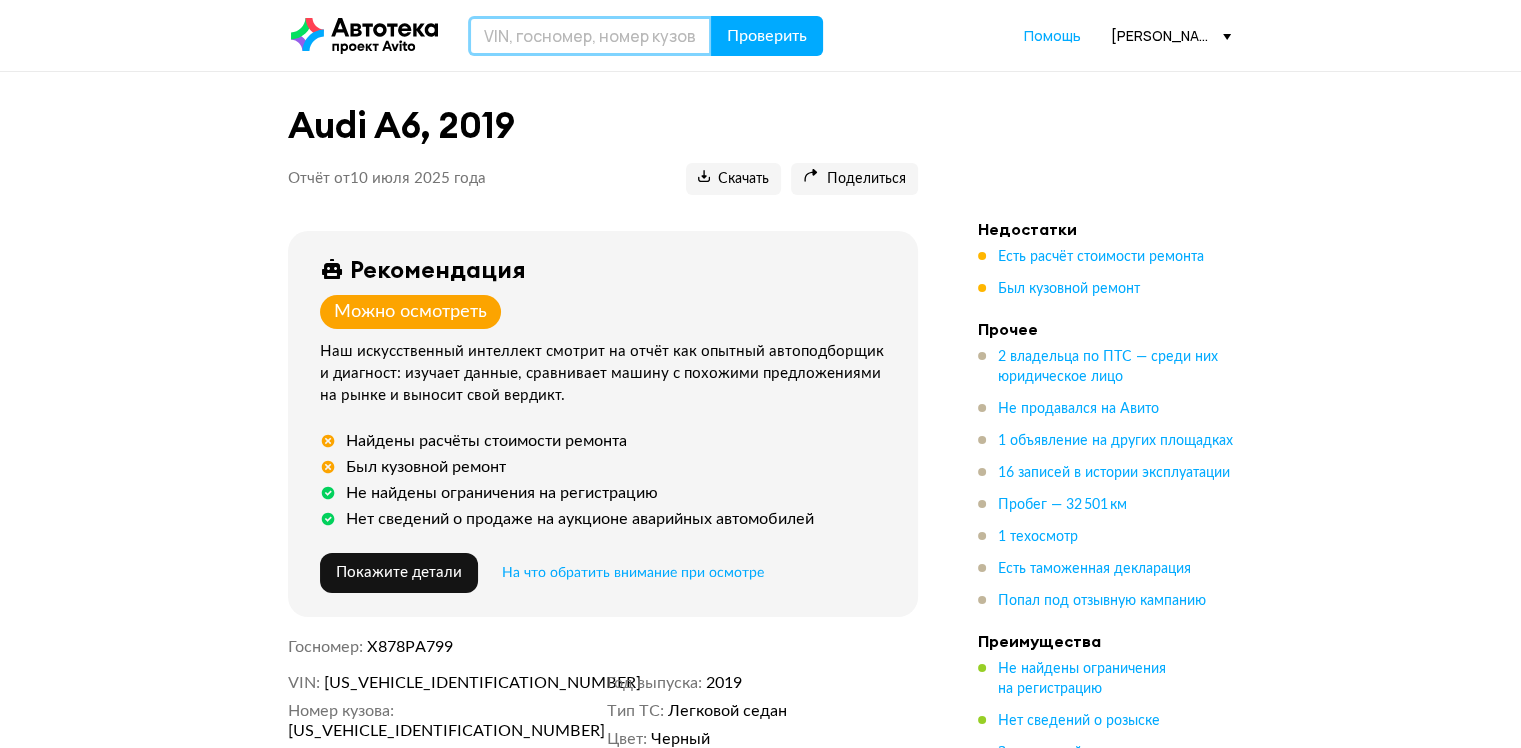 click at bounding box center (590, 36) 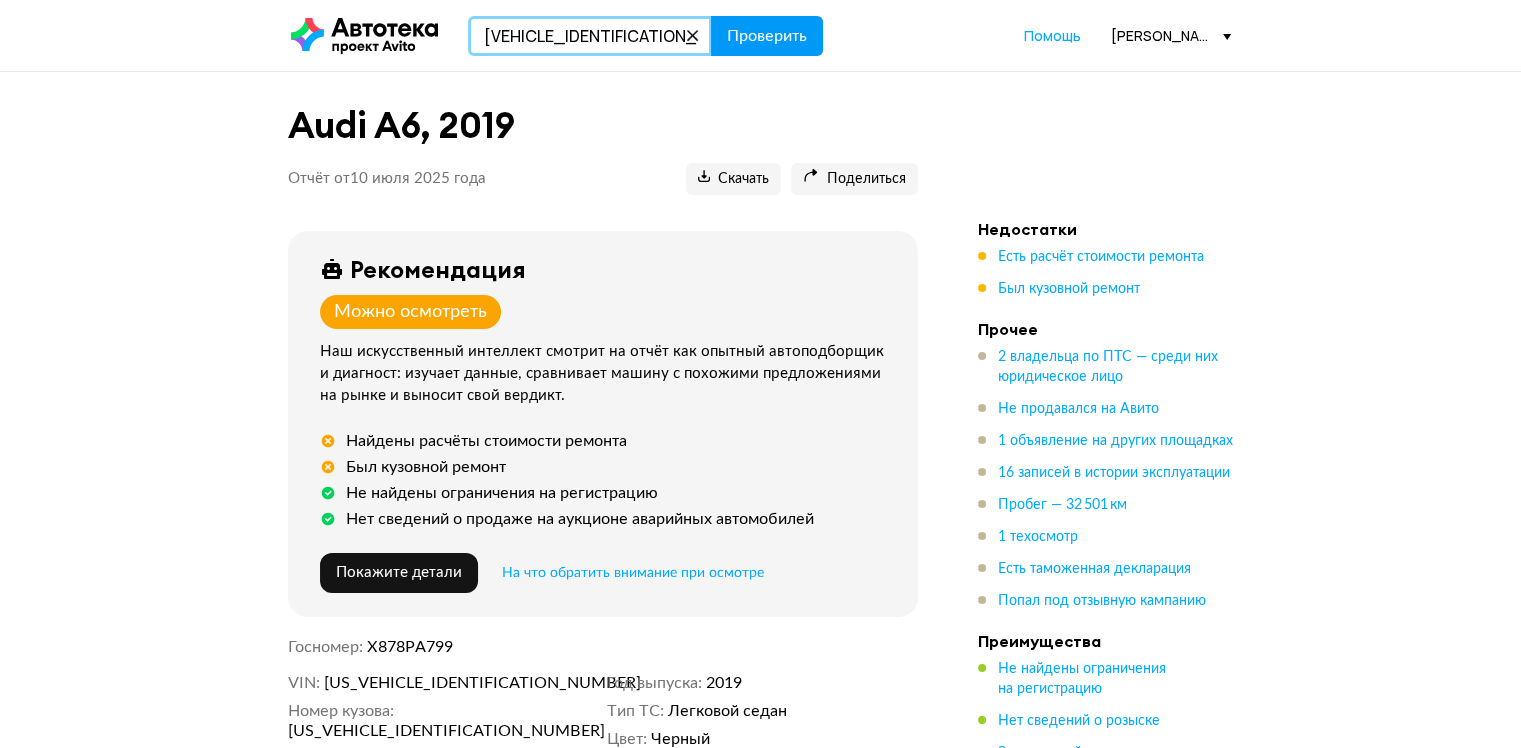 type on "XW8ZZZ5NZLG037938" 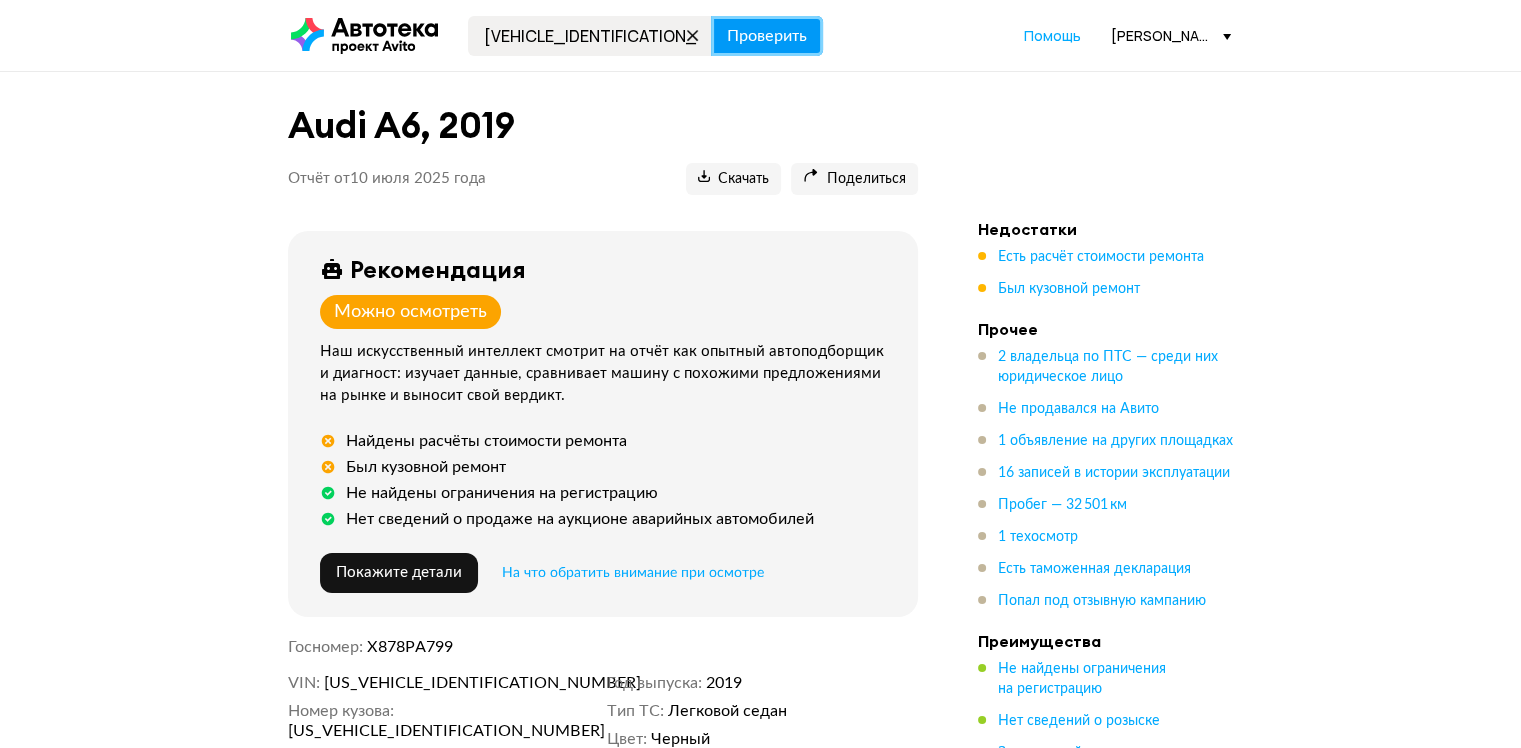 click on "Проверить" at bounding box center [767, 36] 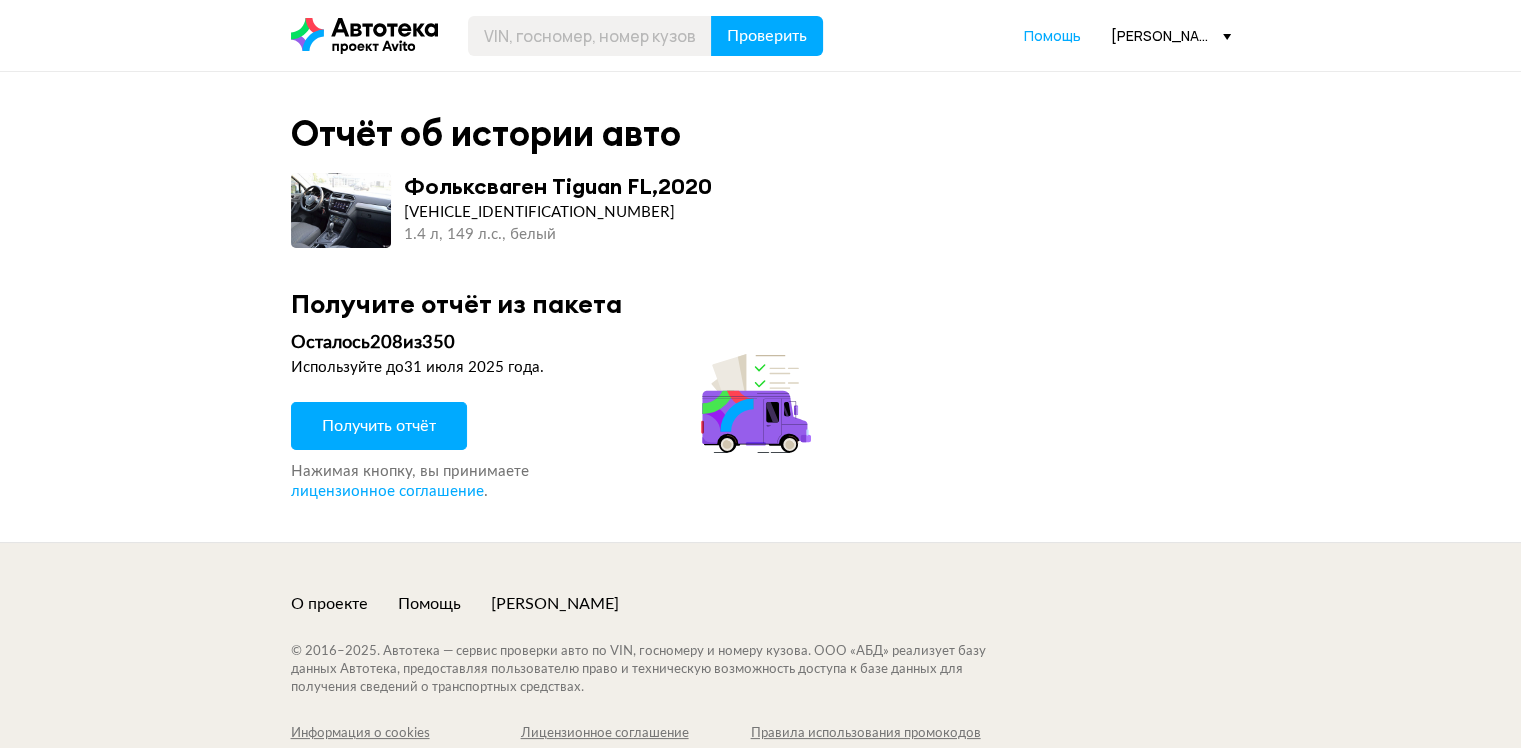 click on "Получить отчёт" at bounding box center (379, 426) 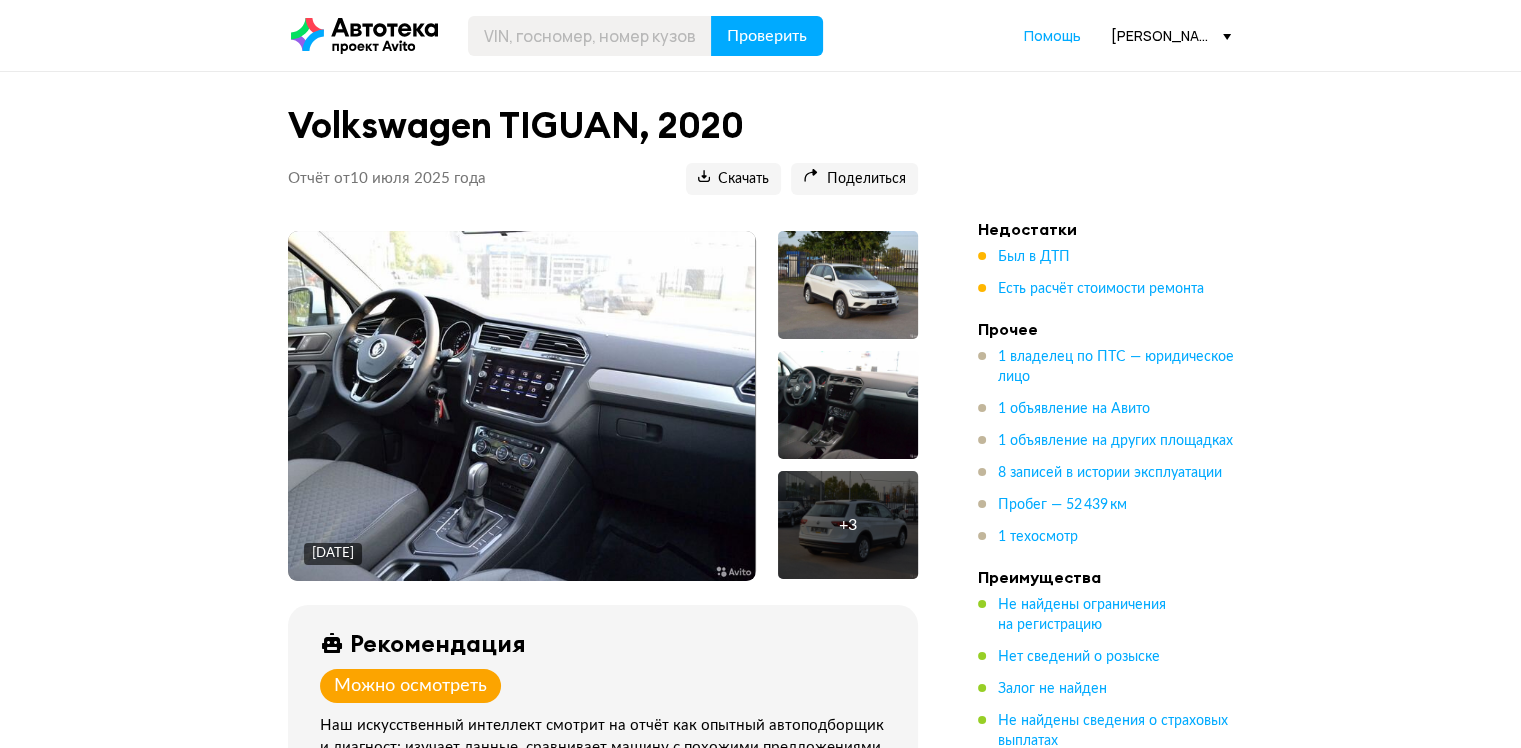 click at bounding box center (521, 406) 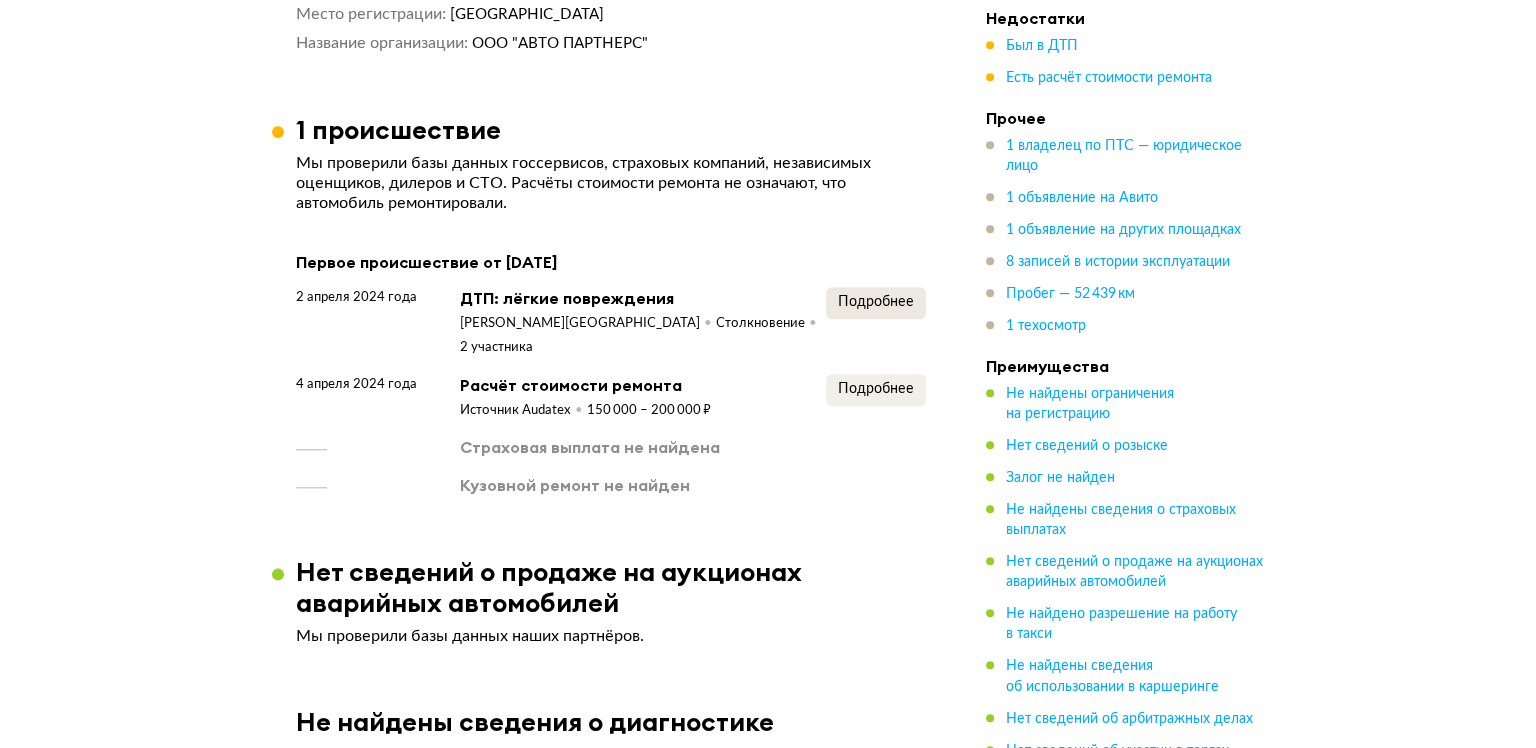 scroll, scrollTop: 1900, scrollLeft: 0, axis: vertical 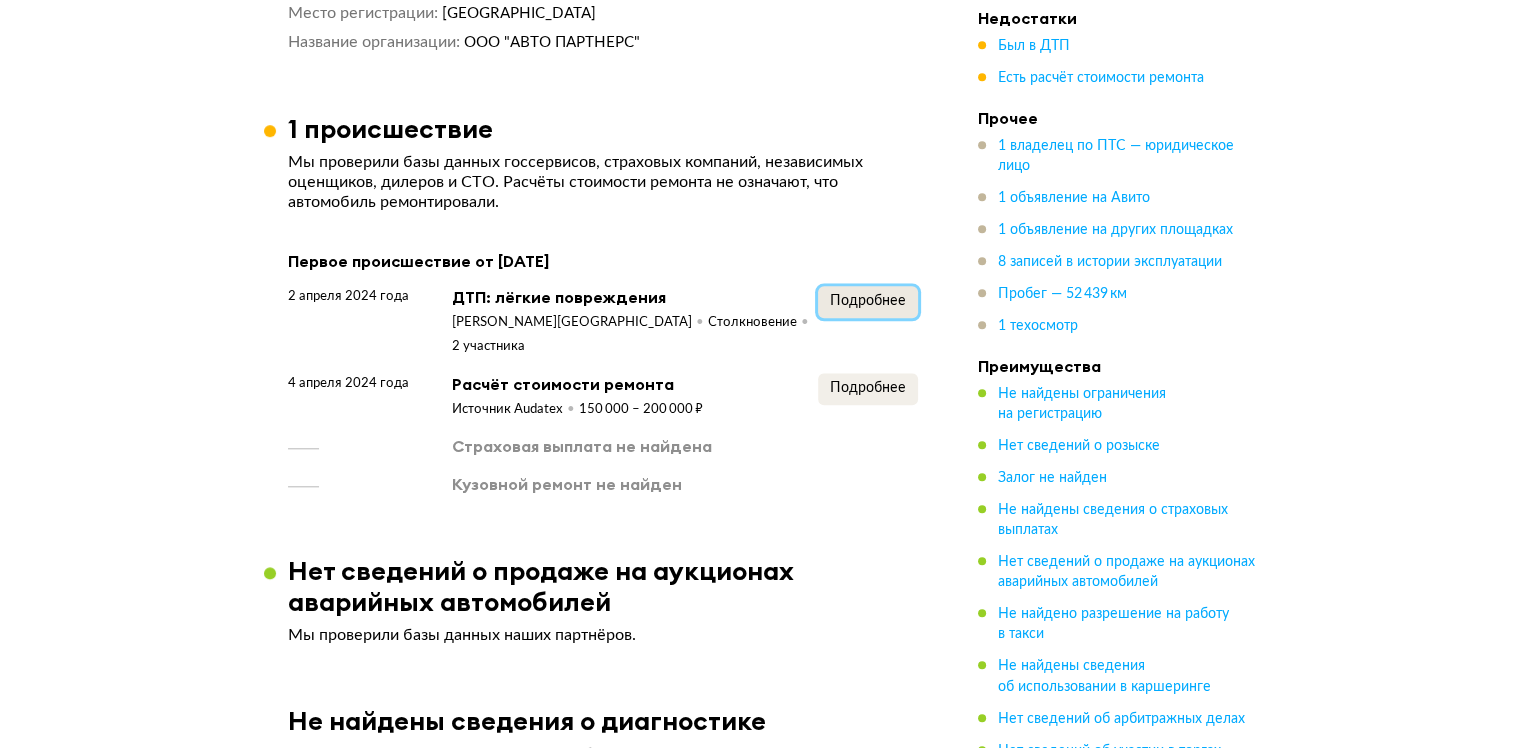 click on "Подробнее" at bounding box center [868, 301] 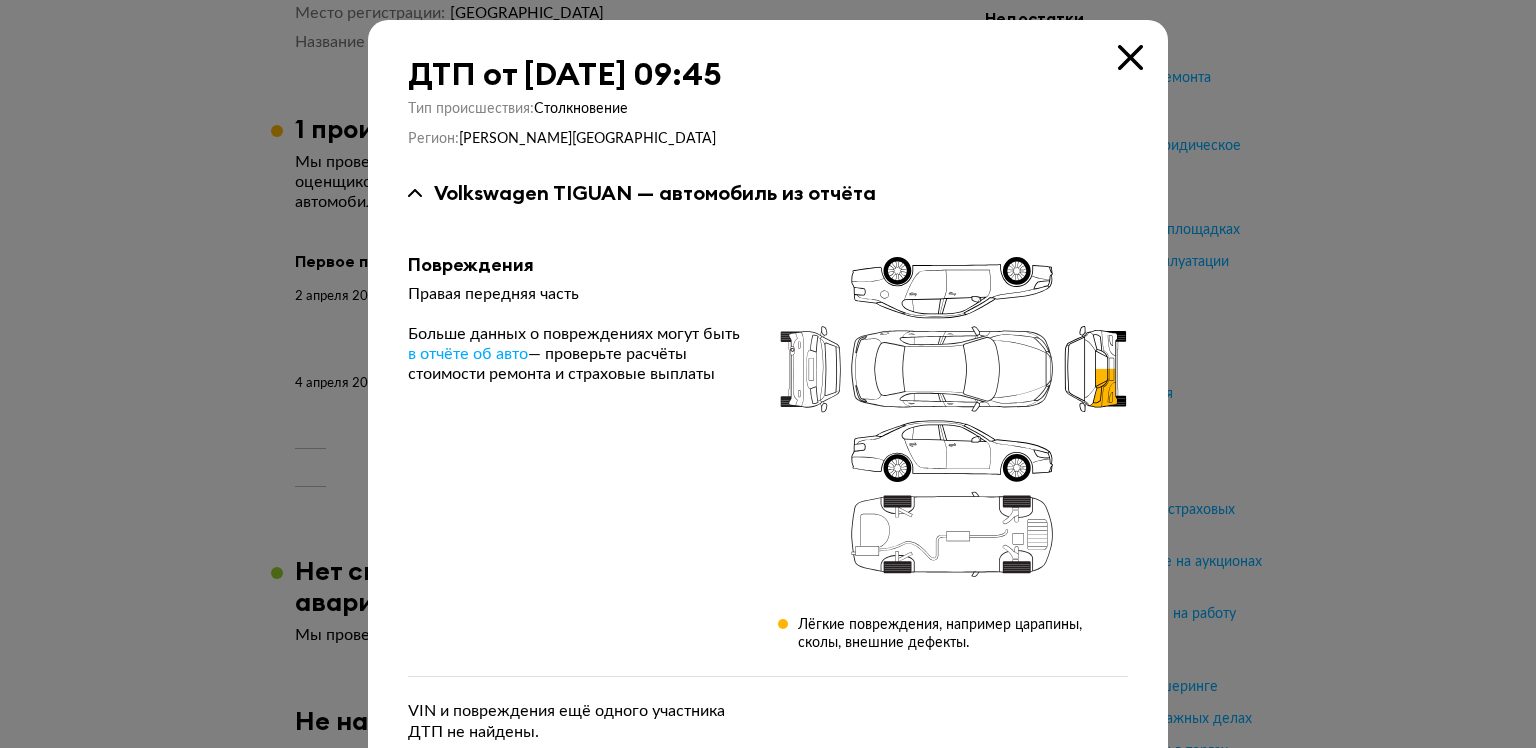 type 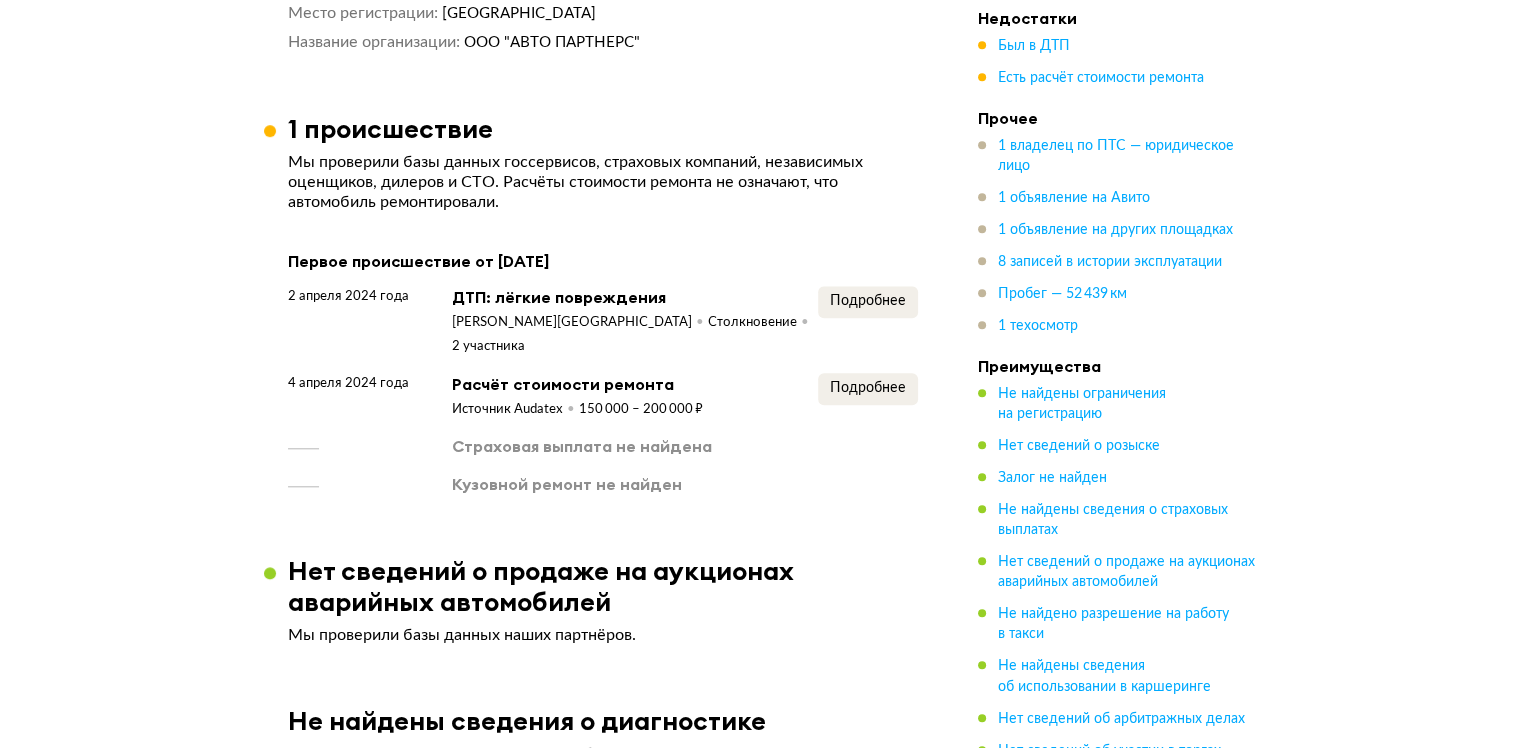 click on "Подробнее" at bounding box center (868, 396) 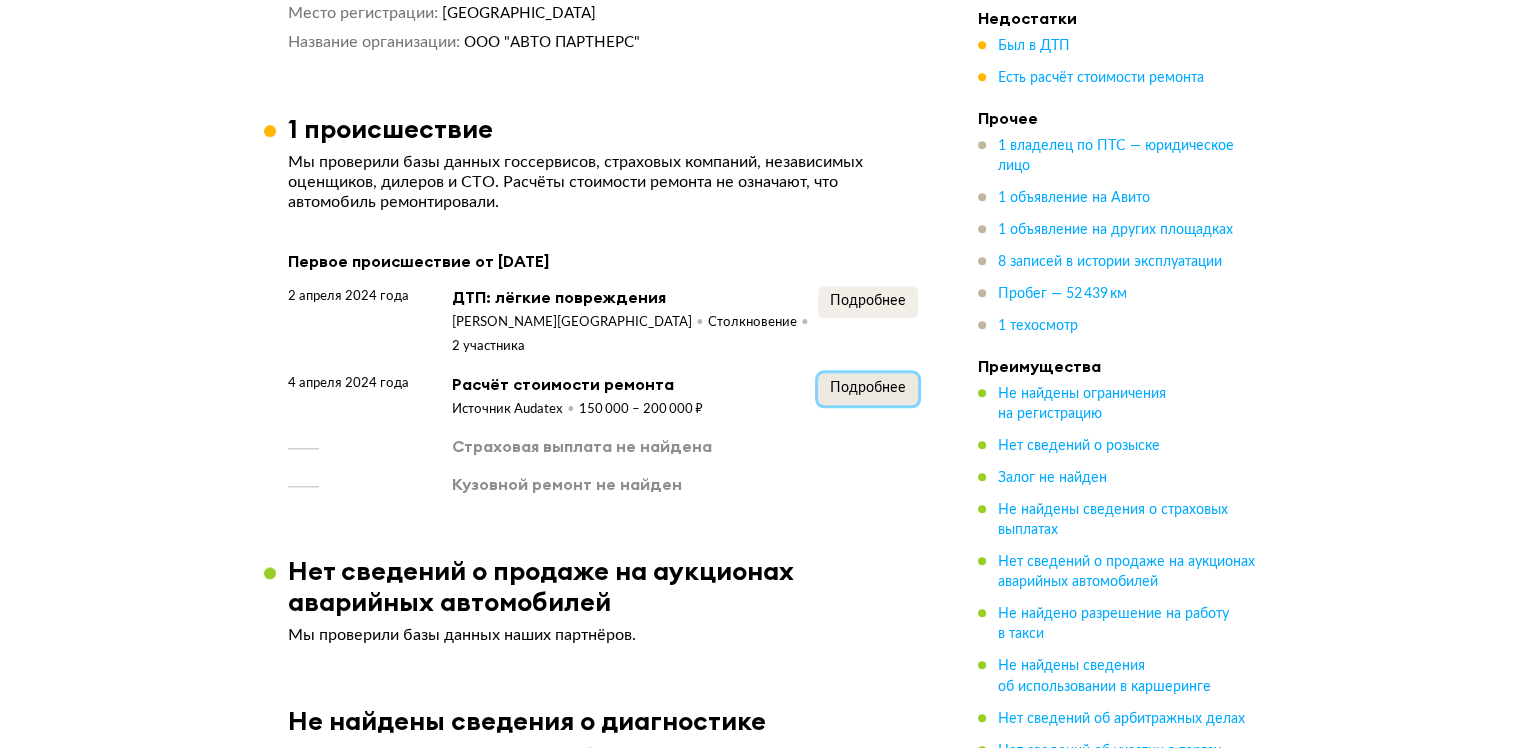 click on "Подробнее" at bounding box center (868, 388) 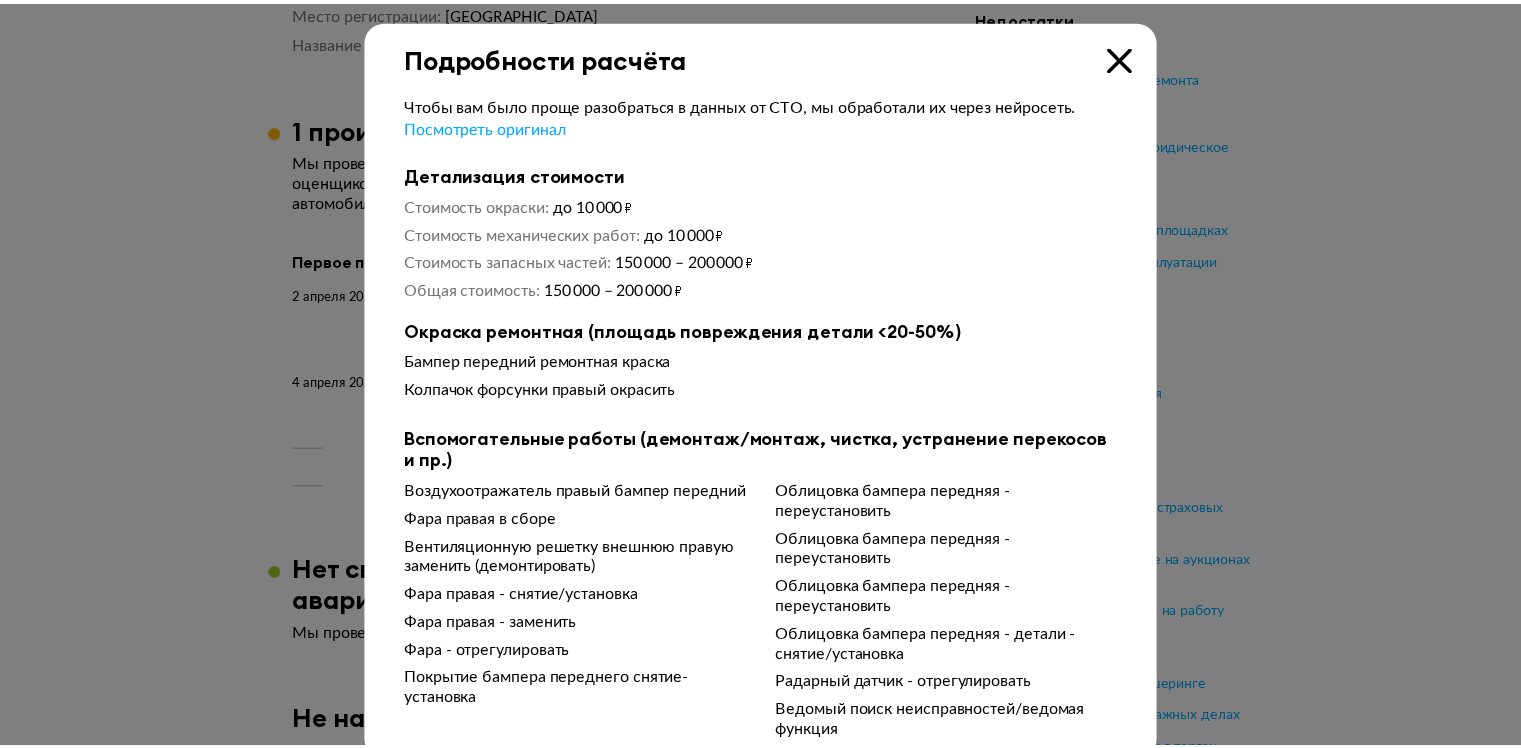 scroll, scrollTop: 42, scrollLeft: 0, axis: vertical 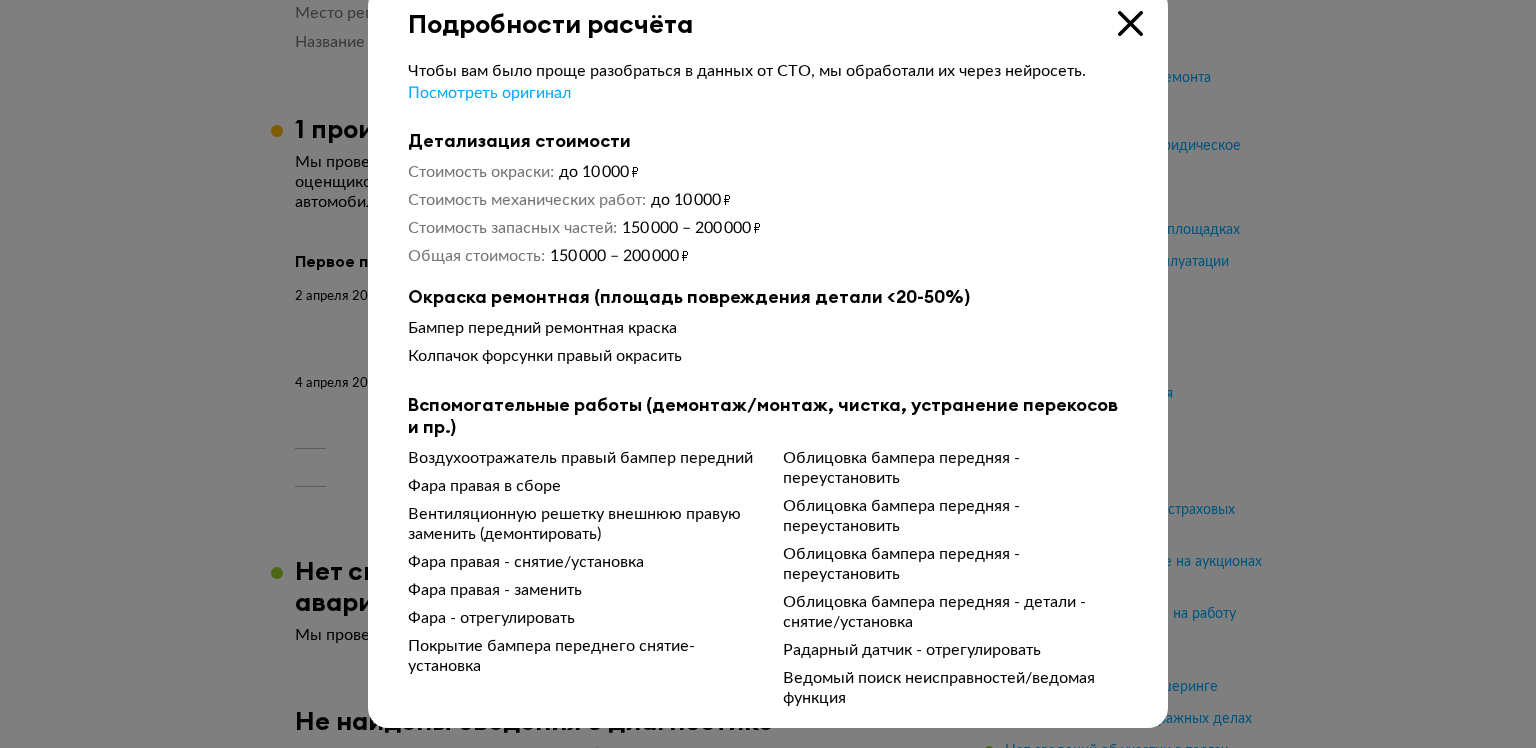 type 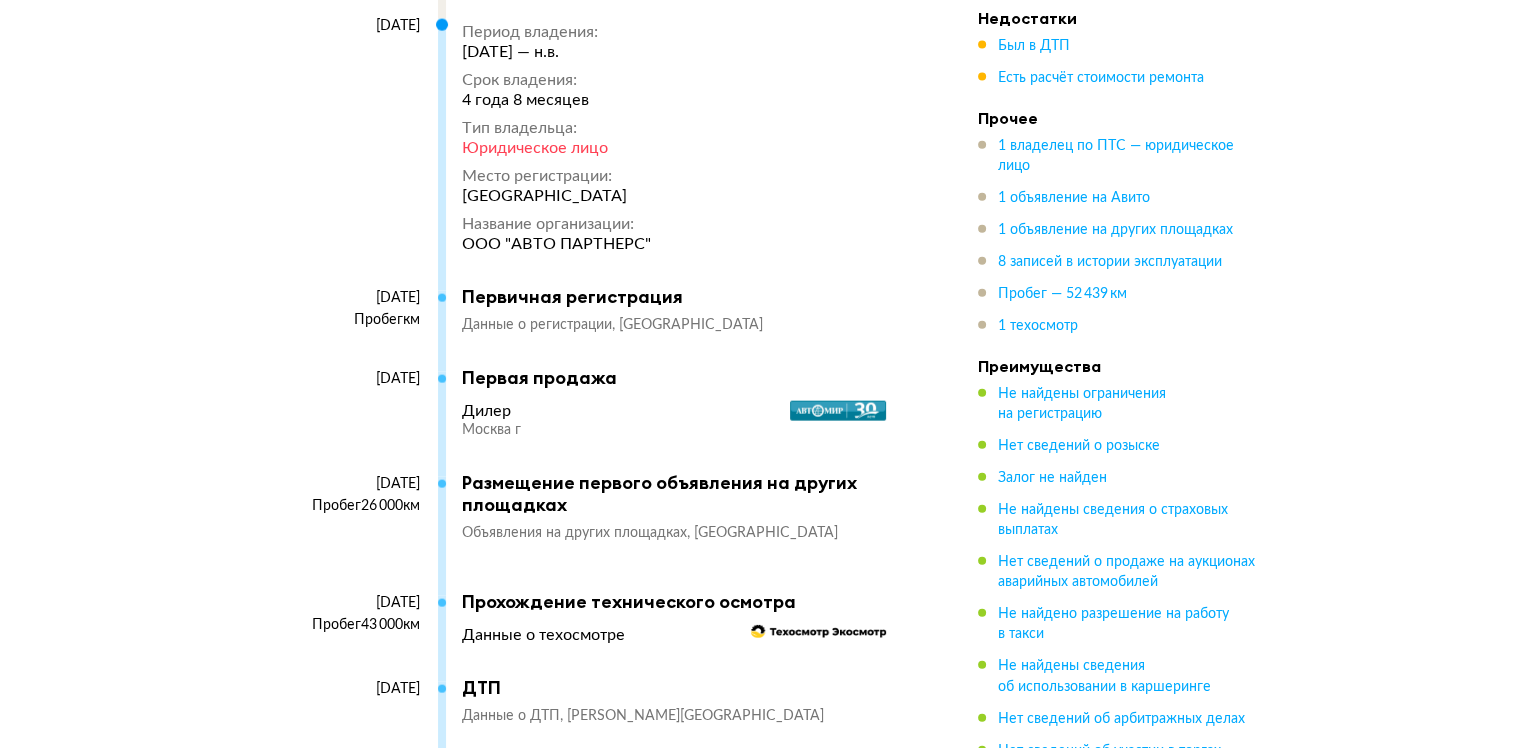 scroll, scrollTop: 5000, scrollLeft: 0, axis: vertical 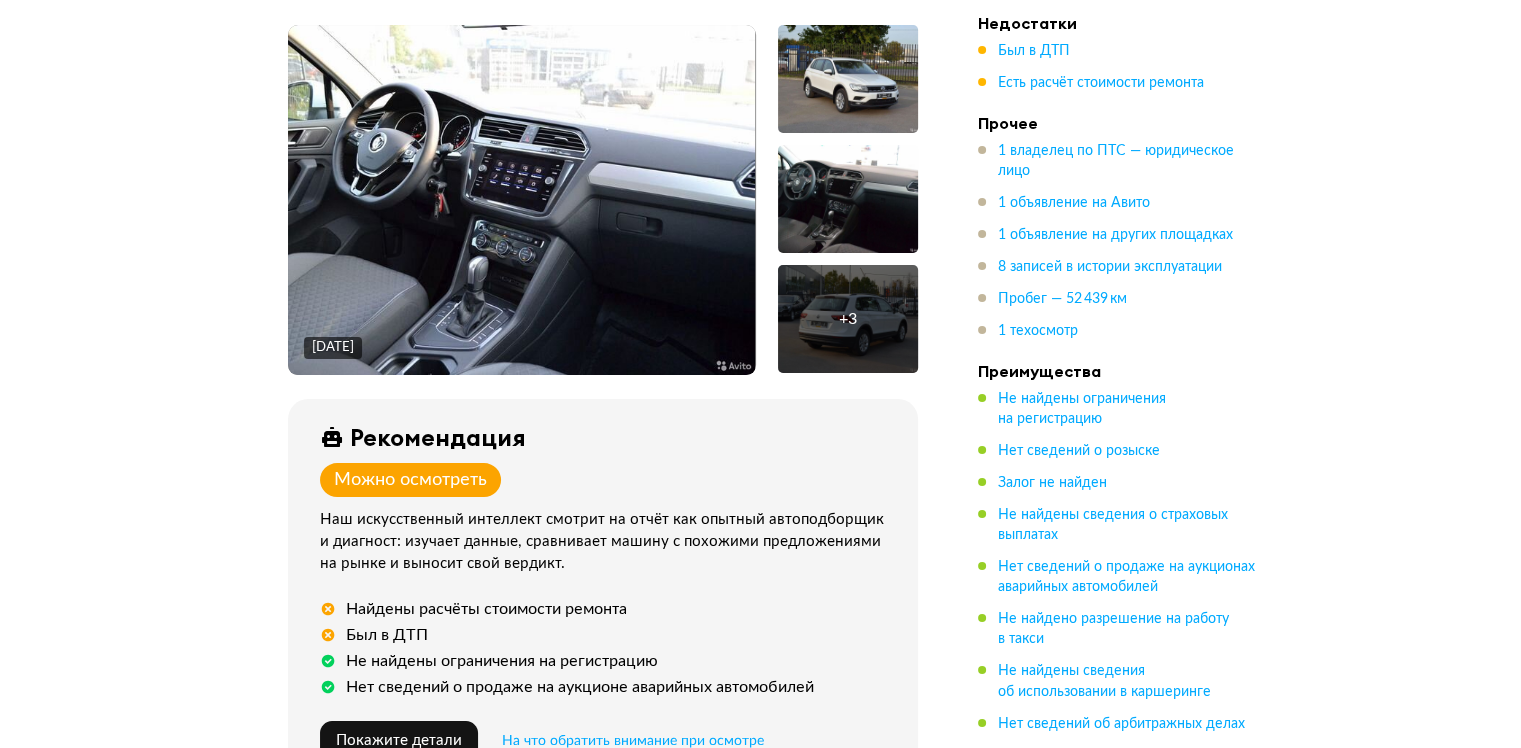 click on "+ 3" at bounding box center (848, 319) 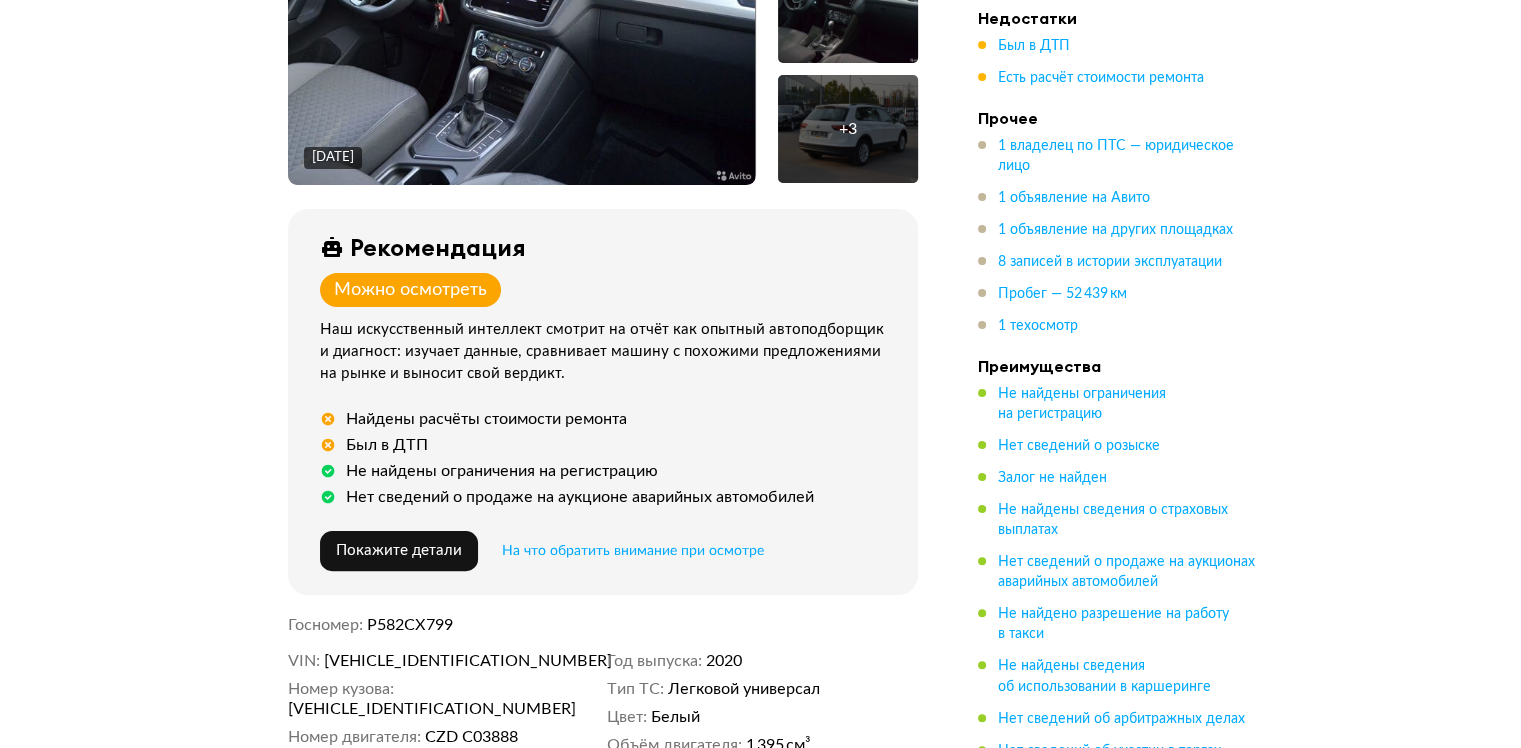 scroll, scrollTop: 150, scrollLeft: 0, axis: vertical 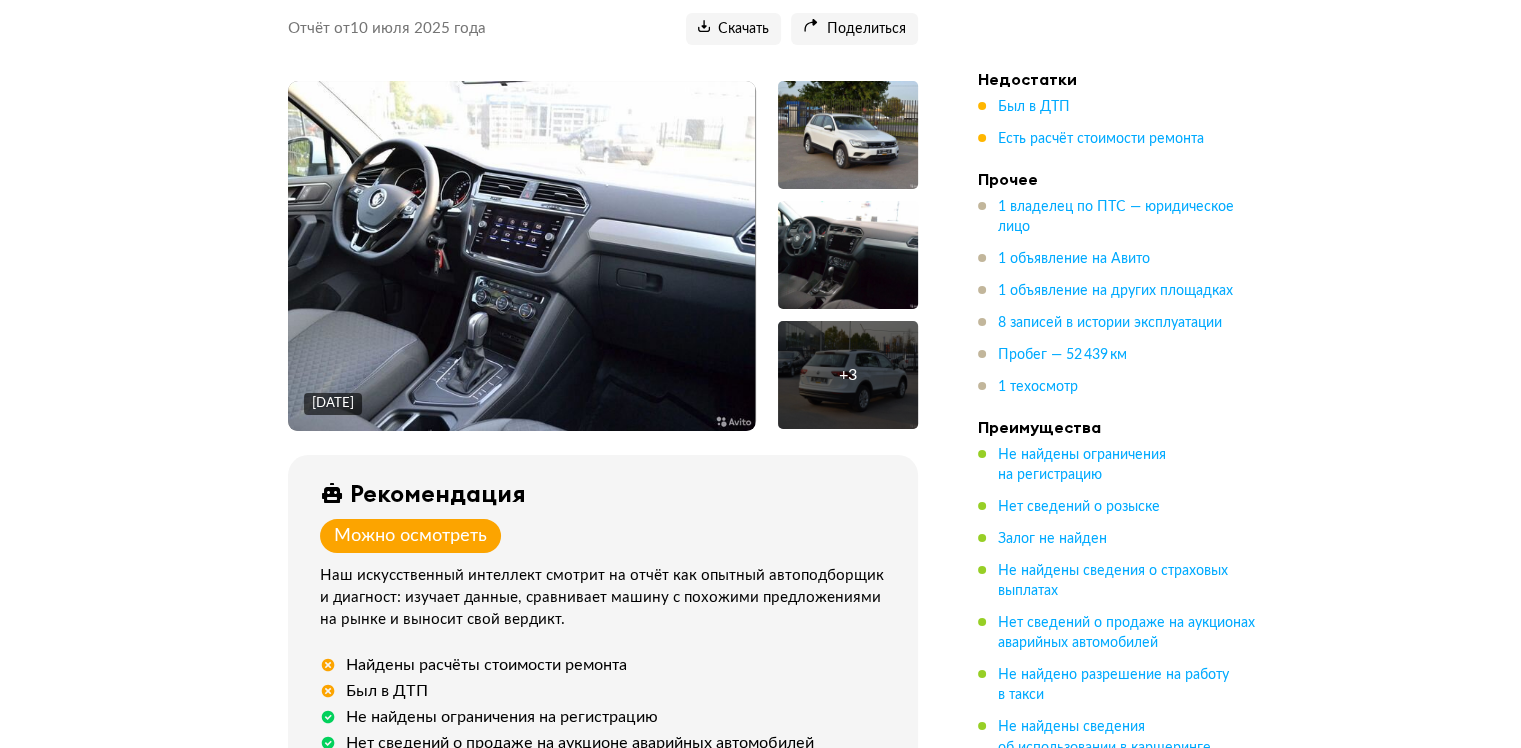 click at bounding box center [521, 256] 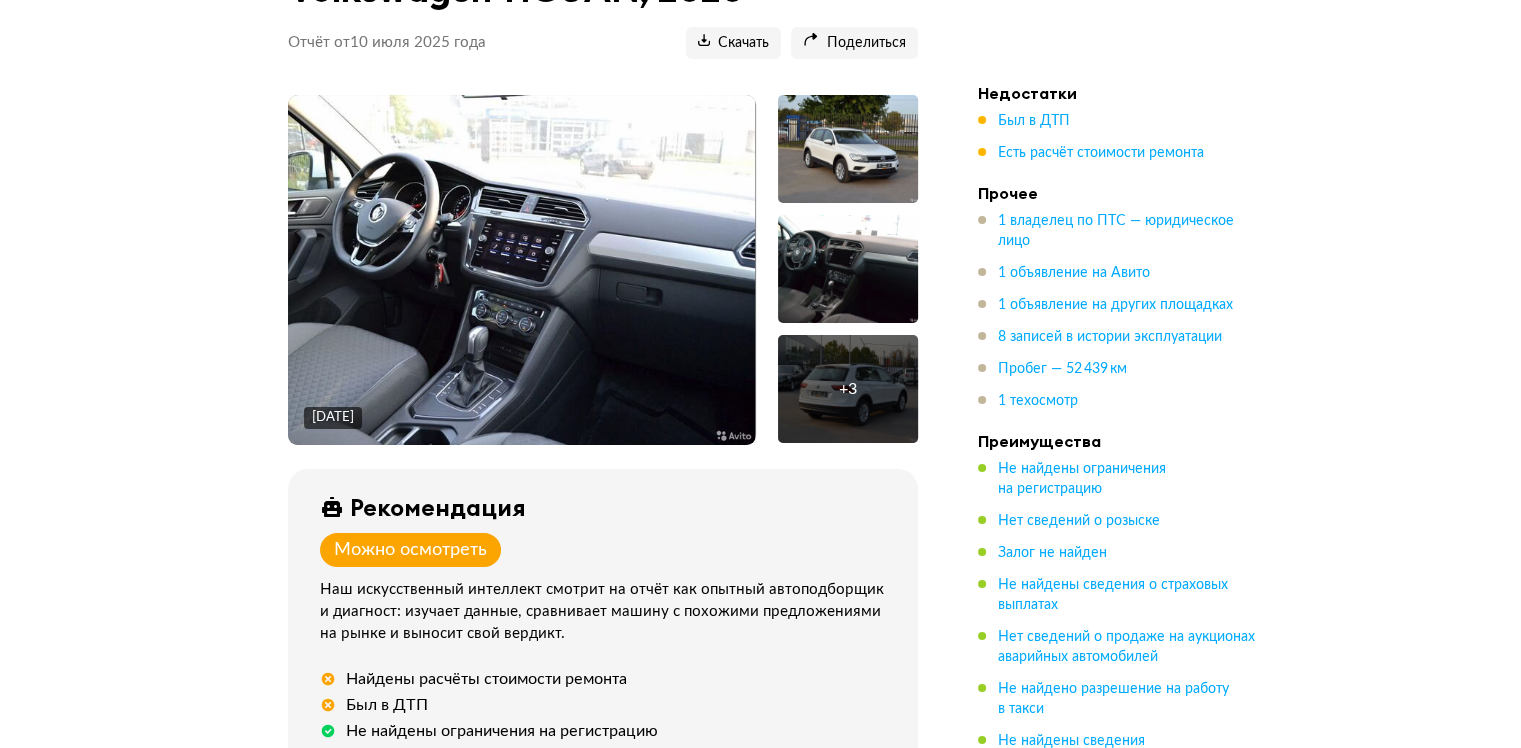 scroll, scrollTop: 0, scrollLeft: 0, axis: both 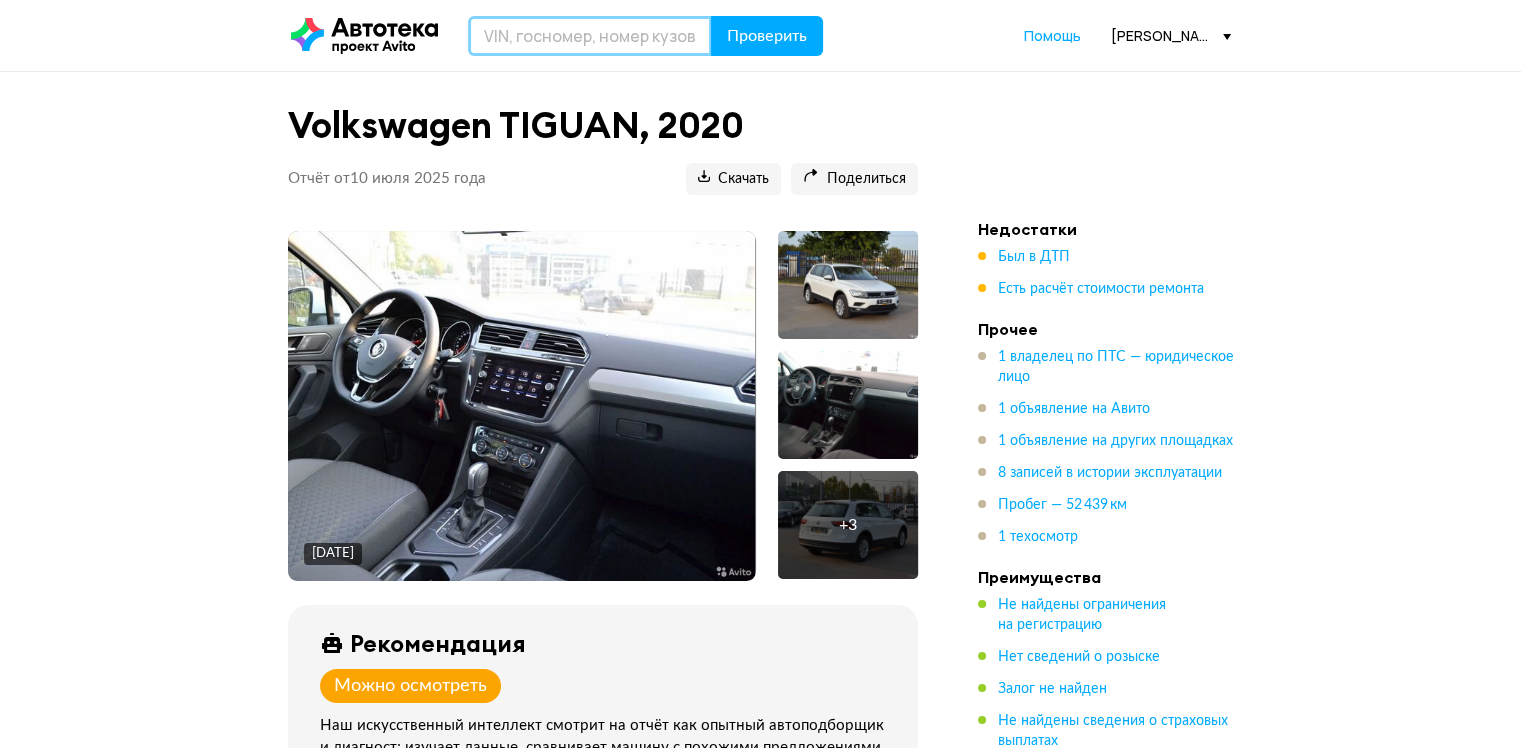 click at bounding box center (590, 36) 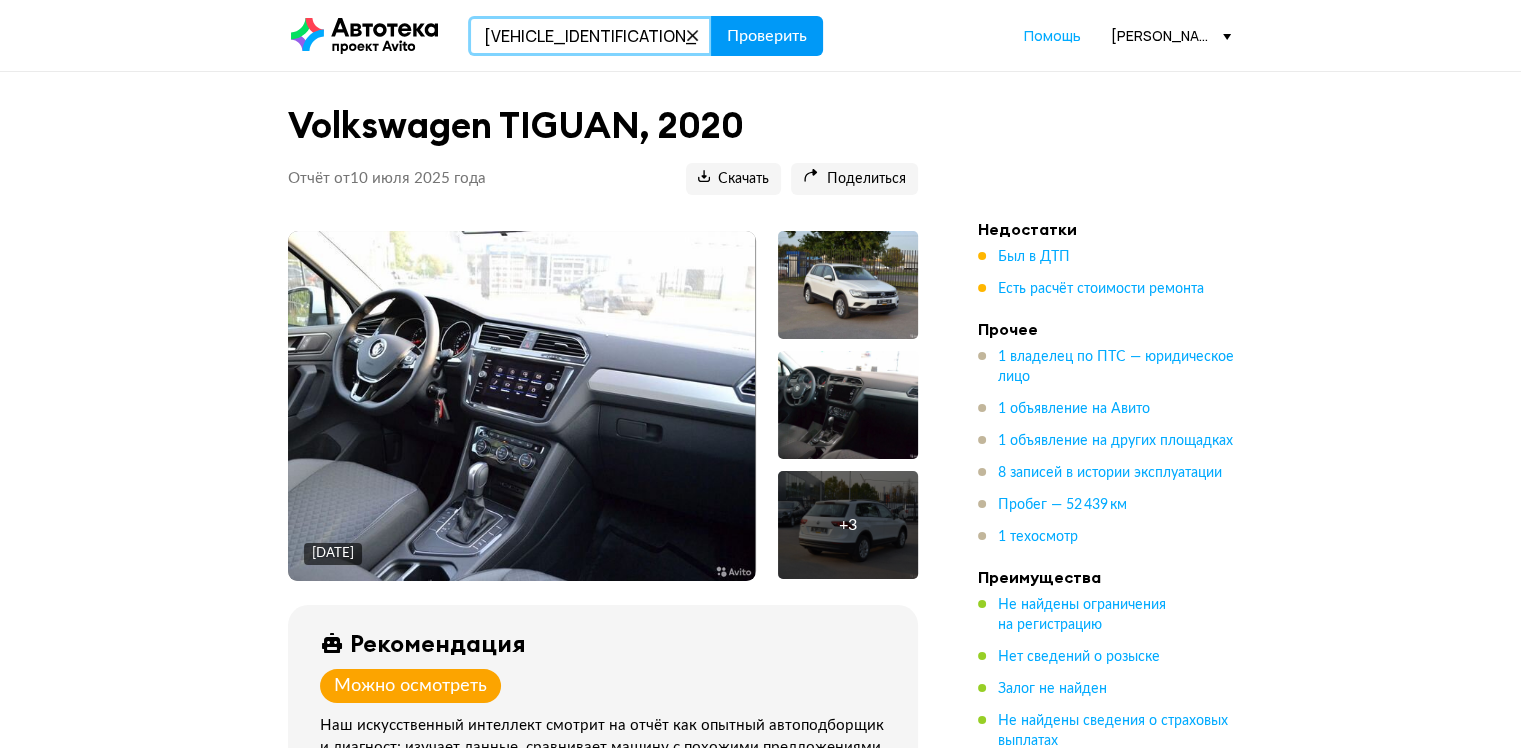 type on "XW8ZZZCKZMG036146" 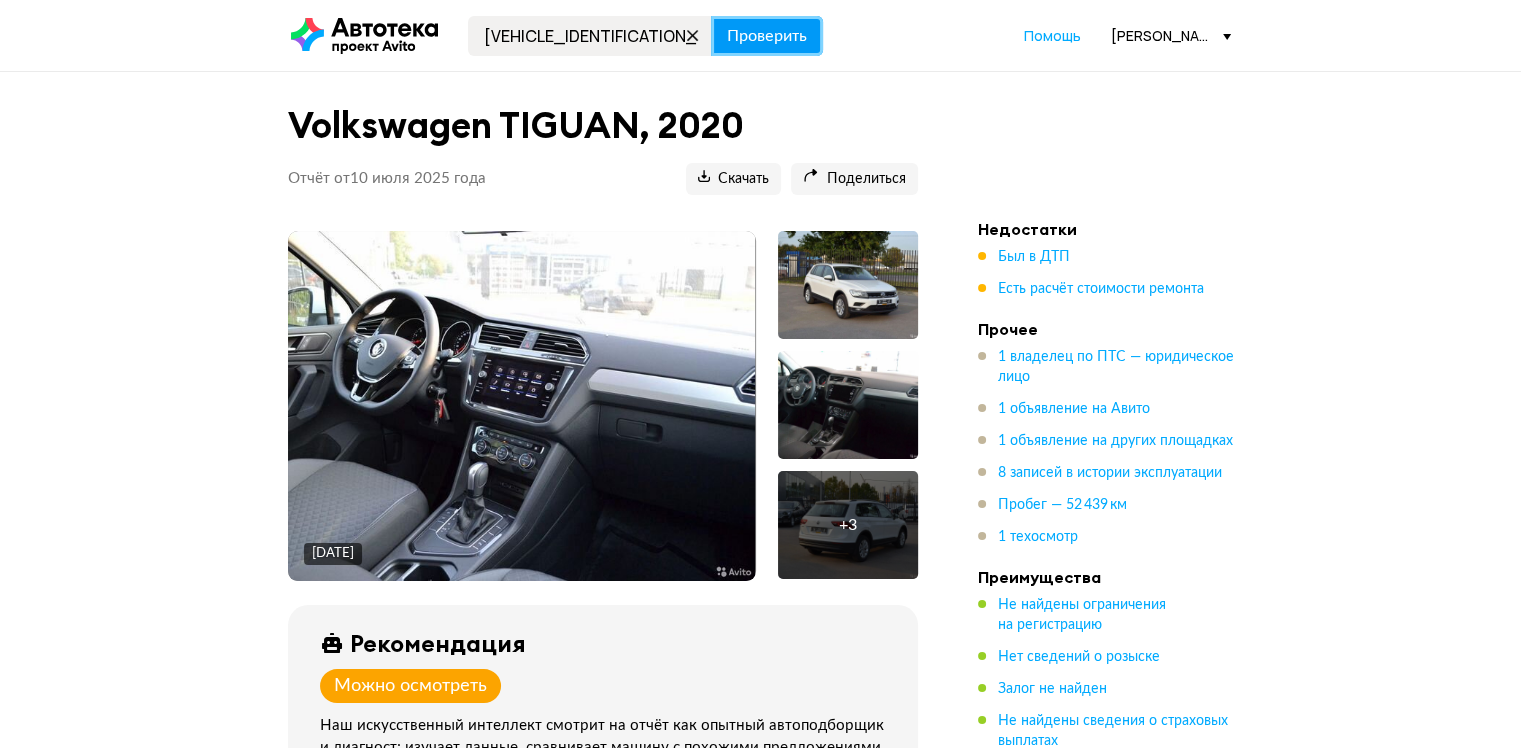 click on "Проверить" at bounding box center (767, 36) 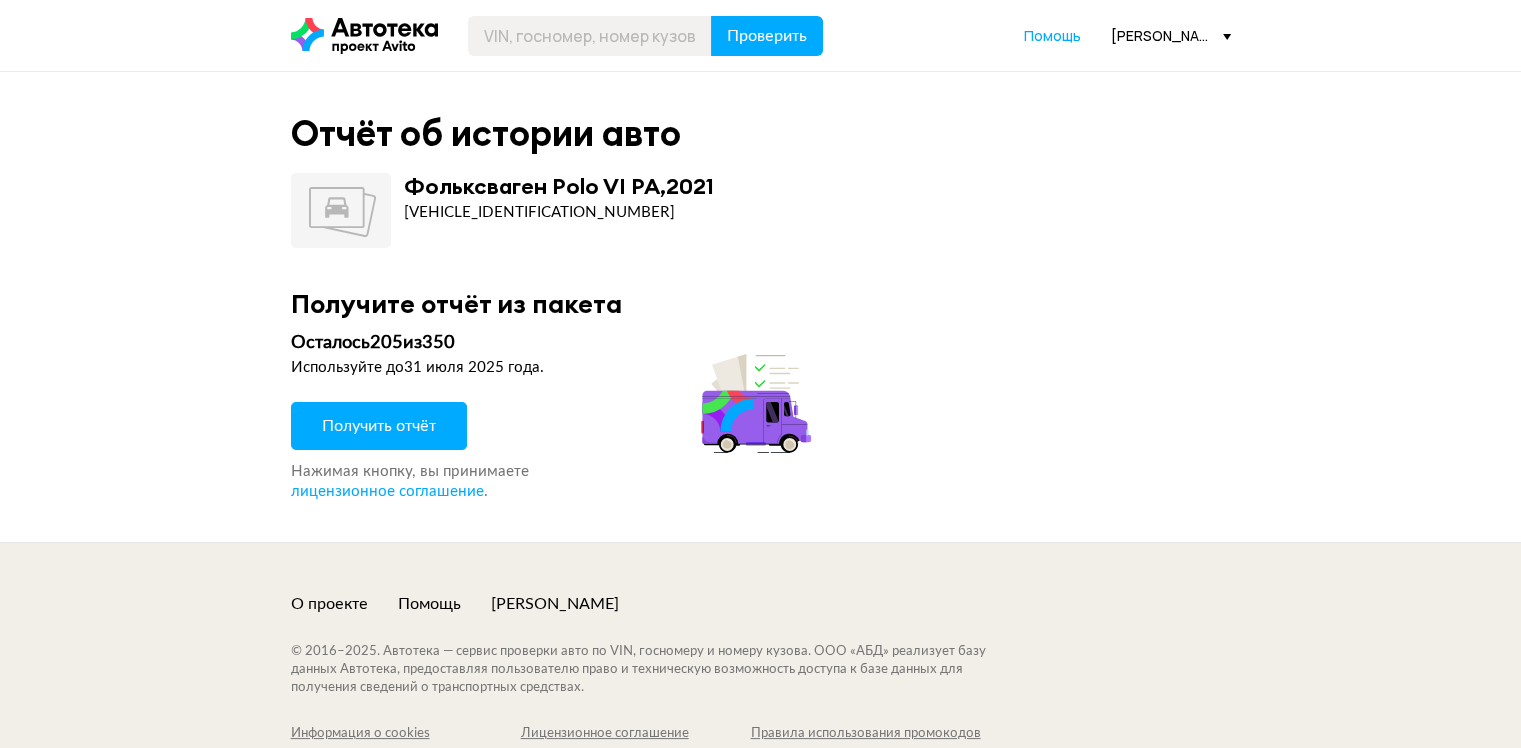 click on "Получить отчёт" at bounding box center (379, 426) 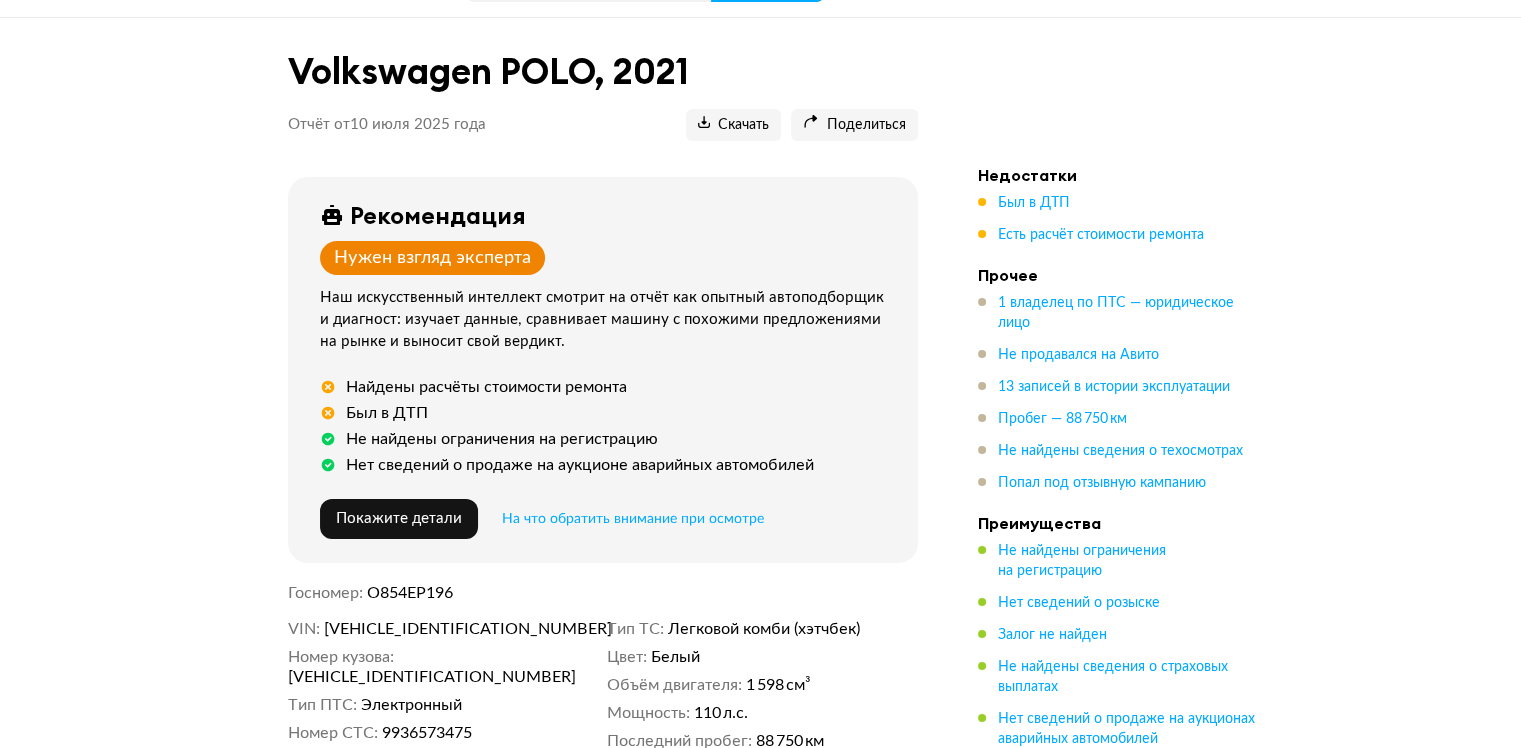 scroll, scrollTop: 100, scrollLeft: 0, axis: vertical 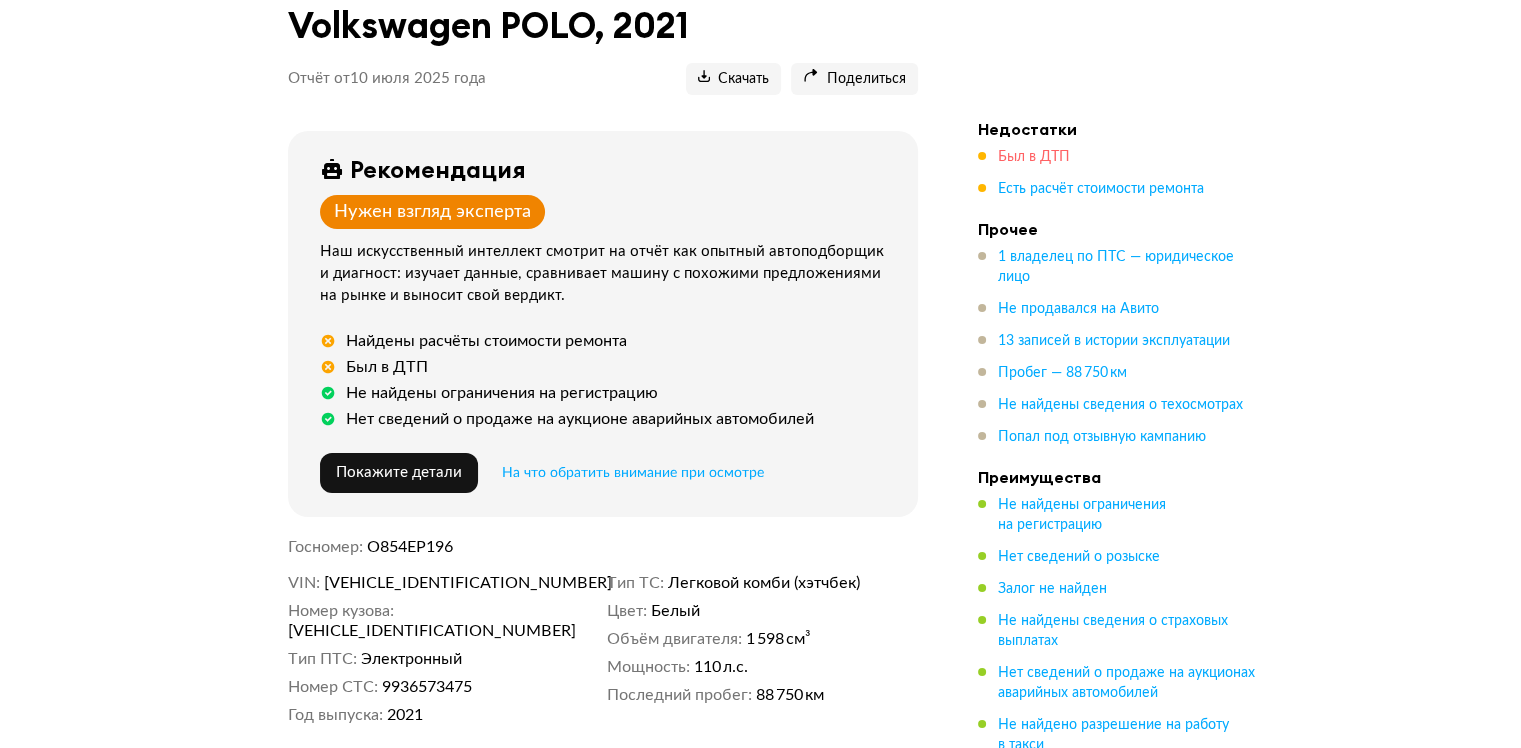 click on "Был в ДТП" at bounding box center (1034, 157) 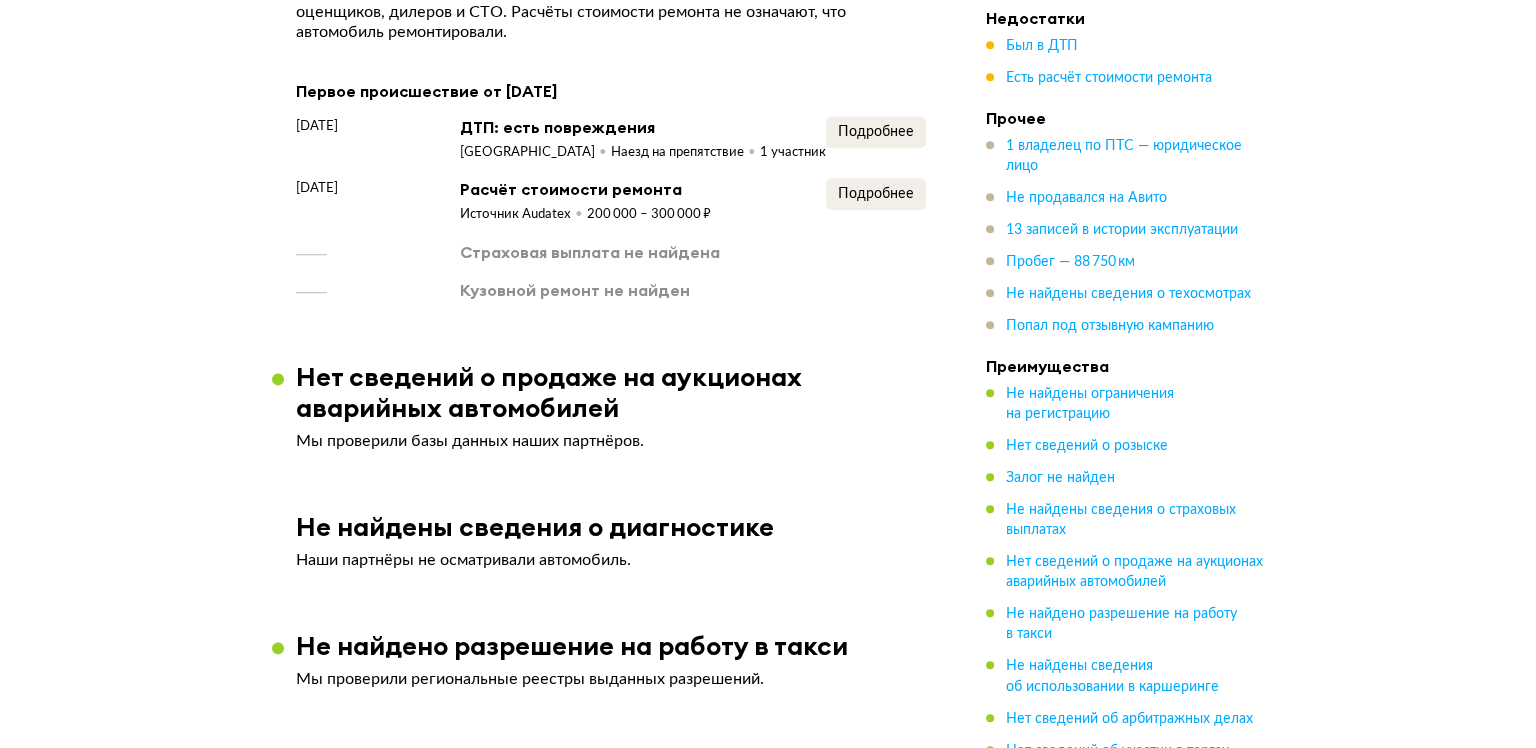 scroll, scrollTop: 1703, scrollLeft: 0, axis: vertical 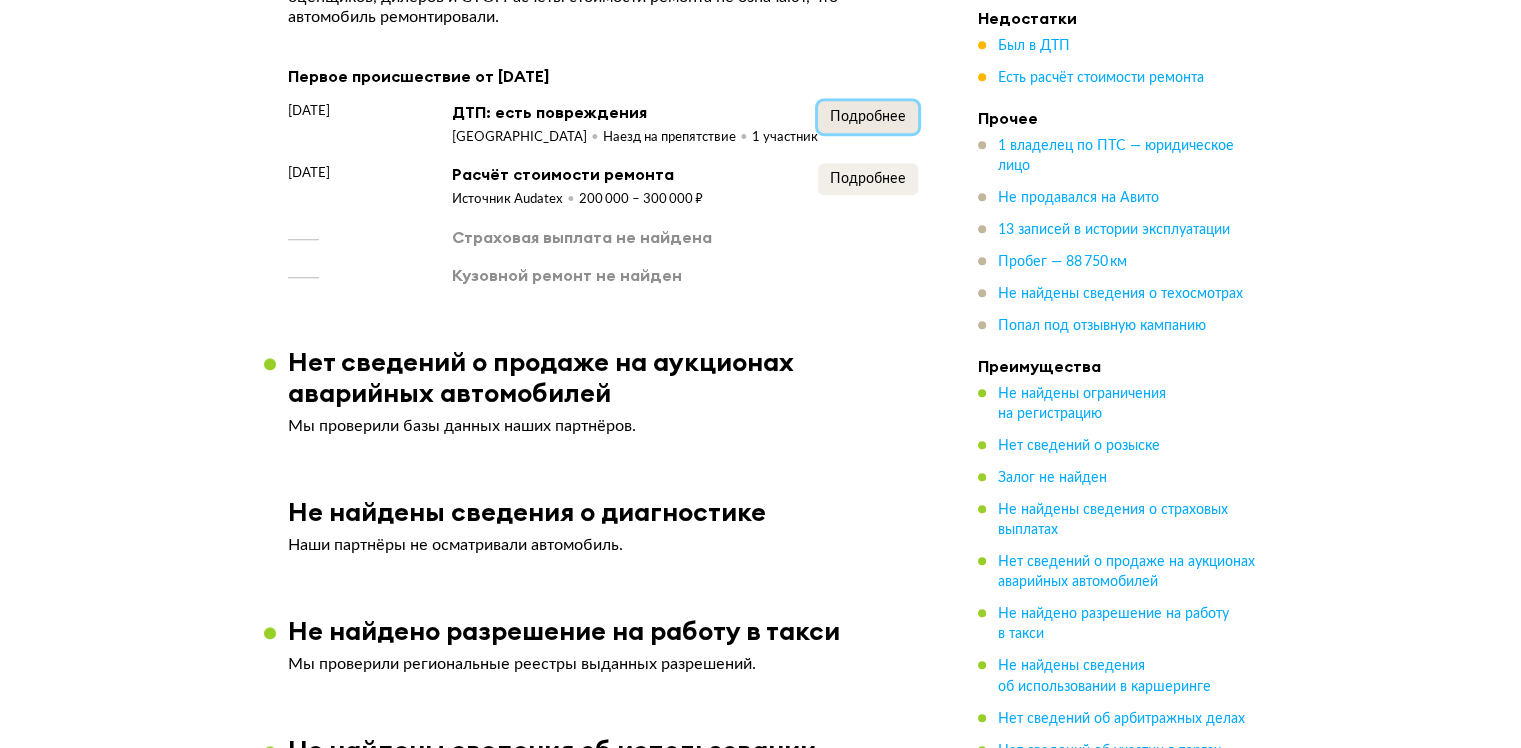 click on "Подробнее" at bounding box center (868, 117) 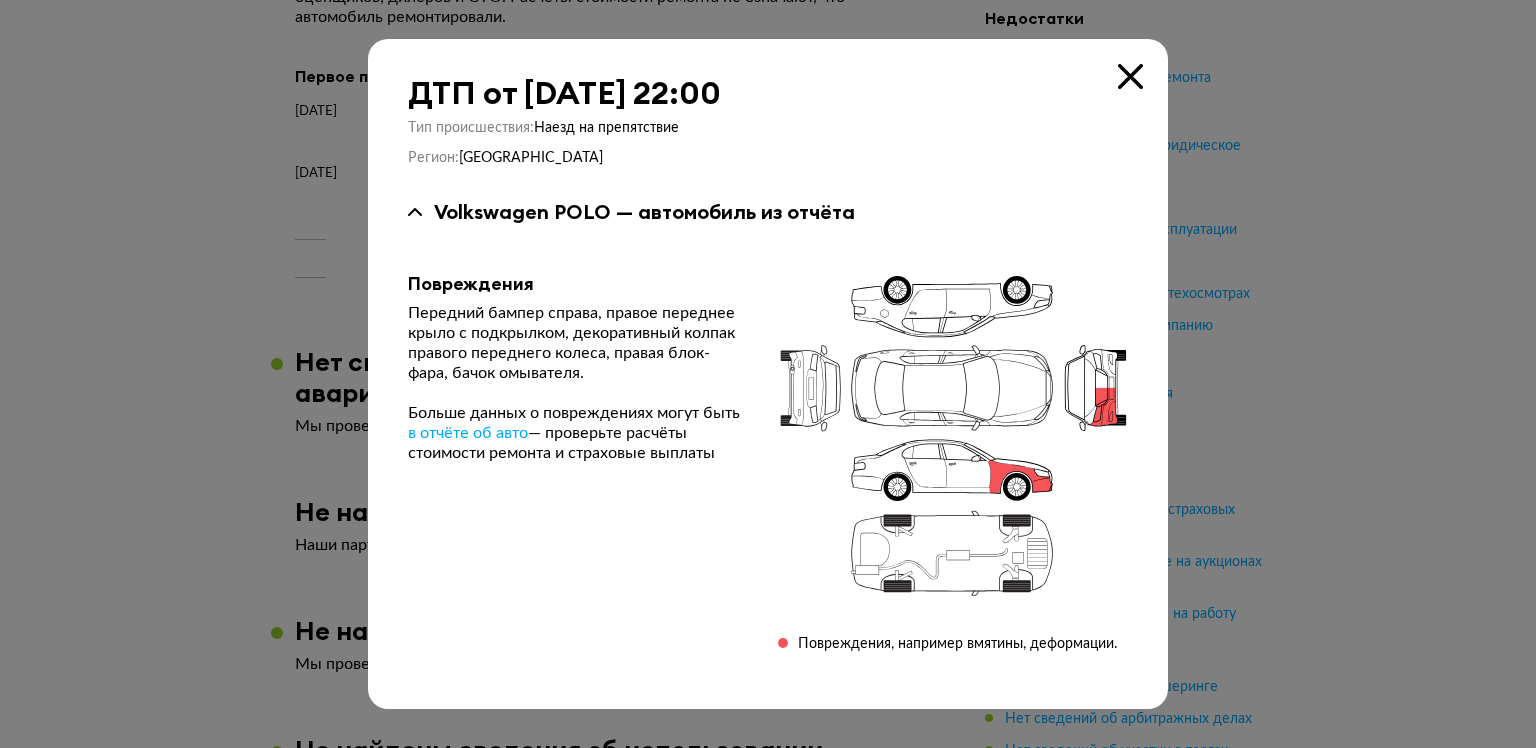 type 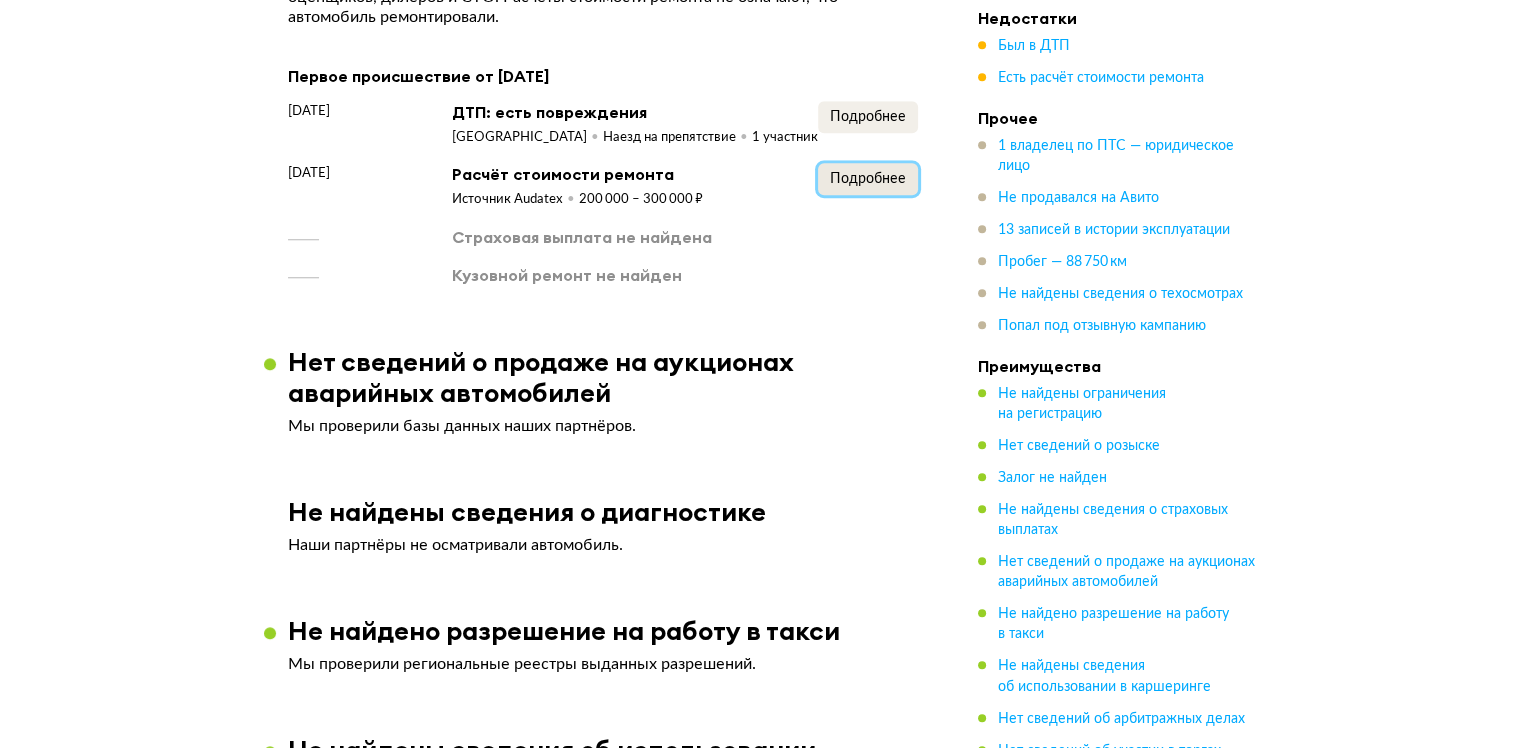 click on "Подробнее" at bounding box center (868, 179) 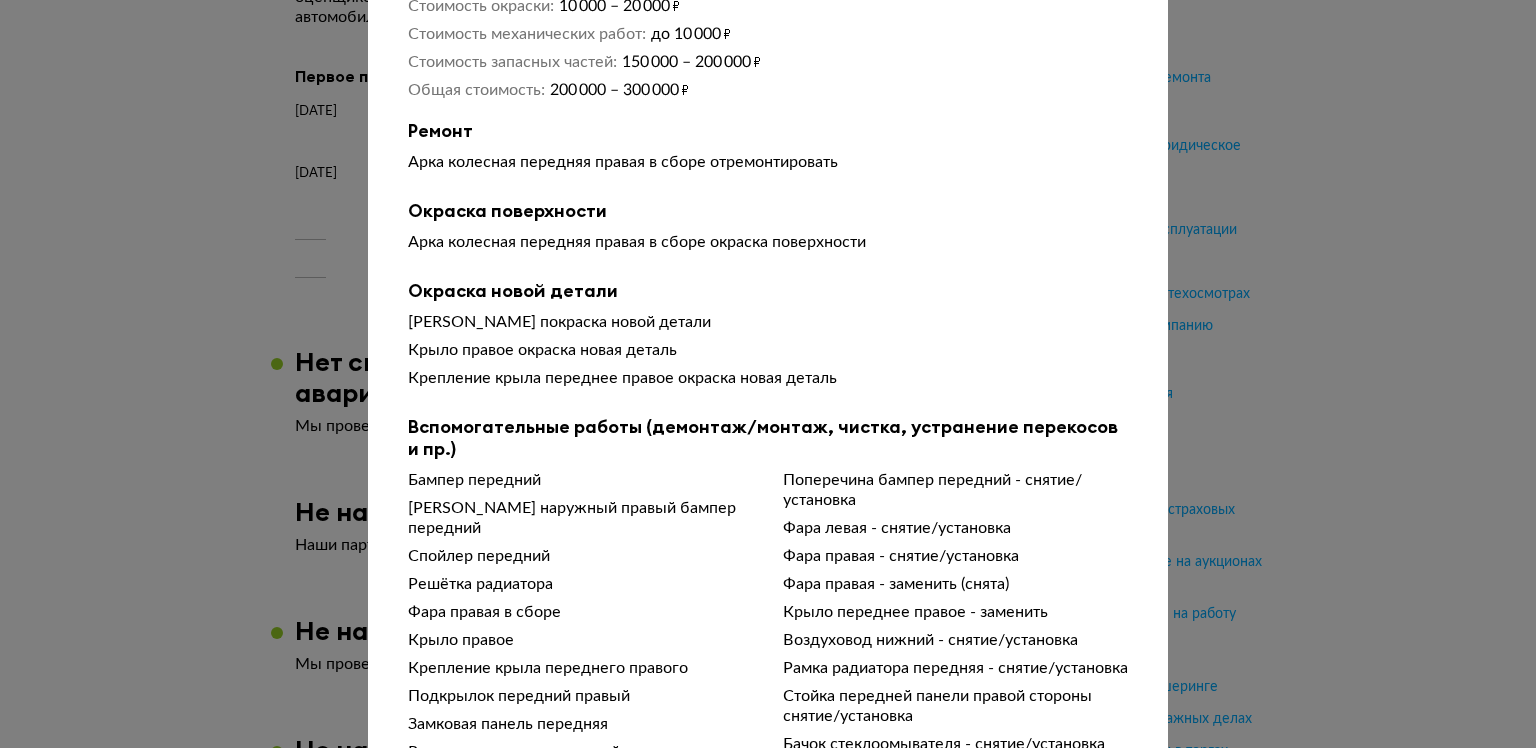 scroll, scrollTop: 0, scrollLeft: 0, axis: both 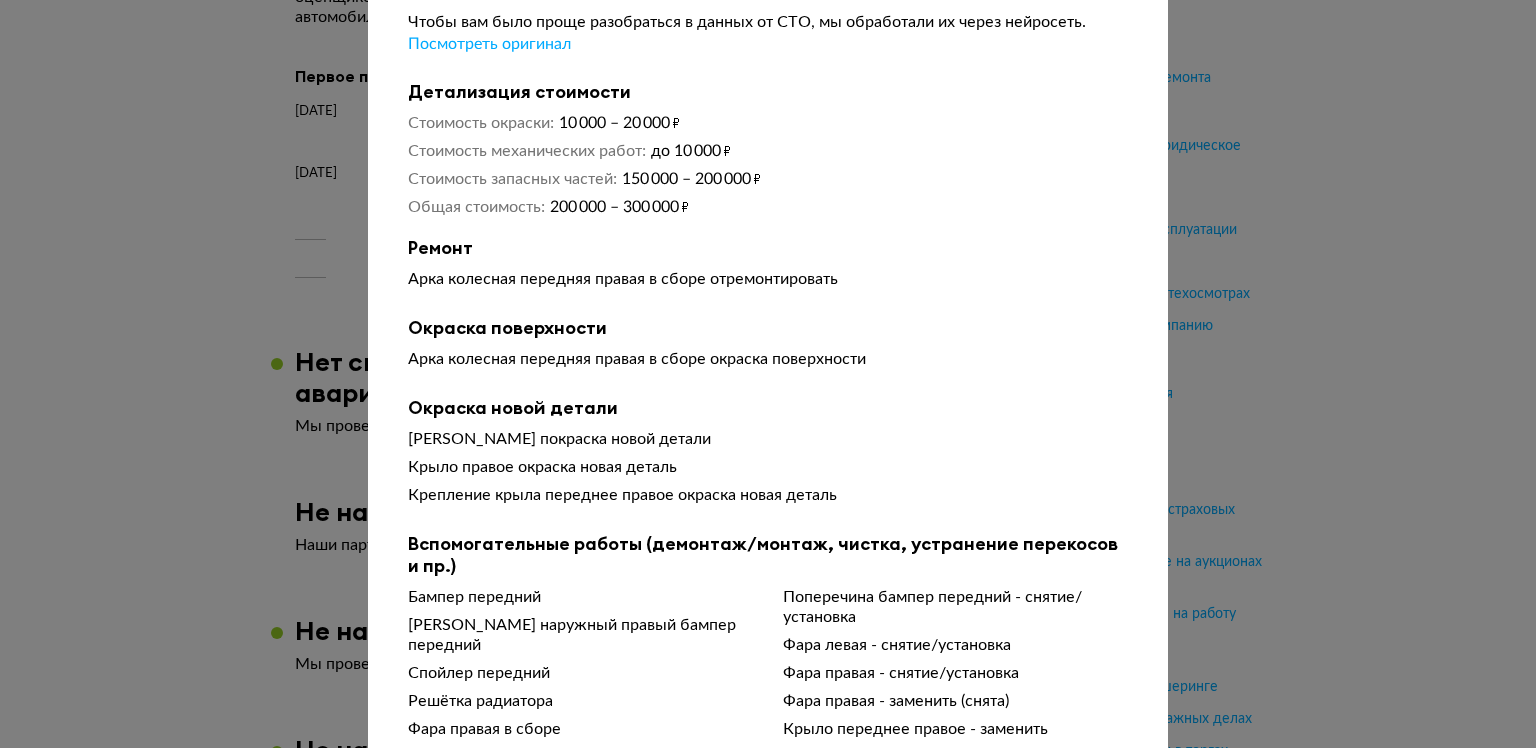 type 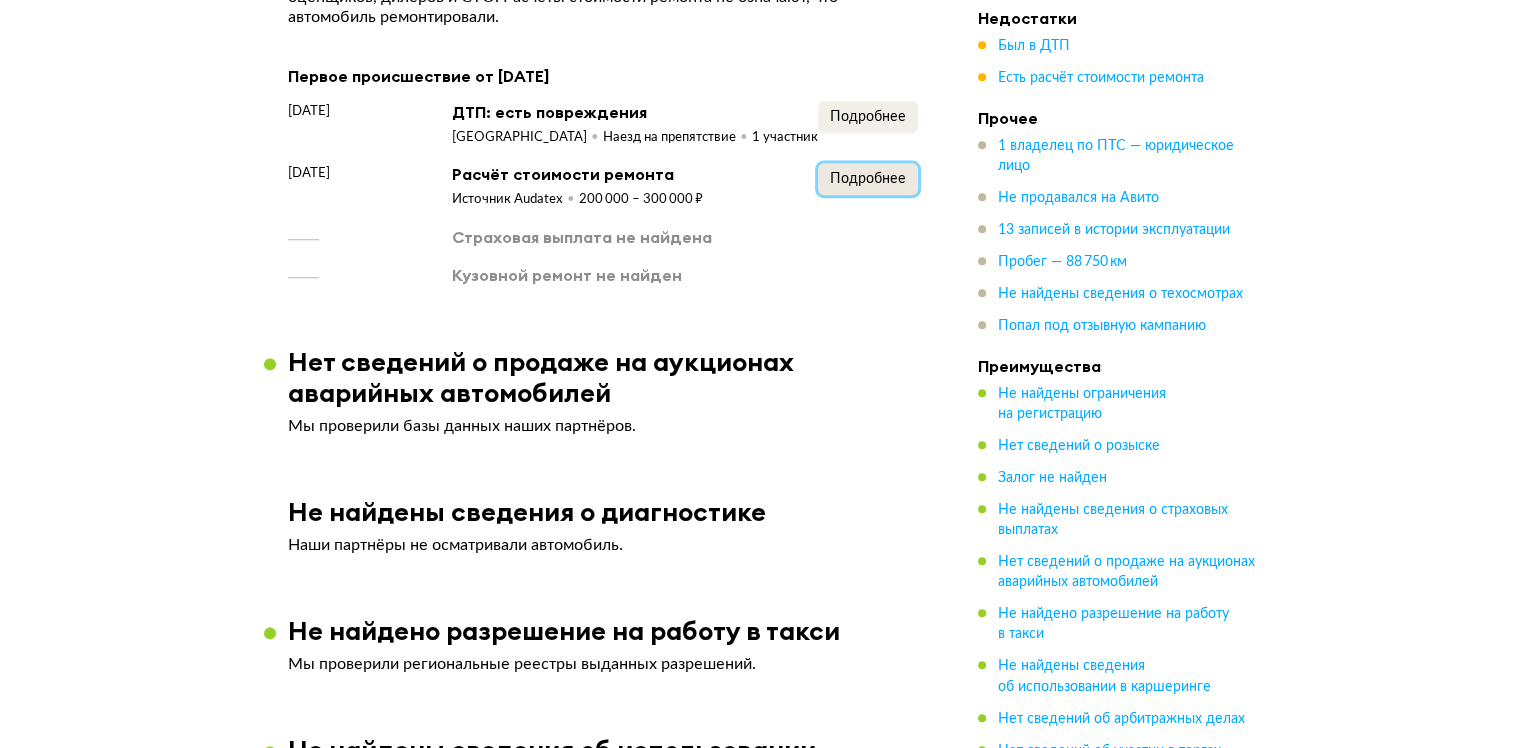 click on "Подробнее" at bounding box center (868, 179) 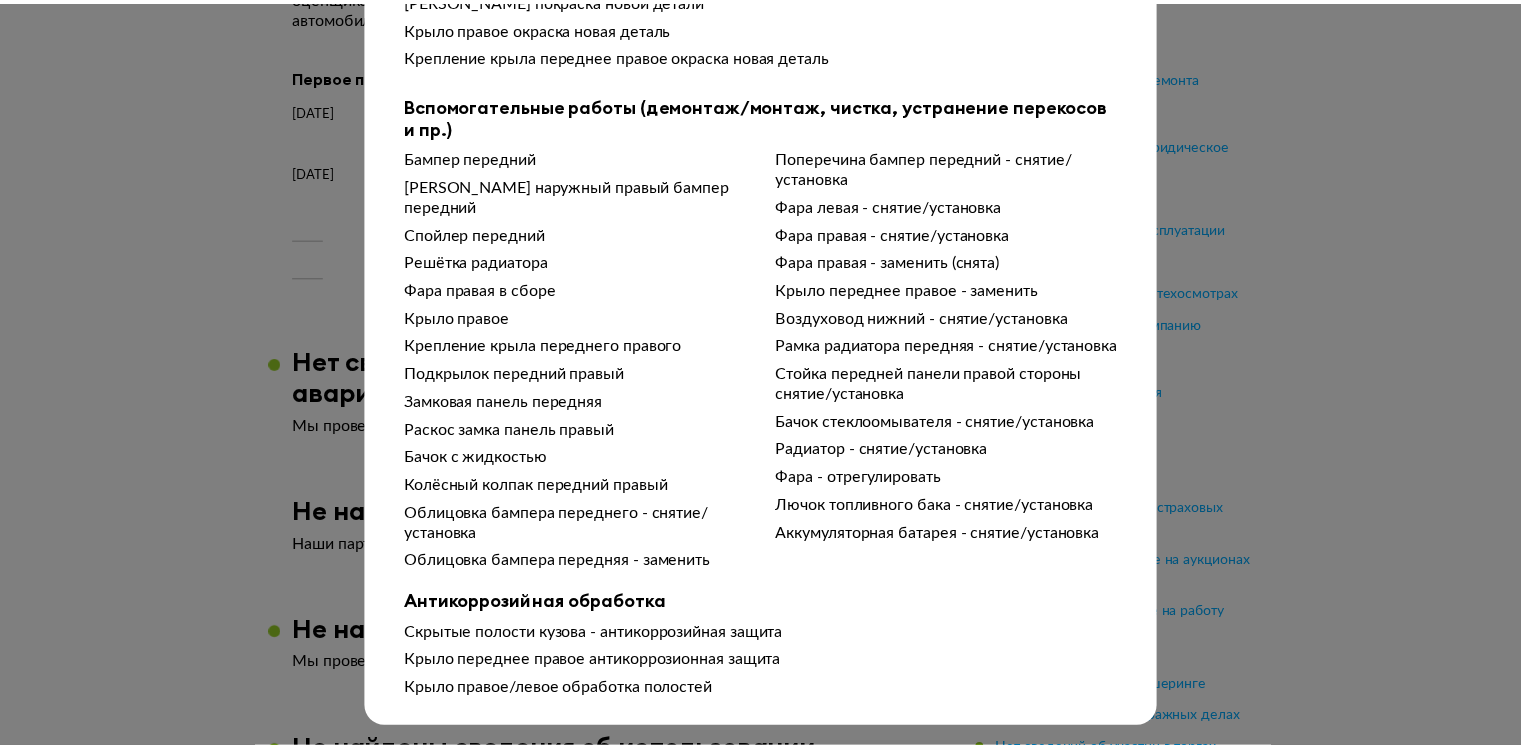 scroll, scrollTop: 532, scrollLeft: 0, axis: vertical 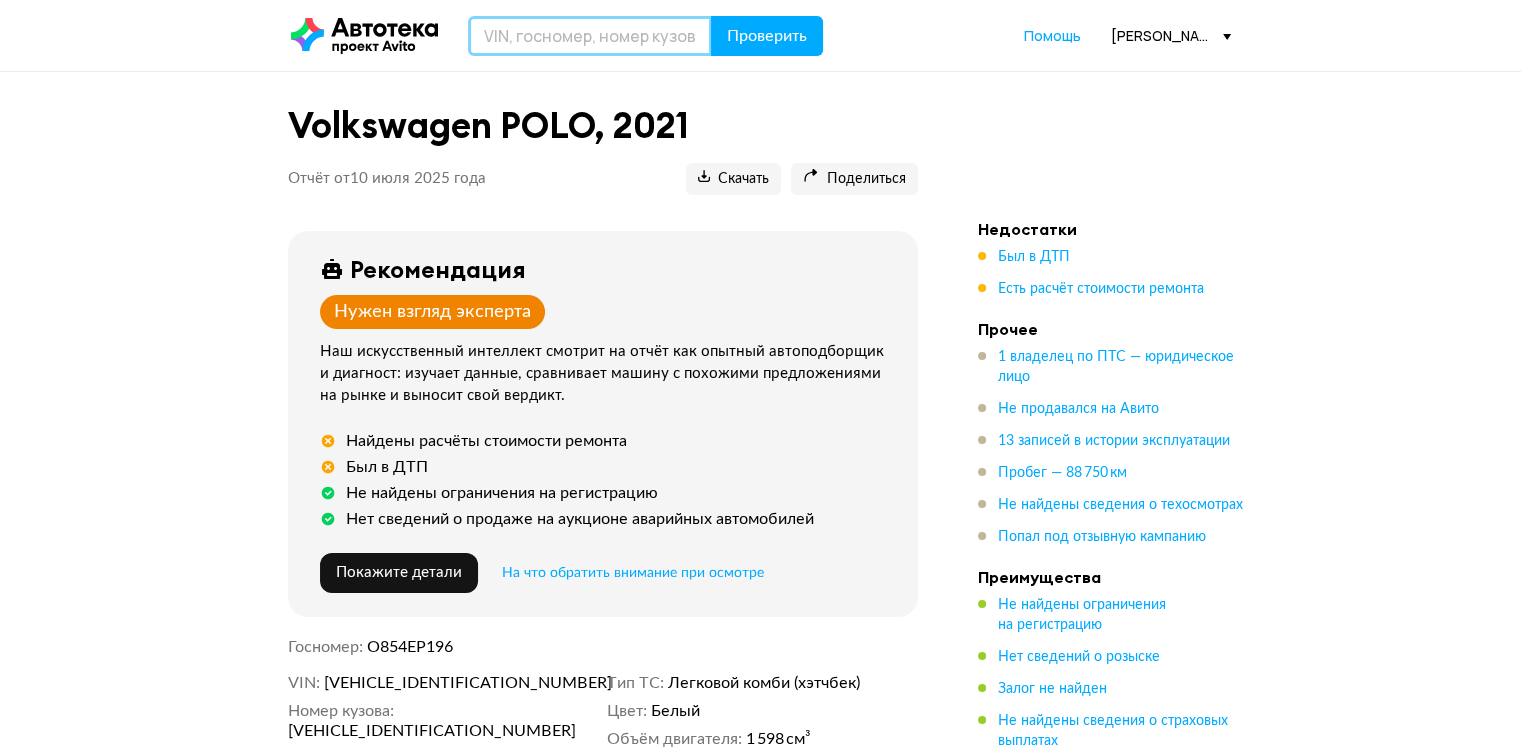 click at bounding box center (590, 36) 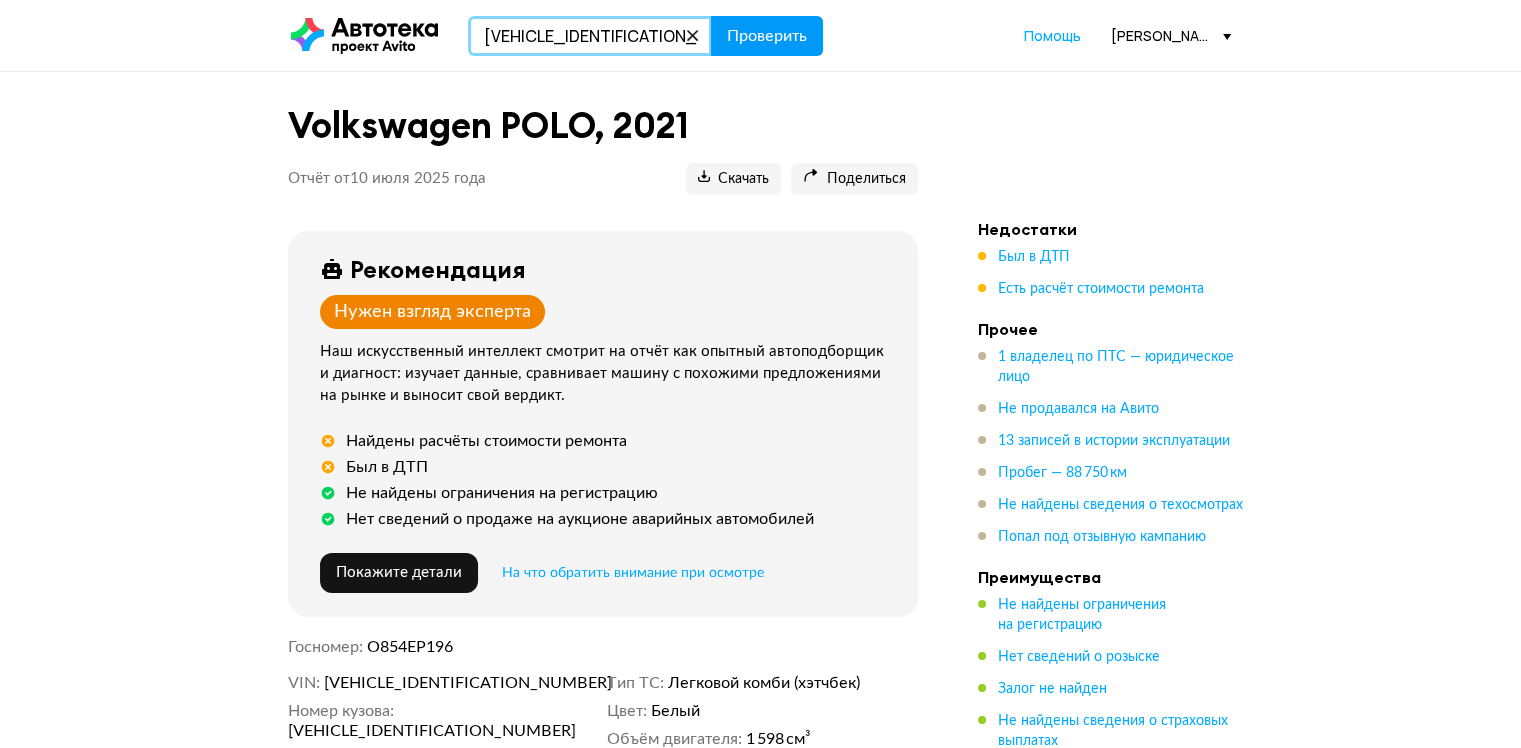 type on "Z94K241CBLR171089" 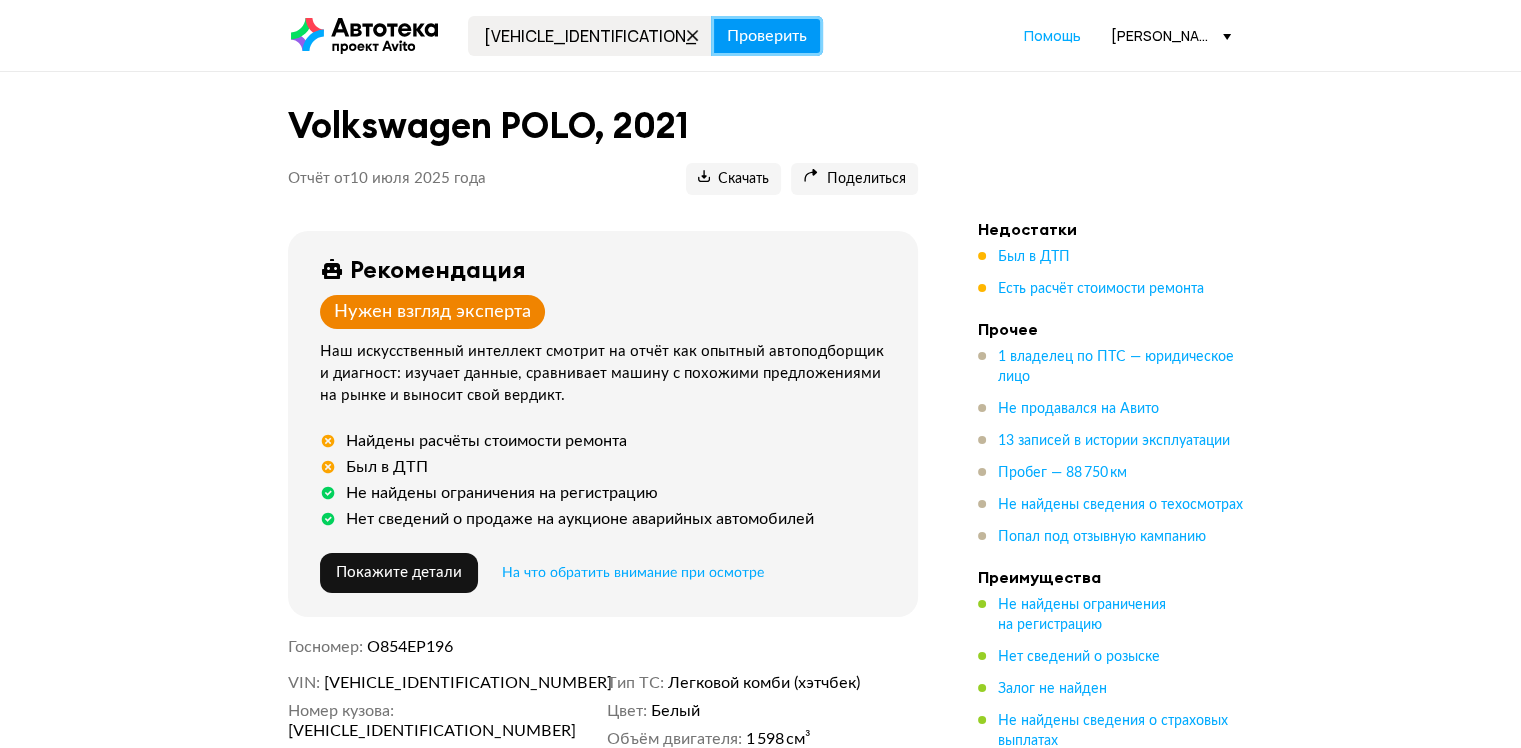 click on "Проверить" at bounding box center (767, 36) 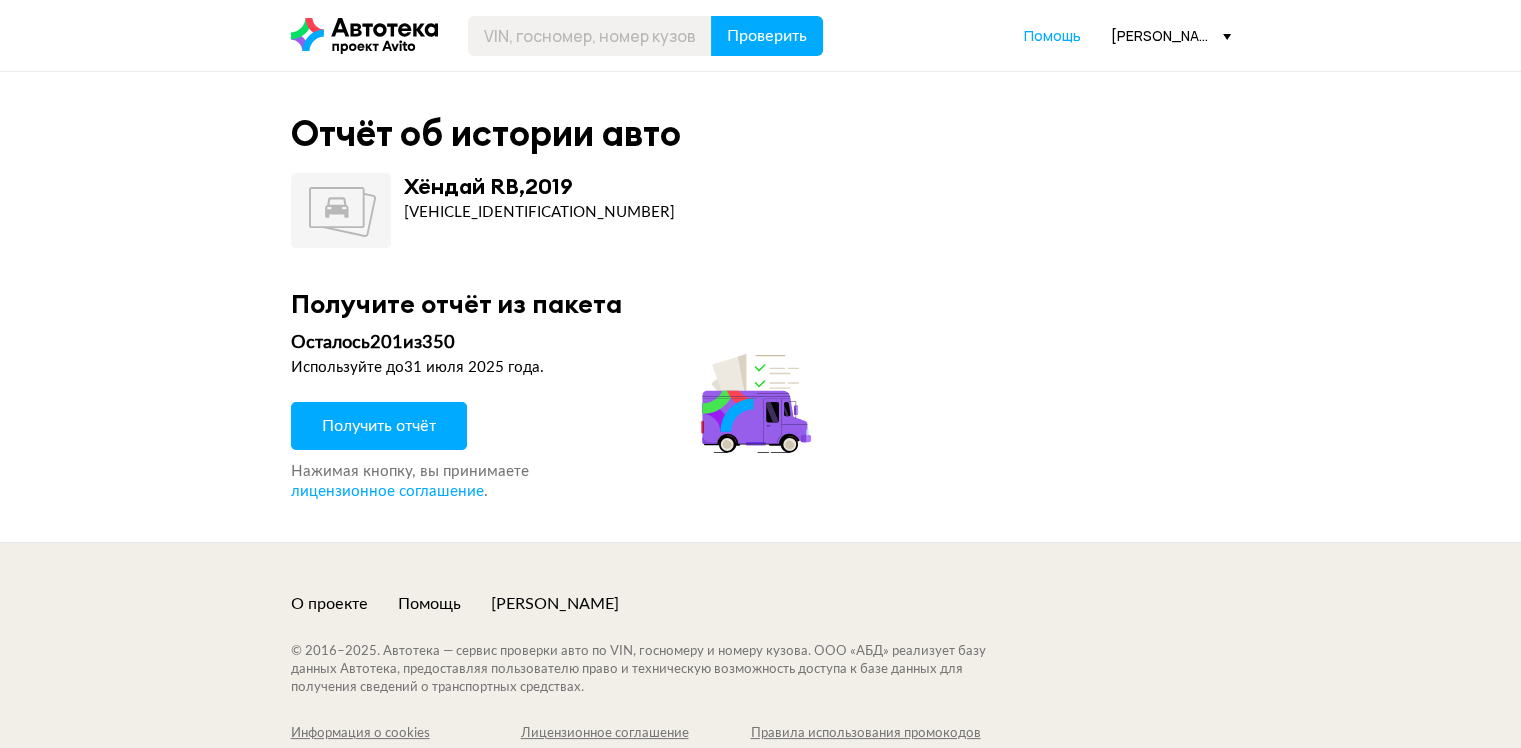 click on "Получить отчёт" at bounding box center (379, 426) 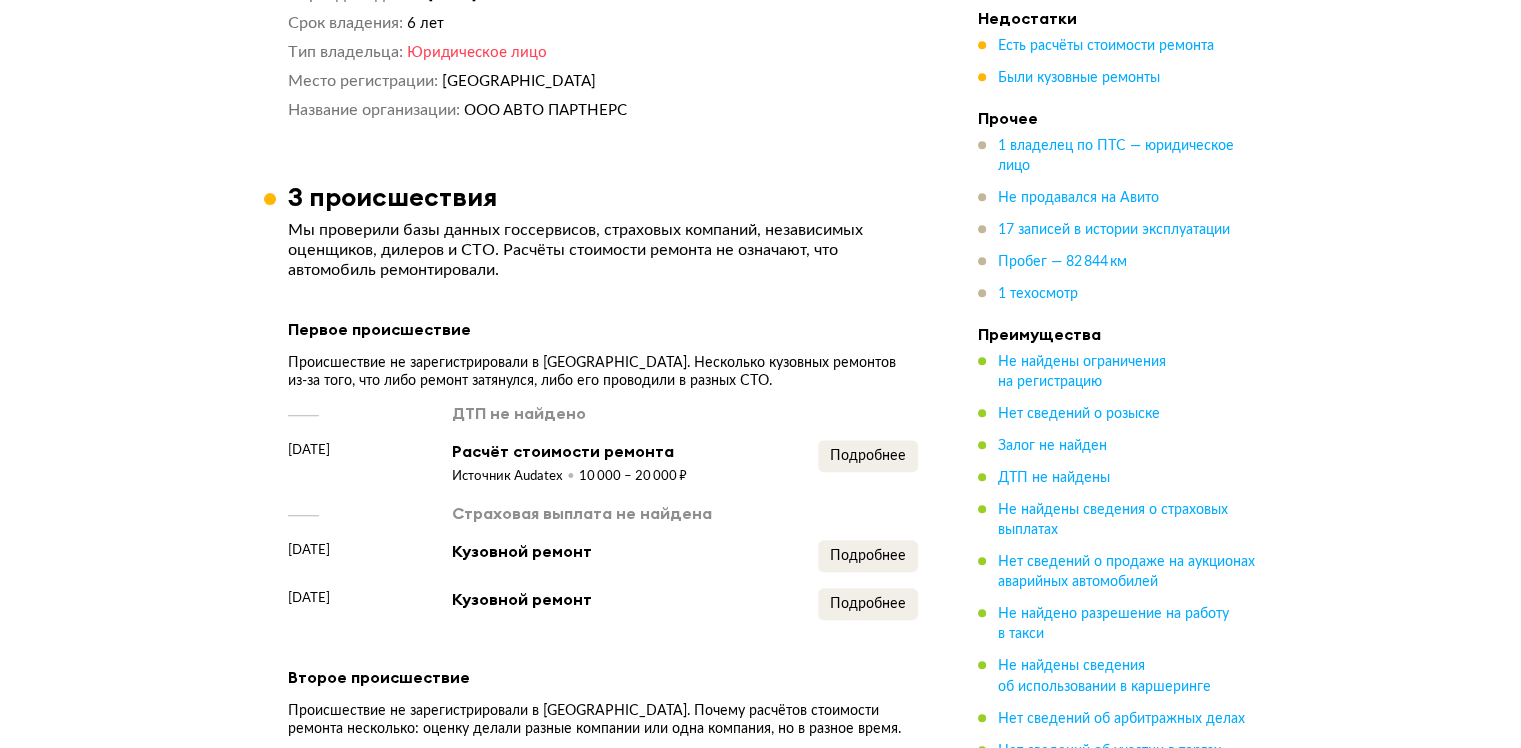 scroll, scrollTop: 1700, scrollLeft: 0, axis: vertical 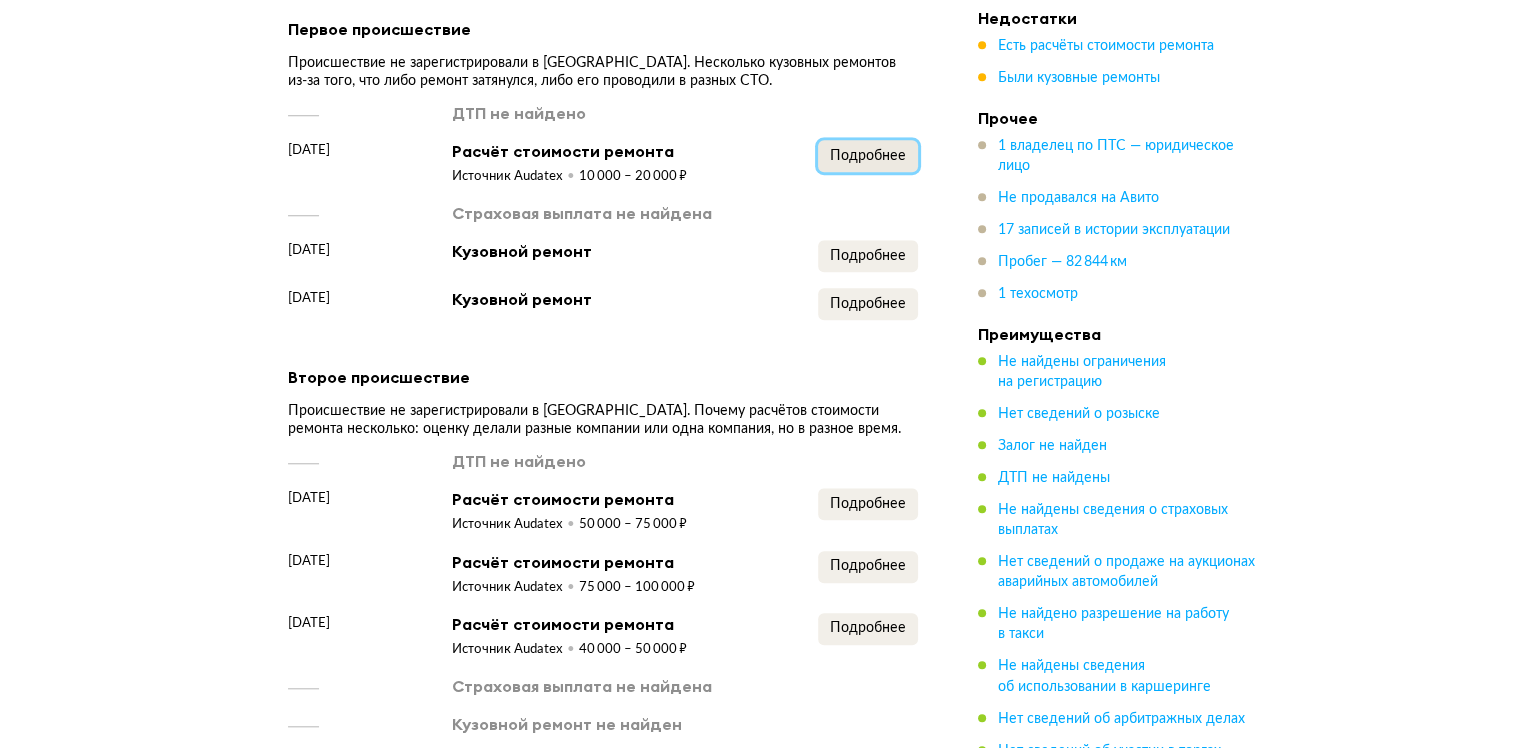 click on "Подробнее" at bounding box center (868, 156) 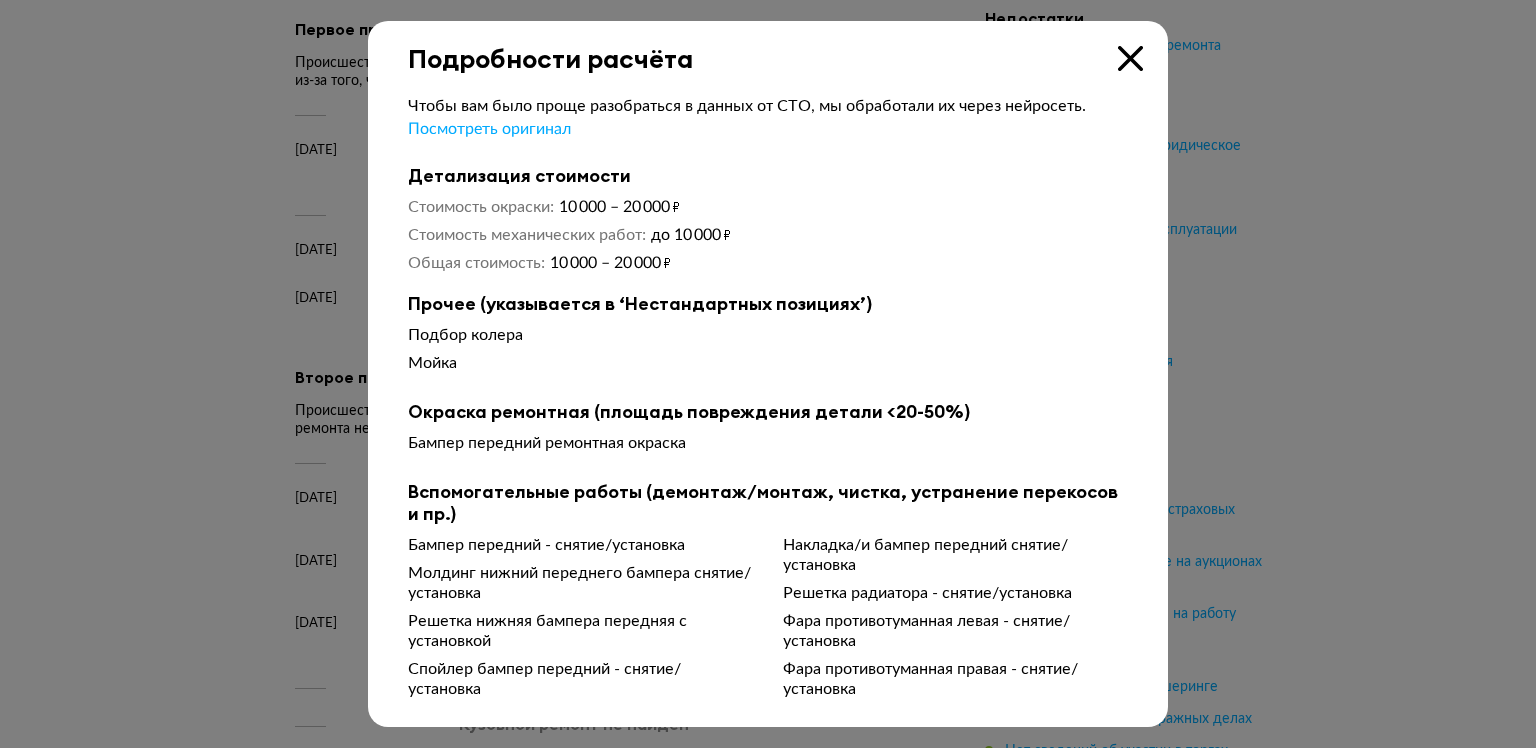 type 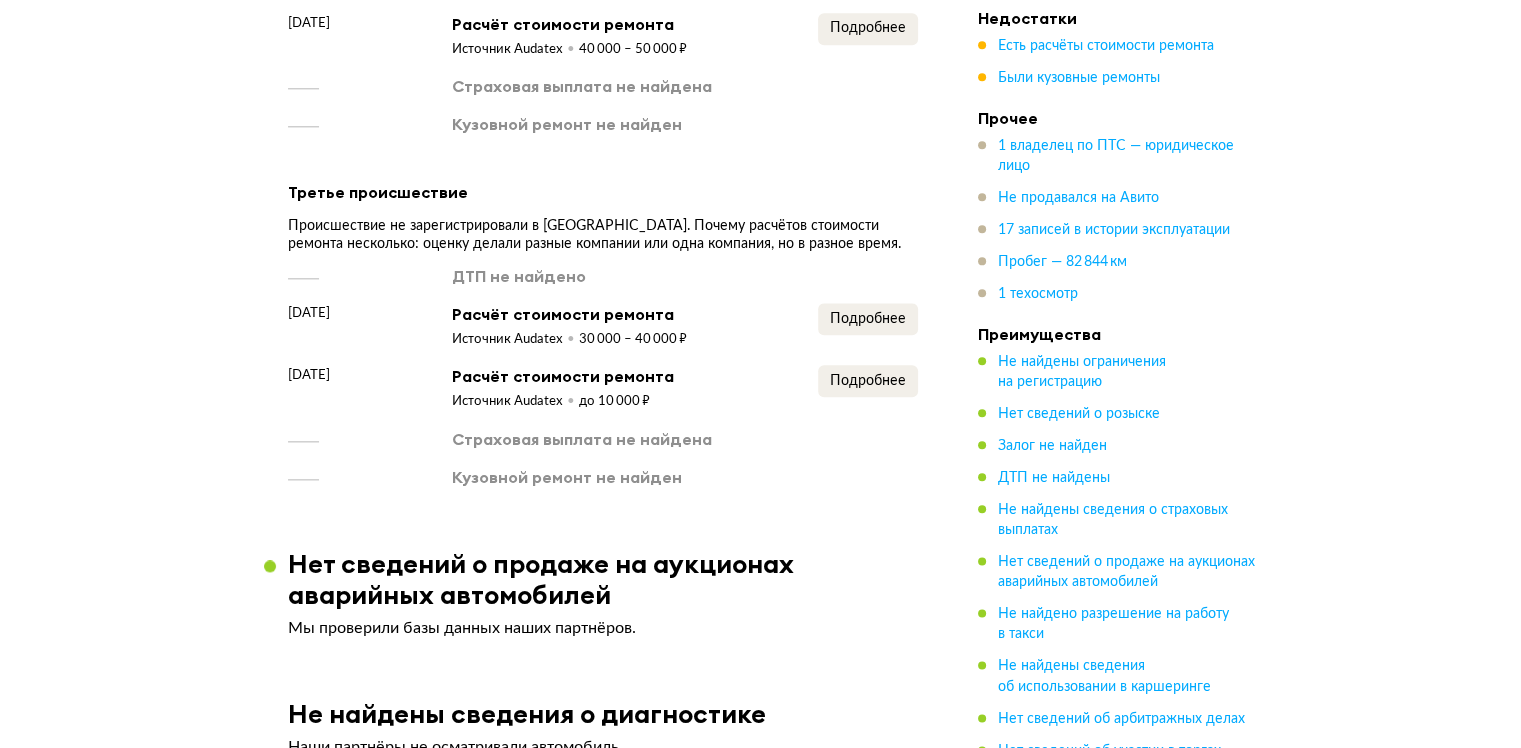 scroll, scrollTop: 2700, scrollLeft: 0, axis: vertical 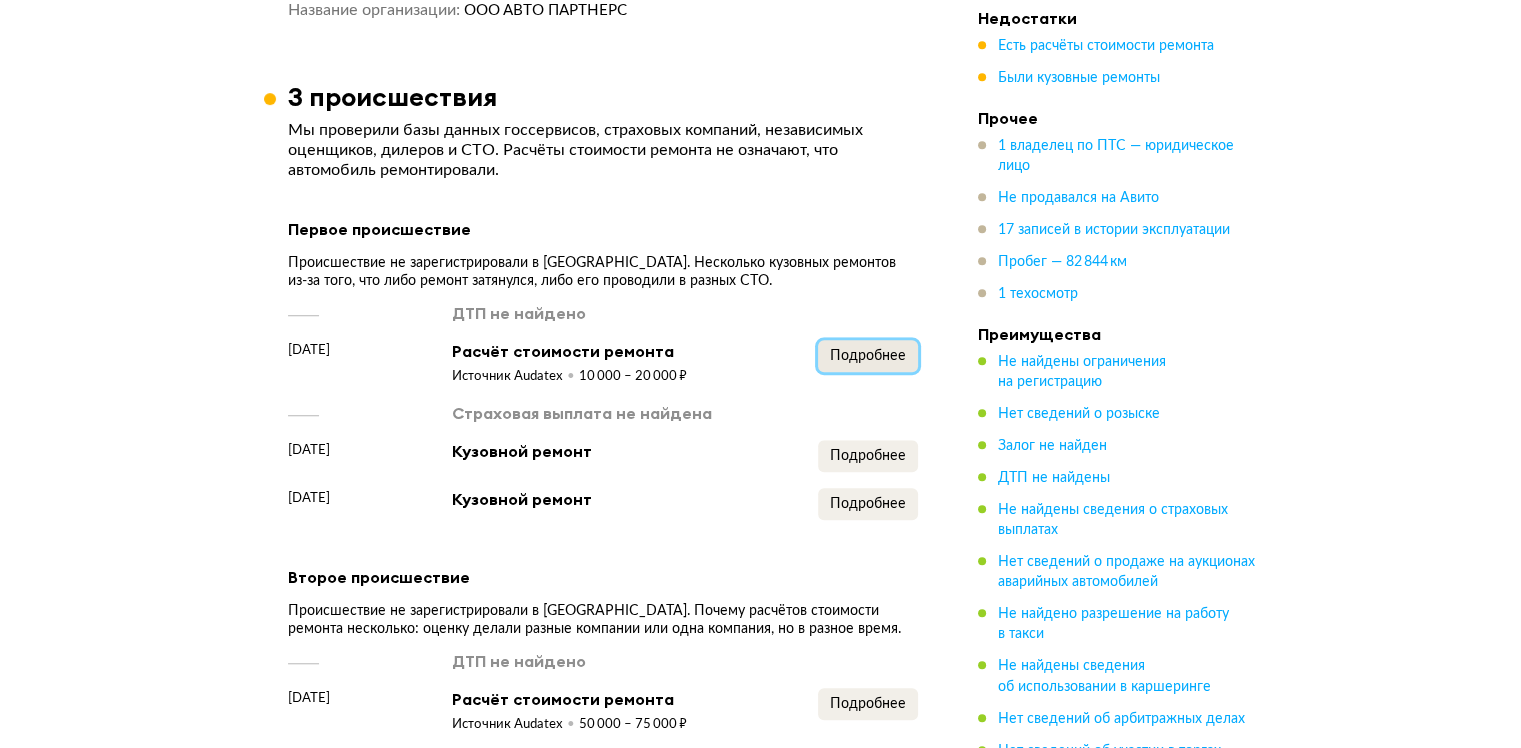 click on "Подробнее" at bounding box center [868, 356] 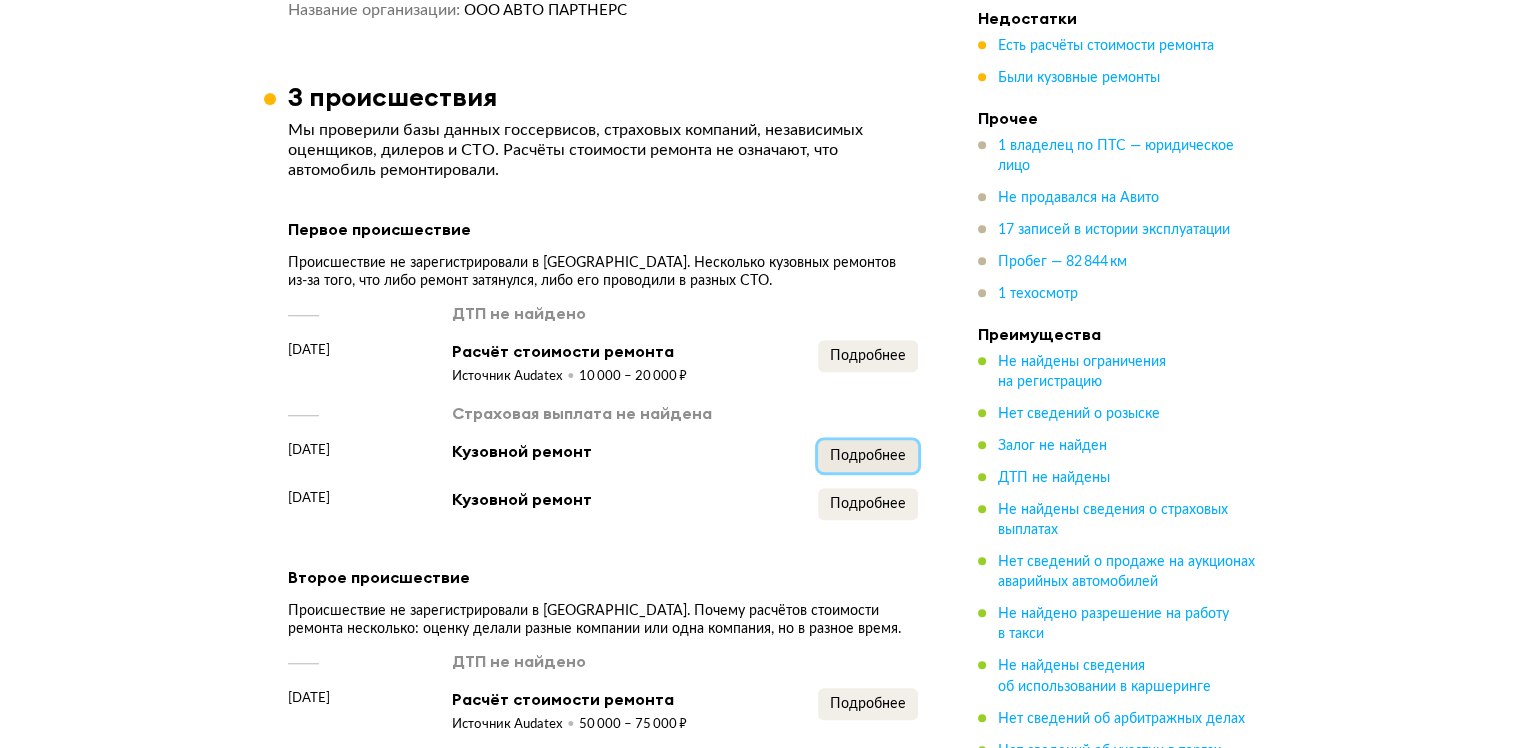 click on "Подробнее" at bounding box center [868, 456] 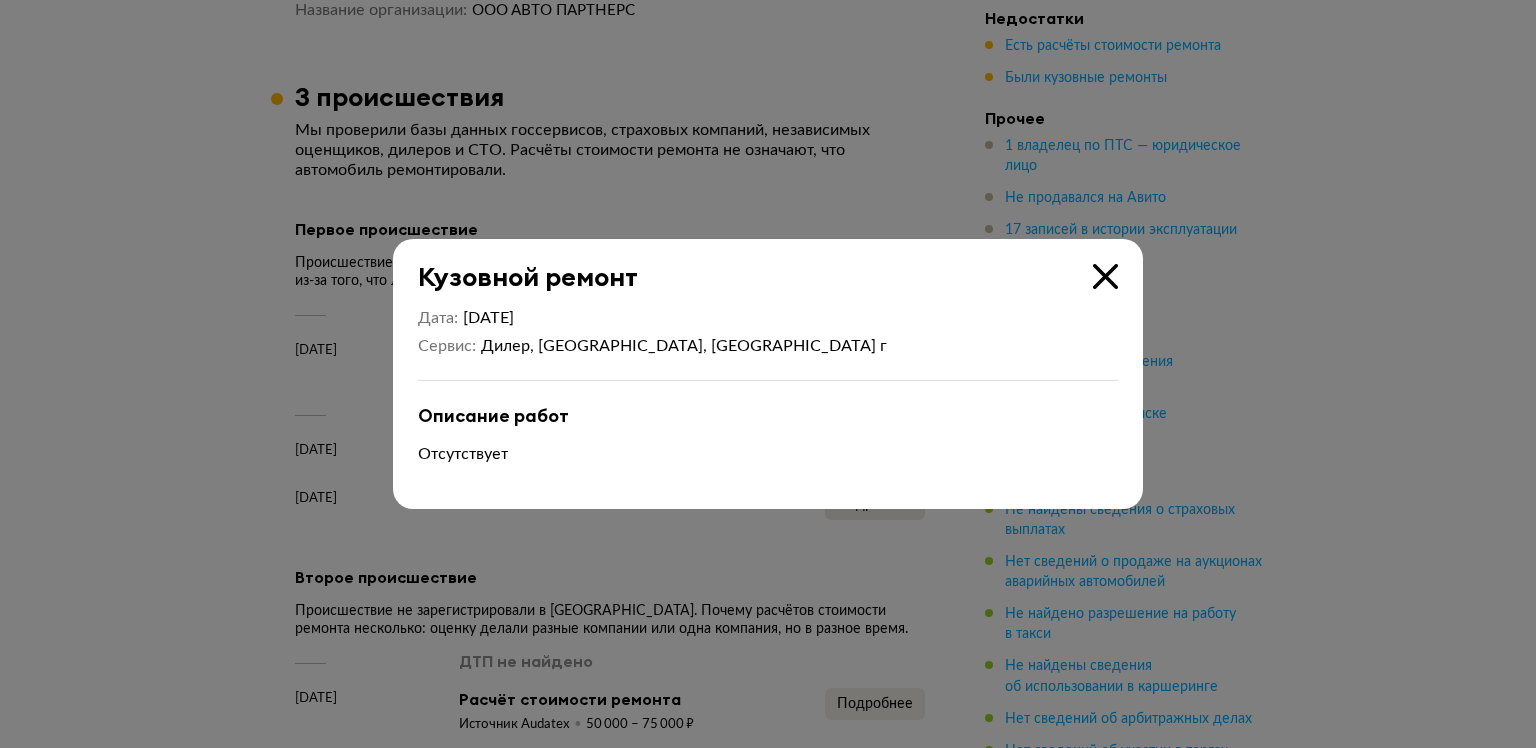 type 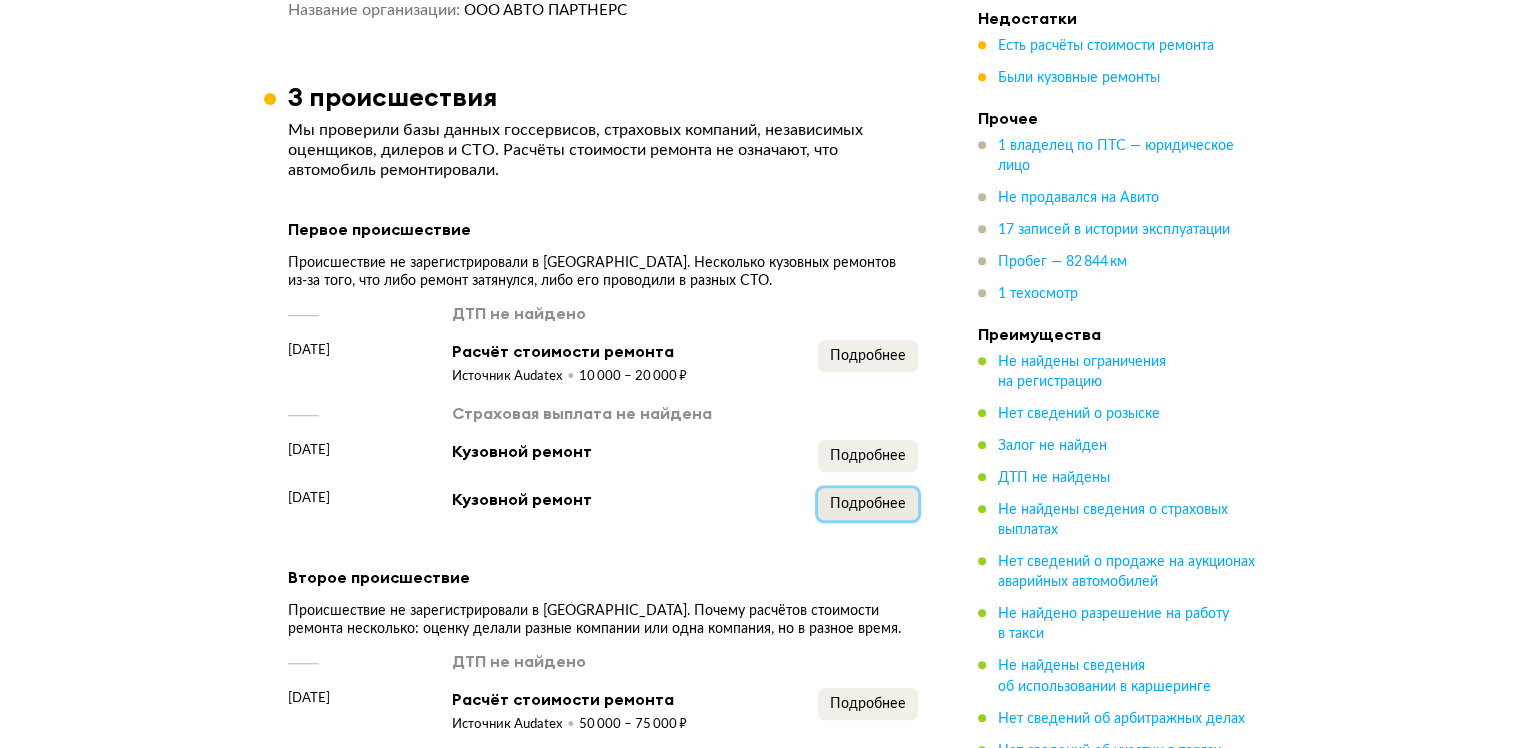 click on "Подробнее" at bounding box center (868, 504) 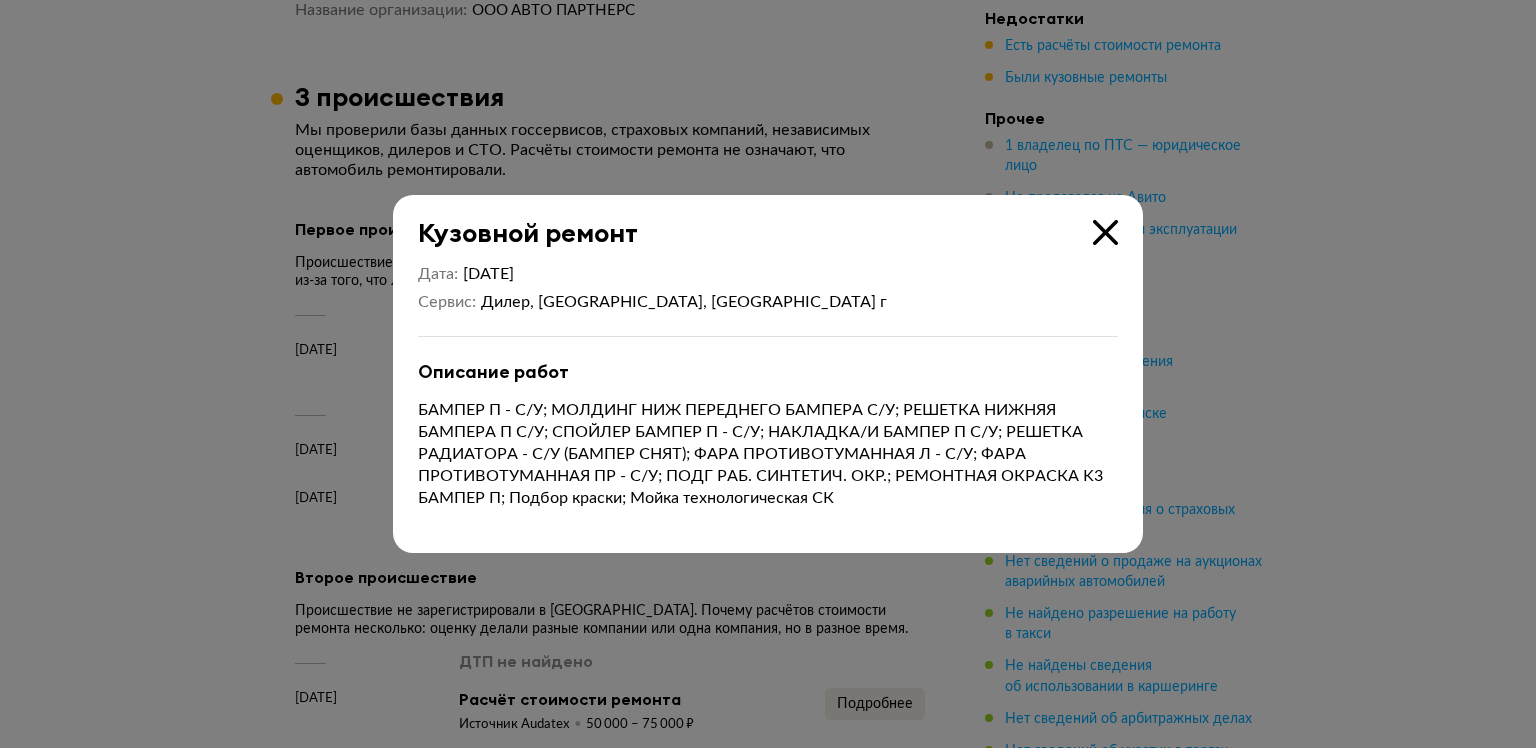 type 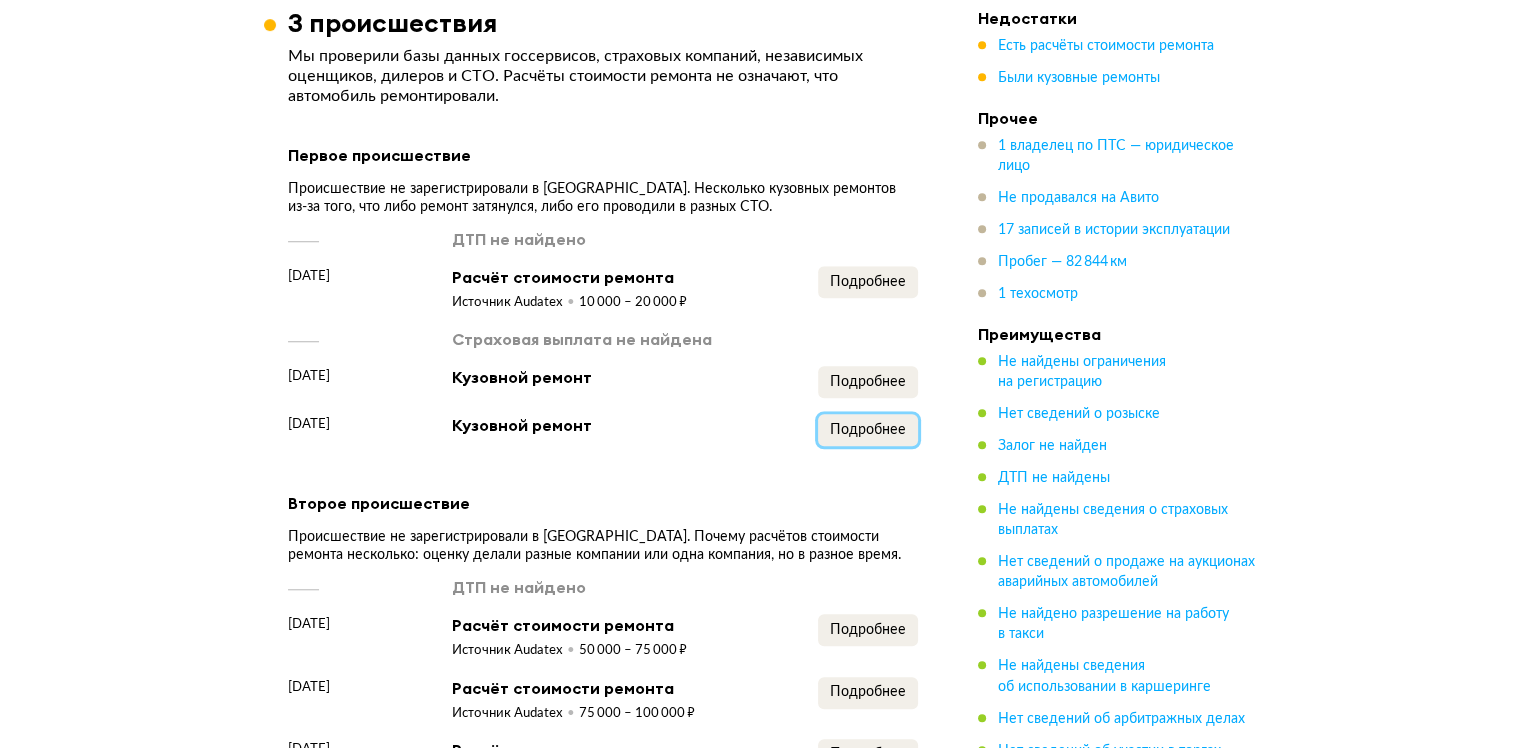 scroll, scrollTop: 1700, scrollLeft: 0, axis: vertical 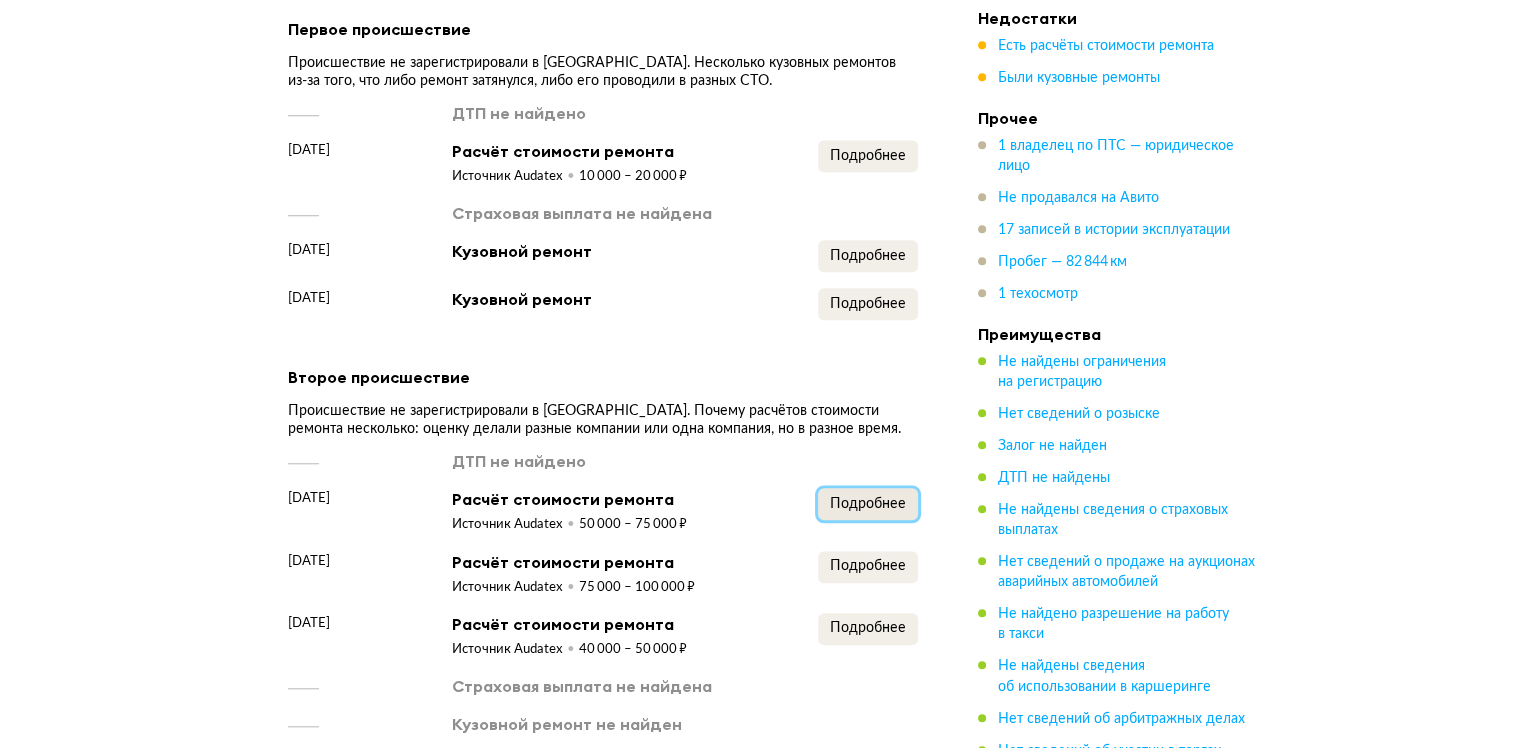 click on "Подробнее" at bounding box center [868, 504] 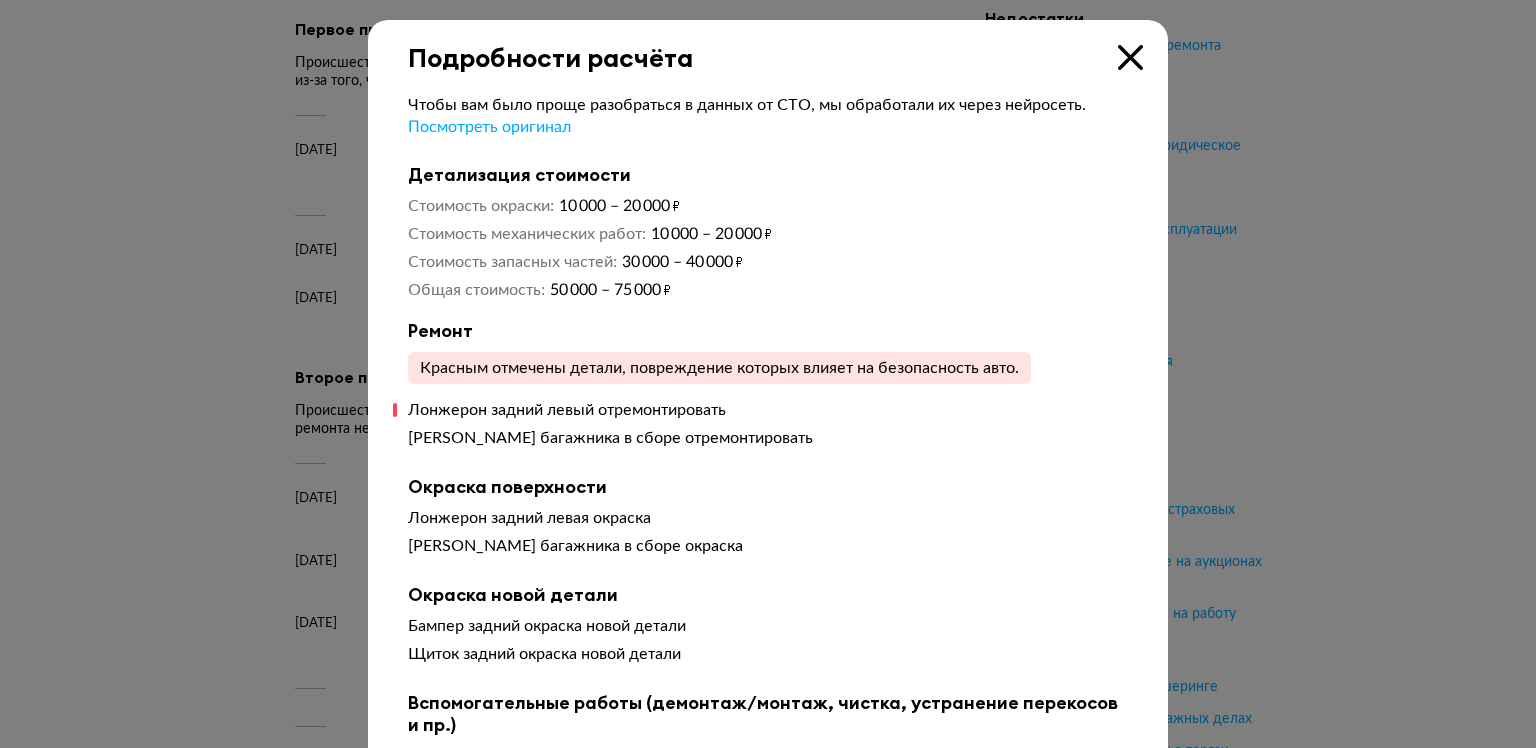 type 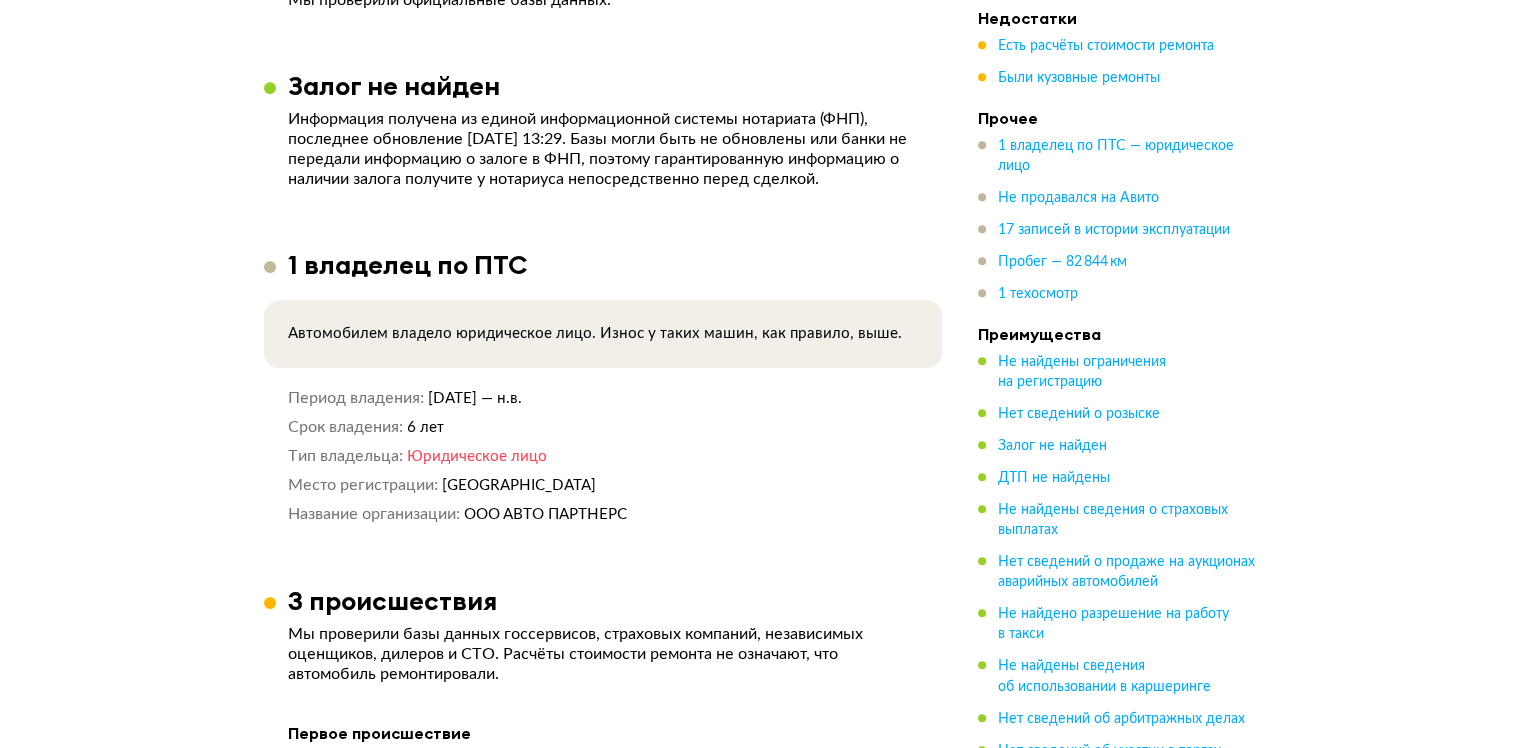 scroll, scrollTop: 800, scrollLeft: 0, axis: vertical 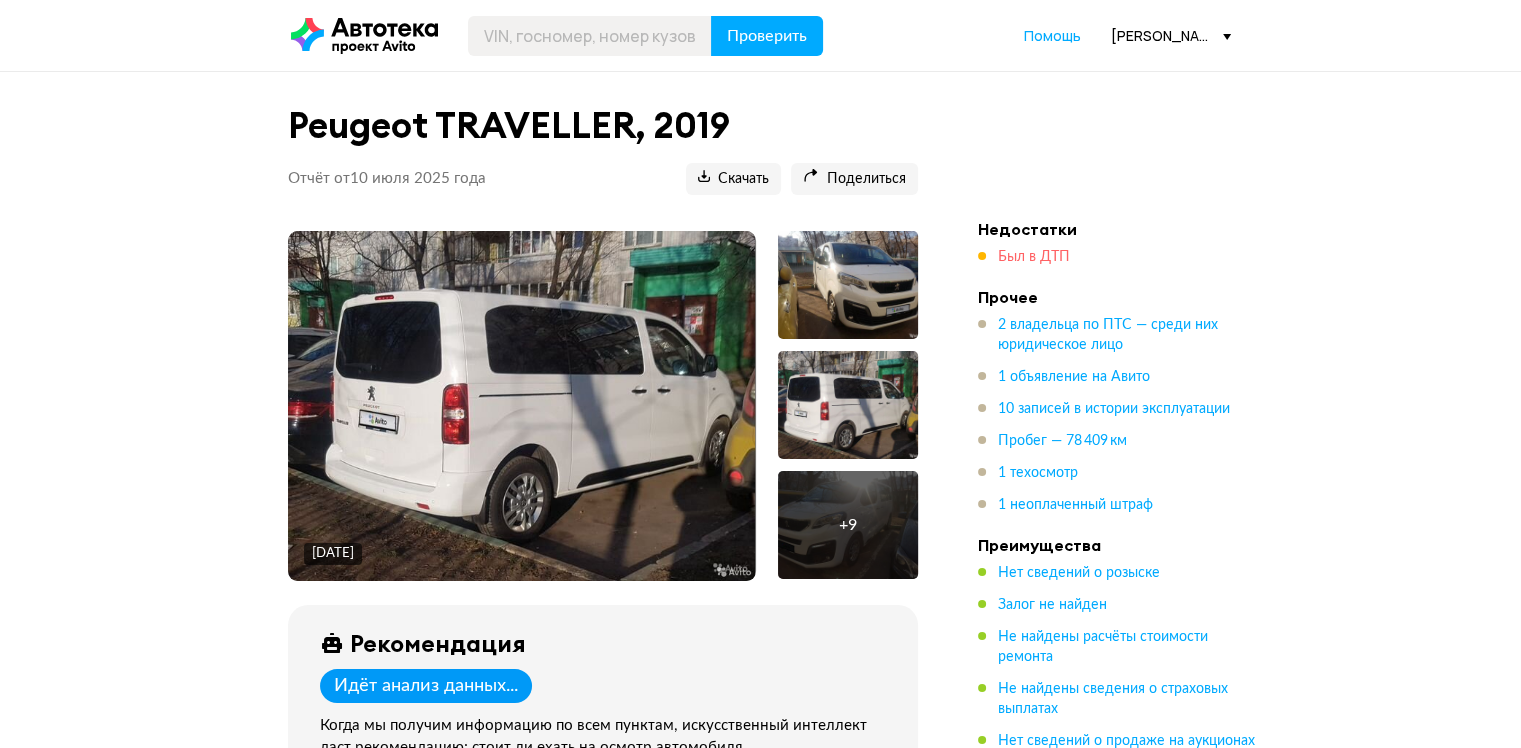 click on "Был в ДТП" at bounding box center (1034, 257) 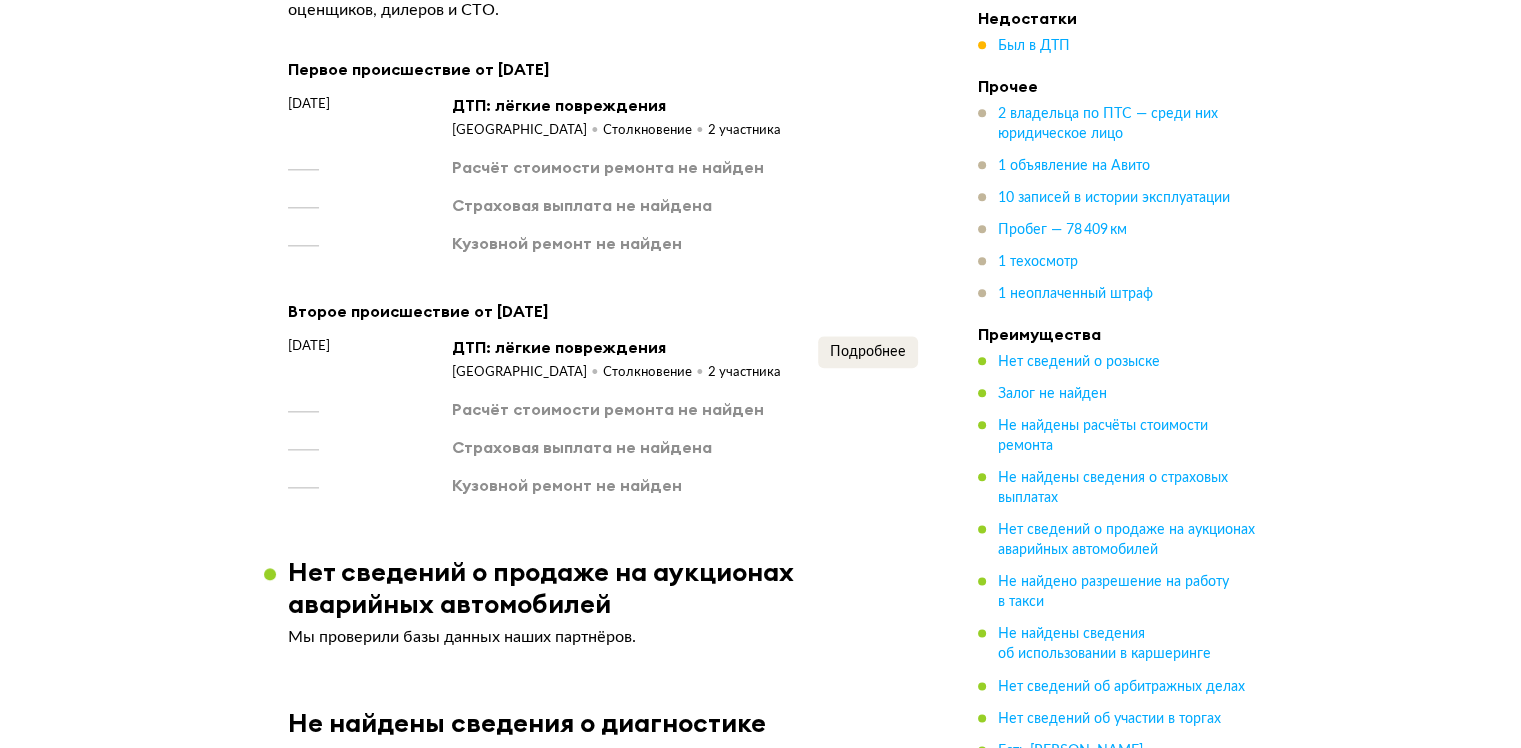 scroll, scrollTop: 2360, scrollLeft: 0, axis: vertical 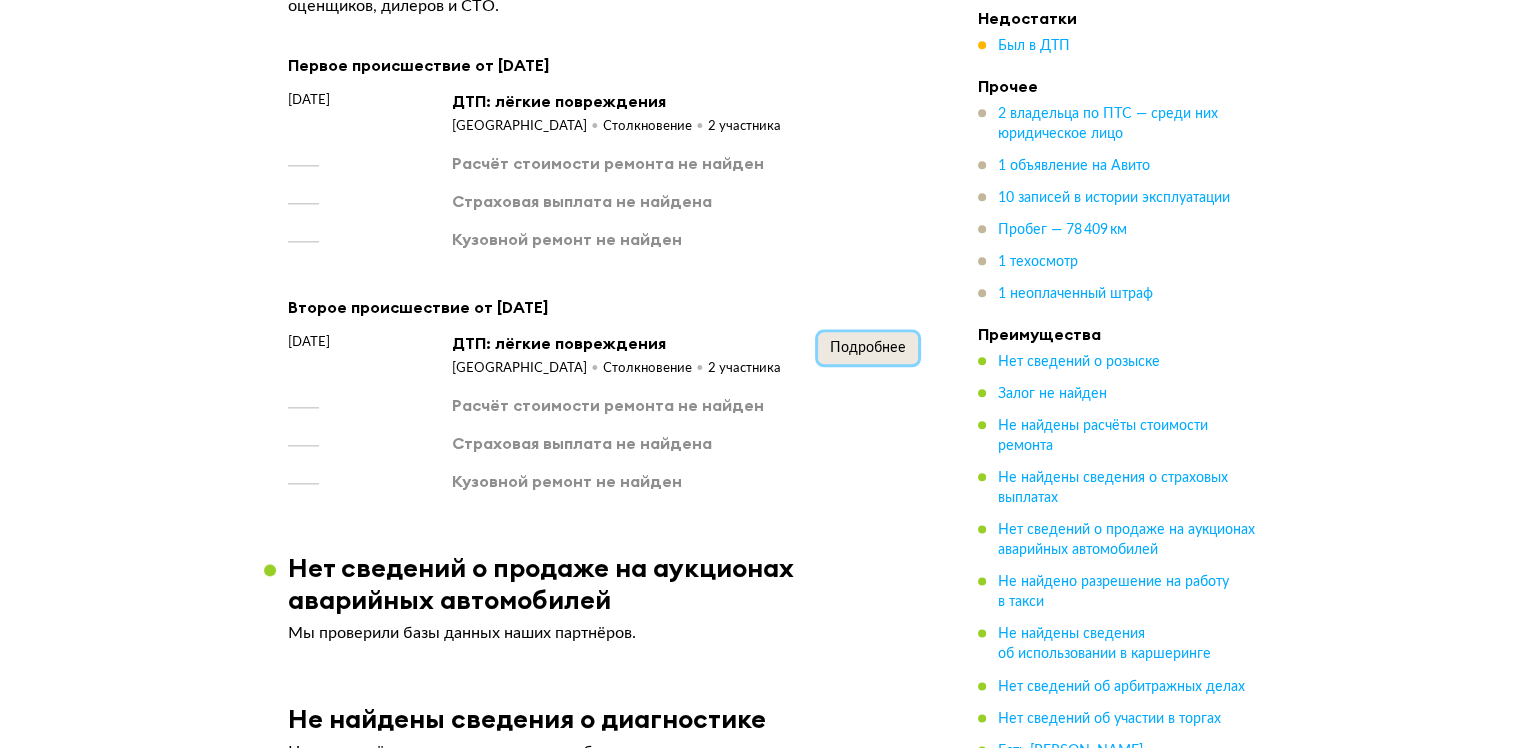 click on "Подробнее" at bounding box center [868, 348] 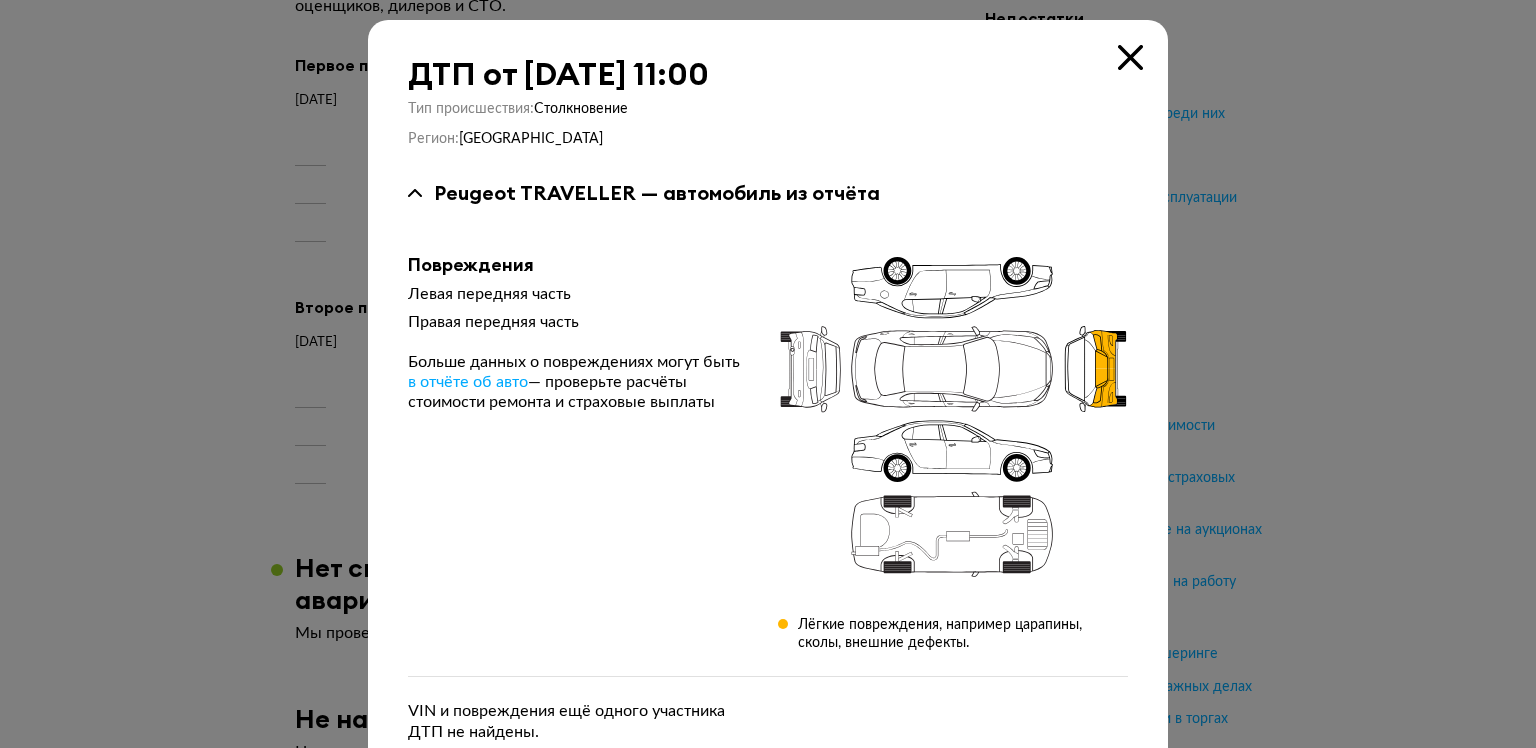 type 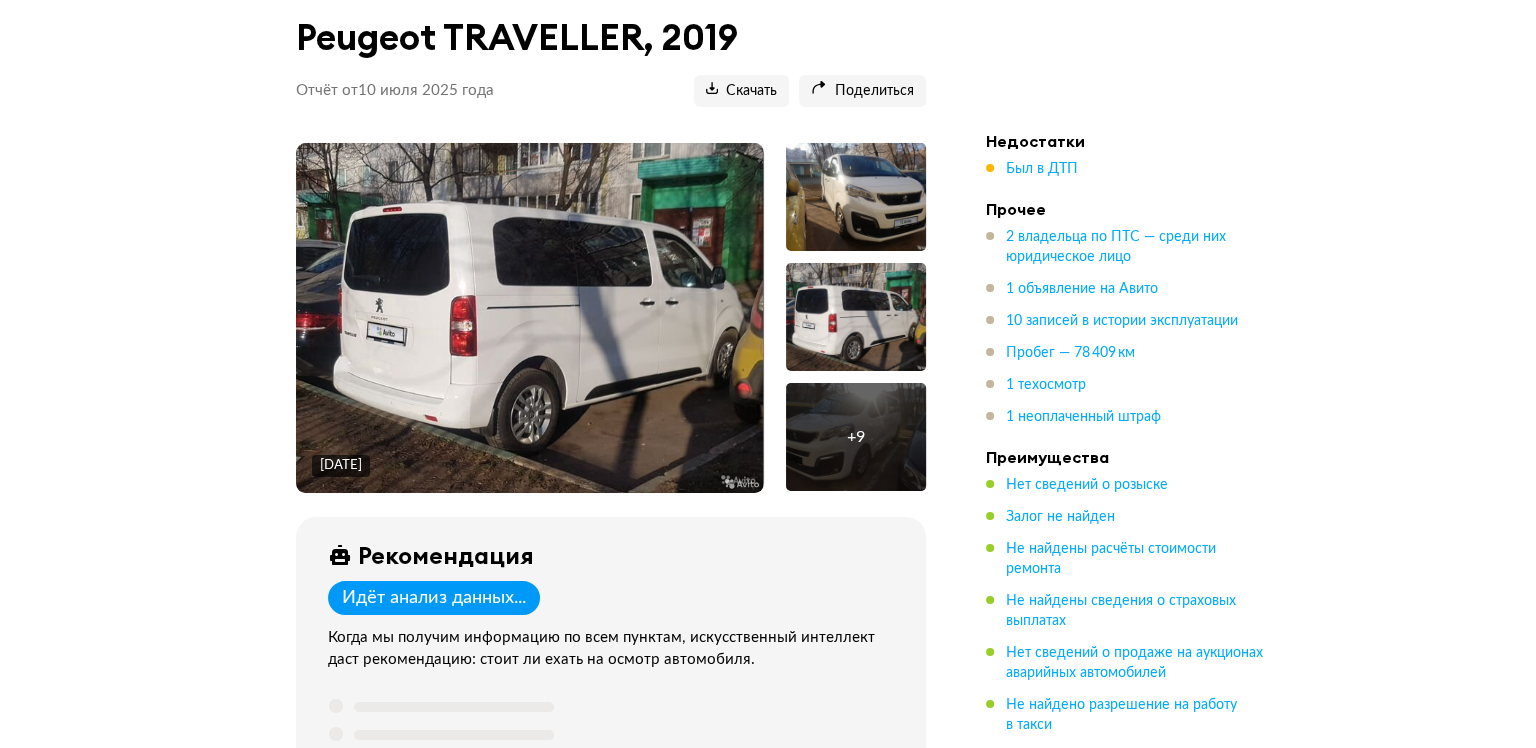 scroll, scrollTop: 0, scrollLeft: 0, axis: both 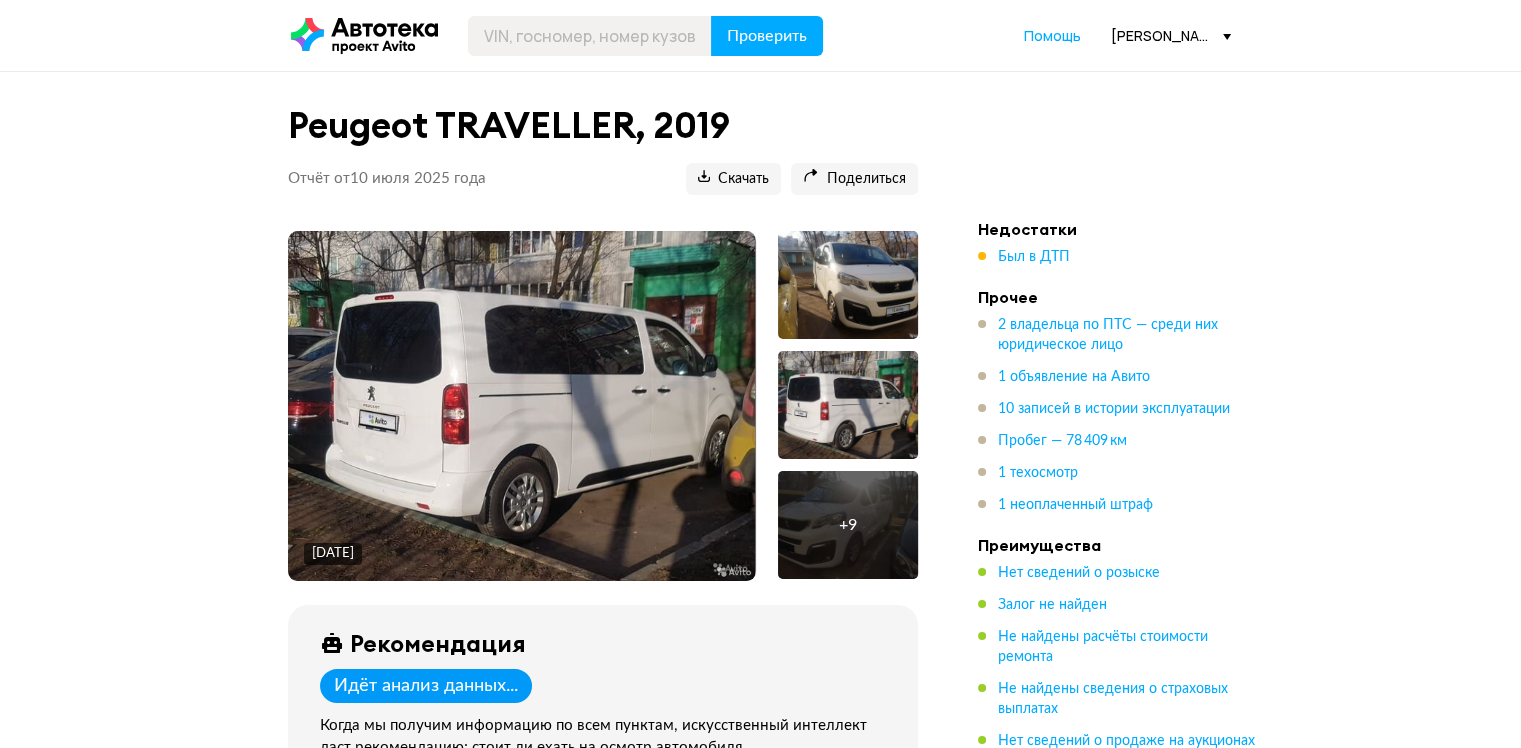 click on "+ 9" at bounding box center (848, 525) 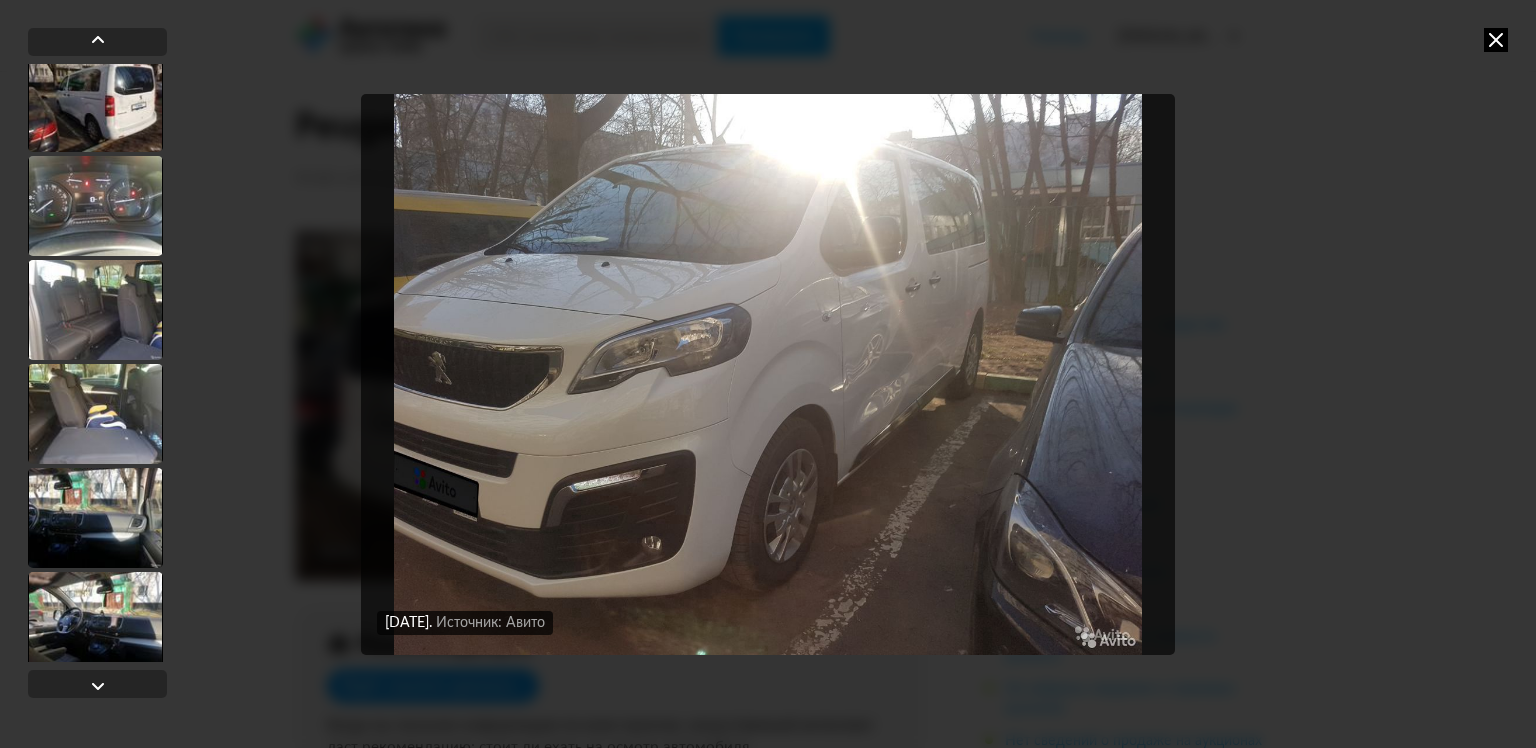 scroll, scrollTop: 651, scrollLeft: 0, axis: vertical 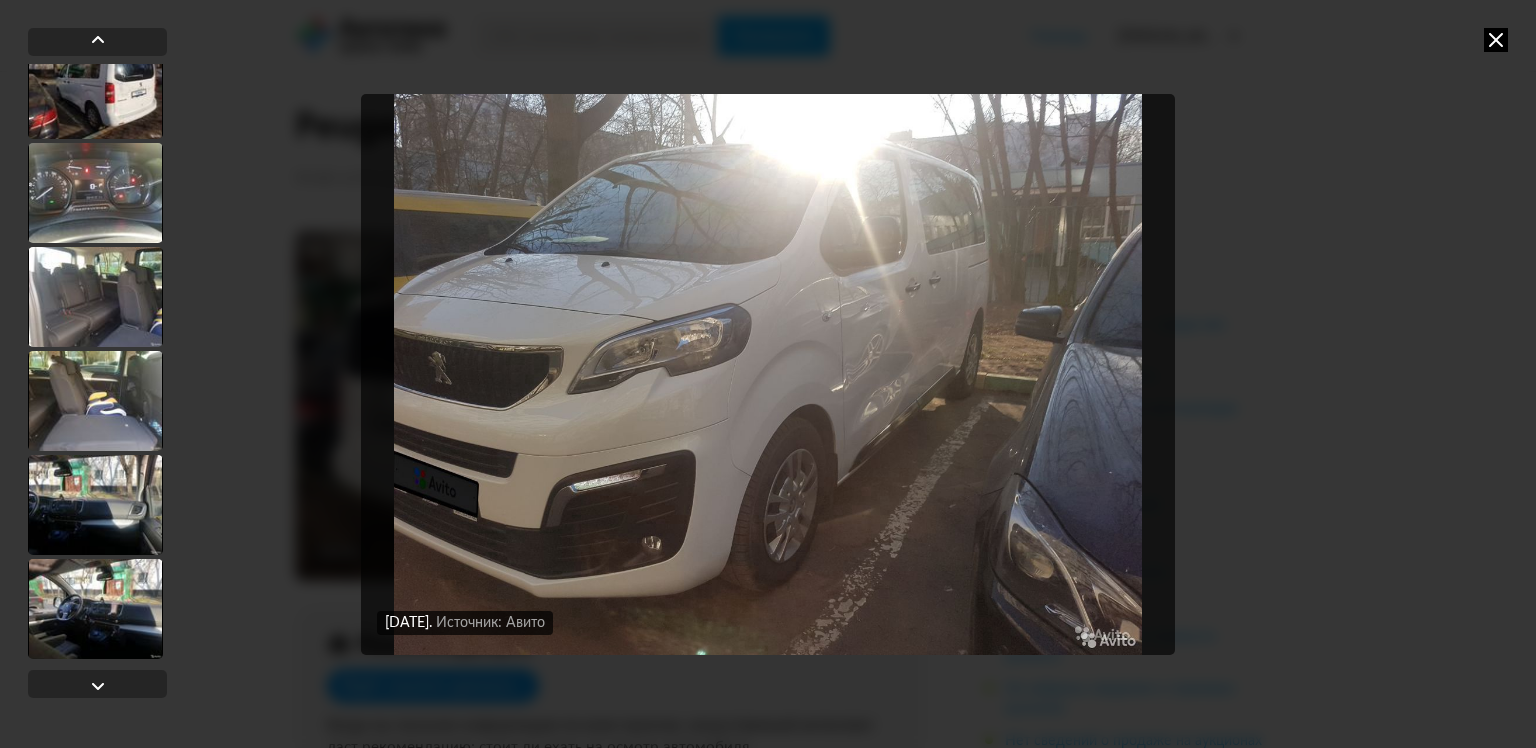 click at bounding box center [95, 505] 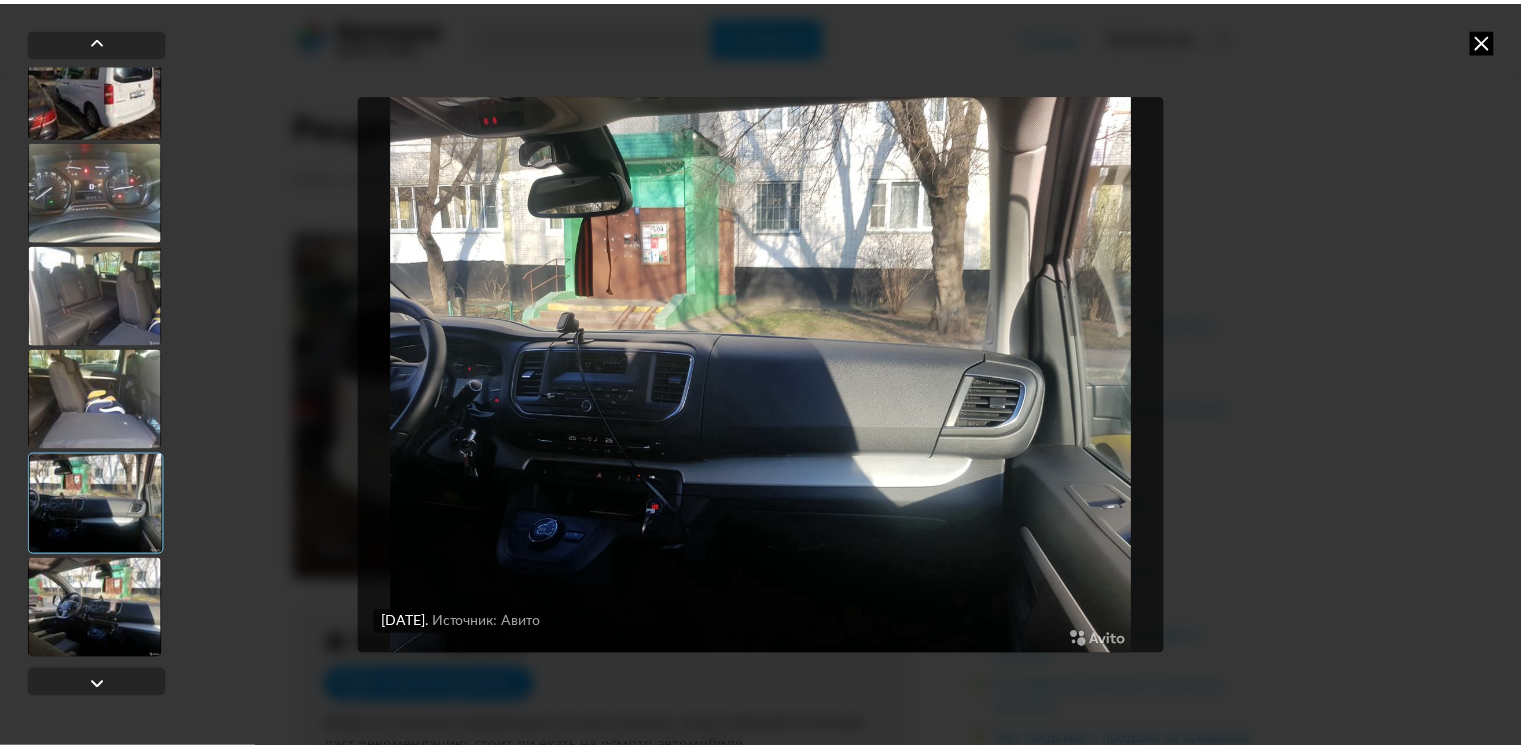 scroll, scrollTop: 649, scrollLeft: 0, axis: vertical 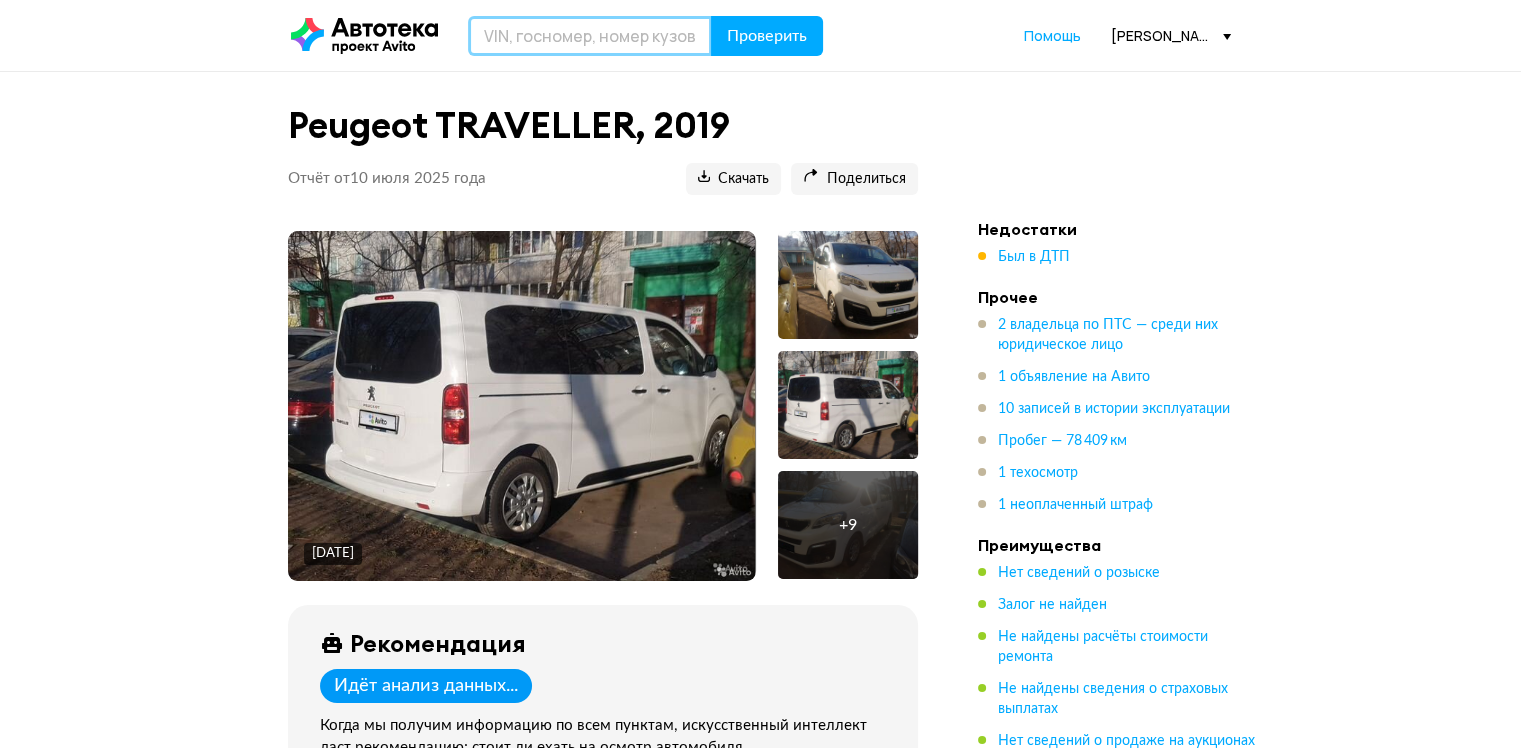 click at bounding box center (590, 36) 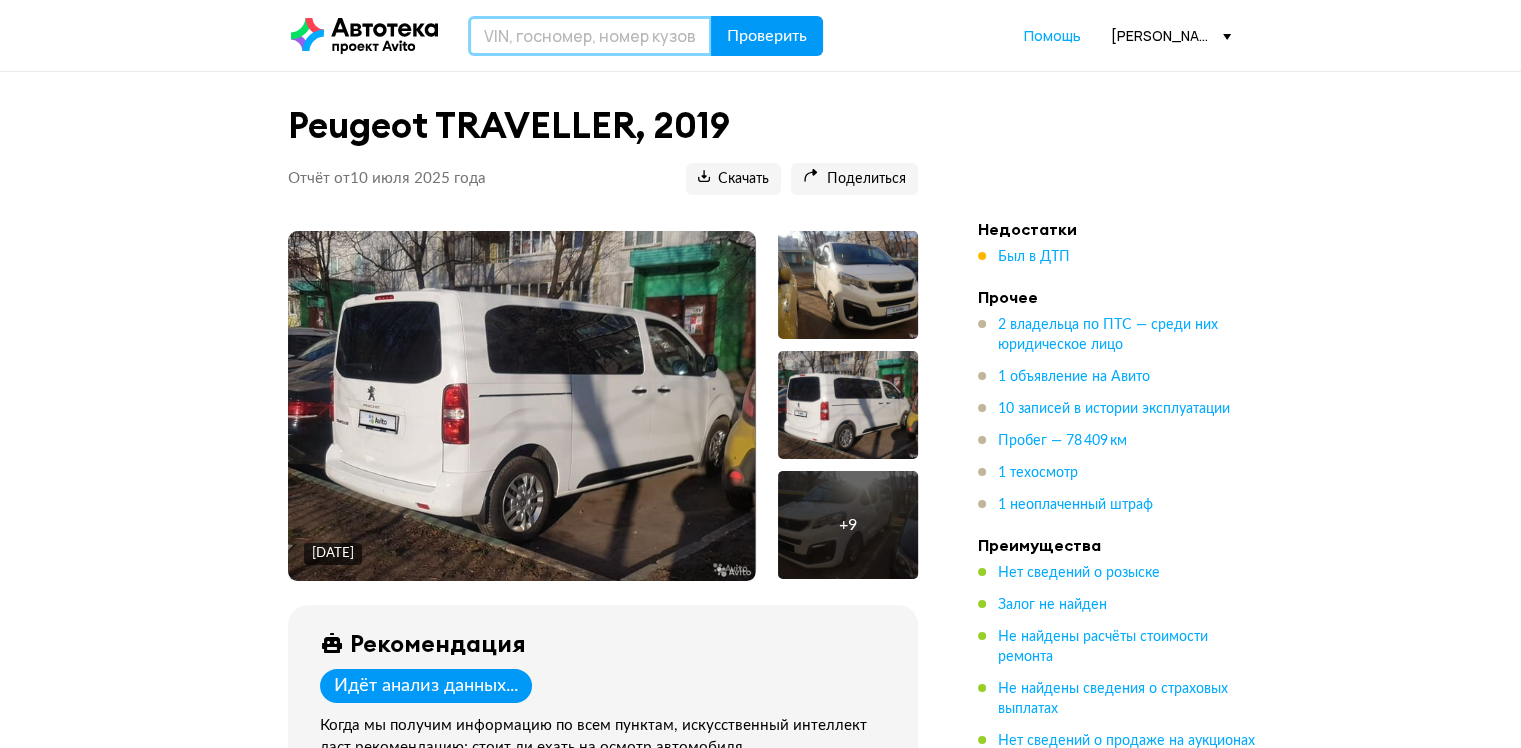 paste on "[VEHICLE_IDENTIFICATION_NUMBER]" 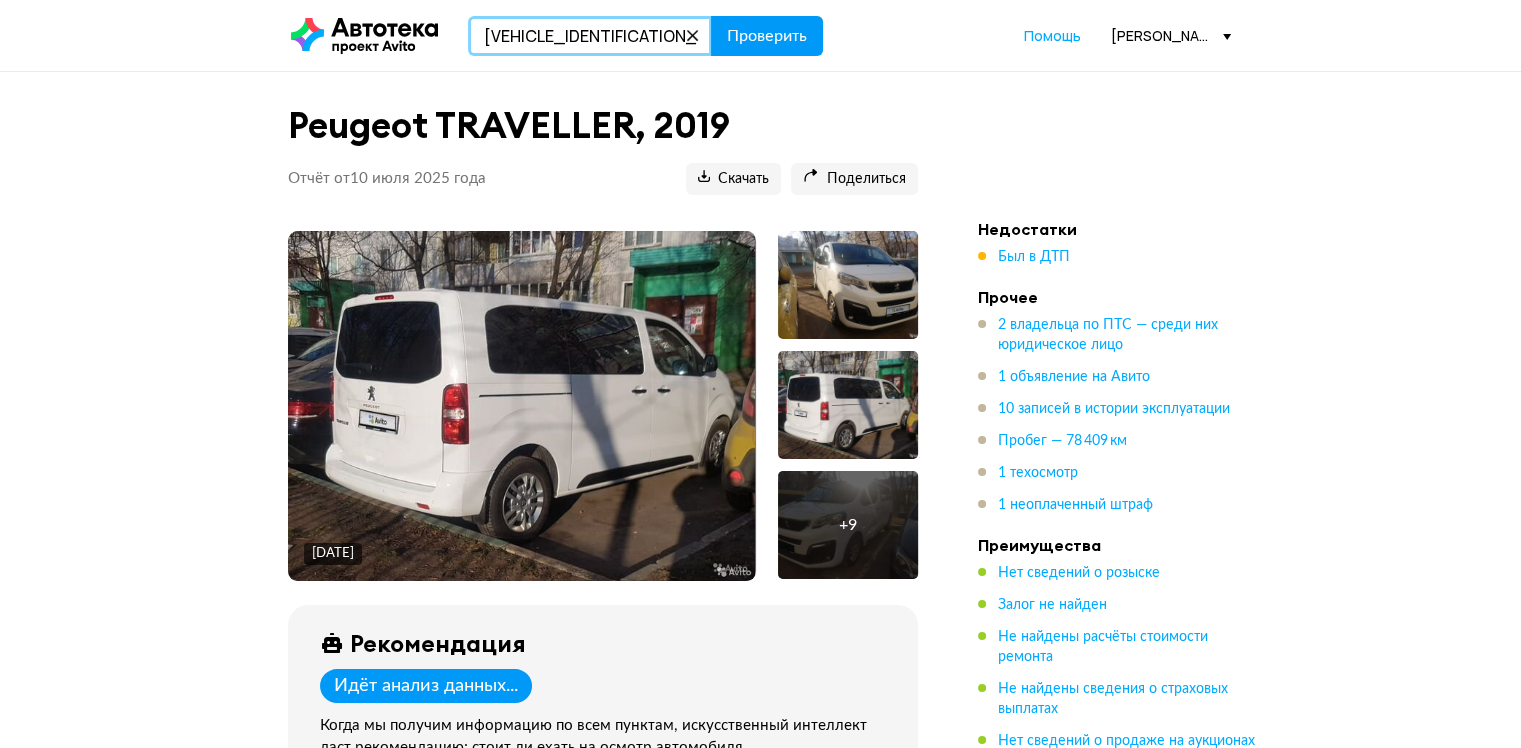 type on "[VEHICLE_IDENTIFICATION_NUMBER]" 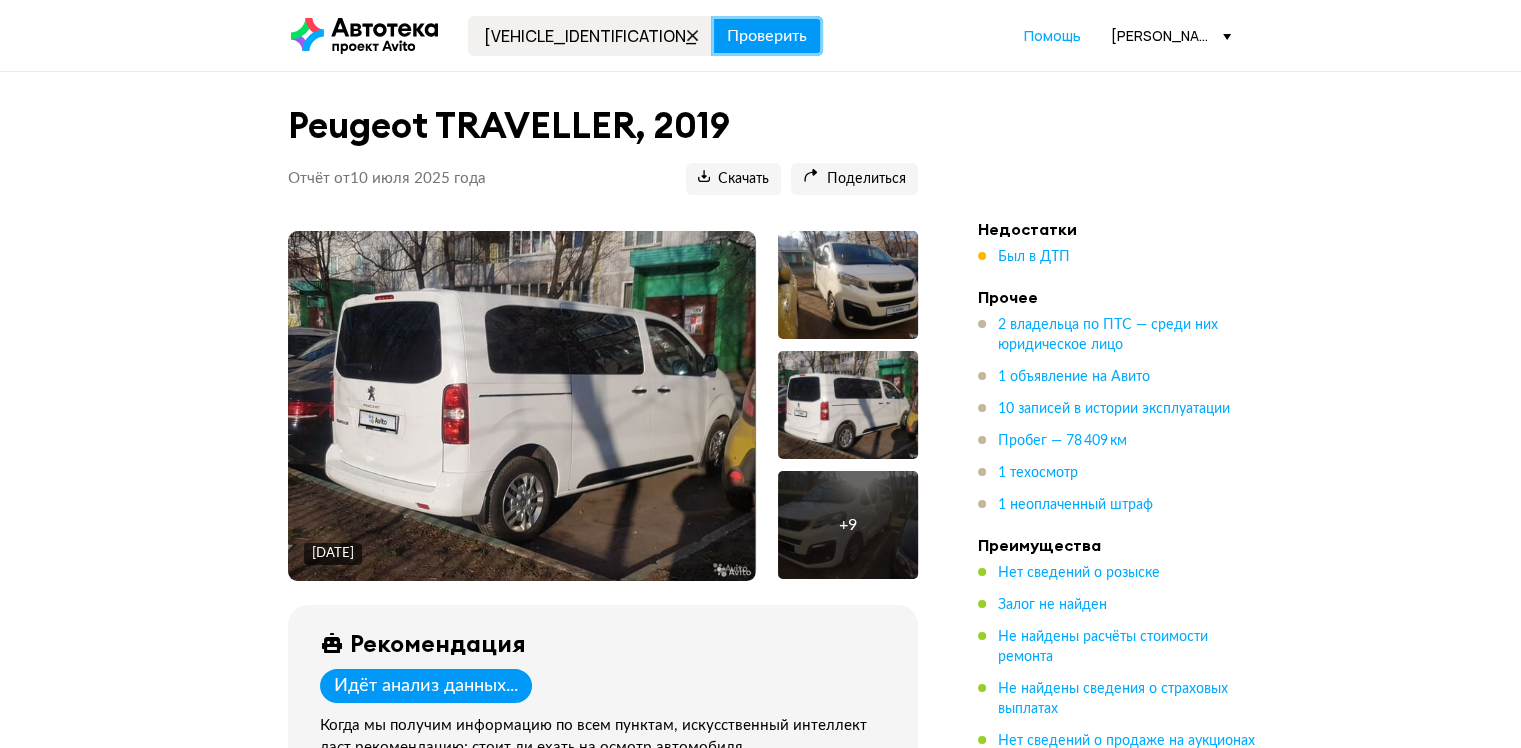 click on "Проверить" at bounding box center [767, 36] 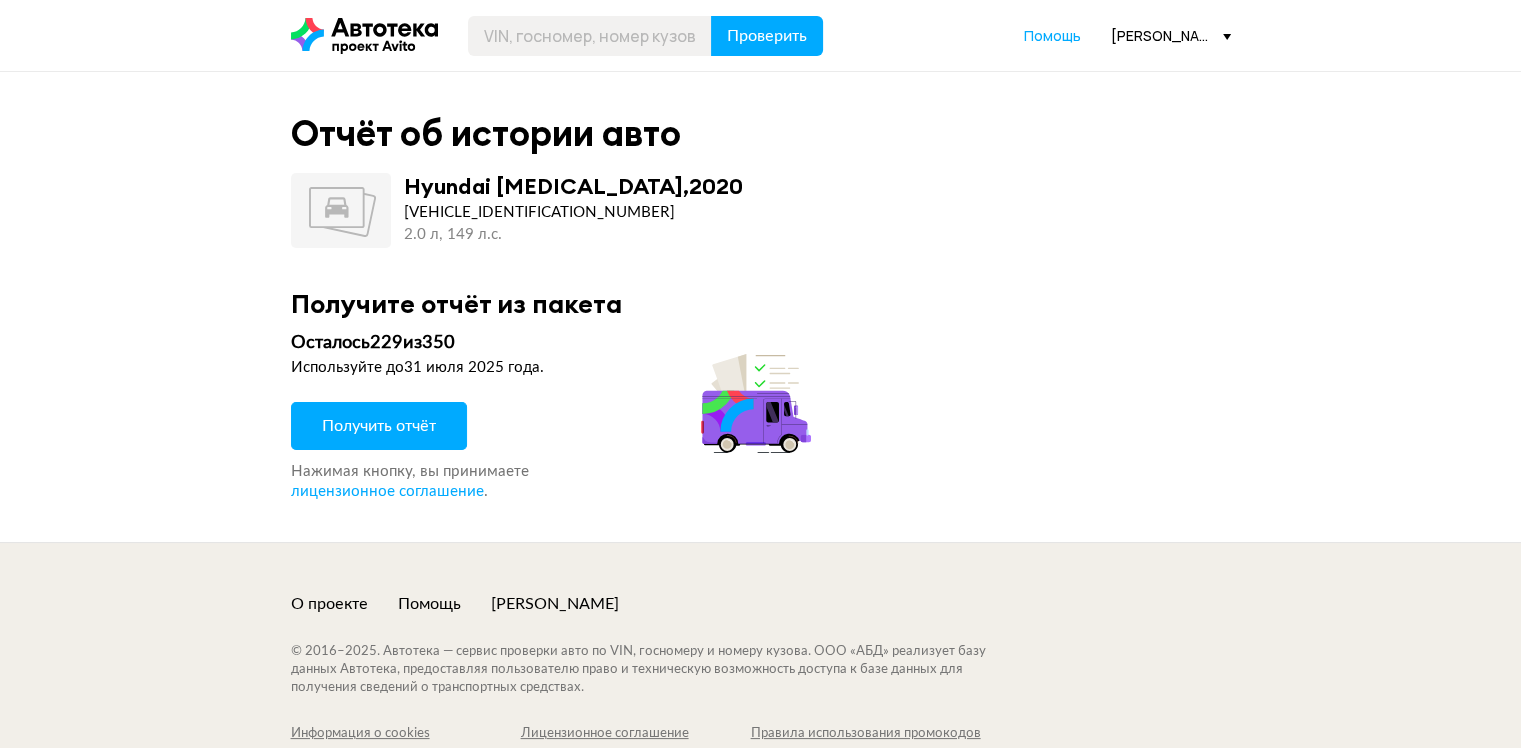 drag, startPoint x: 442, startPoint y: 432, endPoint x: 440, endPoint y: 415, distance: 17.117243 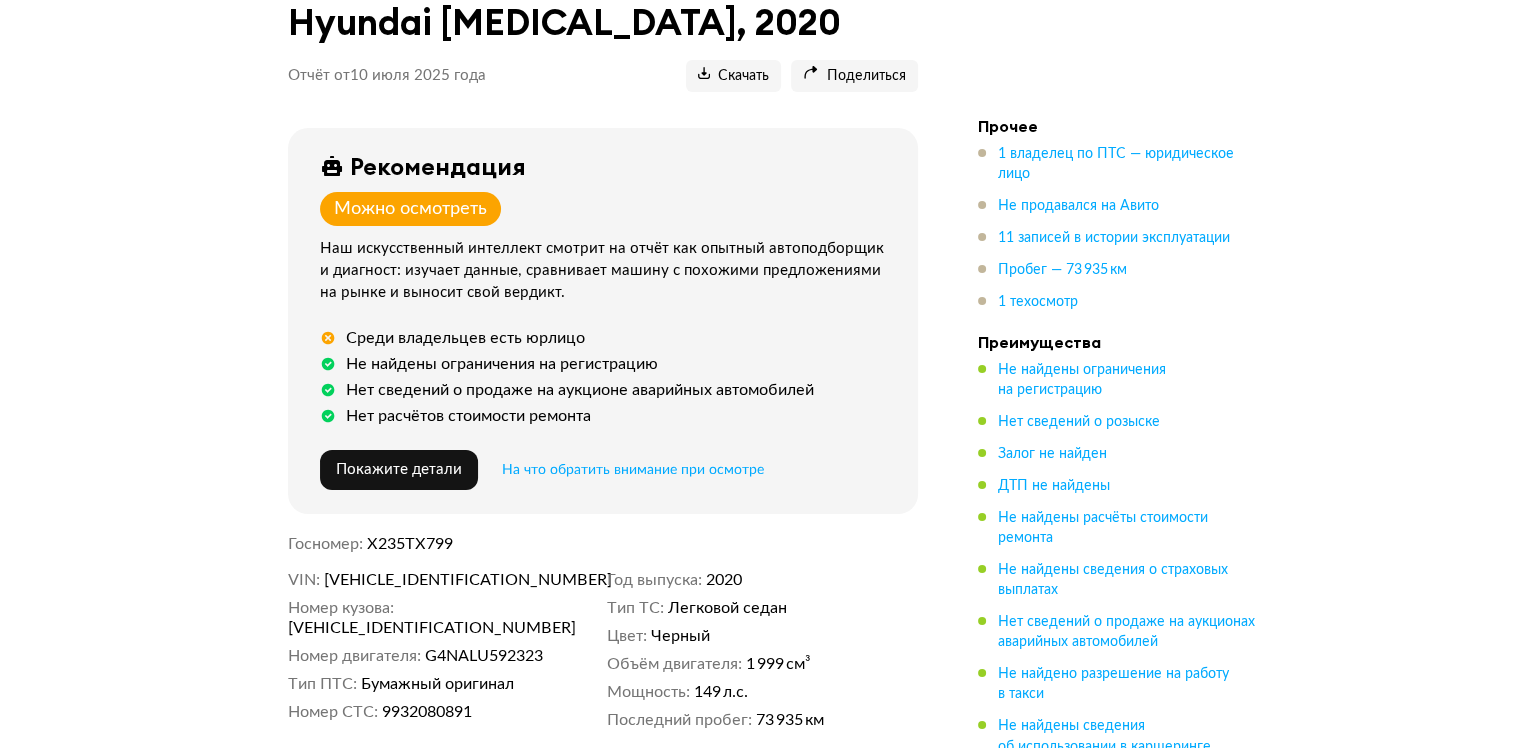 scroll, scrollTop: 0, scrollLeft: 0, axis: both 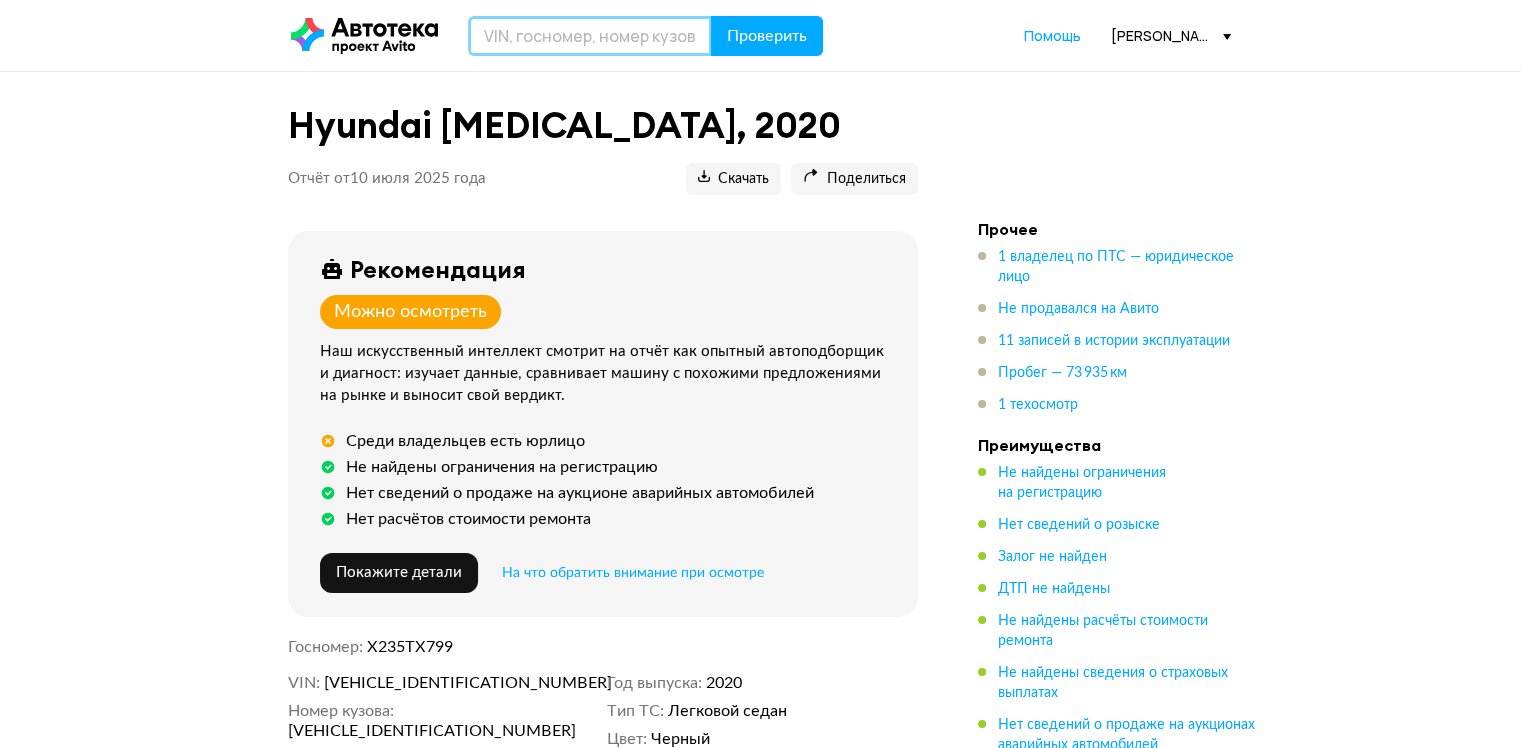 click at bounding box center (590, 36) 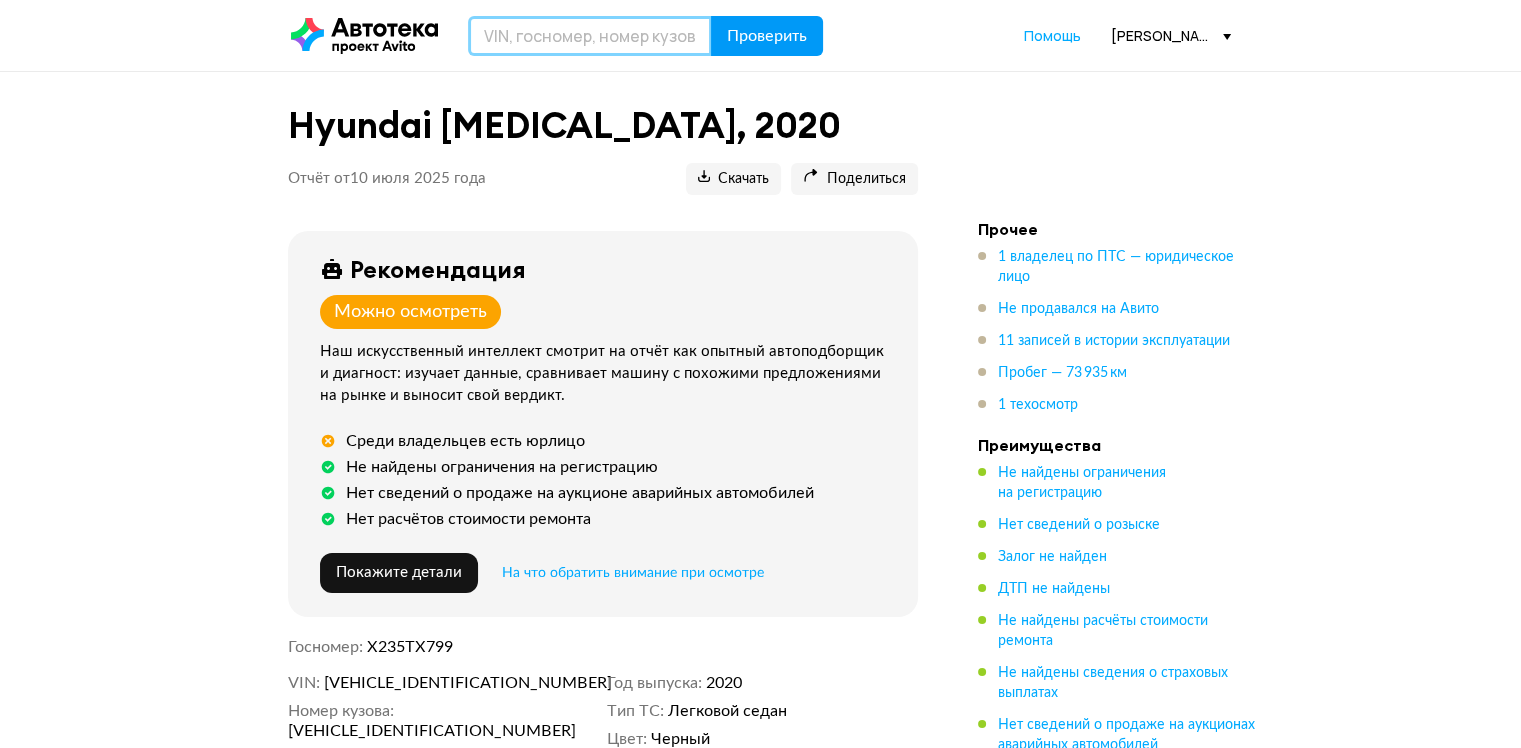 paste on "[VEHICLE_IDENTIFICATION_NUMBER]" 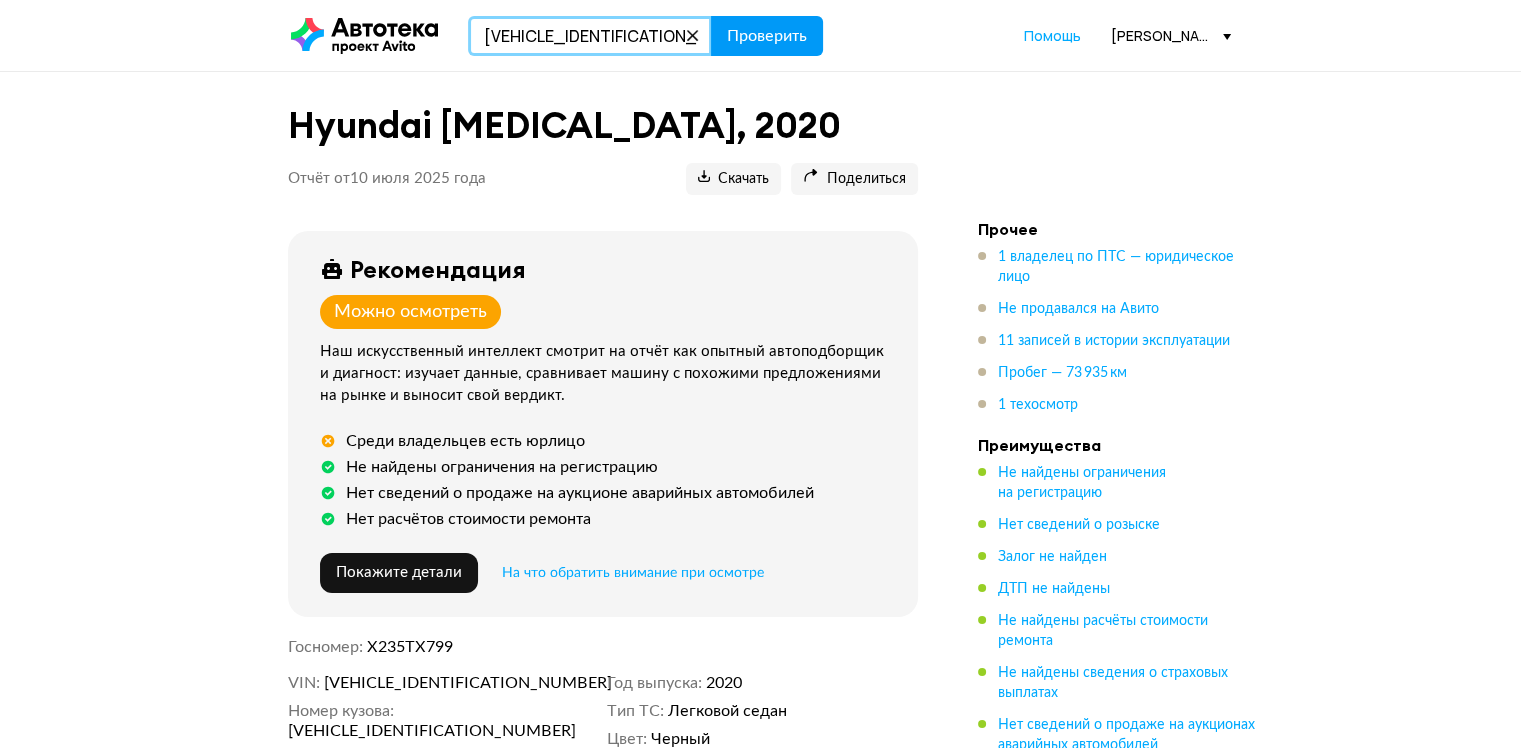 type on "[VEHICLE_IDENTIFICATION_NUMBER]" 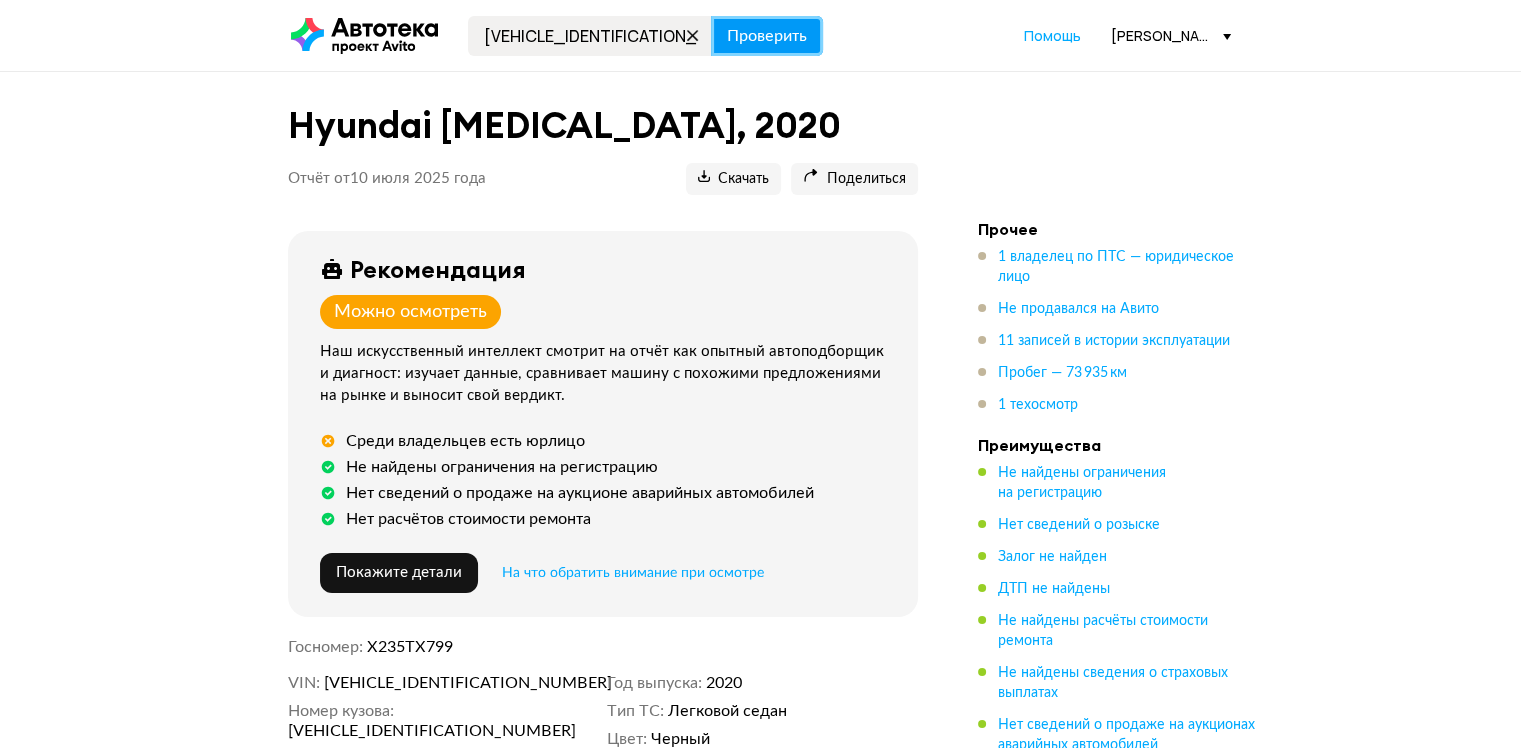 click on "Проверить" at bounding box center (767, 36) 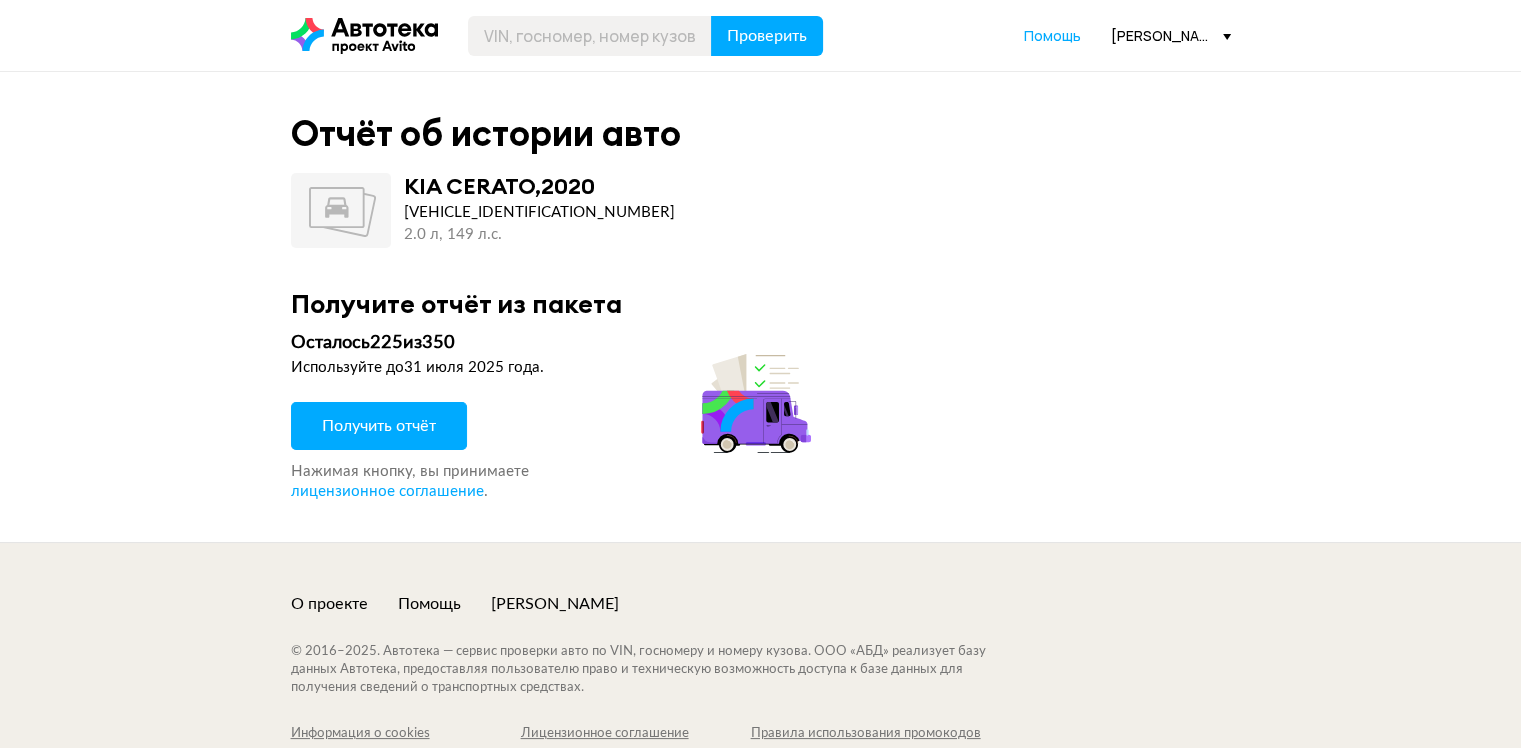 click on "Получить отчёт" at bounding box center (379, 426) 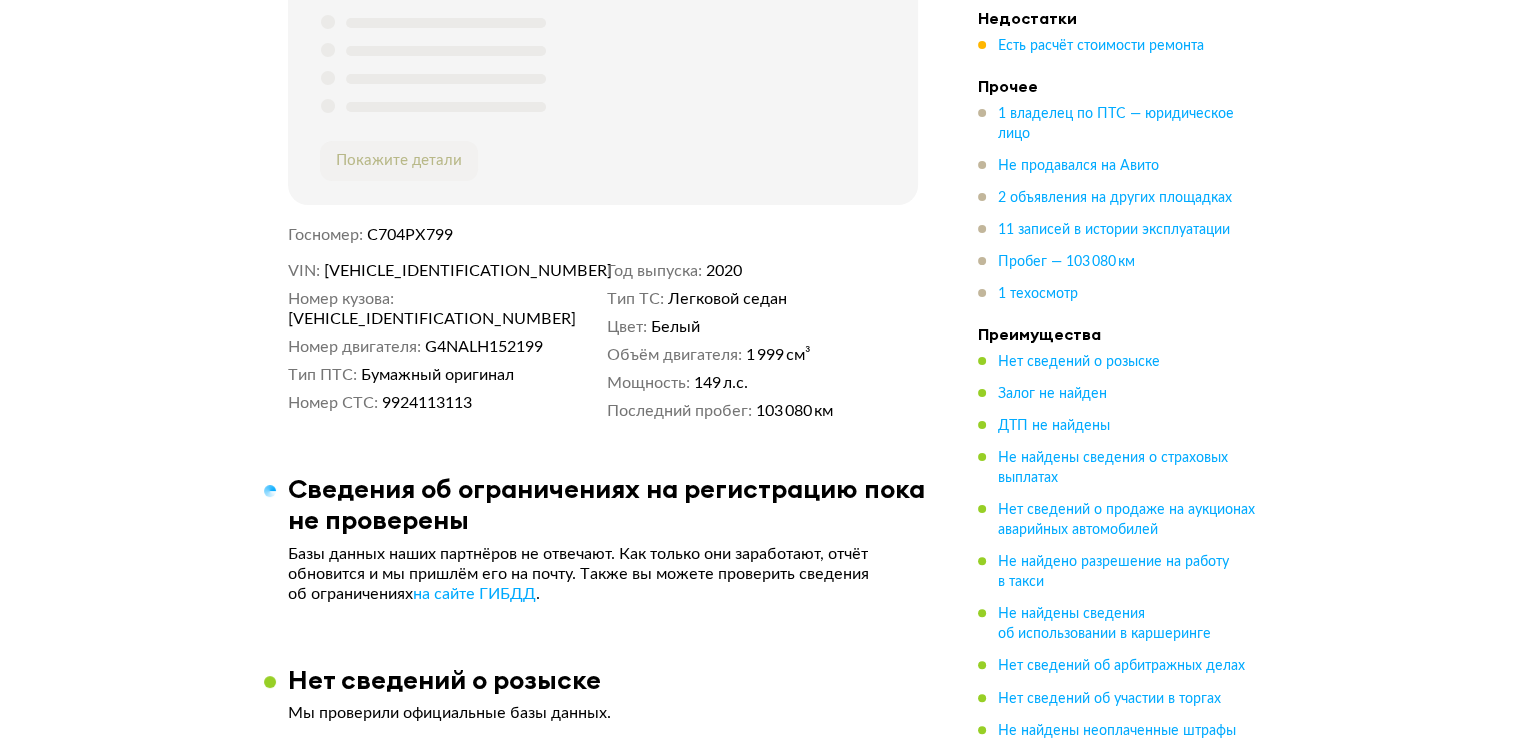 scroll, scrollTop: 100, scrollLeft: 0, axis: vertical 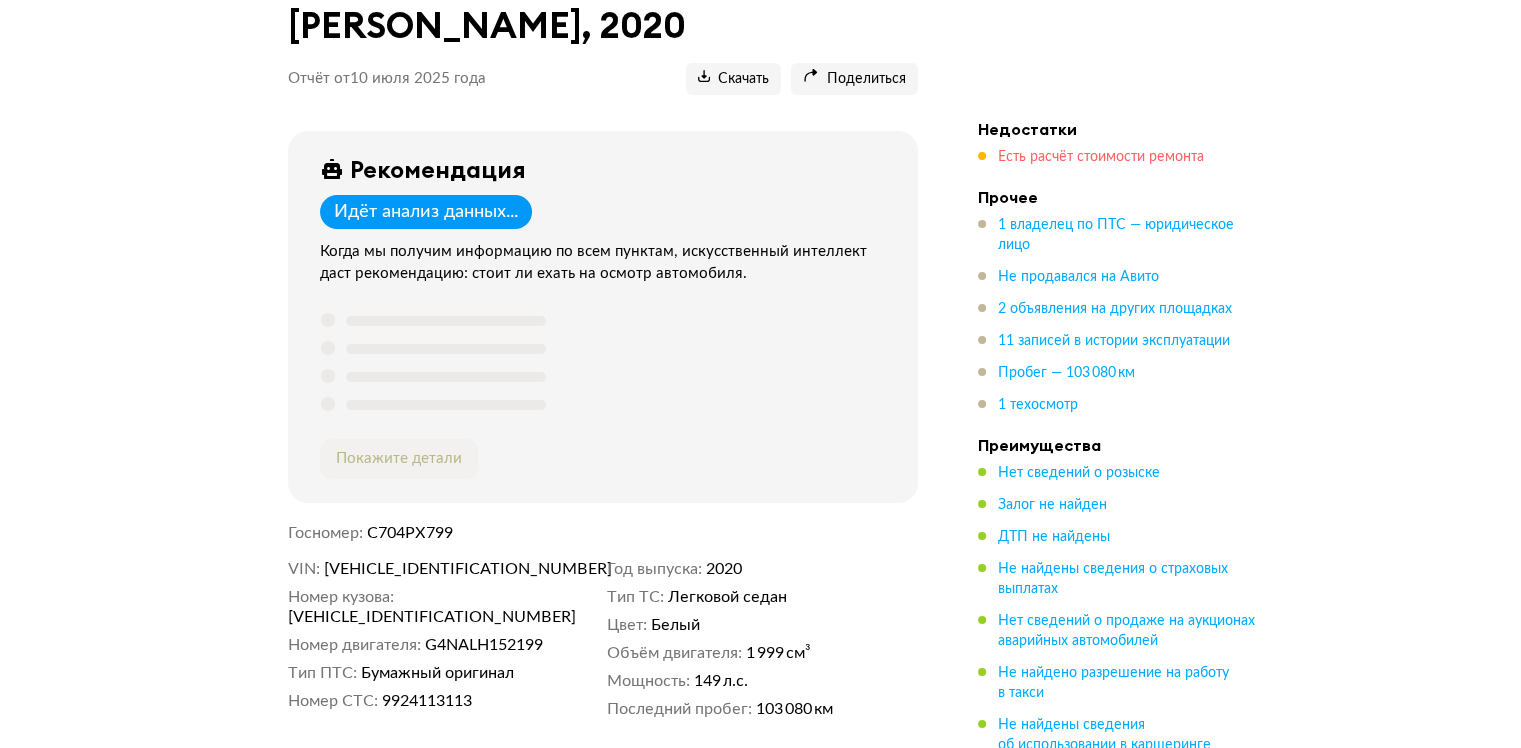 click on "Есть расчёт стоимости ремонта" at bounding box center (1101, 157) 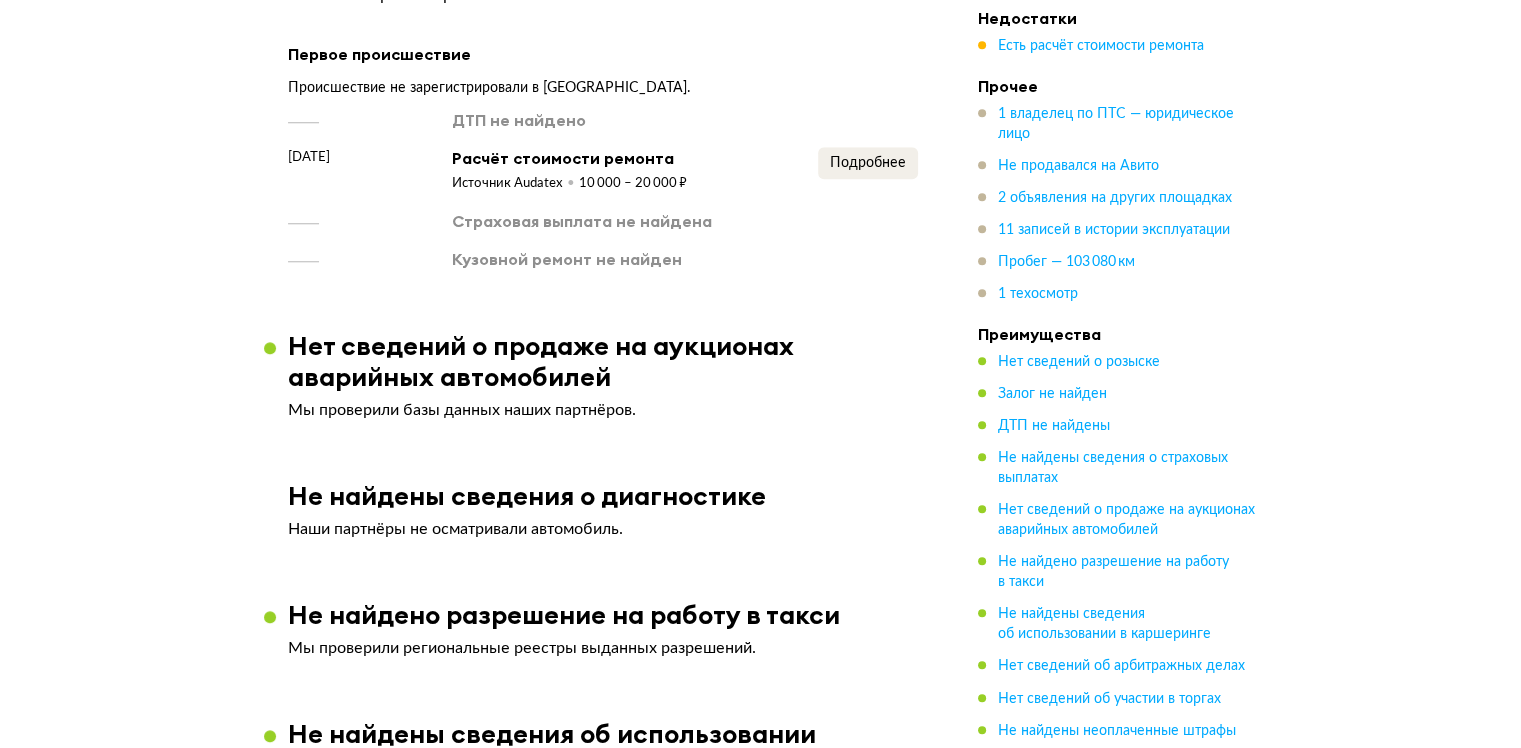 scroll, scrollTop: 1852, scrollLeft: 0, axis: vertical 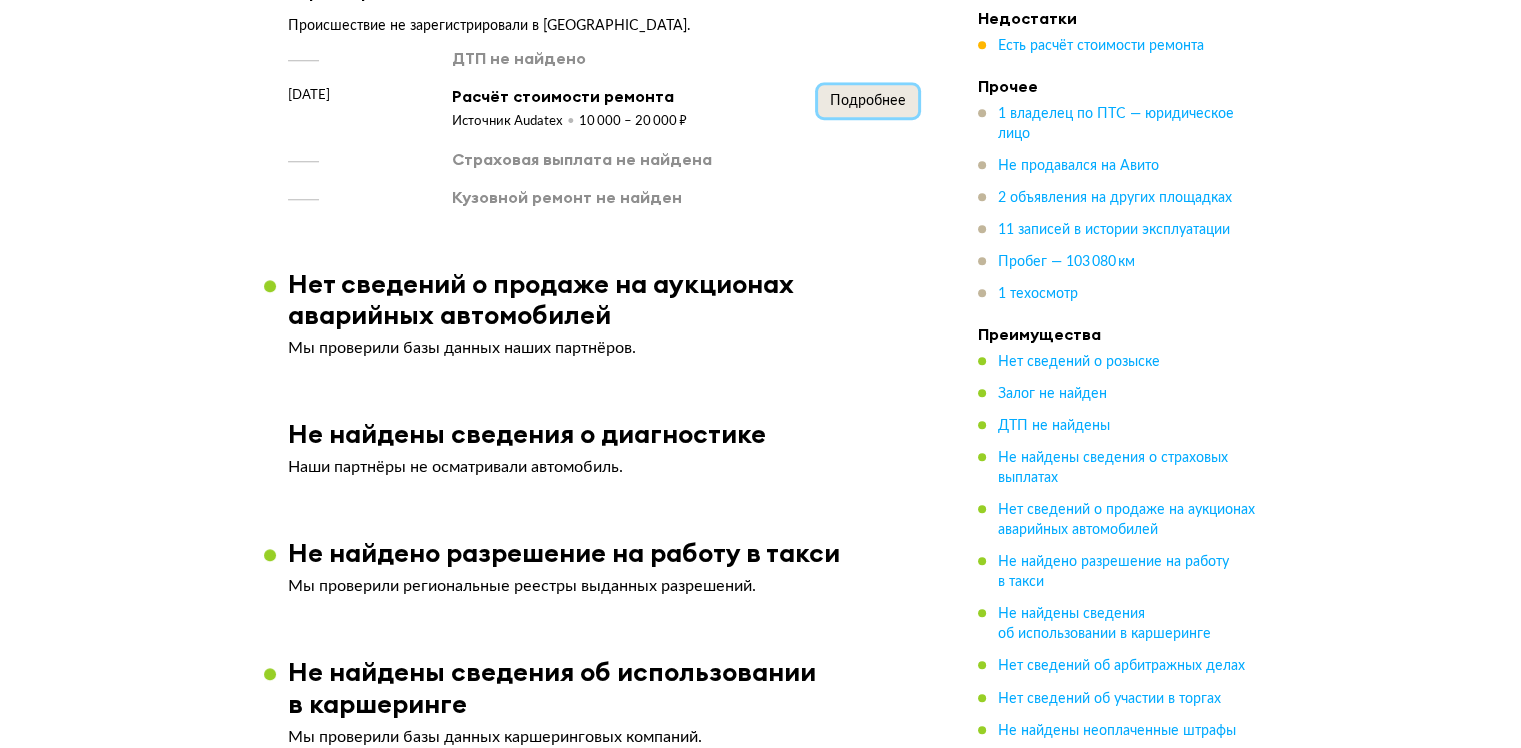 click on "Подробнее" at bounding box center [868, 101] 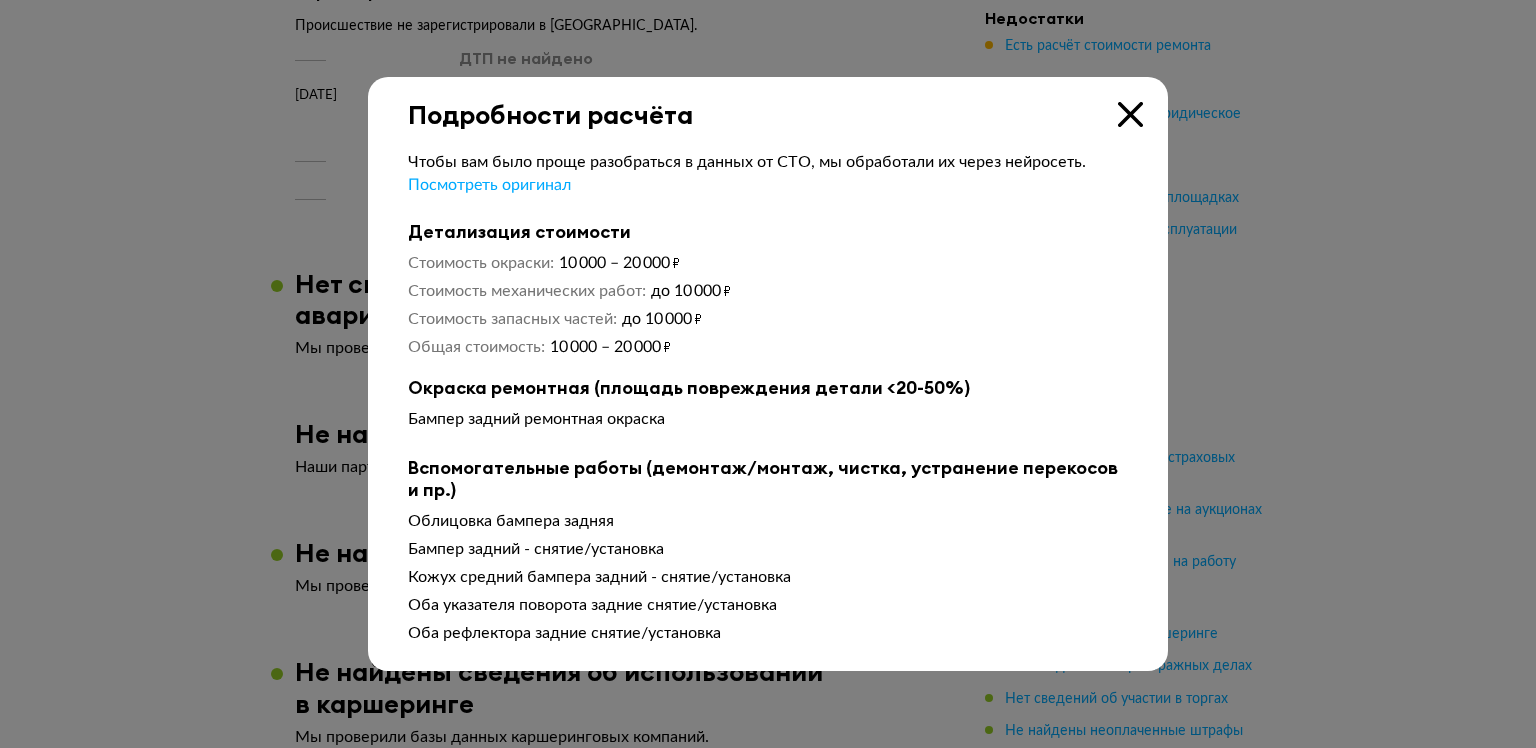 type 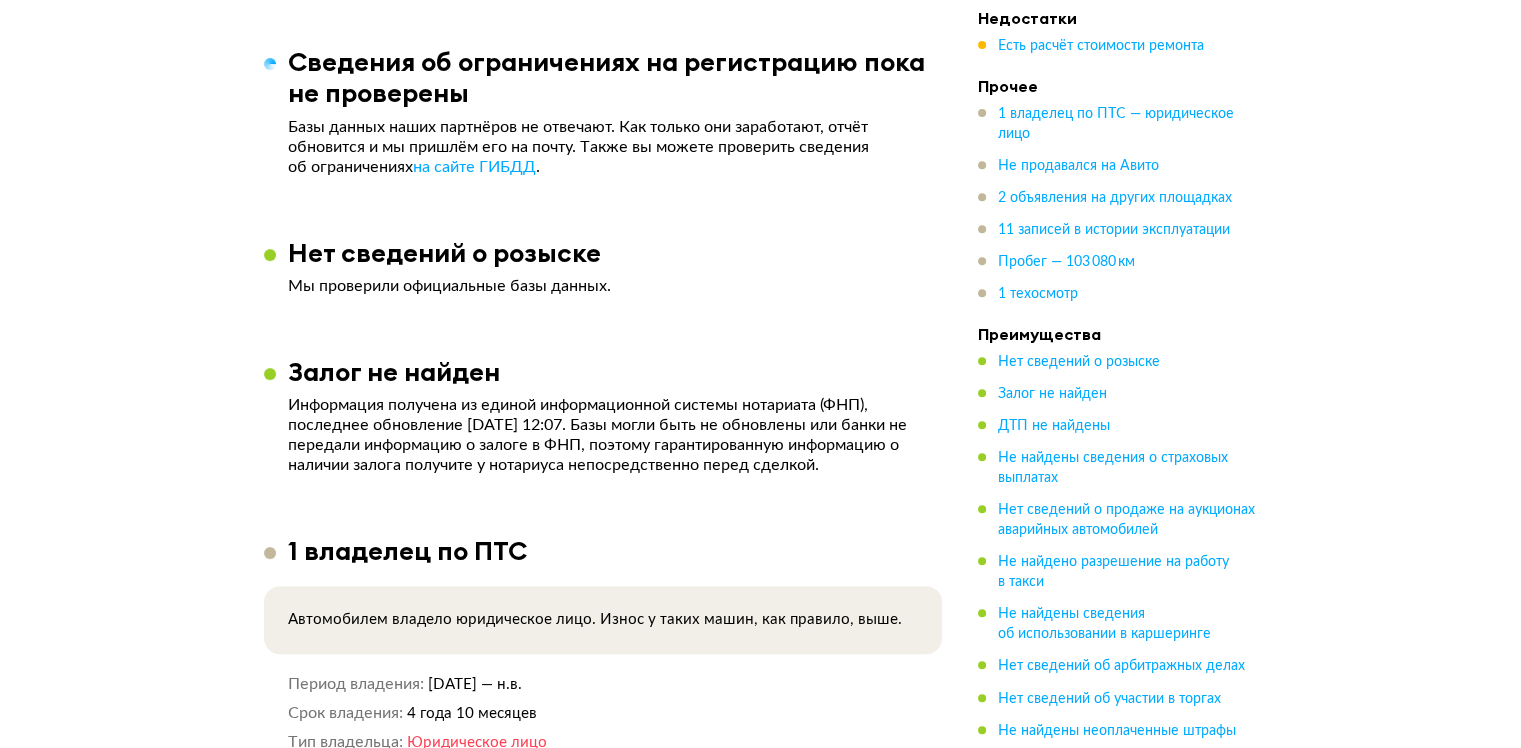 scroll, scrollTop: 600, scrollLeft: 0, axis: vertical 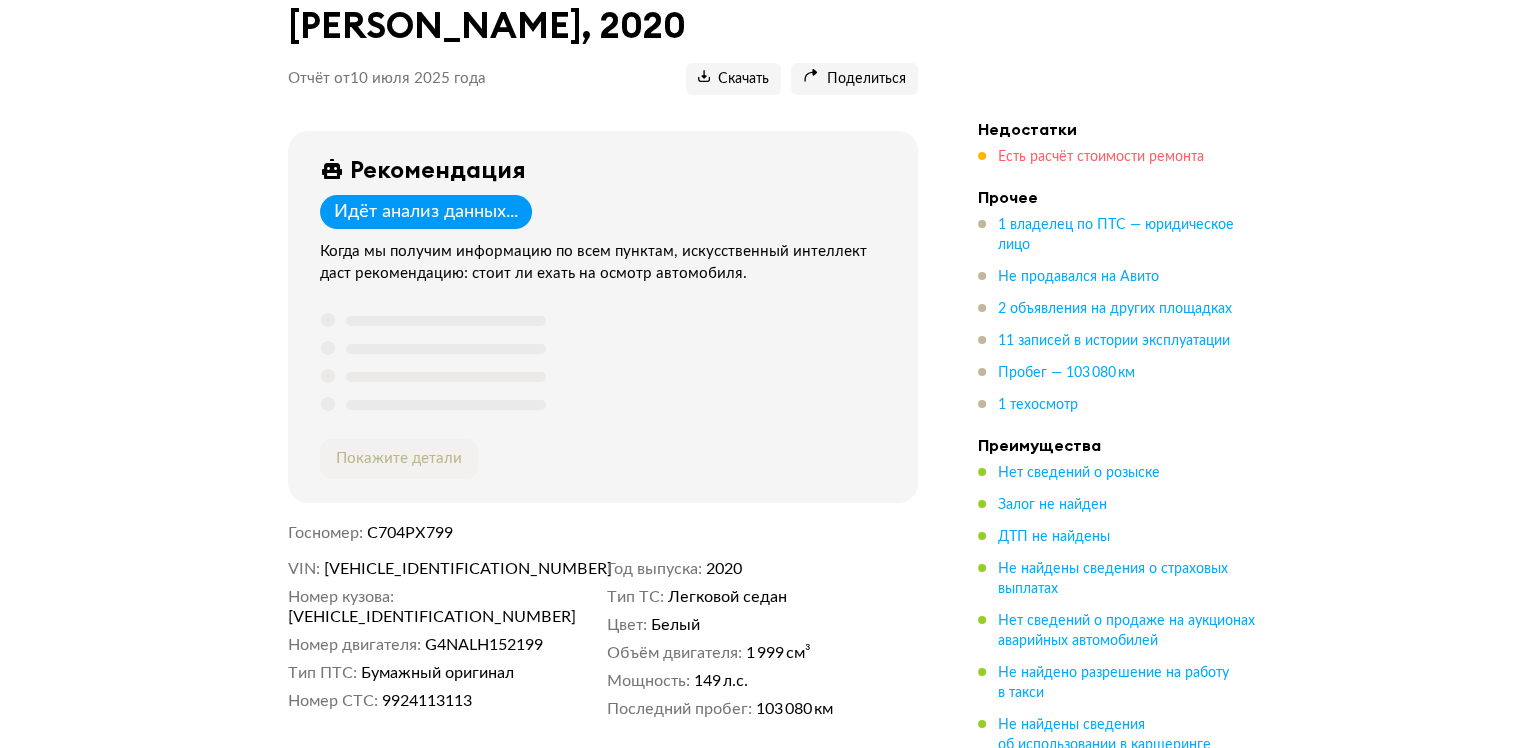 click on "Есть расчёт стоимости ремонта" at bounding box center (1101, 157) 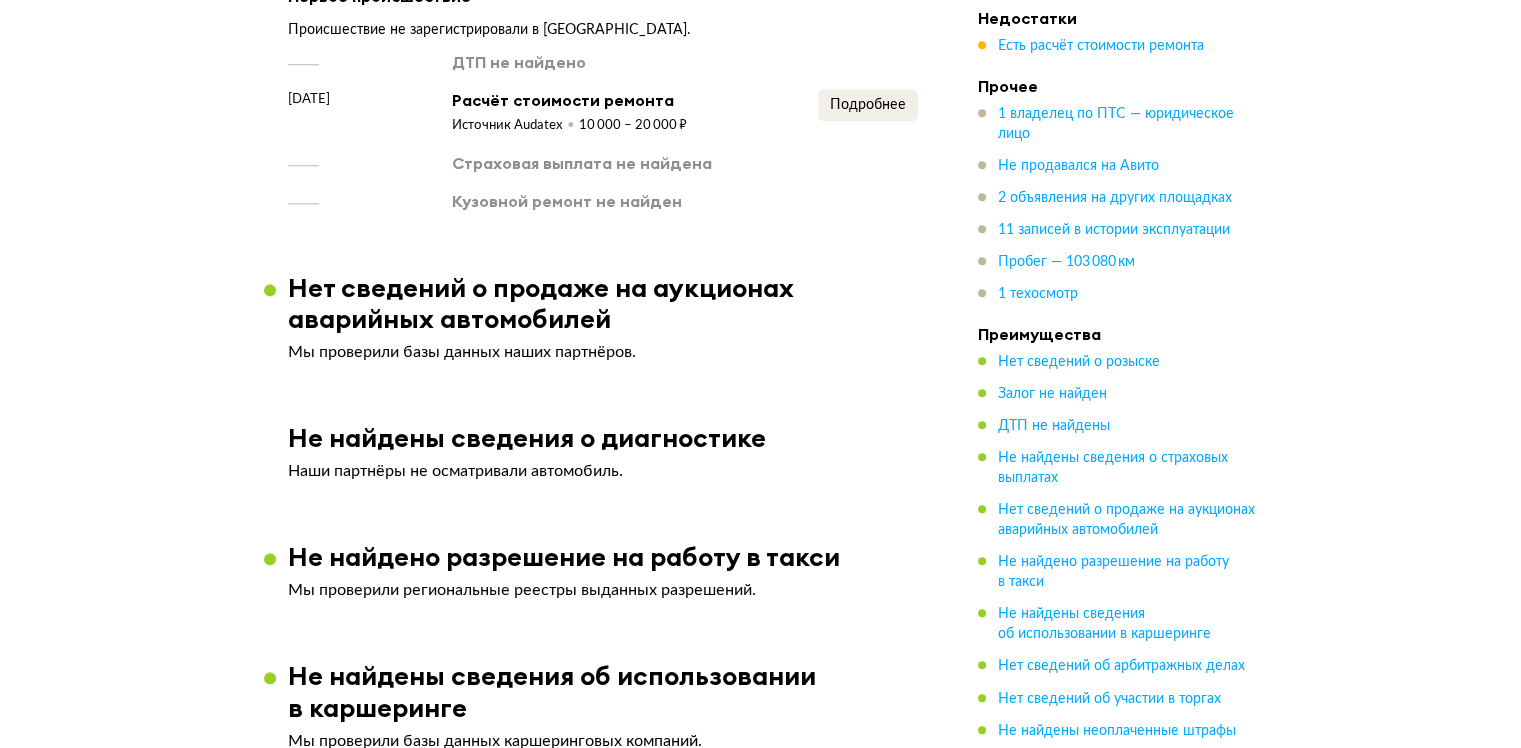scroll, scrollTop: 1852, scrollLeft: 0, axis: vertical 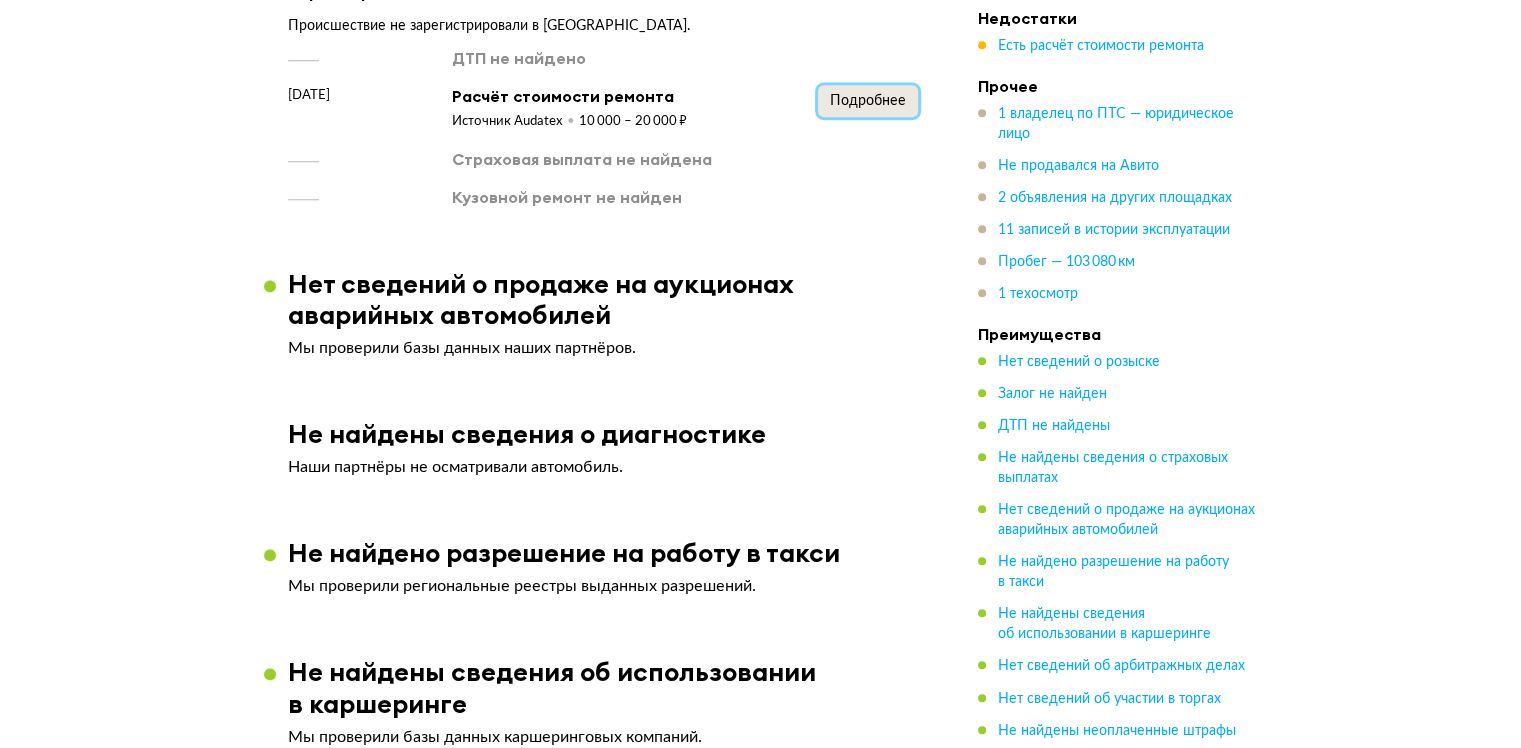 click on "Подробнее" at bounding box center [868, 101] 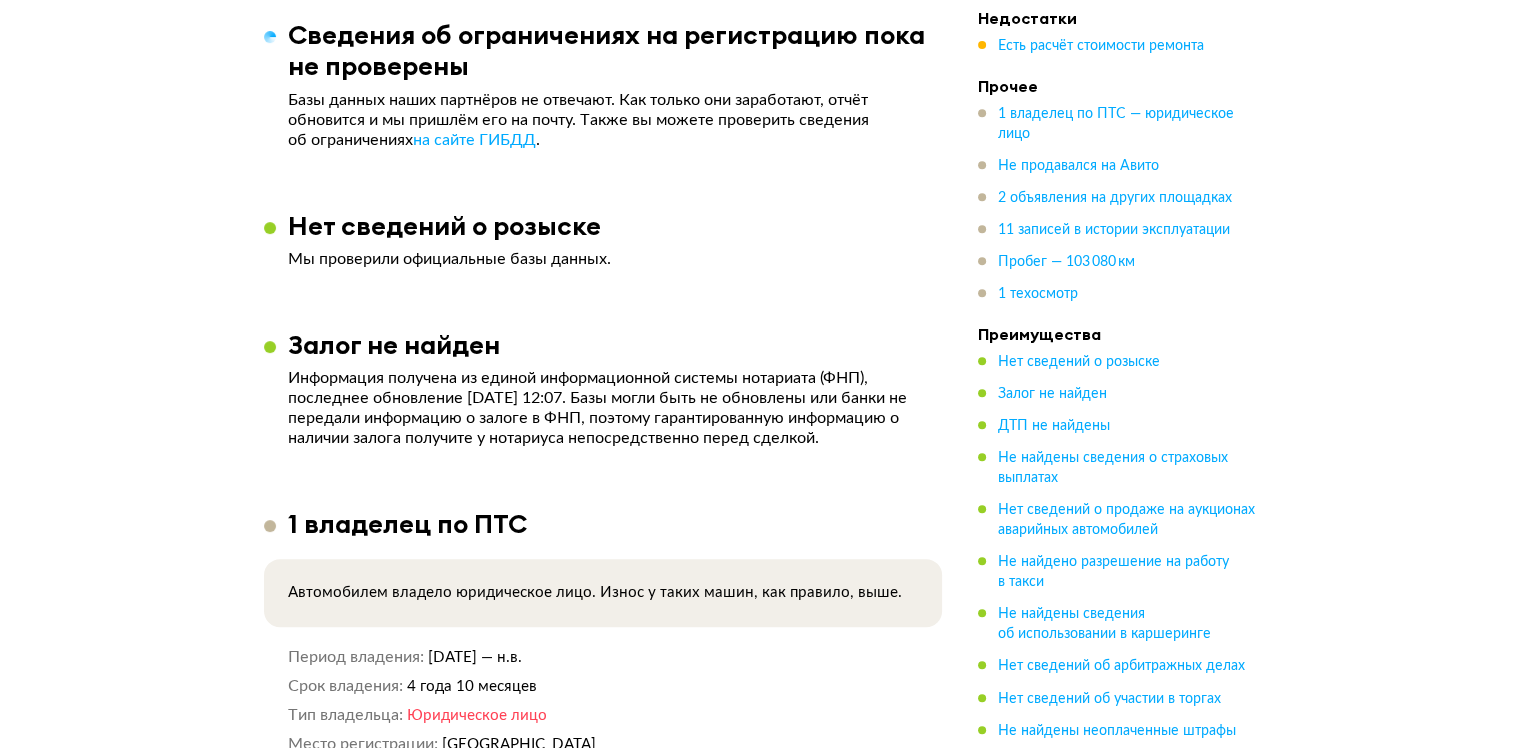 scroll, scrollTop: 252, scrollLeft: 0, axis: vertical 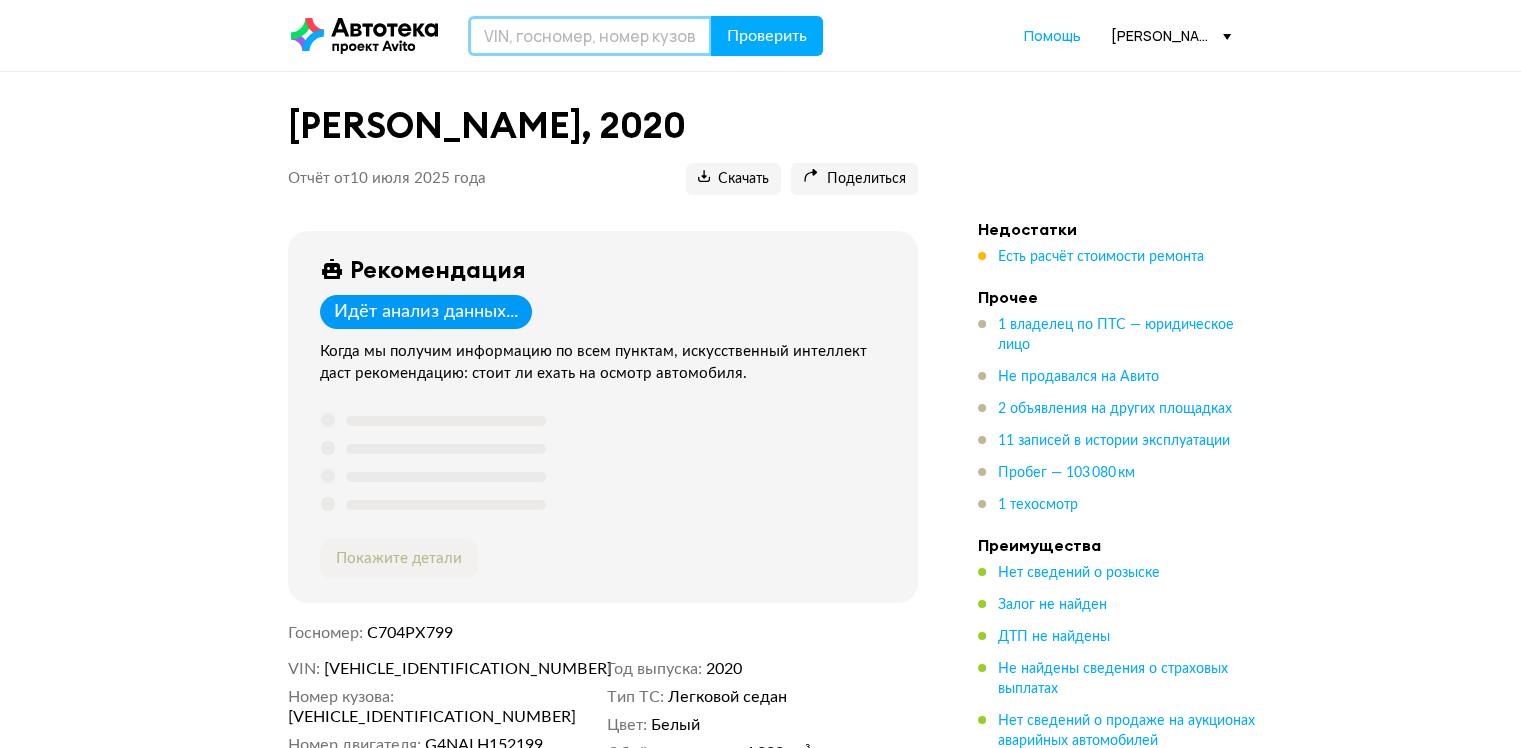 click at bounding box center [590, 36] 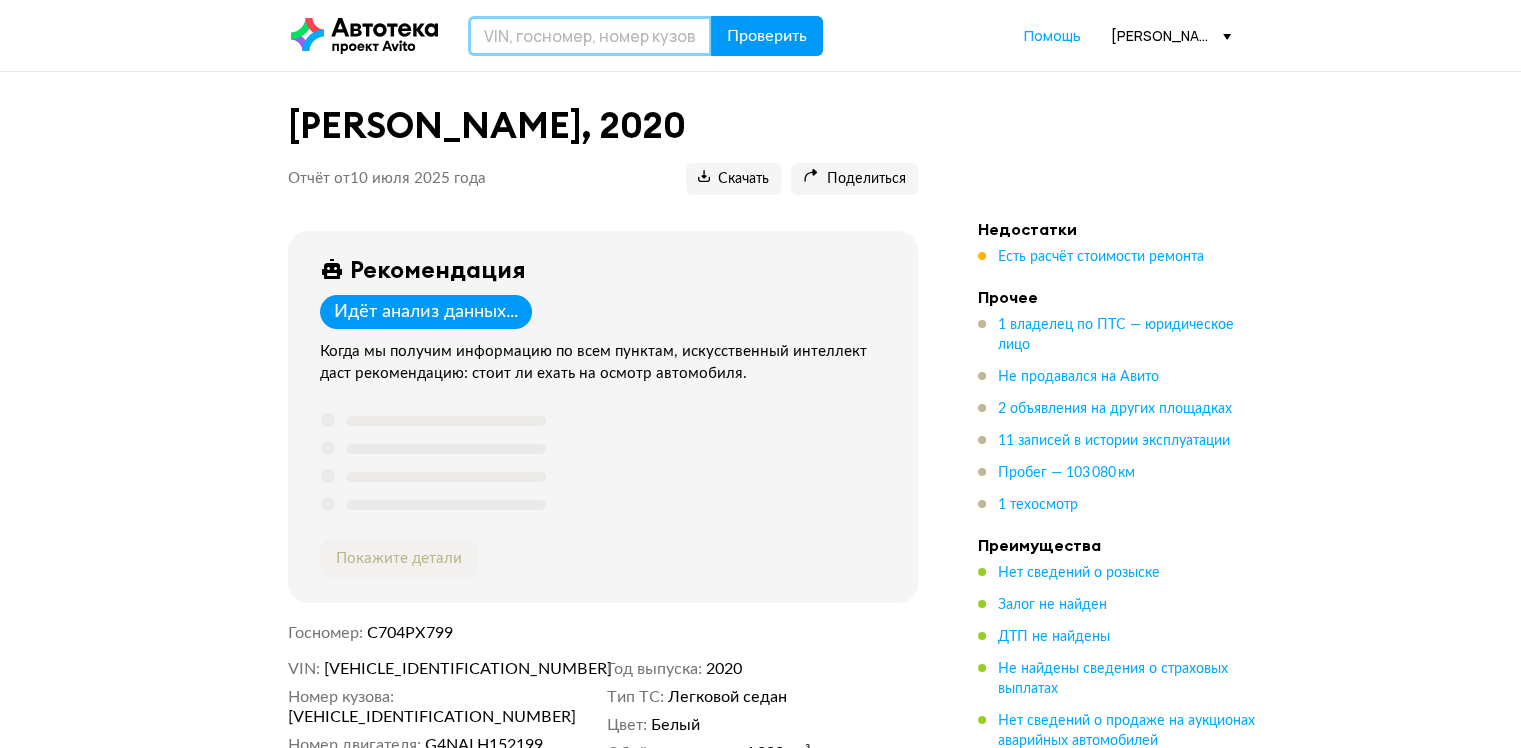 paste on "[VEHICLE_IDENTIFICATION_NUMBER]" 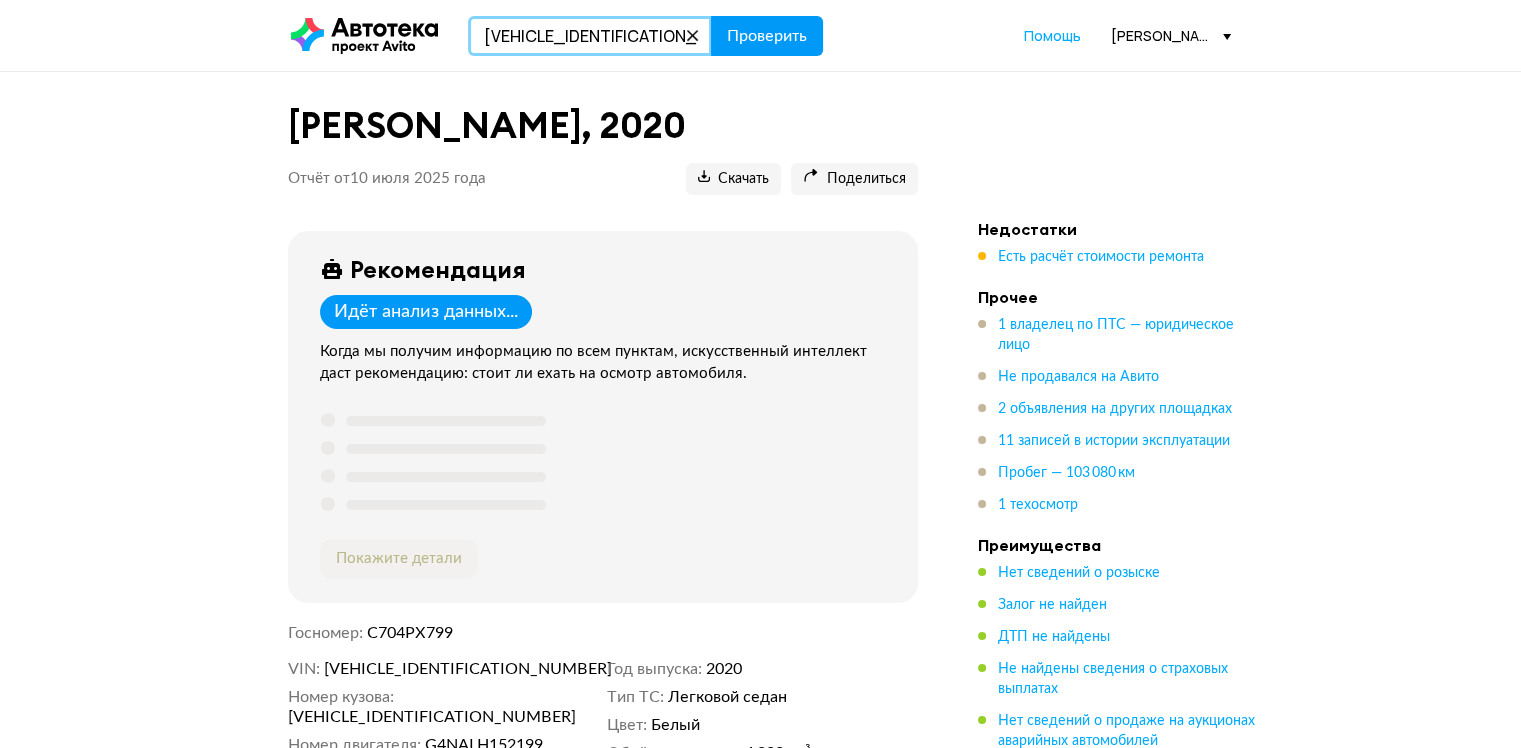 type on "[VEHICLE_IDENTIFICATION_NUMBER]" 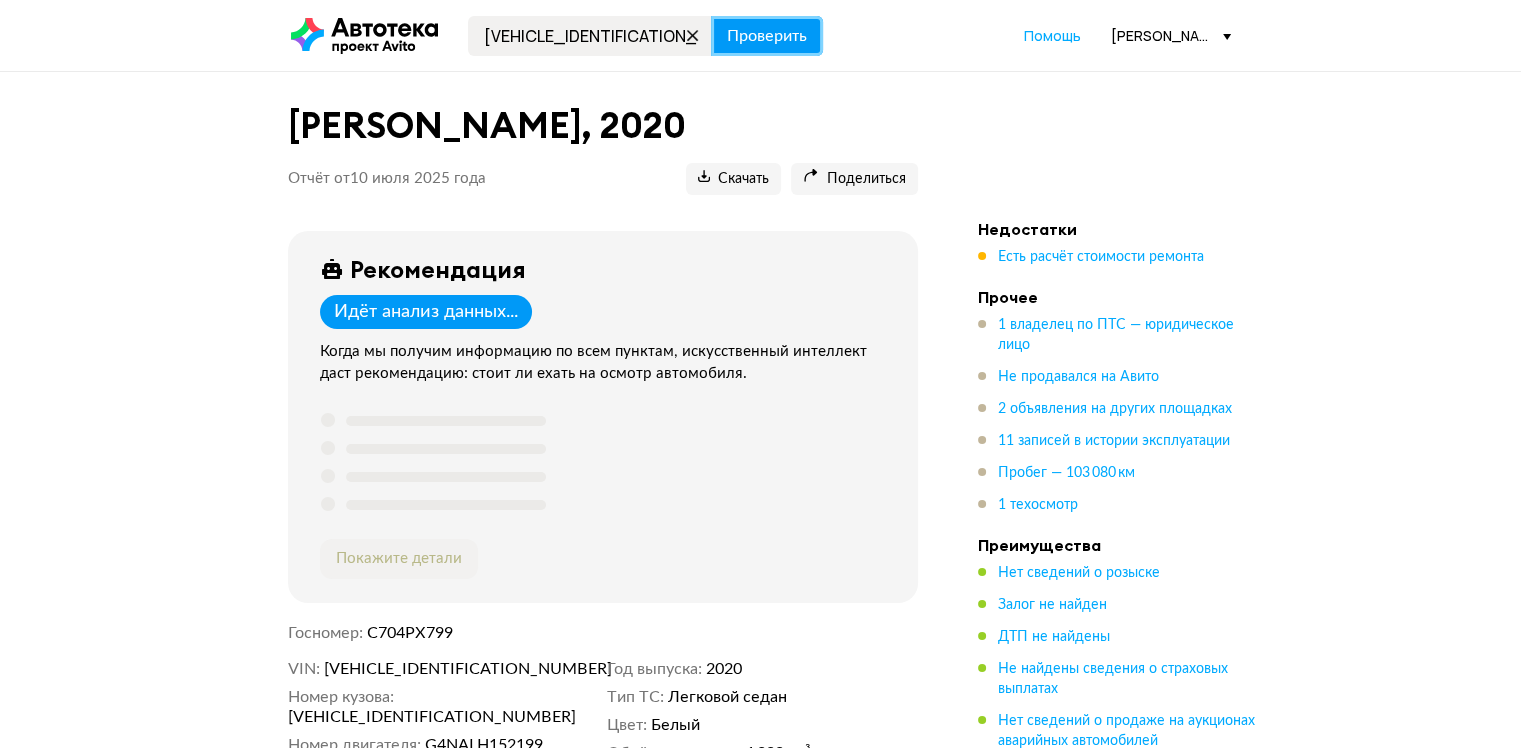 click on "Проверить" at bounding box center [767, 36] 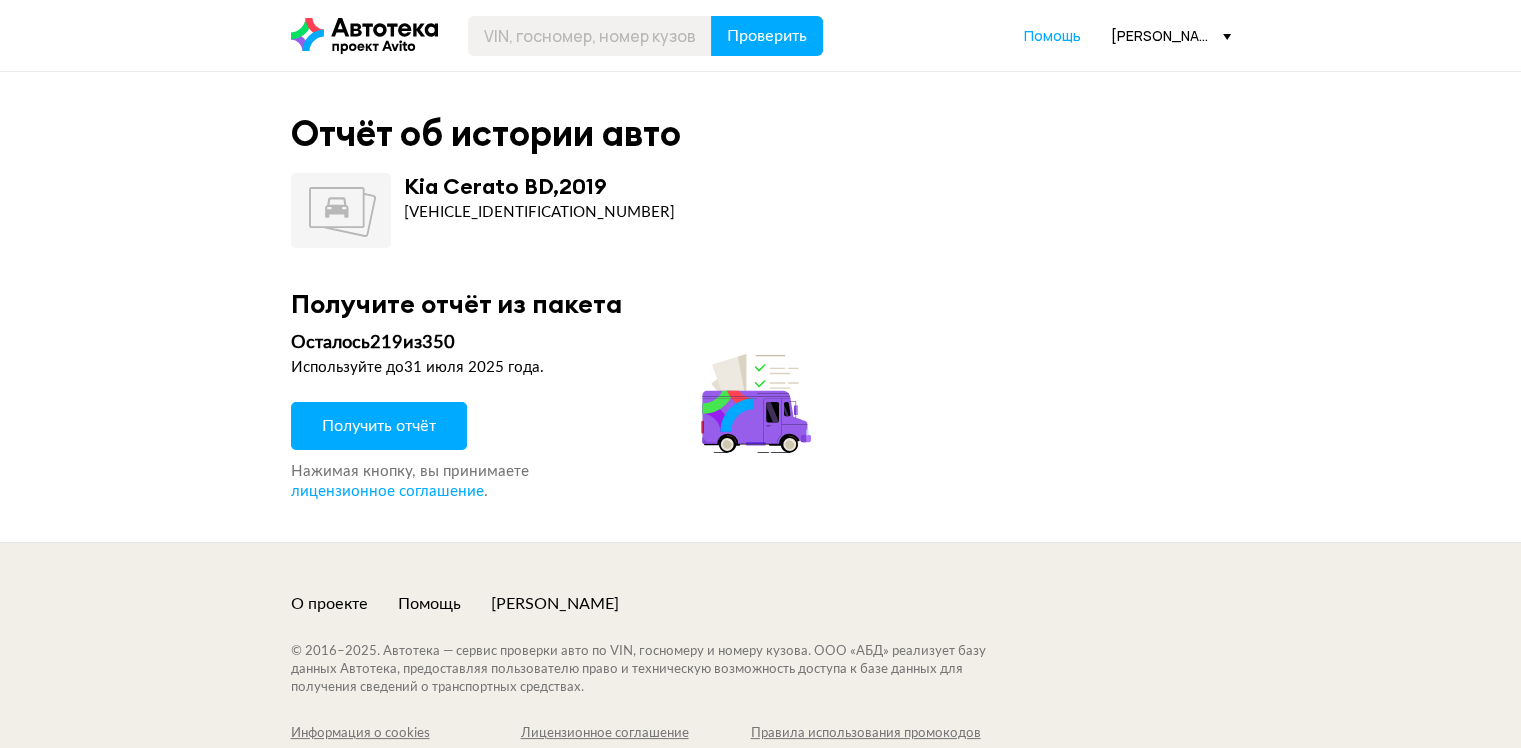 click on "Получить отчёт" at bounding box center (379, 426) 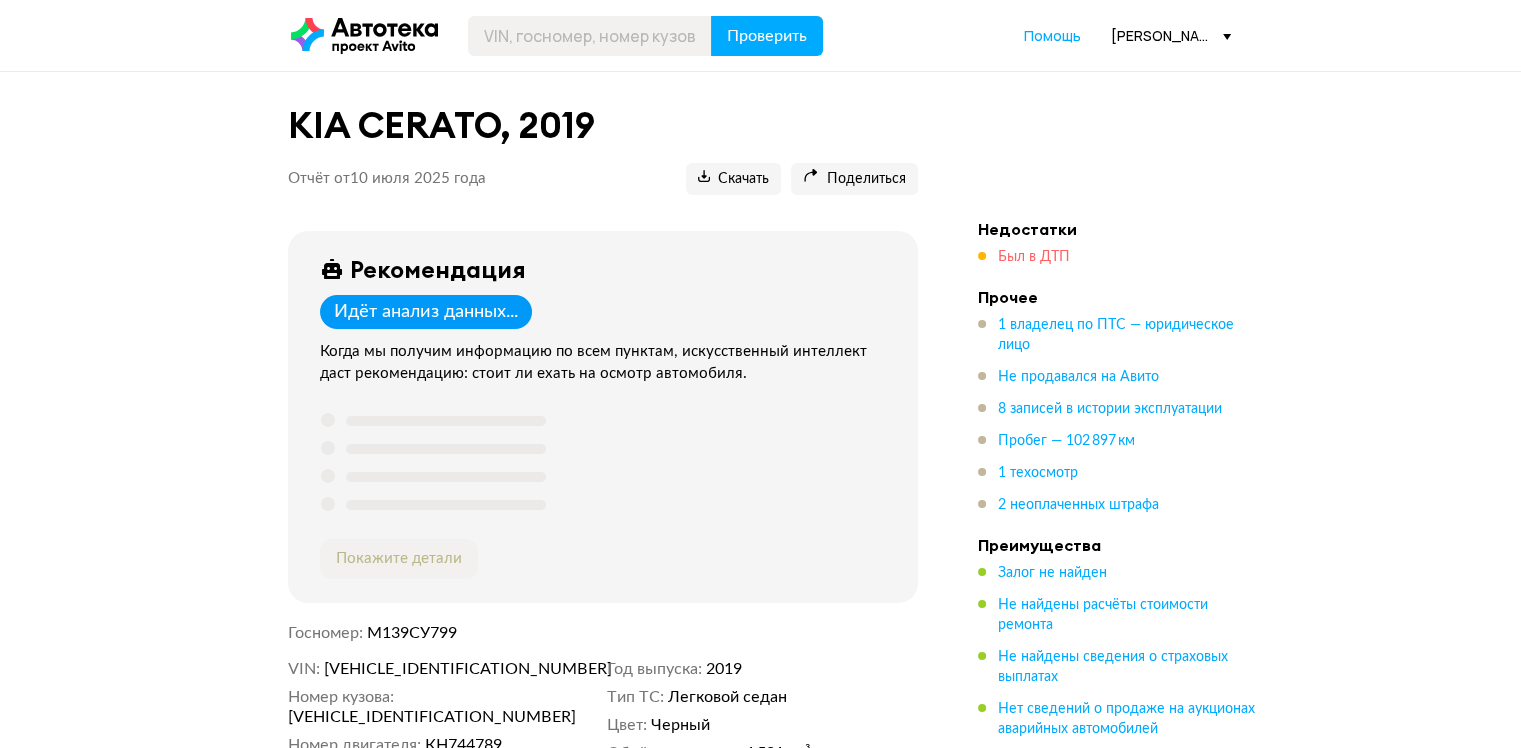 click on "Был в ДТП" at bounding box center [1034, 257] 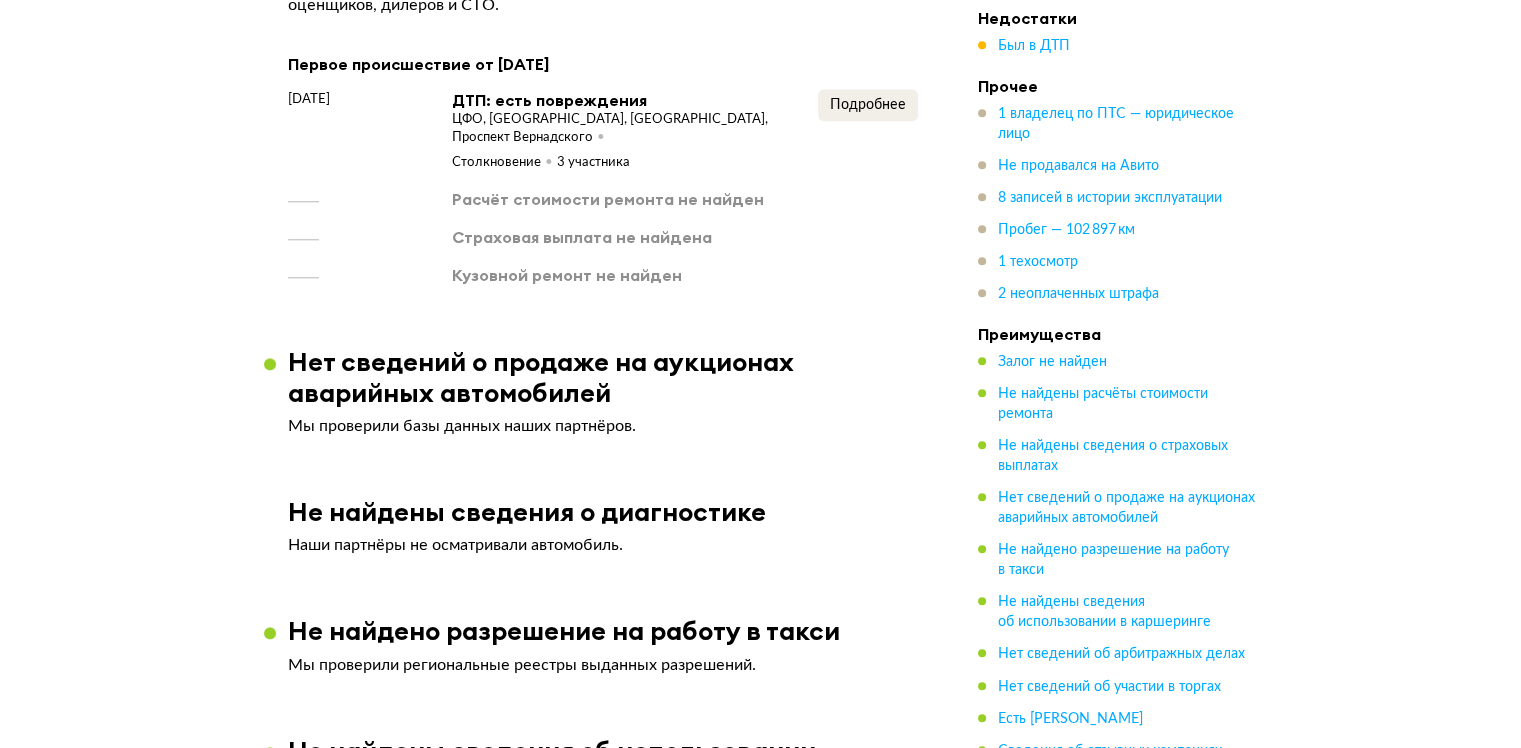 scroll, scrollTop: 1924, scrollLeft: 0, axis: vertical 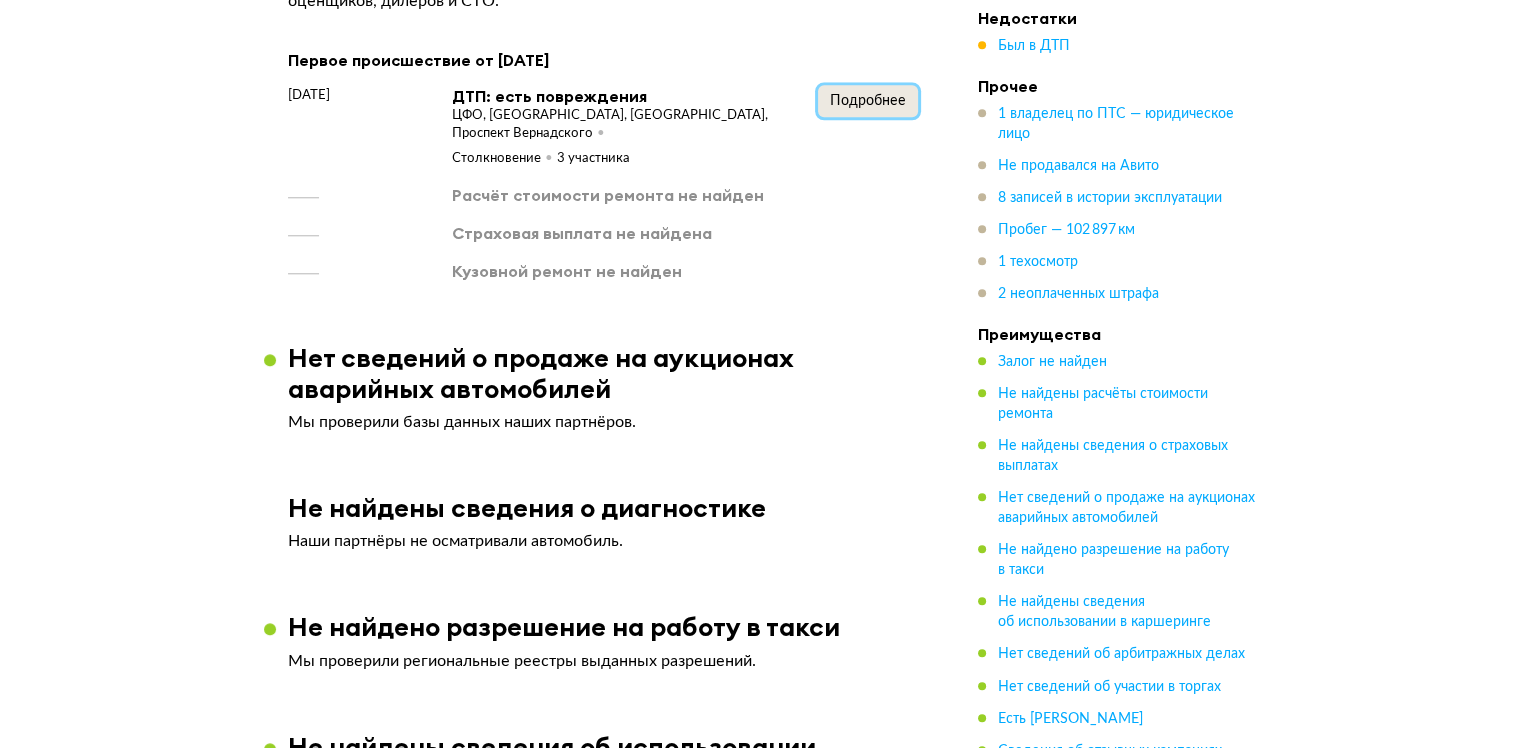 click on "Подробнее" at bounding box center (868, 101) 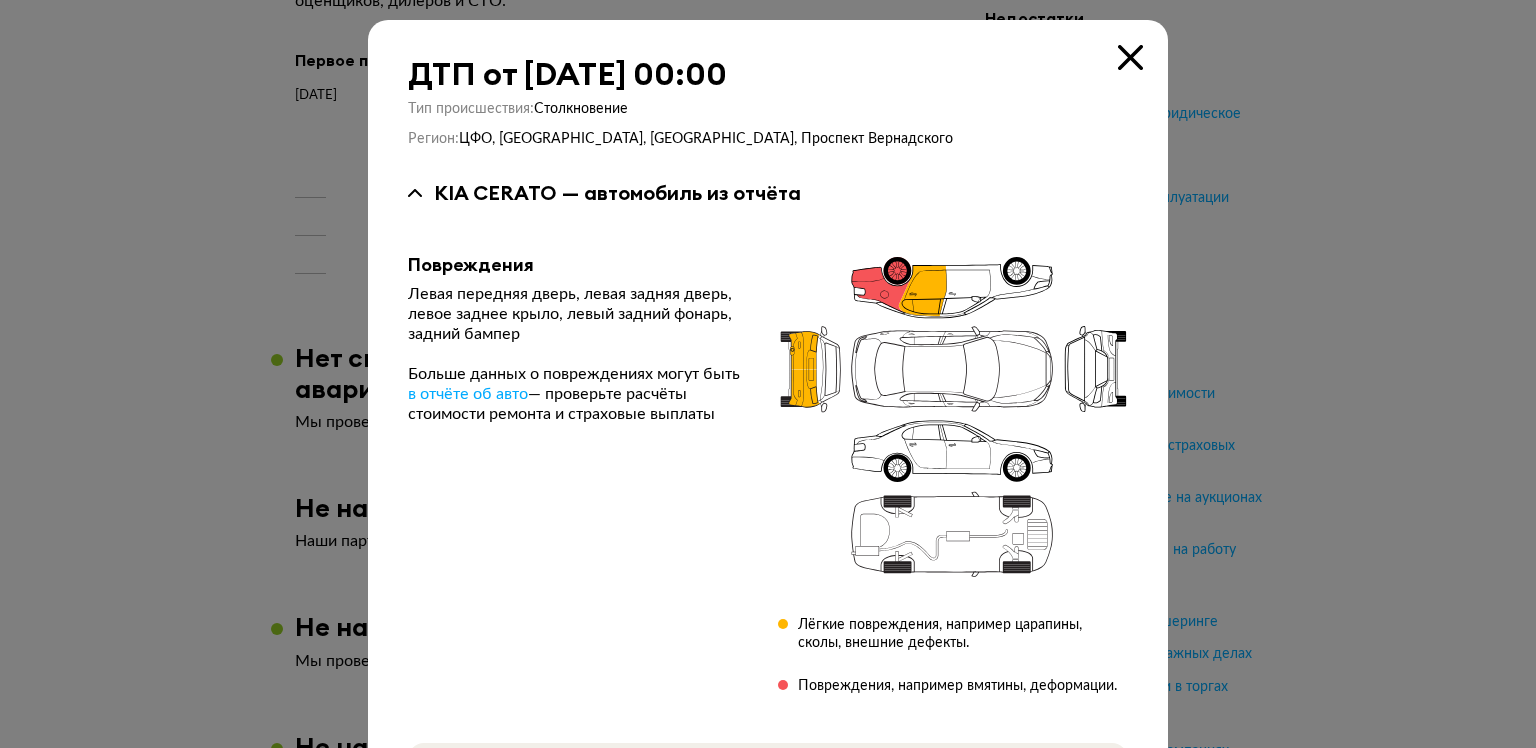 type 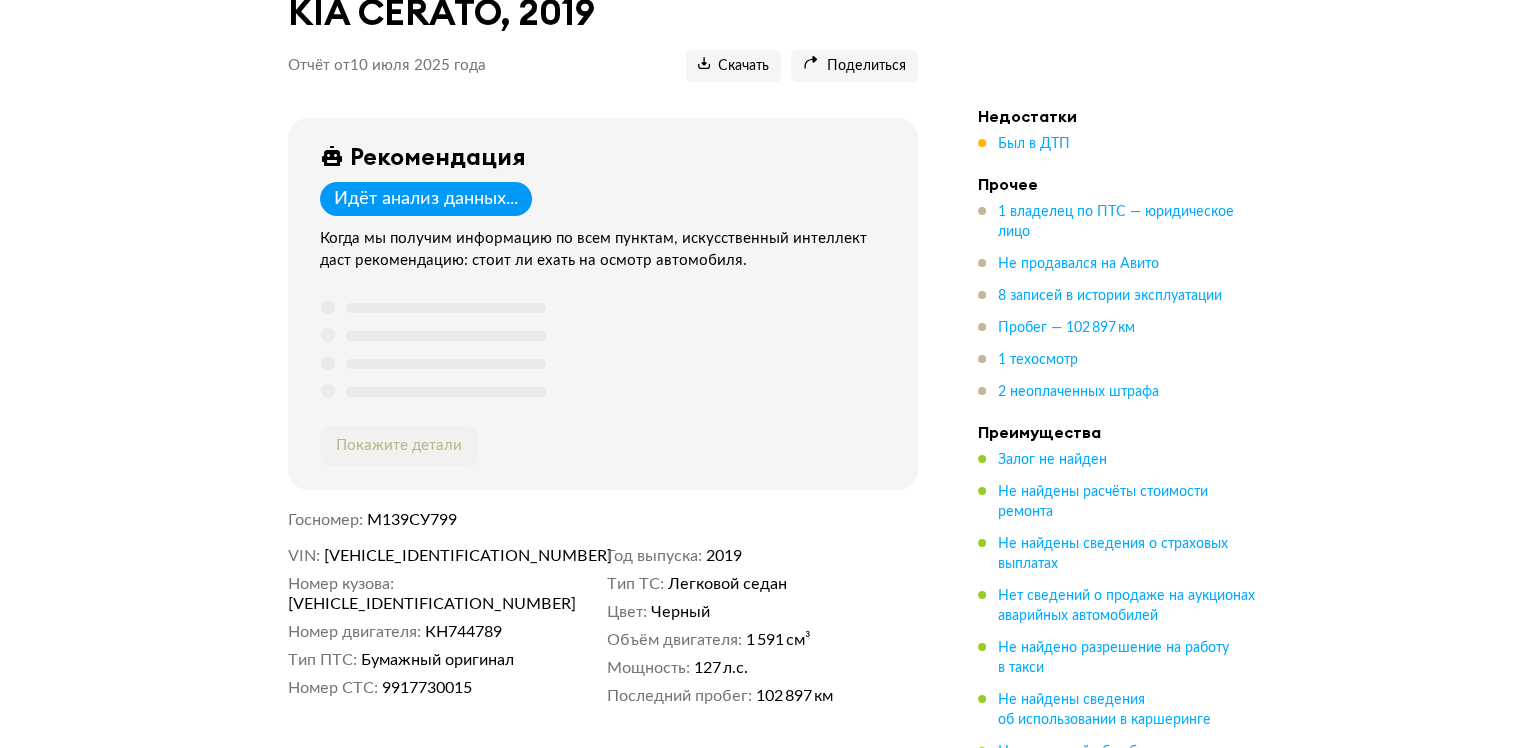 scroll, scrollTop: 200, scrollLeft: 0, axis: vertical 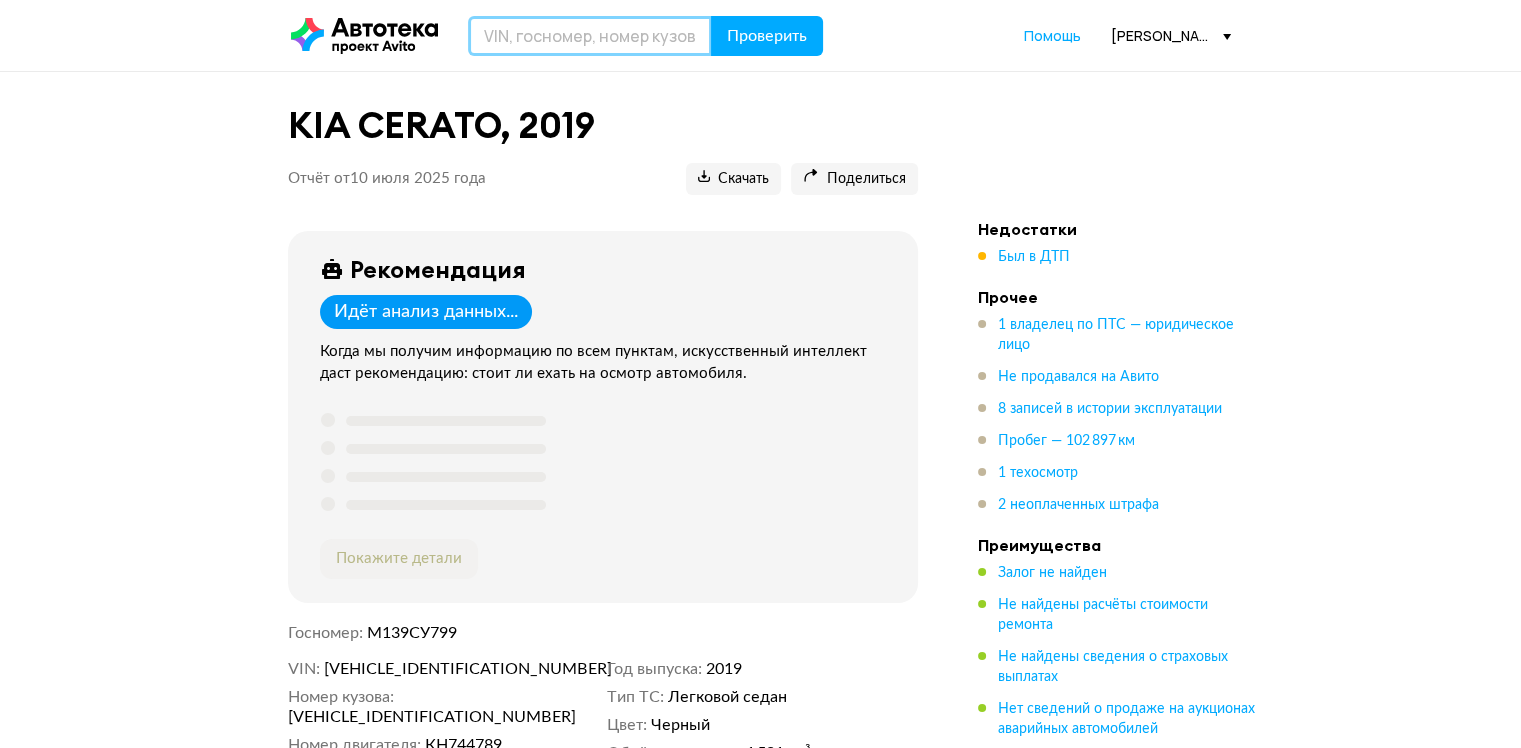 click at bounding box center [590, 36] 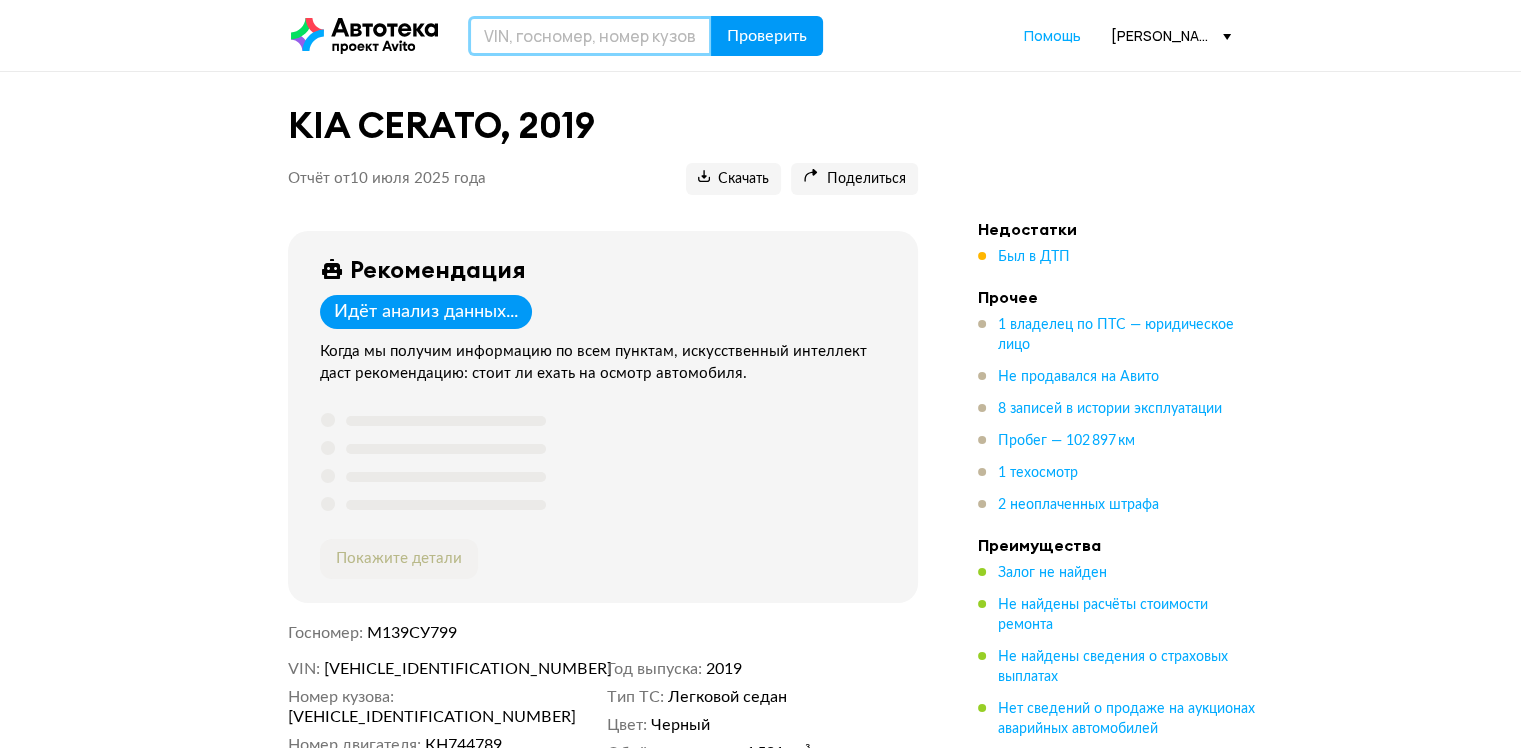 paste on "[US_VEHICLE_IDENTIFICATION_NUMBER]" 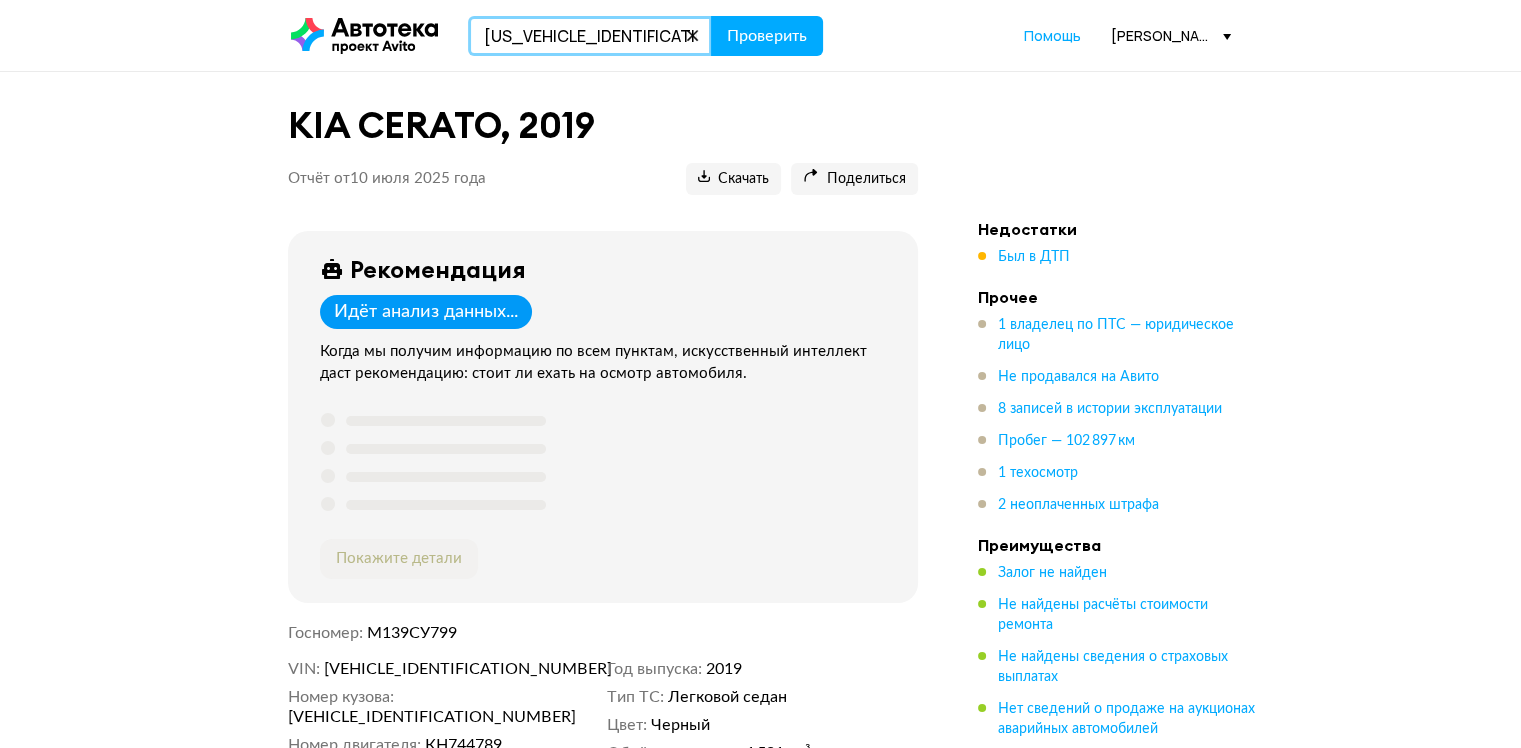 type on "[US_VEHICLE_IDENTIFICATION_NUMBER]" 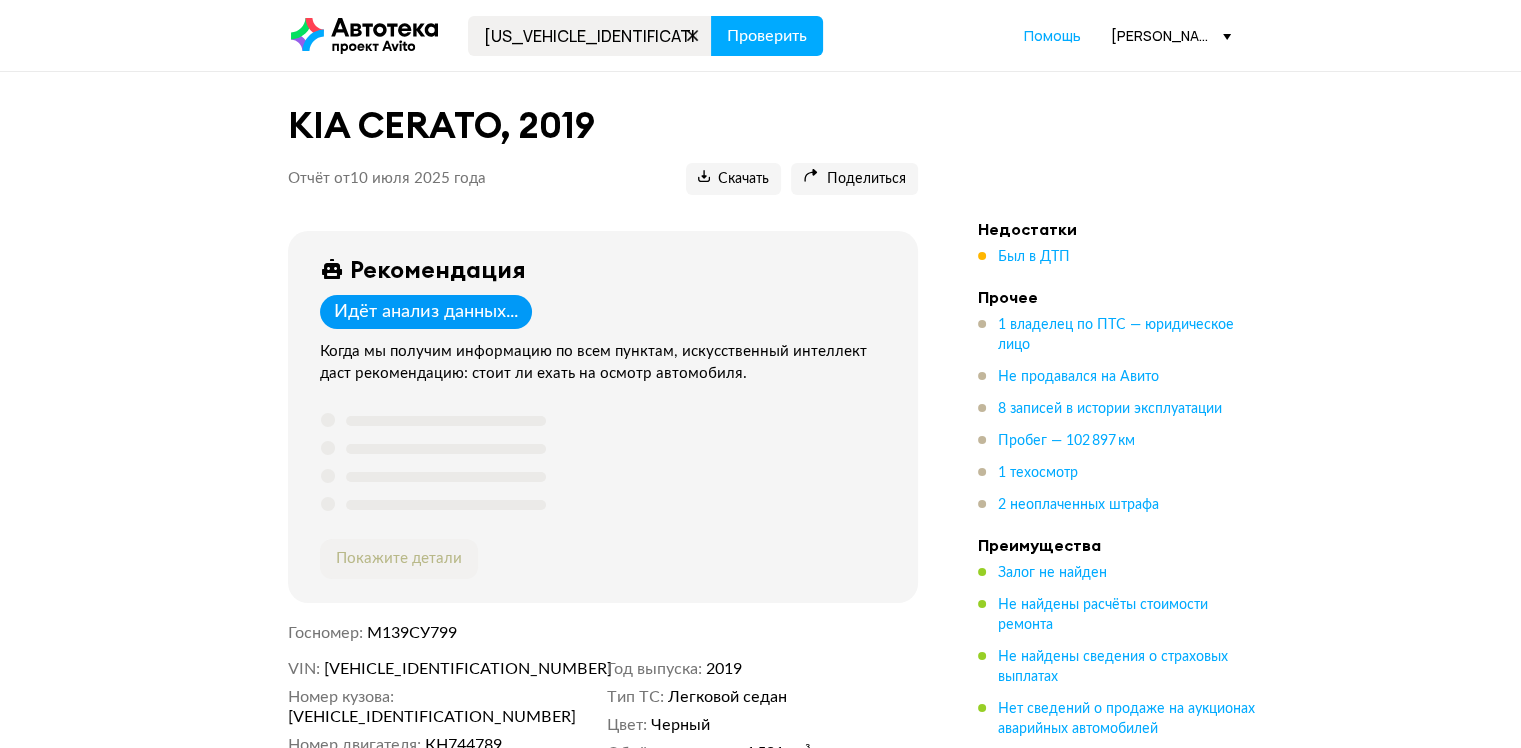 click on "[US_VEHICLE_IDENTIFICATION_NUMBER] Проверить Помощь [PERSON_NAME][EMAIL_ADDRESS][DOMAIN_NAME]" at bounding box center (761, 36) 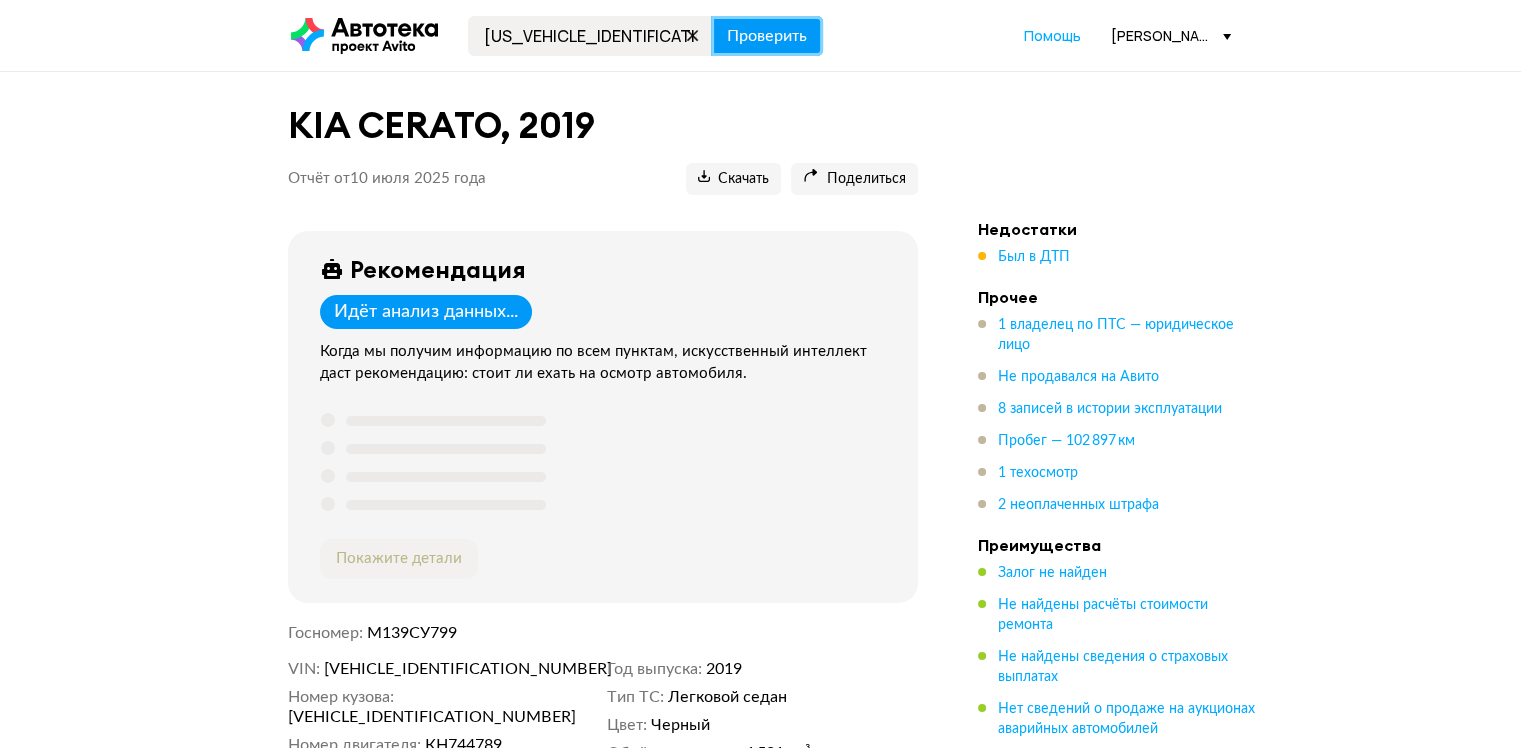 click on "Проверить" at bounding box center [767, 36] 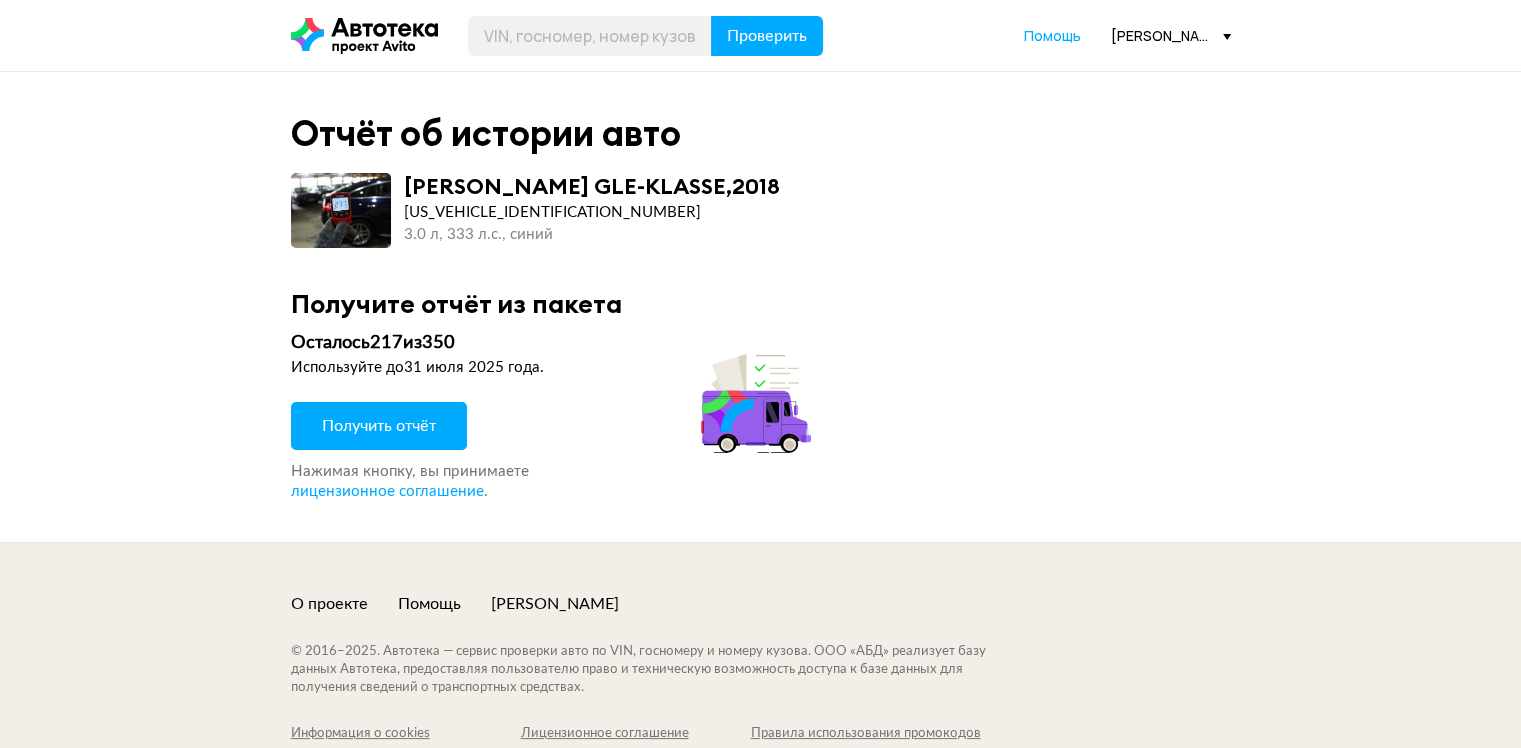 click on "Получить отчёт" at bounding box center (379, 426) 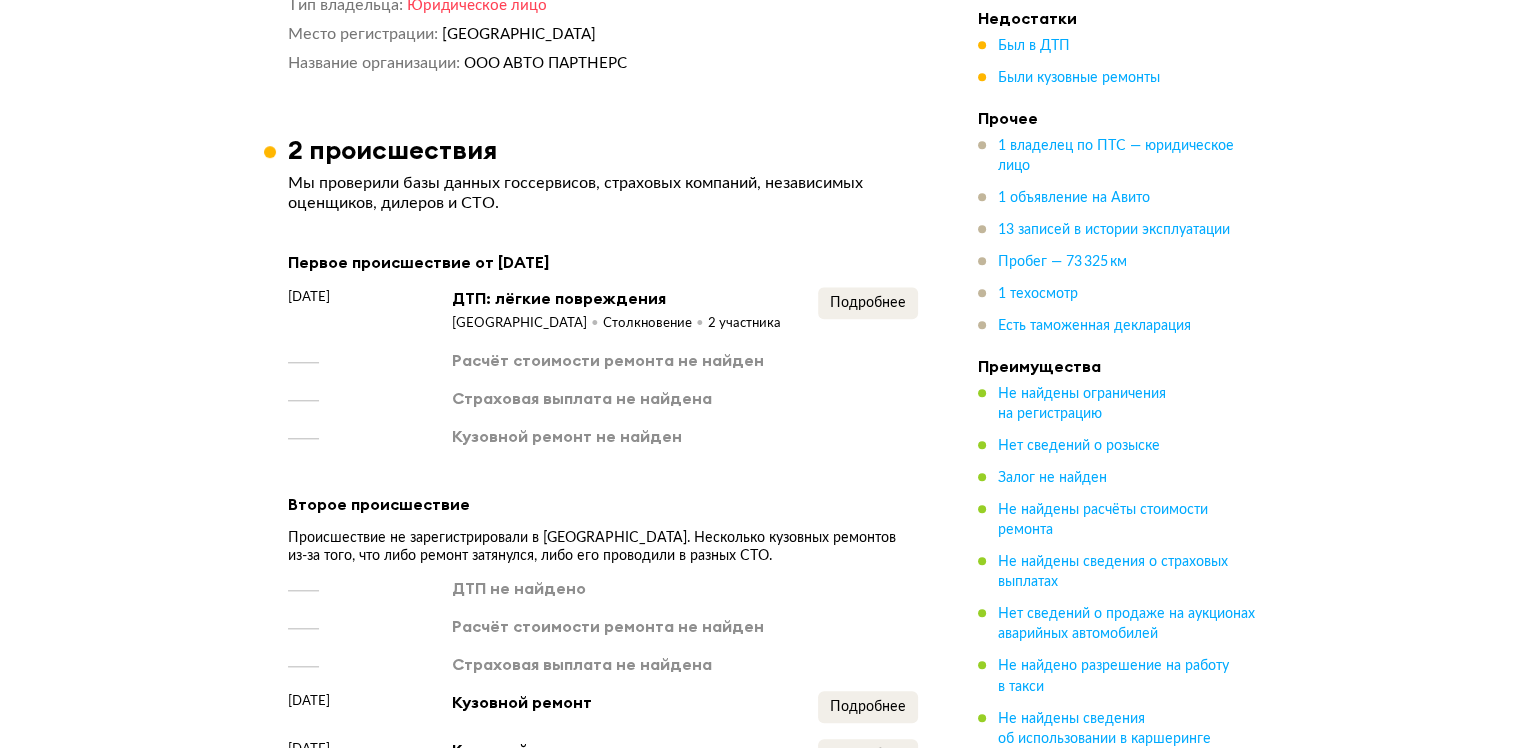 scroll, scrollTop: 1900, scrollLeft: 0, axis: vertical 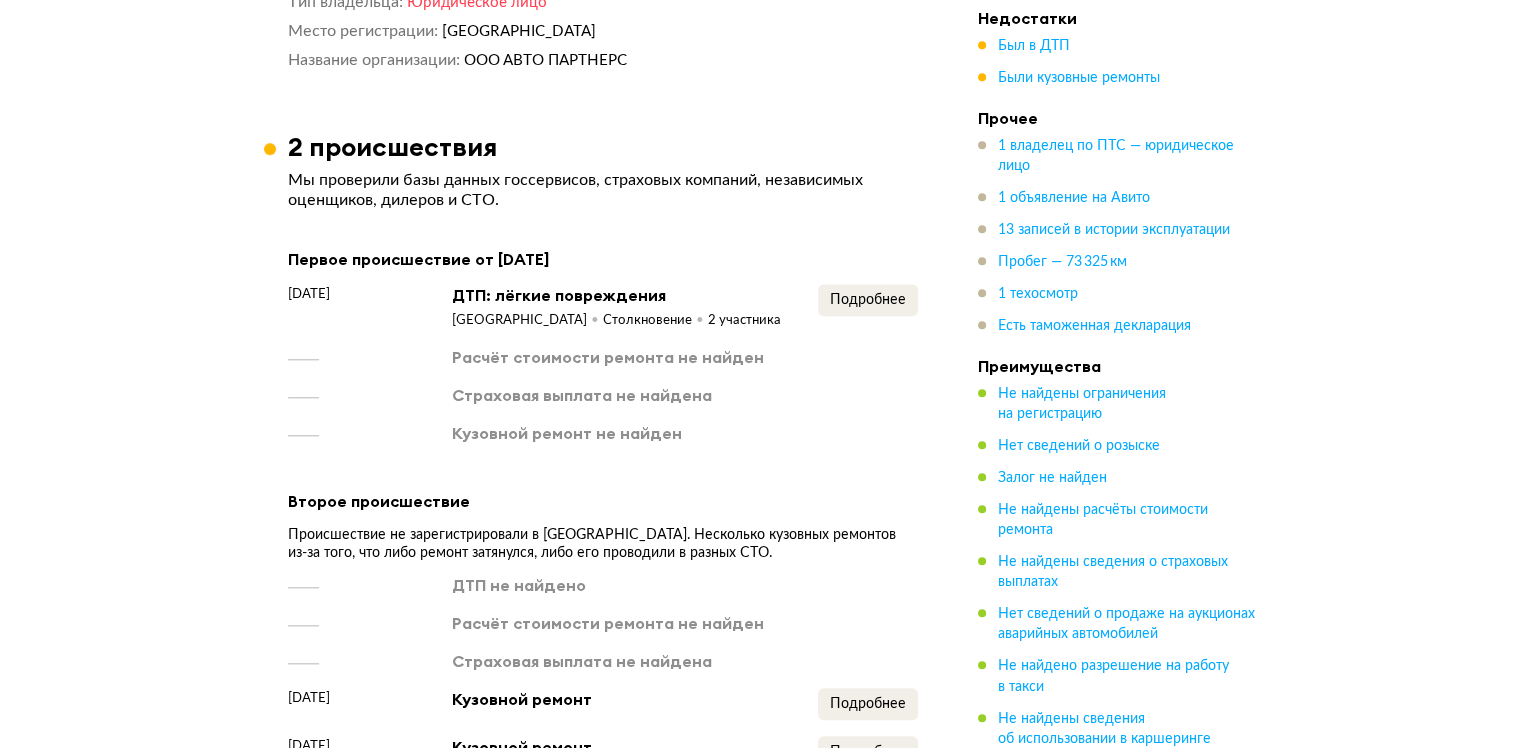 click on "[DATE] ДТП: лёгкие повреждения [GEOGRAPHIC_DATA] Столкновение 2 участника Подробнее" at bounding box center [603, 307] 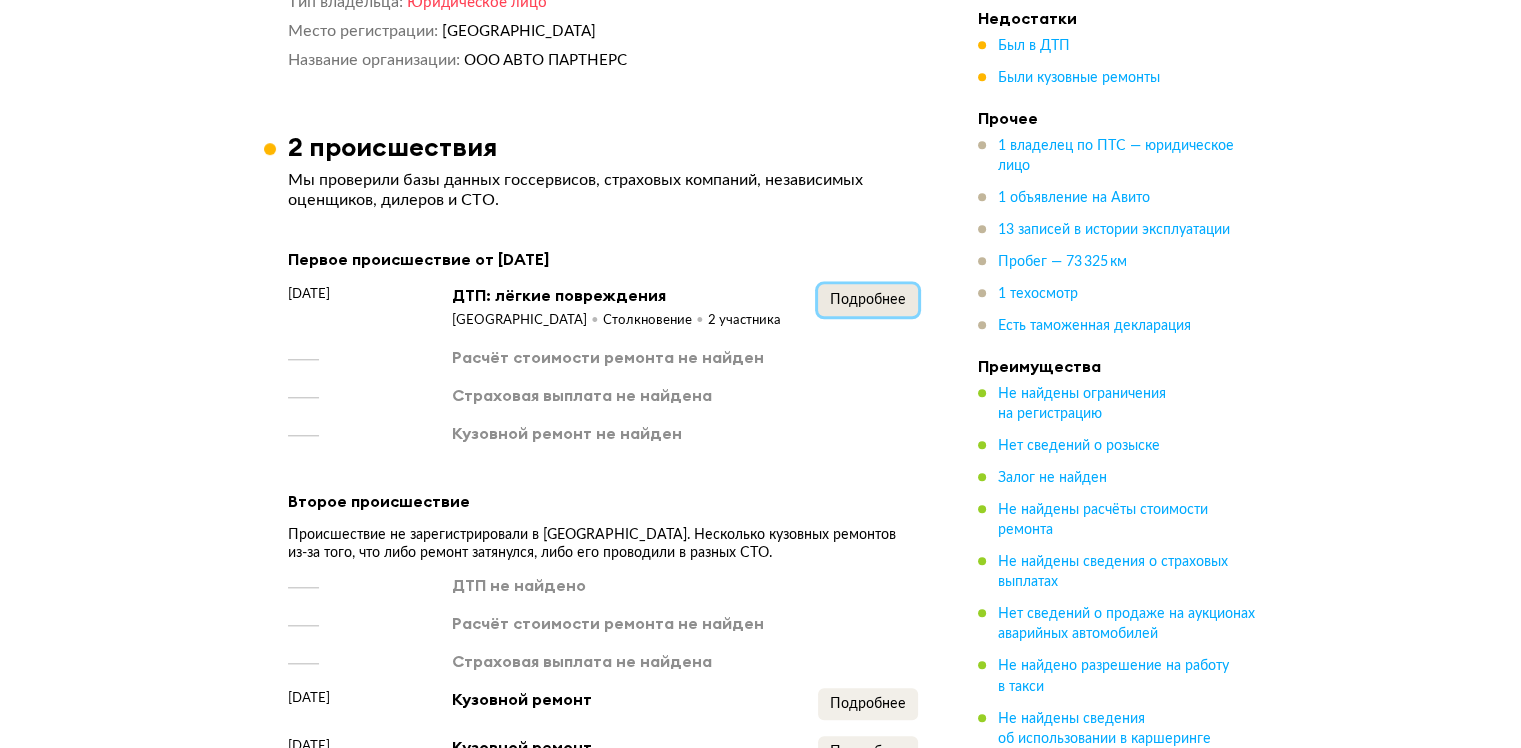 click on "Подробнее" at bounding box center (868, 300) 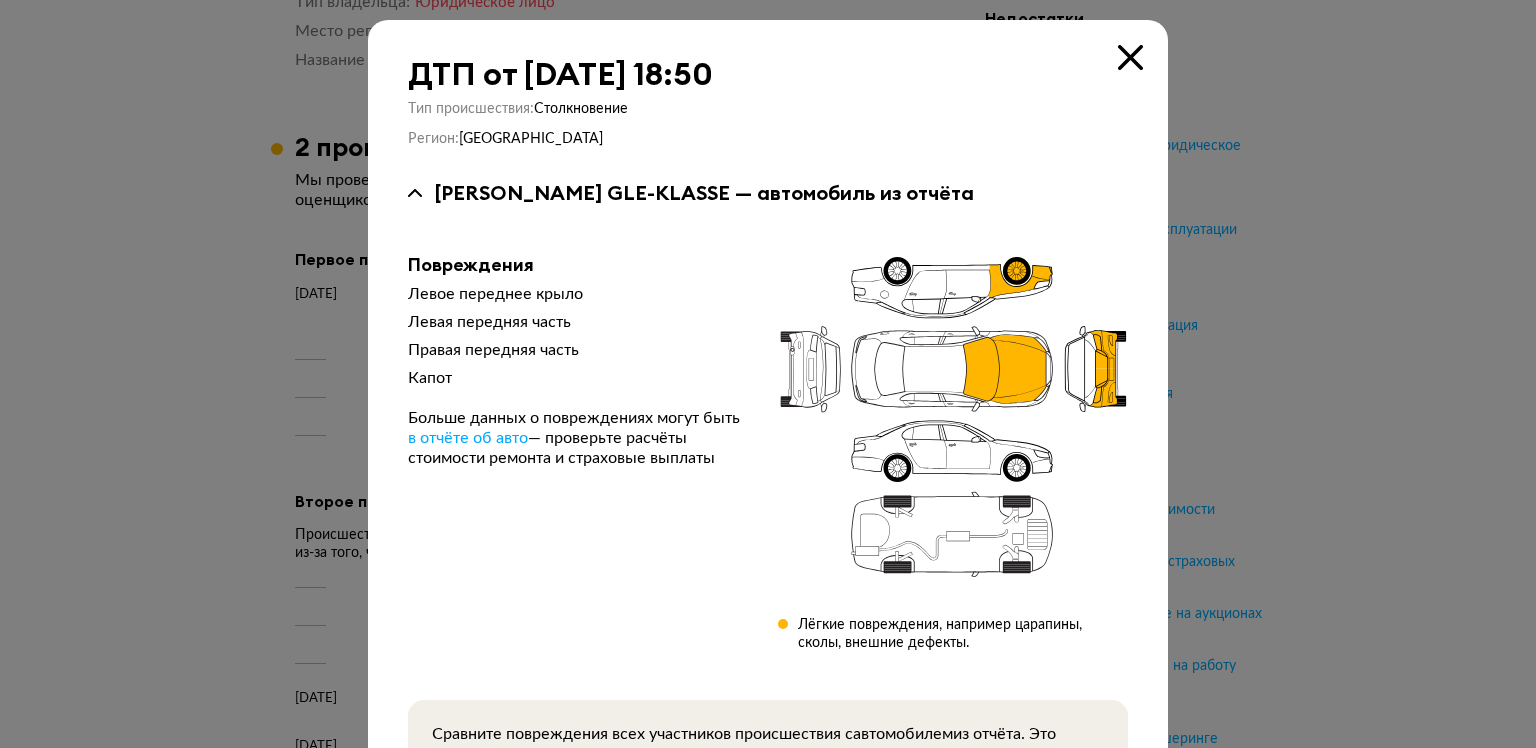 type 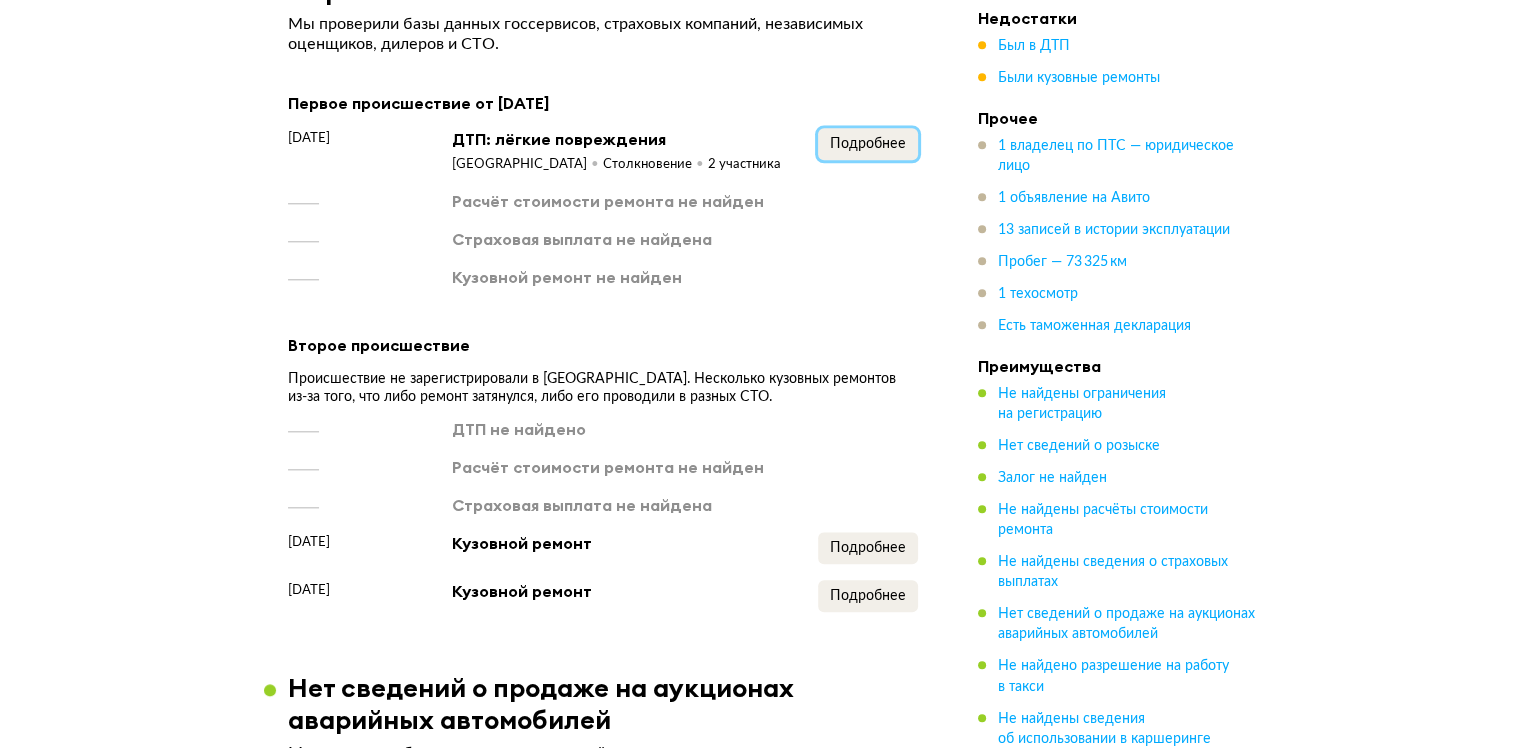 scroll, scrollTop: 2200, scrollLeft: 0, axis: vertical 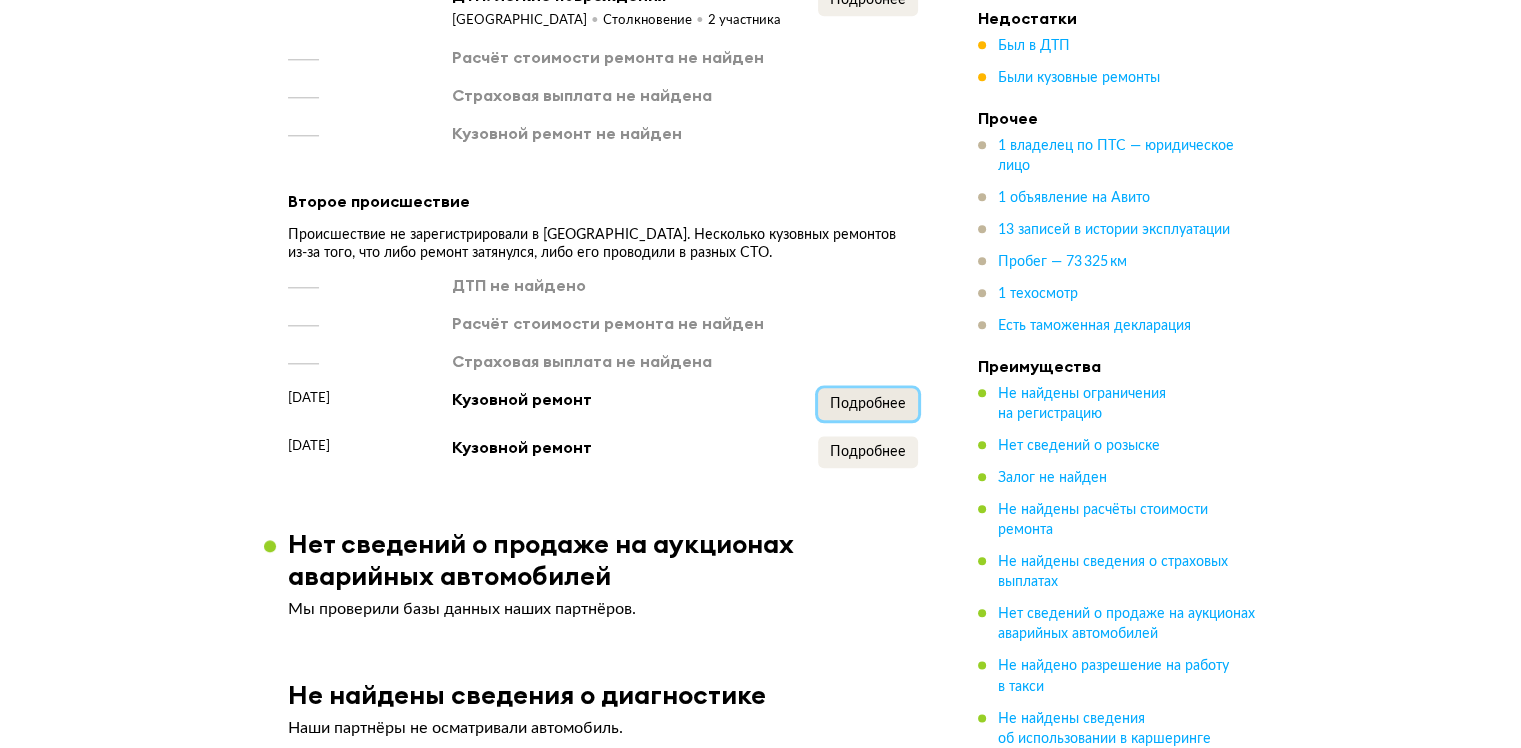 click on "Подробнее" at bounding box center (868, 404) 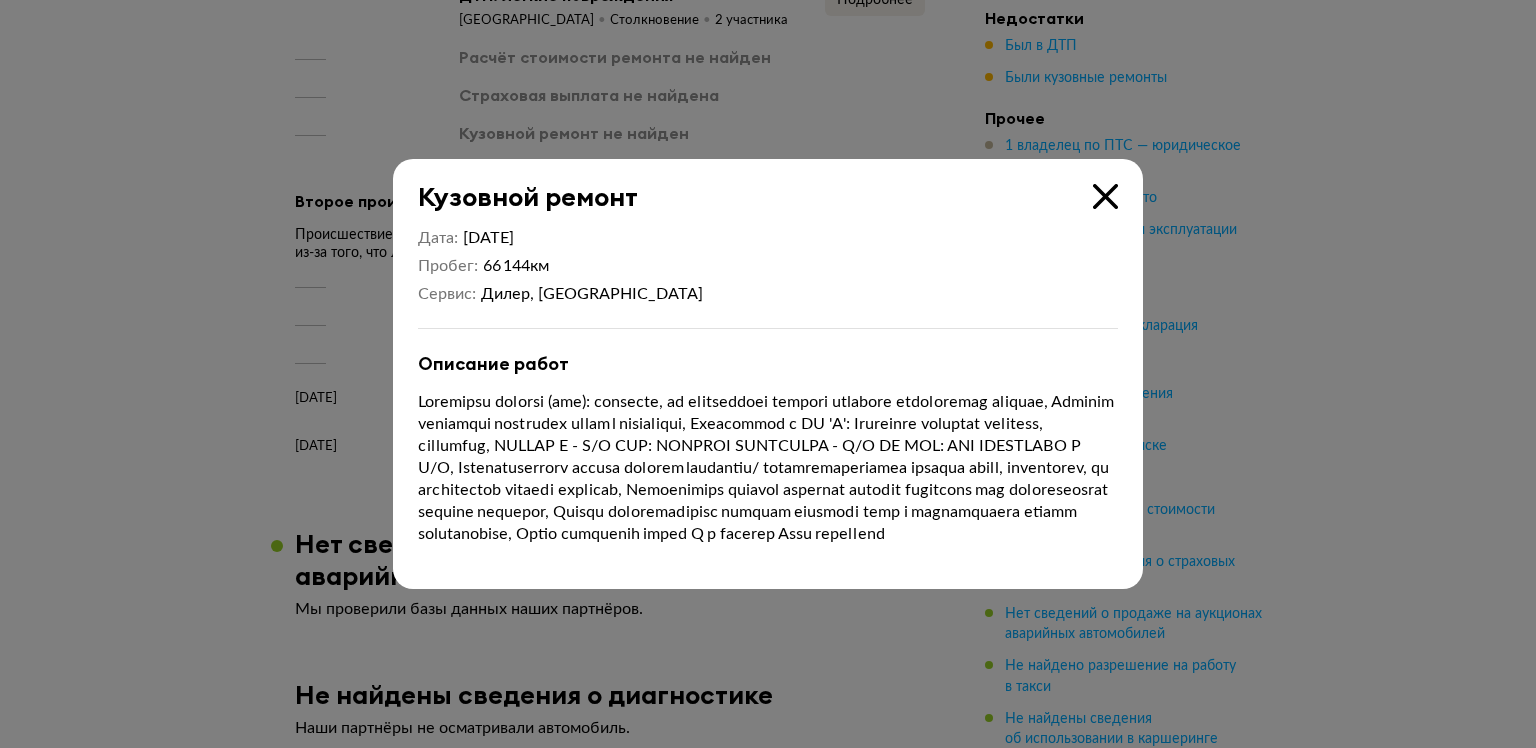 type 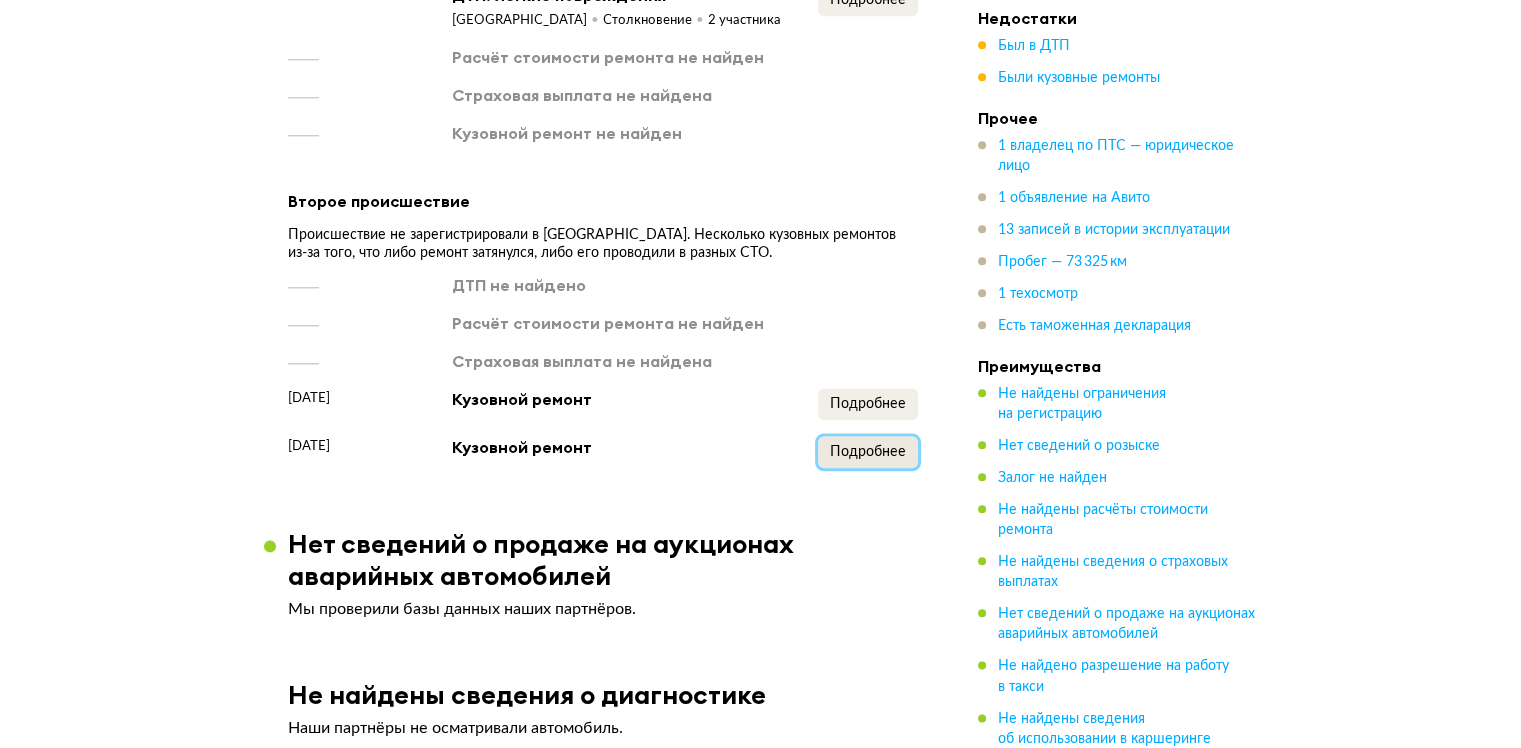 click on "Подробнее" at bounding box center [868, 452] 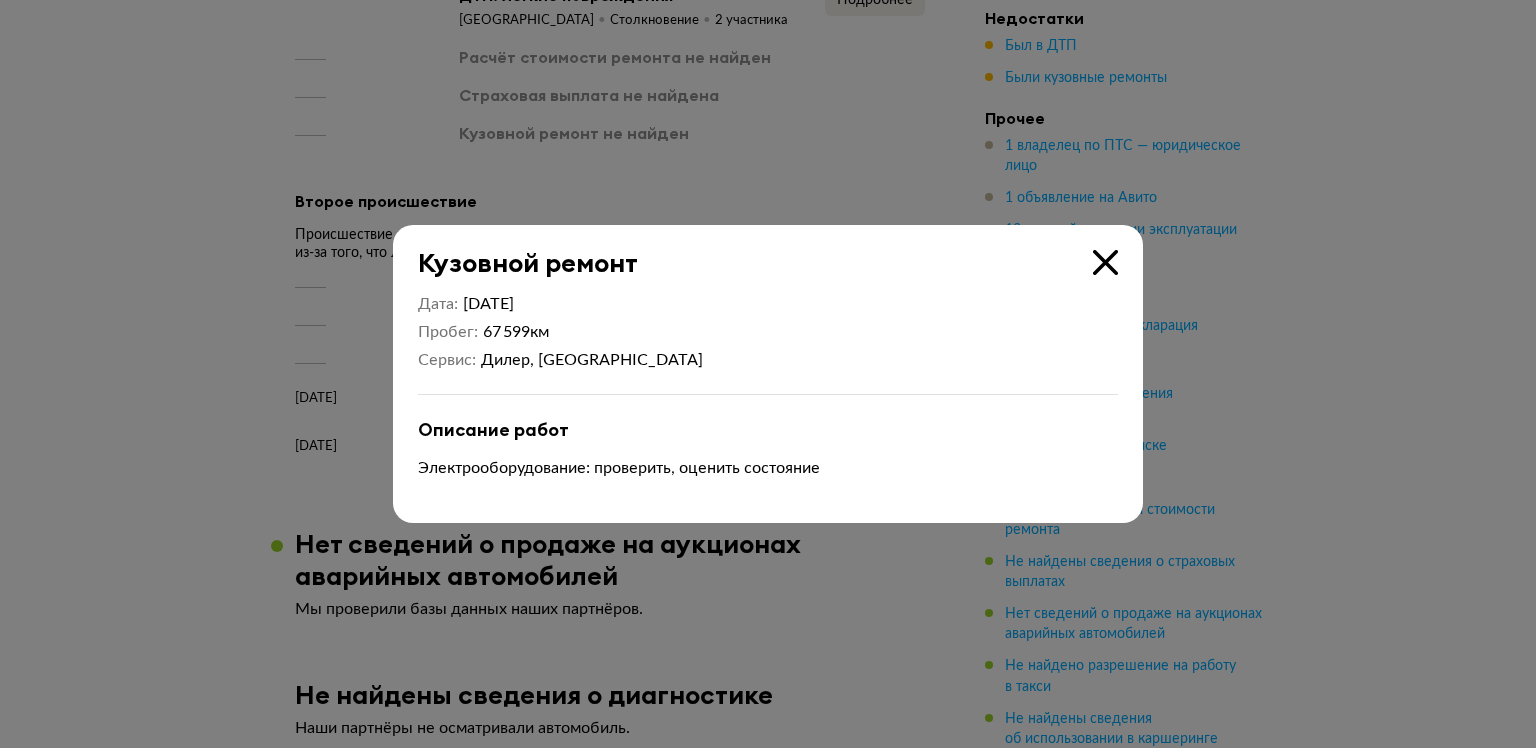 type 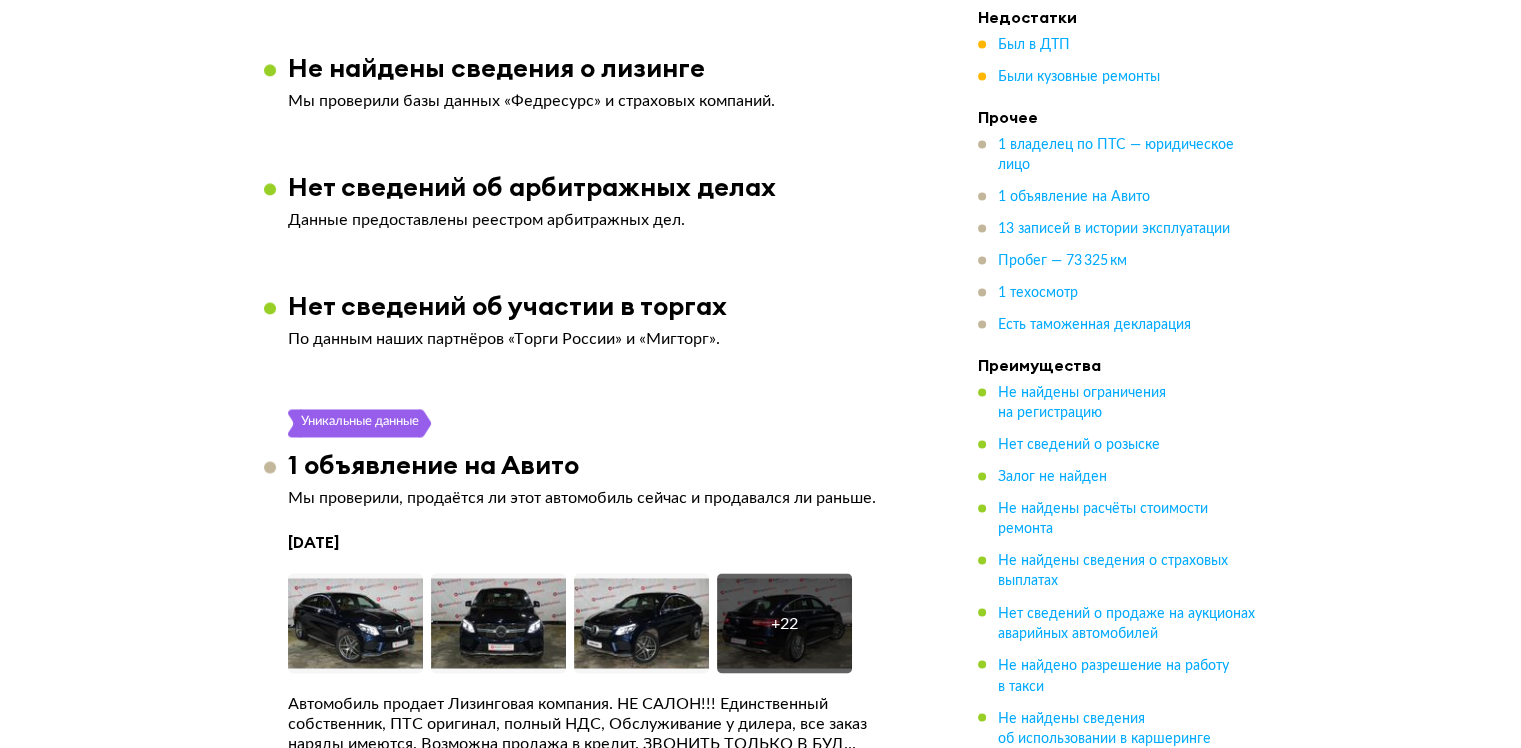 scroll, scrollTop: 3500, scrollLeft: 0, axis: vertical 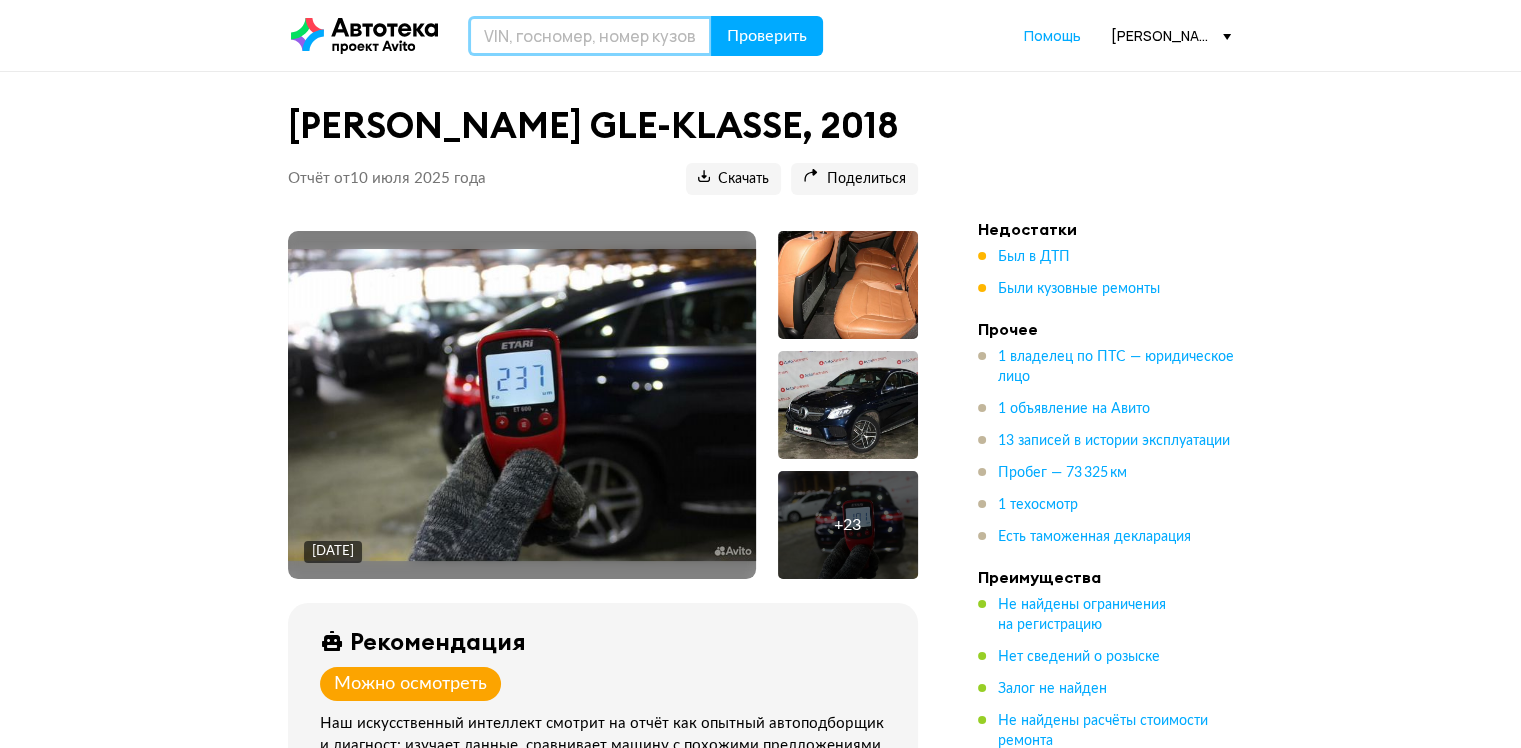click at bounding box center (590, 36) 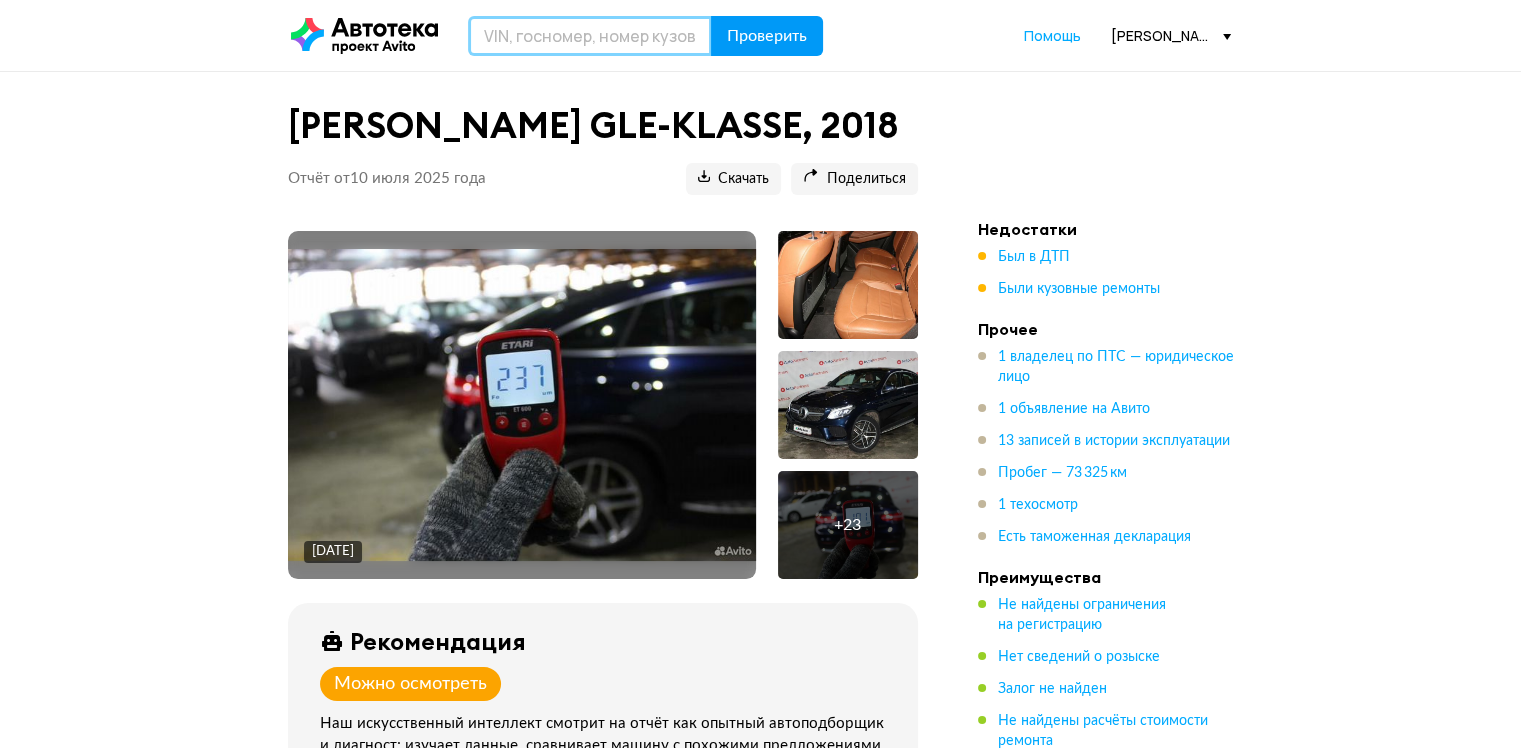 paste on "[US_VEHICLE_IDENTIFICATION_NUMBER]" 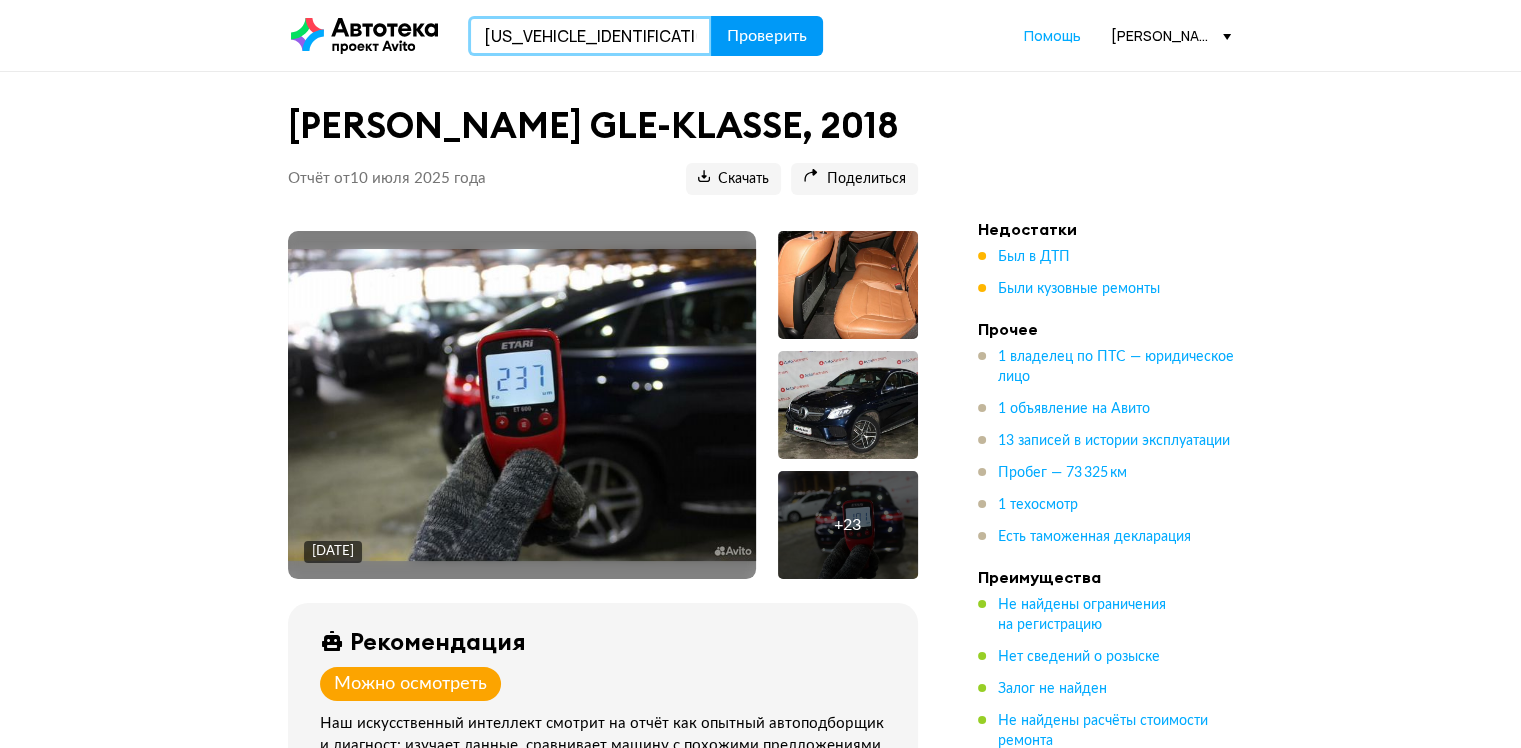 type on "[US_VEHICLE_IDENTIFICATION_NUMBER]" 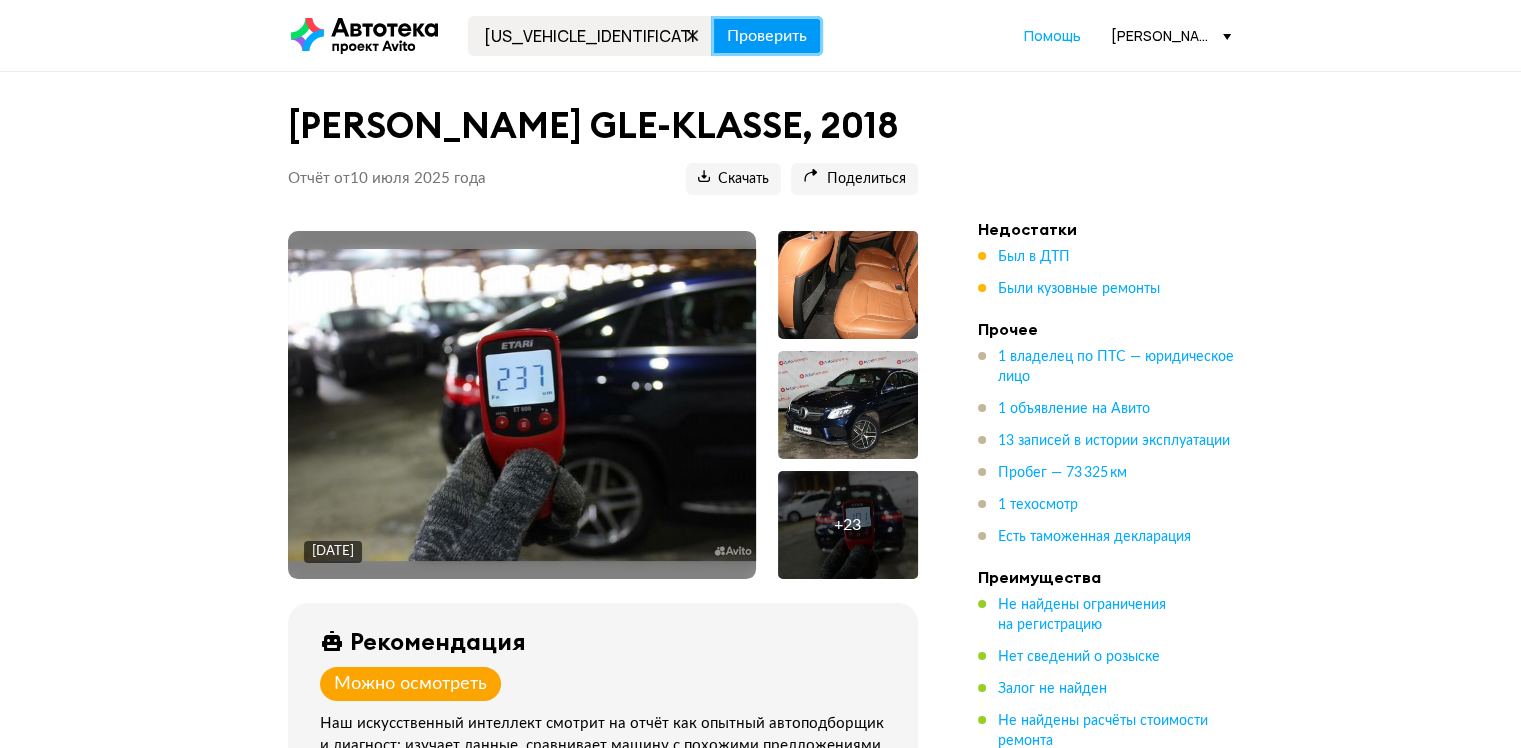click on "Проверить" at bounding box center (767, 36) 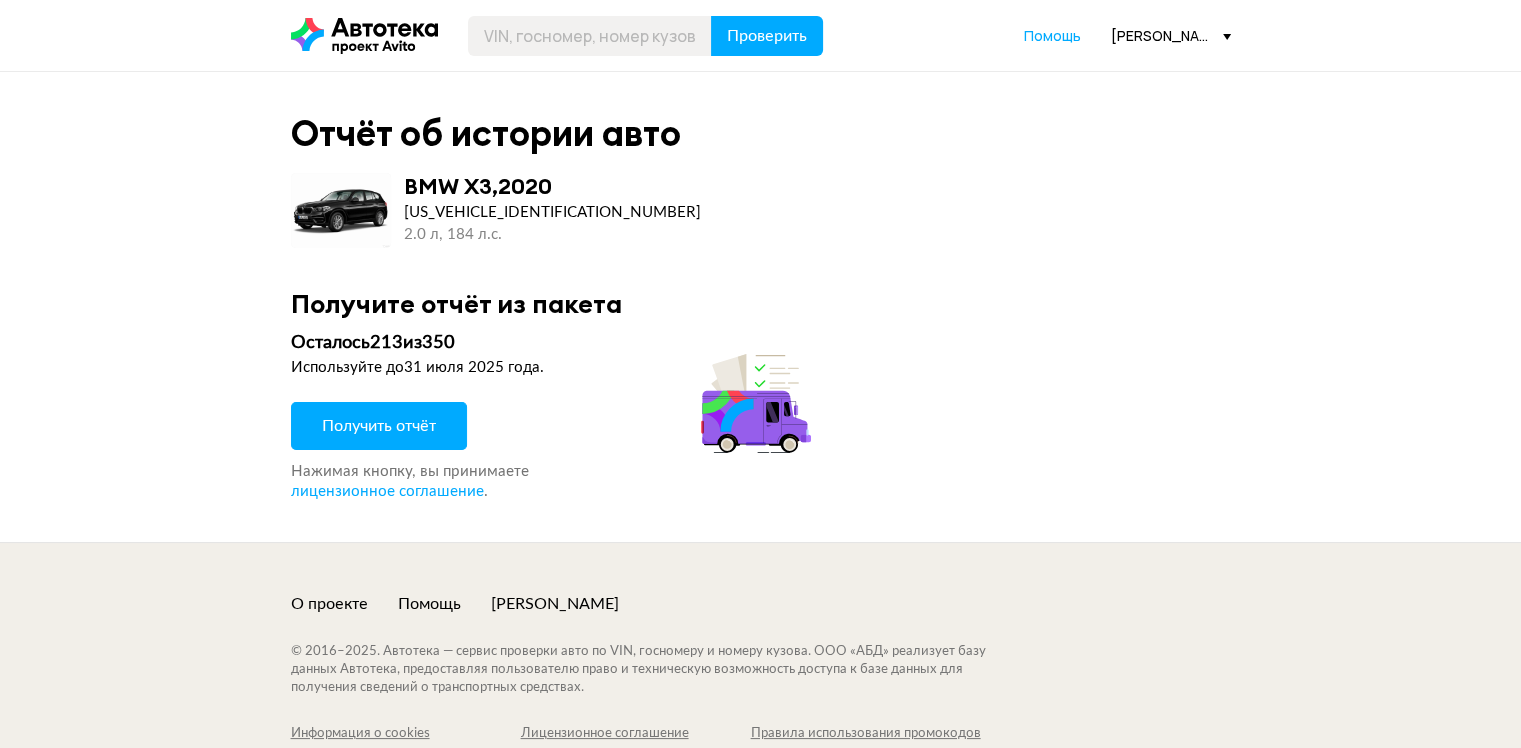 click on "Получить отчёт" at bounding box center [379, 426] 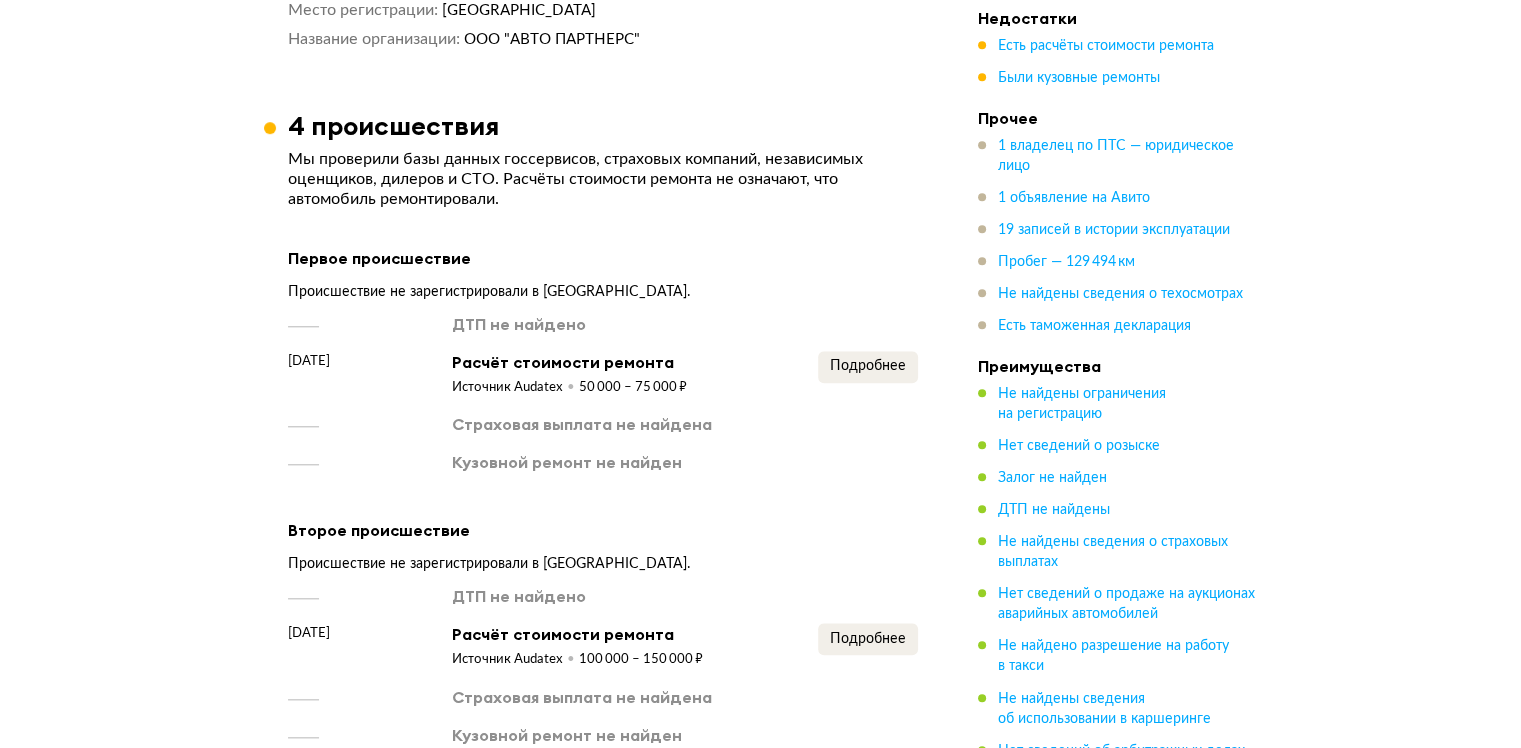 scroll, scrollTop: 1900, scrollLeft: 0, axis: vertical 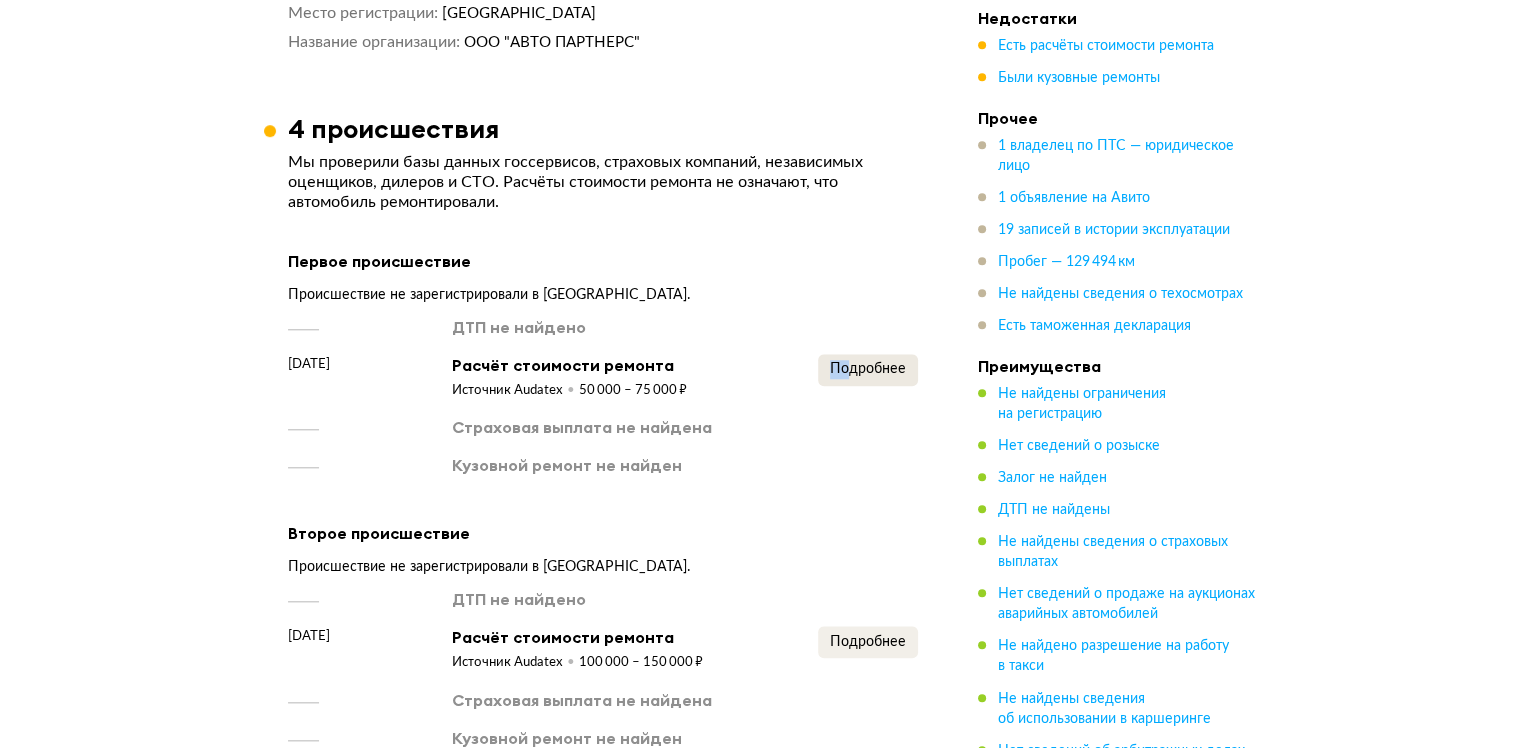 click on "ДТП не найдено [DATE] Расчёт стоимости ремонта Источник Audatex 50 000 – 75 000 ₽ Подробнее Страховая выплата не найдена Кузовной ремонт не найден" at bounding box center (603, 396) 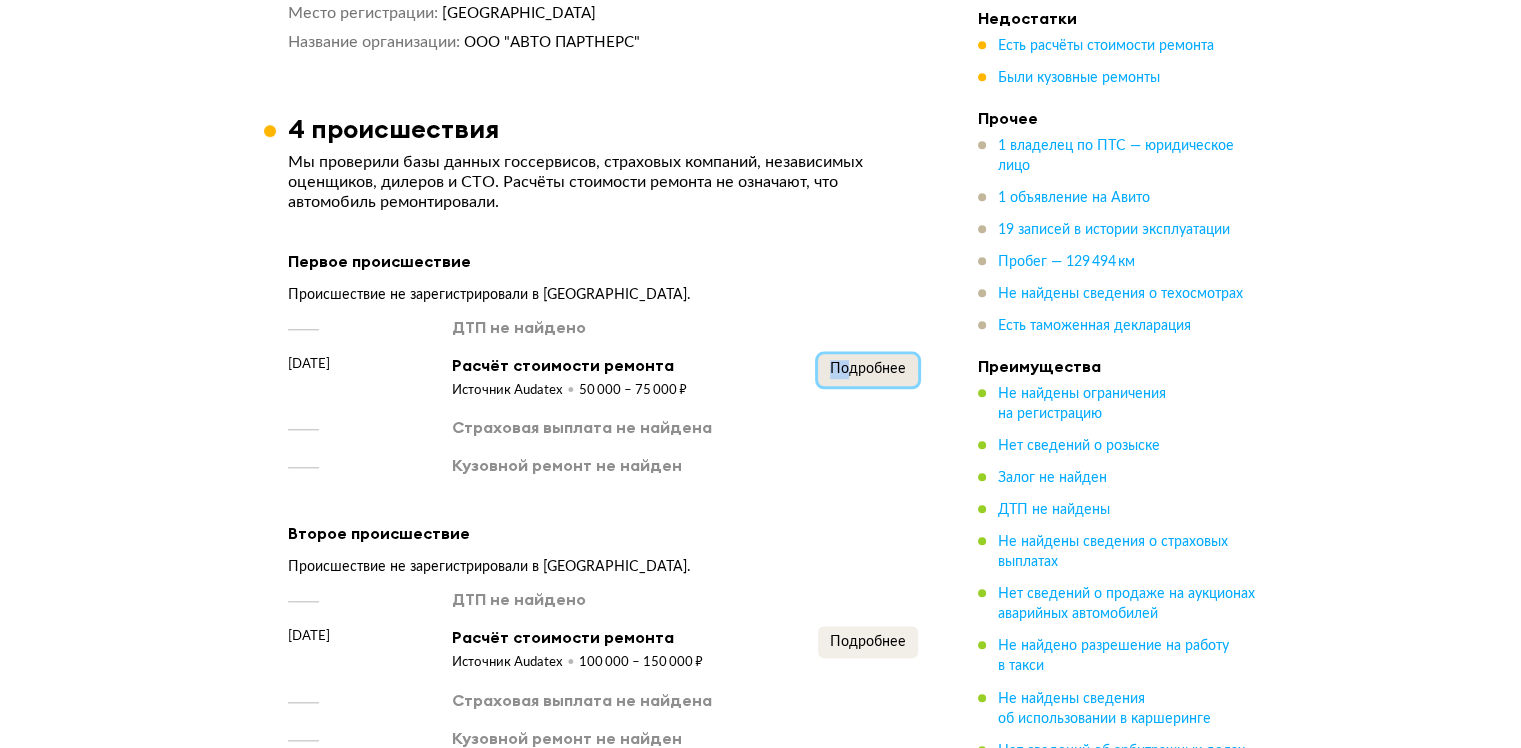 click on "Подробнее" at bounding box center (868, 370) 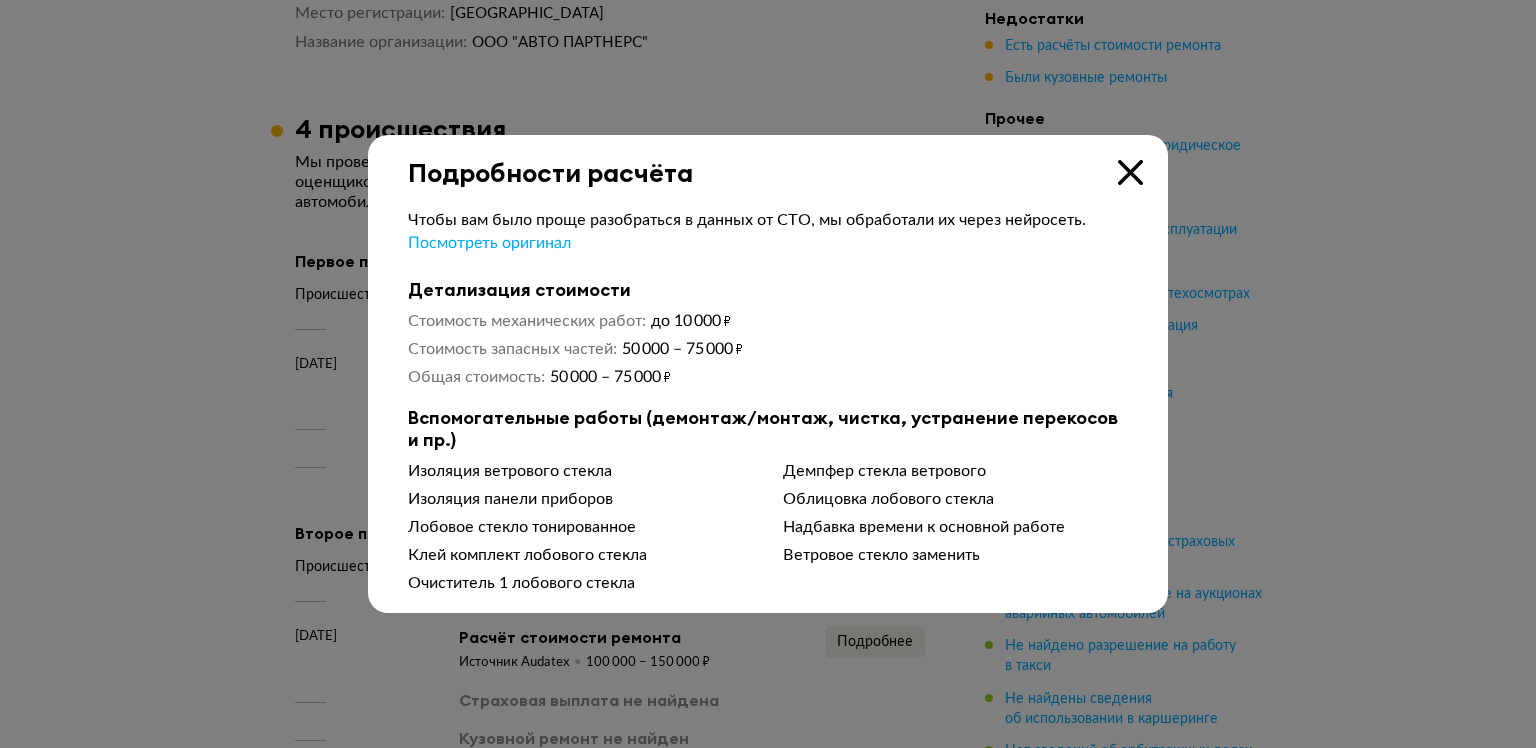 type 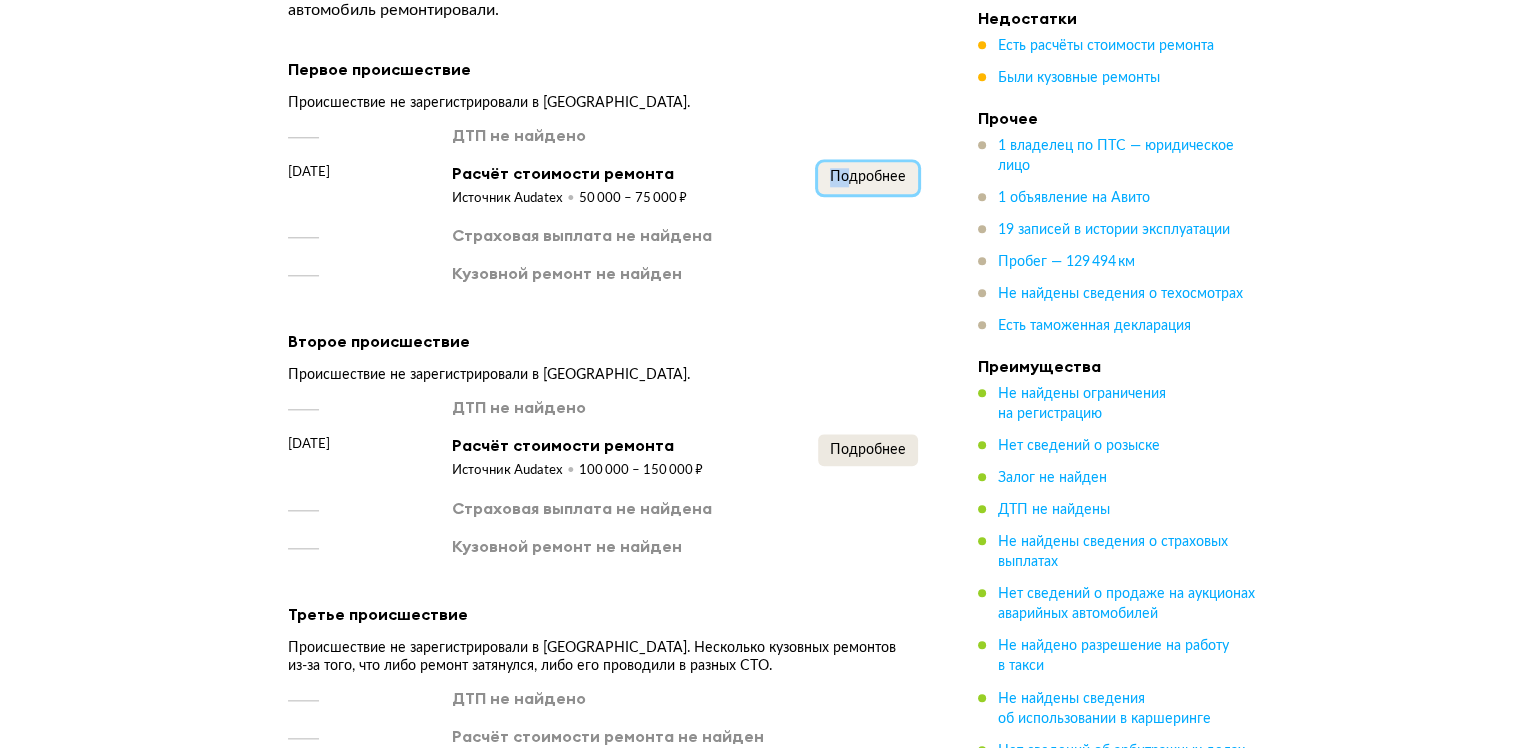 scroll, scrollTop: 2100, scrollLeft: 0, axis: vertical 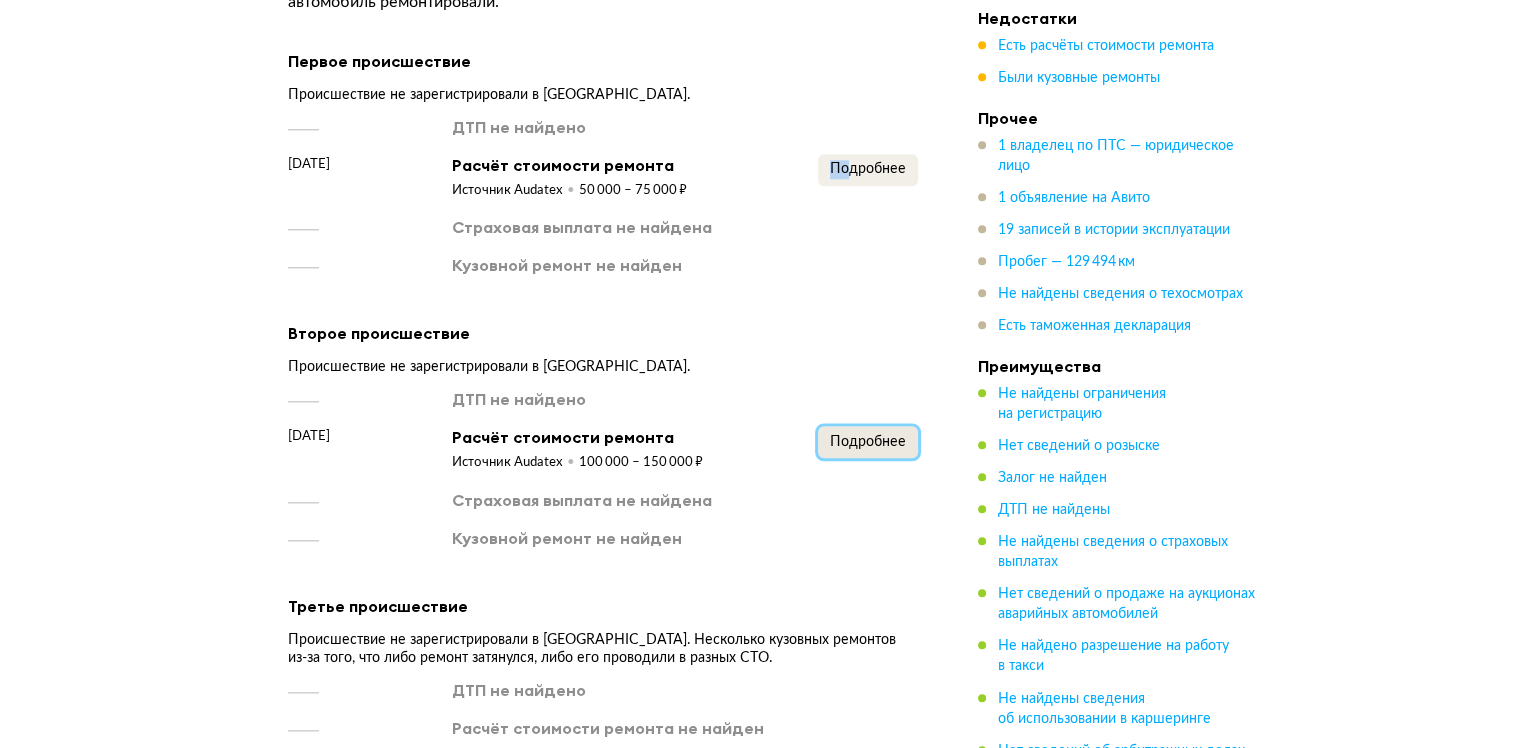 click on "Подробнее" at bounding box center (868, 442) 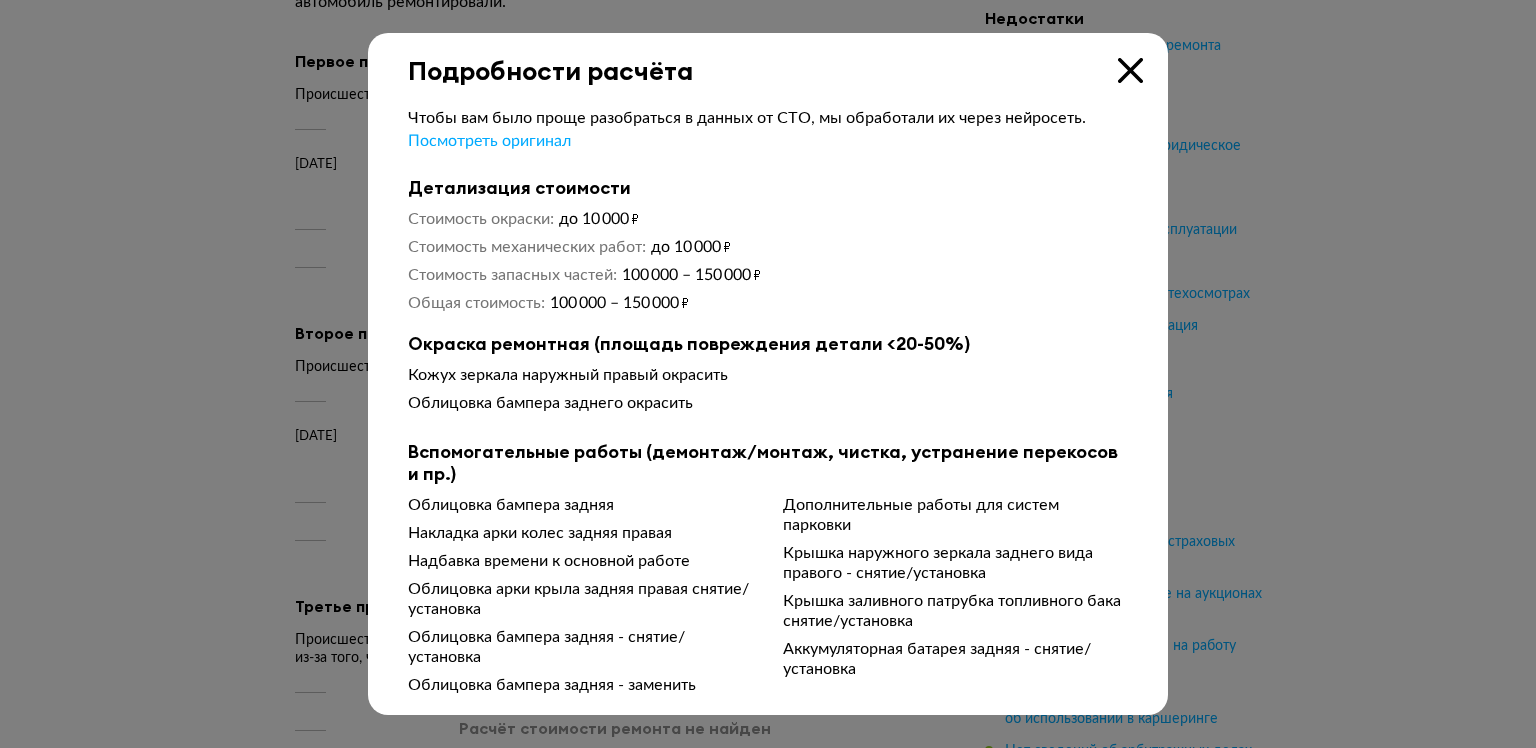 type 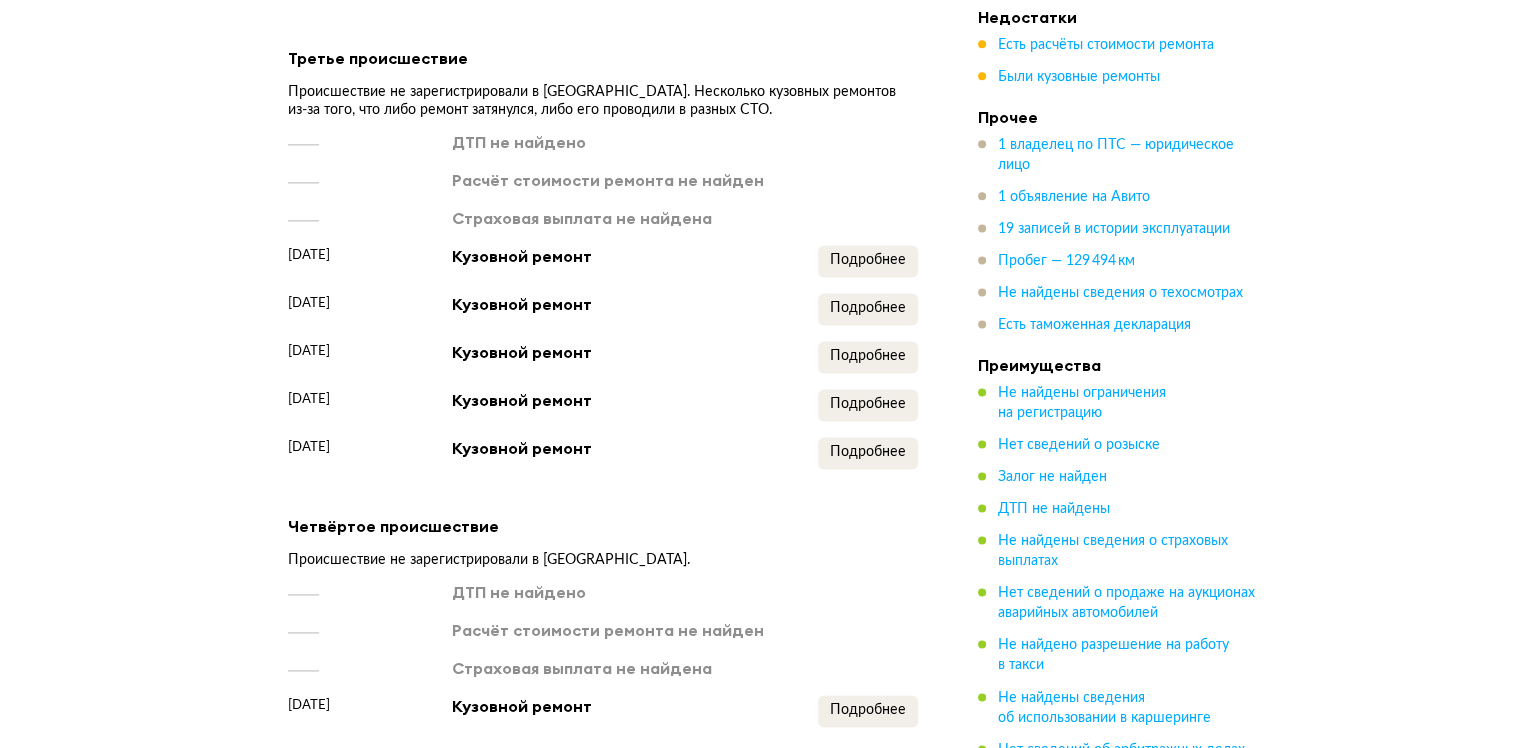 scroll, scrollTop: 2600, scrollLeft: 0, axis: vertical 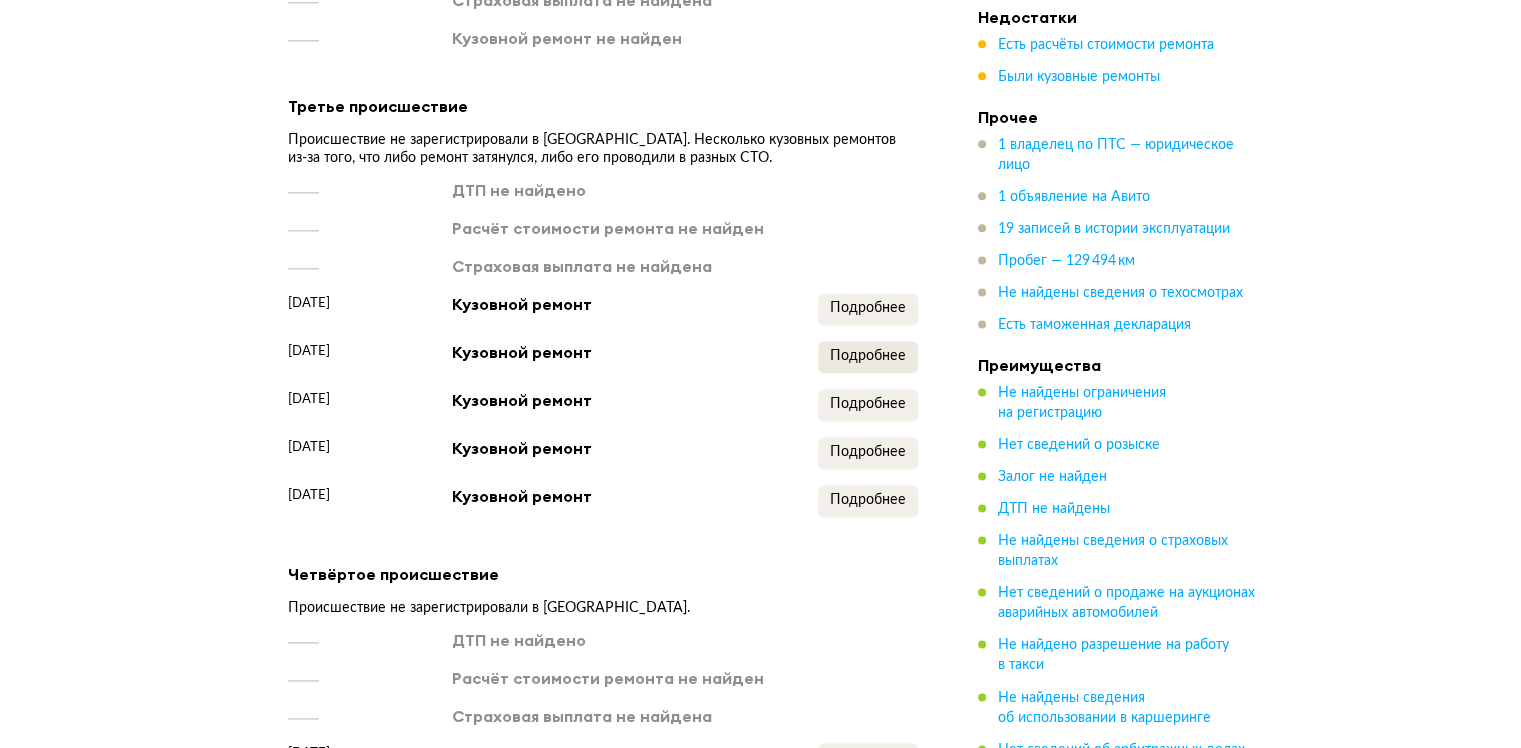 click on "ДТП не найдено Расчёт стоимости ремонта не найден Страховая выплата не найдена [DATE] Кузовной ремонт Подробнее [DATE] Кузовной ремонт Подробнее [DATE] Кузовной ремонт Подробнее [DATE] Кузовной ремонт Подробнее [DATE] Кузовной ремонт Подробнее" at bounding box center (603, 348) 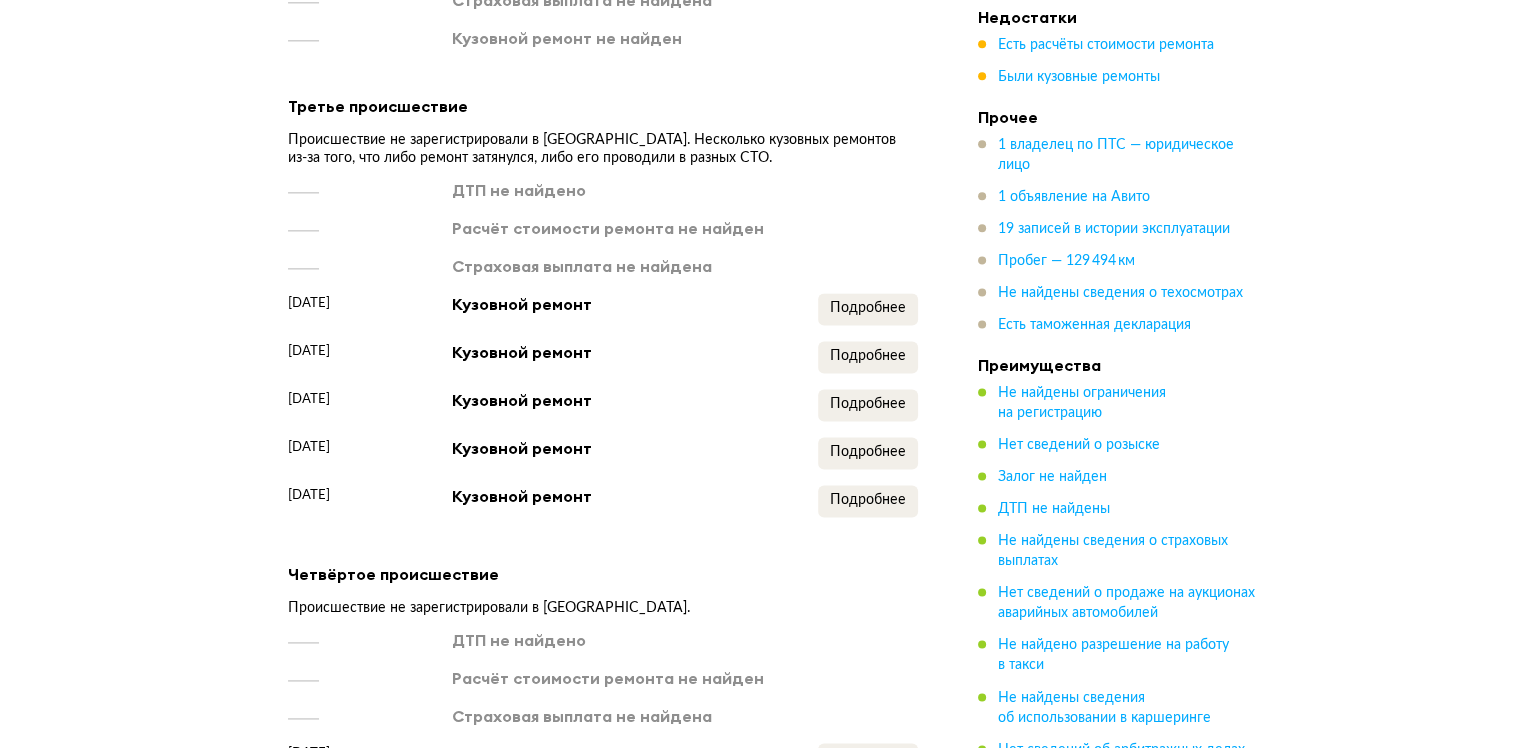 click on "ДТП не найдено Расчёт стоимости ремонта не найден Страховая выплата не найдена [DATE] Кузовной ремонт Подробнее [DATE] Кузовной ремонт Подробнее [DATE] Кузовной ремонт Подробнее [DATE] Кузовной ремонт Подробнее [DATE] Кузовной ремонт Подробнее" at bounding box center [603, 348] 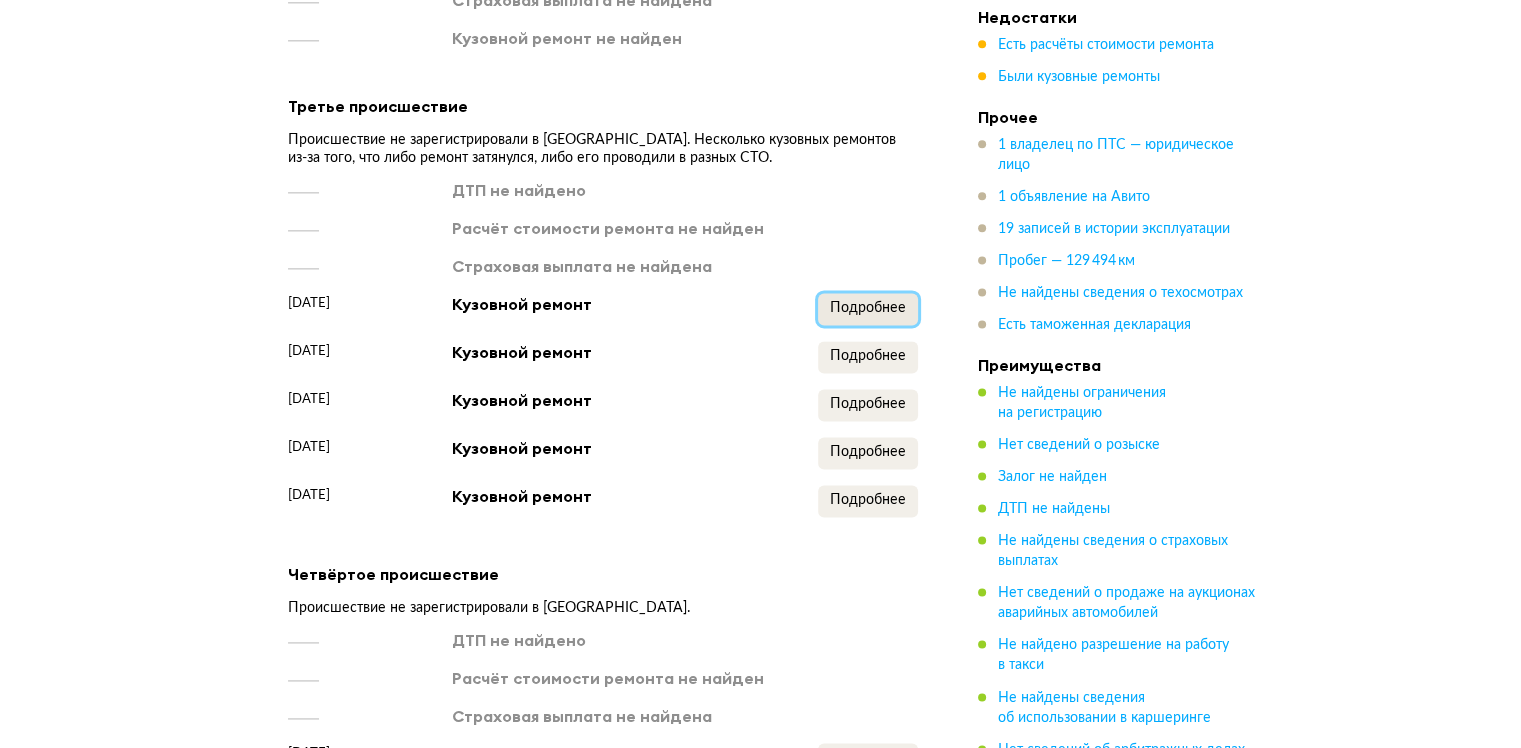 click on "Подробнее" at bounding box center [868, 308] 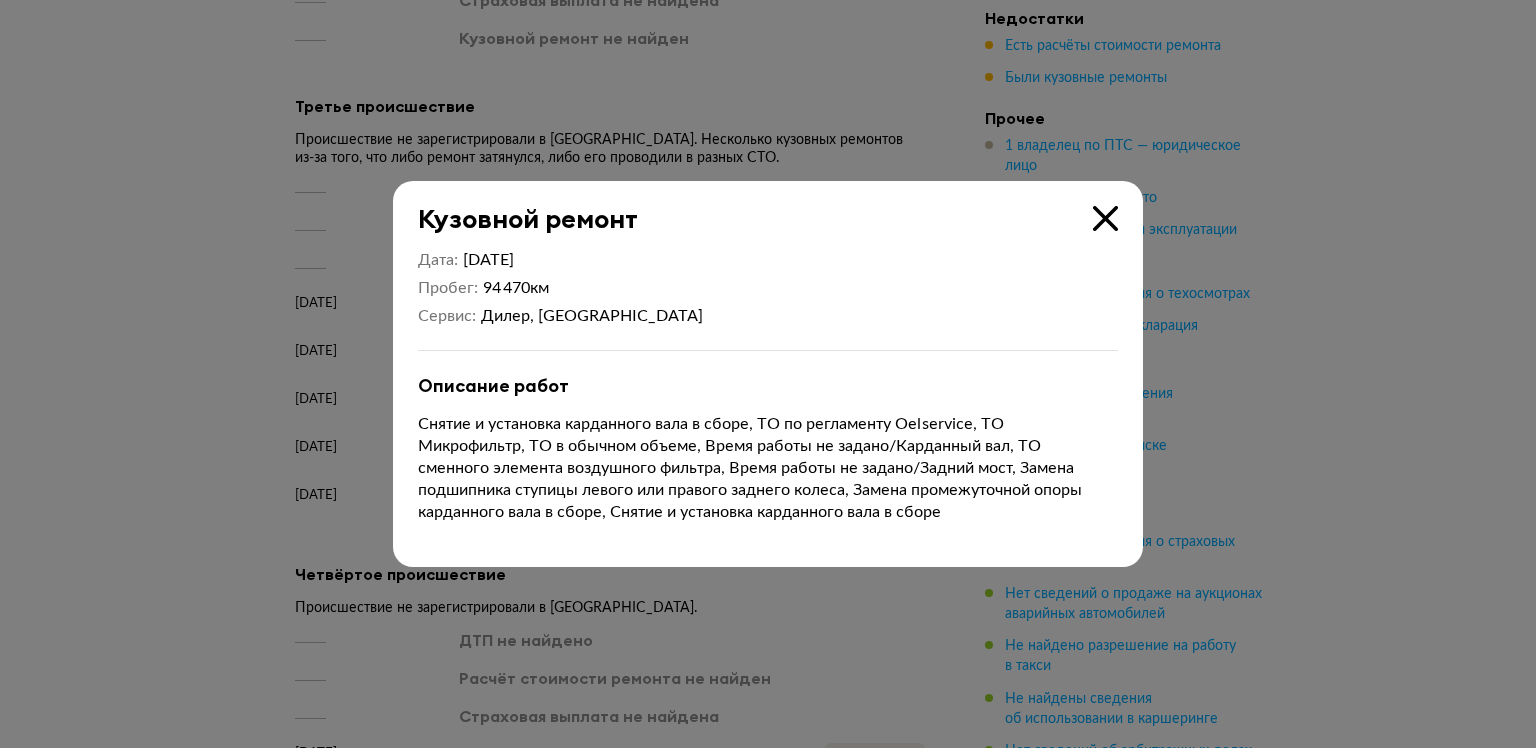 type 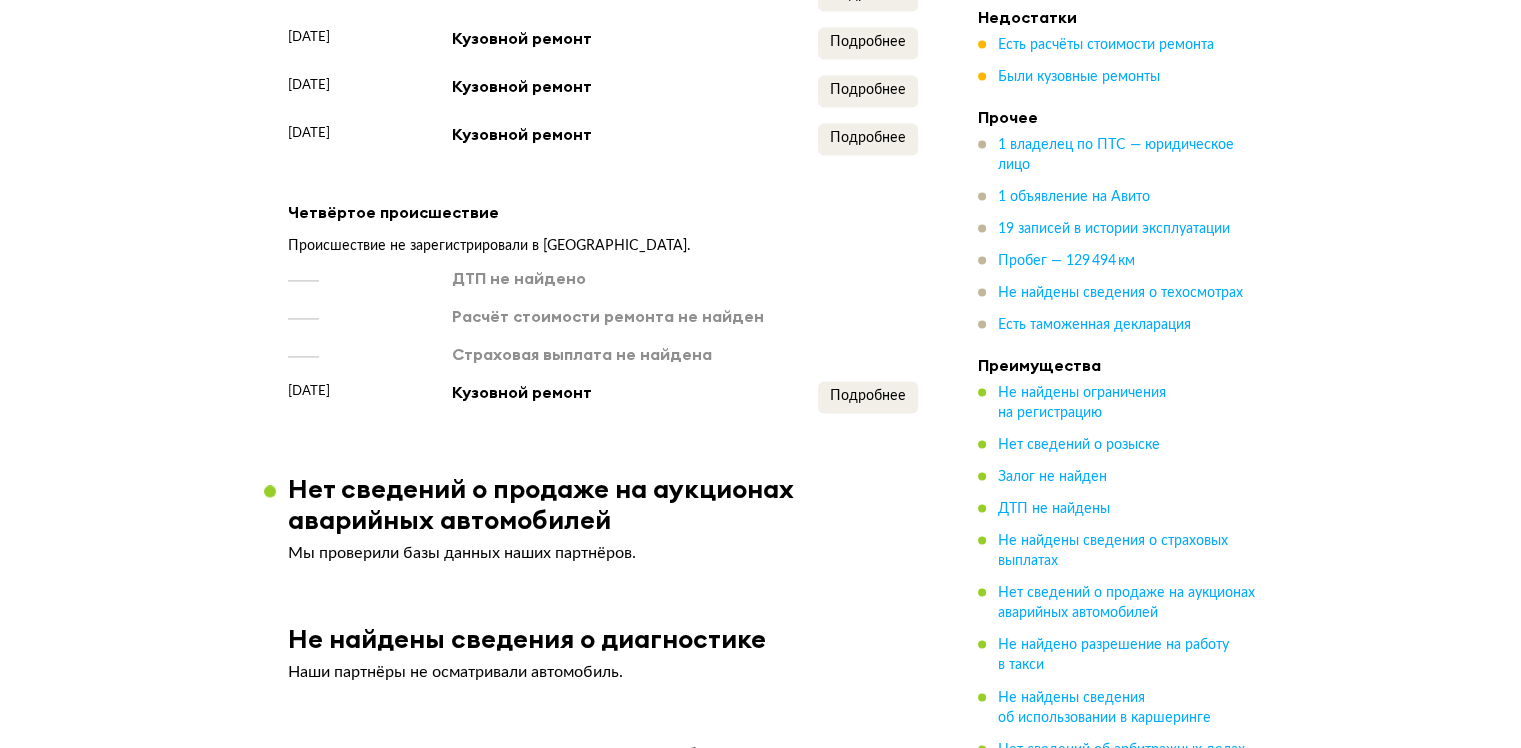 scroll, scrollTop: 3000, scrollLeft: 0, axis: vertical 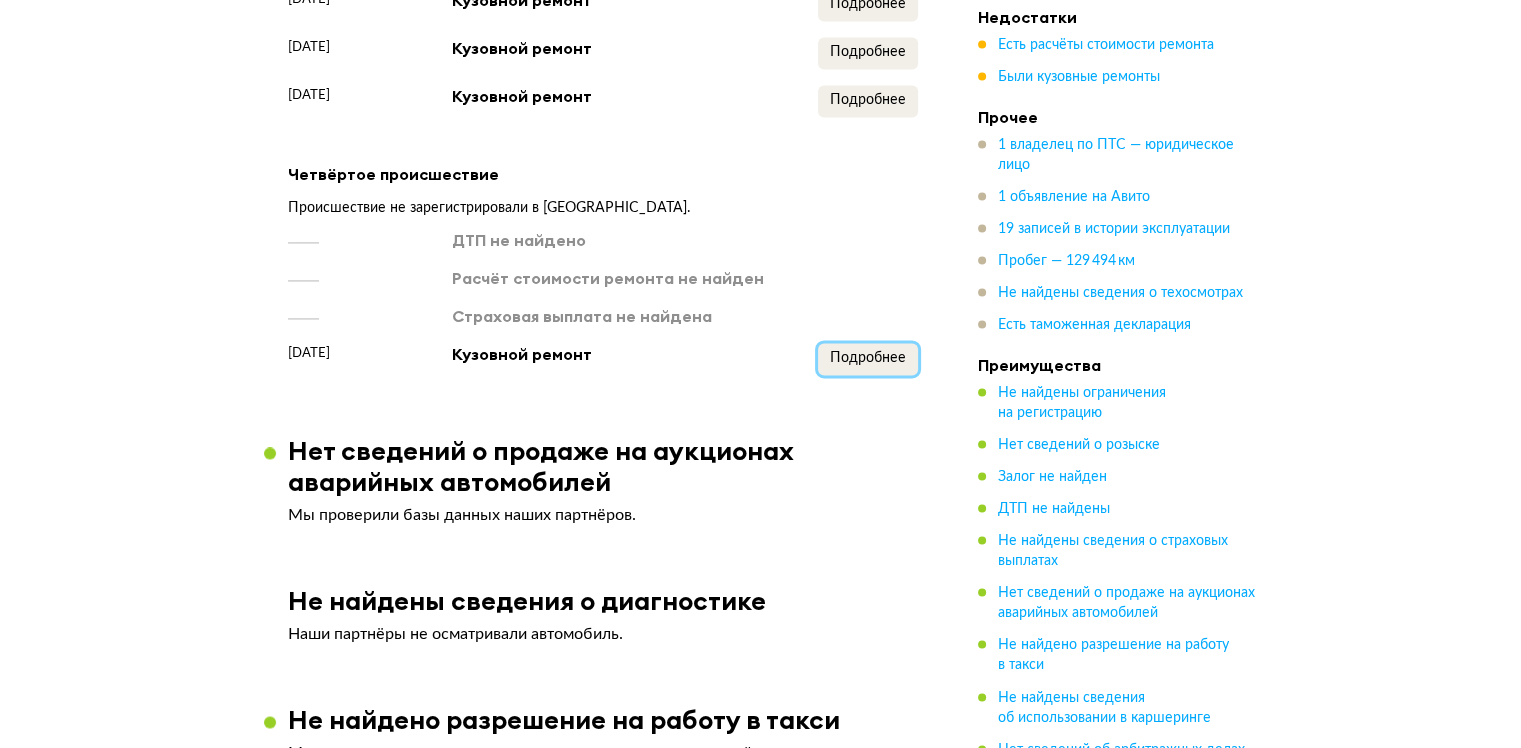 click on "Не найдены ограничения на регистрацию Мы проверили базы данных судебных приставов. Нет сведений о розыске Мы проверили официальные базы данных. Залог не найден Информация получена из единой информационной системы нотариата (ФНП), последнее обновление [DATE] 12:57. Базы могли быть не обновлены или банки не передали информацию о залоге в ФНП, поэтому гарантированную информацию о наличии залога получите у нотариуса непосредственно перед сделкой. 1 владелец по ПТС Автомобилем владело юридическое лицо. Износ у таких машин, как правило, выше. Срок владения :" at bounding box center (603, 2589) 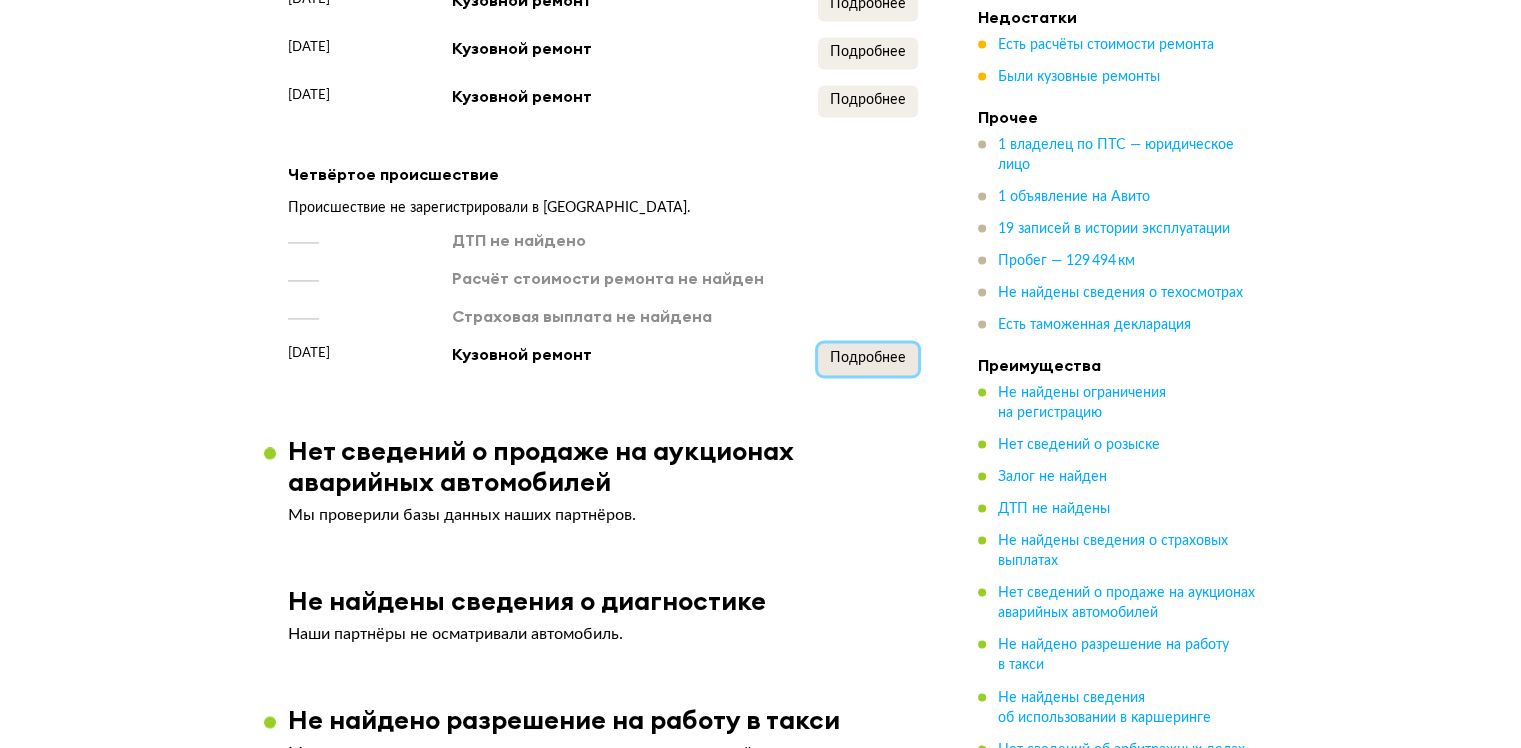 click on "Подробнее" at bounding box center [868, 358] 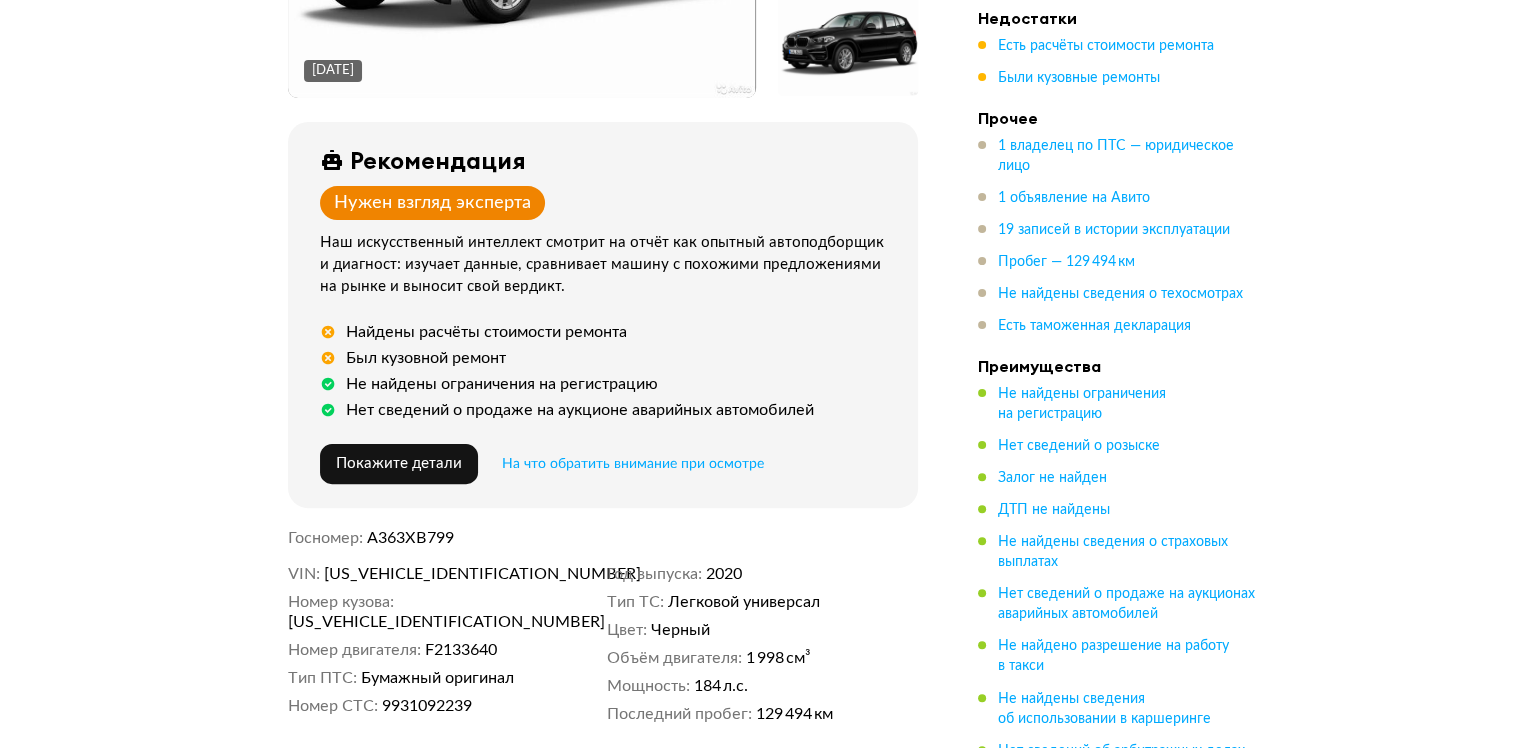 scroll, scrollTop: 0, scrollLeft: 0, axis: both 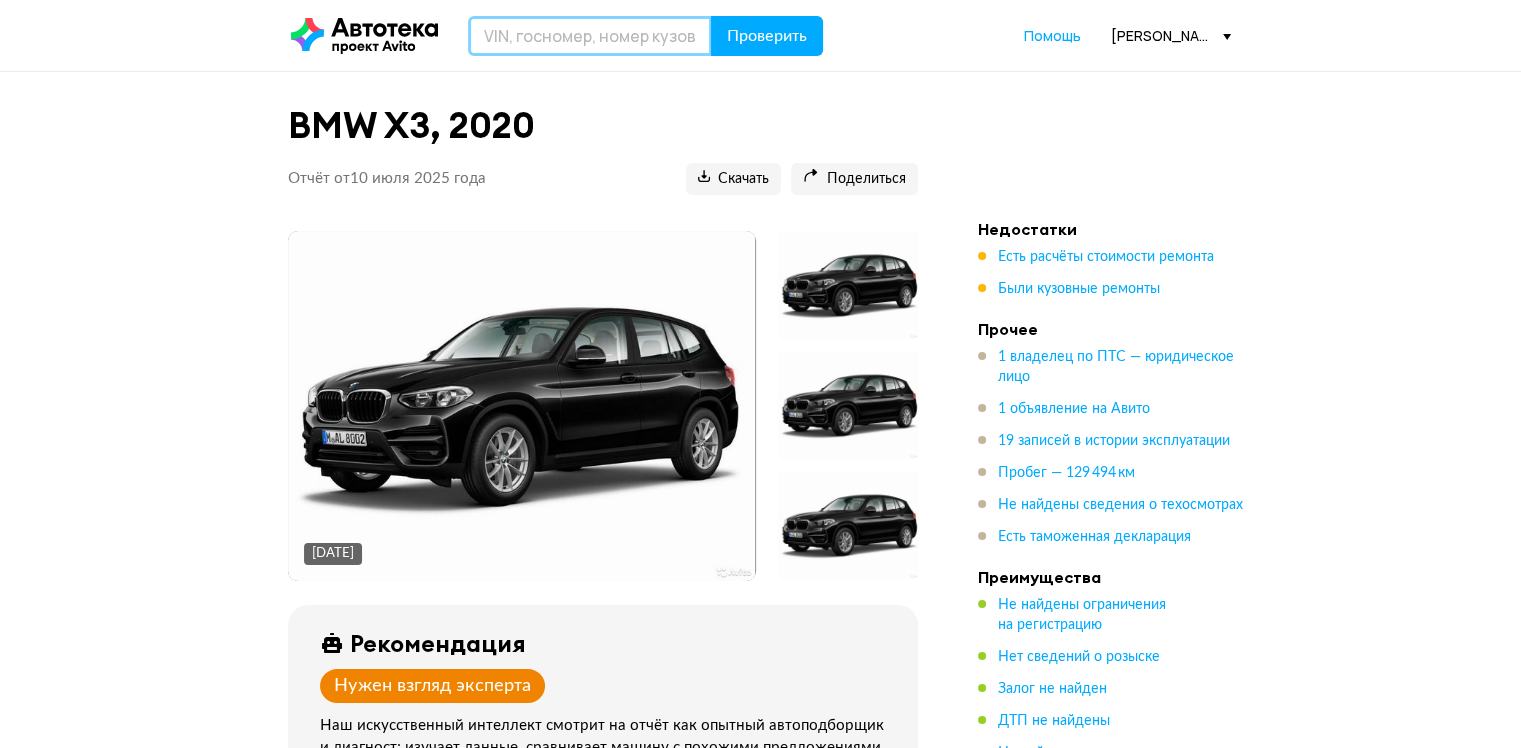 click at bounding box center [590, 36] 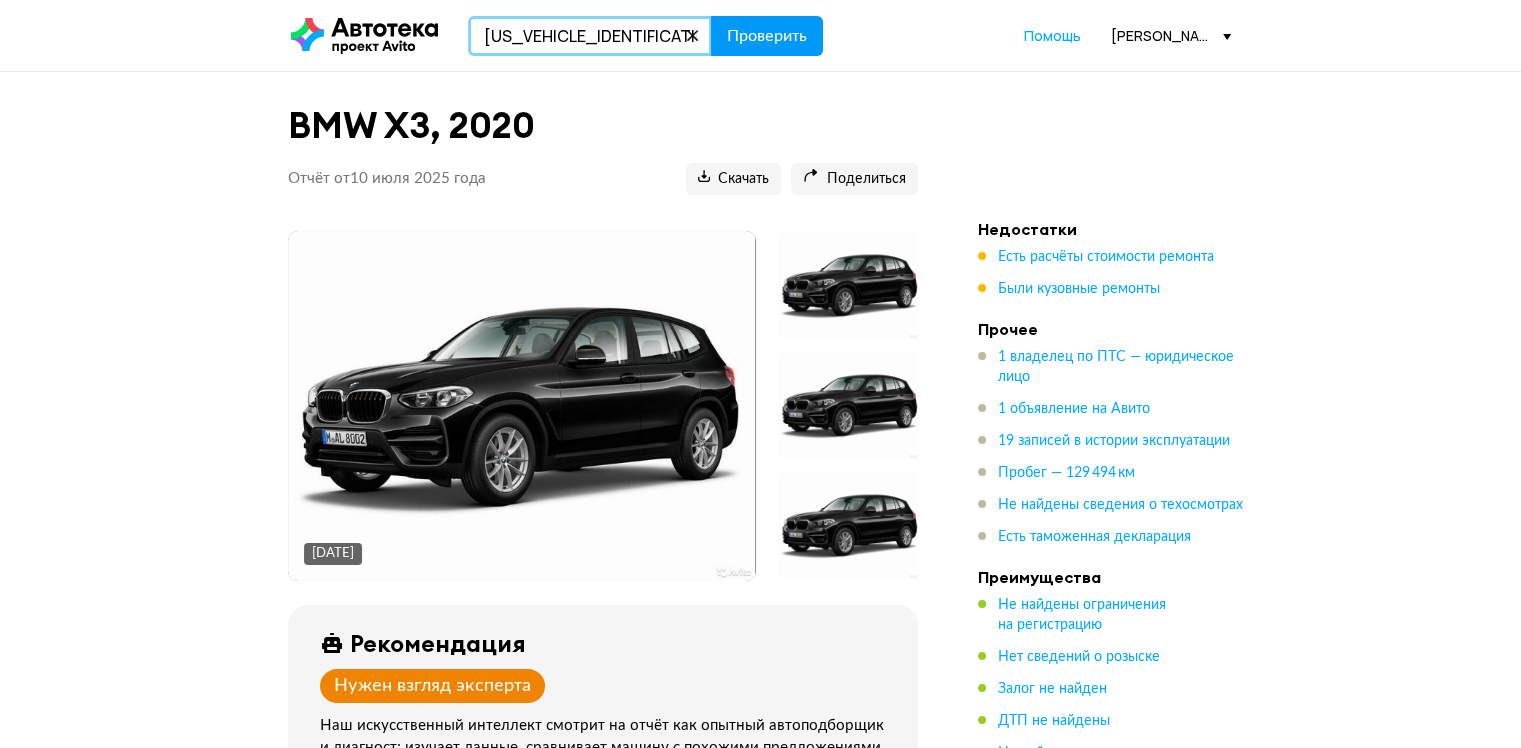 type on "[US_VEHICLE_IDENTIFICATION_NUMBER]" 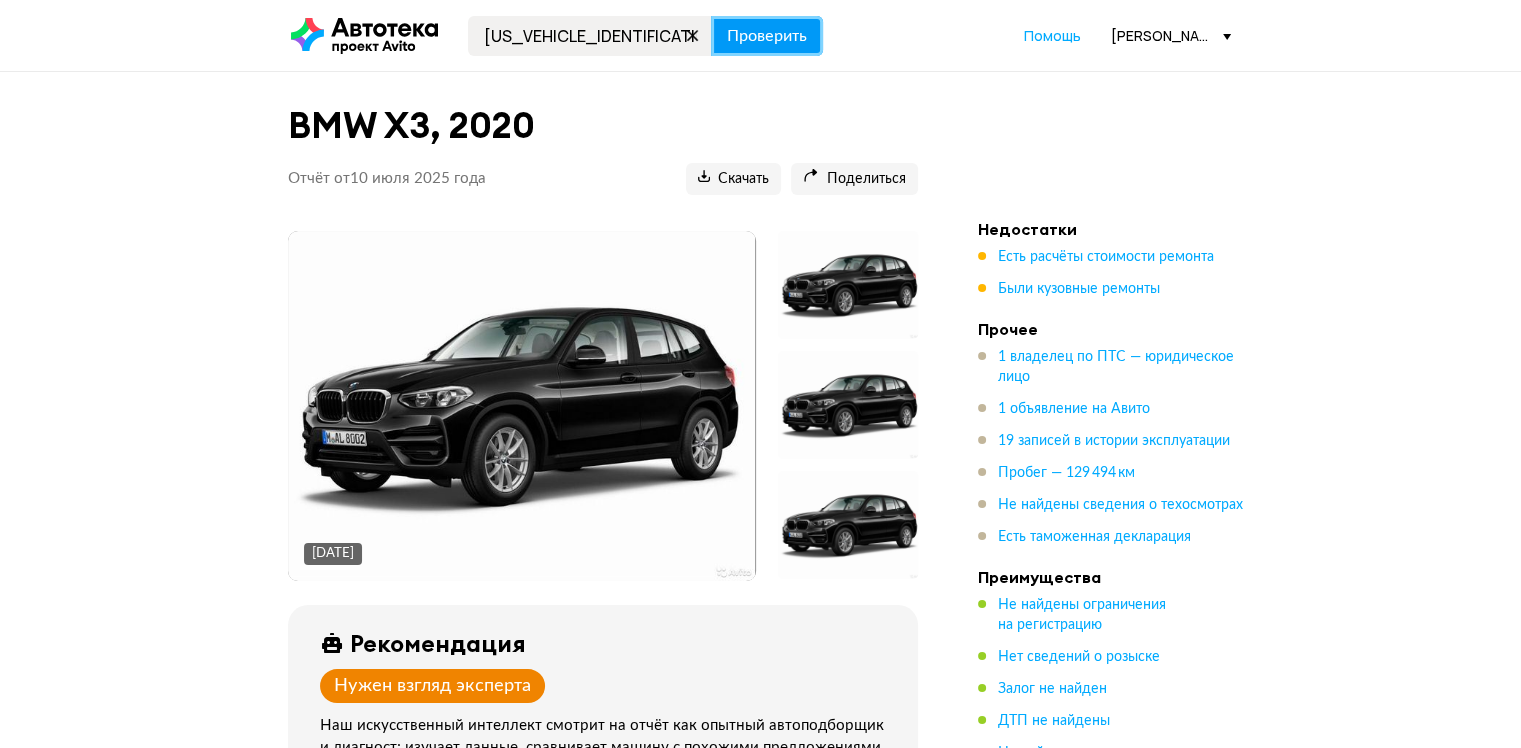 click on "Проверить" at bounding box center (767, 36) 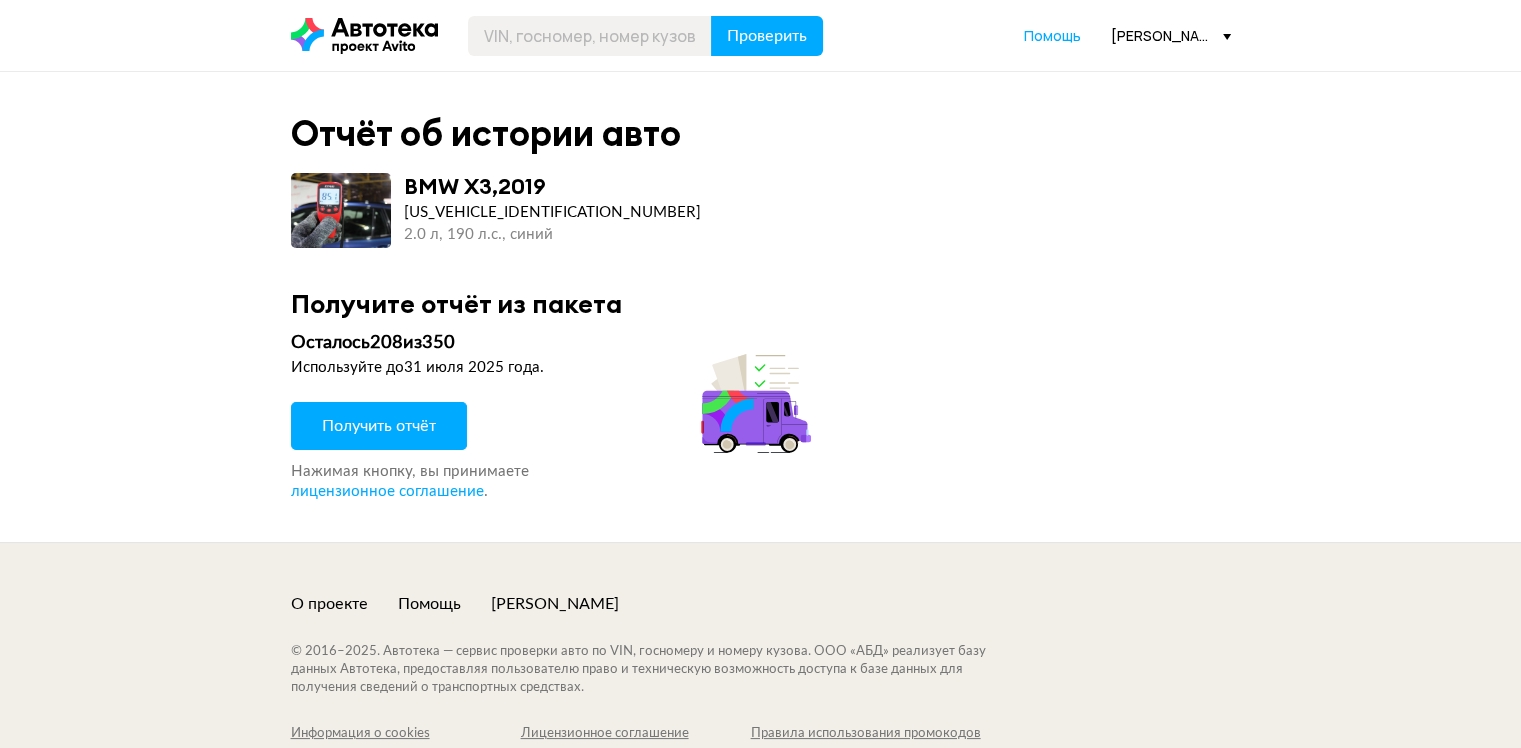 click on "Получить отчёт" at bounding box center [379, 426] 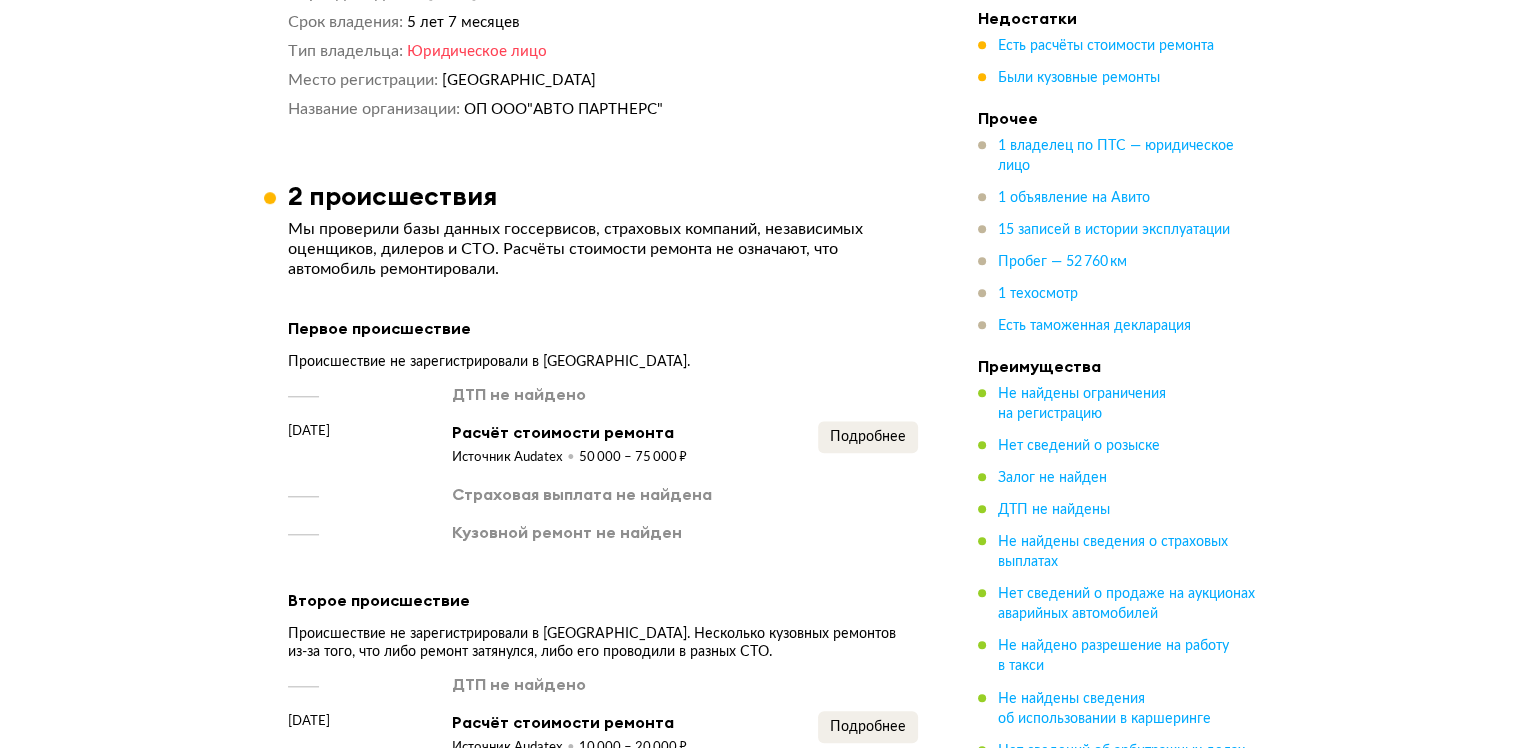 scroll, scrollTop: 2100, scrollLeft: 0, axis: vertical 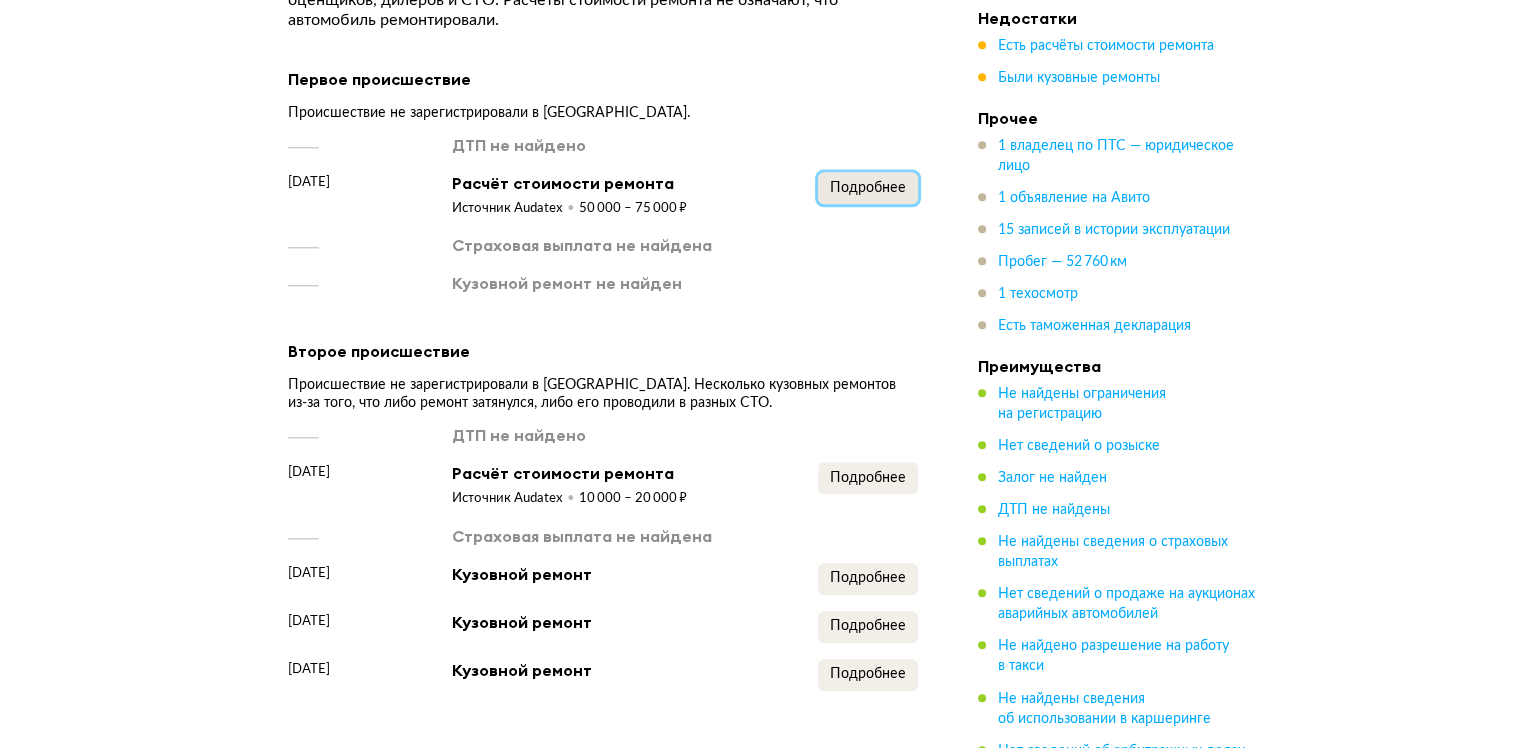 click on "Подробнее" at bounding box center [868, 188] 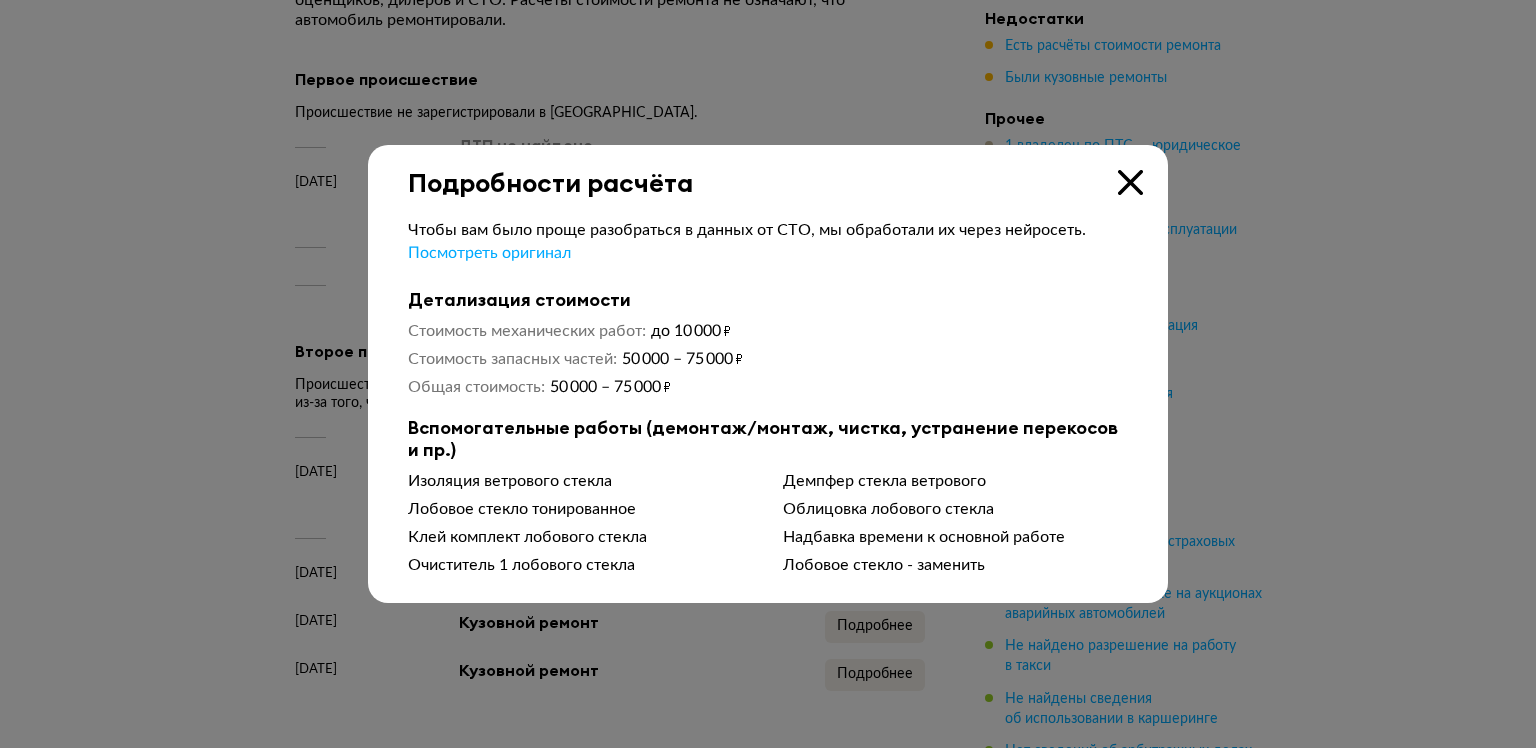 type 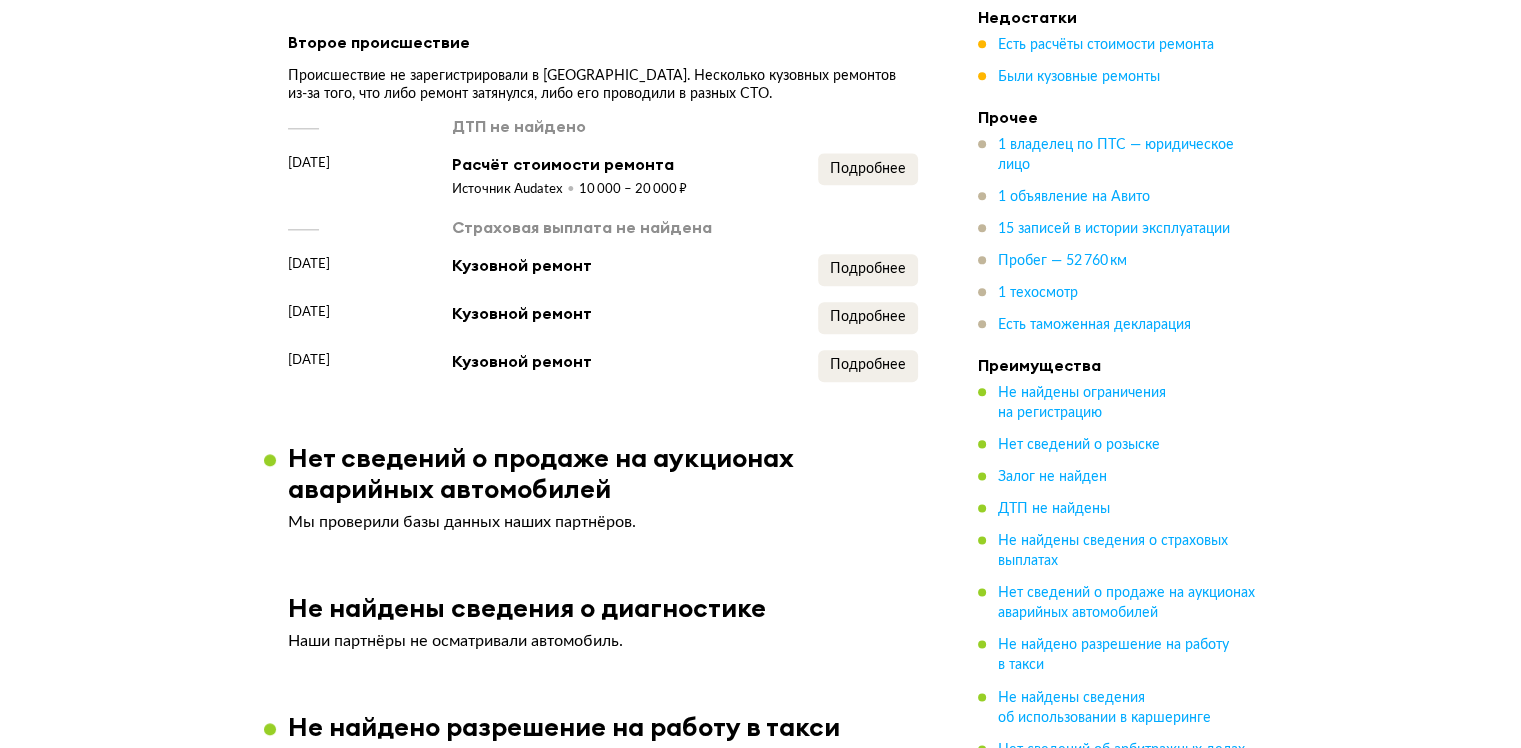 scroll, scrollTop: 2400, scrollLeft: 0, axis: vertical 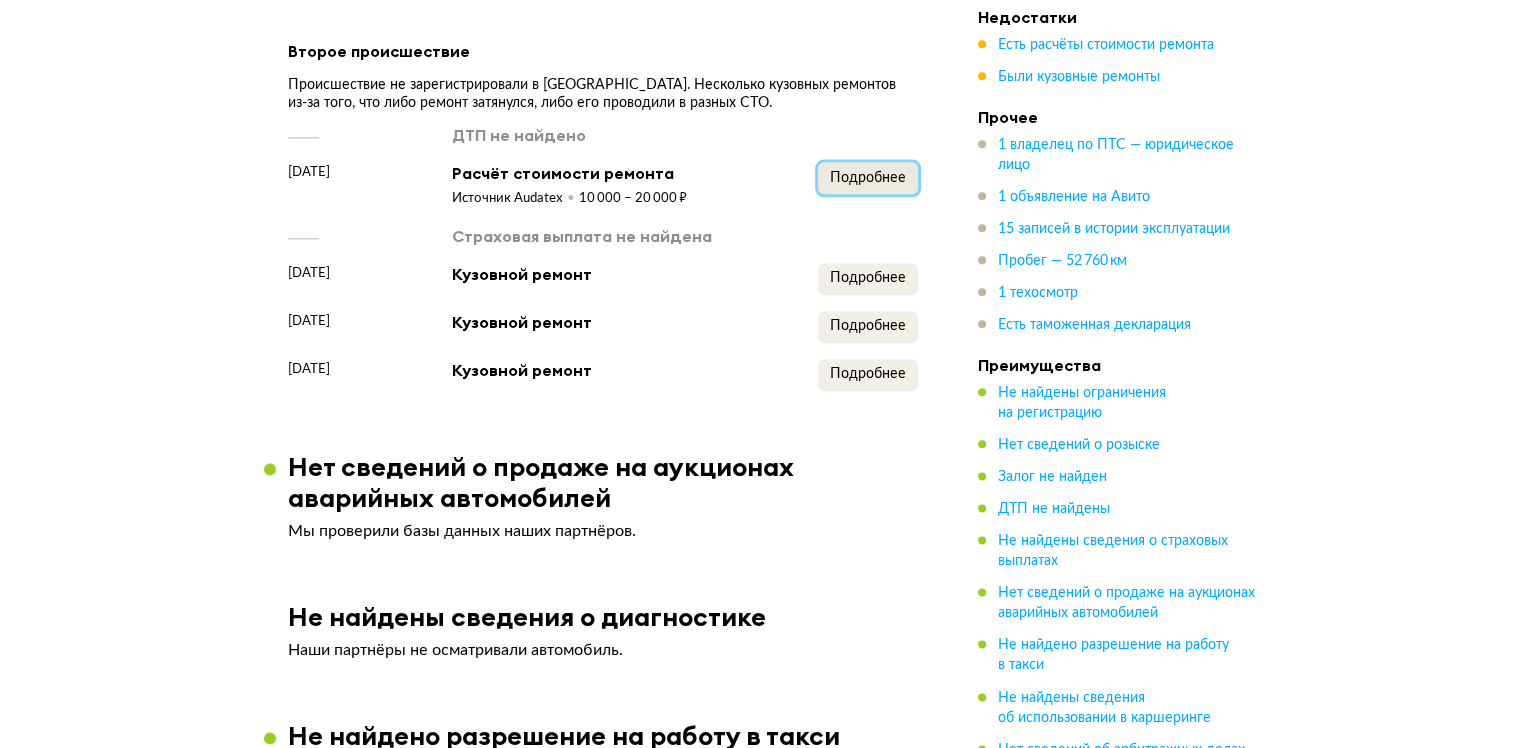 click on "Подробнее" at bounding box center (868, 178) 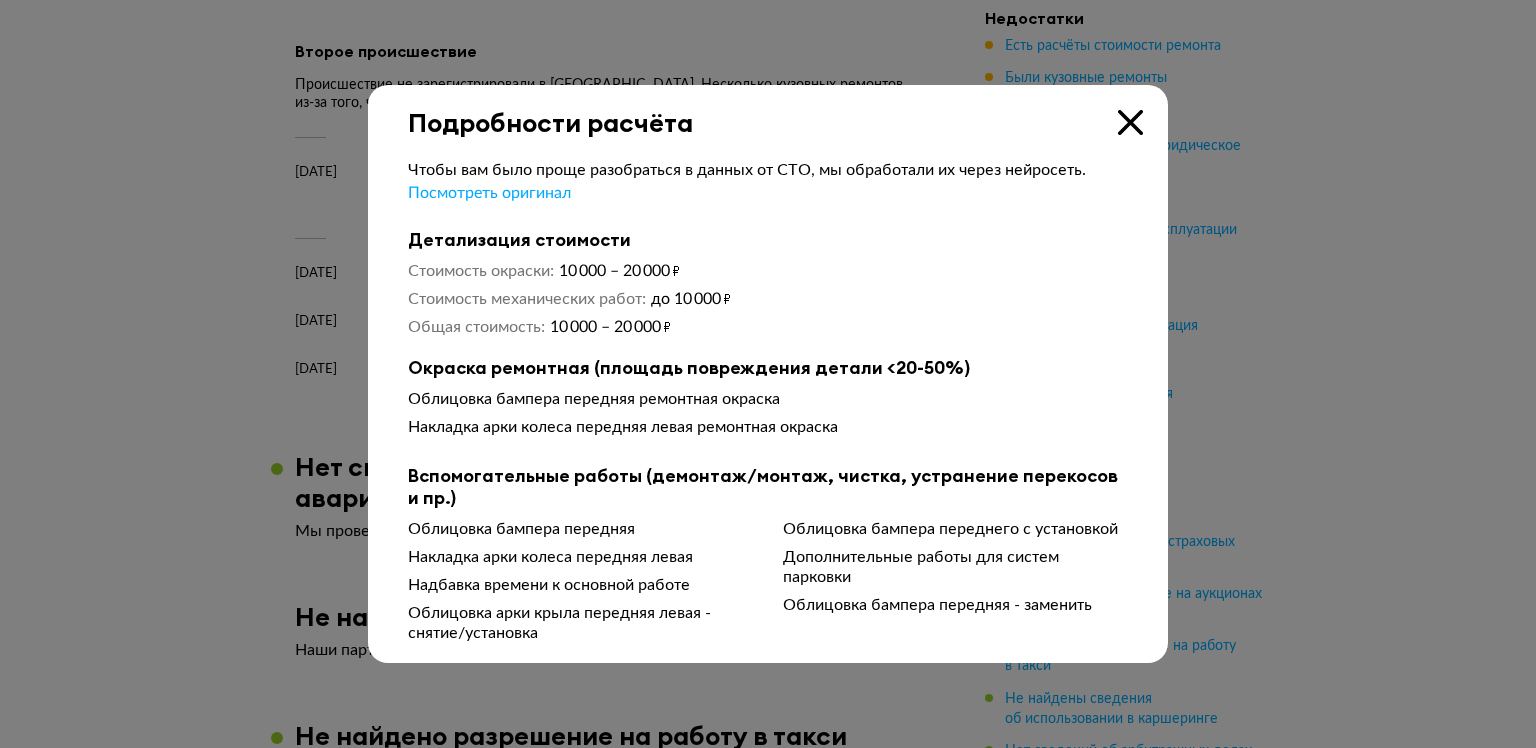 type 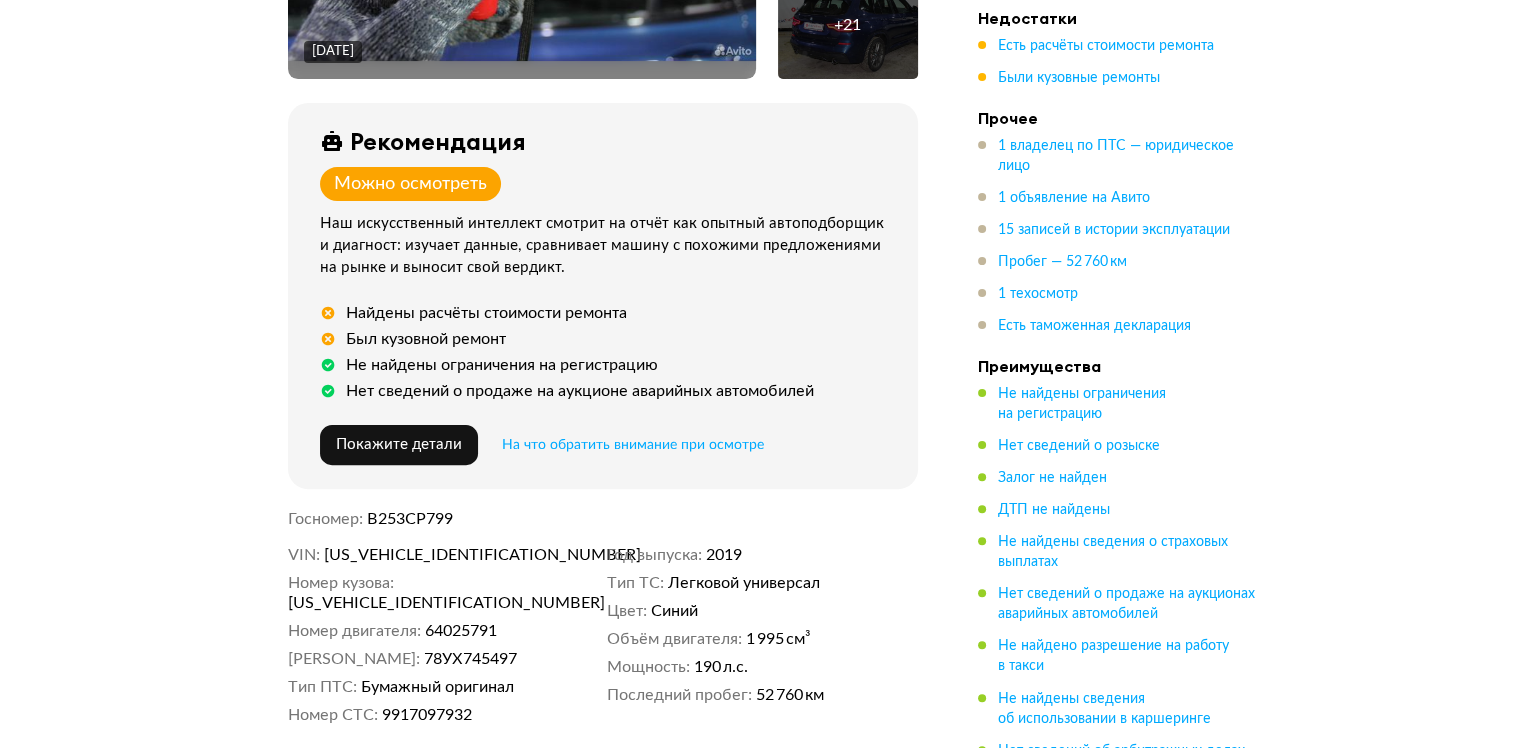 scroll, scrollTop: 100, scrollLeft: 0, axis: vertical 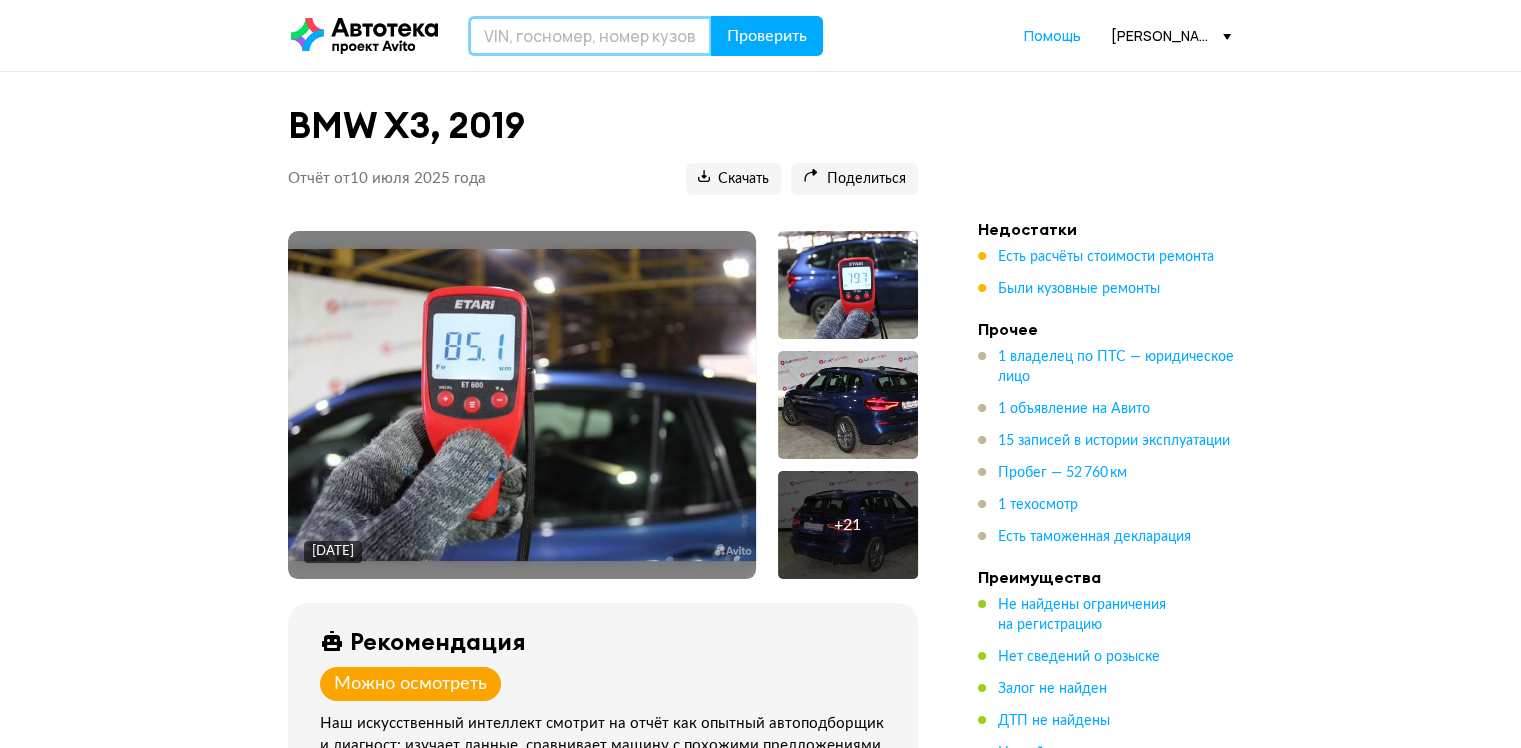 click at bounding box center (590, 36) 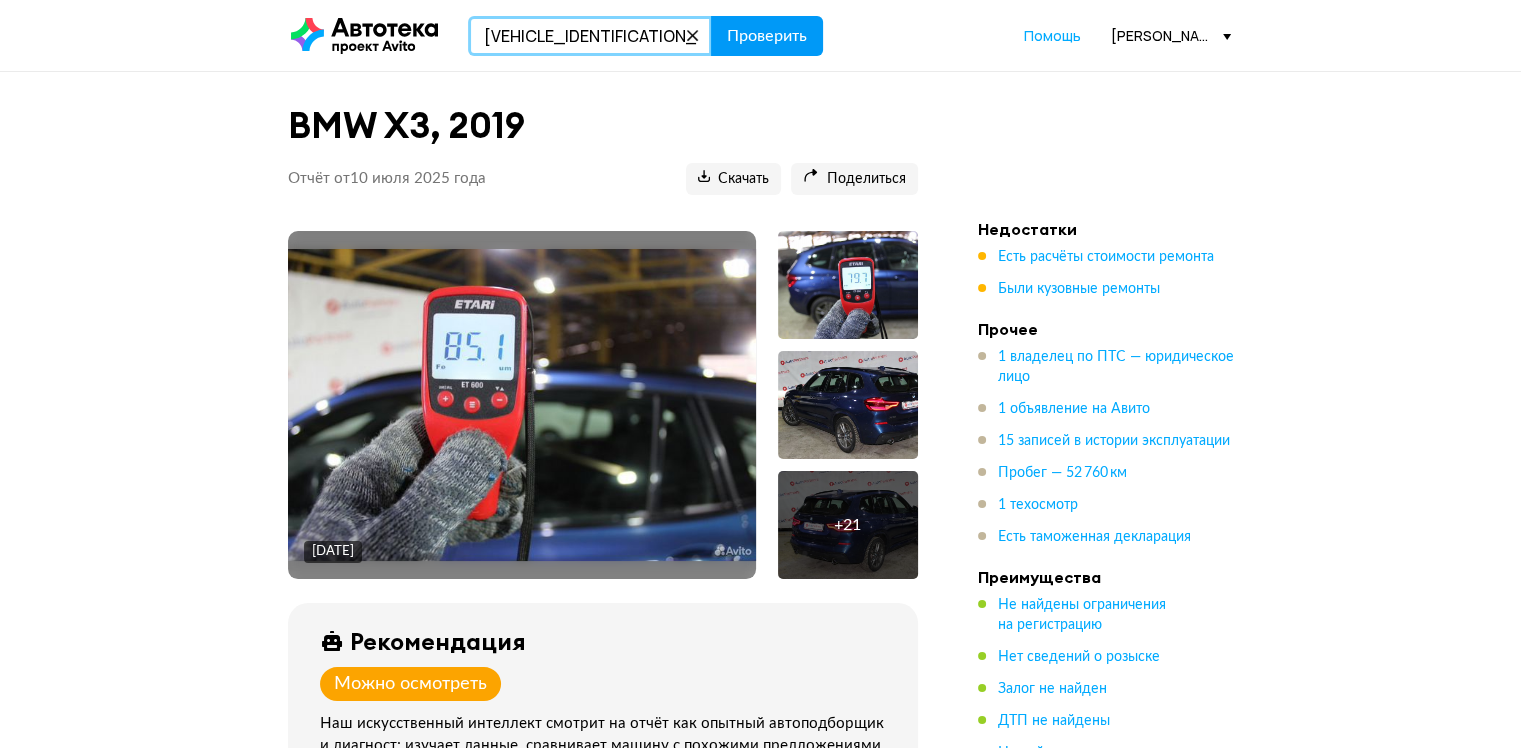 type on "[VEHICLE_IDENTIFICATION_NUMBER]" 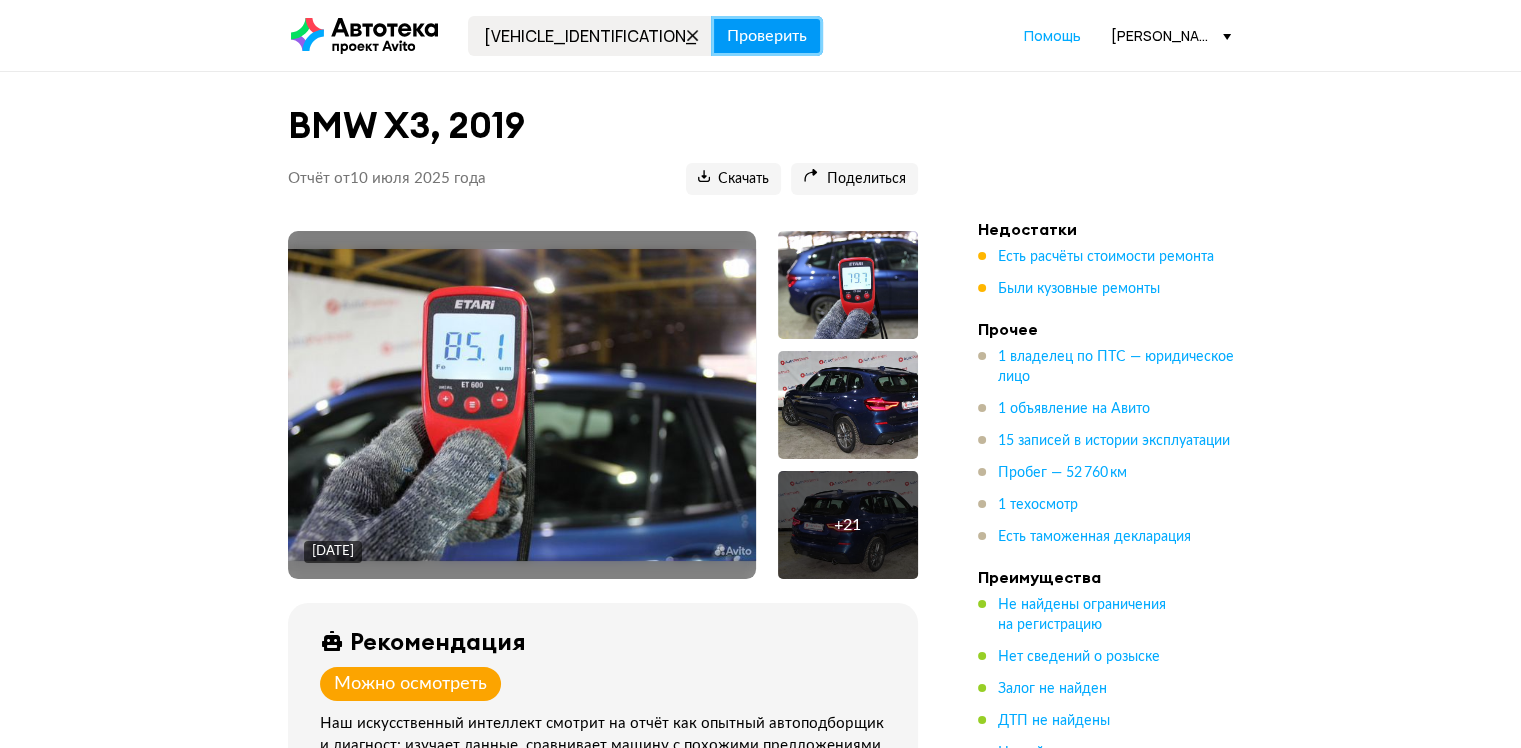 click on "Проверить" at bounding box center [767, 36] 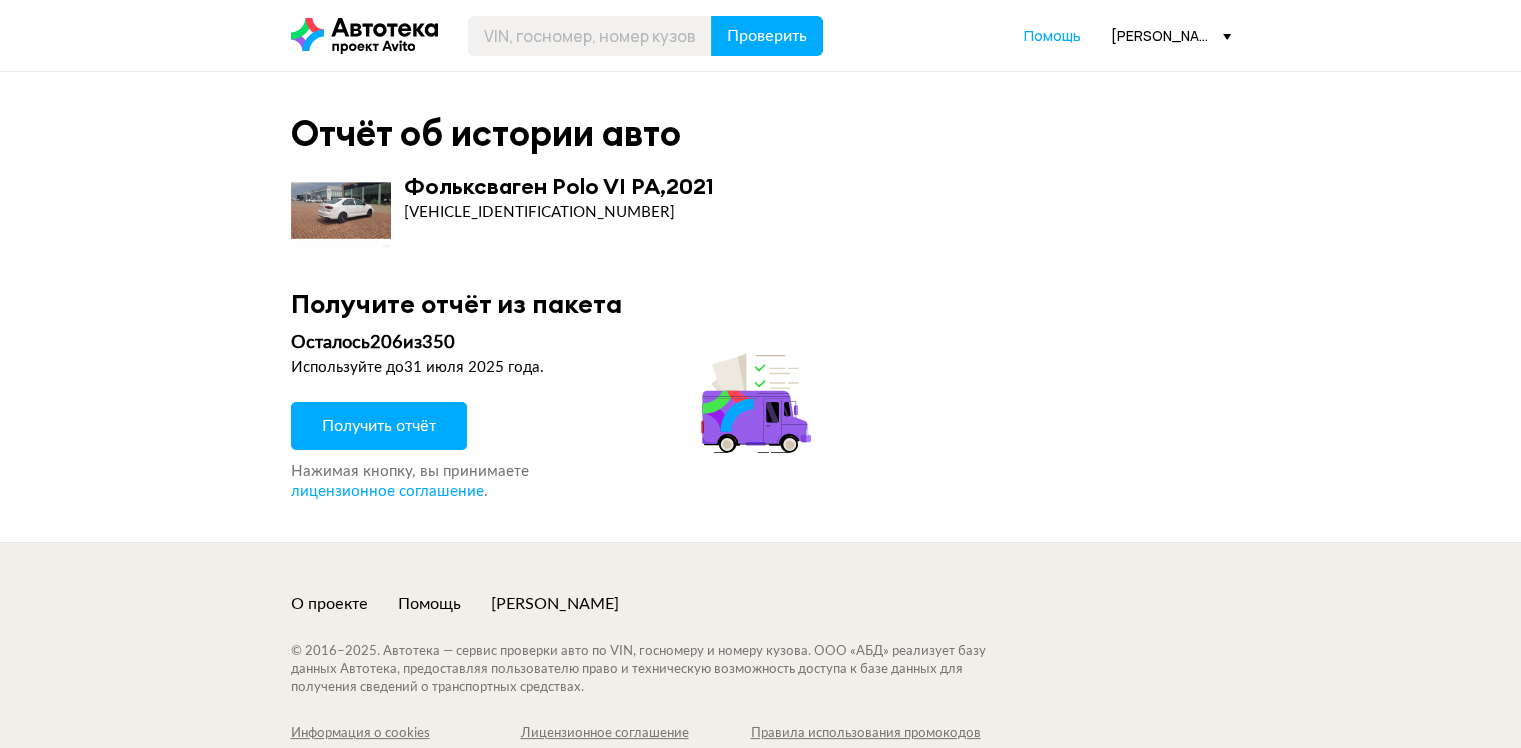 drag, startPoint x: 444, startPoint y: 424, endPoint x: 450, endPoint y: 440, distance: 17.088007 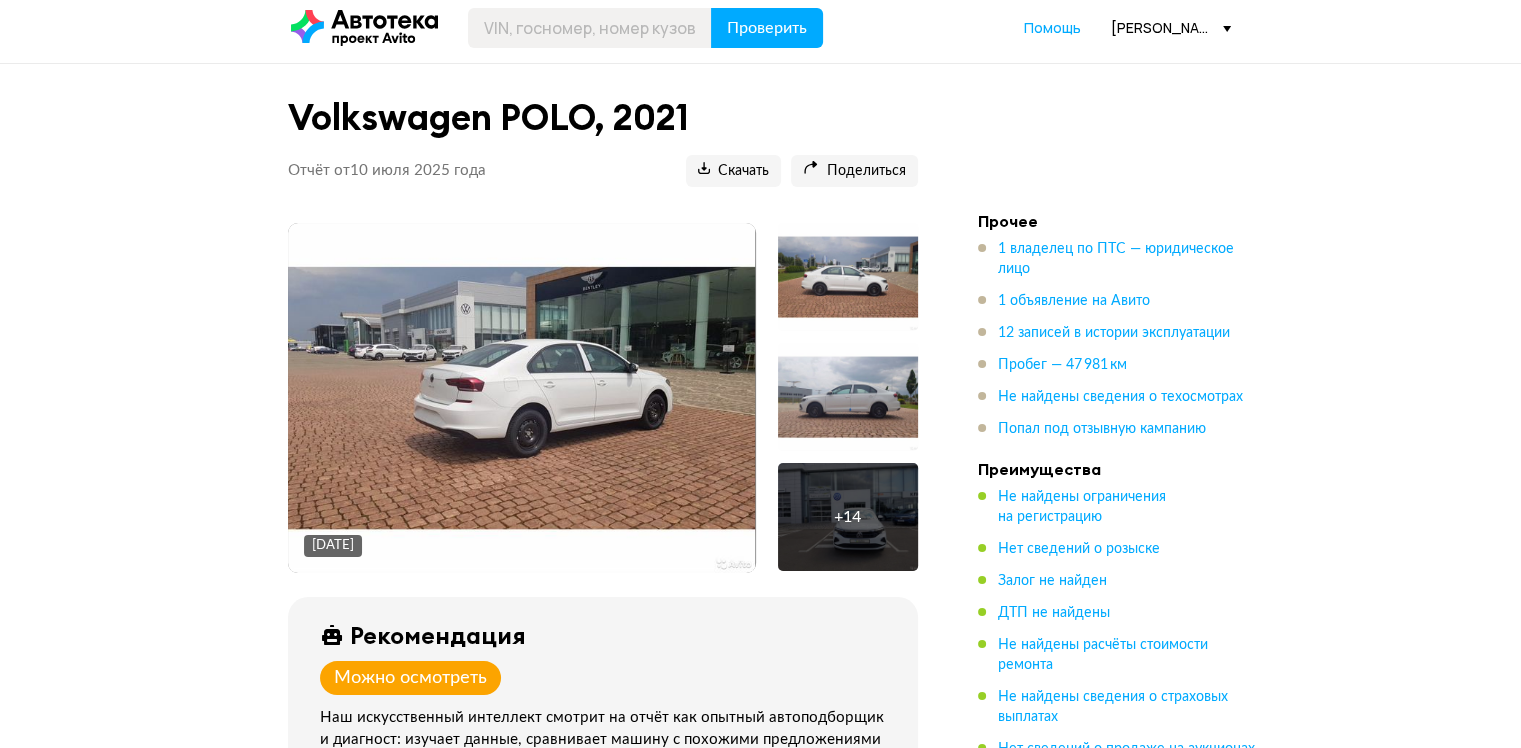 scroll, scrollTop: 0, scrollLeft: 0, axis: both 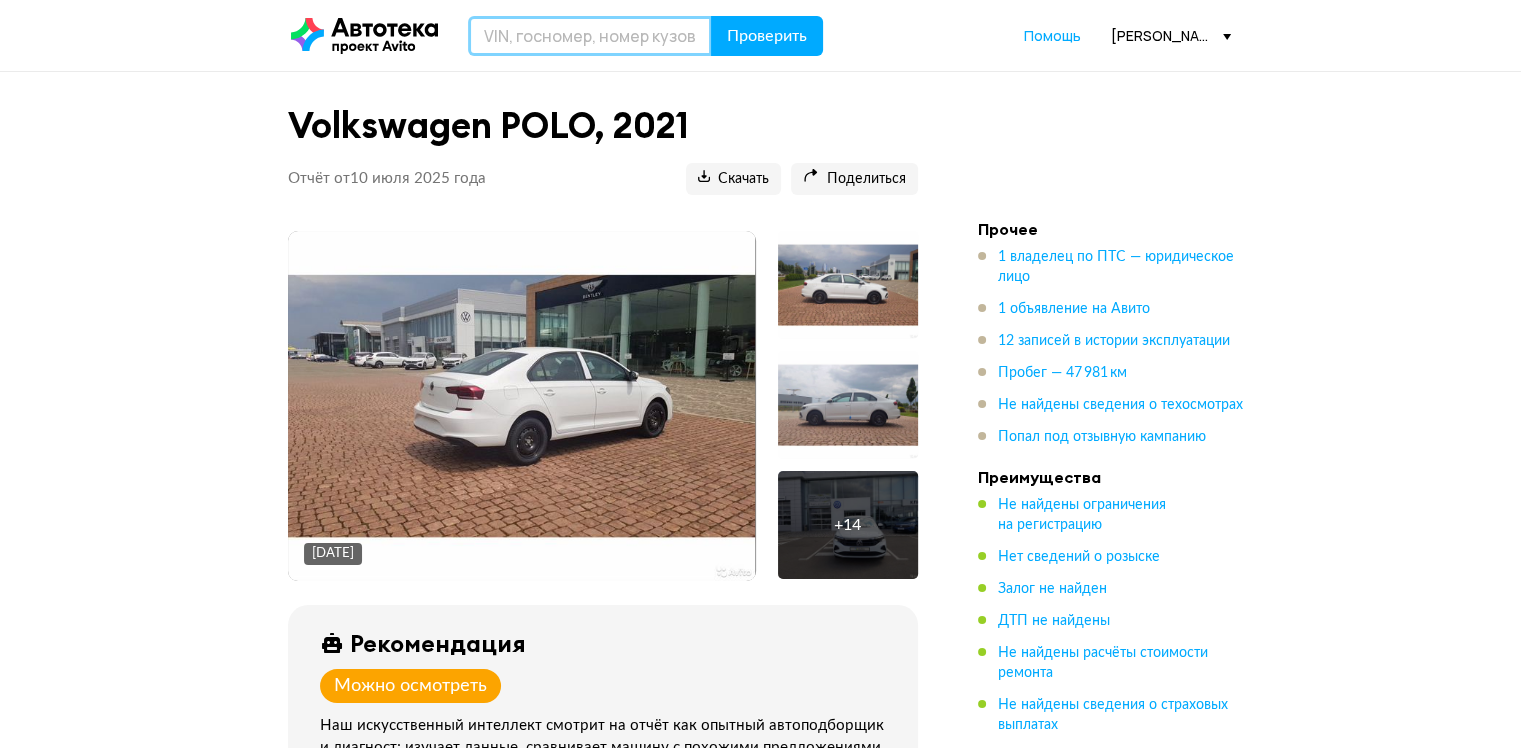 click at bounding box center [590, 36] 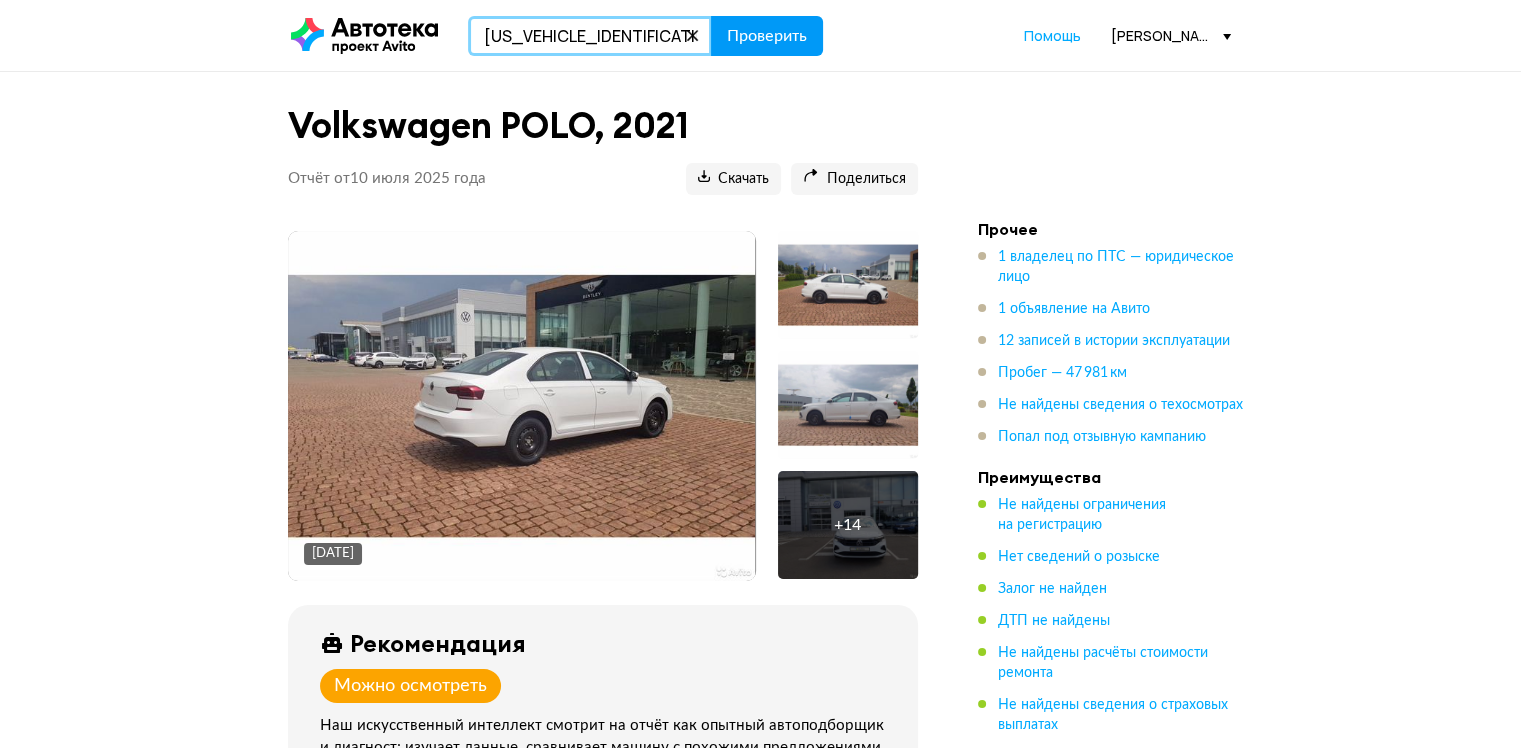 type on "[US_VEHICLE_IDENTIFICATION_NUMBER]" 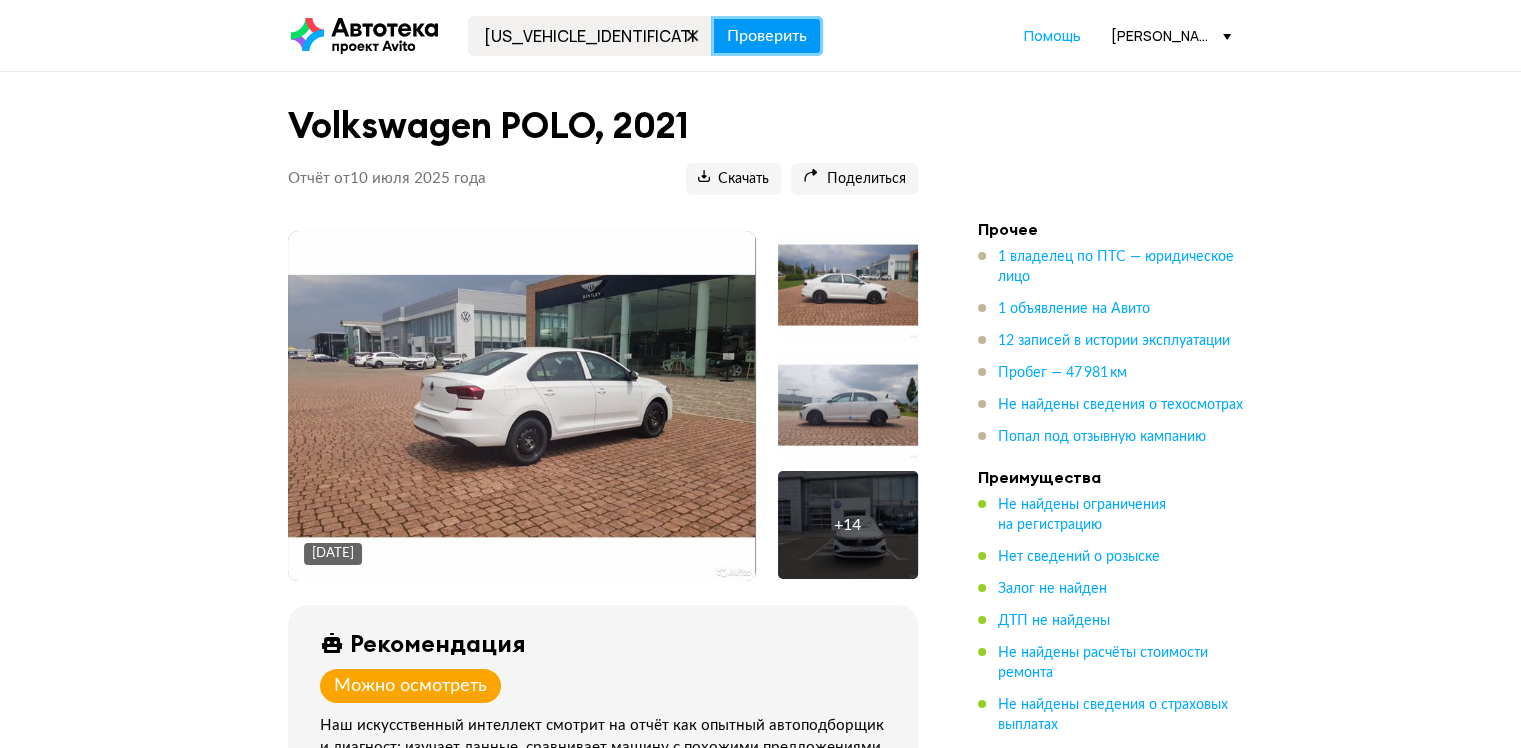 click on "Проверить" at bounding box center [767, 36] 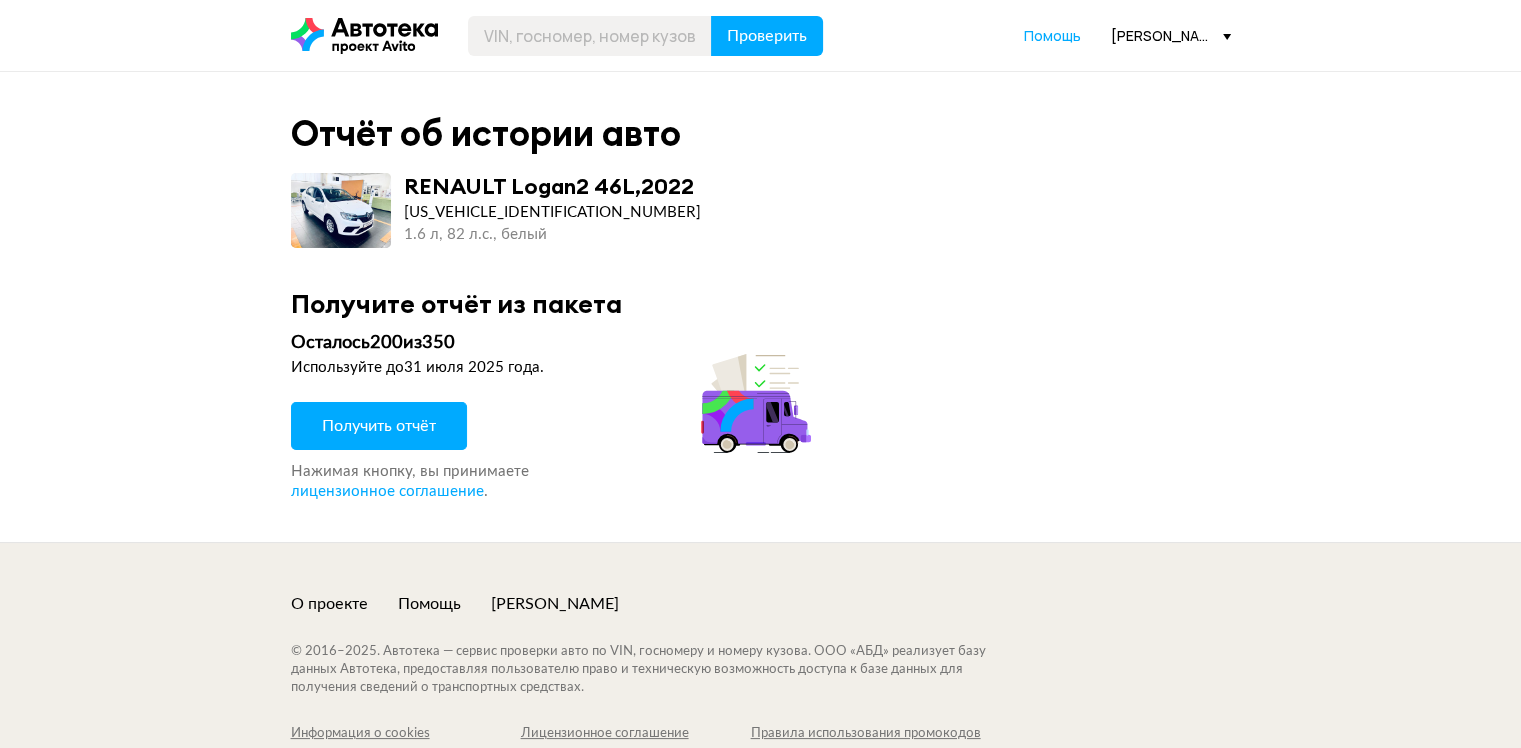click on "Получить отчёт" at bounding box center (379, 426) 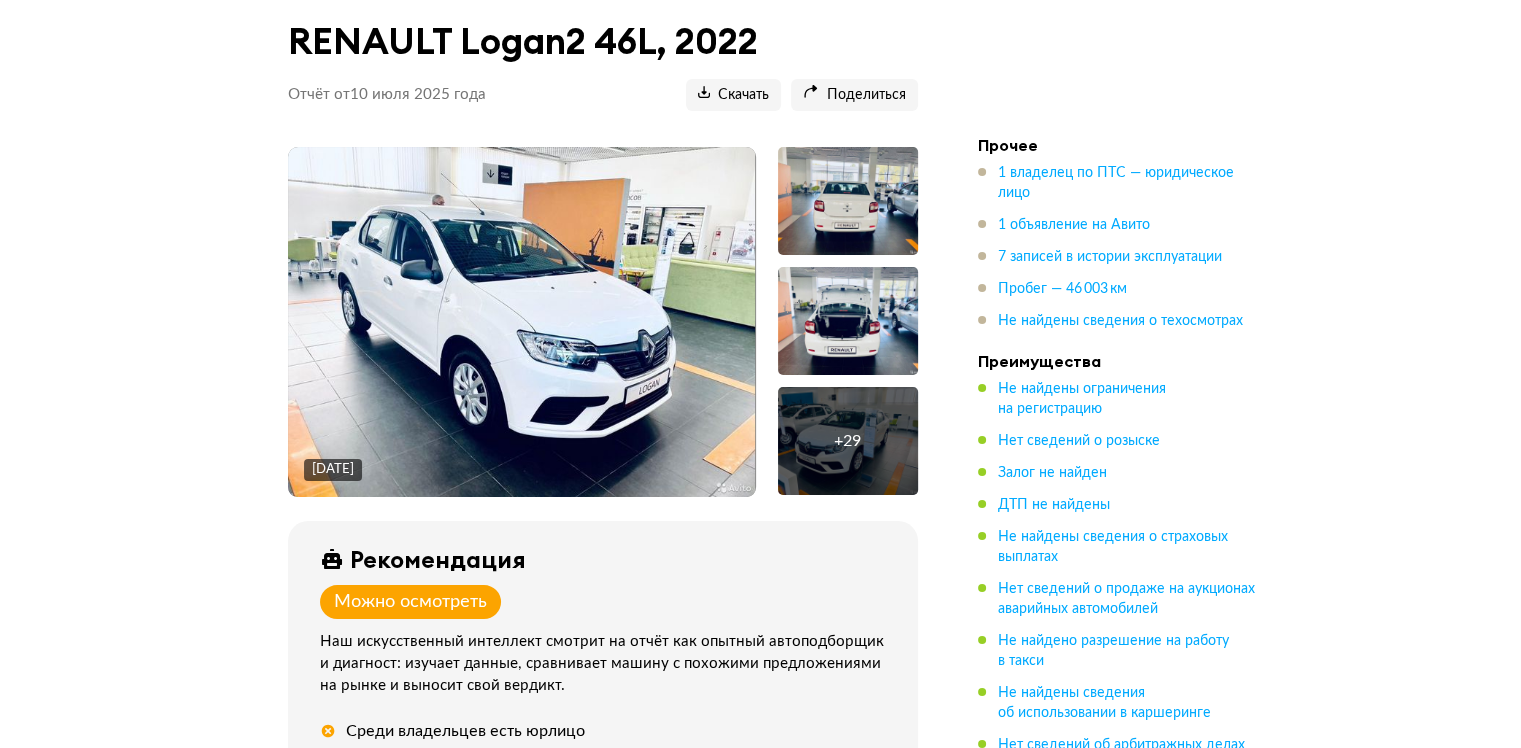 scroll, scrollTop: 300, scrollLeft: 0, axis: vertical 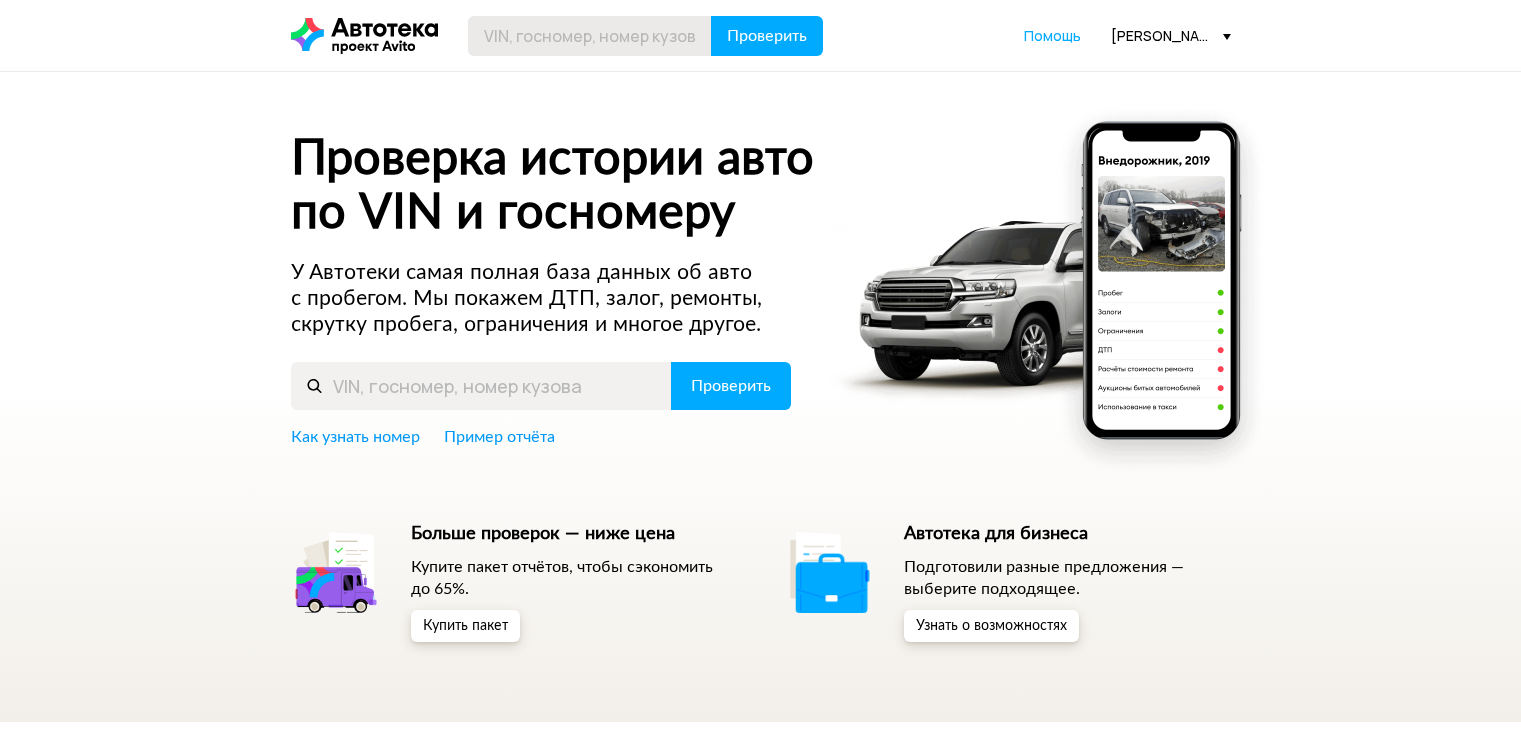 click at bounding box center [590, 36] 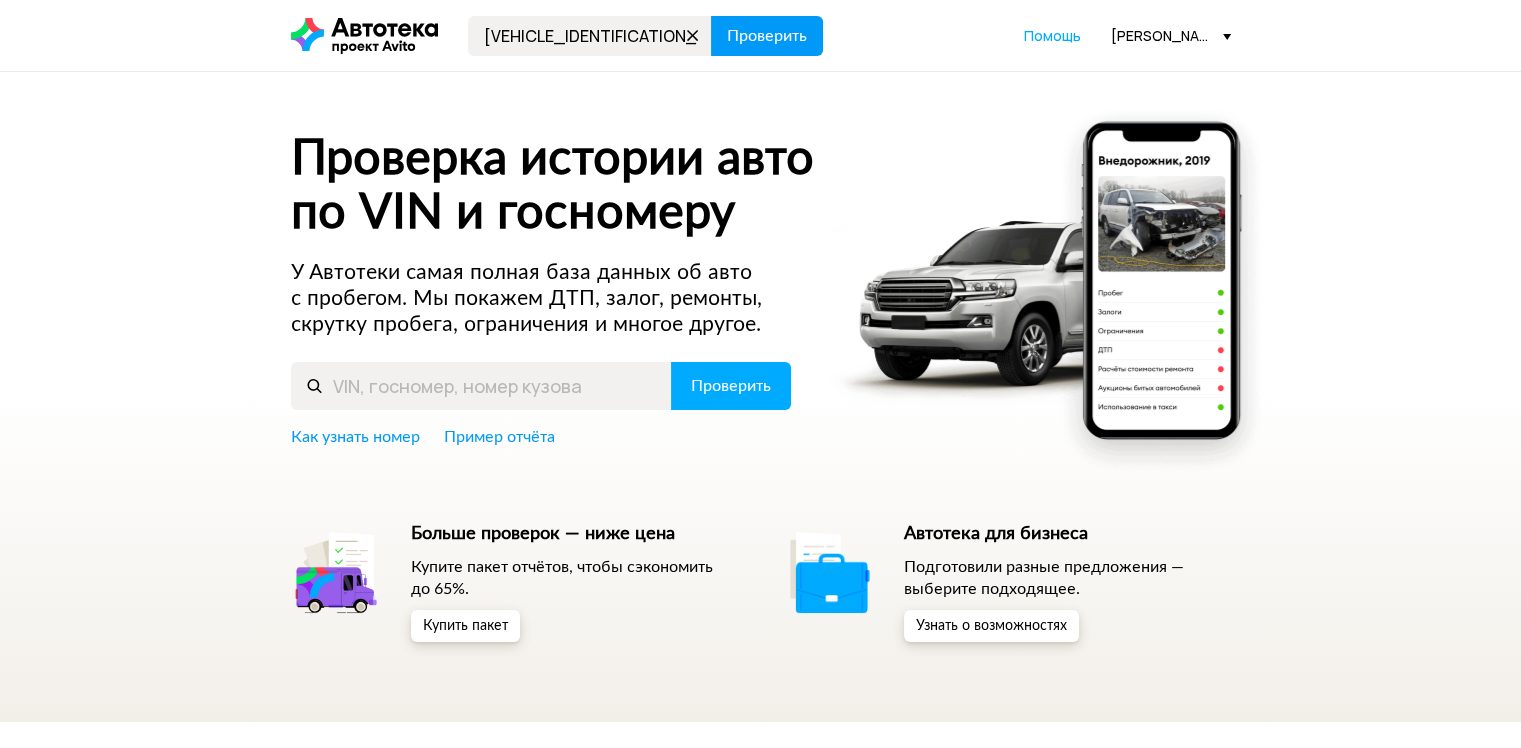 type on "[VEHICLE_IDENTIFICATION_NUMBER]" 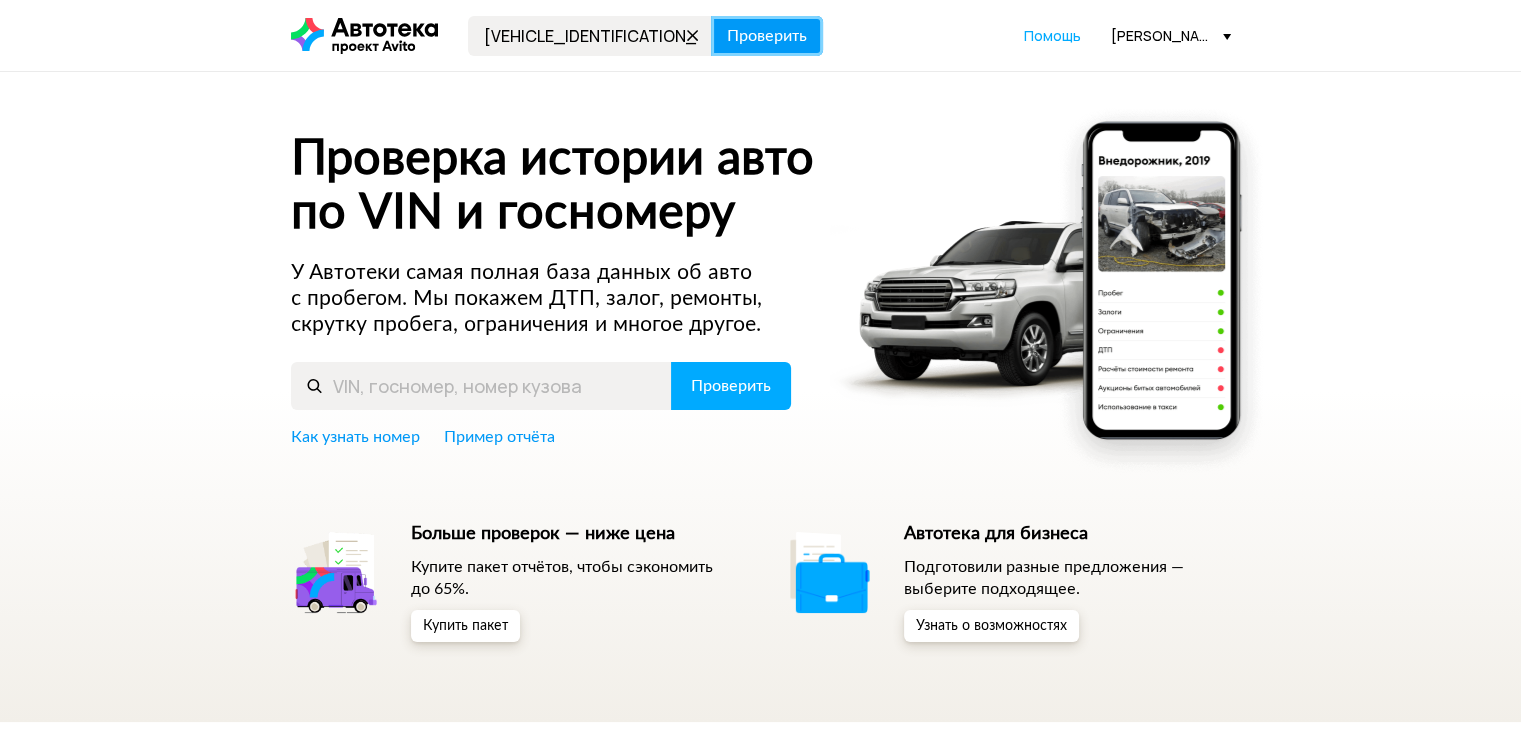 click on "Проверить" at bounding box center (767, 36) 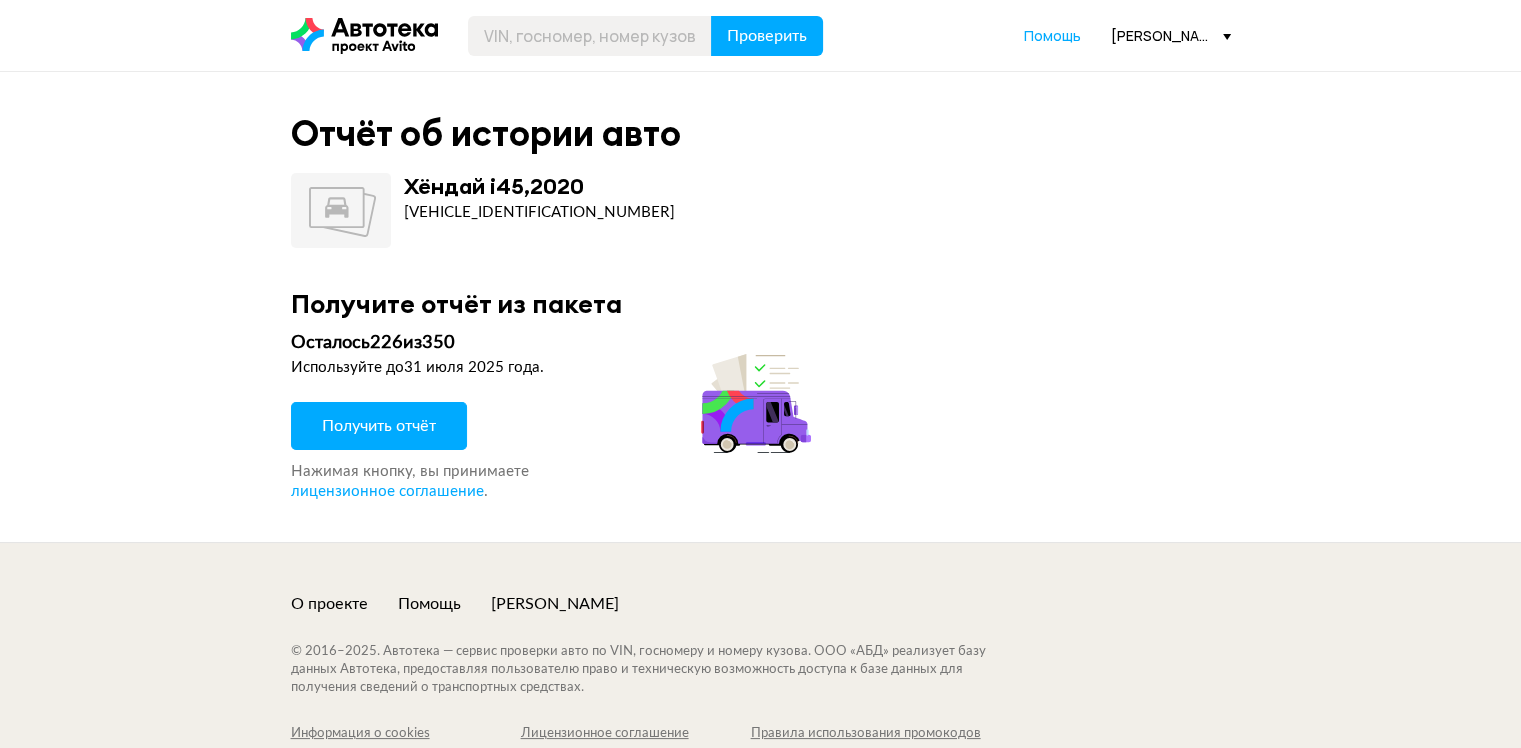 click on "Получить отчёт" at bounding box center (379, 426) 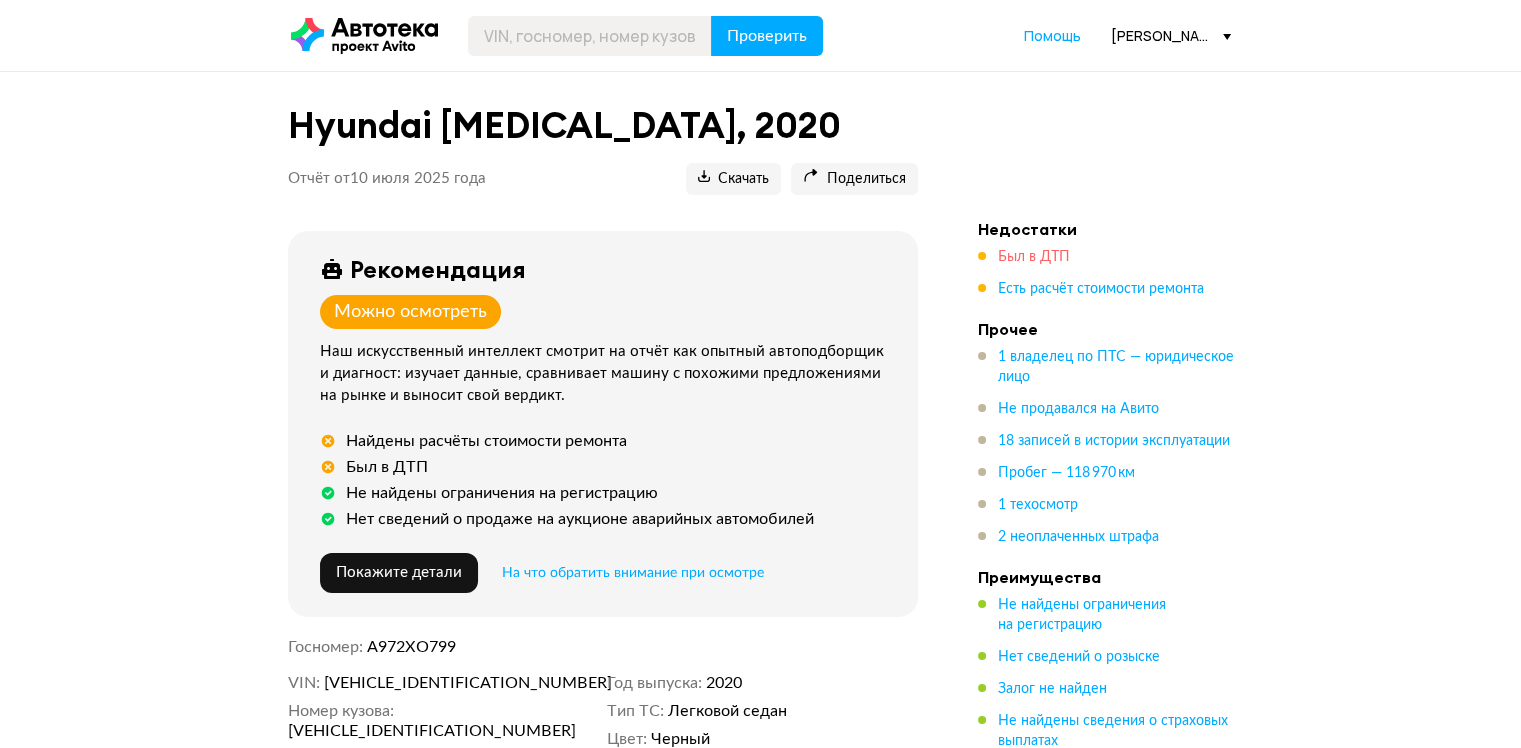 click on "Был в ДТП" at bounding box center (1034, 257) 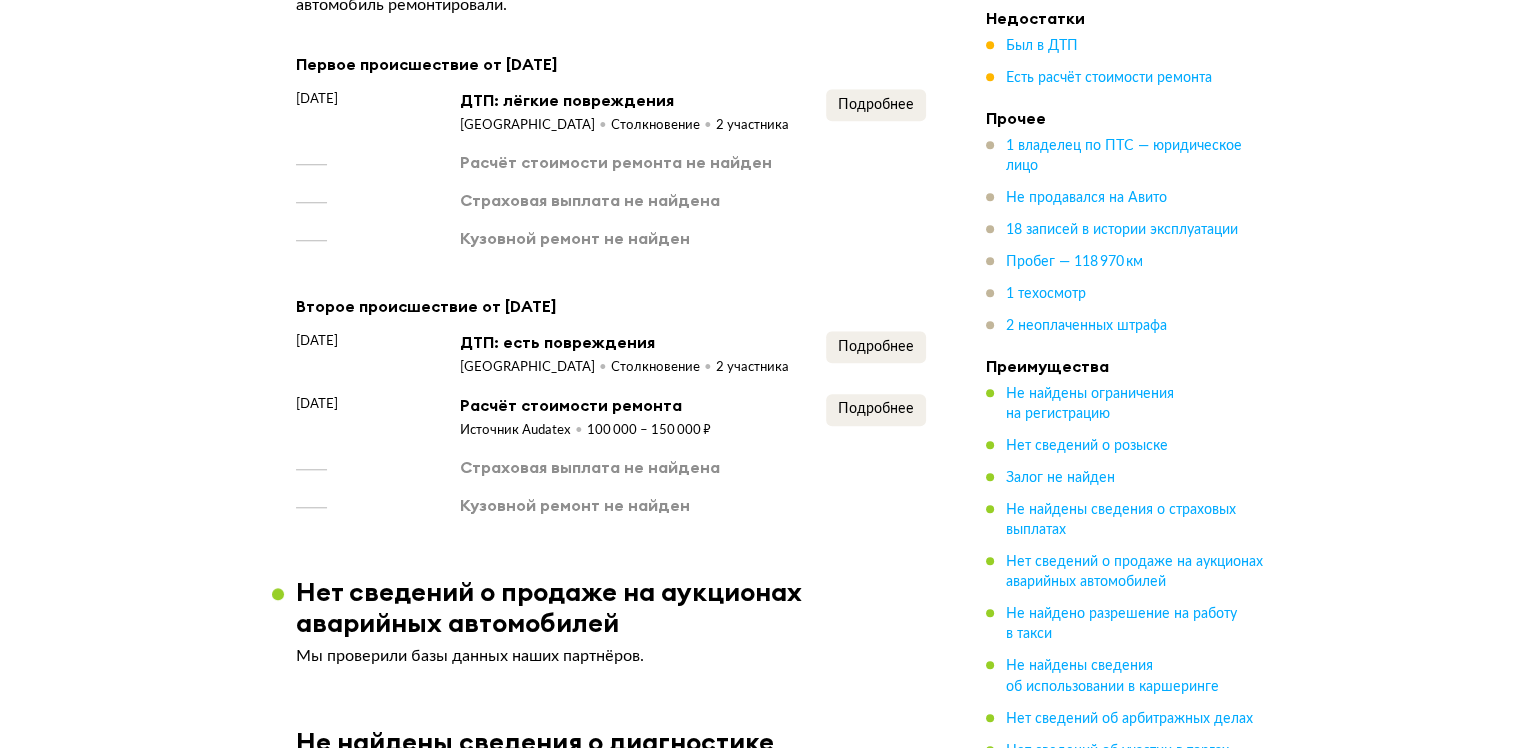 scroll, scrollTop: 1727, scrollLeft: 0, axis: vertical 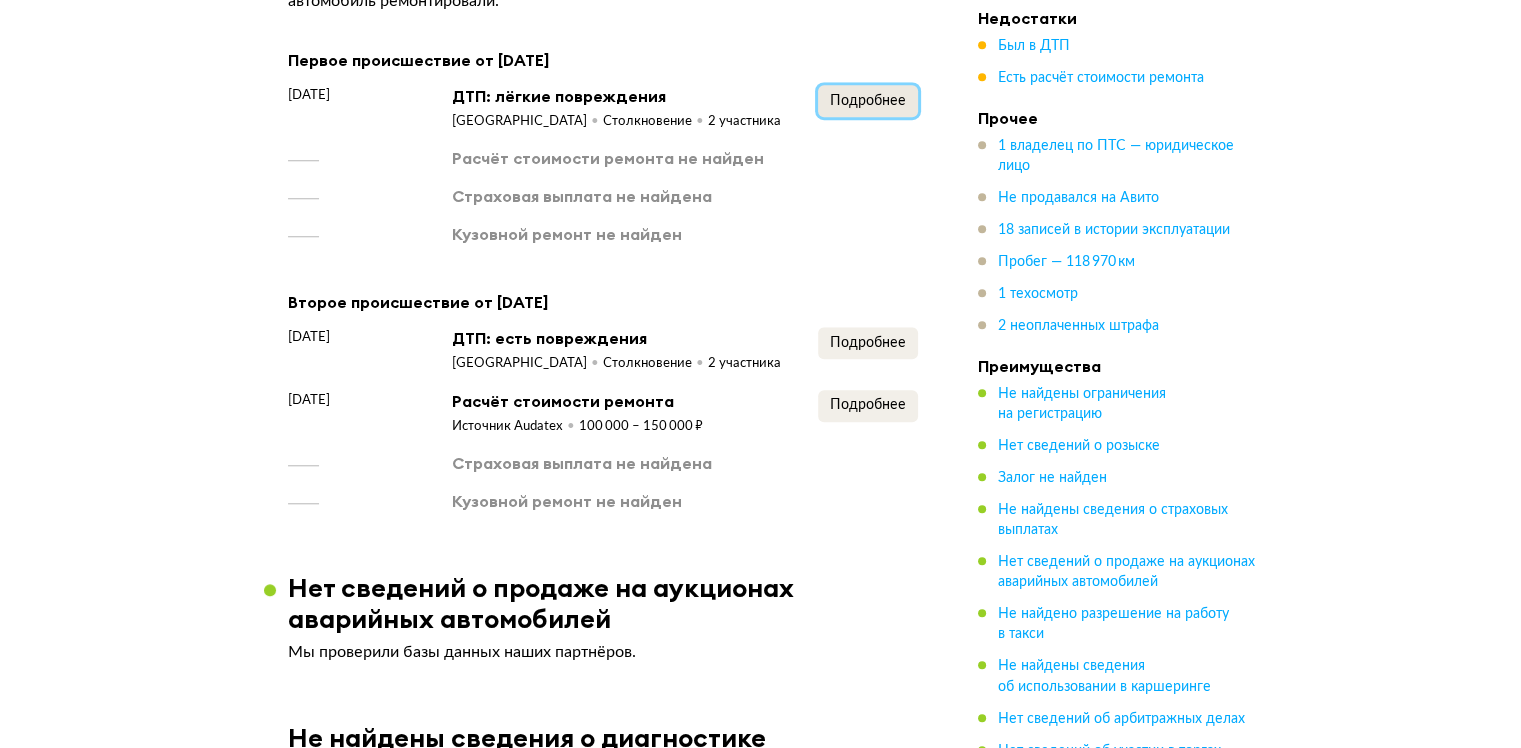 click on "Подробнее" at bounding box center [868, 101] 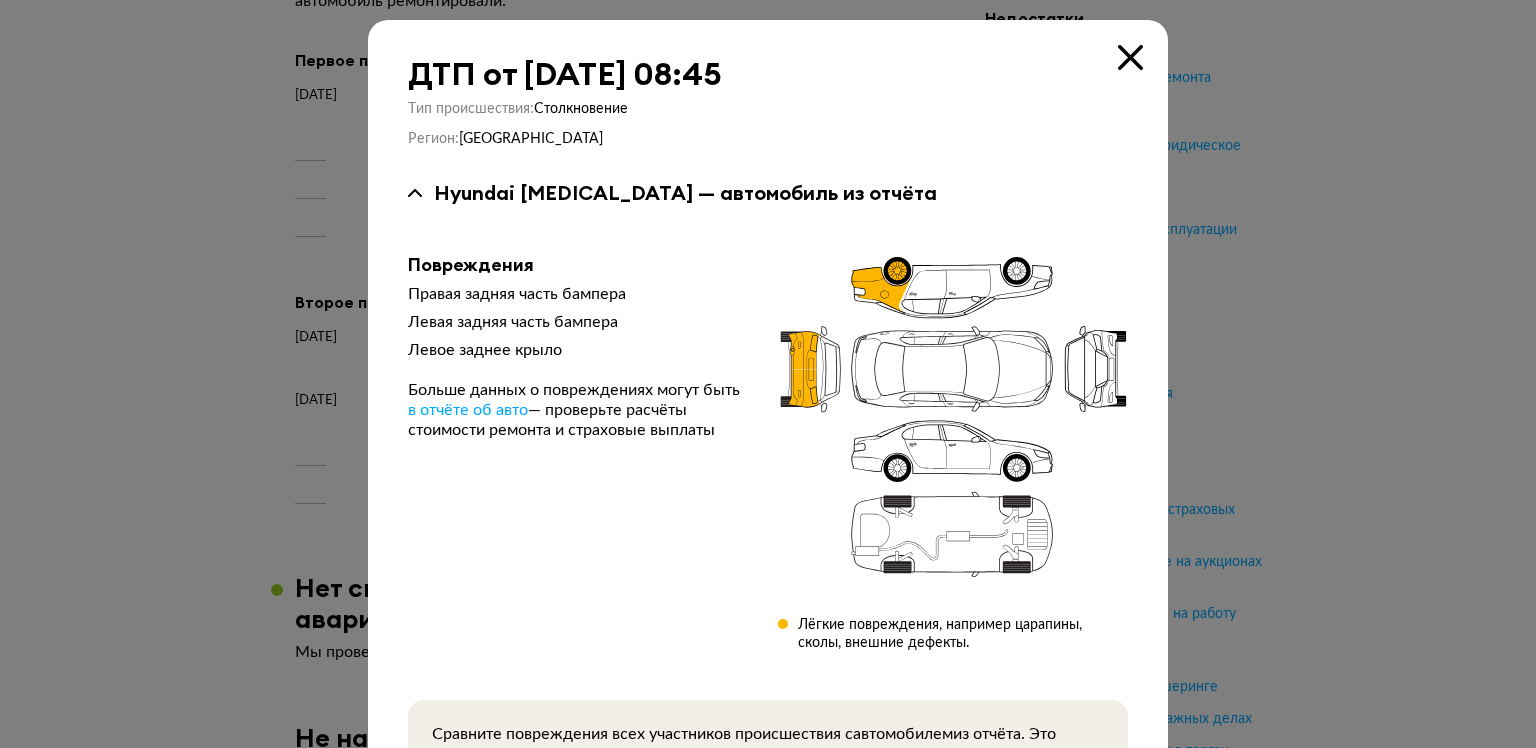 type 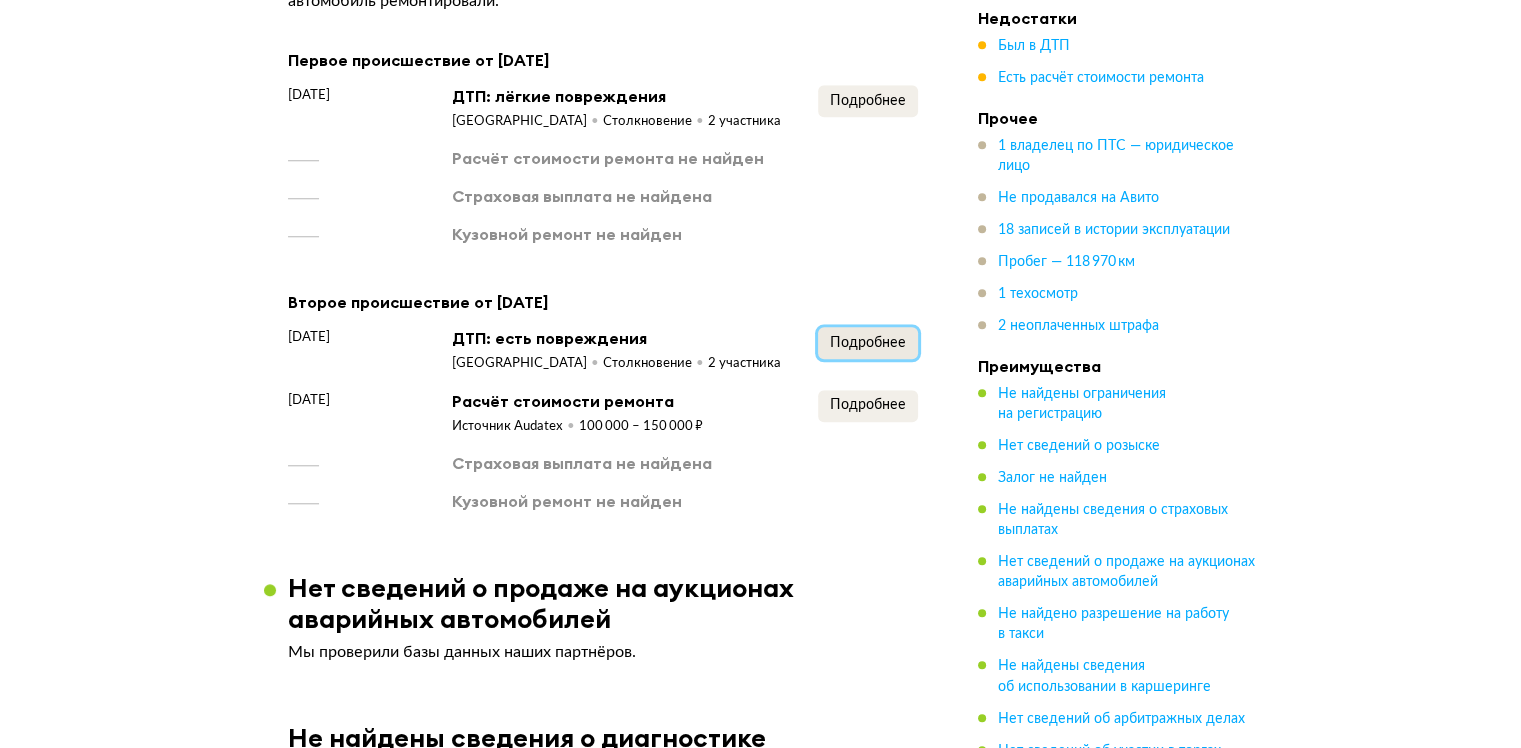 click on "Подробнее" at bounding box center [868, 343] 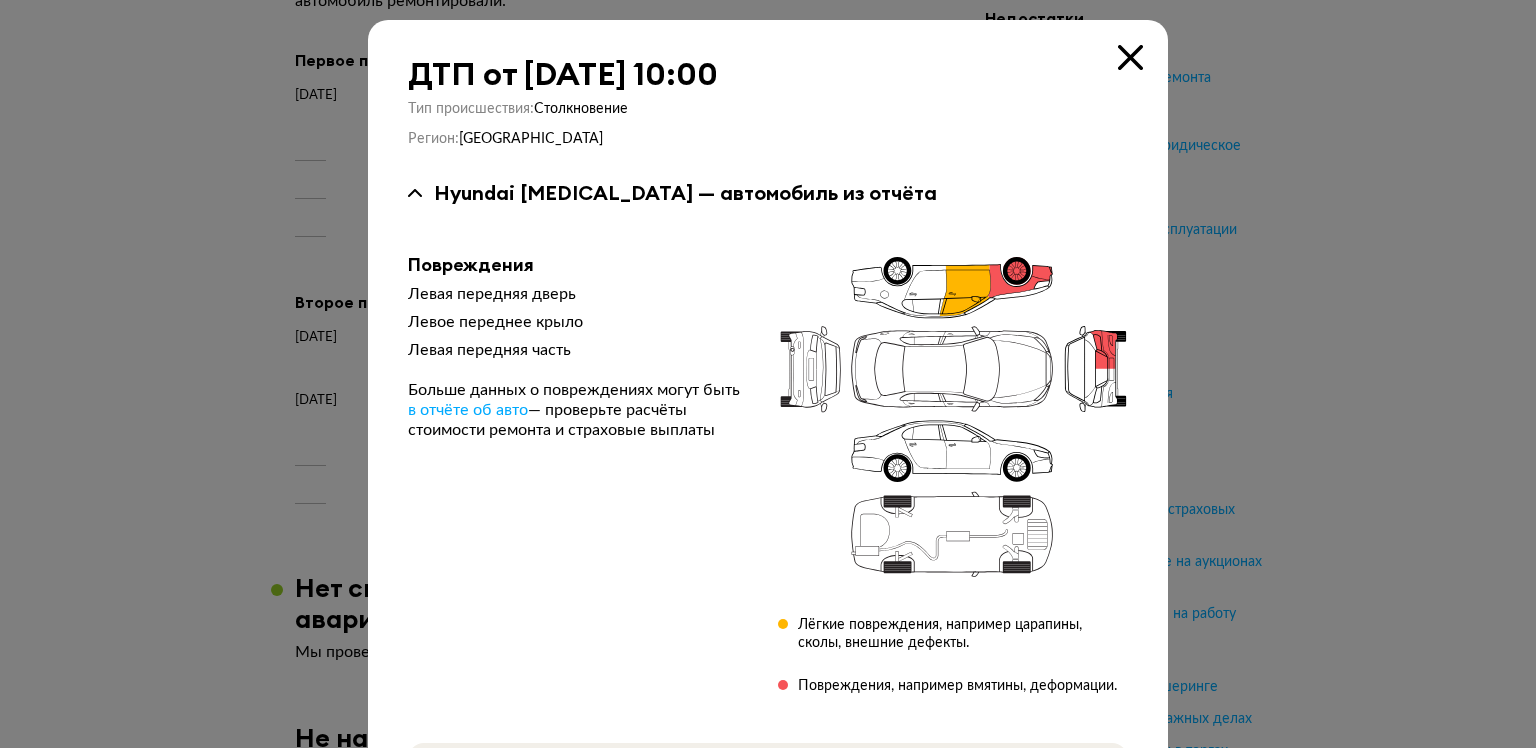 type 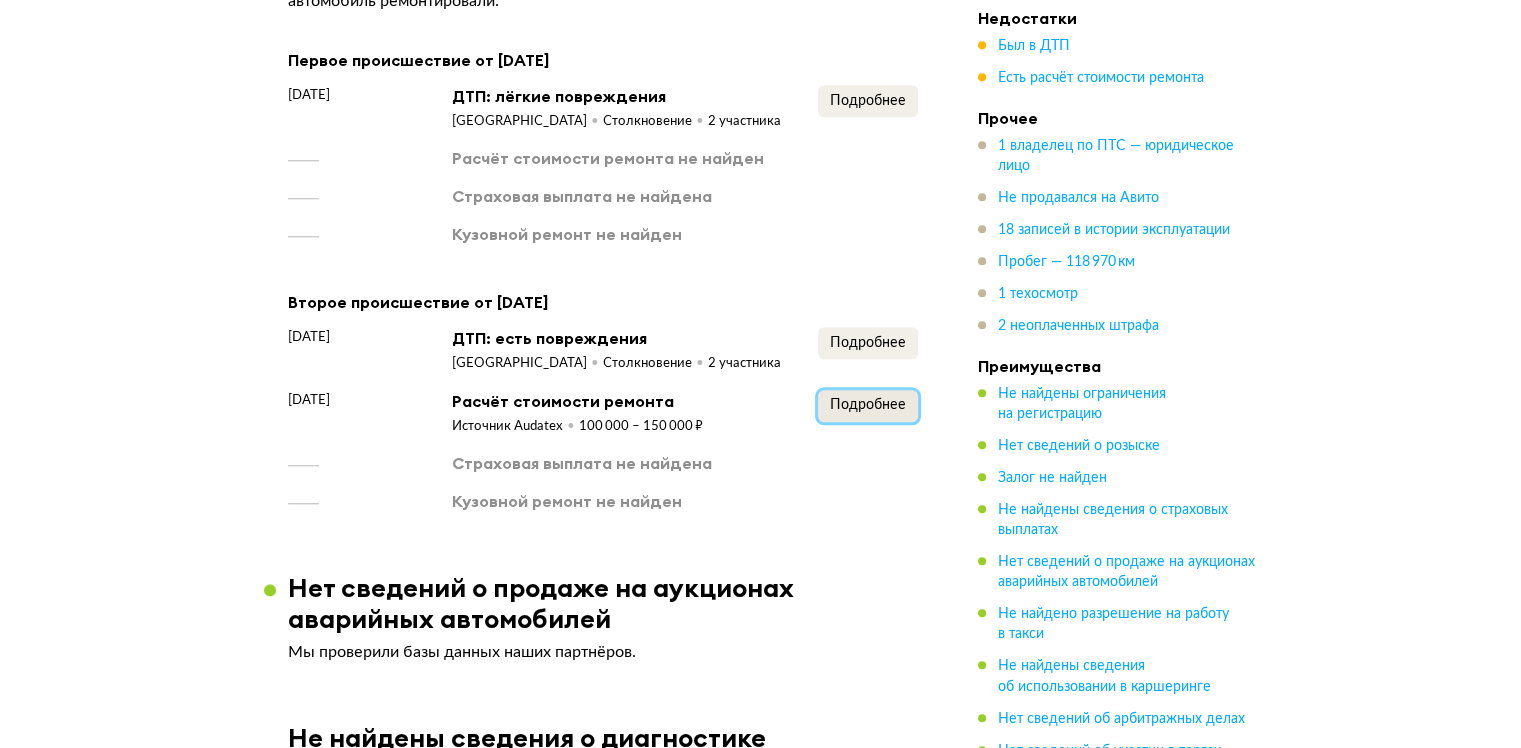 click on "Подробнее" at bounding box center [868, 405] 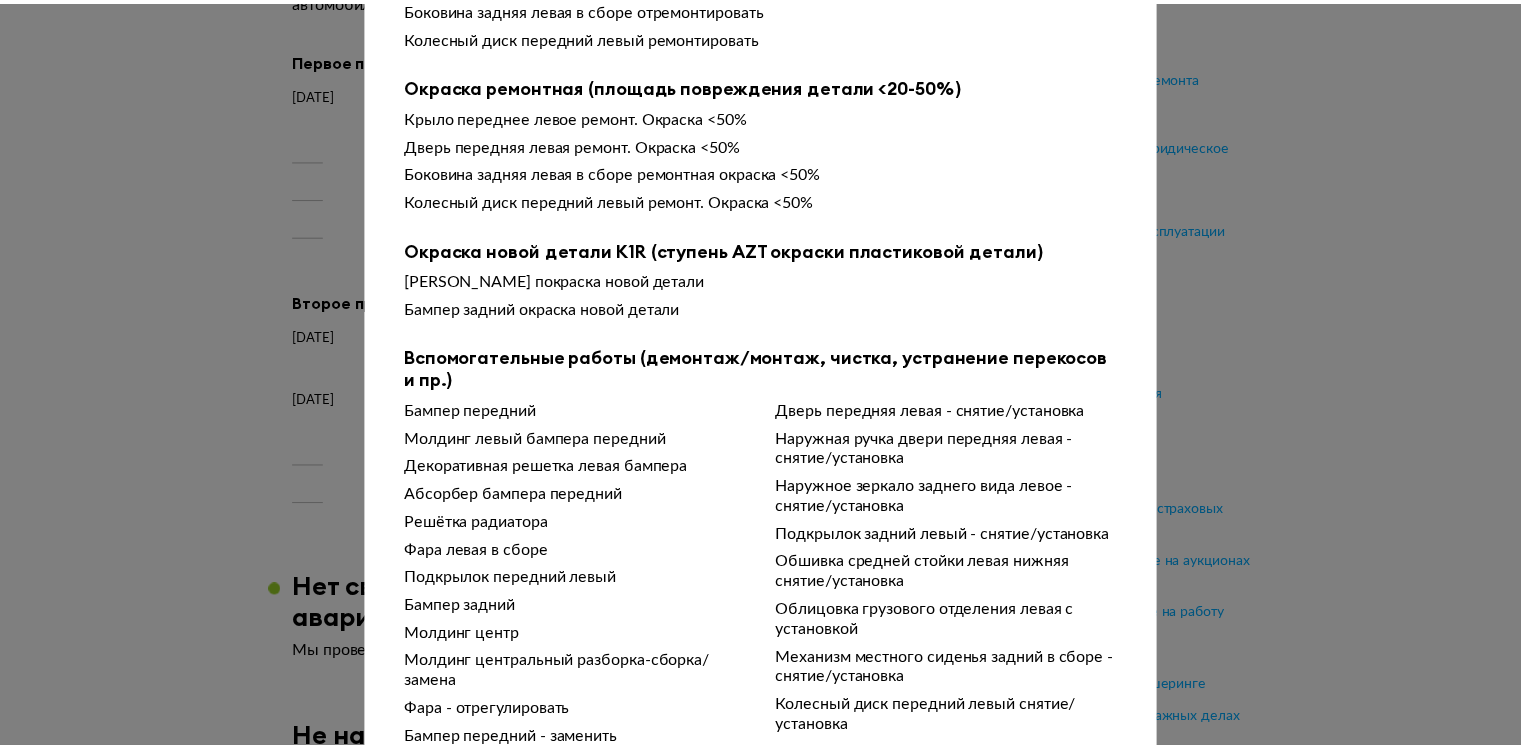 scroll, scrollTop: 512, scrollLeft: 0, axis: vertical 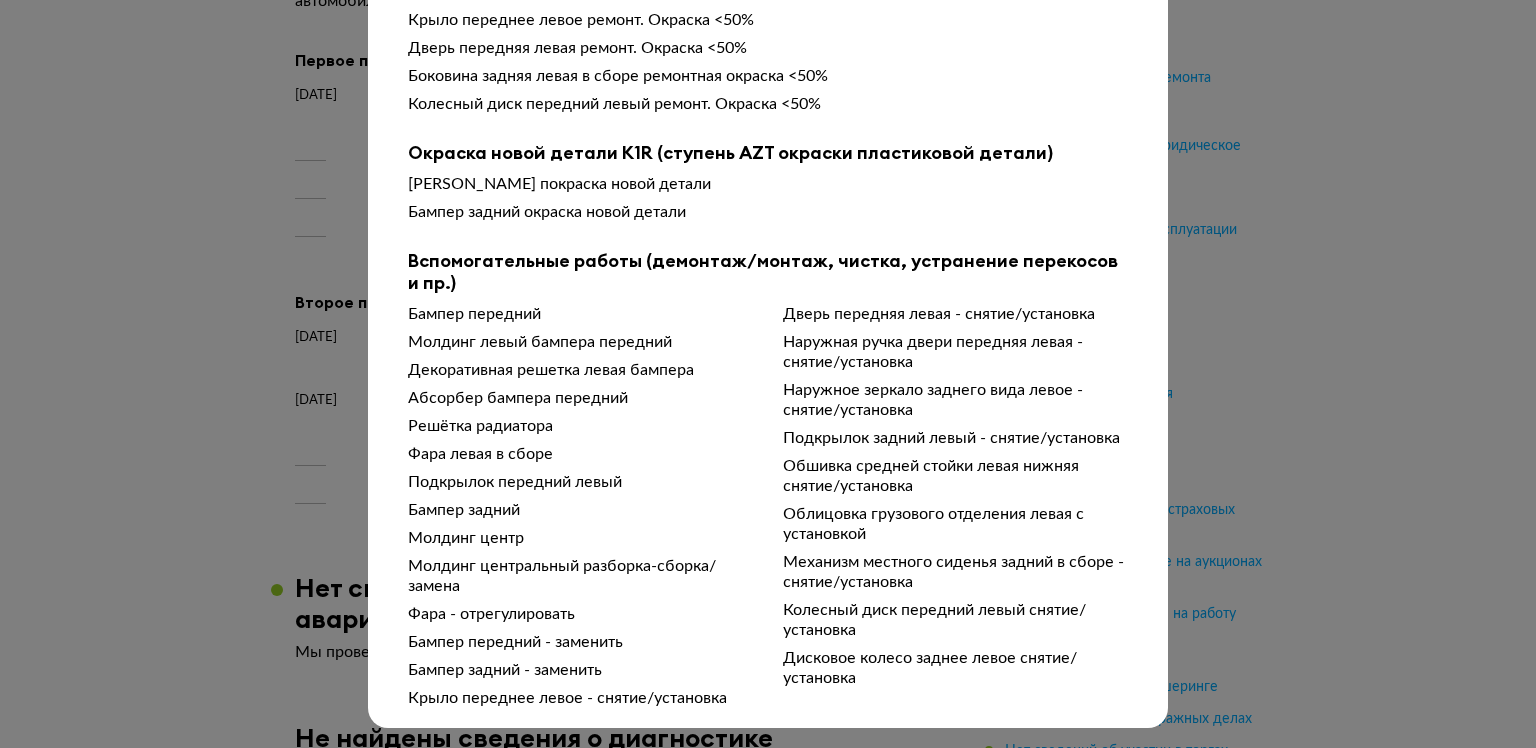 type 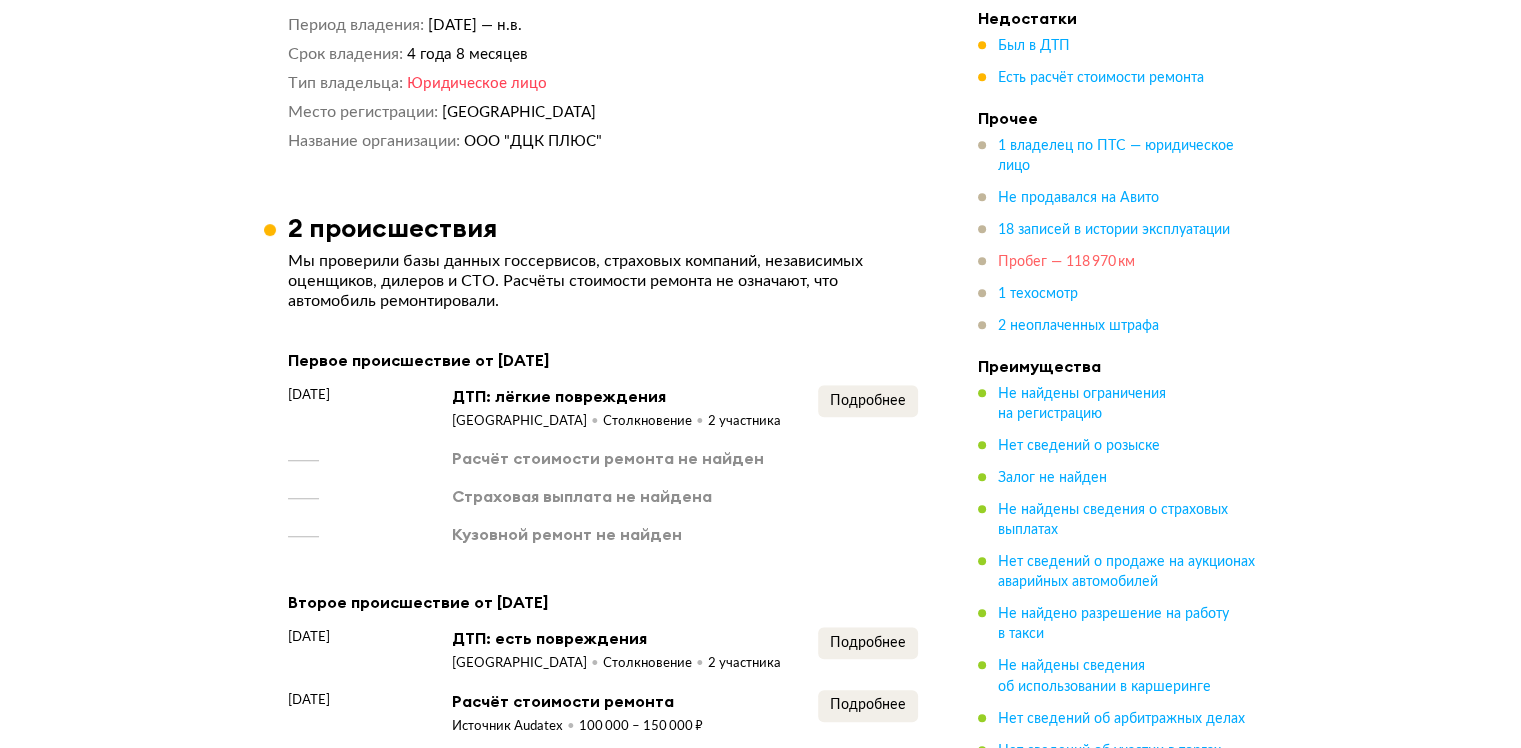 click on "Пробег —  118 970 км" at bounding box center [1066, 262] 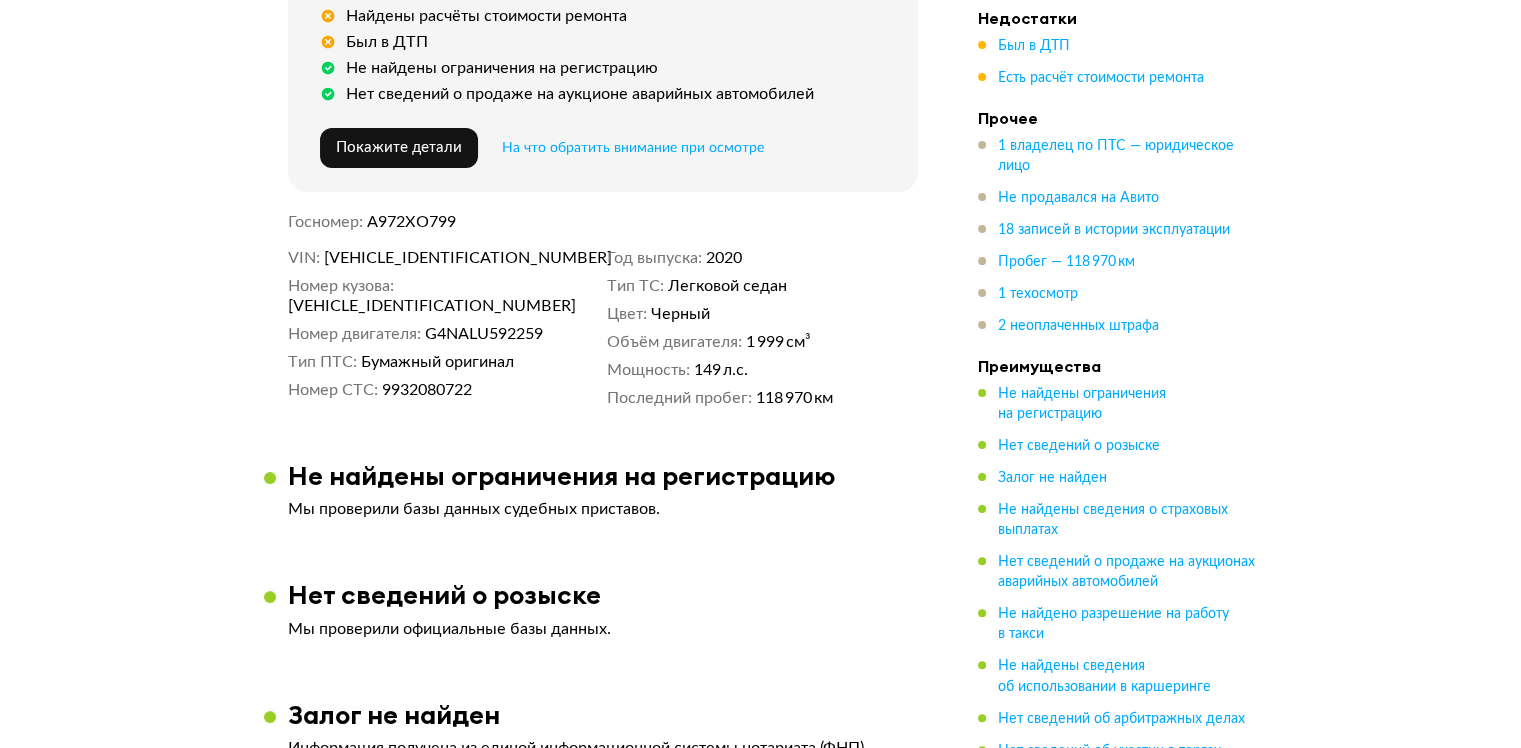 scroll, scrollTop: 80, scrollLeft: 0, axis: vertical 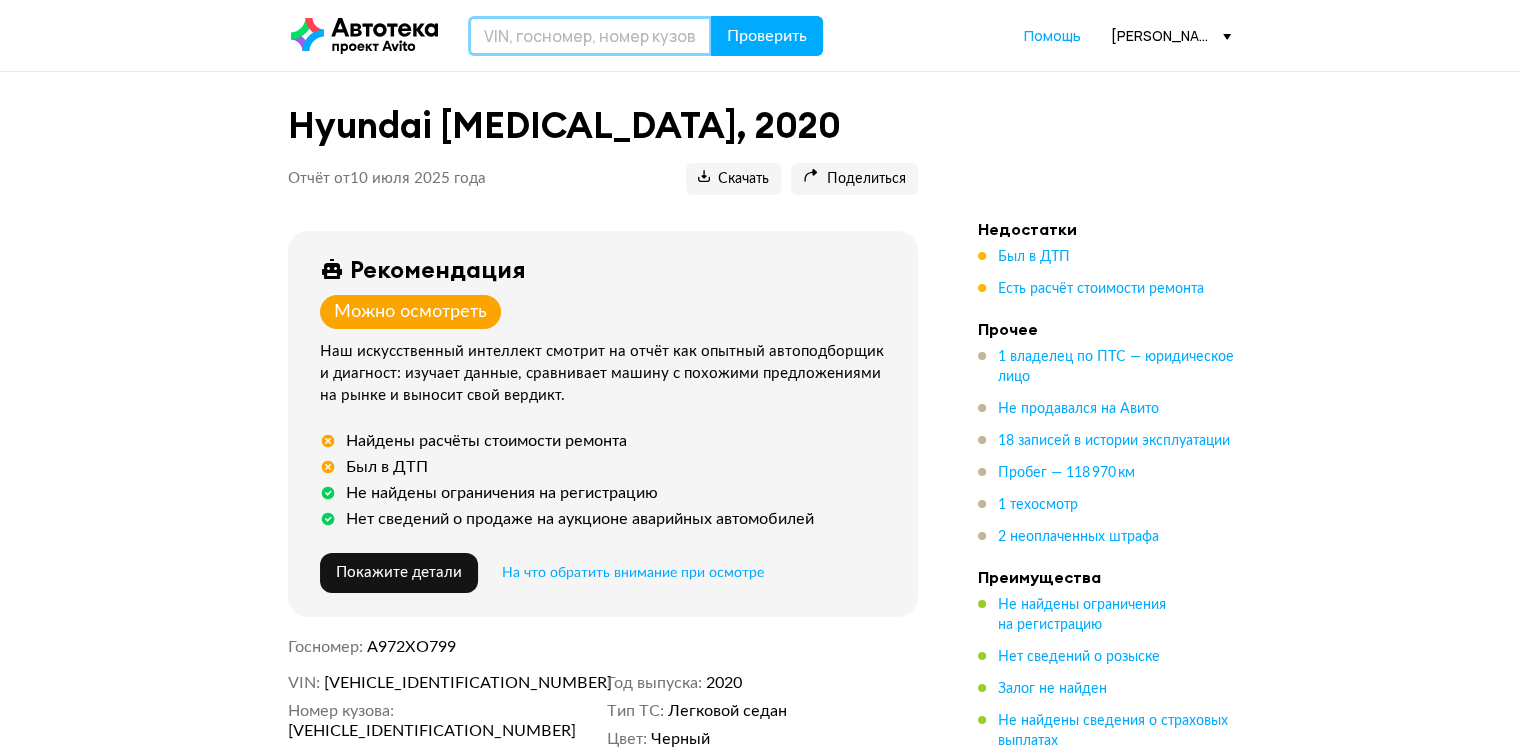 click at bounding box center [590, 36] 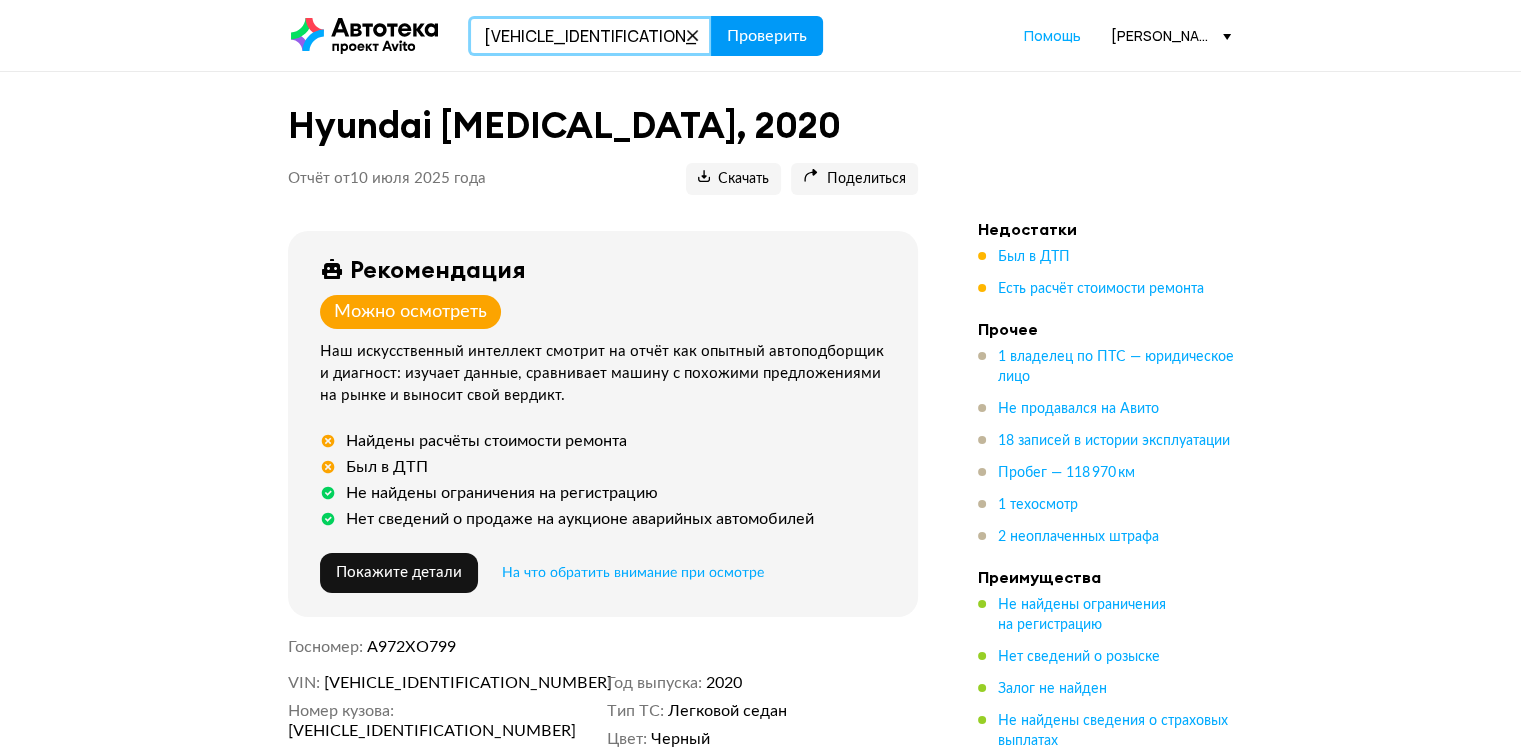 type on "XWEL2416BM0001009" 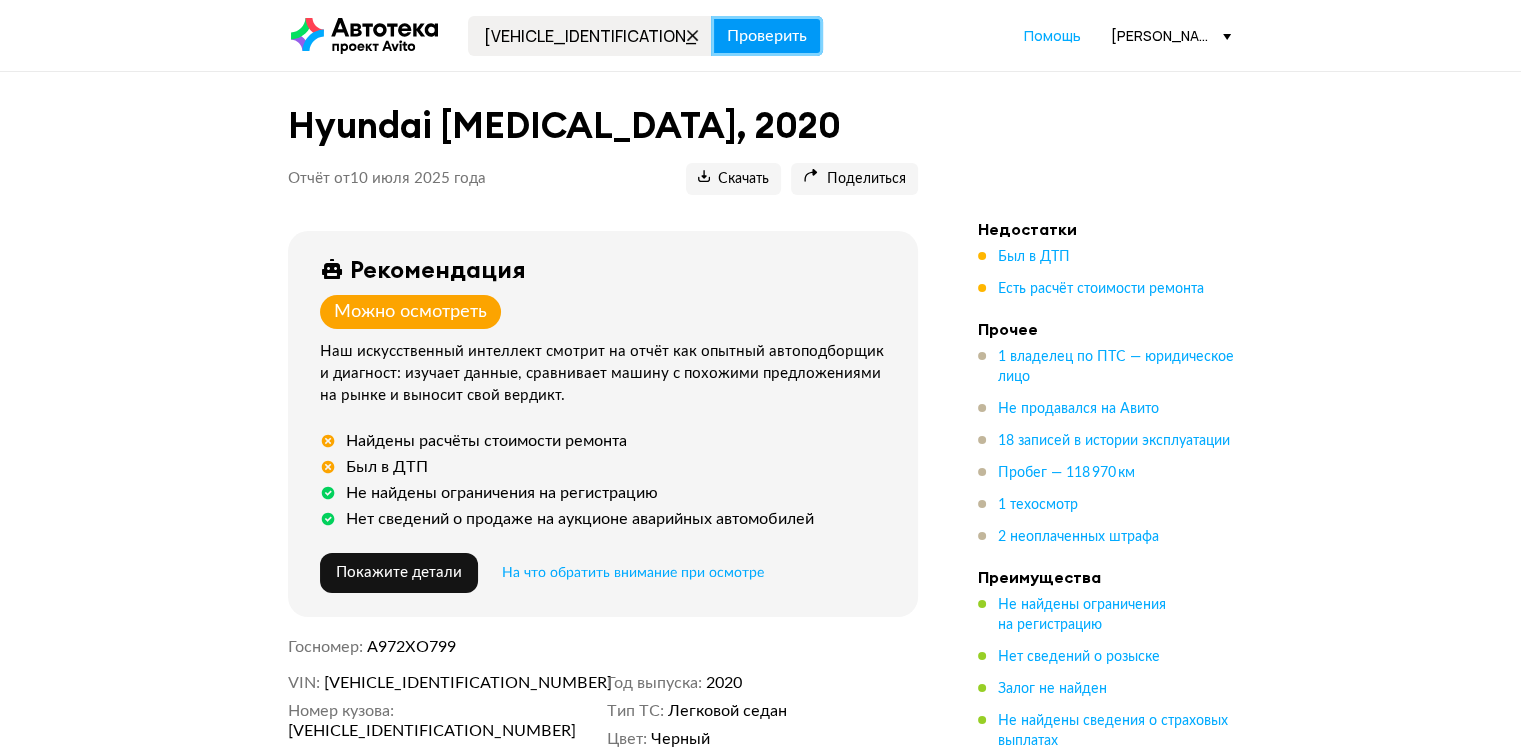 click on "Проверить" at bounding box center [767, 36] 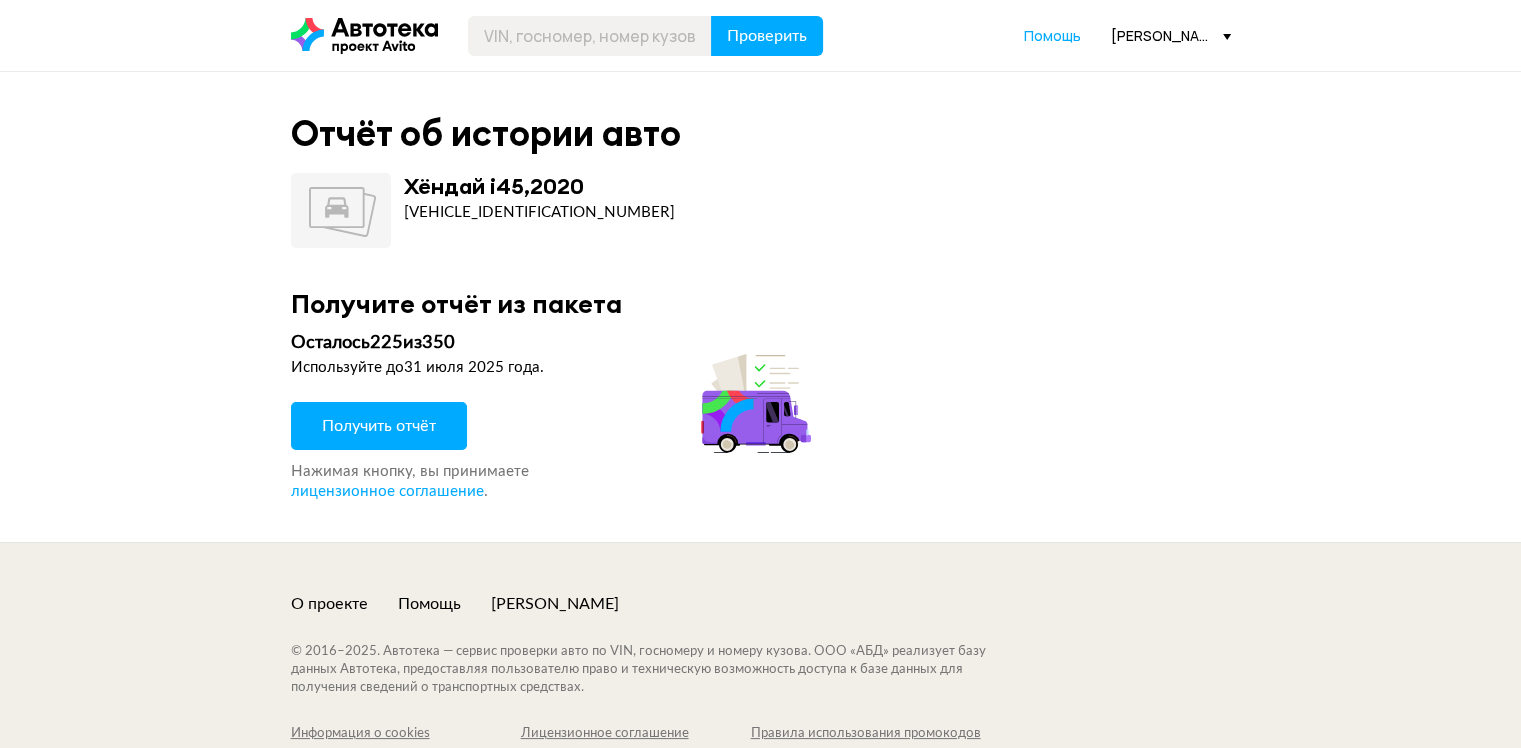 click on "Получить отчёт" at bounding box center [379, 426] 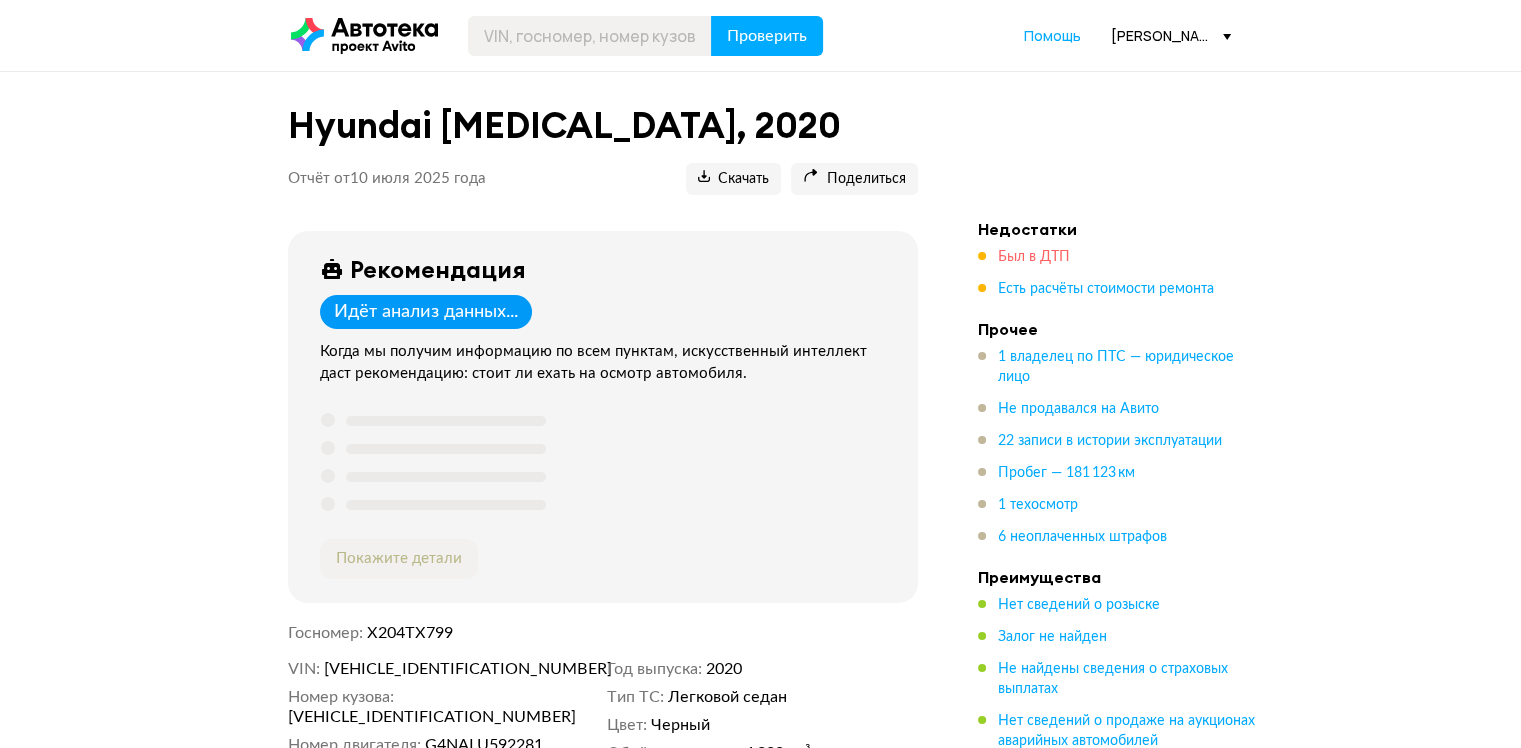 click on "Был в ДТП" at bounding box center [1034, 257] 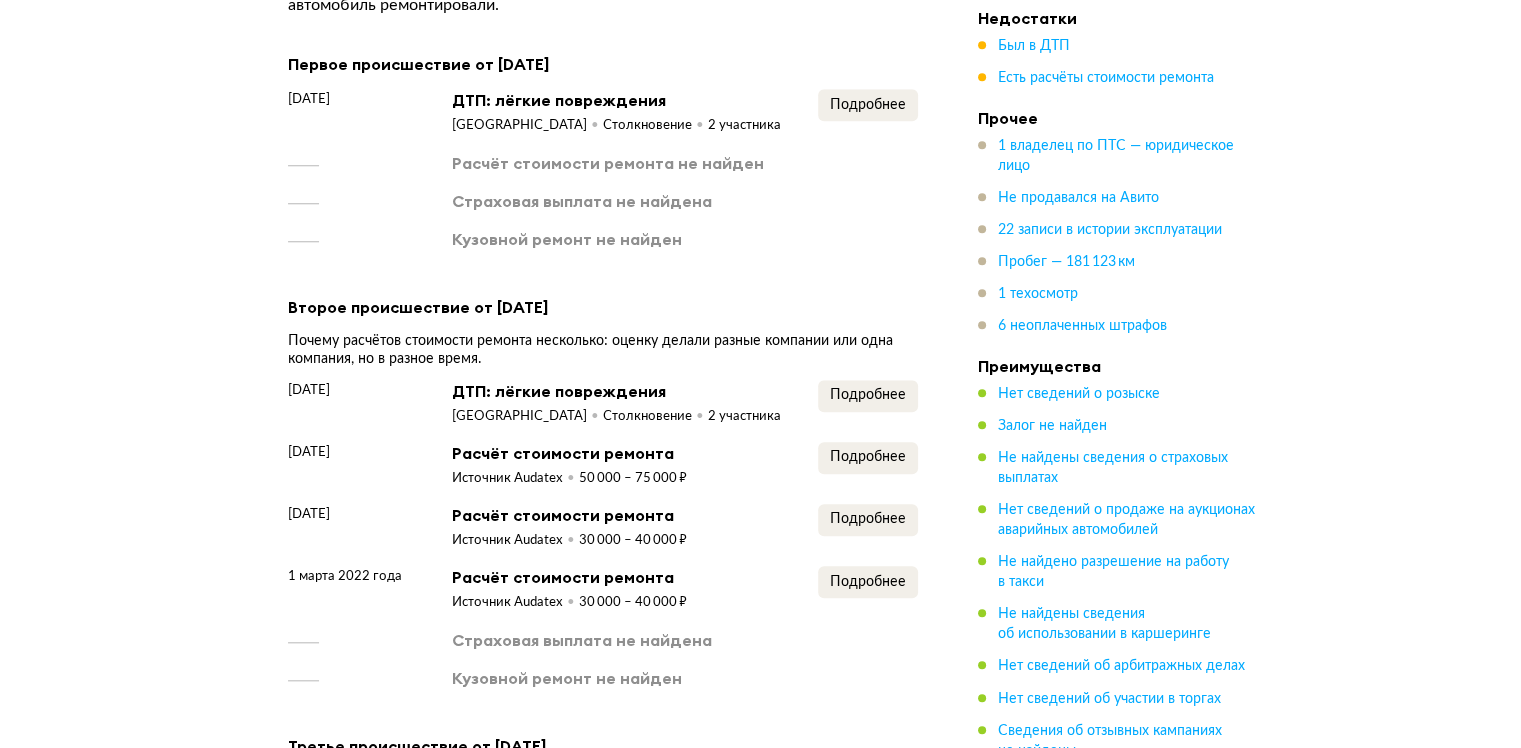 scroll, scrollTop: 1784, scrollLeft: 0, axis: vertical 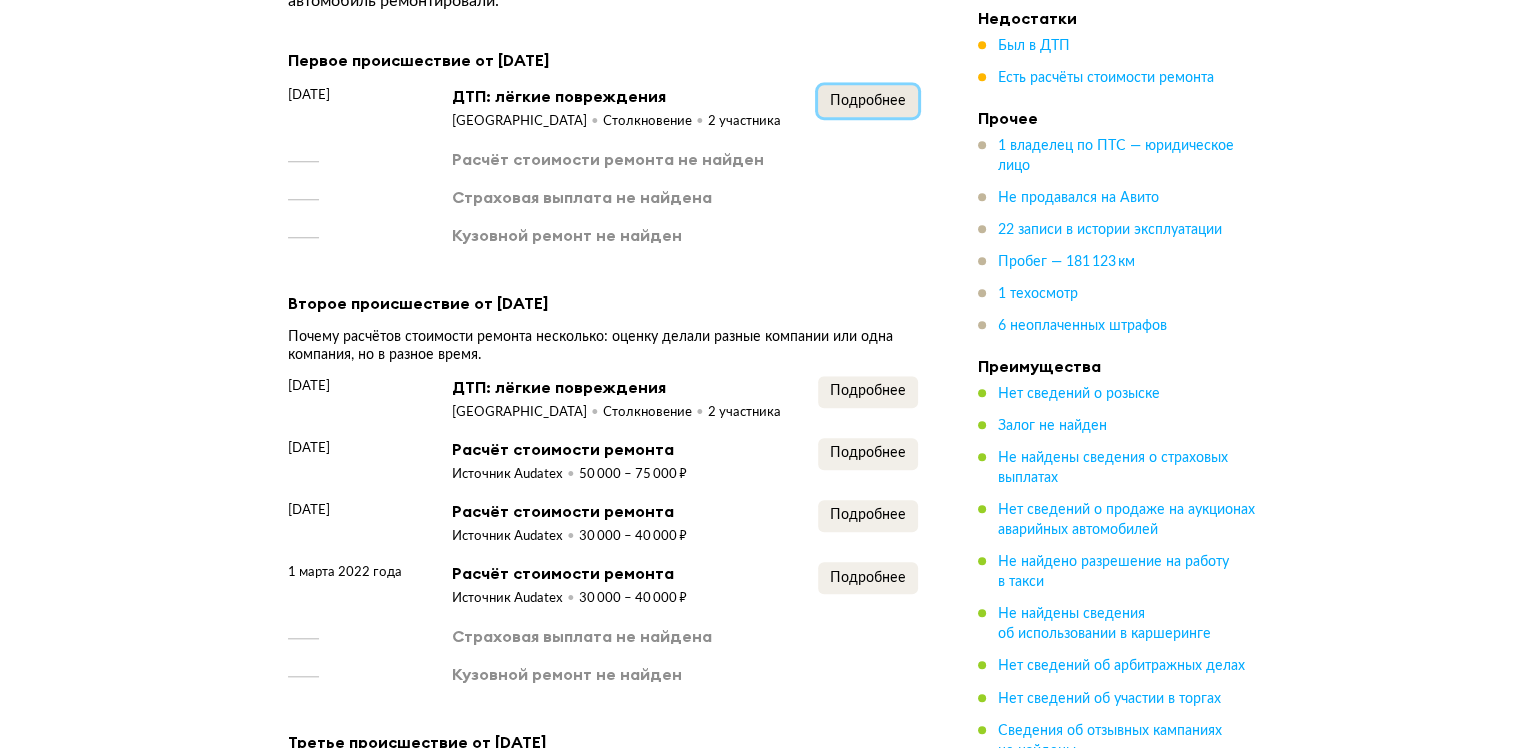 click on "Подробнее" at bounding box center [868, 101] 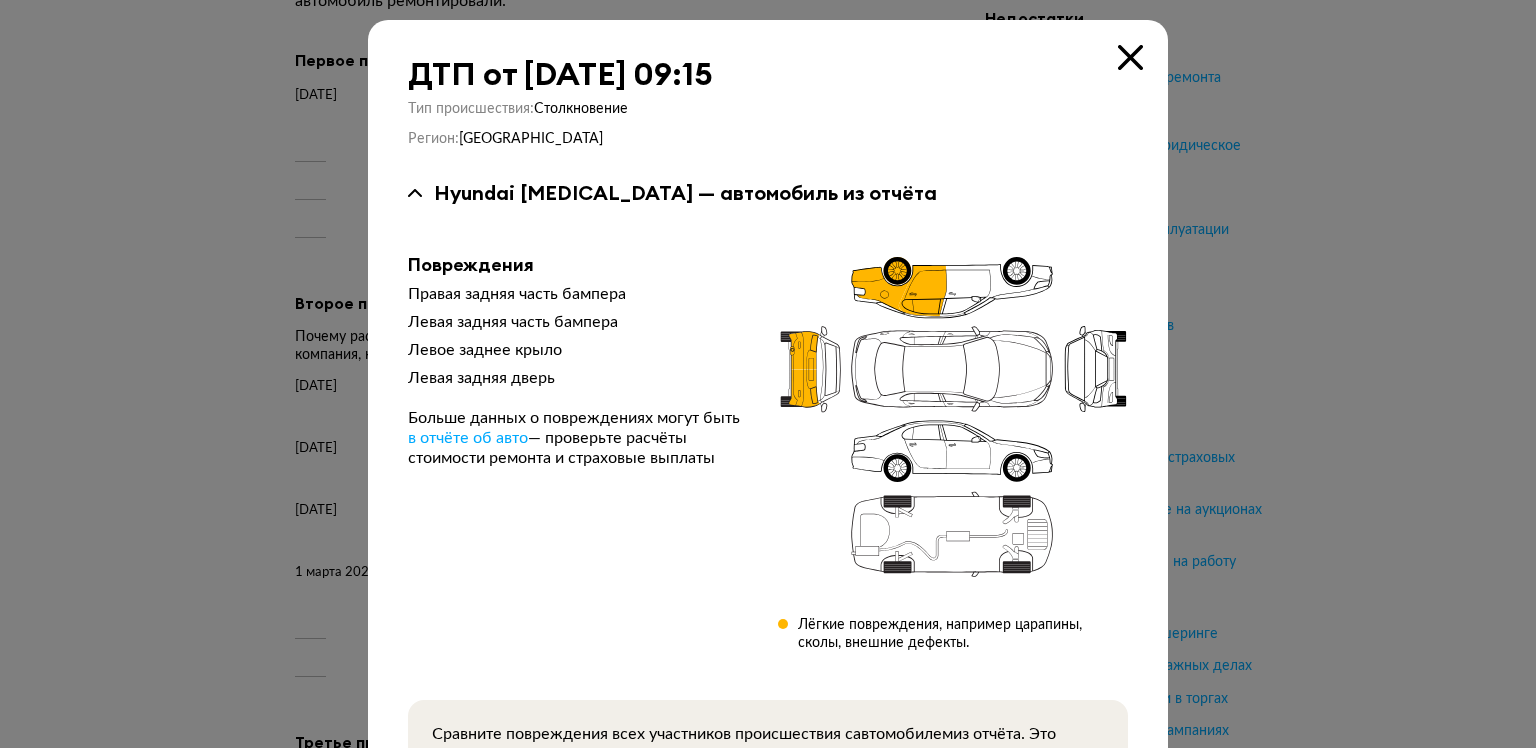 type 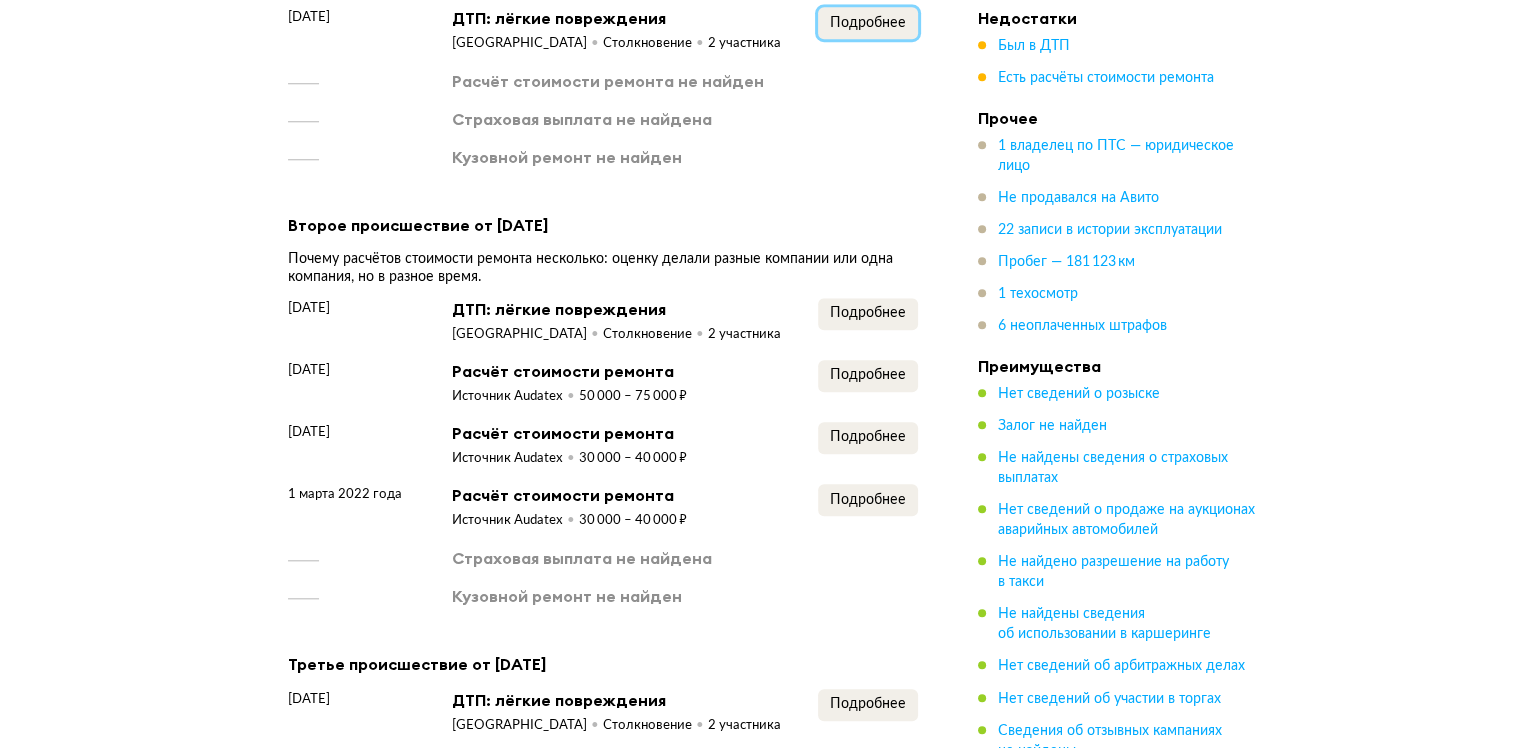scroll, scrollTop: 1984, scrollLeft: 0, axis: vertical 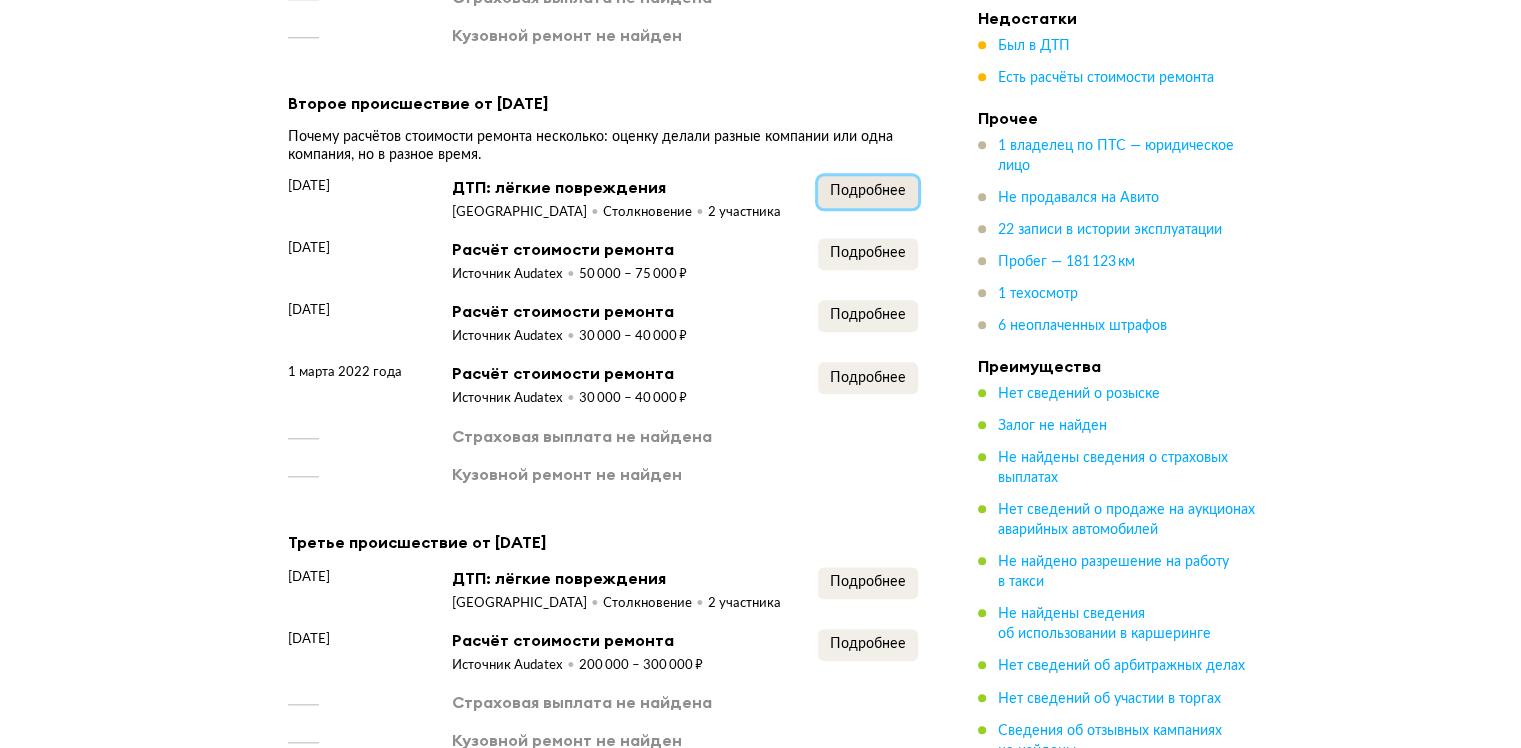 click on "Подробнее" at bounding box center [868, 191] 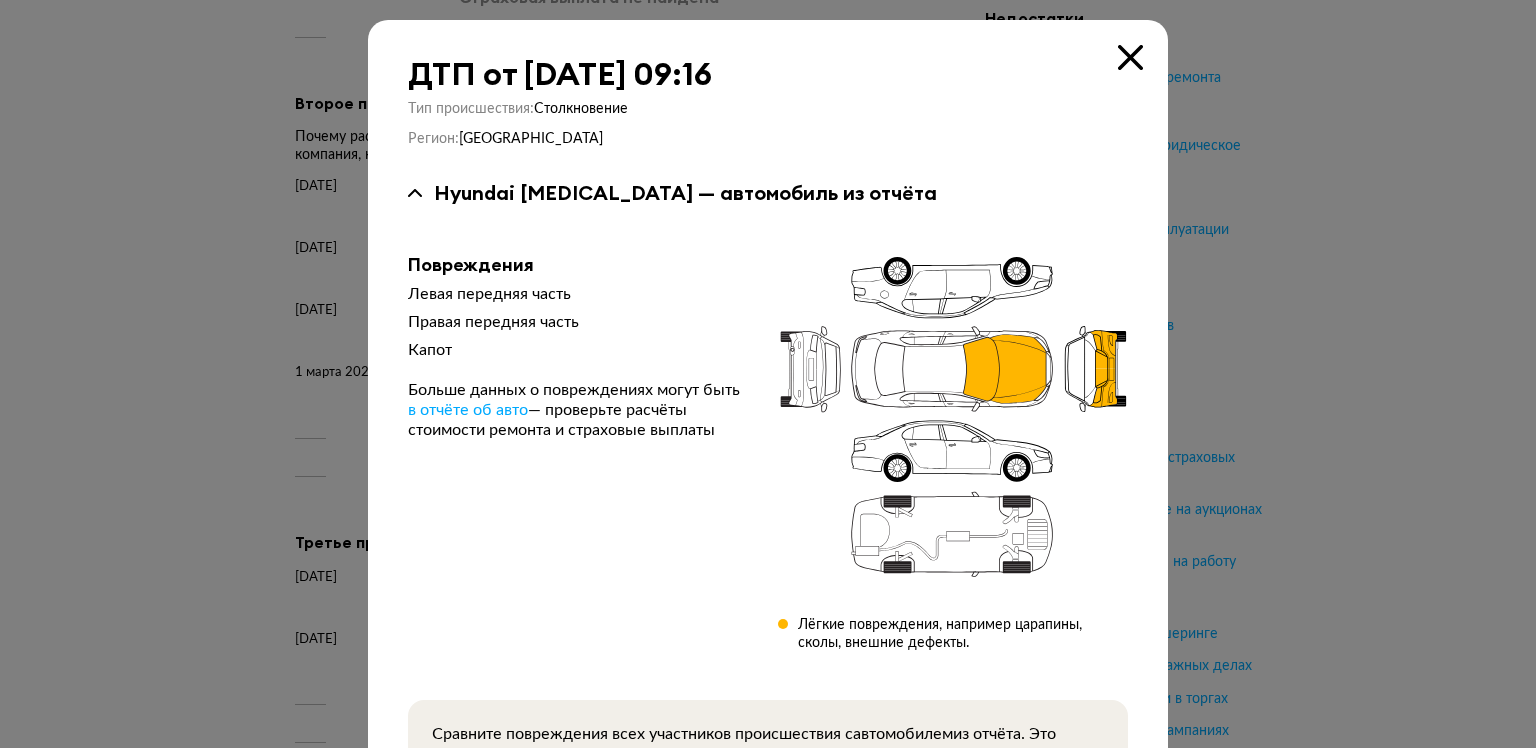 type 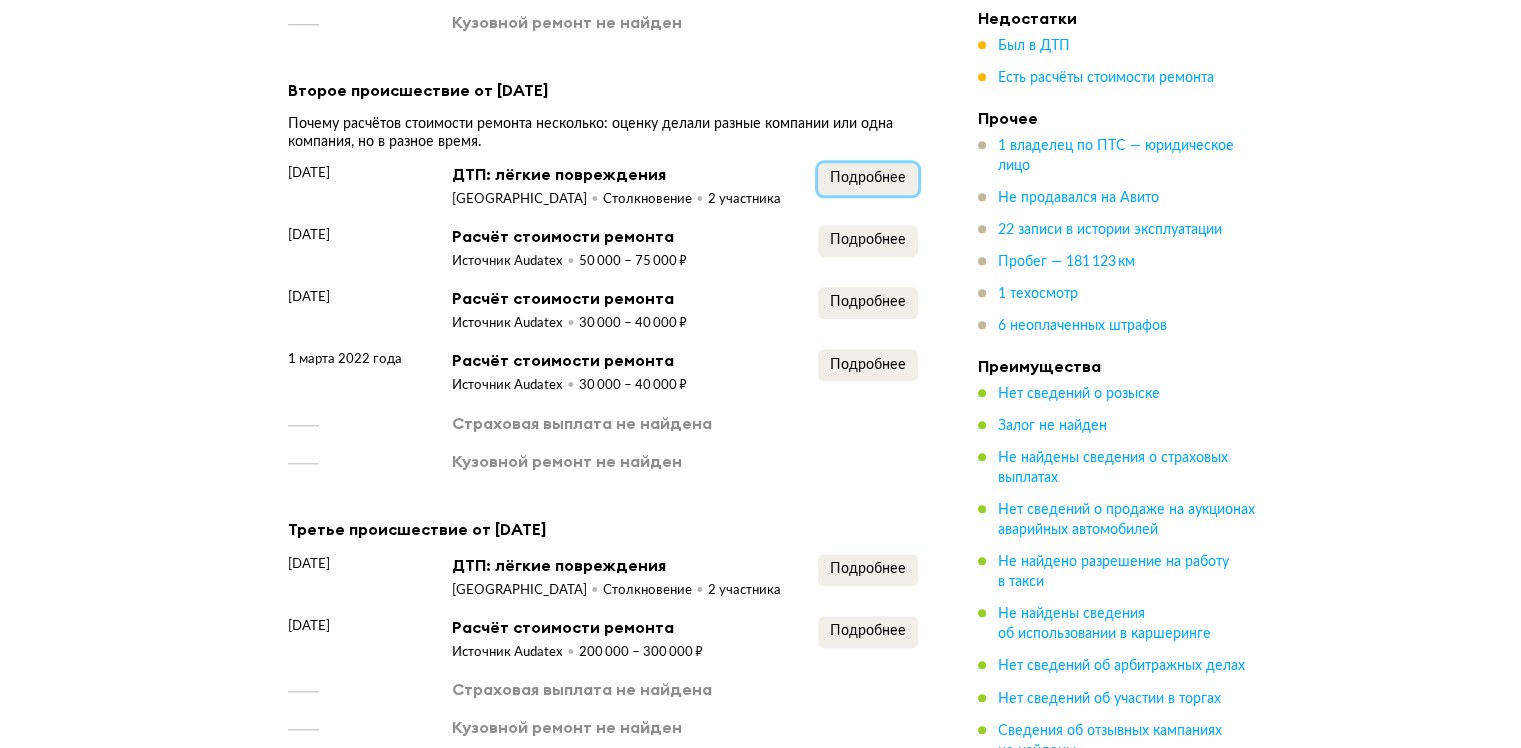 scroll, scrollTop: 2184, scrollLeft: 0, axis: vertical 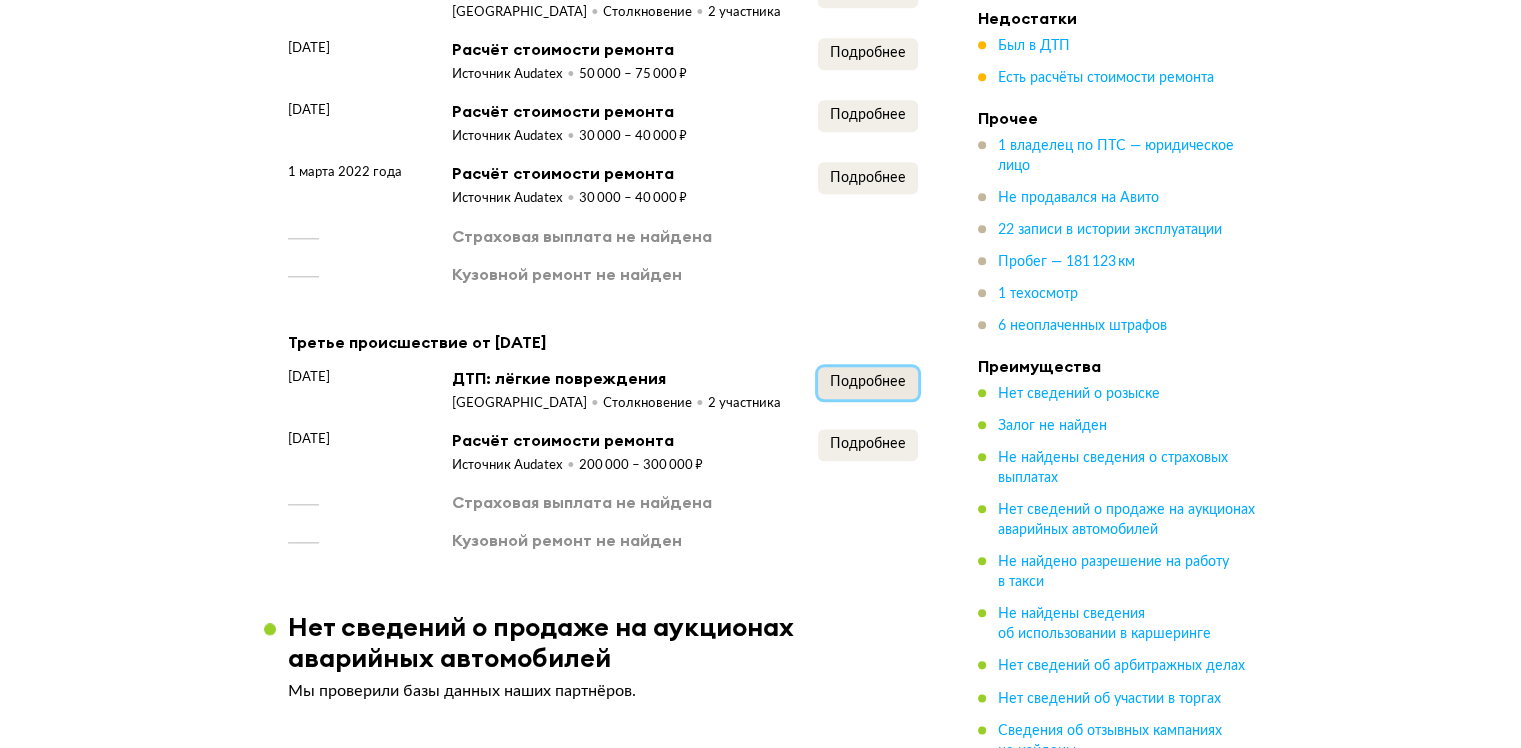 click on "Подробнее" at bounding box center [868, 382] 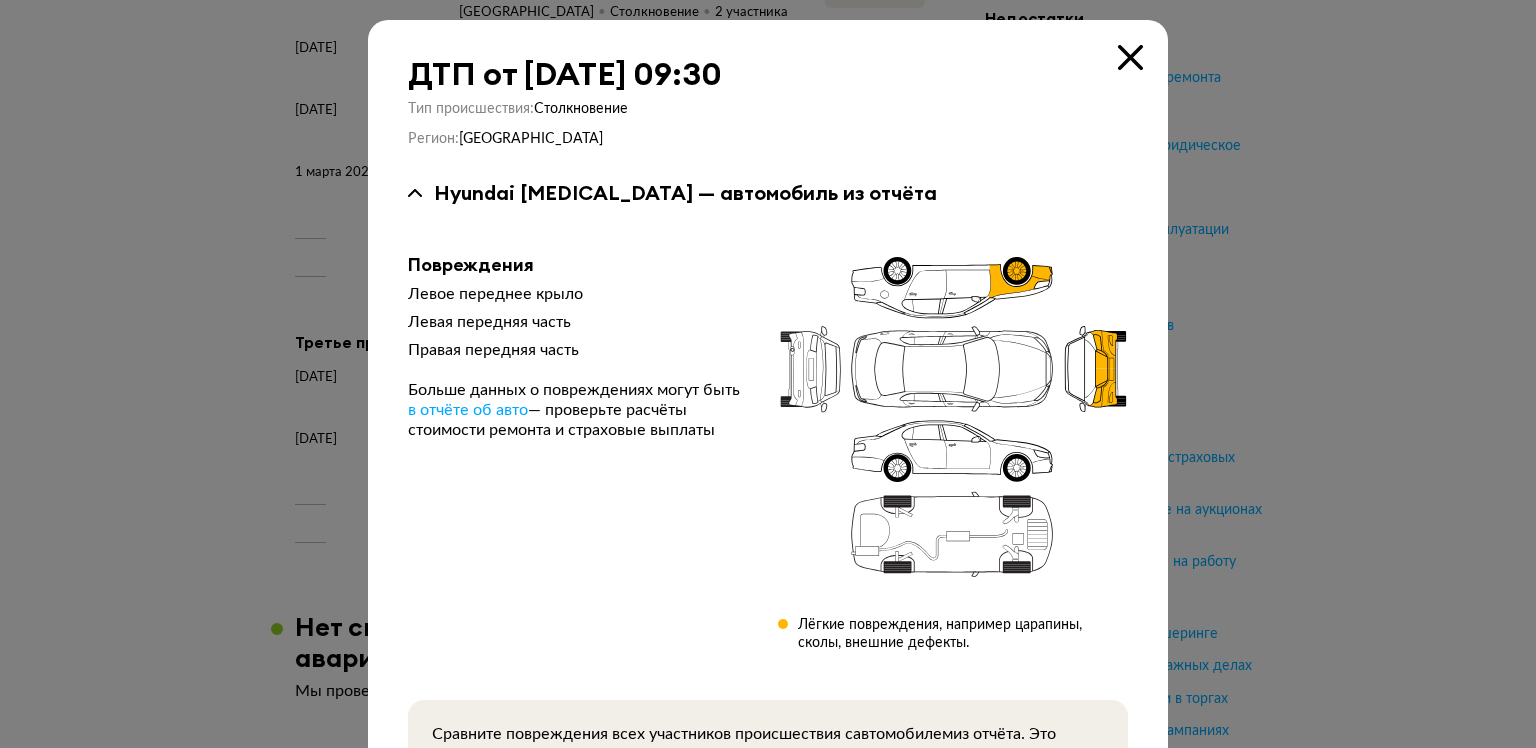 type 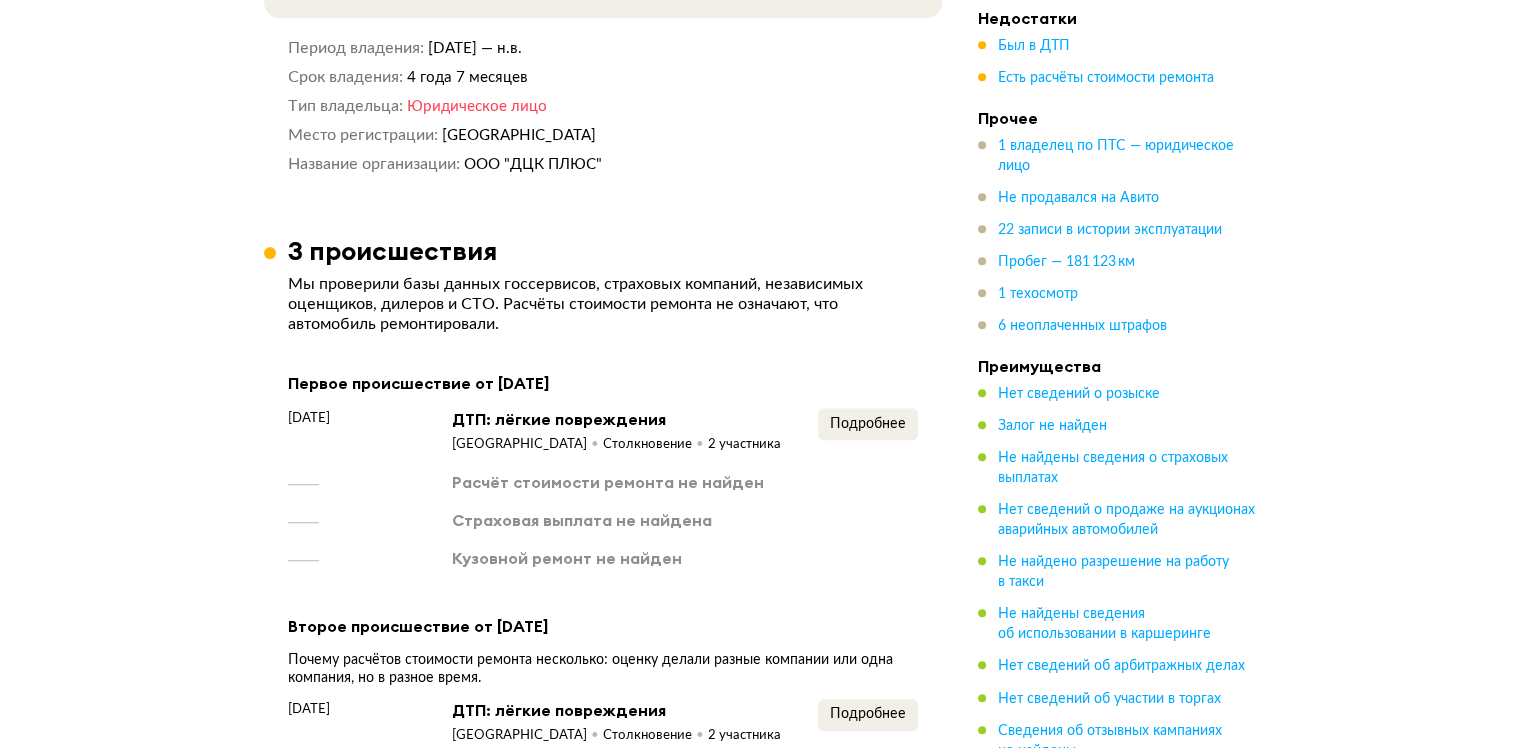 scroll, scrollTop: 1184, scrollLeft: 0, axis: vertical 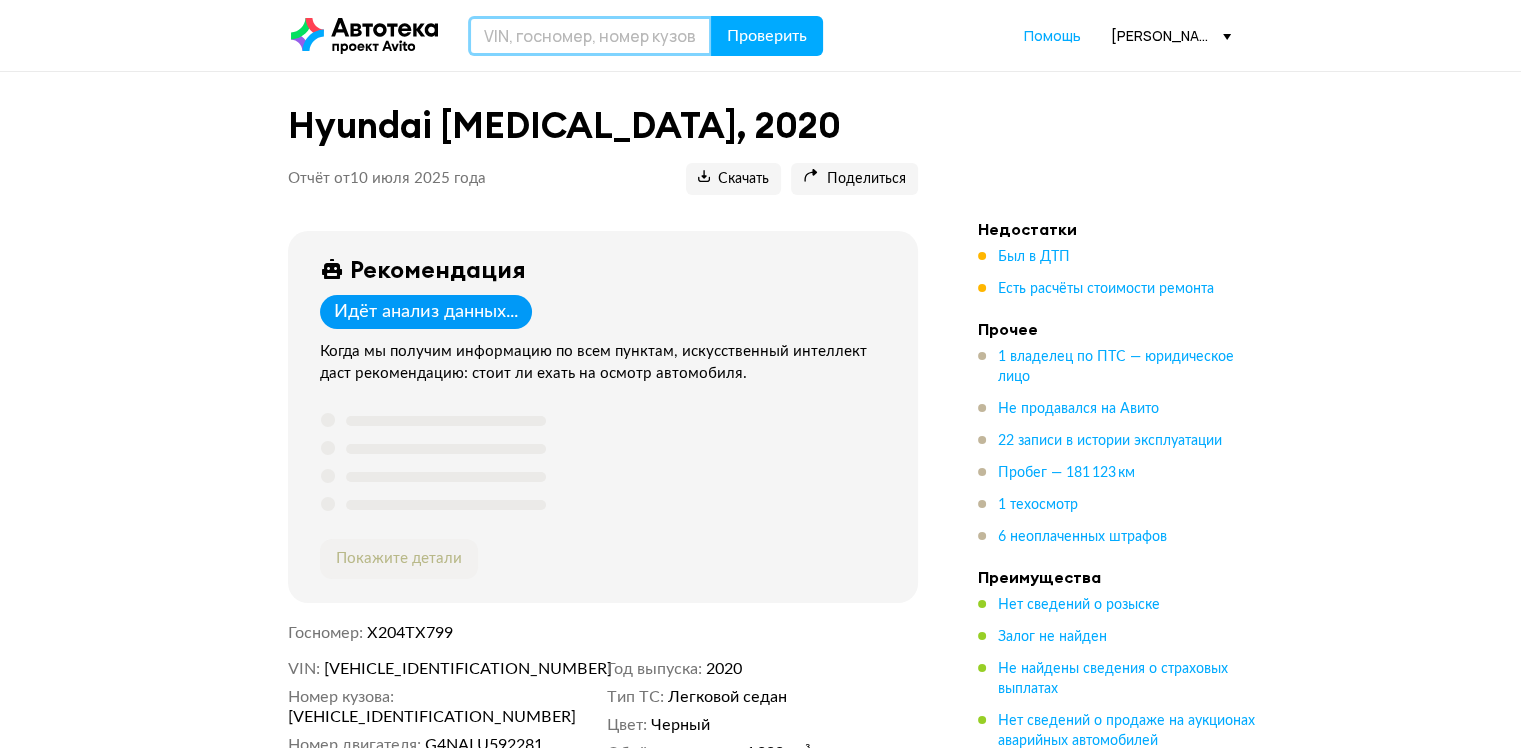 click at bounding box center (590, 36) 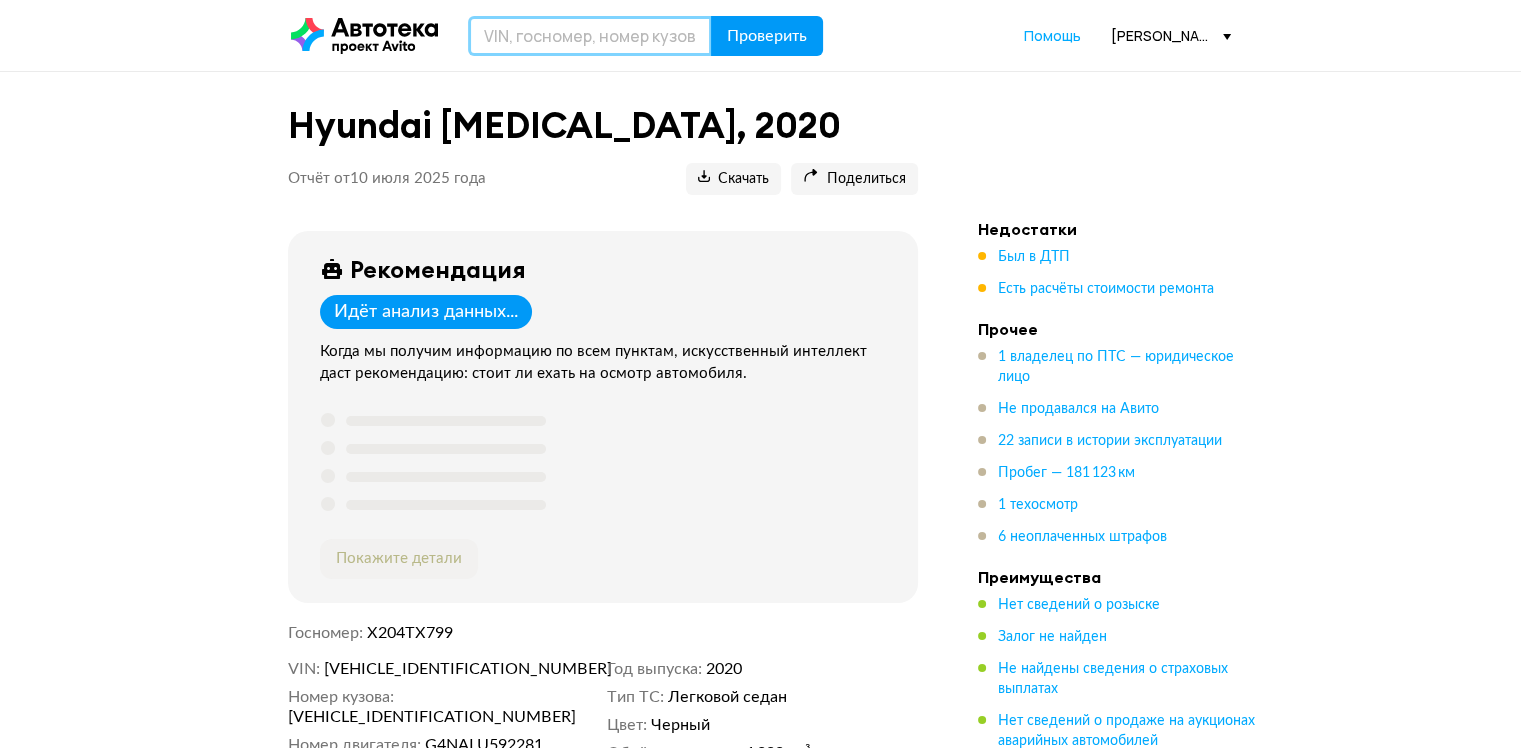 paste on "XWEFB416BKC000453" 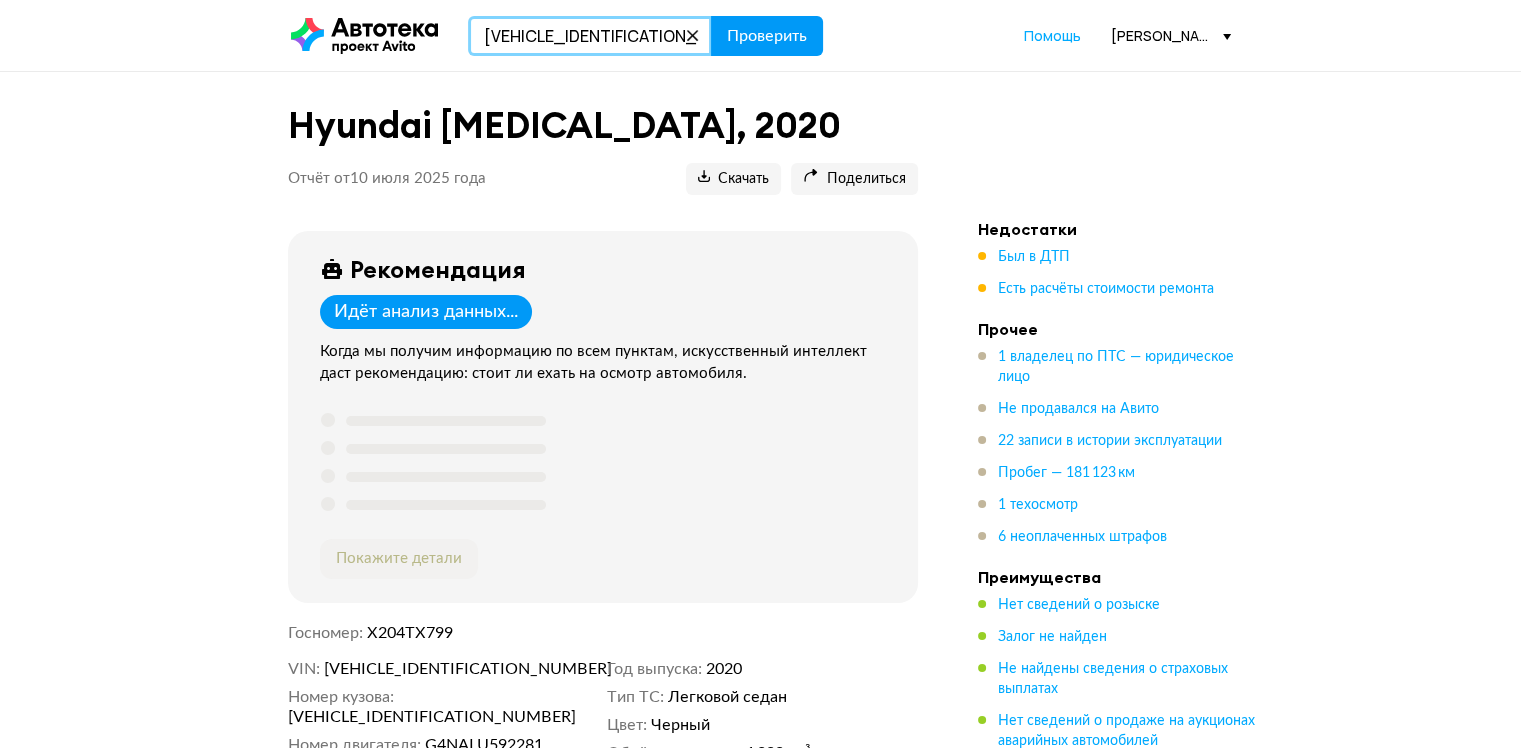 type on "XWEFB416BKC000453" 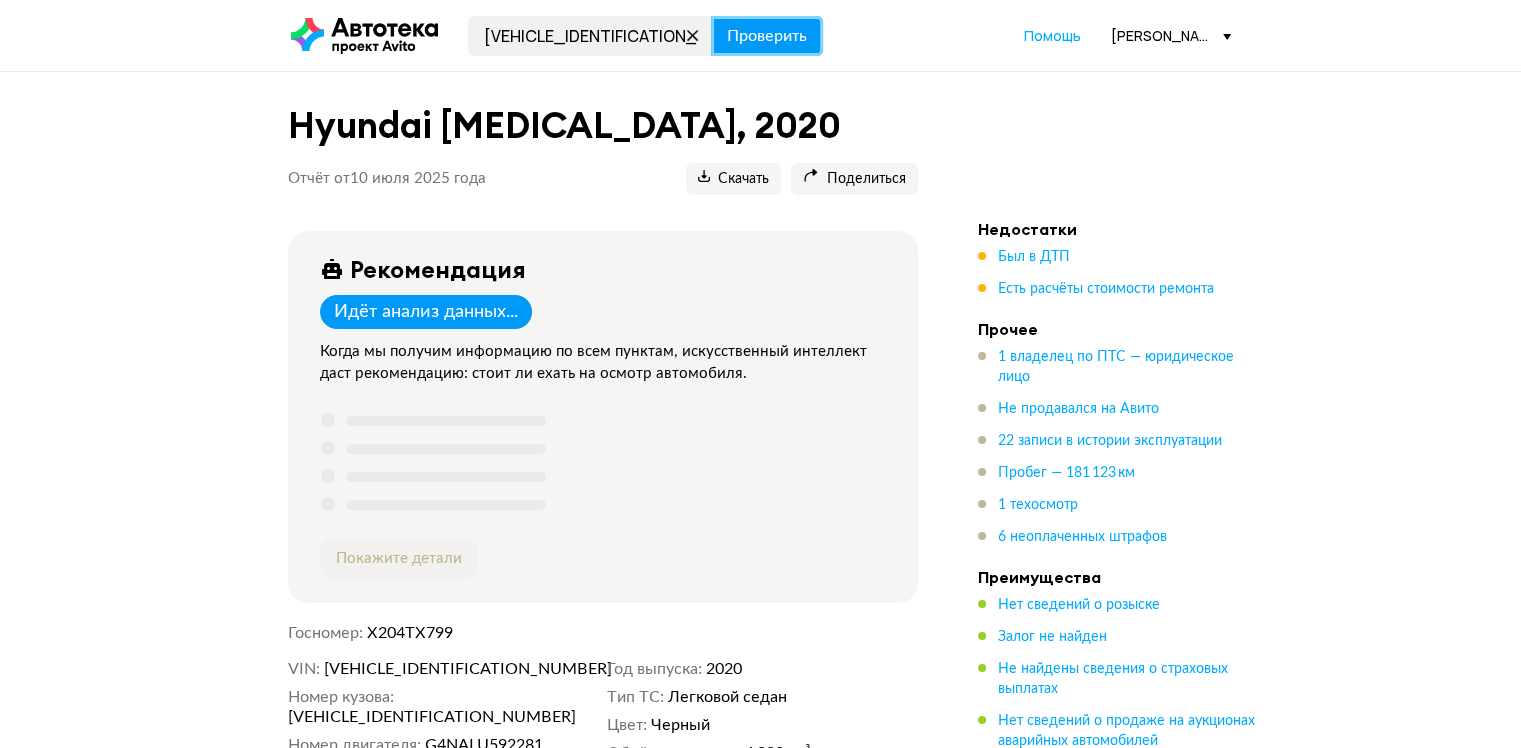 click on "Проверить" at bounding box center (767, 36) 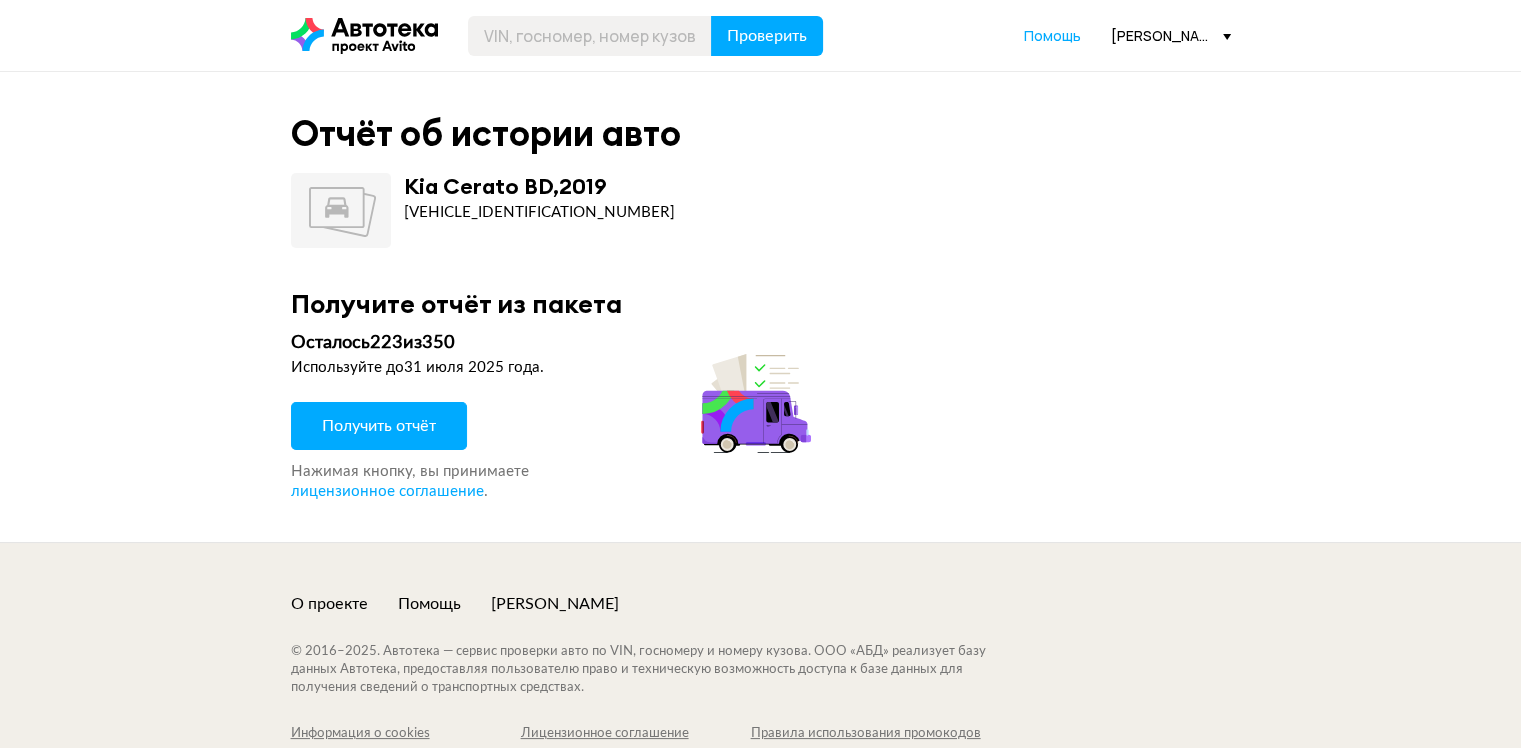 click on "Получить отчёт" at bounding box center [379, 426] 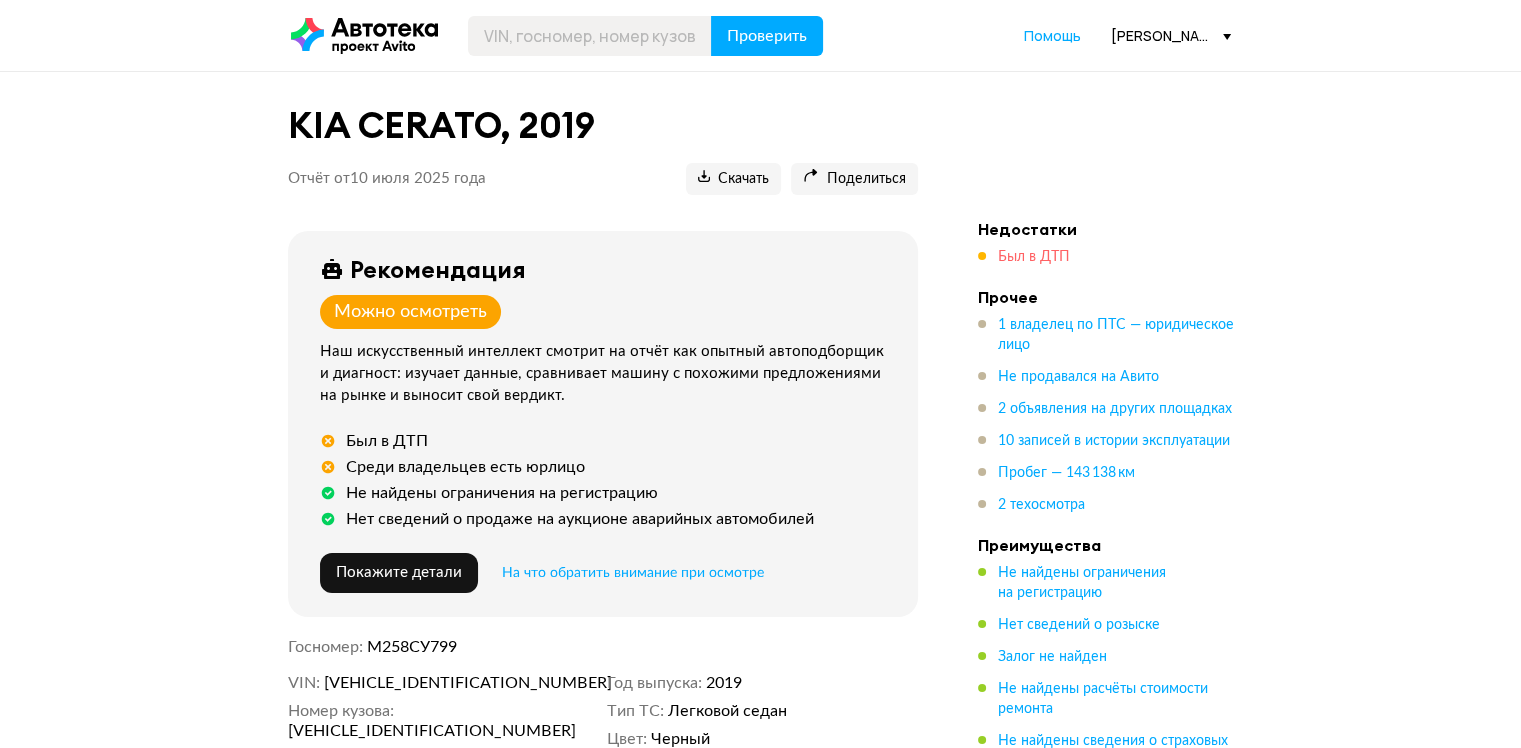 click on "Был в ДТП" at bounding box center (1034, 257) 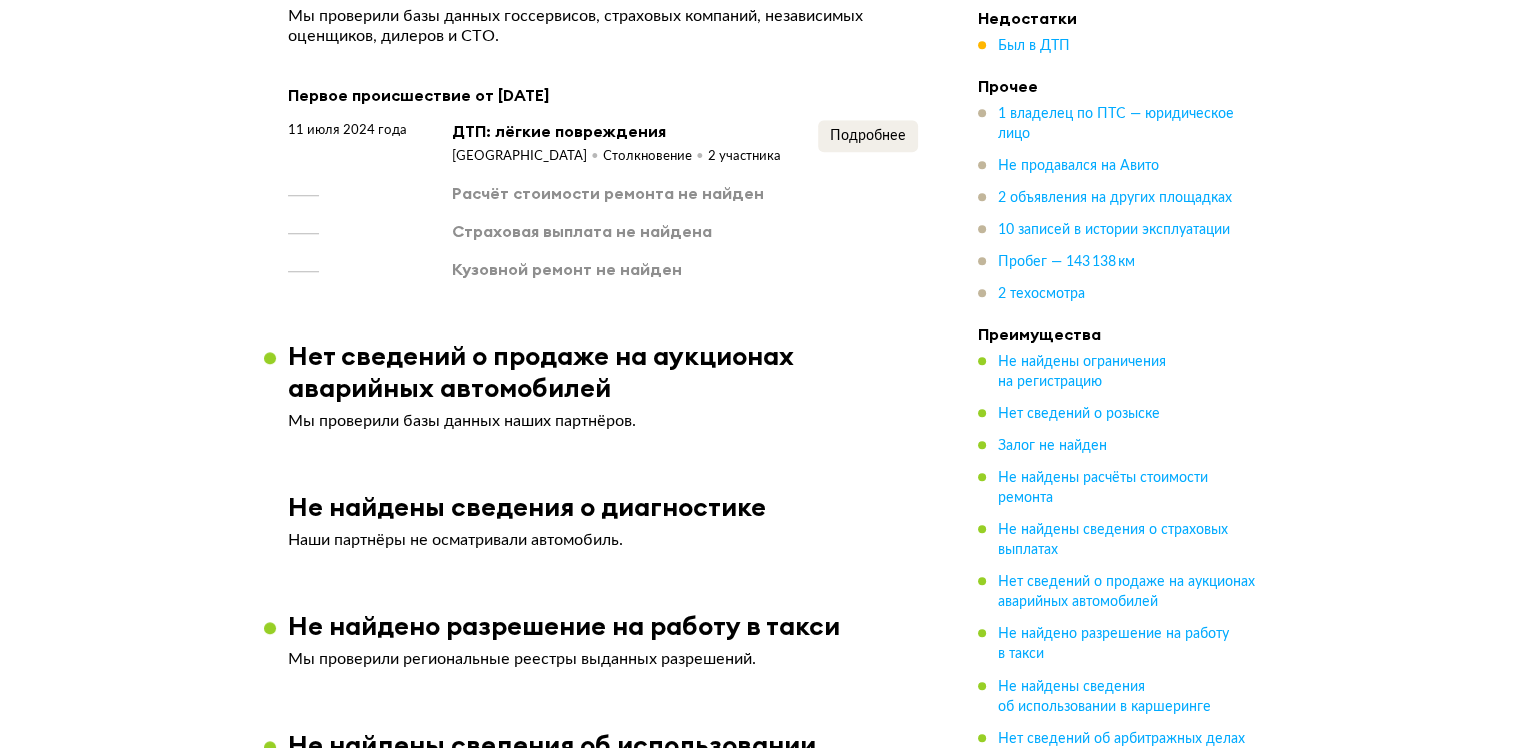 scroll, scrollTop: 1707, scrollLeft: 0, axis: vertical 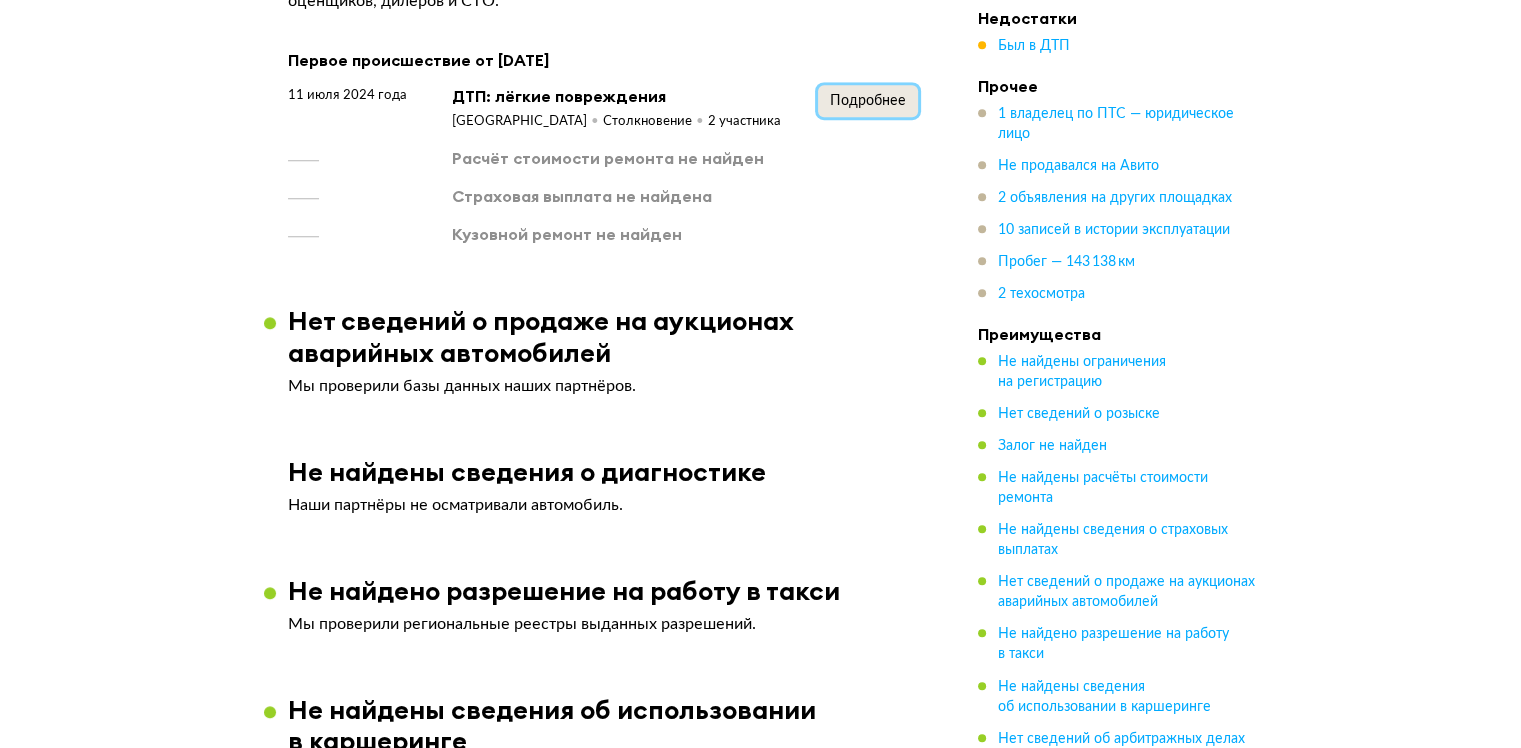 click on "Подробнее" at bounding box center (868, 101) 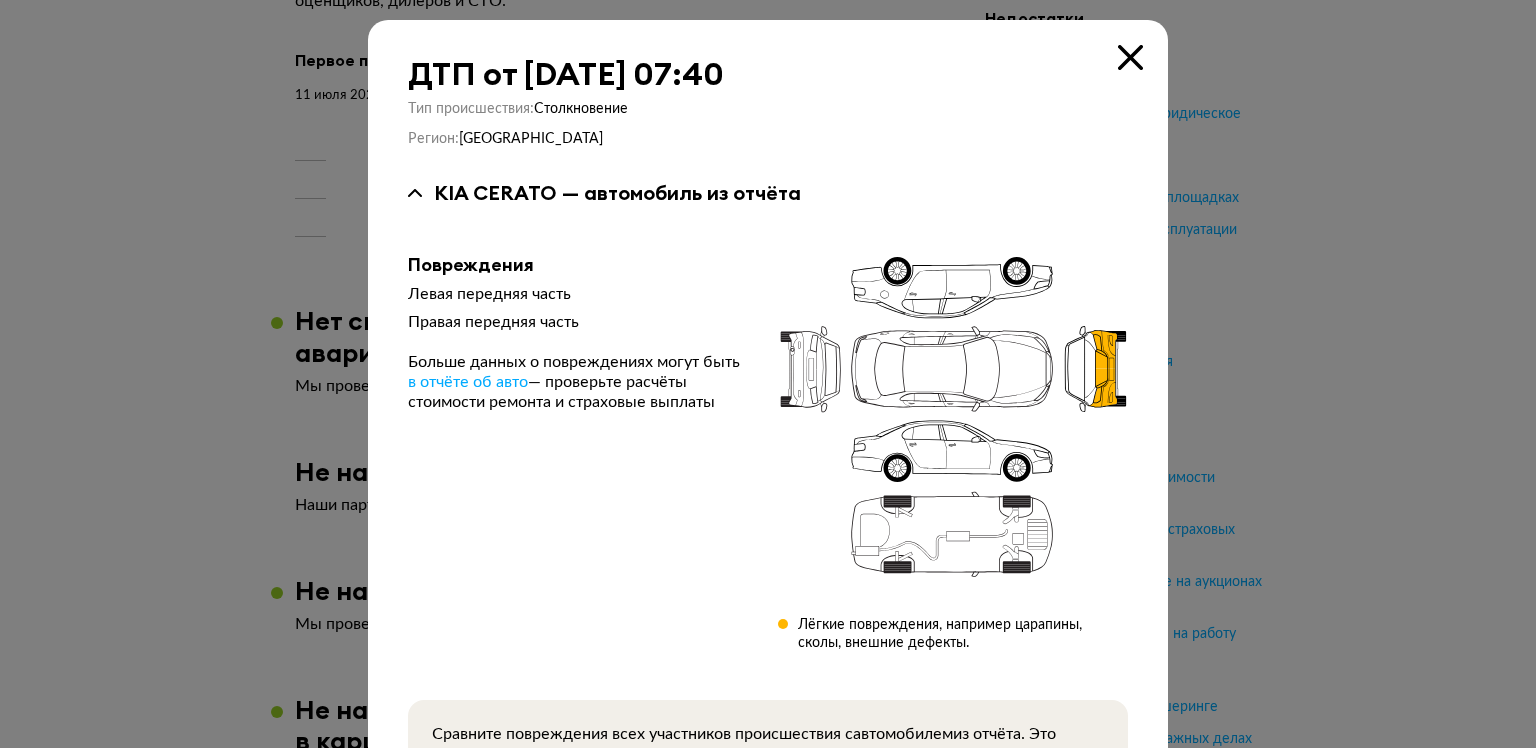 type 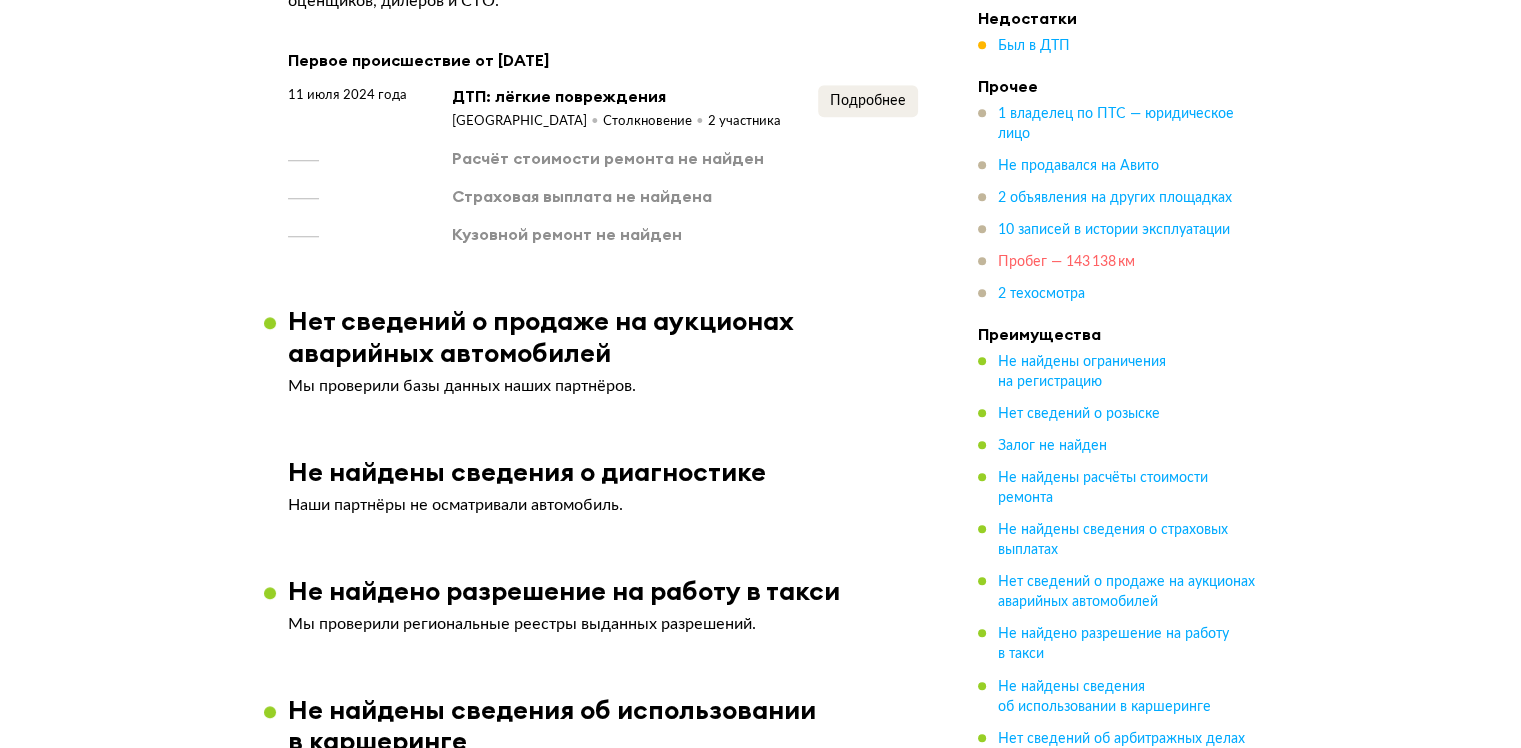 click on "Пробег —  143 138 км" at bounding box center [1066, 262] 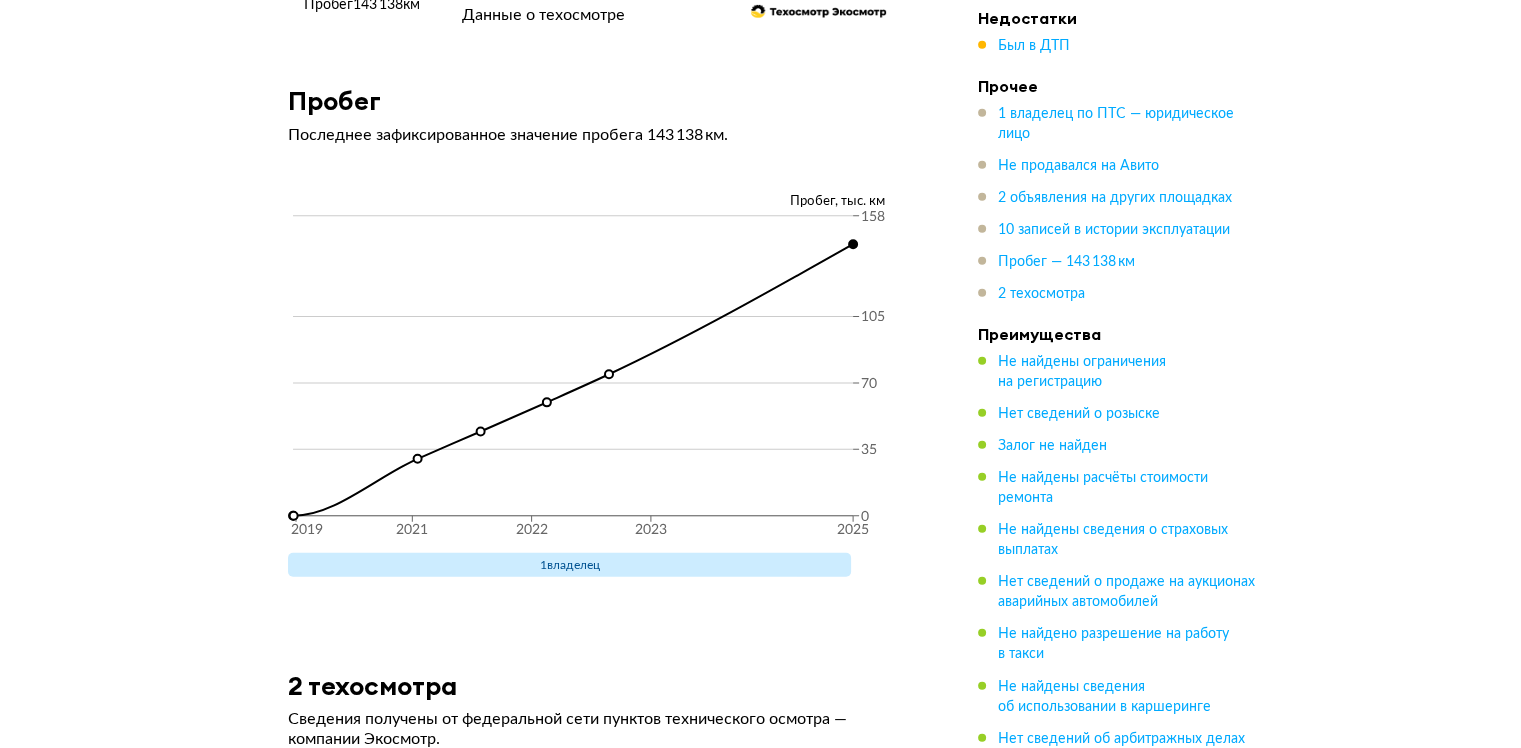 scroll, scrollTop: 4868, scrollLeft: 0, axis: vertical 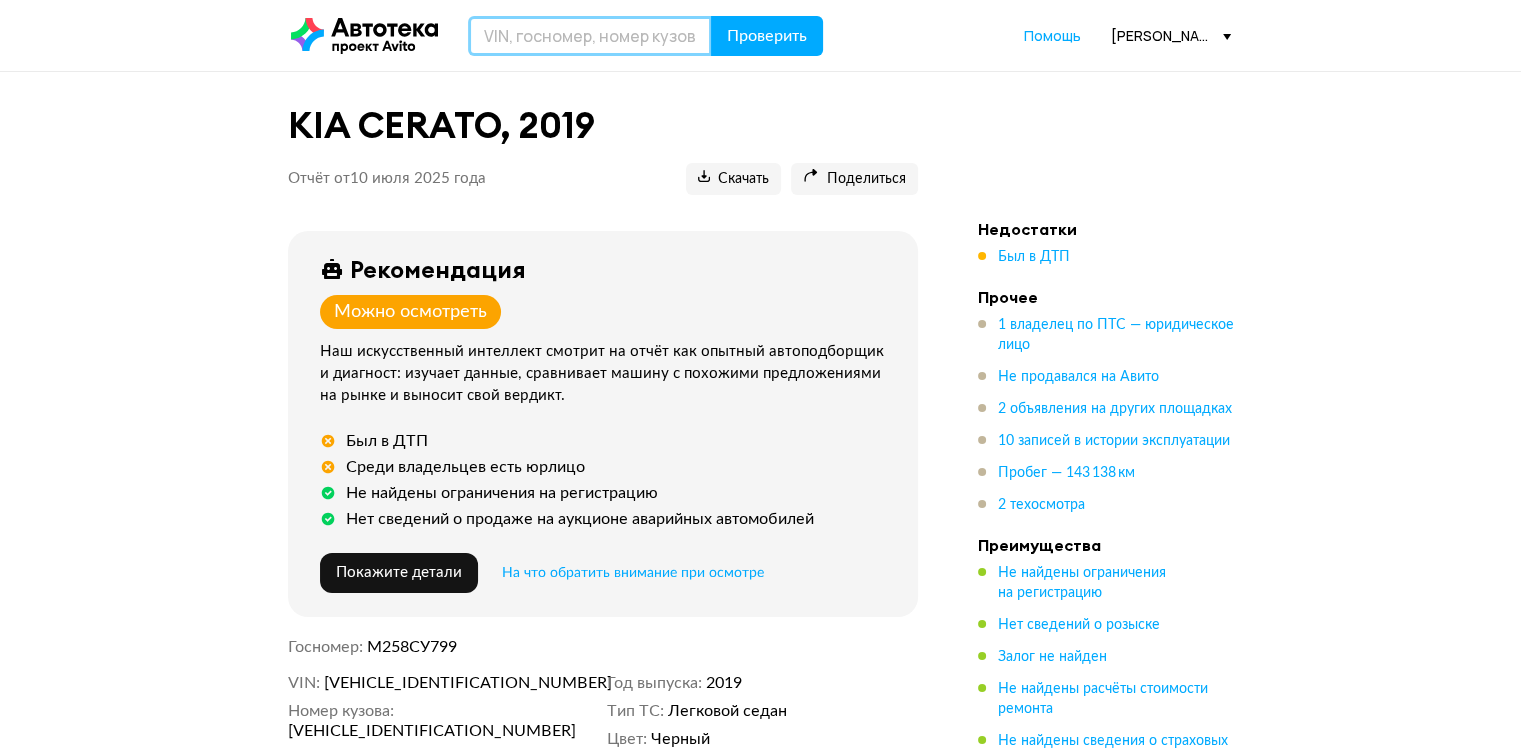 drag, startPoint x: 554, startPoint y: 40, endPoint x: 618, endPoint y: 47, distance: 64.381676 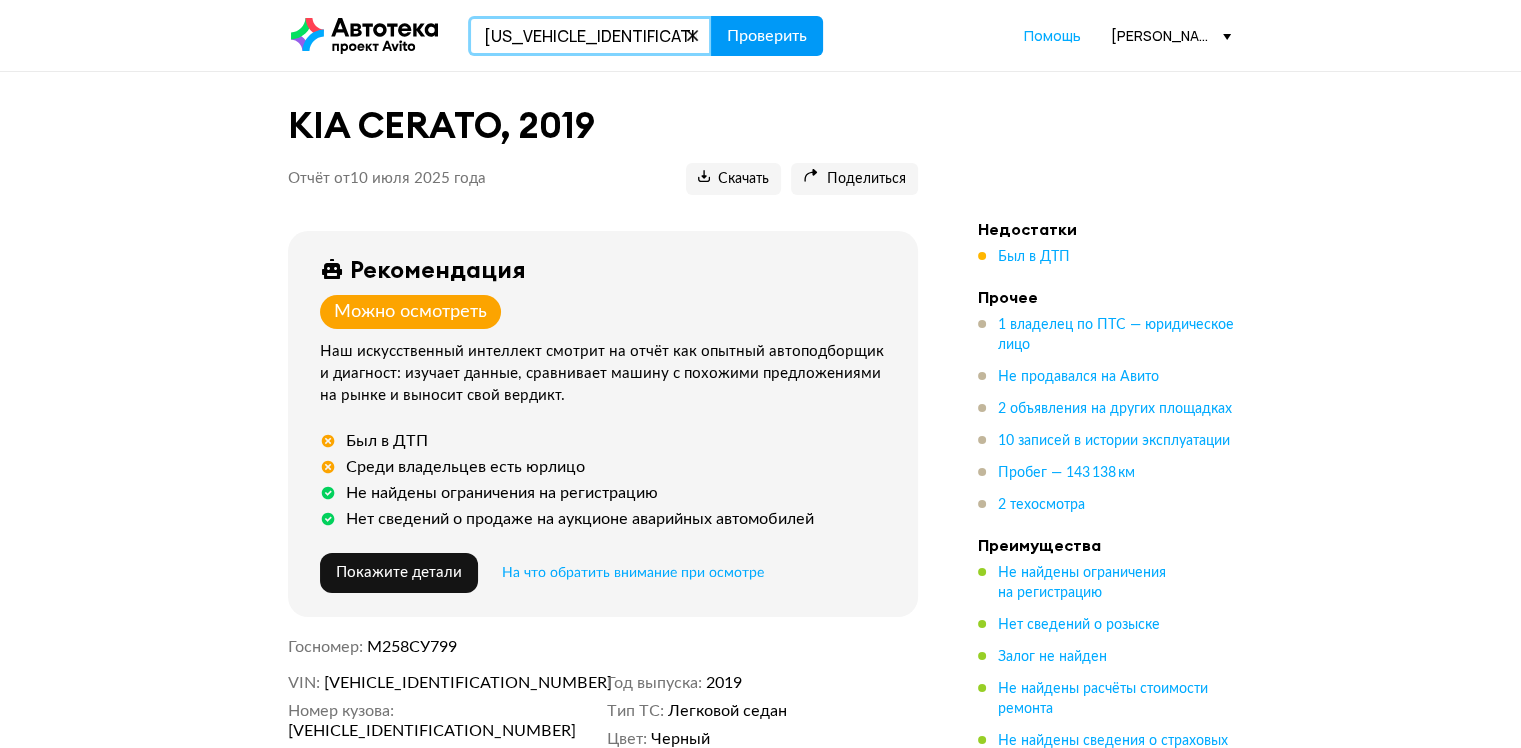 type on "Z7C223203F0005256" 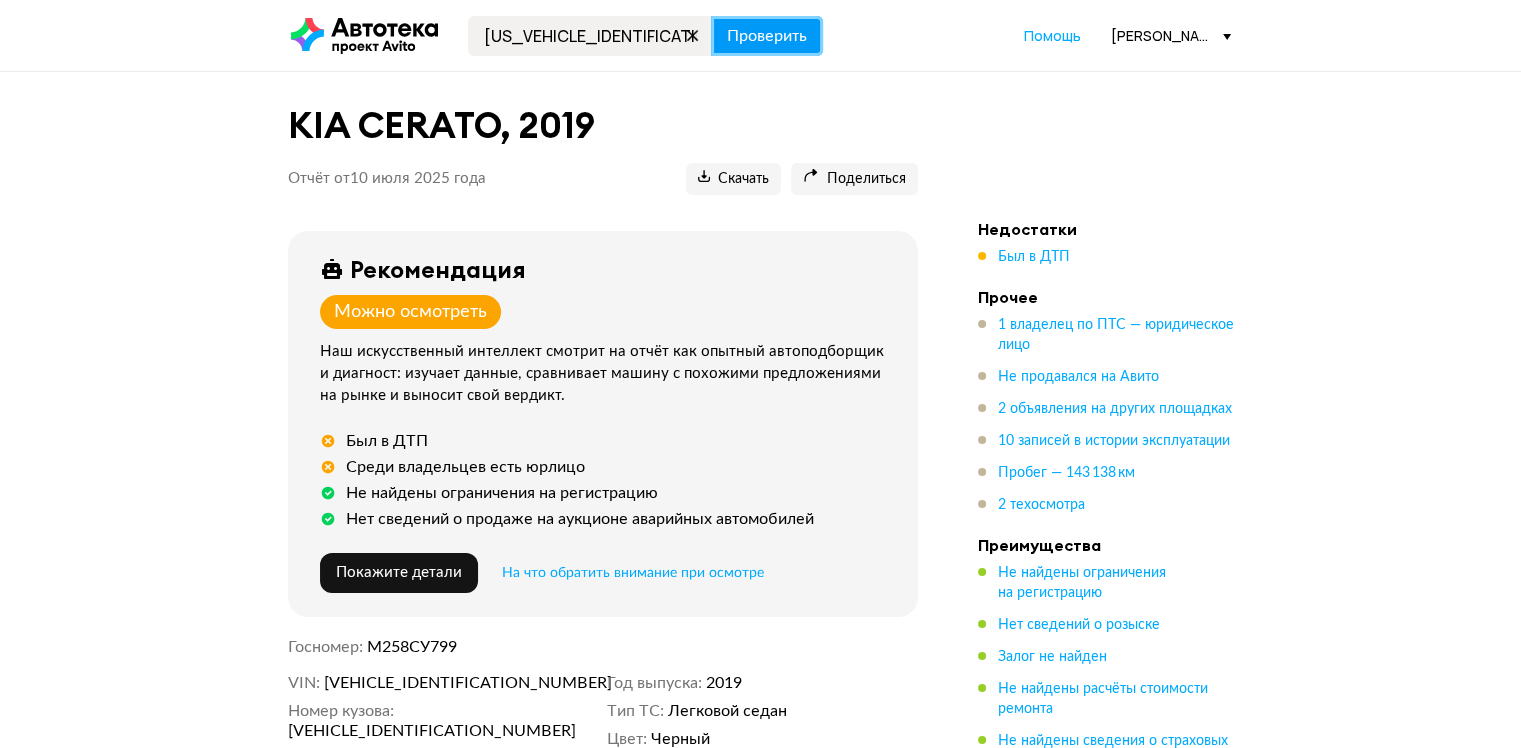 click on "Проверить" at bounding box center (767, 36) 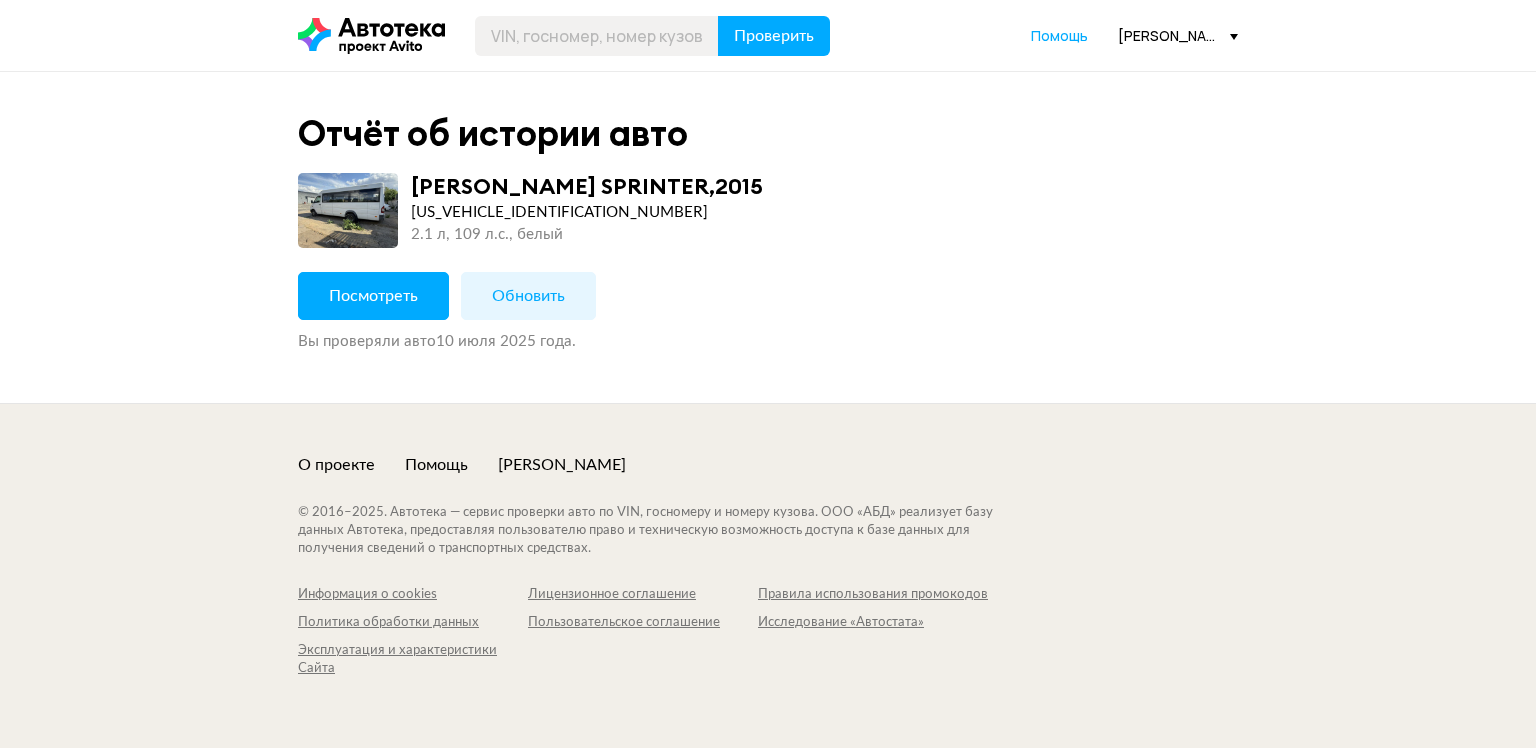 click on "Посмотреть" at bounding box center [373, 296] 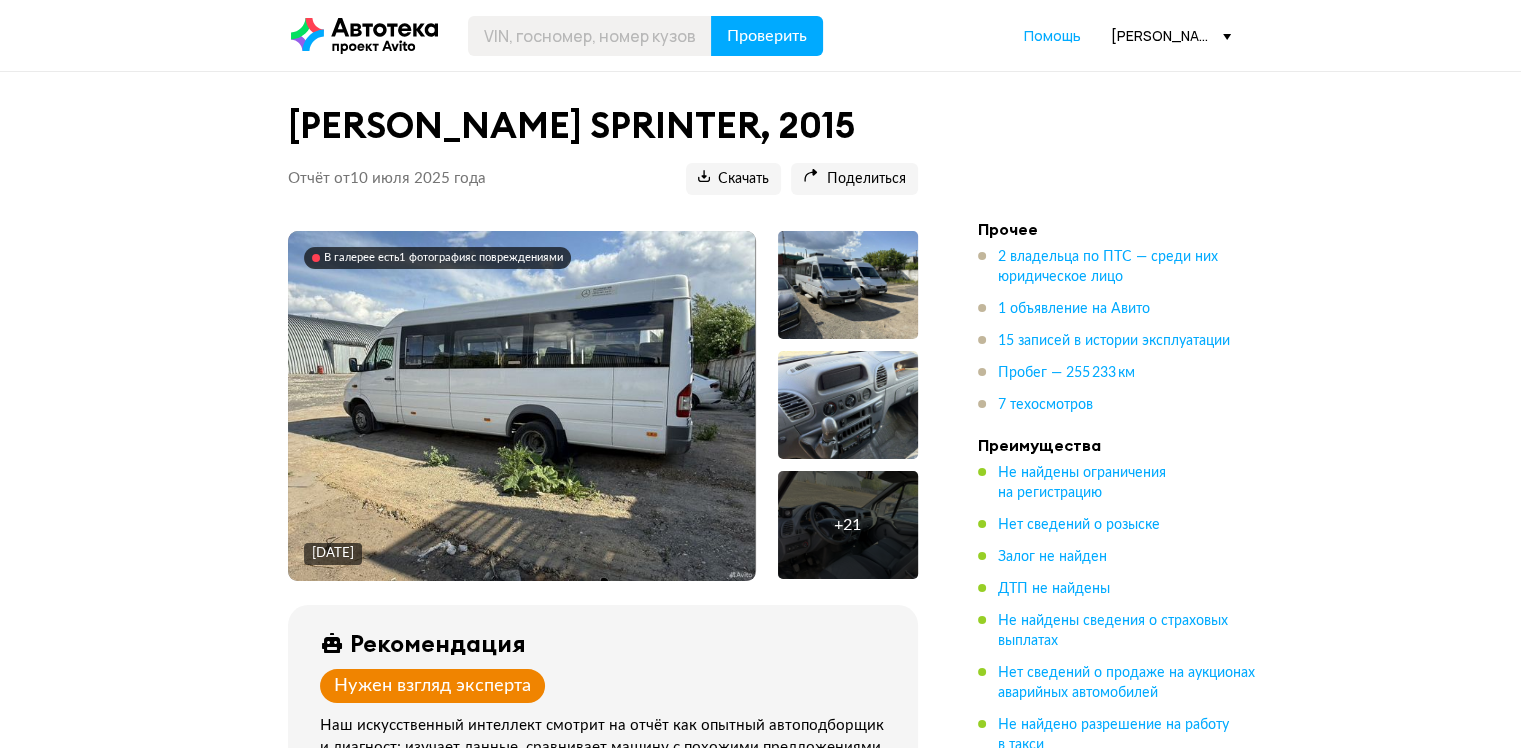 click at bounding box center [521, 406] 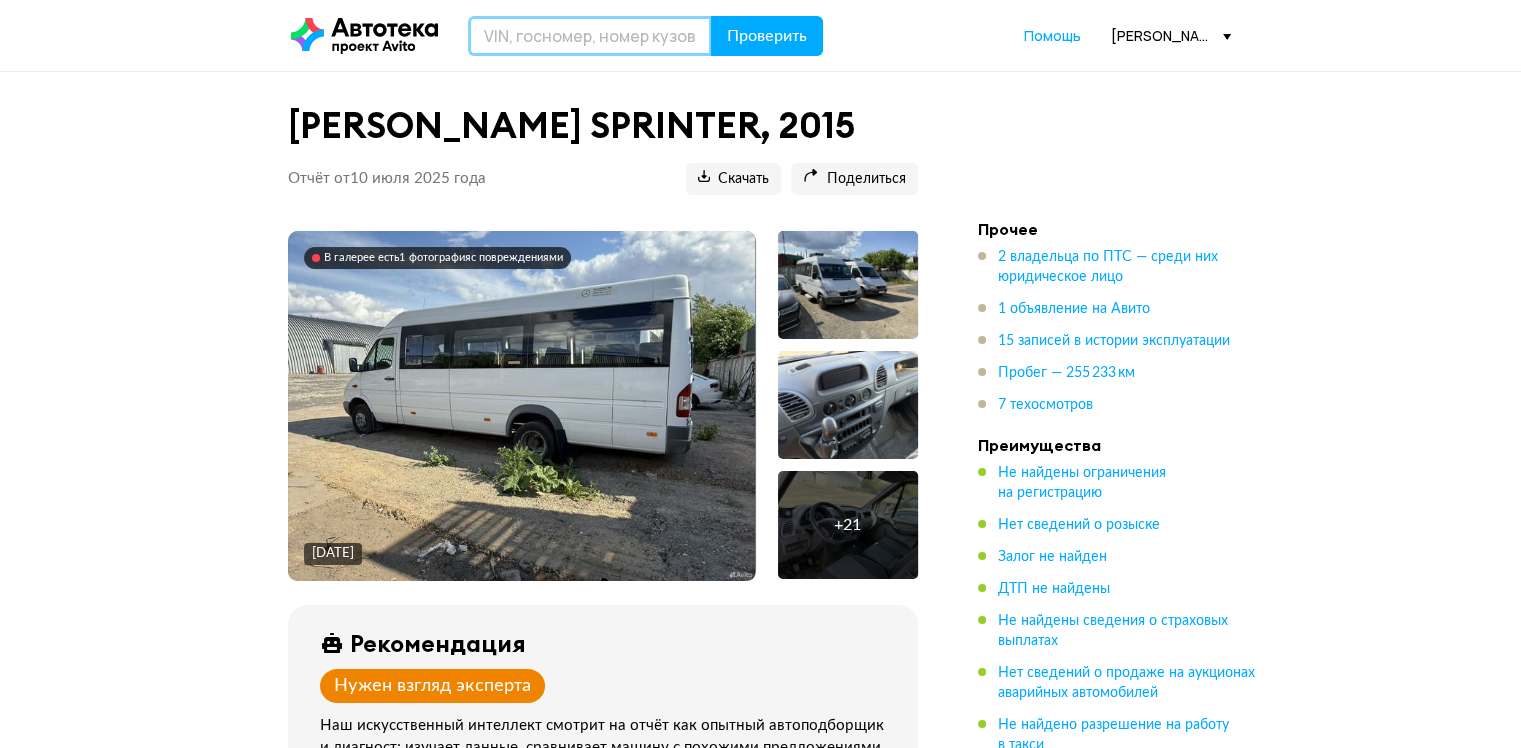 click at bounding box center (590, 36) 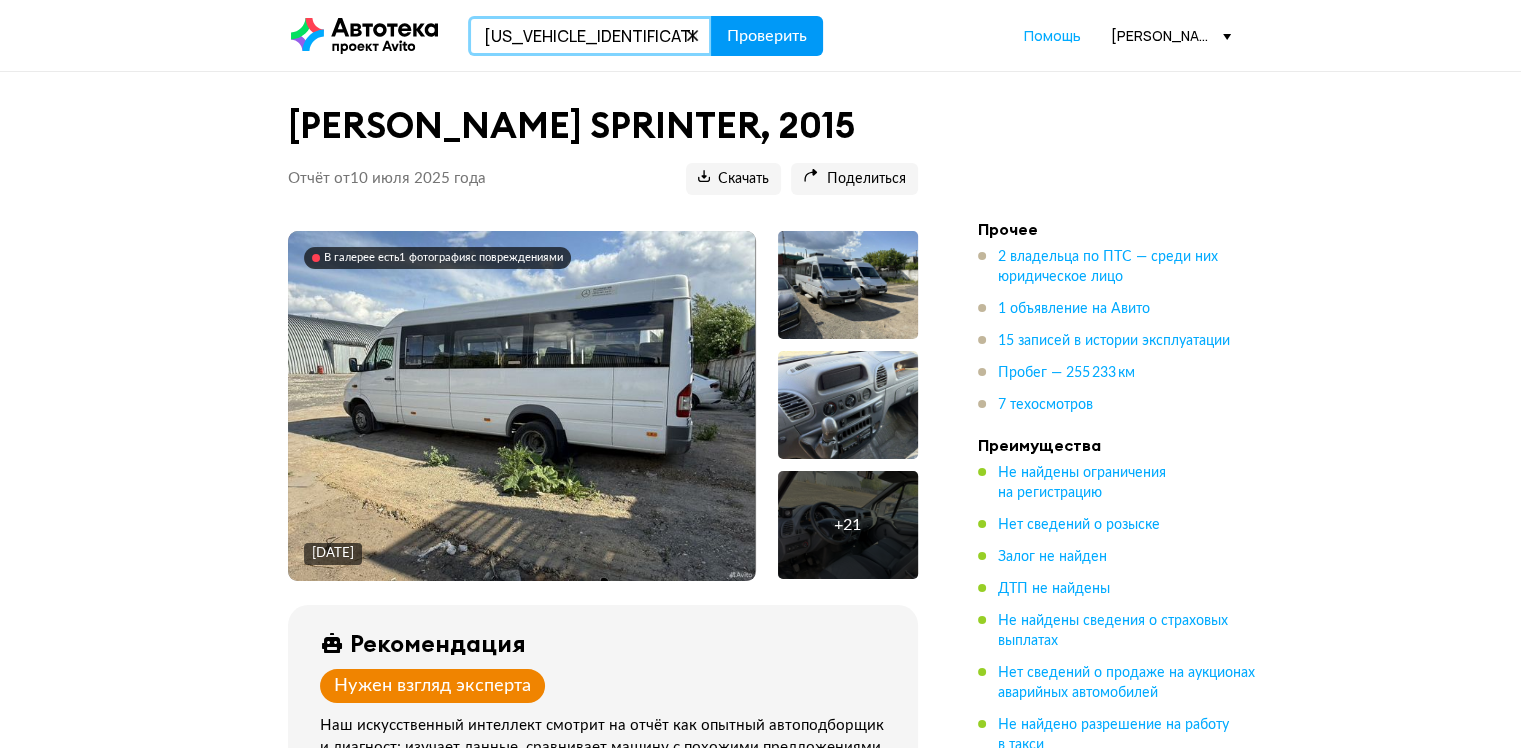 type on "[US_VEHICLE_IDENTIFICATION_NUMBER]" 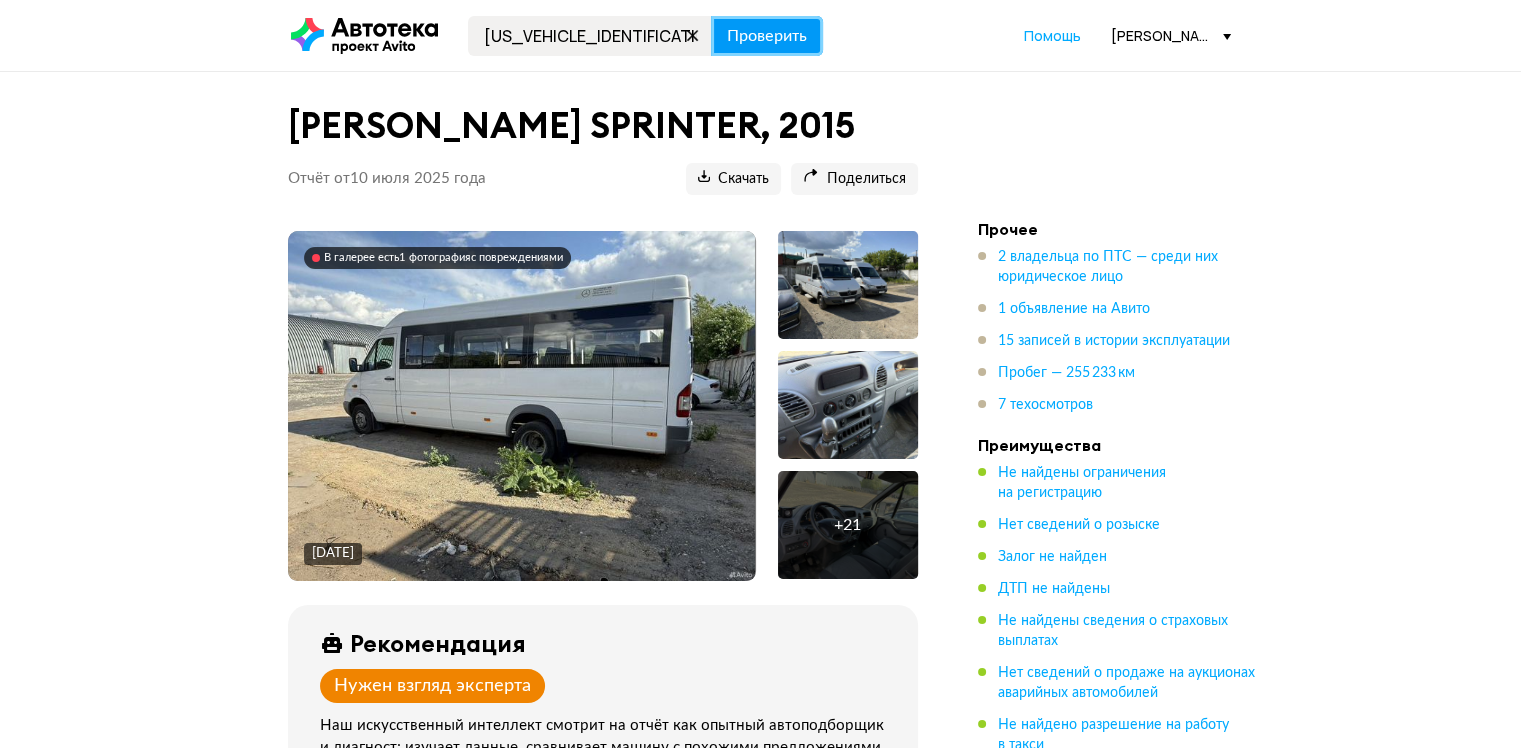 click on "Проверить" at bounding box center [767, 36] 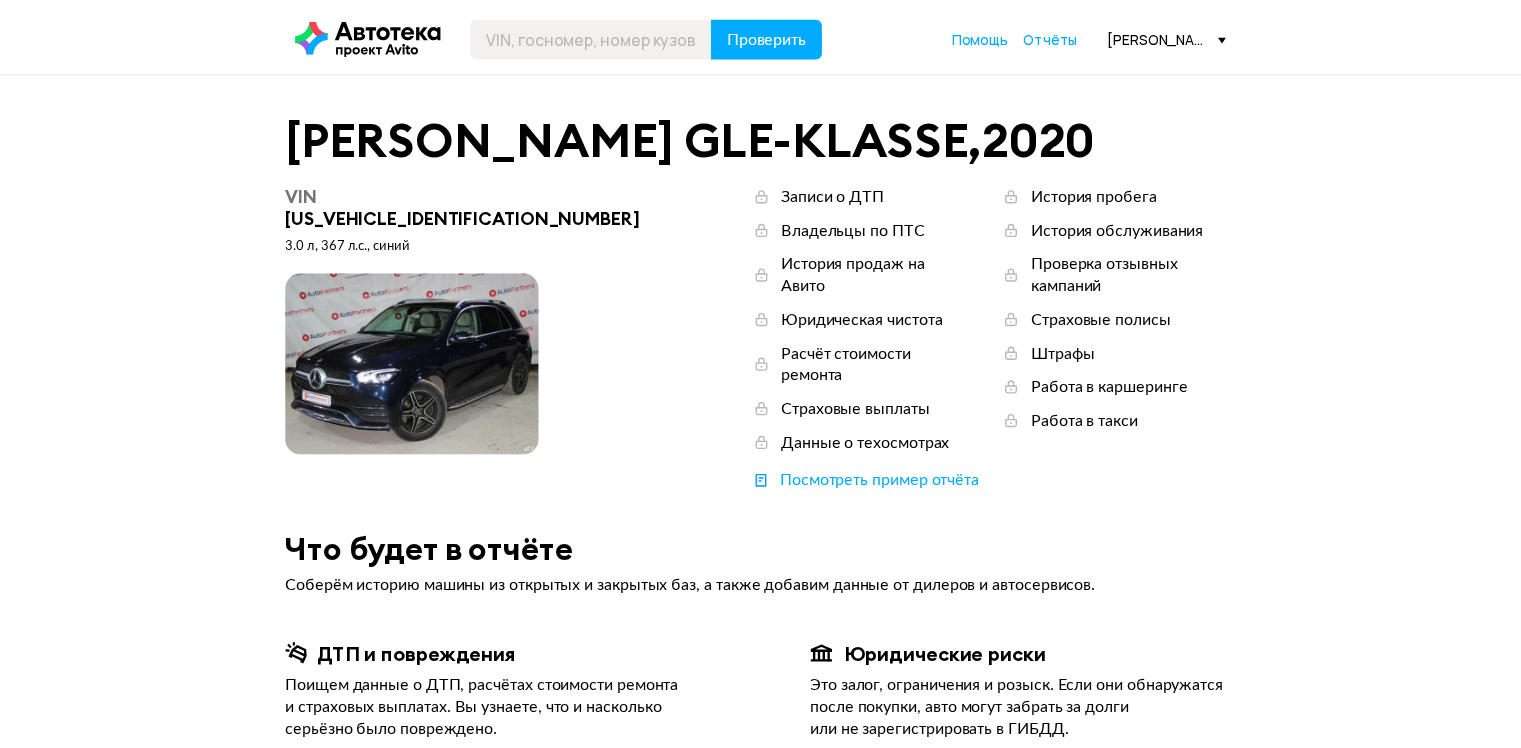 scroll, scrollTop: 0, scrollLeft: 0, axis: both 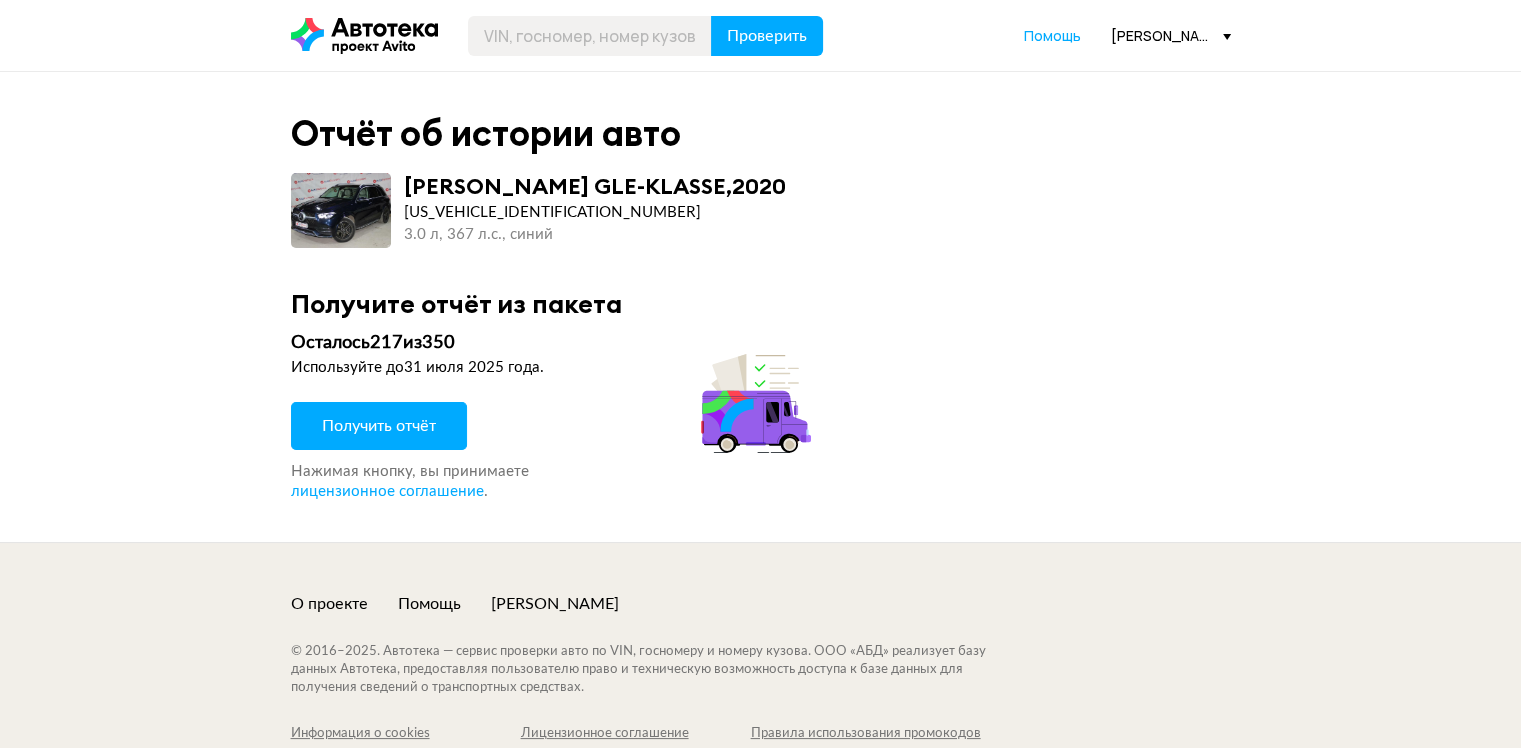 click on "Получить отчёт" at bounding box center (379, 426) 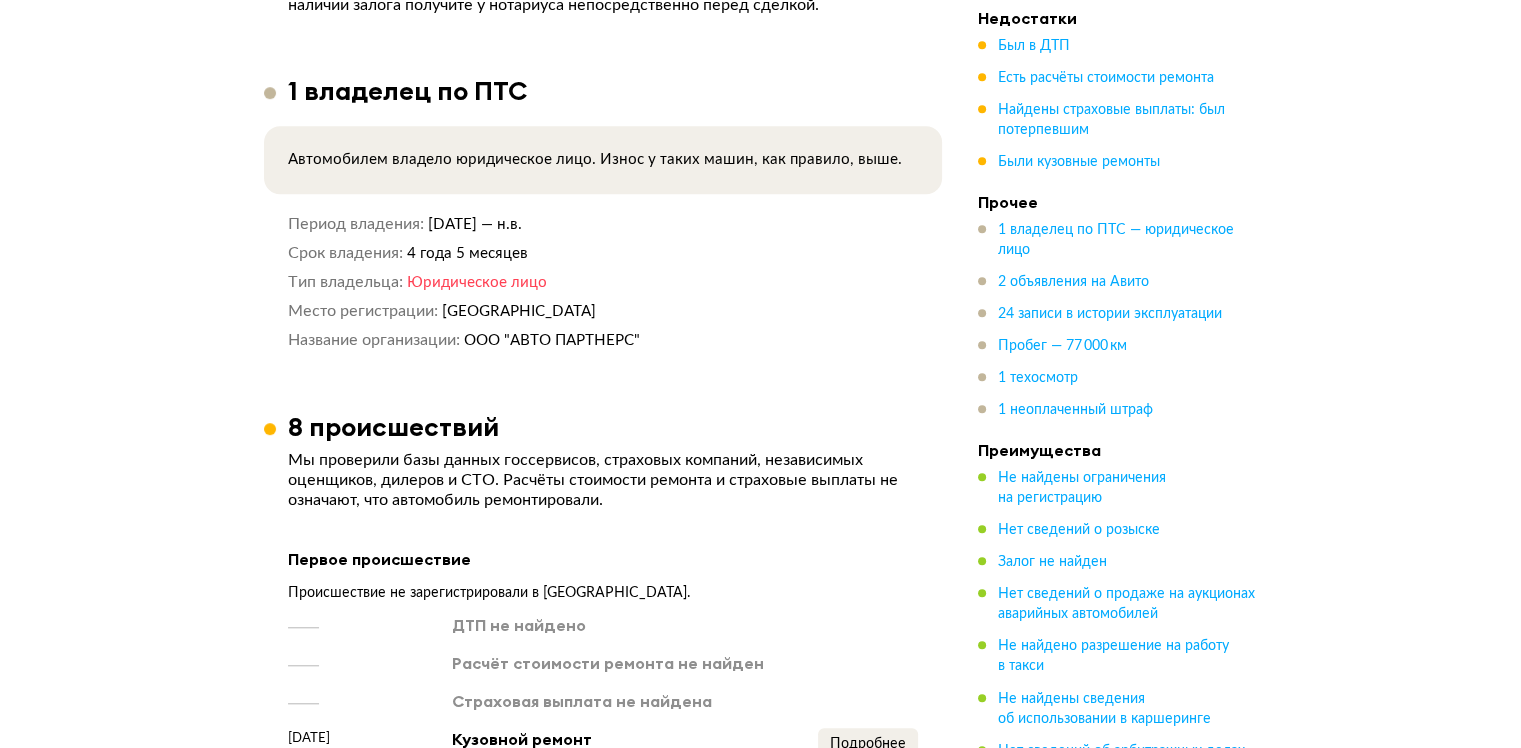 scroll, scrollTop: 2100, scrollLeft: 0, axis: vertical 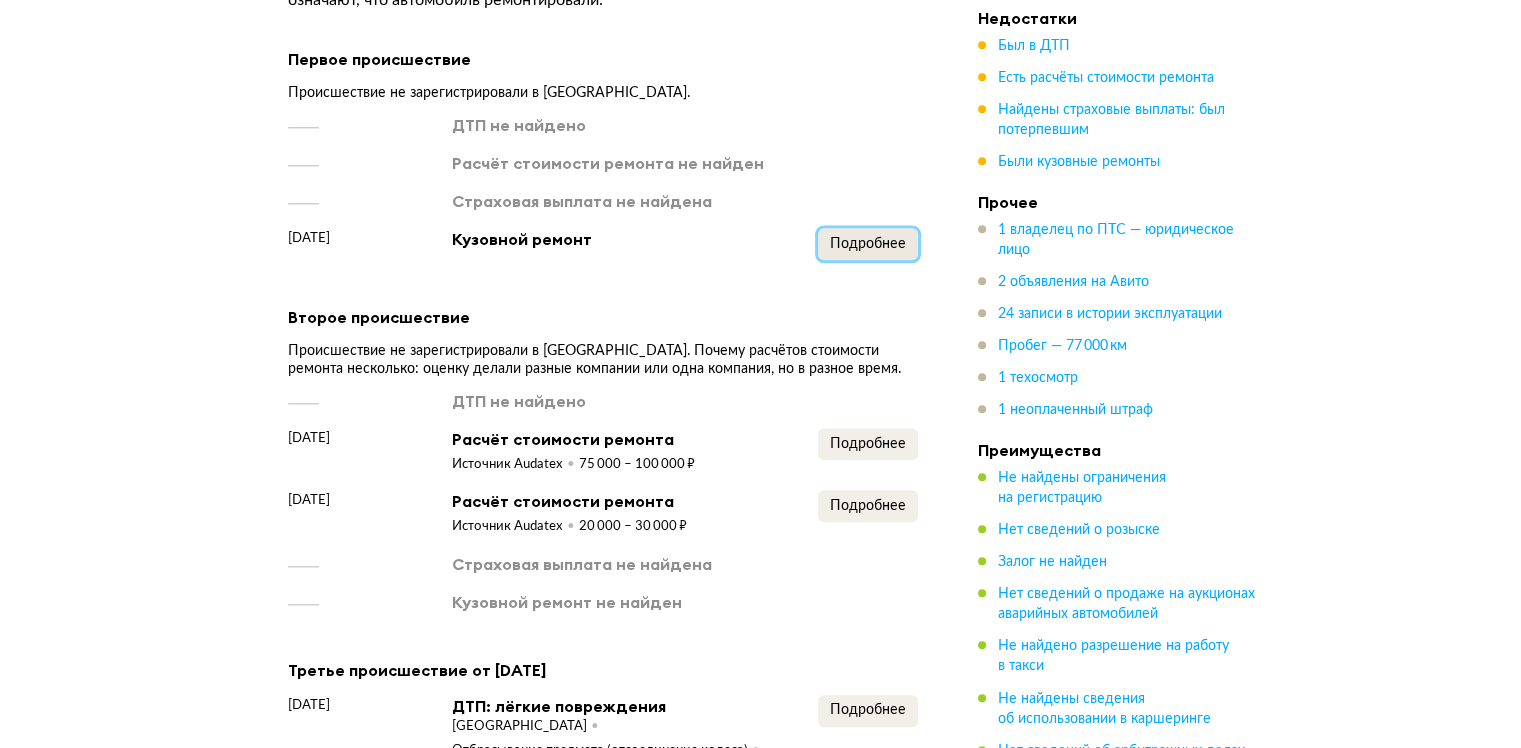 click on "Подробнее" at bounding box center [868, 244] 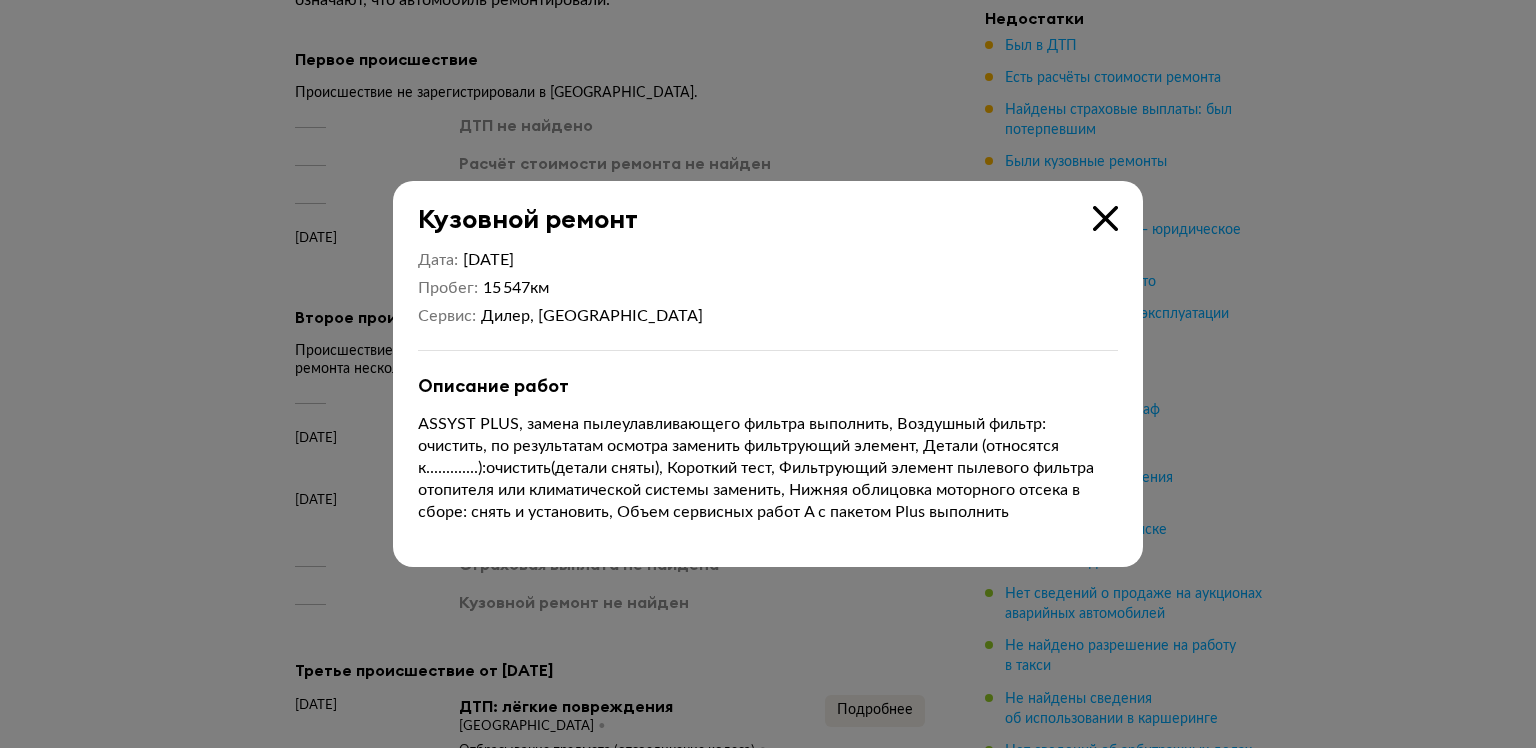 click at bounding box center [768, 374] 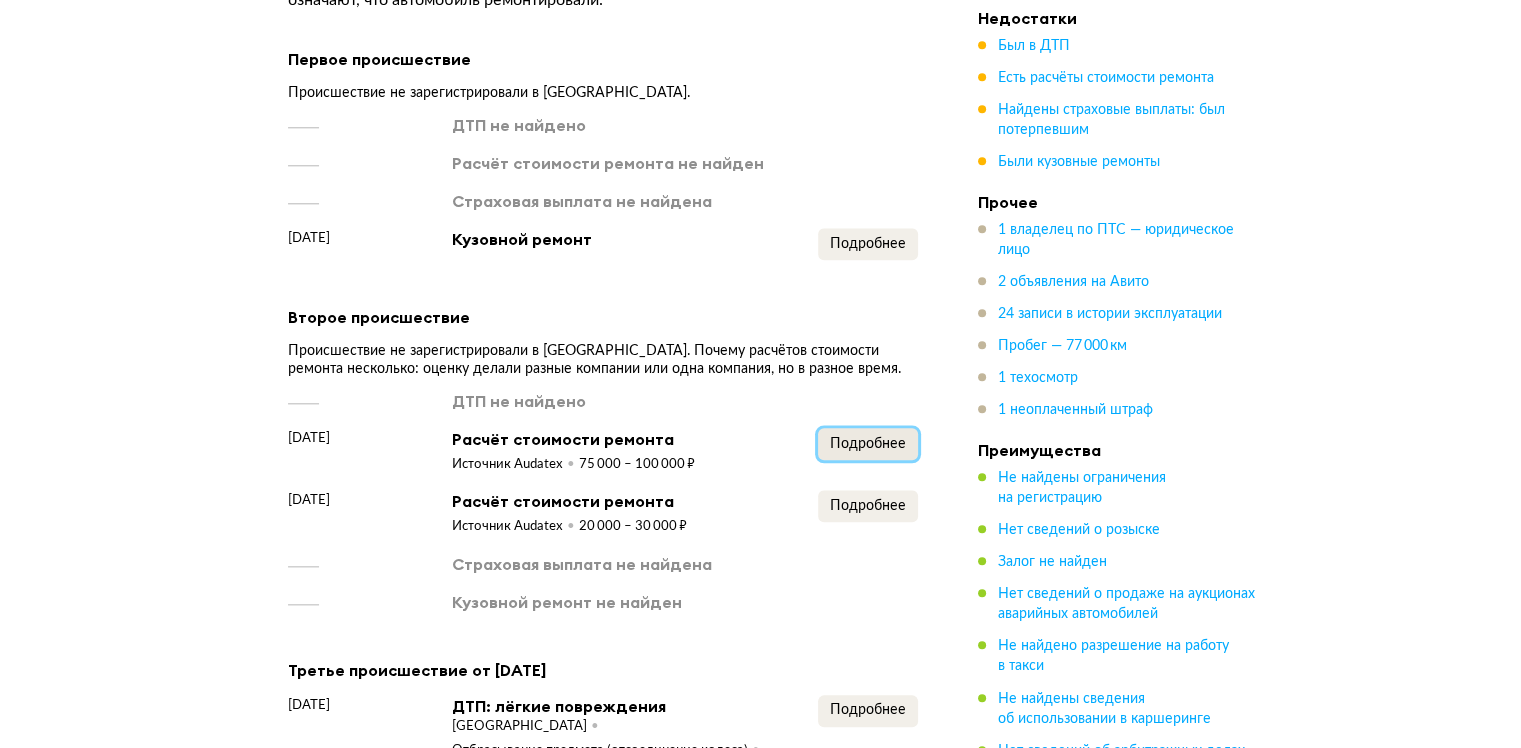 click on "Подробнее" at bounding box center [868, 444] 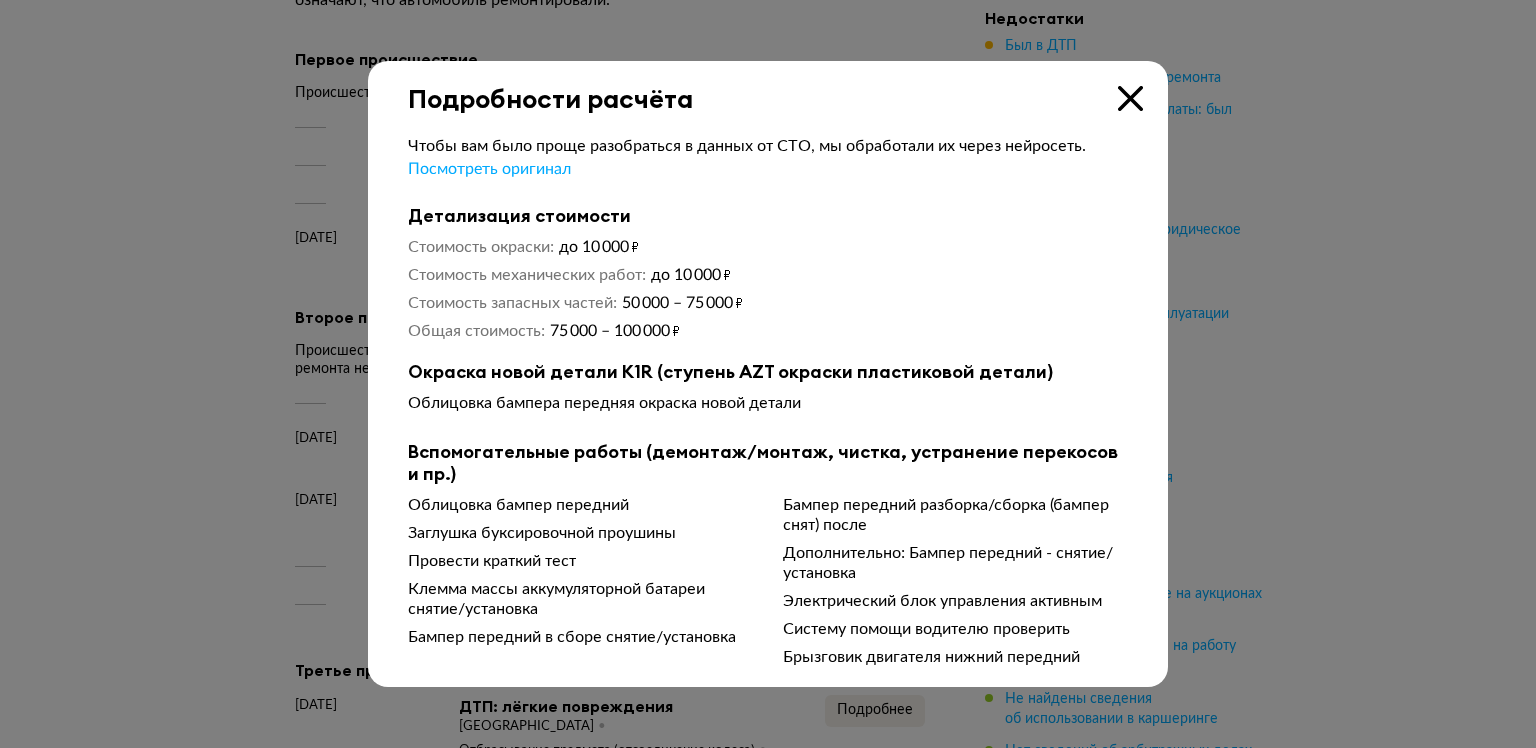 drag, startPoint x: 165, startPoint y: 449, endPoint x: 198, endPoint y: 451, distance: 33.06055 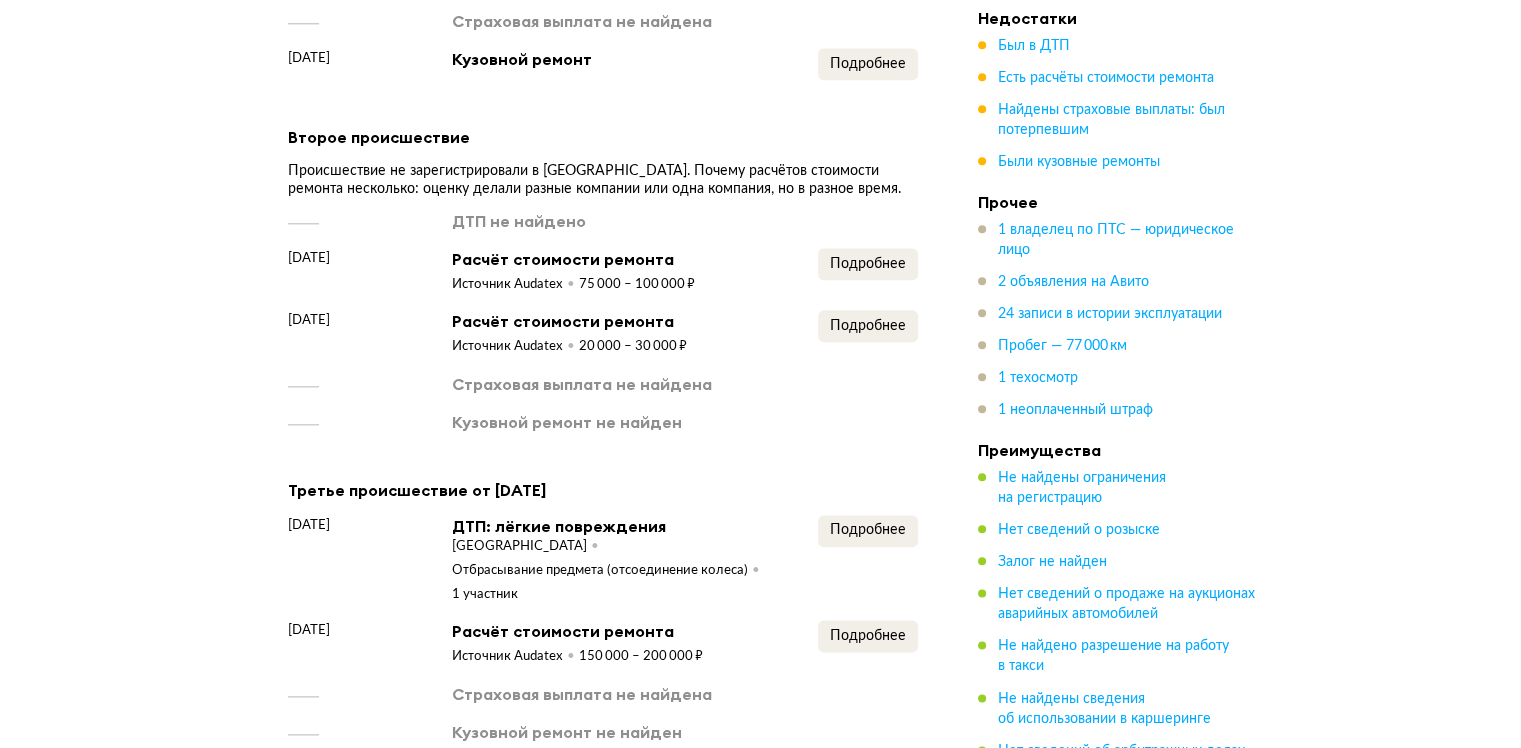 scroll, scrollTop: 2400, scrollLeft: 0, axis: vertical 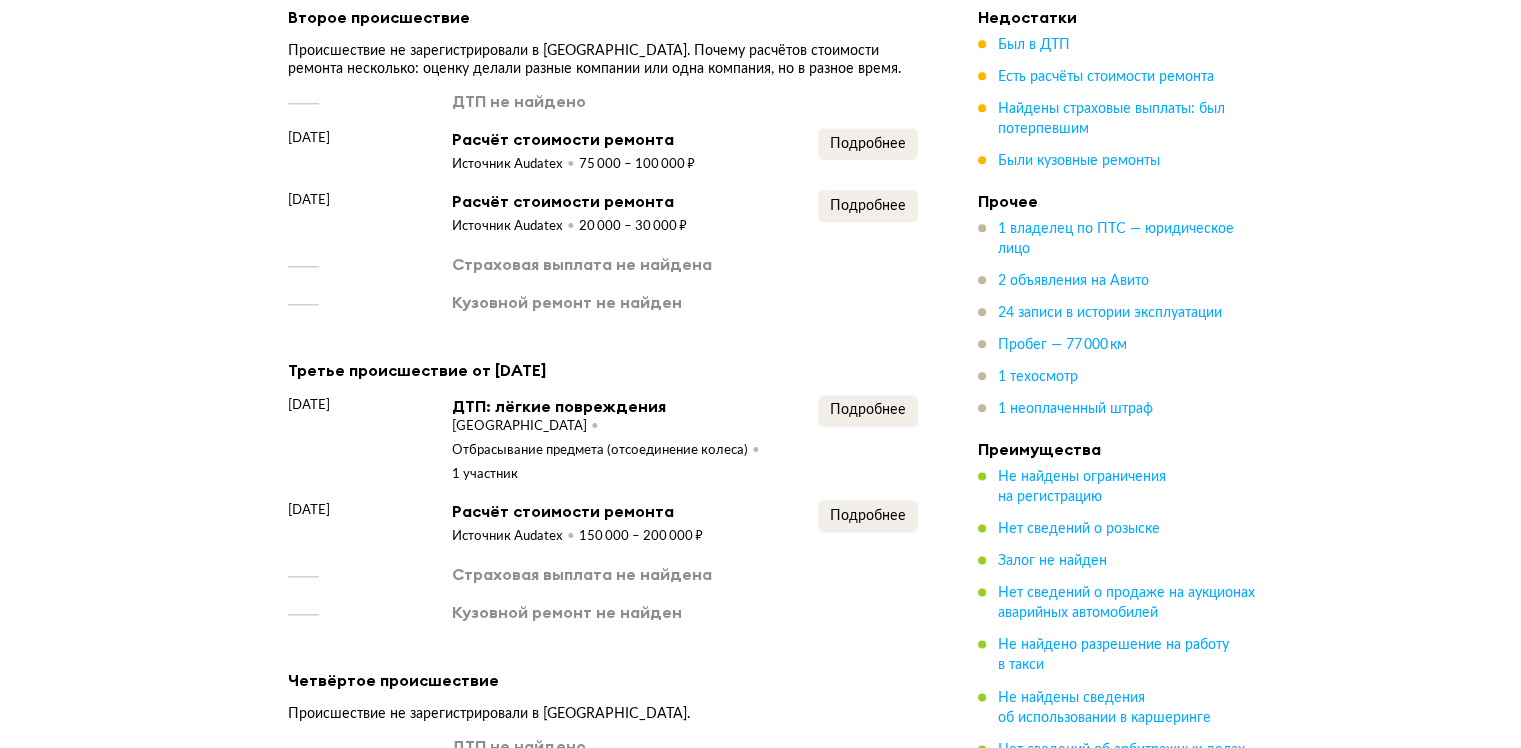 click on "Подробнее" at bounding box center (868, 440) 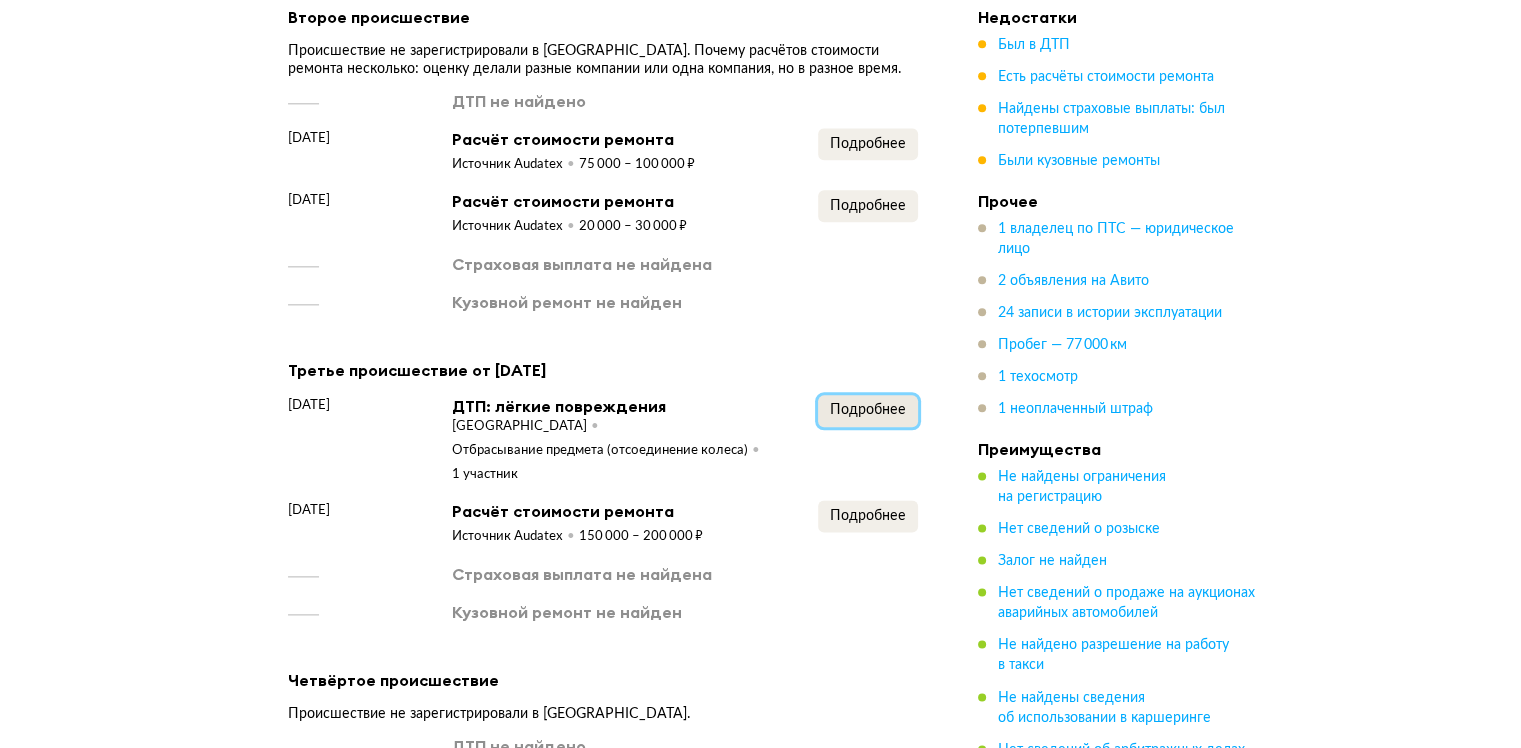 click on "Подробнее" at bounding box center [868, 410] 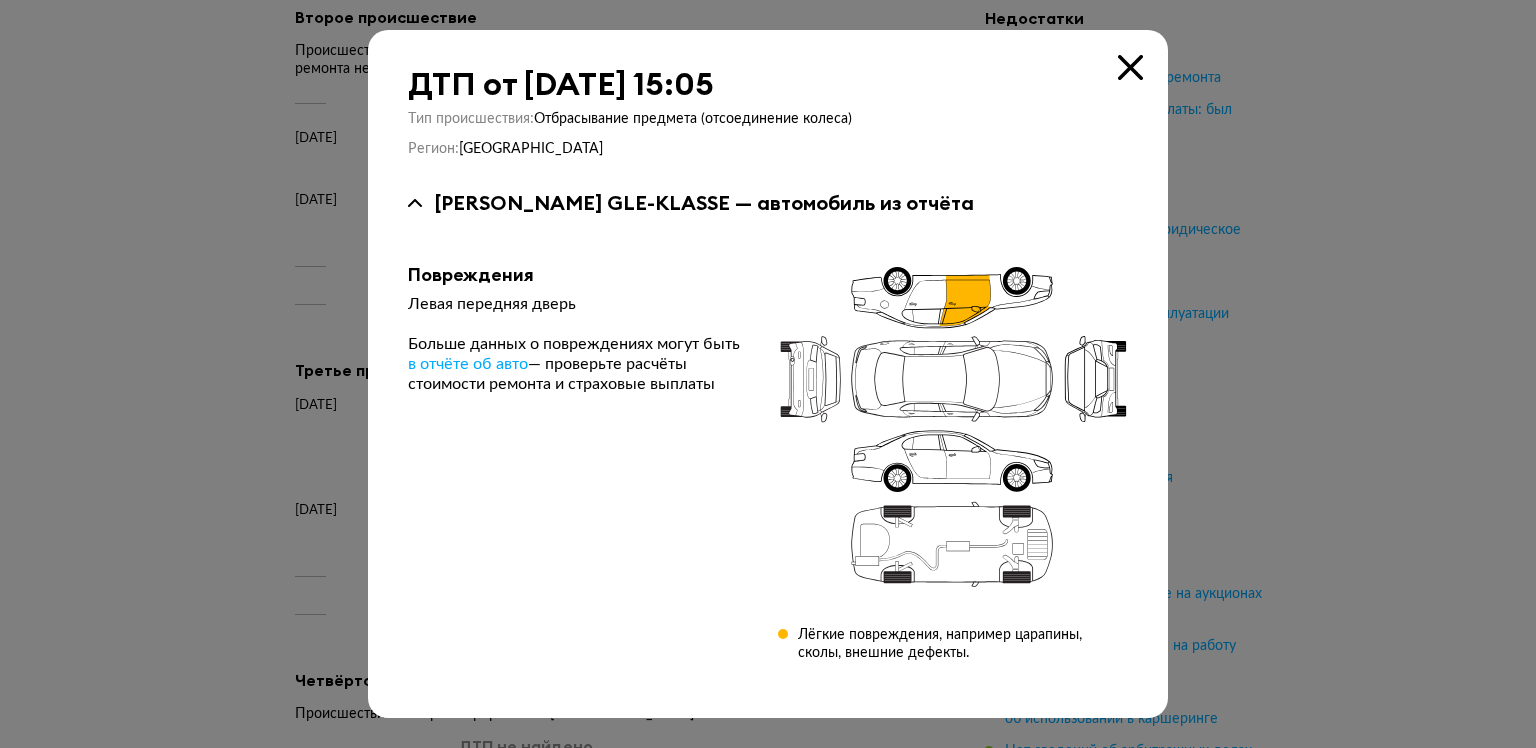 type 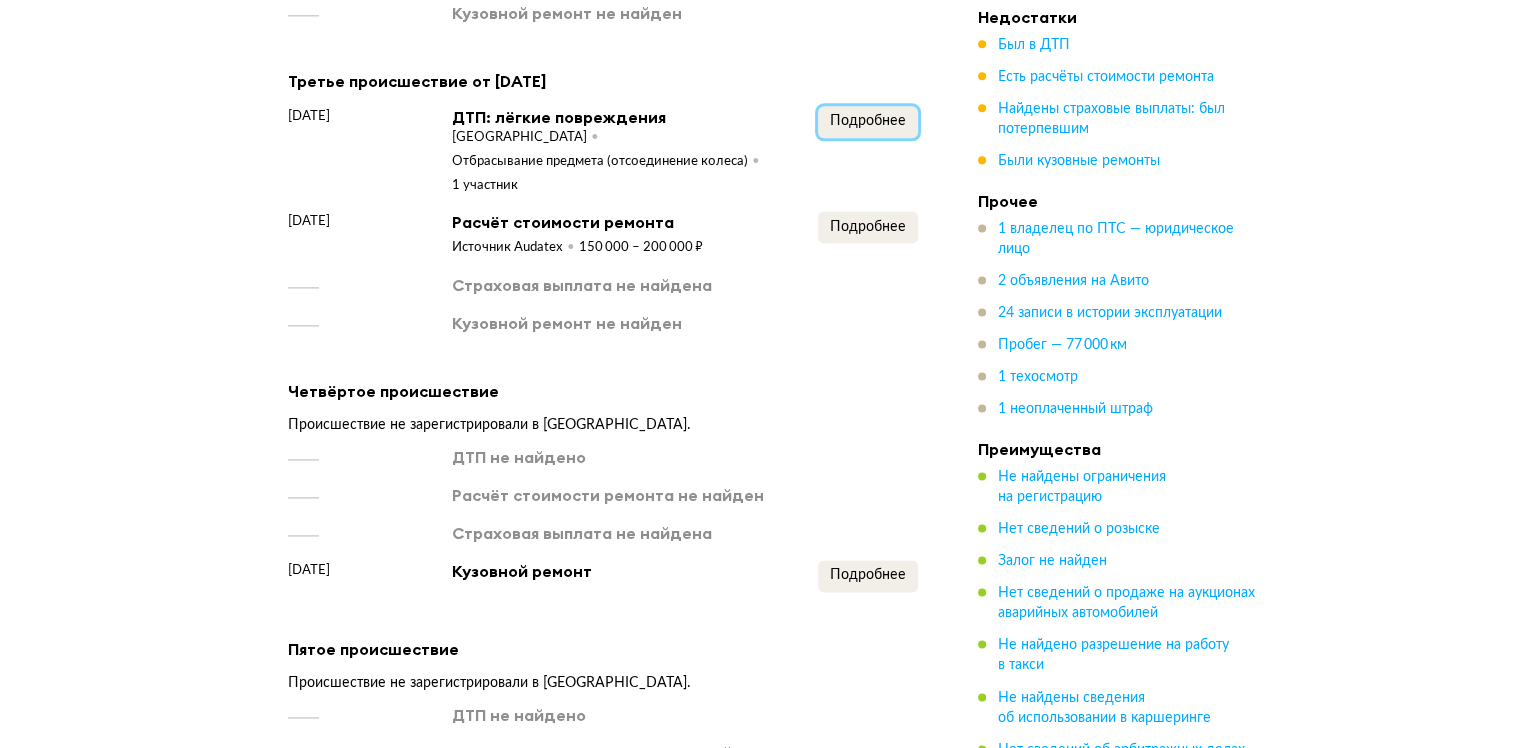 scroll, scrollTop: 2700, scrollLeft: 0, axis: vertical 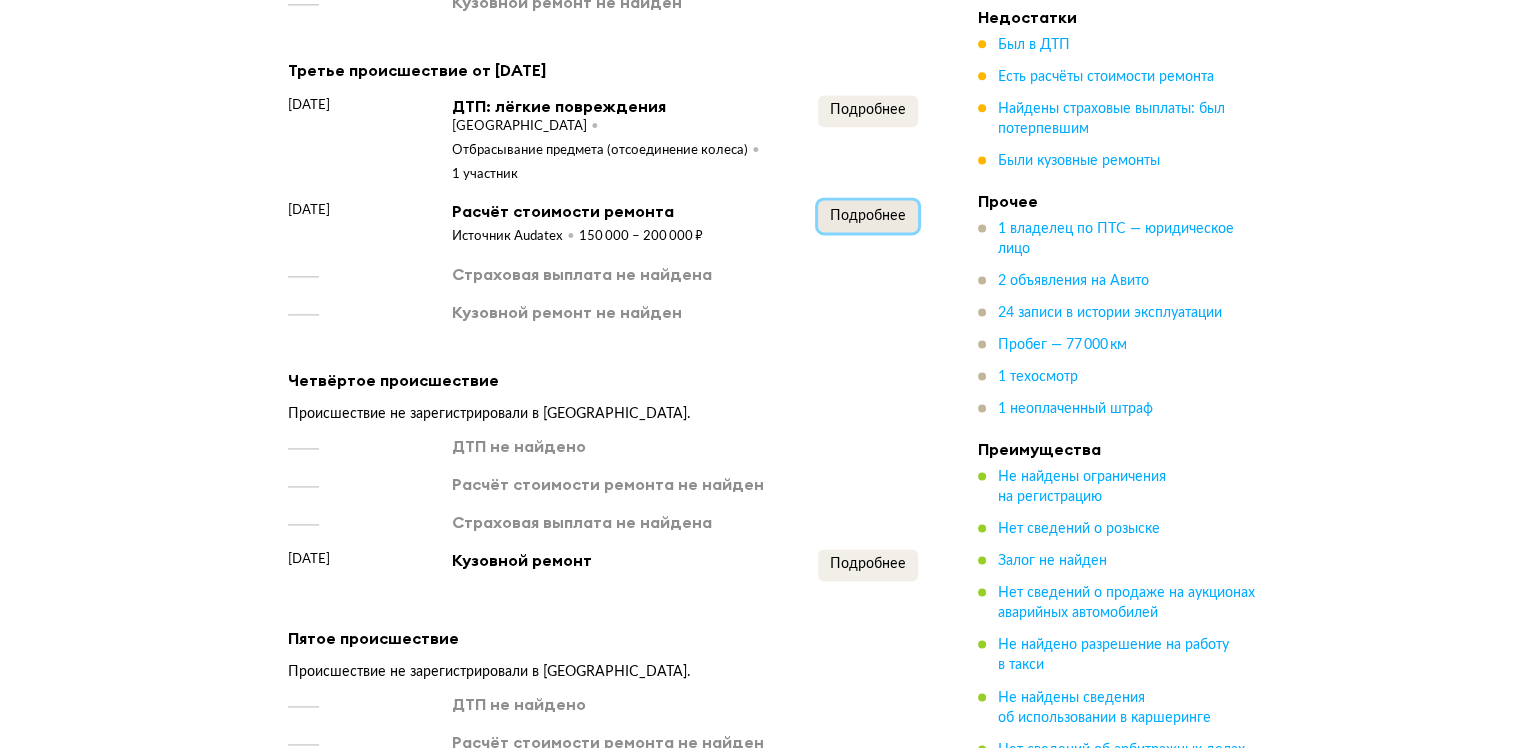 click on "Подробнее" at bounding box center (868, 216) 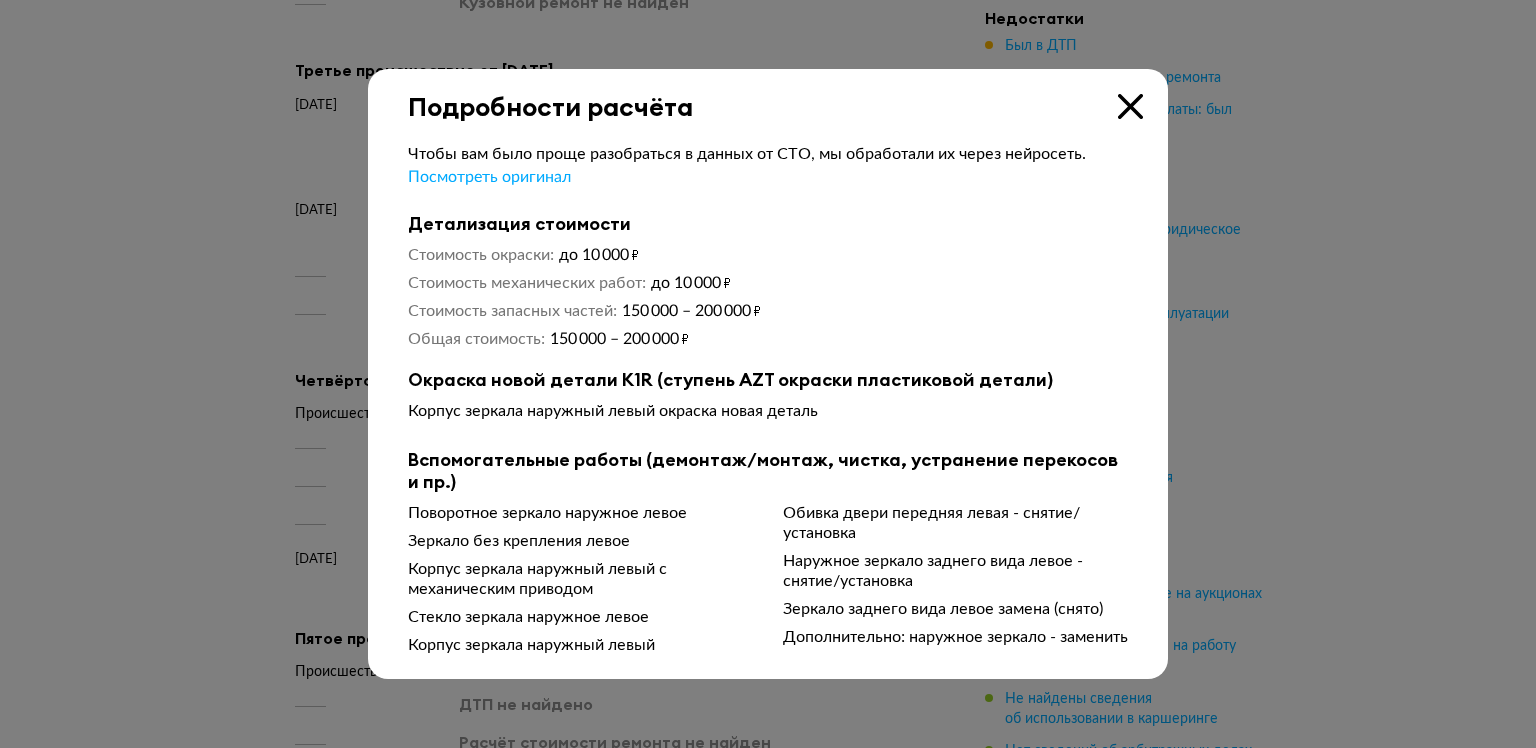 type 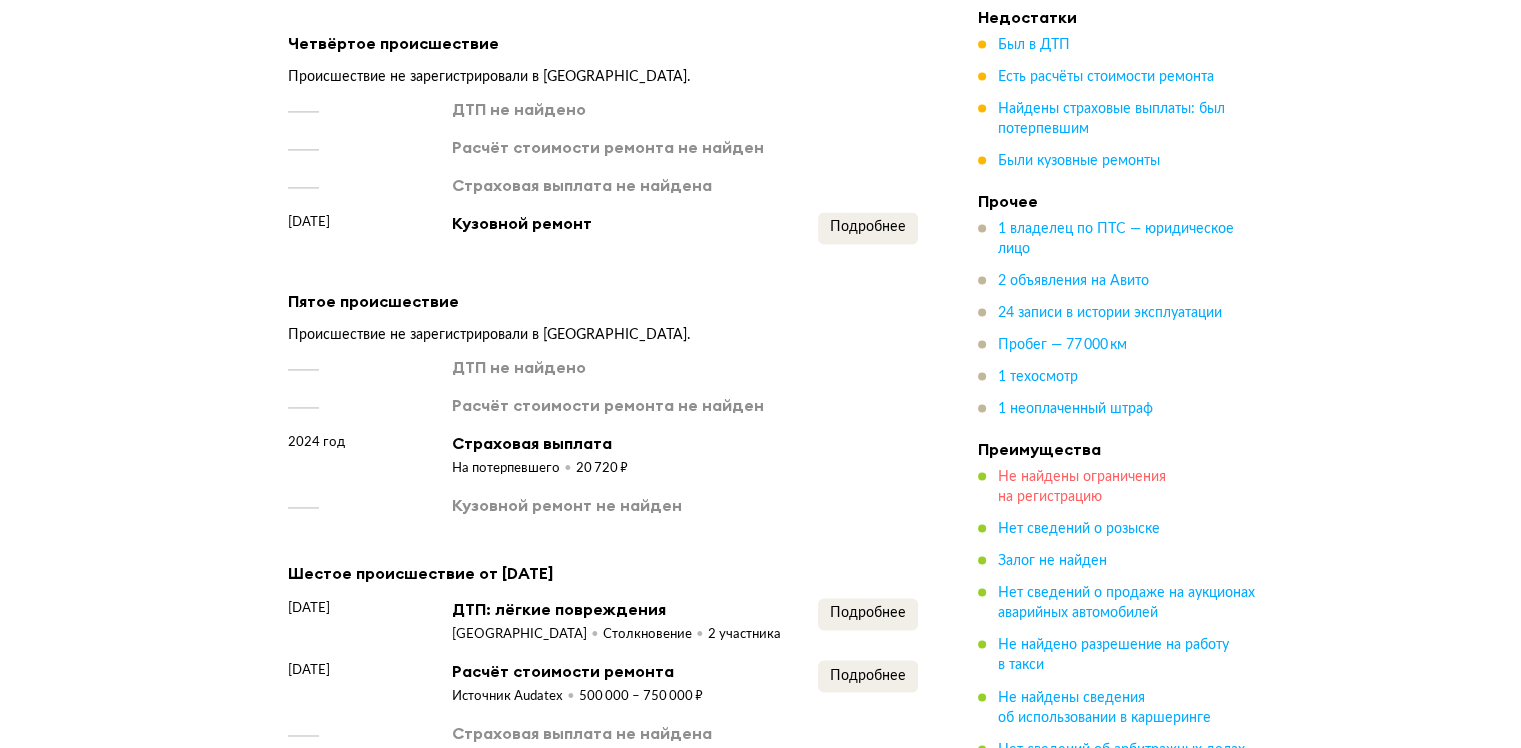 scroll, scrollTop: 3200, scrollLeft: 0, axis: vertical 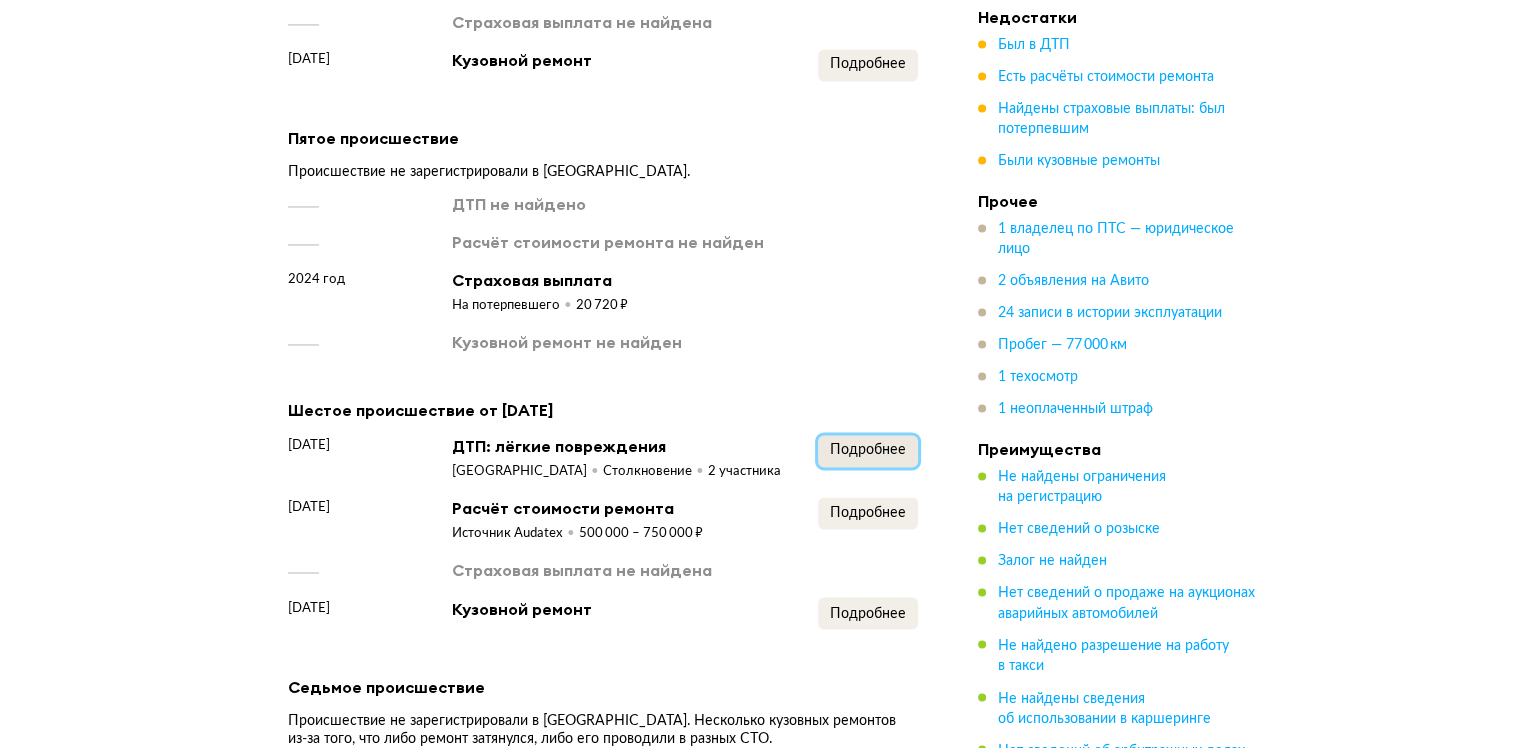 click on "Подробнее" at bounding box center (868, 451) 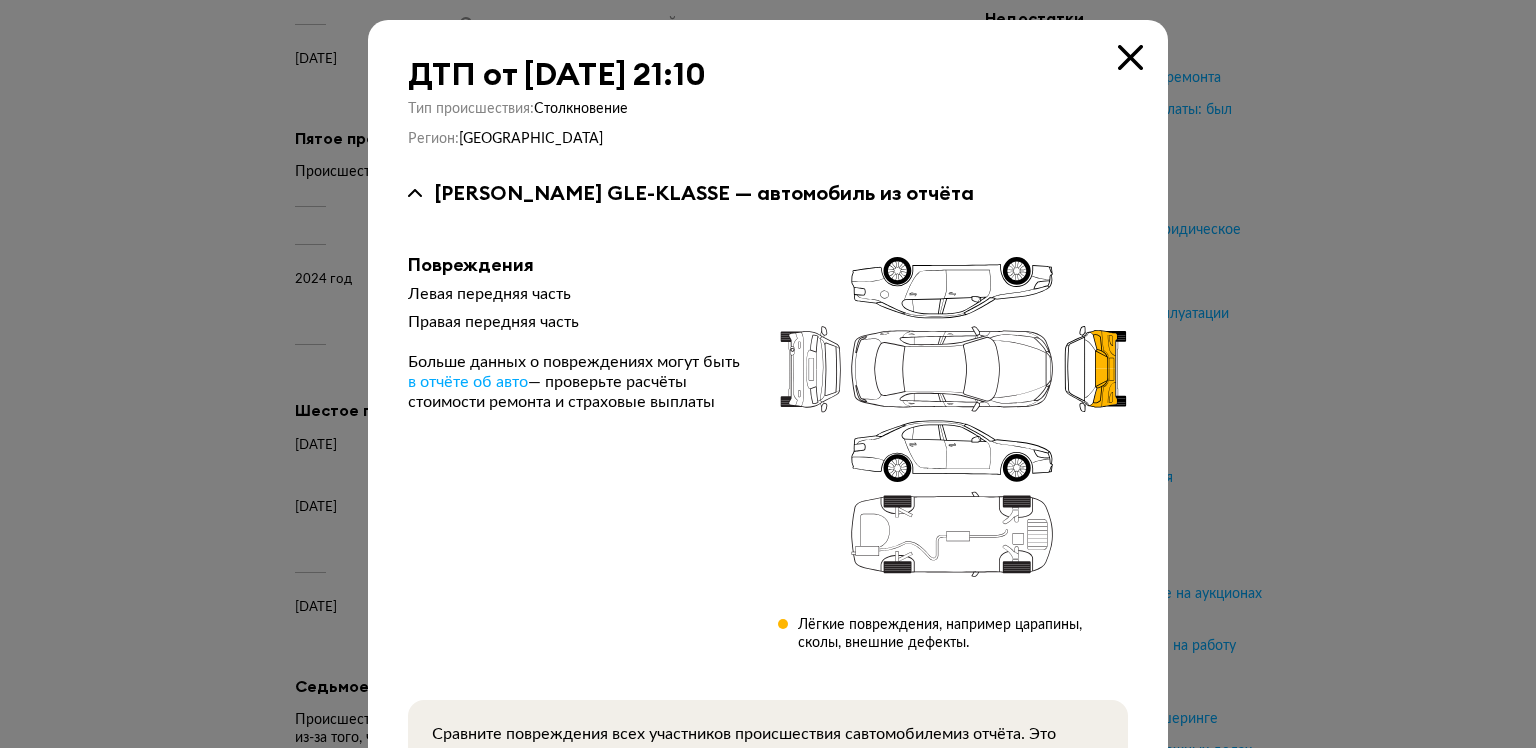 type 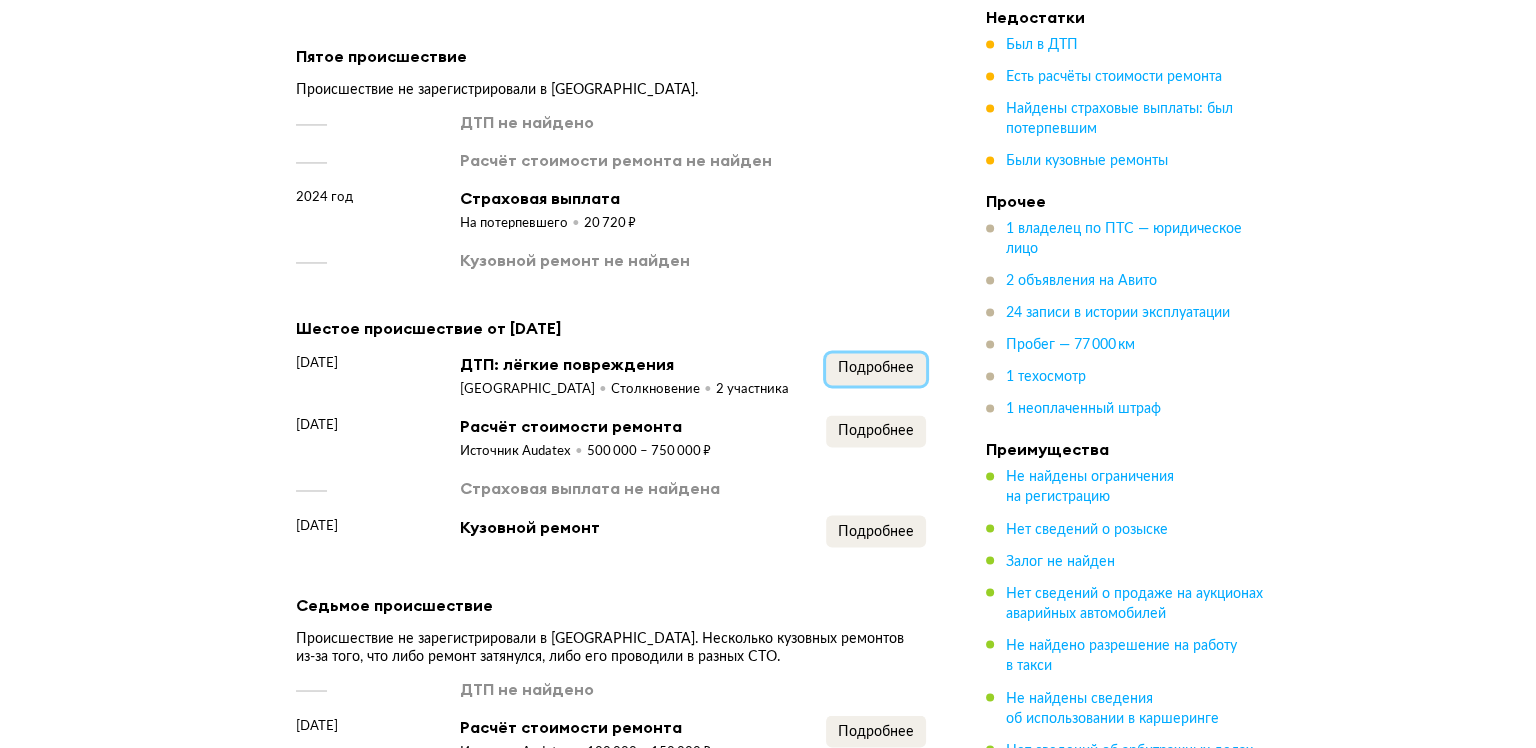 scroll, scrollTop: 3600, scrollLeft: 0, axis: vertical 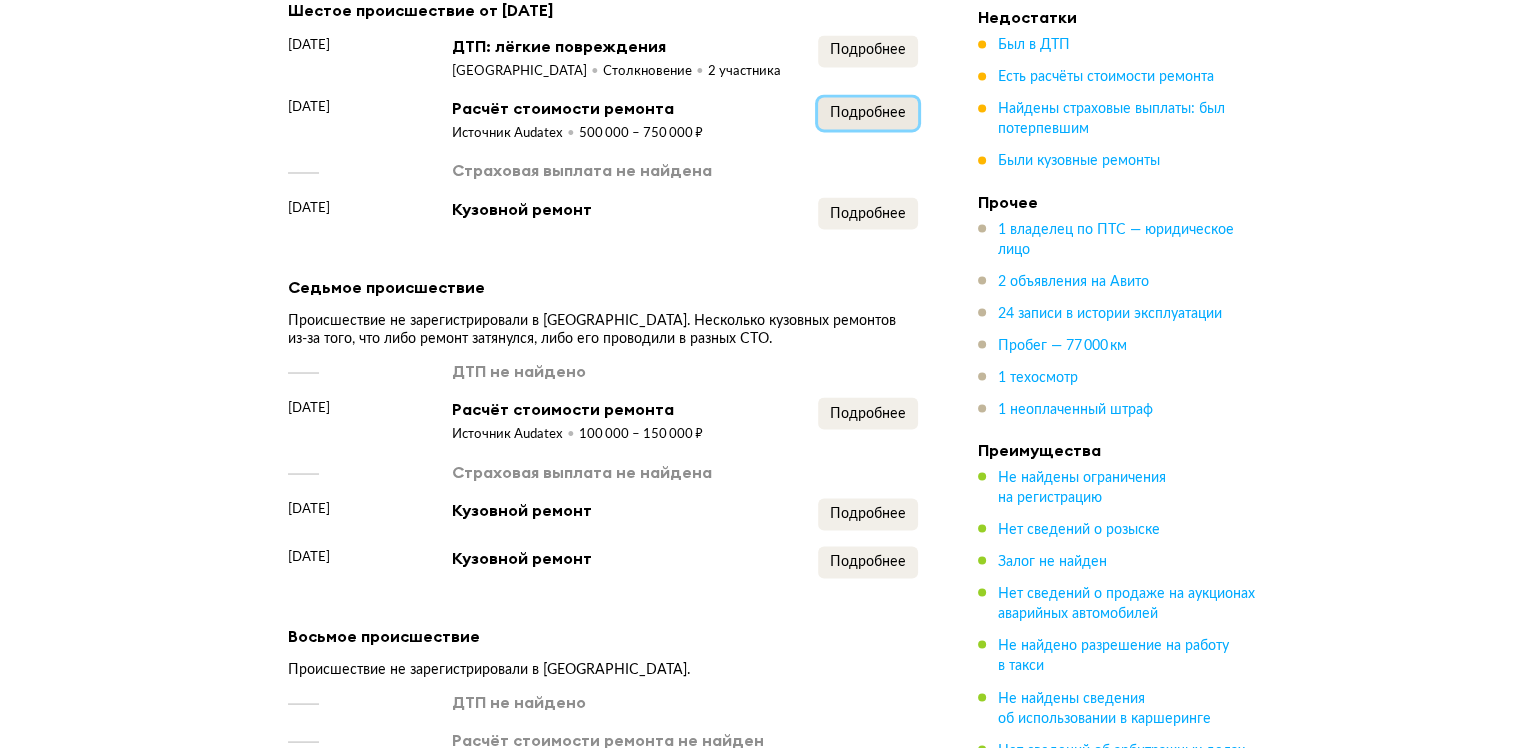 click on "Подробнее" at bounding box center (868, 113) 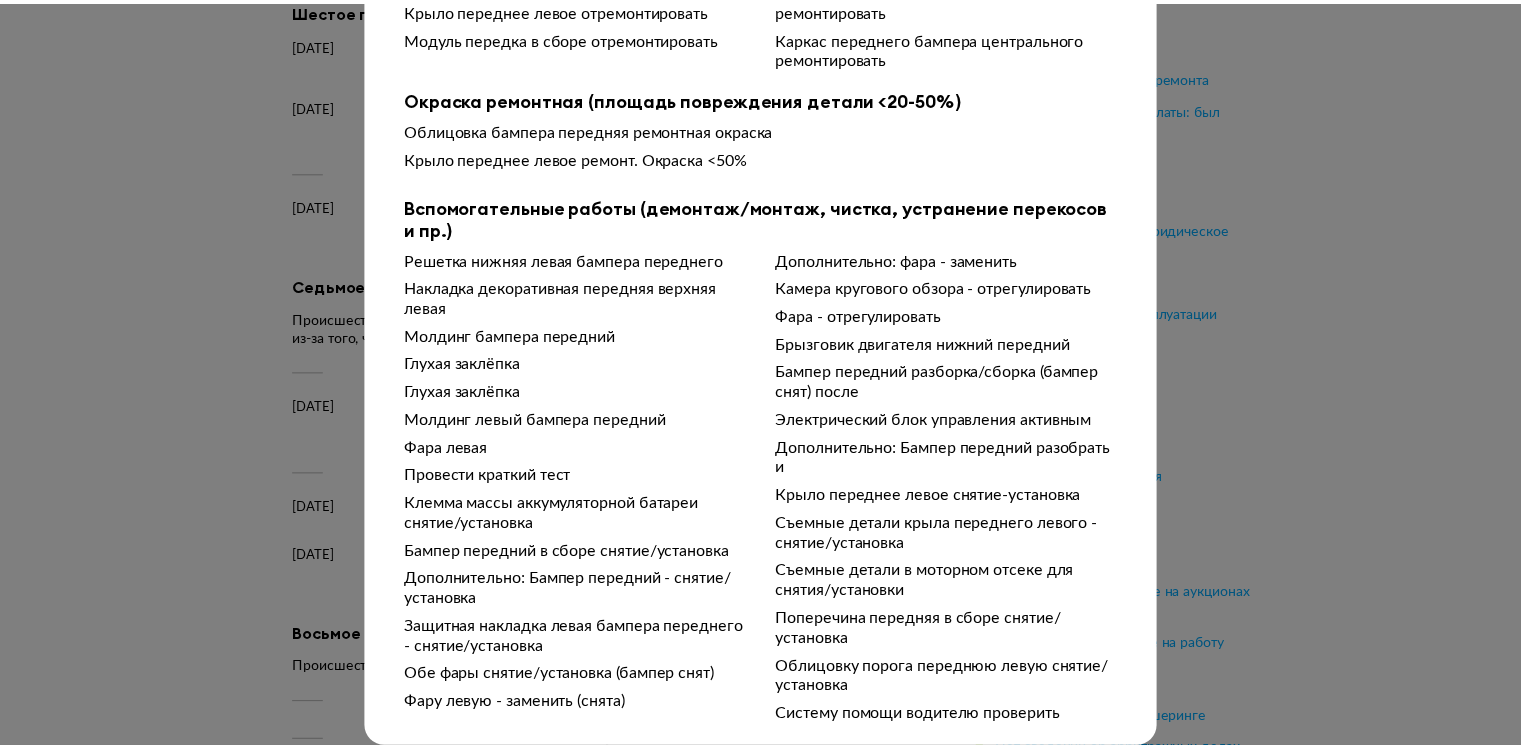 scroll, scrollTop: 426, scrollLeft: 0, axis: vertical 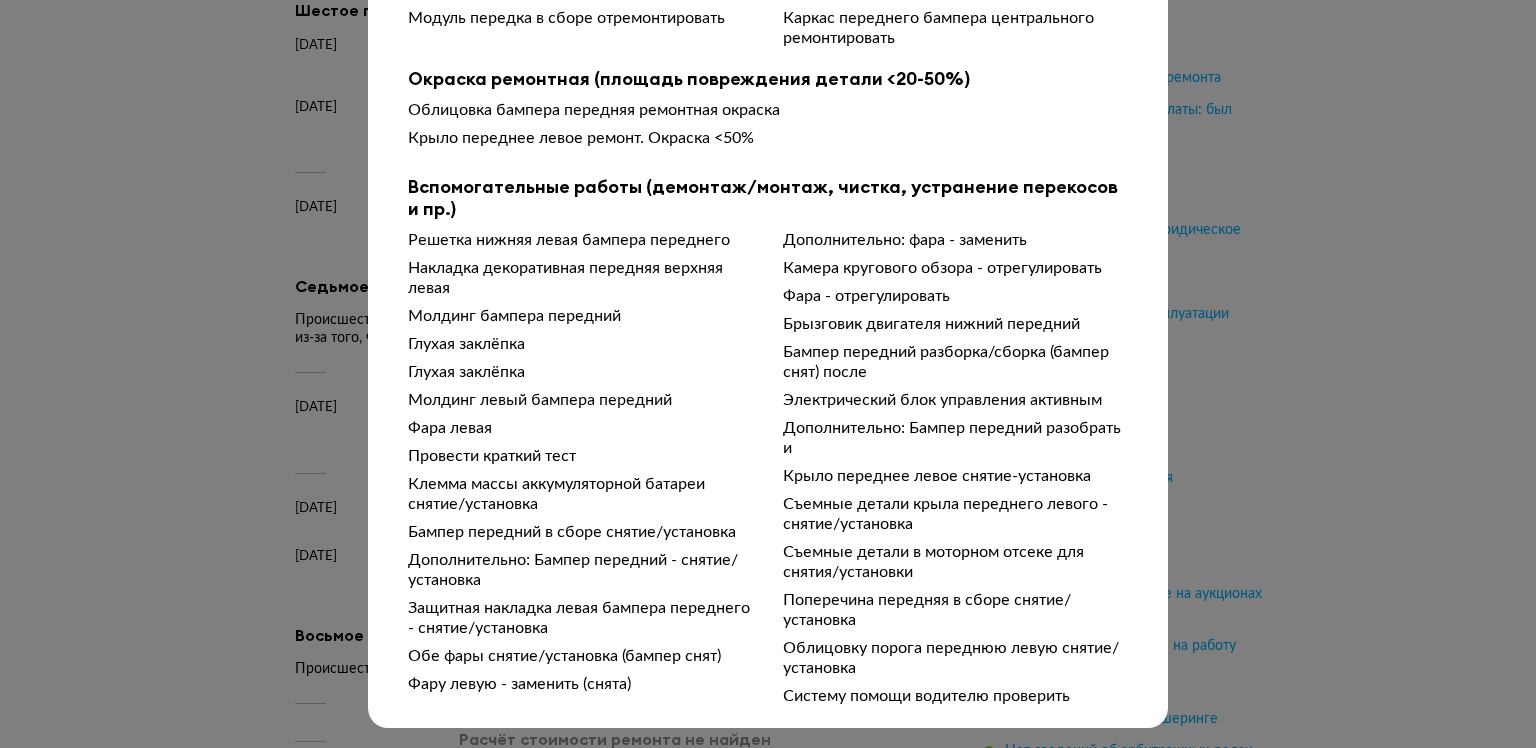 type 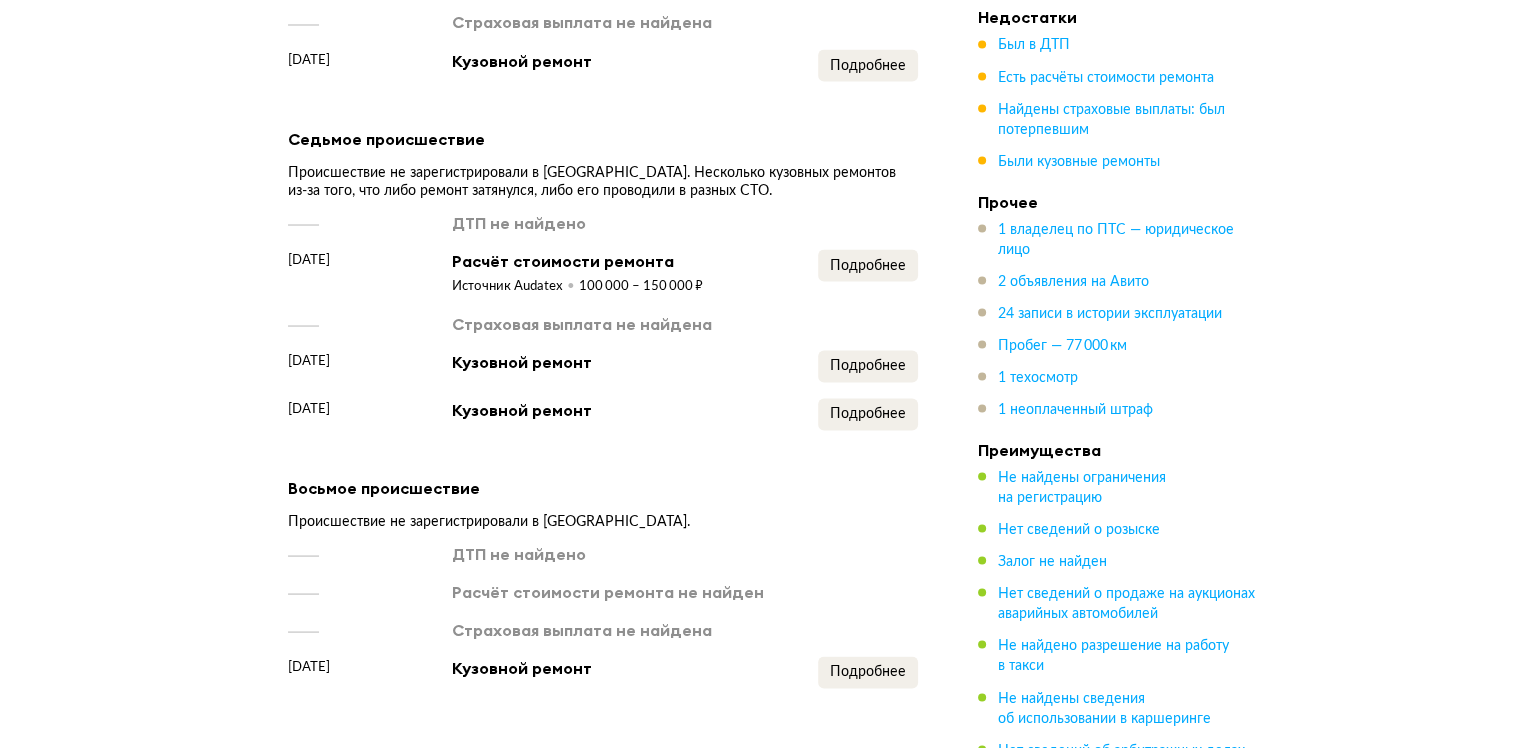 scroll, scrollTop: 3800, scrollLeft: 0, axis: vertical 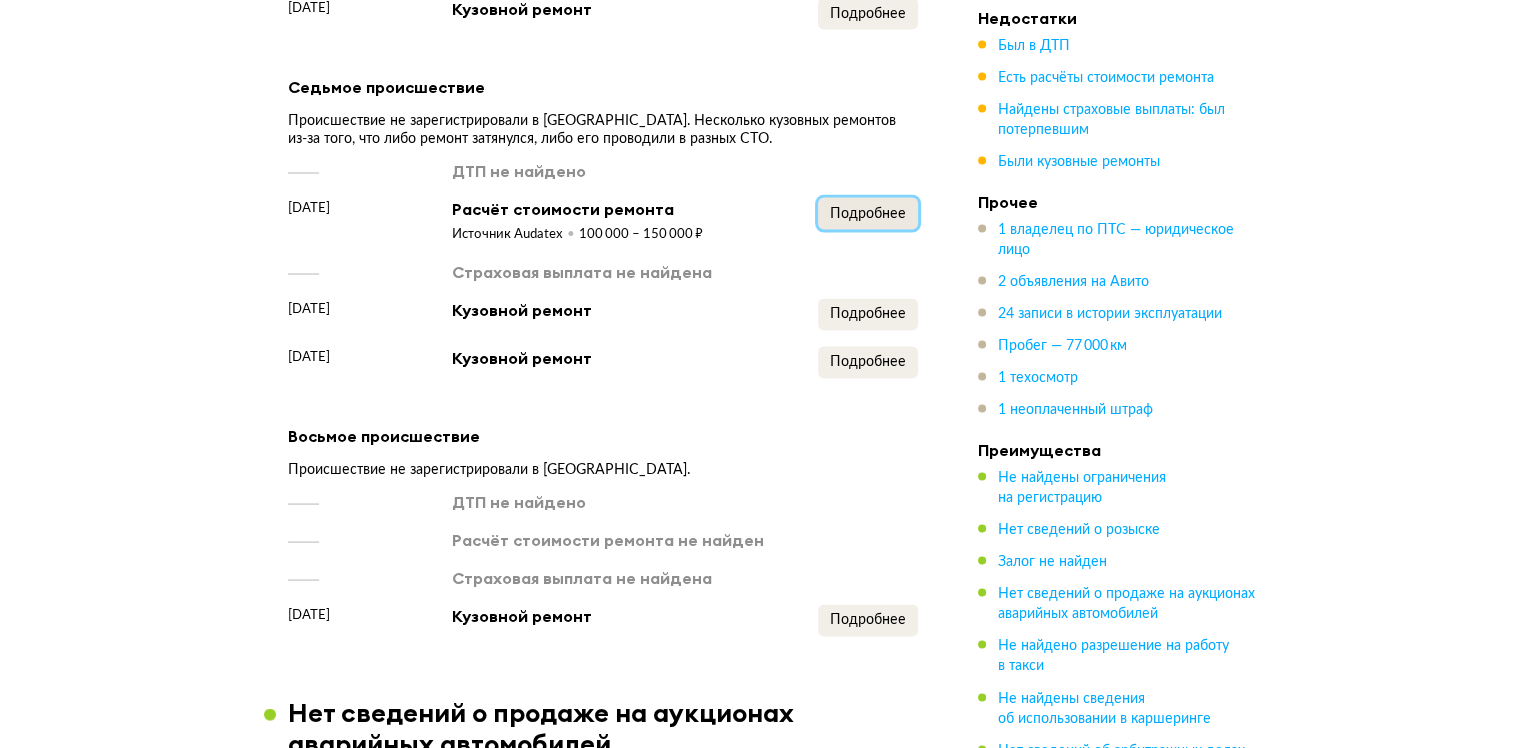 click on "Подробнее" at bounding box center (868, 213) 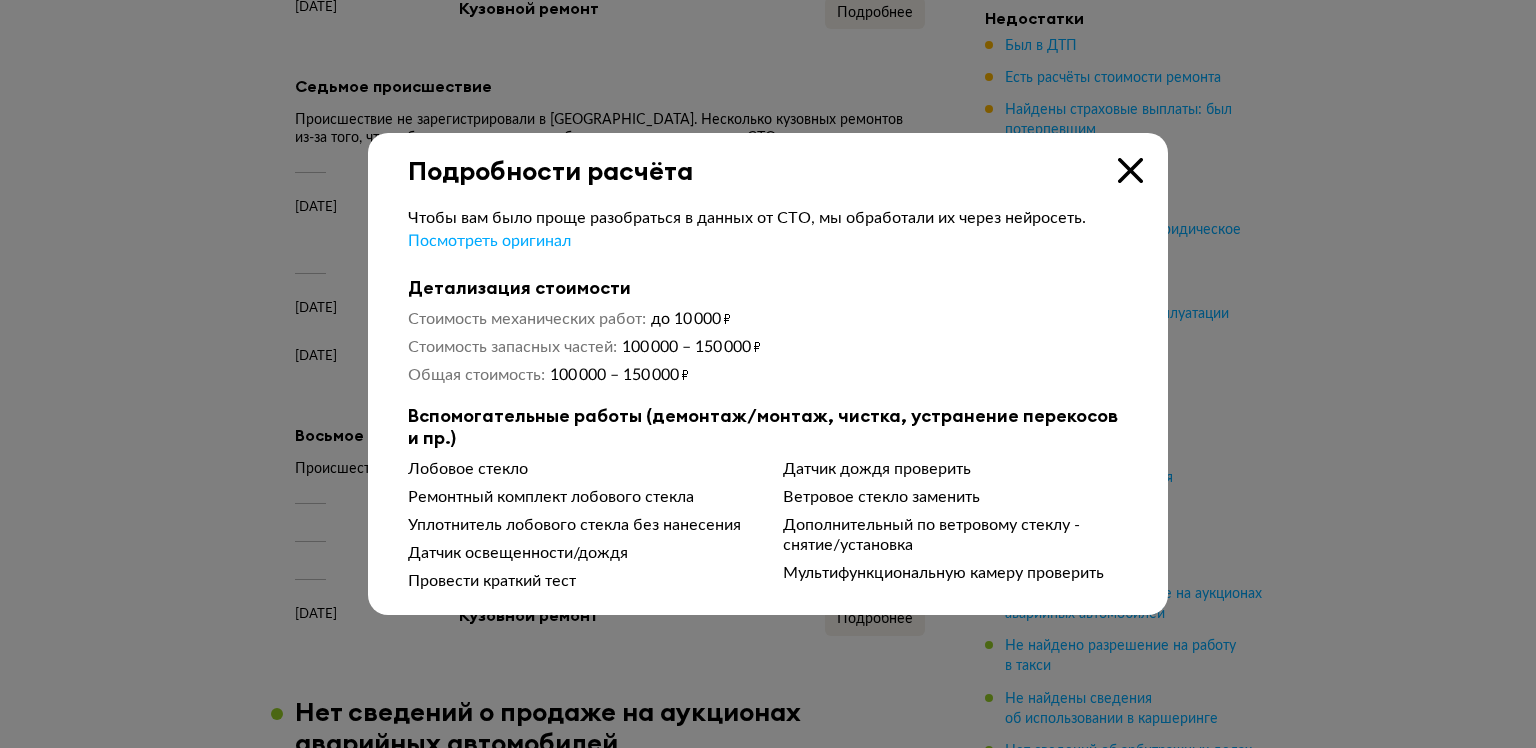 type 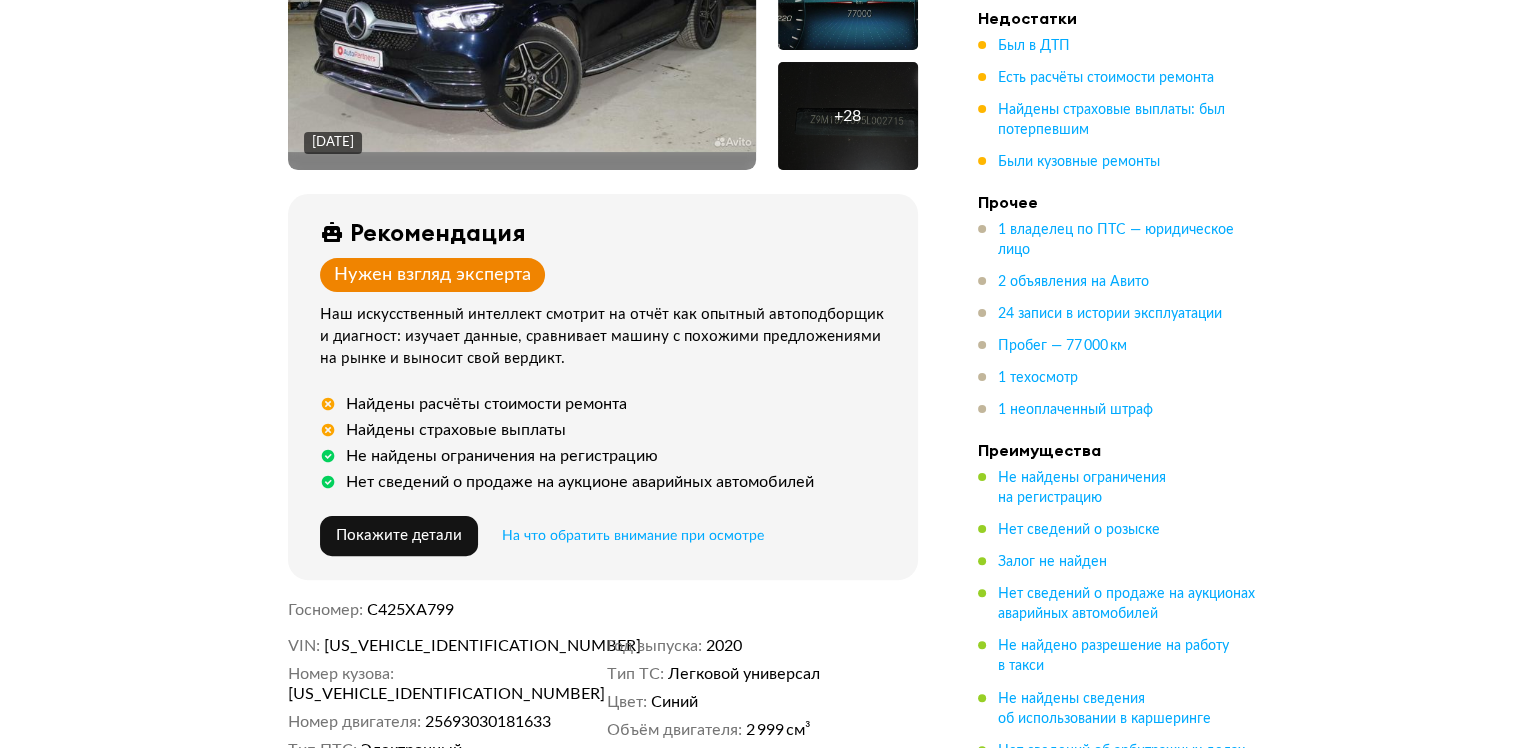 scroll, scrollTop: 300, scrollLeft: 0, axis: vertical 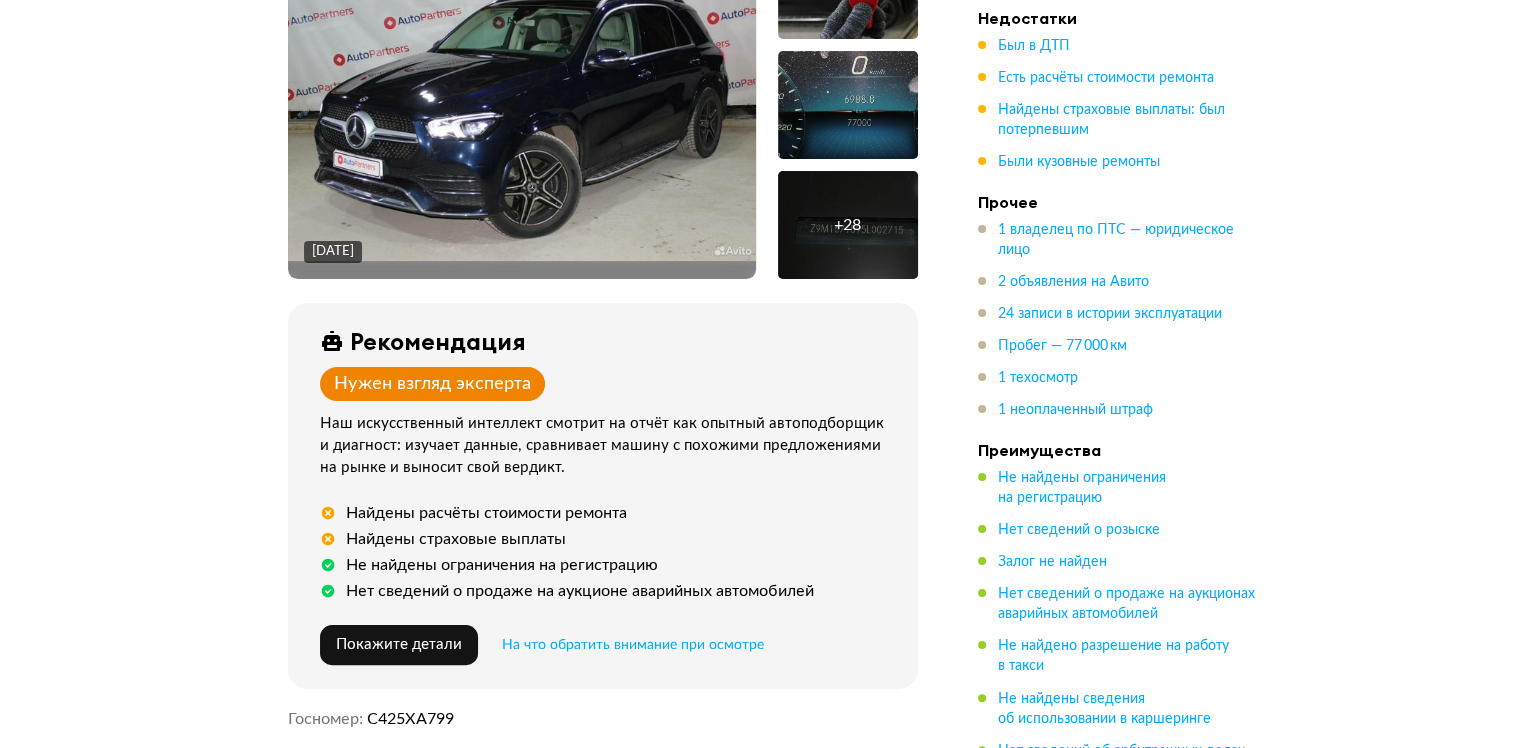 click at bounding box center (522, 105) 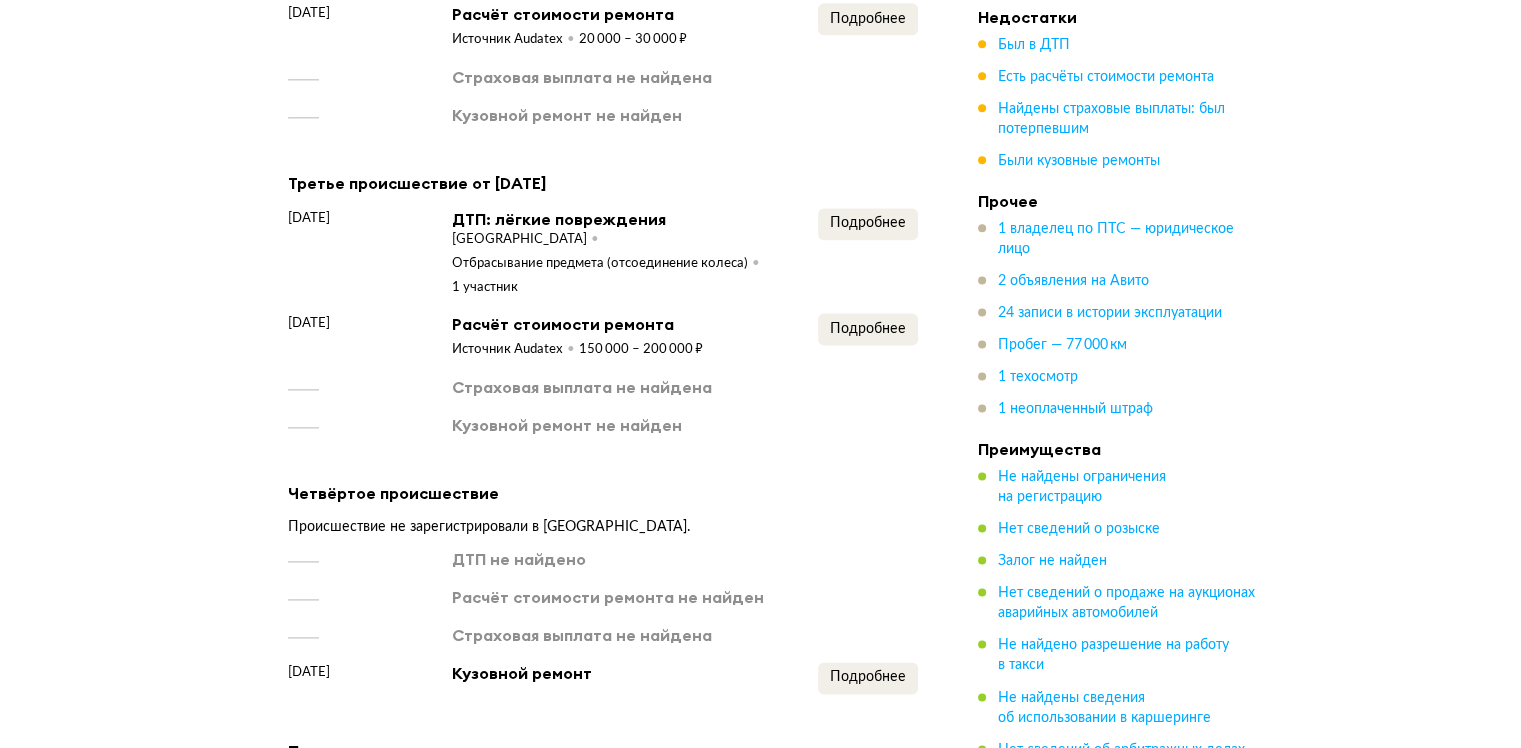 scroll, scrollTop: 2600, scrollLeft: 0, axis: vertical 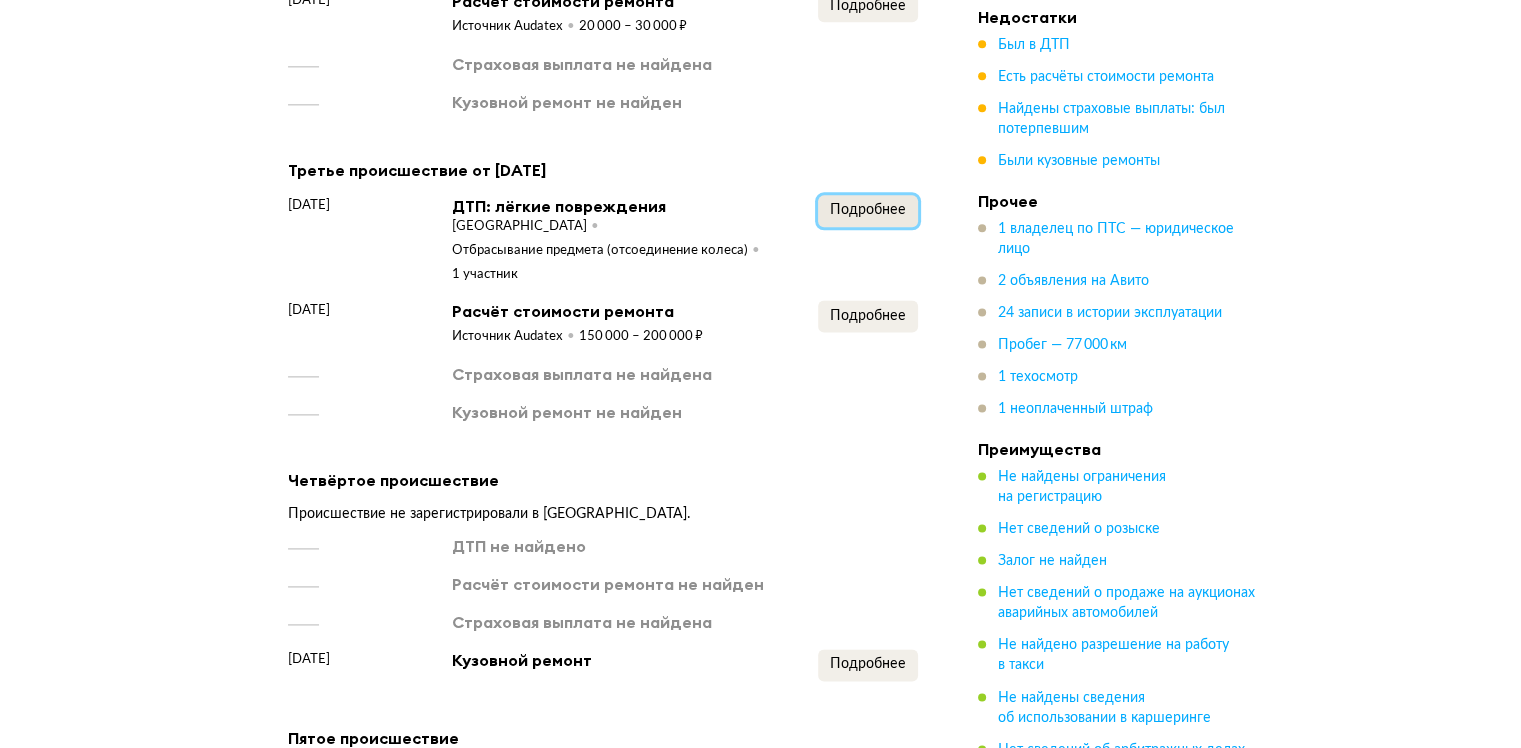 click on "Подробнее" at bounding box center (868, 210) 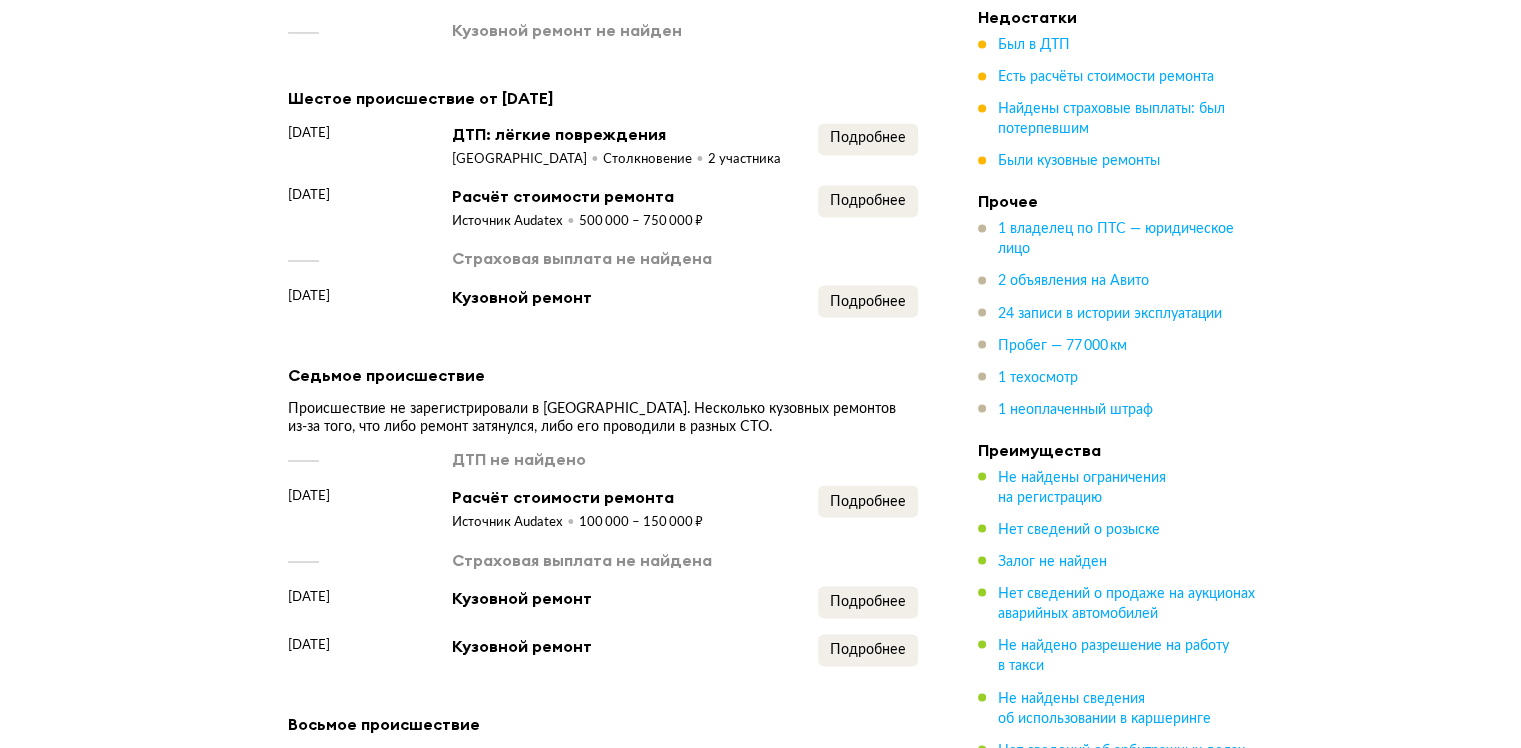 scroll, scrollTop: 3500, scrollLeft: 0, axis: vertical 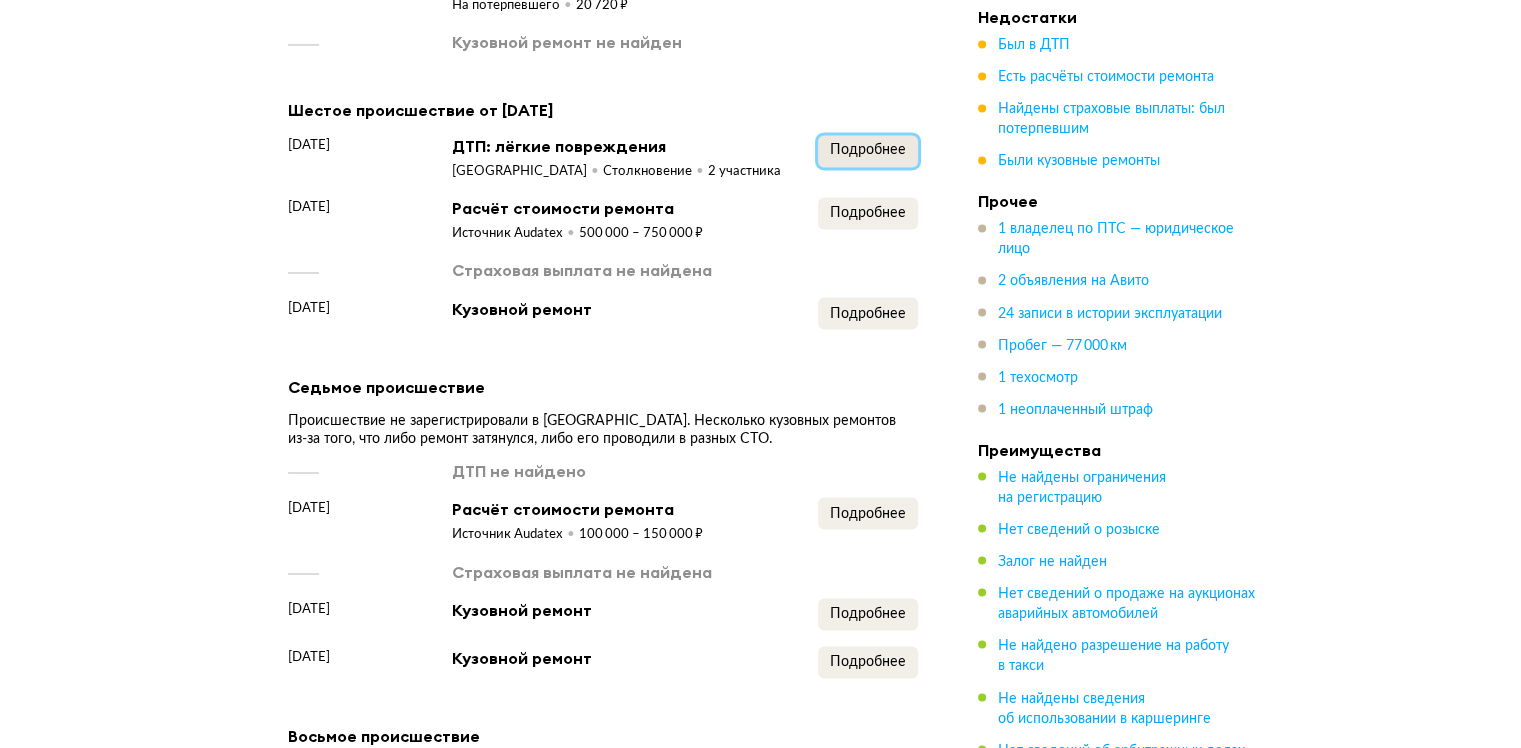 click on "Подробнее" at bounding box center (868, 151) 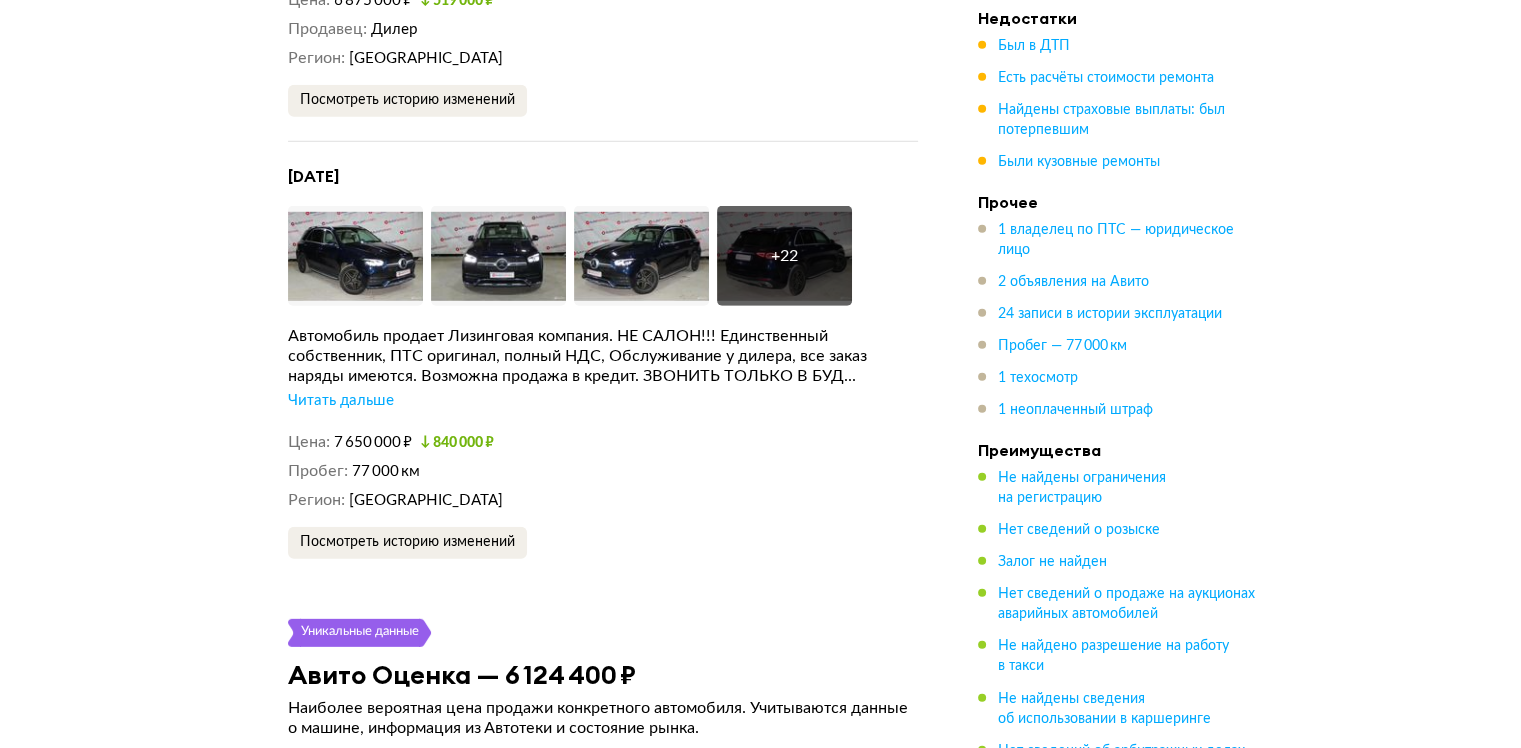 scroll, scrollTop: 5700, scrollLeft: 0, axis: vertical 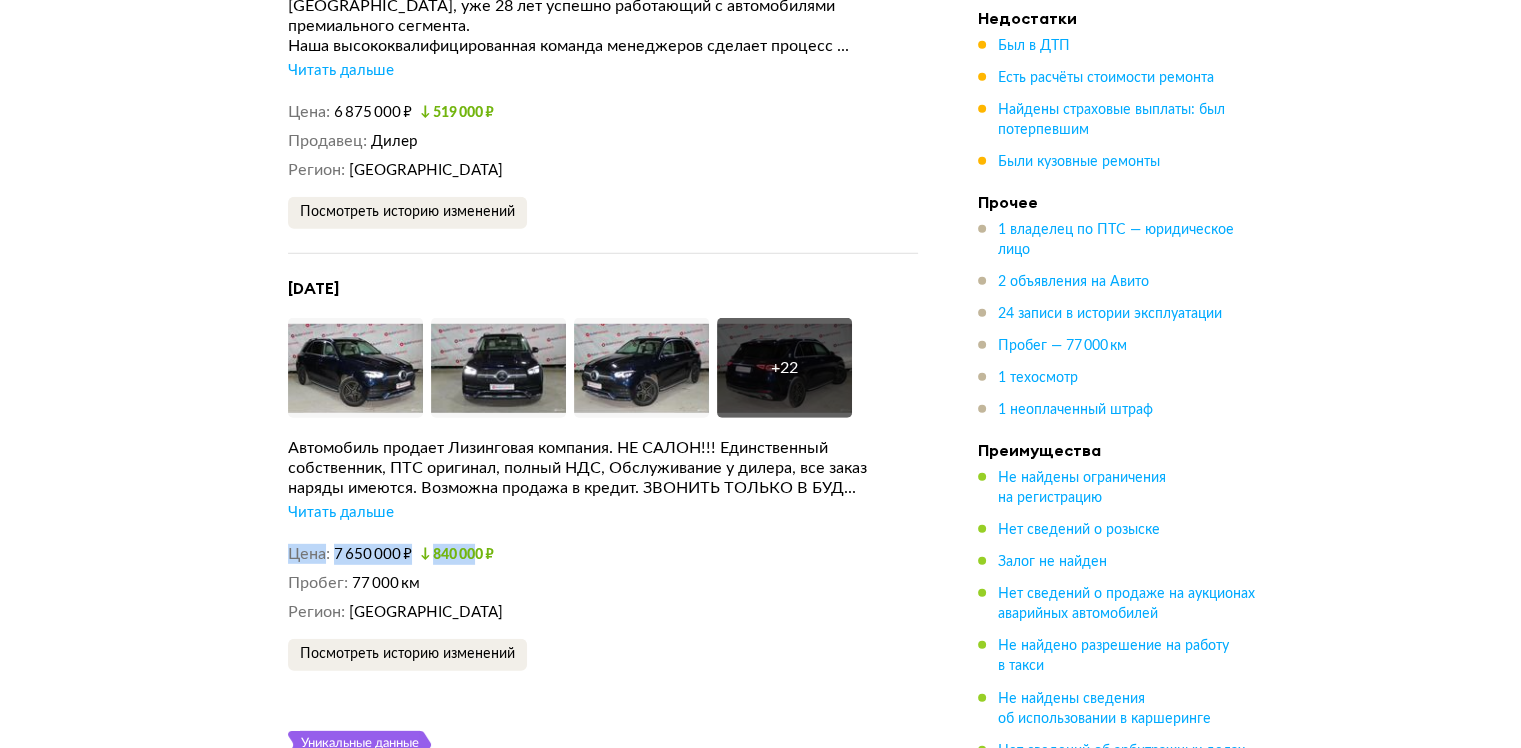 drag, startPoint x: 267, startPoint y: 574, endPoint x: 513, endPoint y: 560, distance: 246.39806 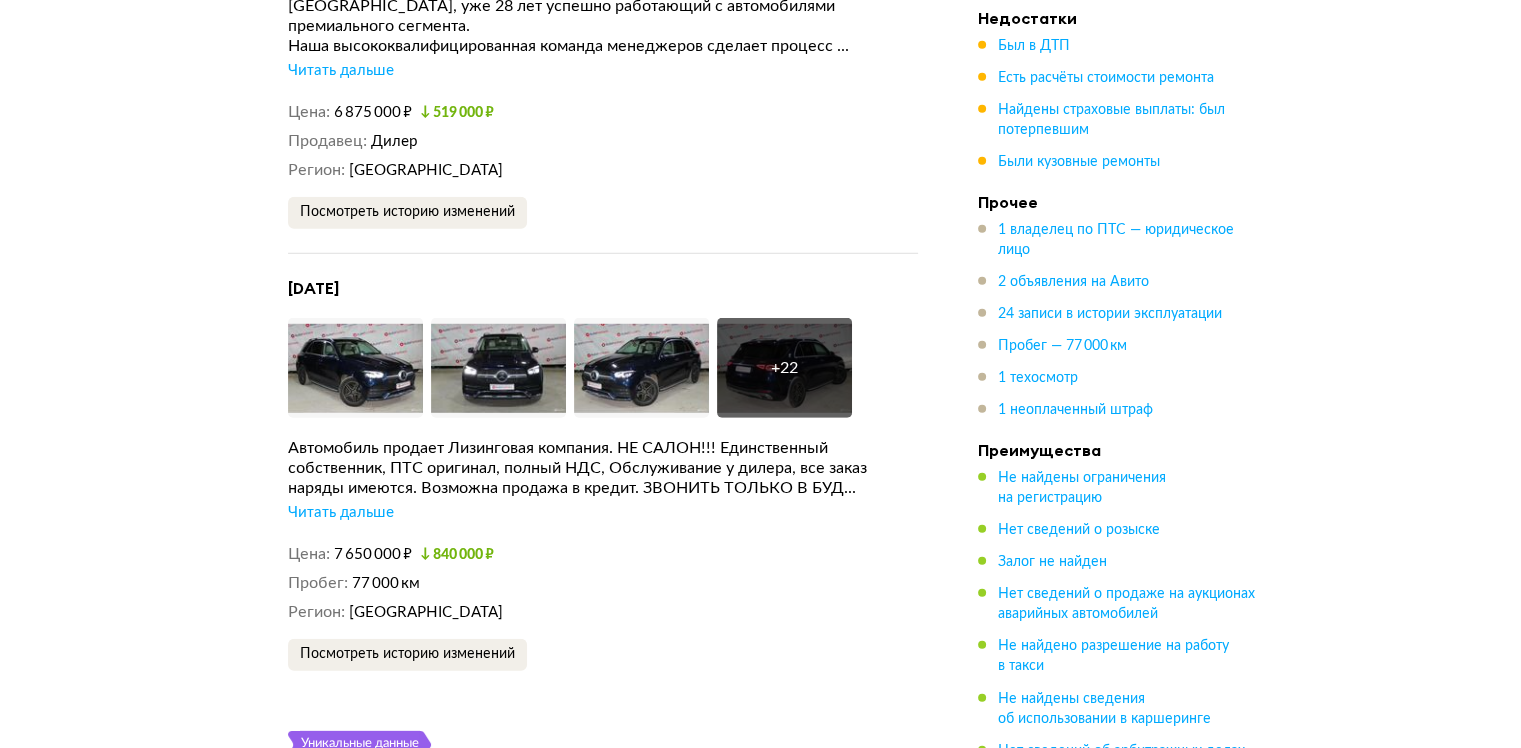 click on "[DATE] Увеличить фото Увеличить фото Увеличить фото + 22 Увеличить фото [PERSON_NAME] продает Лизинговая компания. НЕ САЛОН!!! Единственный собственник, ПТС оригинал, полный НДС, Обслуживание у дилера, все заказ наряды имеются. Возможна продажа в кредит. ЗВОНИТЬ ТОЛЬКО В БУД... Читать дальше Цена 7 650 000 ₽ 840 000 ₽ Пробег 77 000 км Регион [GEOGRAPHIC_DATA] Посмотреть историю изменений" at bounding box center (603, 474) 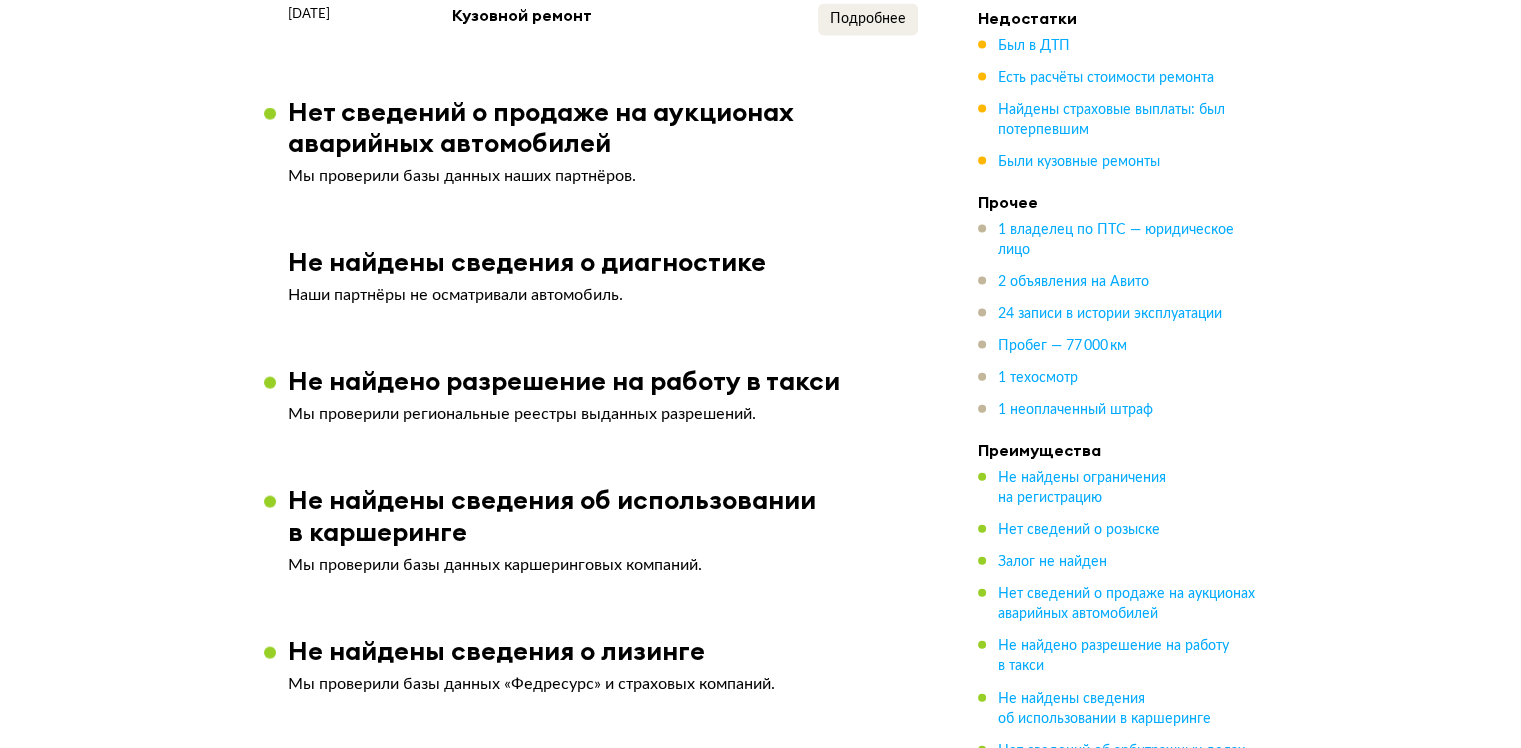 scroll, scrollTop: 3900, scrollLeft: 0, axis: vertical 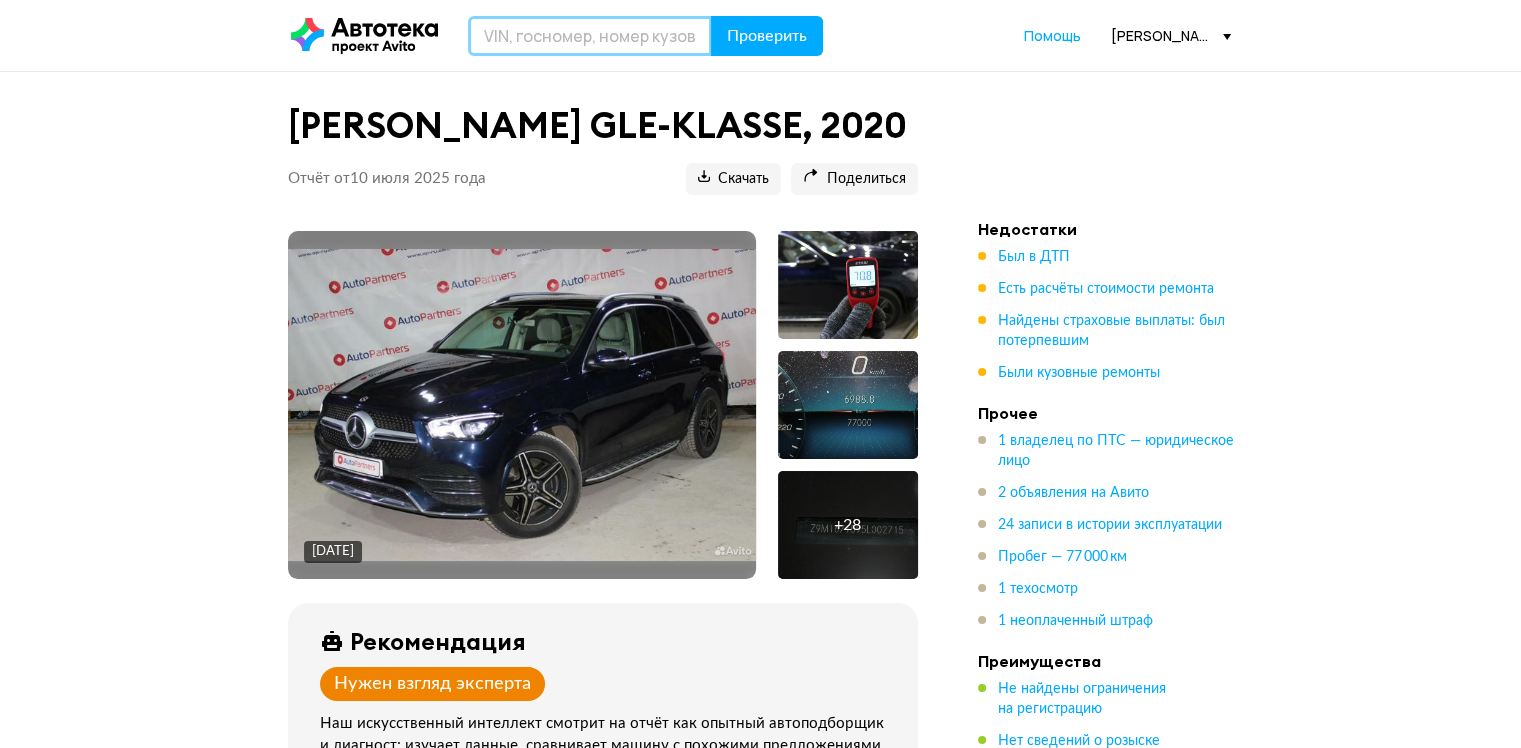 click at bounding box center (590, 36) 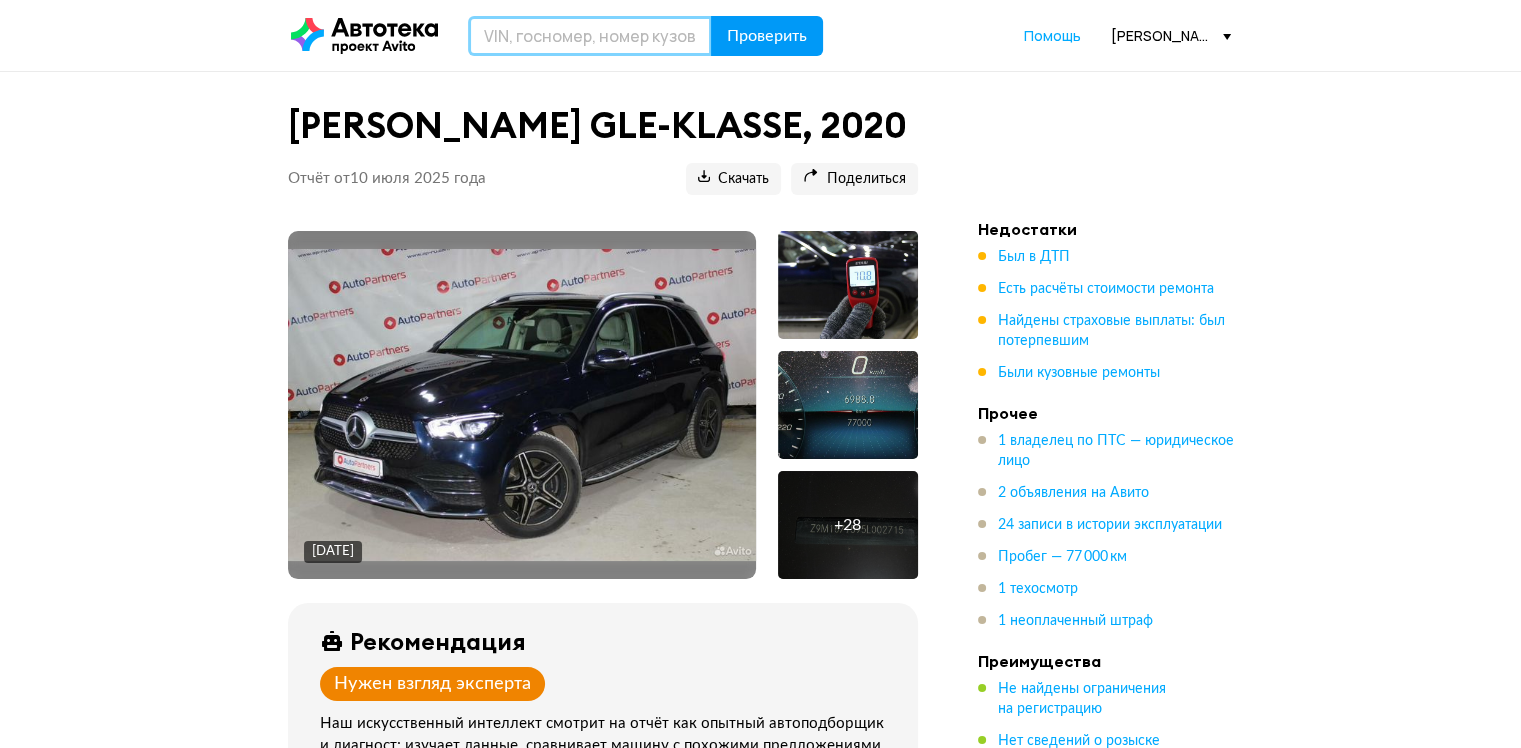 paste on "[US_VEHICLE_IDENTIFICATION_NUMBER]" 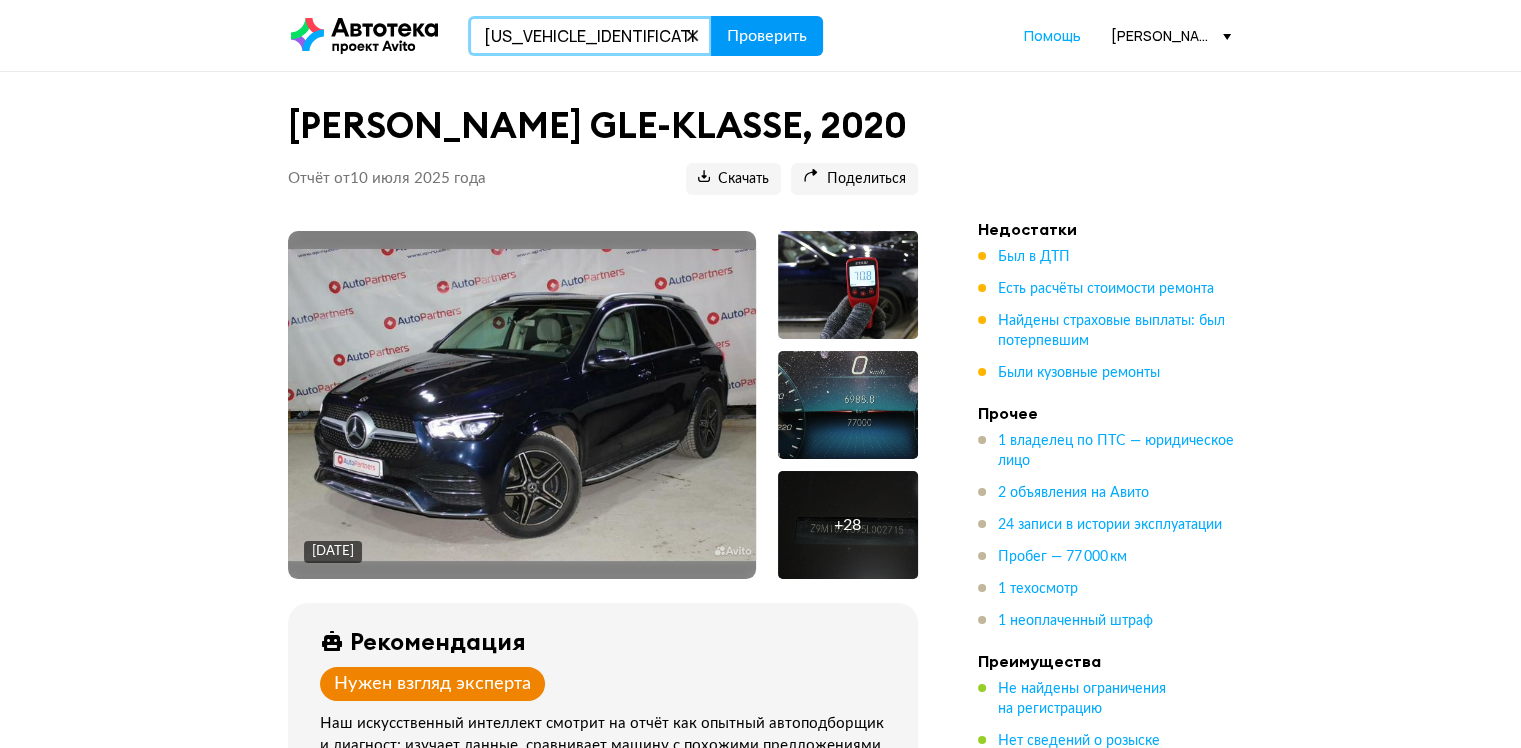 type on "[US_VEHICLE_IDENTIFICATION_NUMBER]" 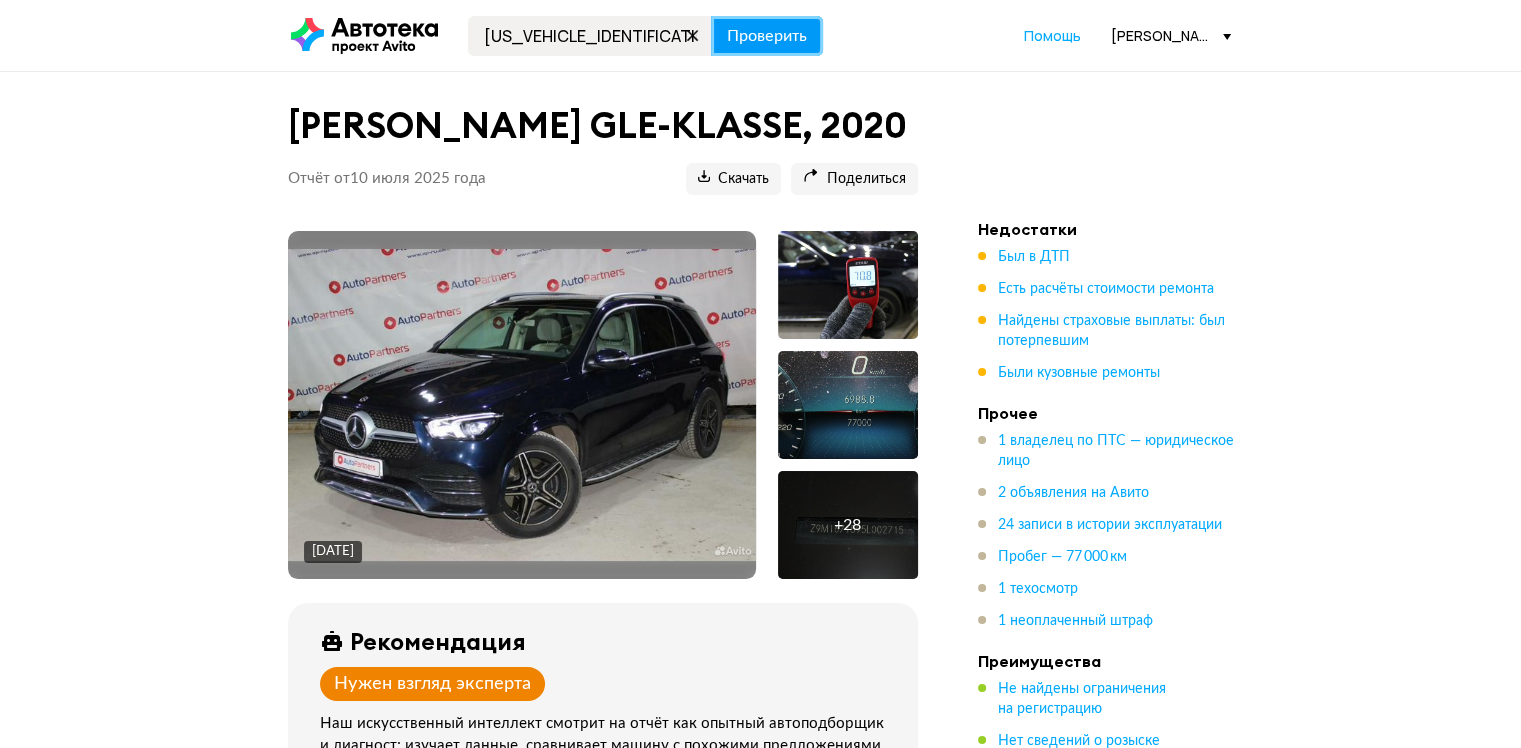 click on "Проверить" at bounding box center [767, 36] 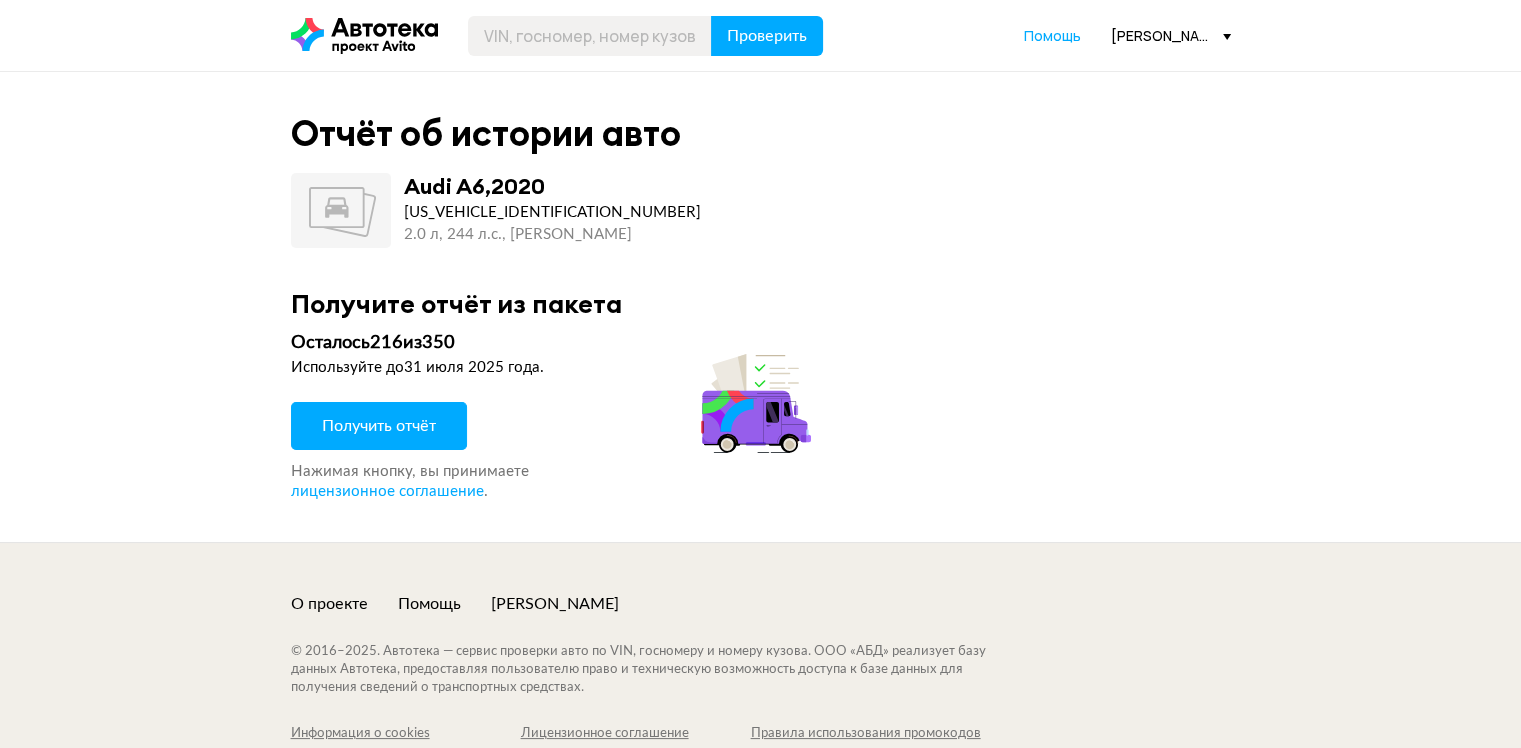 drag, startPoint x: 417, startPoint y: 426, endPoint x: 540, endPoint y: 343, distance: 148.38463 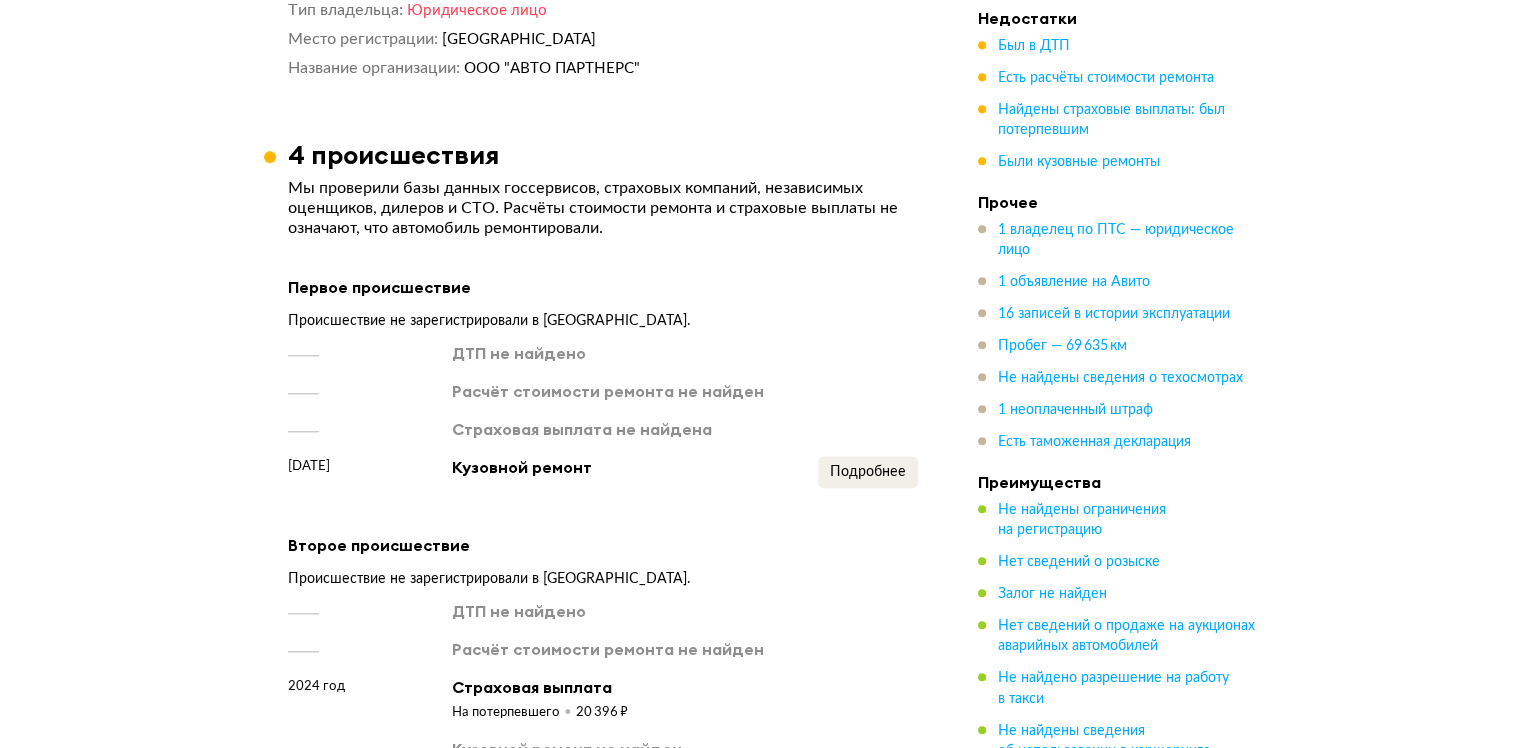 scroll, scrollTop: 2000, scrollLeft: 0, axis: vertical 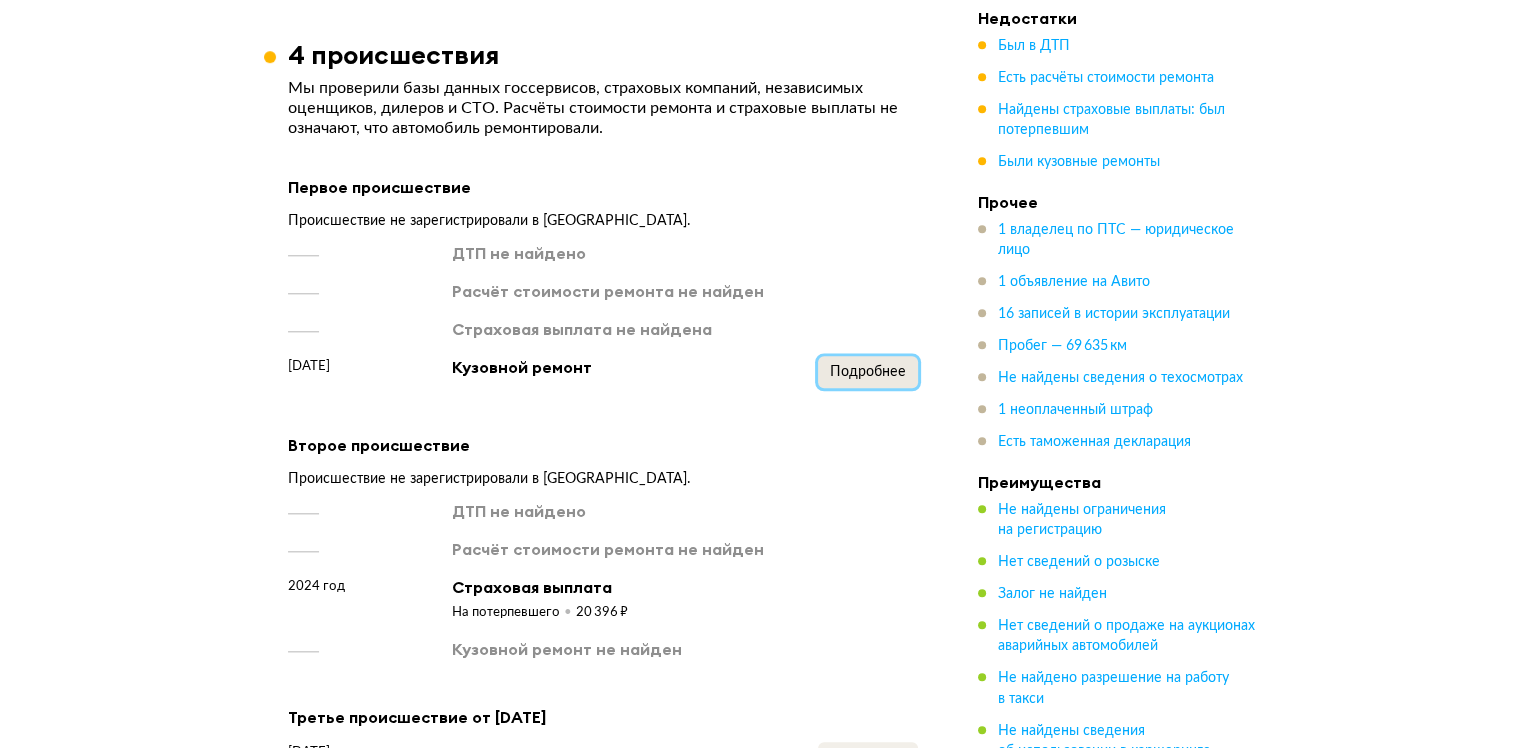 click on "Подробнее" at bounding box center (868, 372) 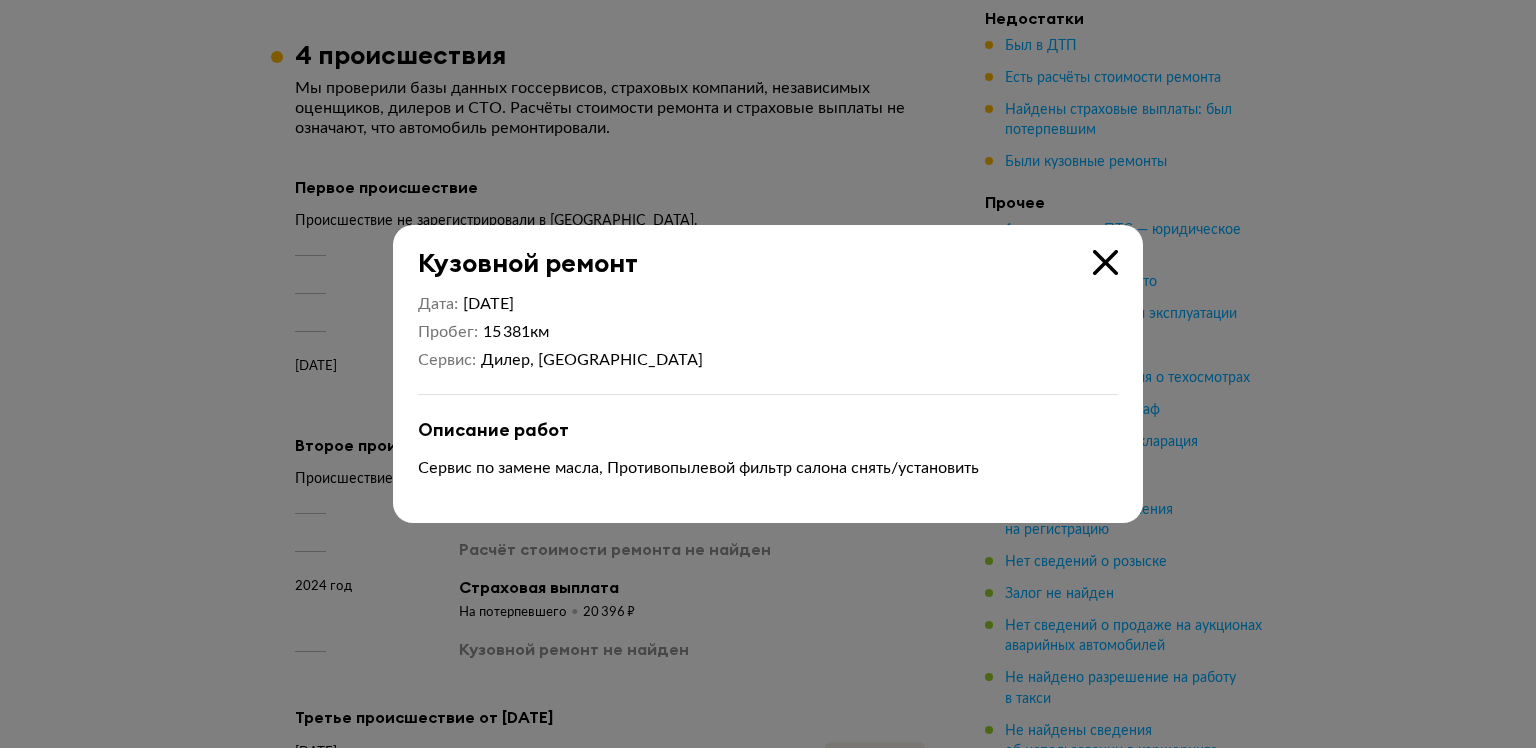 type 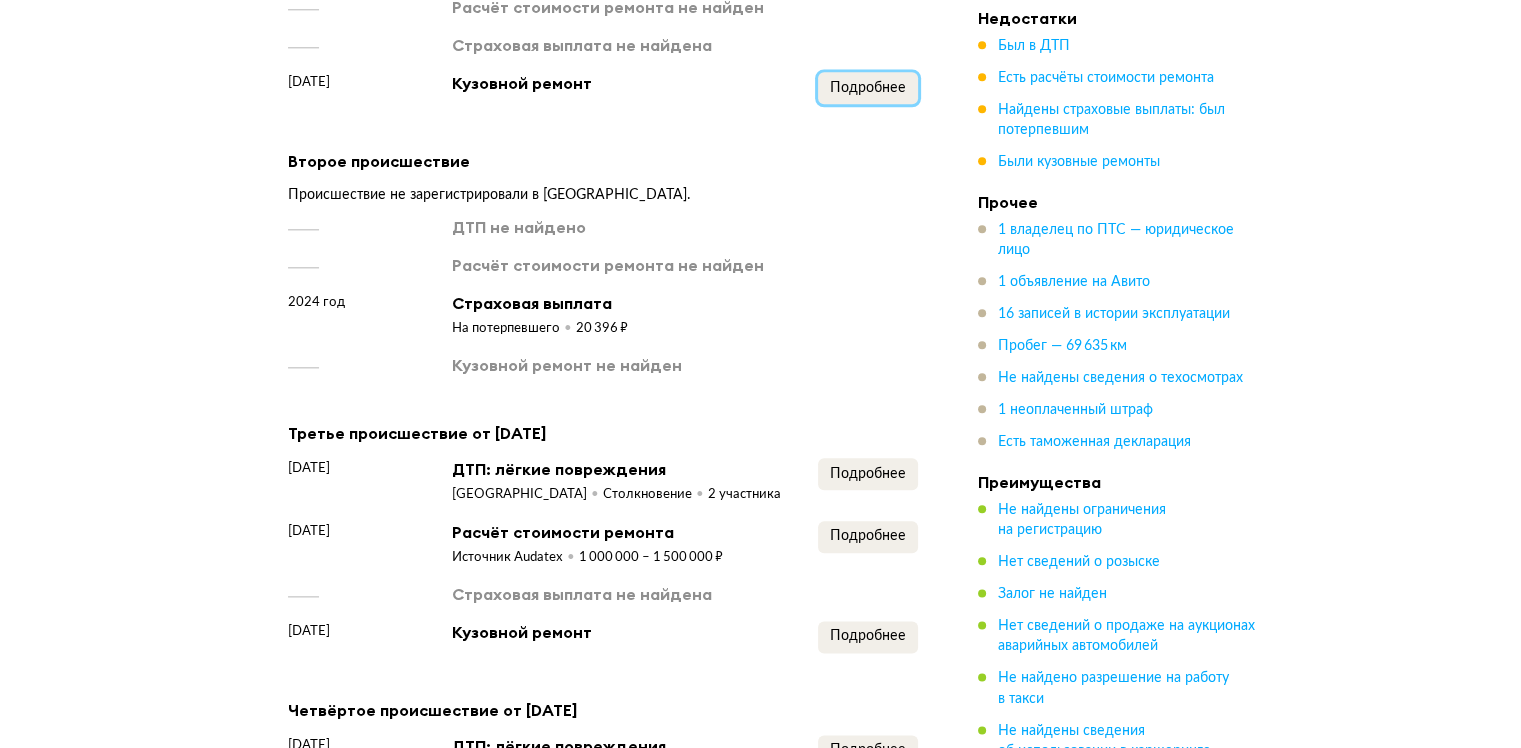 scroll, scrollTop: 2300, scrollLeft: 0, axis: vertical 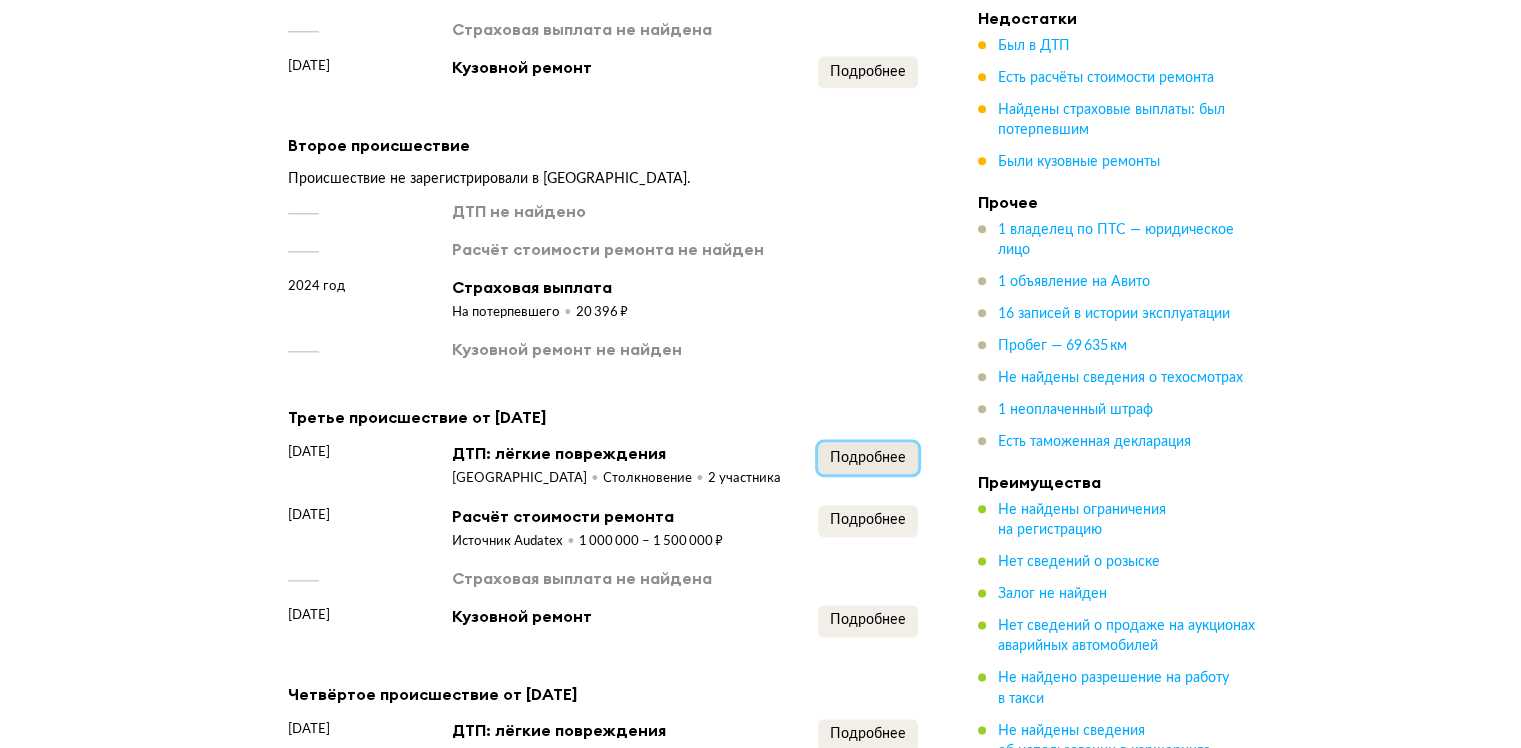 click on "Подробнее" at bounding box center [868, 458] 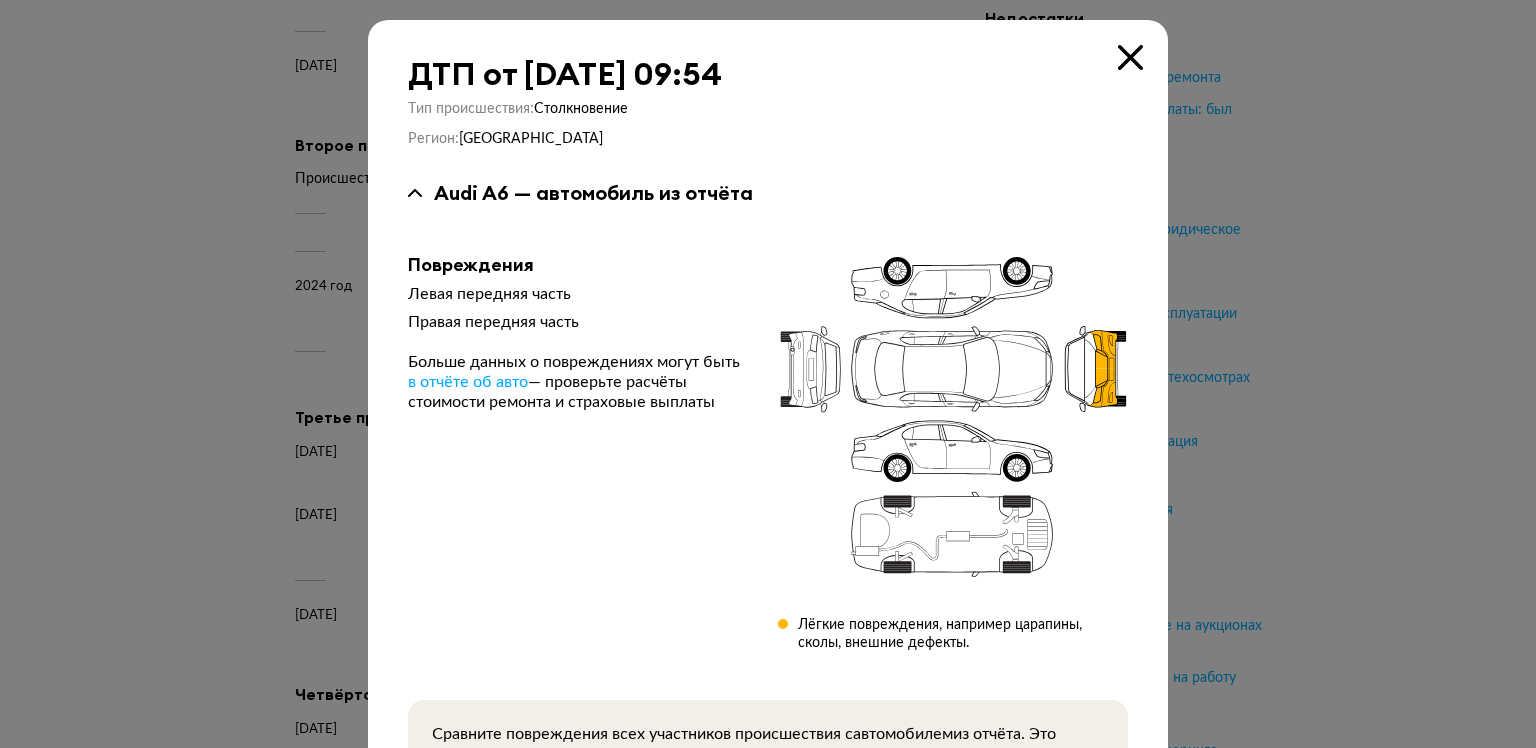 type 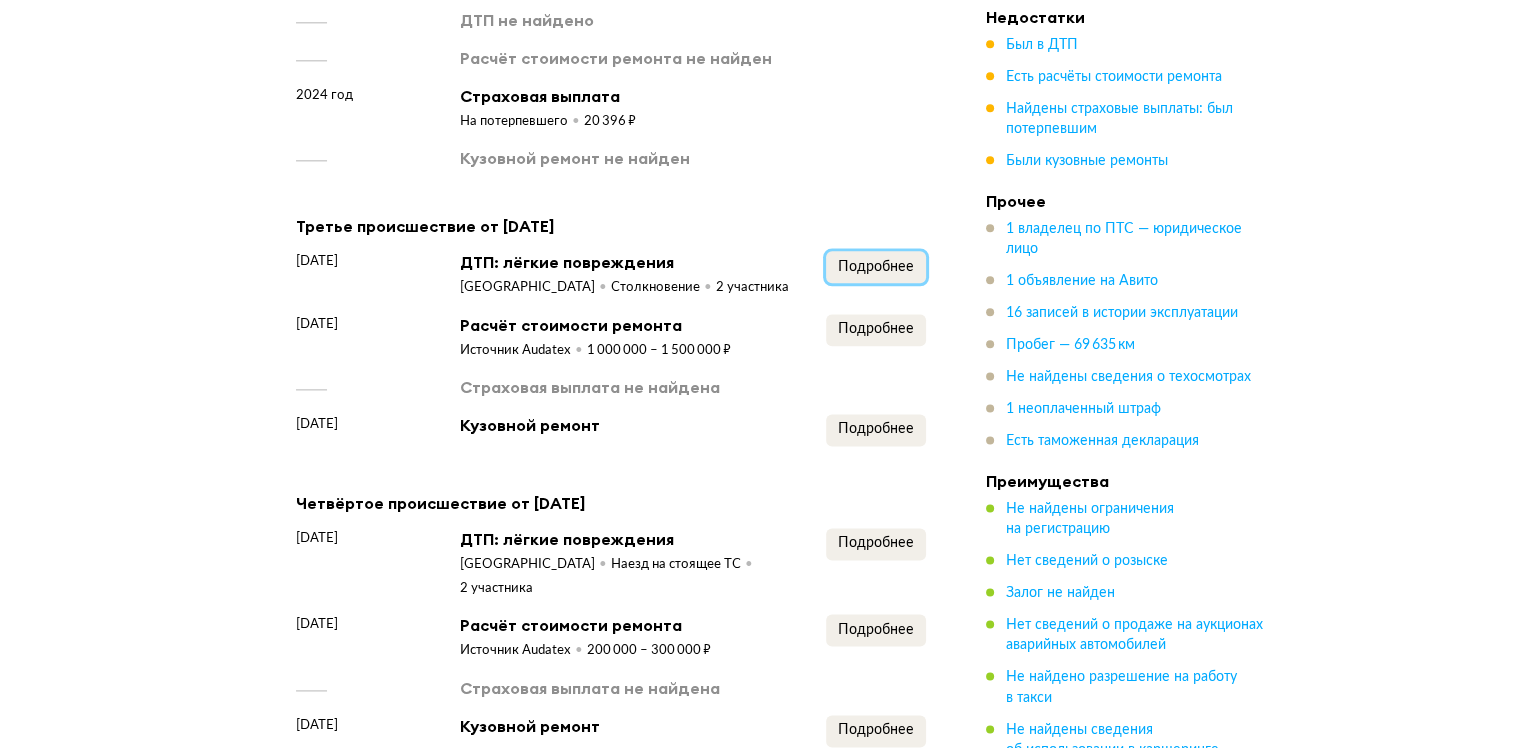 scroll, scrollTop: 2500, scrollLeft: 0, axis: vertical 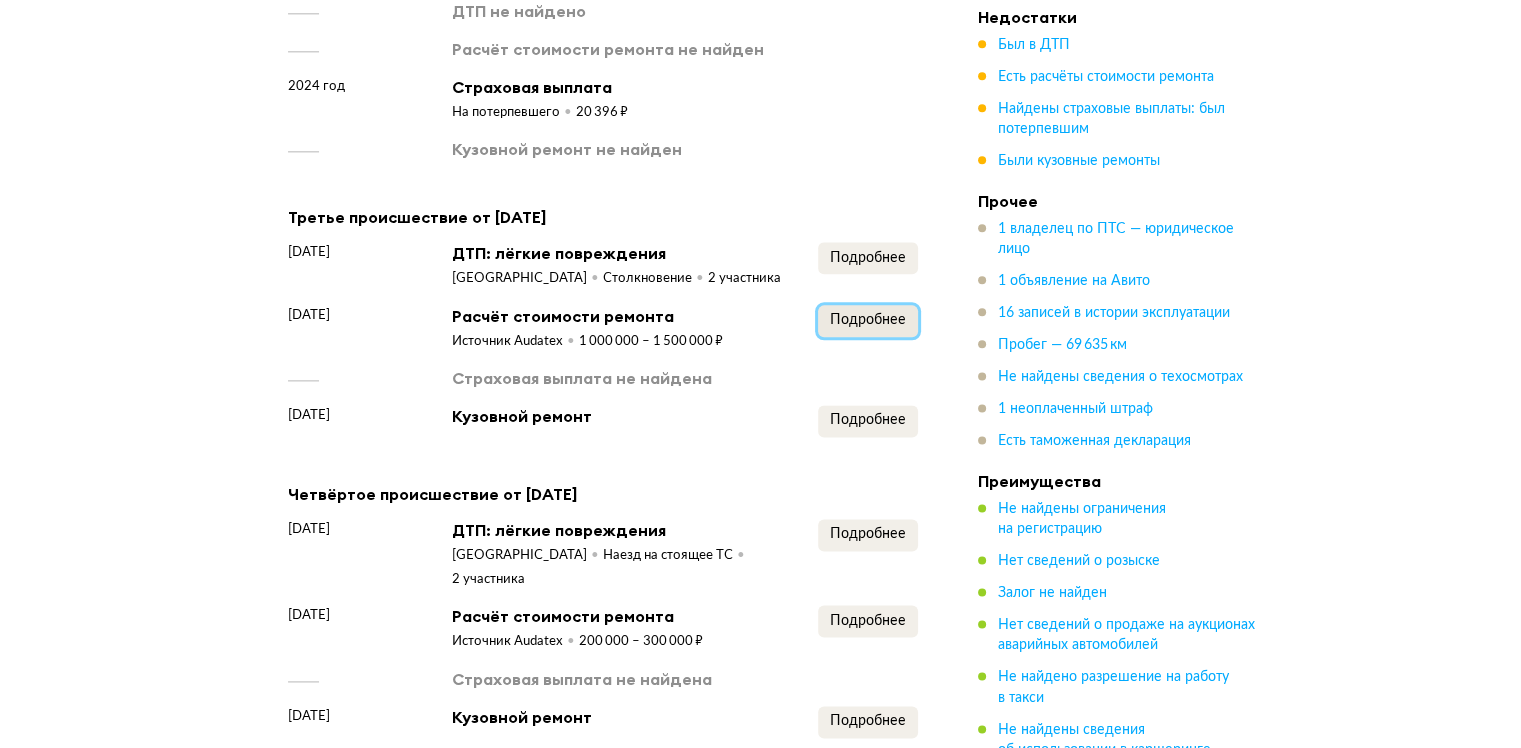 click on "Подробнее" at bounding box center (868, 321) 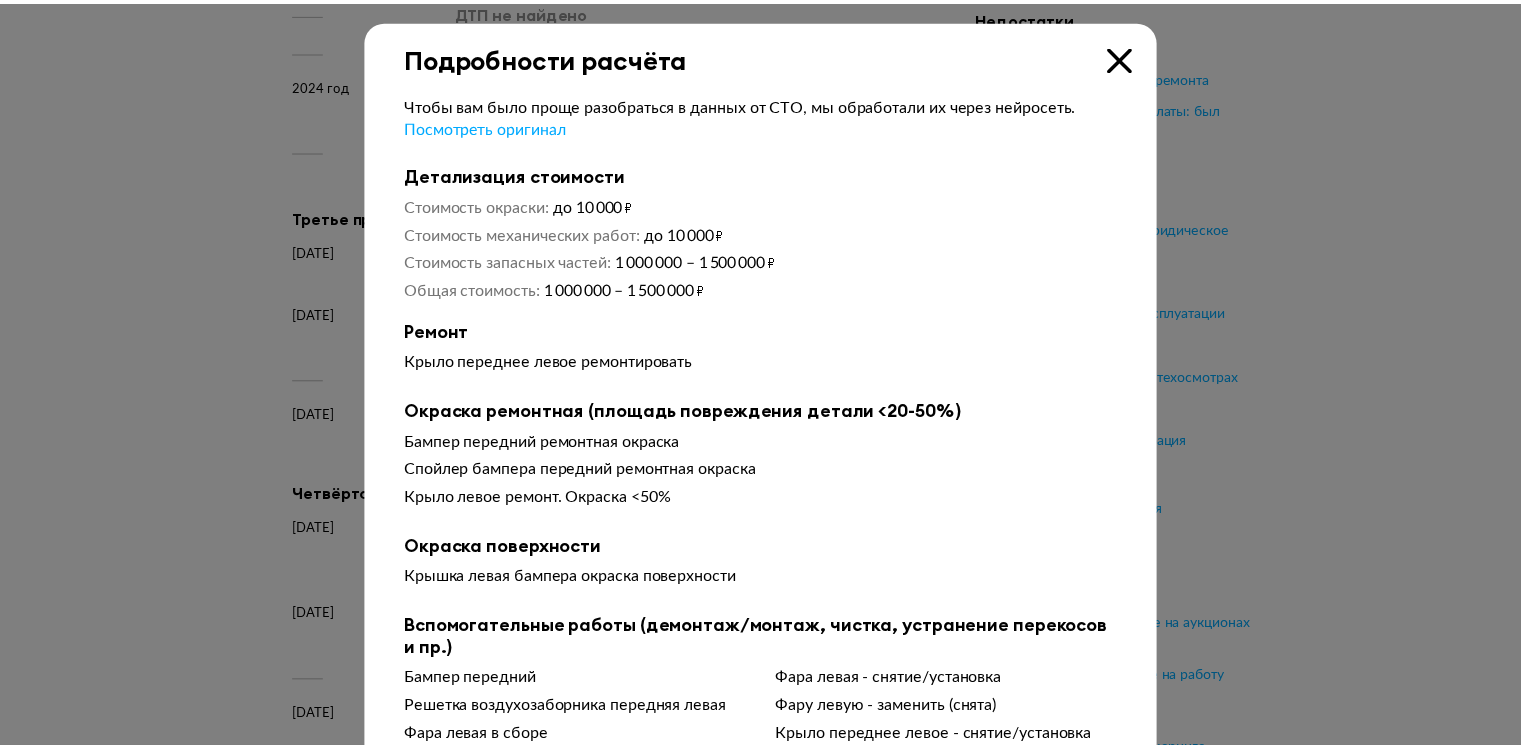 scroll, scrollTop: 196, scrollLeft: 0, axis: vertical 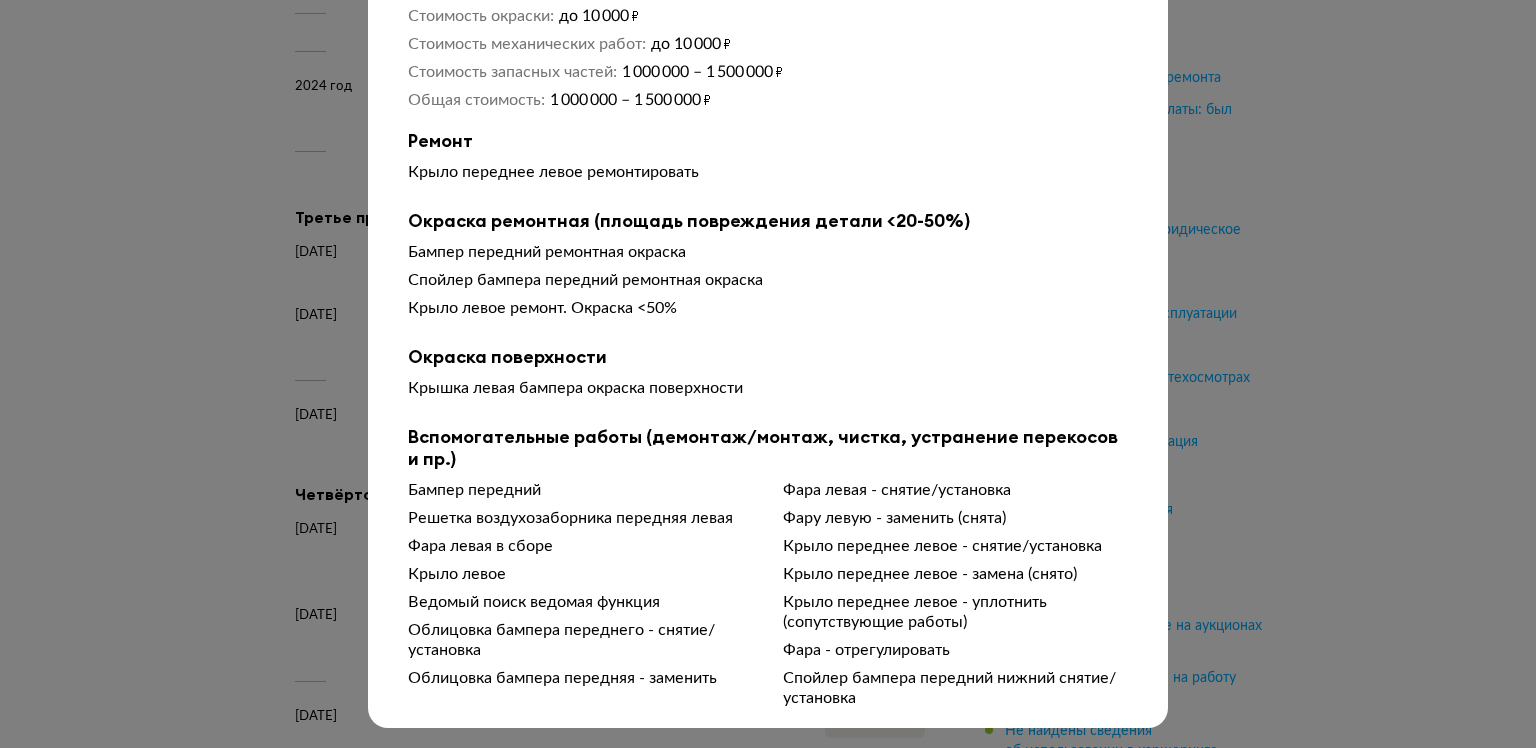 type 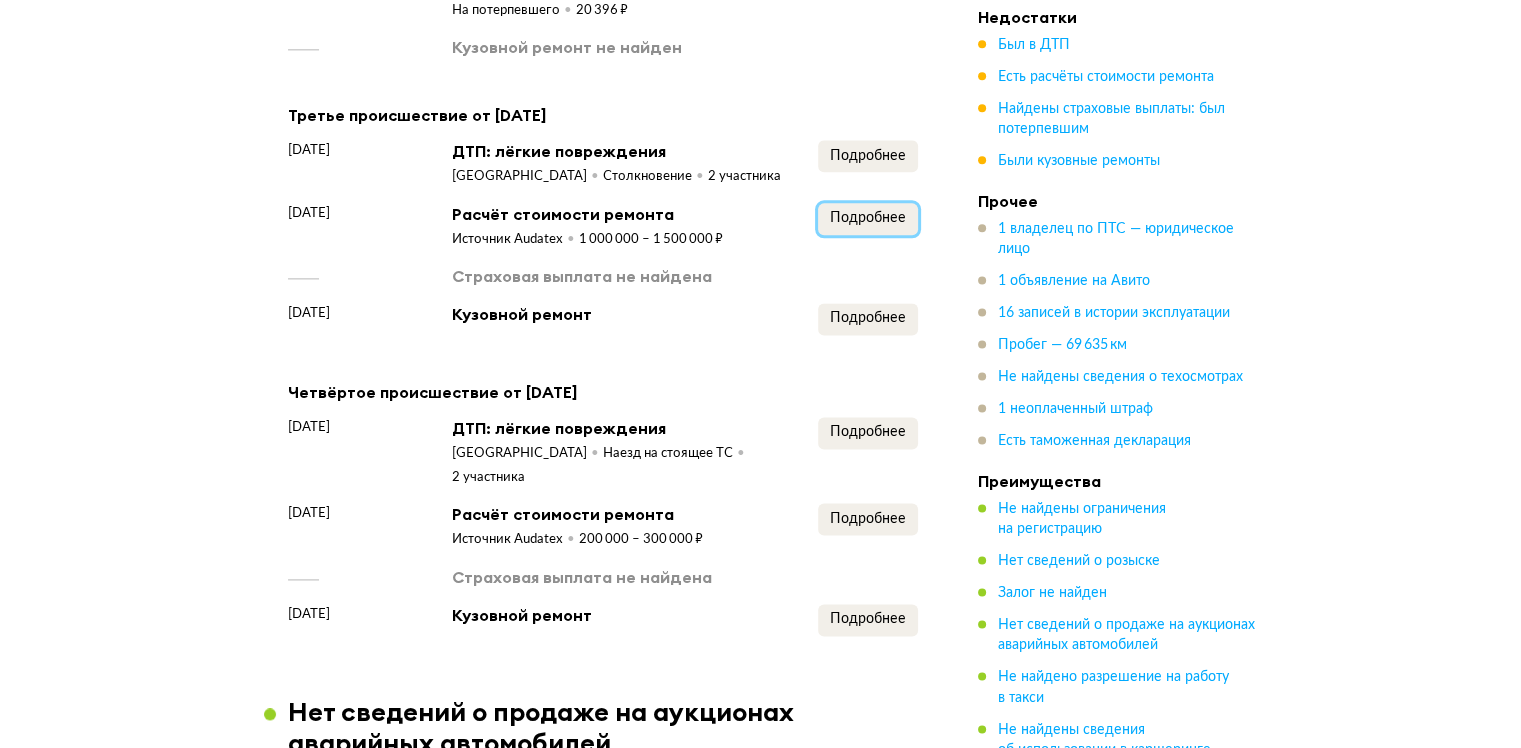 scroll, scrollTop: 2700, scrollLeft: 0, axis: vertical 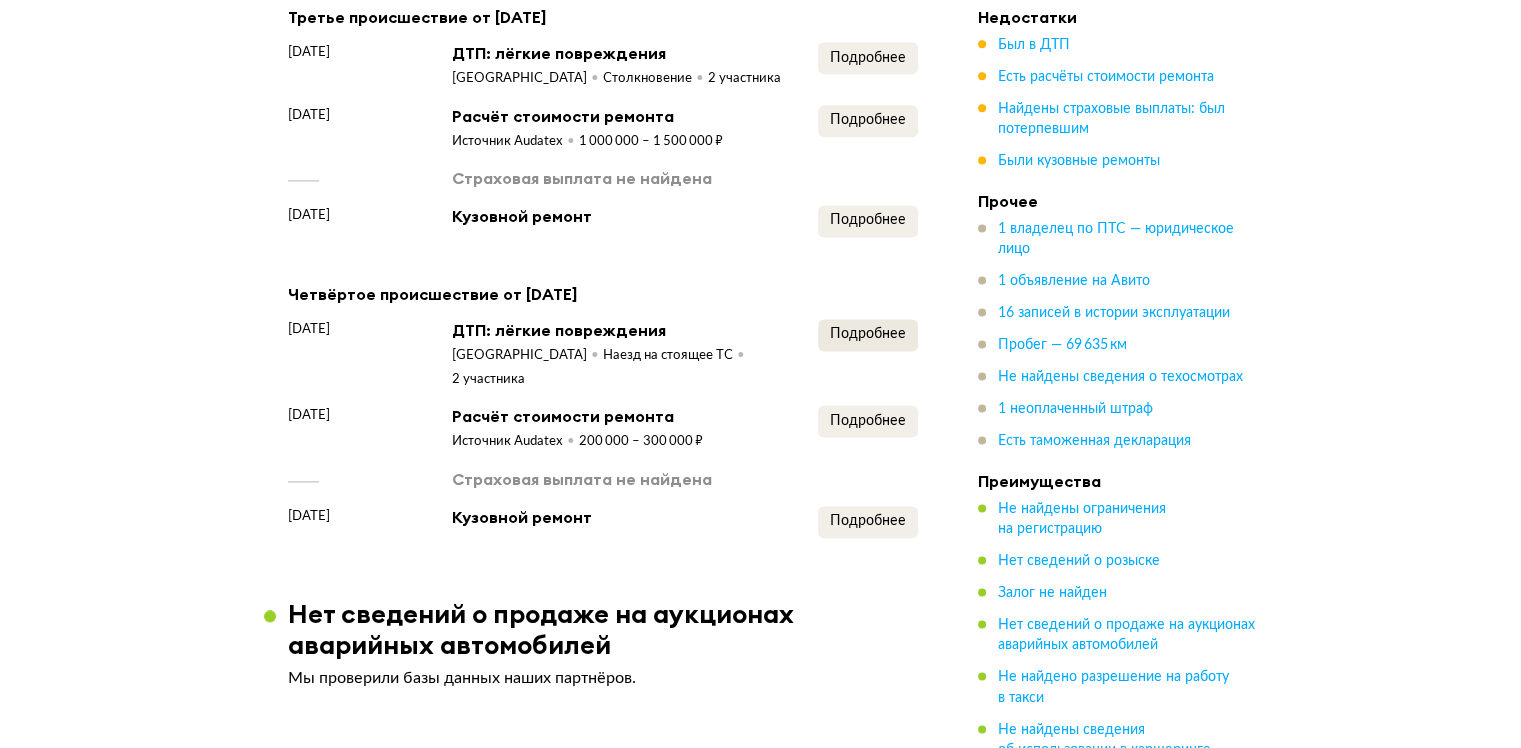 click on "Подробнее" at bounding box center [868, 354] 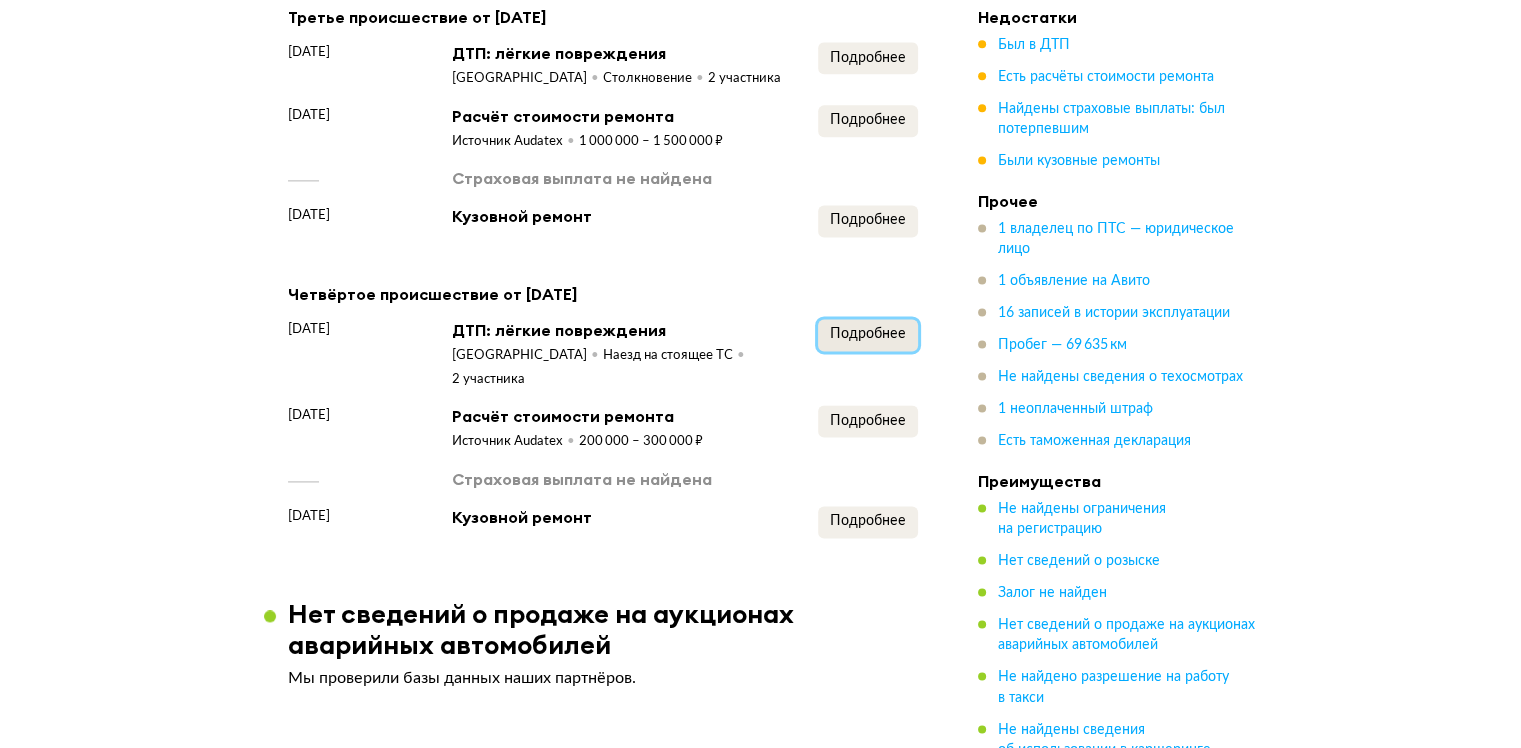click on "Подробнее" at bounding box center (868, 334) 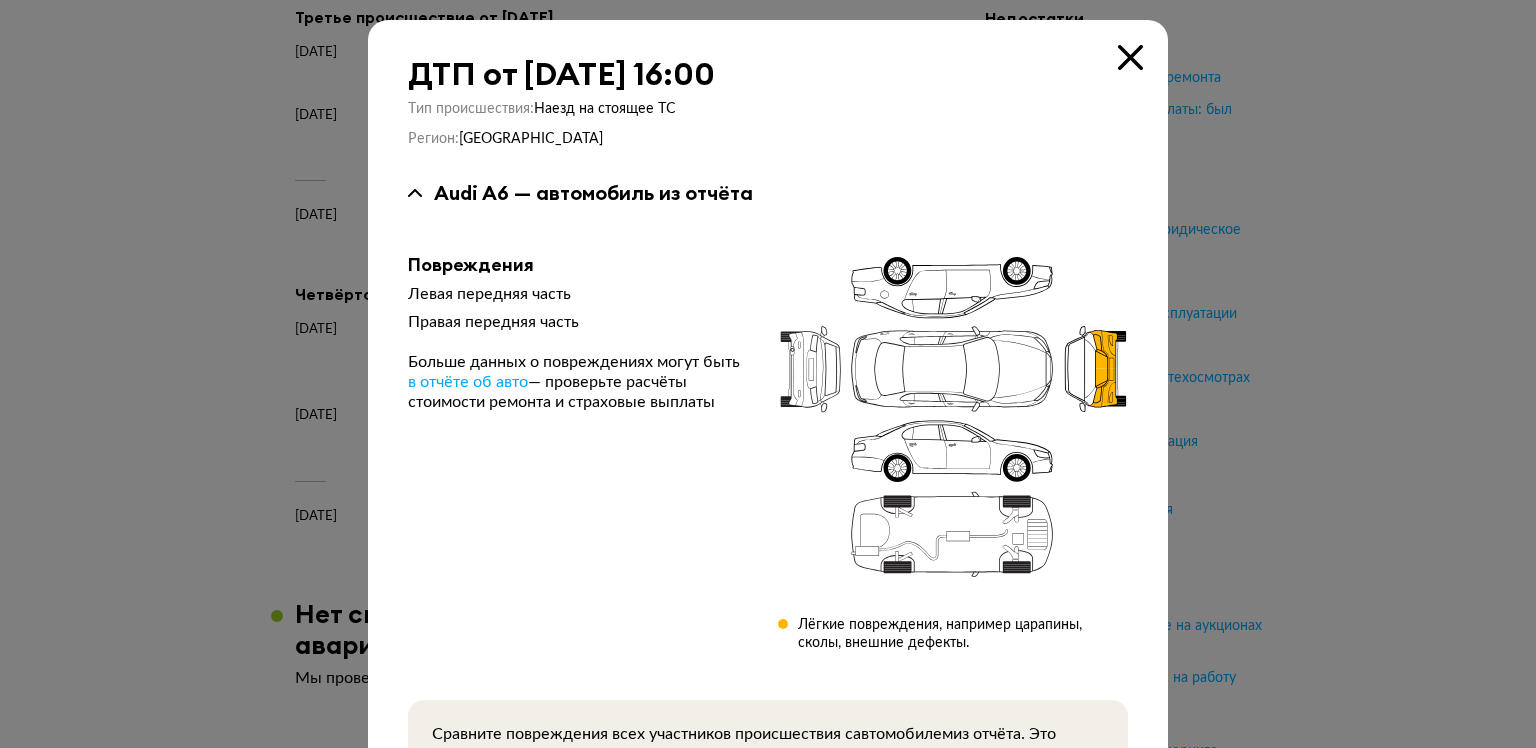 type 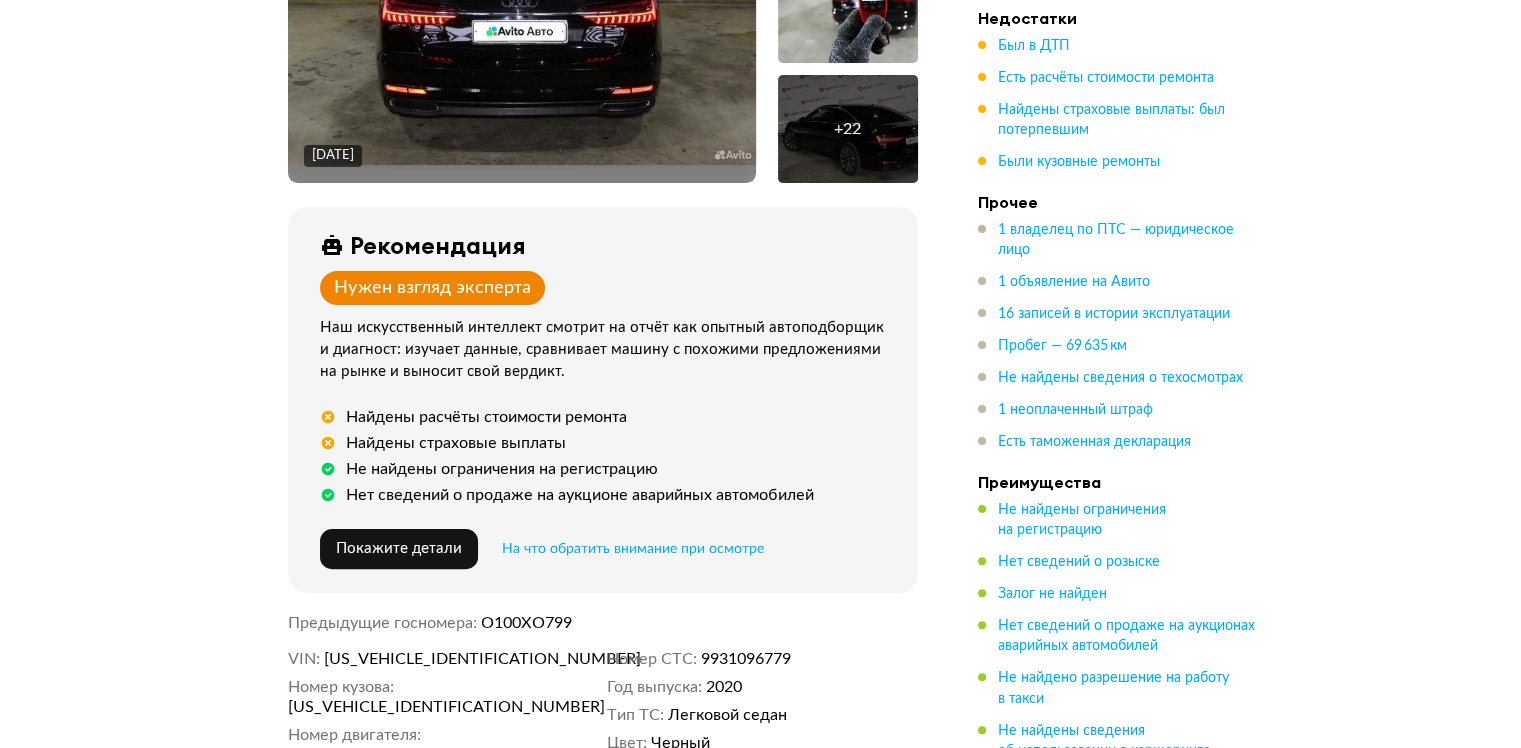 scroll, scrollTop: 0, scrollLeft: 0, axis: both 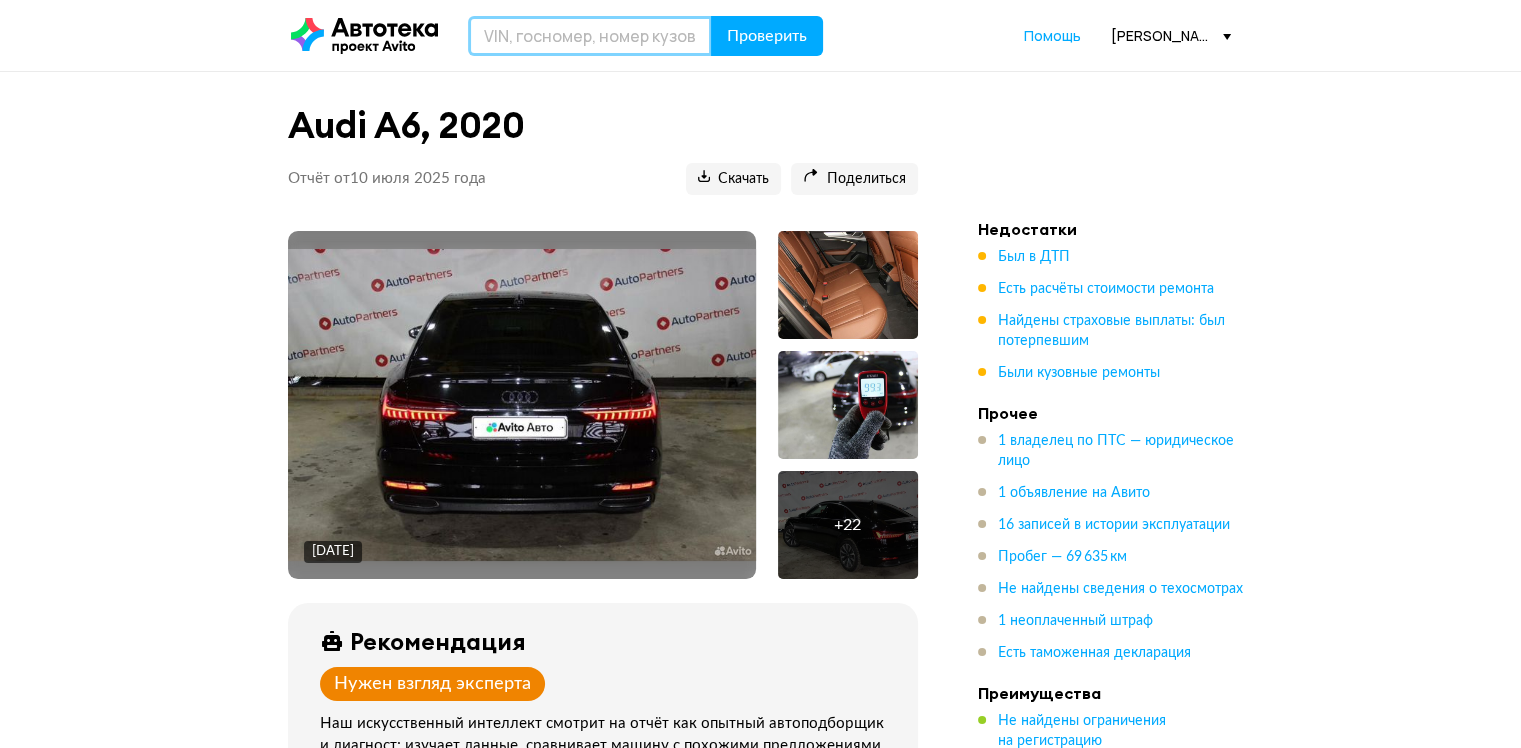 click at bounding box center (590, 36) 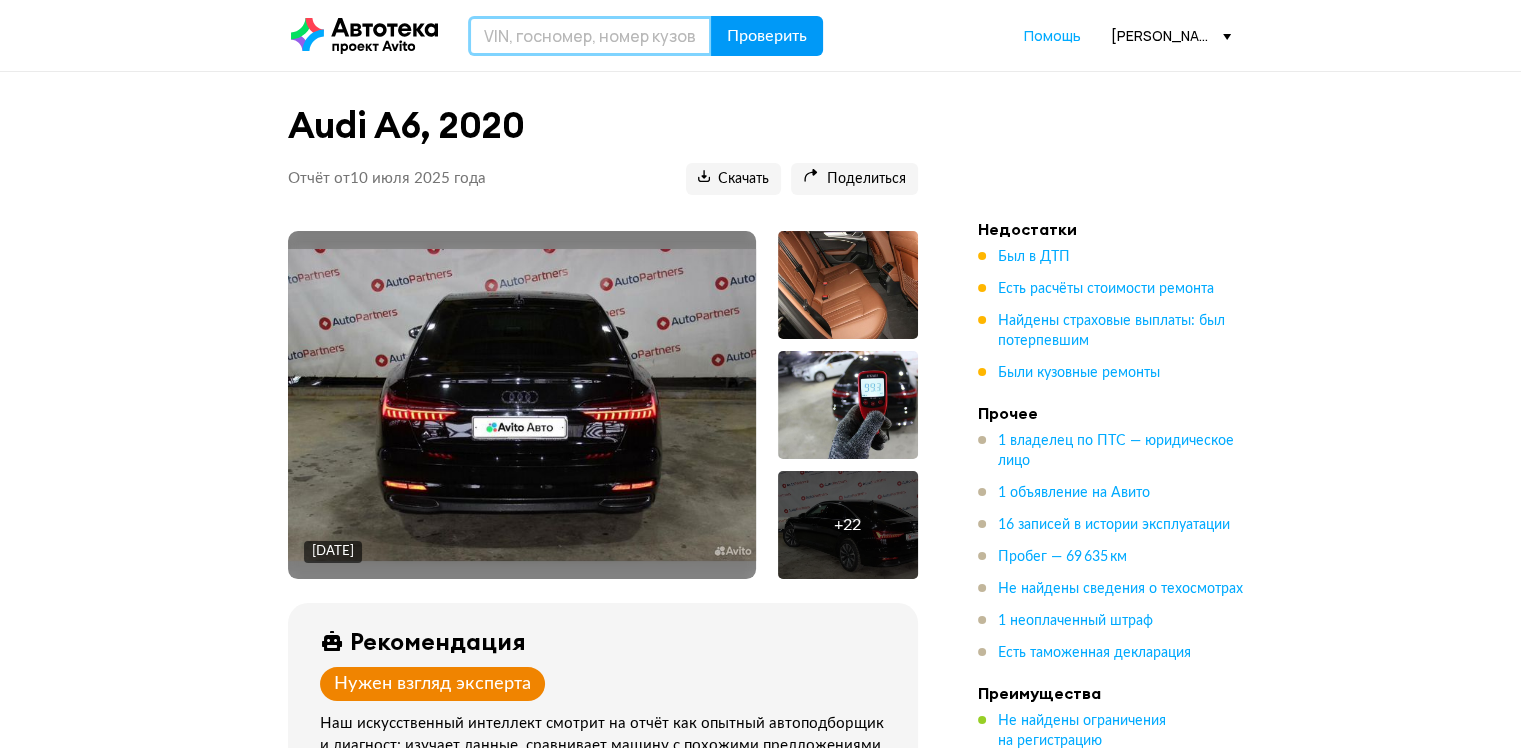 paste on "[VEHICLE_IDENTIFICATION_NUMBER]" 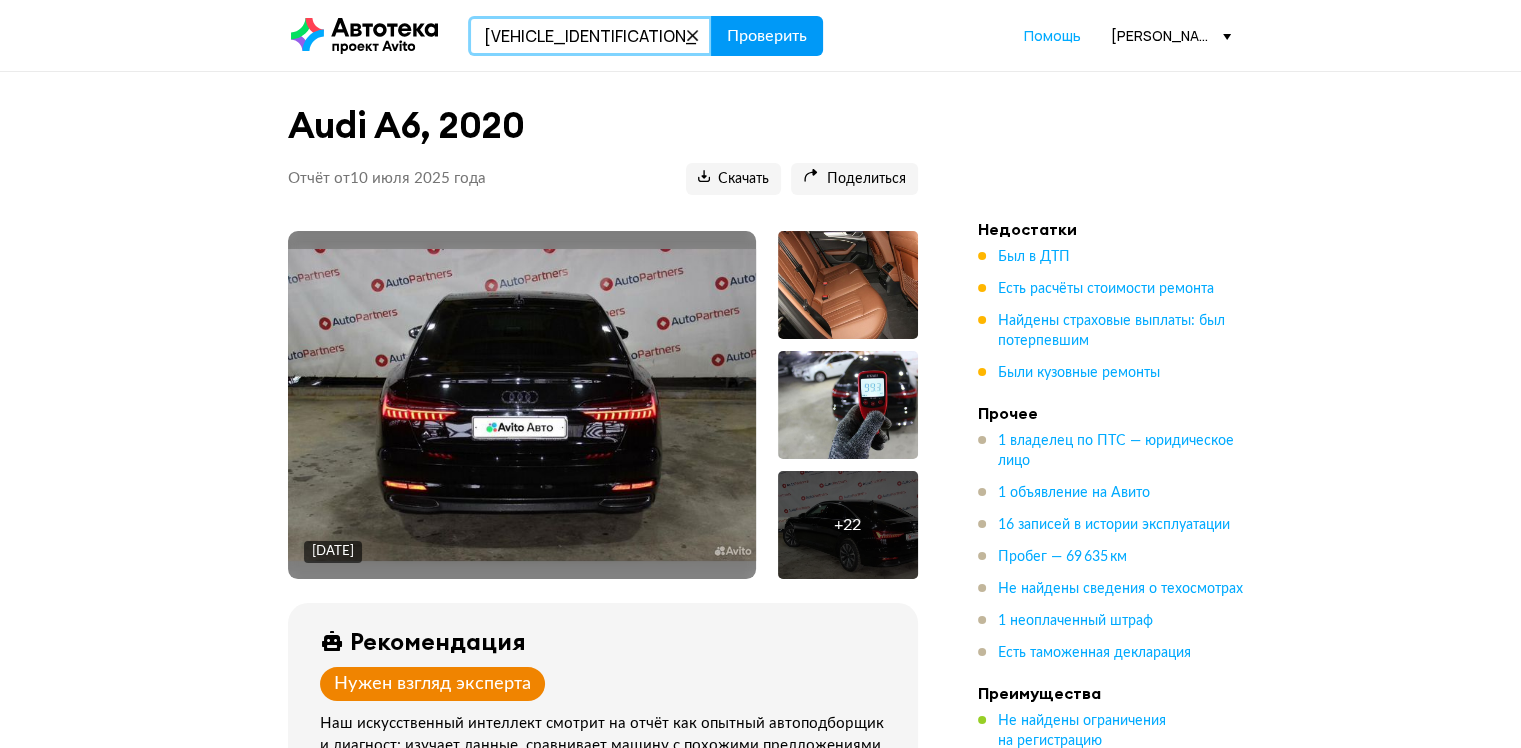 type on "[VEHICLE_IDENTIFICATION_NUMBER]" 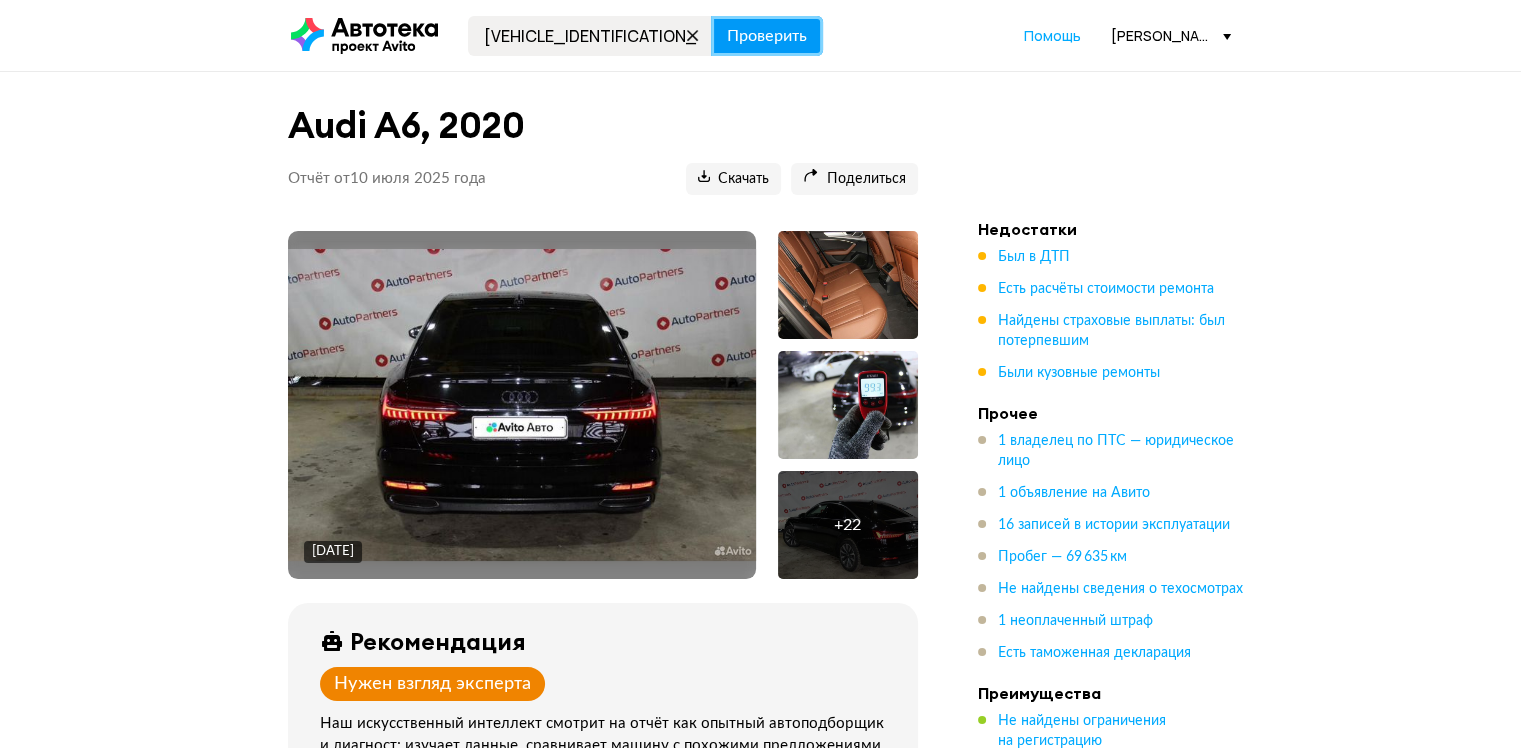 click on "Проверить" at bounding box center [767, 36] 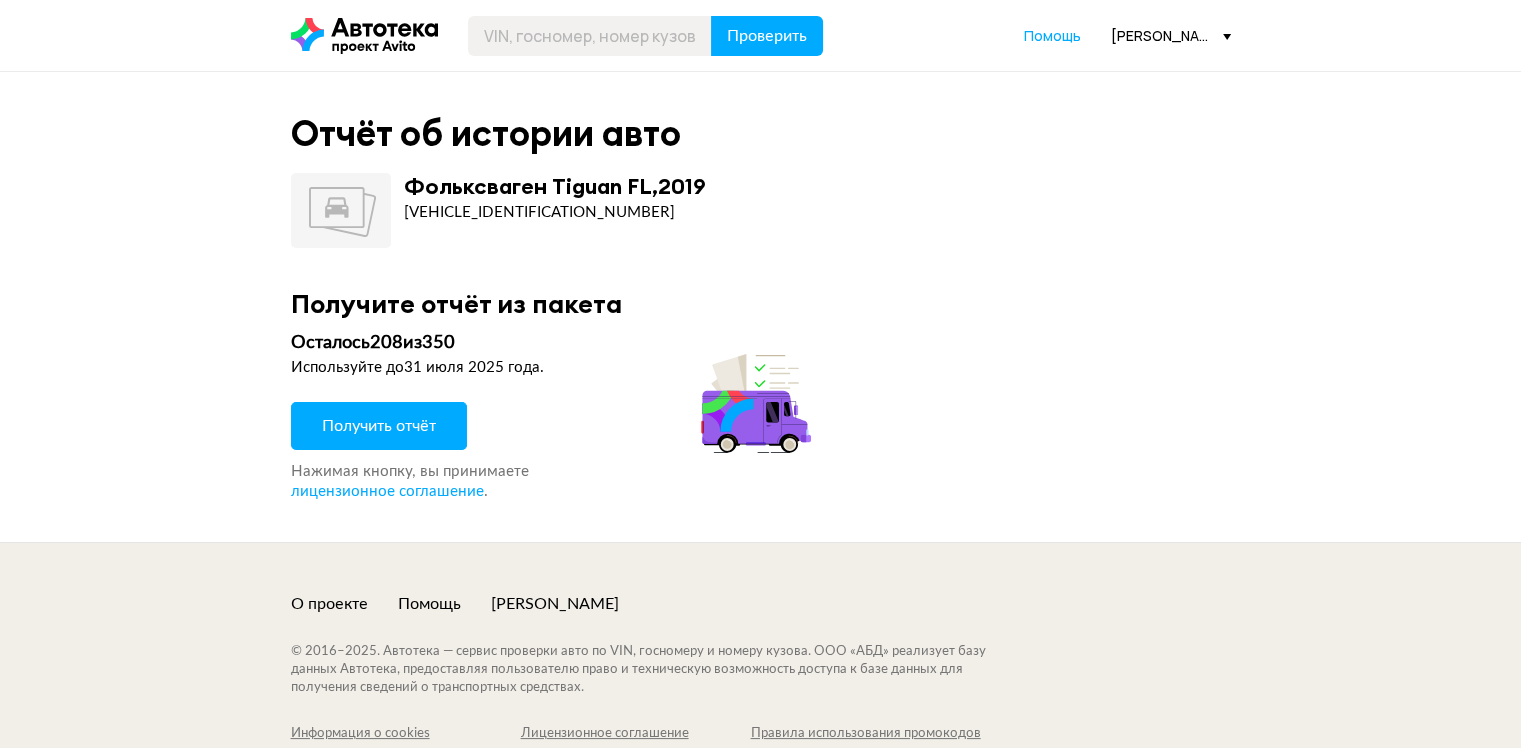 click on "Получить отчёт" at bounding box center (379, 426) 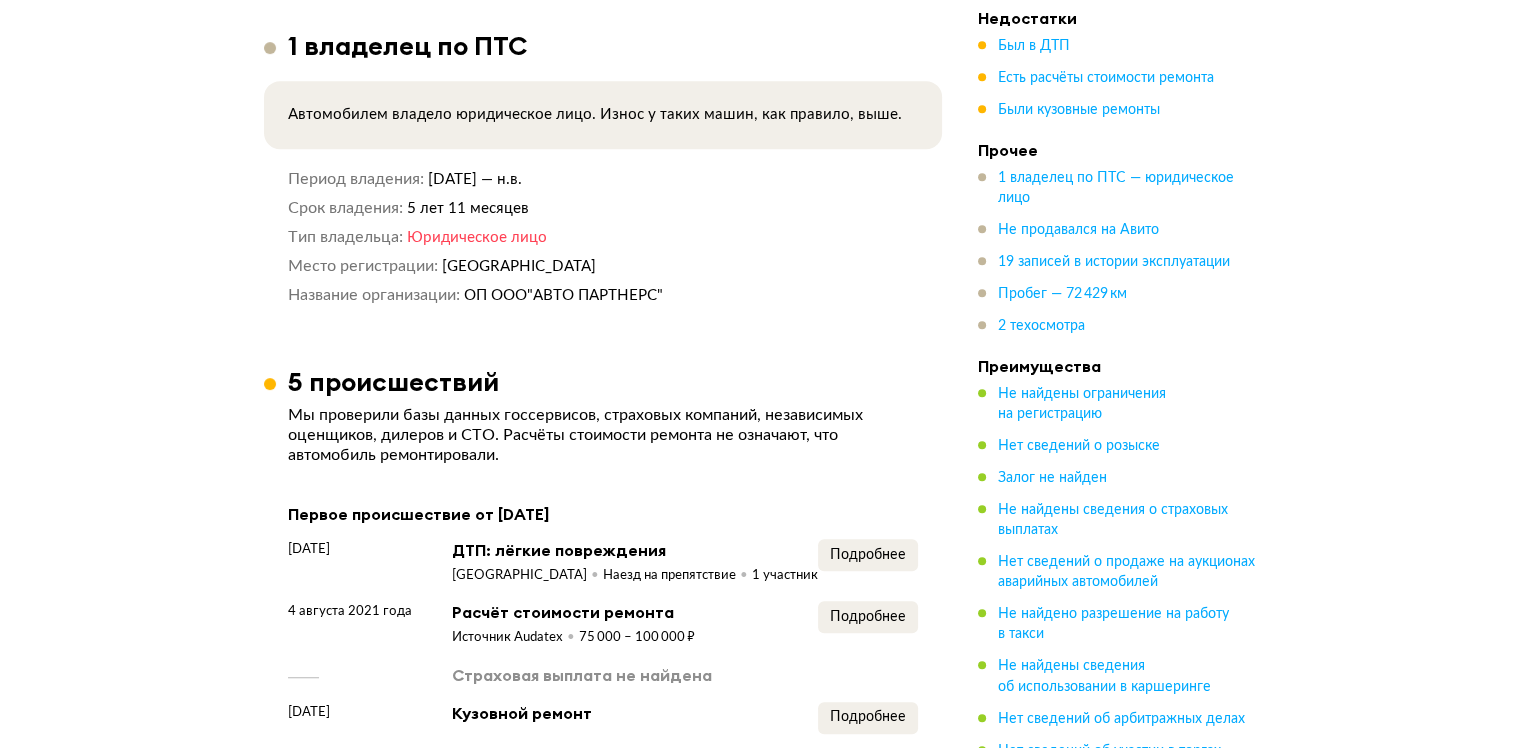 scroll, scrollTop: 1500, scrollLeft: 0, axis: vertical 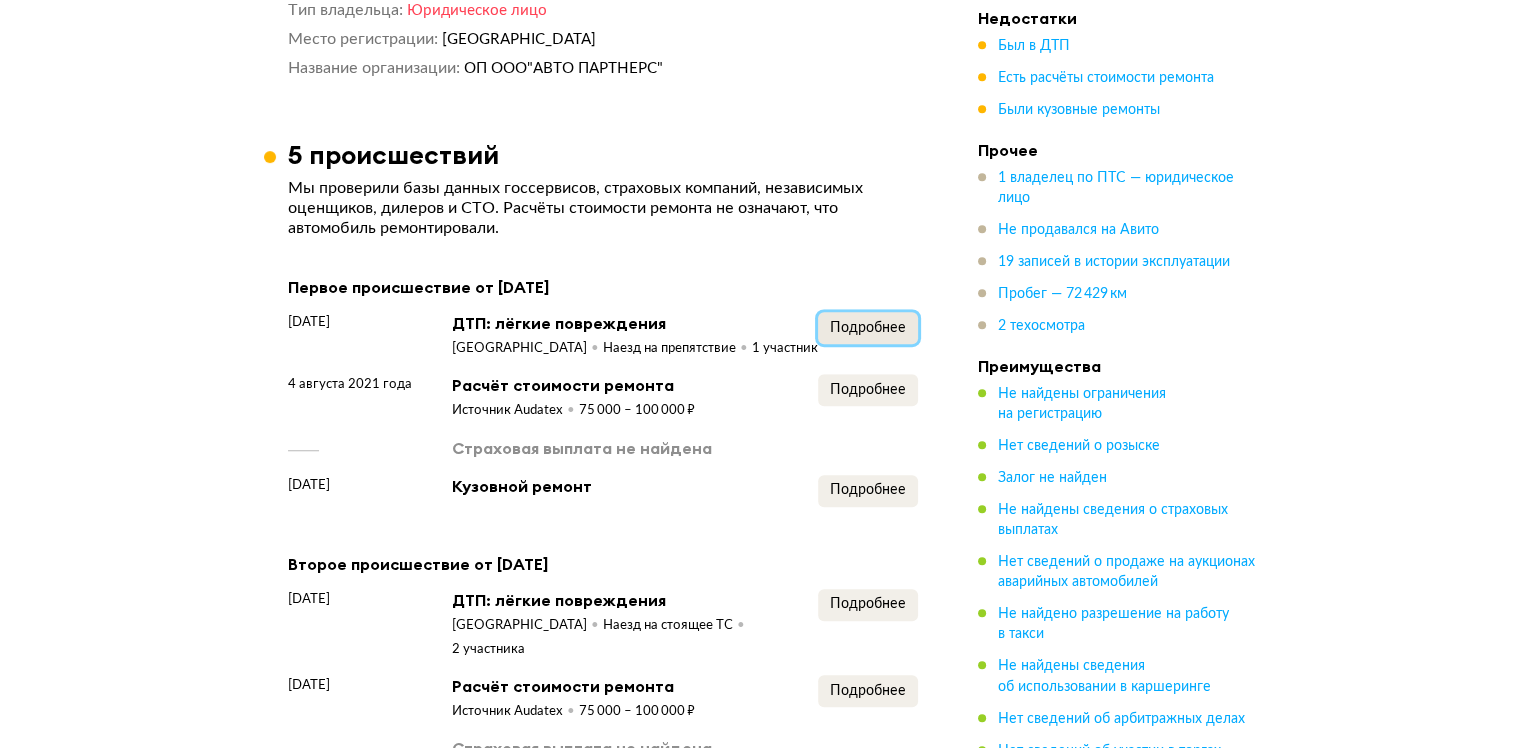 click on "Подробнее" at bounding box center (868, 328) 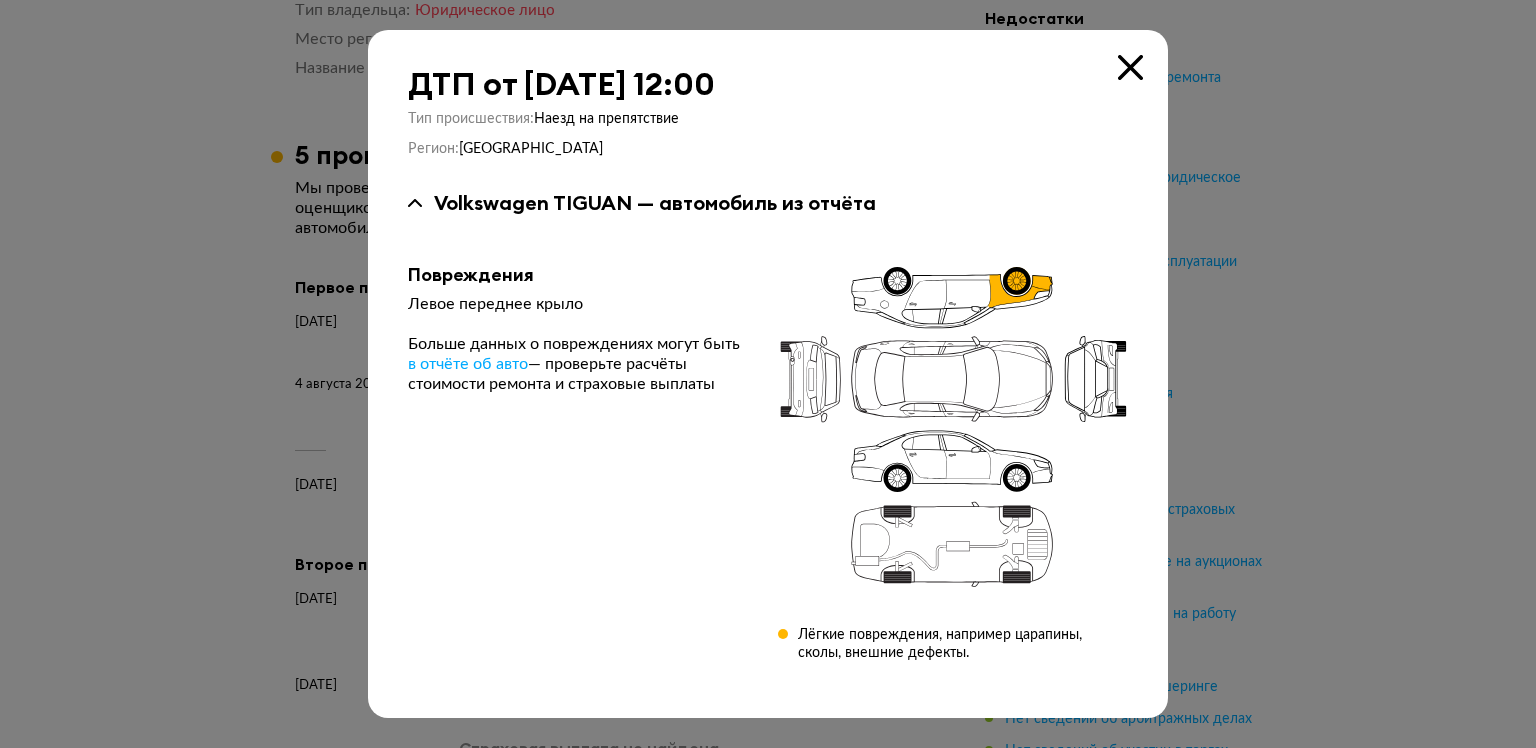 type 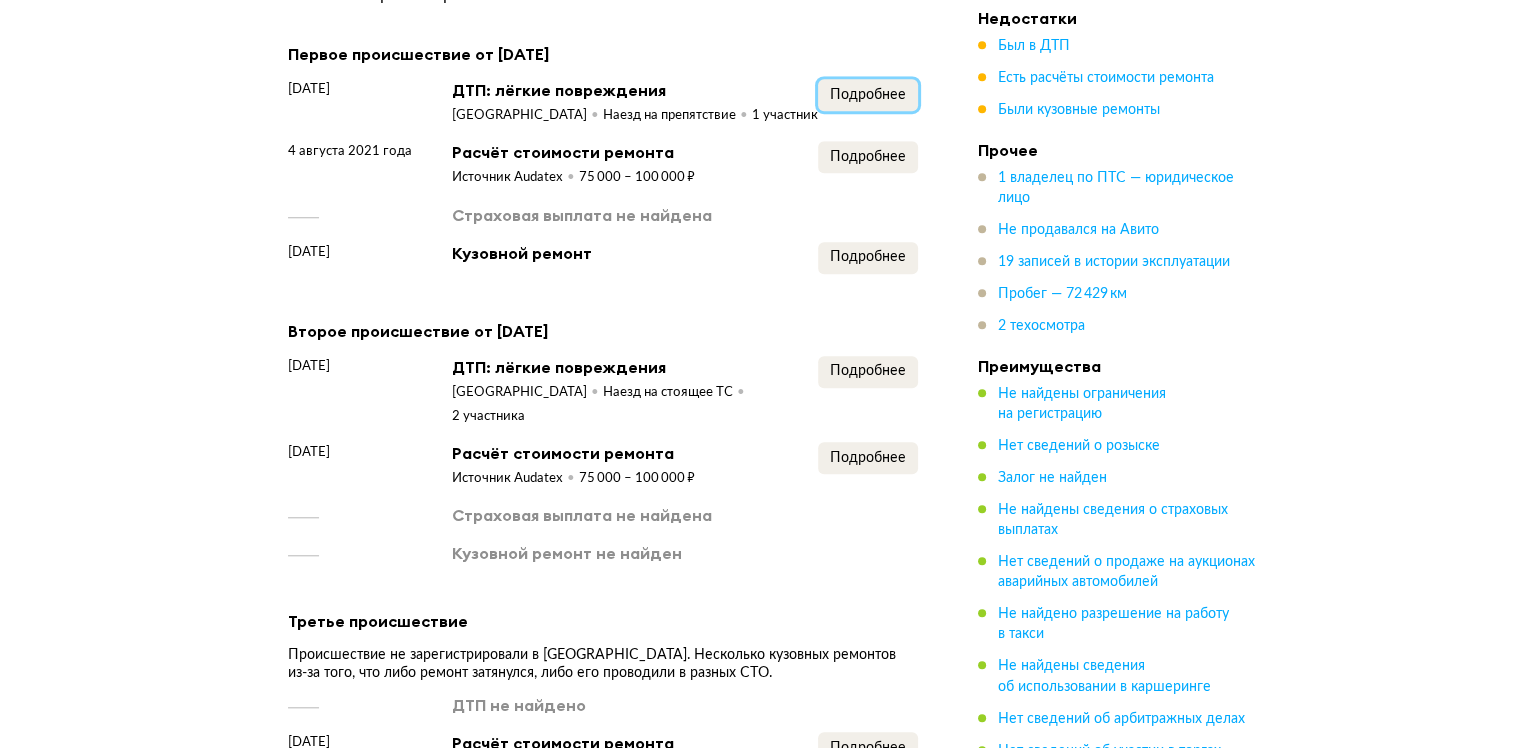 scroll, scrollTop: 1900, scrollLeft: 0, axis: vertical 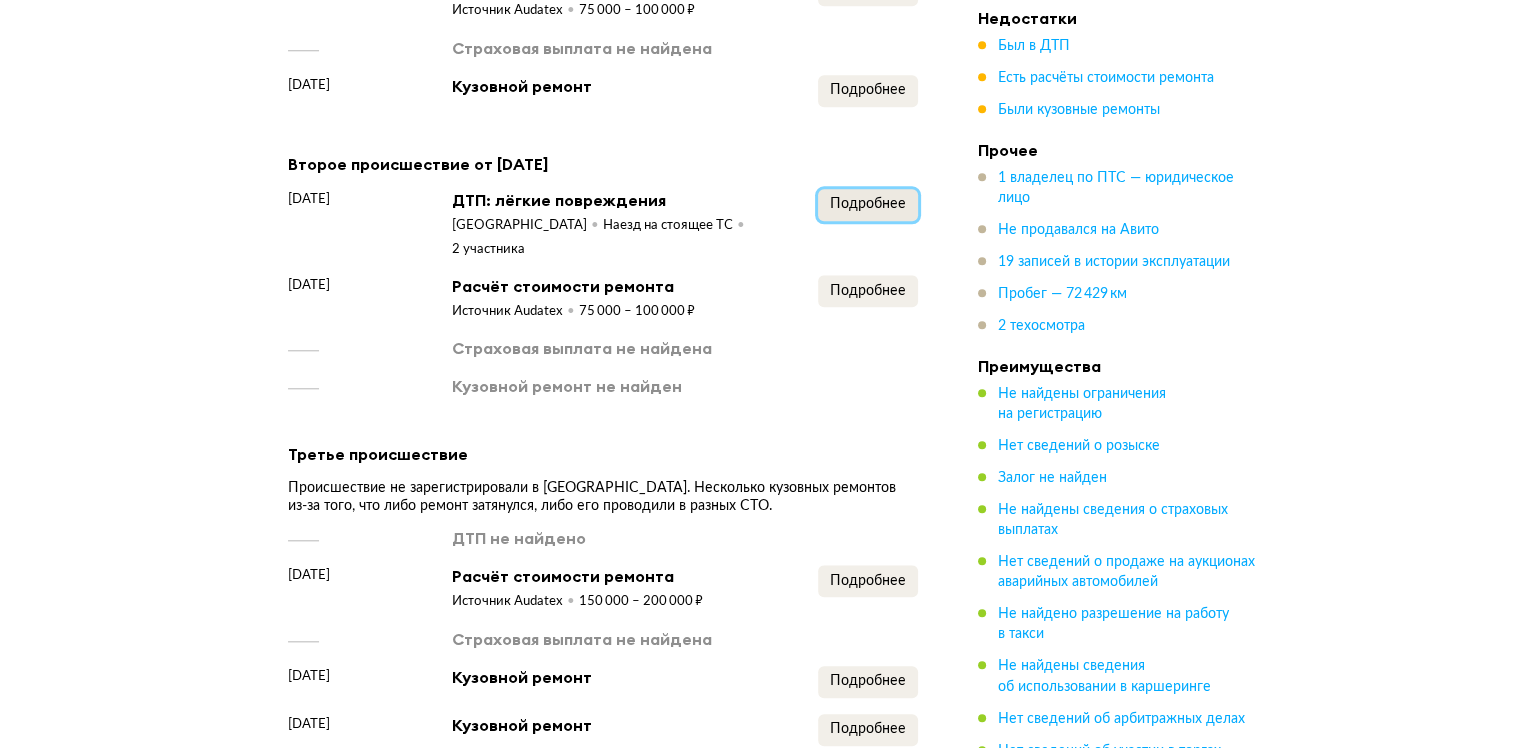 click on "Подробнее" at bounding box center (868, 204) 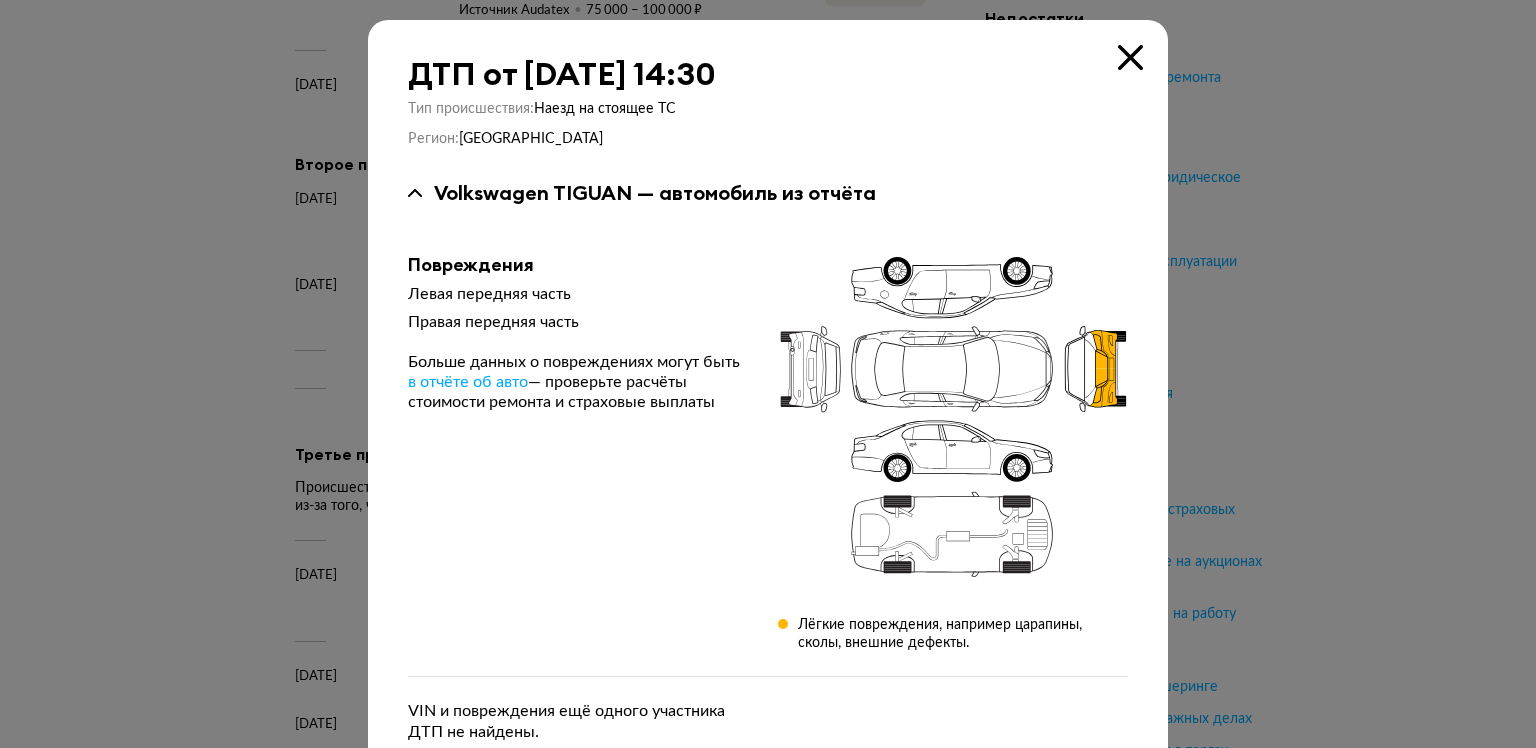 type 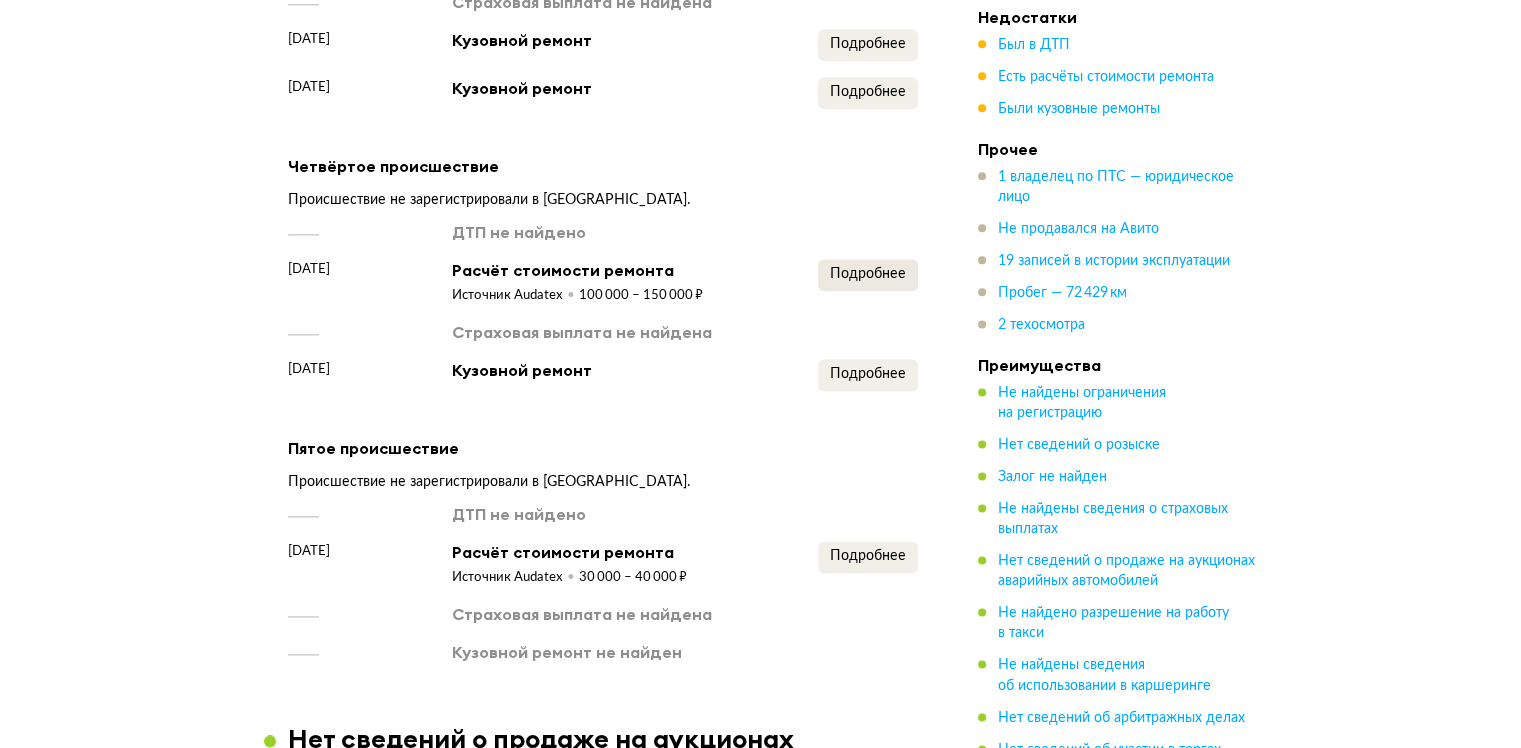 scroll, scrollTop: 2800, scrollLeft: 0, axis: vertical 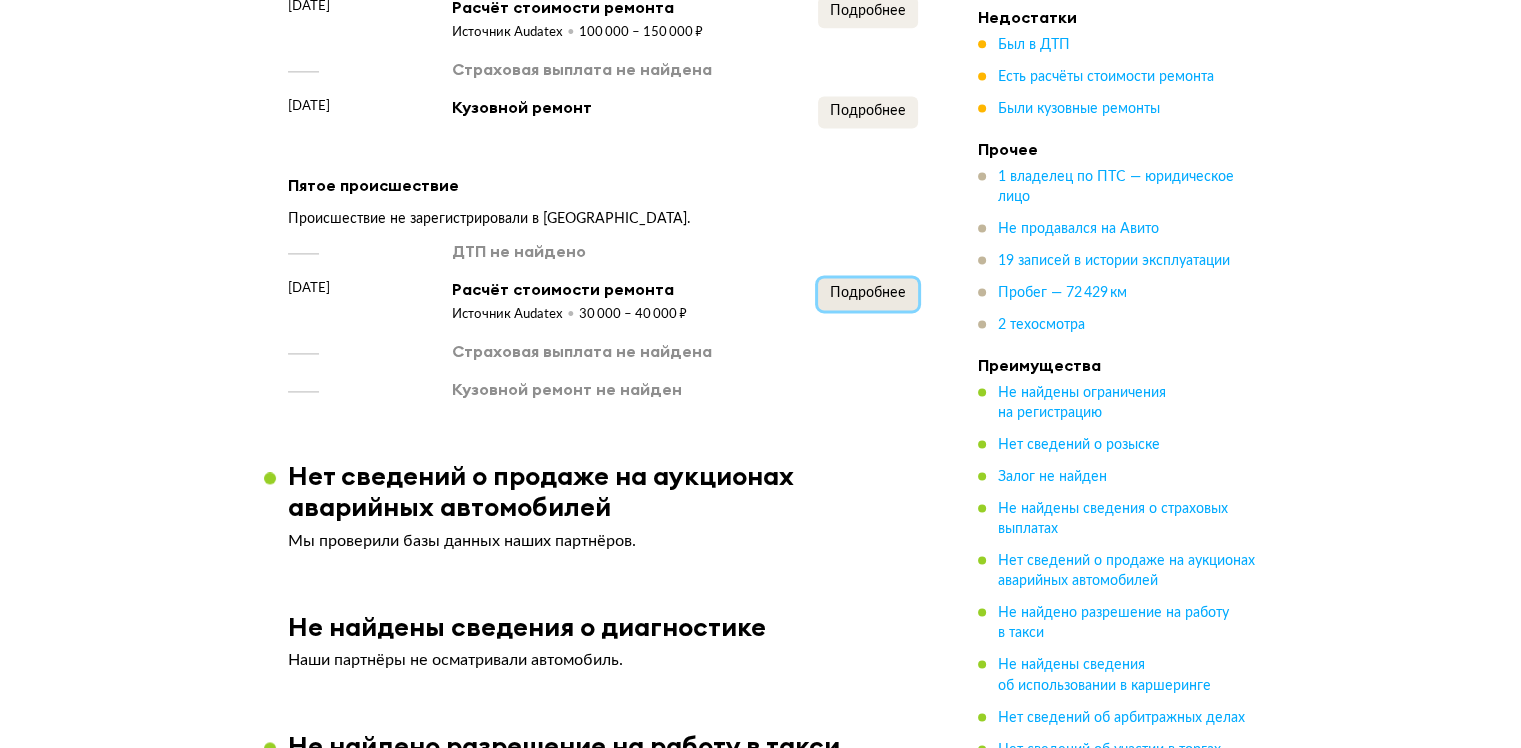 click on "Подробнее" at bounding box center (868, 294) 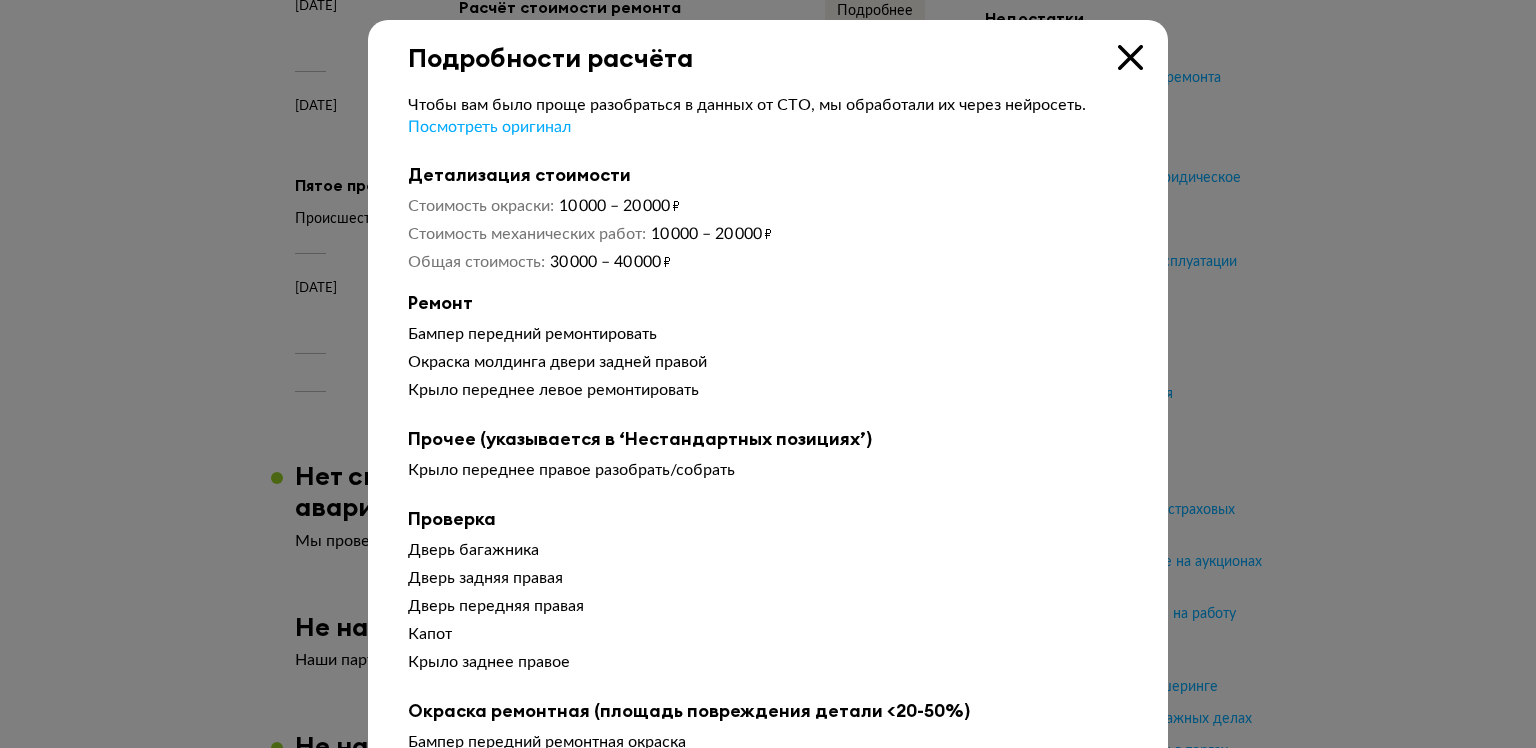 type 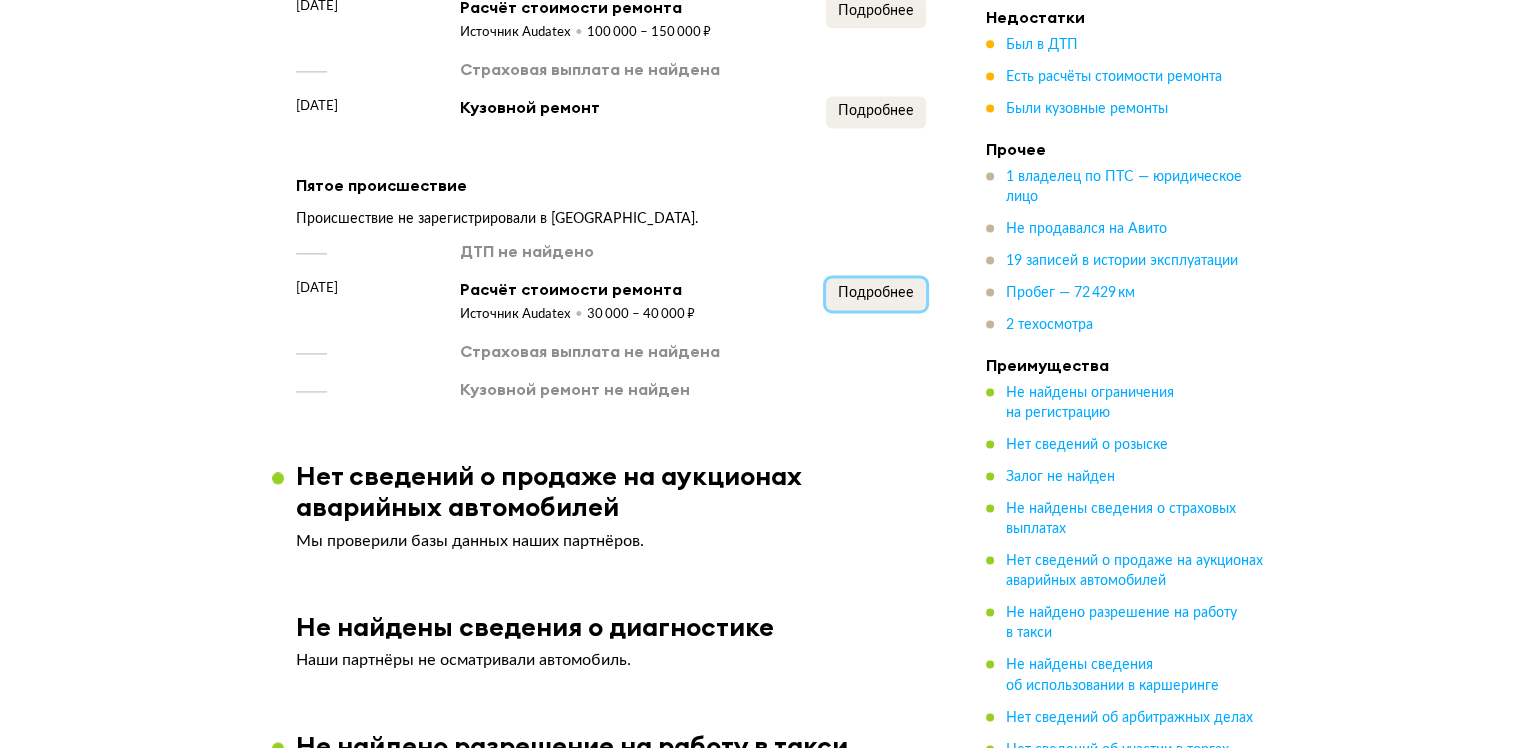 scroll, scrollTop: 2600, scrollLeft: 0, axis: vertical 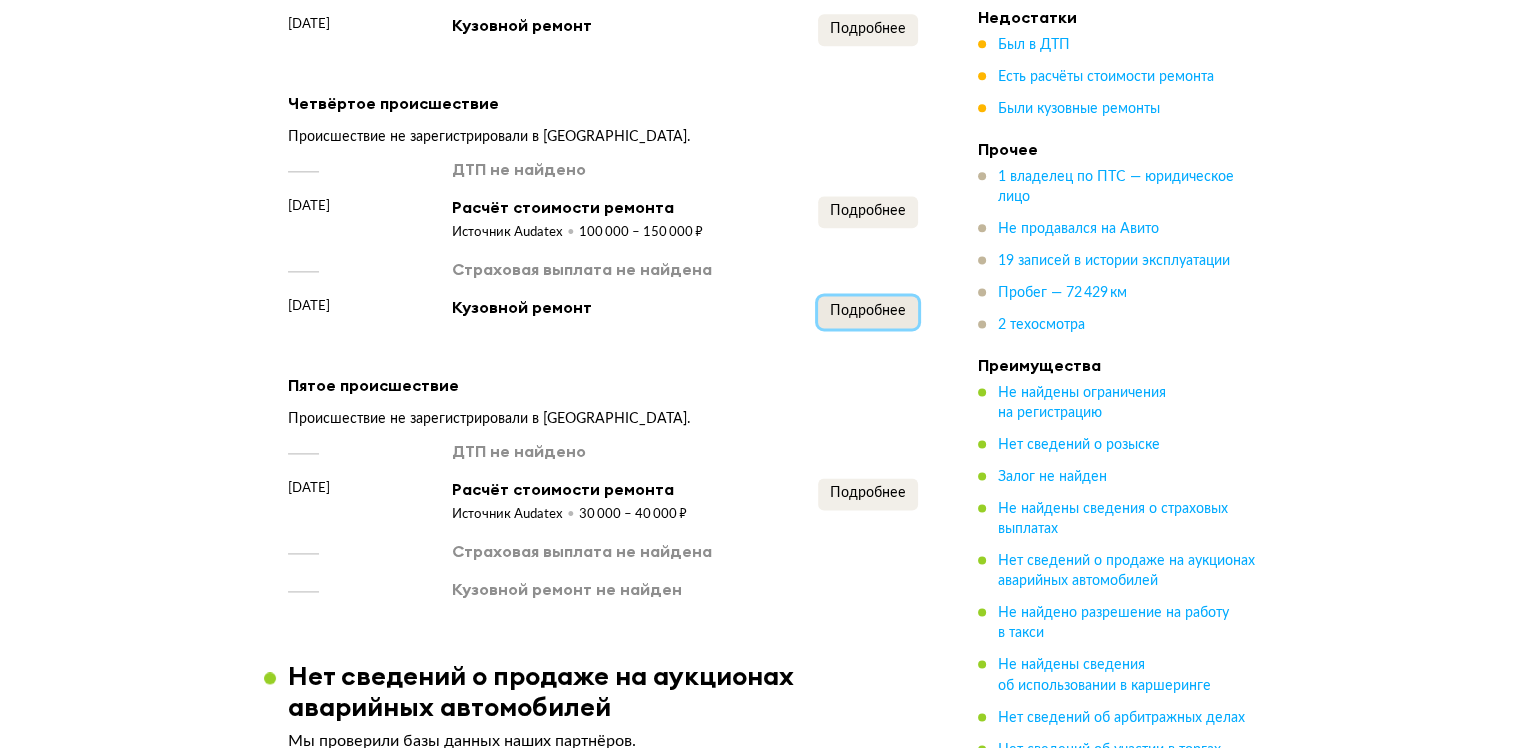 click on "Подробнее" at bounding box center [868, 311] 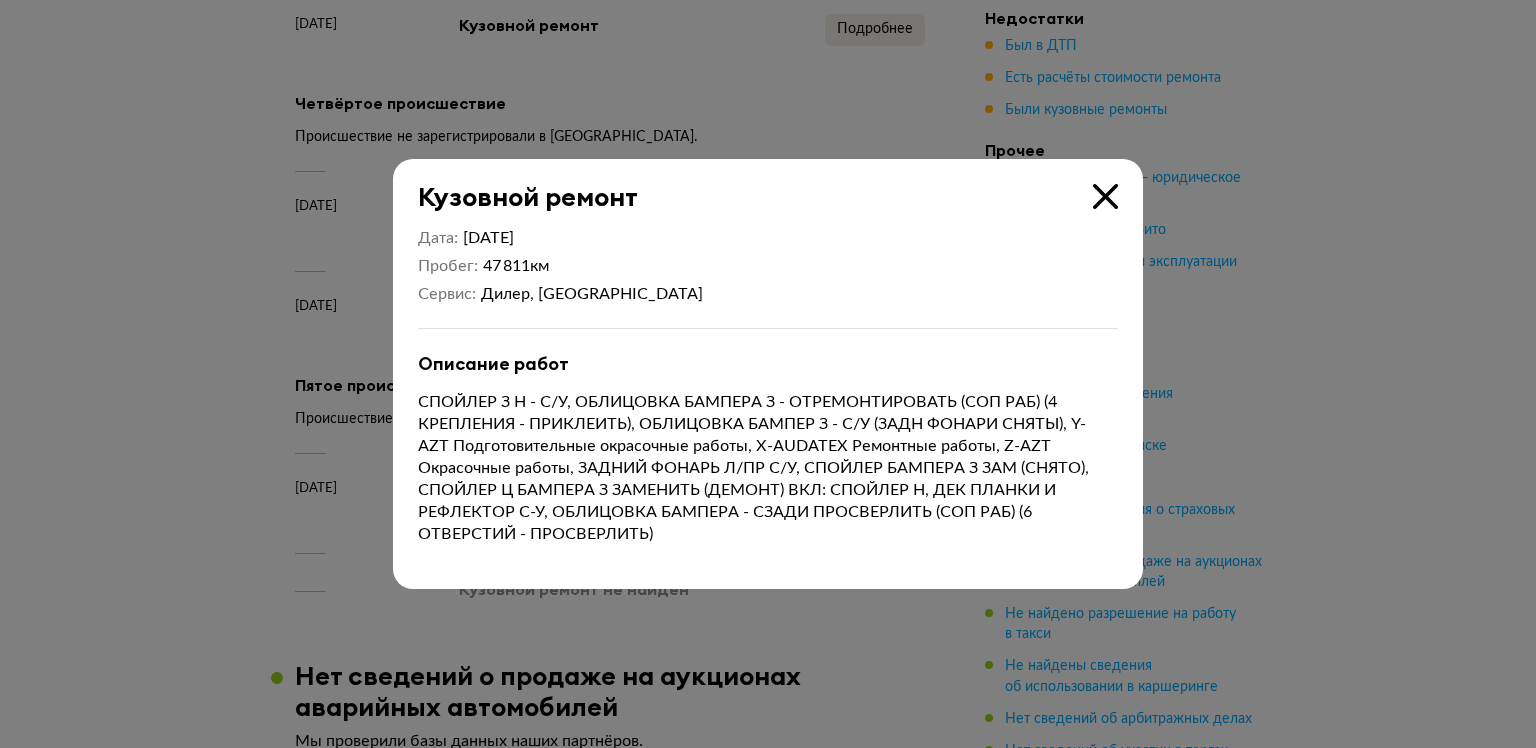 type 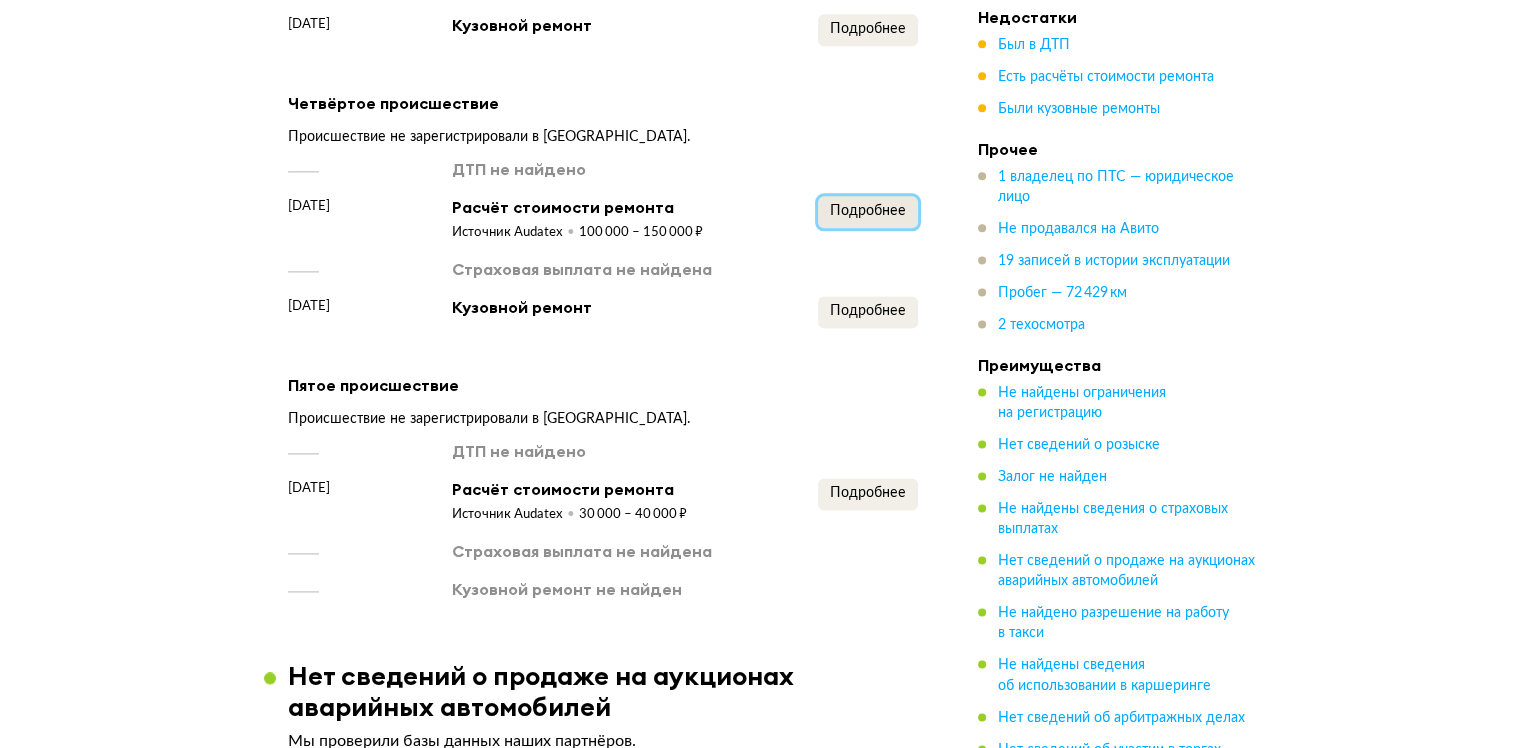 click on "Подробнее" at bounding box center [868, 212] 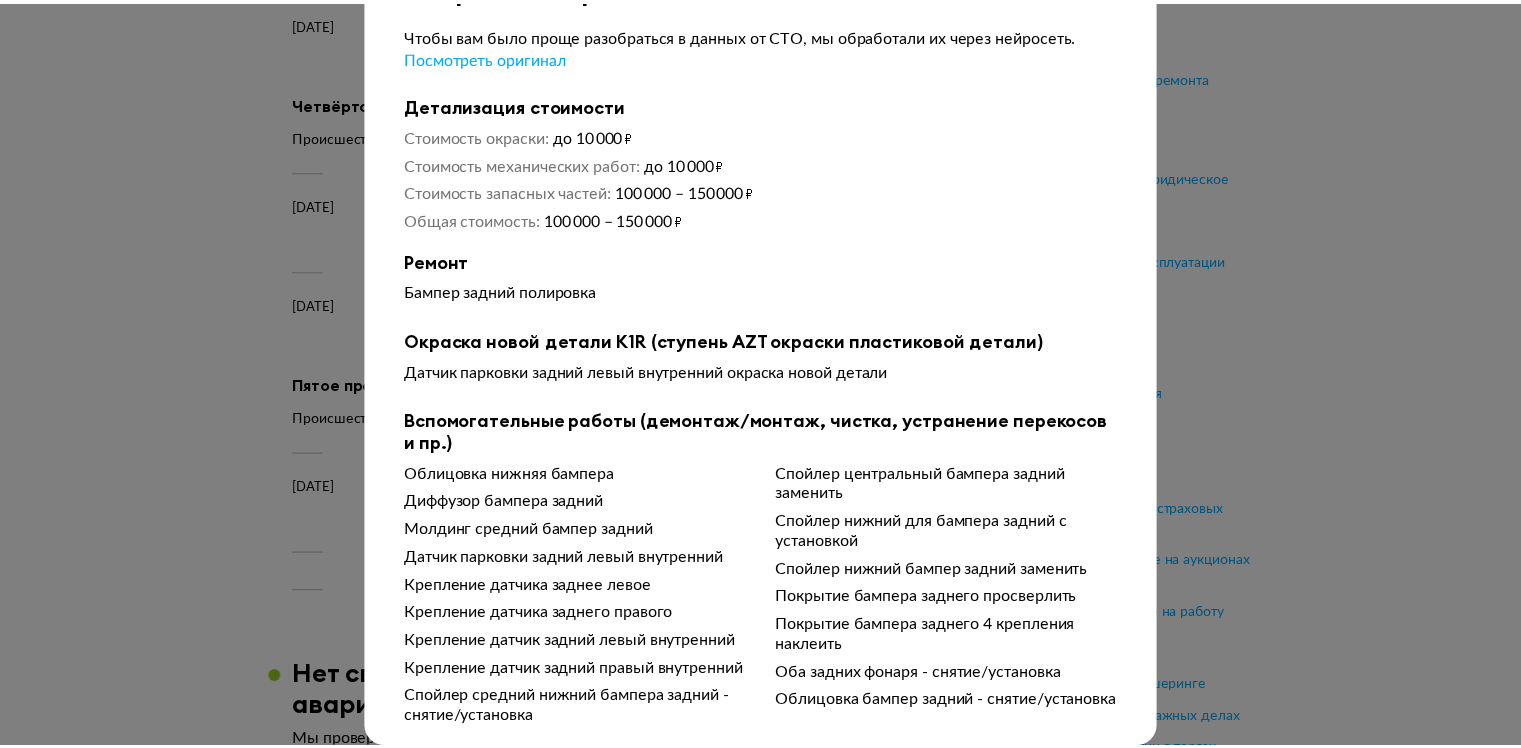 scroll, scrollTop: 116, scrollLeft: 0, axis: vertical 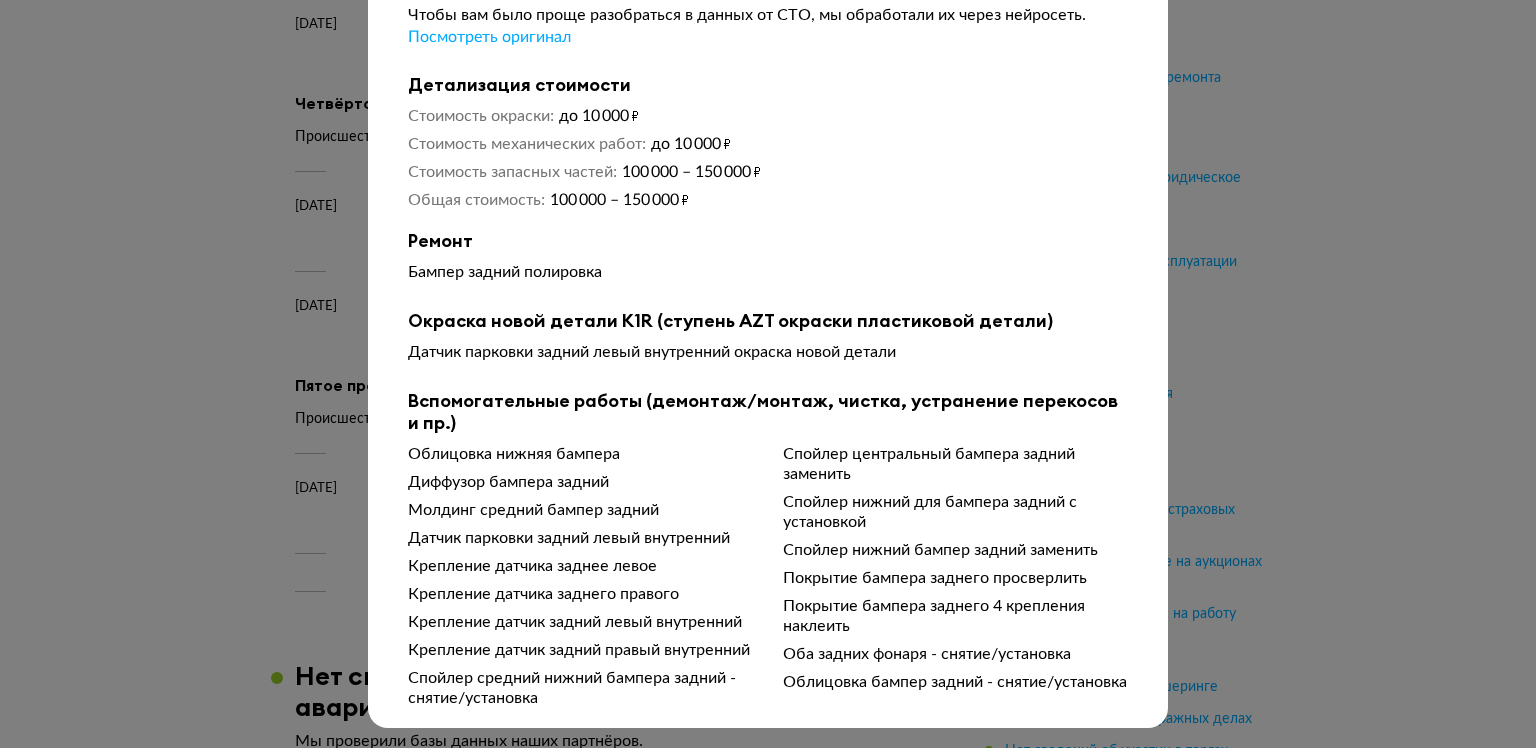 type 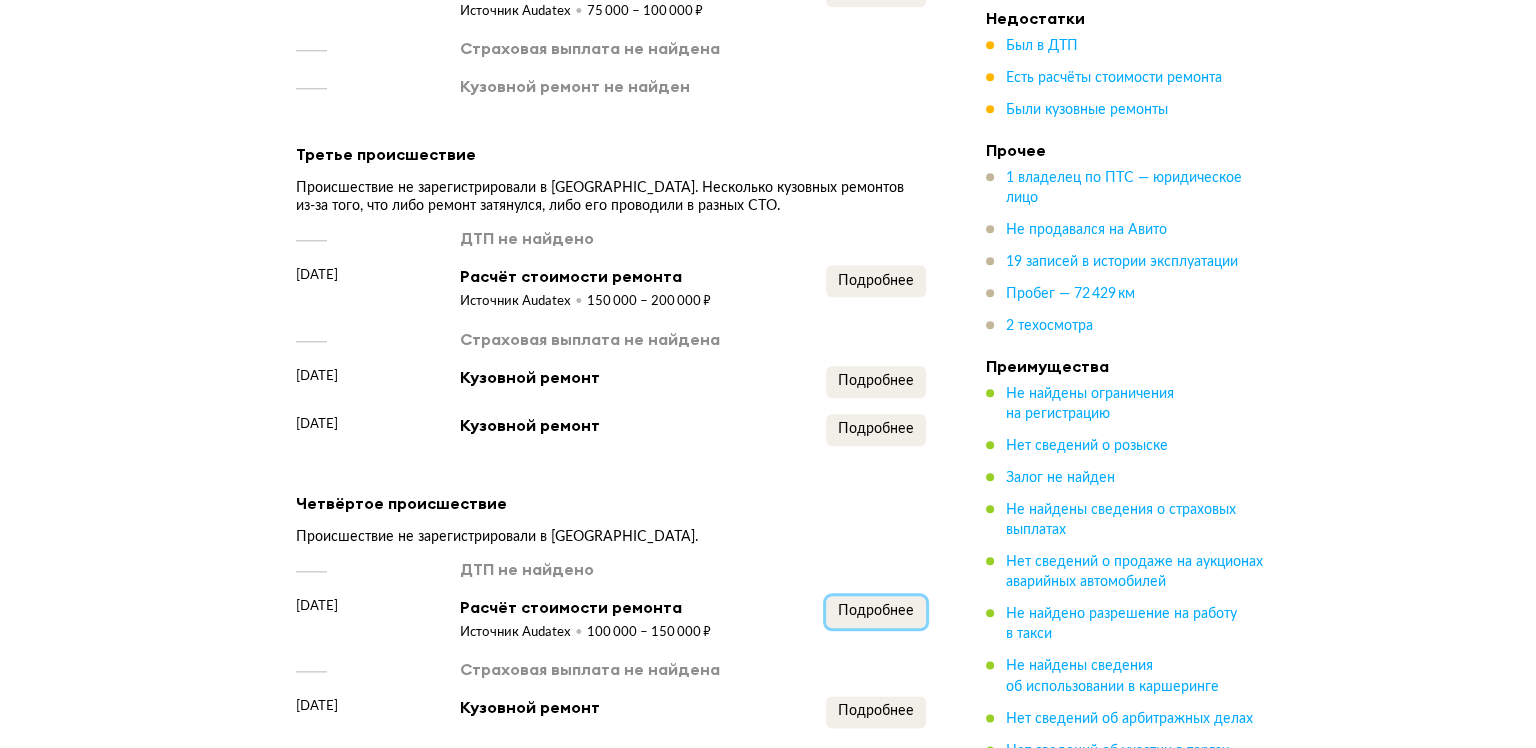 scroll, scrollTop: 2200, scrollLeft: 0, axis: vertical 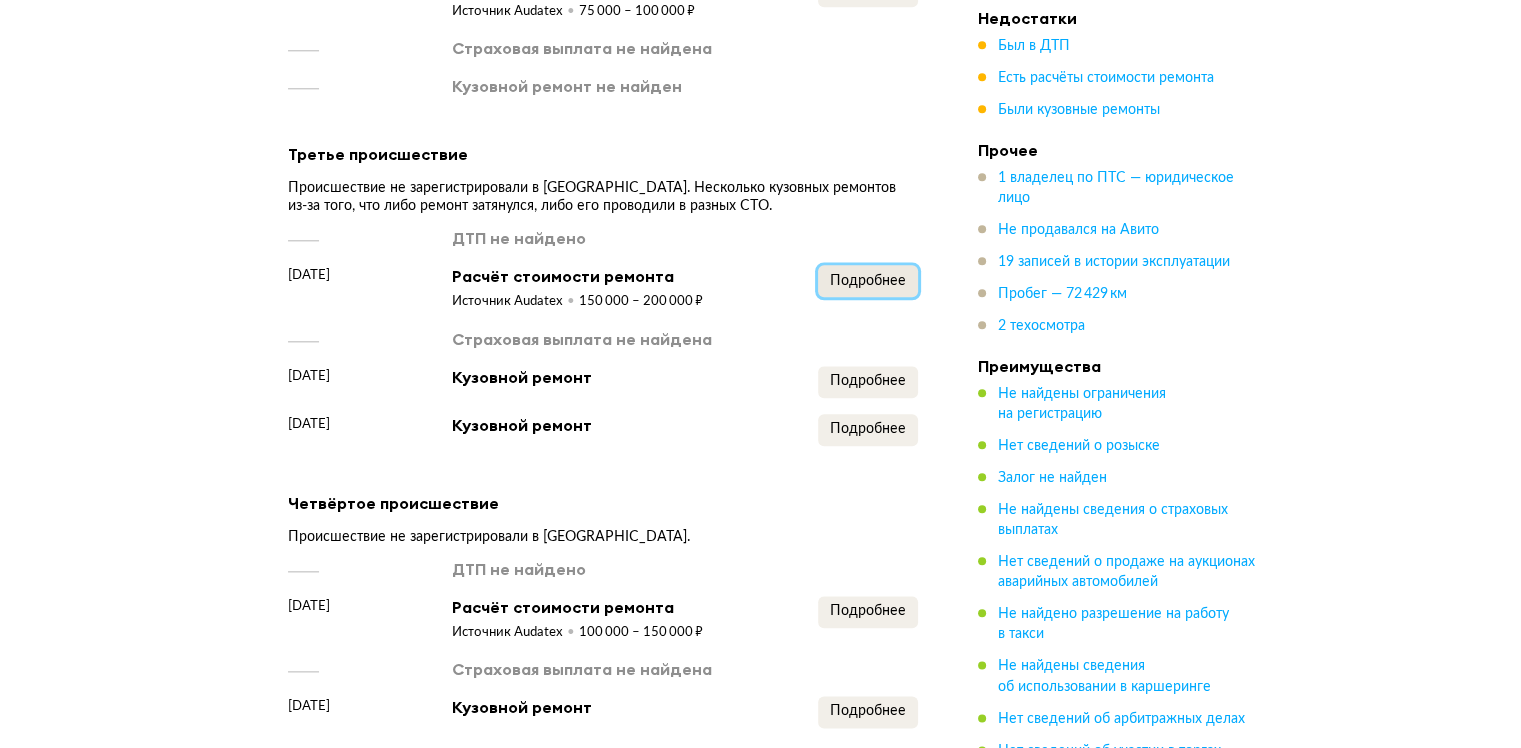 click on "Подробнее" at bounding box center (868, 281) 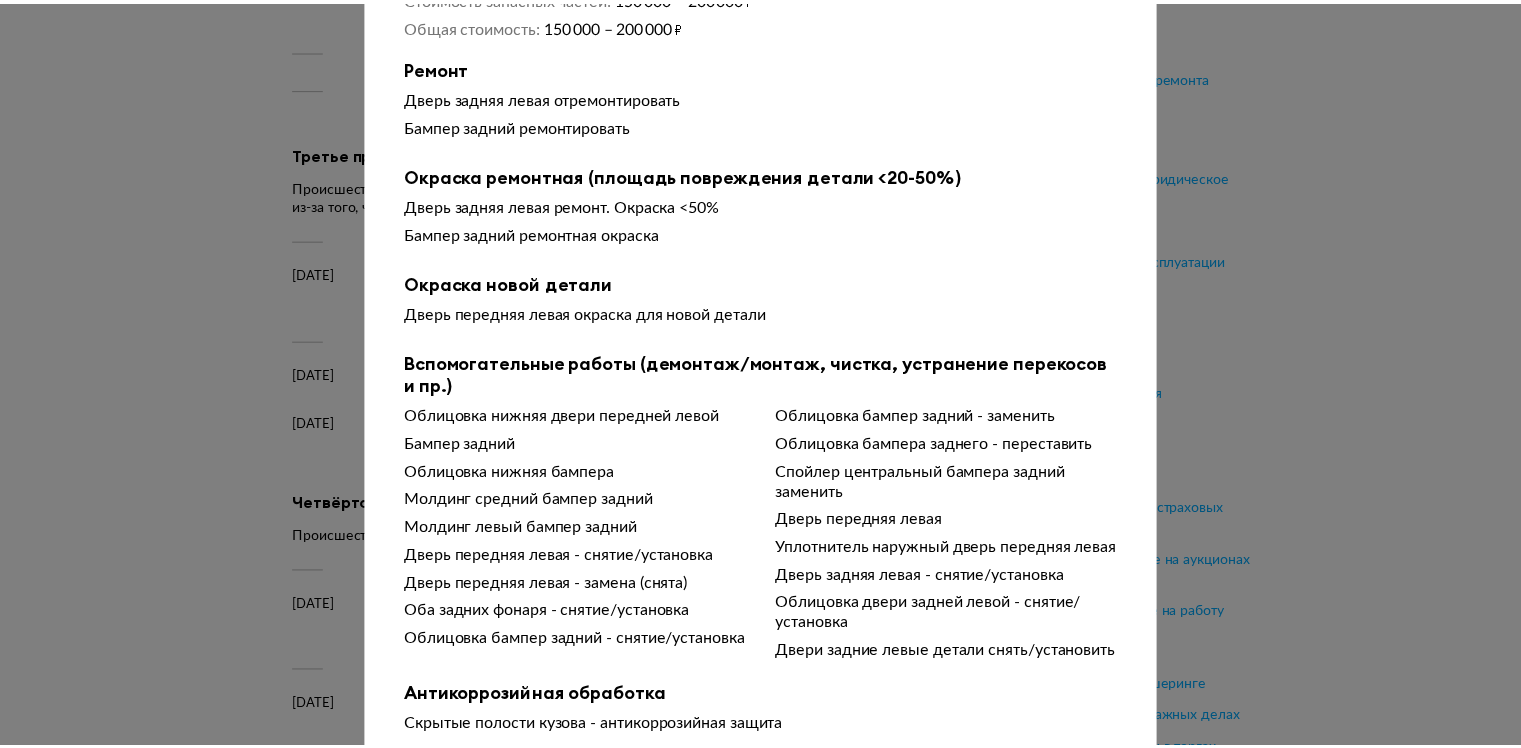 scroll, scrollTop: 300, scrollLeft: 0, axis: vertical 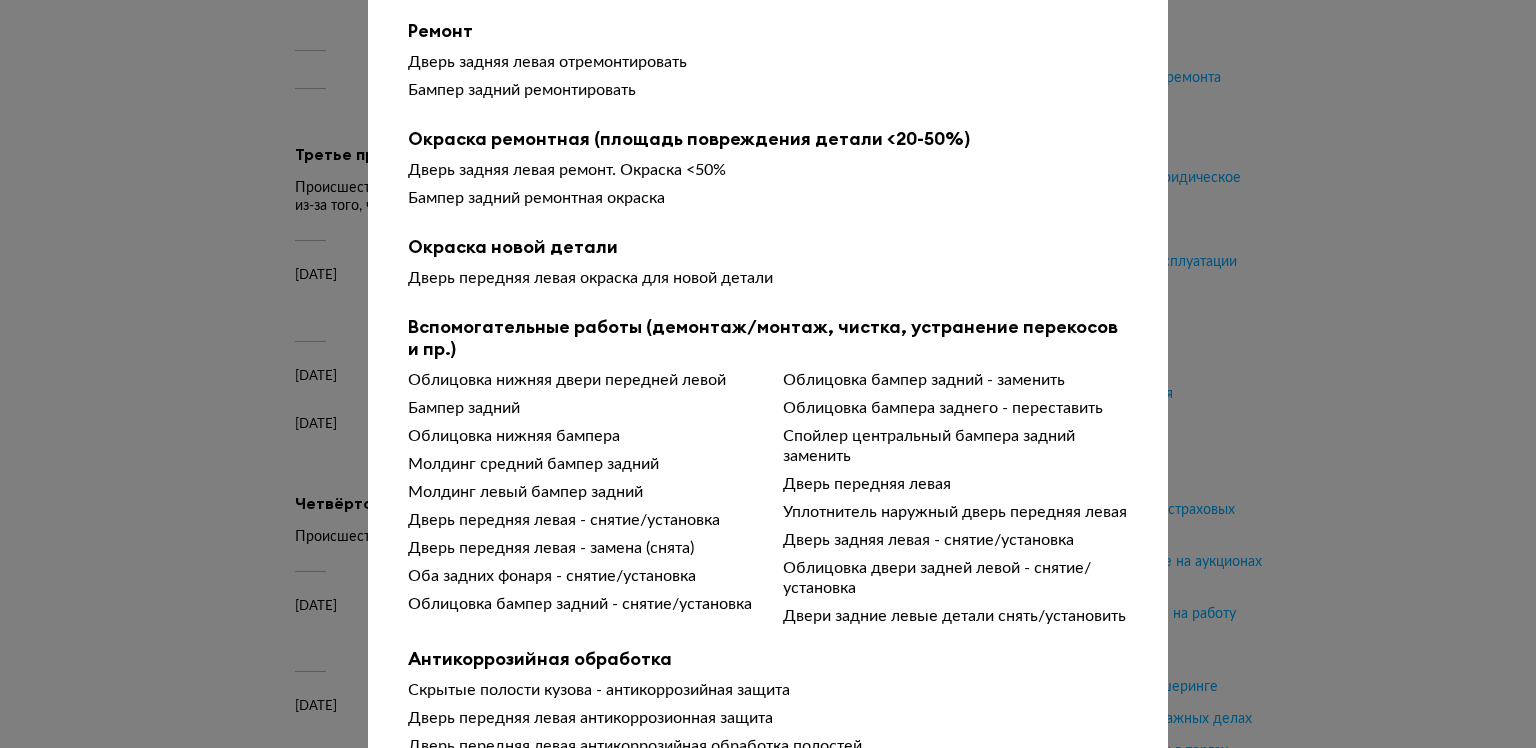 type 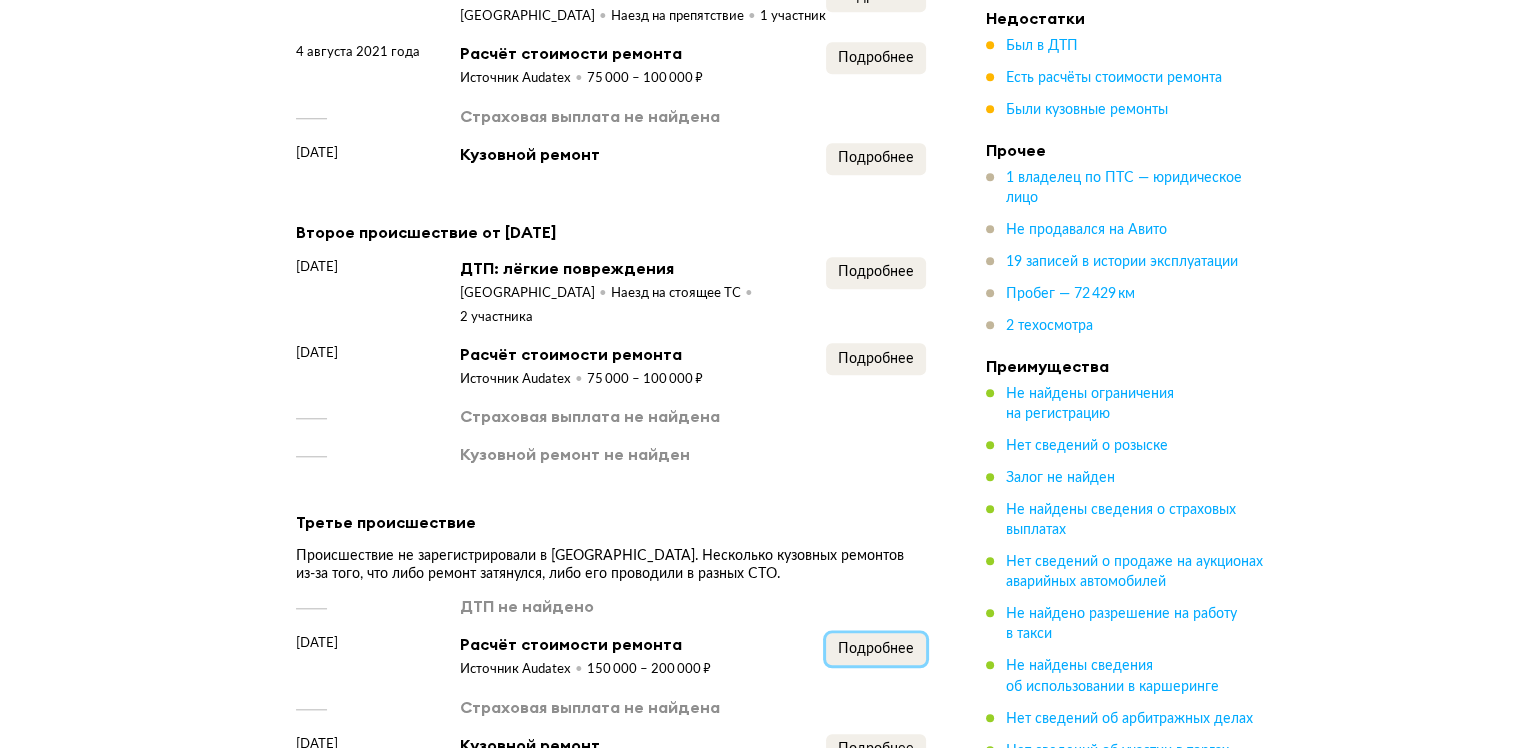 scroll, scrollTop: 1800, scrollLeft: 0, axis: vertical 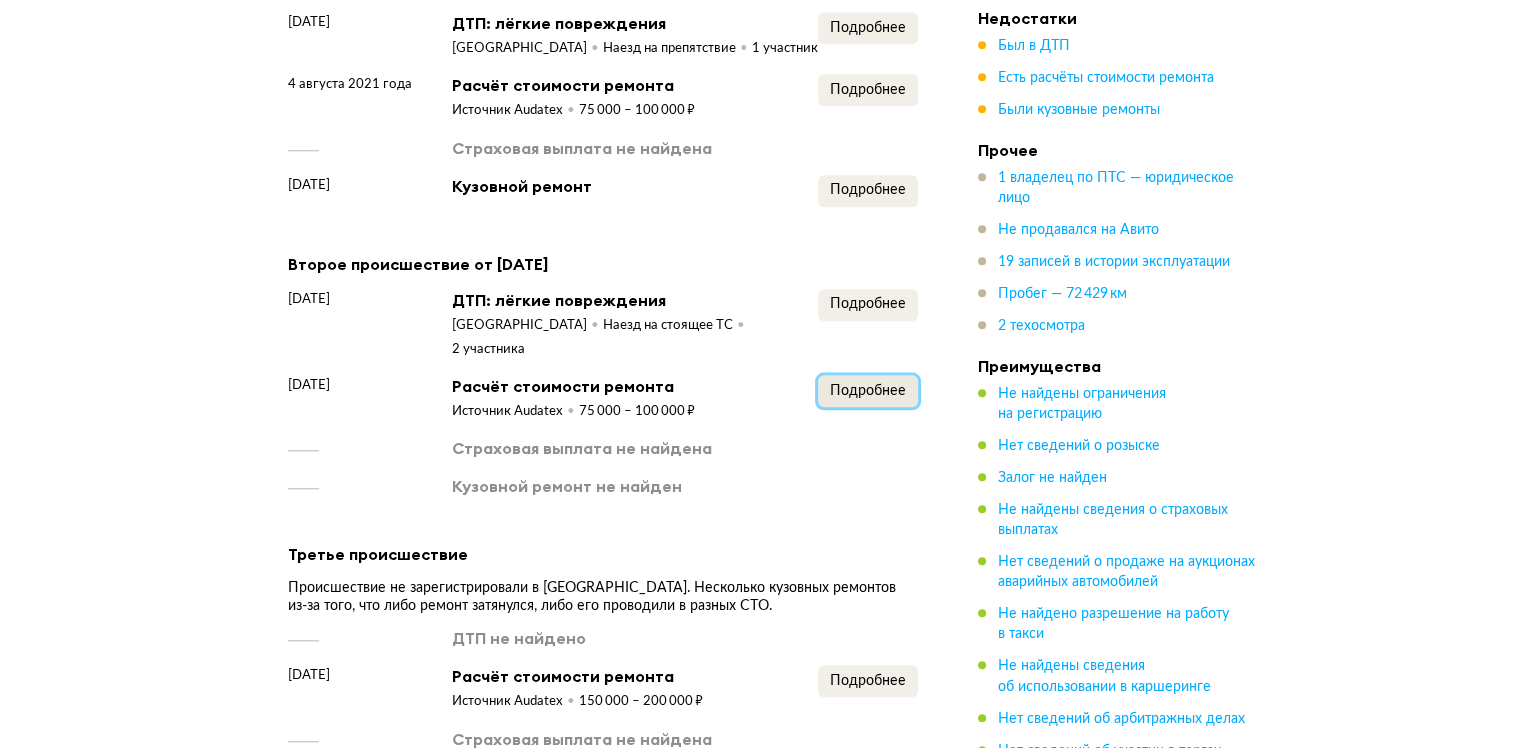 click on "Подробнее" at bounding box center (868, 391) 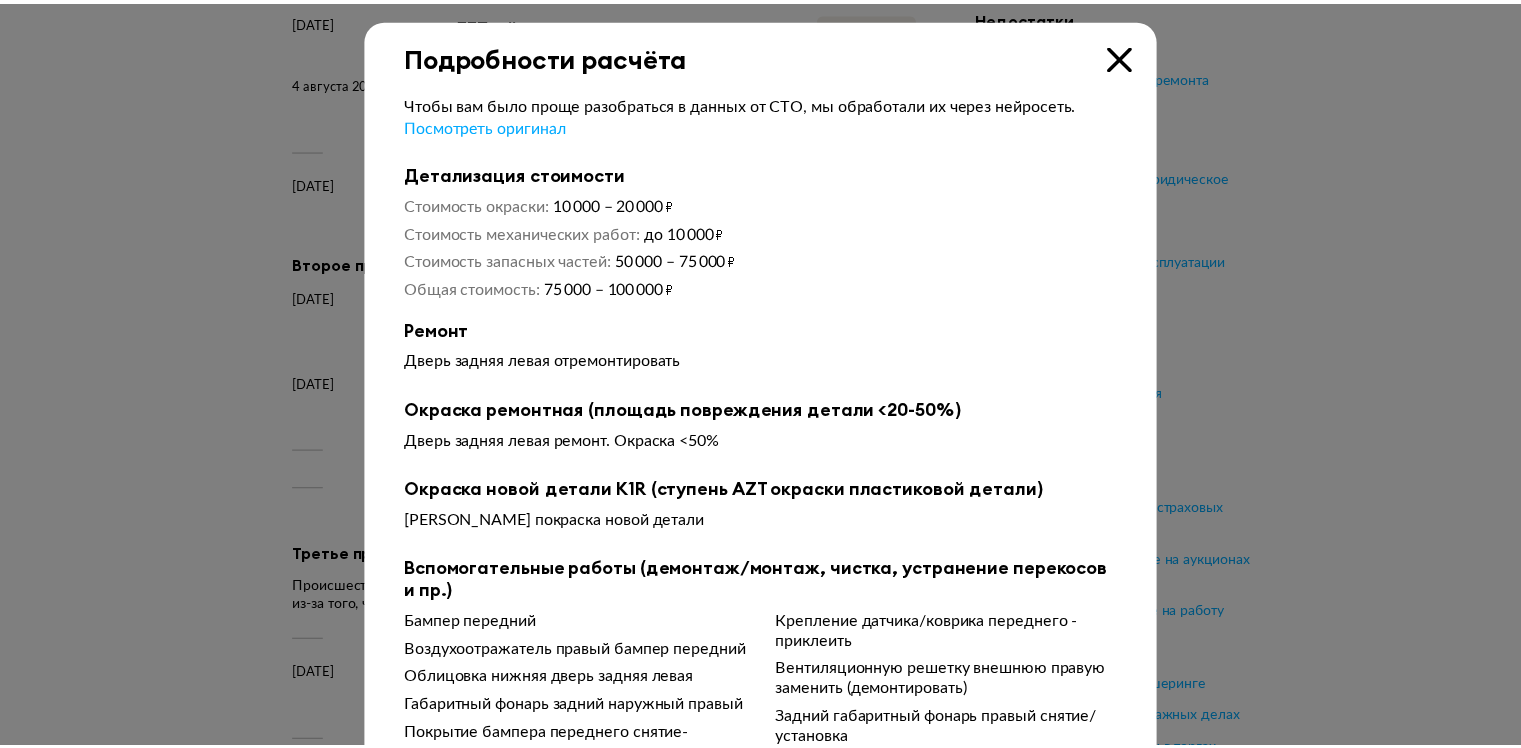 scroll, scrollTop: 0, scrollLeft: 0, axis: both 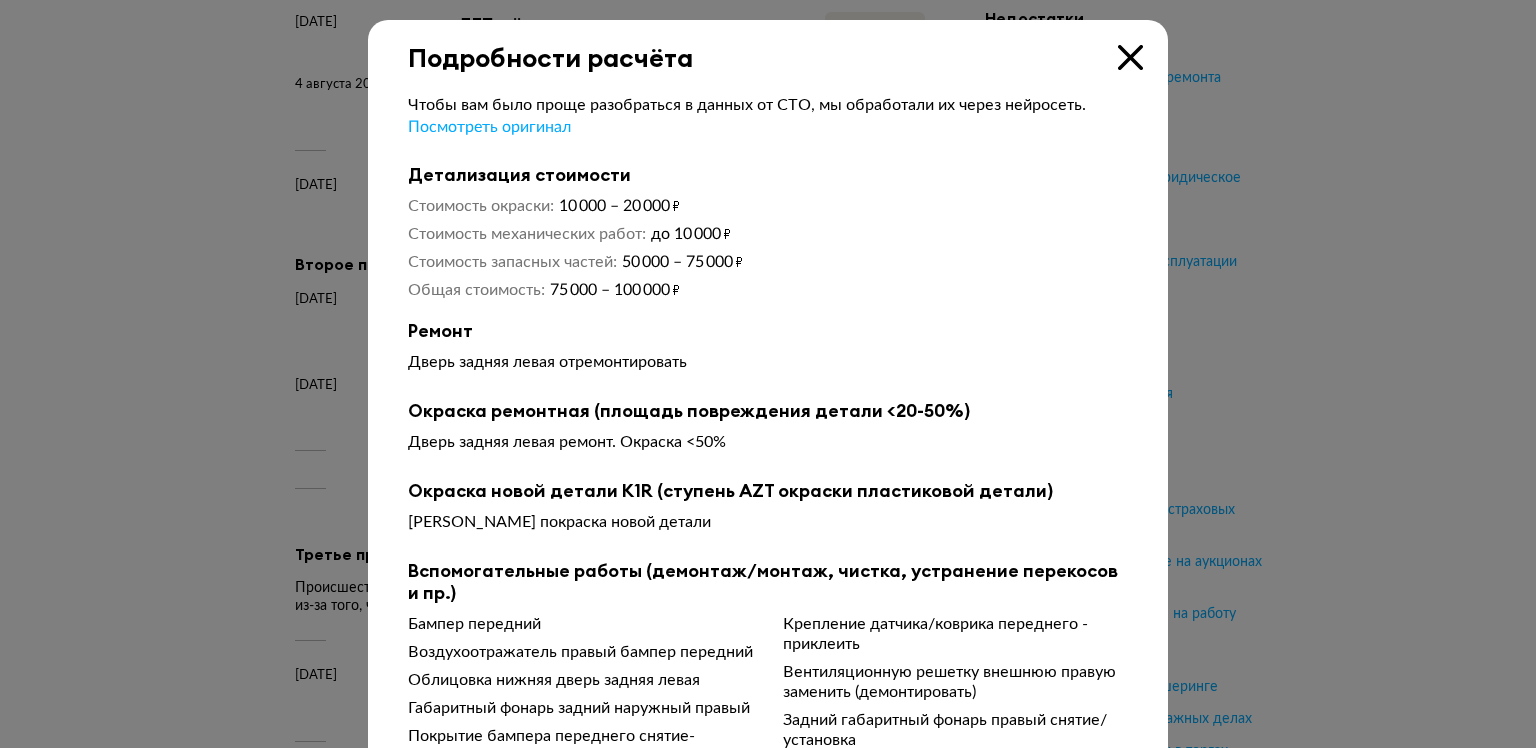 type 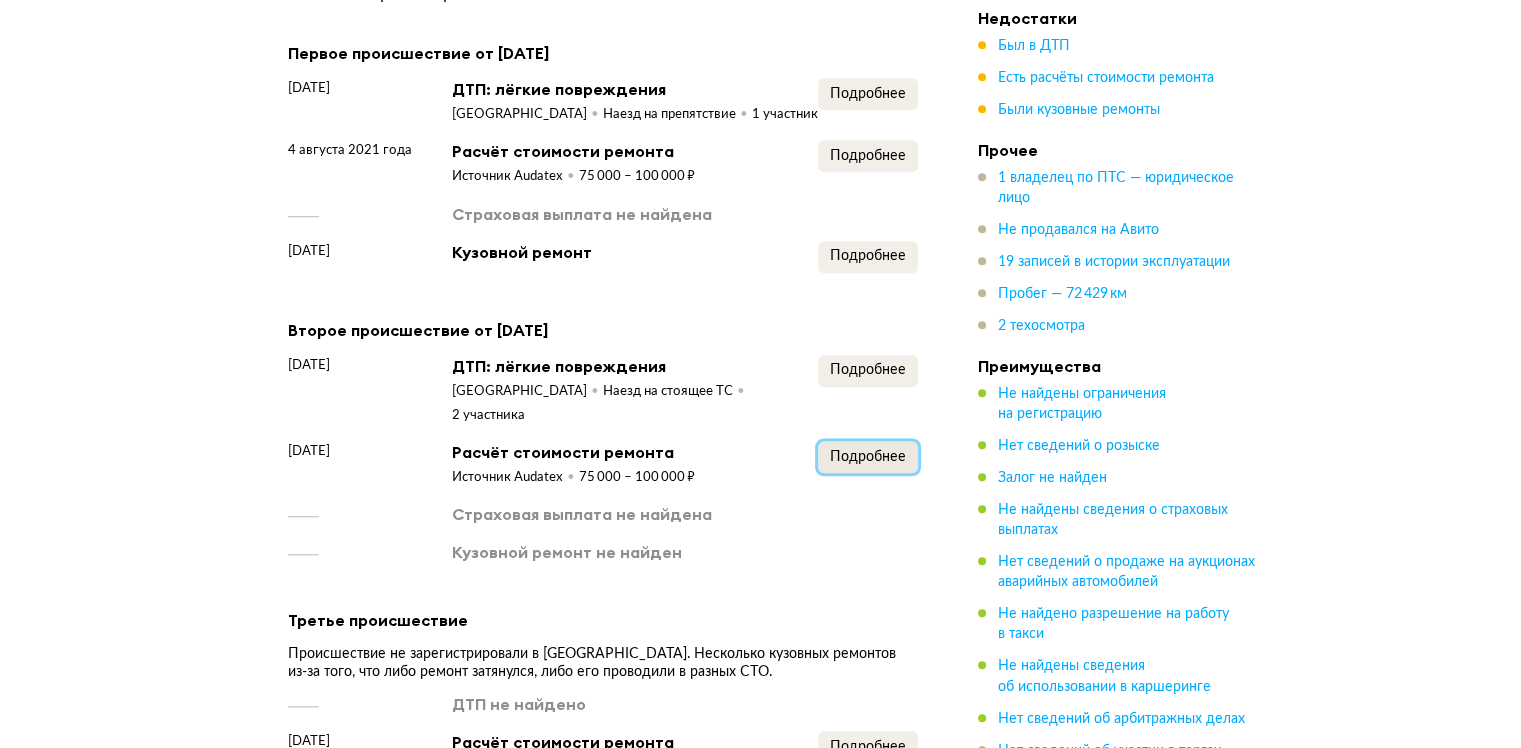 scroll, scrollTop: 1600, scrollLeft: 0, axis: vertical 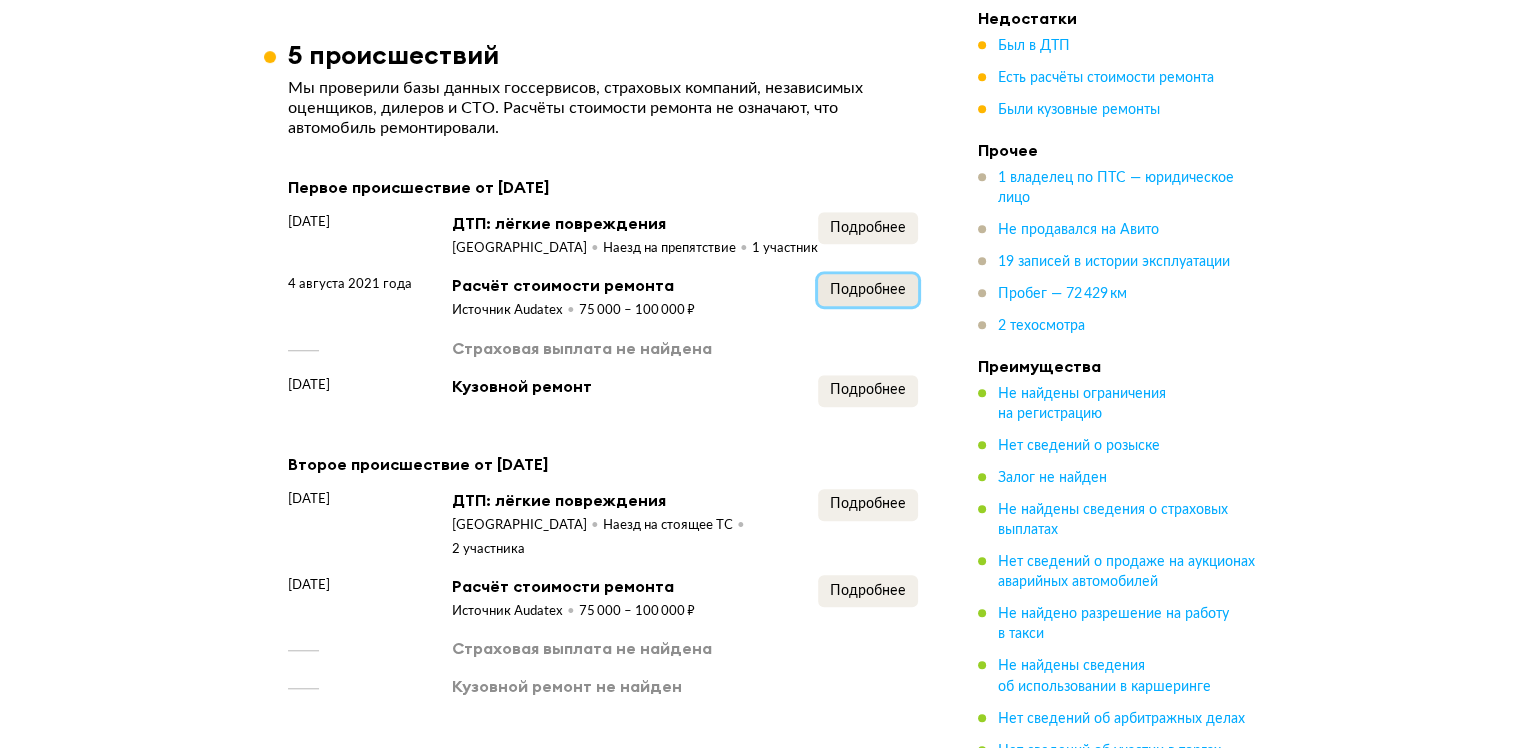 click on "Подробнее" at bounding box center (868, 290) 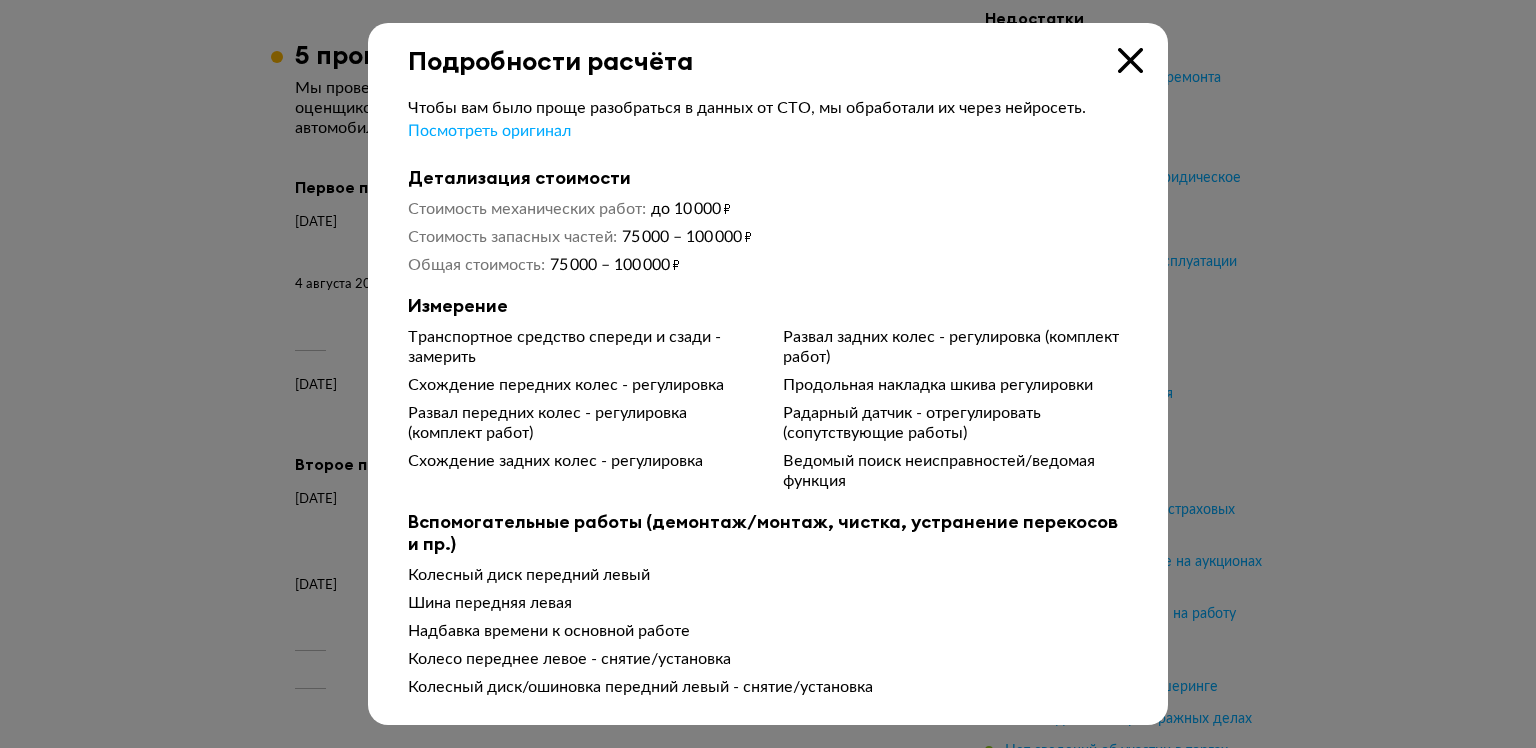 drag, startPoint x: 732, startPoint y: 349, endPoint x: 643, endPoint y: 371, distance: 91.67879 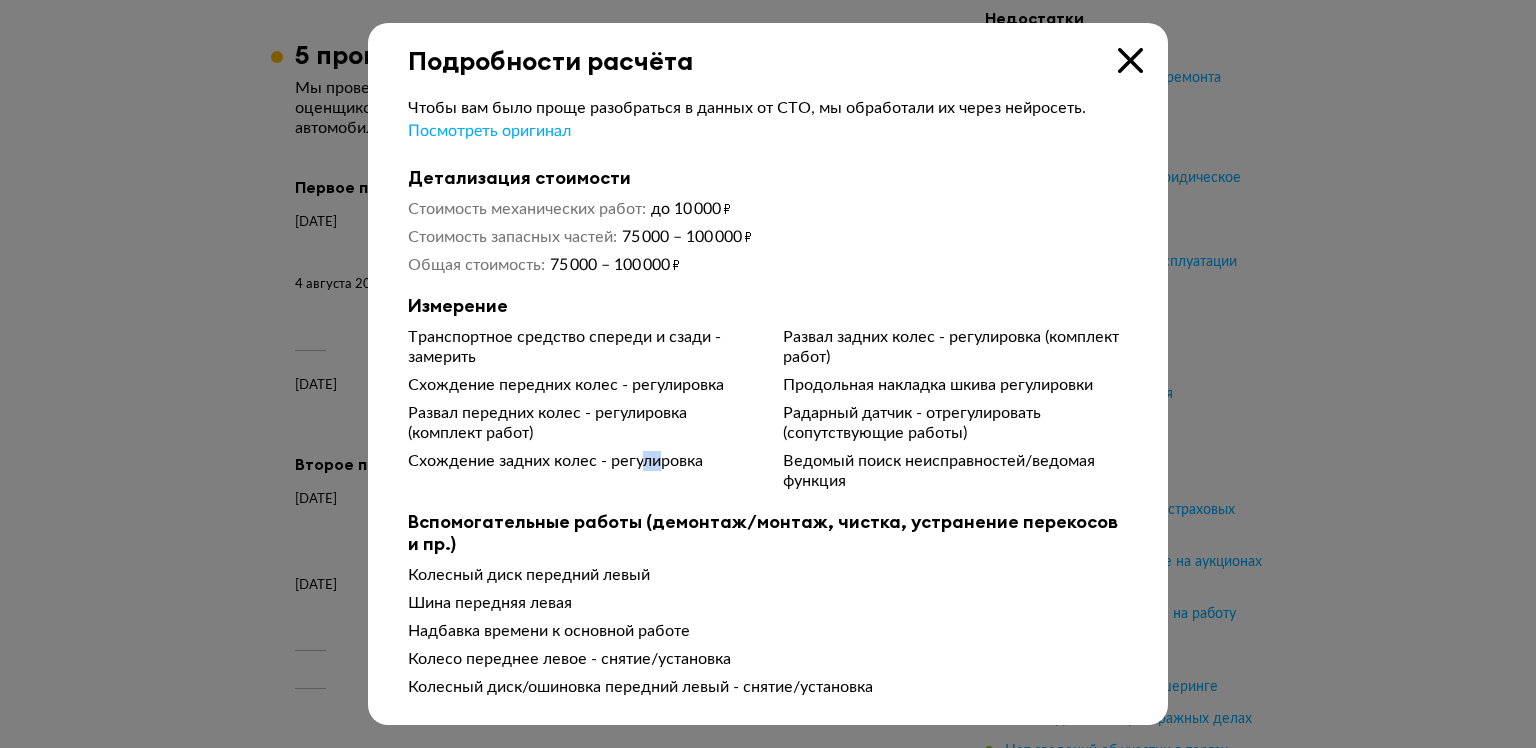 drag, startPoint x: 645, startPoint y: 461, endPoint x: 755, endPoint y: 482, distance: 111.9866 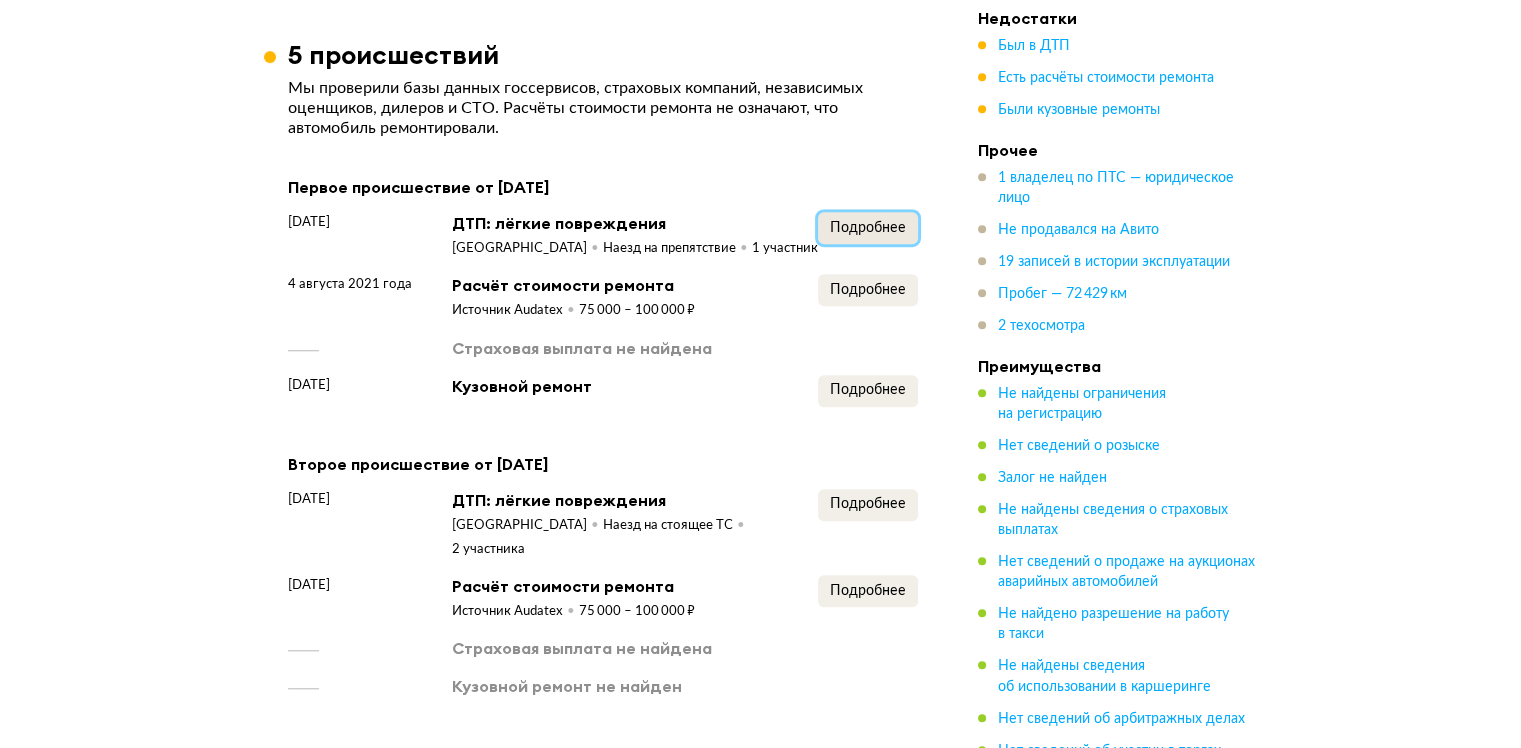 click on "Подробнее" at bounding box center (868, 228) 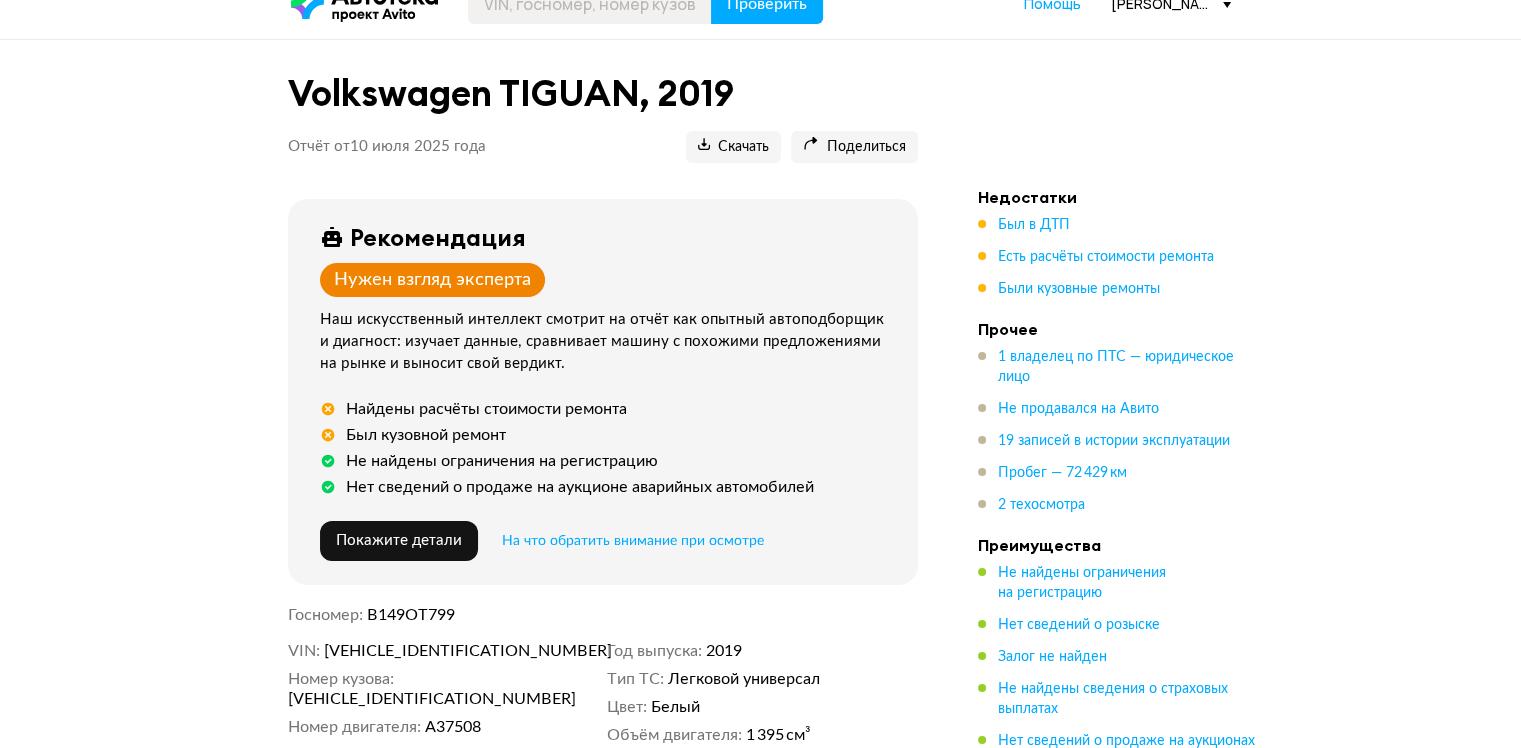scroll, scrollTop: 0, scrollLeft: 0, axis: both 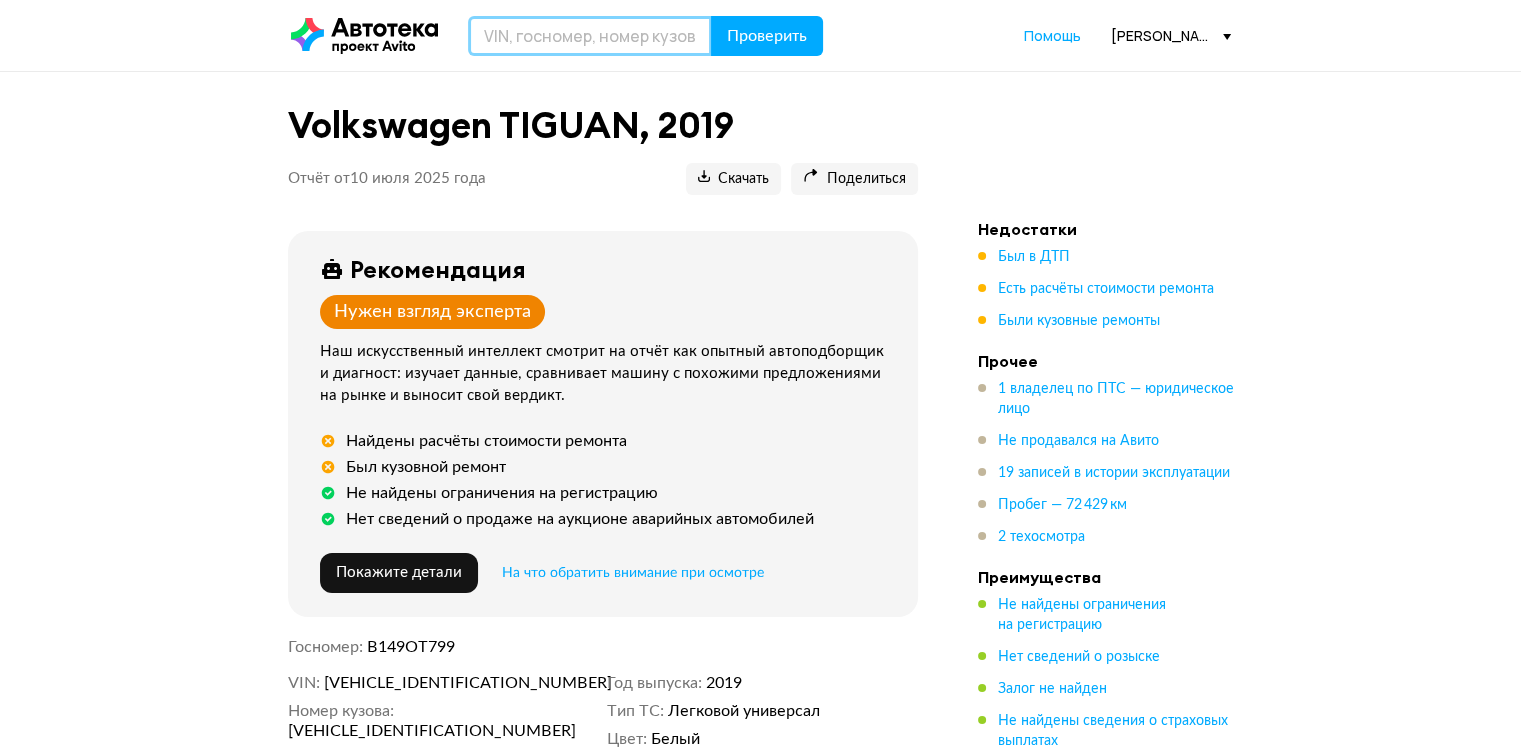 drag, startPoint x: 576, startPoint y: 32, endPoint x: 606, endPoint y: 45, distance: 32.695564 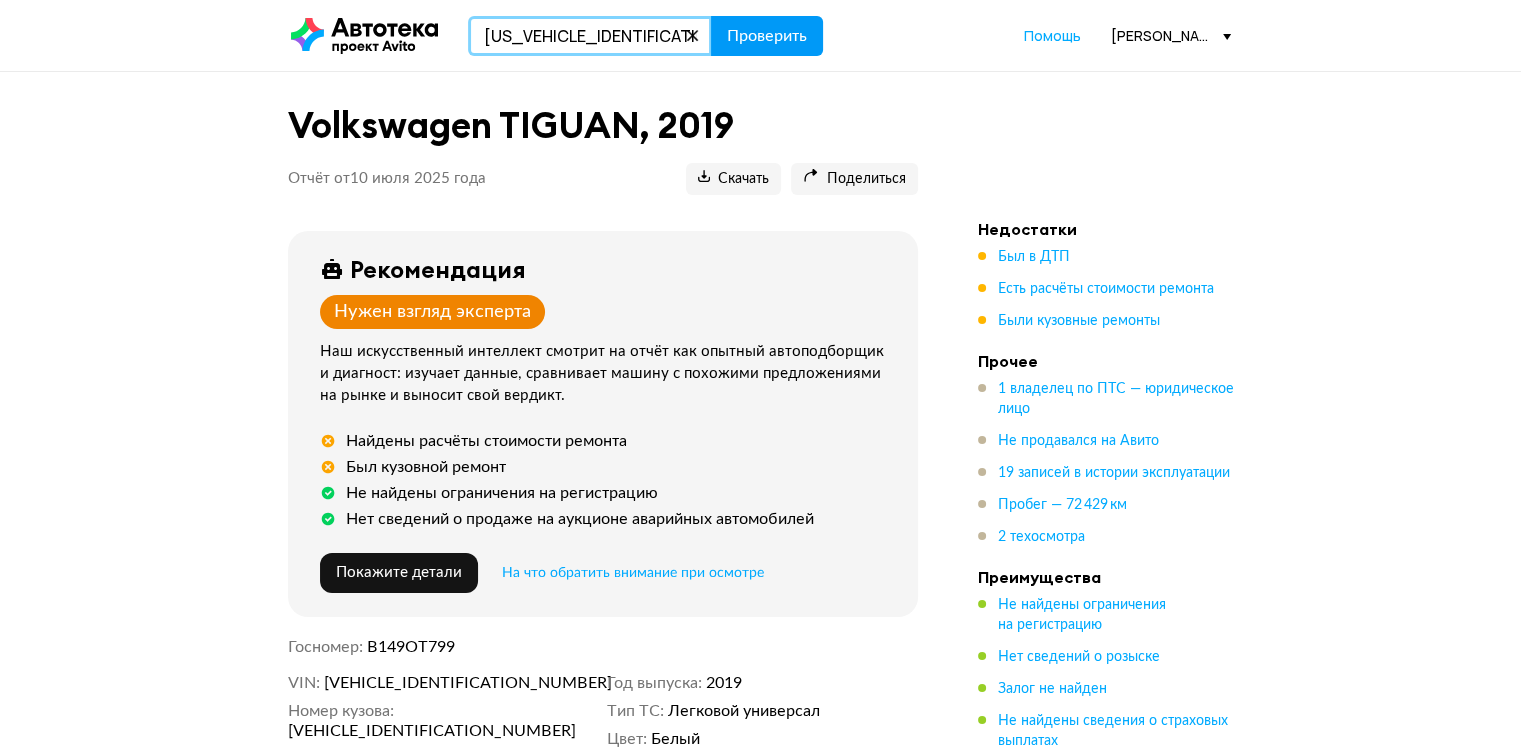 type on "[US_VEHICLE_IDENTIFICATION_NUMBER]" 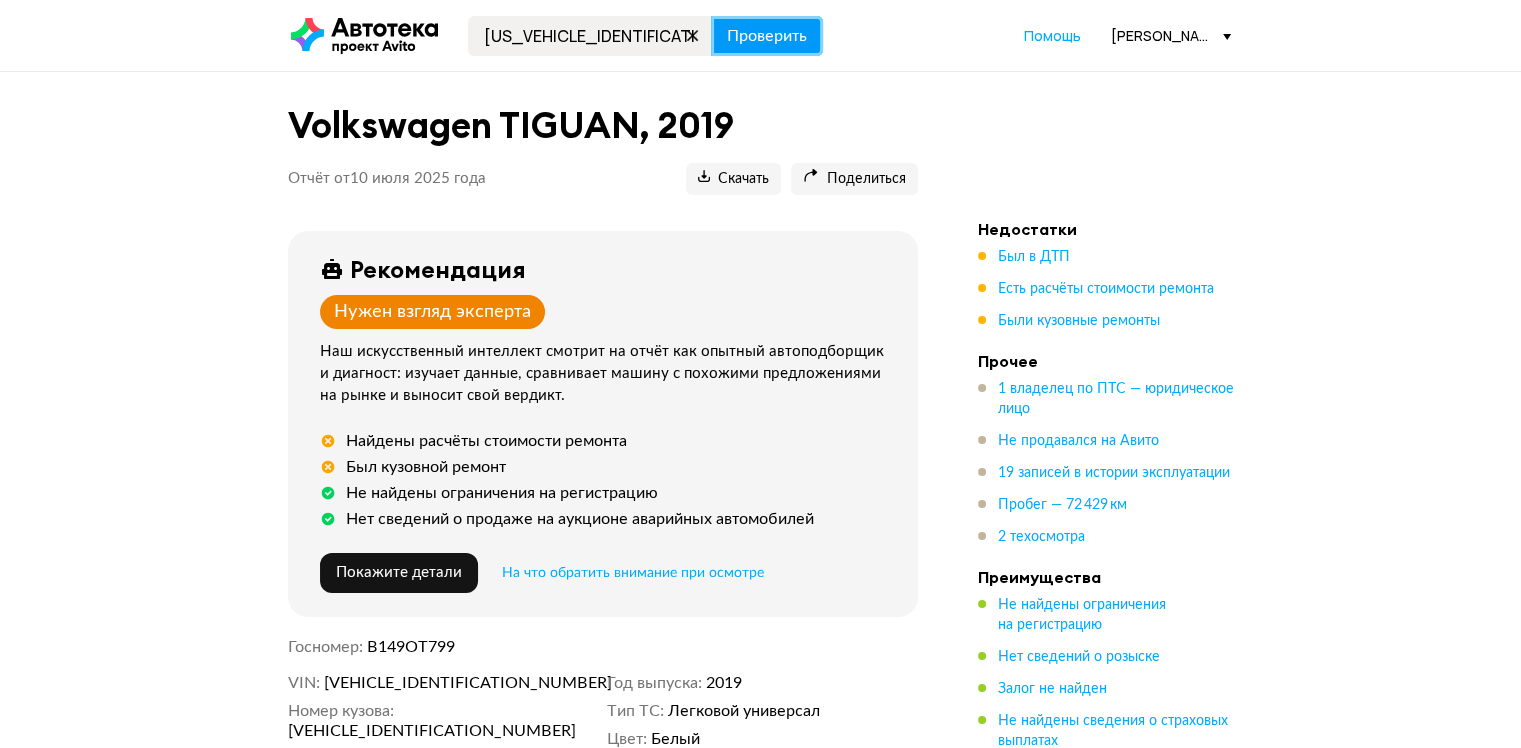 click on "Проверить" at bounding box center (767, 36) 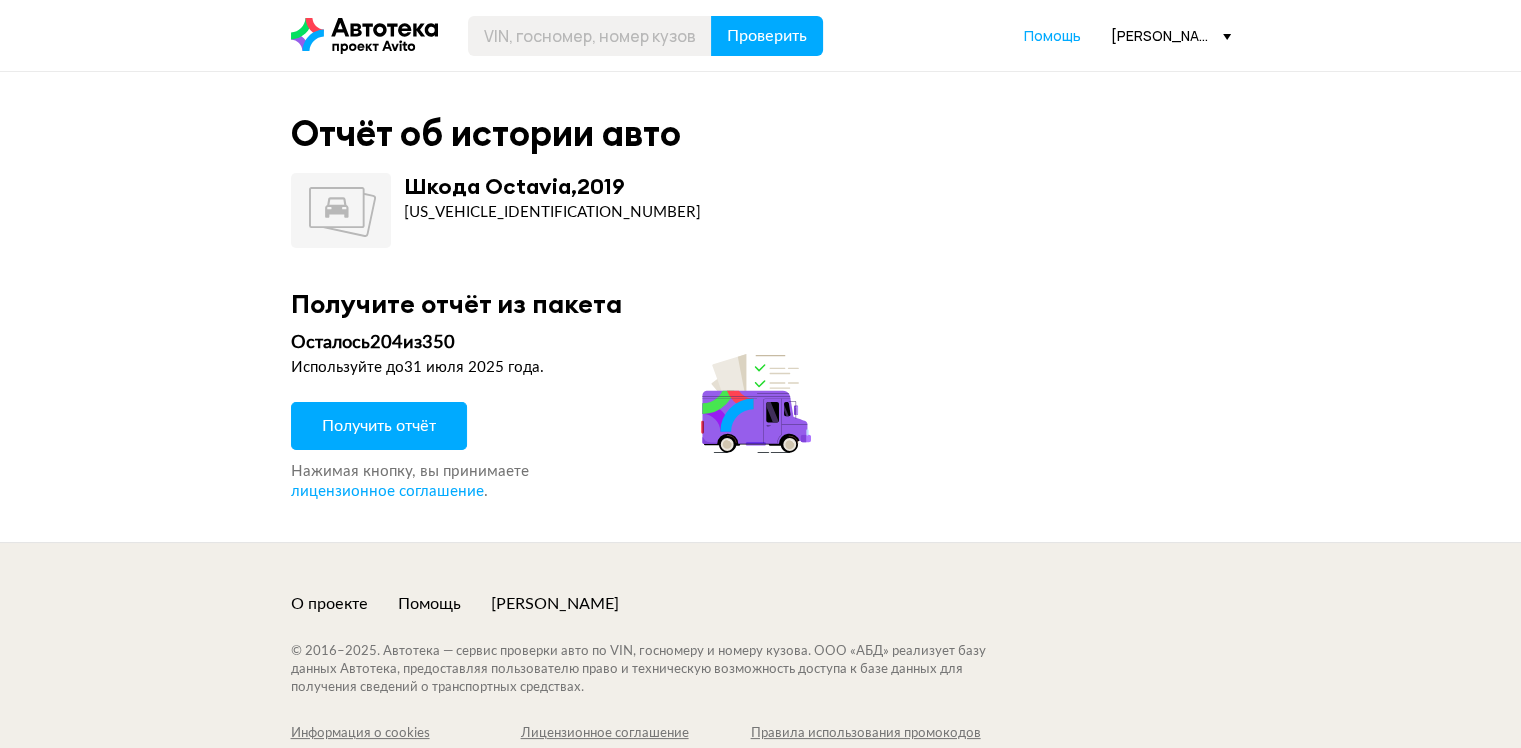 click on "Получить отчёт" at bounding box center (379, 426) 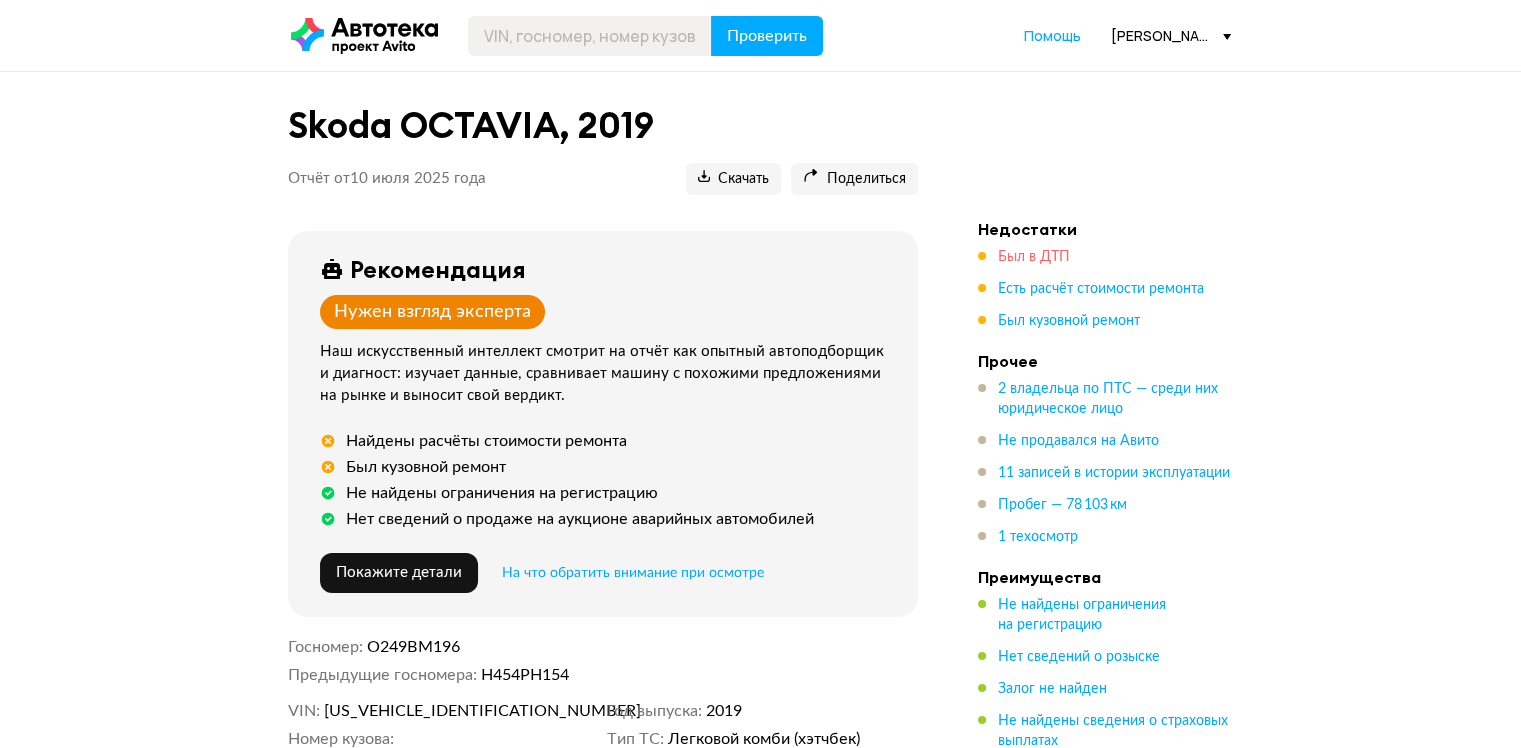 click on "Был в ДТП" at bounding box center [1034, 257] 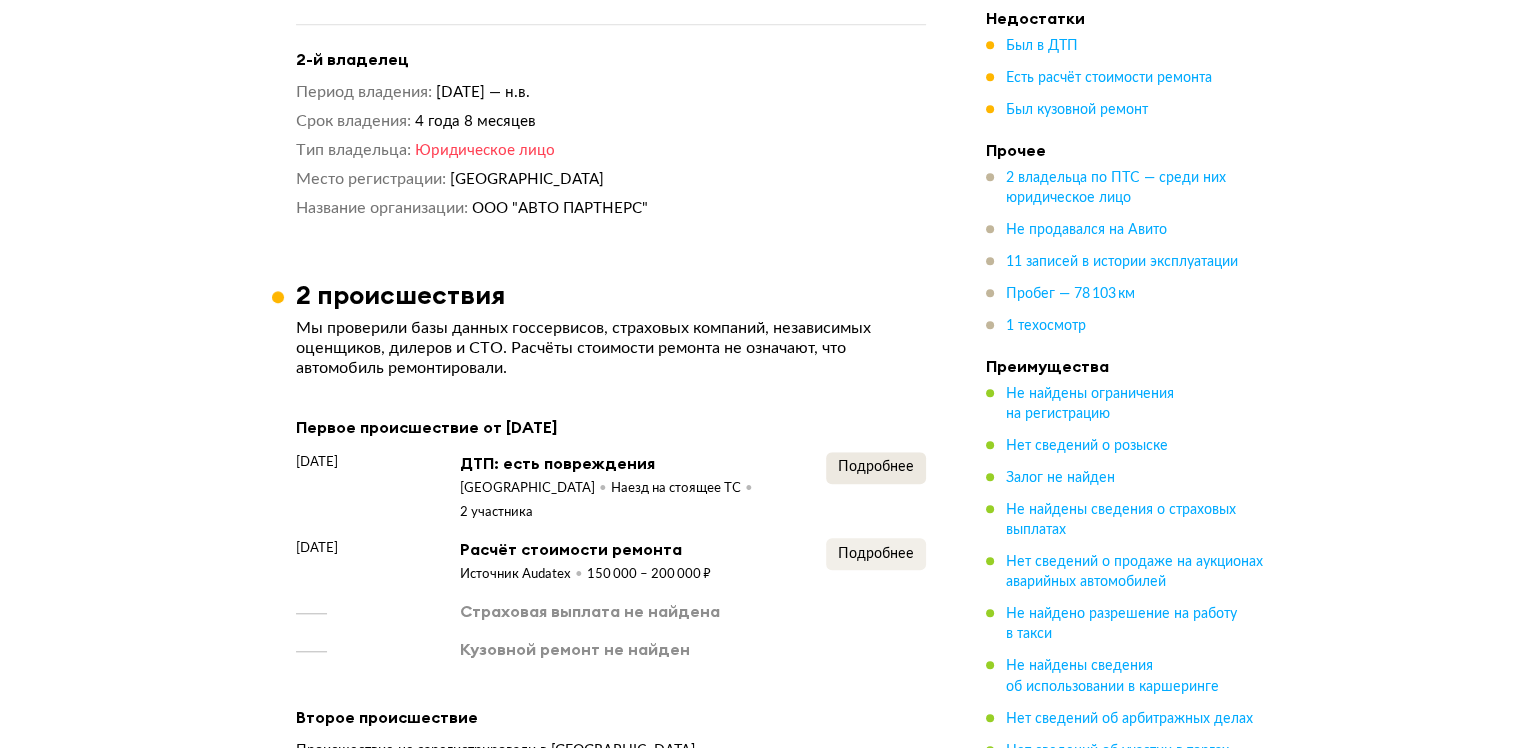 scroll, scrollTop: 2004, scrollLeft: 0, axis: vertical 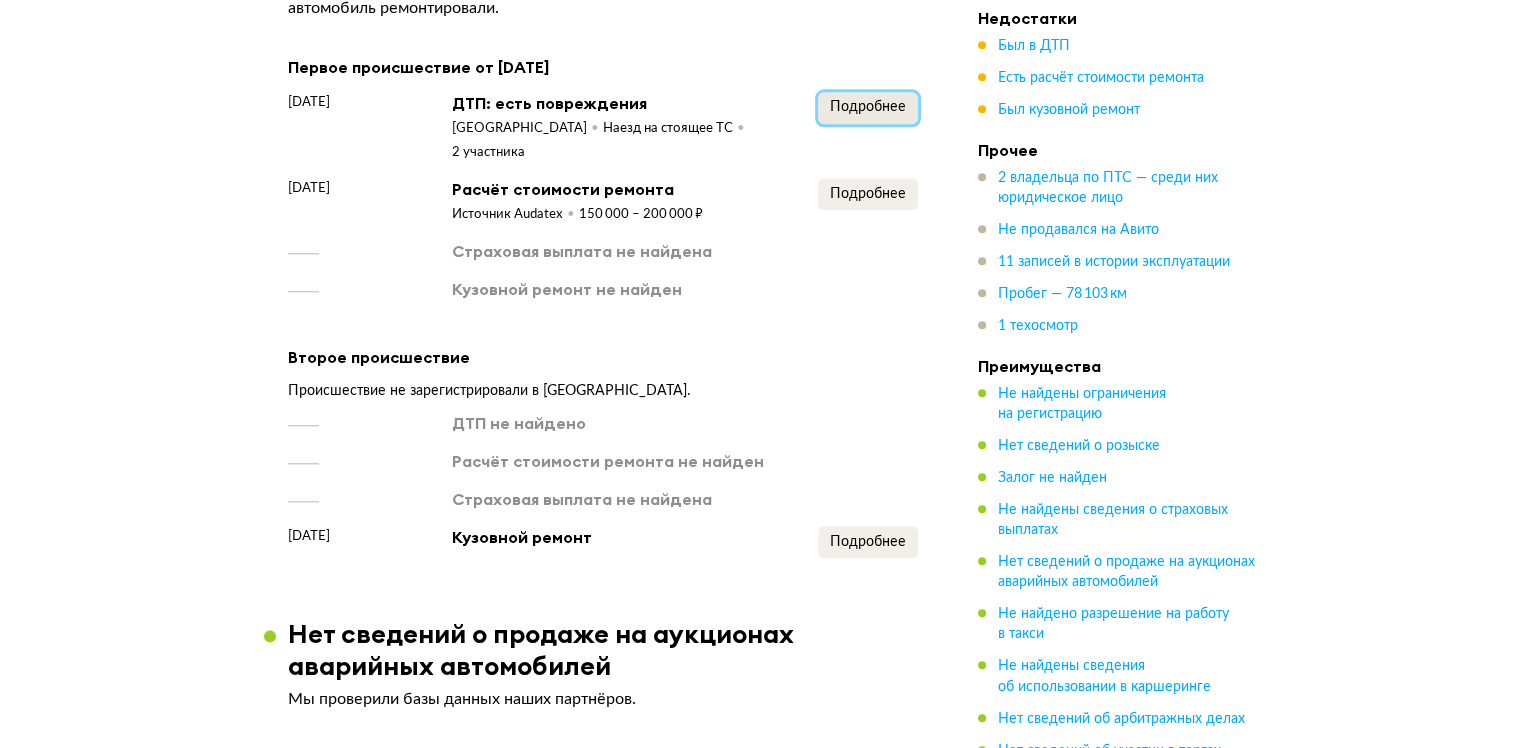 click on "Подробнее" at bounding box center (868, 107) 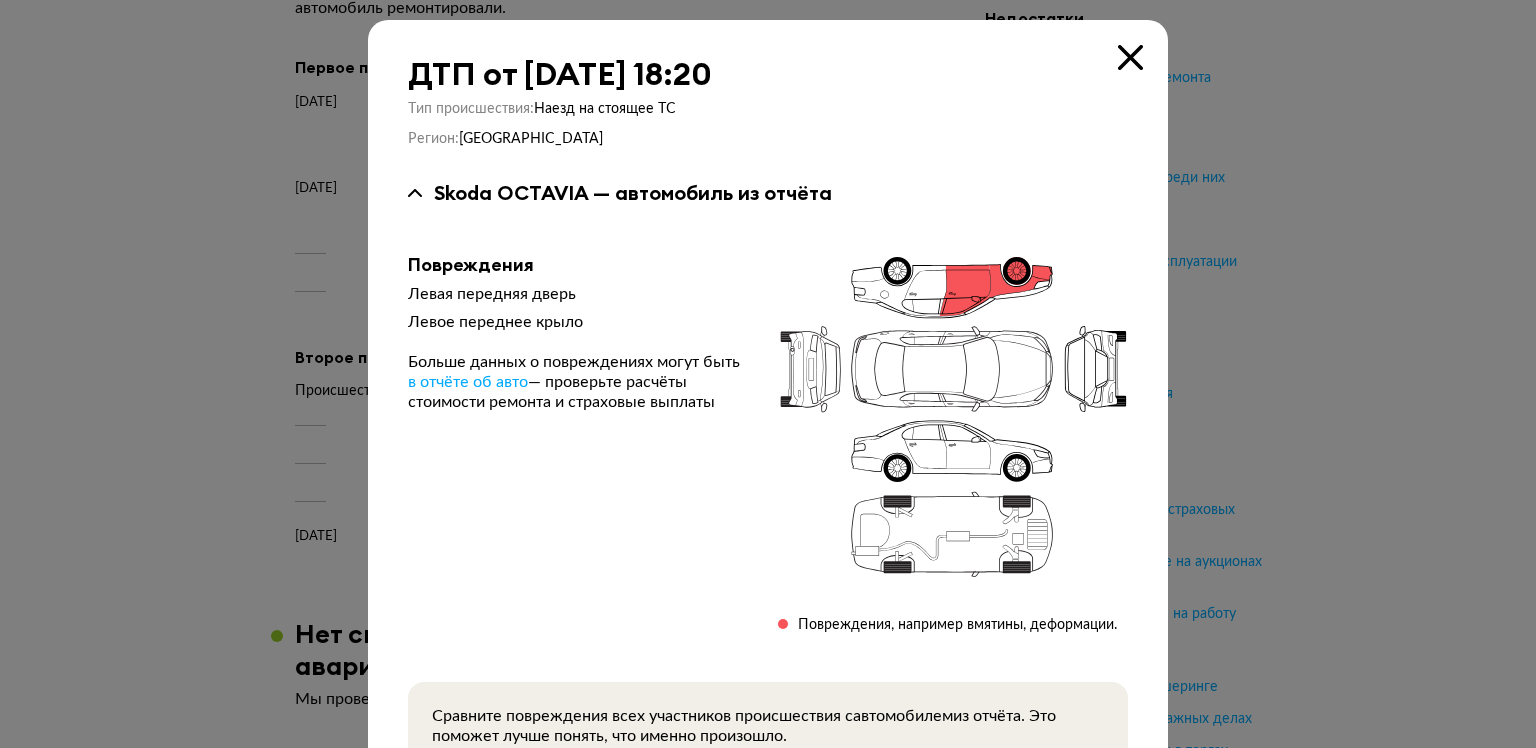 type 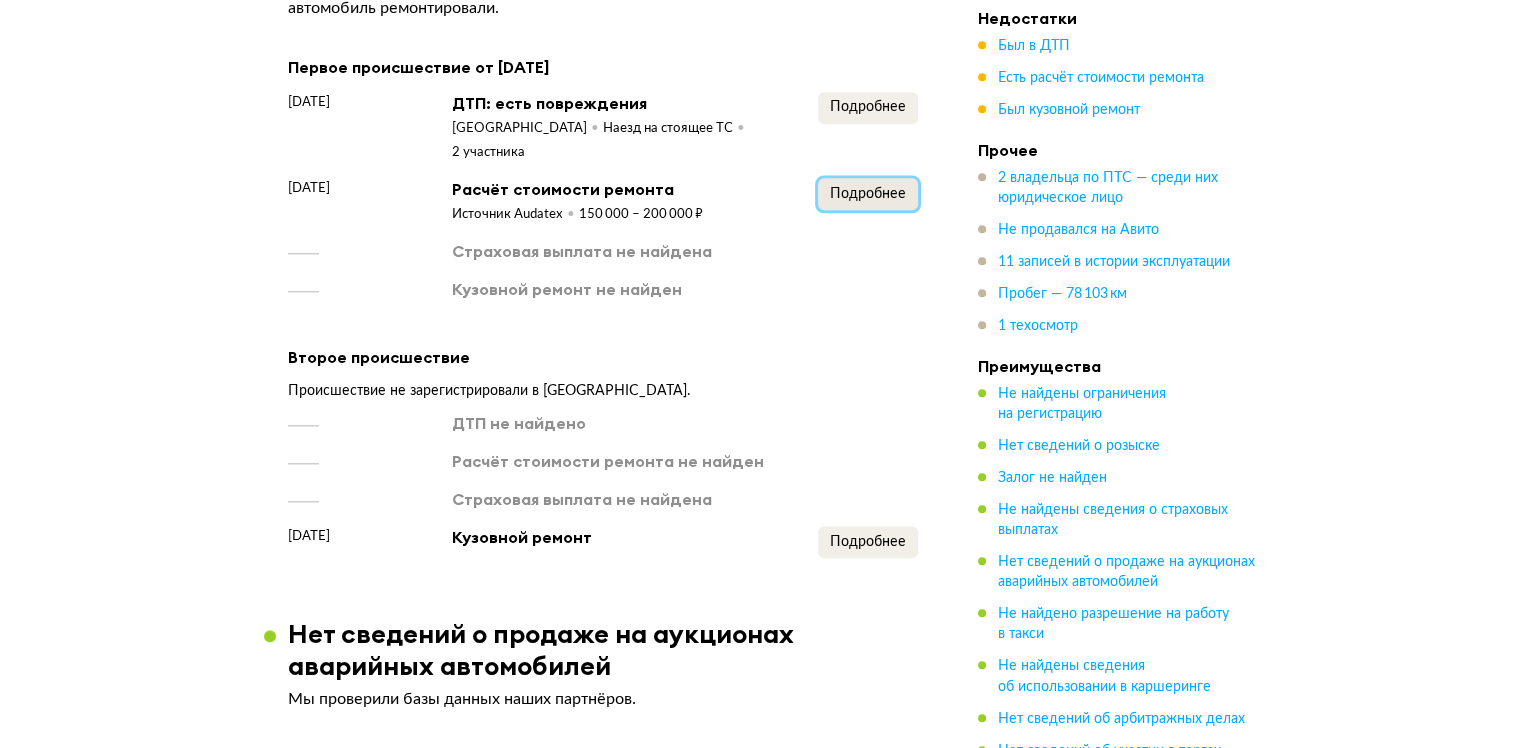 click on "Подробнее" at bounding box center (868, 194) 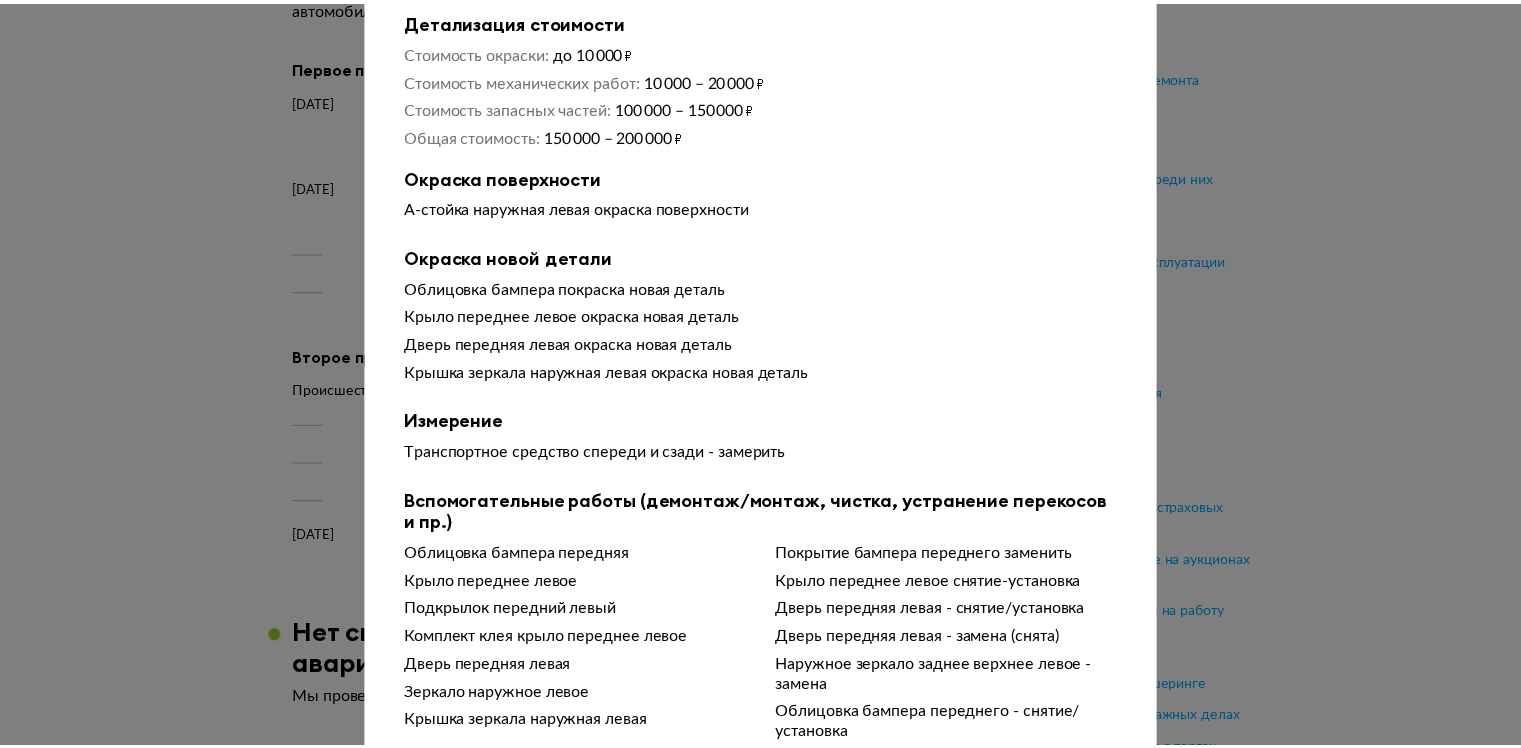 scroll, scrollTop: 300, scrollLeft: 0, axis: vertical 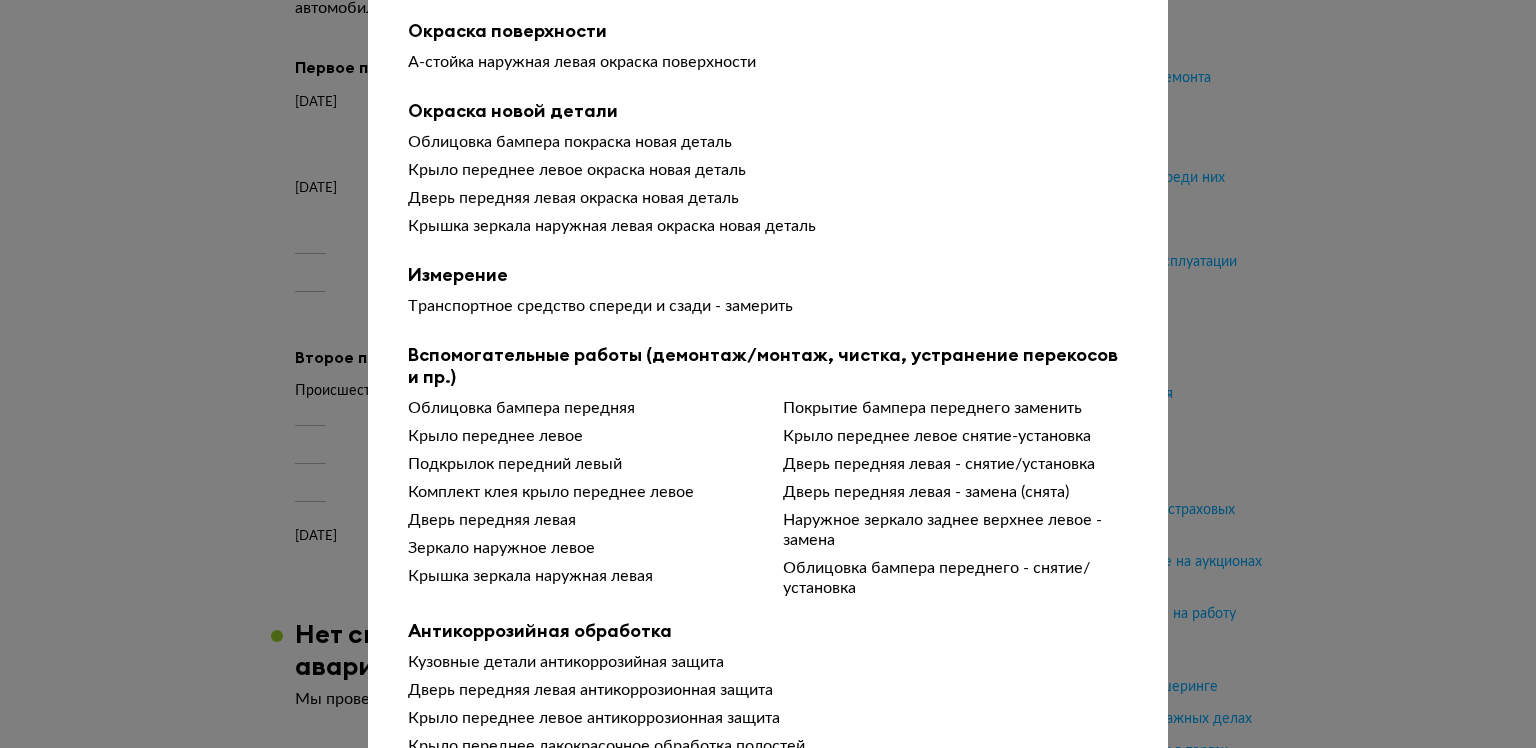 type 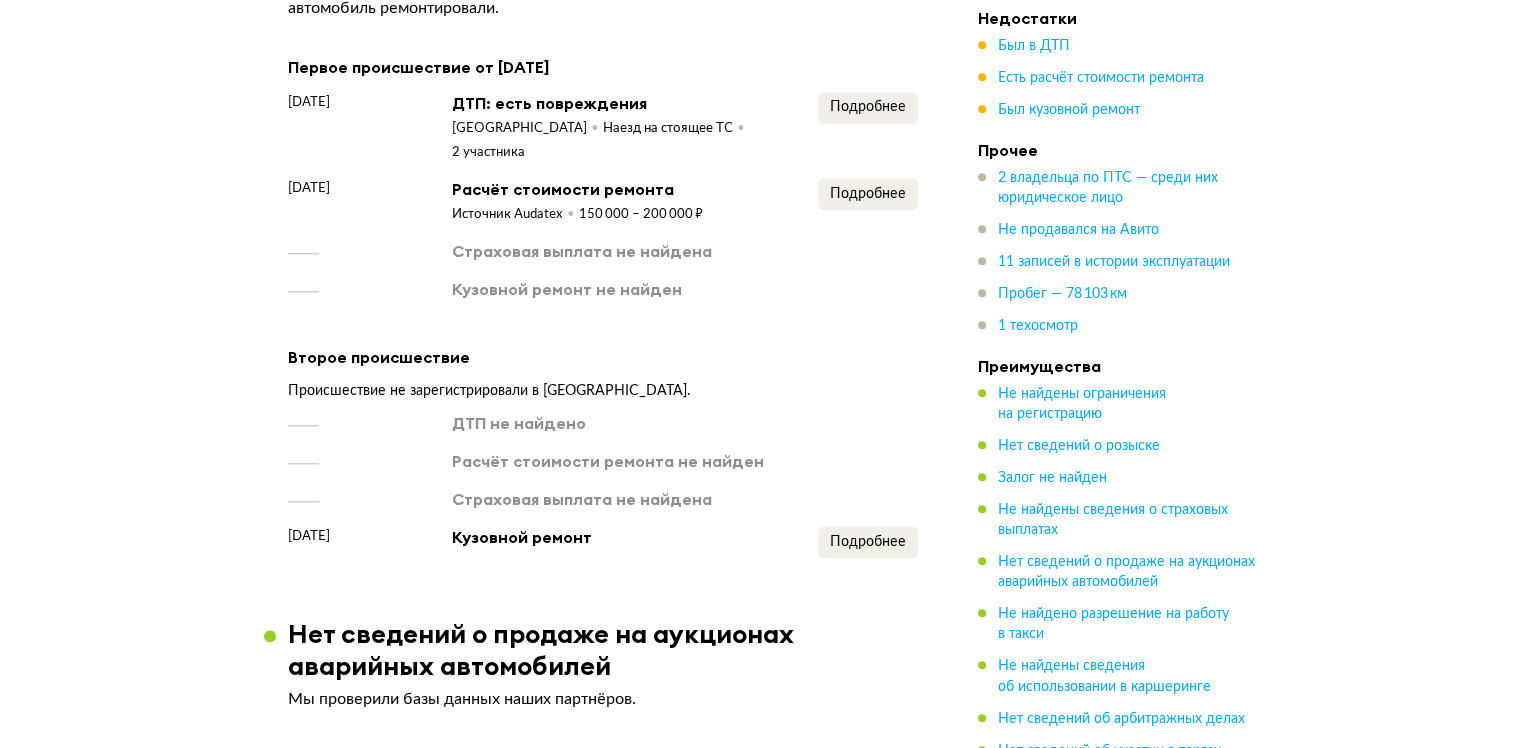 click on "ДТП не найдено Расчёт стоимости ремонта не найден Страховая выплата не найдена [DATE] Кузовной ремонт Подробнее" at bounding box center [603, 485] 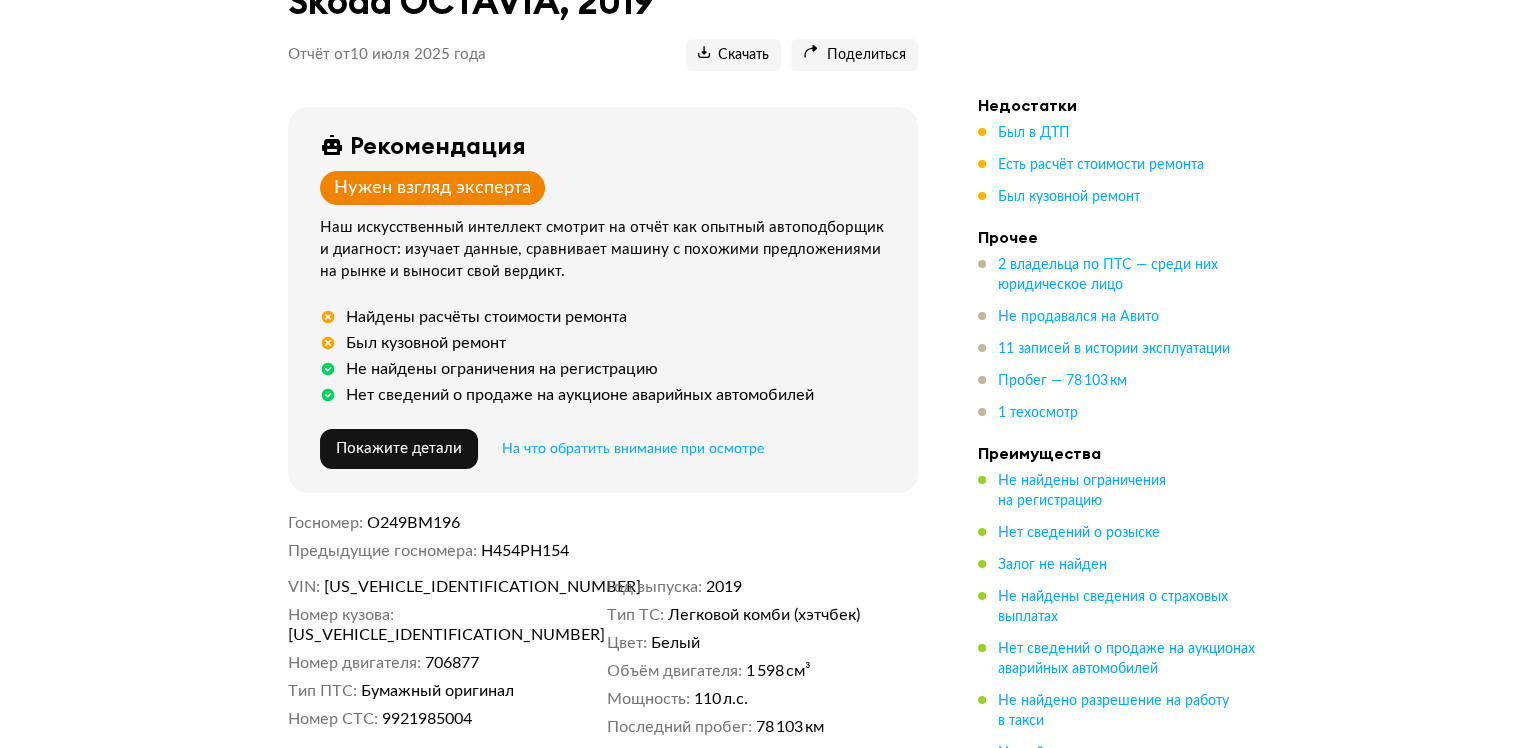 scroll, scrollTop: 0, scrollLeft: 0, axis: both 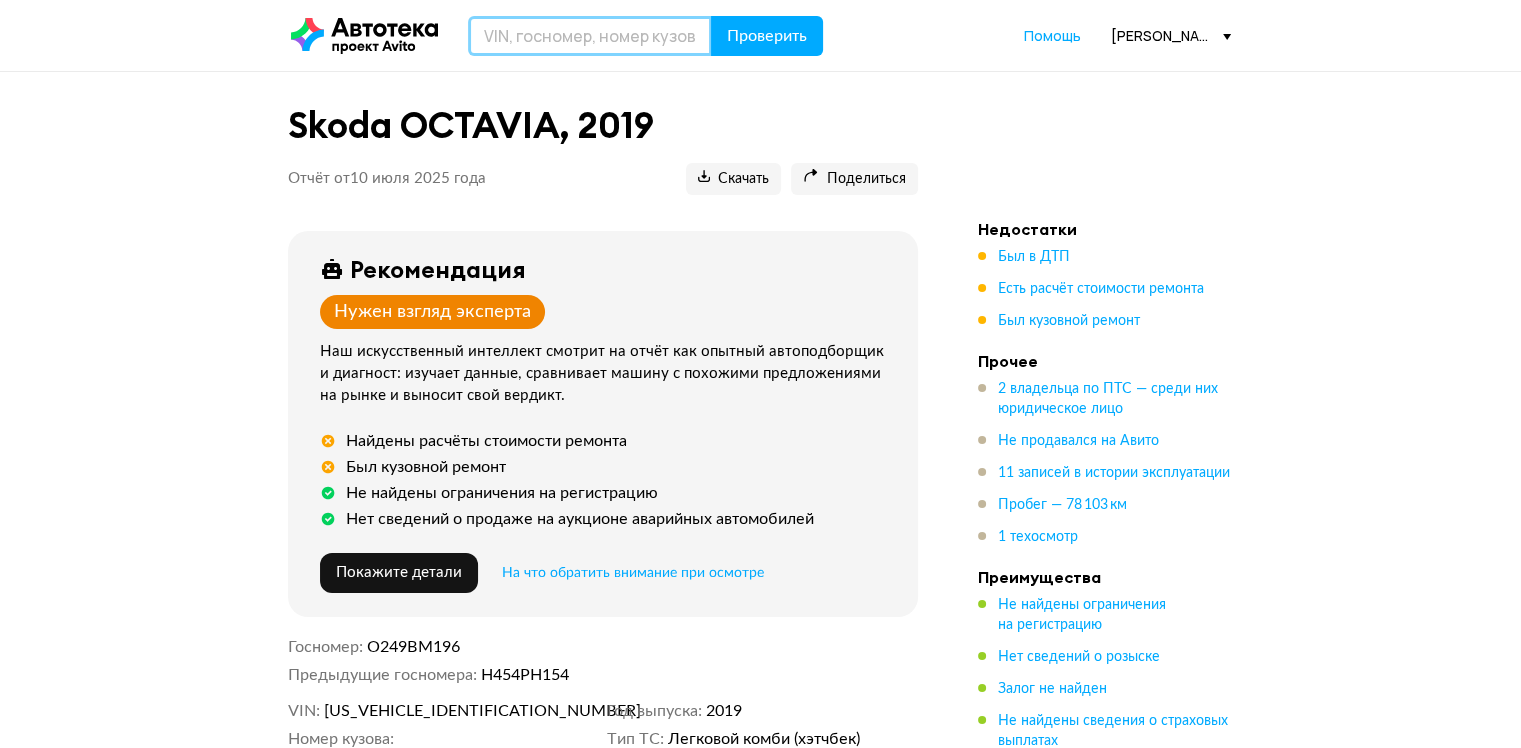 click at bounding box center (590, 36) 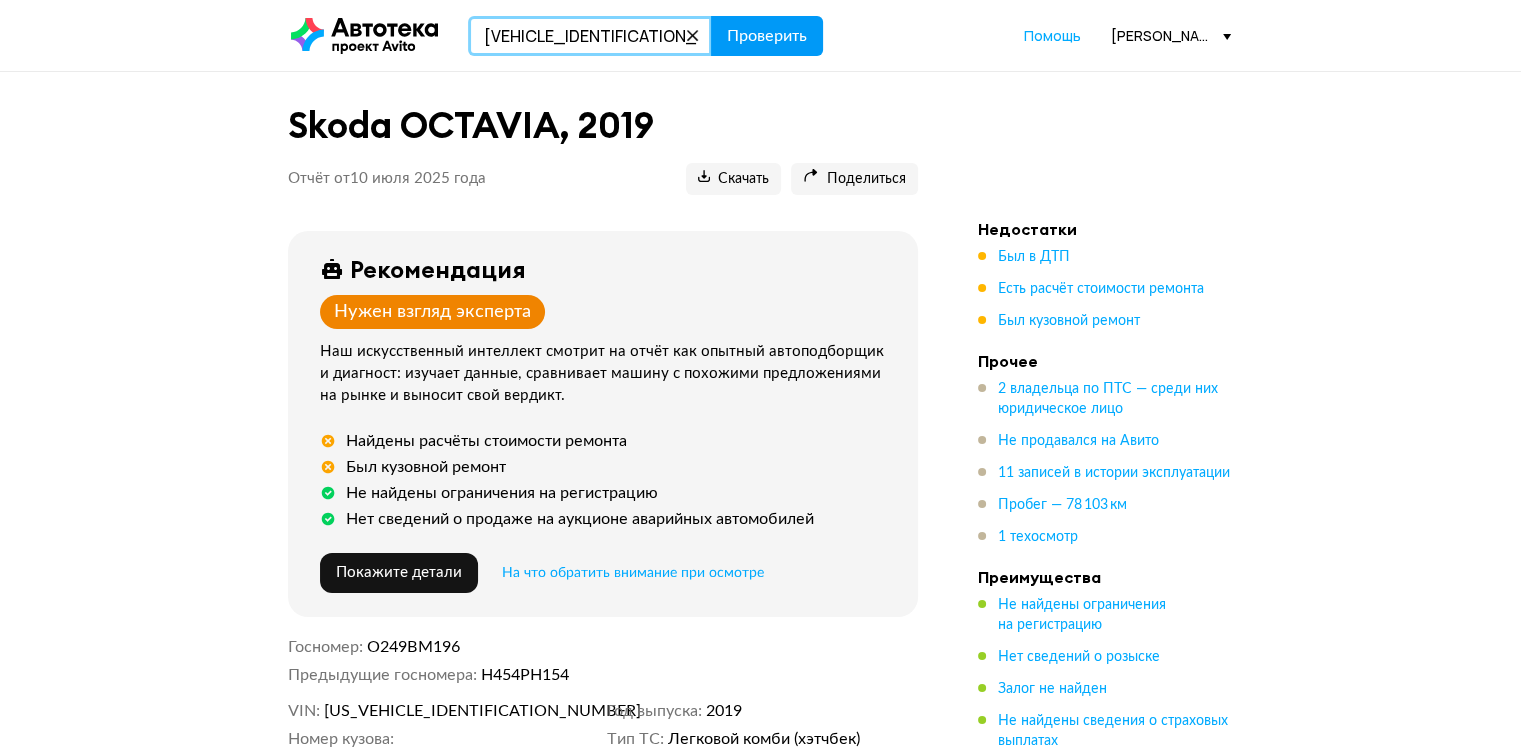 type on "[VEHICLE_IDENTIFICATION_NUMBER]" 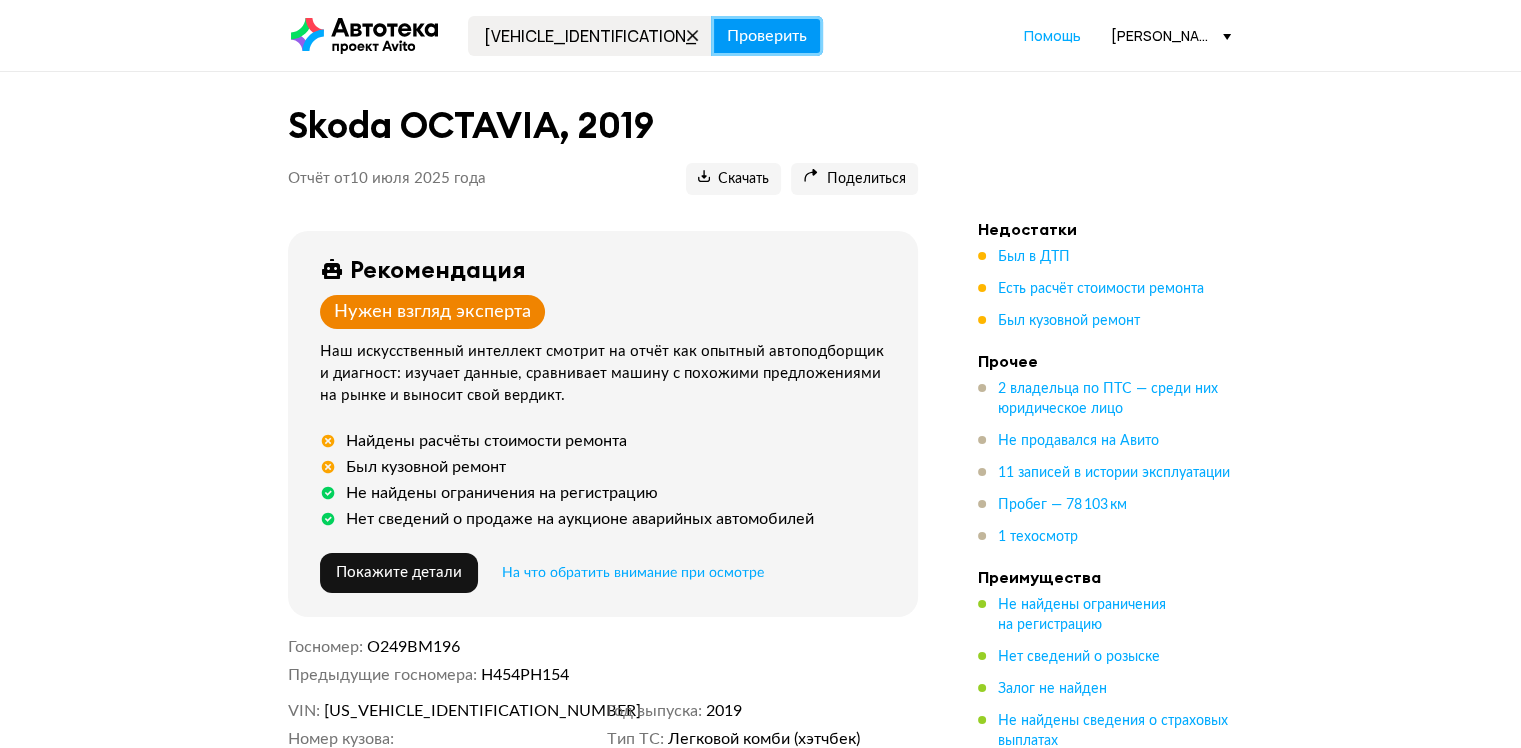 click on "Проверить" at bounding box center (767, 36) 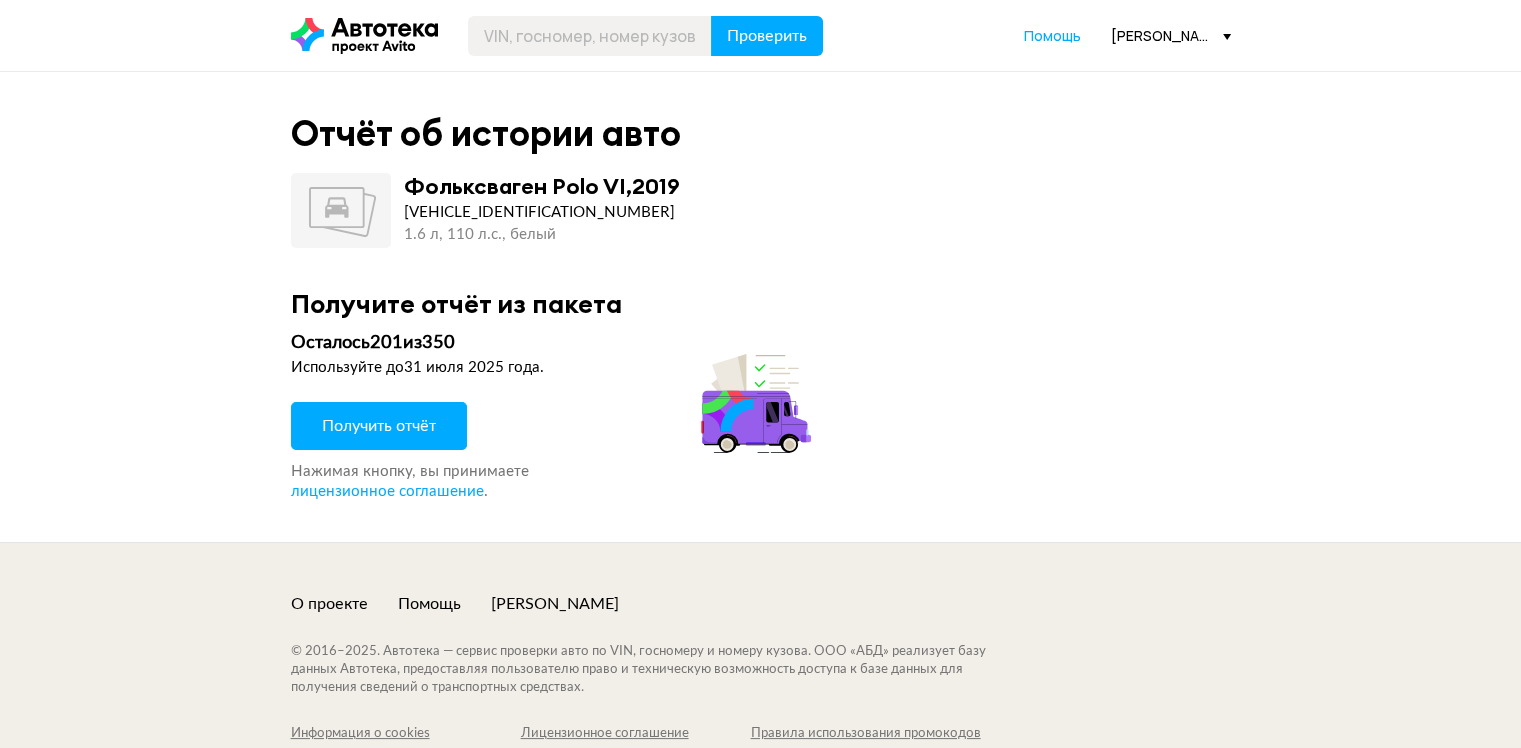 click on "Получить отчёт" at bounding box center (379, 426) 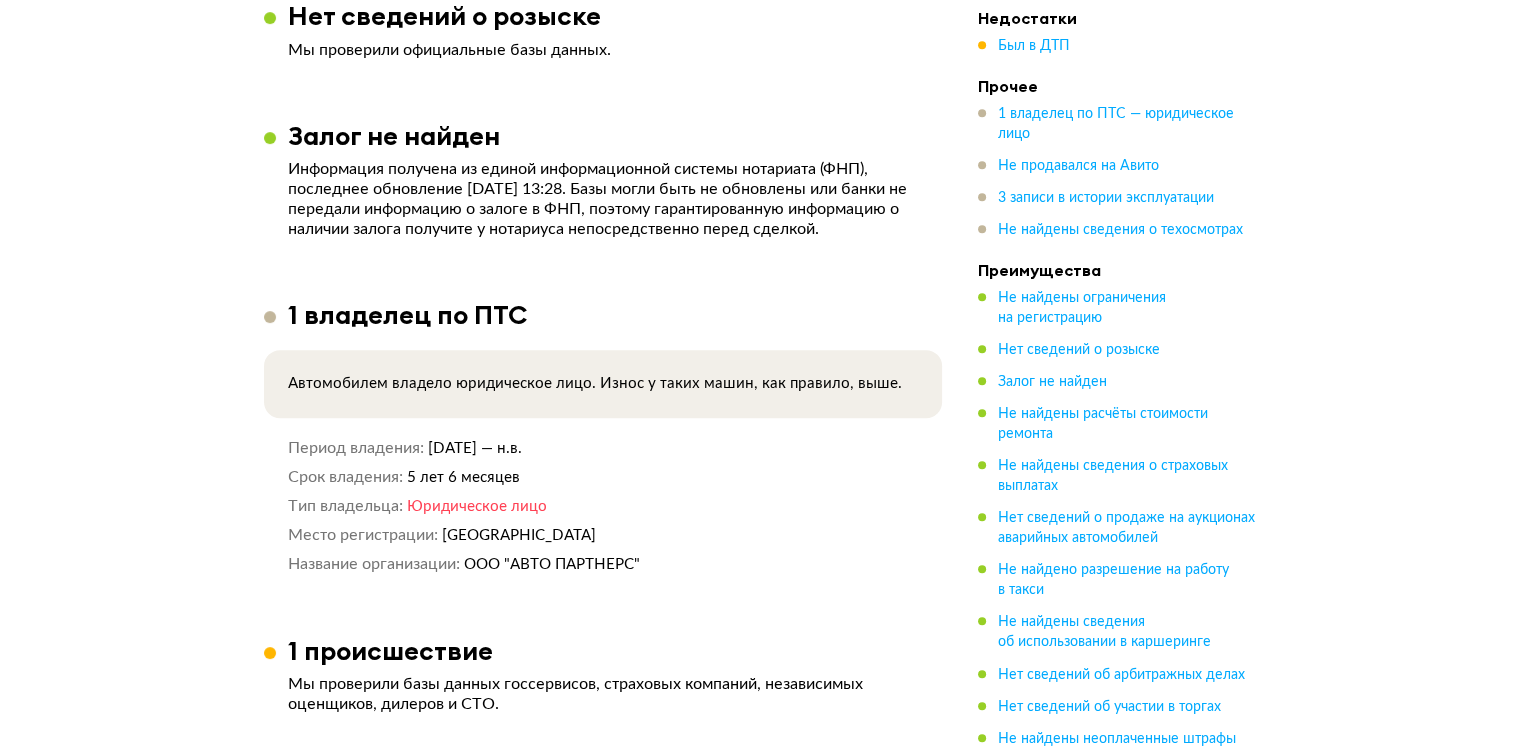 scroll, scrollTop: 1400, scrollLeft: 0, axis: vertical 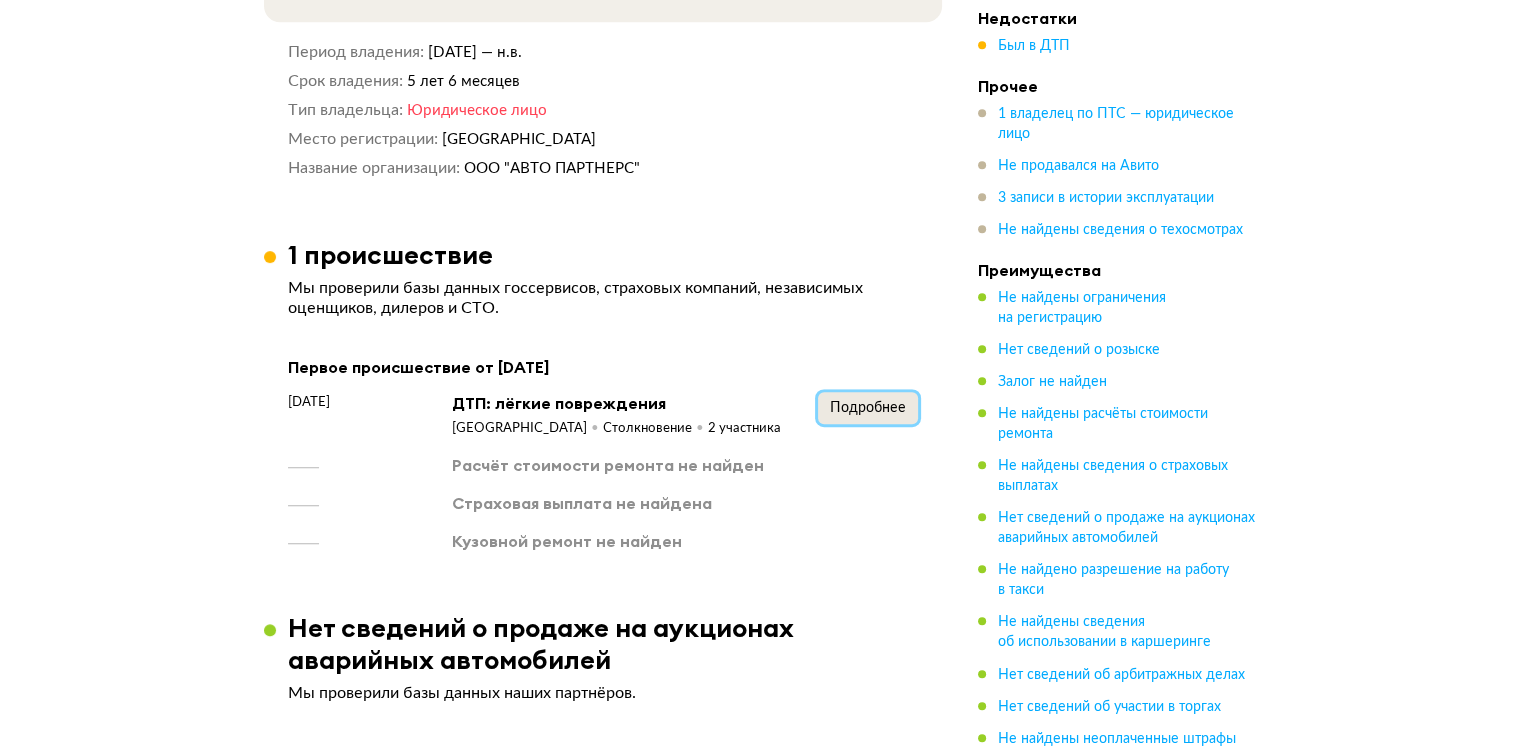 click on "Подробнее" at bounding box center [868, 408] 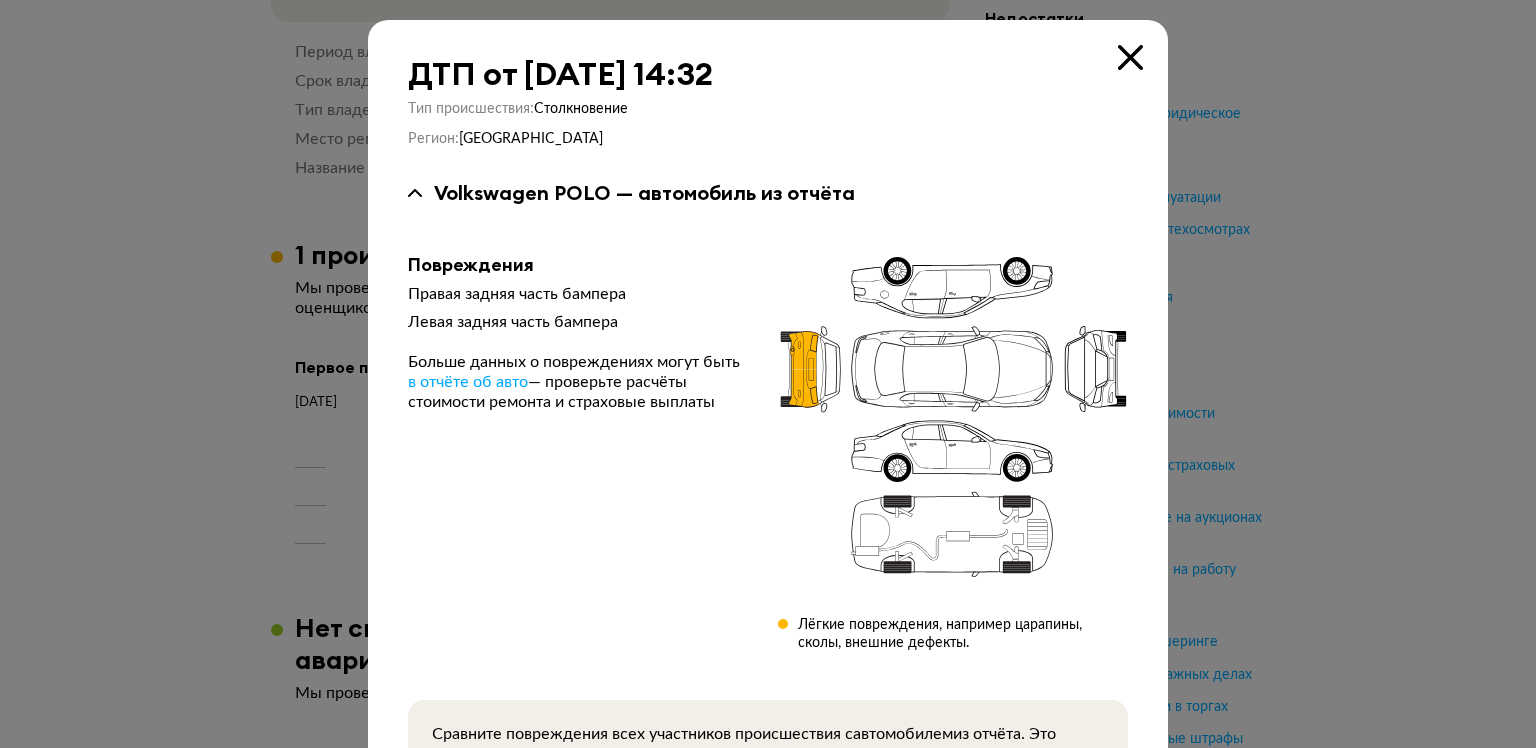 type 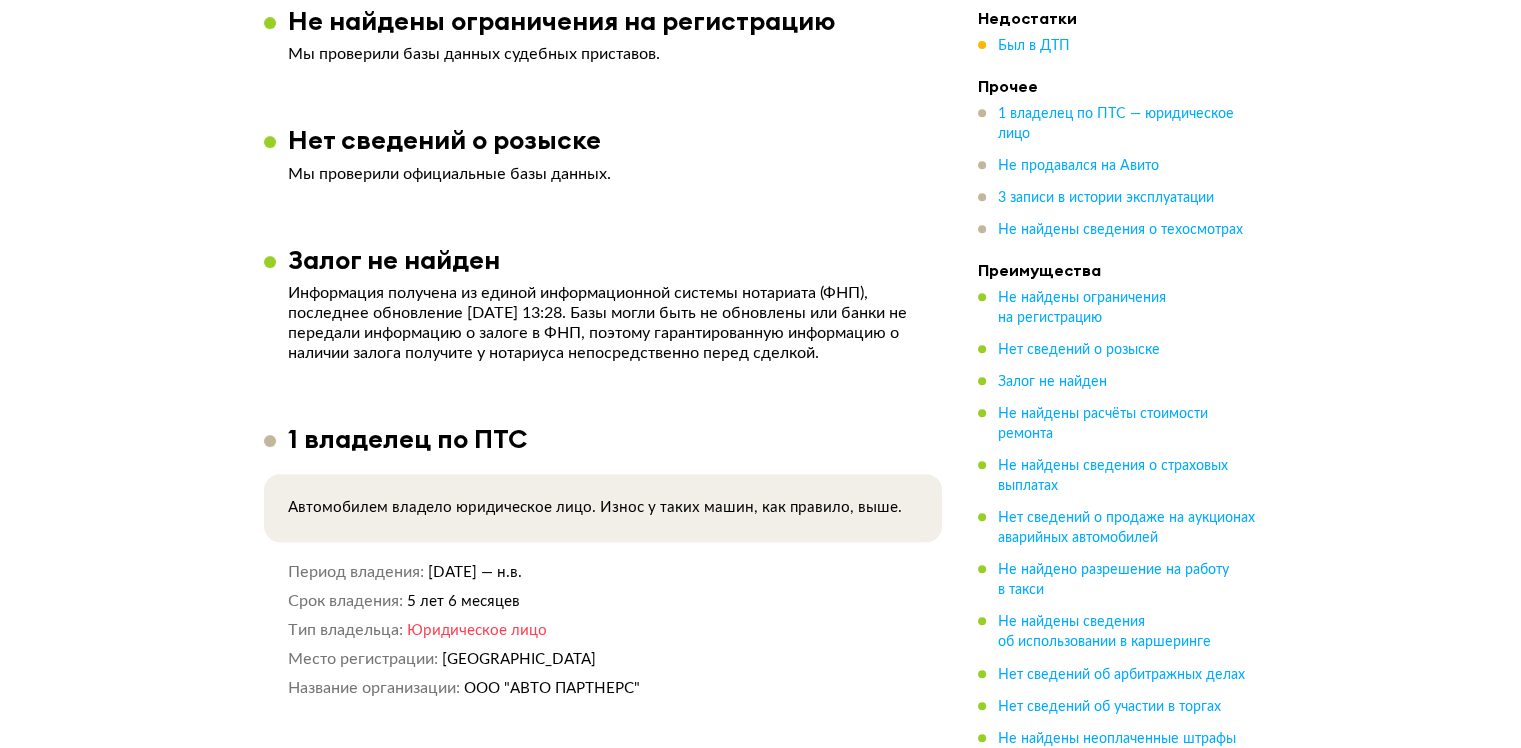 scroll, scrollTop: 800, scrollLeft: 0, axis: vertical 